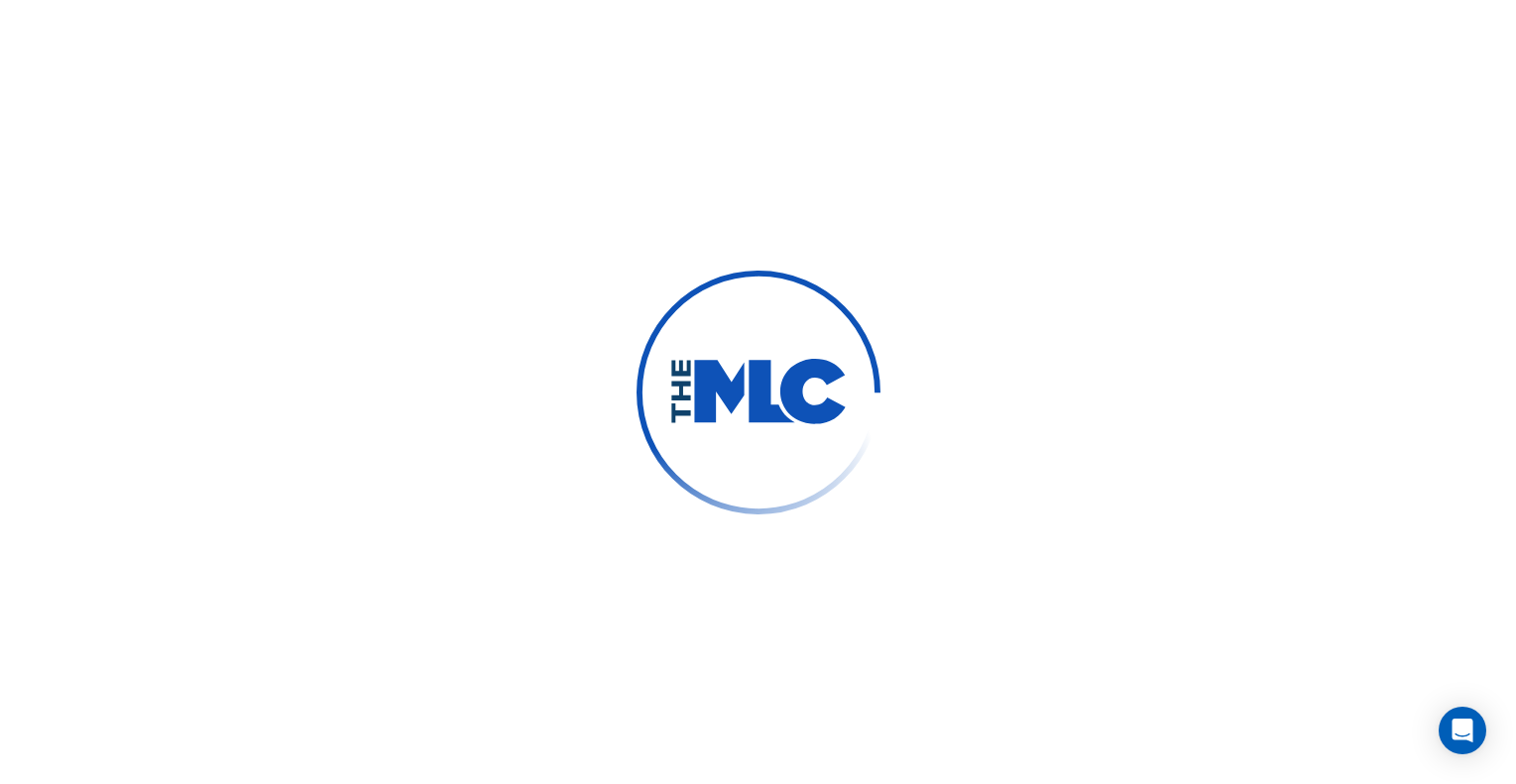 scroll, scrollTop: 0, scrollLeft: 0, axis: both 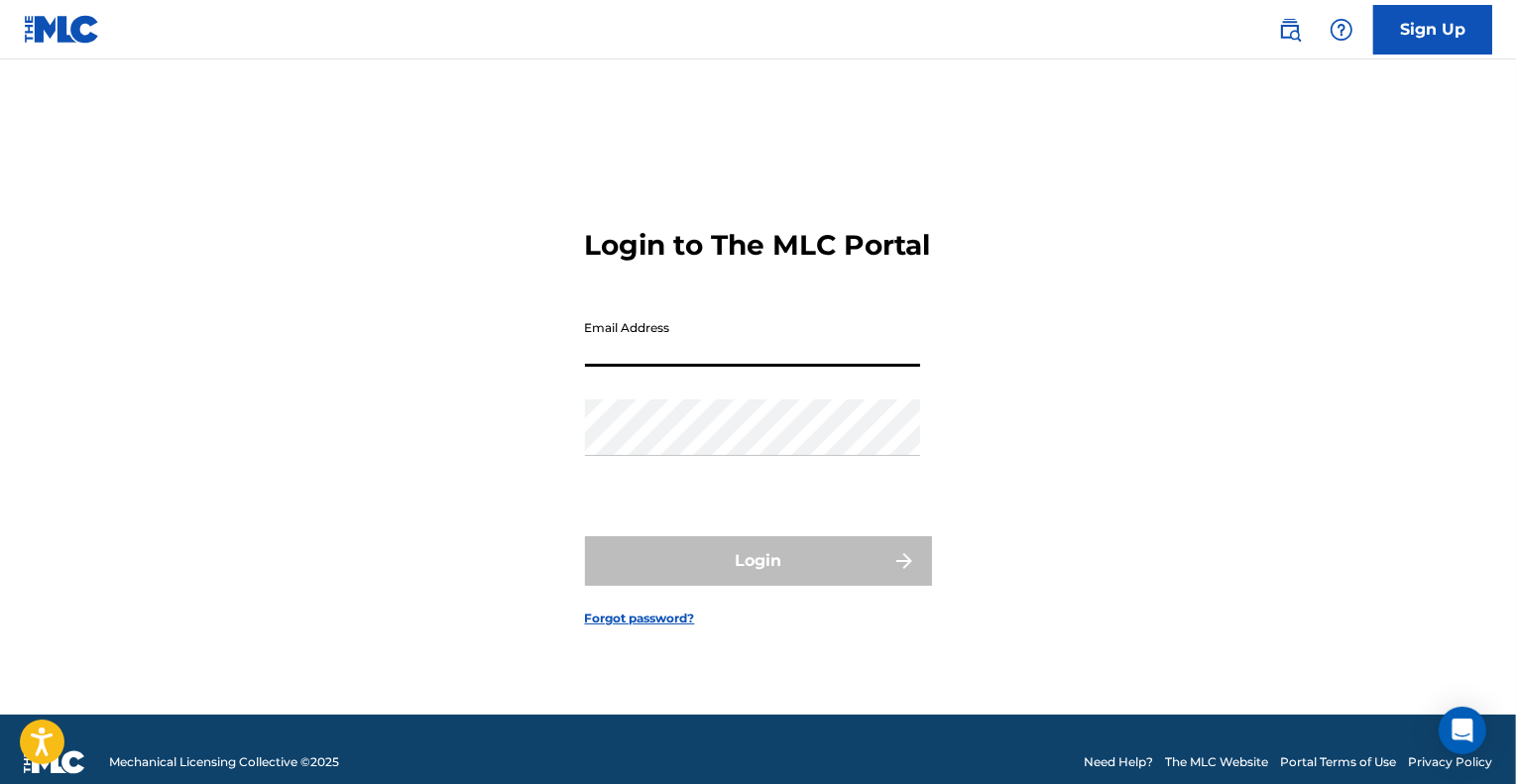 click on "Email Address" at bounding box center [753, 338] 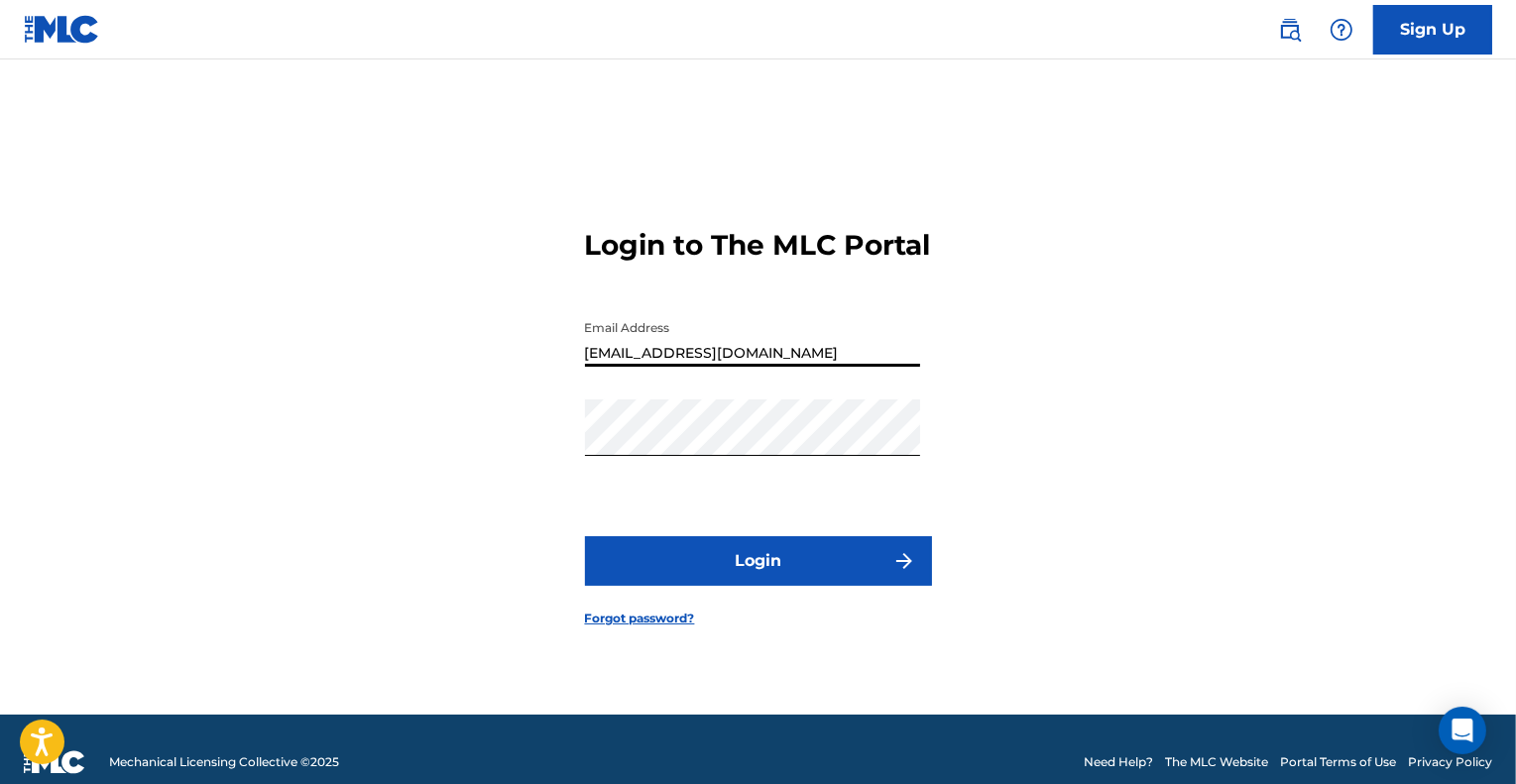 click on "[EMAIL_ADDRESS][DOMAIN_NAME]" at bounding box center [753, 338] 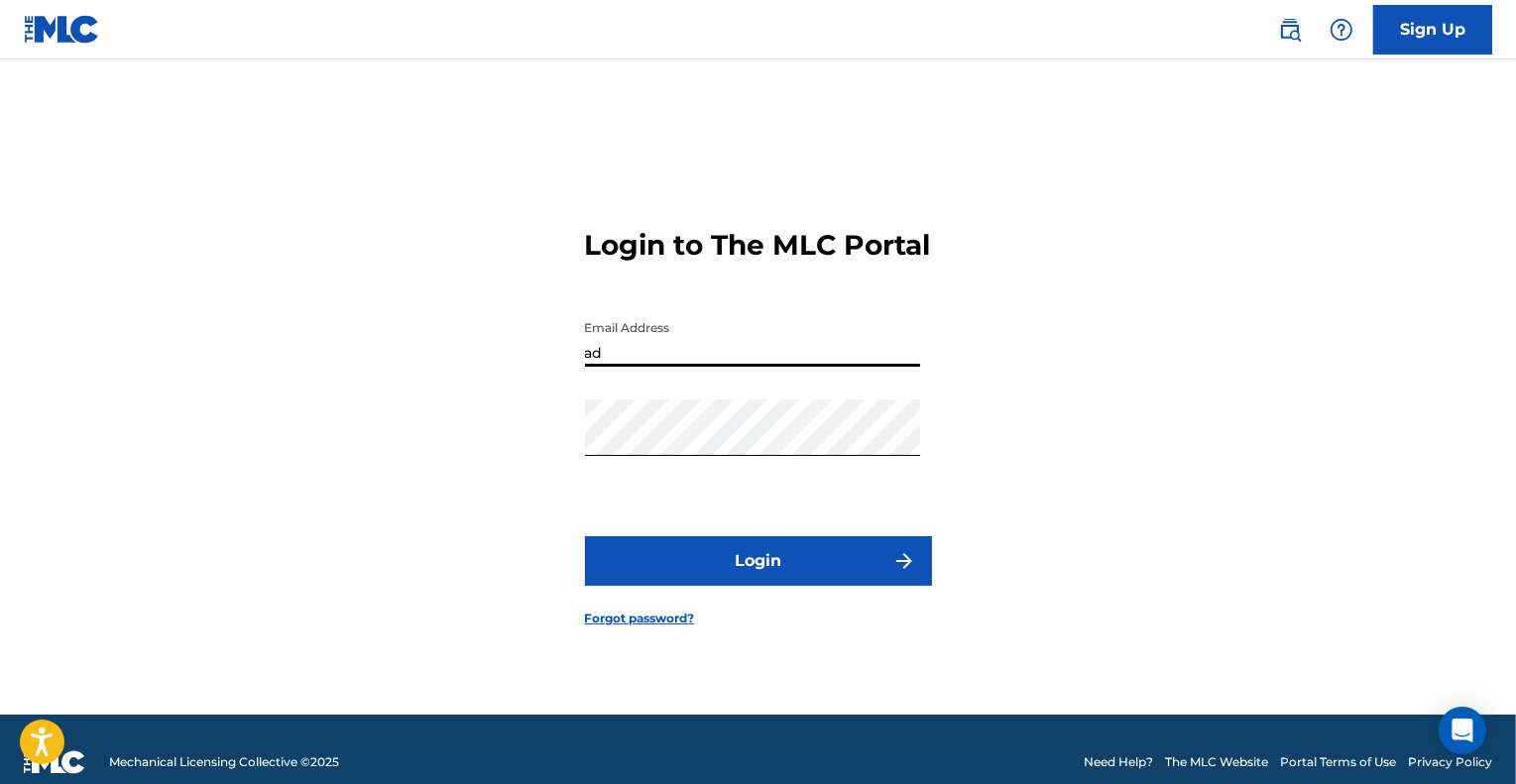 type on "a" 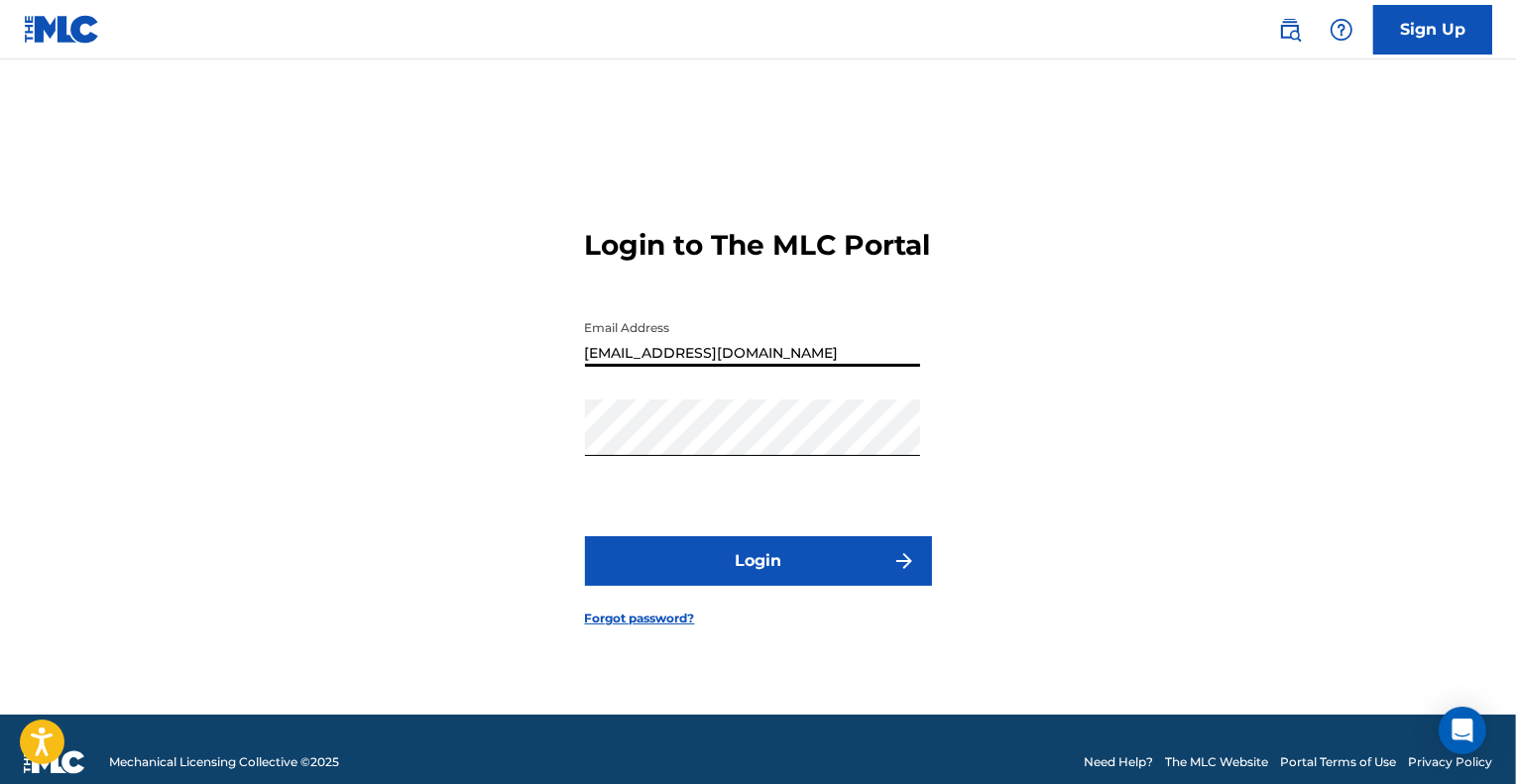 type on "[EMAIL_ADDRESS][DOMAIN_NAME]" 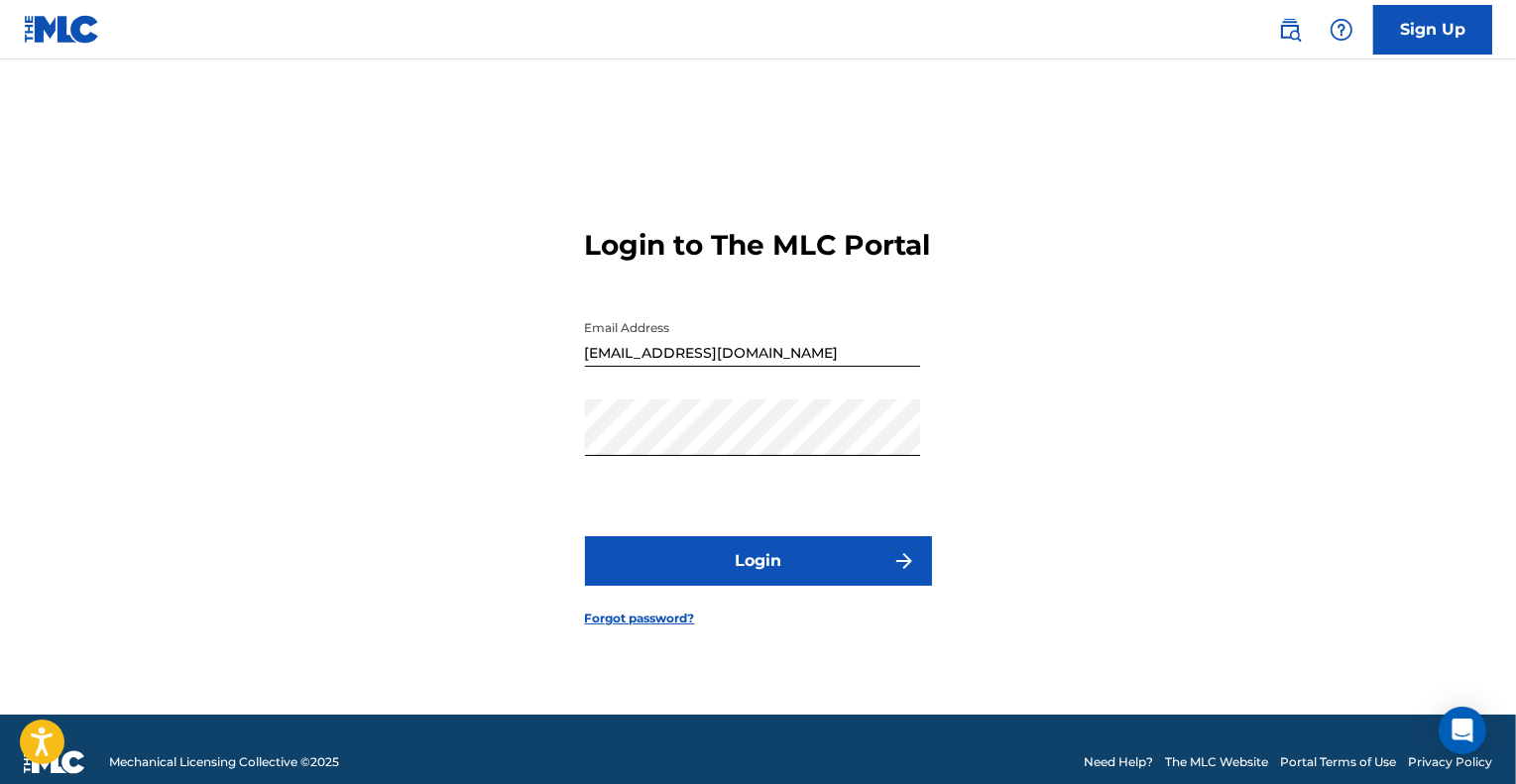 click on "Login" at bounding box center [758, 561] 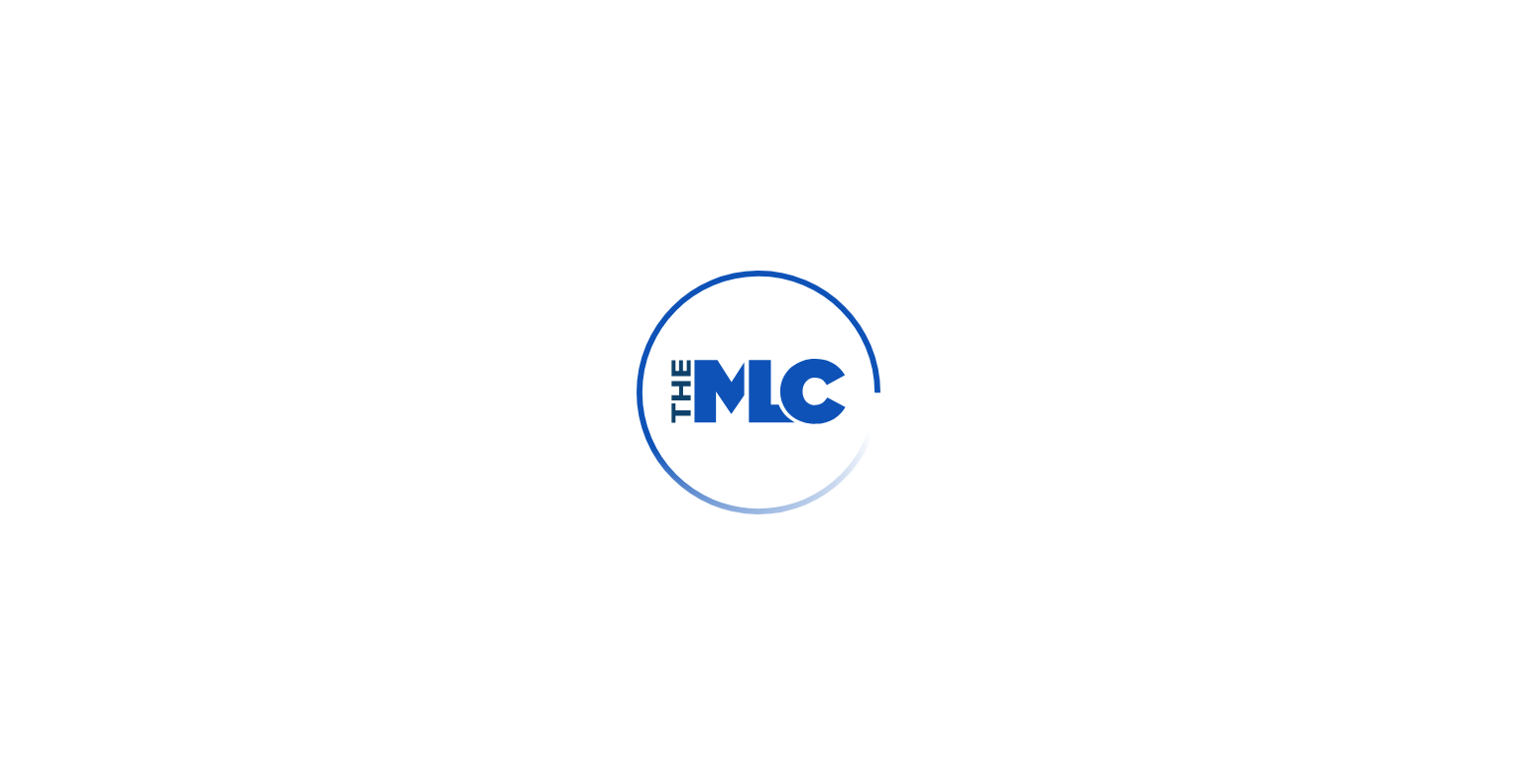 scroll, scrollTop: 0, scrollLeft: 0, axis: both 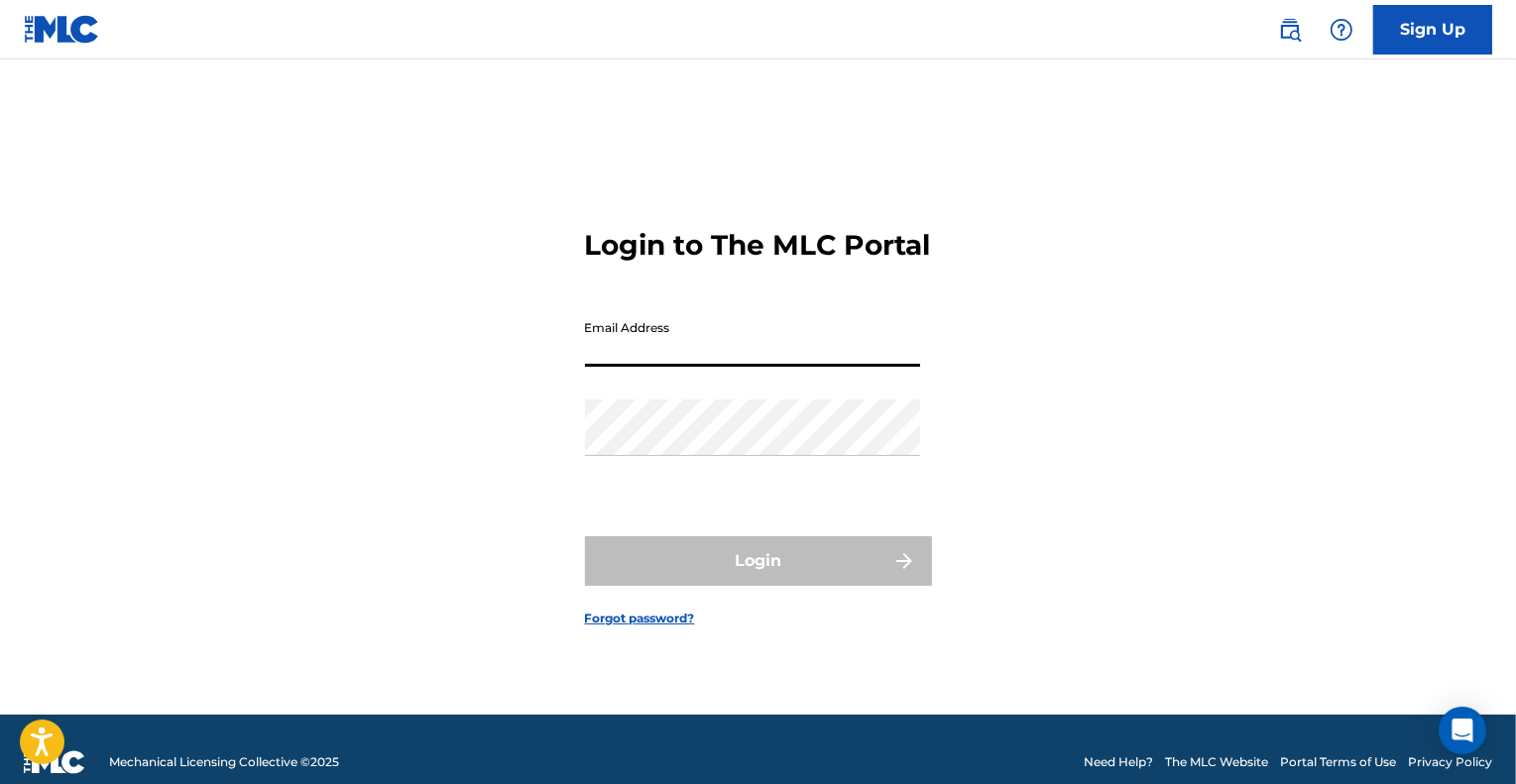 click on "Email Address" at bounding box center (753, 338) 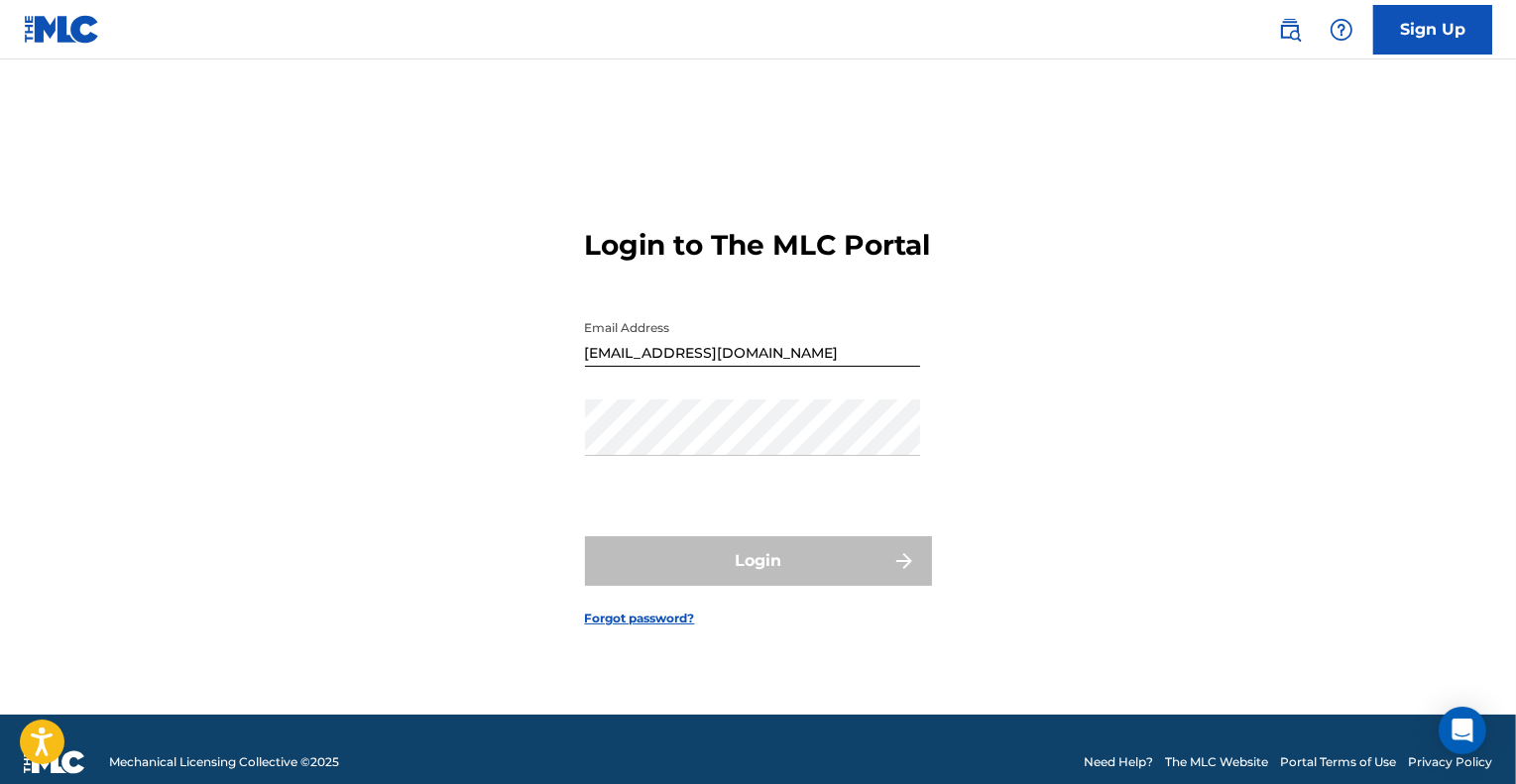 click on "Login to The MLC Portal Email Address melissacalhounsra@gmail.com Password Login Forgot password?" at bounding box center [758, 411] 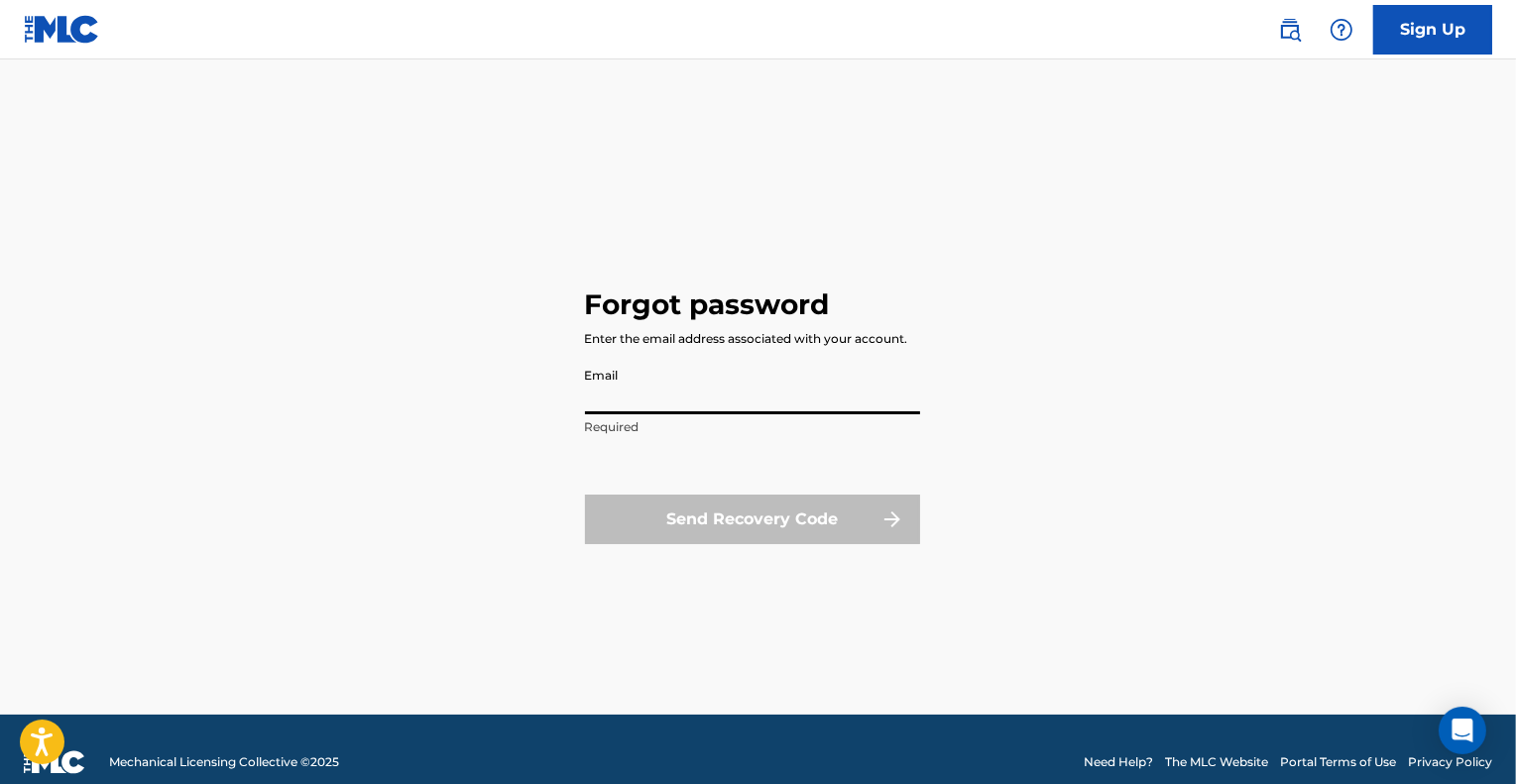 click on "Email" at bounding box center [753, 386] 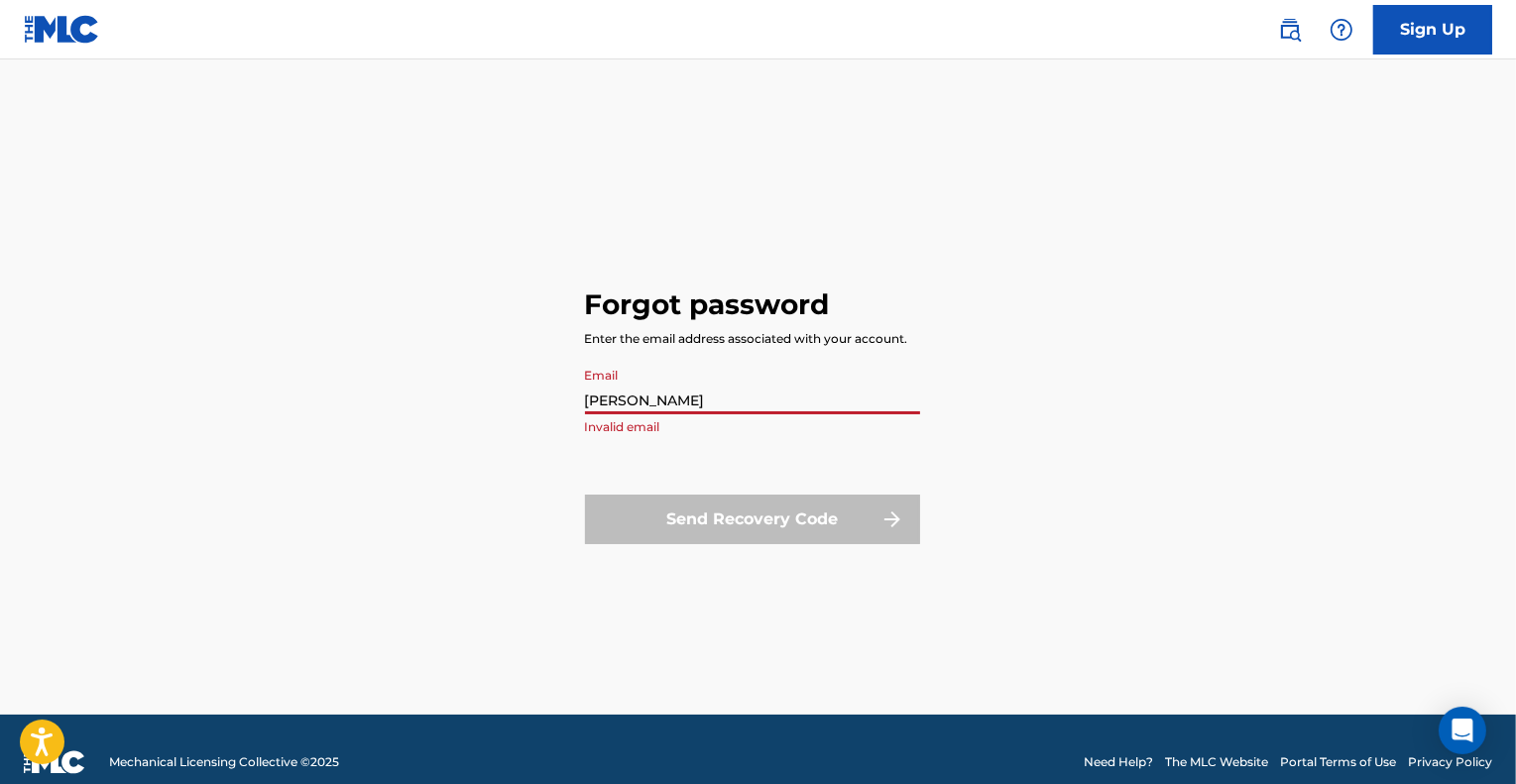 type on "[EMAIL_ADDRESS][DOMAIN_NAME]" 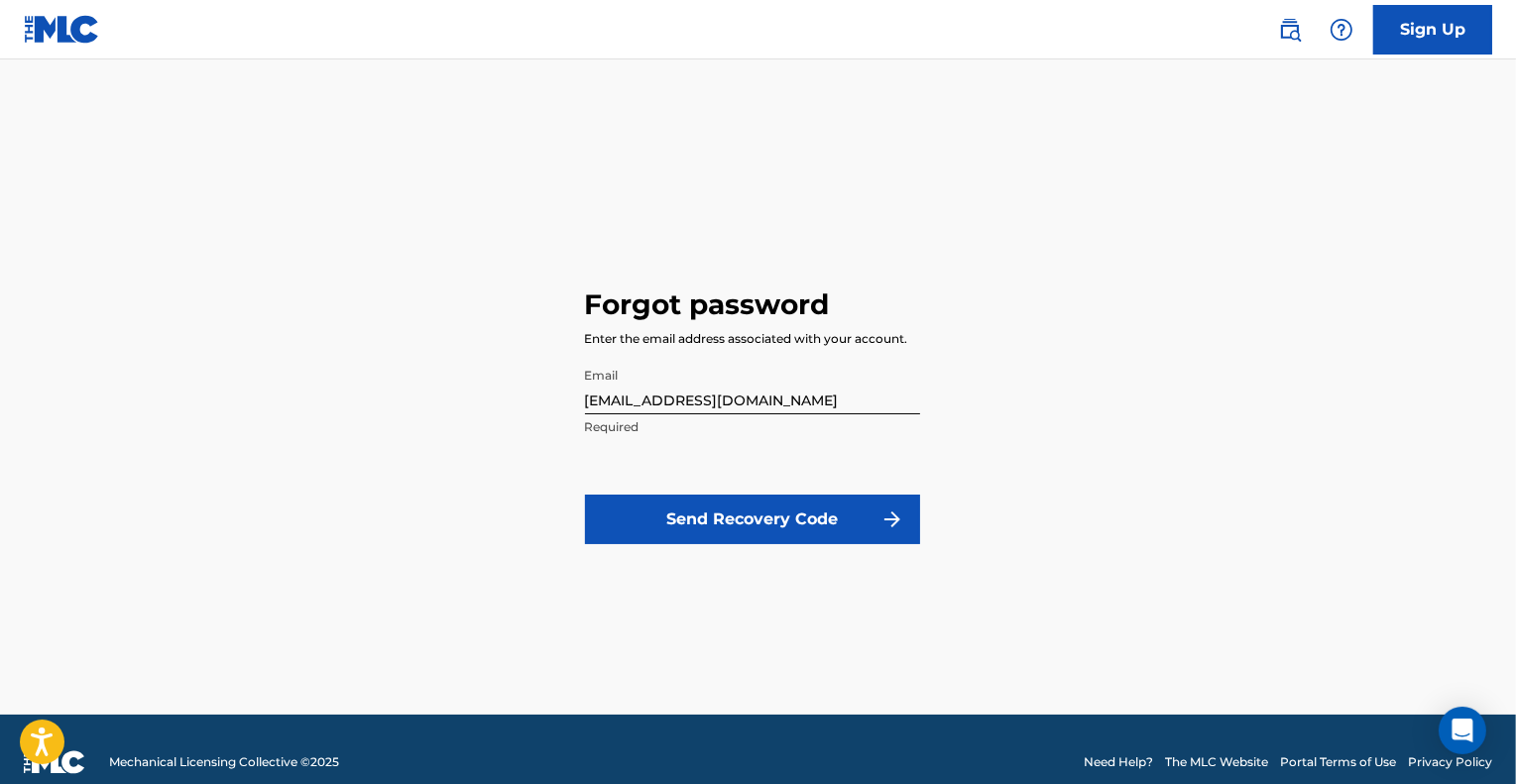 click on "Send Recovery Code" at bounding box center [753, 519] 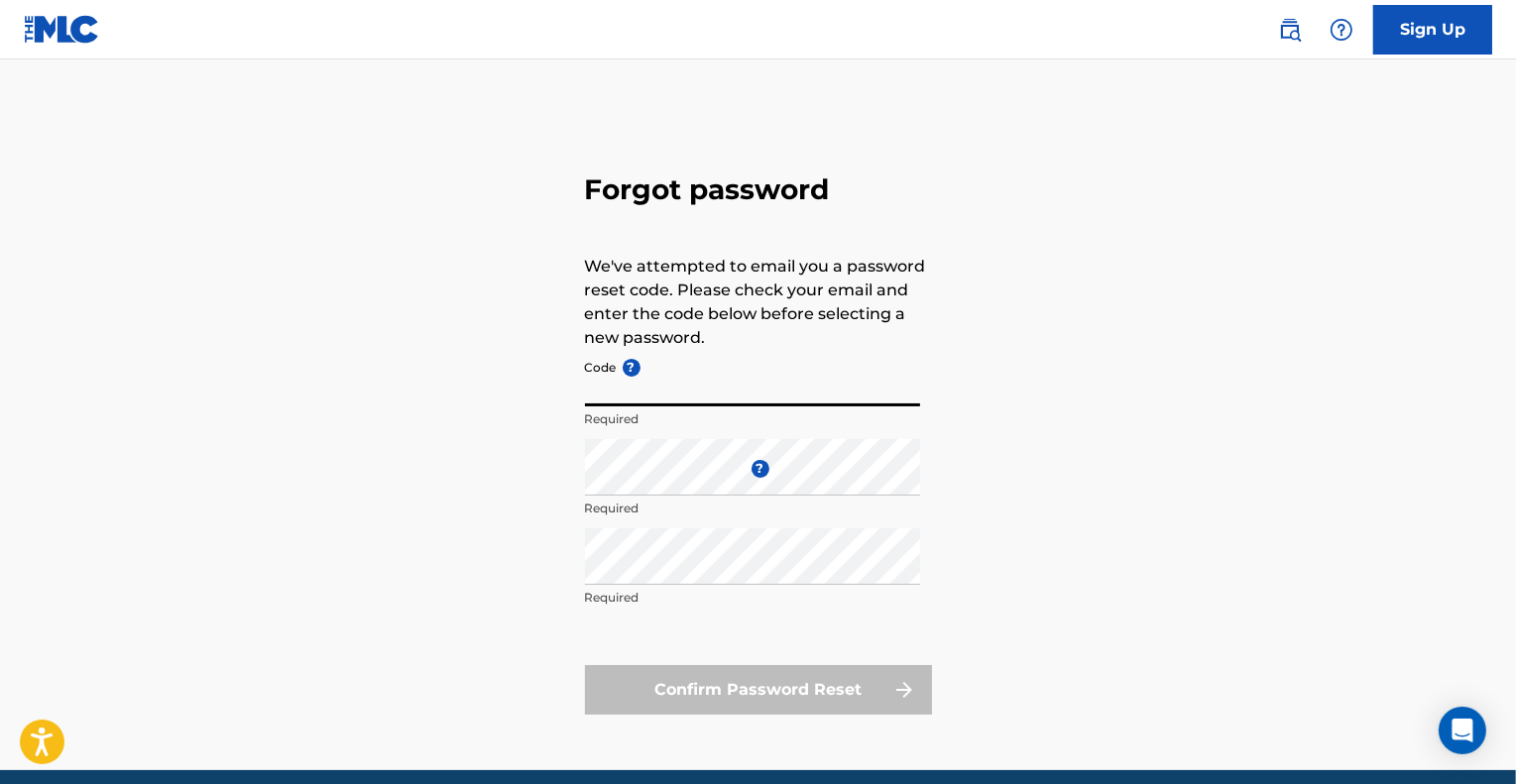 click on "Code ?" at bounding box center [753, 378] 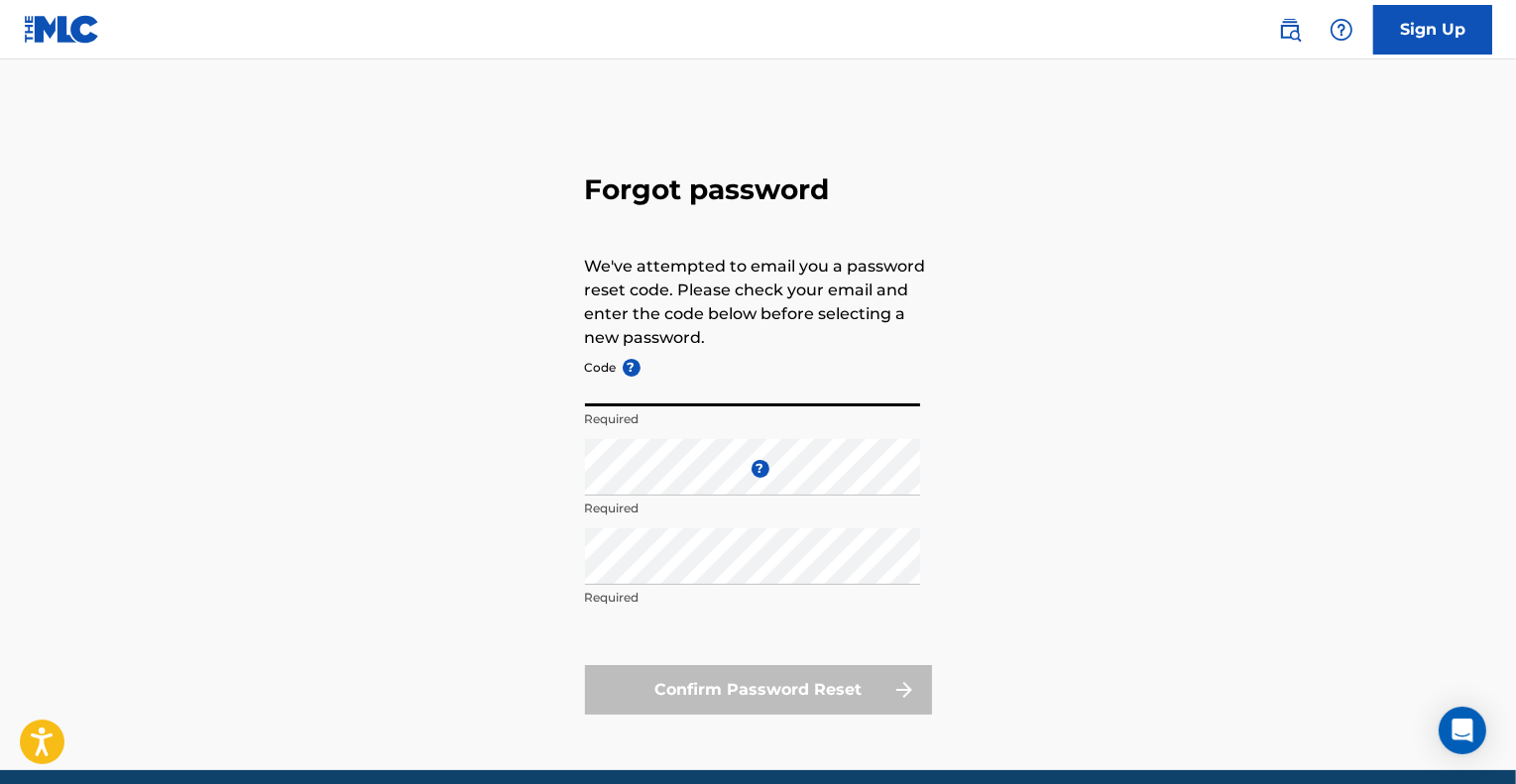 paste on "FP_068b5601f660bdf9a6ea92c49f0c" 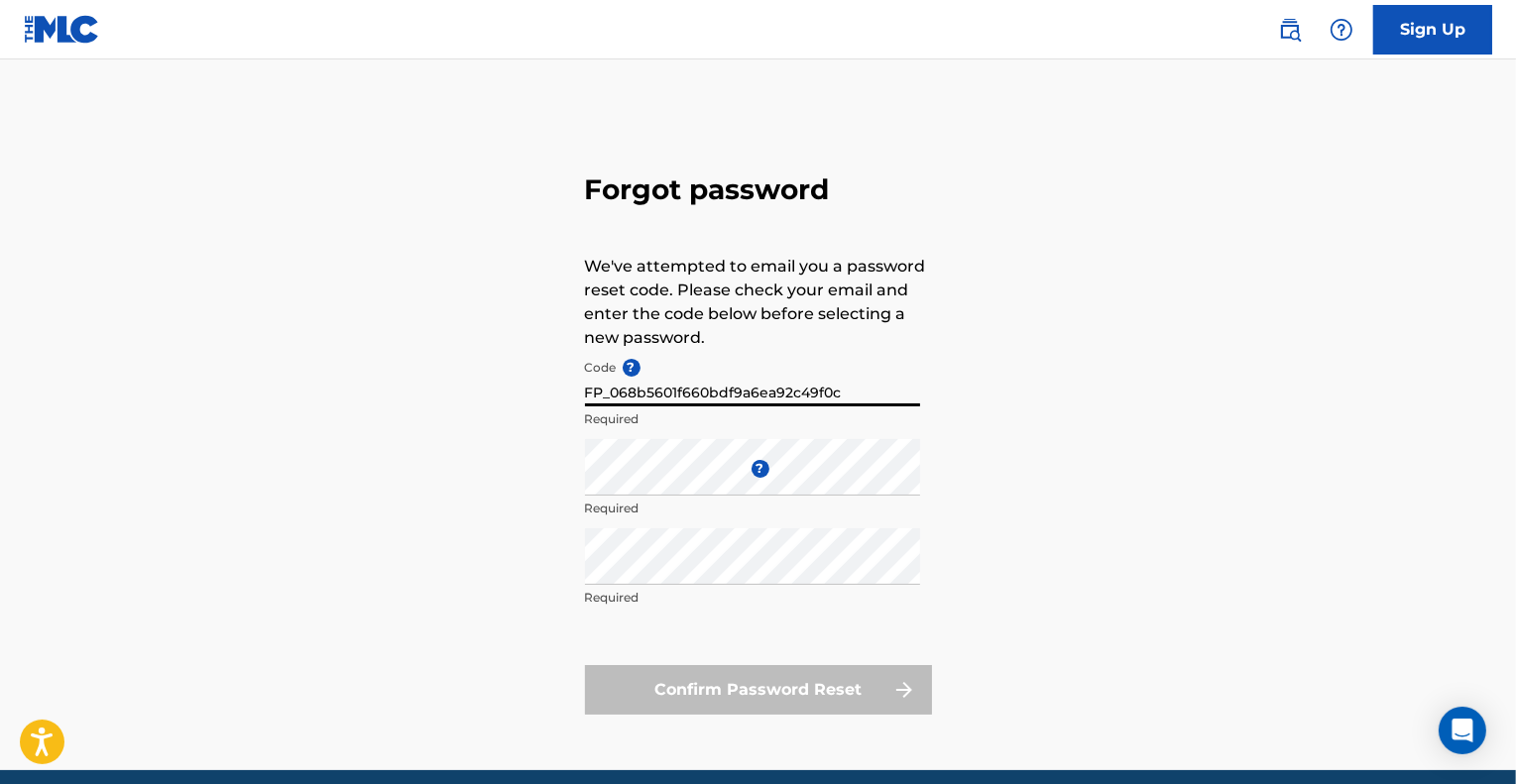 type on "FP_068b5601f660bdf9a6ea92c49f0c" 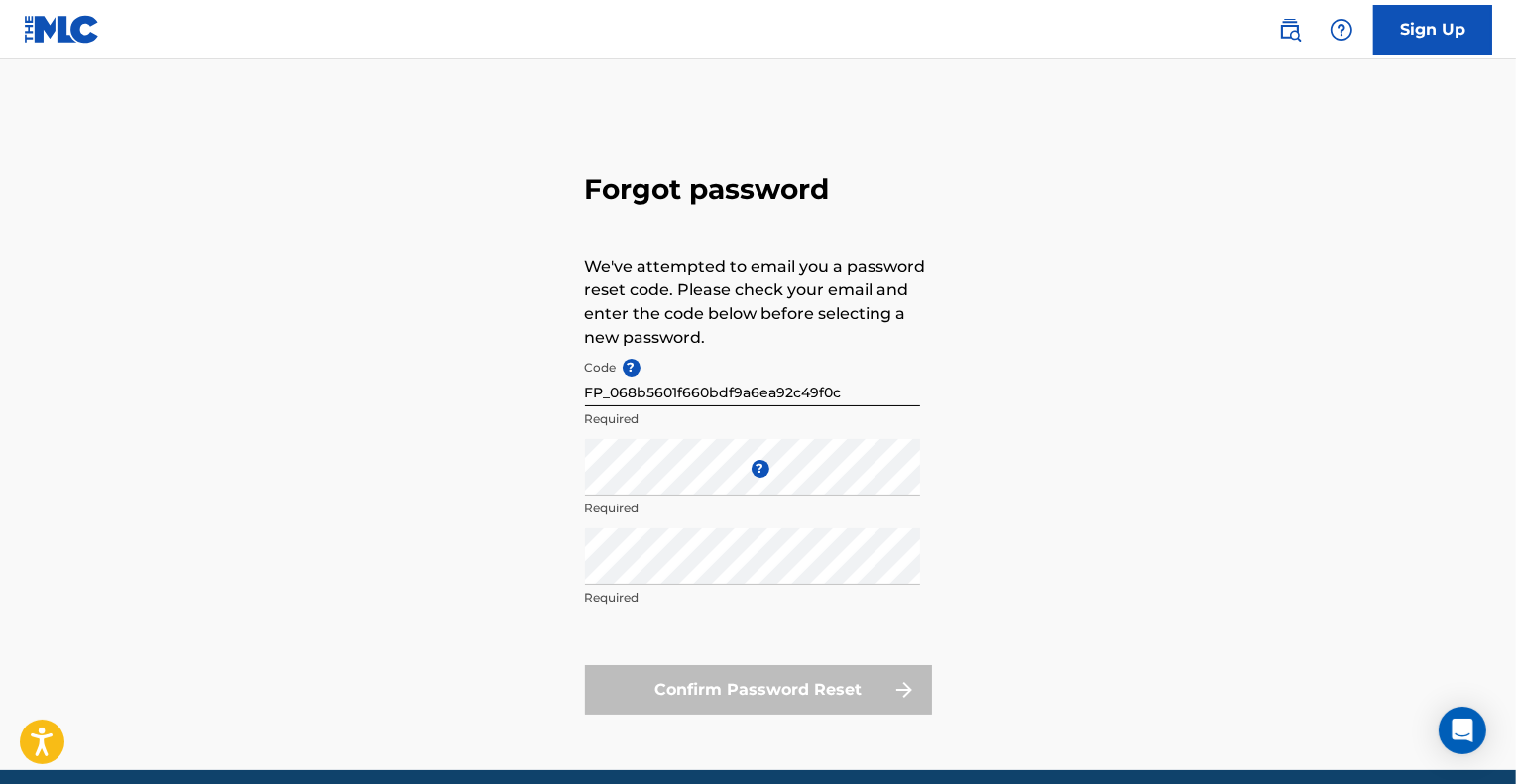 click on "Forgot password We've attempted to email you a password reset code. Please check your email and enter the code below before selecting a new password. Code ? FP_068b5601f660bdf9a6ea92c49f0c Required Enter a new password ? Required Repeat the password Required Confirm Password Reset" at bounding box center [758, 439] 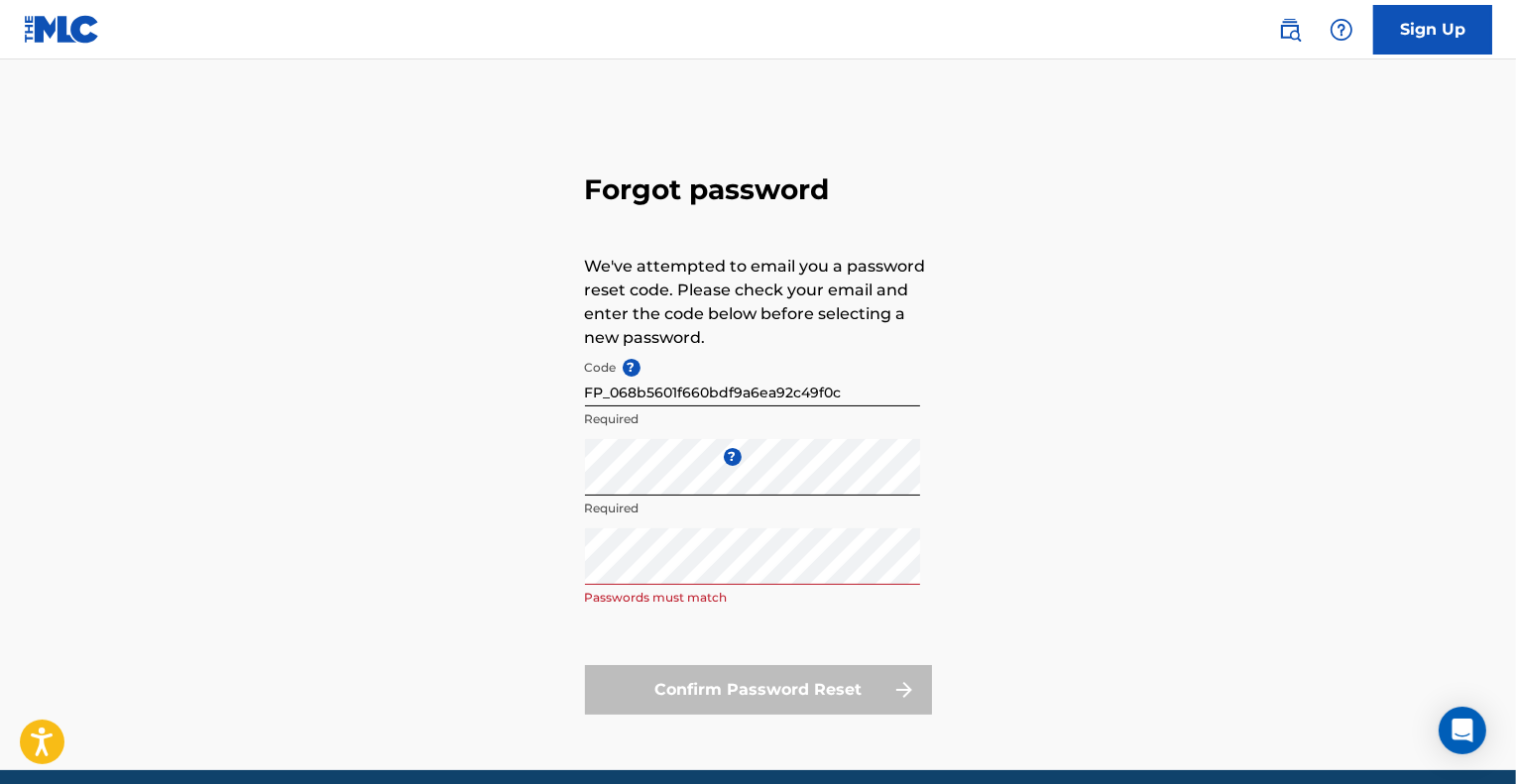 click on "Passwords must match" at bounding box center [753, 598] 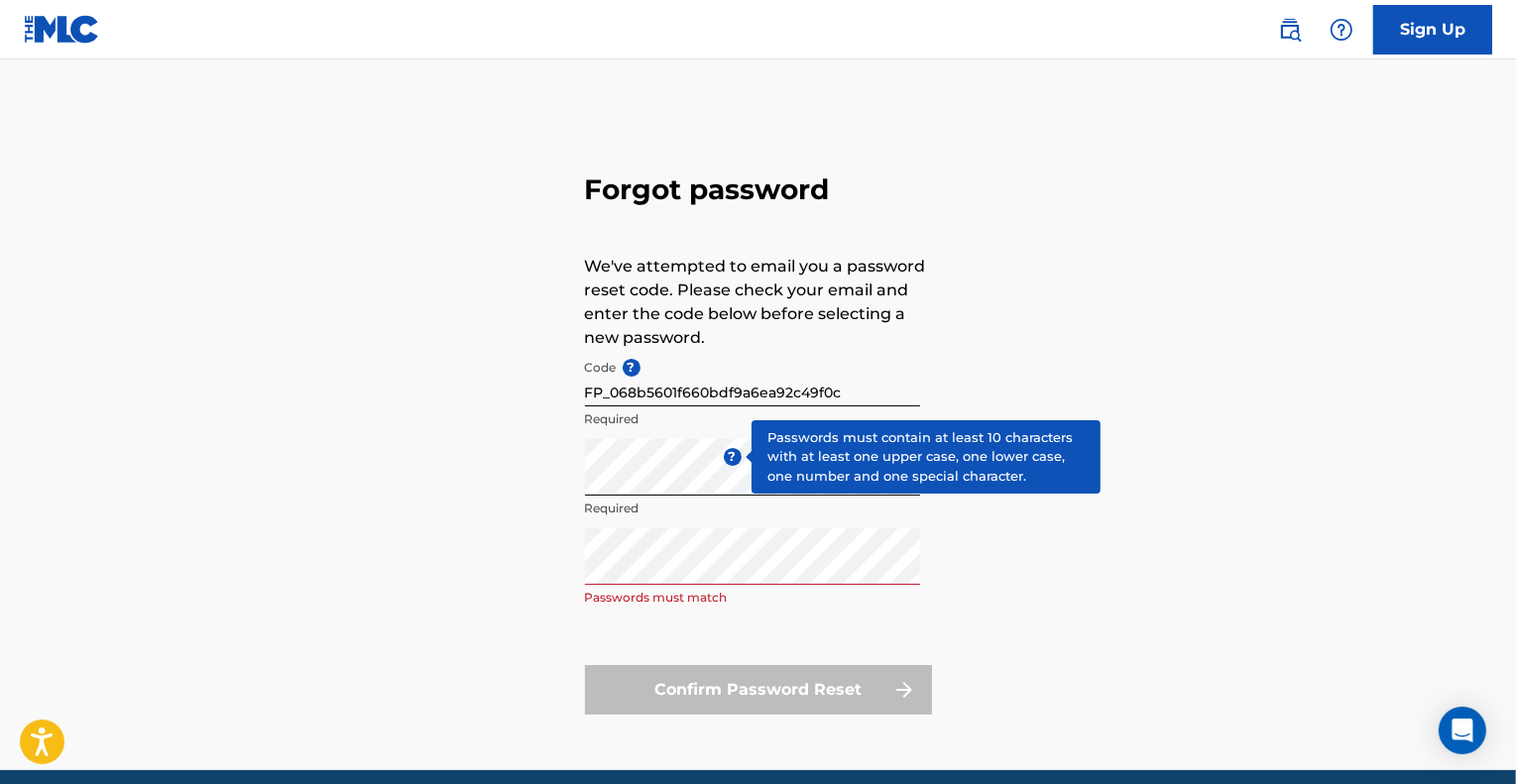 click on "?" at bounding box center [733, 457] 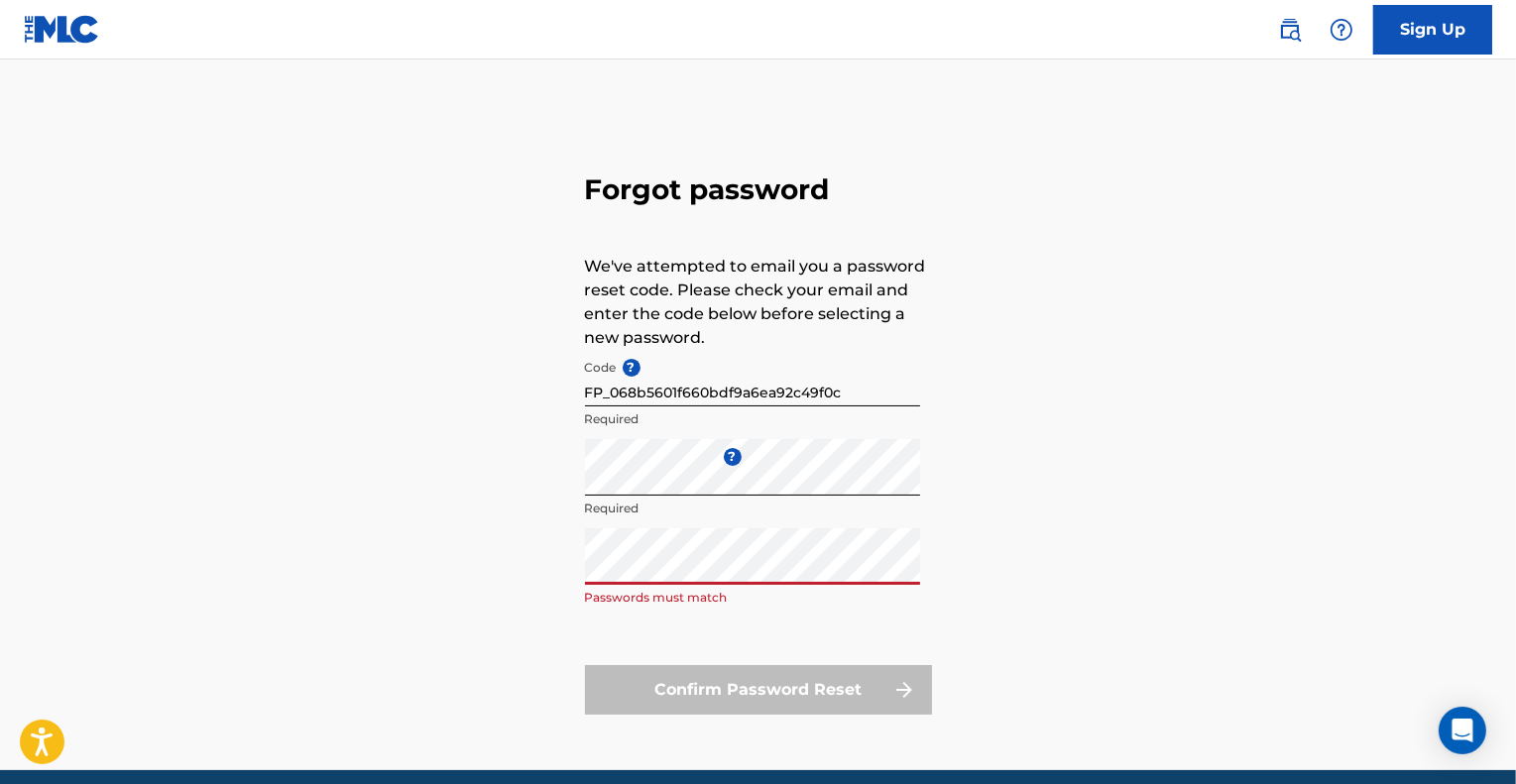 click on "Forgot password We've attempted to email you a password reset code. Please check your email and enter the code below before selecting a new password. Code ? FP_068b5601f660bdf9a6ea92c49f0c Required Enter a new password ? Required Repeat the password Passwords must match Confirm Password Reset" at bounding box center (758, 439) 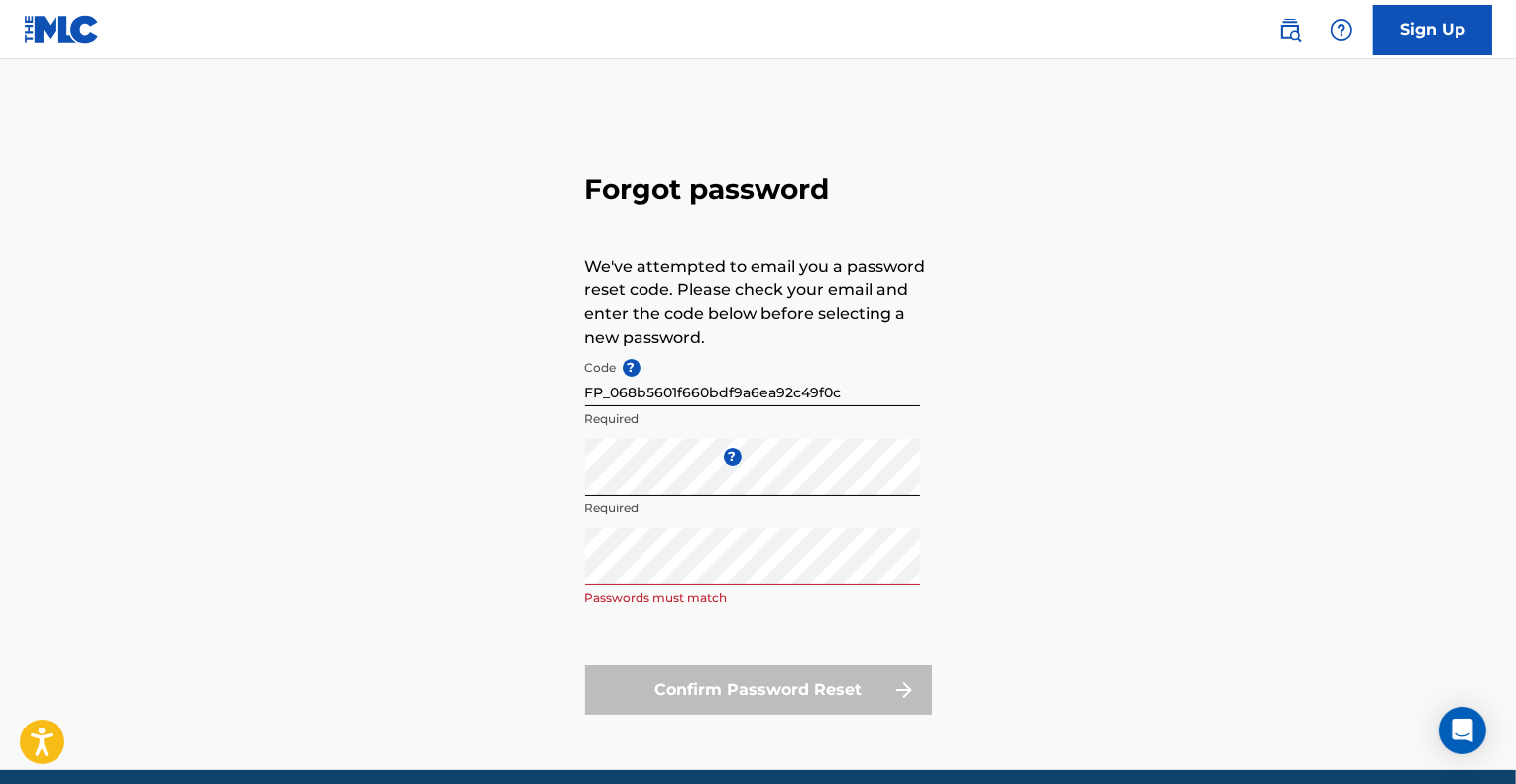 click on "Forgot password We've attempted to email you a password reset code. Please check your email and enter the code below before selecting a new password. Code ? FP_068b5601f660bdf9a6ea92c49f0c Required Enter a new password ? Required Repeat the password Passwords must match Confirm Password Reset" at bounding box center [758, 439] 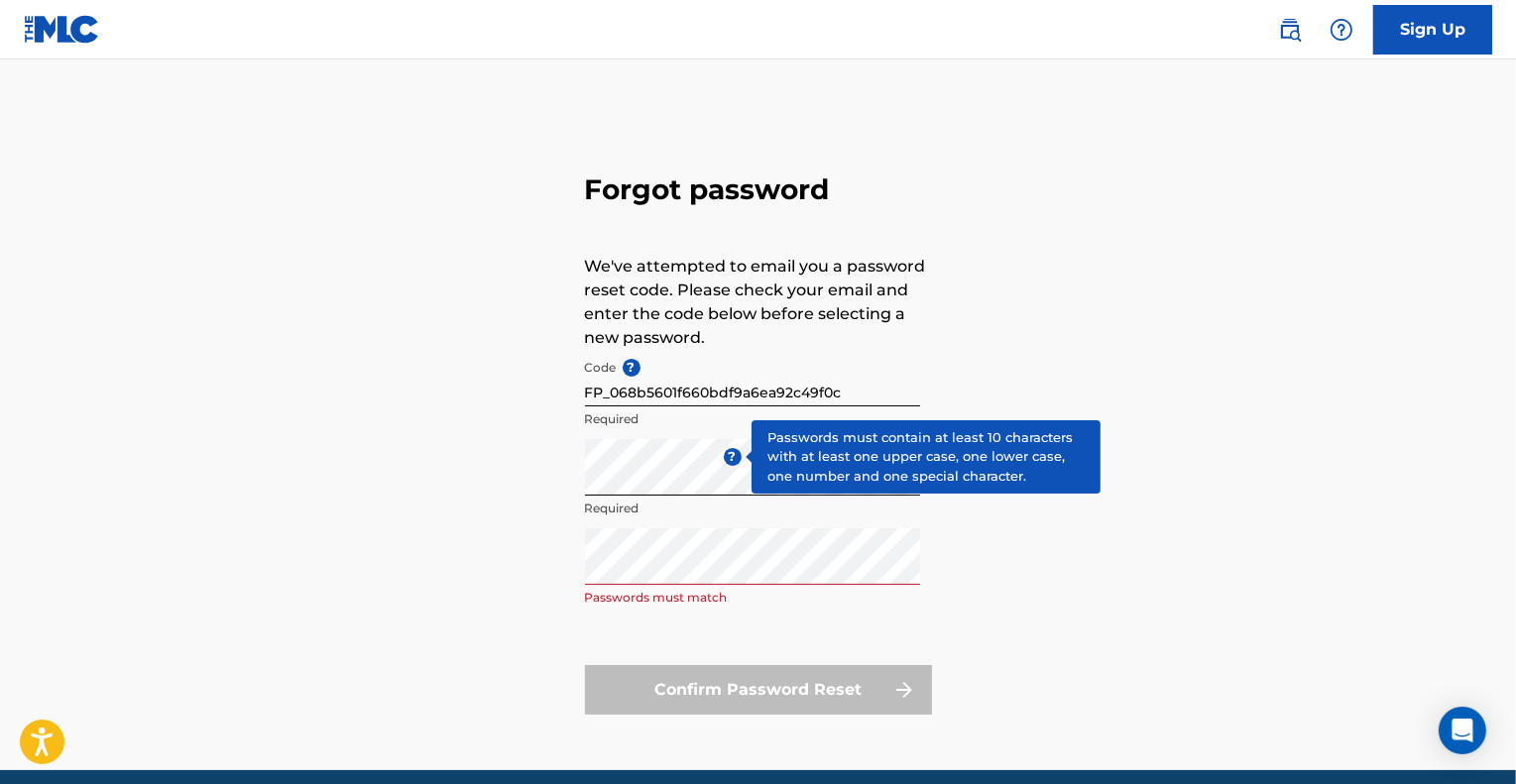 click on "?" at bounding box center (733, 457) 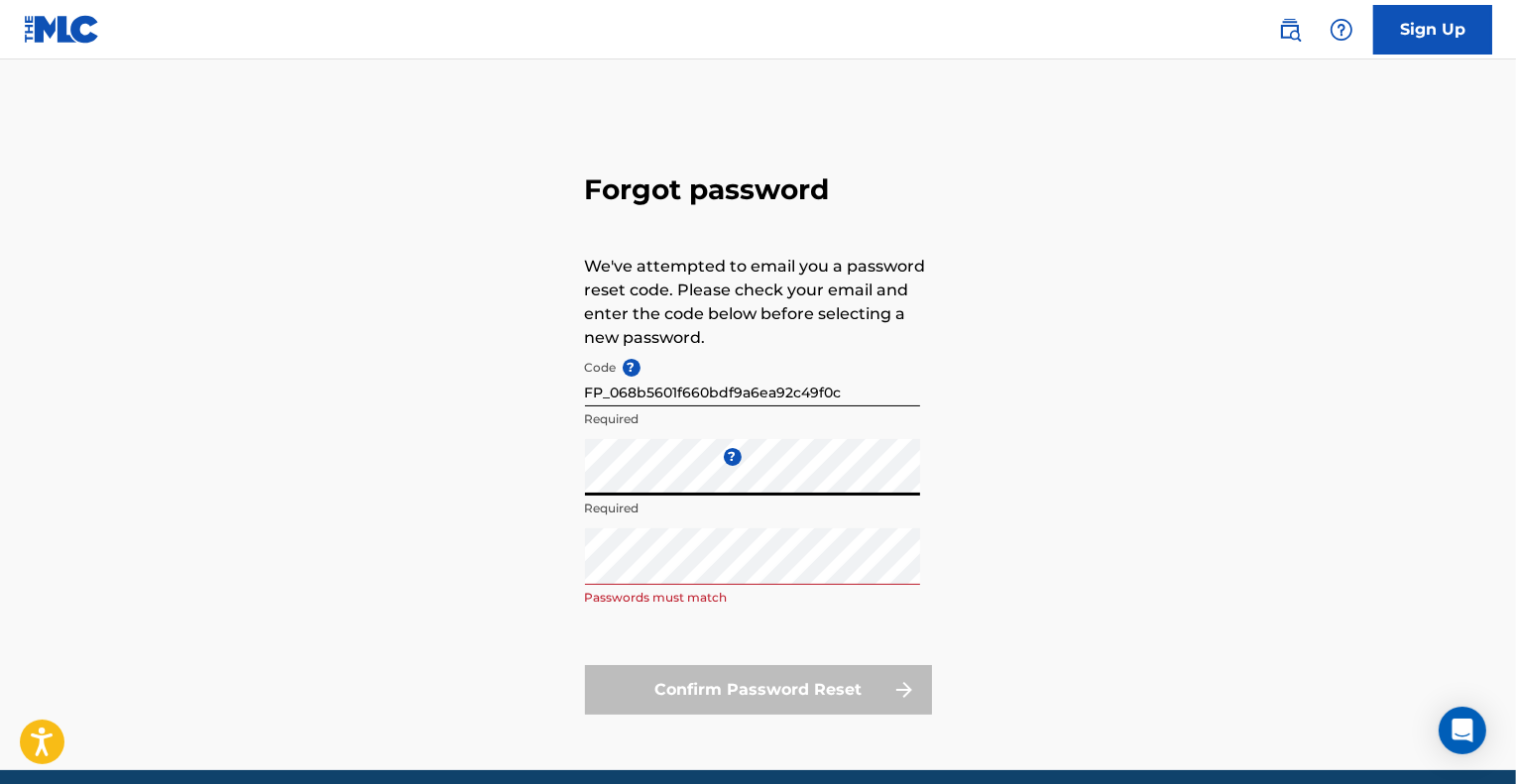 click on "Forgot password We've attempted to email you a password reset code. Please check your email and enter the code below before selecting a new password. Code ? FP_068b5601f660bdf9a6ea92c49f0c Required Enter a new password ? Required Repeat the password Passwords must match Confirm Password Reset" at bounding box center (758, 439) 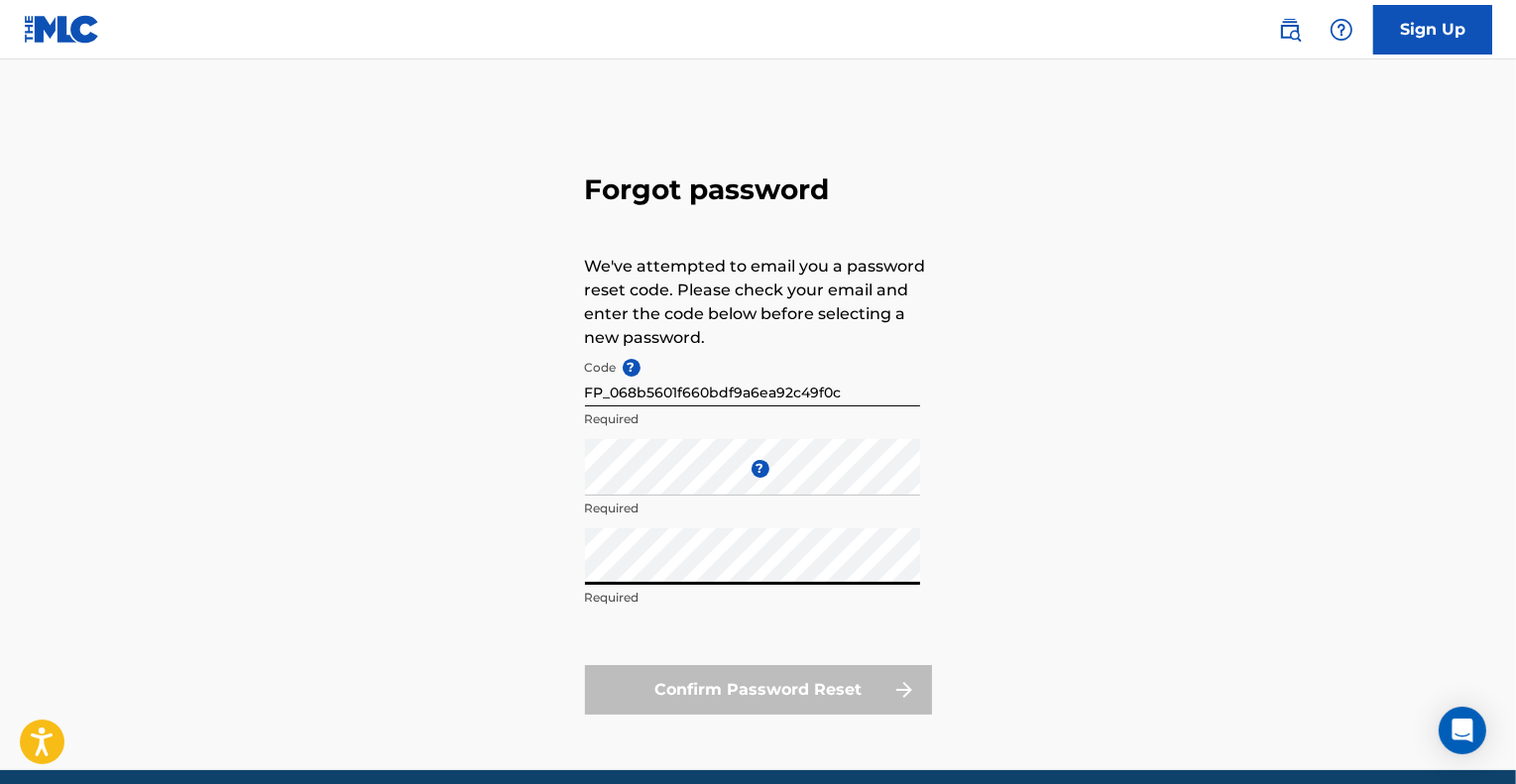 click on "Forgot password We've attempted to email you a password reset code. Please check your email and enter the code below before selecting a new password. Code ? FP_068b5601f660bdf9a6ea92c49f0c Required Enter a new password ? Required Repeat the password Required Confirm Password Reset" at bounding box center (758, 439) 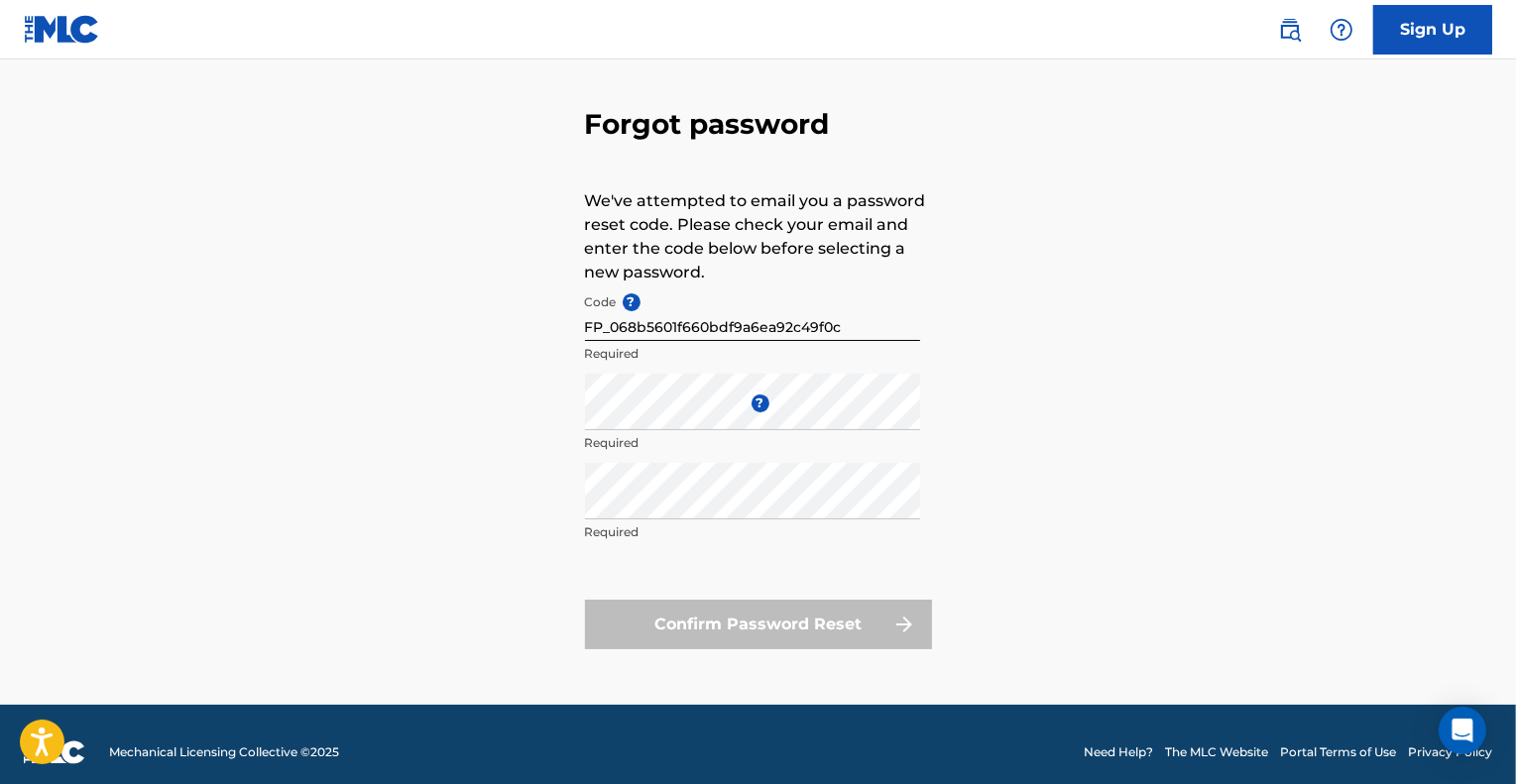 scroll, scrollTop: 81, scrollLeft: 0, axis: vertical 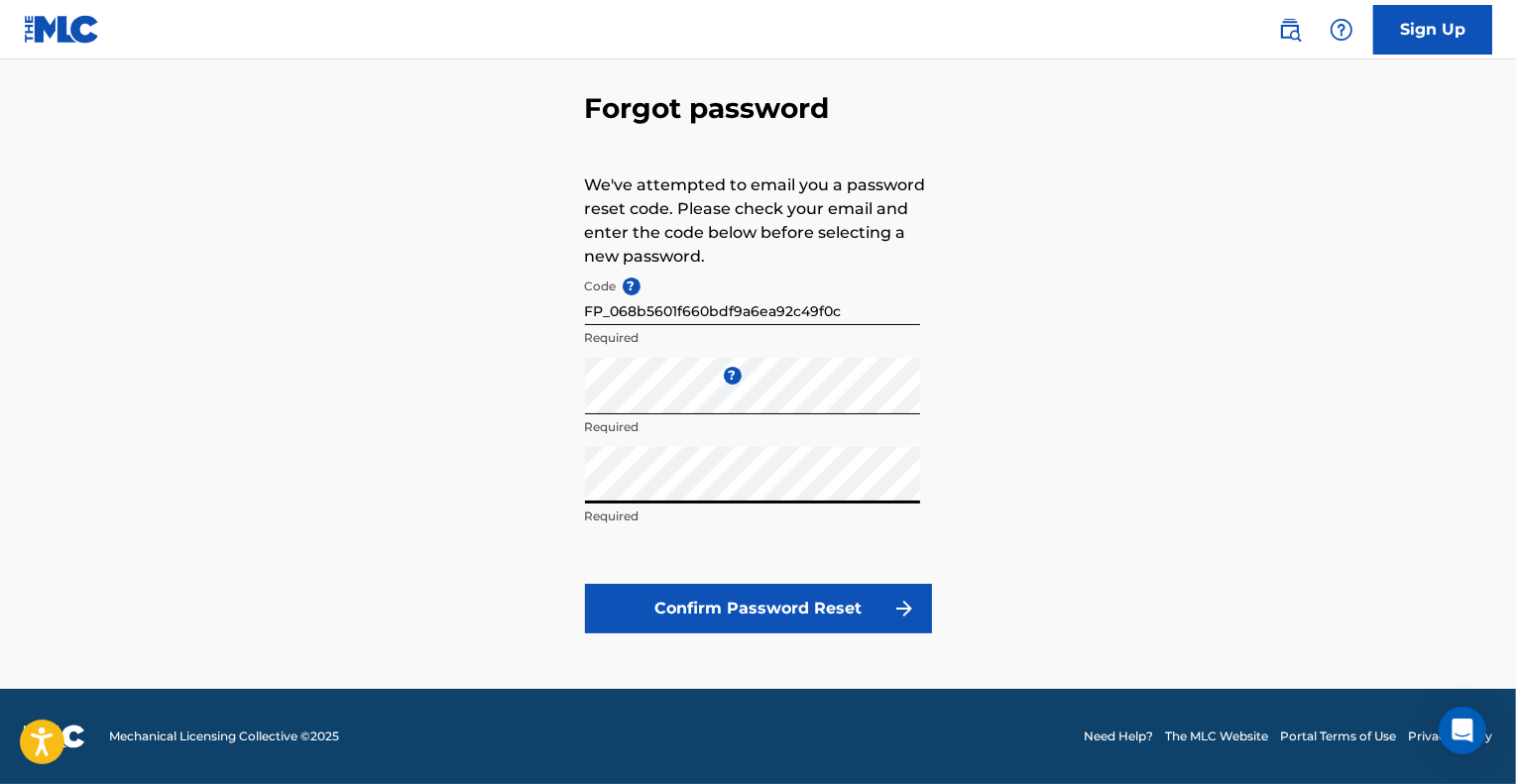 click on "Confirm Password Reset" at bounding box center [758, 609] 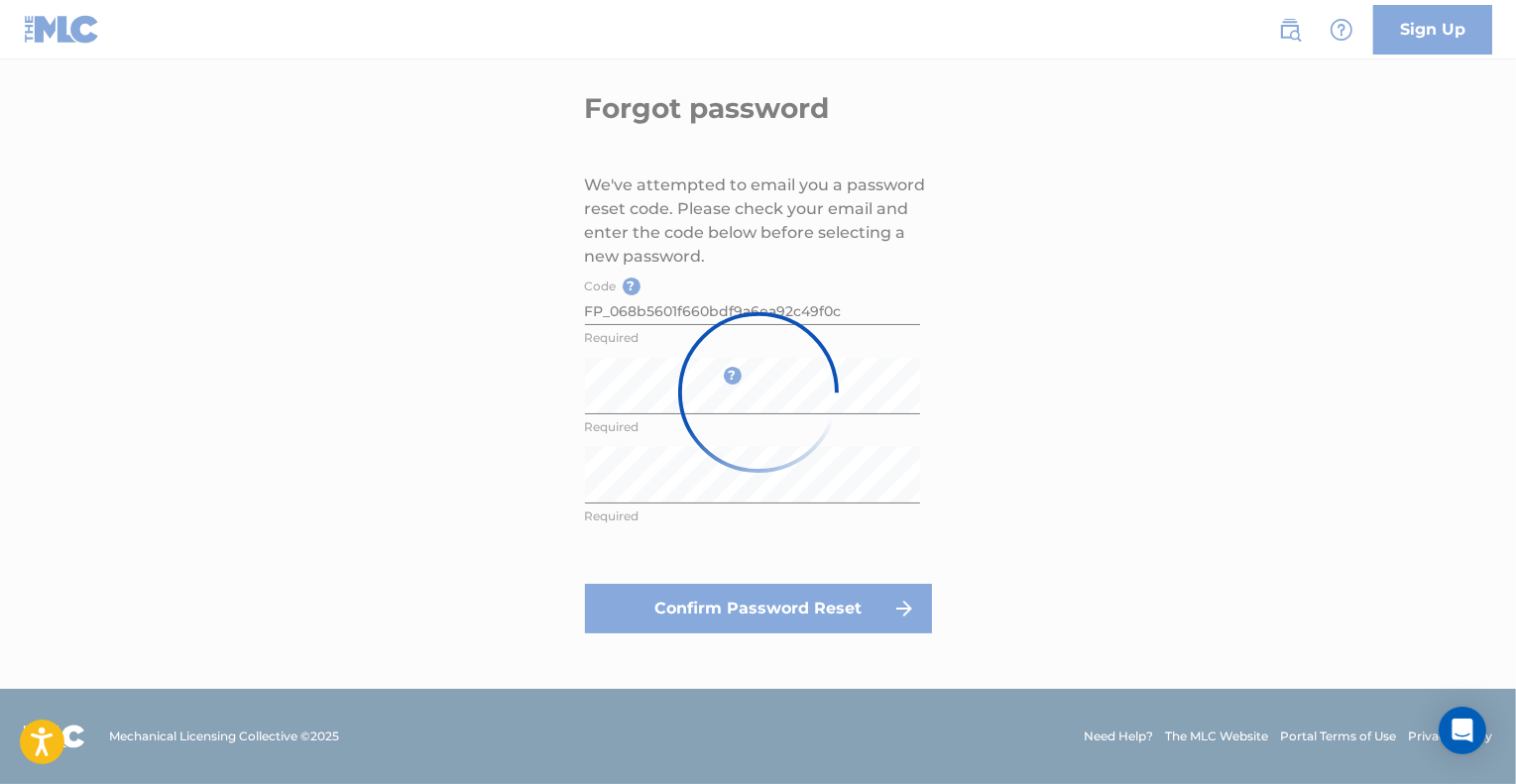 scroll, scrollTop: 0, scrollLeft: 0, axis: both 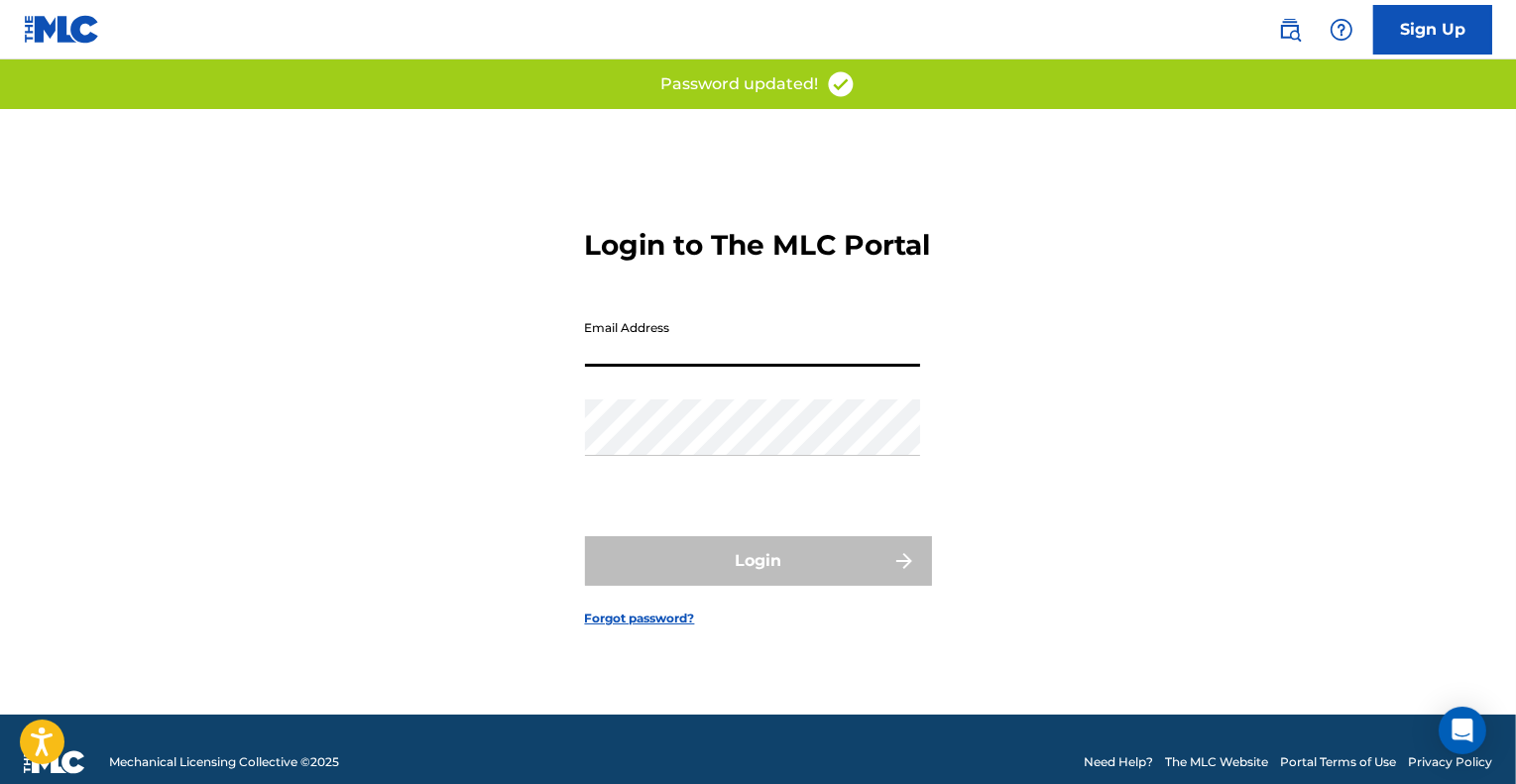 click on "Email Address" at bounding box center (753, 338) 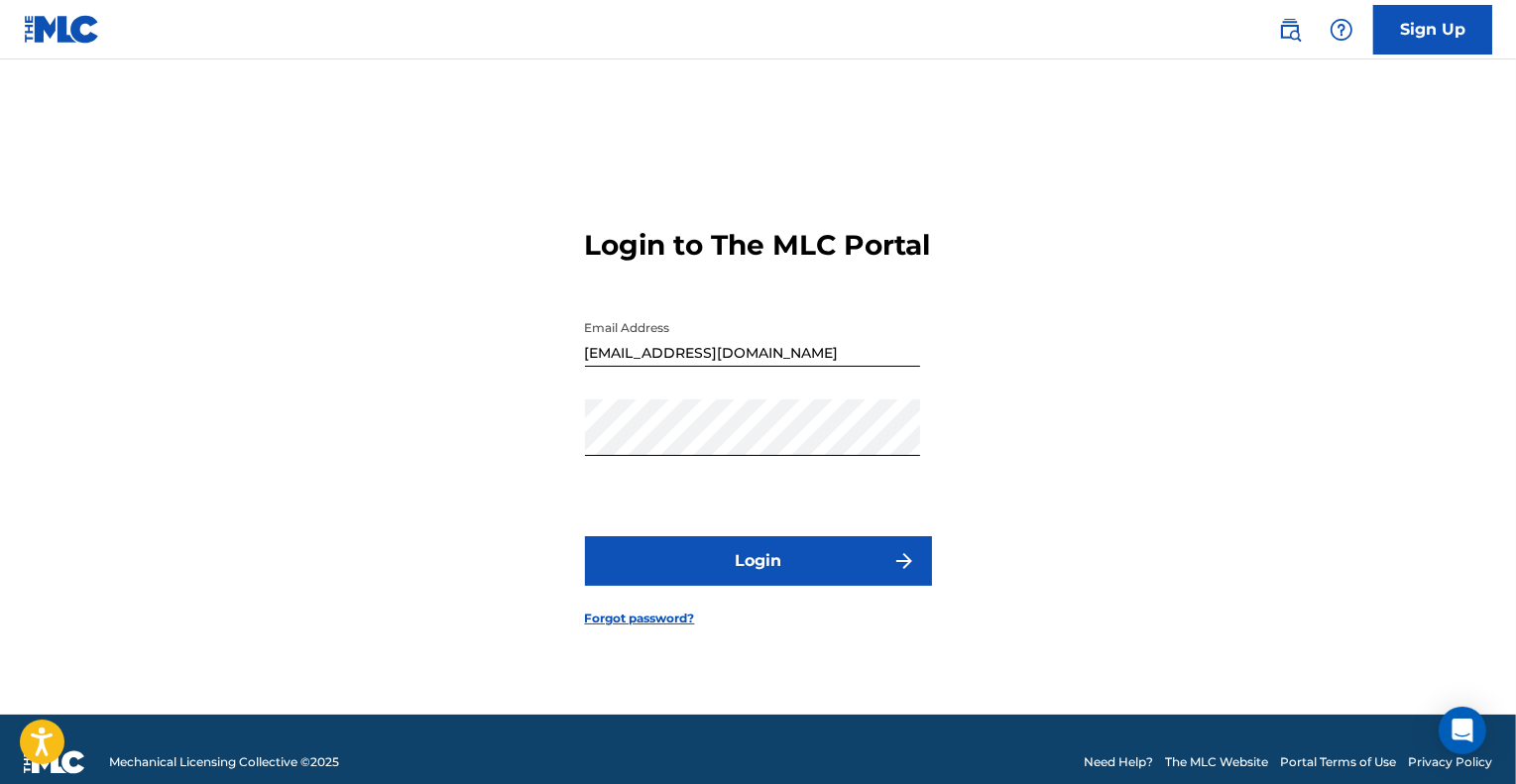 click on "Login" at bounding box center (758, 561) 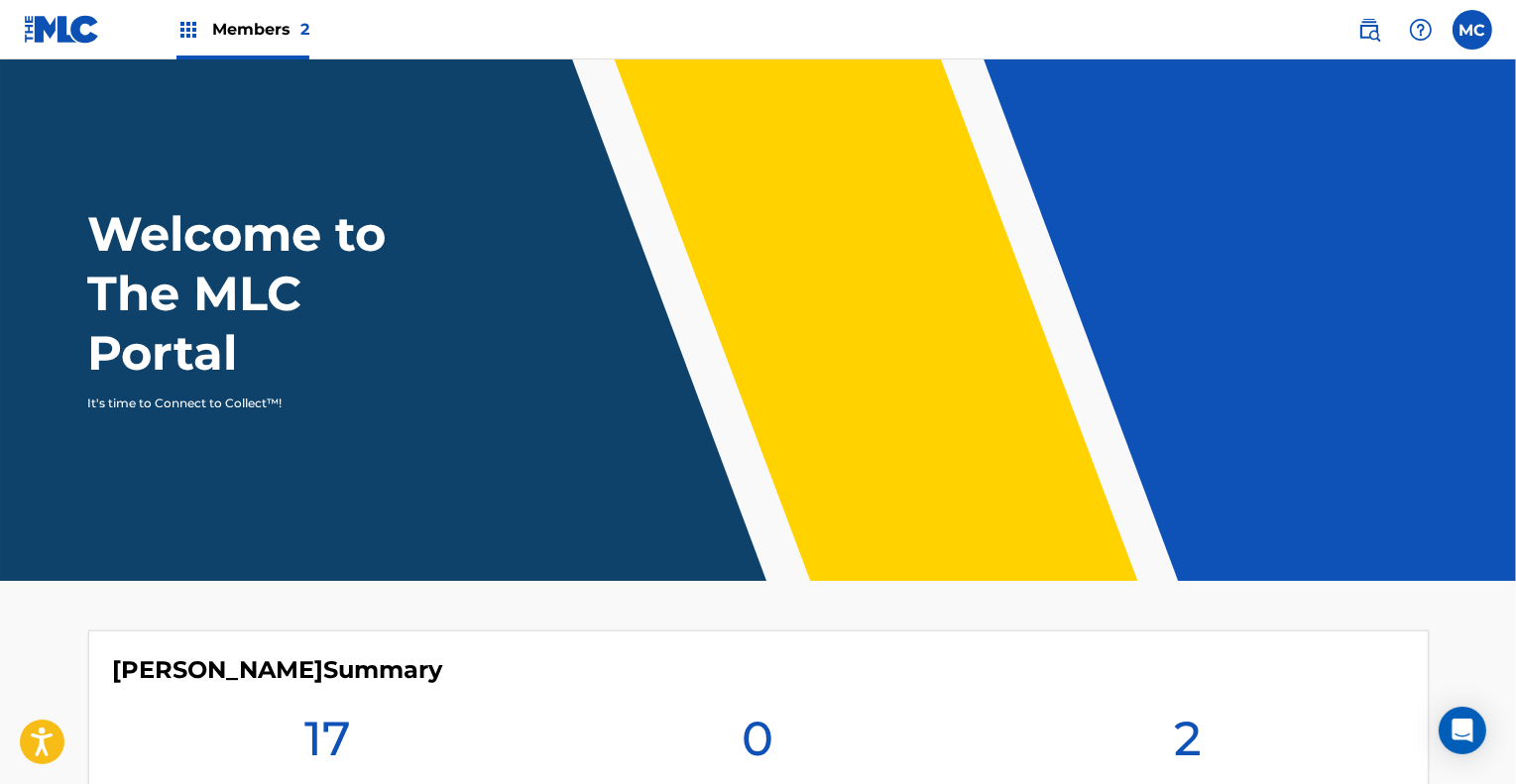 scroll, scrollTop: 0, scrollLeft: 0, axis: both 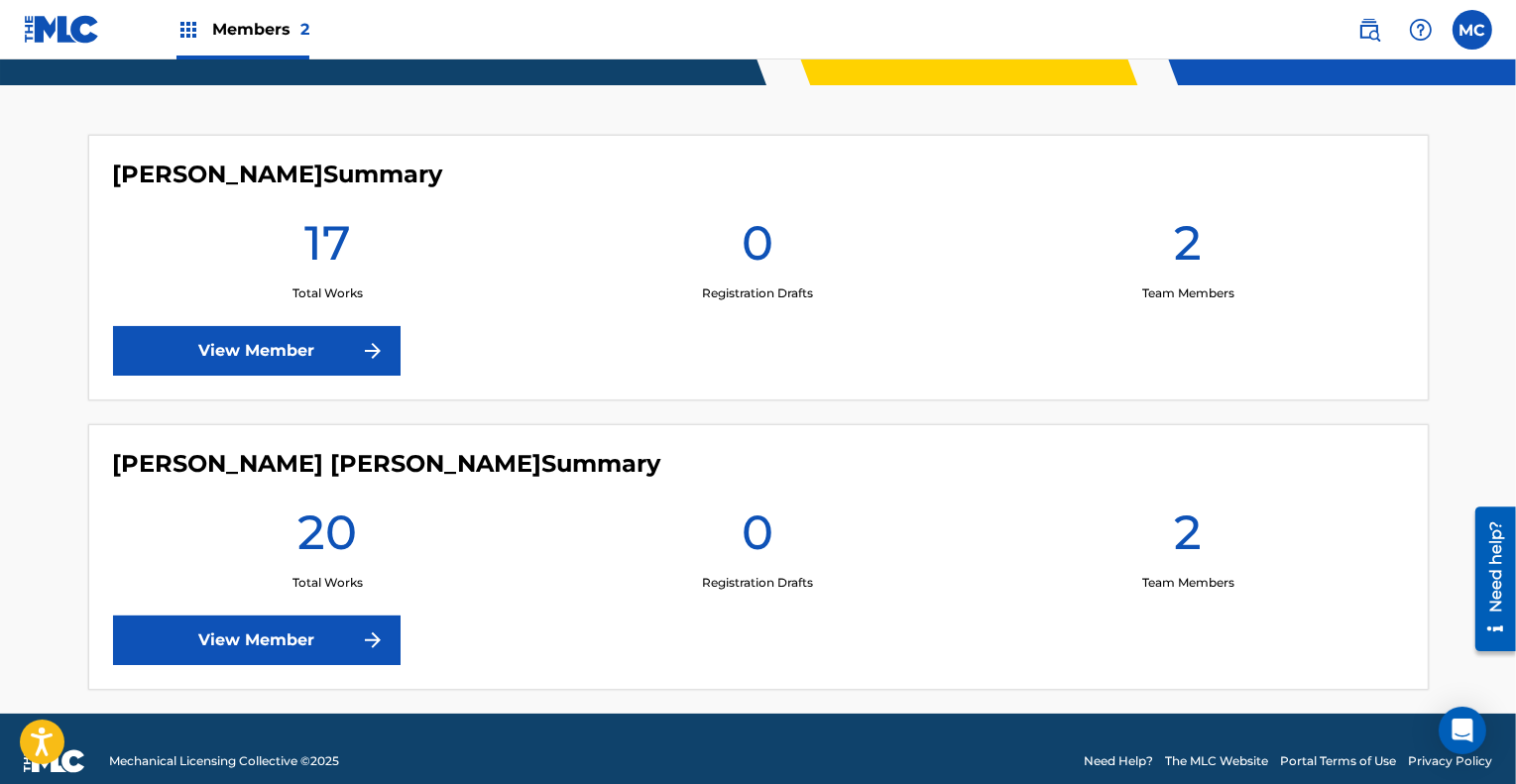 click on "View Member" at bounding box center [257, 351] 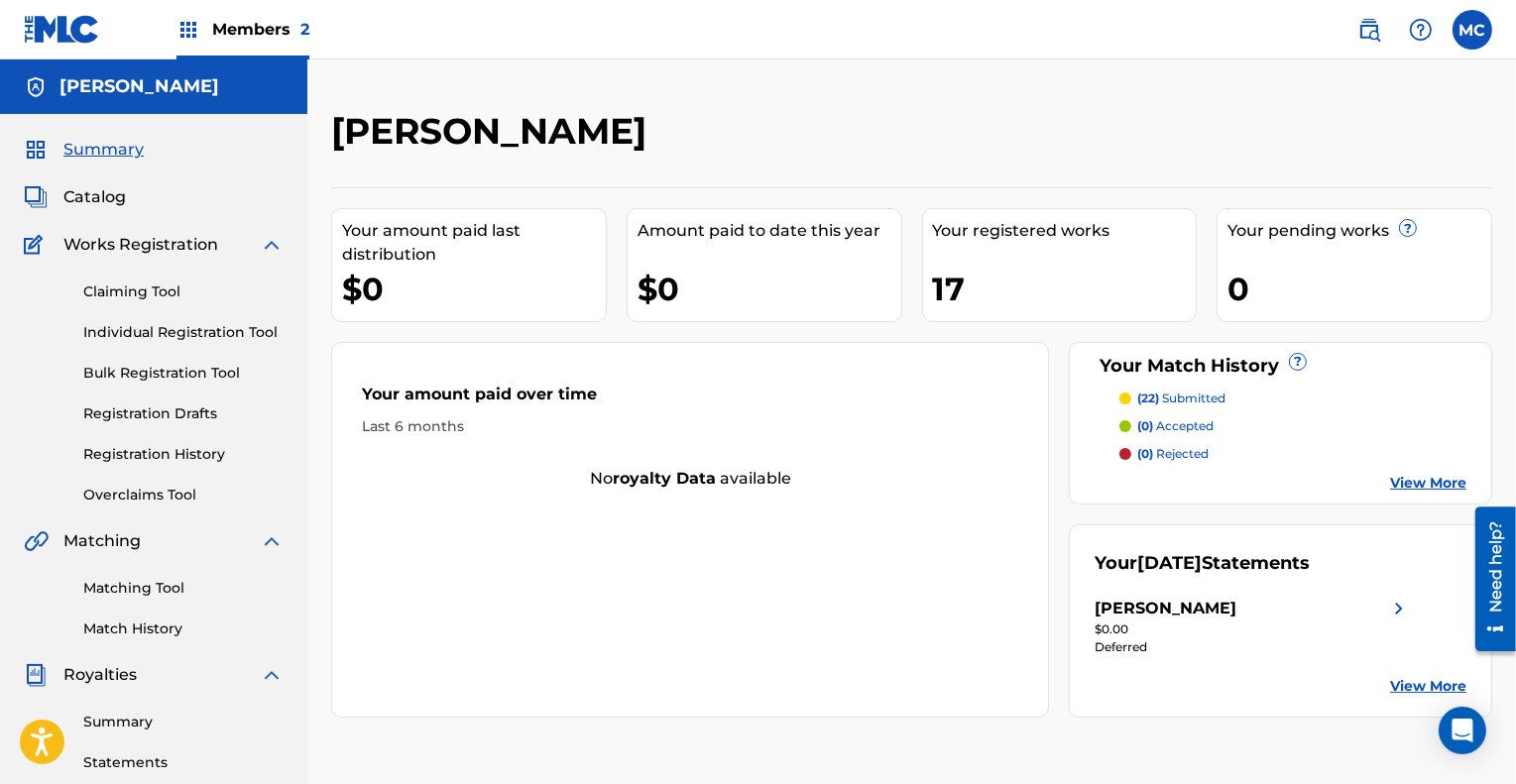 click on "Catalog" at bounding box center [94, 197] 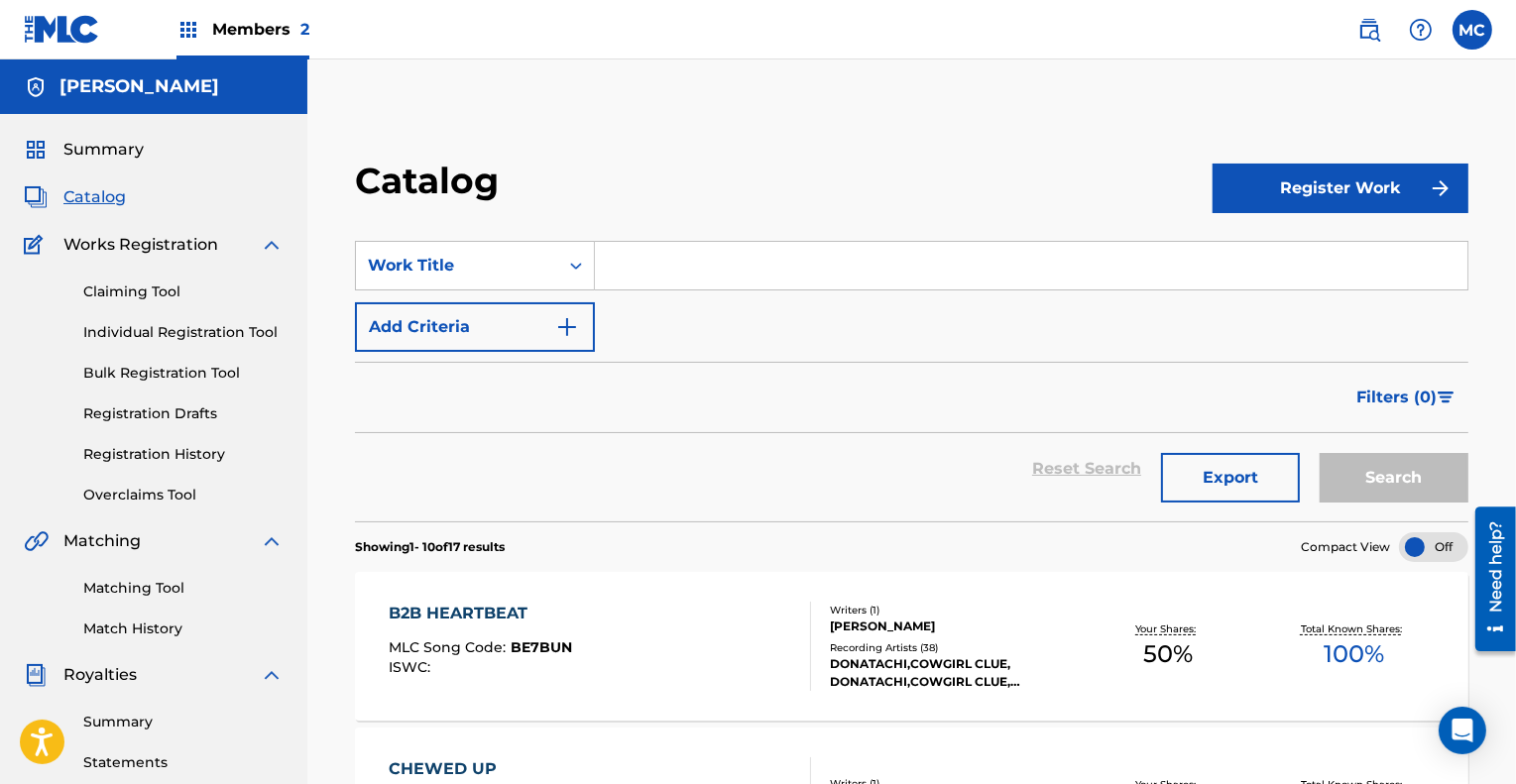 click at bounding box center (1031, 266) 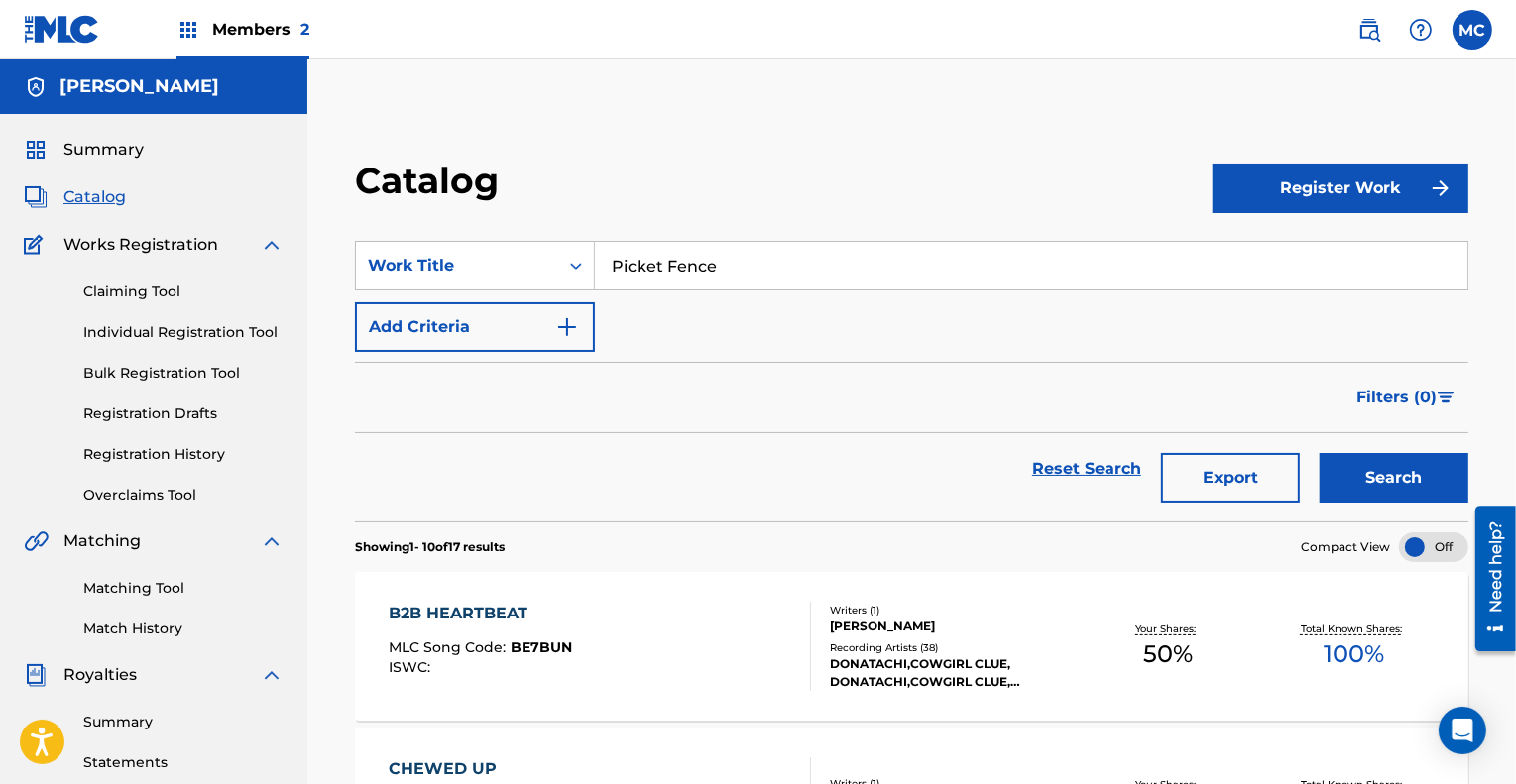 type on "Picket Fence" 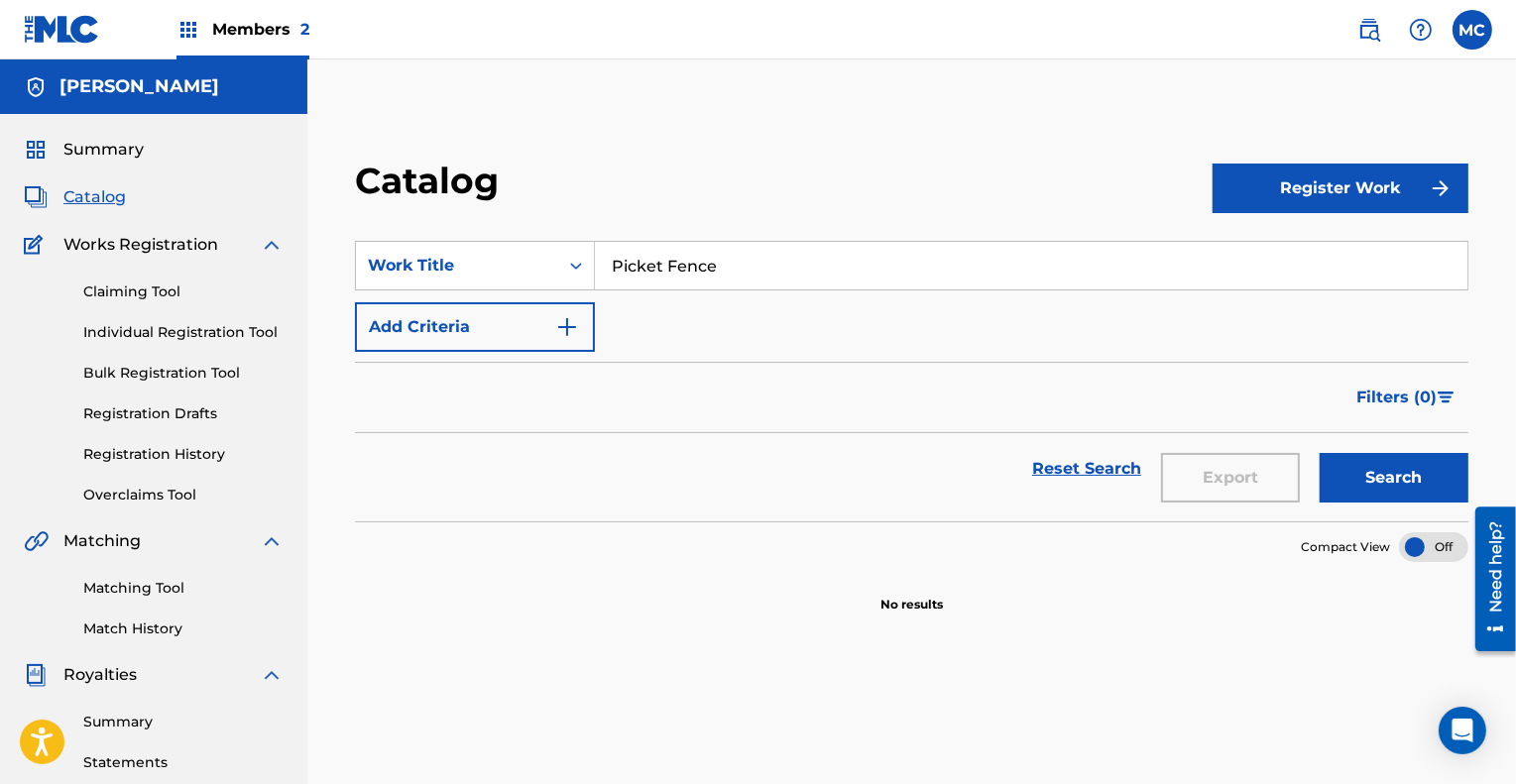 click on "SearchWithCriteria8609964a-0b29-43f9-92cb-40a506bf4548 Work Title Picket Fence Add Criteria" at bounding box center (911, 296) 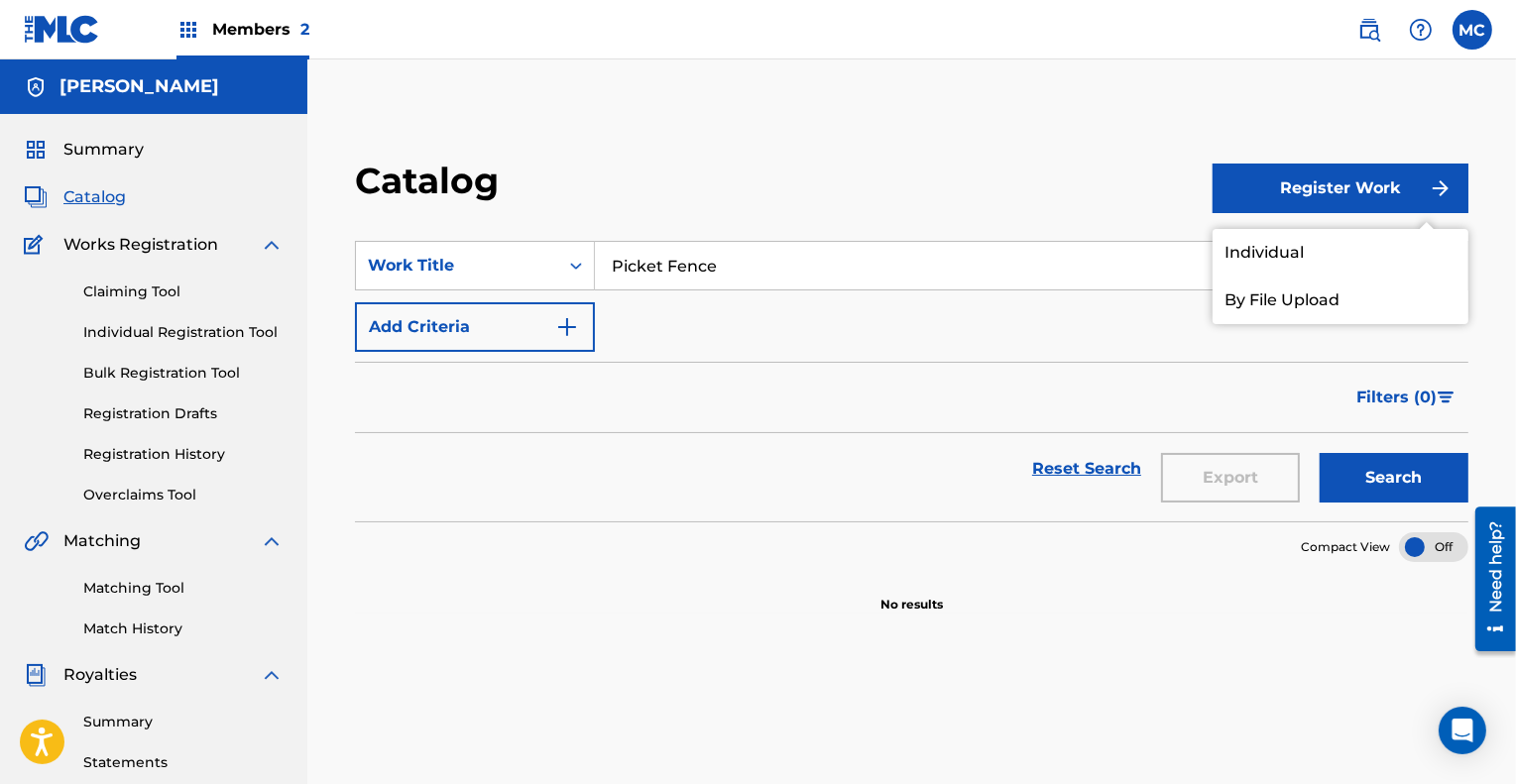 click on "Individual" at bounding box center [1341, 253] 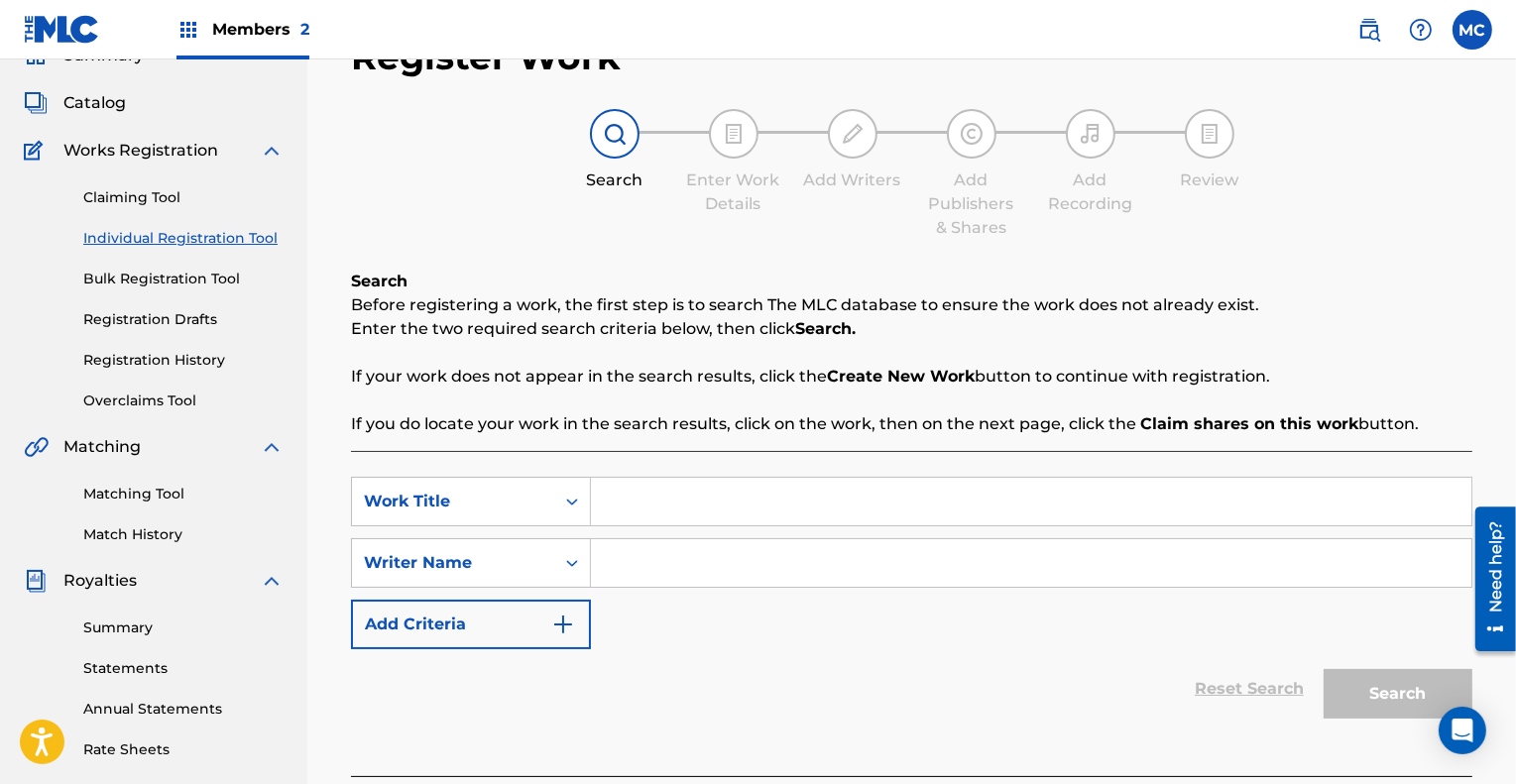 click at bounding box center (1031, 502) 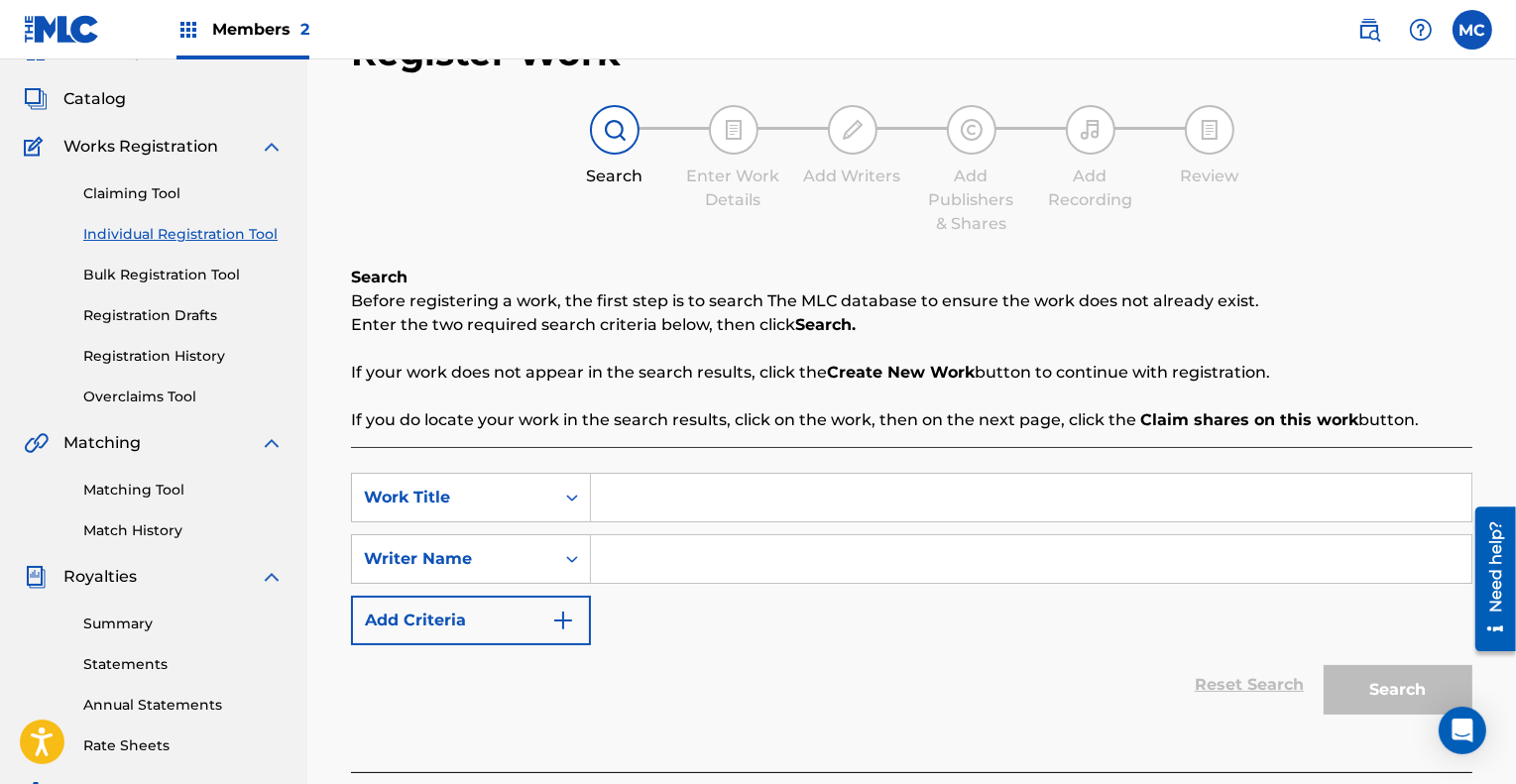scroll, scrollTop: 99, scrollLeft: 0, axis: vertical 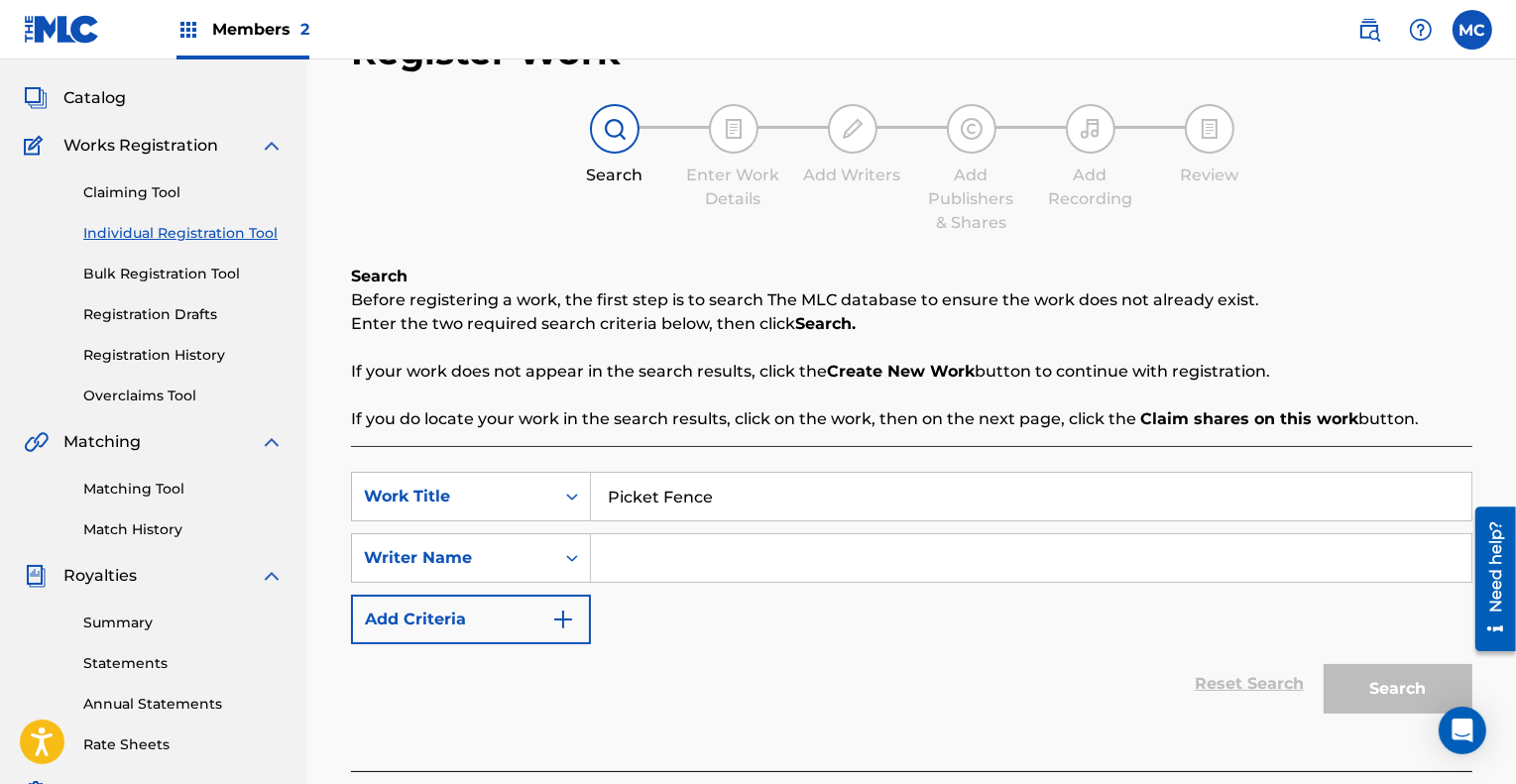 type on "Picket Fence" 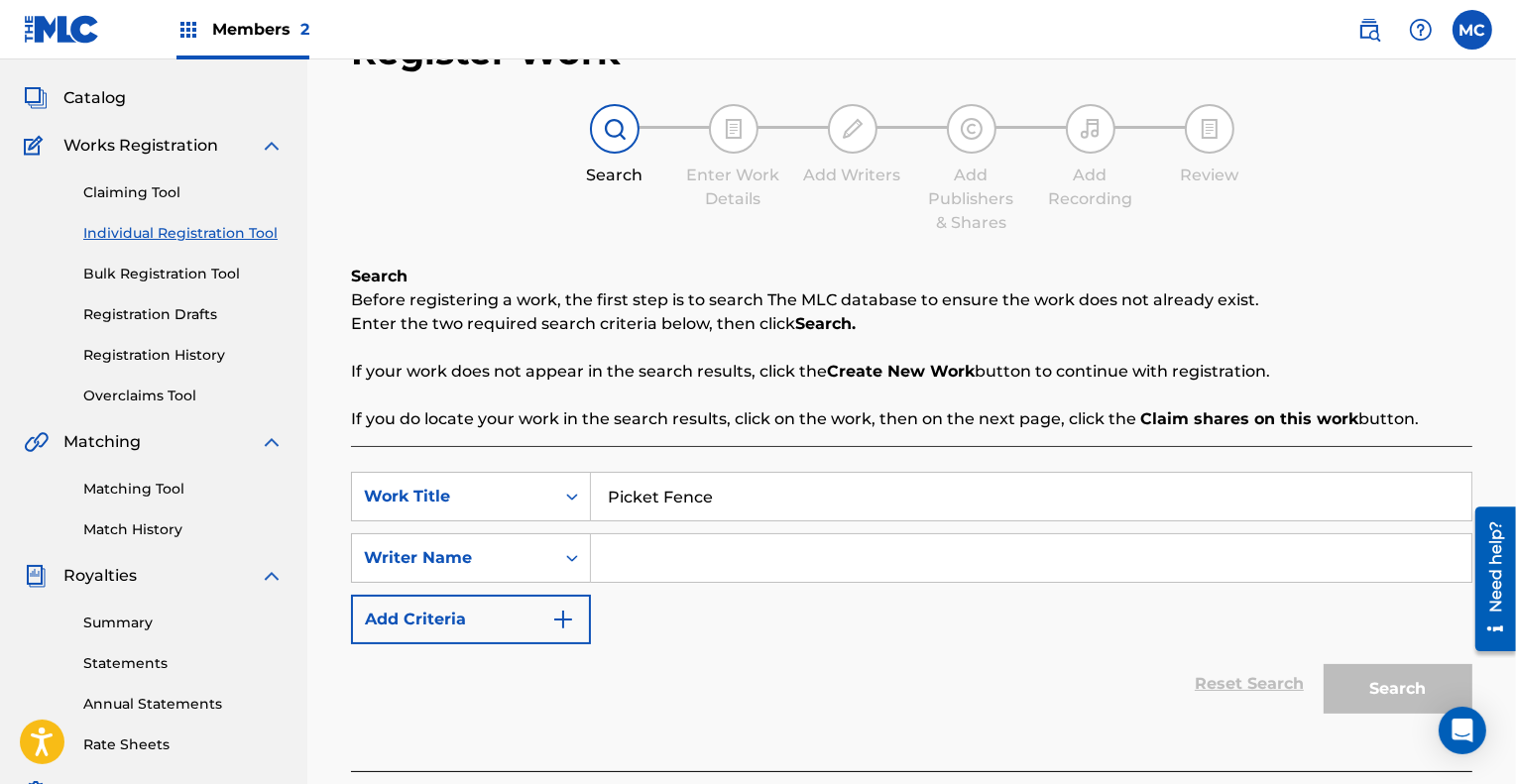 type on "Ashley Calhoun" 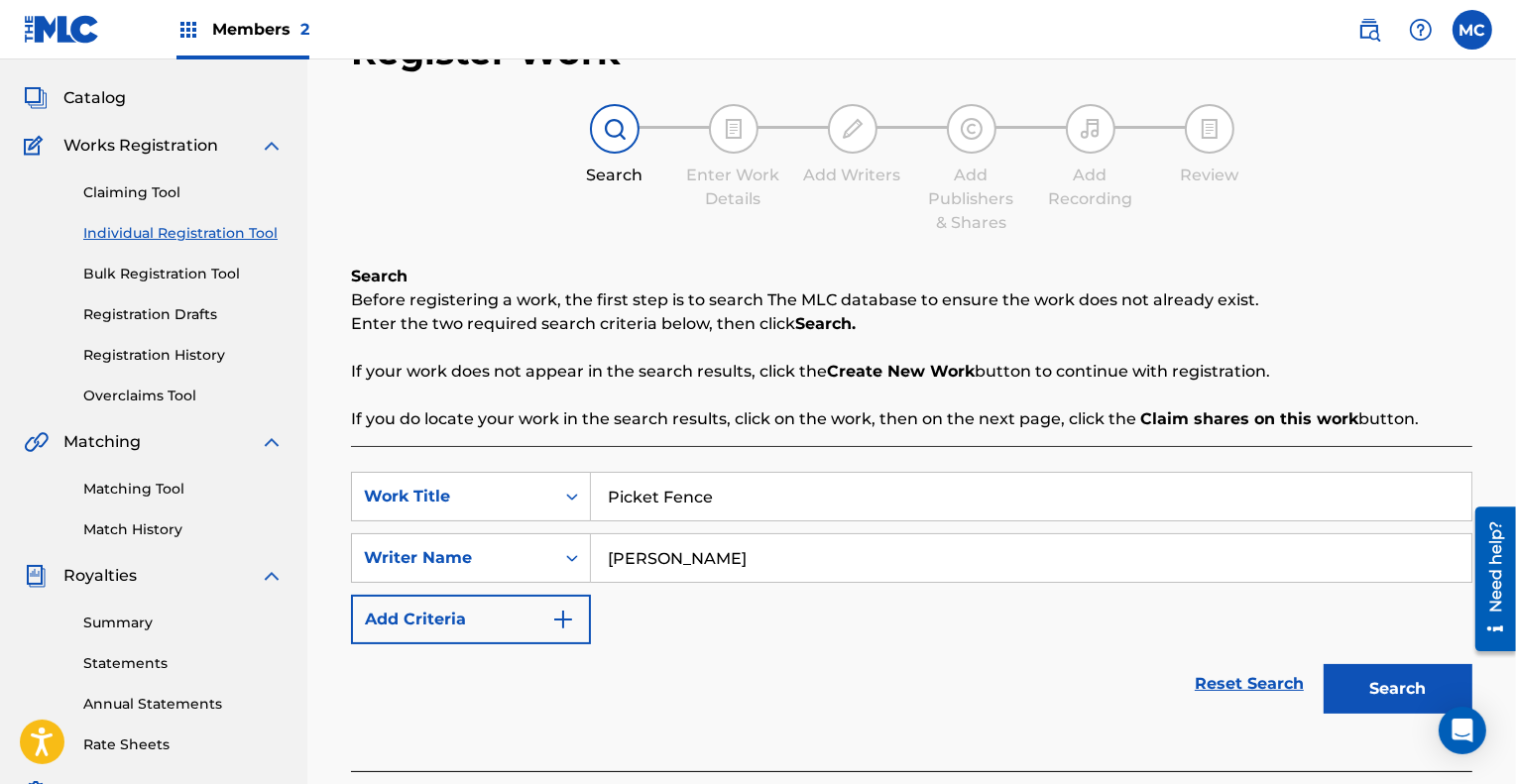 click on "Search" at bounding box center [1398, 689] 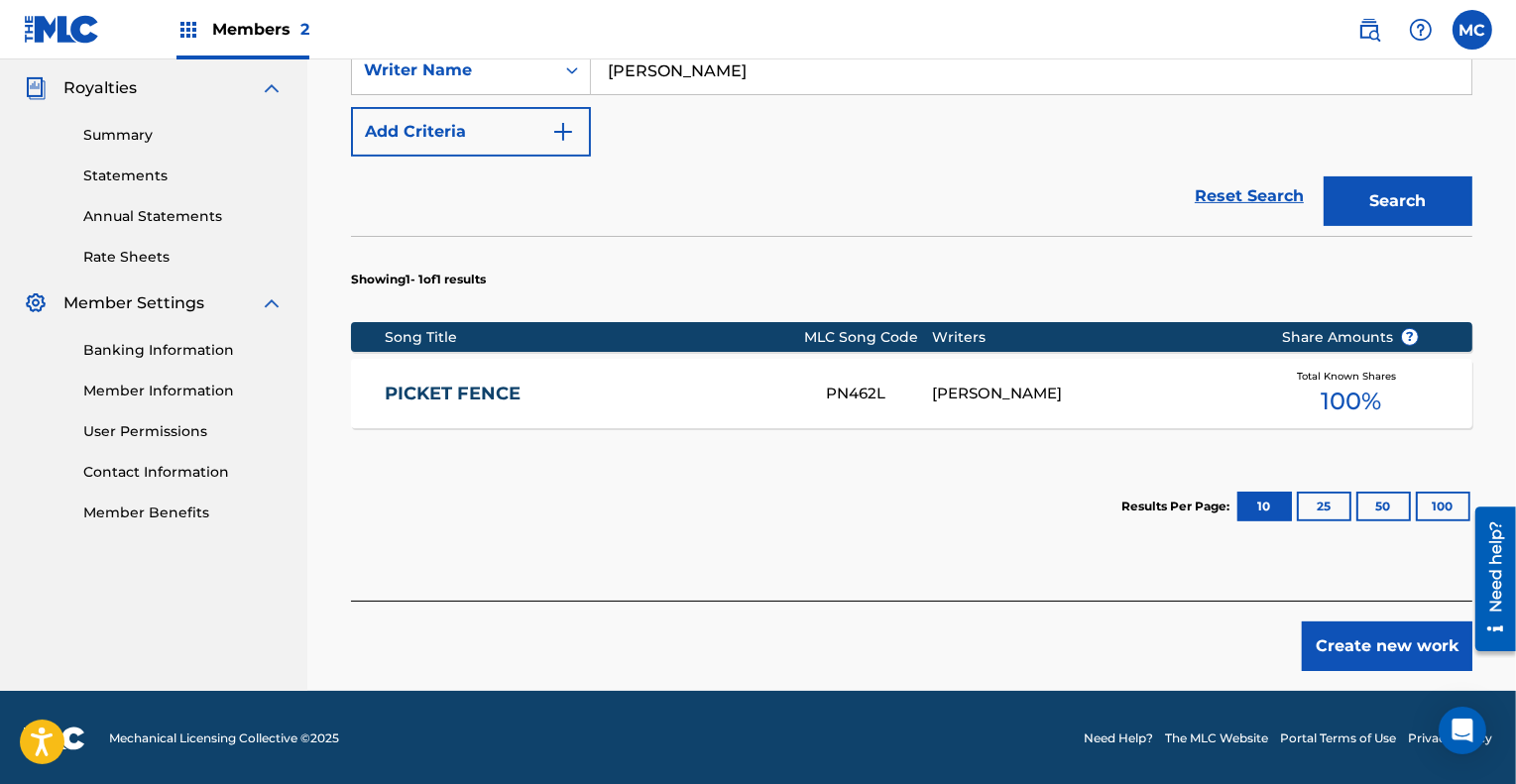 scroll, scrollTop: 588, scrollLeft: 0, axis: vertical 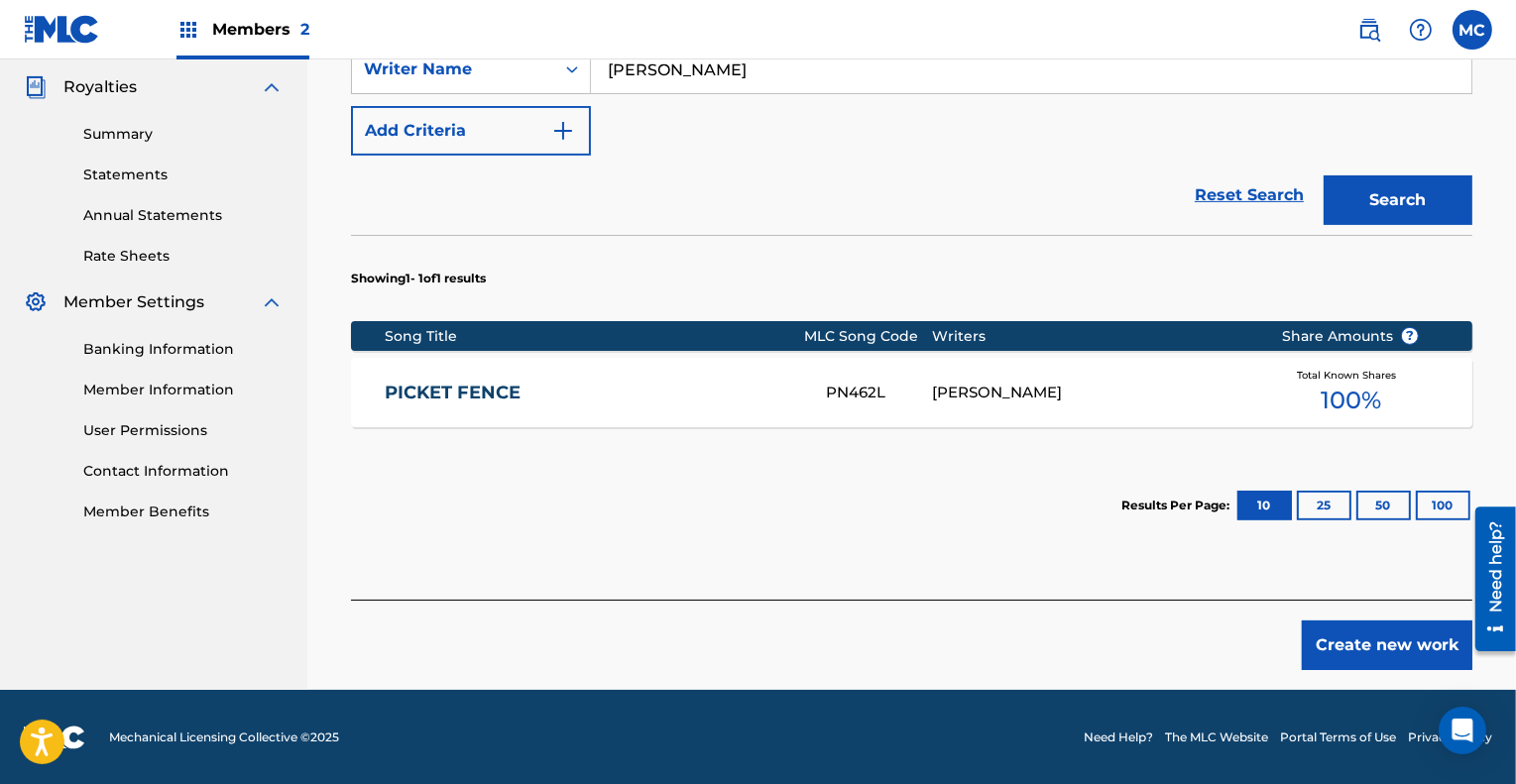 click on "100 %" at bounding box center (1350, 400) 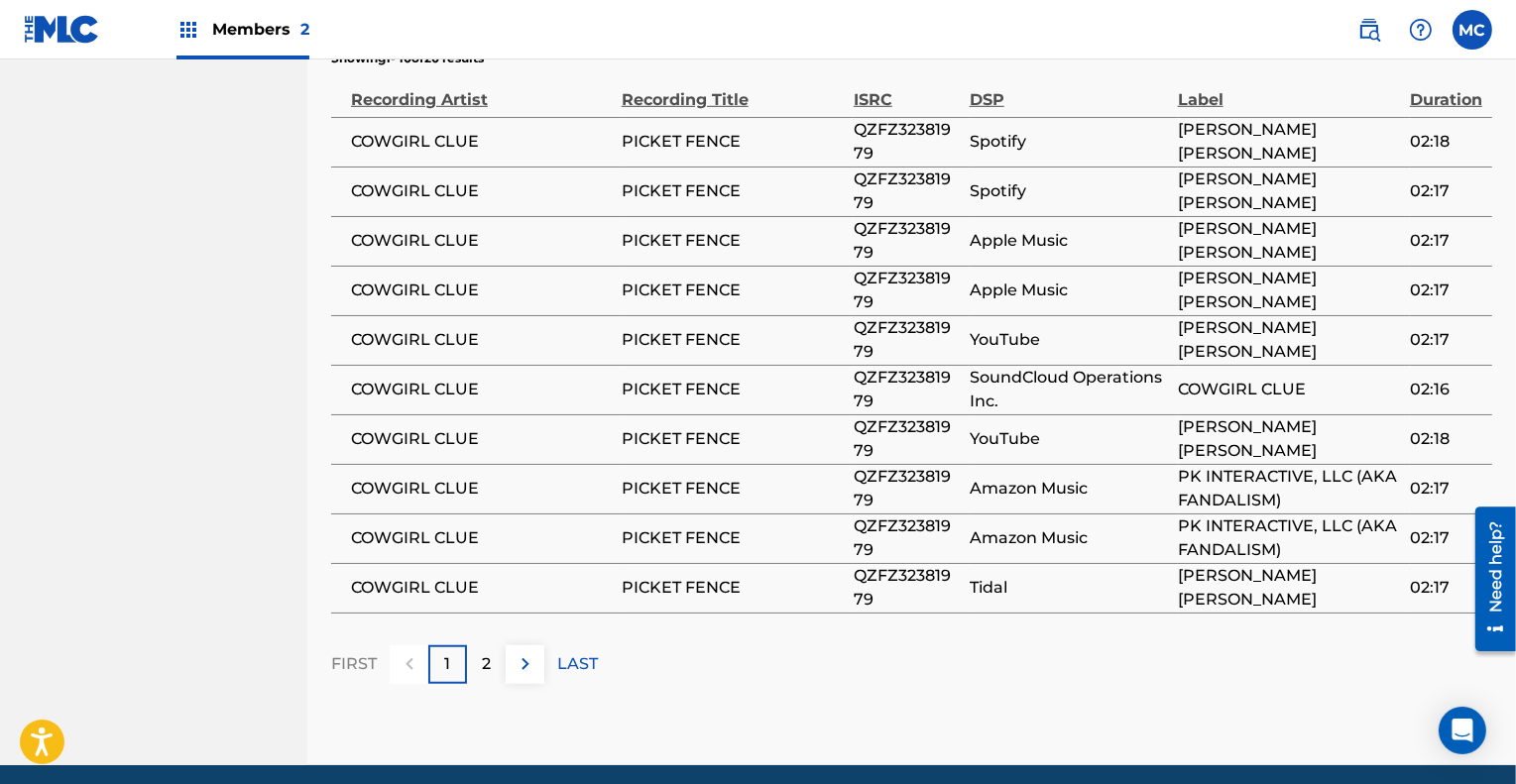 scroll, scrollTop: 1388, scrollLeft: 0, axis: vertical 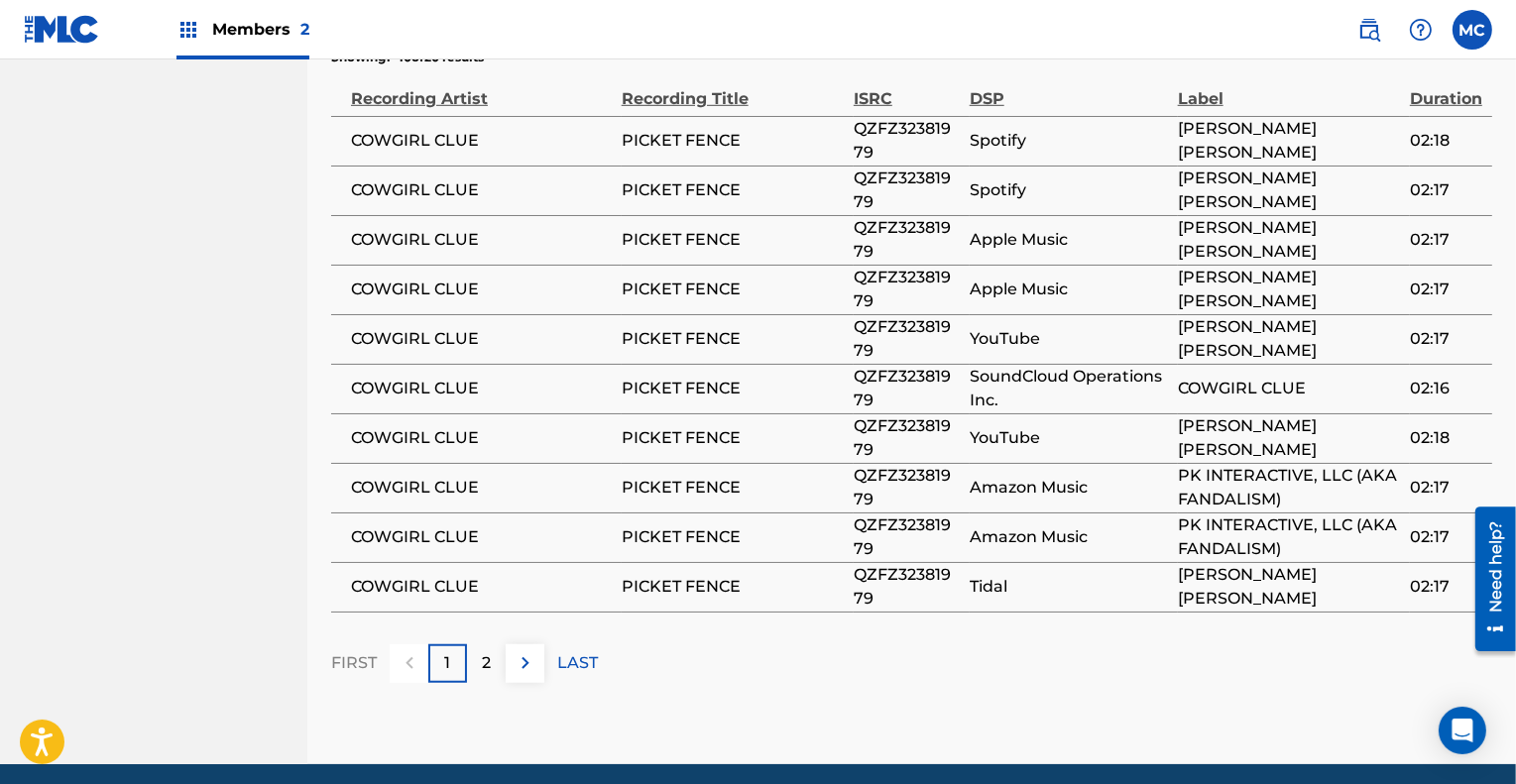click on "2" at bounding box center (486, 663) 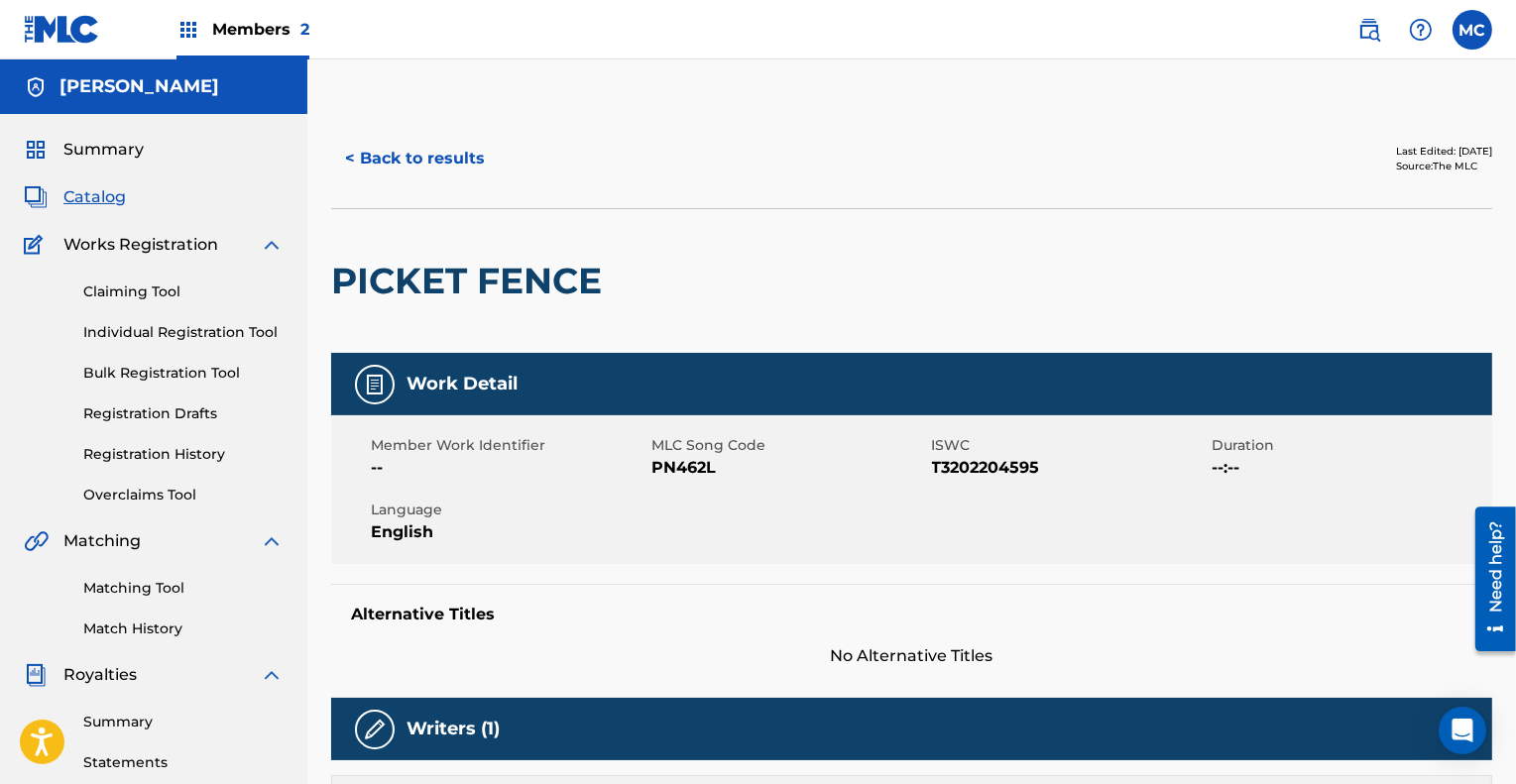 scroll, scrollTop: 0, scrollLeft: 0, axis: both 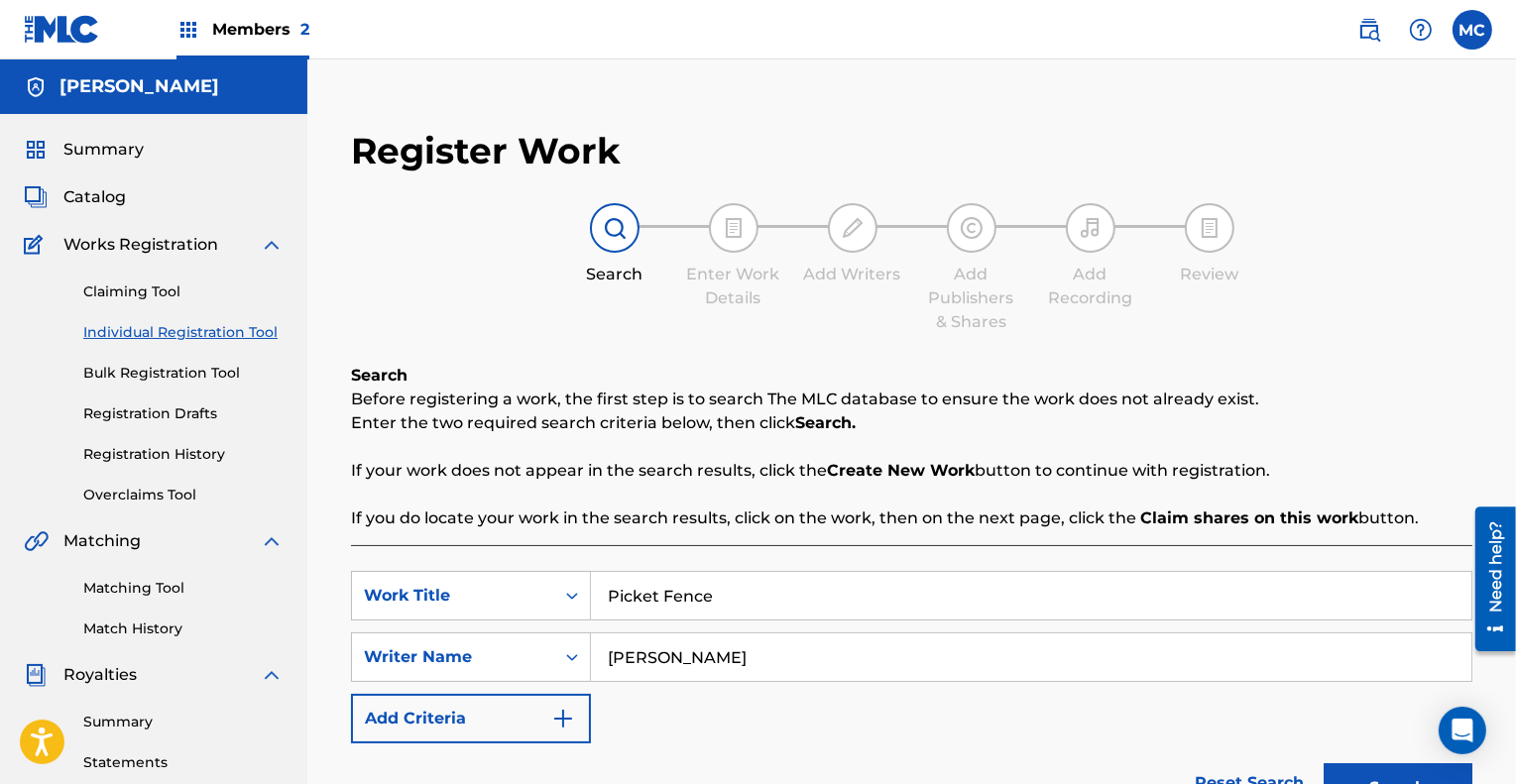 click on "Members    2" at bounding box center [261, 29] 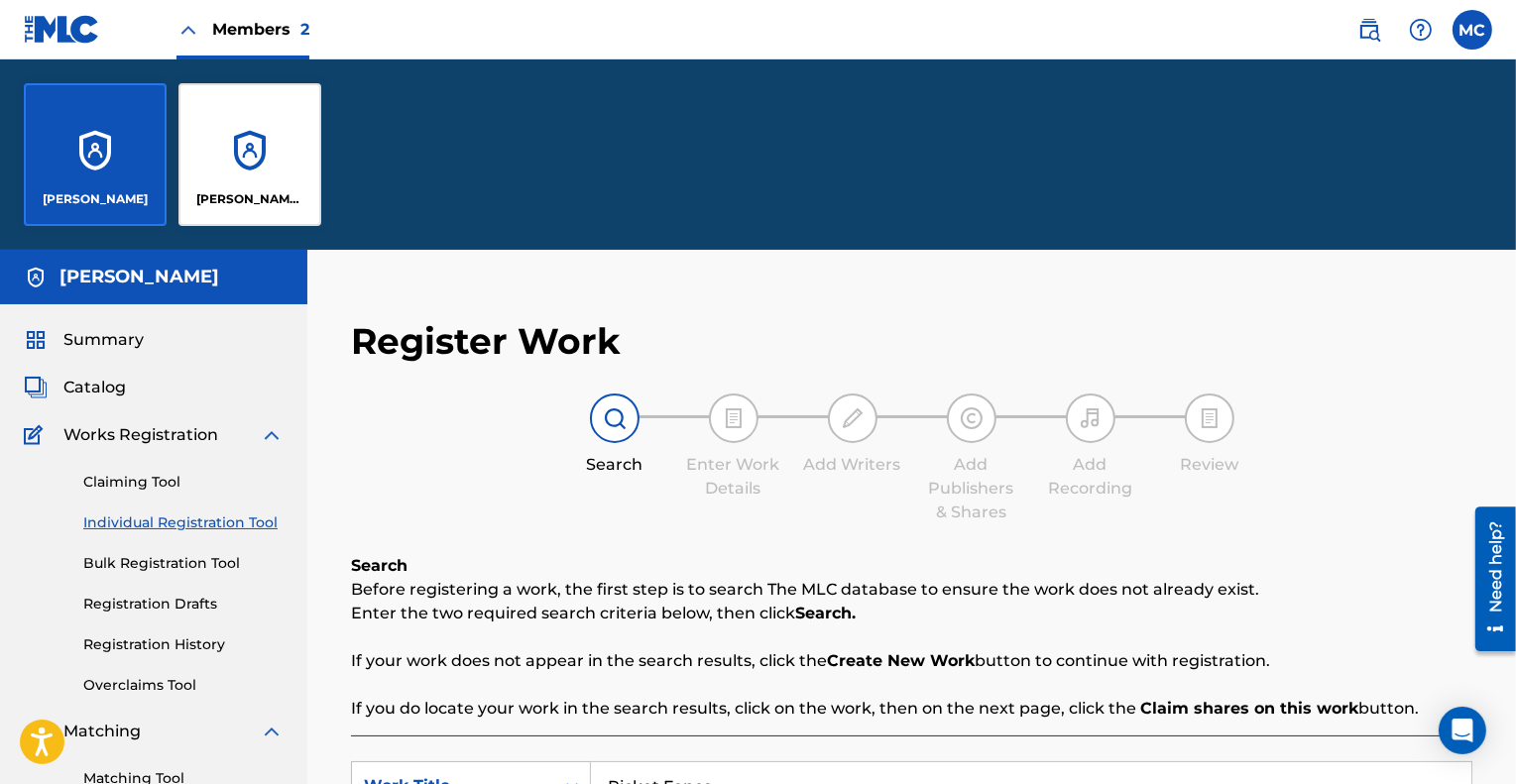 click on "[PERSON_NAME] [PERSON_NAME]" at bounding box center (250, 155) 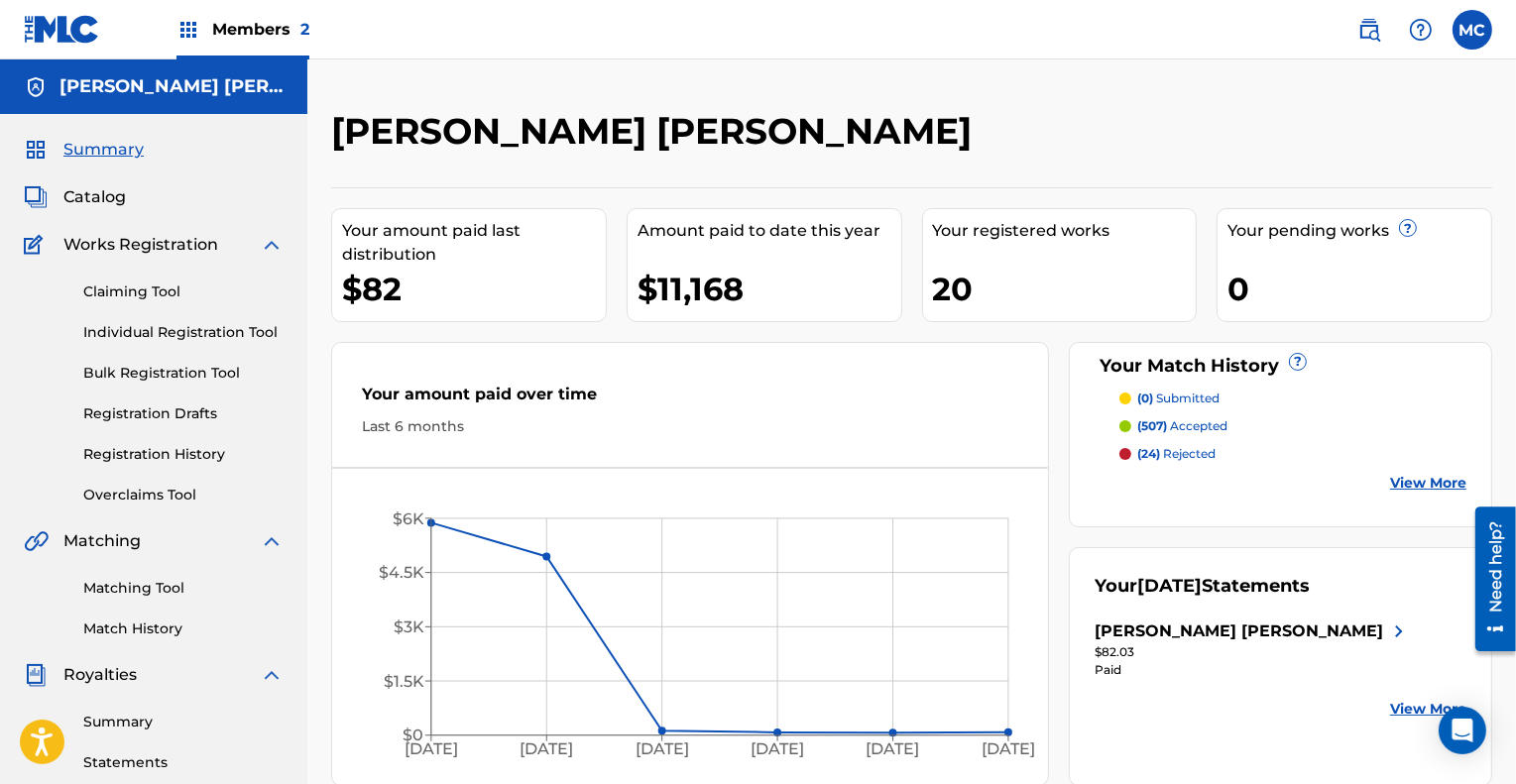 click on "Catalog" at bounding box center [94, 197] 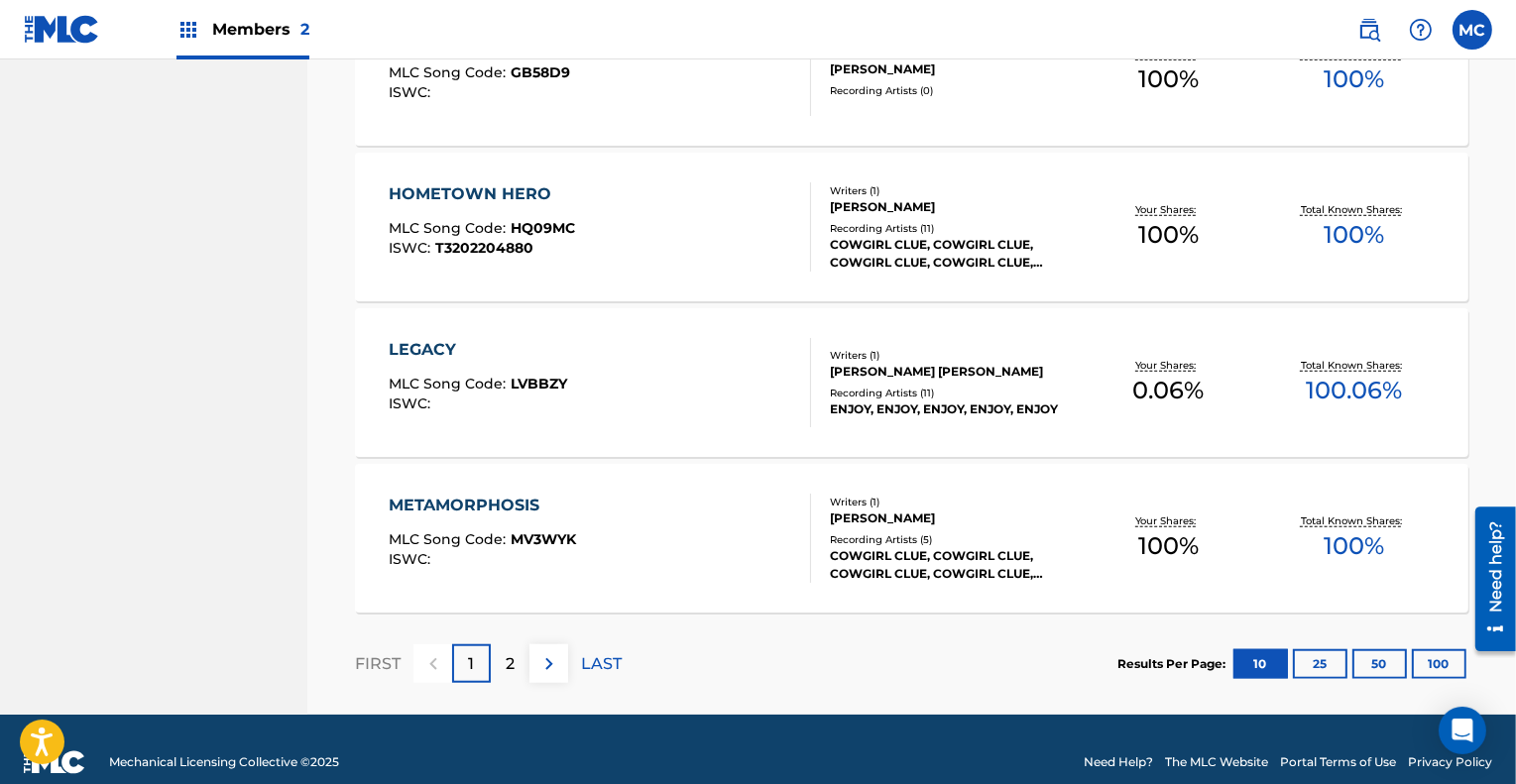scroll, scrollTop: 1533, scrollLeft: 0, axis: vertical 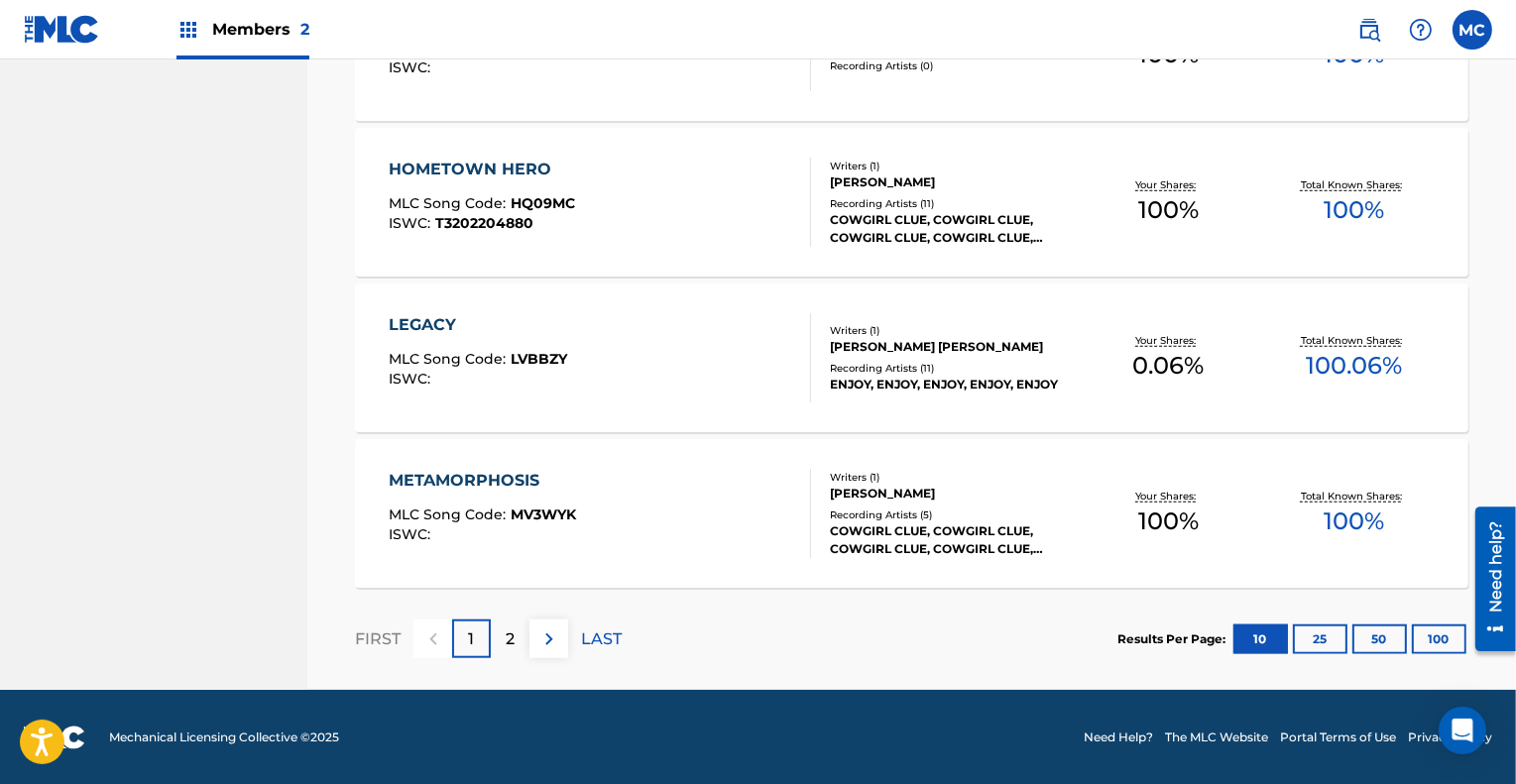 click on "2" at bounding box center [510, 639] 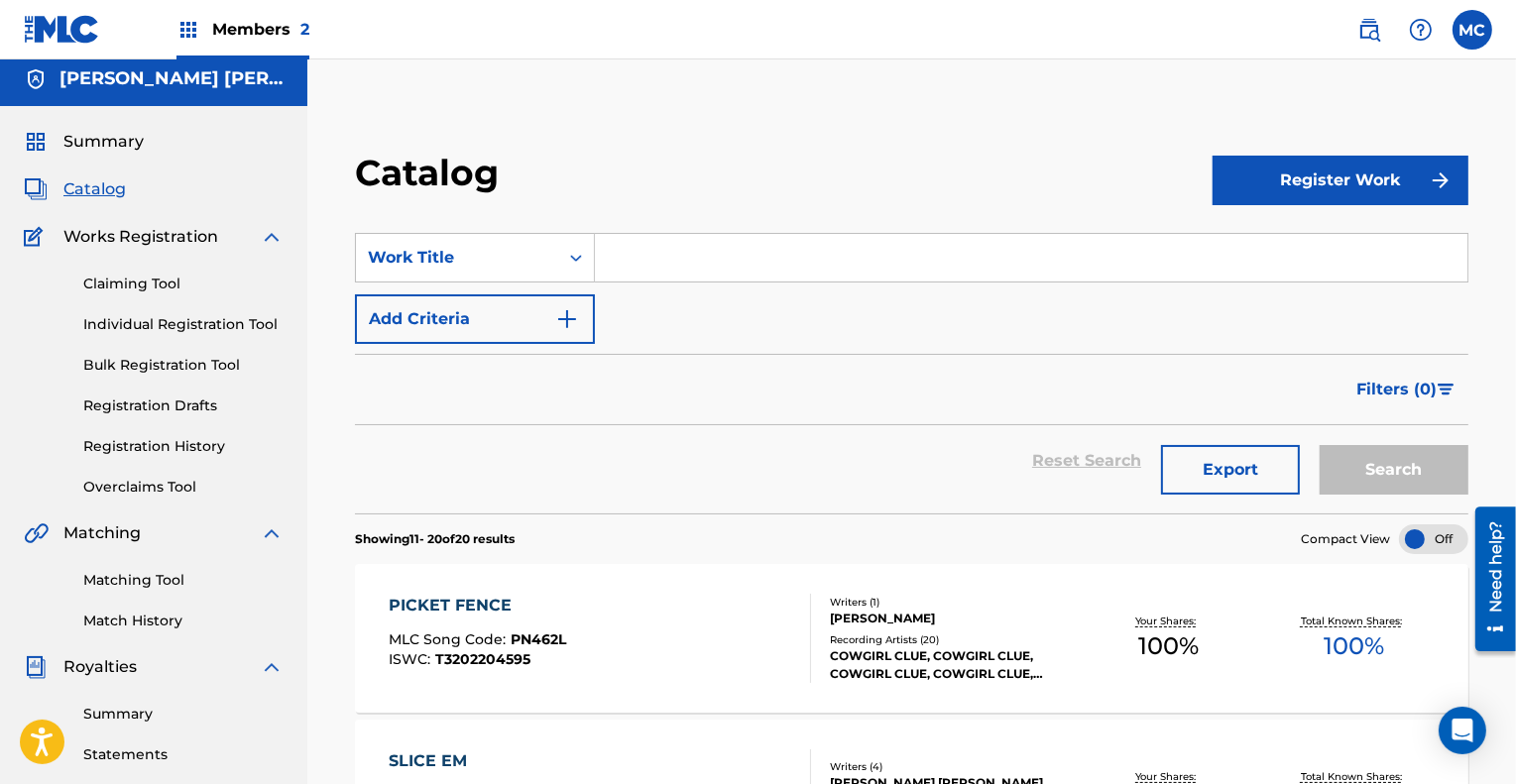scroll, scrollTop: 0, scrollLeft: 0, axis: both 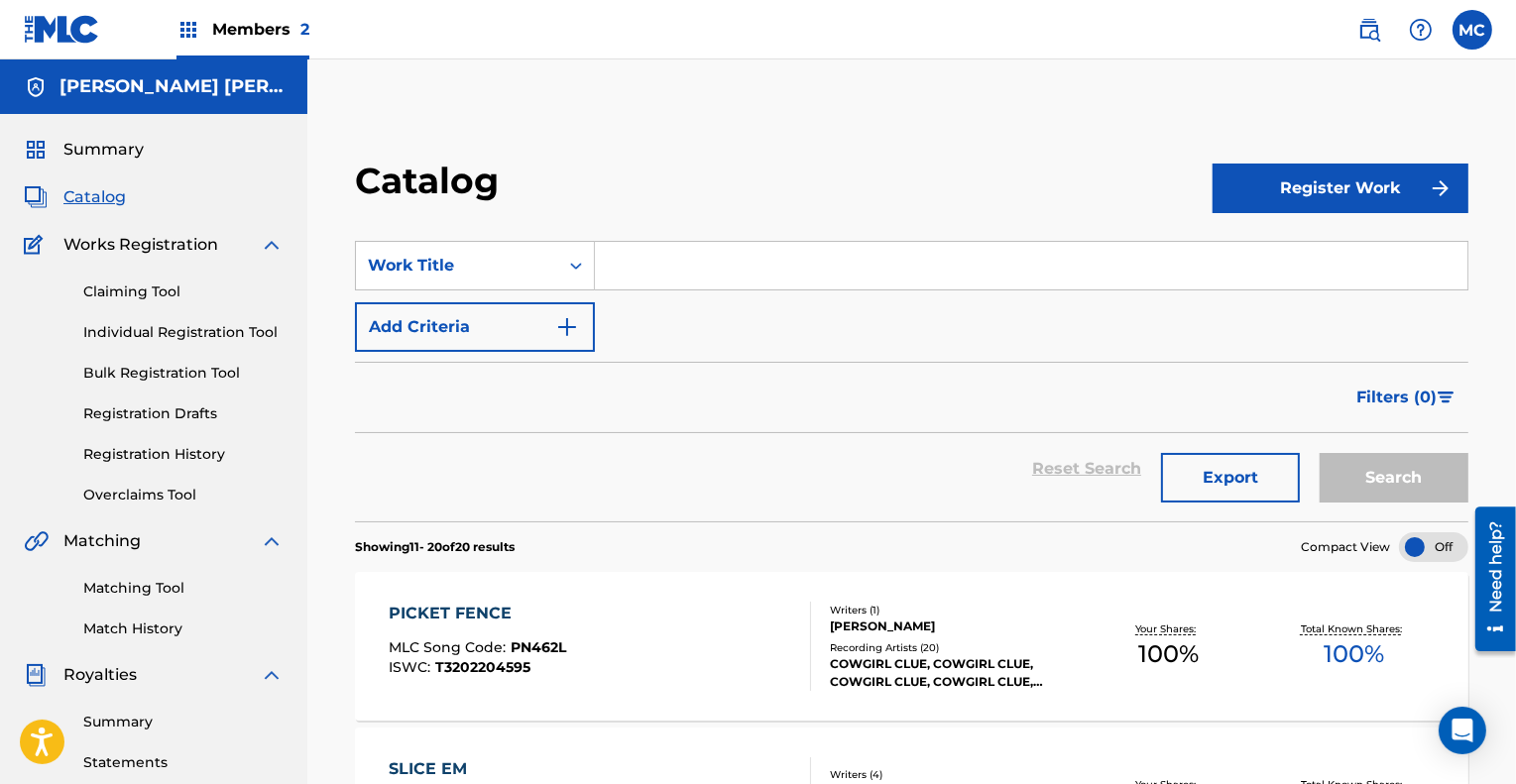 click on "PICKET FENCE" at bounding box center (477, 614) 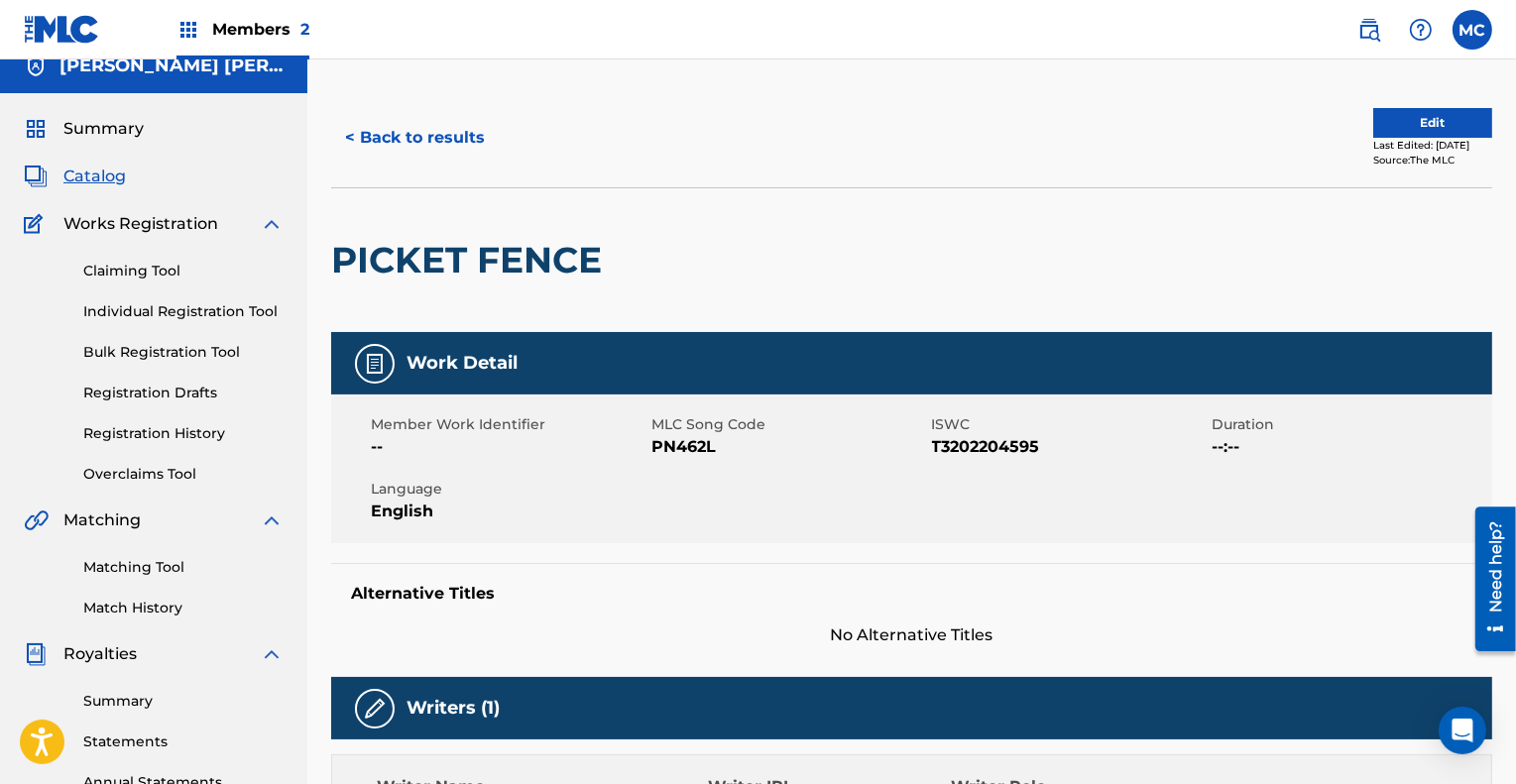 scroll, scrollTop: 0, scrollLeft: 0, axis: both 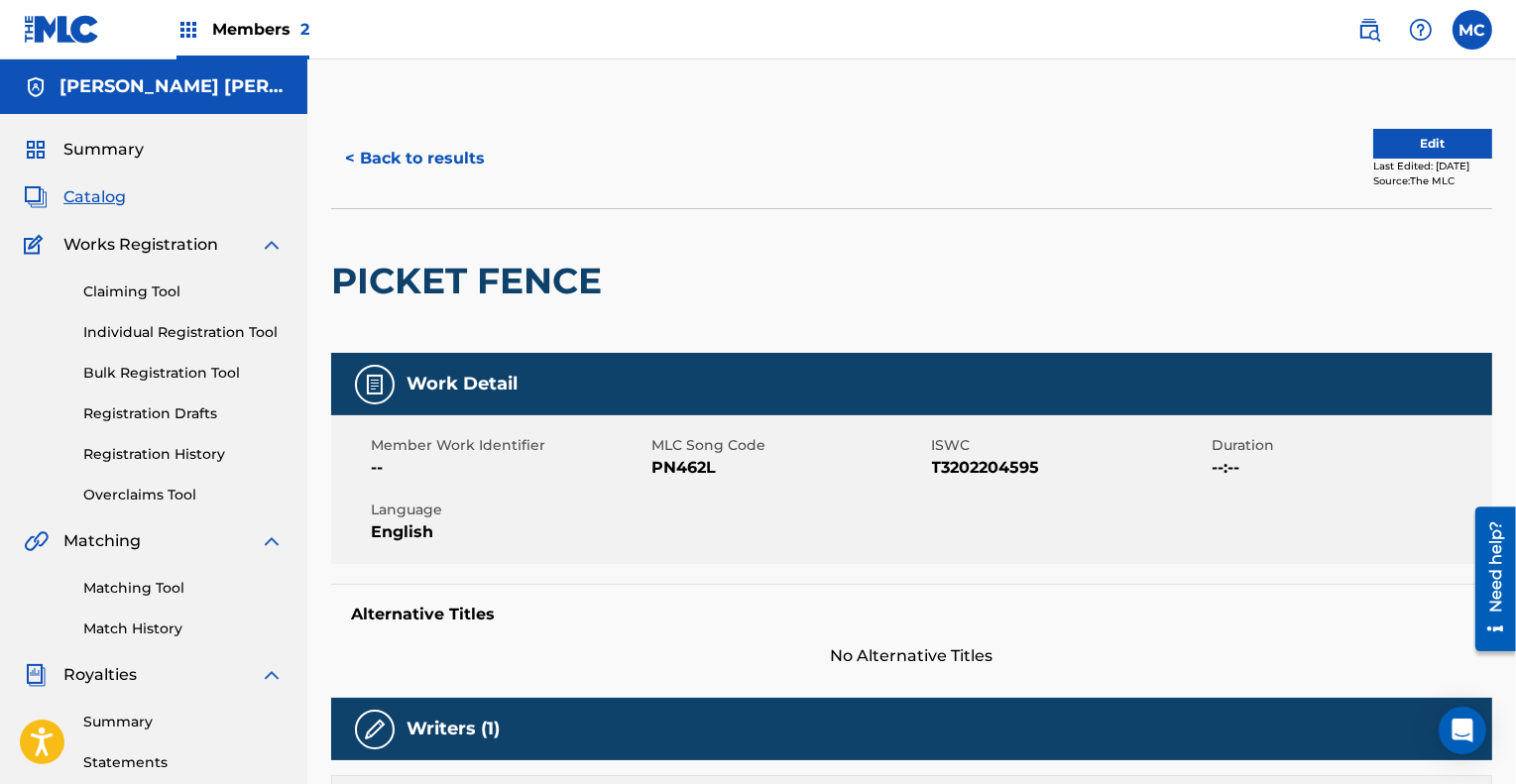 click on "Edit" at bounding box center (1433, 144) 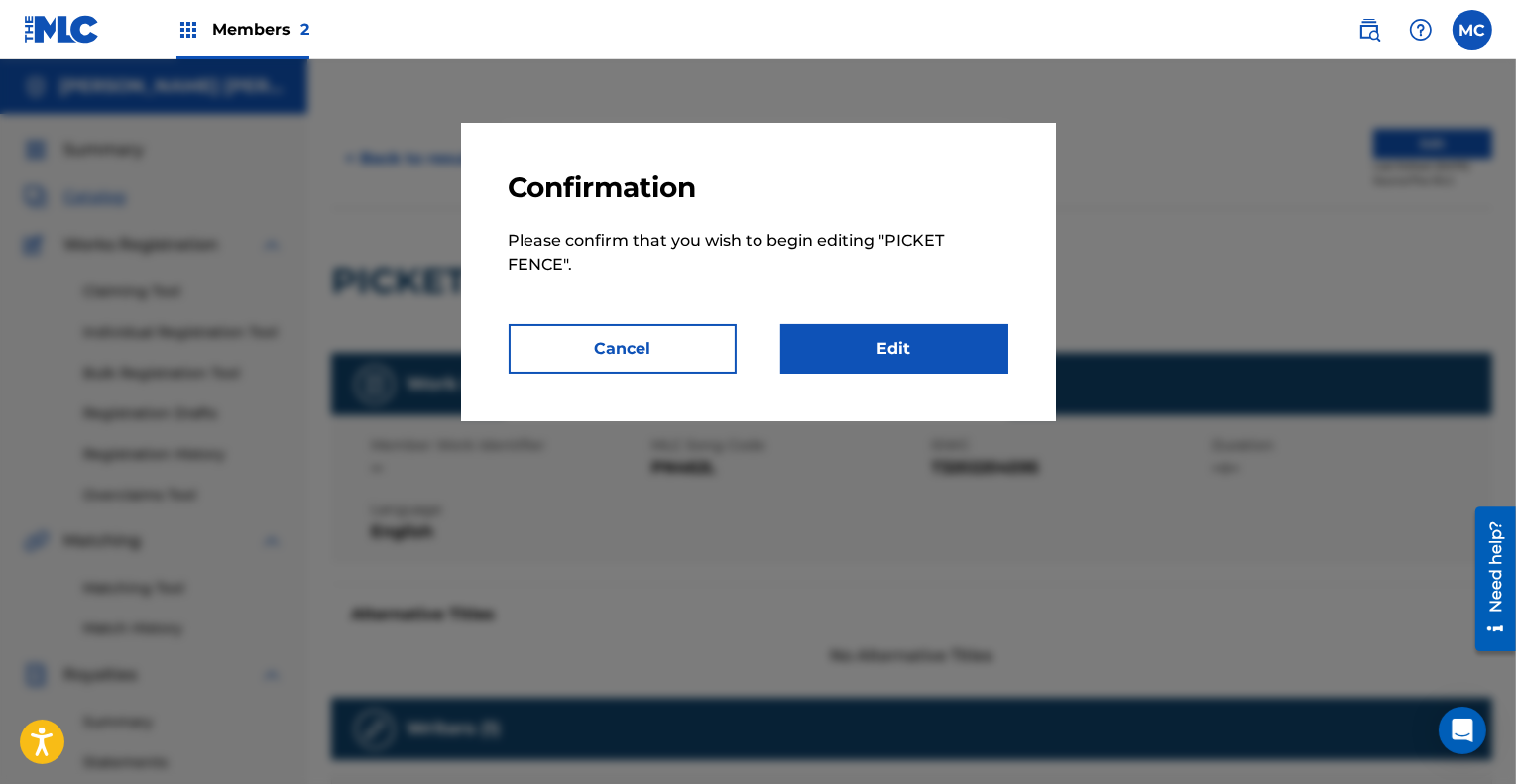 click on "Edit" at bounding box center [894, 349] 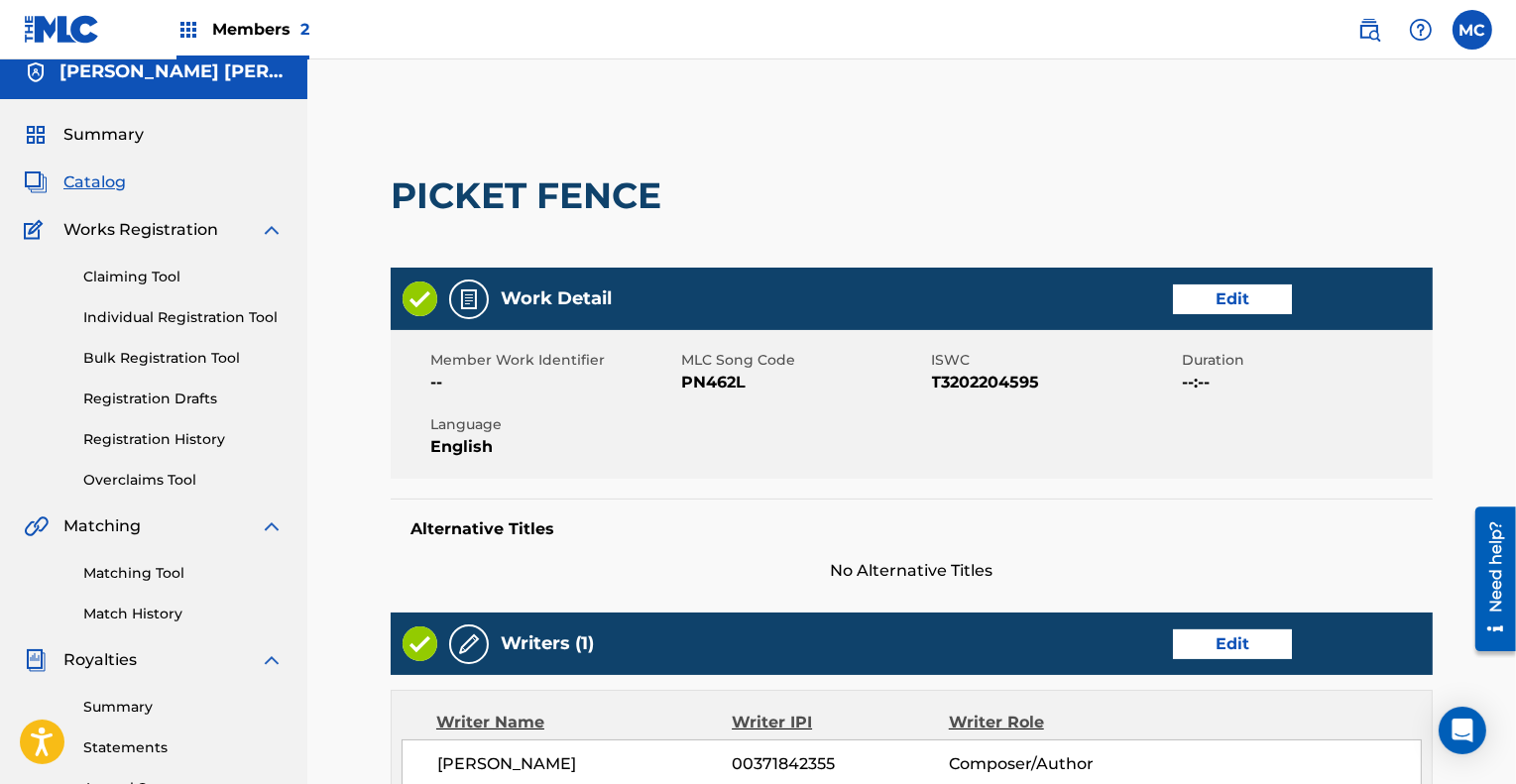 scroll, scrollTop: 0, scrollLeft: 0, axis: both 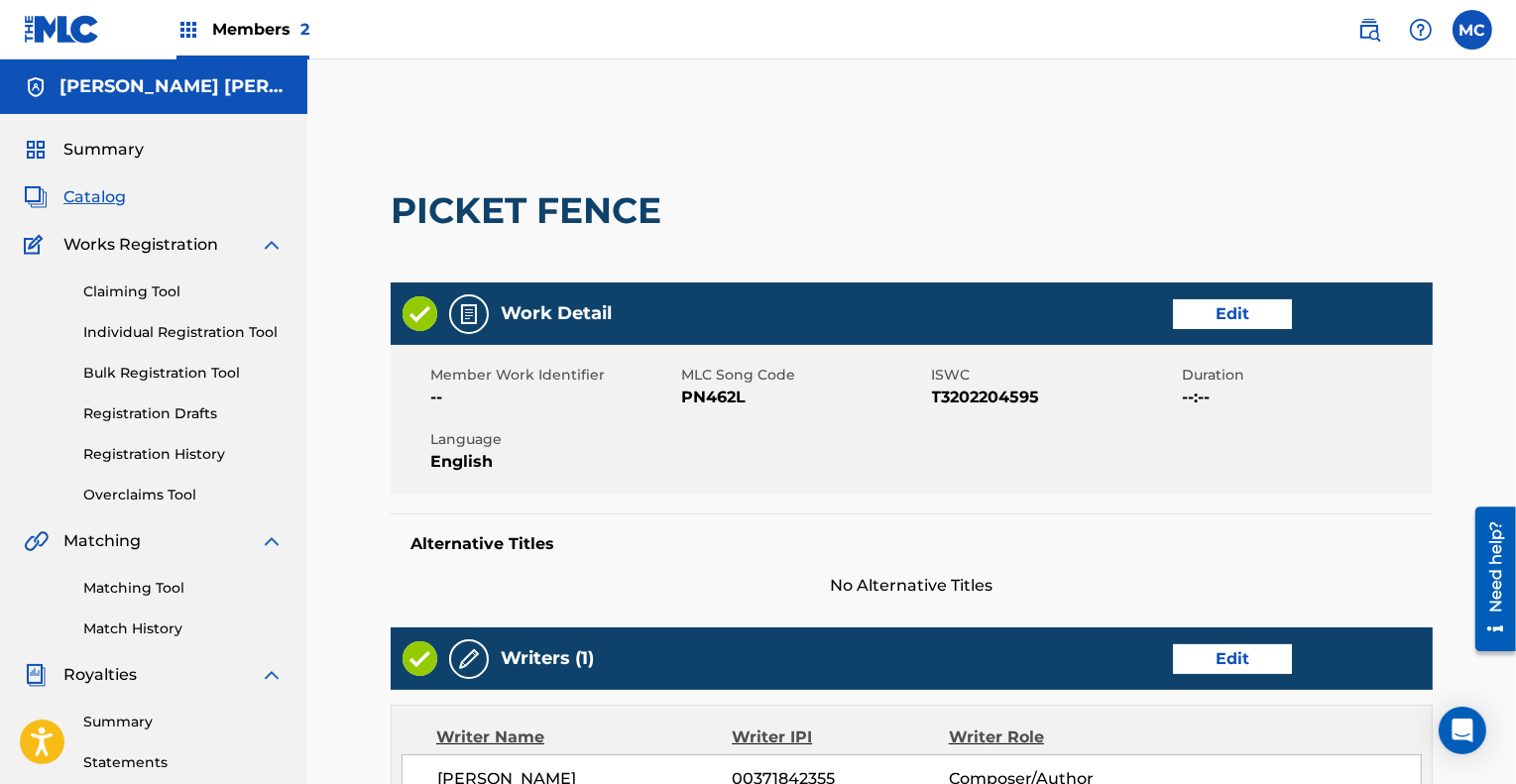 click at bounding box center (1472, 30) 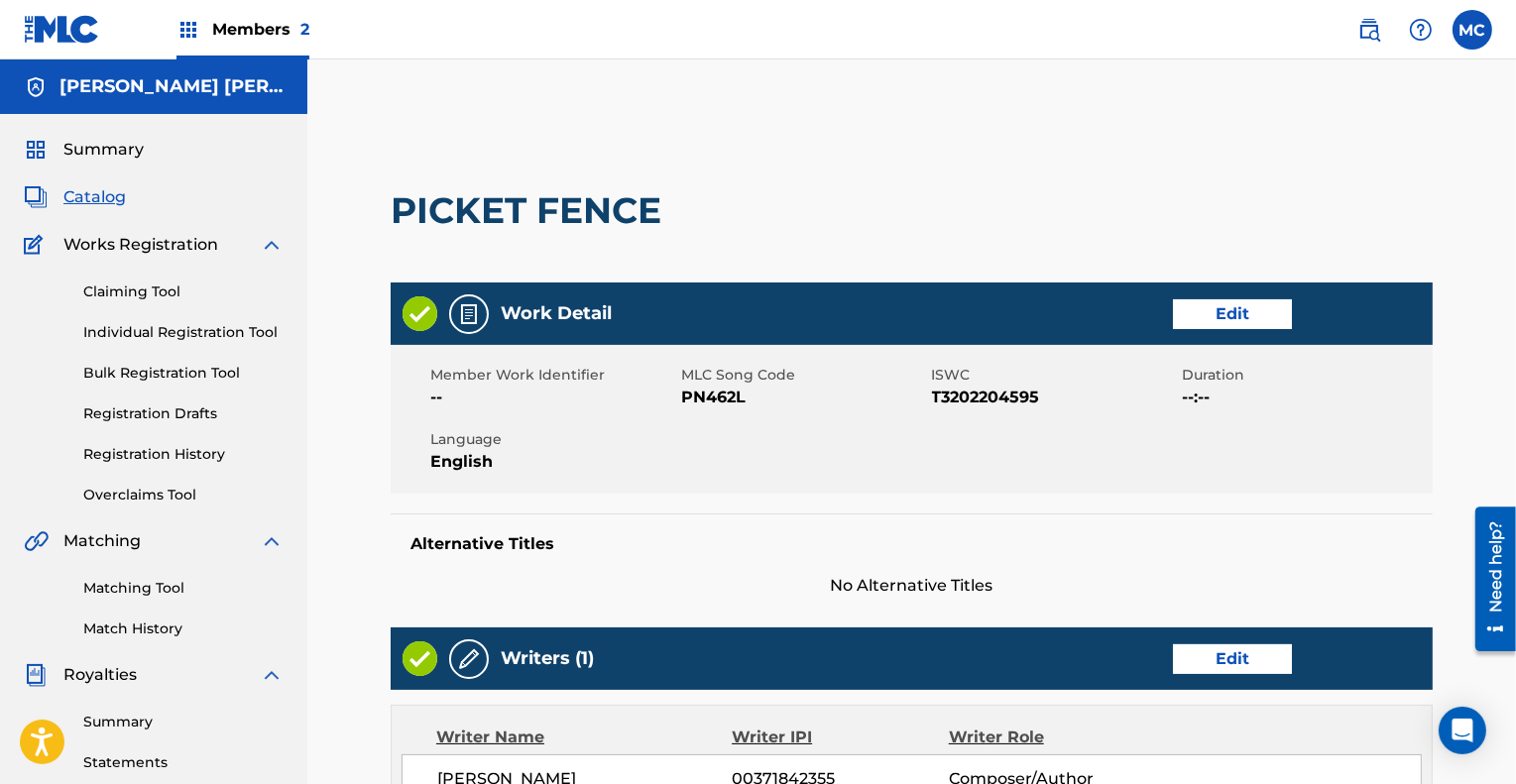 click on "MC MC MELISSA   CALHOUN melissacalhounsra@gmail.com Profile Log out" at bounding box center (1472, 30) 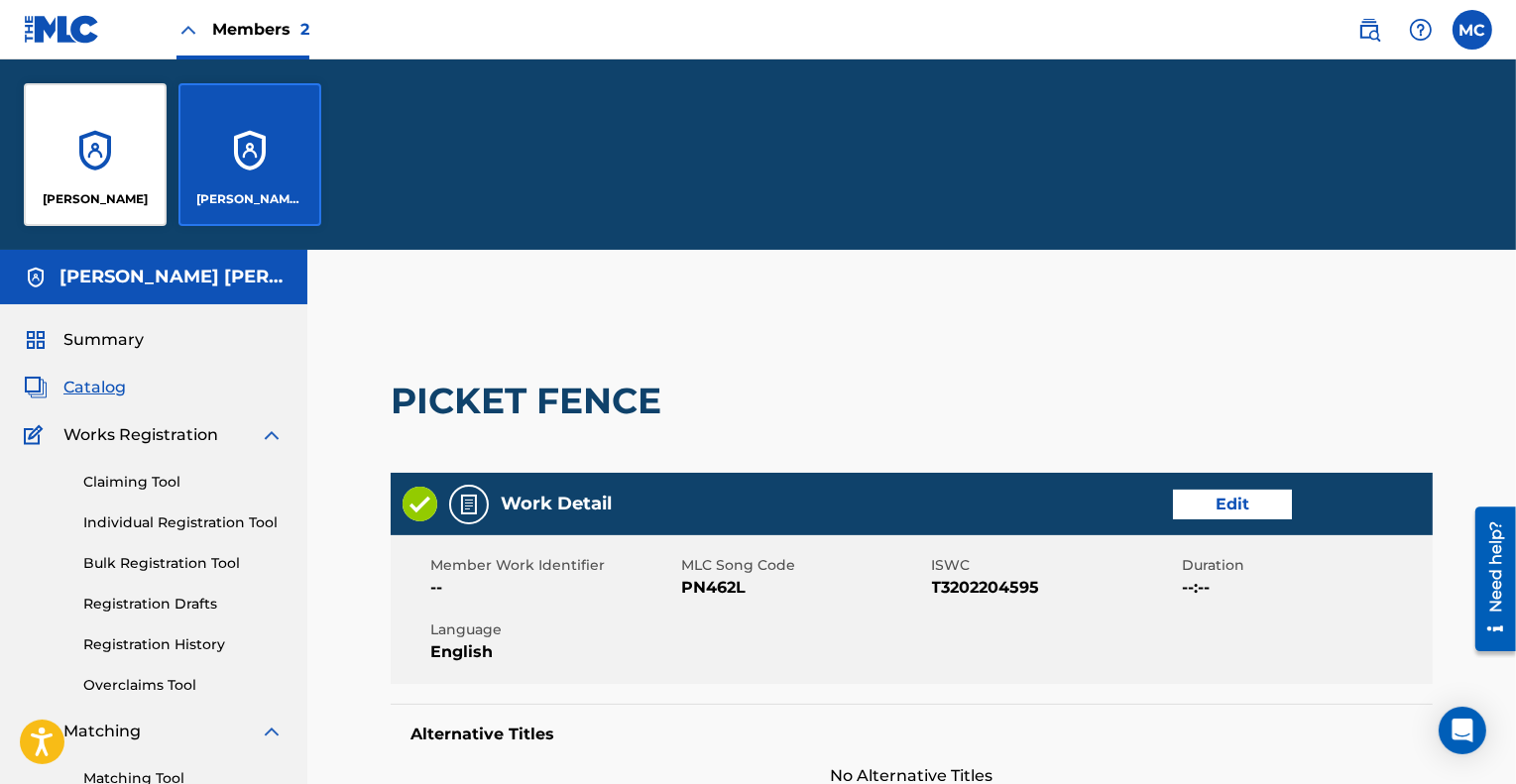 click on "[PERSON_NAME]" at bounding box center (95, 155) 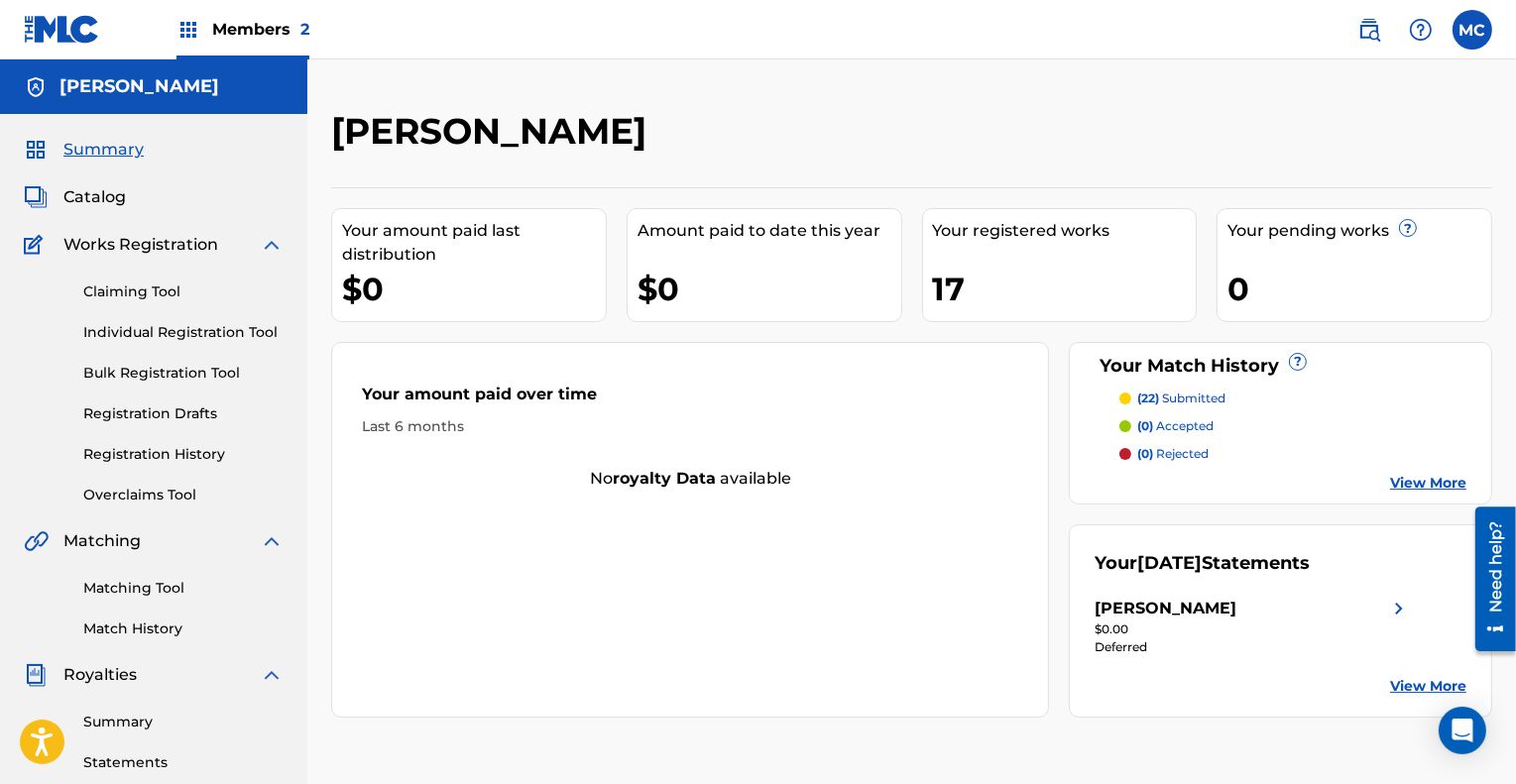 click on "Catalog" at bounding box center [94, 197] 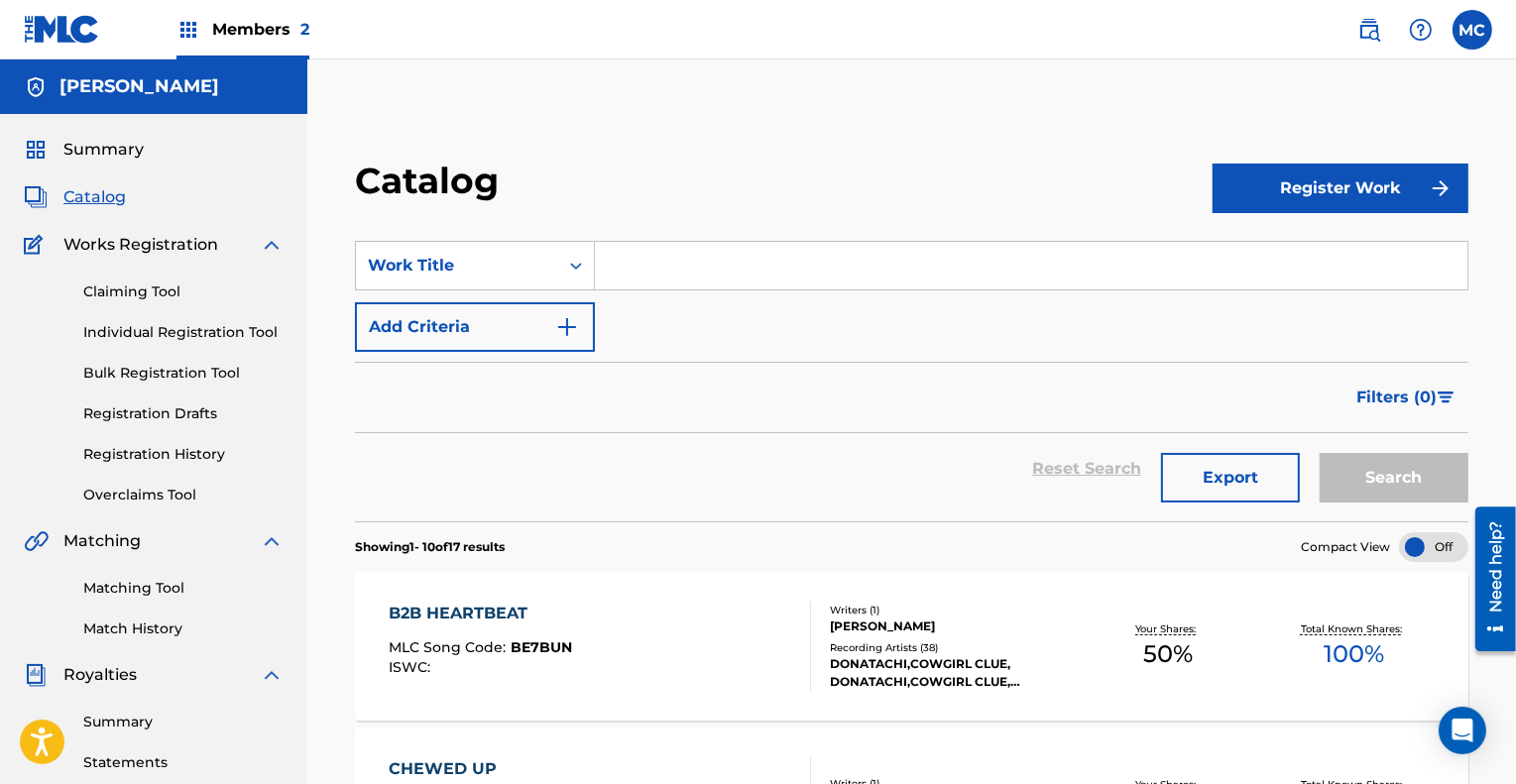 click on "Registration Drafts" at bounding box center [183, 413] 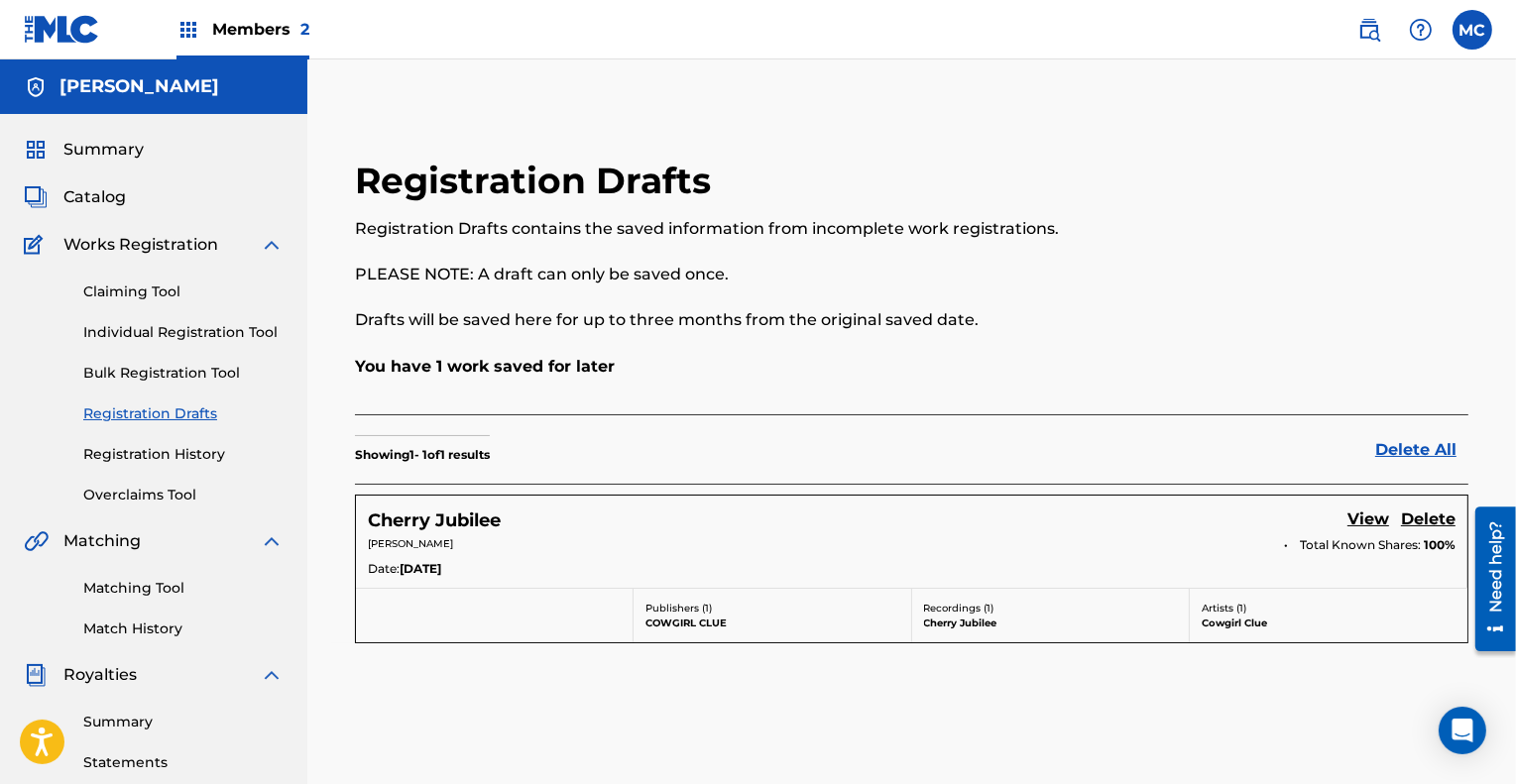 click on "View" at bounding box center (1368, 520) 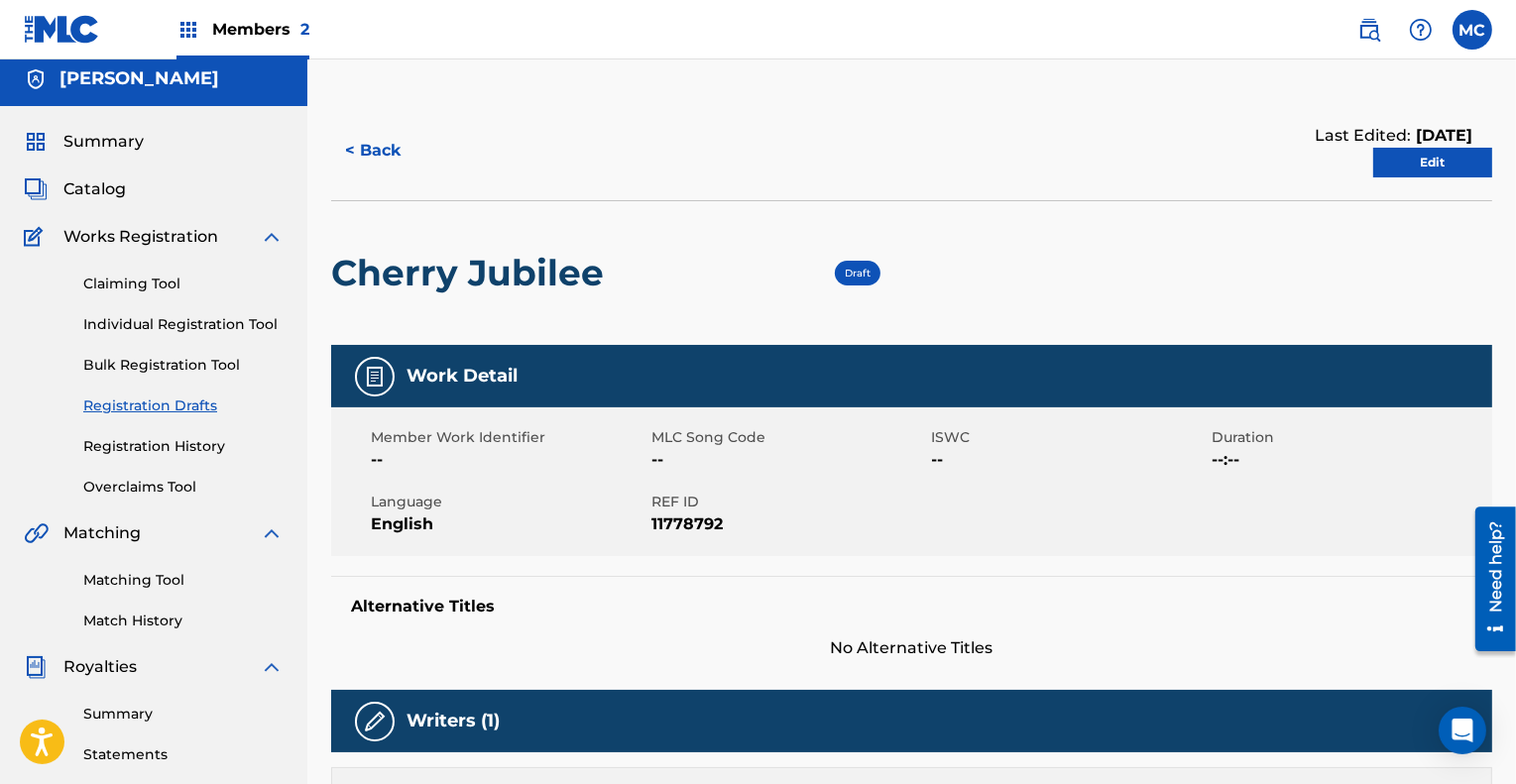 scroll, scrollTop: 0, scrollLeft: 0, axis: both 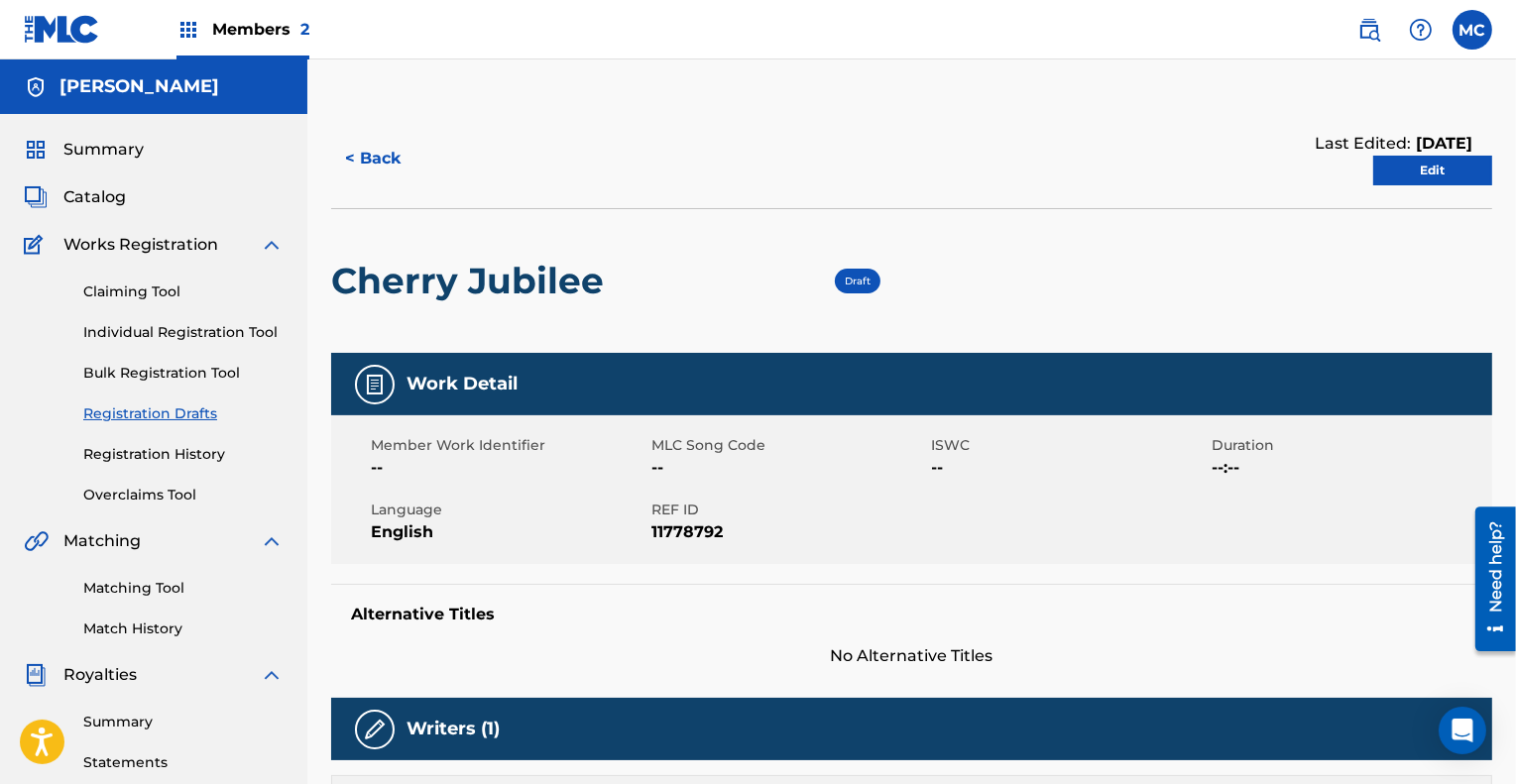 click on "Edit" at bounding box center [1433, 170] 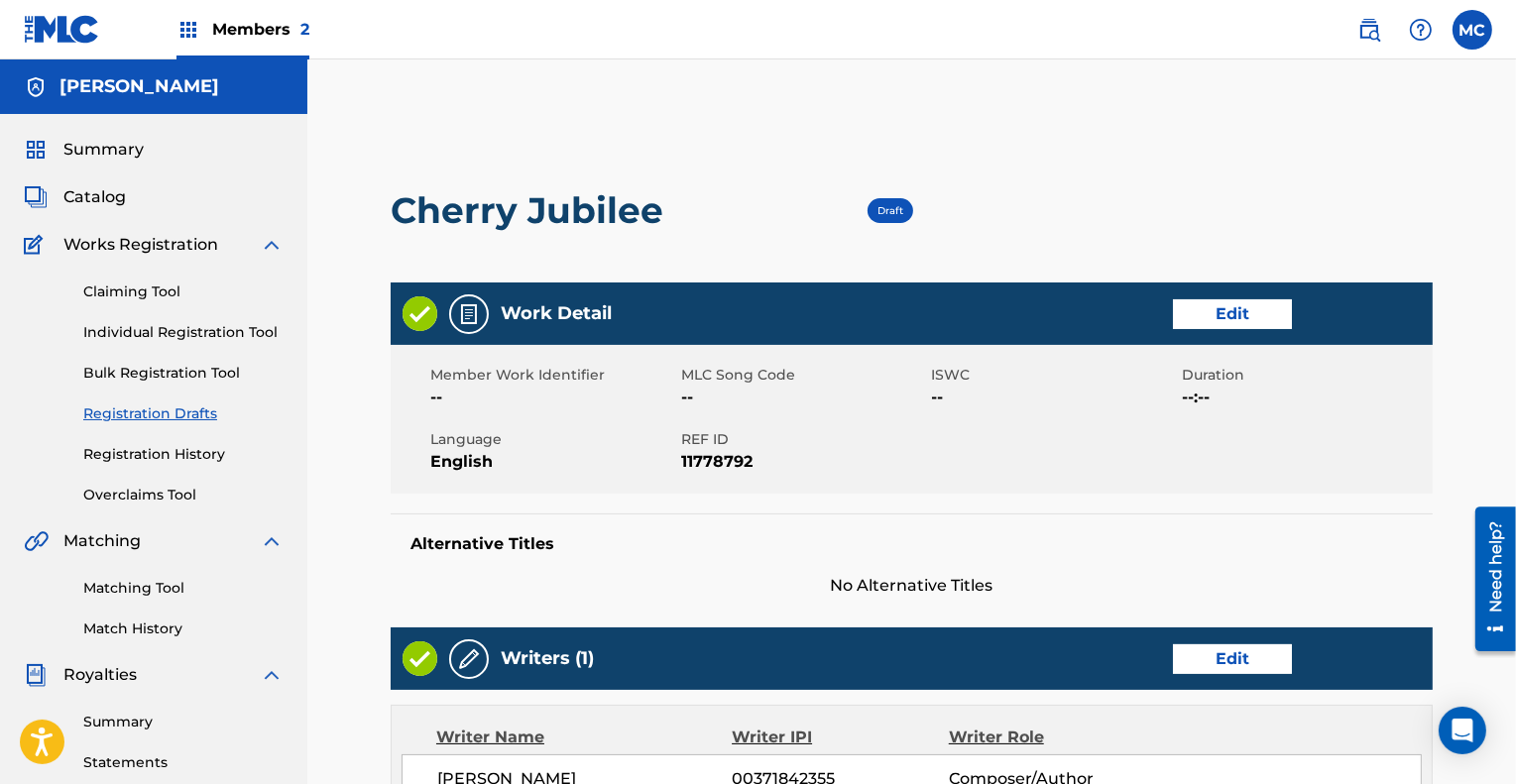 click on "Edit" at bounding box center (1232, 314) 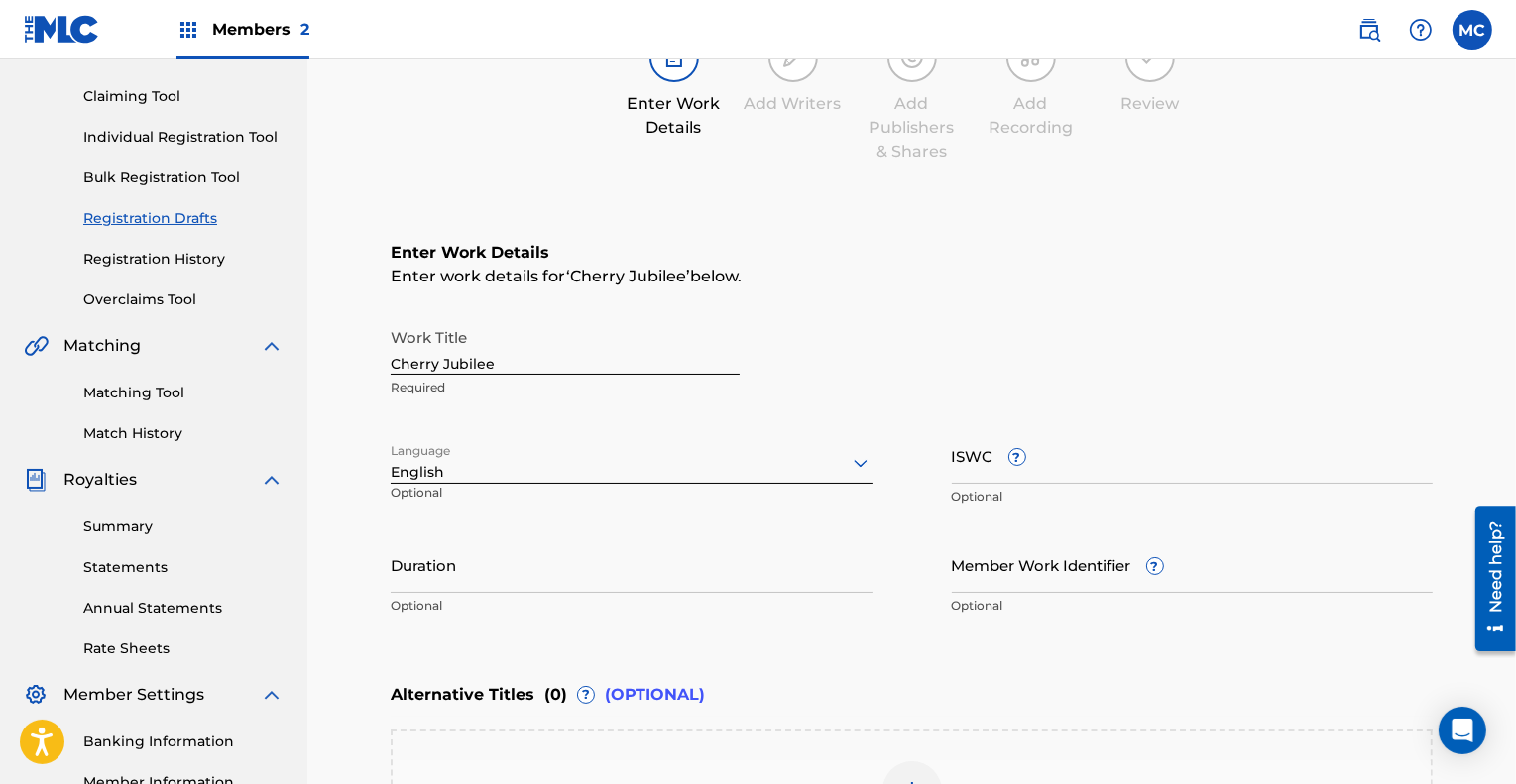 scroll, scrollTop: 196, scrollLeft: 0, axis: vertical 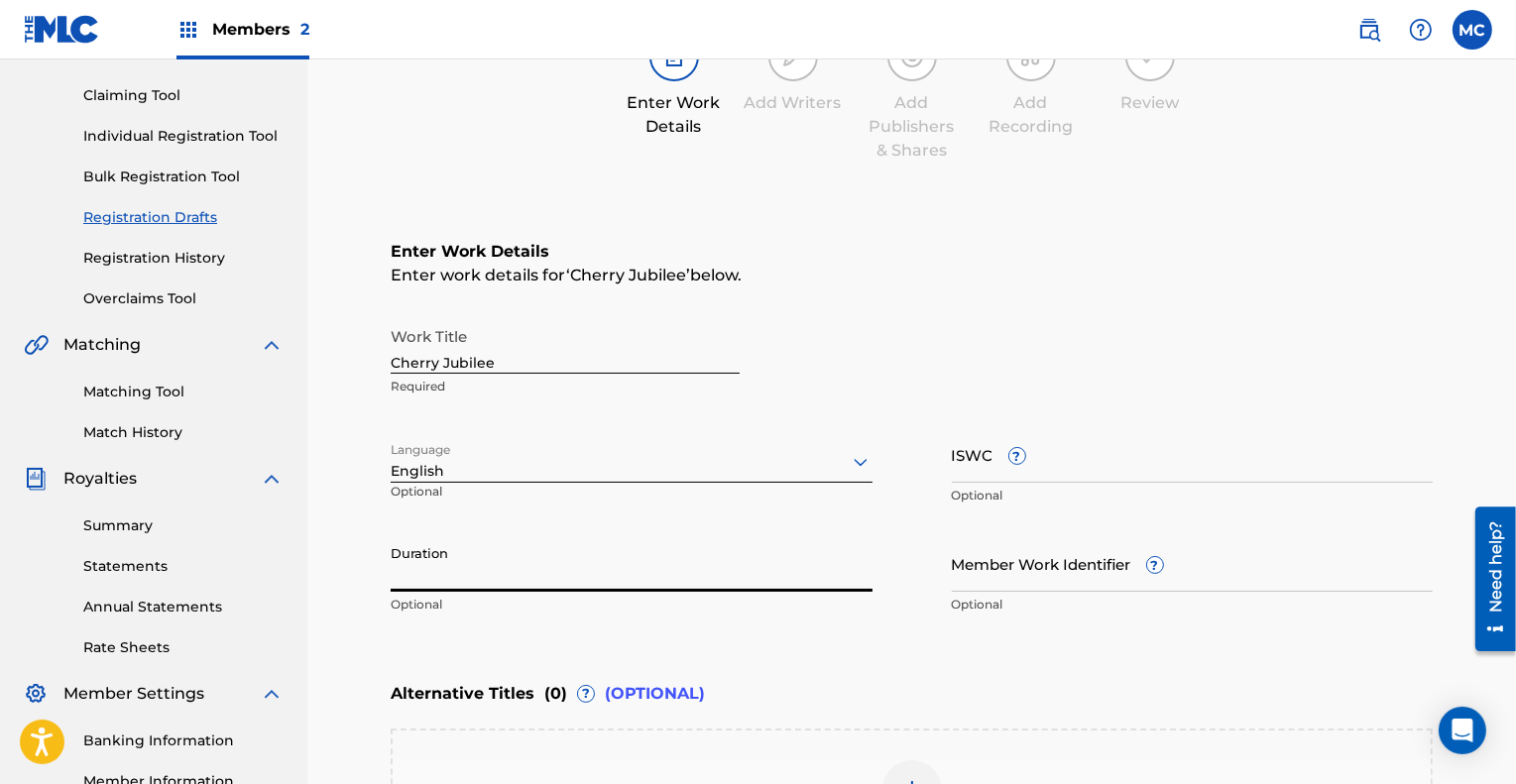 click on "Duration" at bounding box center (632, 563) 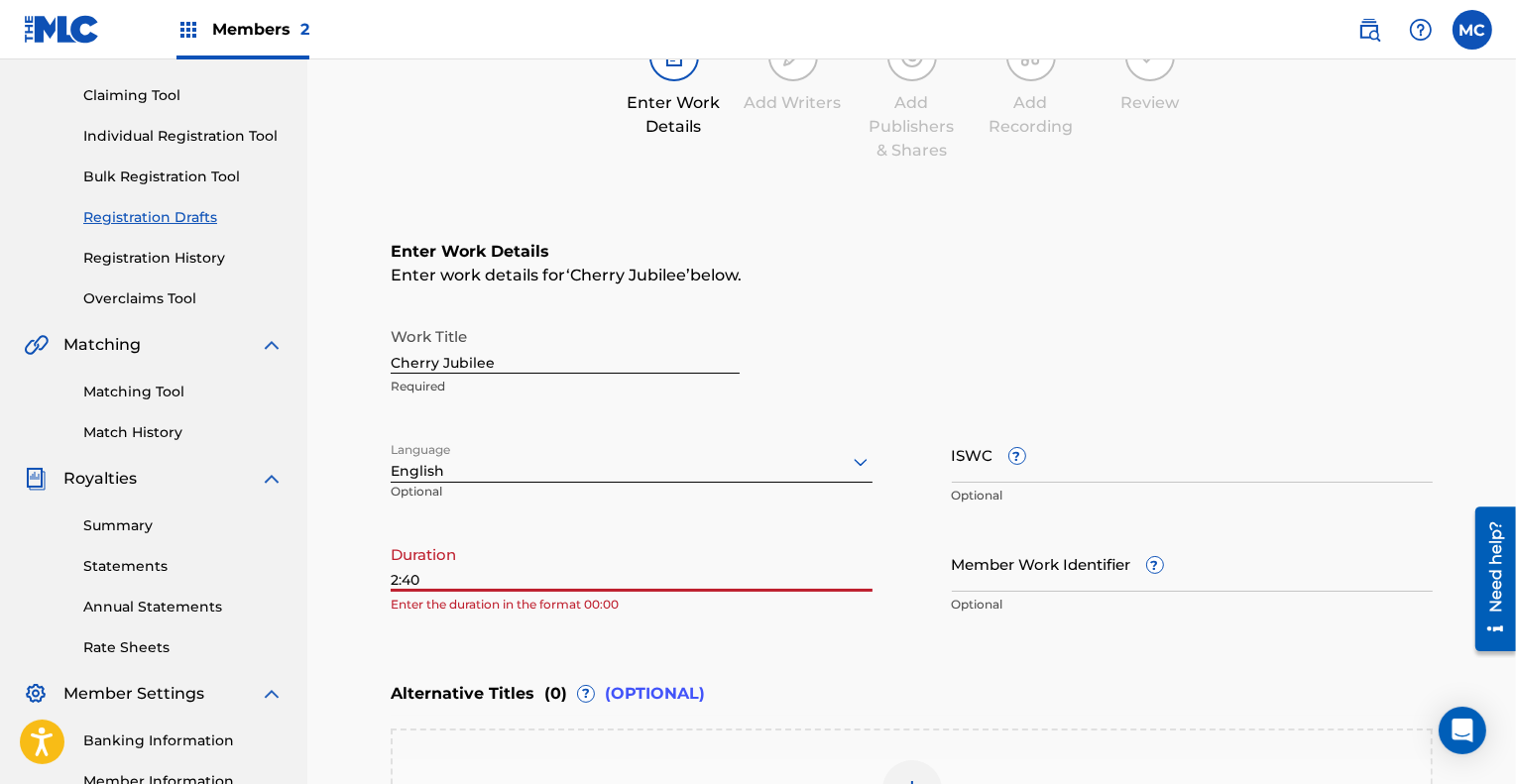 type on "2:40" 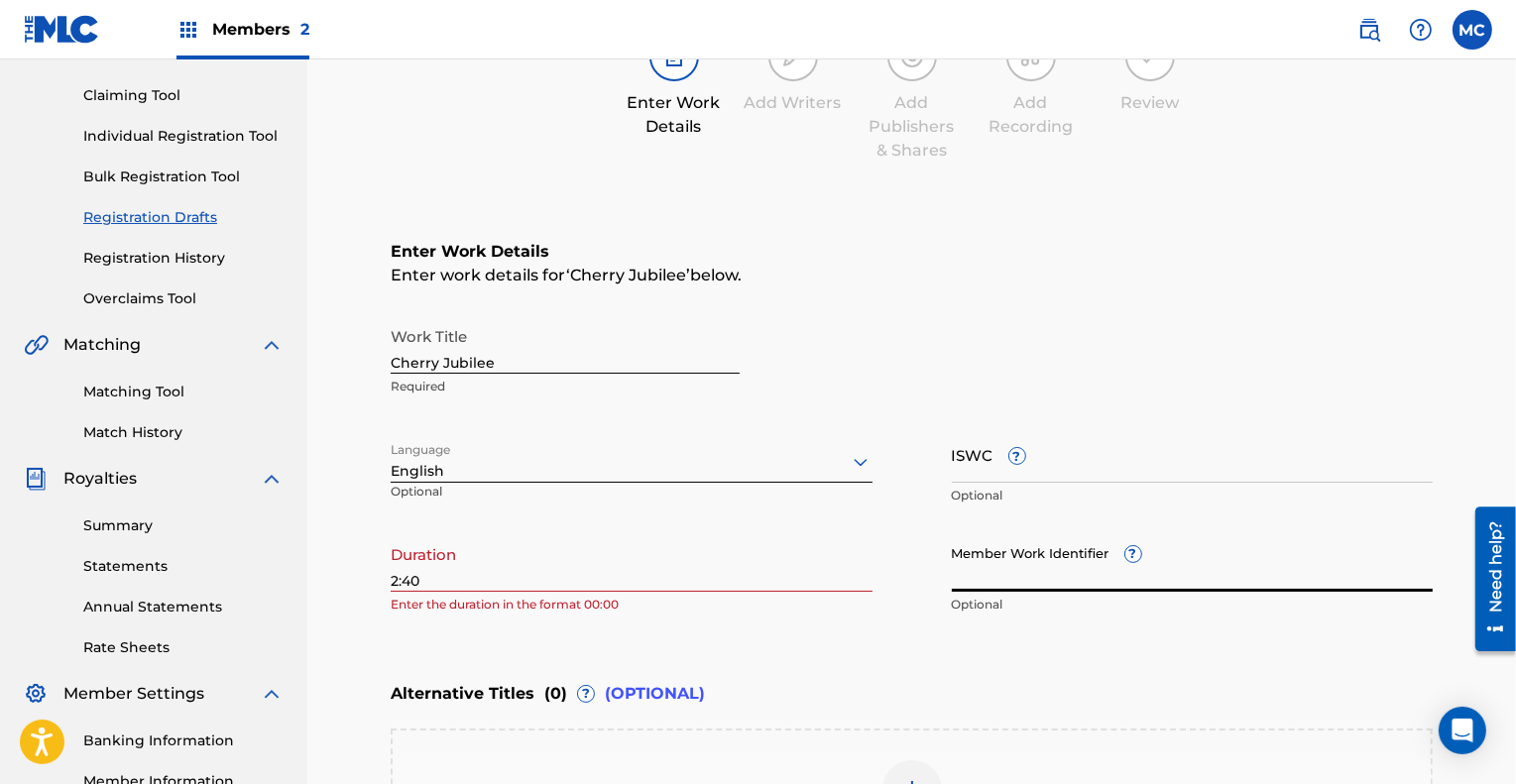 click on "Member Work Identifier   ?" at bounding box center [1193, 563] 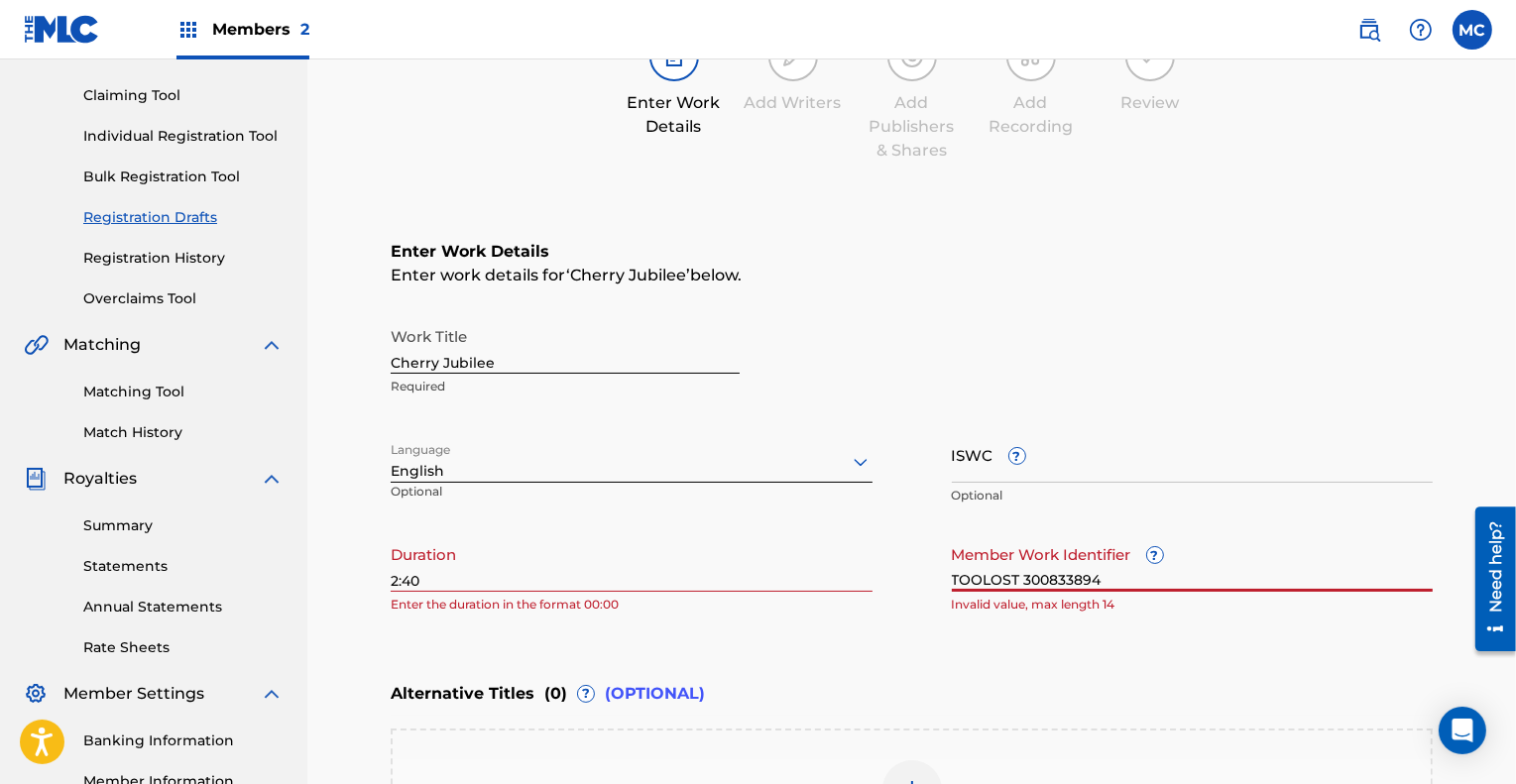 click on "Enter Work Details Enter work details for  ‘ Cherry Jubilee ’  below. Work Title   Cherry Jubilee Required Language English Optional ISWC   ? Optional Duration   2:40 Enter the duration in the format 00:00 Member Work Identifier   ? TOOLOST 300833894 Invalid value, max length 14" at bounding box center (911, 432) 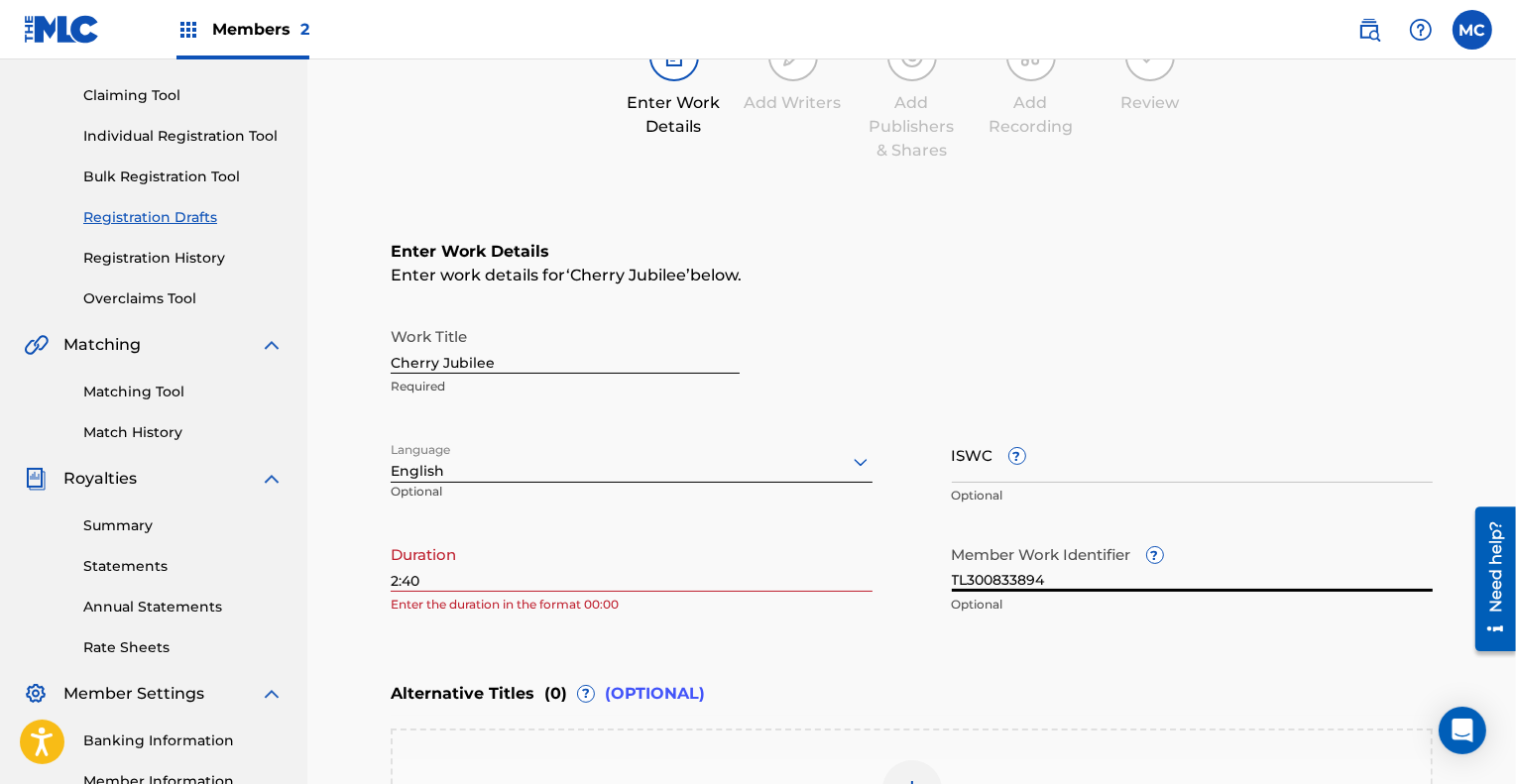 type on "TL300833894" 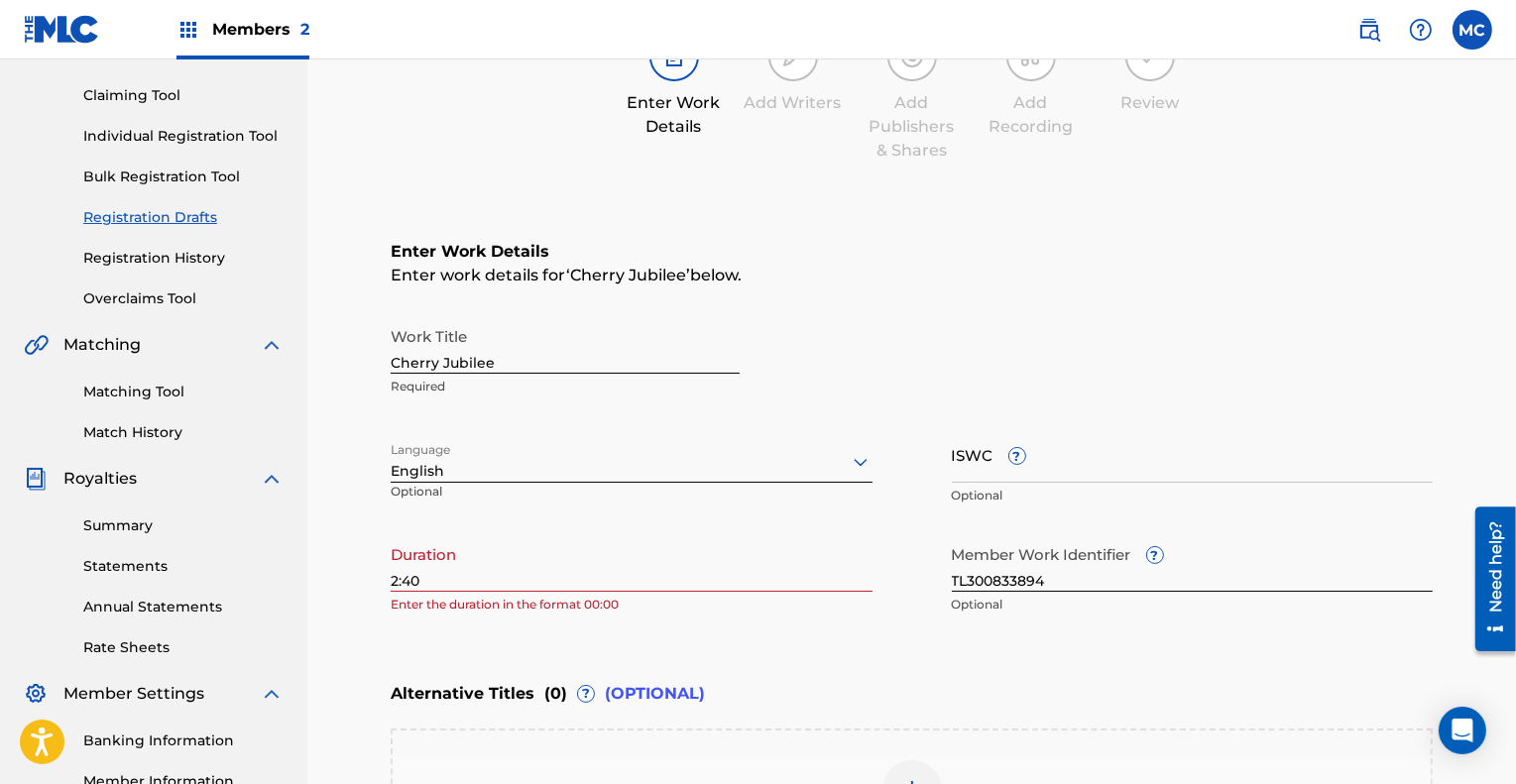 click on "Enter Work Details Enter work details for  ‘ Cherry Jubilee ’  below. Work Title   Cherry Jubilee Required Language English Optional ISWC   ? Optional Duration   2:40 Enter the duration in the format 00:00 Member Work Identifier   ? TL300833894 Optional" at bounding box center (911, 432) 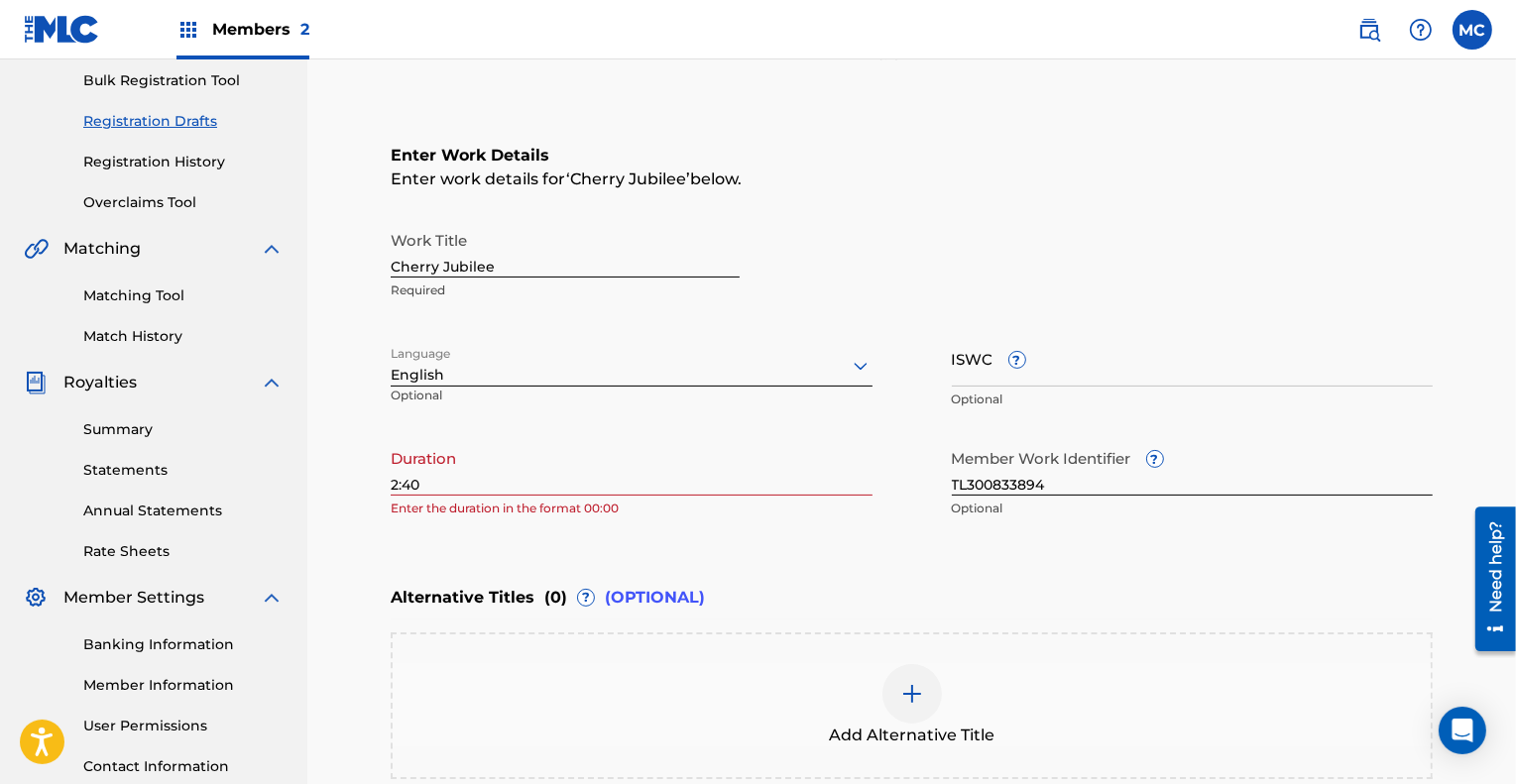 scroll, scrollTop: 293, scrollLeft: 0, axis: vertical 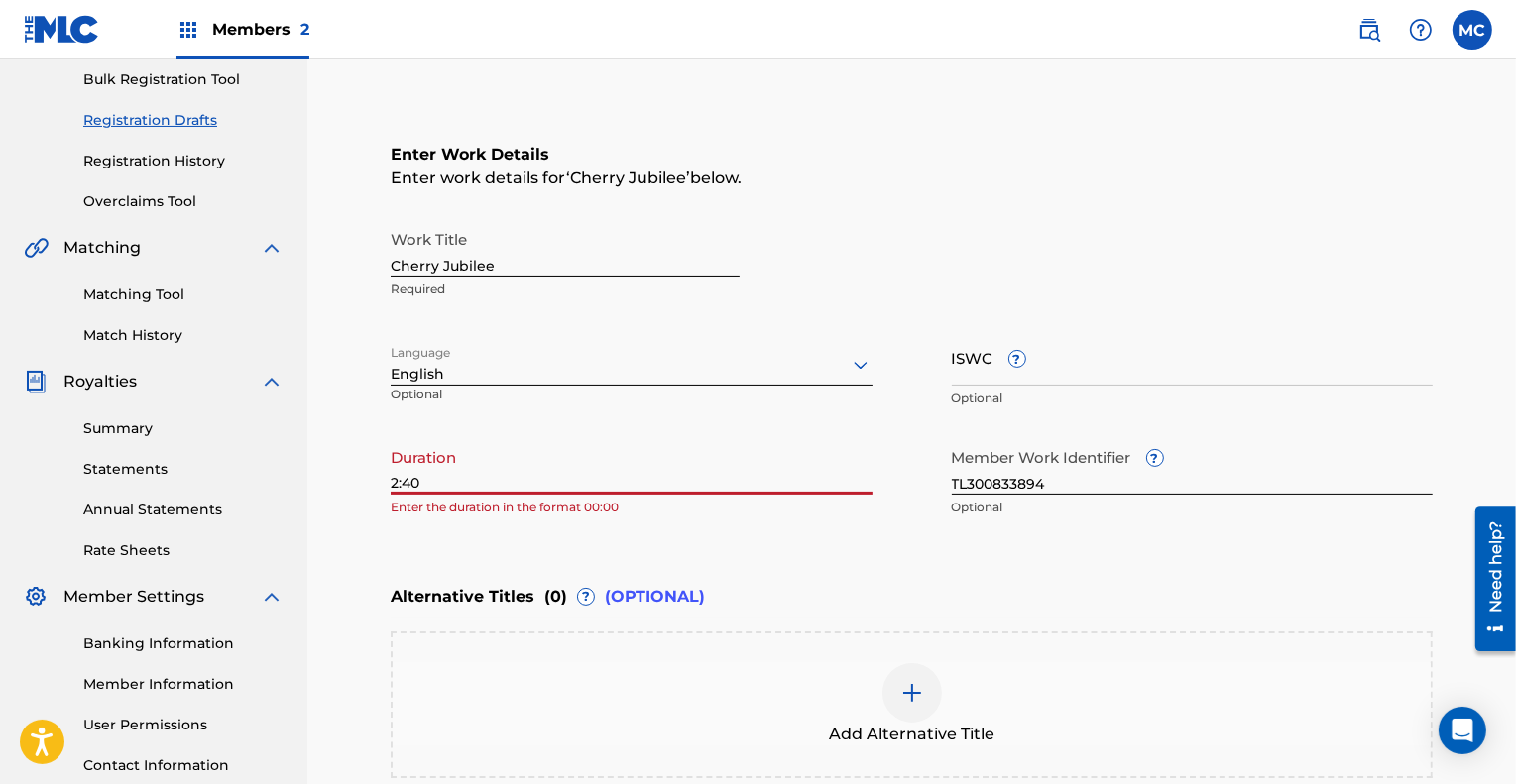 click on "2:40" at bounding box center (632, 466) 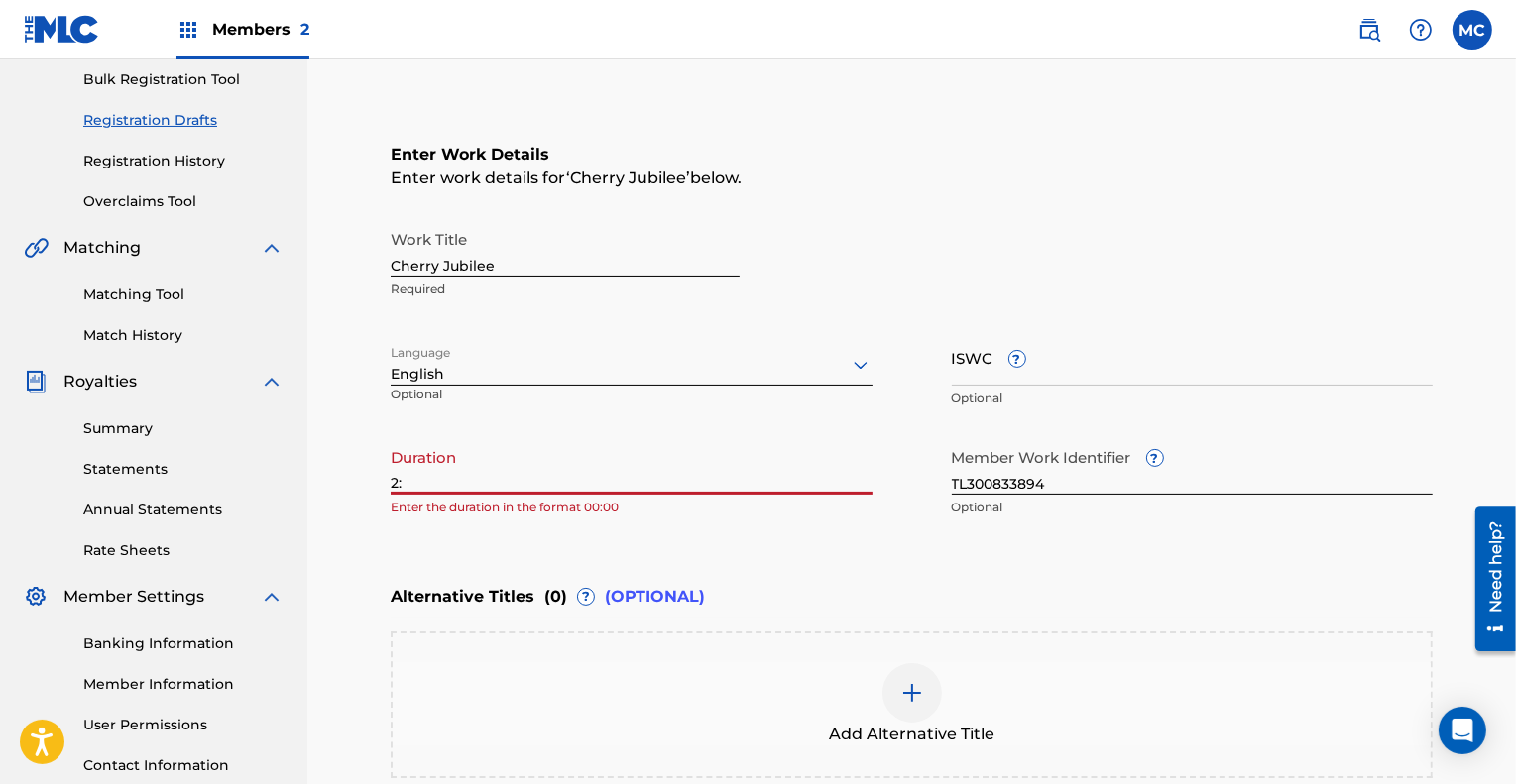type on "2" 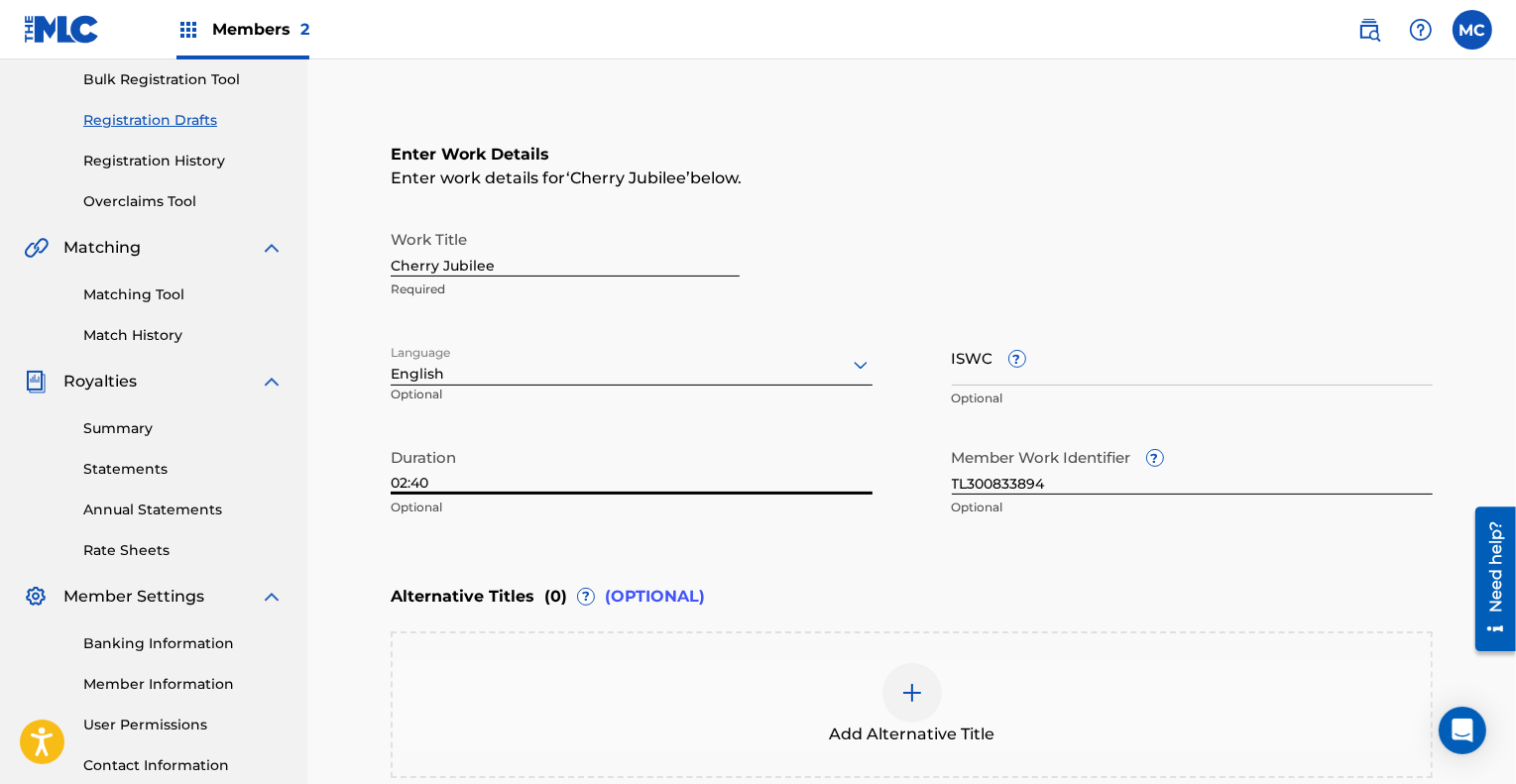 type on "02:40" 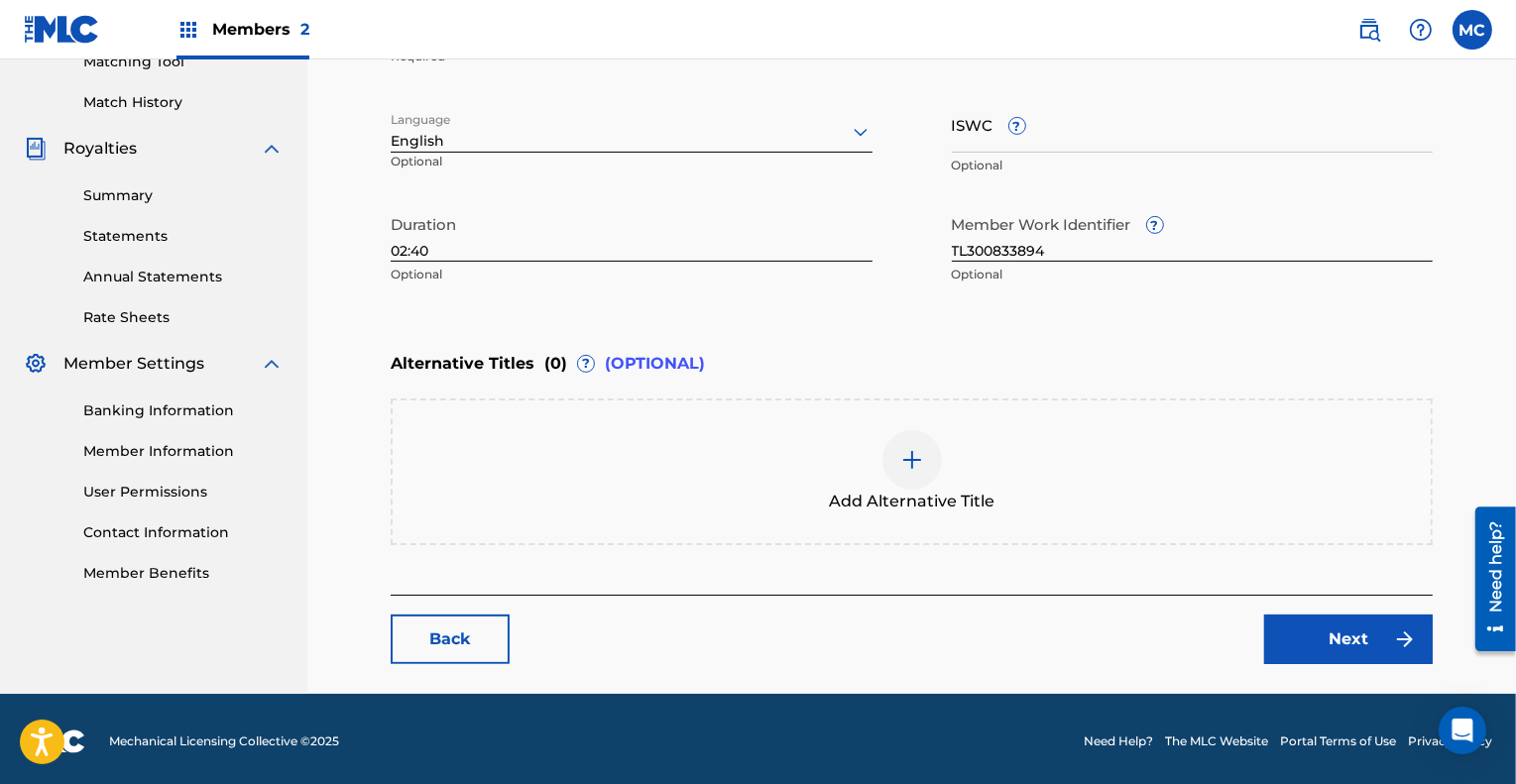scroll, scrollTop: 530, scrollLeft: 0, axis: vertical 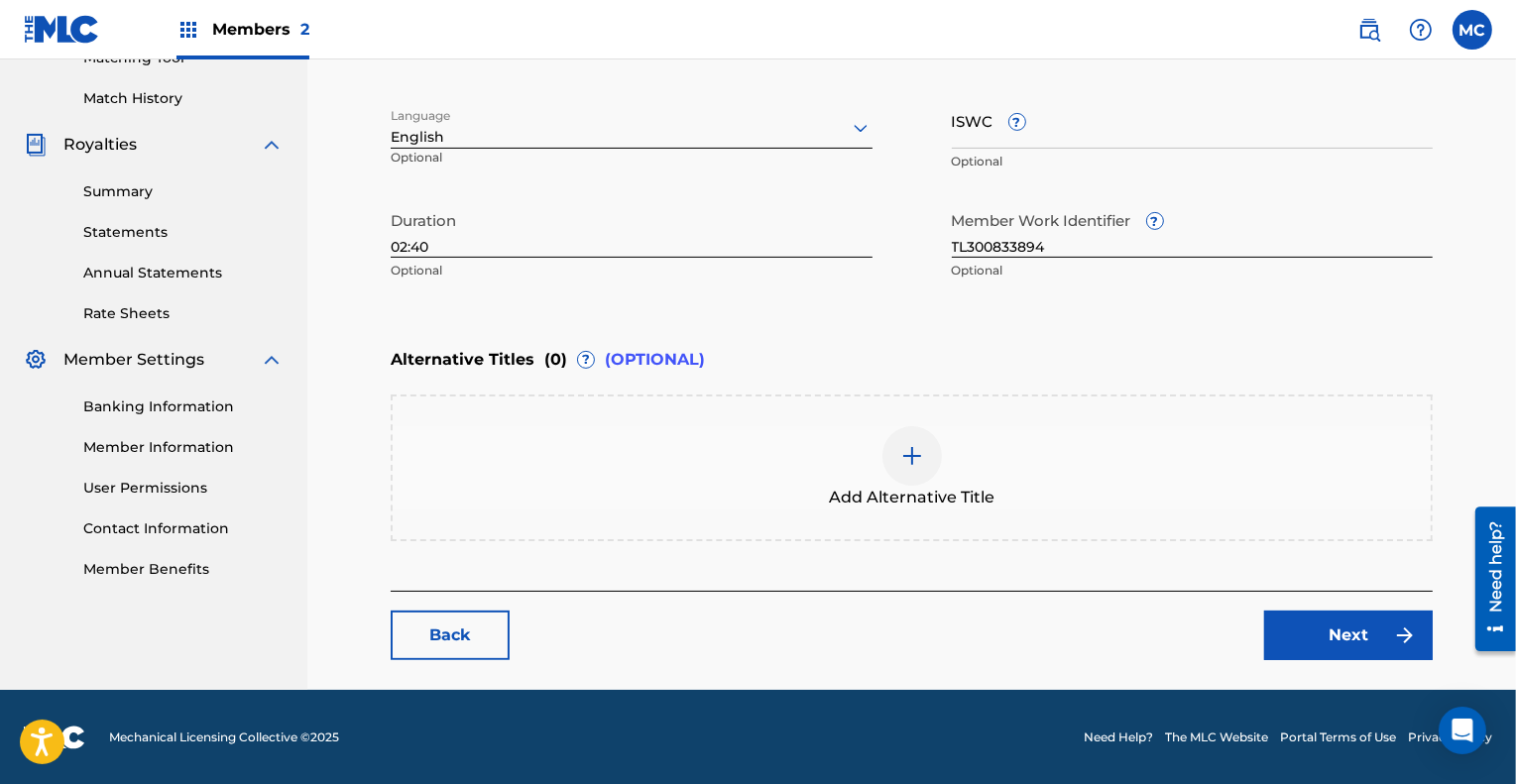 click on "Next" at bounding box center (1348, 635) 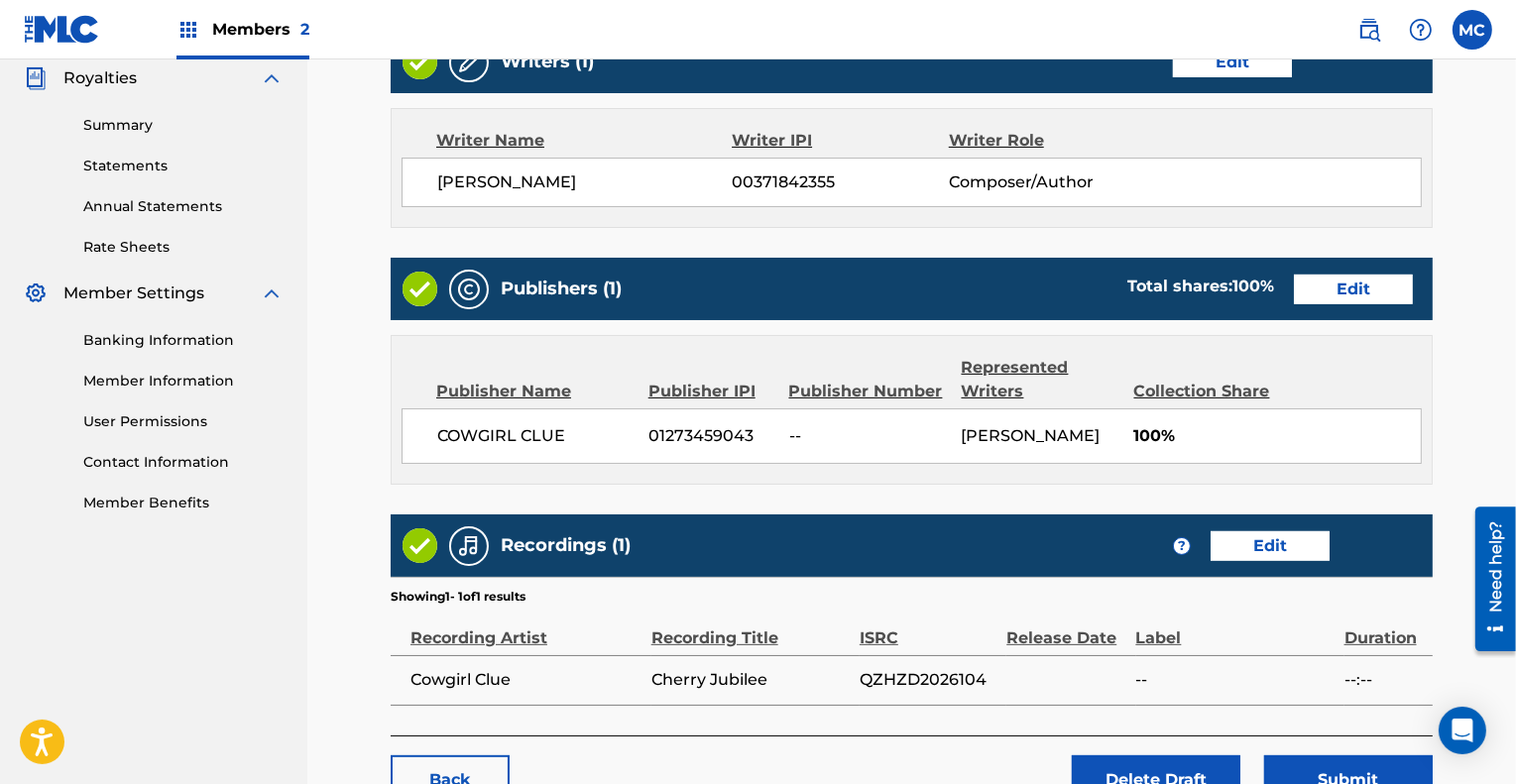 scroll, scrollTop: 598, scrollLeft: 0, axis: vertical 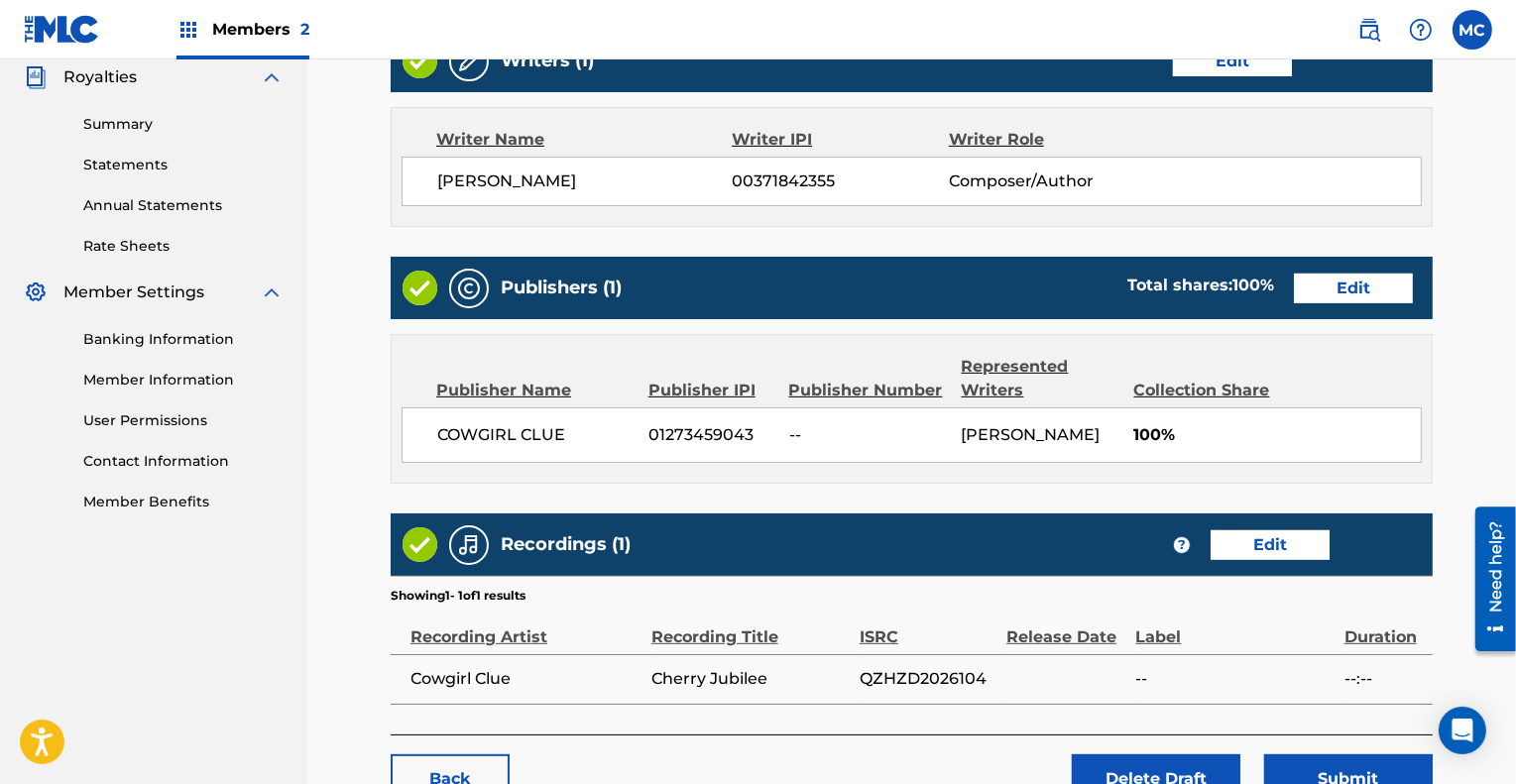 click on "Edit" at bounding box center [1353, 288] 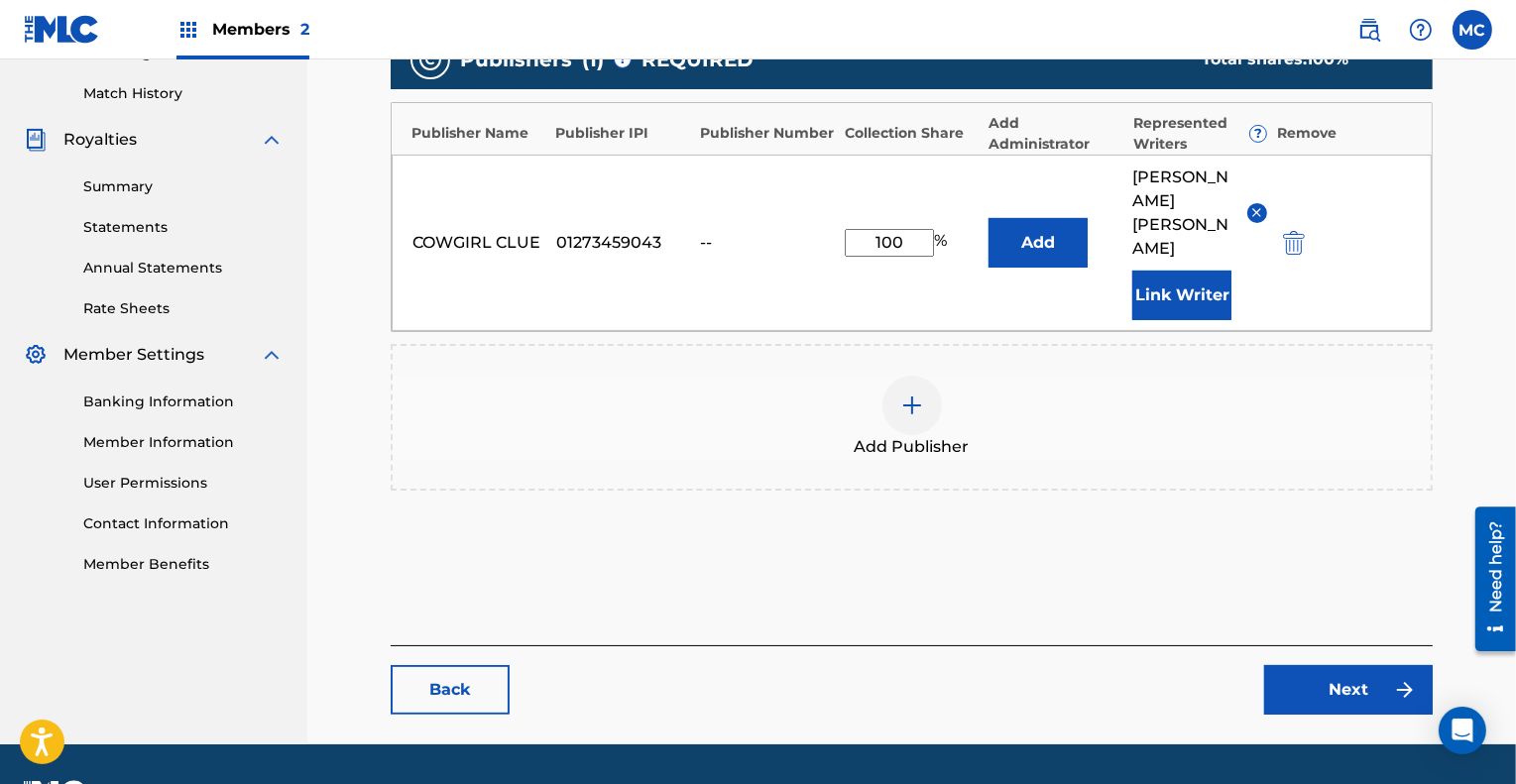 scroll, scrollTop: 542, scrollLeft: 0, axis: vertical 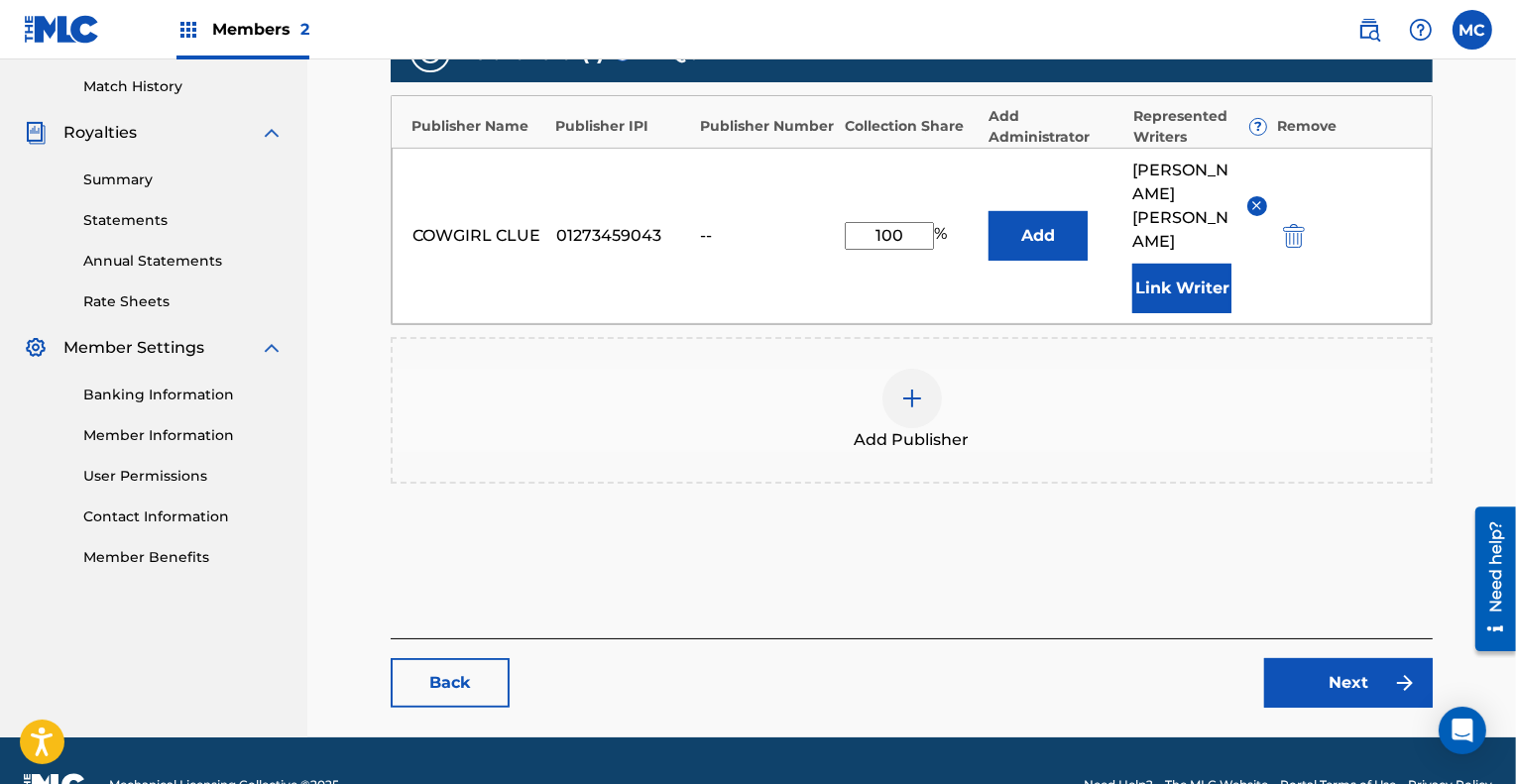 click on "Add" at bounding box center (1038, 236) 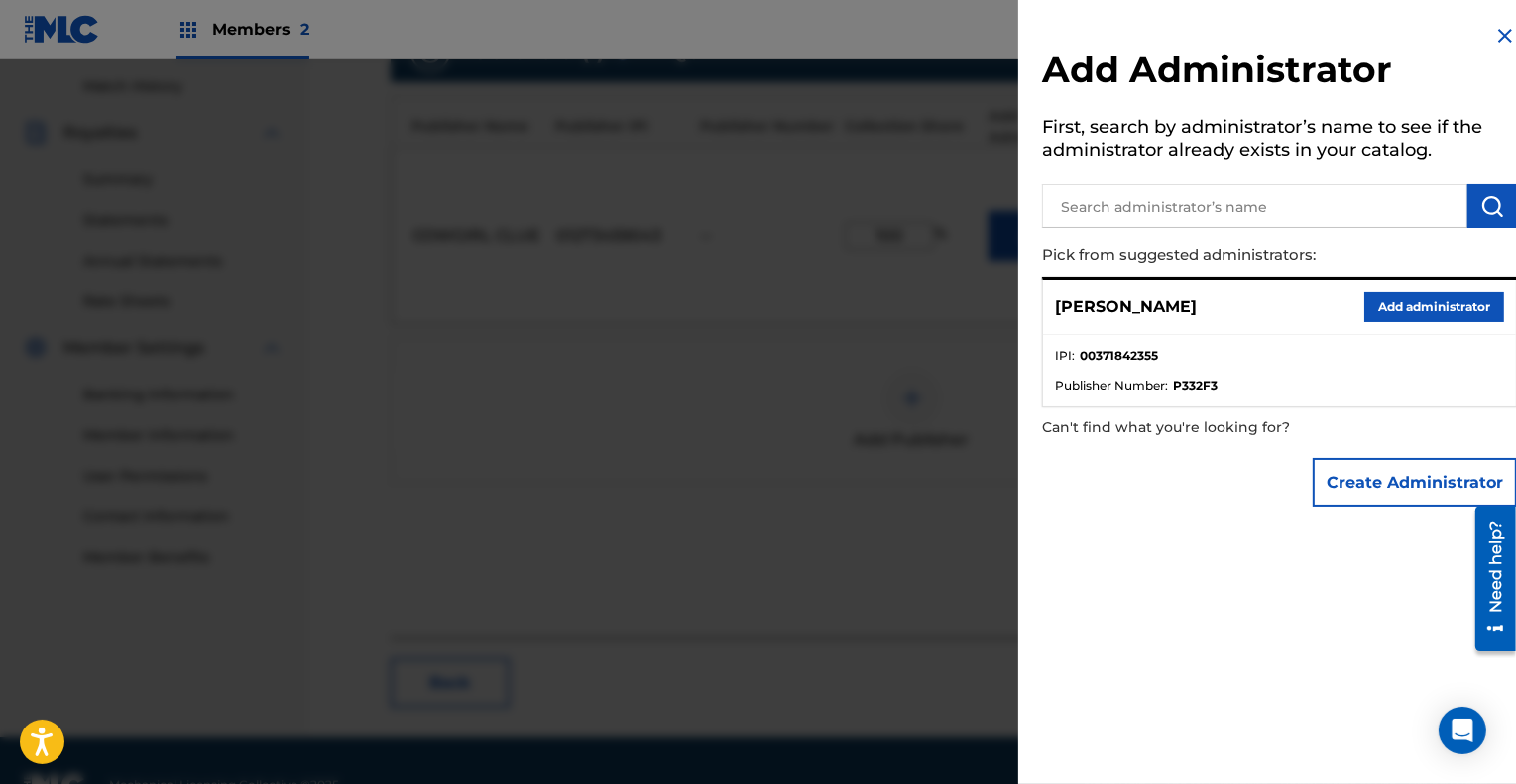 click on "Add administrator" at bounding box center [1434, 307] 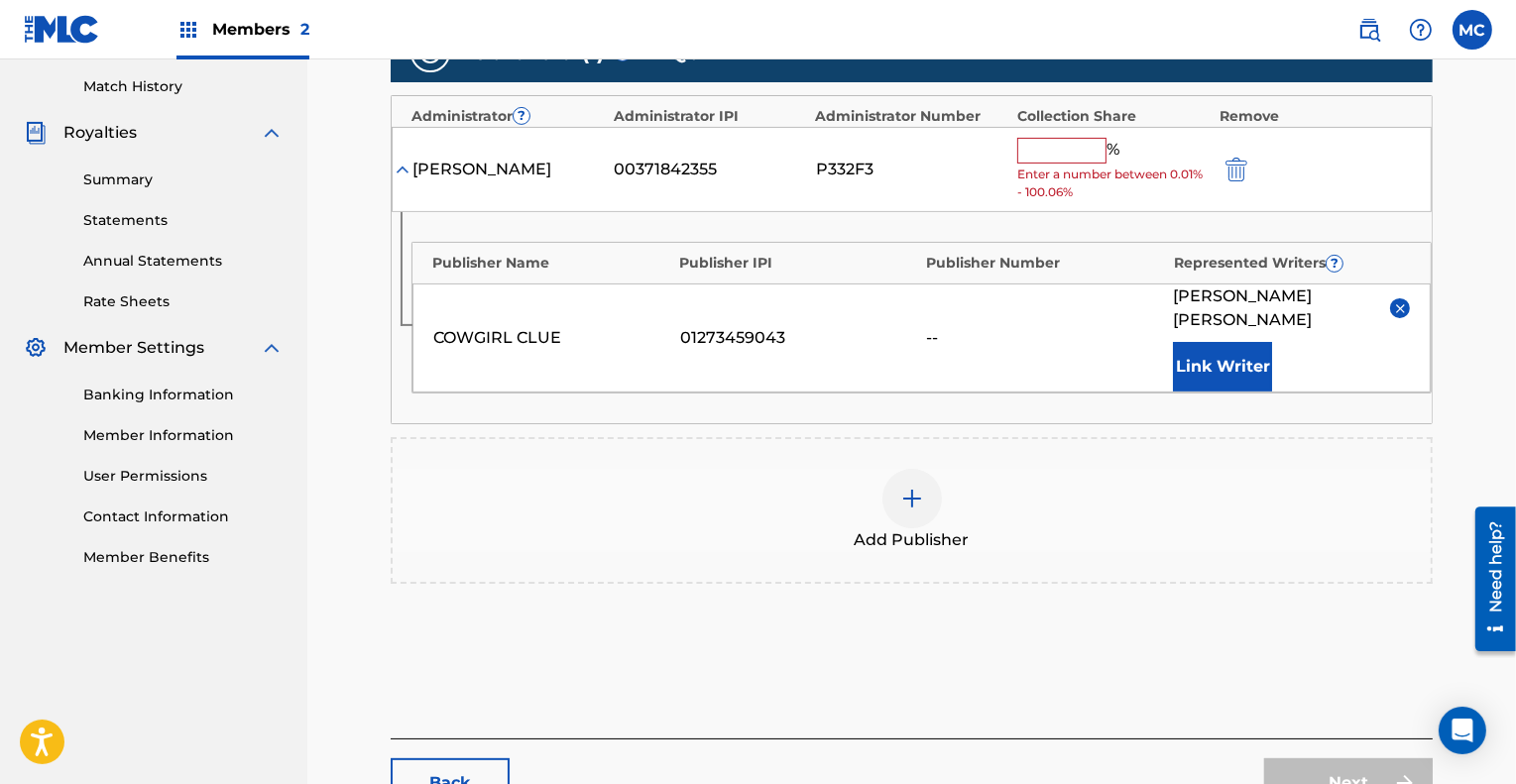 click at bounding box center (1062, 151) 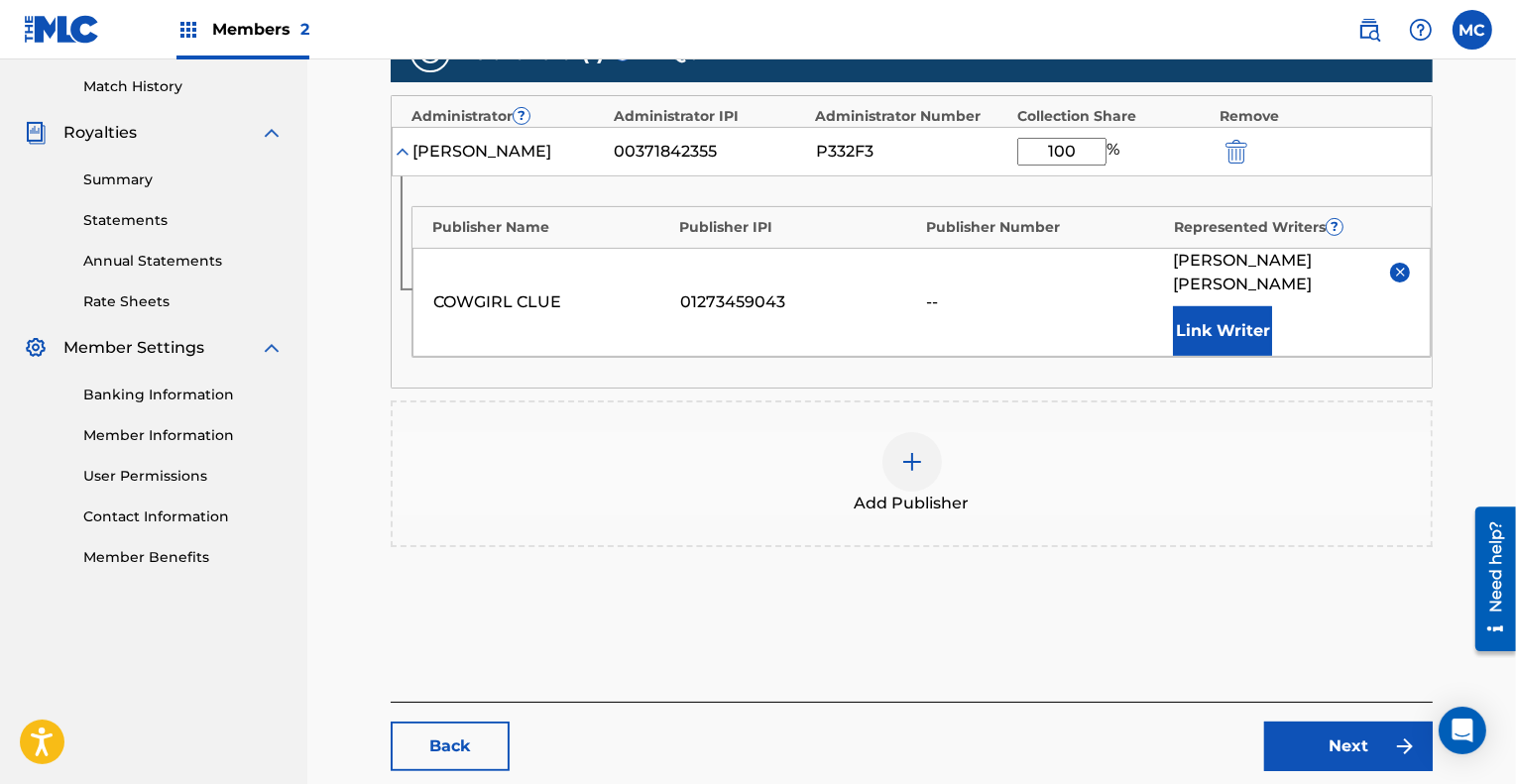 type on "100" 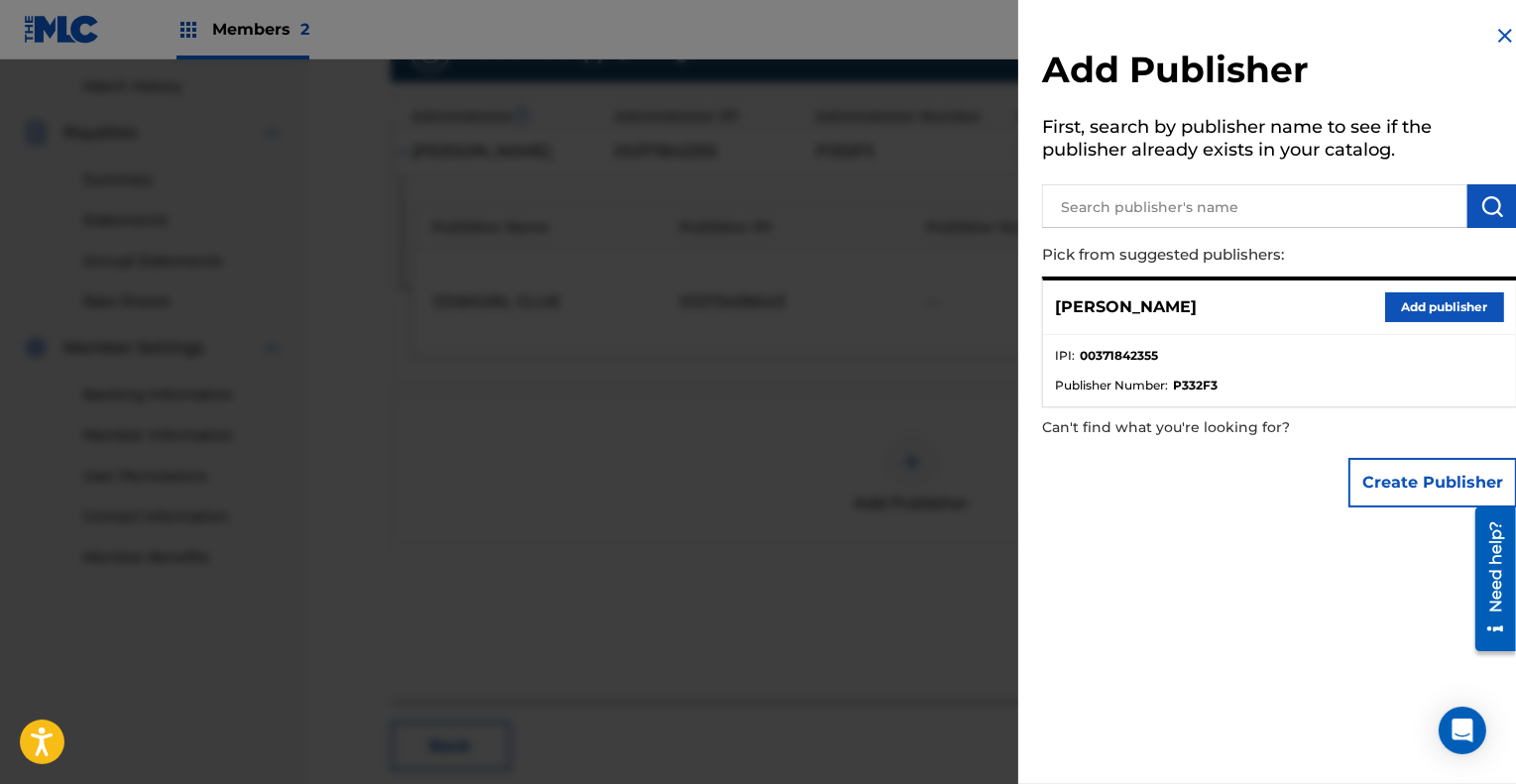 click at bounding box center [1505, 36] 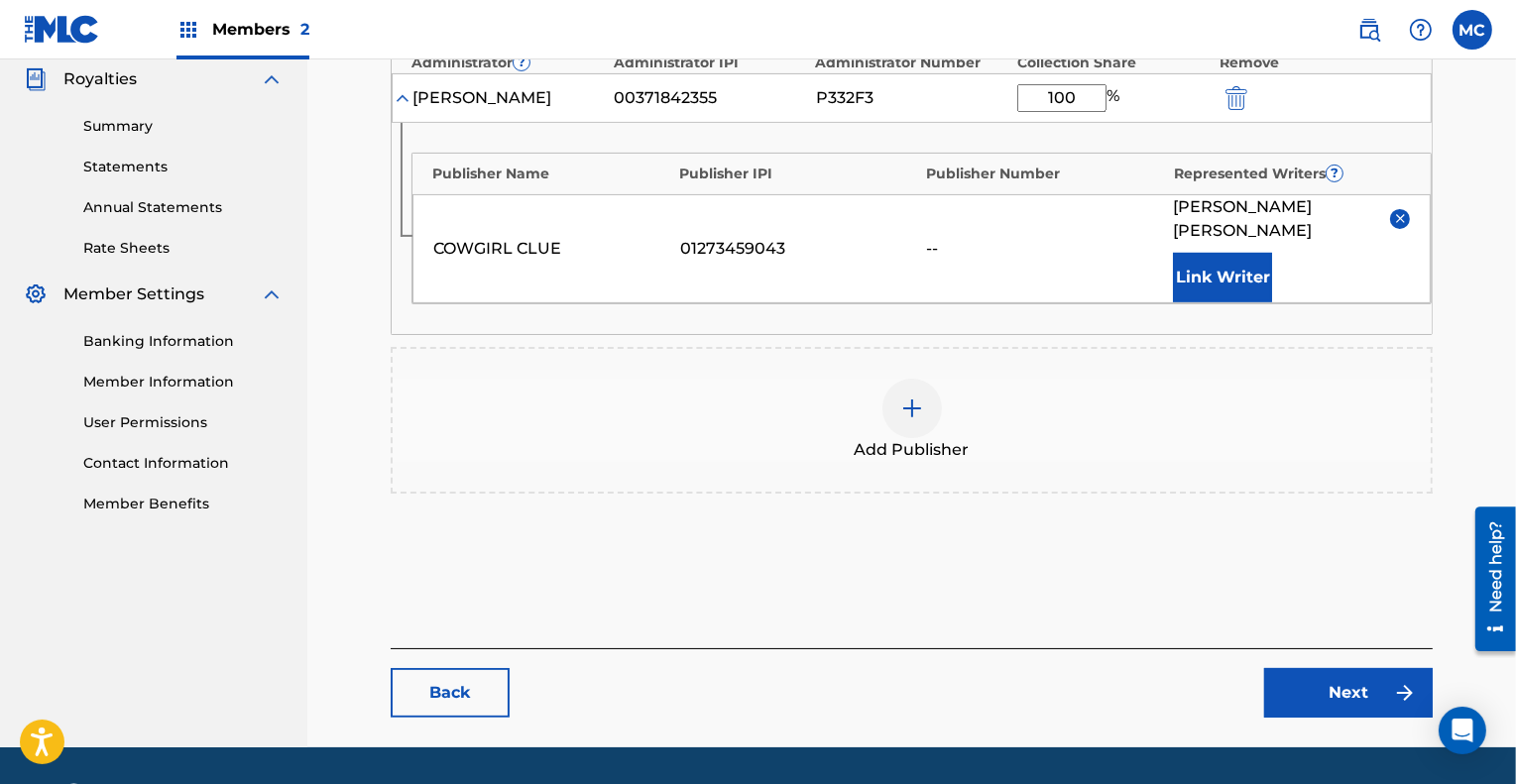 scroll, scrollTop: 628, scrollLeft: 0, axis: vertical 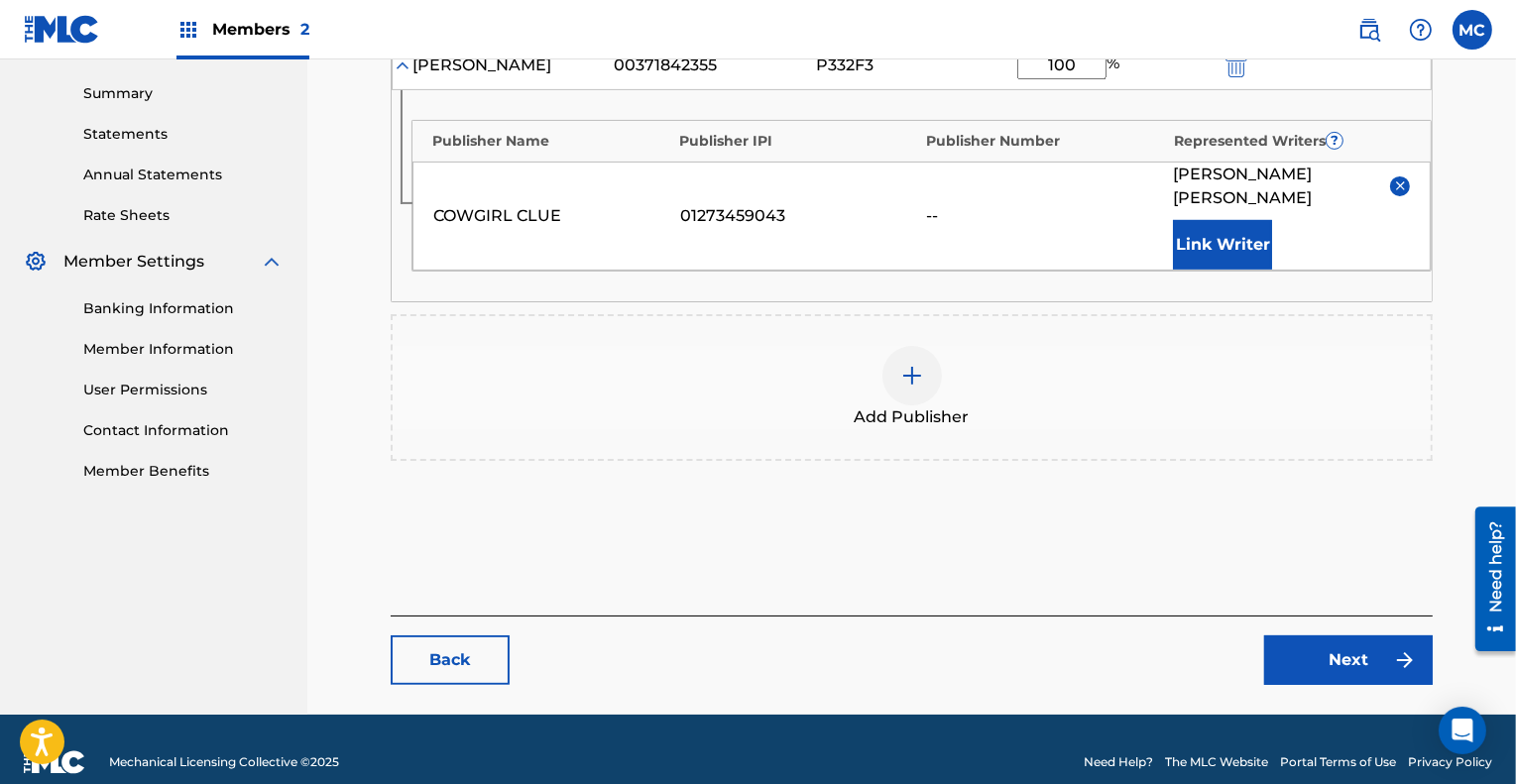 click on "Next" at bounding box center (1348, 660) 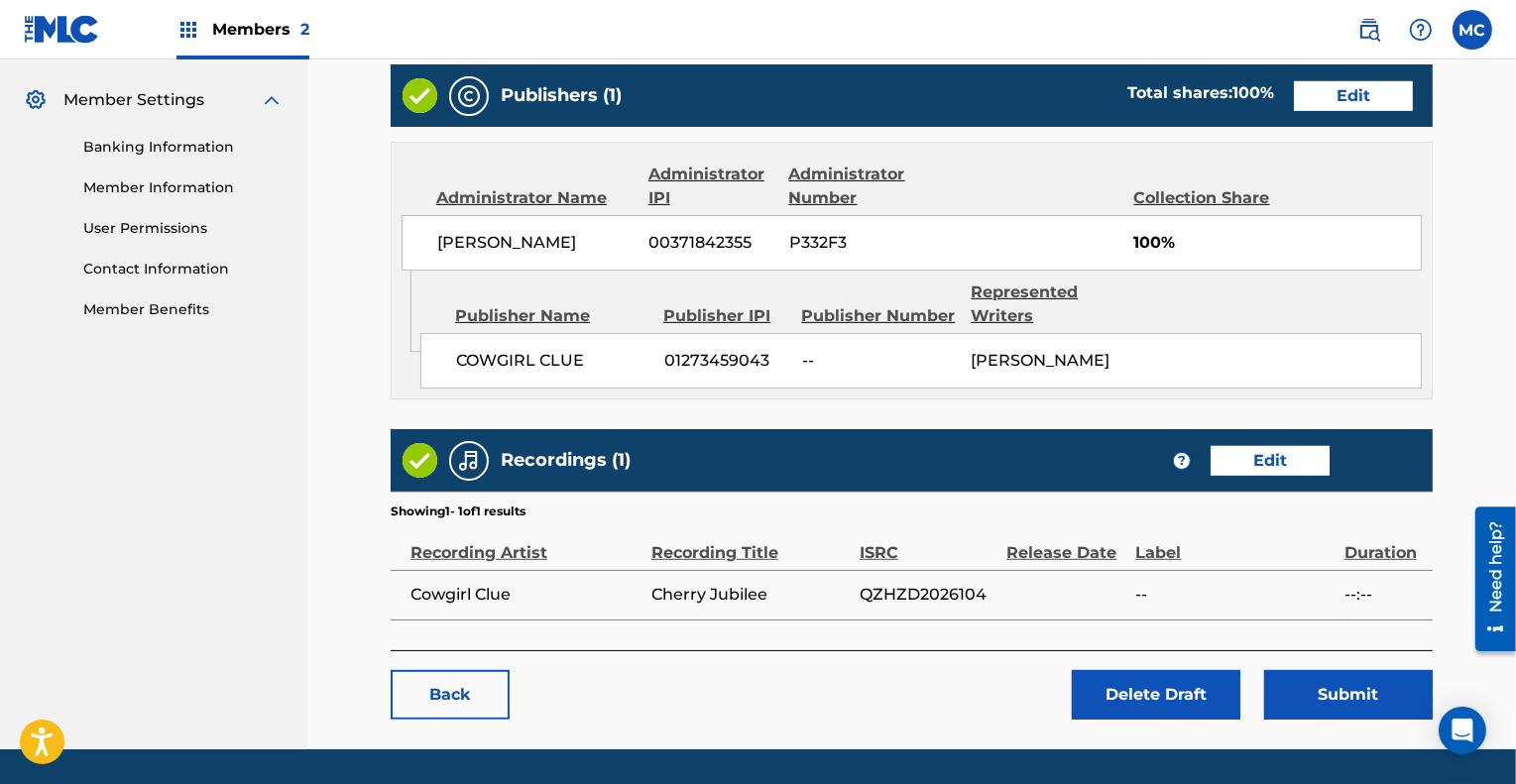 scroll, scrollTop: 791, scrollLeft: 0, axis: vertical 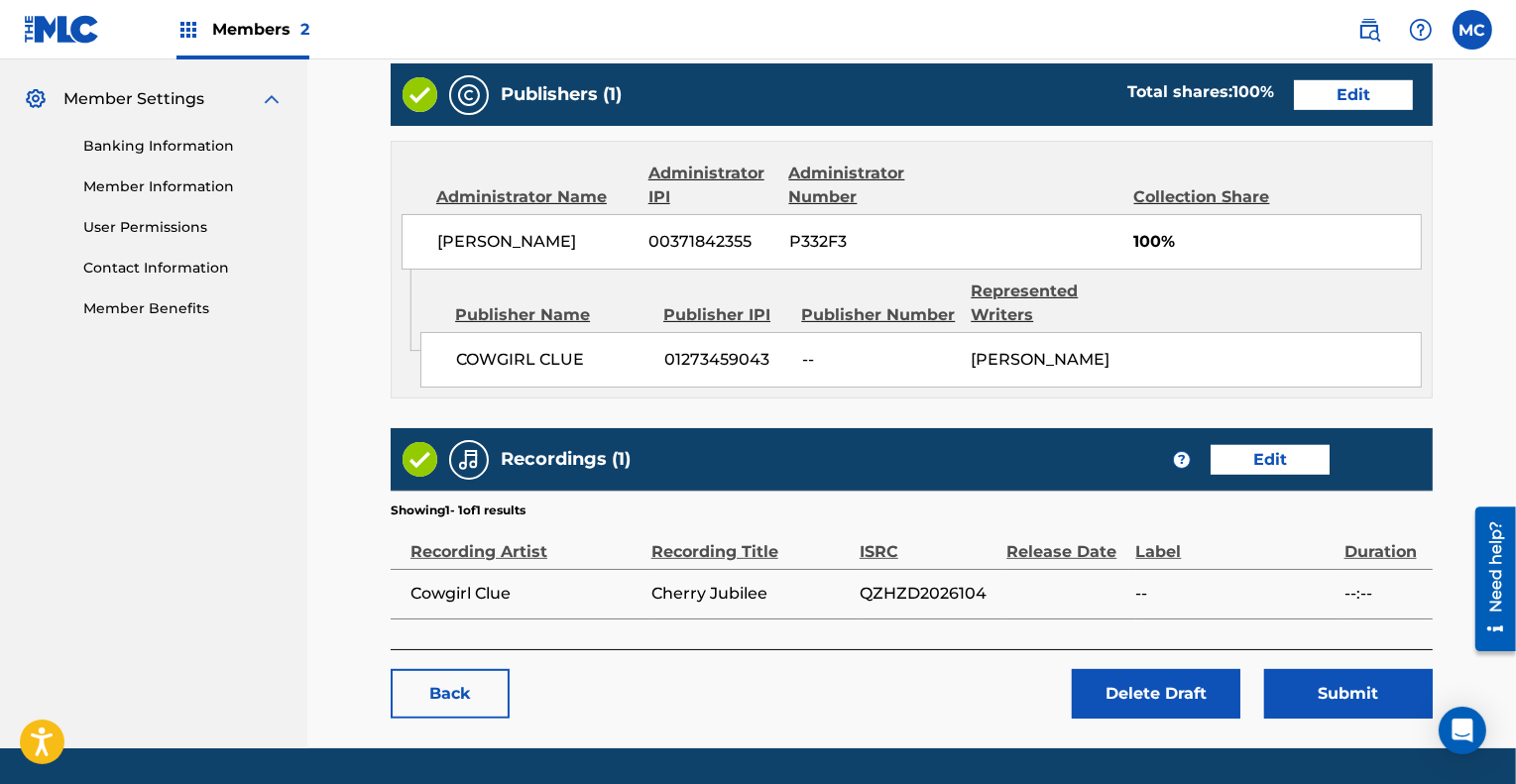click on "Edit" at bounding box center (1270, 460) 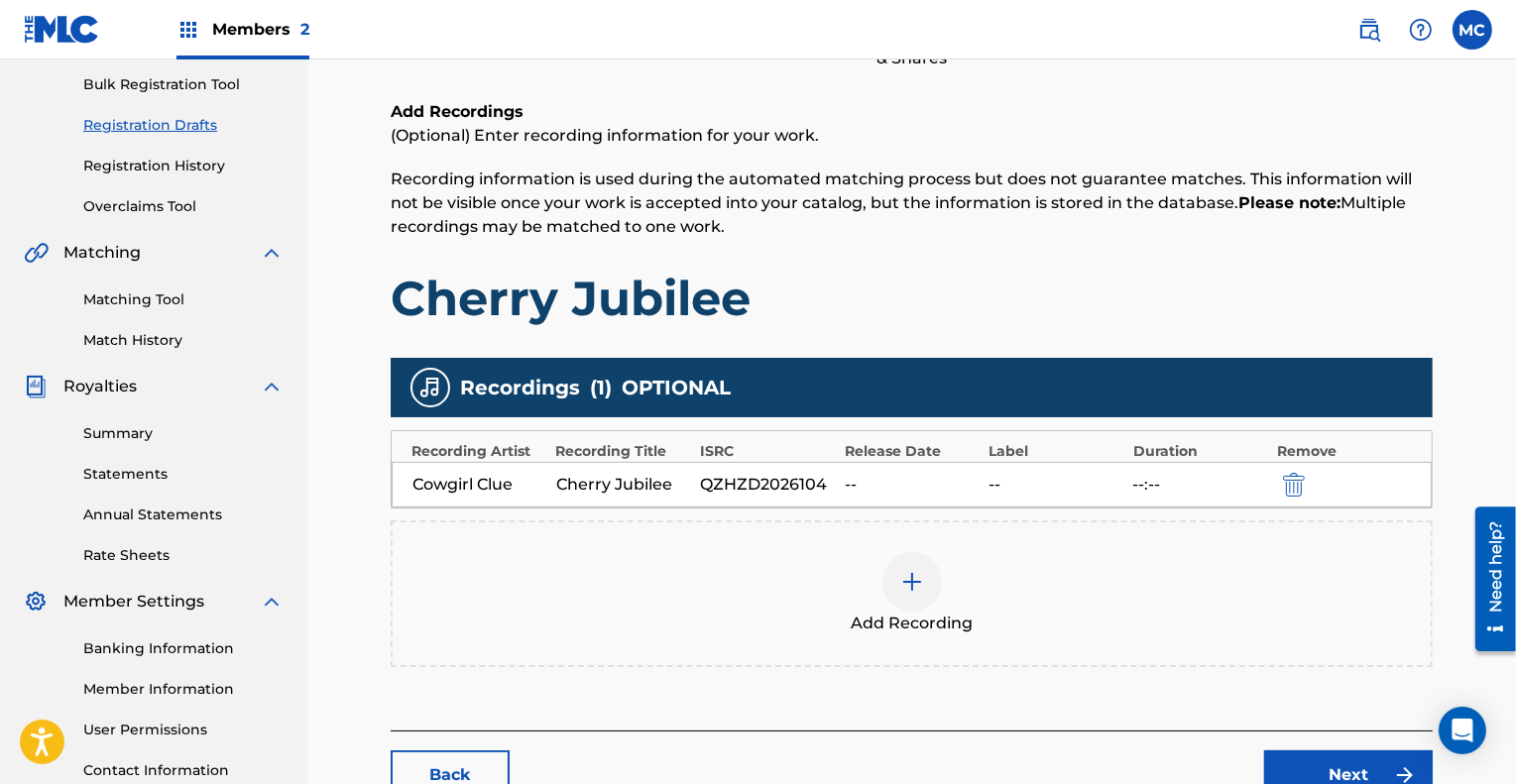 scroll, scrollTop: 289, scrollLeft: 0, axis: vertical 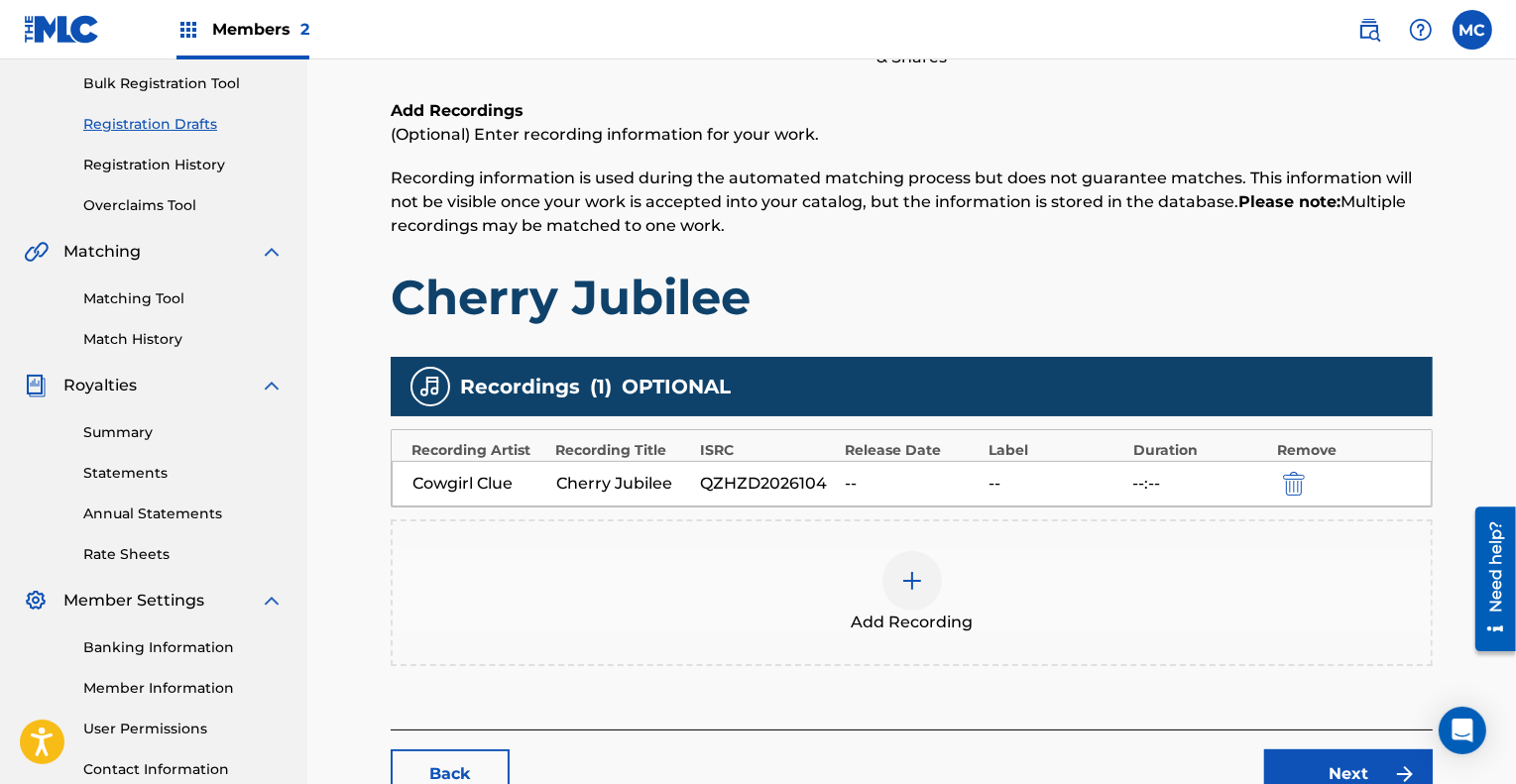 click at bounding box center [912, 581] 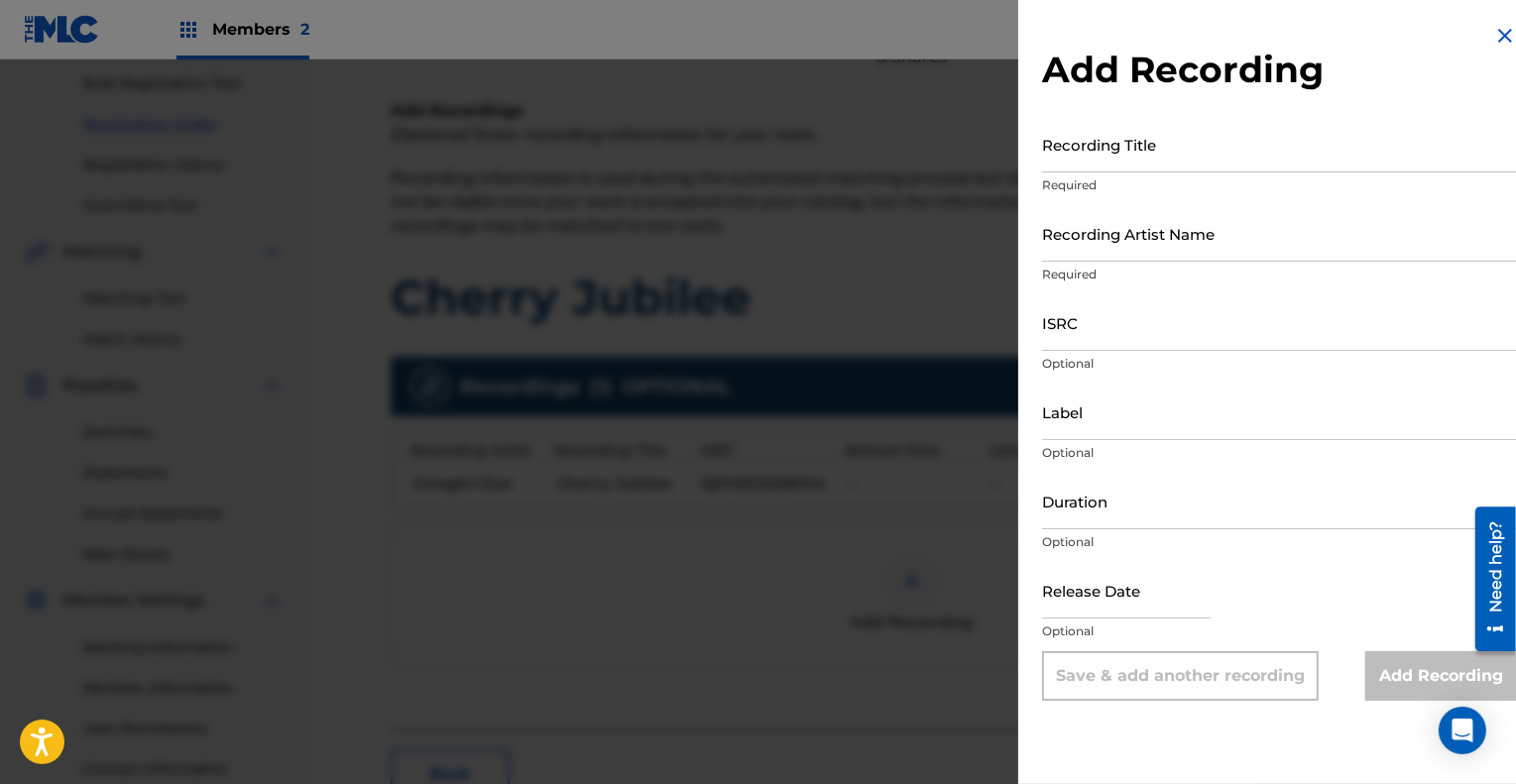 click on "Recording Title" at bounding box center [1279, 144] 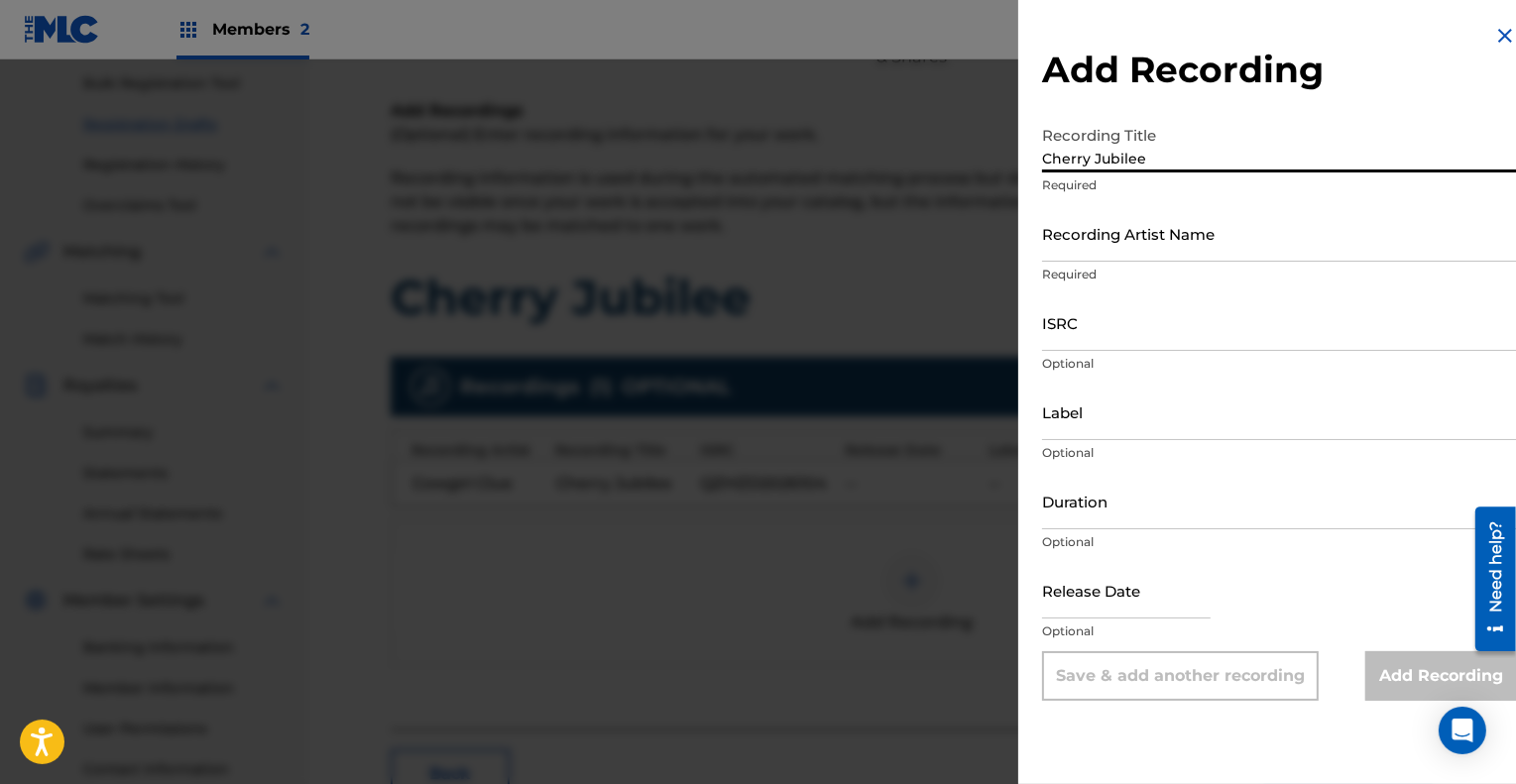 type on "Cherry Jubilee" 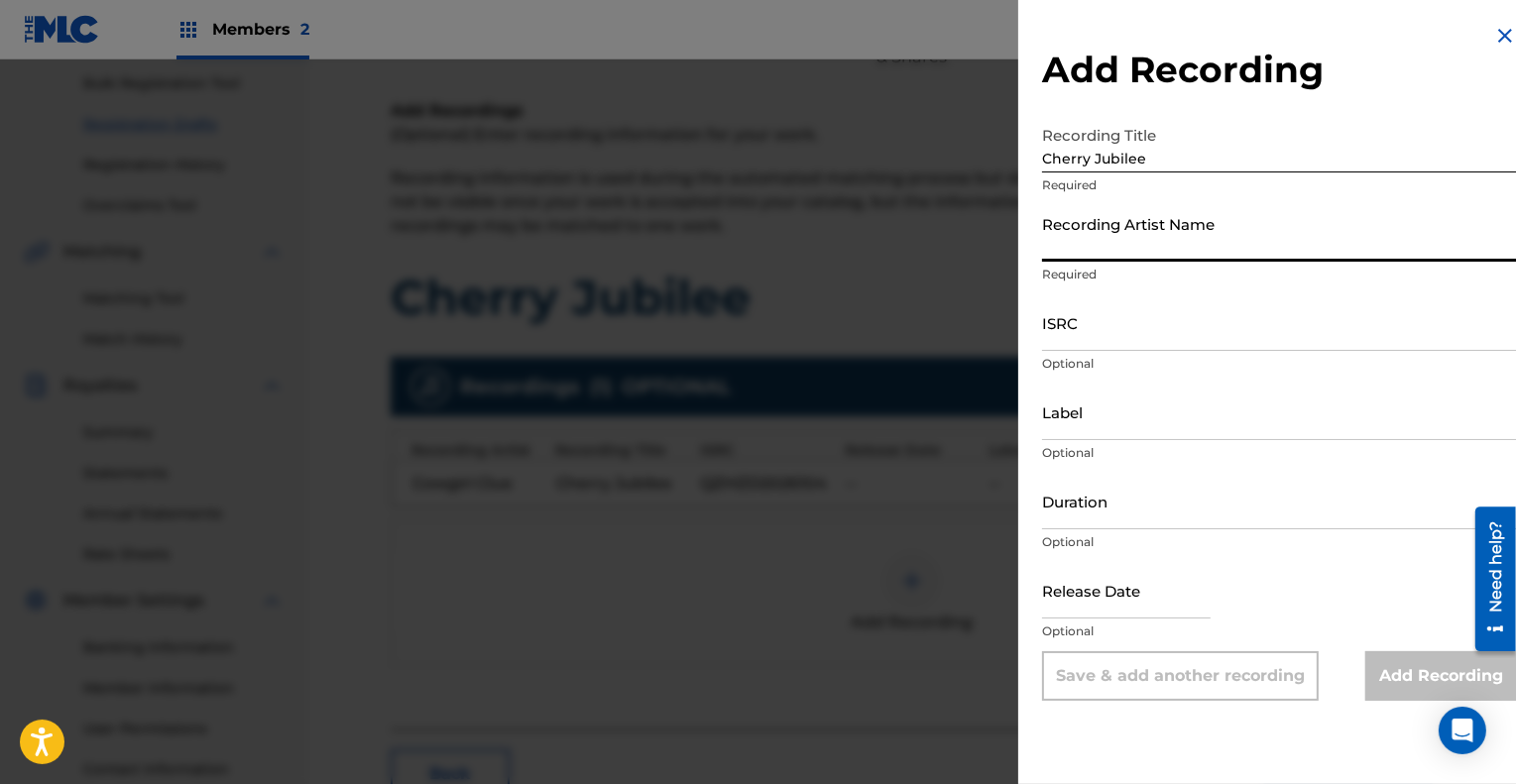 click on "Recording Artist Name" at bounding box center [1279, 233] 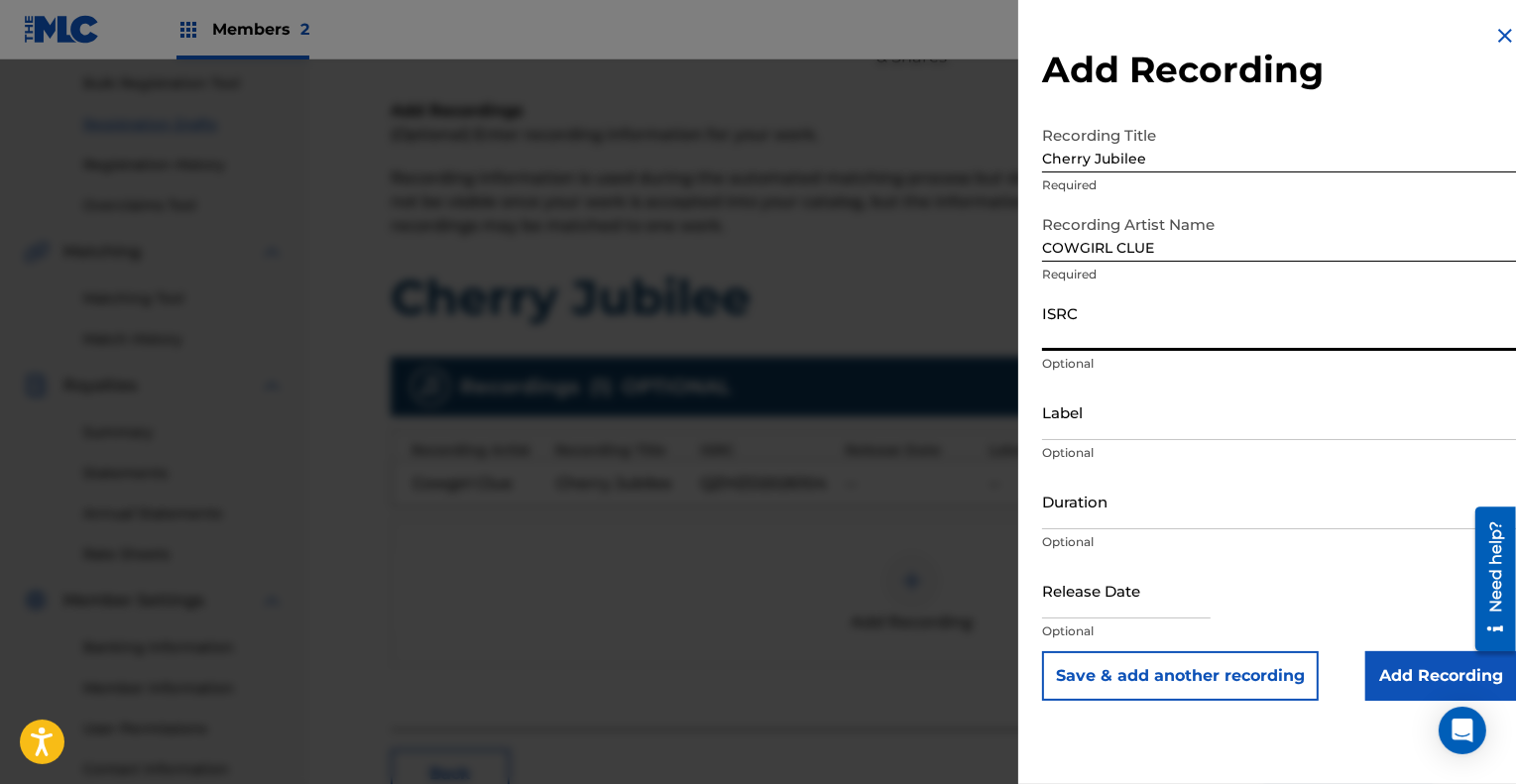 click on "ISRC" at bounding box center (1279, 322) 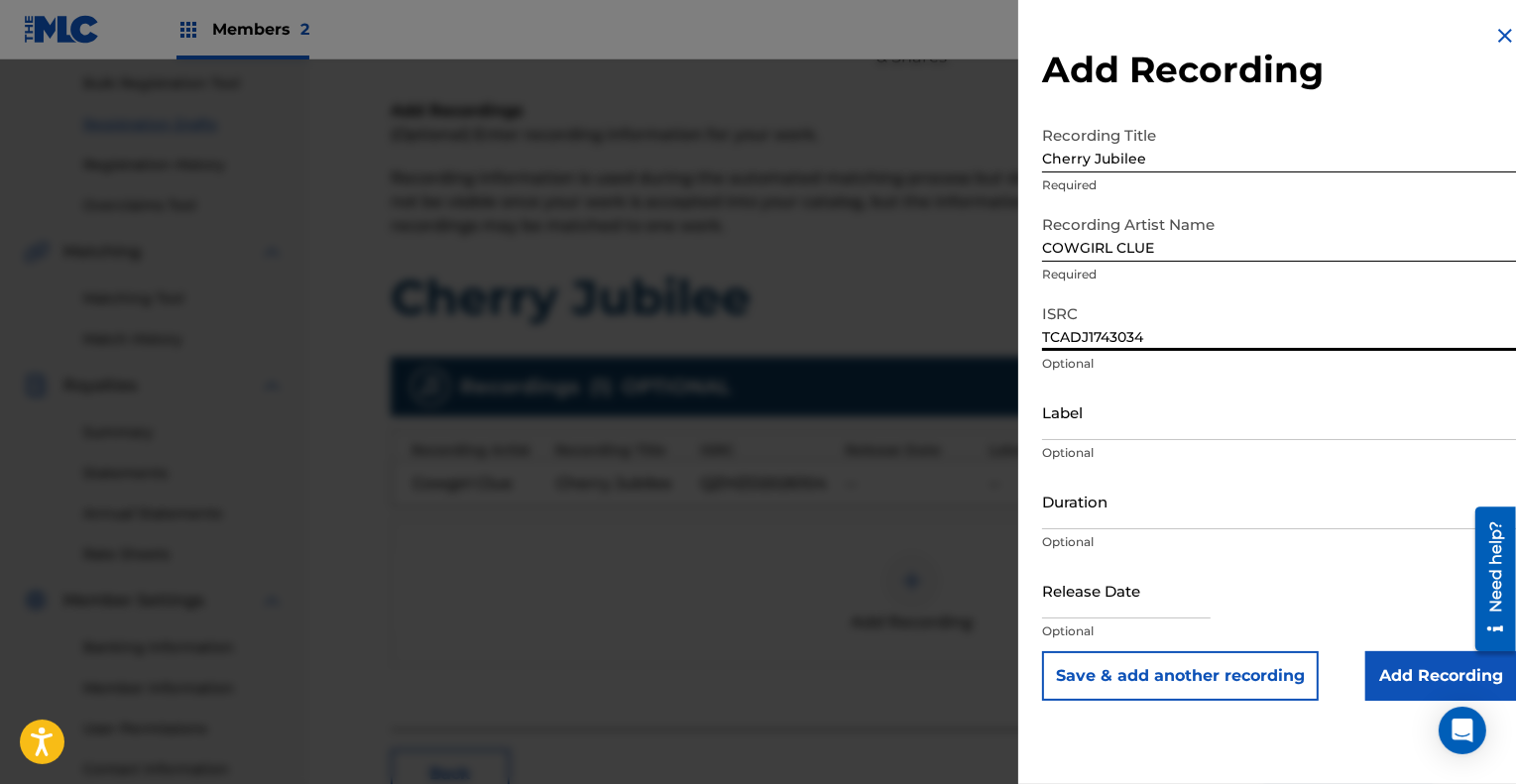 type on "TCADJ1743034" 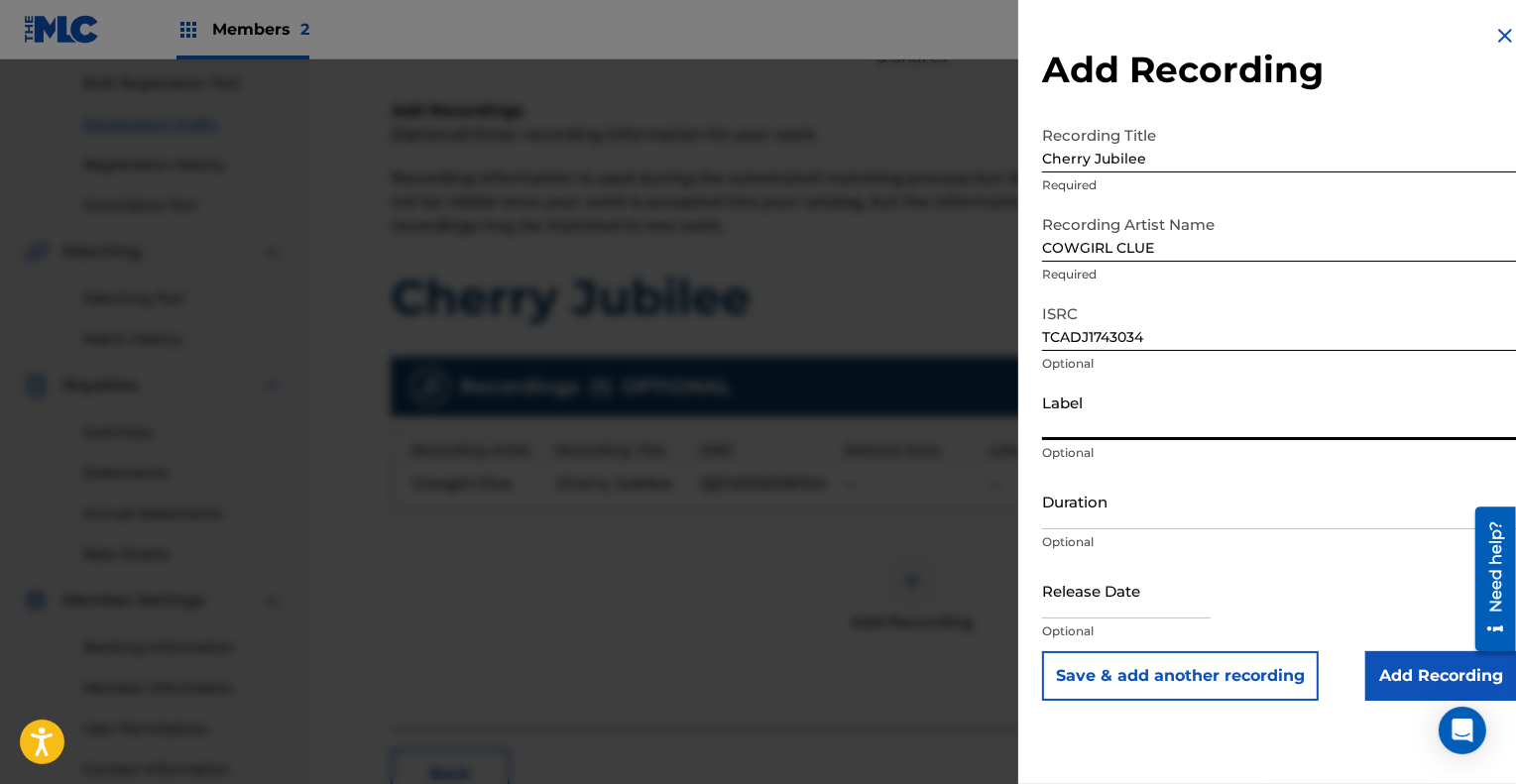 click on "Label" at bounding box center [1279, 411] 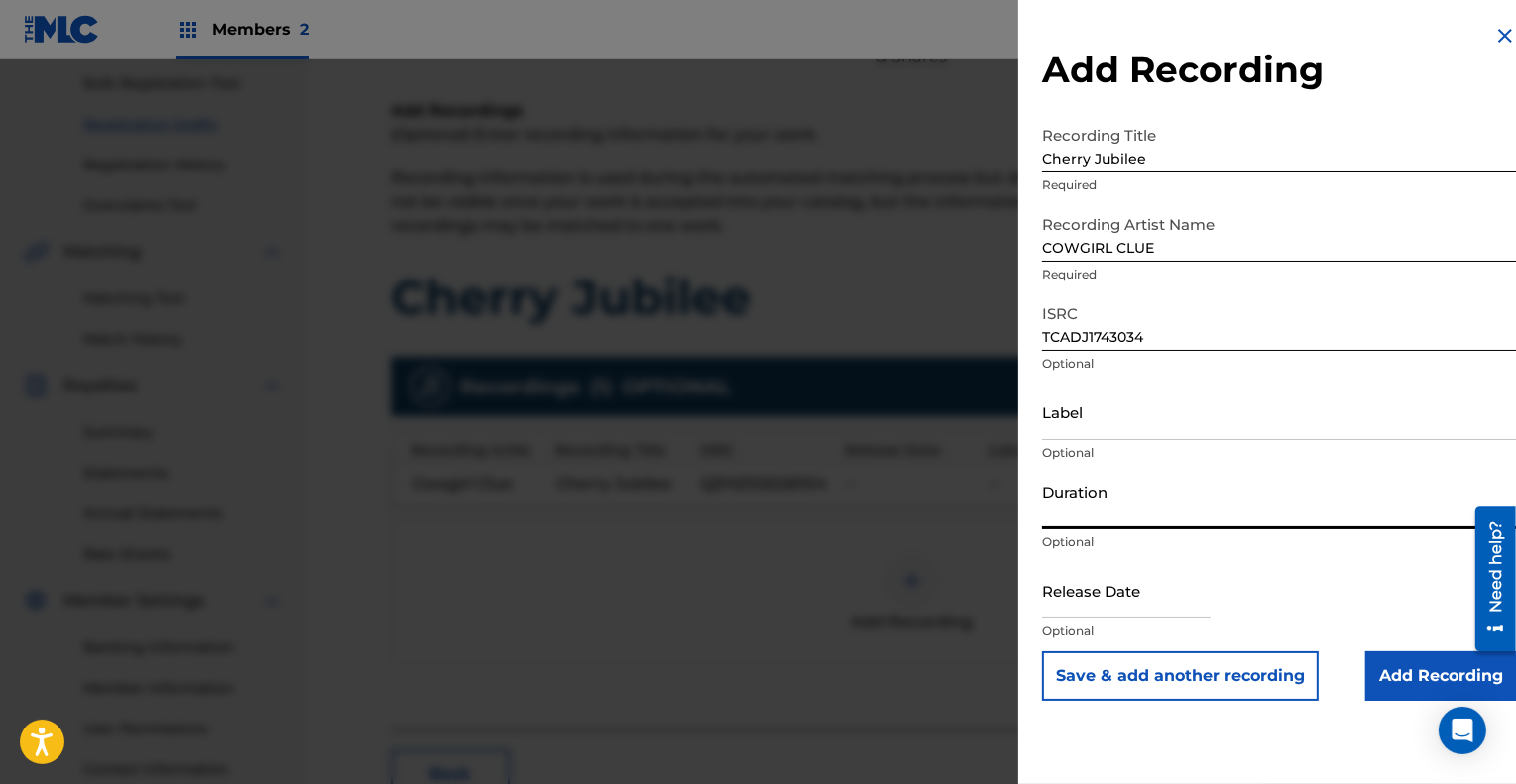 click on "Duration" at bounding box center (1279, 501) 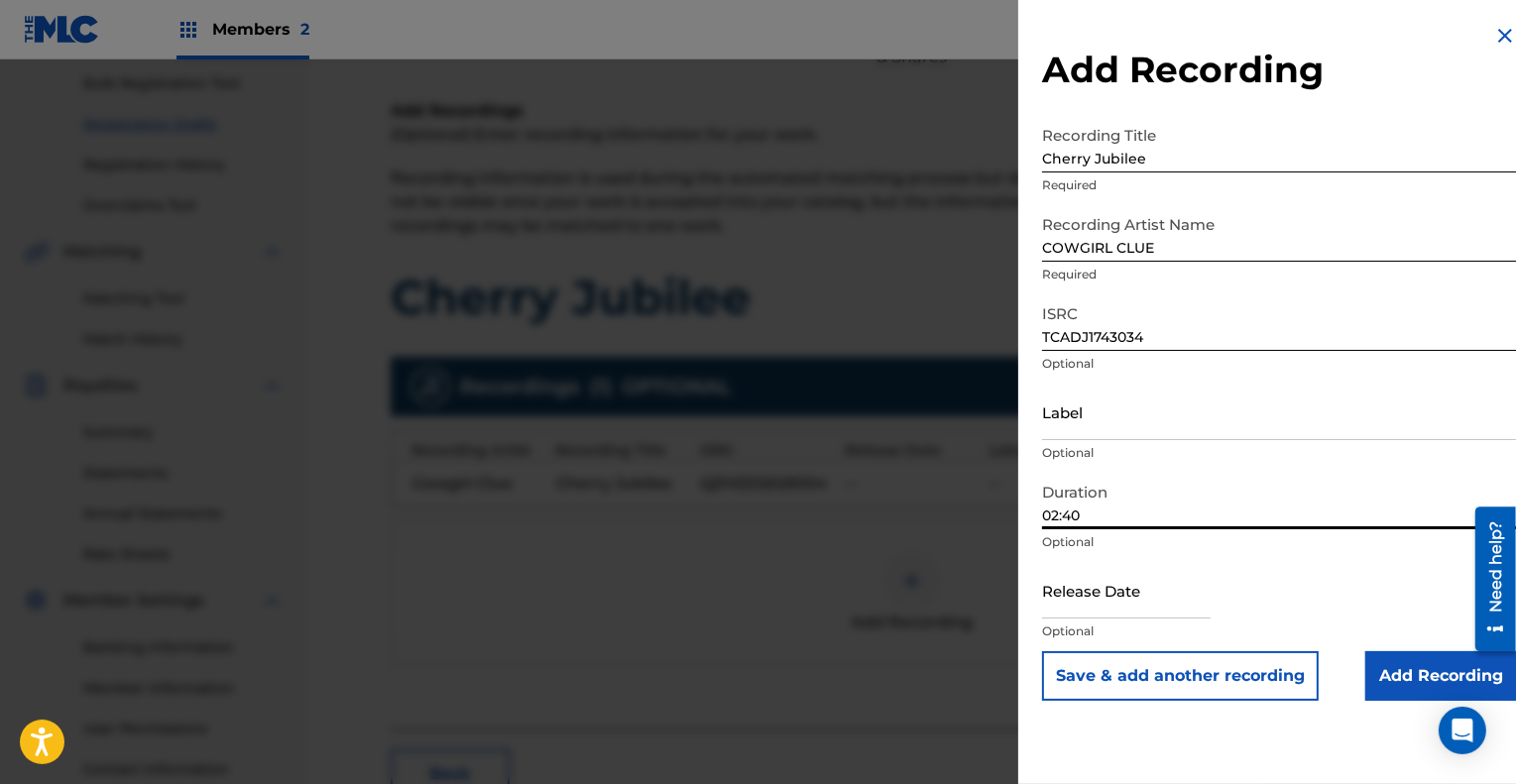 type on "02:40" 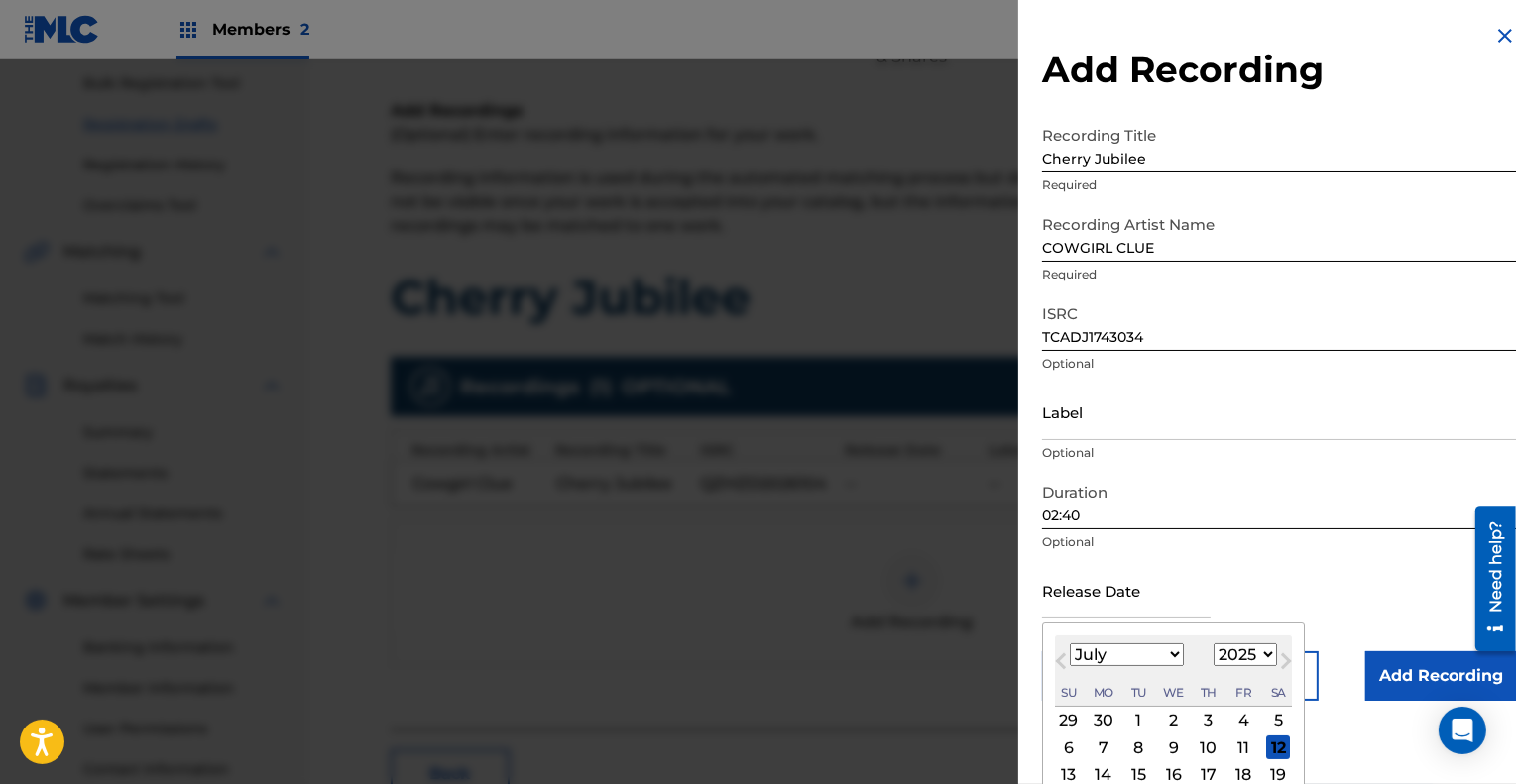 click on "January February March April May June July August September October November December" at bounding box center (1126, 654) 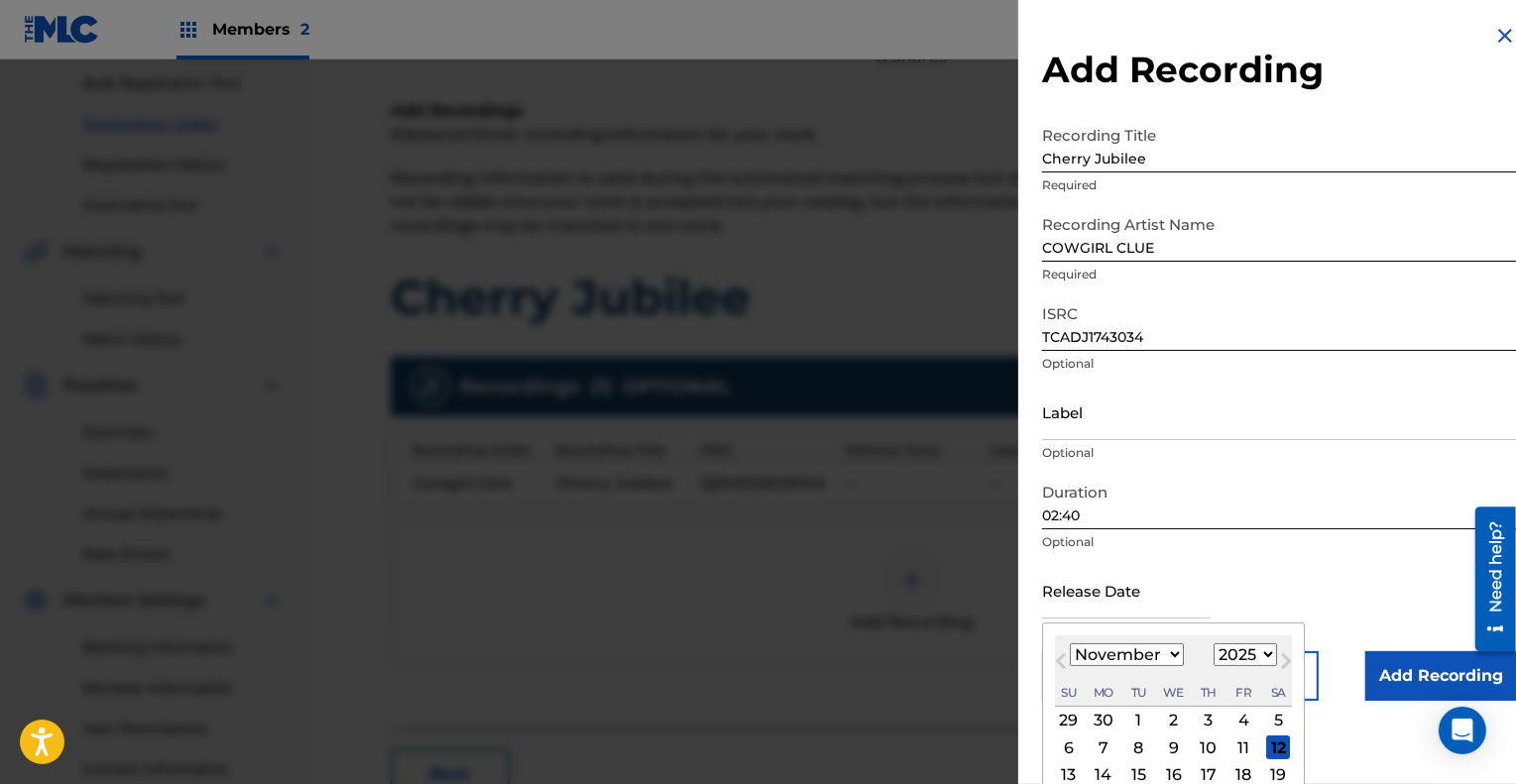 click on "January February March April May June July August September October November December" at bounding box center [1126, 654] 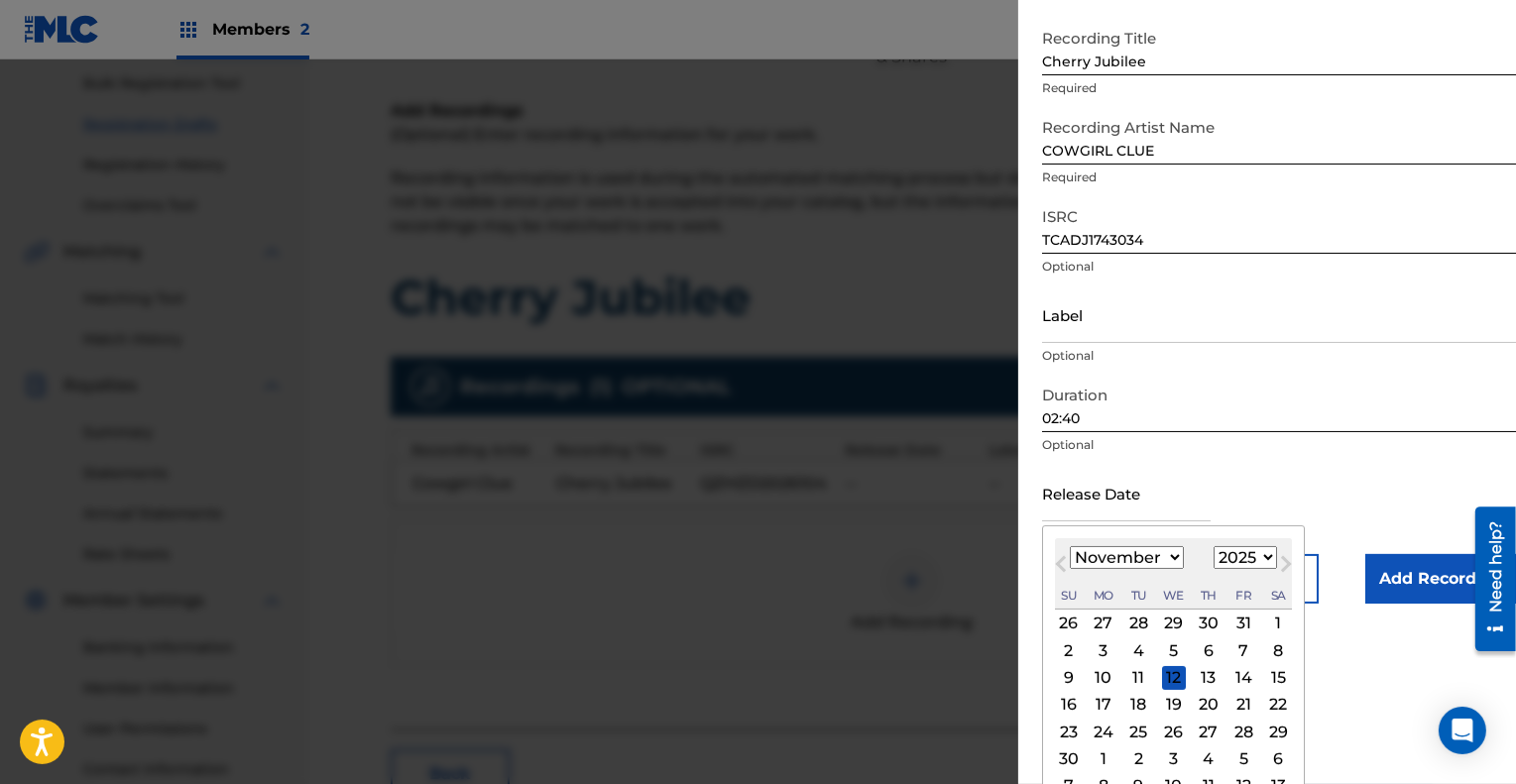 scroll, scrollTop: 124, scrollLeft: 0, axis: vertical 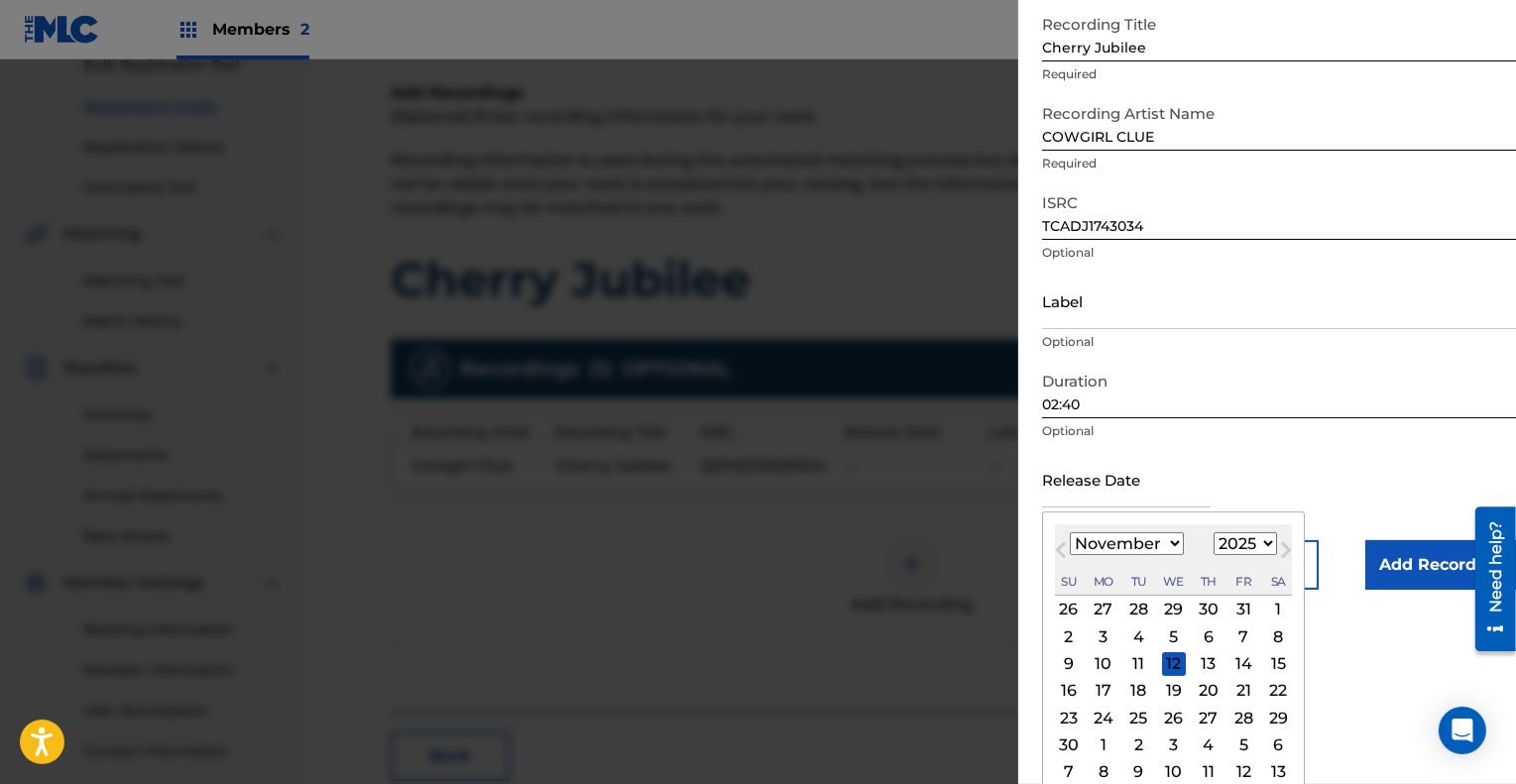 click on "21" at bounding box center [1243, 691] 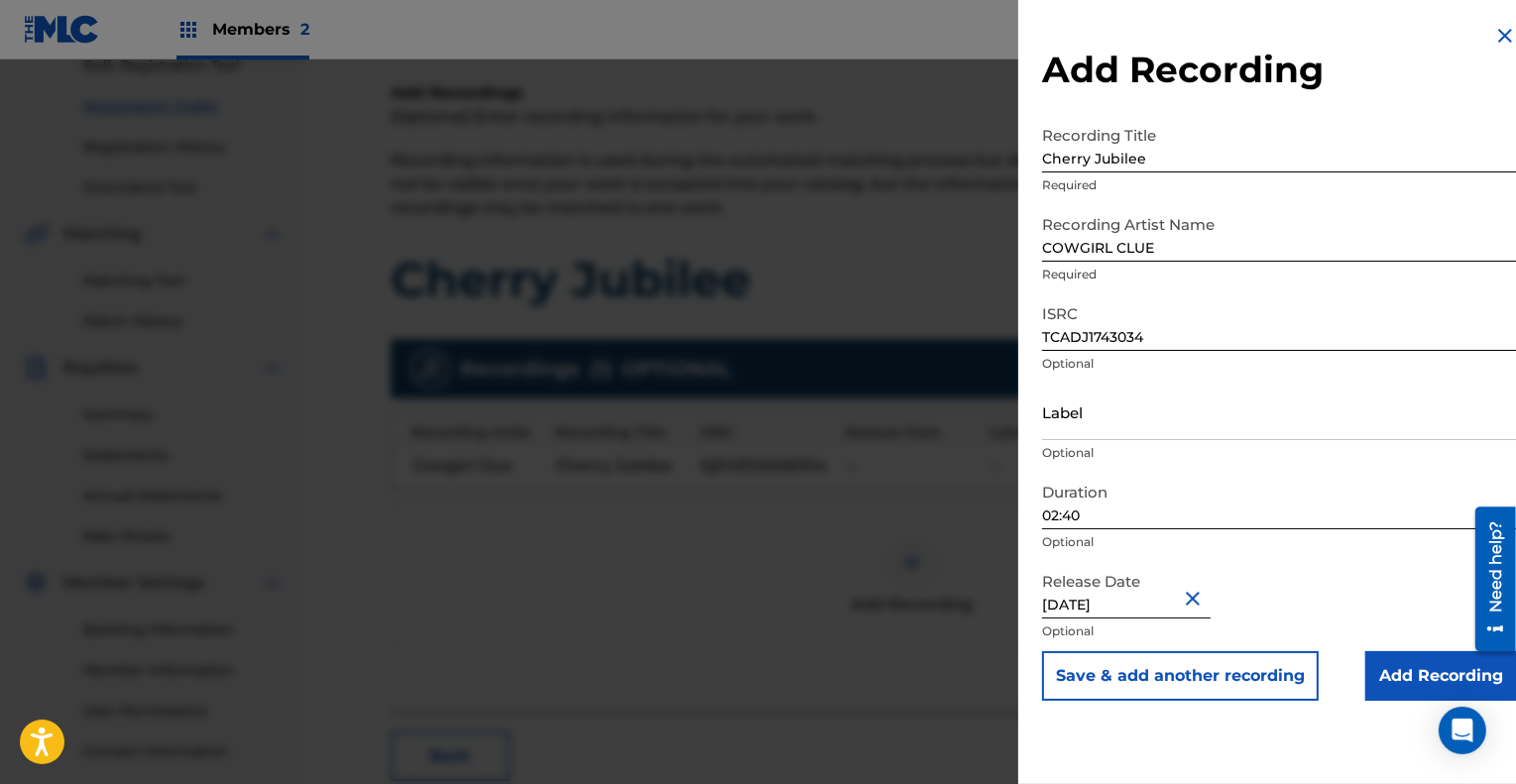 scroll, scrollTop: 0, scrollLeft: 0, axis: both 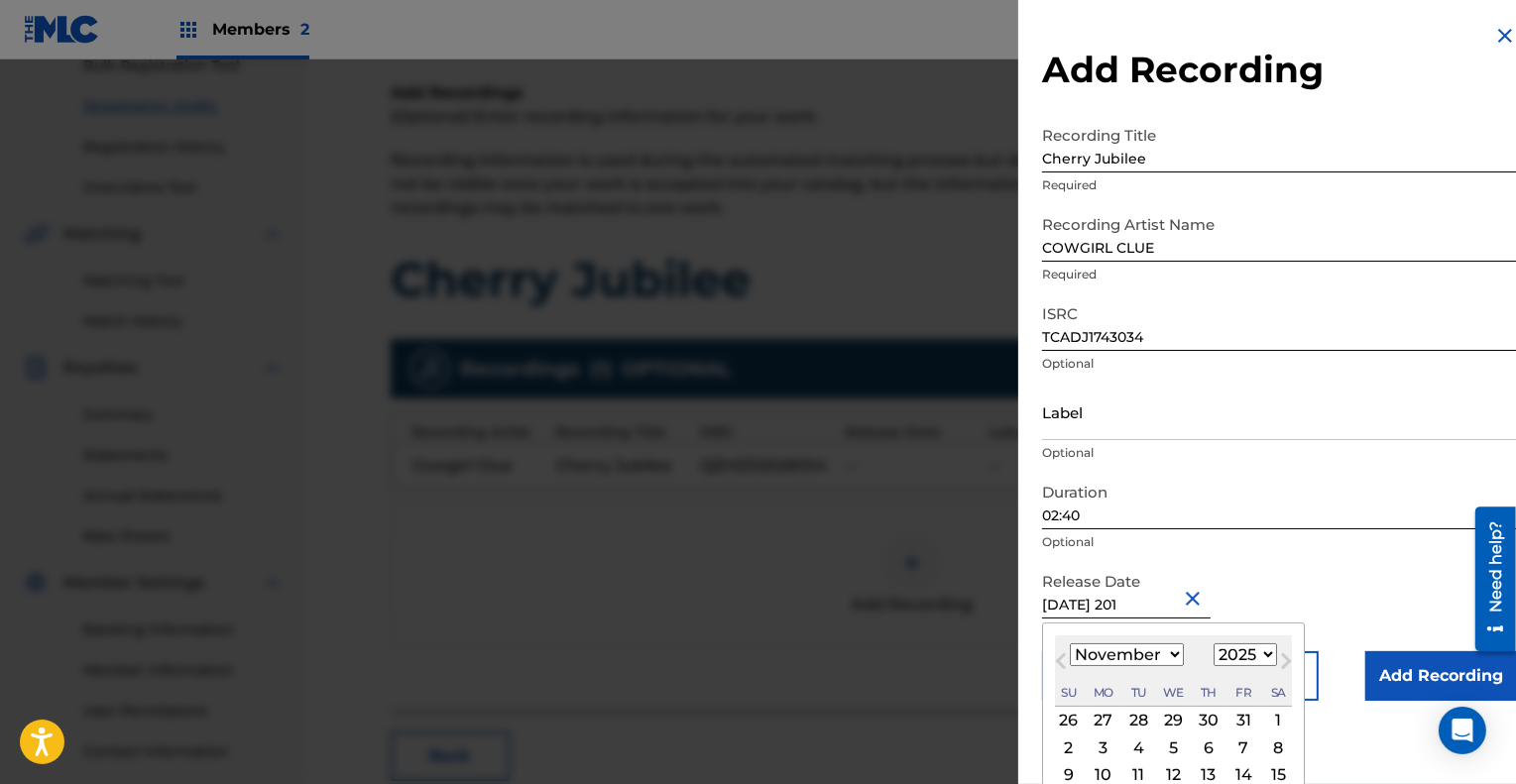 type on "November 21 2017" 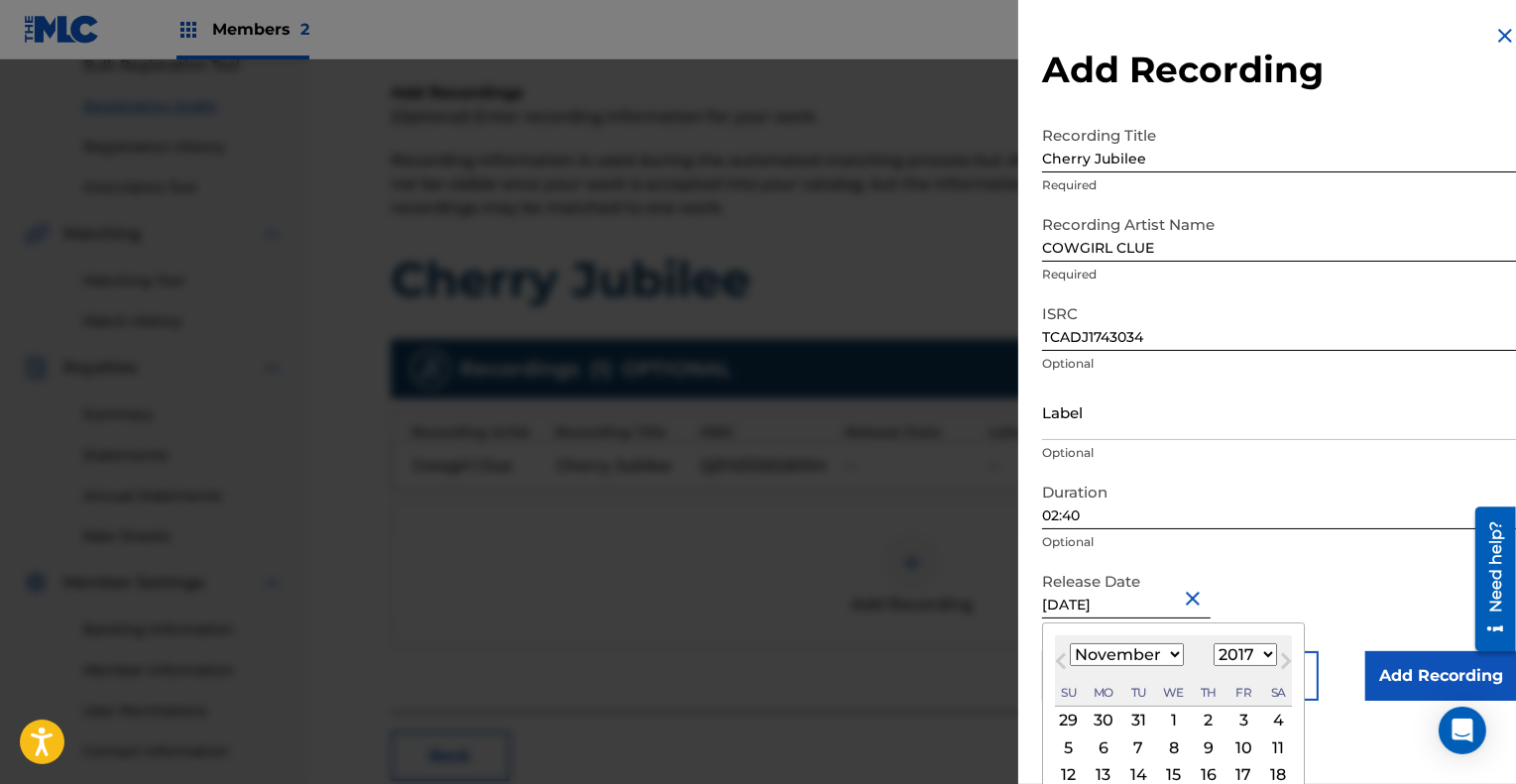 type on "November 21 2017" 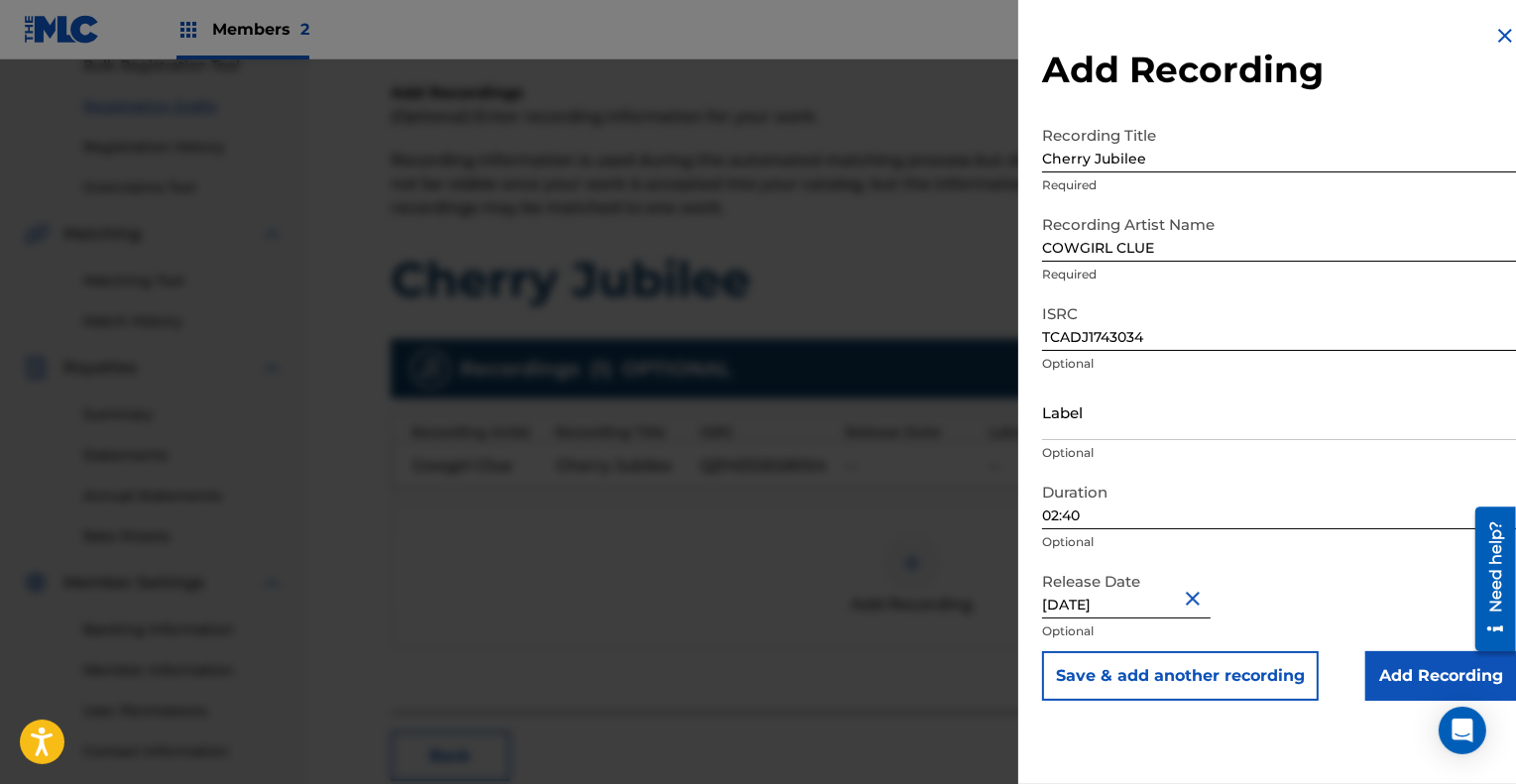 click on "Add Recording" at bounding box center [1441, 676] 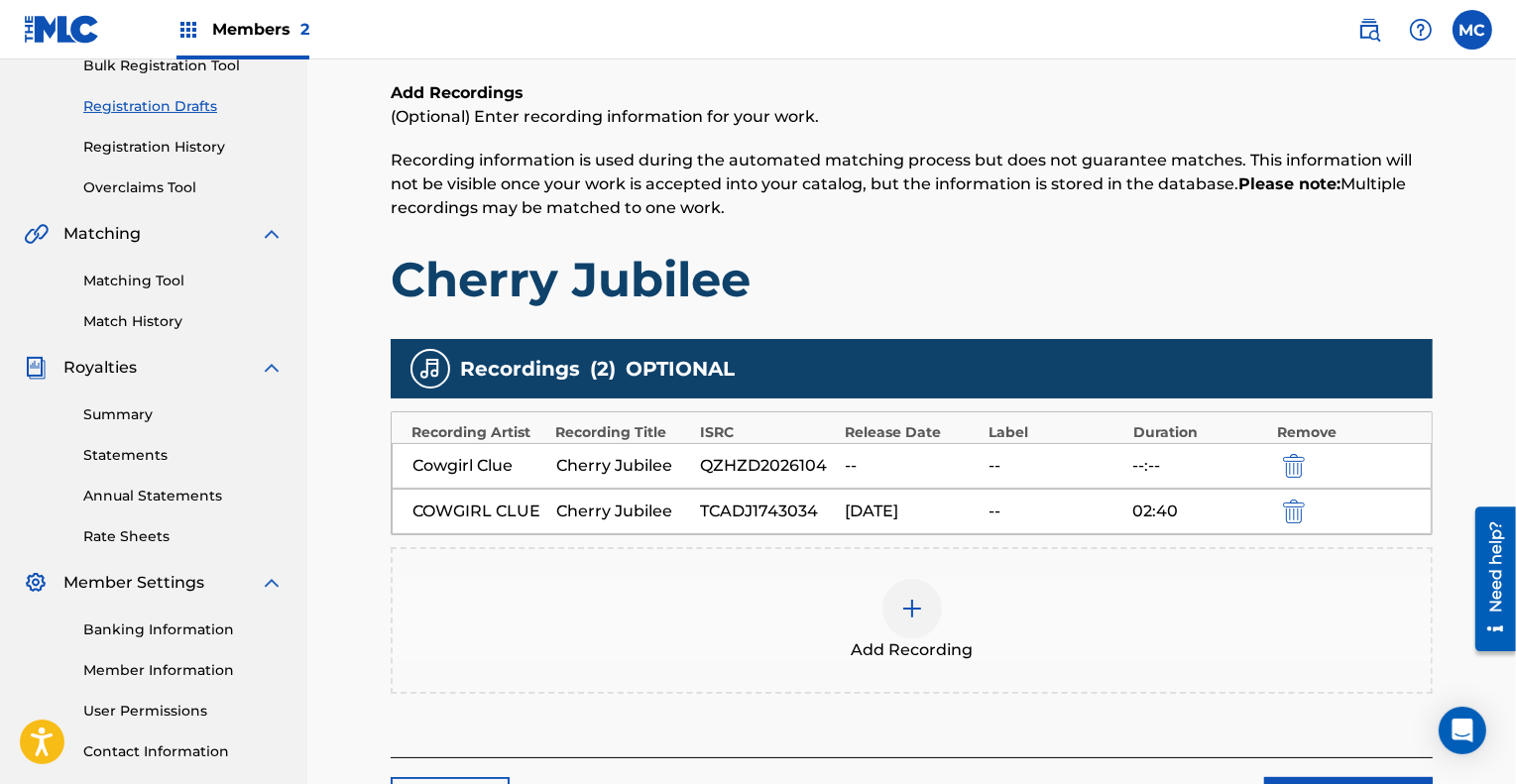 click on "Add Recording" at bounding box center [911, 620] 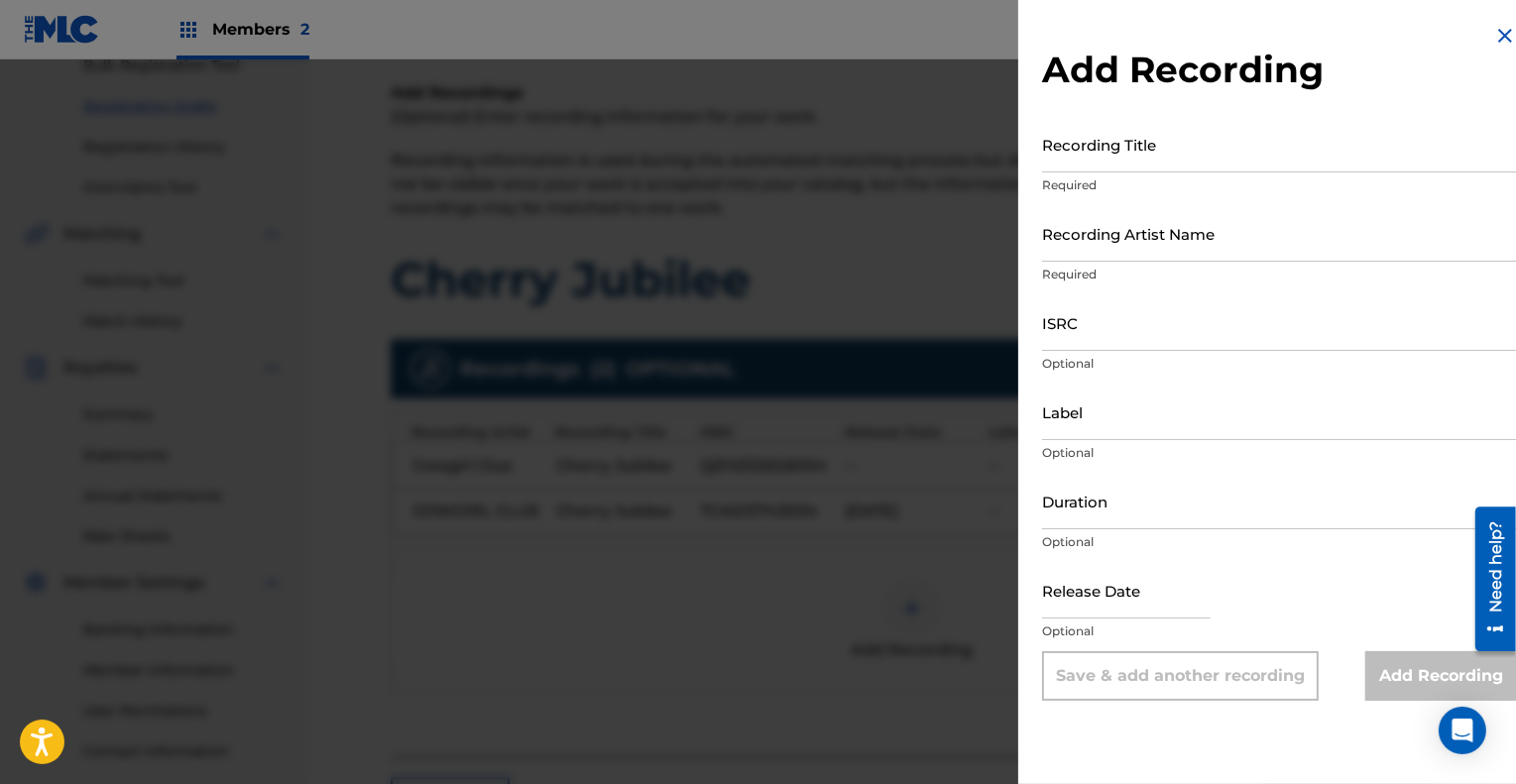 click at bounding box center [1505, 36] 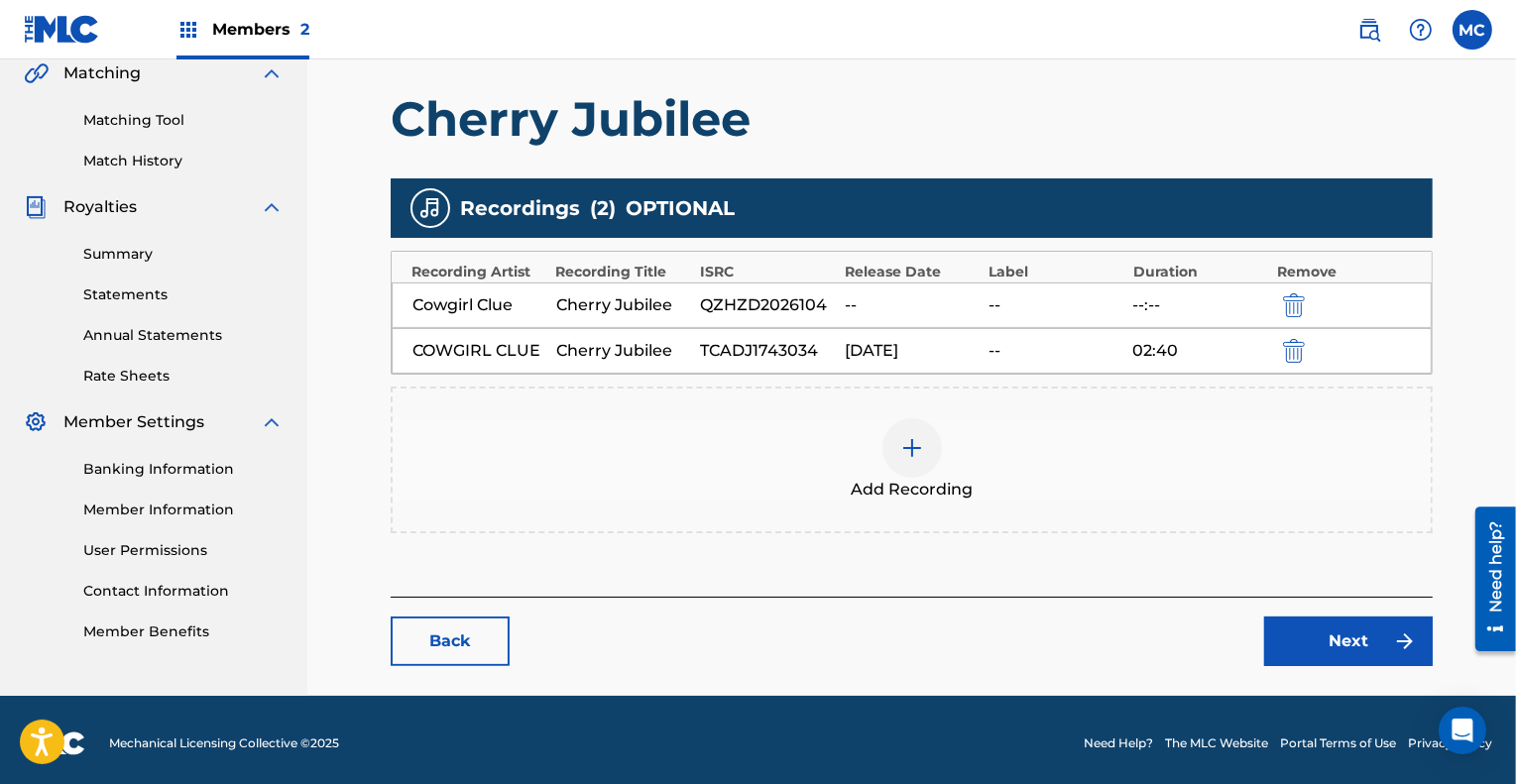 scroll, scrollTop: 473, scrollLeft: 0, axis: vertical 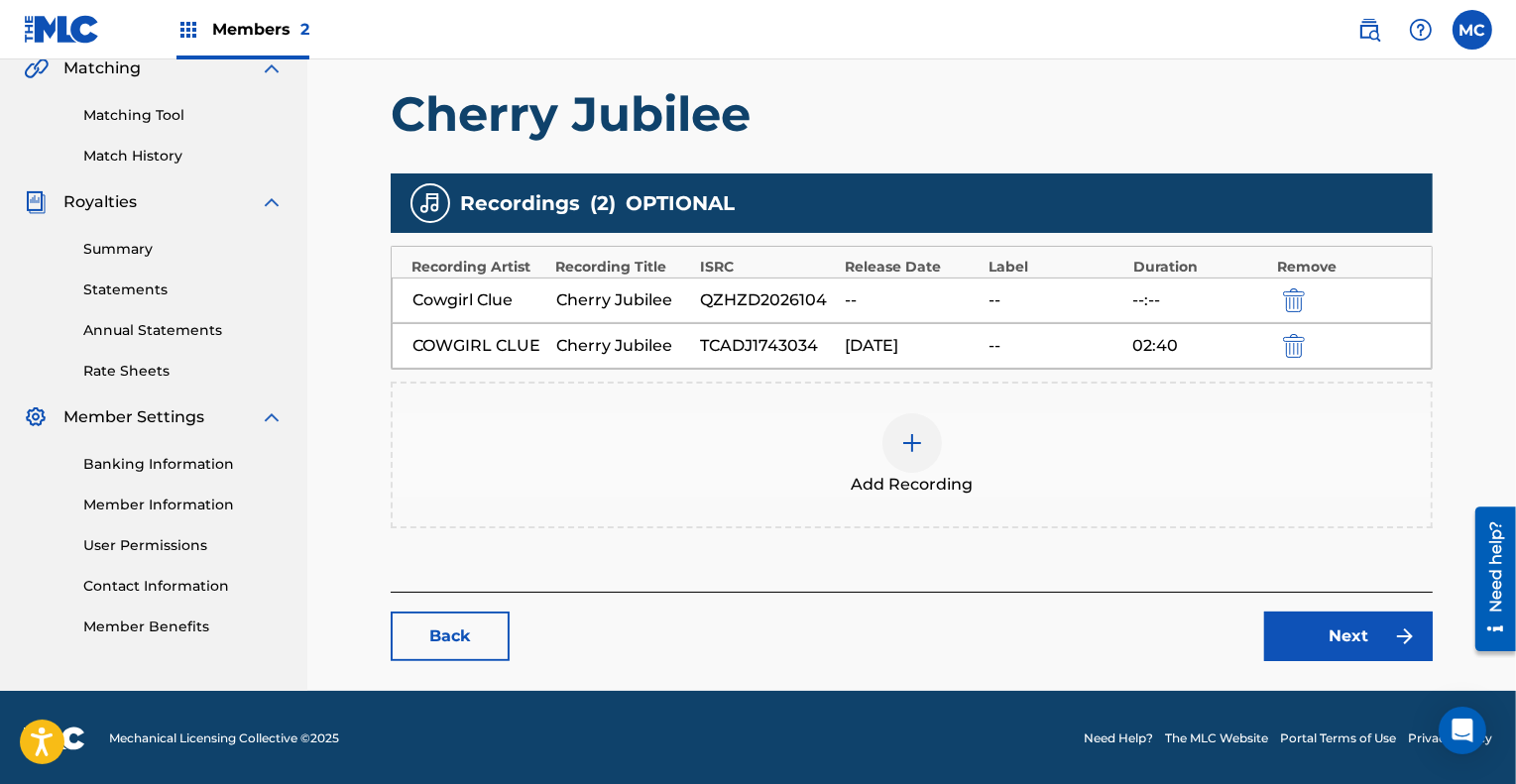 click on "Next" at bounding box center [1348, 636] 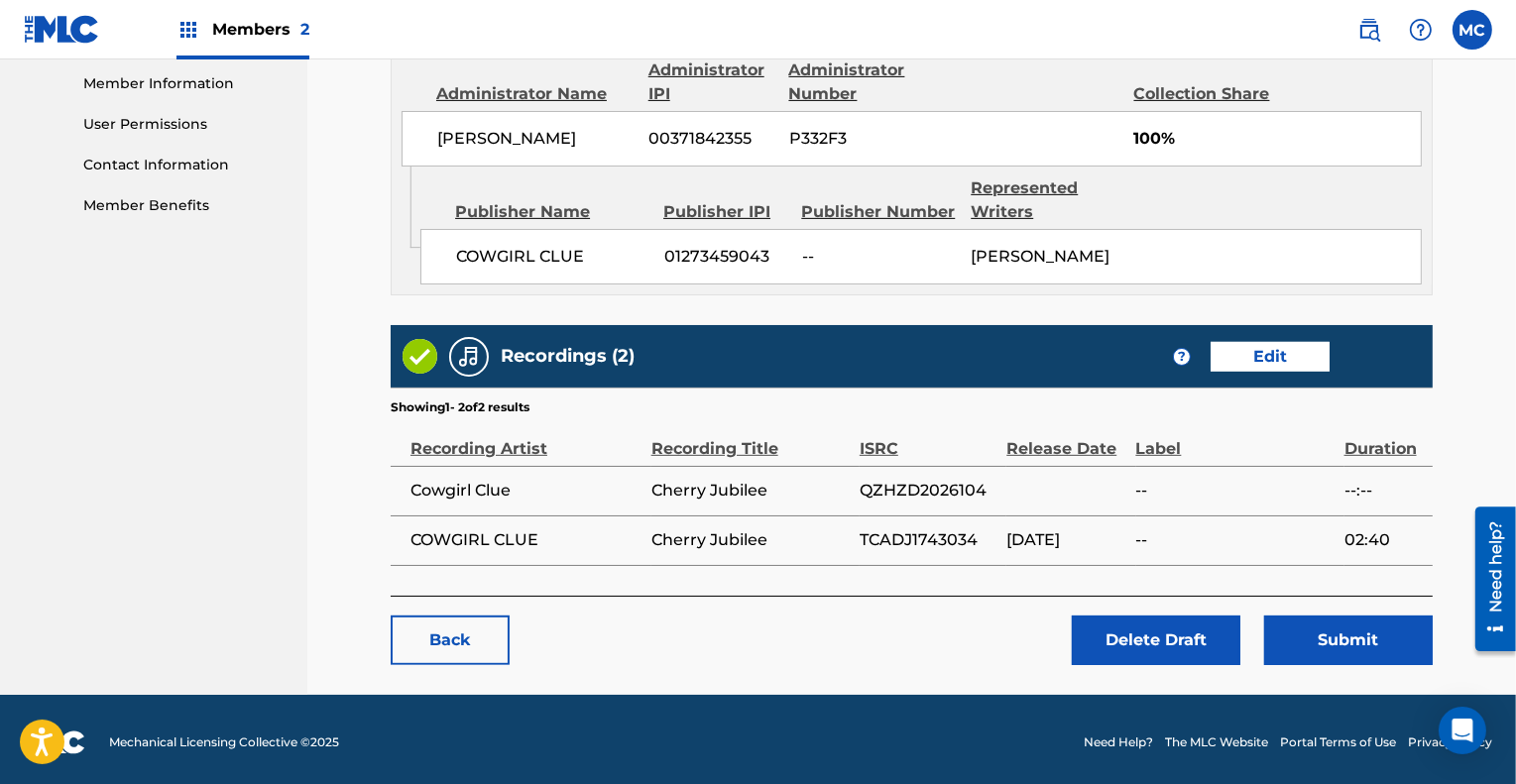 scroll, scrollTop: 895, scrollLeft: 0, axis: vertical 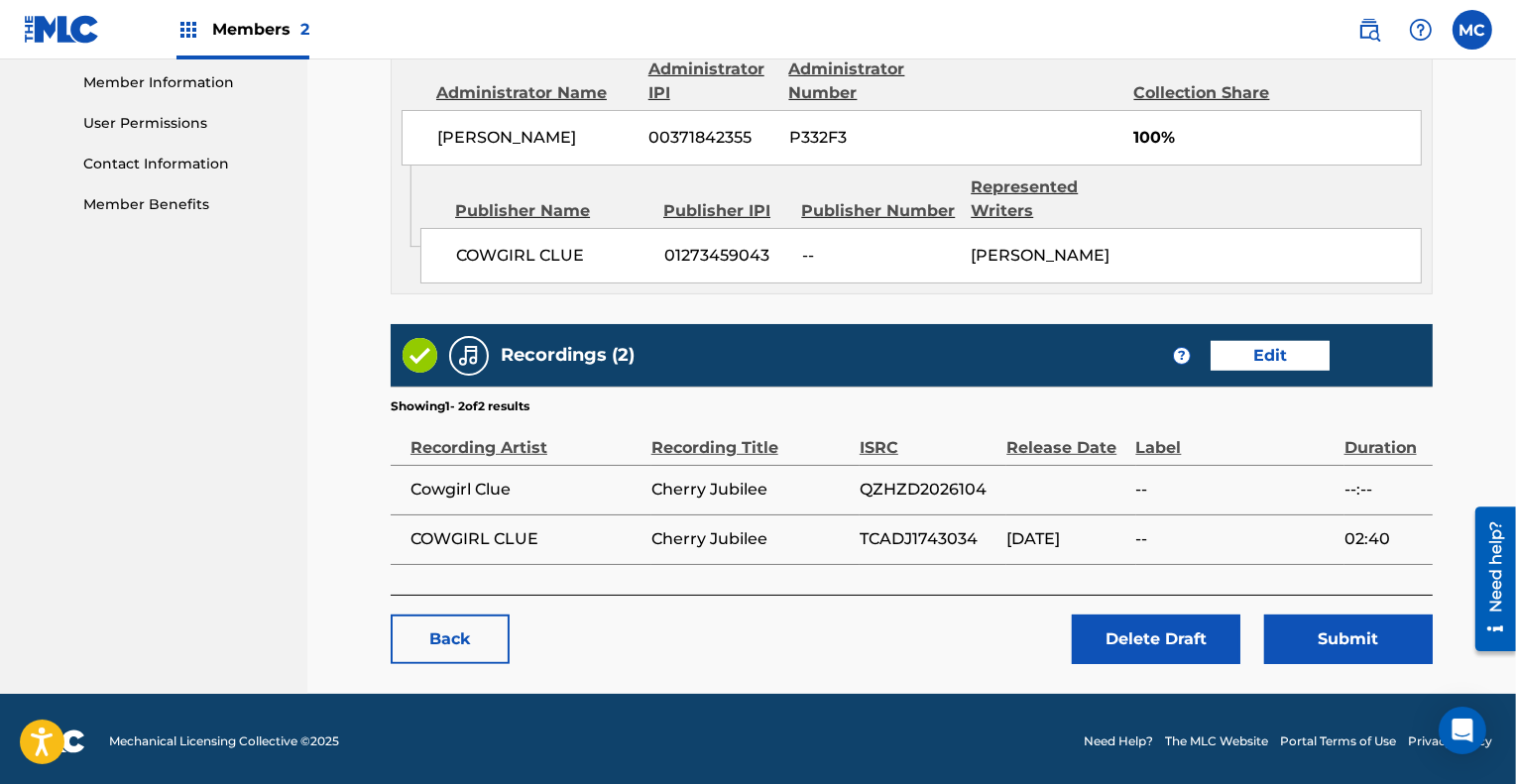 click on "Contact Information" at bounding box center [183, 164] 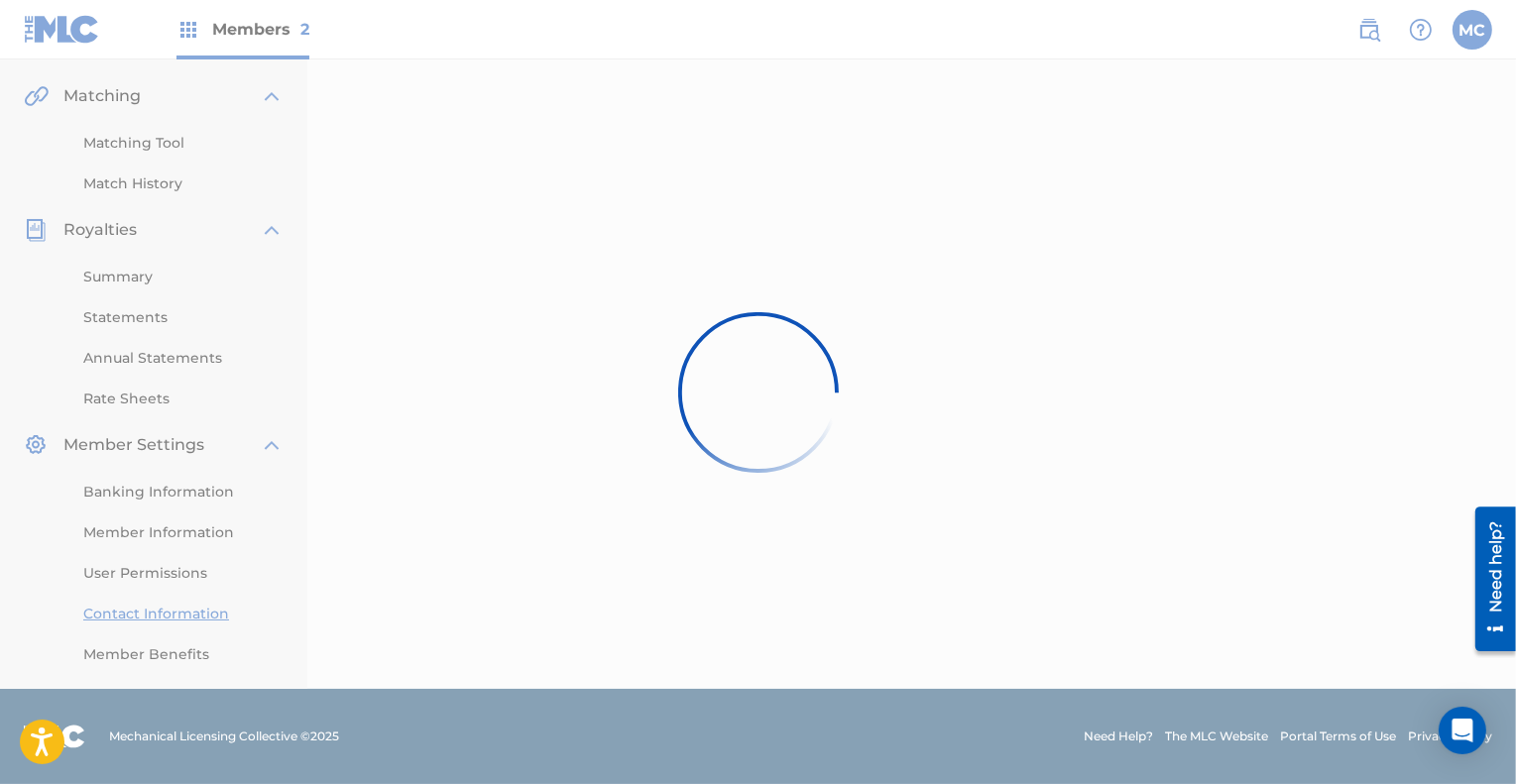 scroll, scrollTop: 0, scrollLeft: 0, axis: both 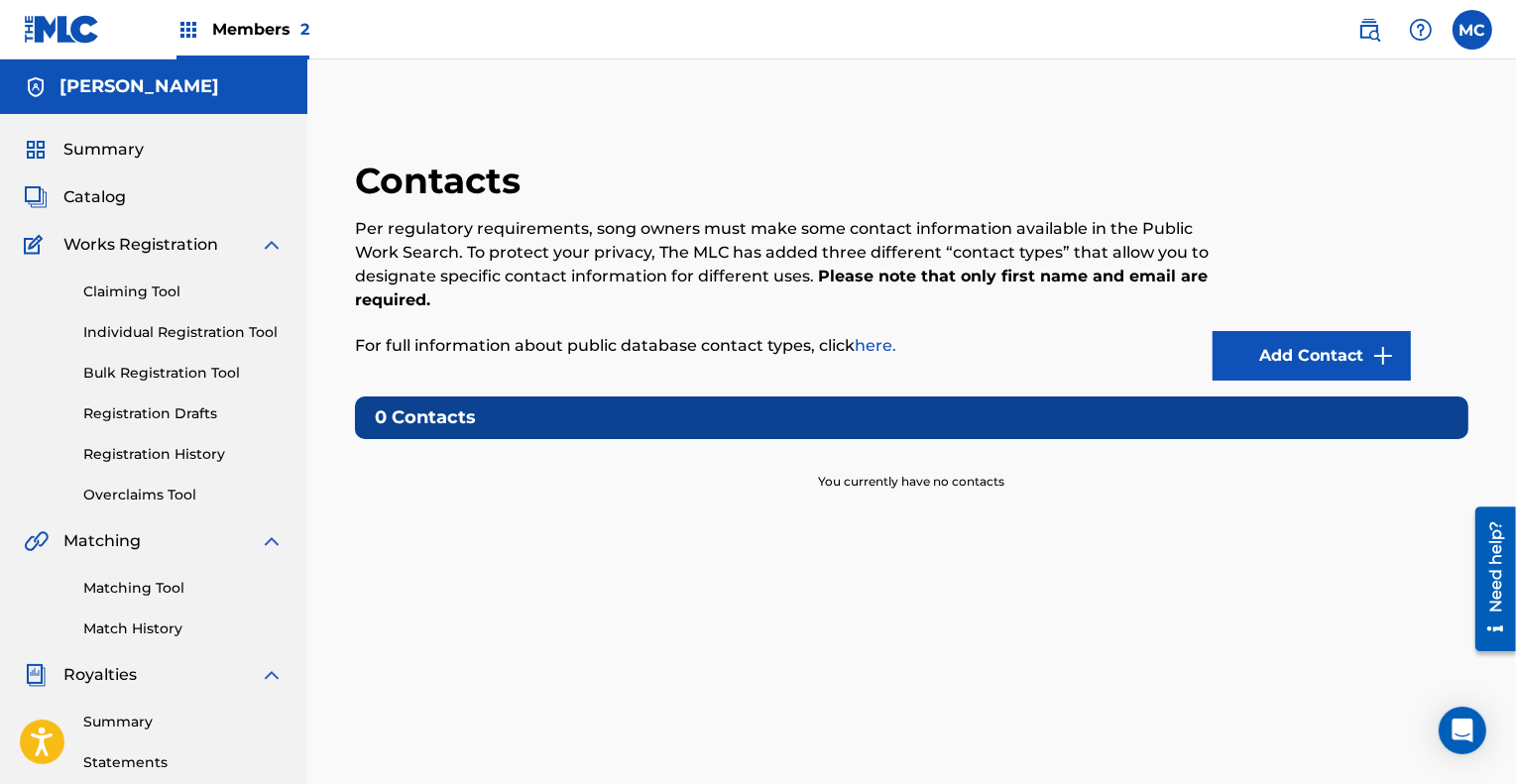 click on "Add Contact" at bounding box center [1312, 356] 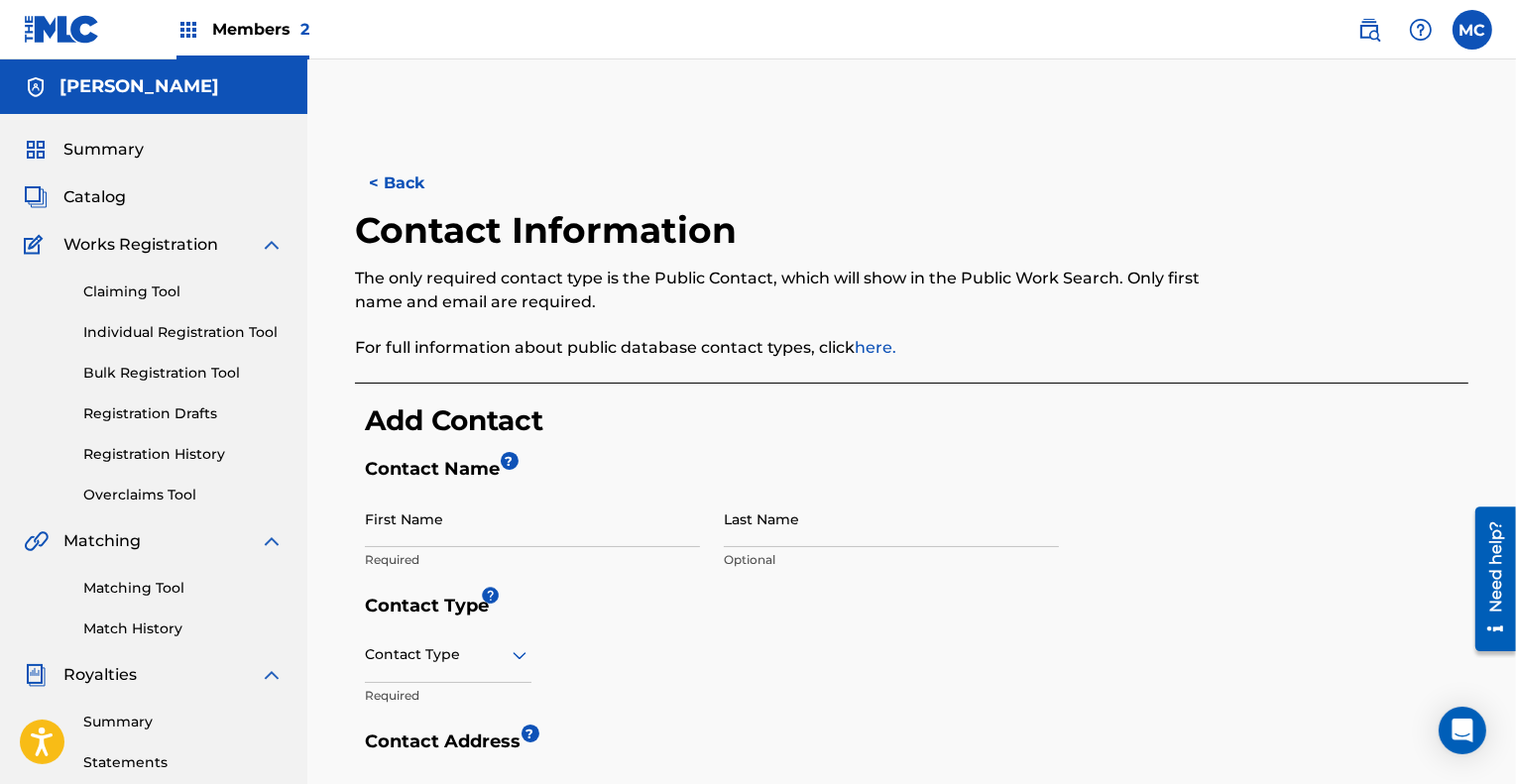 scroll, scrollTop: 0, scrollLeft: 0, axis: both 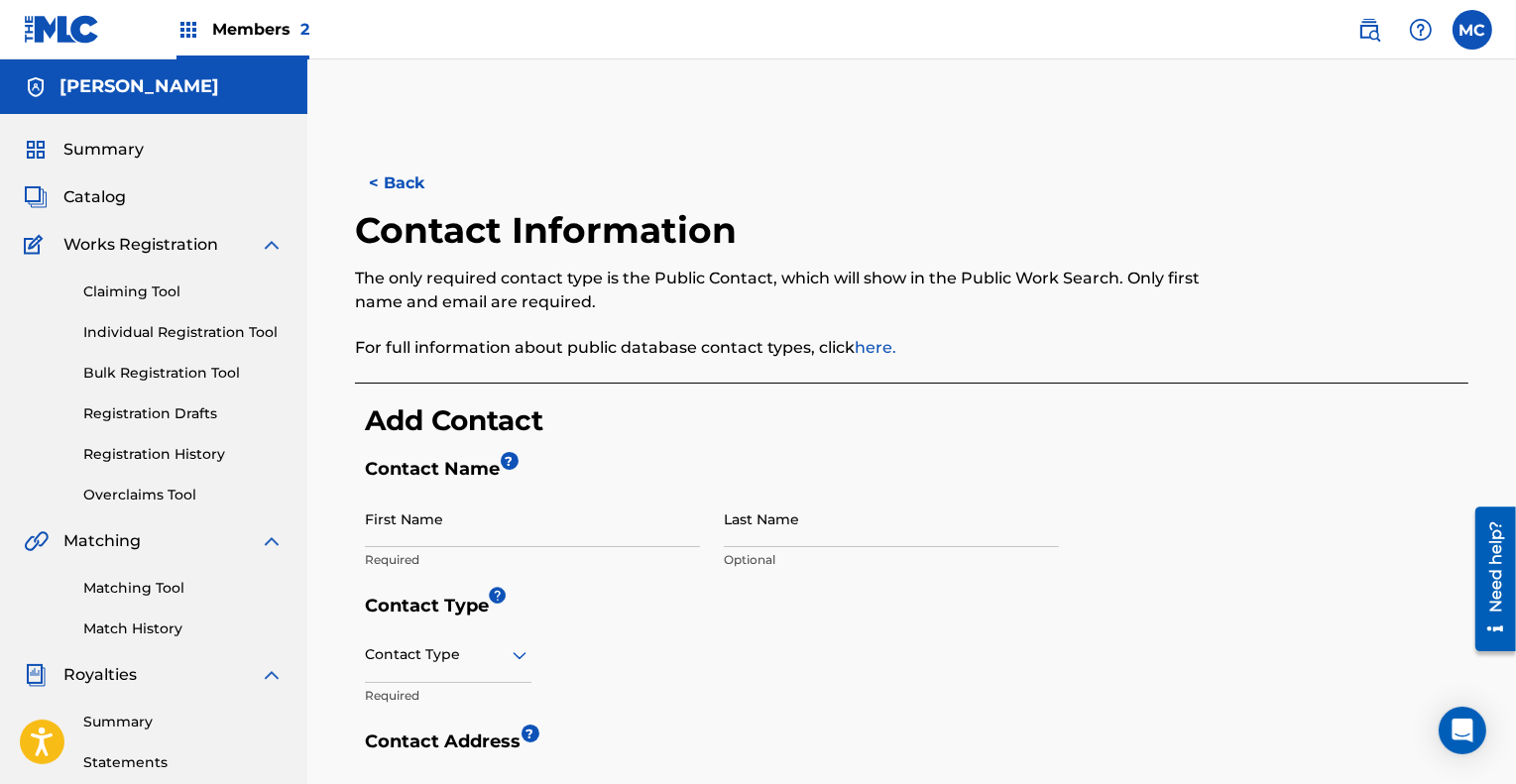 click on "First Name" at bounding box center [532, 518] 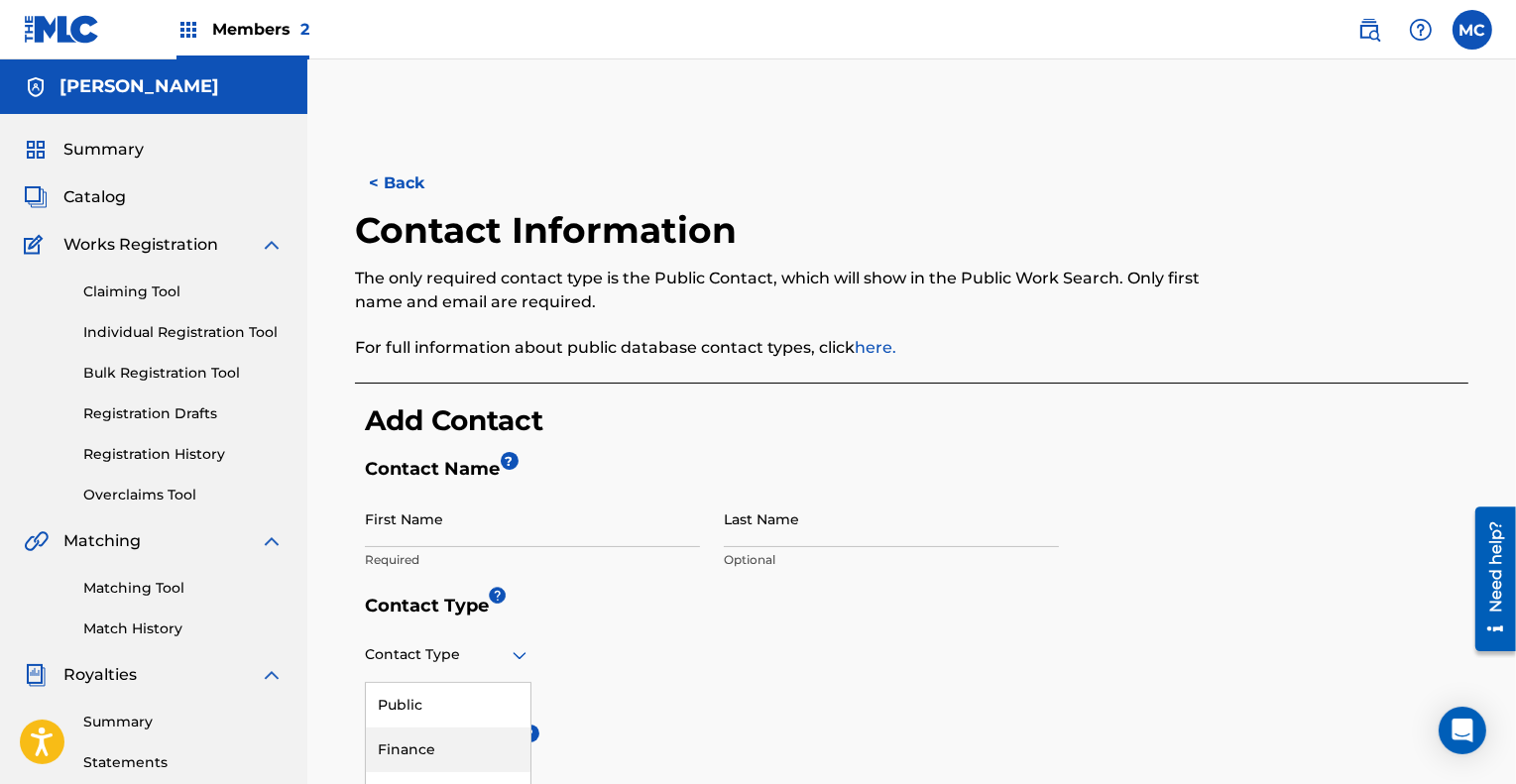 scroll, scrollTop: 77, scrollLeft: 0, axis: vertical 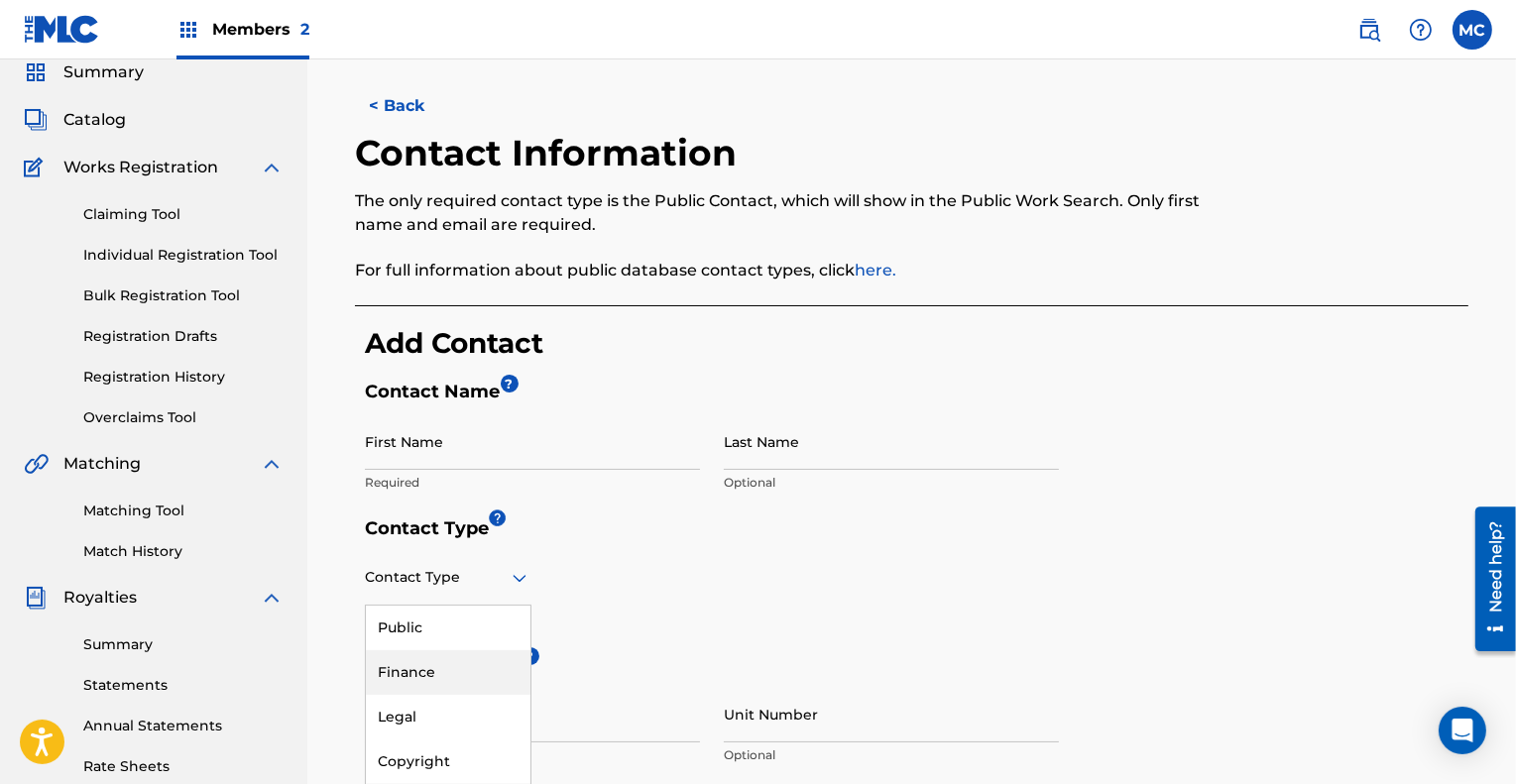 click on "4 results available. Use Up and Down to choose options, press Enter to select the currently focused option, press Escape to exit the menu, press Tab to select the option and exit the menu. Contact Type Public Finance Legal Copyright" at bounding box center (448, 577) 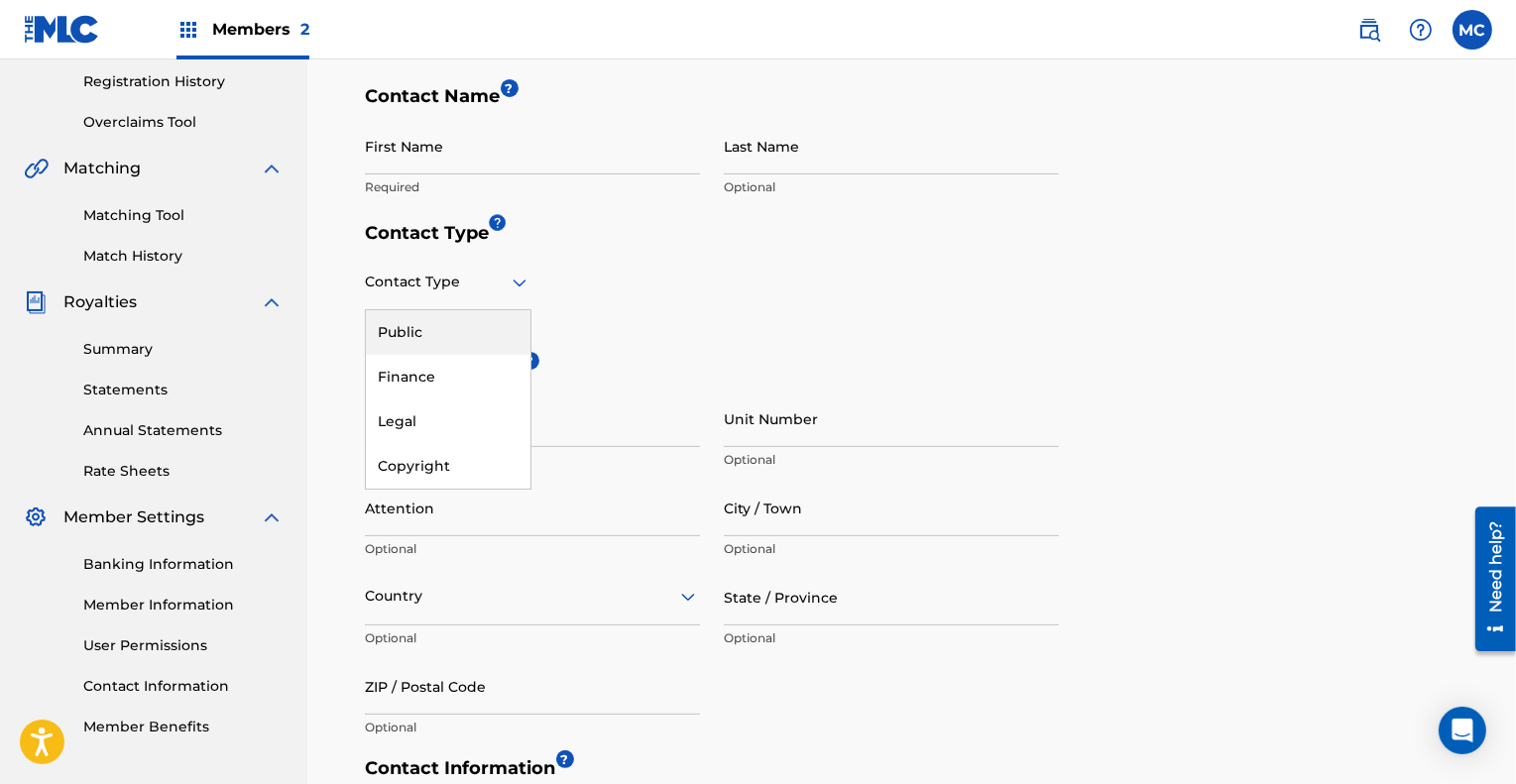 scroll, scrollTop: 373, scrollLeft: 0, axis: vertical 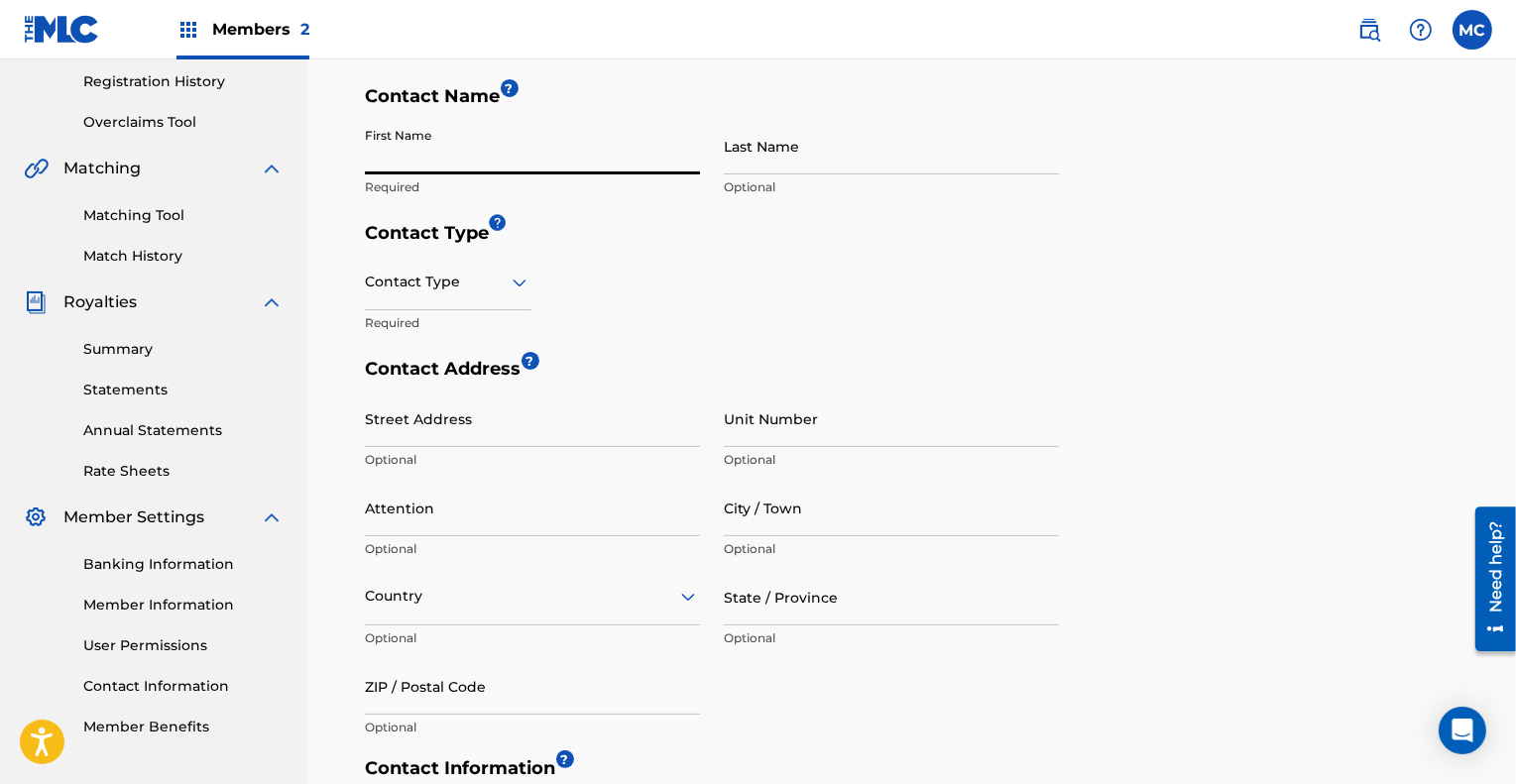 drag, startPoint x: 463, startPoint y: 146, endPoint x: 442, endPoint y: 140, distance: 21.84033 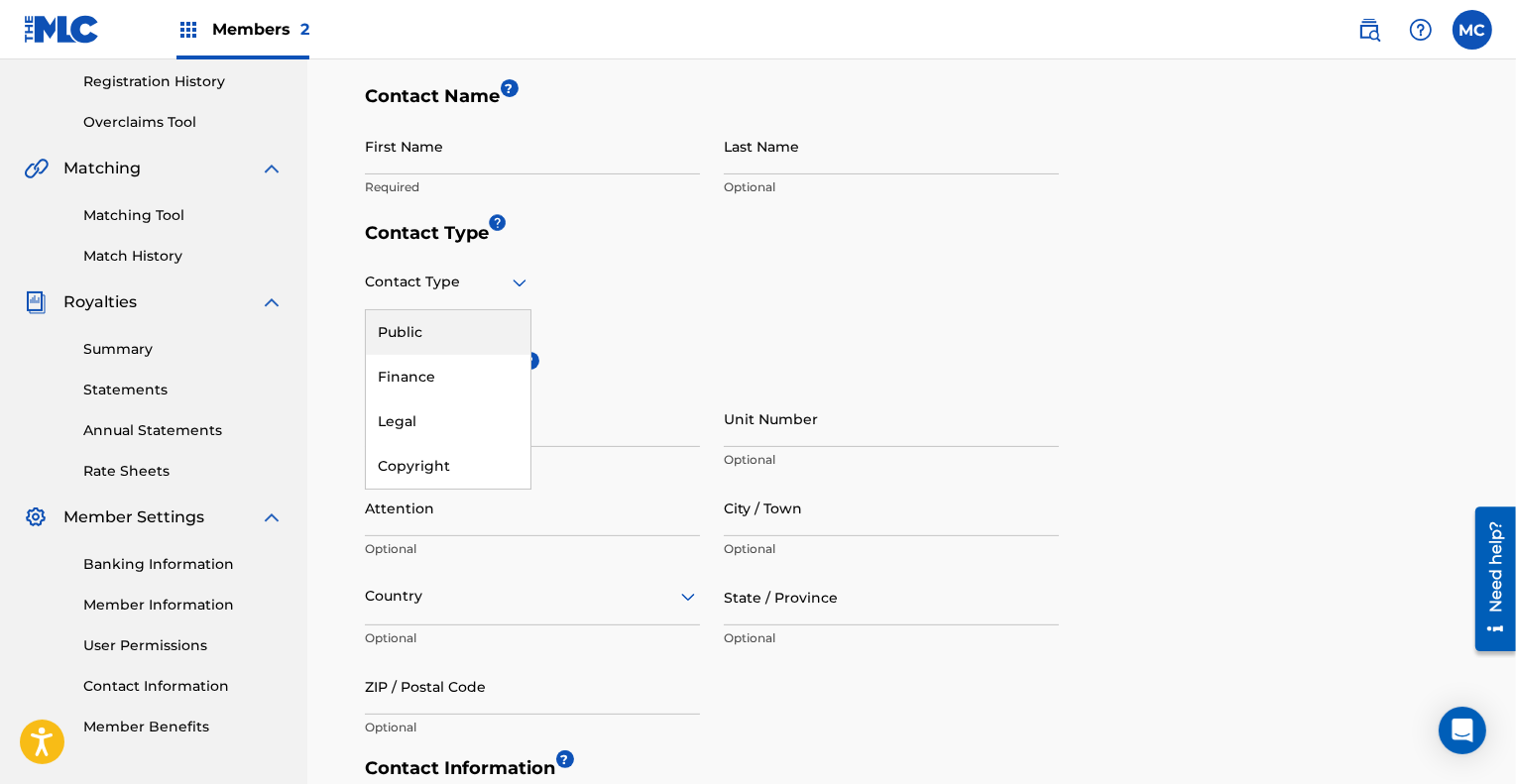 click at bounding box center [448, 281] 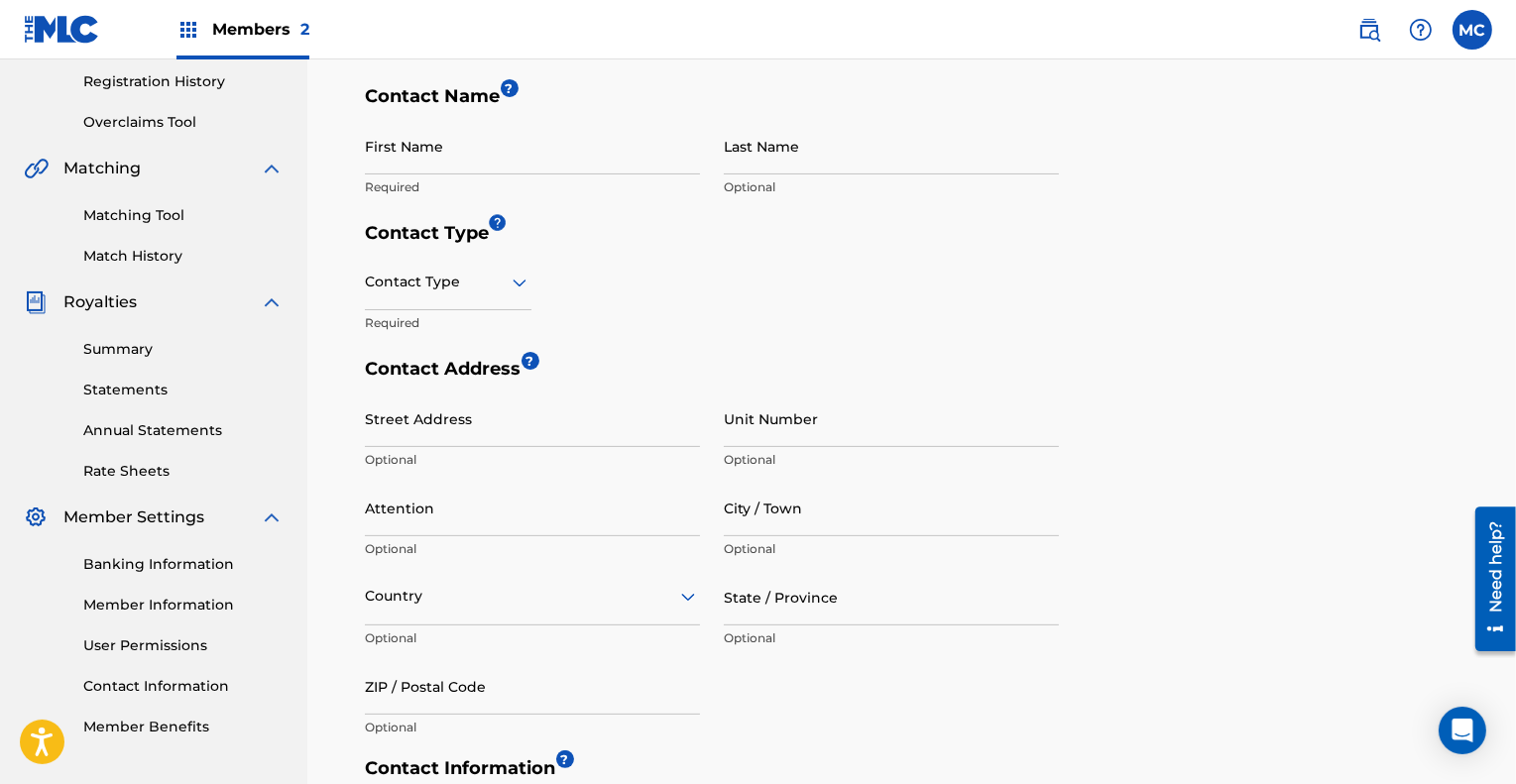 click on "Contact Type" at bounding box center (916, 238) 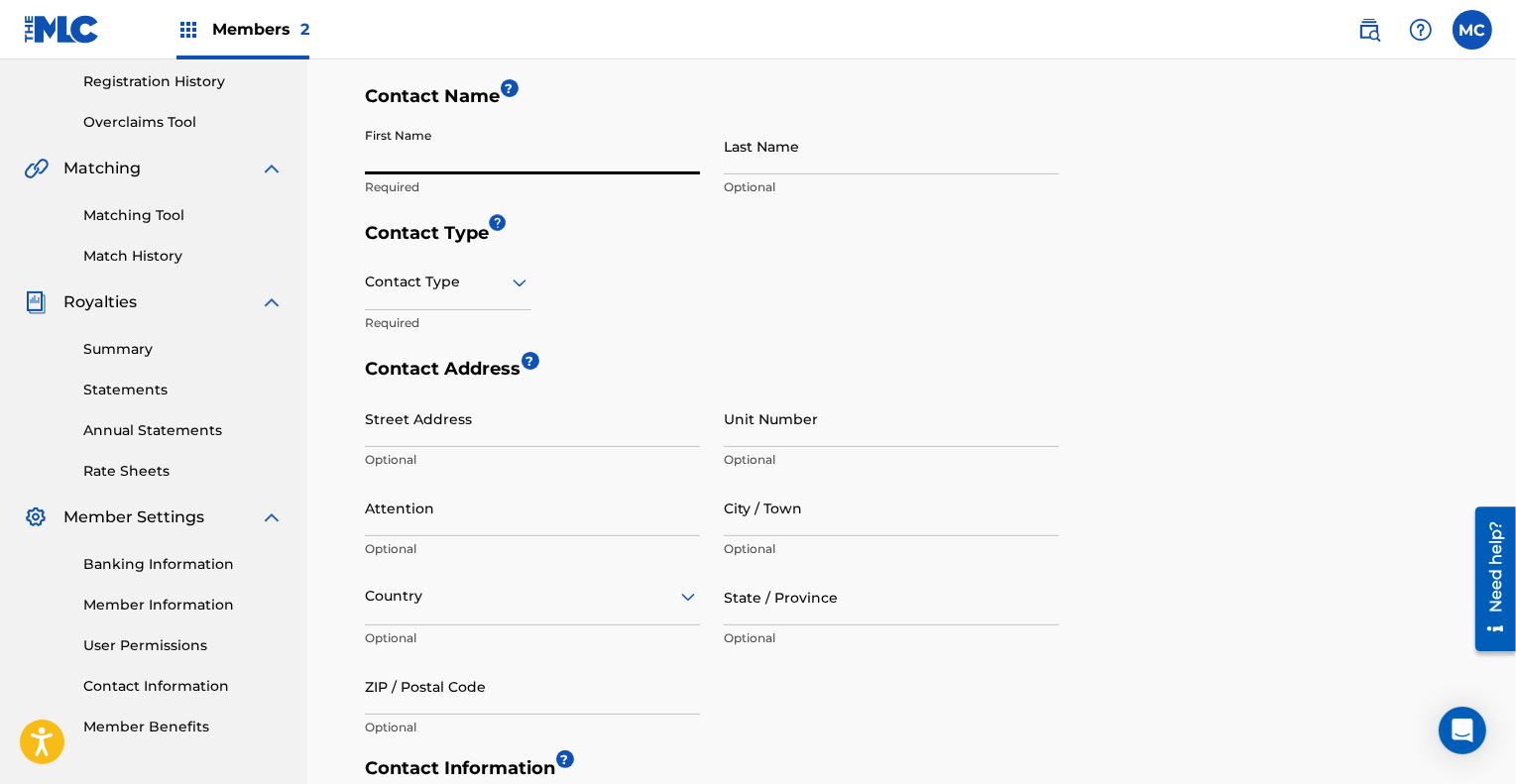 click on "First Name" at bounding box center [532, 146] 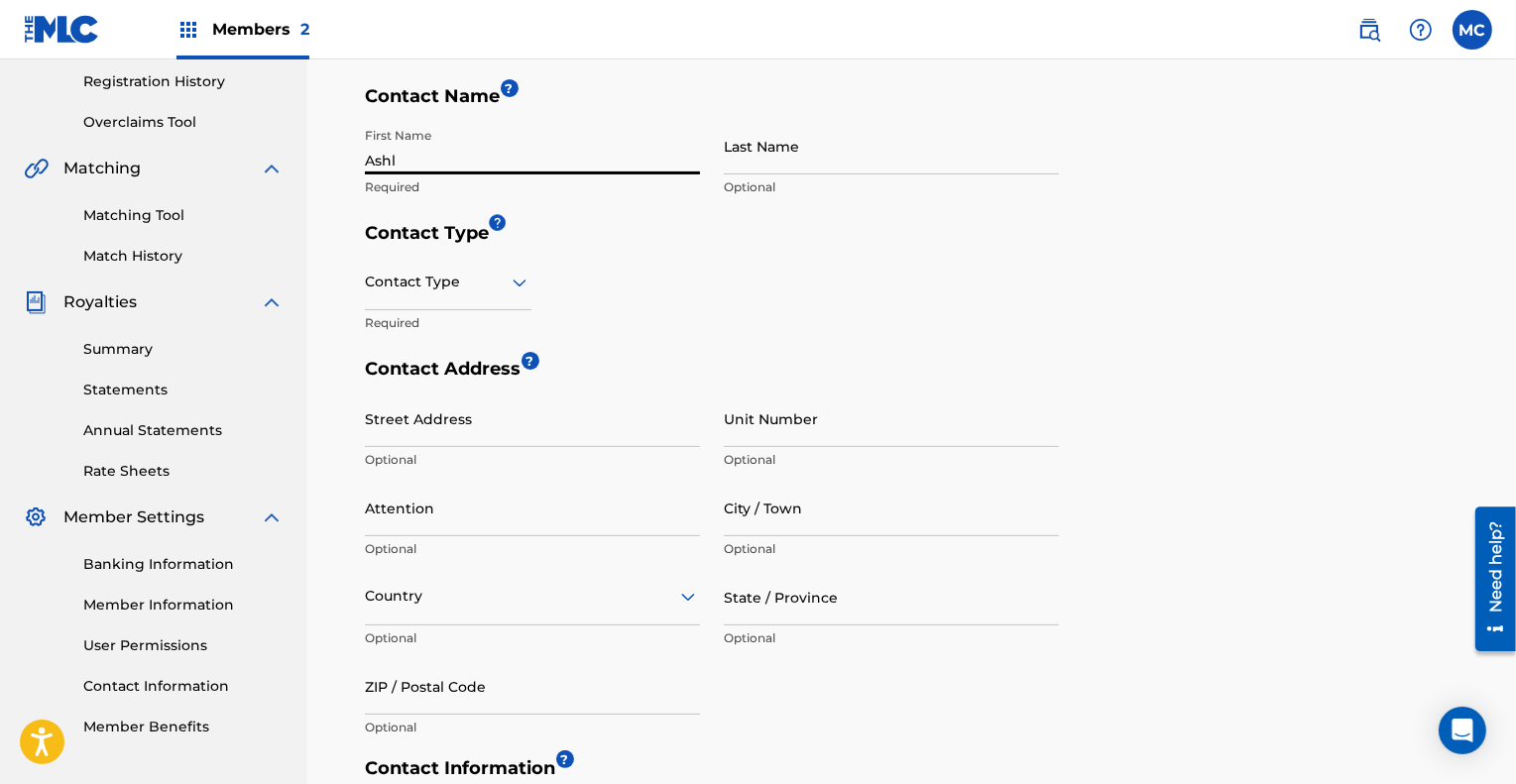 type on "Ashley" 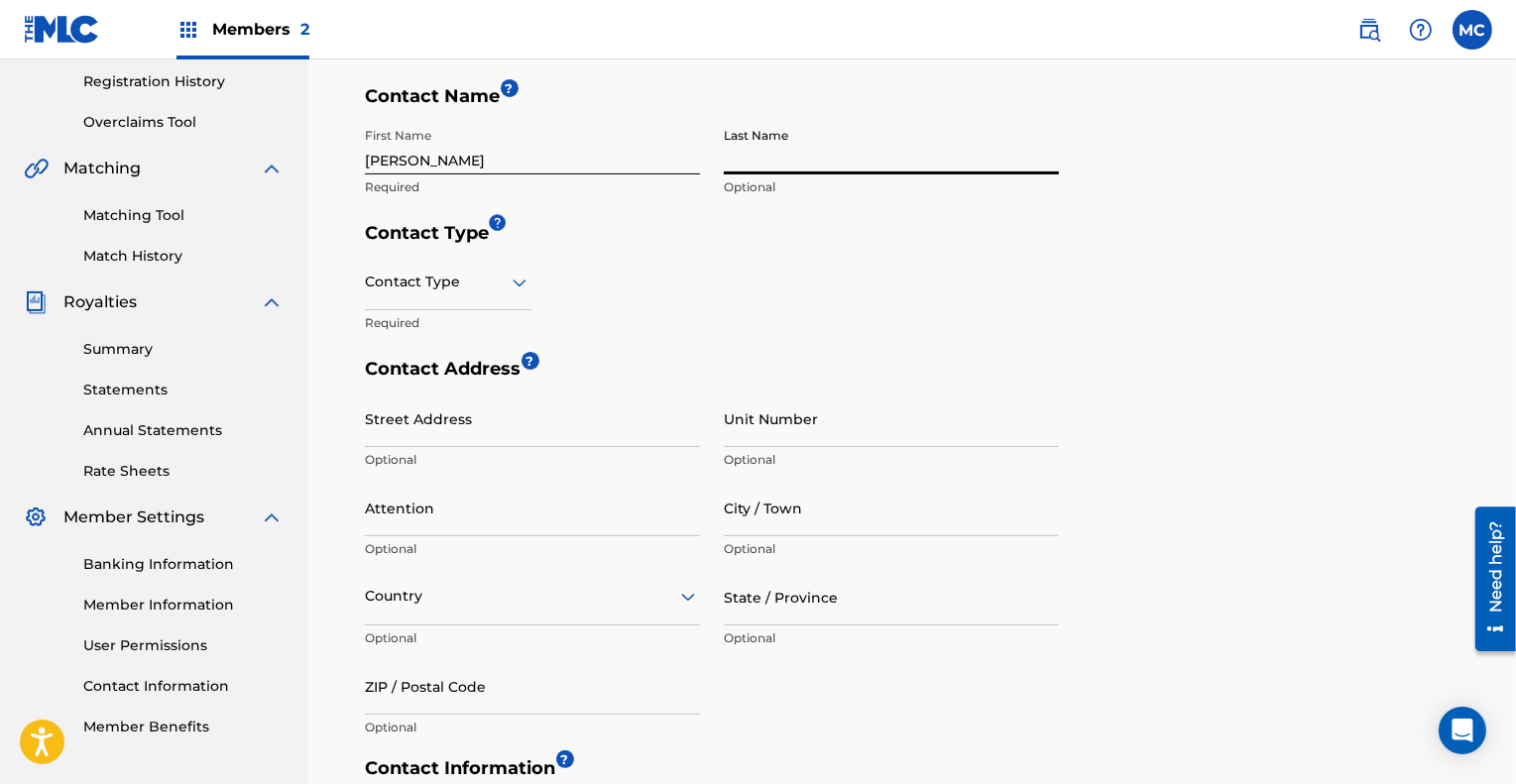 click on "Last Name" at bounding box center [891, 146] 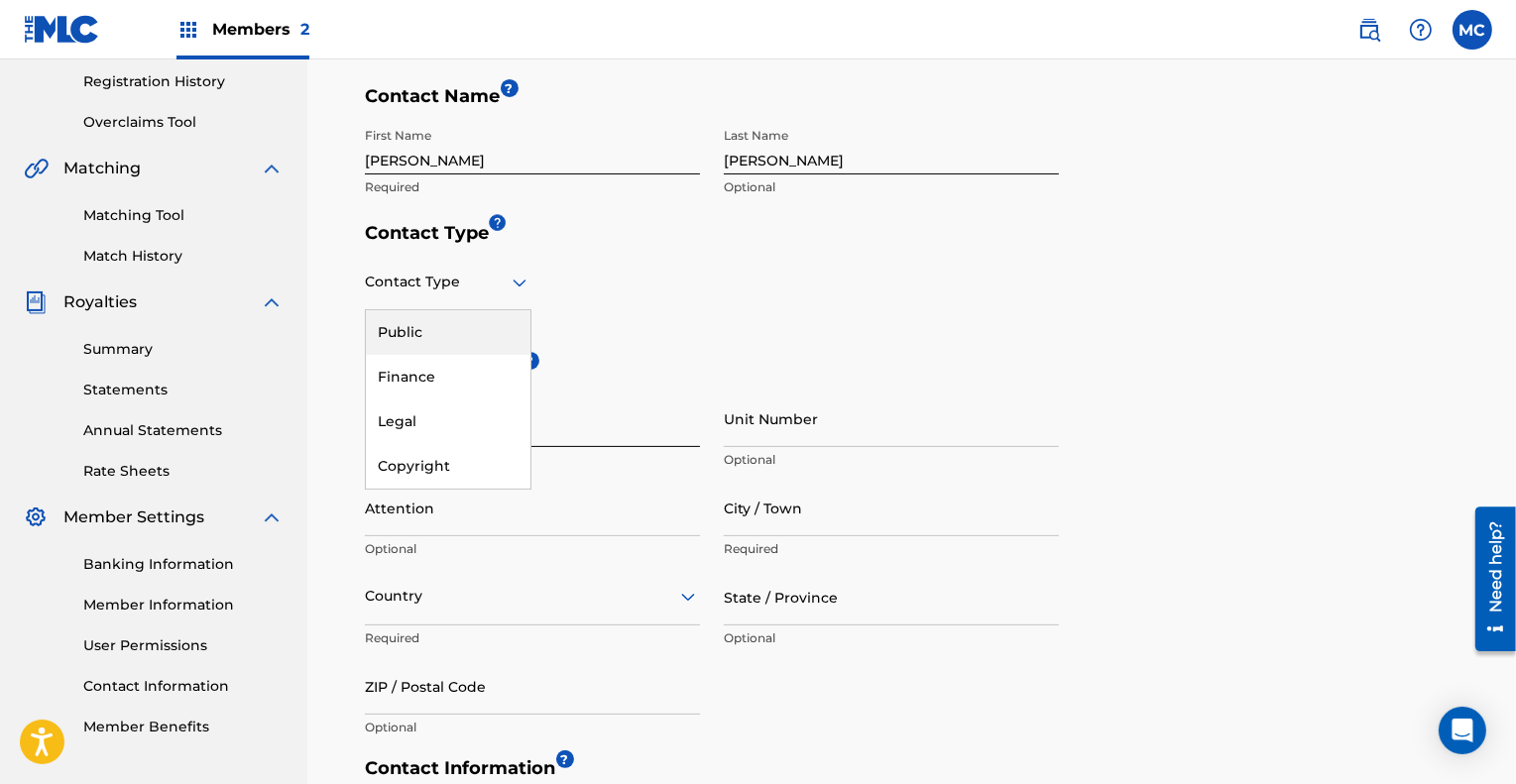 click at bounding box center (448, 281) 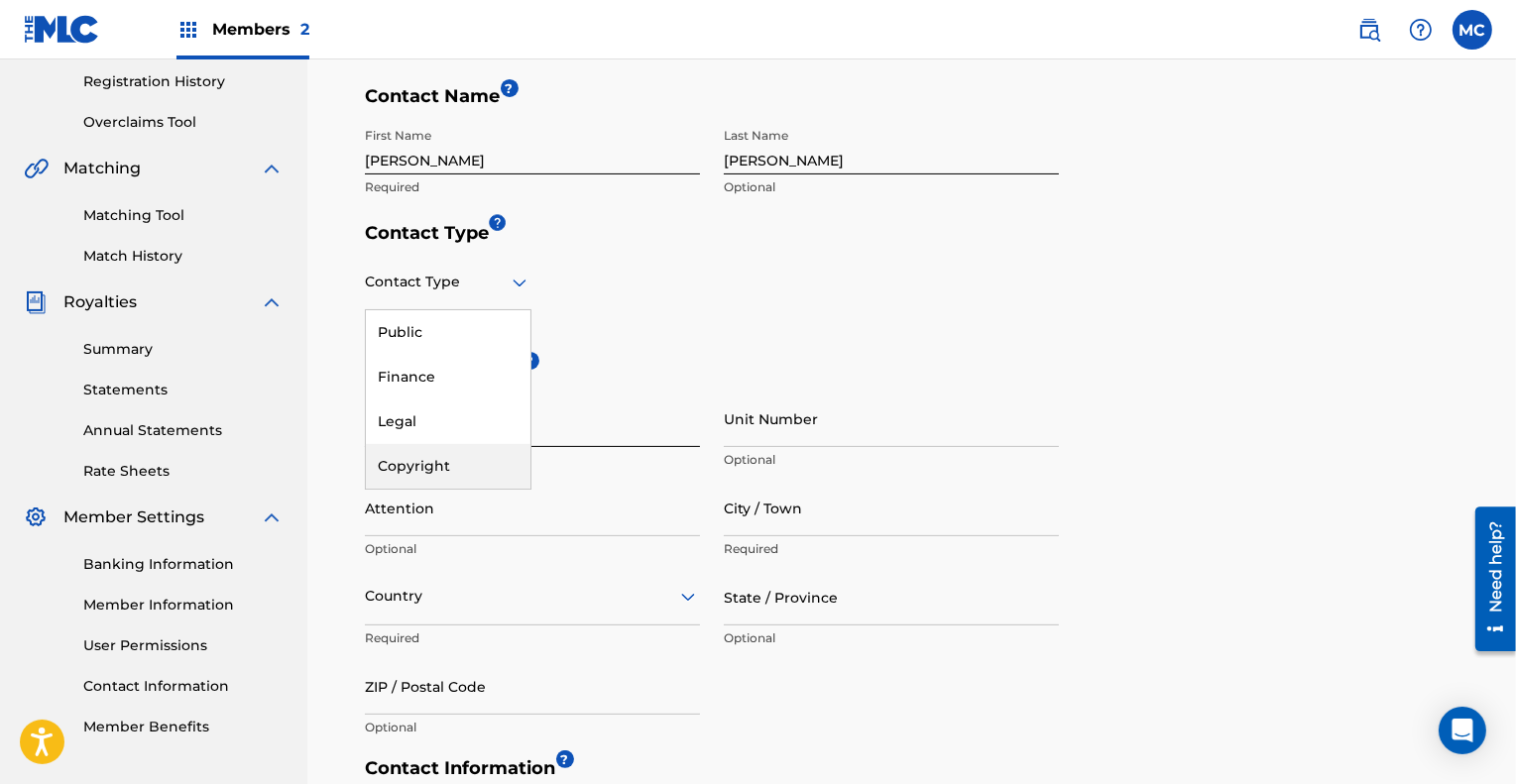 click on "Copyright" at bounding box center (448, 466) 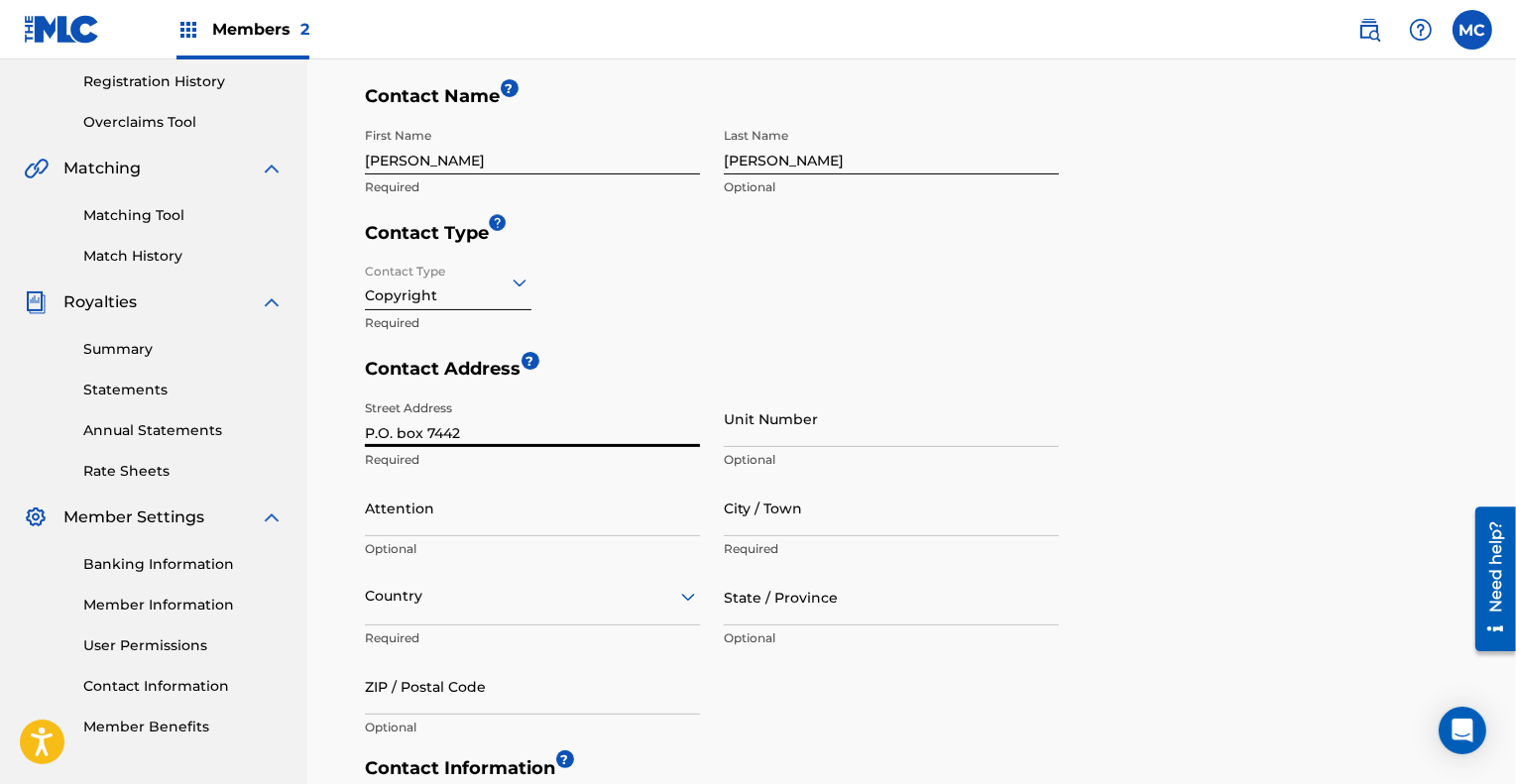 click on "P.O. box 7442" at bounding box center [532, 418] 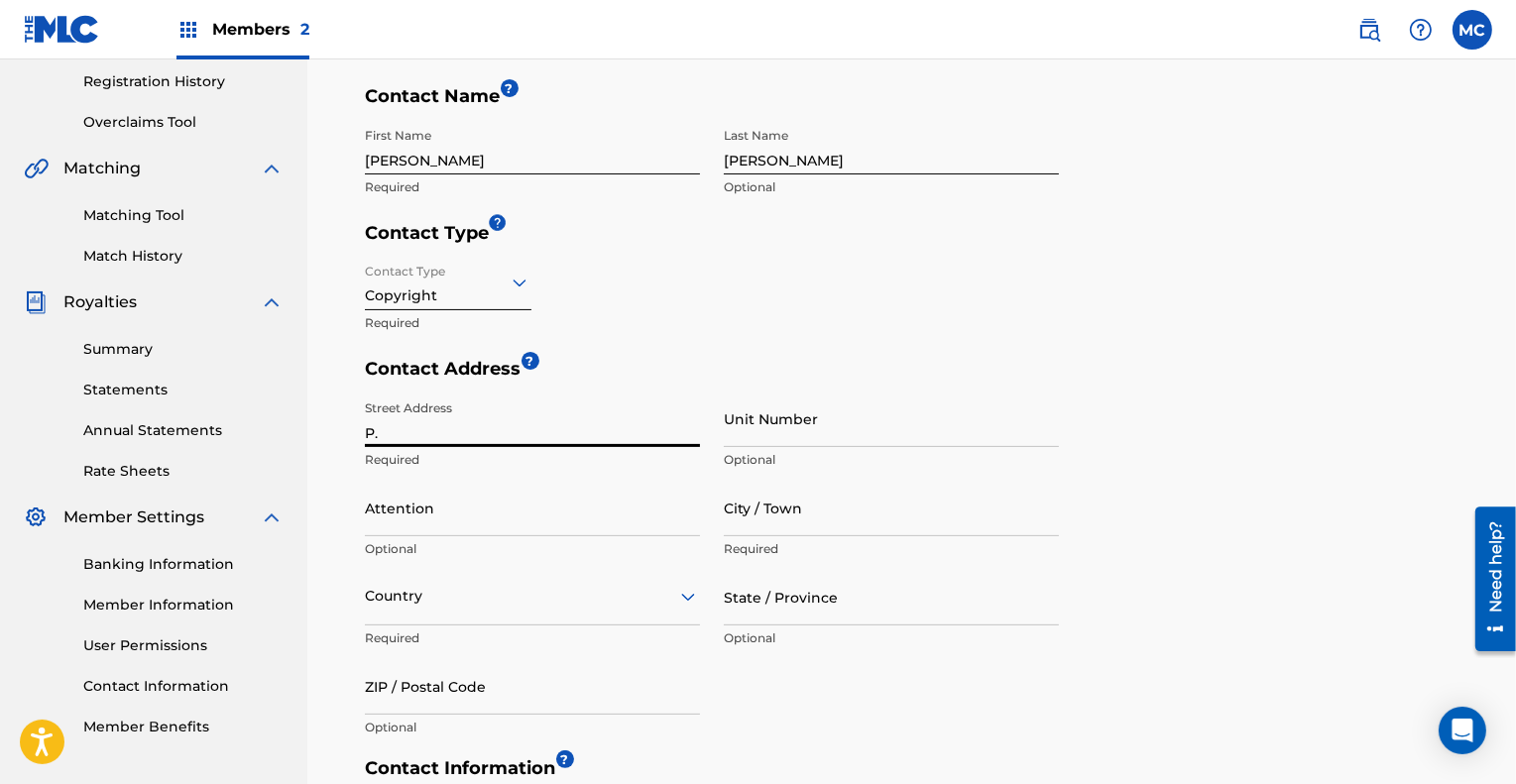 type on "P" 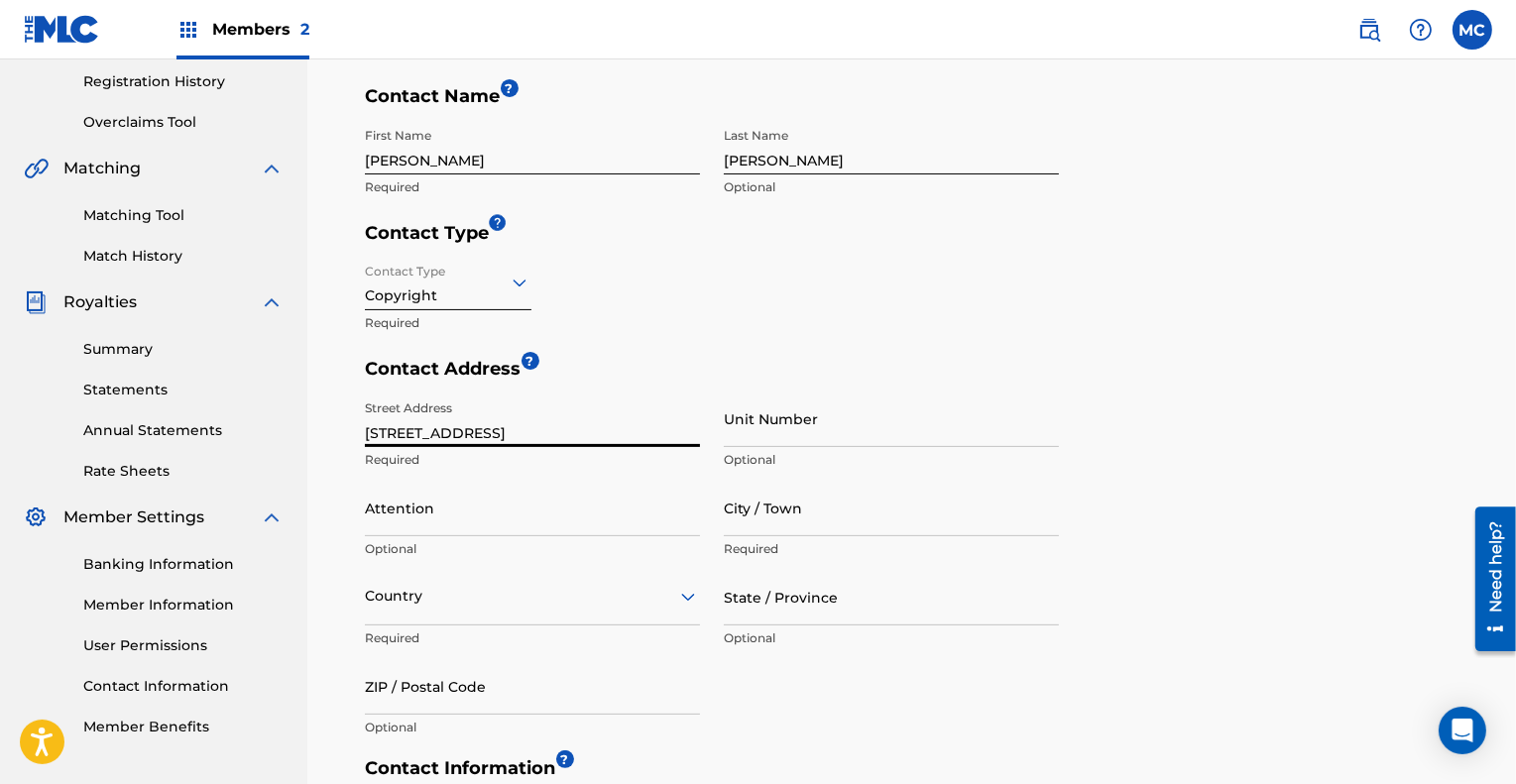 type on "5900 Balcones Dr" 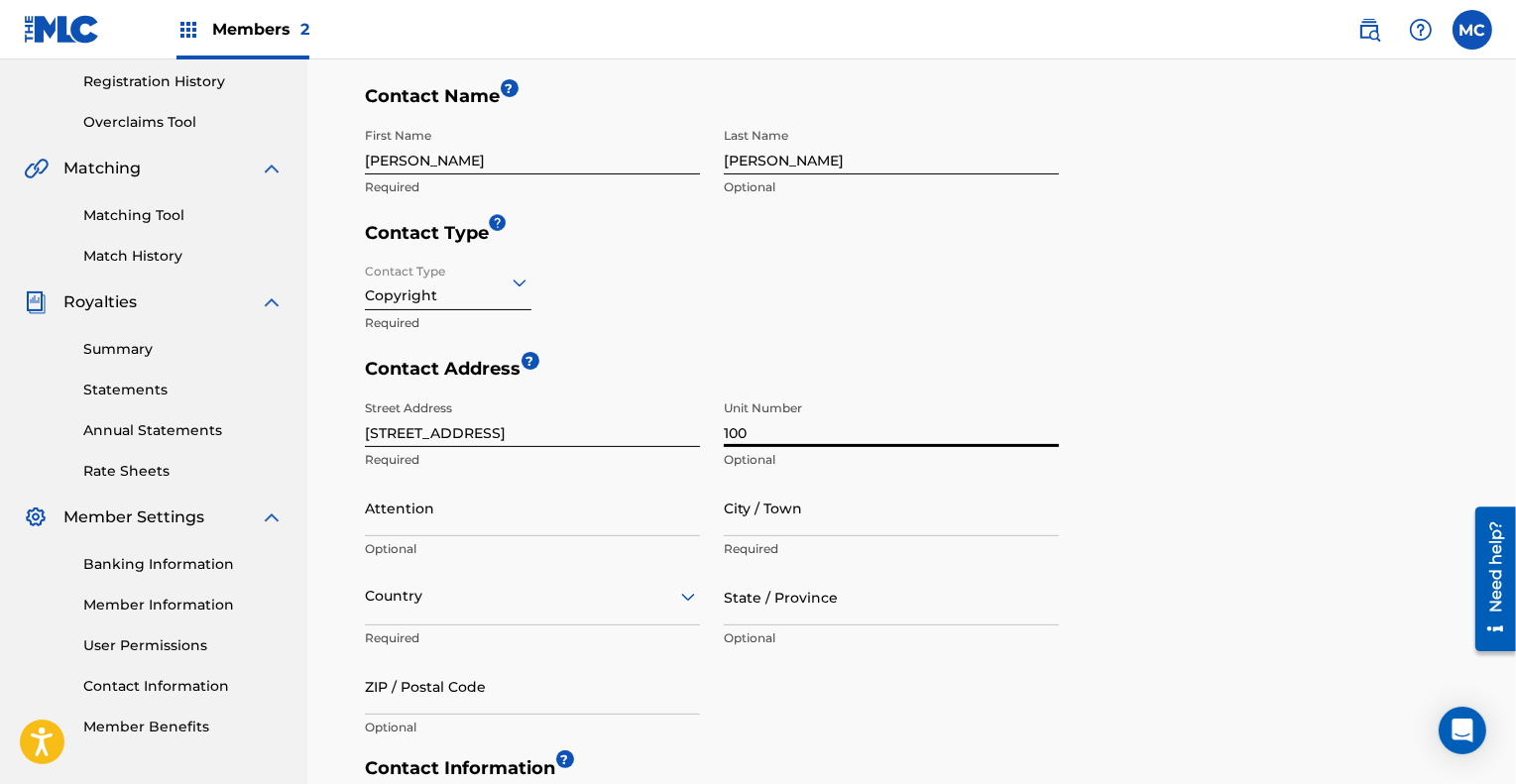type on "100" 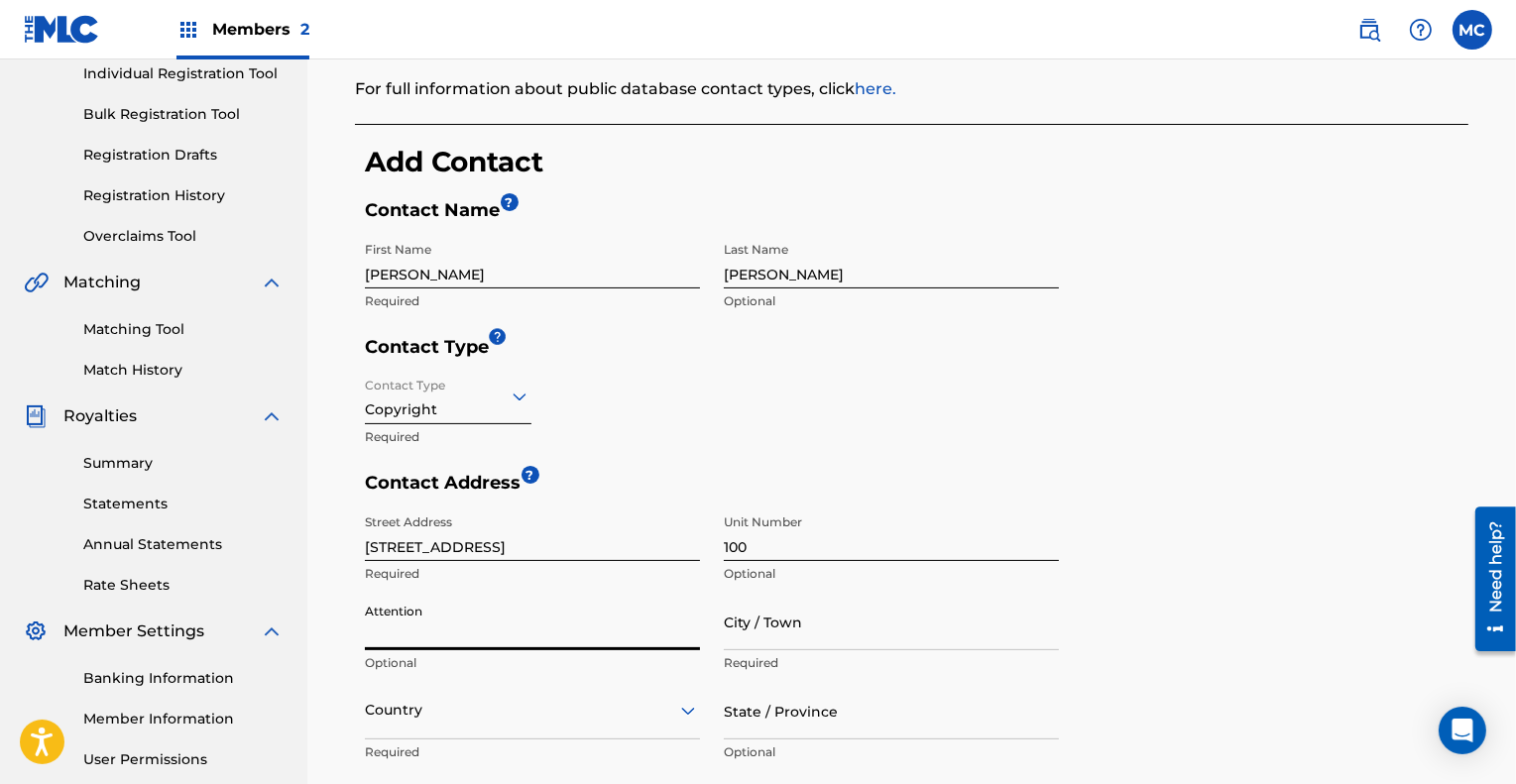 scroll, scrollTop: 258, scrollLeft: 0, axis: vertical 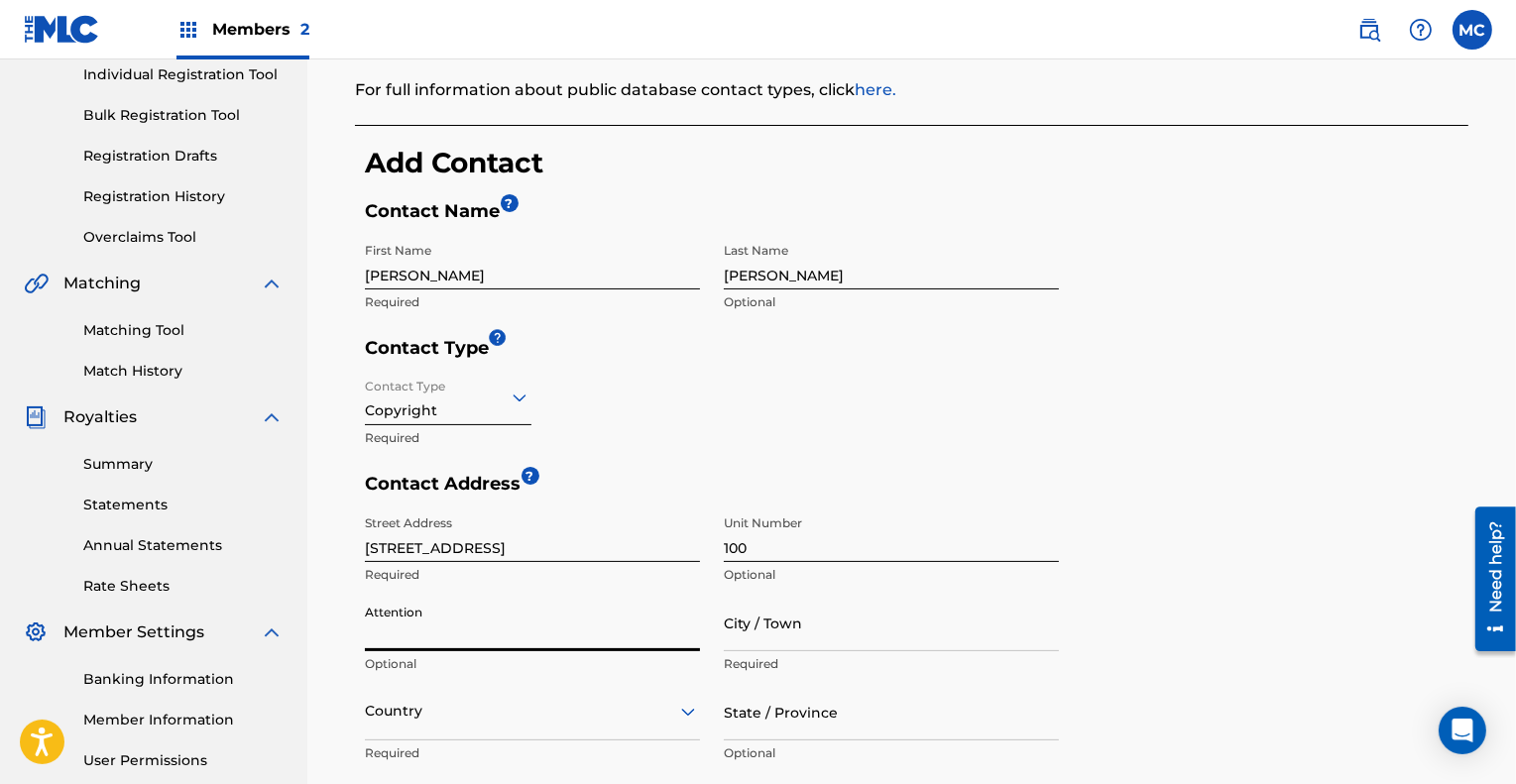 click on "Attention" at bounding box center (532, 622) 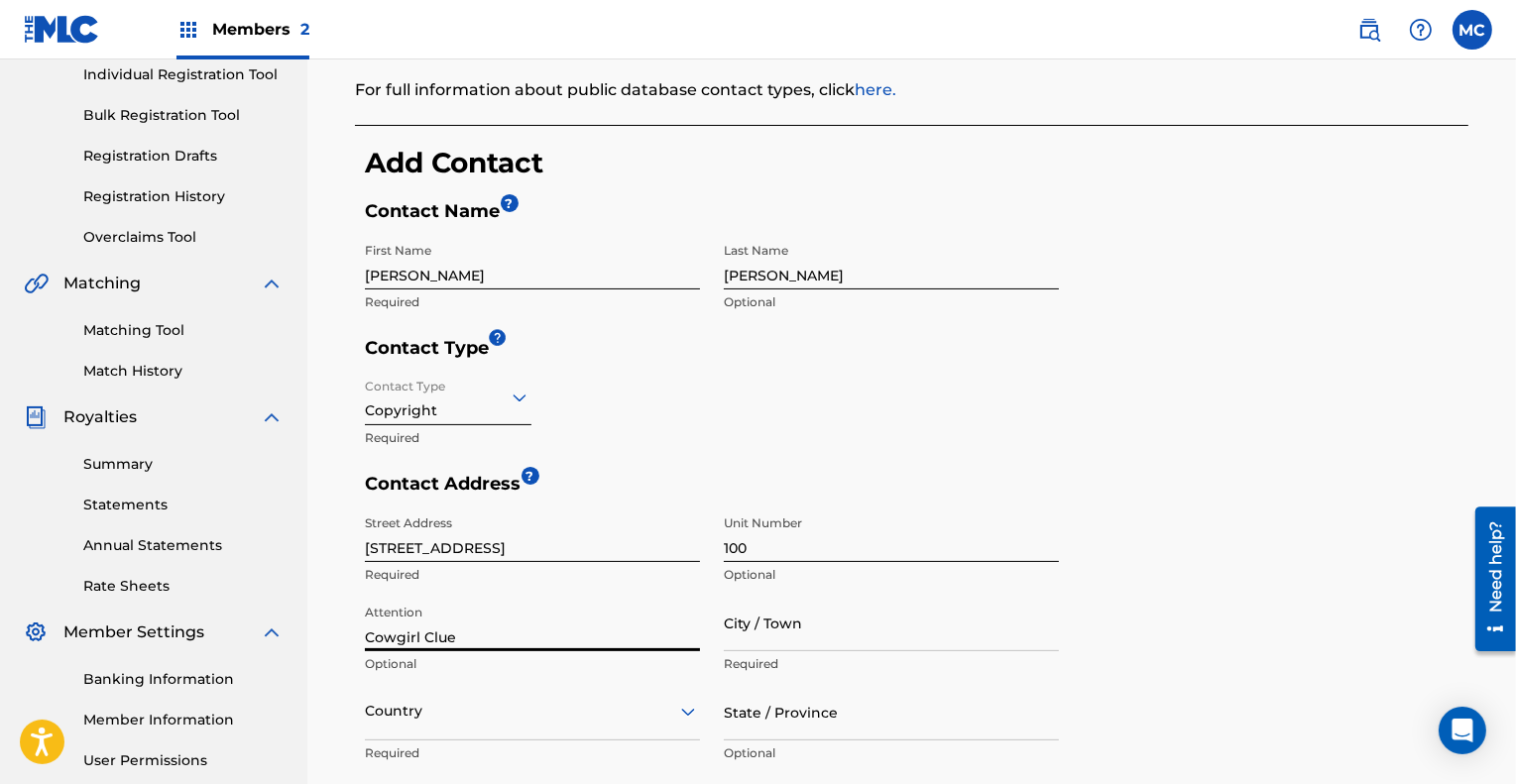 type on "Cowgirl Clue" 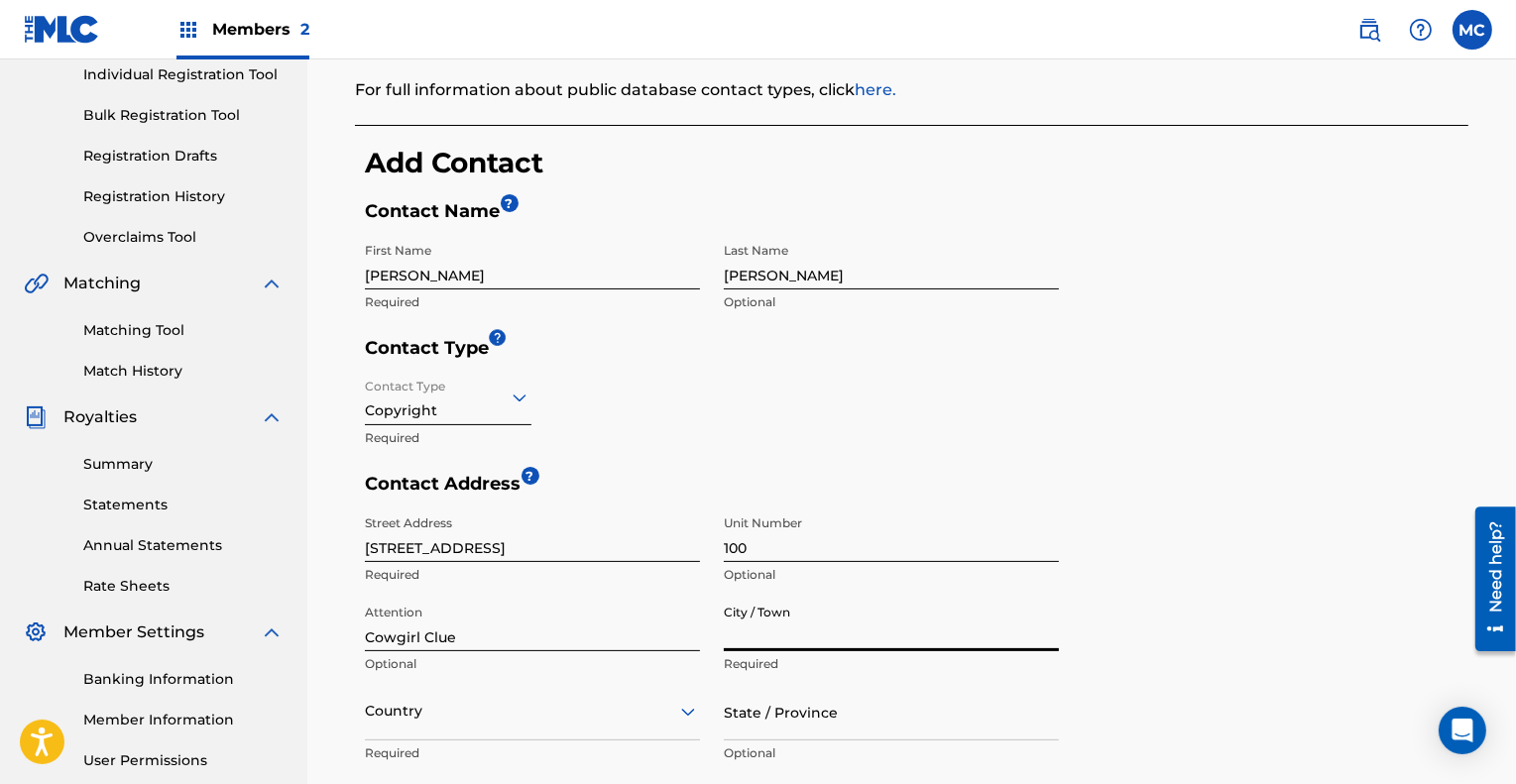 click on "City / Town" at bounding box center [891, 622] 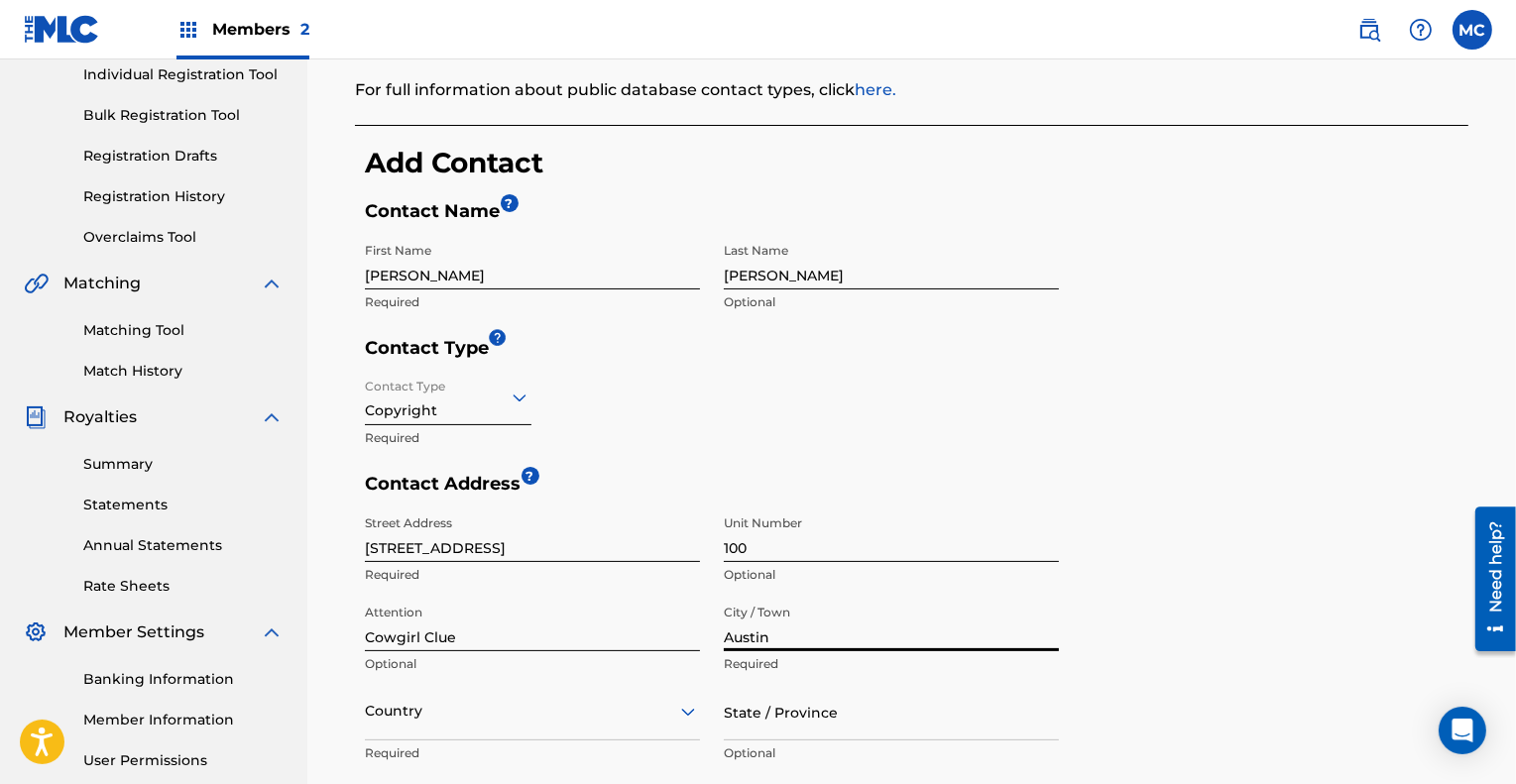type on "Austin" 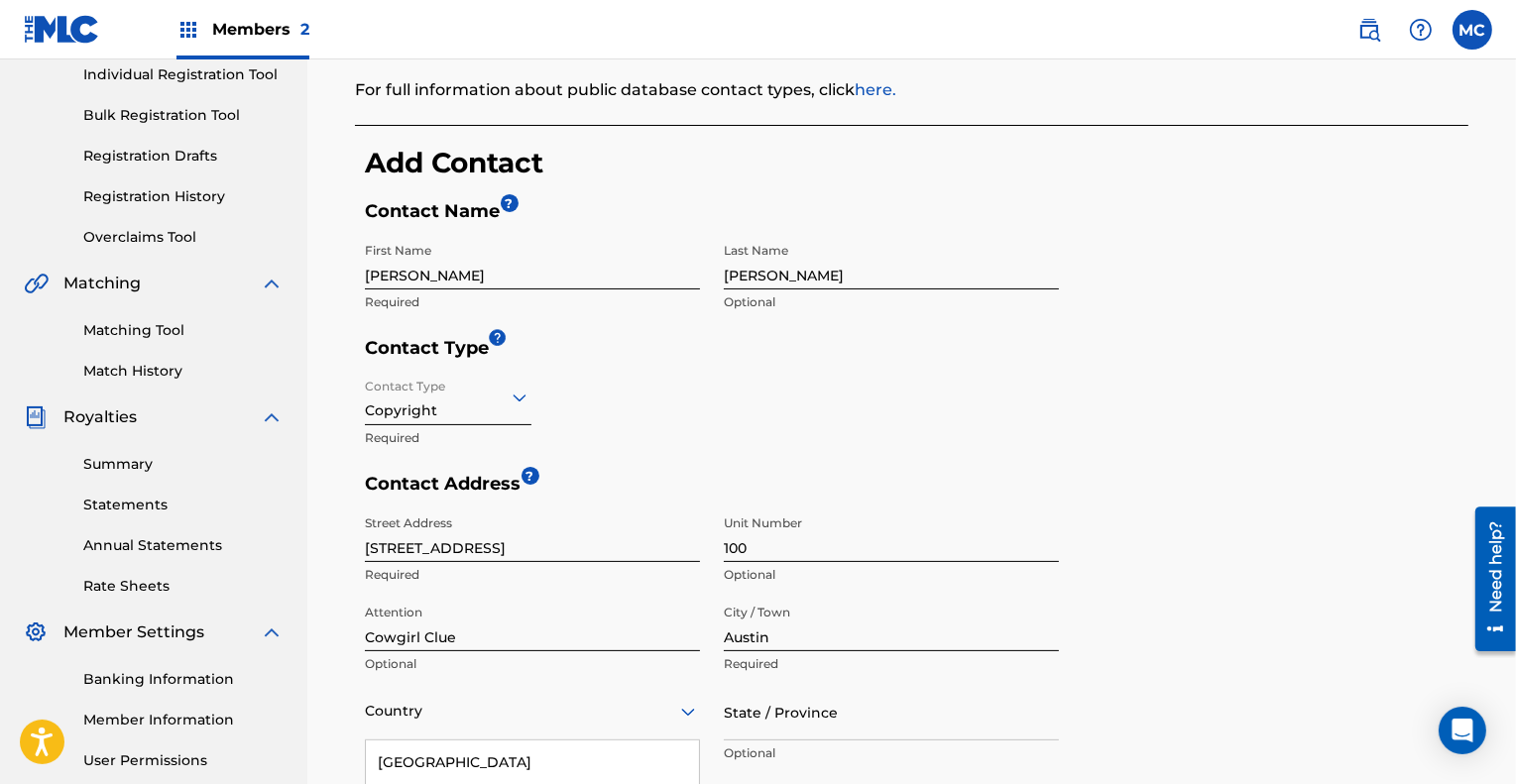 scroll, scrollTop: 511, scrollLeft: 0, axis: vertical 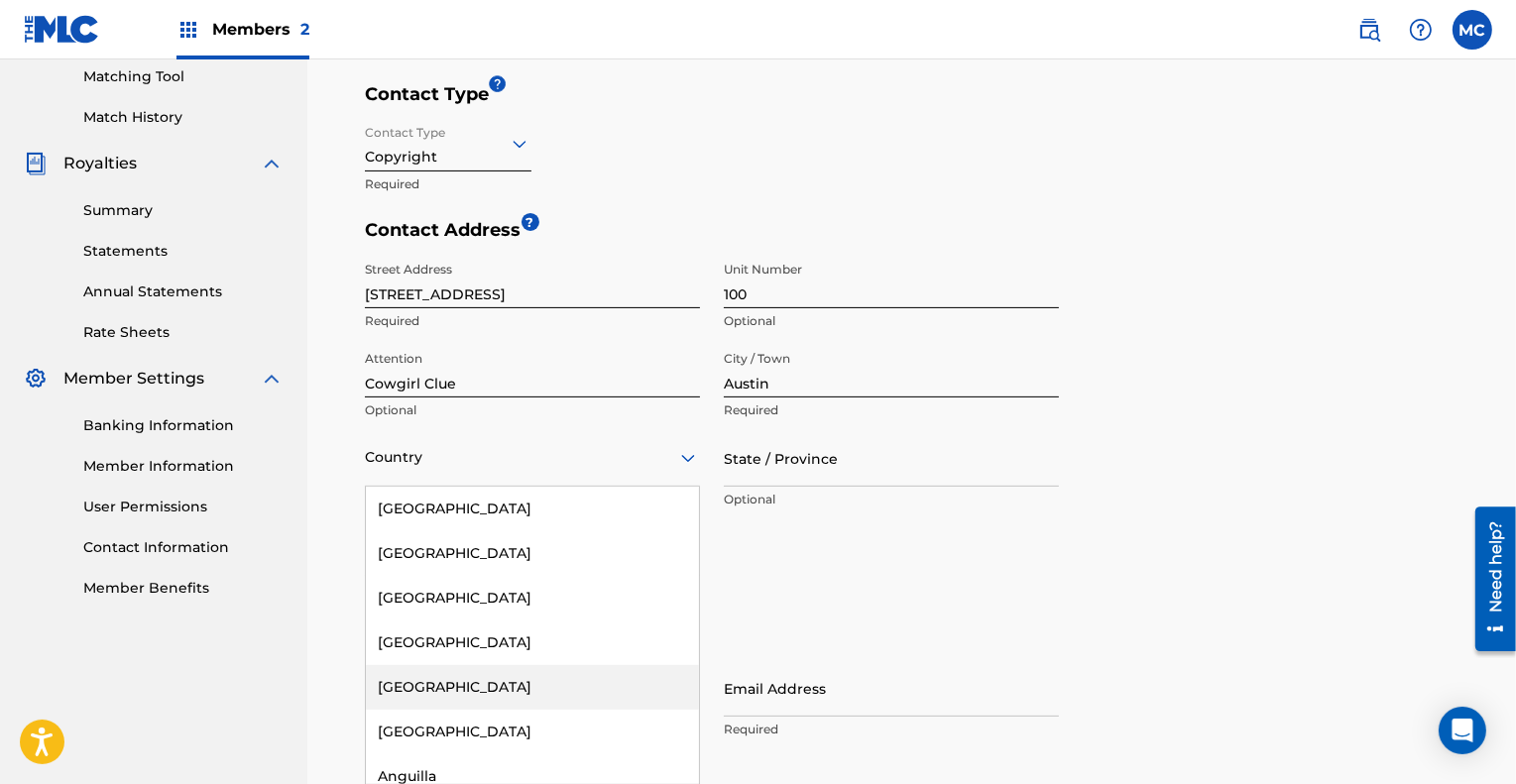 click on "223 results available. Use Up and Down to choose options, press Enter to select the currently focused option, press Escape to exit the menu, press Tab to select the option and exit the menu. Country United States Afghanistan Albania Algeria Andorra Angola Anguilla Antigua and Barbuda Argentina Armenia Aruba Australia Austria Azerbaijan Bahamas Bahrain Bangladesh Barbados Belarus Belgium Belize Benin Bermuda Bhutan Bolivia Bosnia and Herzegovina Botswana Brazil Brunei Darussalam Bulgaria Burkina Faso Burundi Cambodia Cameroon Canada Cape Verde Cayman Islands Central African Republic Chad Chile China Colombia Comoros Congo Congo, the Democratic Republic of the Cook Islands Costa Rica Cote D'Ivoire Croatia Cuba Cyprus Czech Republic Denmark Djibouti Dominica Dominican Republic Ecuador Egypt El Salvador Equatorial Guinea Eritrea Estonia Ethiopia Falkland Islands (Malvinas) Faroe Islands Fiji Finland France French Guiana French Polynesia Gabon Gambia Georgia Germany Ghana Gibraltar Greece Greenland Grenada Guinea" at bounding box center (532, 458) 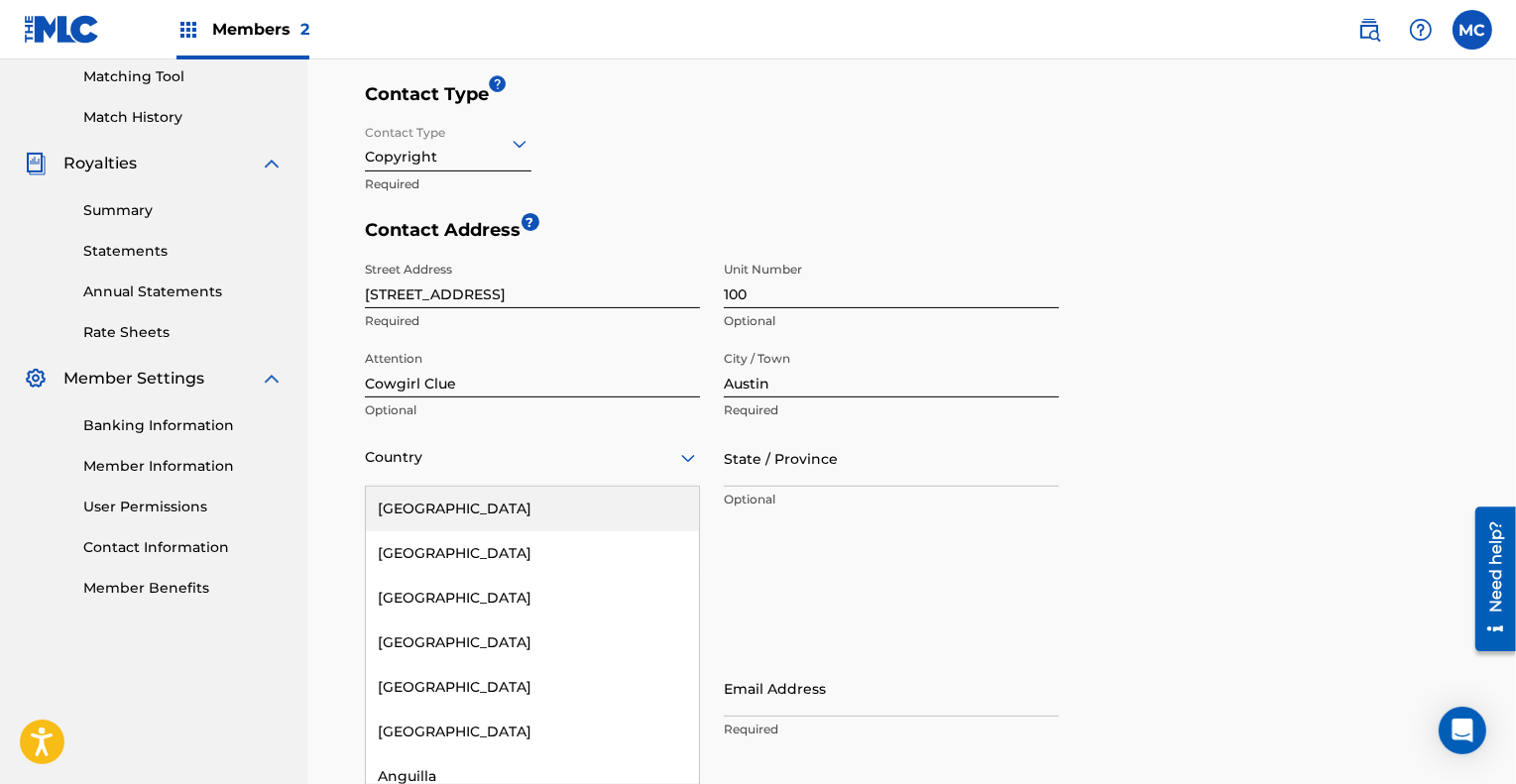click on "[GEOGRAPHIC_DATA]" at bounding box center (532, 508) 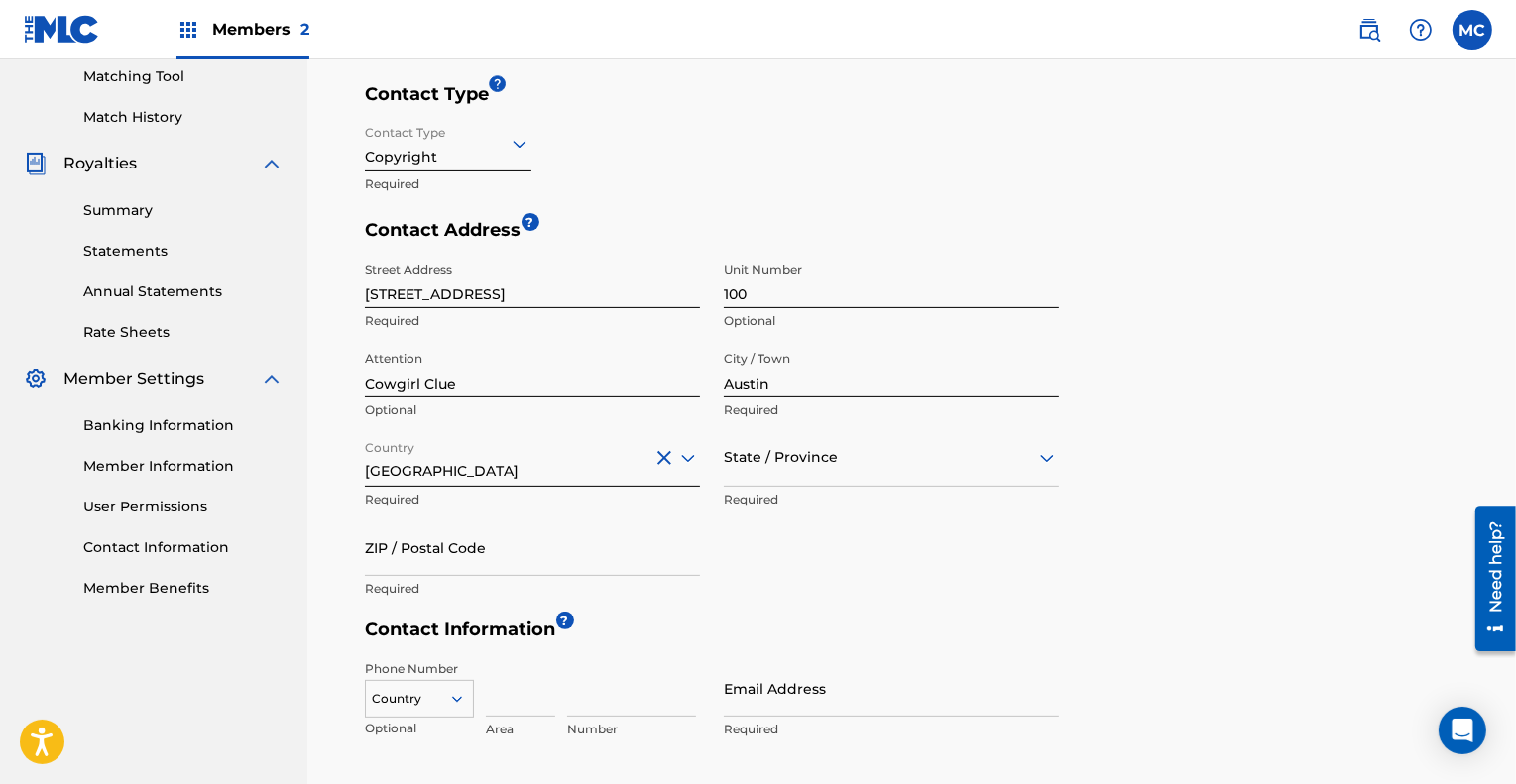 click at bounding box center [891, 457] 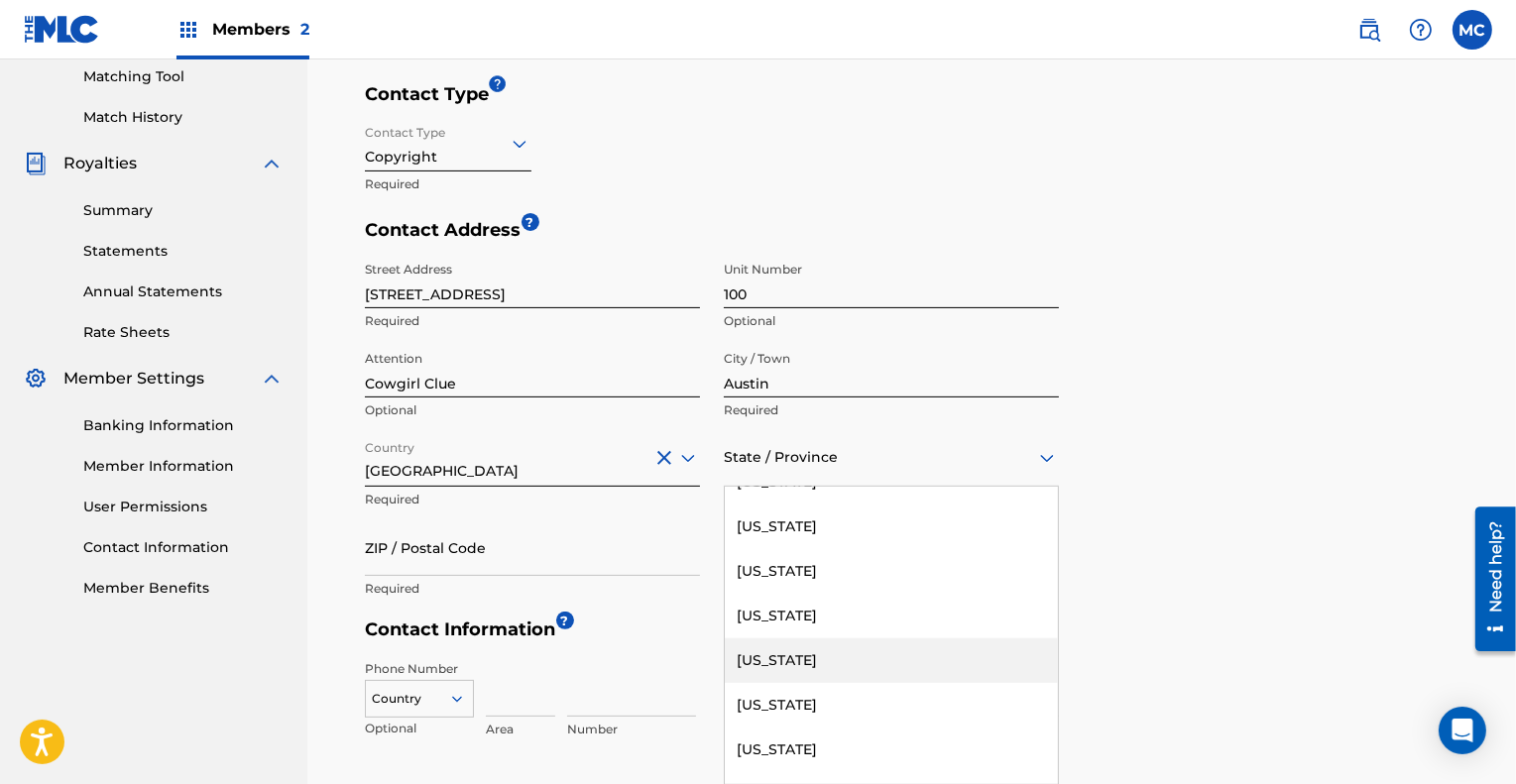 scroll, scrollTop: 1986, scrollLeft: 0, axis: vertical 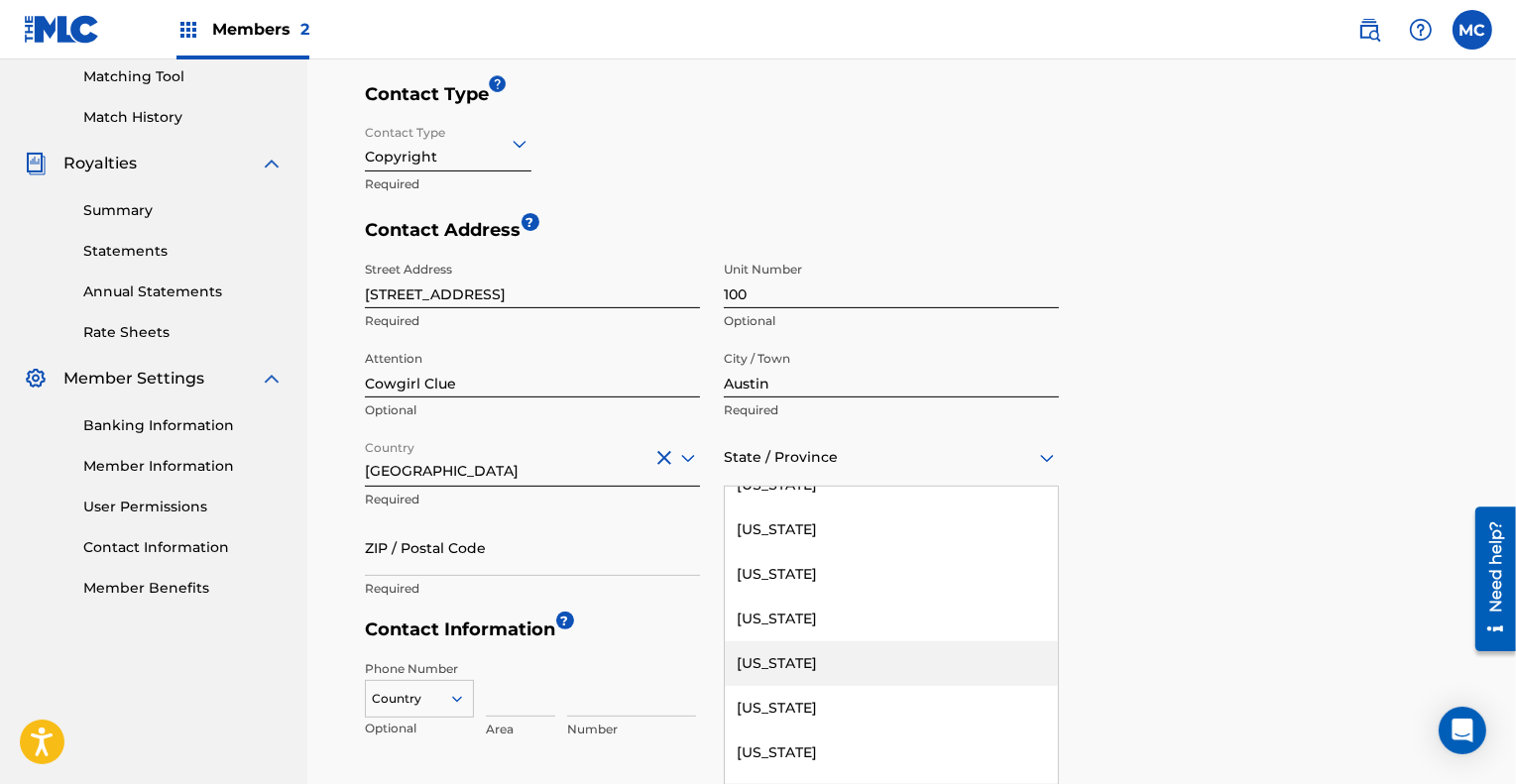 click on "Texas" at bounding box center (891, 663) 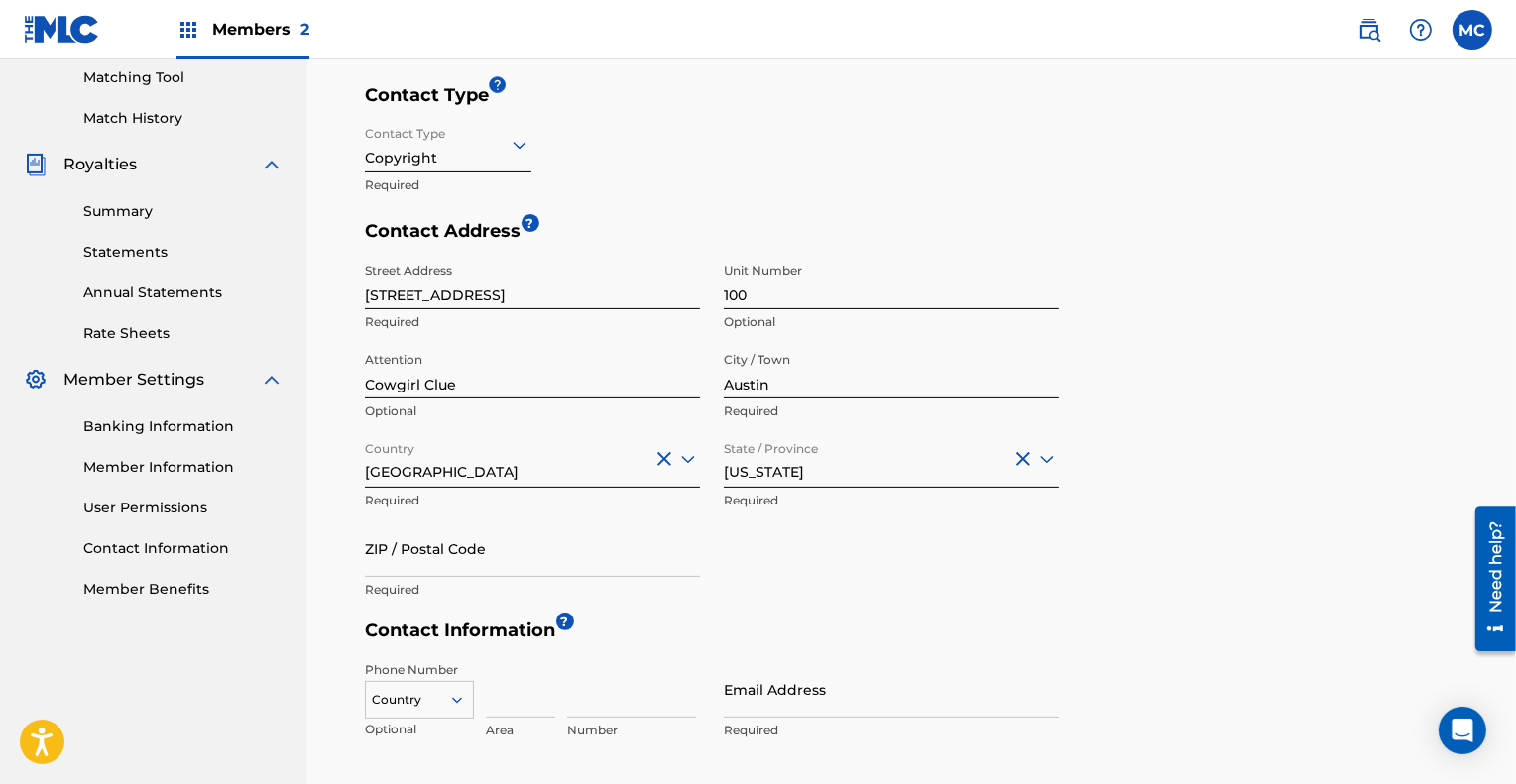 scroll, scrollTop: 510, scrollLeft: 0, axis: vertical 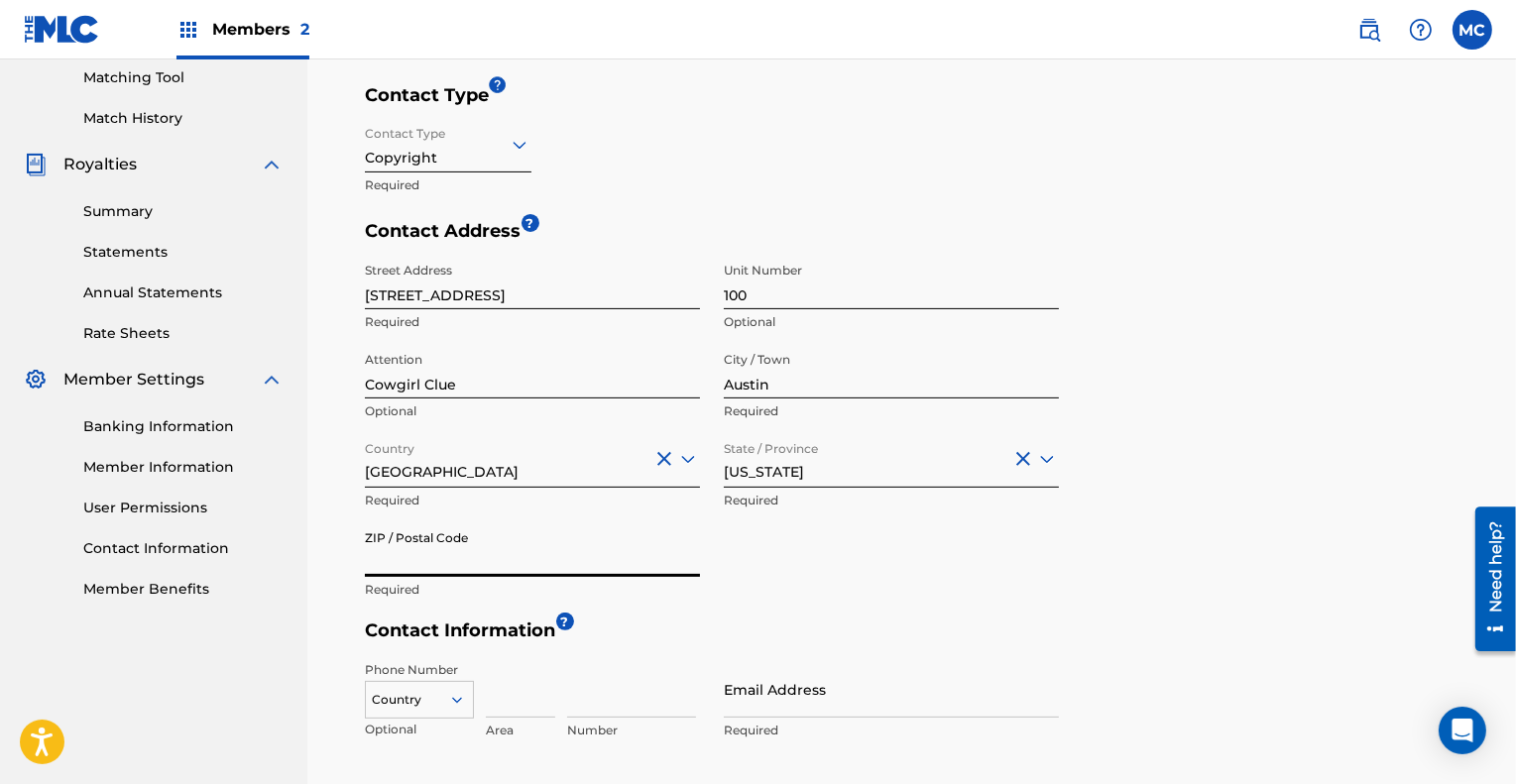 click on "Contact Address ? Street Address 5900 Balcones Dr Required Unit Number 100 Optional Attention Cowgirl Clue Optional City / Town Austin Required Country United States Required State / Province Texas Required ZIP / Postal Code Required" at bounding box center (916, 419) 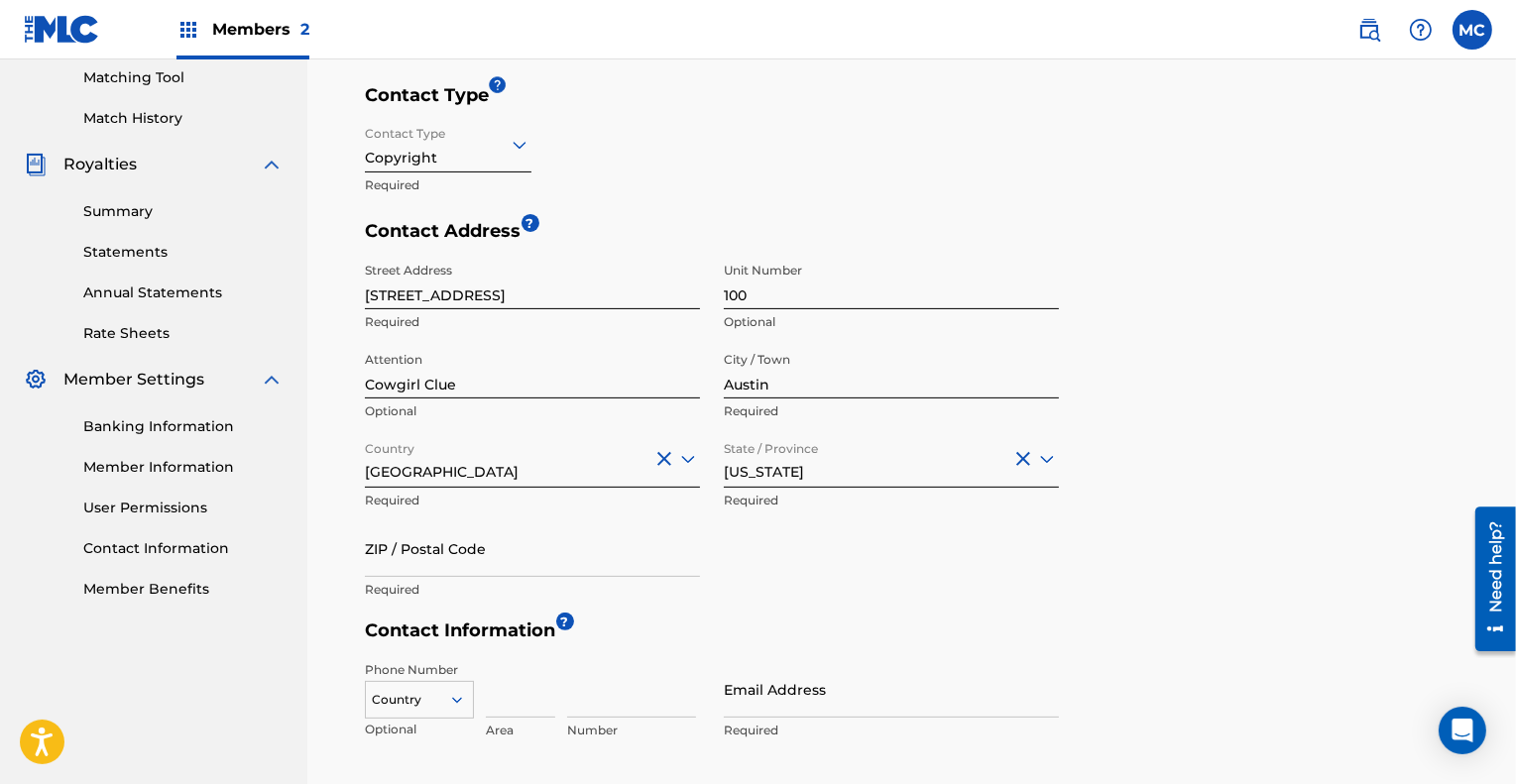 click on "ZIP / Postal Code" at bounding box center (532, 548) 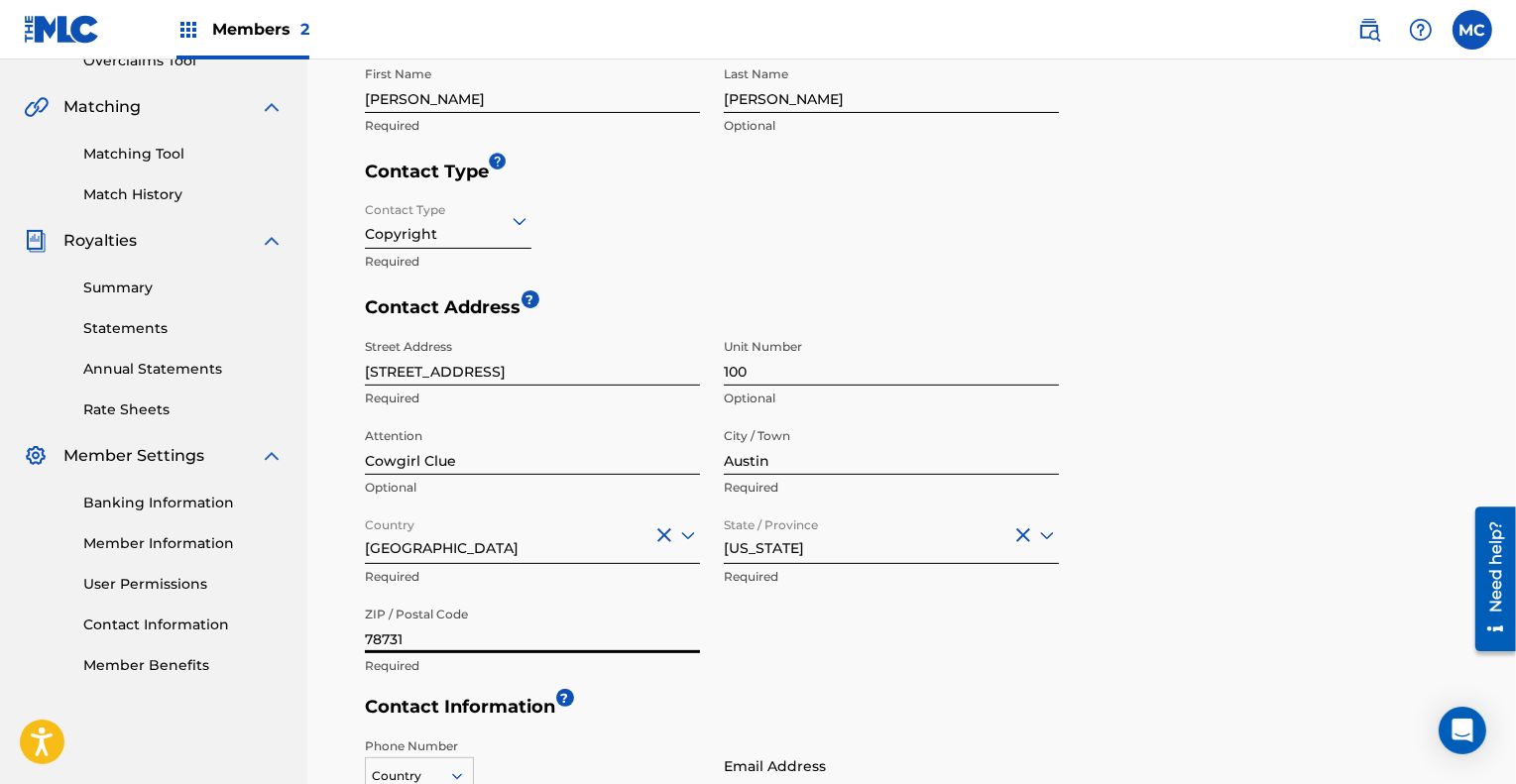 type on "78731" 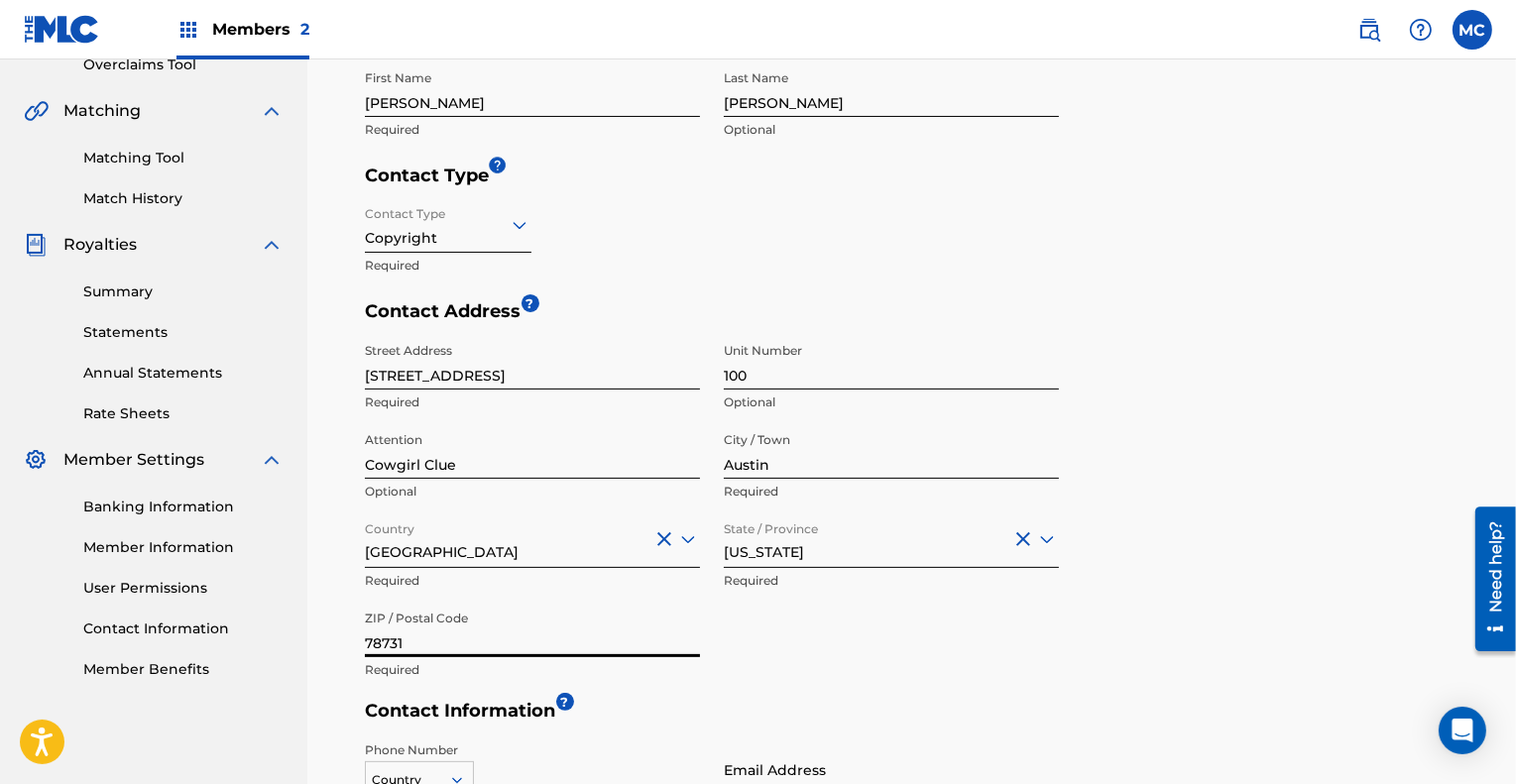 click on "Street Address 5900 Balcones Dr Required Unit Number 100 Optional Attention Cowgirl Clue Optional City / Town Austin Required Country United States Required State / Province Texas Required ZIP / Postal Code 78731 Required" at bounding box center (712, 511) 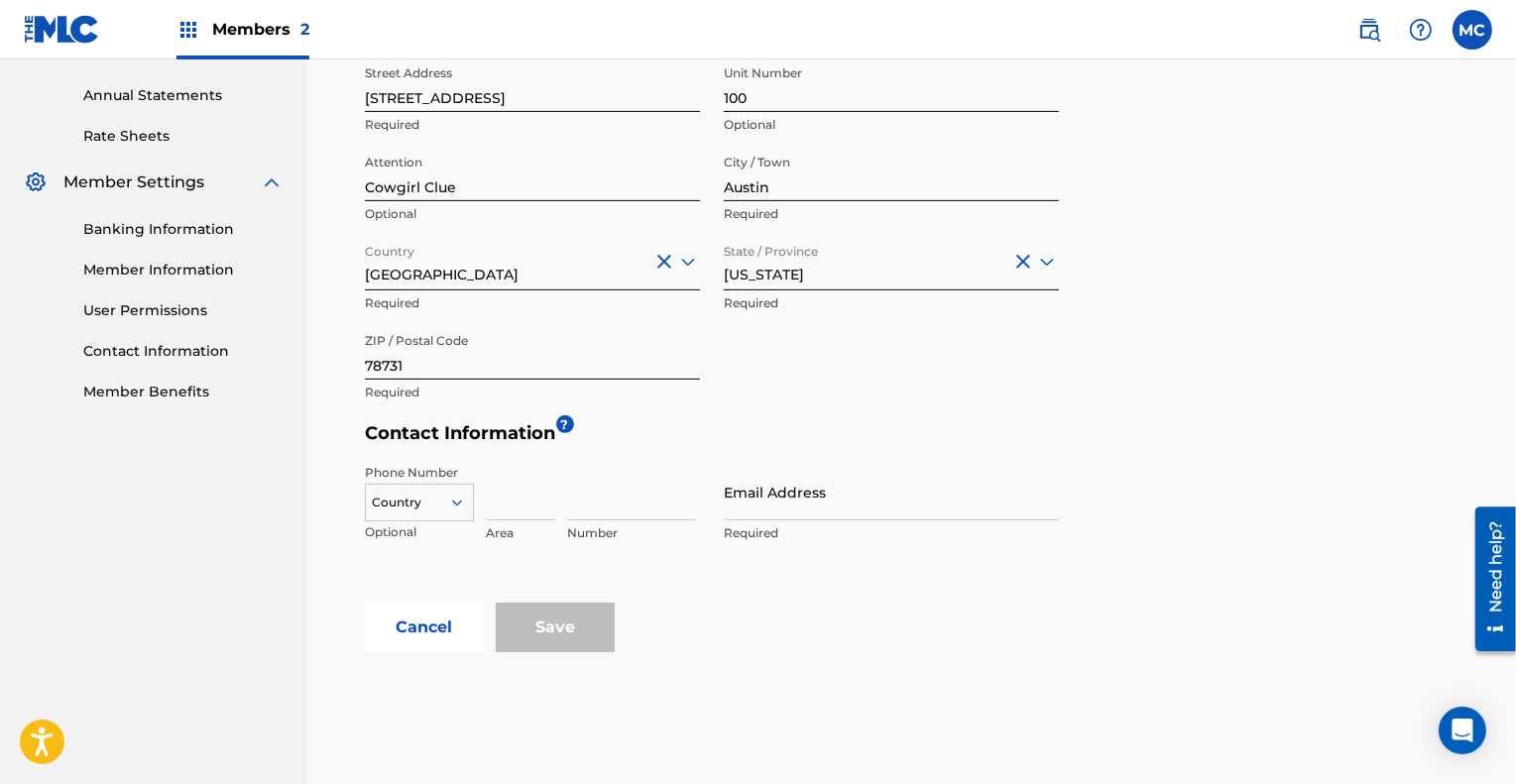 scroll, scrollTop: 734, scrollLeft: 0, axis: vertical 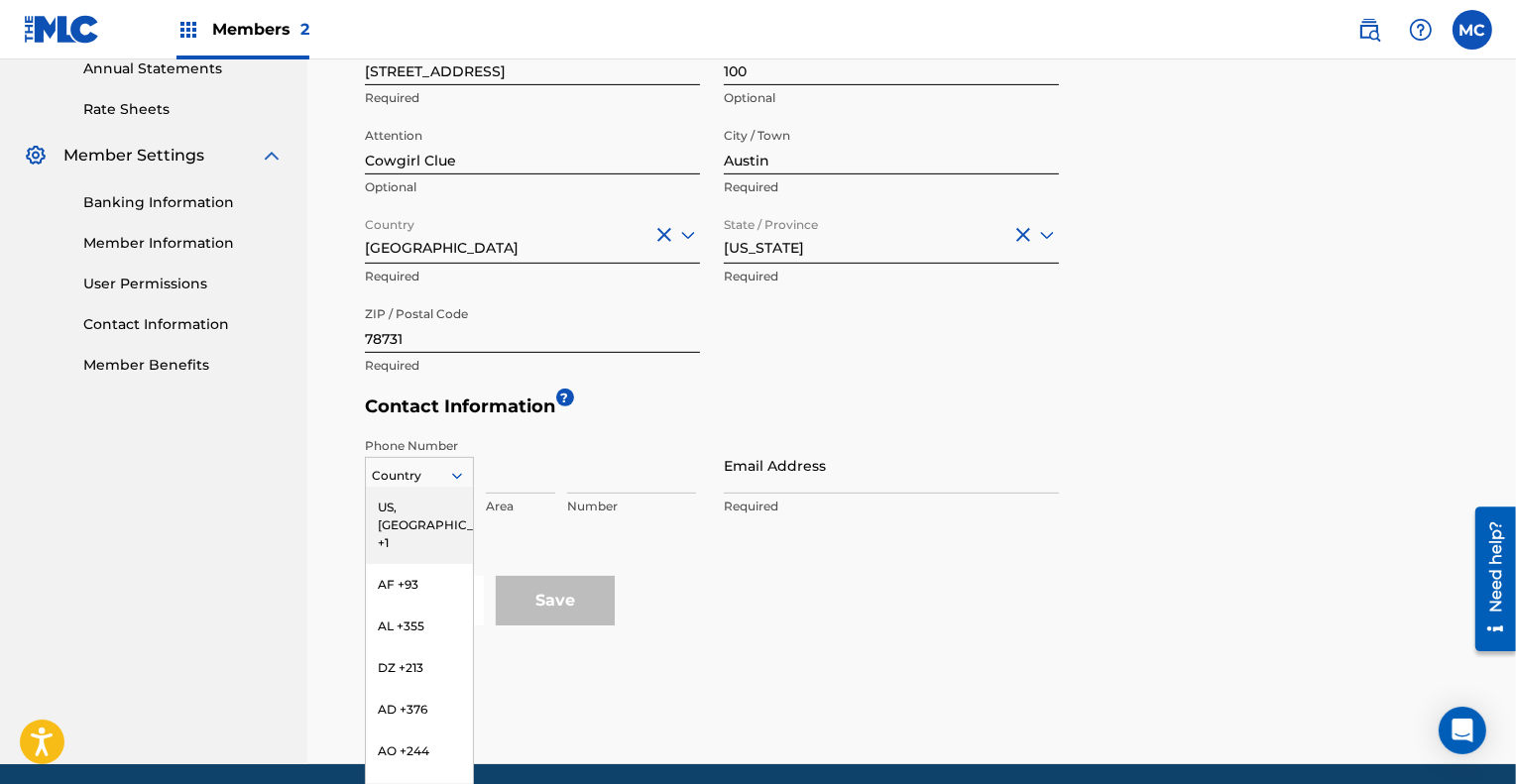 click on "216 results available. Use Up and Down to choose options, press Enter to select the currently focused option, press Escape to exit the menu, press Tab to select the option and exit the menu. Country US, CA +1 AF +93 AL +355 DZ +213 AD +376 AO +244 AI +1264 AG +1268 AR +54 AM +374 AW +297 AU +61 AT +43 AZ +994 BS +1242 BH +973 BD +880 BB +1246 BY +375 BE +32 BZ +501 BJ +229 BM +1441 BT +975 BO +591 BA +387 BW +267 BR +55 BN +673 BG +359 BF +226 BI +257 KH +855 CM +237 CV +238 KY +1345 CF +236 TD +235 CL +56 CN +86 CO +57 KM +269 CG, CD +242 CK +682 CR +506 CI +225 HR +385 CU +53 CY +357 CZ +420 DK +45 DJ +253 DM +1767 DO +1809 EC +593 EG +20 SV +503 GQ +240 ER +291 EE +372 ET +251 FK +500 FO +298 FJ +679 FI +358 FR +33 GF +594 PF +689 GA +241 GM +220 GE +995 DE +49 GH +233 GI +350 GR +30 GL +299 GD +1473 GP +590 GT +502 GN +224 GW +245 GY +592 HT +509 VA, IT +39 HN +504 HK +852 HU +36 IS +354 IN +91 ID +62 IR +98 IQ +964 IE +353 IL +972 JM +1876 JP +81 JO +962 KZ +7 KE +254 KI +686 KP +850 KR +82 KW +965" at bounding box center [419, 472] 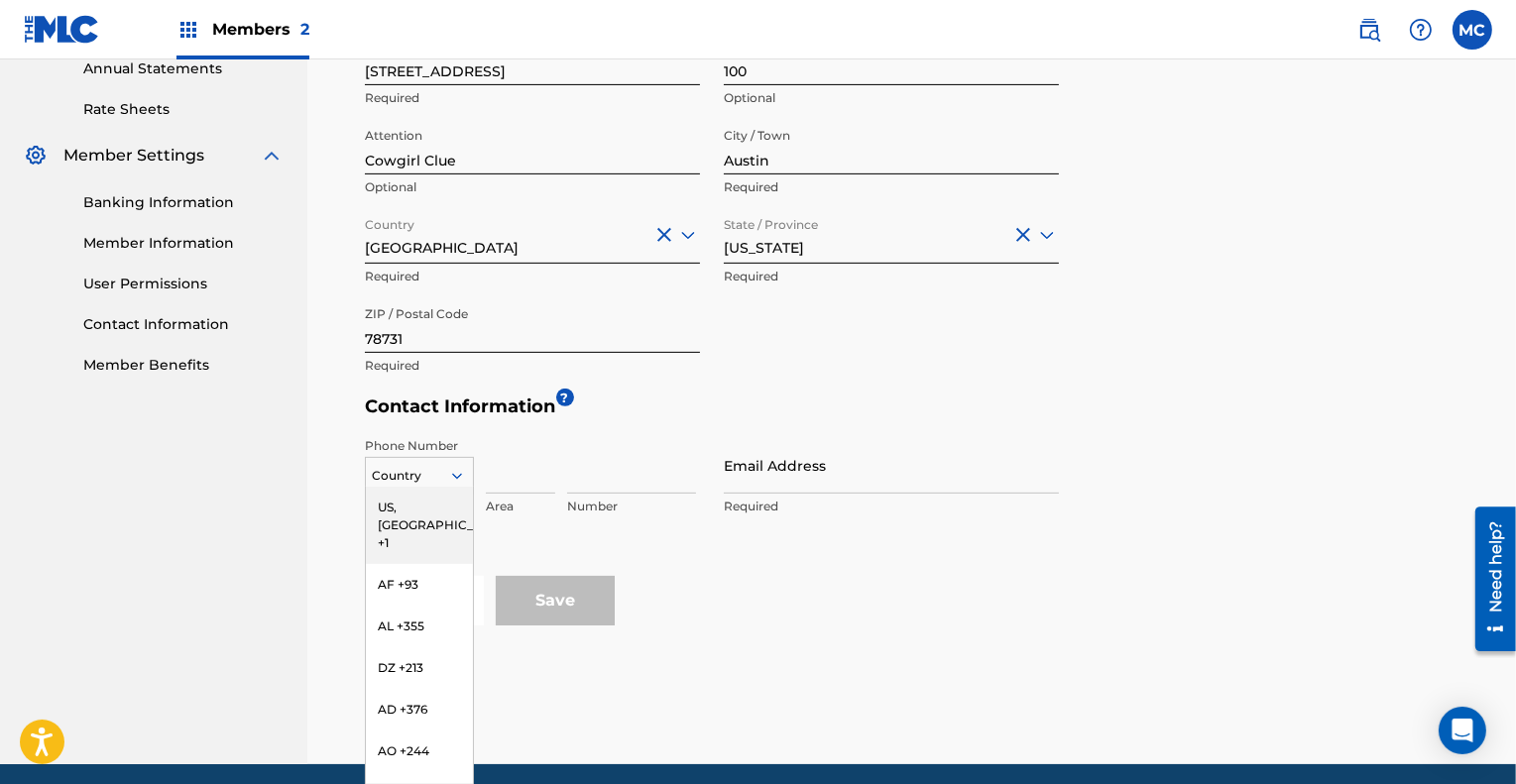 click on "Cancel Save" at bounding box center (916, 601) 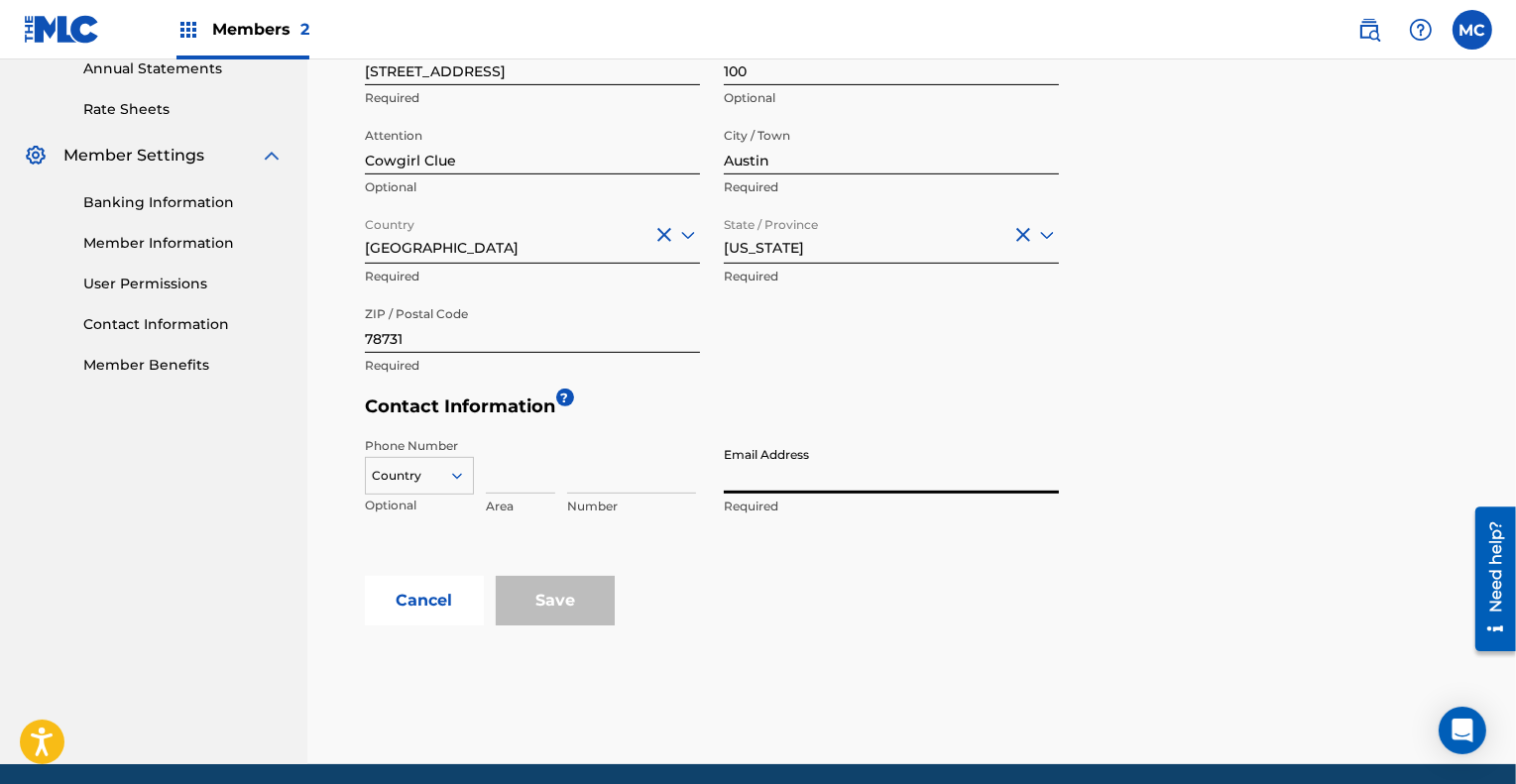 click on "Email Address" at bounding box center (891, 465) 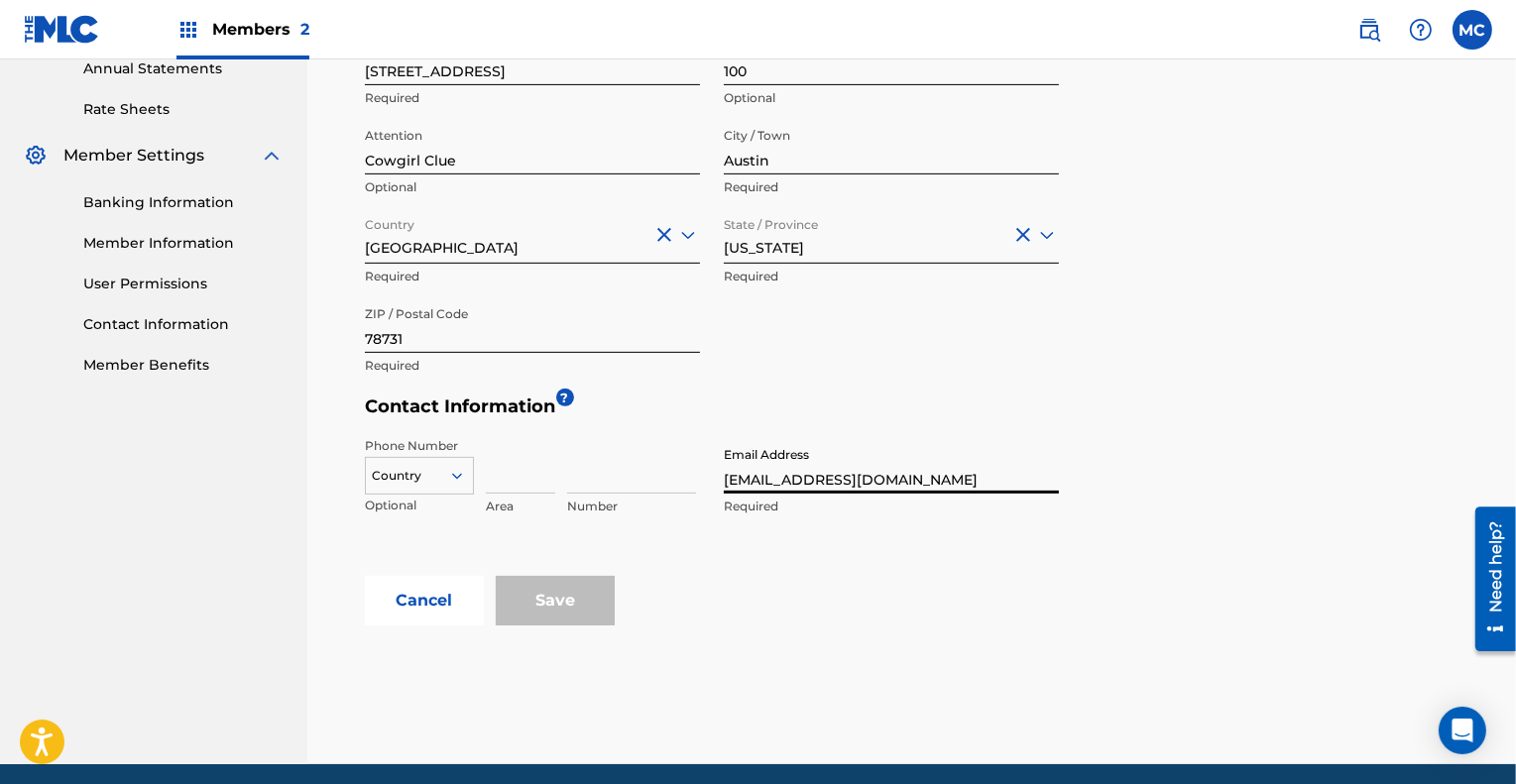 type on "[GEOGRAPHIC_DATA]" 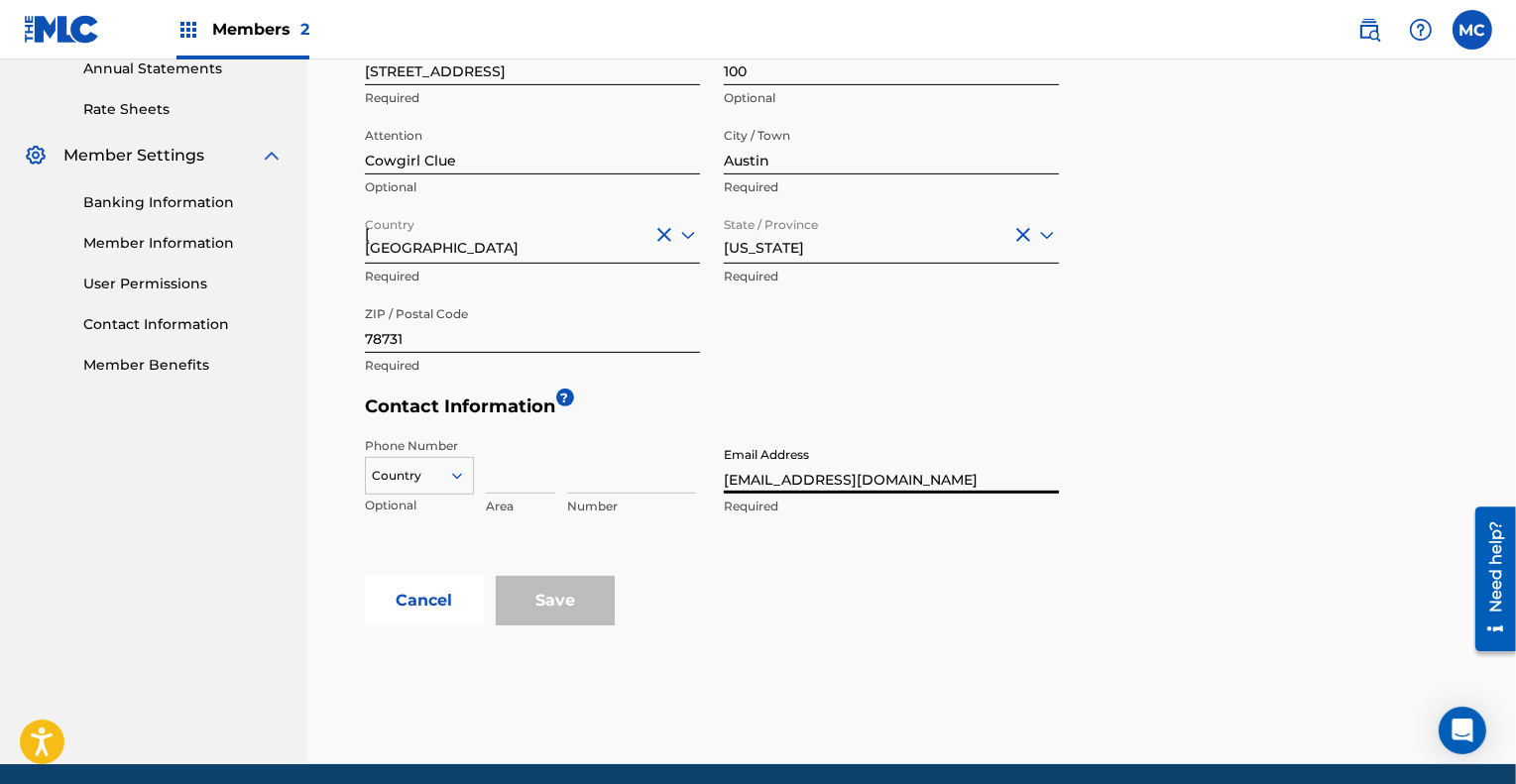 type on "CA" 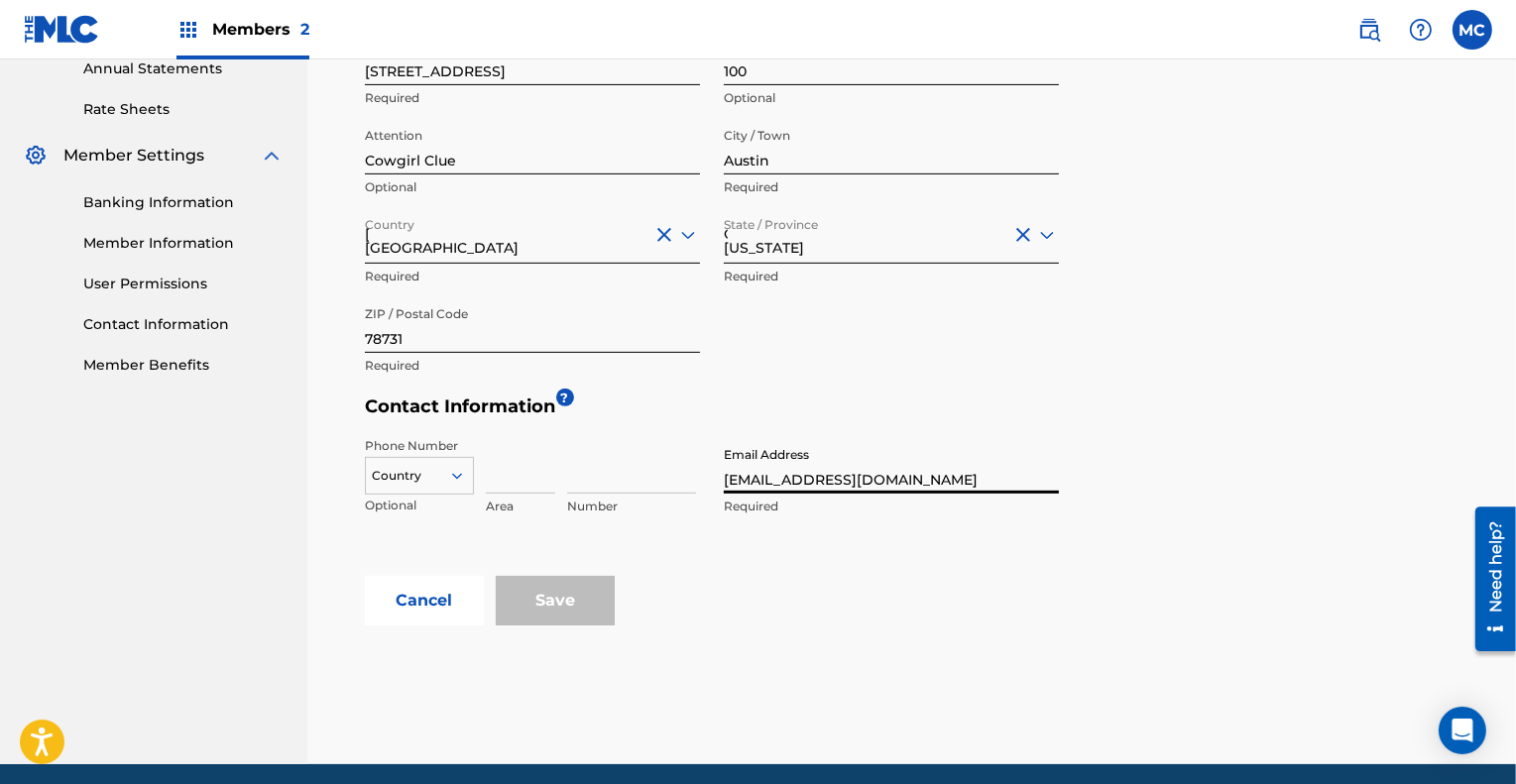 type on "1" 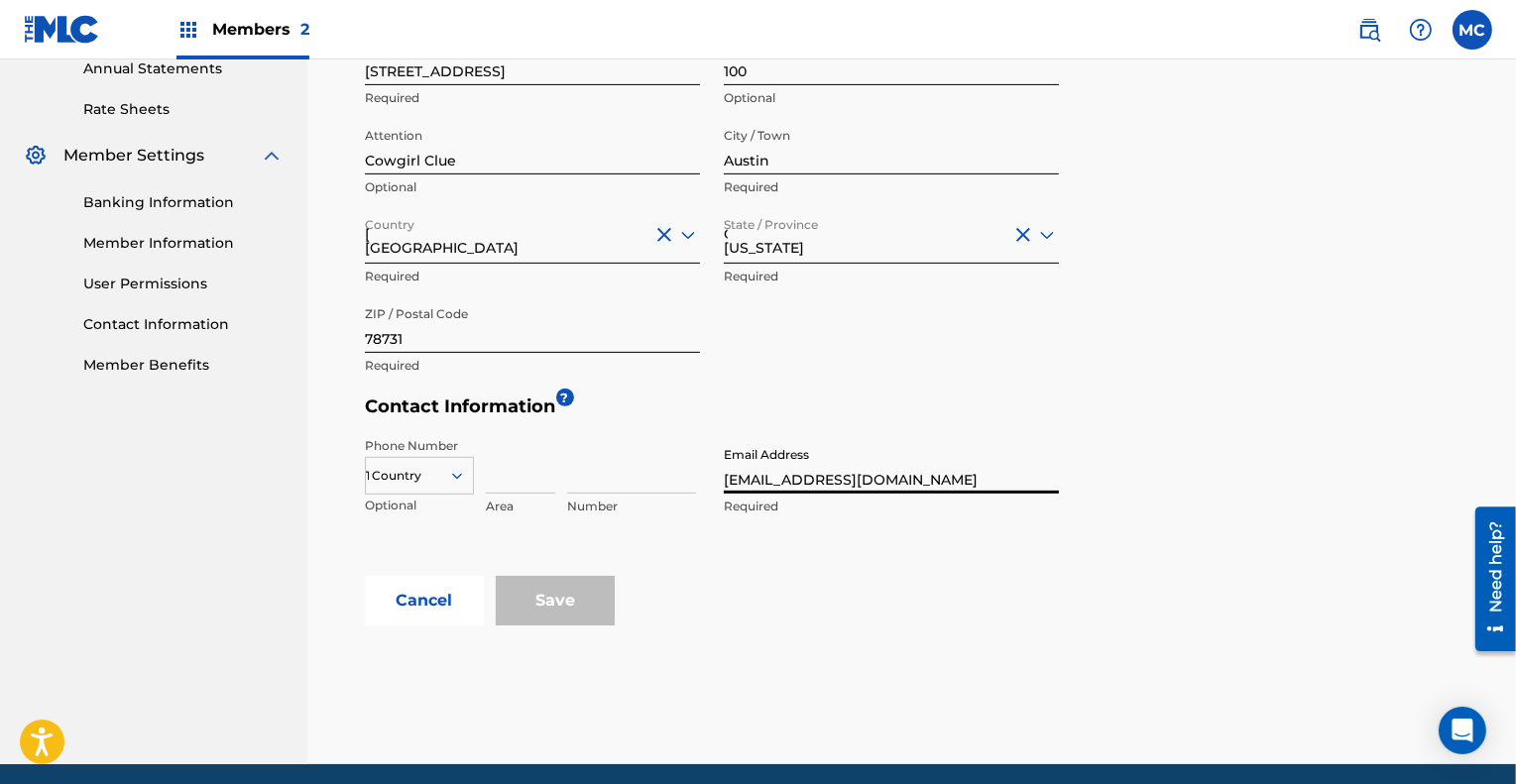 type on "360" 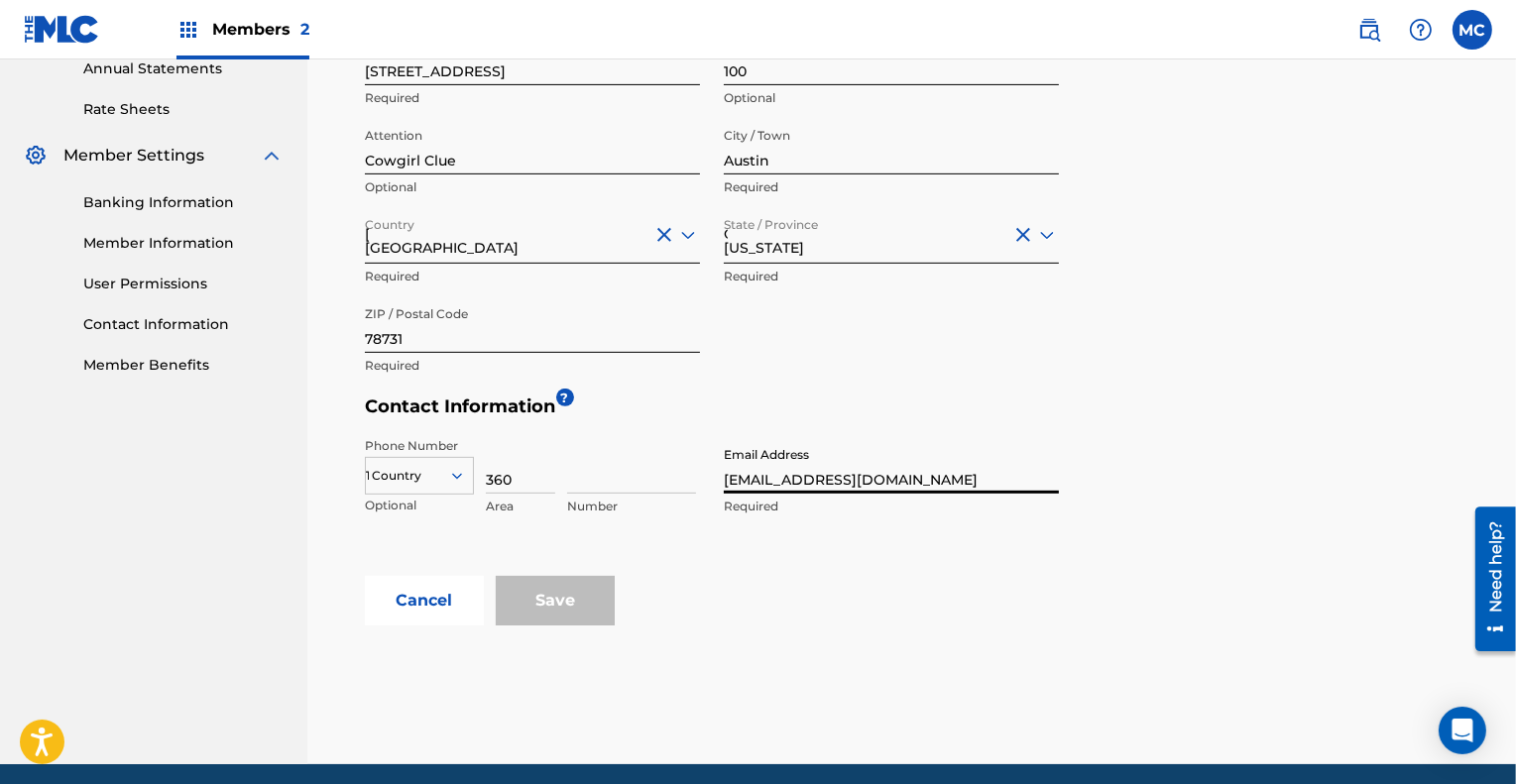 type on "5257696" 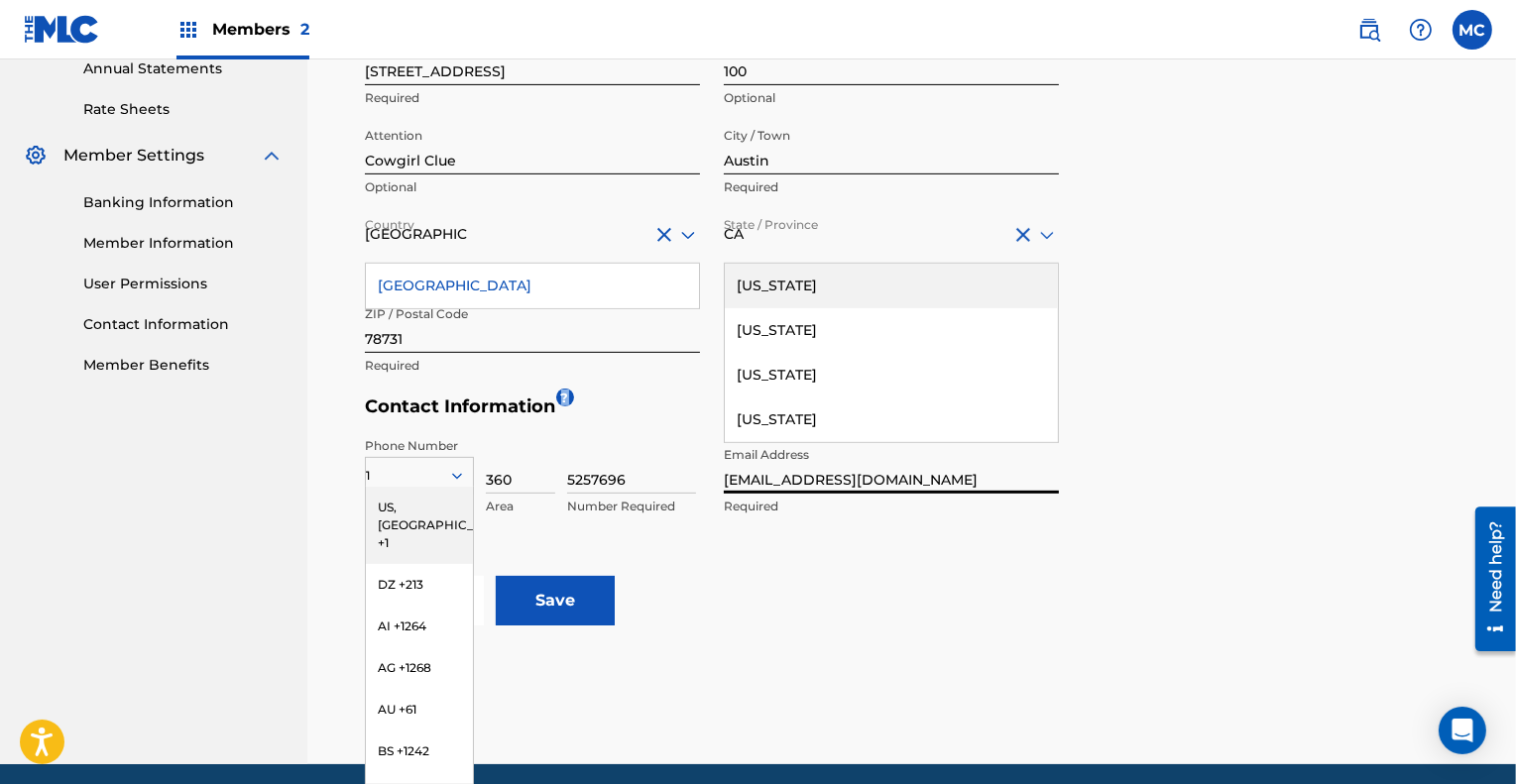 drag, startPoint x: 1209, startPoint y: 402, endPoint x: 1206, endPoint y: 417, distance: 15.297059 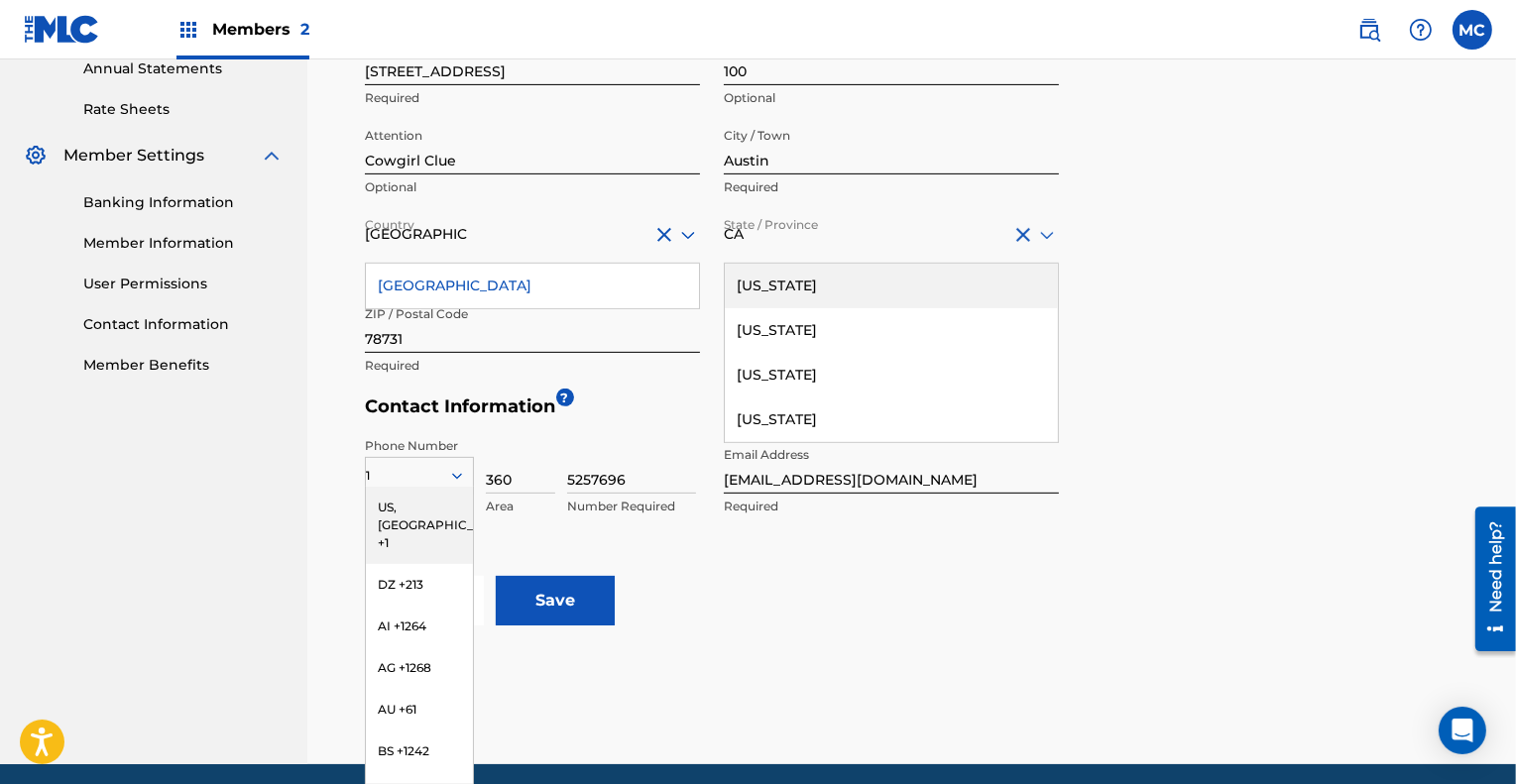 click on "Phone Number 1 US, CA +1 DZ +213 AI +1264 AG +1268 AU +61 BS +1242 BB +1246 BZ +501 BM +1441 BO +591 KY +1345 DM +1767 DO +1809 ER +291 ET +251 GA +241 GD +1473 IN +91 JM +1876 JP +81 LV +371 LB +961 LR +231 LY +218 MG +261 FM +691 ME, RS +381 MS +1664 MA, EH +212 NL +31 PE +51 PT +351 KN +1869 LC +1758 VC +1784 SN +221 SK +421 CH +41 TT +1868 TN +216 TC +1649 AE +971 VG +1284 WF +681 Country Required 360 Area 5257696 Number Required Email Address cowgirlclue@gmail.com Required" at bounding box center [712, 502] 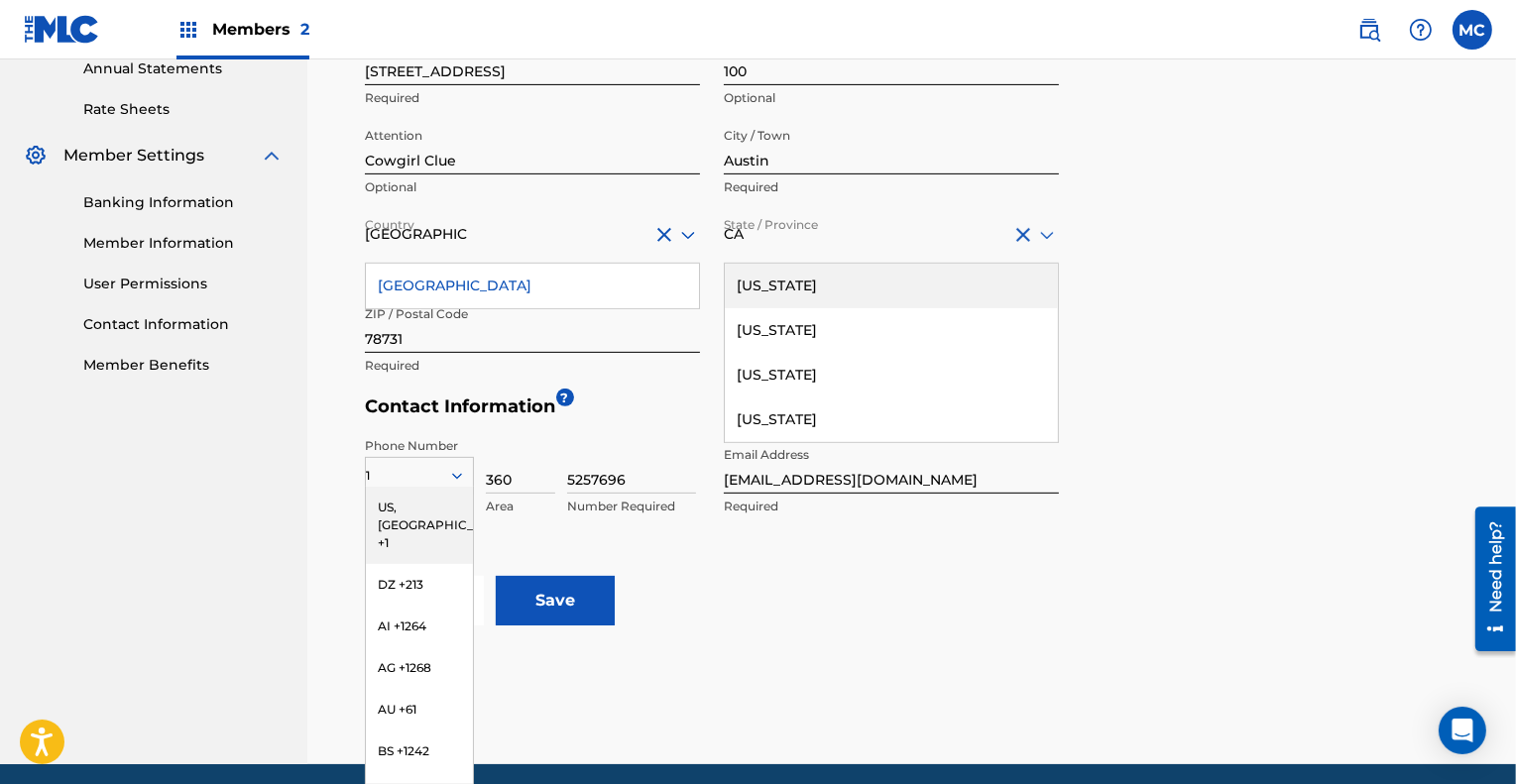 click on "US, CA +1" at bounding box center (419, 525) 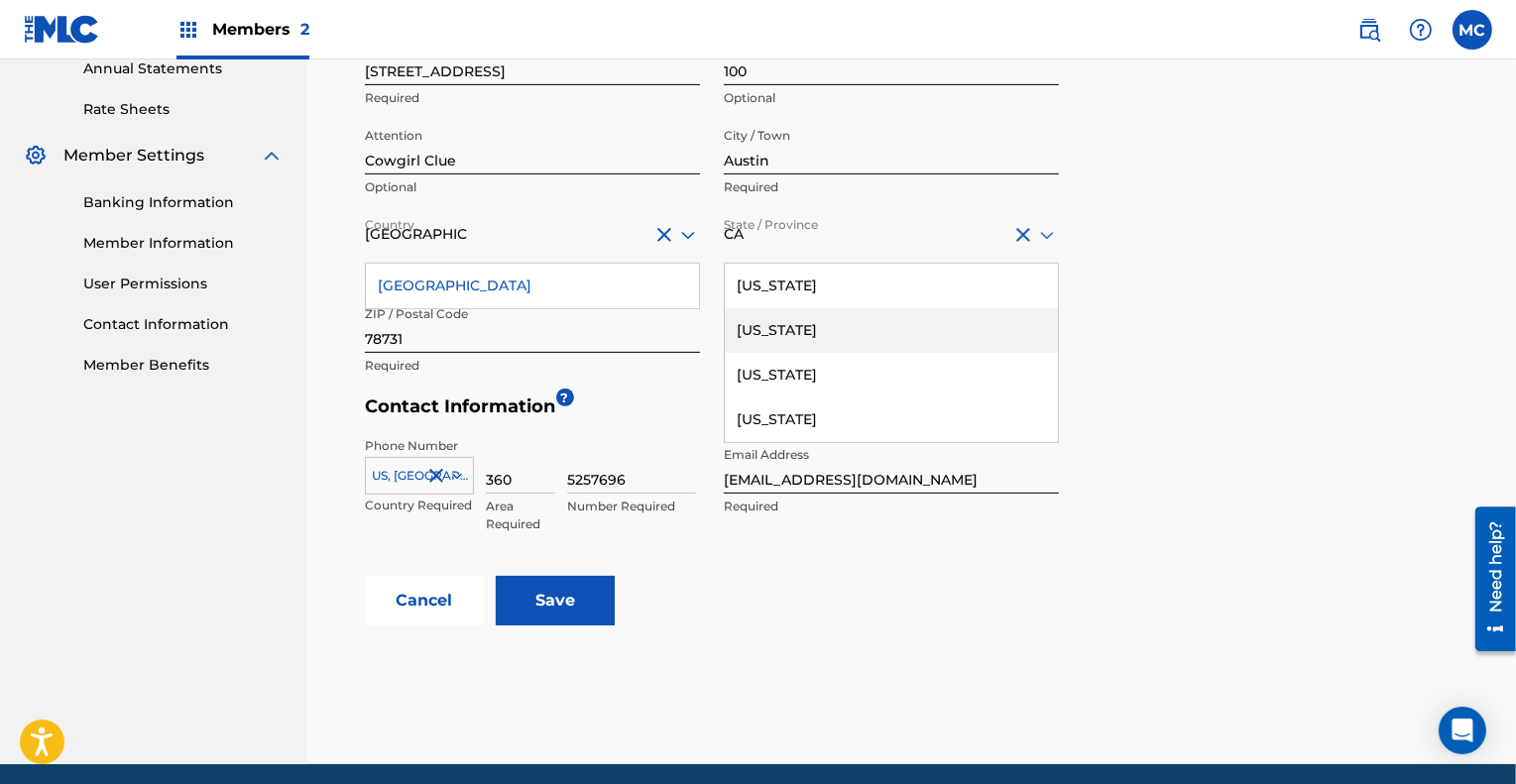 click on "California" at bounding box center [891, 330] 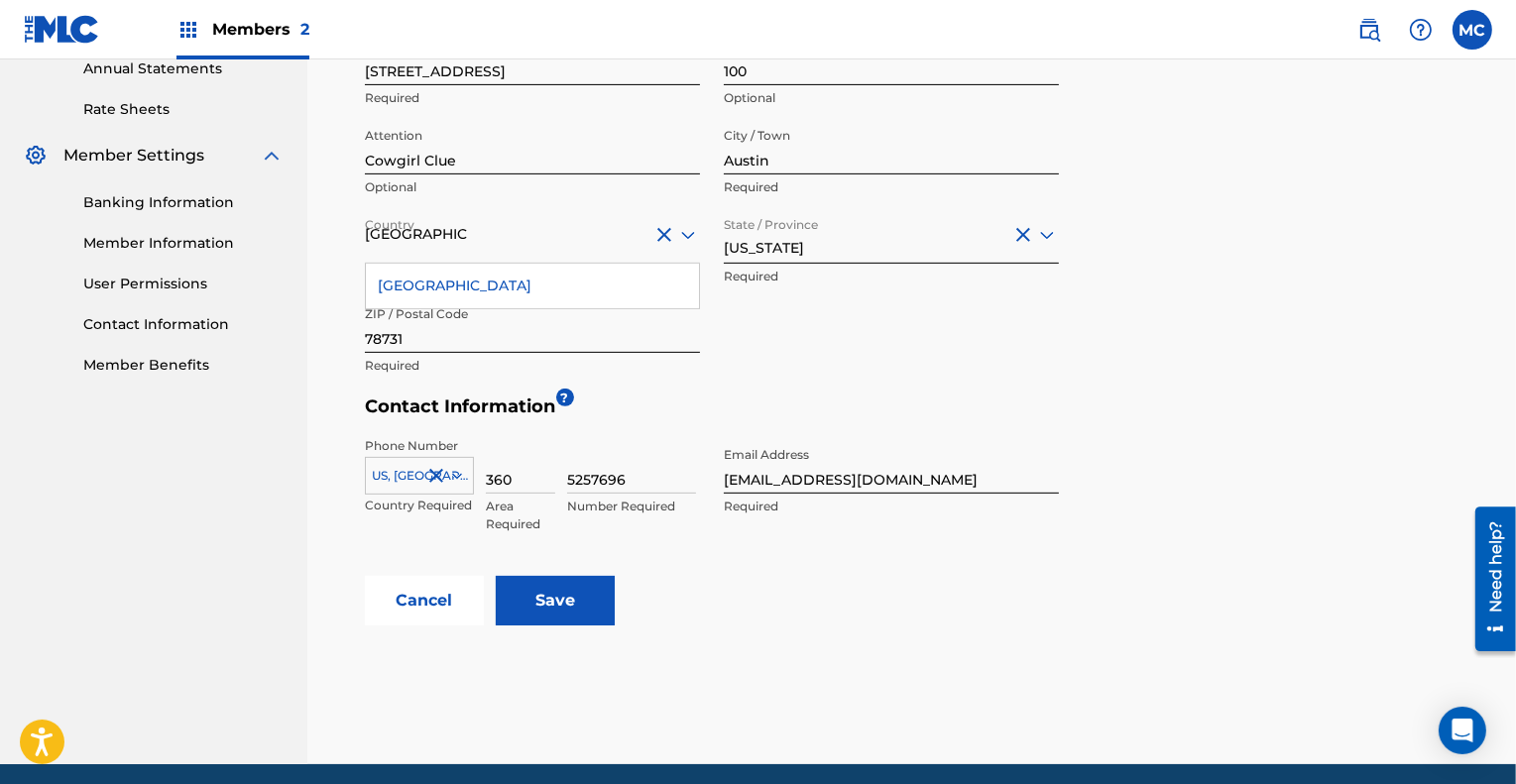 click on "Contact Address ? Street Address 5900 Balcones Dr Required Unit Number 100 Optional Attention Cowgirl Clue Optional City / Town Austin Required Country United States United States Required State / Province California Required ZIP / Postal Code 78731 Required" at bounding box center (916, 195) 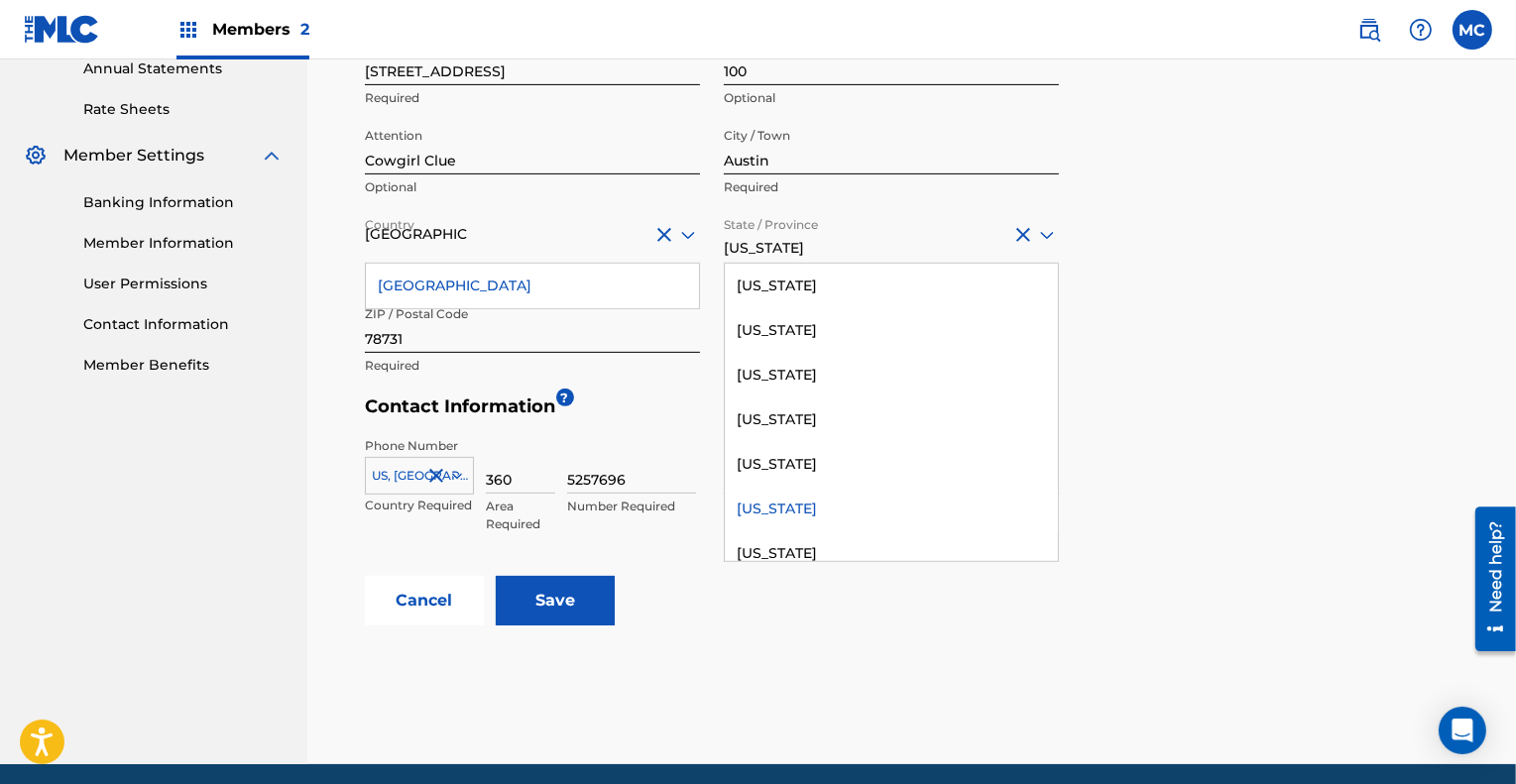 click on "California" at bounding box center (891, 234) 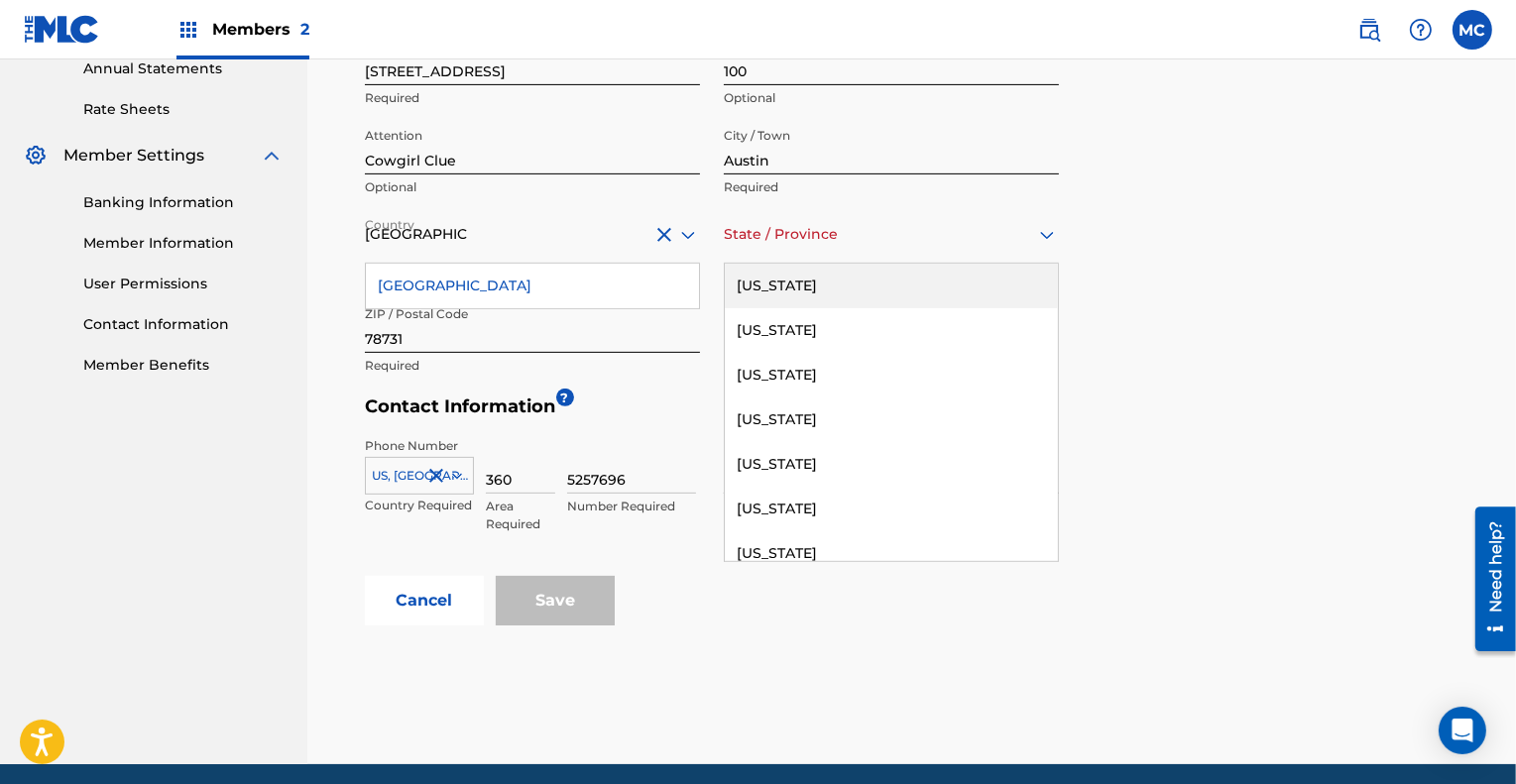 click at bounding box center [891, 234] 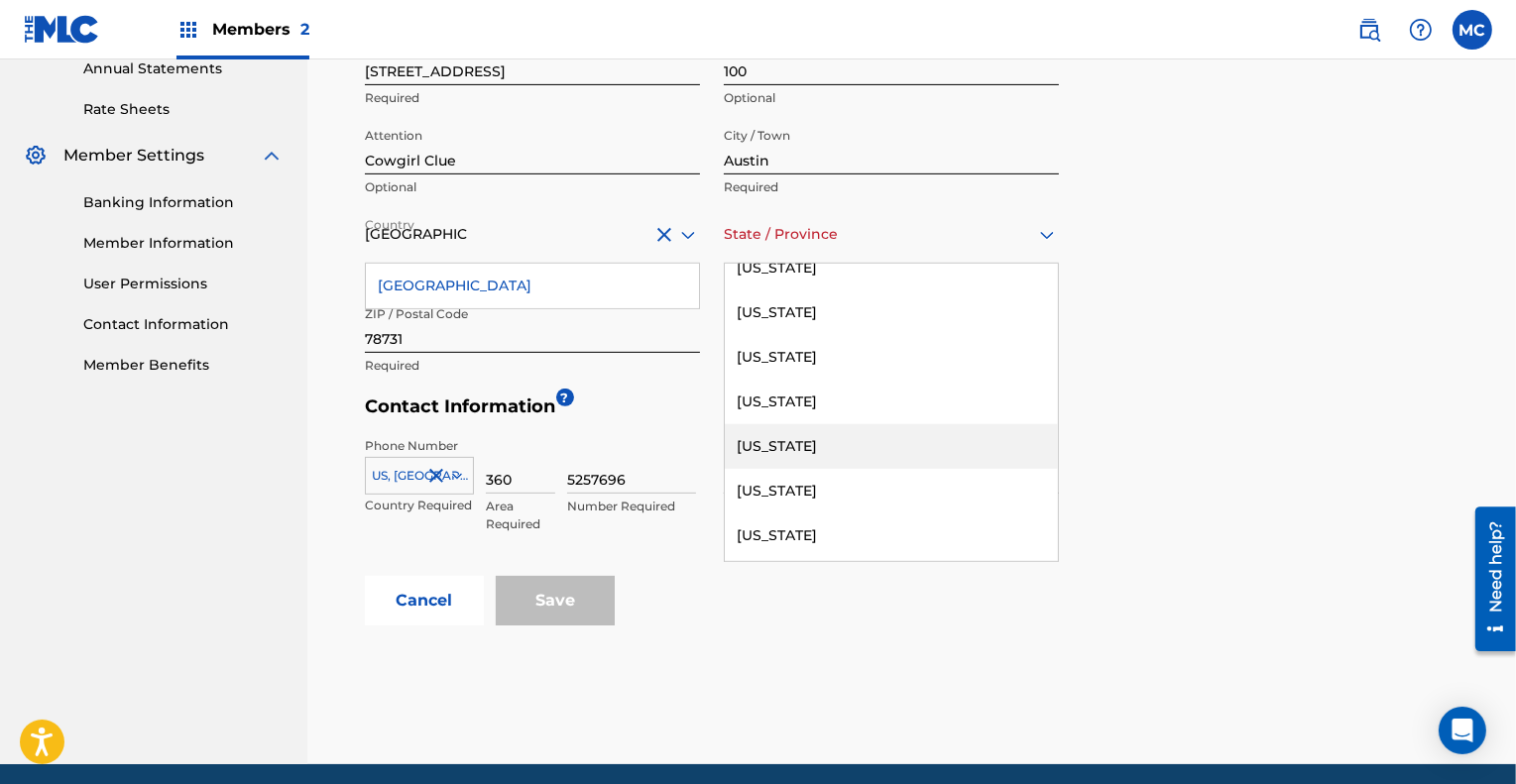 scroll, scrollTop: 1981, scrollLeft: 0, axis: vertical 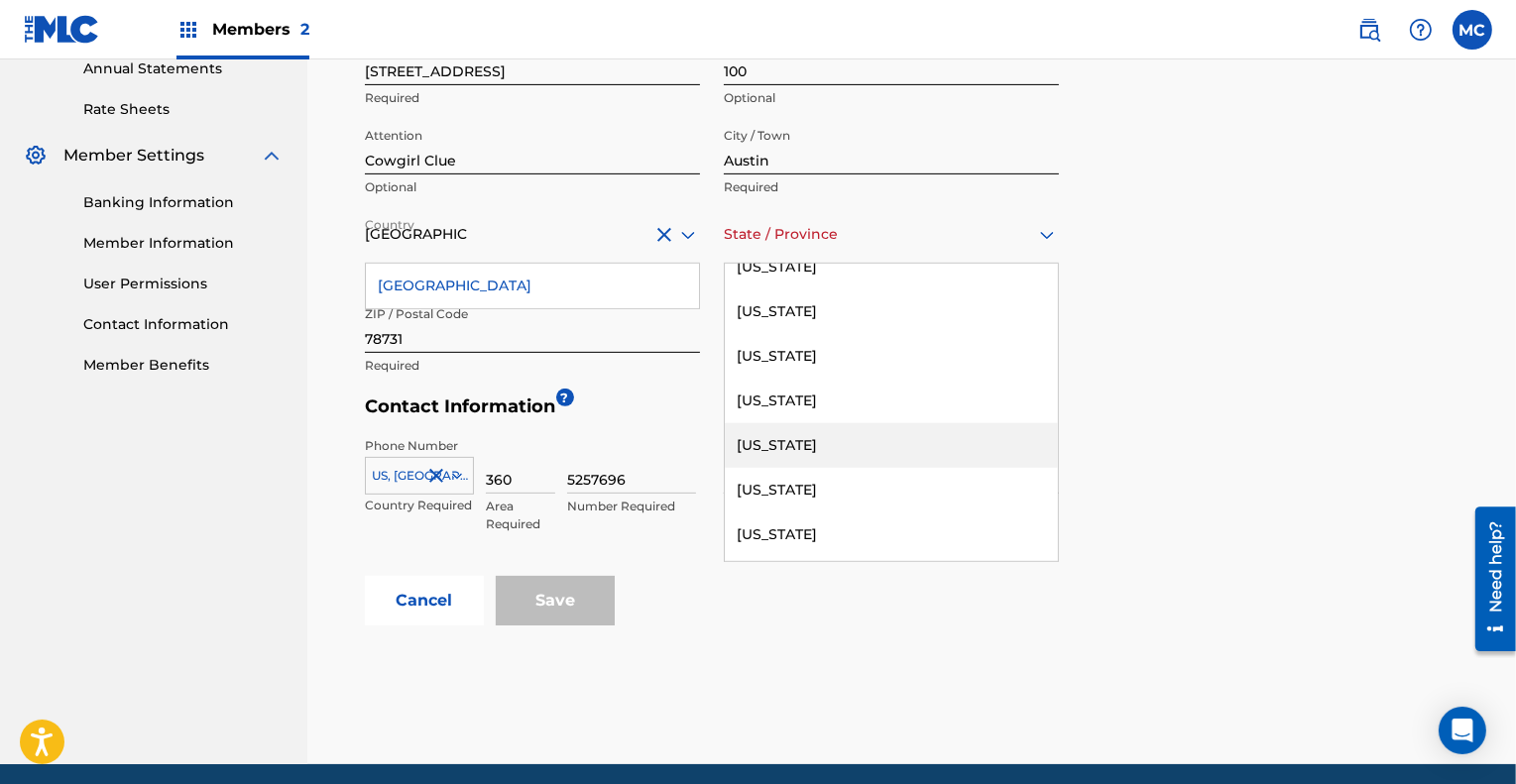 click on "Texas" at bounding box center [891, 445] 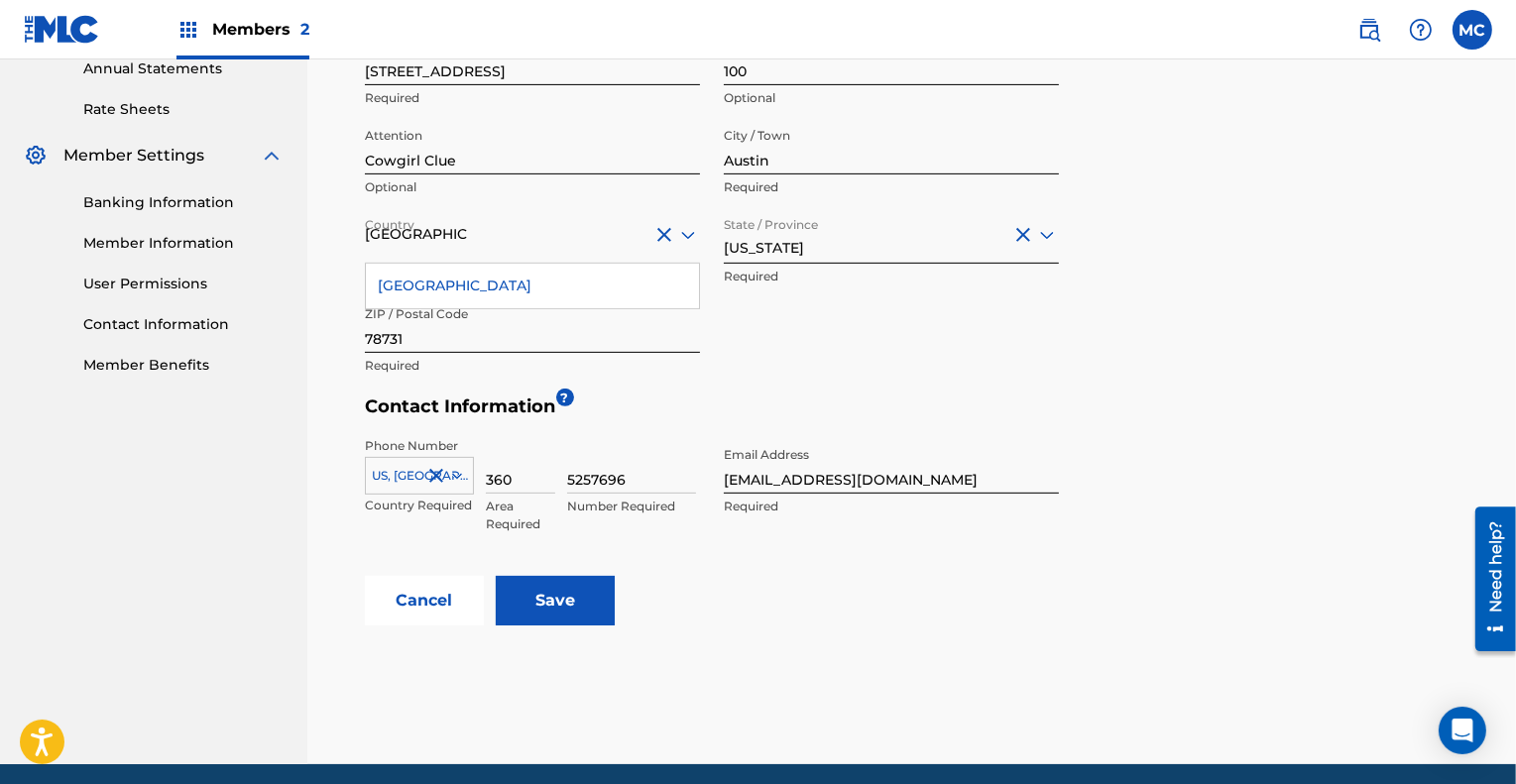 click on "Contact Information ?" at bounding box center [916, 411] 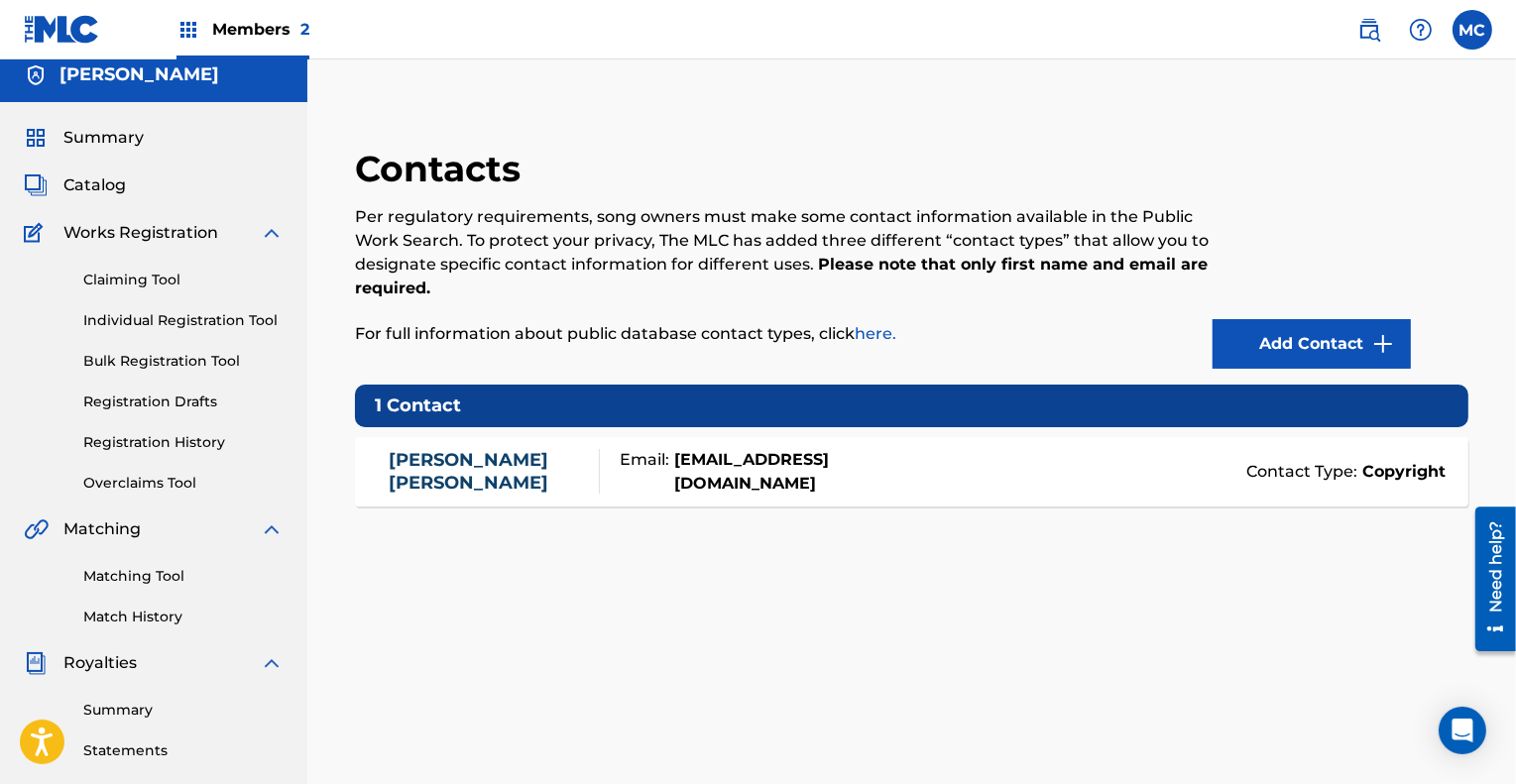 scroll, scrollTop: 0, scrollLeft: 0, axis: both 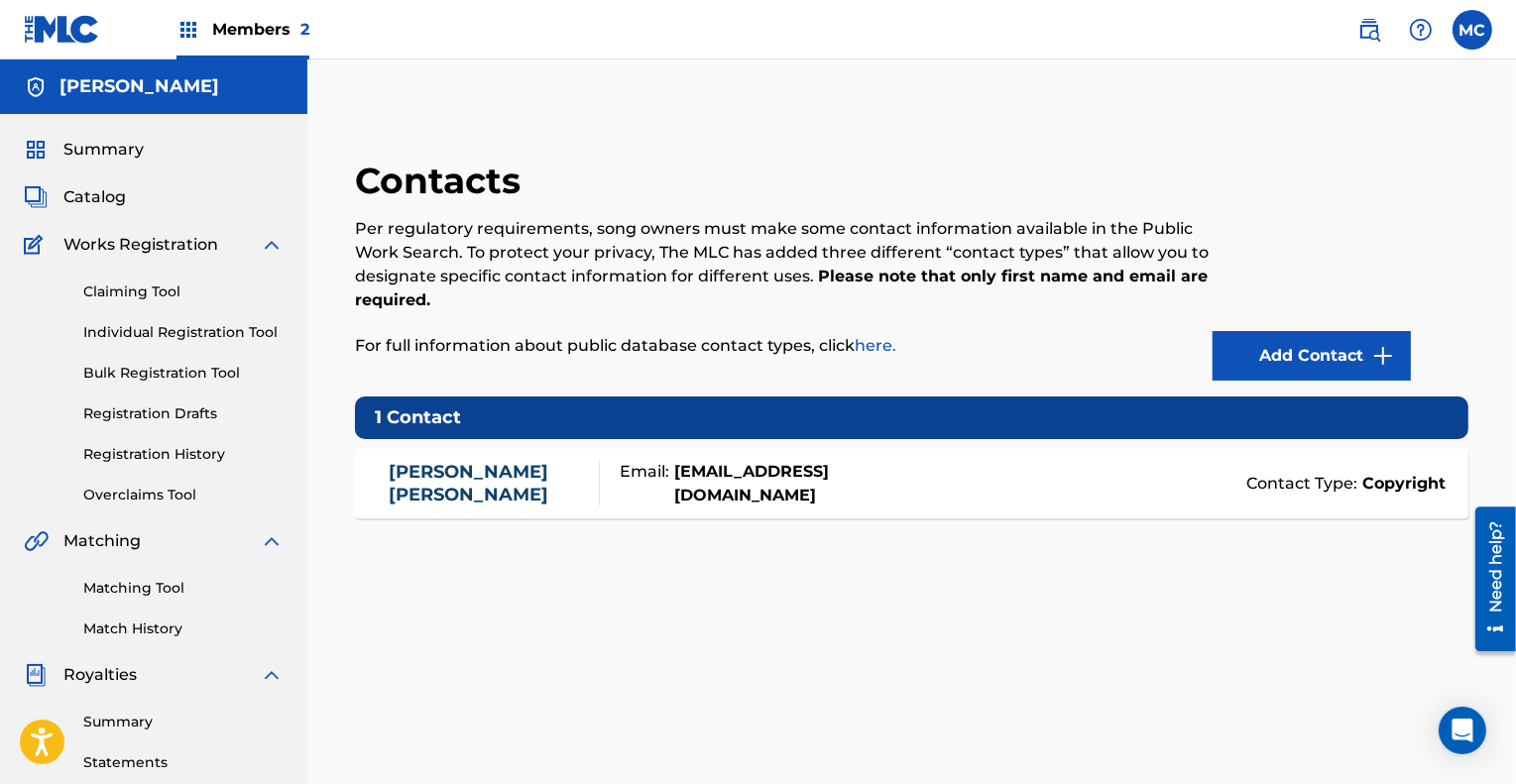 click on "Contacts Per regulatory requirements, song owners must make some contact information available in the Public Work Search. To protect your privacy, The MLC has added three different “contact types” that allow you to designate specific contact information for different uses.    Please note that only first name and email are required. For full information about public database contact types, click  here. Add Contact 1   Contact Ashley   Calhoun Email:  cowgirlclue@gmail.com Contact Type:   Copyright" at bounding box center (911, 621) 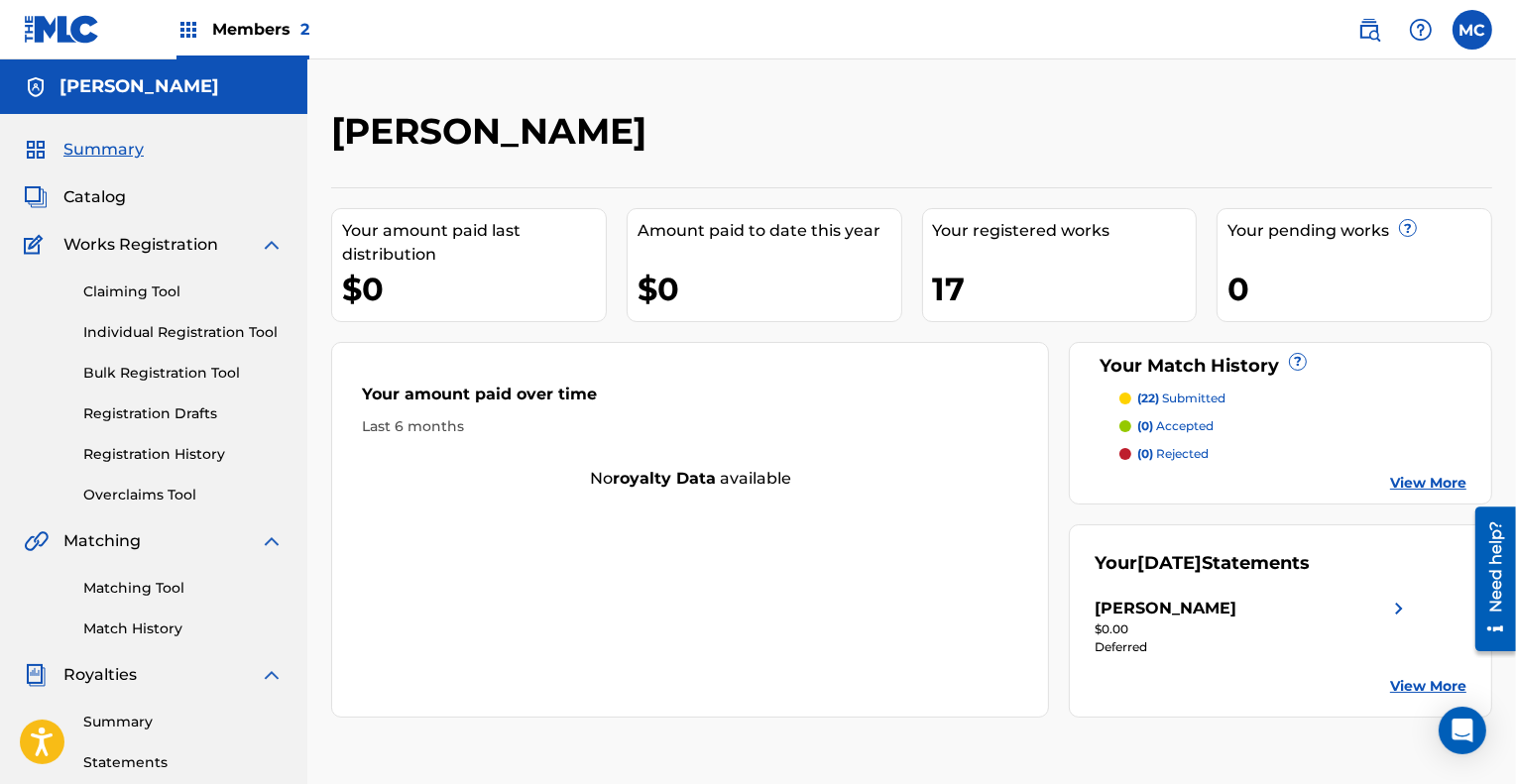 click on "Catalog" at bounding box center (94, 197) 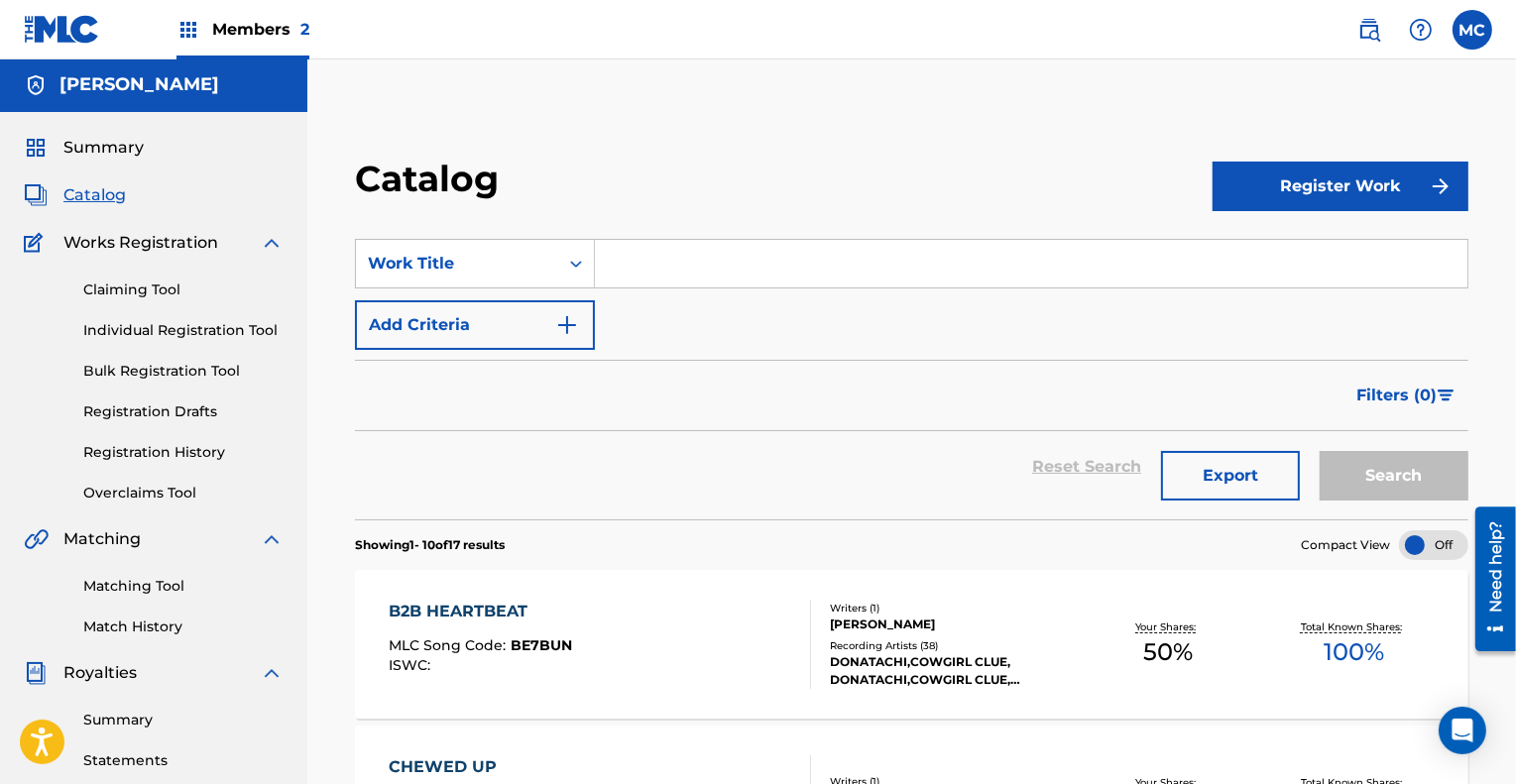 scroll, scrollTop: 1, scrollLeft: 0, axis: vertical 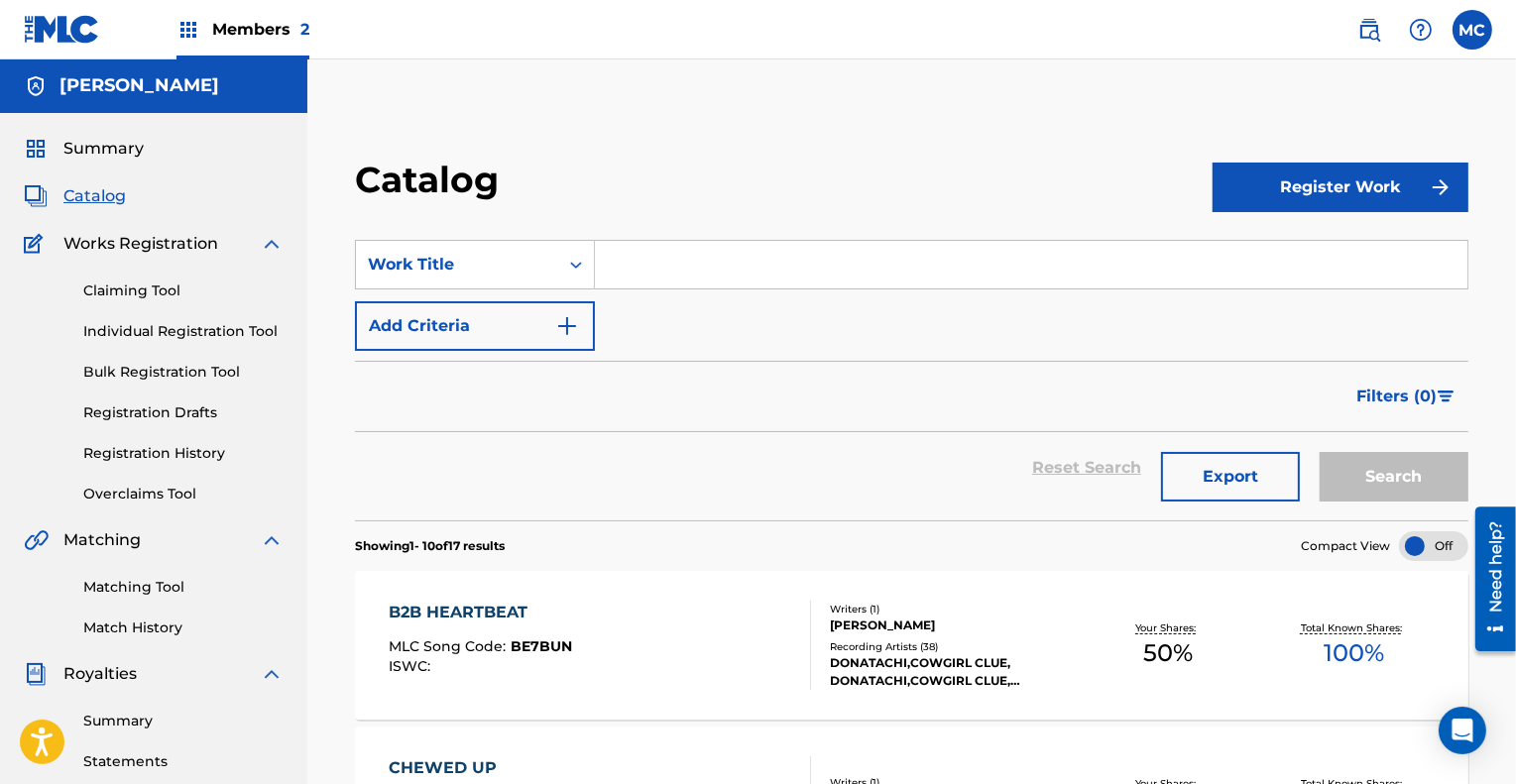 click on "Registration Drafts" at bounding box center [183, 412] 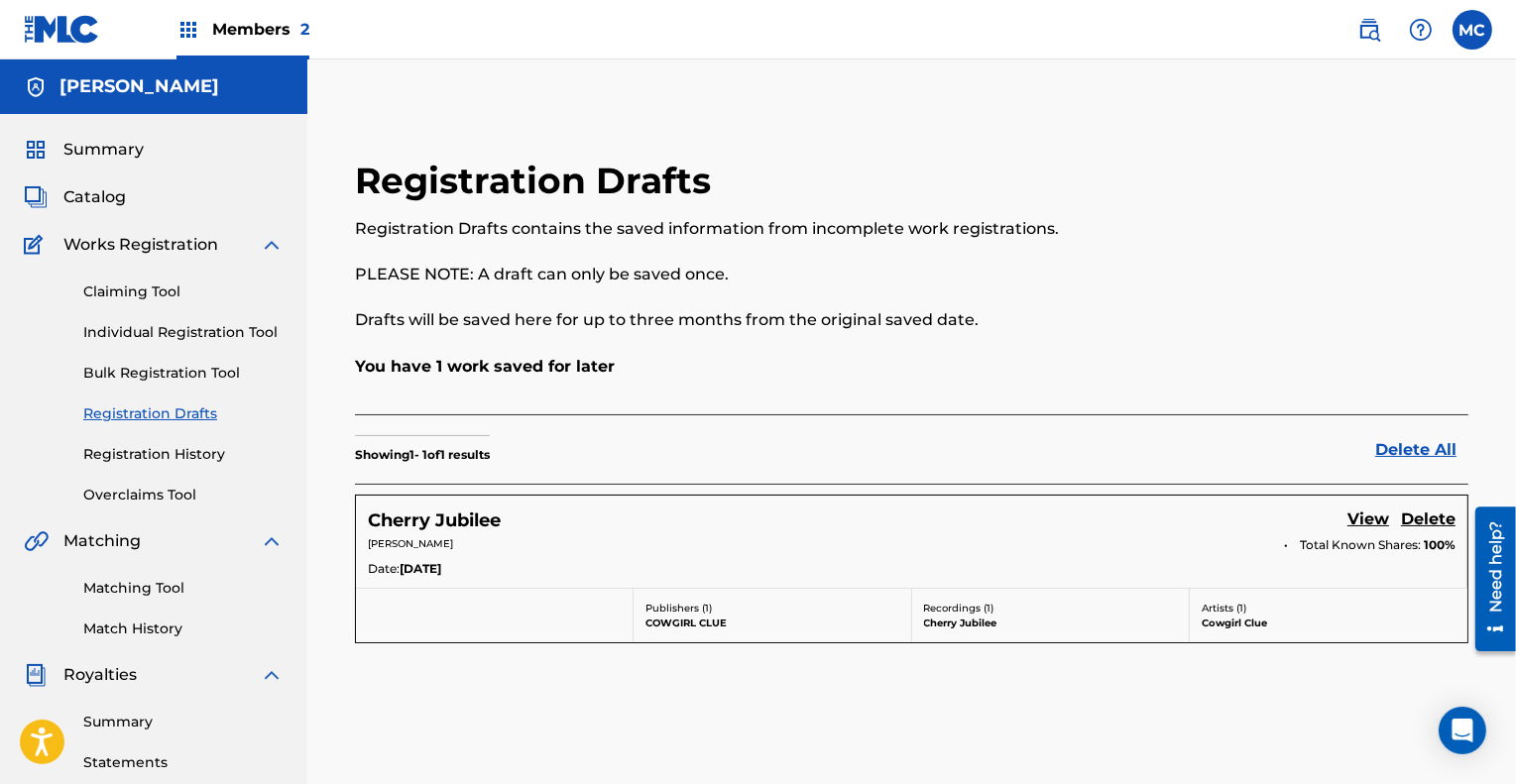 click on "View" at bounding box center (1368, 520) 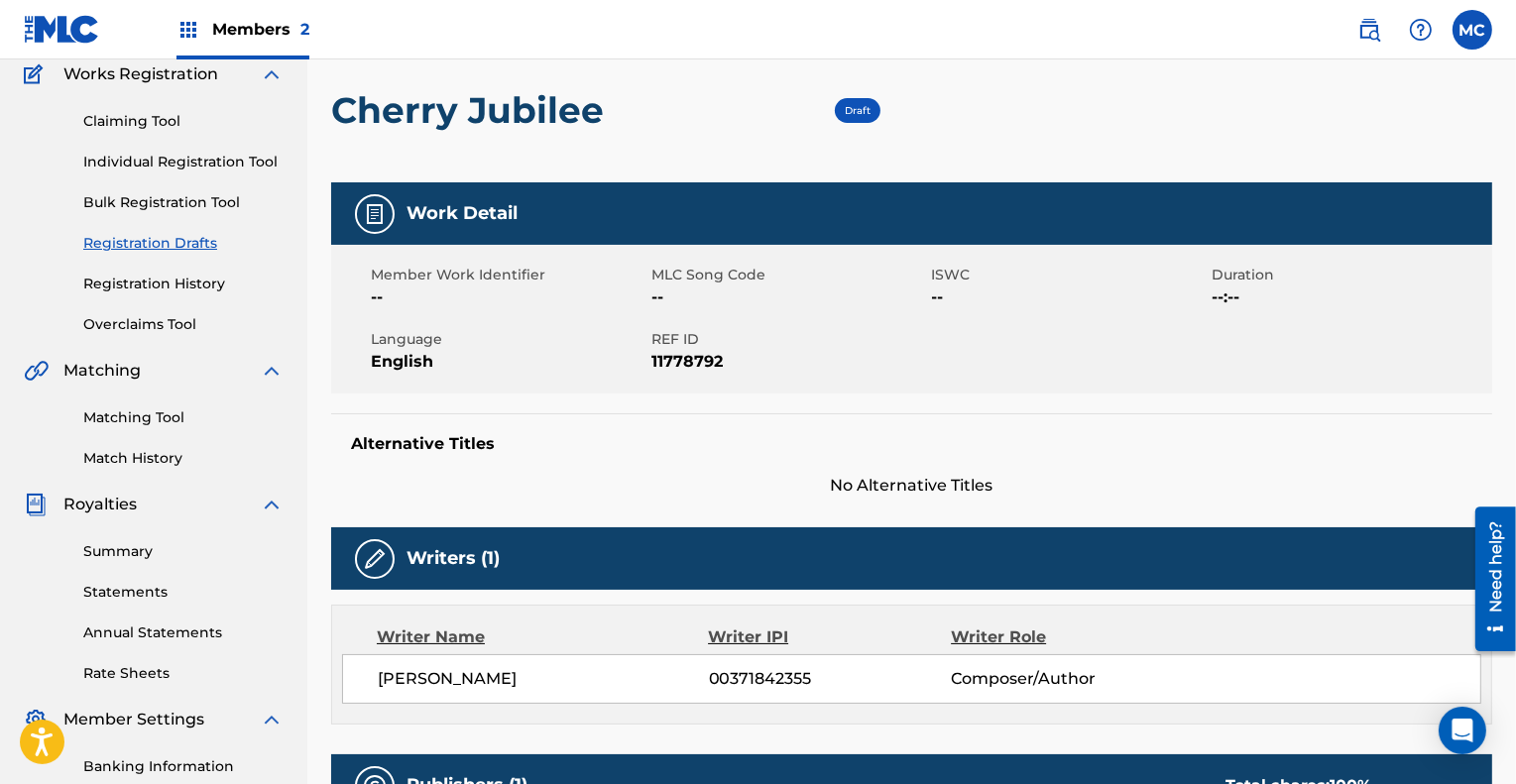 scroll, scrollTop: 0, scrollLeft: 0, axis: both 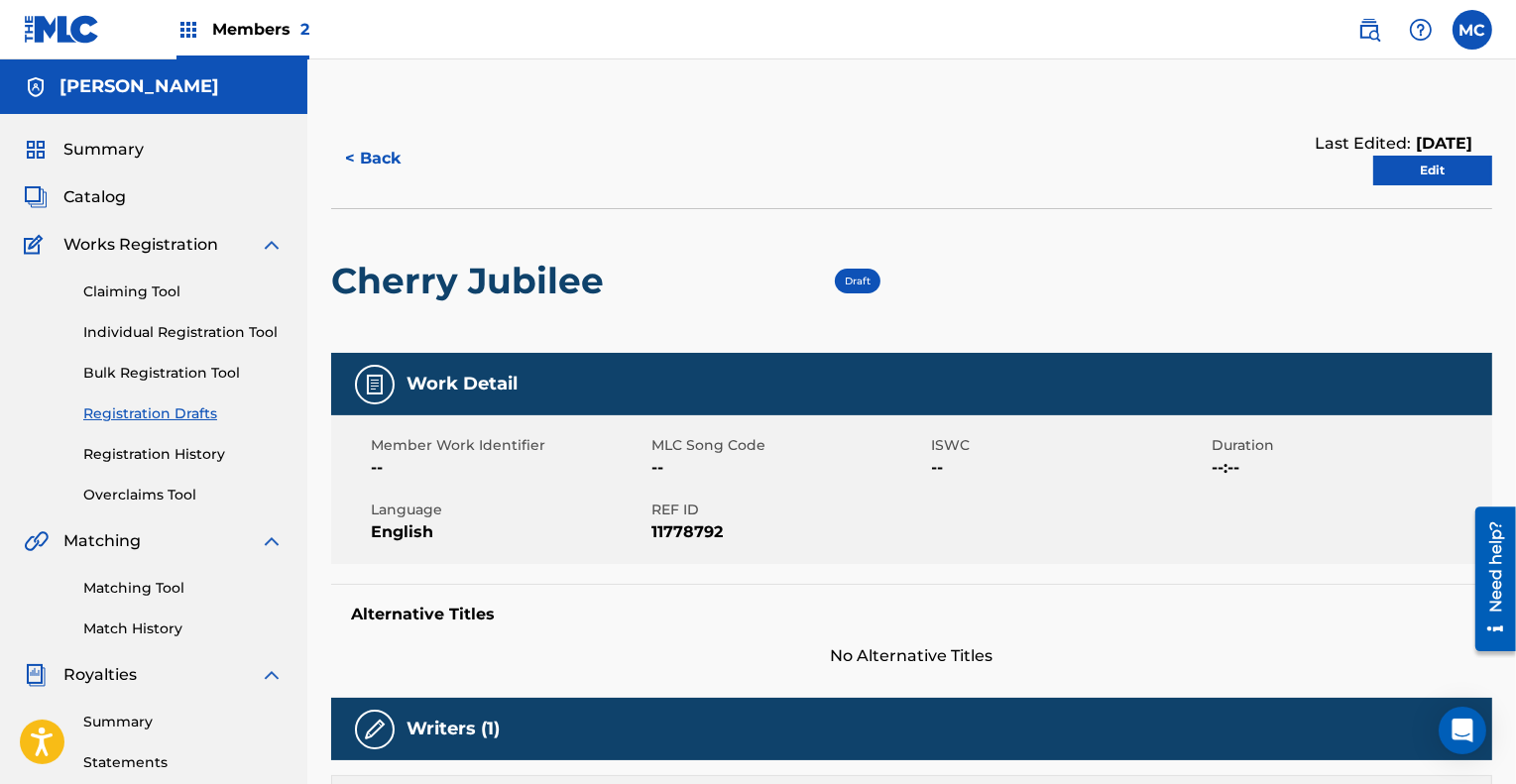 click on "Catalog" at bounding box center [94, 197] 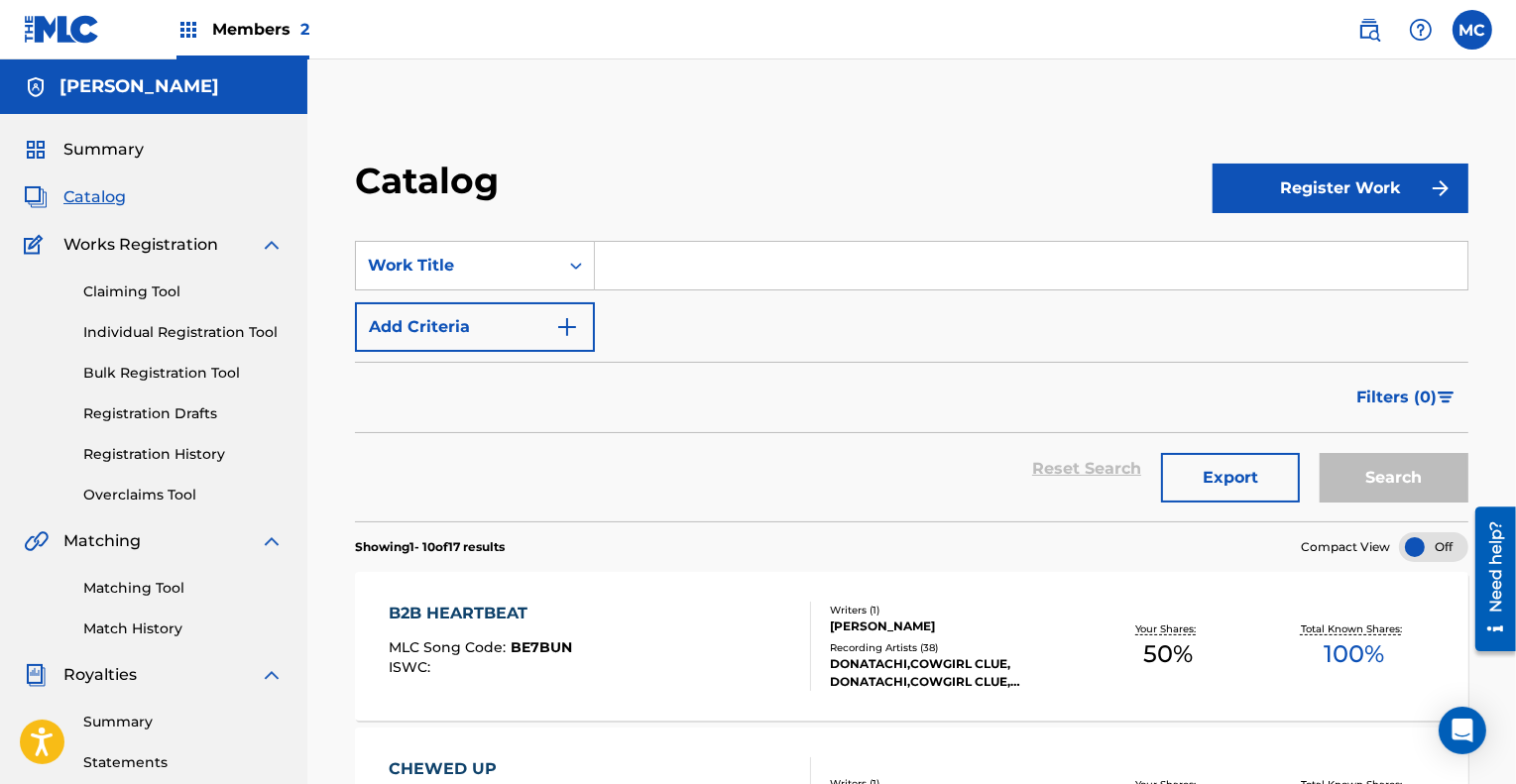 click on "Claiming Tool" at bounding box center [183, 291] 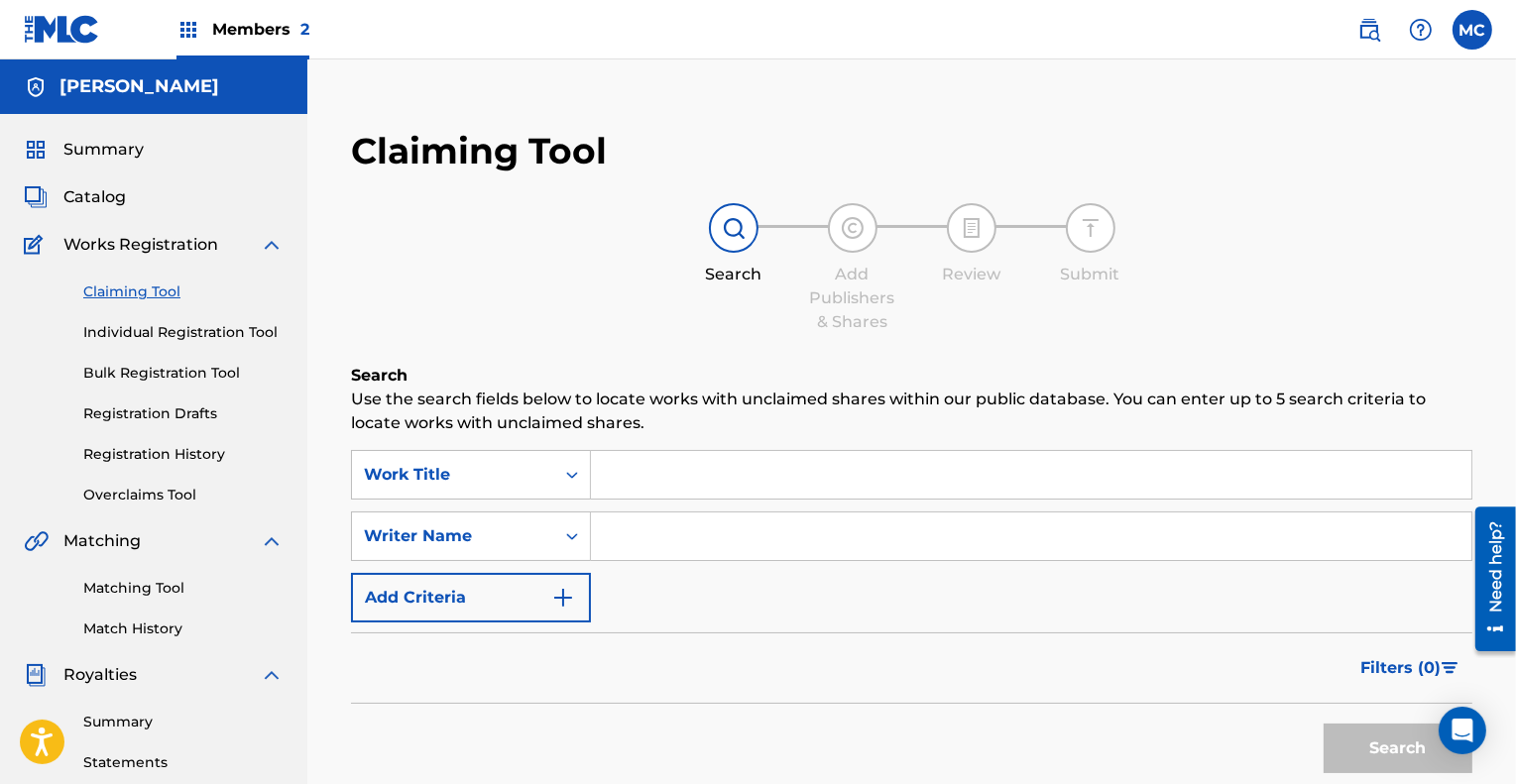 click on "Individual Registration Tool" at bounding box center (183, 332) 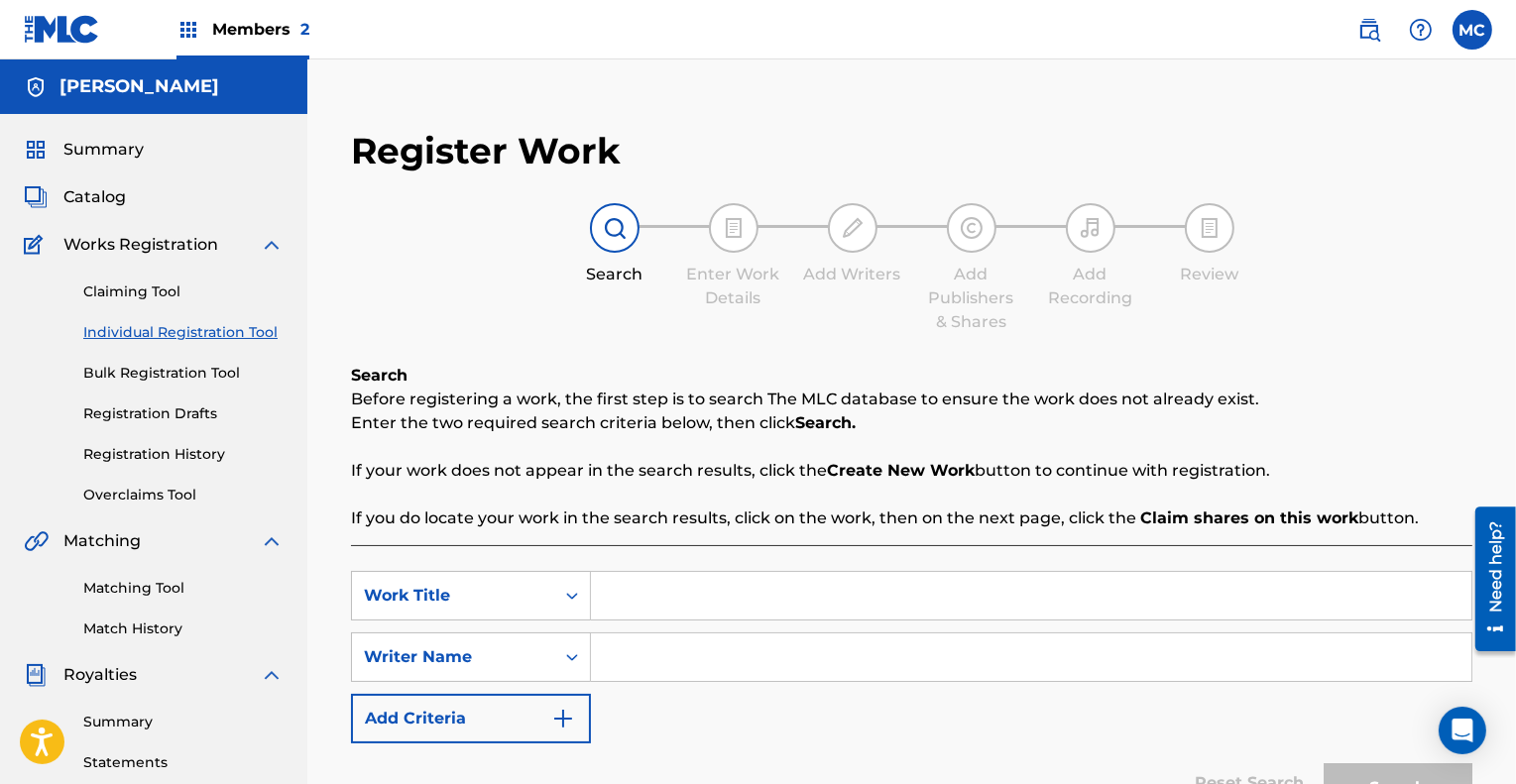 click on "Bulk Registration Tool" at bounding box center [183, 373] 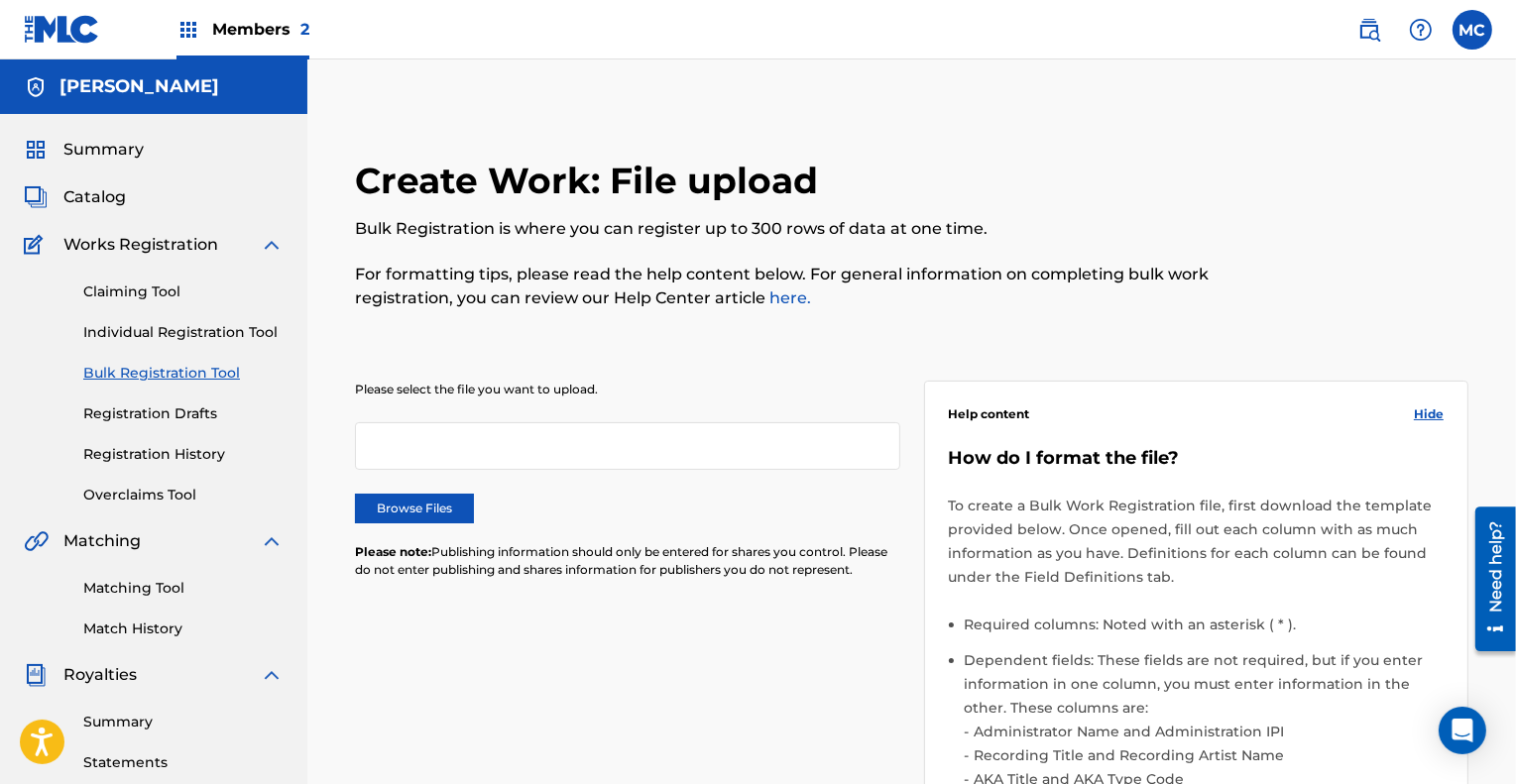 click on "Registration Drafts" at bounding box center (183, 413) 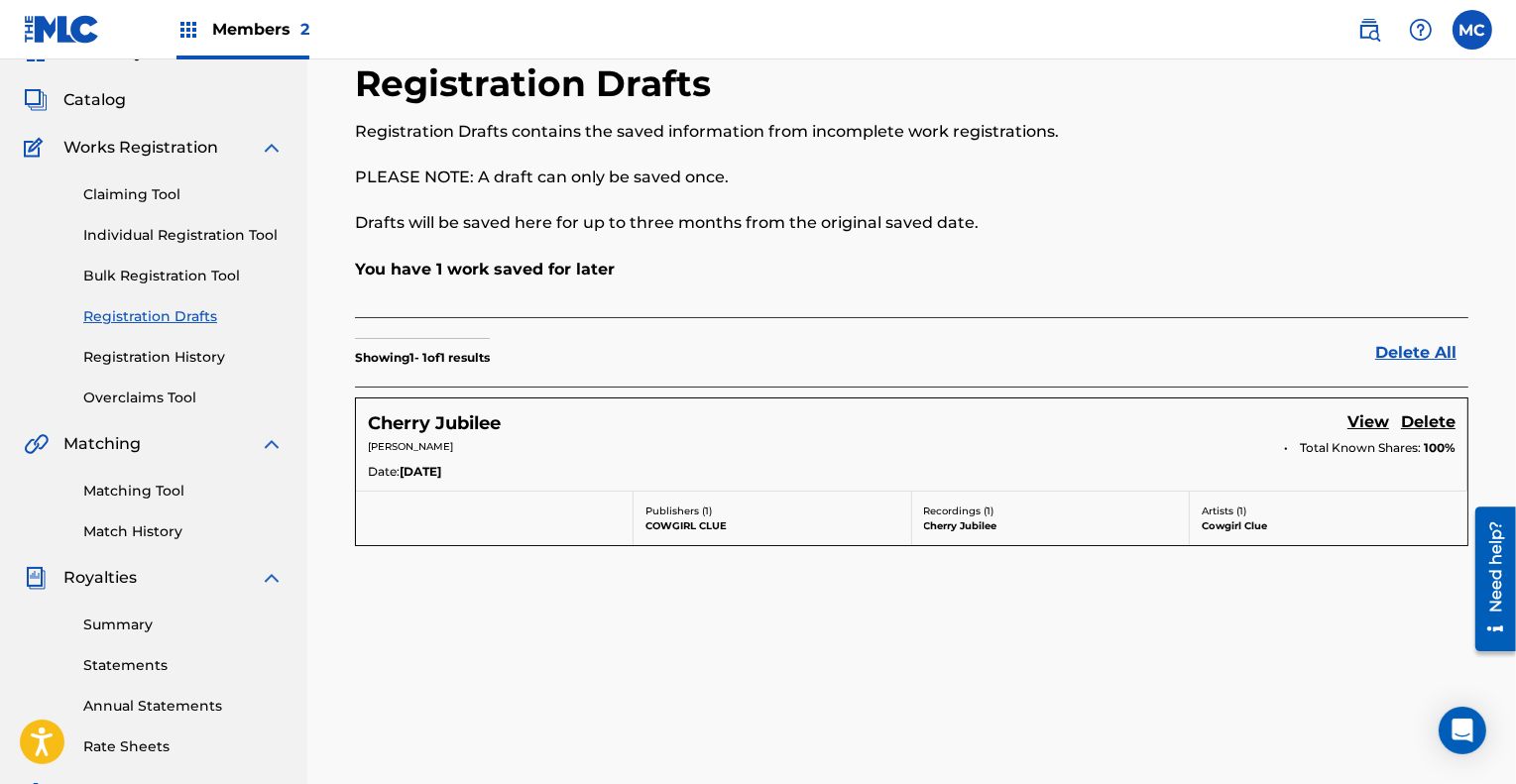 scroll, scrollTop: 98, scrollLeft: 0, axis: vertical 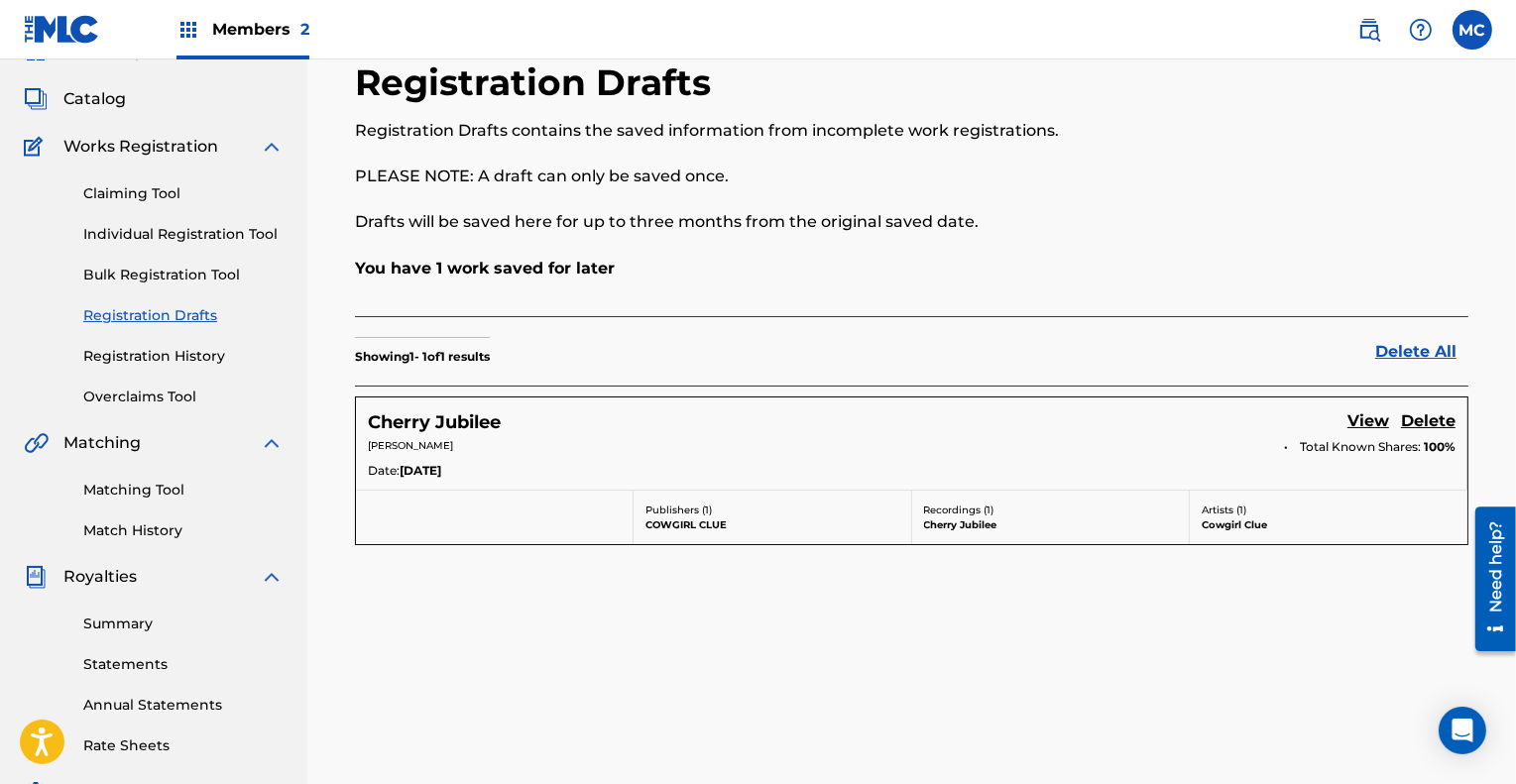 click on "View" at bounding box center (1368, 422) 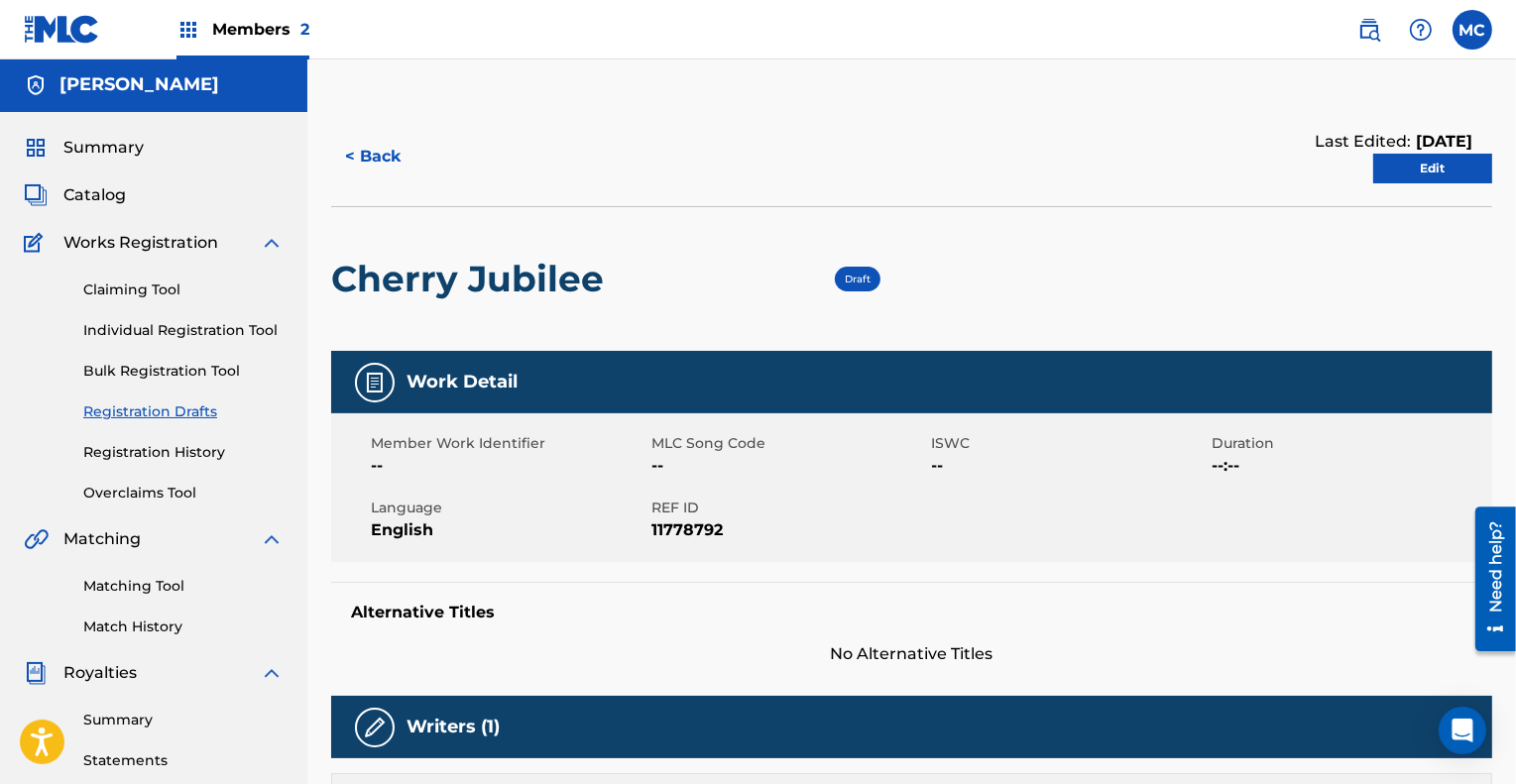 scroll, scrollTop: 0, scrollLeft: 0, axis: both 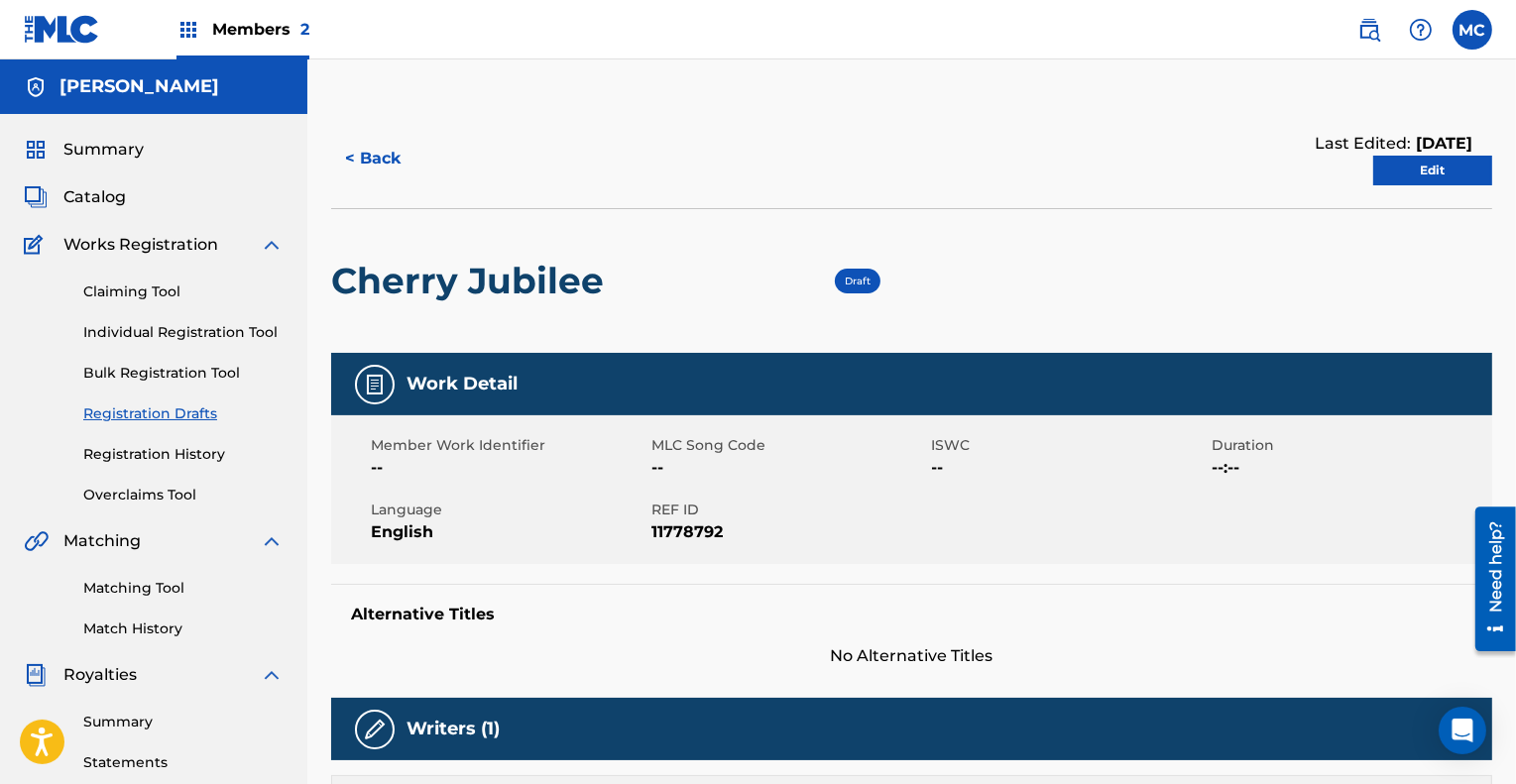 click on "Summary" at bounding box center (103, 150) 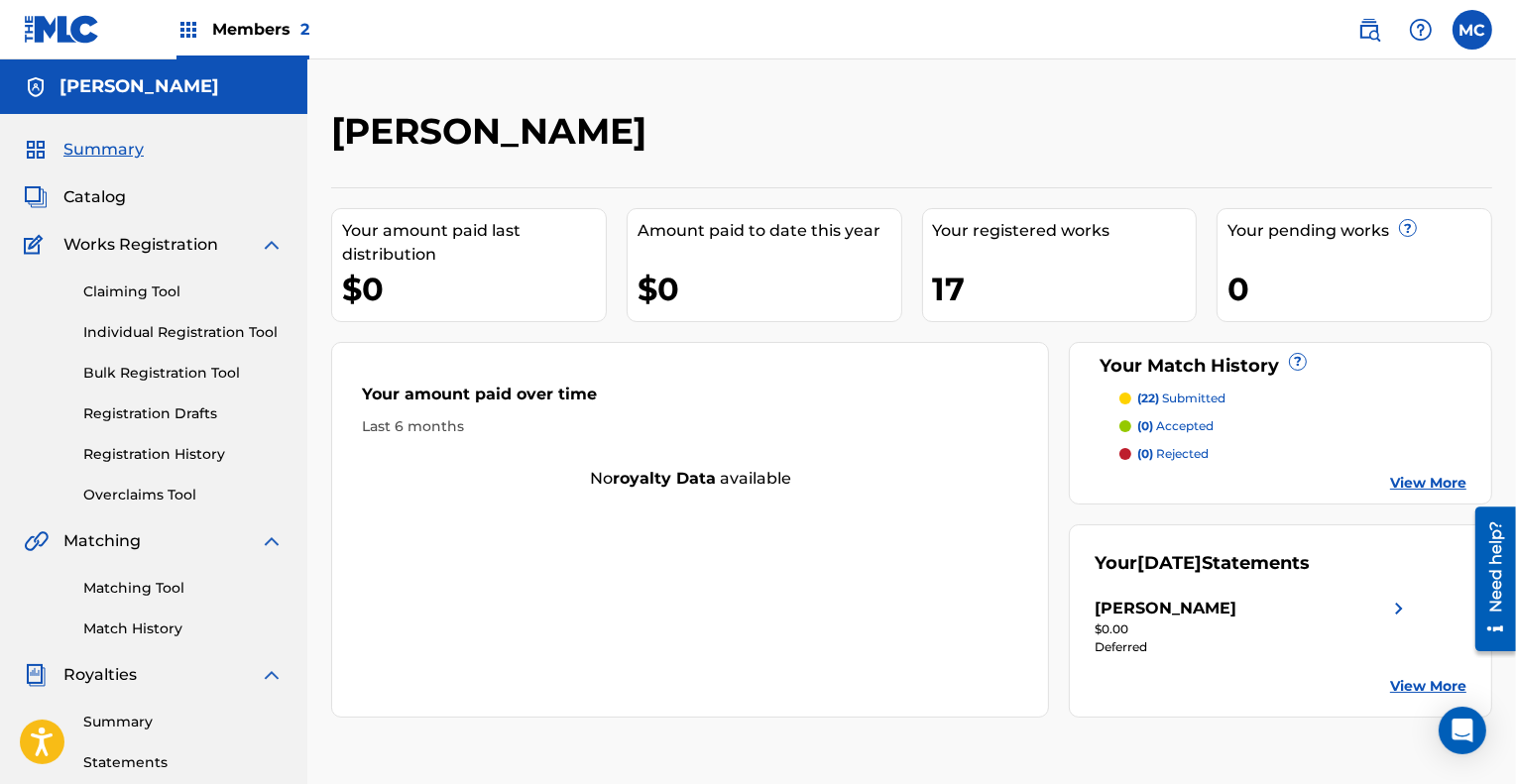 click on "Registration Drafts" at bounding box center (183, 413) 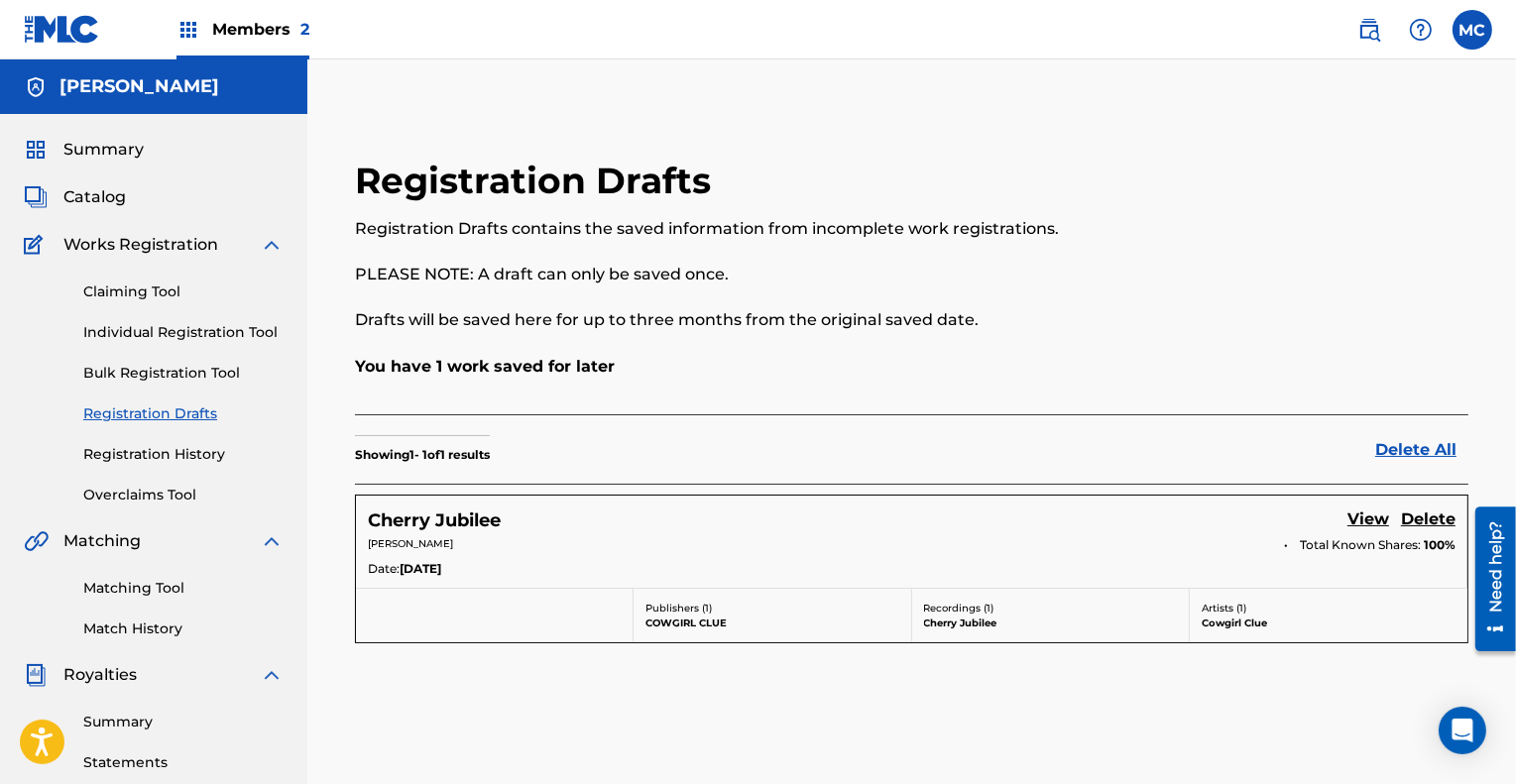 click on "View" at bounding box center [1368, 520] 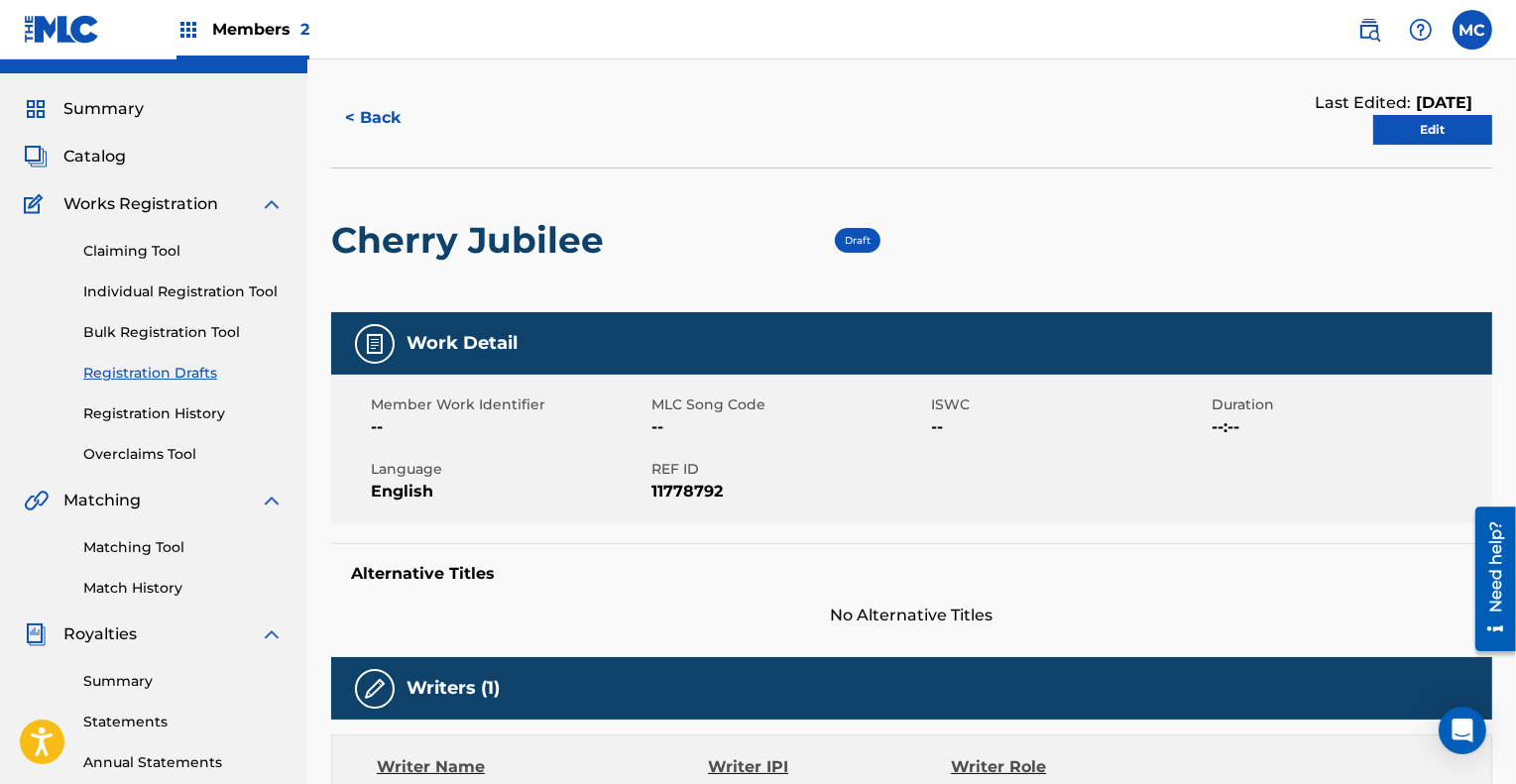 scroll, scrollTop: 0, scrollLeft: 0, axis: both 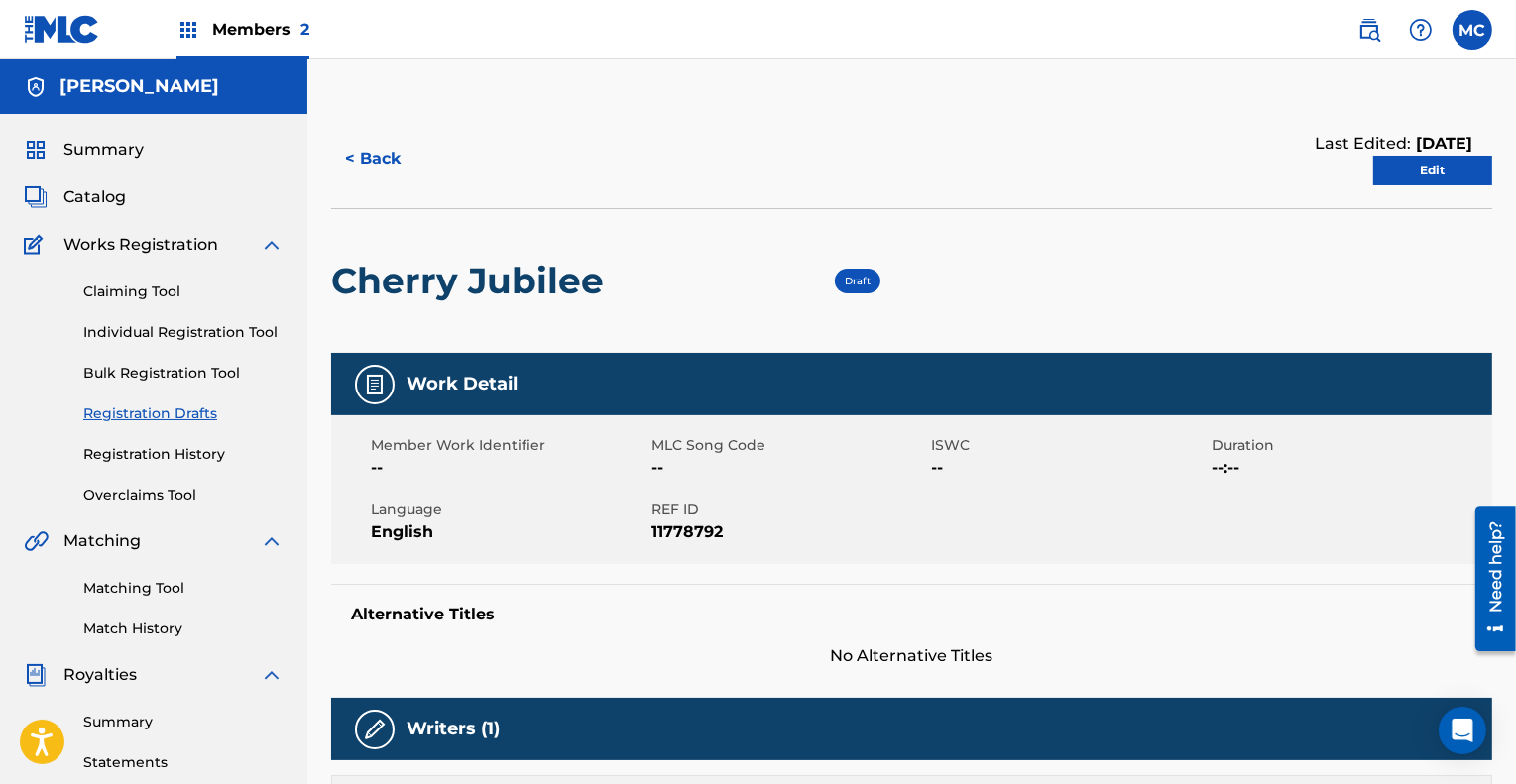 click on "Edit" at bounding box center (1433, 170) 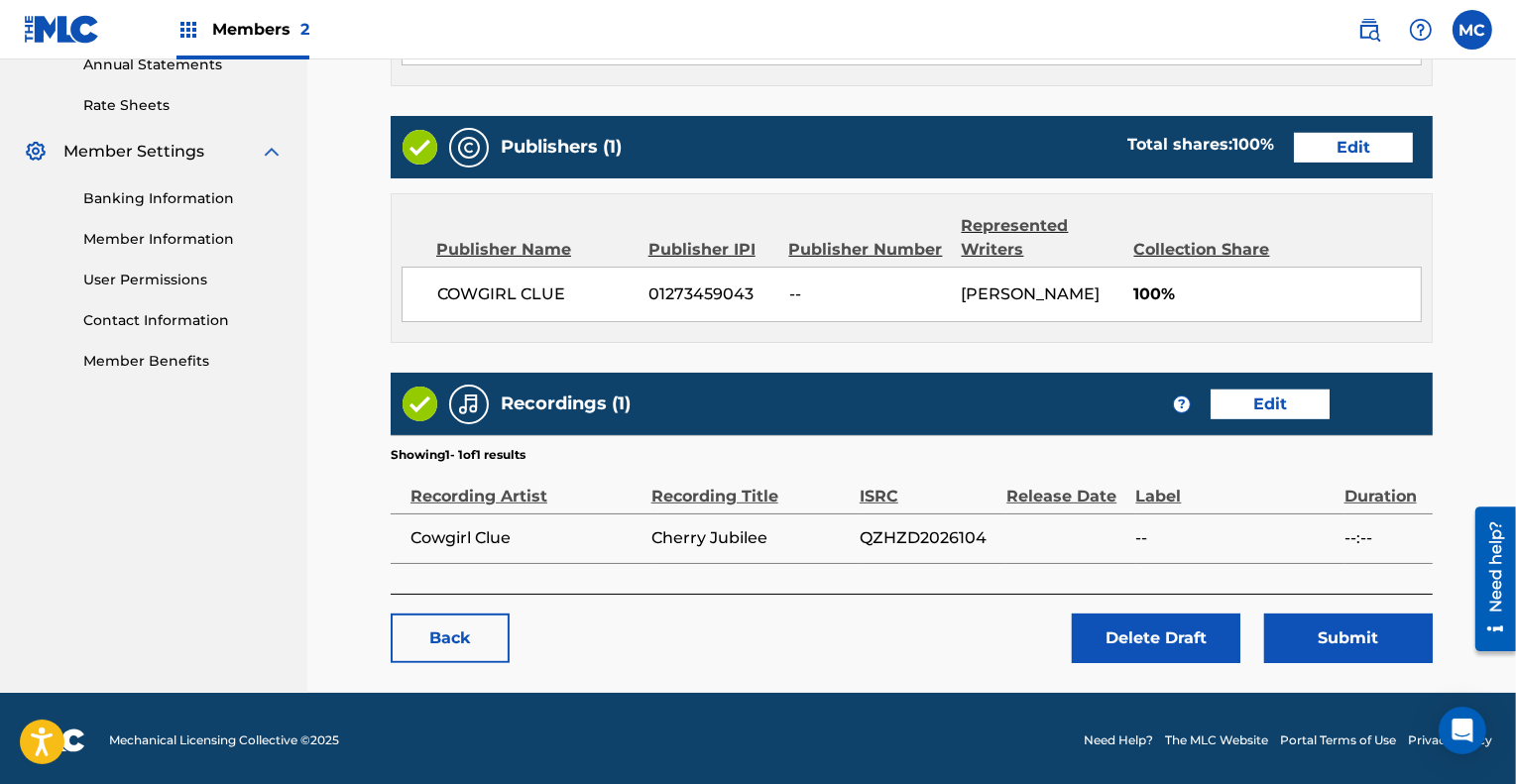 scroll, scrollTop: 739, scrollLeft: 0, axis: vertical 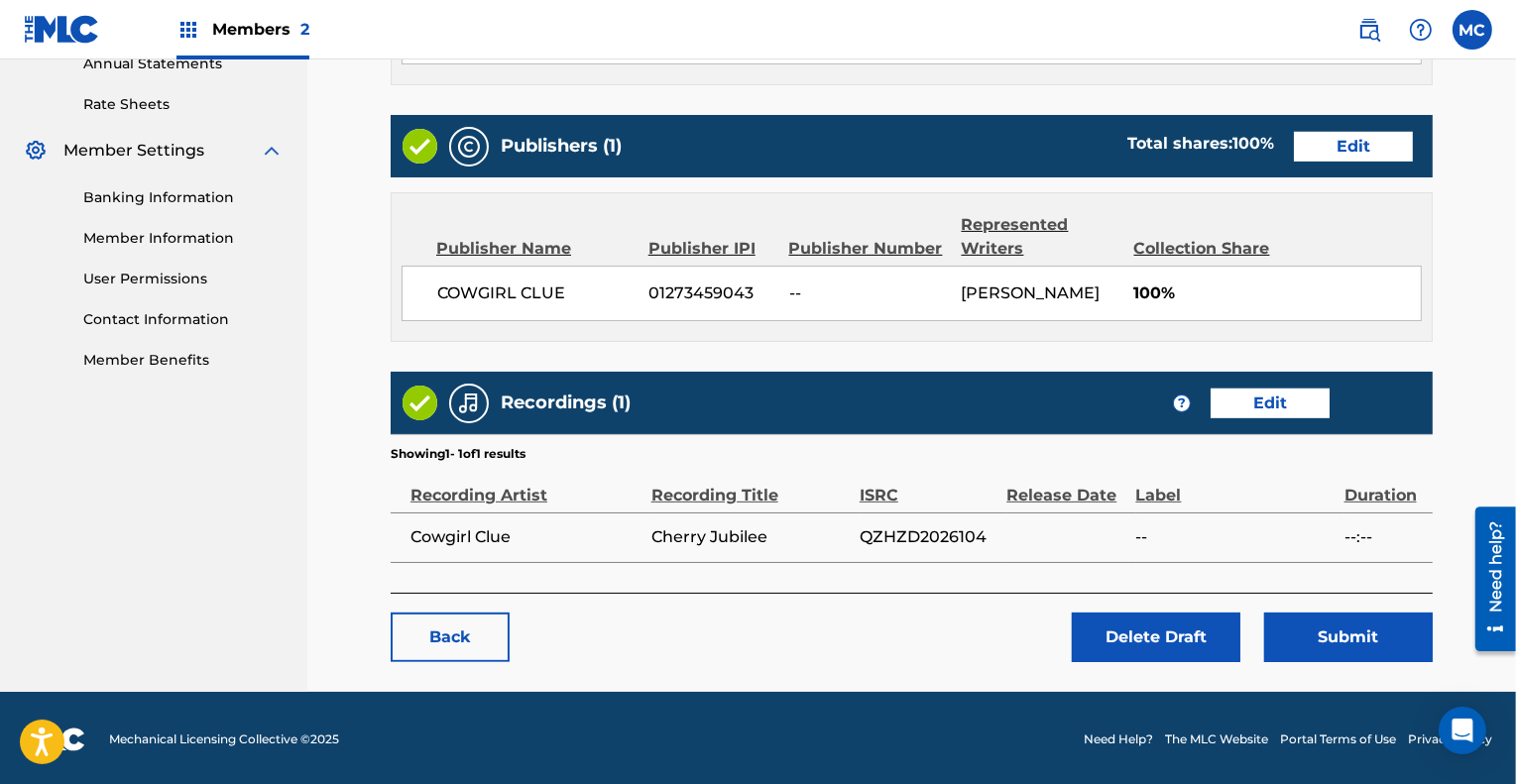 click on "Edit" at bounding box center [1270, 403] 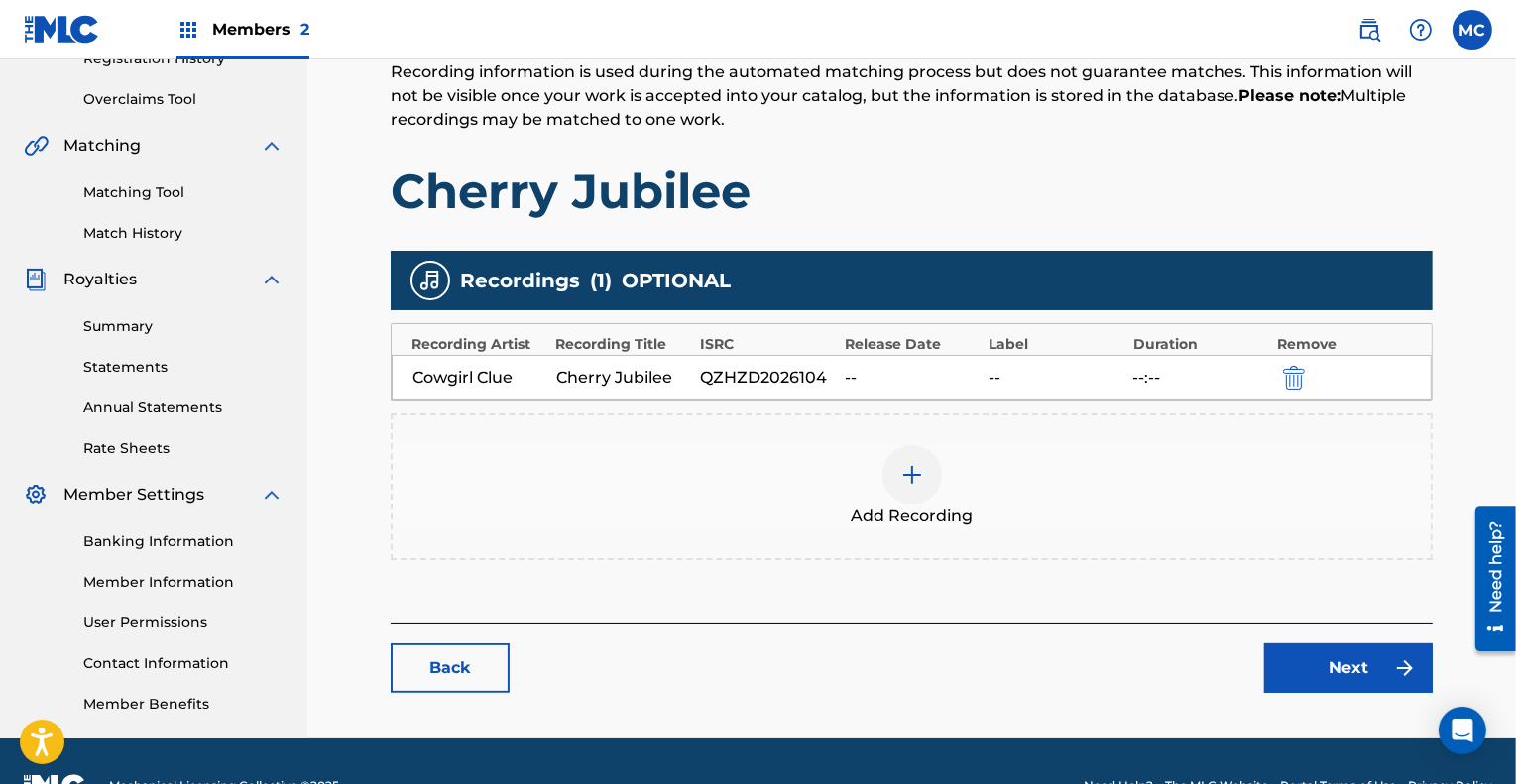 click at bounding box center (912, 475) 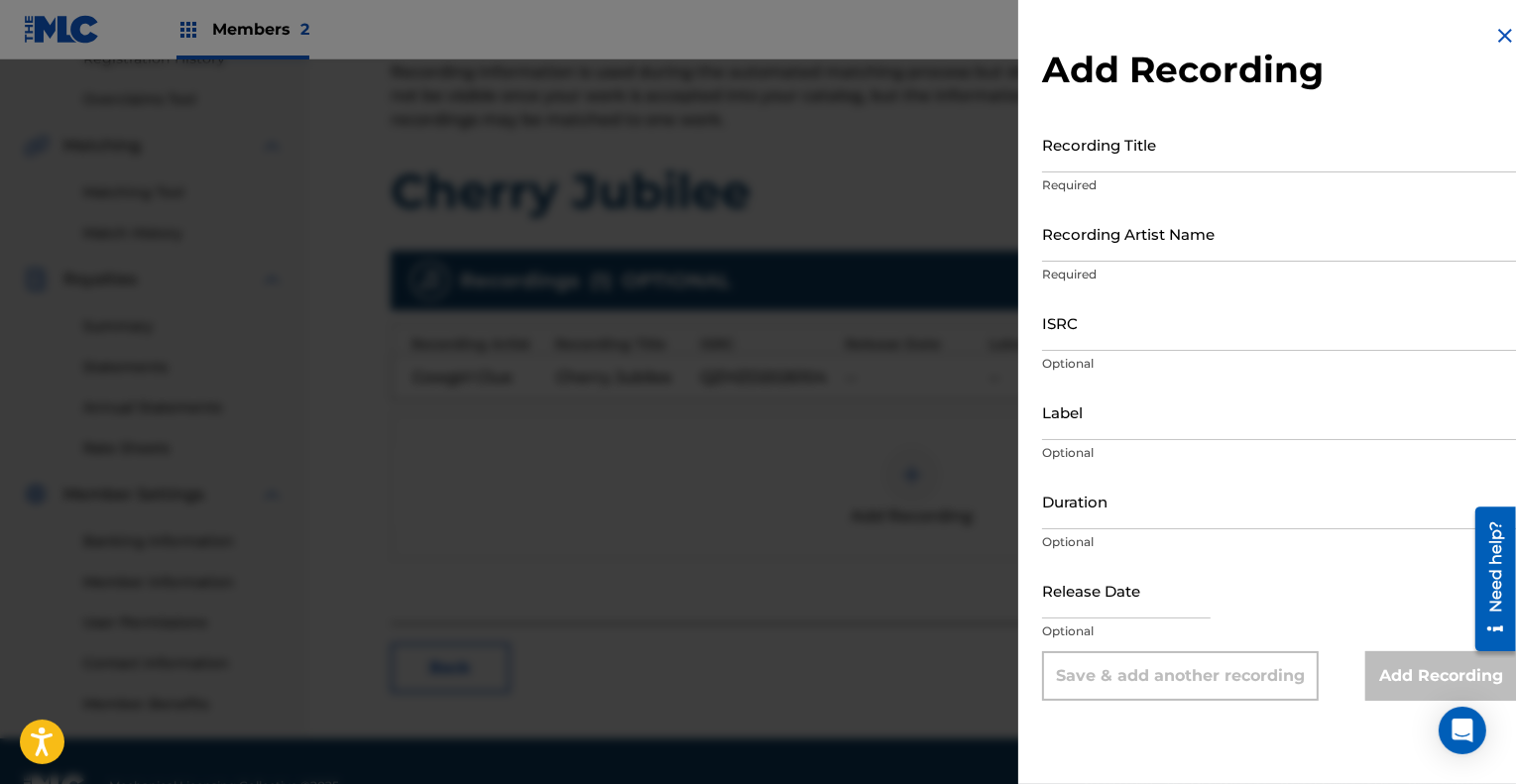 scroll, scrollTop: 396, scrollLeft: 0, axis: vertical 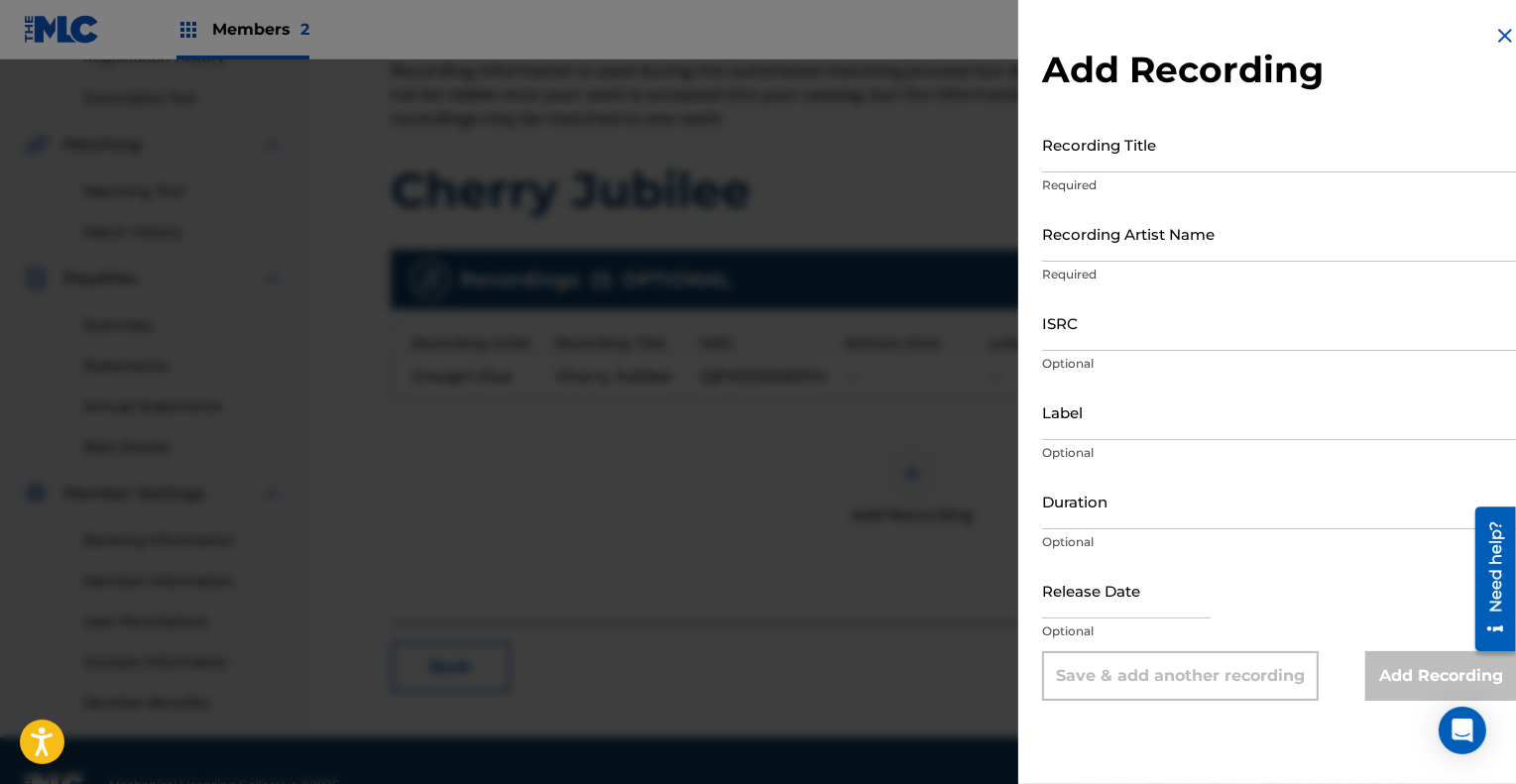 click on "Recording Title" at bounding box center (1279, 144) 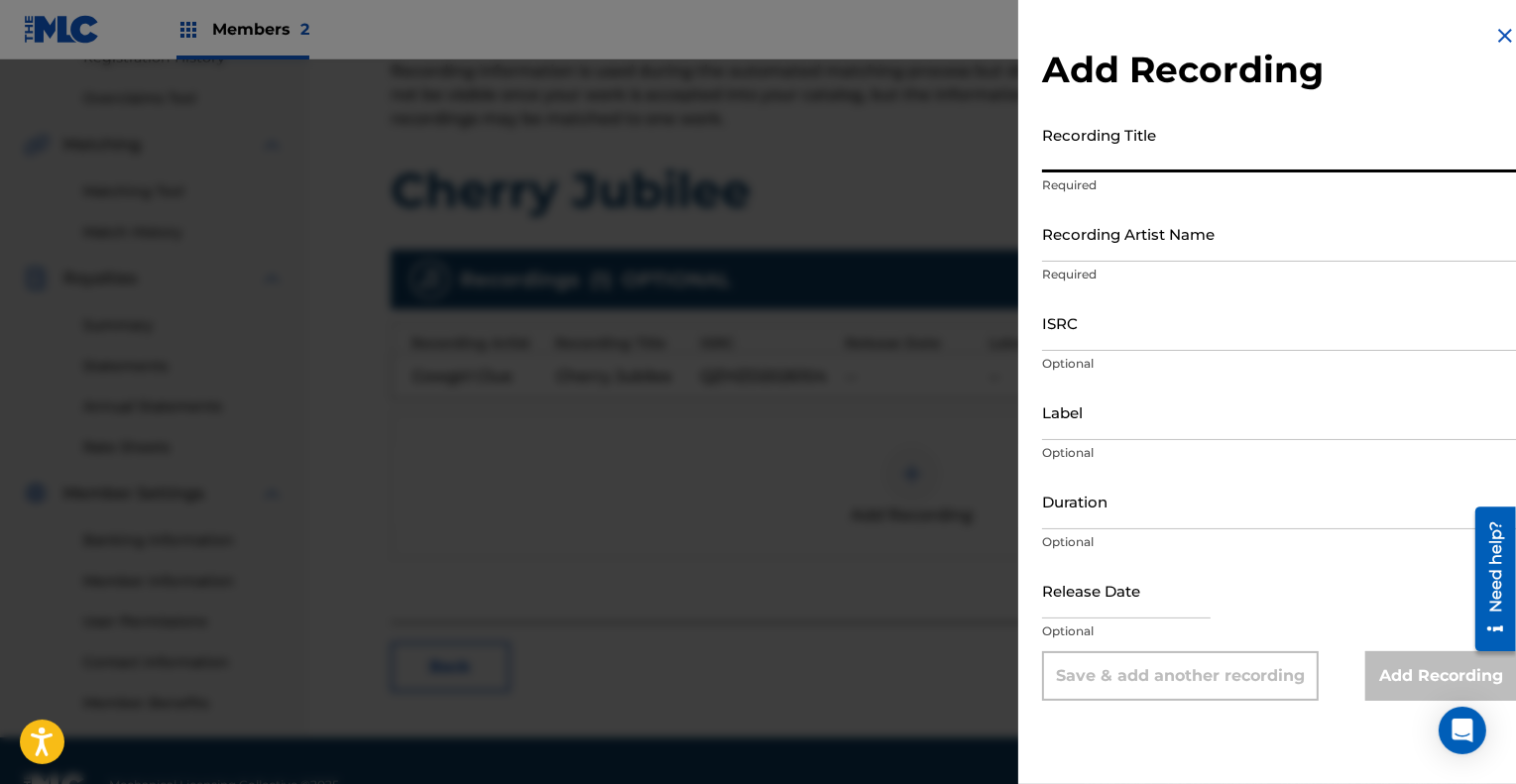 click on "ISRC" at bounding box center [1279, 322] 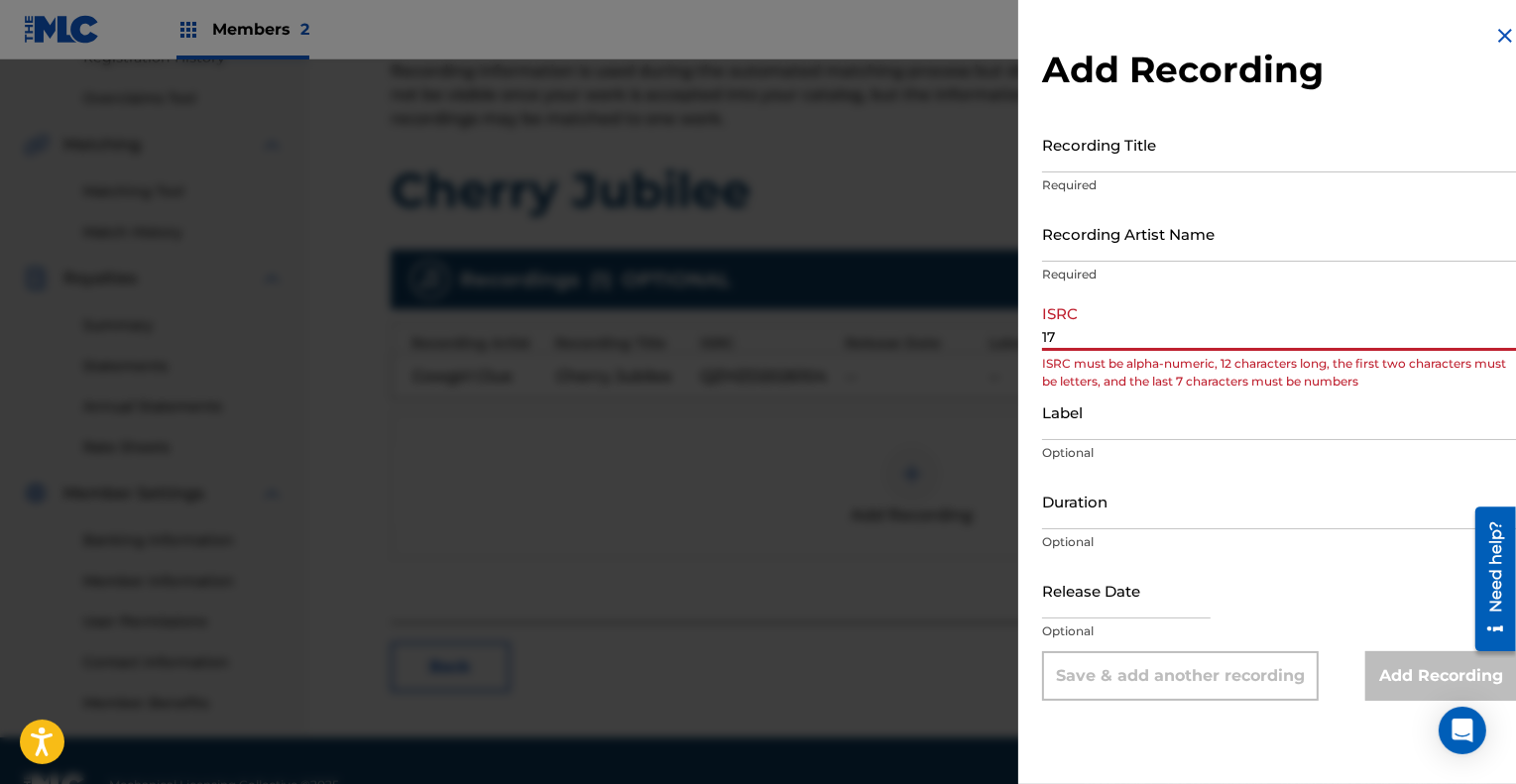 type on "1" 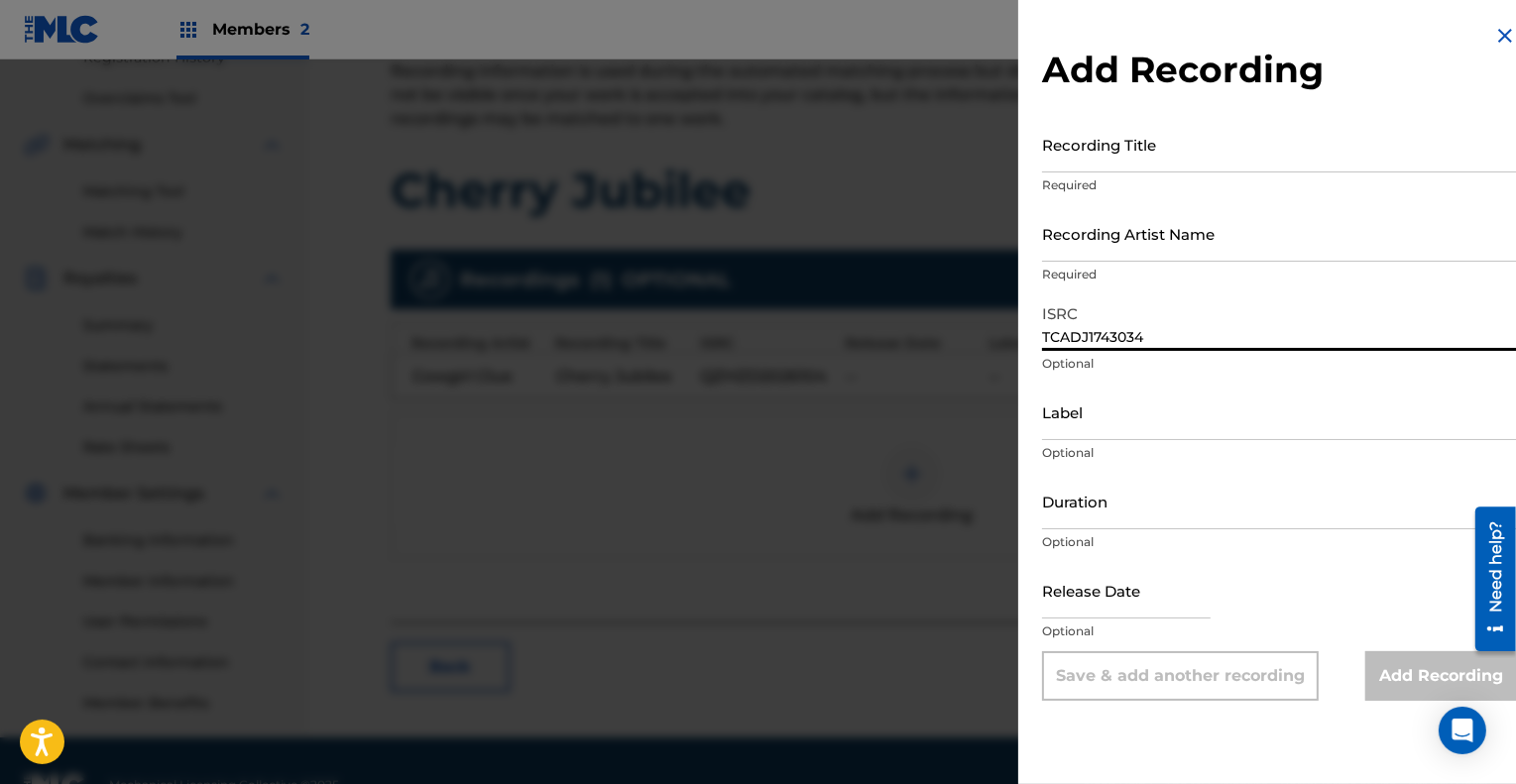 type on "TCADJ1743034" 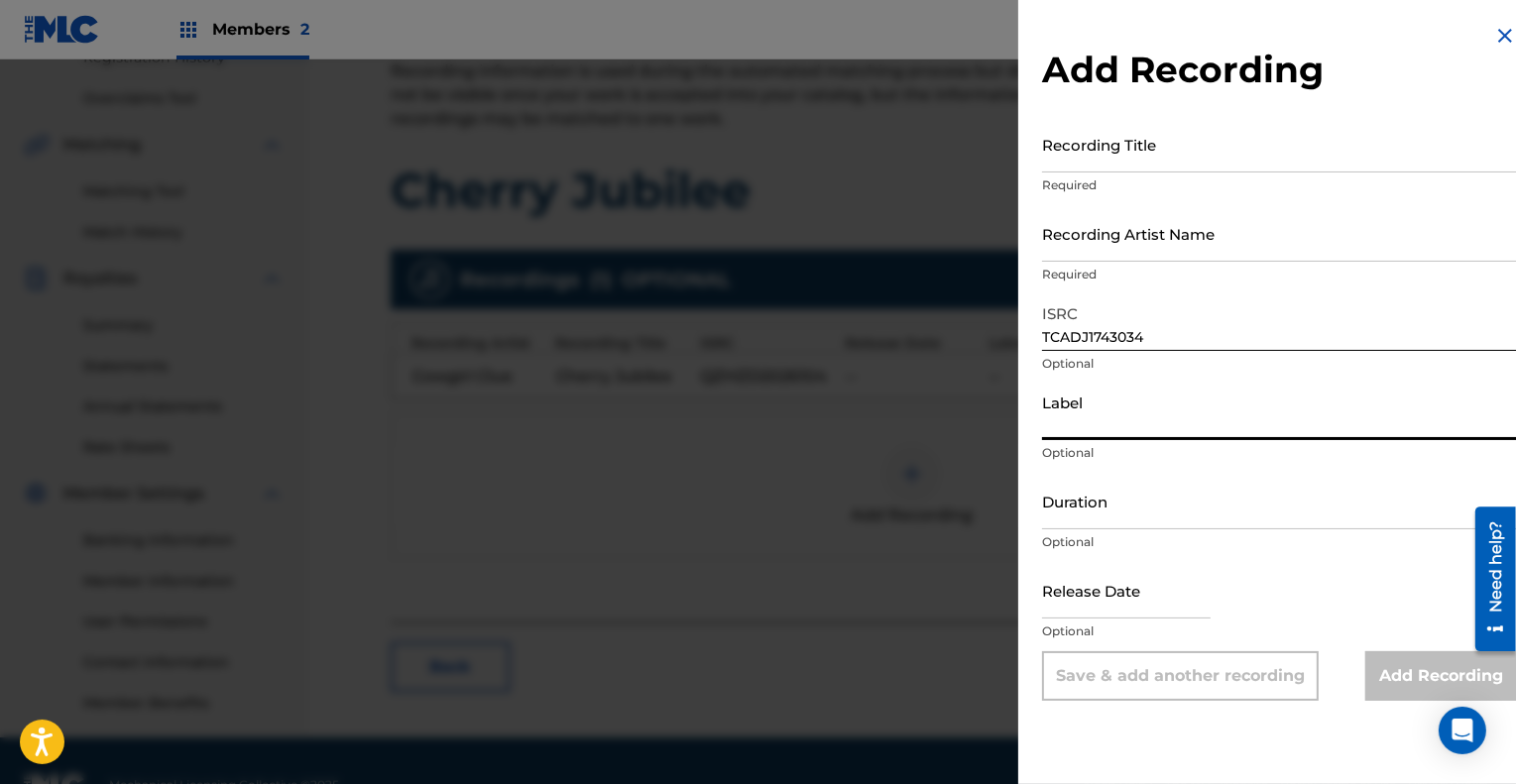 click on "Recording Title" at bounding box center [1279, 144] 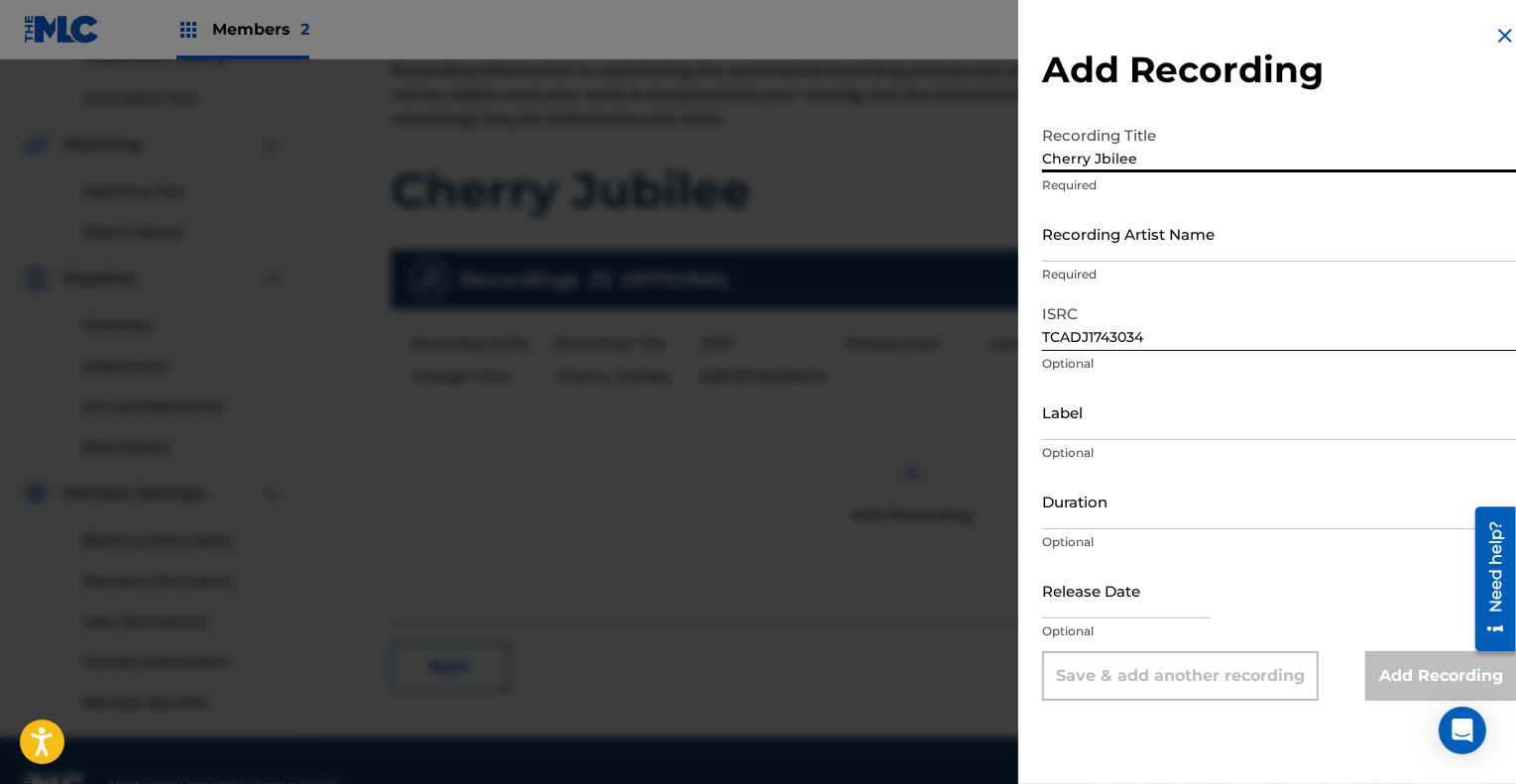 click on "Cherry Jbilee" at bounding box center (1279, 144) 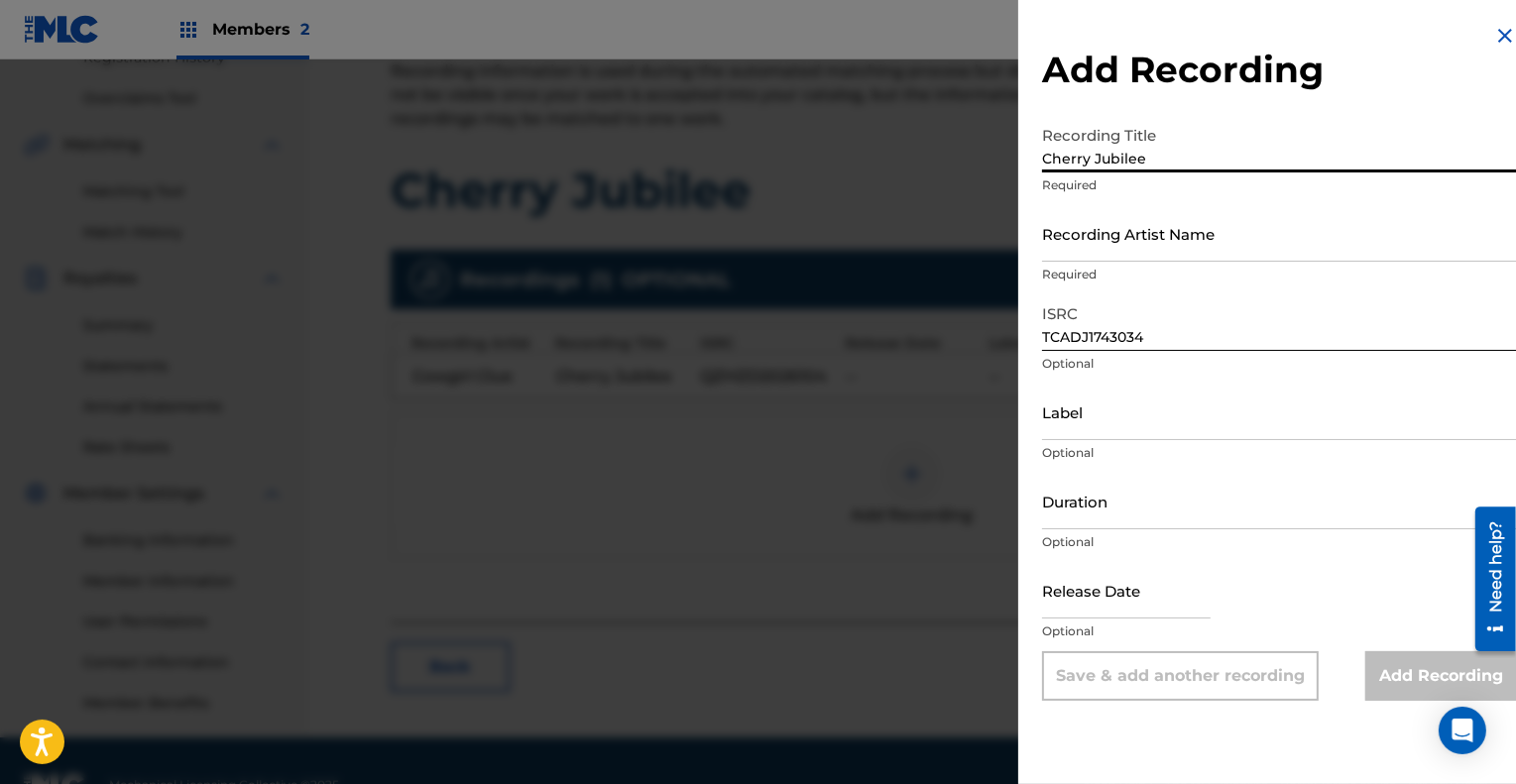 type on "Cherry Jubilee" 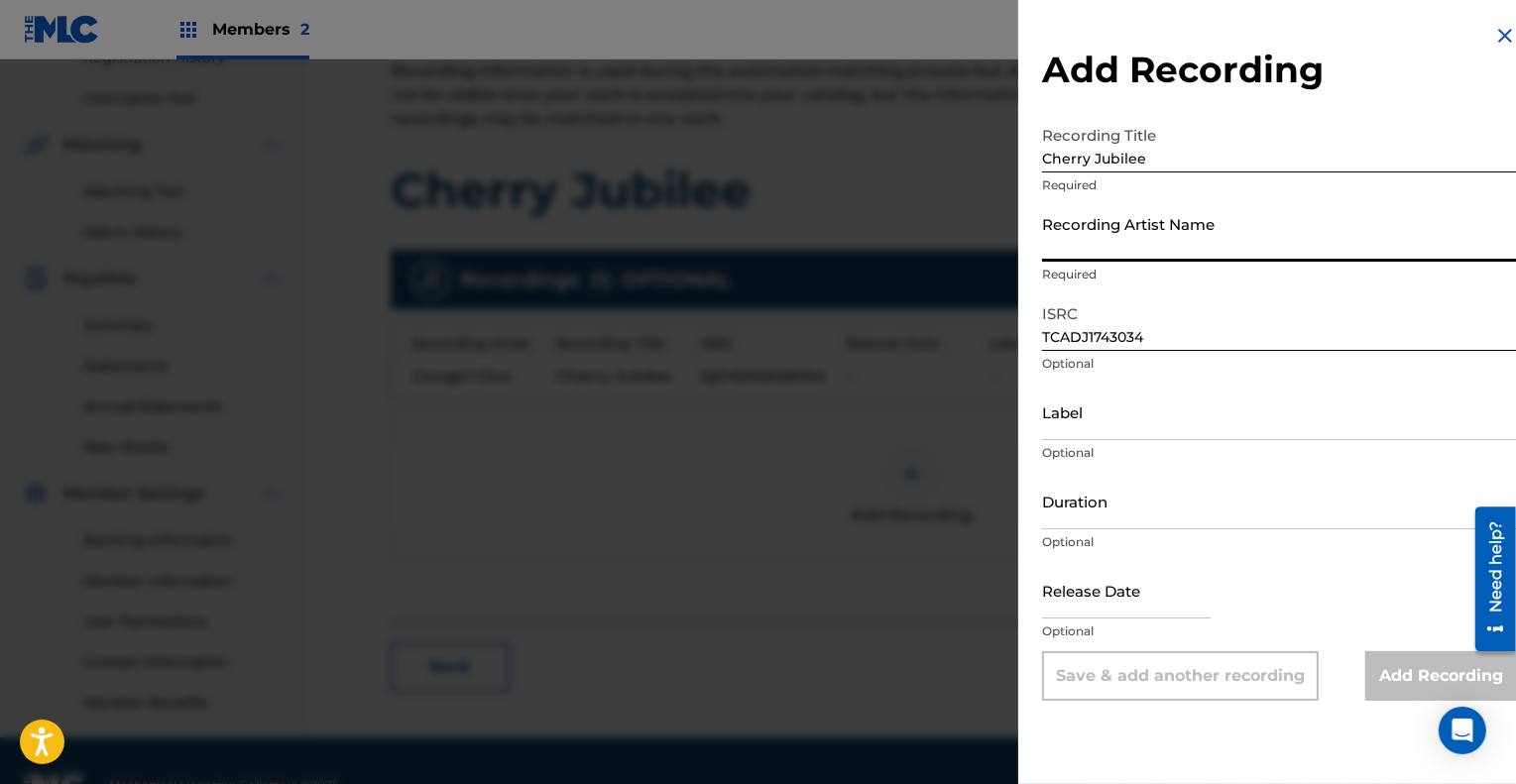 type on "Cowgirl Clue" 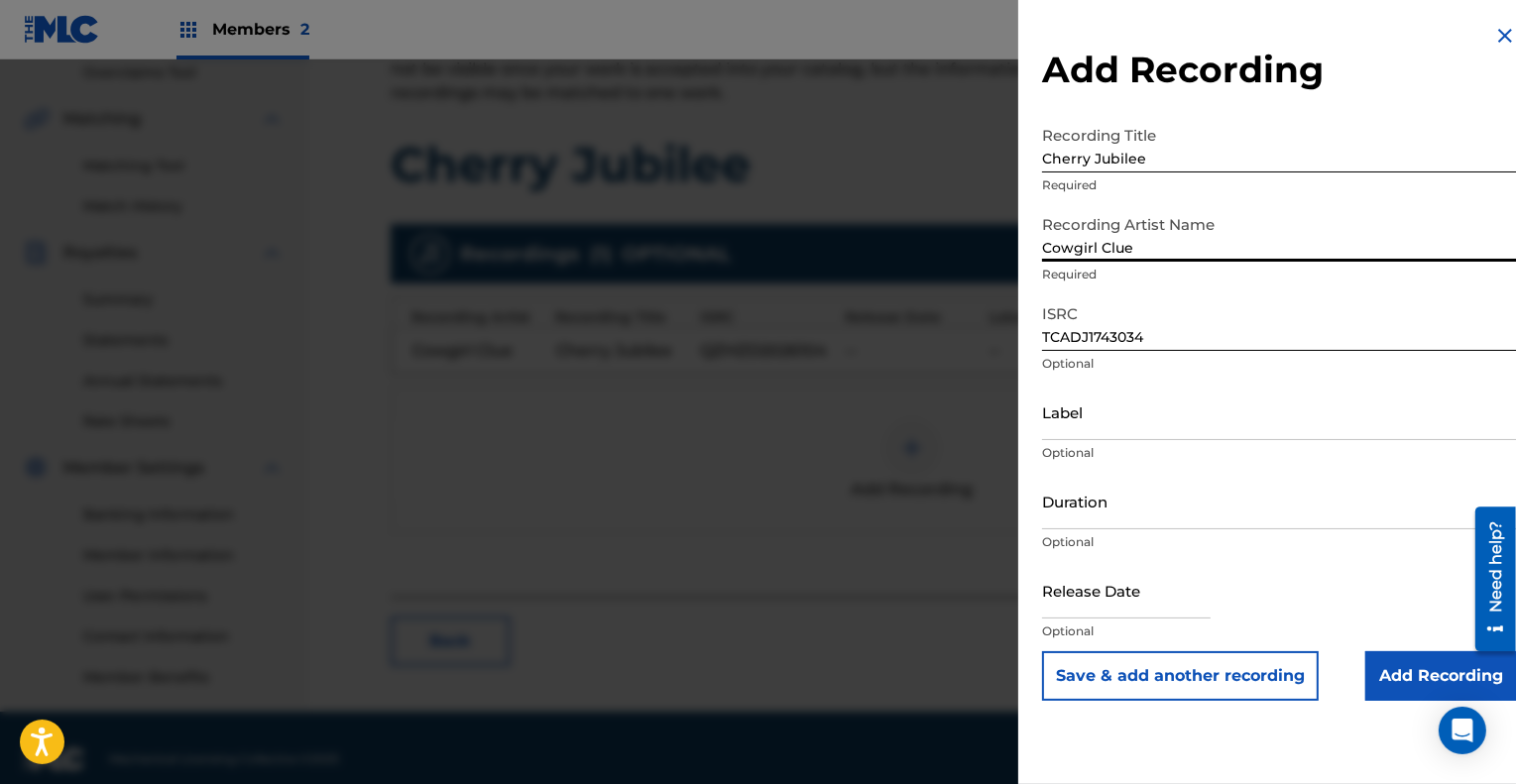 scroll, scrollTop: 444, scrollLeft: 0, axis: vertical 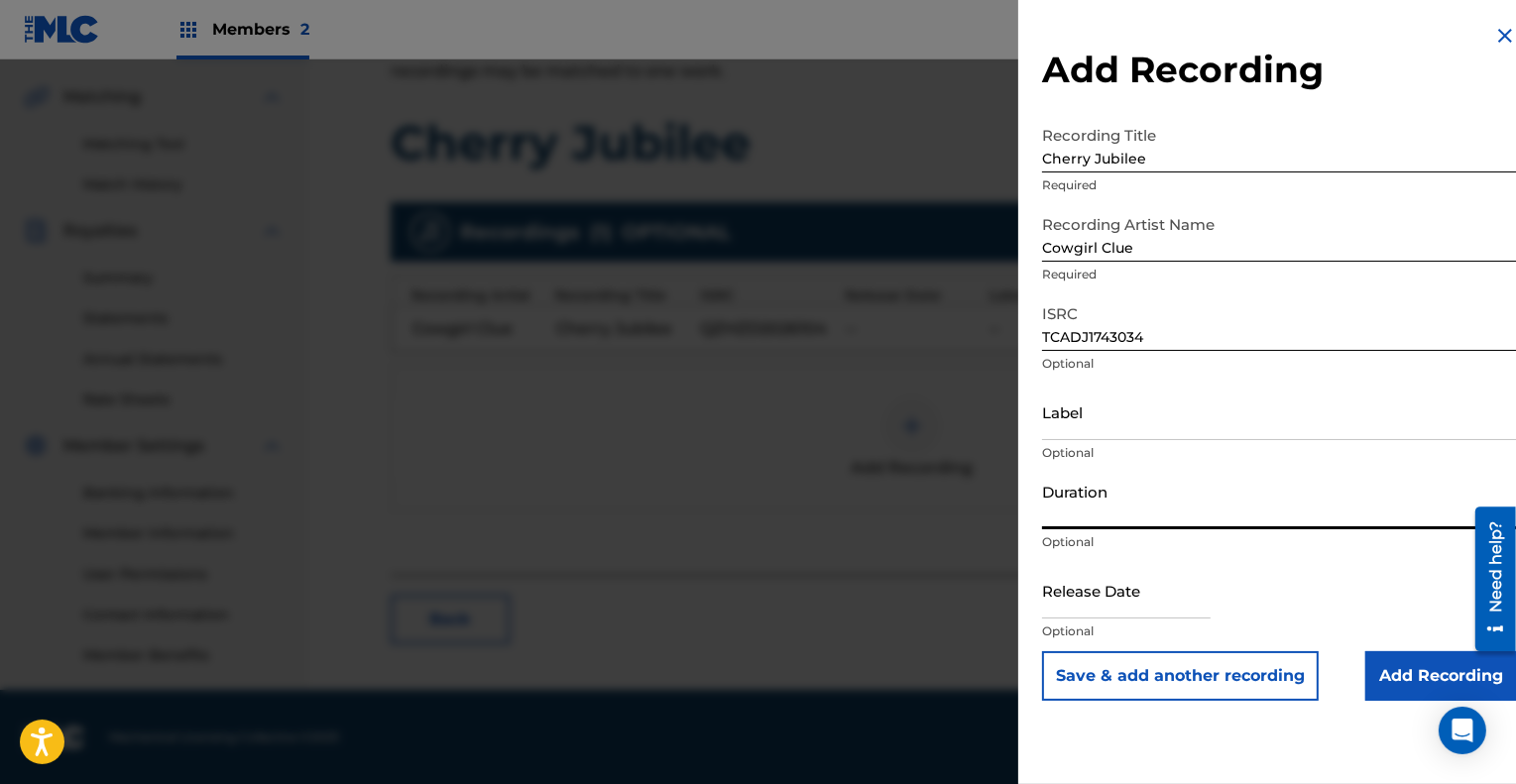 click on "Duration" at bounding box center [1279, 501] 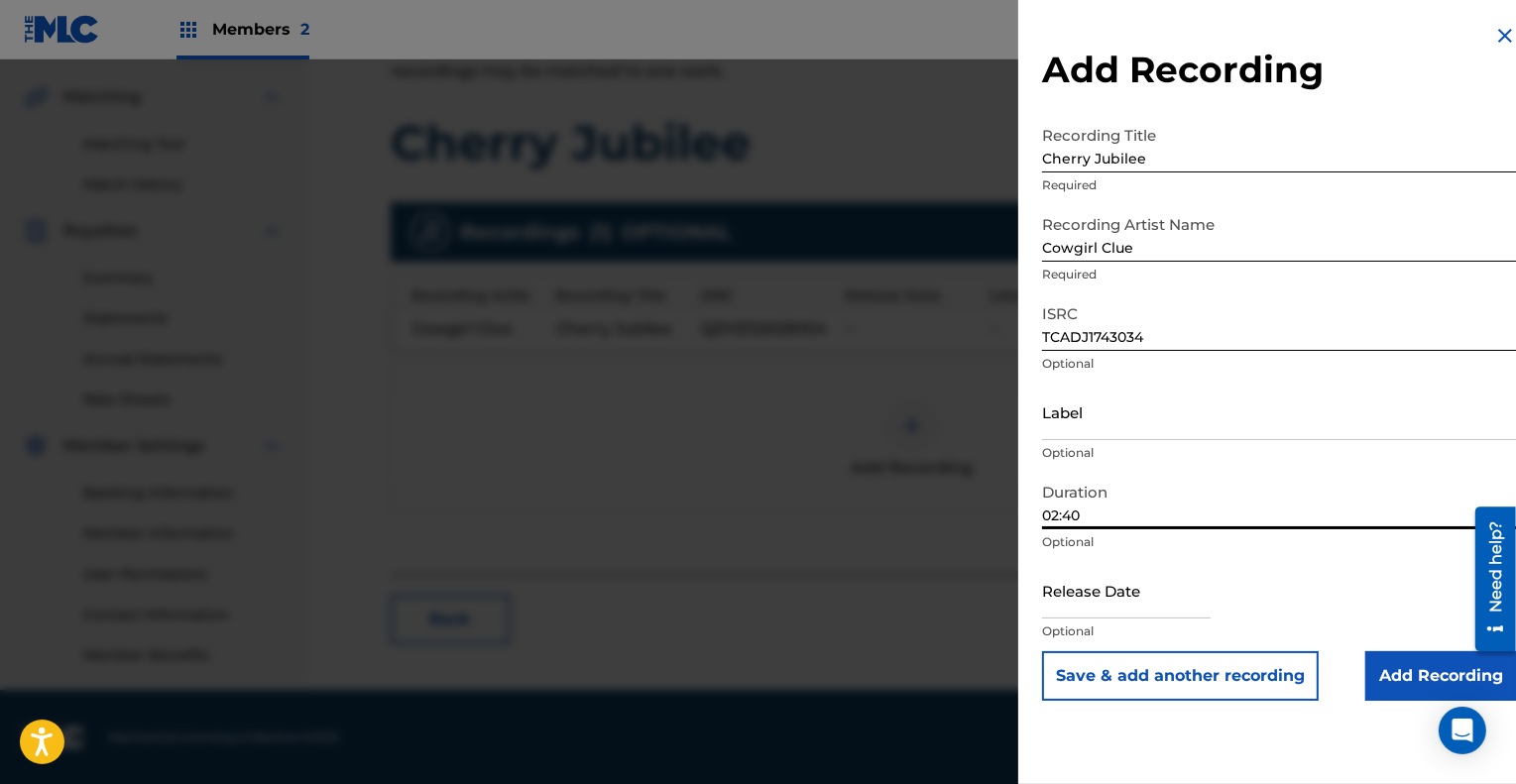 click at bounding box center [1126, 590] 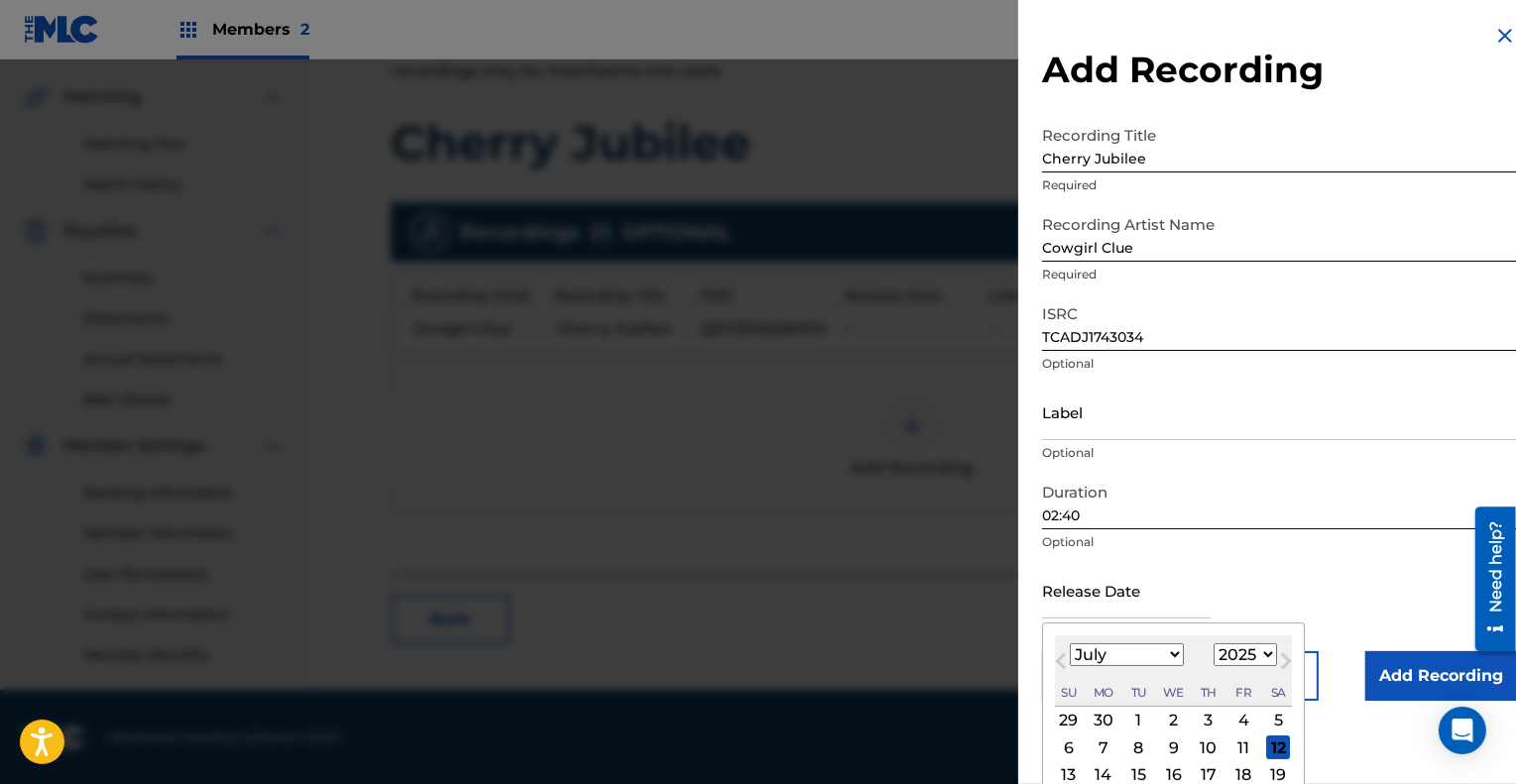 click on "January February March April May June July August September October November December" at bounding box center (1126, 654) 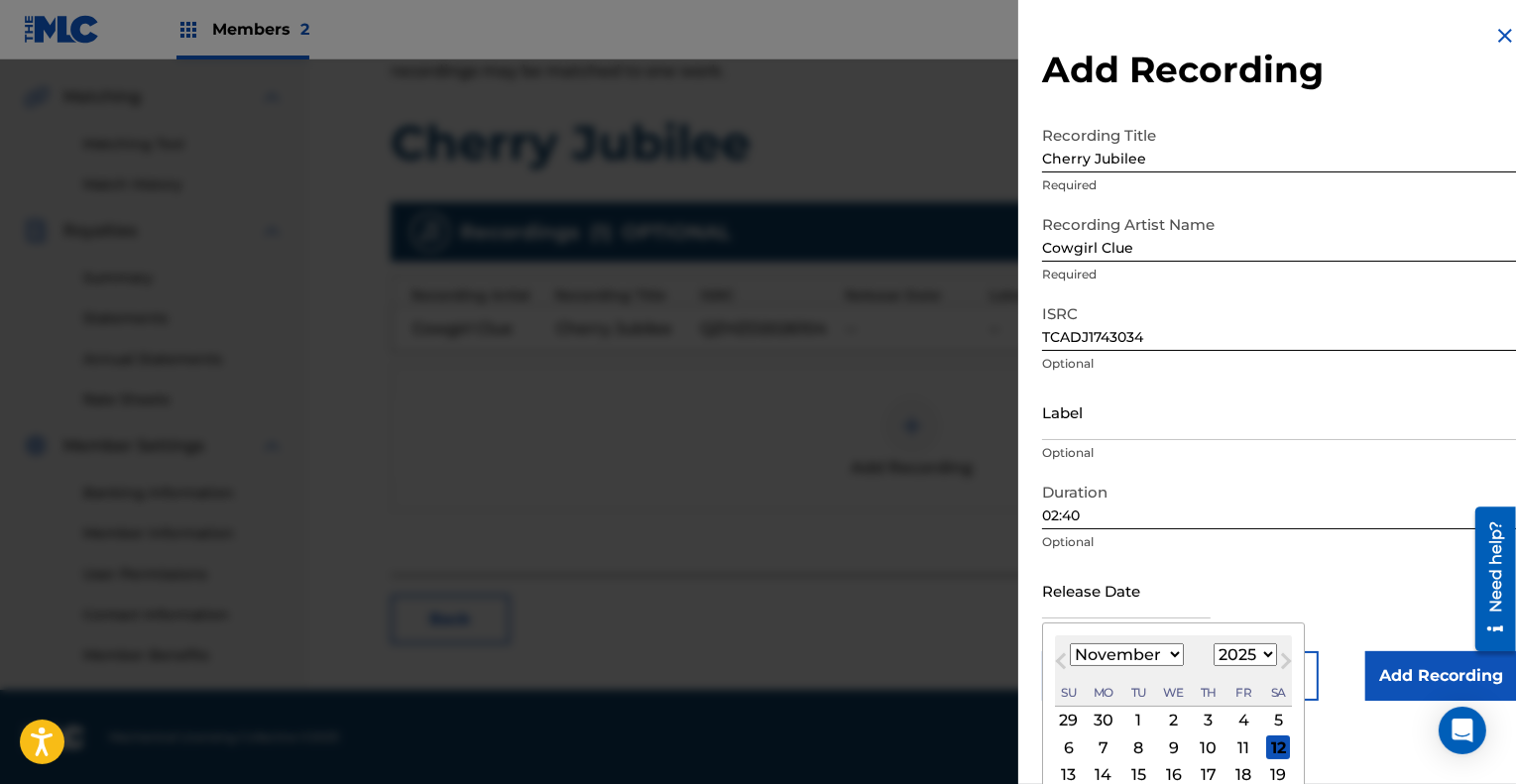 click on "January February March April May June July August September October November December" at bounding box center [1126, 654] 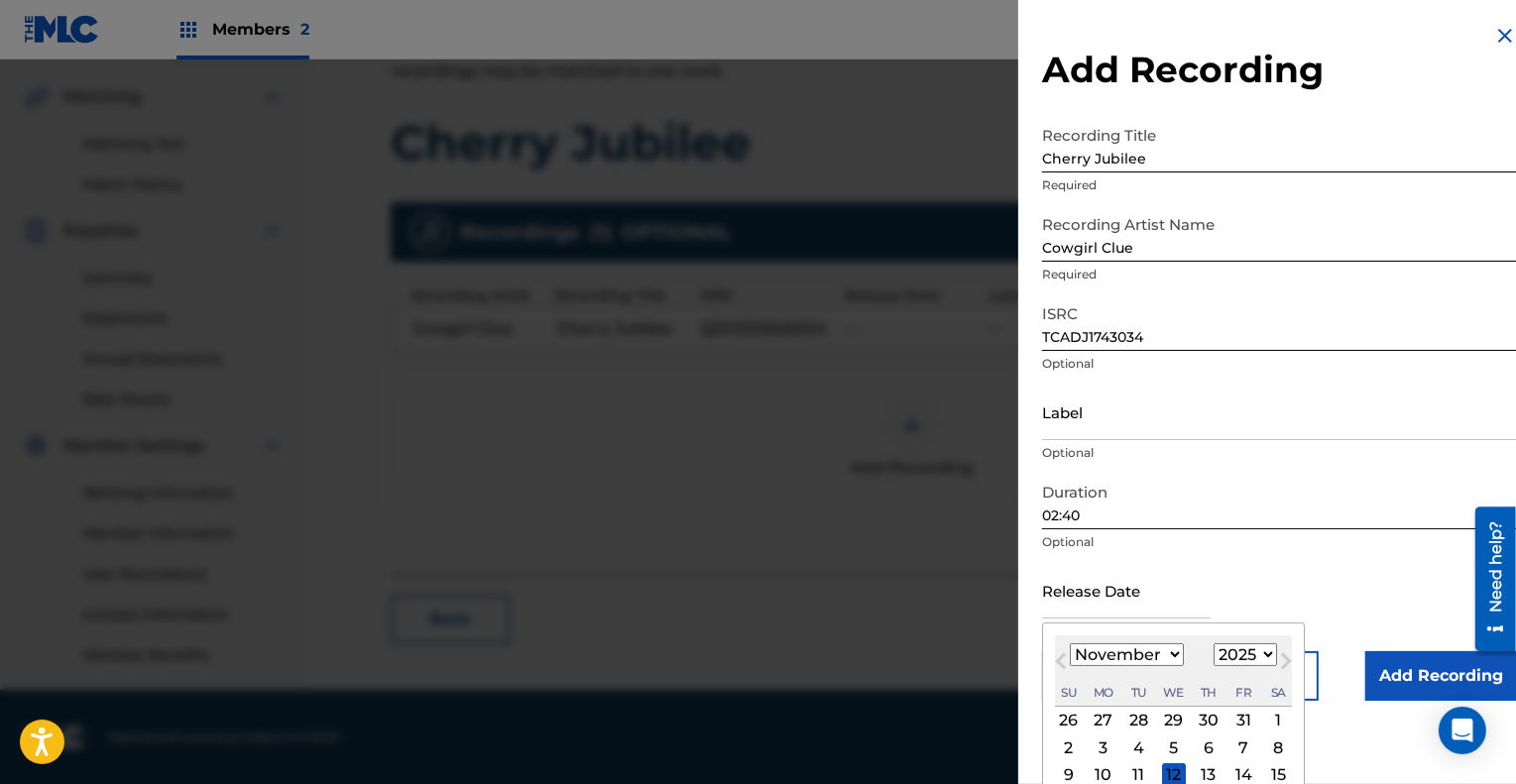 click on "1899 1900 1901 1902 1903 1904 1905 1906 1907 1908 1909 1910 1911 1912 1913 1914 1915 1916 1917 1918 1919 1920 1921 1922 1923 1924 1925 1926 1927 1928 1929 1930 1931 1932 1933 1934 1935 1936 1937 1938 1939 1940 1941 1942 1943 1944 1945 1946 1947 1948 1949 1950 1951 1952 1953 1954 1955 1956 1957 1958 1959 1960 1961 1962 1963 1964 1965 1966 1967 1968 1969 1970 1971 1972 1973 1974 1975 1976 1977 1978 1979 1980 1981 1982 1983 1984 1985 1986 1987 1988 1989 1990 1991 1992 1993 1994 1995 1996 1997 1998 1999 2000 2001 2002 2003 2004 2005 2006 2007 2008 2009 2010 2011 2012 2013 2014 2015 2016 2017 2018 2019 2020 2021 2022 2023 2024 2025 2026 2027 2028 2029 2030 2031 2032 2033 2034 2035 2036 2037 2038 2039 2040 2041 2042 2043 2044 2045 2046 2047 2048 2049 2050 2051 2052 2053 2054 2055 2056 2057 2058 2059 2060 2061 2062 2063 2064 2065 2066 2067 2068 2069 2070 2071 2072 2073 2074 2075 2076 2077 2078 2079 2080 2081 2082 2083 2084 2085 2086 2087 2088 2089 2090 2091 2092 2093 2094 2095 2096 2097 2098 2099 2100" at bounding box center (1245, 654) 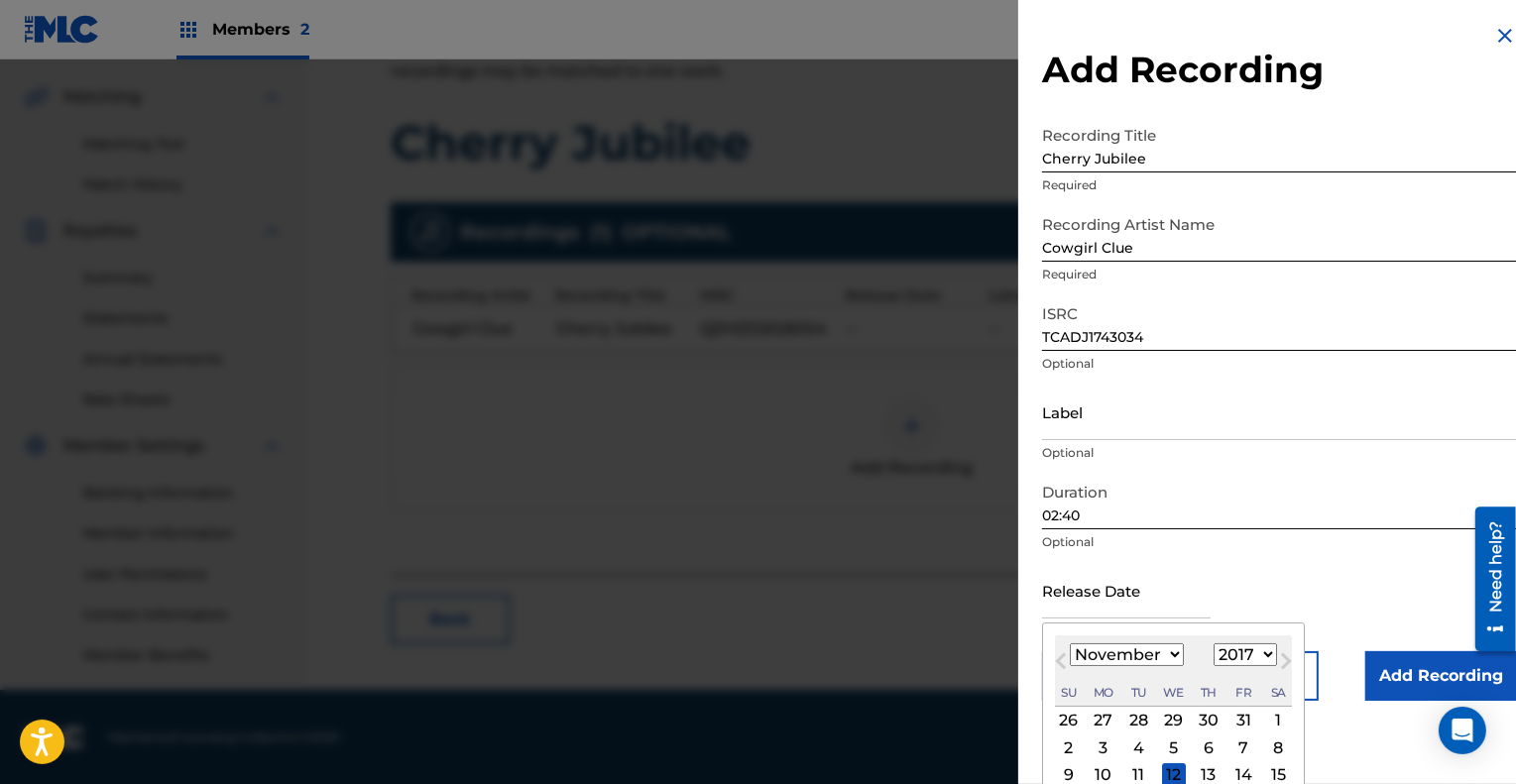 click on "1899 1900 1901 1902 1903 1904 1905 1906 1907 1908 1909 1910 1911 1912 1913 1914 1915 1916 1917 1918 1919 1920 1921 1922 1923 1924 1925 1926 1927 1928 1929 1930 1931 1932 1933 1934 1935 1936 1937 1938 1939 1940 1941 1942 1943 1944 1945 1946 1947 1948 1949 1950 1951 1952 1953 1954 1955 1956 1957 1958 1959 1960 1961 1962 1963 1964 1965 1966 1967 1968 1969 1970 1971 1972 1973 1974 1975 1976 1977 1978 1979 1980 1981 1982 1983 1984 1985 1986 1987 1988 1989 1990 1991 1992 1993 1994 1995 1996 1997 1998 1999 2000 2001 2002 2003 2004 2005 2006 2007 2008 2009 2010 2011 2012 2013 2014 2015 2016 2017 2018 2019 2020 2021 2022 2023 2024 2025 2026 2027 2028 2029 2030 2031 2032 2033 2034 2035 2036 2037 2038 2039 2040 2041 2042 2043 2044 2045 2046 2047 2048 2049 2050 2051 2052 2053 2054 2055 2056 2057 2058 2059 2060 2061 2062 2063 2064 2065 2066 2067 2068 2069 2070 2071 2072 2073 2074 2075 2076 2077 2078 2079 2080 2081 2082 2083 2084 2085 2086 2087 2088 2089 2090 2091 2092 2093 2094 2095 2096 2097 2098 2099 2100" at bounding box center (1245, 654) 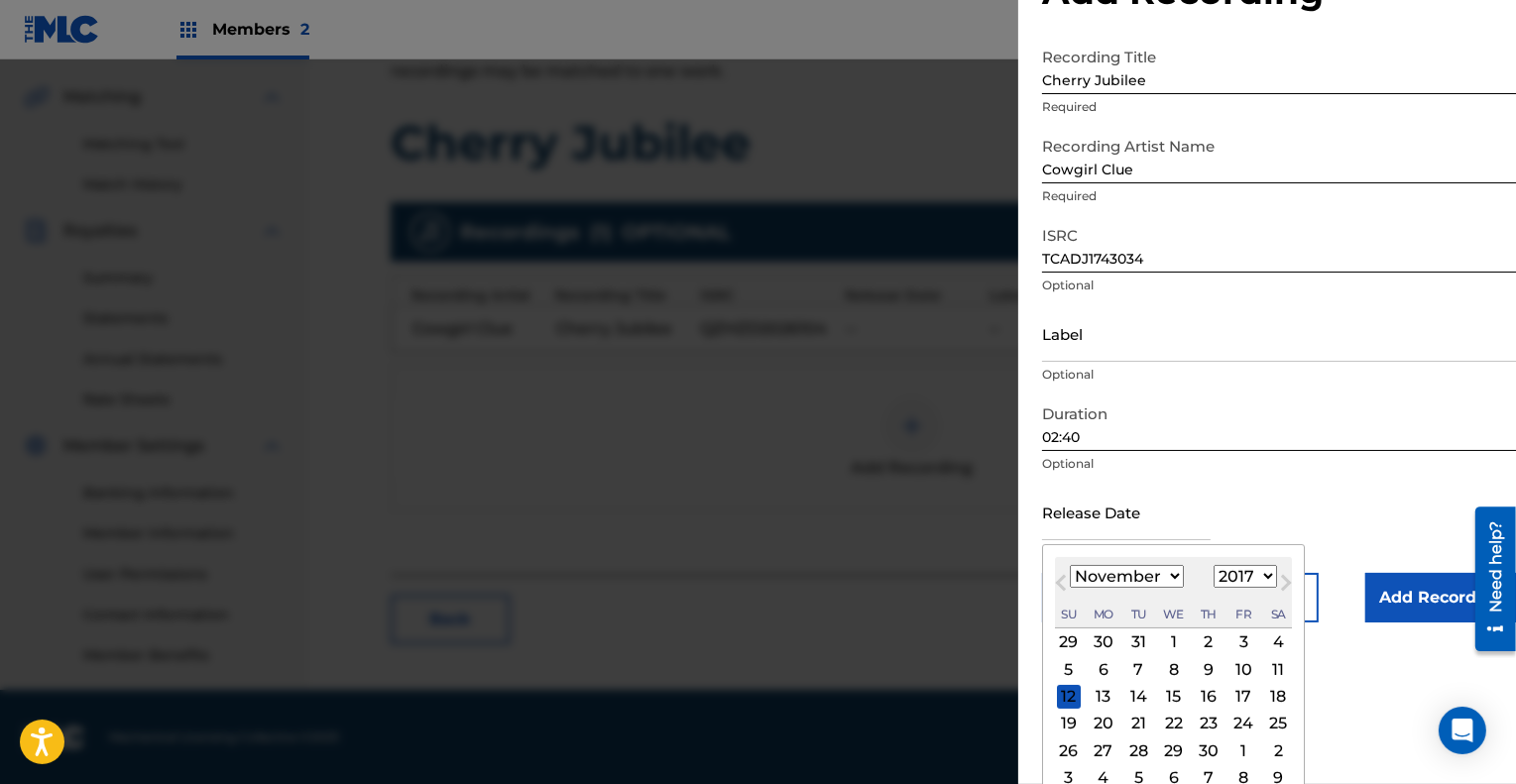 scroll, scrollTop: 97, scrollLeft: 0, axis: vertical 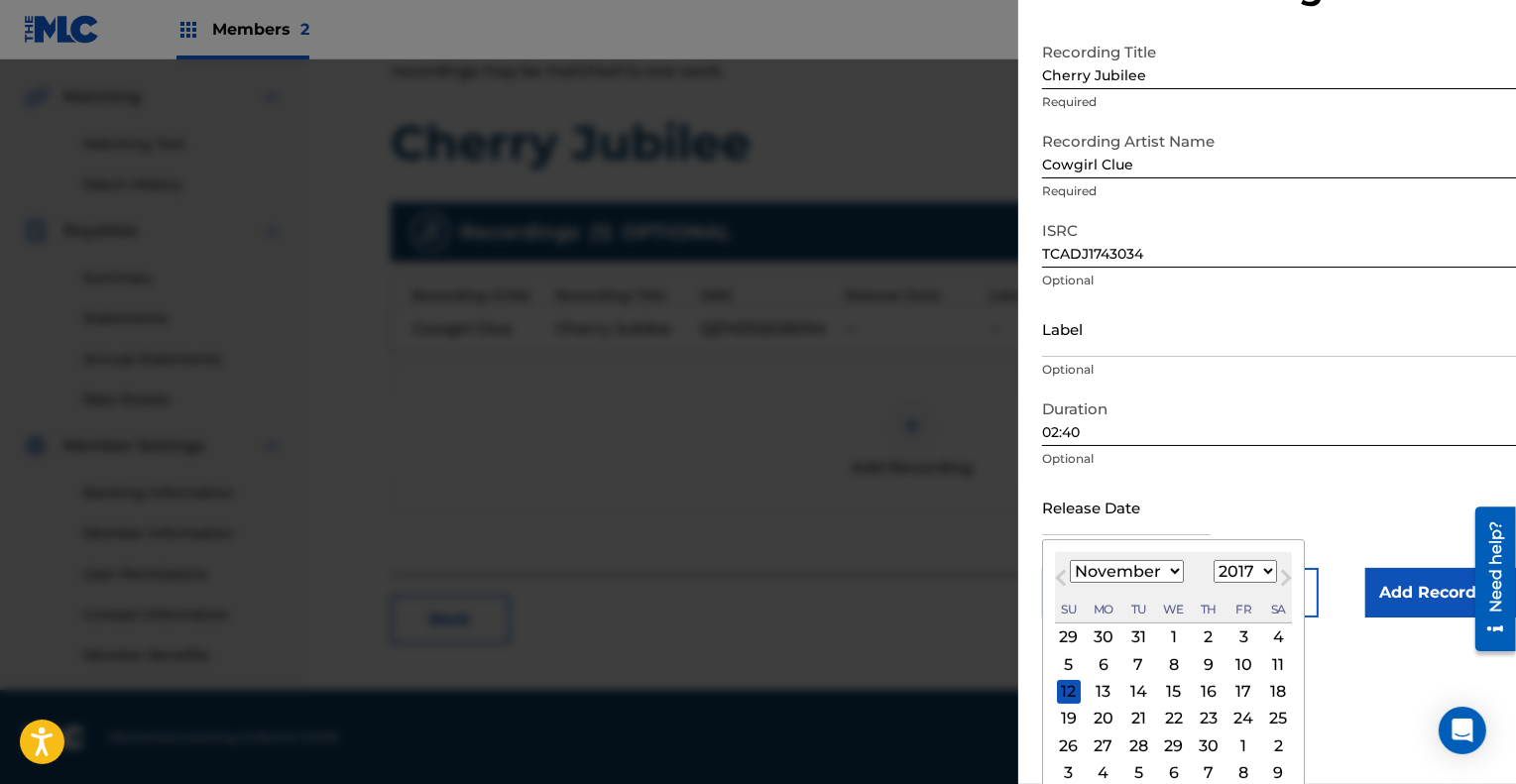click on "21" at bounding box center (1138, 719) 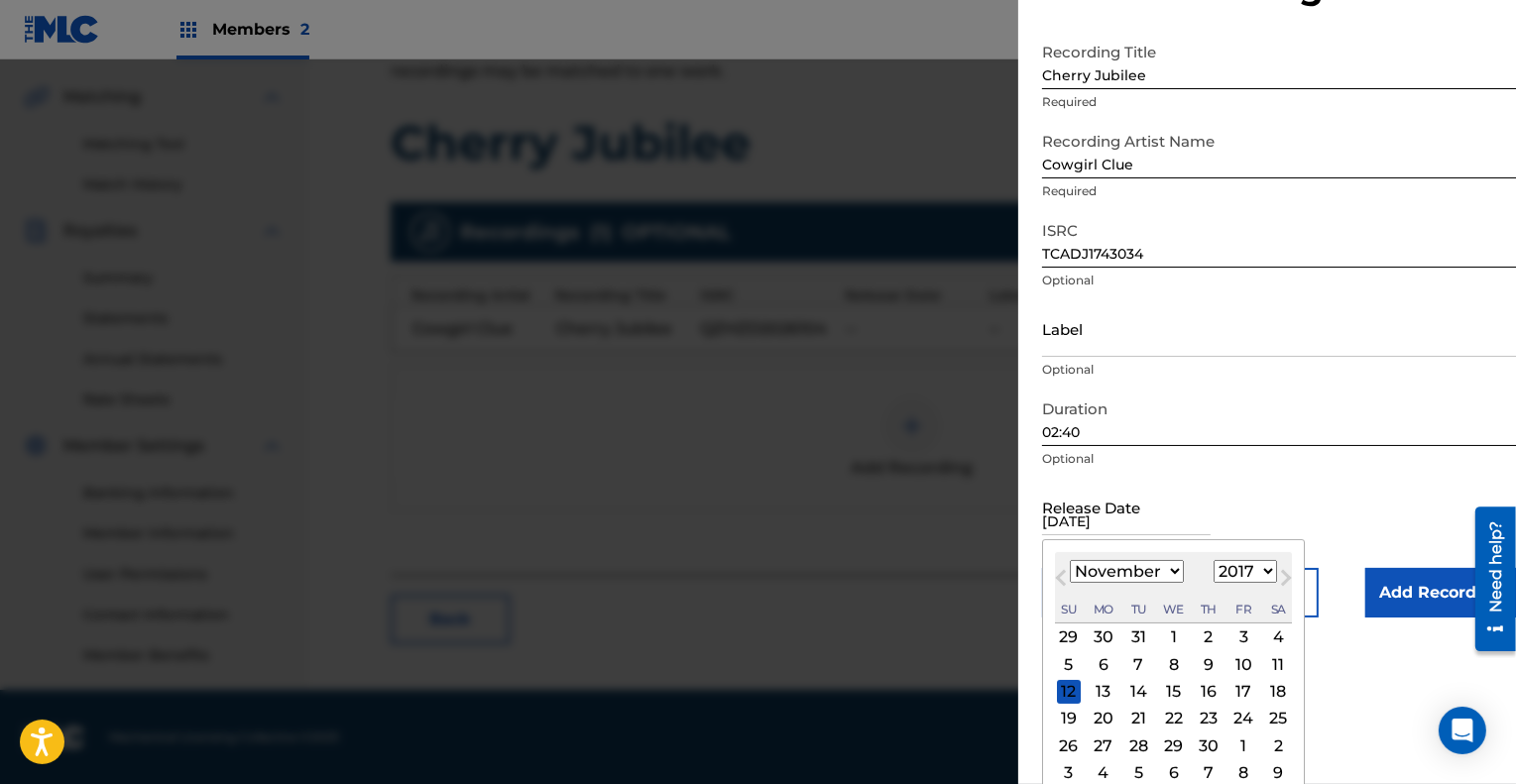 scroll, scrollTop: 0, scrollLeft: 0, axis: both 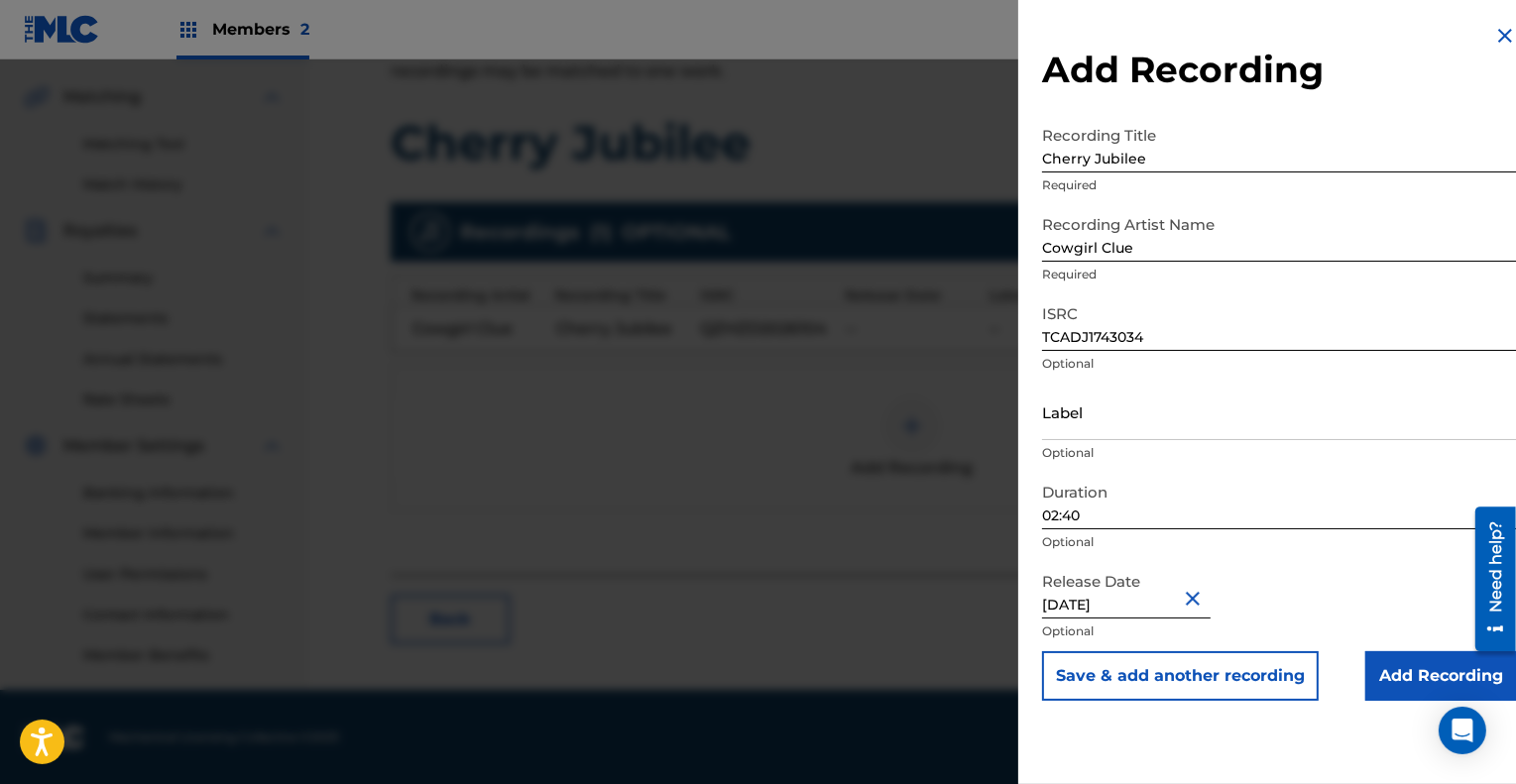 click on "Save & add another recording" at bounding box center (1180, 676) 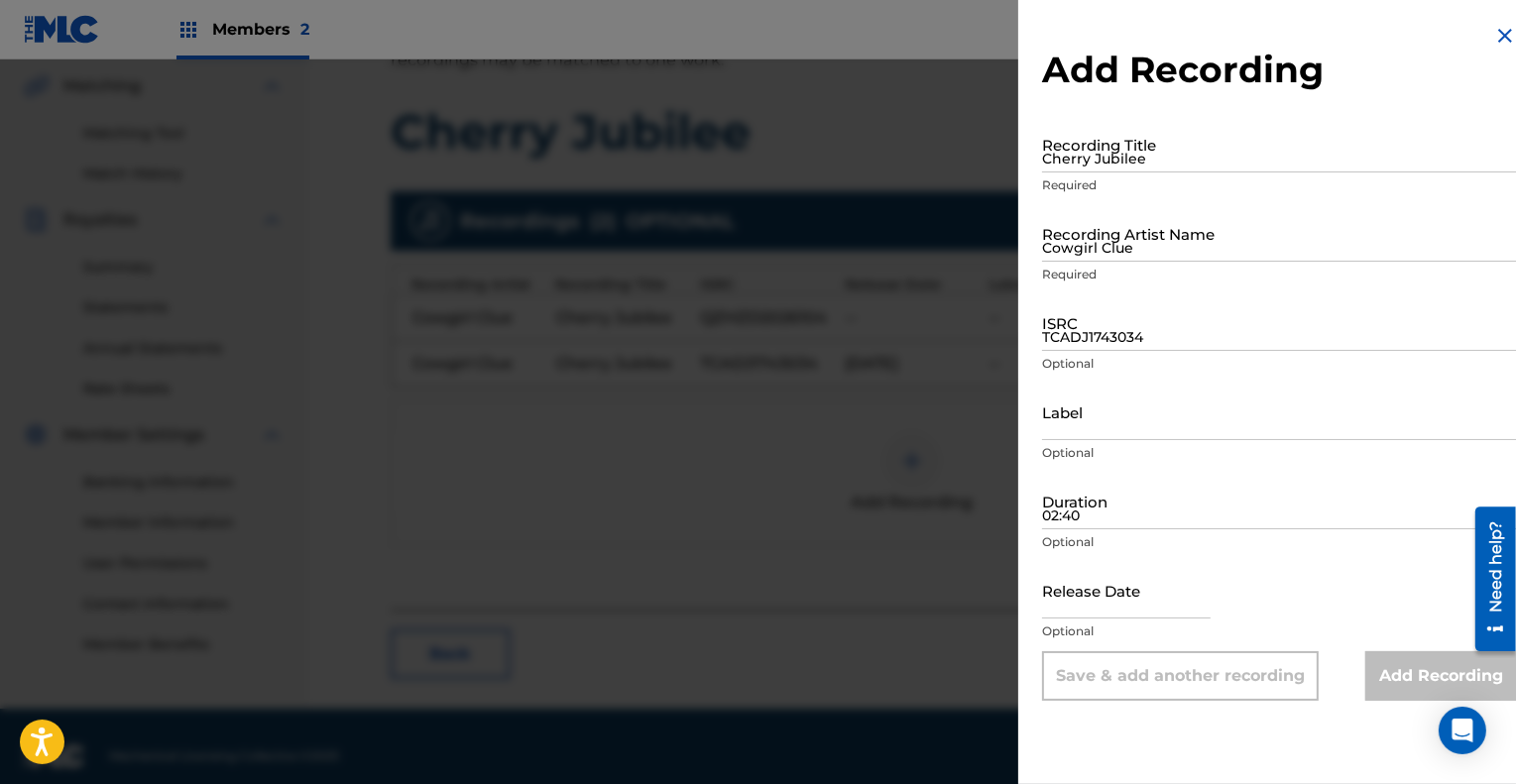 scroll, scrollTop: 473, scrollLeft: 0, axis: vertical 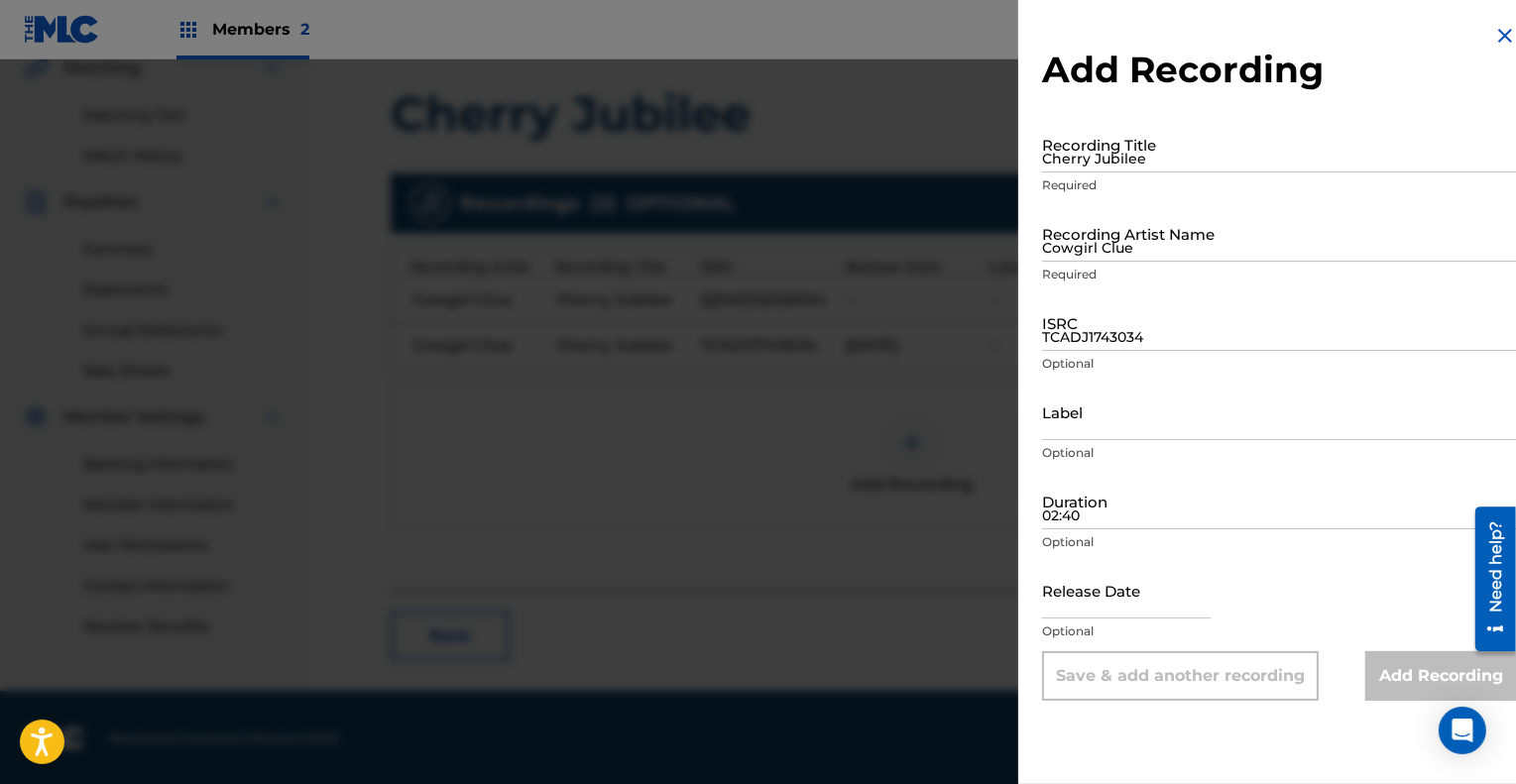 click at bounding box center [1505, 36] 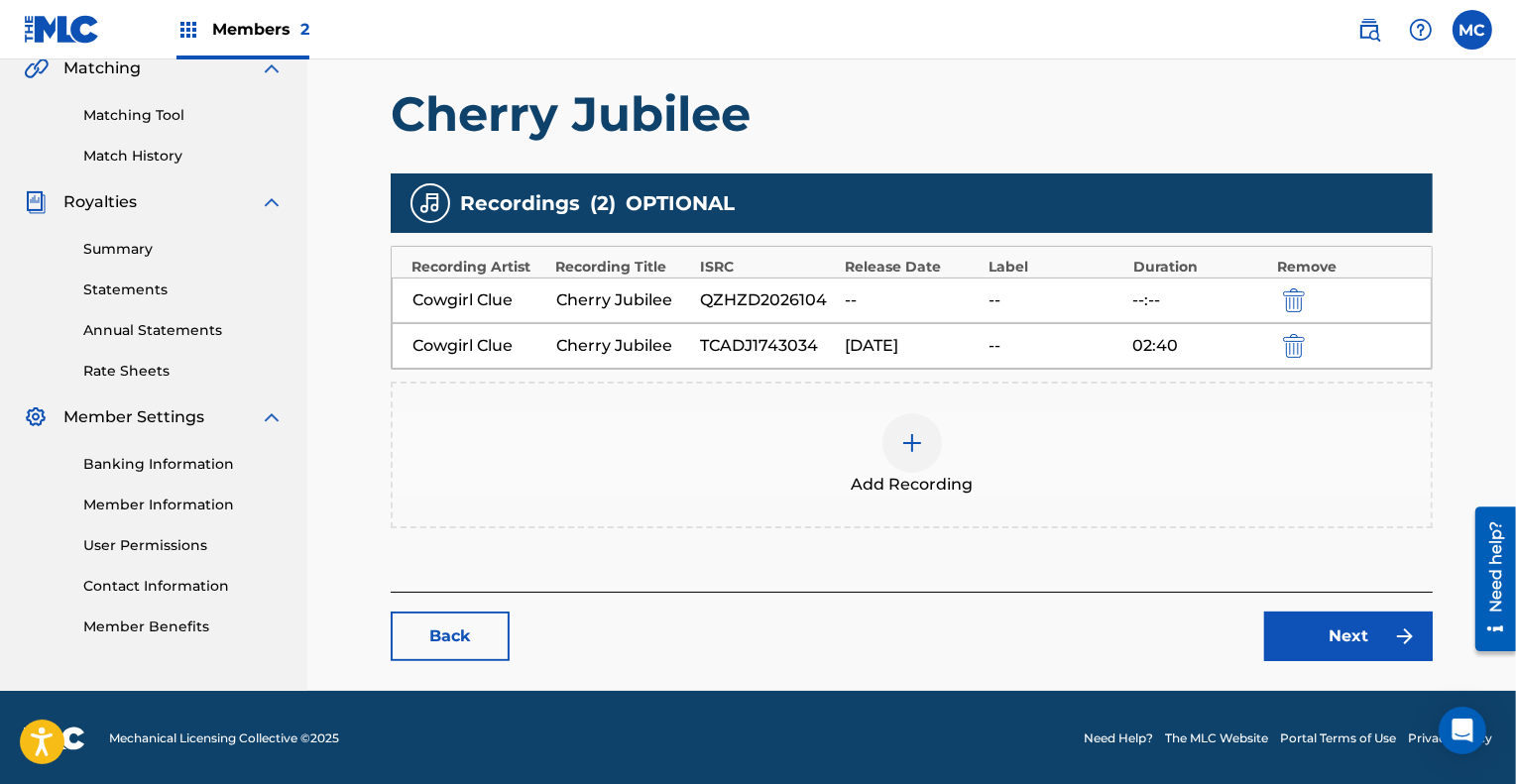 click on "Next" at bounding box center (1348, 636) 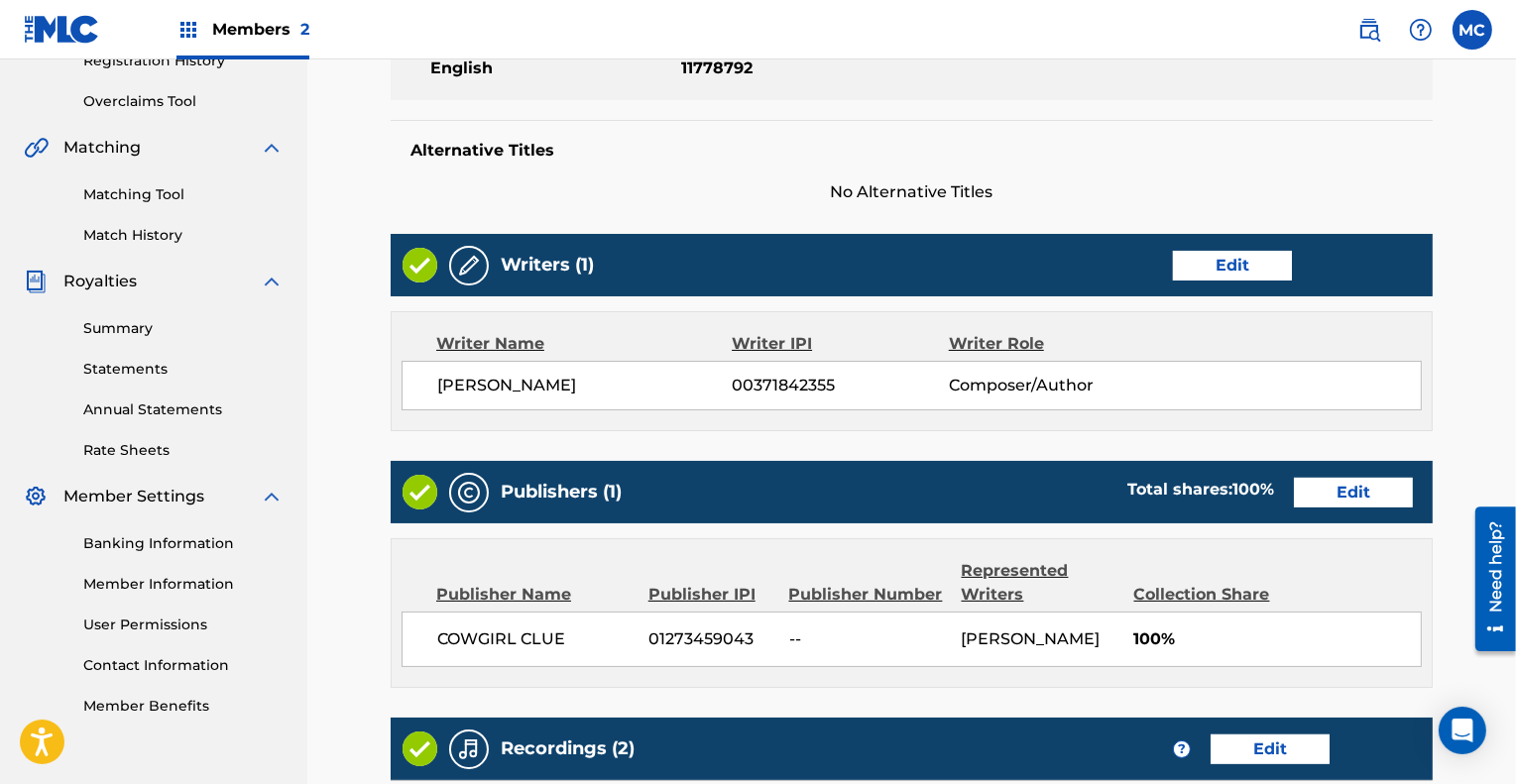 scroll, scrollTop: 392, scrollLeft: 0, axis: vertical 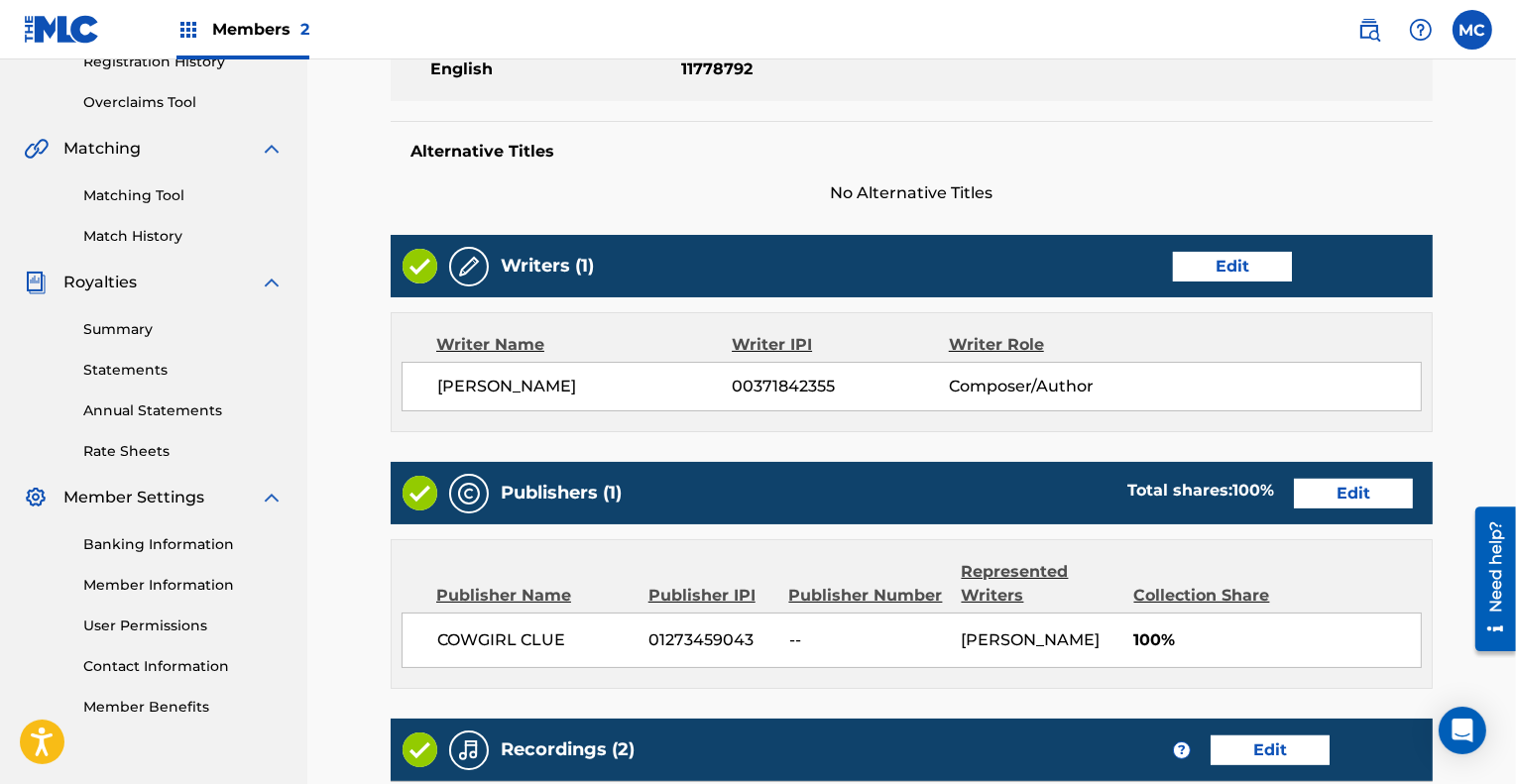 click on "Edit" at bounding box center (1353, 494) 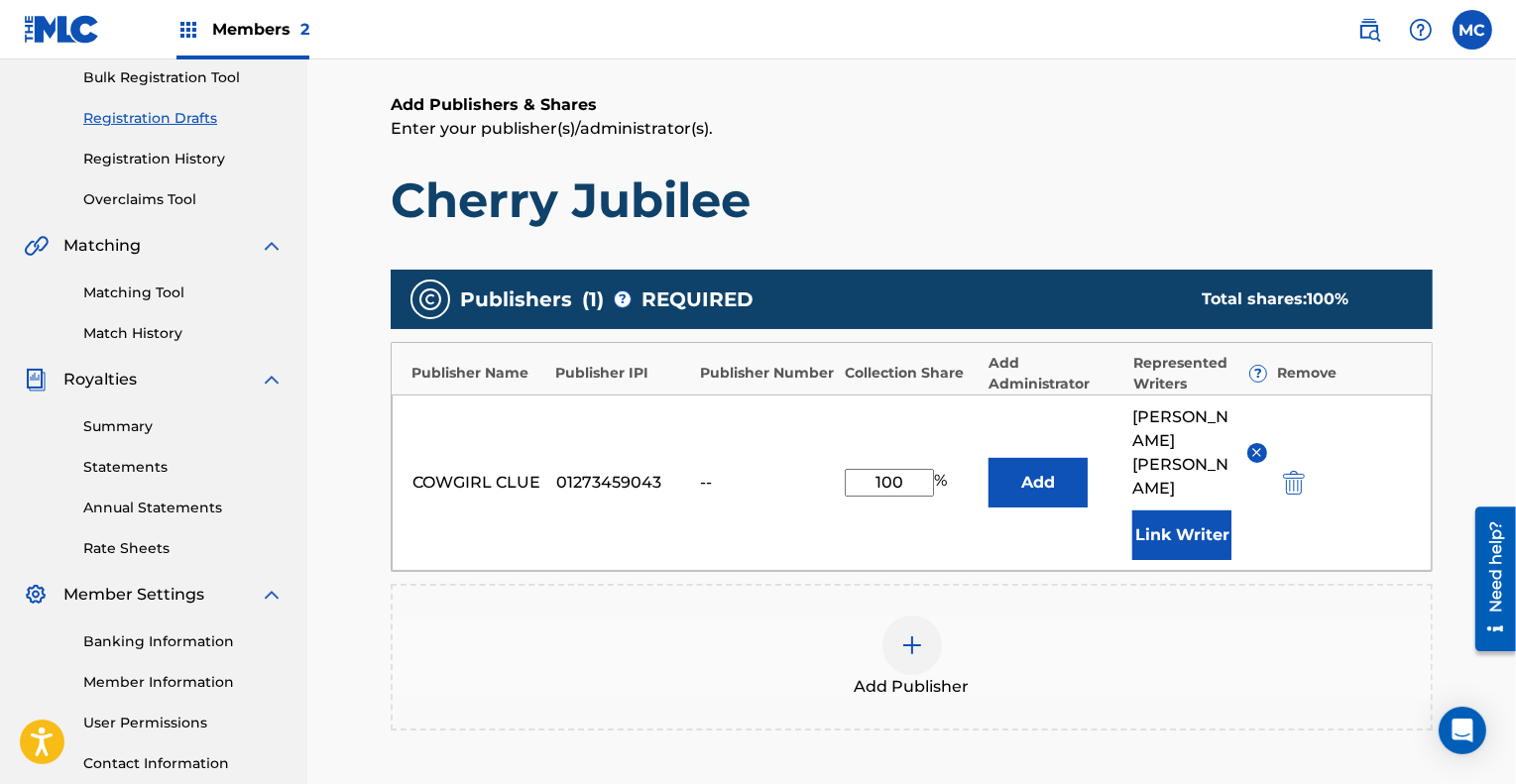 scroll, scrollTop: 296, scrollLeft: 0, axis: vertical 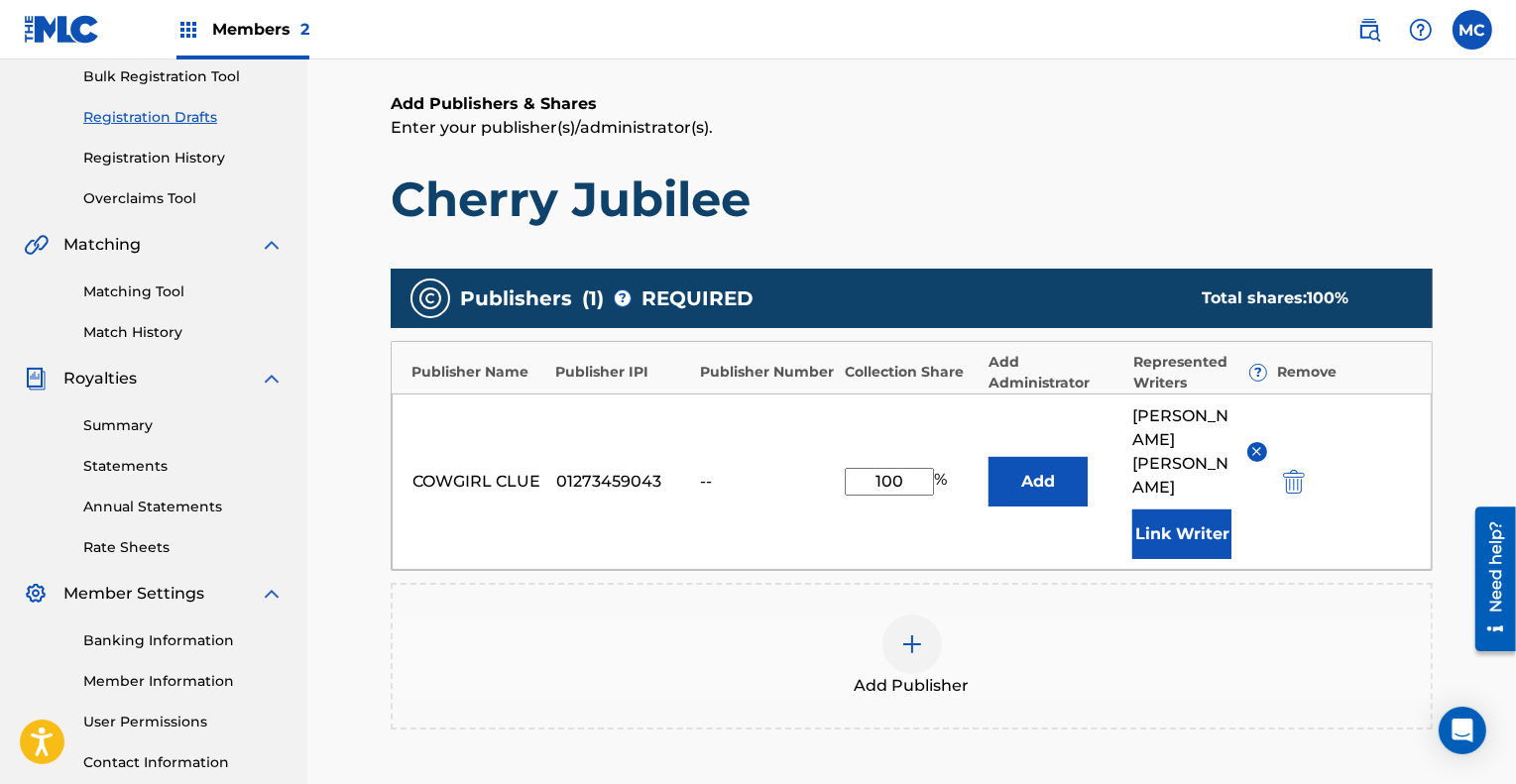 click on "Add" at bounding box center (1038, 482) 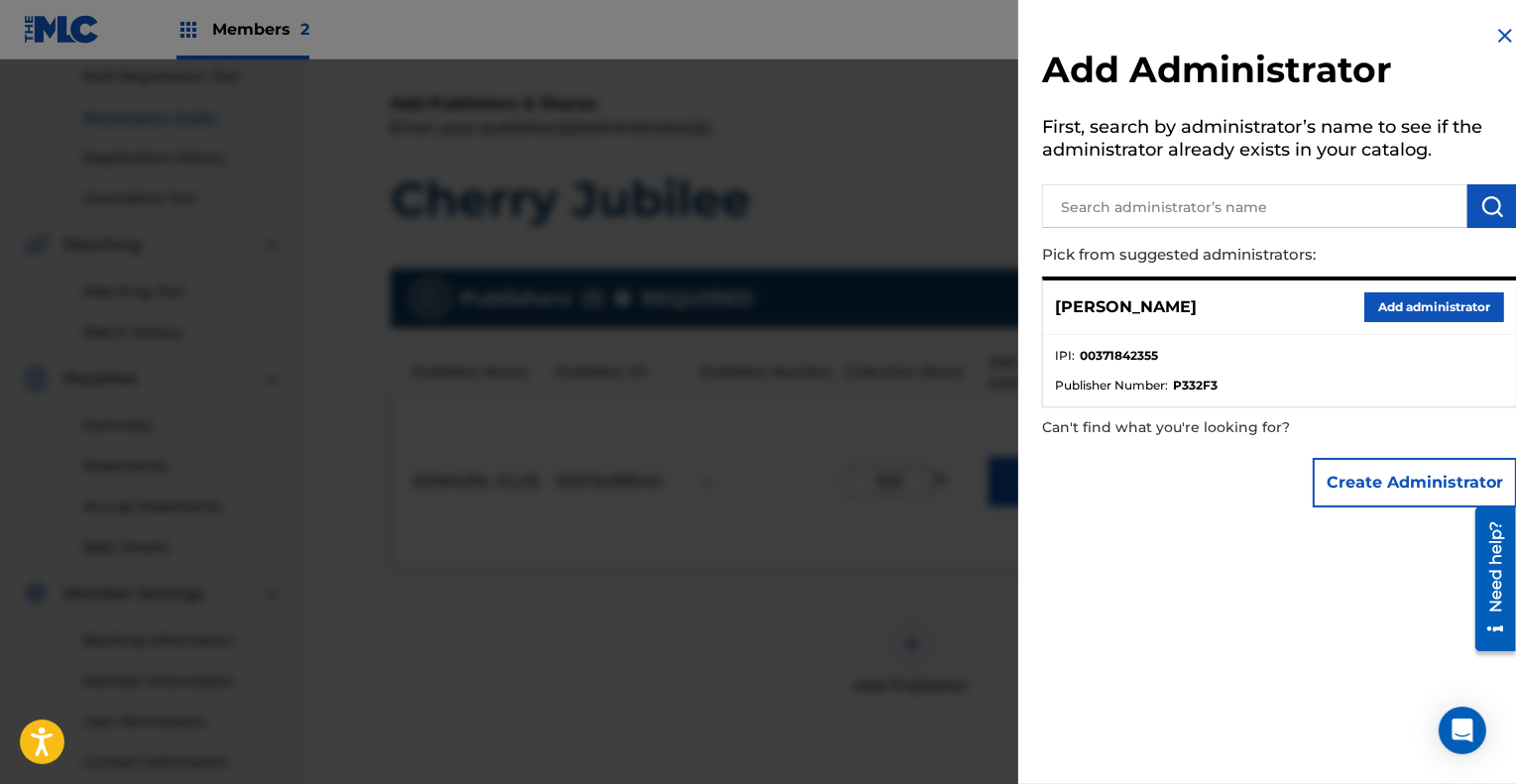 click on "Add administrator" at bounding box center [1434, 307] 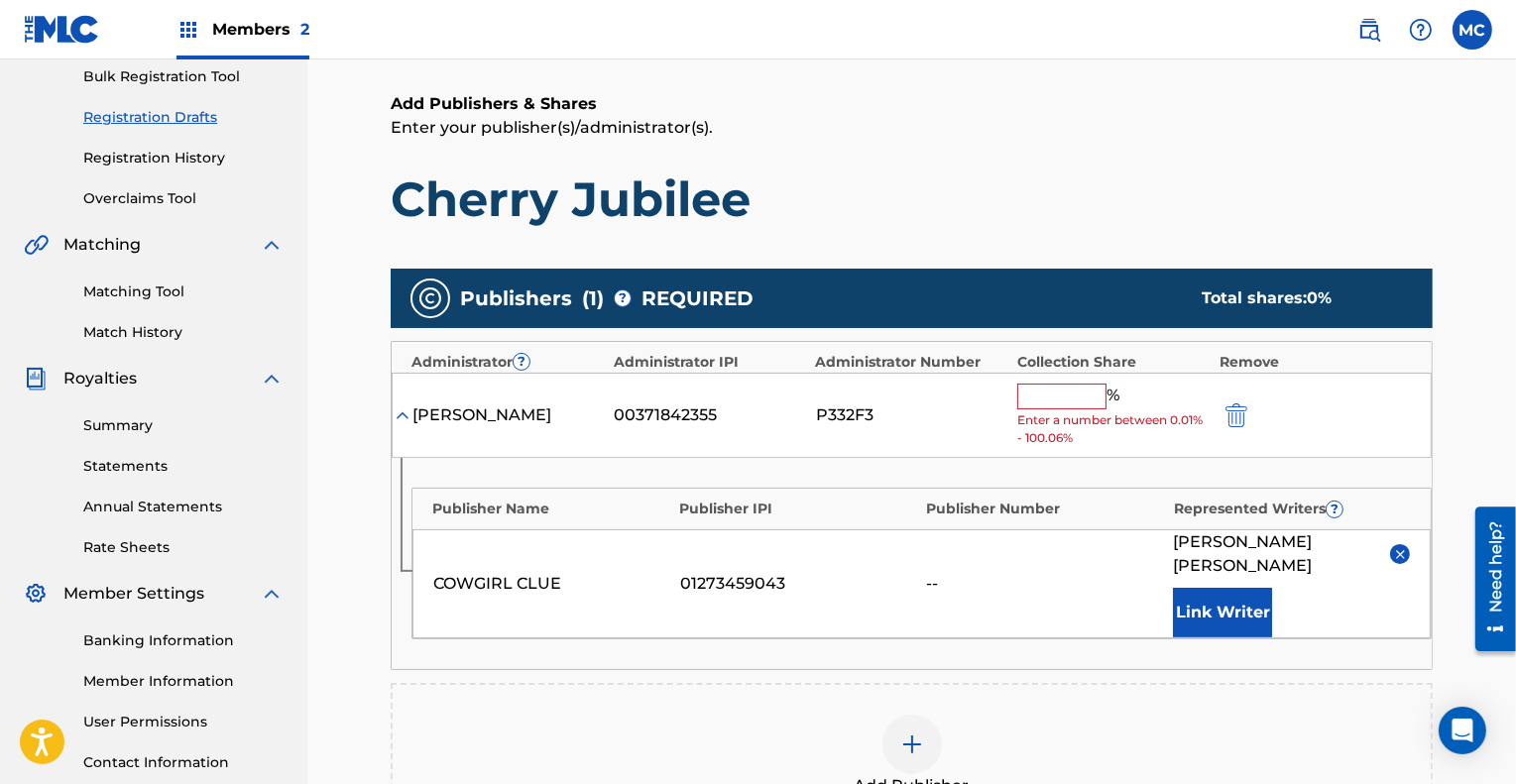click at bounding box center [1062, 396] 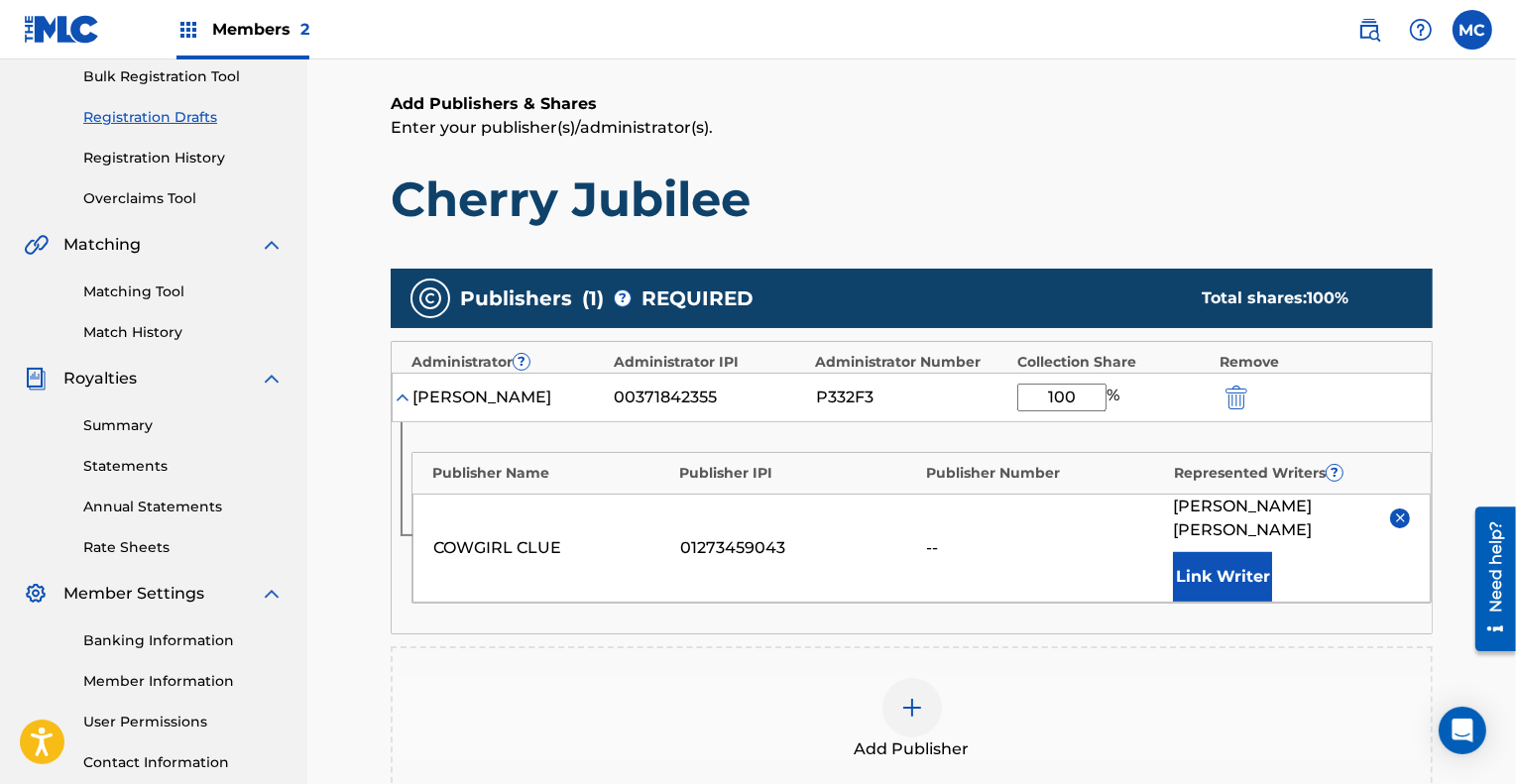type on "100" 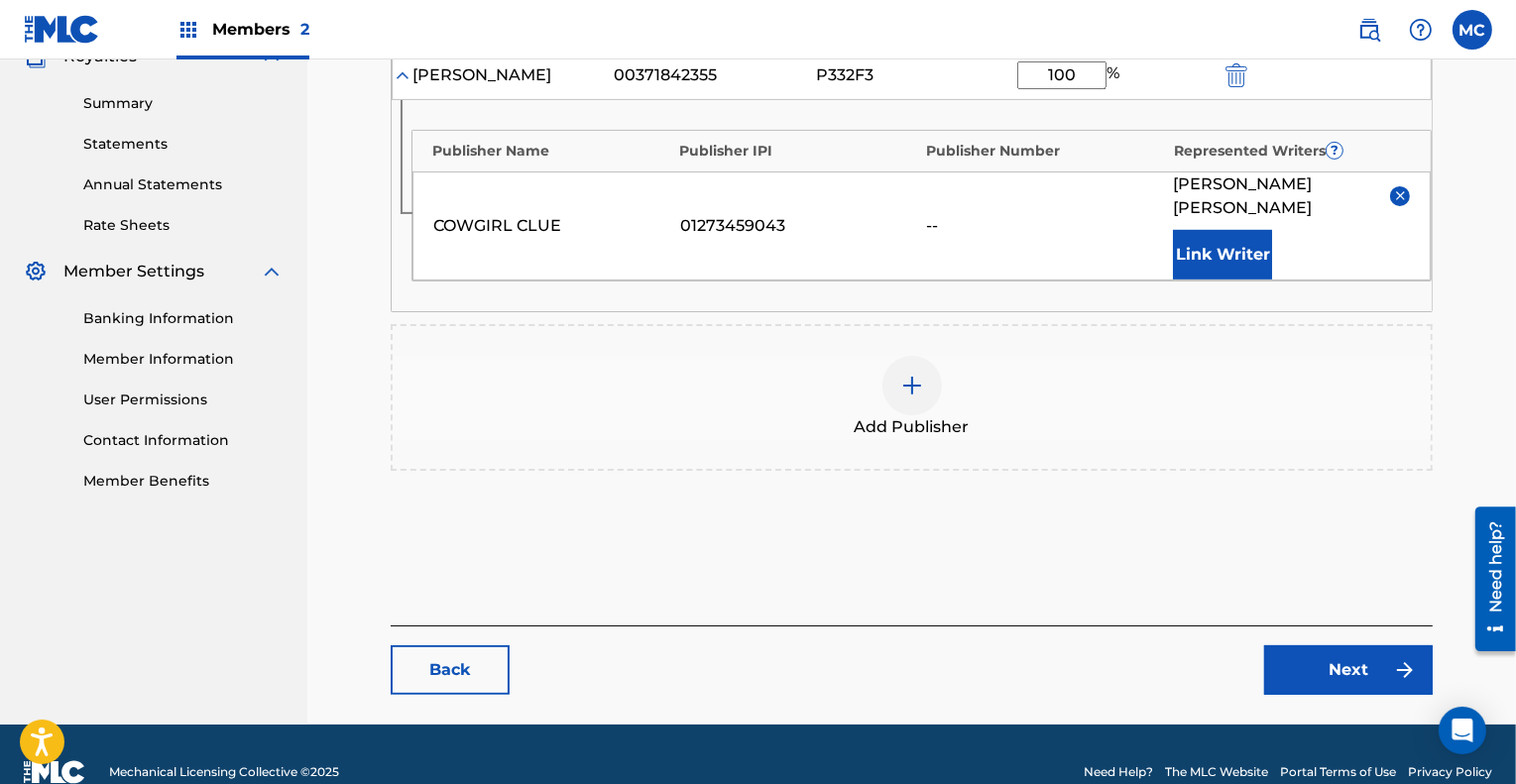scroll, scrollTop: 628, scrollLeft: 0, axis: vertical 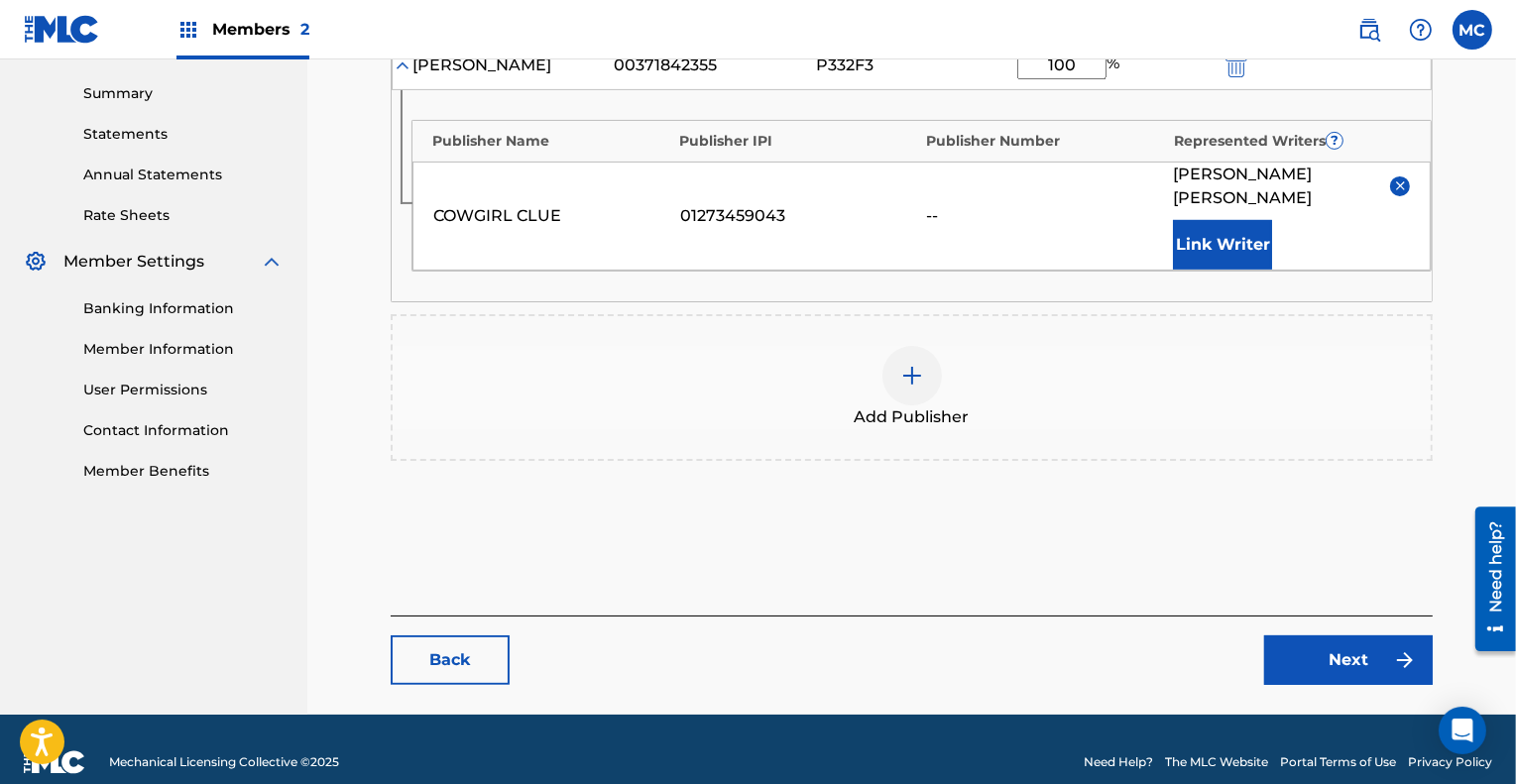 click on "Next" at bounding box center [1348, 660] 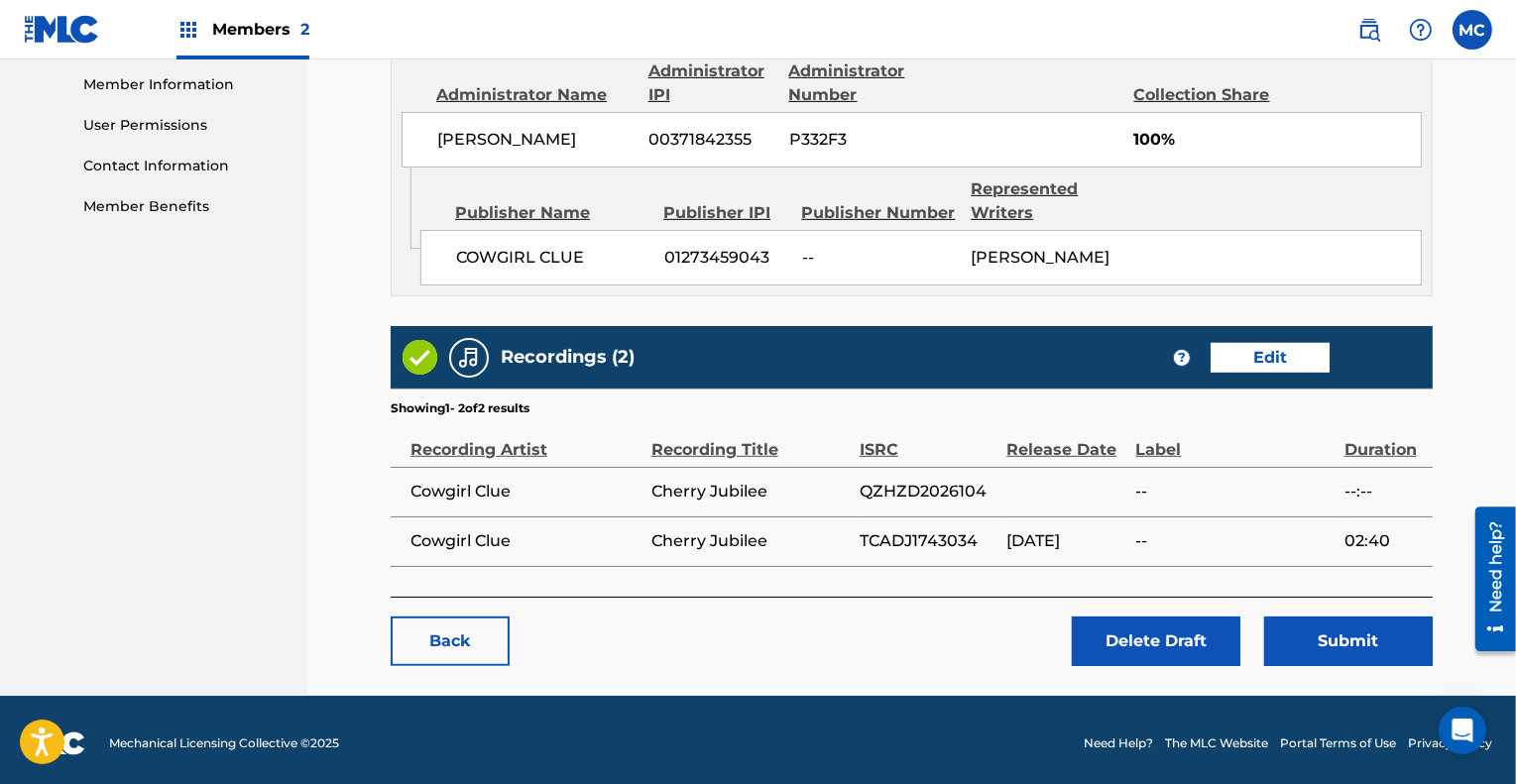 scroll, scrollTop: 895, scrollLeft: 0, axis: vertical 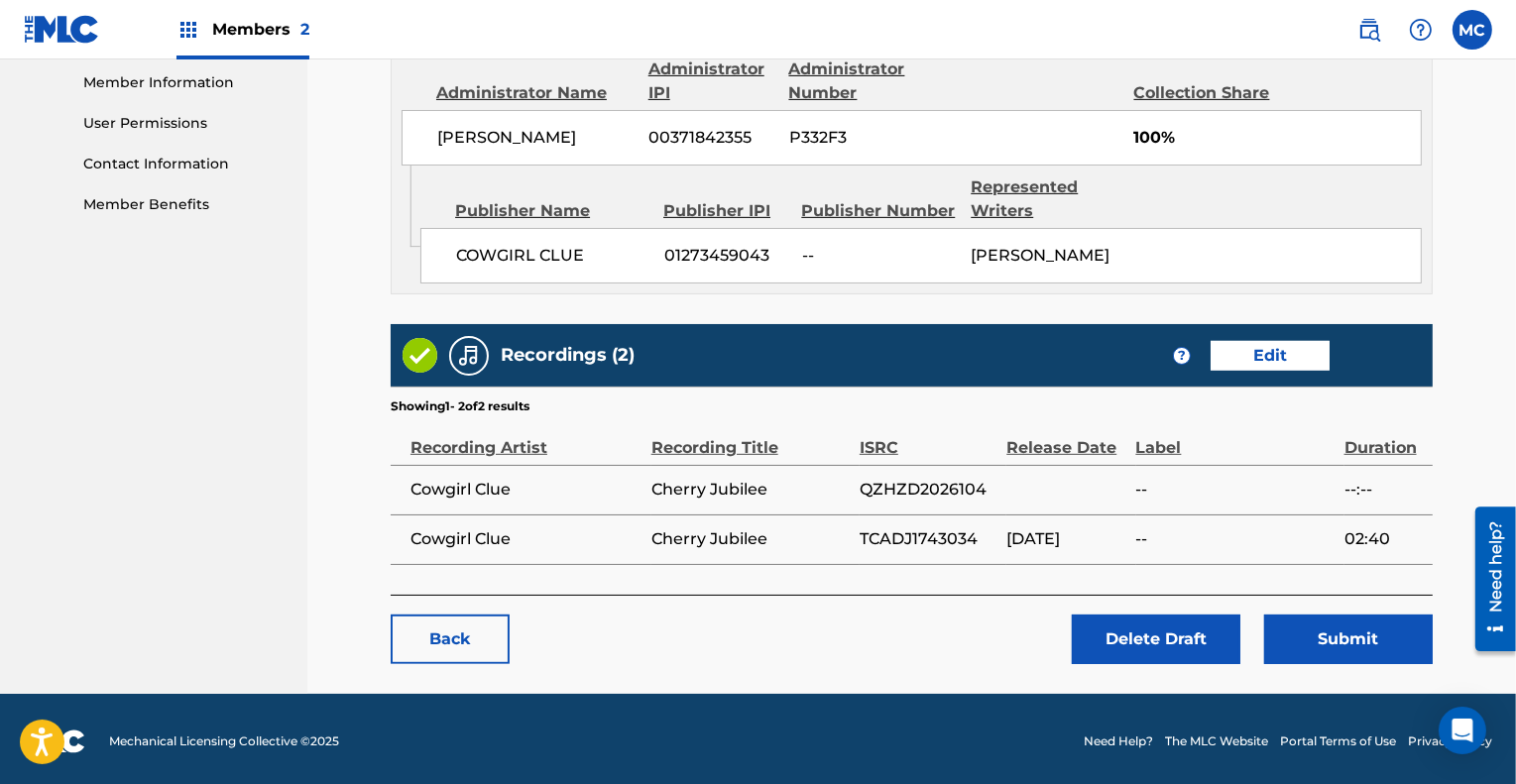 click on "Submit" at bounding box center [1348, 639] 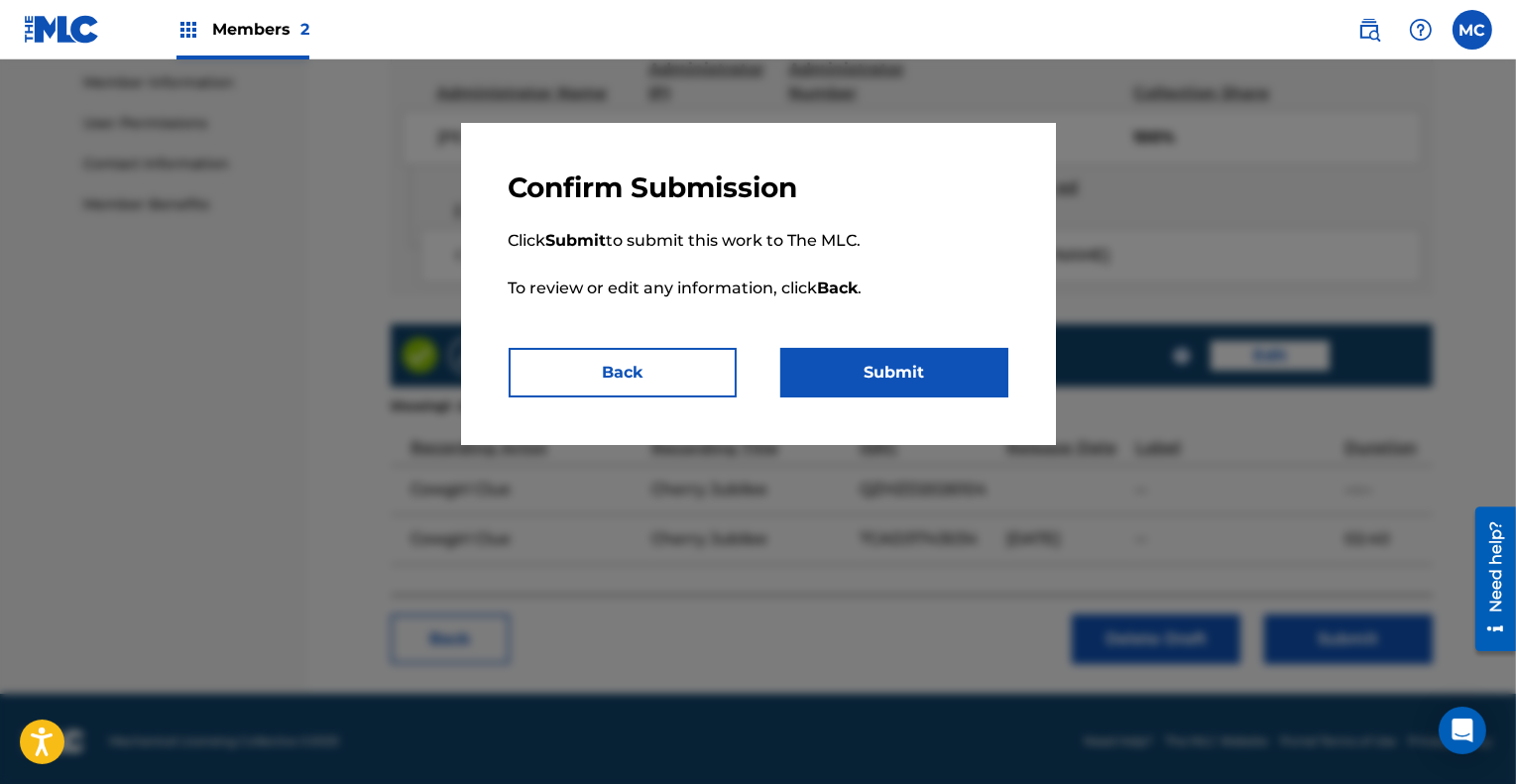 click on "Submit" at bounding box center [894, 373] 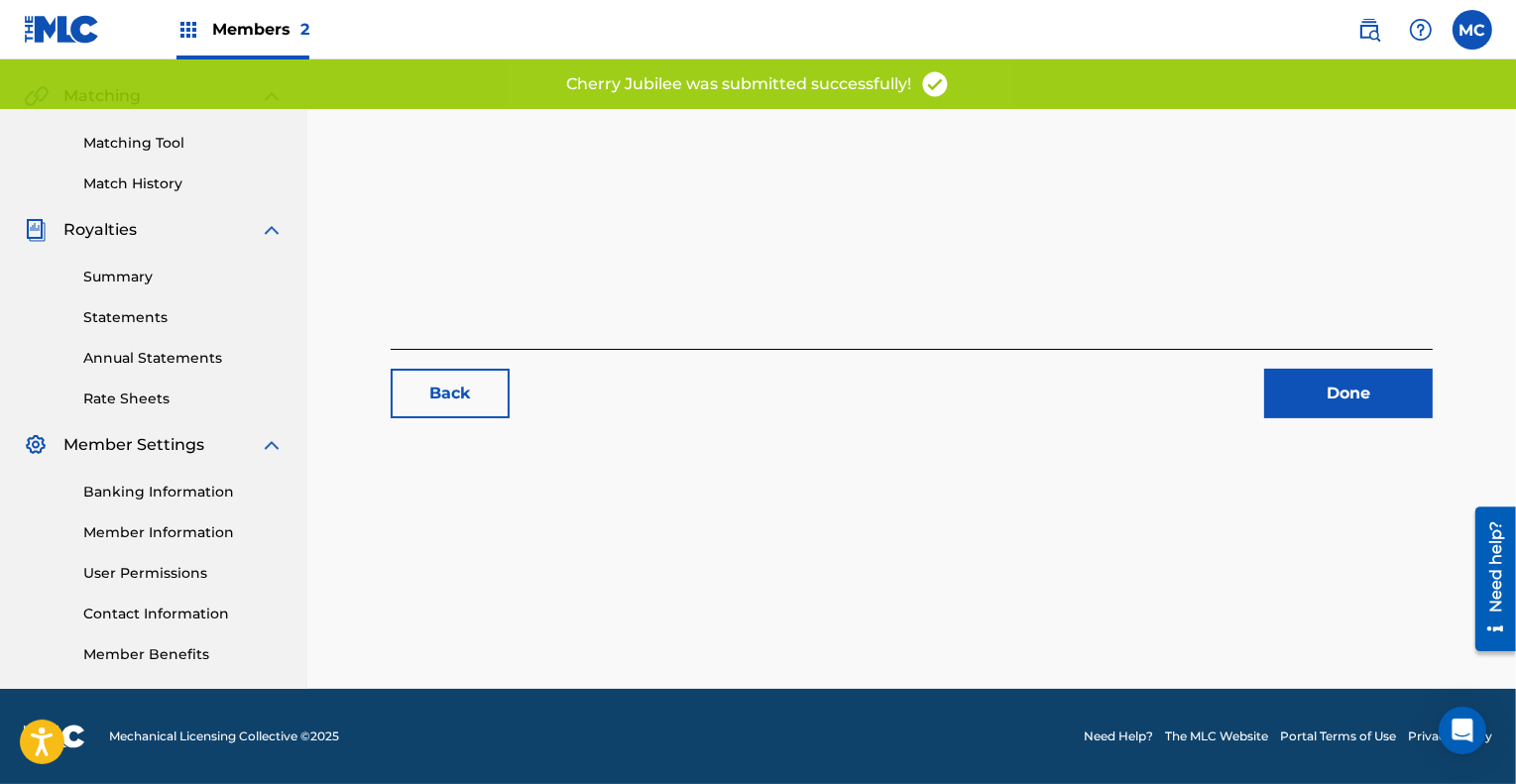 scroll, scrollTop: 0, scrollLeft: 0, axis: both 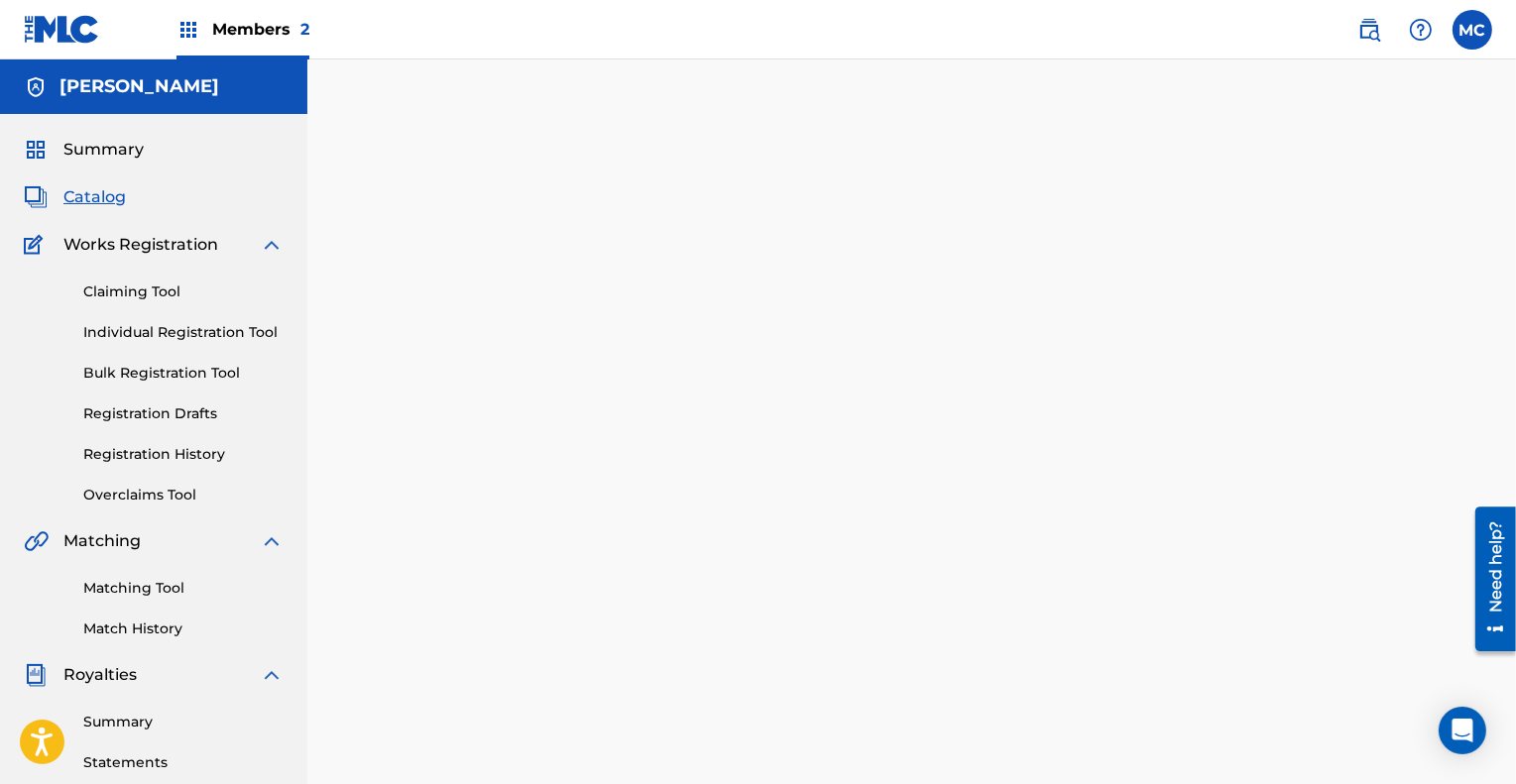 click on "Summary" at bounding box center [103, 150] 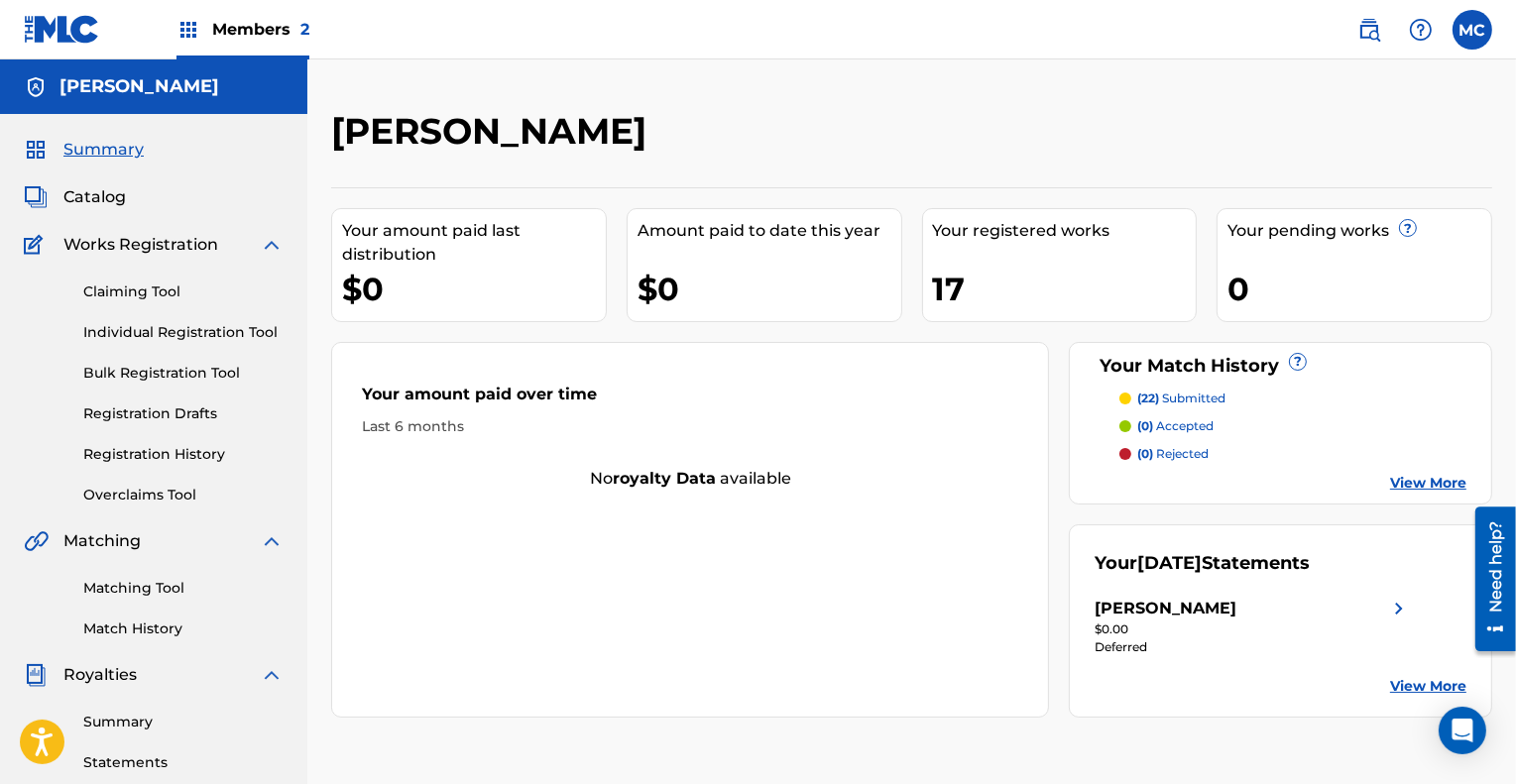 click on "Catalog" at bounding box center (94, 197) 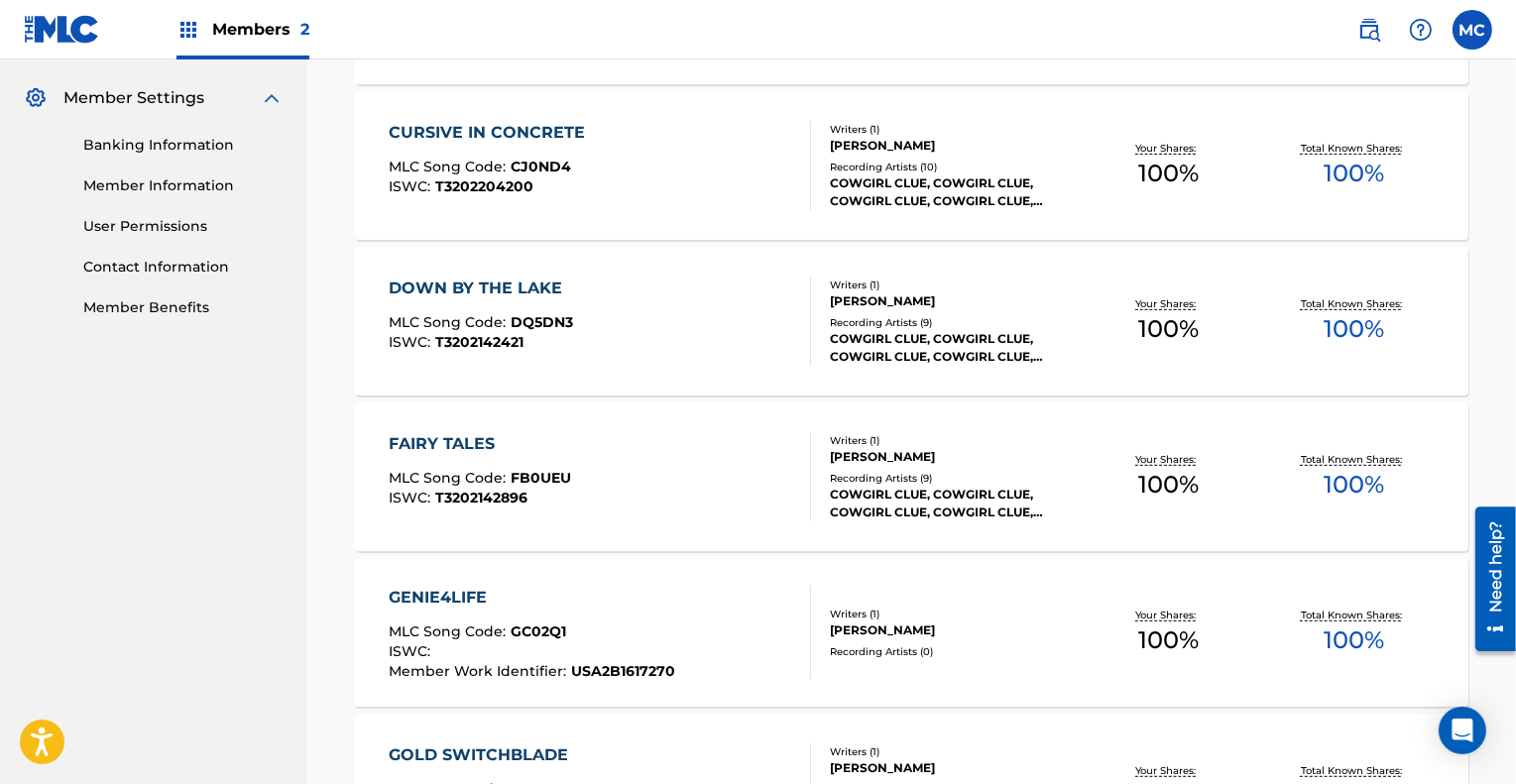 scroll, scrollTop: 793, scrollLeft: 0, axis: vertical 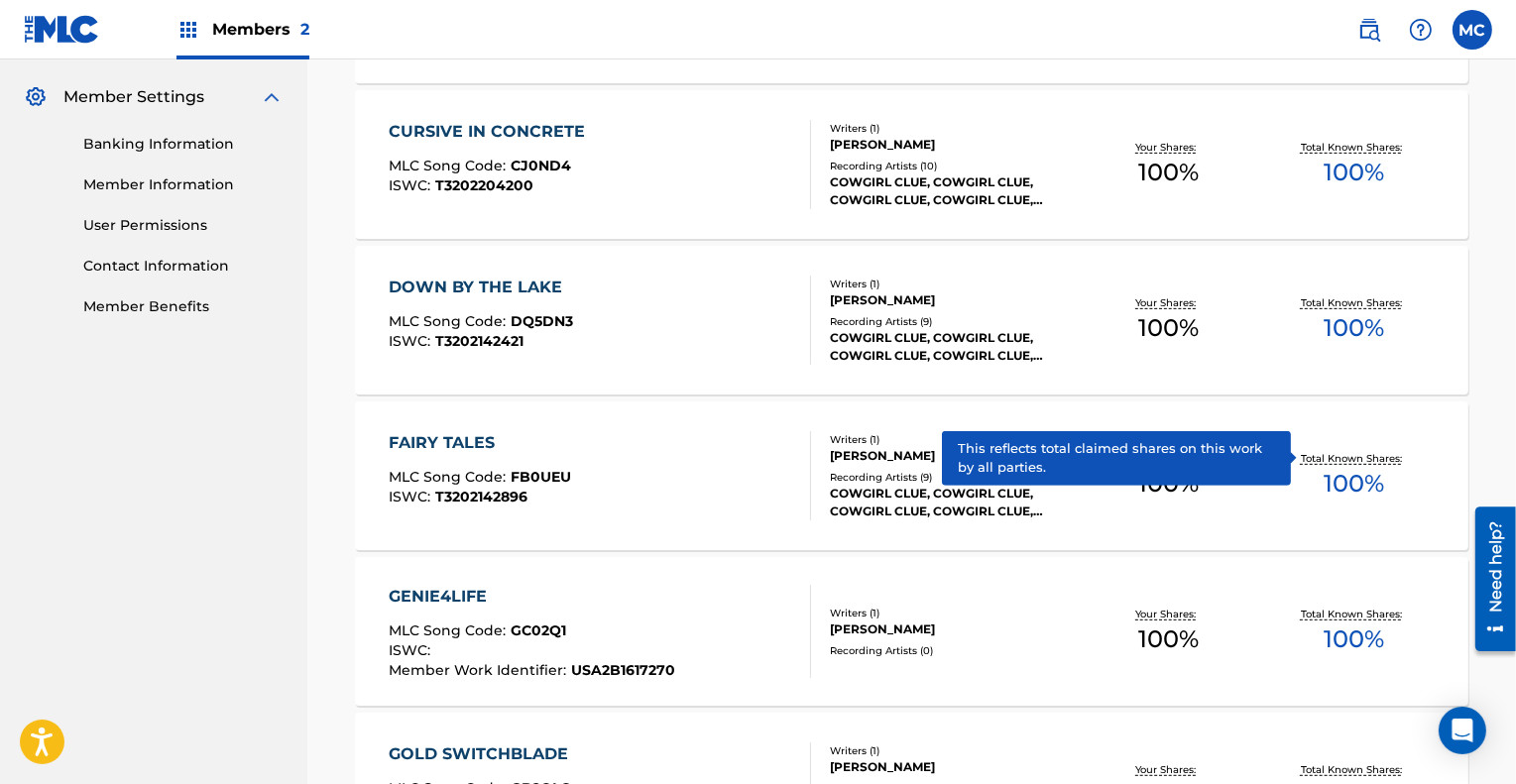 click on "Total Known Shares:" at bounding box center [1353, 458] 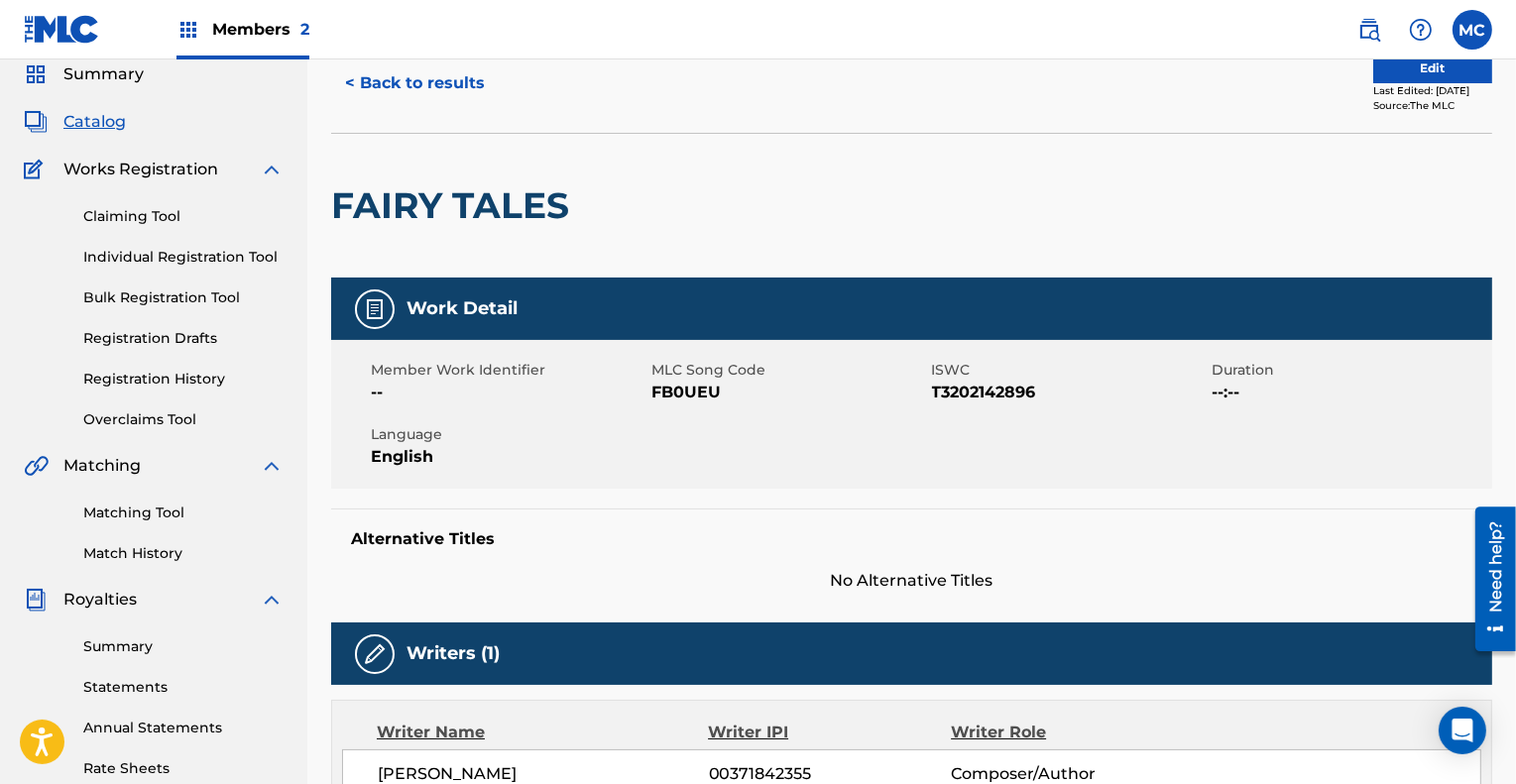 scroll, scrollTop: 0, scrollLeft: 0, axis: both 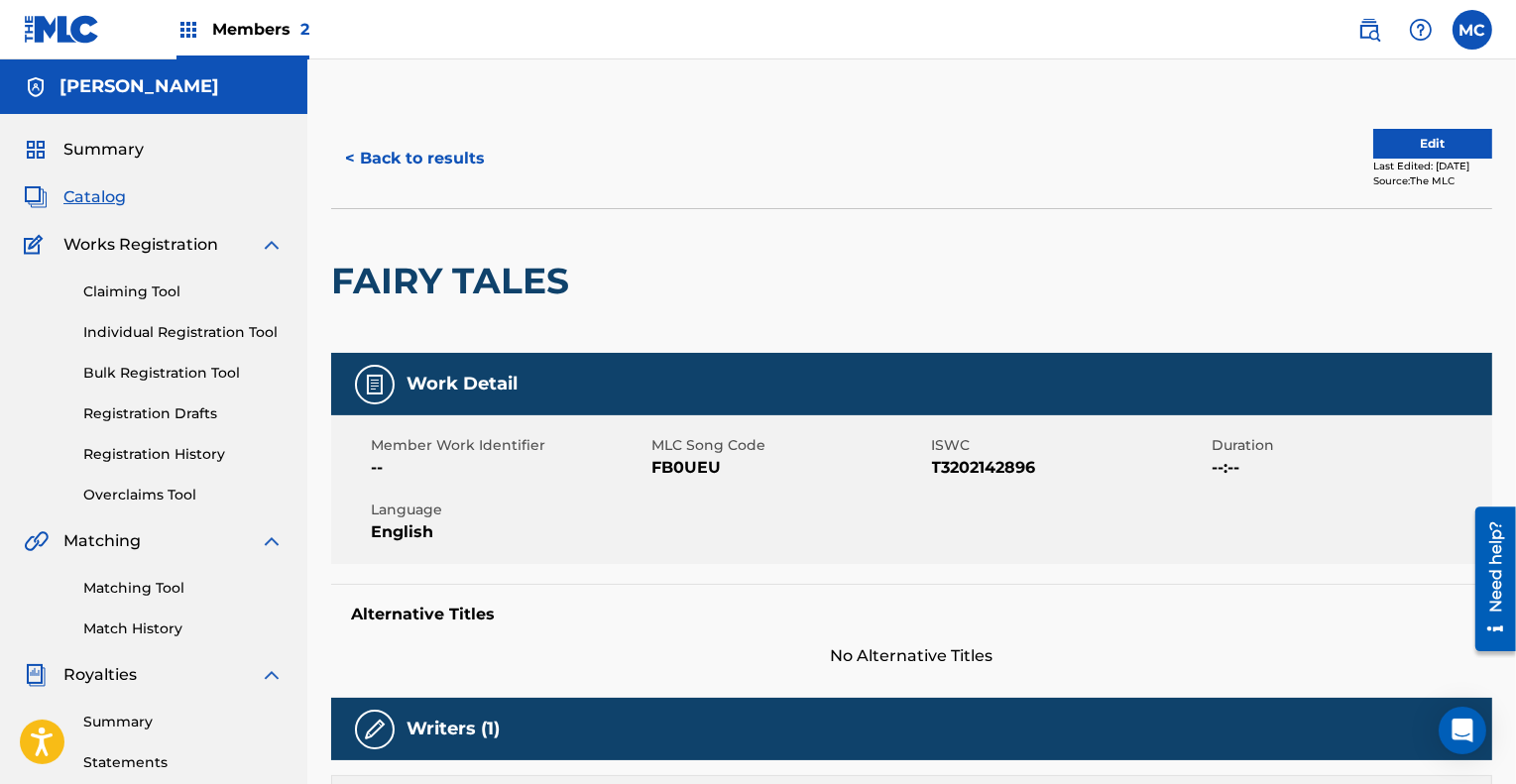 click on "Edit" at bounding box center [1433, 144] 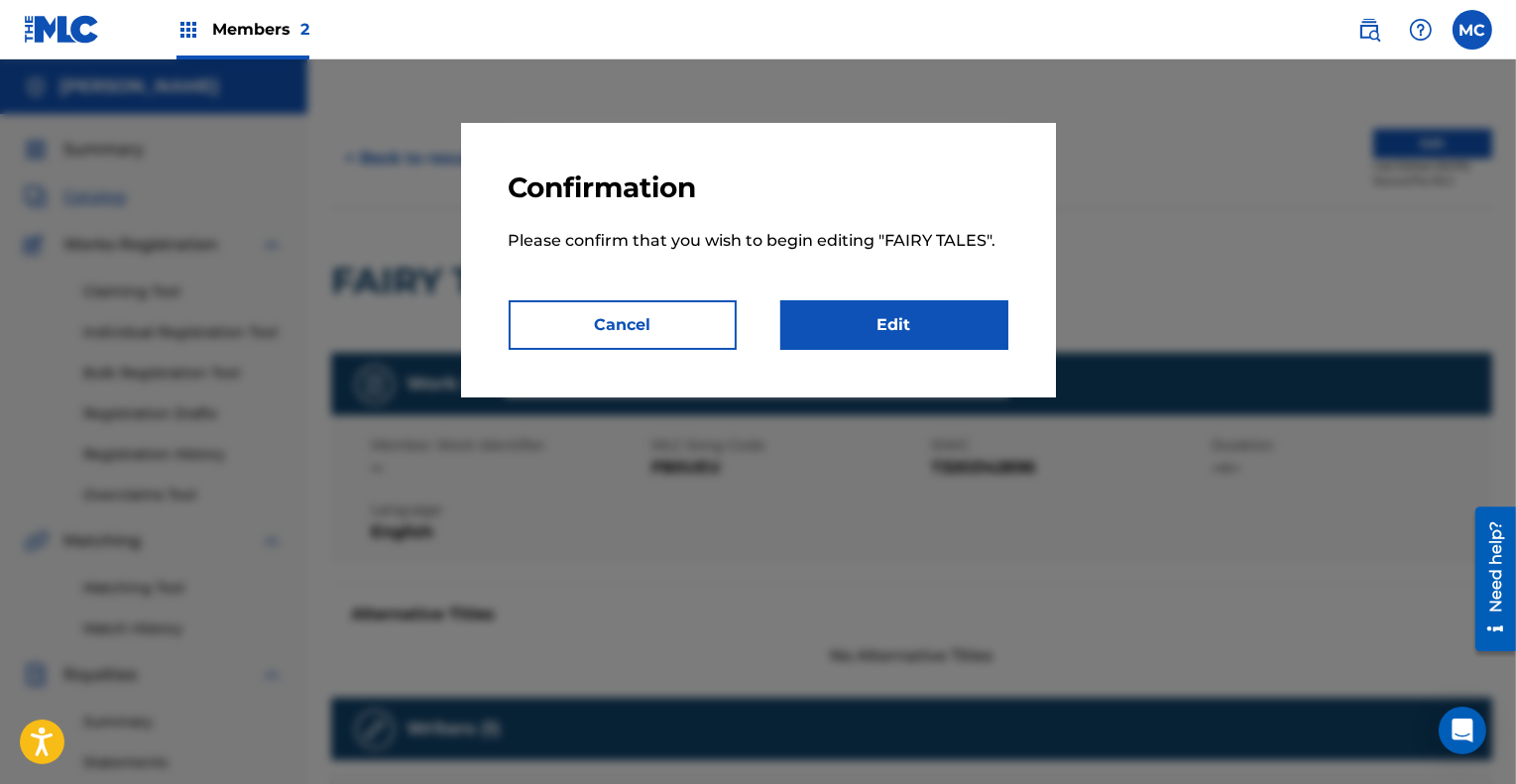 click on "Edit" at bounding box center (894, 325) 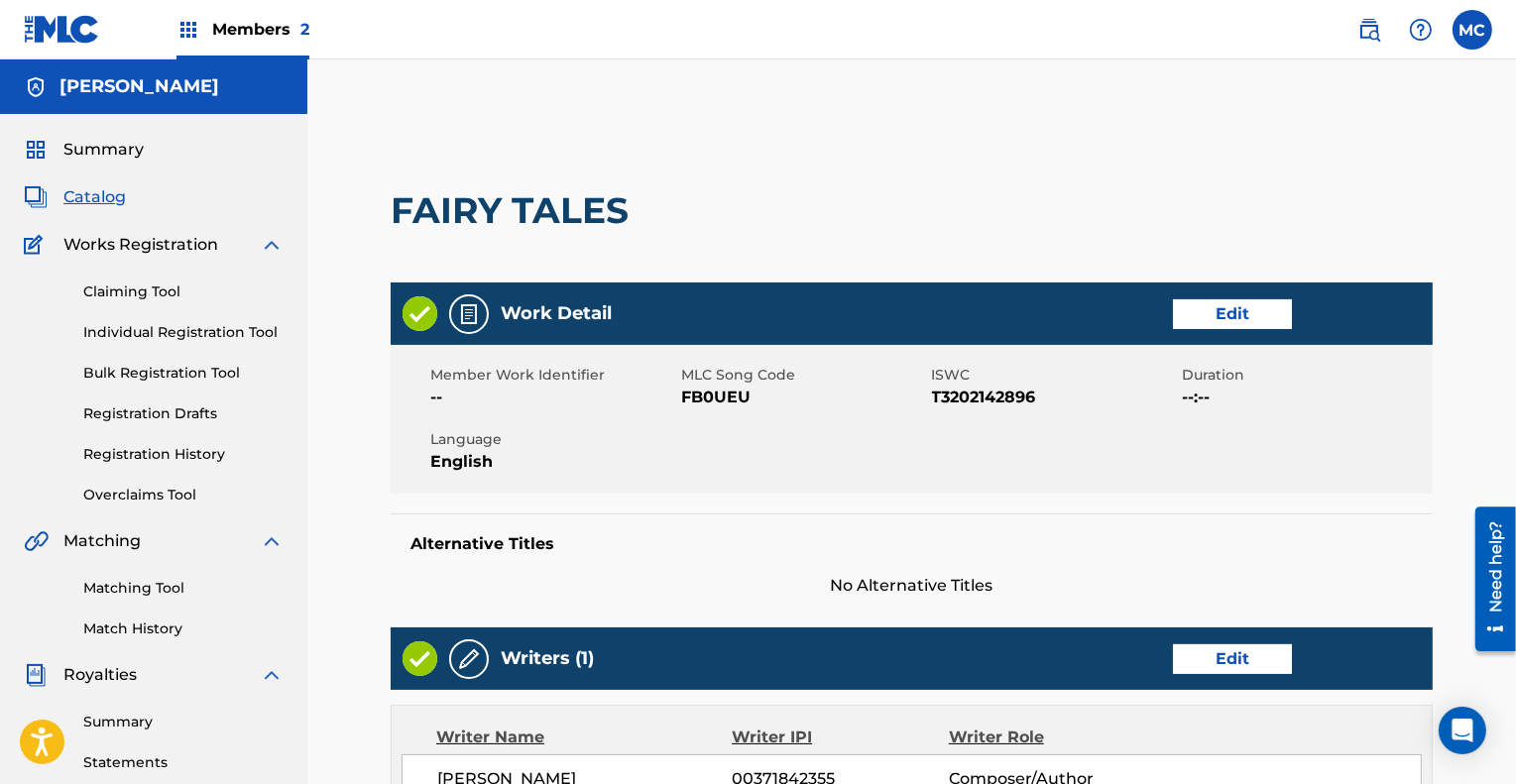 click on "Edit" at bounding box center (1232, 314) 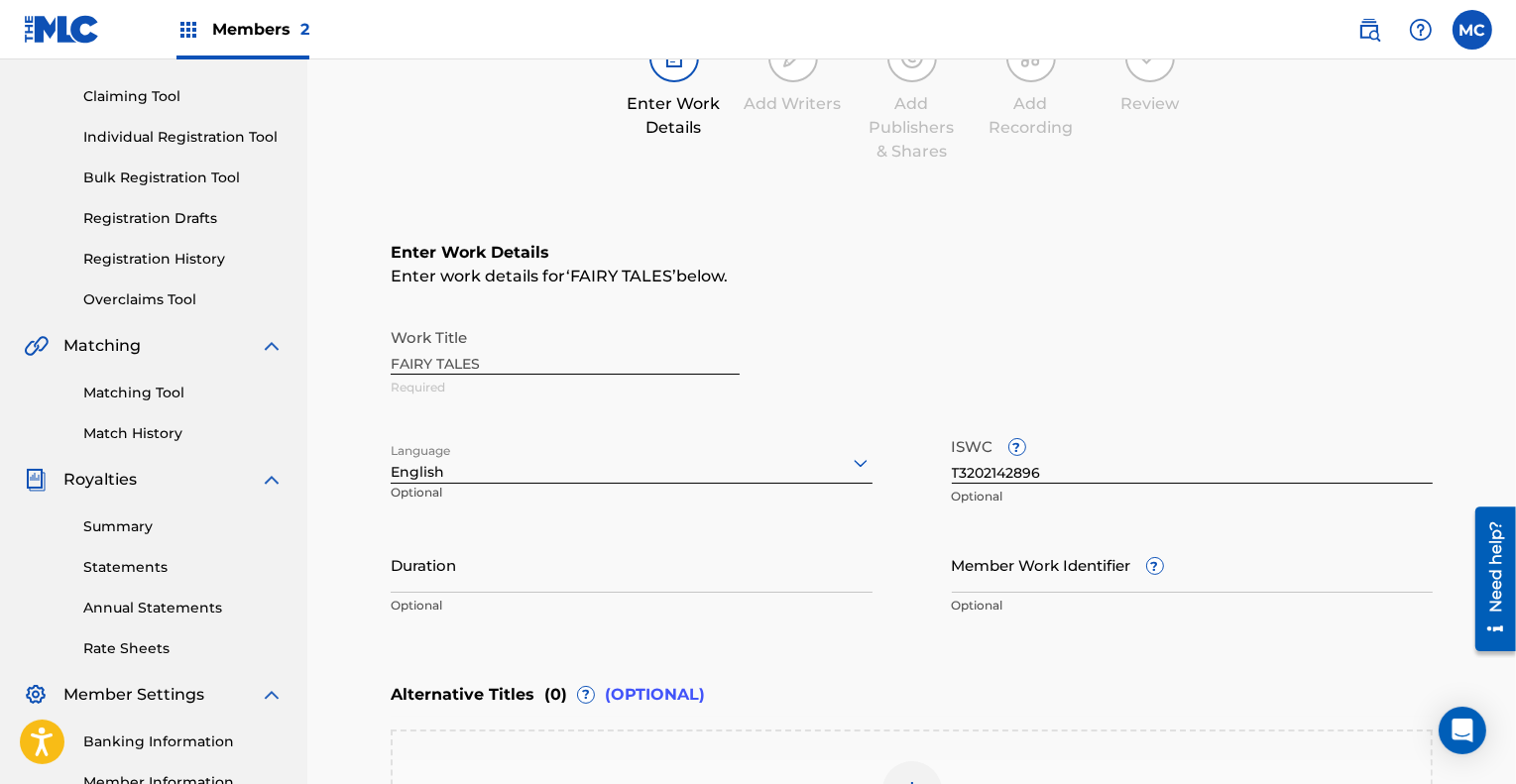 scroll, scrollTop: 196, scrollLeft: 0, axis: vertical 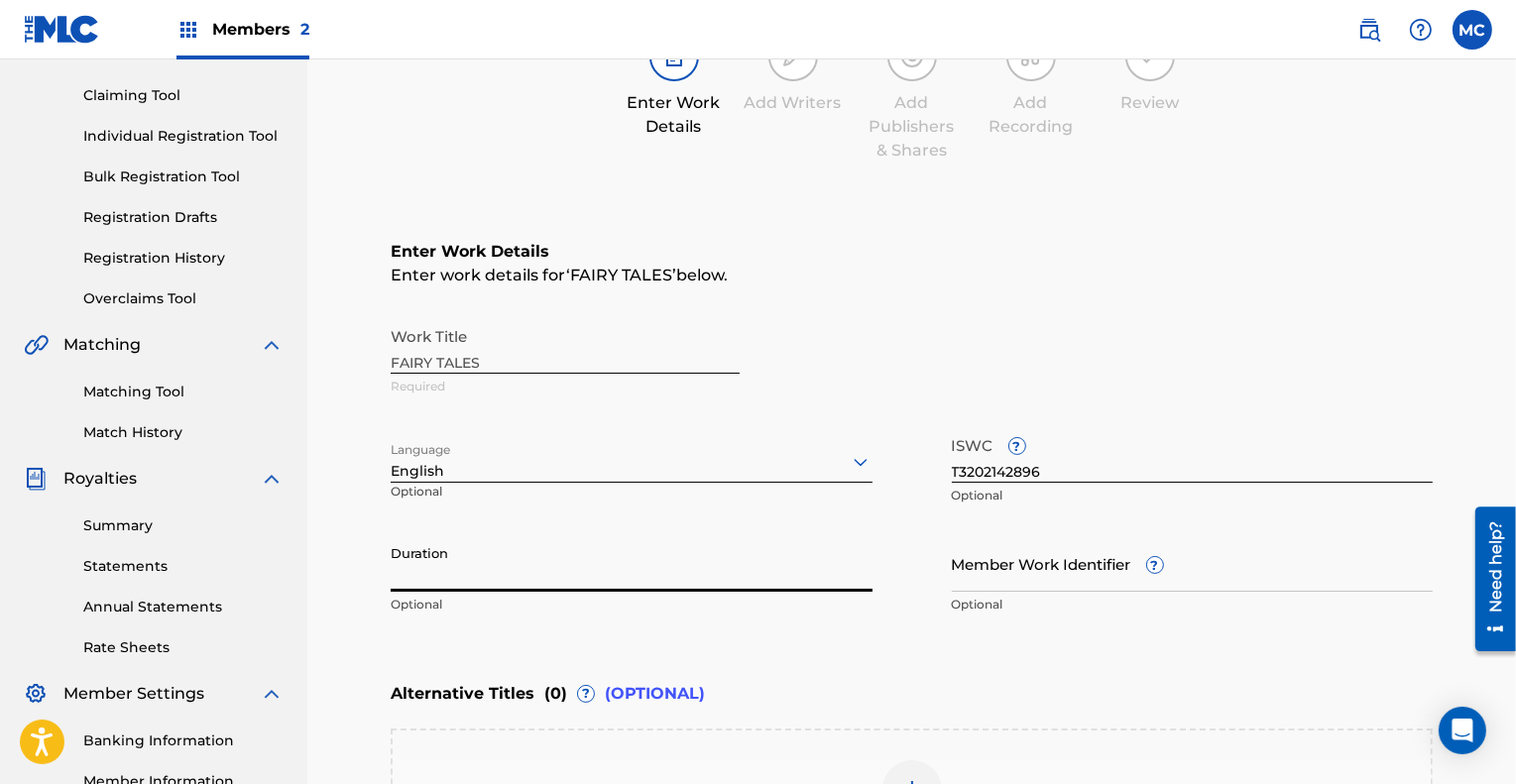 click on "Duration" at bounding box center (632, 563) 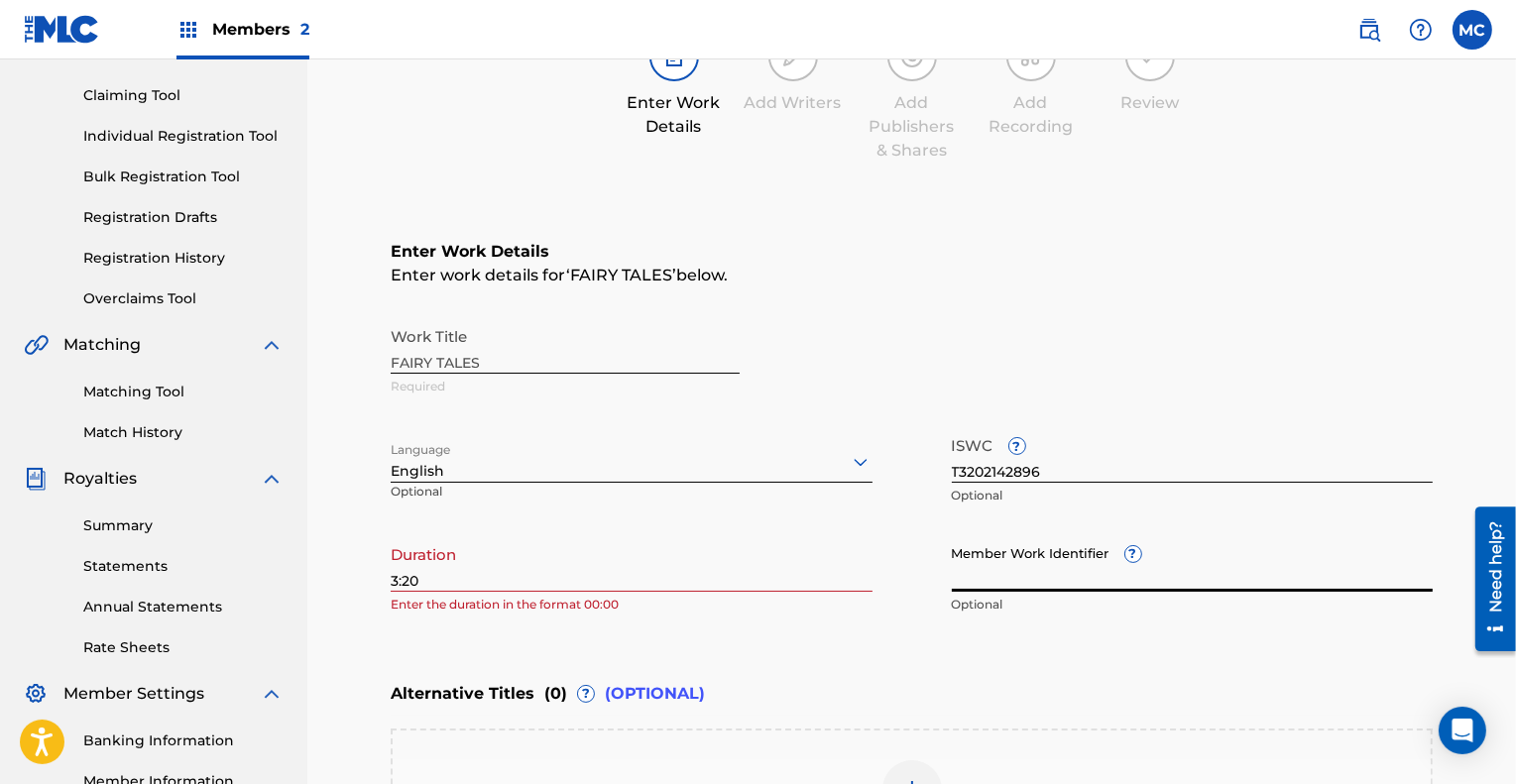 click on "3:20" at bounding box center [632, 563] 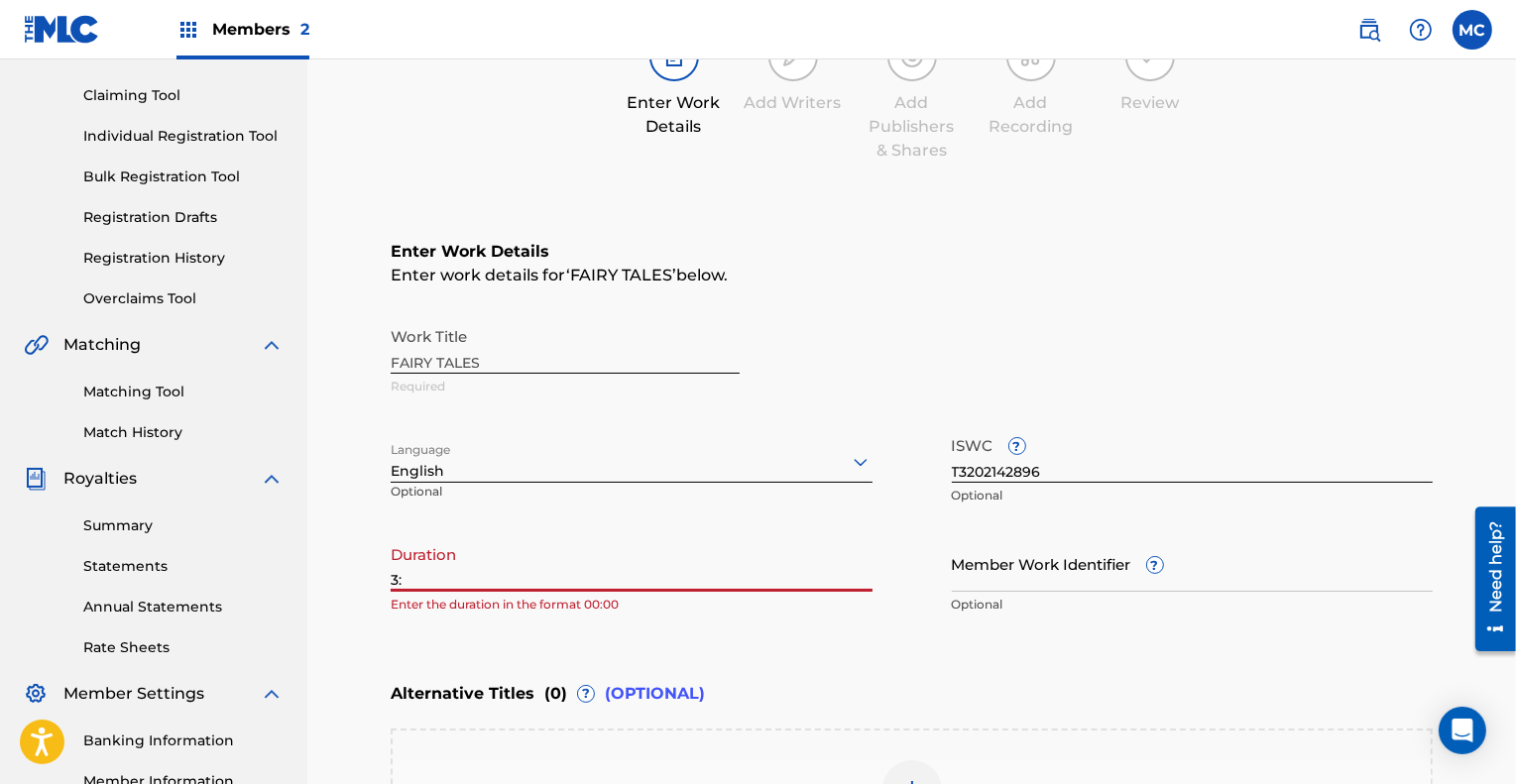 type on "3" 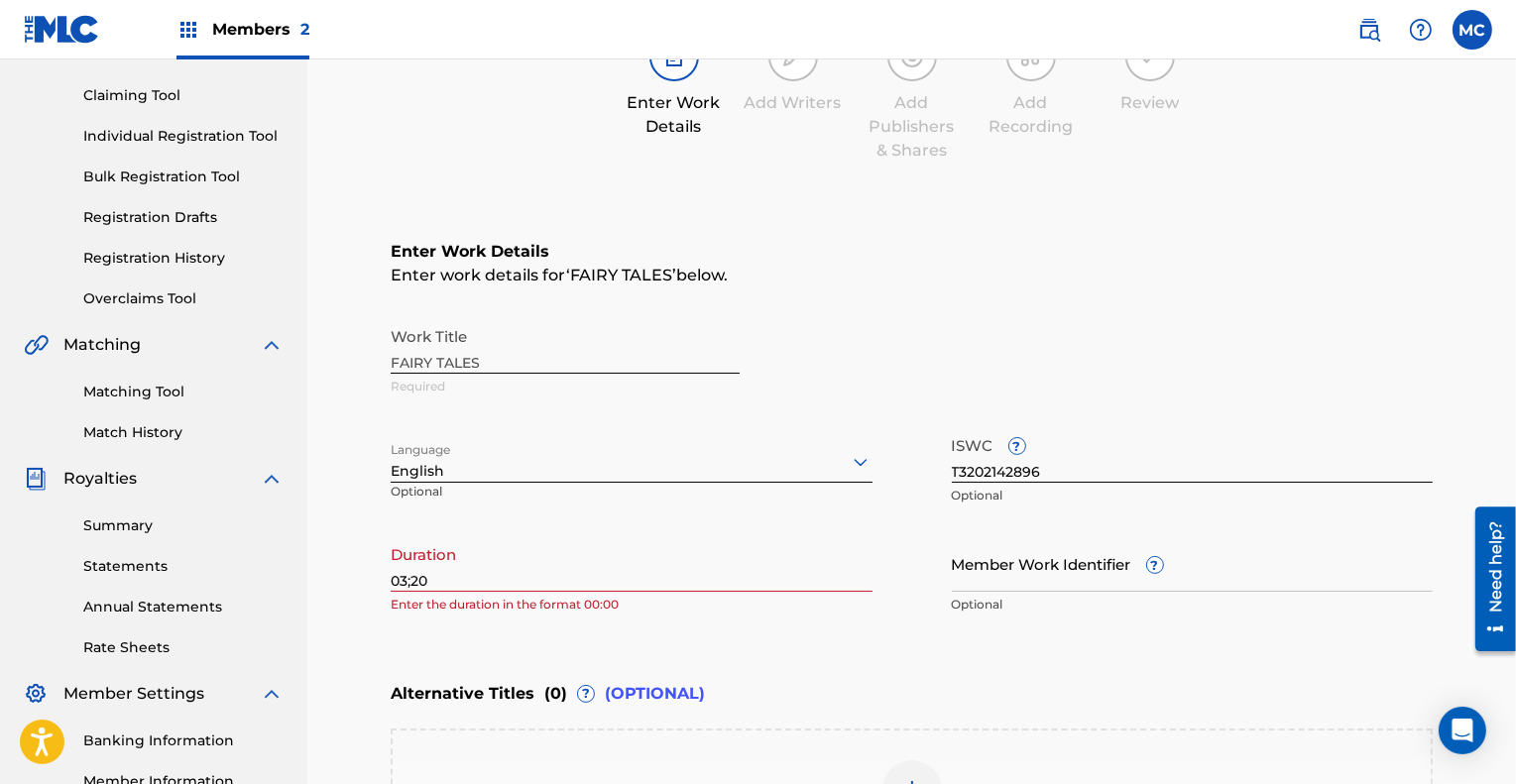 click on "Enter Work Details Enter work details for  ‘ FAIRY TALES ’  below. Work Title   FAIRY TALES Required Language English Optional ISWC   ? T3202142896 Optional Duration   03;20 Enter the duration in the format 00:00 Member Work Identifier   ? Optional" at bounding box center [911, 432] 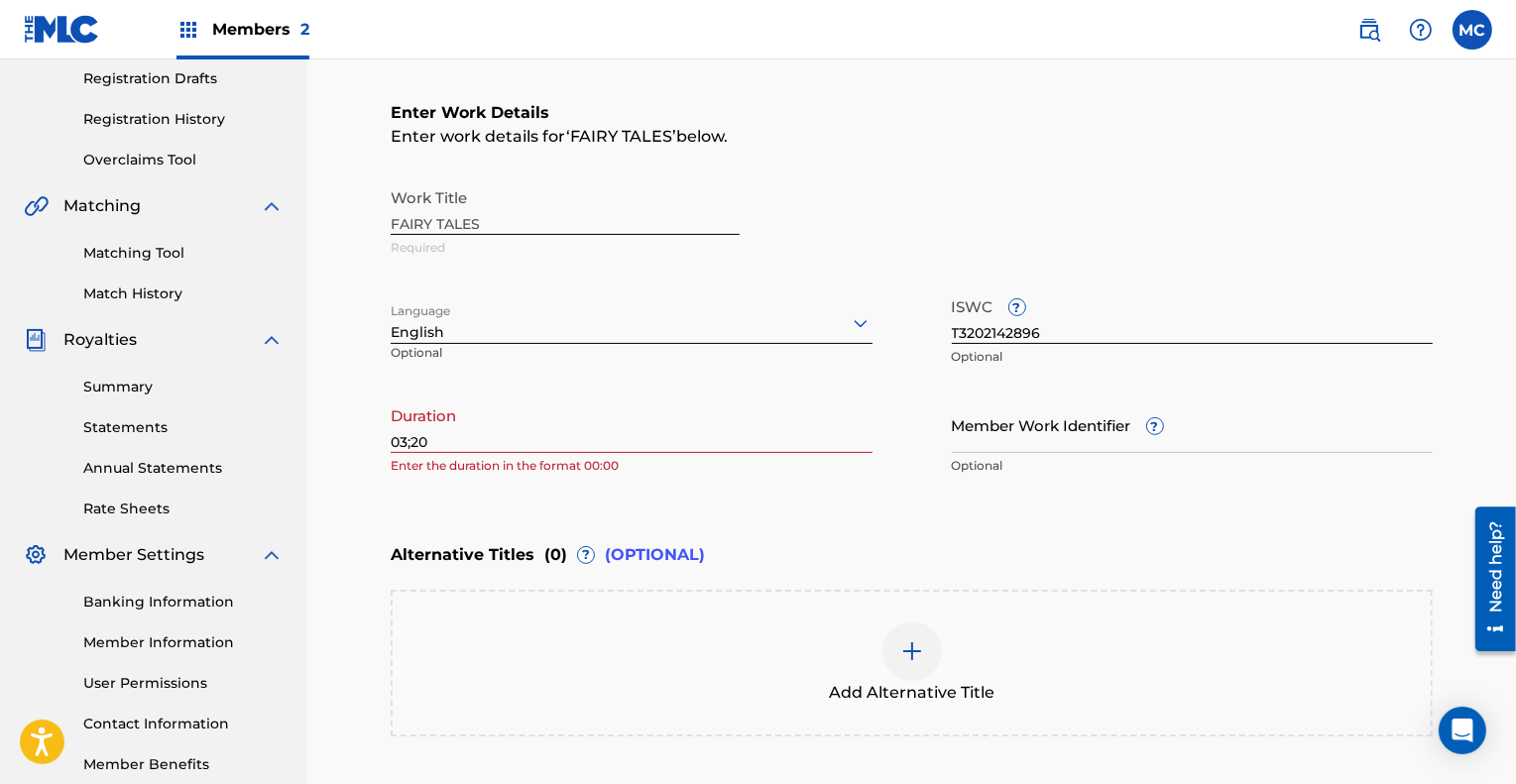 scroll, scrollTop: 334, scrollLeft: 0, axis: vertical 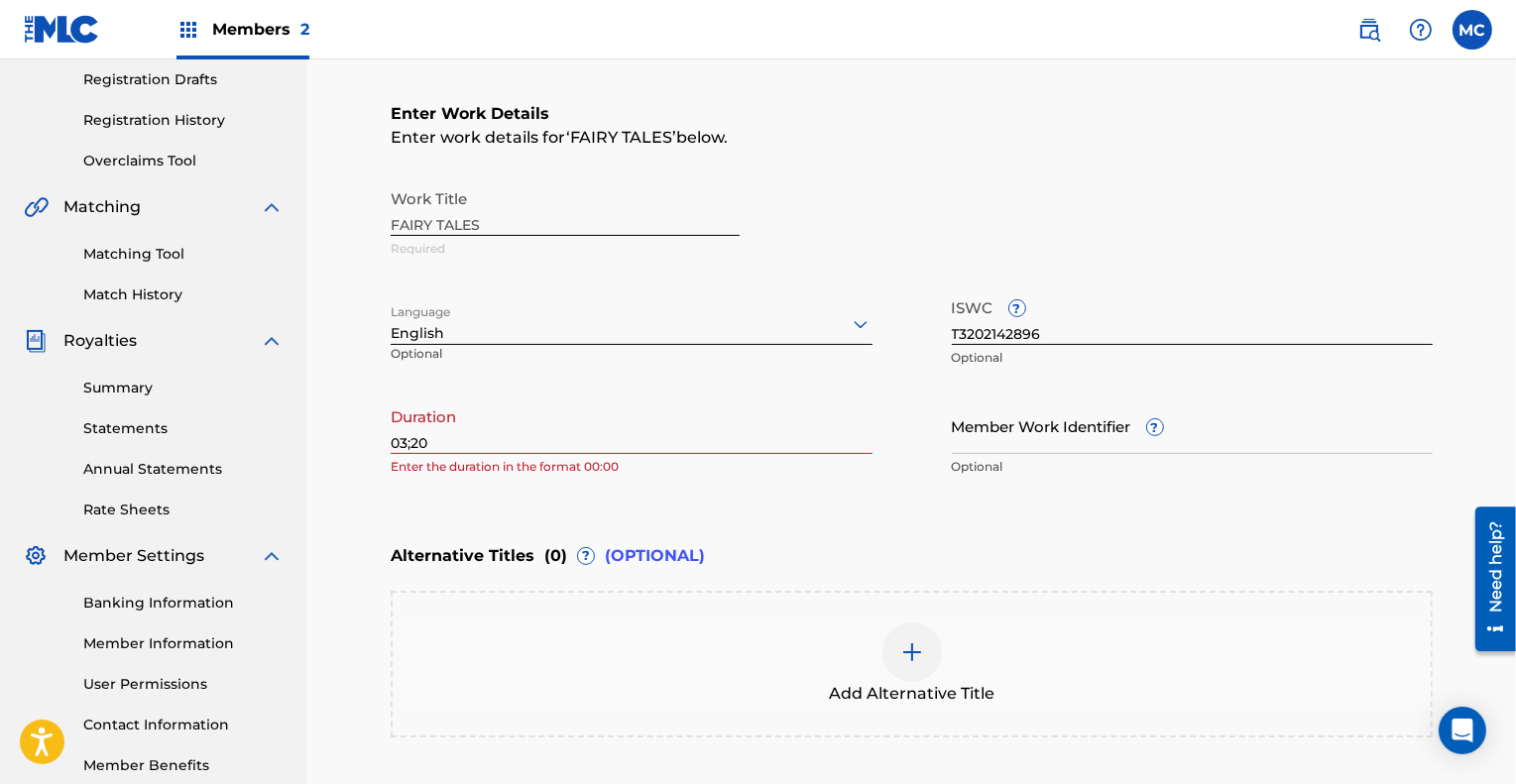 click on "03;20" at bounding box center (632, 425) 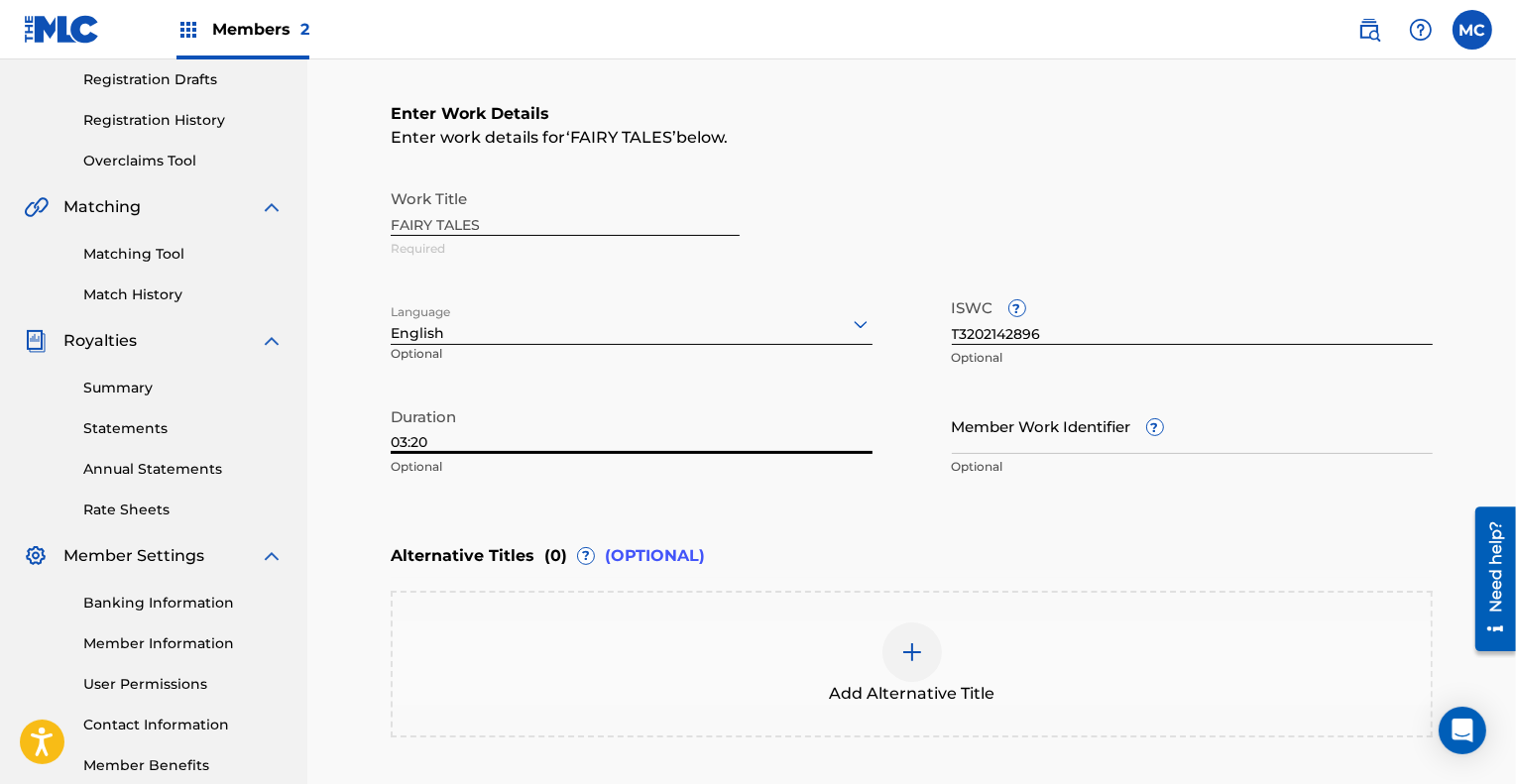 type on "03:20" 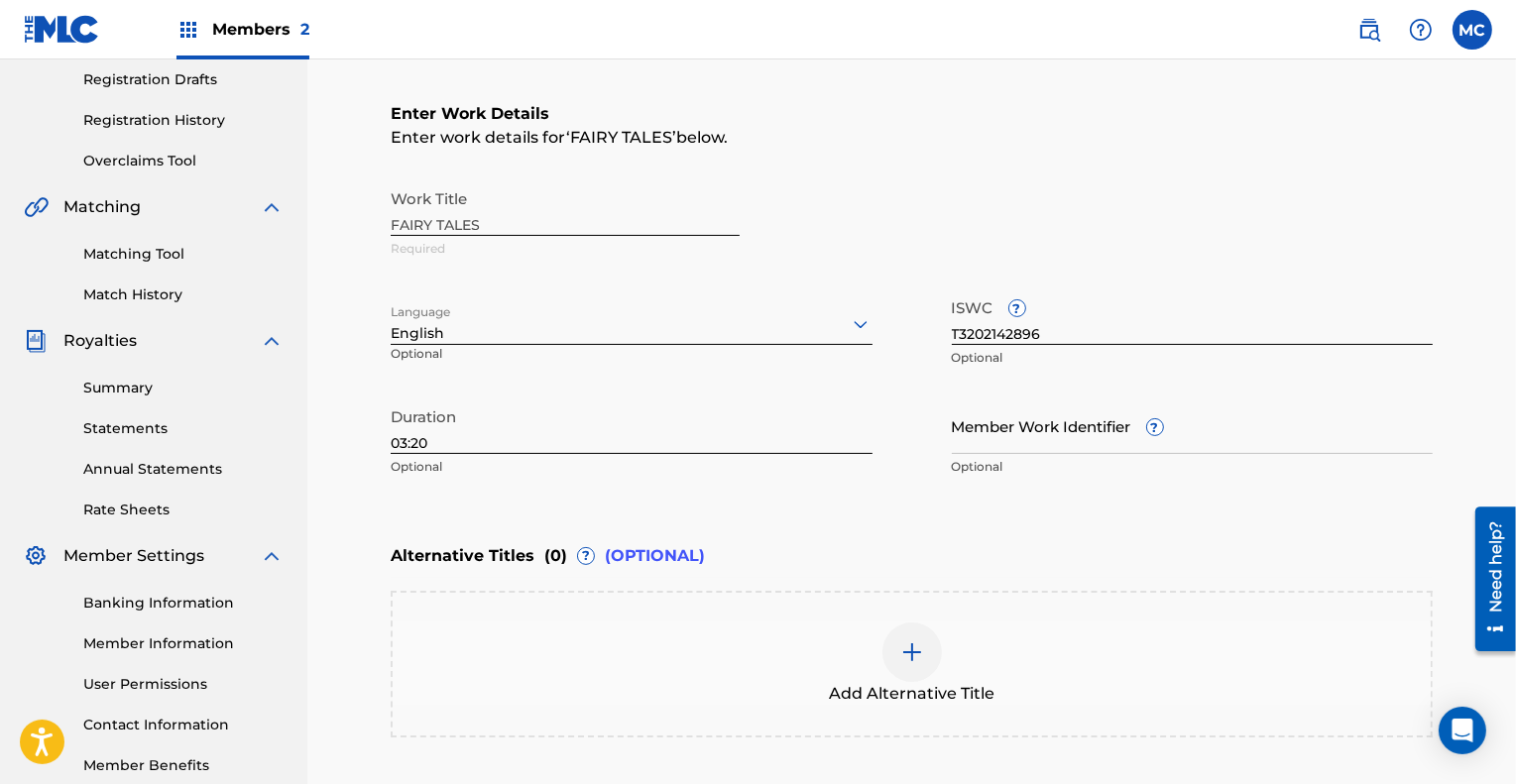 drag, startPoint x: 775, startPoint y: 492, endPoint x: 781, endPoint y: 501, distance: 10.816654 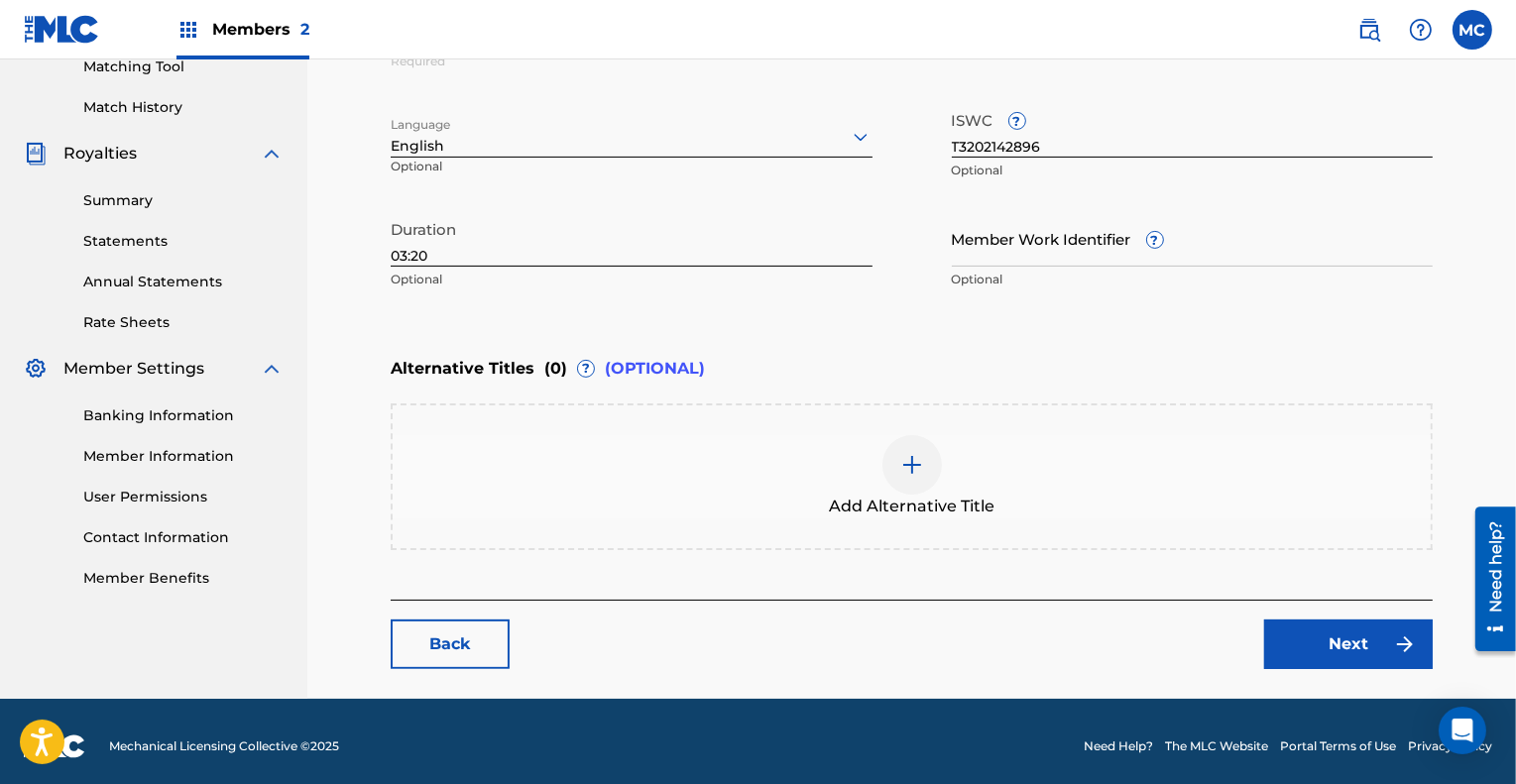 scroll, scrollTop: 530, scrollLeft: 0, axis: vertical 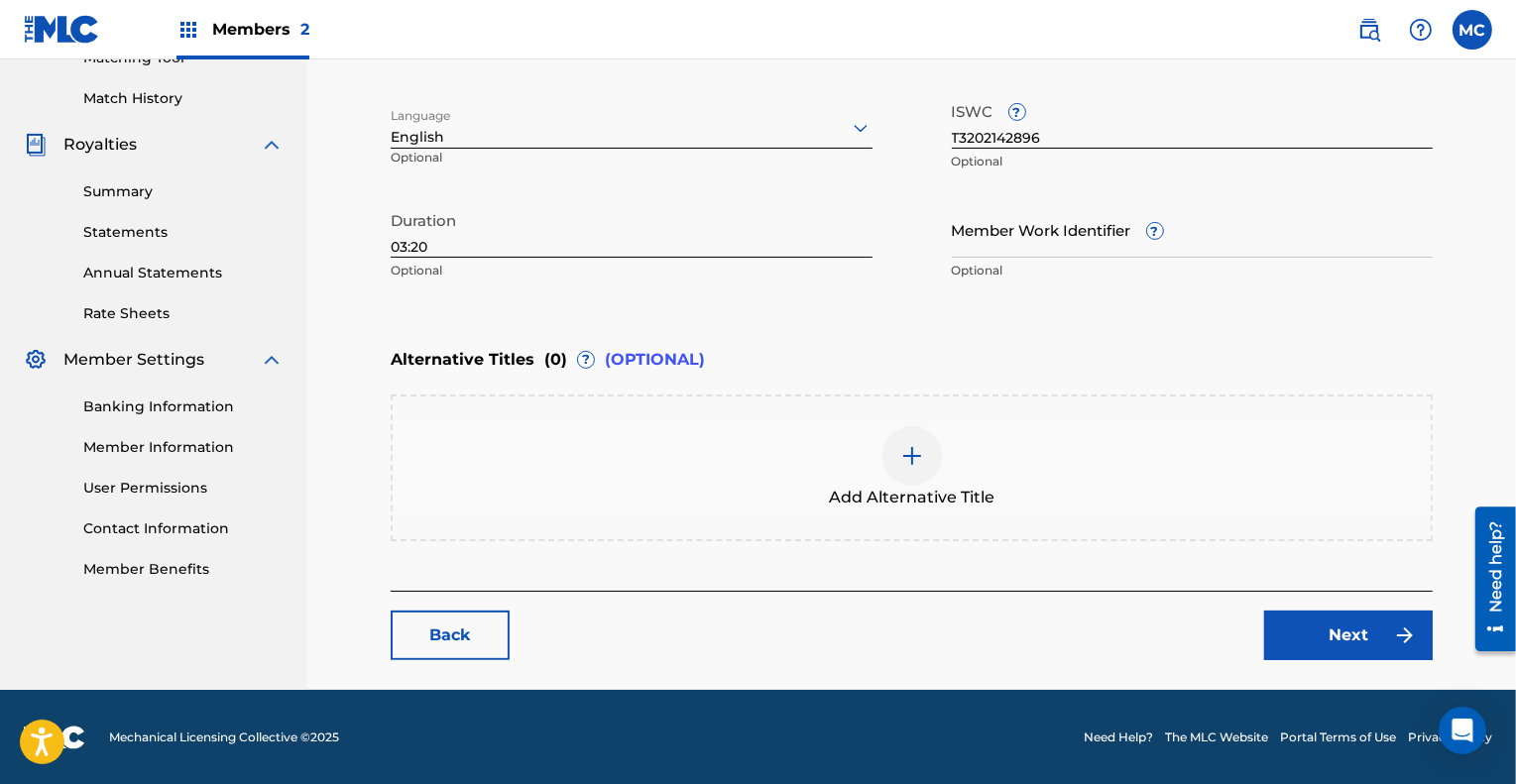 click on "Next" at bounding box center [1348, 635] 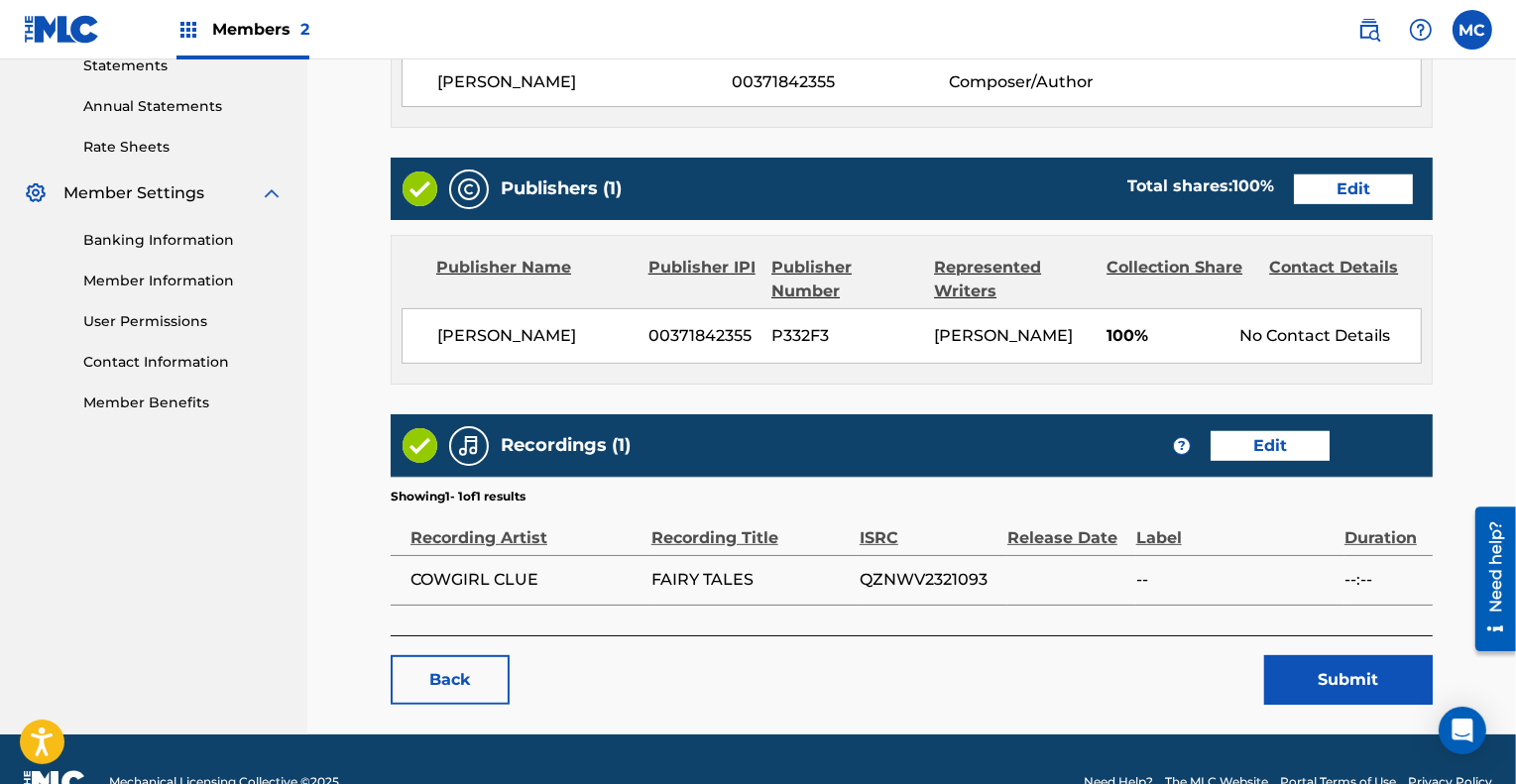 scroll, scrollTop: 698, scrollLeft: 0, axis: vertical 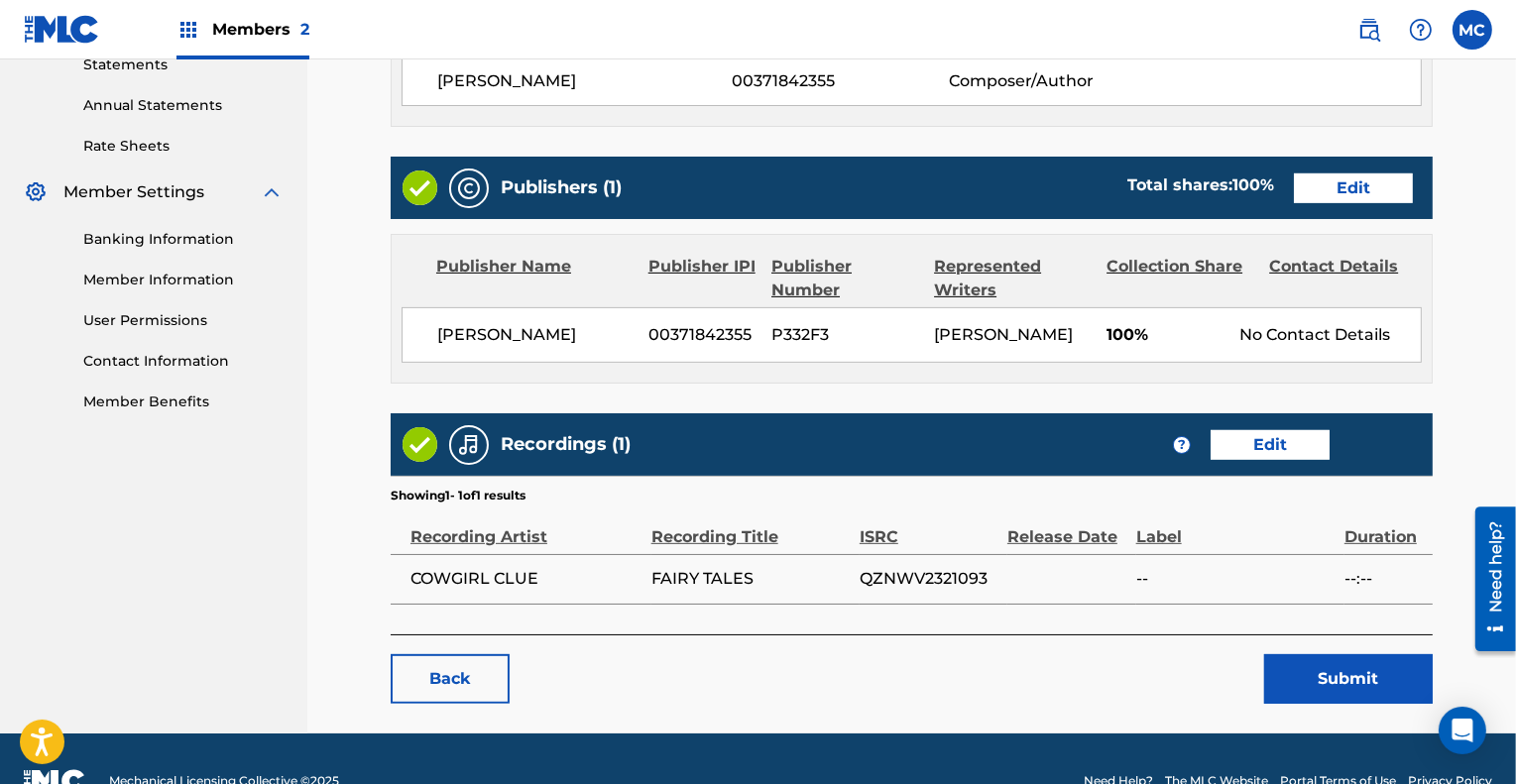 click on "Edit" at bounding box center [1270, 445] 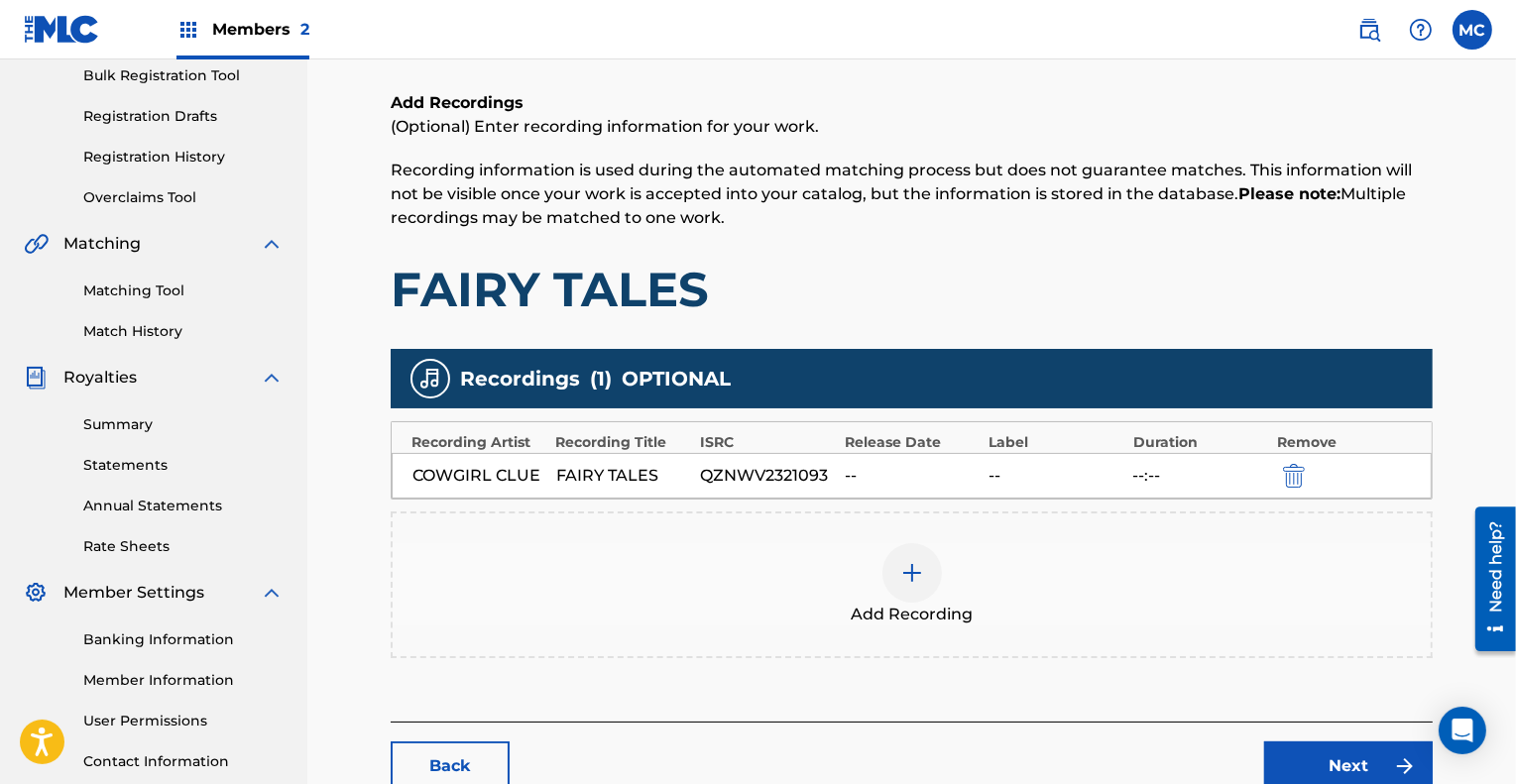 scroll, scrollTop: 298, scrollLeft: 0, axis: vertical 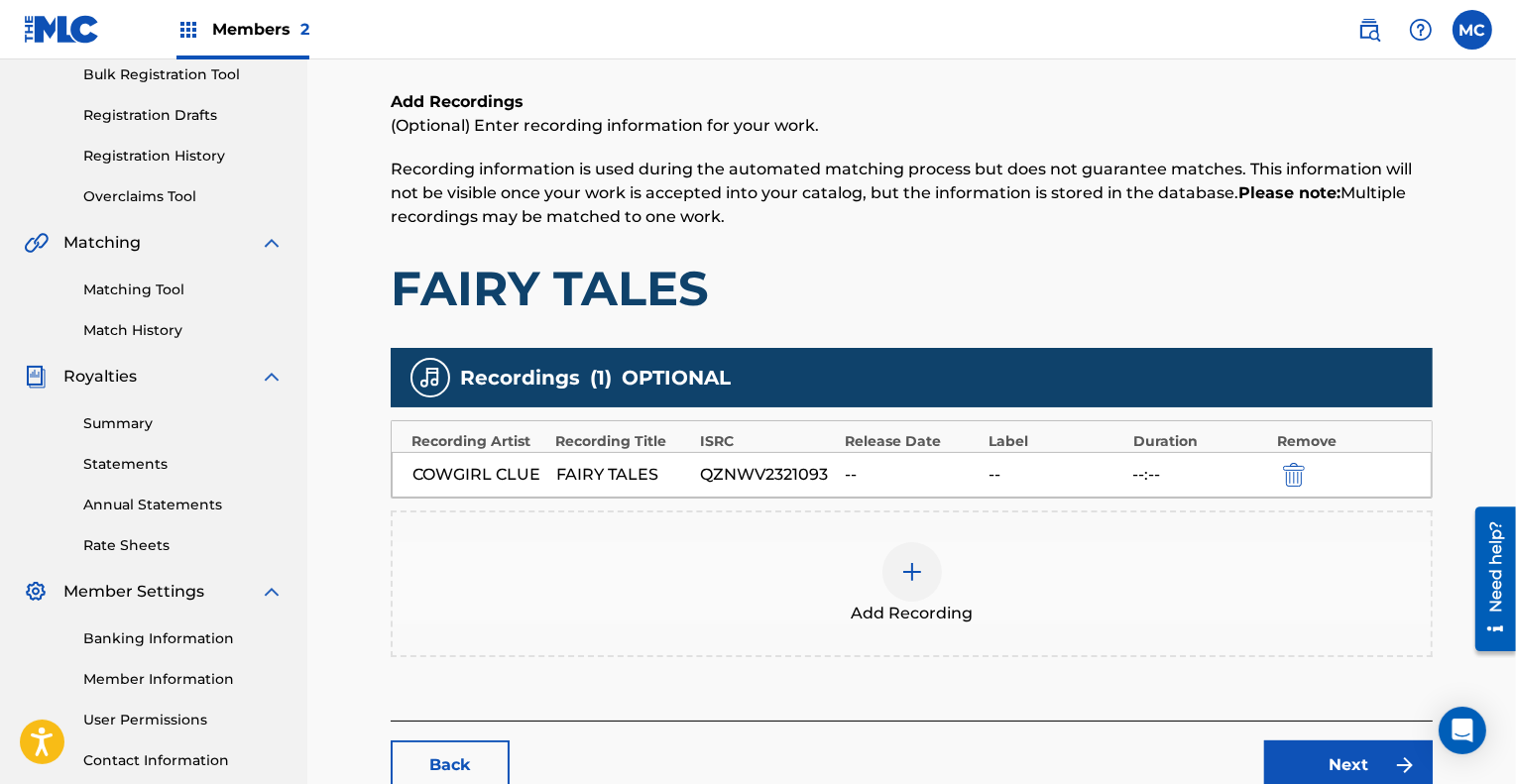 click at bounding box center (912, 572) 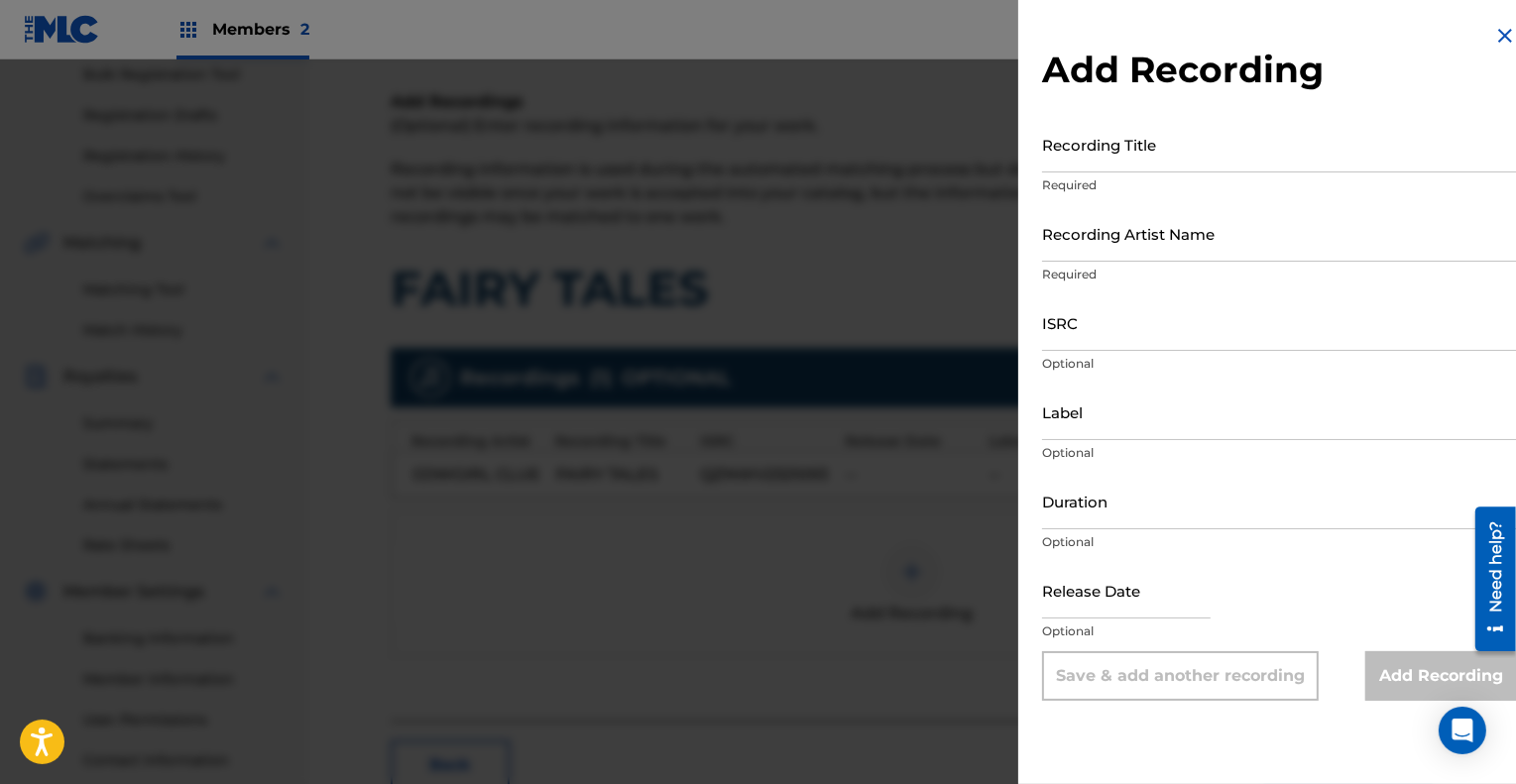 click on "Recording Title" at bounding box center [1279, 144] 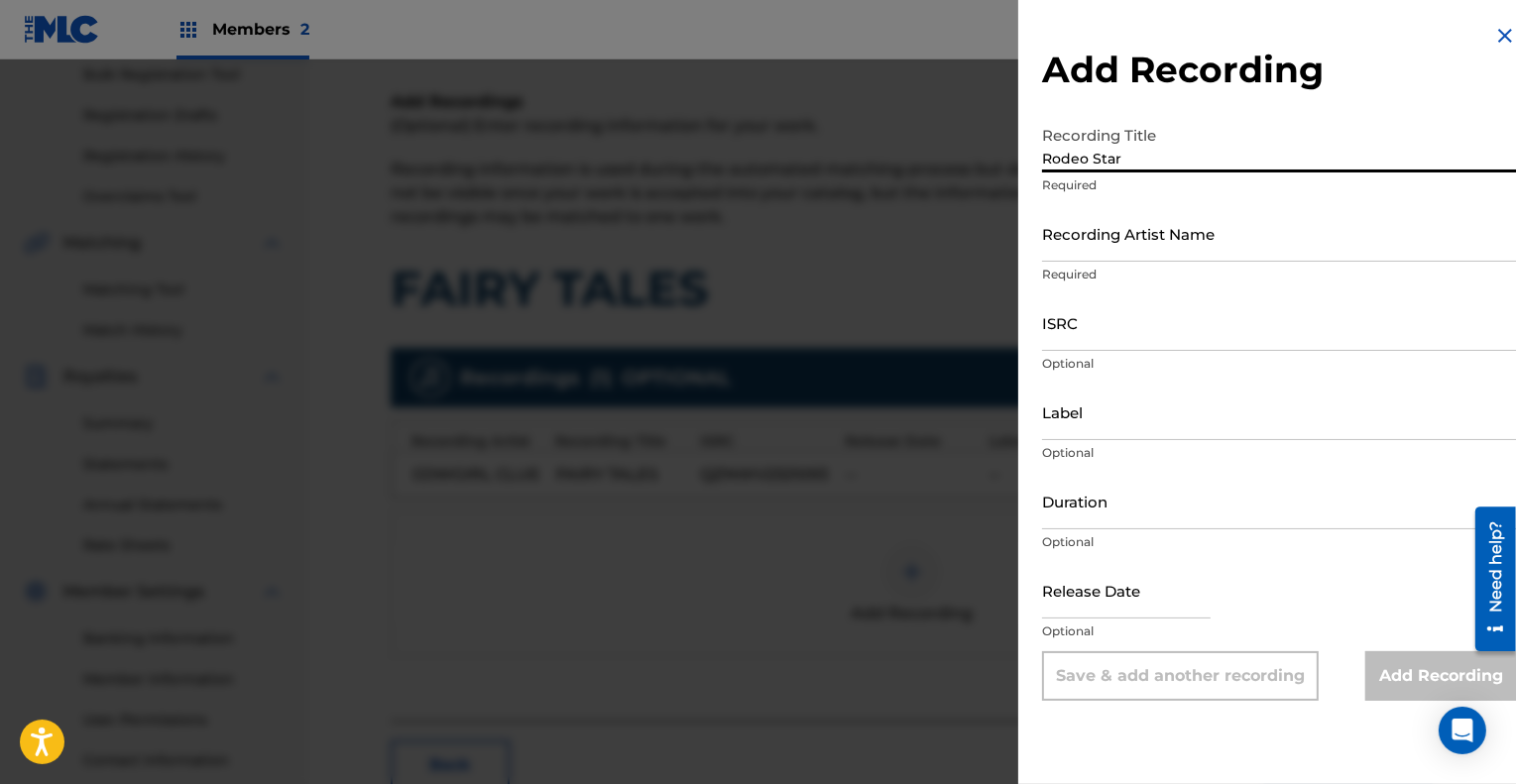type on "Rodeo Star" 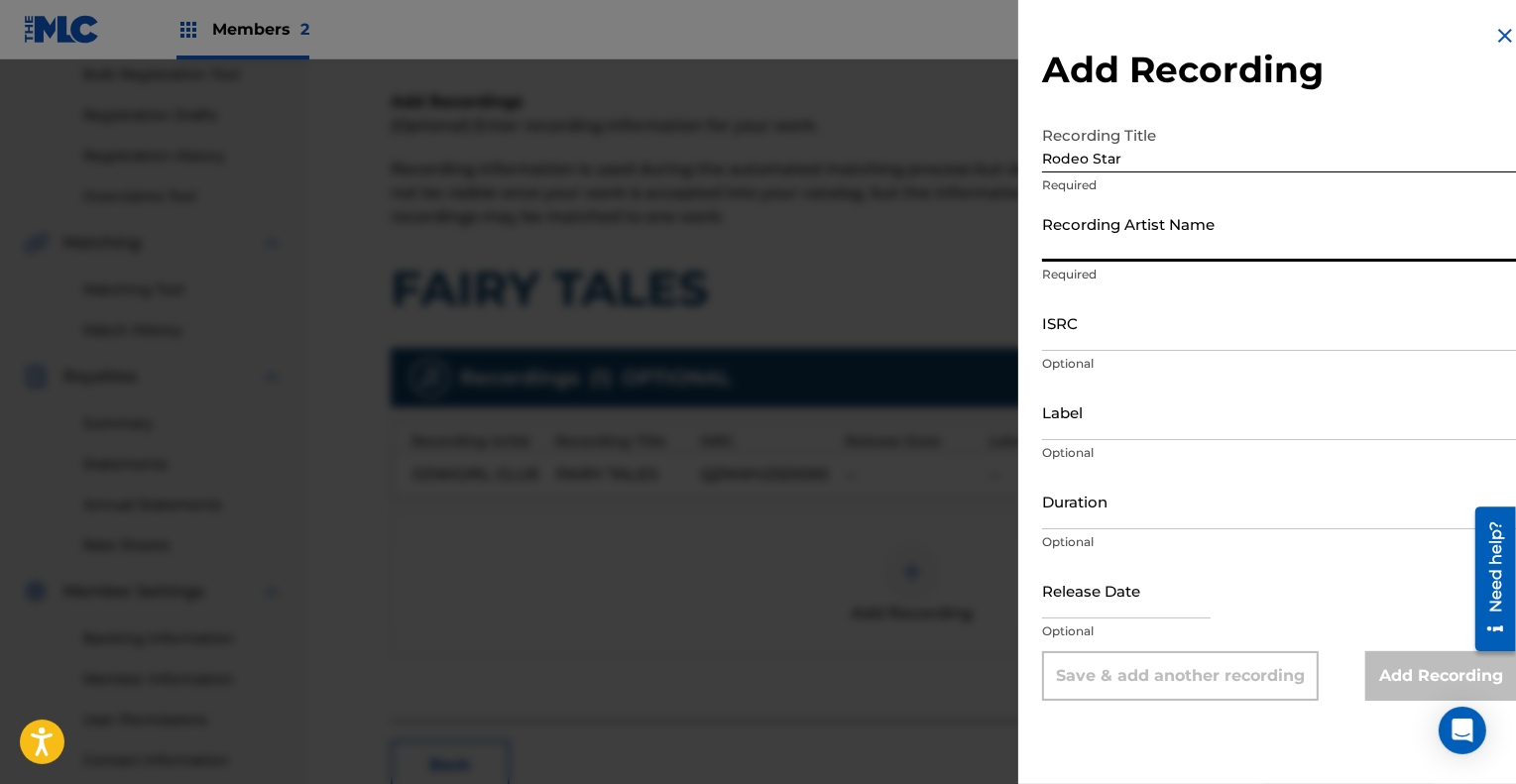 click on "Recording Artist Name" at bounding box center (1279, 233) 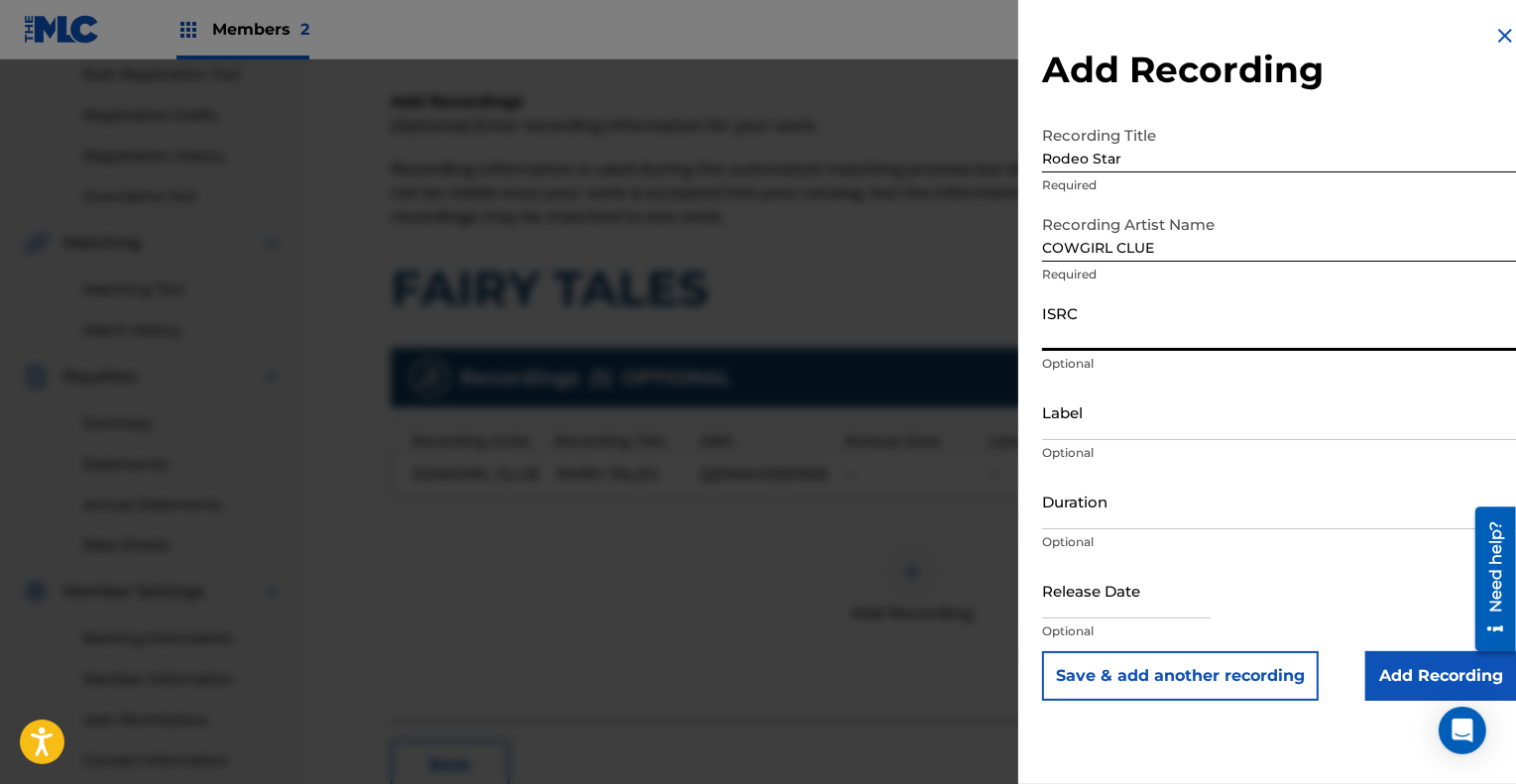 click on "ISRC" at bounding box center (1279, 322) 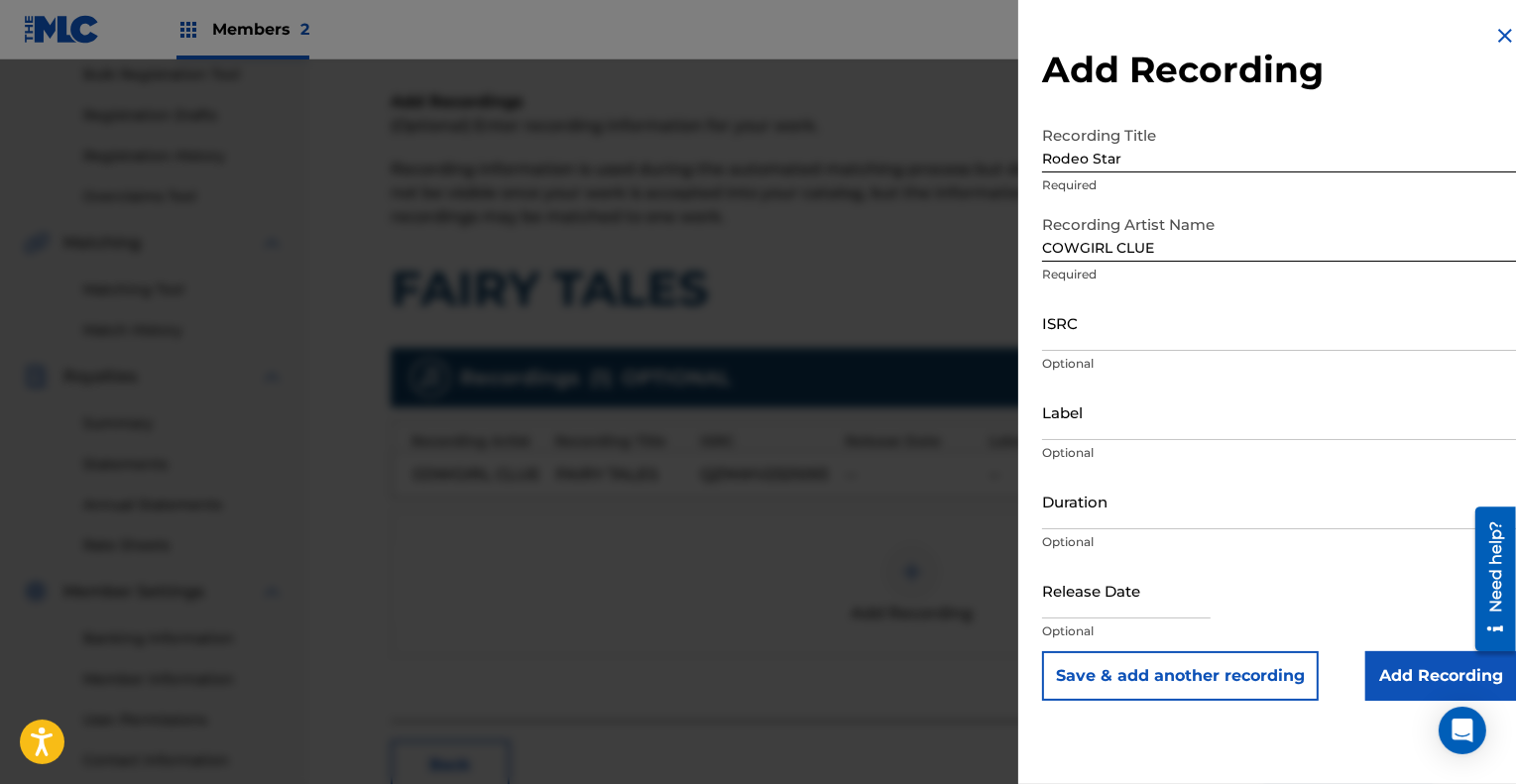 click at bounding box center (1505, 36) 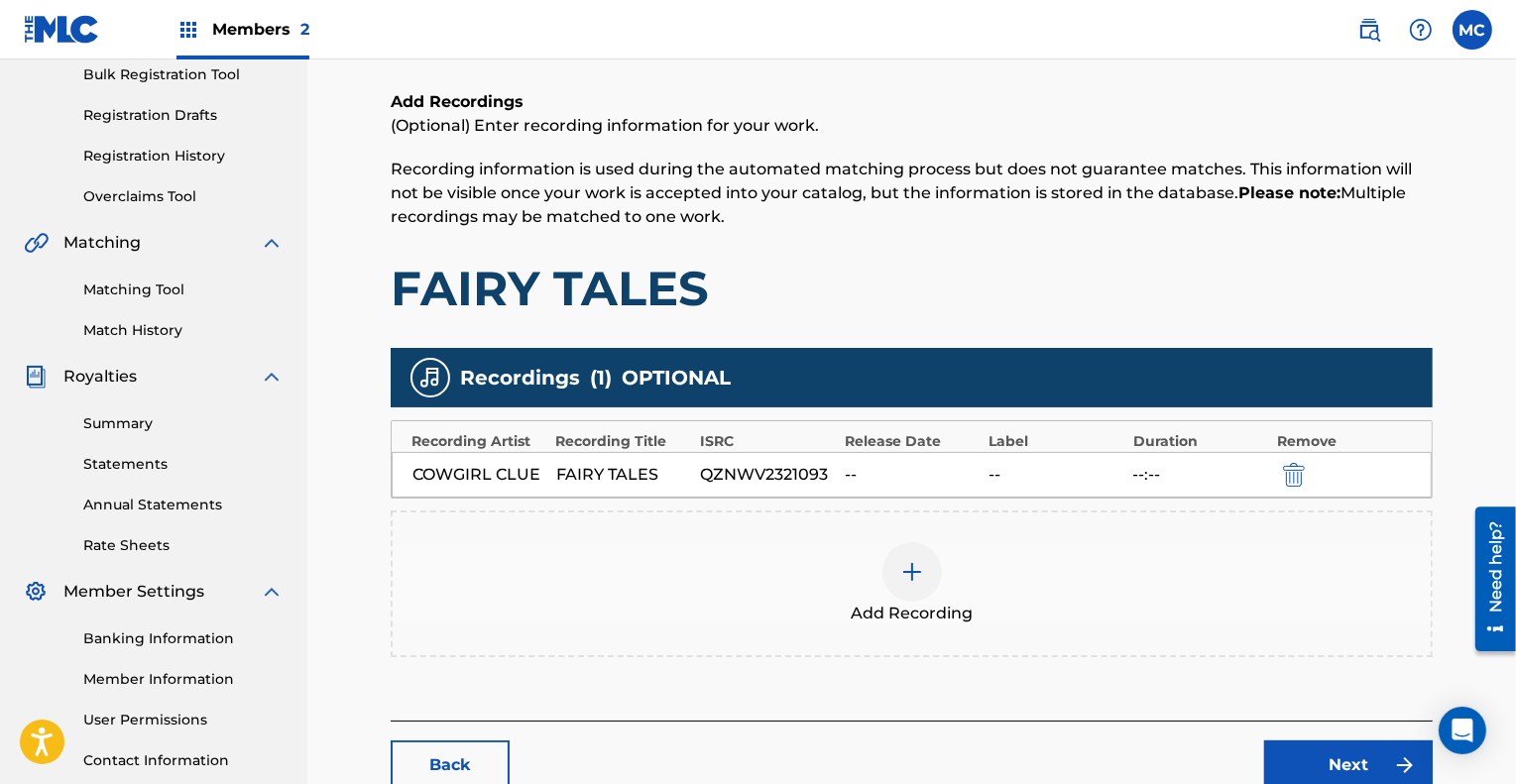 click at bounding box center (912, 572) 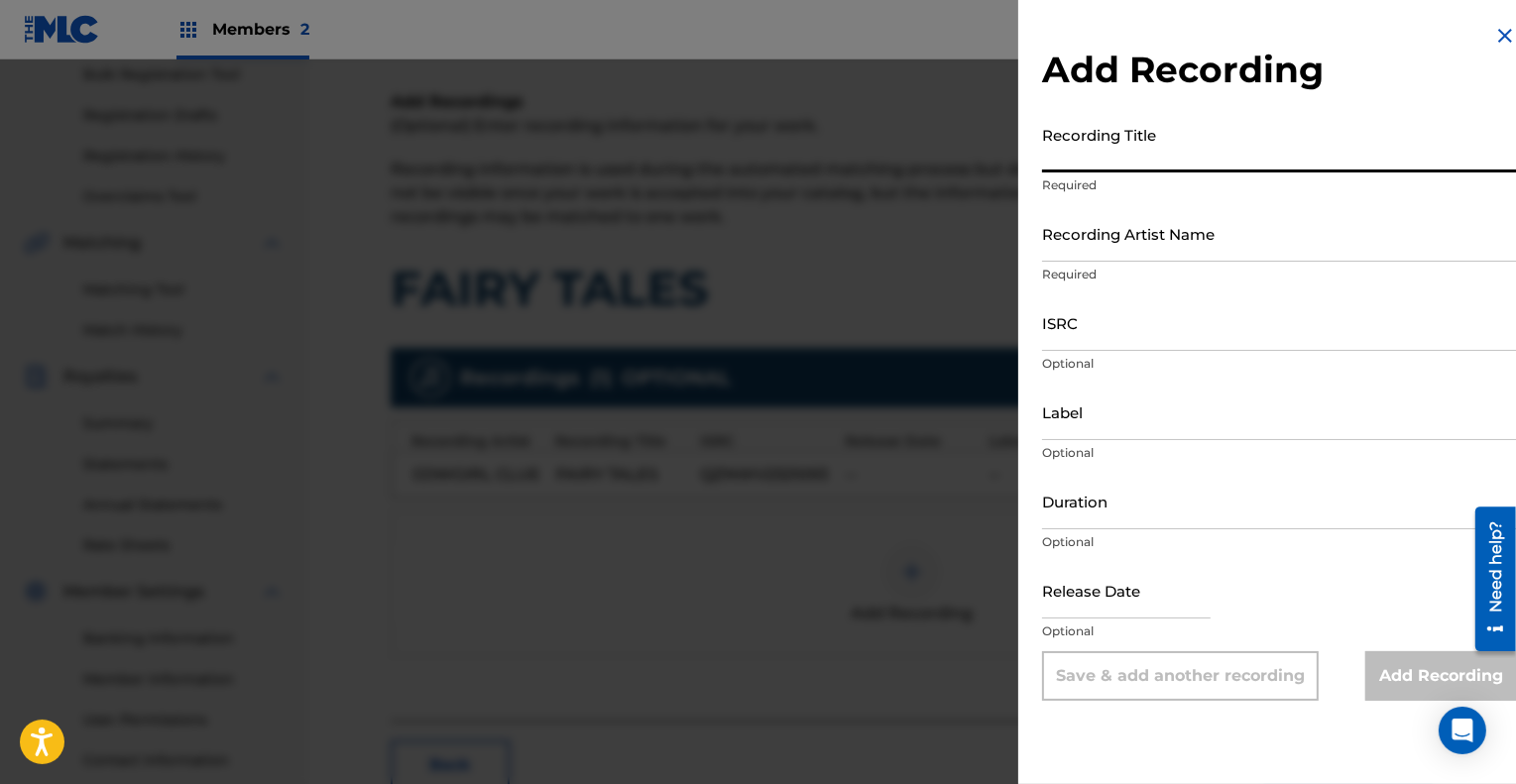 click on "Recording Title" at bounding box center [1279, 144] 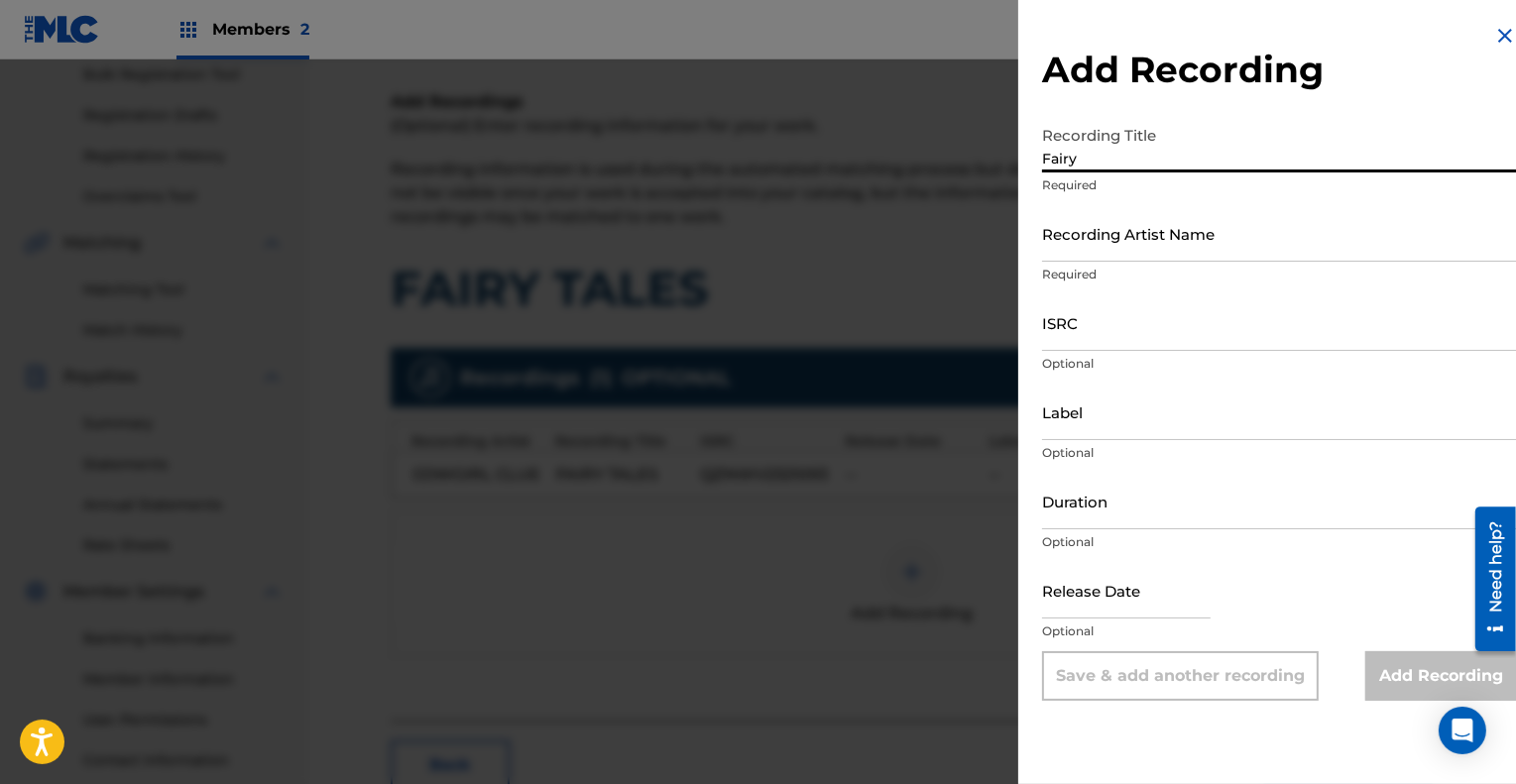 click on "Fairy" at bounding box center [1279, 144] 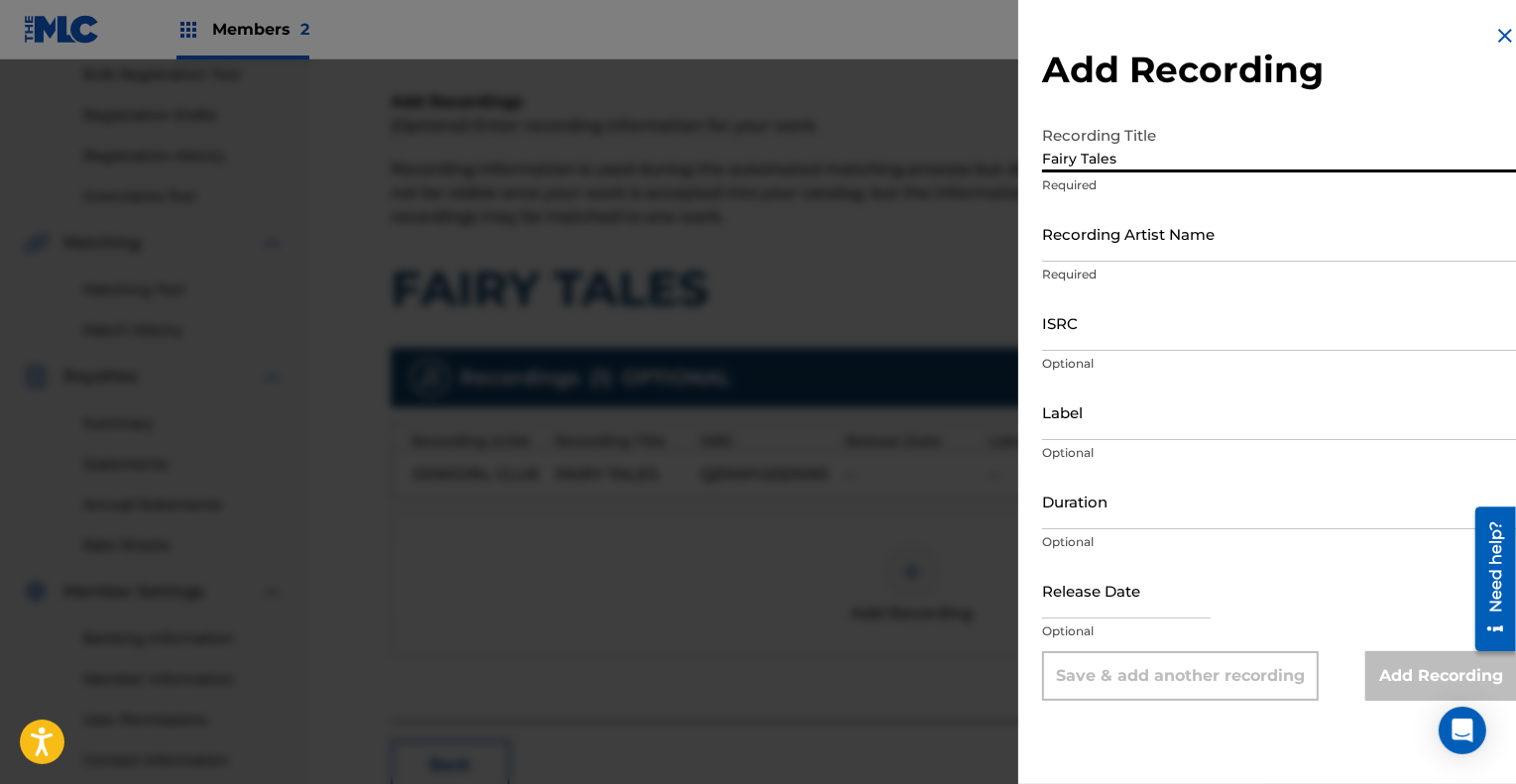 type on "Fairy Tales" 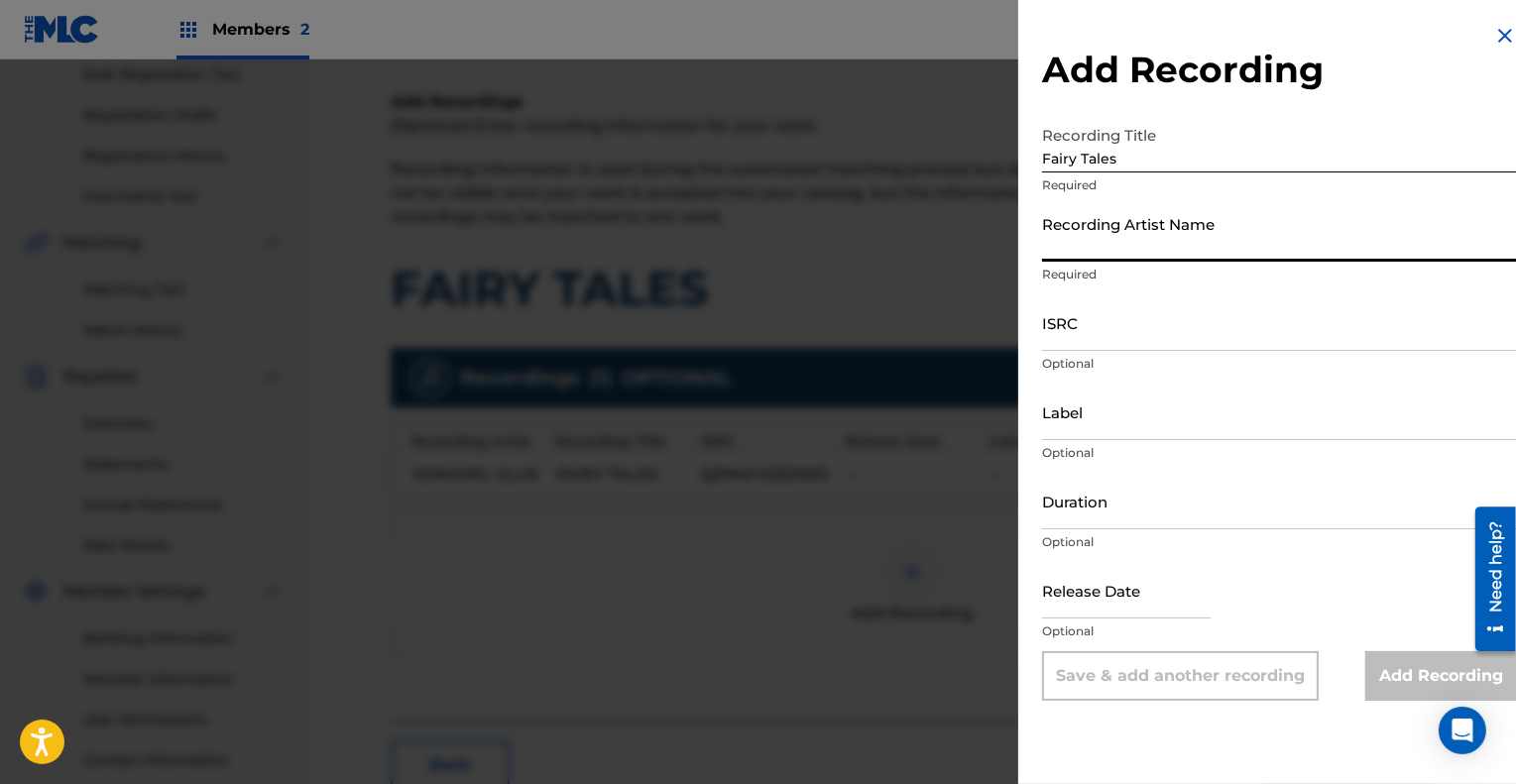 click on "Recording Artist Name" at bounding box center (1279, 233) 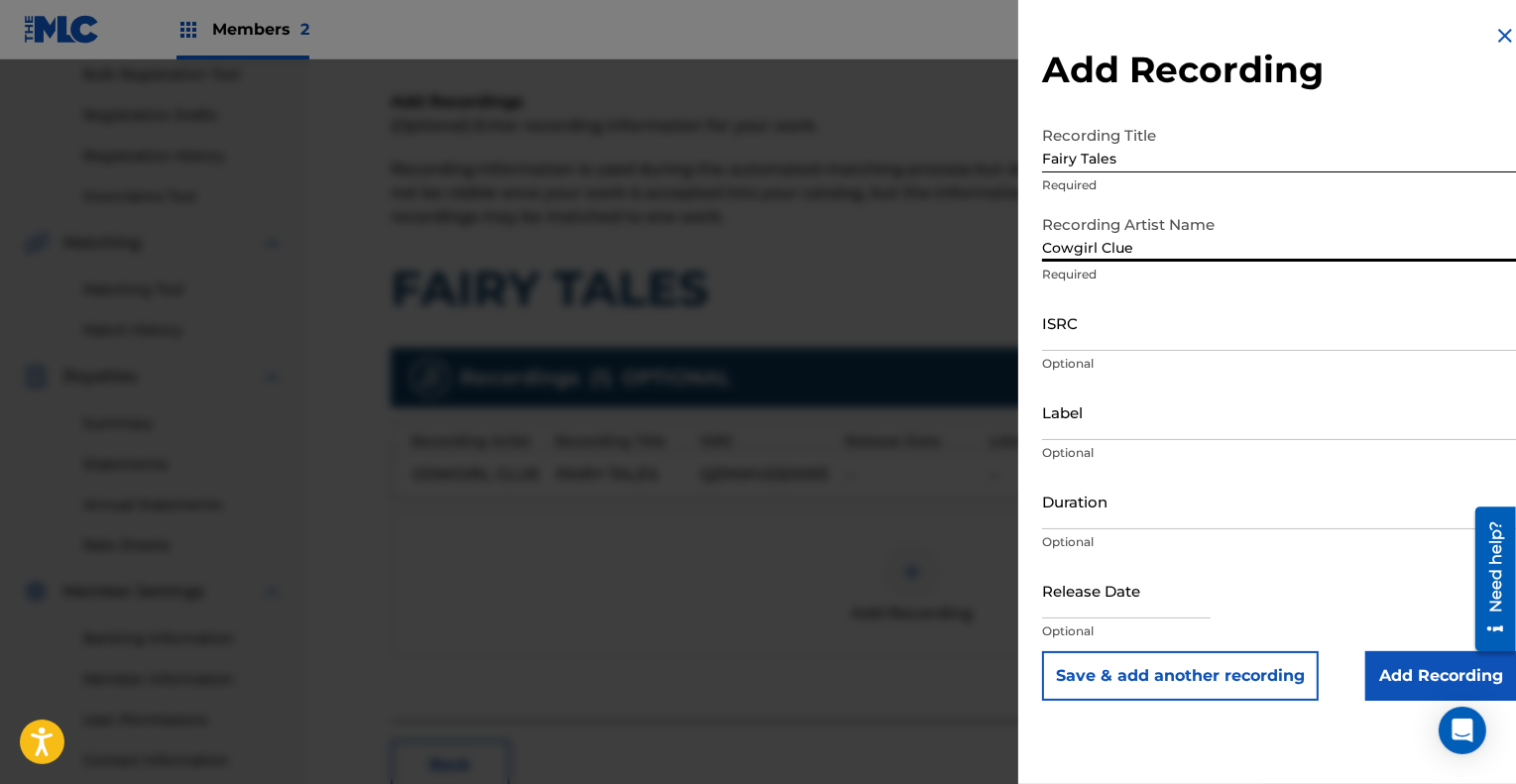 click on "ISRC" at bounding box center (1279, 322) 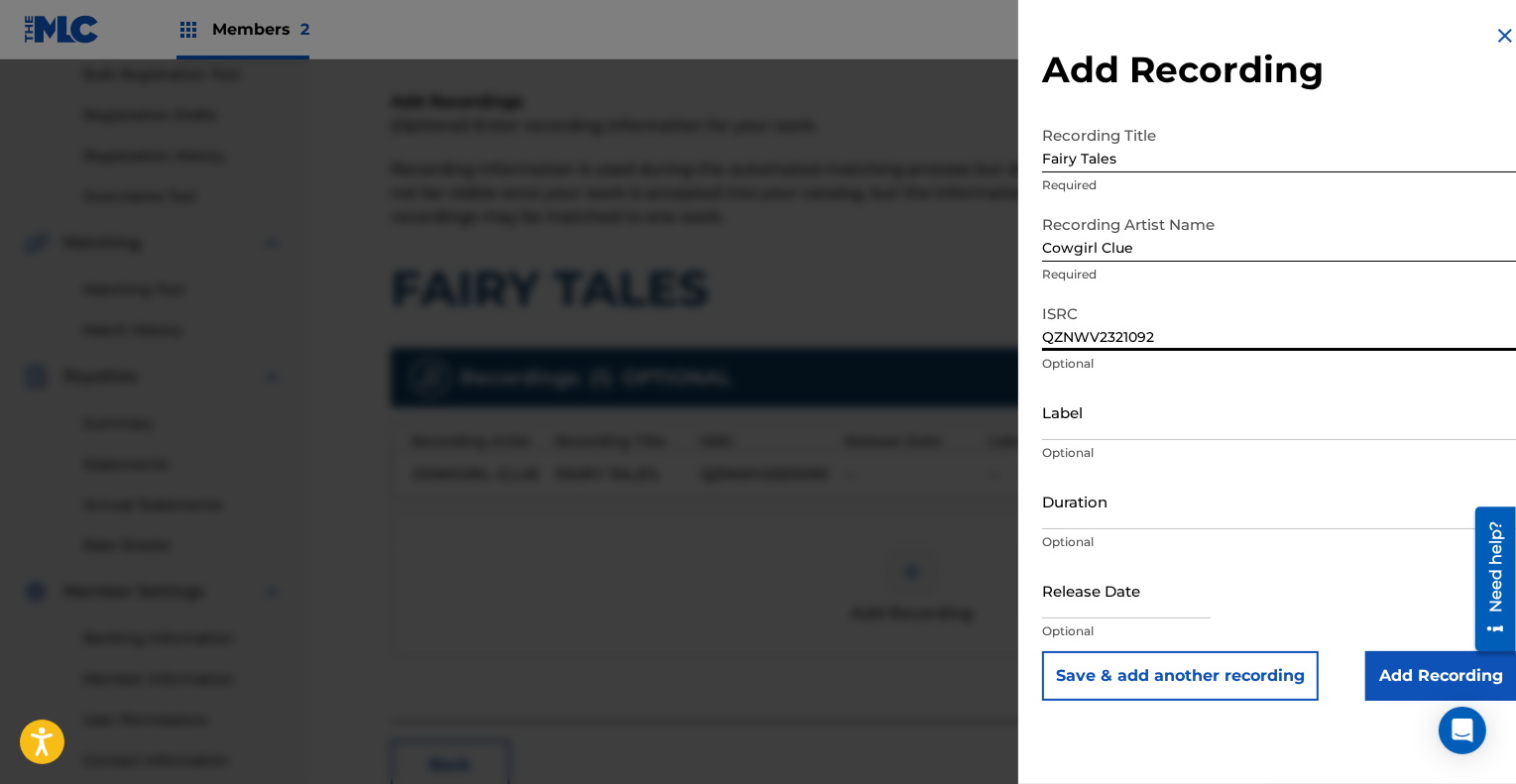 type on "QZNWV2321092" 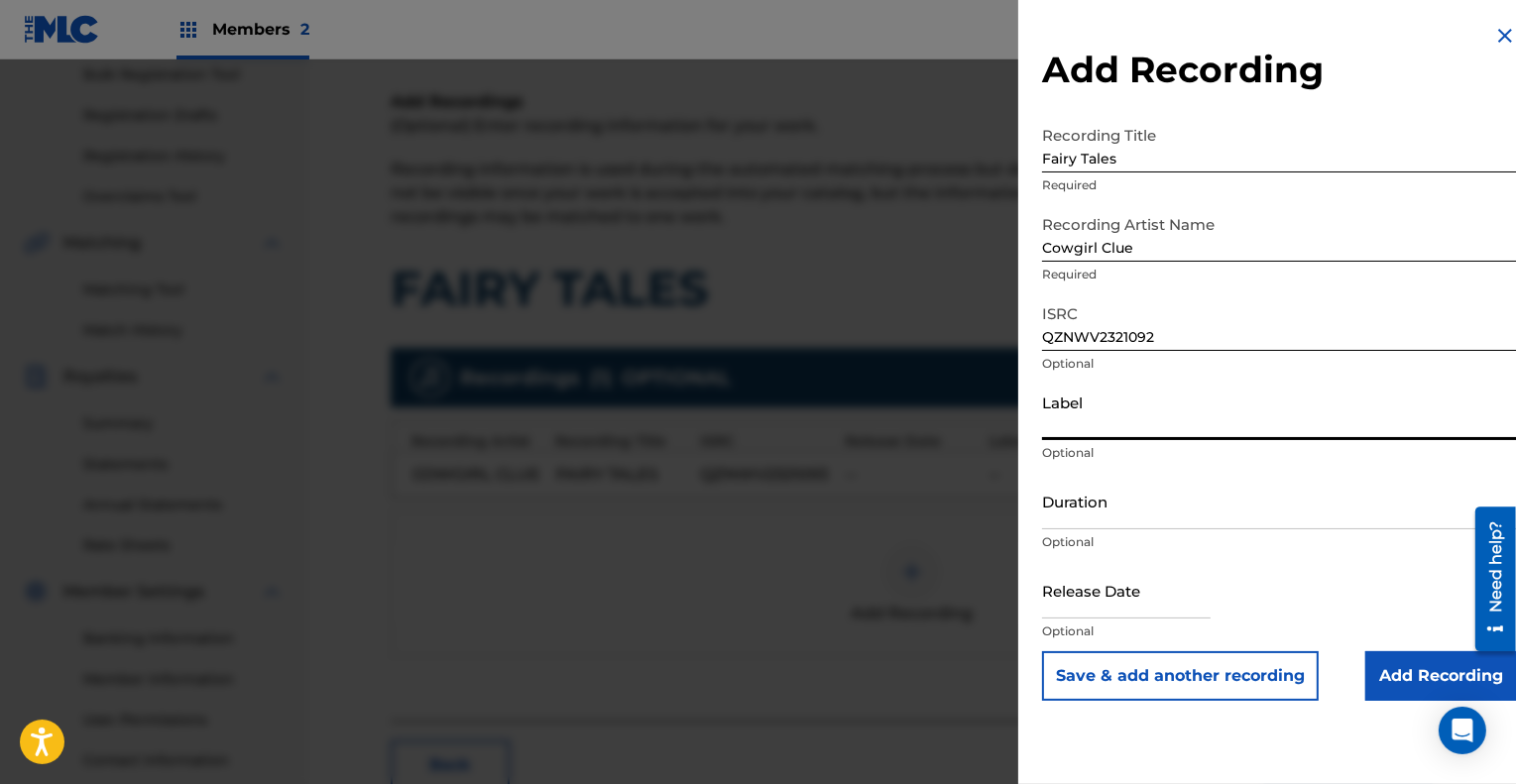 type on "Cowgirl Clue" 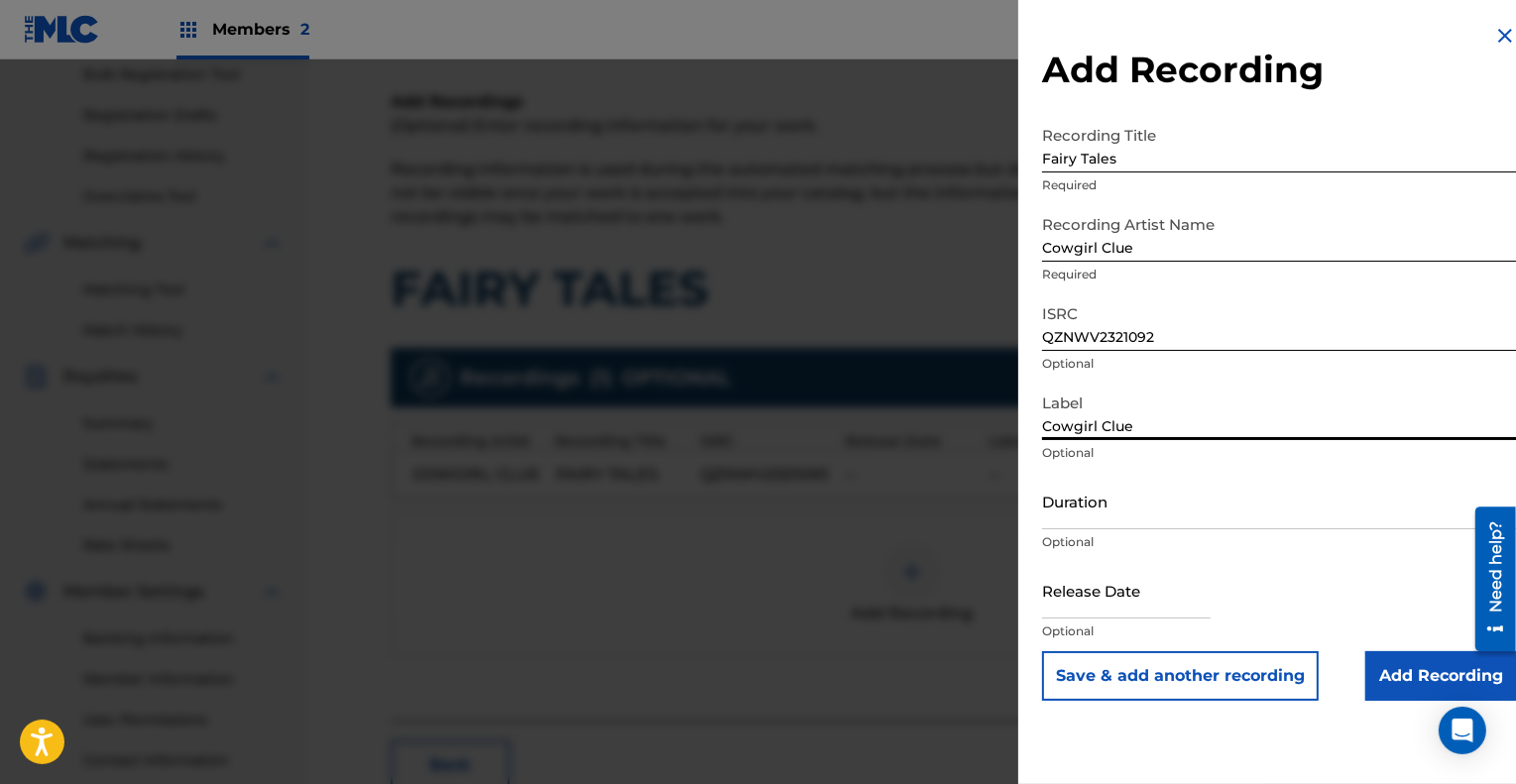 click on "Duration" at bounding box center (1279, 501) 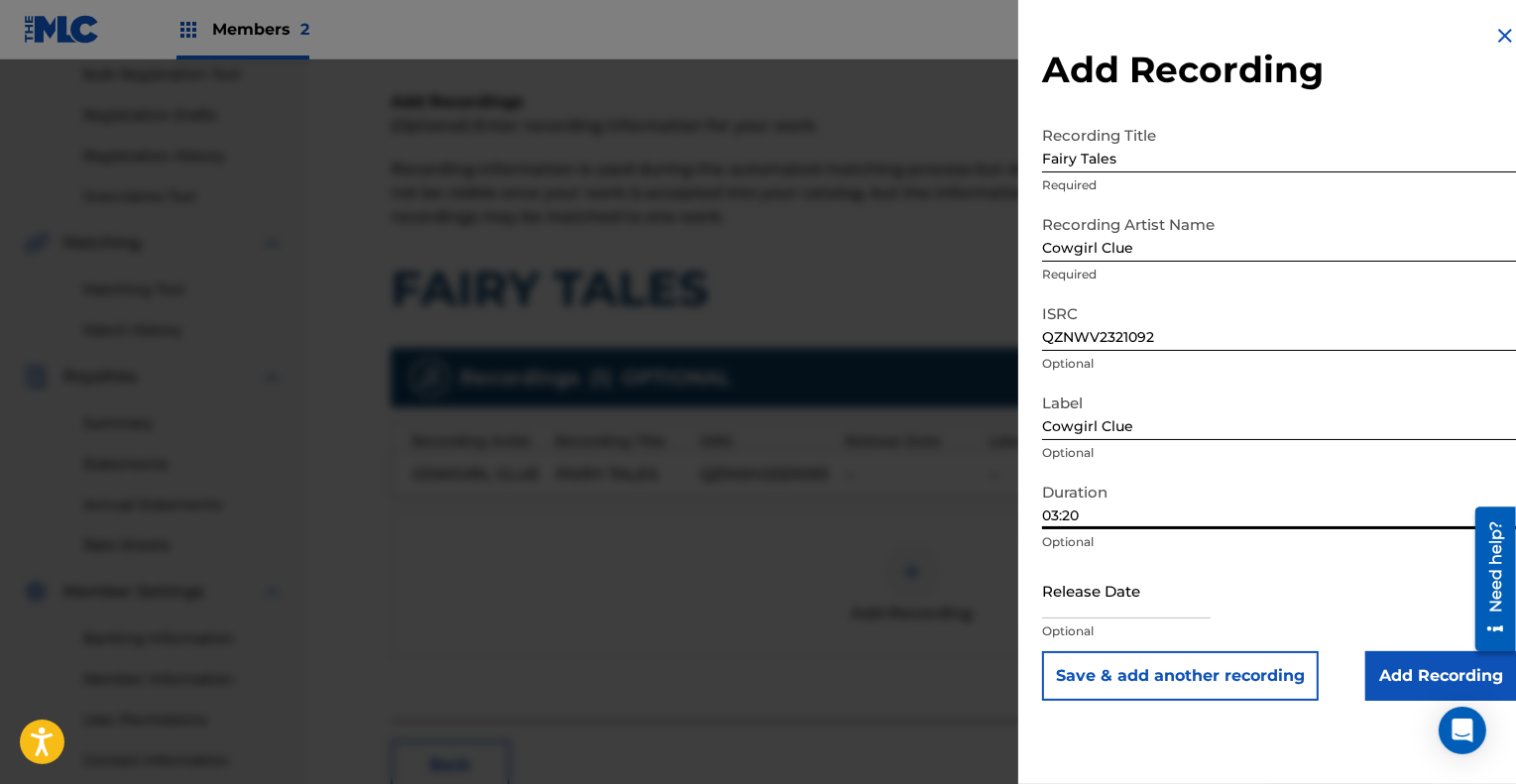 type on "03:20" 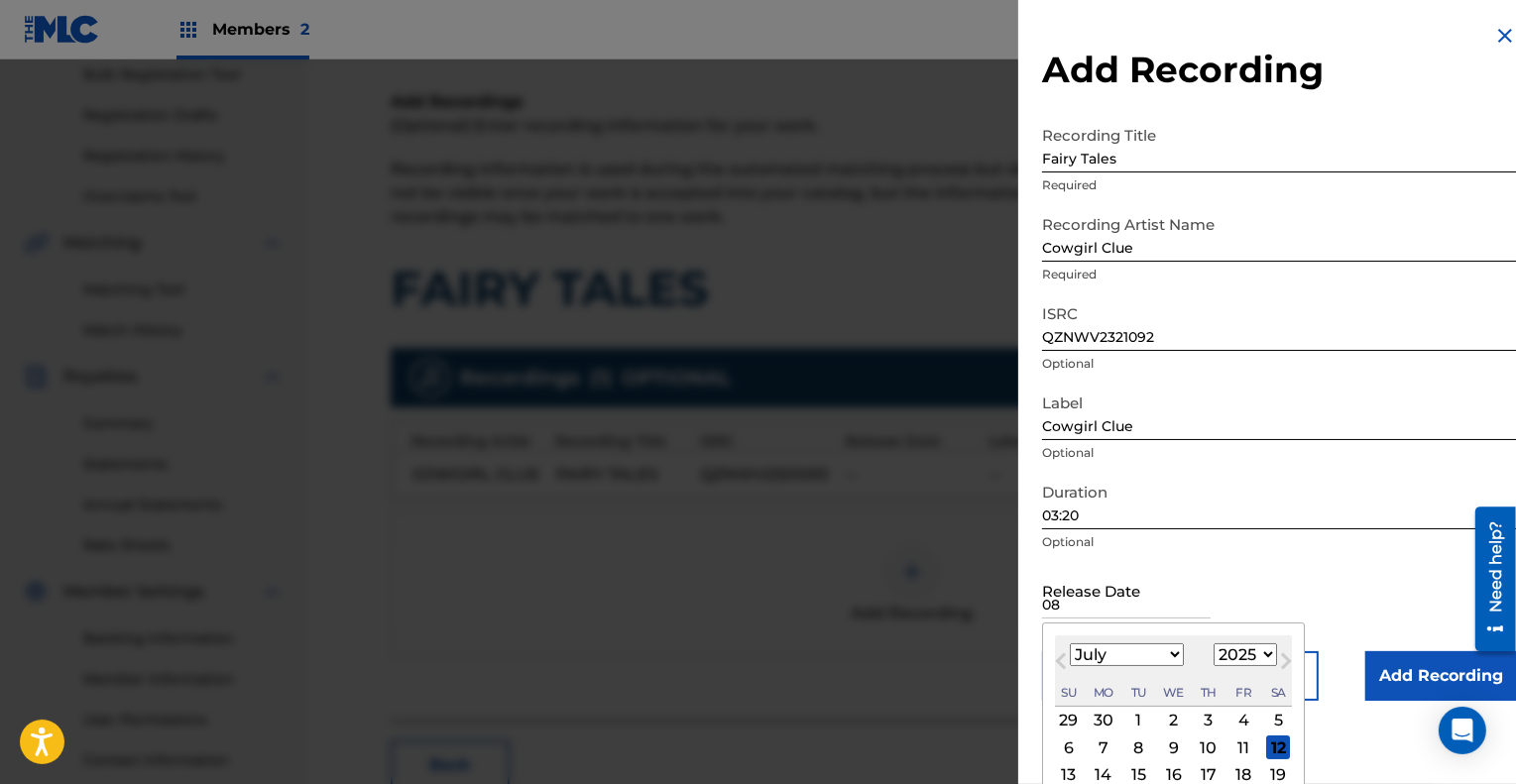 type on "08" 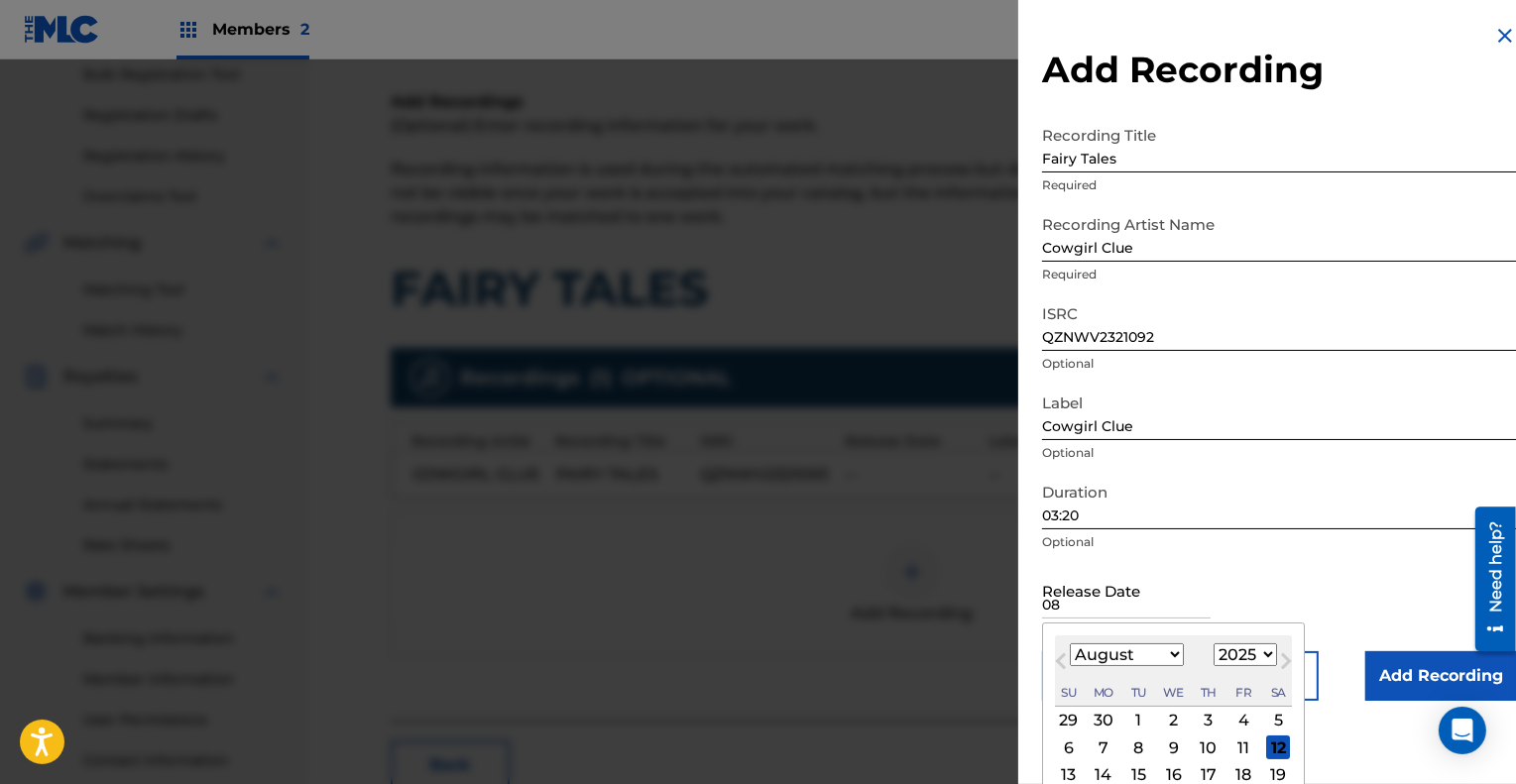 click on "January February March April May June July August September October November December" at bounding box center (1126, 654) 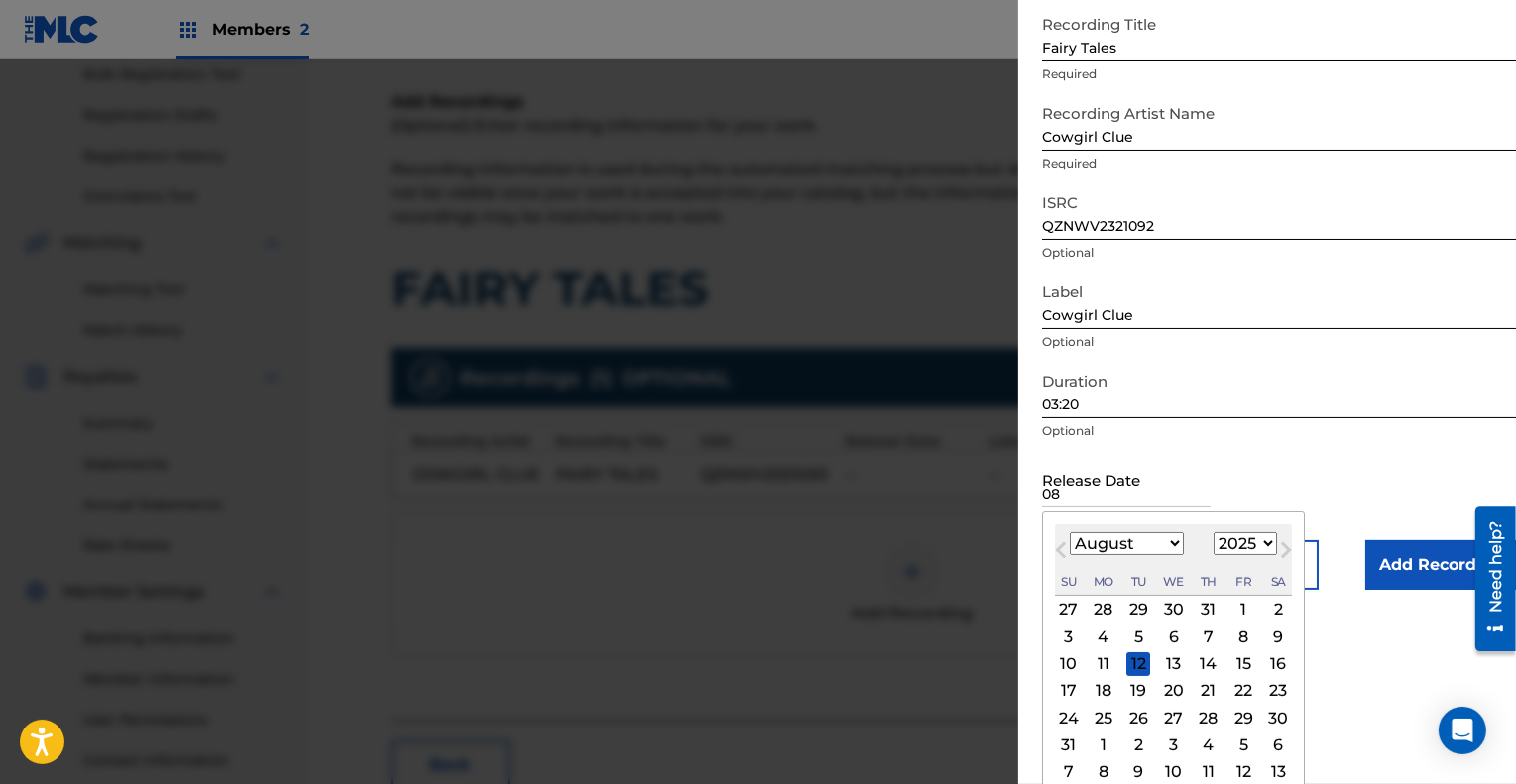 scroll, scrollTop: 124, scrollLeft: 0, axis: vertical 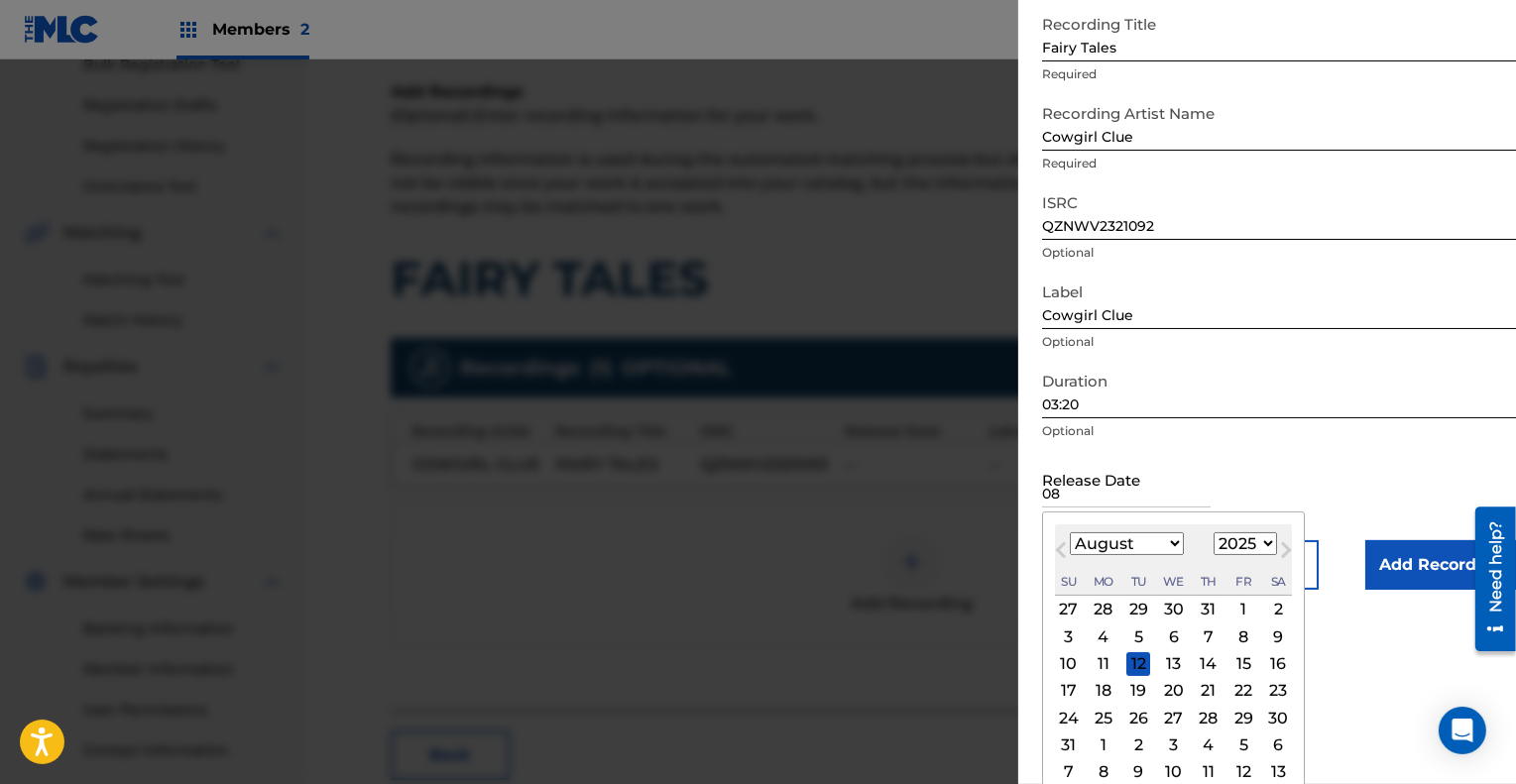 click on "1899 1900 1901 1902 1903 1904 1905 1906 1907 1908 1909 1910 1911 1912 1913 1914 1915 1916 1917 1918 1919 1920 1921 1922 1923 1924 1925 1926 1927 1928 1929 1930 1931 1932 1933 1934 1935 1936 1937 1938 1939 1940 1941 1942 1943 1944 1945 1946 1947 1948 1949 1950 1951 1952 1953 1954 1955 1956 1957 1958 1959 1960 1961 1962 1963 1964 1965 1966 1967 1968 1969 1970 1971 1972 1973 1974 1975 1976 1977 1978 1979 1980 1981 1982 1983 1984 1985 1986 1987 1988 1989 1990 1991 1992 1993 1994 1995 1996 1997 1998 1999 2000 2001 2002 2003 2004 2005 2006 2007 2008 2009 2010 2011 2012 2013 2014 2015 2016 2017 2018 2019 2020 2021 2022 2023 2024 2025 2026 2027 2028 2029 2030 2031 2032 2033 2034 2035 2036 2037 2038 2039 2040 2041 2042 2043 2044 2045 2046 2047 2048 2049 2050 2051 2052 2053 2054 2055 2056 2057 2058 2059 2060 2061 2062 2063 2064 2065 2066 2067 2068 2069 2070 2071 2072 2073 2074 2075 2076 2077 2078 2079 2080 2081 2082 2083 2084 2085 2086 2087 2088 2089 2090 2091 2092 2093 2094 2095 2096 2097 2098 2099 2100" at bounding box center [1245, 543] 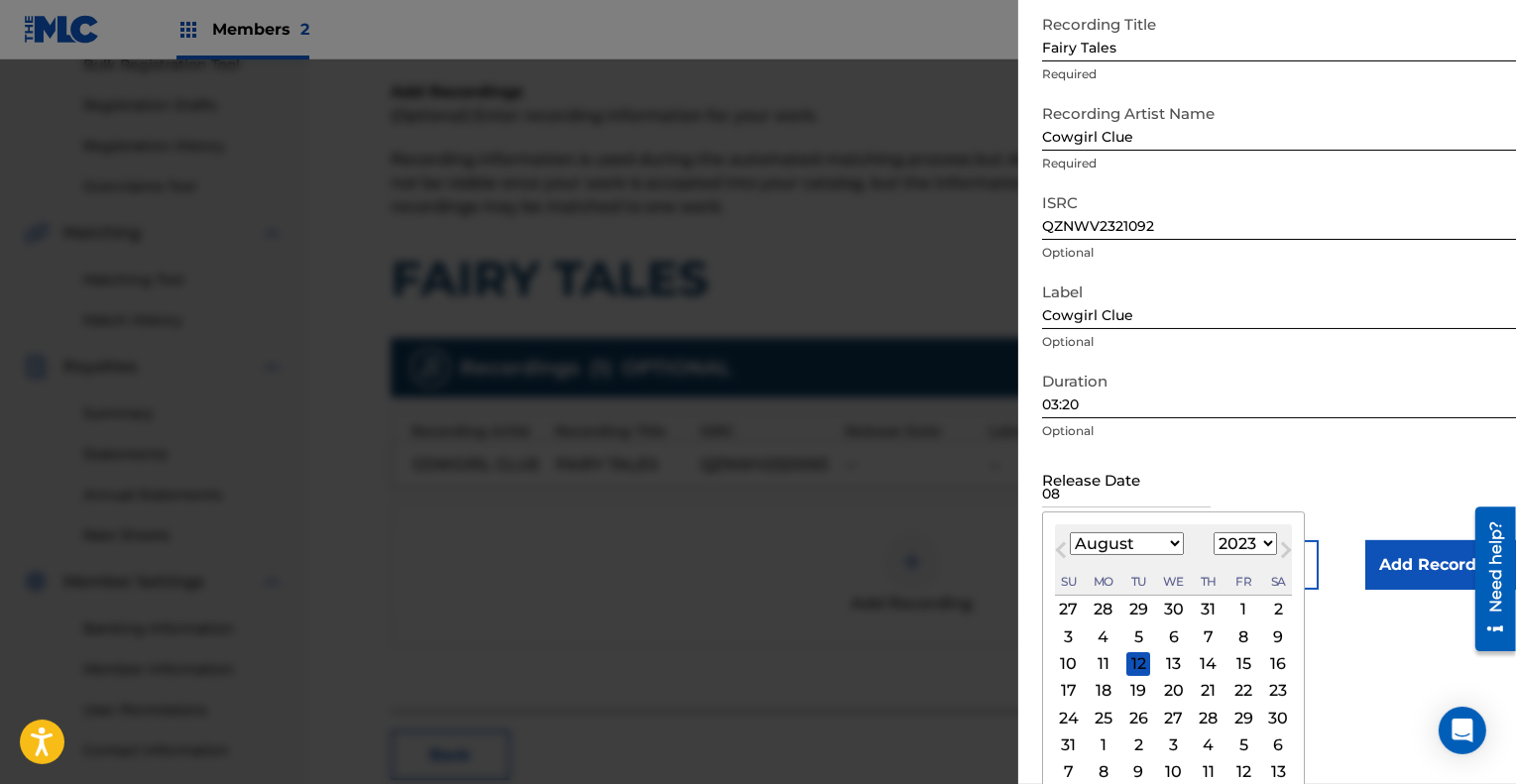 click on "1899 1900 1901 1902 1903 1904 1905 1906 1907 1908 1909 1910 1911 1912 1913 1914 1915 1916 1917 1918 1919 1920 1921 1922 1923 1924 1925 1926 1927 1928 1929 1930 1931 1932 1933 1934 1935 1936 1937 1938 1939 1940 1941 1942 1943 1944 1945 1946 1947 1948 1949 1950 1951 1952 1953 1954 1955 1956 1957 1958 1959 1960 1961 1962 1963 1964 1965 1966 1967 1968 1969 1970 1971 1972 1973 1974 1975 1976 1977 1978 1979 1980 1981 1982 1983 1984 1985 1986 1987 1988 1989 1990 1991 1992 1993 1994 1995 1996 1997 1998 1999 2000 2001 2002 2003 2004 2005 2006 2007 2008 2009 2010 2011 2012 2013 2014 2015 2016 2017 2018 2019 2020 2021 2022 2023 2024 2025 2026 2027 2028 2029 2030 2031 2032 2033 2034 2035 2036 2037 2038 2039 2040 2041 2042 2043 2044 2045 2046 2047 2048 2049 2050 2051 2052 2053 2054 2055 2056 2057 2058 2059 2060 2061 2062 2063 2064 2065 2066 2067 2068 2069 2070 2071 2072 2073 2074 2075 2076 2077 2078 2079 2080 2081 2082 2083 2084 2085 2086 2087 2088 2089 2090 2091 2092 2093 2094 2095 2096 2097 2098 2099 2100" at bounding box center [1245, 543] 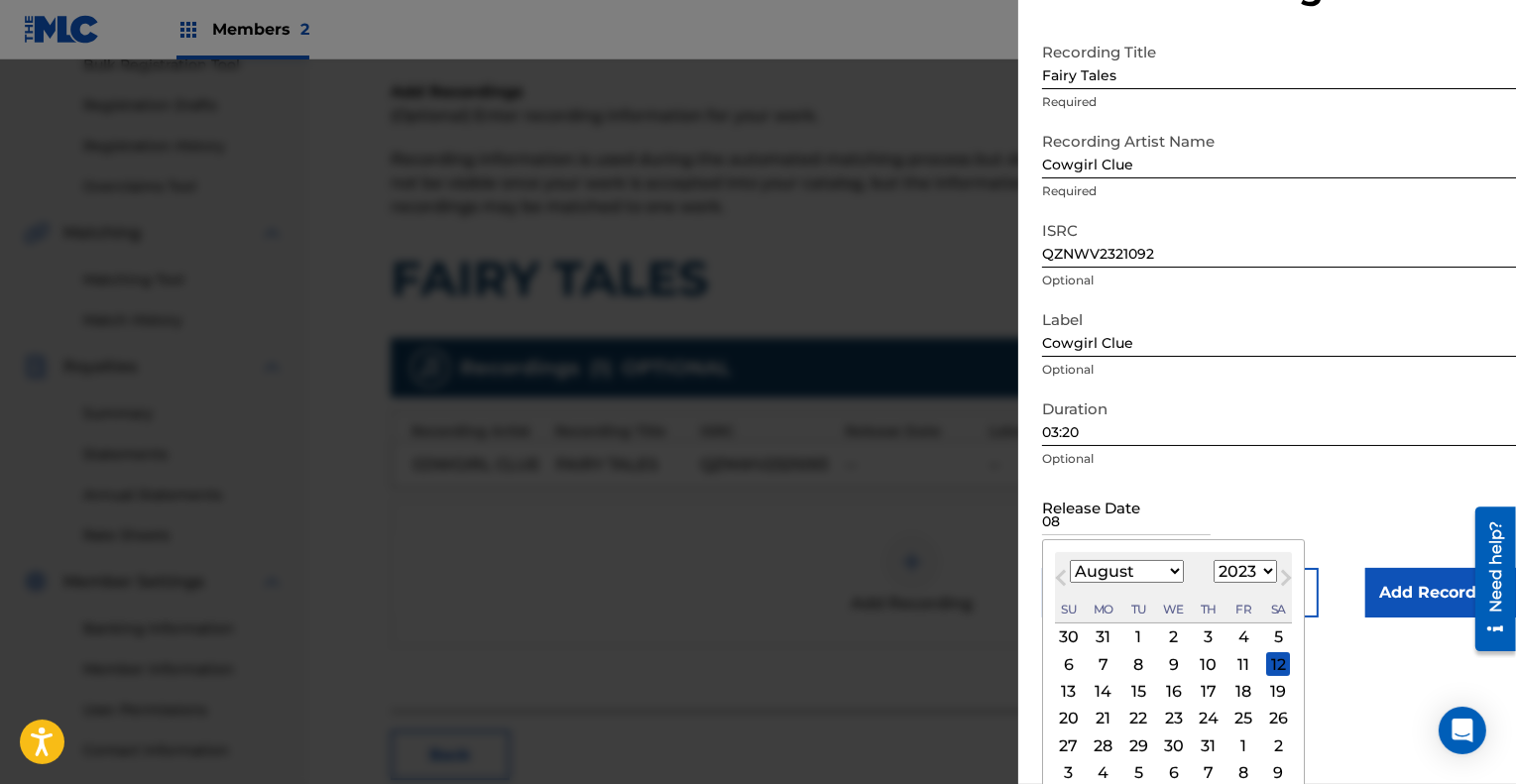 scroll, scrollTop: 97, scrollLeft: 0, axis: vertical 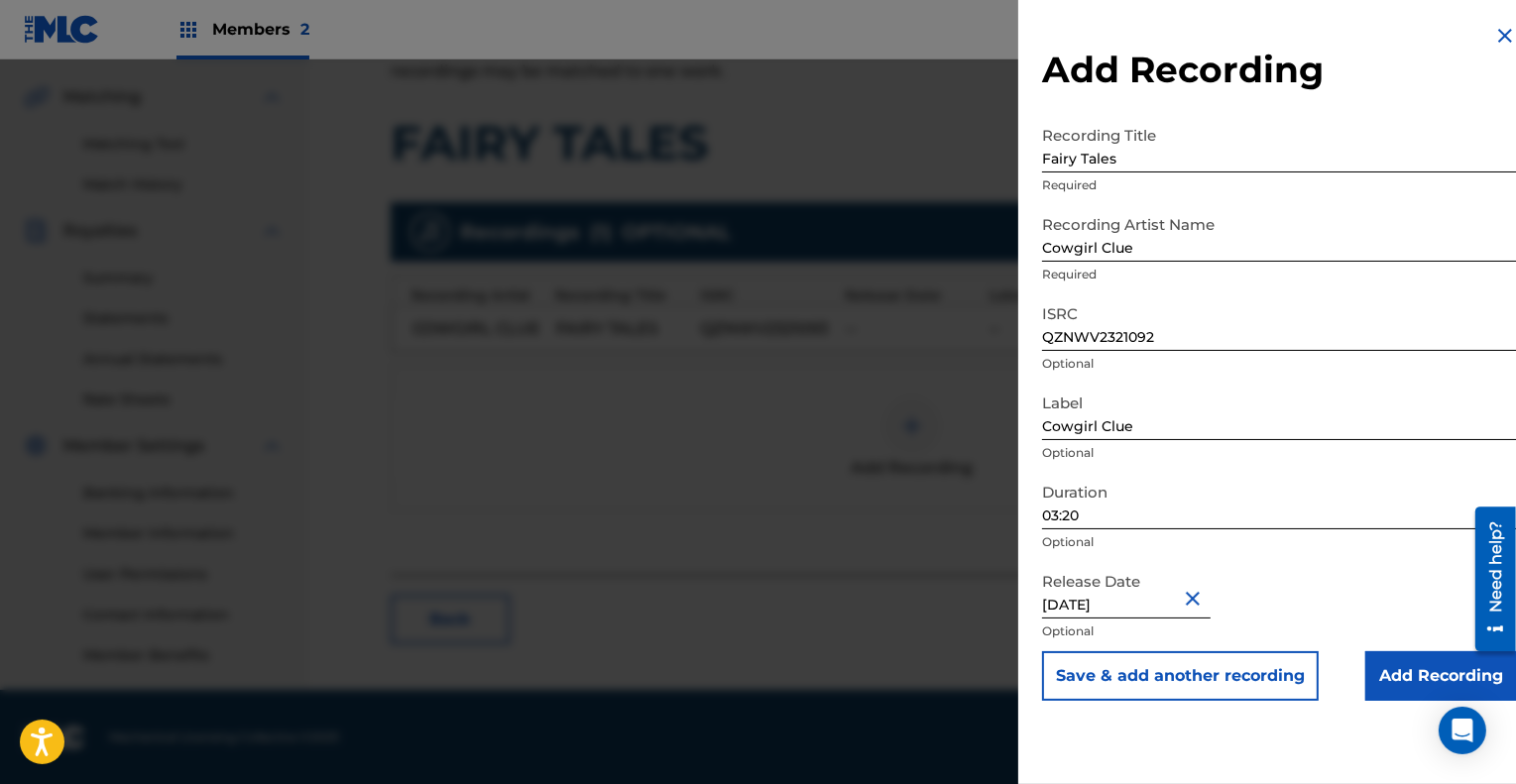 click on "Save & add another recording" at bounding box center [1180, 676] 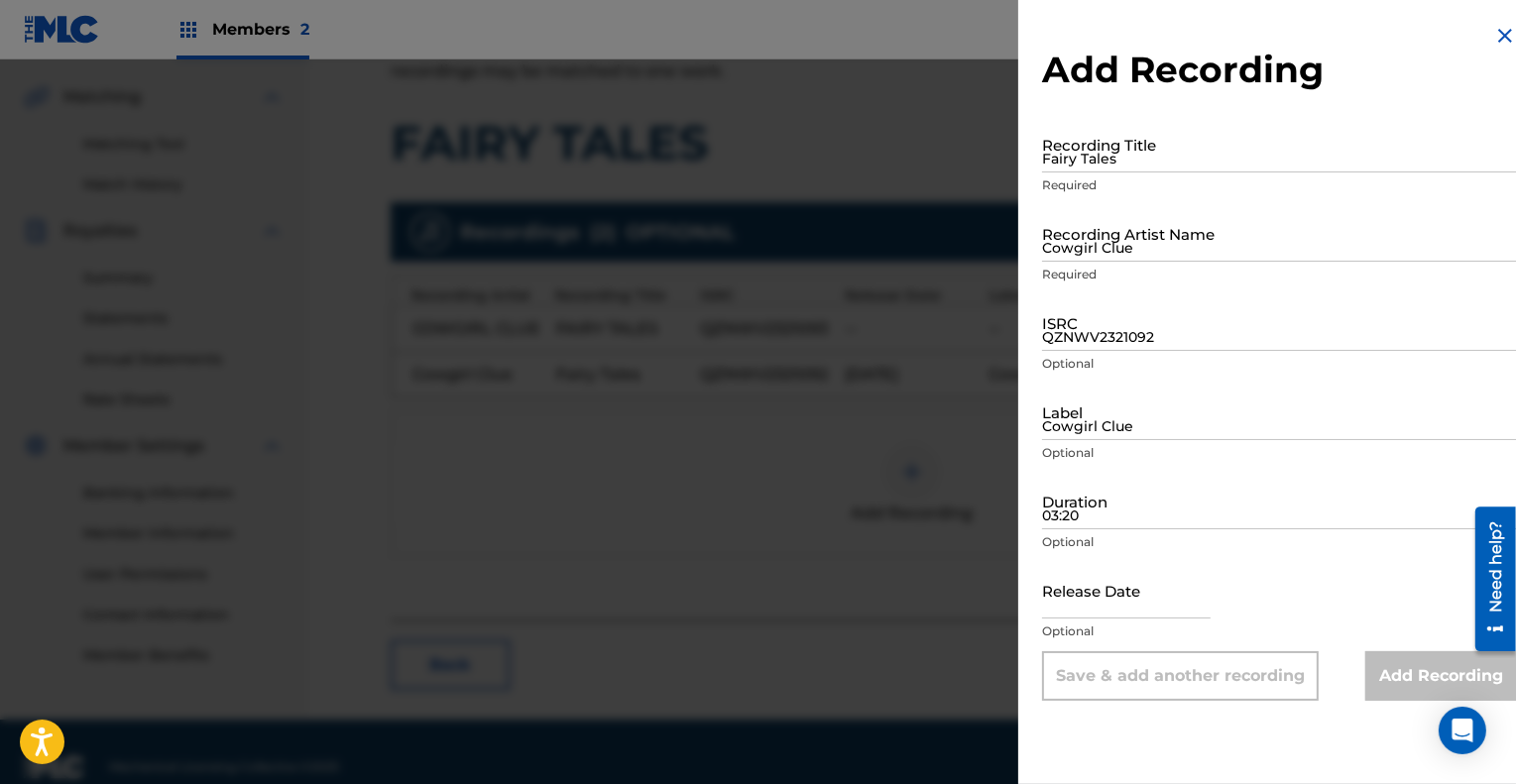 click at bounding box center [1505, 36] 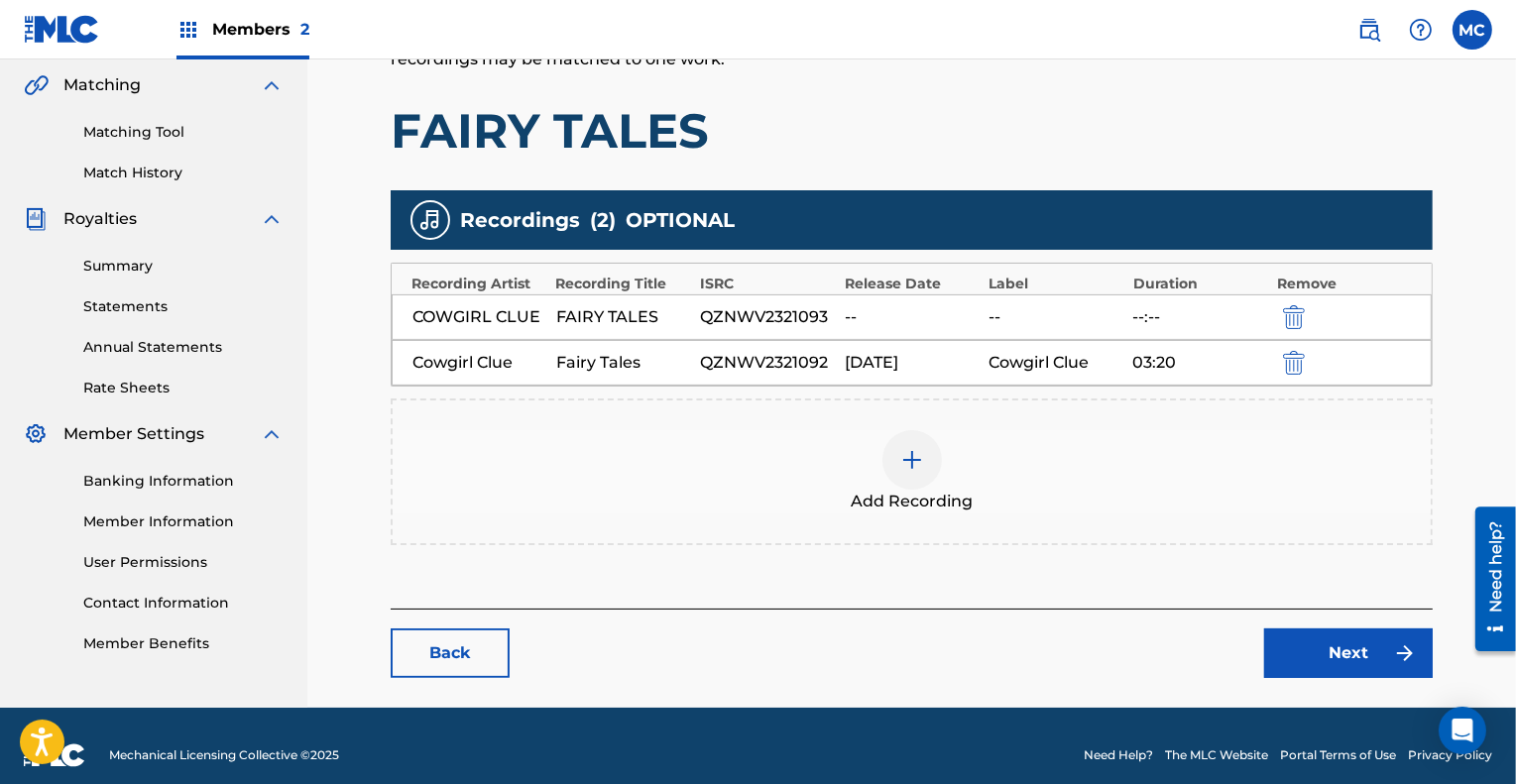 scroll, scrollTop: 473, scrollLeft: 0, axis: vertical 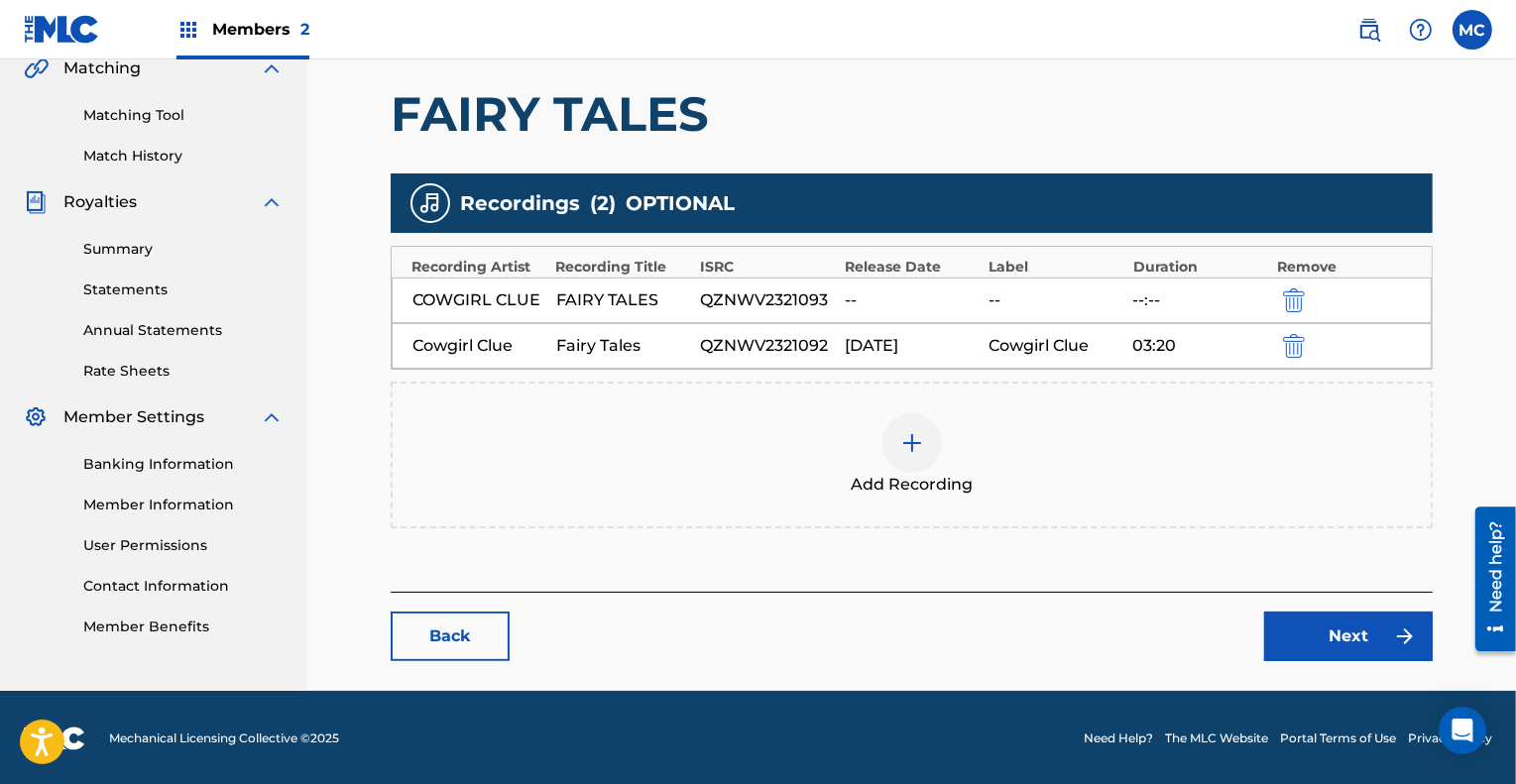 click on "Next" at bounding box center (1348, 636) 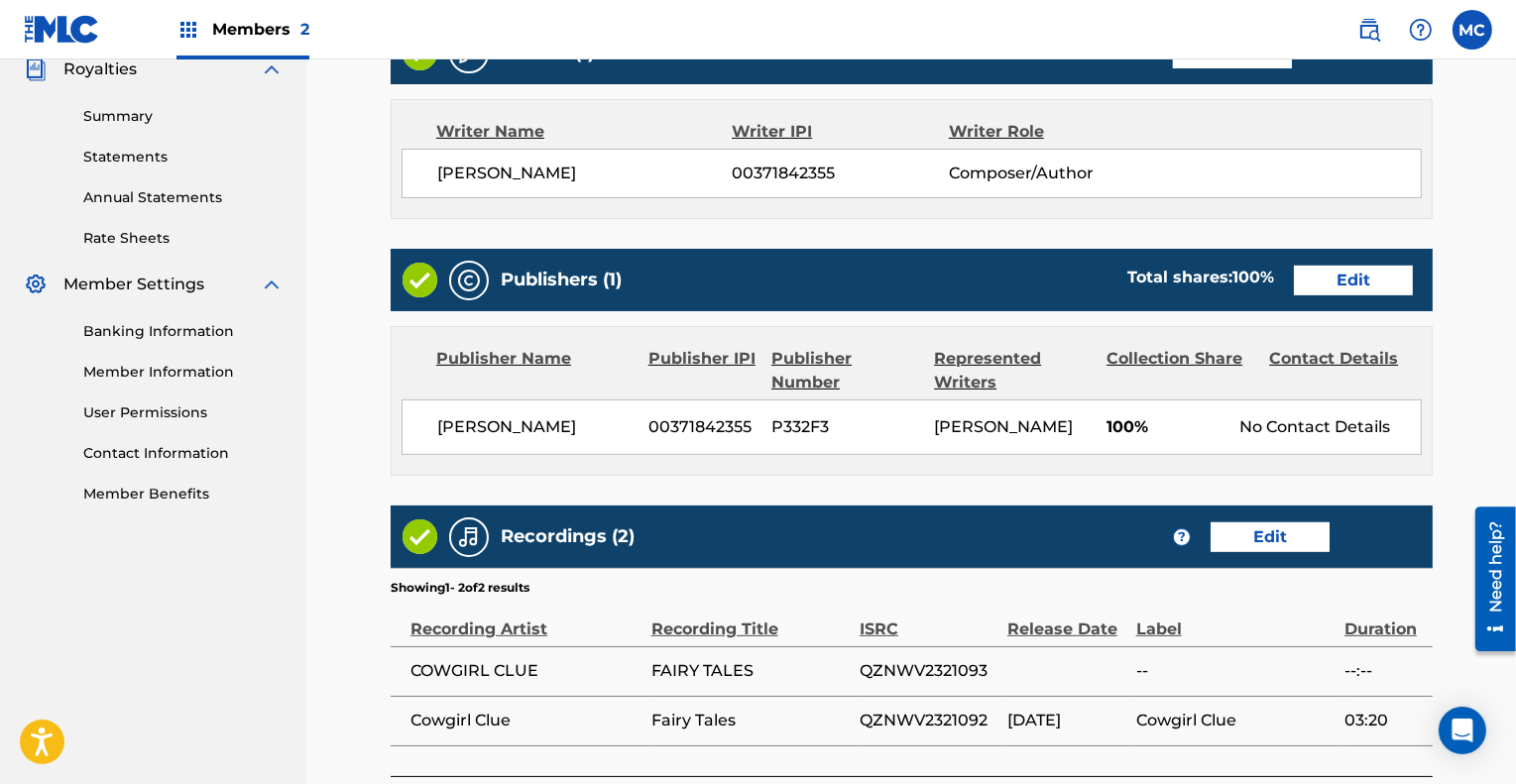 scroll, scrollTop: 605, scrollLeft: 0, axis: vertical 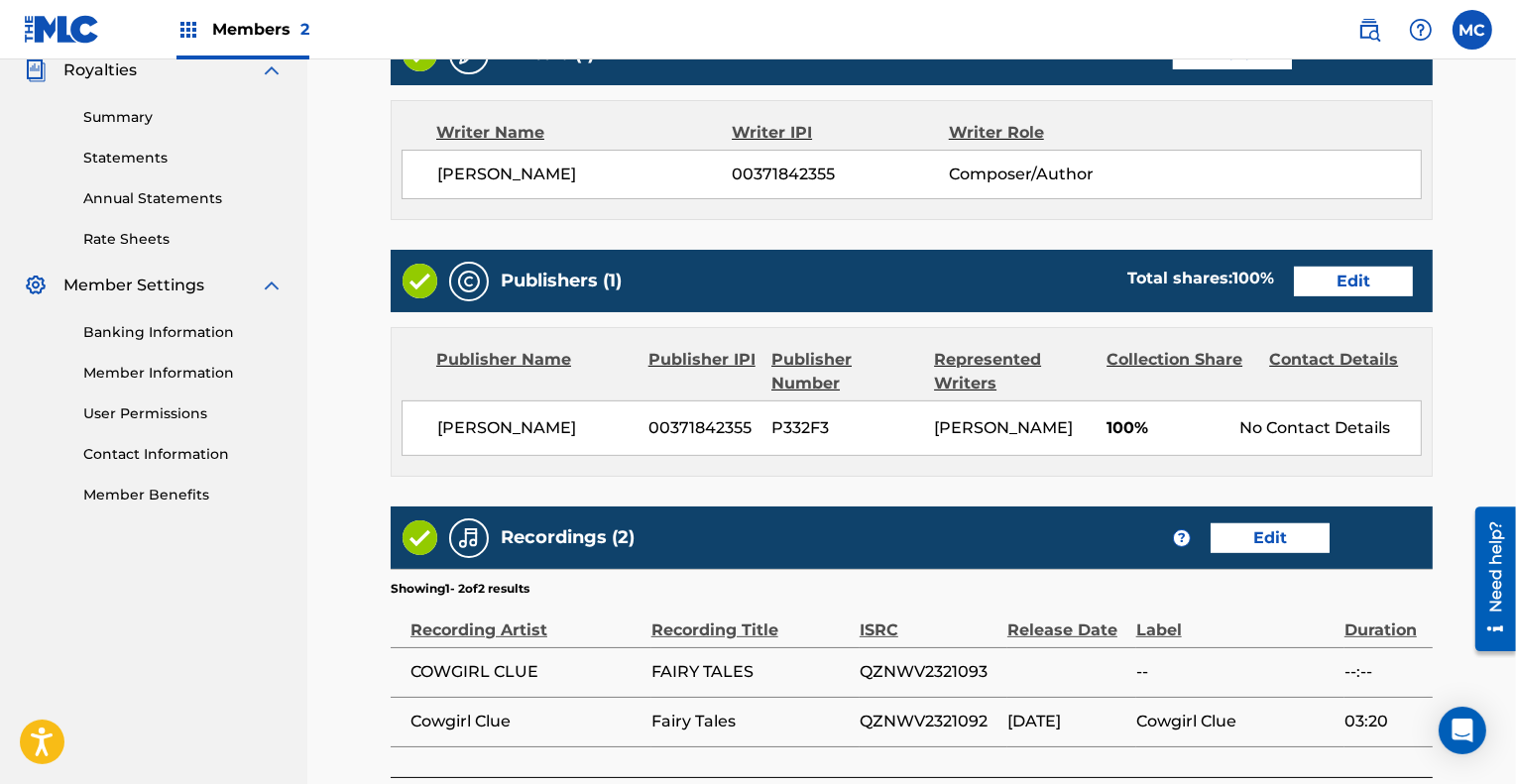 click on "Edit" at bounding box center [1353, 281] 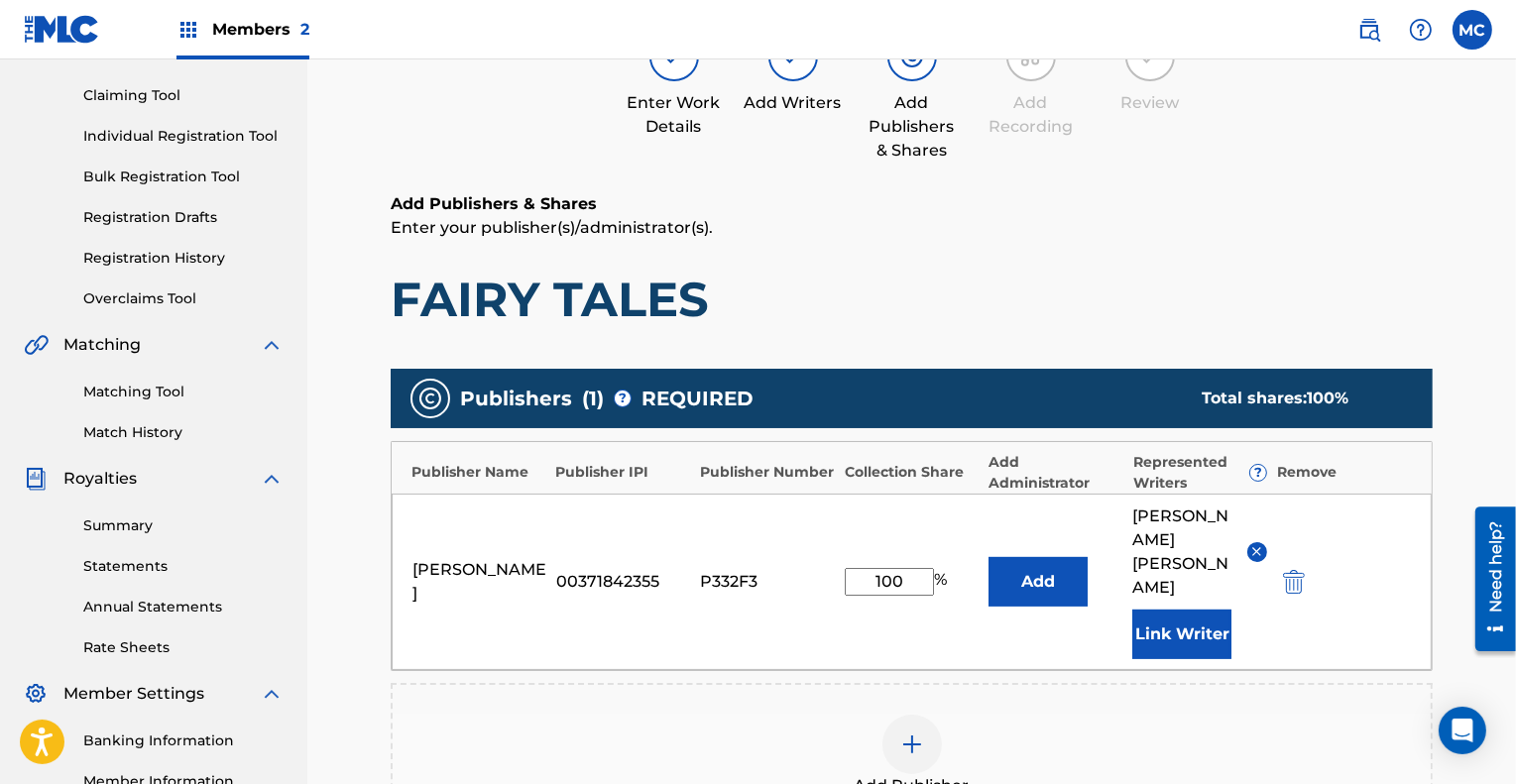 scroll, scrollTop: 197, scrollLeft: 0, axis: vertical 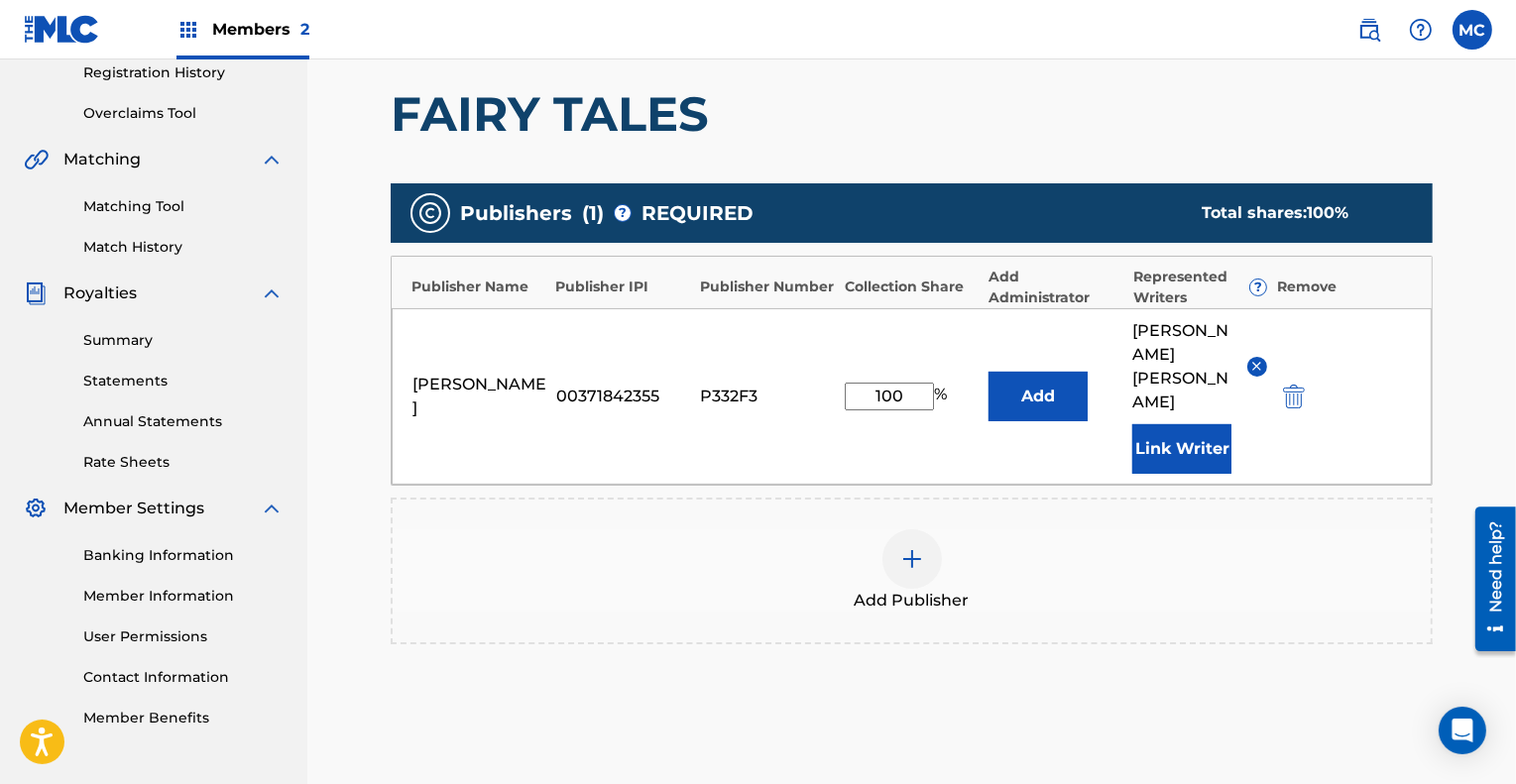 click at bounding box center [912, 559] 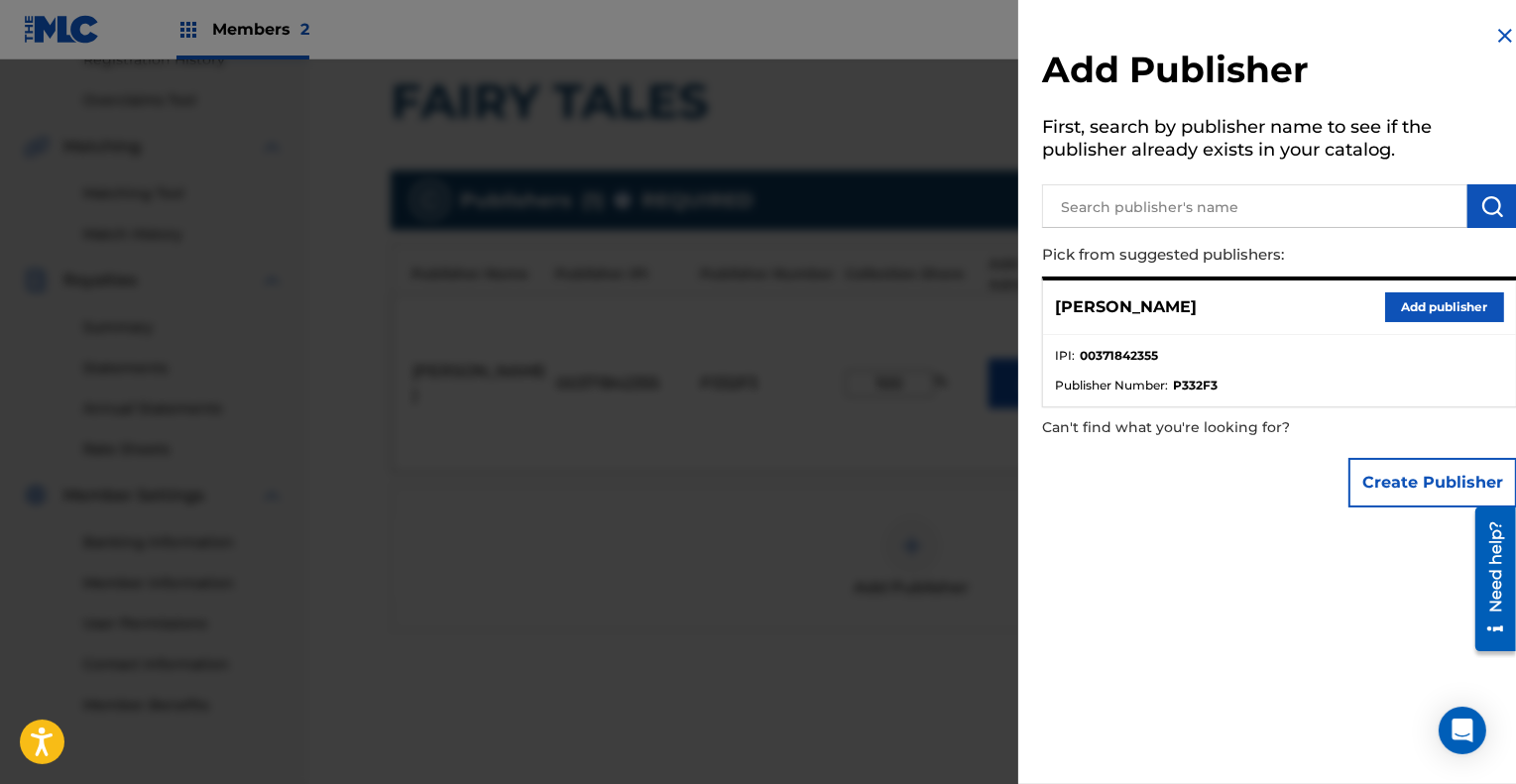 scroll, scrollTop: 394, scrollLeft: 0, axis: vertical 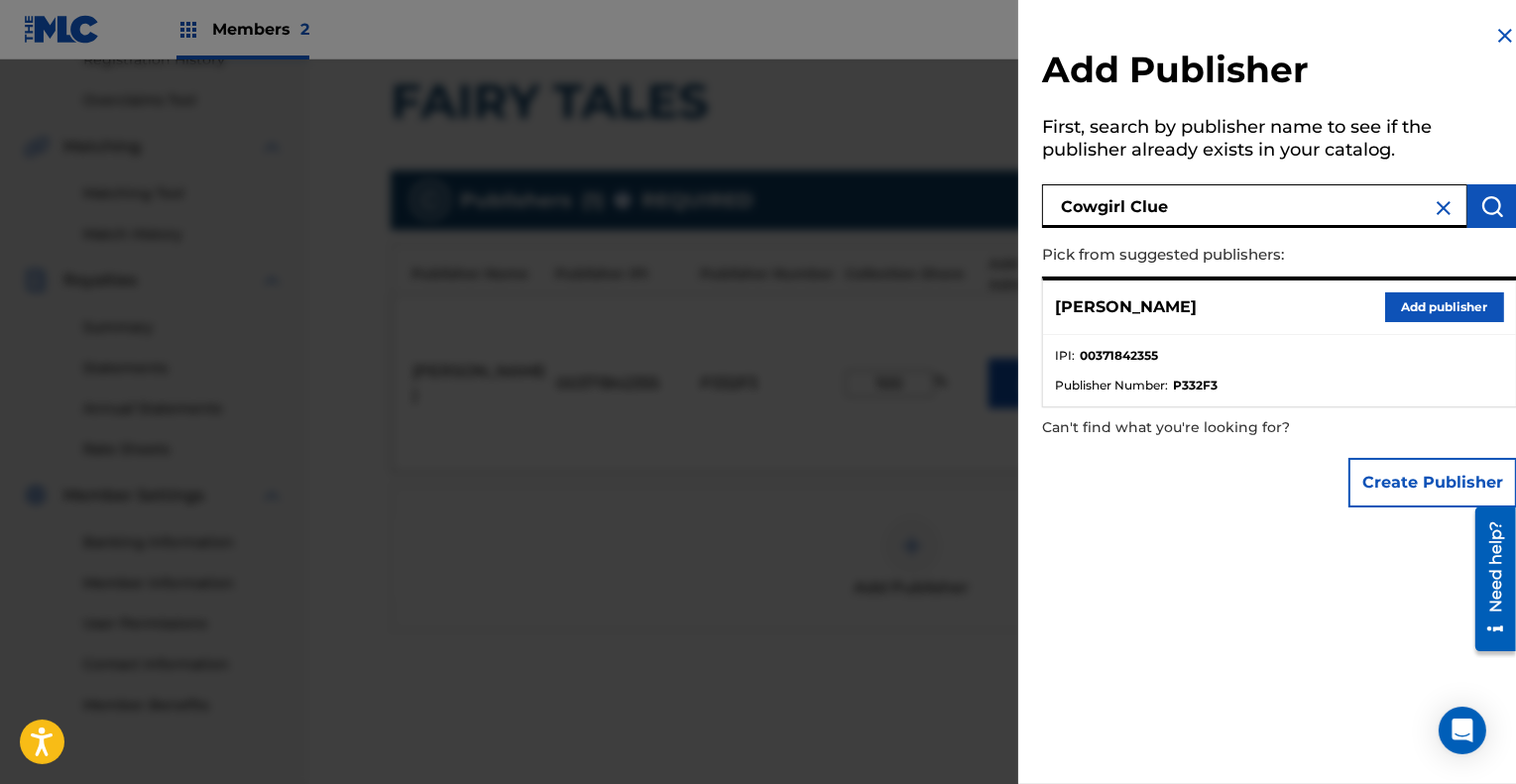 type on "Cowgirl Clue" 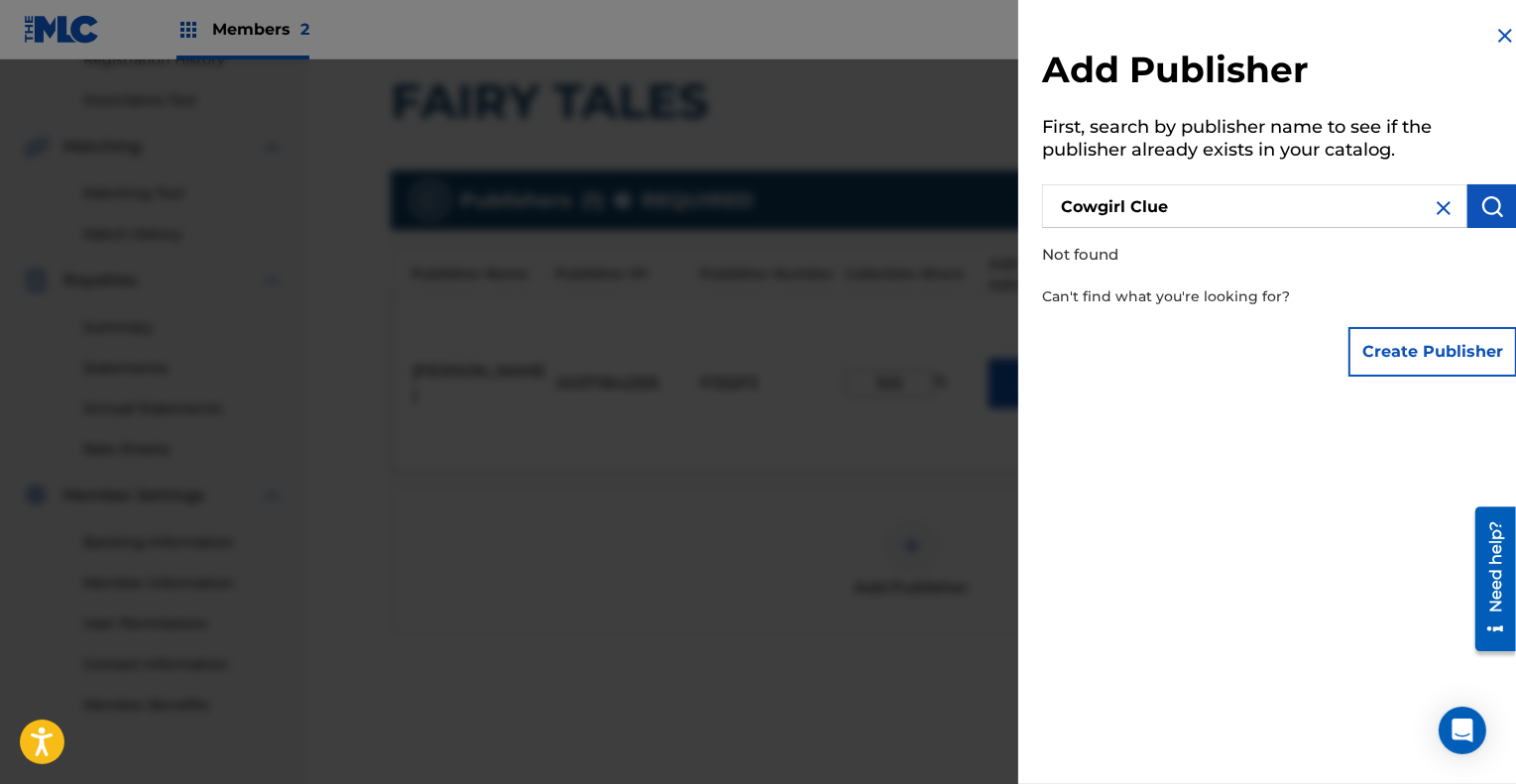 click on "Create Publisher" at bounding box center (1433, 352) 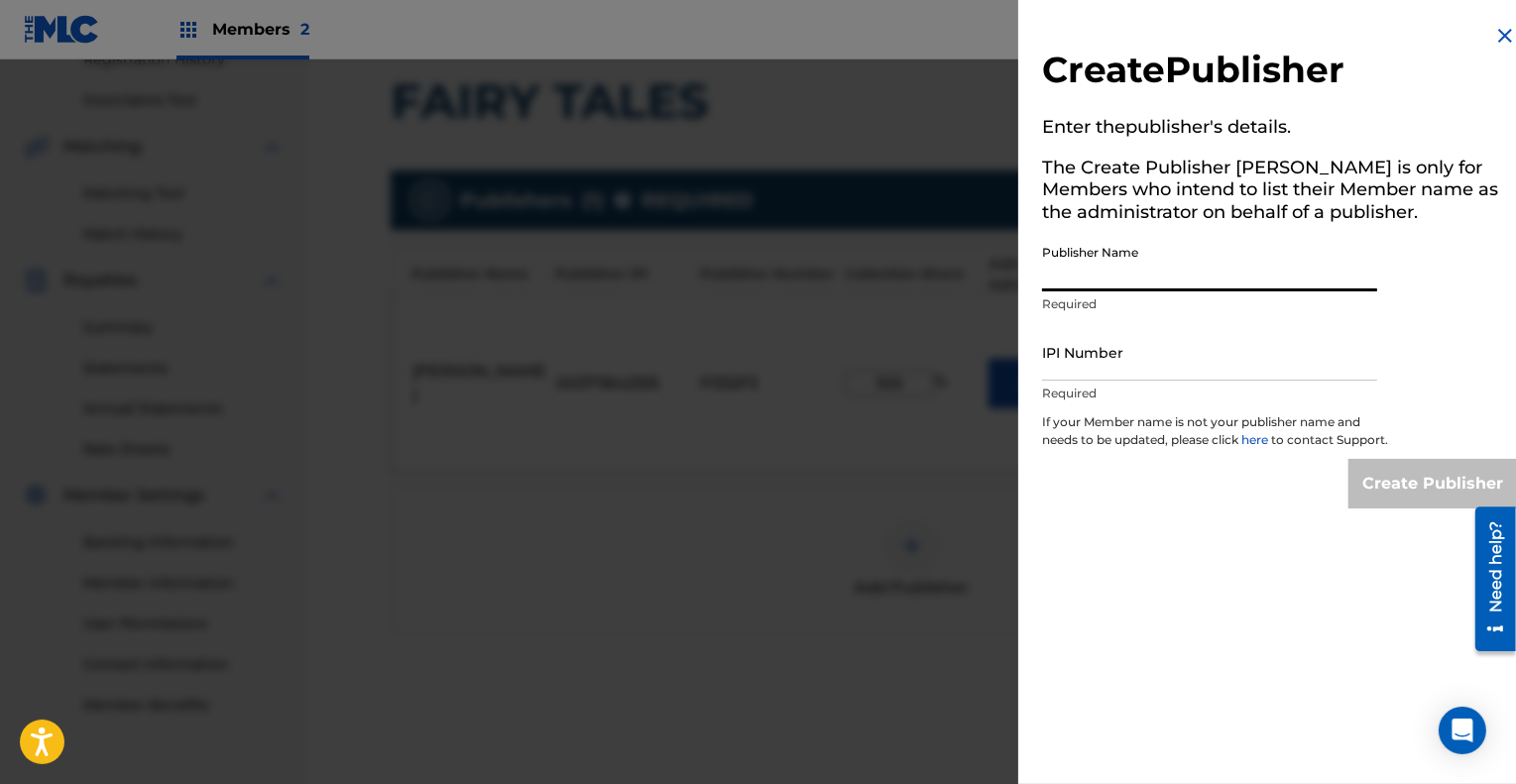 click on "Publisher Name" at bounding box center (1210, 263) 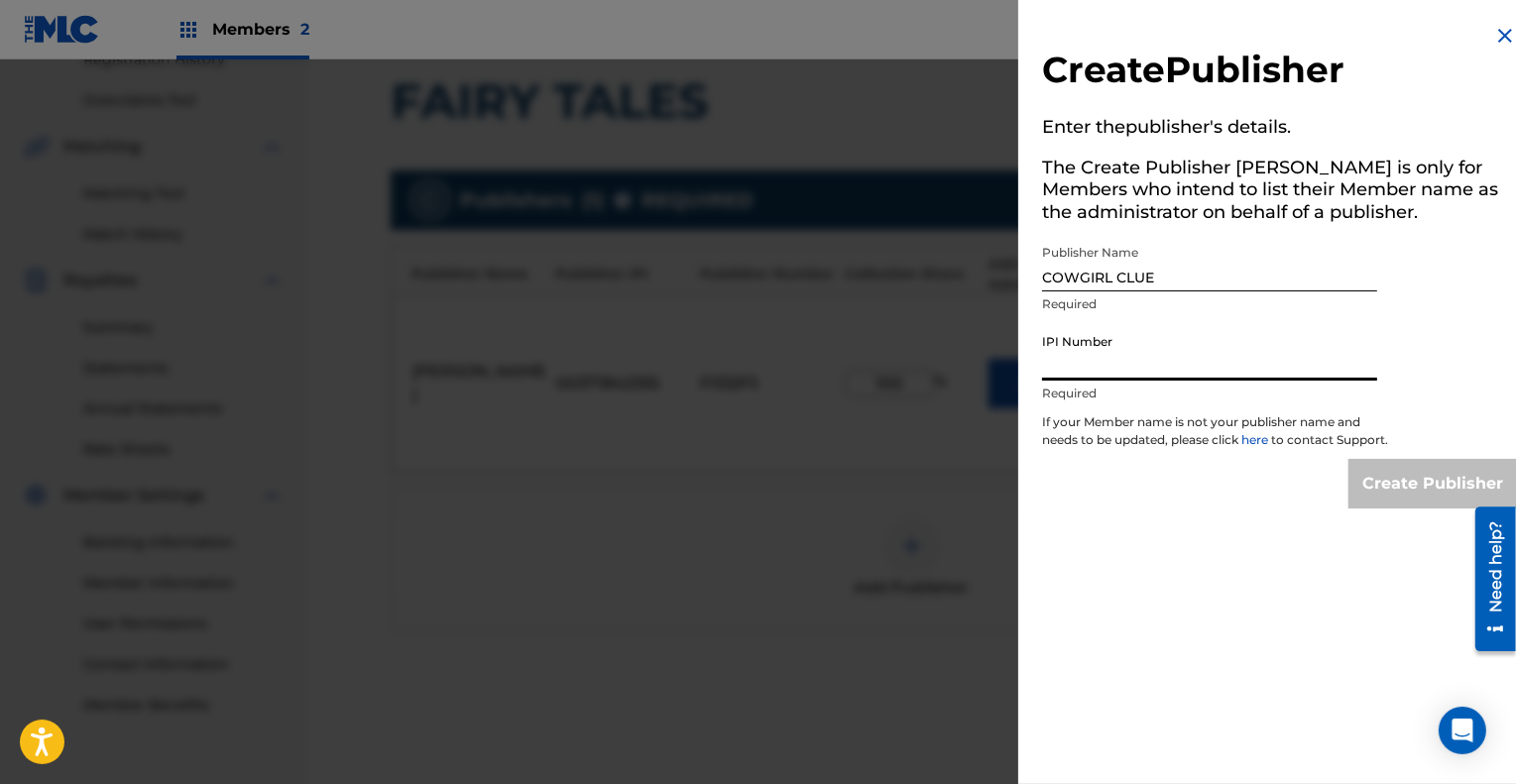 click on "IPI Number" at bounding box center (1210, 352) 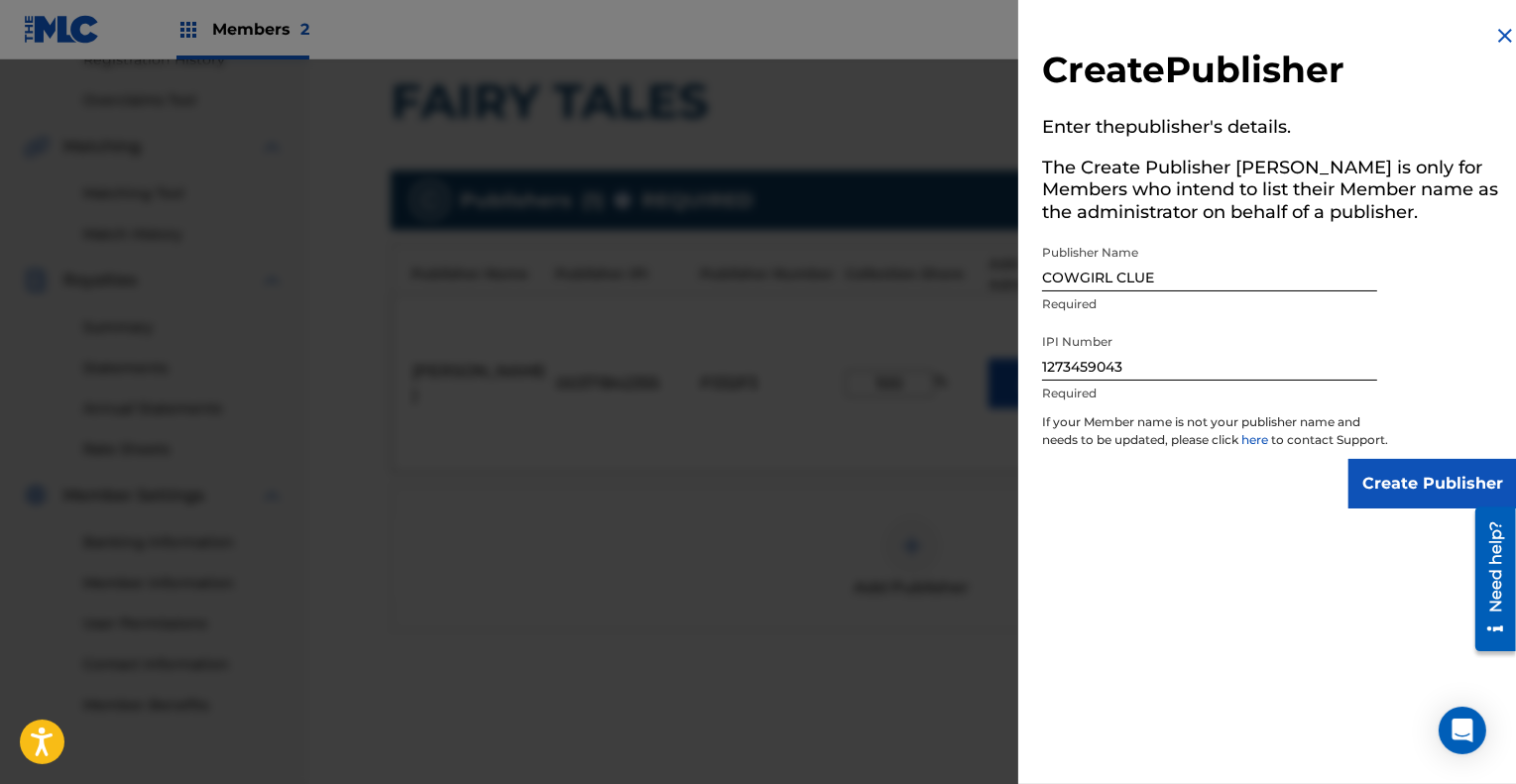 click on "here" at bounding box center [1256, 439] 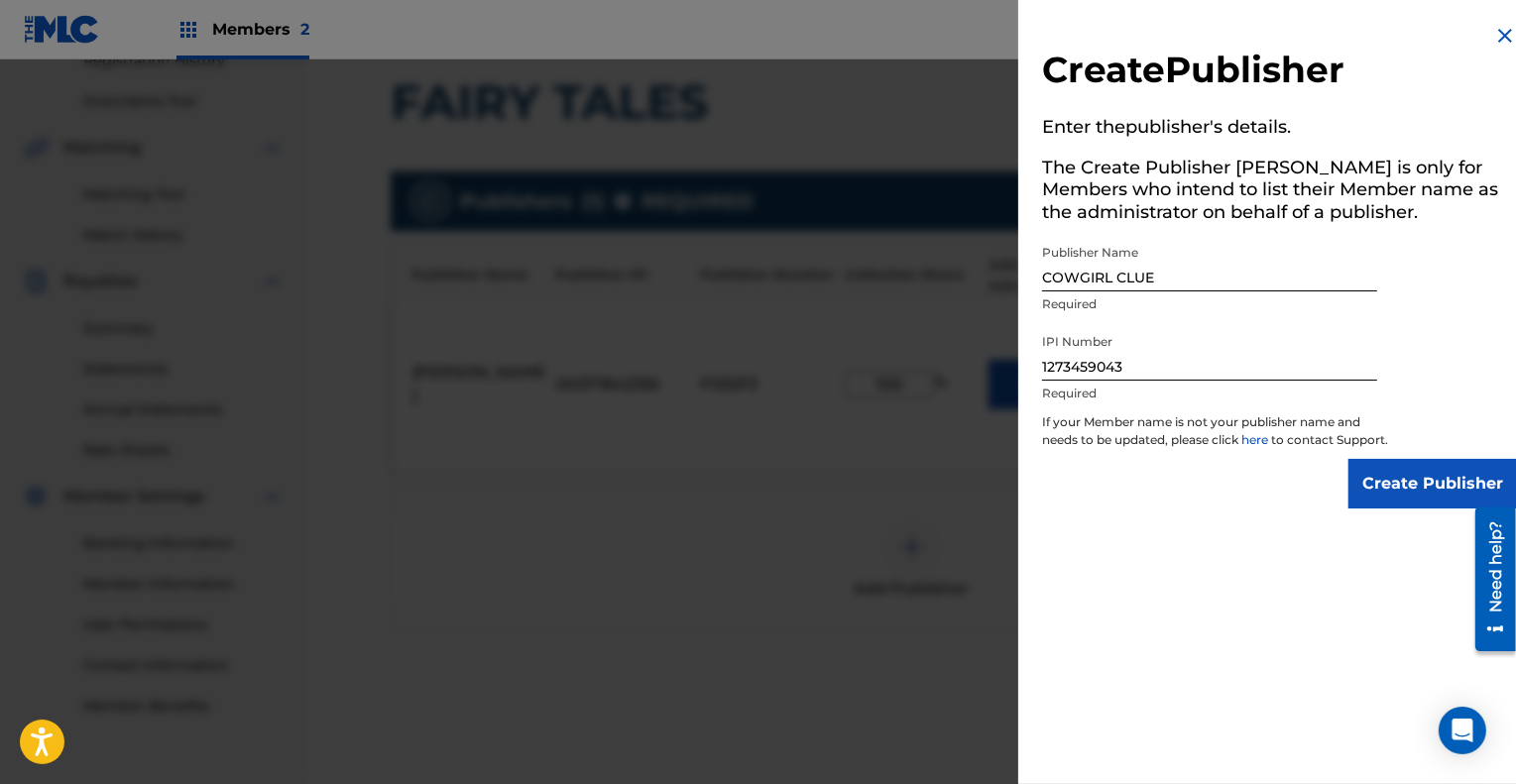 click on "Create Publisher" at bounding box center [1433, 484] 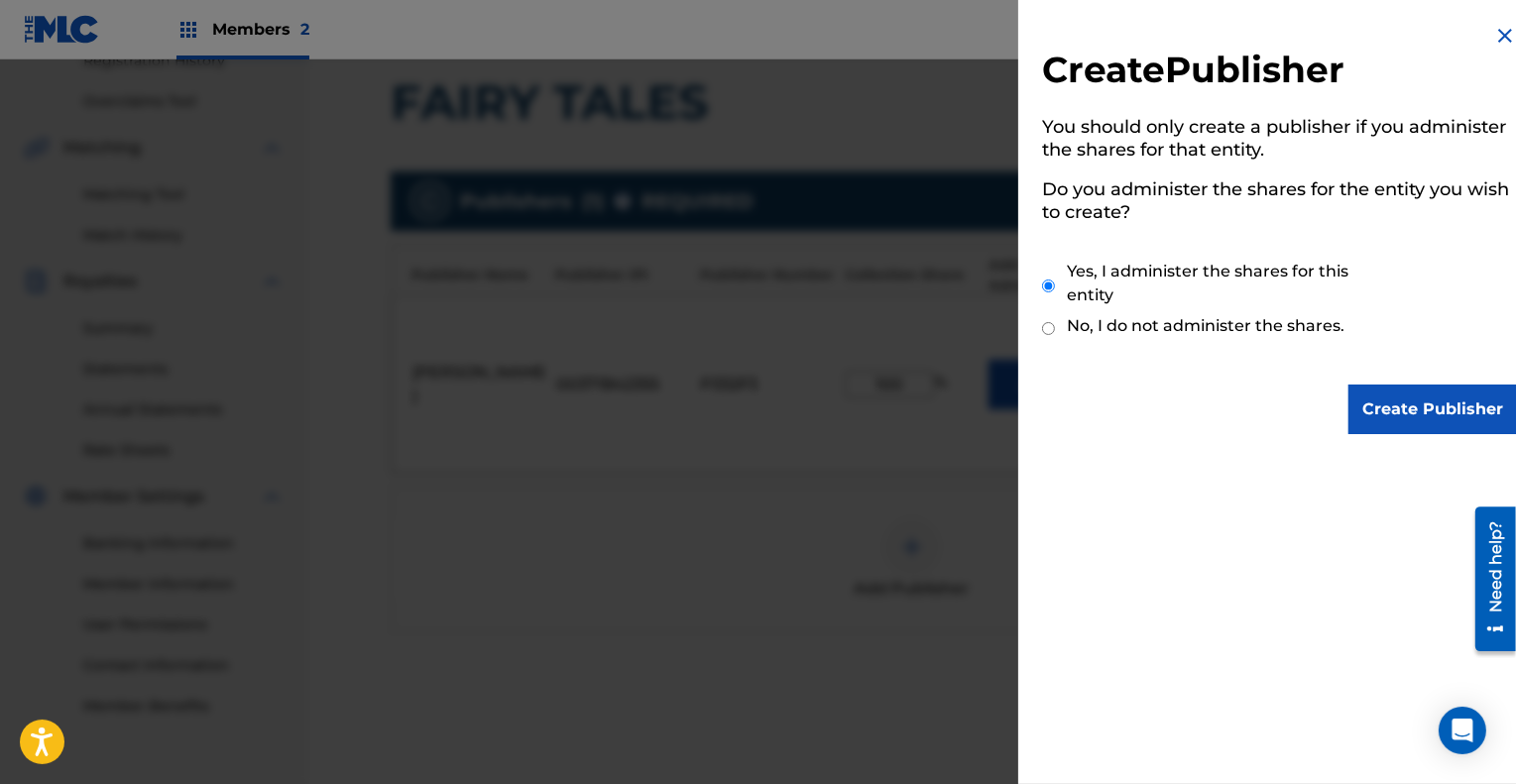 click on "Create Publisher" at bounding box center (1433, 409) 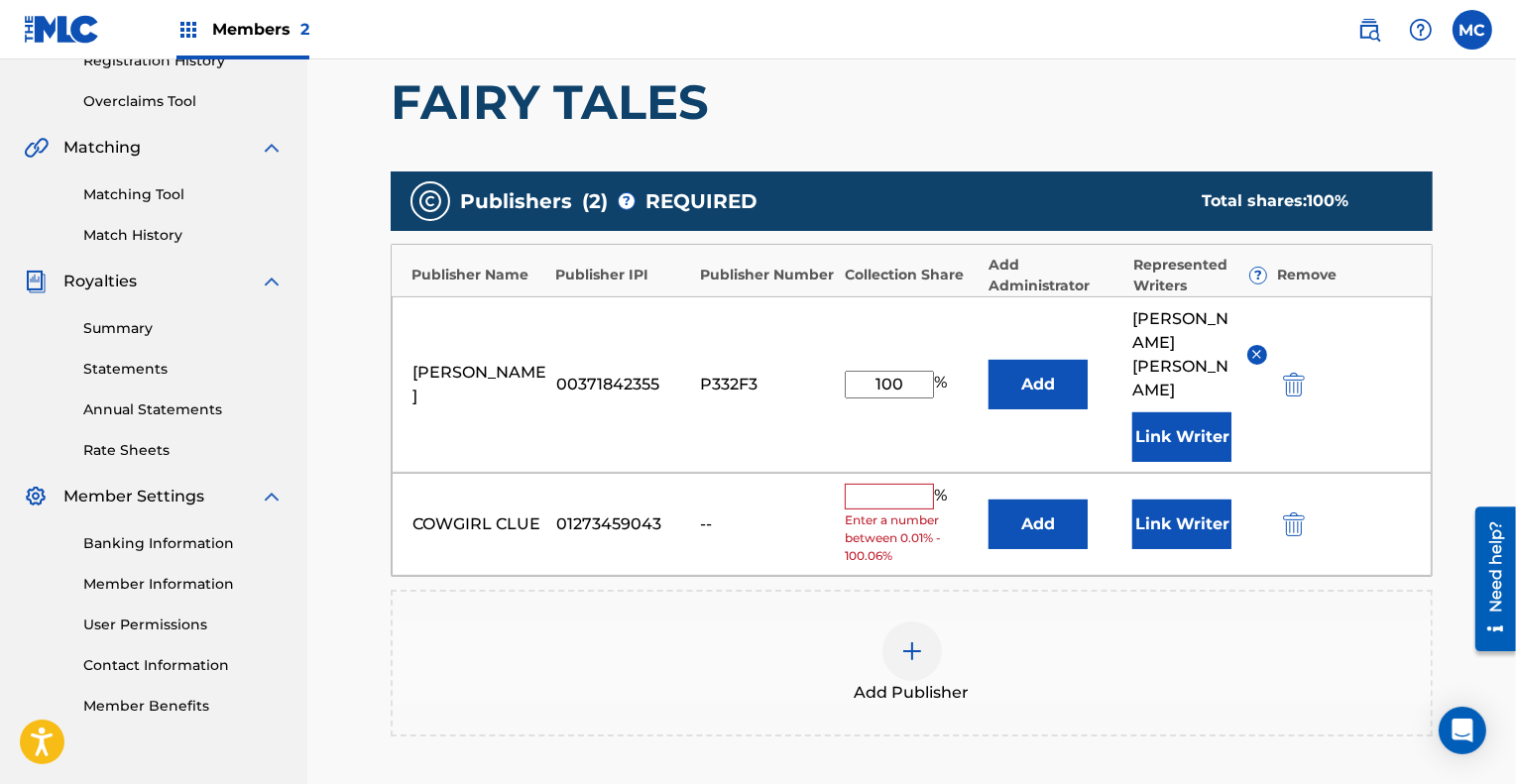 click at bounding box center [889, 497] 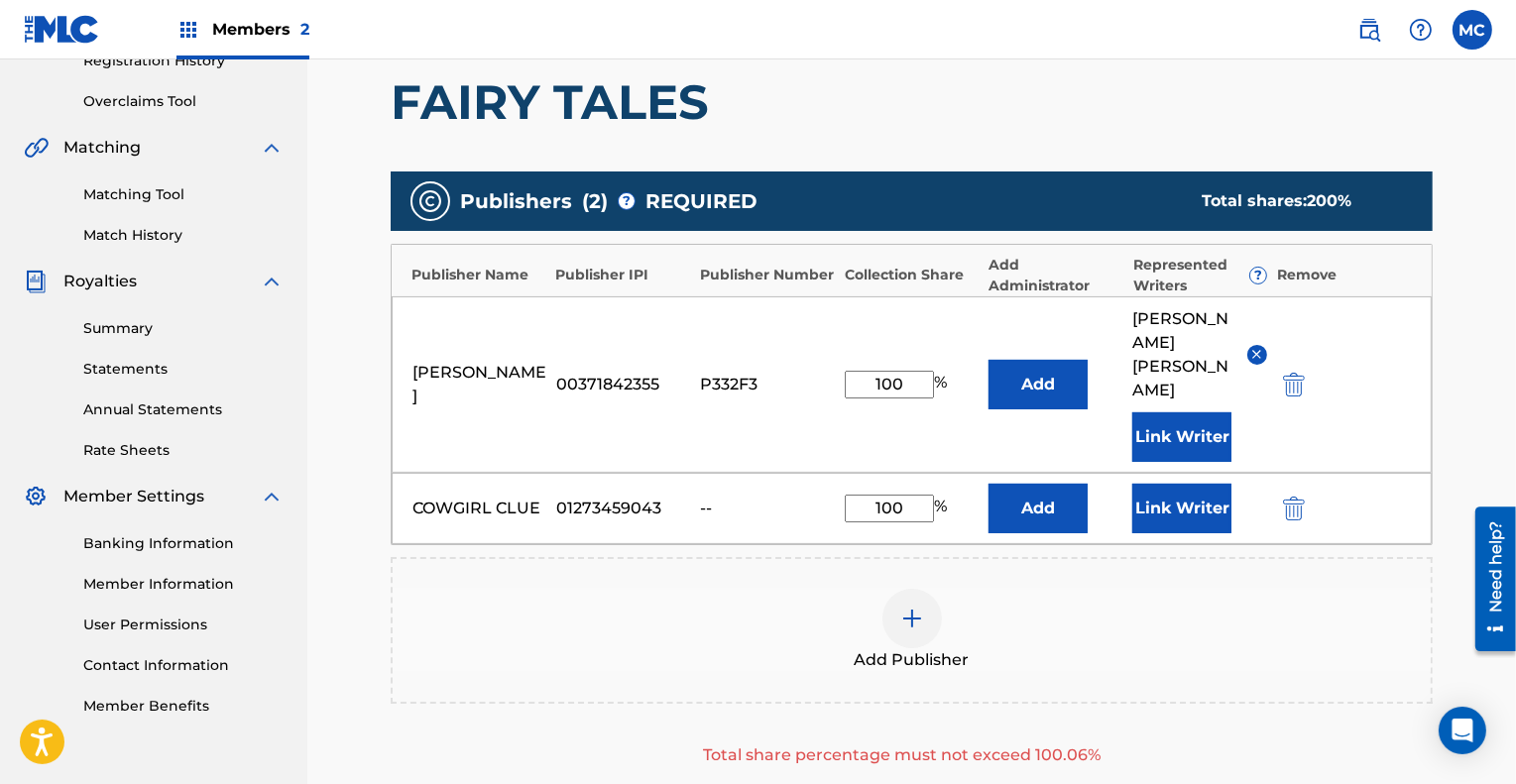 click on "100" at bounding box center (889, 508) 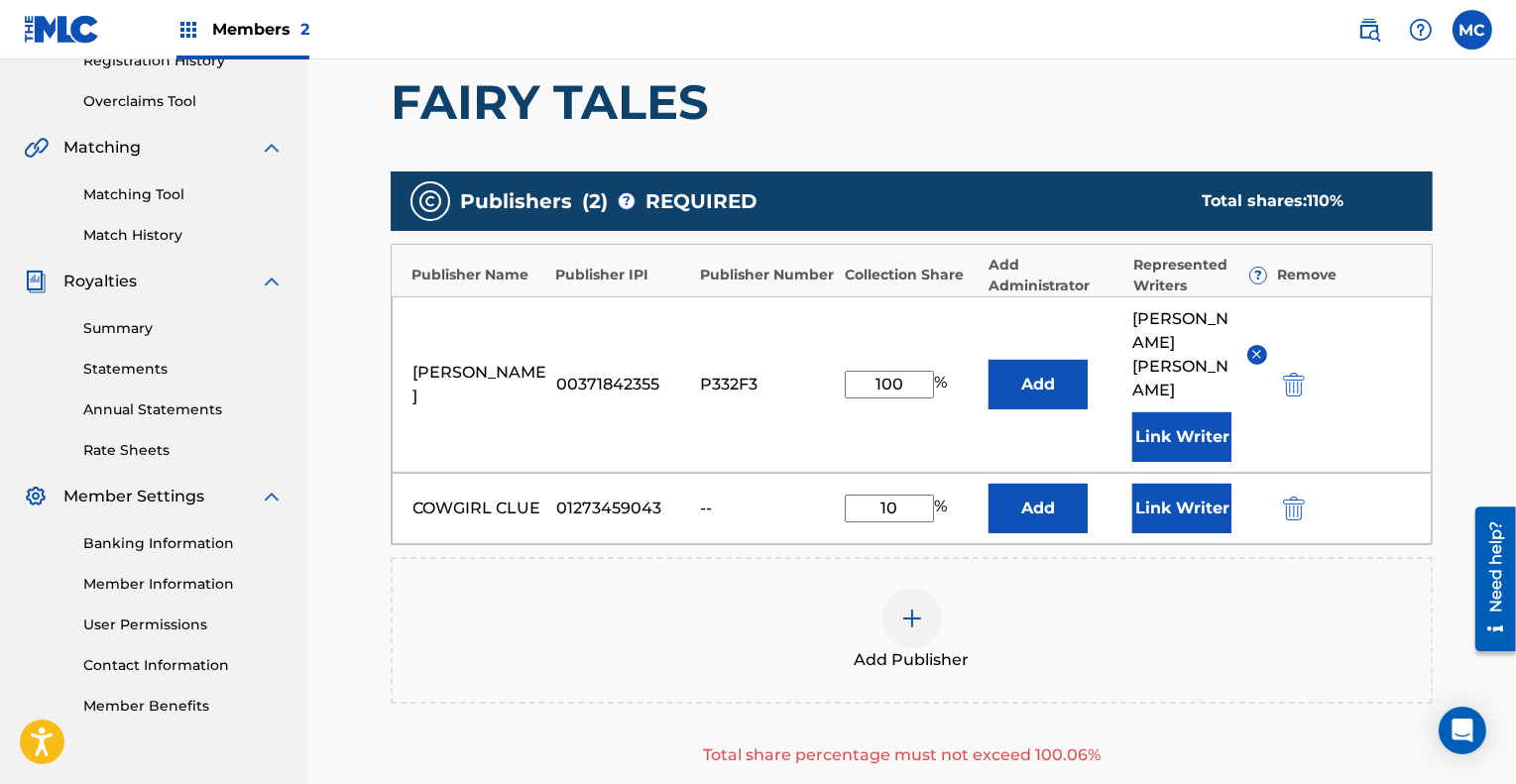 type on "1" 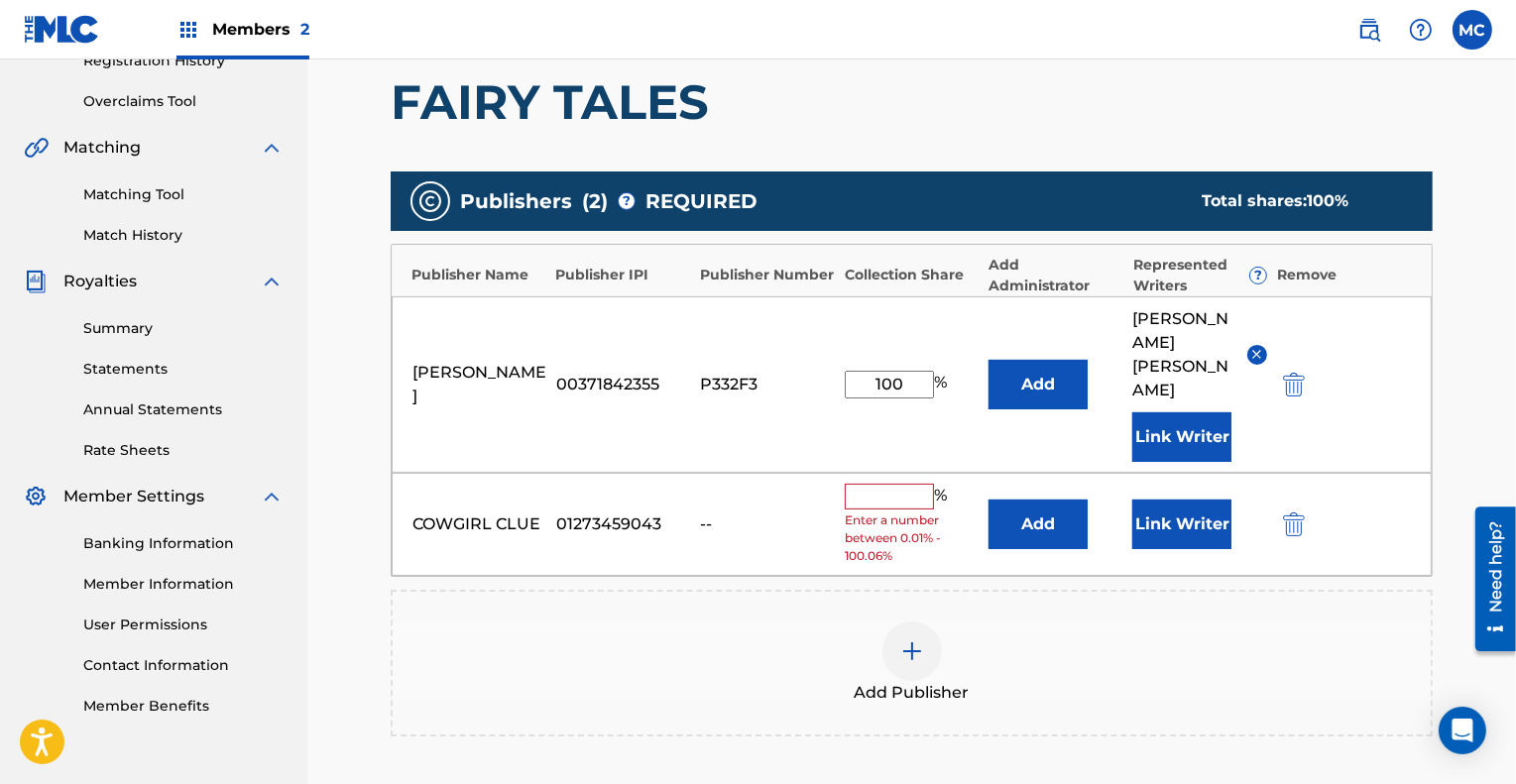 click at bounding box center [889, 497] 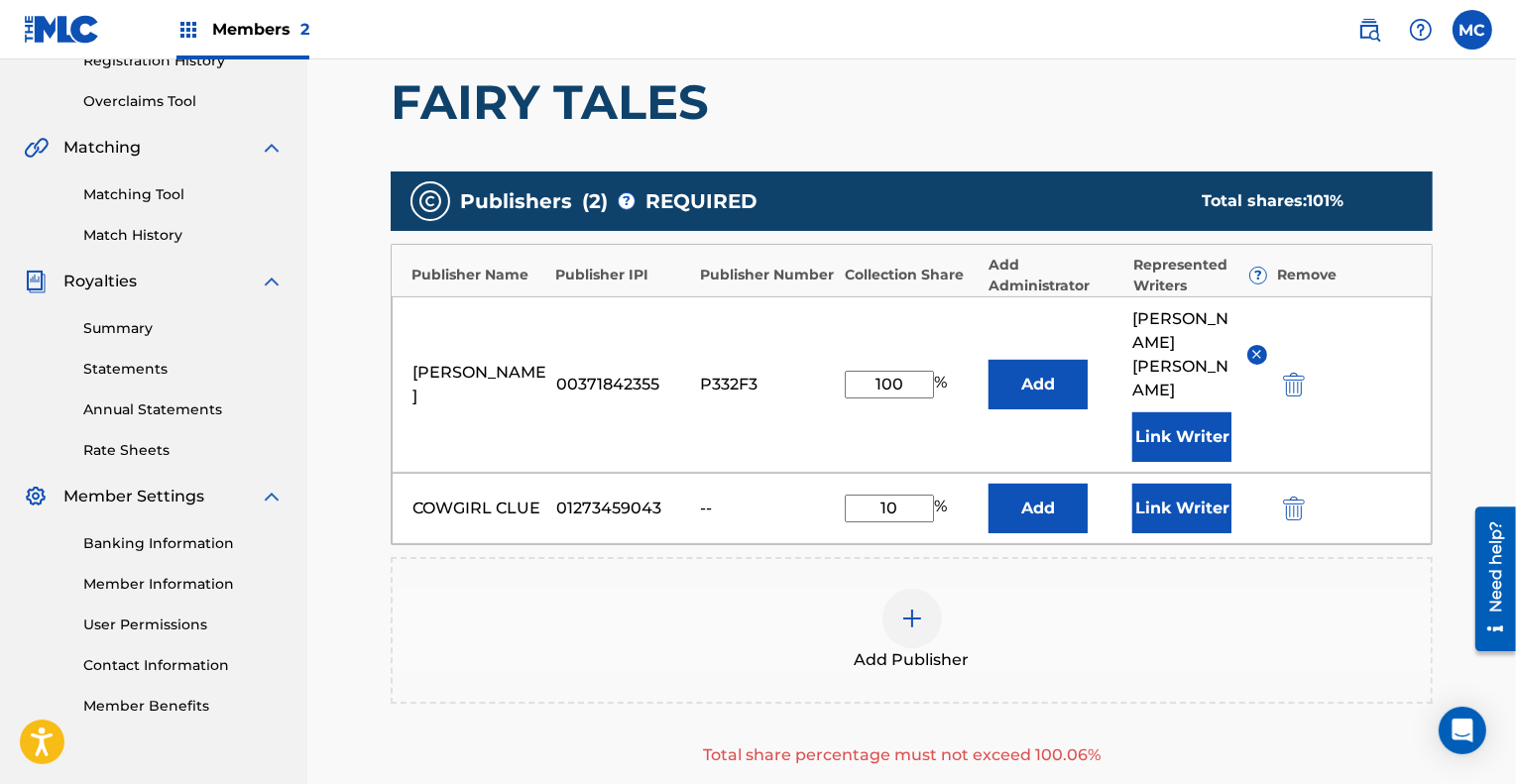 type on "100" 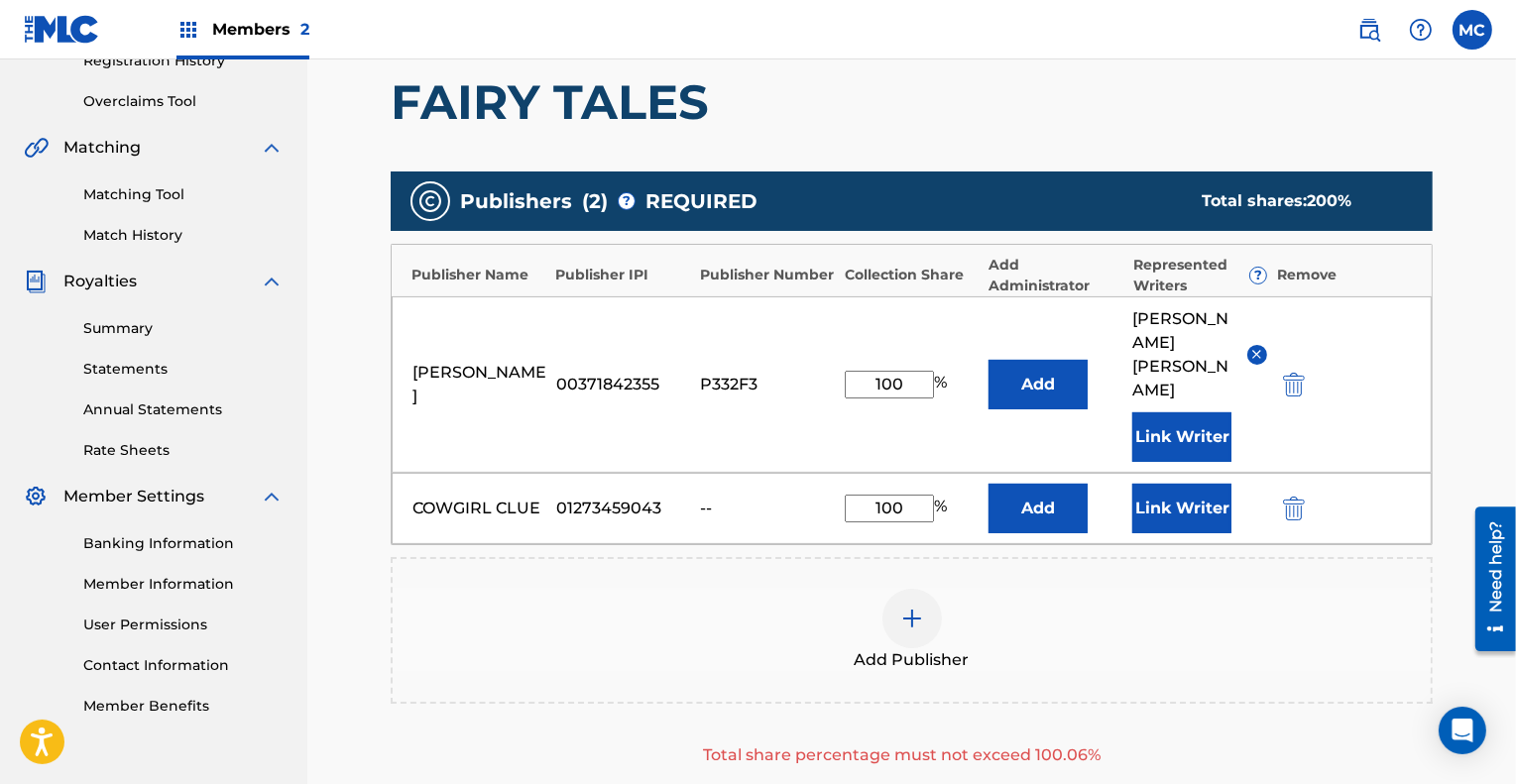 click on "Add" at bounding box center (1038, 508) 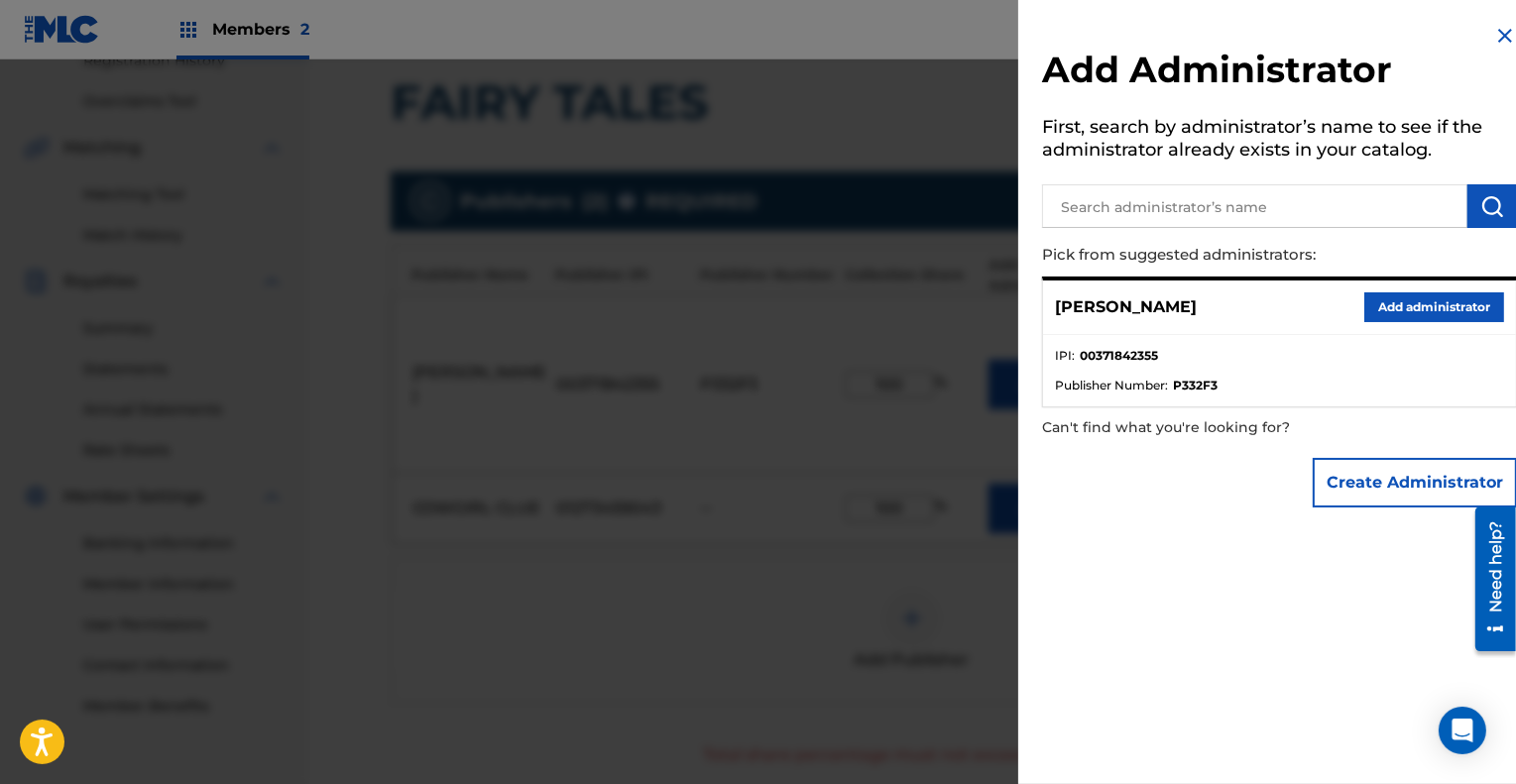 click on "Add administrator" at bounding box center (1434, 307) 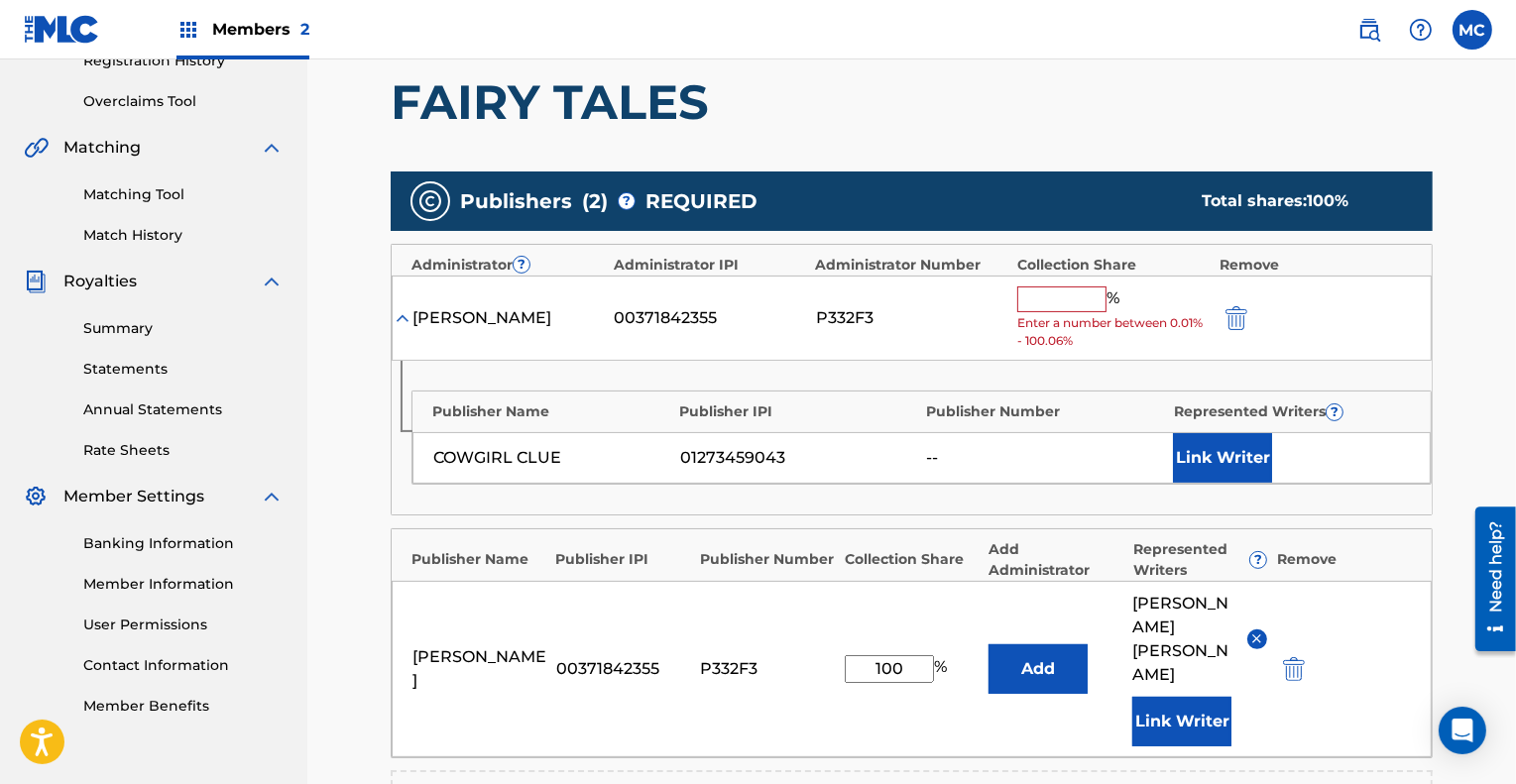 click at bounding box center [1062, 299] 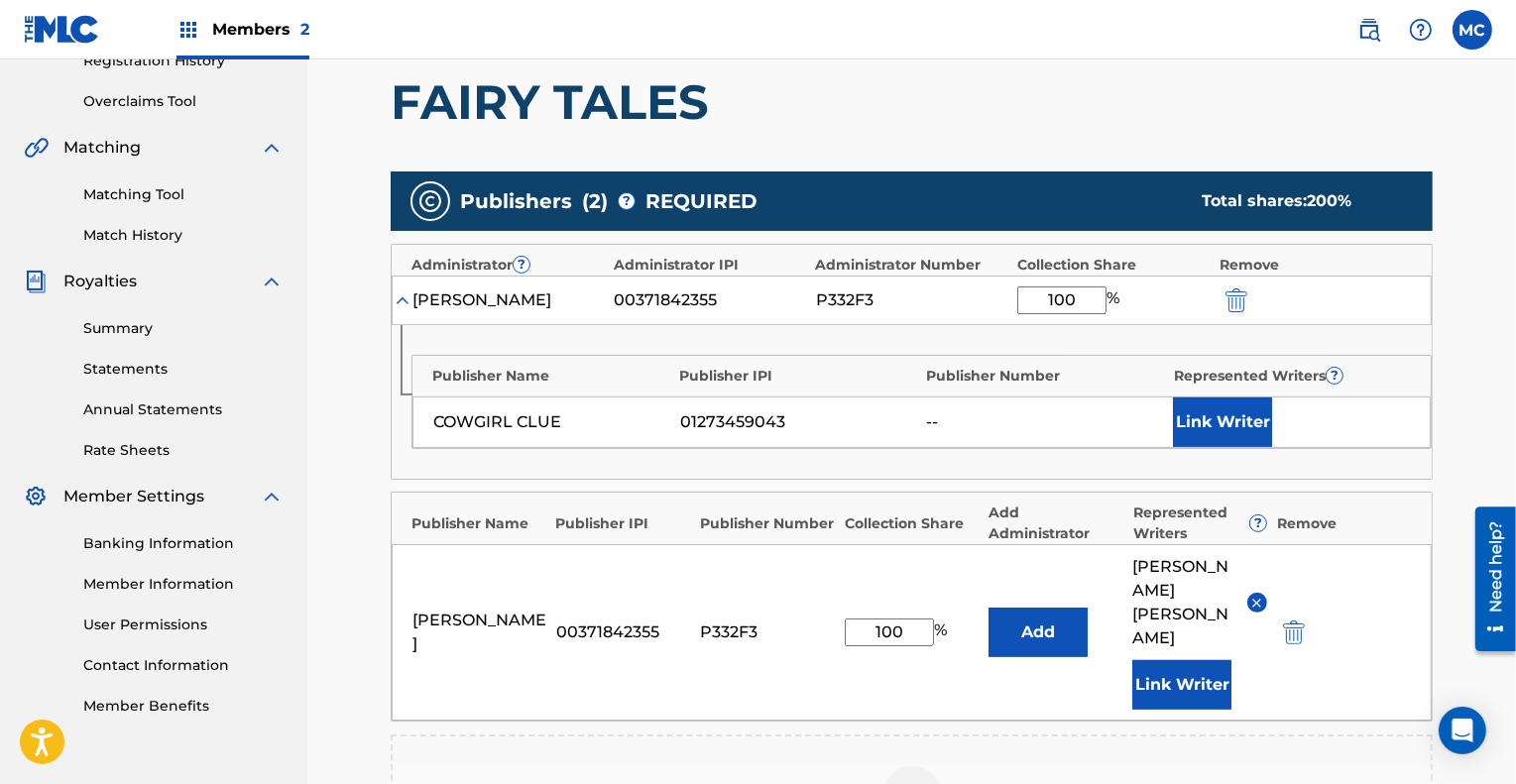 type on "100" 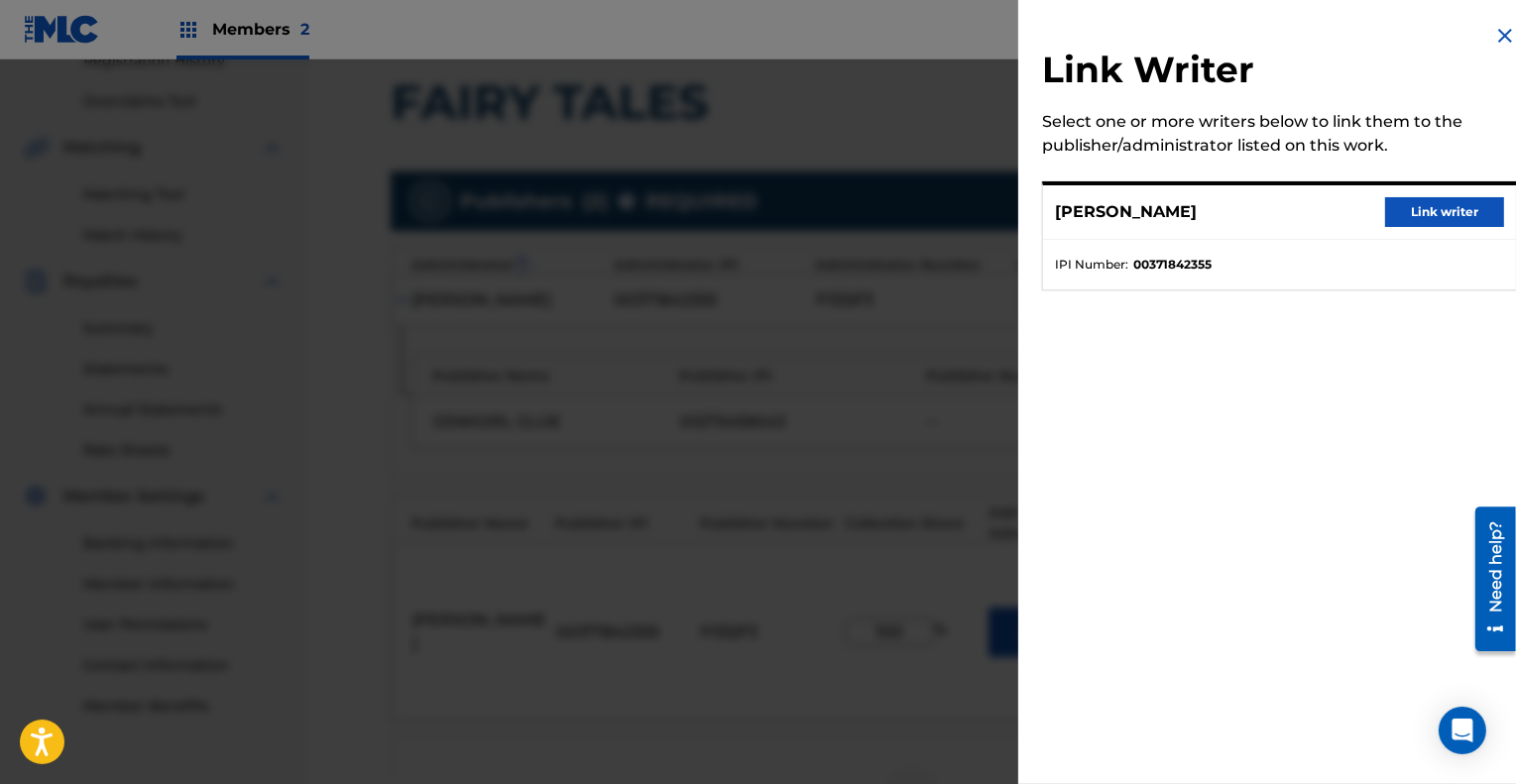 click on "Link writer" at bounding box center (1445, 212) 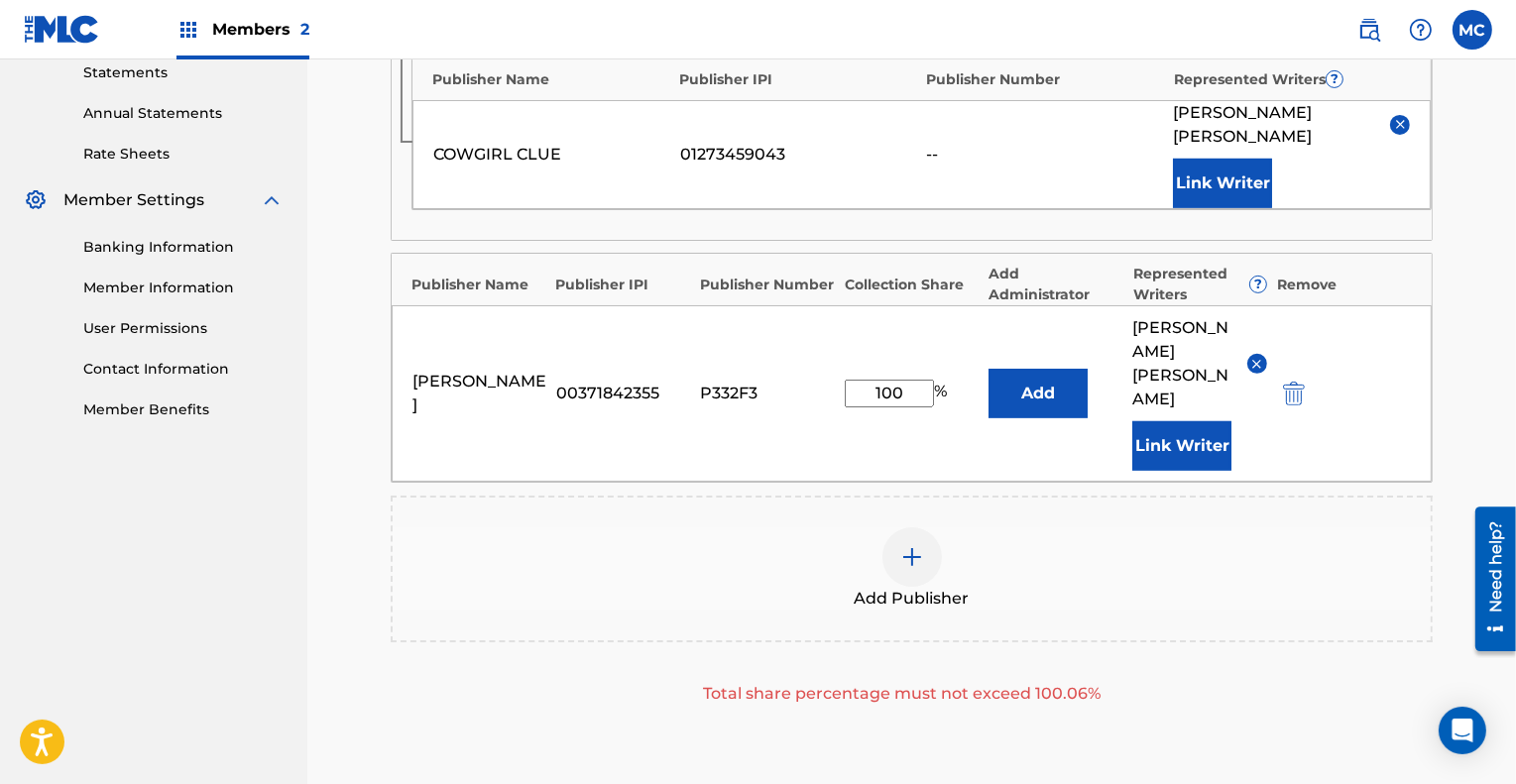 scroll, scrollTop: 690, scrollLeft: 0, axis: vertical 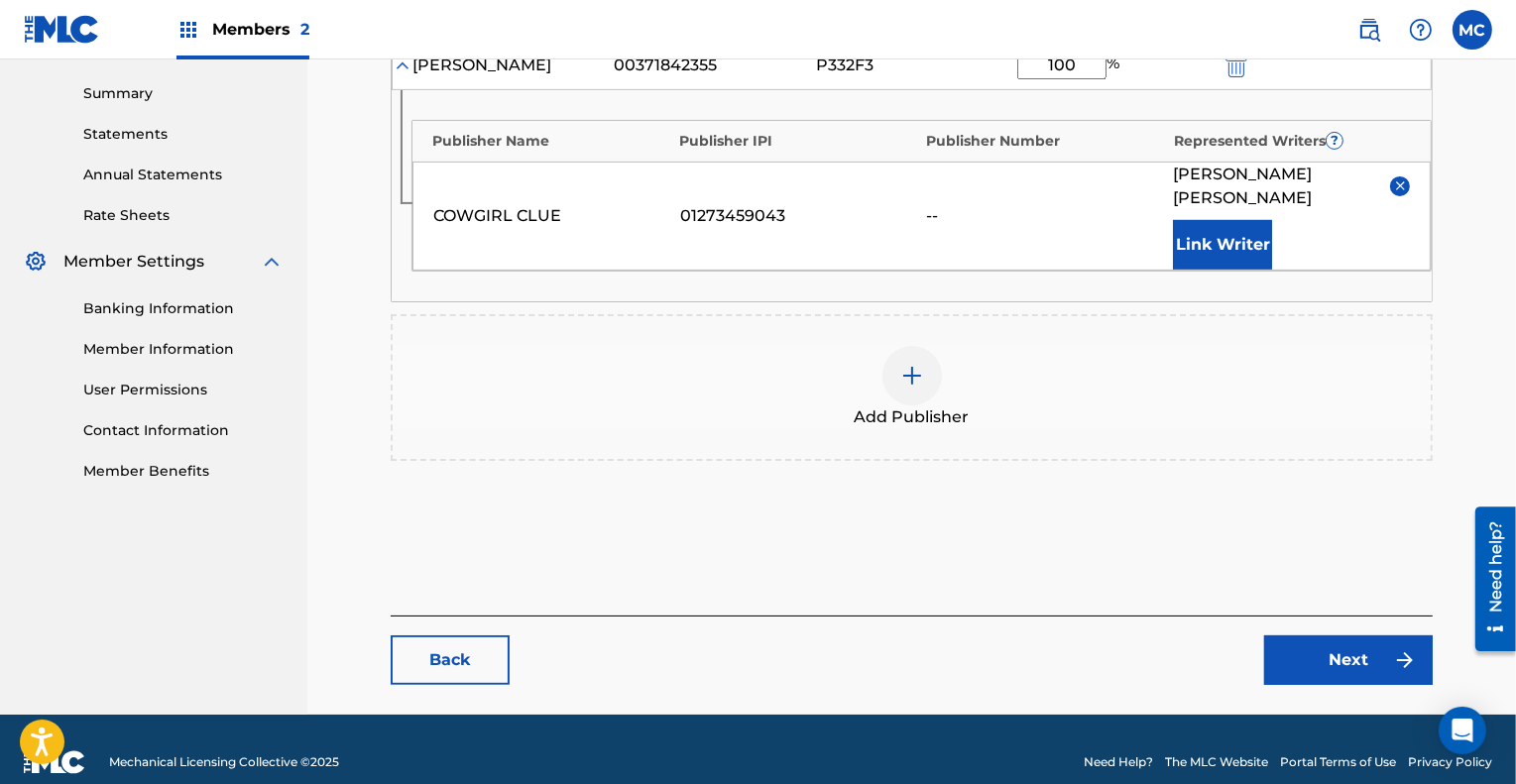 click on "Next" at bounding box center (1348, 660) 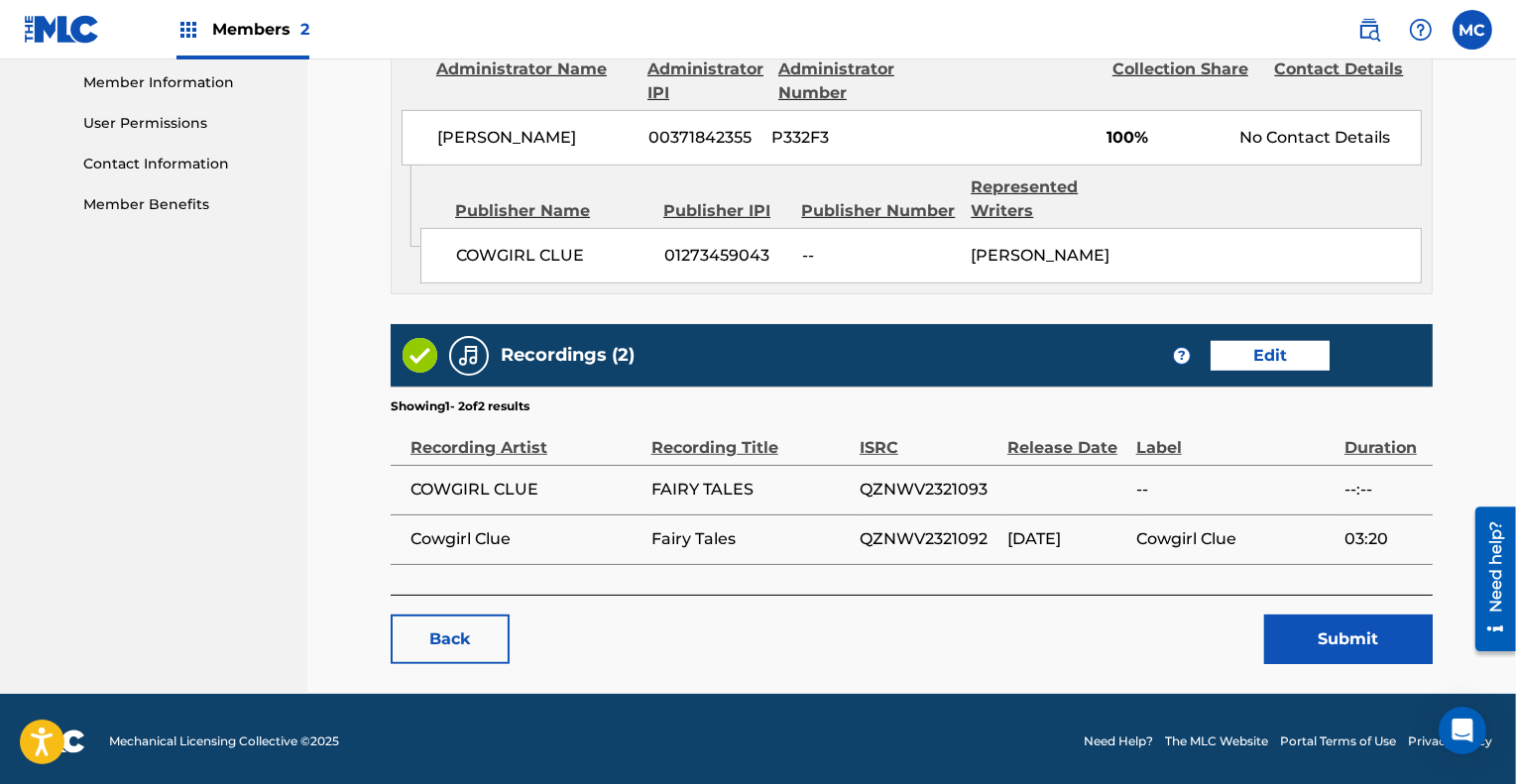 scroll, scrollTop: 895, scrollLeft: 0, axis: vertical 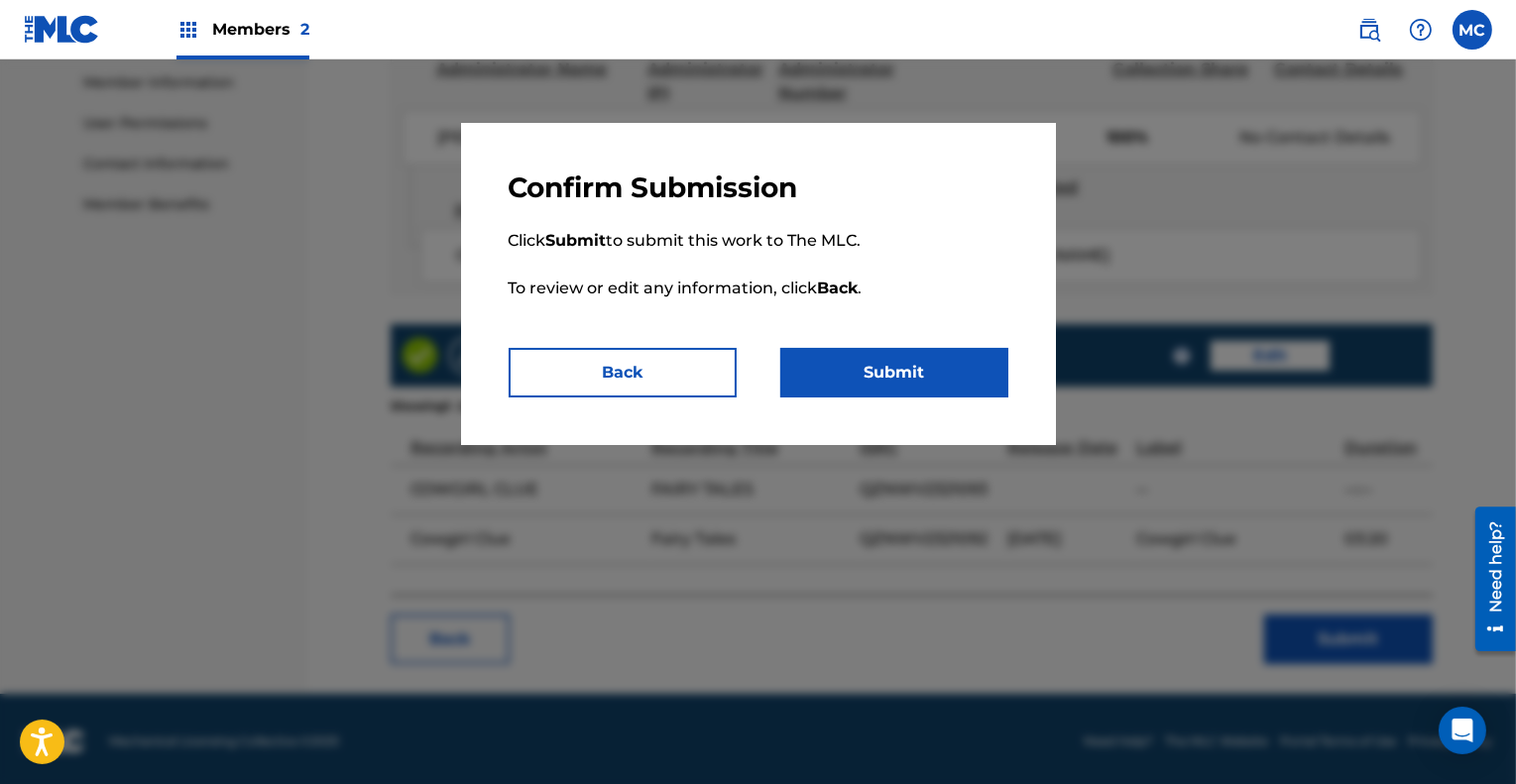 click on "Submit" at bounding box center (894, 373) 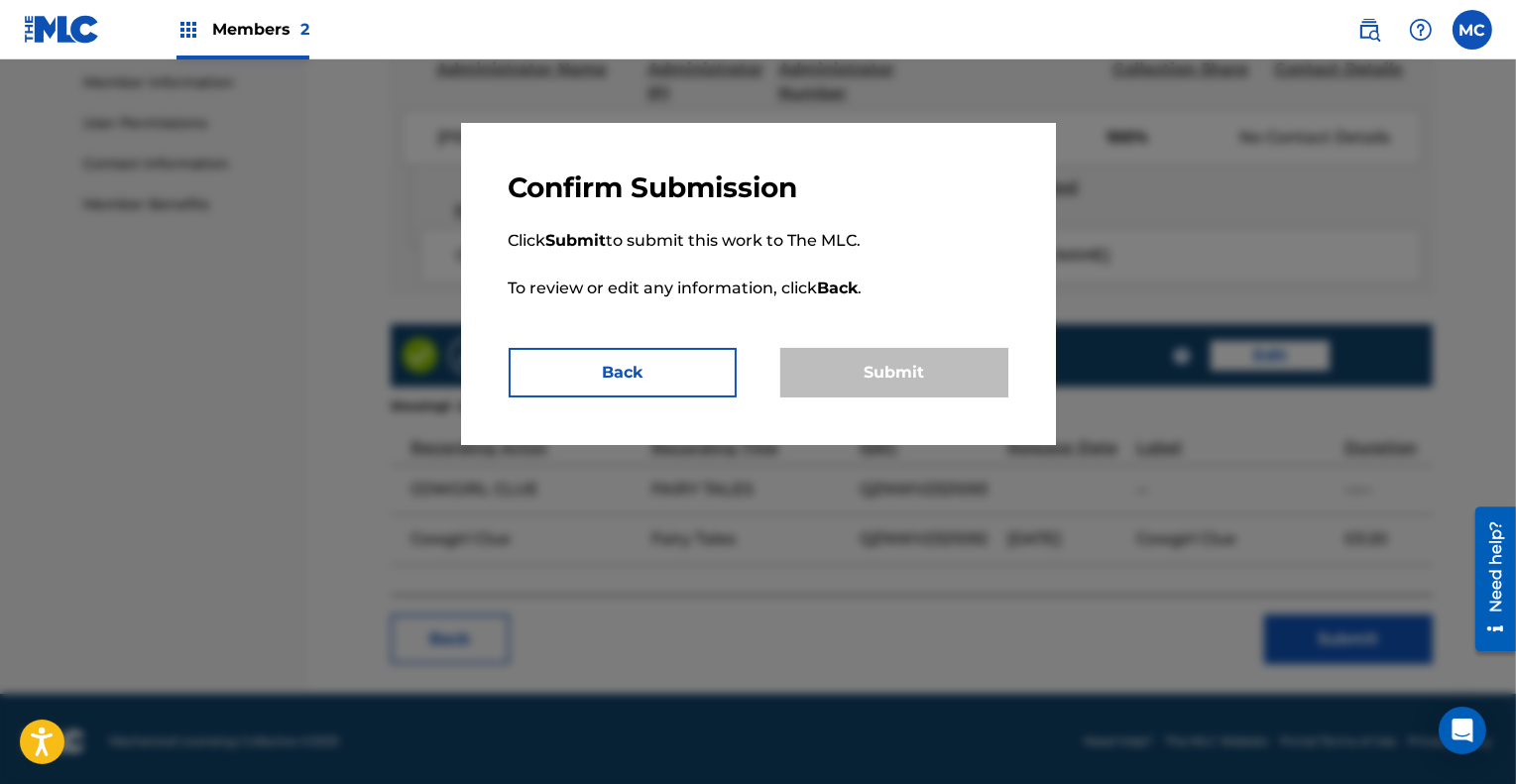 scroll, scrollTop: 0, scrollLeft: 0, axis: both 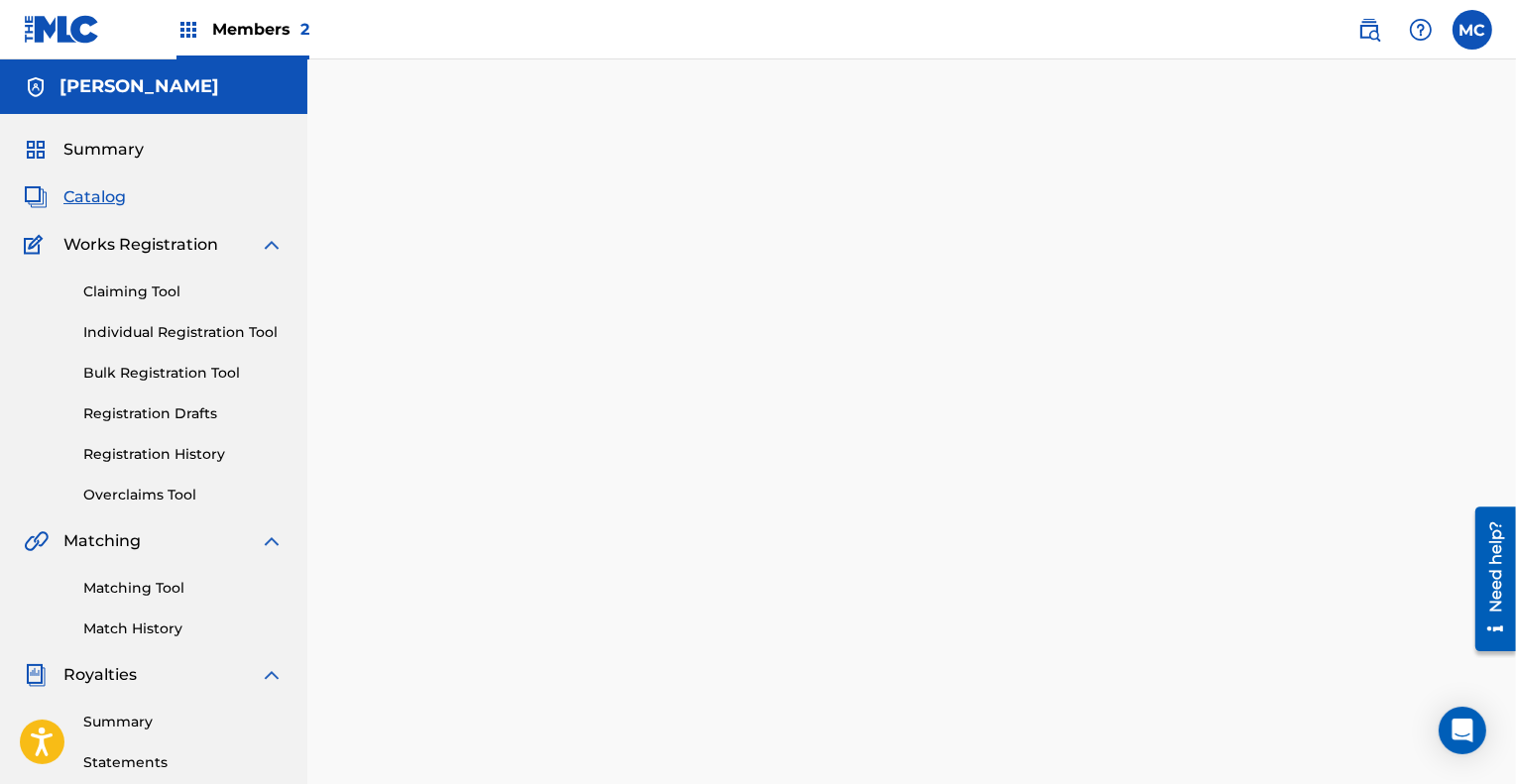 click on "Catalog" at bounding box center (94, 197) 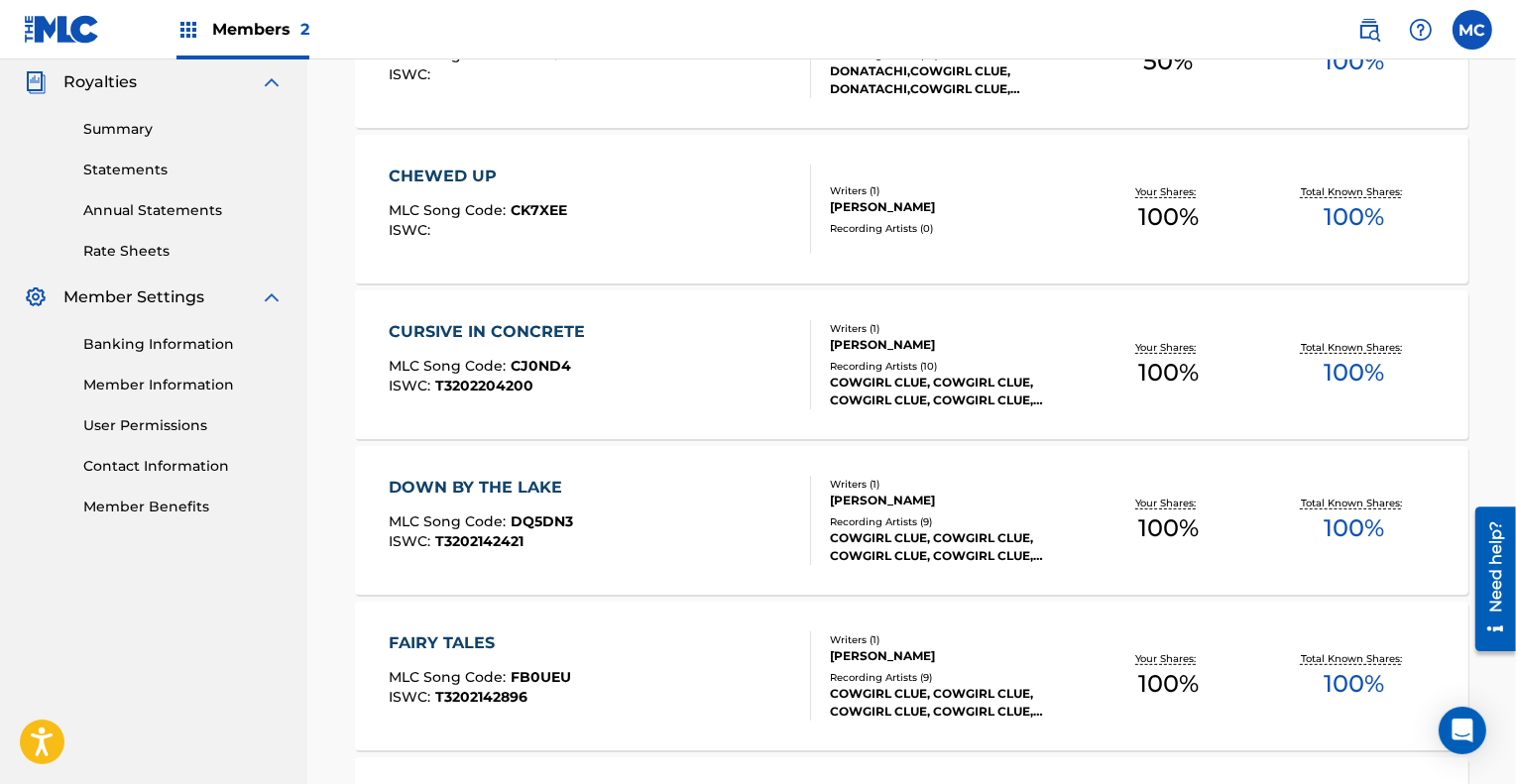 scroll, scrollTop: 594, scrollLeft: 0, axis: vertical 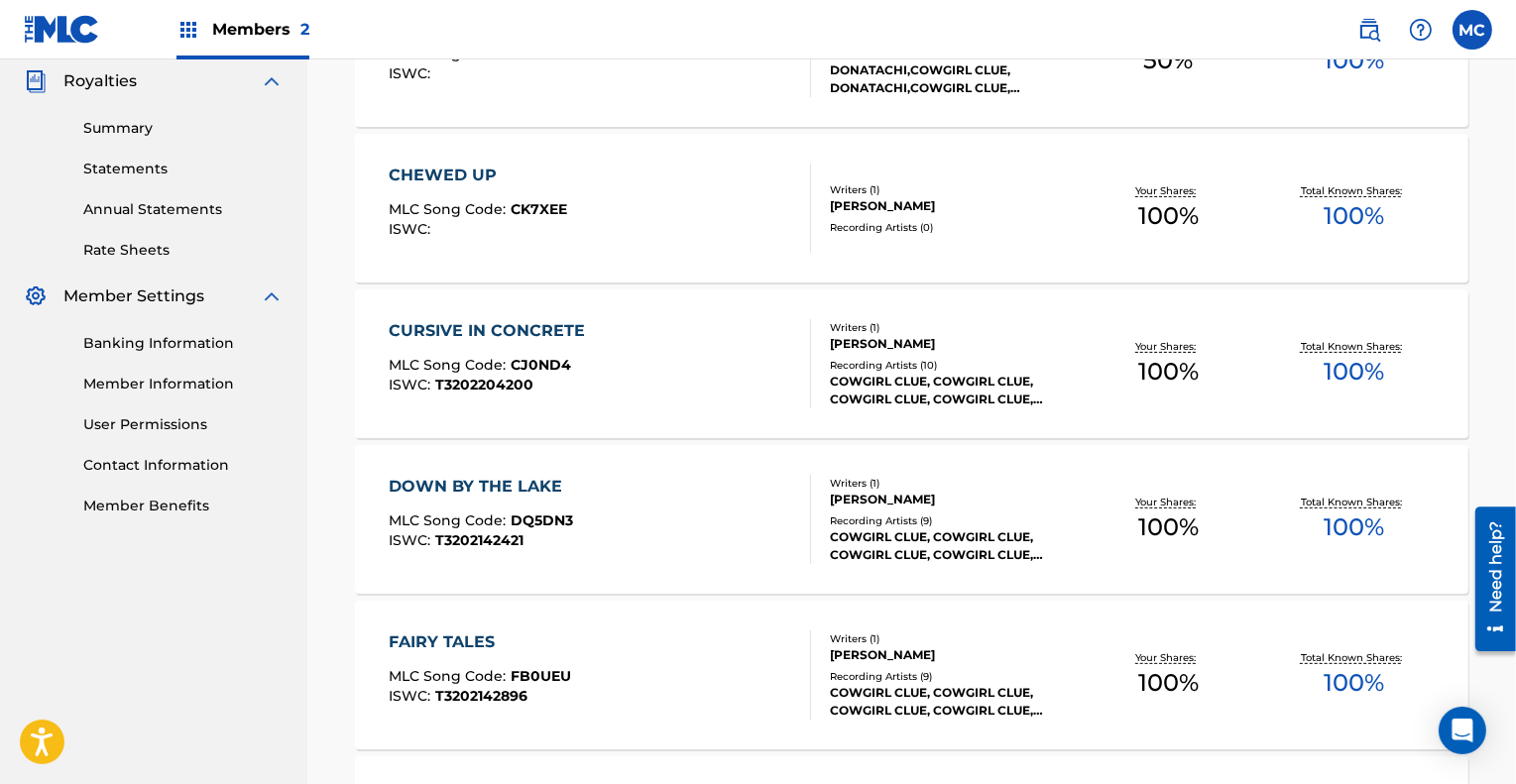 click on "CURSIVE IN CONCRETE" at bounding box center (492, 331) 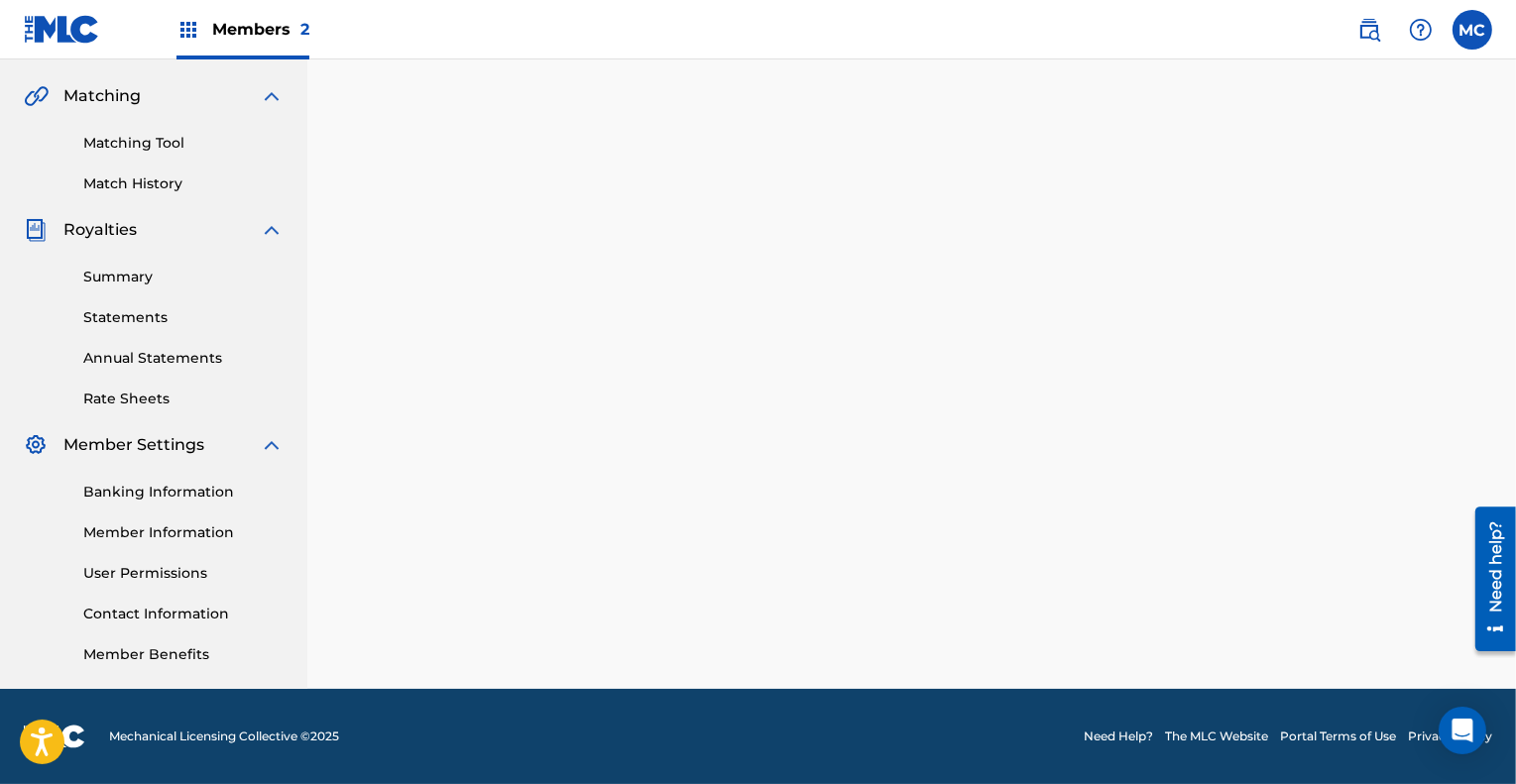 scroll, scrollTop: 0, scrollLeft: 0, axis: both 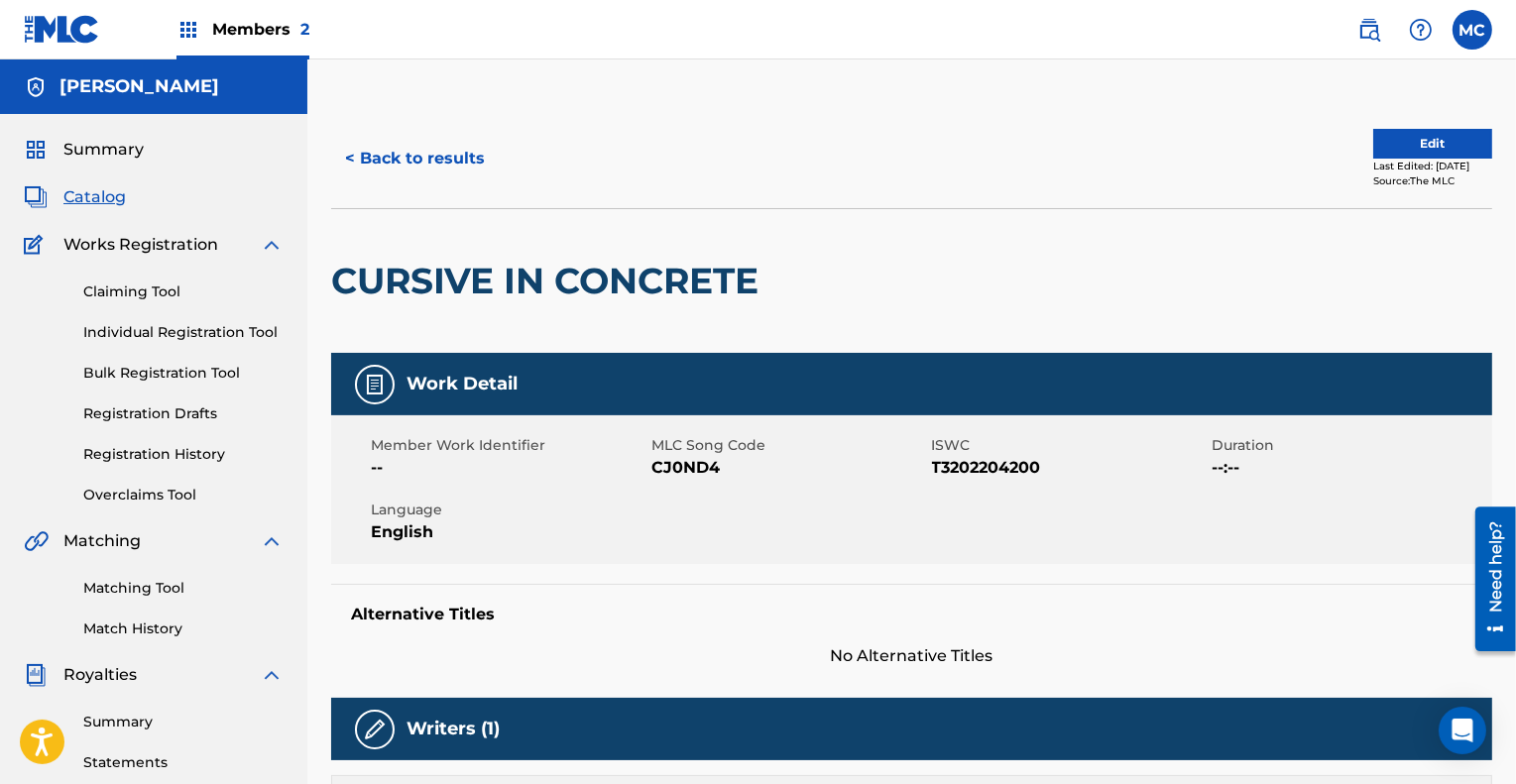 click on "Edit" at bounding box center (1433, 144) 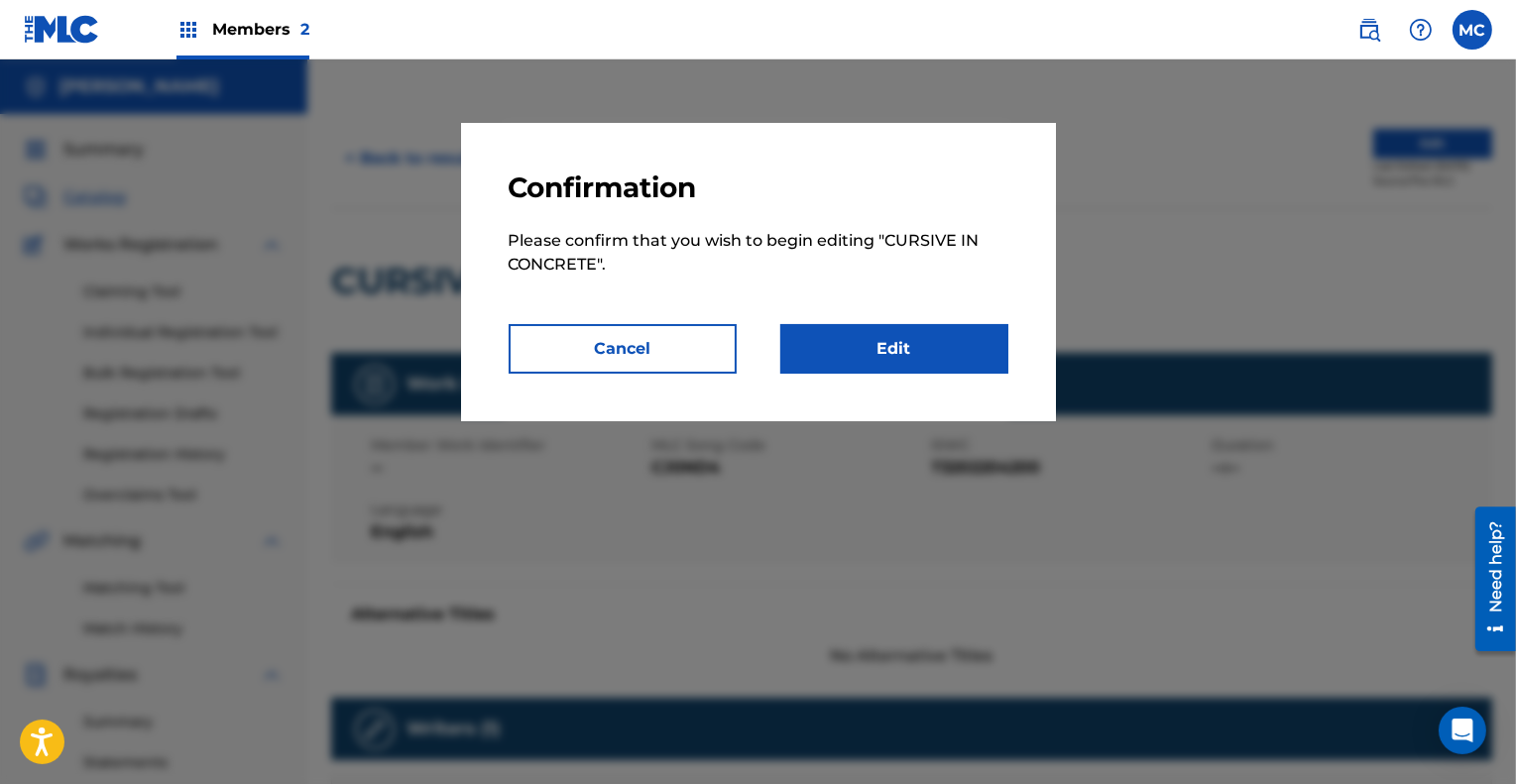 click on "Edit" at bounding box center [894, 349] 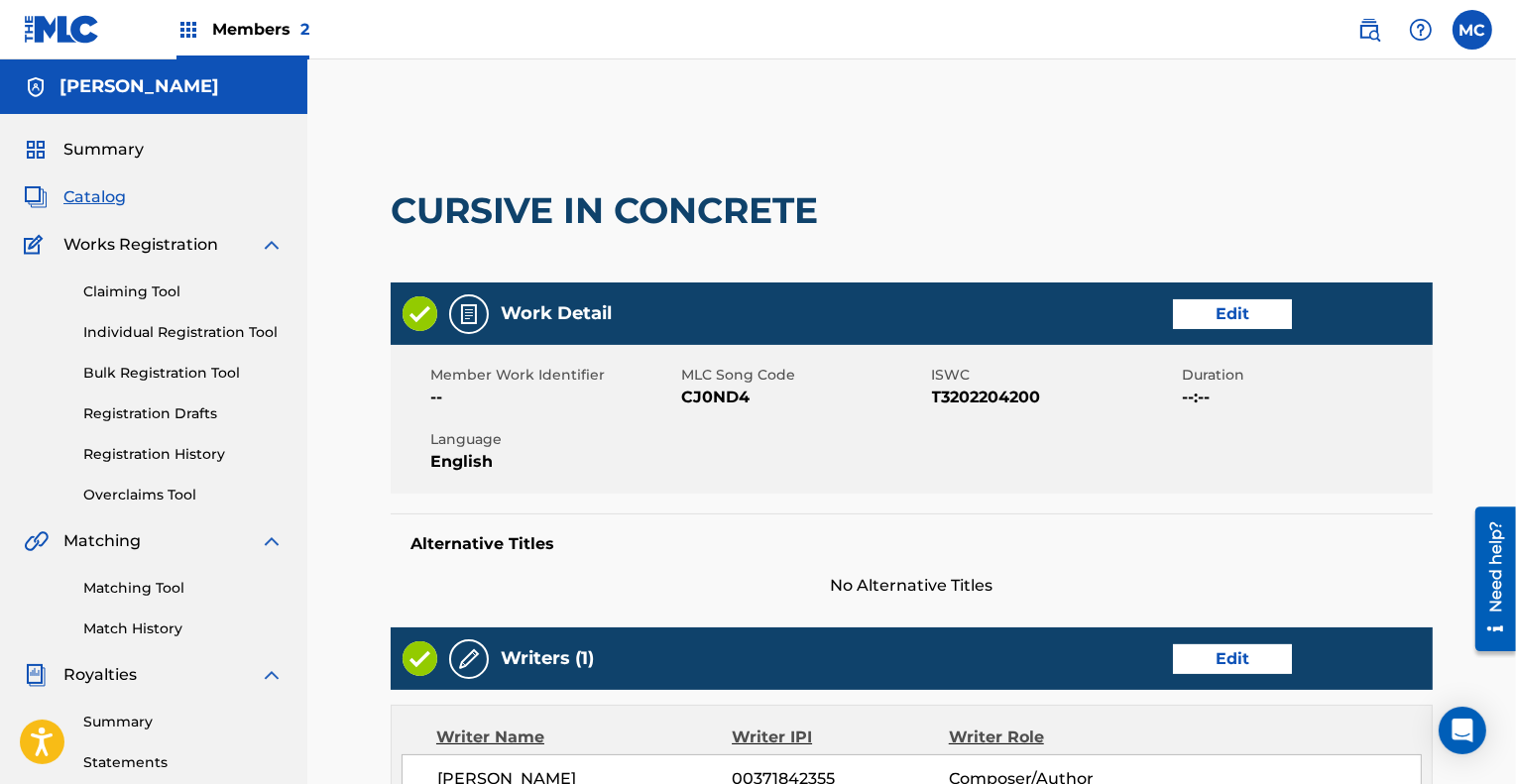 click on "Edit" at bounding box center (1232, 314) 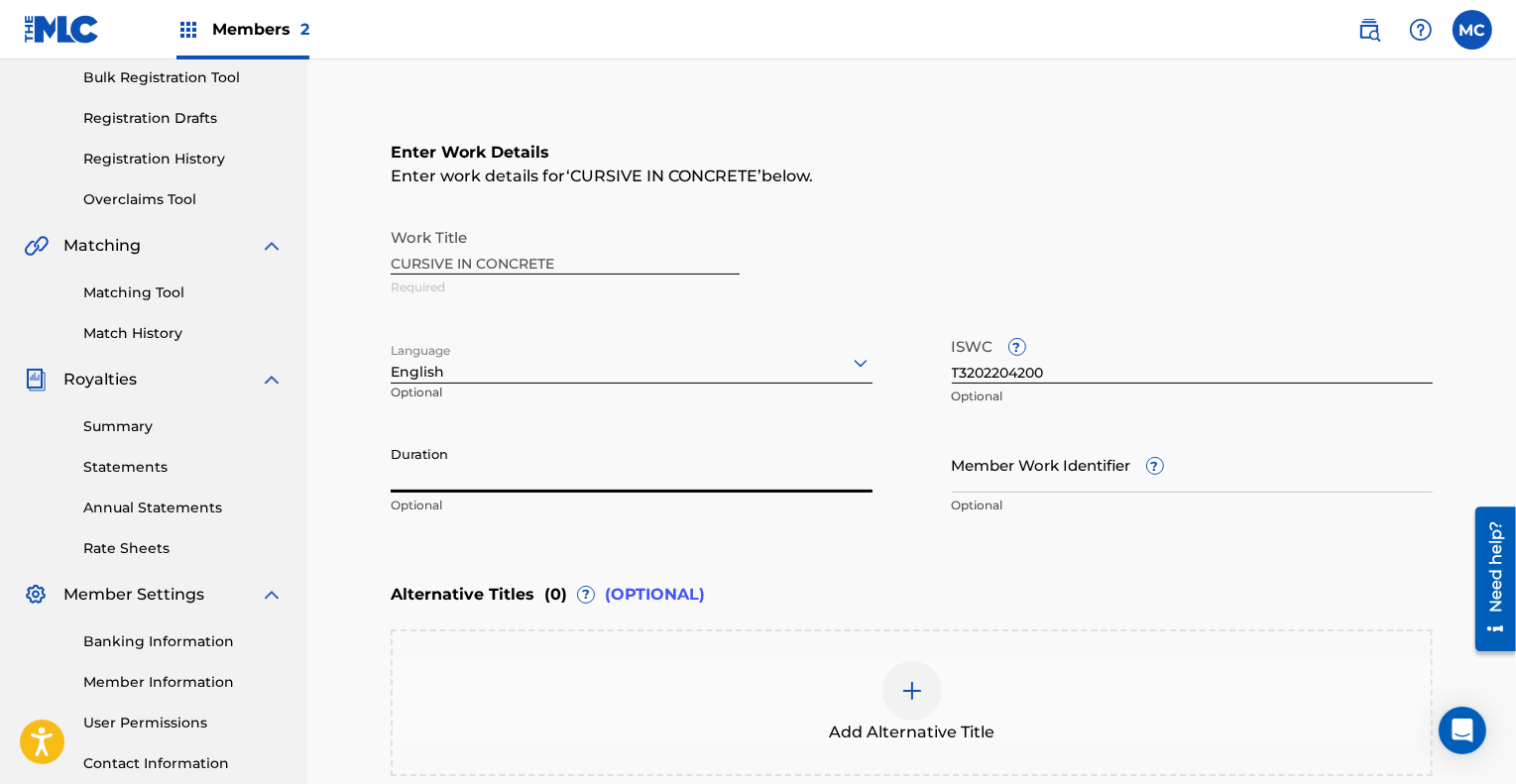 click on "Duration" at bounding box center (632, 464) 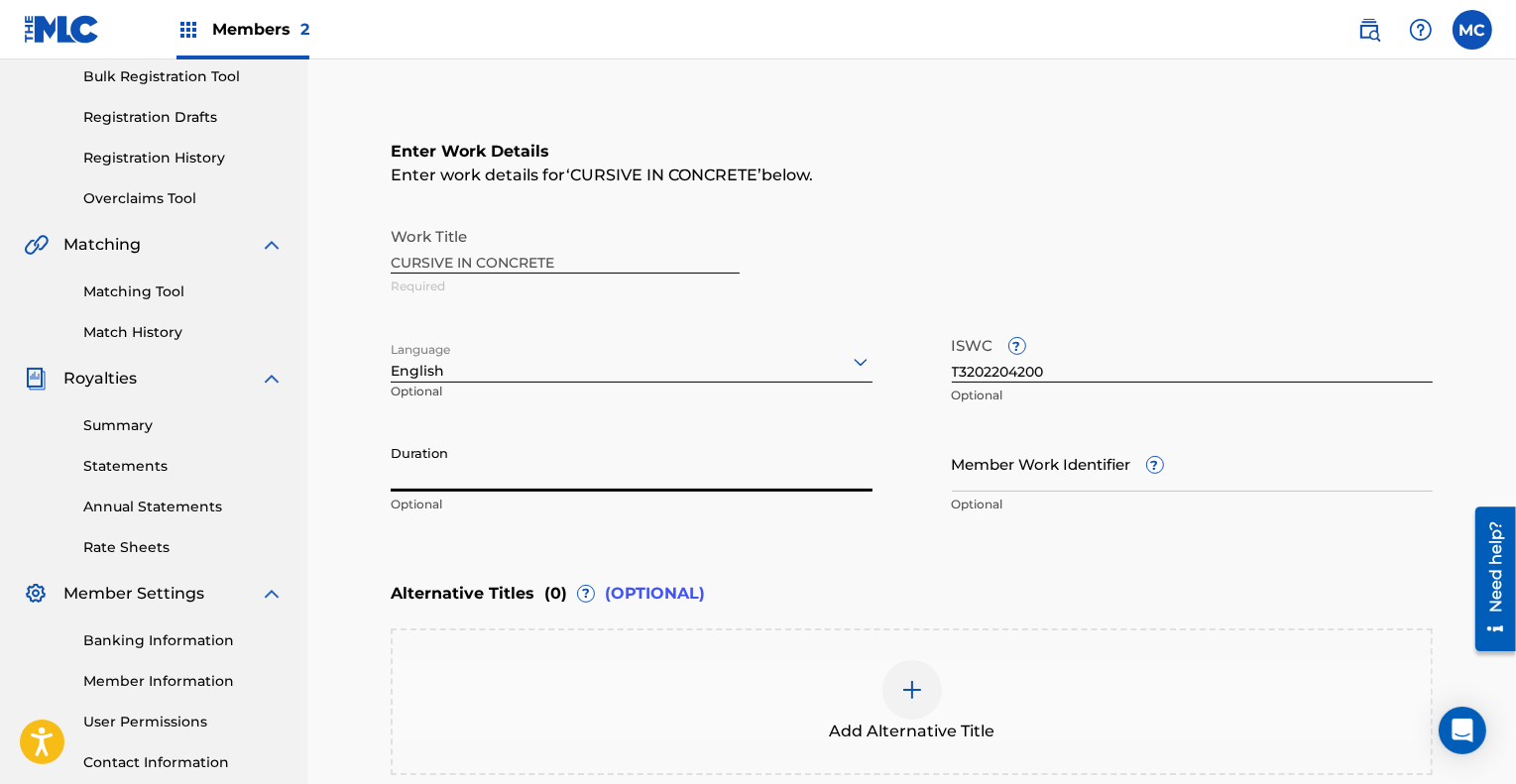 scroll, scrollTop: 297, scrollLeft: 0, axis: vertical 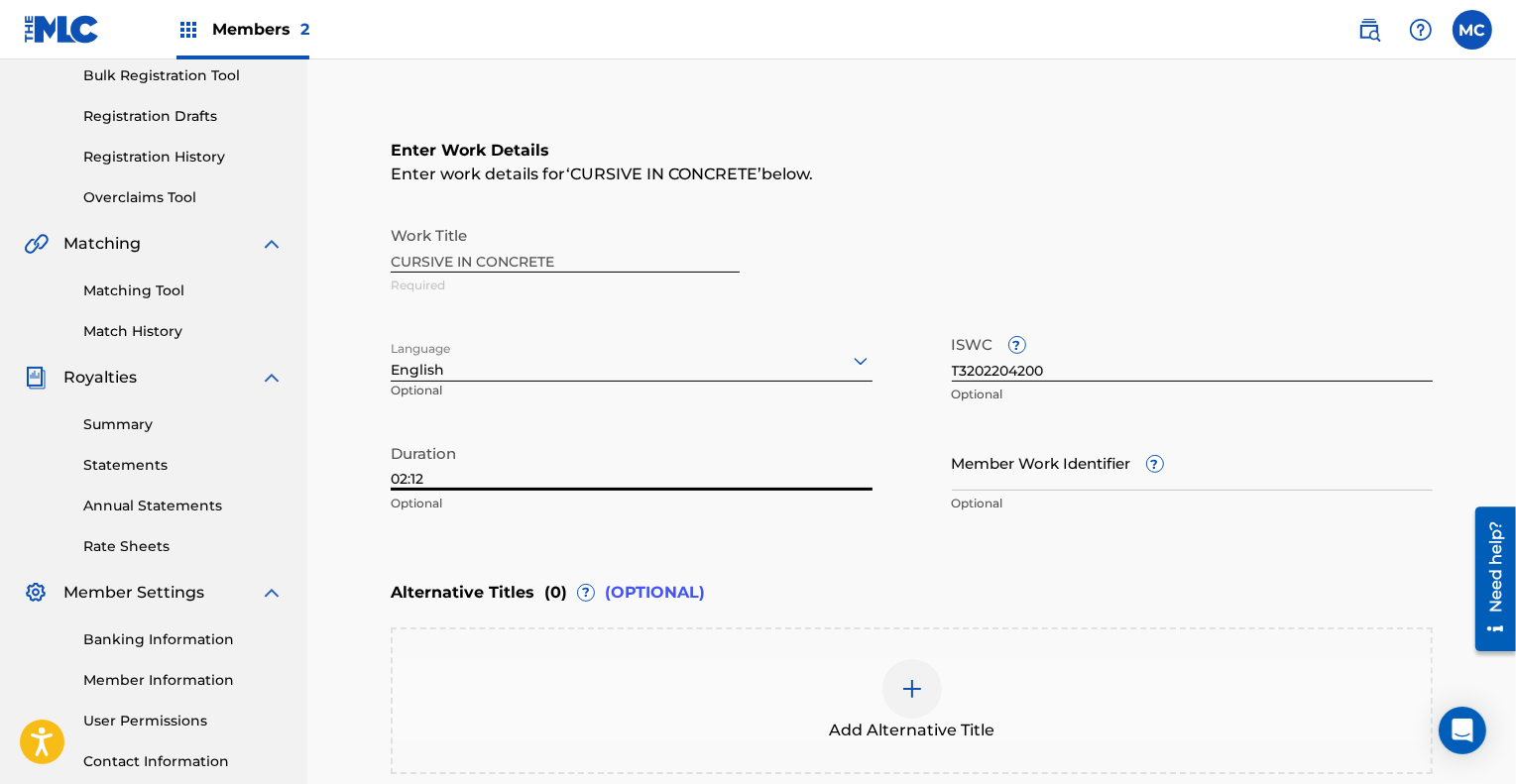 type on "02:12" 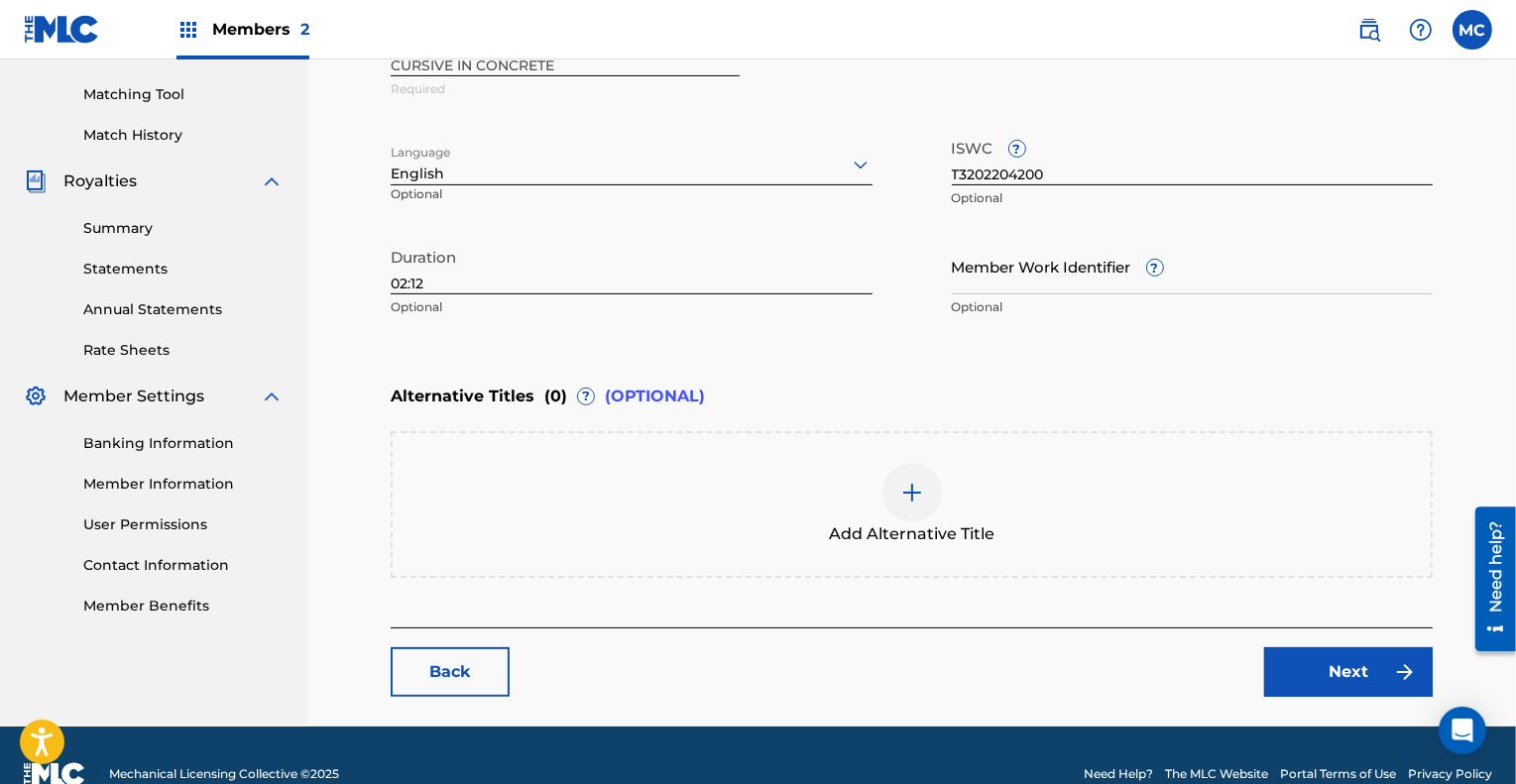 scroll, scrollTop: 495, scrollLeft: 0, axis: vertical 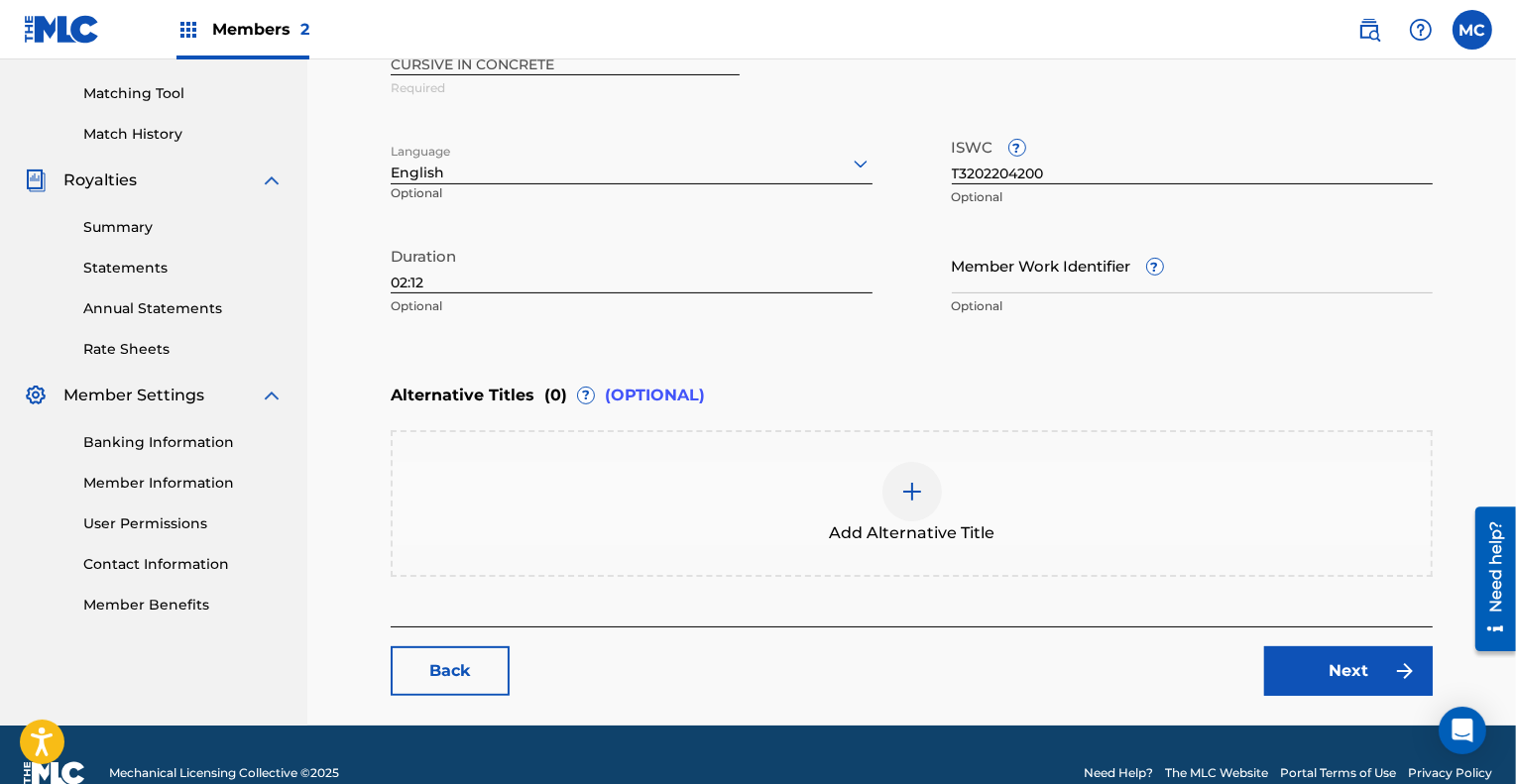 click on "Next" at bounding box center (1348, 671) 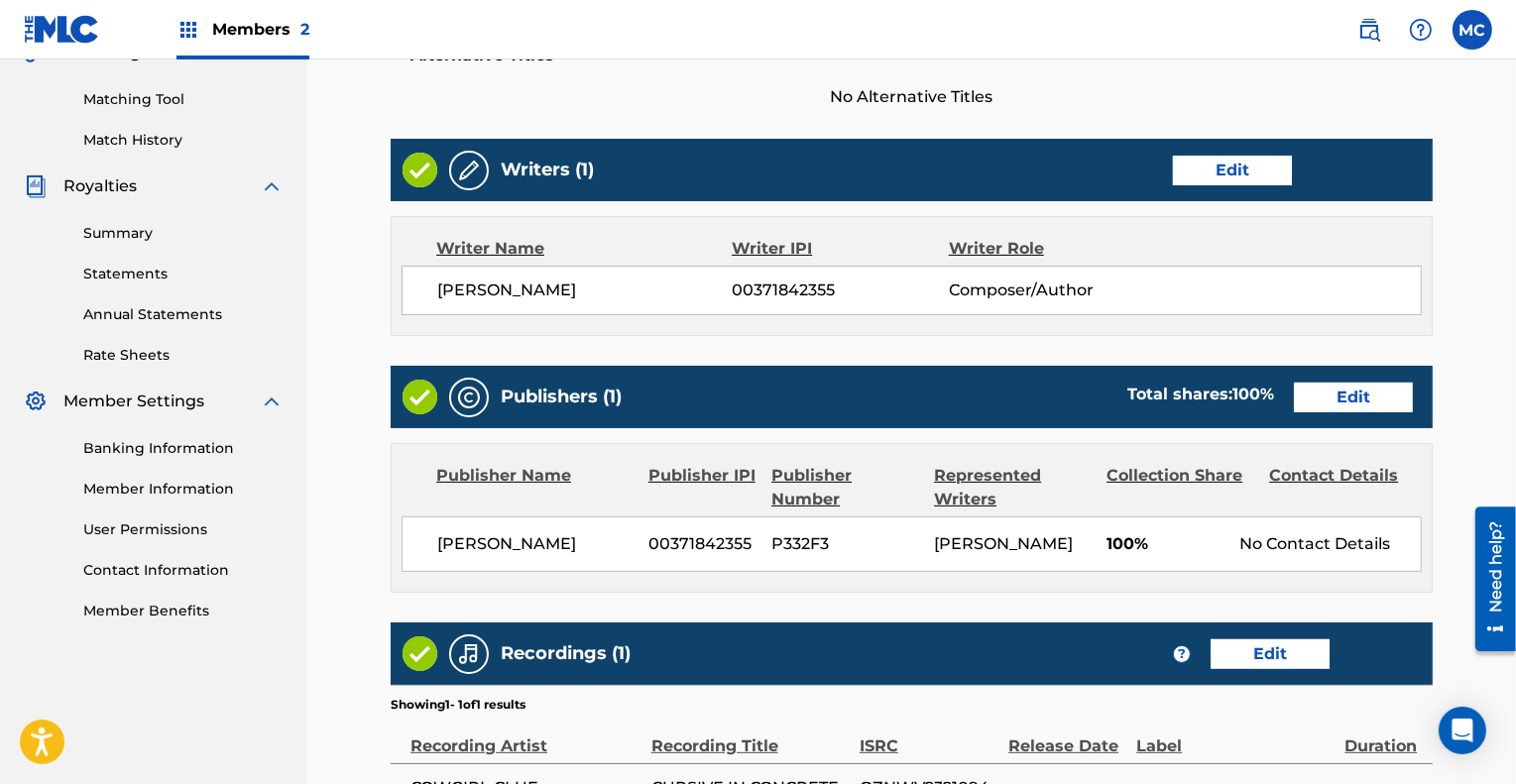 scroll, scrollTop: 490, scrollLeft: 0, axis: vertical 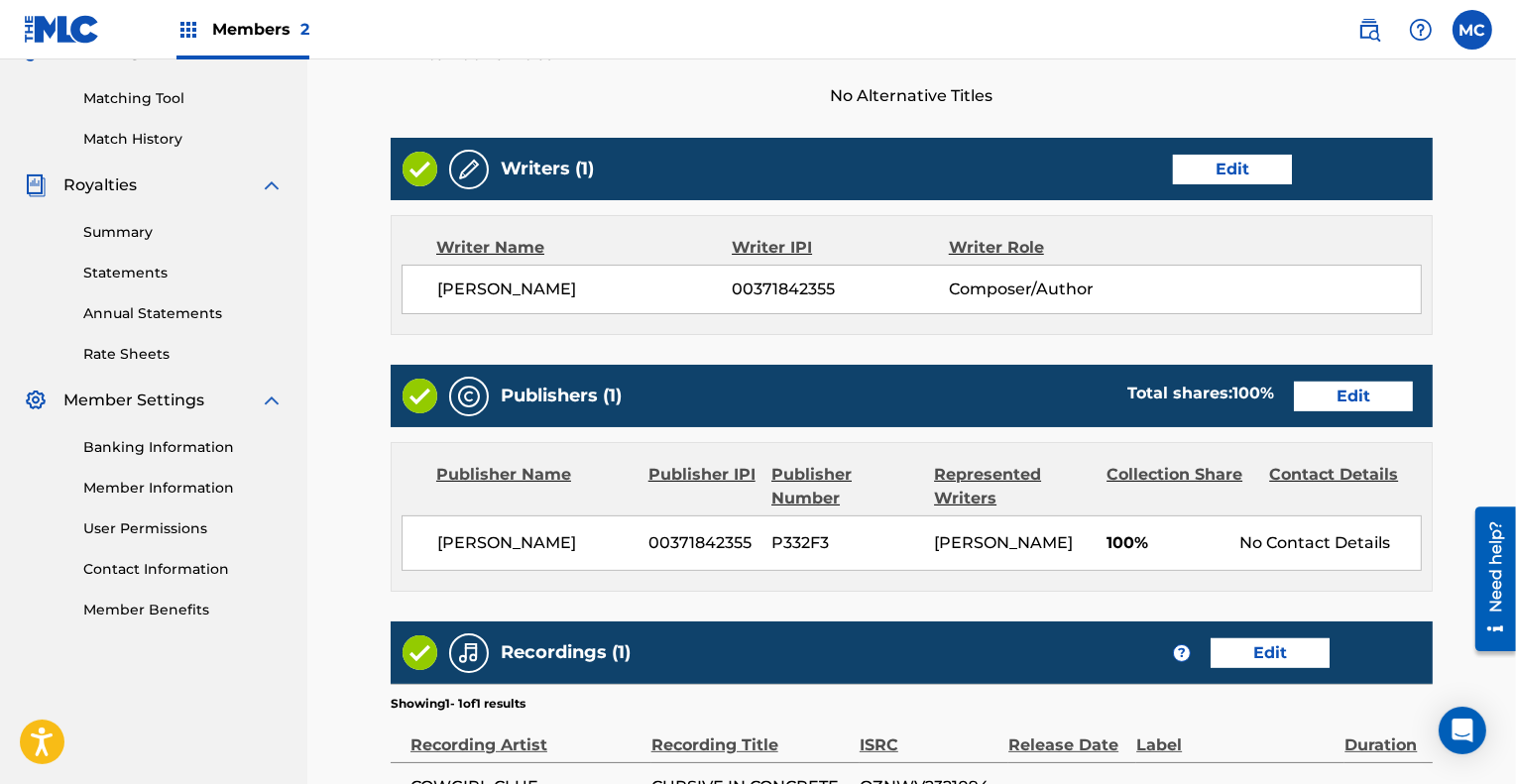 click on "Edit" at bounding box center [1353, 396] 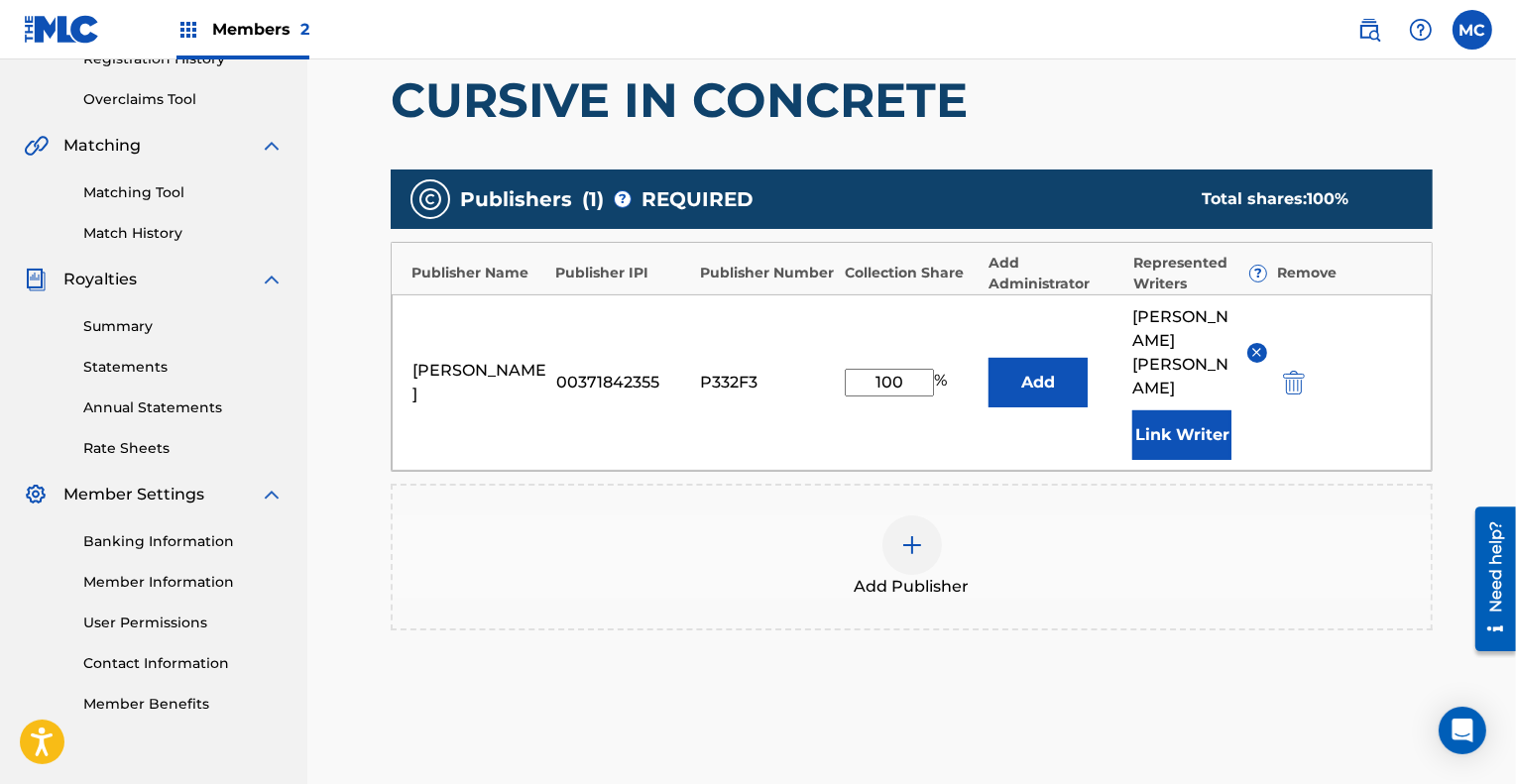 scroll, scrollTop: 396, scrollLeft: 0, axis: vertical 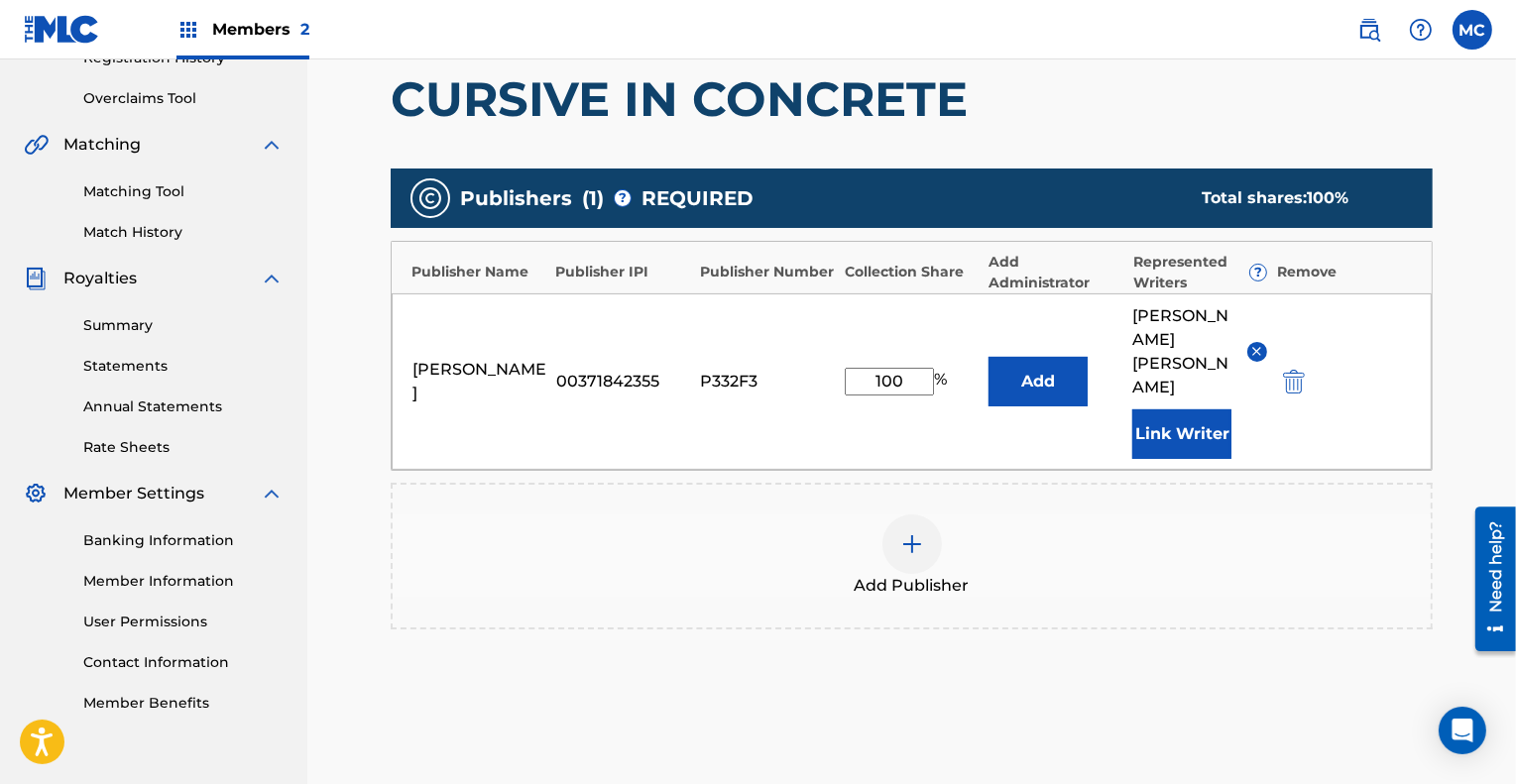 click at bounding box center (912, 544) 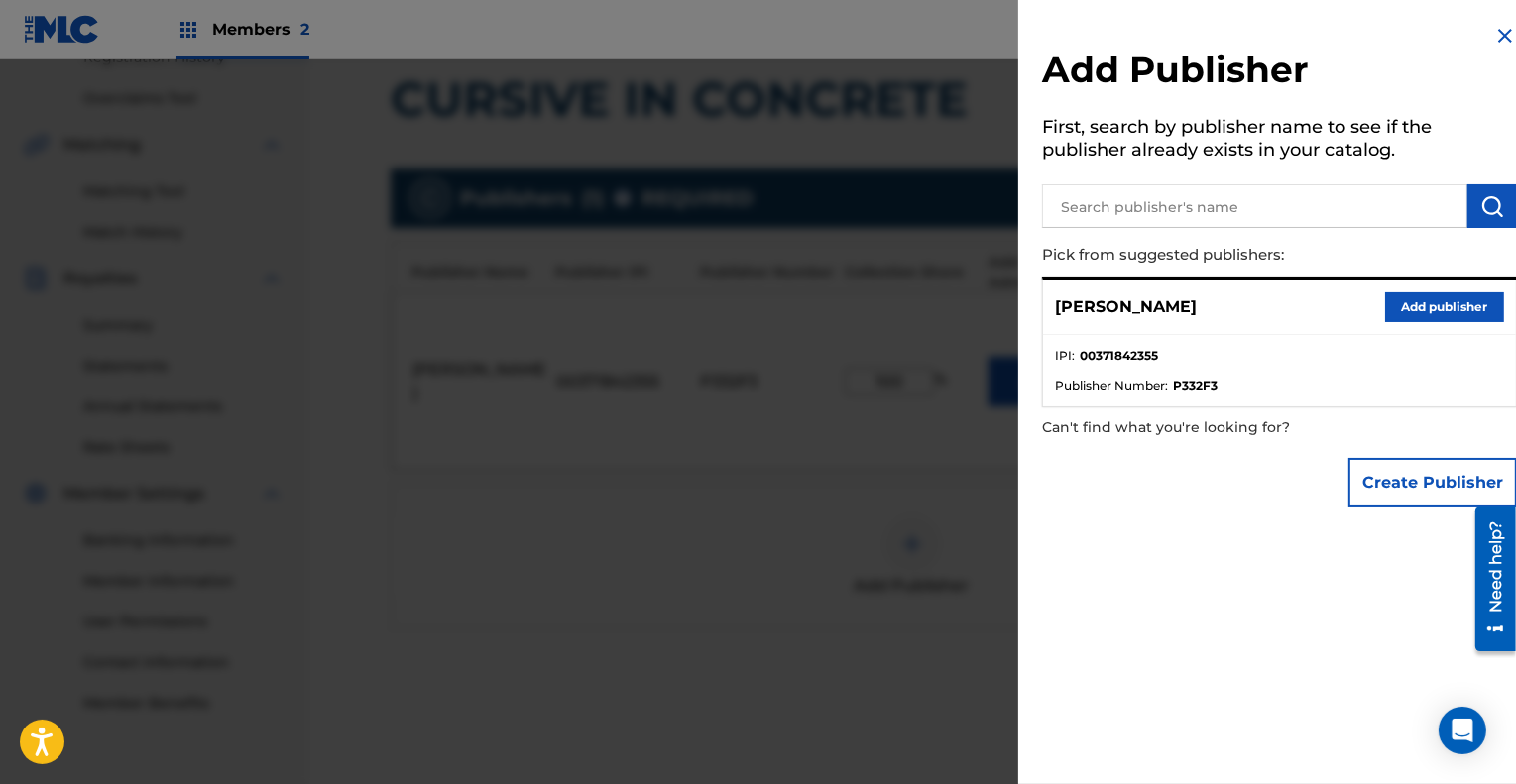 click on "Create Publisher" at bounding box center [1433, 483] 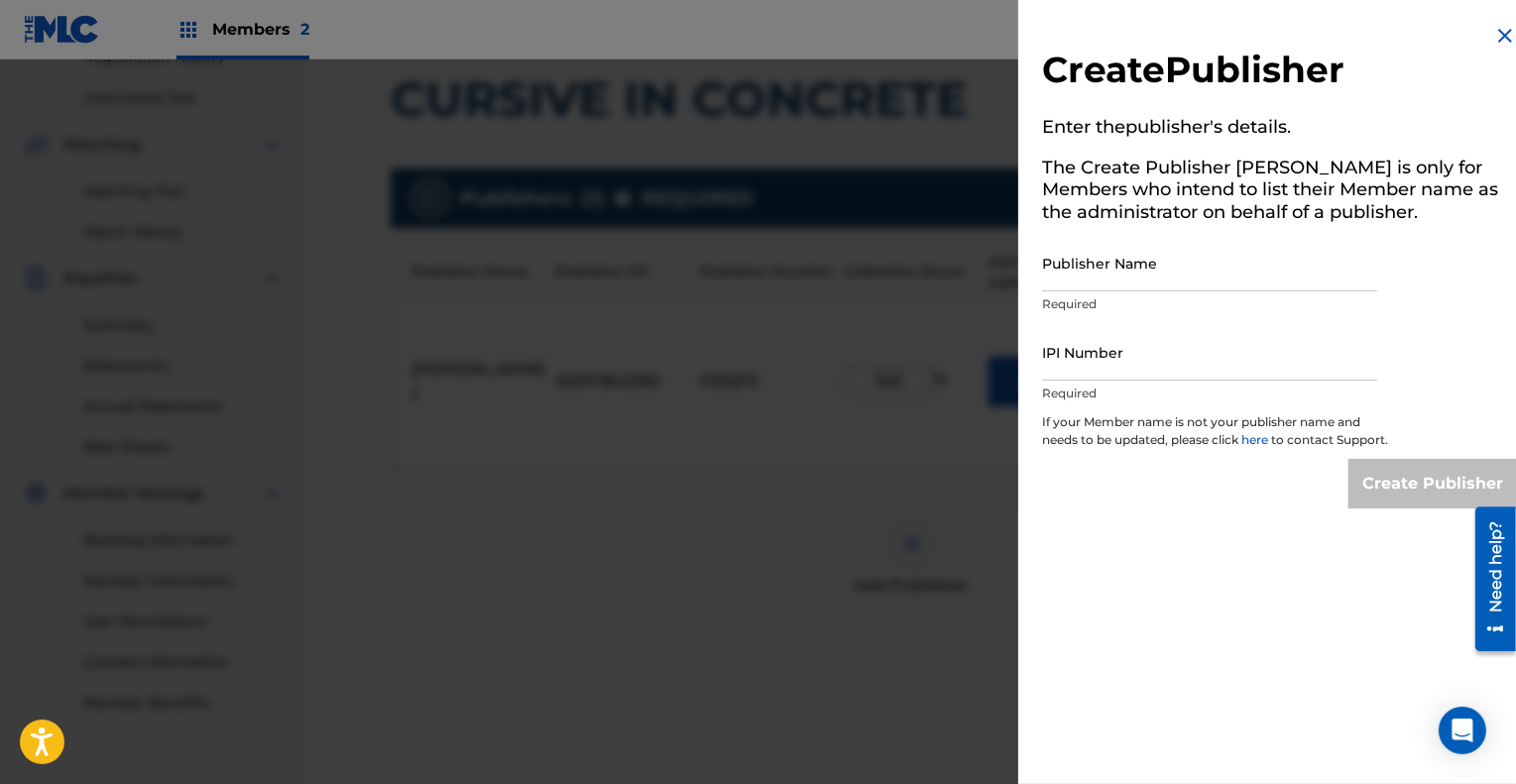 click on "Publisher Name" at bounding box center (1210, 263) 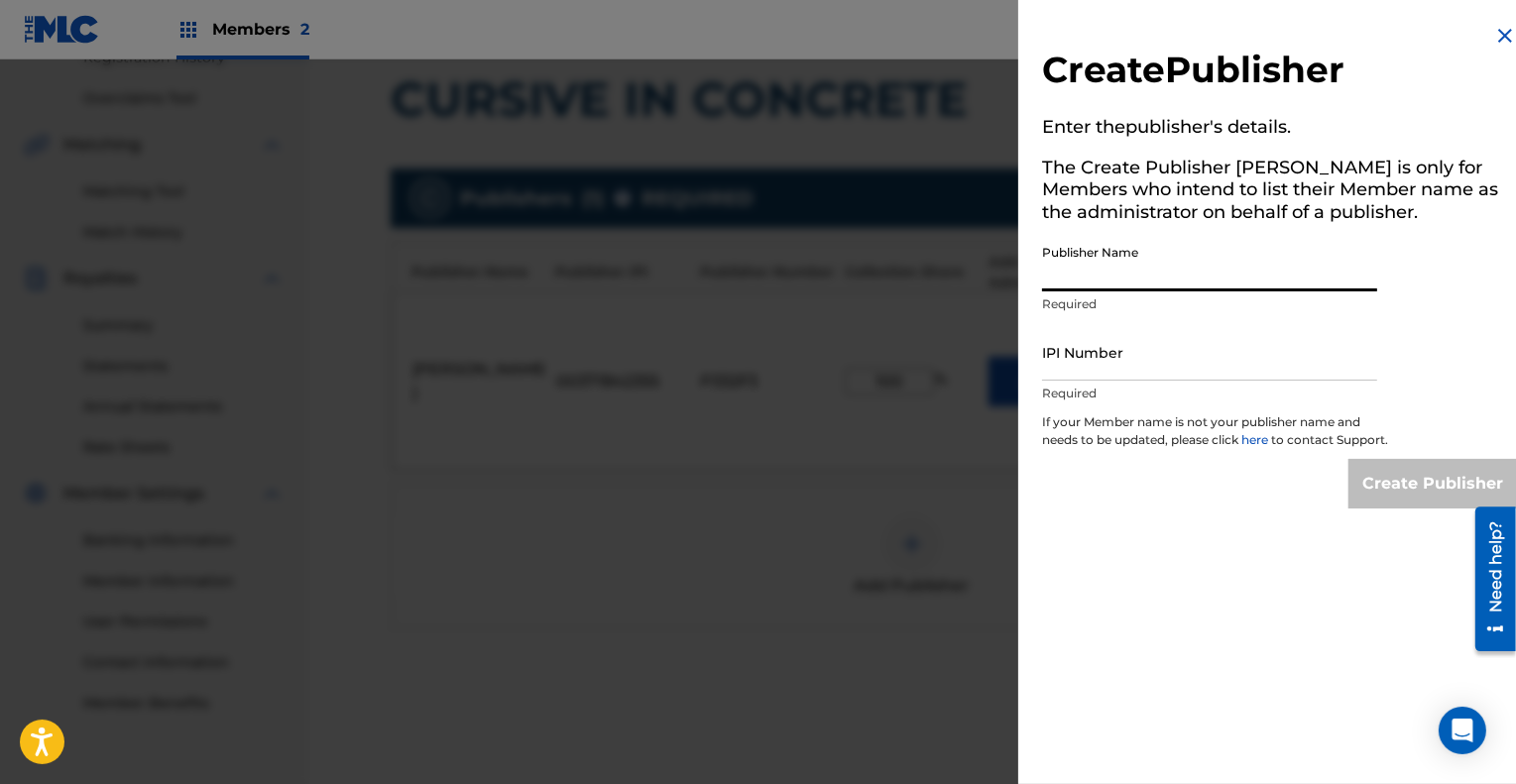 type on "COWGIRL CLUE" 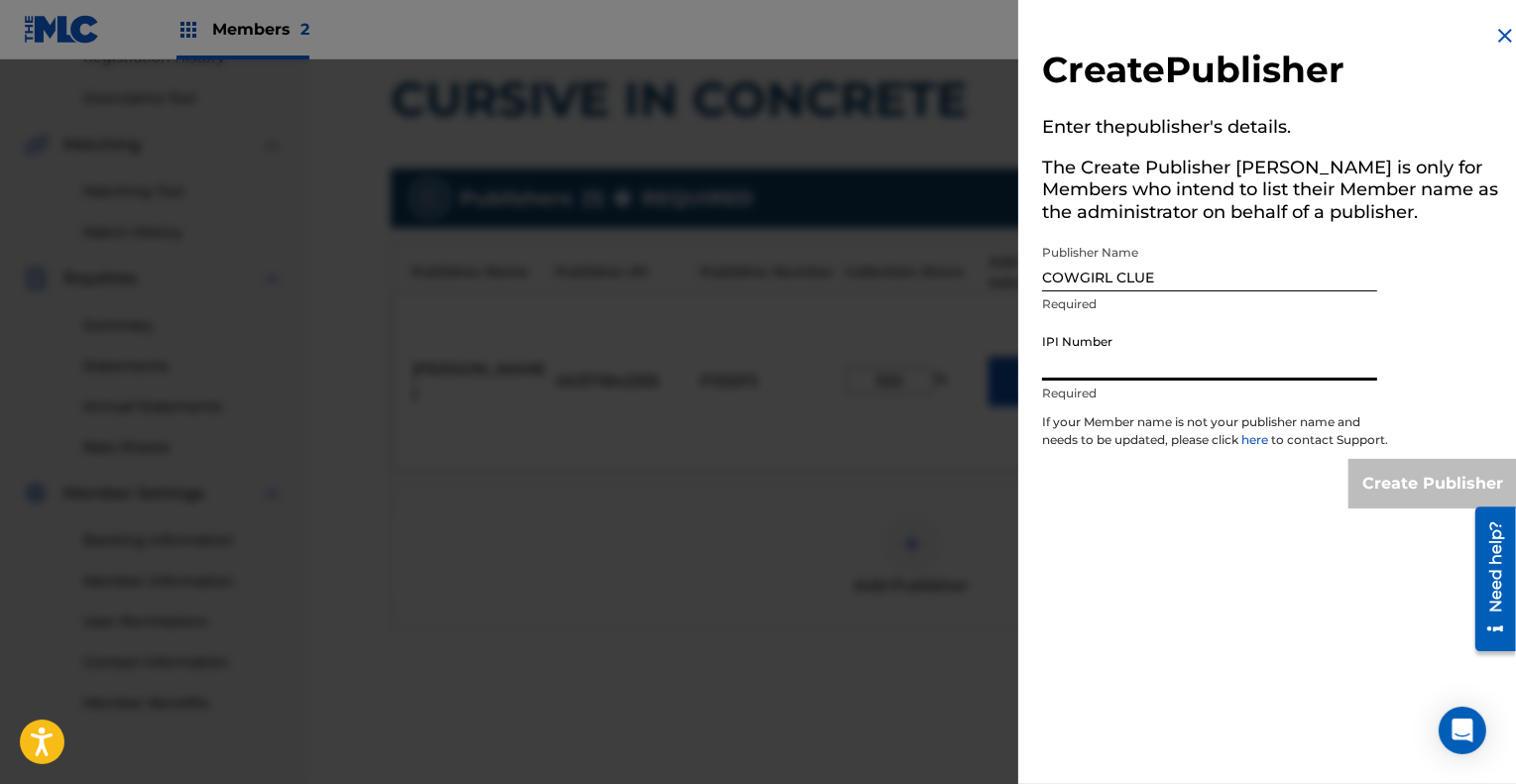 click on "IPI Number" at bounding box center [1210, 352] 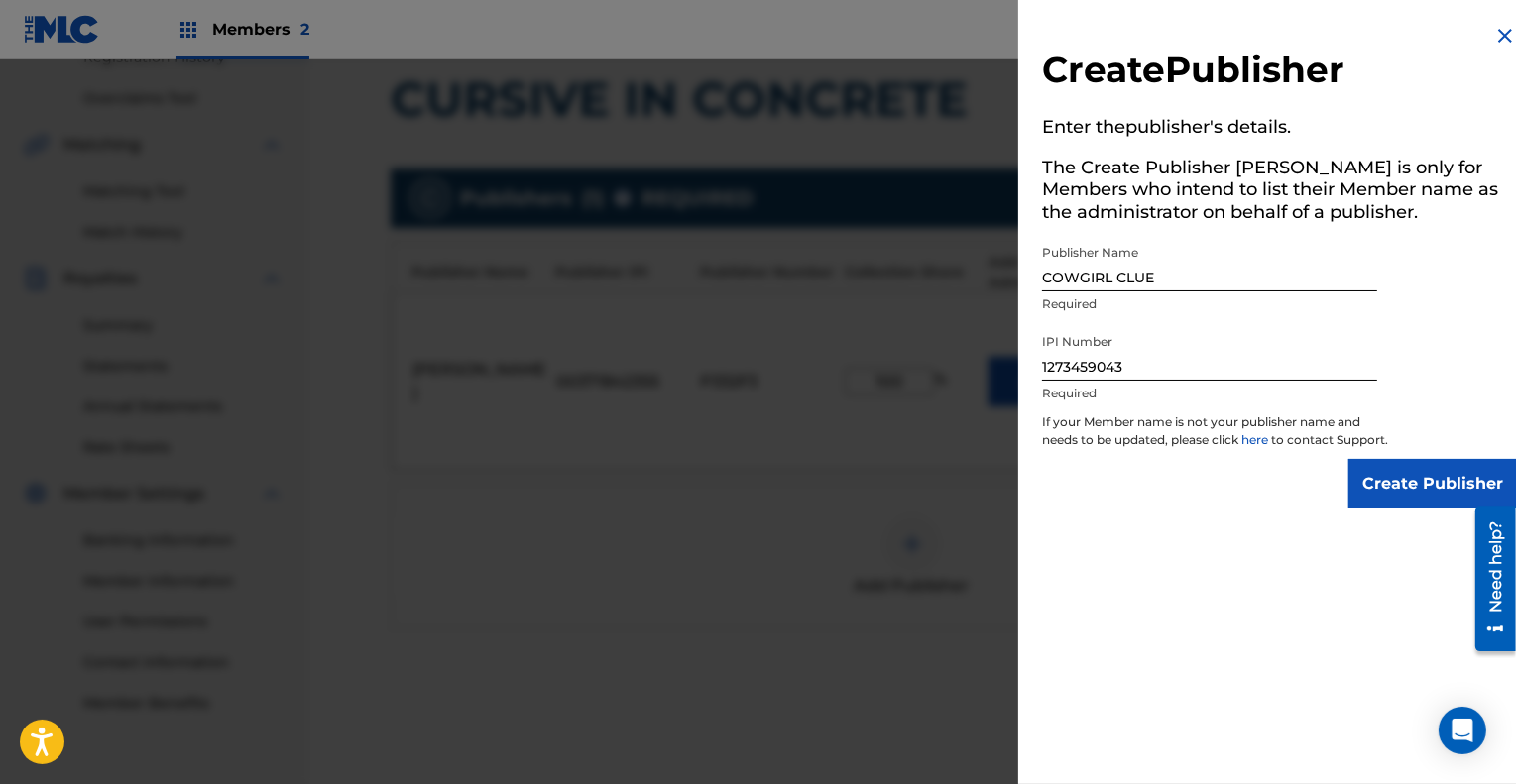 click on "Create Publisher" at bounding box center [1433, 484] 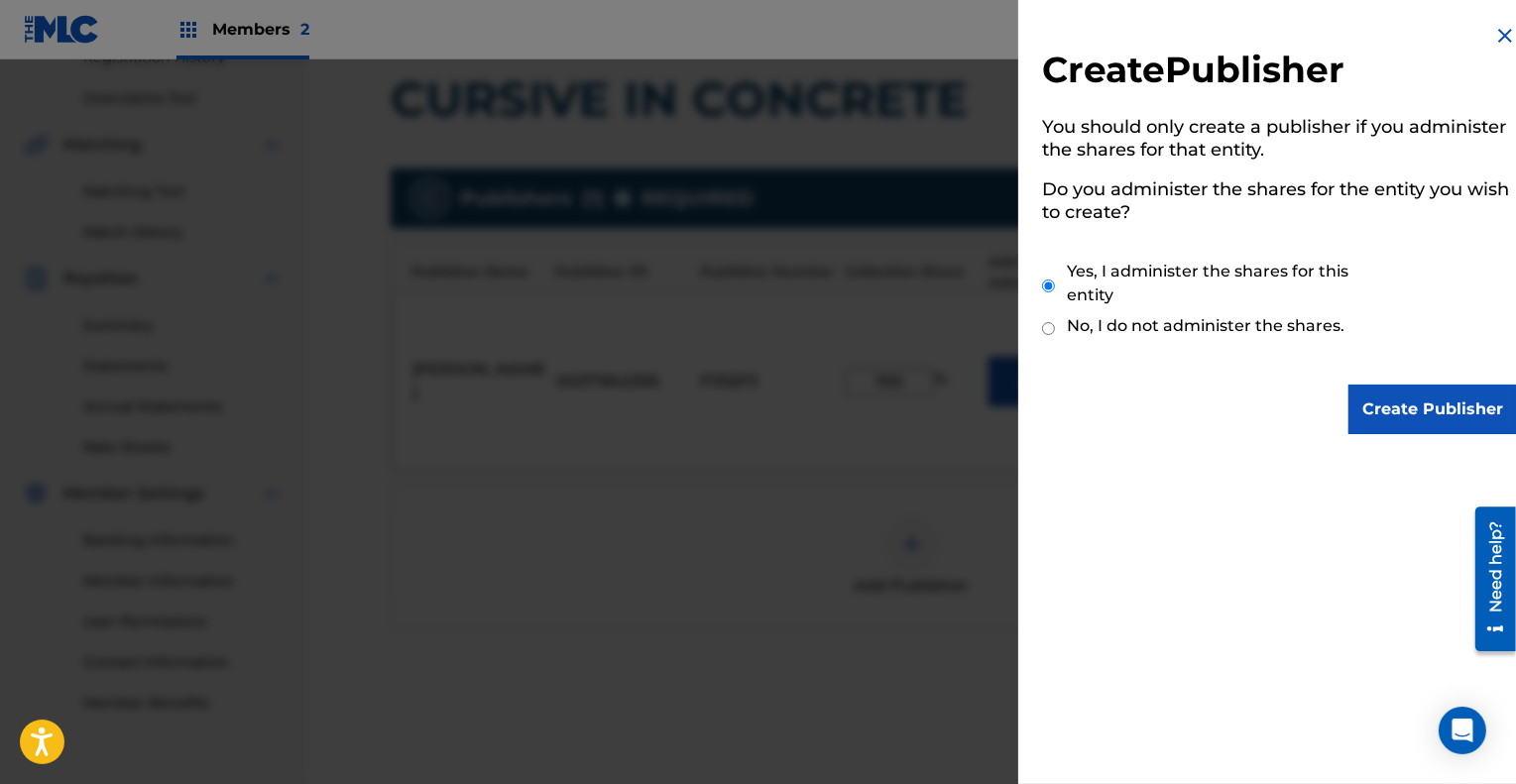 click on "Create Publisher" at bounding box center [1433, 409] 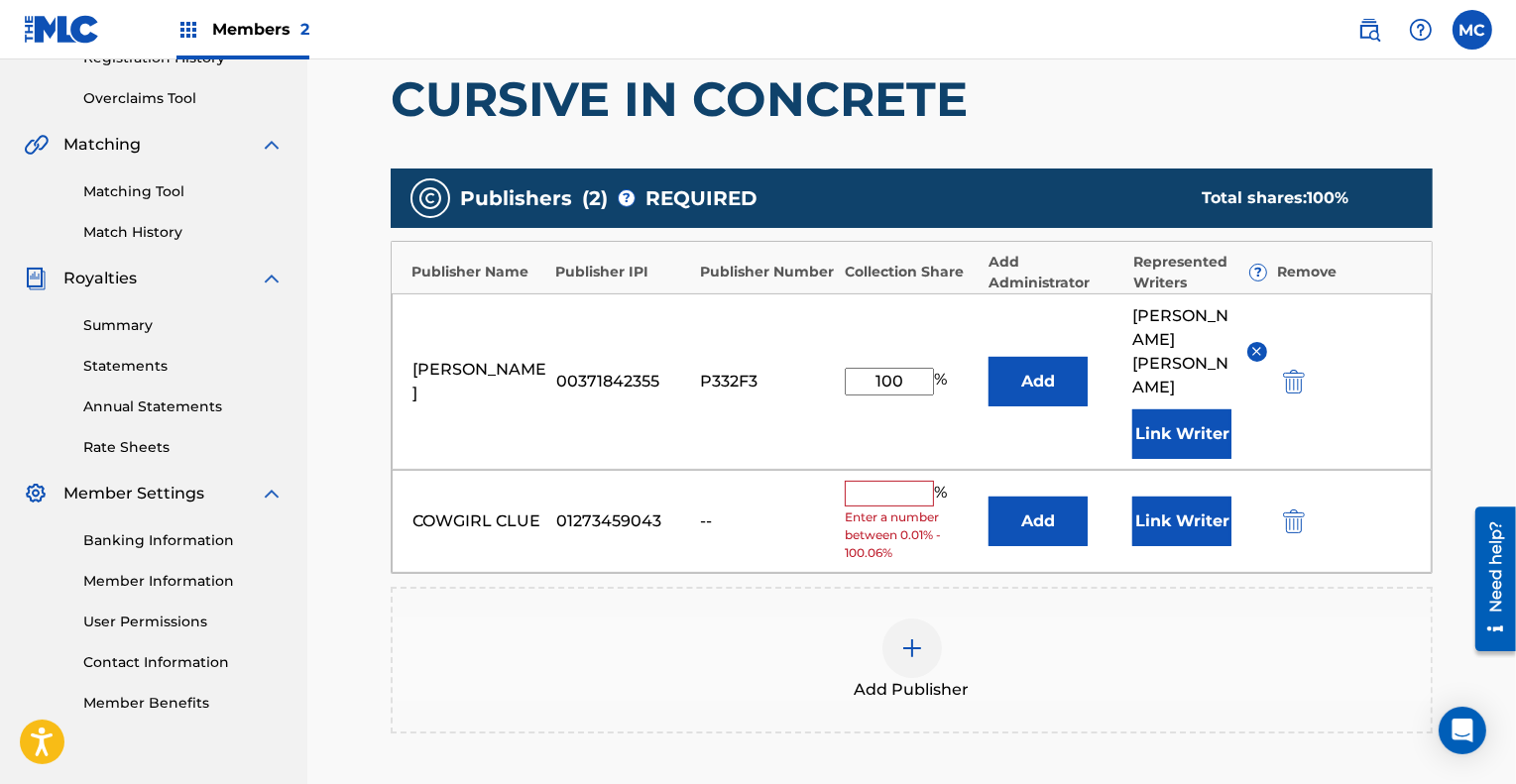 click at bounding box center [889, 494] 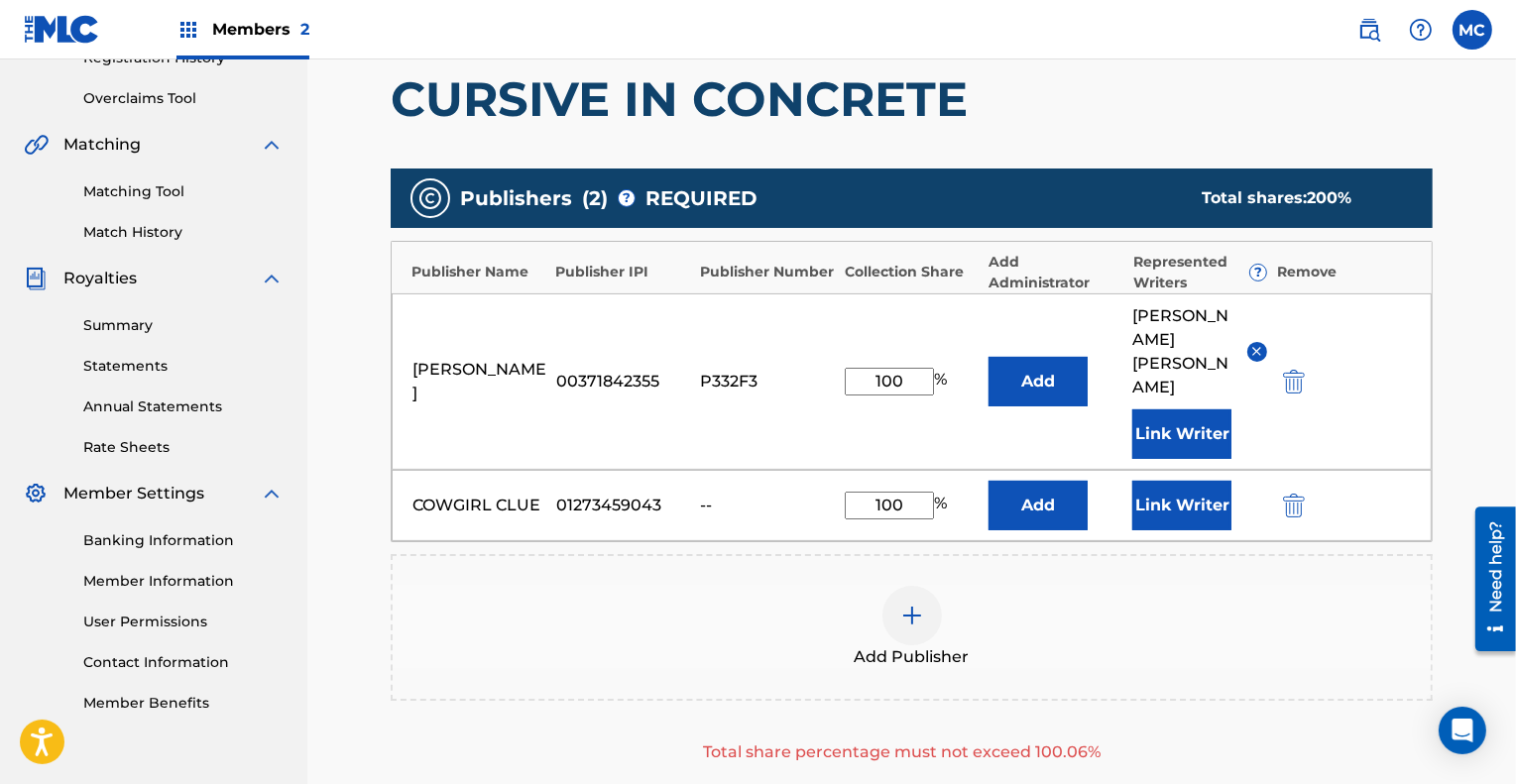 type on "100" 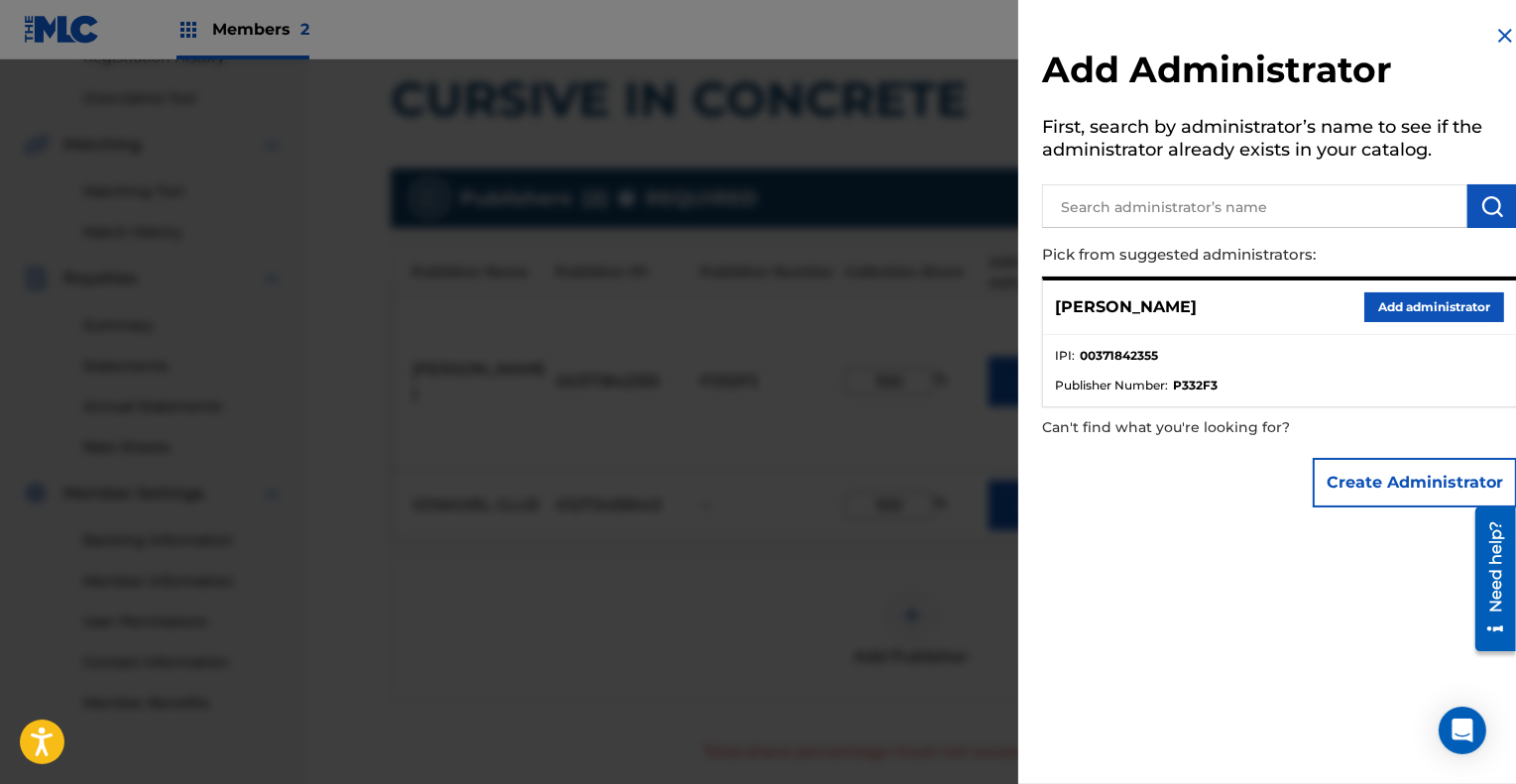 click on "Add administrator" at bounding box center (1434, 307) 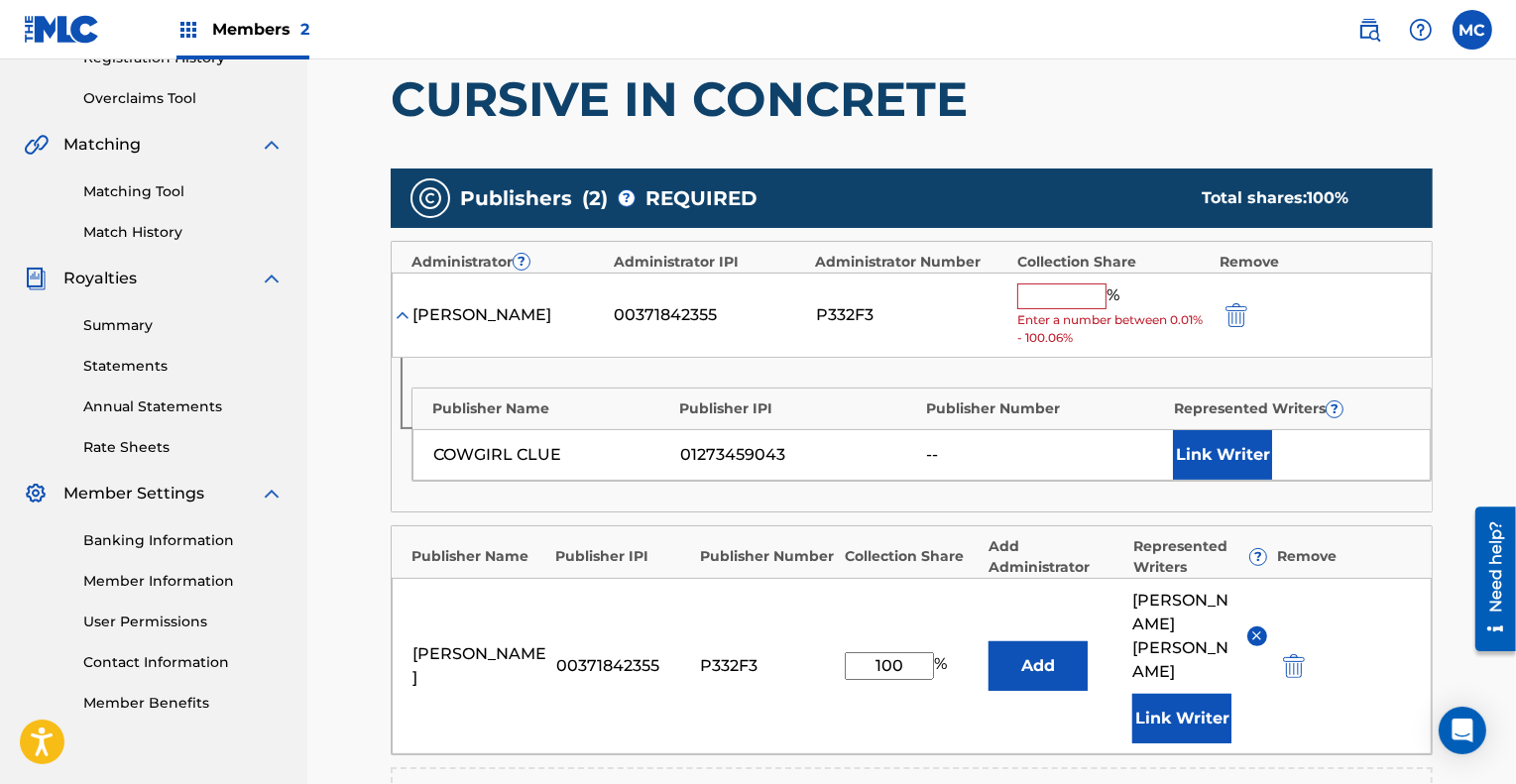 click at bounding box center [1062, 296] 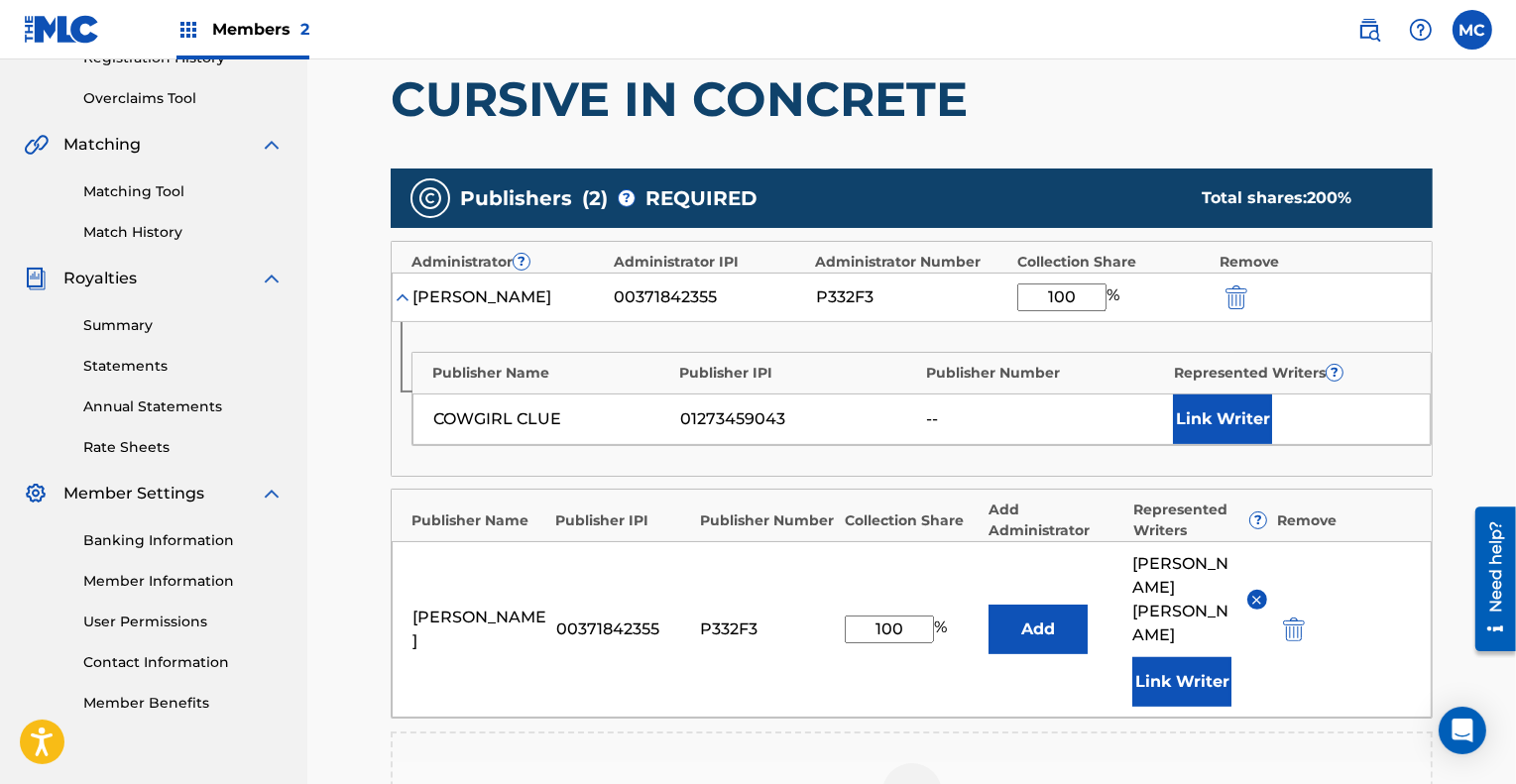 type on "100" 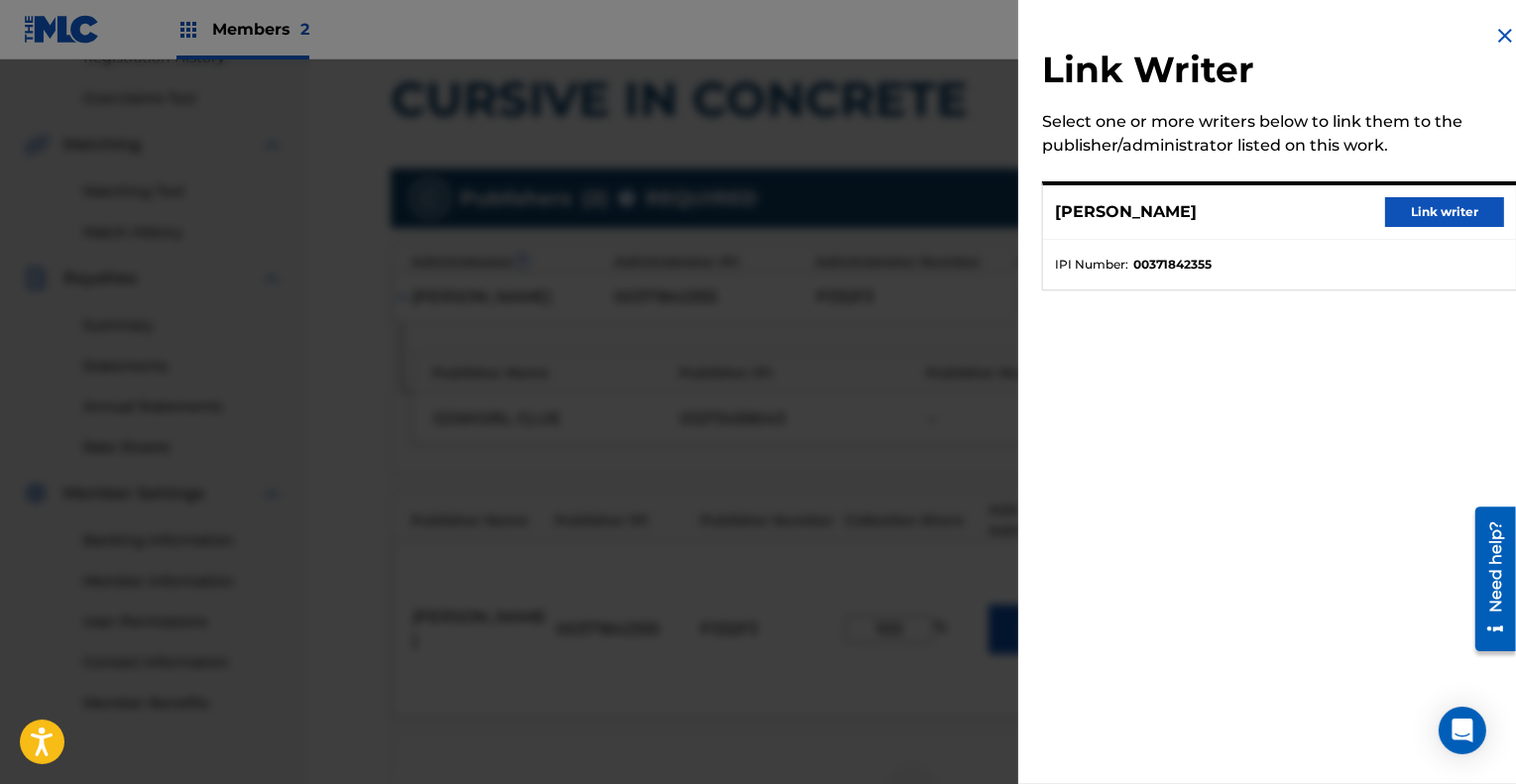 click on "Link writer" at bounding box center (1445, 212) 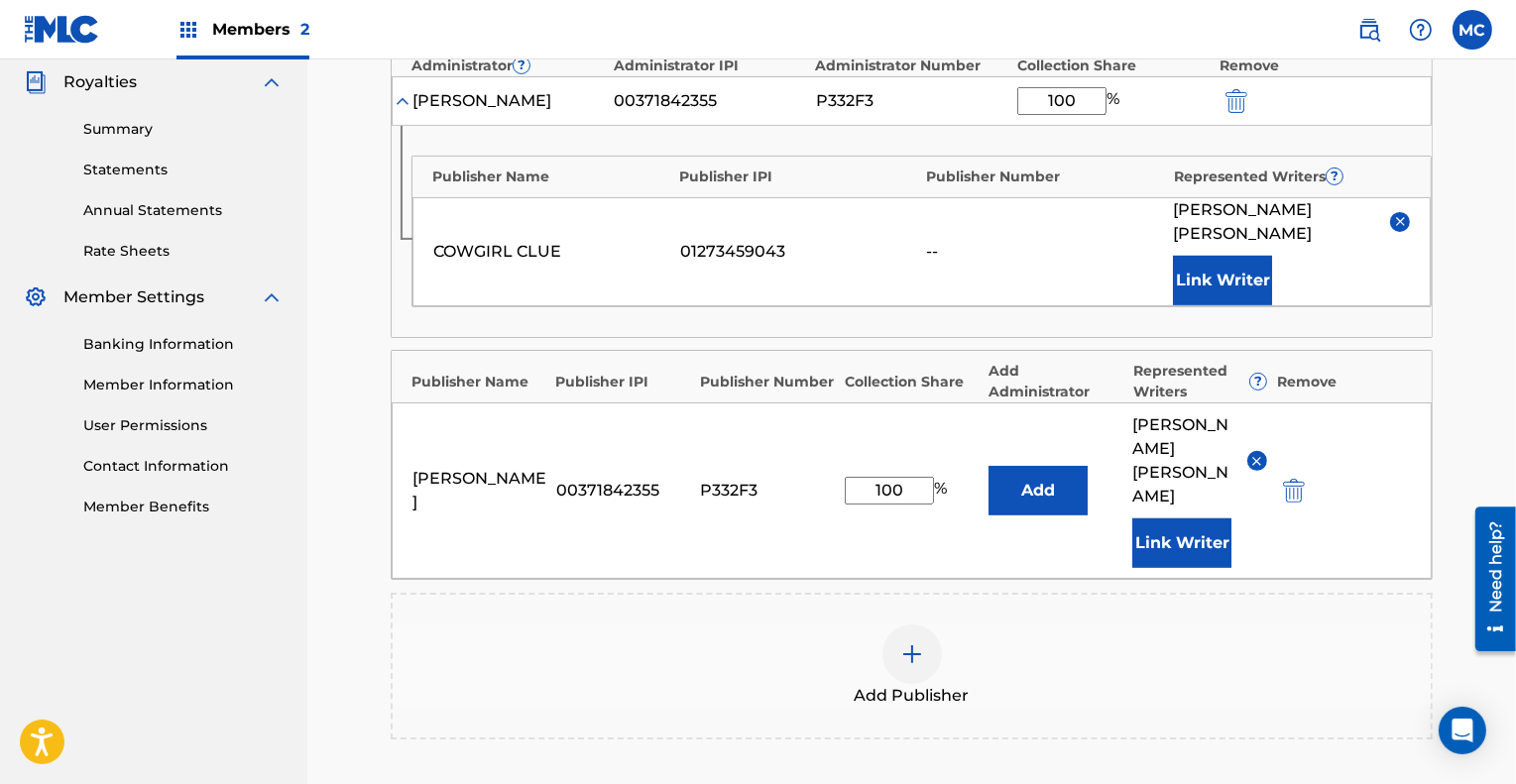 scroll, scrollTop: 594, scrollLeft: 0, axis: vertical 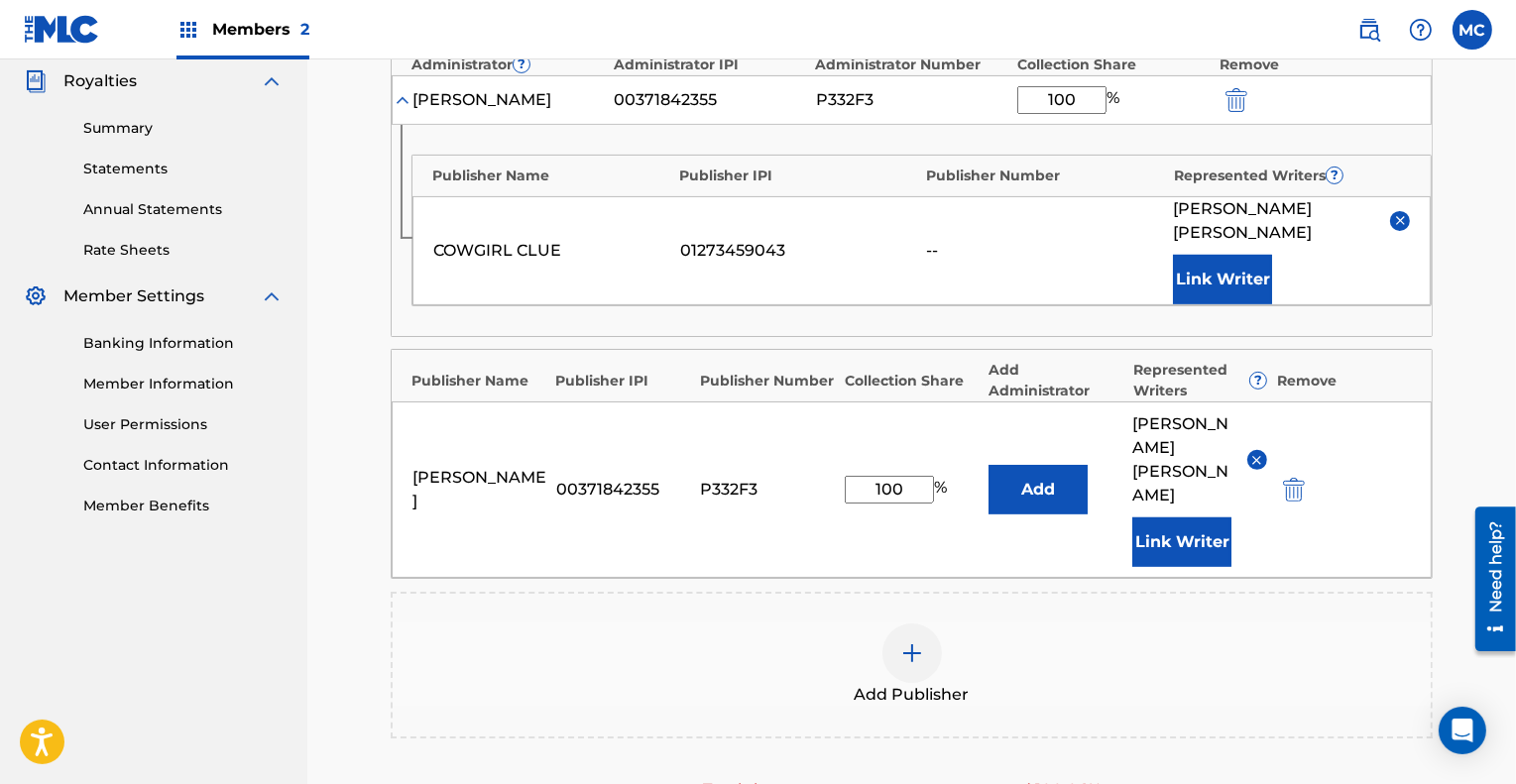 click at bounding box center (1294, 490) 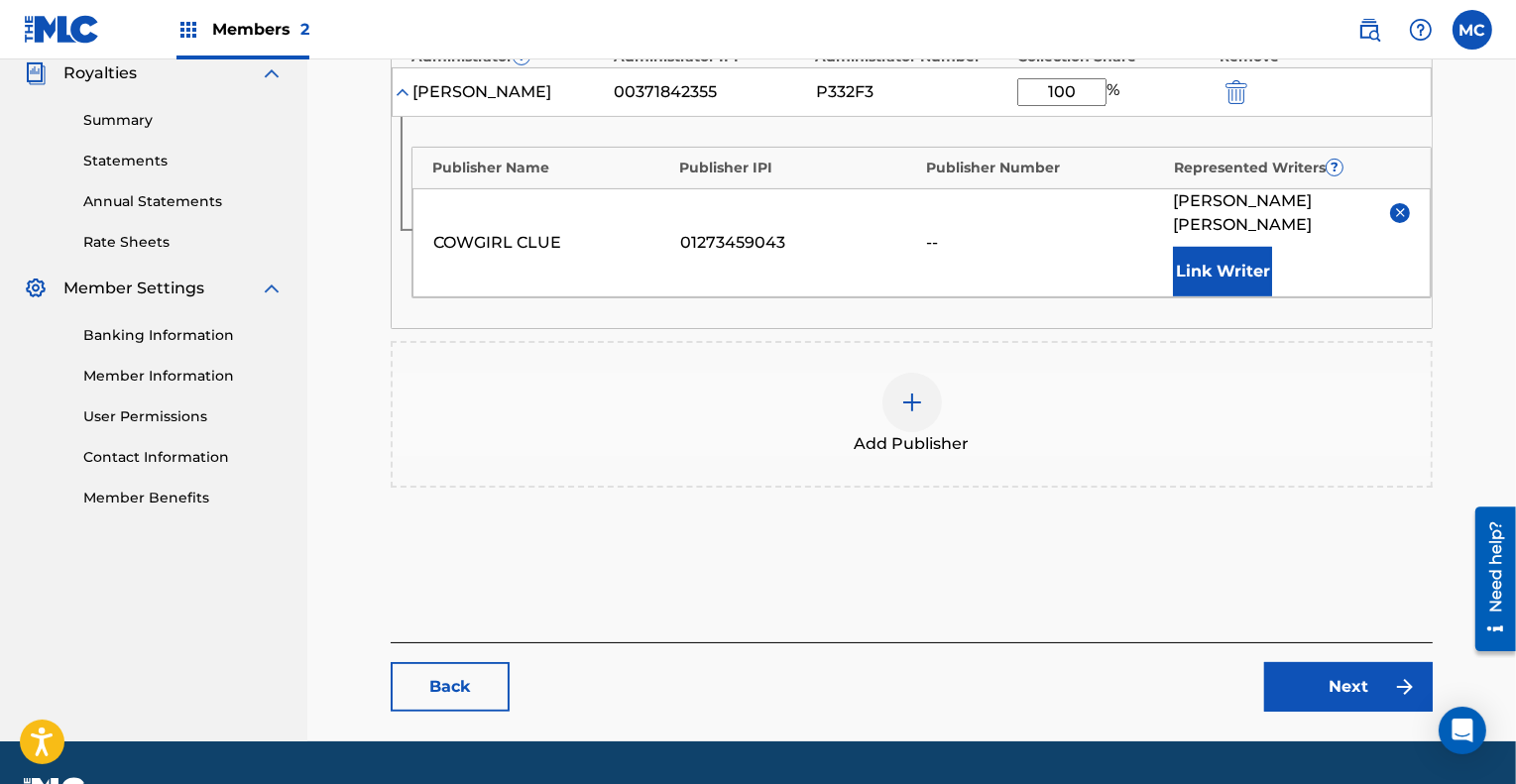 scroll, scrollTop: 628, scrollLeft: 0, axis: vertical 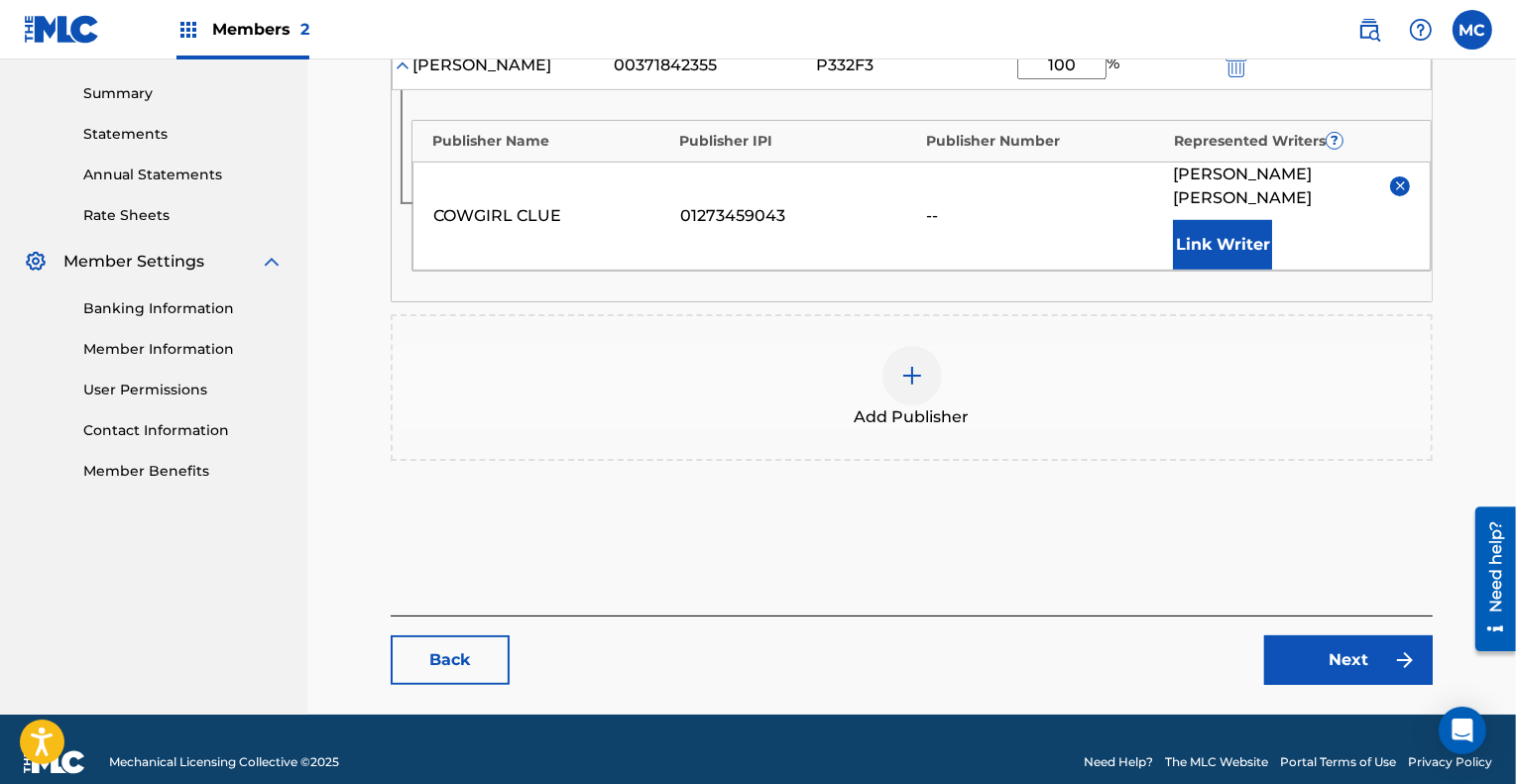 click on "Next" at bounding box center [1348, 660] 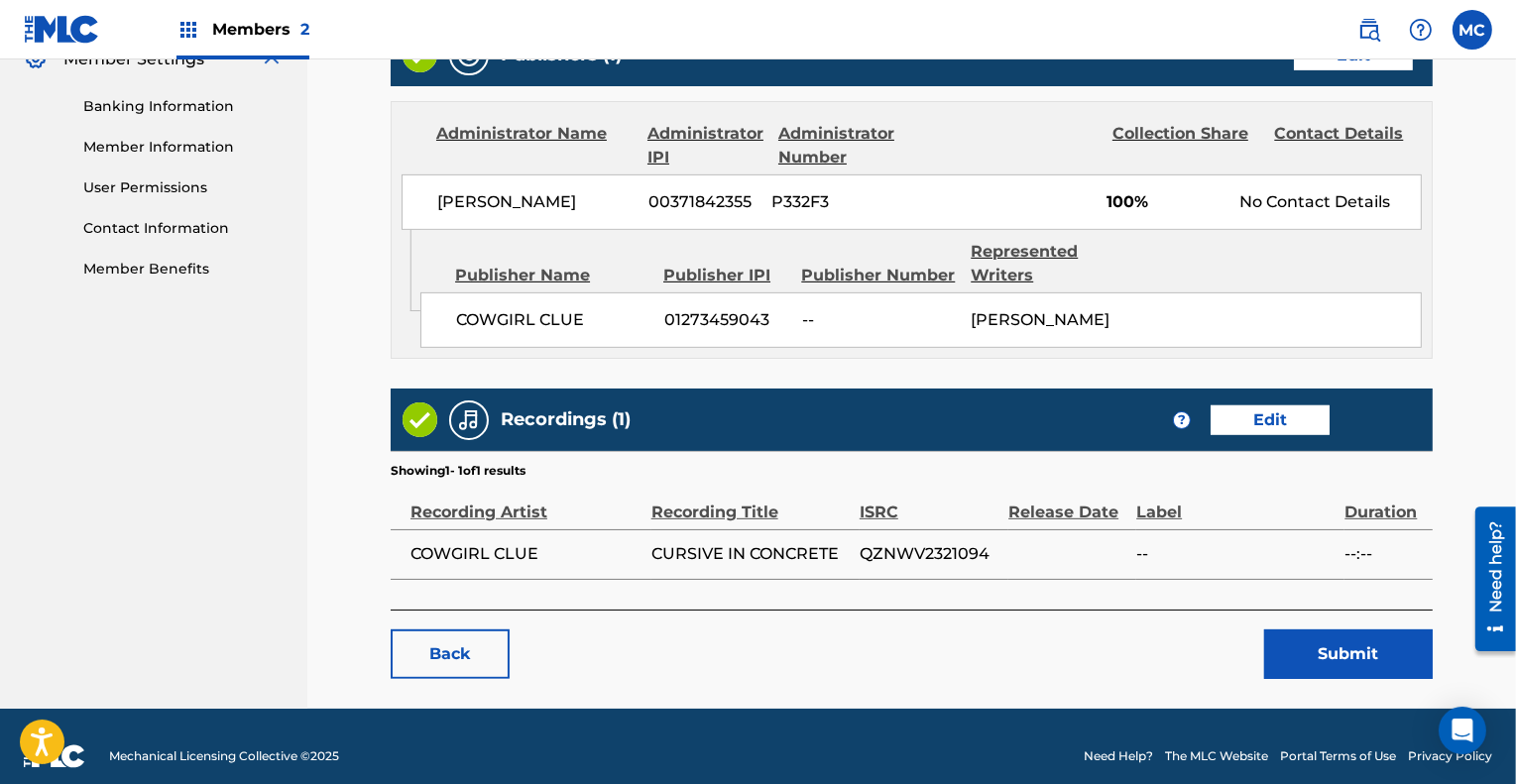 scroll, scrollTop: 831, scrollLeft: 0, axis: vertical 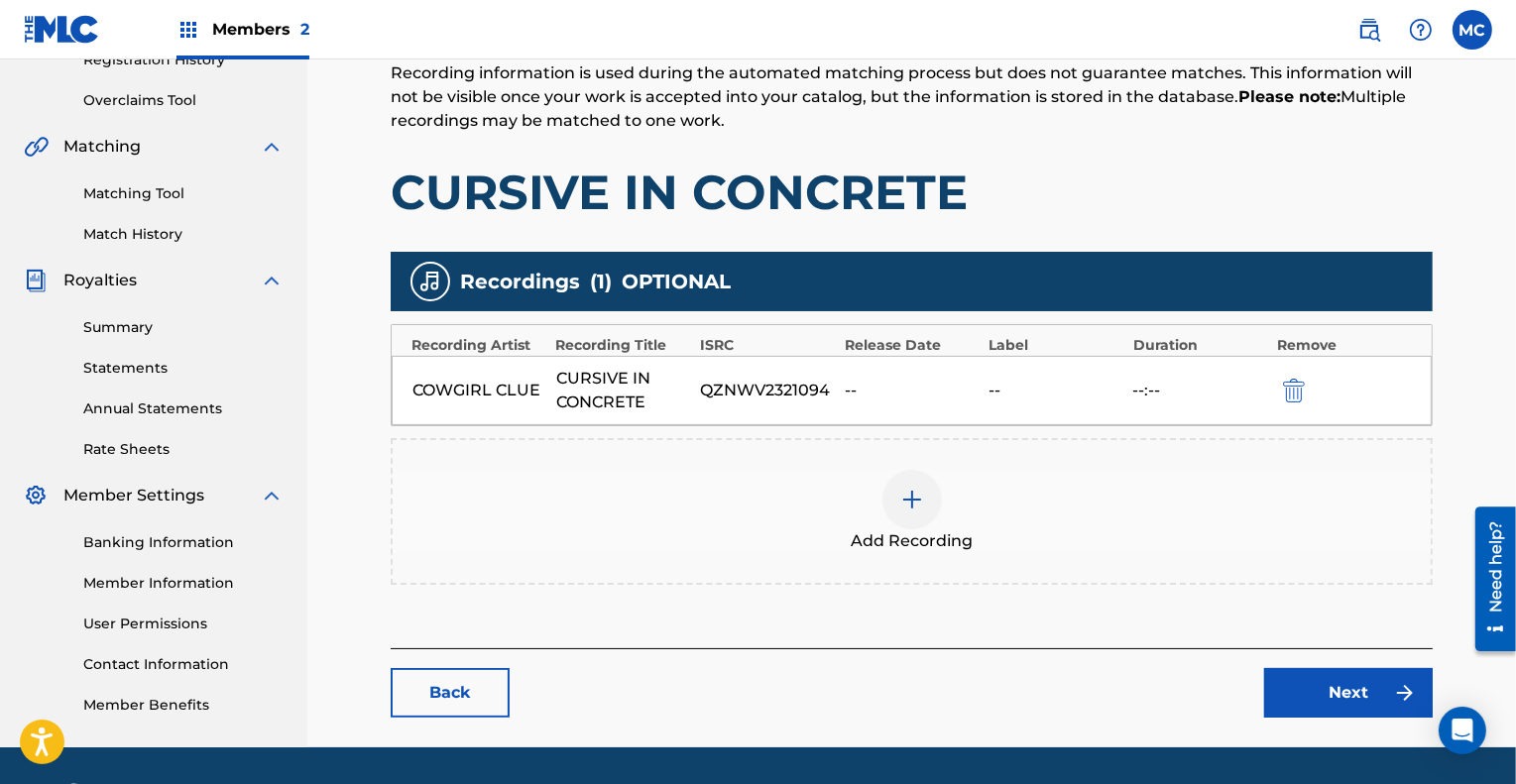 click at bounding box center [912, 500] 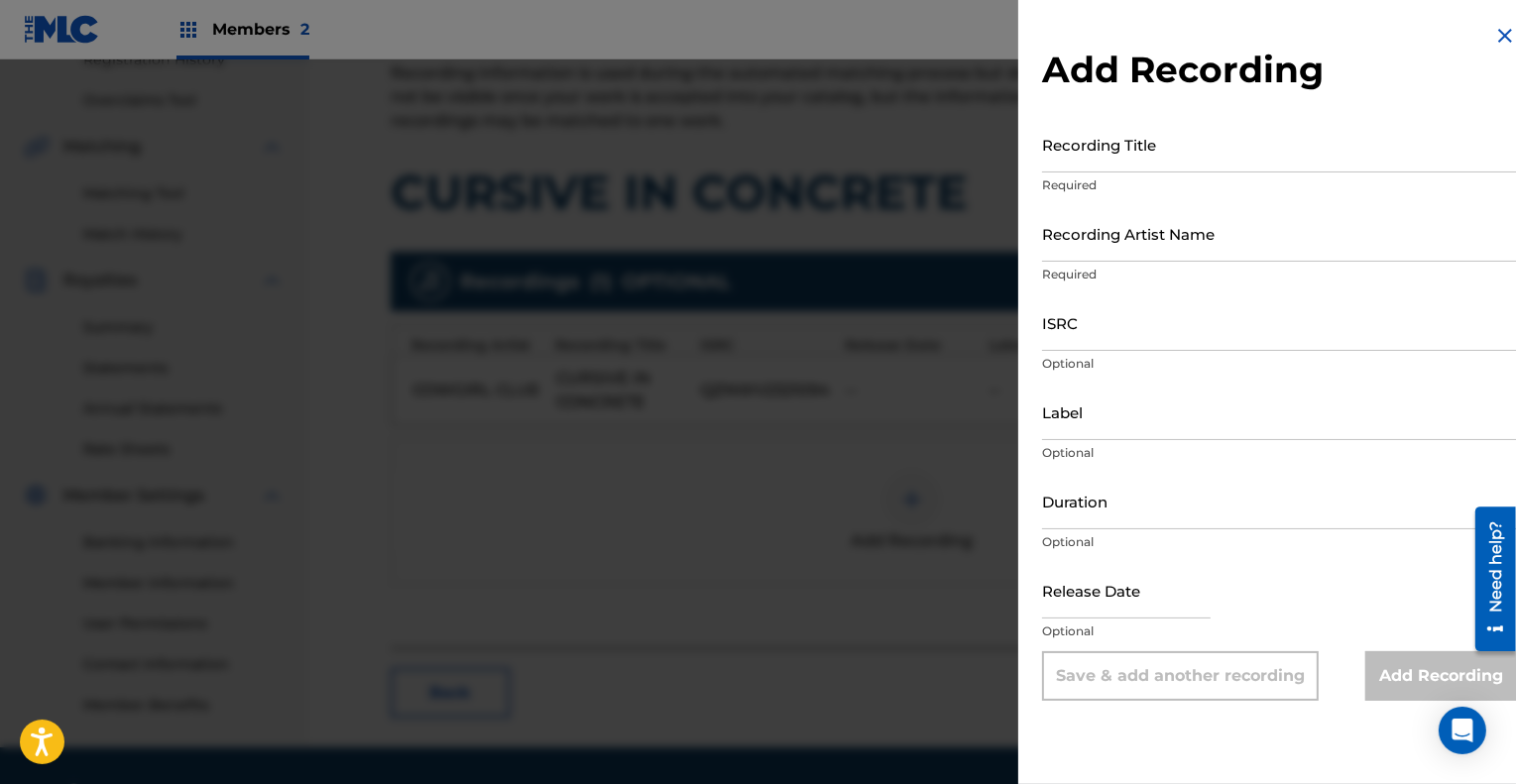scroll, scrollTop: 395, scrollLeft: 0, axis: vertical 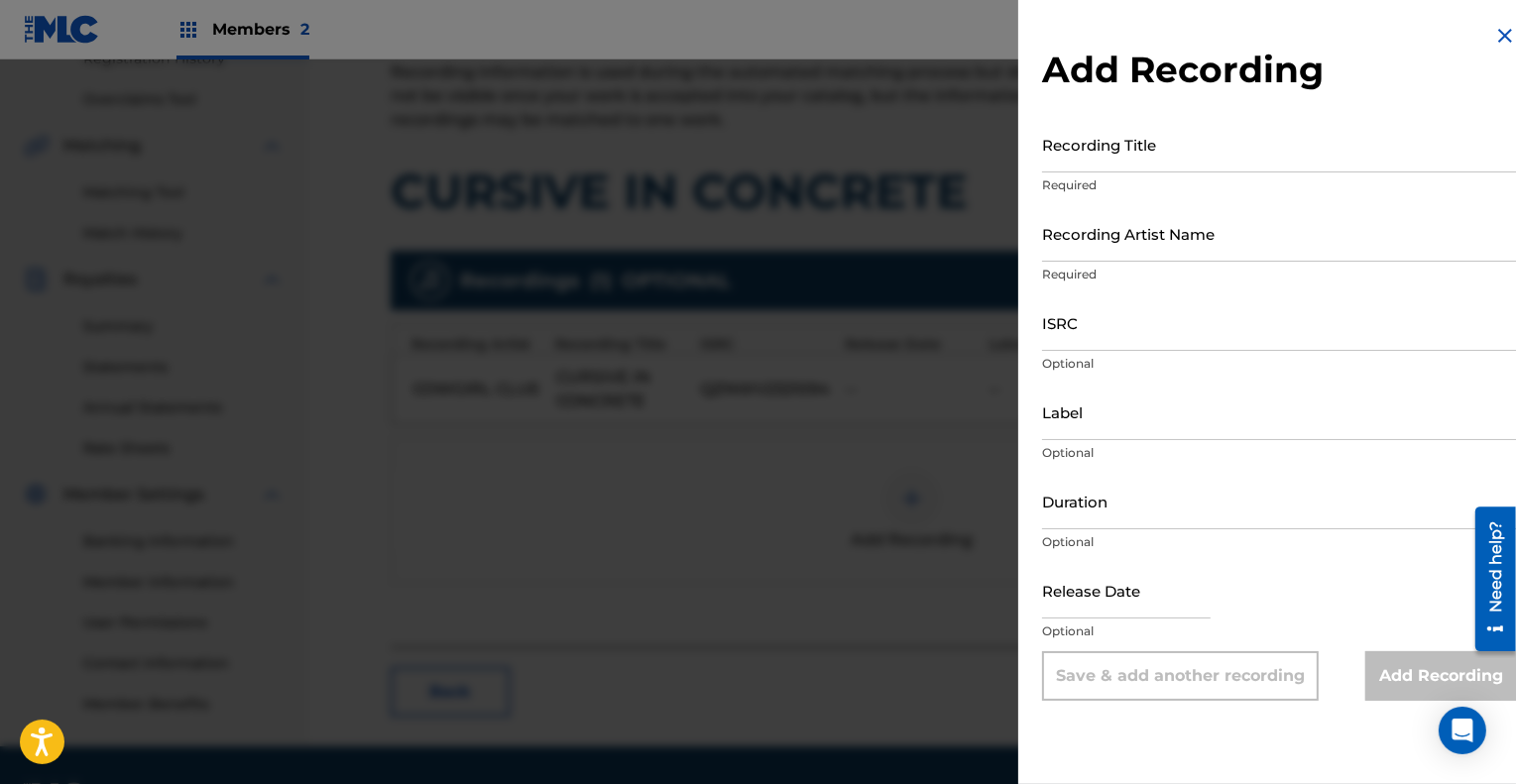 click on "Recording Title" at bounding box center (1279, 144) 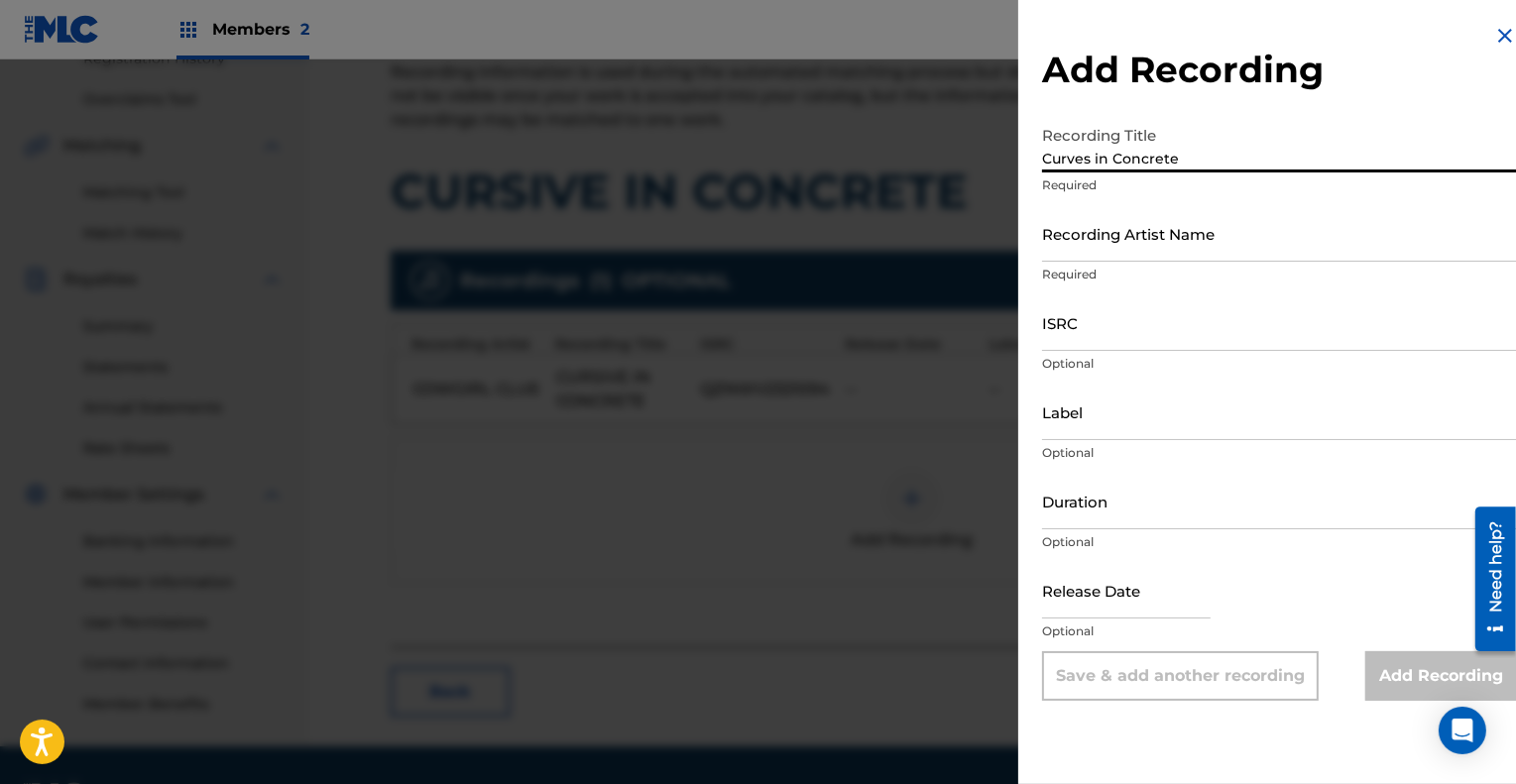 type on "Curves in Concrete" 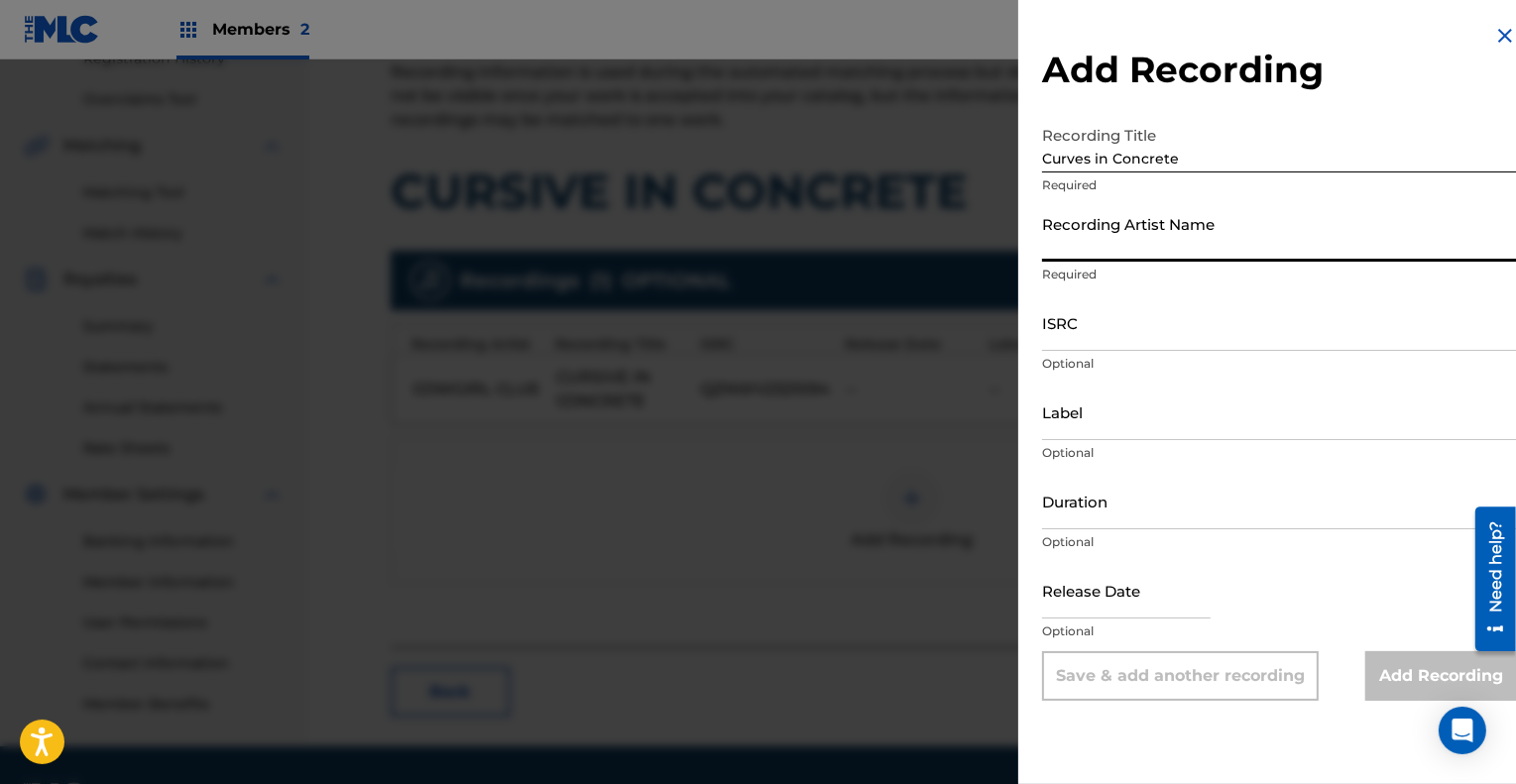 type on "Cowgirl Clue" 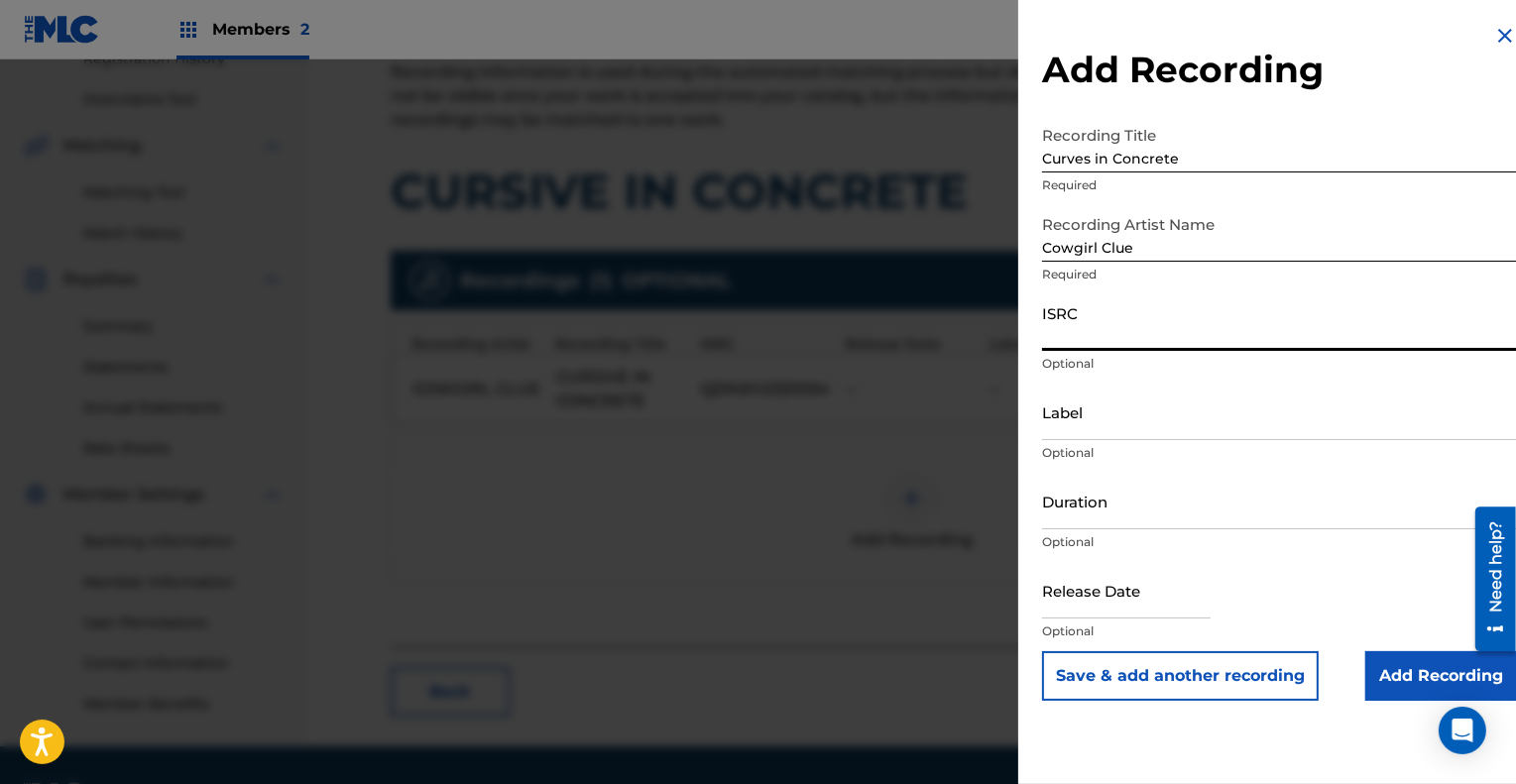 click on "ISRC" at bounding box center [1279, 322] 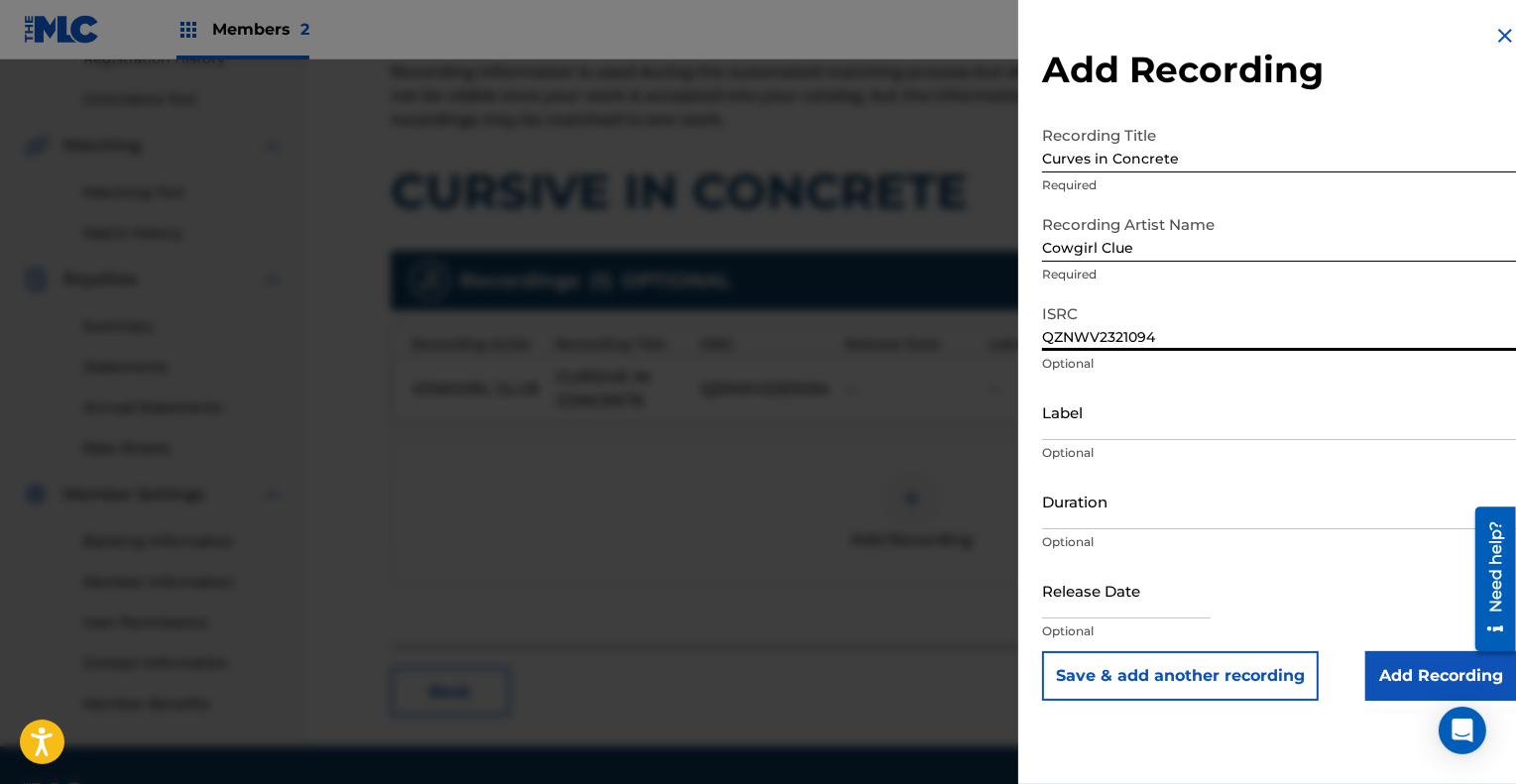 type on "QZNWV2321094" 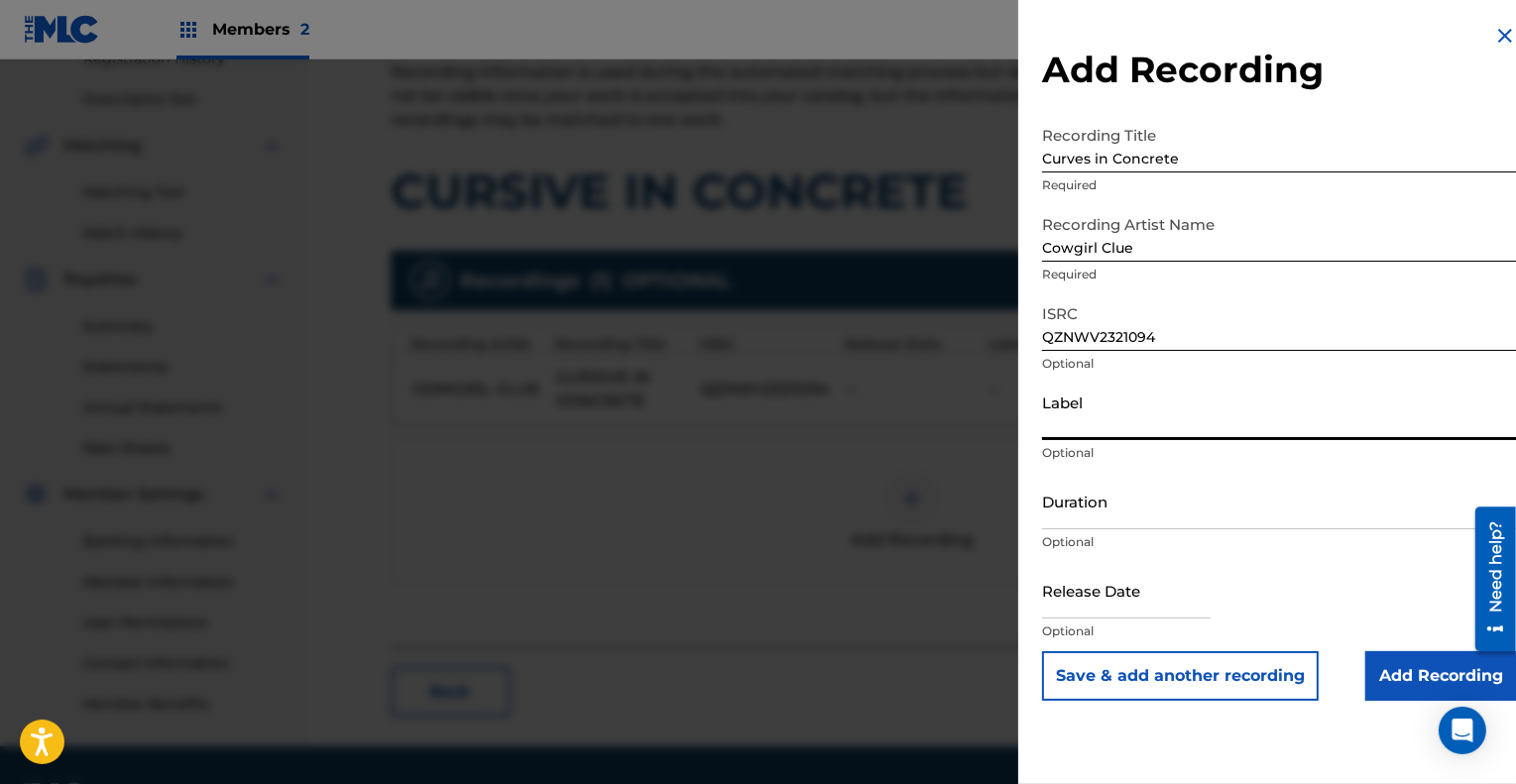 click on "Label" at bounding box center (1279, 411) 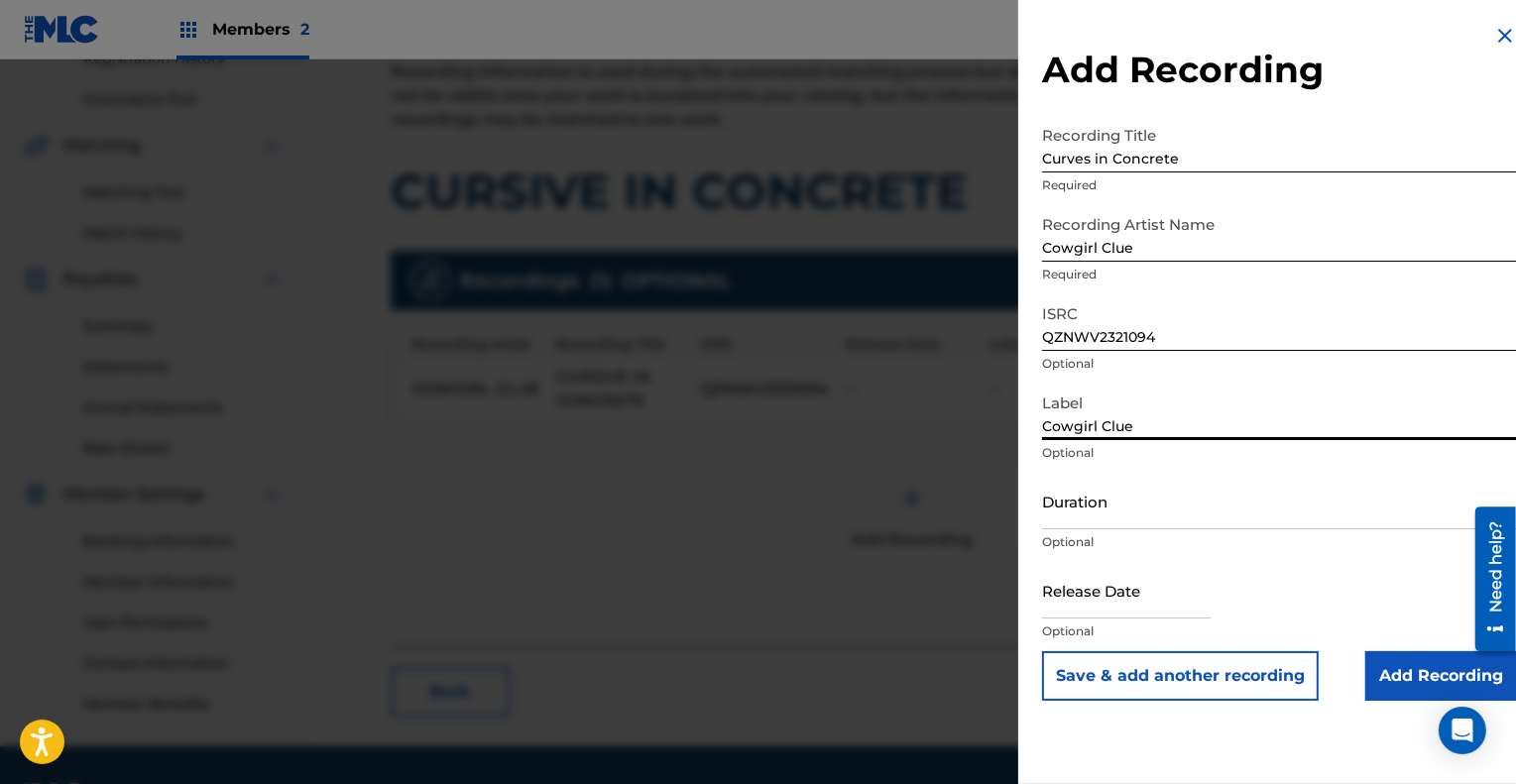 click on "Duration" at bounding box center [1279, 501] 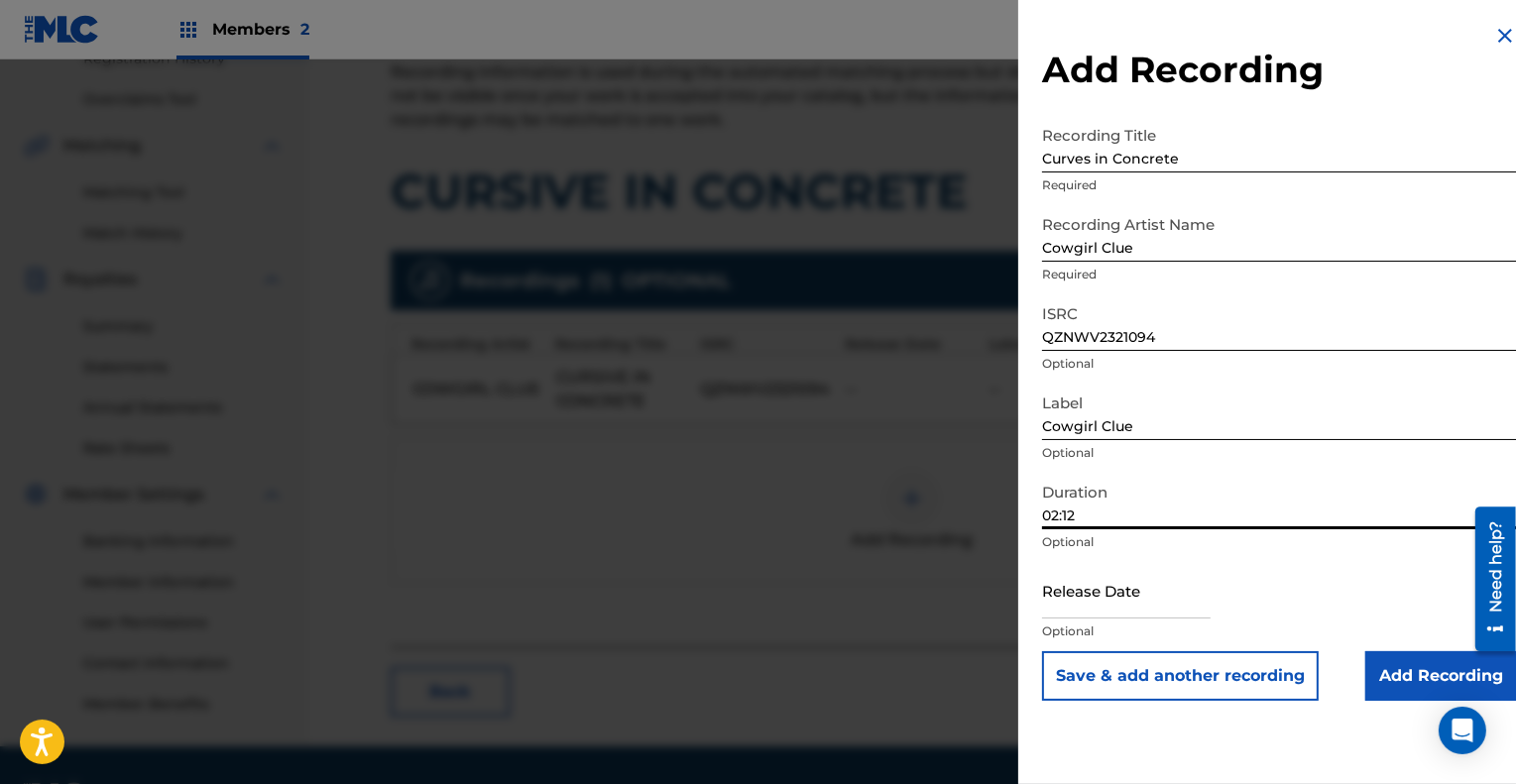 type on "02:12" 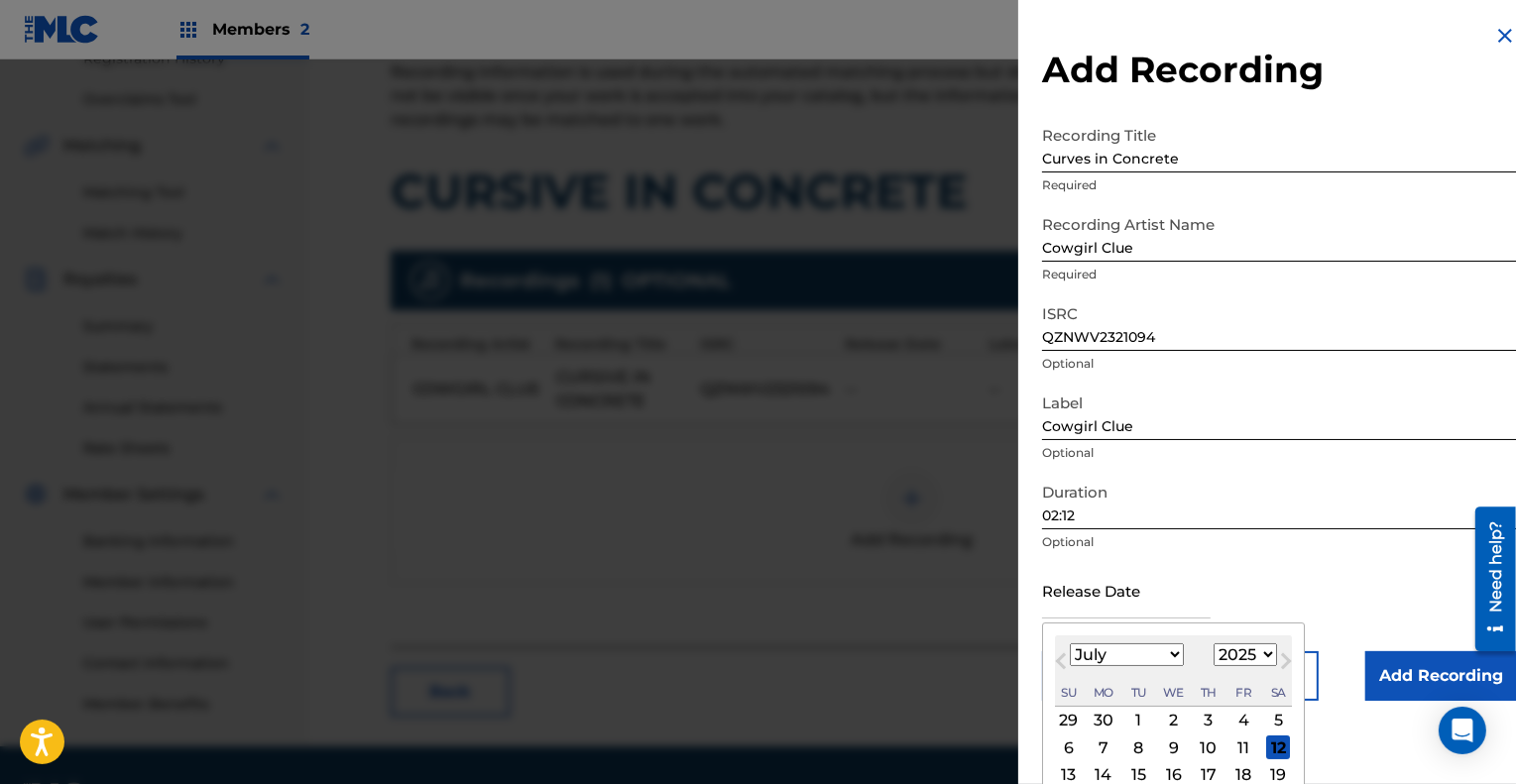 type on "August 3 2023" 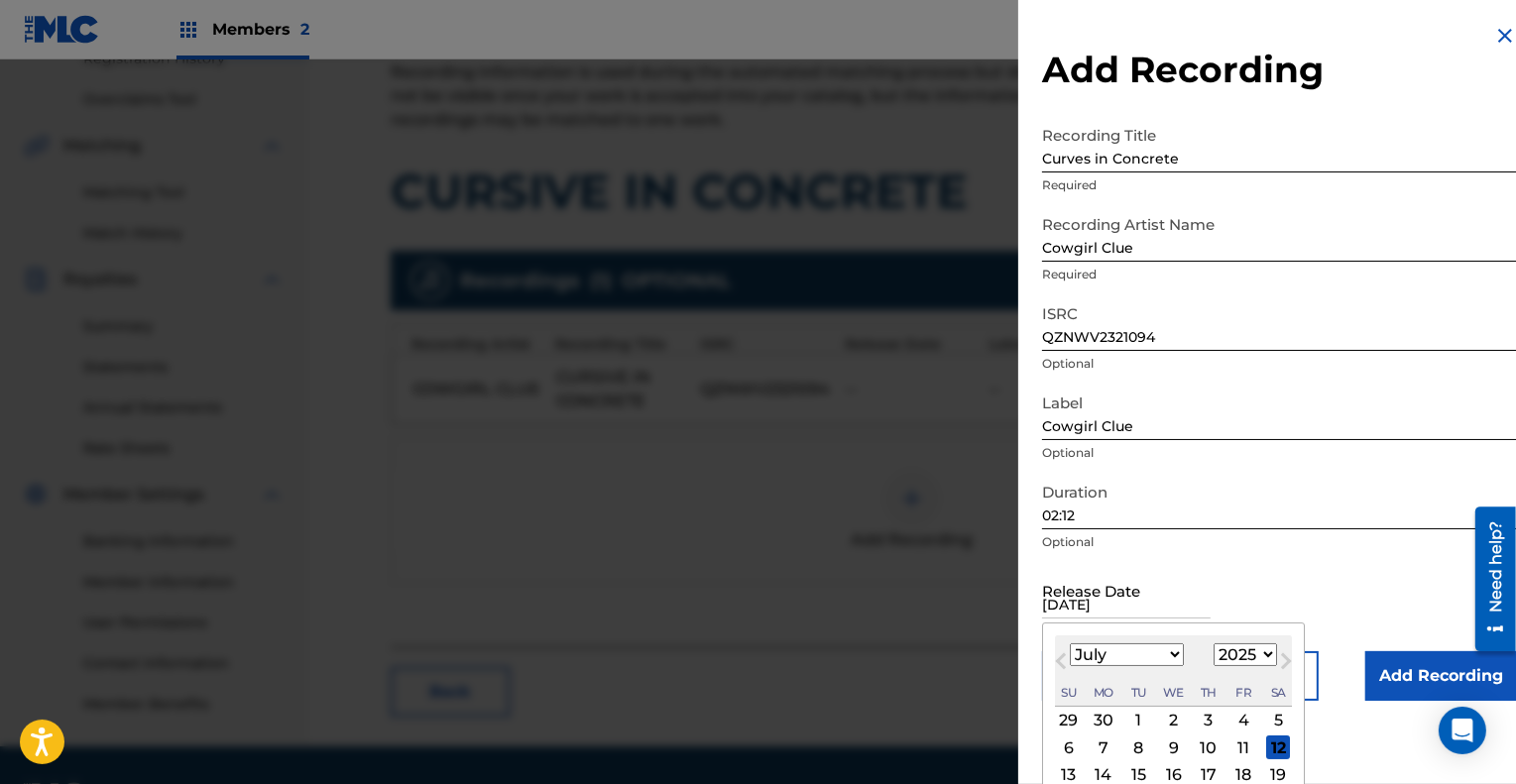 select on "7" 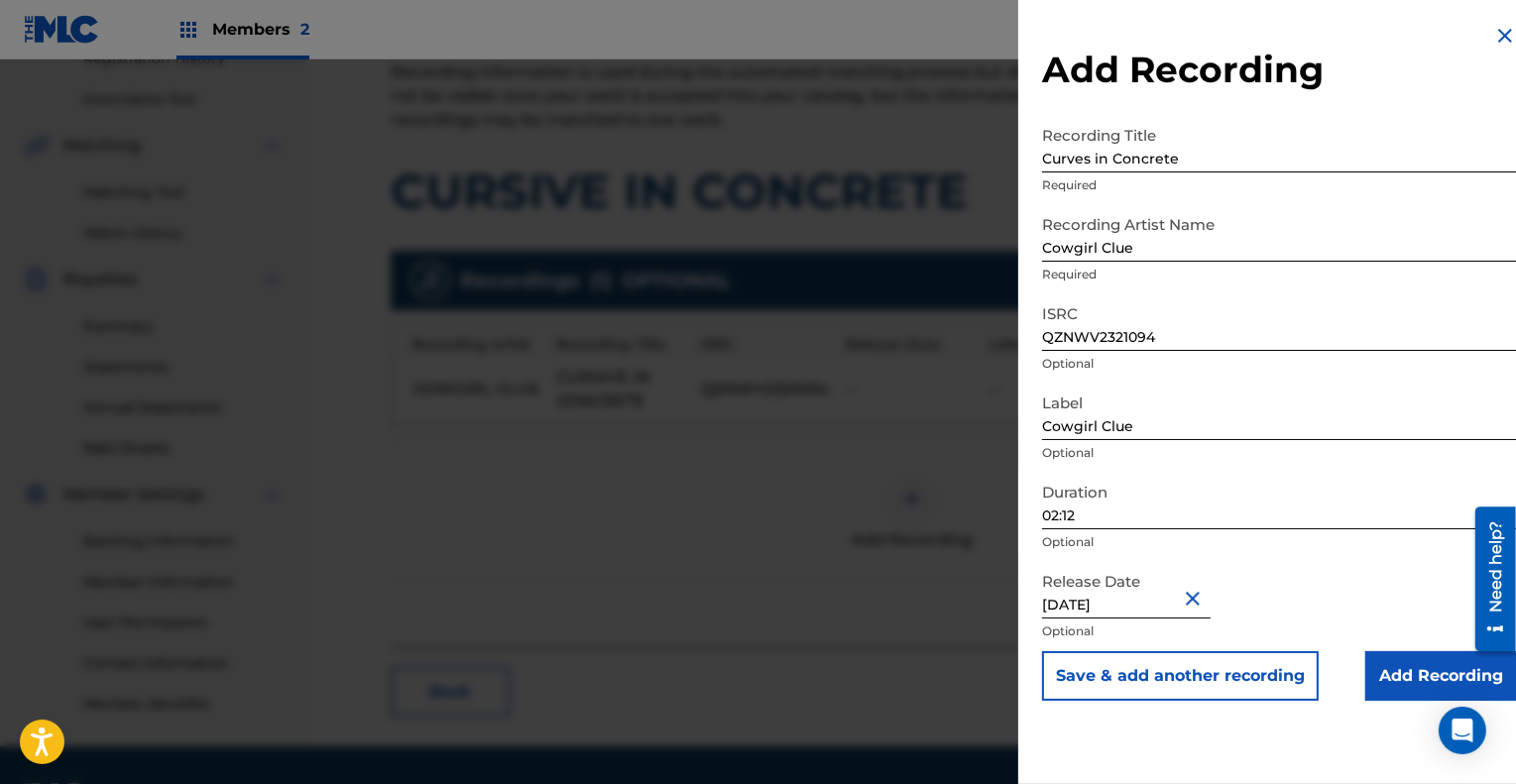click on "Duration 02:12 Optional" at bounding box center (1279, 517) 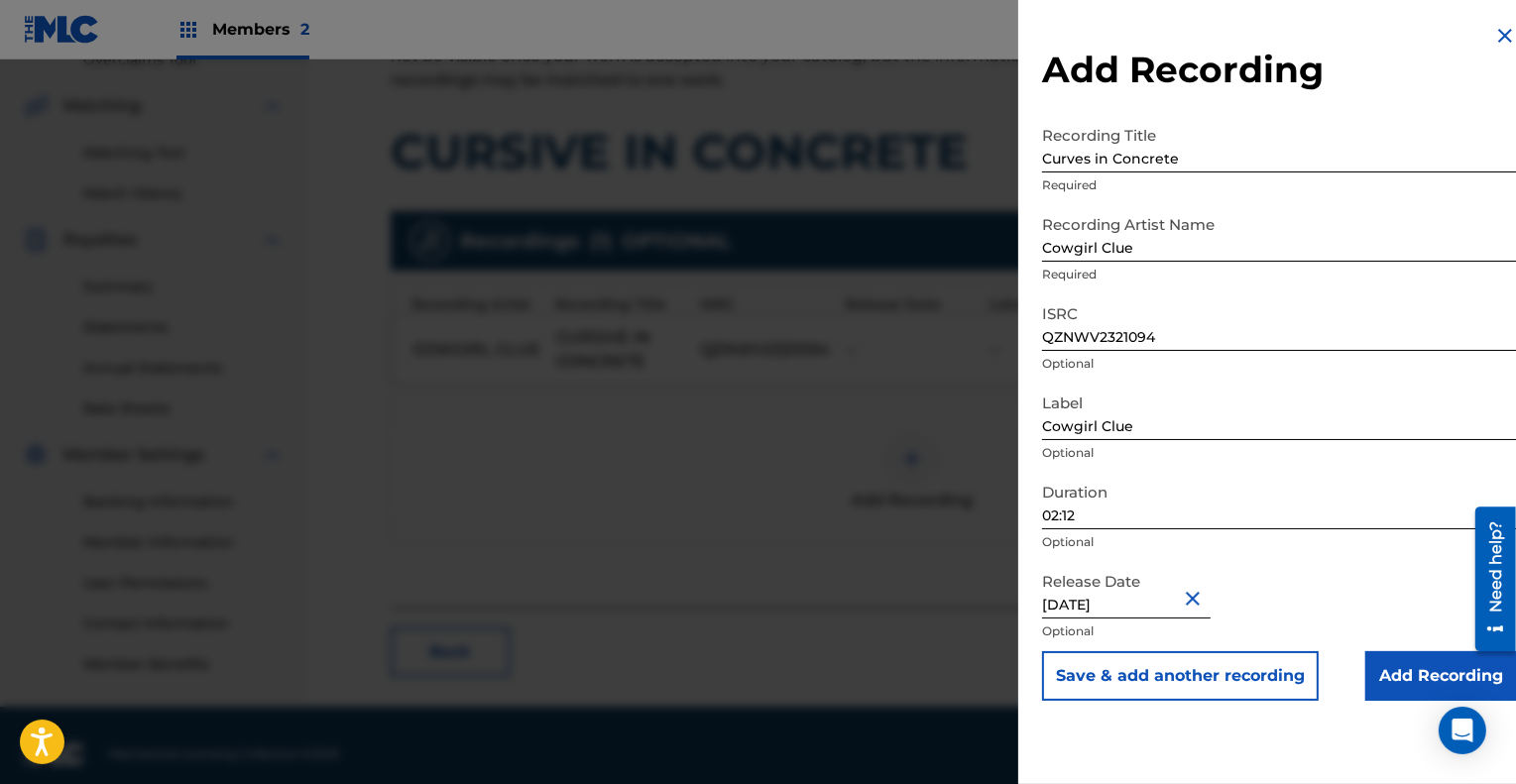 scroll, scrollTop: 452, scrollLeft: 0, axis: vertical 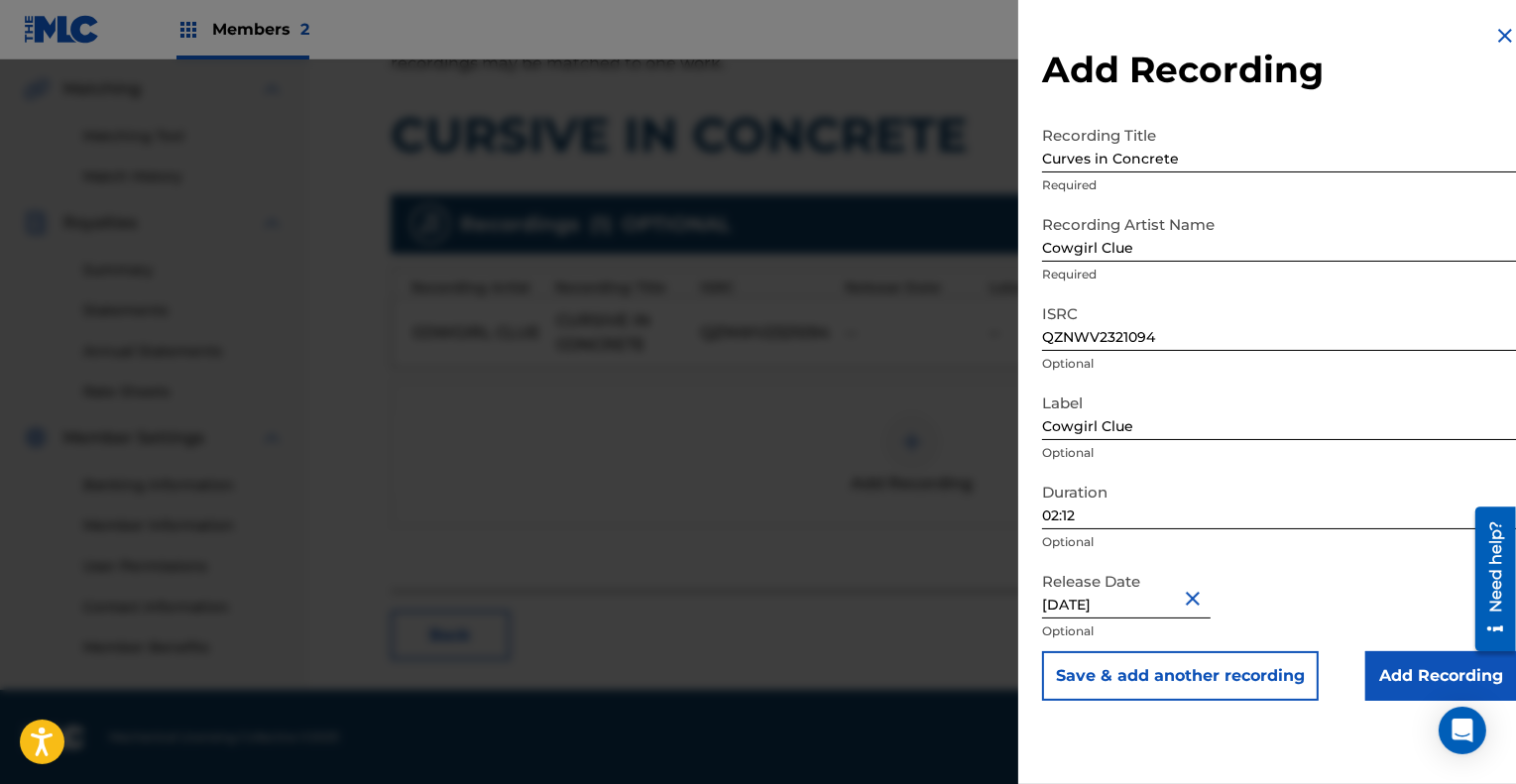 click on "Save & add another recording" at bounding box center [1180, 676] 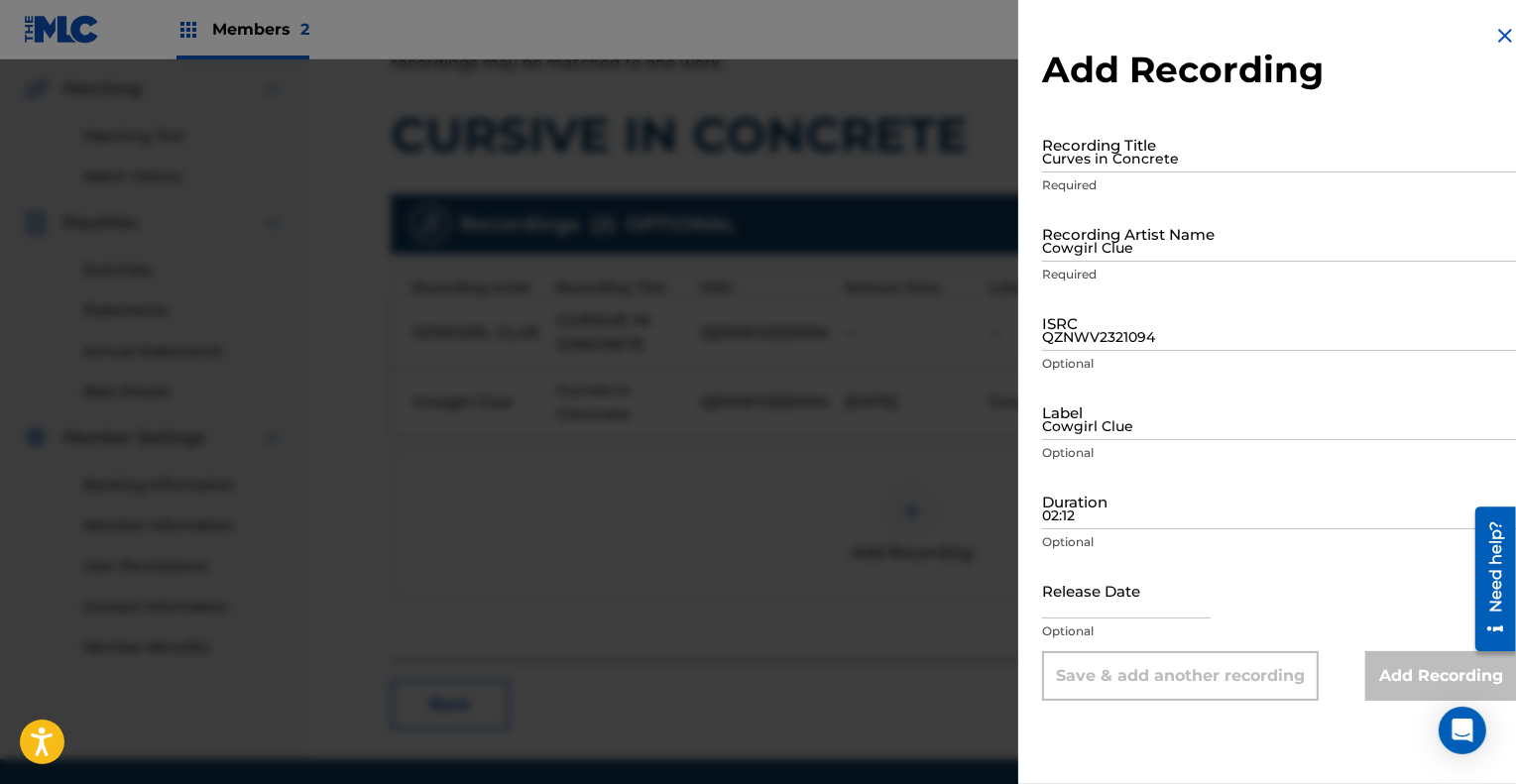 scroll, scrollTop: 452, scrollLeft: 0, axis: vertical 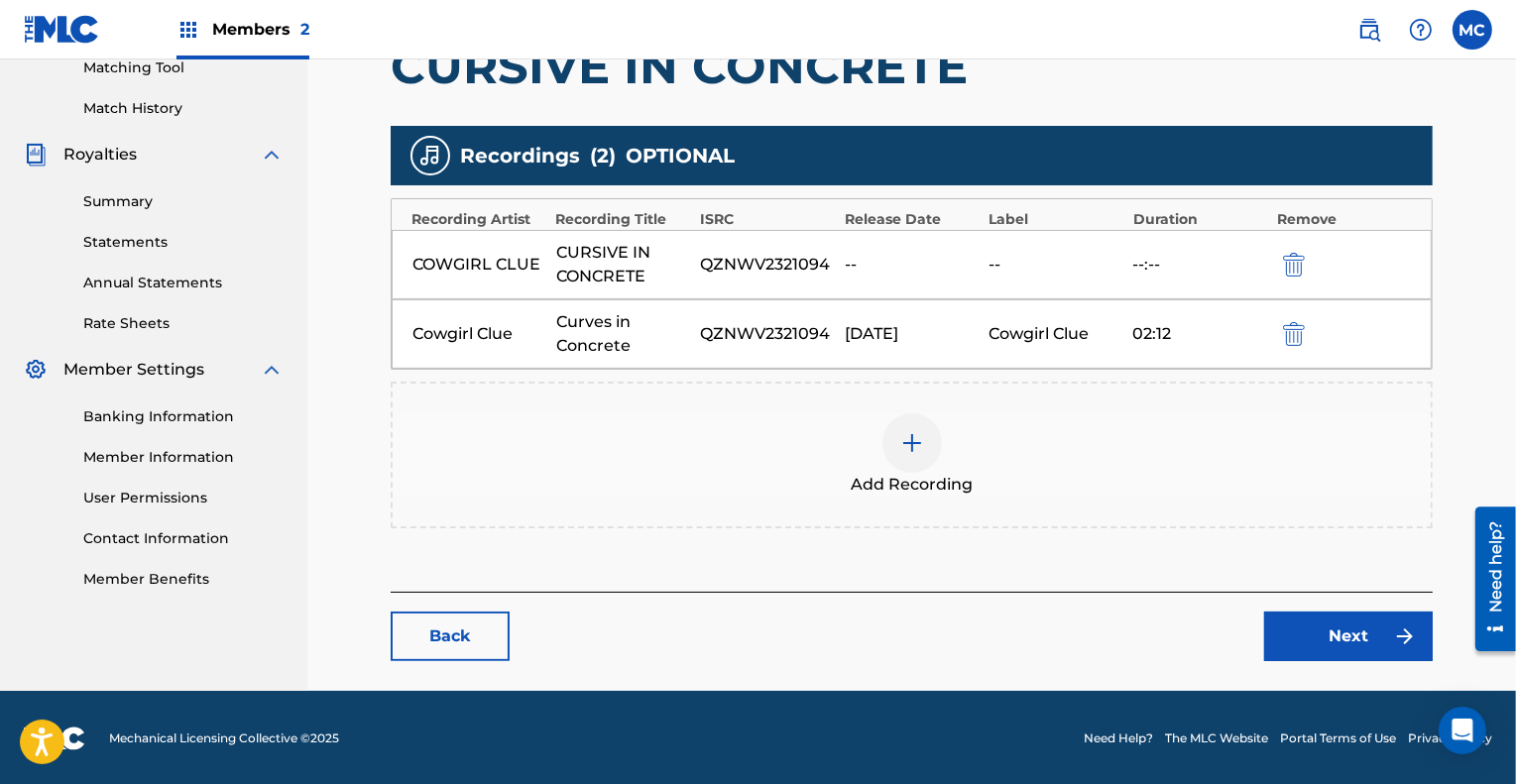 click on "Next" at bounding box center [1348, 636] 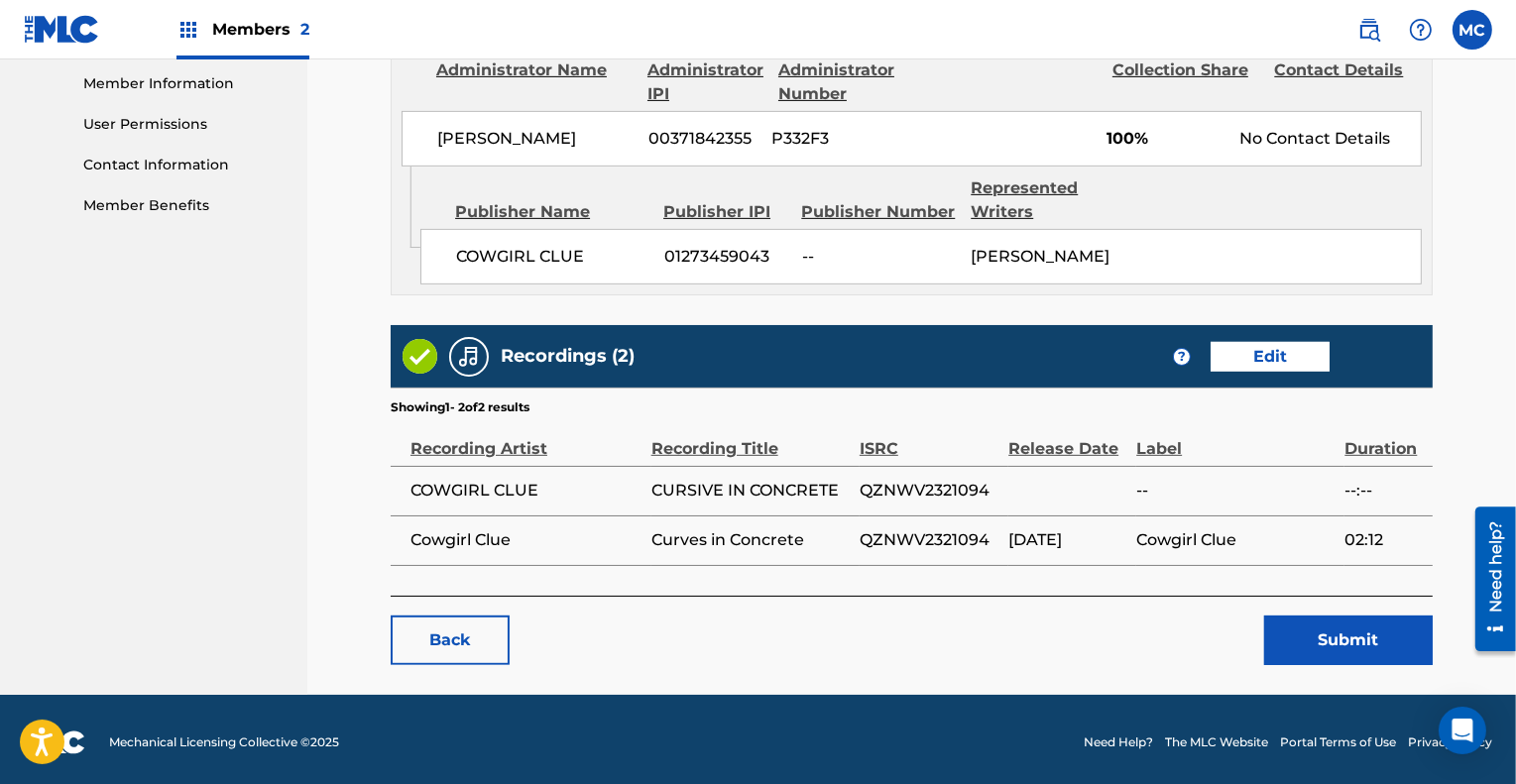 scroll, scrollTop: 895, scrollLeft: 0, axis: vertical 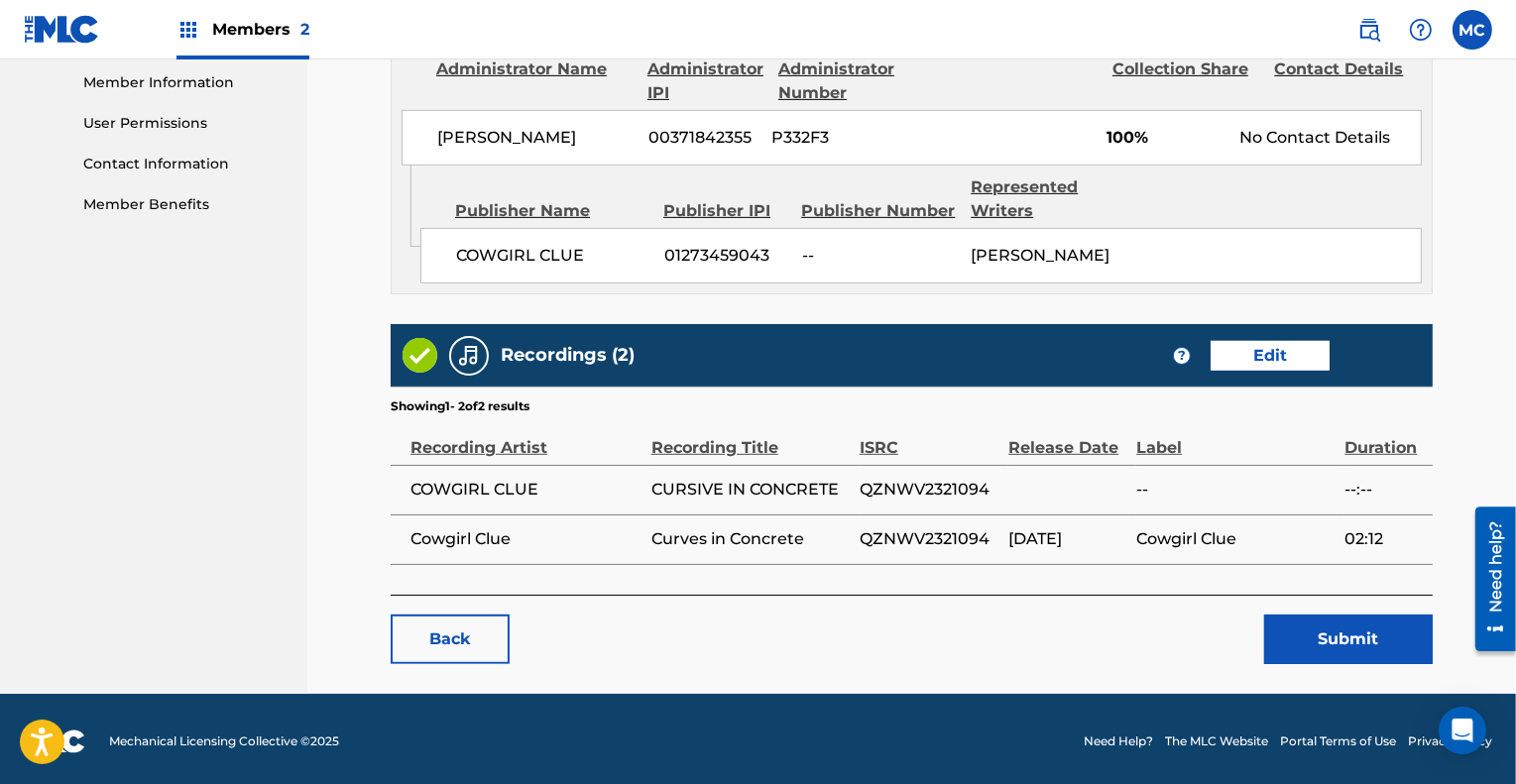 click on "Submit" at bounding box center (1348, 639) 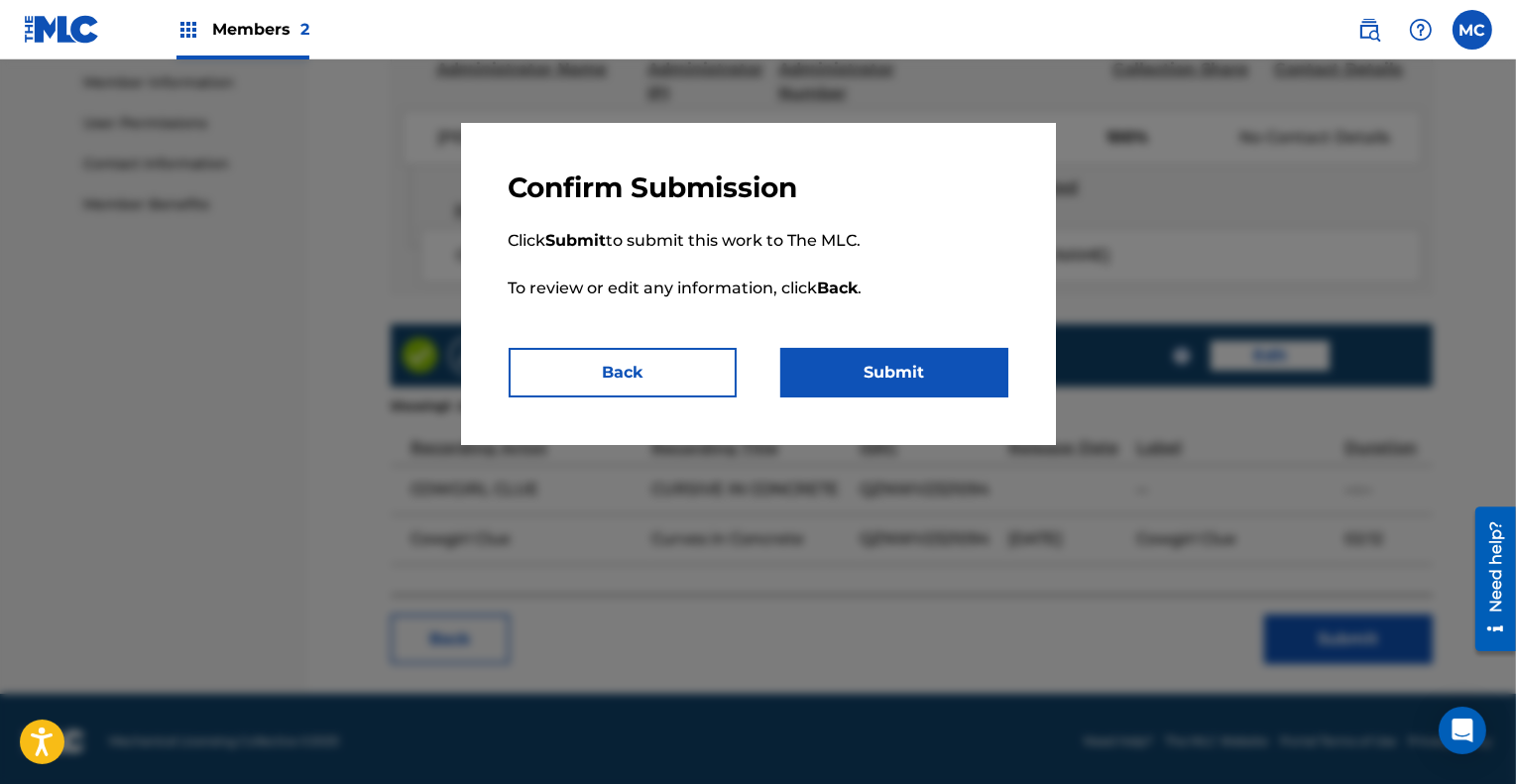 click on "Submit" at bounding box center [894, 373] 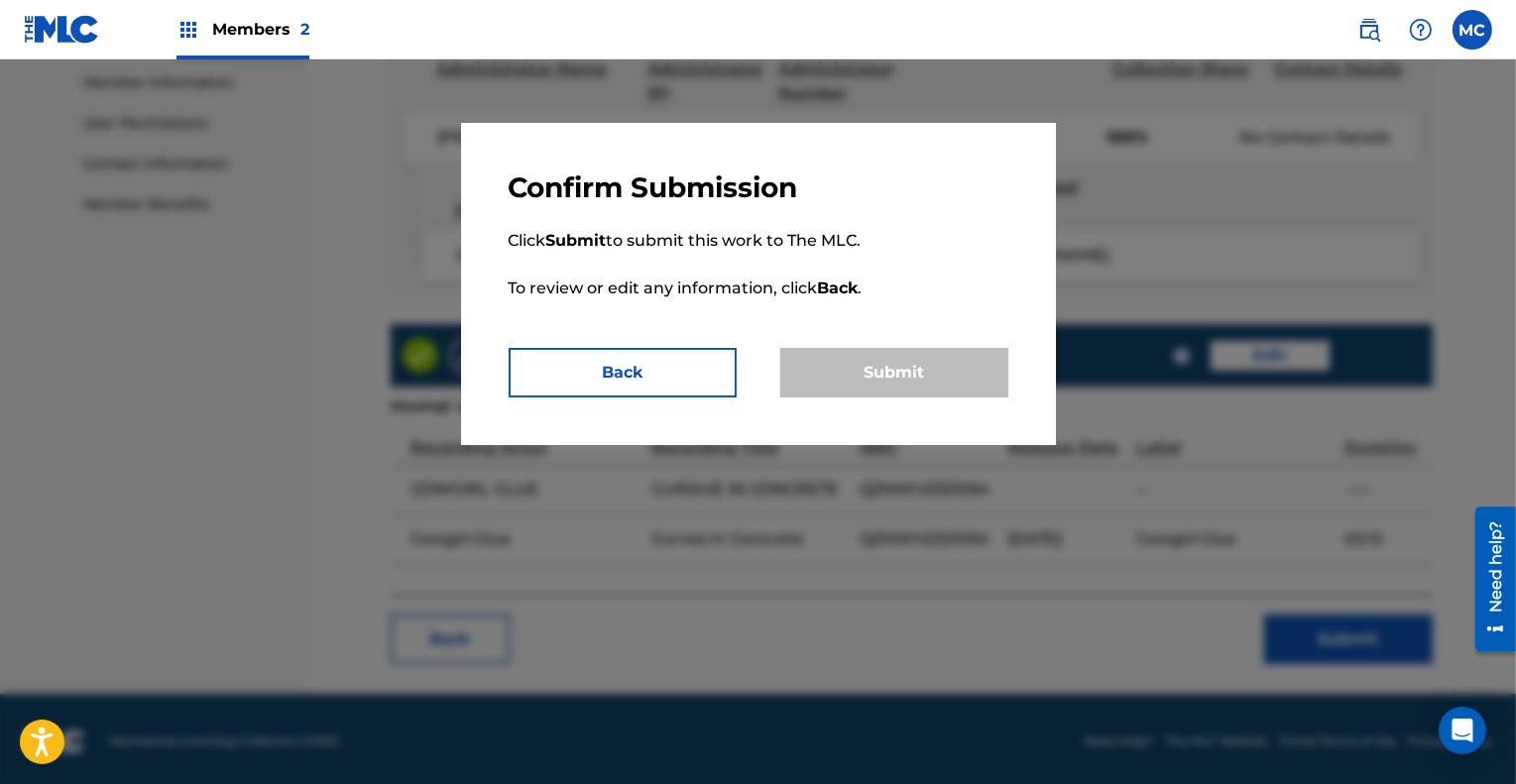 scroll, scrollTop: 0, scrollLeft: 0, axis: both 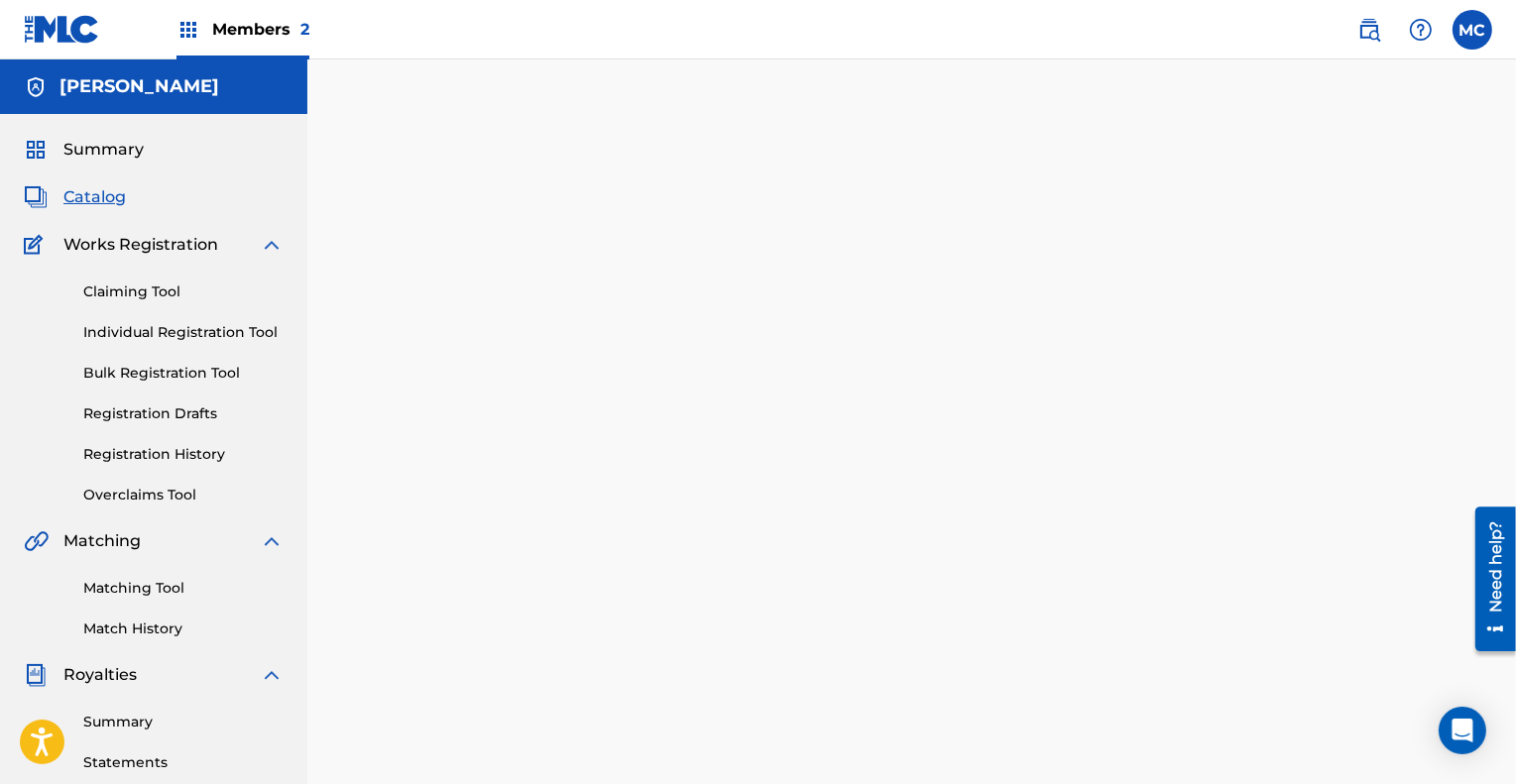 click on "Back Done" at bounding box center [911, 501] 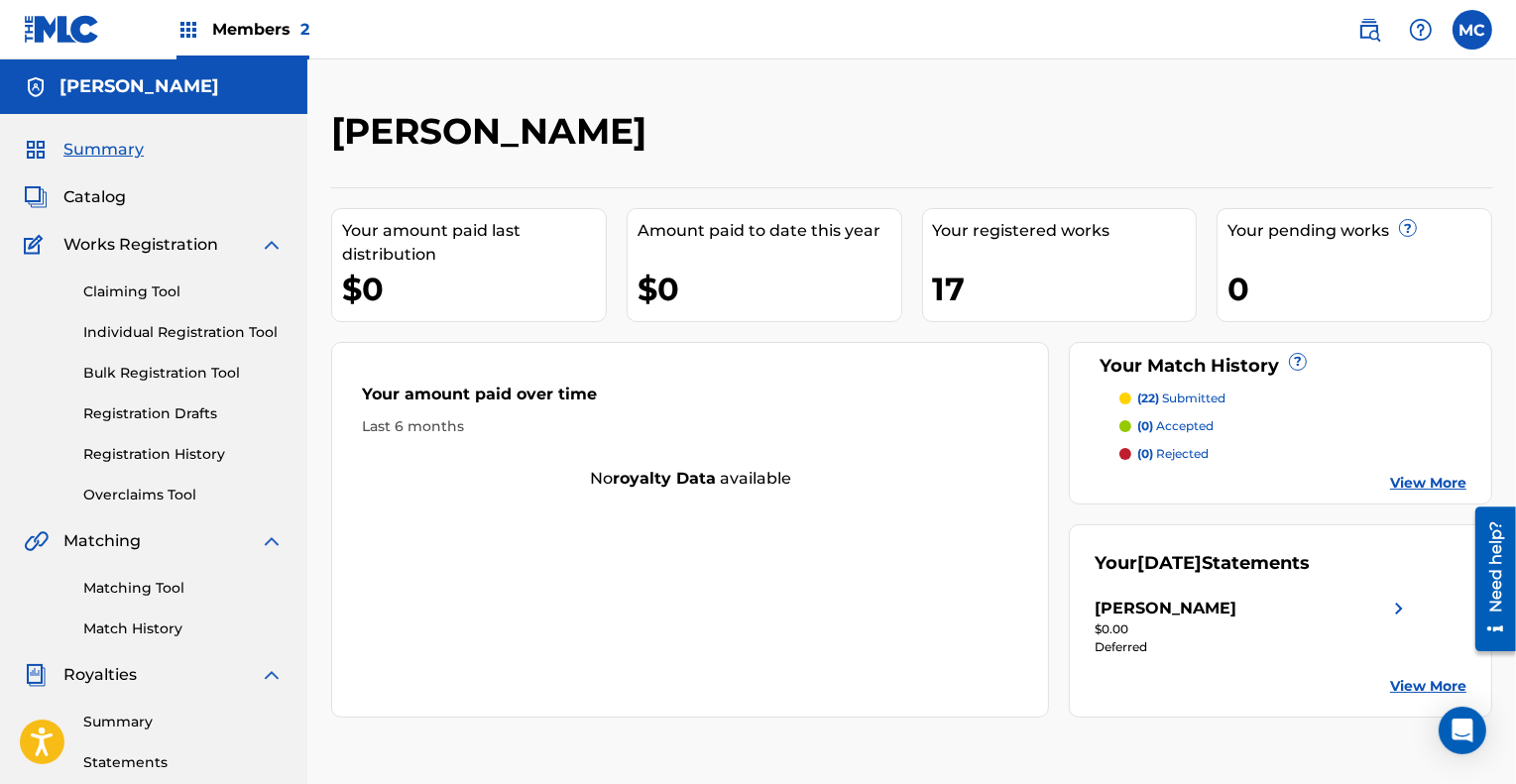 click on "Claiming Tool" at bounding box center [183, 291] 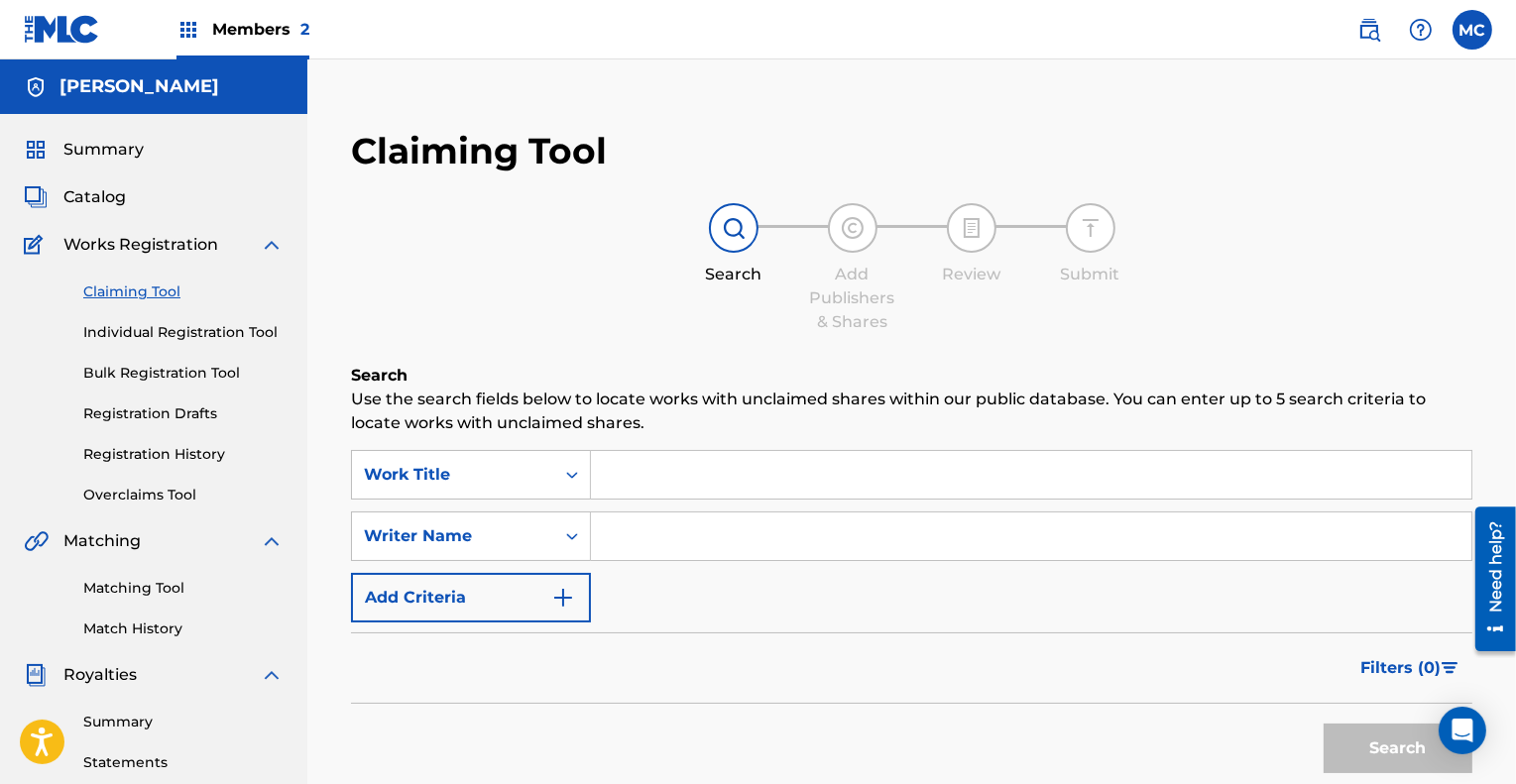 click at bounding box center (1031, 475) 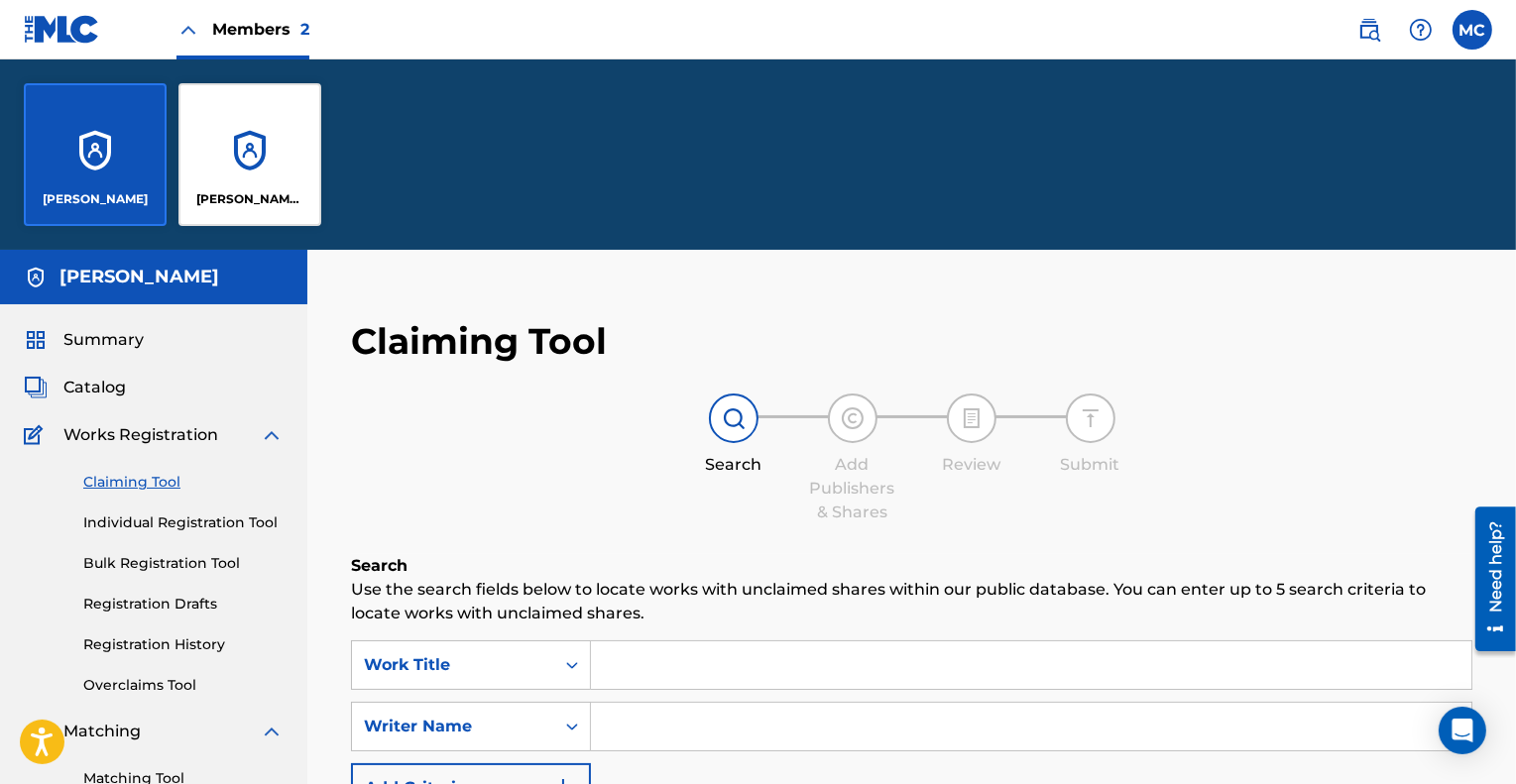 click on "[PERSON_NAME] [PERSON_NAME]" at bounding box center (250, 155) 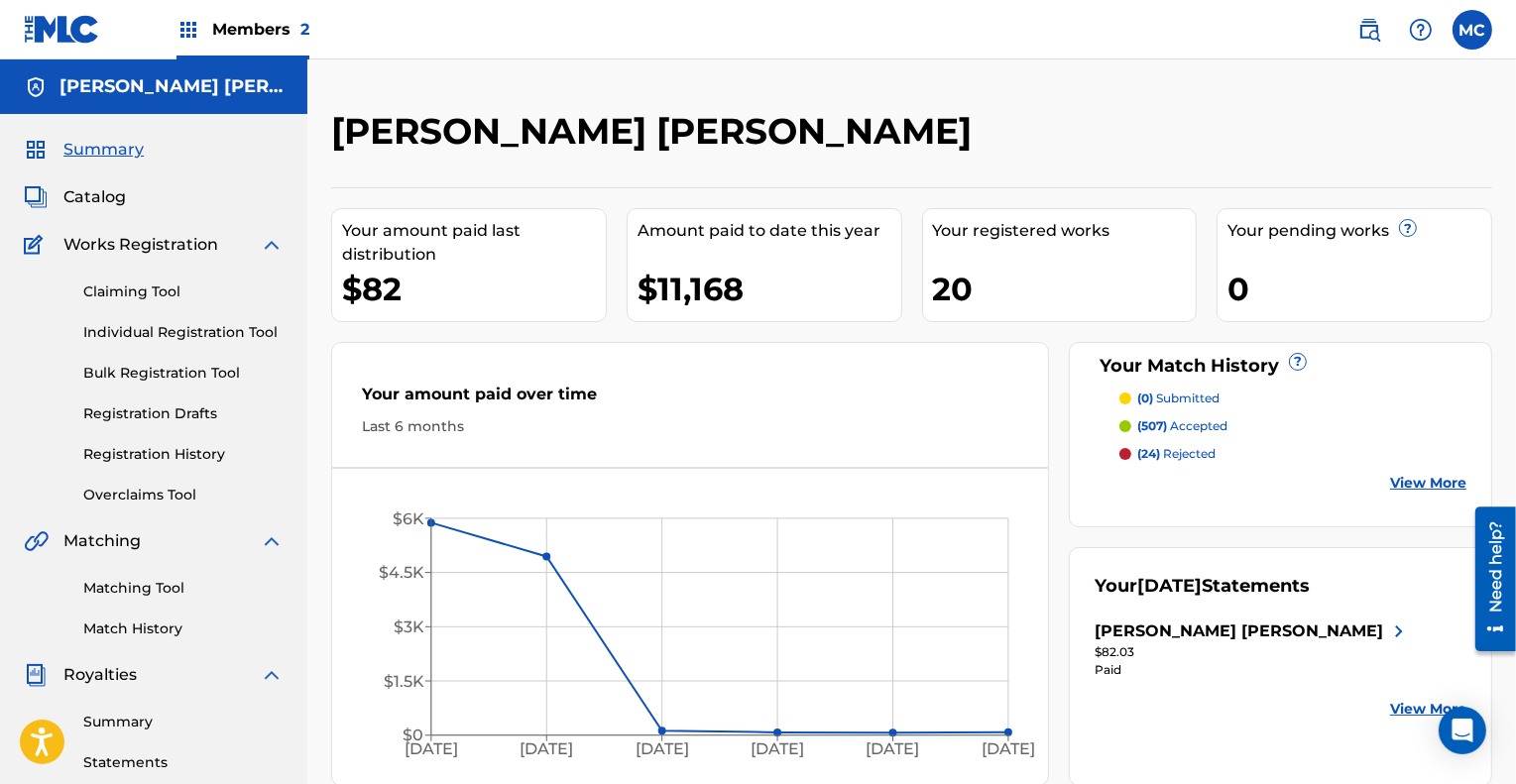 click on "Catalog" at bounding box center (94, 197) 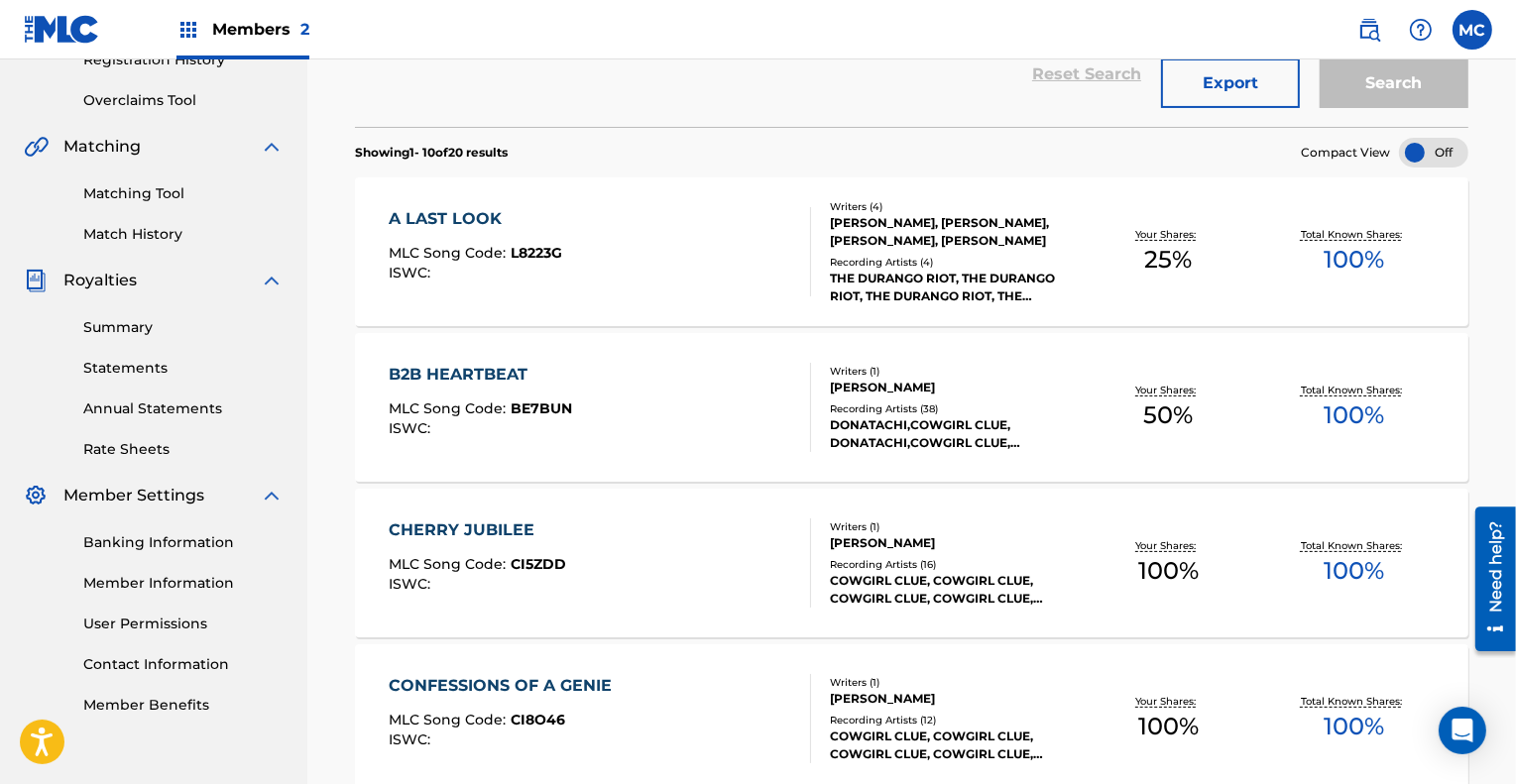 scroll, scrollTop: 395, scrollLeft: 0, axis: vertical 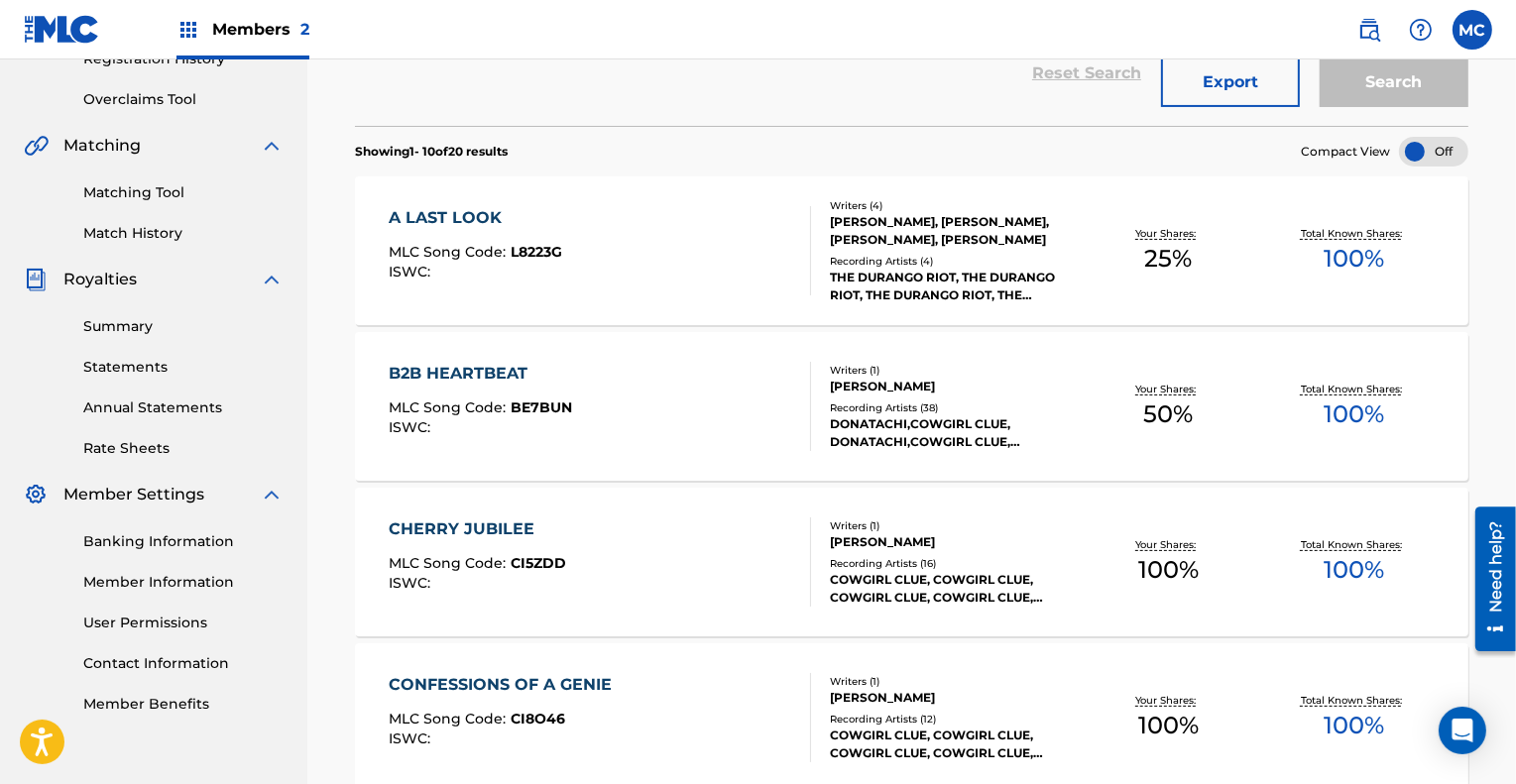 click on "CHERRY JUBILEE" at bounding box center (477, 529) 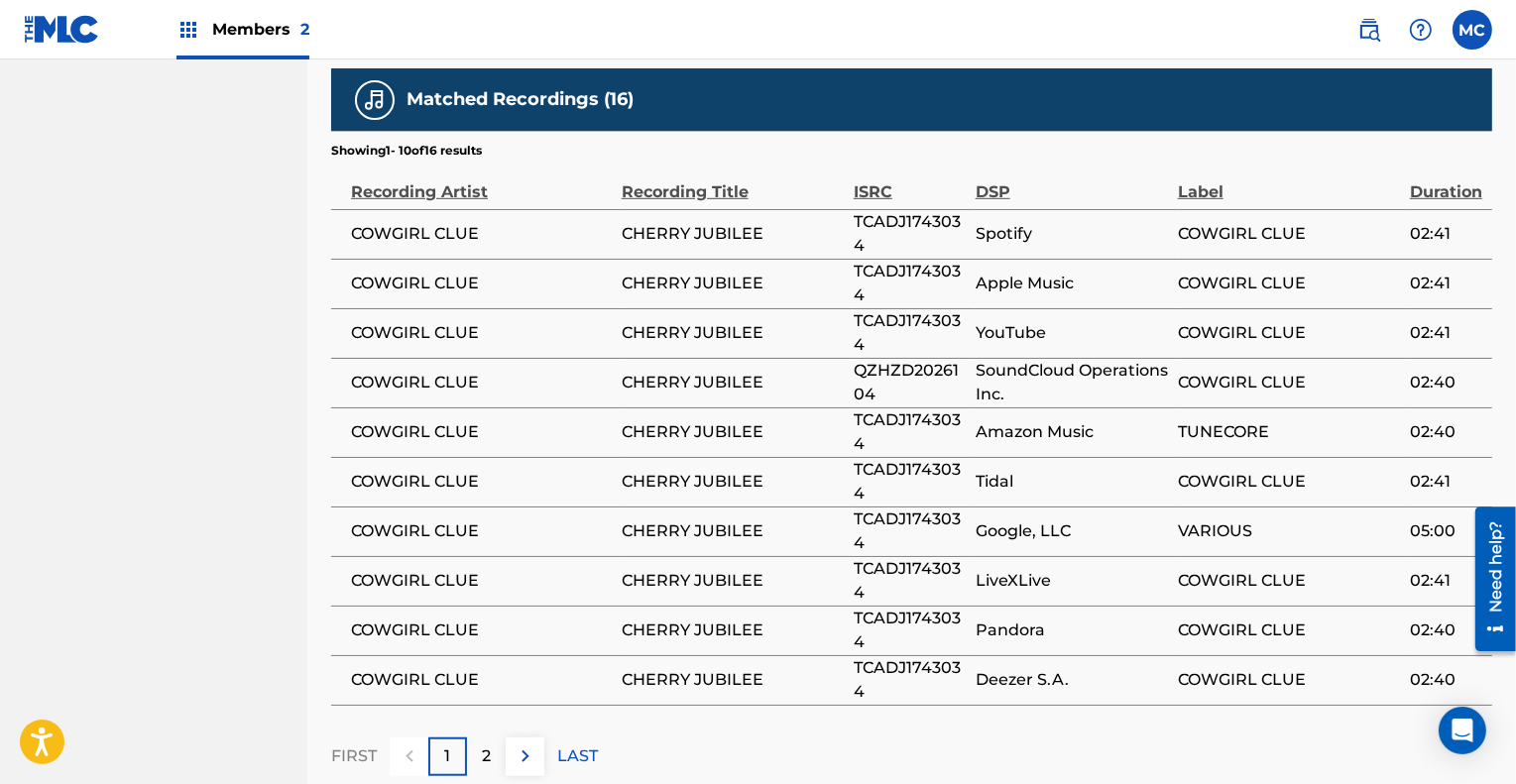 scroll, scrollTop: 1397, scrollLeft: 0, axis: vertical 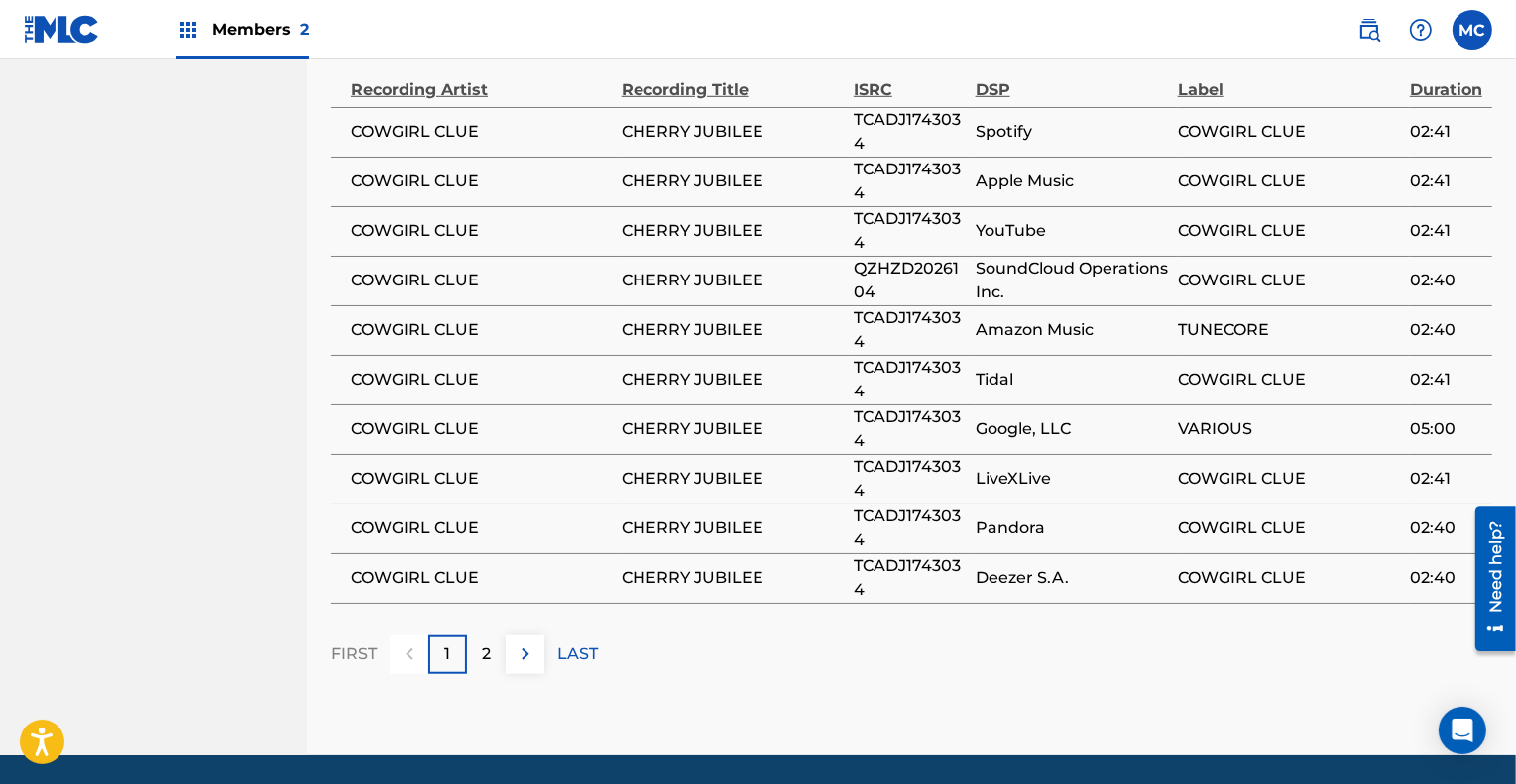 click on "2" at bounding box center (486, 654) 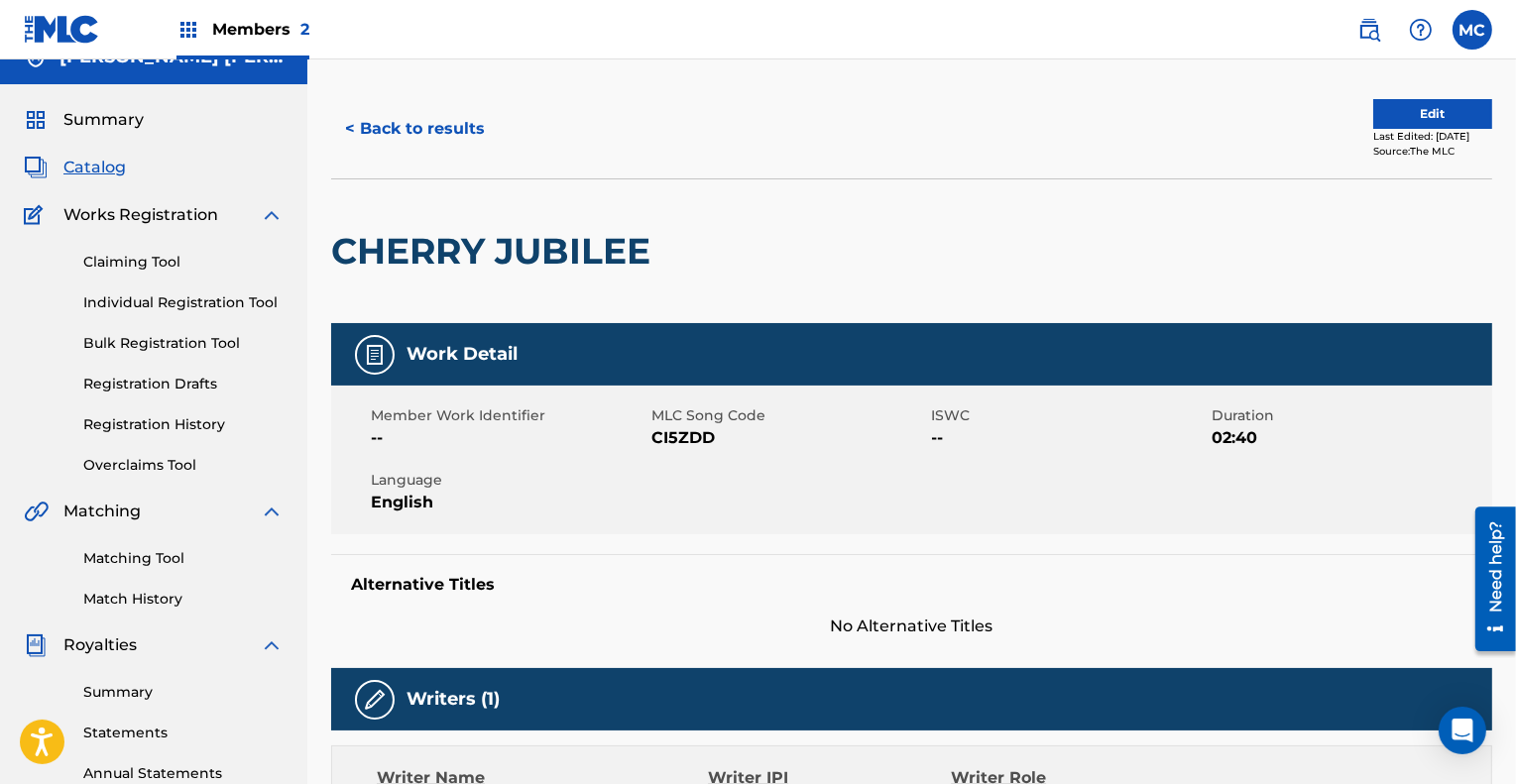scroll, scrollTop: 29, scrollLeft: 0, axis: vertical 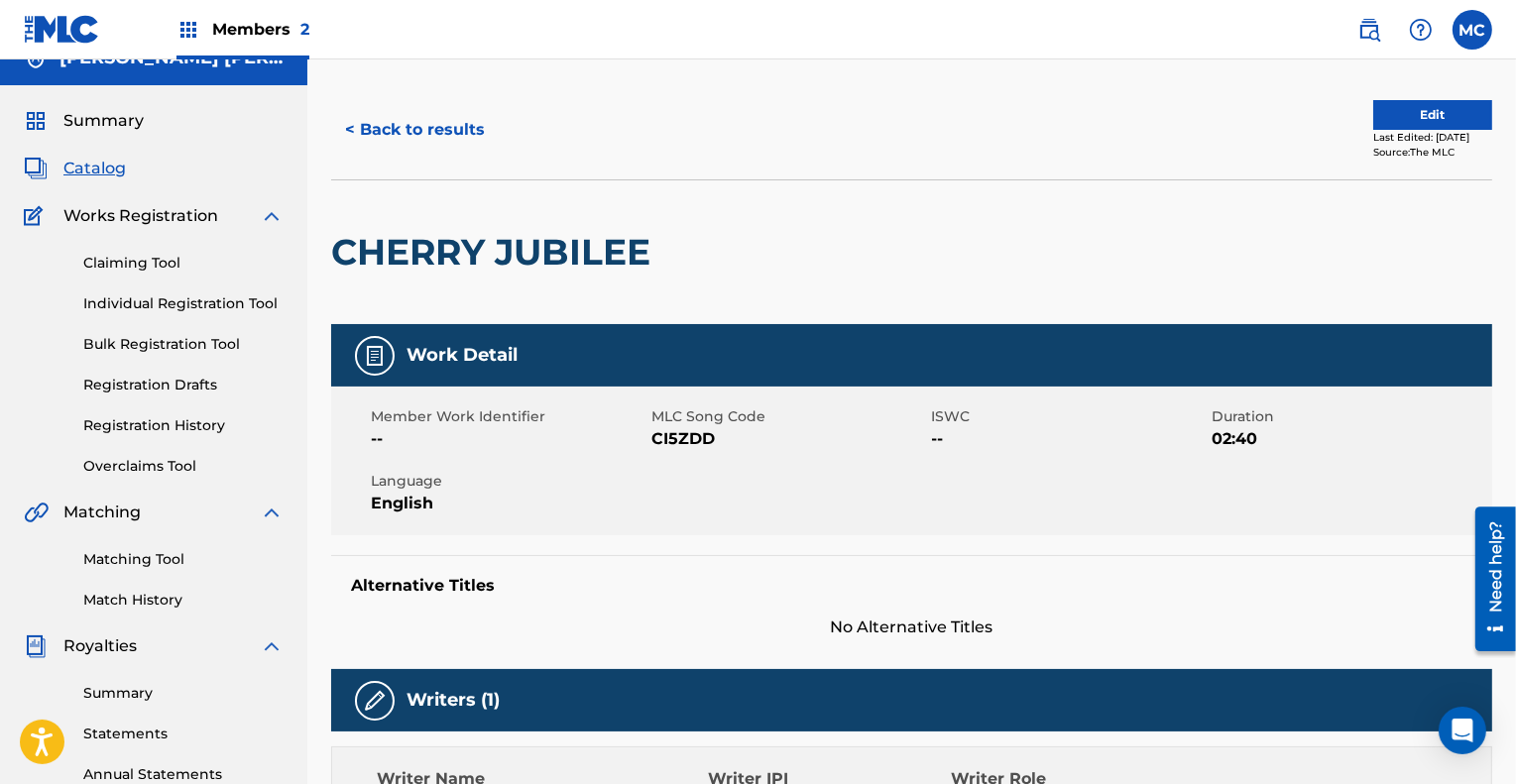 click on "Edit" at bounding box center [1433, 115] 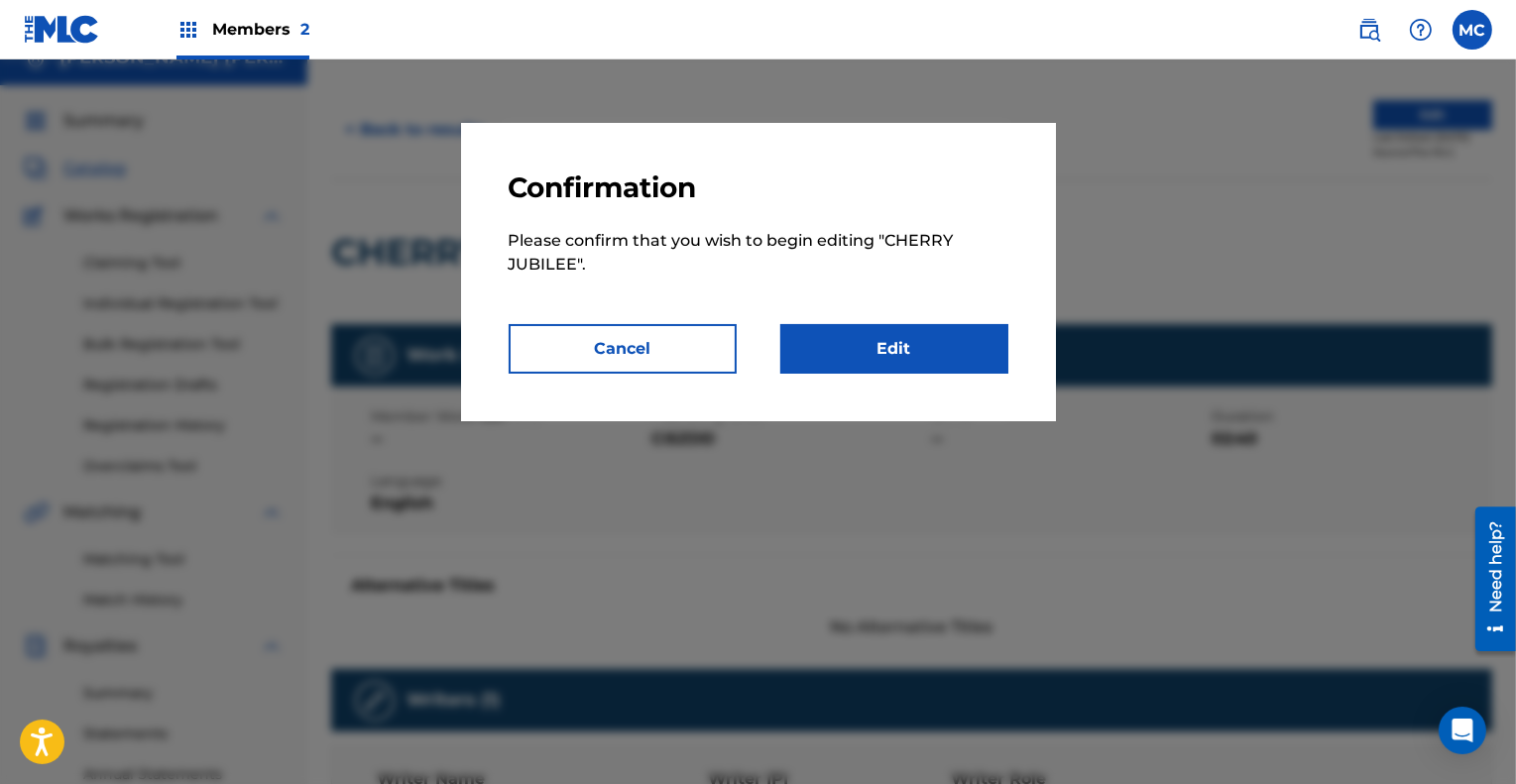 click on "Edit" at bounding box center (894, 349) 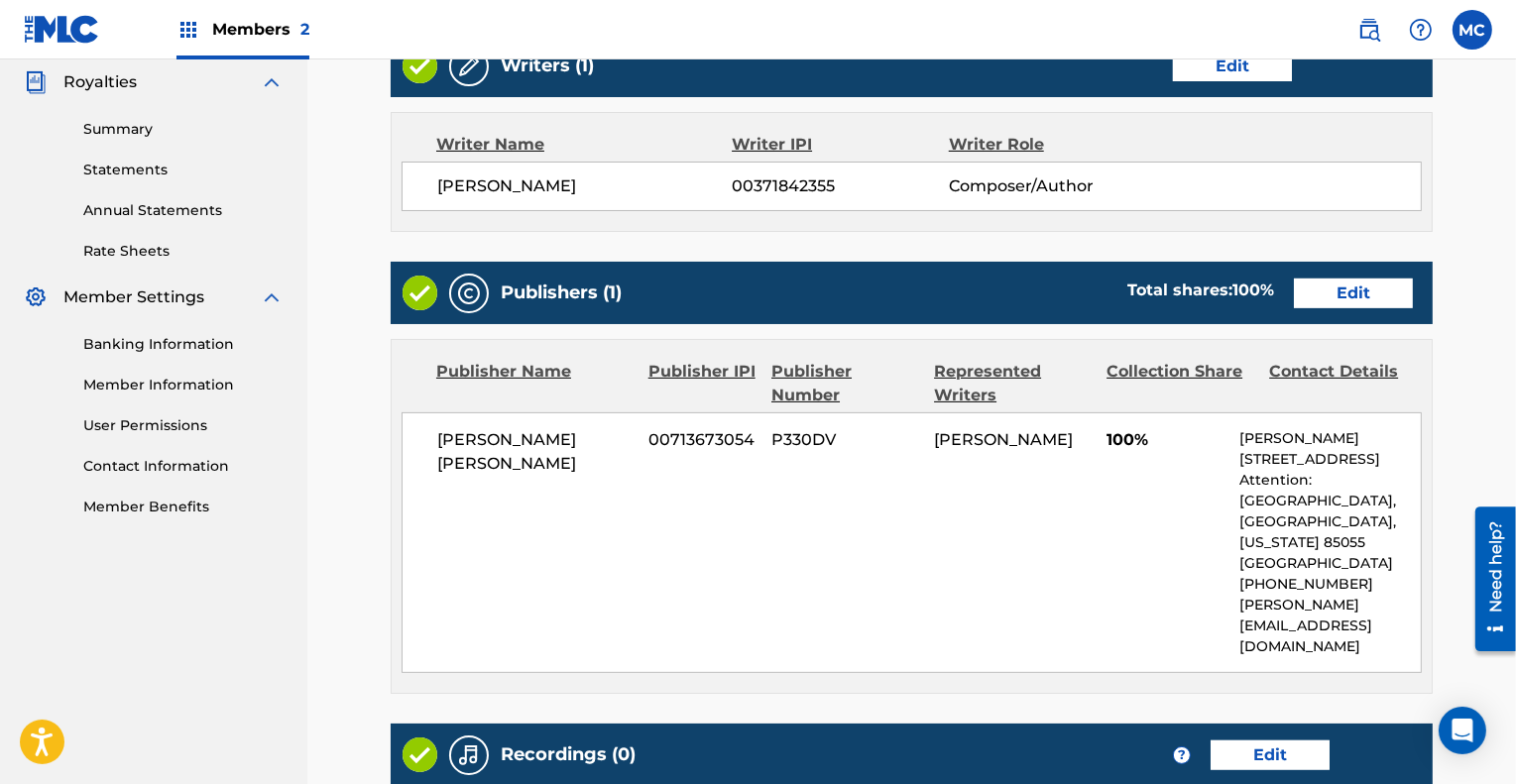 scroll, scrollTop: 594, scrollLeft: 0, axis: vertical 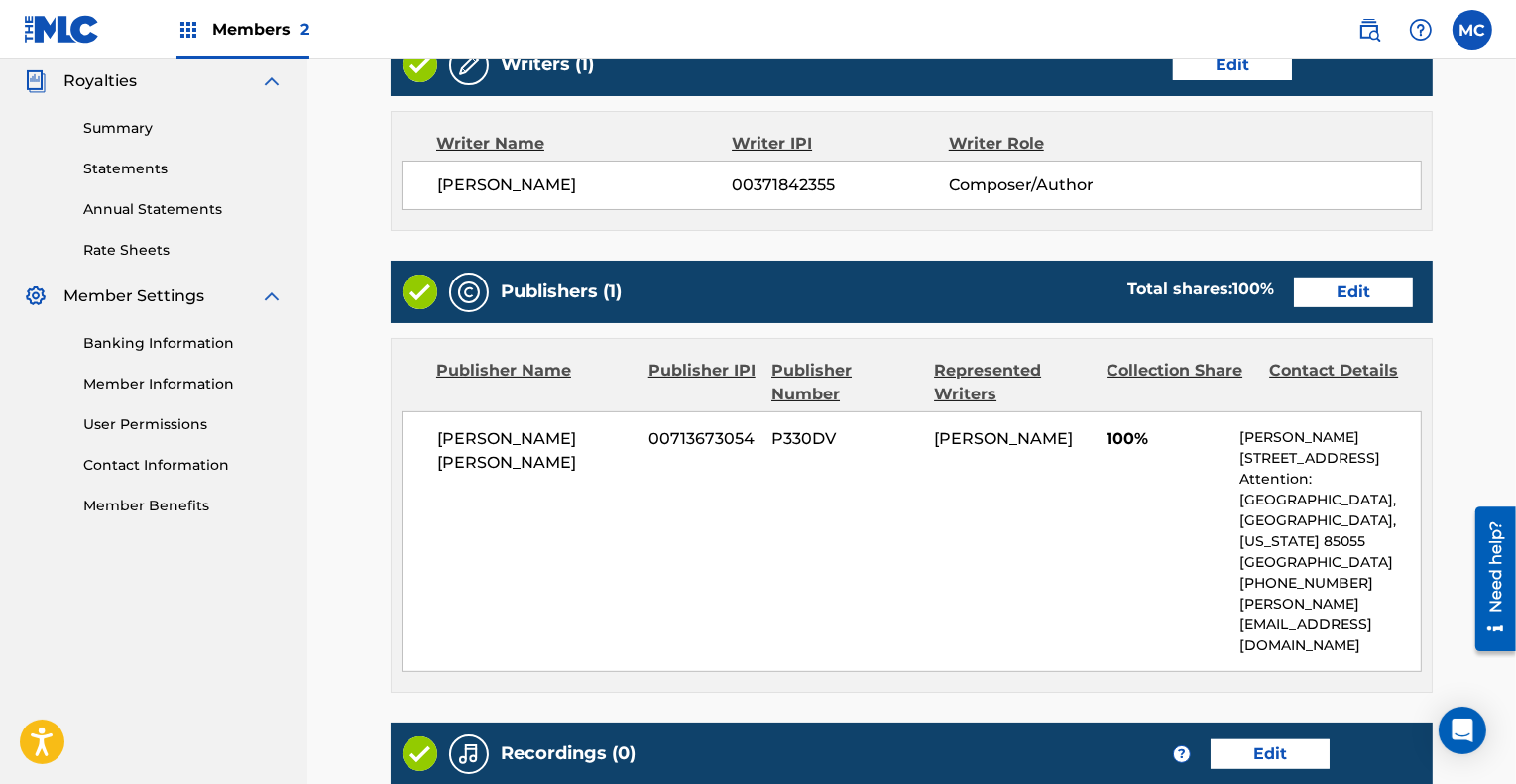 click on "Edit" at bounding box center (1353, 292) 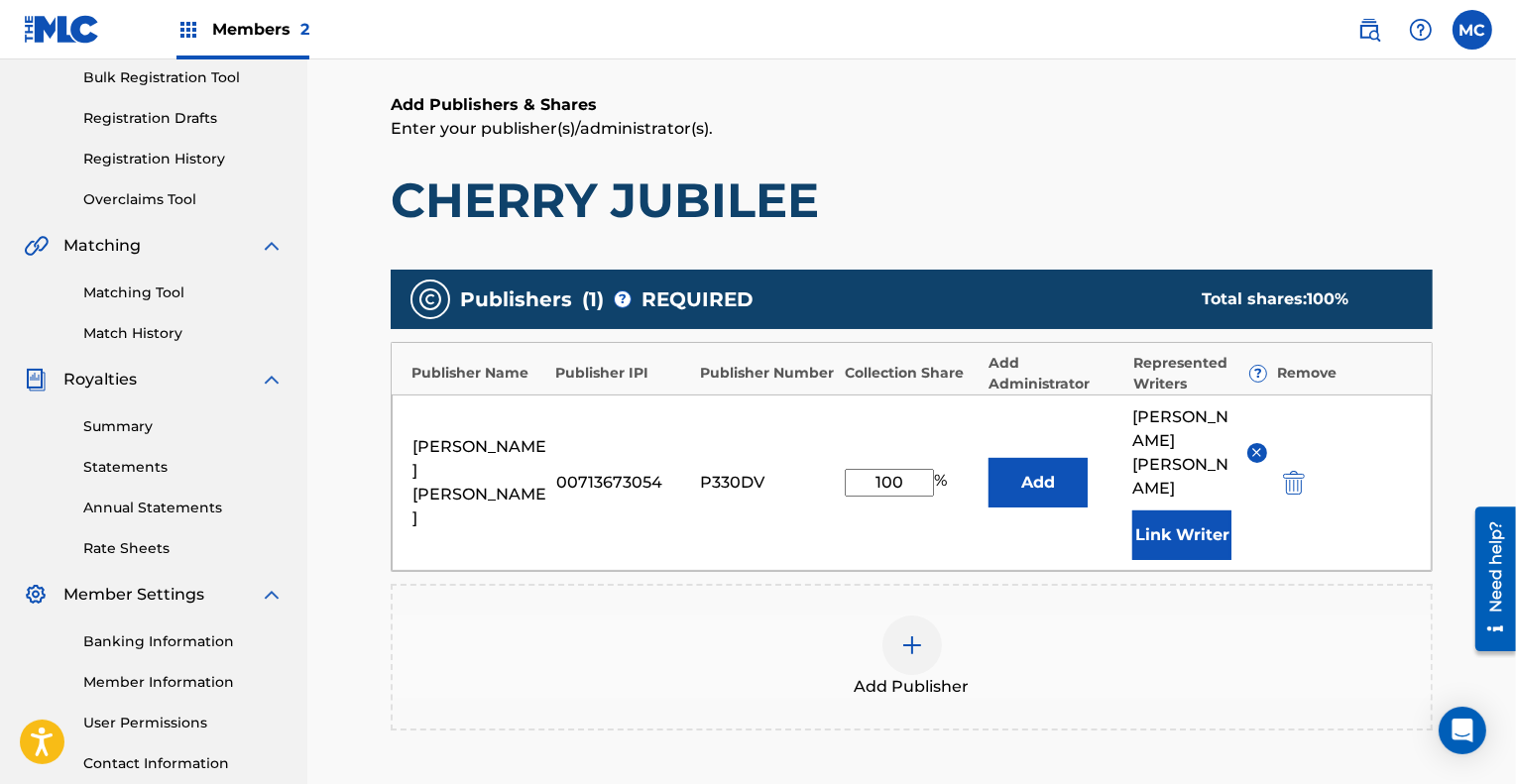 scroll, scrollTop: 296, scrollLeft: 0, axis: vertical 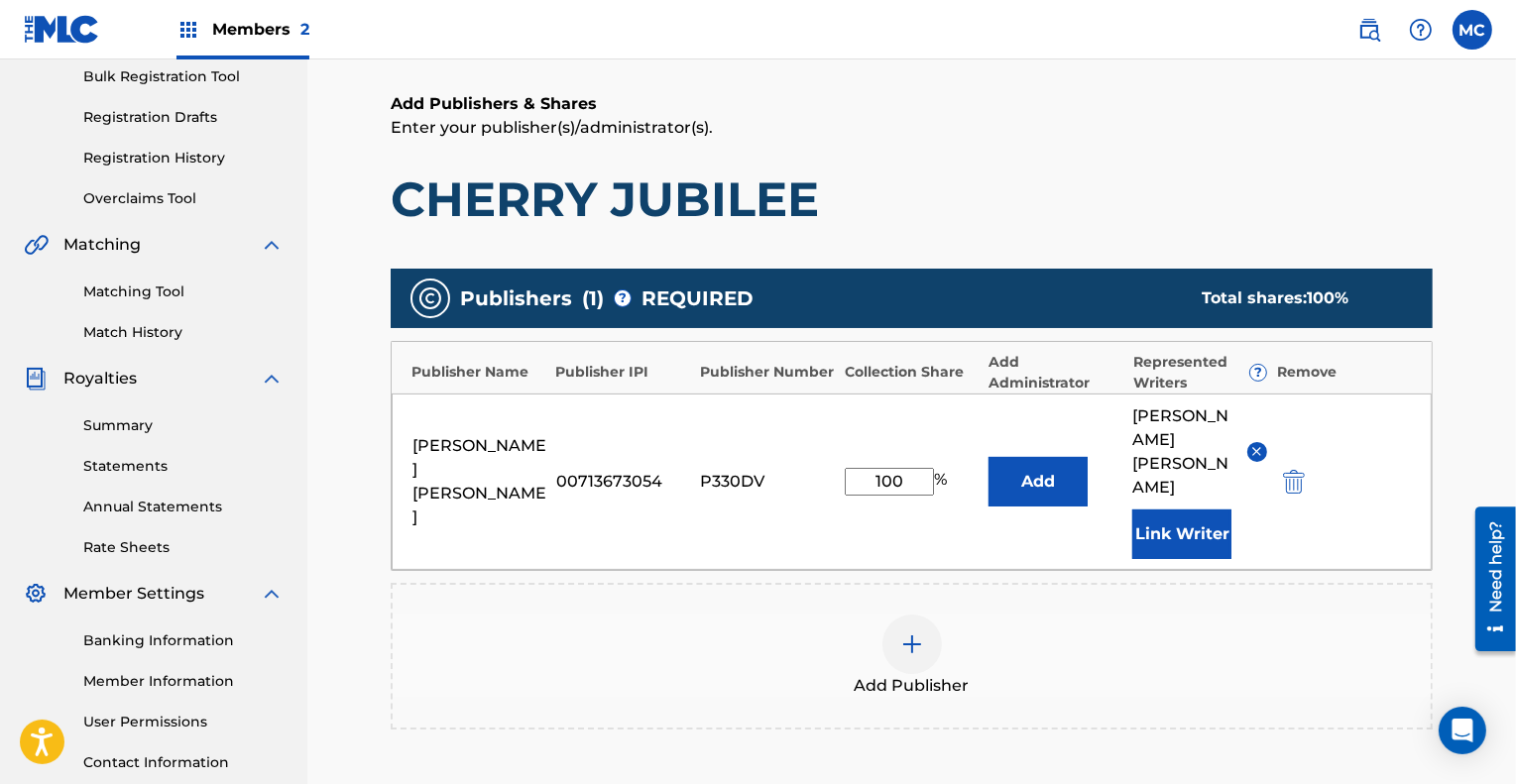 click at bounding box center [1294, 482] 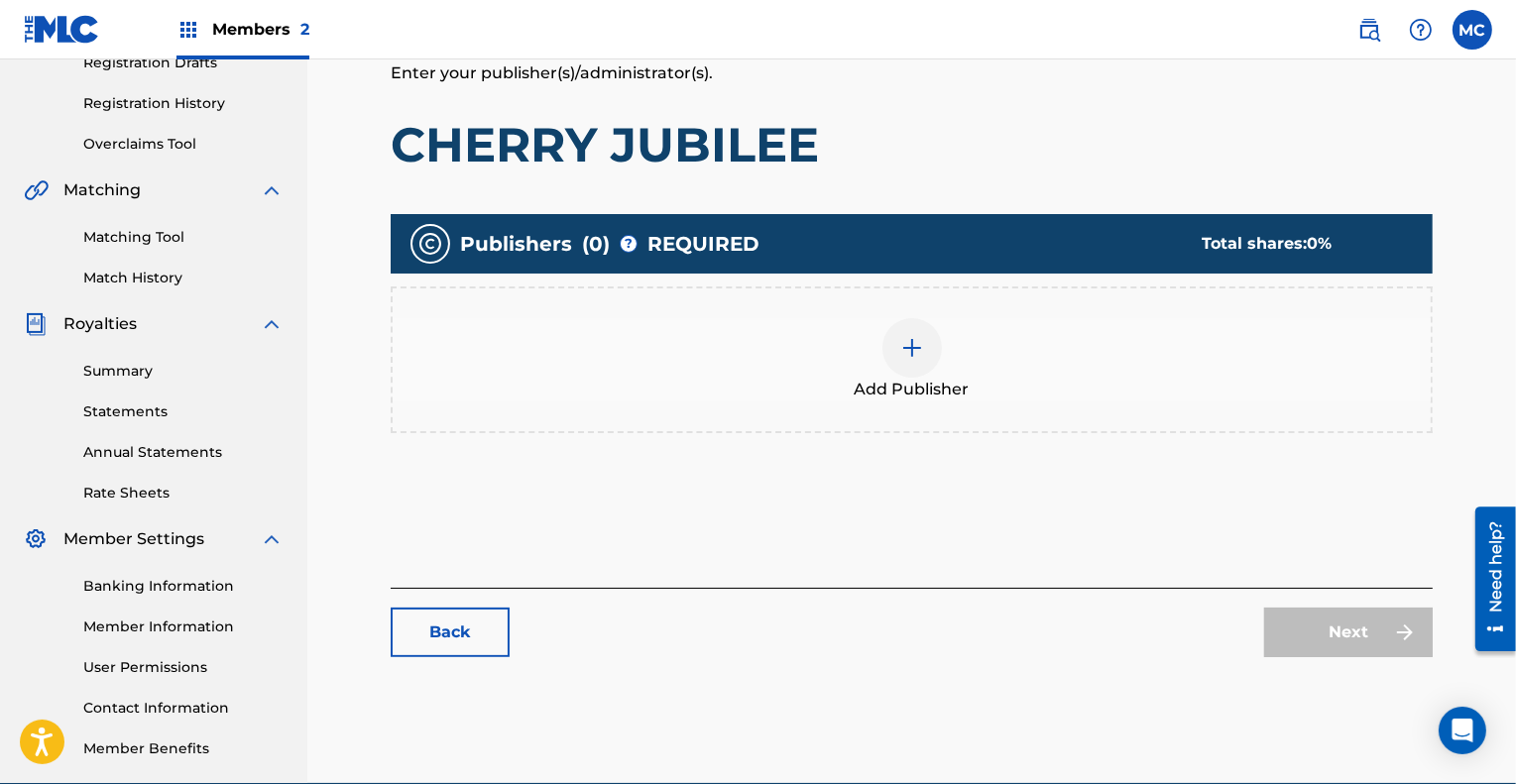 scroll, scrollTop: 351, scrollLeft: 0, axis: vertical 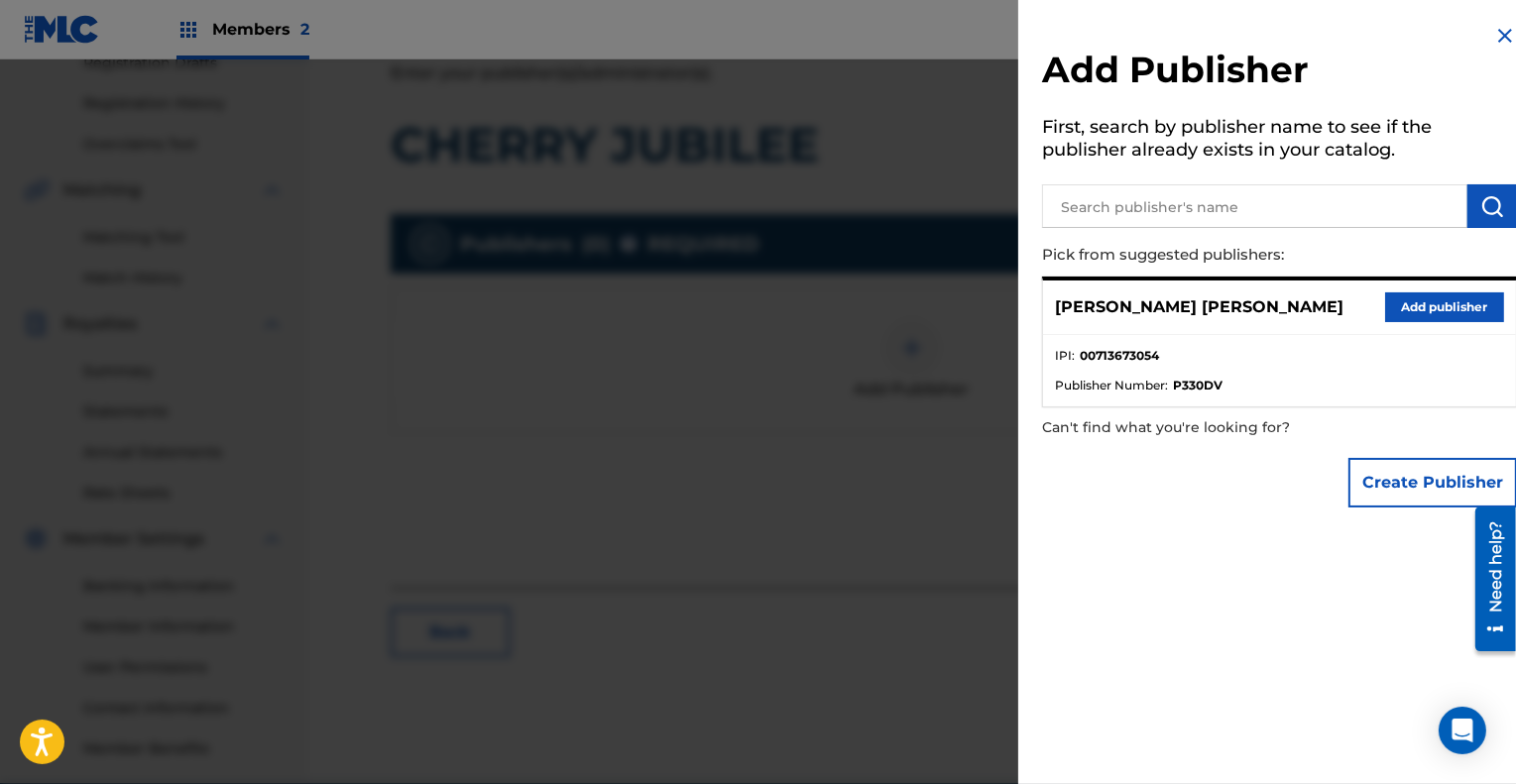 click on "Add publisher" at bounding box center (1445, 307) 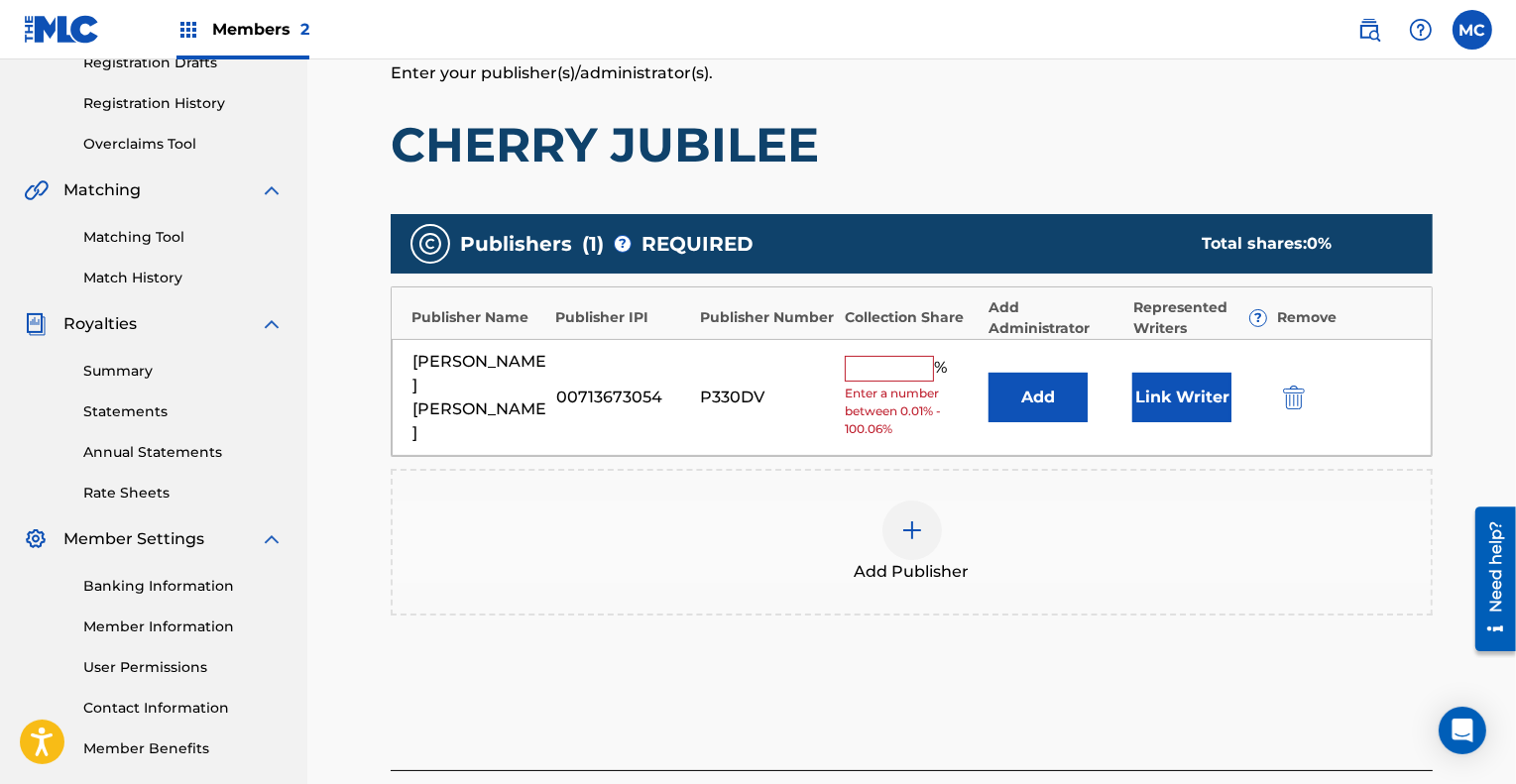 click at bounding box center [889, 369] 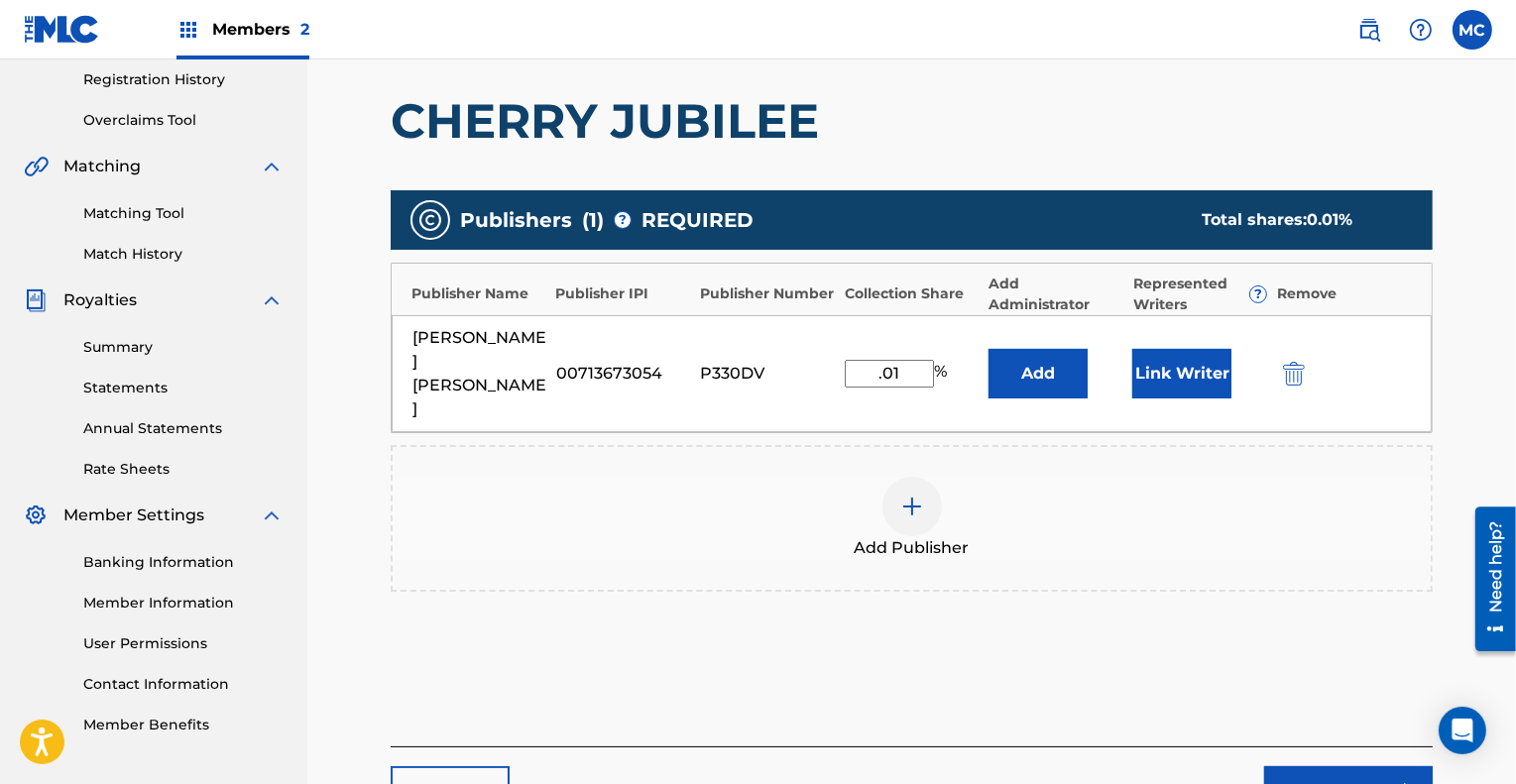 scroll, scrollTop: 485, scrollLeft: 0, axis: vertical 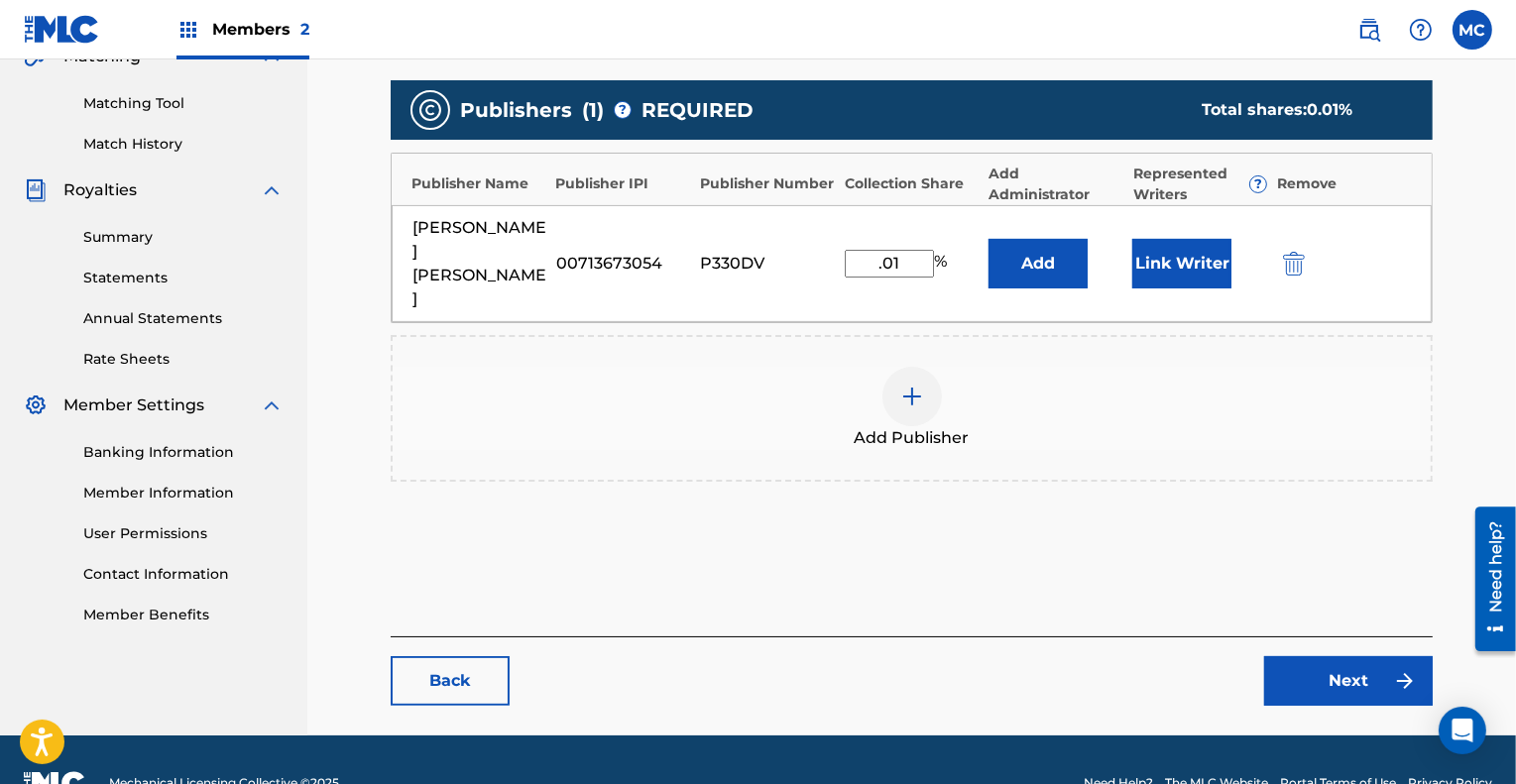 type on ".01" 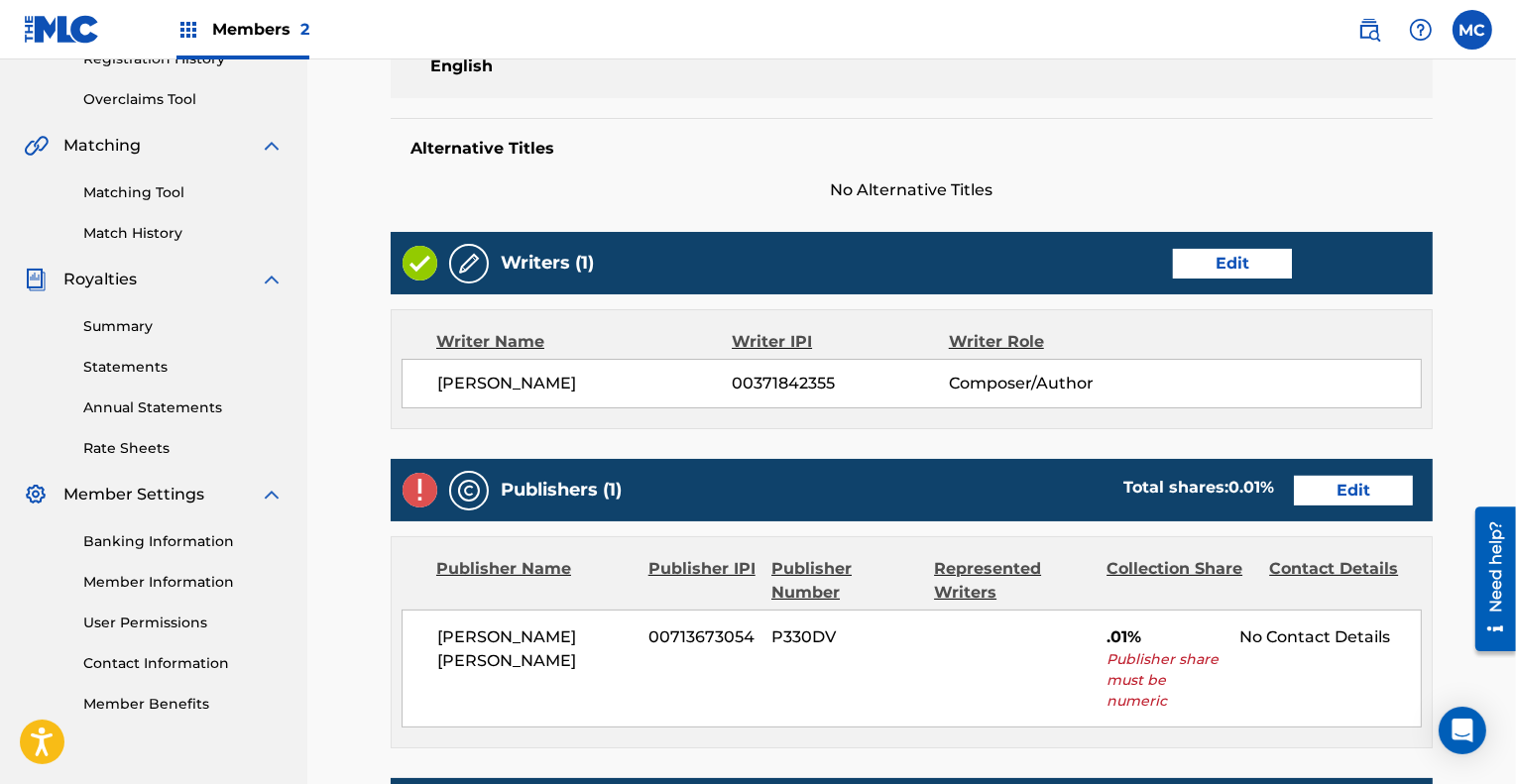 scroll, scrollTop: 396, scrollLeft: 0, axis: vertical 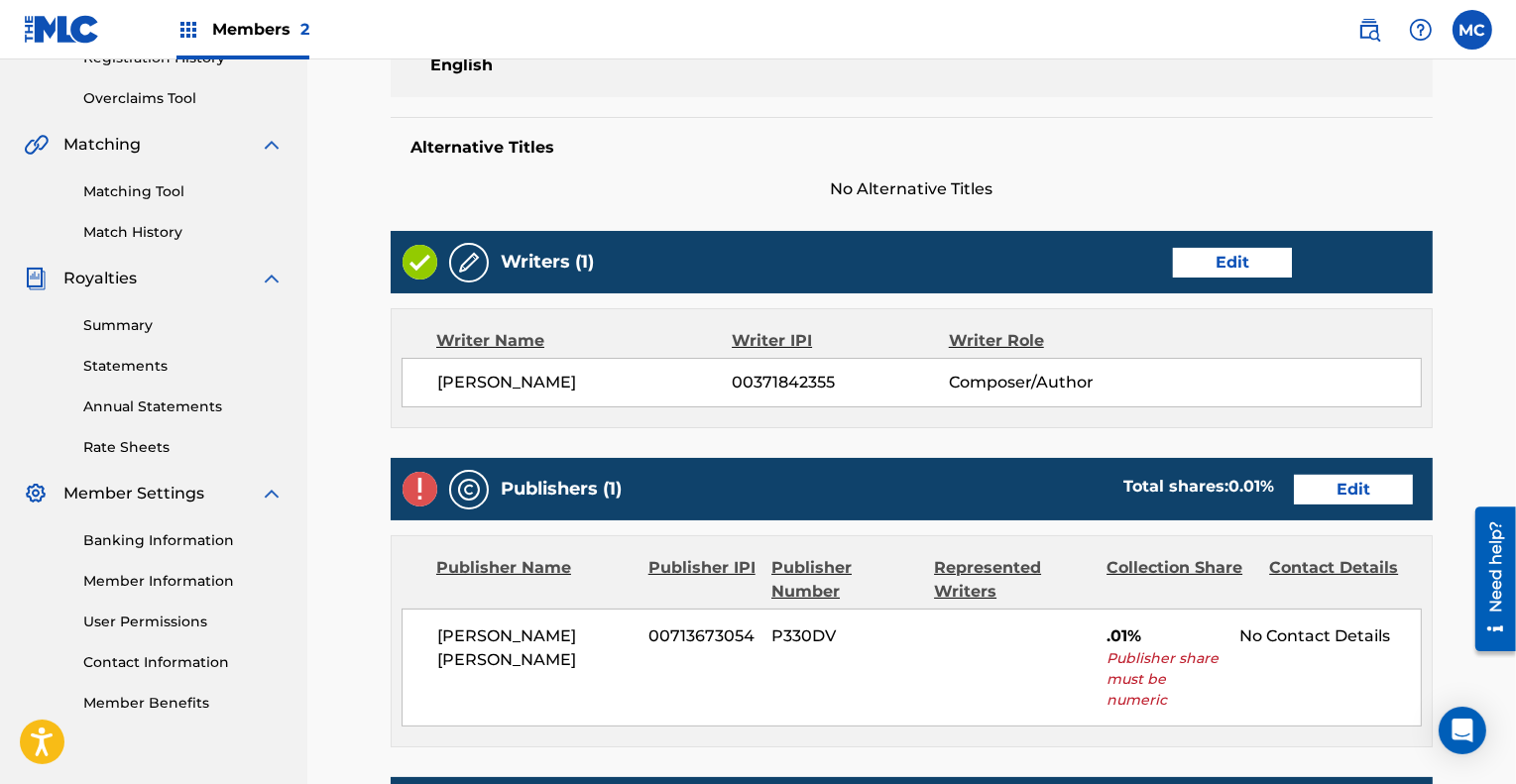 click on "Edit" at bounding box center [1353, 490] 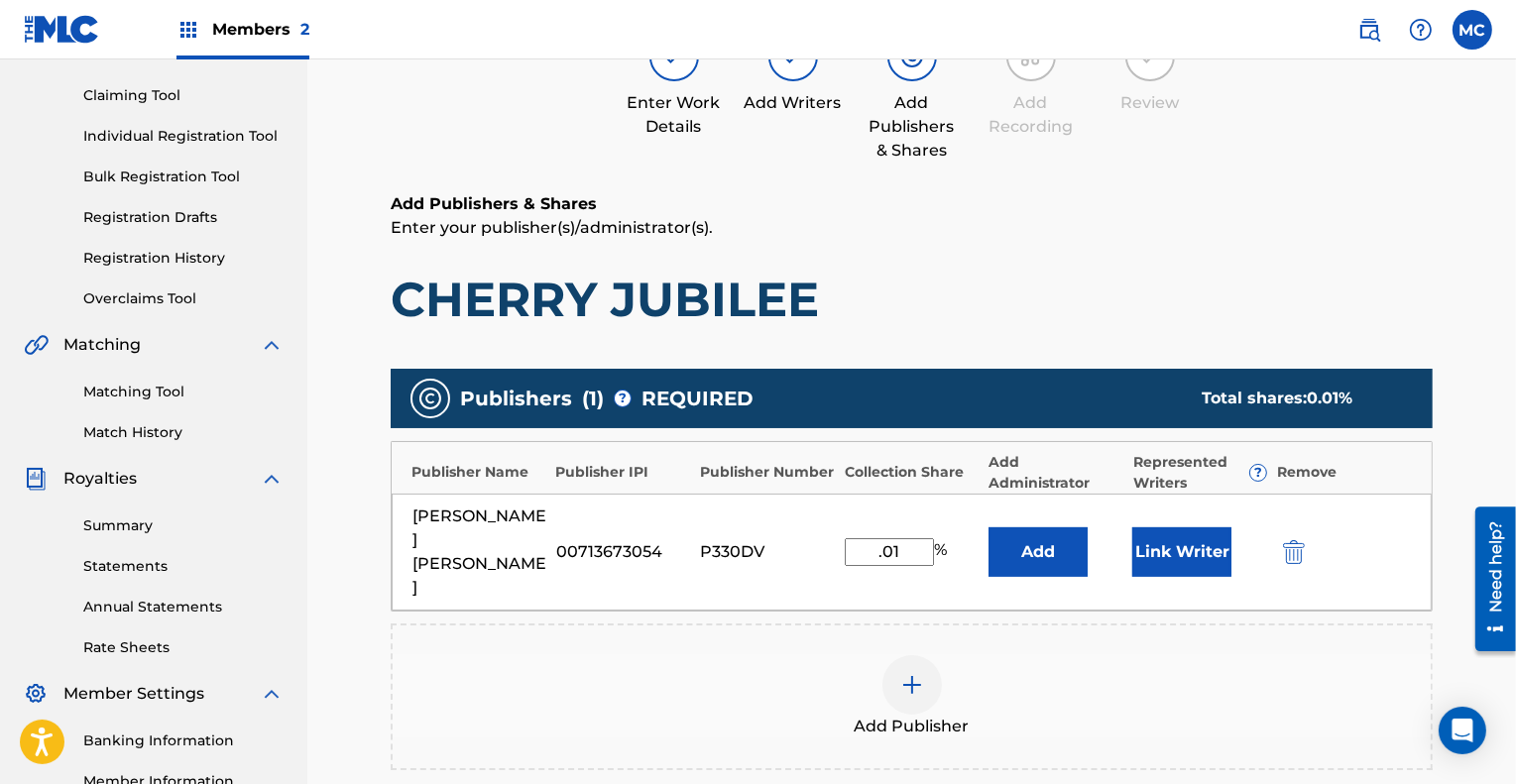 scroll, scrollTop: 197, scrollLeft: 0, axis: vertical 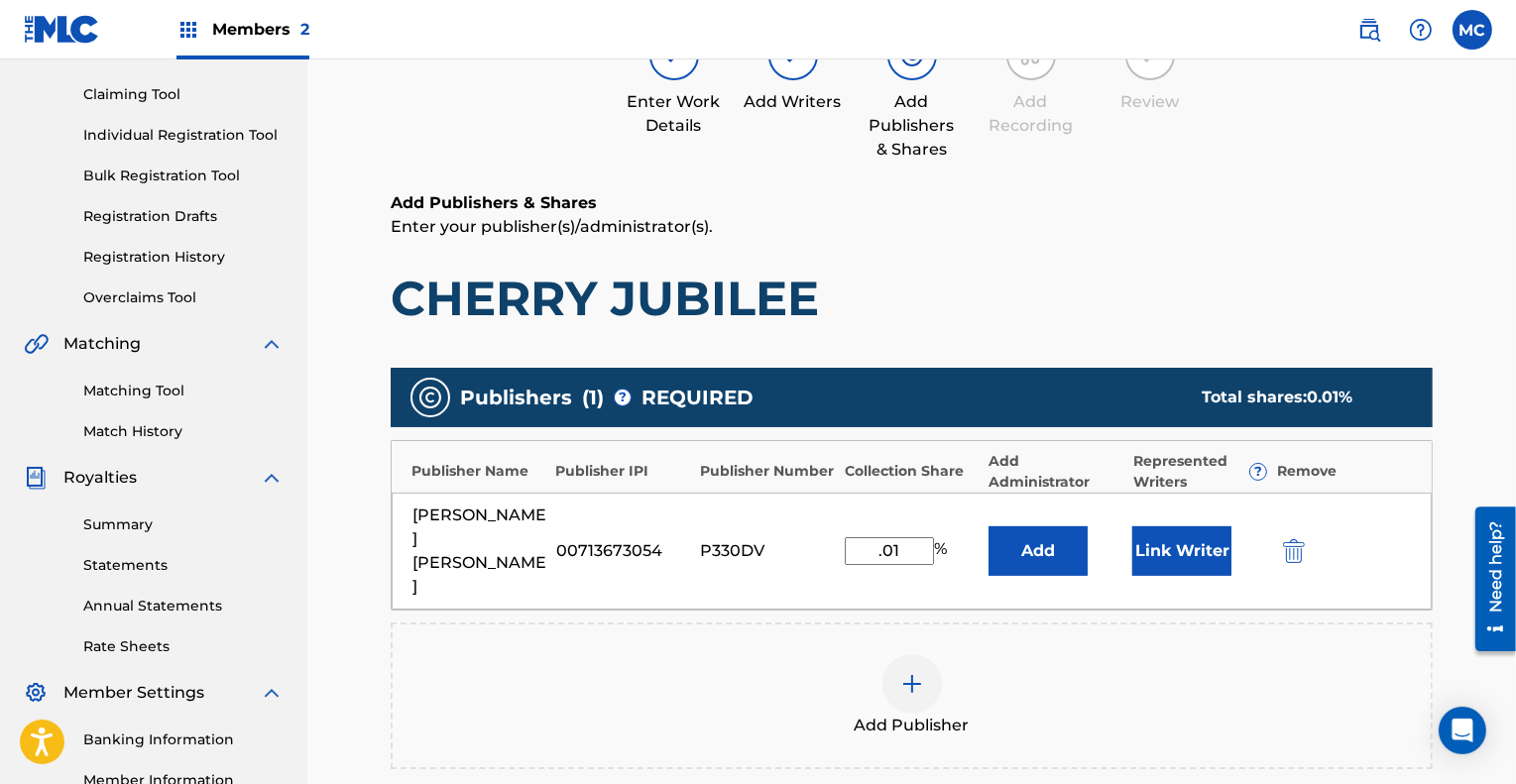 click on ".01" at bounding box center [889, 551] 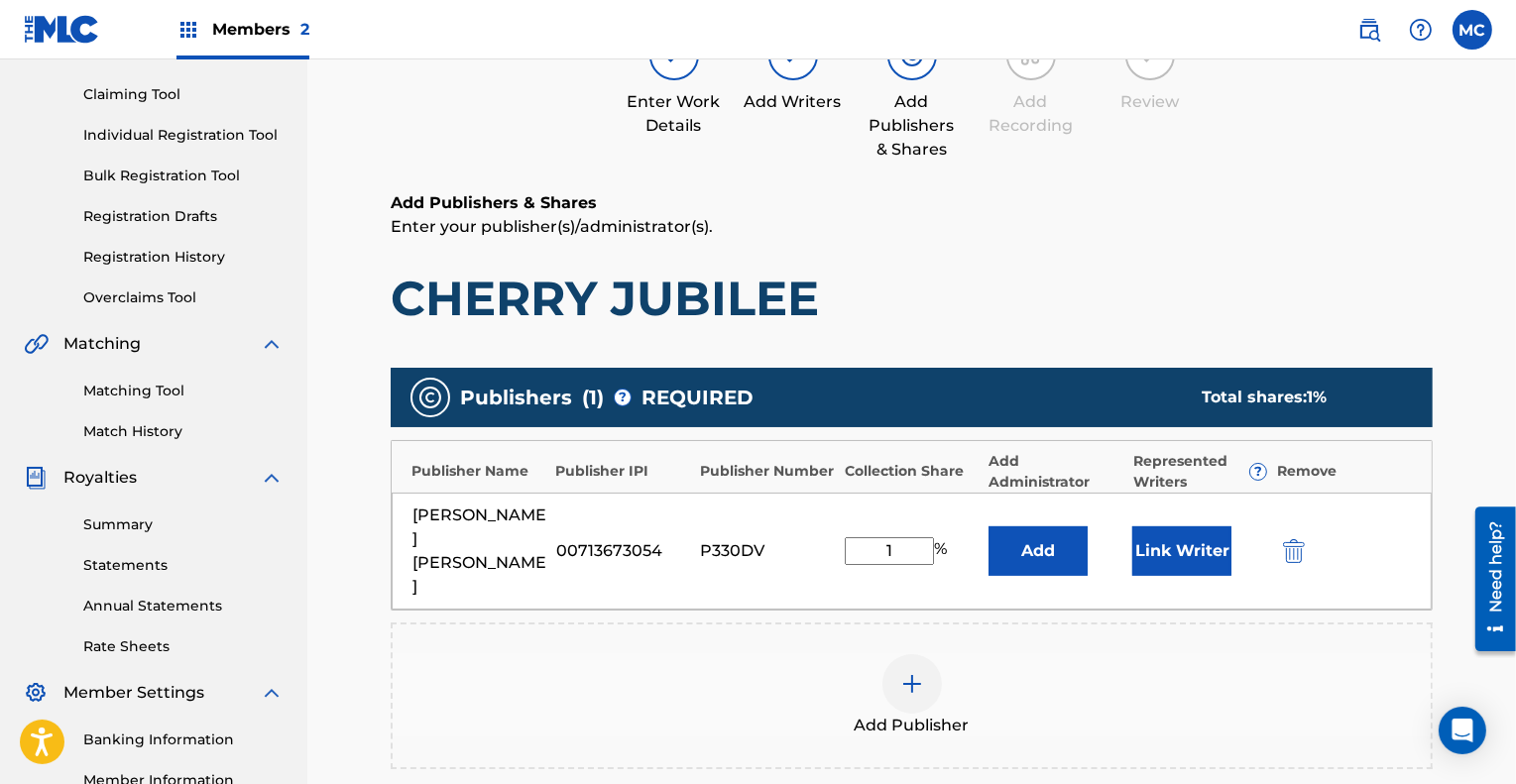 click on "1" at bounding box center (889, 551) 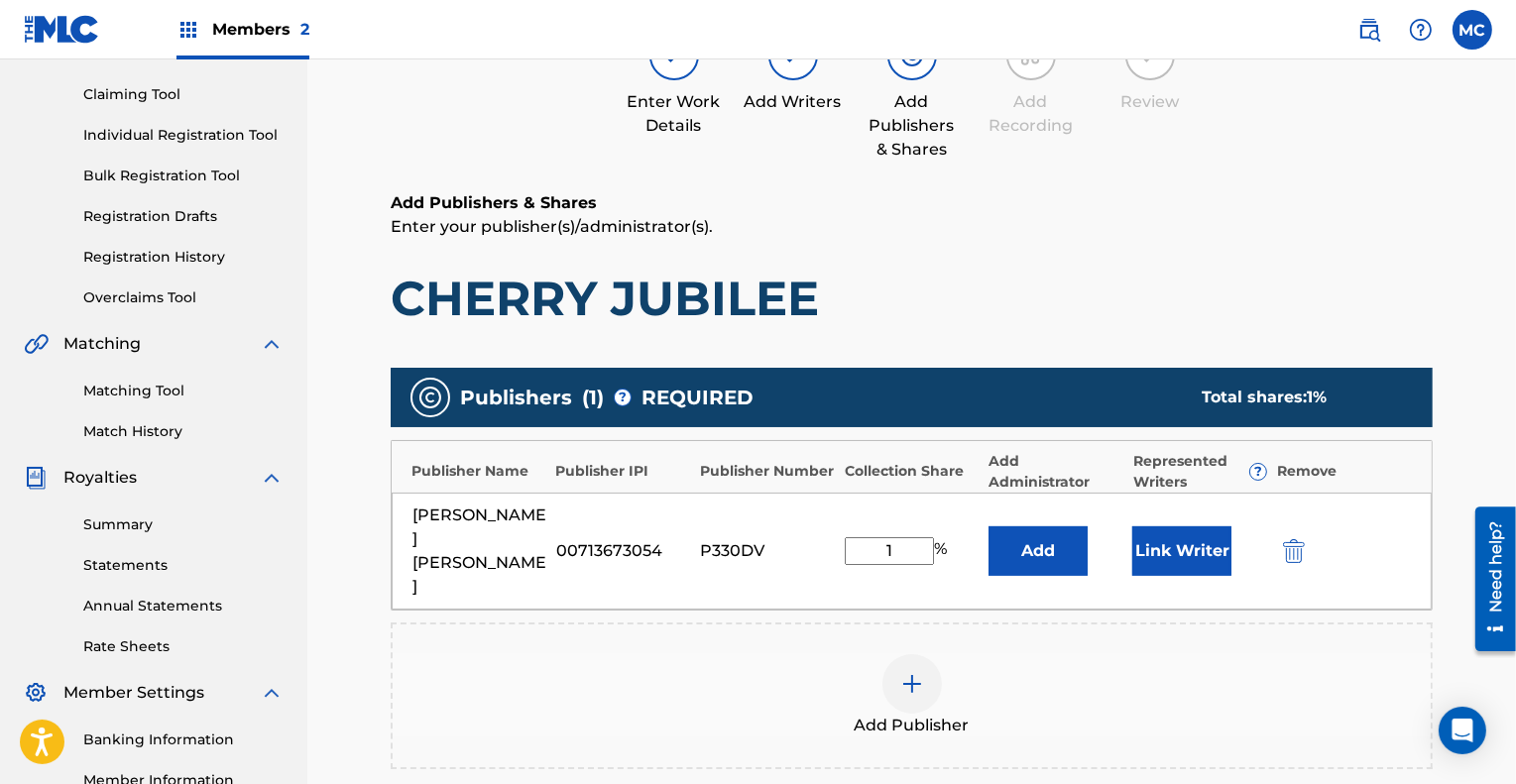 type on "1" 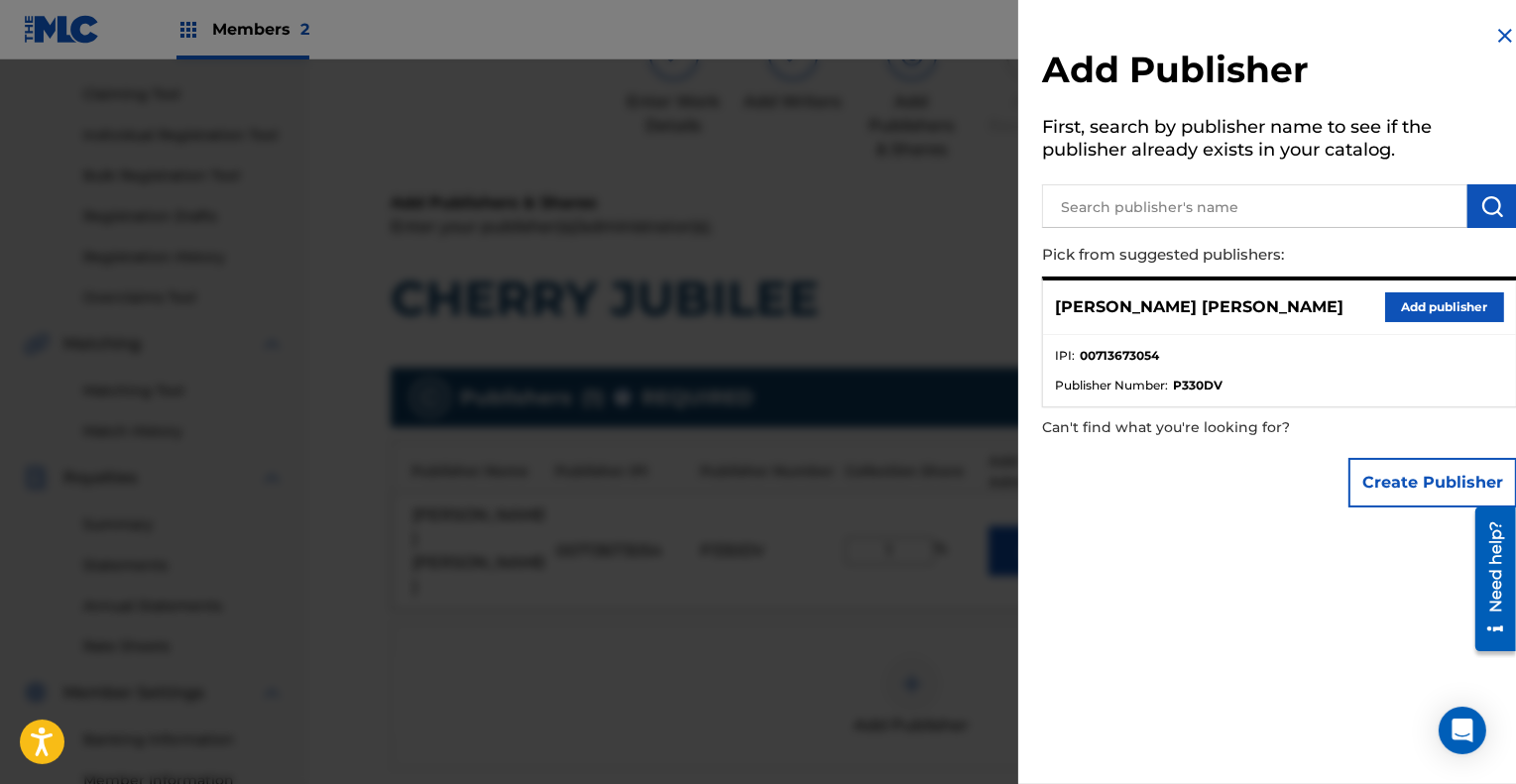 click at bounding box center [1505, 36] 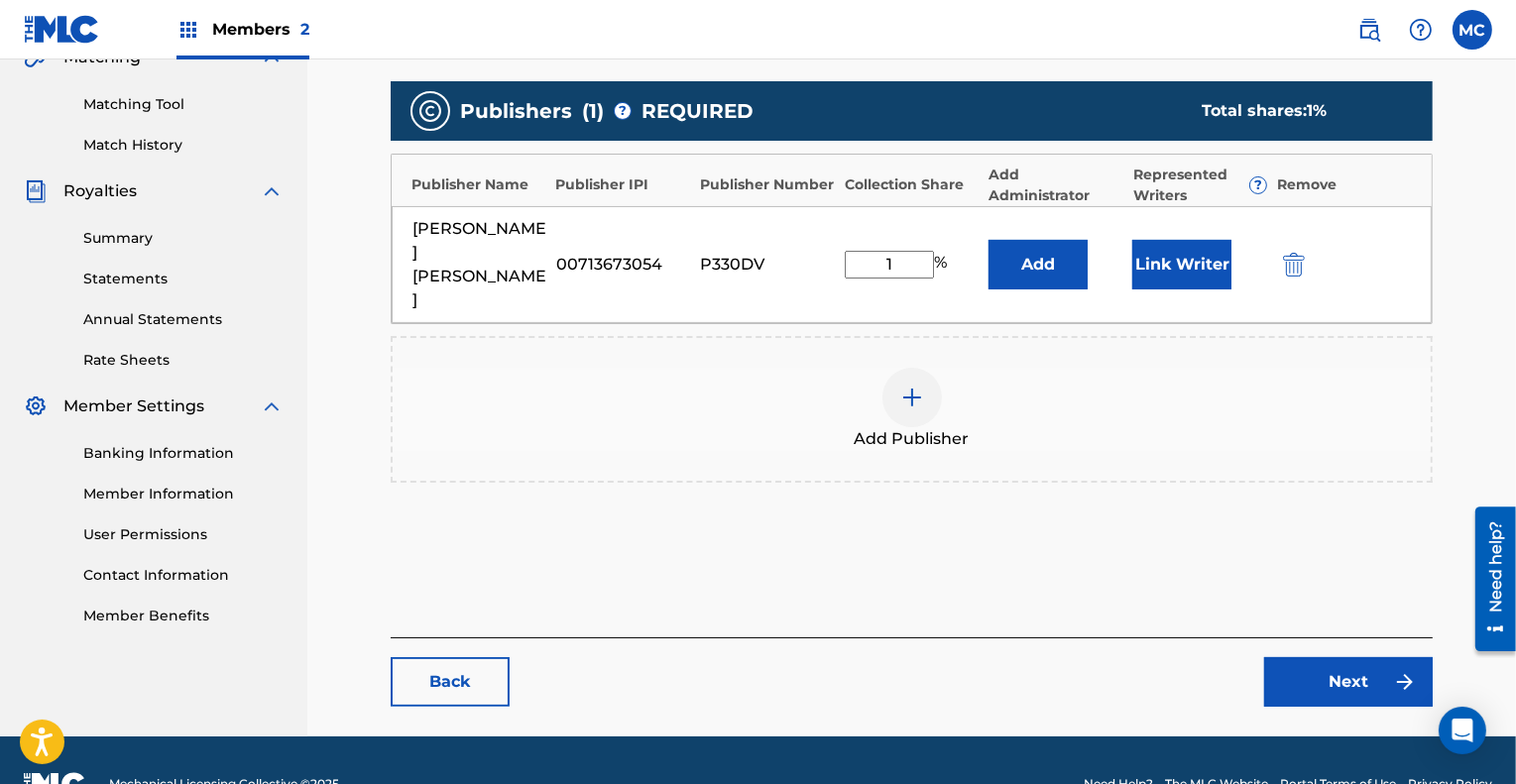 scroll, scrollTop: 485, scrollLeft: 0, axis: vertical 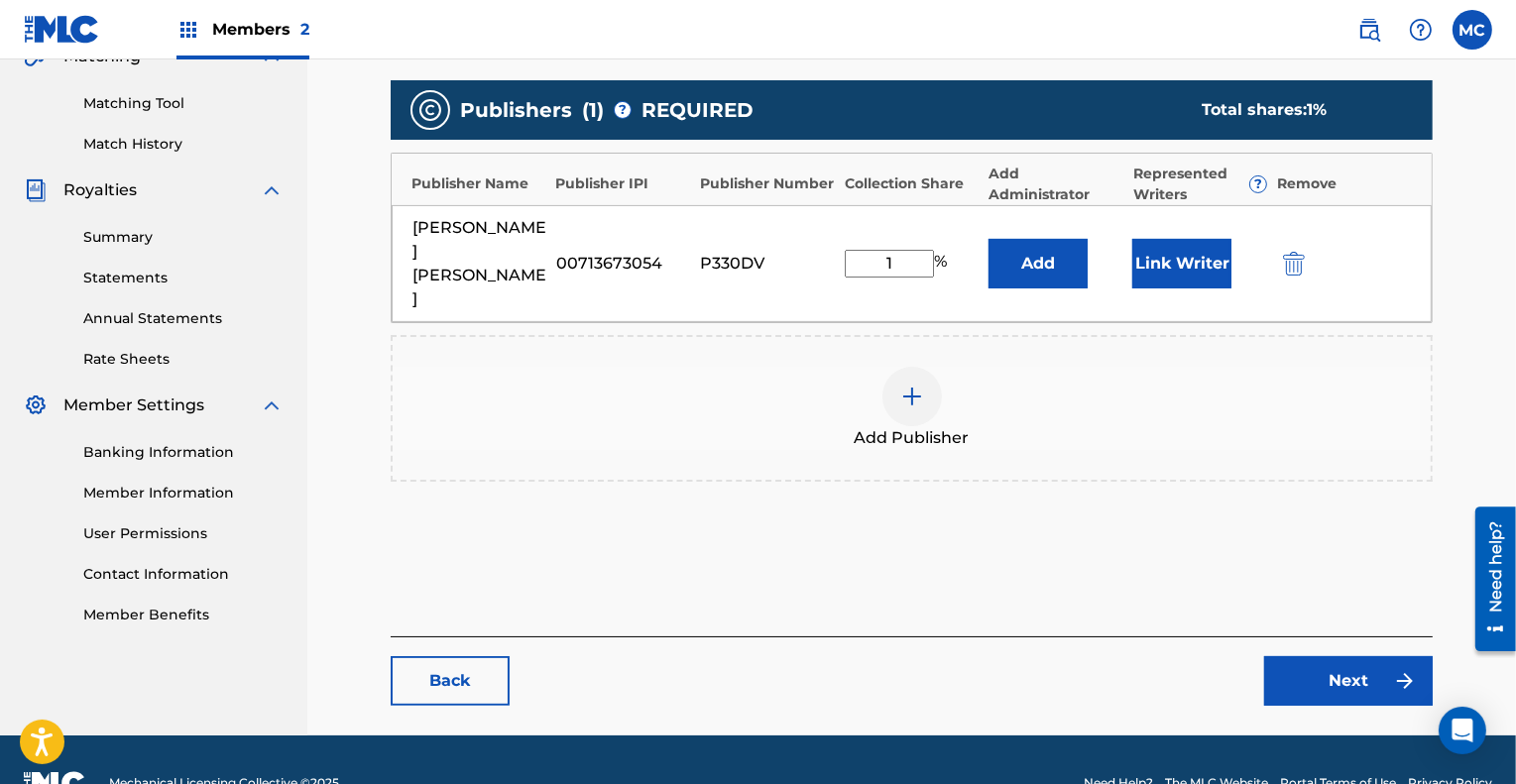 click on "Next" at bounding box center (1348, 681) 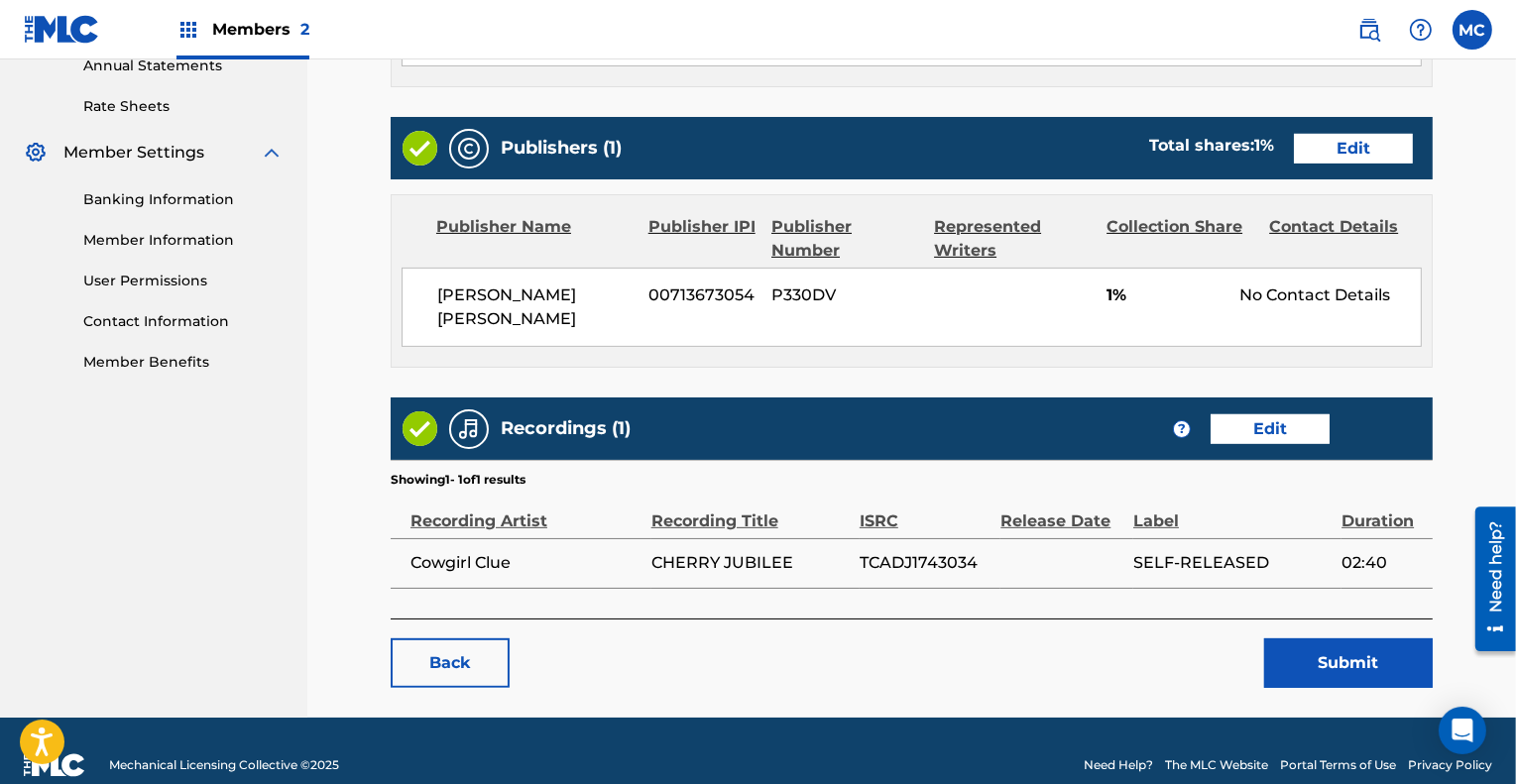 scroll, scrollTop: 739, scrollLeft: 0, axis: vertical 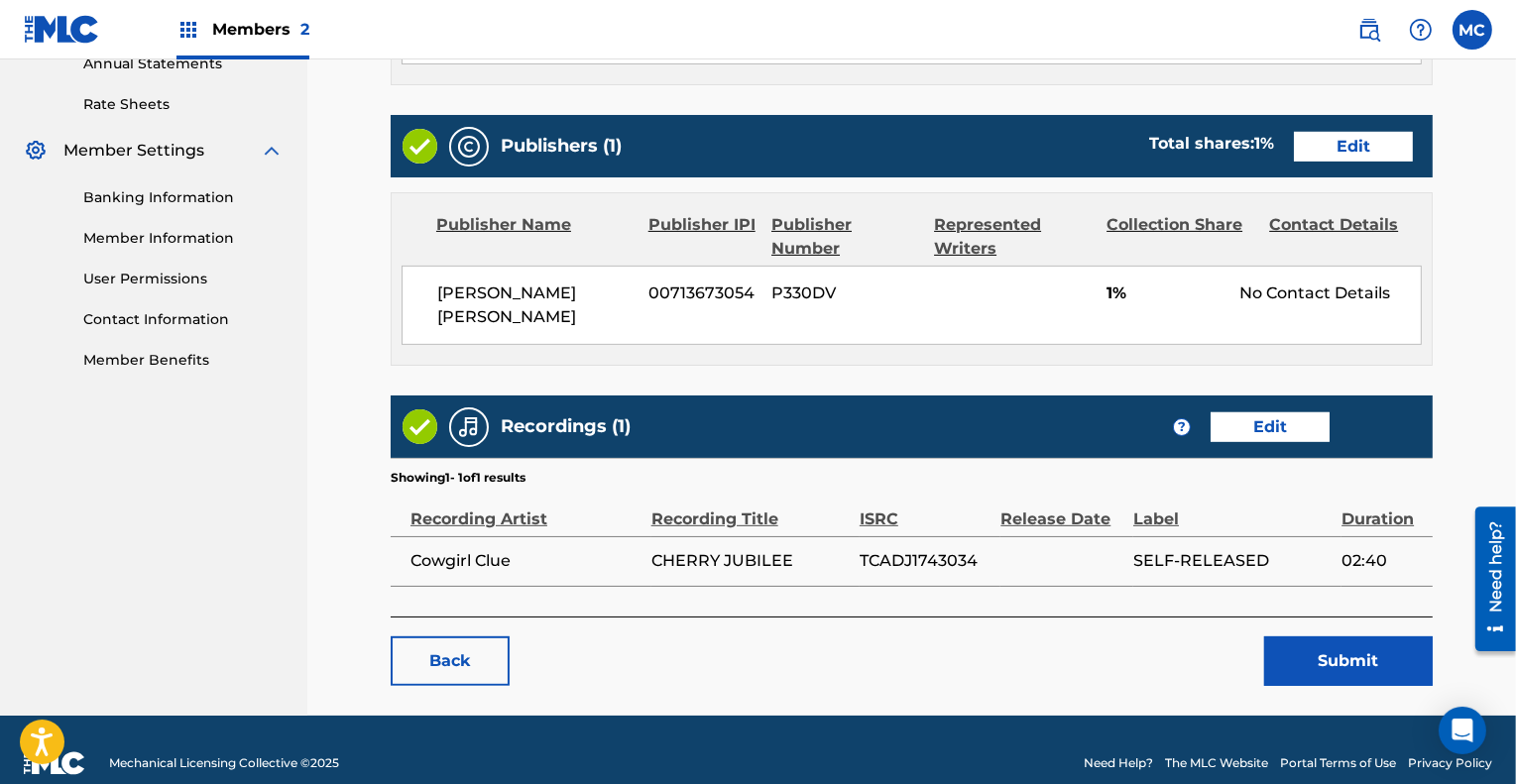 click on "Submit" at bounding box center (1348, 661) 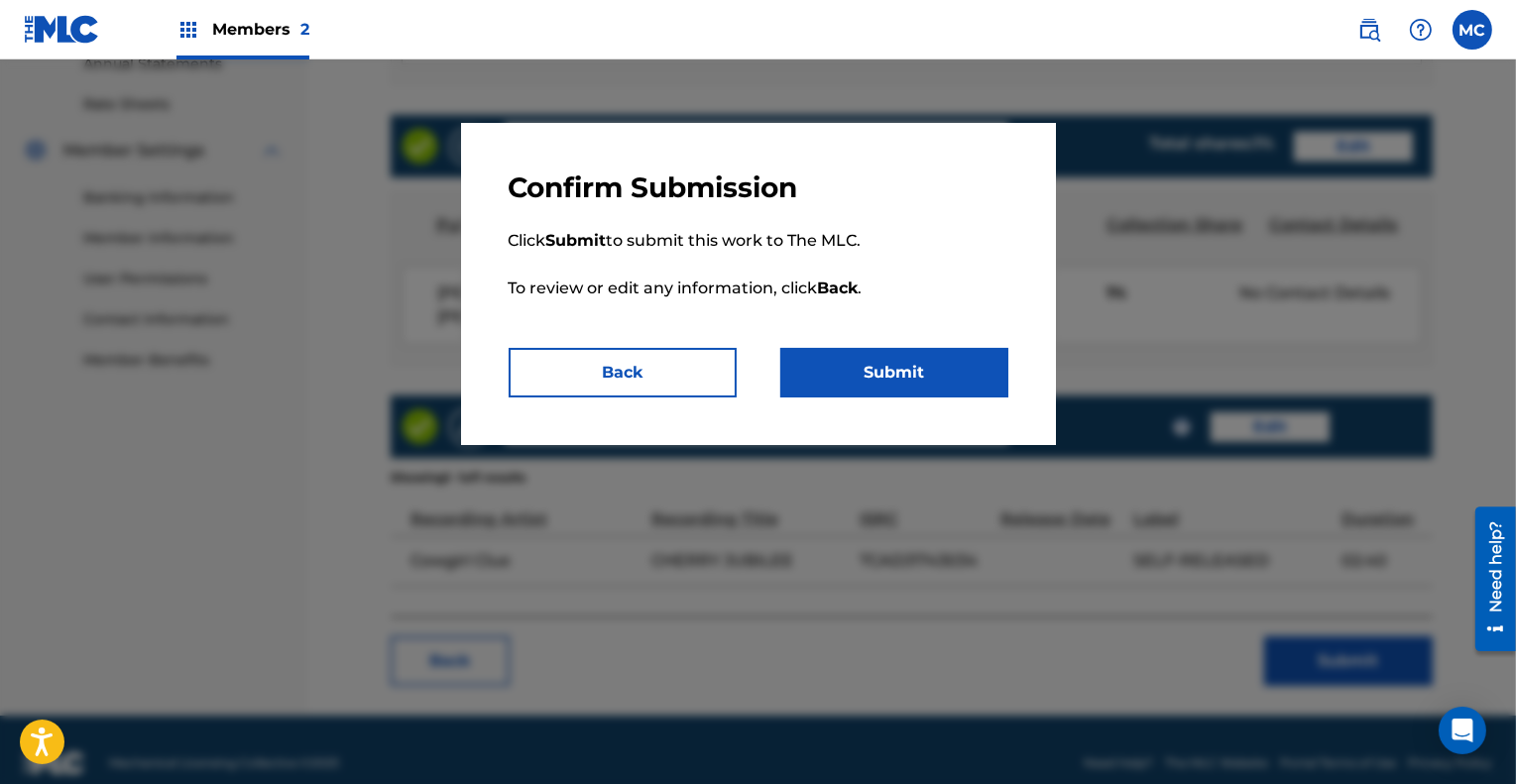 click on "Submit" at bounding box center (894, 373) 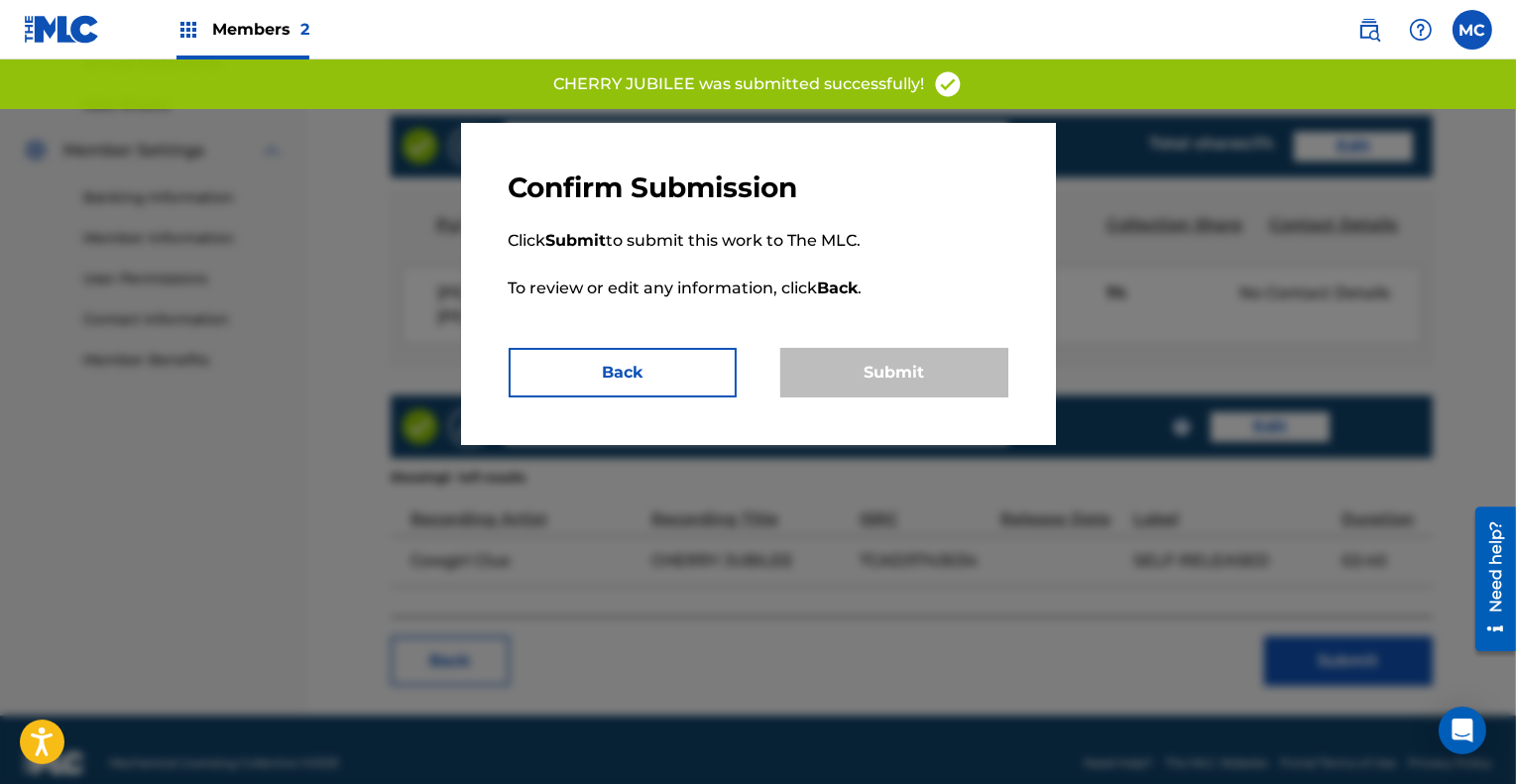 scroll, scrollTop: 0, scrollLeft: 0, axis: both 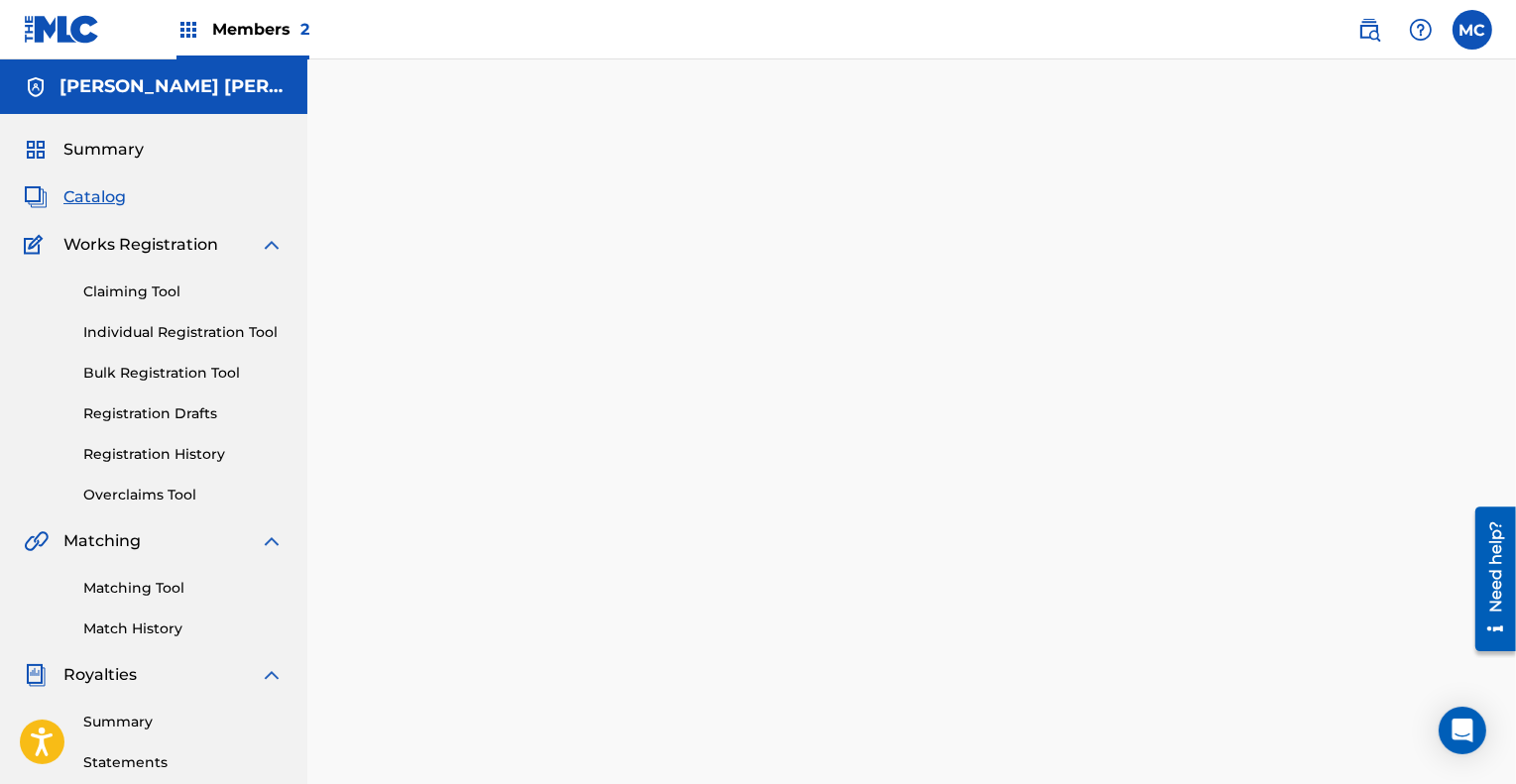 click on "Summary" at bounding box center (103, 150) 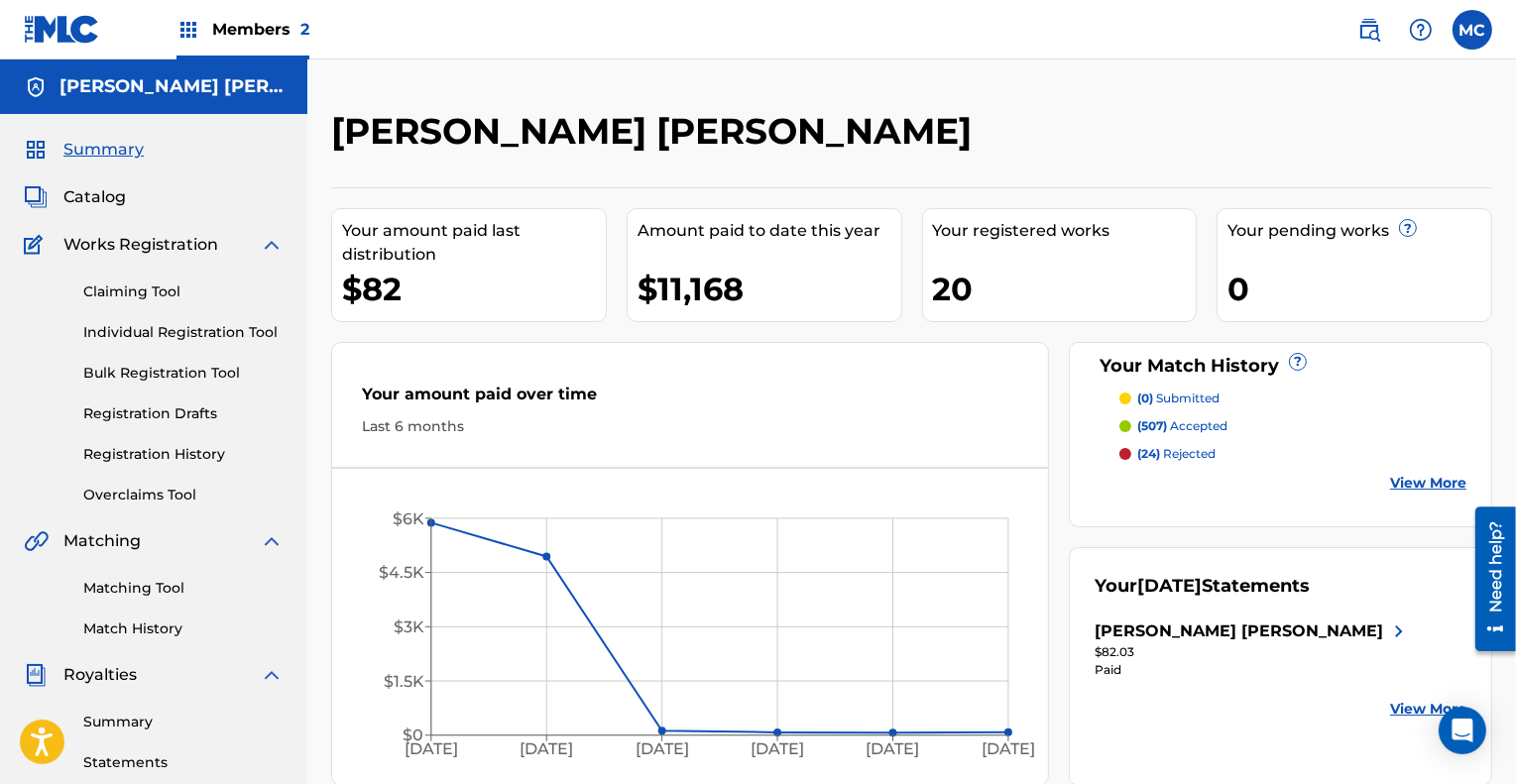 click on "Catalog" at bounding box center [94, 197] 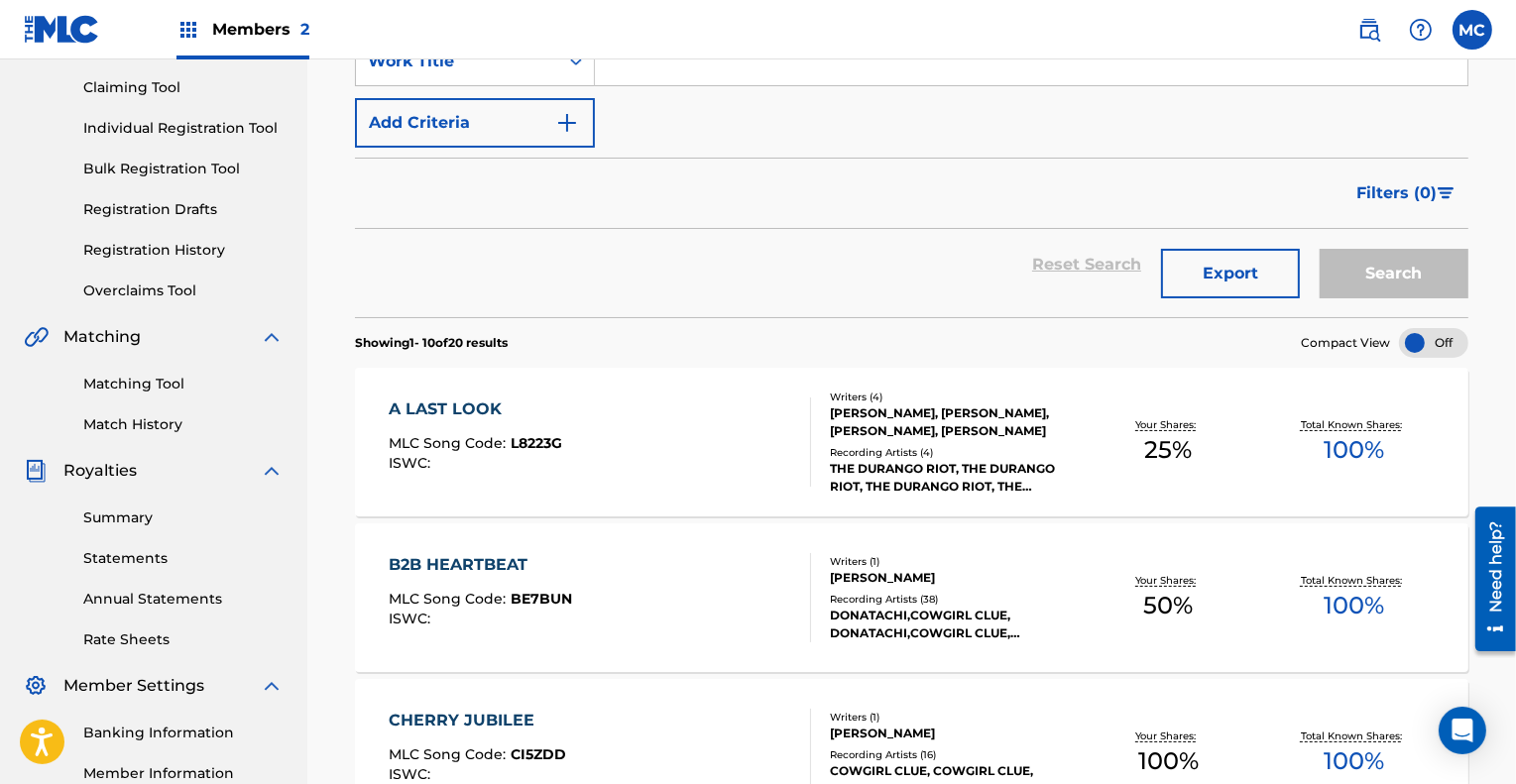 scroll, scrollTop: 203, scrollLeft: 0, axis: vertical 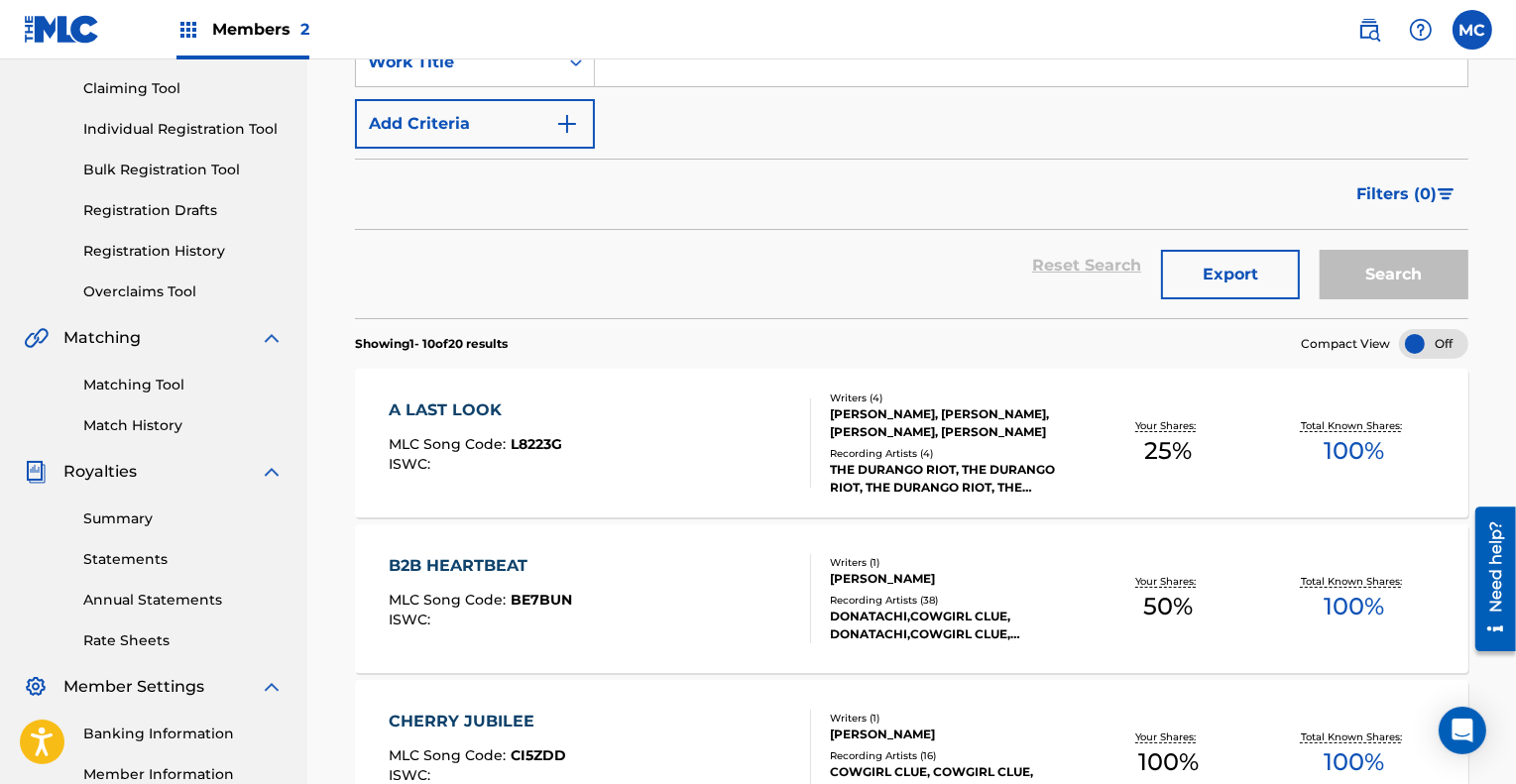 click on "Registration History" at bounding box center [183, 251] 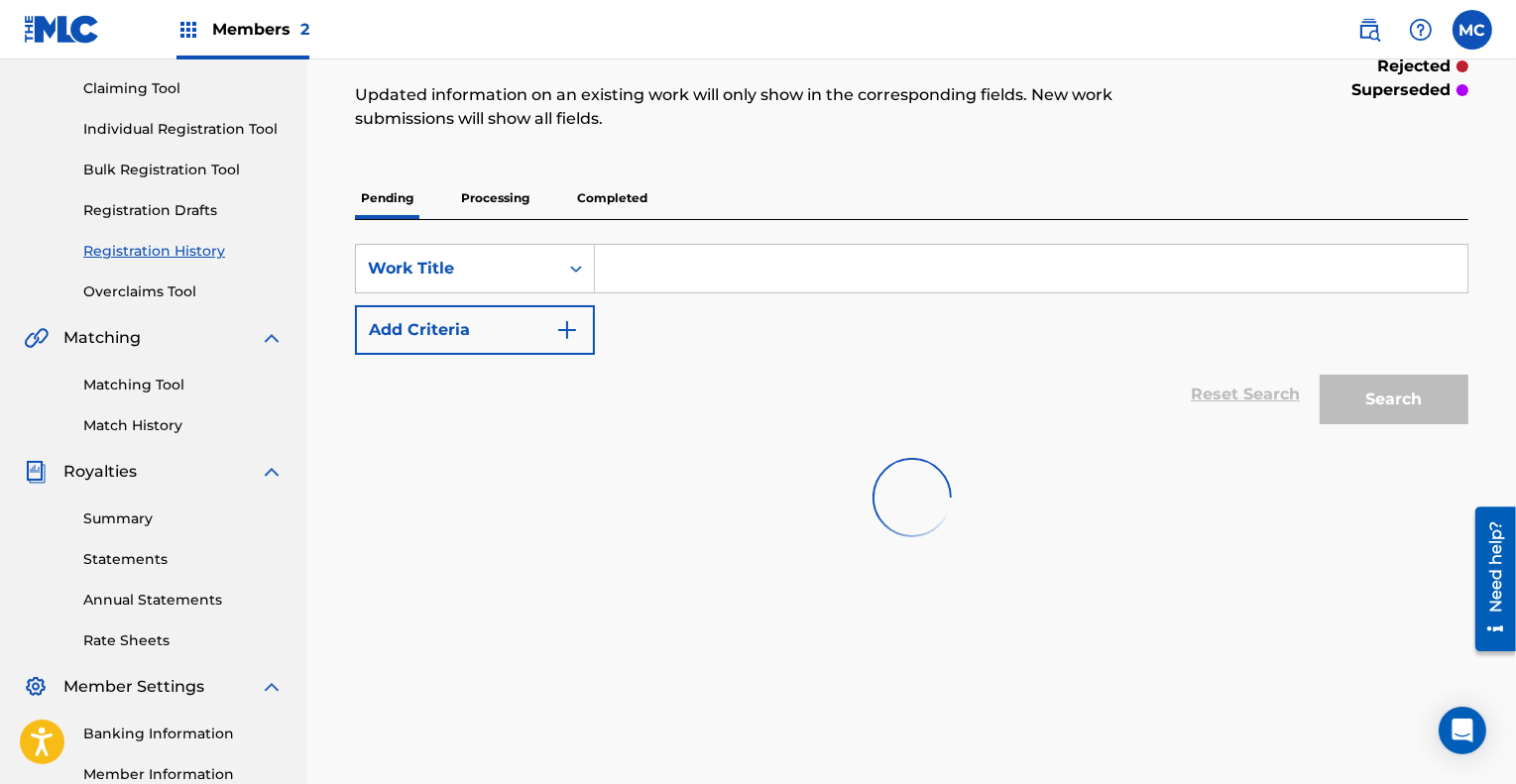 scroll, scrollTop: 0, scrollLeft: 0, axis: both 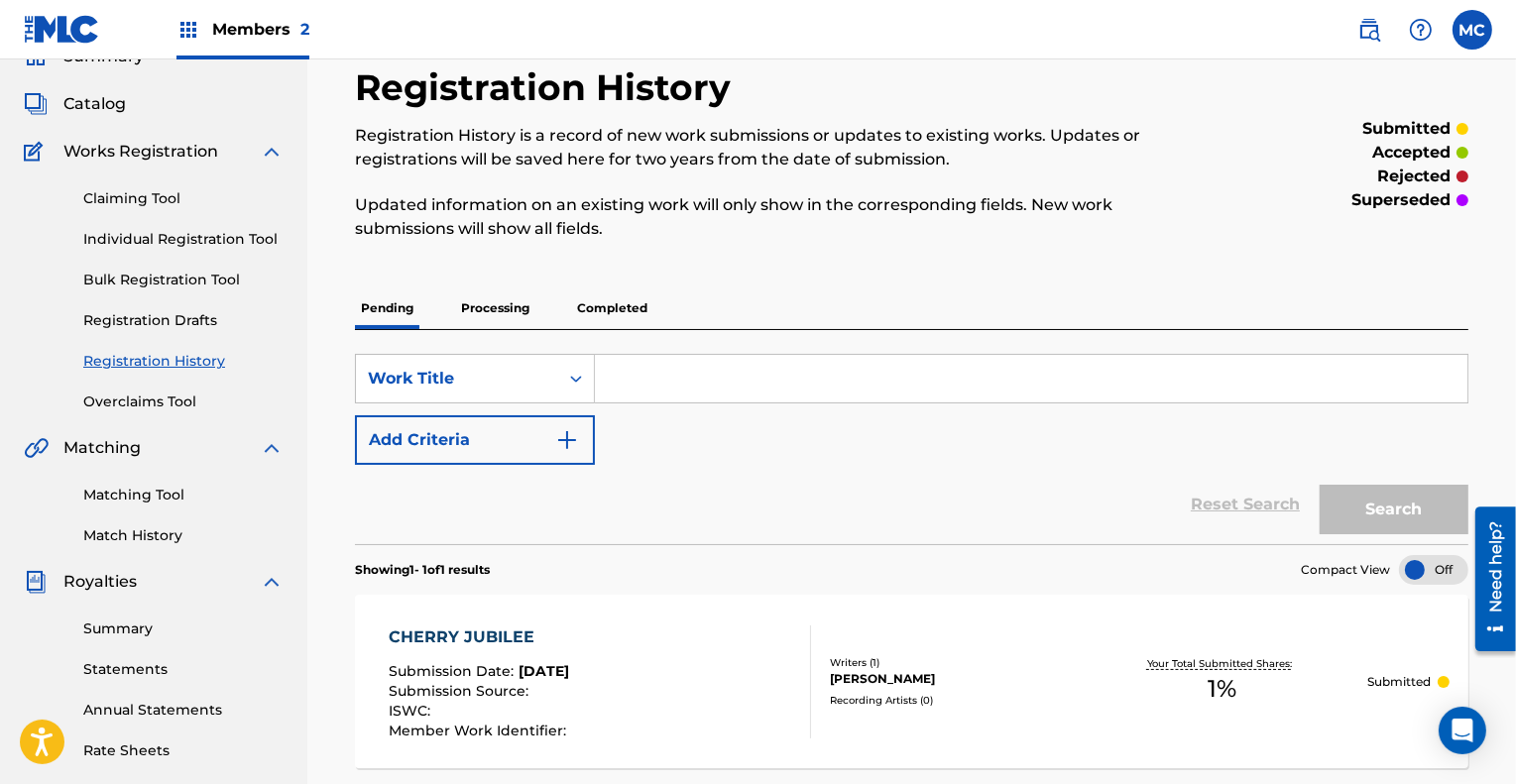 click on "Processing" at bounding box center (495, 308) 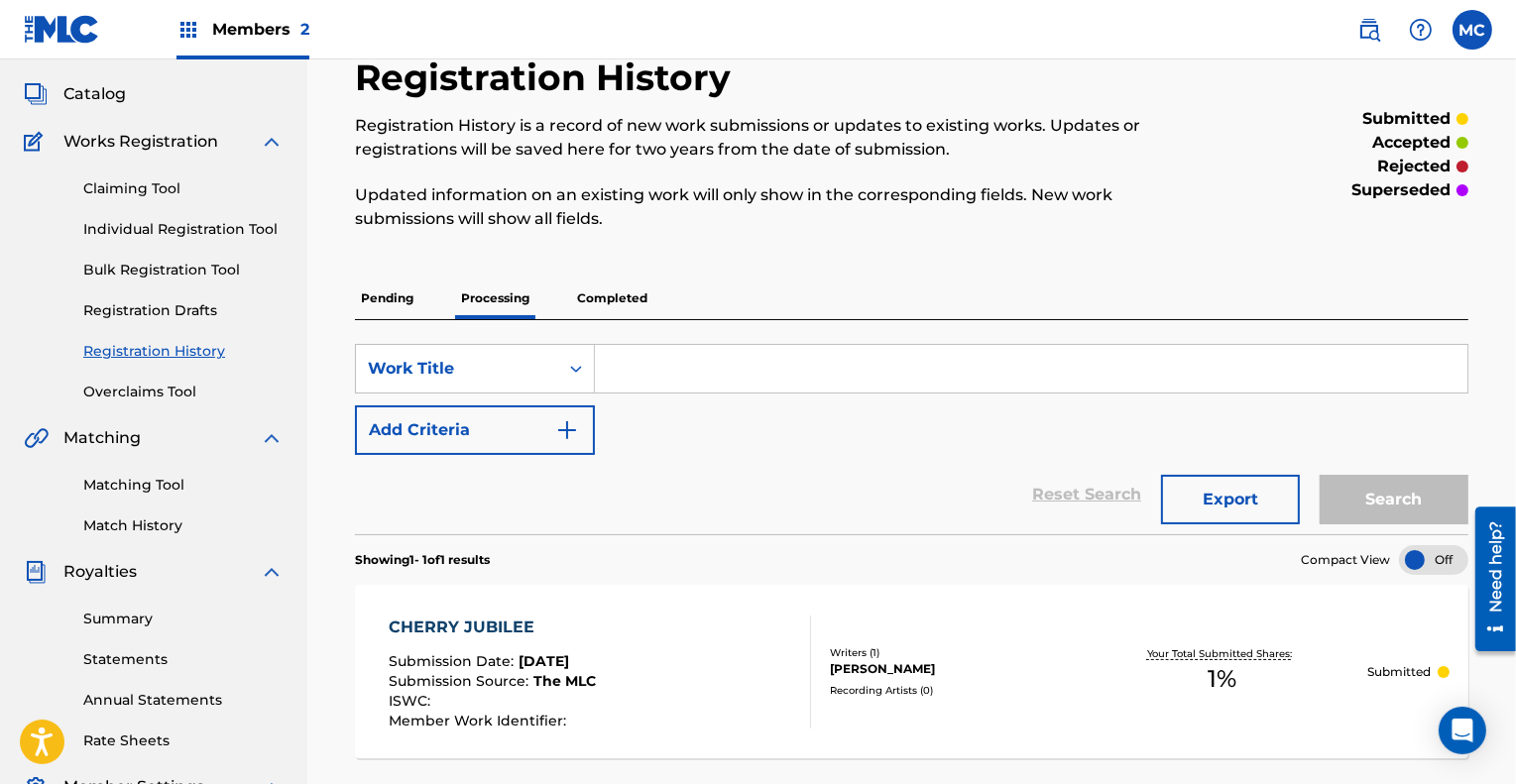 scroll, scrollTop: 101, scrollLeft: 0, axis: vertical 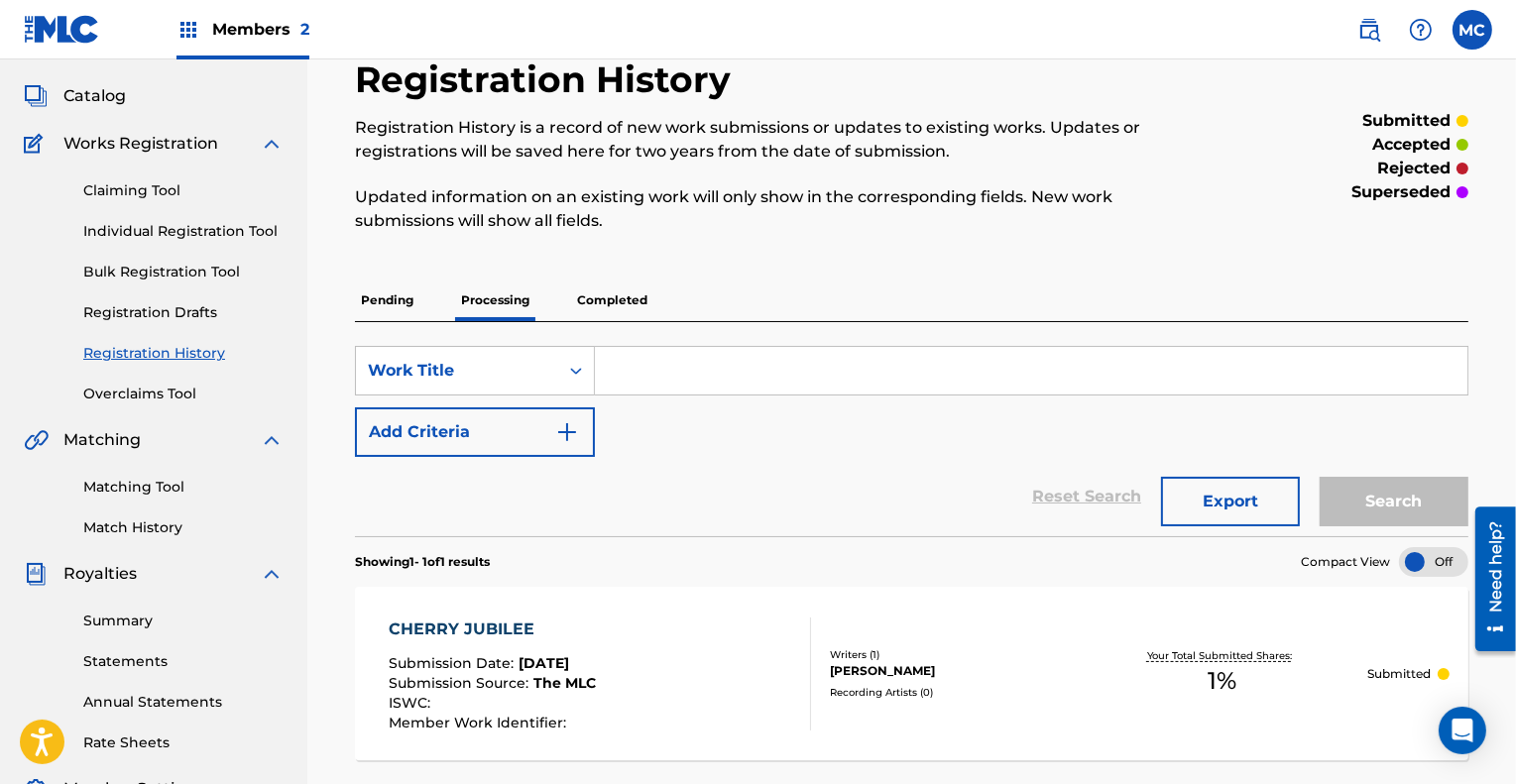 click on "Completed" at bounding box center (612, 300) 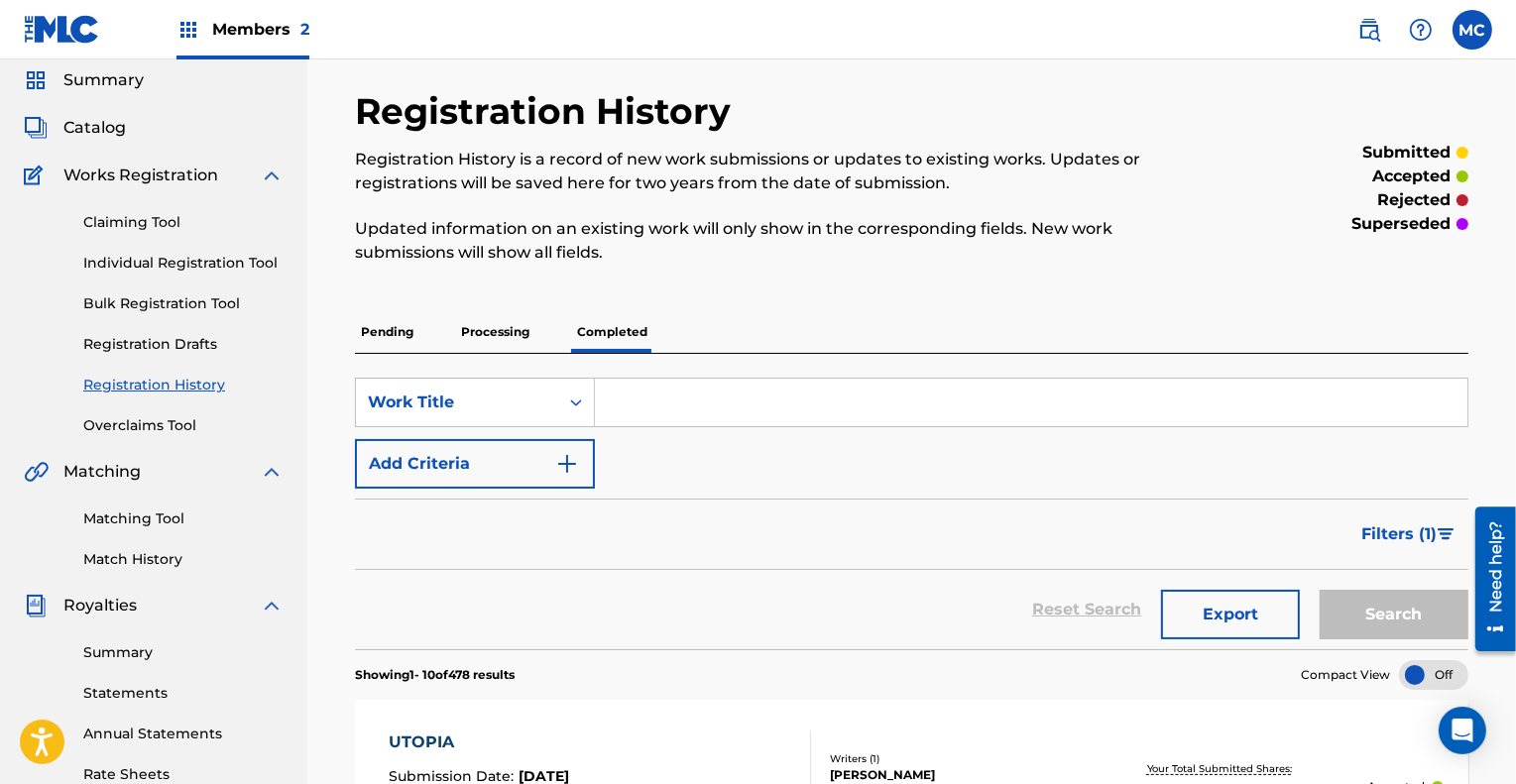 scroll, scrollTop: 68, scrollLeft: 0, axis: vertical 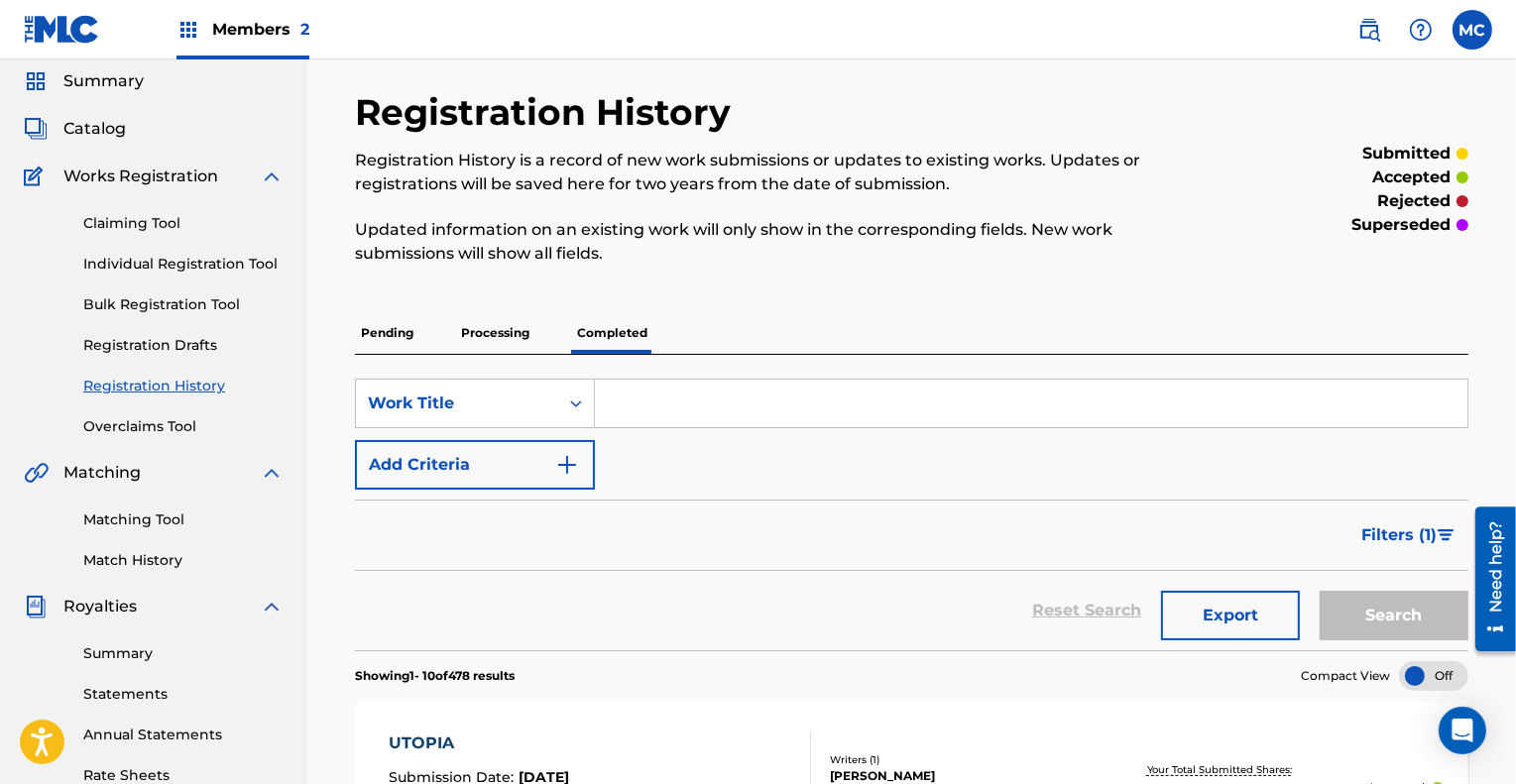click on "Overclaims Tool" at bounding box center (183, 426) 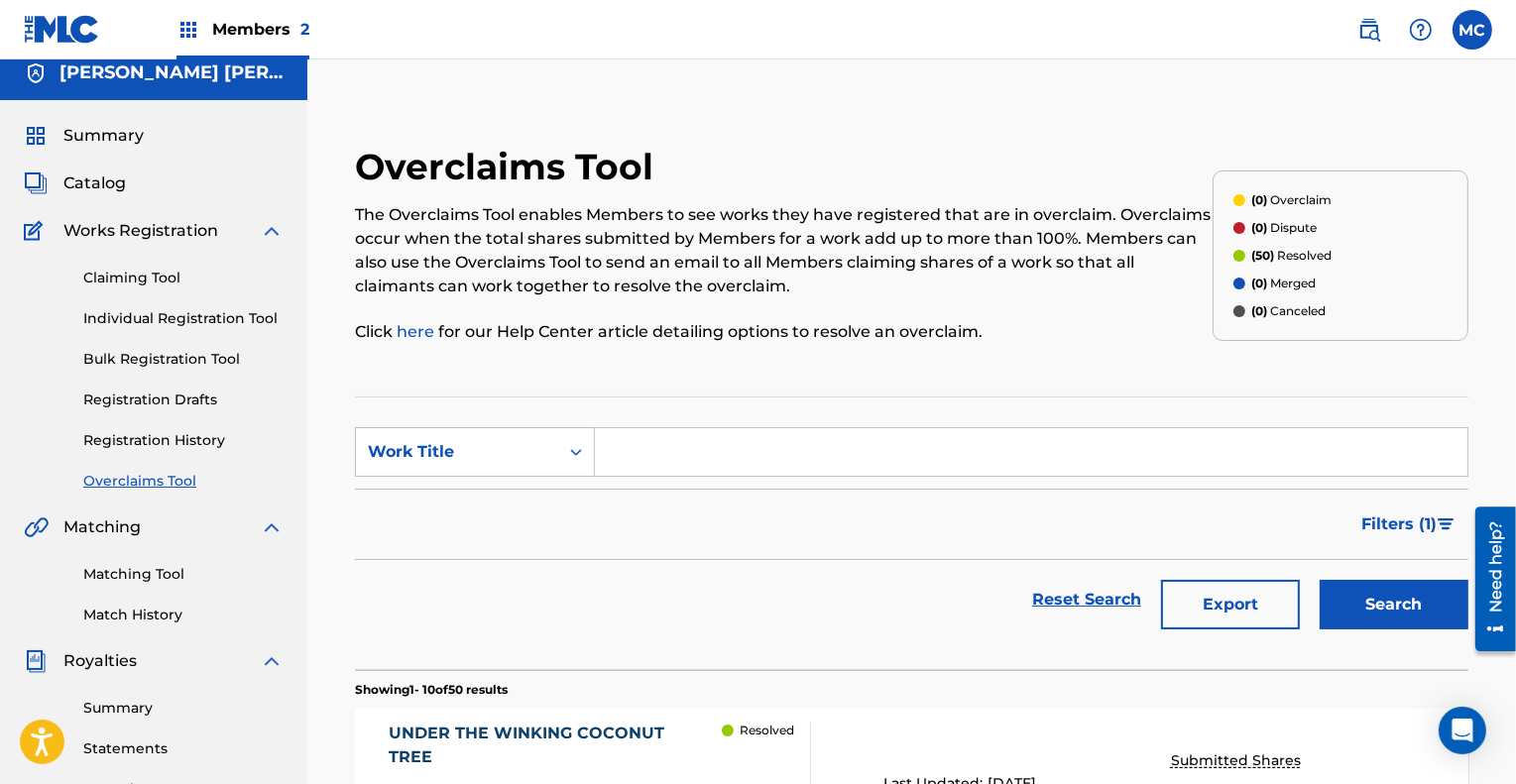 scroll, scrollTop: 0, scrollLeft: 0, axis: both 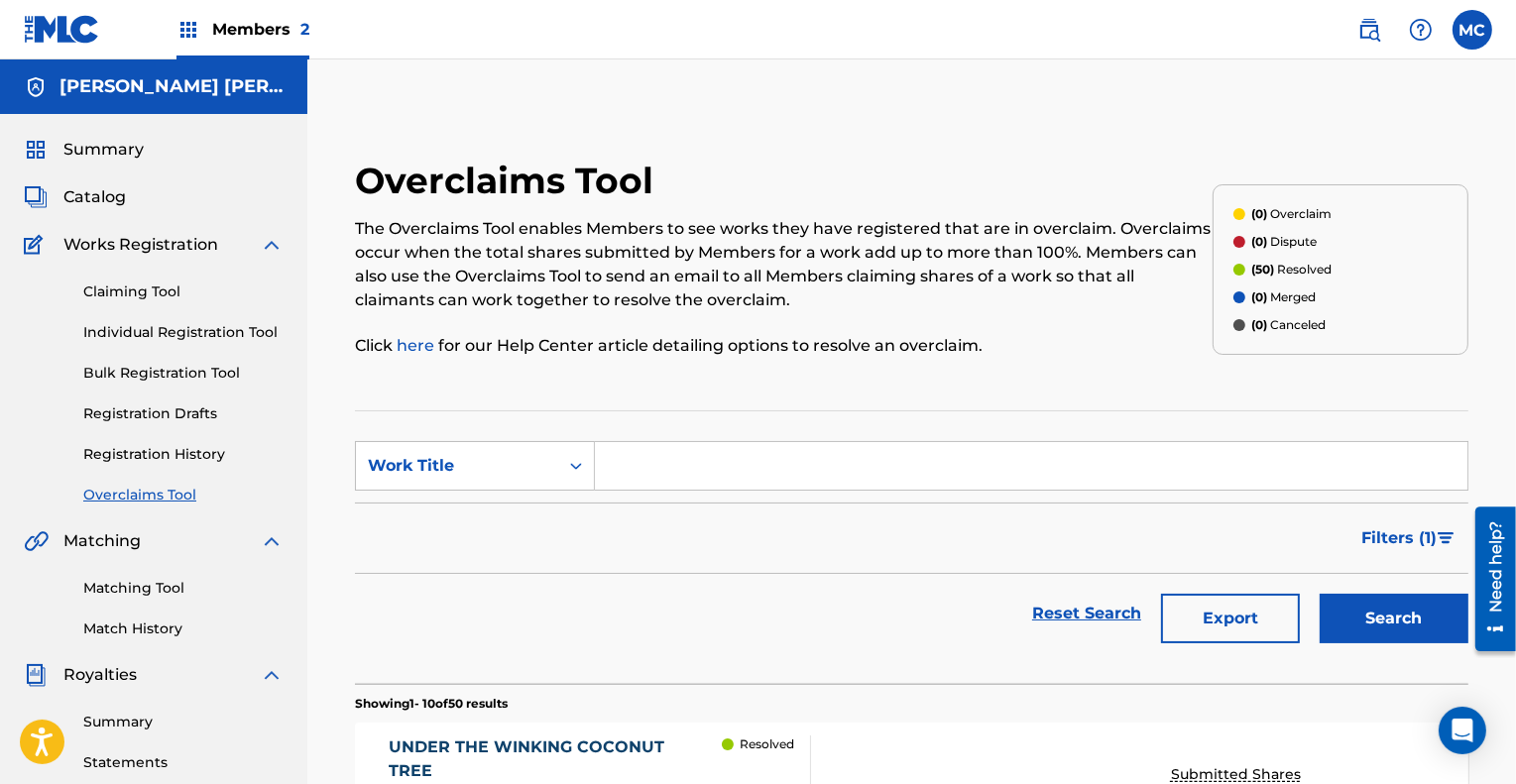 click on "Catalog" at bounding box center (94, 197) 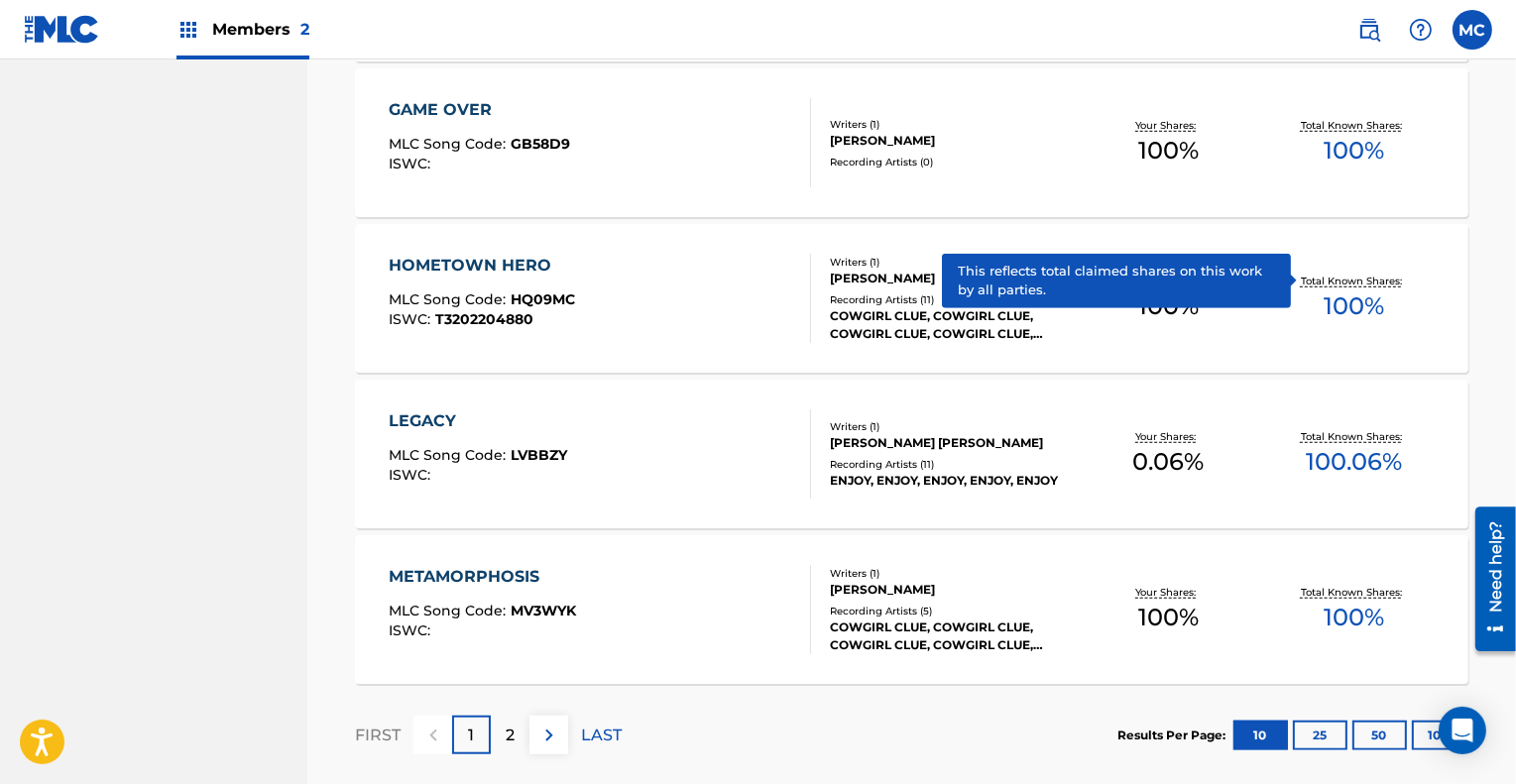 scroll, scrollTop: 1436, scrollLeft: 0, axis: vertical 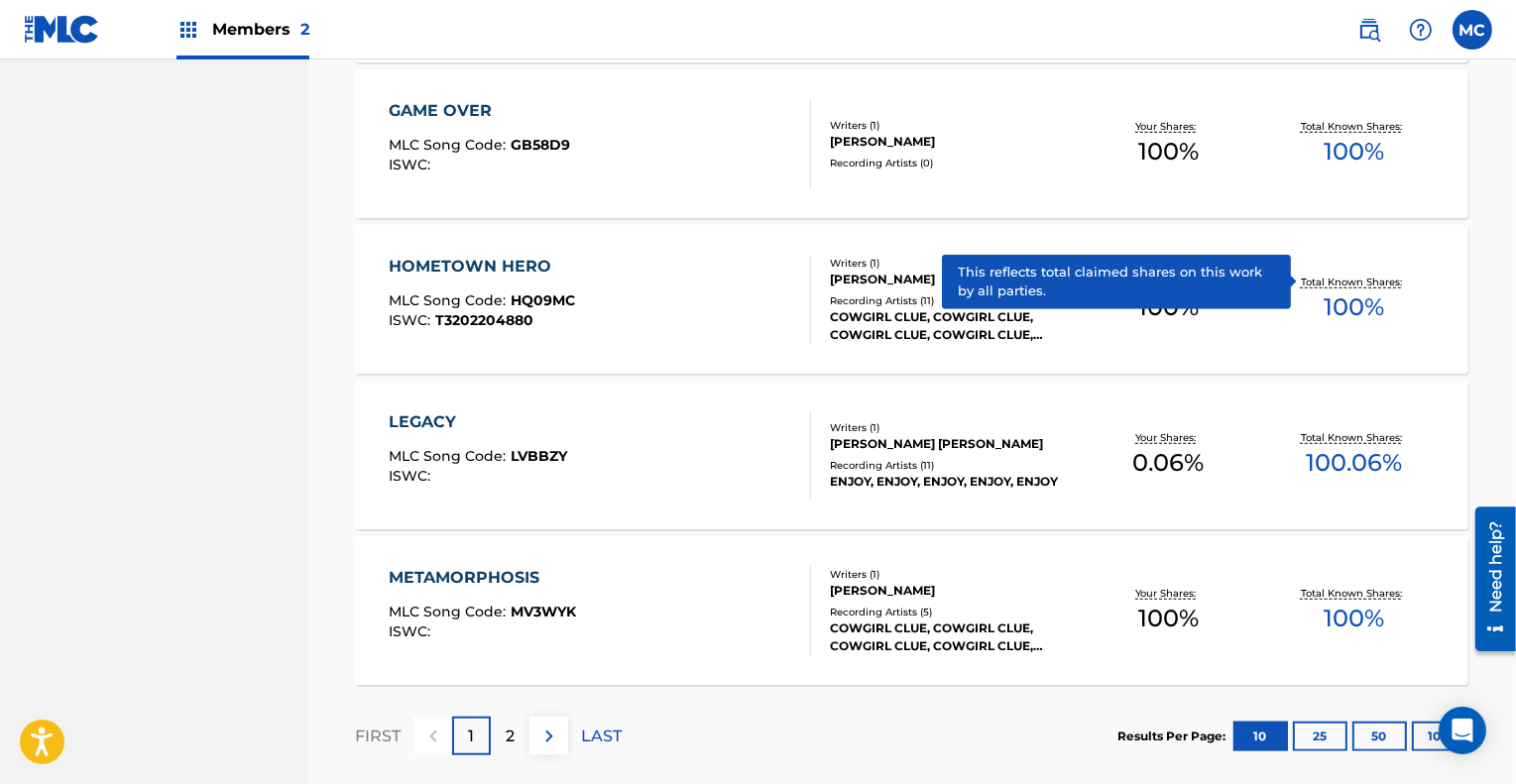 click on "Total Known Shares:" at bounding box center (1353, 281) 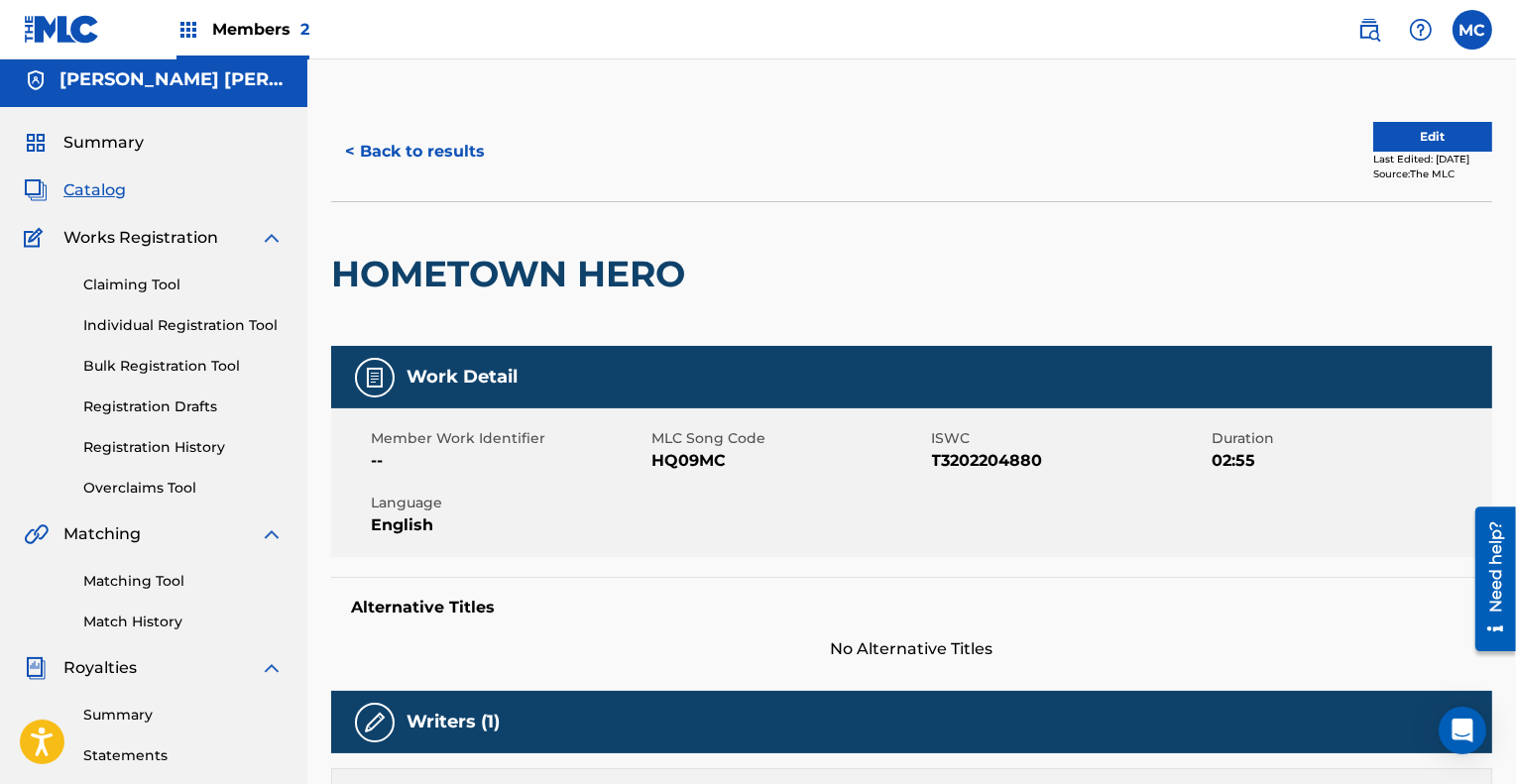 scroll, scrollTop: 0, scrollLeft: 0, axis: both 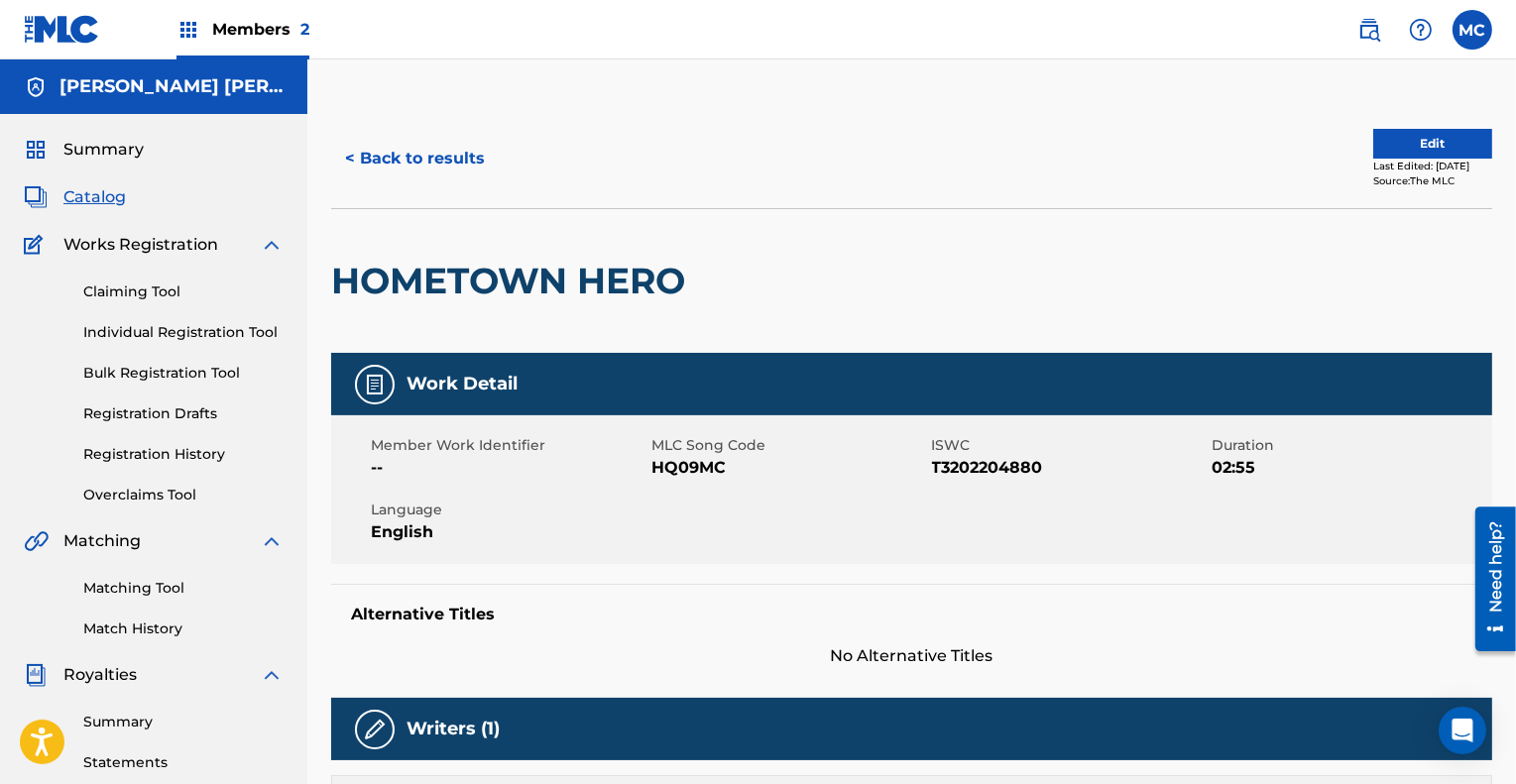 click on "Edit" at bounding box center [1433, 144] 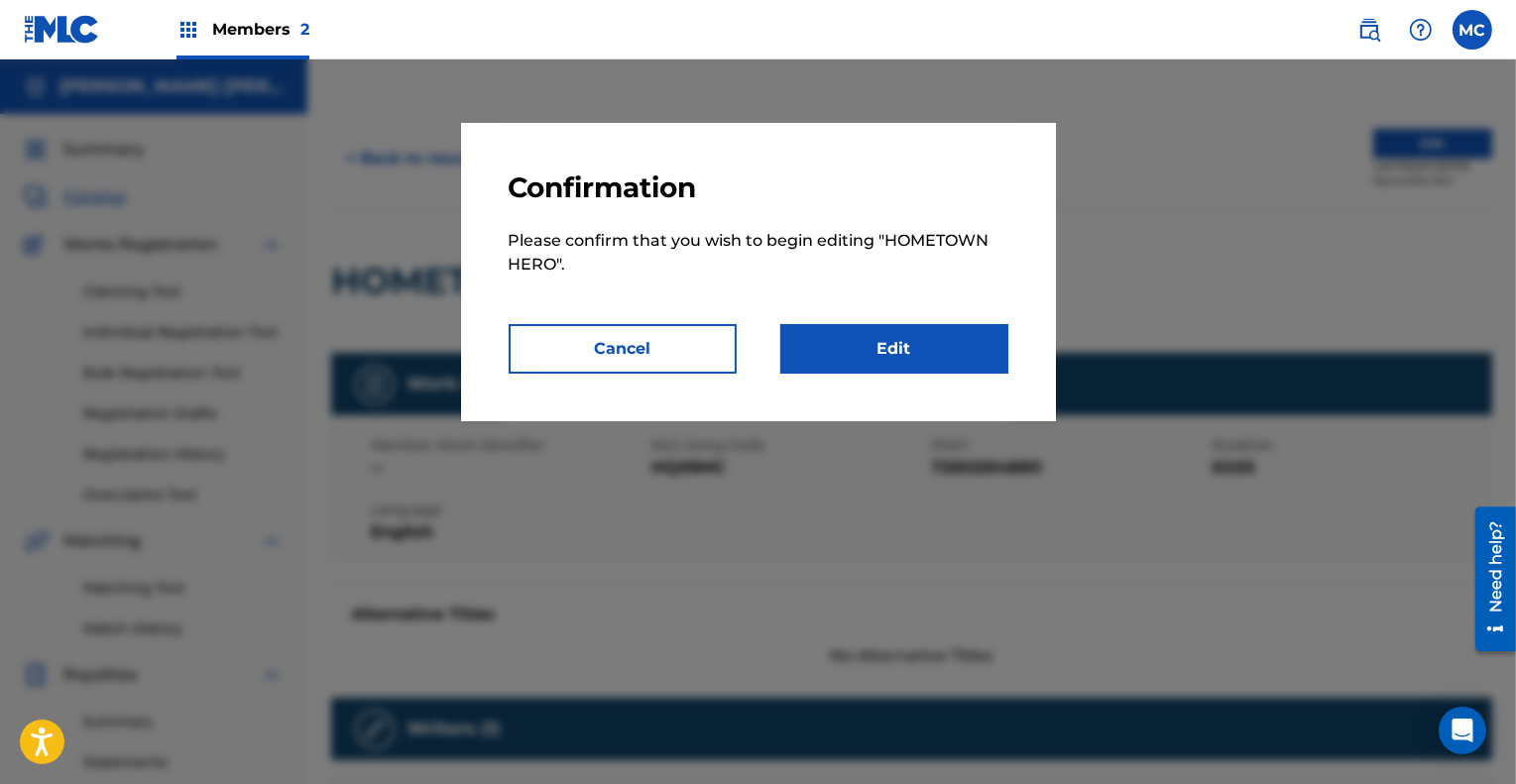 click on "Edit" at bounding box center (894, 349) 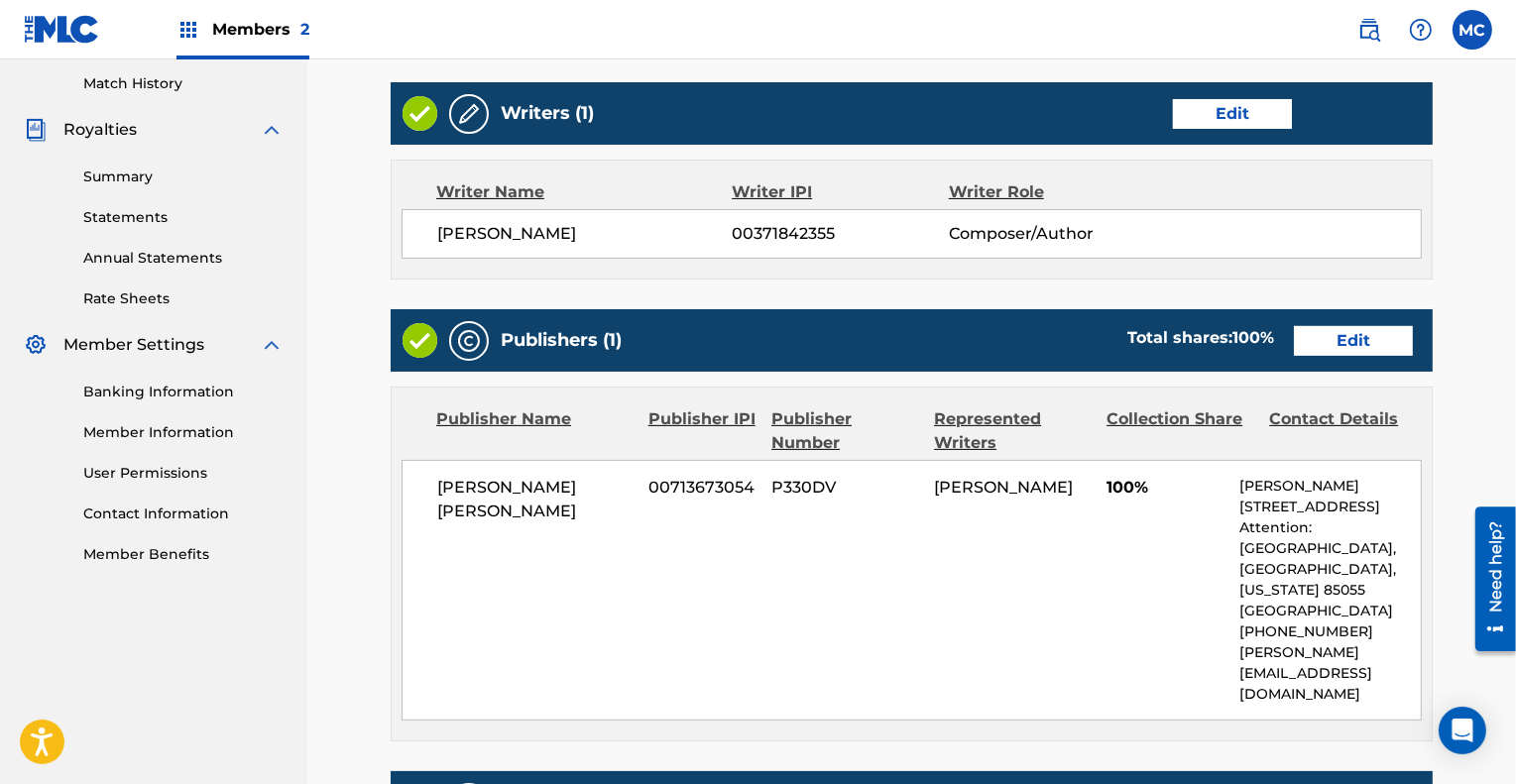 scroll, scrollTop: 544, scrollLeft: 0, axis: vertical 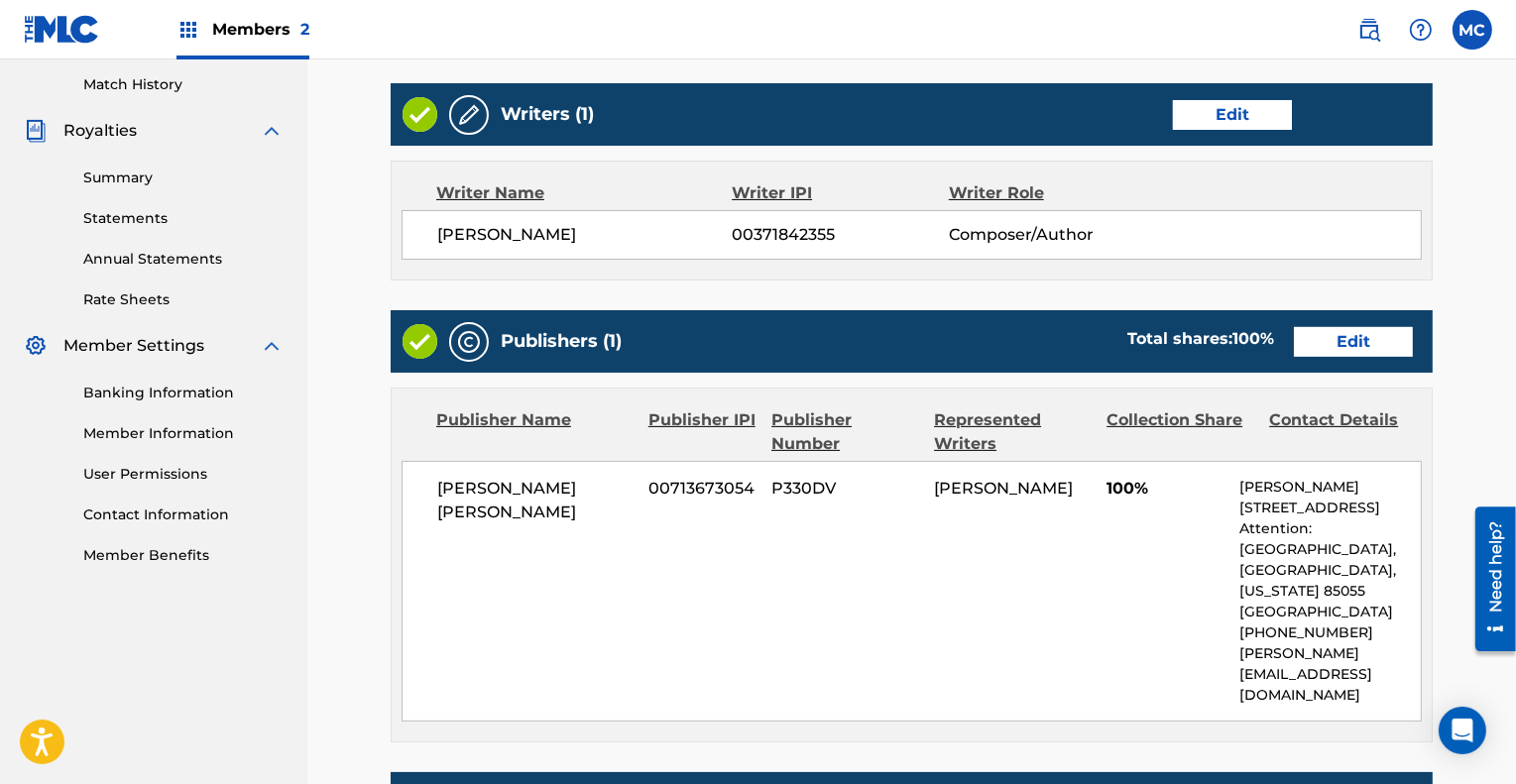 click on "Edit" at bounding box center (1353, 342) 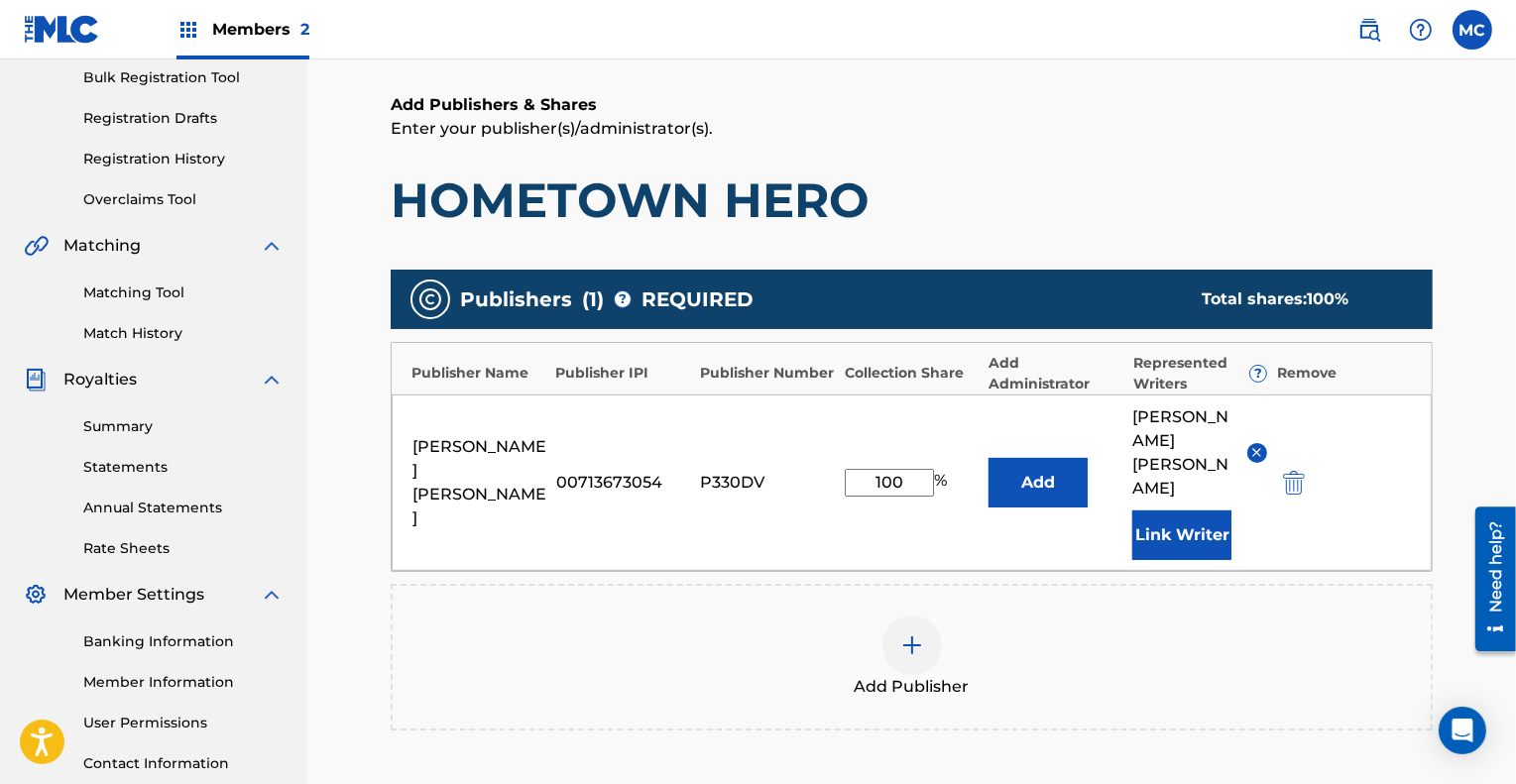 scroll, scrollTop: 296, scrollLeft: 0, axis: vertical 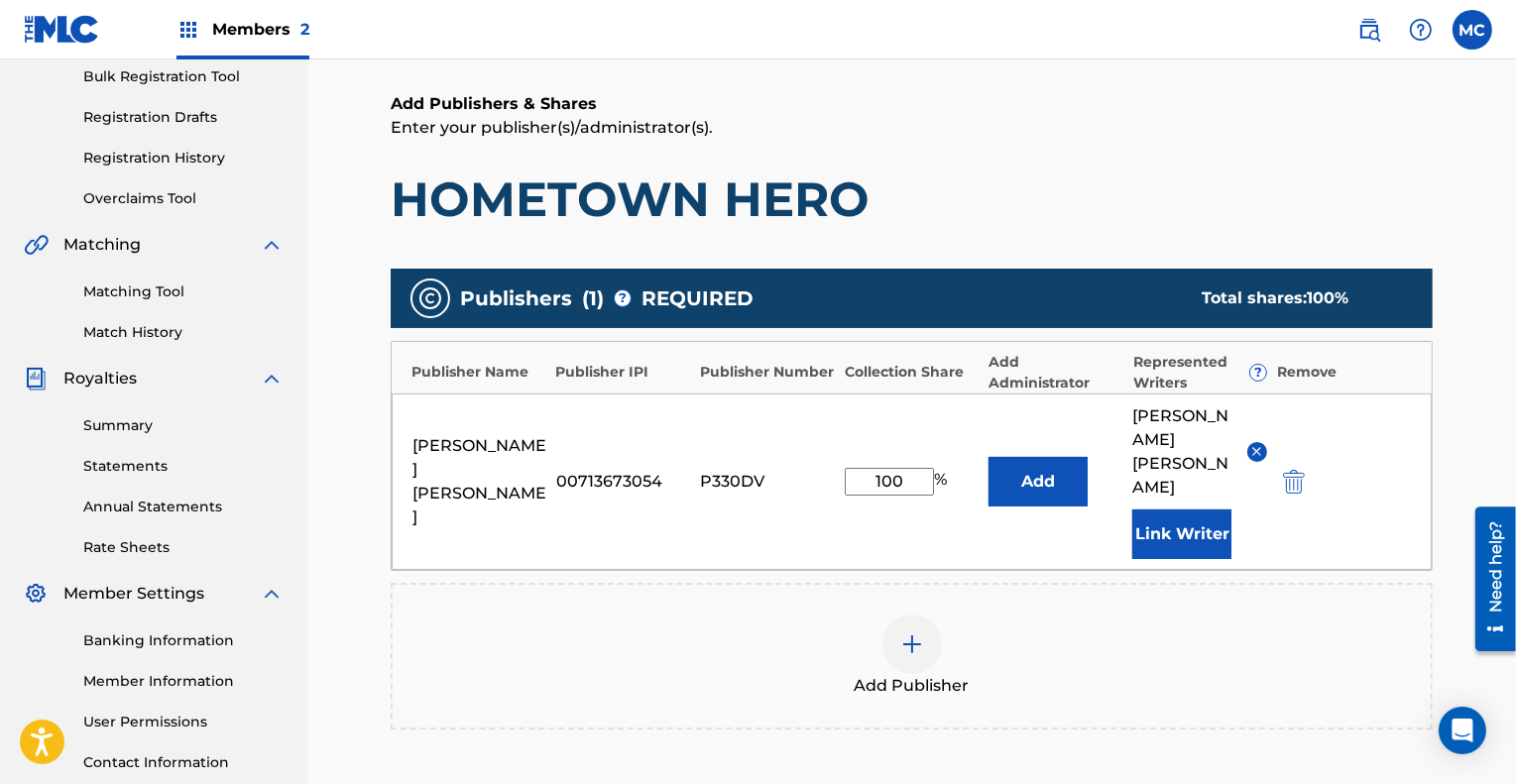 click on "100" at bounding box center (889, 482) 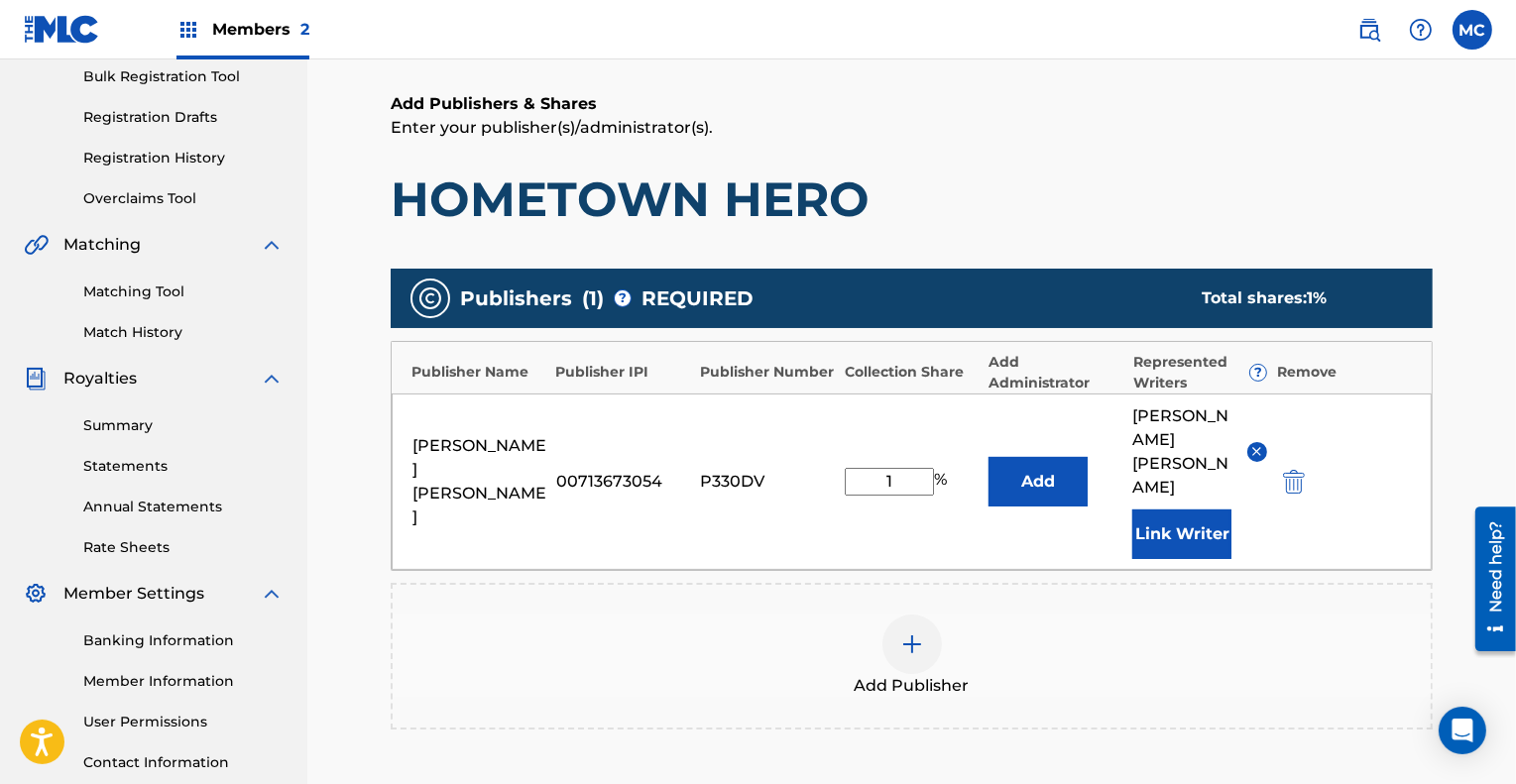 type on "1" 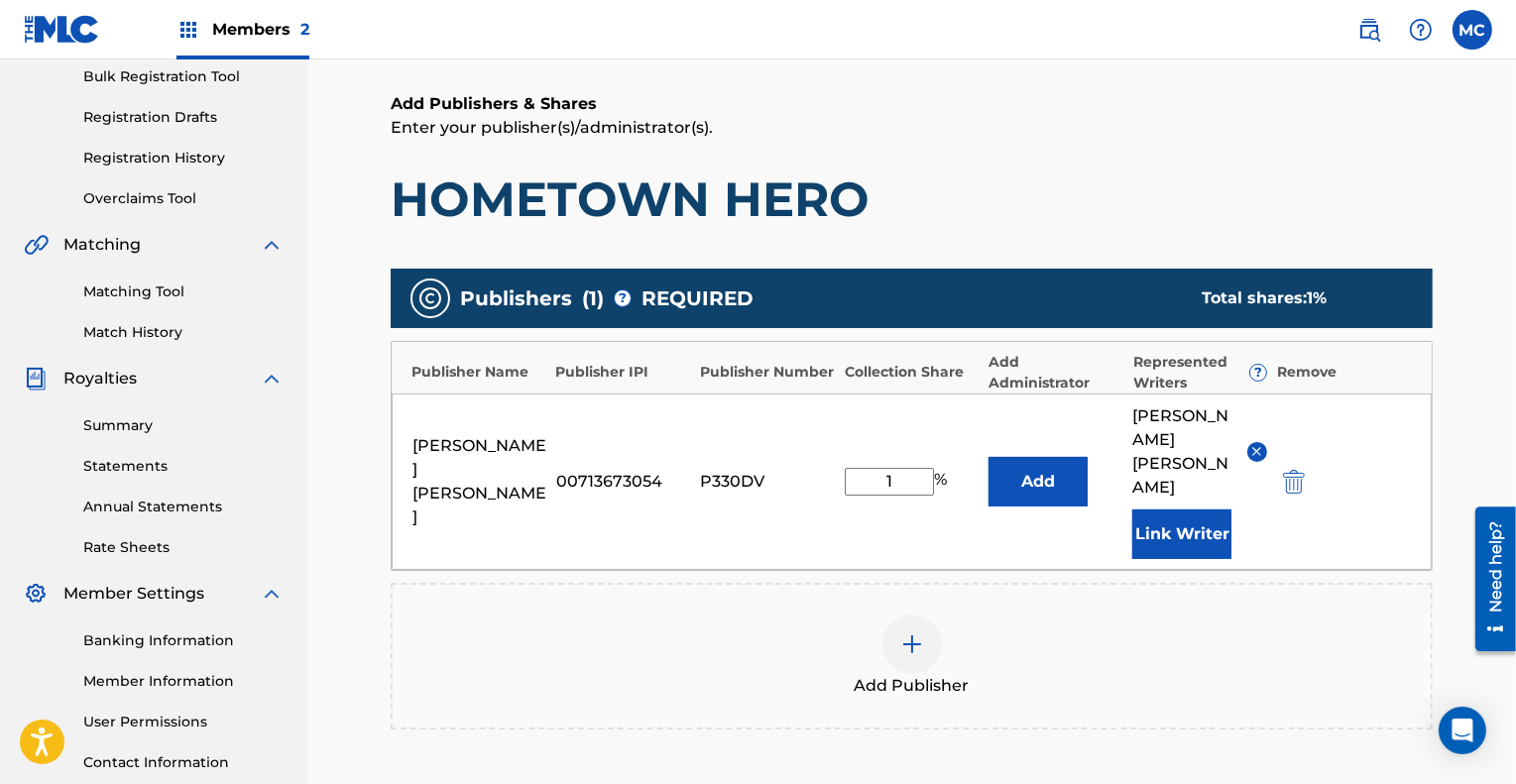 click on "Wyatt James Shears 00713673054 P330DV 1 % Add ASHLEY   CALHOUN Link Writer" at bounding box center (911, 482) 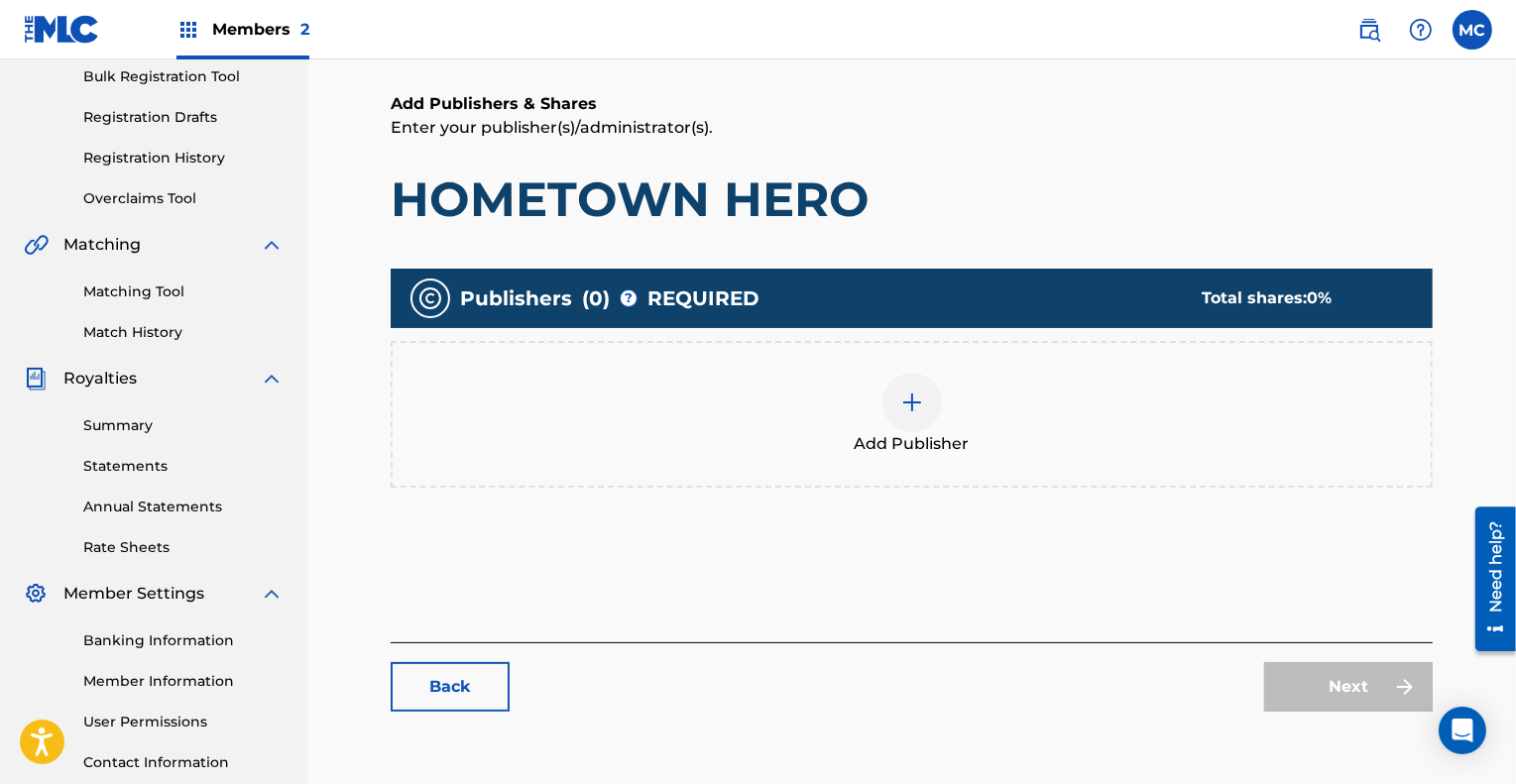click at bounding box center (912, 402) 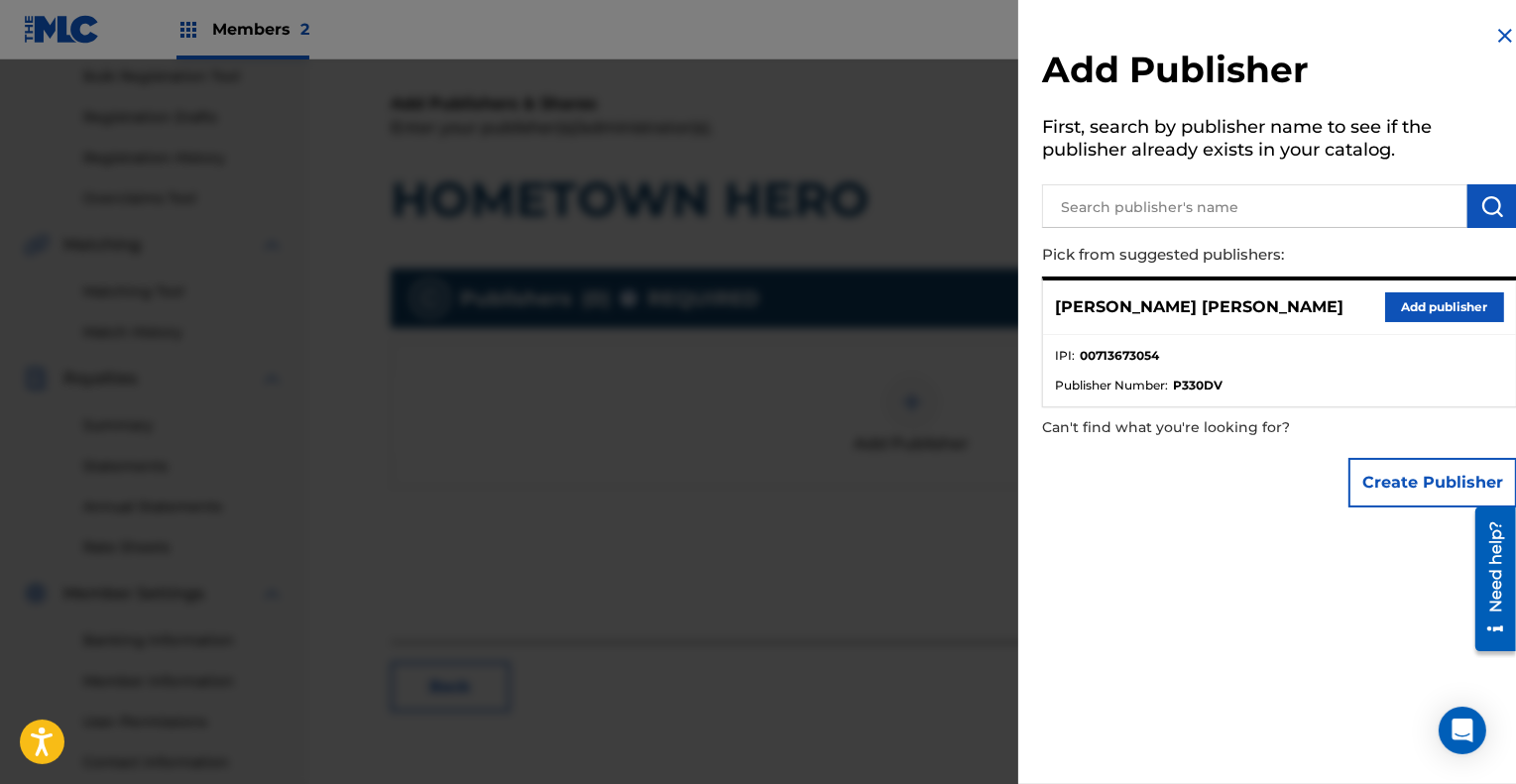 click on "Add publisher" at bounding box center (1445, 307) 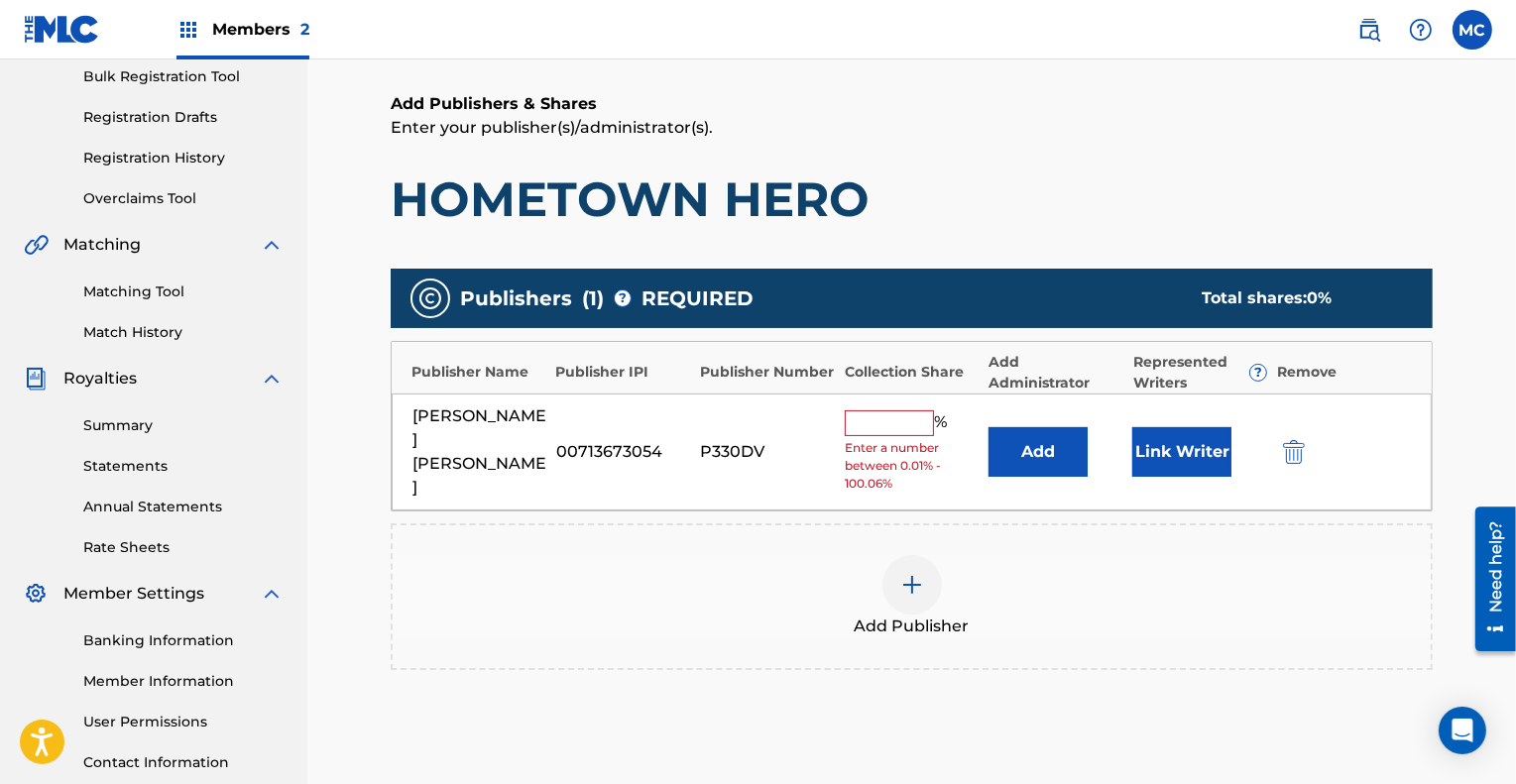 click at bounding box center (889, 423) 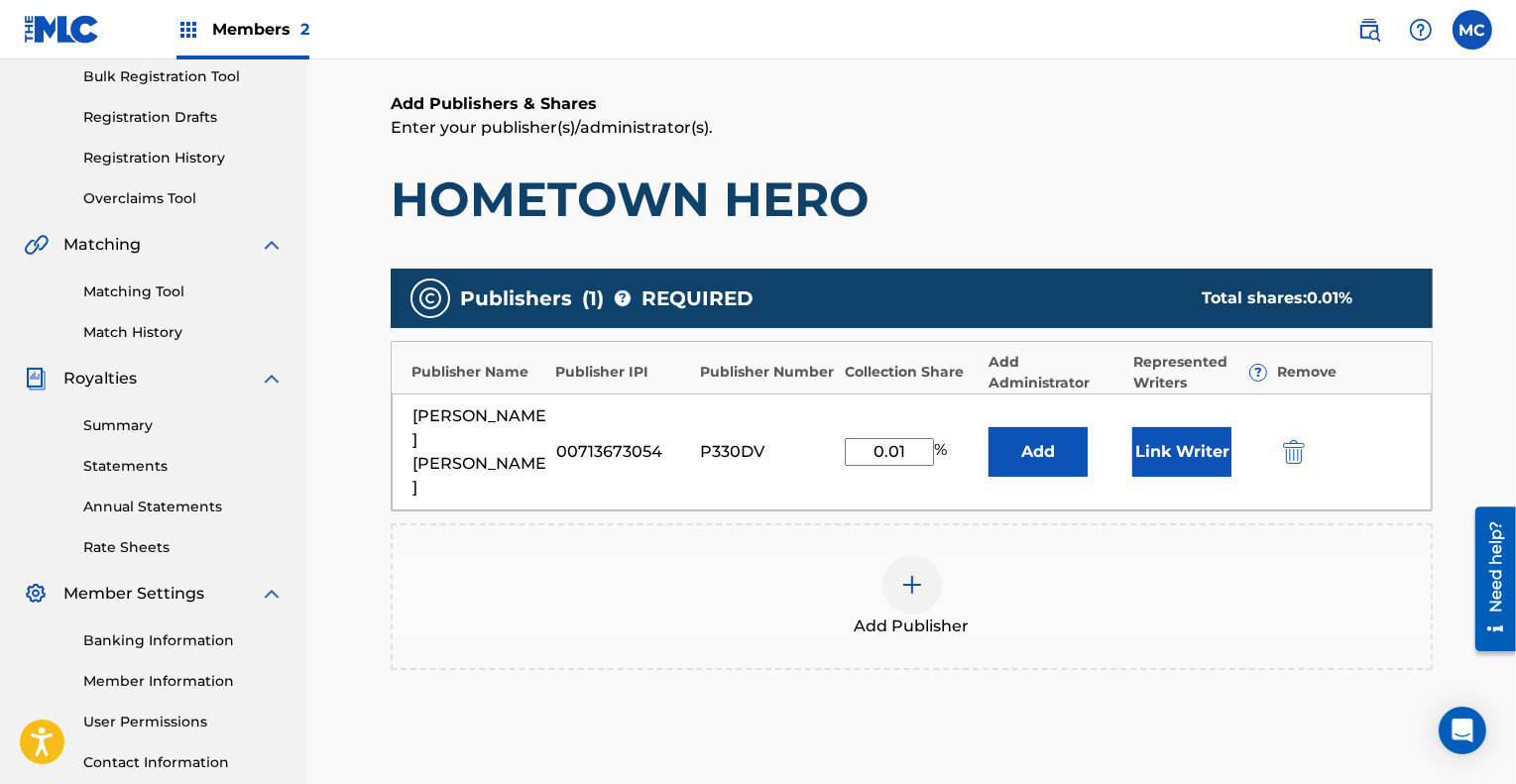 type on "0.01" 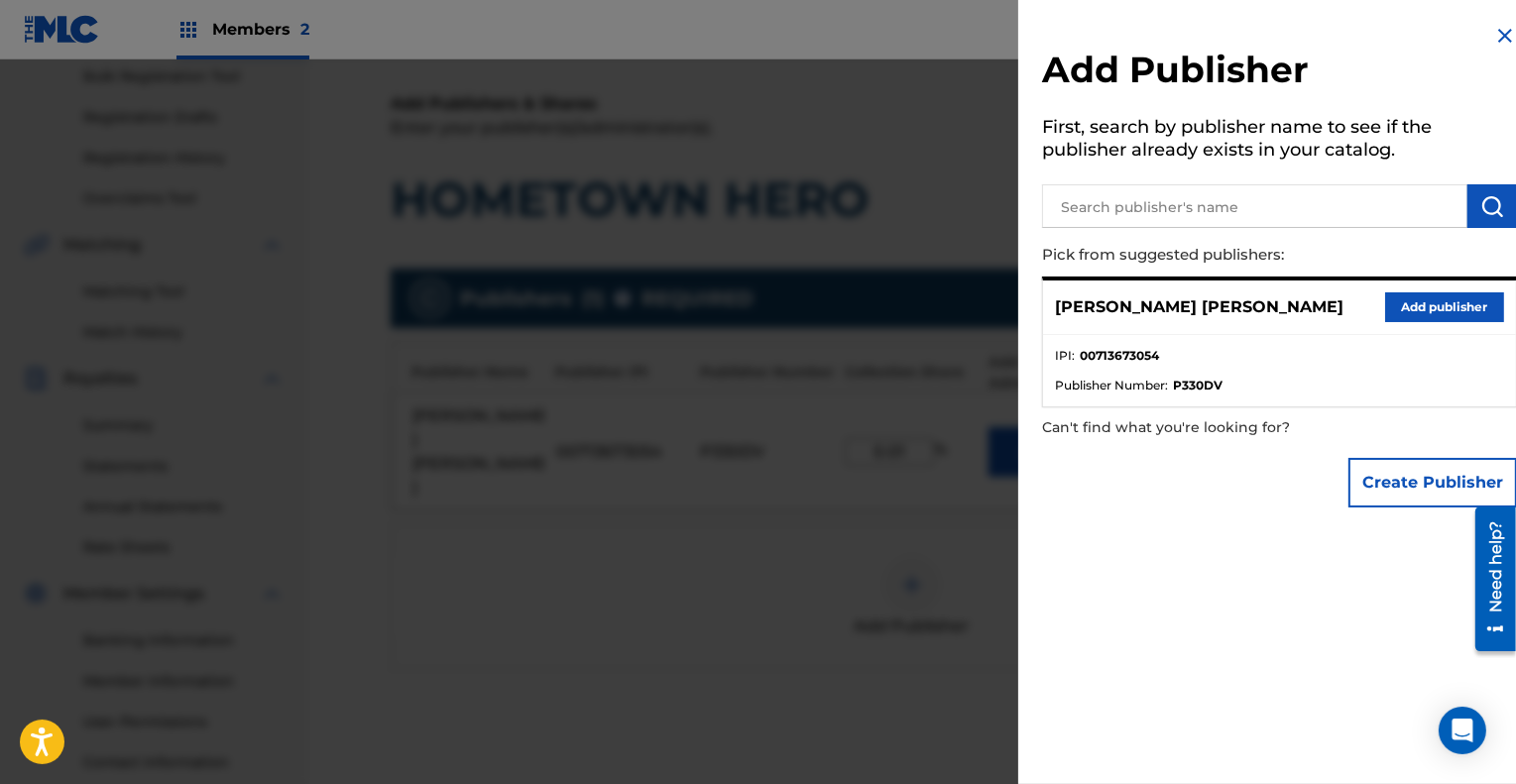 click on "Add publisher" at bounding box center [1445, 307] 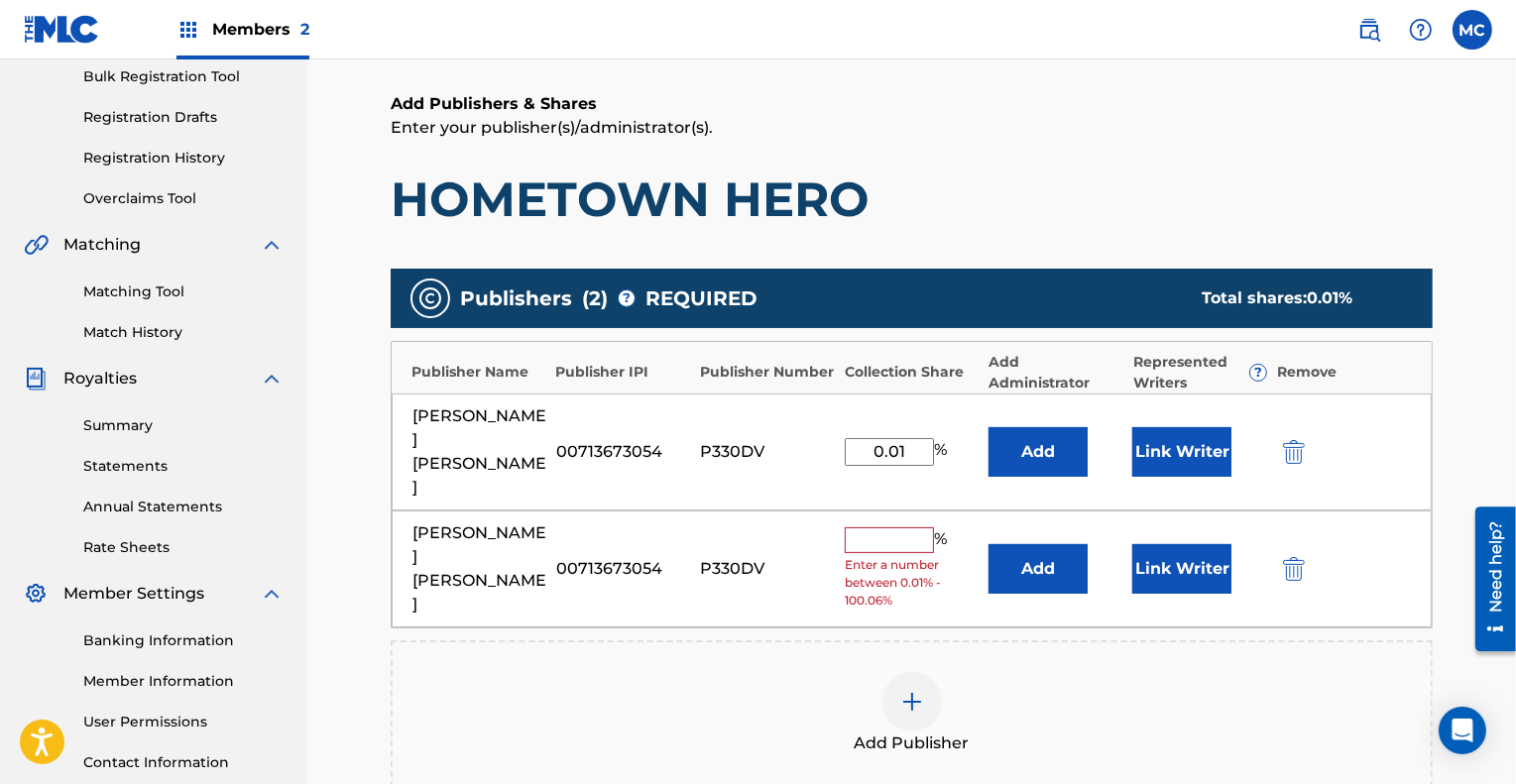 click at bounding box center [1294, 569] 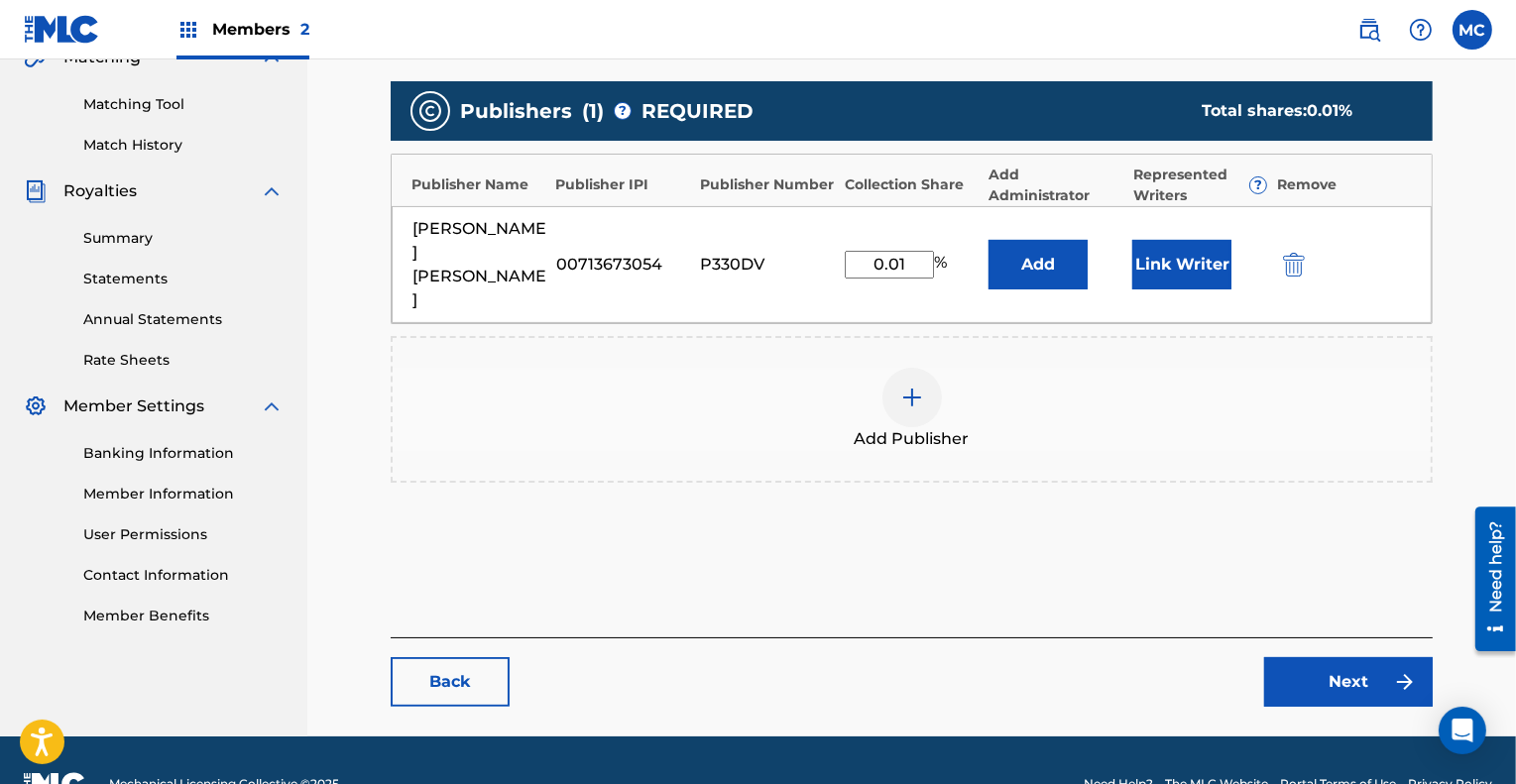 scroll, scrollTop: 485, scrollLeft: 0, axis: vertical 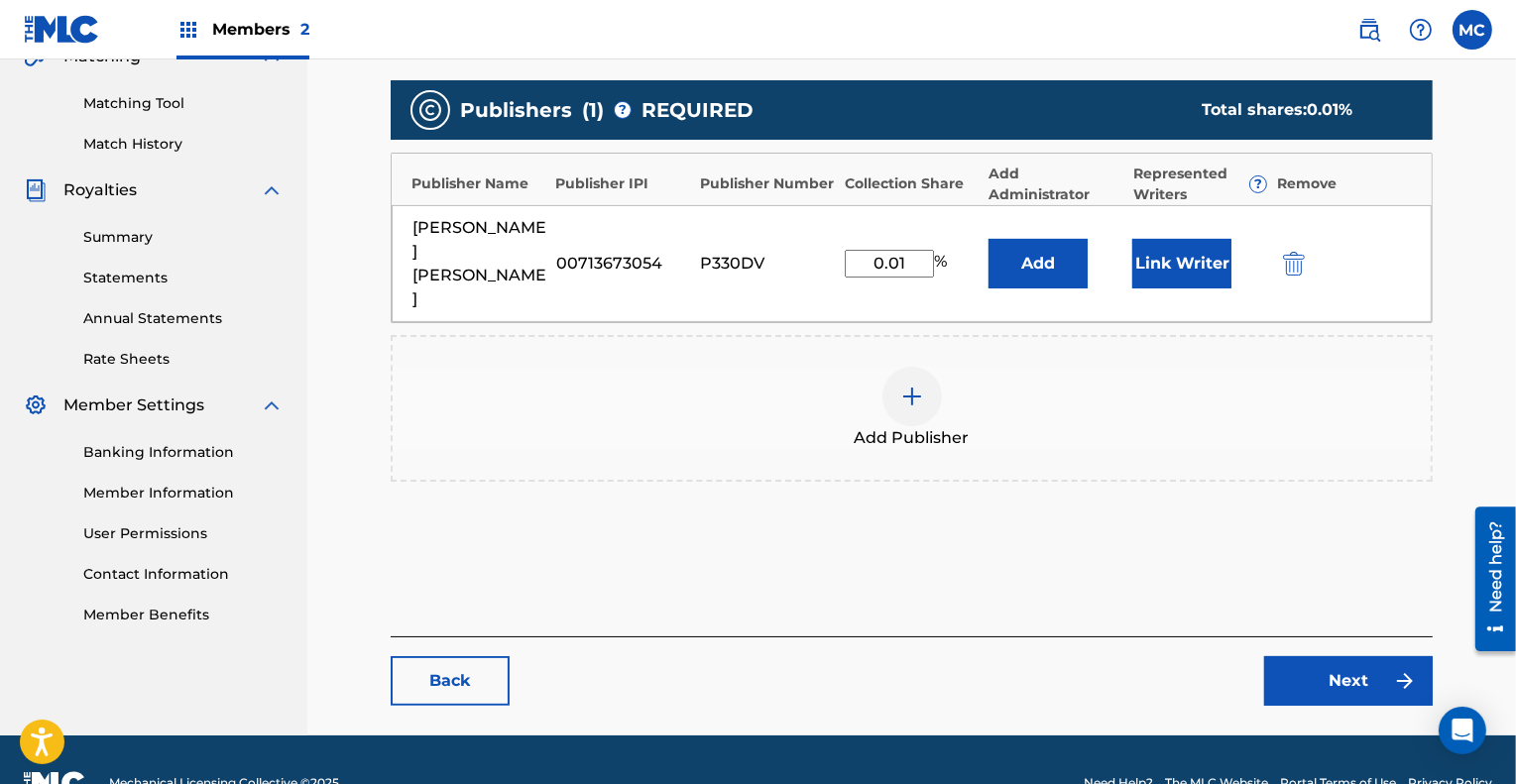 click on "Next" at bounding box center [1348, 681] 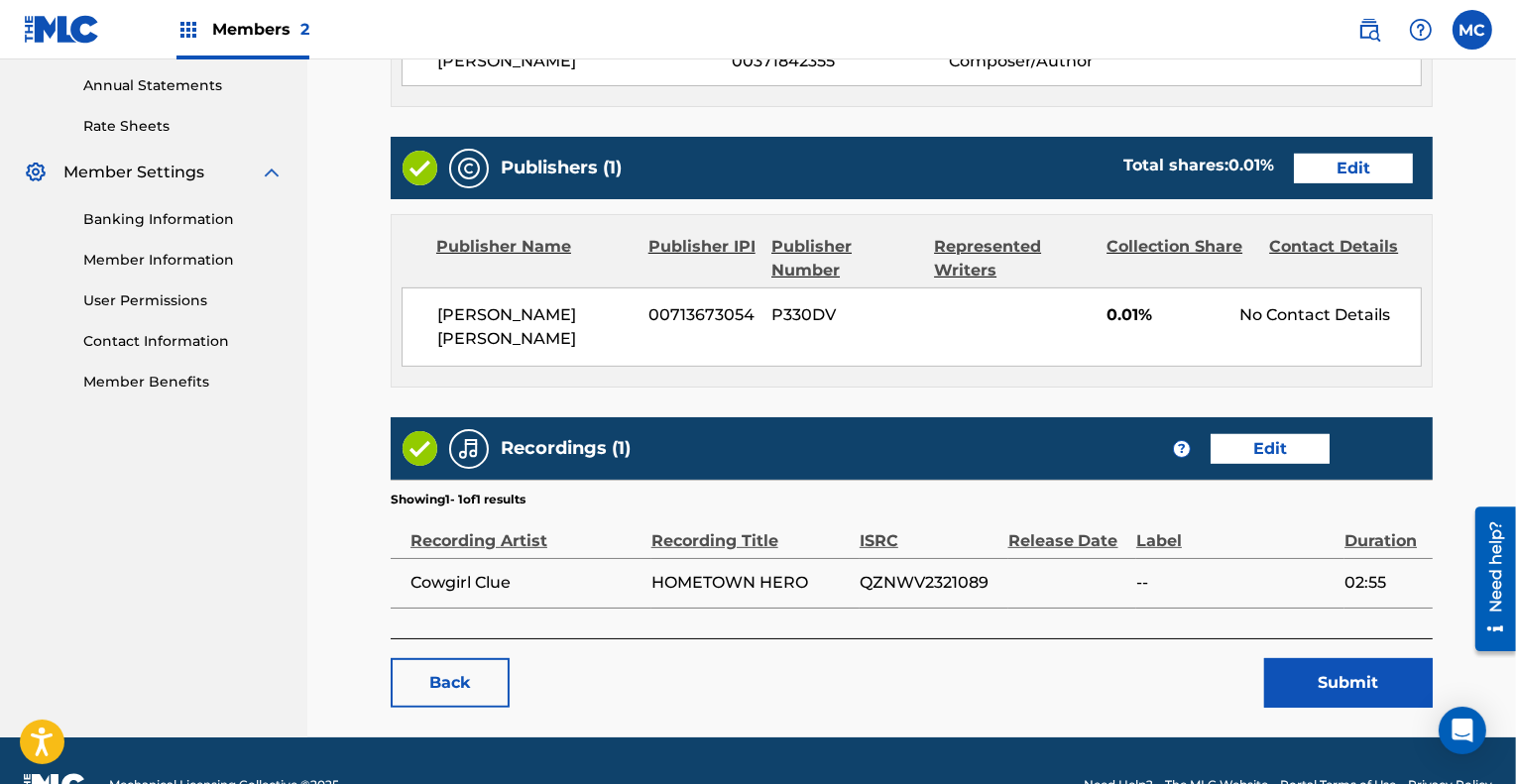 scroll, scrollTop: 739, scrollLeft: 0, axis: vertical 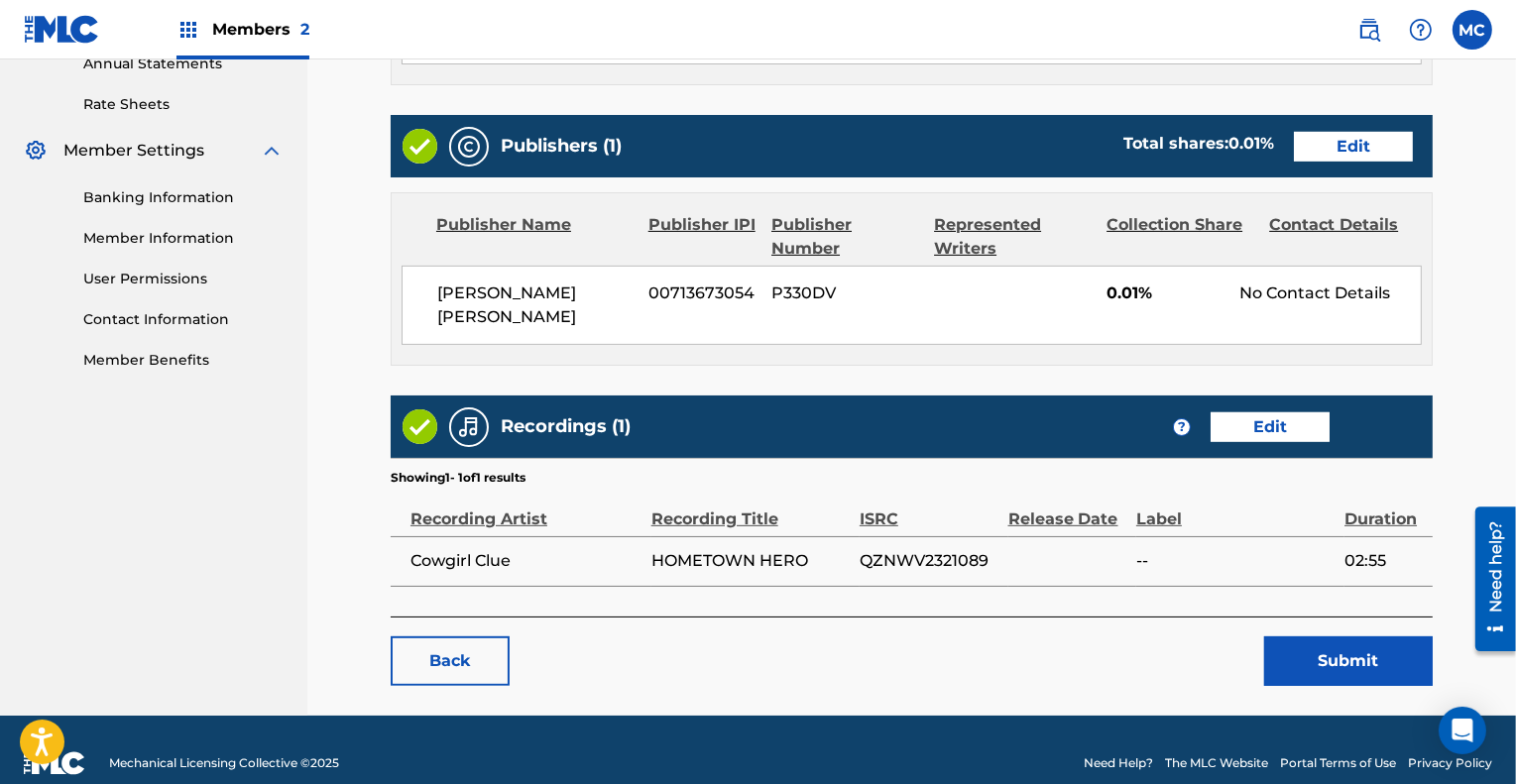 click on "Submit" at bounding box center (1348, 661) 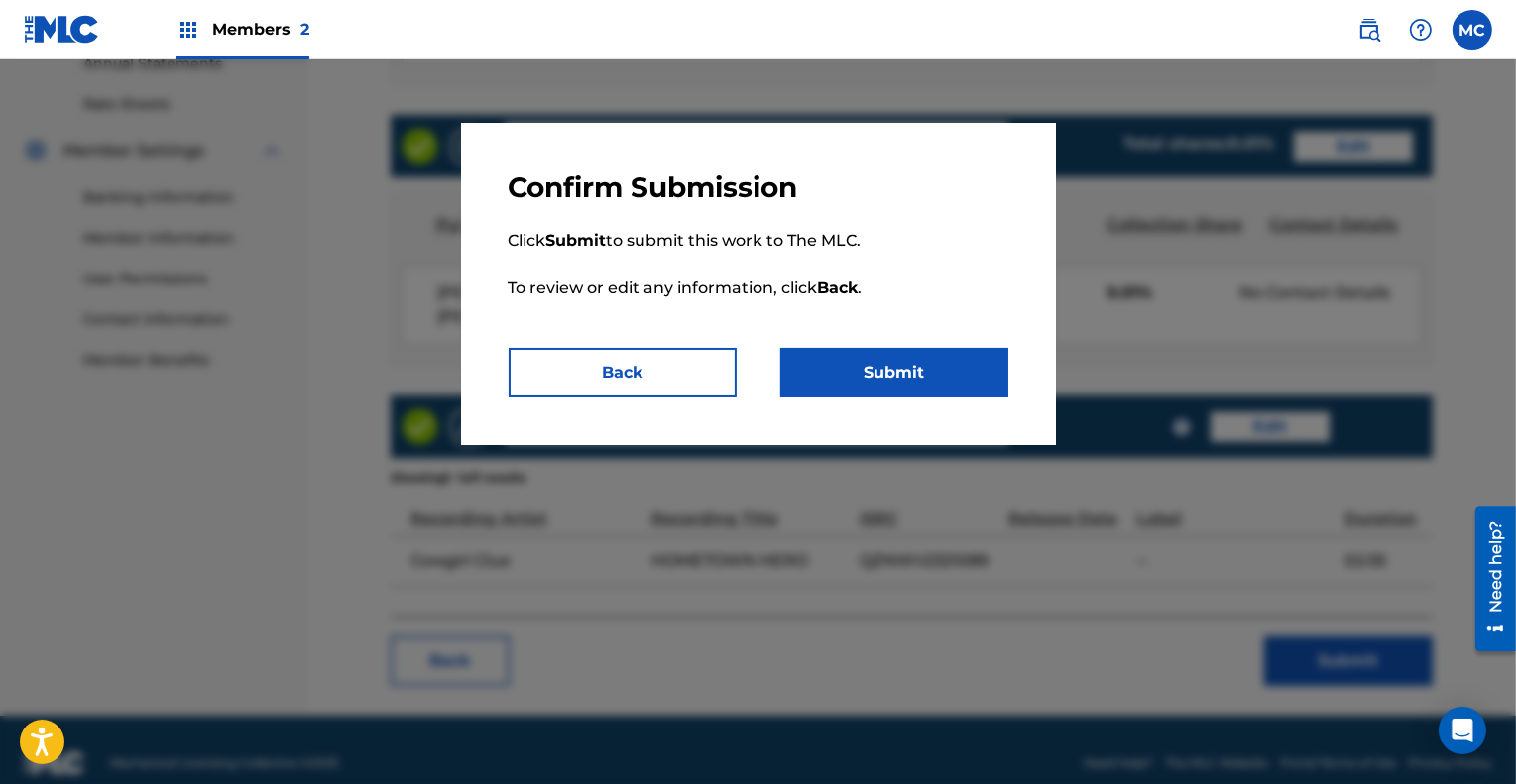 click on "Submit" at bounding box center [894, 373] 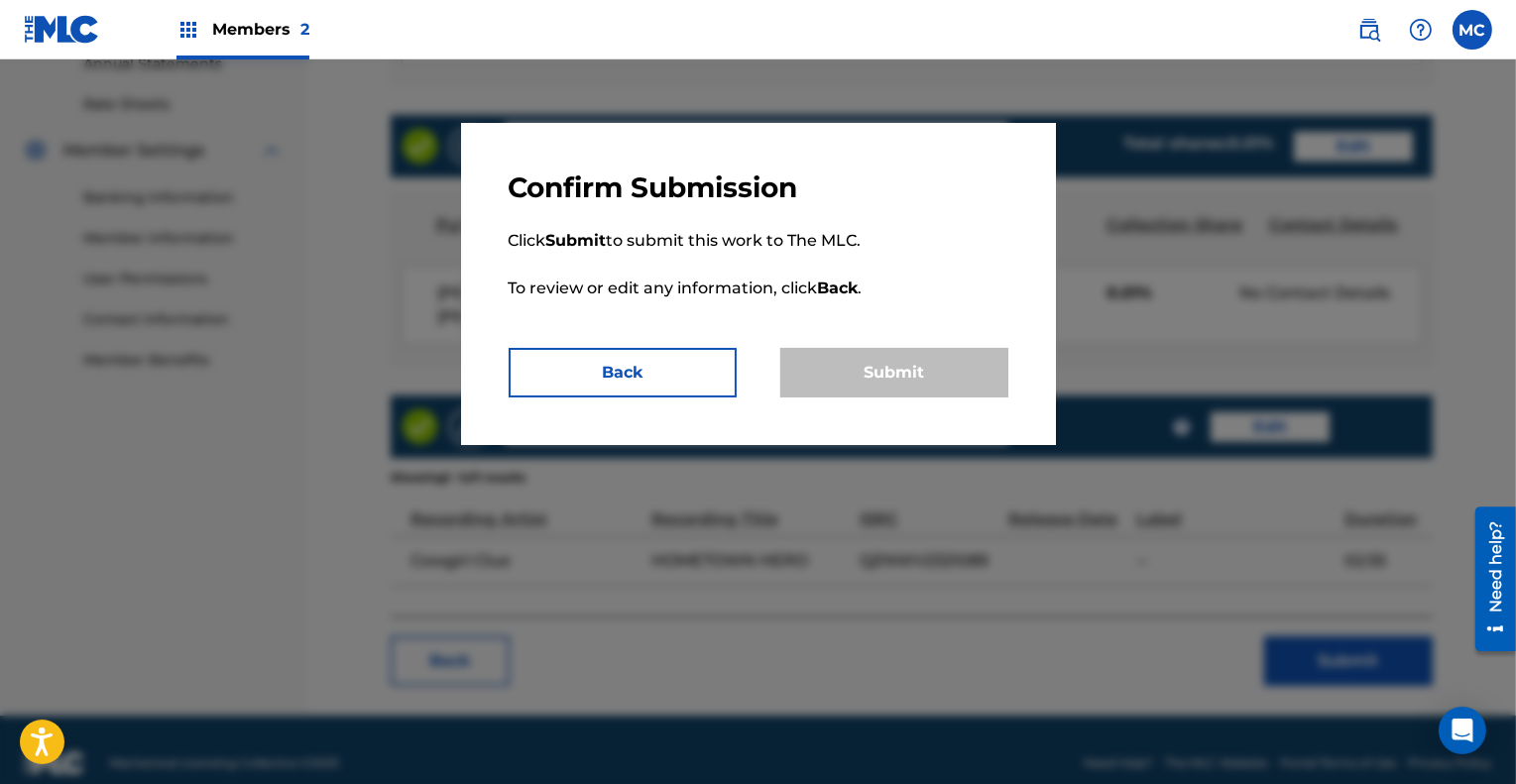 scroll, scrollTop: 0, scrollLeft: 0, axis: both 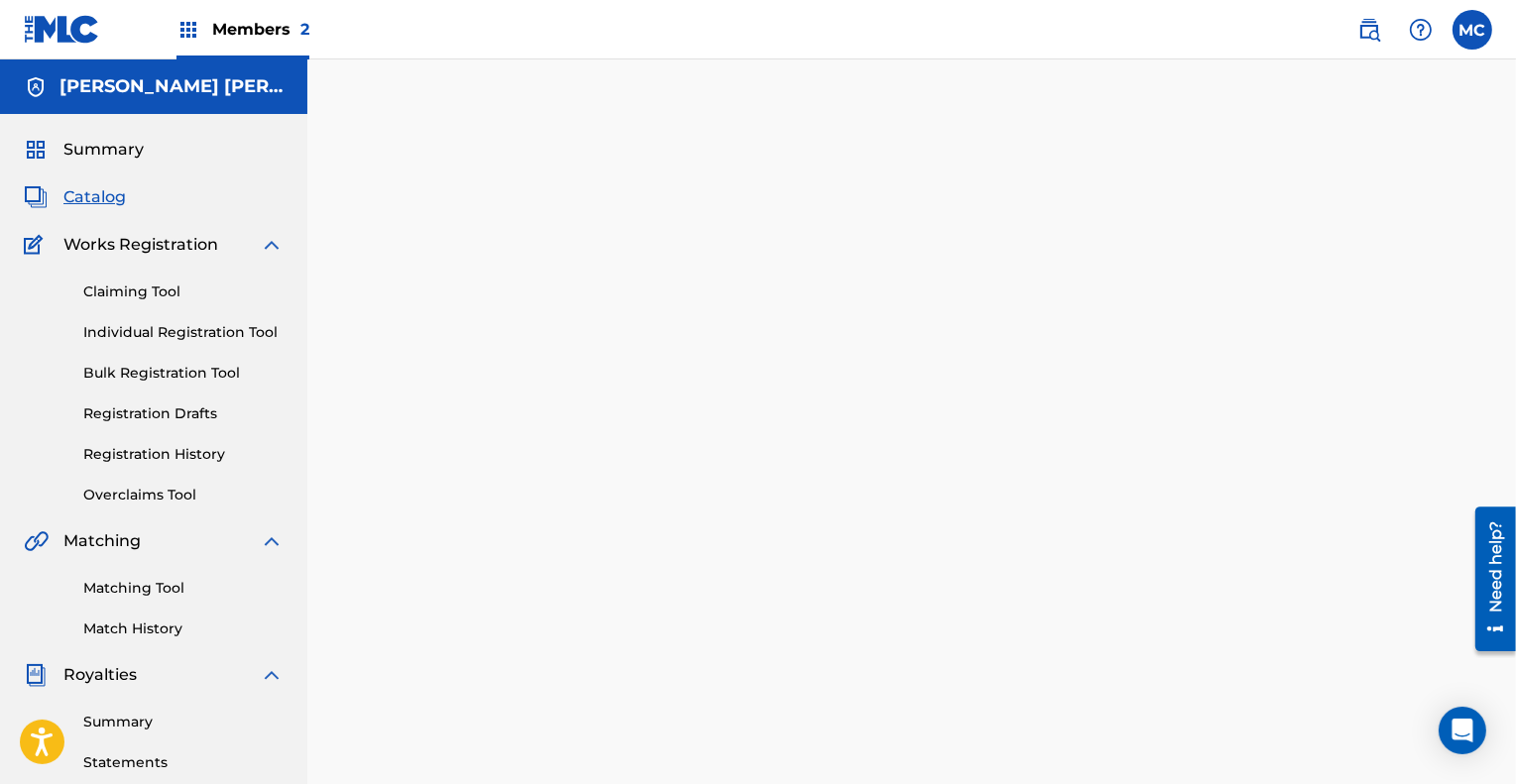 click on "Catalog" at bounding box center (94, 197) 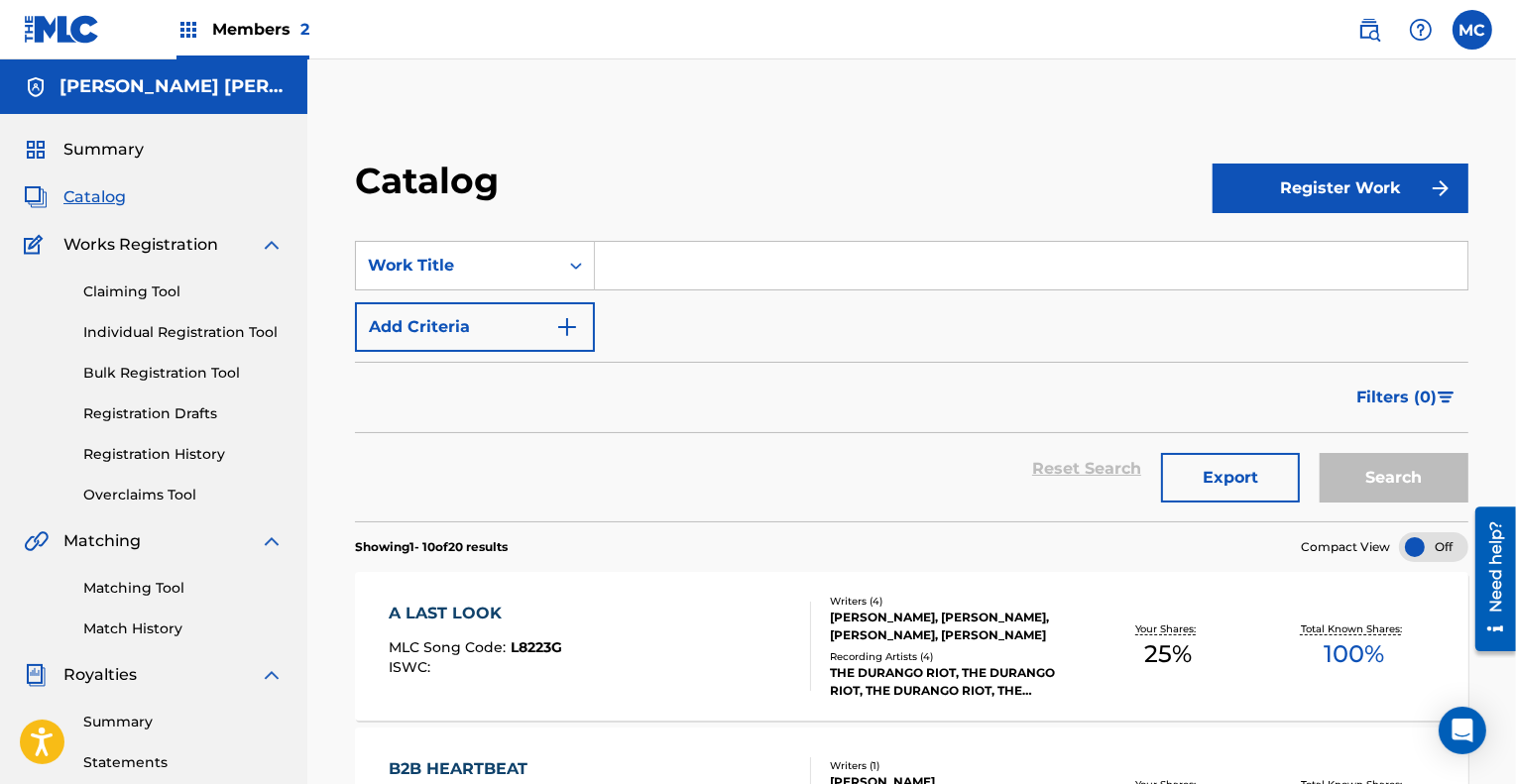 click on "Registration History" at bounding box center (183, 454) 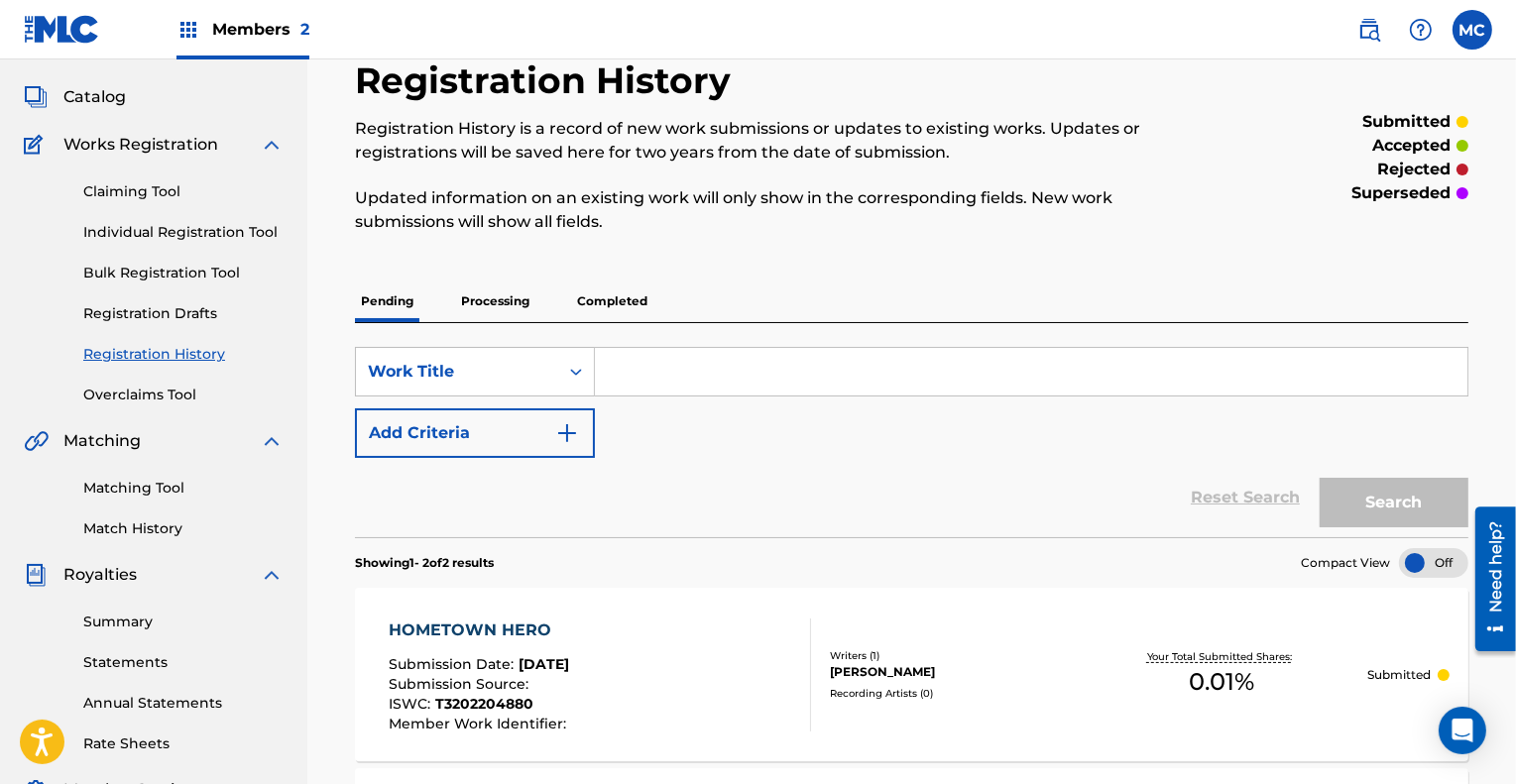 scroll, scrollTop: 99, scrollLeft: 0, axis: vertical 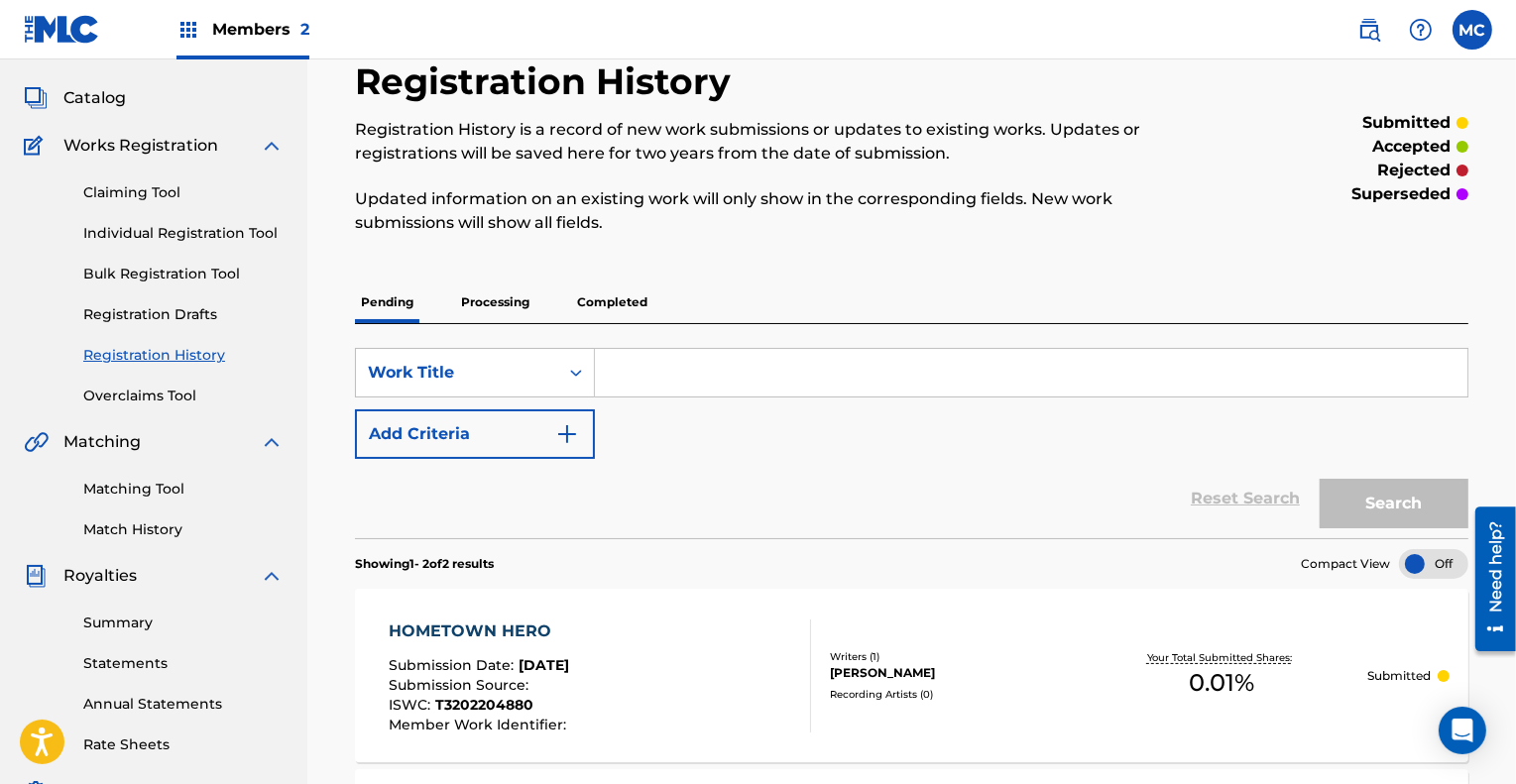 click on "Catalog" at bounding box center (94, 98) 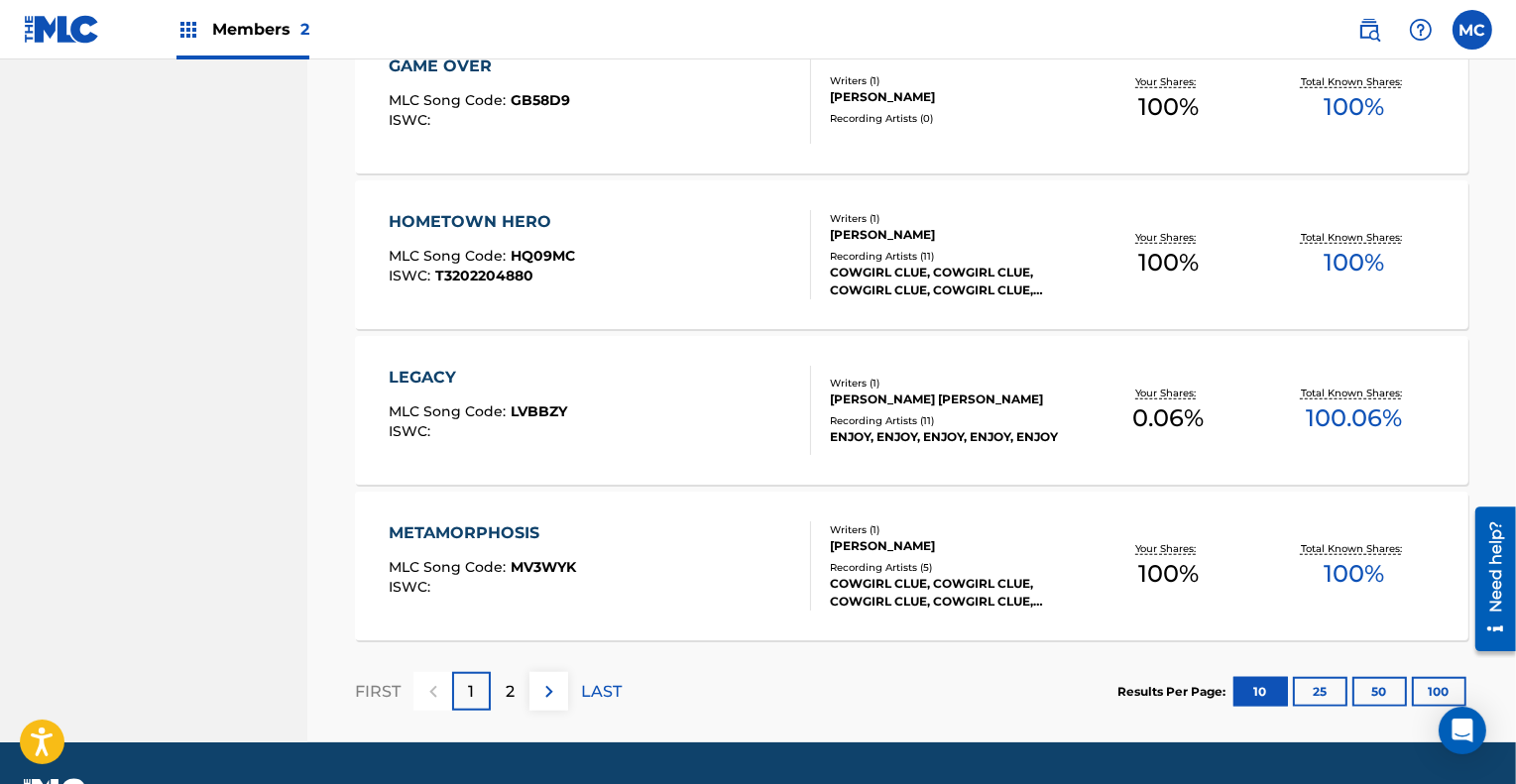 scroll, scrollTop: 1533, scrollLeft: 0, axis: vertical 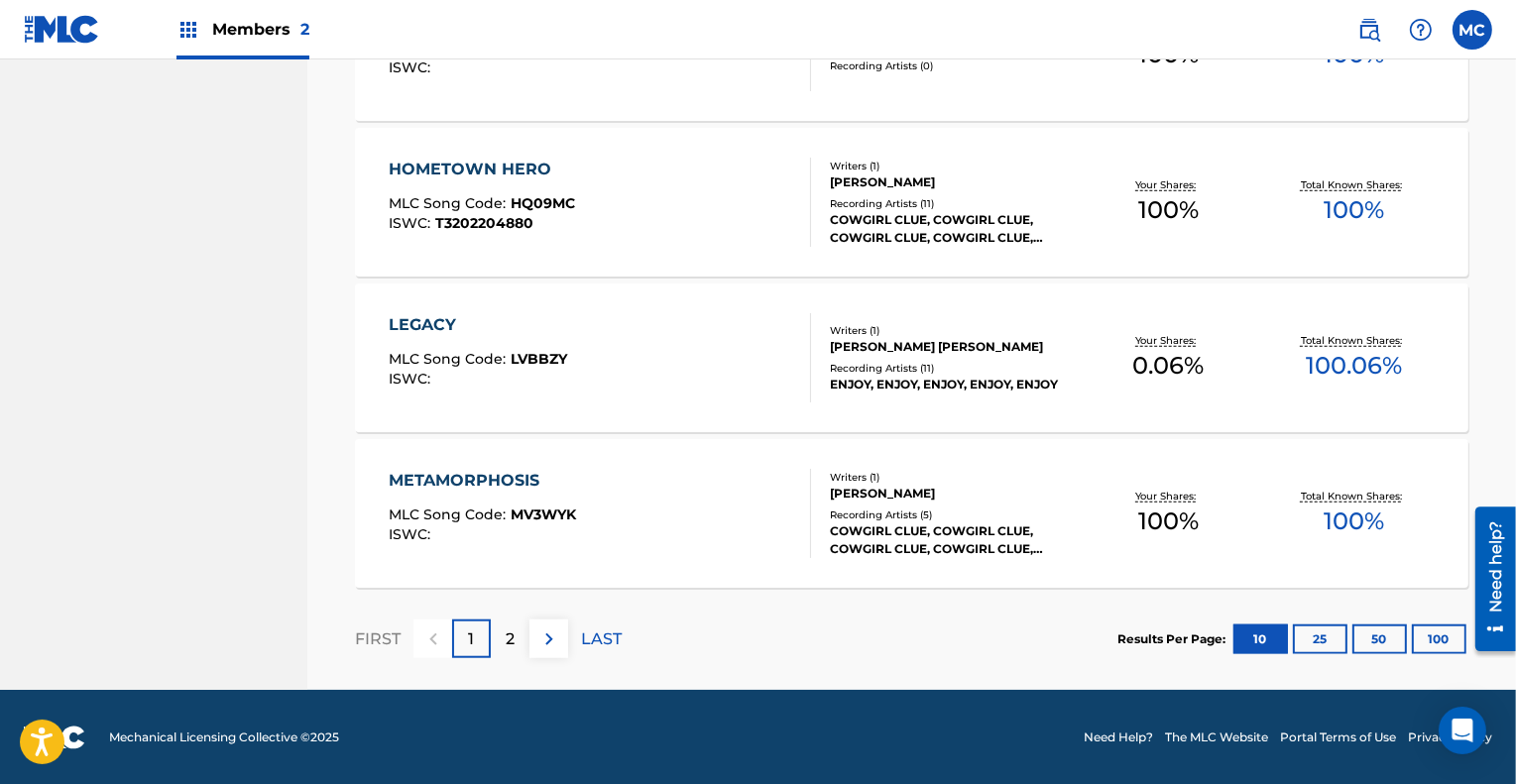 click on "2" at bounding box center (510, 639) 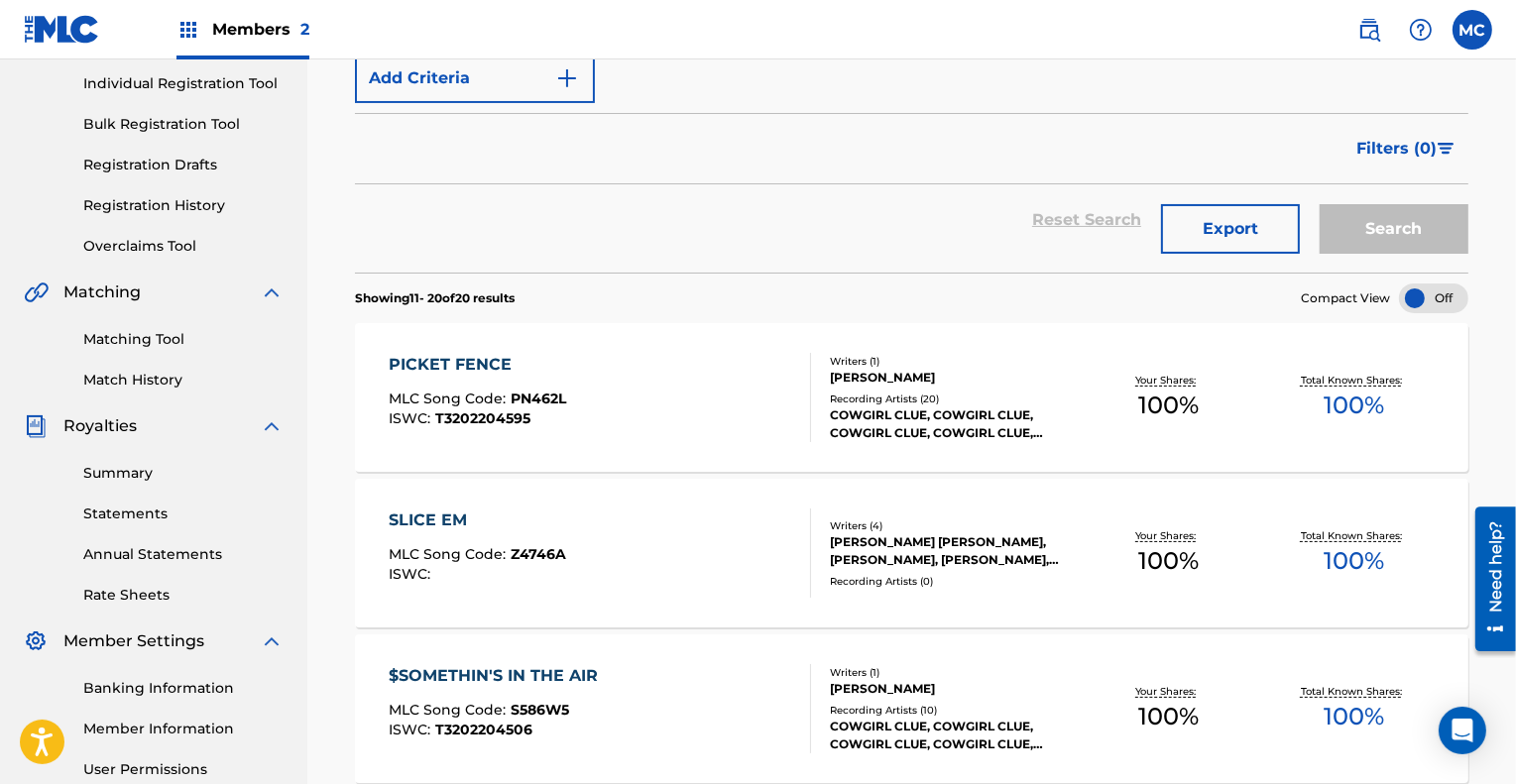 scroll, scrollTop: 248, scrollLeft: 0, axis: vertical 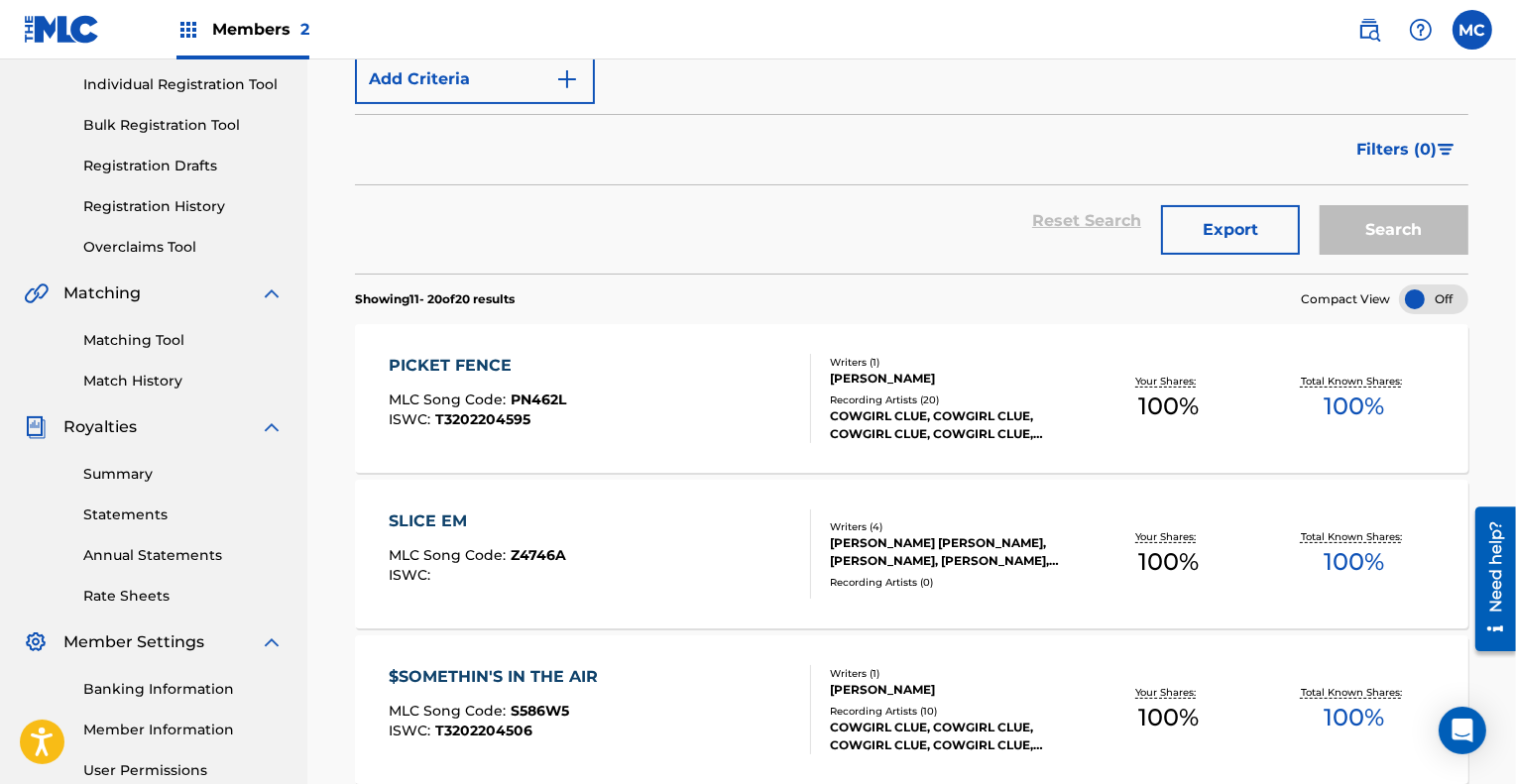 click on "100 %" at bounding box center (1353, 406) 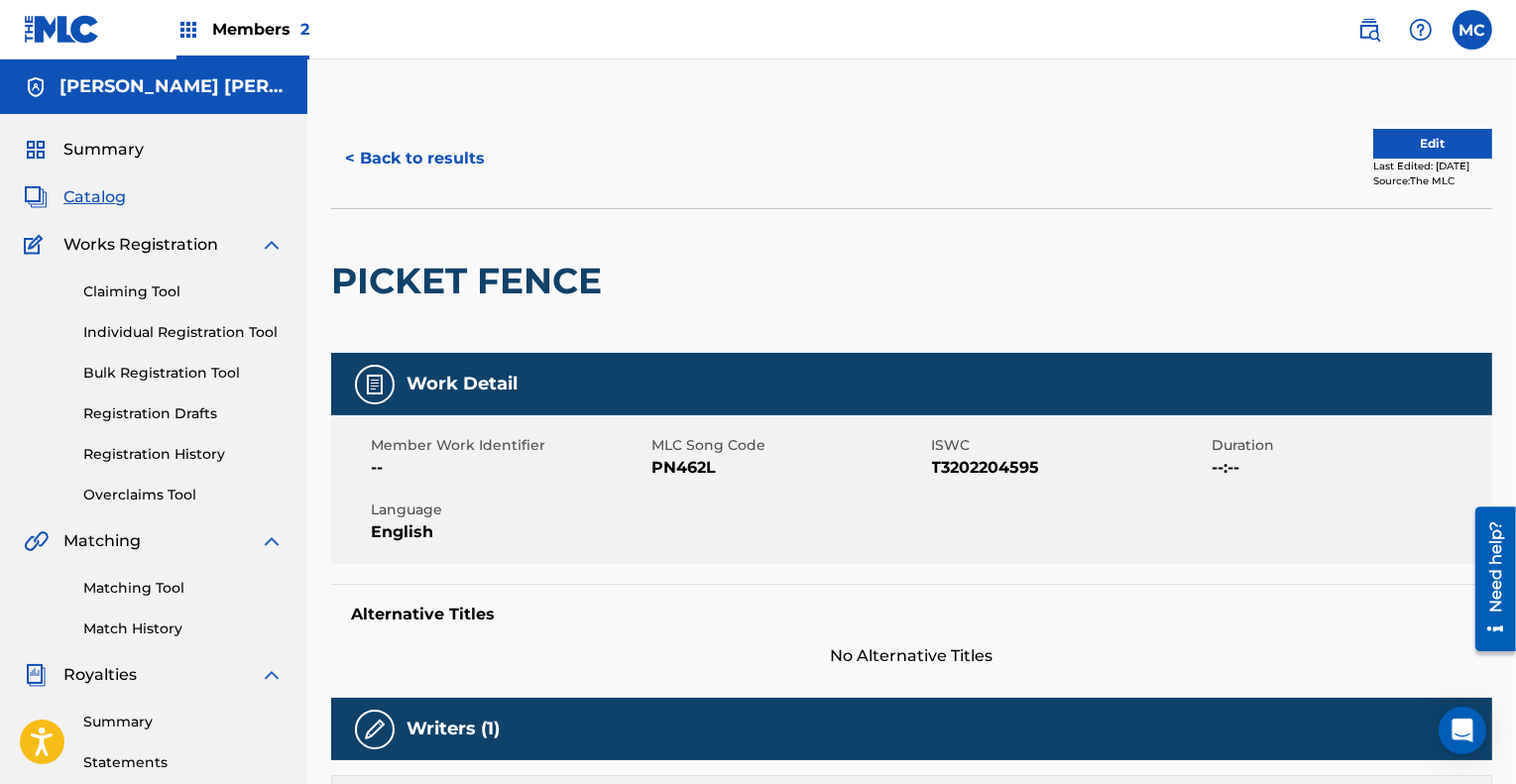 click on "Edit" at bounding box center [1433, 144] 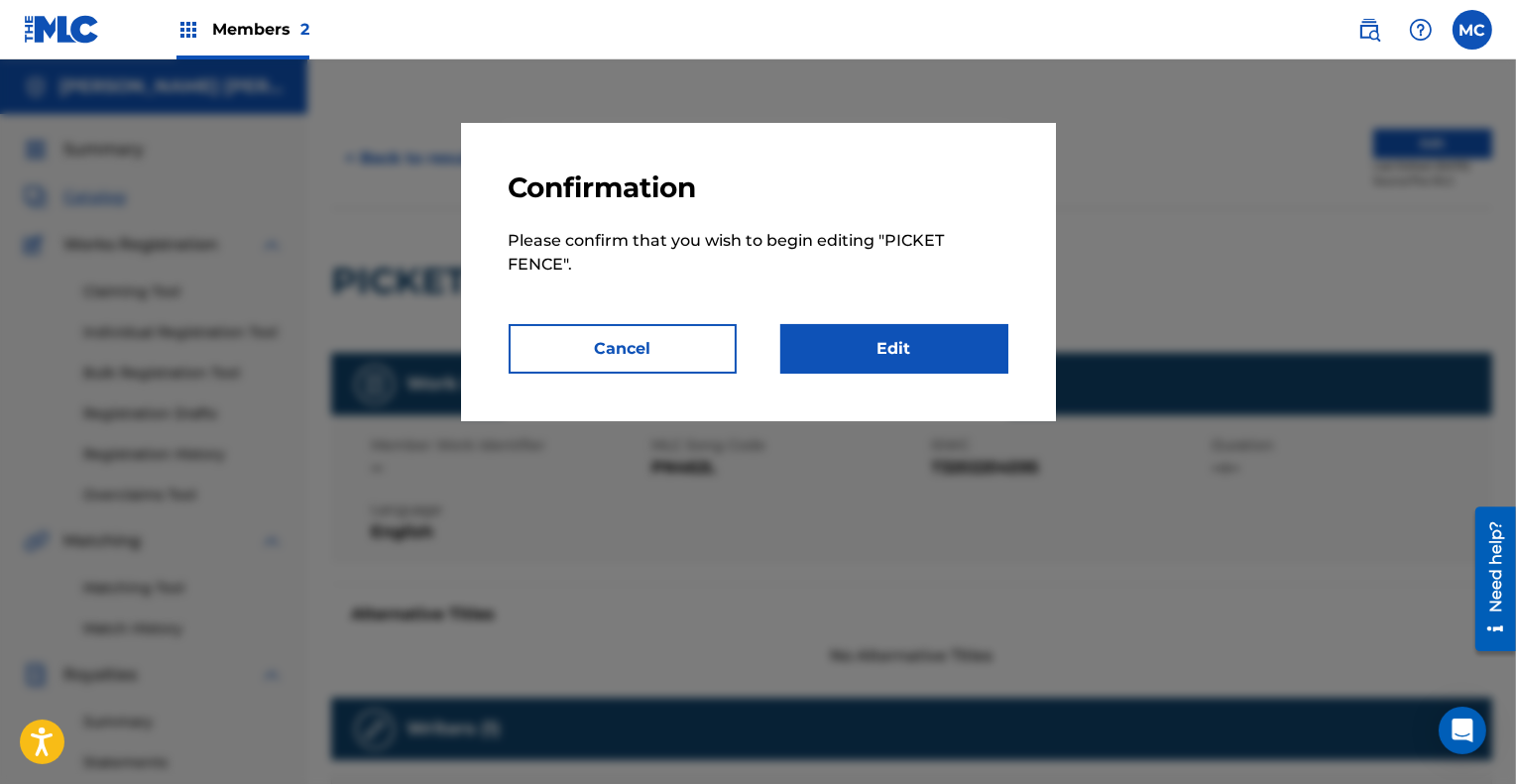 click on "Edit" at bounding box center (894, 349) 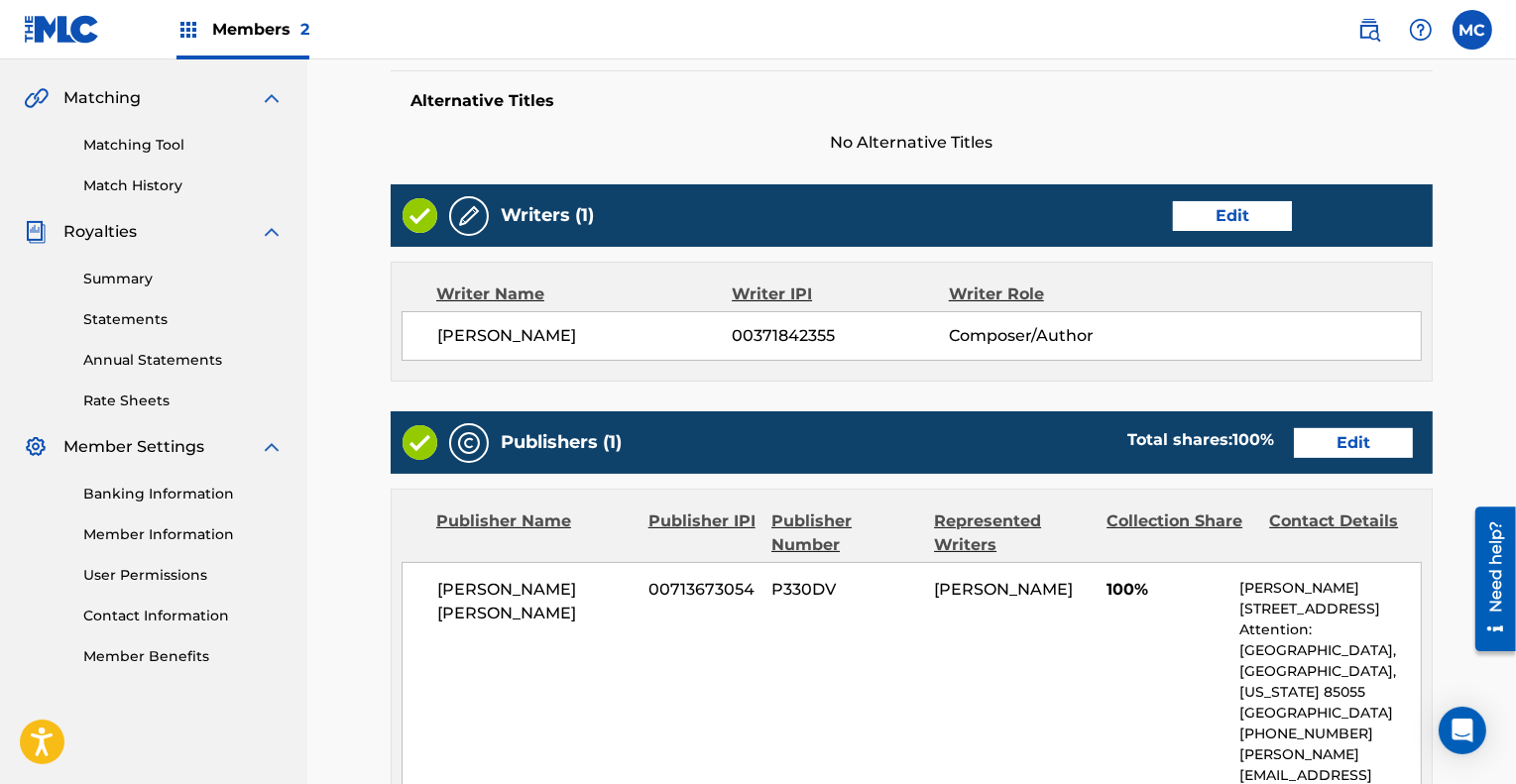scroll, scrollTop: 443, scrollLeft: 0, axis: vertical 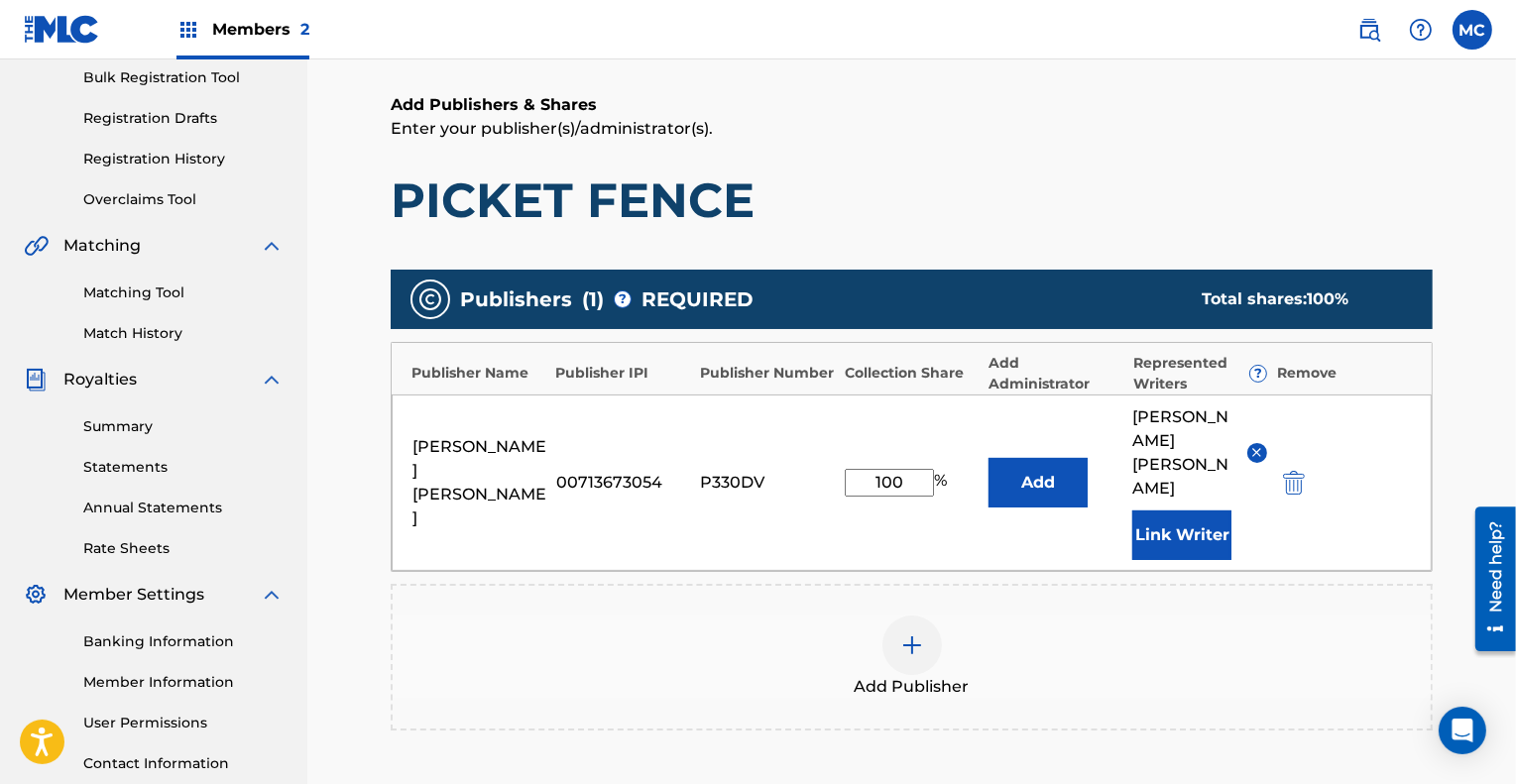 click on "100" at bounding box center (889, 483) 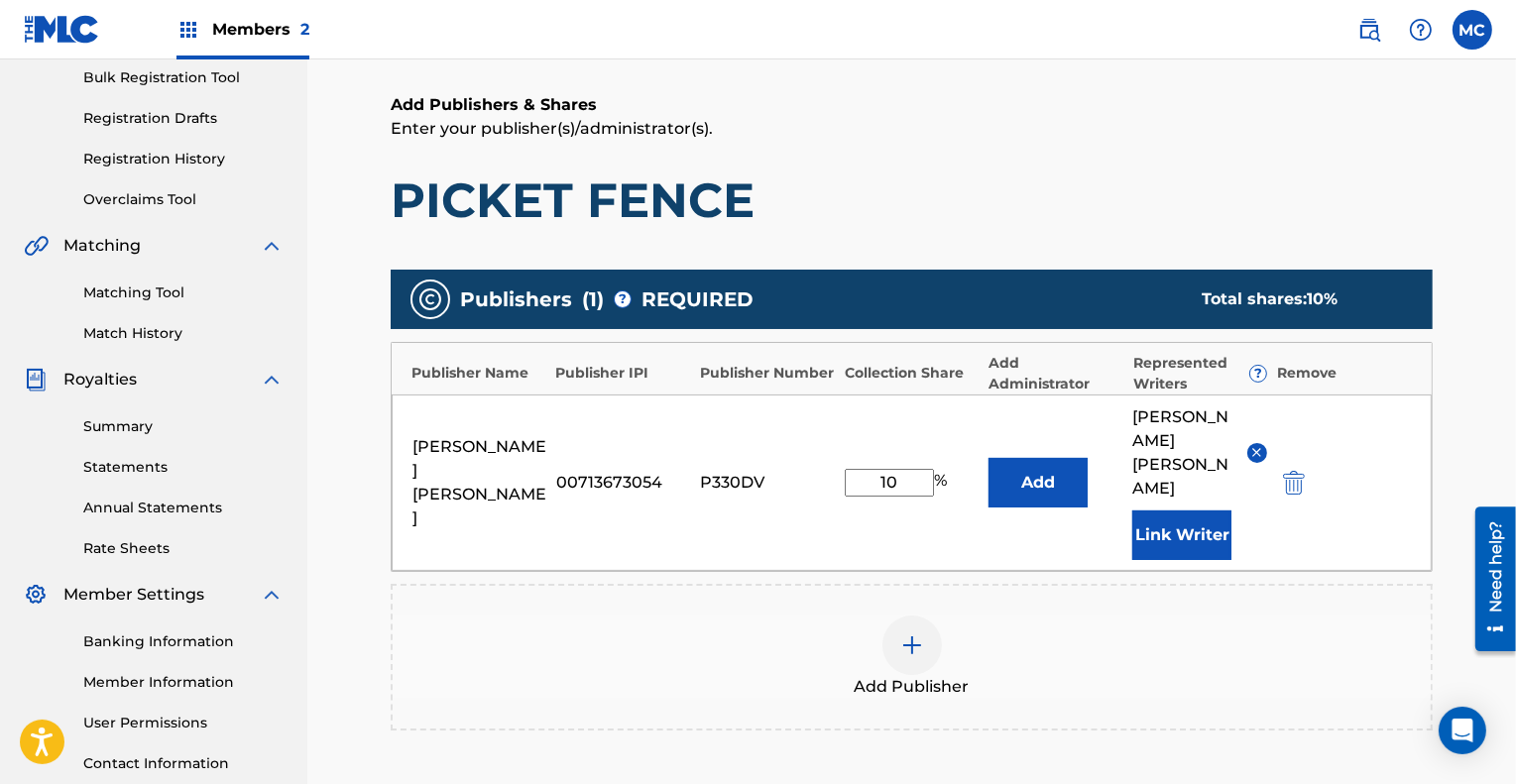 type on "1" 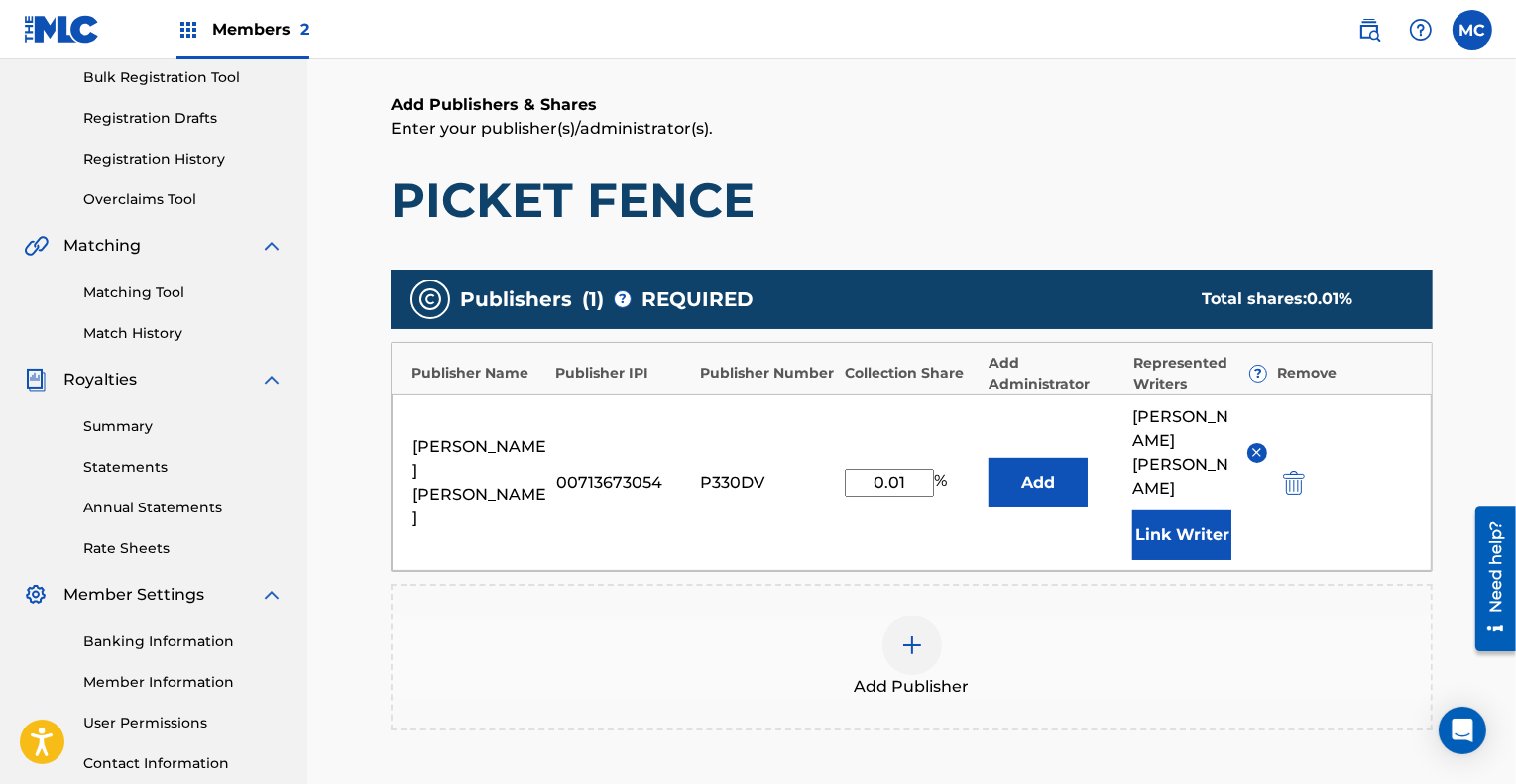 type on "0.01" 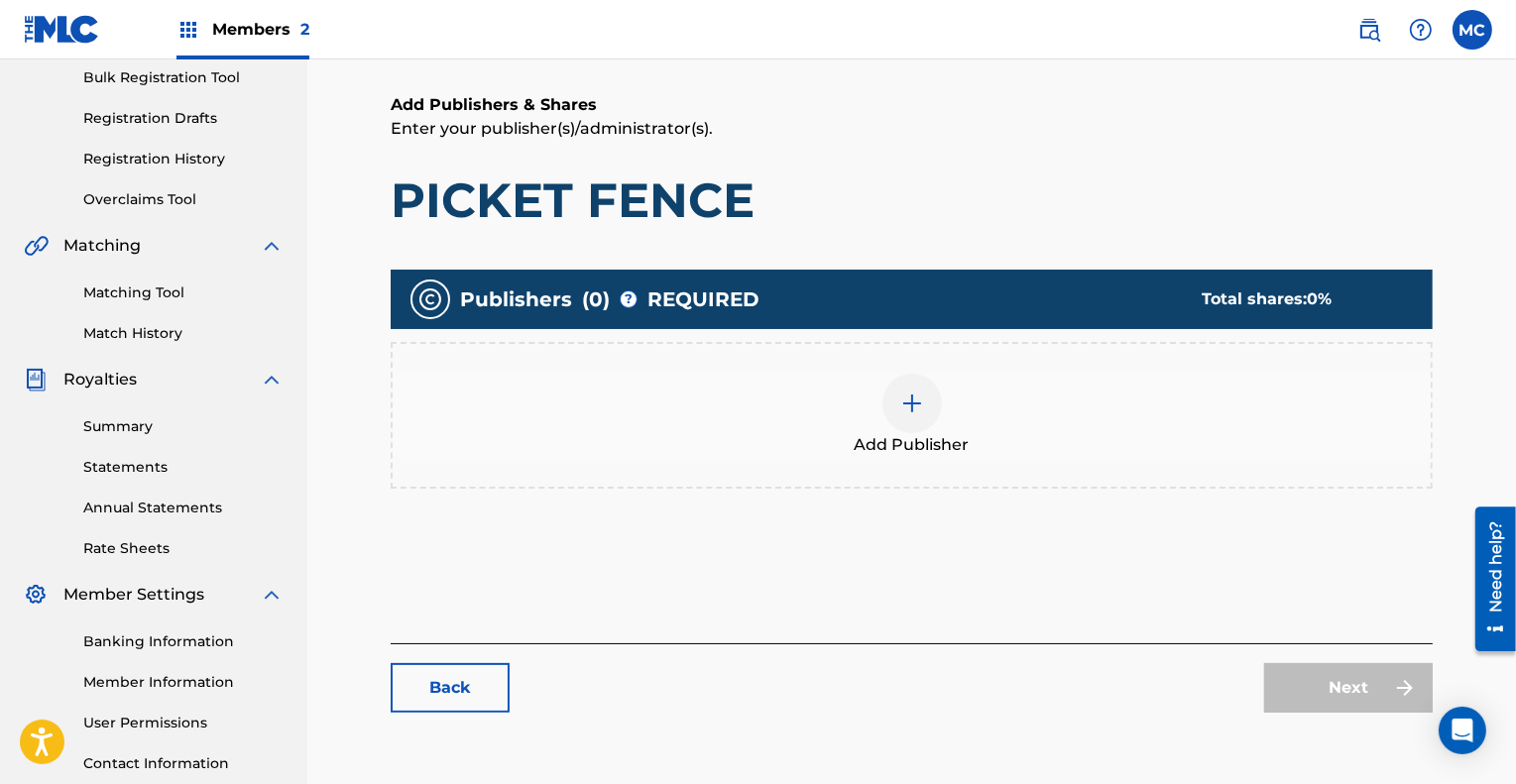 click at bounding box center [912, 403] 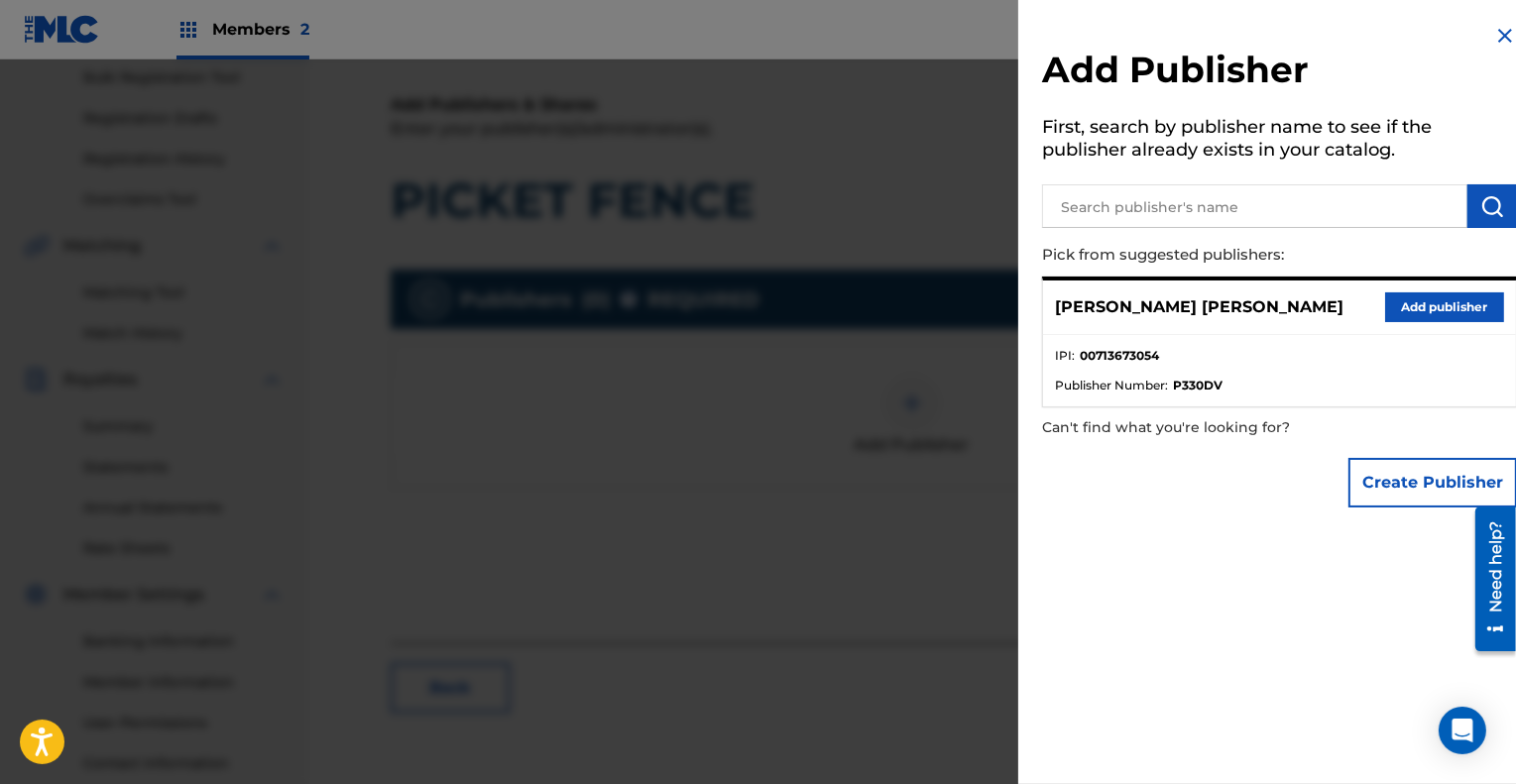click on "Add publisher" at bounding box center [1445, 307] 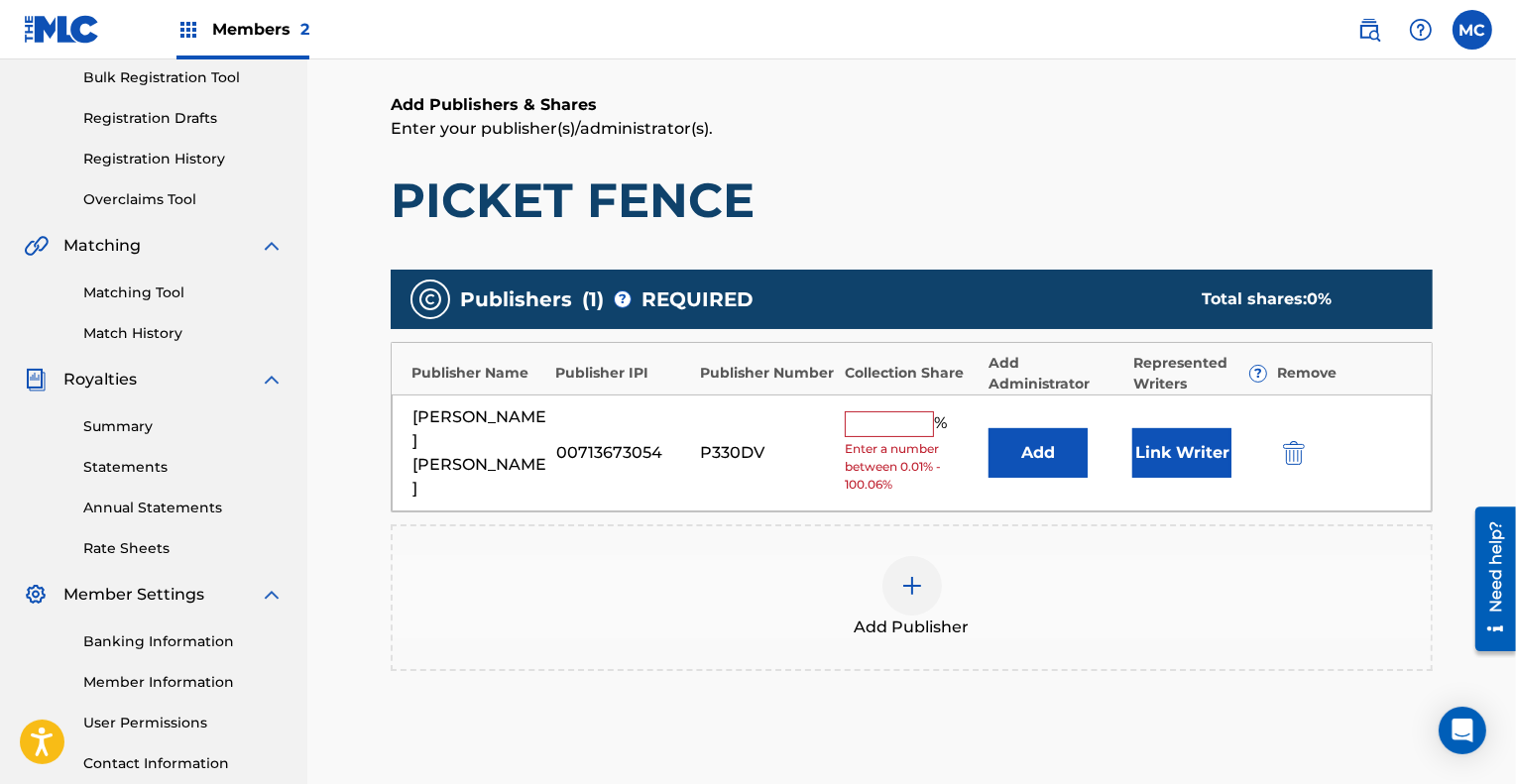 click at bounding box center (889, 424) 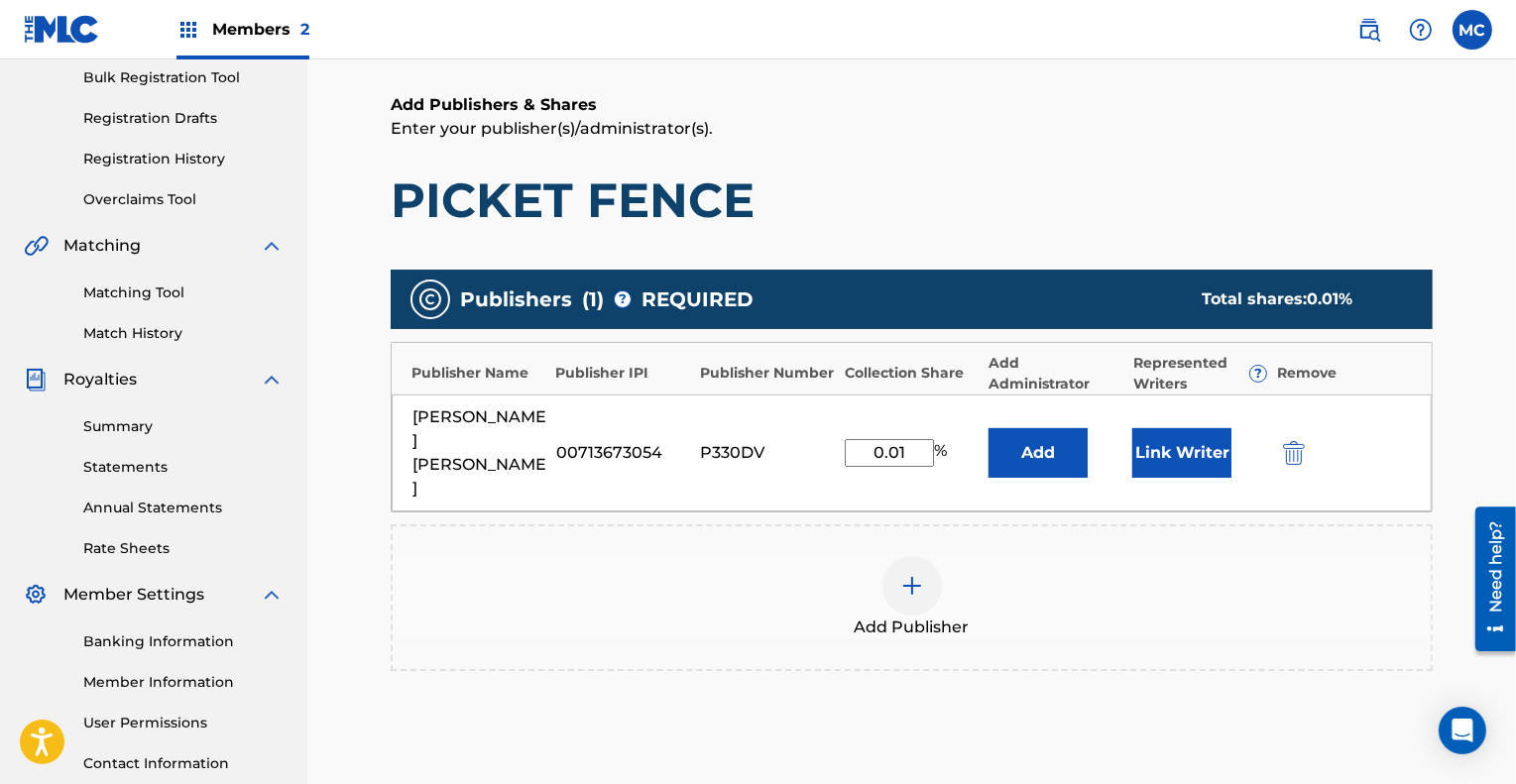 type on "0.01" 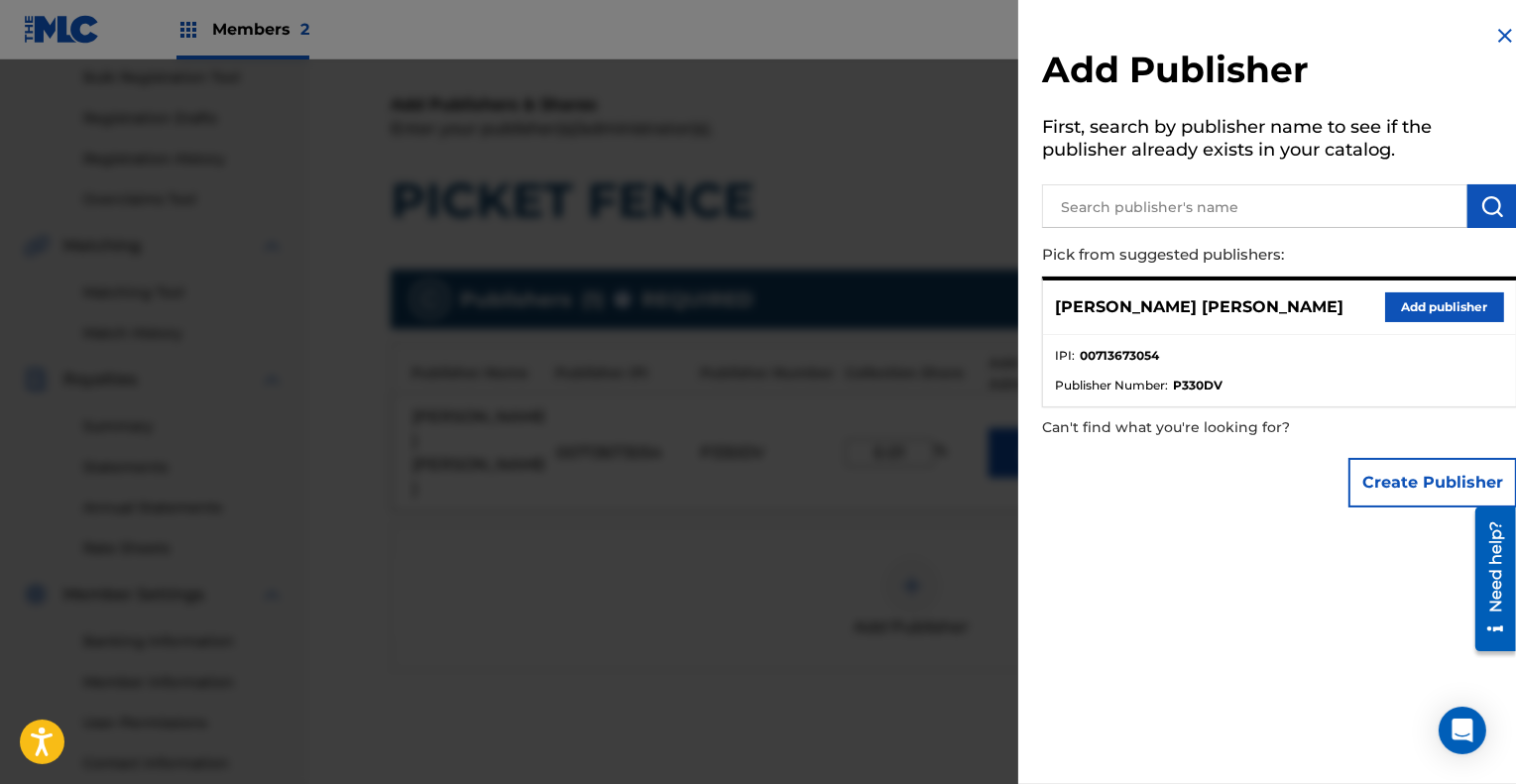 click at bounding box center (1505, 36) 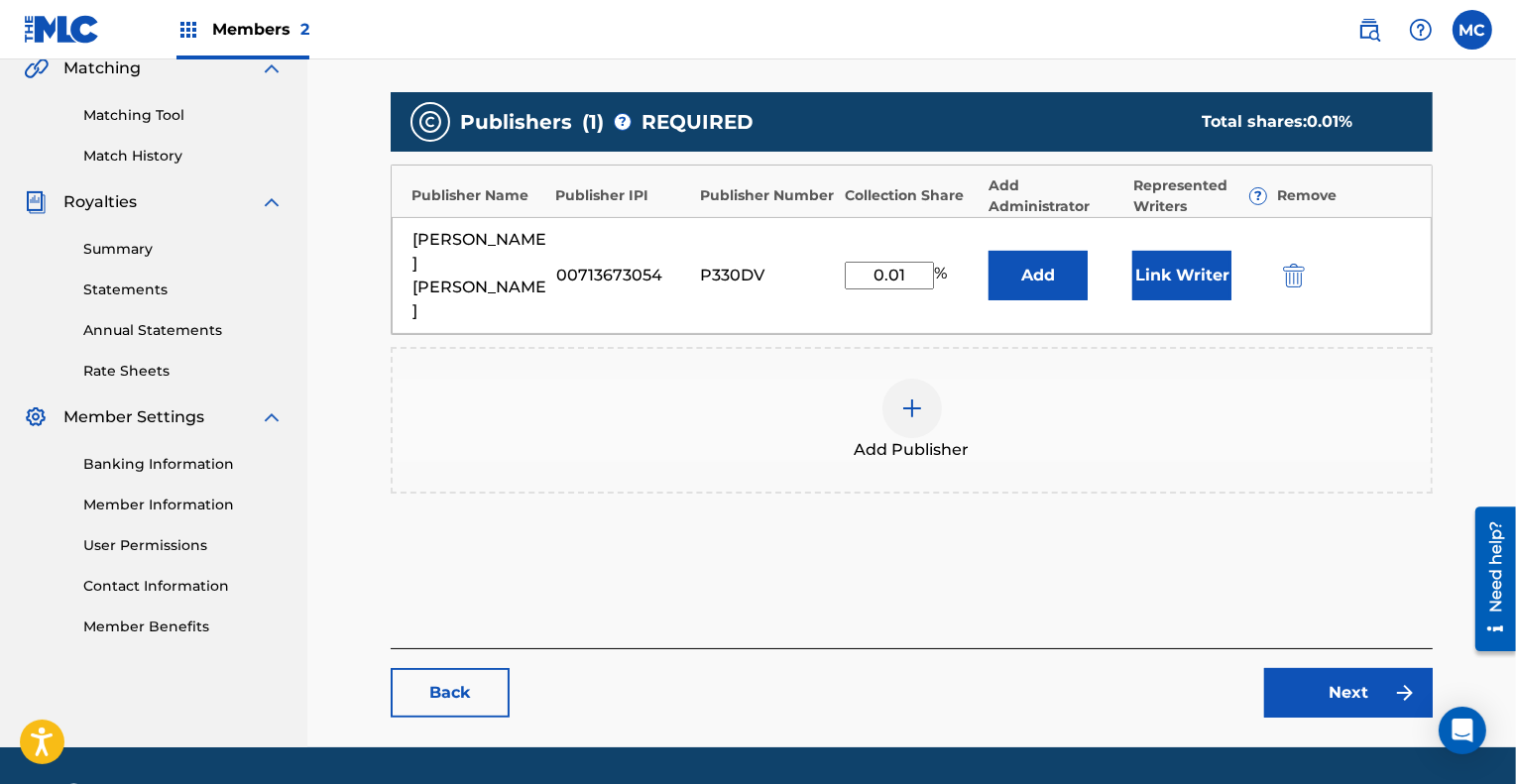 scroll, scrollTop: 485, scrollLeft: 0, axis: vertical 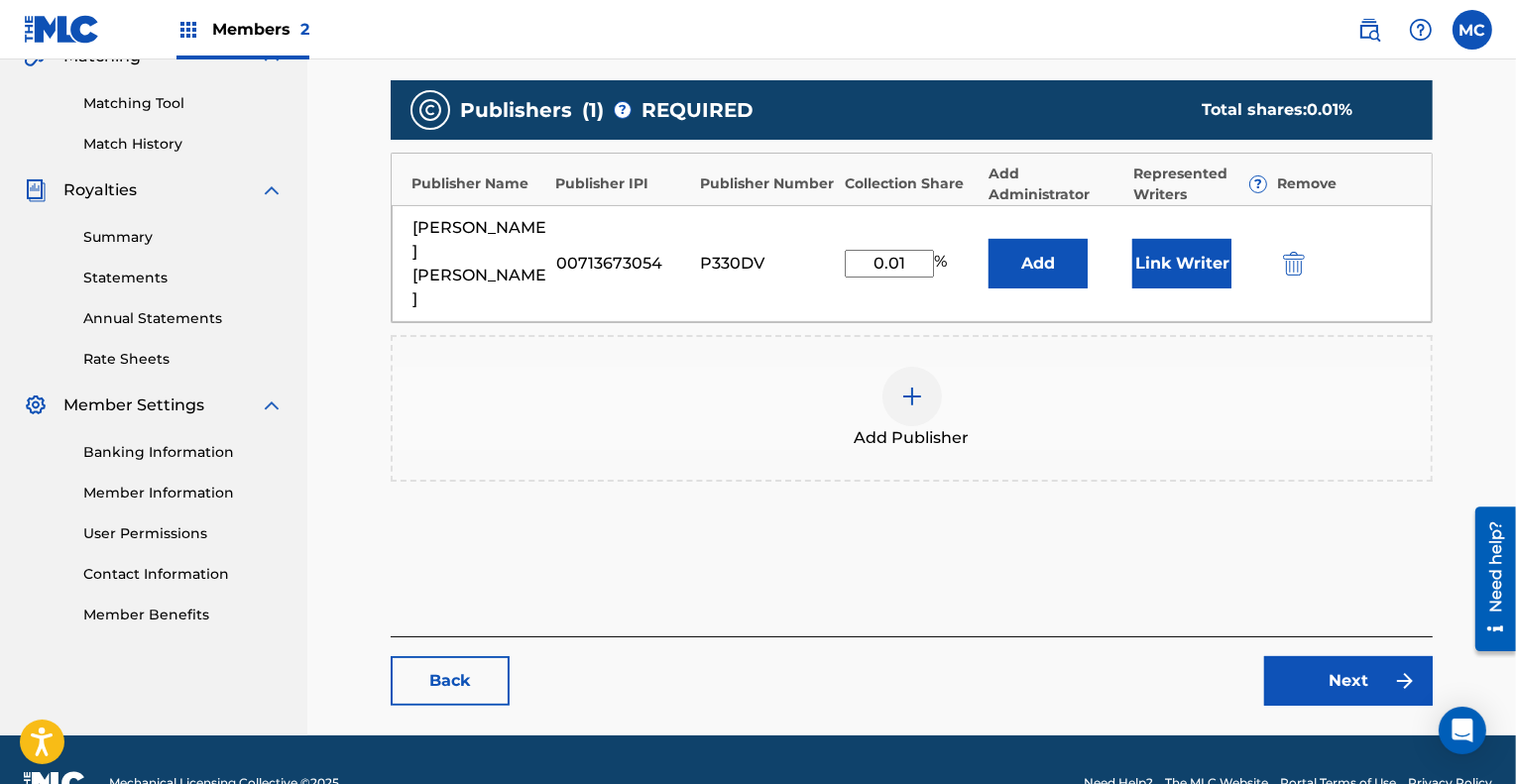 click on "Next" at bounding box center [1348, 681] 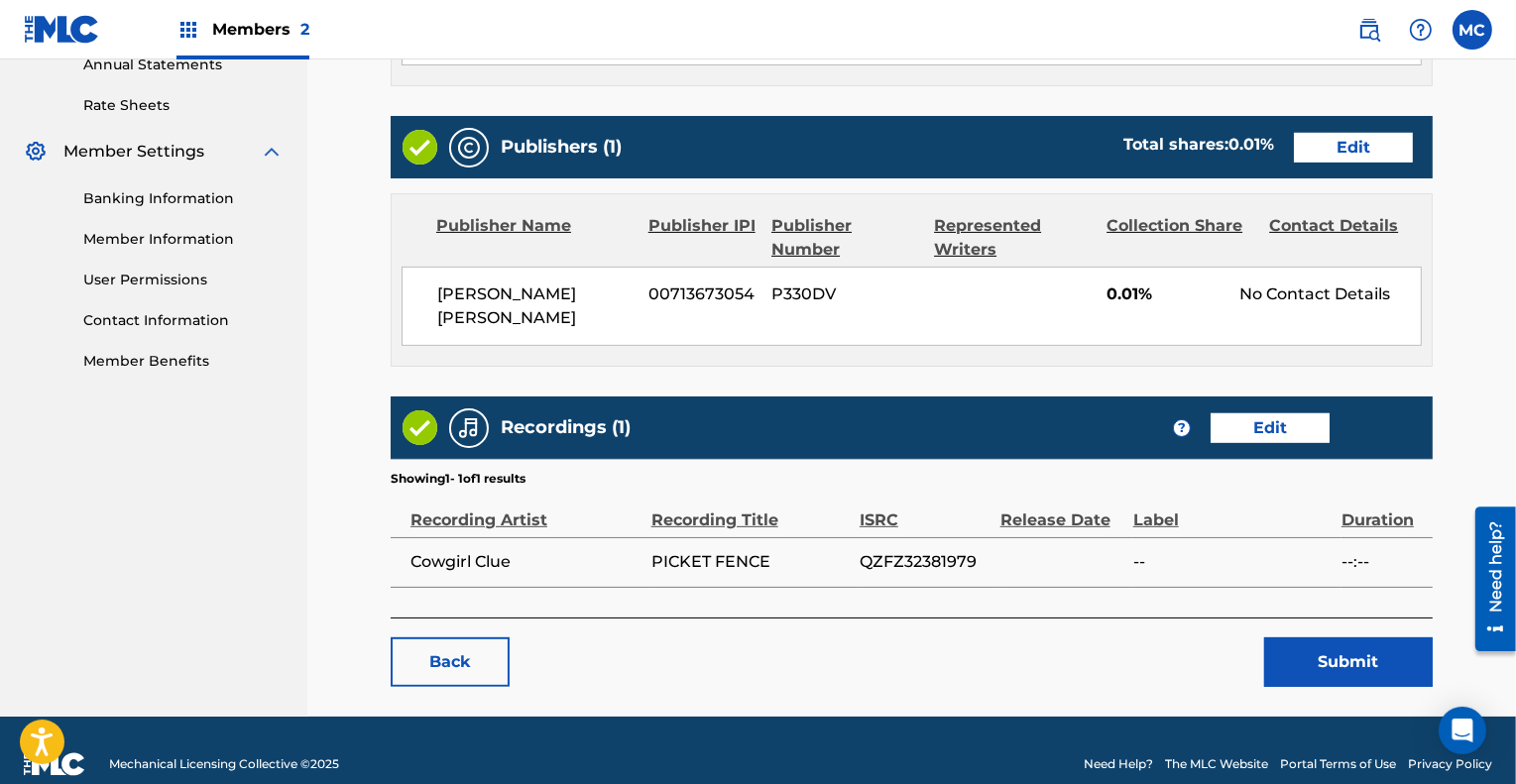 scroll, scrollTop: 739, scrollLeft: 0, axis: vertical 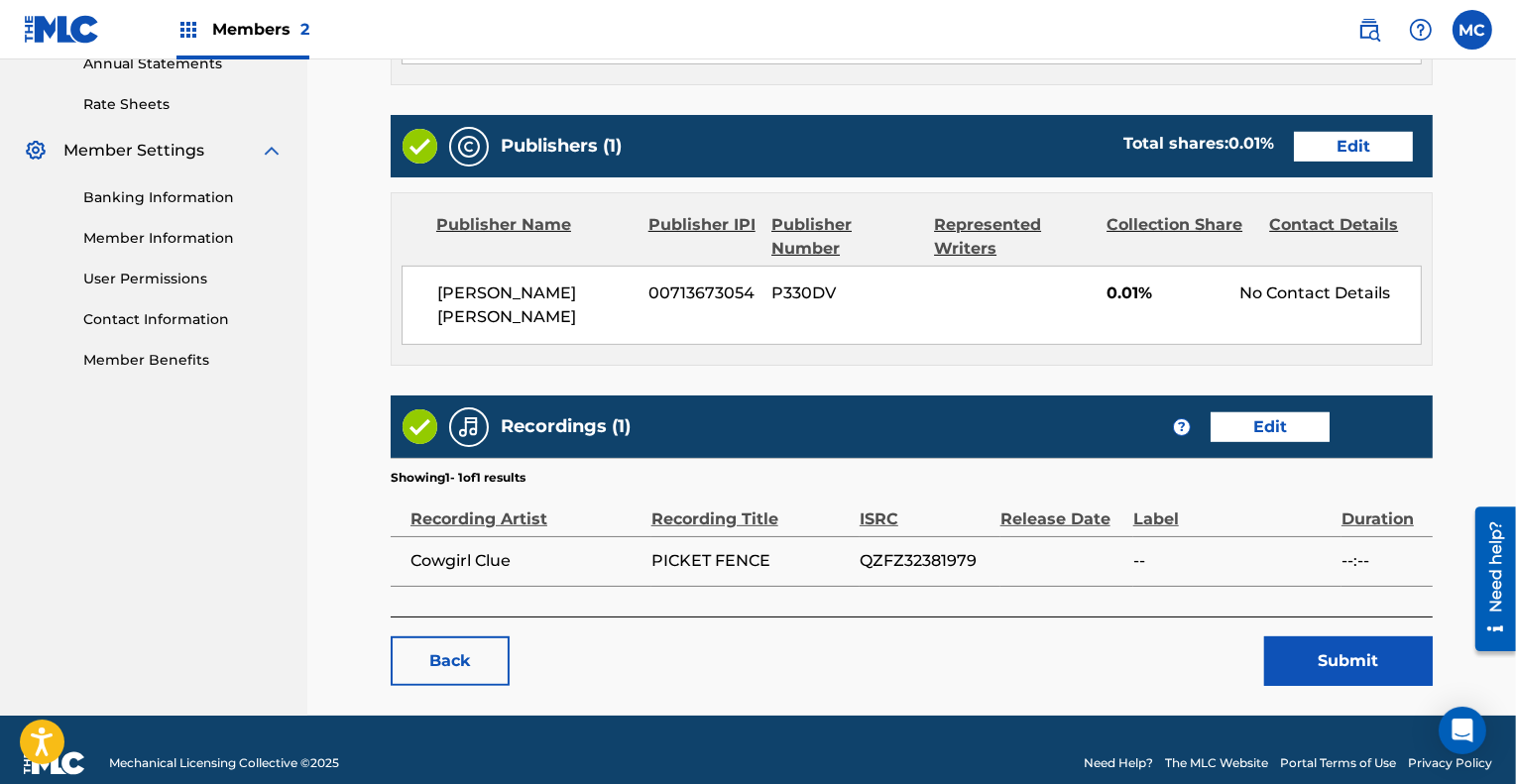 click on "Submit" at bounding box center (1348, 661) 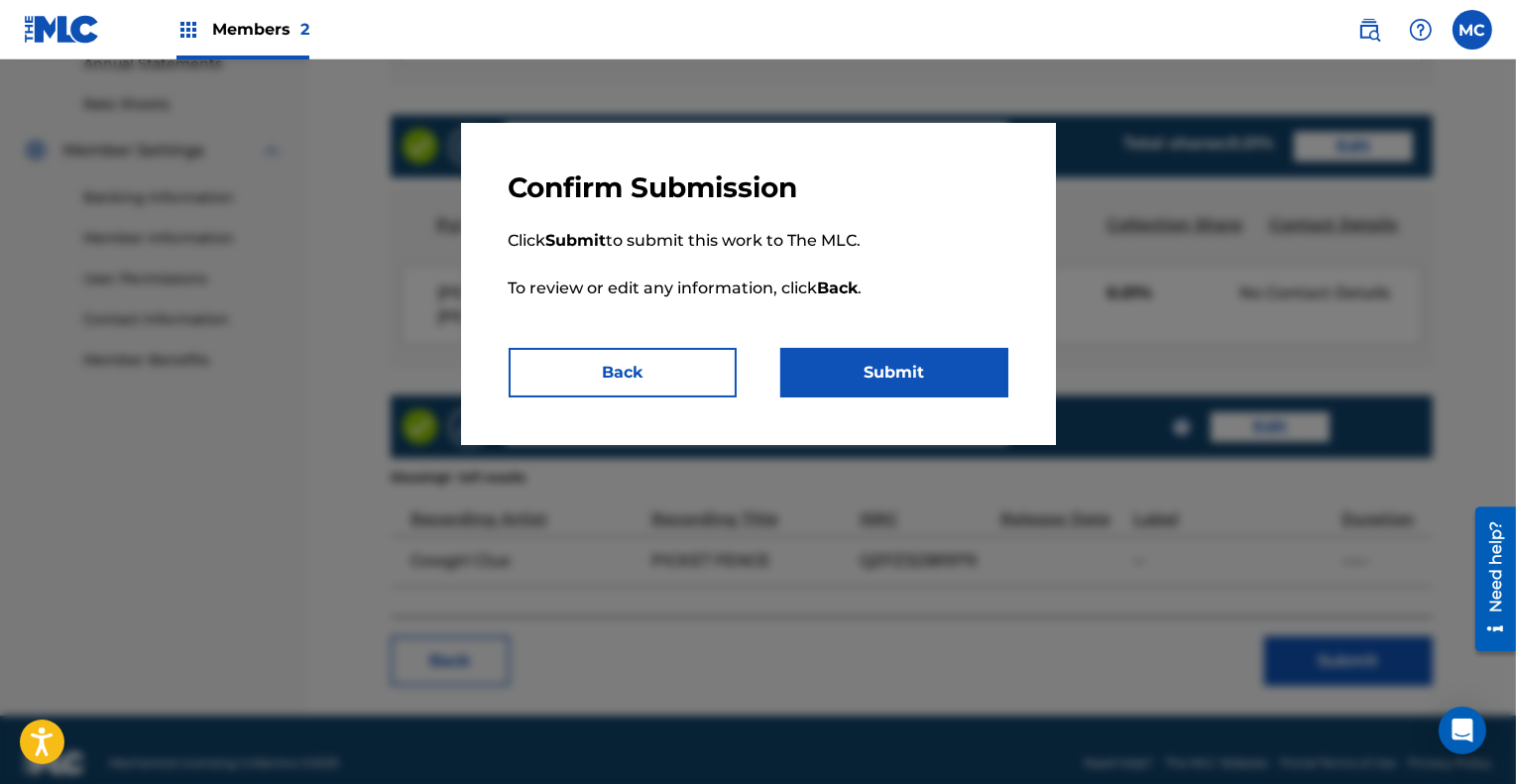 click on "Submit" at bounding box center (894, 373) 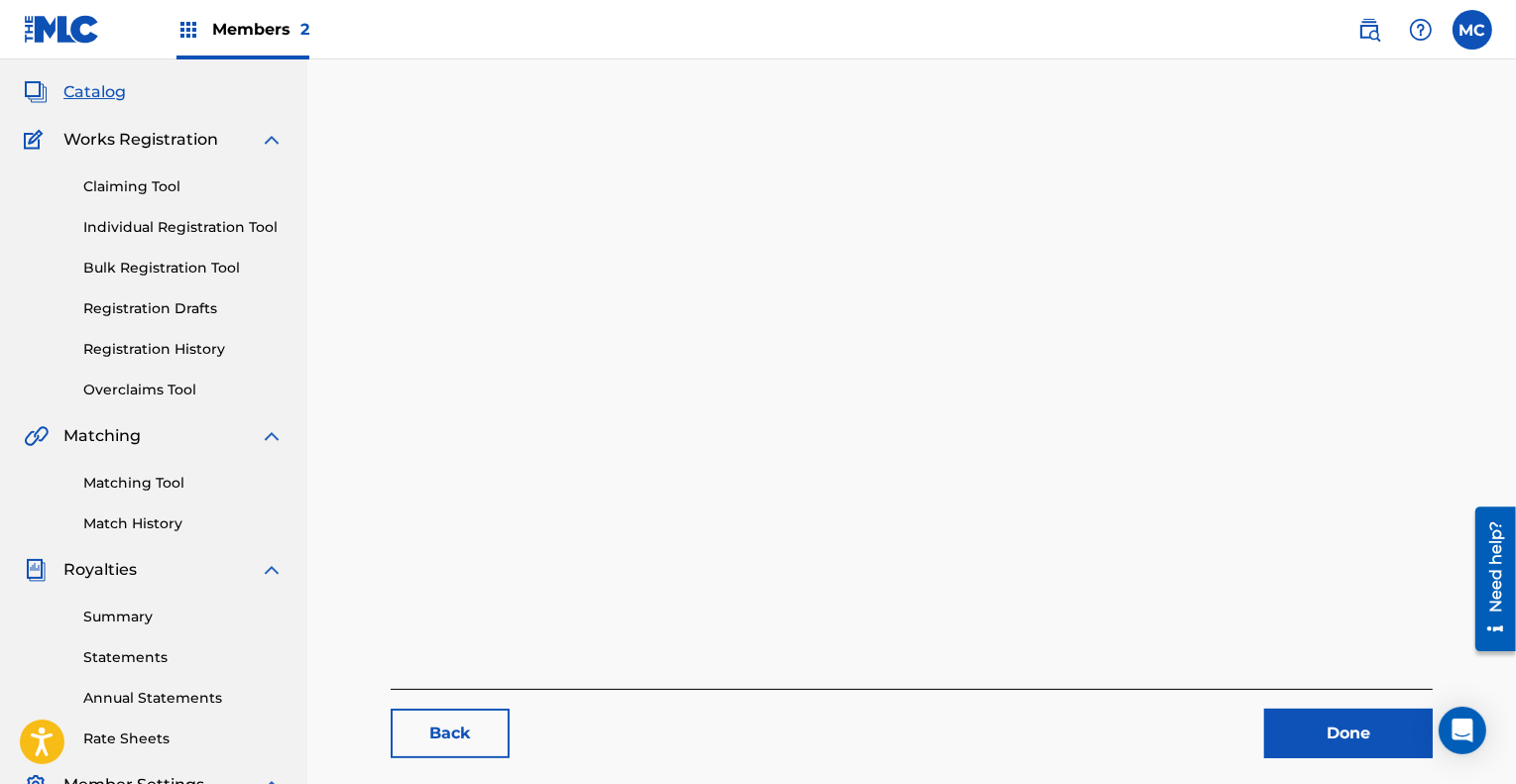 scroll, scrollTop: 0, scrollLeft: 0, axis: both 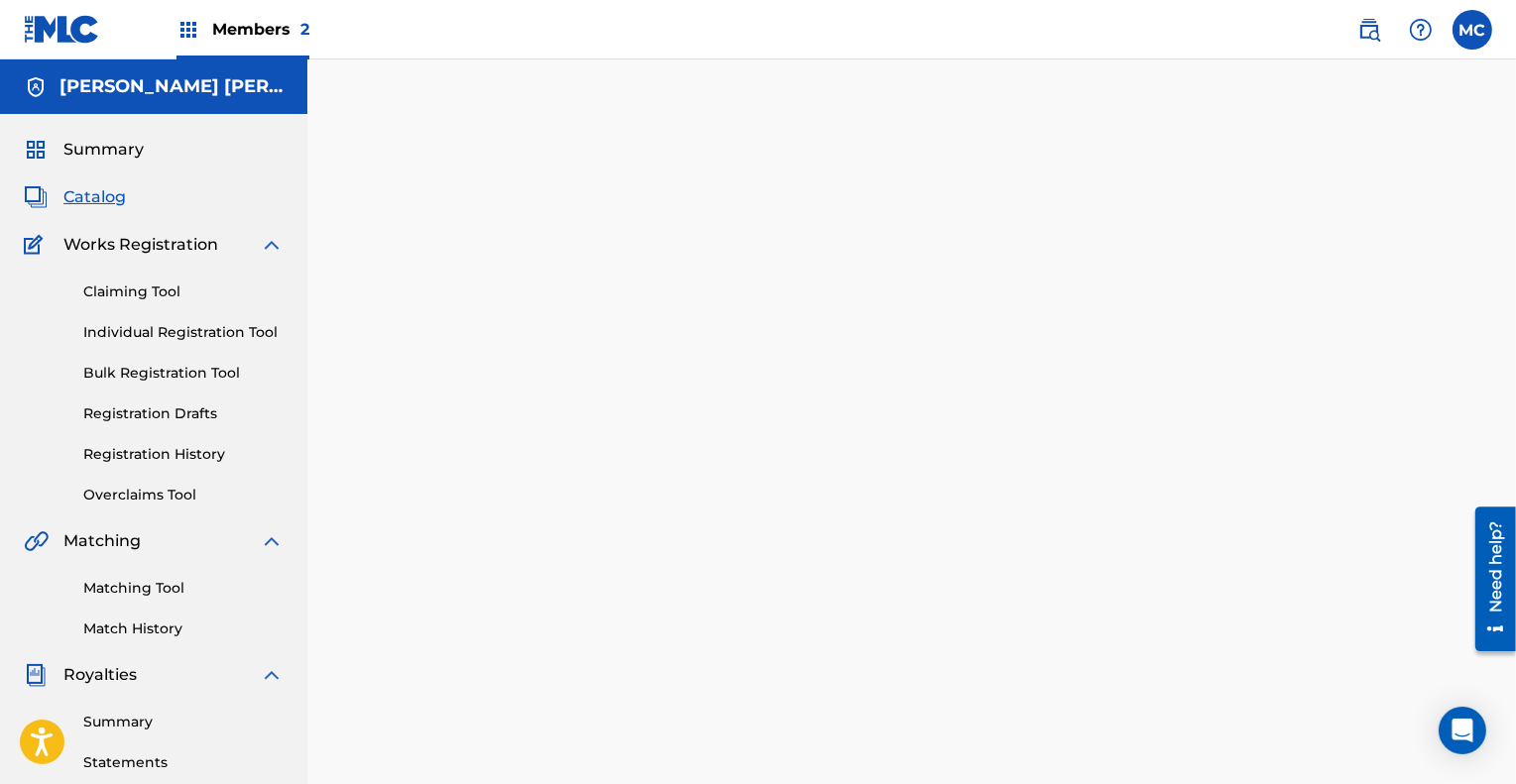 click on "Catalog" at bounding box center (94, 197) 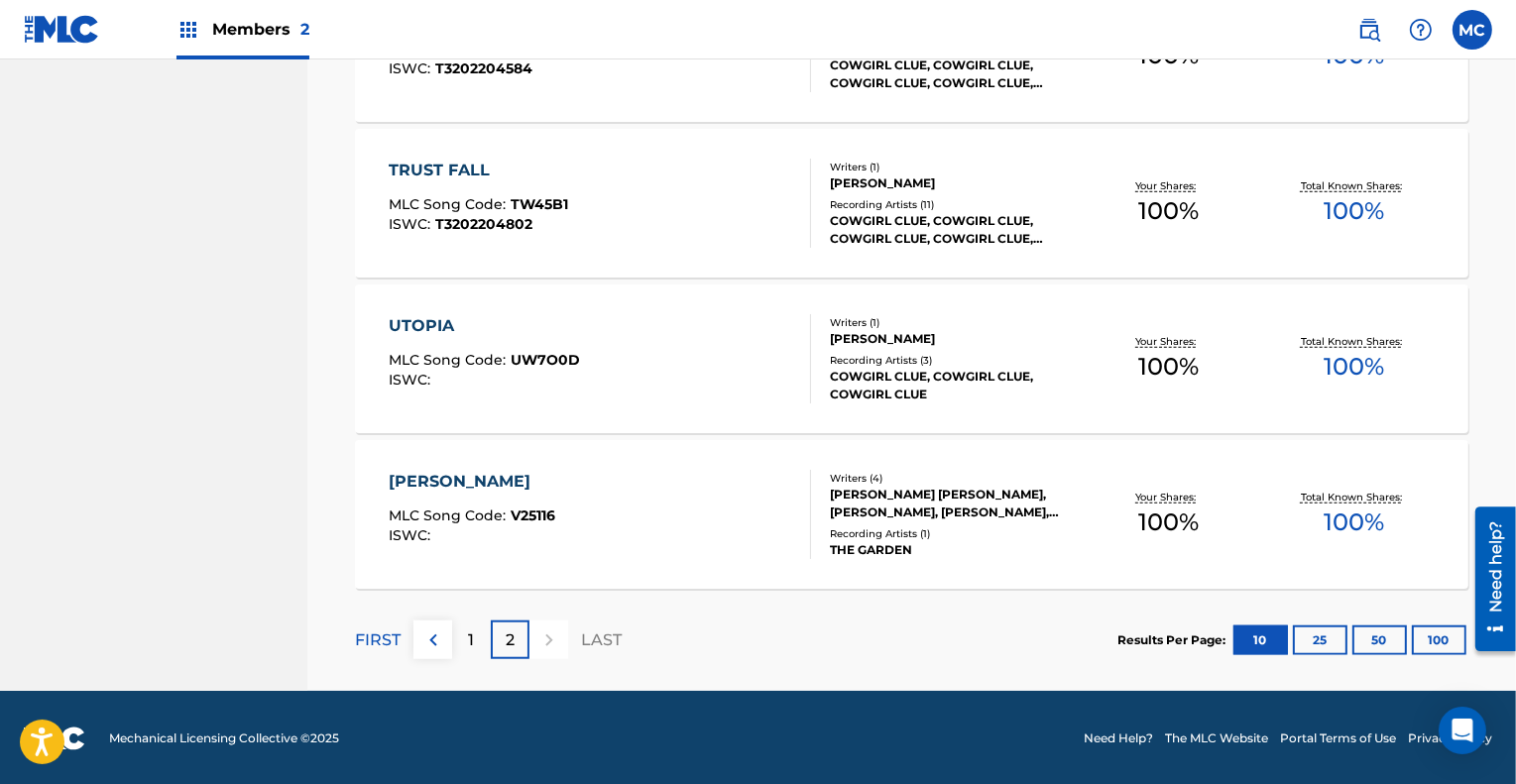 scroll, scrollTop: 1533, scrollLeft: 0, axis: vertical 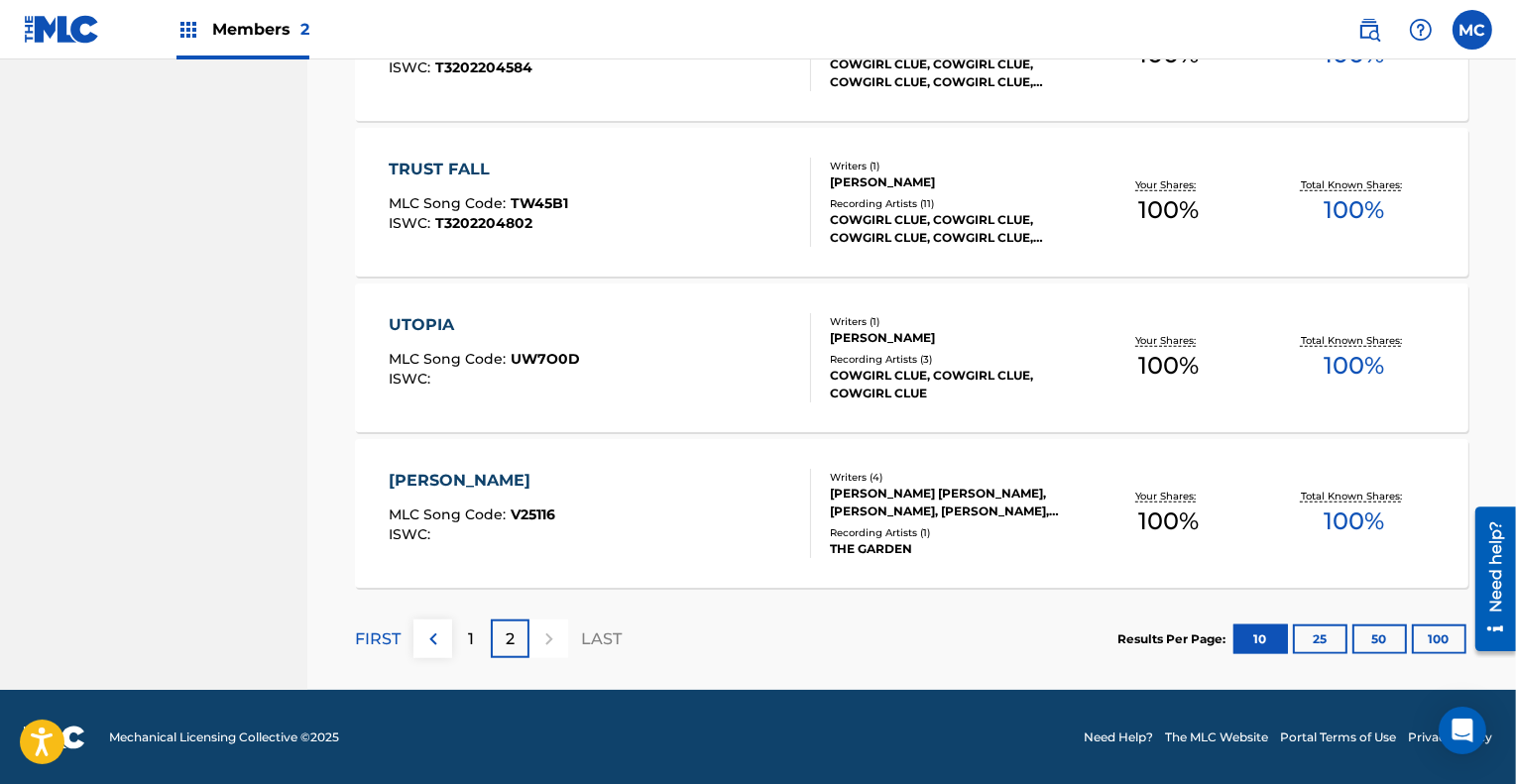 click on "1" at bounding box center [471, 638] 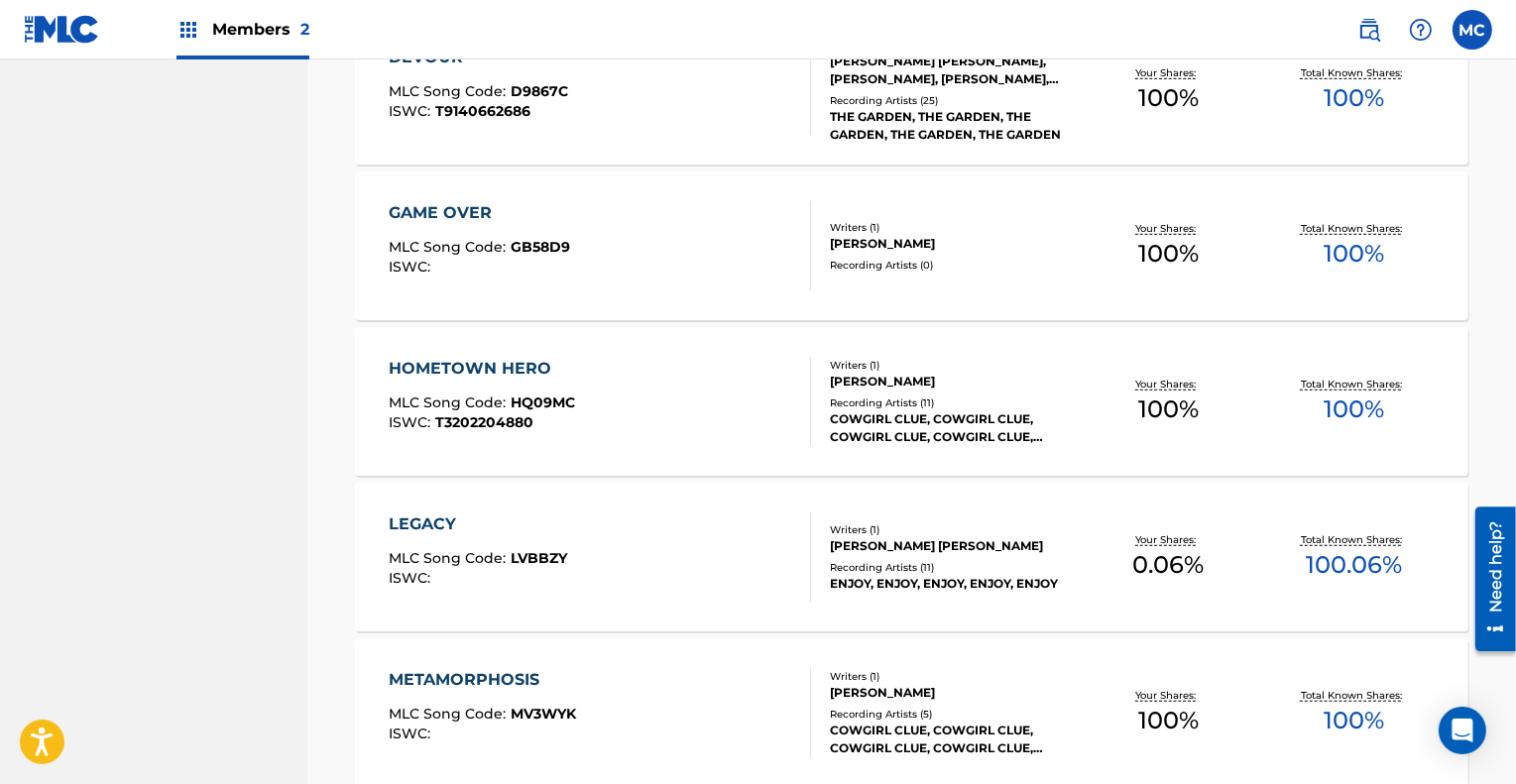 scroll, scrollTop: 1335, scrollLeft: 0, axis: vertical 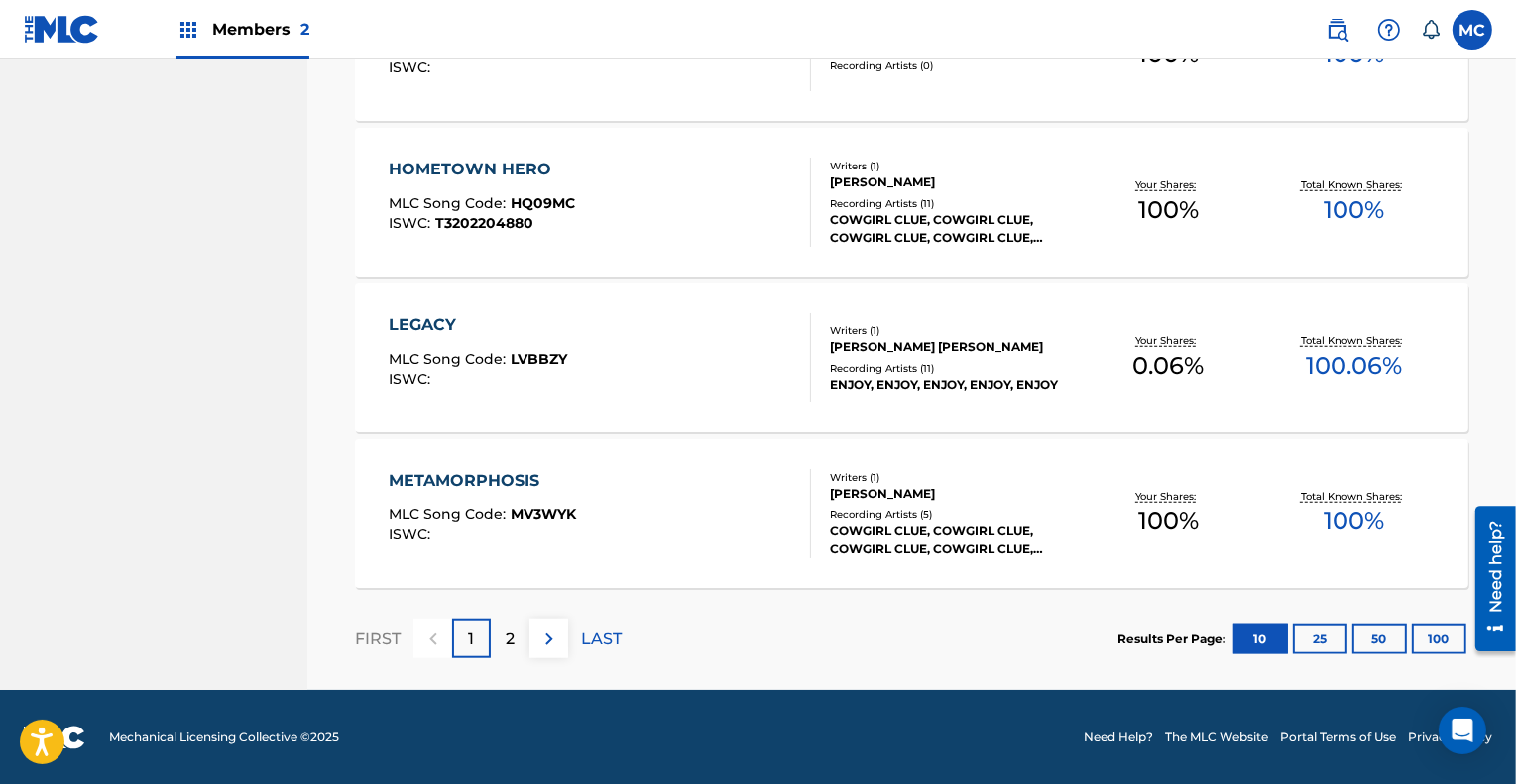 click on "2" at bounding box center (510, 638) 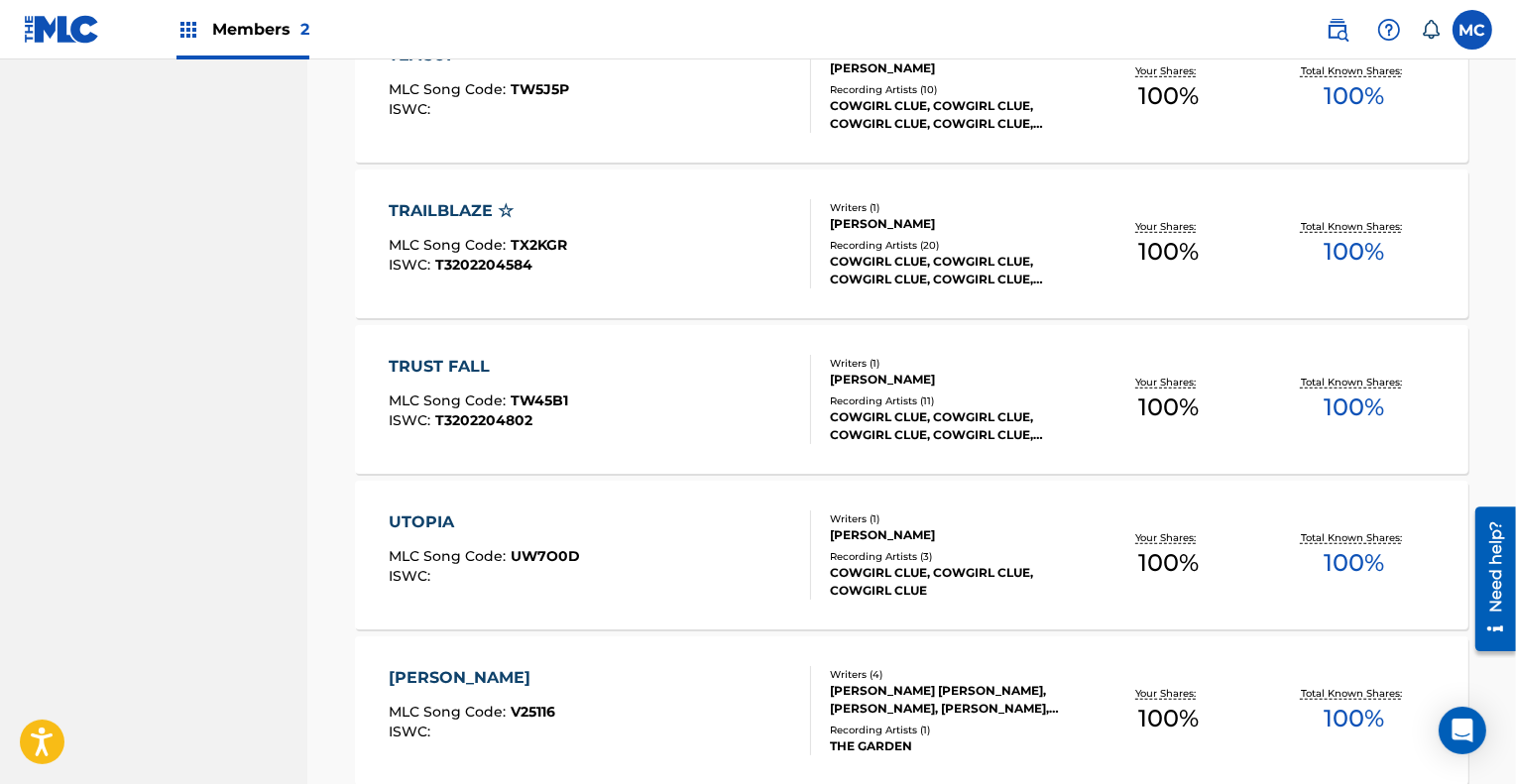 scroll, scrollTop: 1336, scrollLeft: 0, axis: vertical 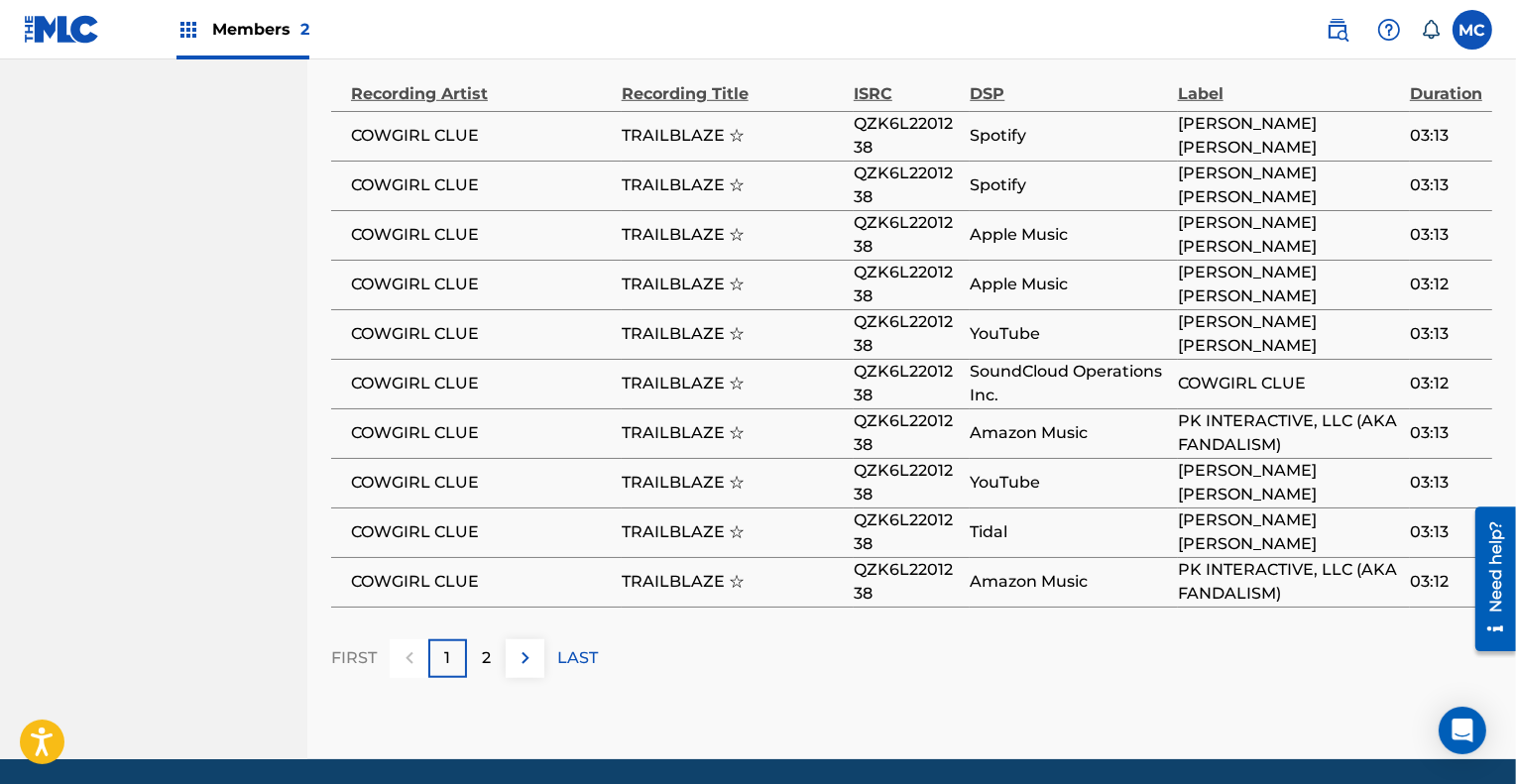 click on "2" at bounding box center [486, 658] 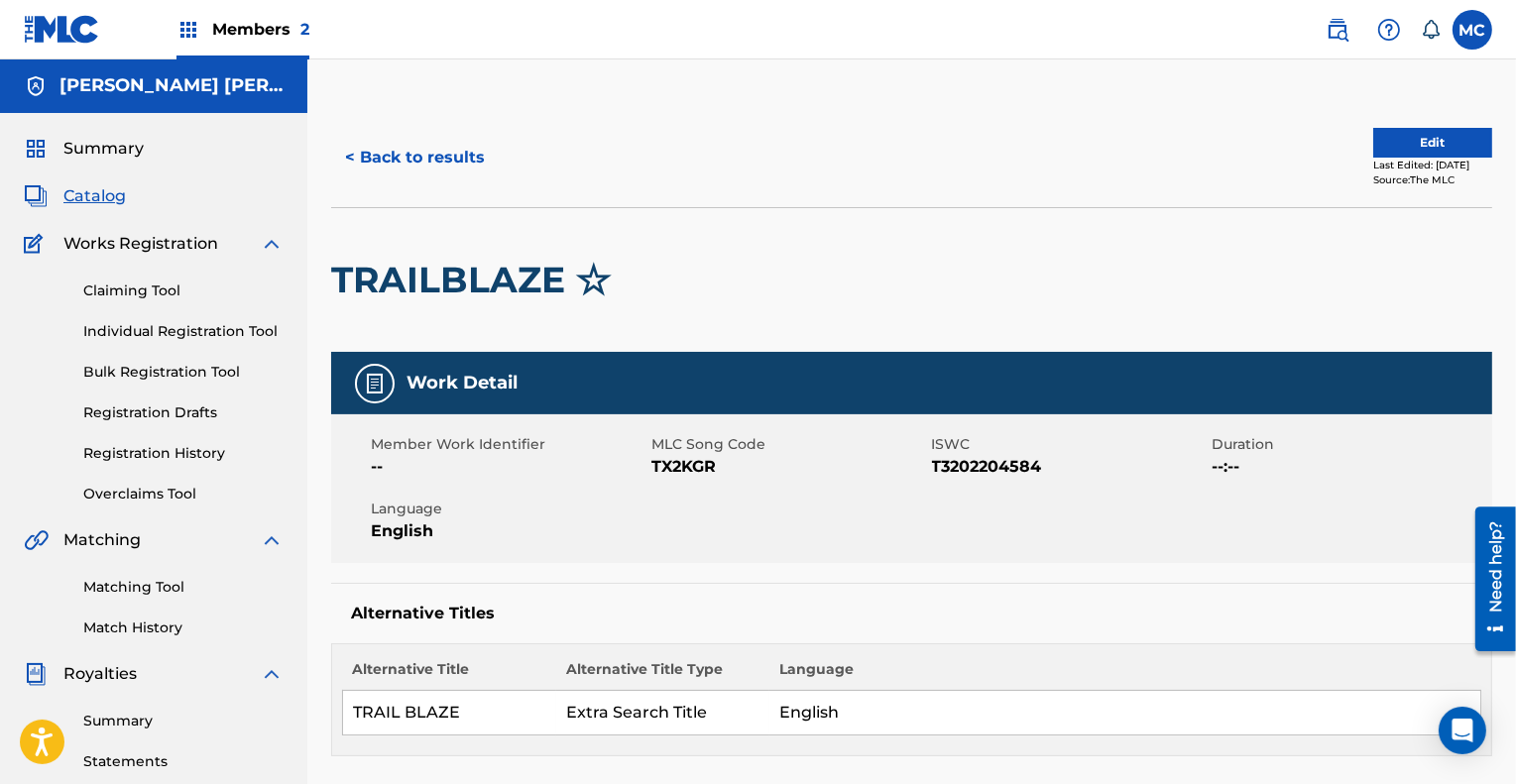 scroll, scrollTop: 0, scrollLeft: 0, axis: both 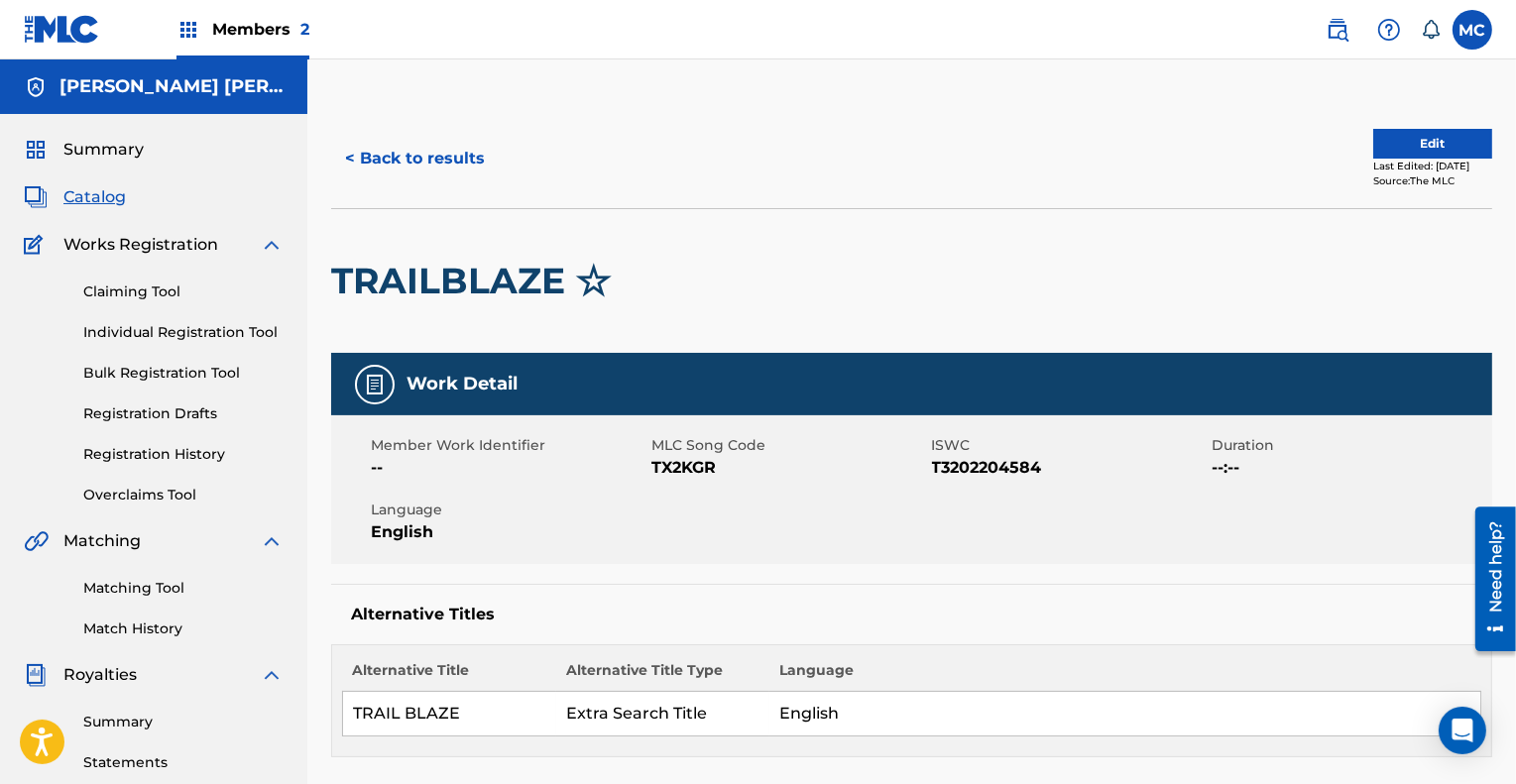 click on "Edit" at bounding box center (1433, 144) 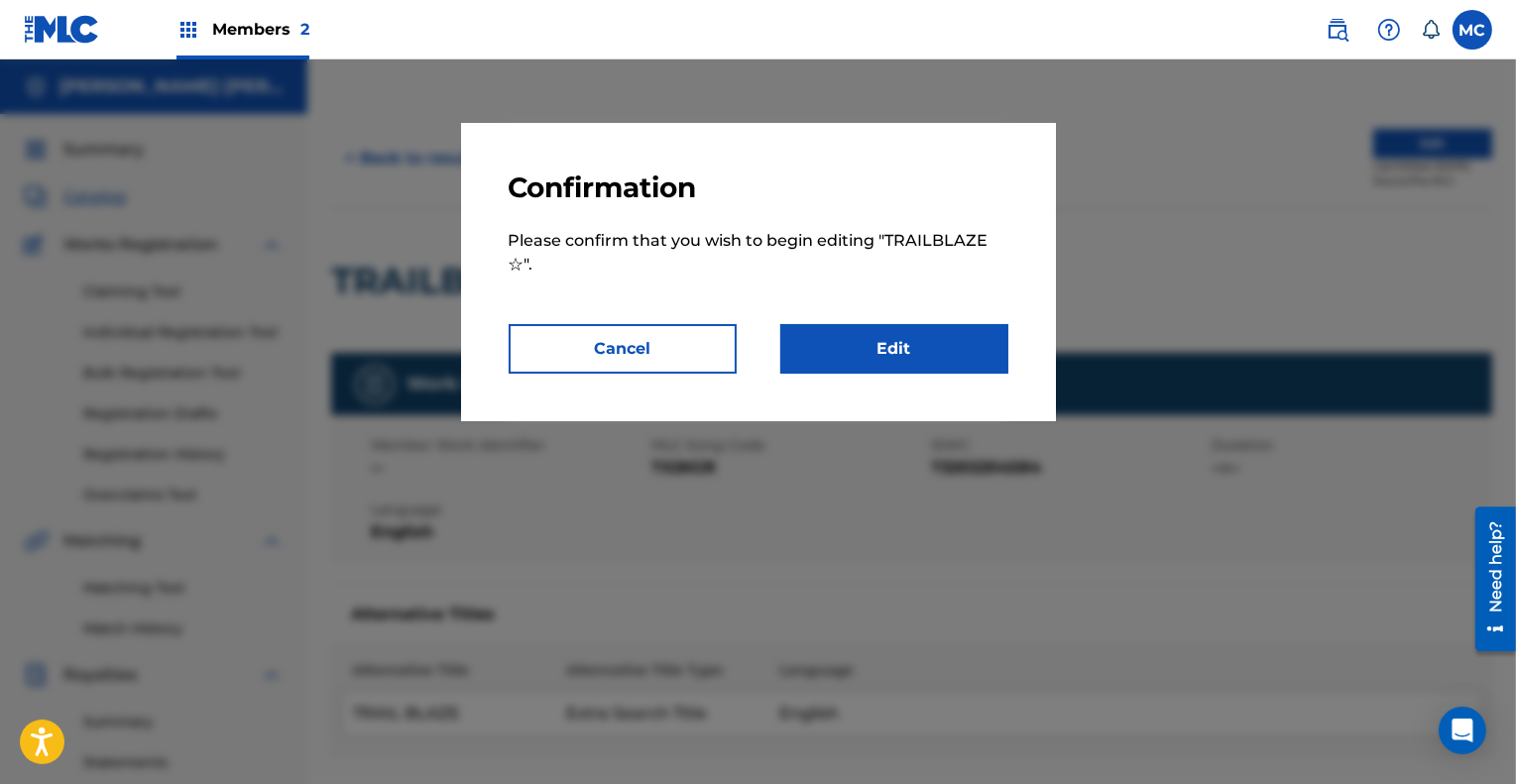 click on "Edit" at bounding box center (894, 349) 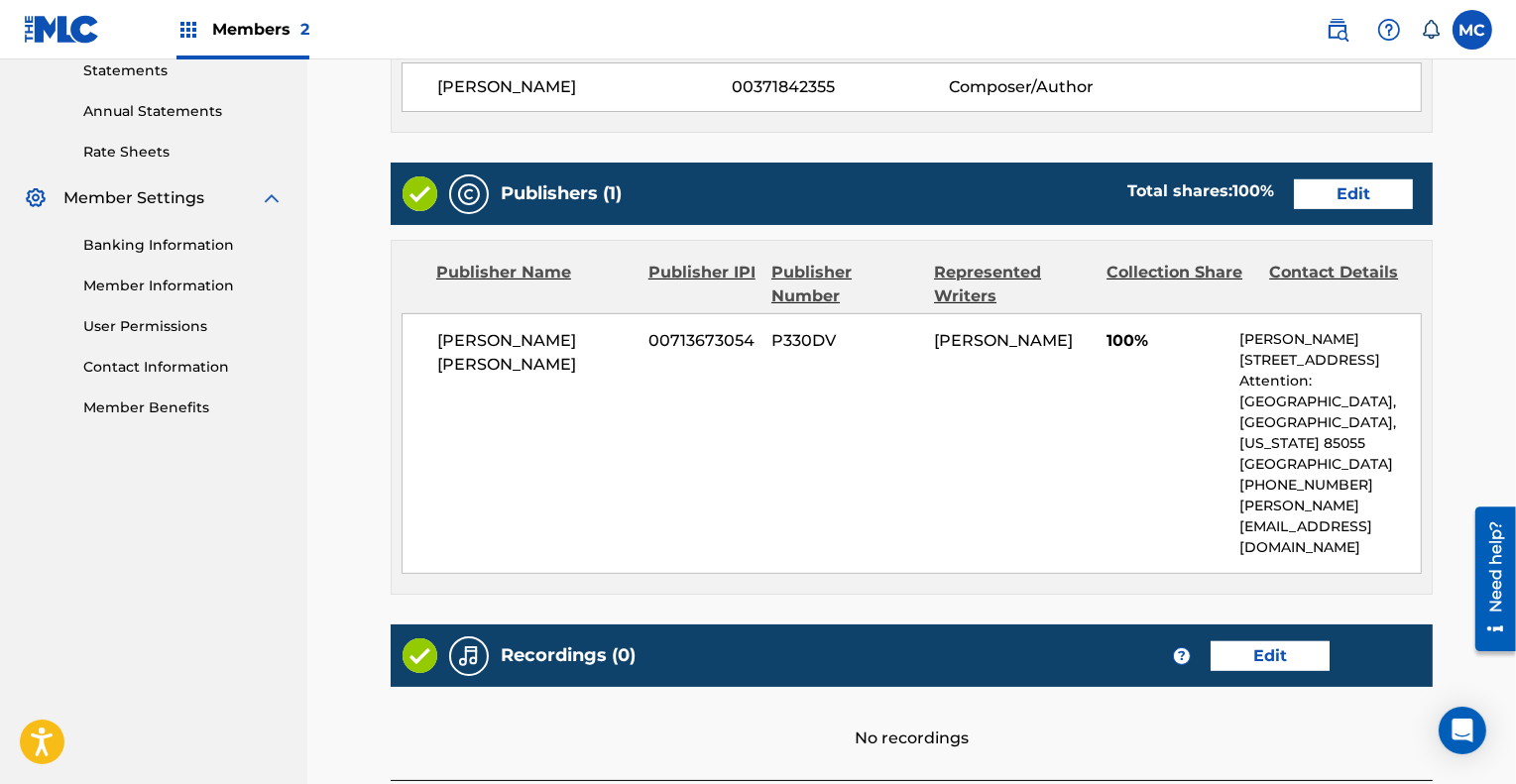 scroll, scrollTop: 693, scrollLeft: 0, axis: vertical 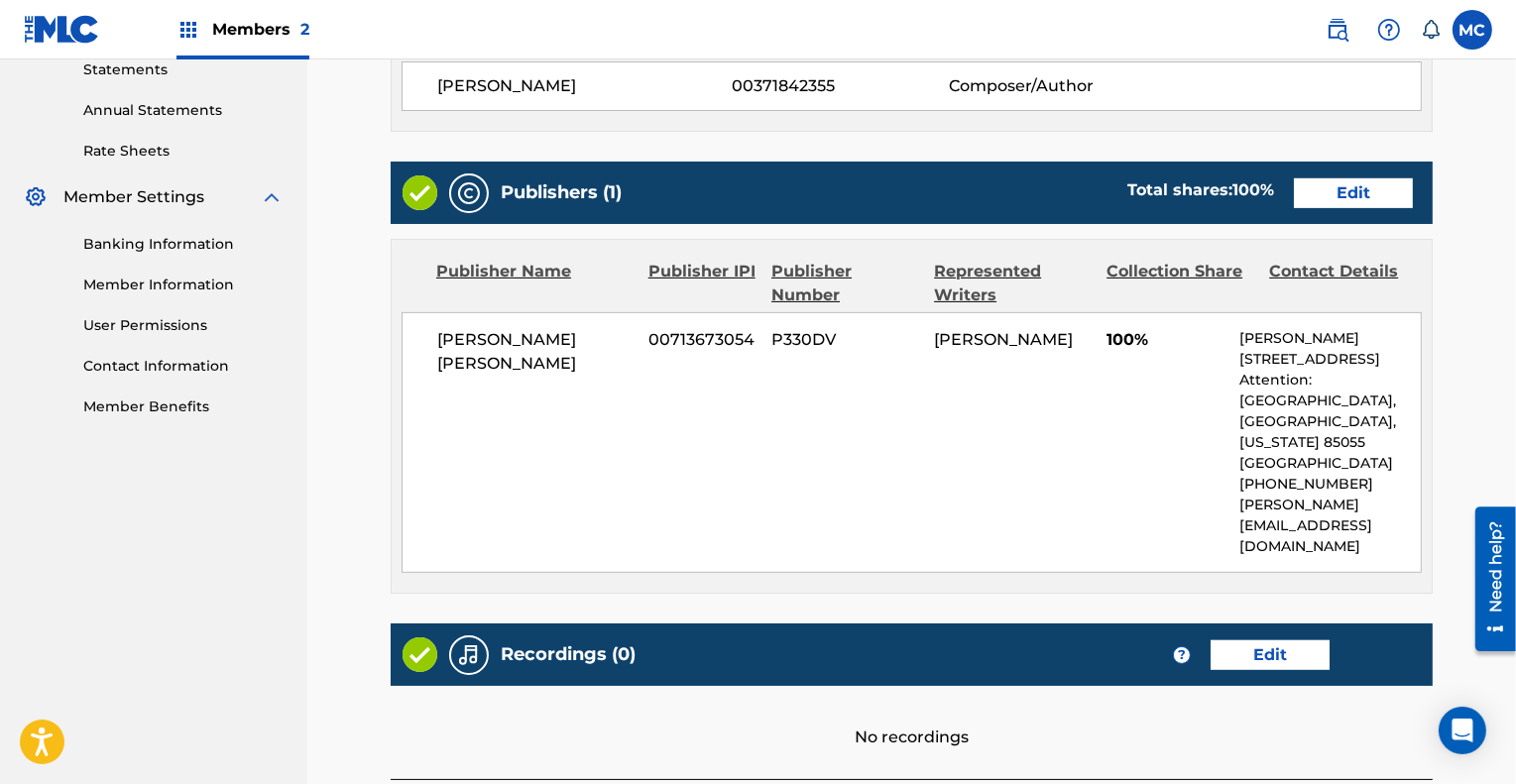 click on "Edit" at bounding box center [1353, 193] 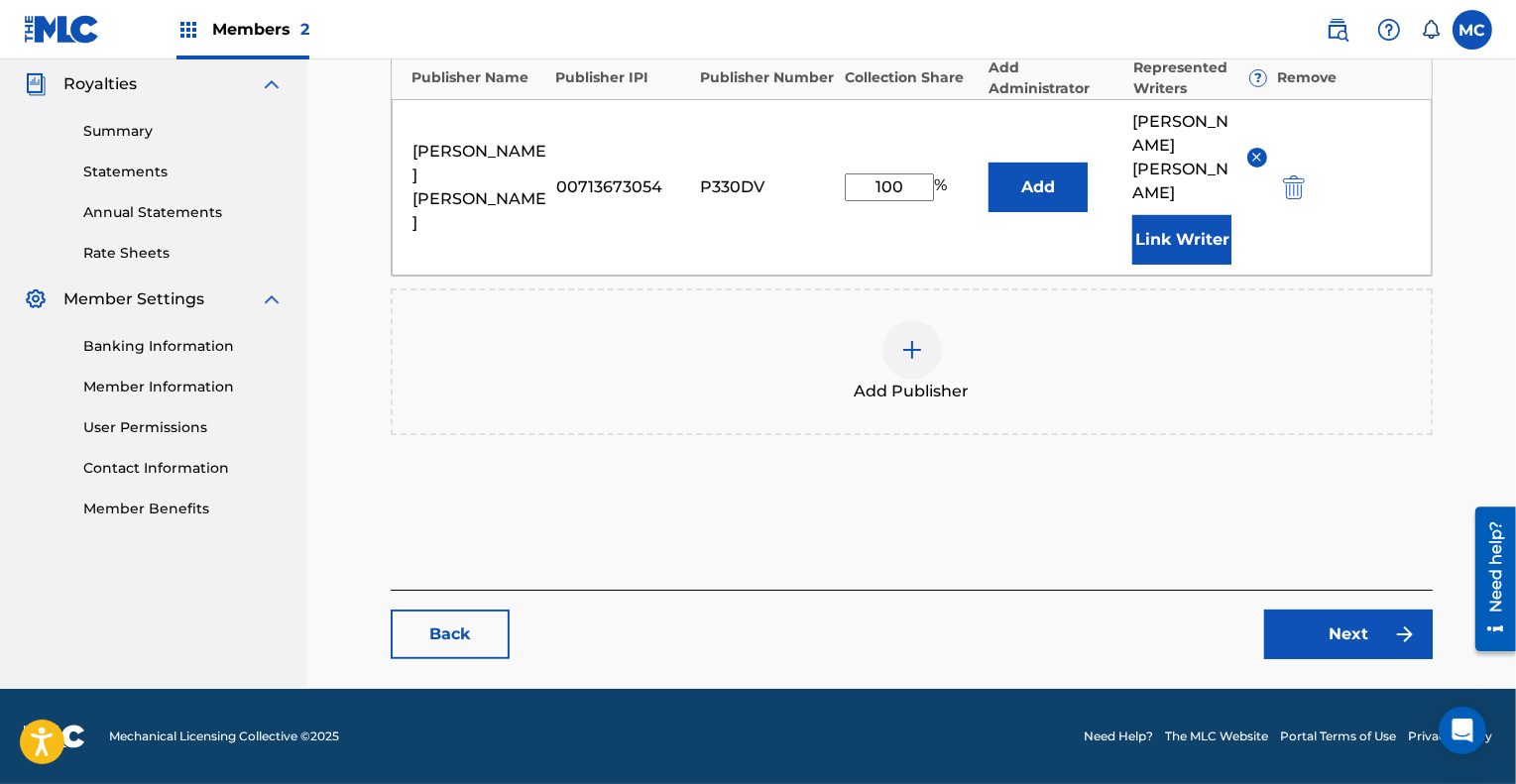 scroll, scrollTop: 0, scrollLeft: 0, axis: both 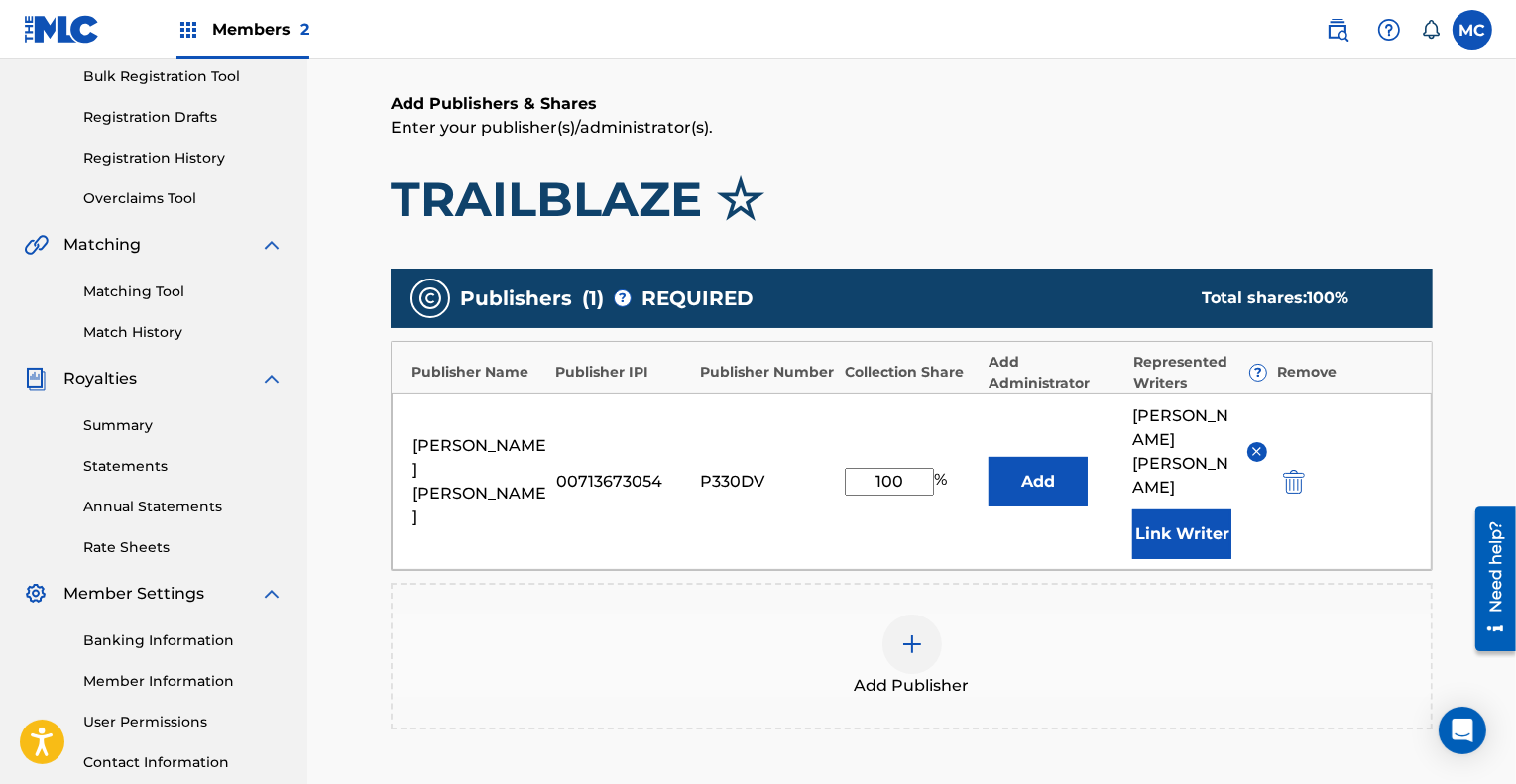 click on "100" at bounding box center (889, 482) 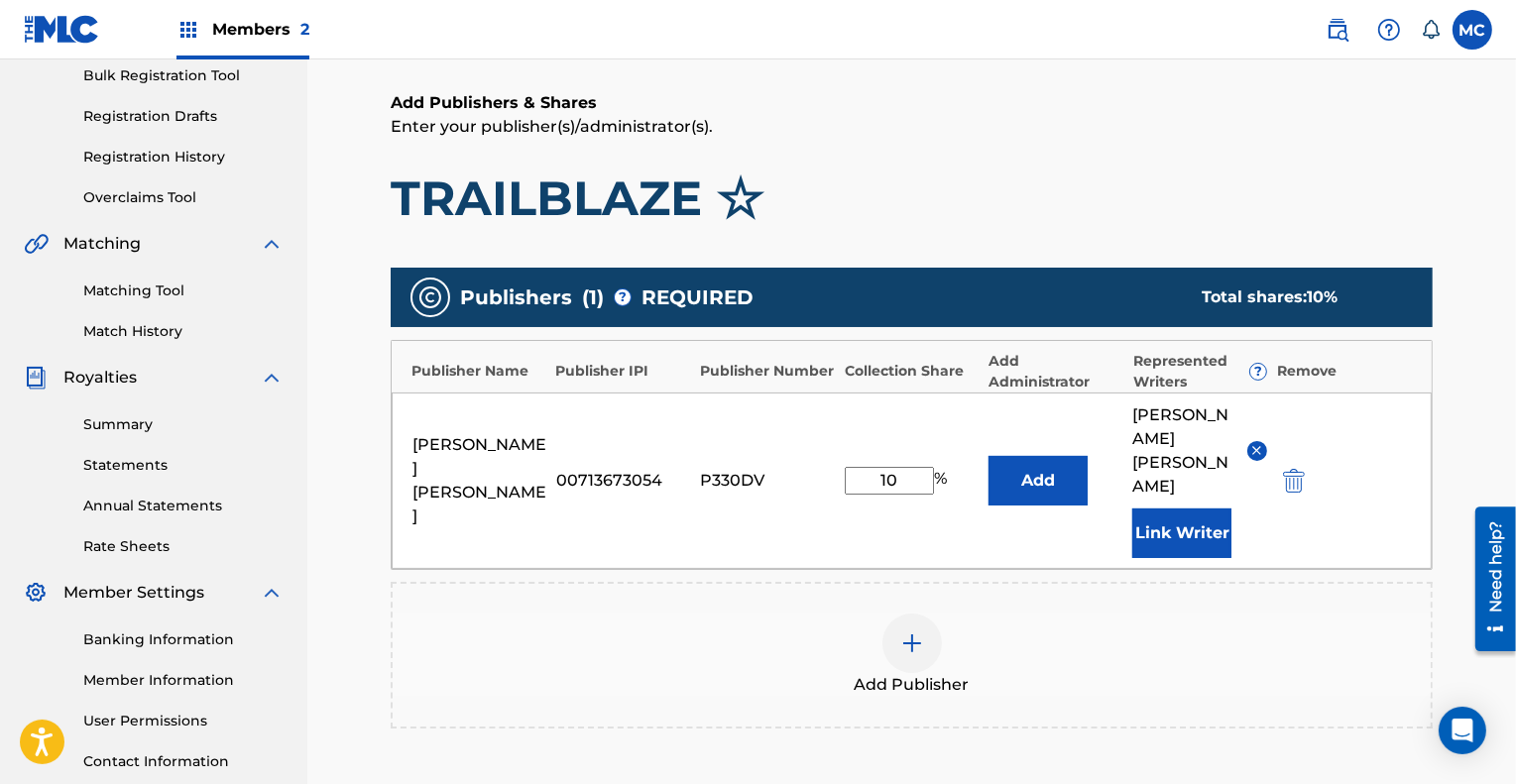 type on "1" 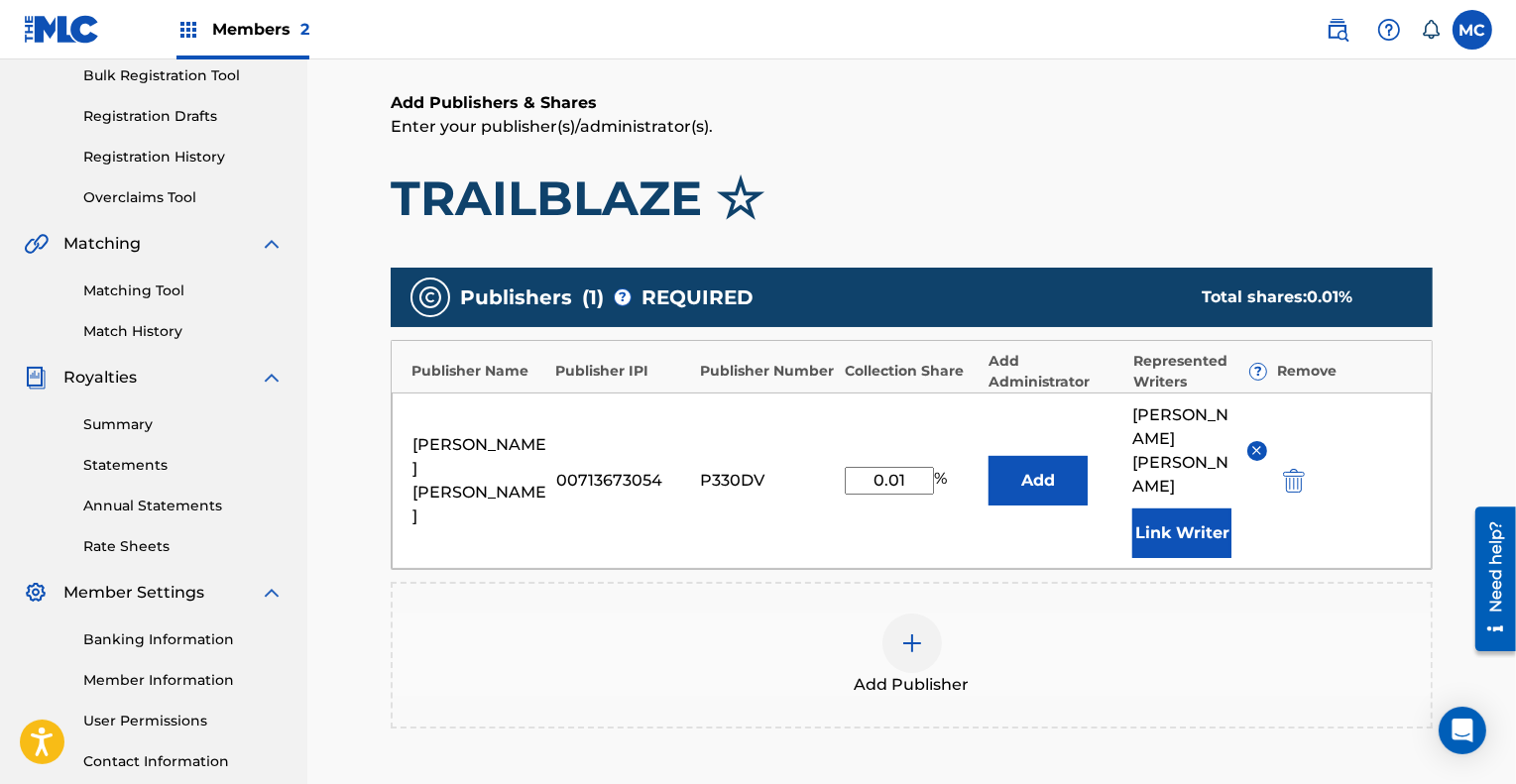 type on "0.01" 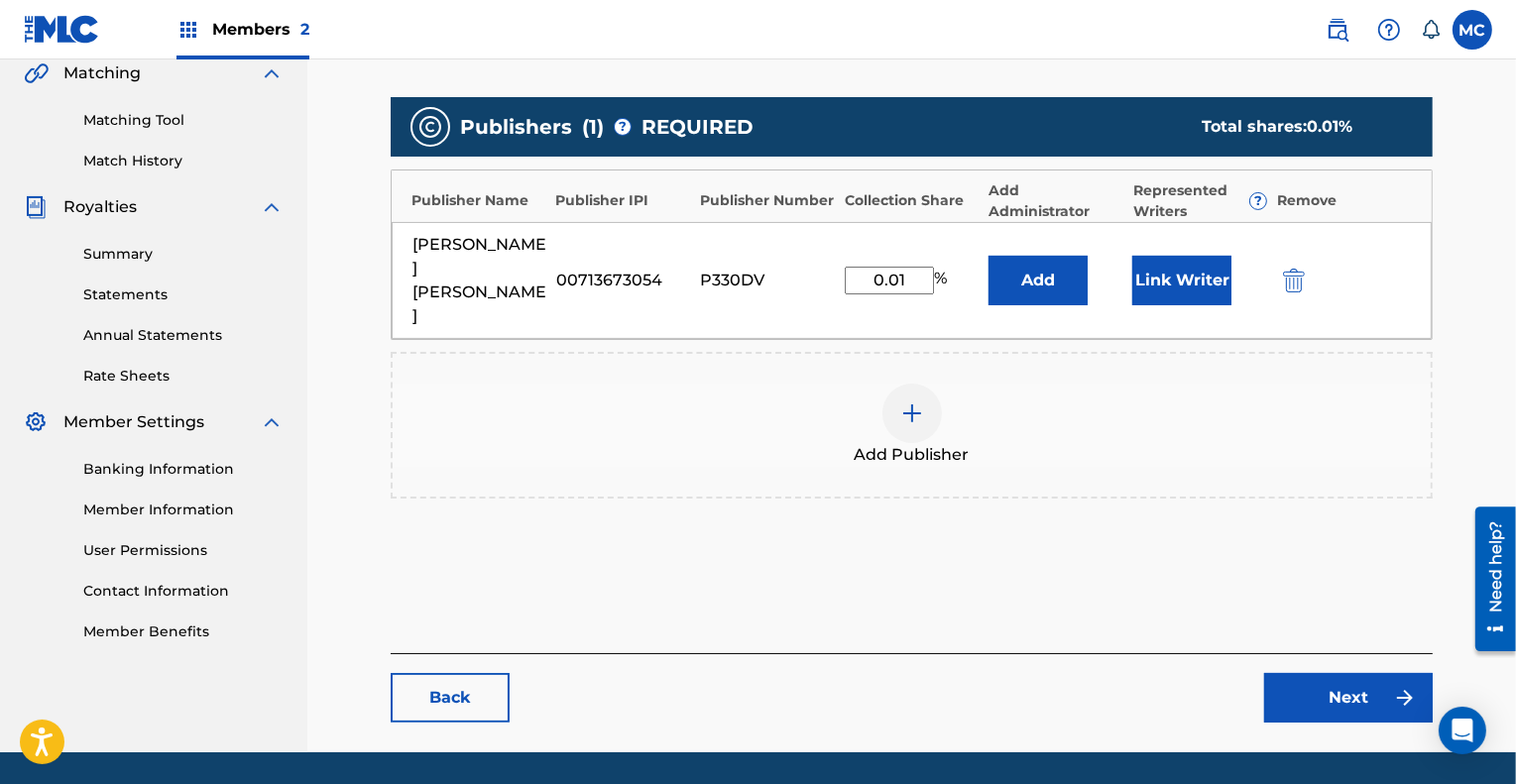 scroll, scrollTop: 485, scrollLeft: 0, axis: vertical 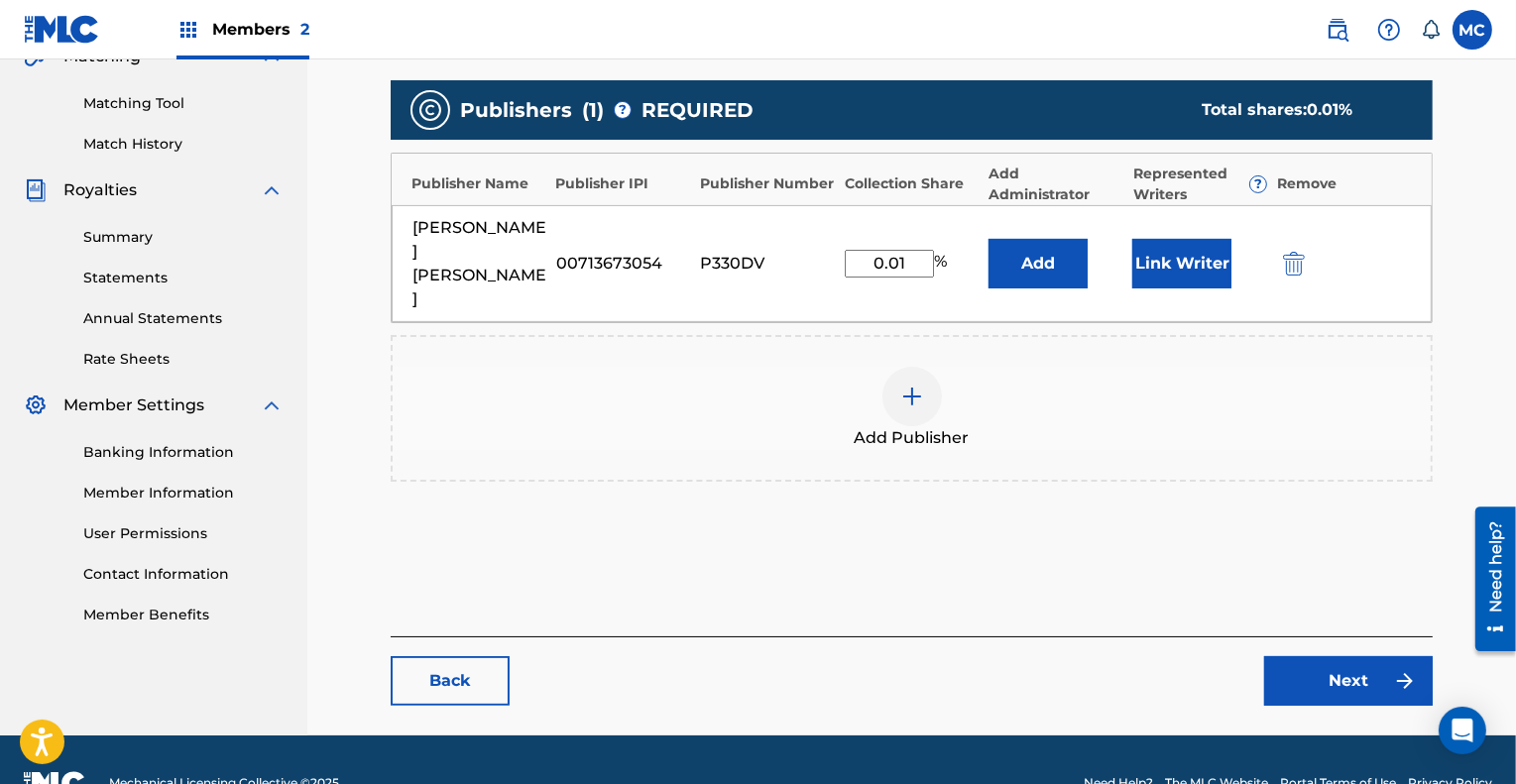 click on "Next" at bounding box center (1348, 681) 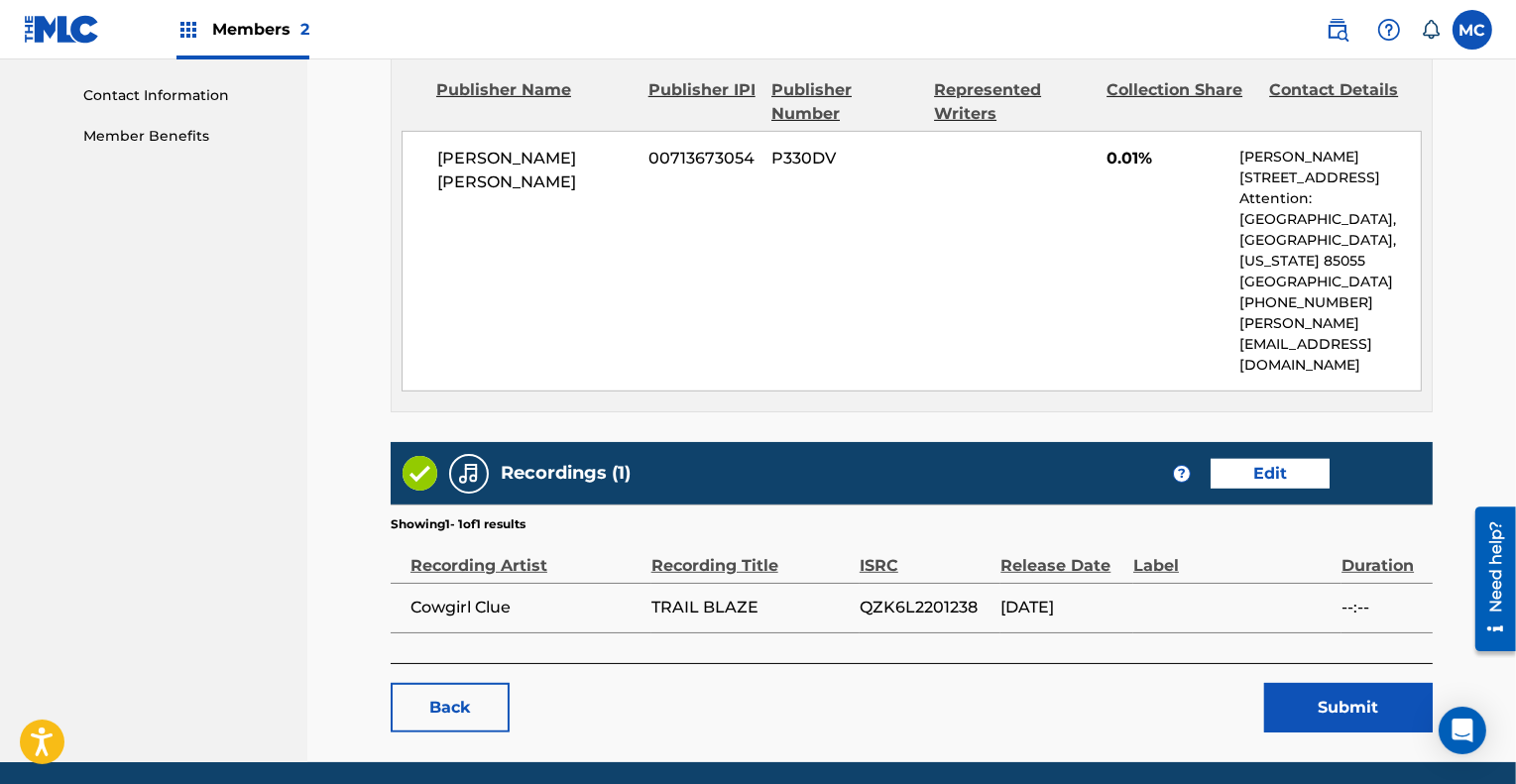 scroll, scrollTop: 991, scrollLeft: 0, axis: vertical 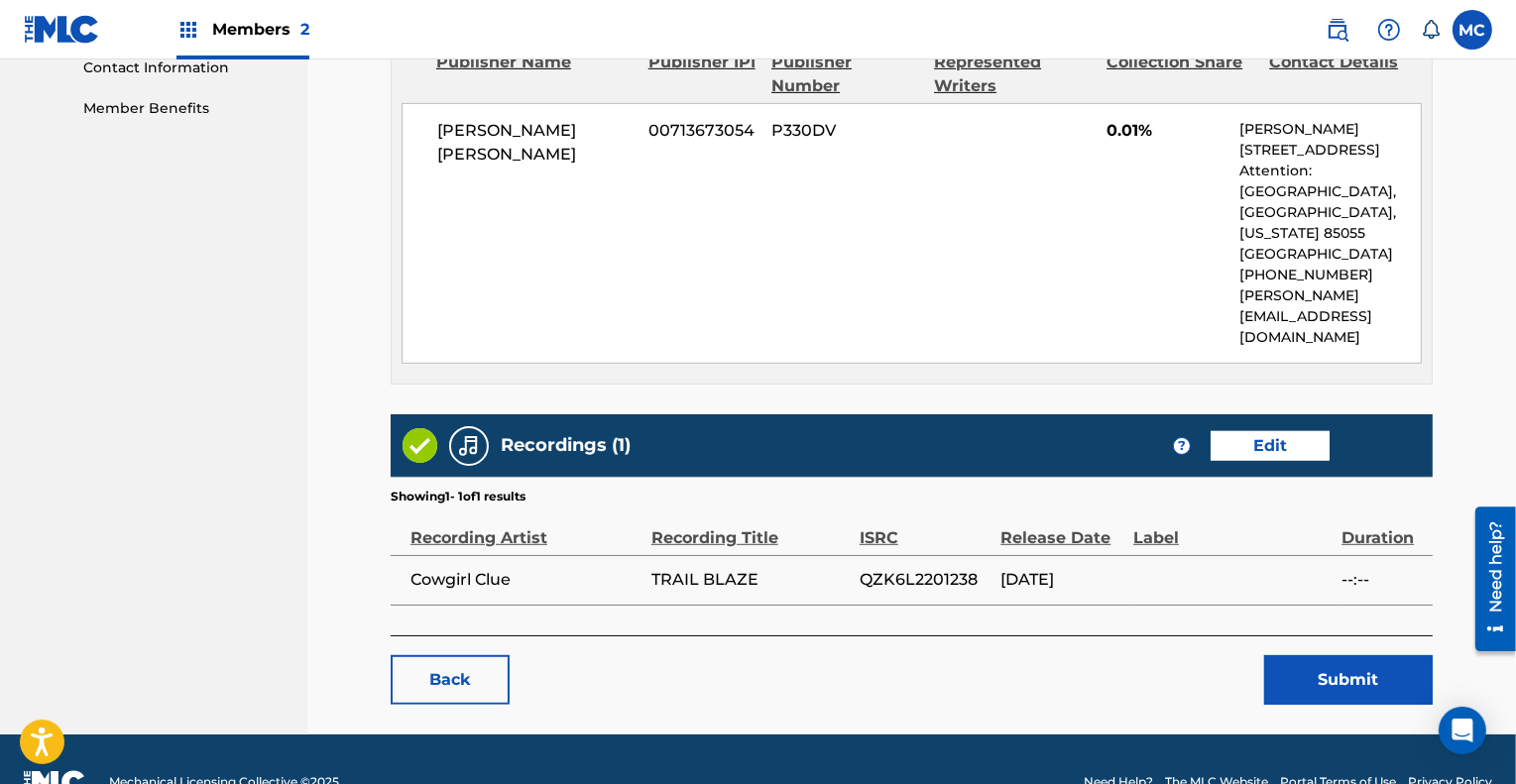 click on "Submit" at bounding box center (1348, 680) 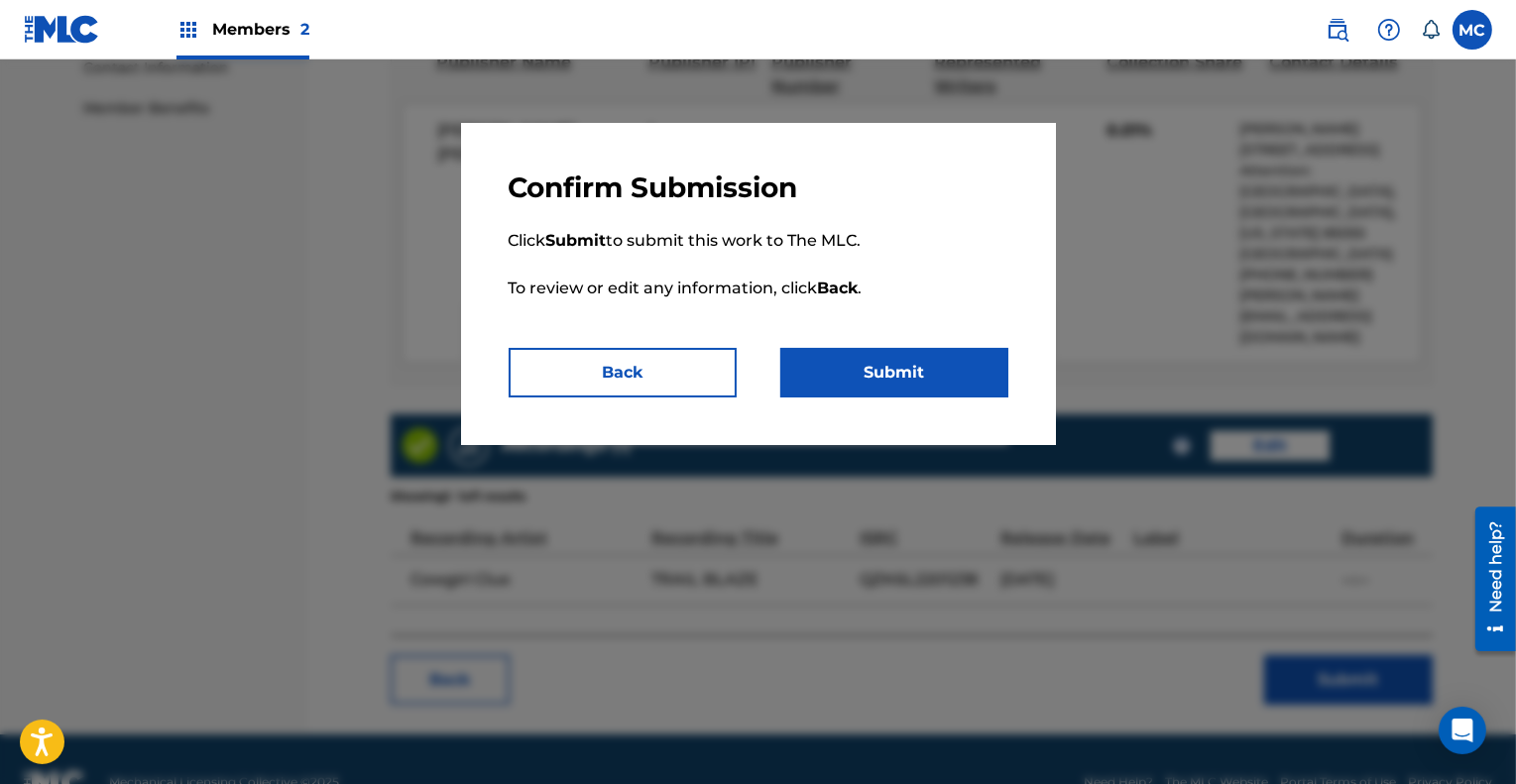 click on "Submit" at bounding box center (894, 373) 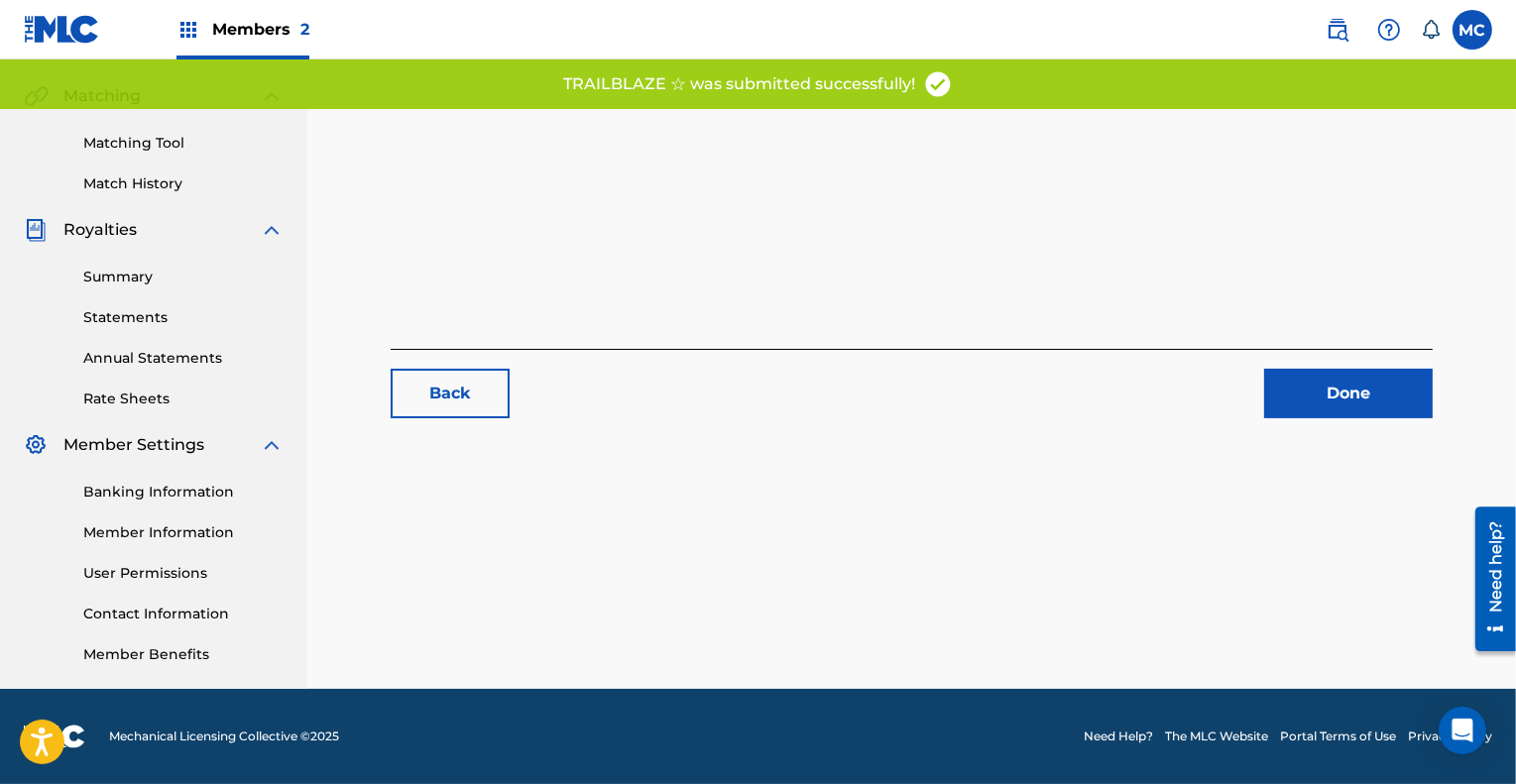 scroll, scrollTop: 0, scrollLeft: 0, axis: both 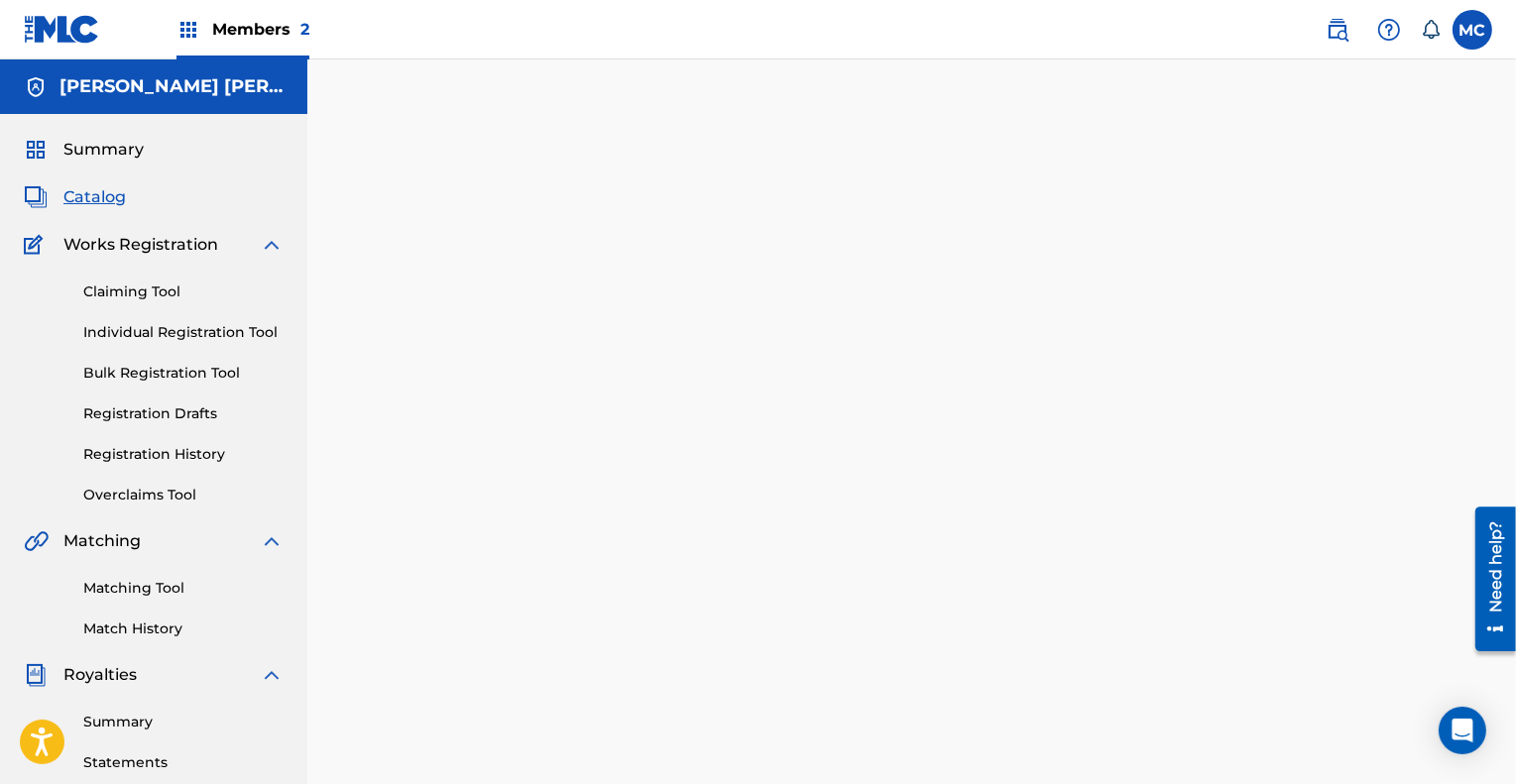click on "Summary" at bounding box center (103, 150) 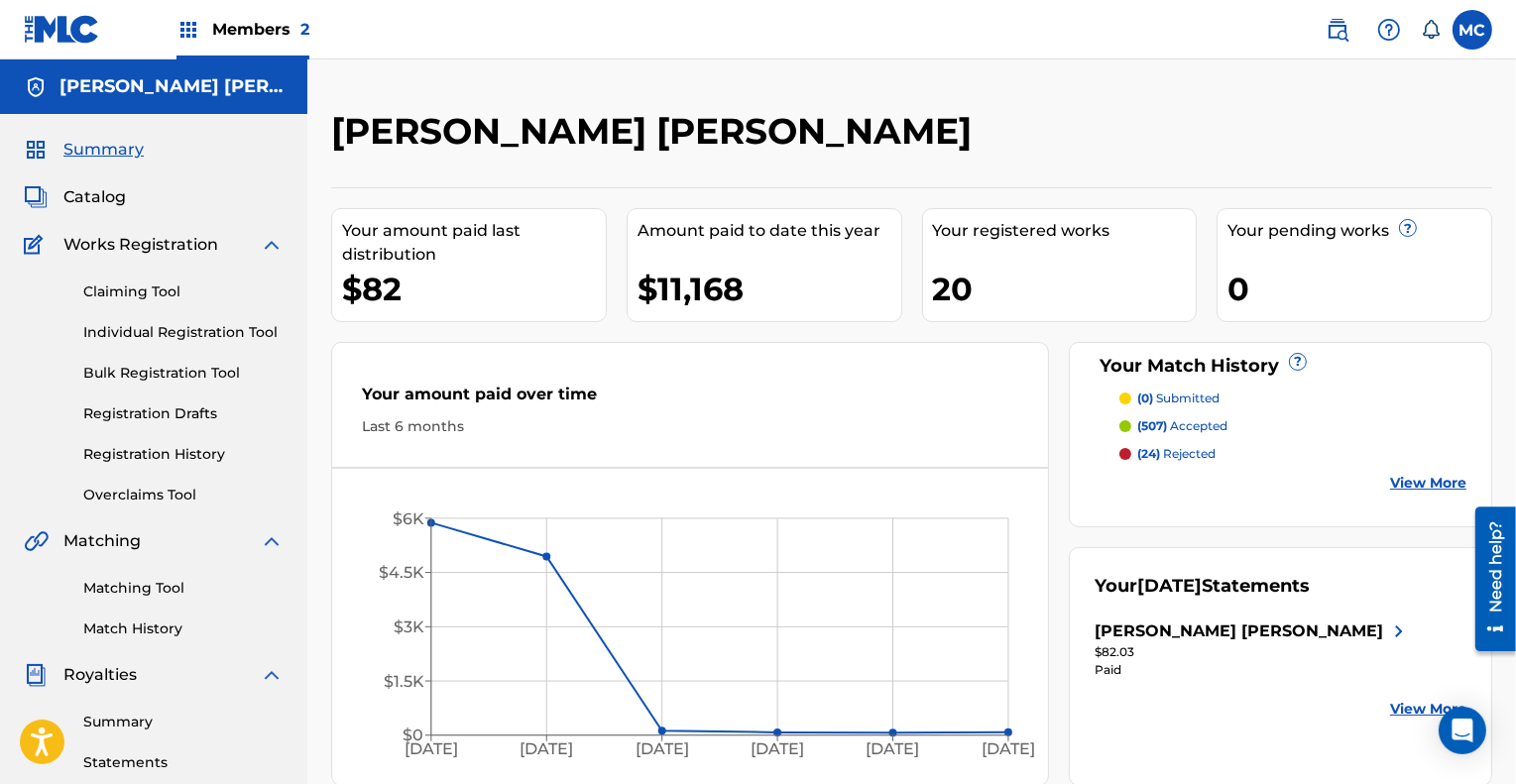 click on "Members    2" at bounding box center [261, 29] 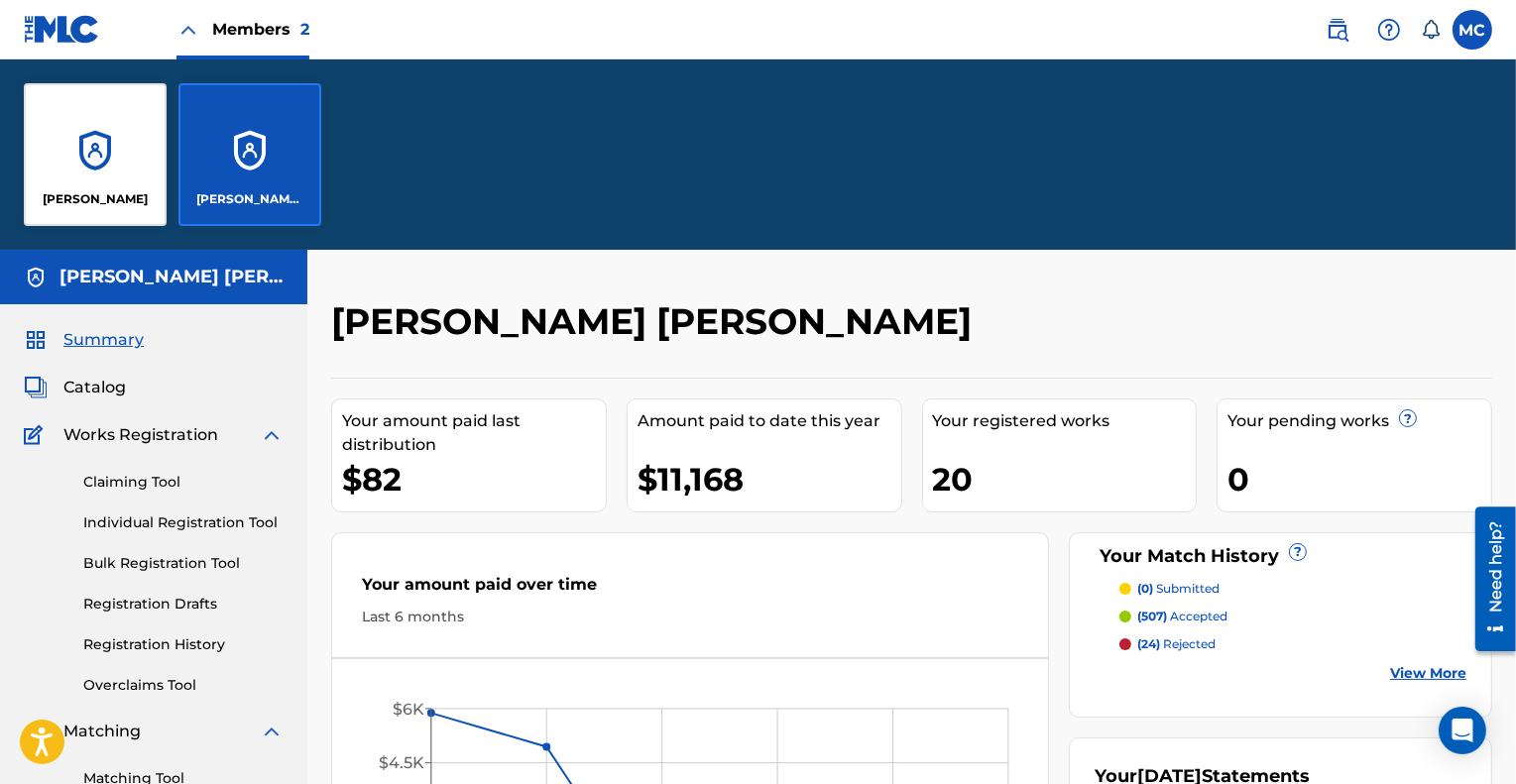 click on "Ashley Rose Calhoun" at bounding box center (95, 155) 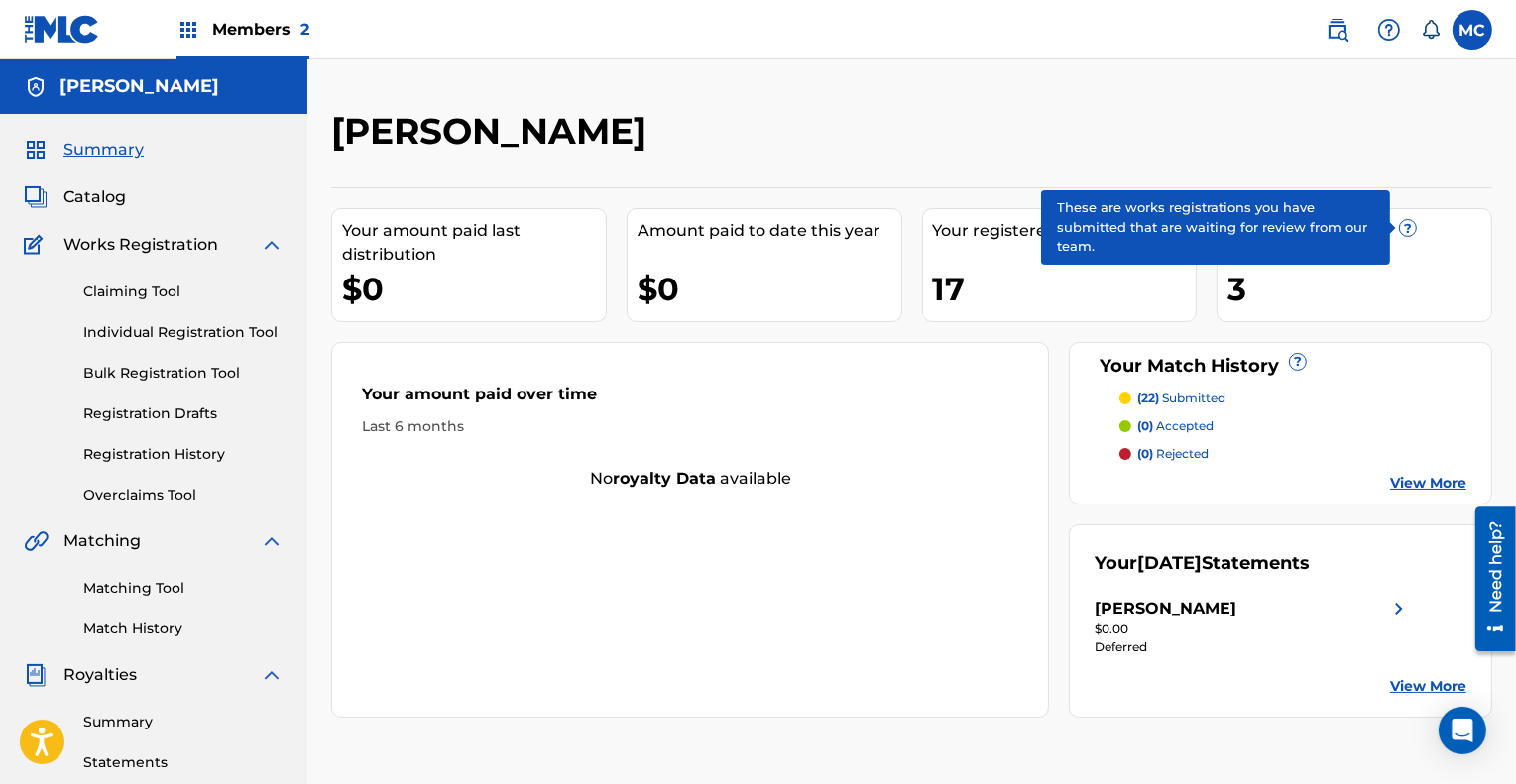 click on "?" at bounding box center [1408, 228] 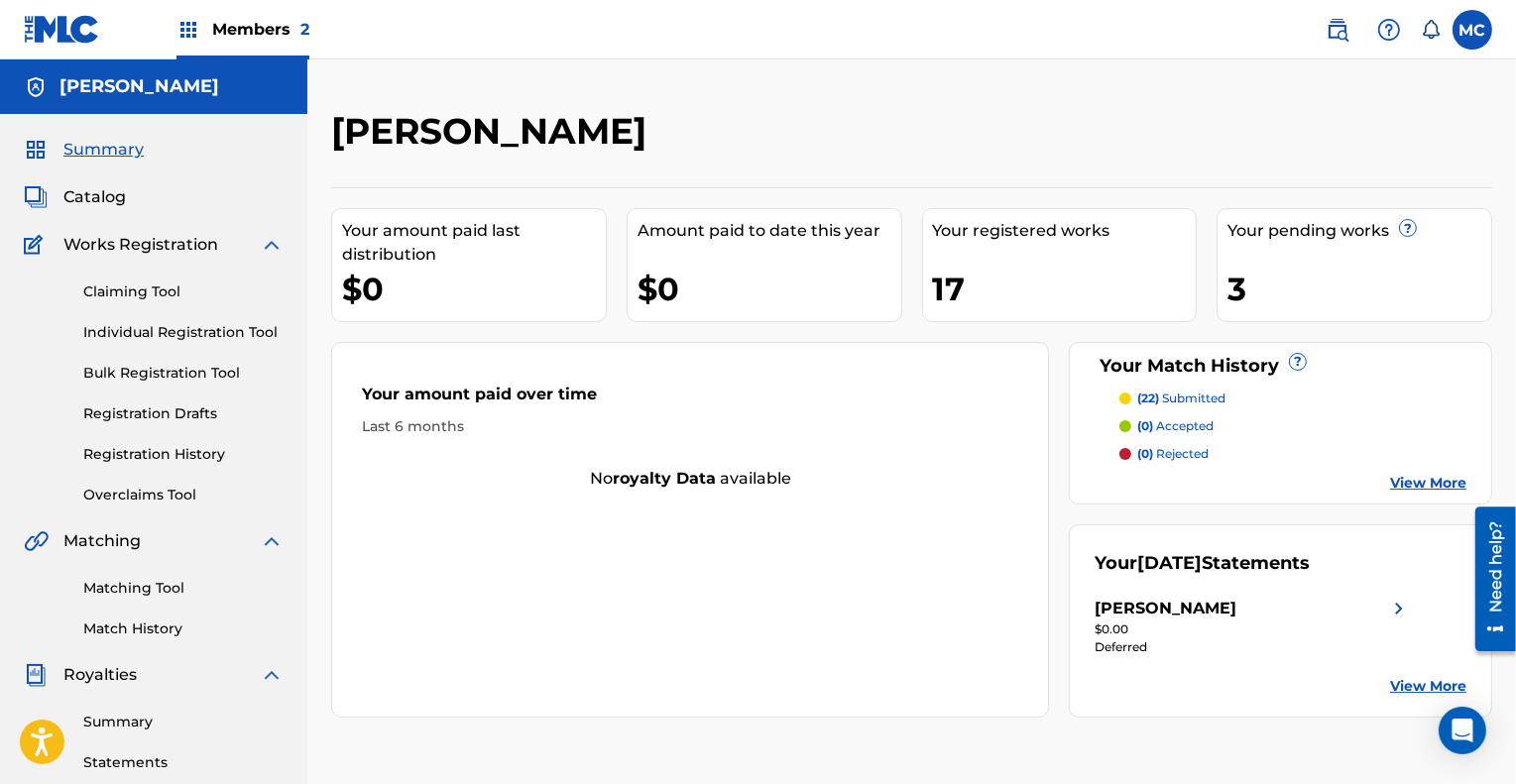 click on "3" at bounding box center (1359, 288) 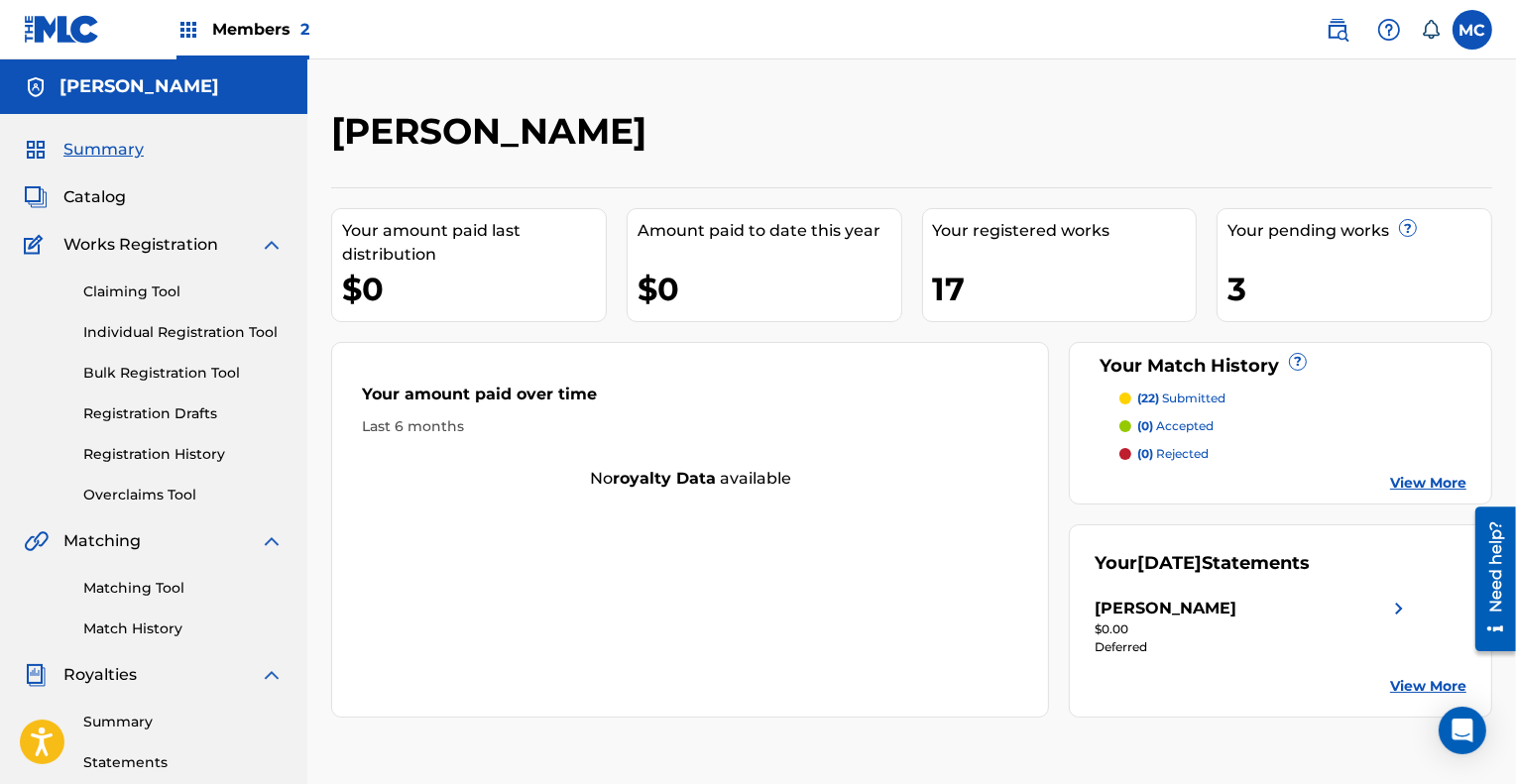 click on "Catalog" at bounding box center [94, 197] 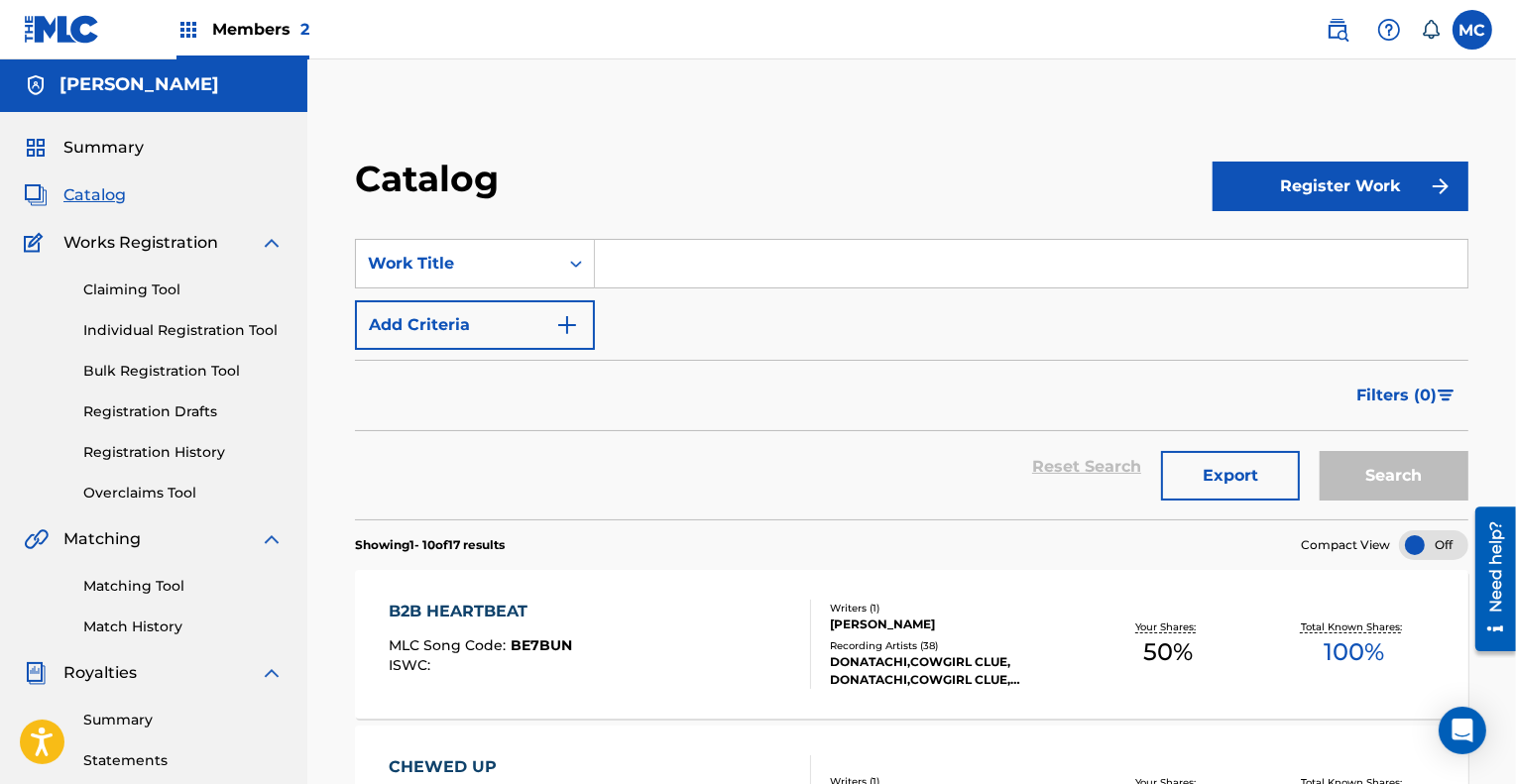 scroll, scrollTop: 0, scrollLeft: 0, axis: both 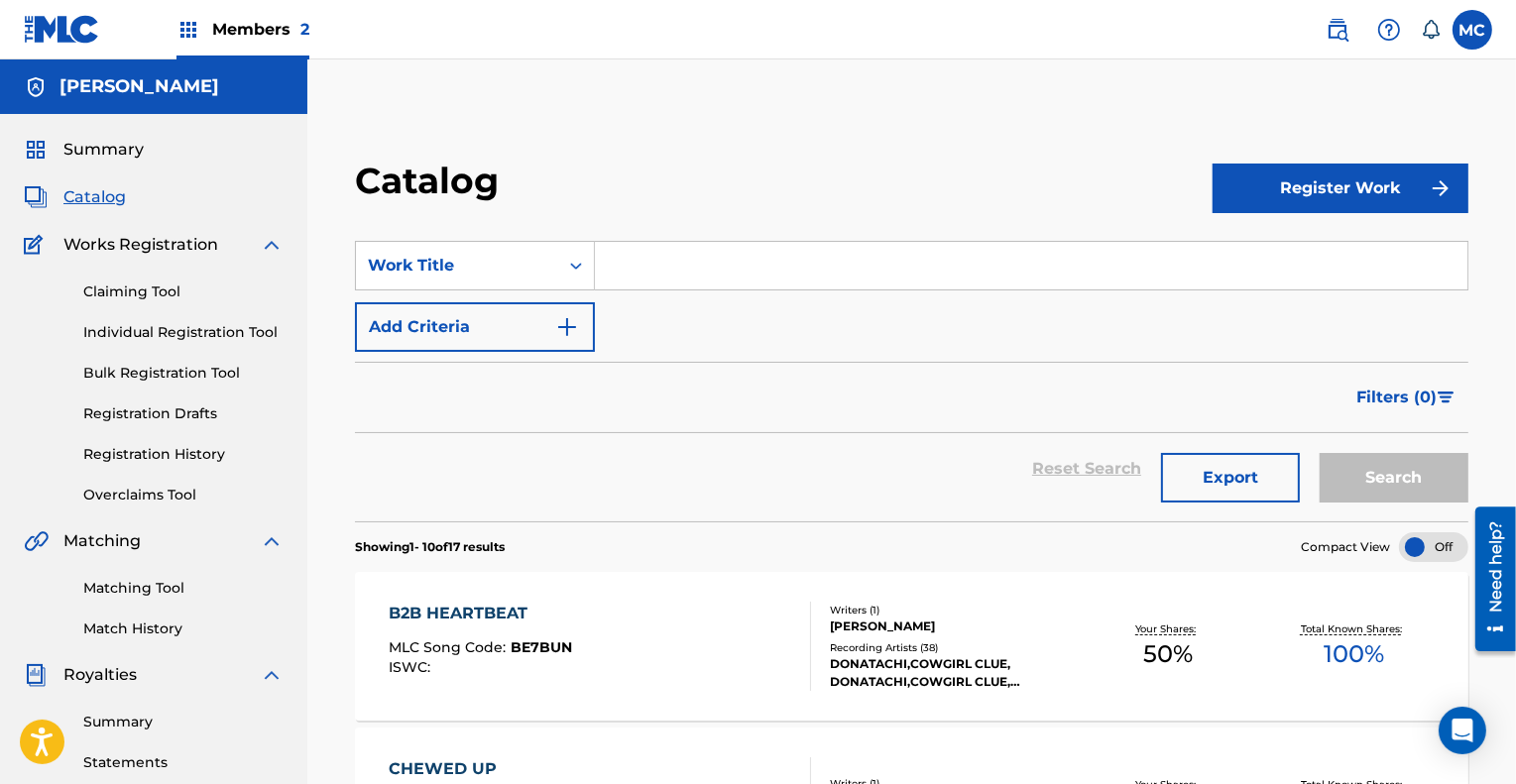 click on "Registration History" at bounding box center [183, 454] 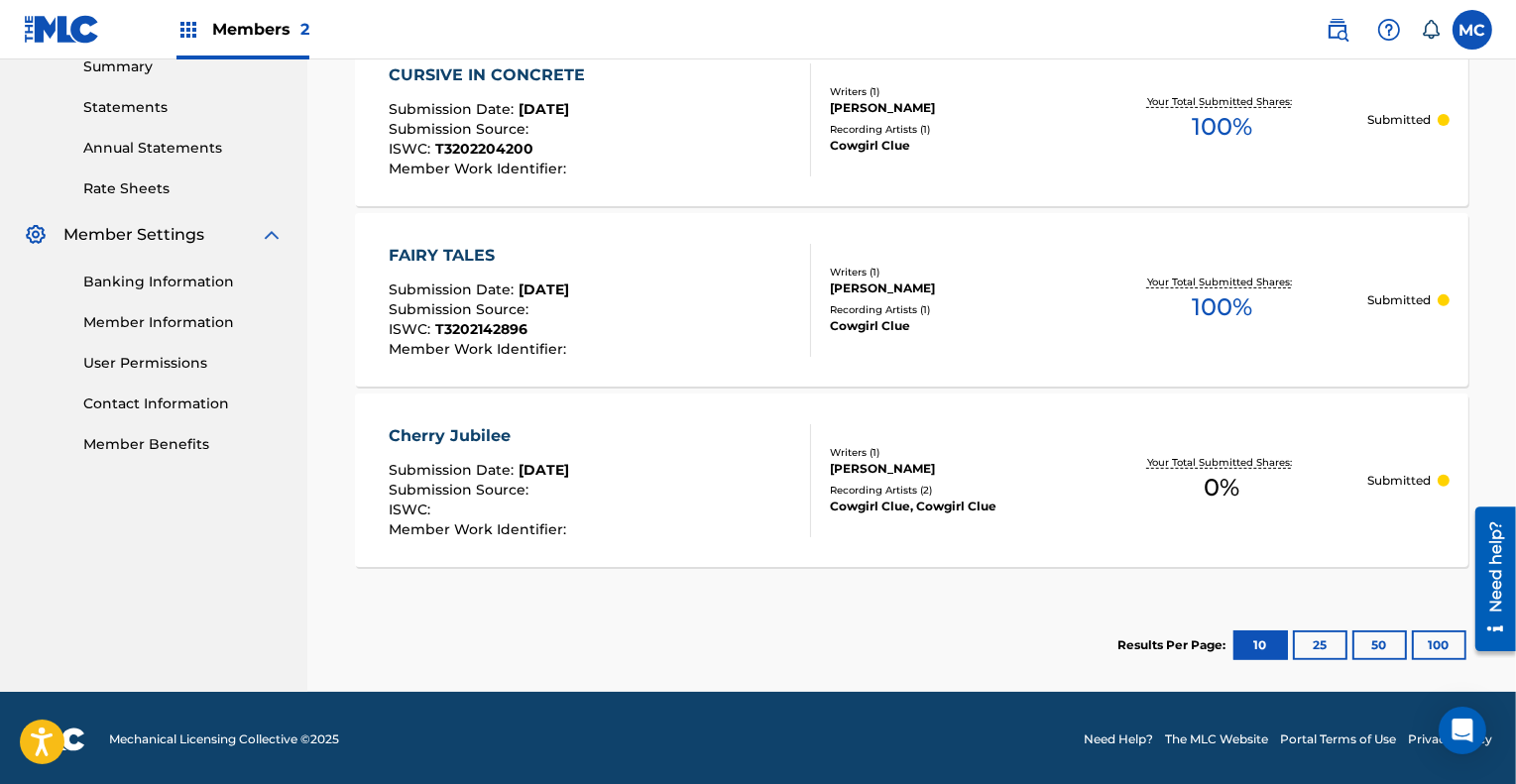 scroll, scrollTop: 657, scrollLeft: 0, axis: vertical 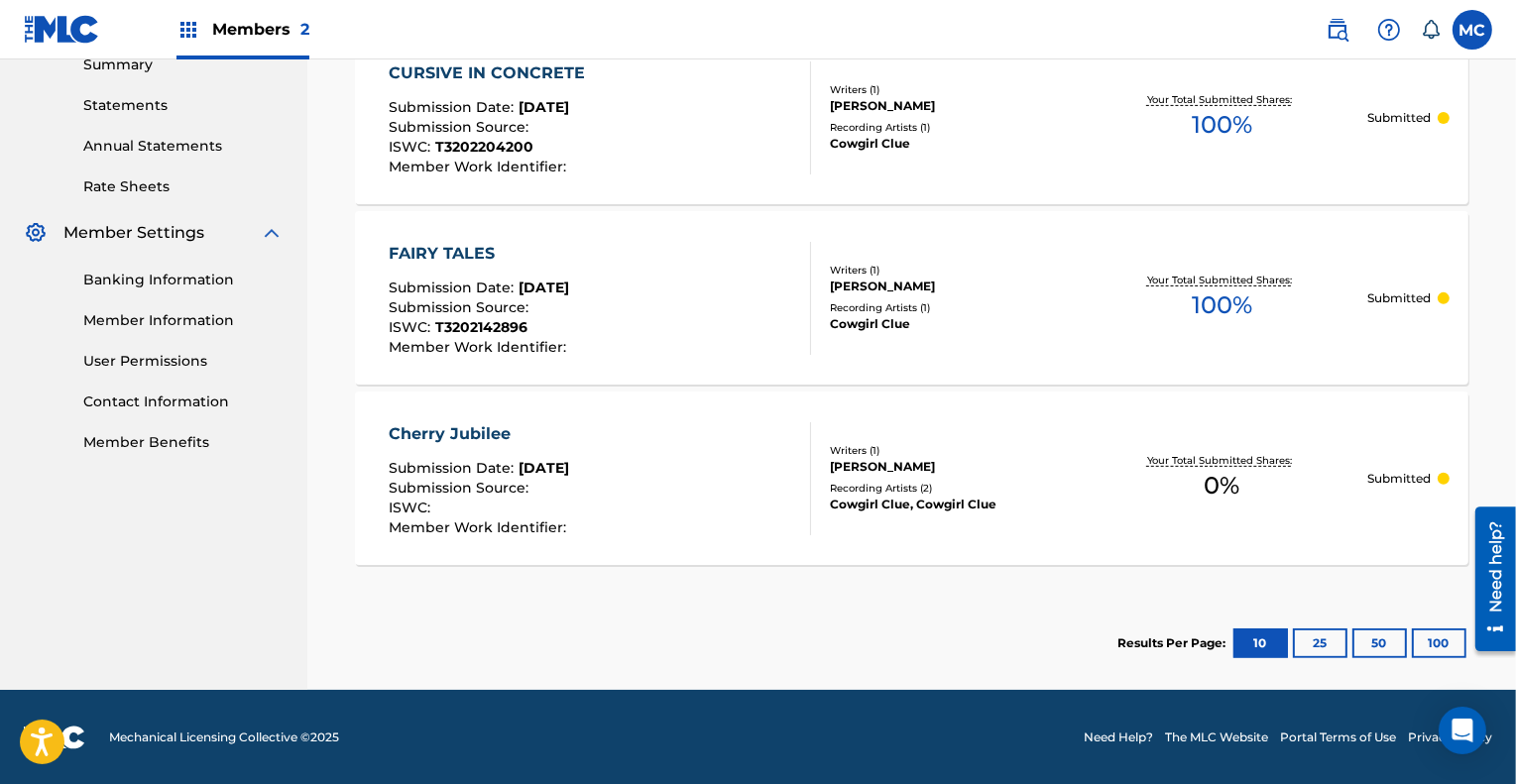 click on "Cherry Jubilee" at bounding box center [480, 434] 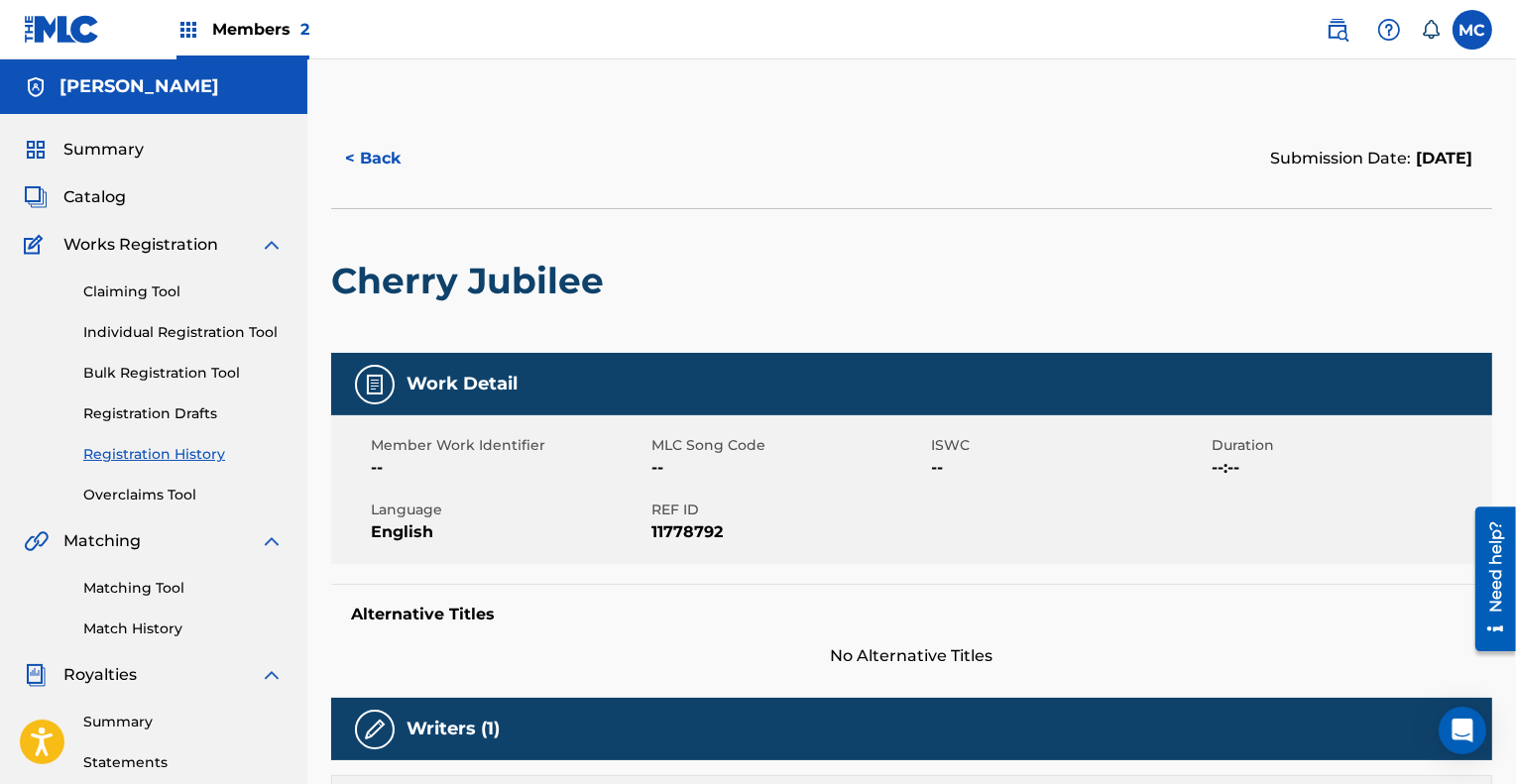 scroll, scrollTop: 0, scrollLeft: 0, axis: both 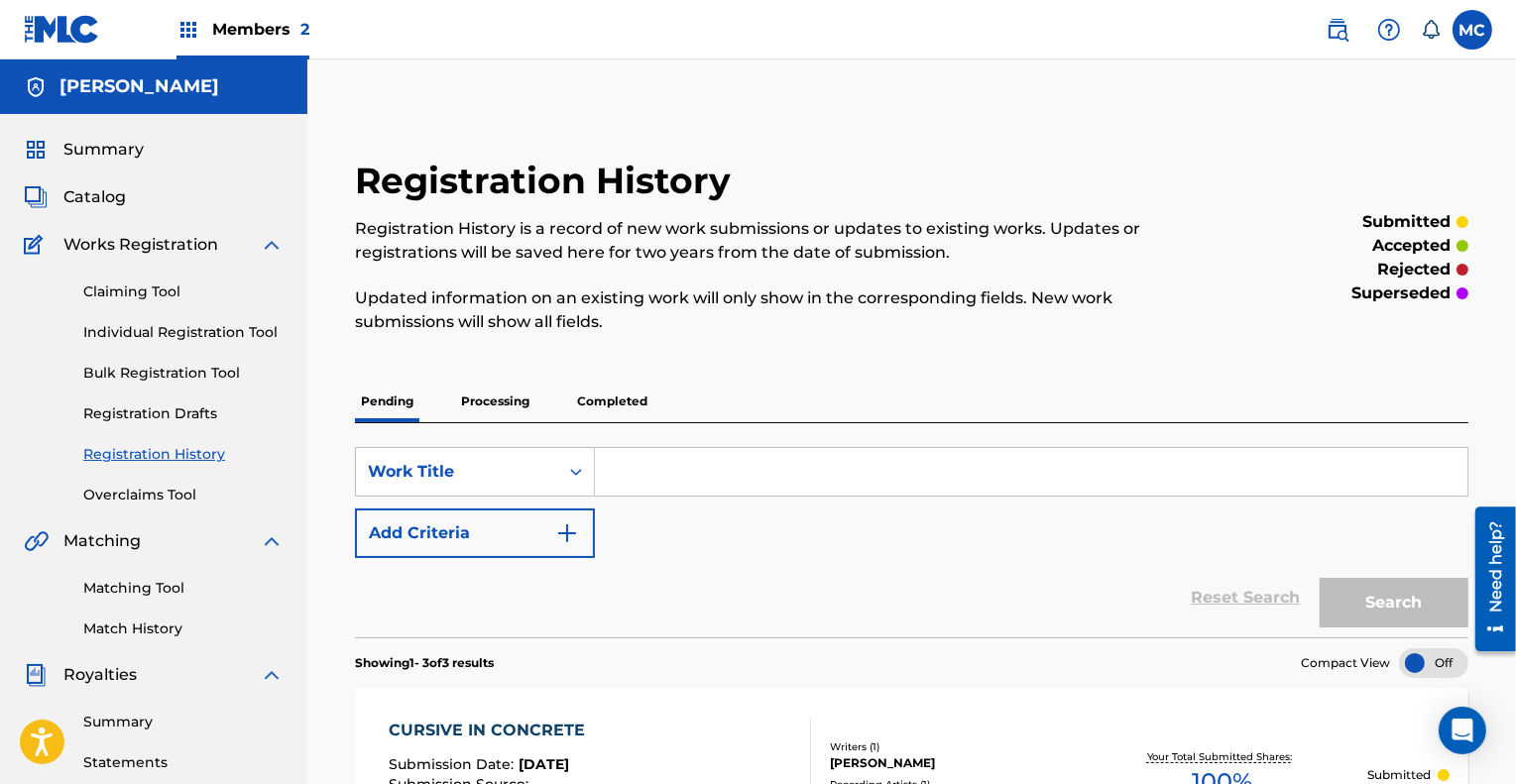 click on "Processing" at bounding box center (495, 401) 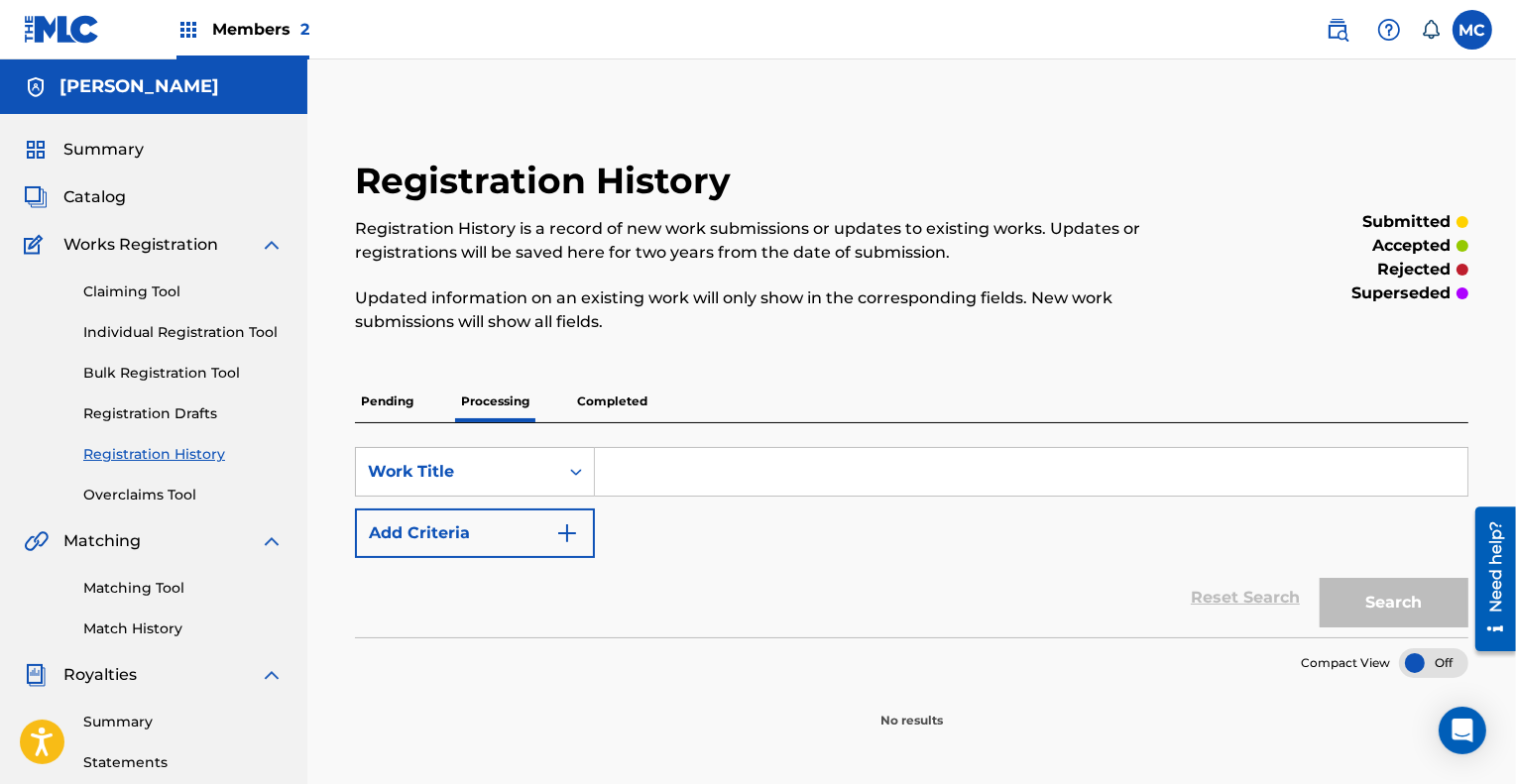 click on "Completed" at bounding box center (612, 401) 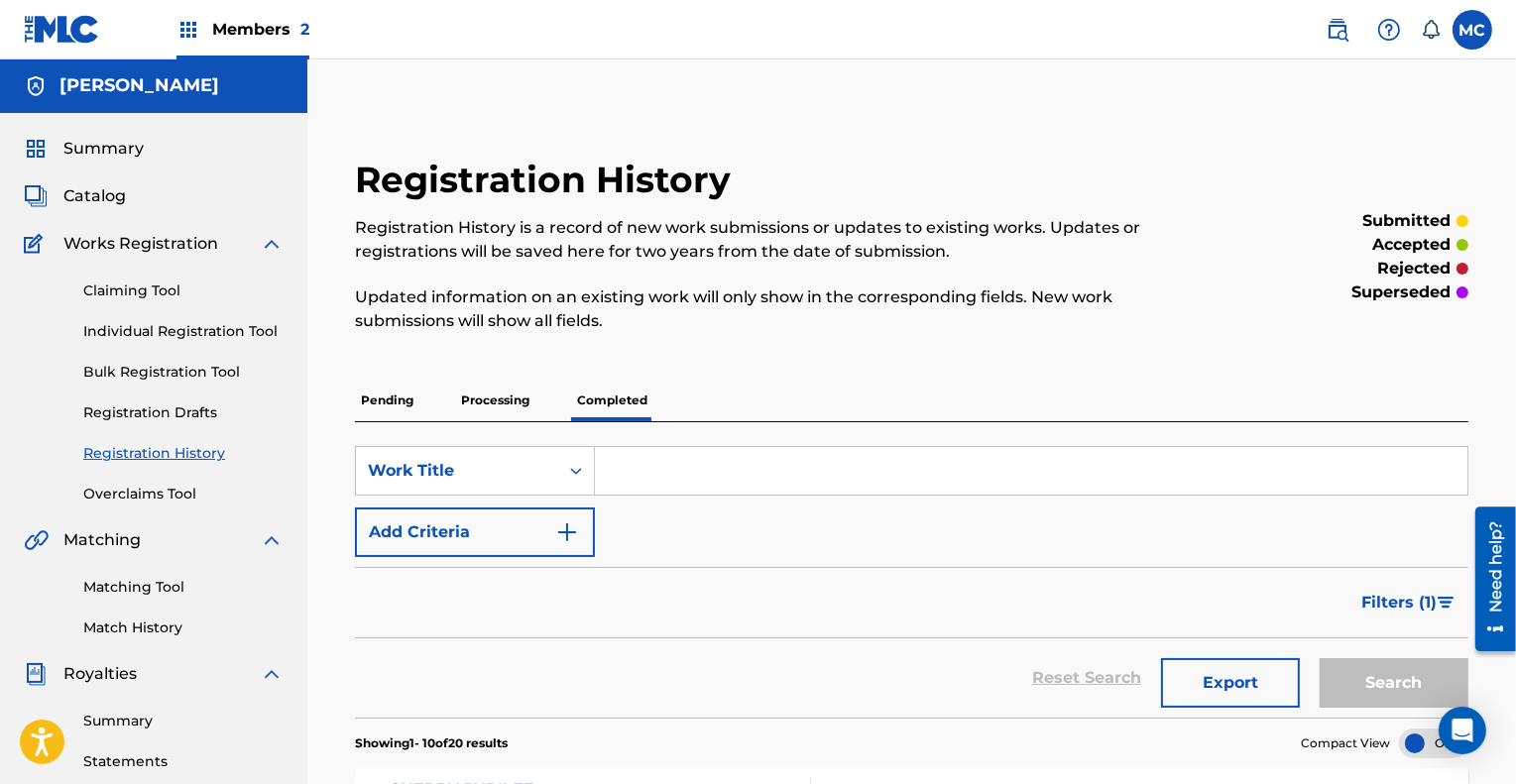scroll, scrollTop: 0, scrollLeft: 0, axis: both 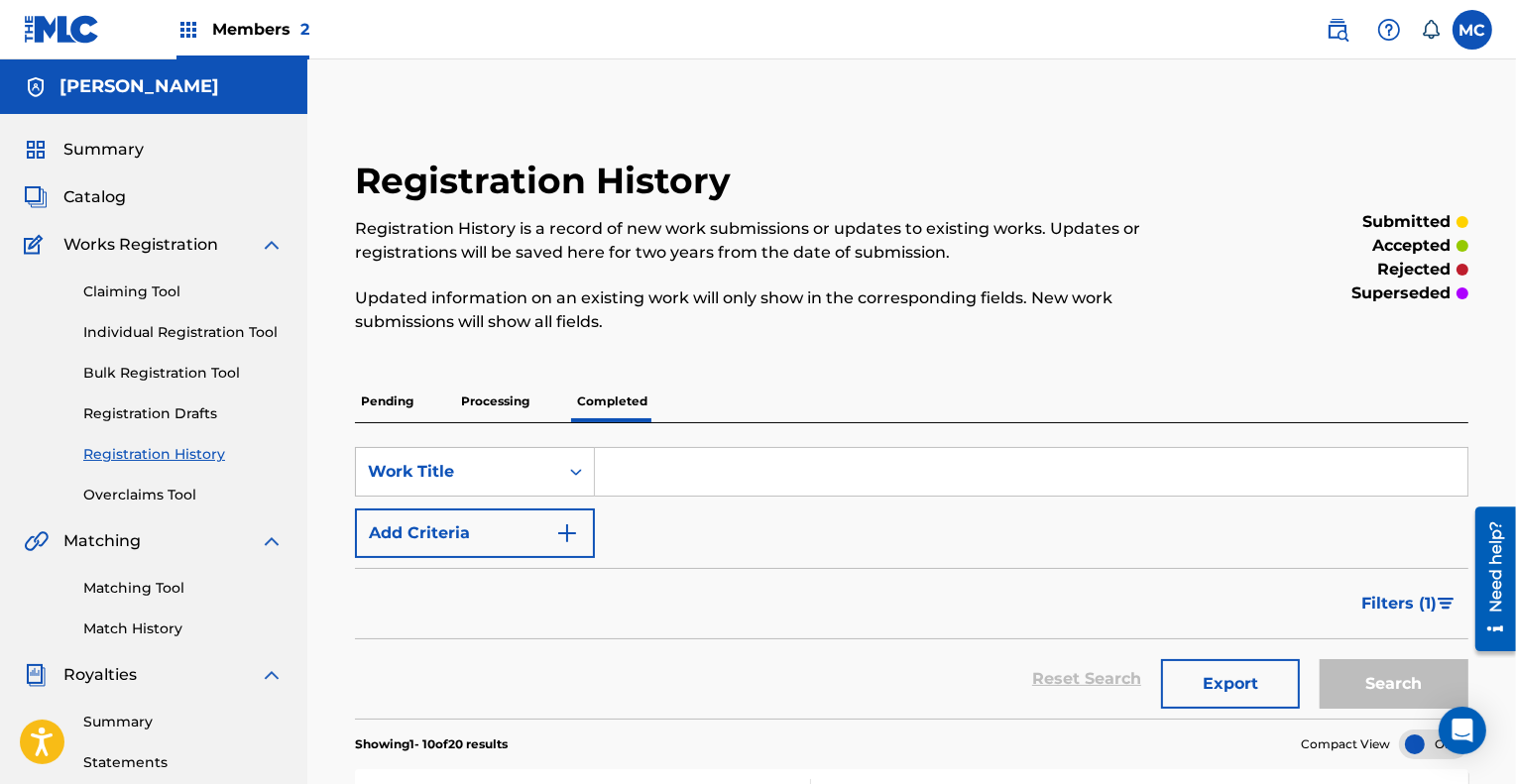 click on "Catalog" at bounding box center [94, 197] 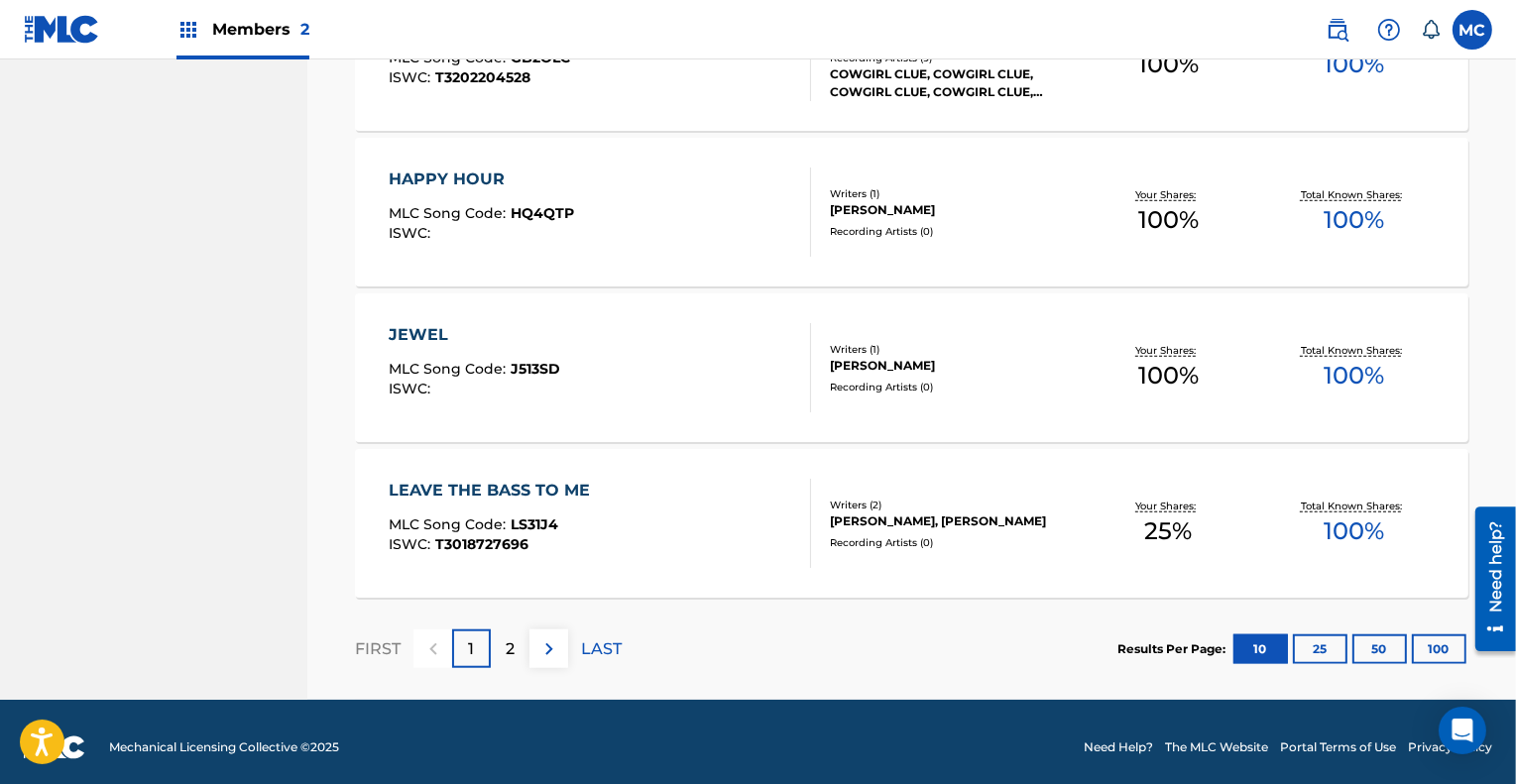 scroll, scrollTop: 1533, scrollLeft: 0, axis: vertical 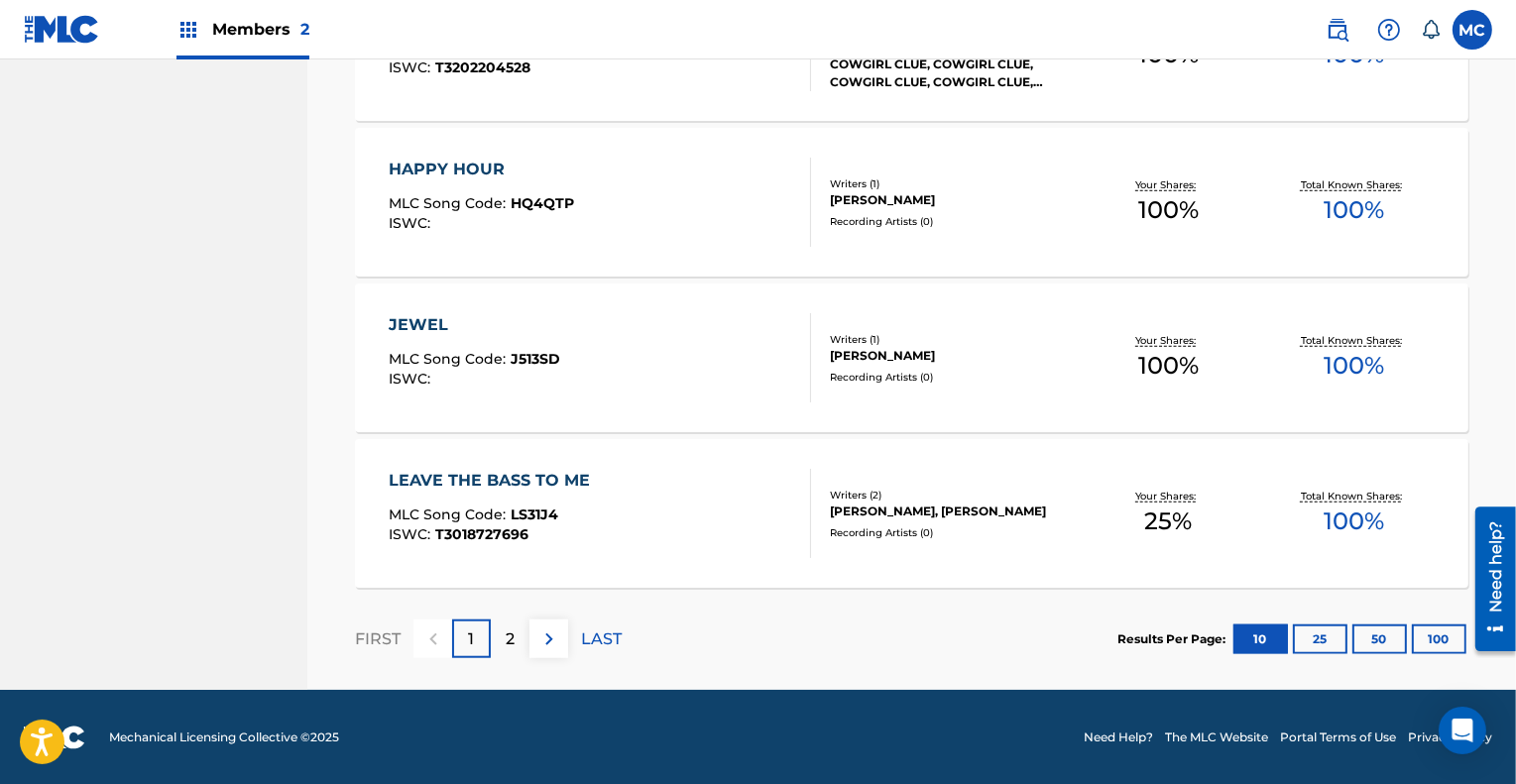 click on "2" at bounding box center [510, 638] 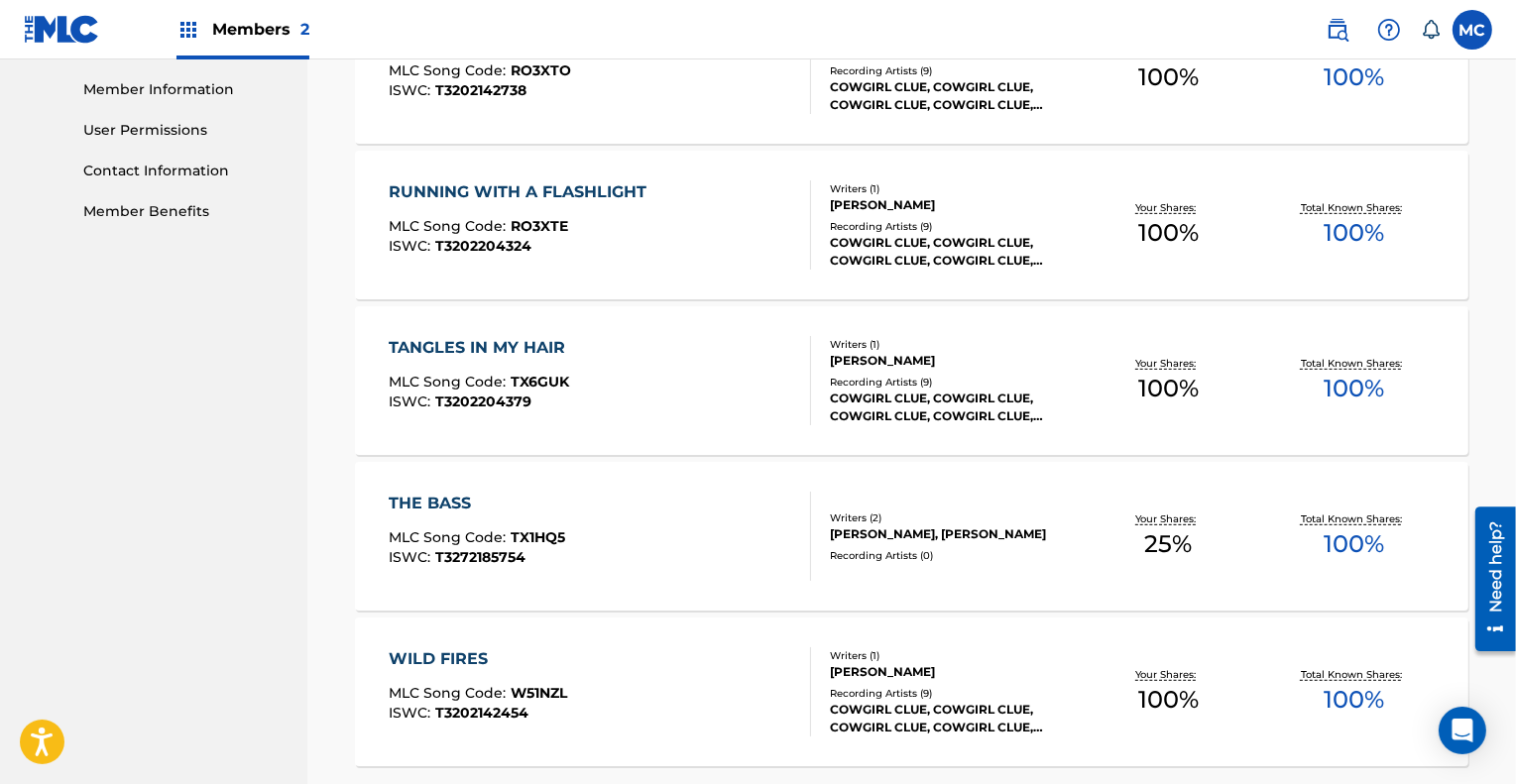 scroll, scrollTop: 889, scrollLeft: 0, axis: vertical 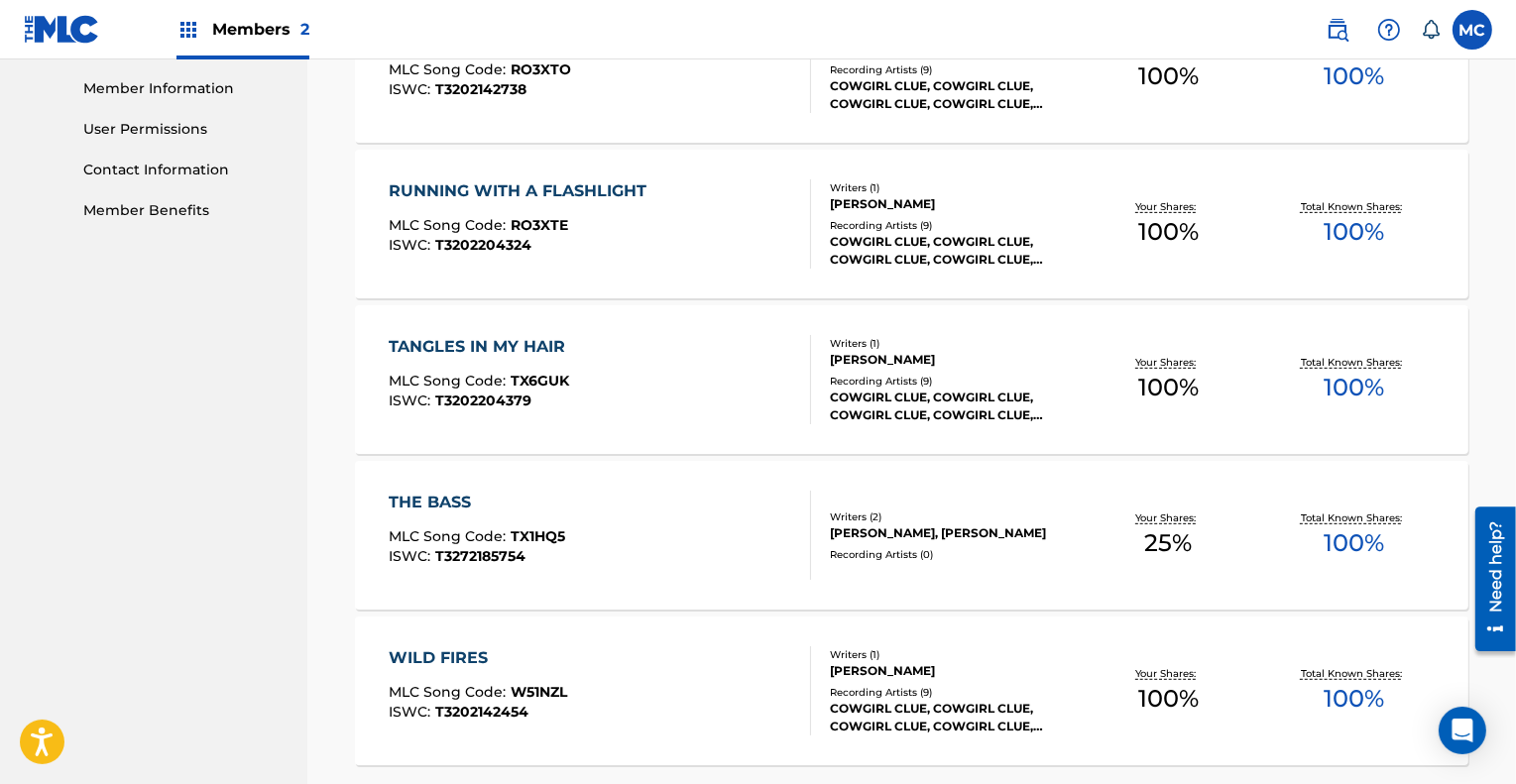 click on "TANGLES IN MY HAIR" at bounding box center [482, 347] 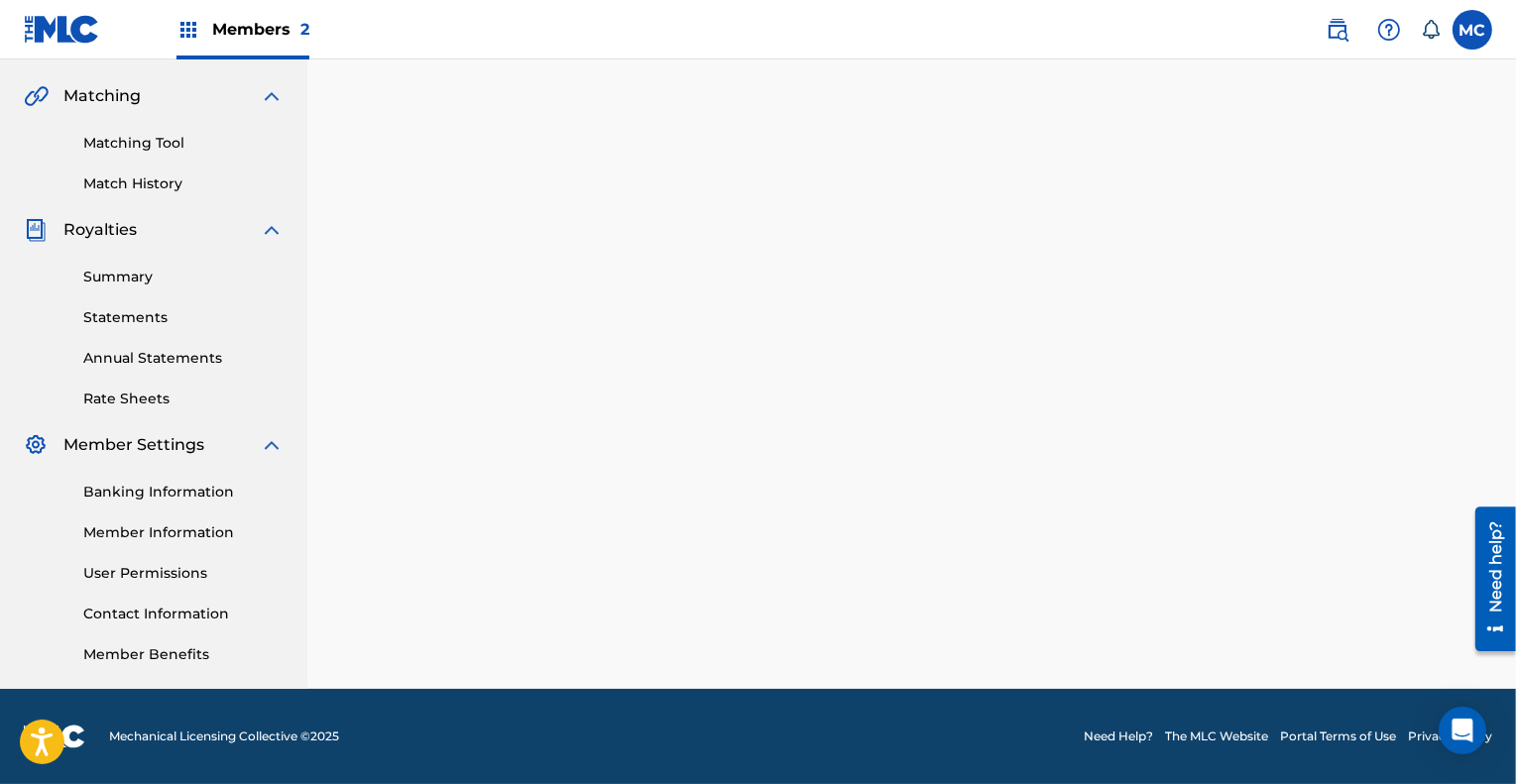 scroll, scrollTop: 0, scrollLeft: 0, axis: both 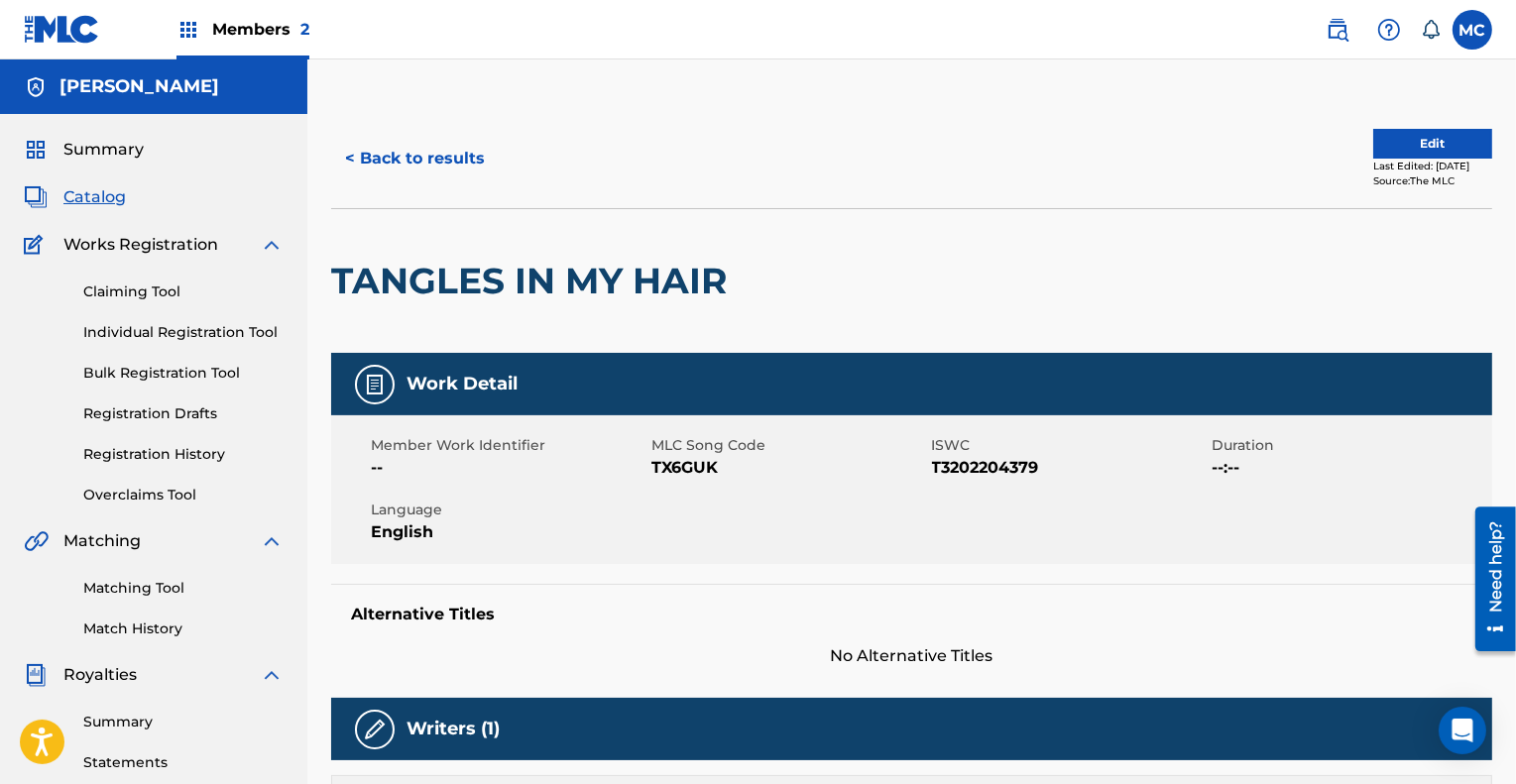 click on "Edit" at bounding box center [1433, 144] 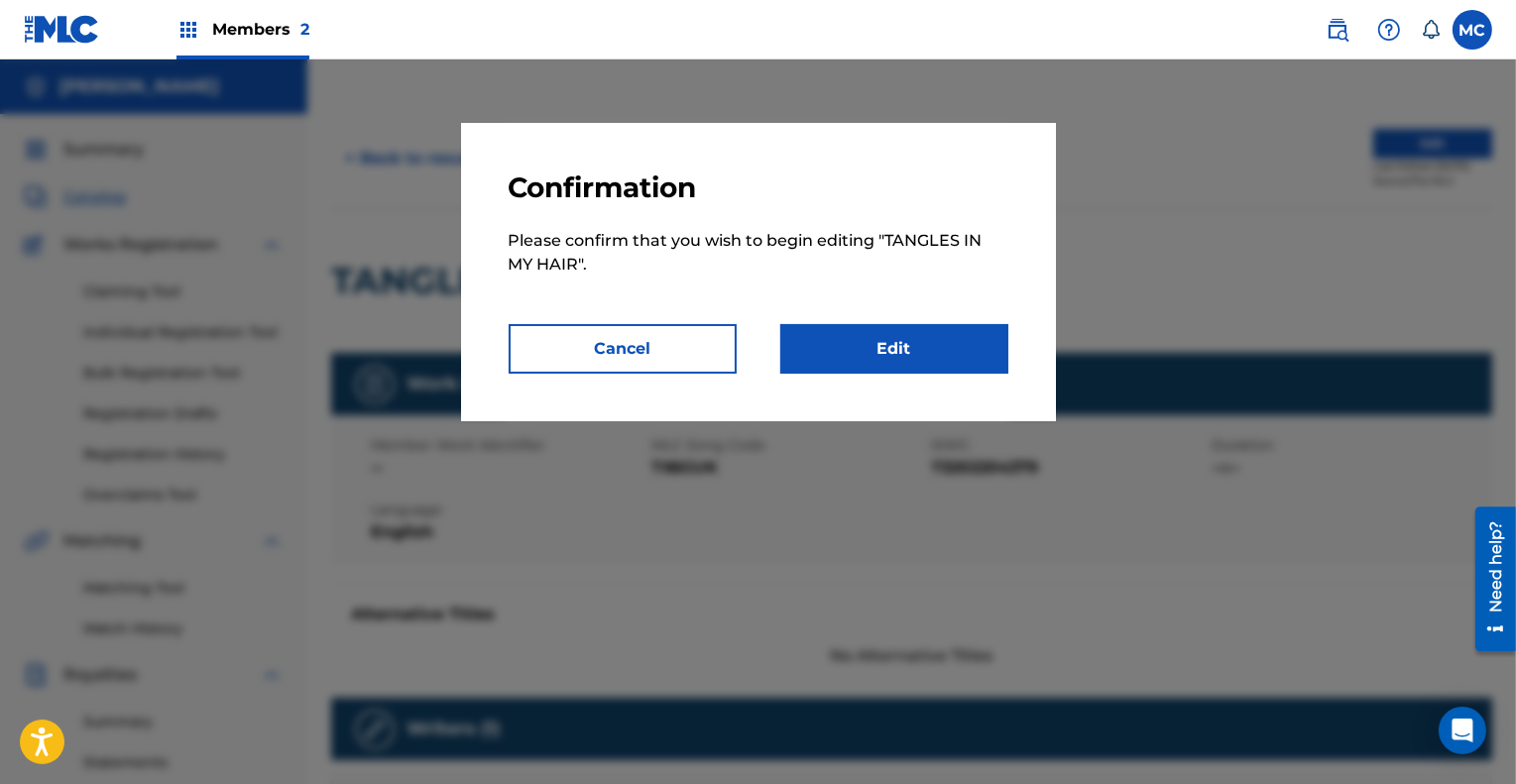 click on "Edit" at bounding box center (894, 349) 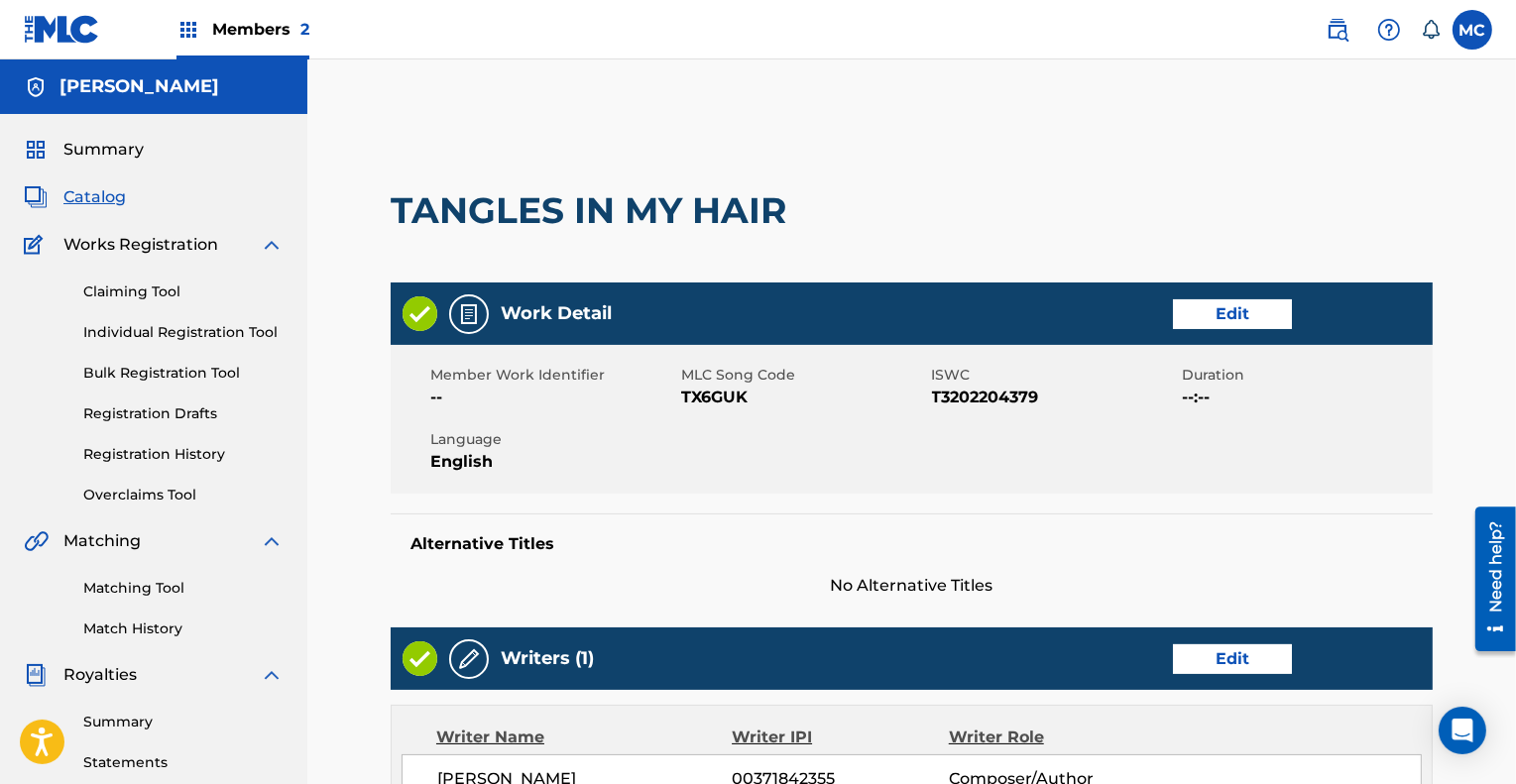 click on "Edit" at bounding box center [1232, 314] 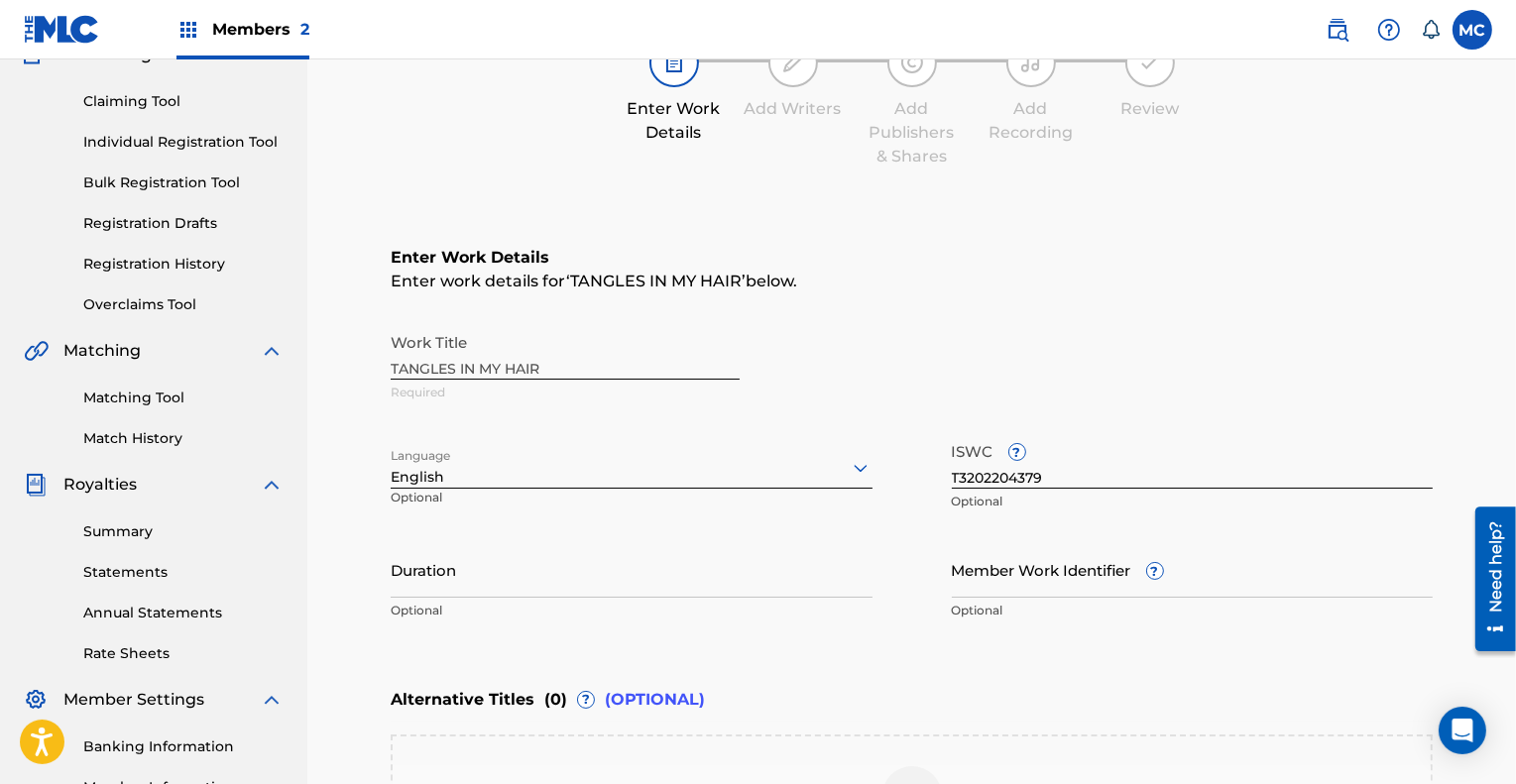 scroll, scrollTop: 191, scrollLeft: 0, axis: vertical 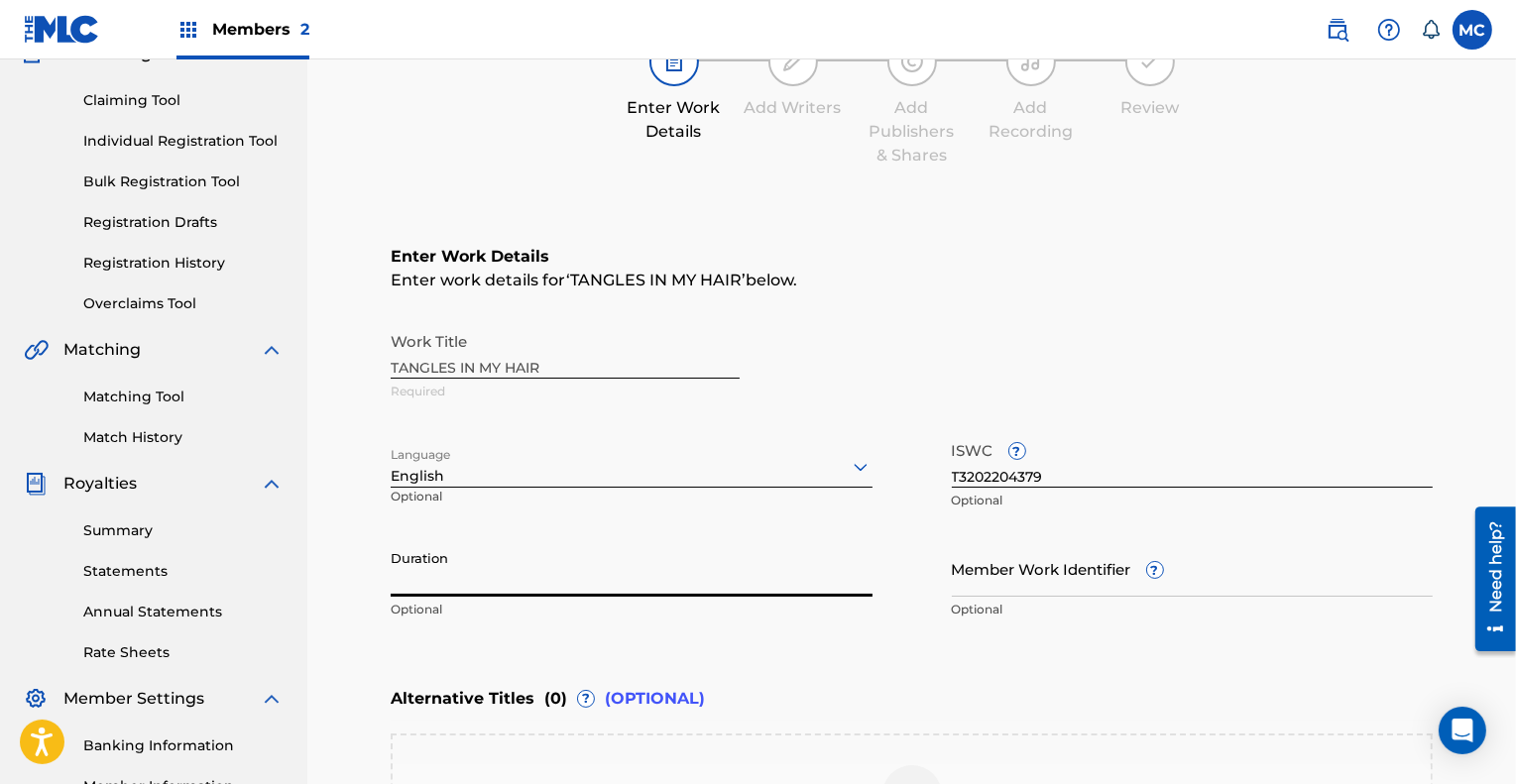 click on "Duration" at bounding box center (632, 568) 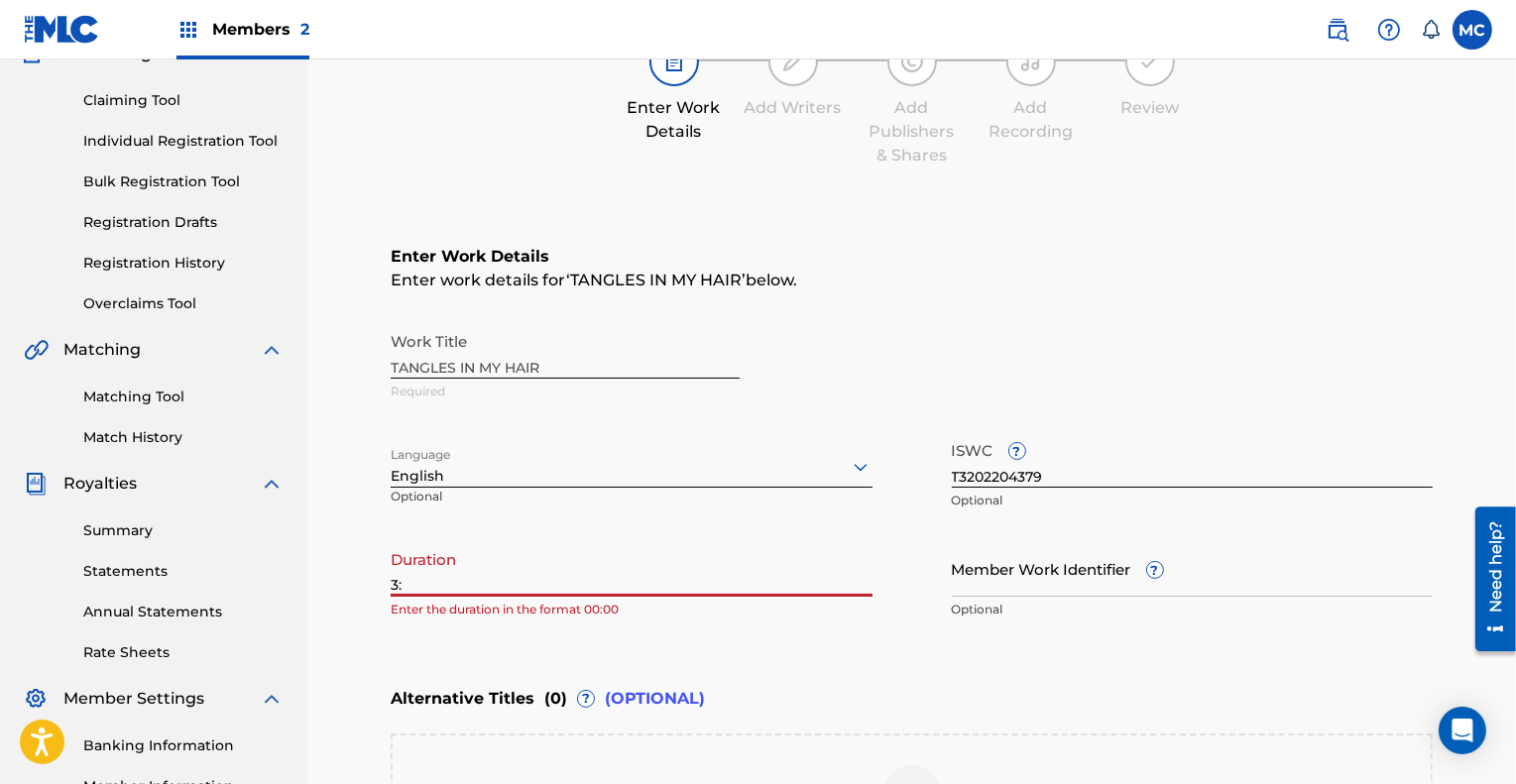 type on "3" 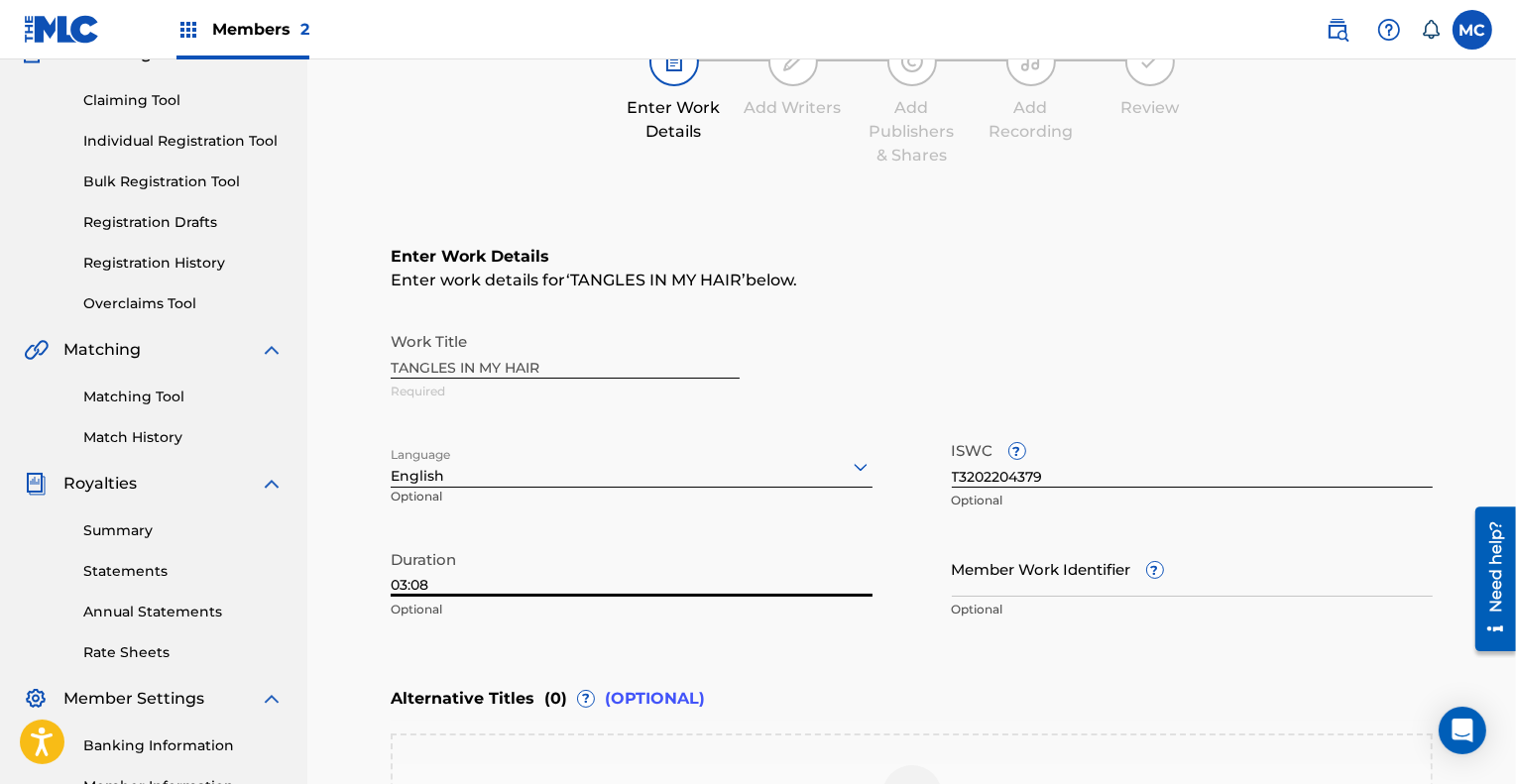 type on "03:08" 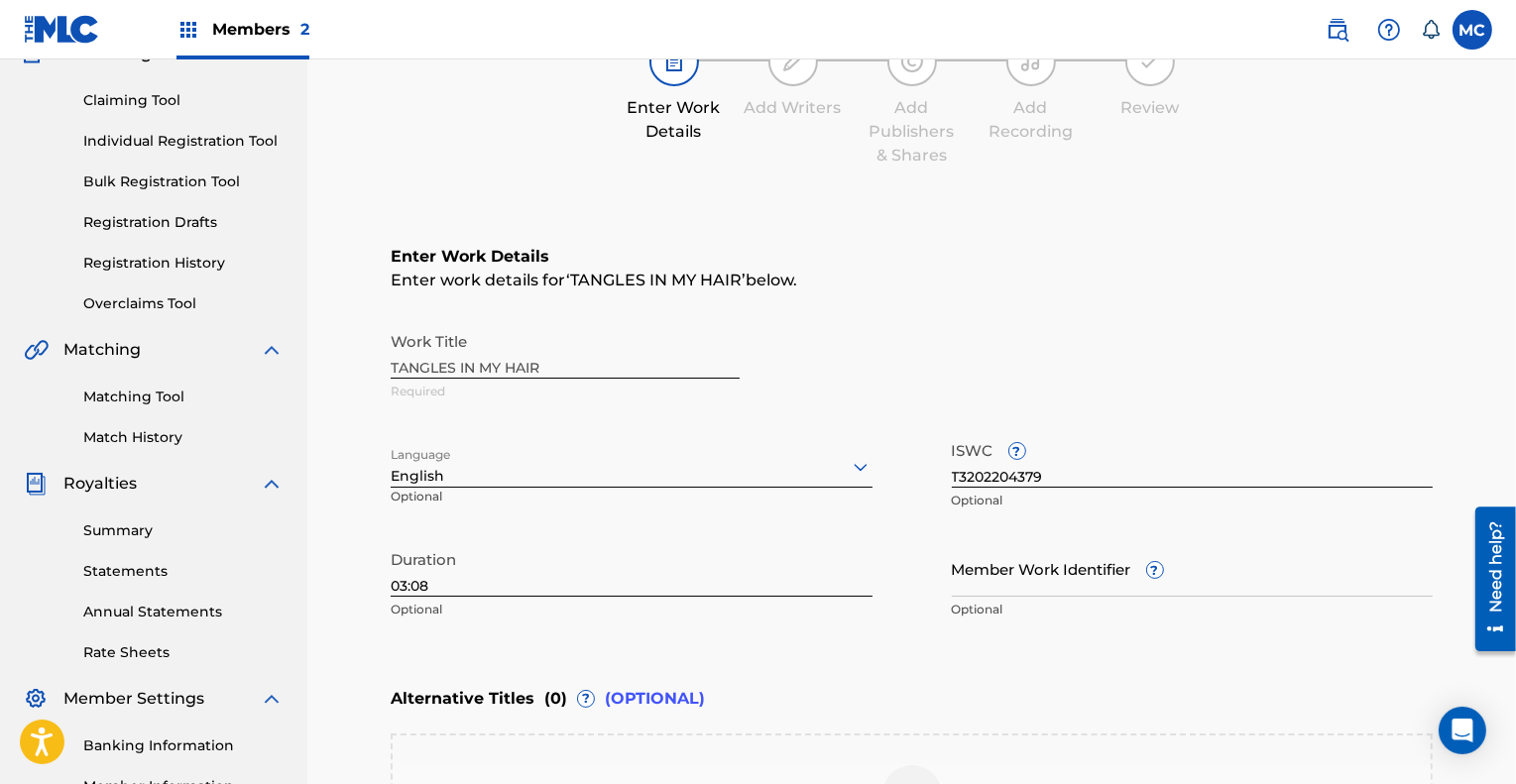 click on "Enter Work Details Enter work details for  ‘ TANGLES IN MY HAIR ’  below. Work Title   TANGLES IN MY HAIR Required Language English Optional ISWC   ? T3202204379 Optional Duration   03:08 Optional Member Work Identifier   ? Optional Alternative Titles ( 0 ) ? (OPTIONAL) Add Alternative Title" at bounding box center [911, 563] 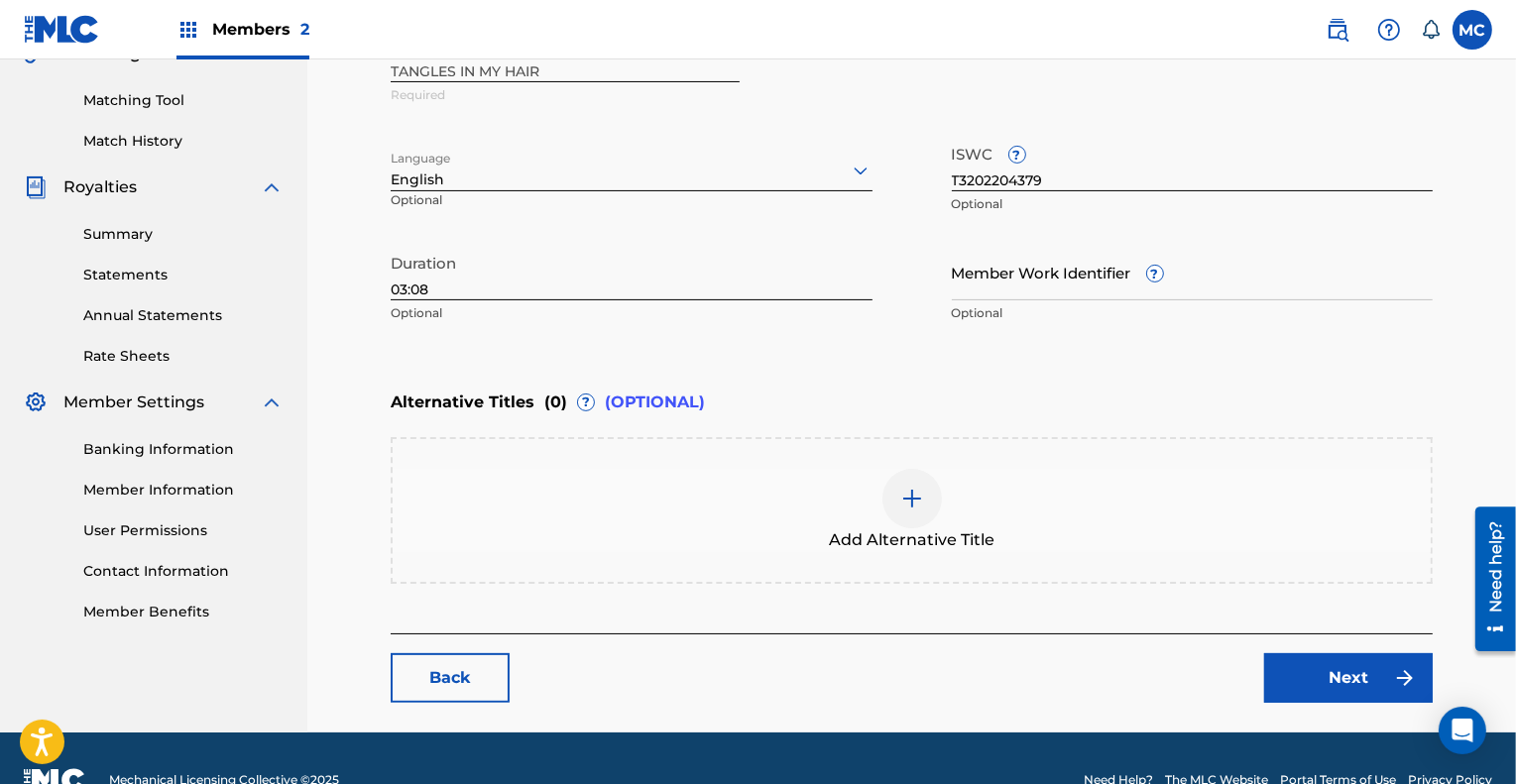 scroll, scrollTop: 489, scrollLeft: 0, axis: vertical 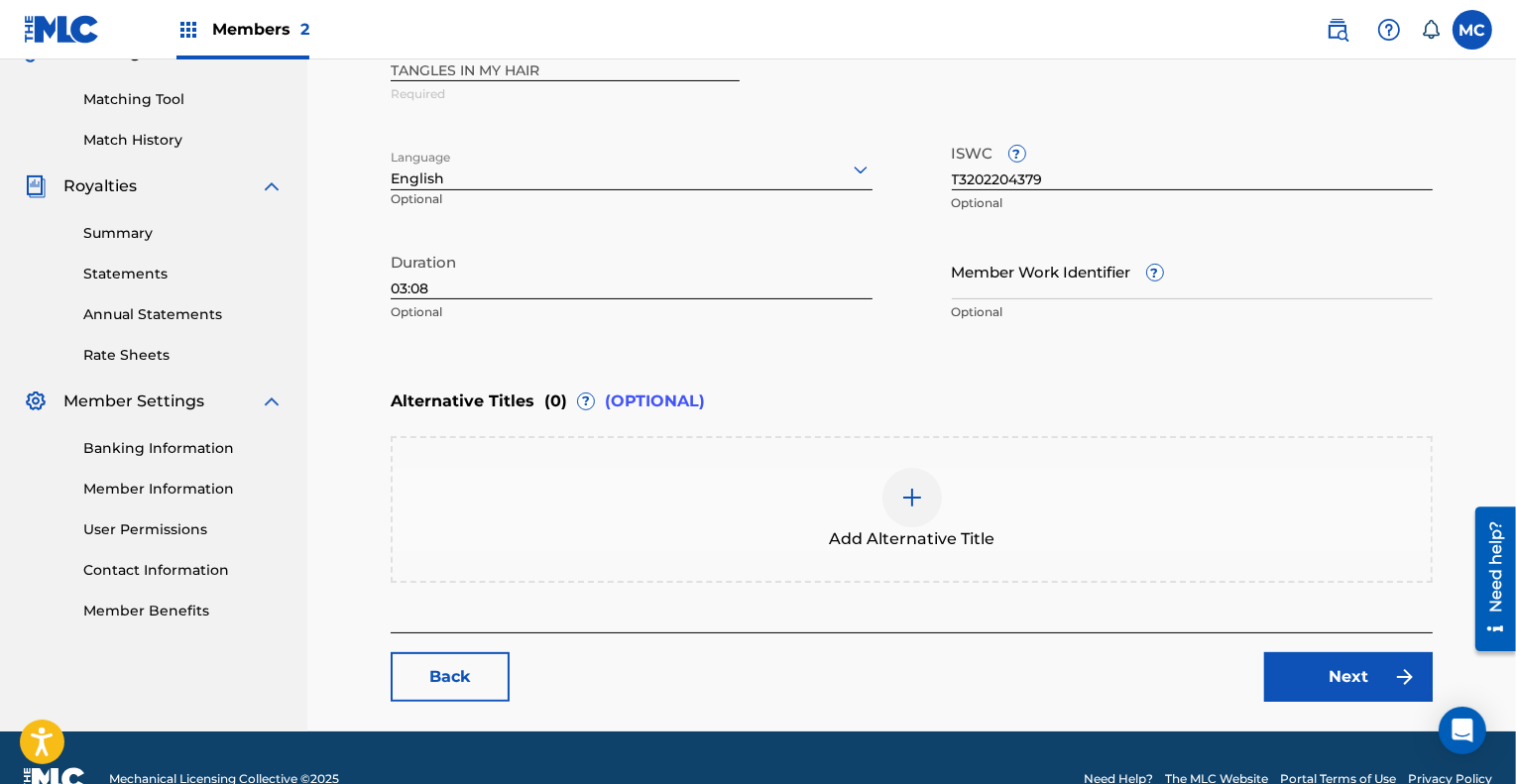 click on "Next" at bounding box center [1348, 677] 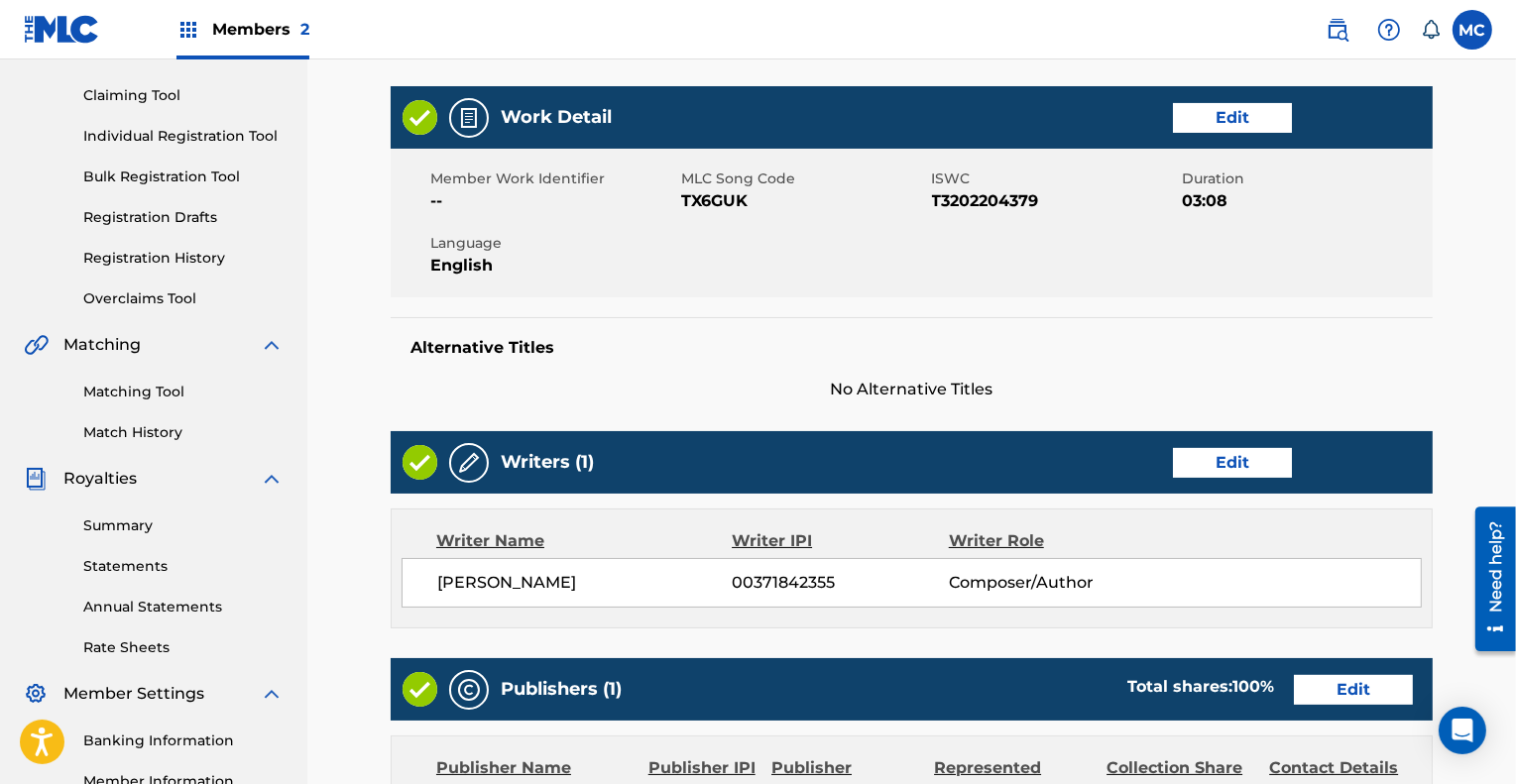scroll, scrollTop: 197, scrollLeft: 0, axis: vertical 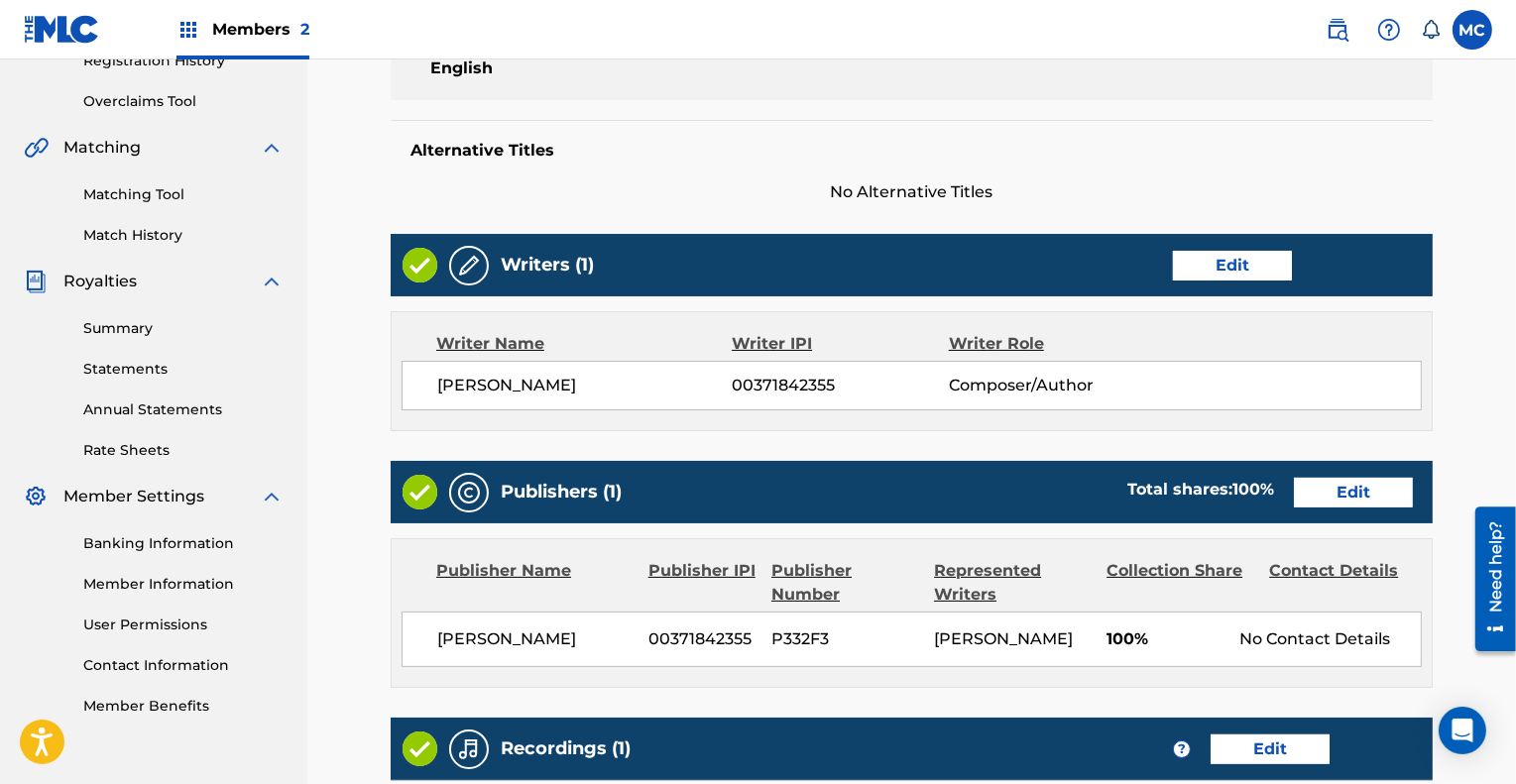 click on "Edit" at bounding box center (1353, 493) 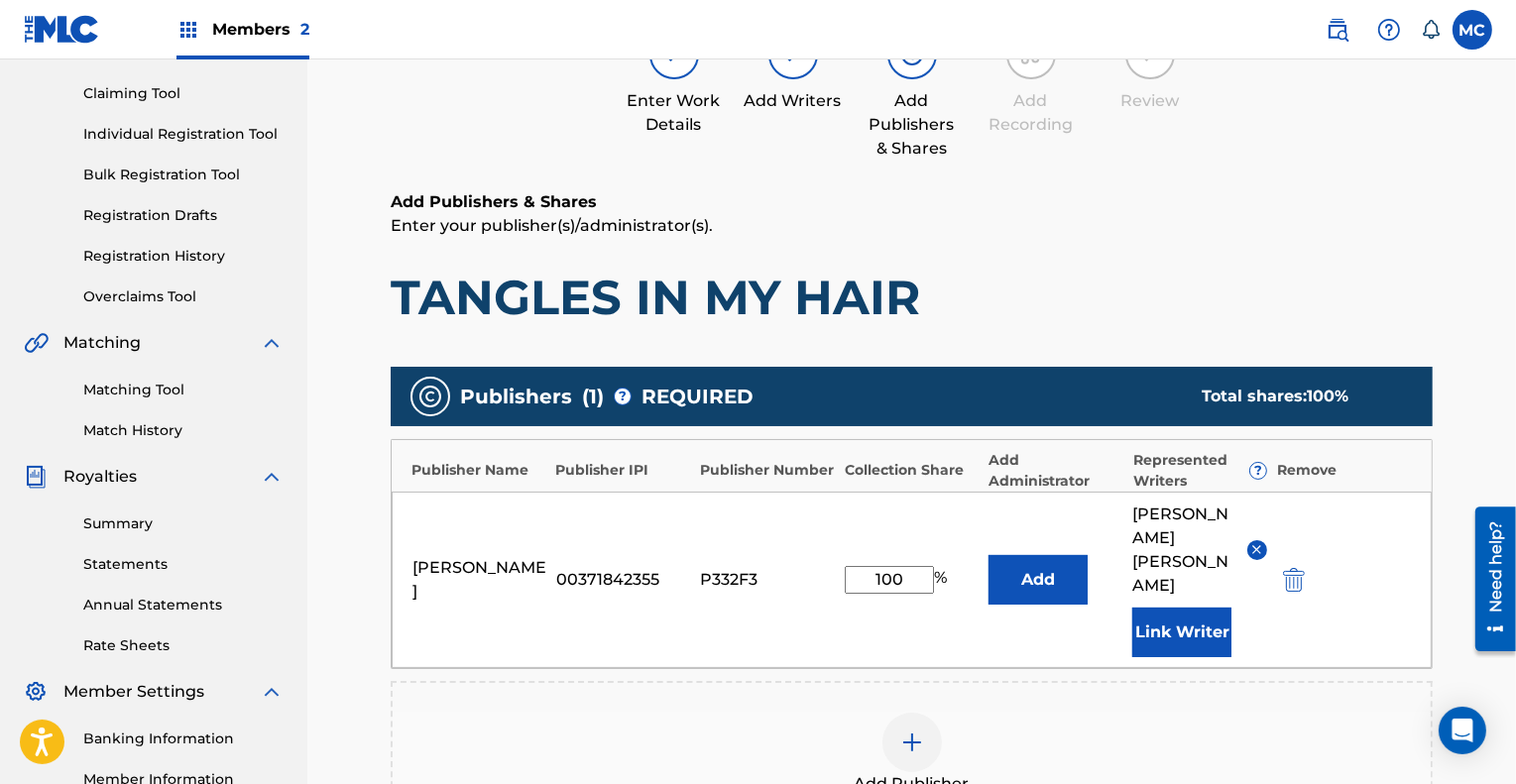 scroll, scrollTop: 198, scrollLeft: 0, axis: vertical 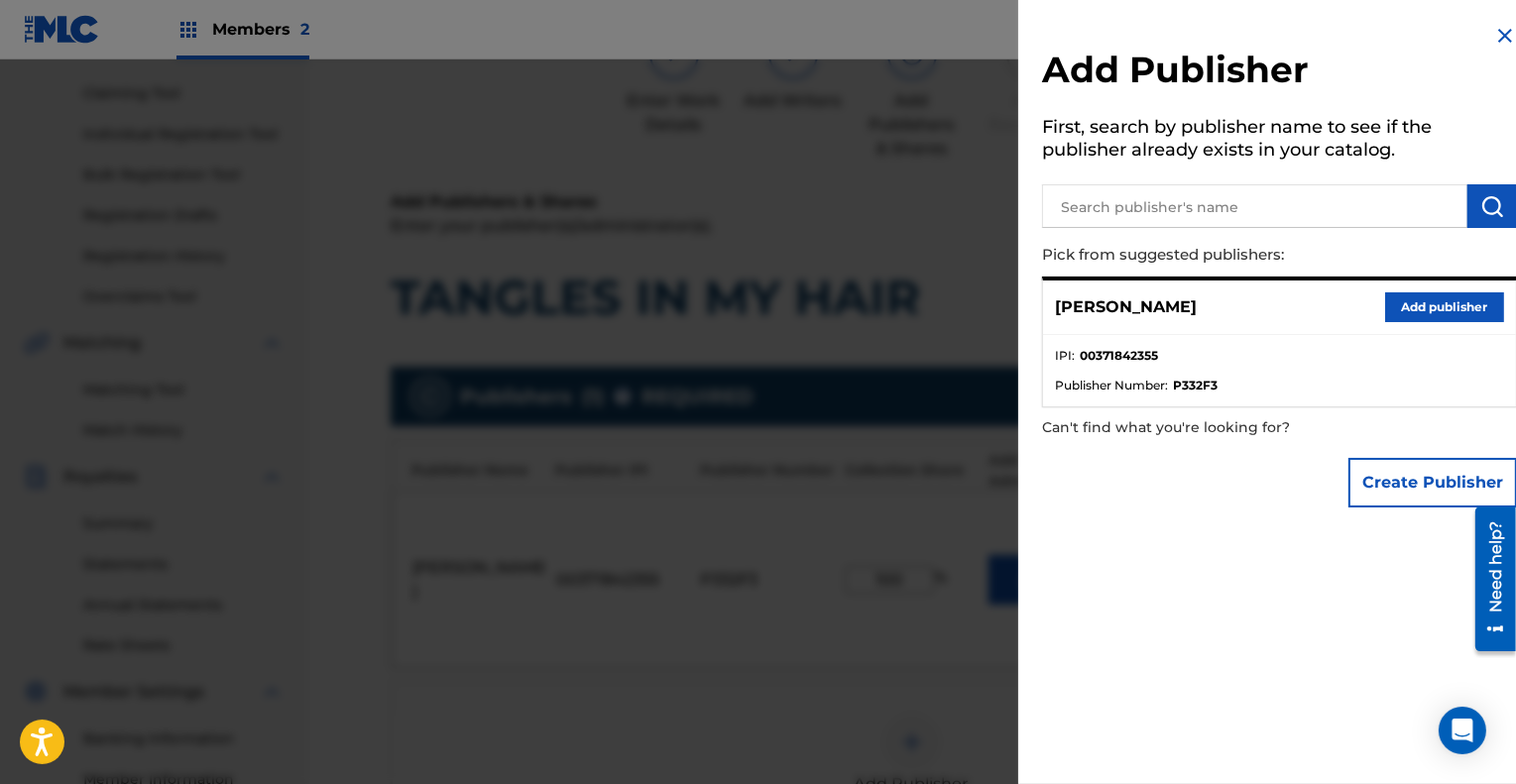 click on "Create Publisher" at bounding box center [1433, 483] 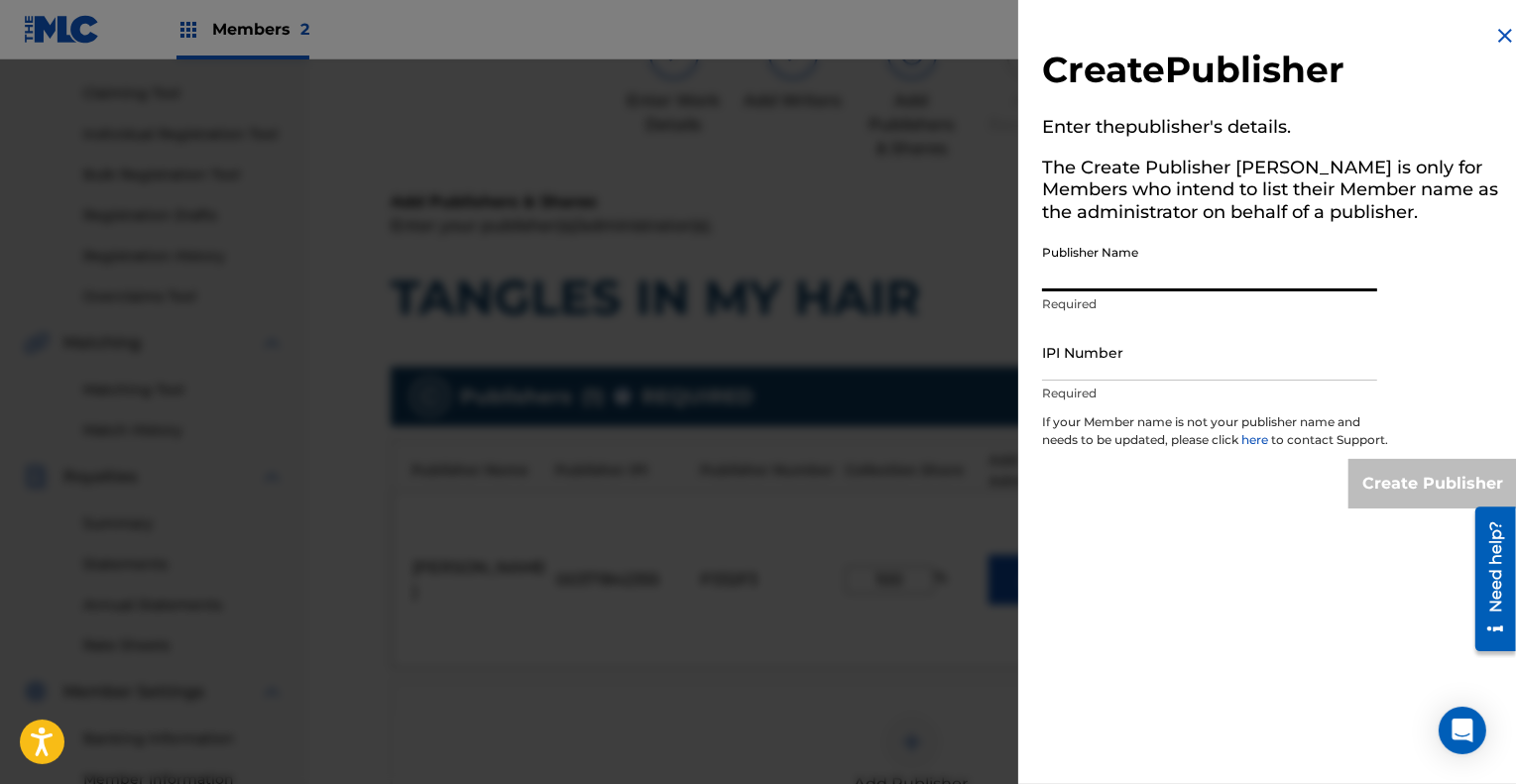 click on "Publisher Name" at bounding box center (1210, 263) 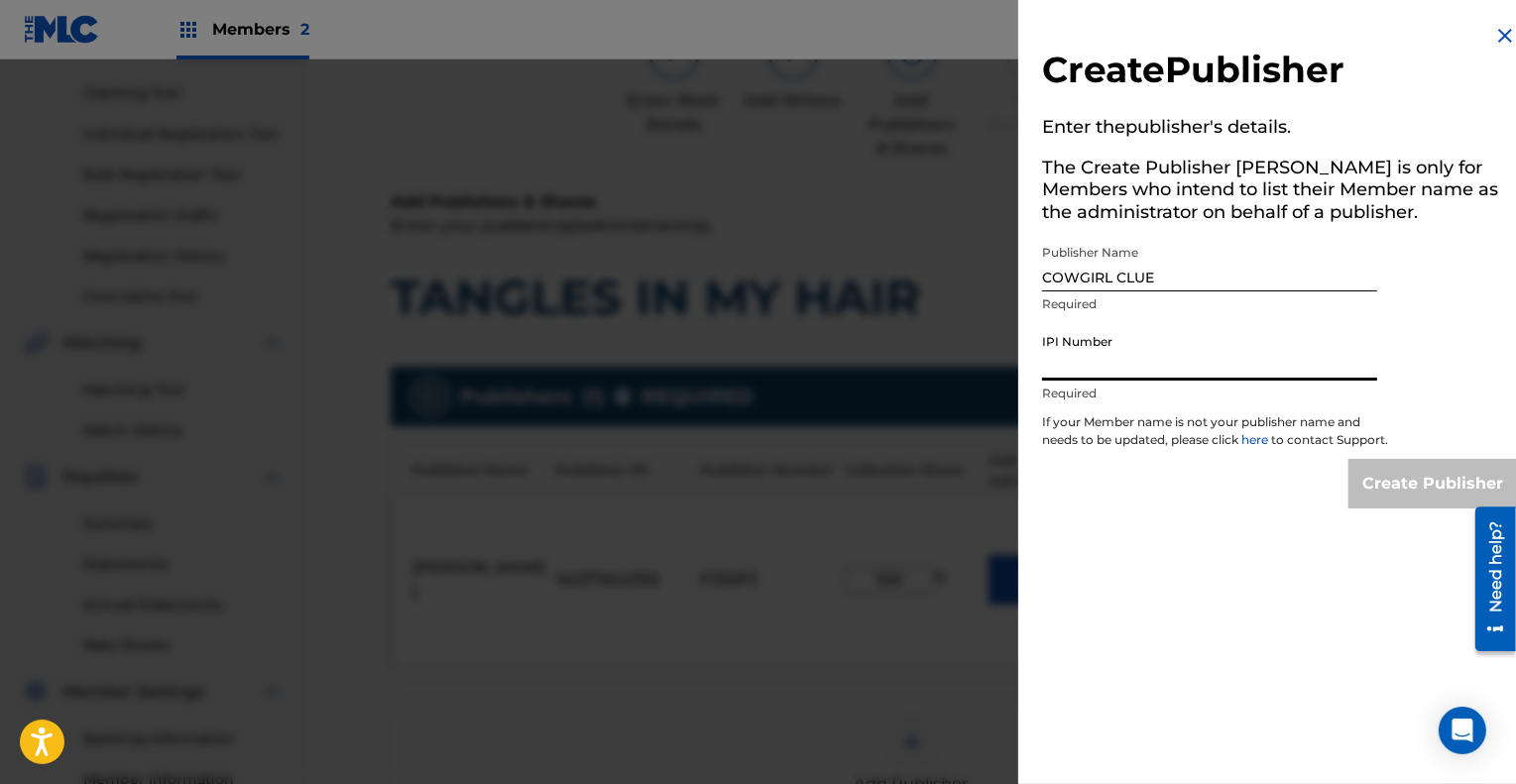 click on "IPI Number" at bounding box center (1210, 352) 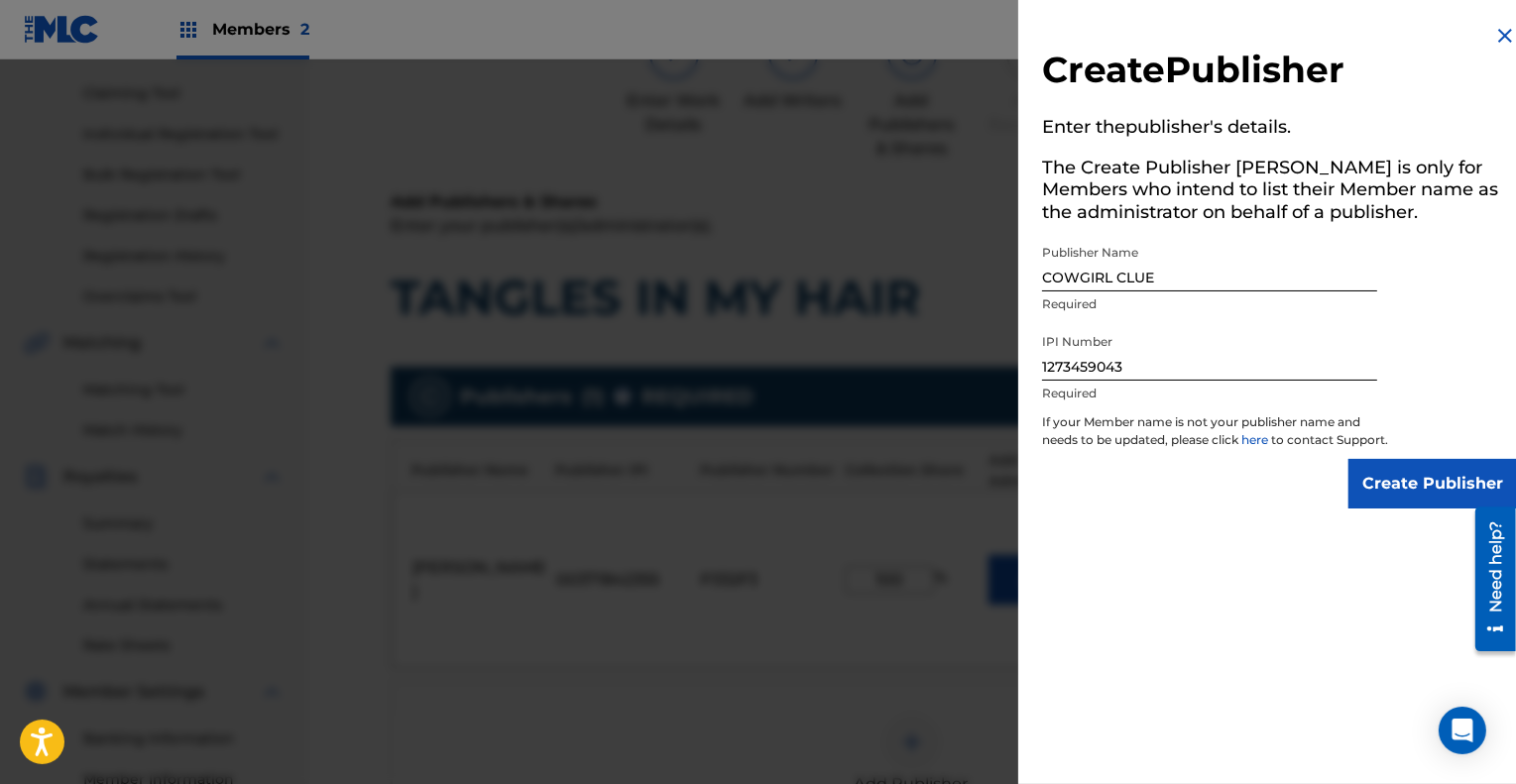 click on "Create Publisher" at bounding box center [1433, 484] 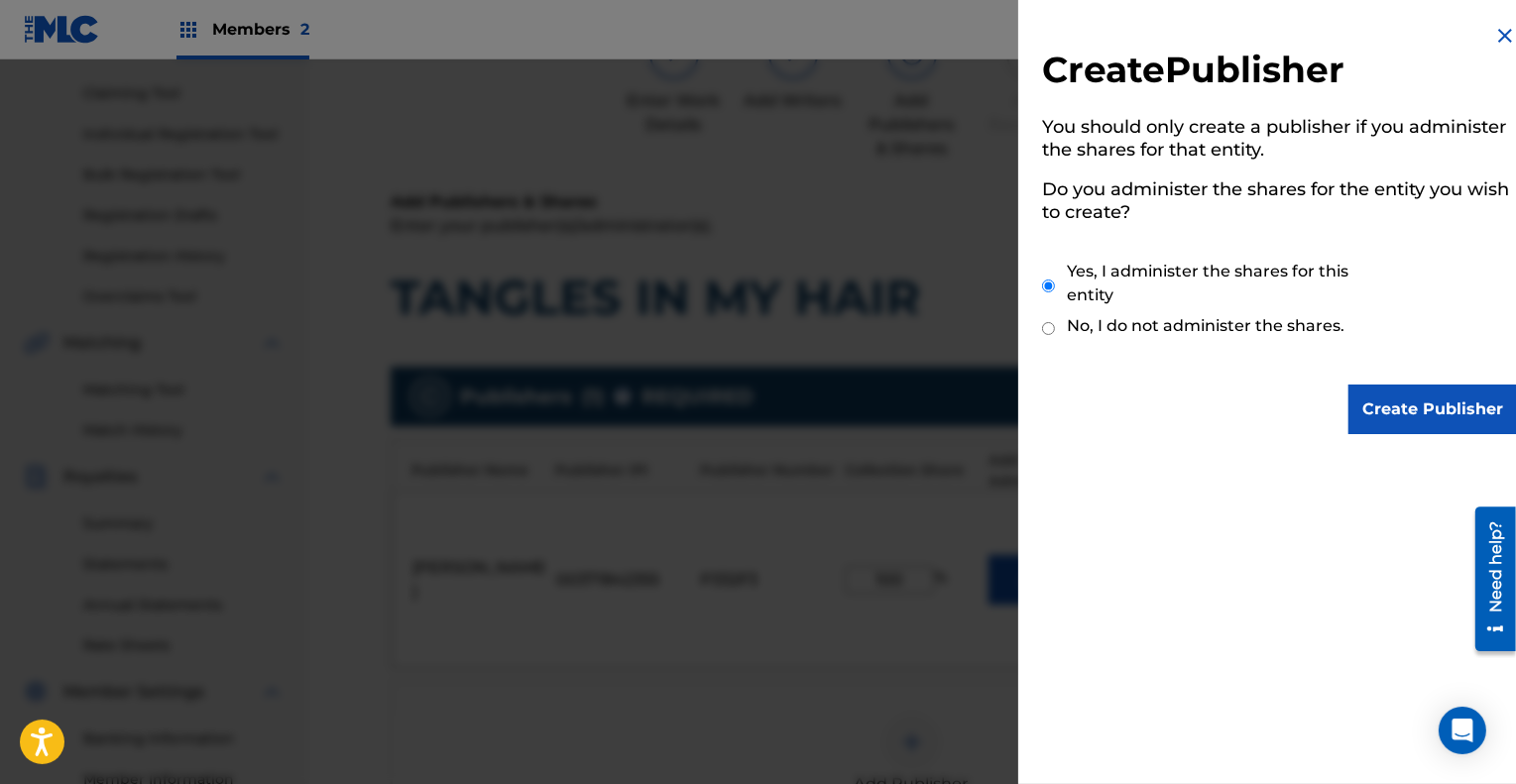 click on "Create Publisher" at bounding box center (1433, 409) 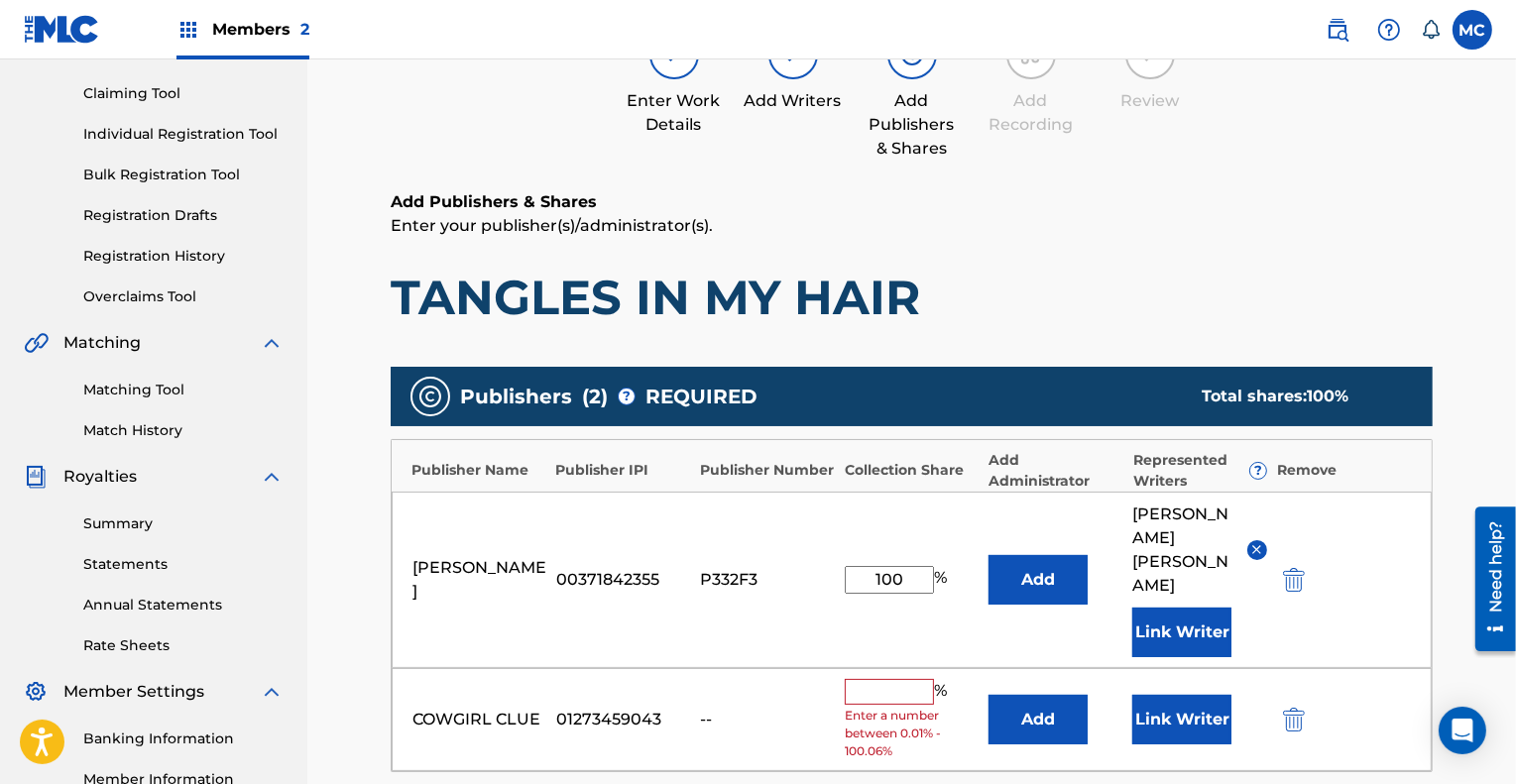 click at bounding box center [889, 692] 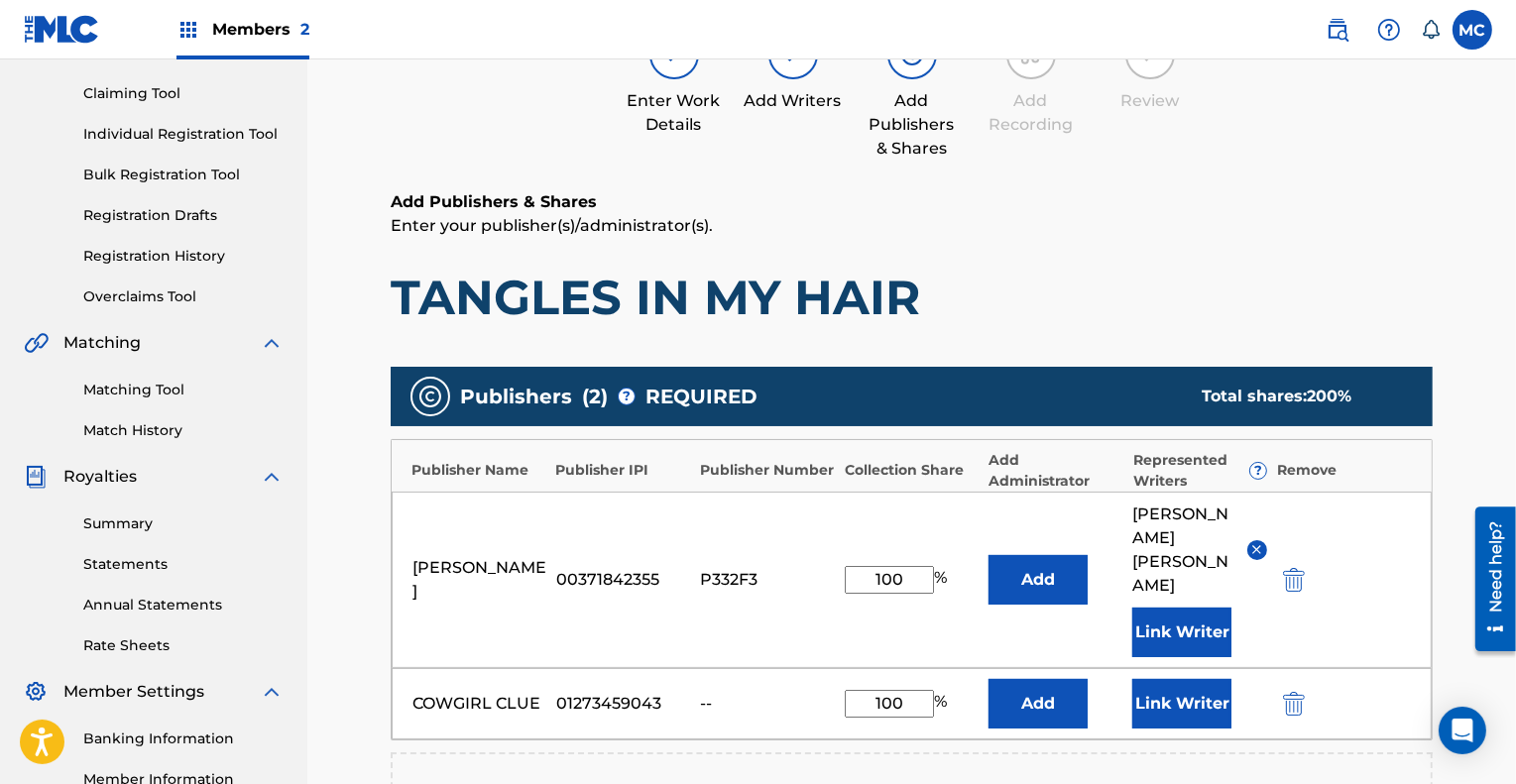click on "Add" at bounding box center (1038, 704) 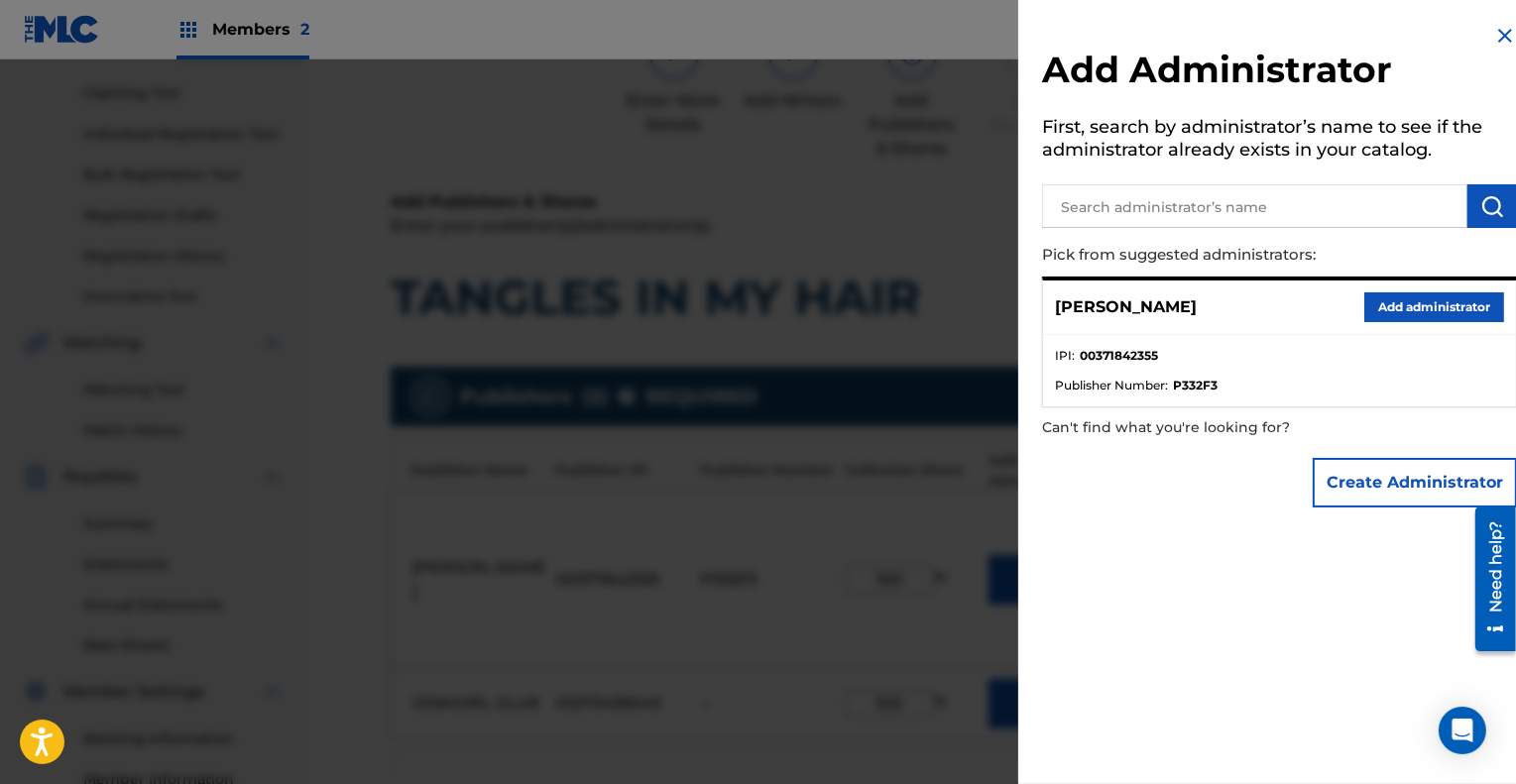 click on "Add administrator" at bounding box center [1434, 307] 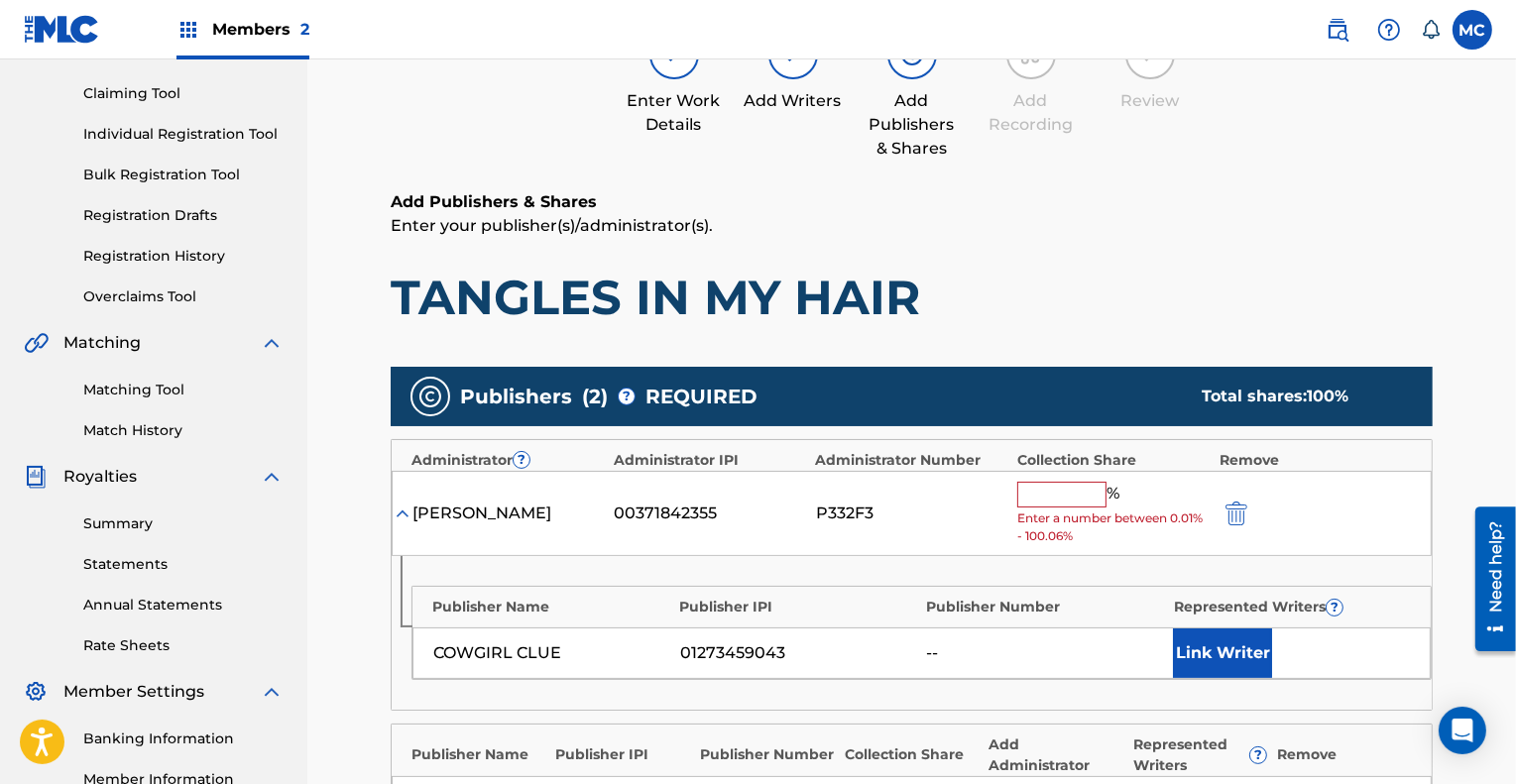 click at bounding box center [1062, 495] 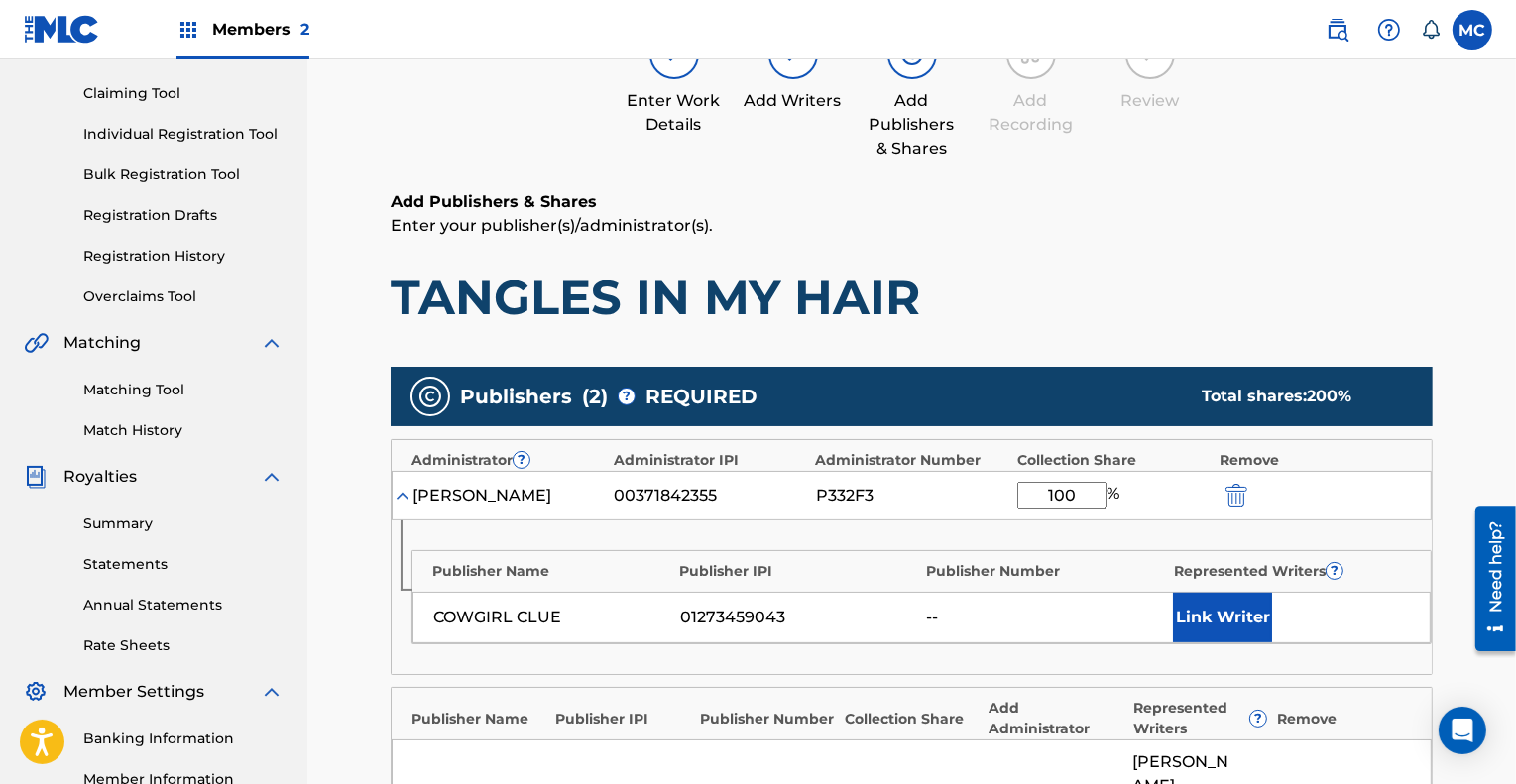 type on "100" 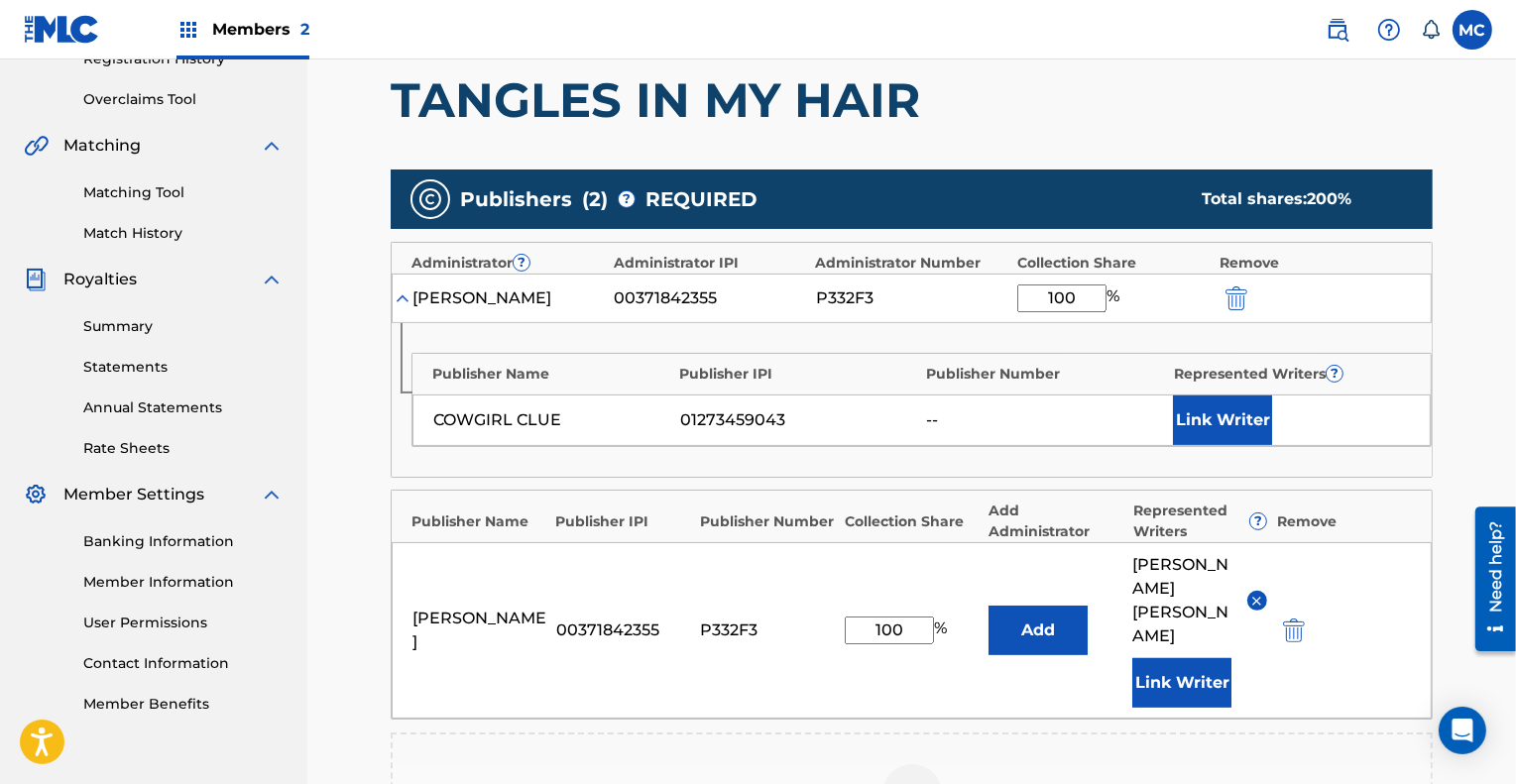 scroll, scrollTop: 396, scrollLeft: 0, axis: vertical 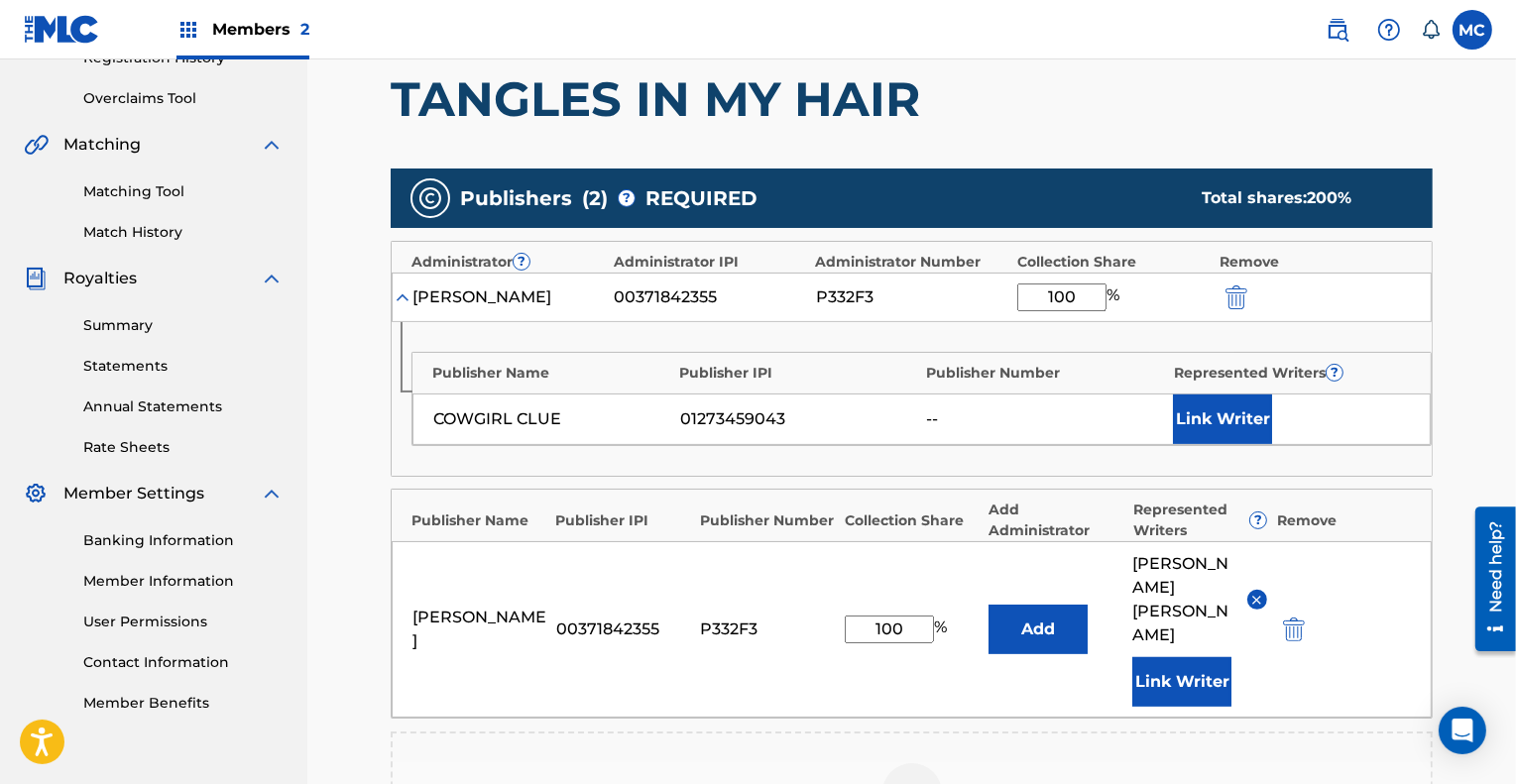 click on "Link Writer" at bounding box center (1223, 419) 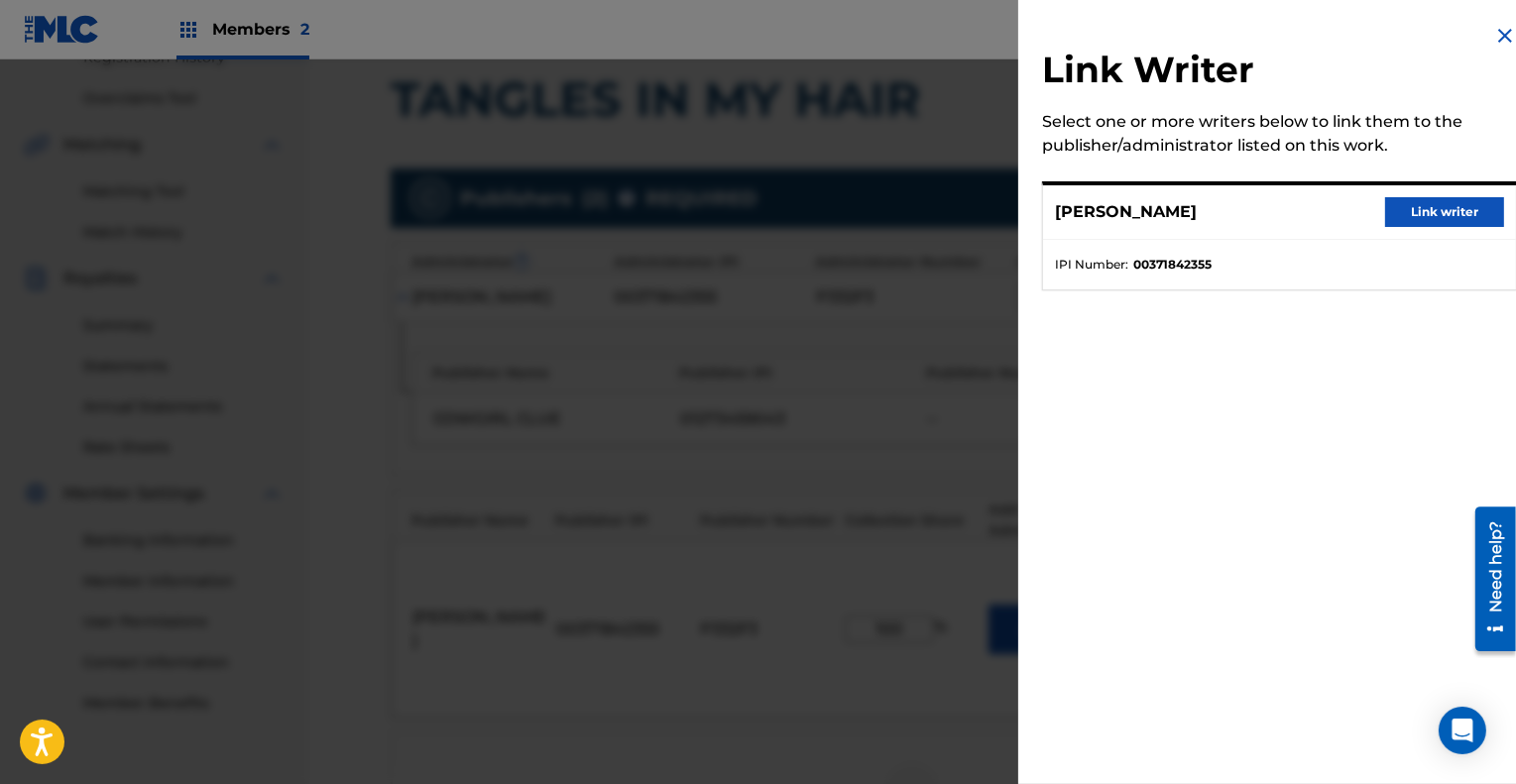click on "Link writer" at bounding box center (1445, 212) 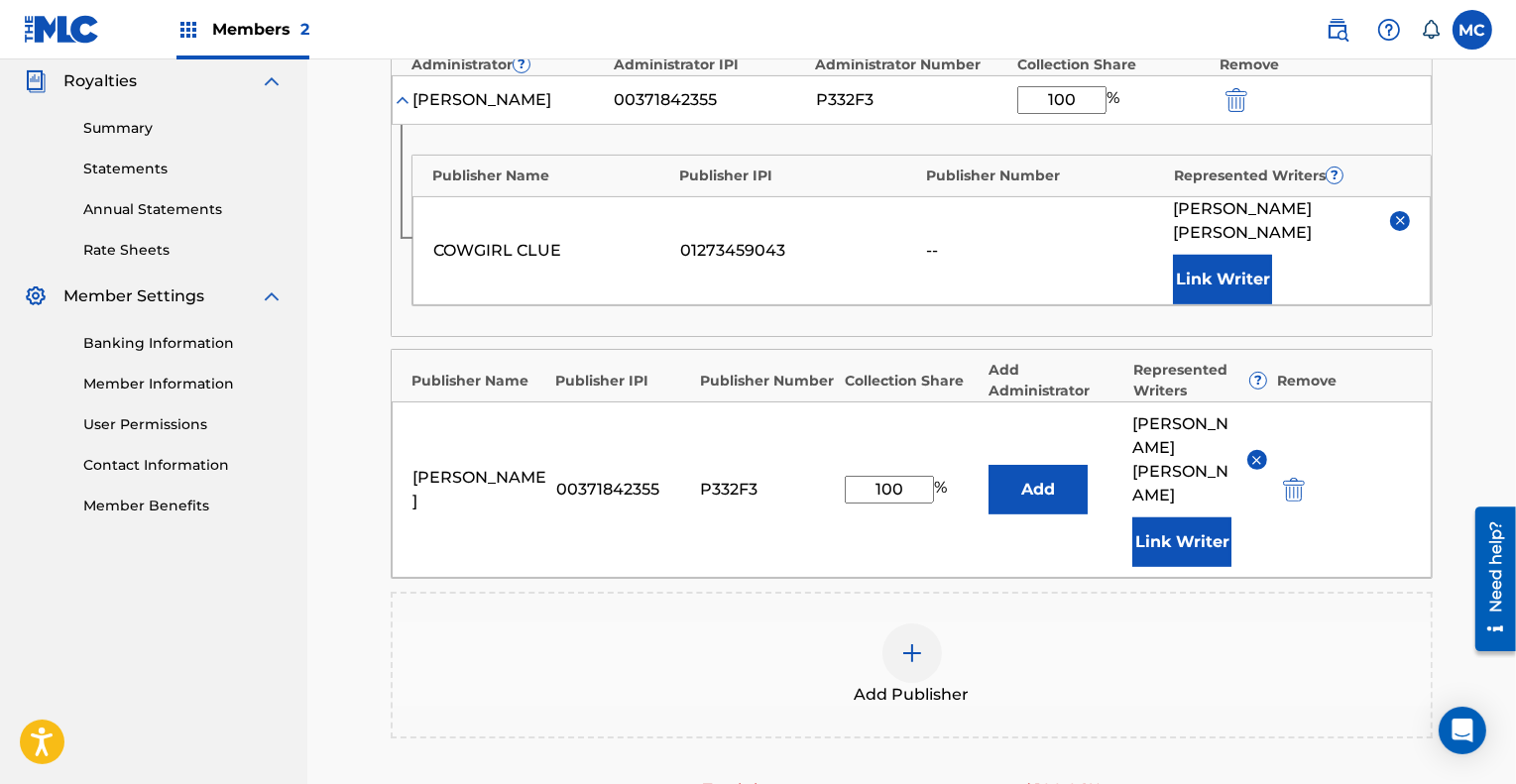 scroll, scrollTop: 595, scrollLeft: 0, axis: vertical 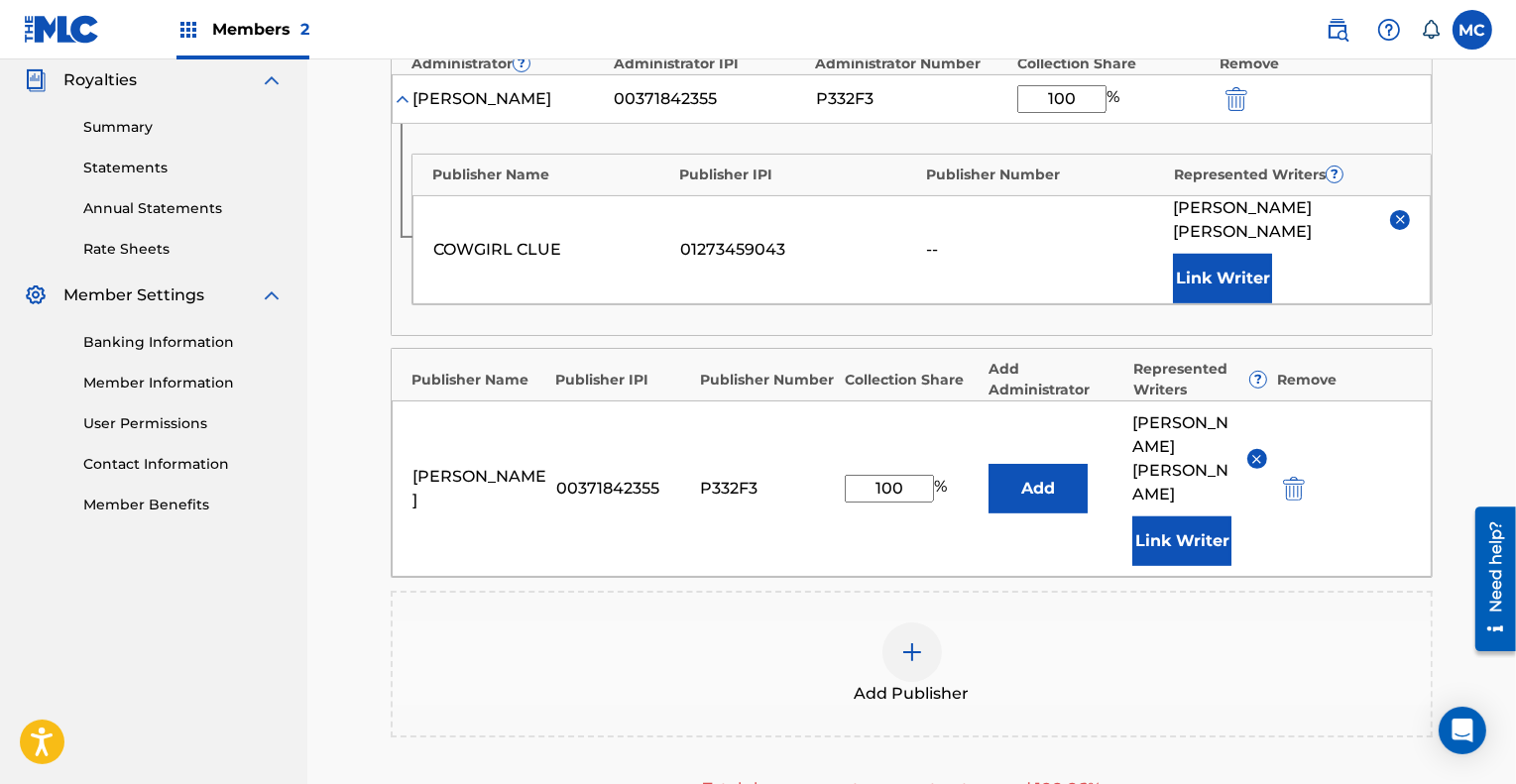 click at bounding box center (1294, 489) 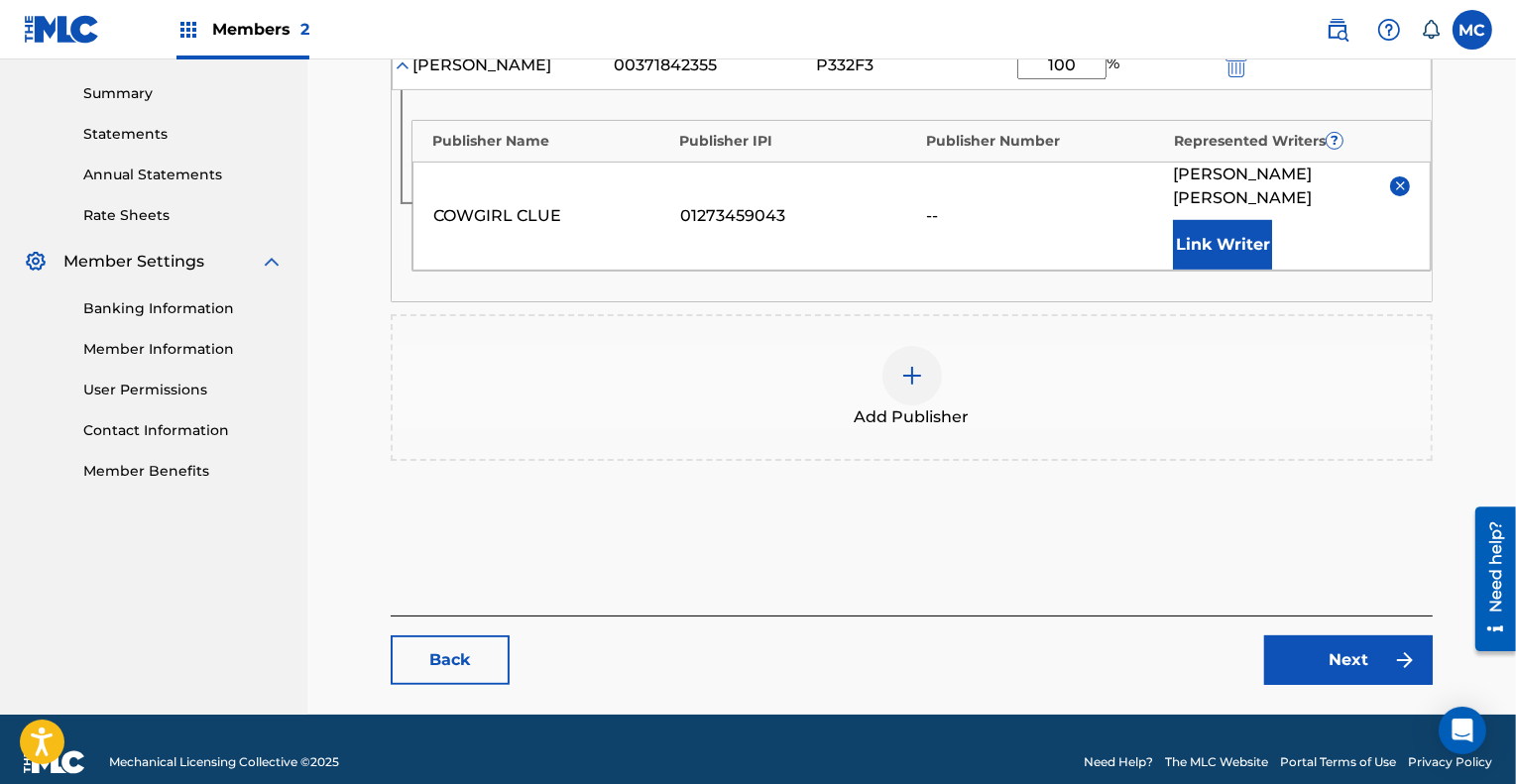scroll, scrollTop: 628, scrollLeft: 0, axis: vertical 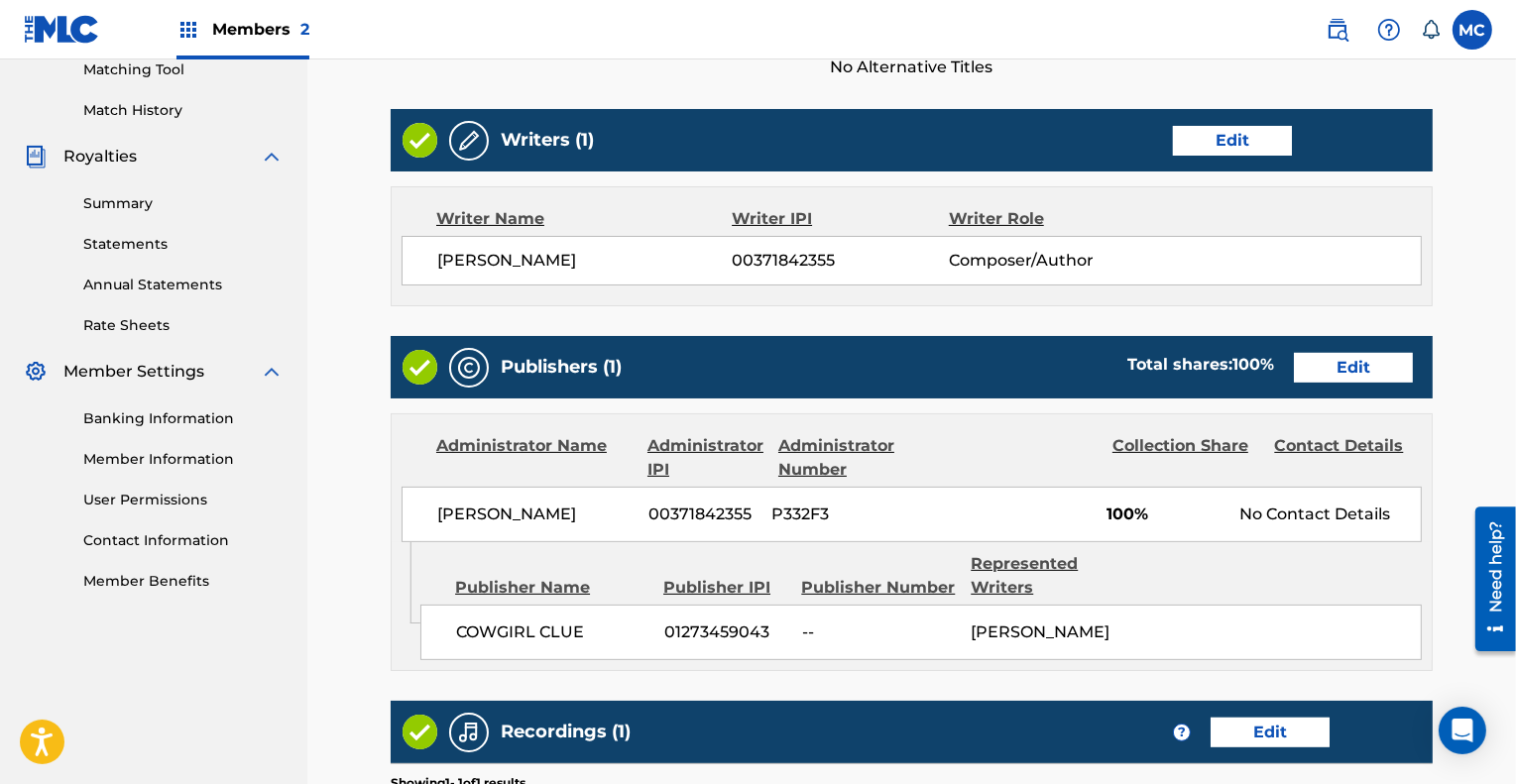 click on "Edit" at bounding box center [1353, 368] 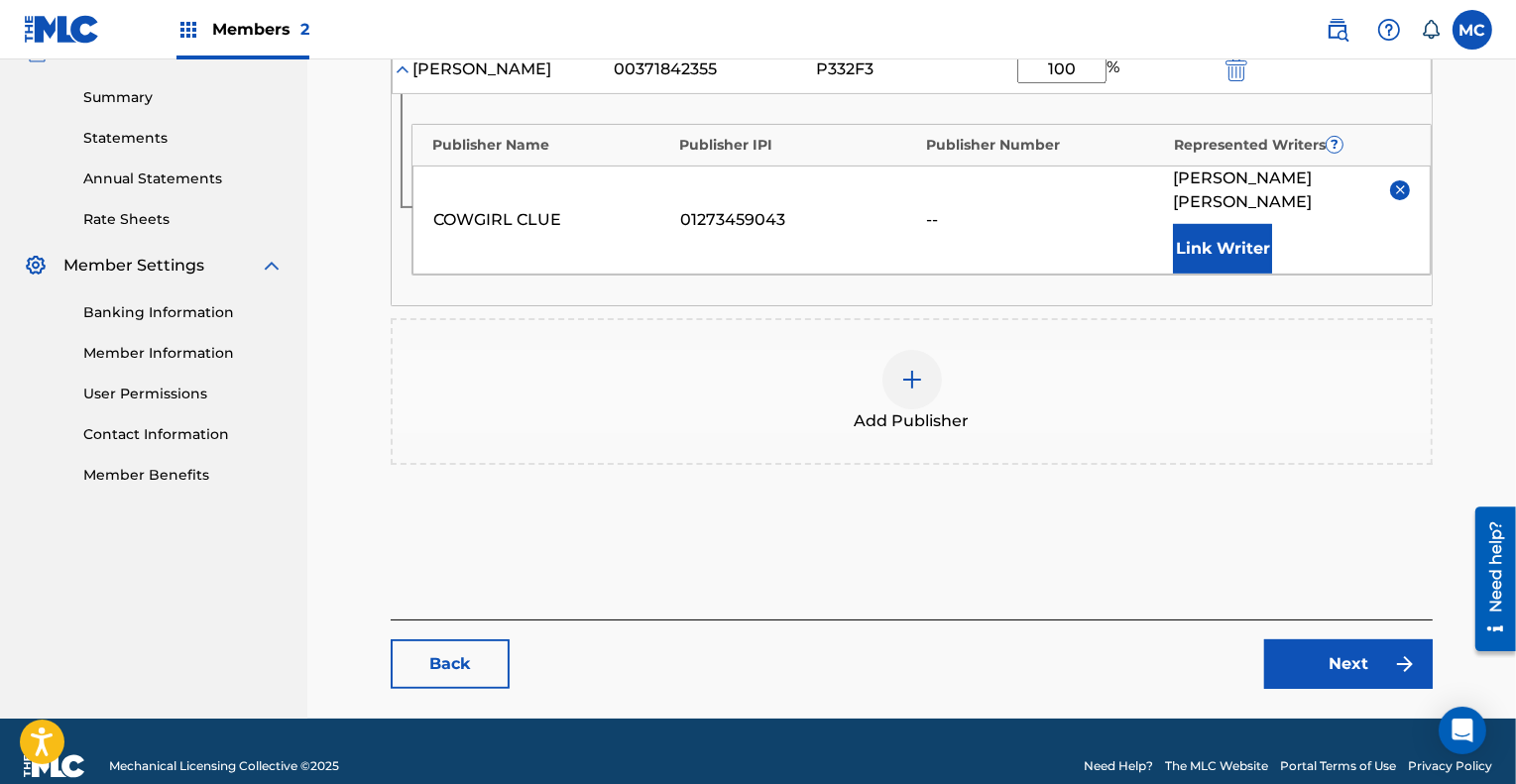 scroll, scrollTop: 628, scrollLeft: 0, axis: vertical 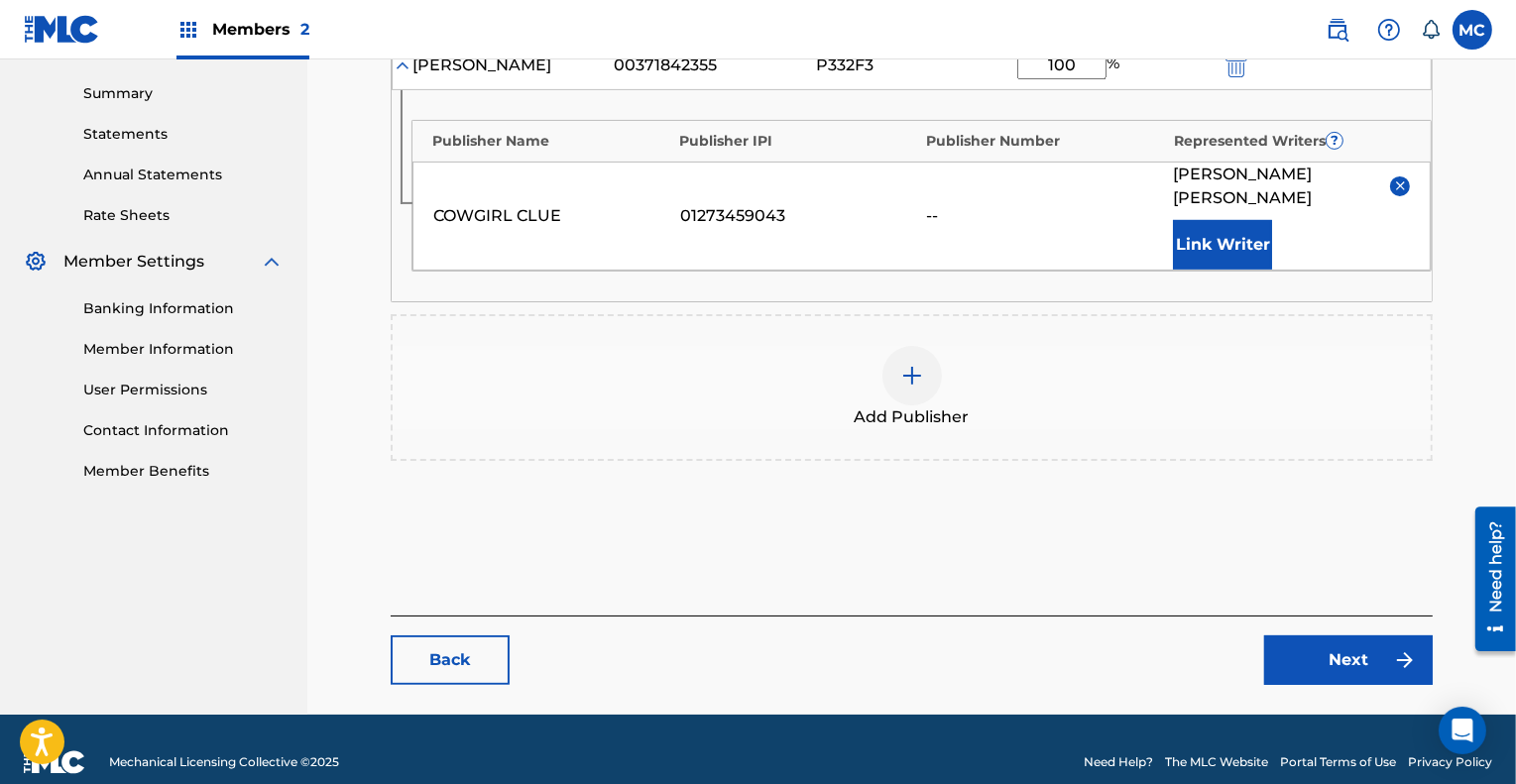 click on "Next" at bounding box center (1348, 660) 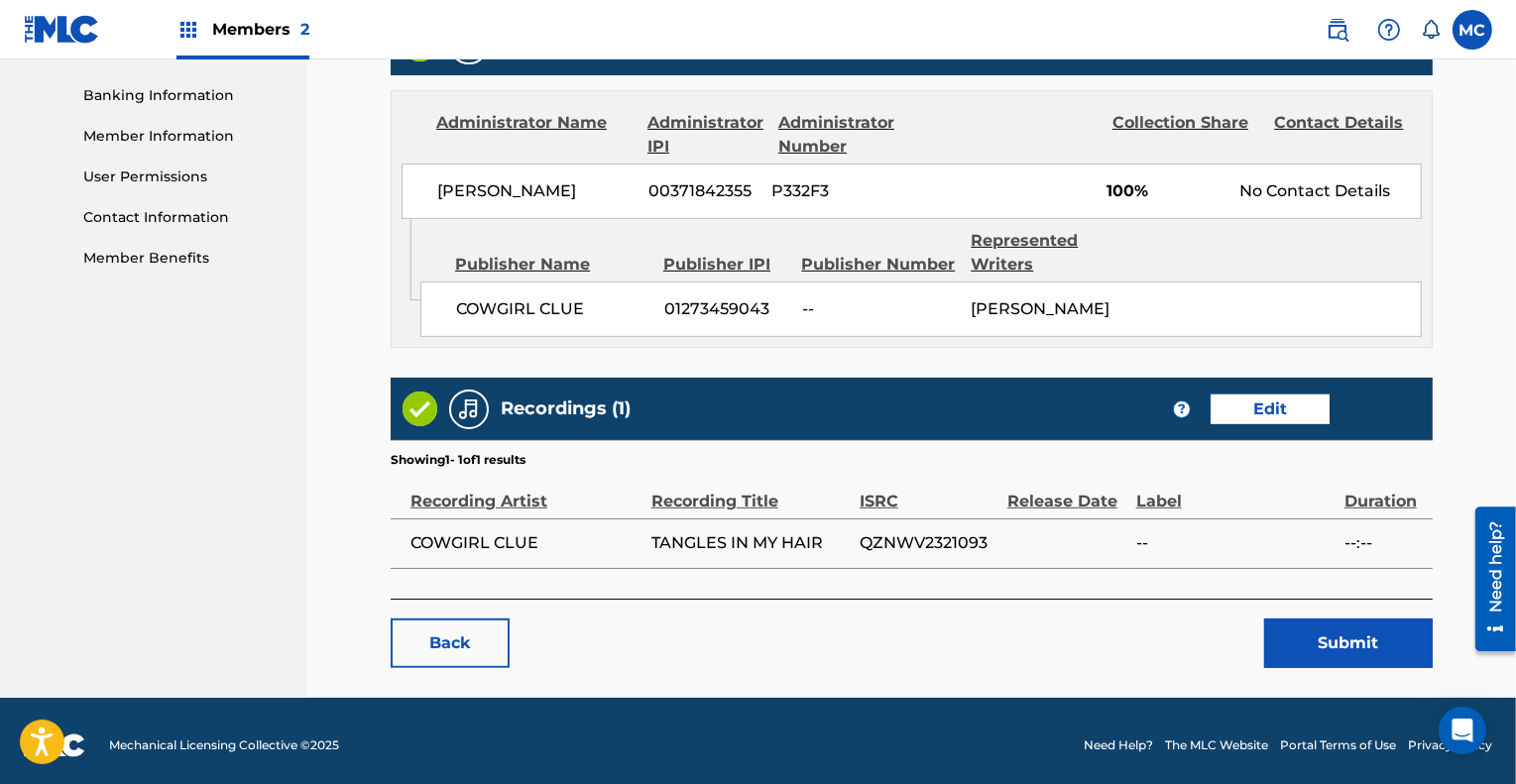 scroll, scrollTop: 845, scrollLeft: 0, axis: vertical 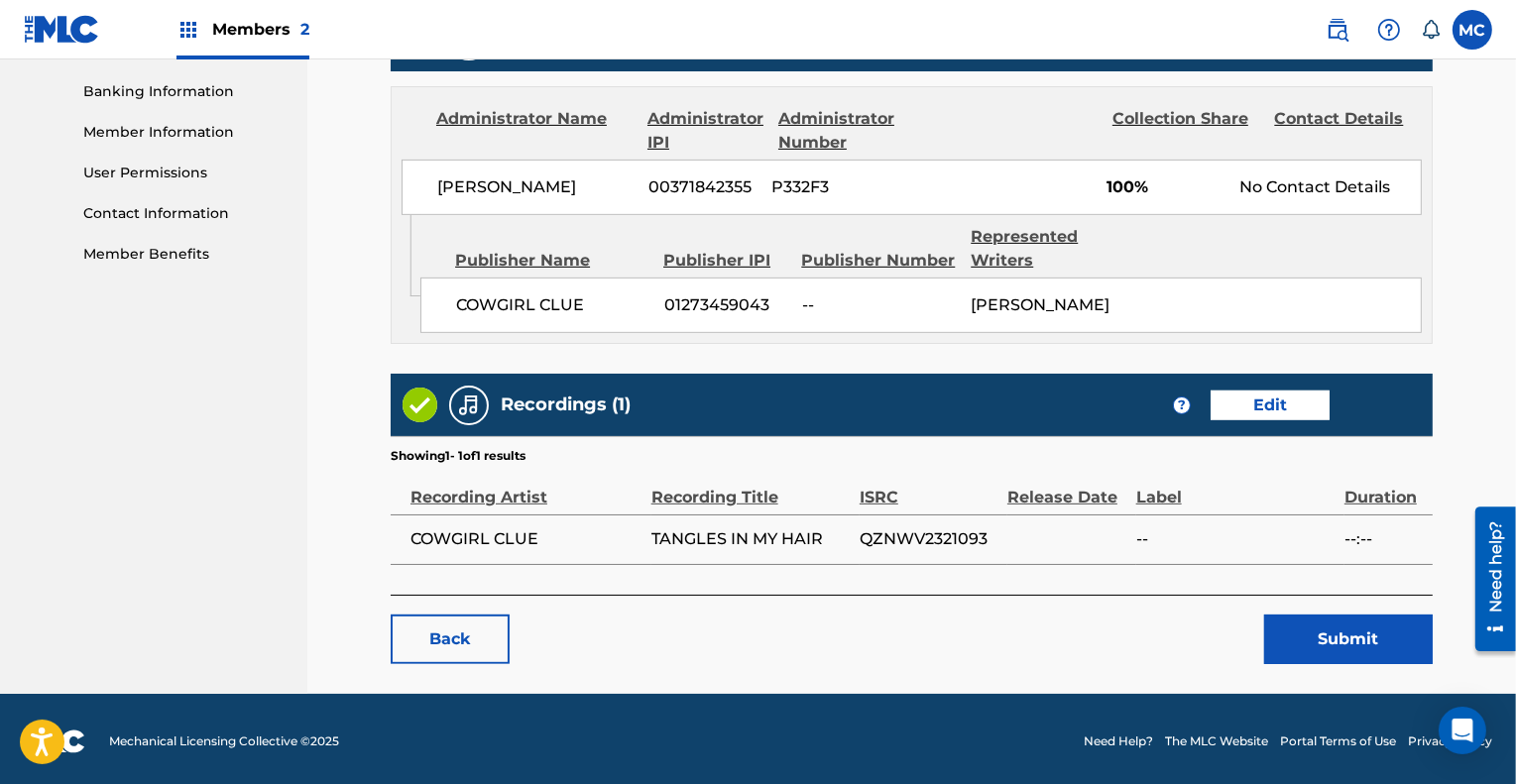 click on "Edit" at bounding box center [1270, 405] 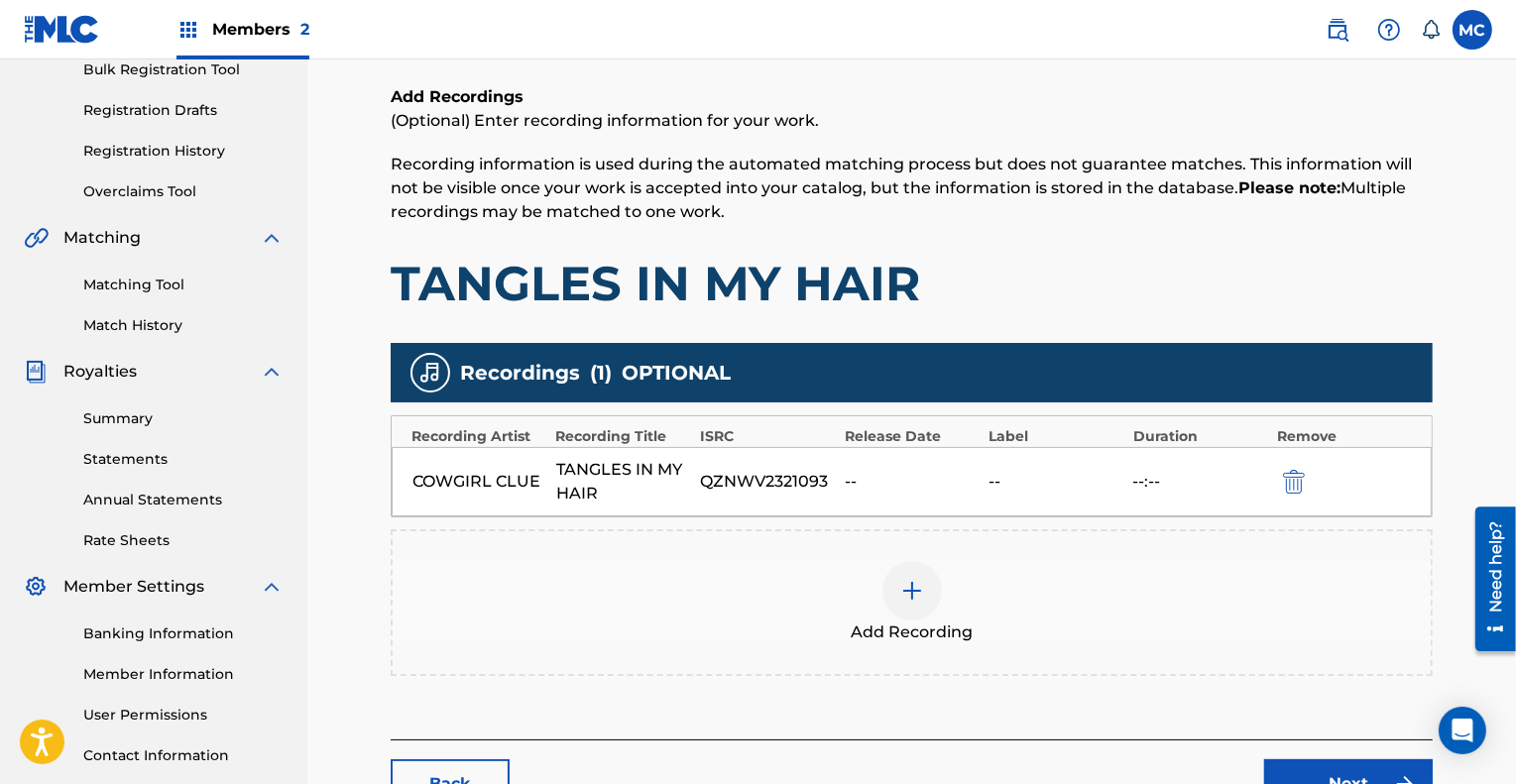 scroll, scrollTop: 303, scrollLeft: 0, axis: vertical 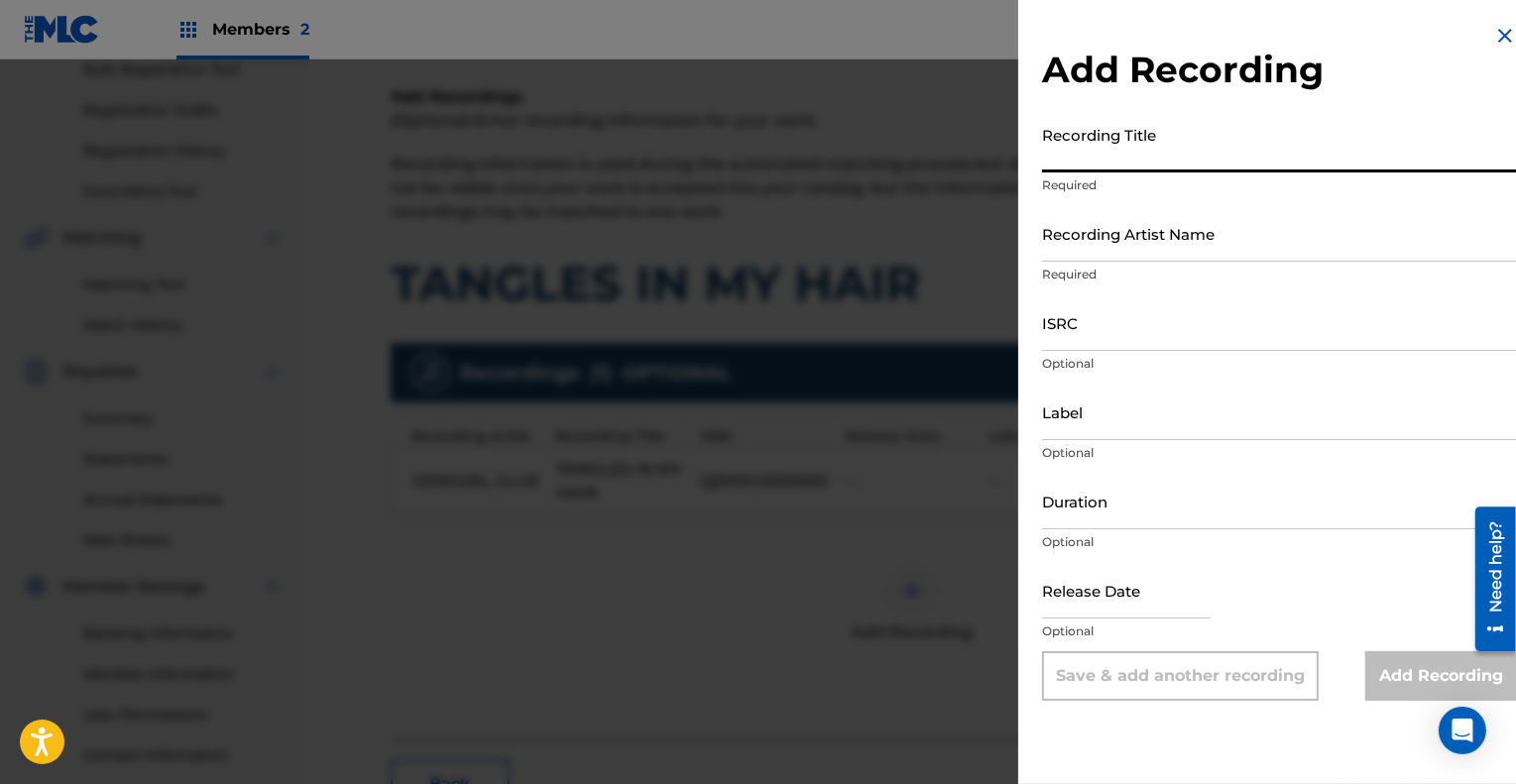 click on "Recording Title" at bounding box center (1279, 144) 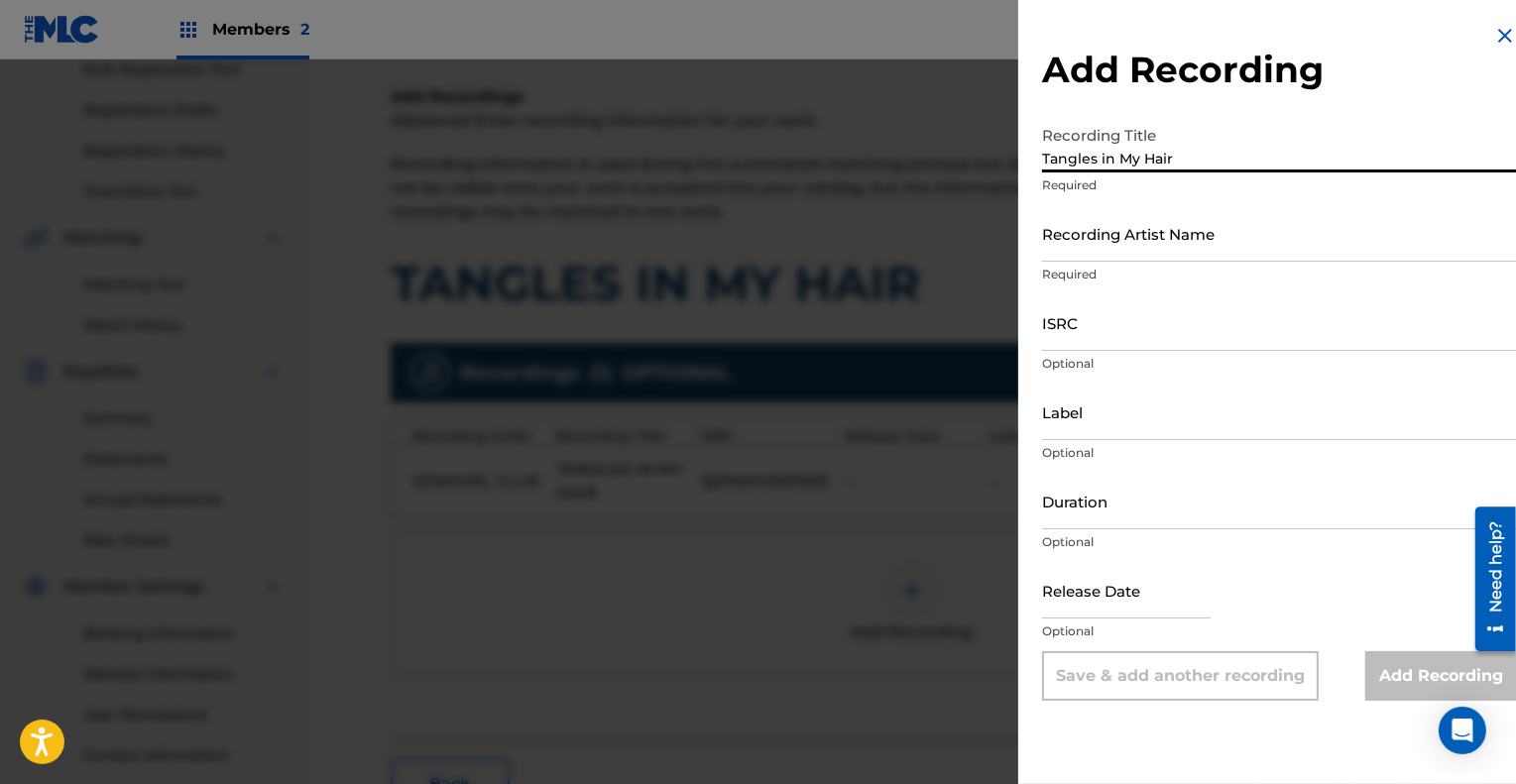 type on "Tangles in My Hair" 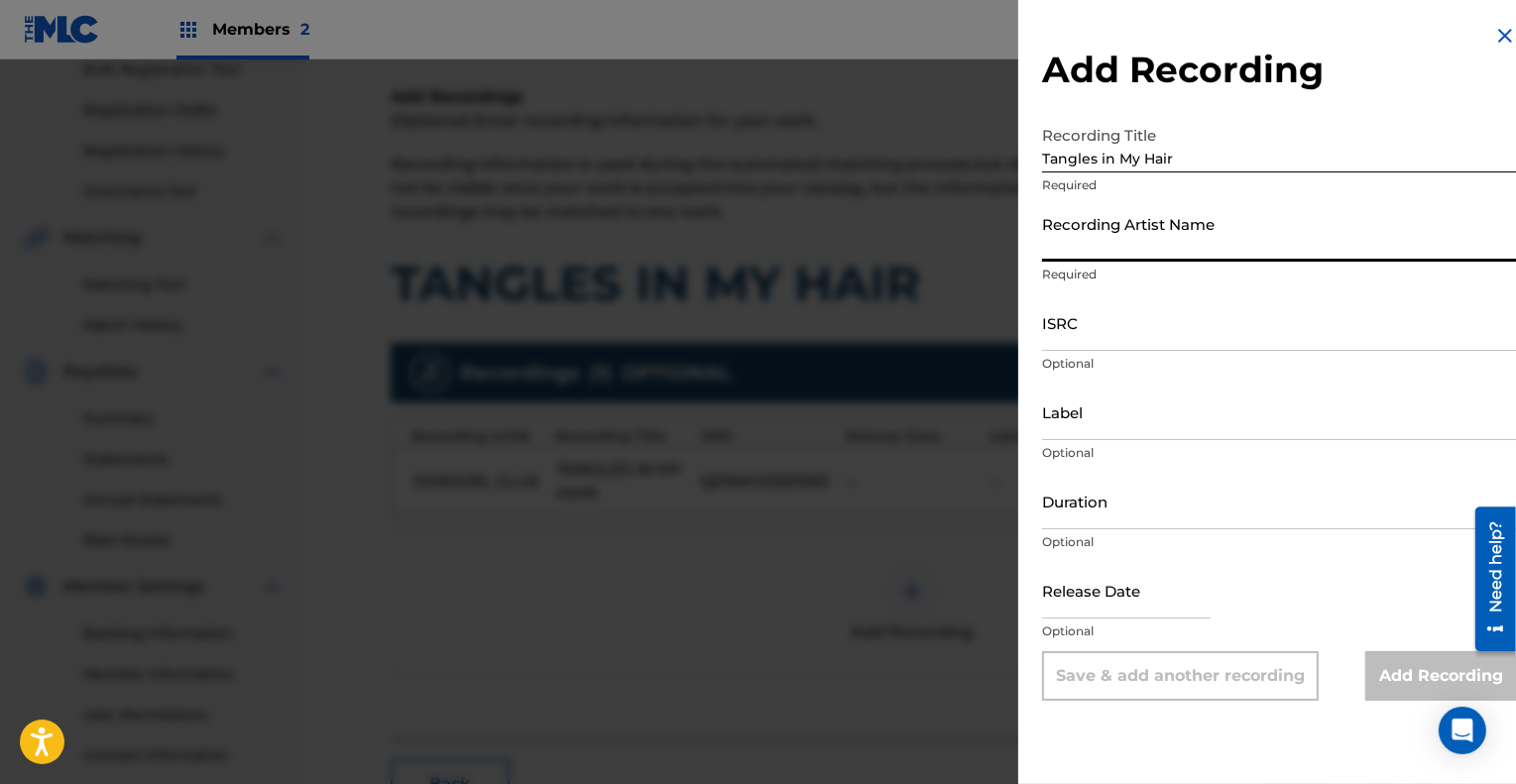 type on "Cowgirl Clue" 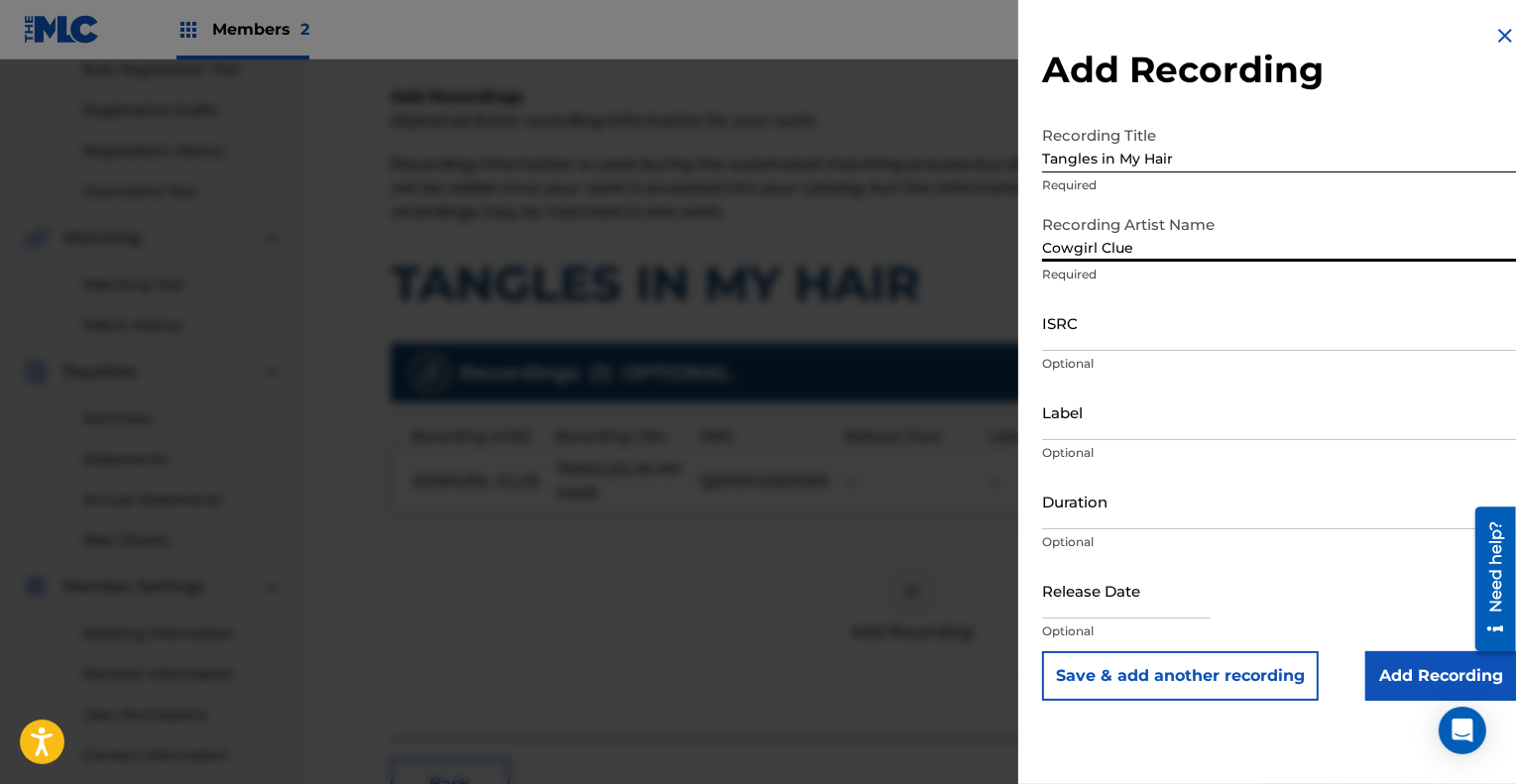 click on "ISRC" at bounding box center (1279, 322) 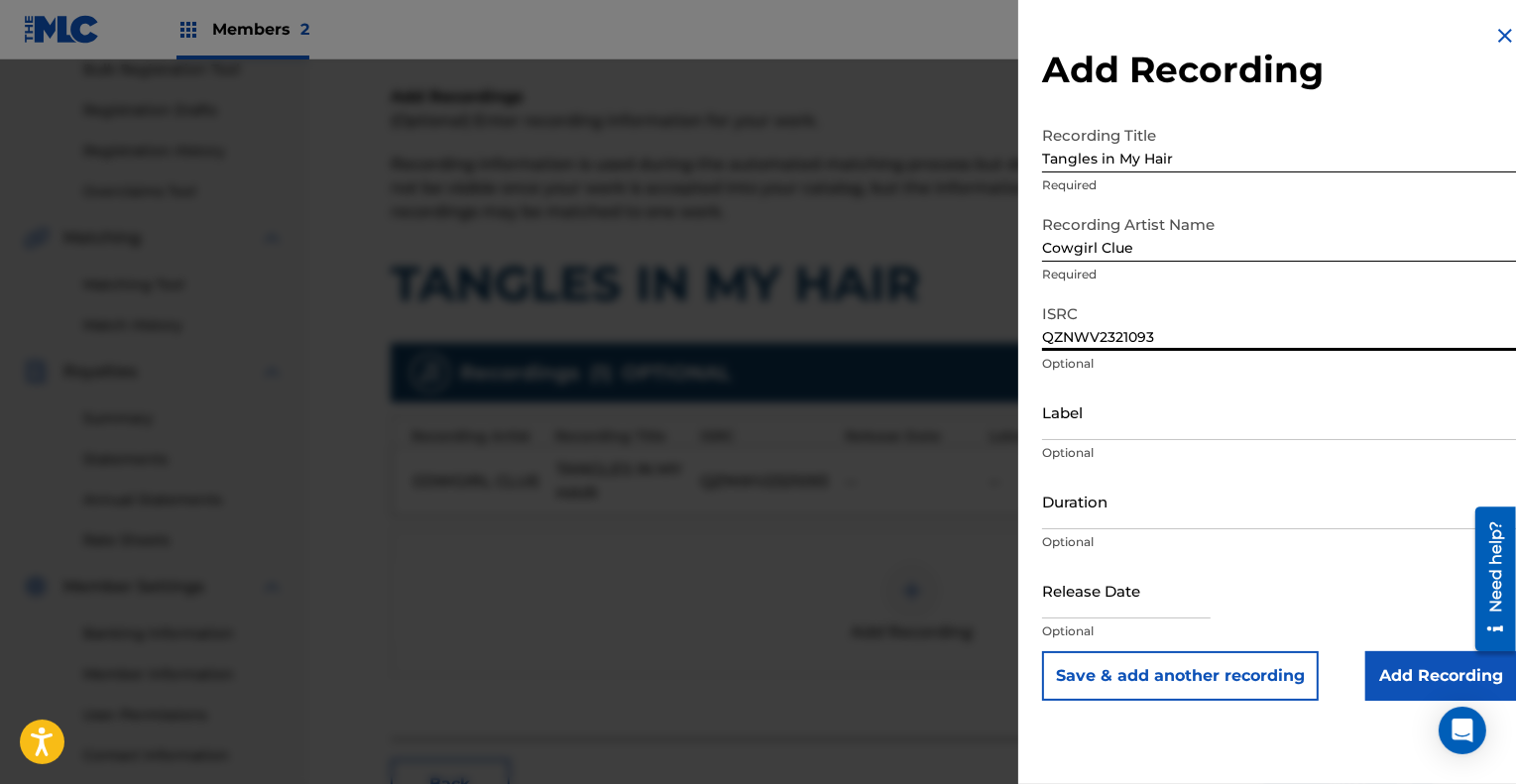 type on "QZNWV2321093" 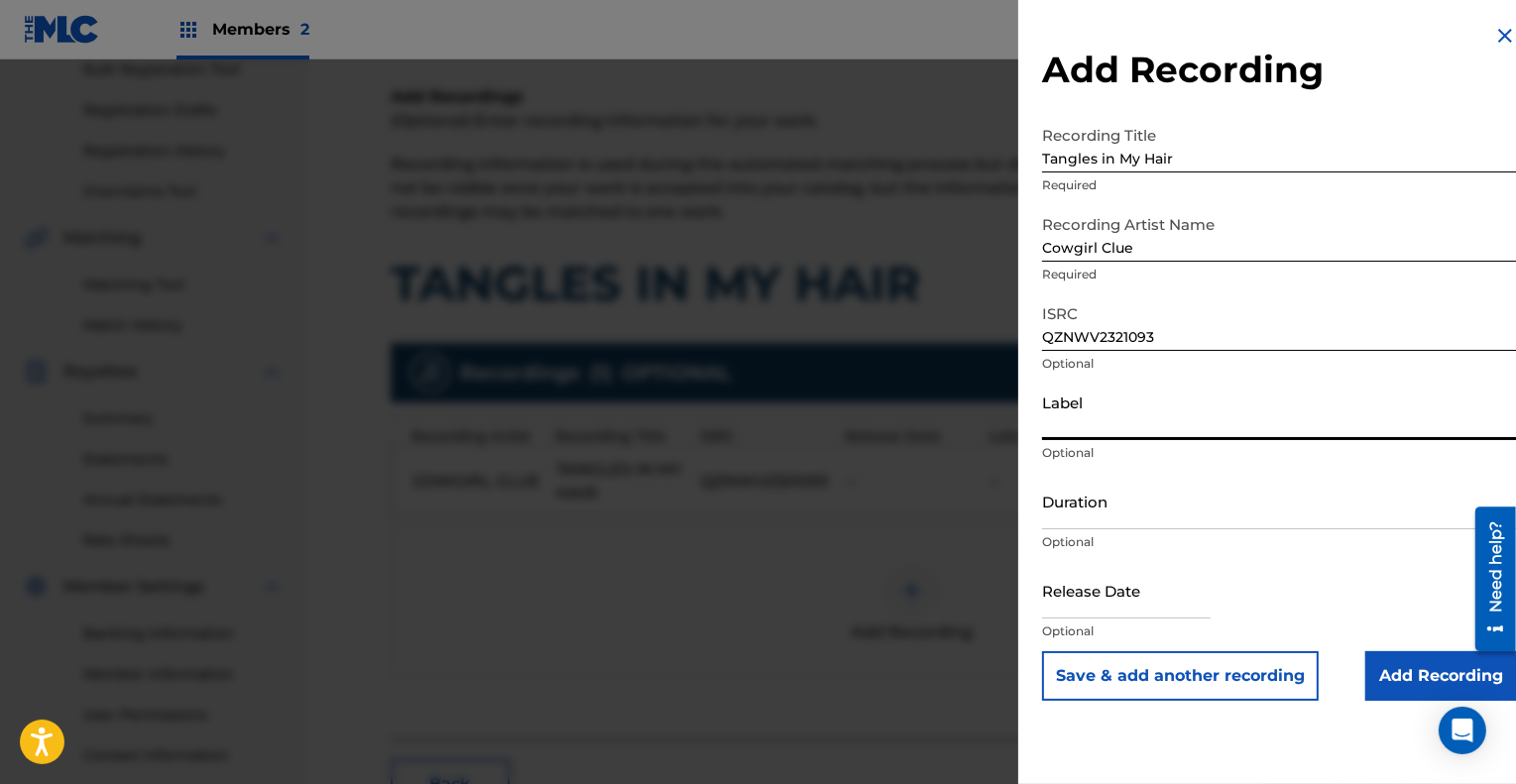 type on "Cowgirl Clue" 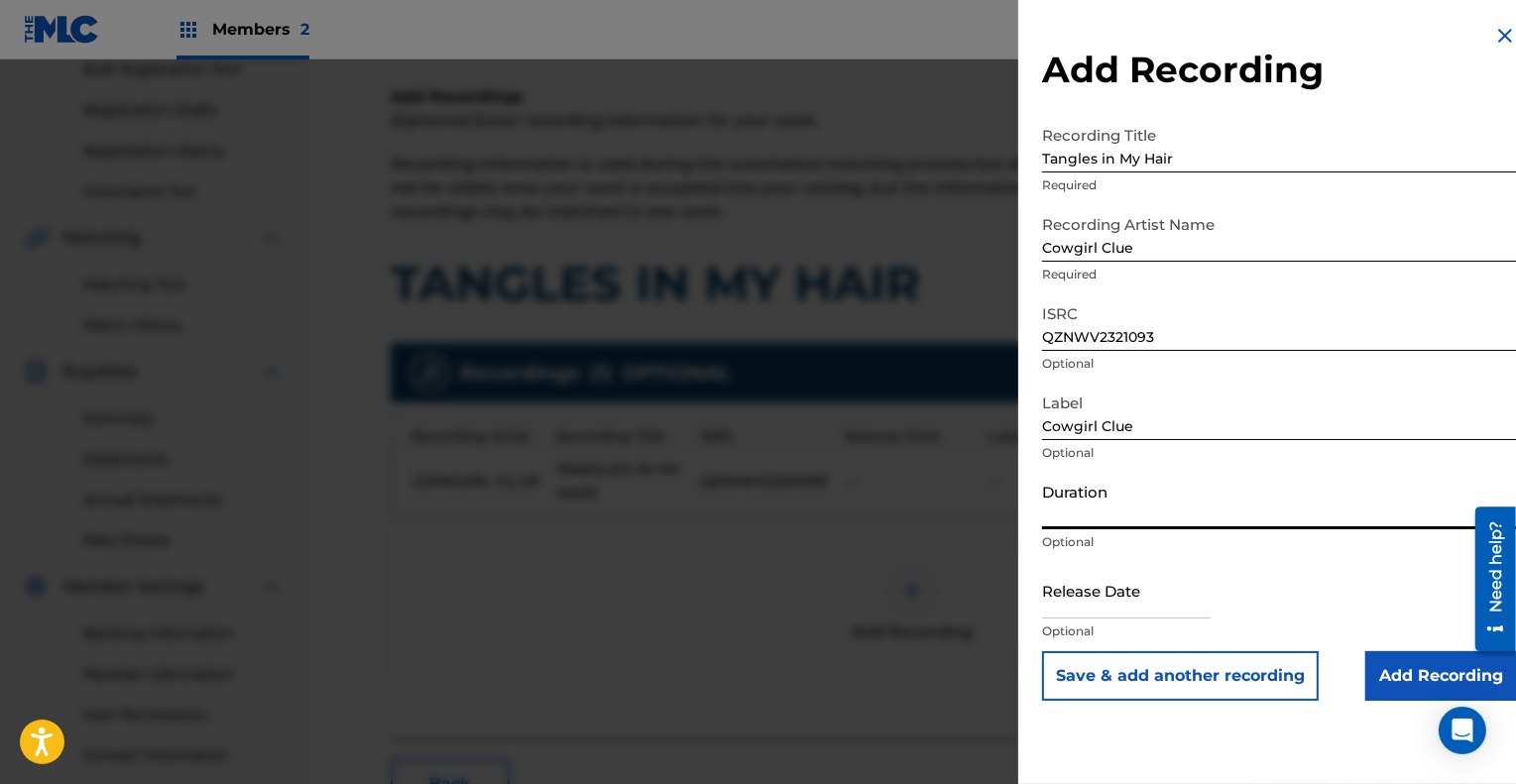 click on "Duration" at bounding box center [1279, 501] 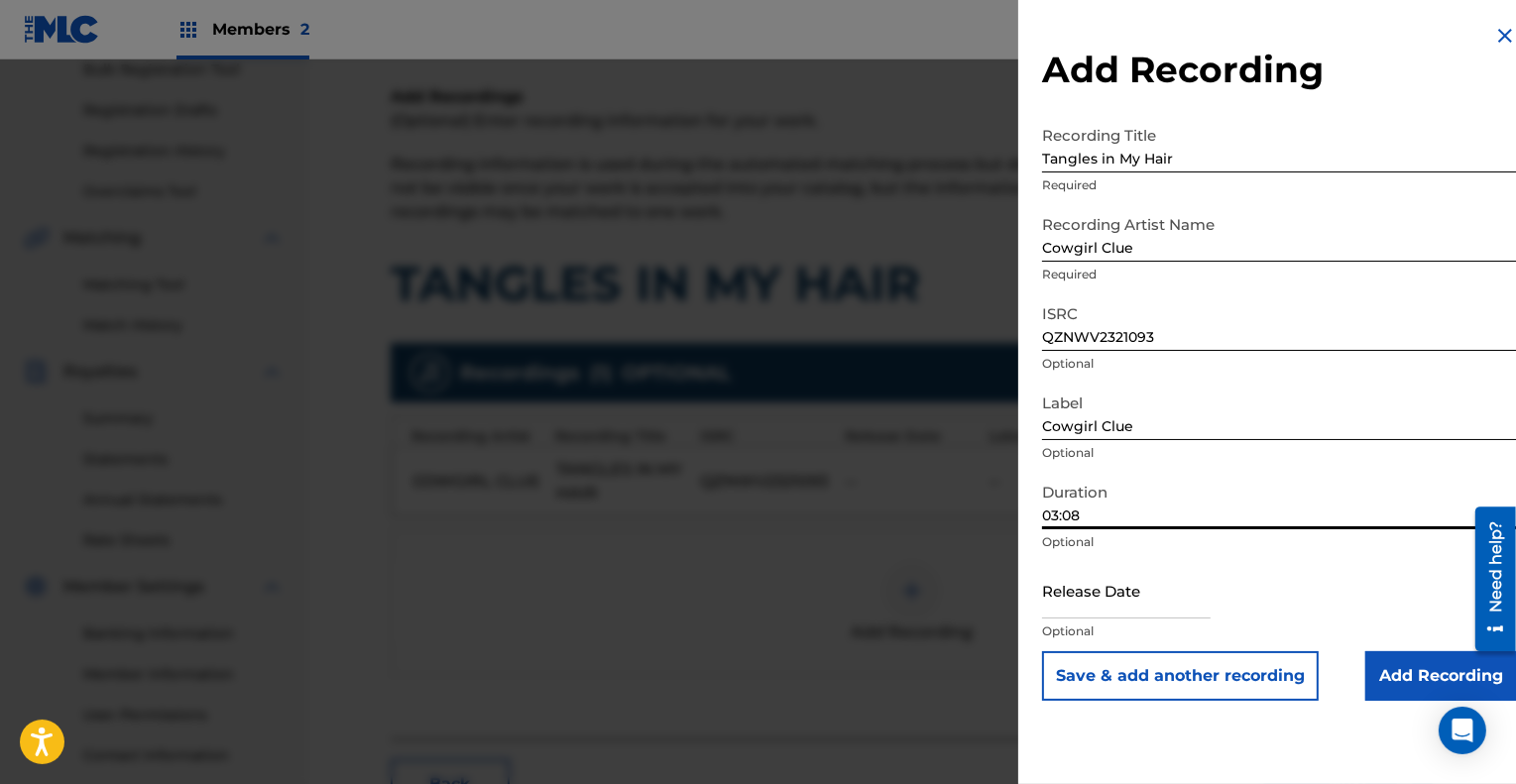 type on "03:08" 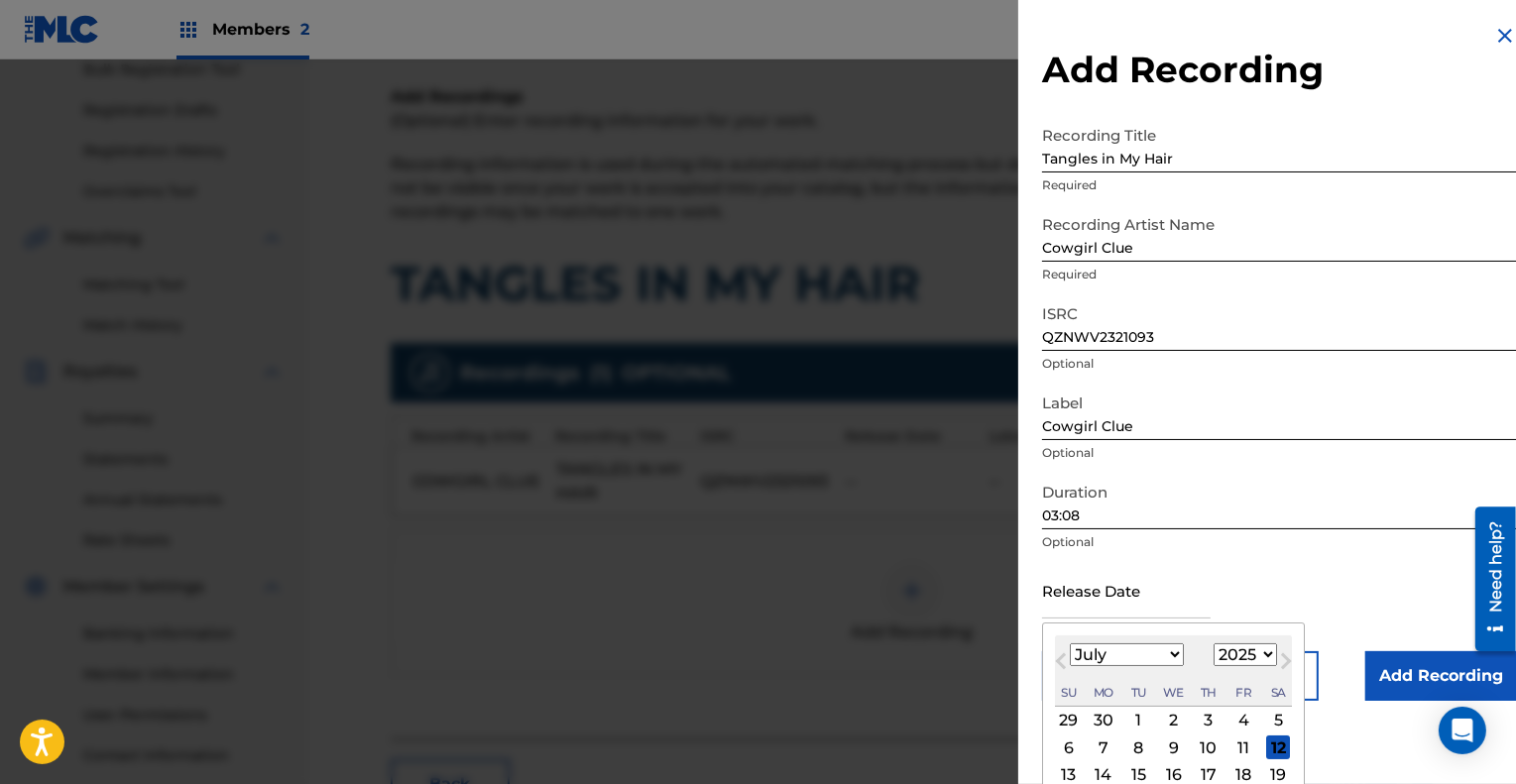 type on "August 3 2023" 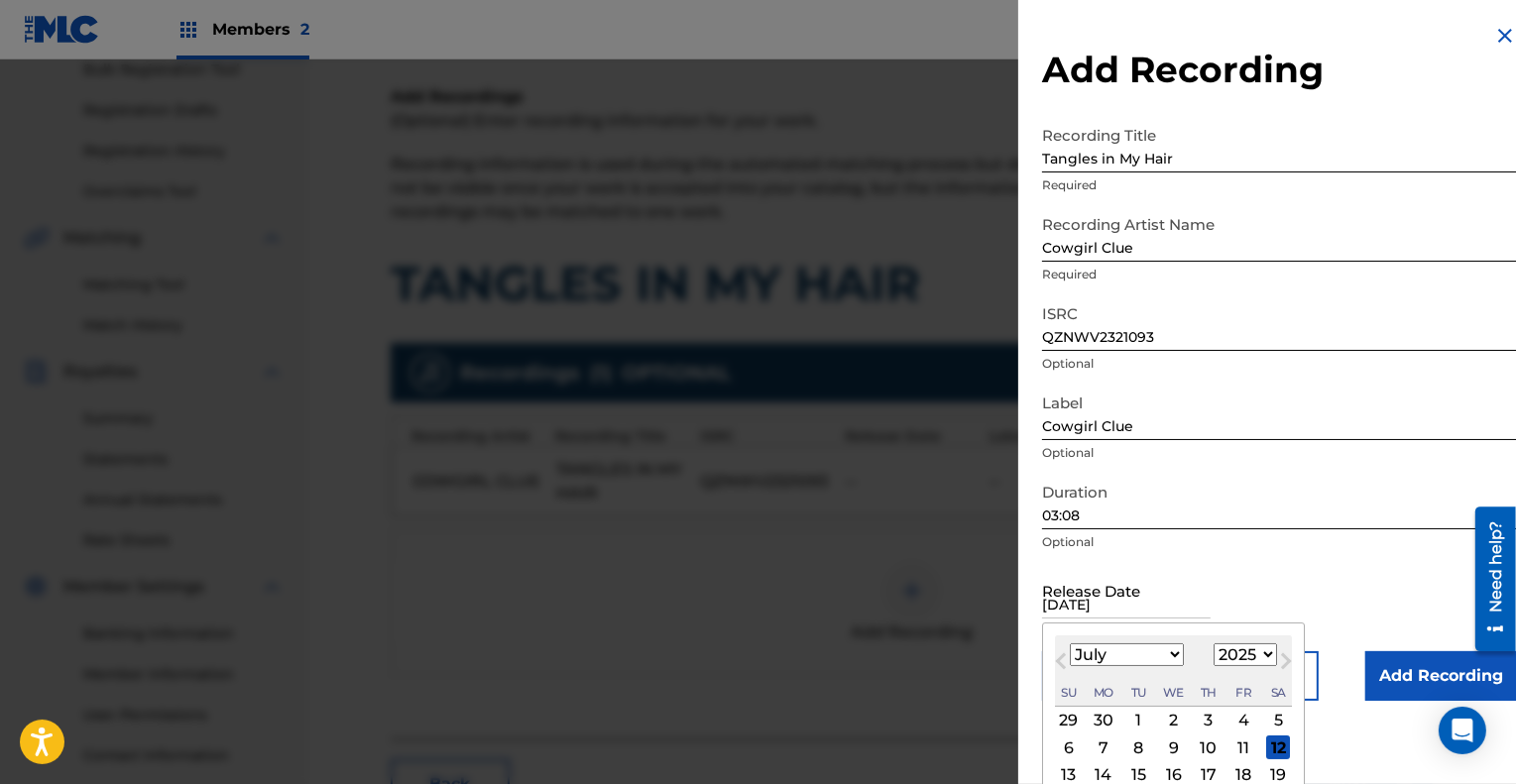 select on "7" 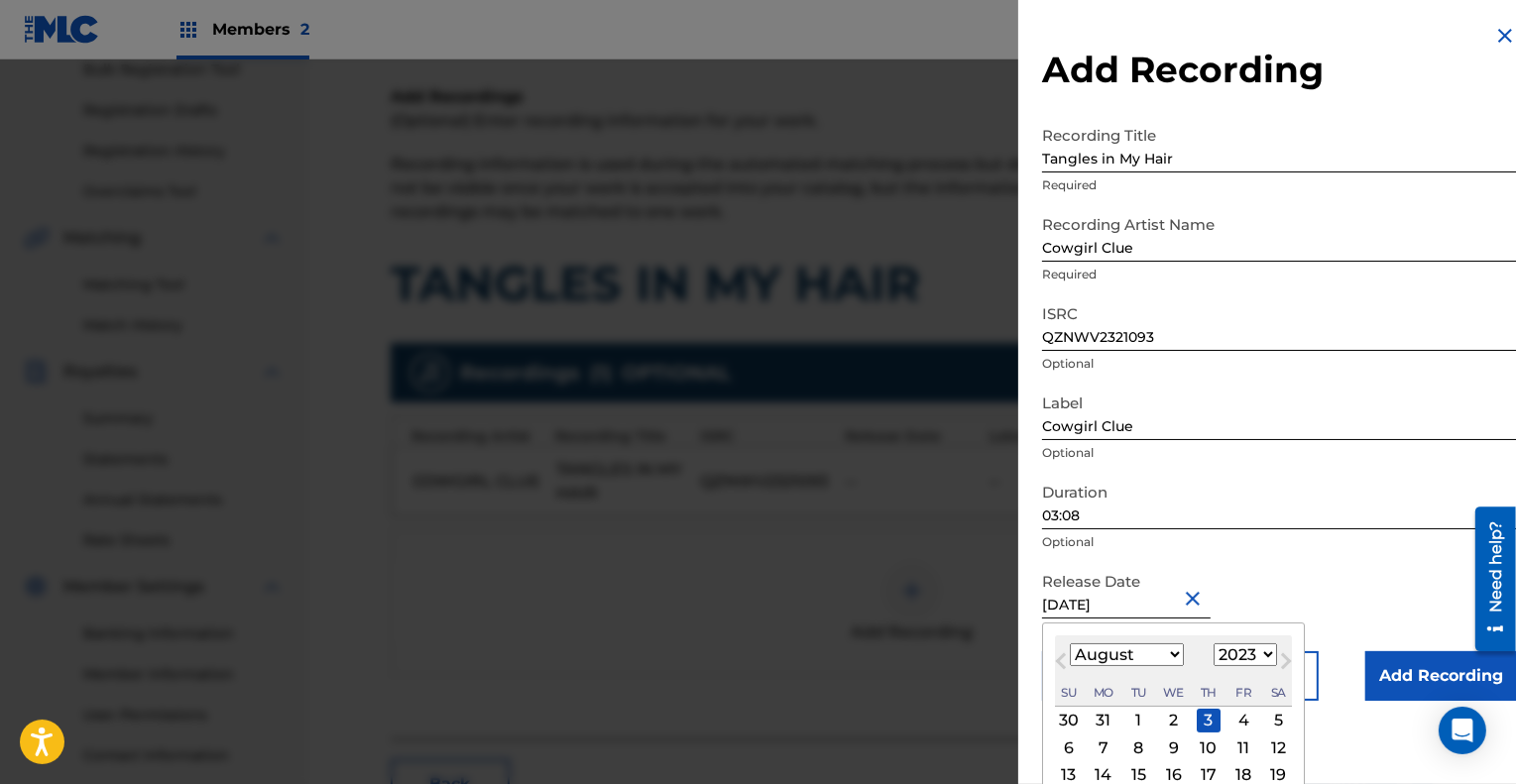 click on "Release Date August 3 2023 August 2023 Previous Month Next Month August 2023 January February March April May June July August September October November December 1899 1900 1901 1902 1903 1904 1905 1906 1907 1908 1909 1910 1911 1912 1913 1914 1915 1916 1917 1918 1919 1920 1921 1922 1923 1924 1925 1926 1927 1928 1929 1930 1931 1932 1933 1934 1935 1936 1937 1938 1939 1940 1941 1942 1943 1944 1945 1946 1947 1948 1949 1950 1951 1952 1953 1954 1955 1956 1957 1958 1959 1960 1961 1962 1963 1964 1965 1966 1967 1968 1969 1970 1971 1972 1973 1974 1975 1976 1977 1978 1979 1980 1981 1982 1983 1984 1985 1986 1987 1988 1989 1990 1991 1992 1993 1994 1995 1996 1997 1998 1999 2000 2001 2002 2003 2004 2005 2006 2007 2008 2009 2010 2011 2012 2013 2014 2015 2016 2017 2018 2019 2020 2021 2022 2023 2024 2025 2026 2027 2028 2029 2030 2031 2032 2033 2034 2035 2036 2037 2038 2039 2040 2041 2042 2043 2044 2045 2046 2047 2048 2049 2050 2051 2052 2053 2054 2055 2056 2057 2058 2059 2060 2061 2062 2063 2064 2065 2066 2067 2068 2069 2070 1" at bounding box center [1279, 607] 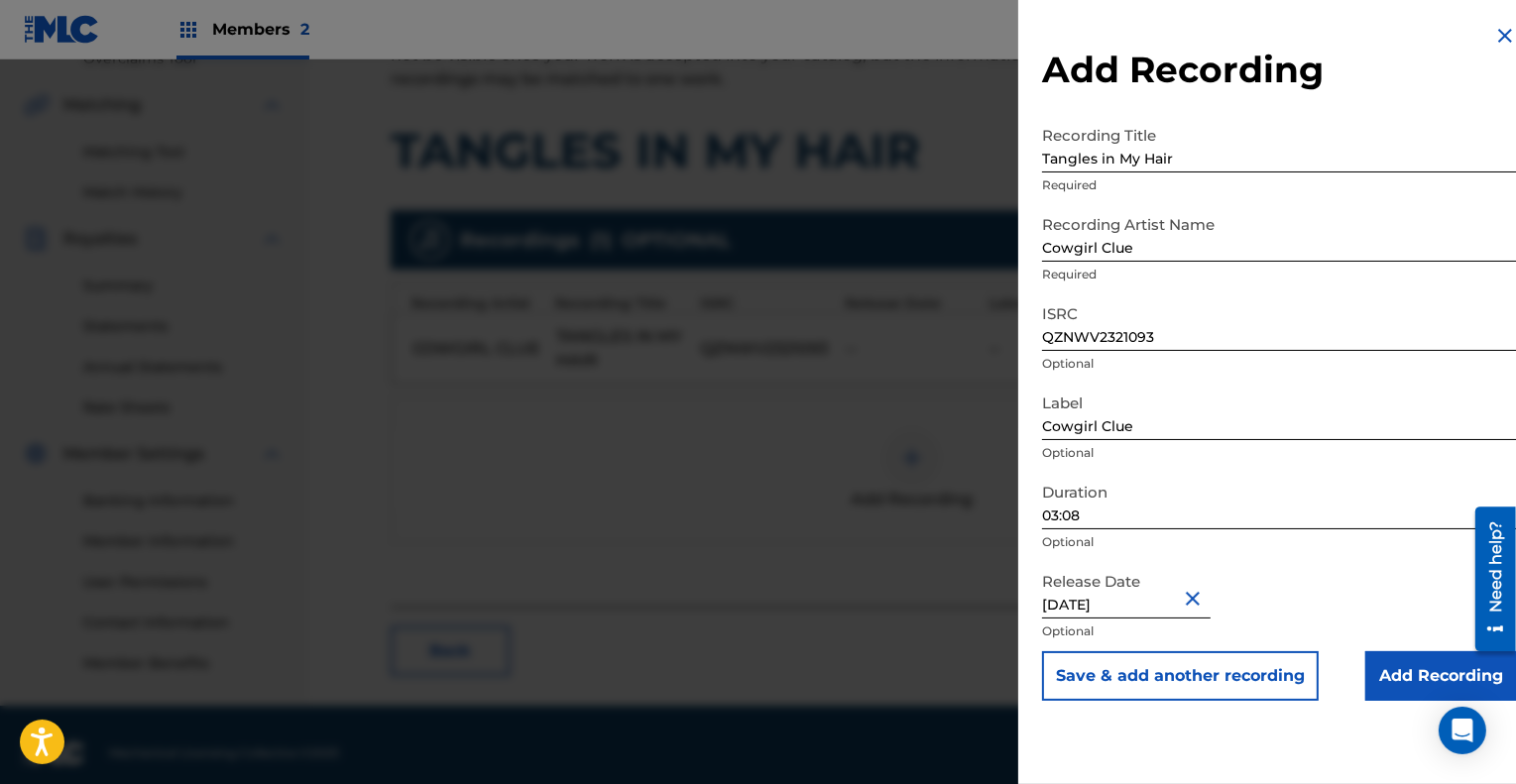 scroll, scrollTop: 452, scrollLeft: 0, axis: vertical 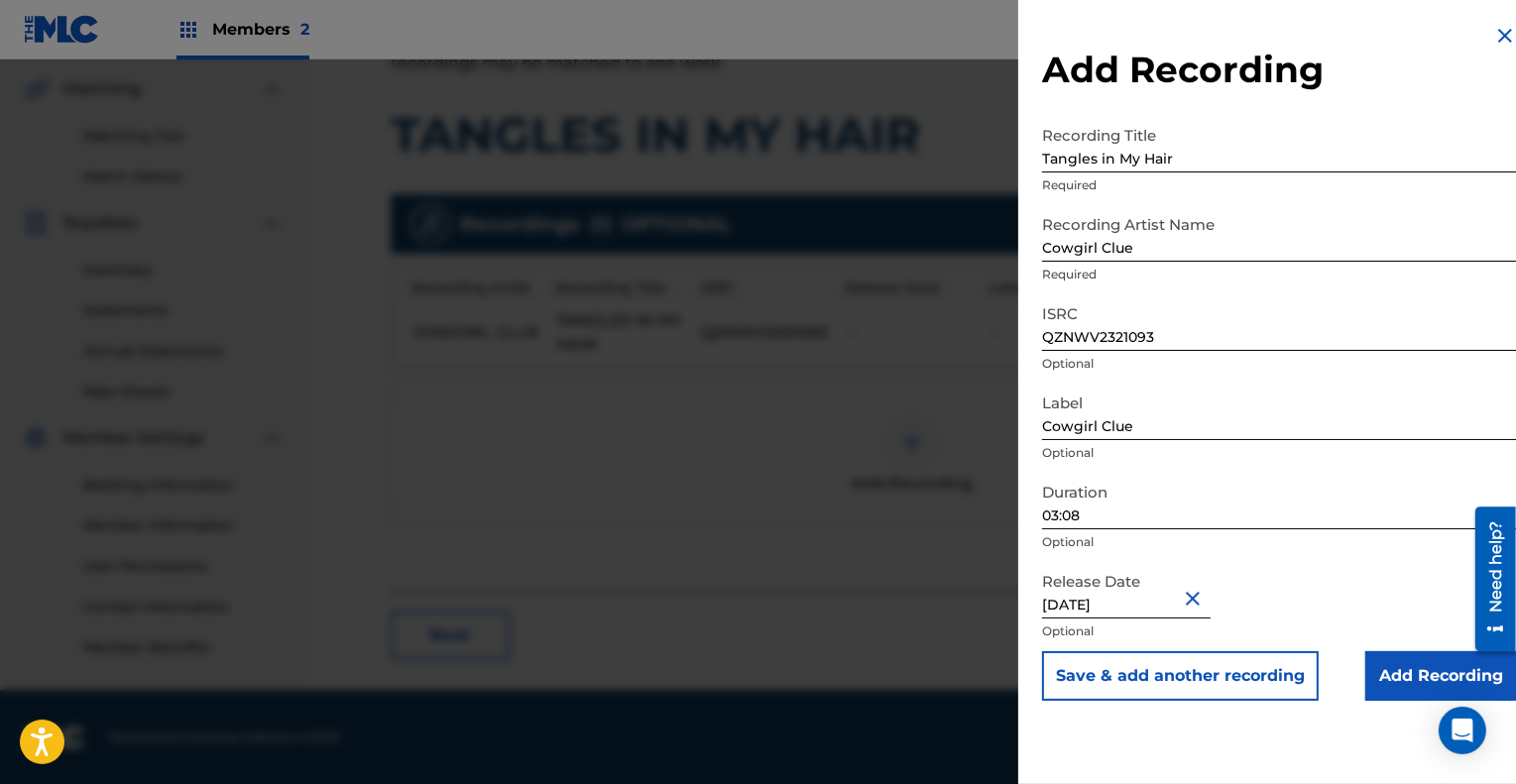 click on "Save & add another recording" at bounding box center (1180, 676) 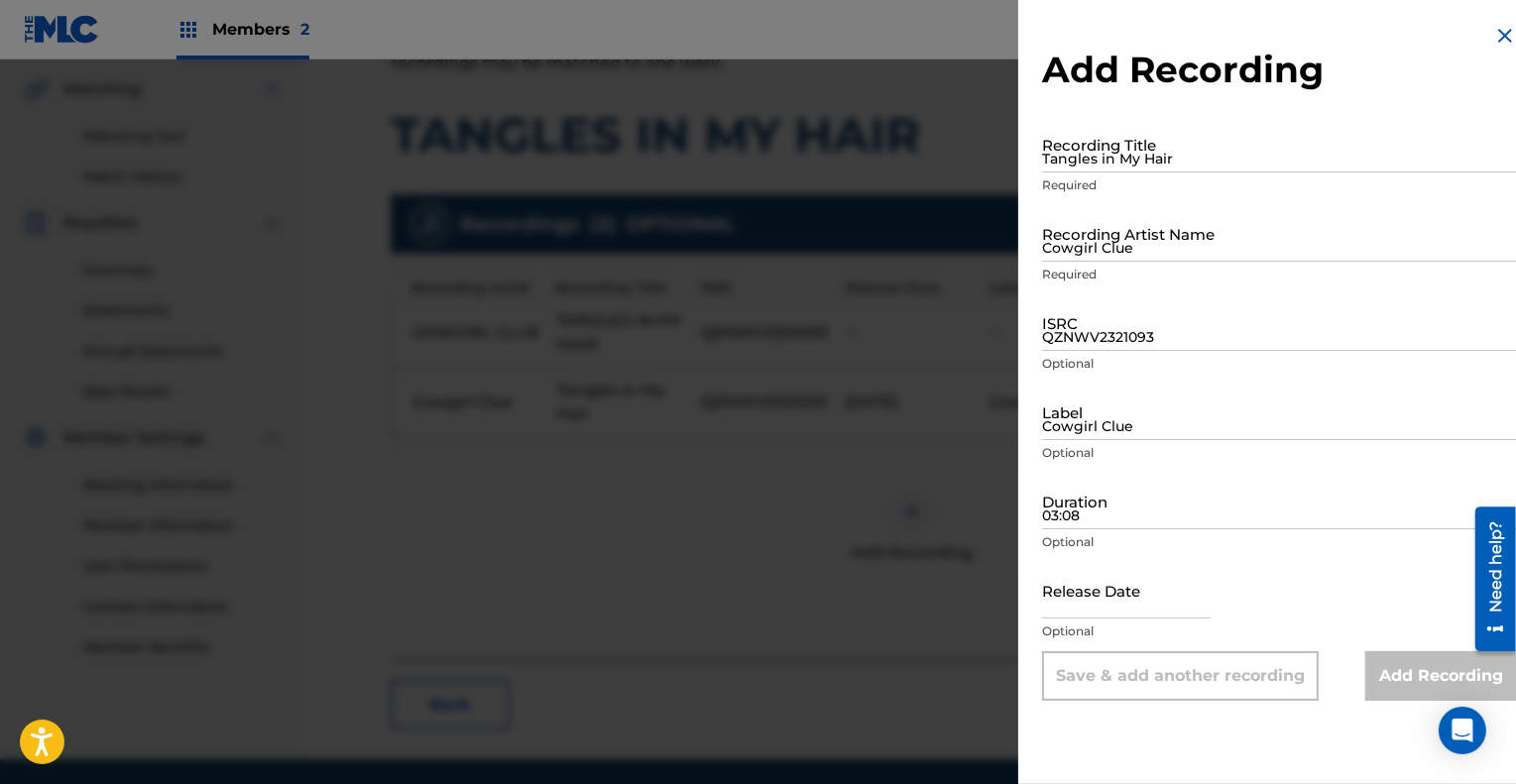 click at bounding box center (1505, 36) 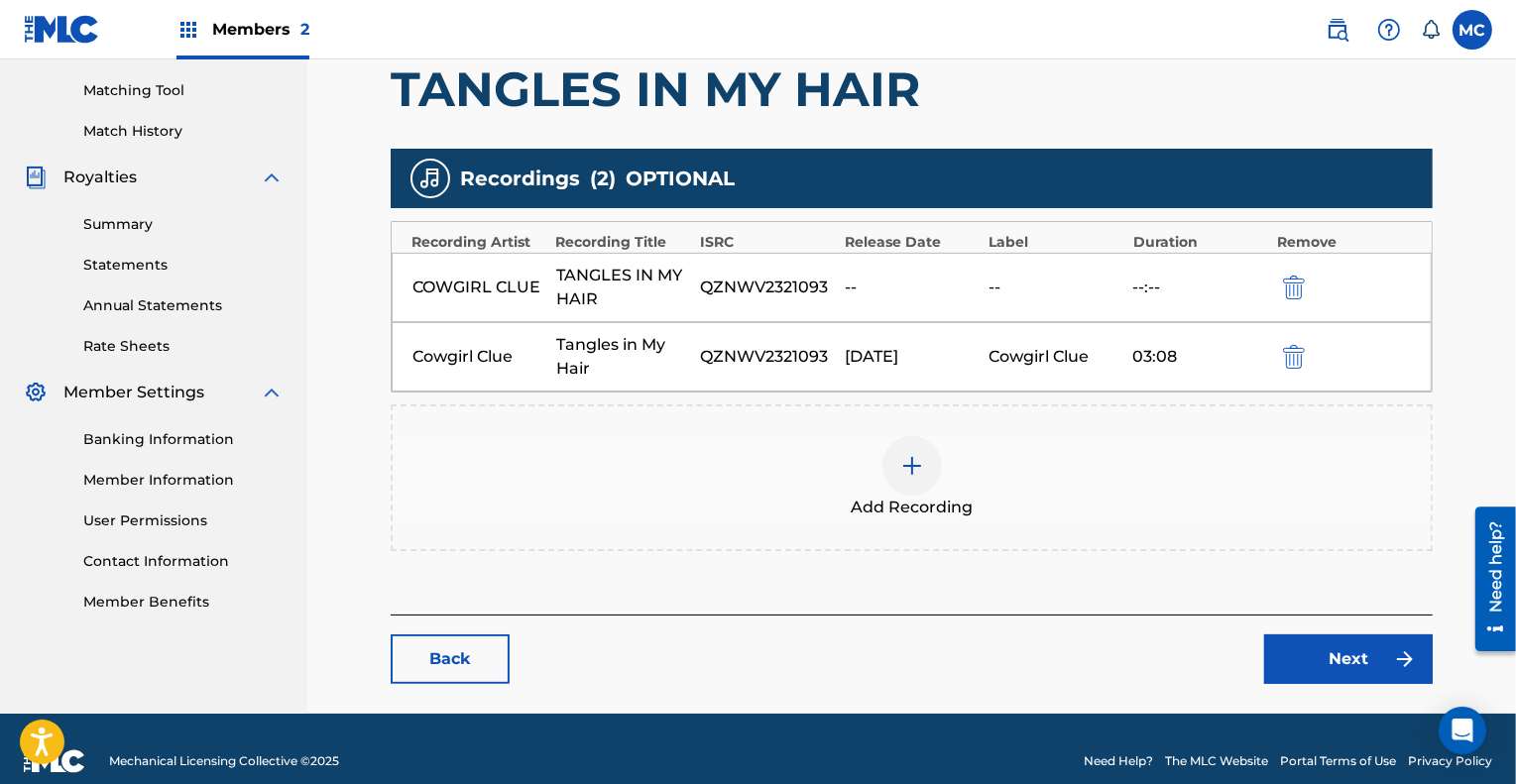 scroll, scrollTop: 520, scrollLeft: 0, axis: vertical 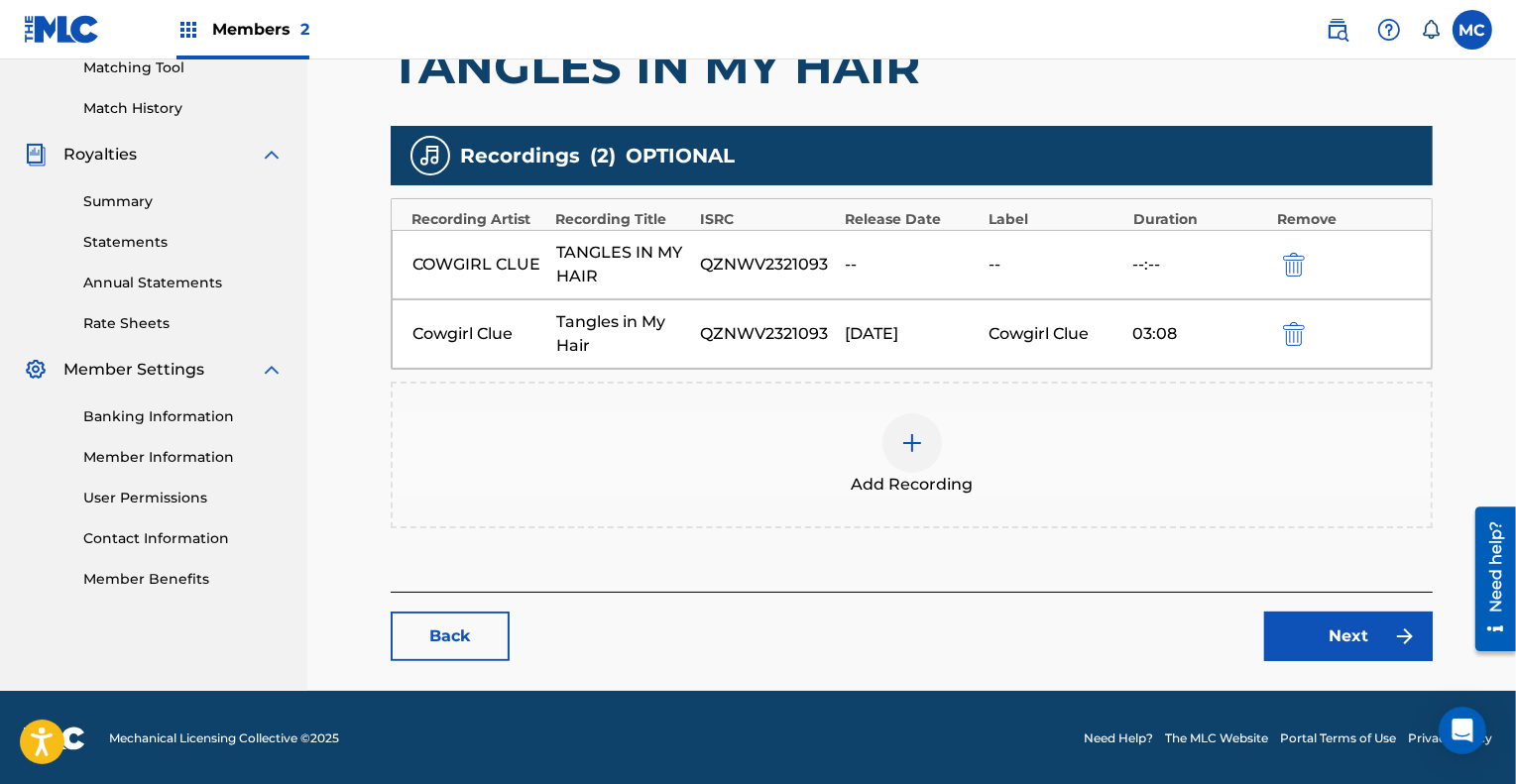 click on "Next" at bounding box center [1348, 636] 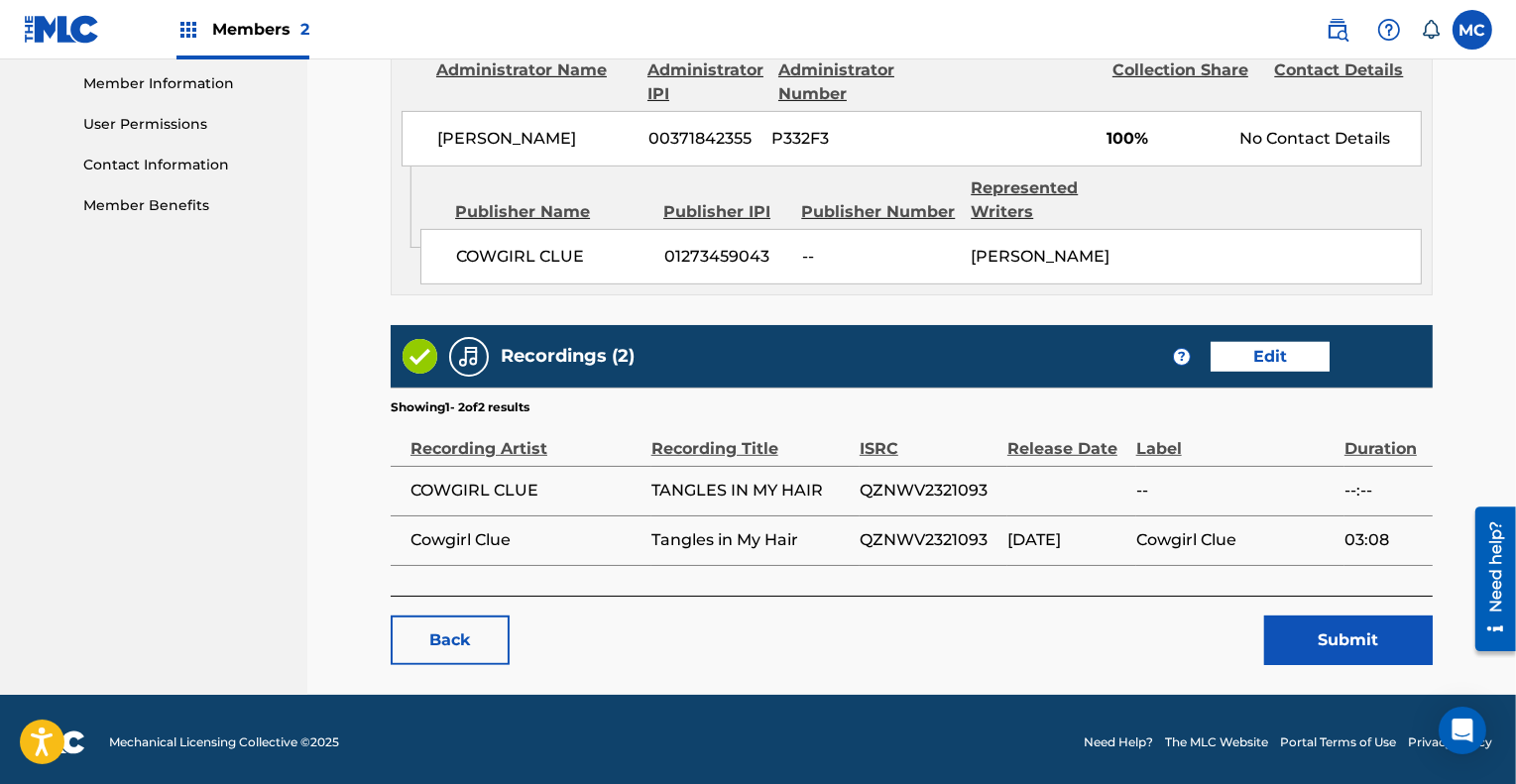 scroll, scrollTop: 895, scrollLeft: 0, axis: vertical 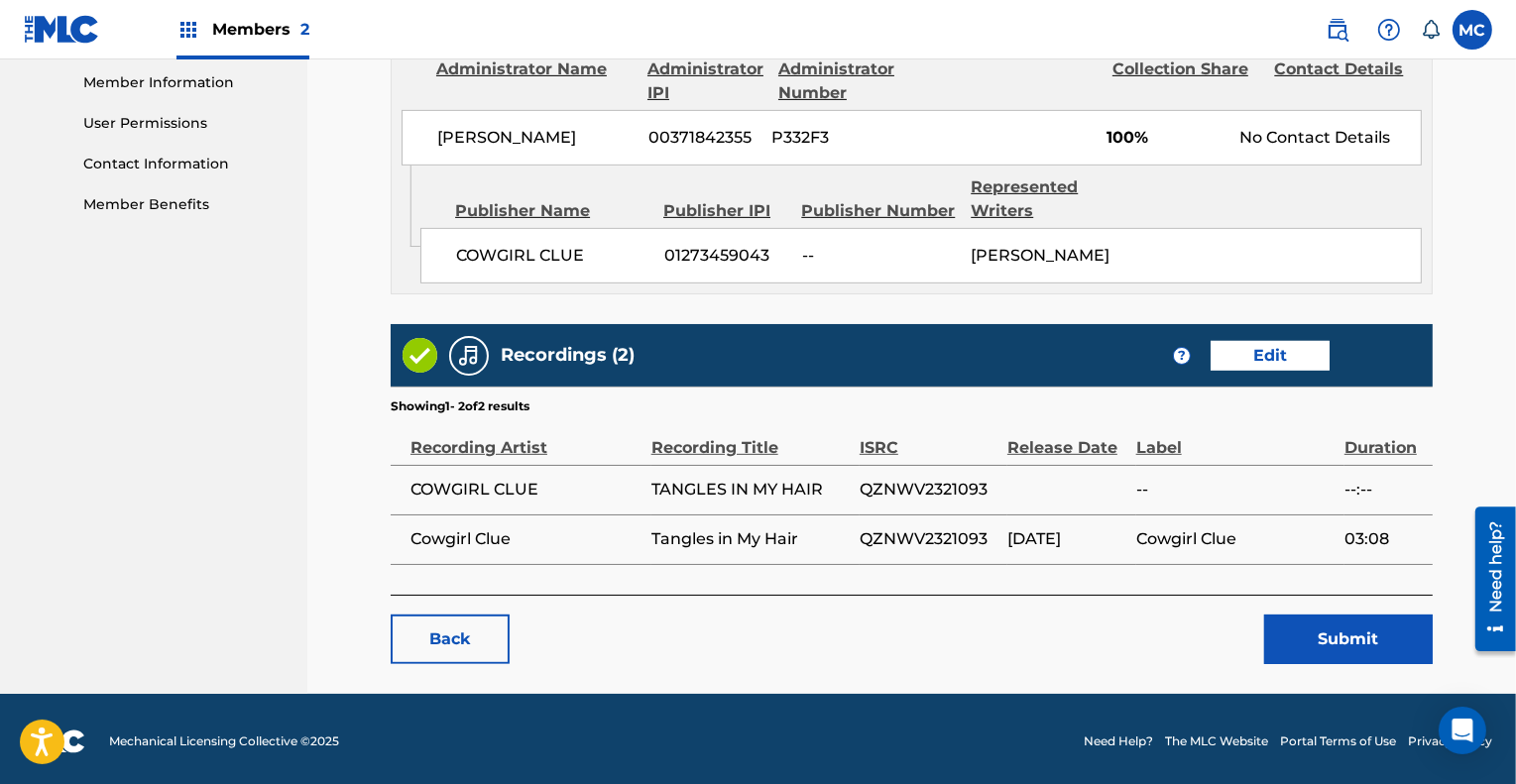 click on "Submit" at bounding box center [1348, 639] 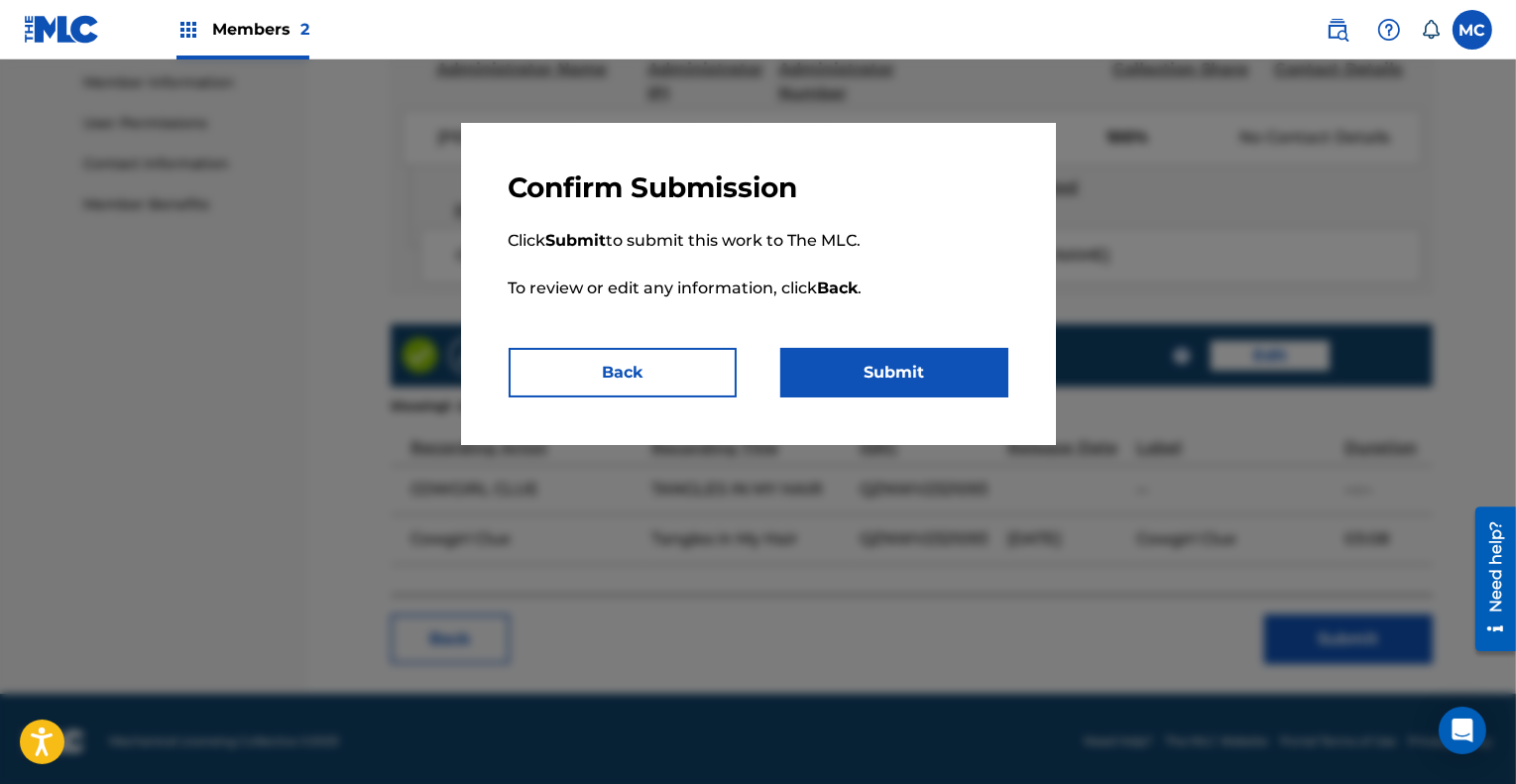 click on "Submit" at bounding box center [894, 373] 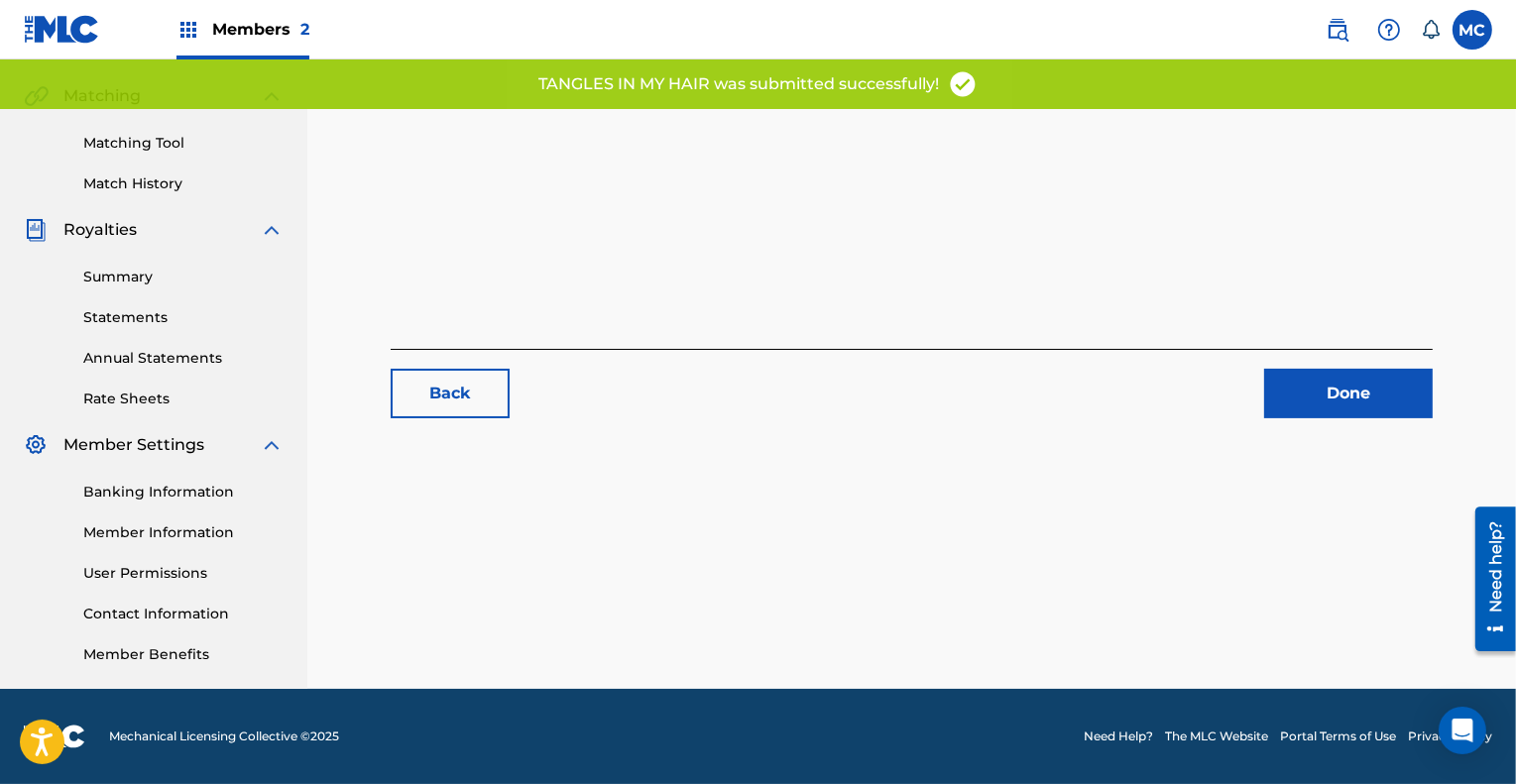 scroll, scrollTop: 0, scrollLeft: 0, axis: both 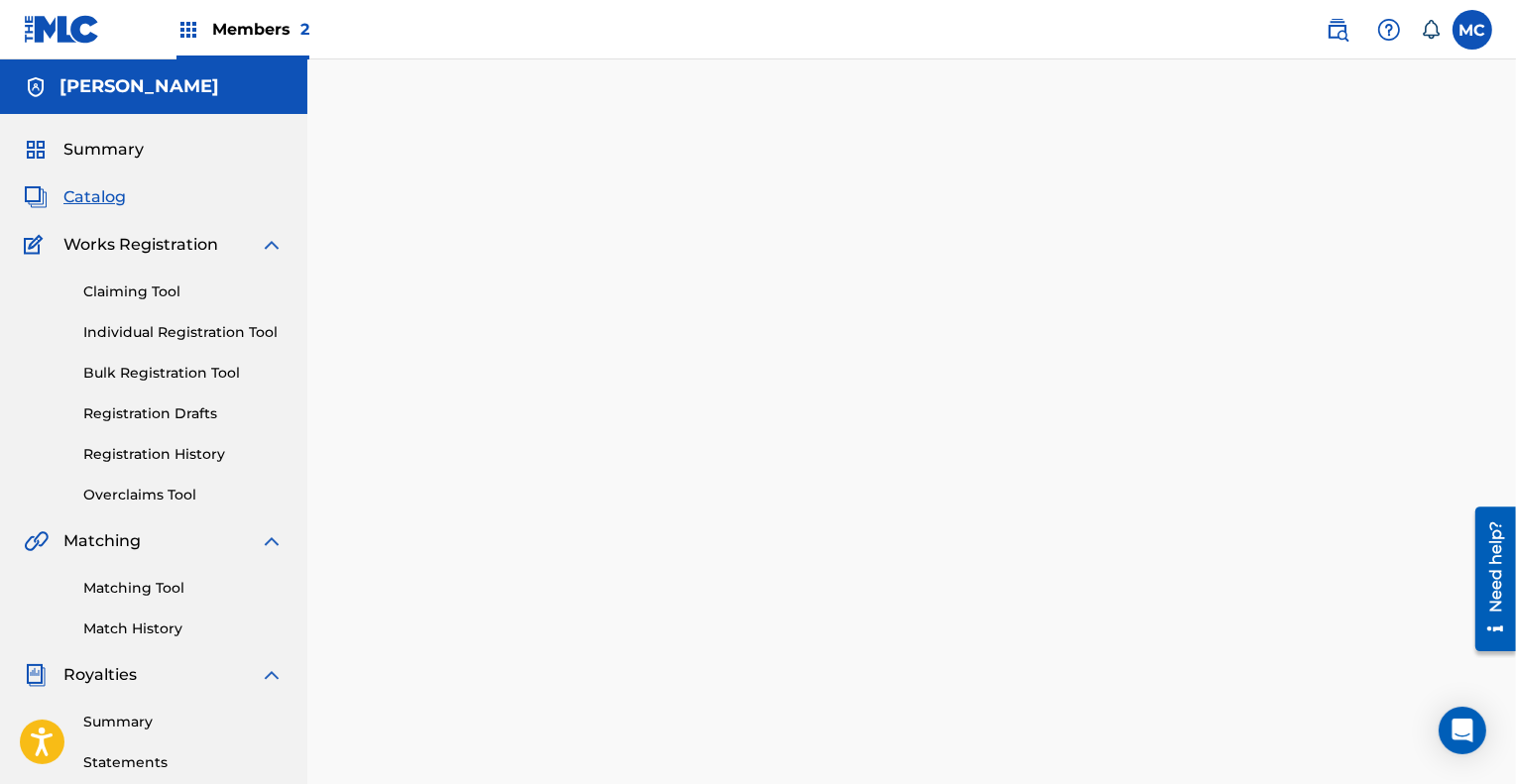 click on "Catalog" at bounding box center (94, 197) 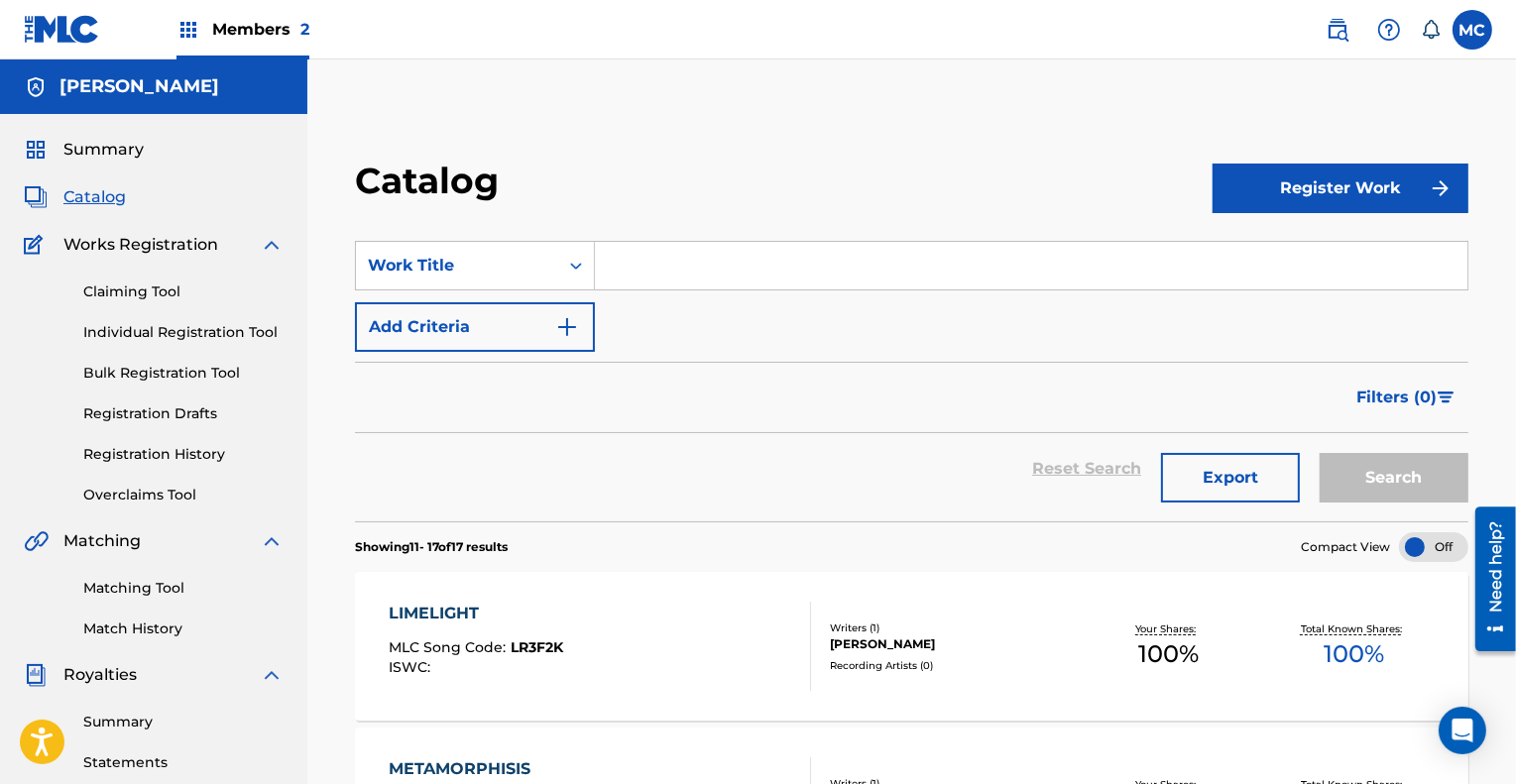 click on "Registration History" at bounding box center (183, 454) 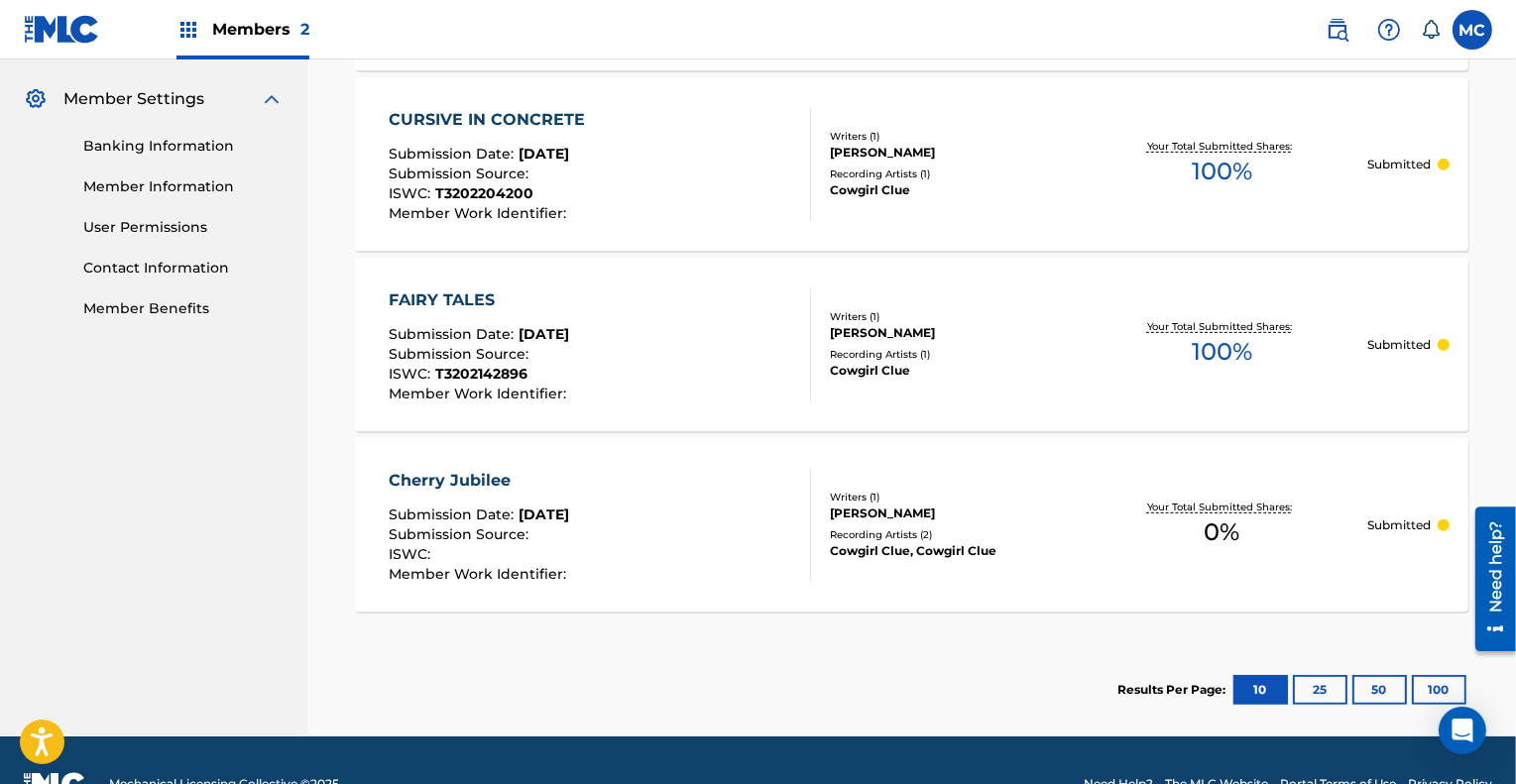 scroll, scrollTop: 792, scrollLeft: 0, axis: vertical 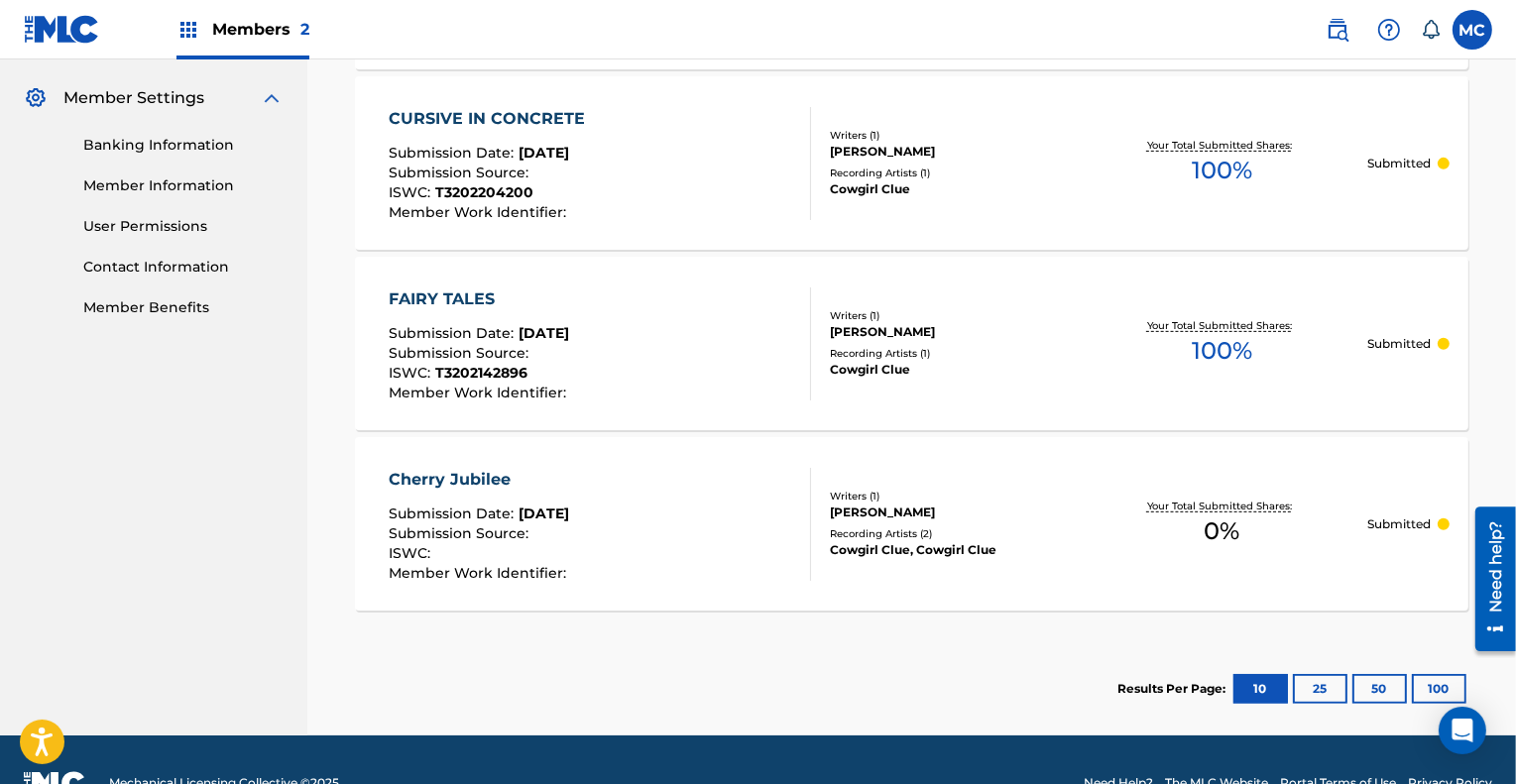 click on "Cherry Jubilee" at bounding box center (480, 480) 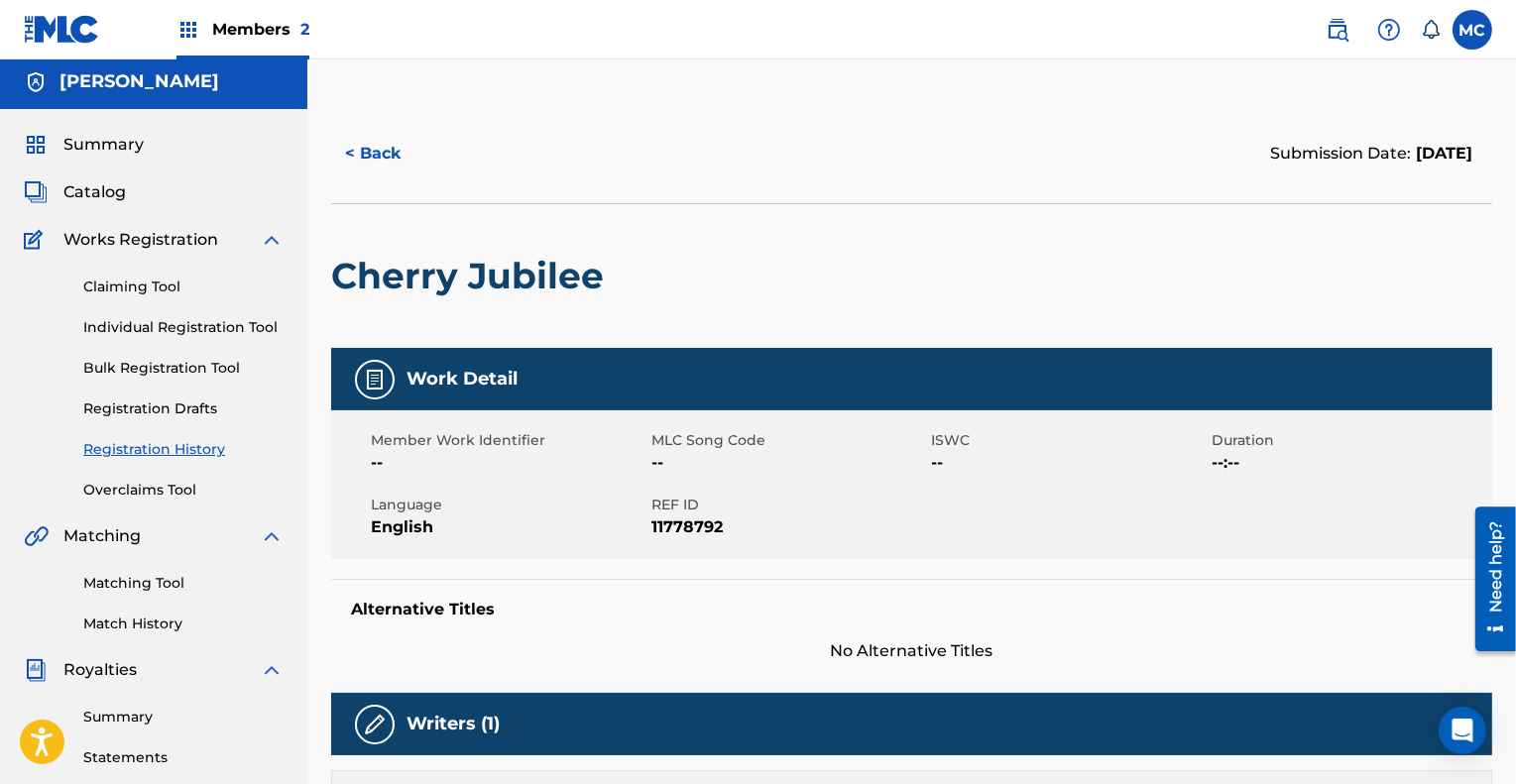 scroll, scrollTop: 0, scrollLeft: 0, axis: both 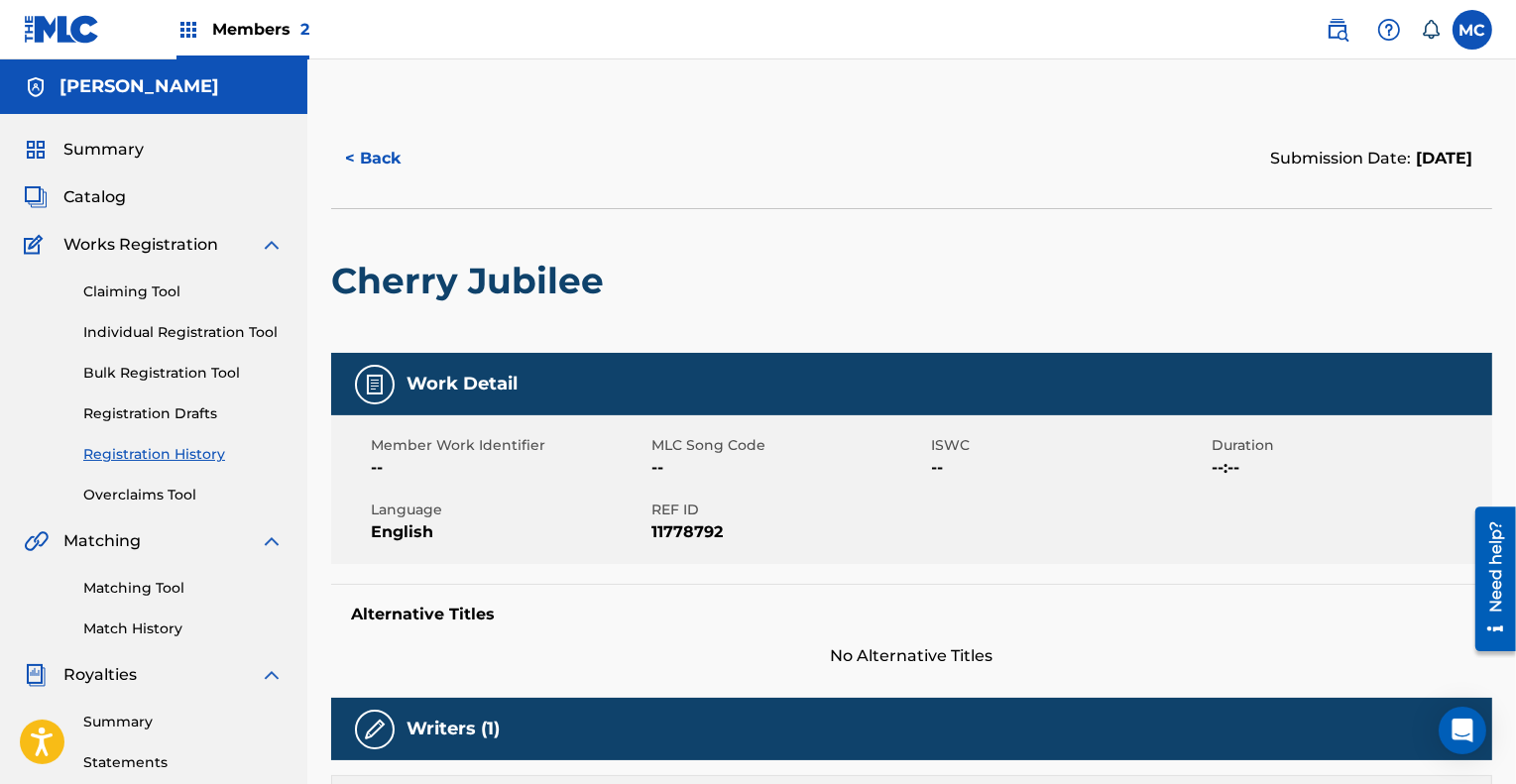click on "Catalog" at bounding box center [94, 197] 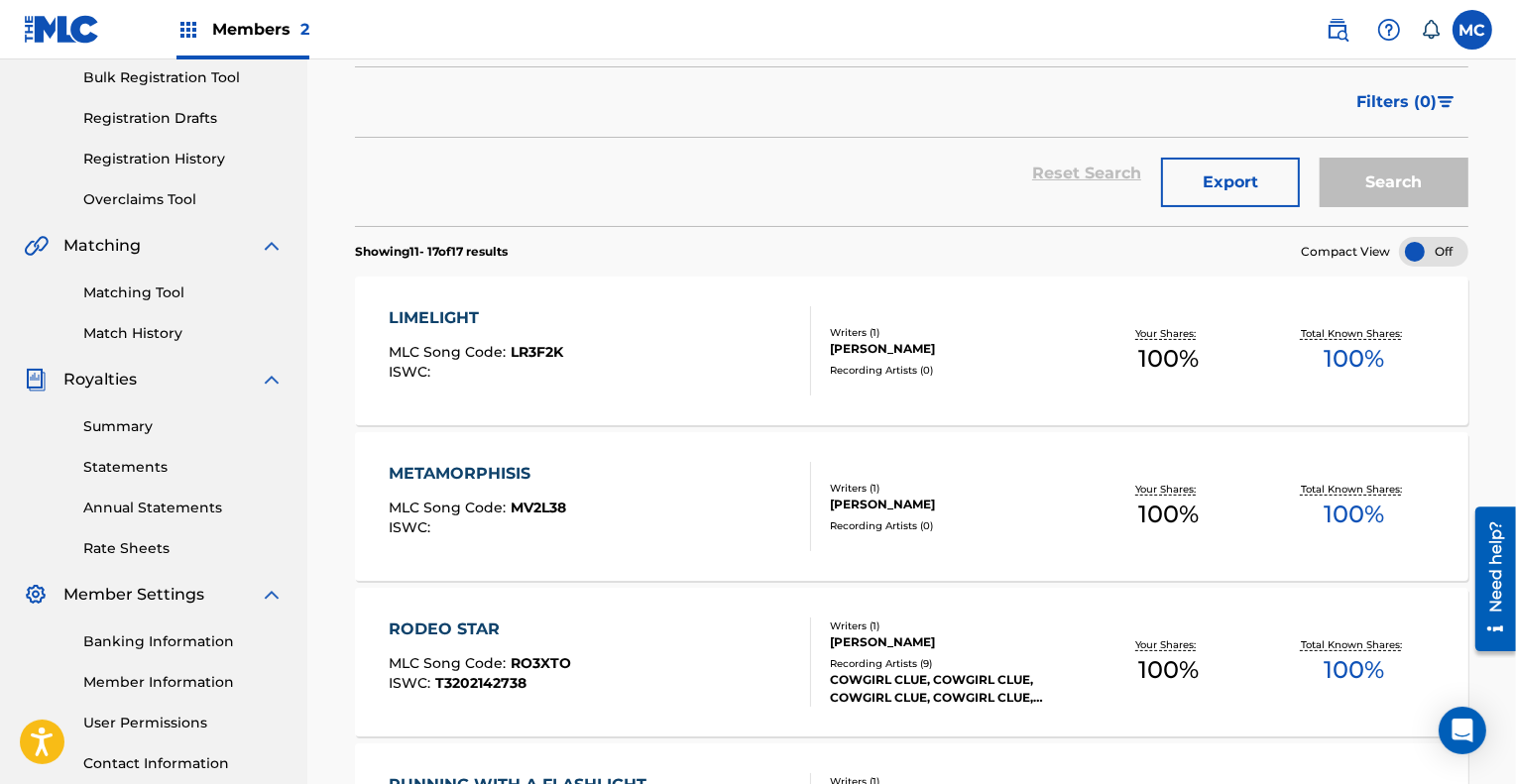 scroll, scrollTop: 296, scrollLeft: 0, axis: vertical 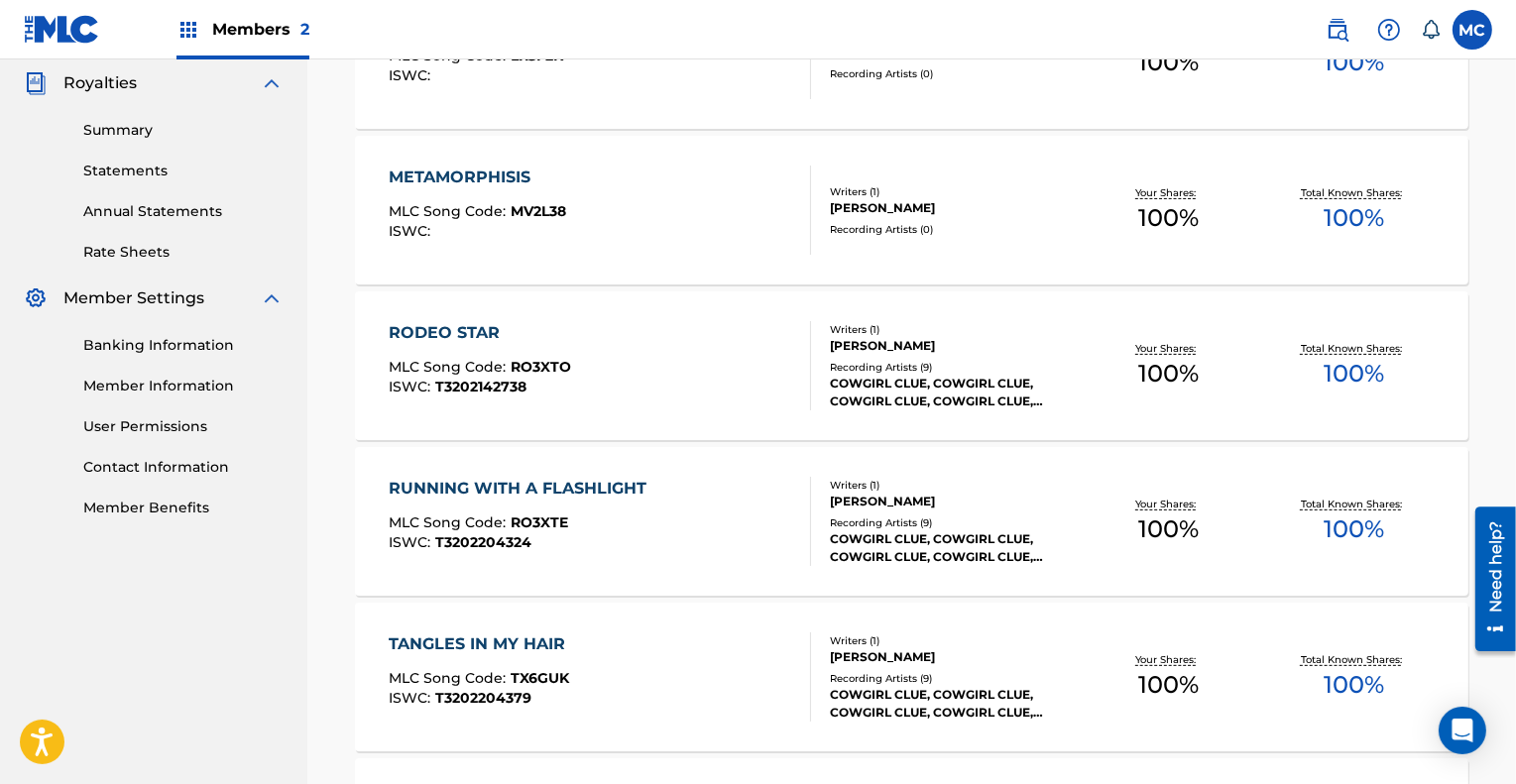 click on "RODEO STAR" at bounding box center [480, 333] 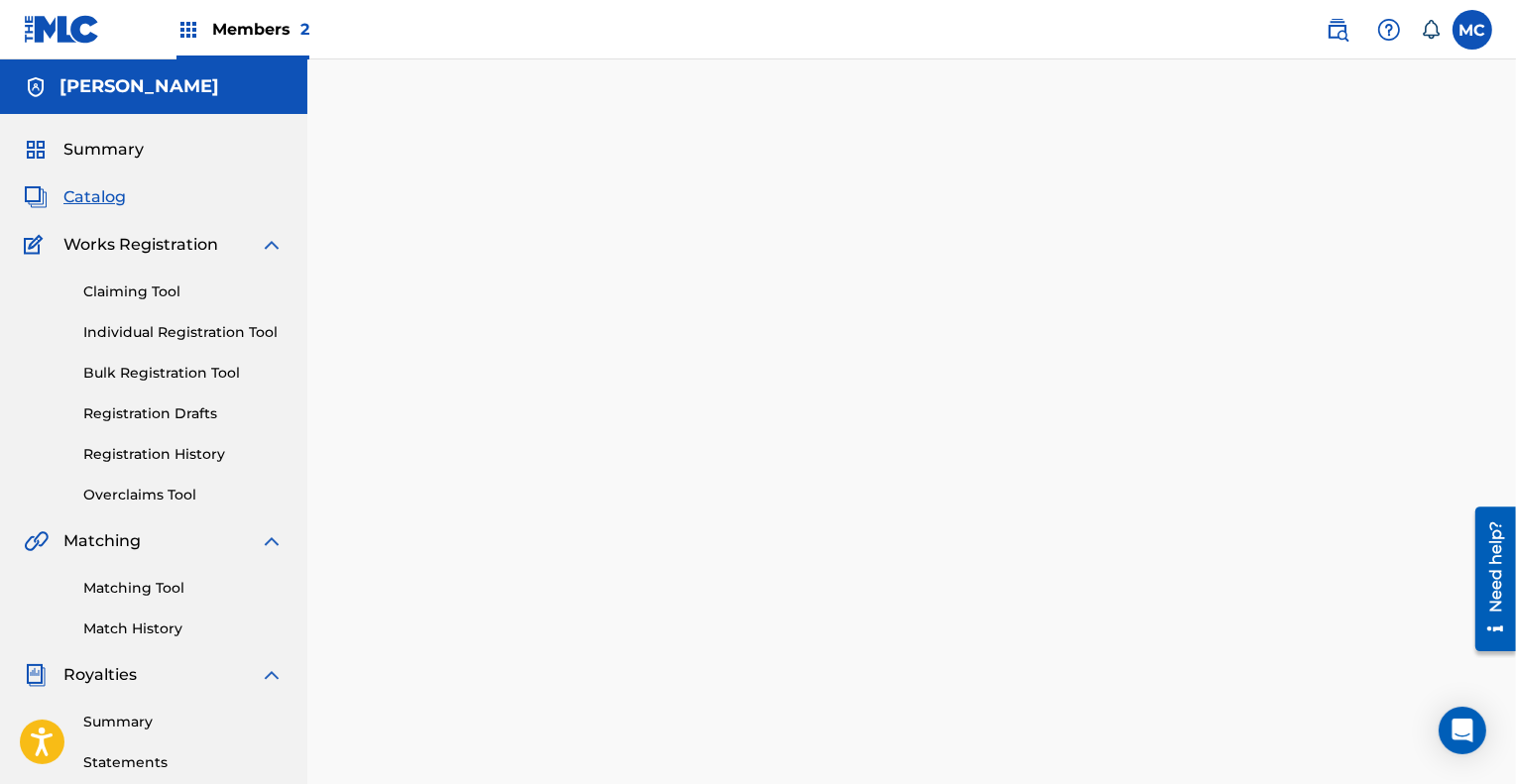 scroll, scrollTop: 0, scrollLeft: 0, axis: both 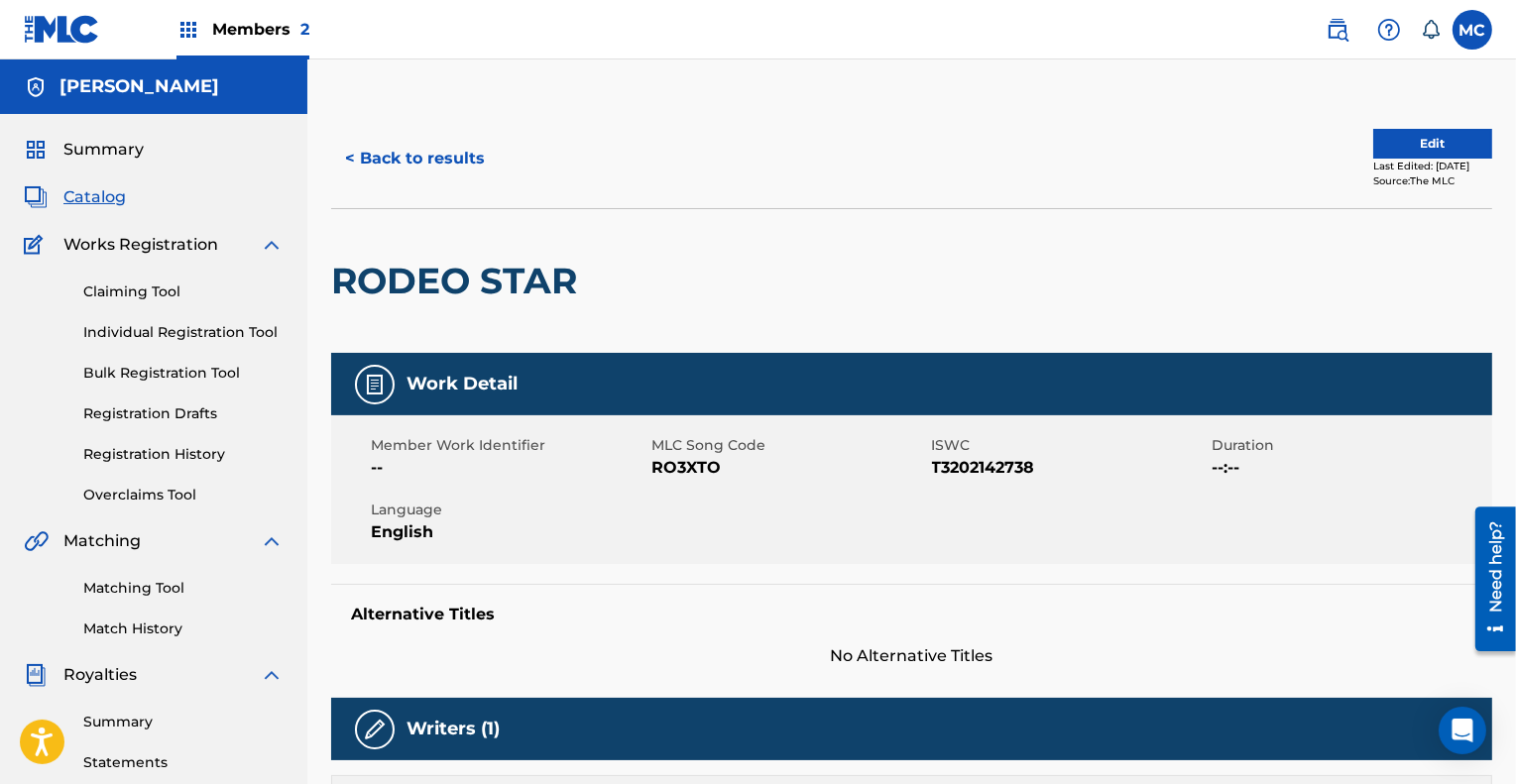 click on "Edit" at bounding box center [1433, 144] 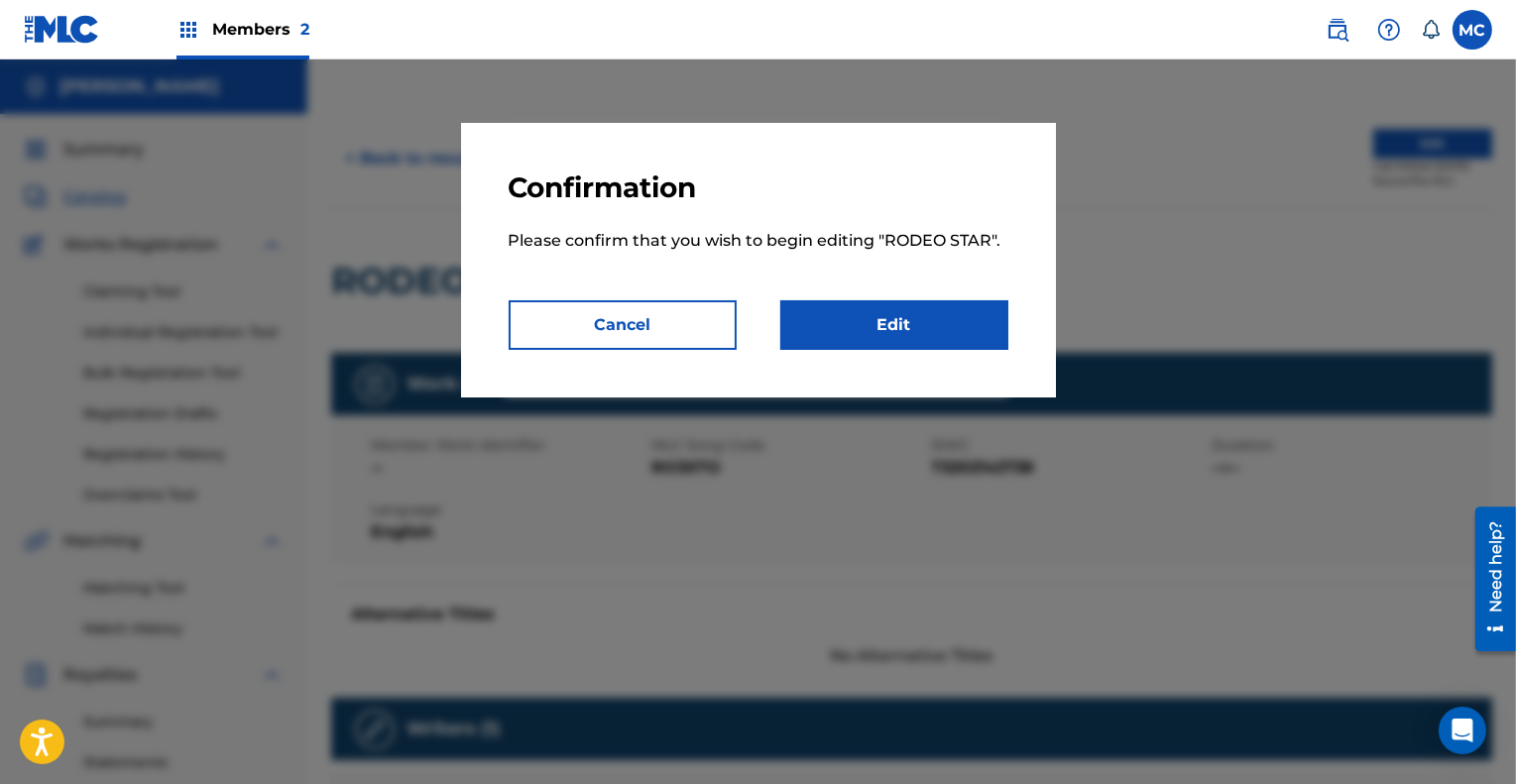 click on "Edit" at bounding box center (894, 325) 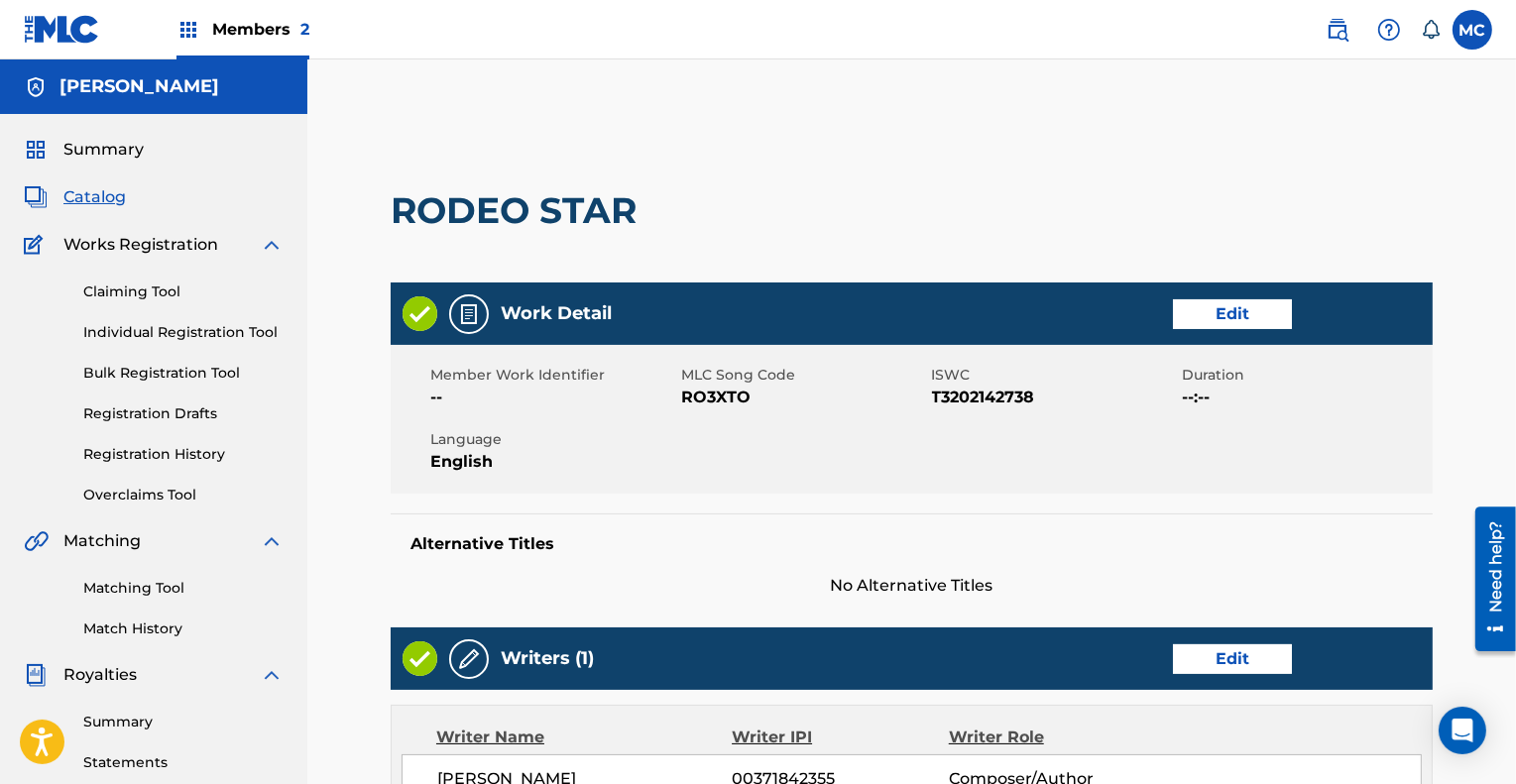 click on "Edit" at bounding box center (1232, 314) 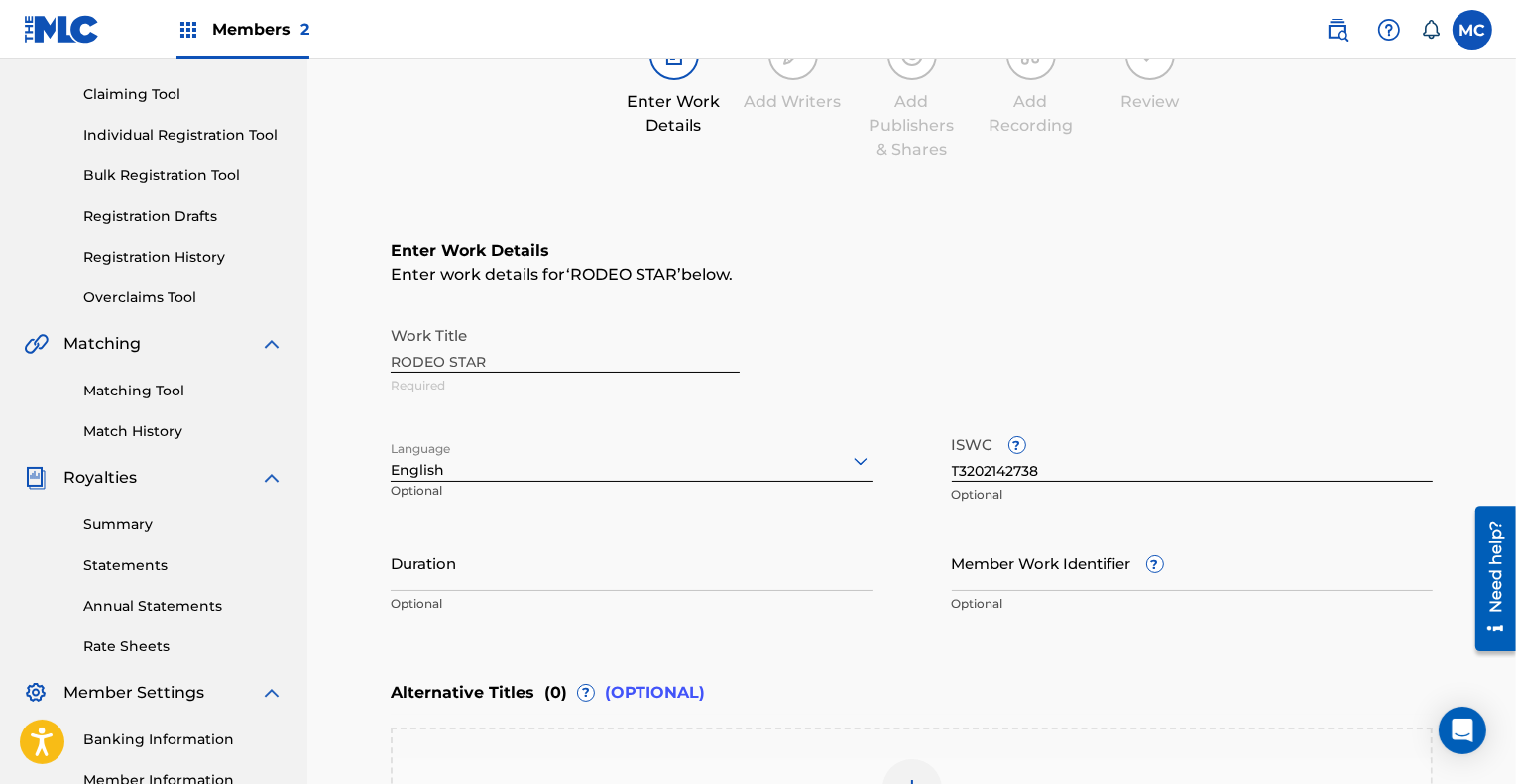 scroll, scrollTop: 198, scrollLeft: 0, axis: vertical 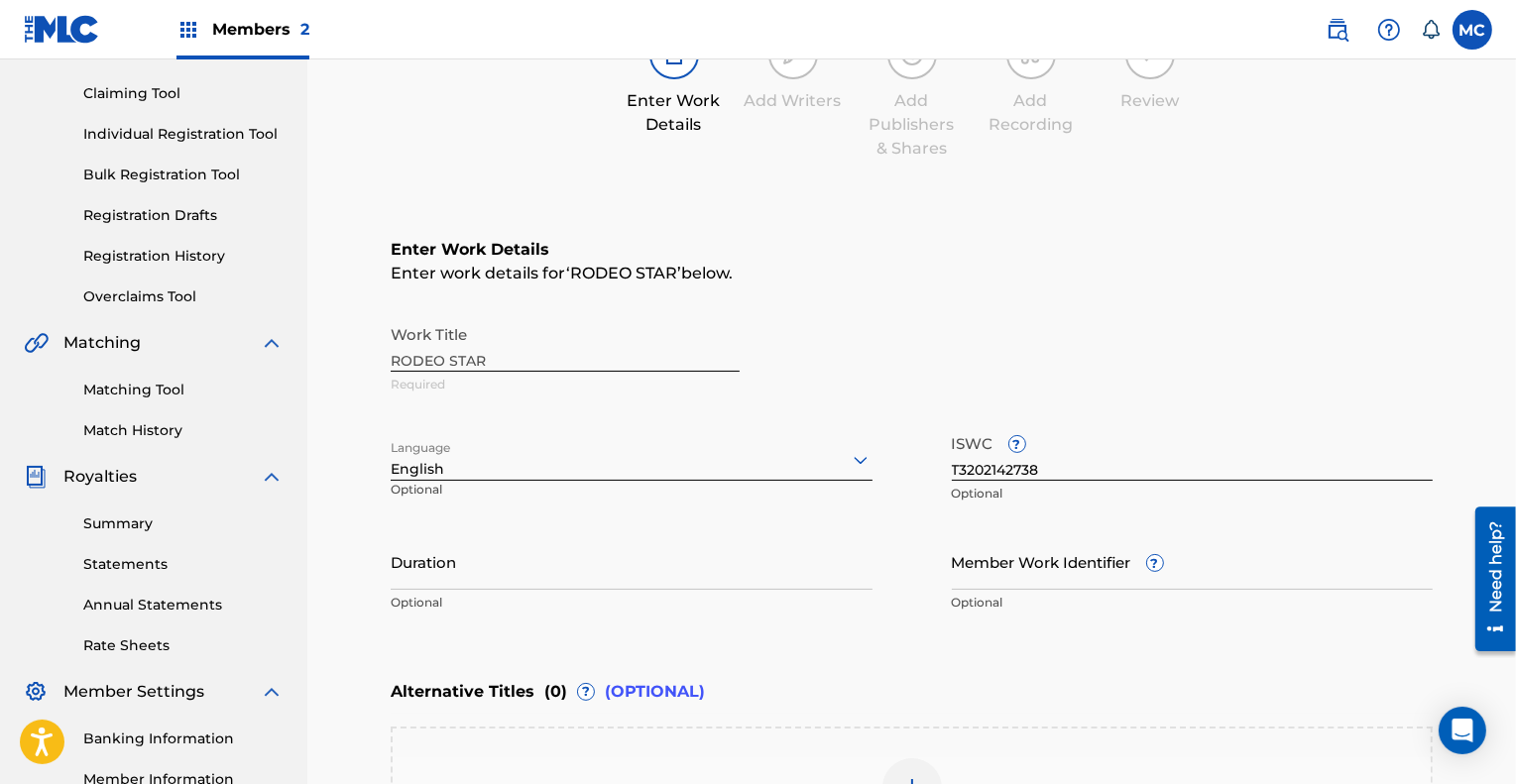 click on "Duration" at bounding box center (632, 561) 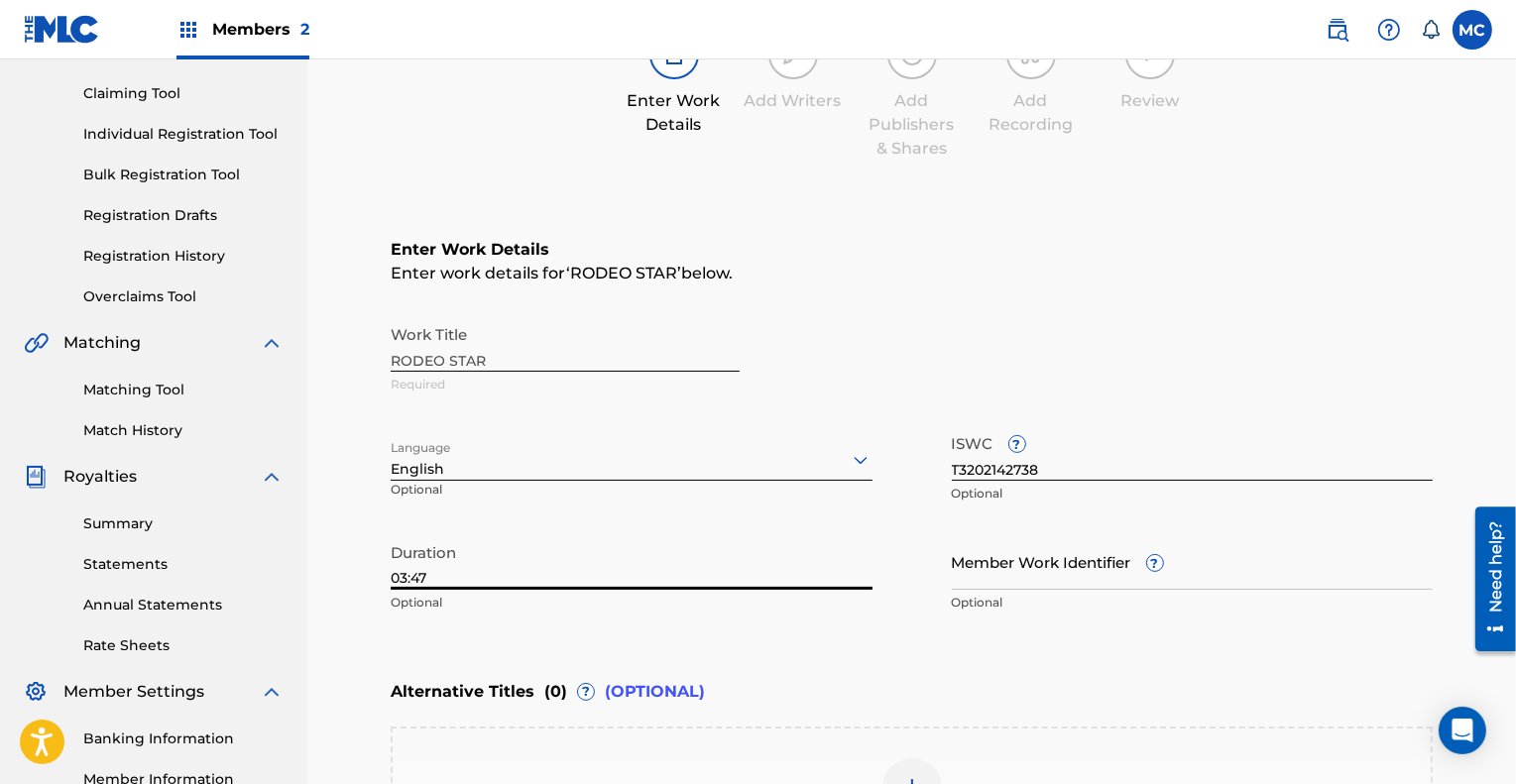 type on "03:47" 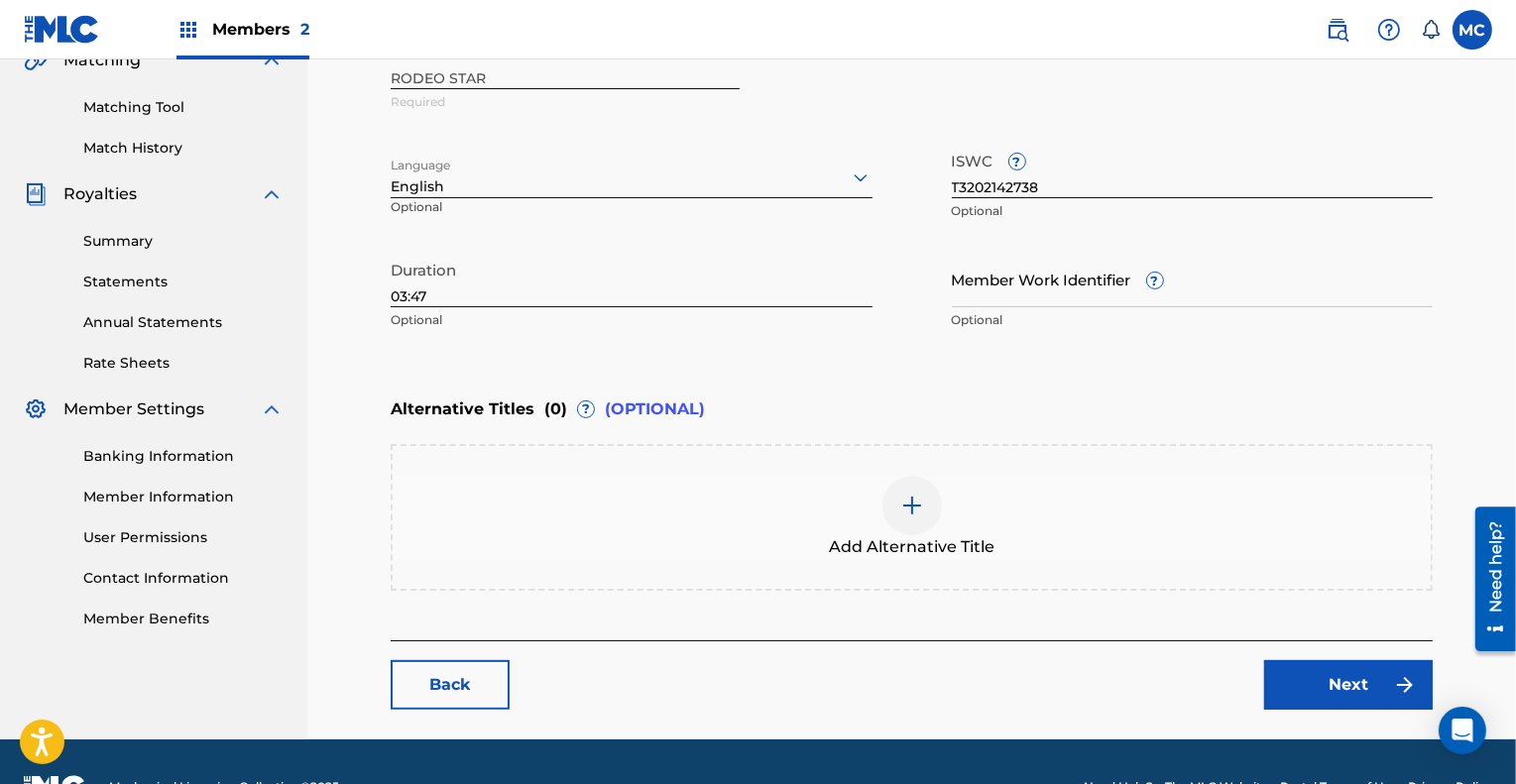 scroll, scrollTop: 482, scrollLeft: 0, axis: vertical 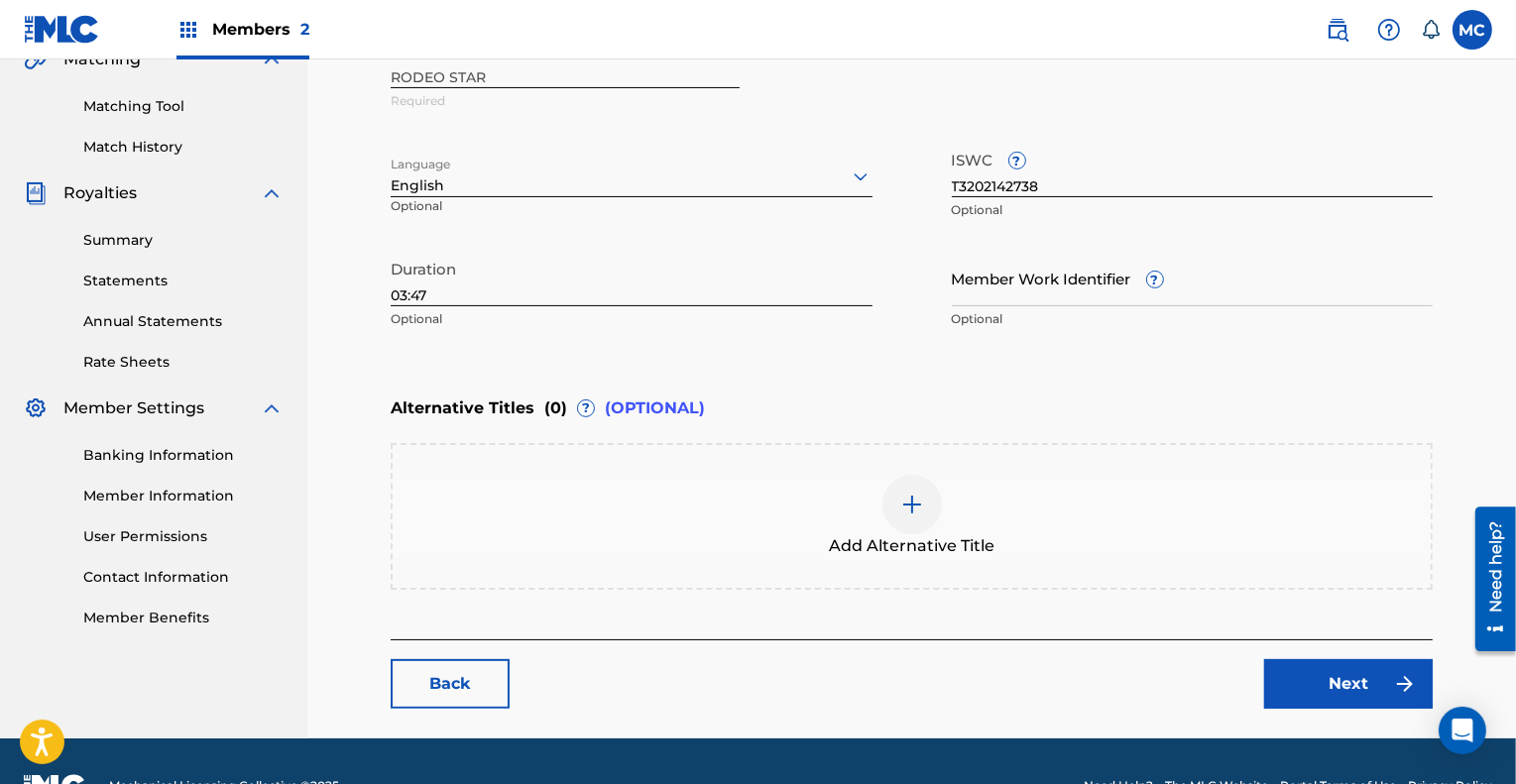 click on "Next" at bounding box center [1348, 684] 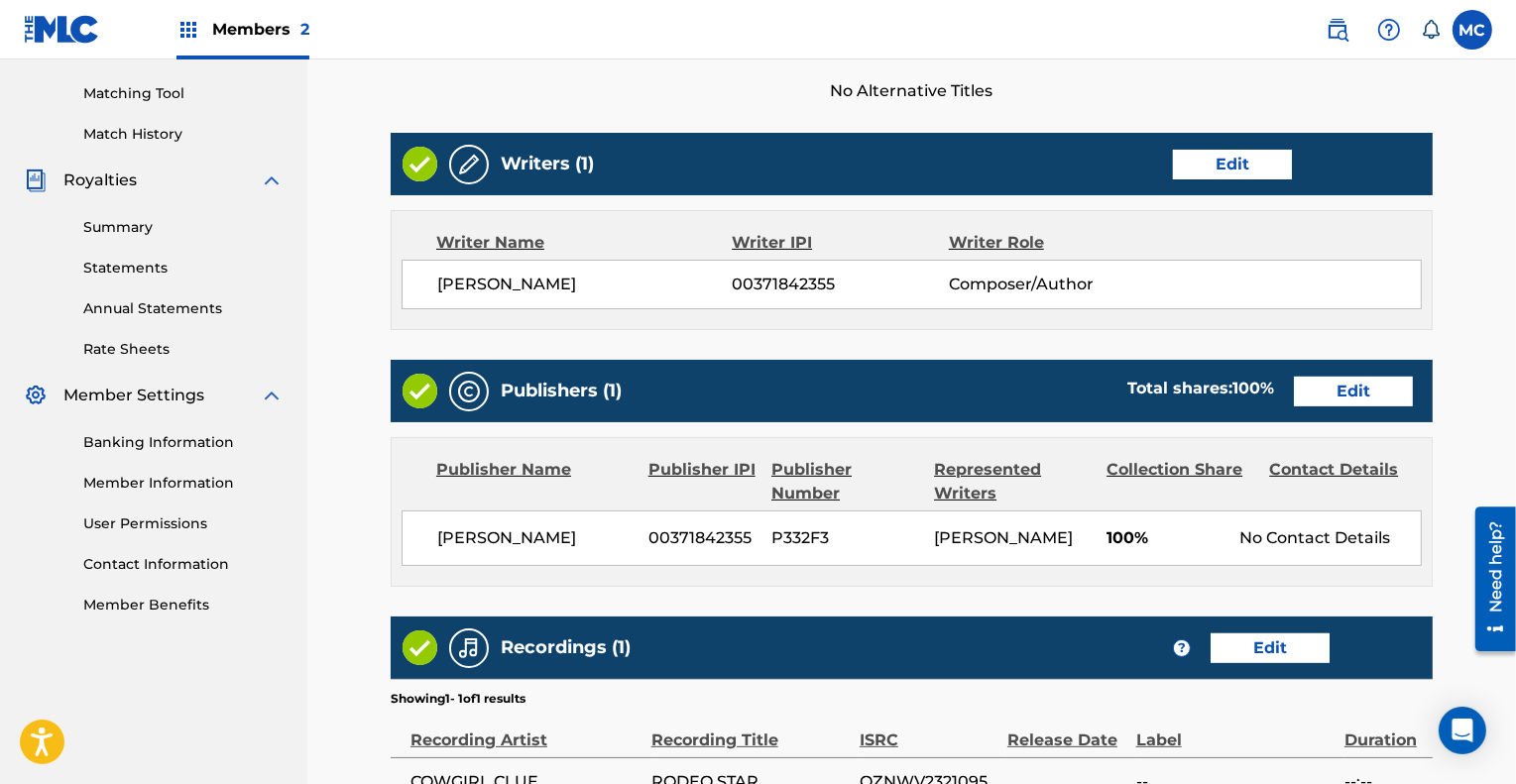 scroll, scrollTop: 496, scrollLeft: 0, axis: vertical 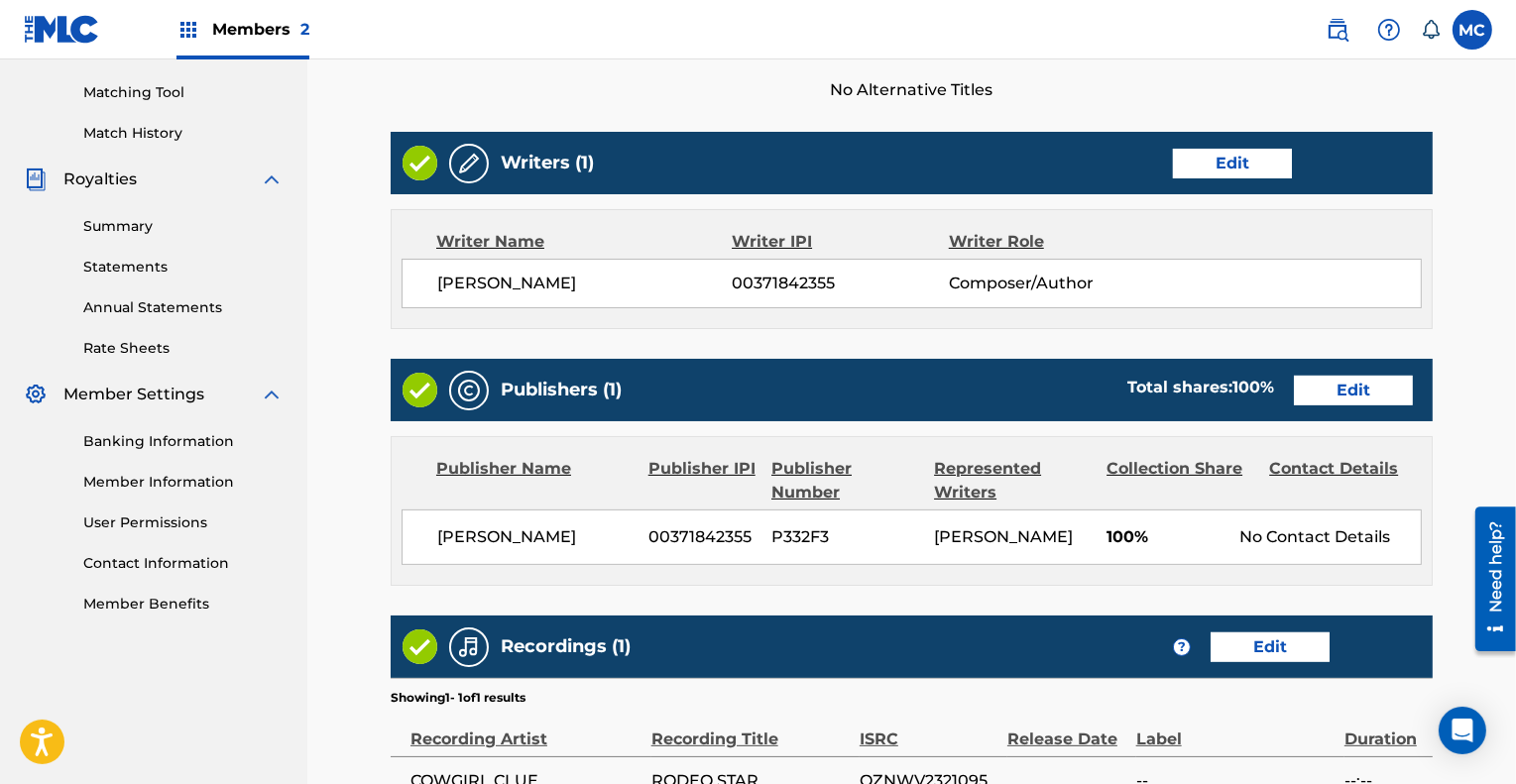 click on "Edit" at bounding box center [1353, 391] 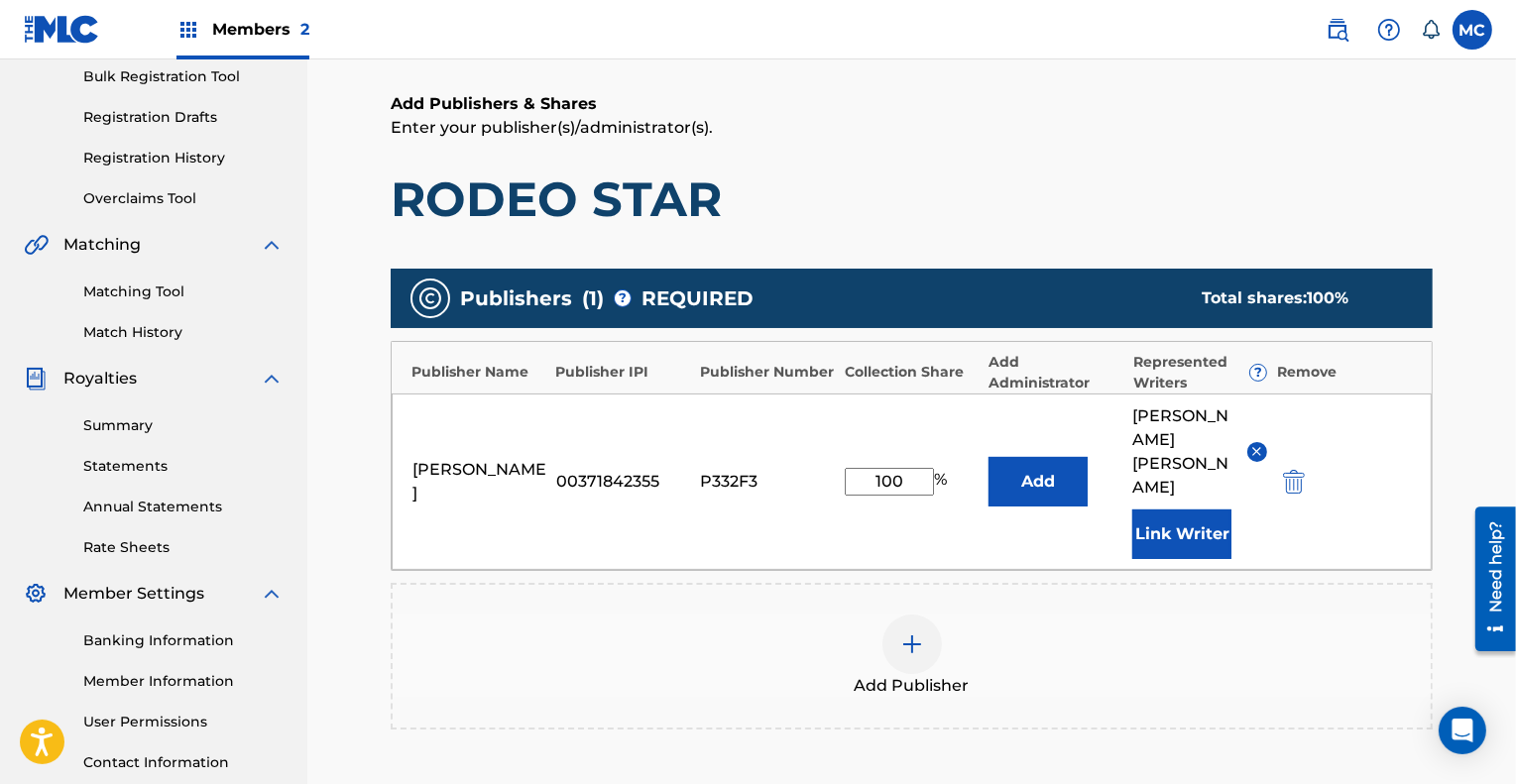 scroll, scrollTop: 297, scrollLeft: 0, axis: vertical 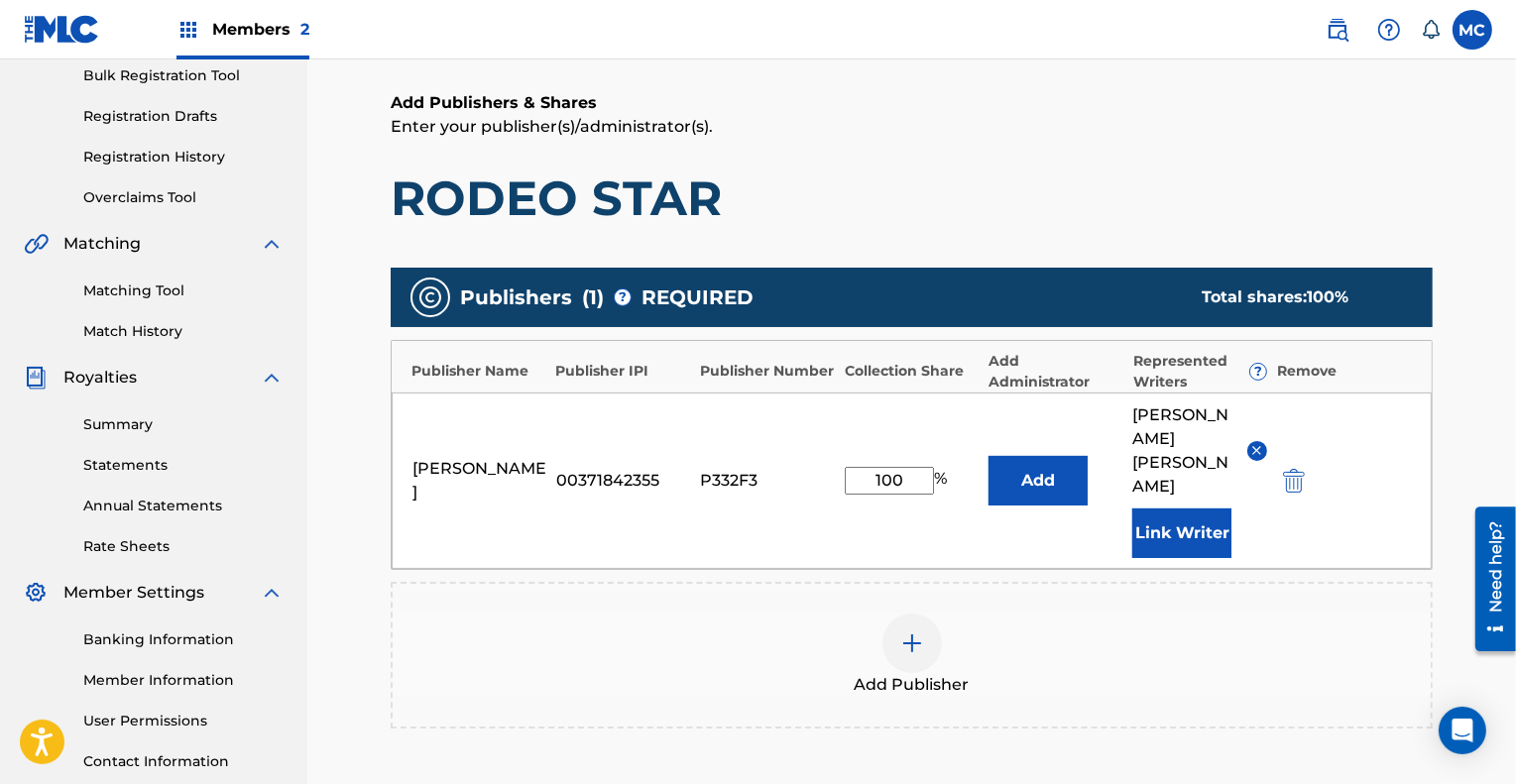 click at bounding box center (912, 643) 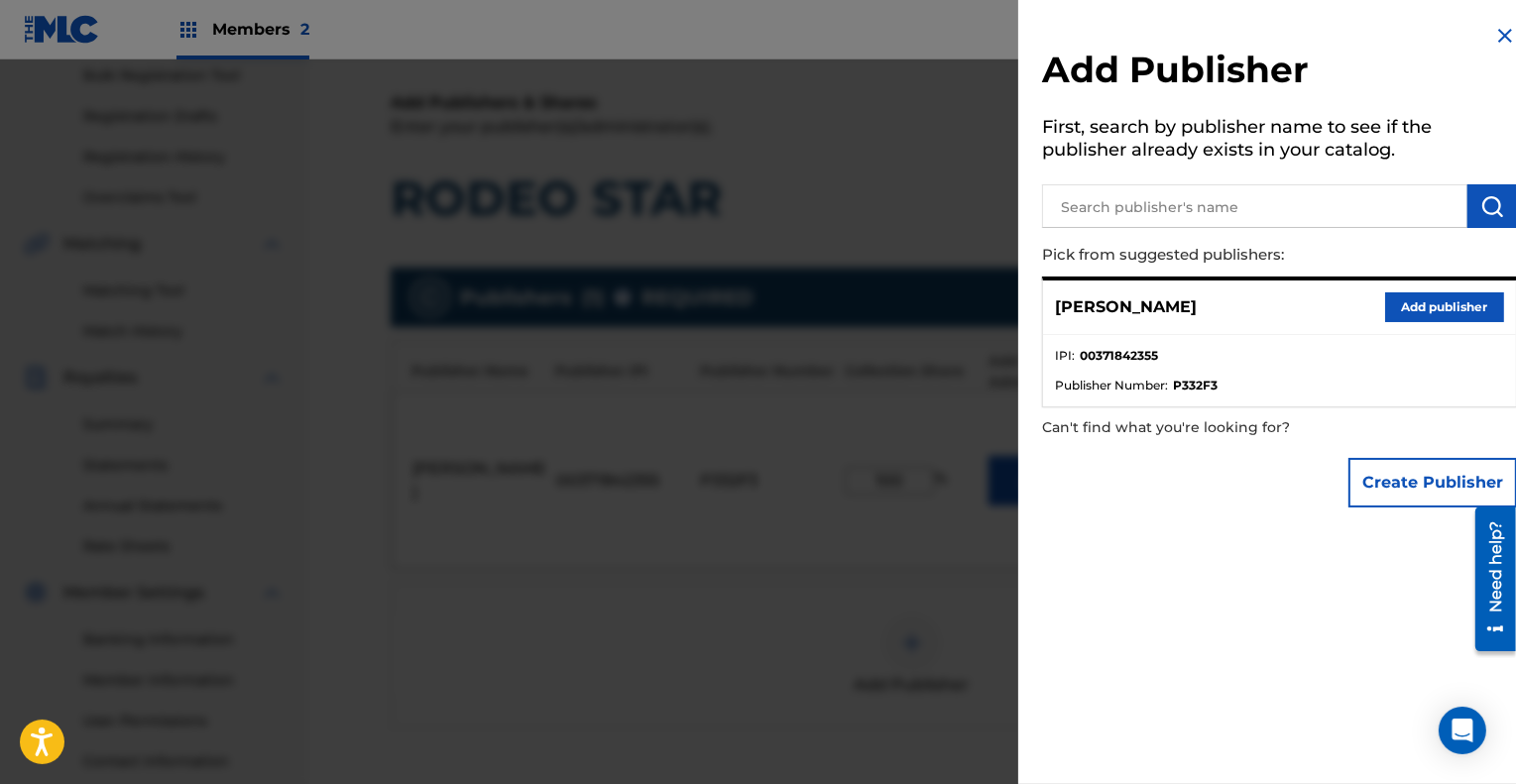 click on "Create Publisher" at bounding box center (1433, 483) 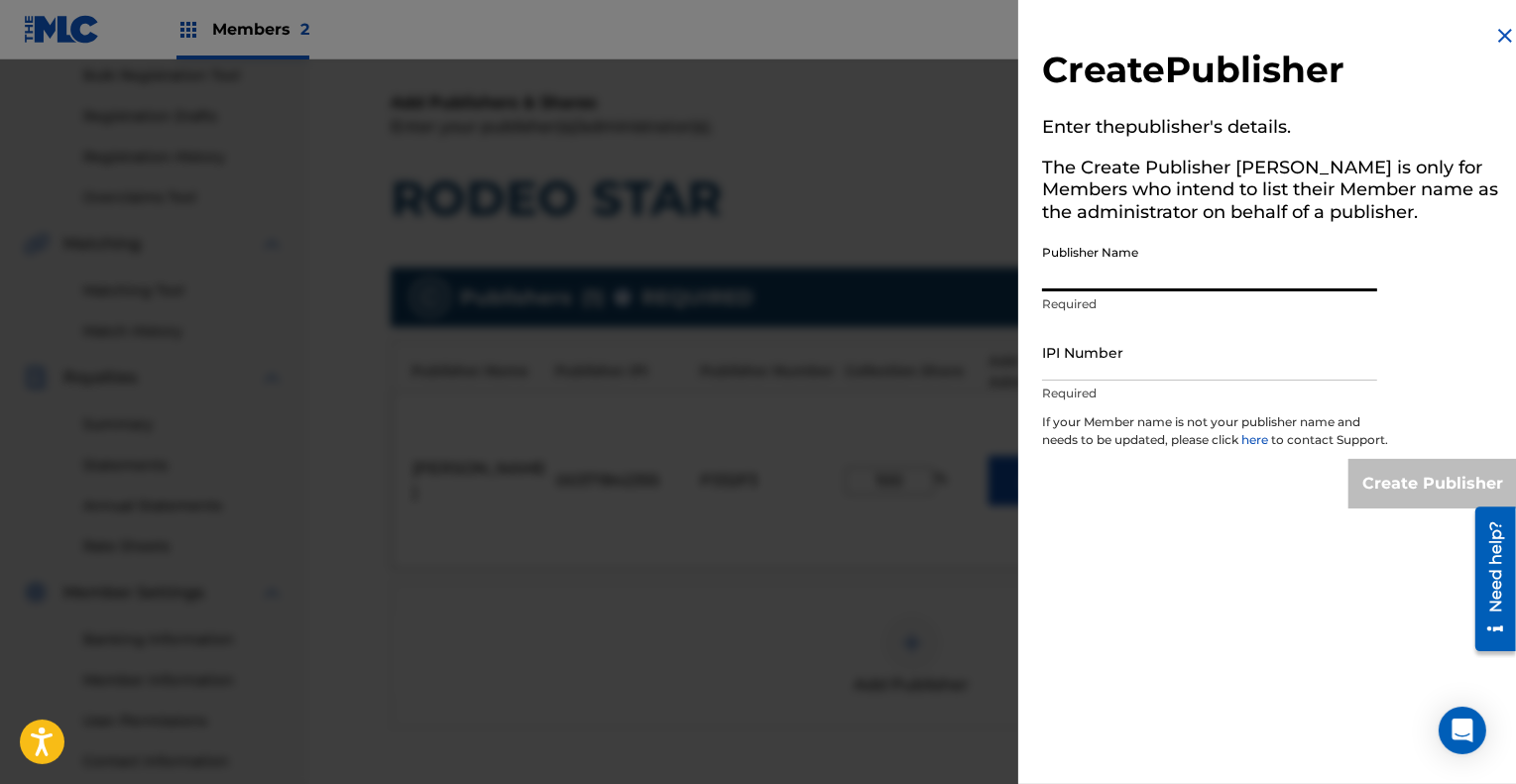 click on "Publisher Name" at bounding box center [1210, 263] 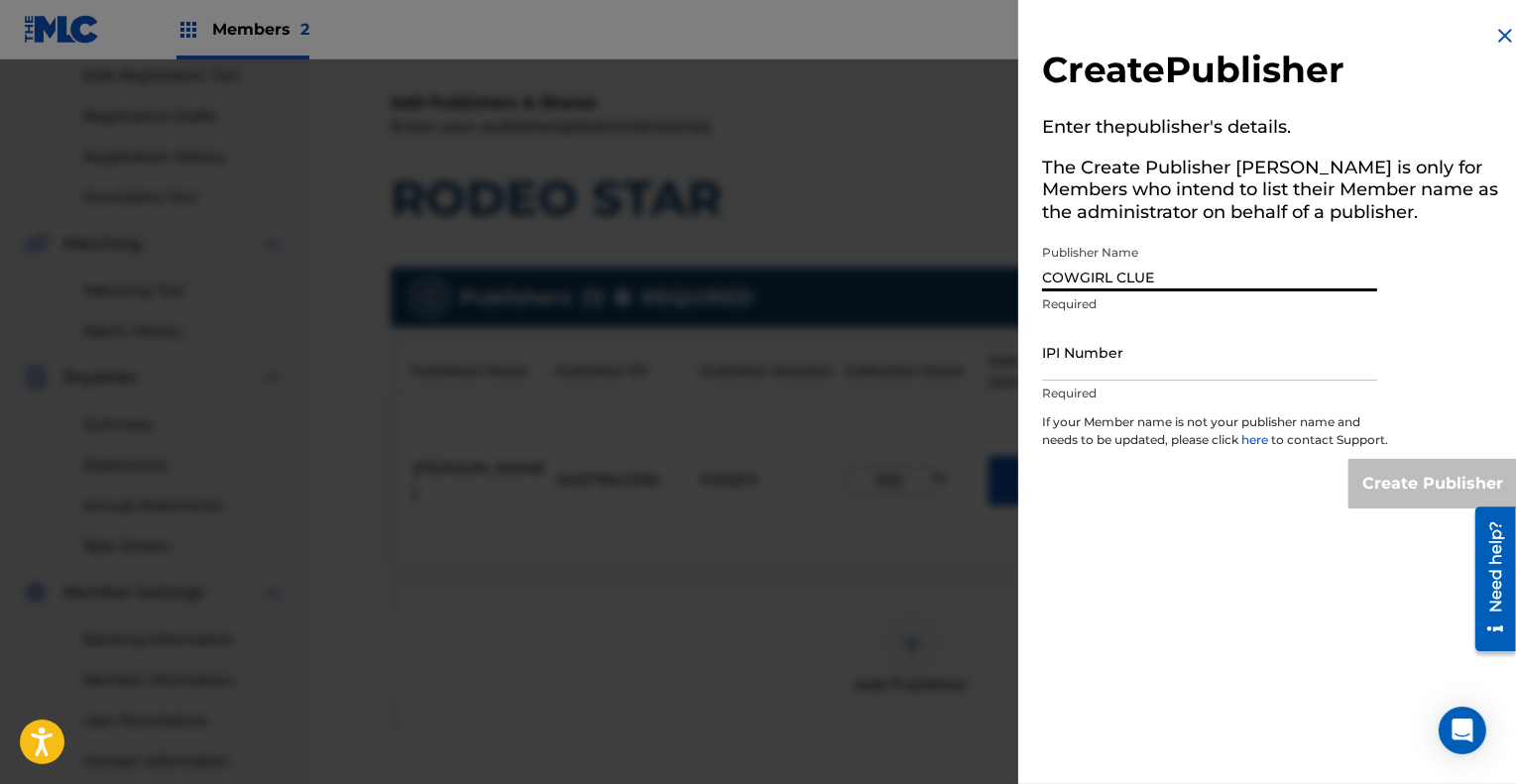 click on "IPI Number" at bounding box center [1210, 352] 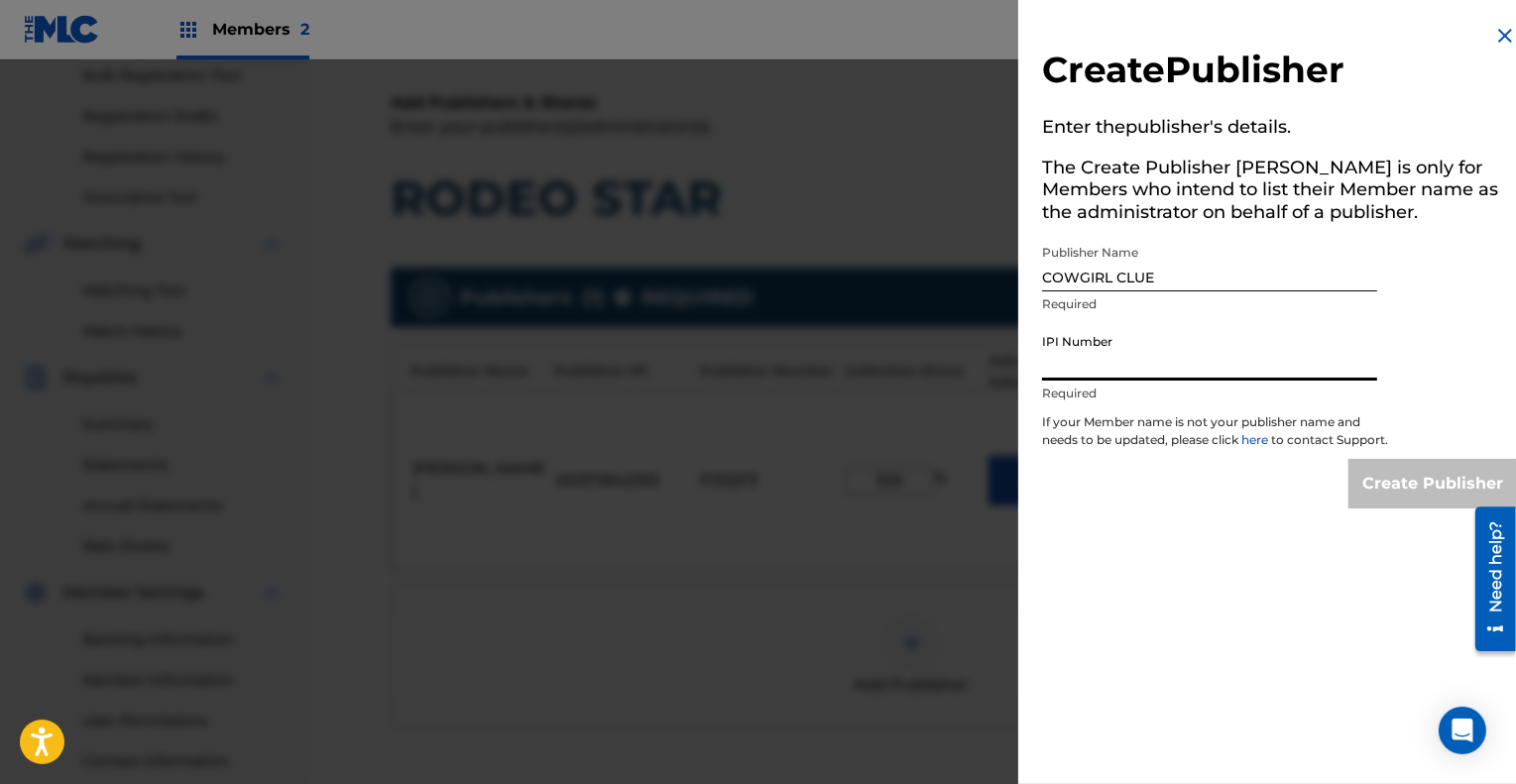 type on "1273459043" 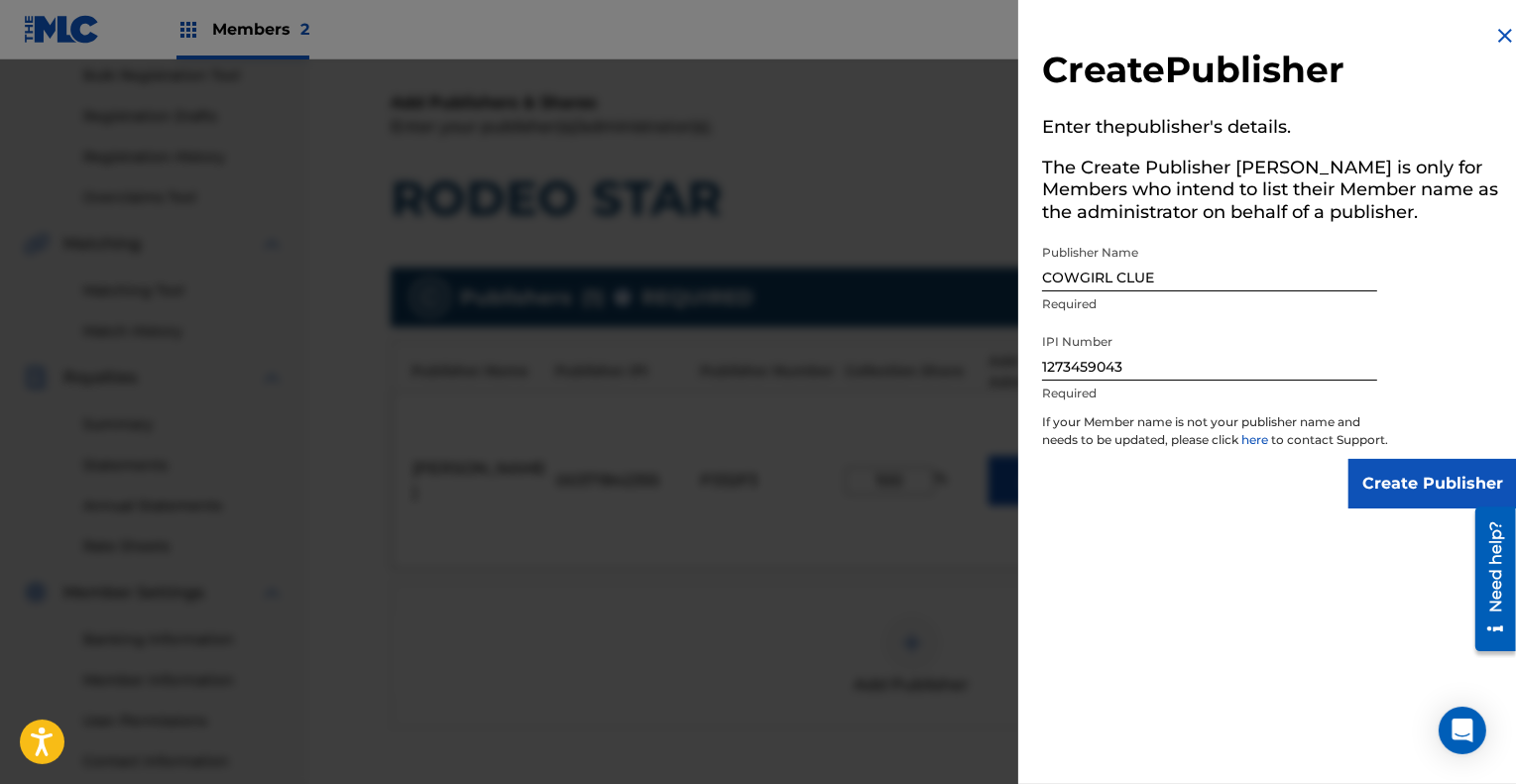 click on "Create Publisher" at bounding box center (1433, 484) 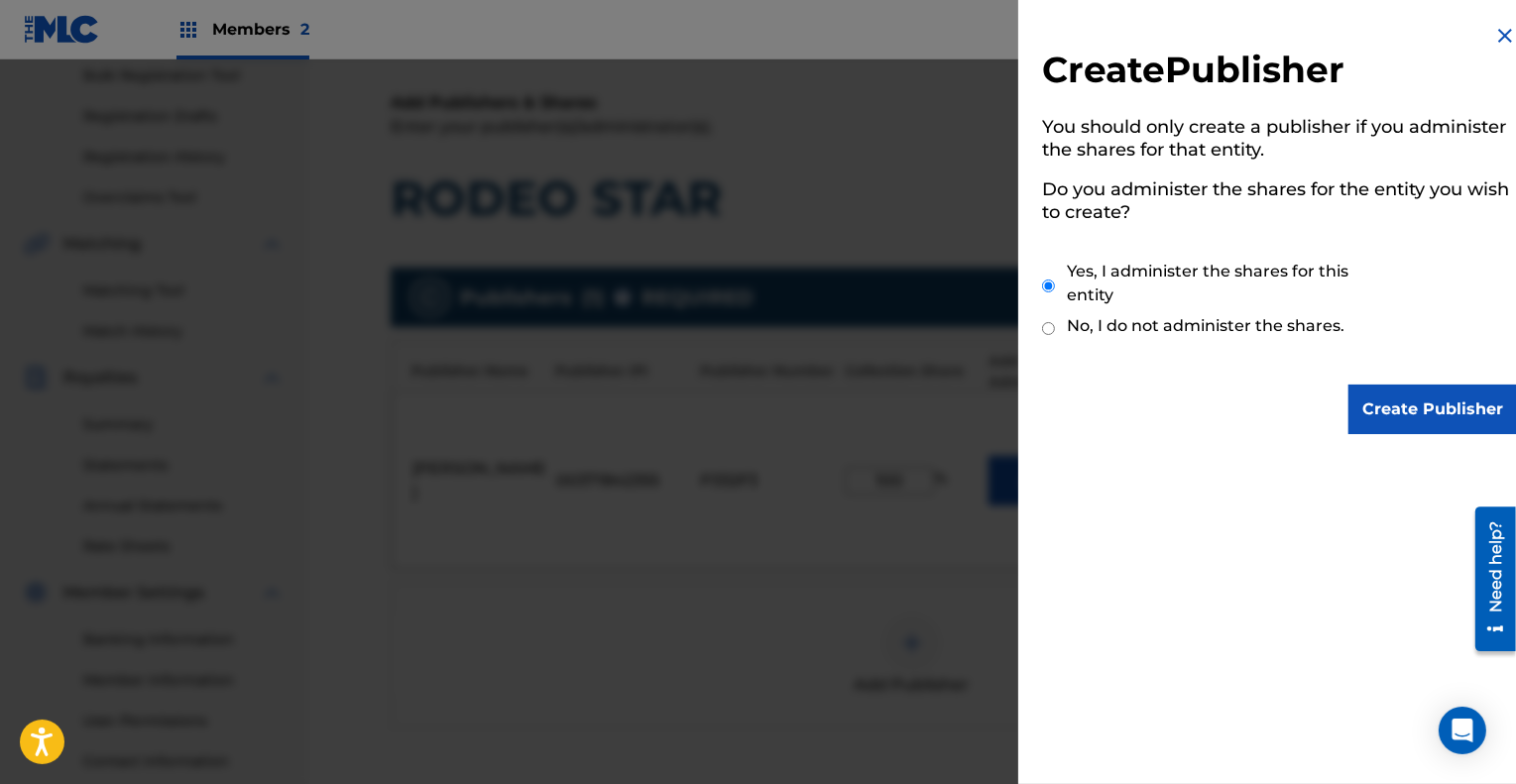 click on "Create Publisher" at bounding box center (1433, 409) 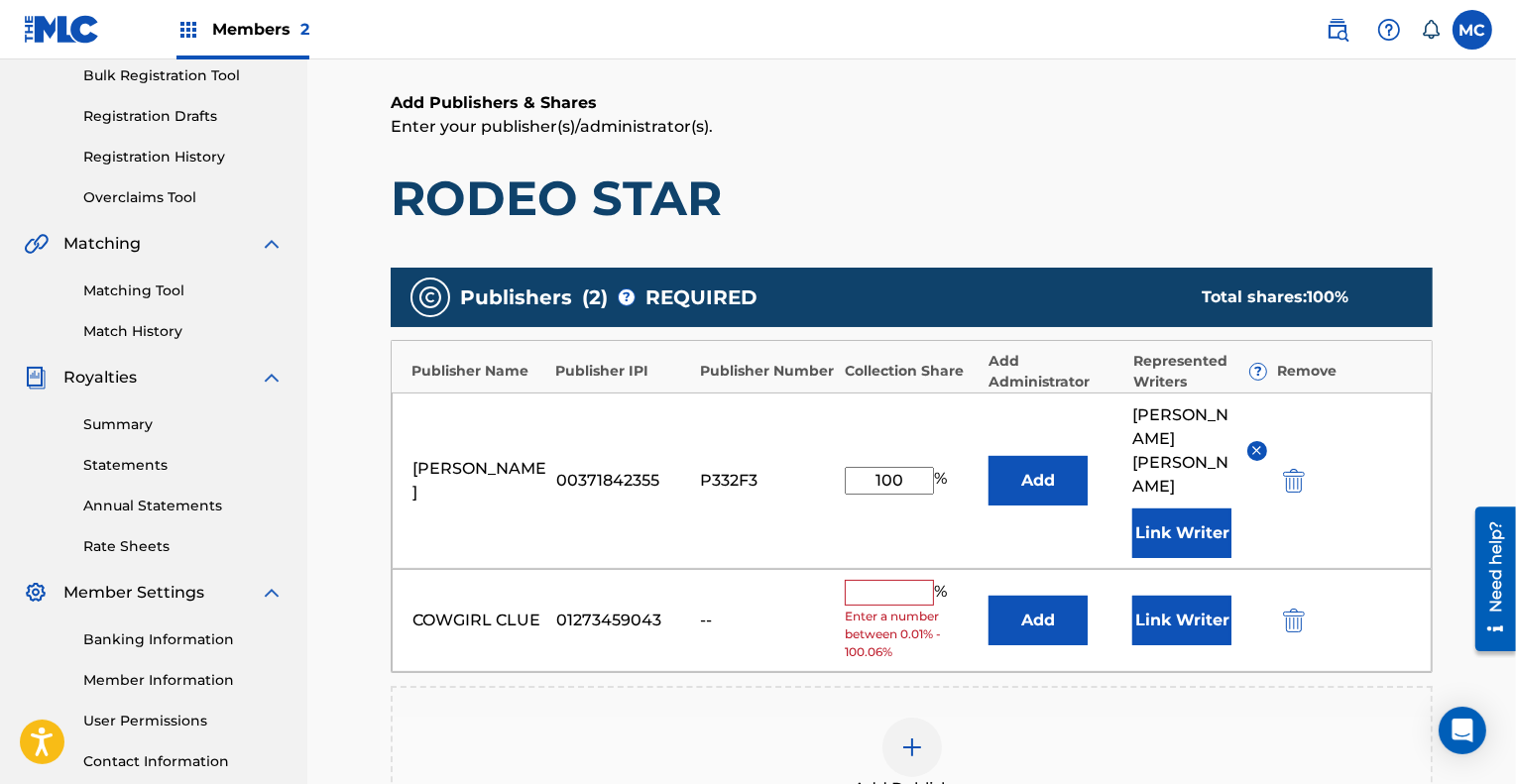 click at bounding box center (889, 593) 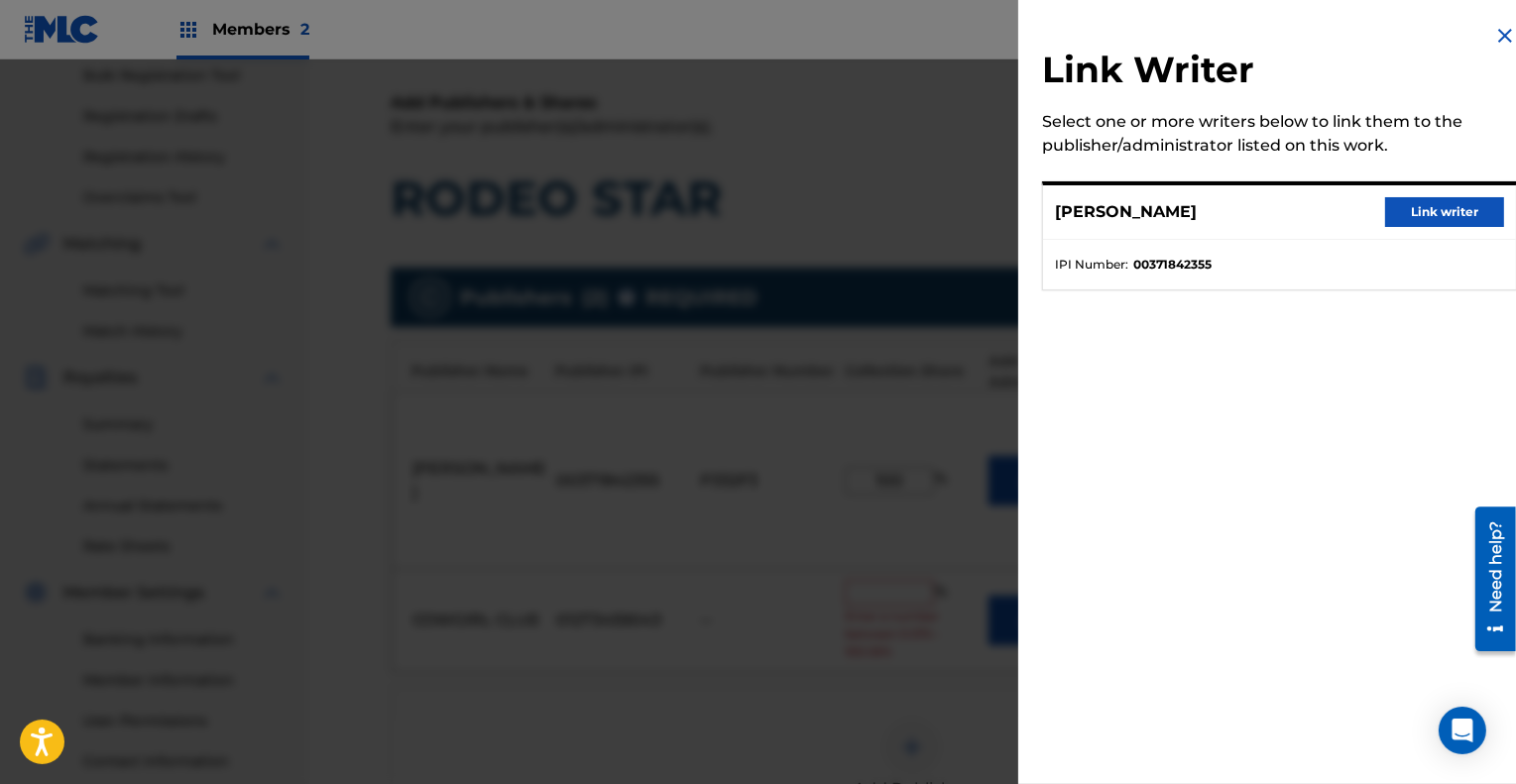 click on "Link writer" at bounding box center (1445, 212) 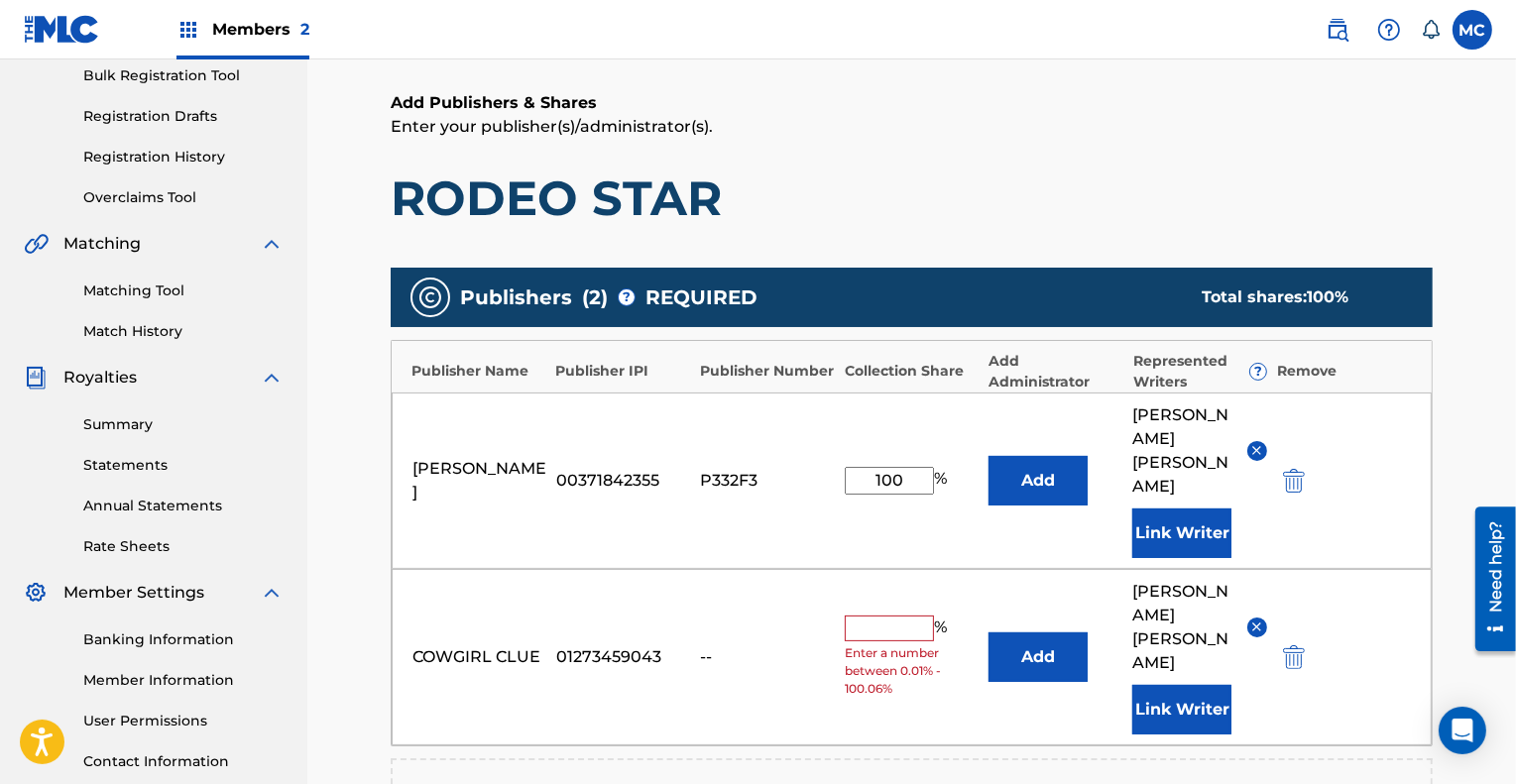 click on "Add" at bounding box center [1038, 657] 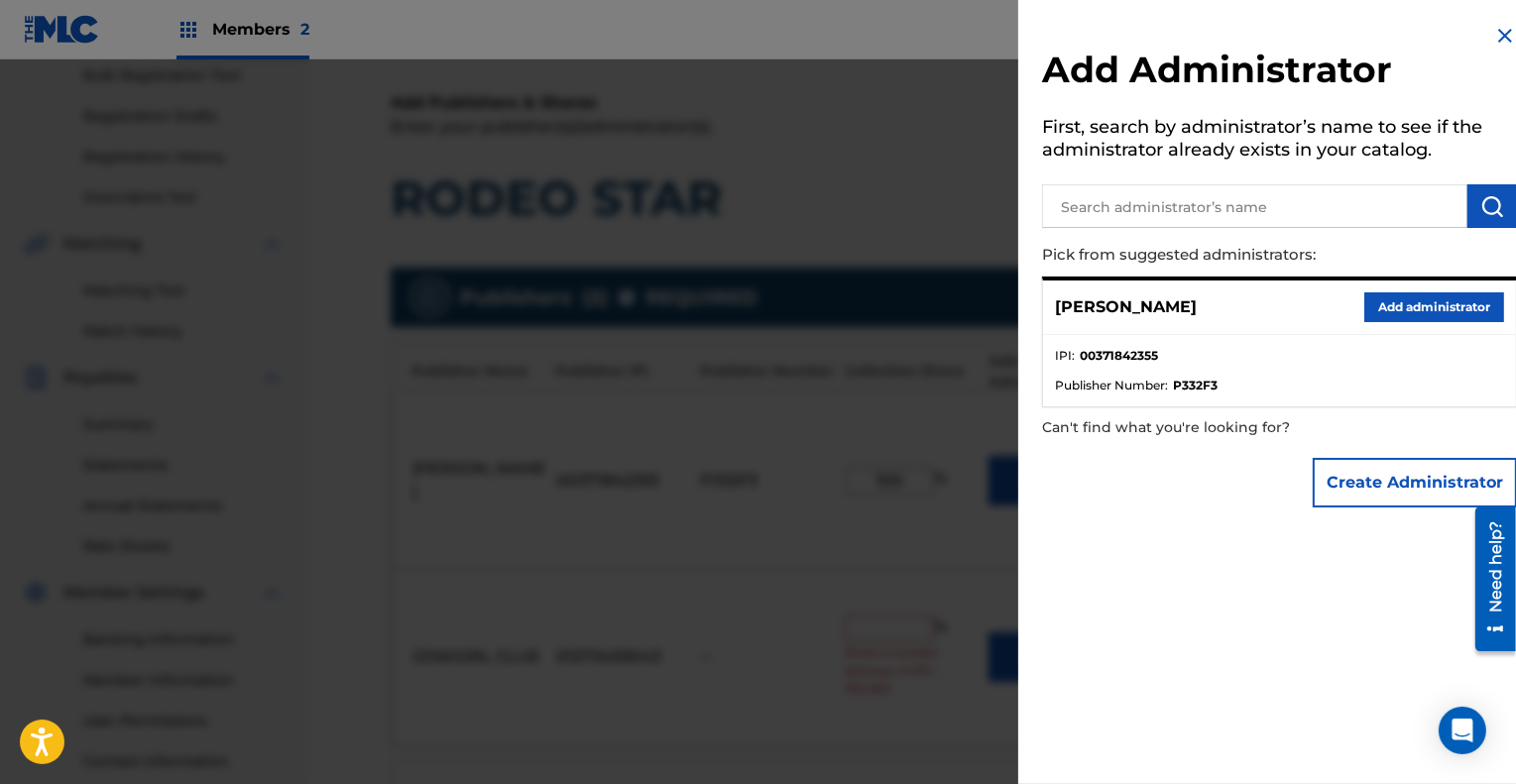 click on "Add administrator" at bounding box center [1434, 307] 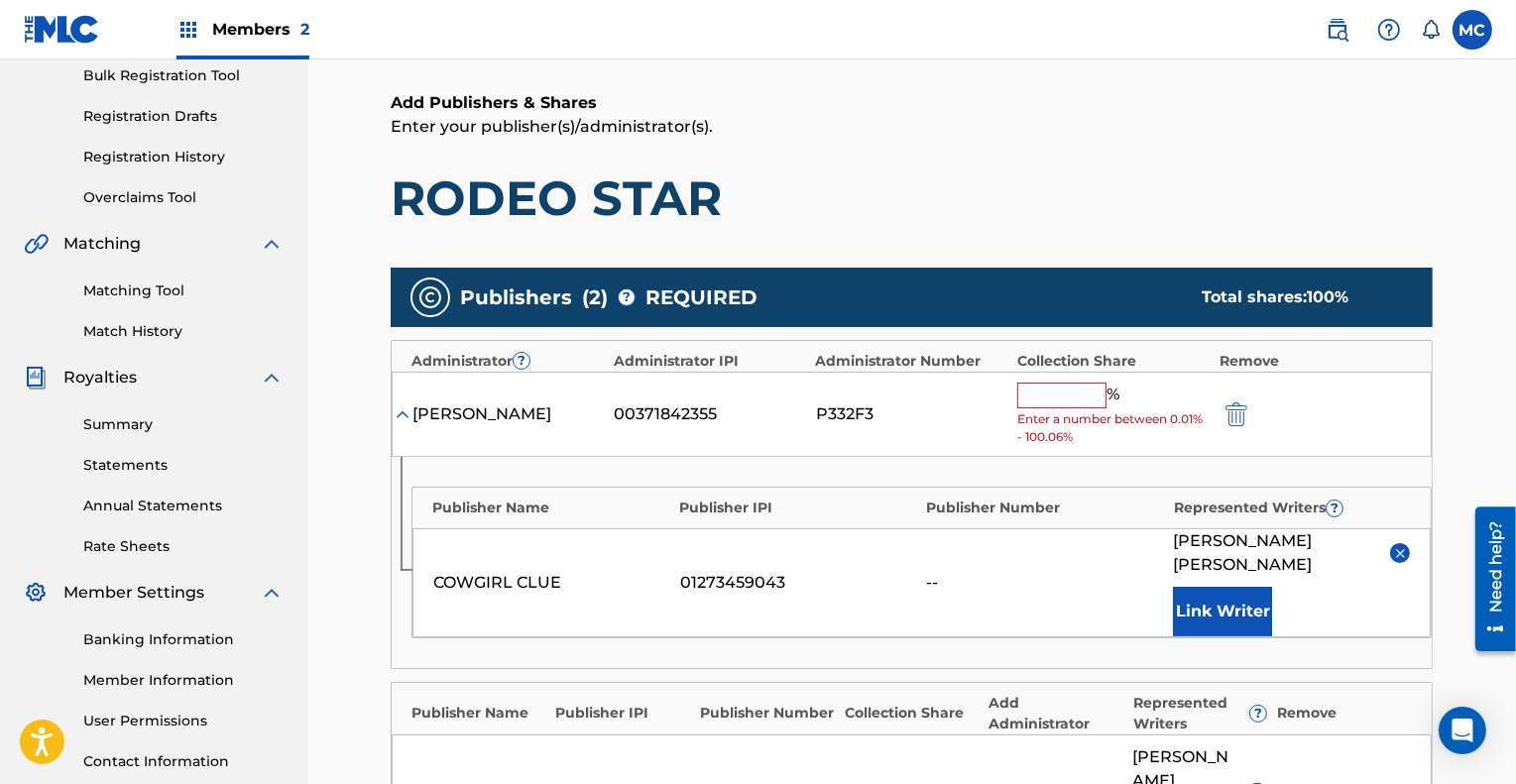 click at bounding box center [1236, 414] 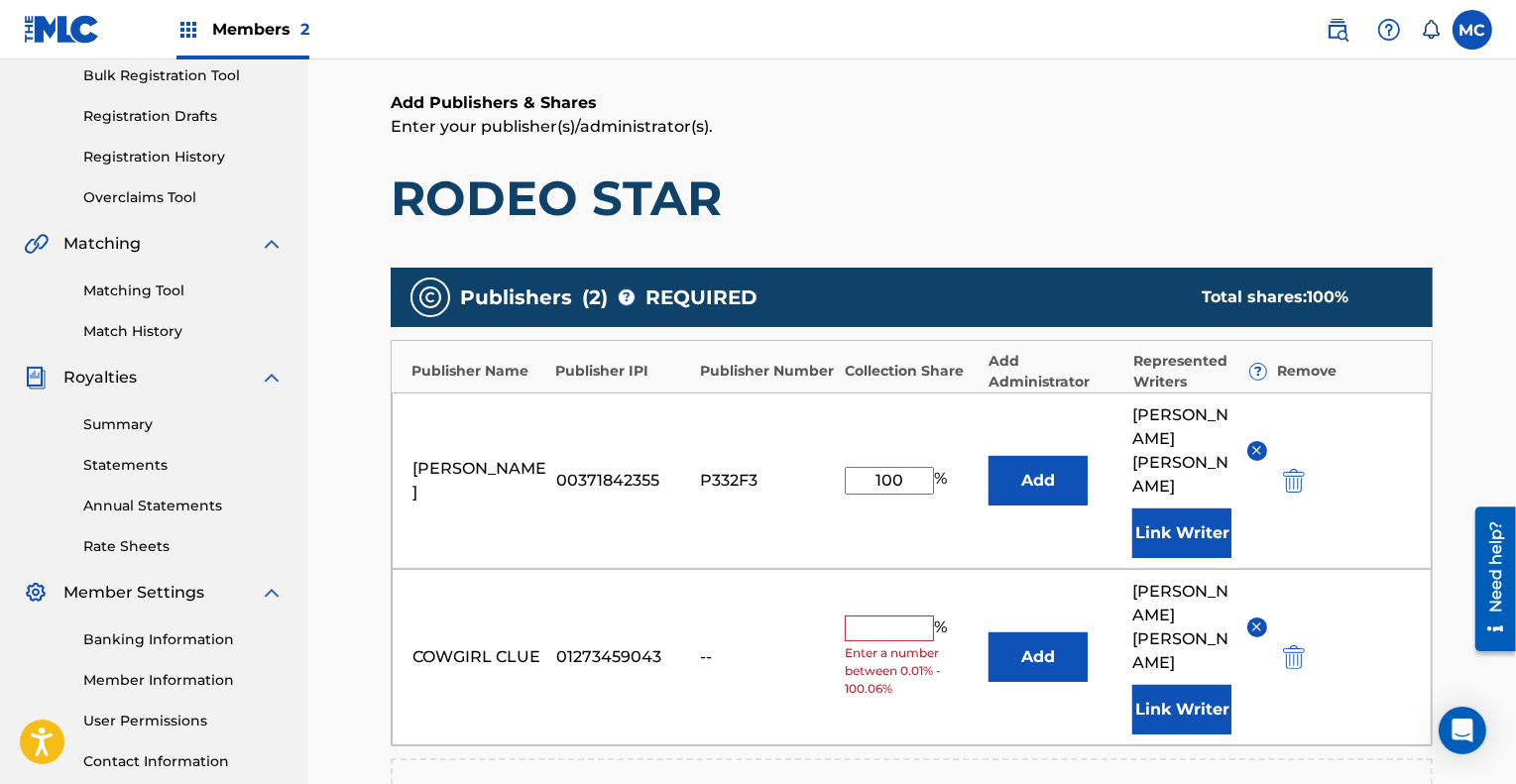 click at bounding box center (1294, 481) 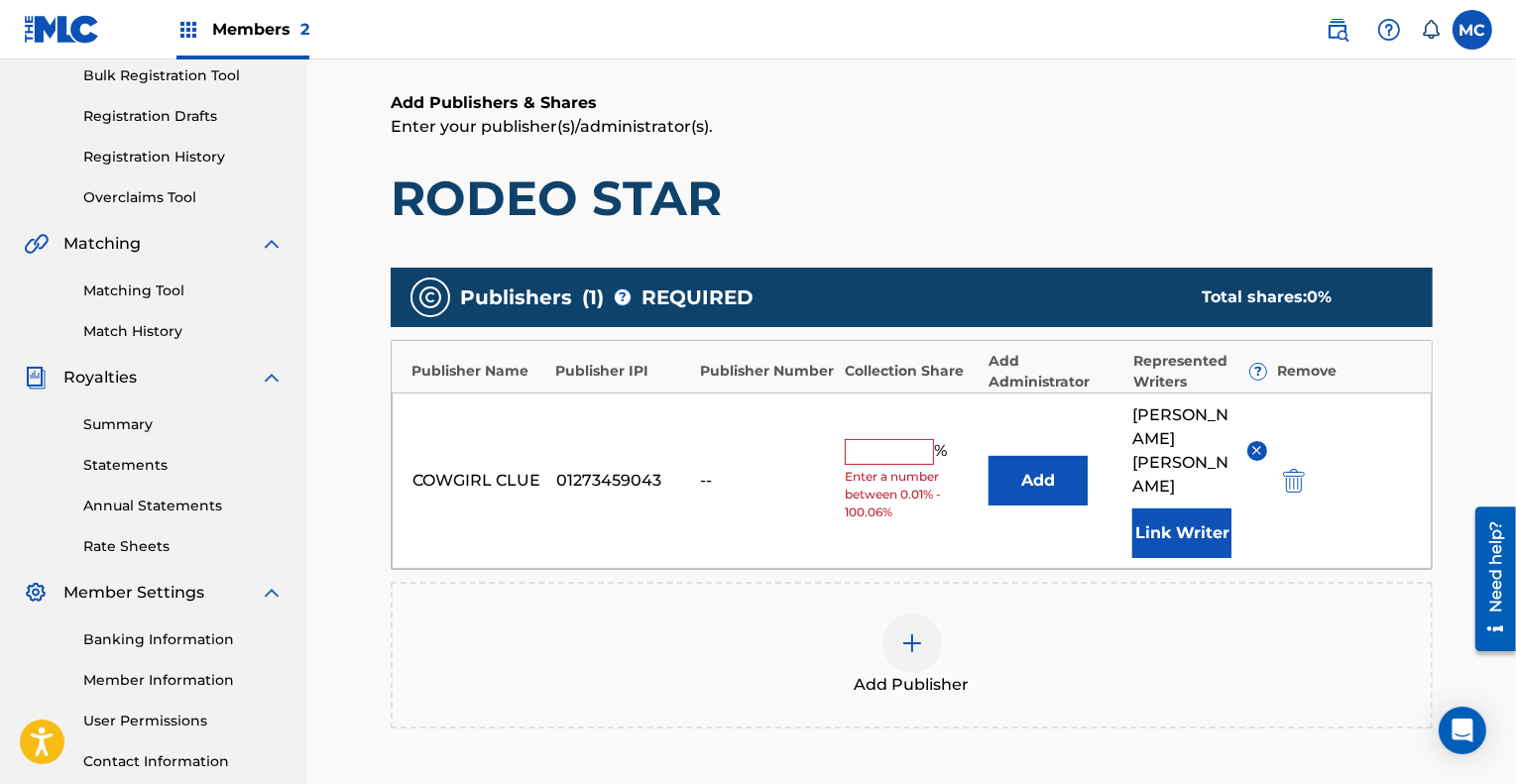 click on "Add" at bounding box center (1038, 481) 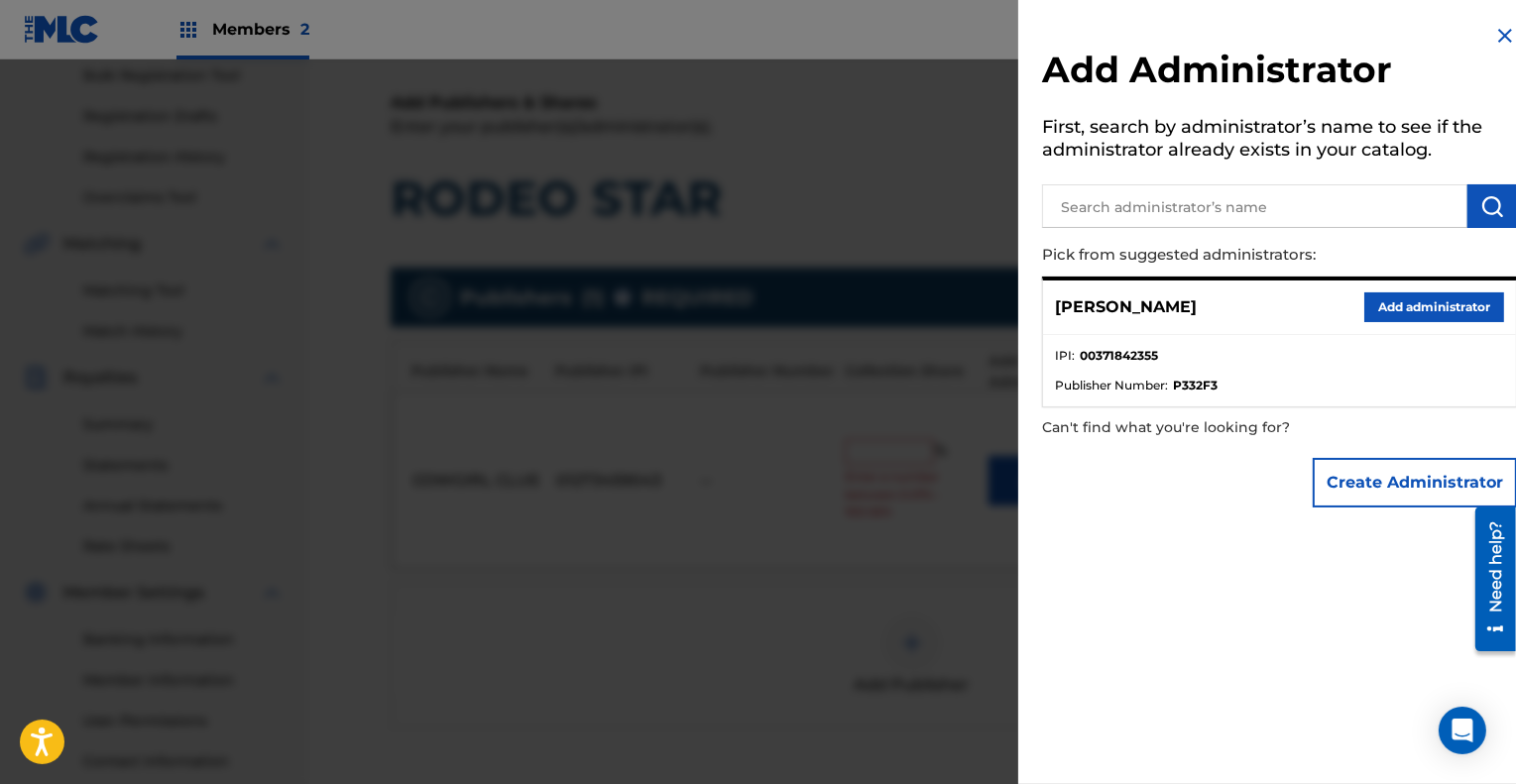 click on "Add administrator" at bounding box center [1434, 307] 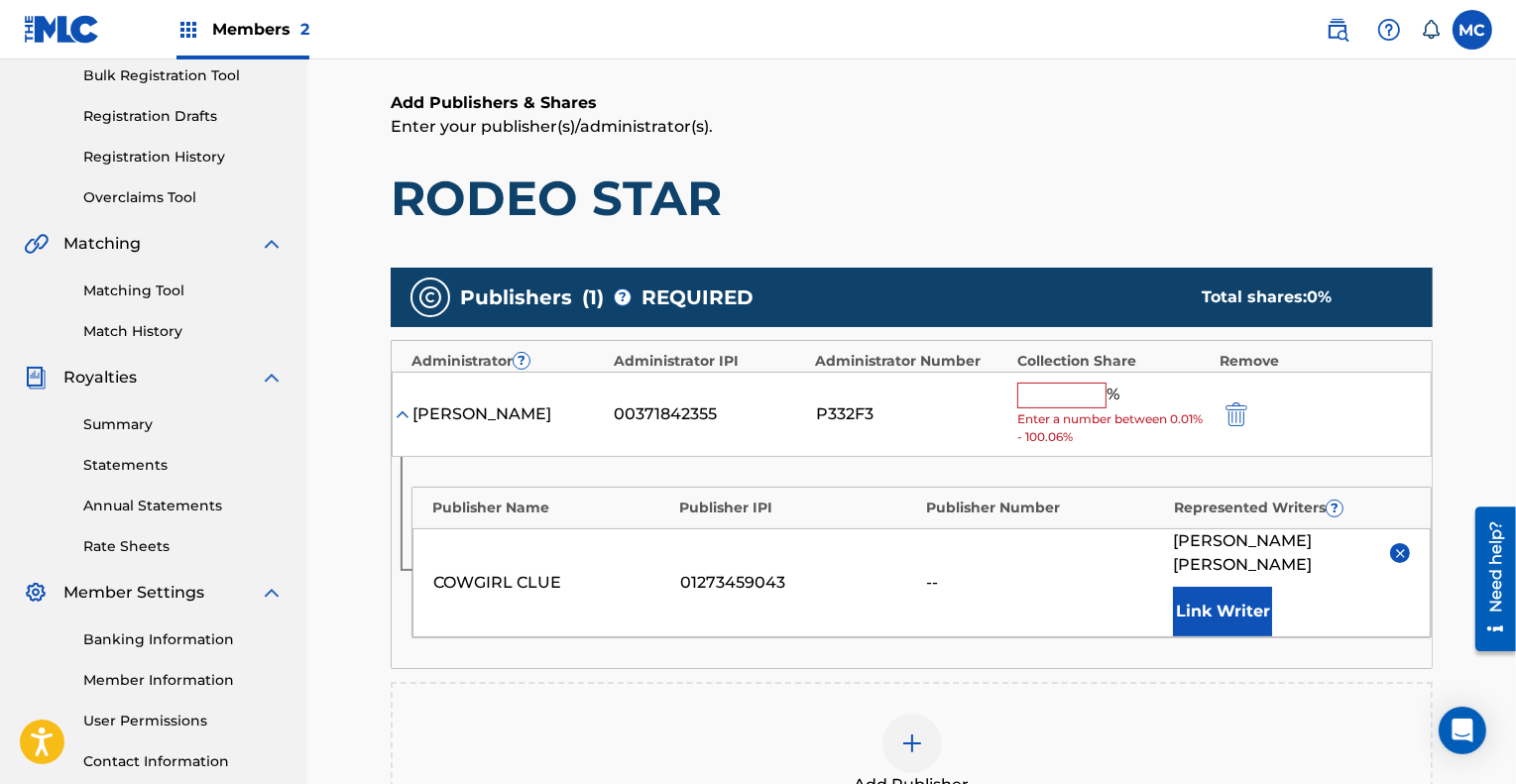 click at bounding box center (1062, 395) 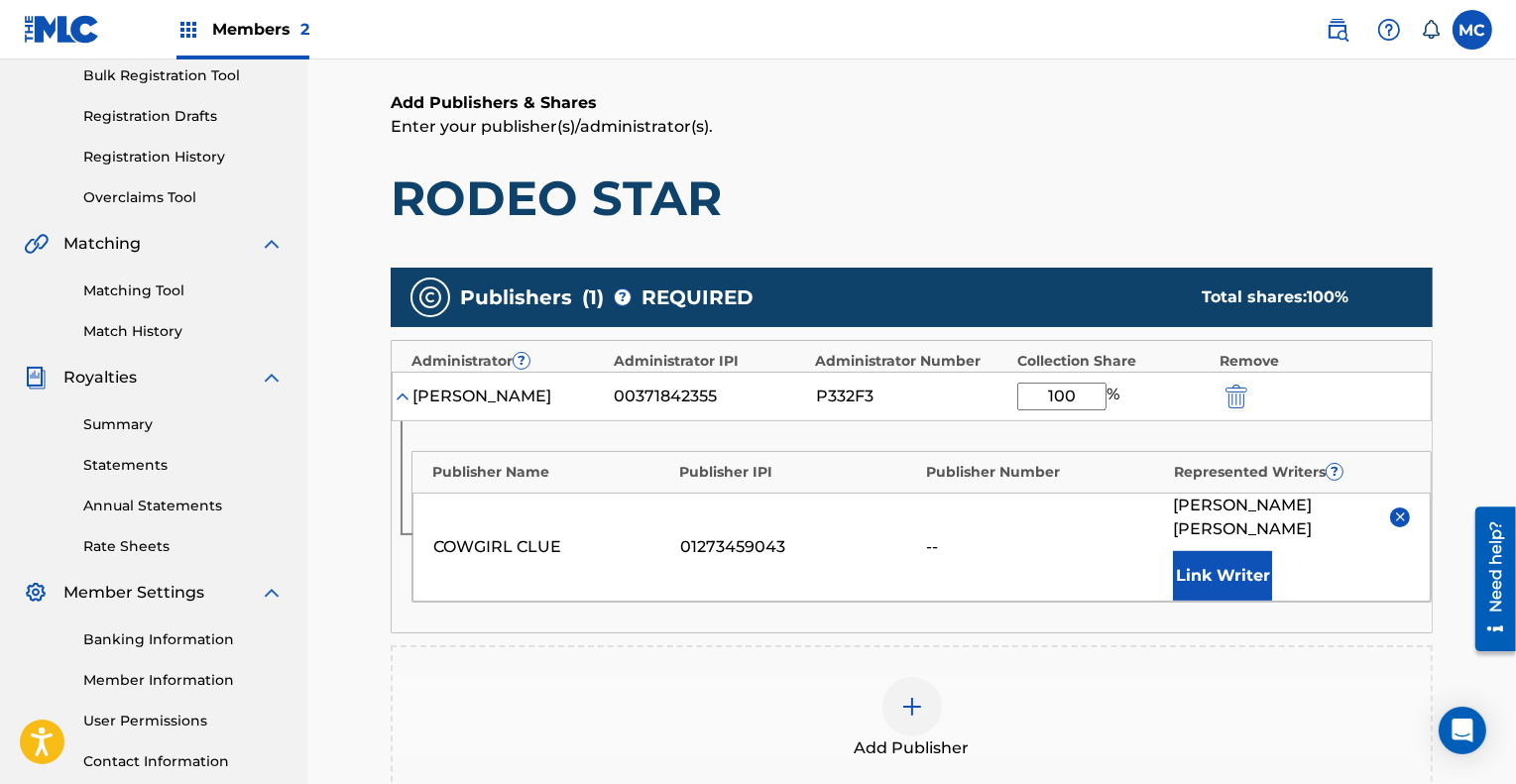 type on "100" 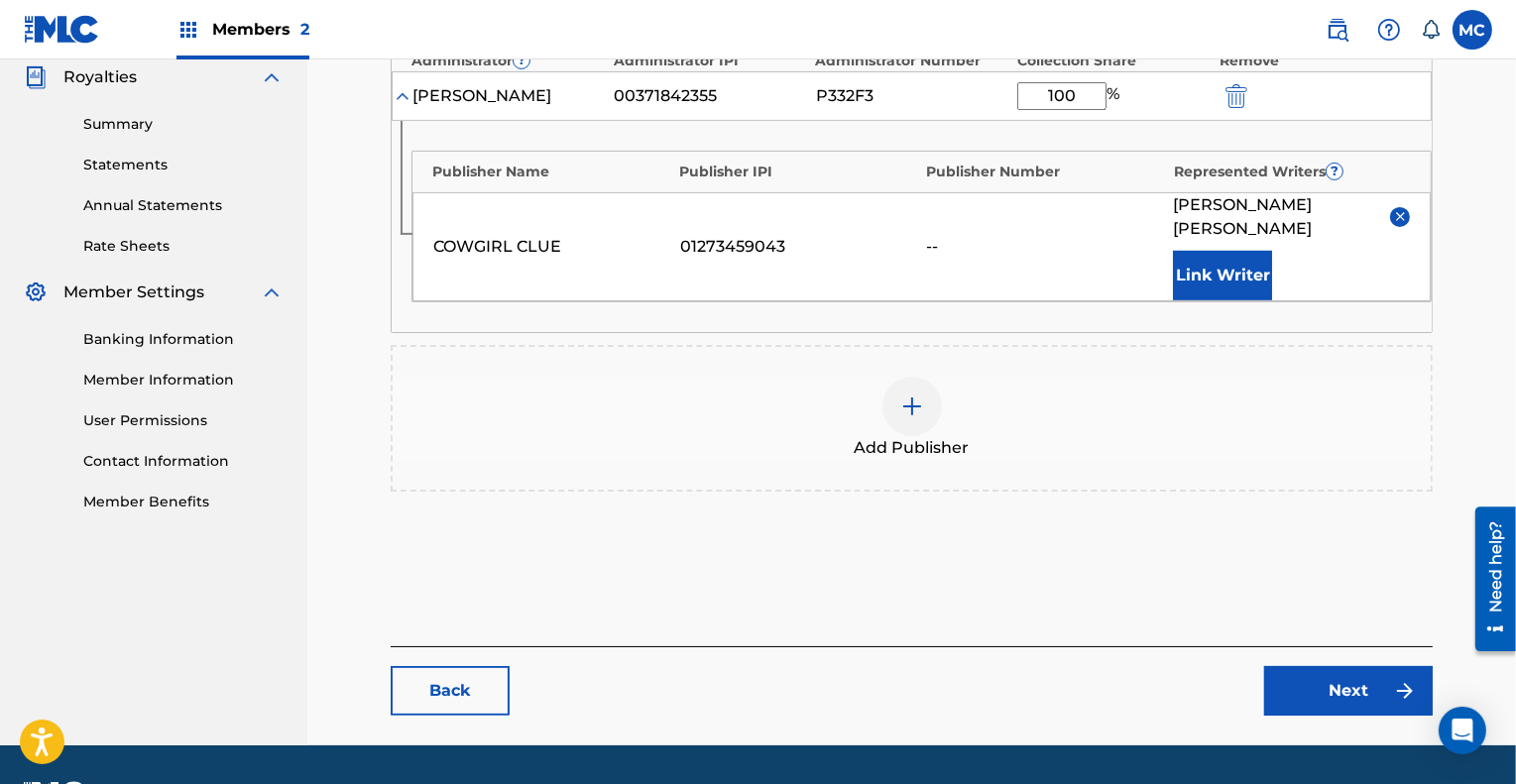 scroll, scrollTop: 628, scrollLeft: 0, axis: vertical 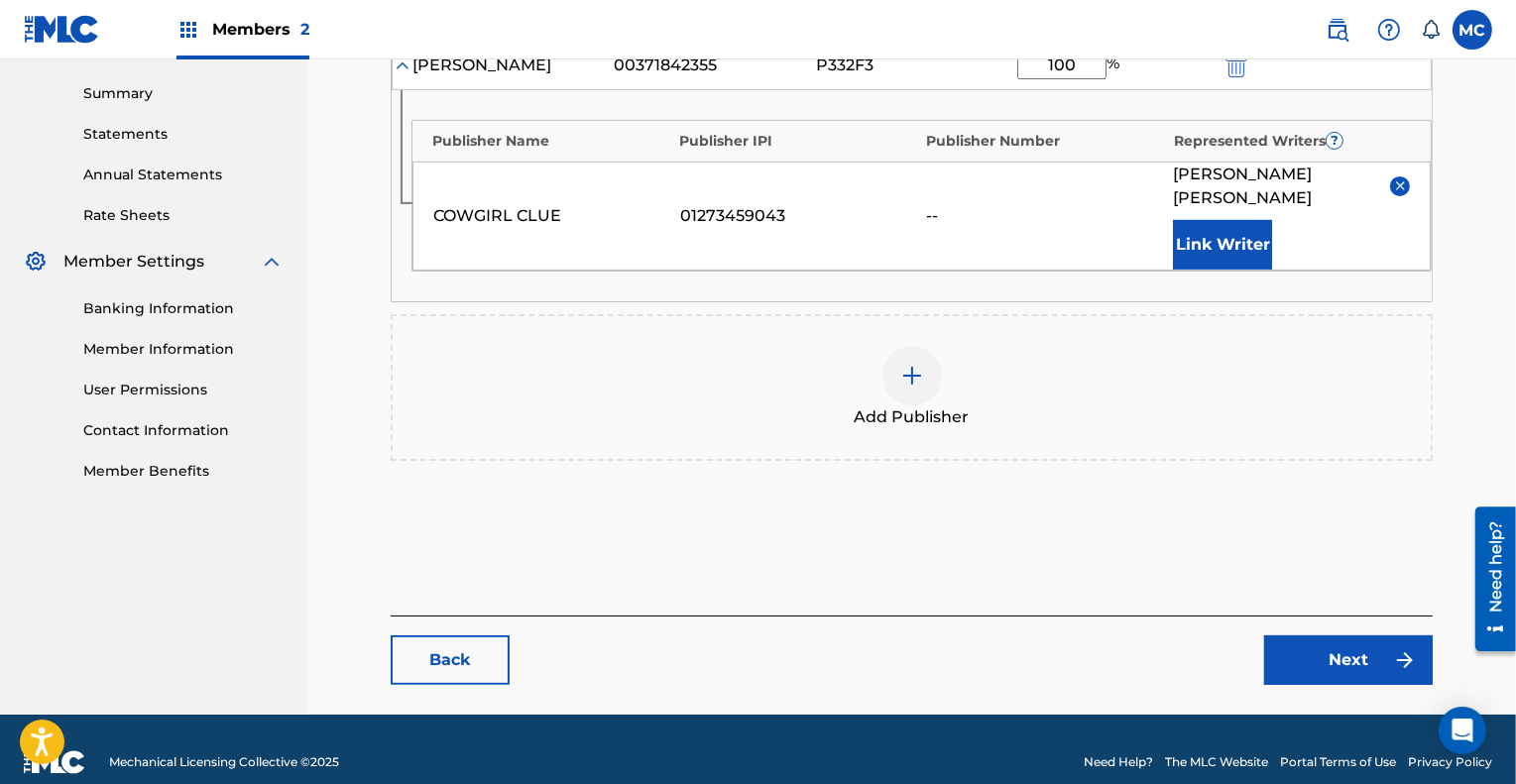 click on "Next" at bounding box center [1348, 660] 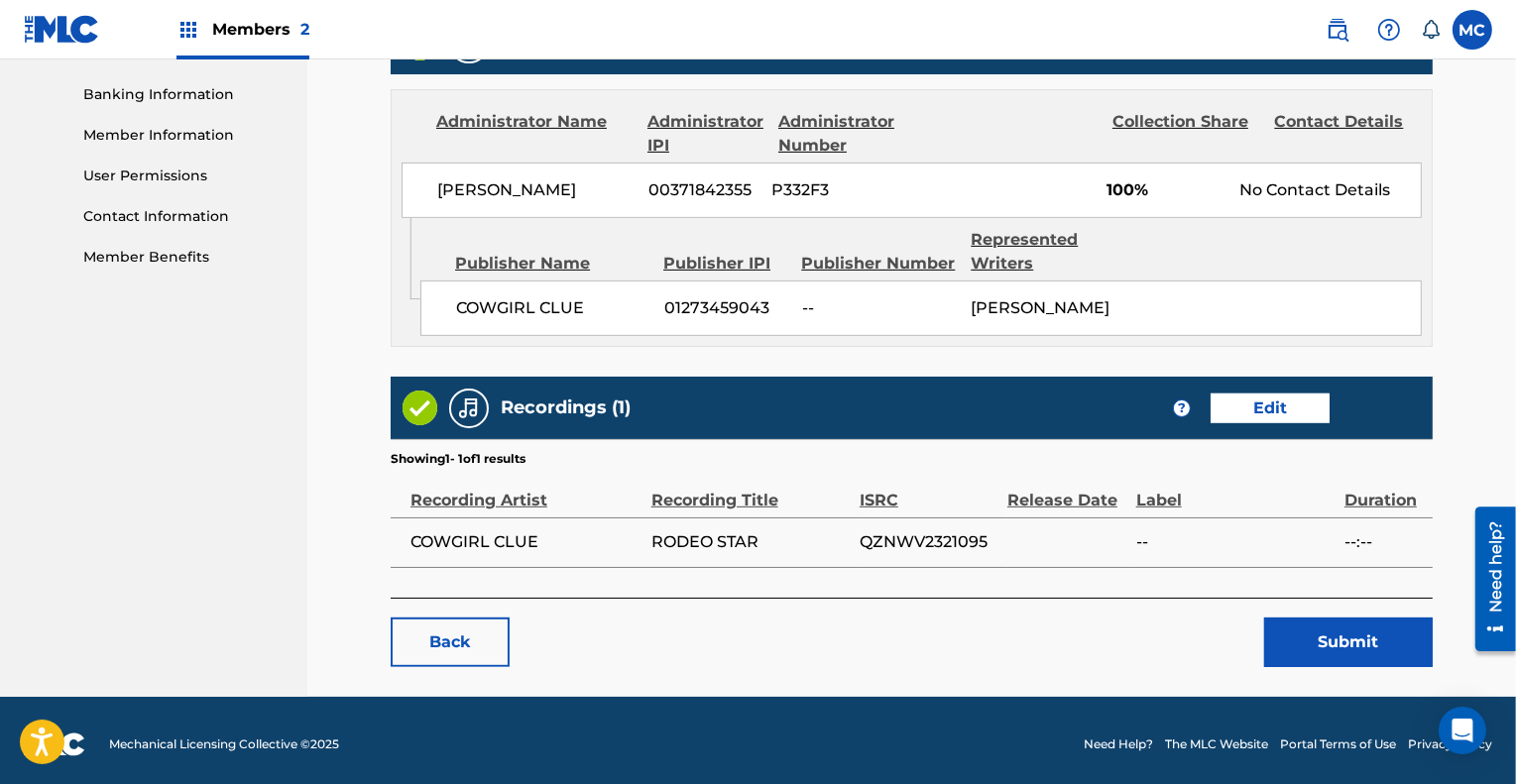 scroll, scrollTop: 845, scrollLeft: 0, axis: vertical 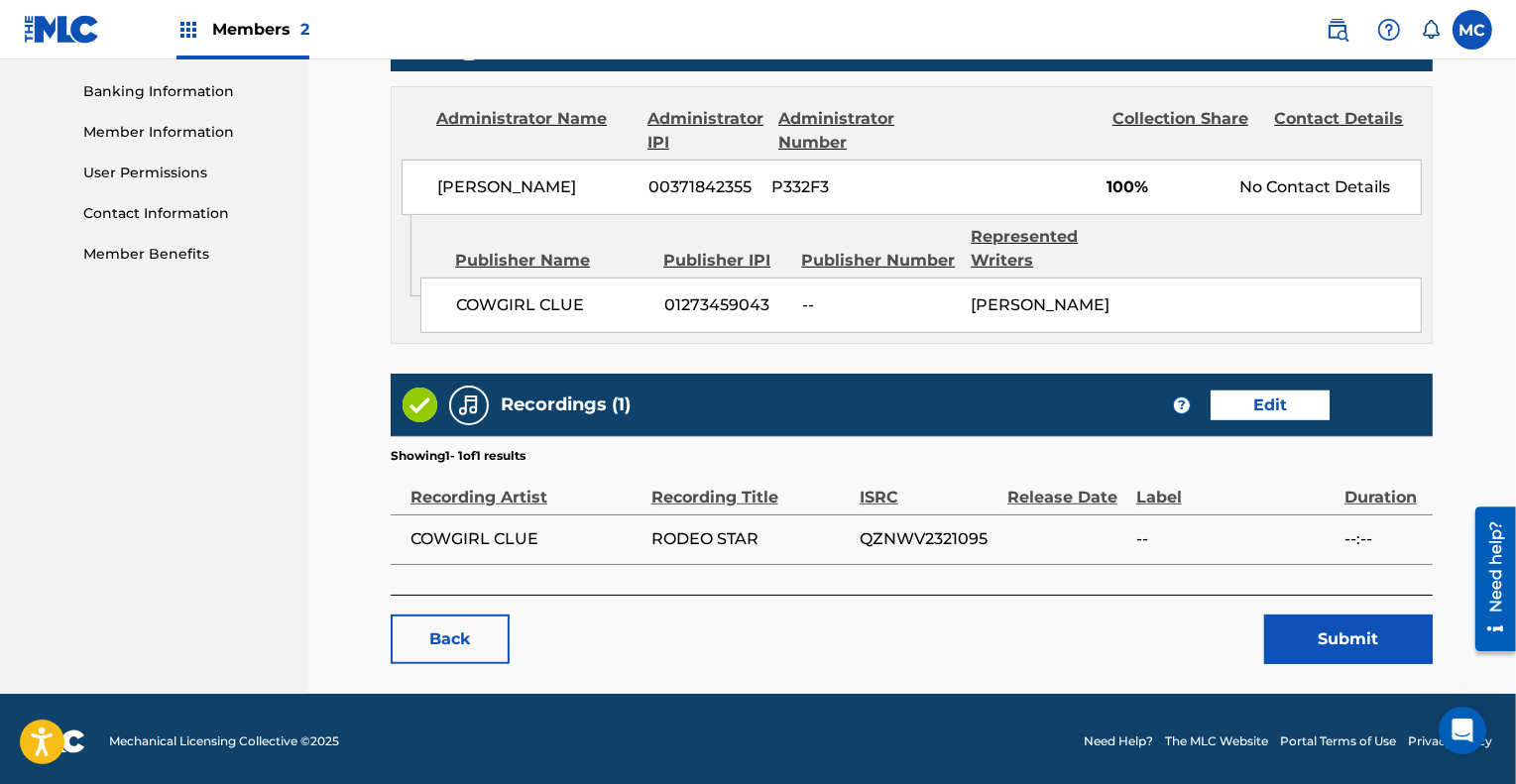 click on "Submit" at bounding box center (1348, 639) 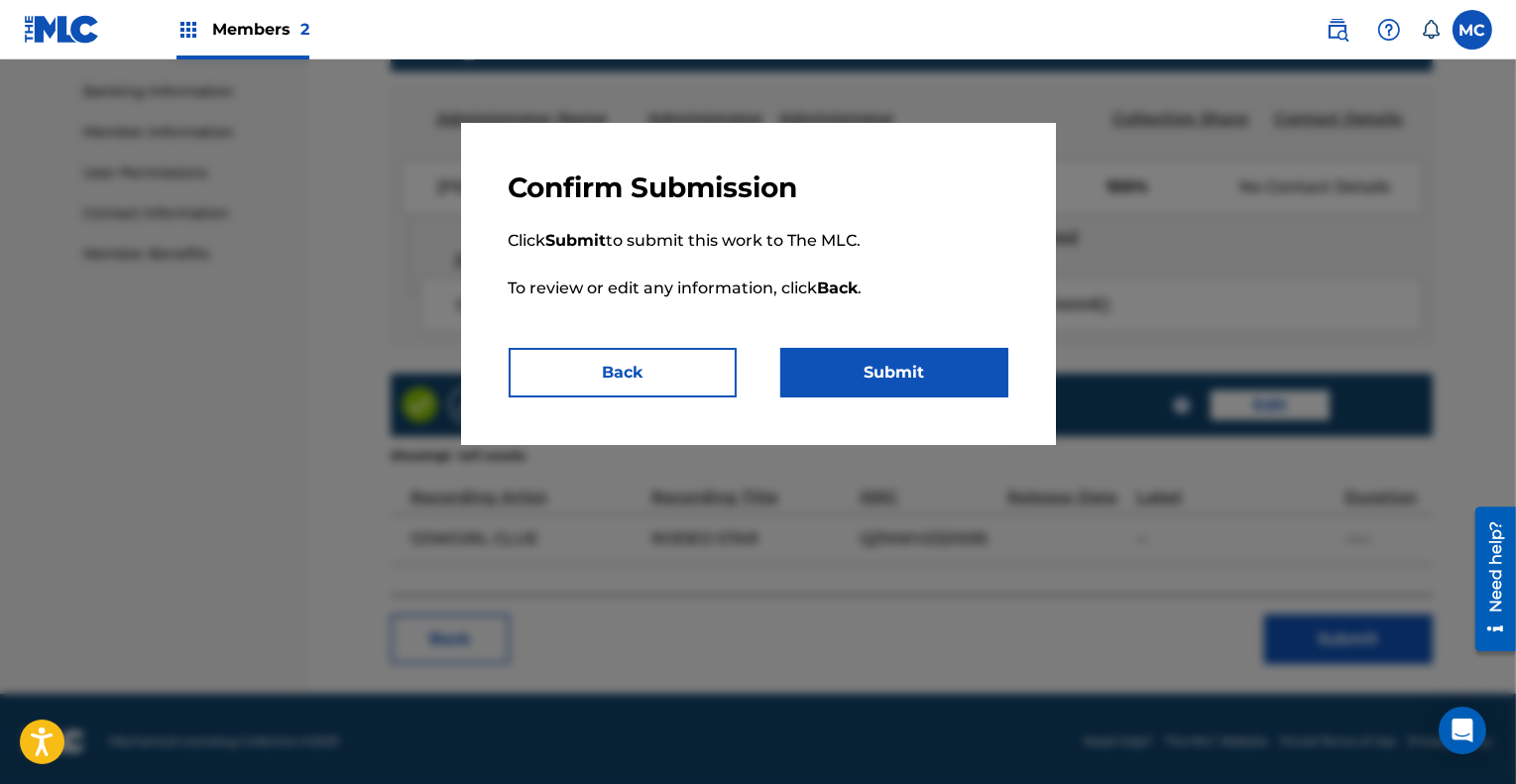 click on "Back" at bounding box center (623, 373) 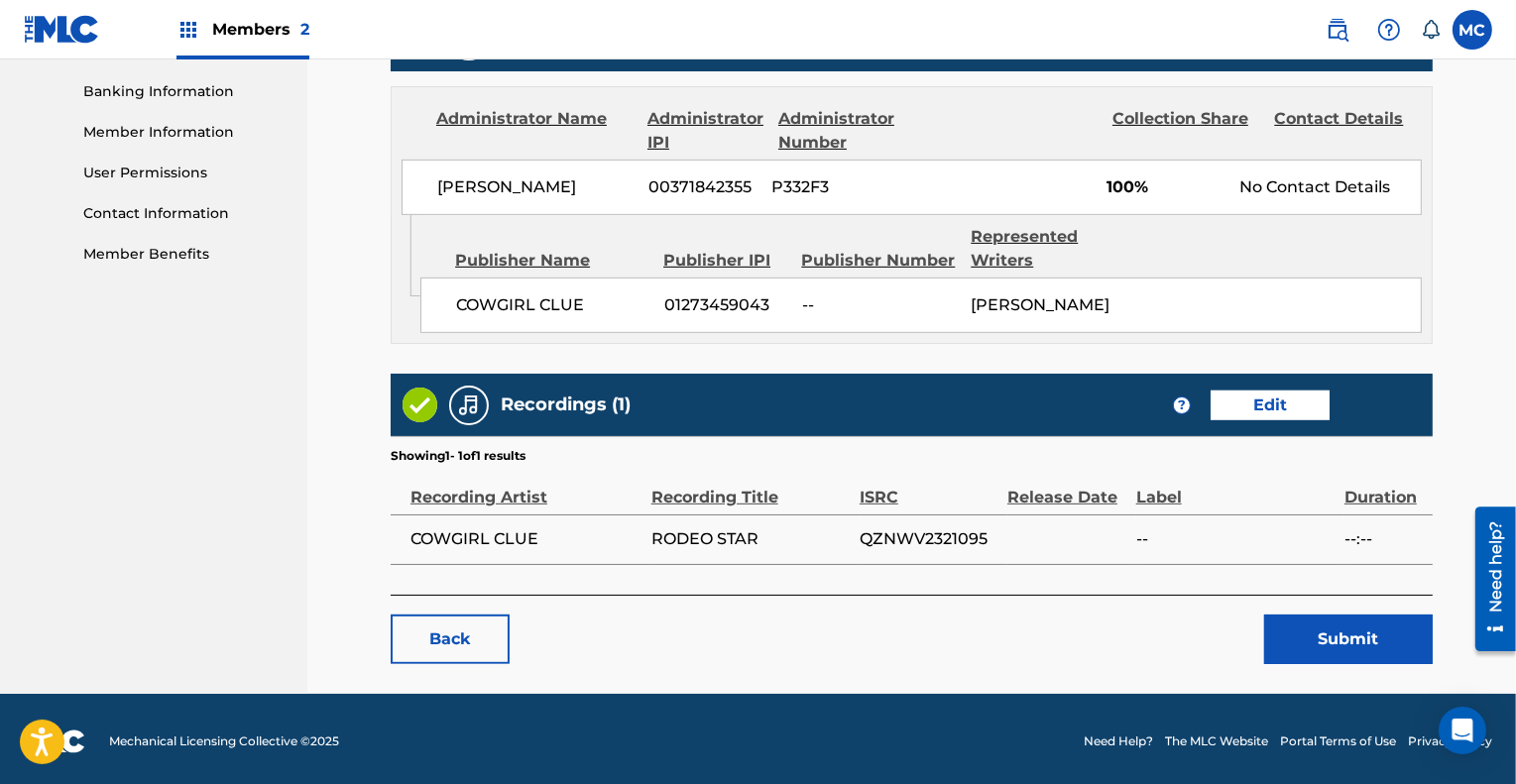 click on "Edit" at bounding box center [1270, 405] 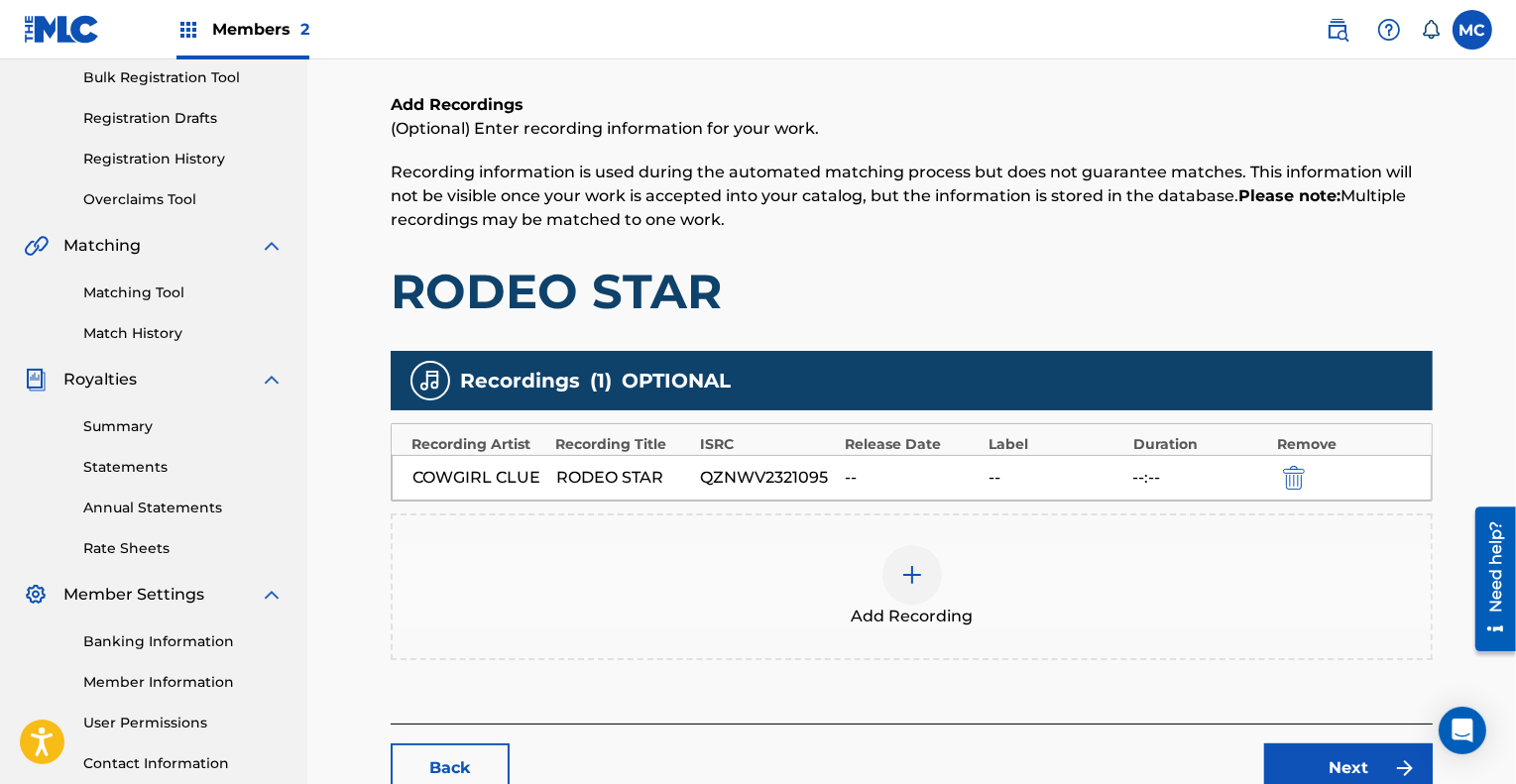 scroll, scrollTop: 296, scrollLeft: 0, axis: vertical 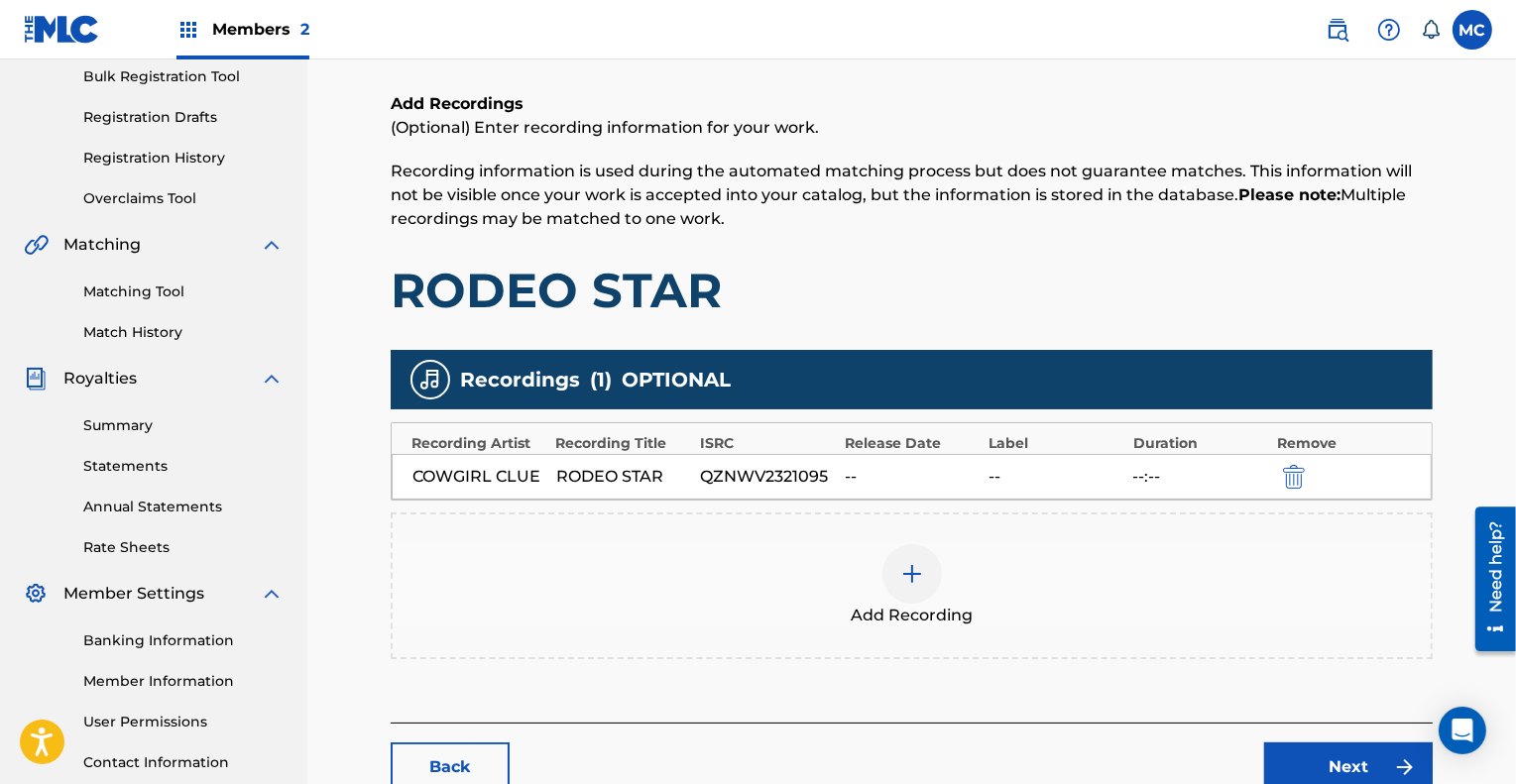 click at bounding box center (912, 574) 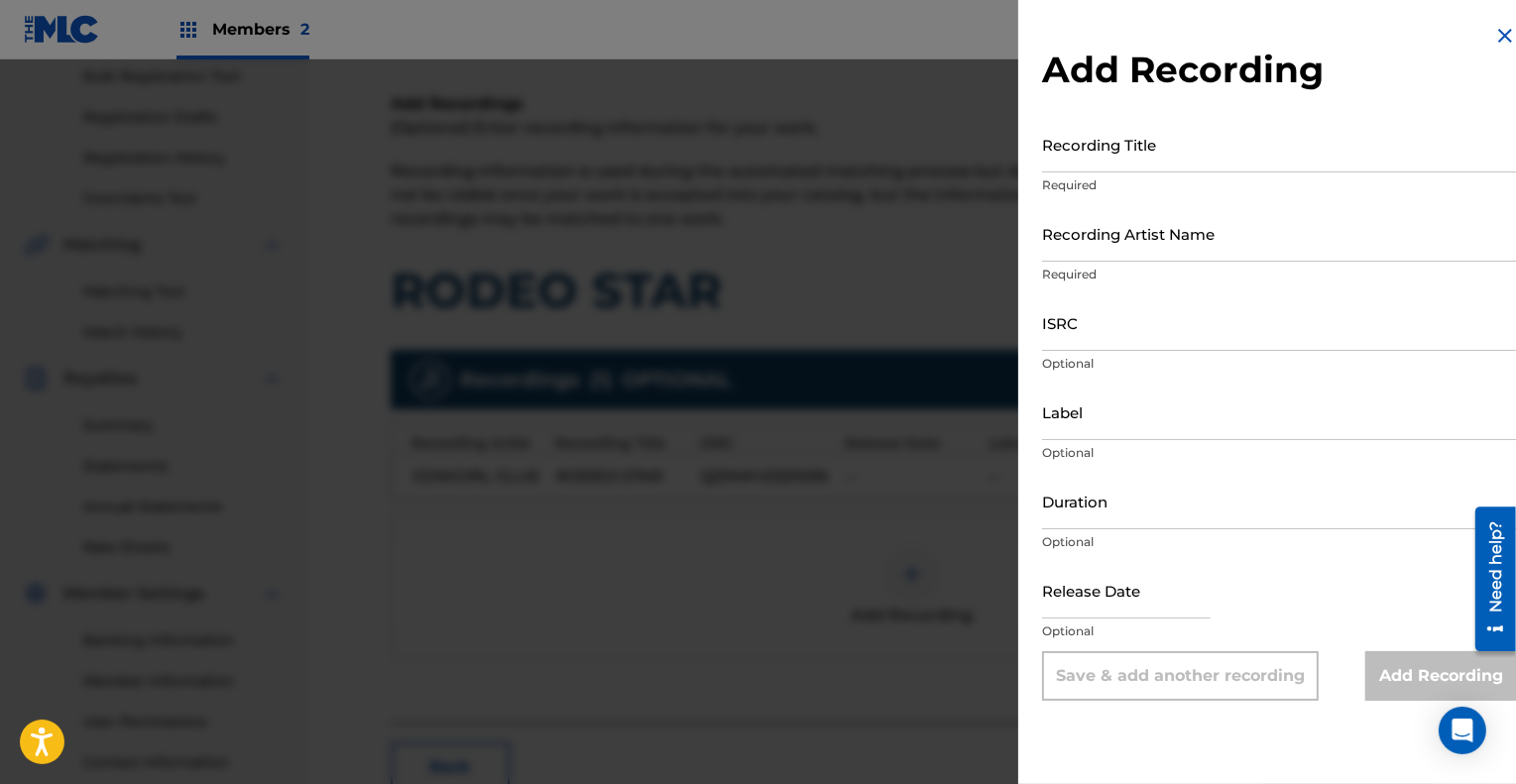 click on "Recording Title" at bounding box center (1279, 144) 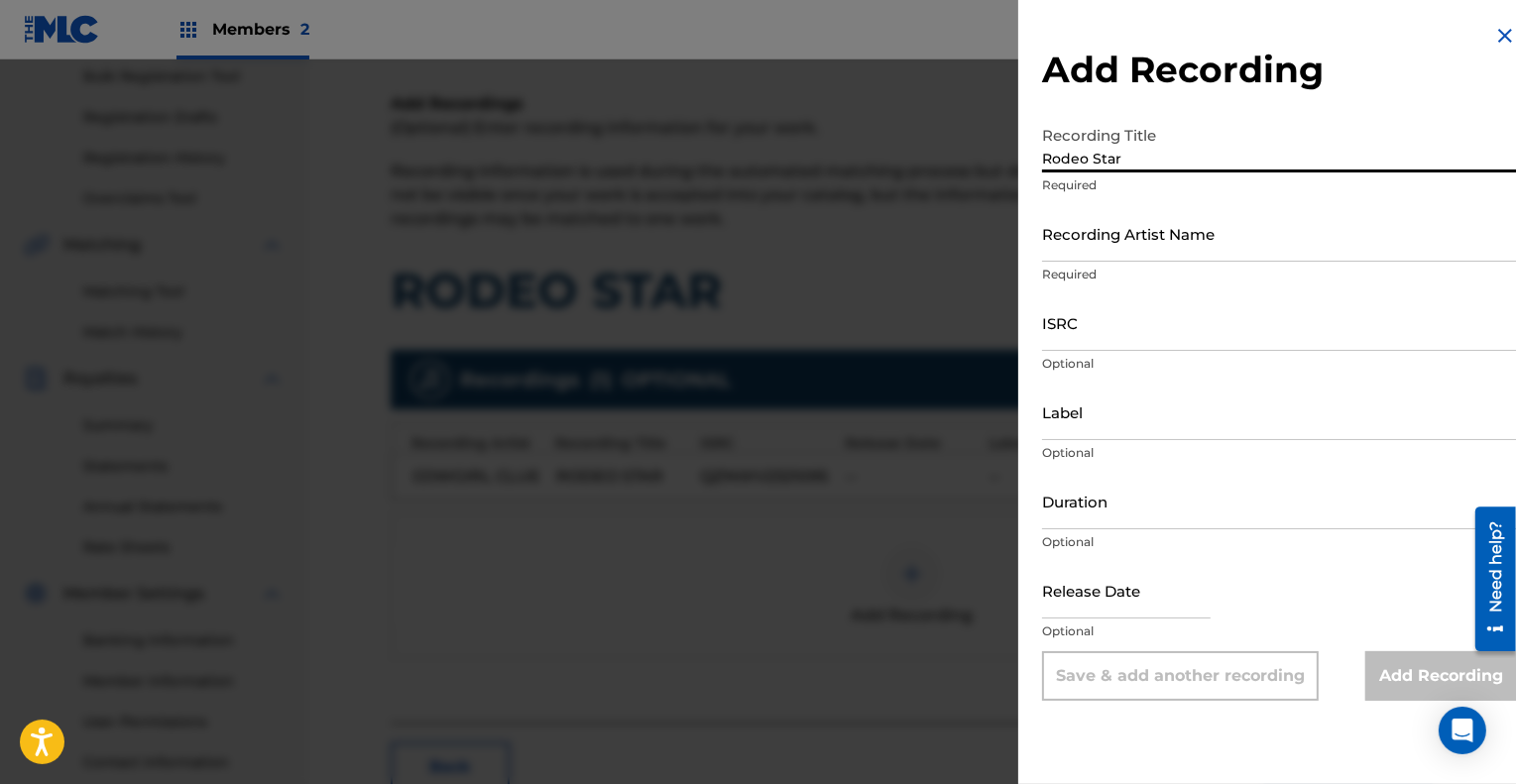type on "Rodeo Star" 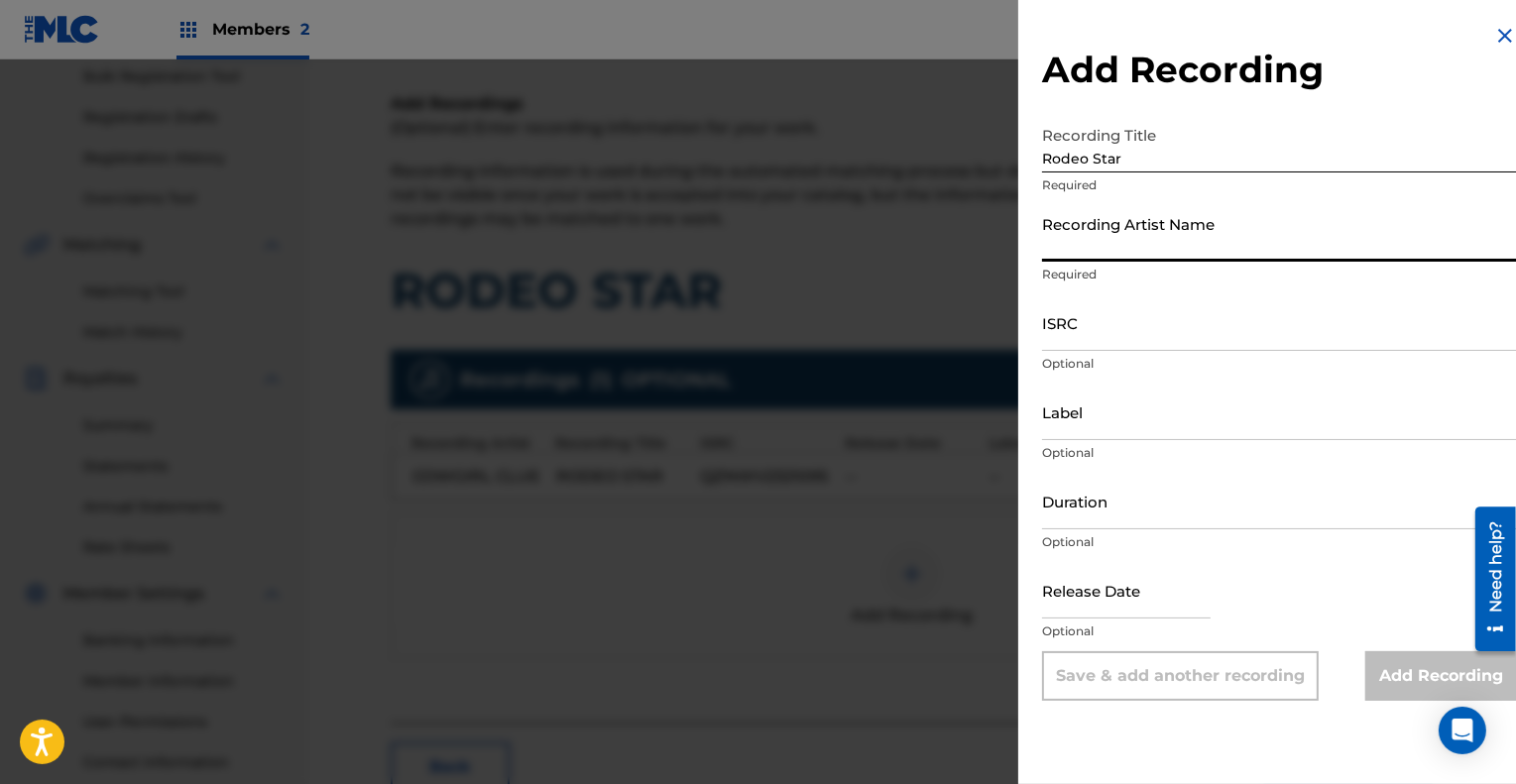type on "Cowgirl Clue" 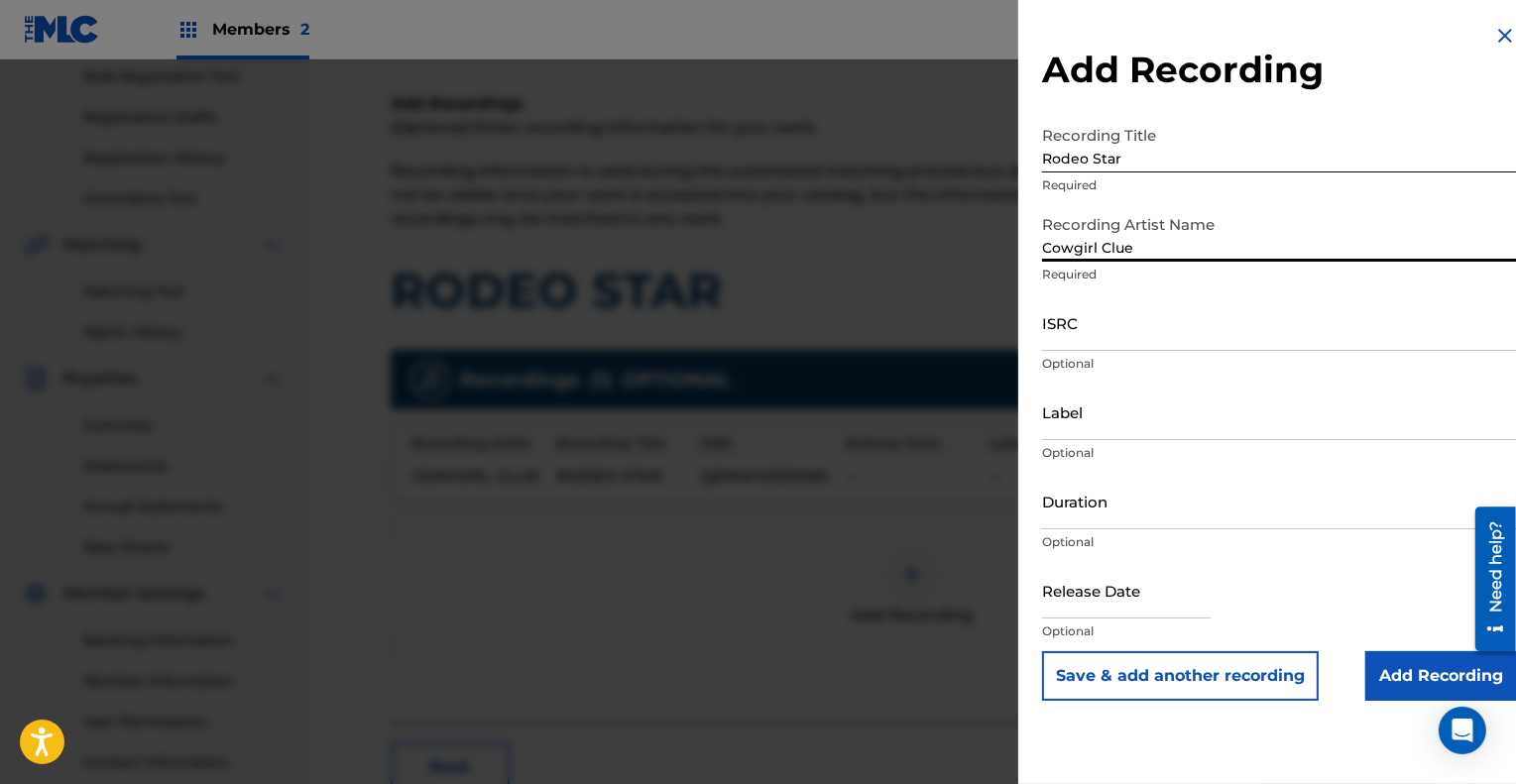 click on "ISRC" at bounding box center (1279, 322) 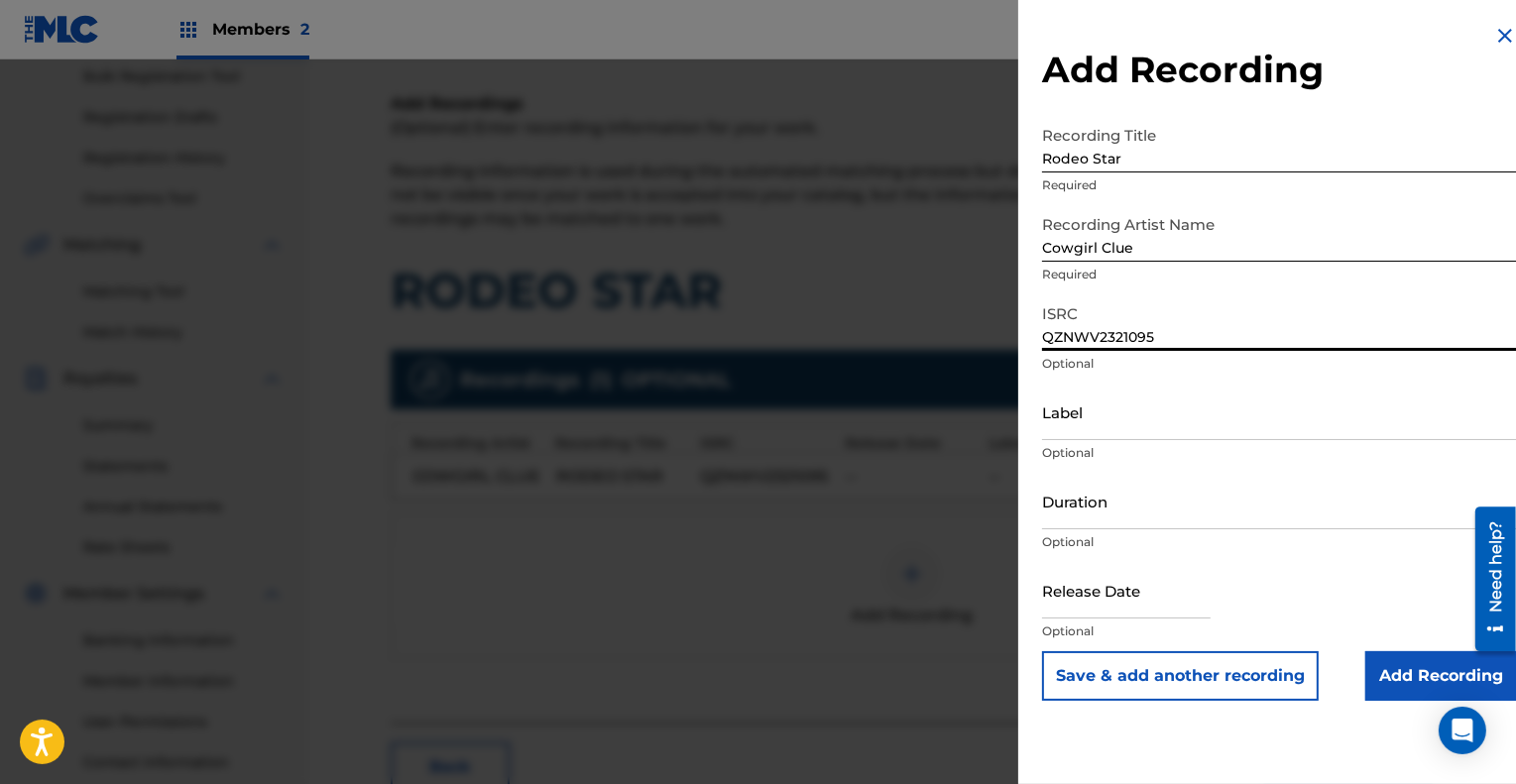 type on "QZNWV2321095" 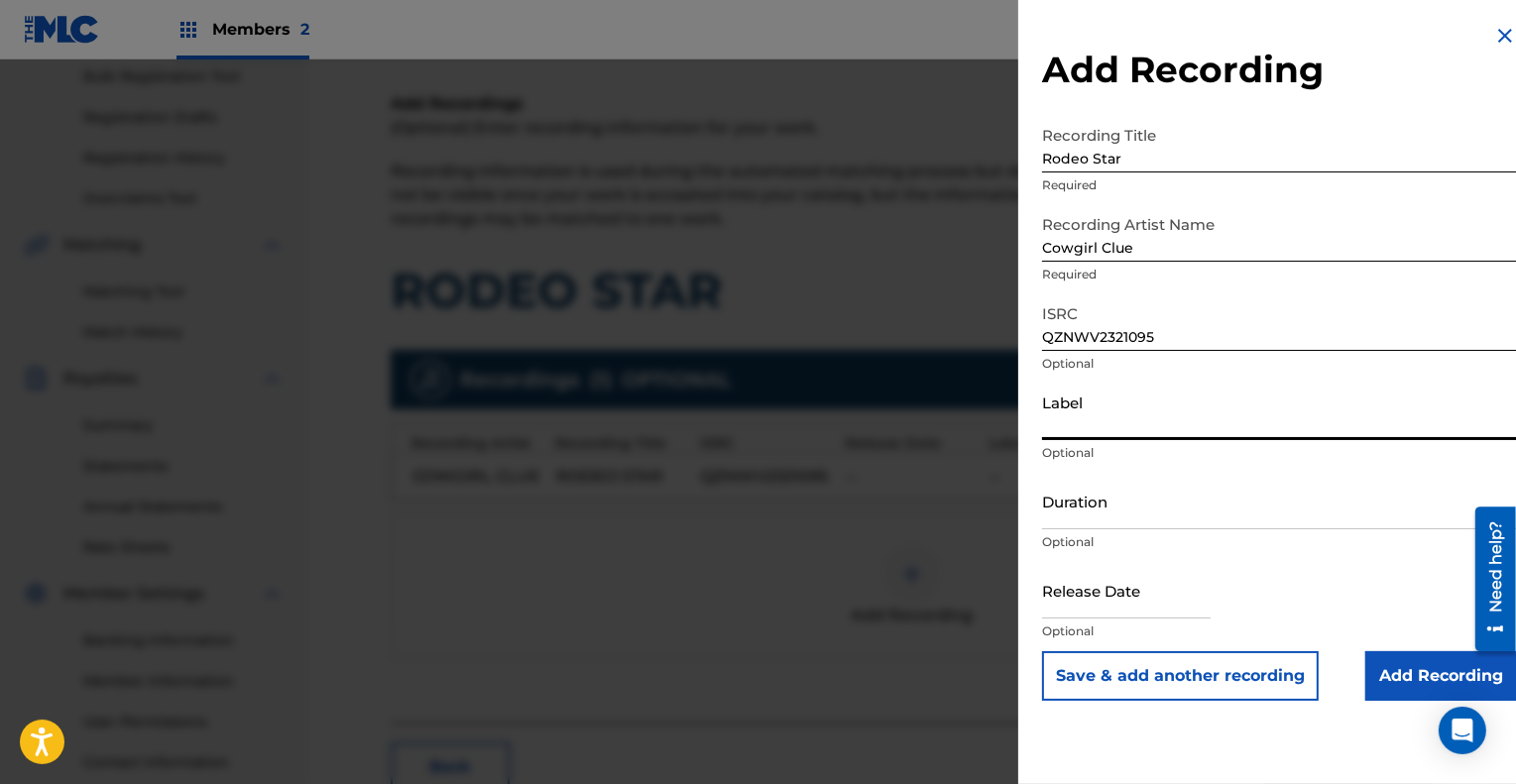 click on "Label" at bounding box center [1279, 411] 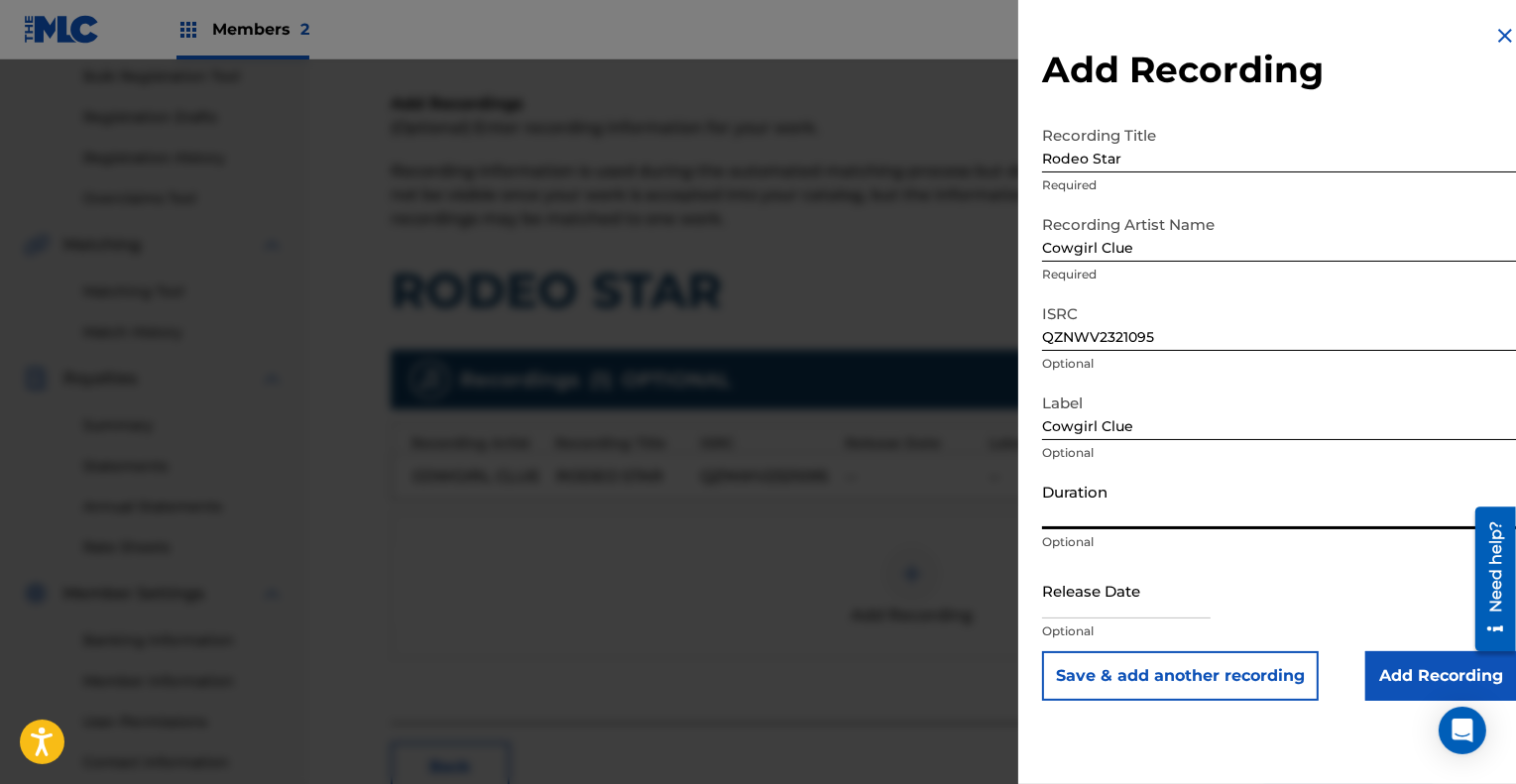 click on "Duration" at bounding box center (1279, 501) 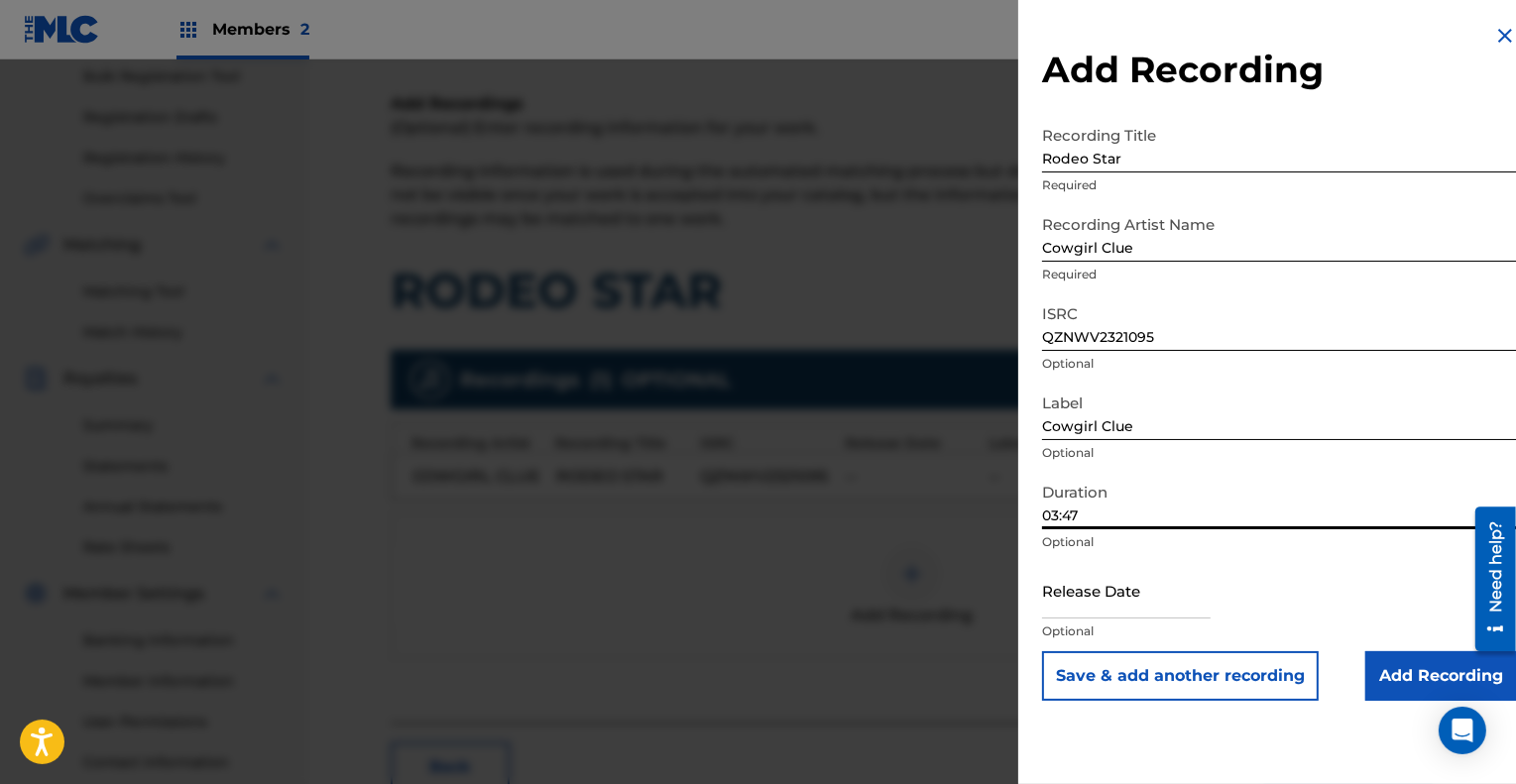 type on "03:47" 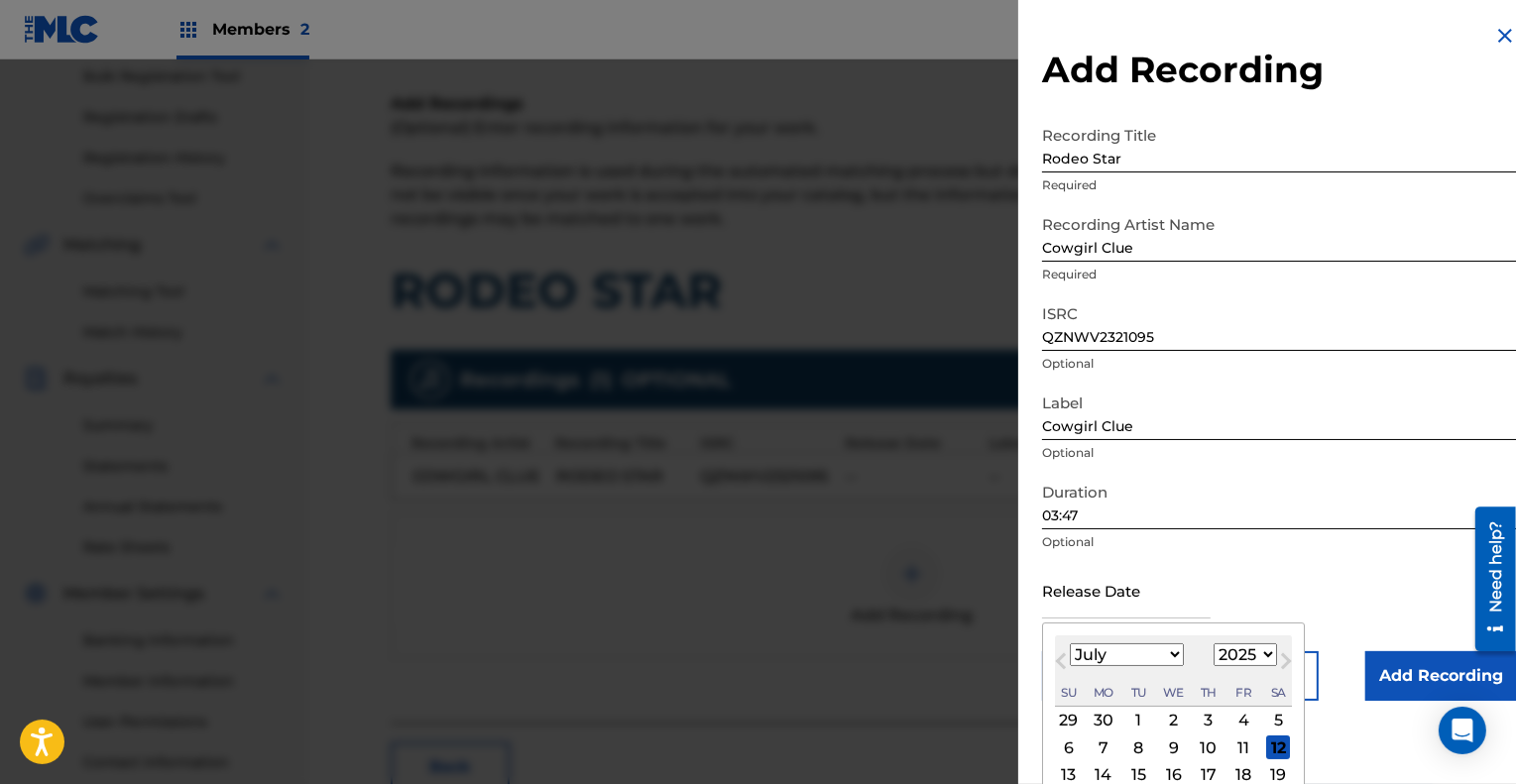 click at bounding box center (1126, 590) 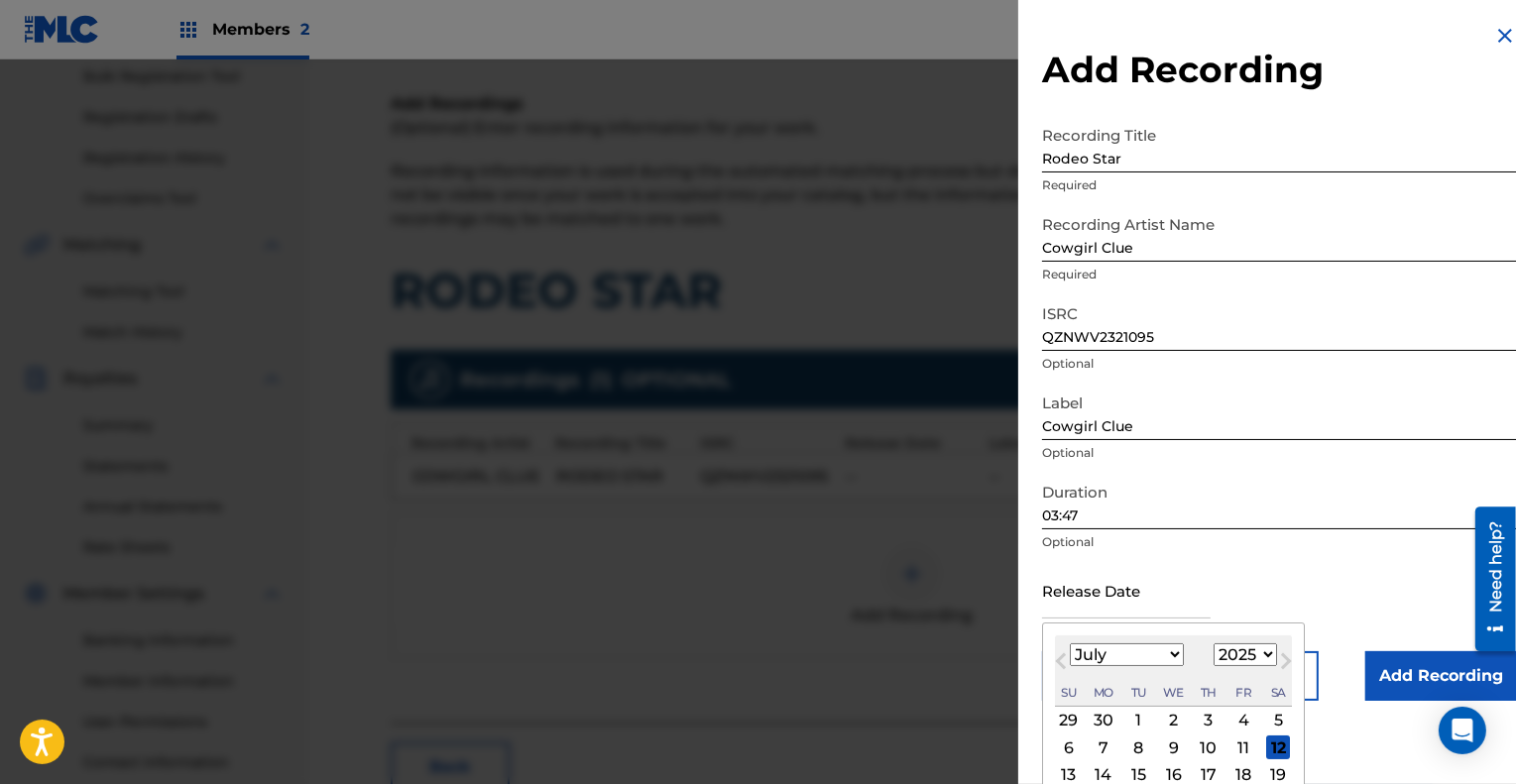 type on "August 3 2023" 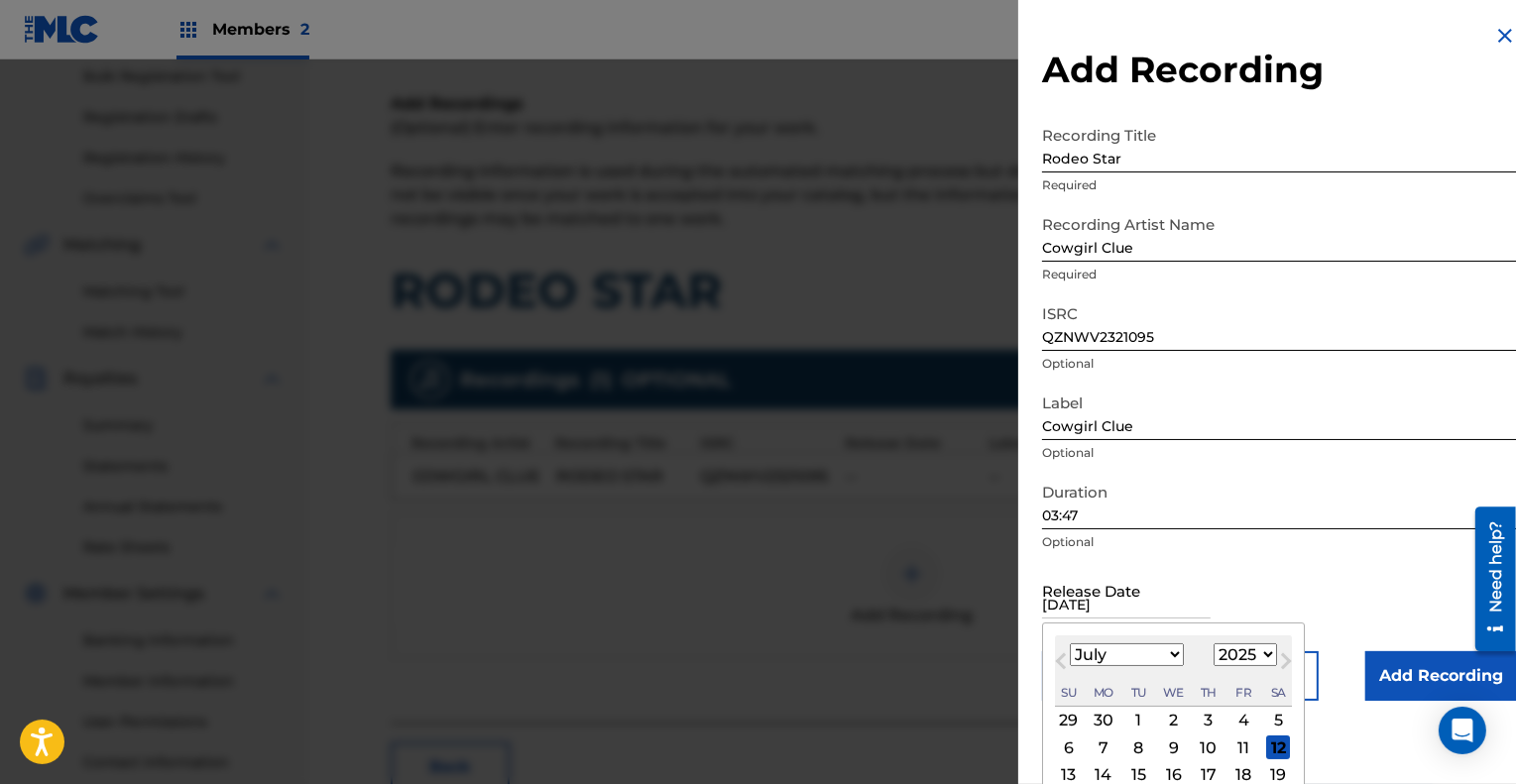 select on "7" 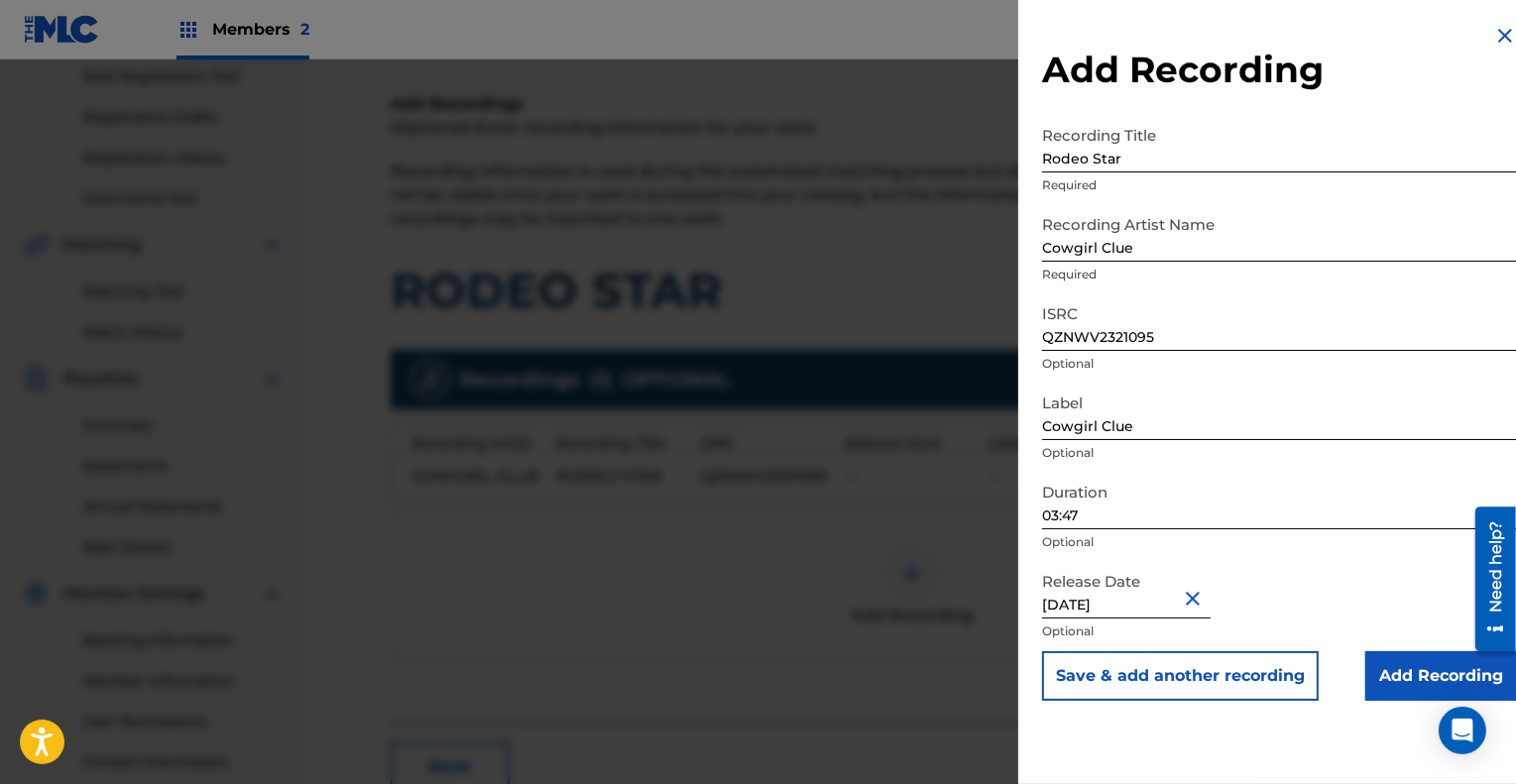 click on "Release Date August 3 2023 Optional" at bounding box center [1279, 607] 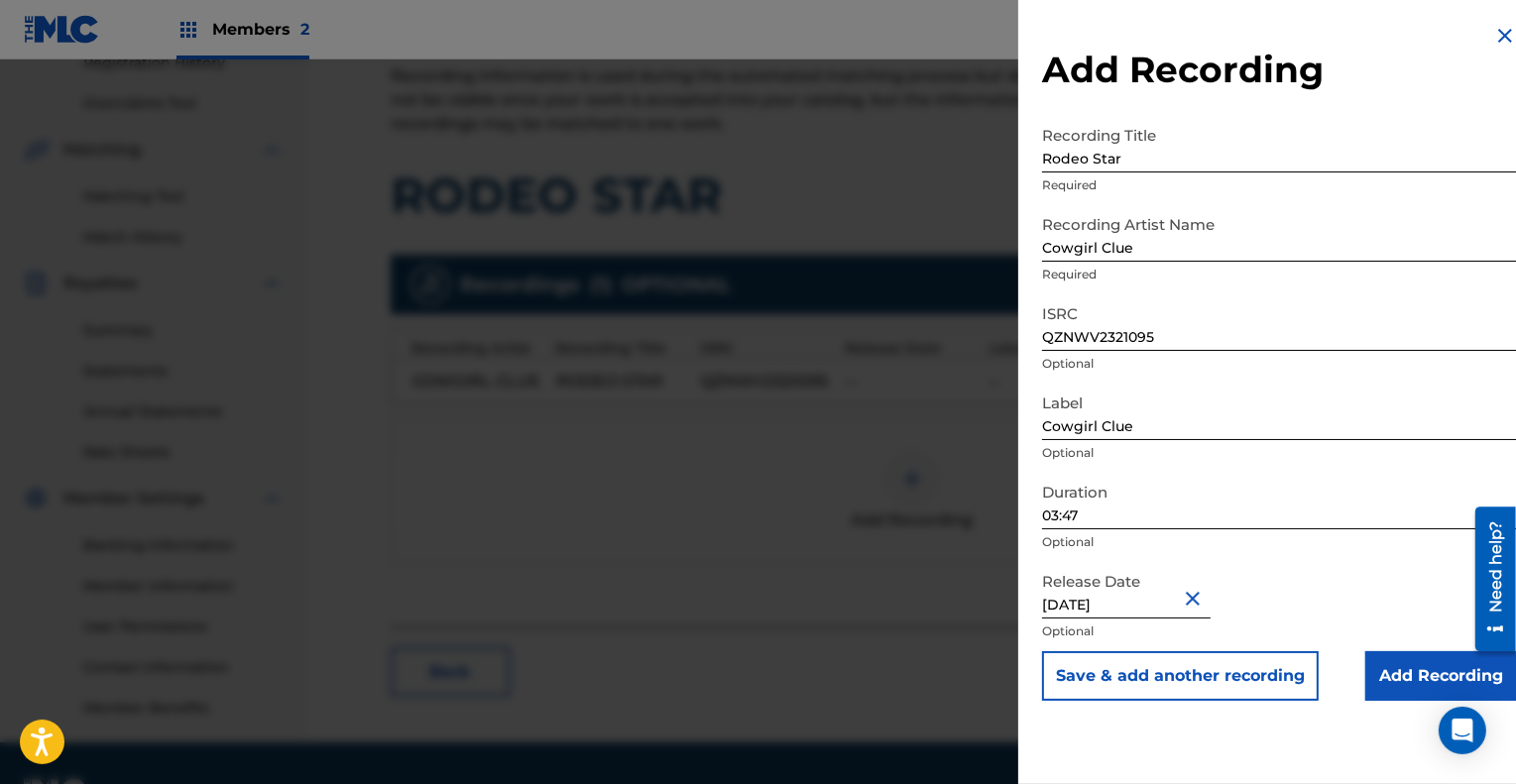 scroll, scrollTop: 444, scrollLeft: 0, axis: vertical 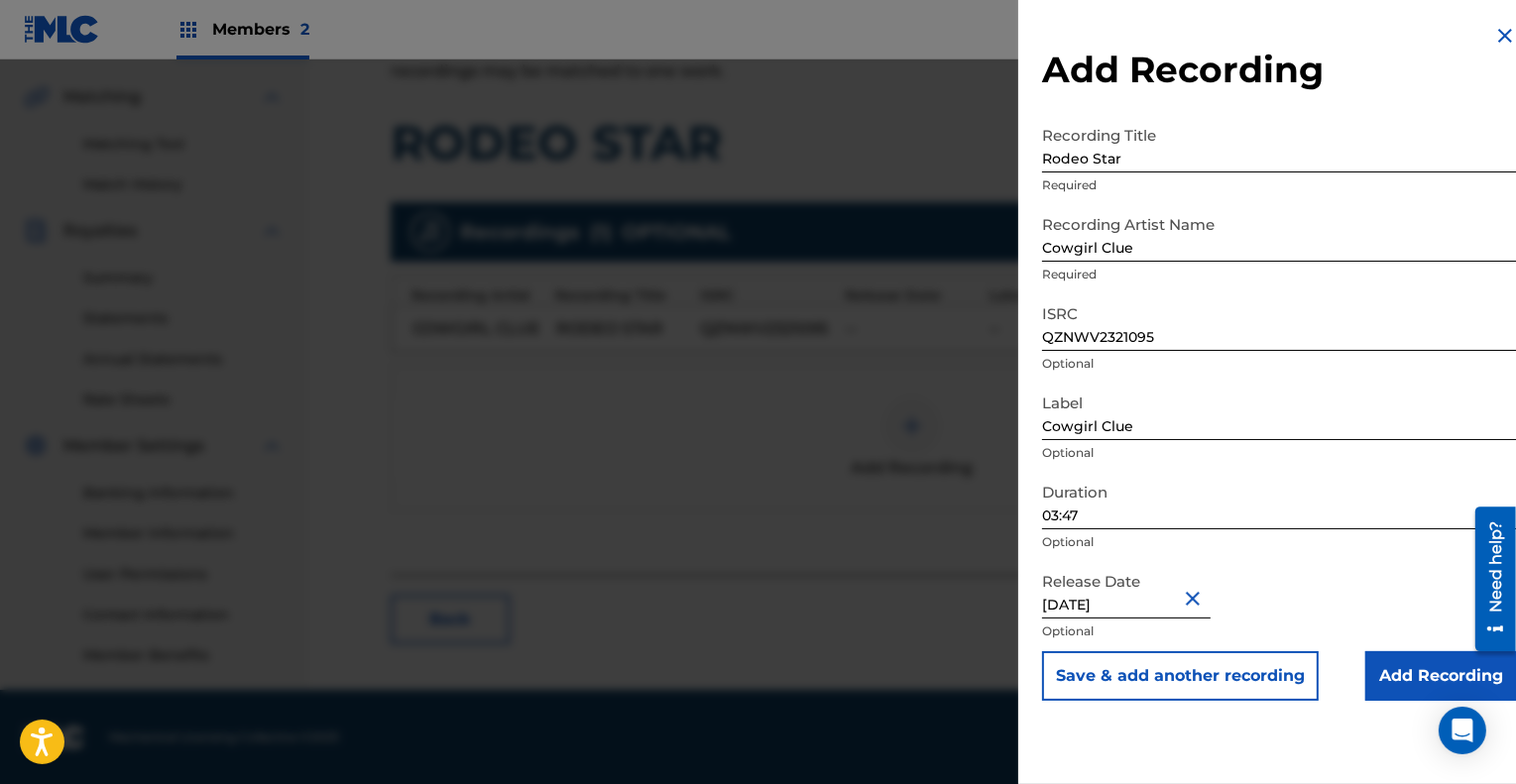 click on "Save & add another recording" at bounding box center (1180, 676) 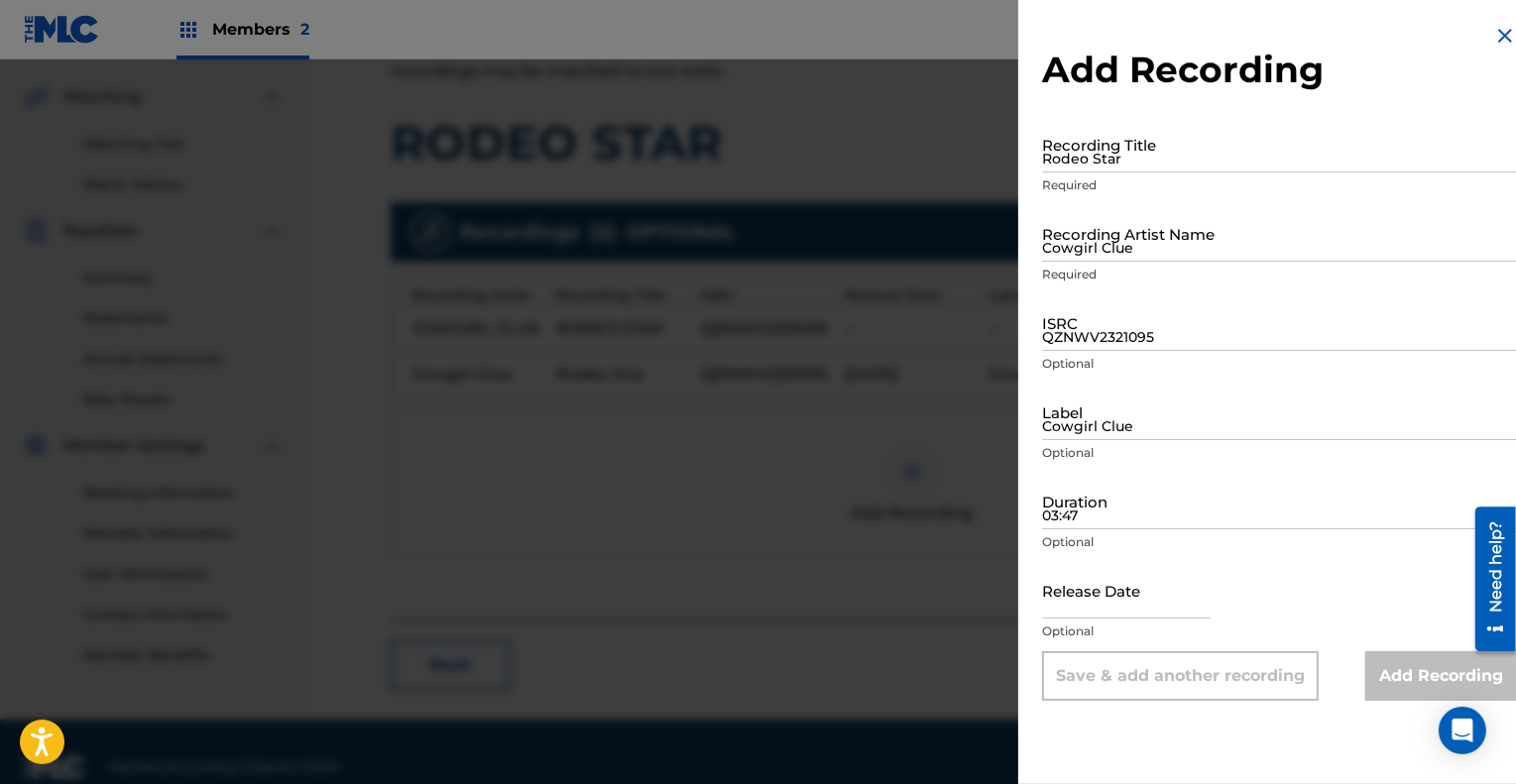 scroll, scrollTop: 445, scrollLeft: 0, axis: vertical 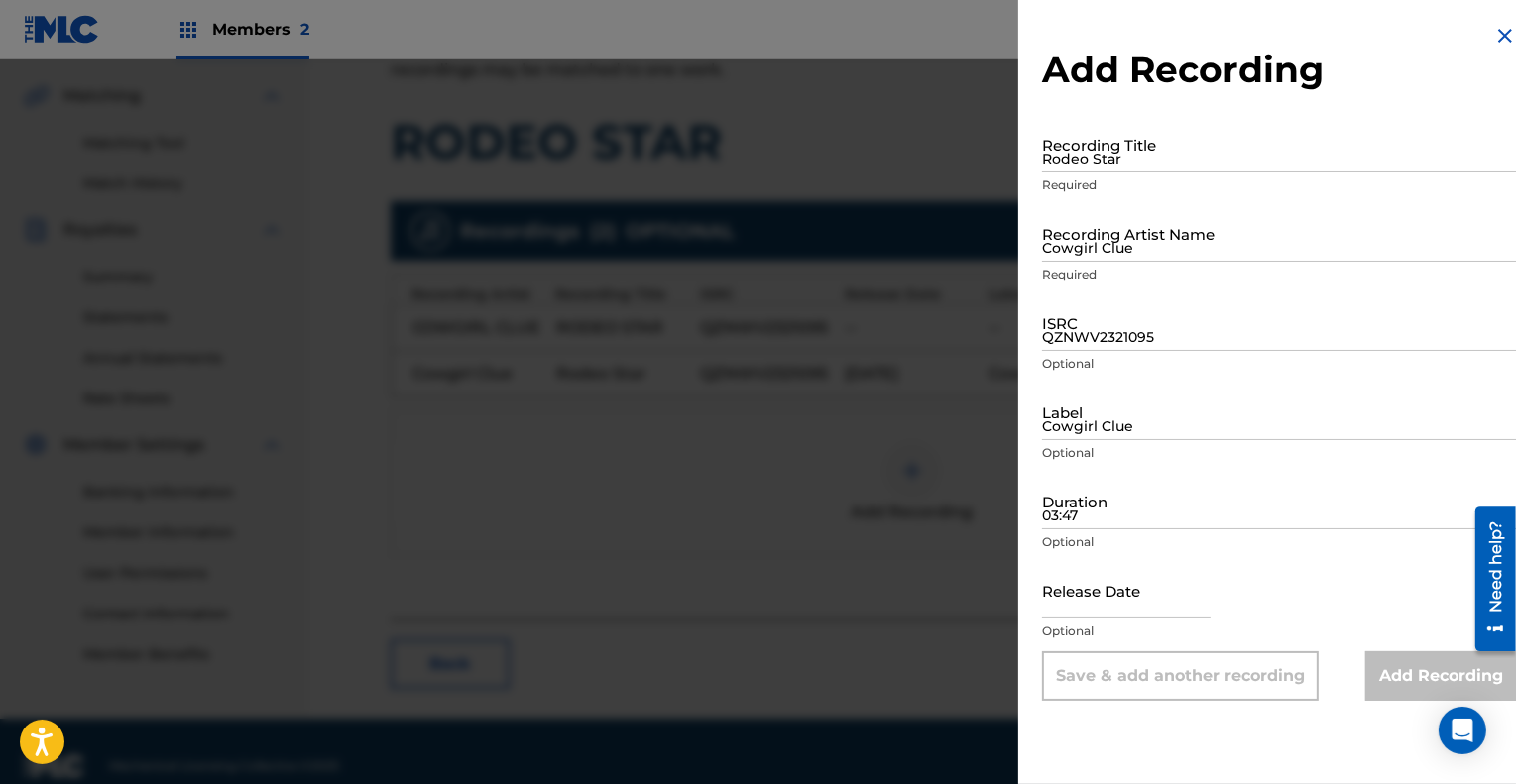 click at bounding box center (1505, 36) 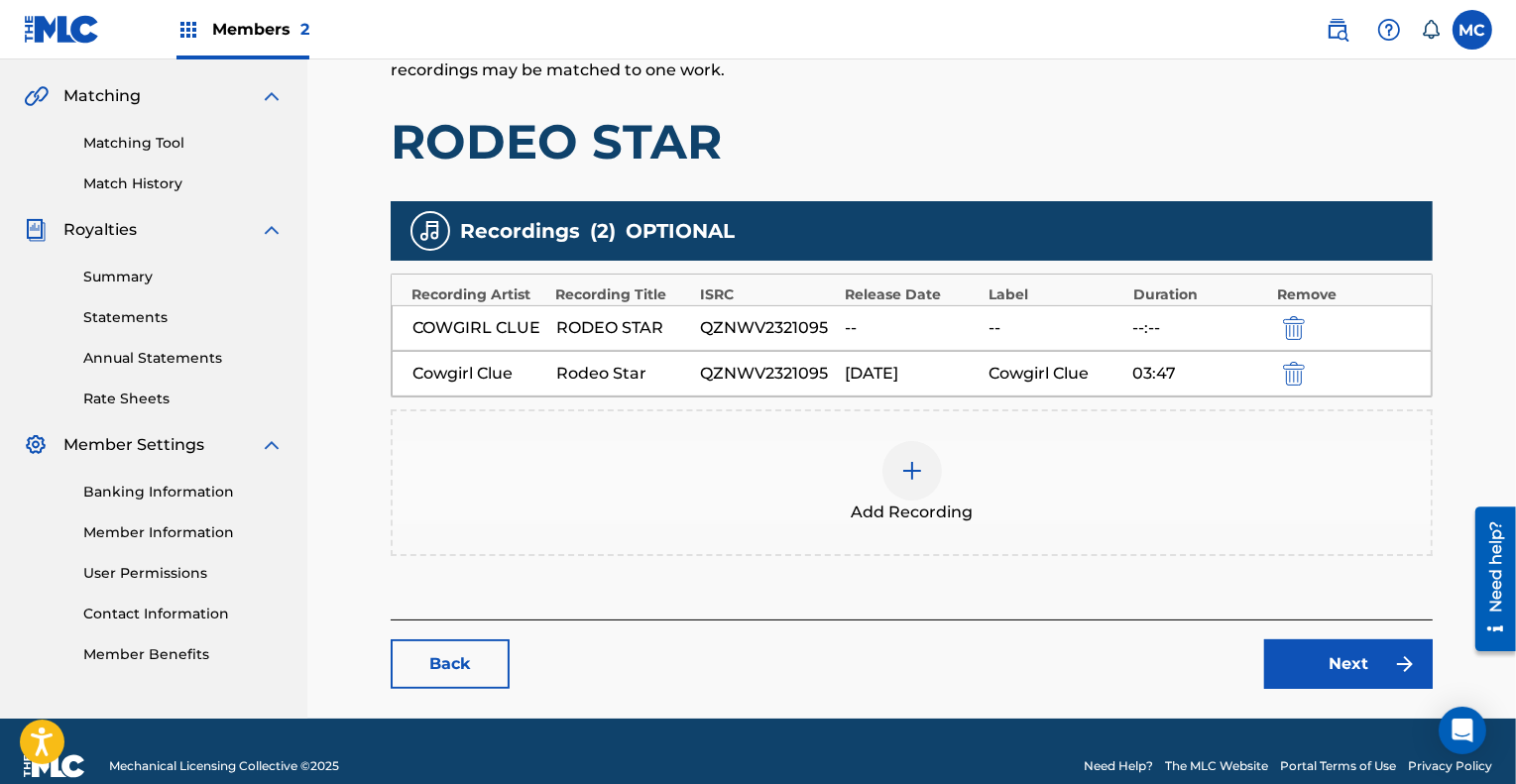 click on "Next" at bounding box center [1348, 664] 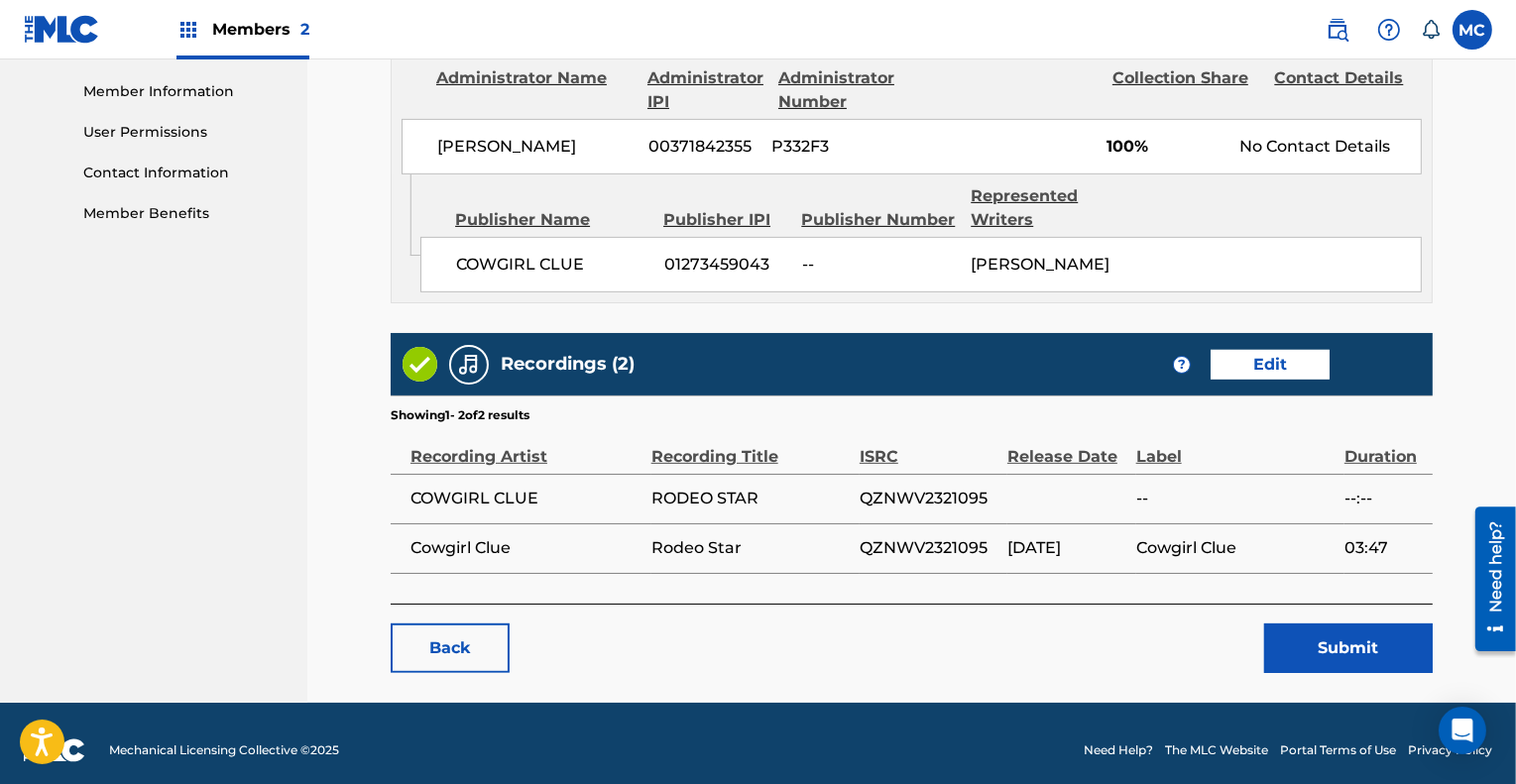 scroll, scrollTop: 895, scrollLeft: 0, axis: vertical 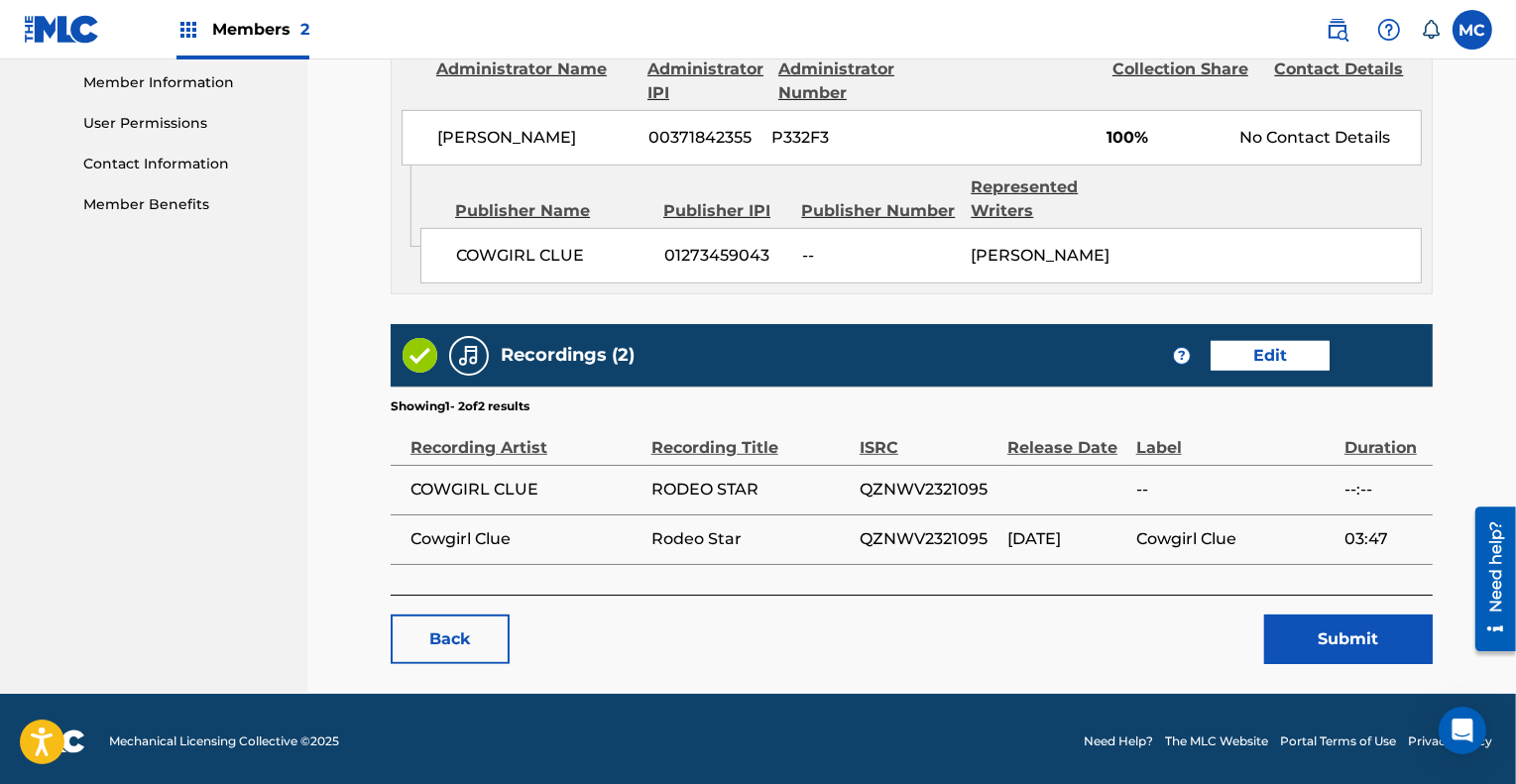click on "Submit" at bounding box center (1348, 639) 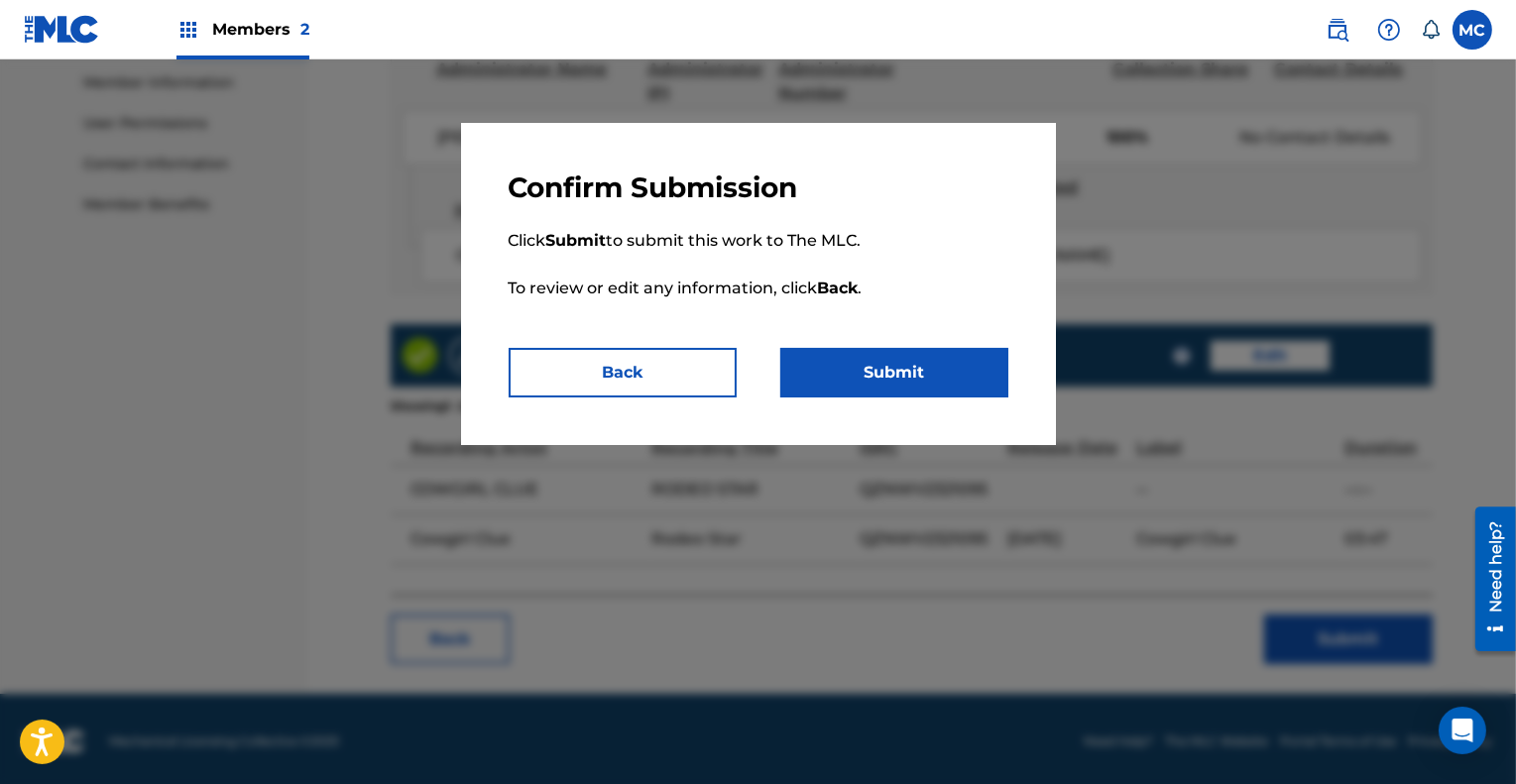 click on "Submit" at bounding box center [894, 373] 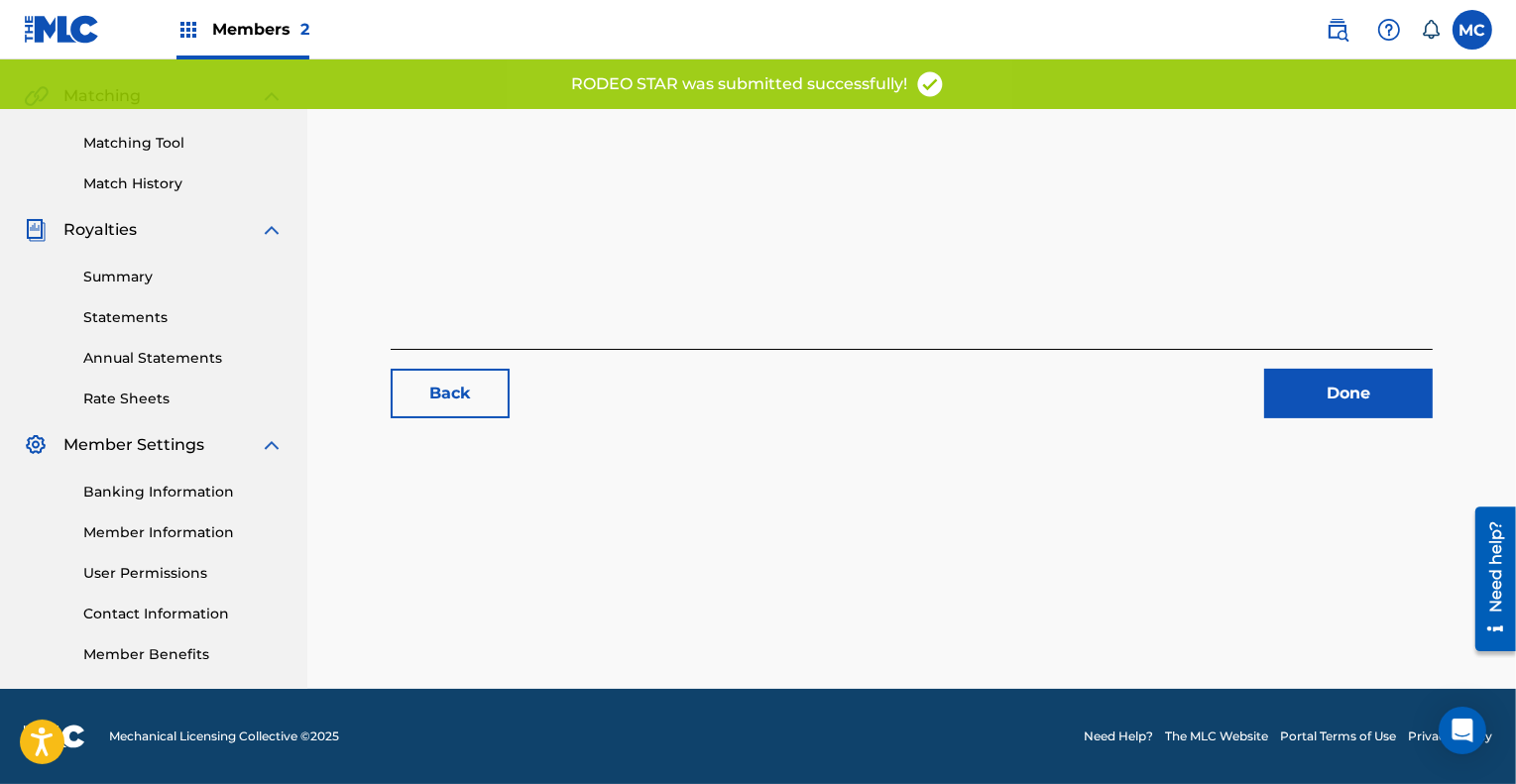 scroll, scrollTop: 0, scrollLeft: 0, axis: both 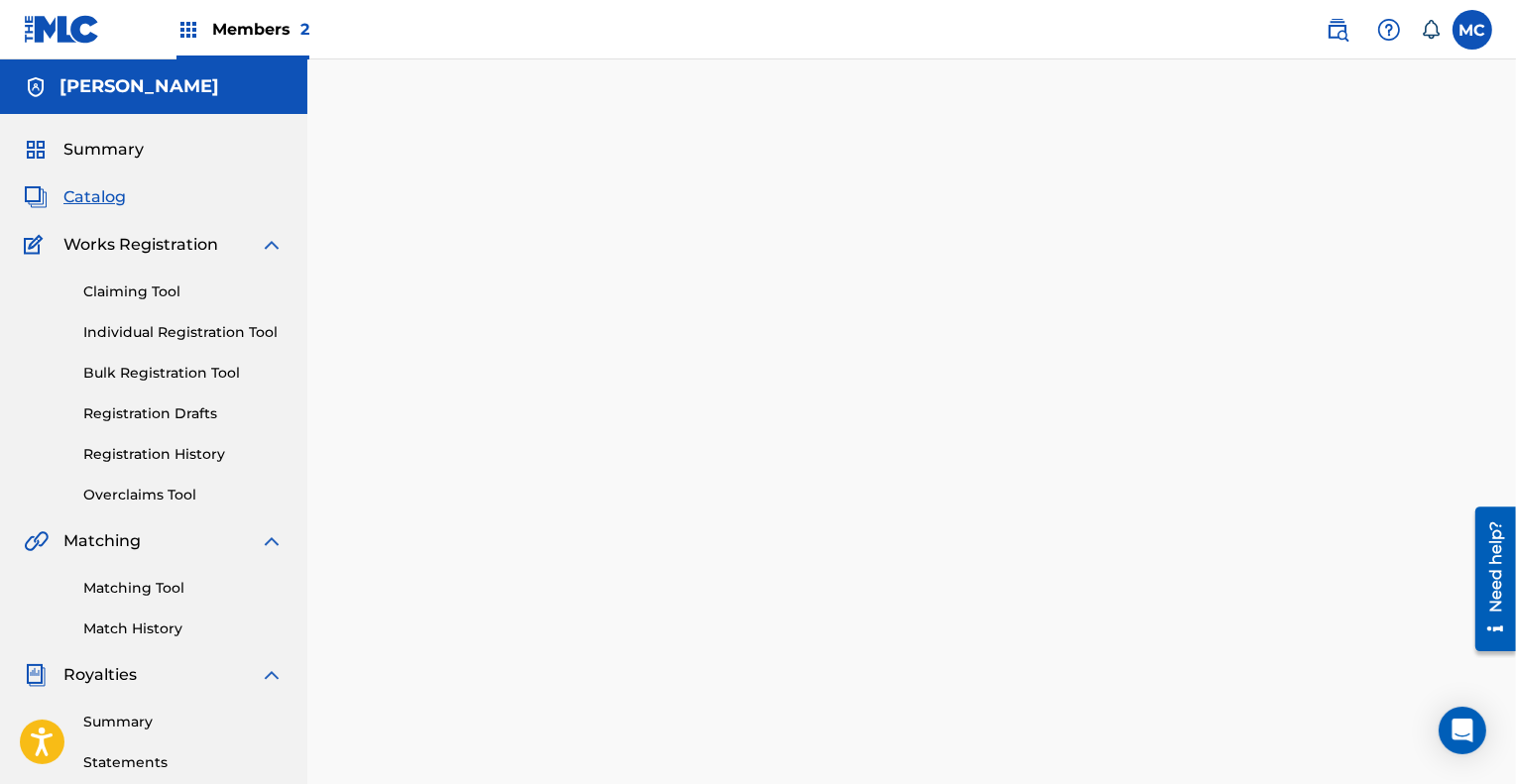 click on "Catalog" at bounding box center (94, 197) 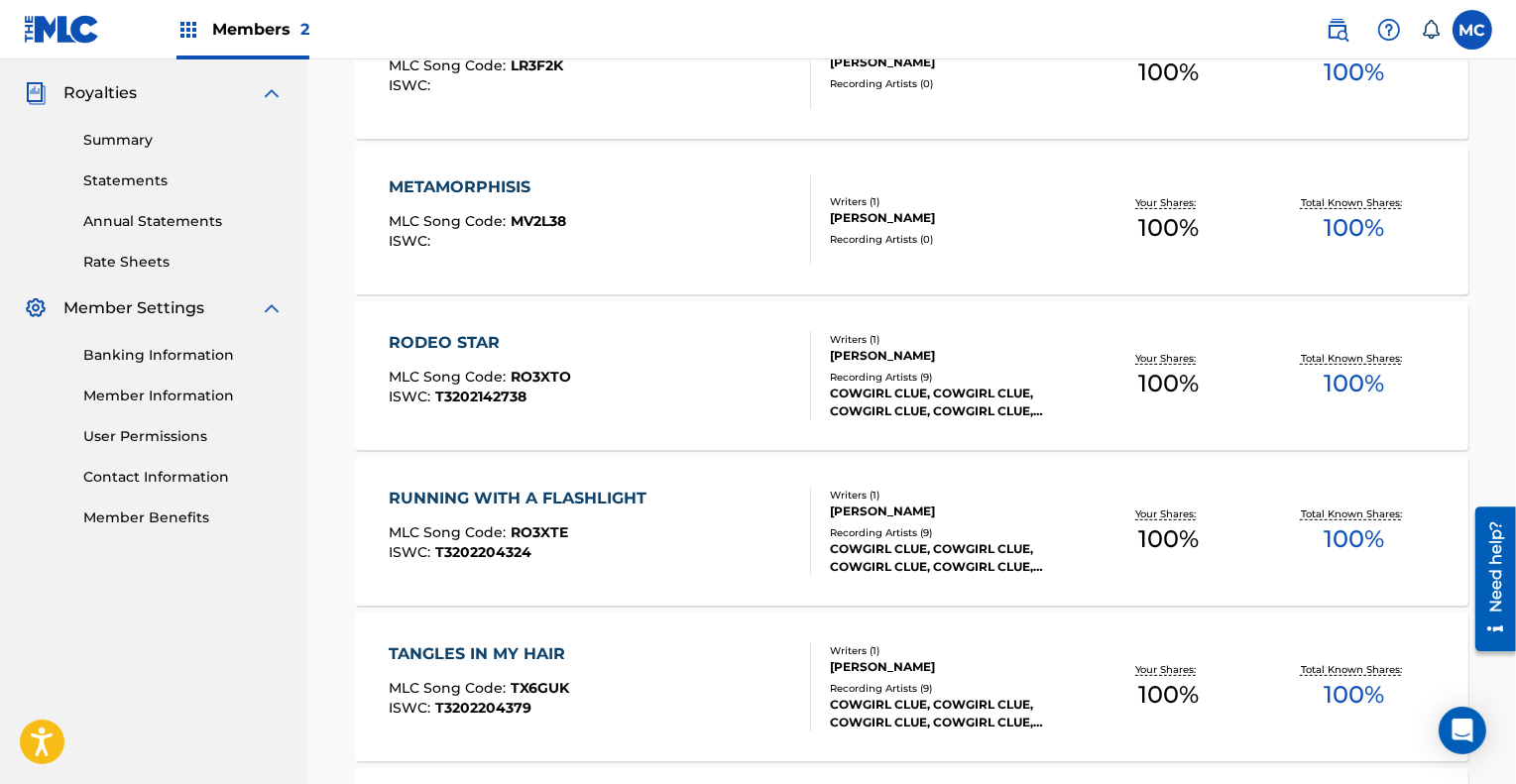 scroll, scrollTop: 583, scrollLeft: 0, axis: vertical 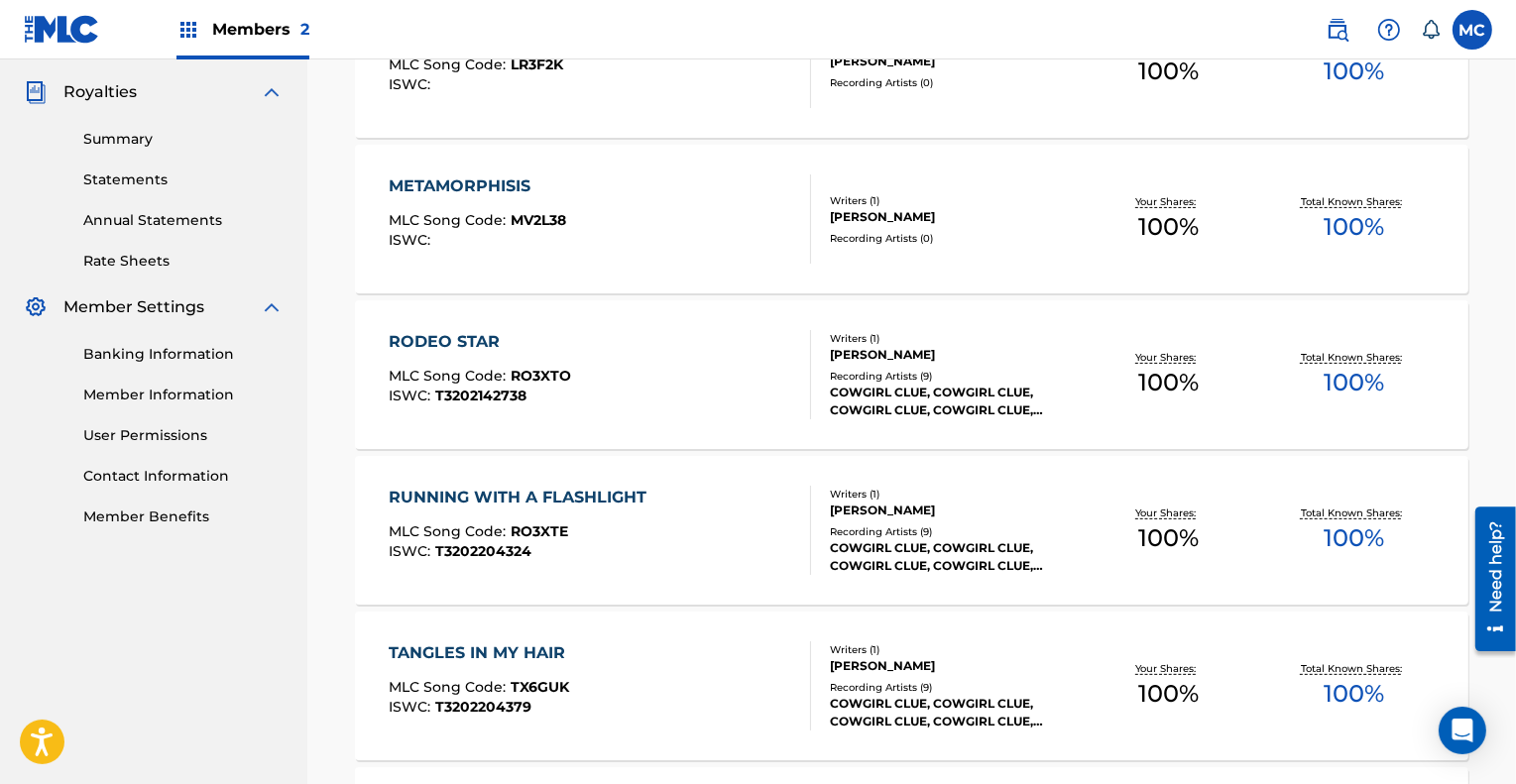 click on "RUNNING WITH A FLASHLIGHT" at bounding box center [523, 498] 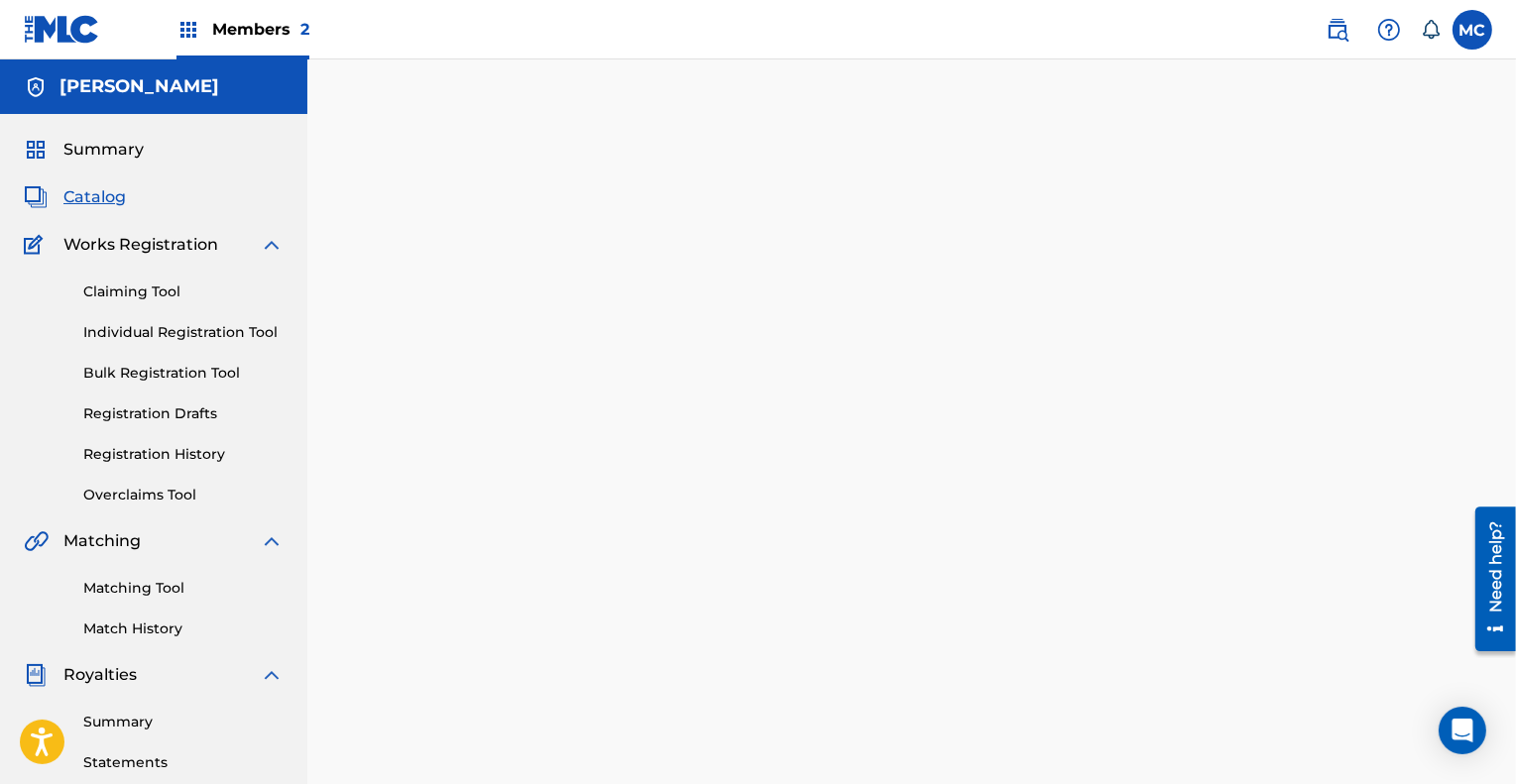 scroll, scrollTop: 0, scrollLeft: 0, axis: both 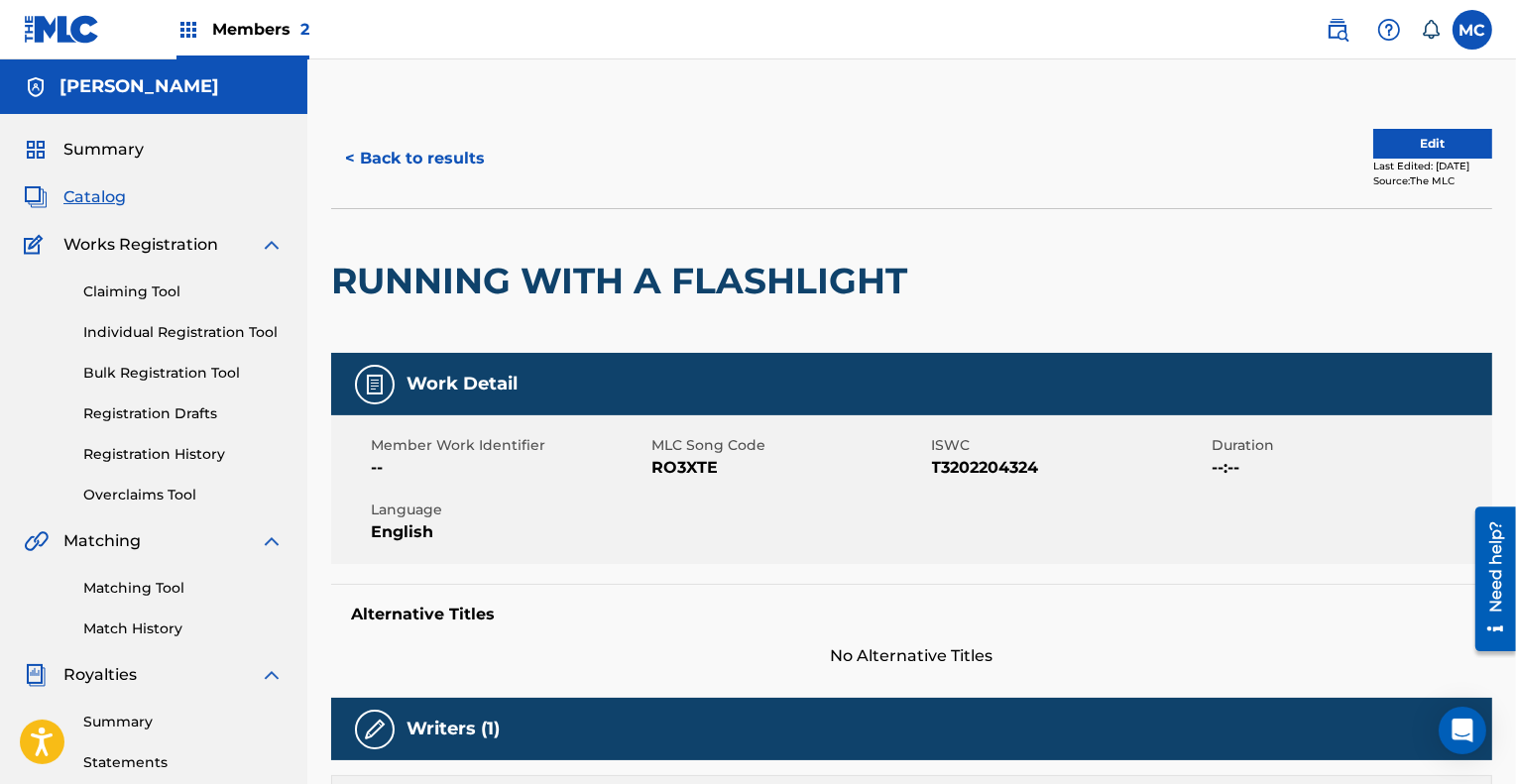 click on "Edit" at bounding box center [1433, 144] 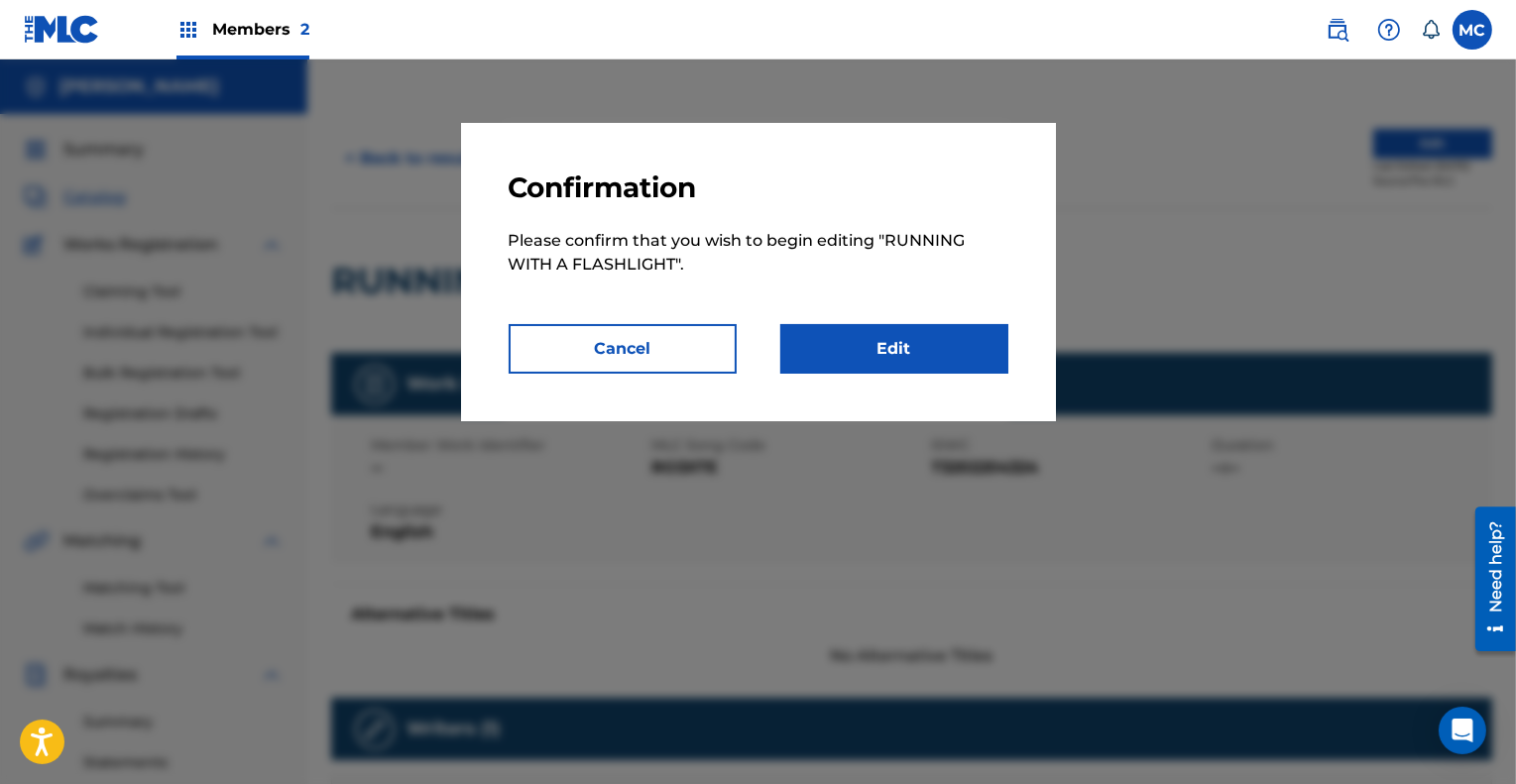 click on "Edit" at bounding box center [894, 349] 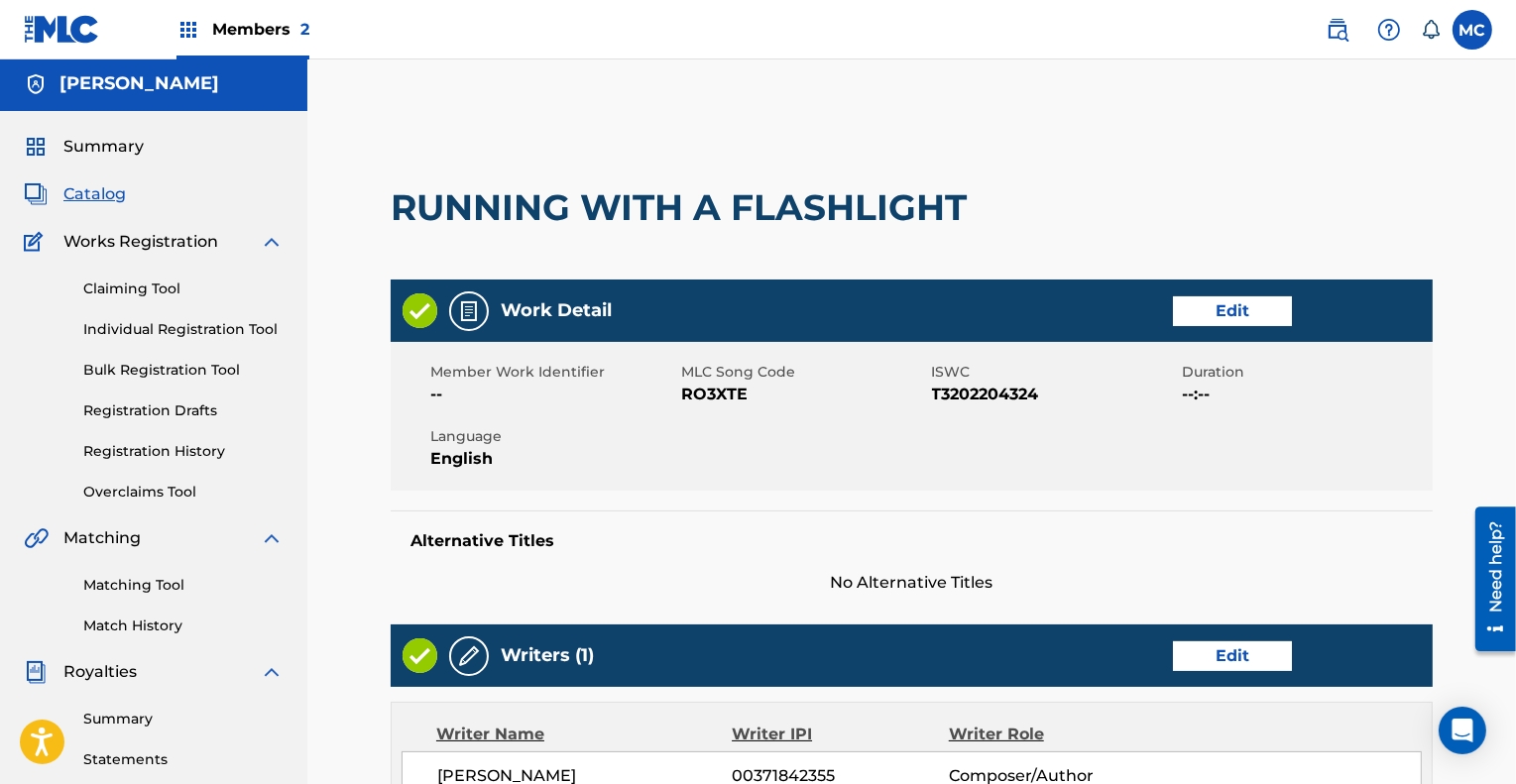 scroll, scrollTop: 2, scrollLeft: 0, axis: vertical 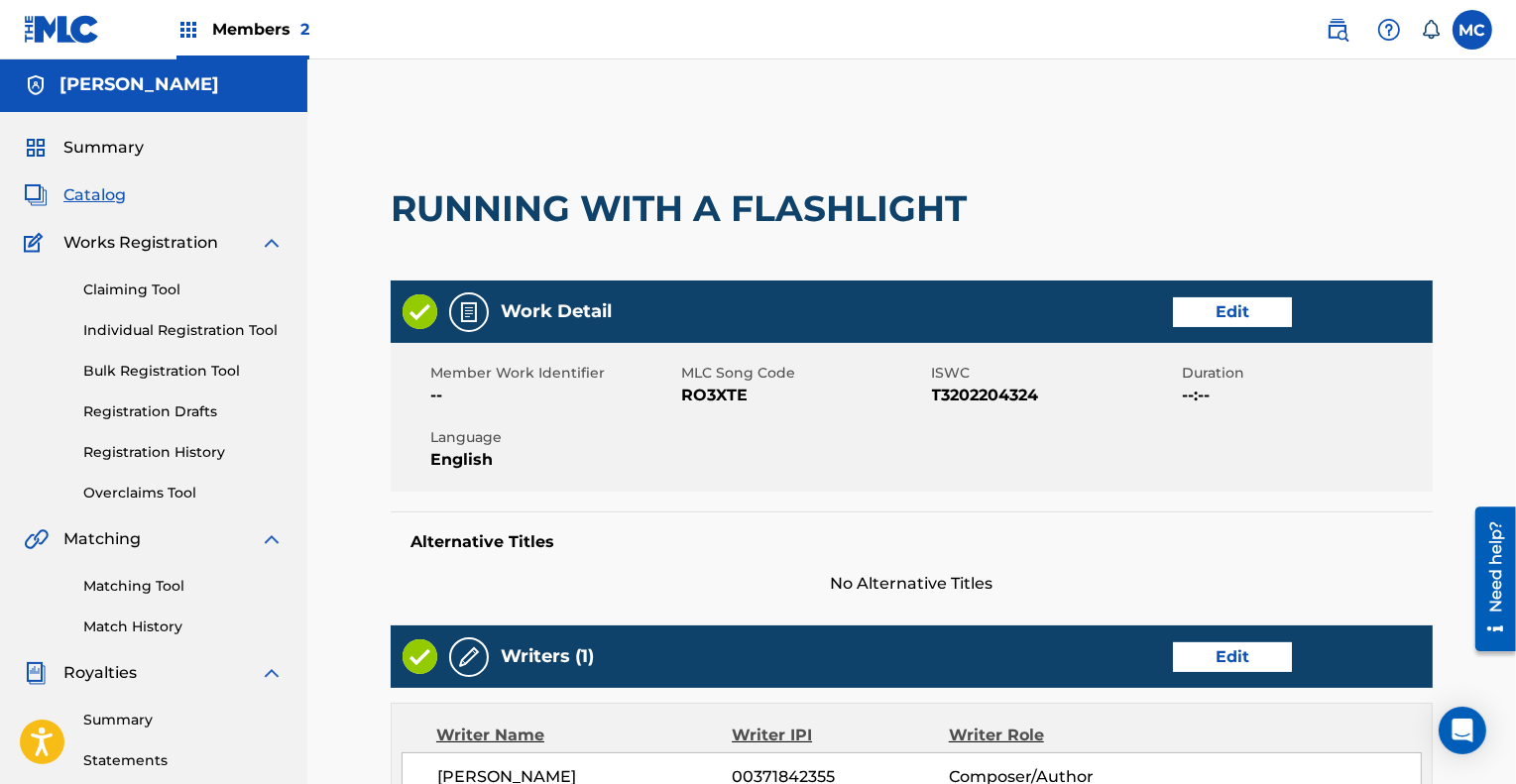 click on "Edit" at bounding box center [1232, 312] 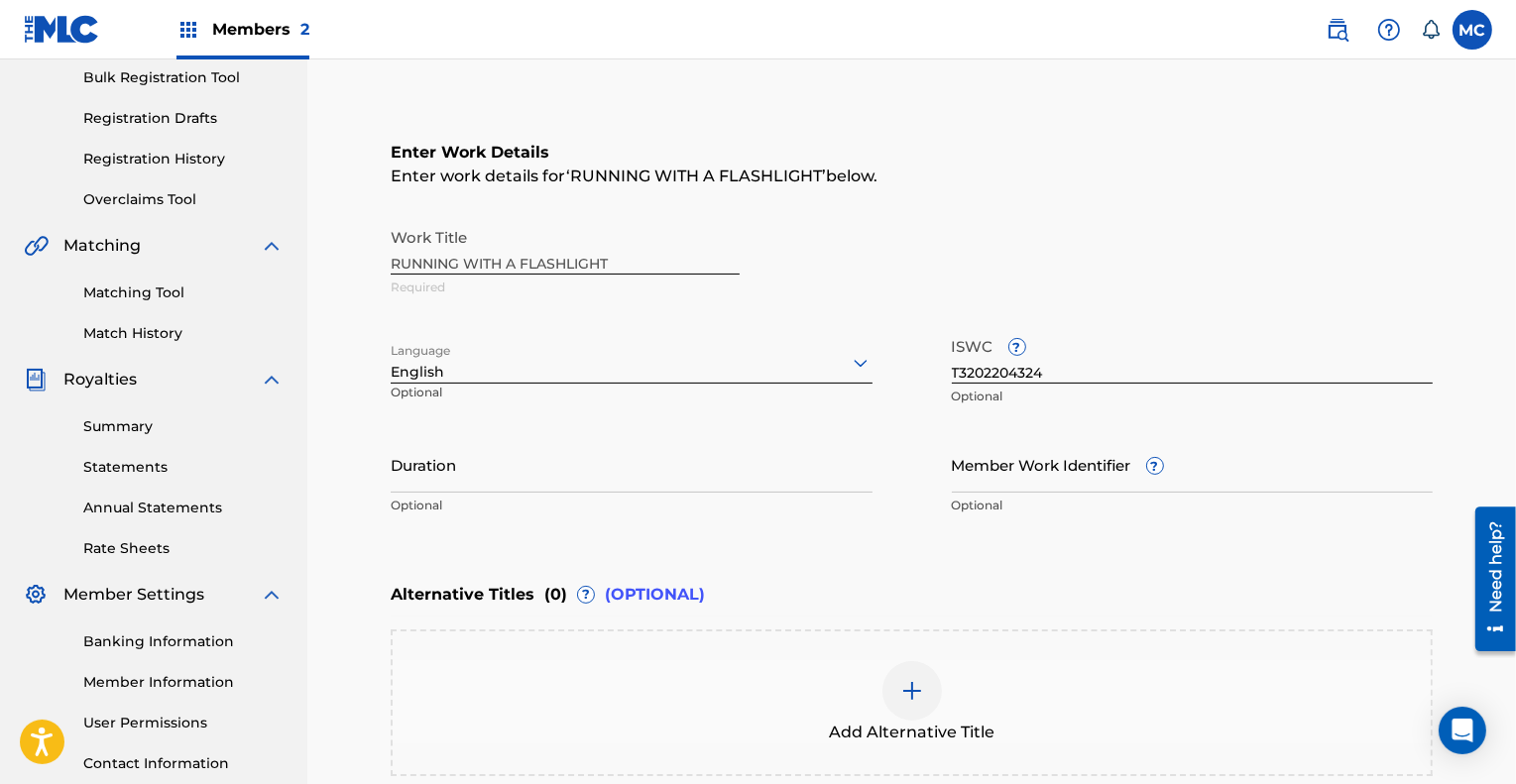 scroll, scrollTop: 296, scrollLeft: 0, axis: vertical 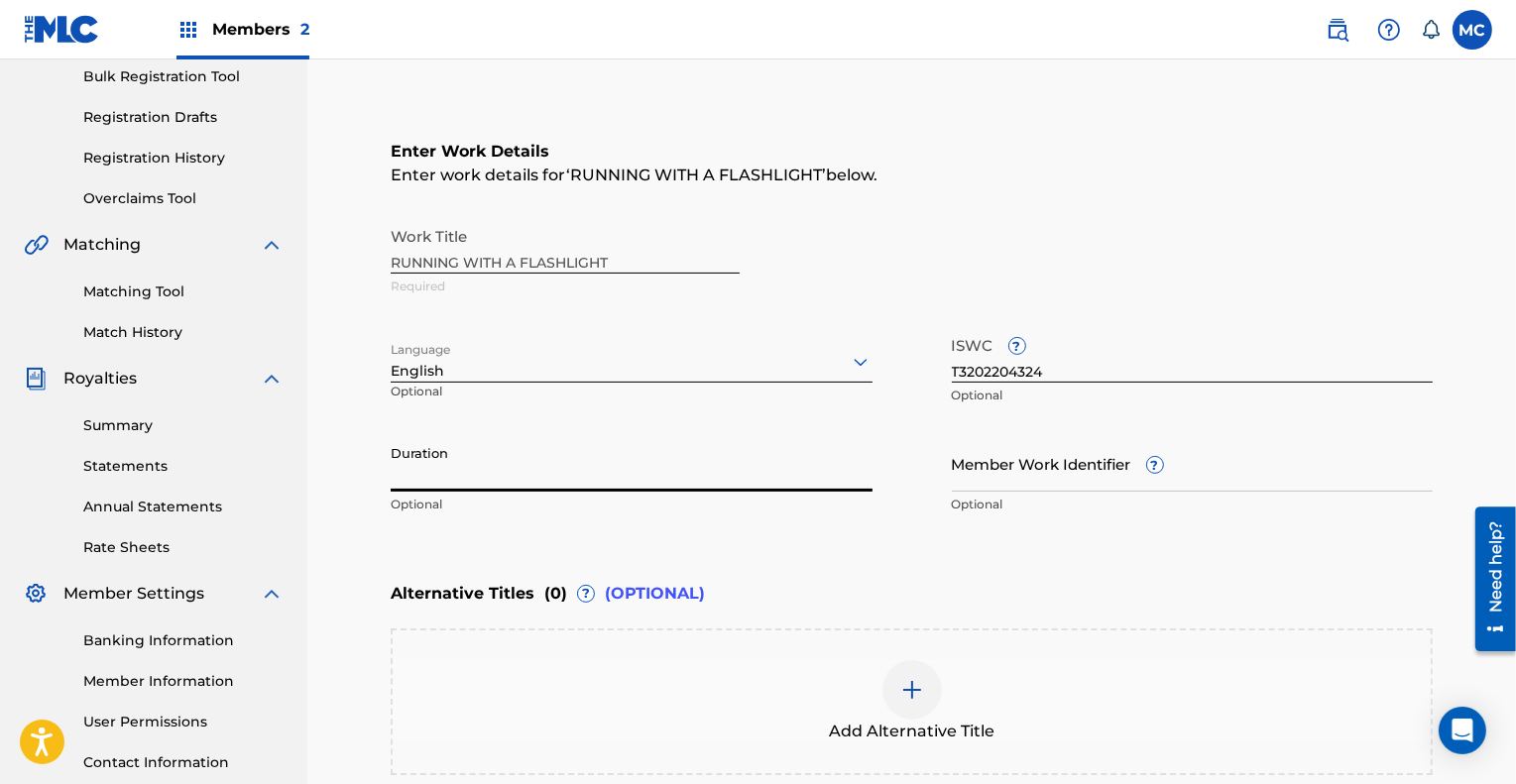click on "Duration" at bounding box center [632, 463] 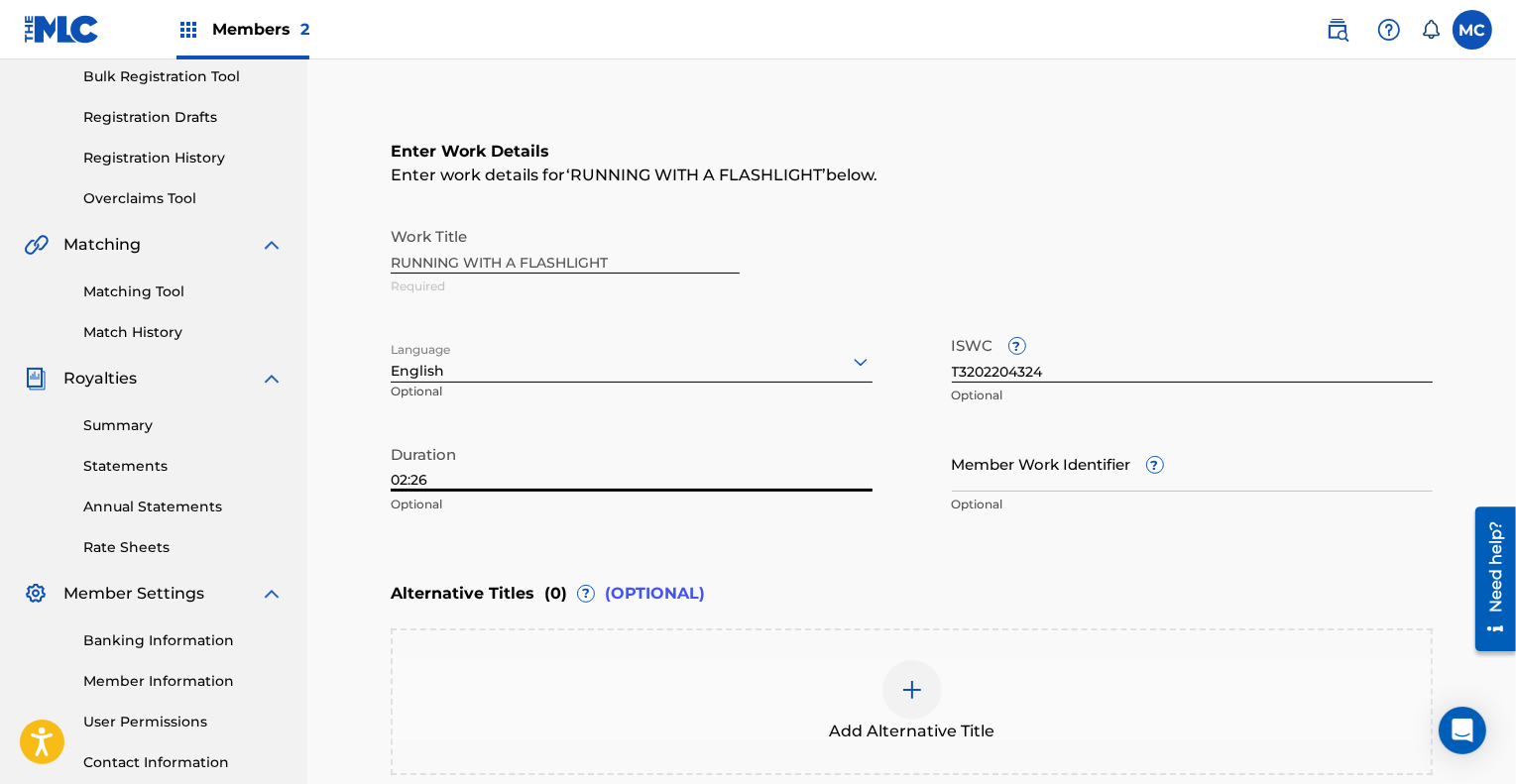 type on "02:26" 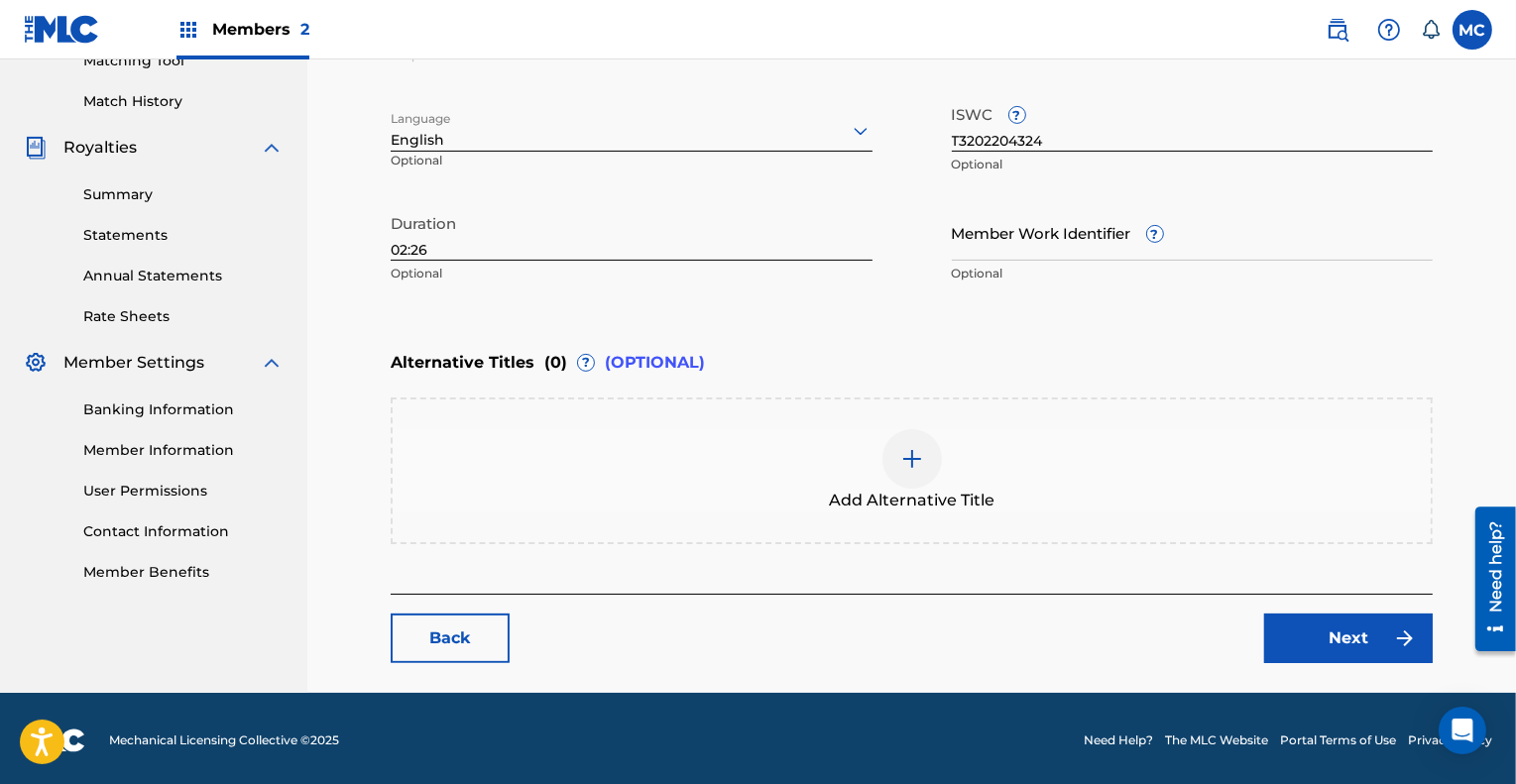 scroll, scrollTop: 530, scrollLeft: 0, axis: vertical 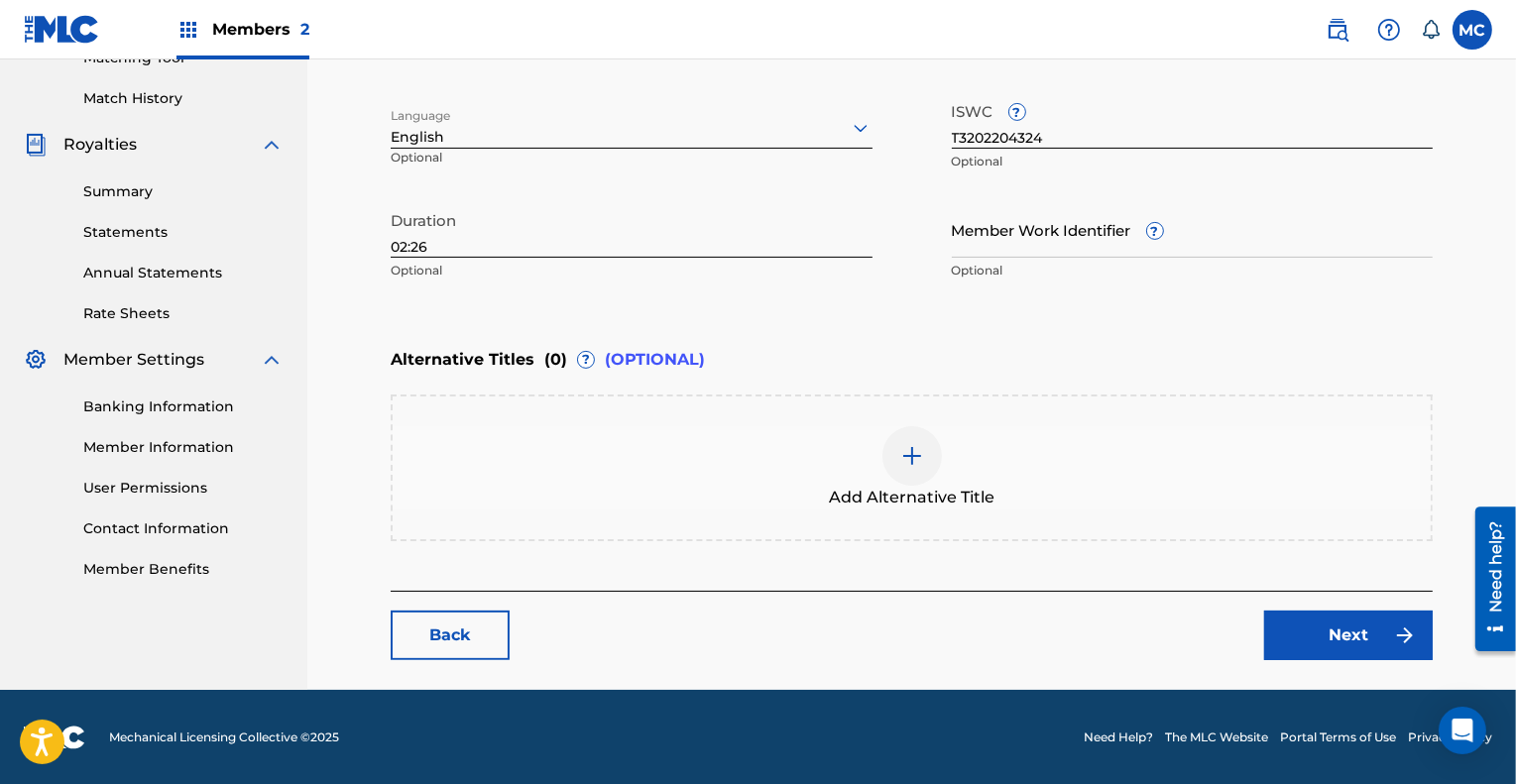 click on "Next" at bounding box center (1348, 635) 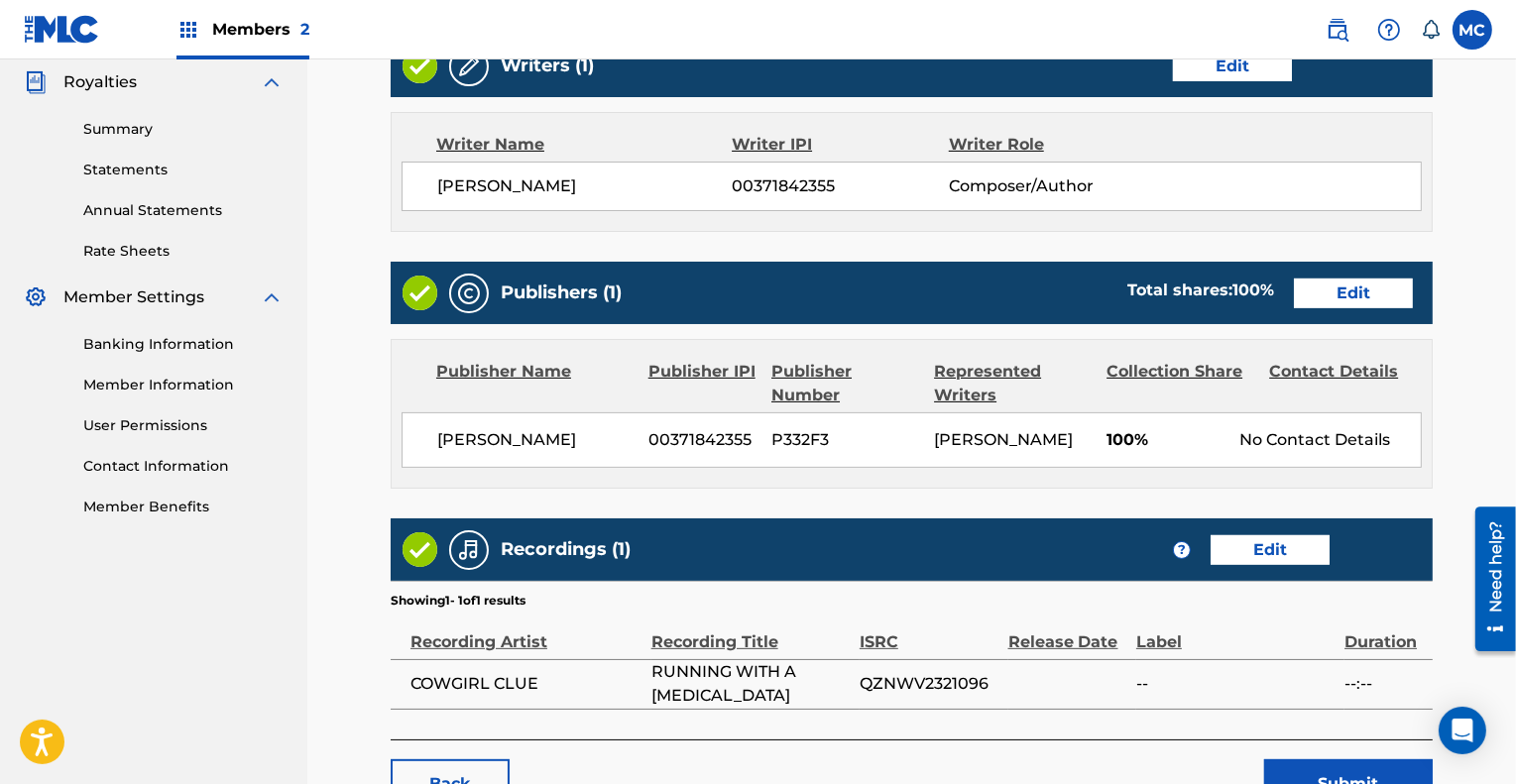 scroll, scrollTop: 594, scrollLeft: 0, axis: vertical 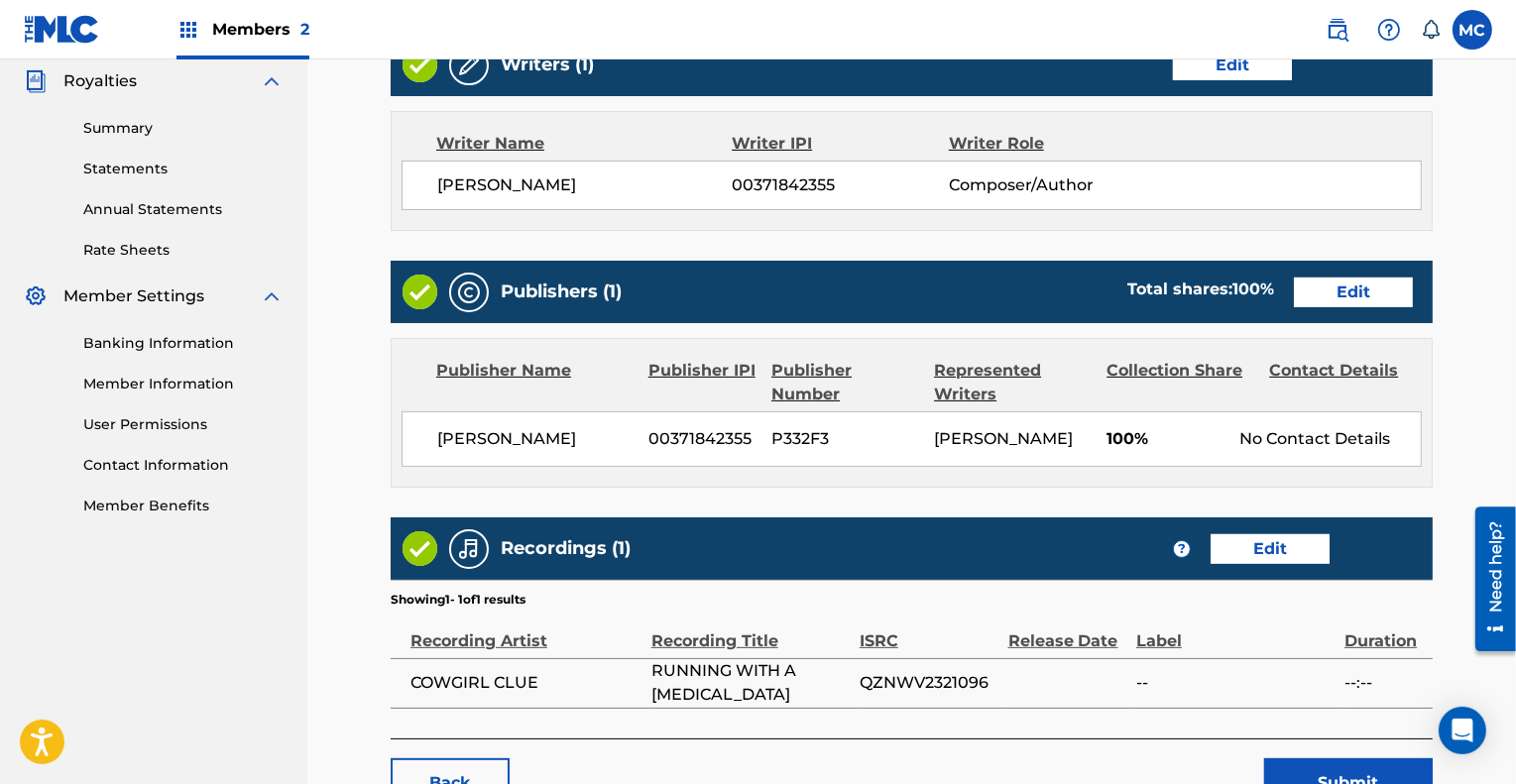 click on "Edit" at bounding box center [1353, 292] 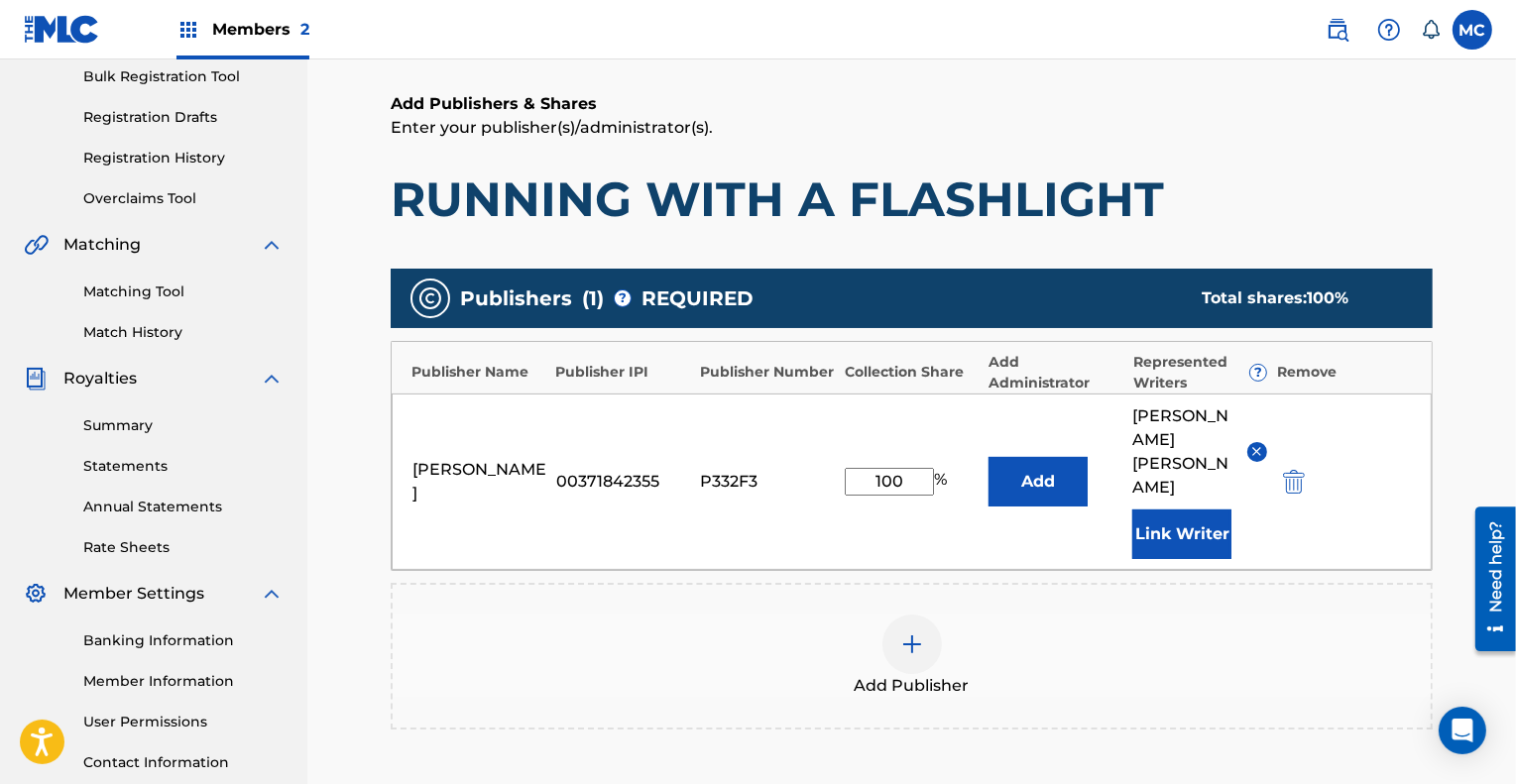 scroll, scrollTop: 297, scrollLeft: 0, axis: vertical 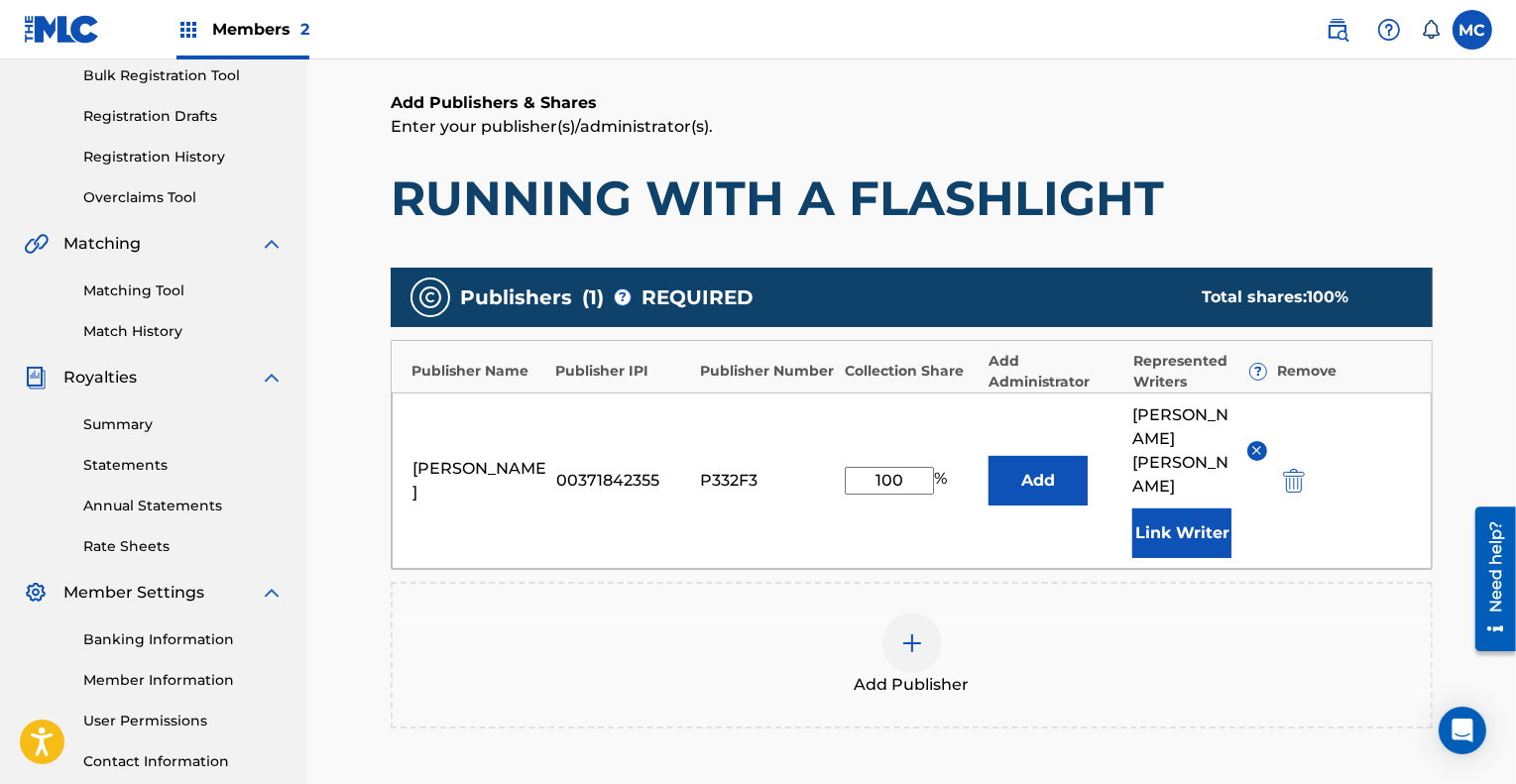 click at bounding box center (912, 643) 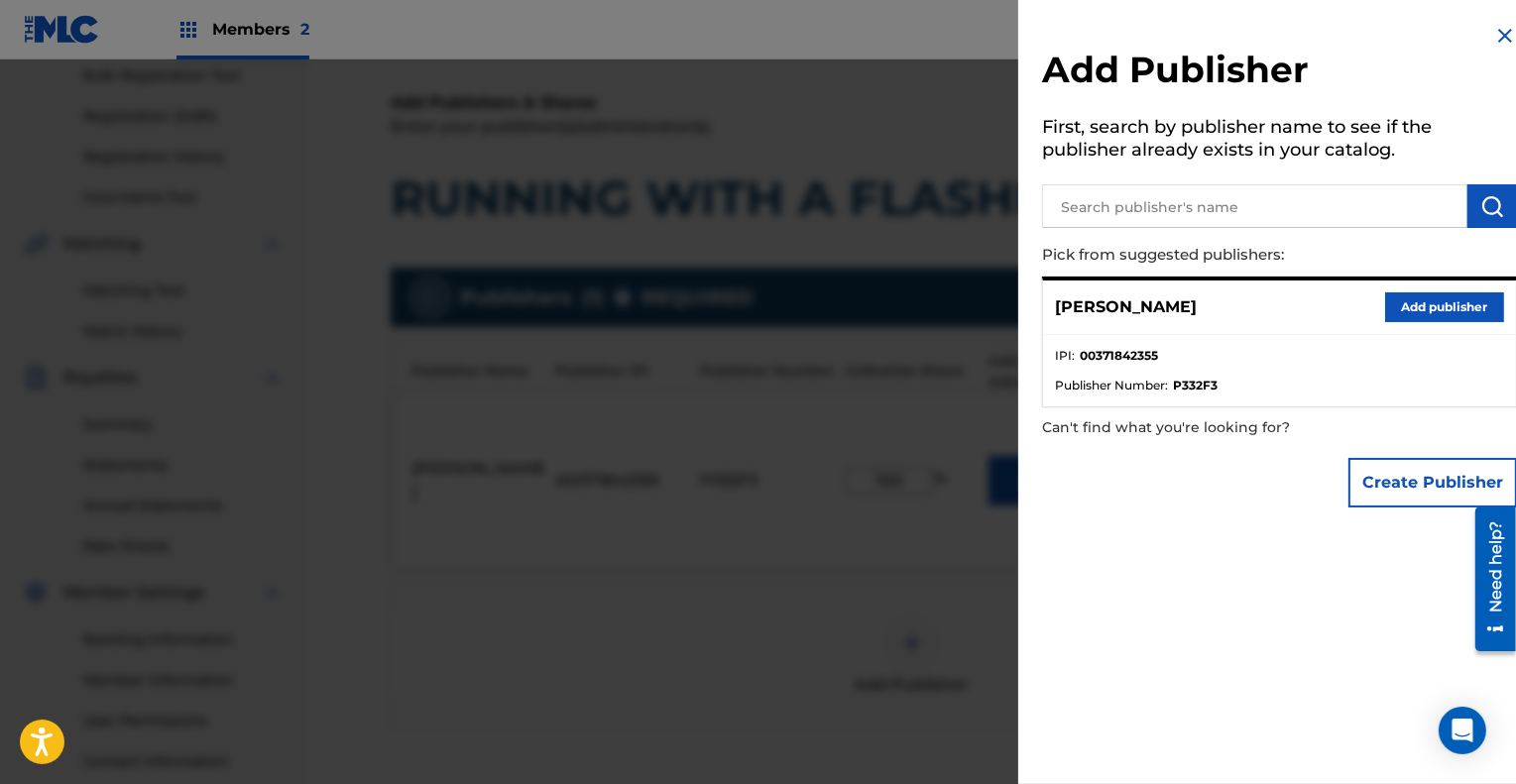 click at bounding box center (1254, 206) 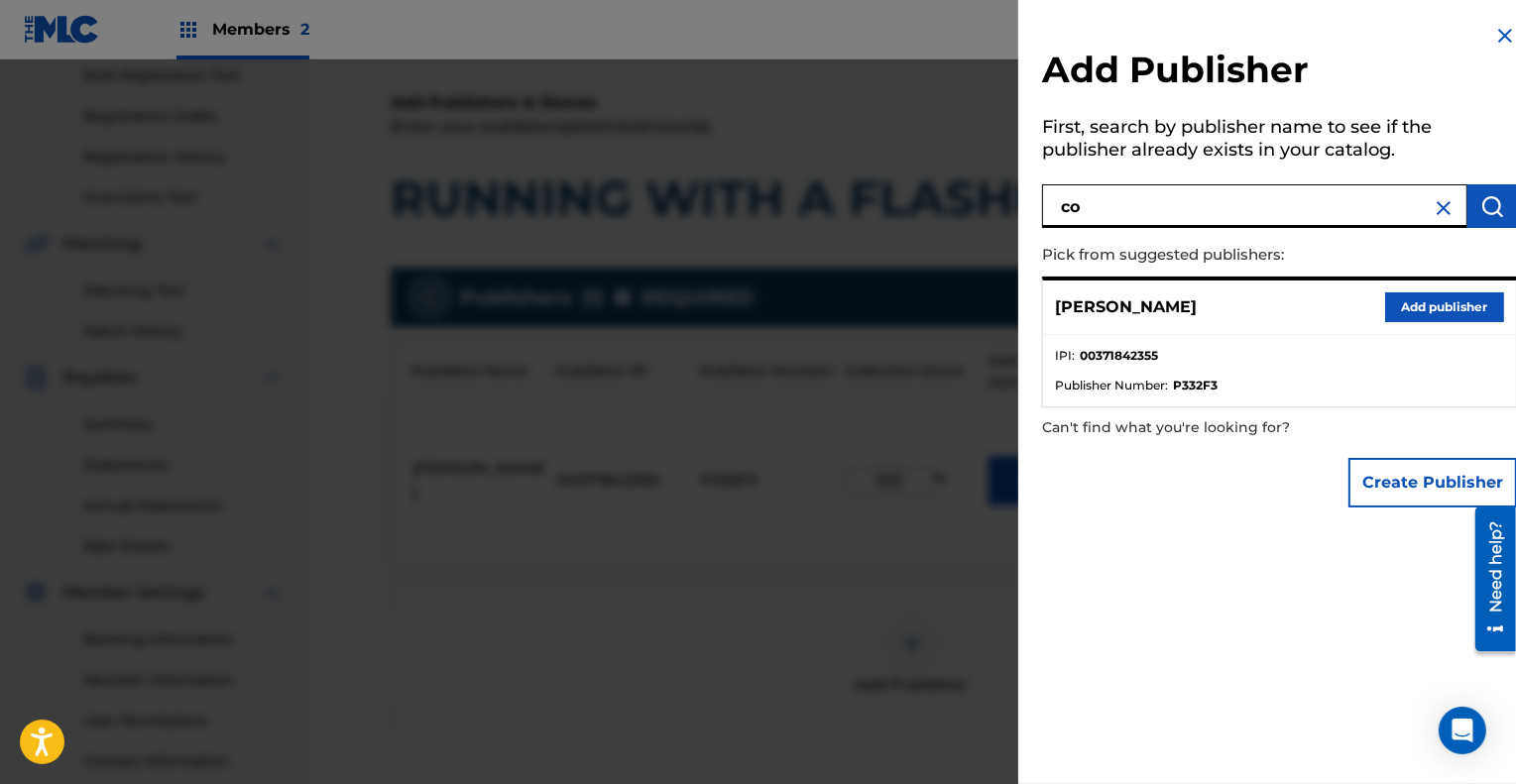 type on "c" 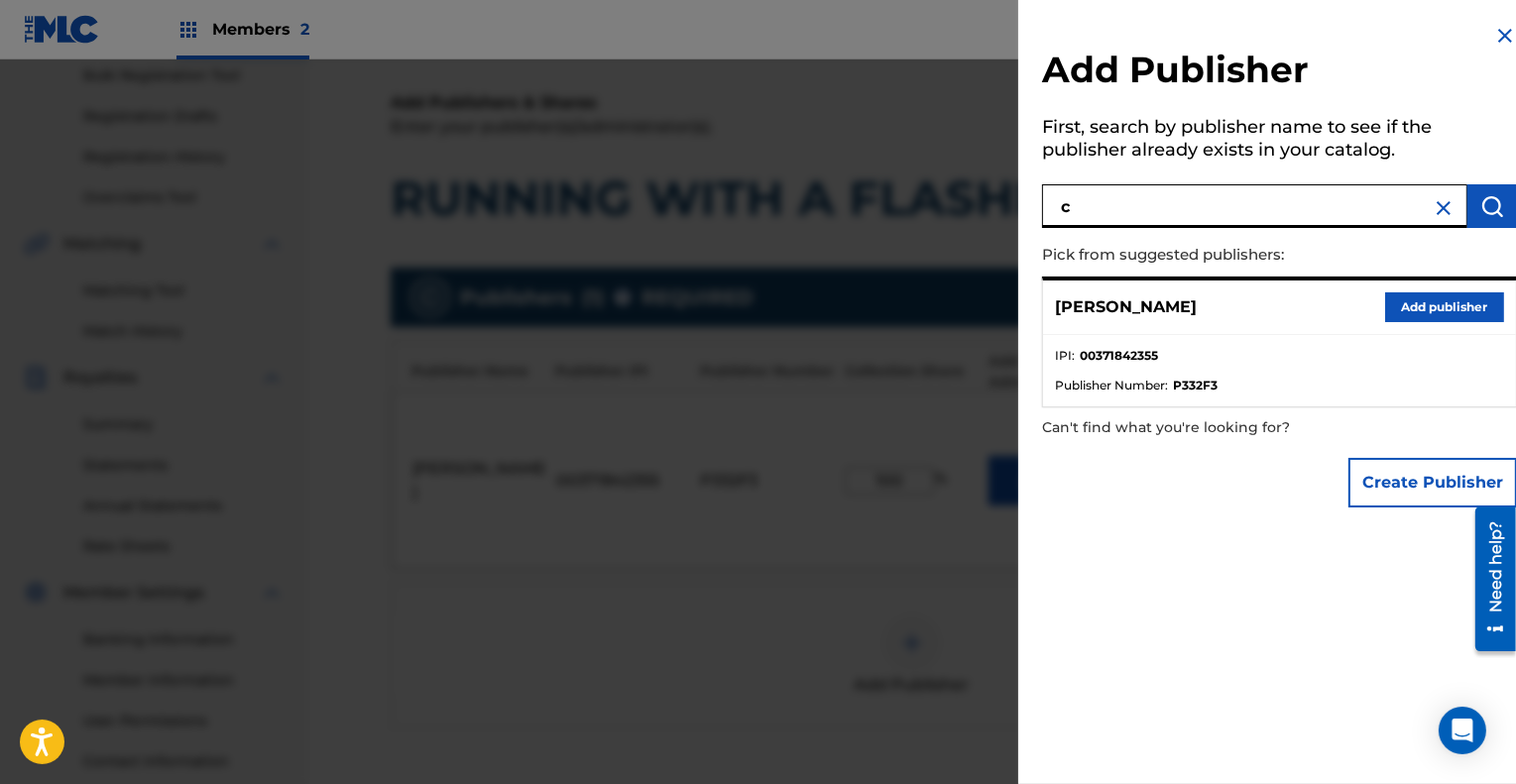 type 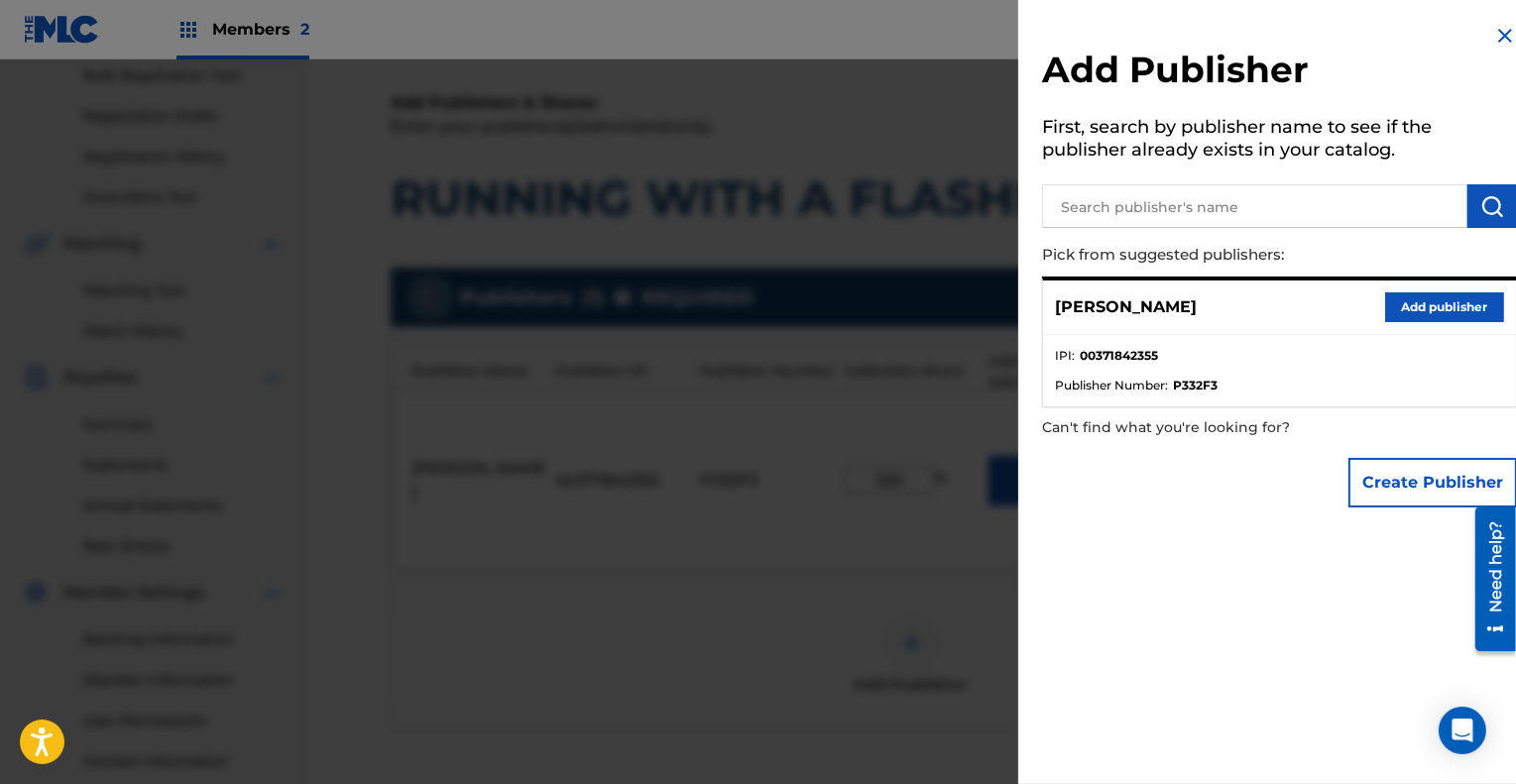 click on "Create Publisher" at bounding box center [1433, 483] 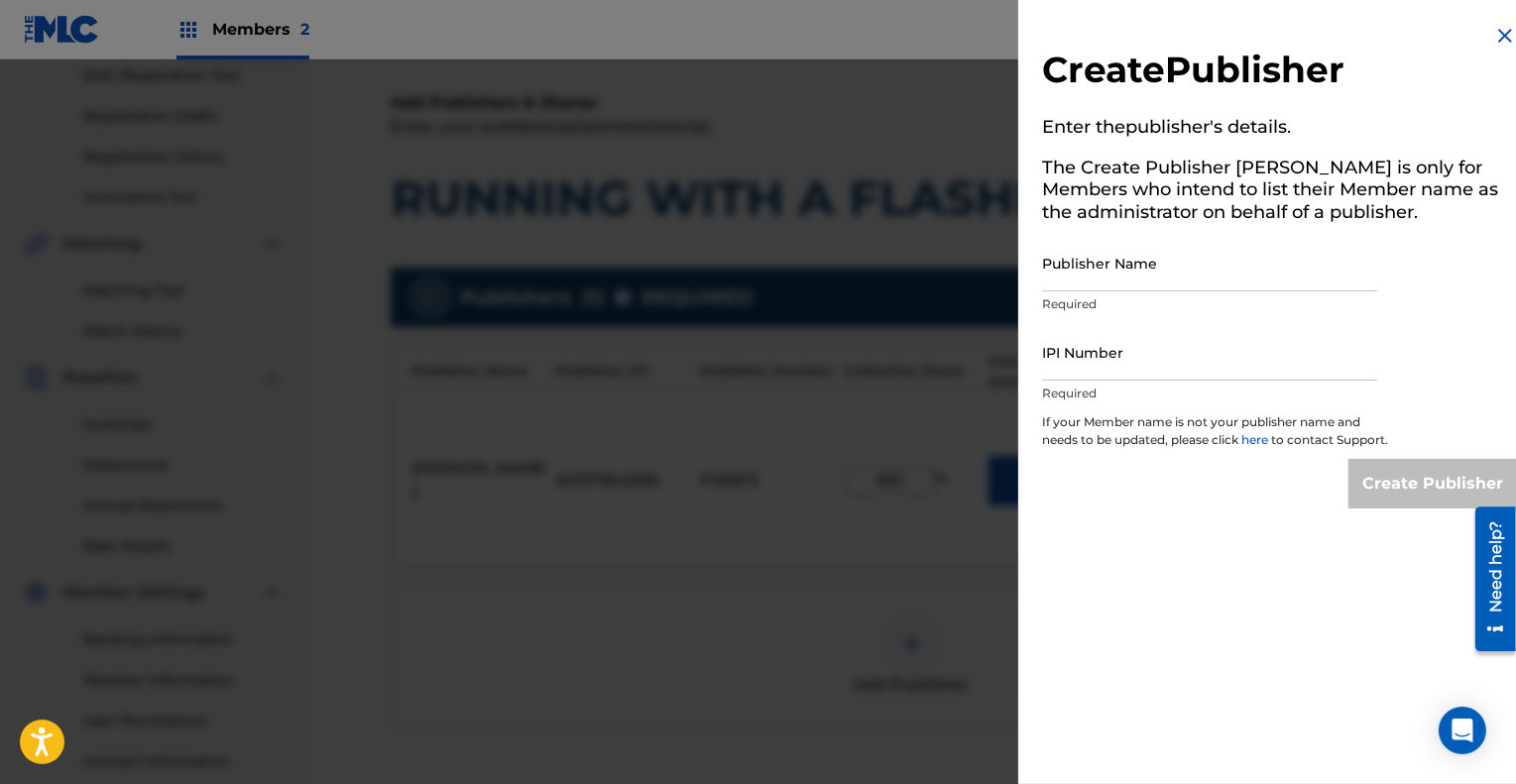 click on "Publisher Name" at bounding box center [1210, 263] 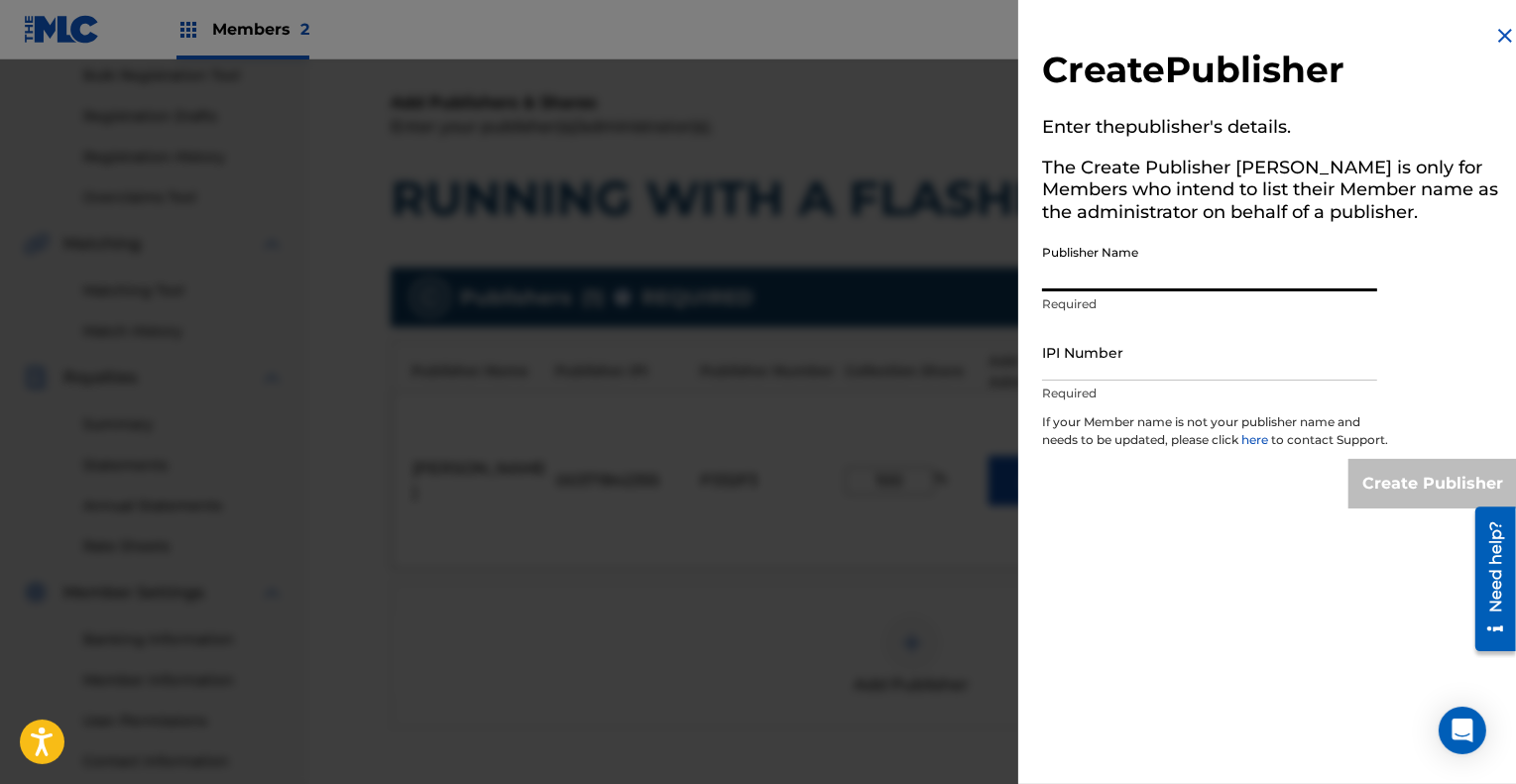 type on "COWGIRL CLUE" 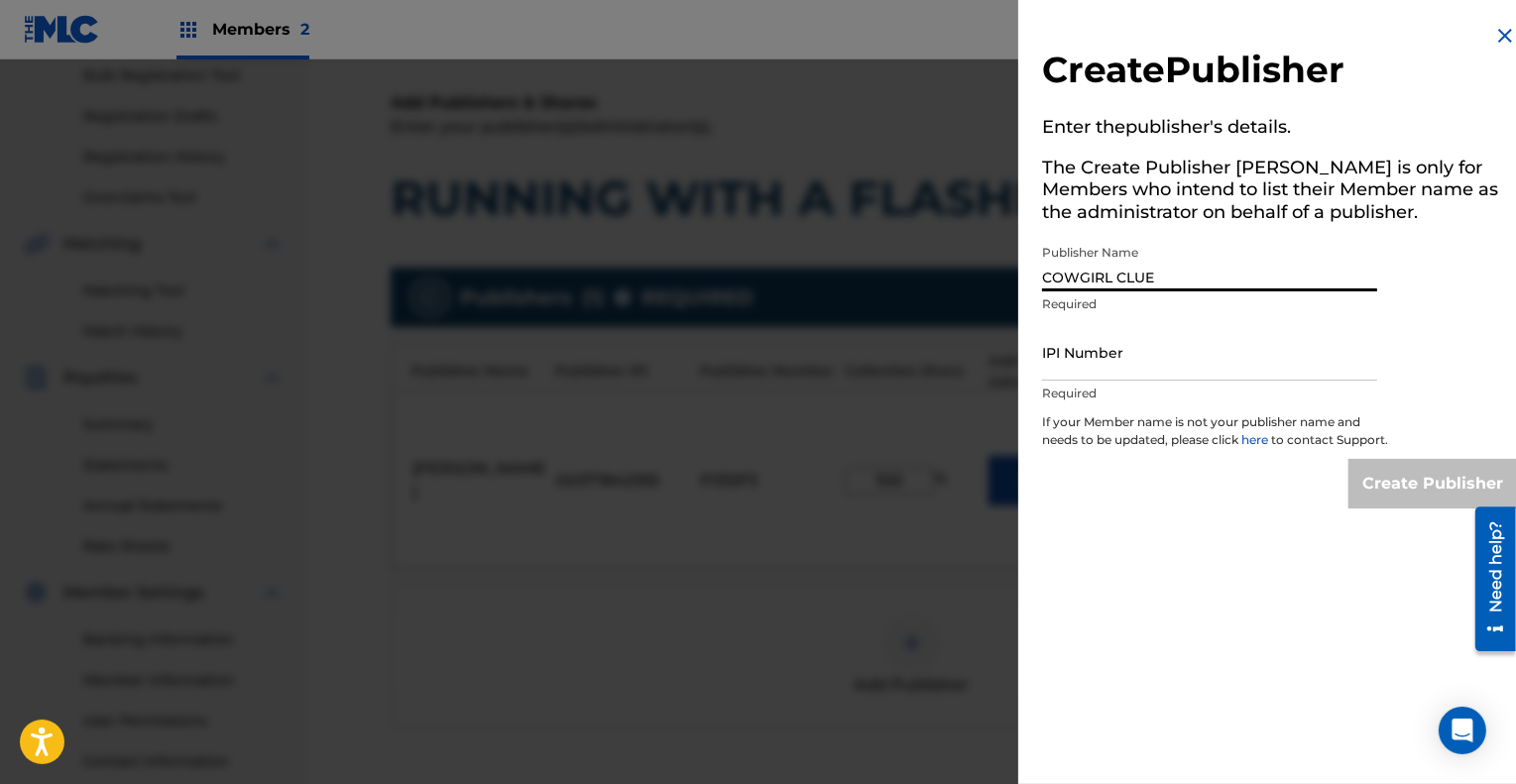 click on "IPI Number" at bounding box center (1210, 352) 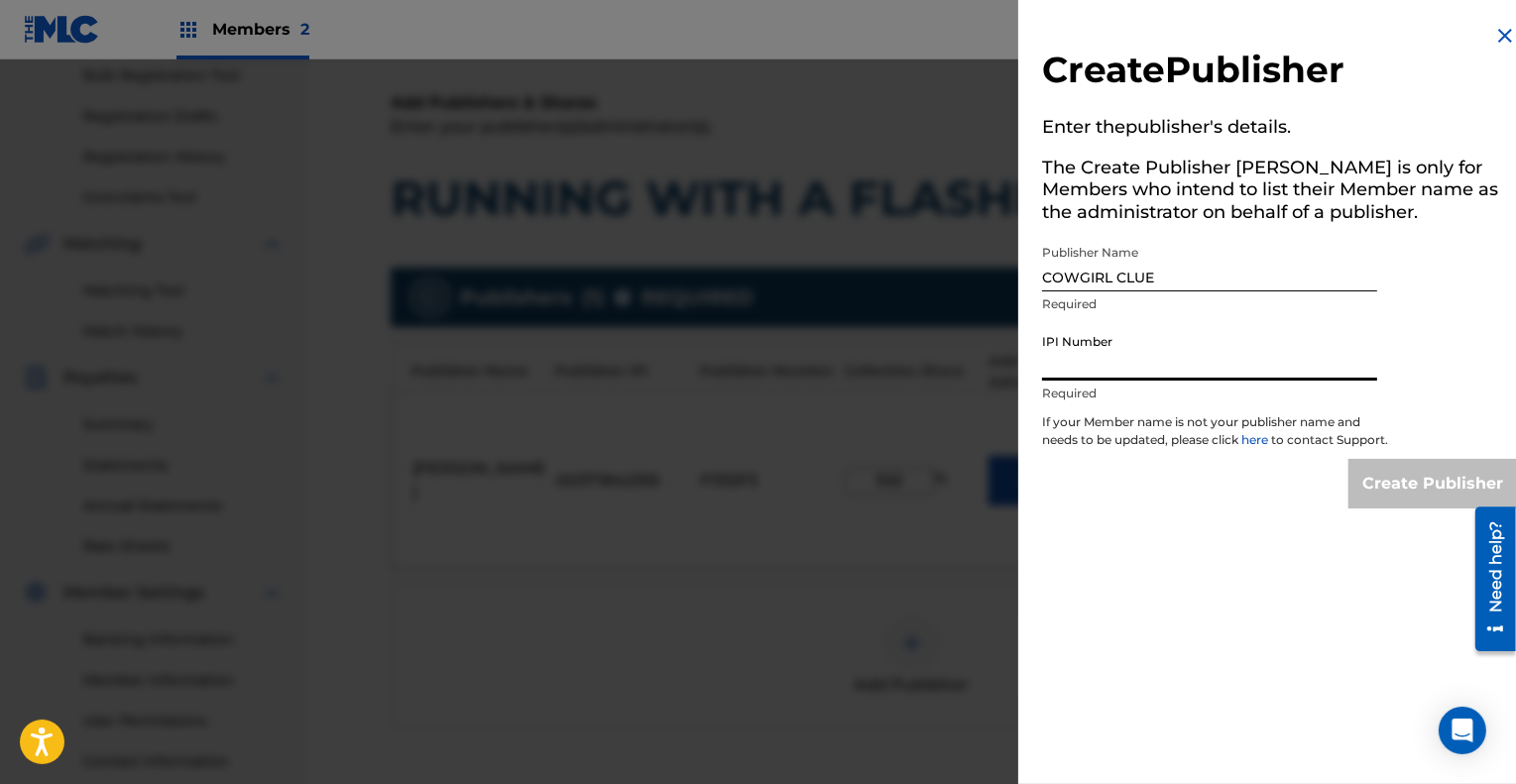 type on "1273459043" 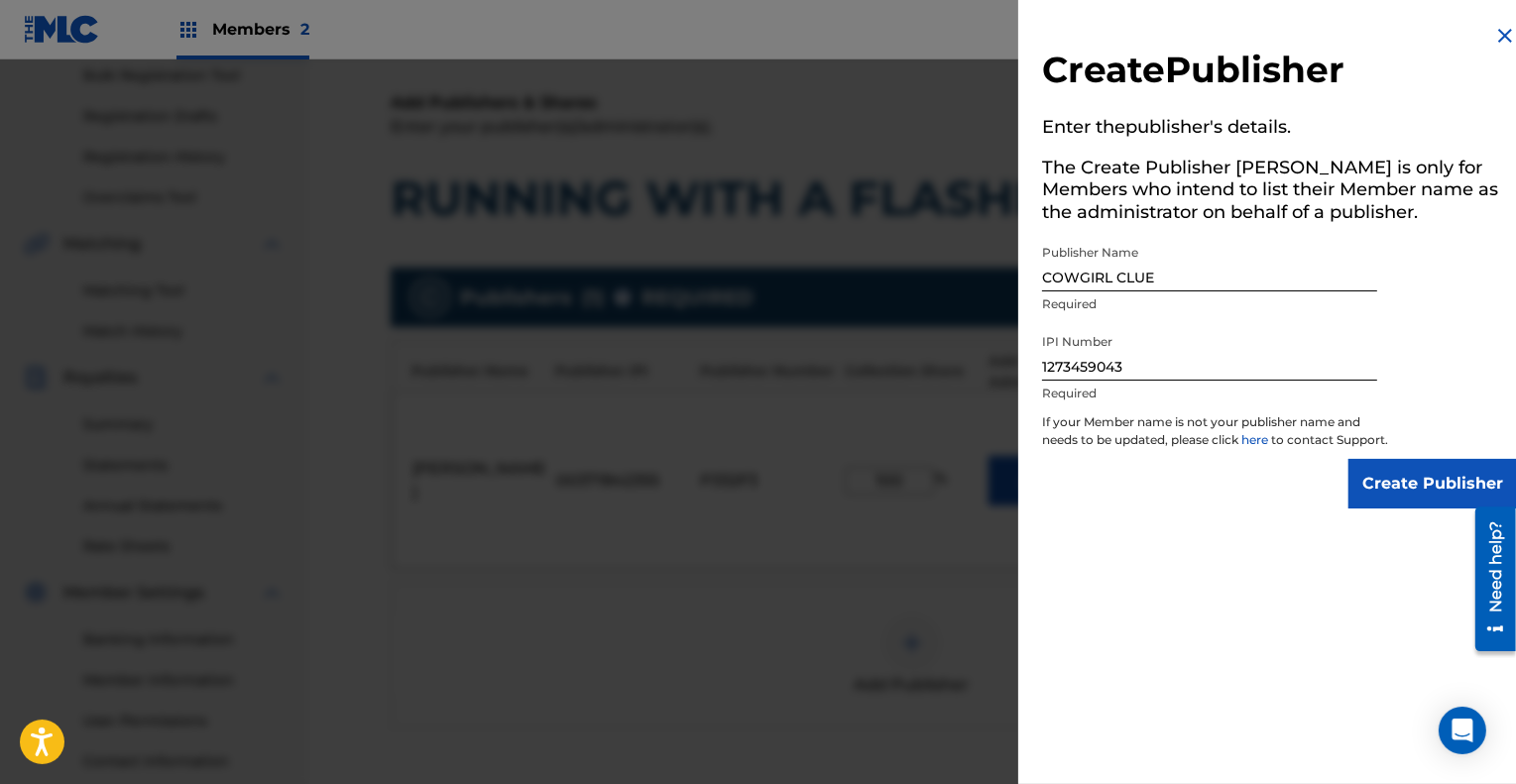 click on "Create Publisher" at bounding box center (1433, 484) 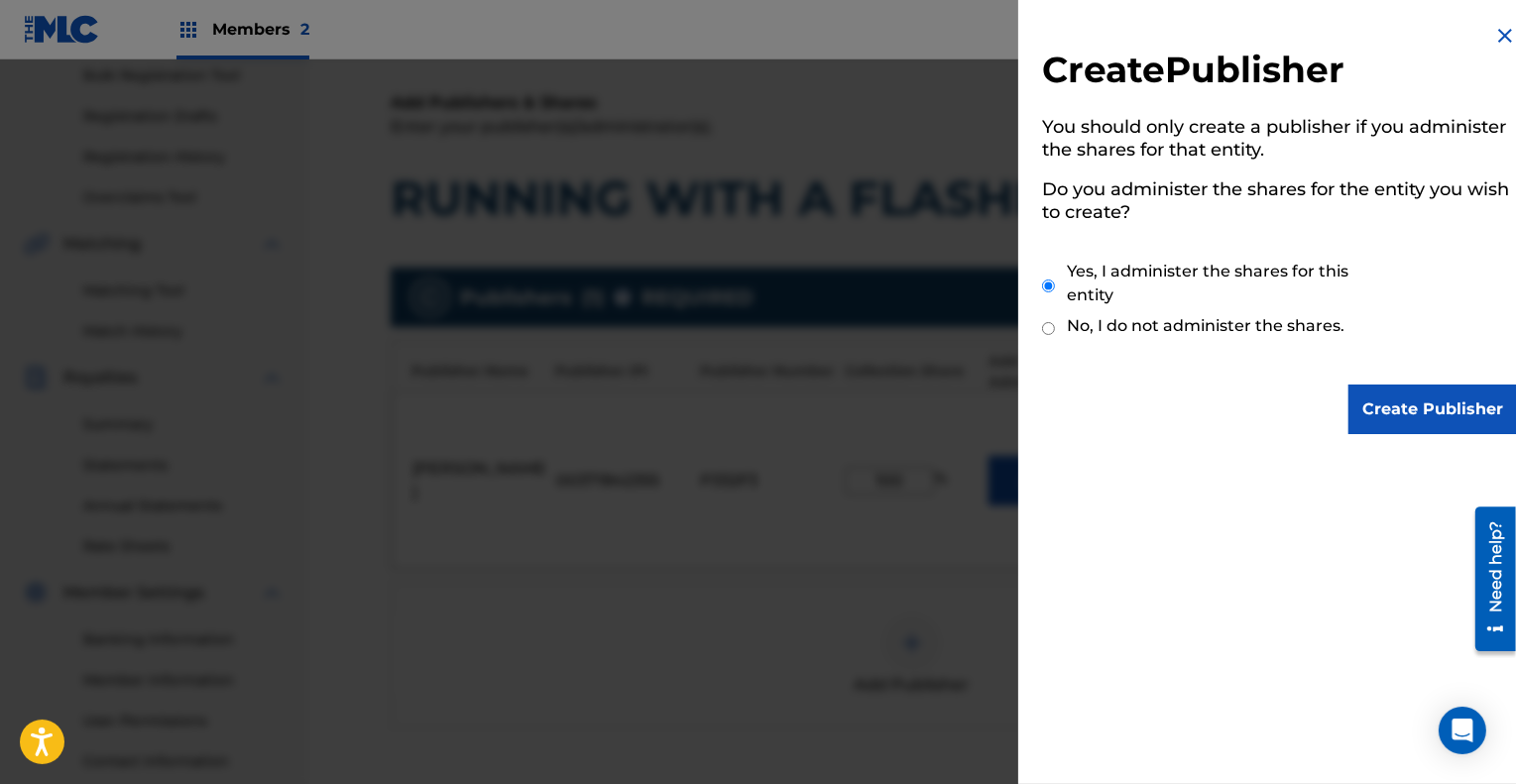 click on "Create Publisher" at bounding box center [1433, 409] 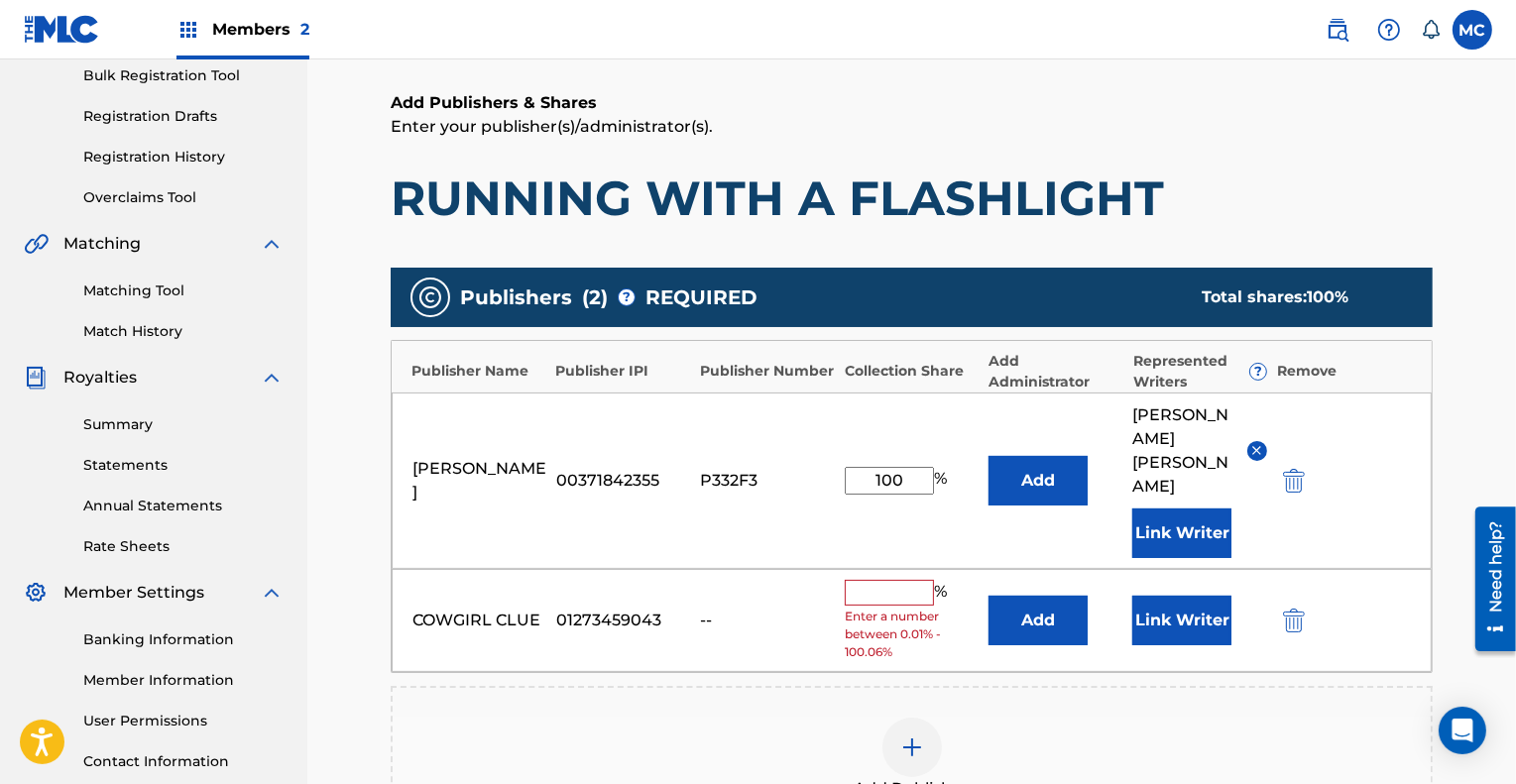 click on "Add" at bounding box center [1038, 620] 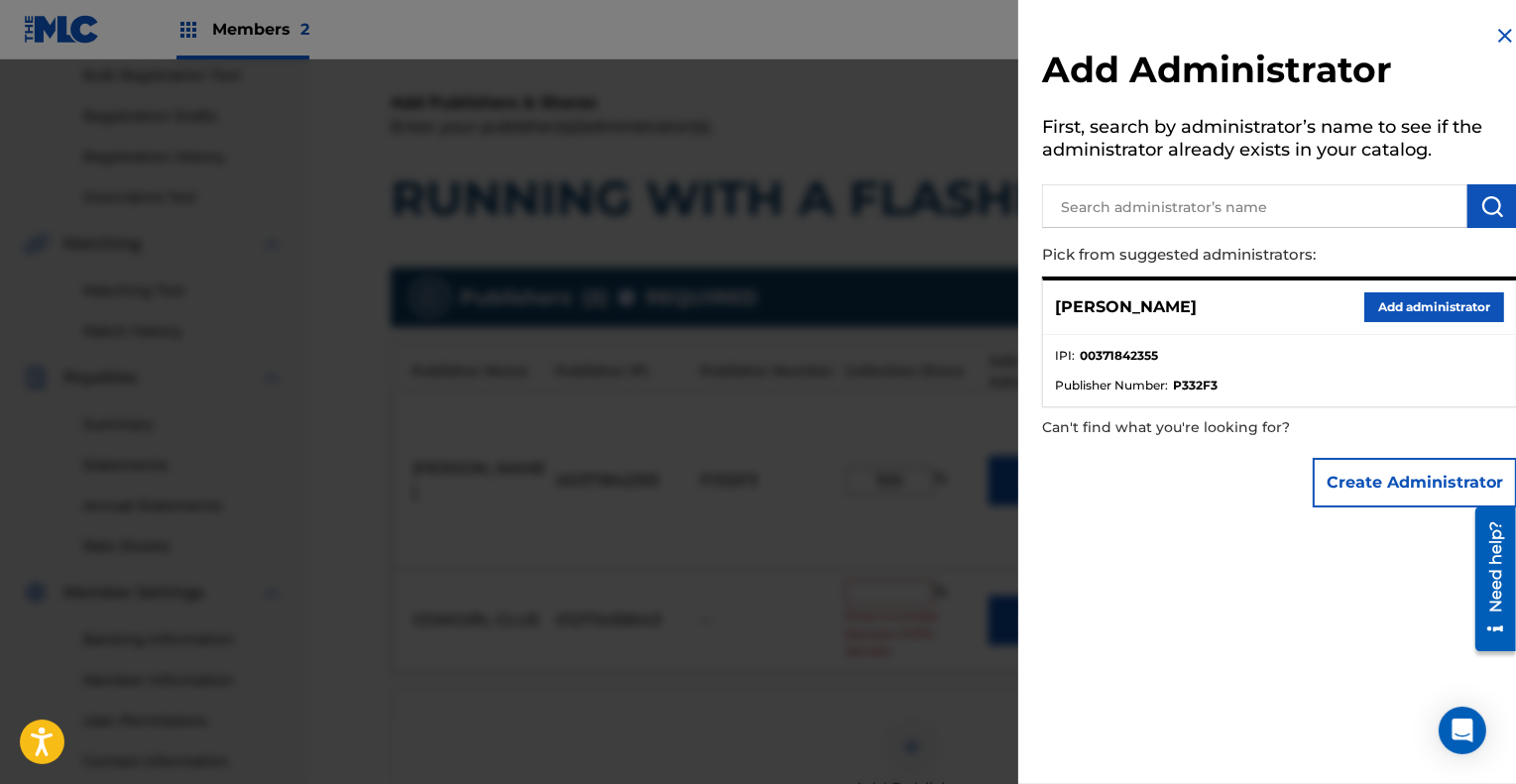 click on "Add administrator" at bounding box center [1434, 307] 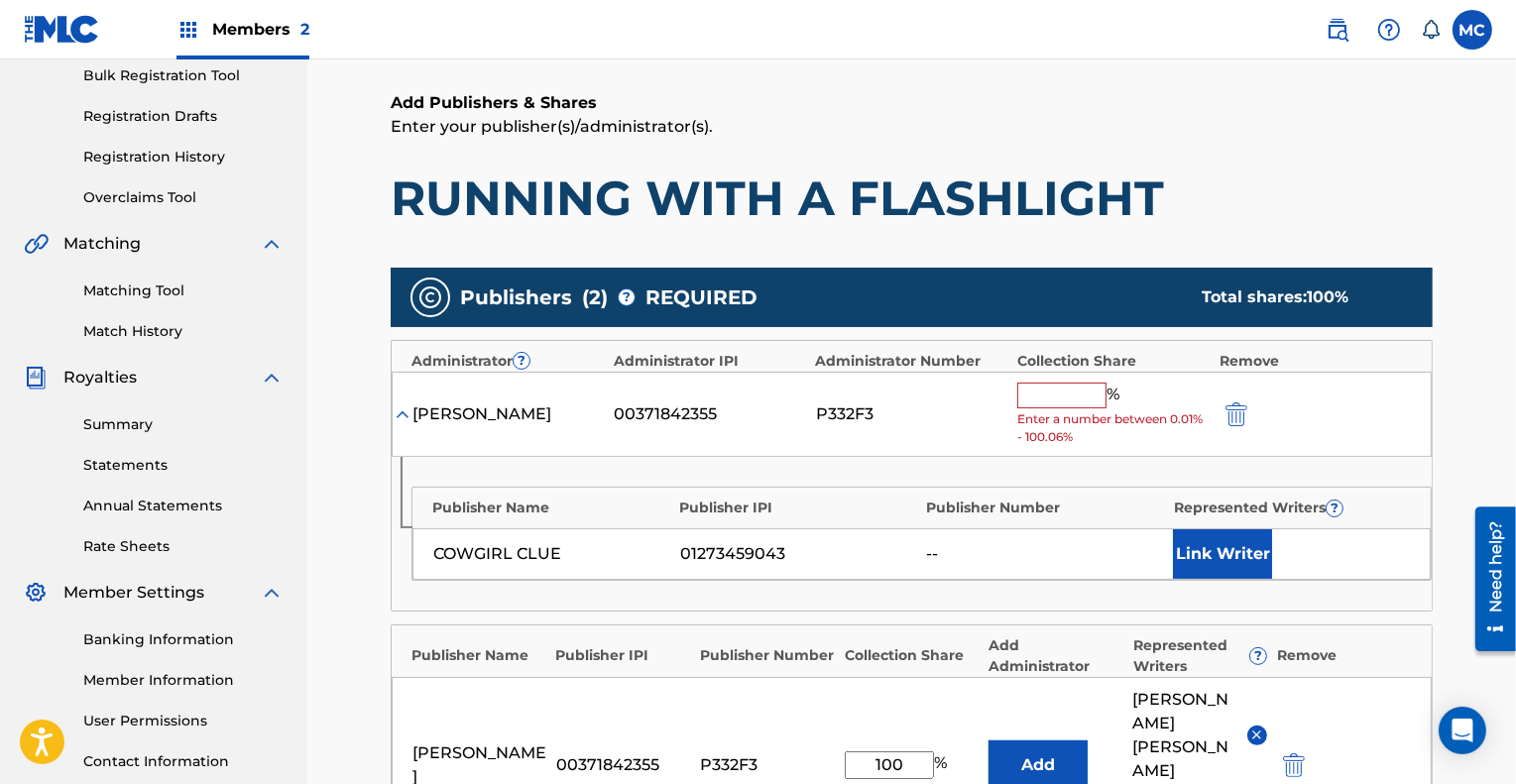 click on "Link Writer" at bounding box center (1223, 554) 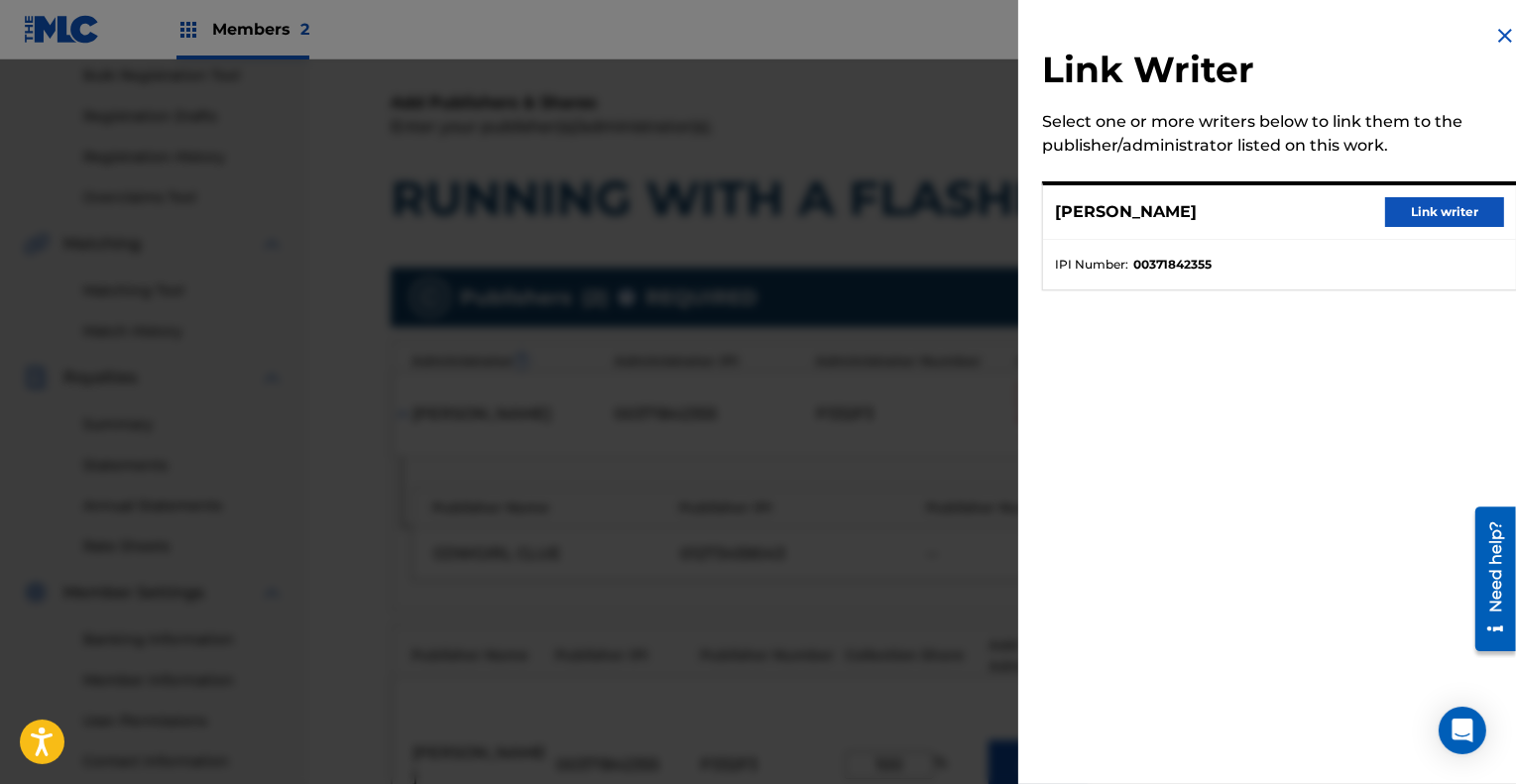 click on "Link writer" at bounding box center [1445, 212] 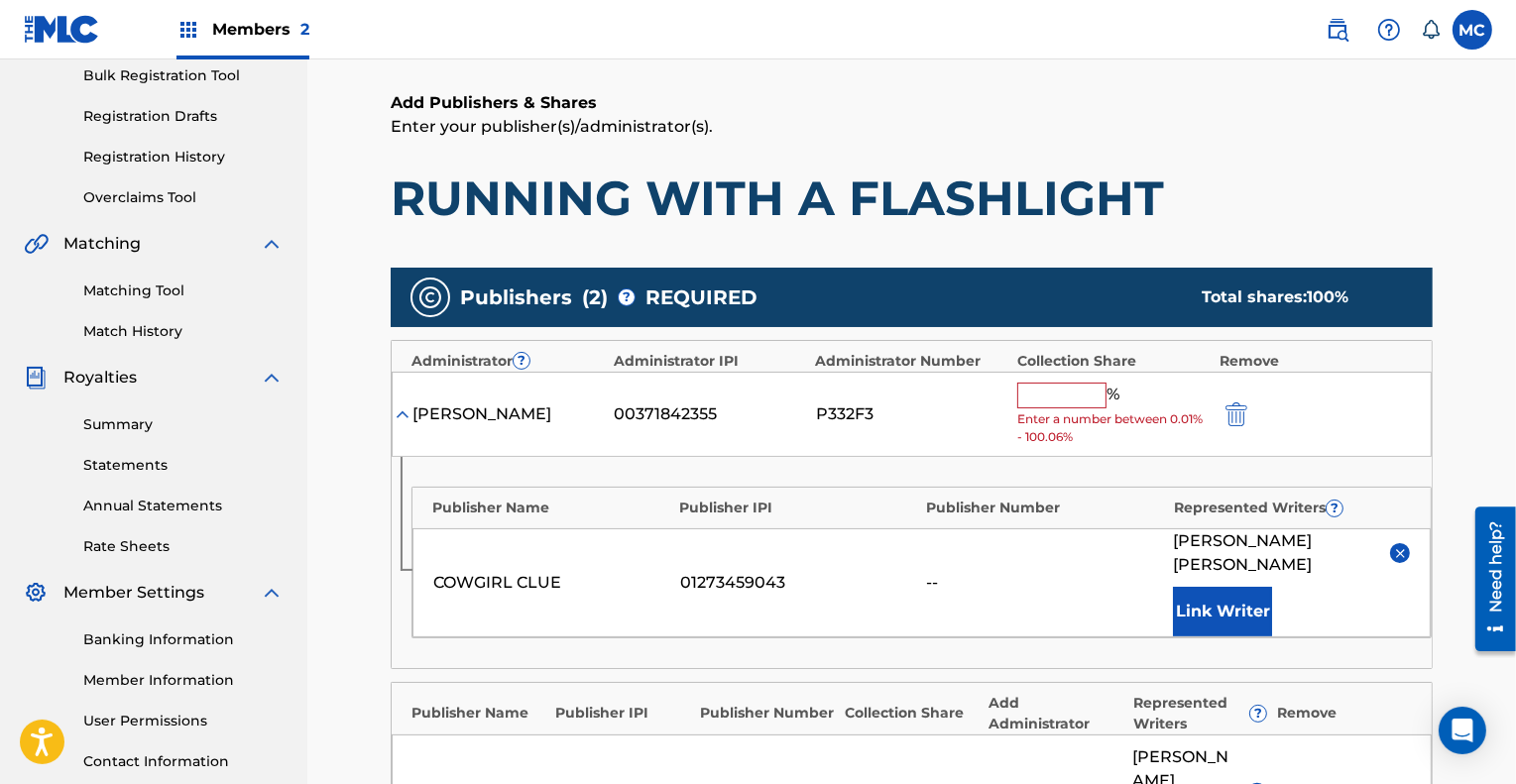 click at bounding box center [1062, 395] 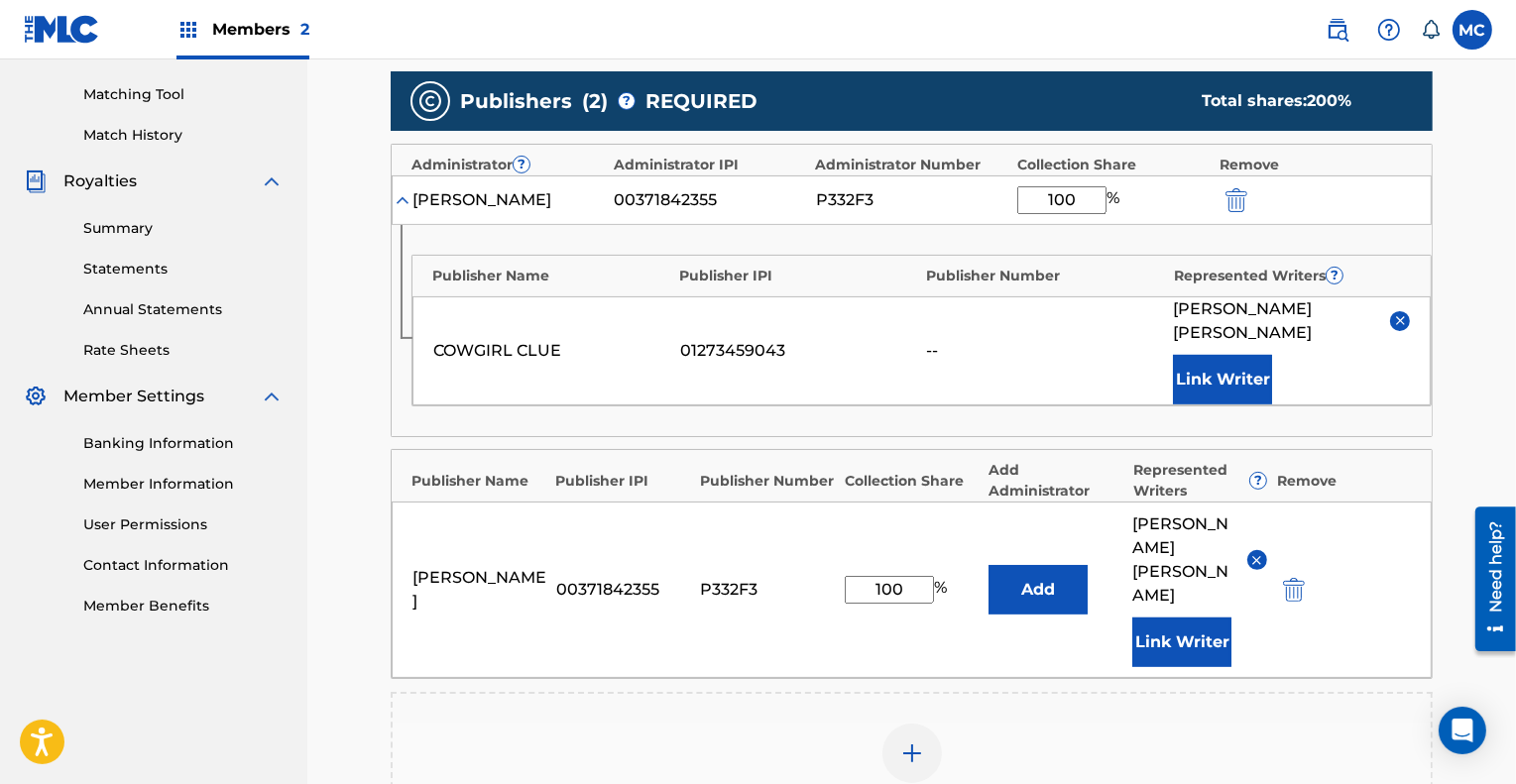 scroll, scrollTop: 495, scrollLeft: 0, axis: vertical 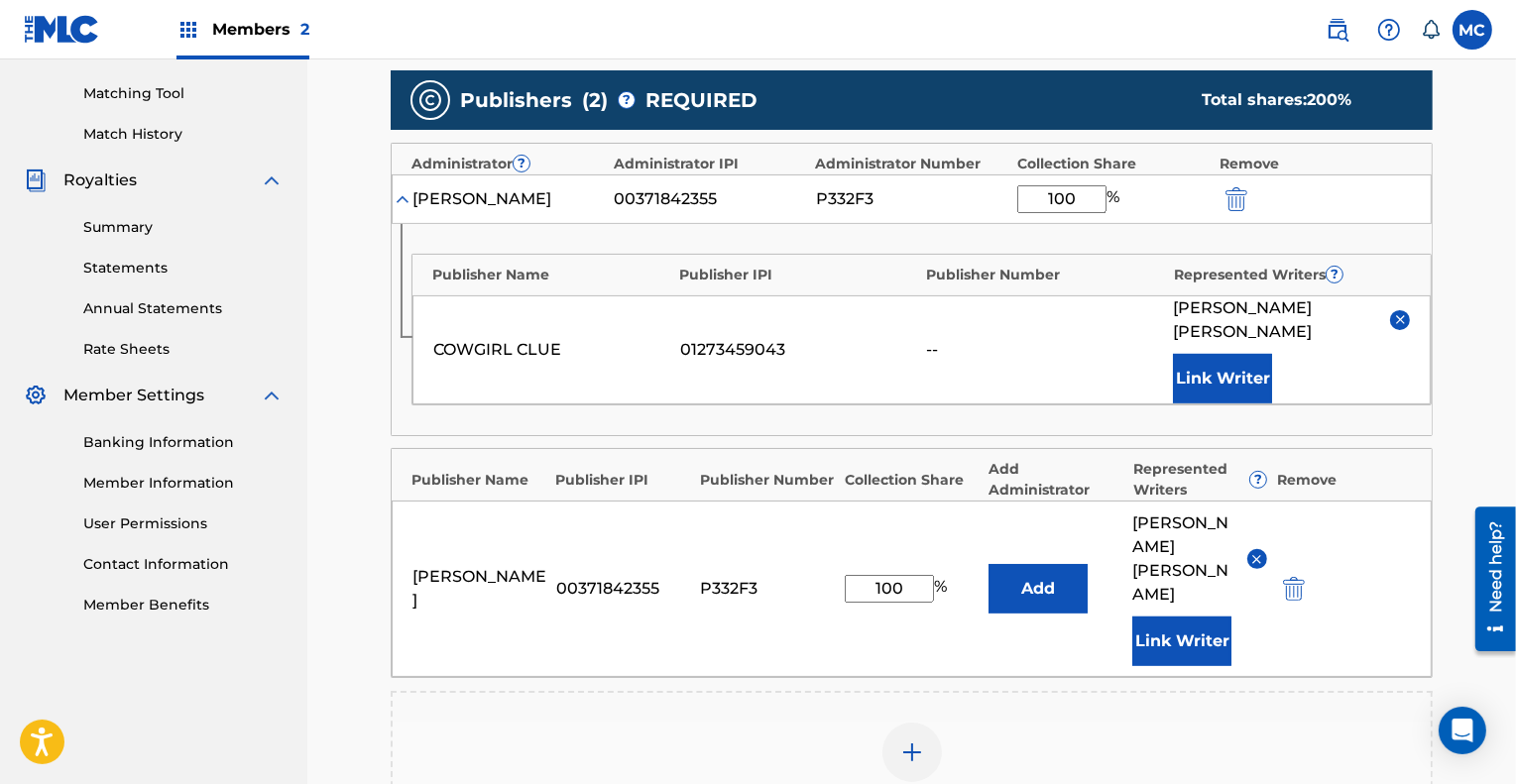 type on "100" 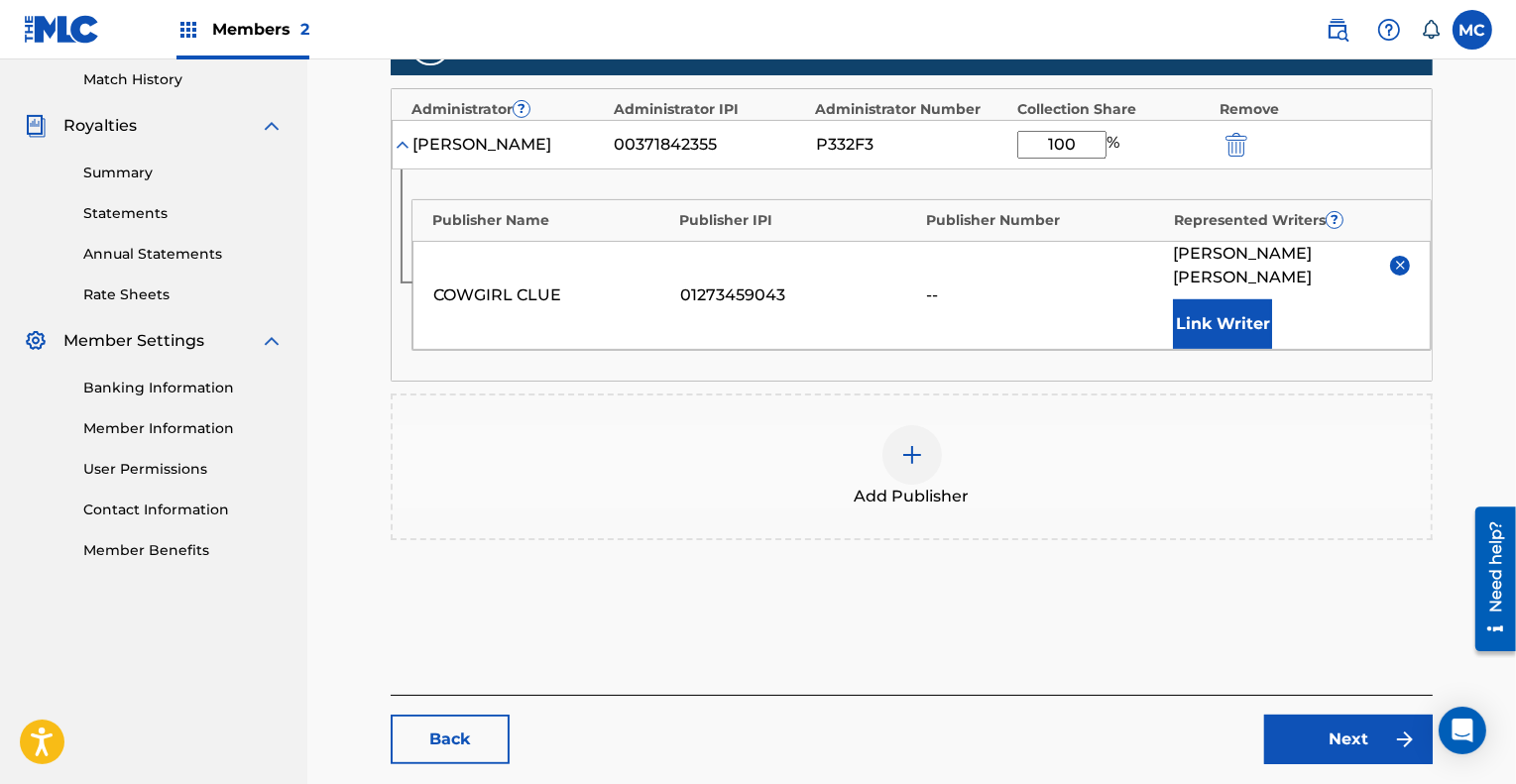 scroll, scrollTop: 628, scrollLeft: 0, axis: vertical 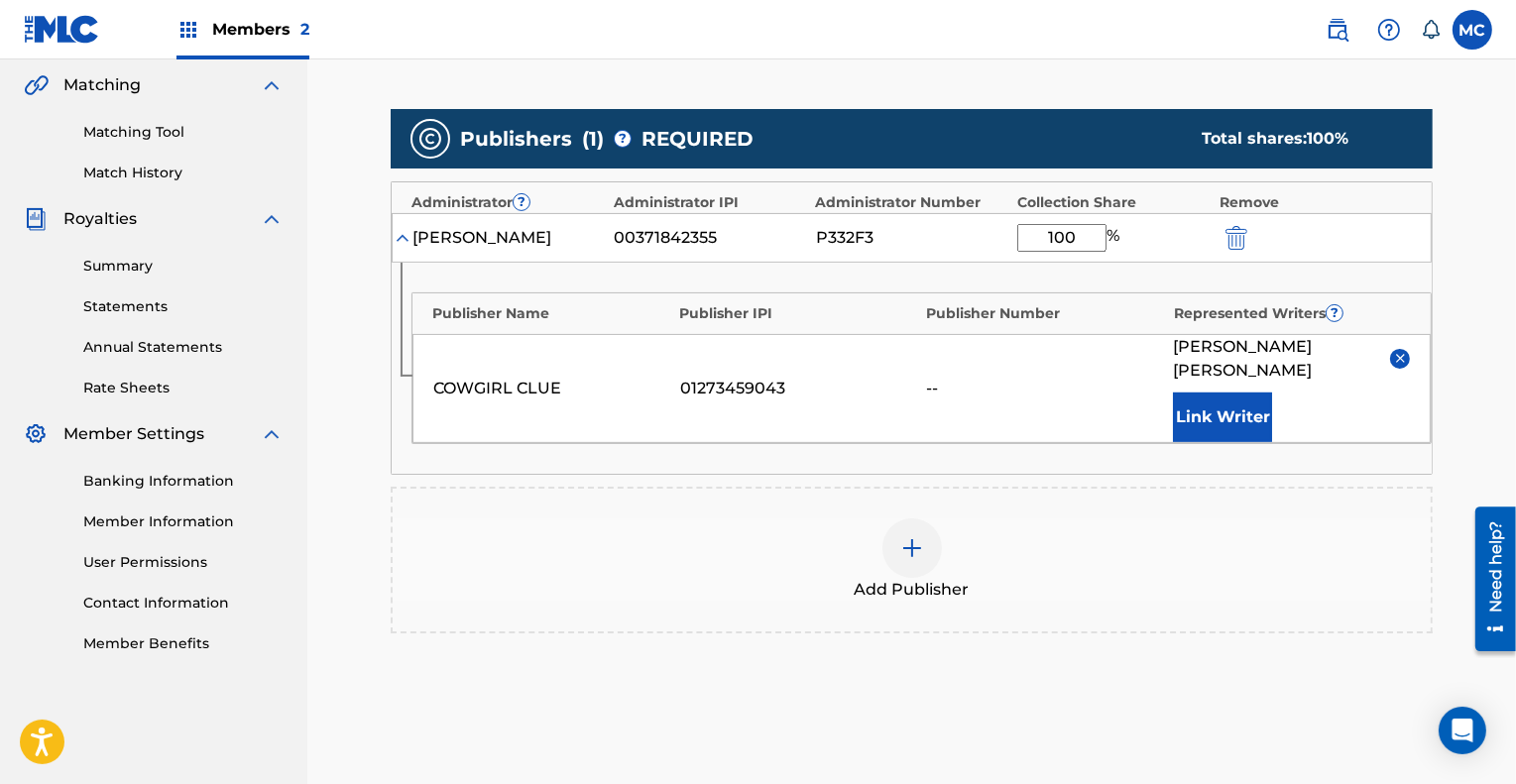 click on "Next" at bounding box center [1348, 833] 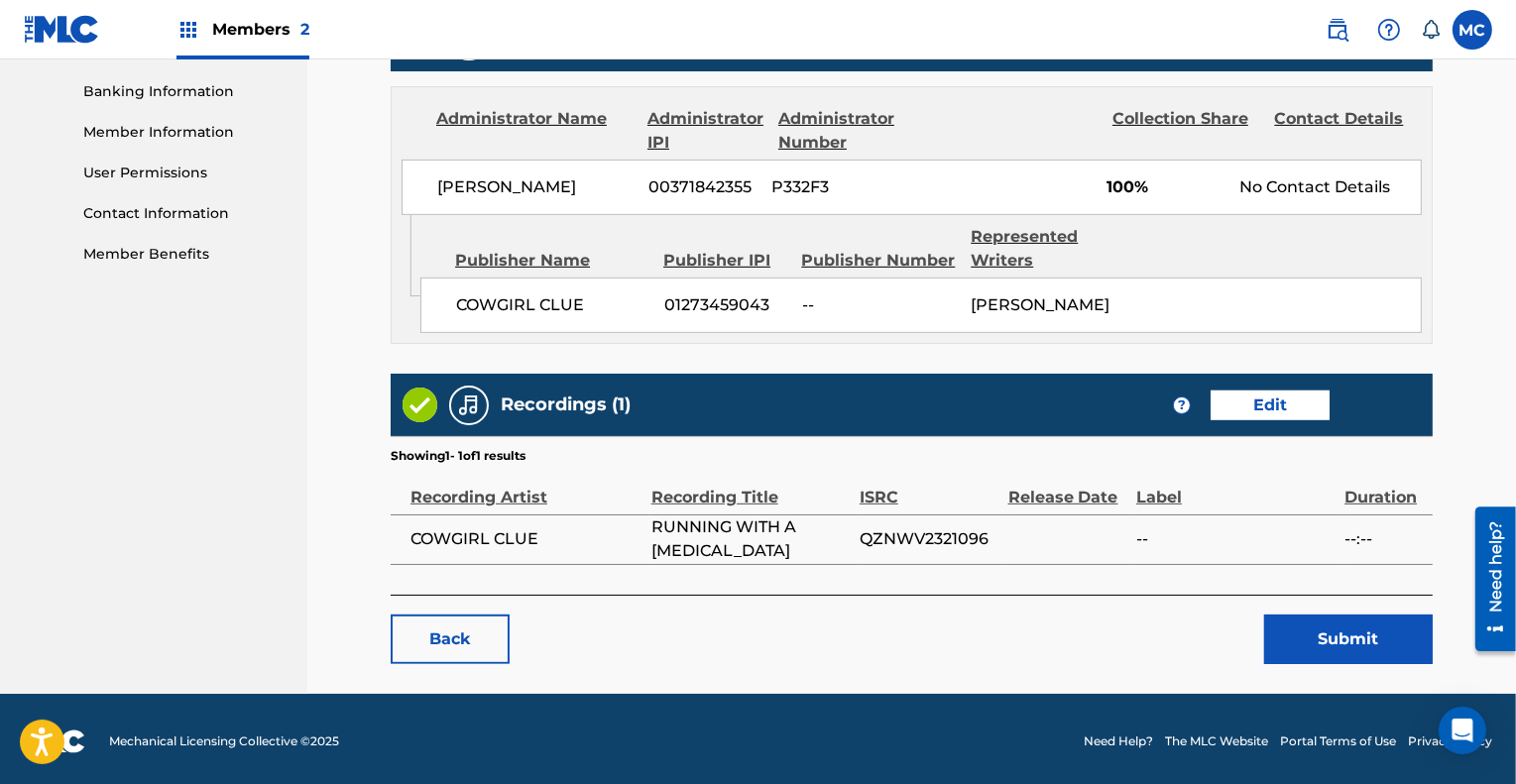scroll, scrollTop: 845, scrollLeft: 0, axis: vertical 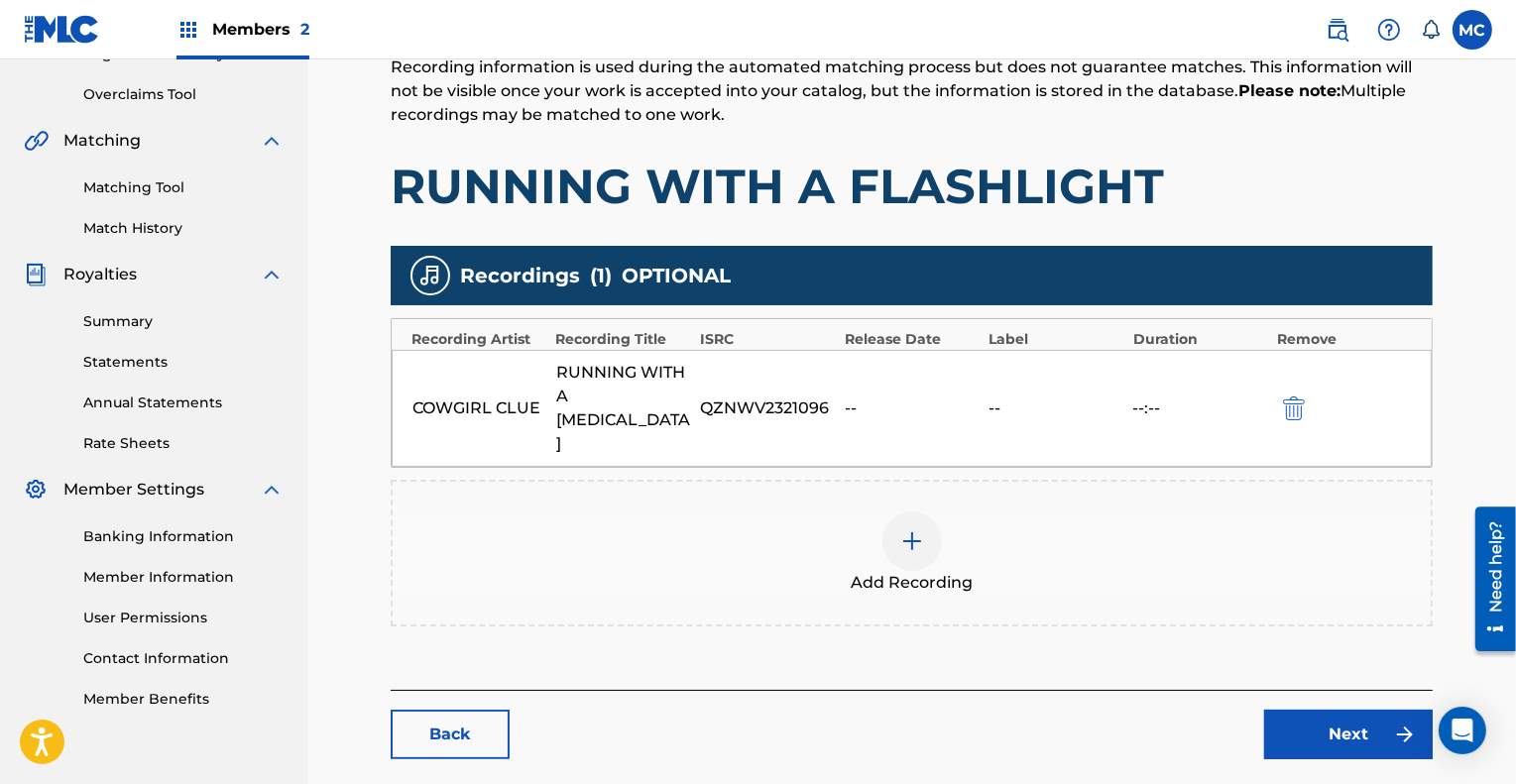 click at bounding box center [912, 541] 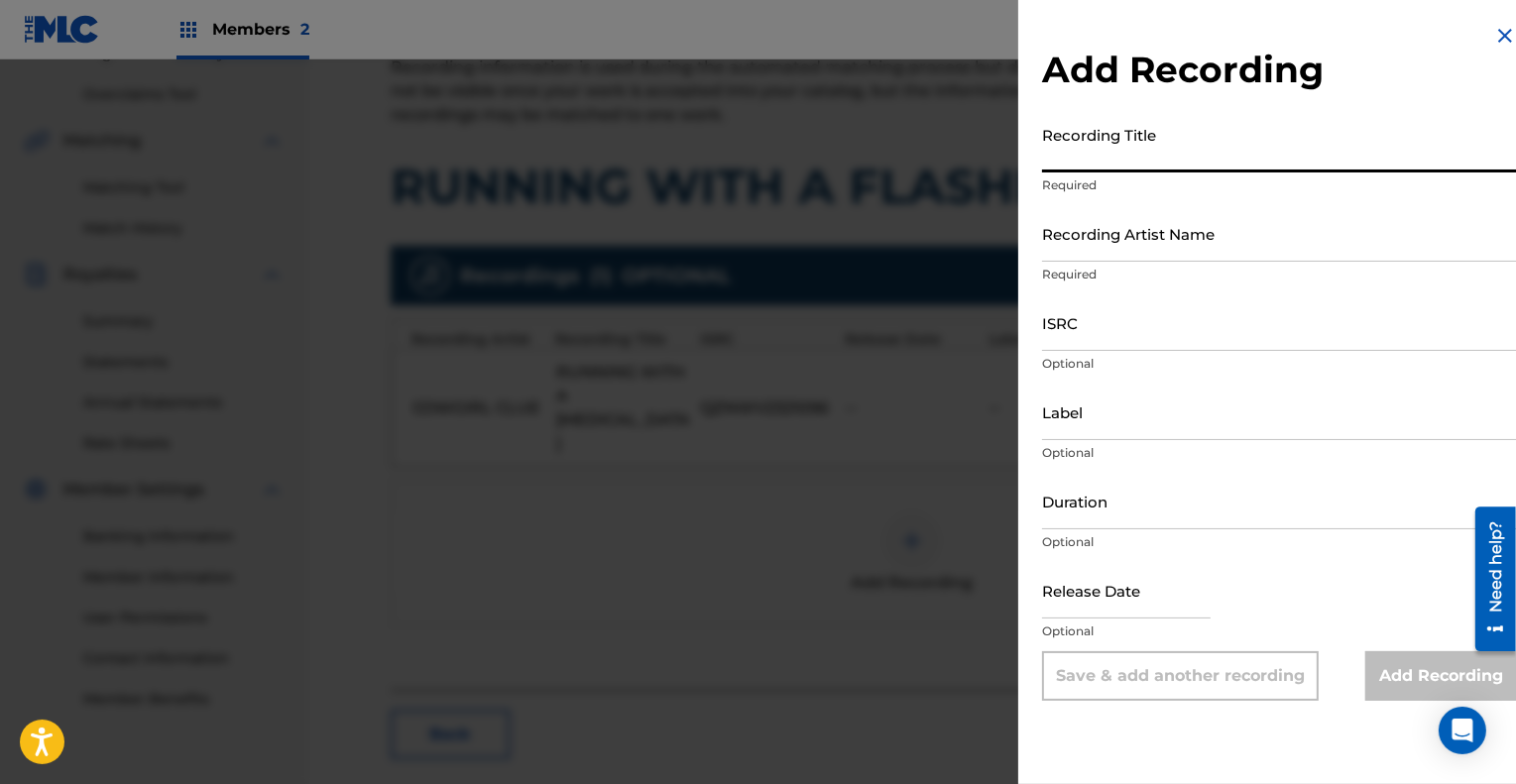 click on "Recording Title" at bounding box center [1279, 144] 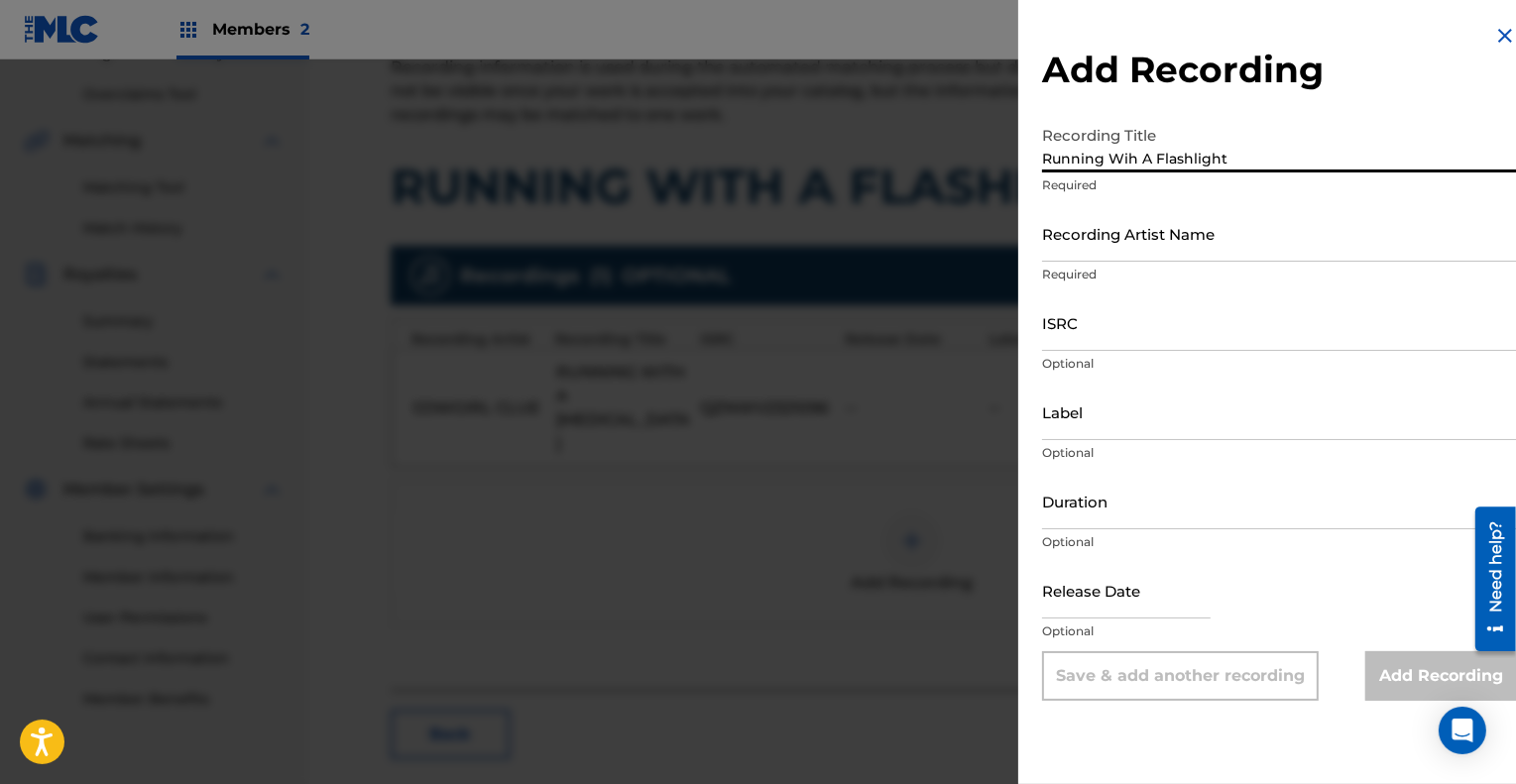 click on "Running Wih A Flashlight" at bounding box center [1279, 144] 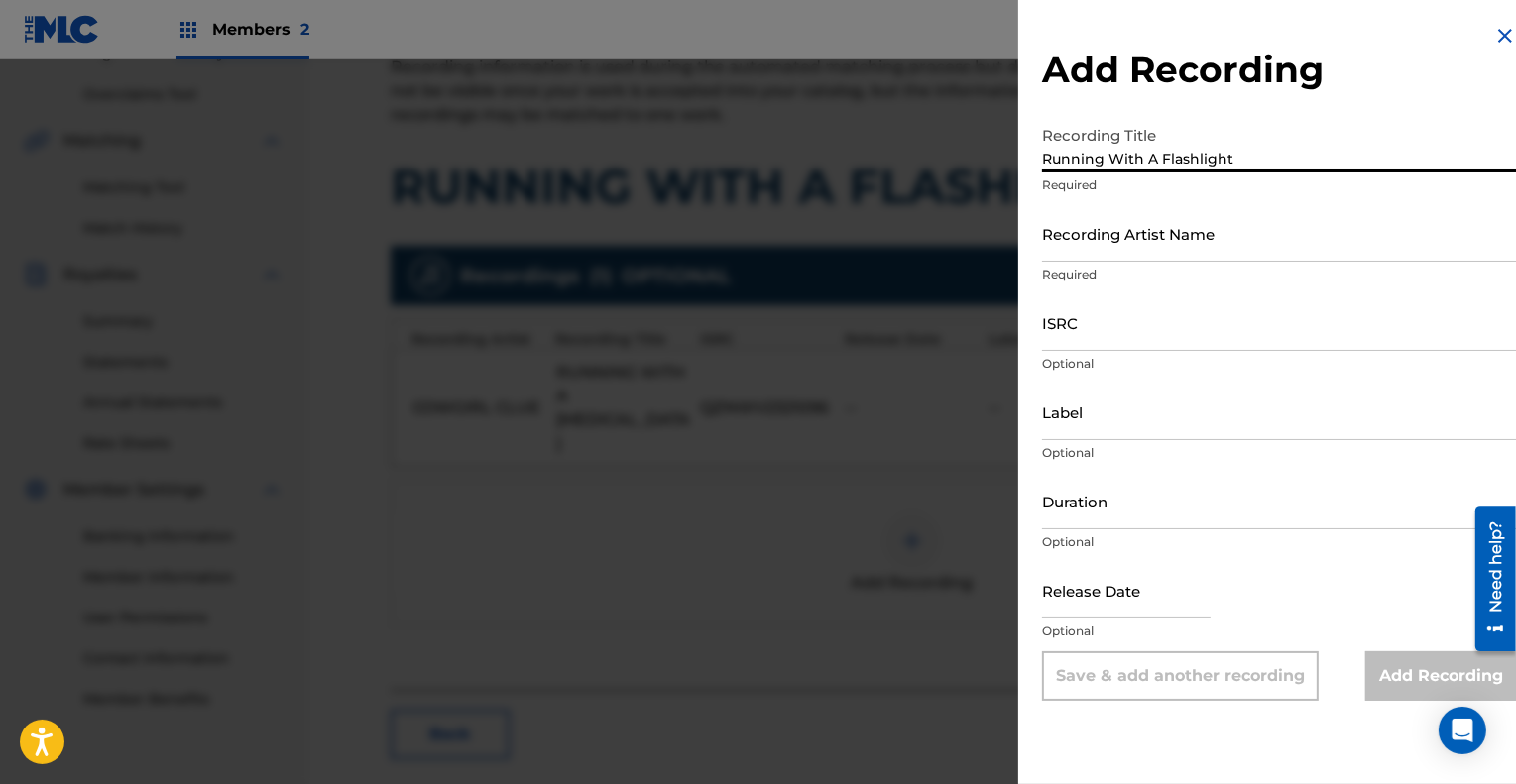 type on "Running With A Flashlight" 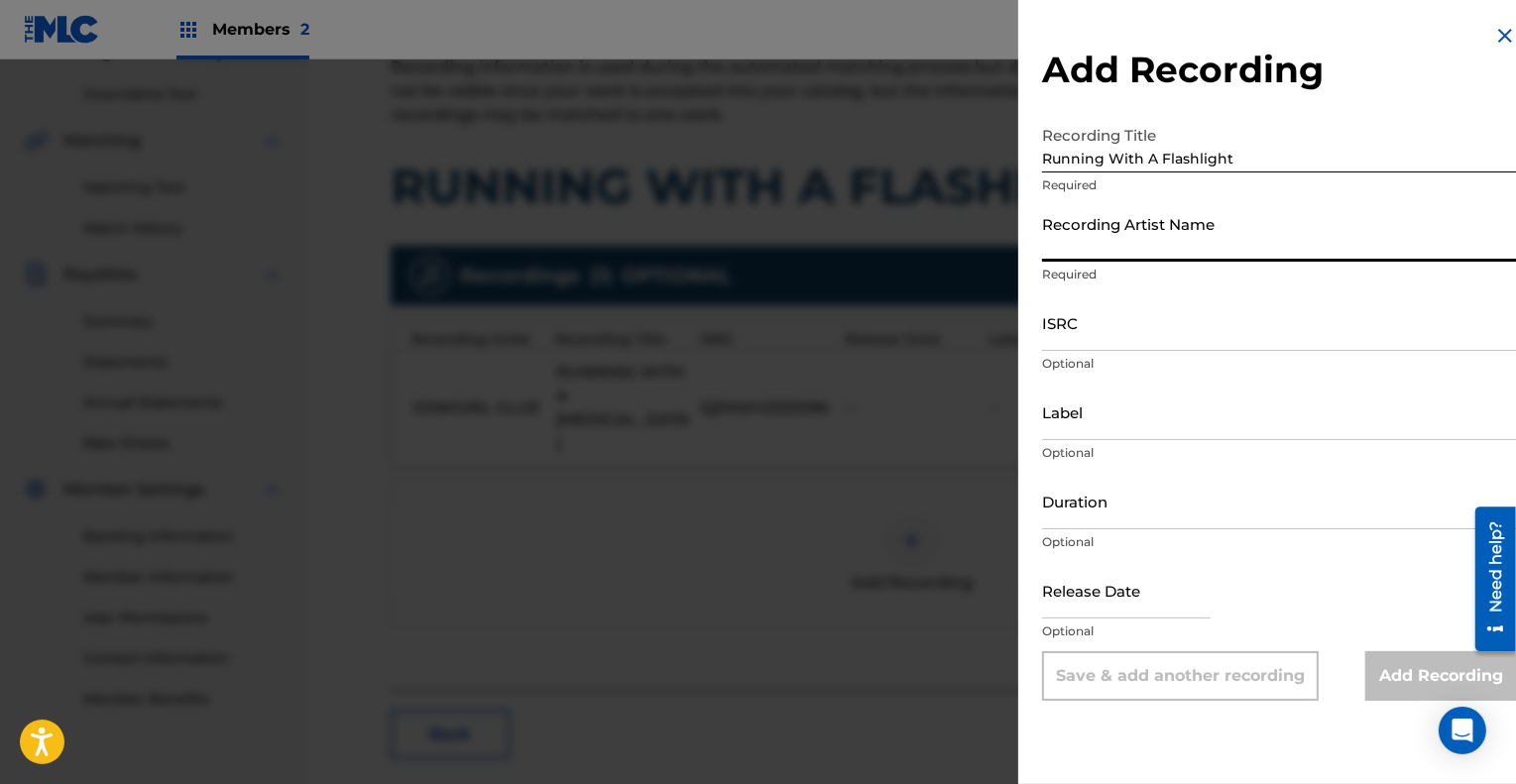 click on "Recording Artist Name" at bounding box center (1279, 233) 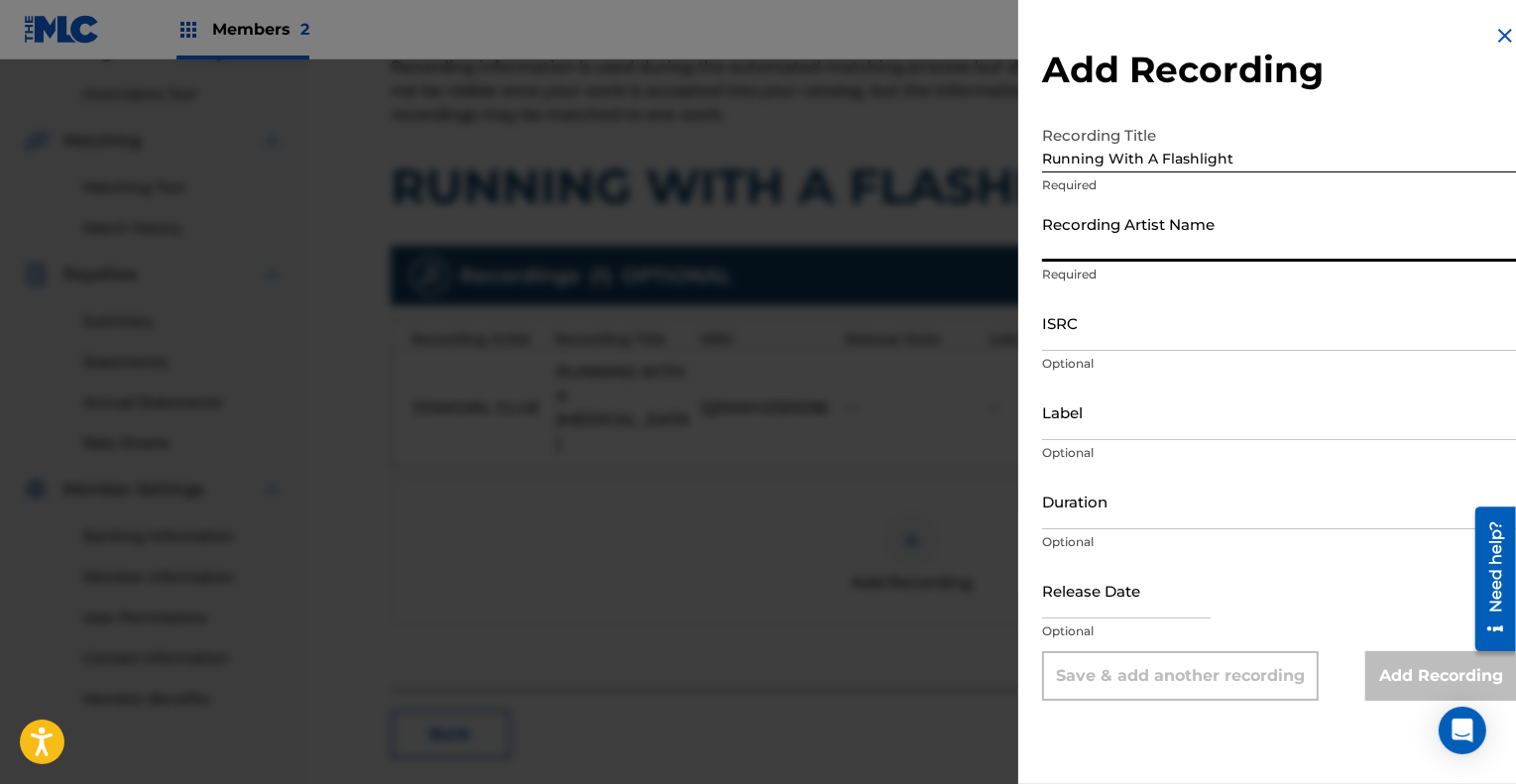 type on "Cowgirl Clue" 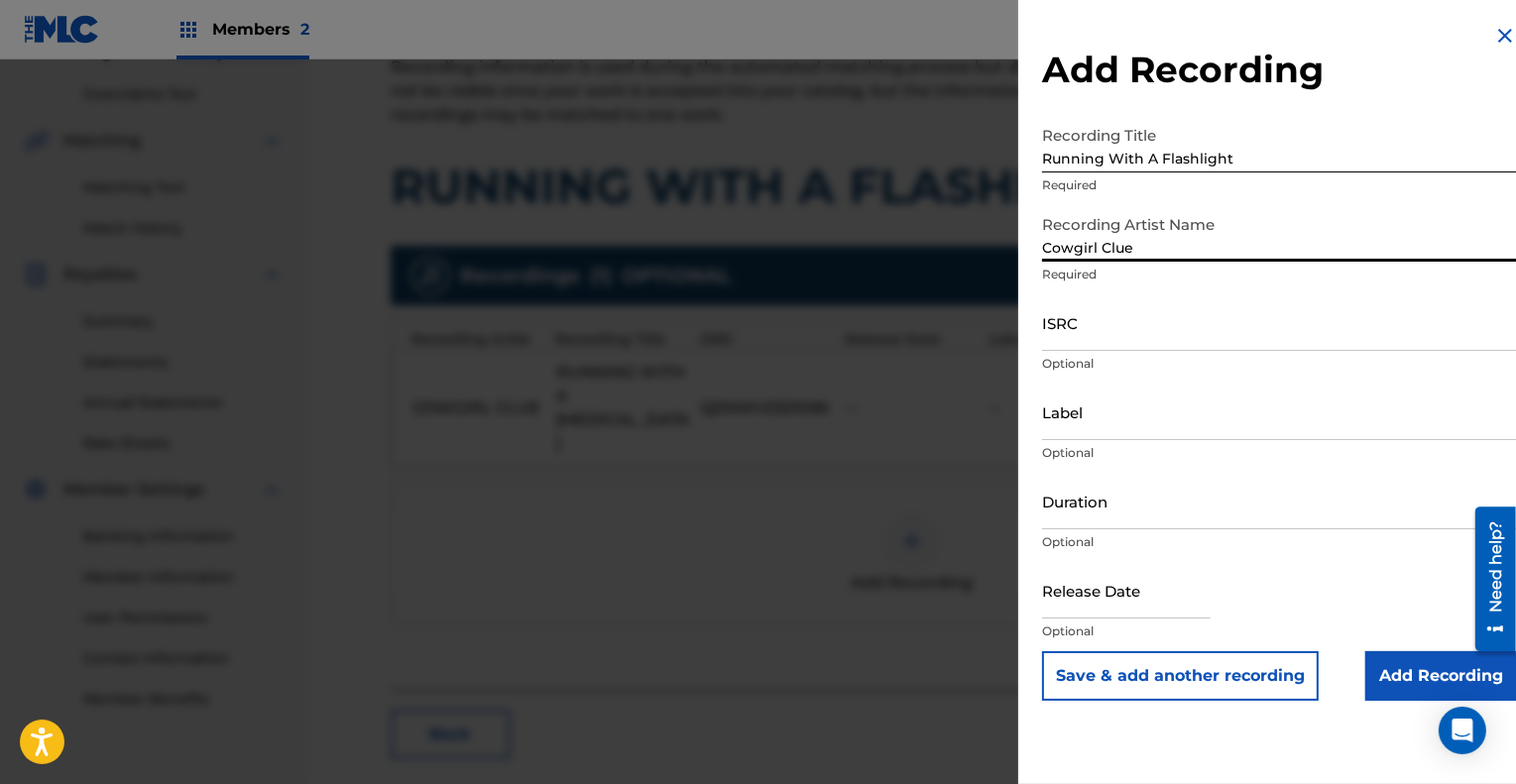 click on "ISRC" at bounding box center (1279, 322) 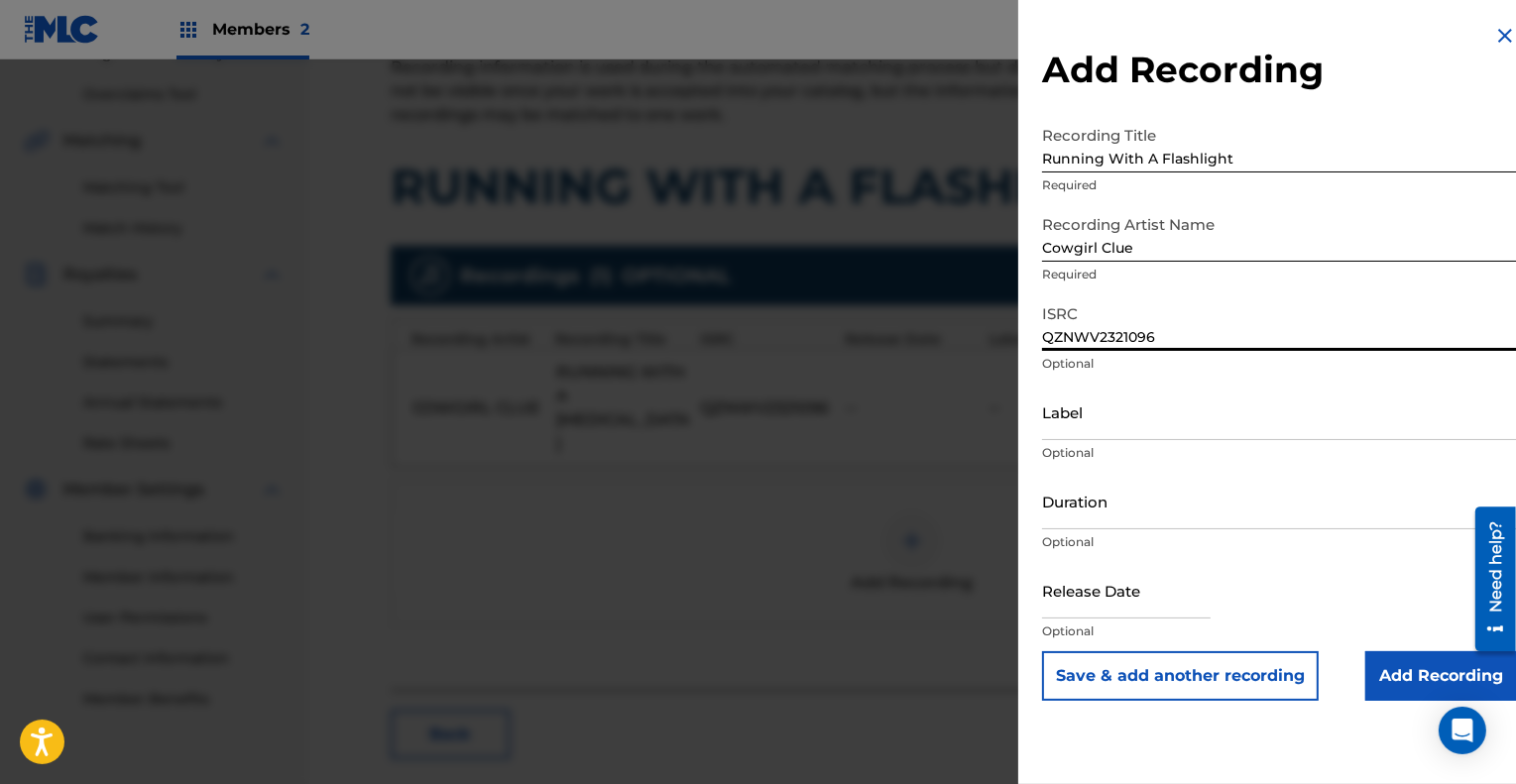 type on "QZNWV2321096" 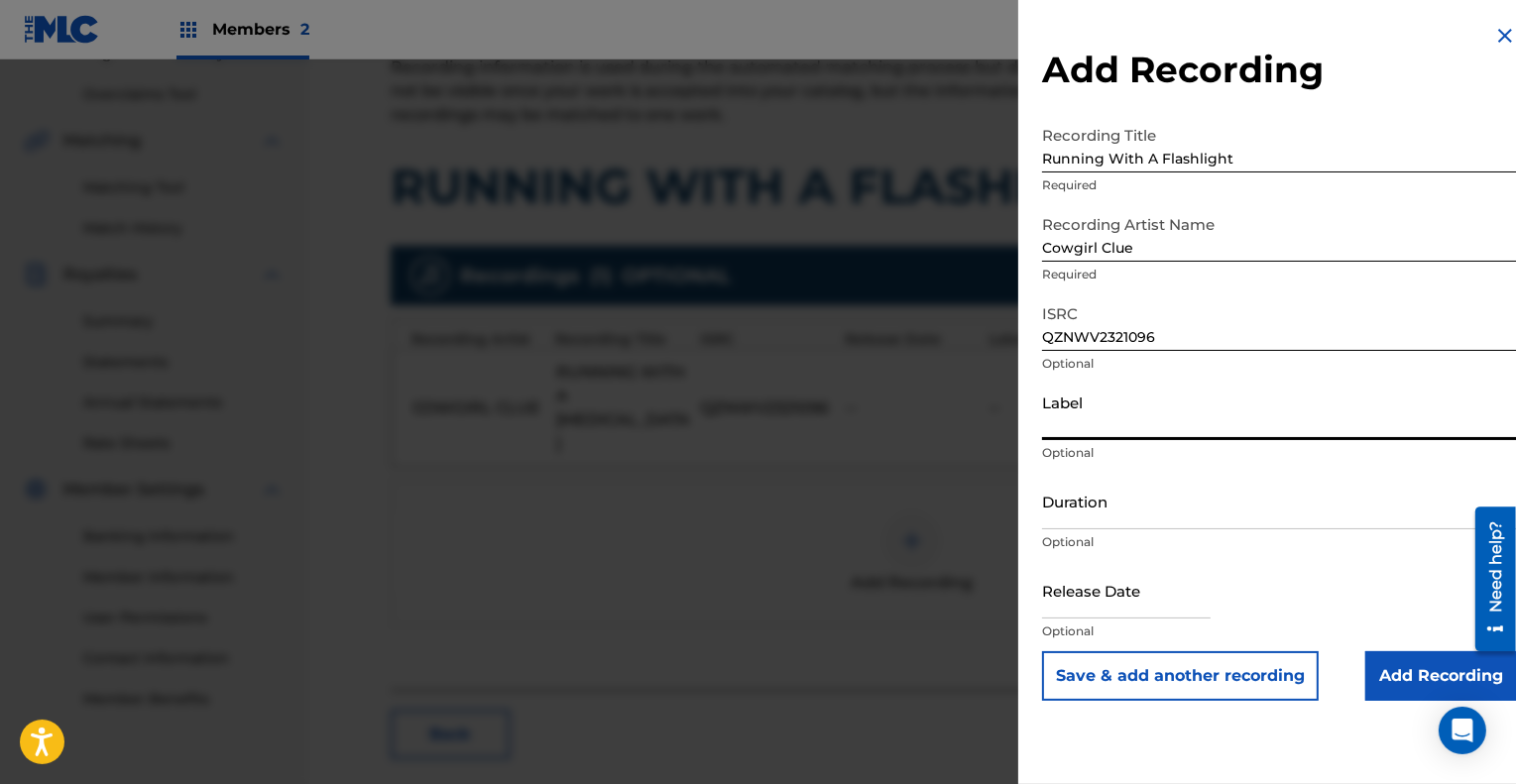 type on "Cowgirl Clue" 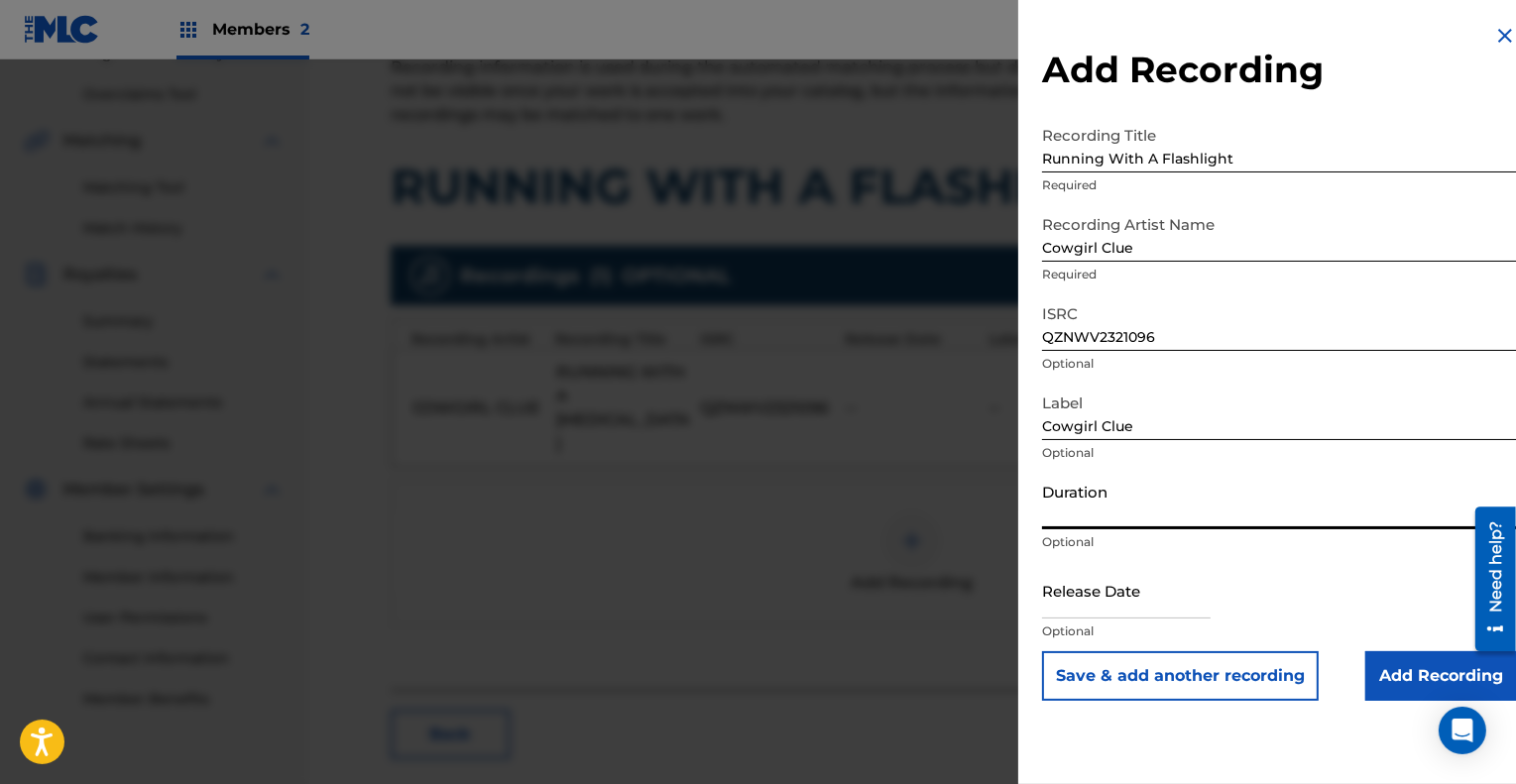click on "Duration" at bounding box center (1279, 501) 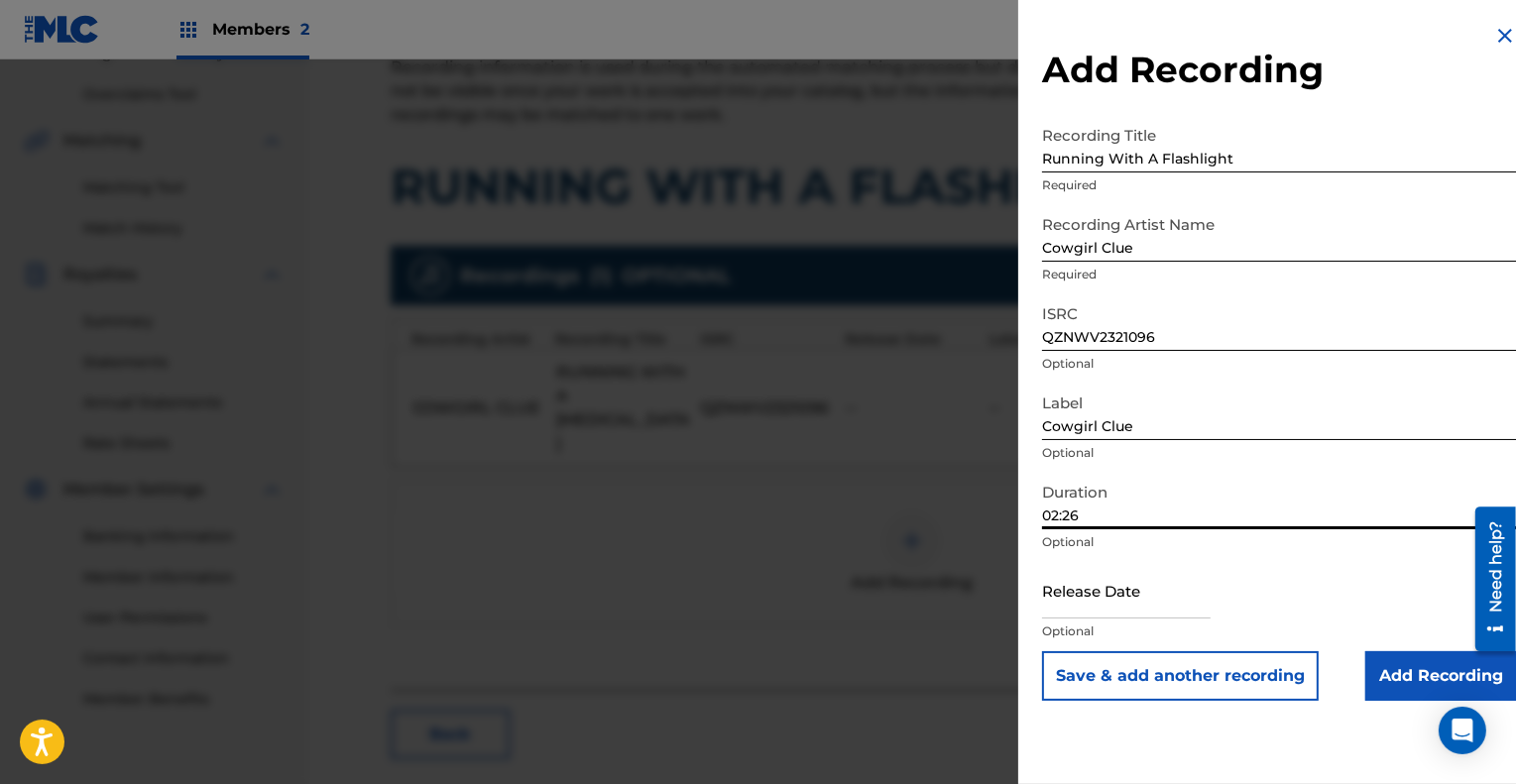 type on "02:26" 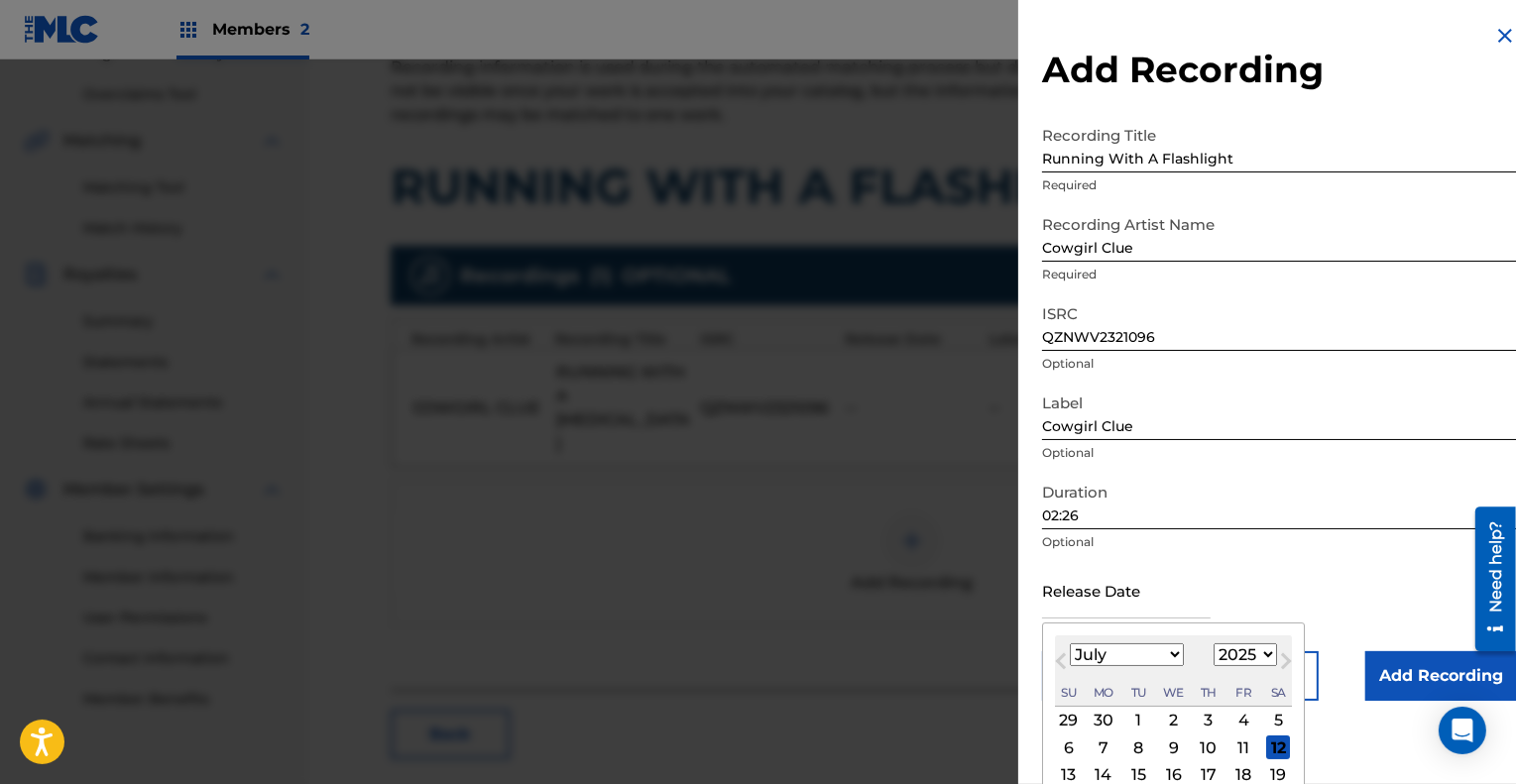click at bounding box center (1126, 590) 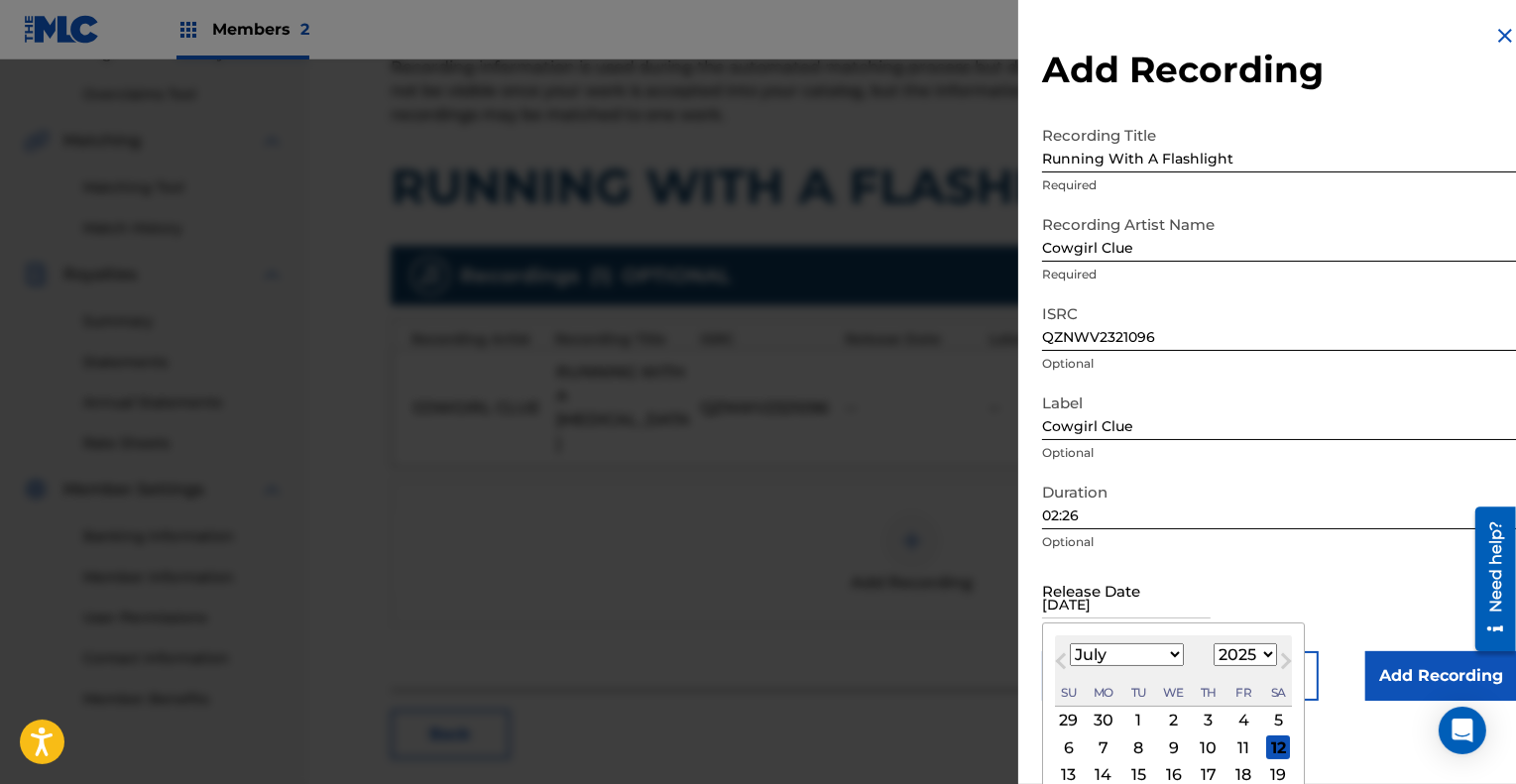 select on "7" 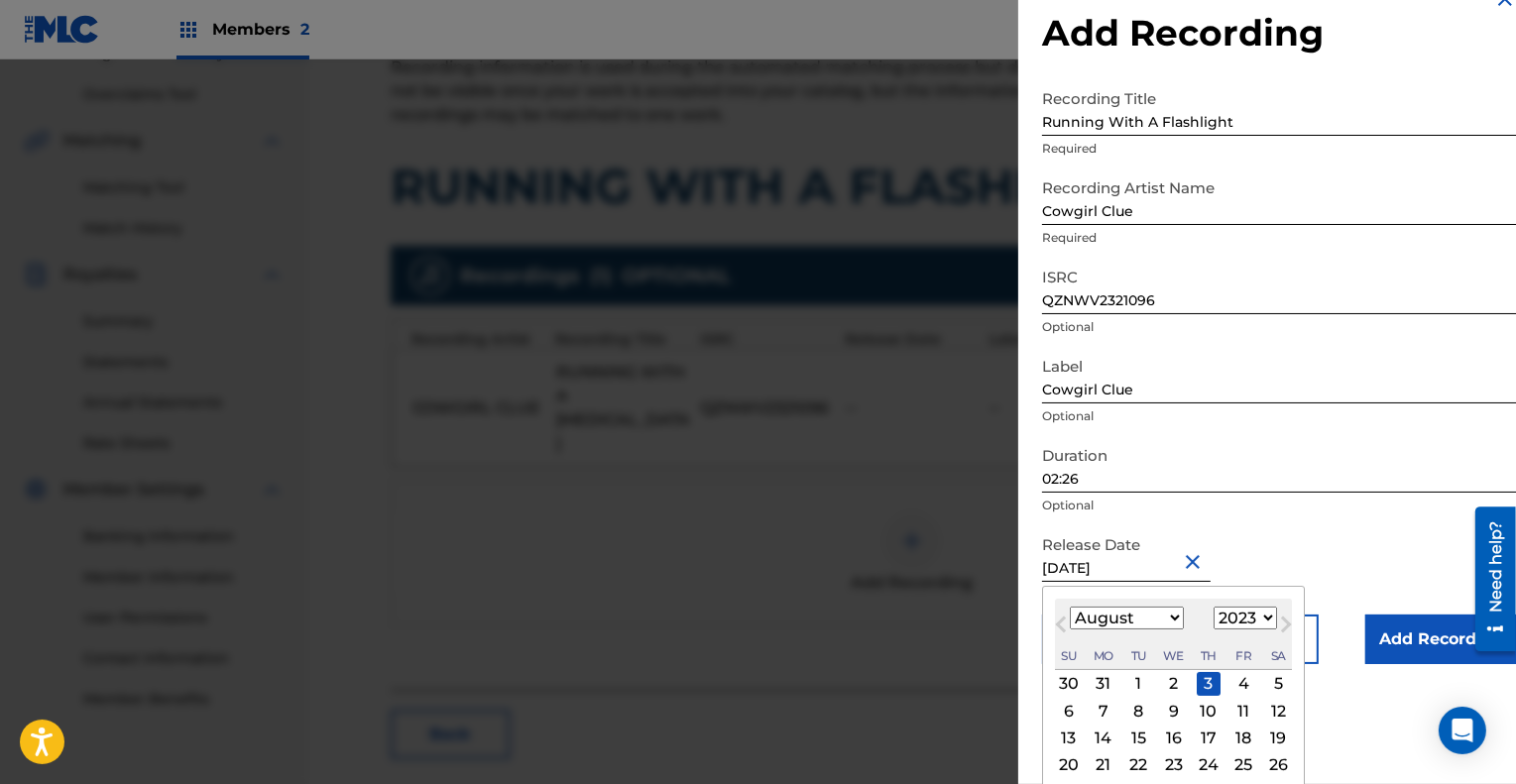 scroll, scrollTop: 97, scrollLeft: 0, axis: vertical 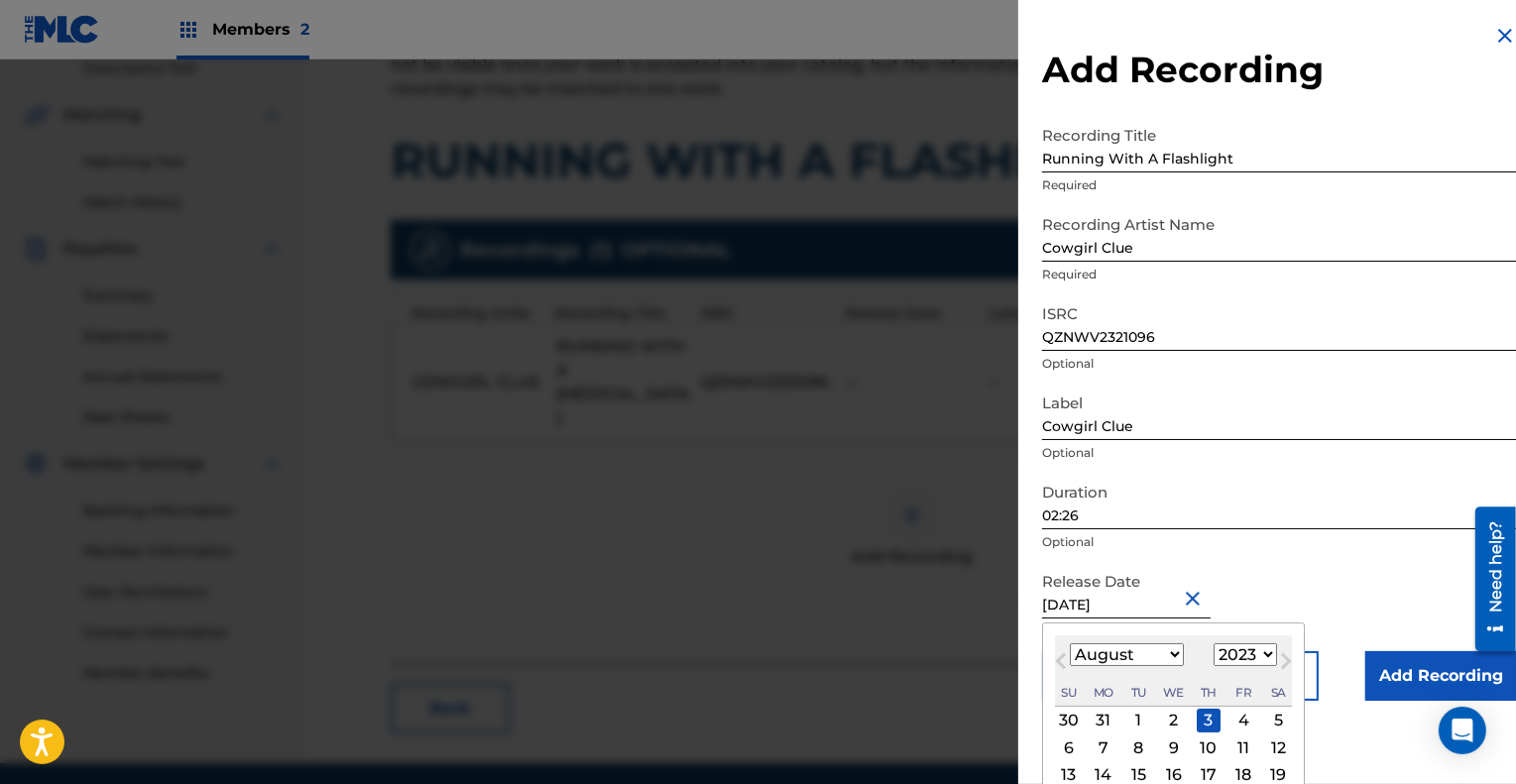 click on "Recording Title Running With A Flashlight Required Recording Artist Name Cowgirl Clue Required ISRC QZNWV2321096 Optional Label Cowgirl Clue Optional Duration 02:26 Optional Release Date August 3 2023 August 2023 Previous Month Next Month August 2023 January February March April May June July August September October November December 1899 1900 1901 1902 1903 1904 1905 1906 1907 1908 1909 1910 1911 1912 1913 1914 1915 1916 1917 1918 1919 1920 1921 1922 1923 1924 1925 1926 1927 1928 1929 1930 1931 1932 1933 1934 1935 1936 1937 1938 1939 1940 1941 1942 1943 1944 1945 1946 1947 1948 1949 1950 1951 1952 1953 1954 1955 1956 1957 1958 1959 1960 1961 1962 1963 1964 1965 1966 1967 1968 1969 1970 1971 1972 1973 1974 1975 1976 1977 1978 1979 1980 1981 1982 1983 1984 1985 1986 1987 1988 1989 1990 1991 1992 1993 1994 1995 1996 1997 1998 1999 2000 2001 2002 2003 2004 2005 2006 2007 2008 2009 2010 2011 2012 2013 2014 2015 2016 2017 2018 2019 2020 2021 2022 2023 2024 2025 2026 2027 2028 2029 2030 2031 2032 2033 2034 2035 Su" at bounding box center (1279, 408) 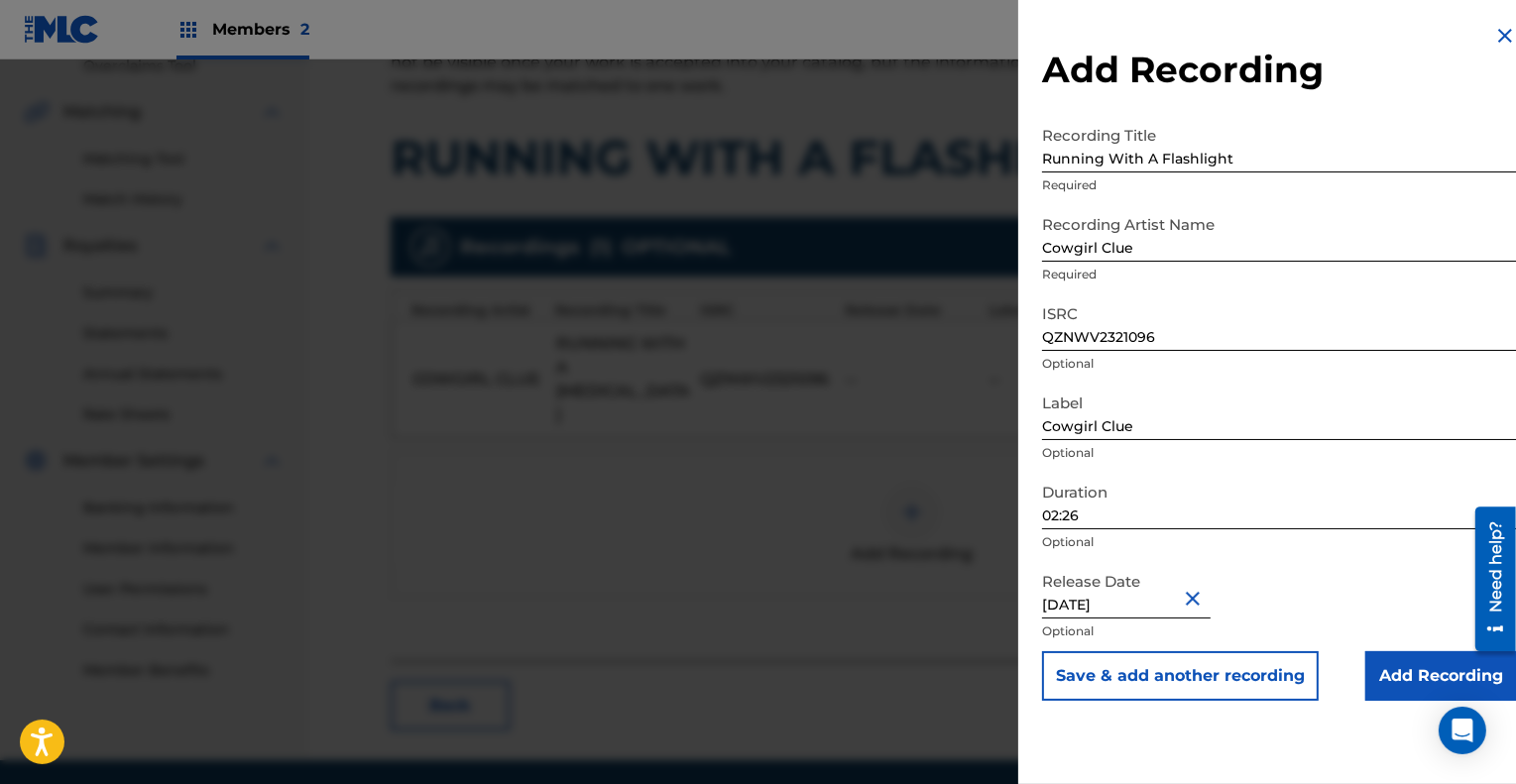 scroll, scrollTop: 430, scrollLeft: 0, axis: vertical 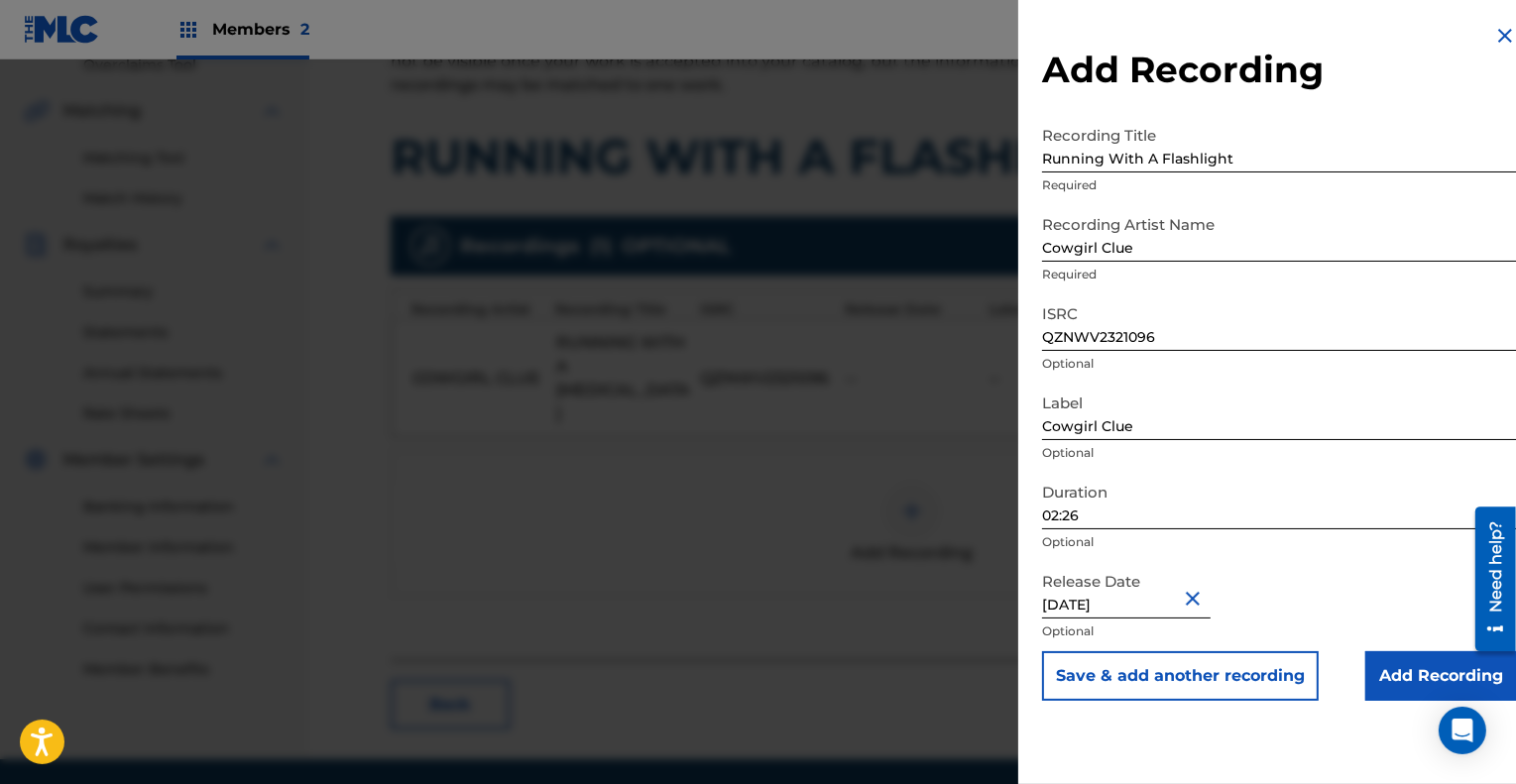 click on "Save & add another recording" at bounding box center (1180, 676) 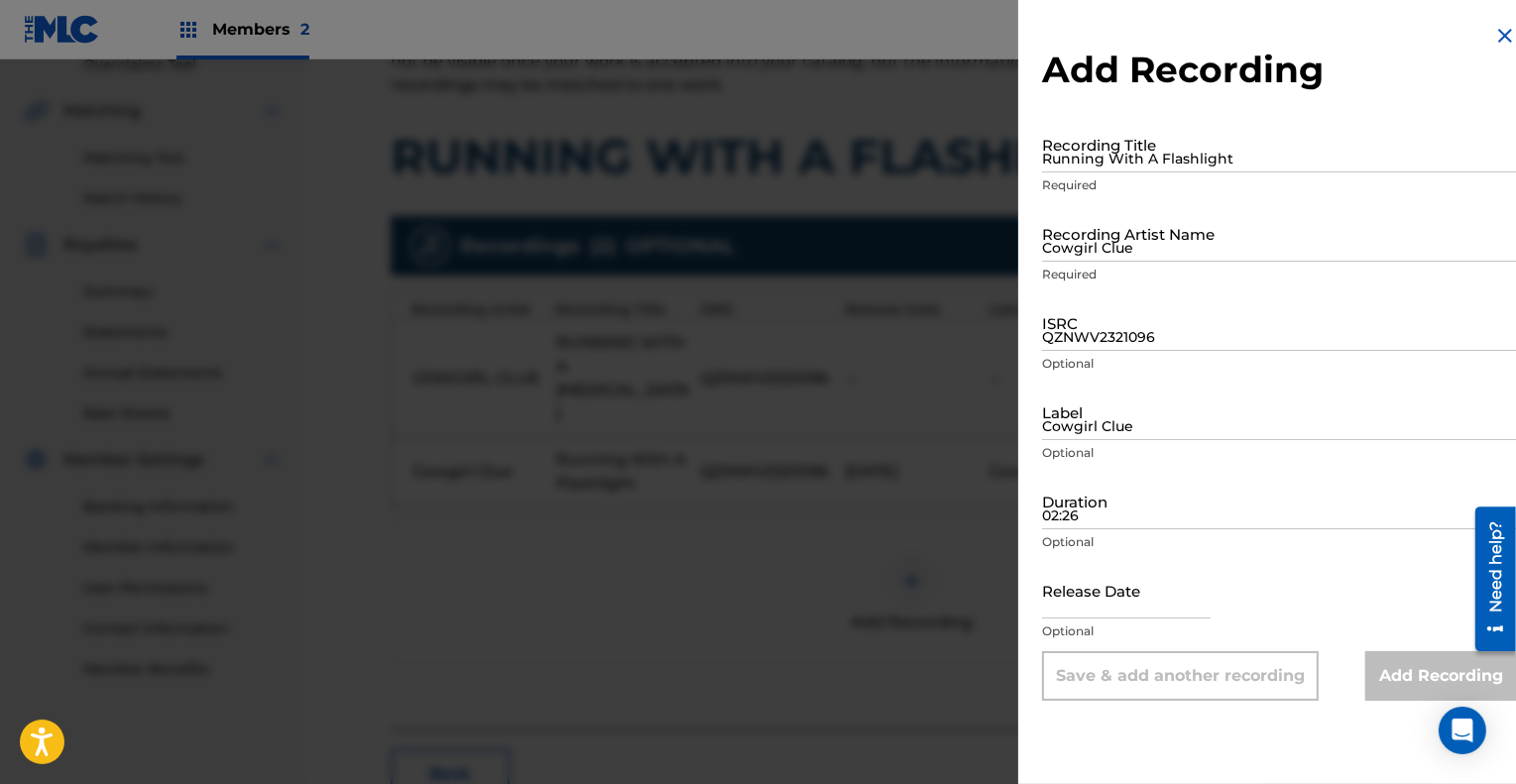 click at bounding box center (1505, 36) 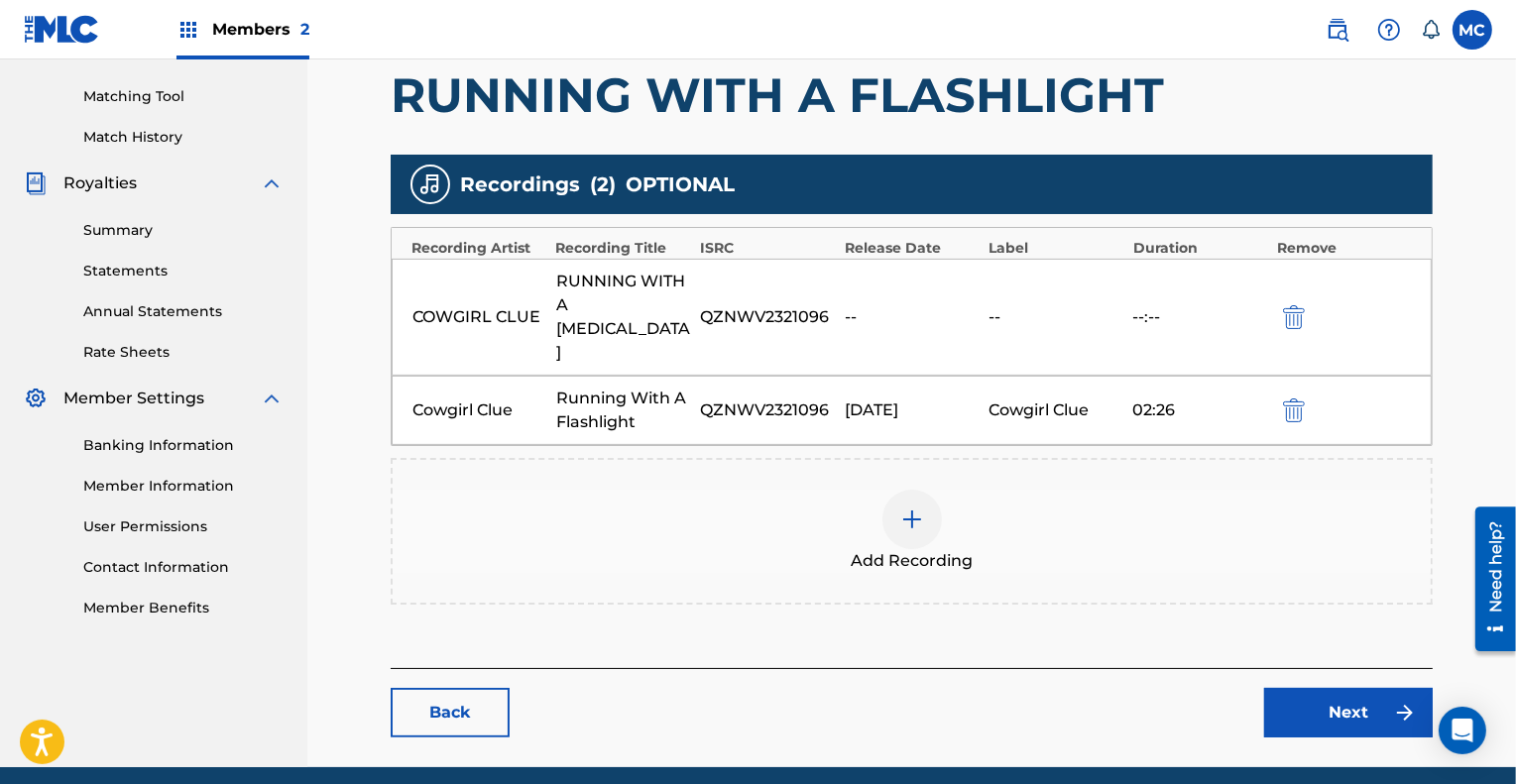 scroll, scrollTop: 520, scrollLeft: 0, axis: vertical 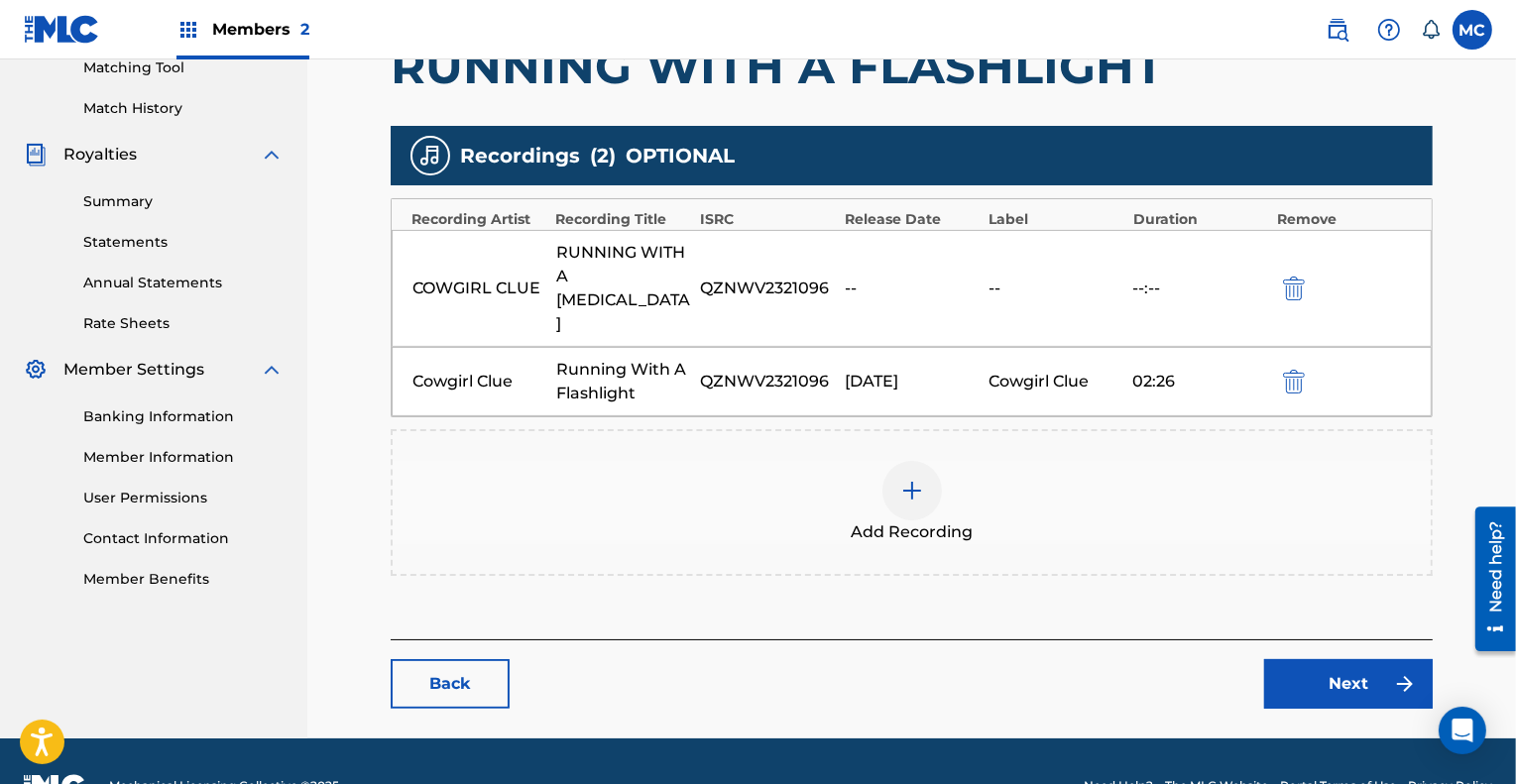 click on "Next" at bounding box center (1348, 684) 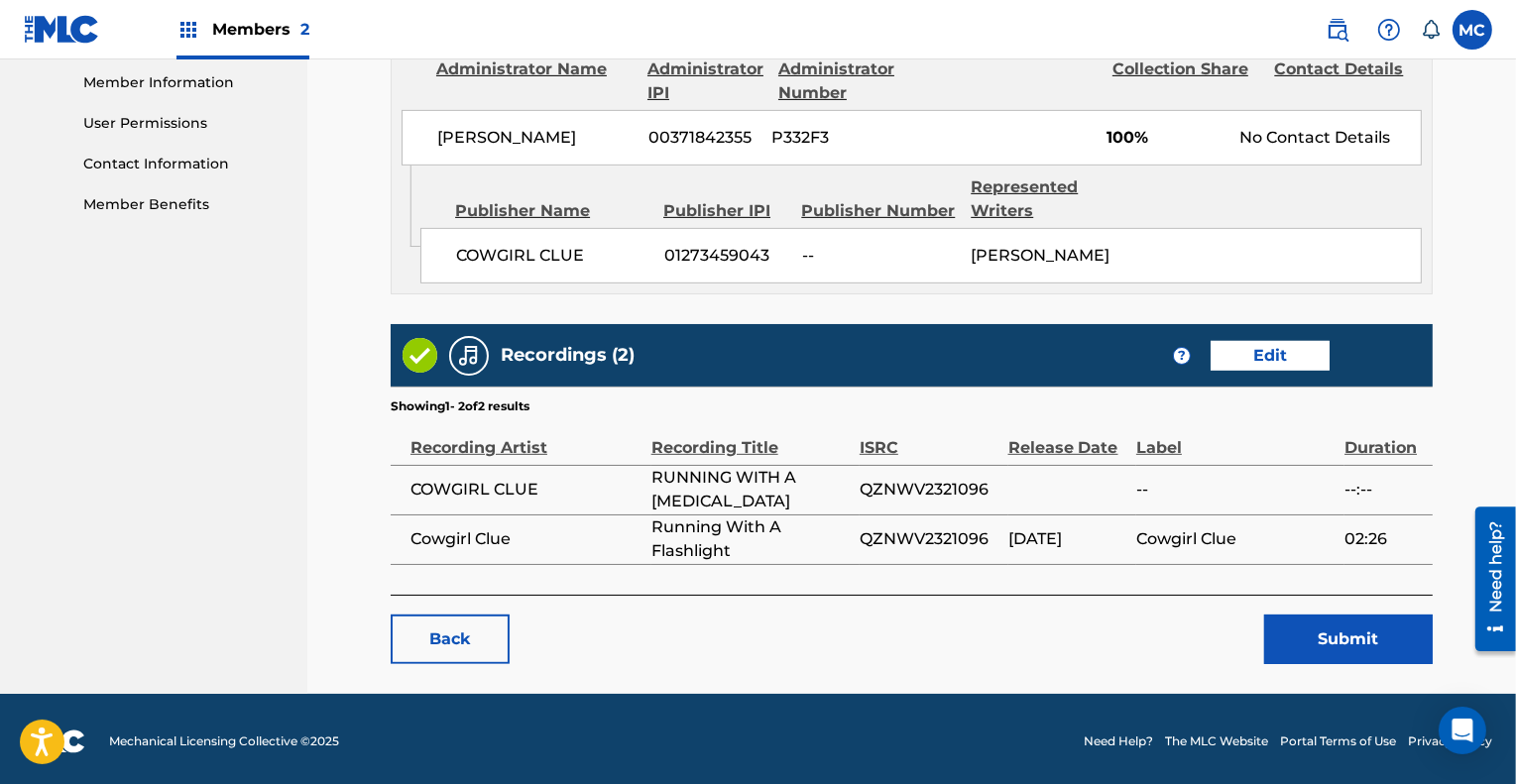 scroll, scrollTop: 895, scrollLeft: 0, axis: vertical 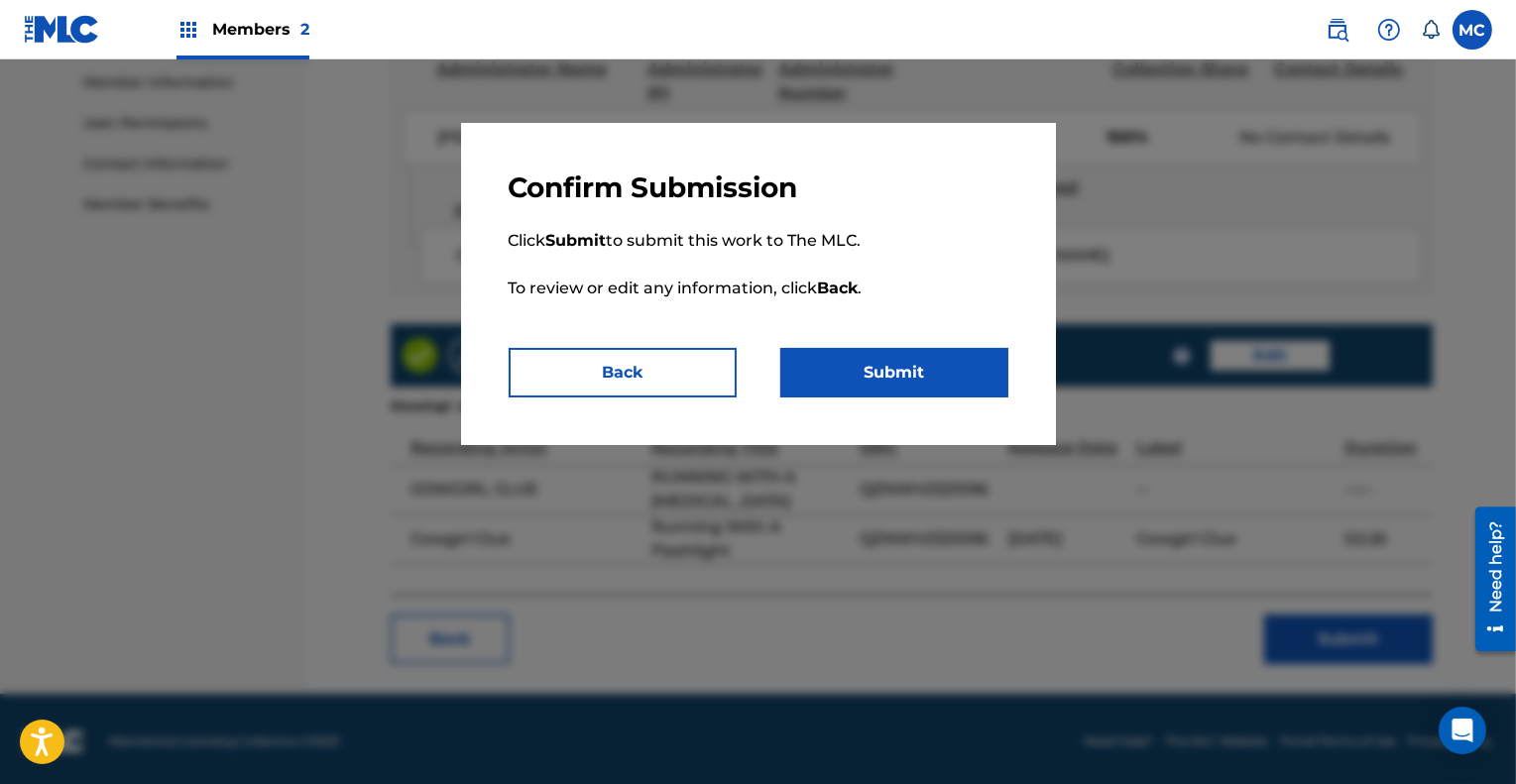click on "Submit" at bounding box center [894, 373] 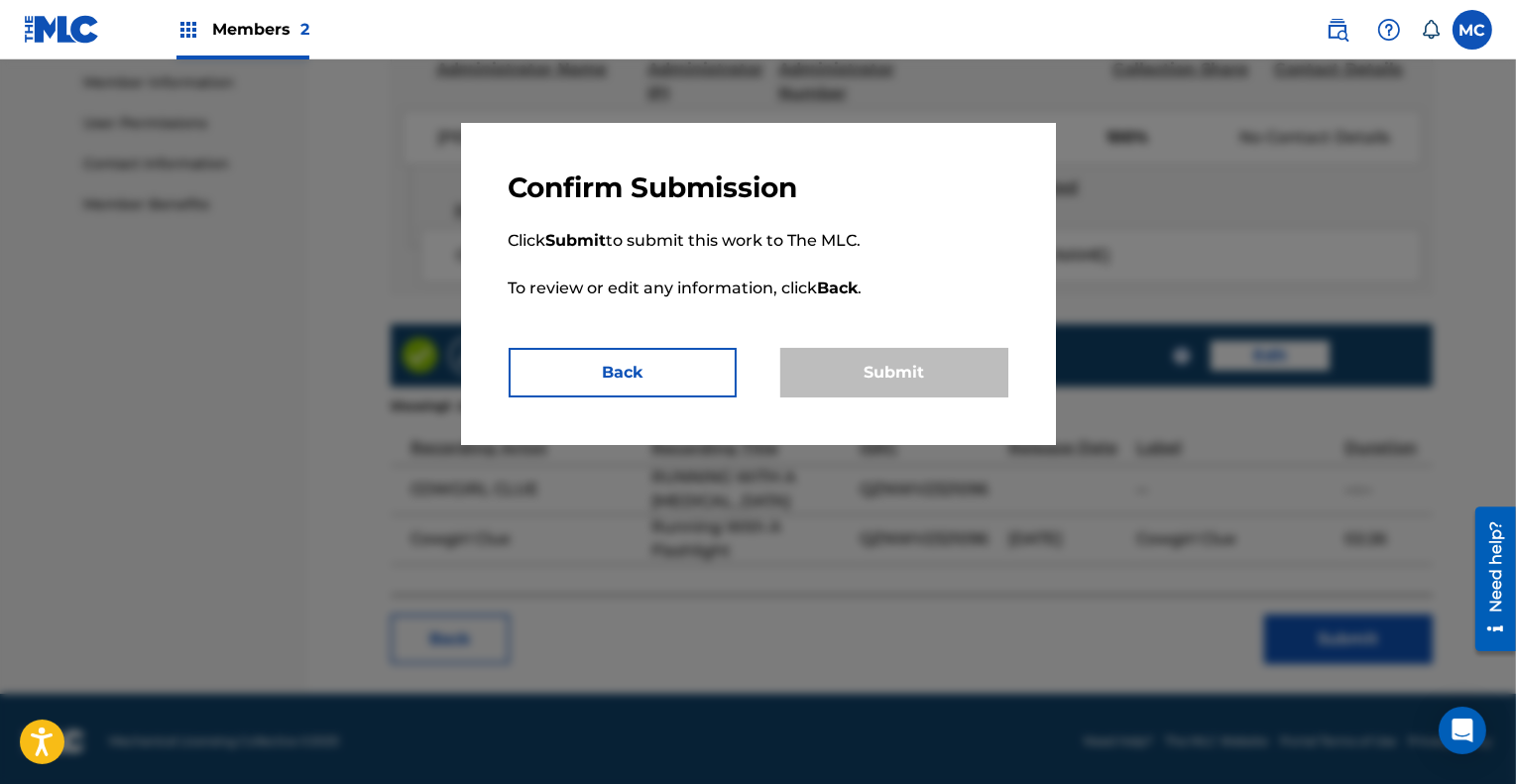 scroll, scrollTop: 0, scrollLeft: 0, axis: both 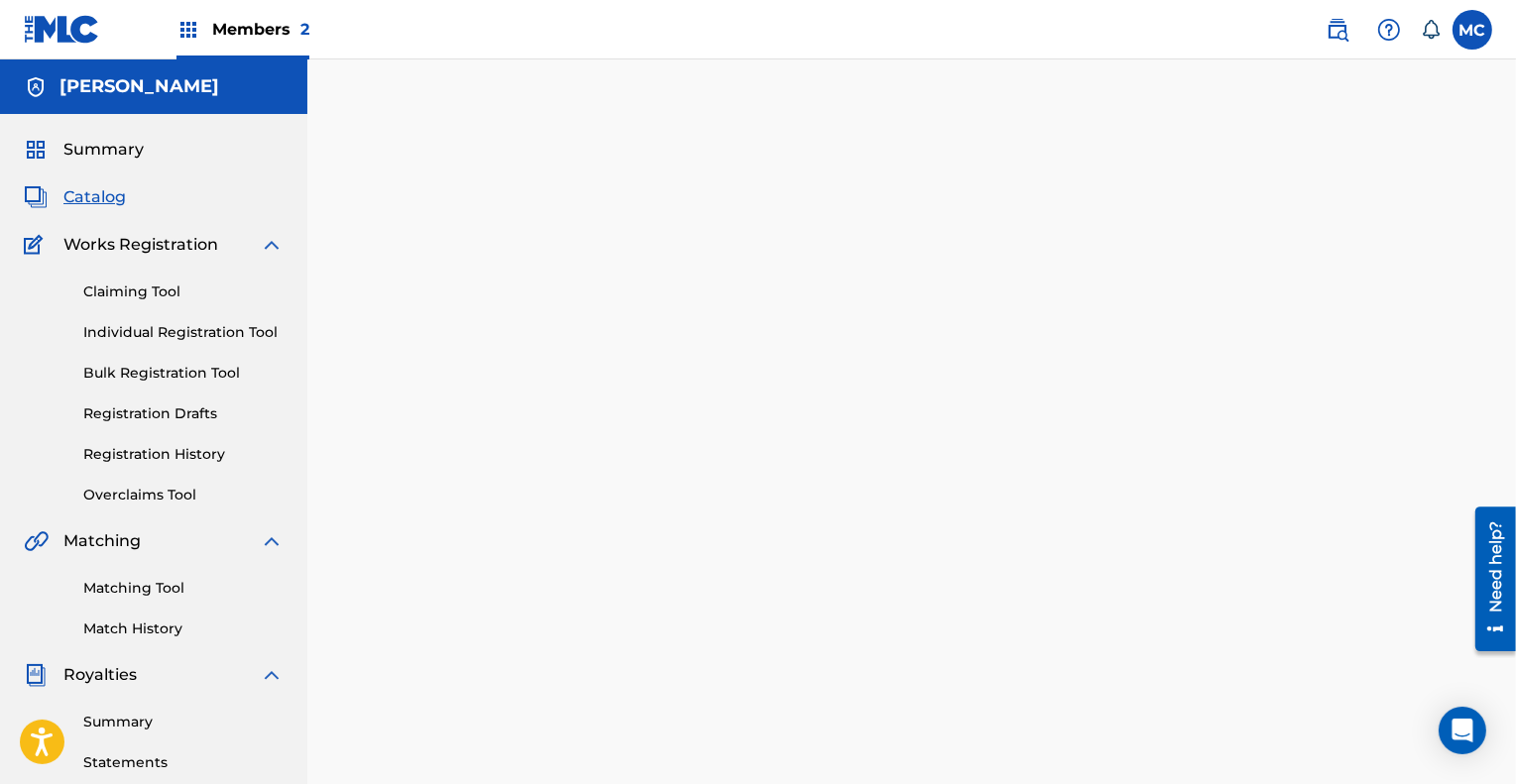 click on "Catalog" at bounding box center (94, 197) 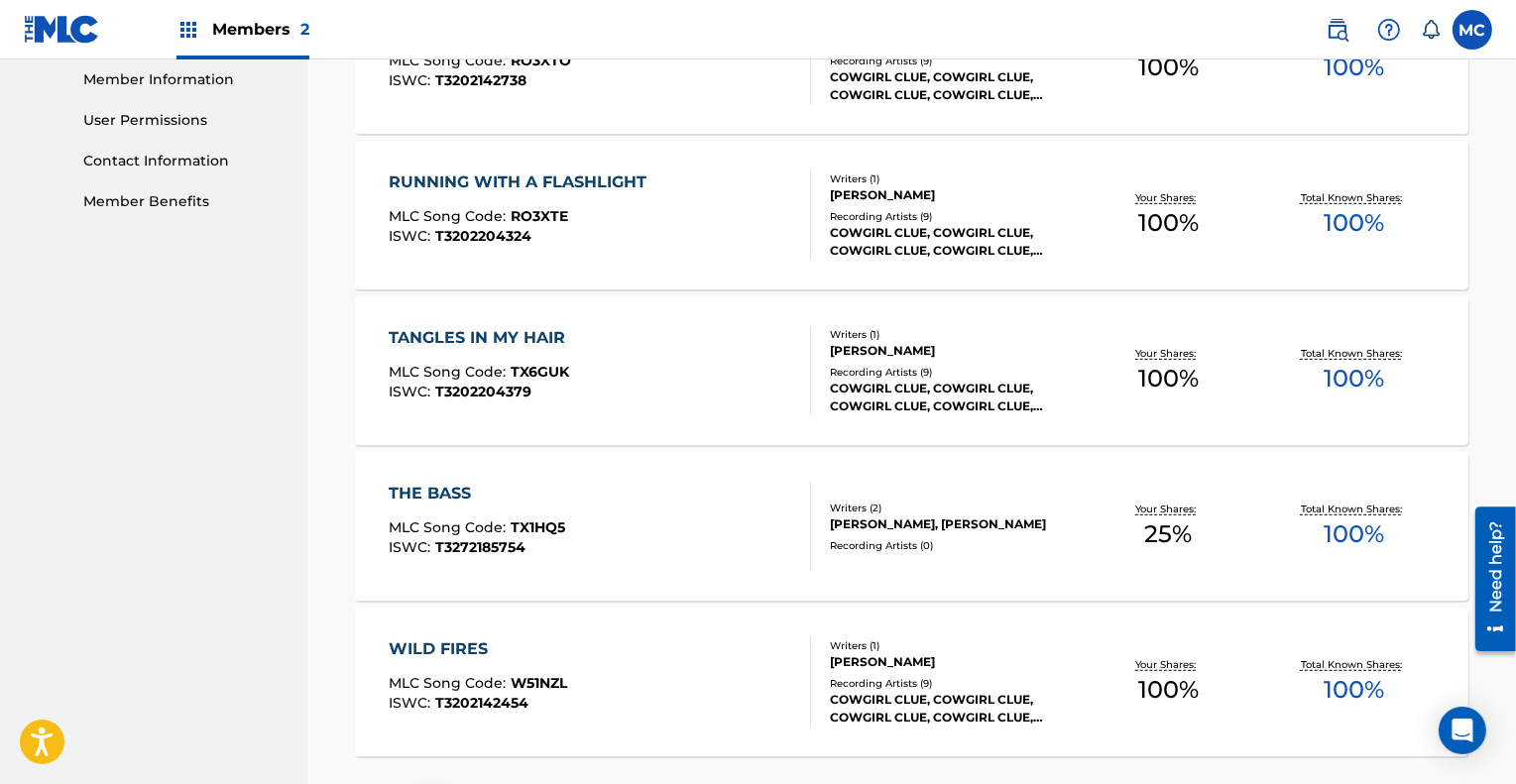 scroll, scrollTop: 1066, scrollLeft: 0, axis: vertical 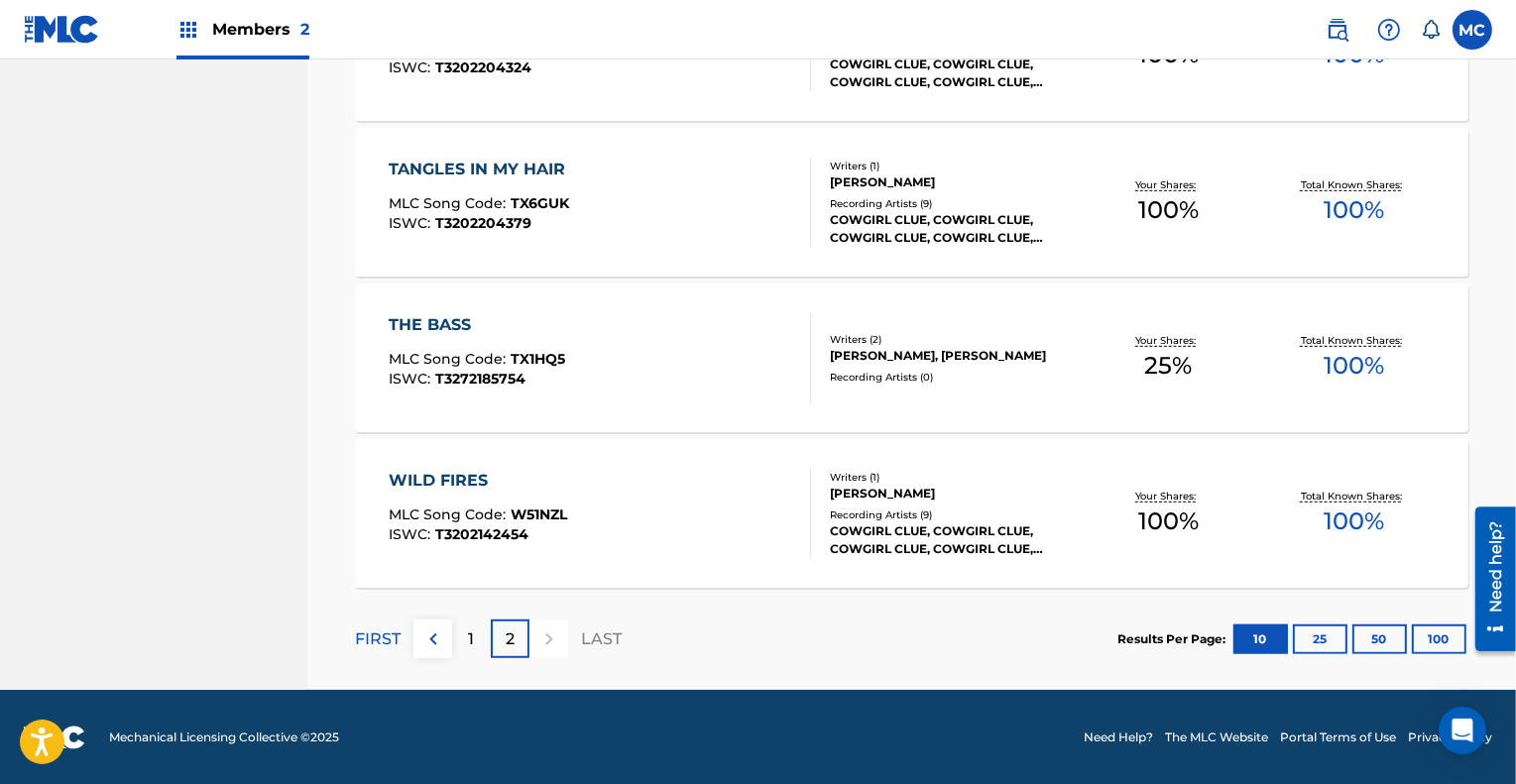 click on "1" at bounding box center (471, 638) 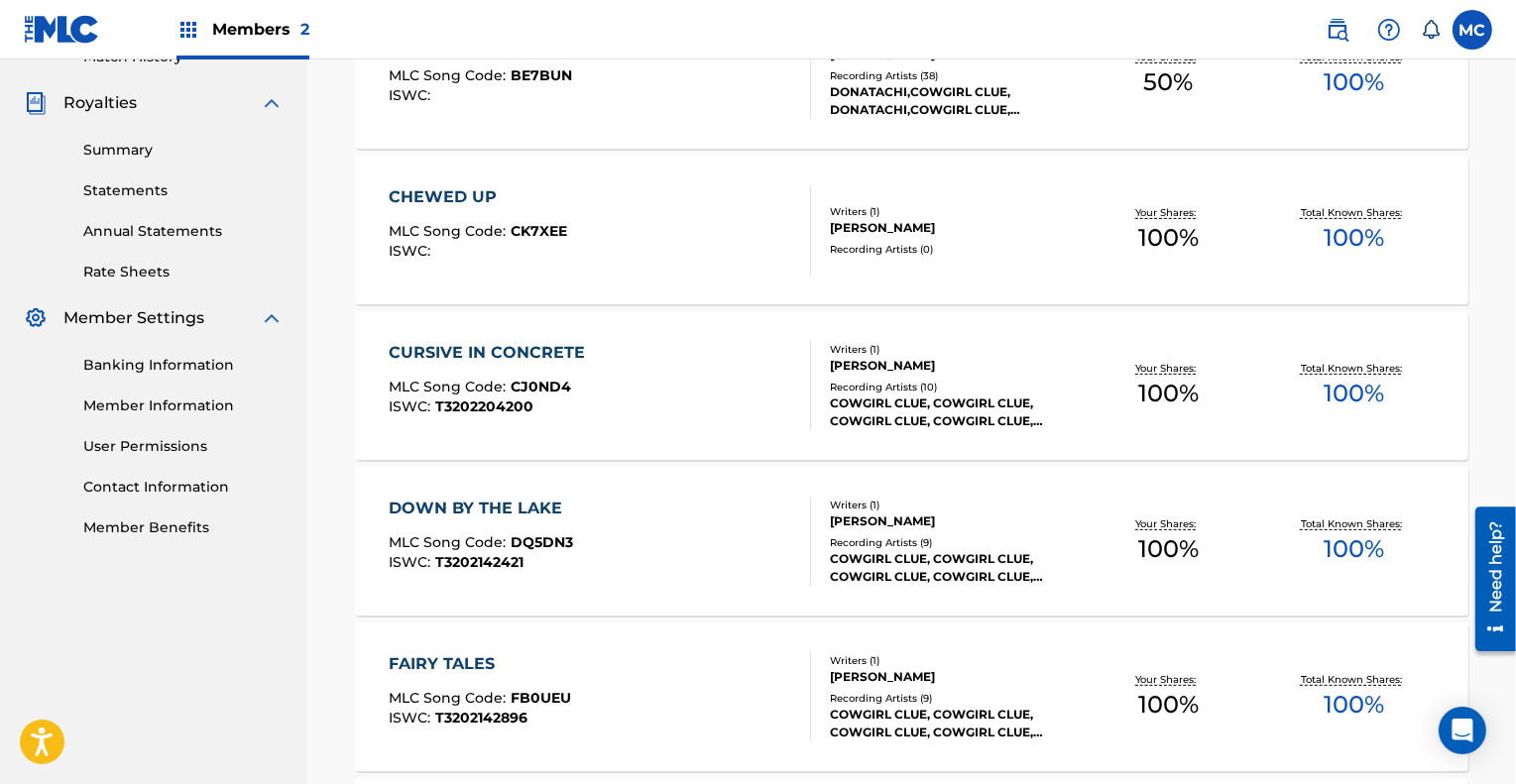 scroll, scrollTop: 571, scrollLeft: 0, axis: vertical 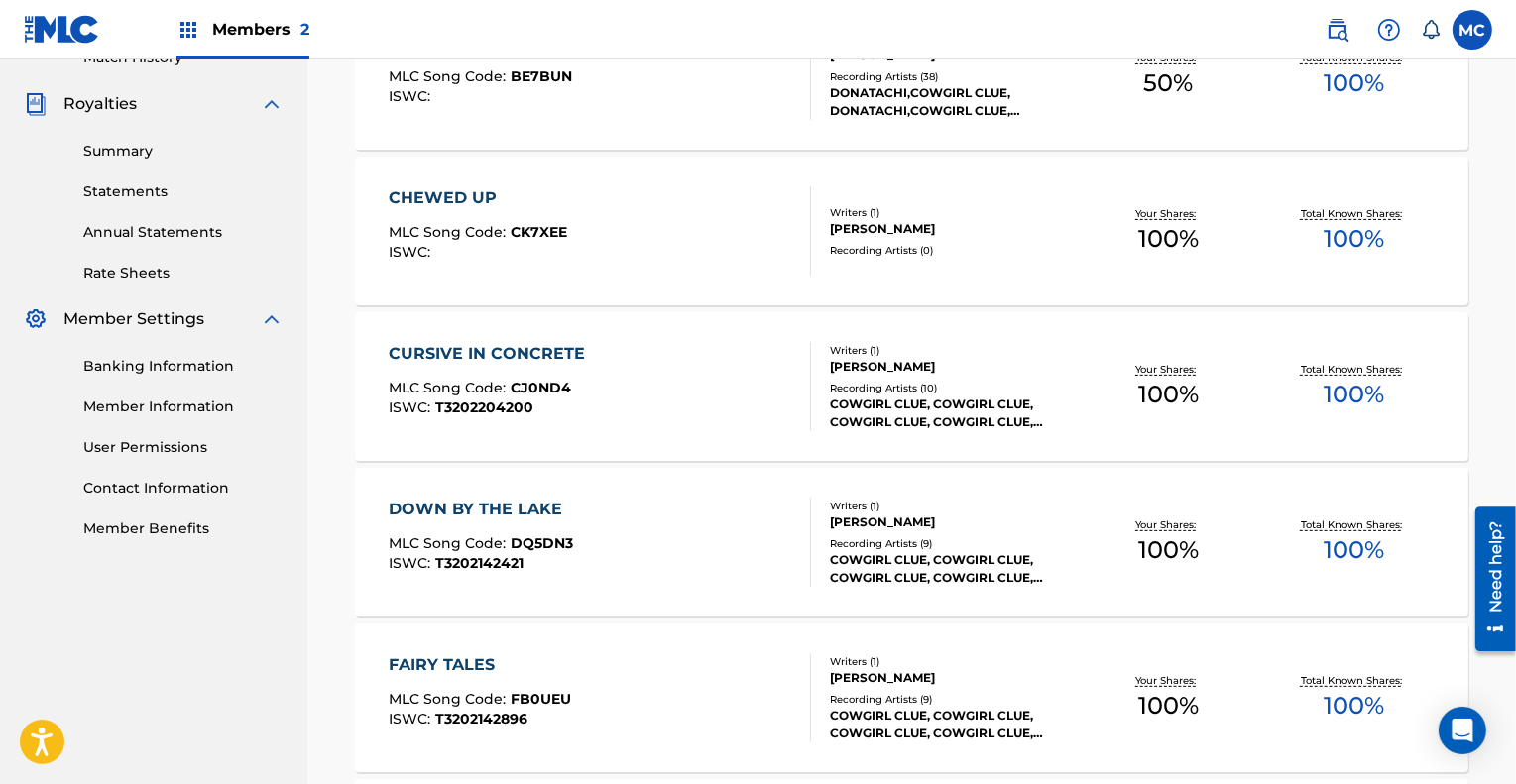 click on "DOWN BY THE LAKE" at bounding box center [481, 509] 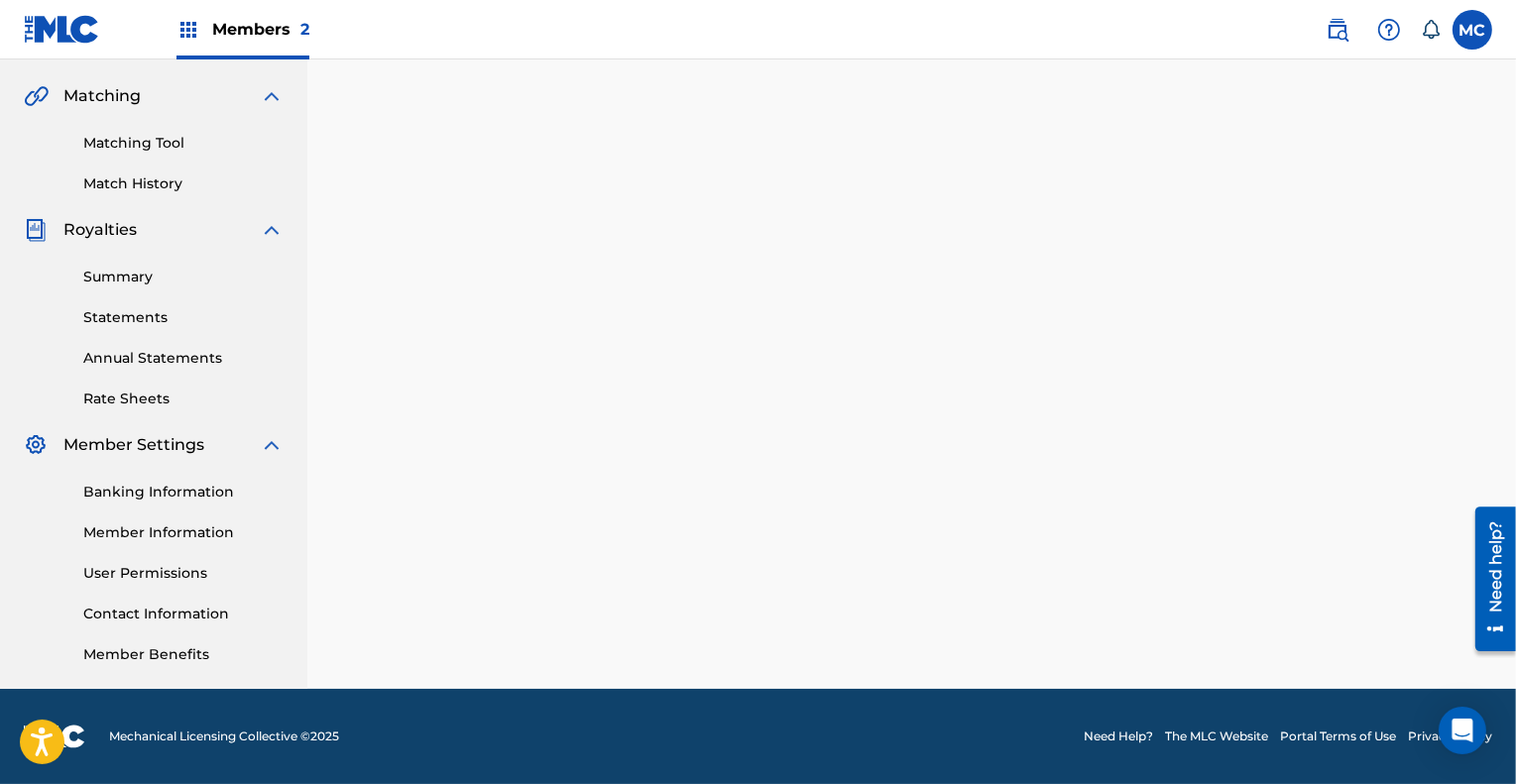 scroll, scrollTop: 0, scrollLeft: 0, axis: both 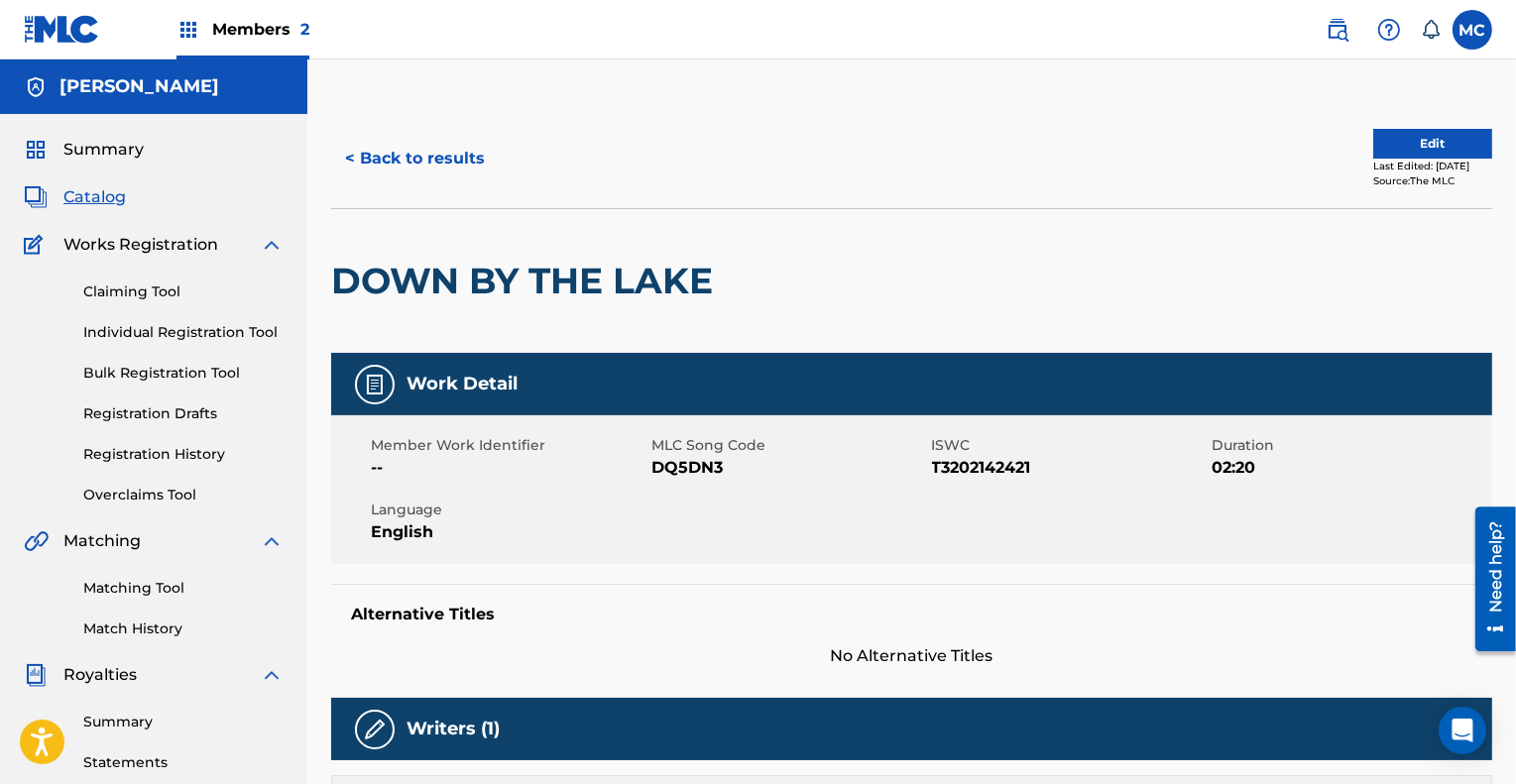 click on "Edit" at bounding box center [1433, 144] 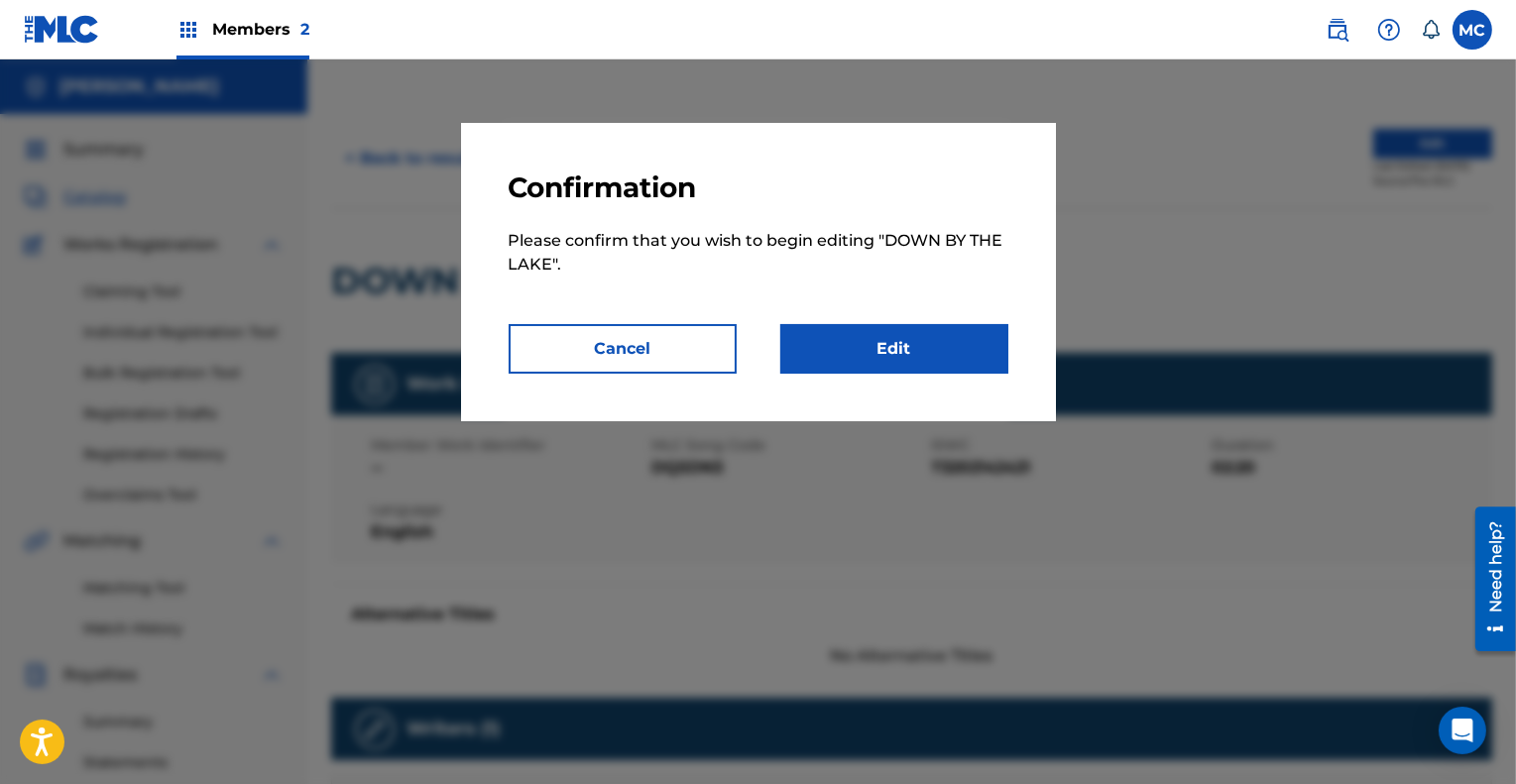 click on "Edit" at bounding box center [894, 349] 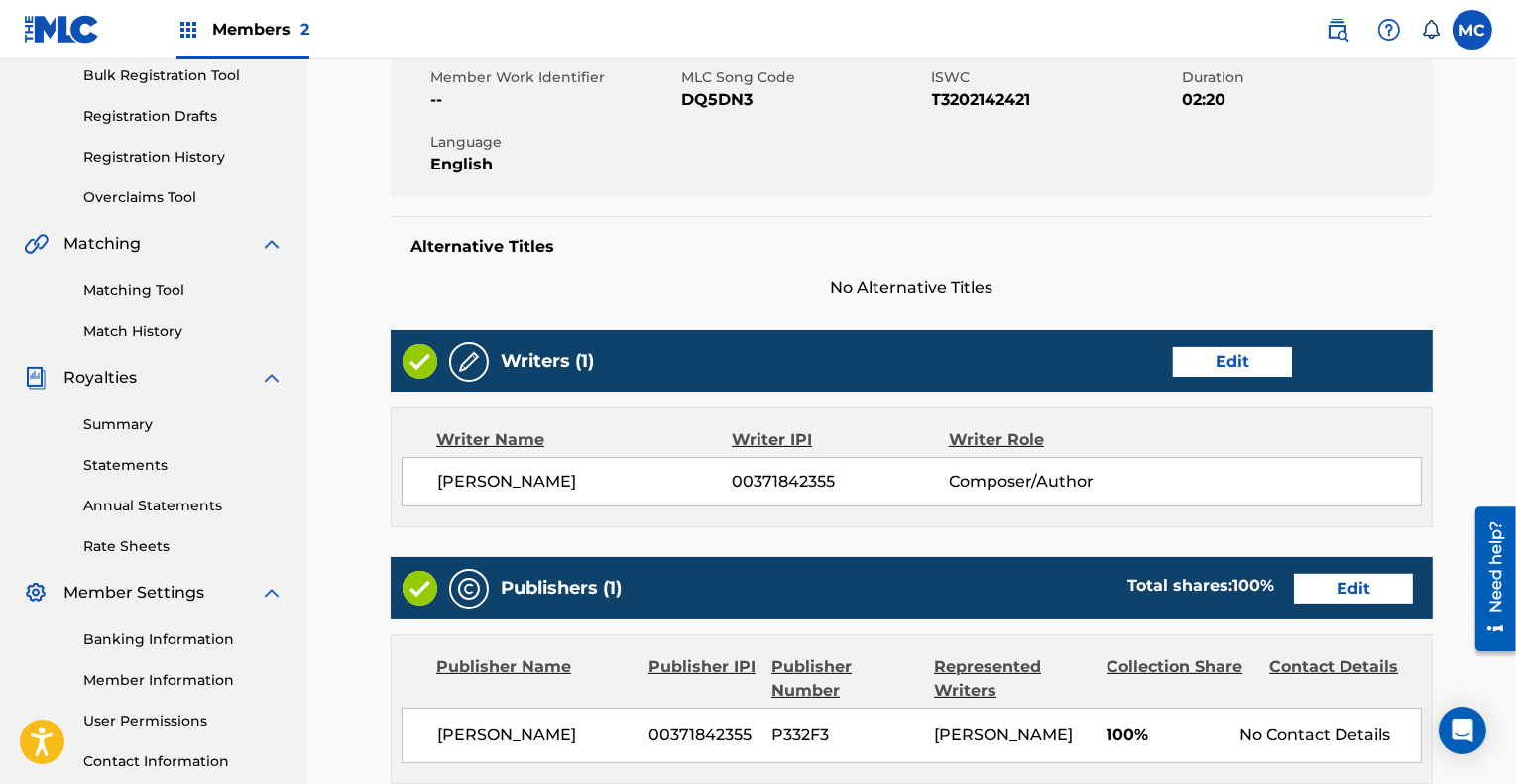 scroll, scrollTop: 297, scrollLeft: 0, axis: vertical 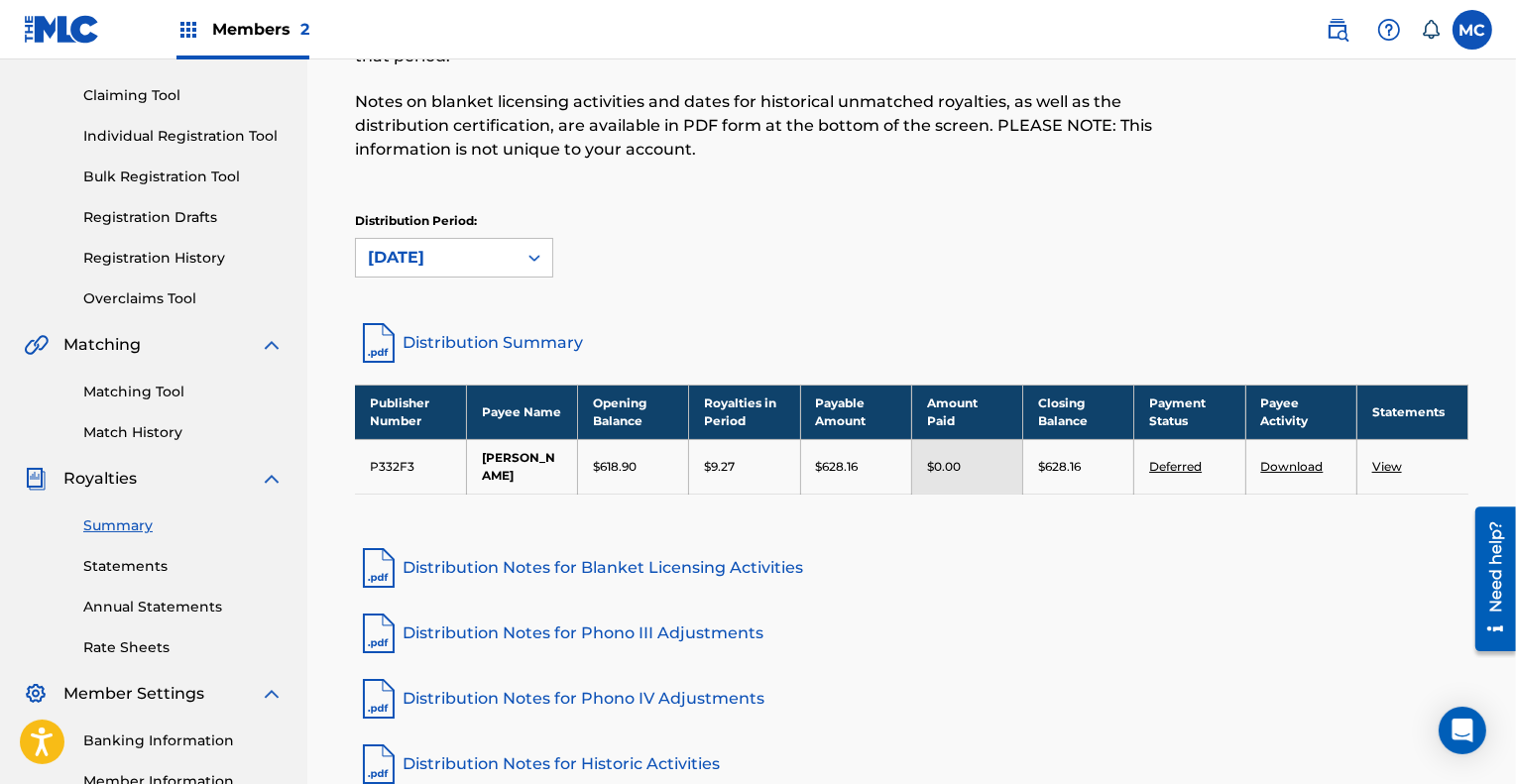 click on "Download" at bounding box center (1292, 466) 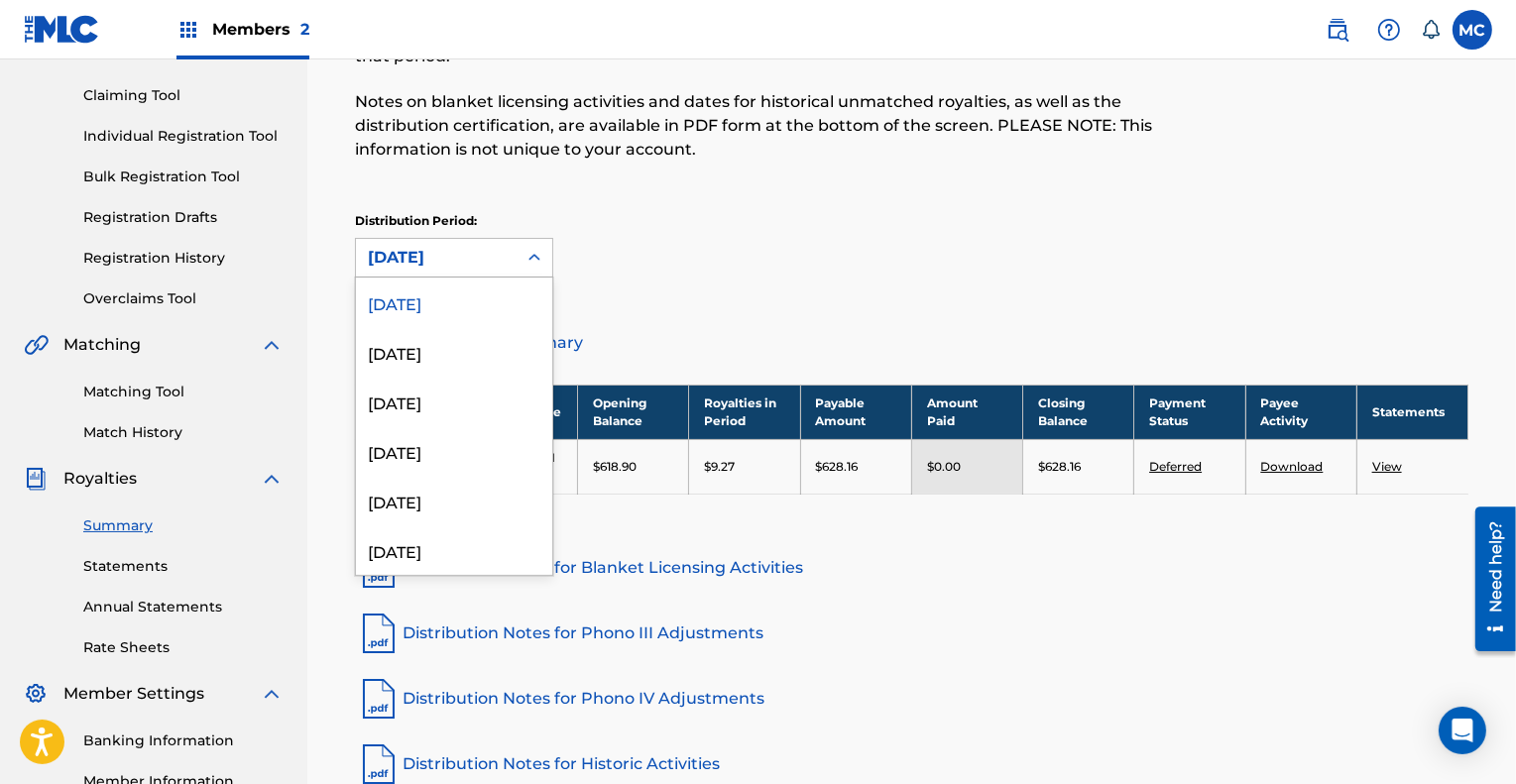 click on "[DATE]" at bounding box center [436, 258] 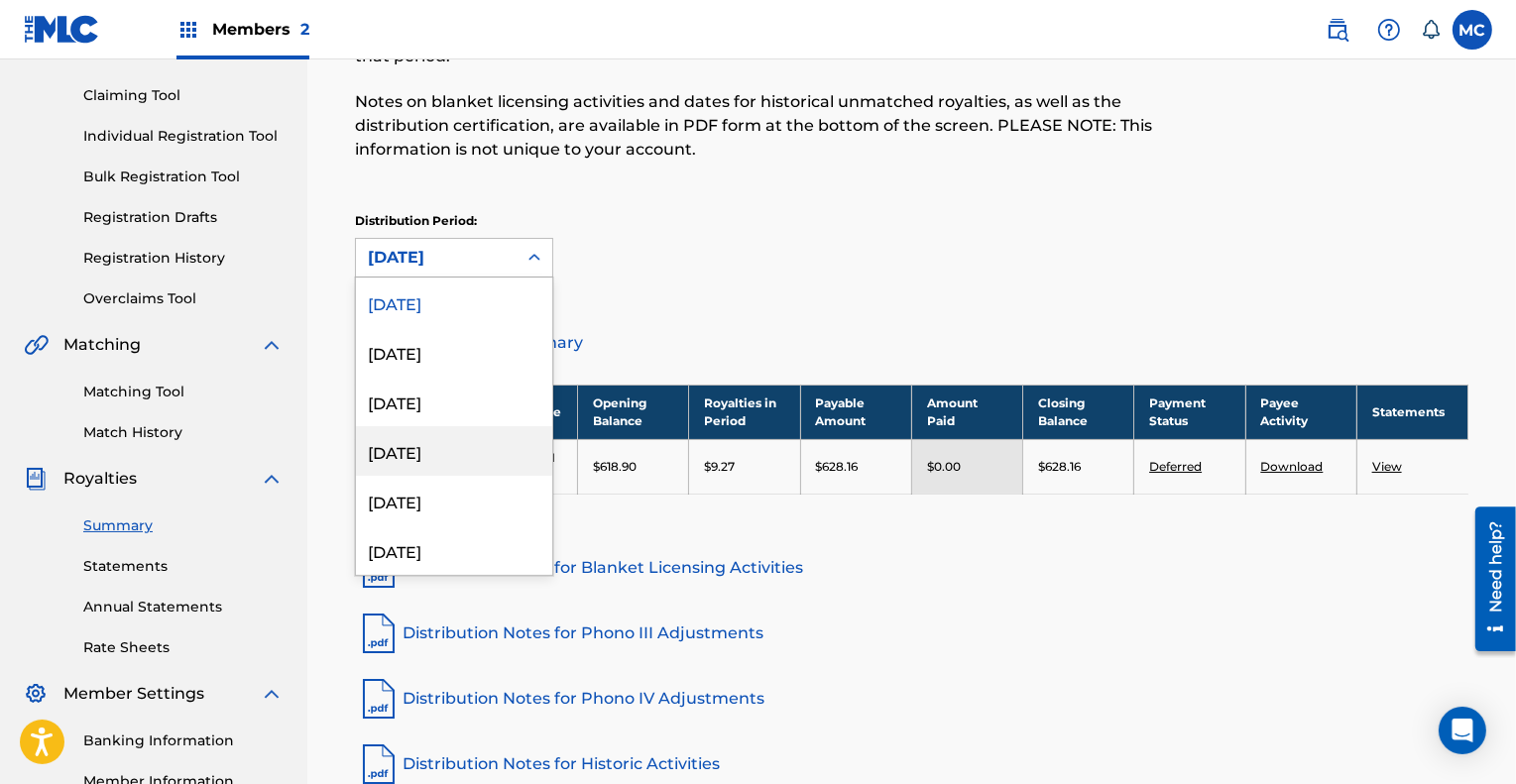 click on "March 2025" at bounding box center (454, 451) 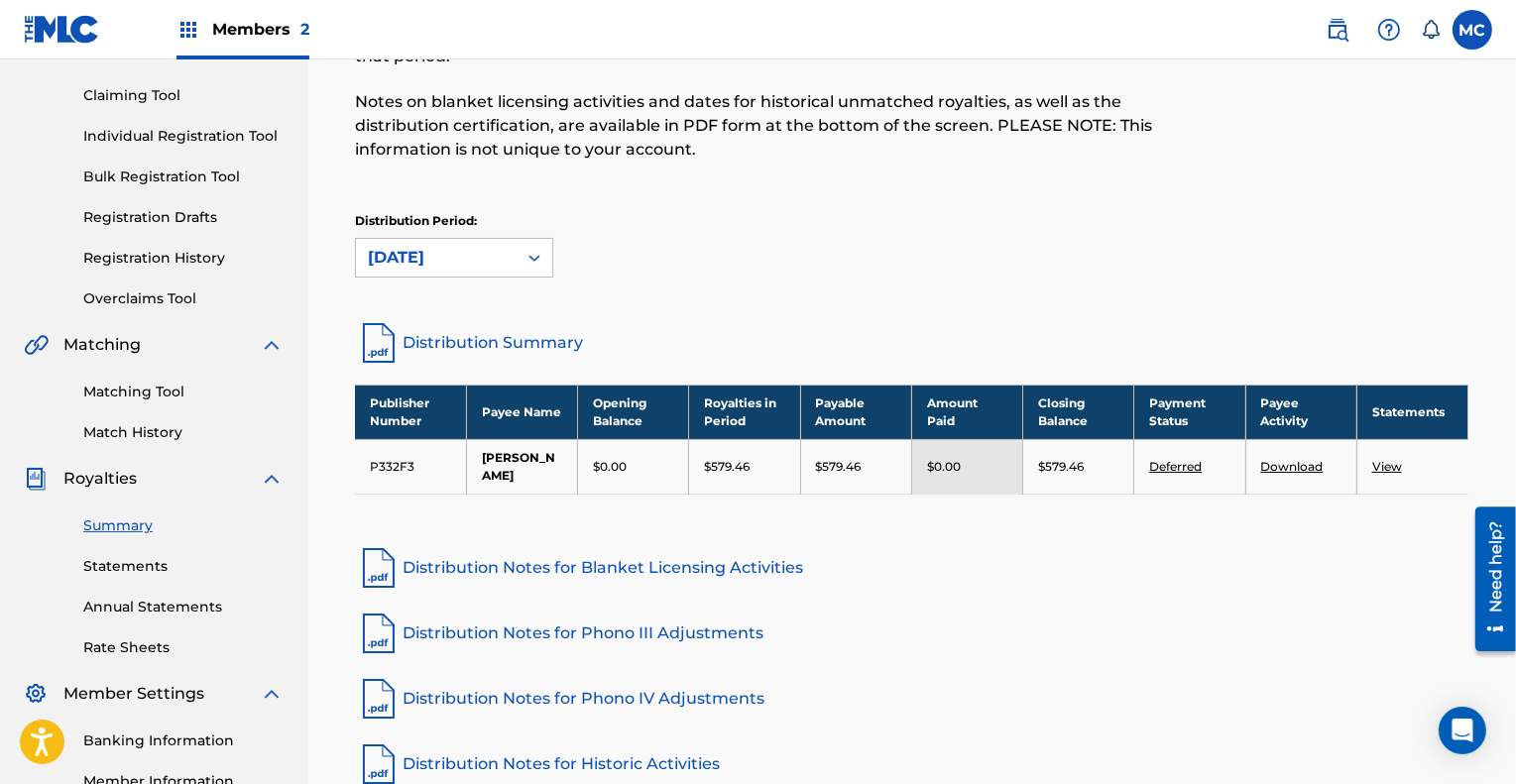 click on "Download" at bounding box center (1292, 466) 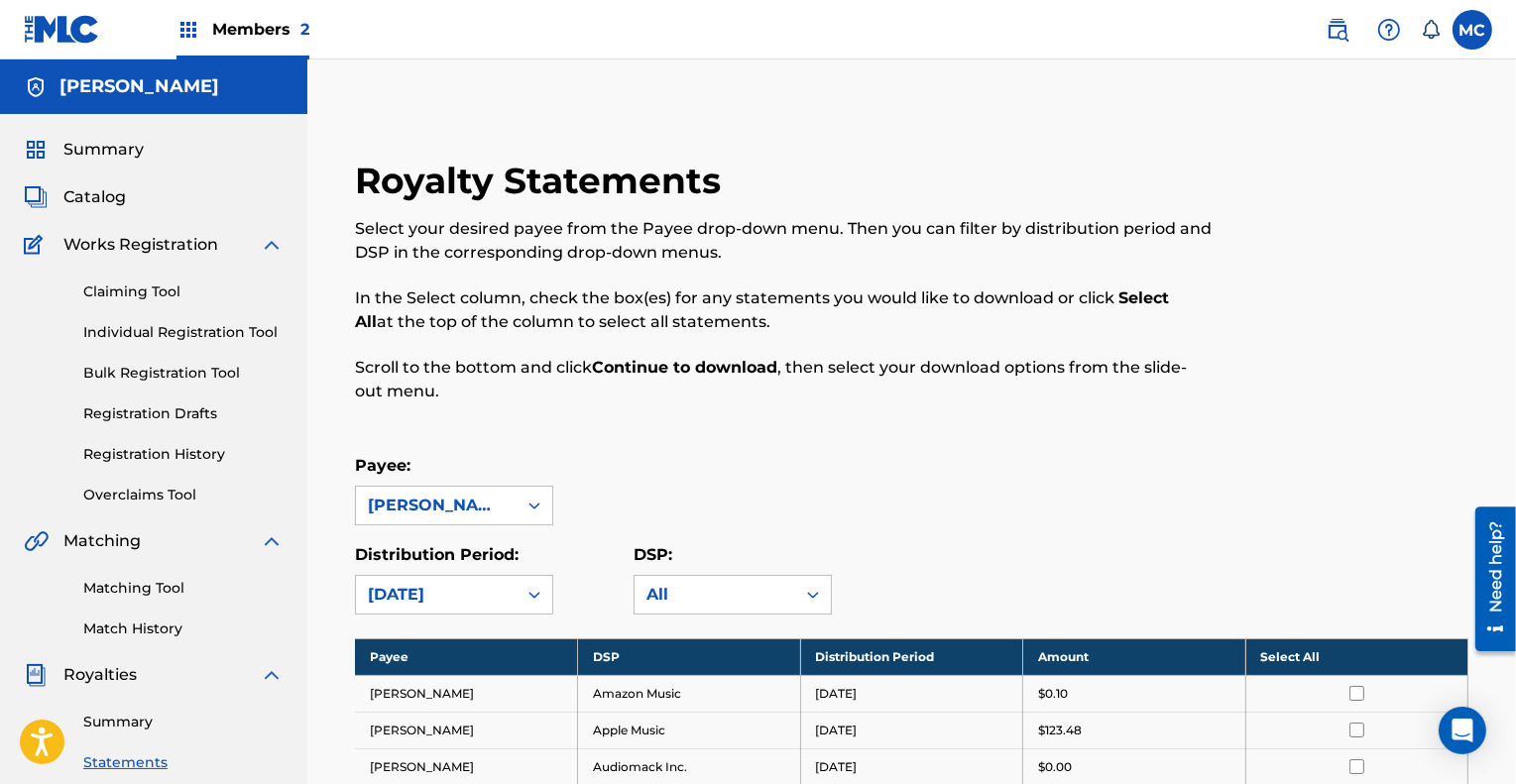 scroll, scrollTop: 0, scrollLeft: 0, axis: both 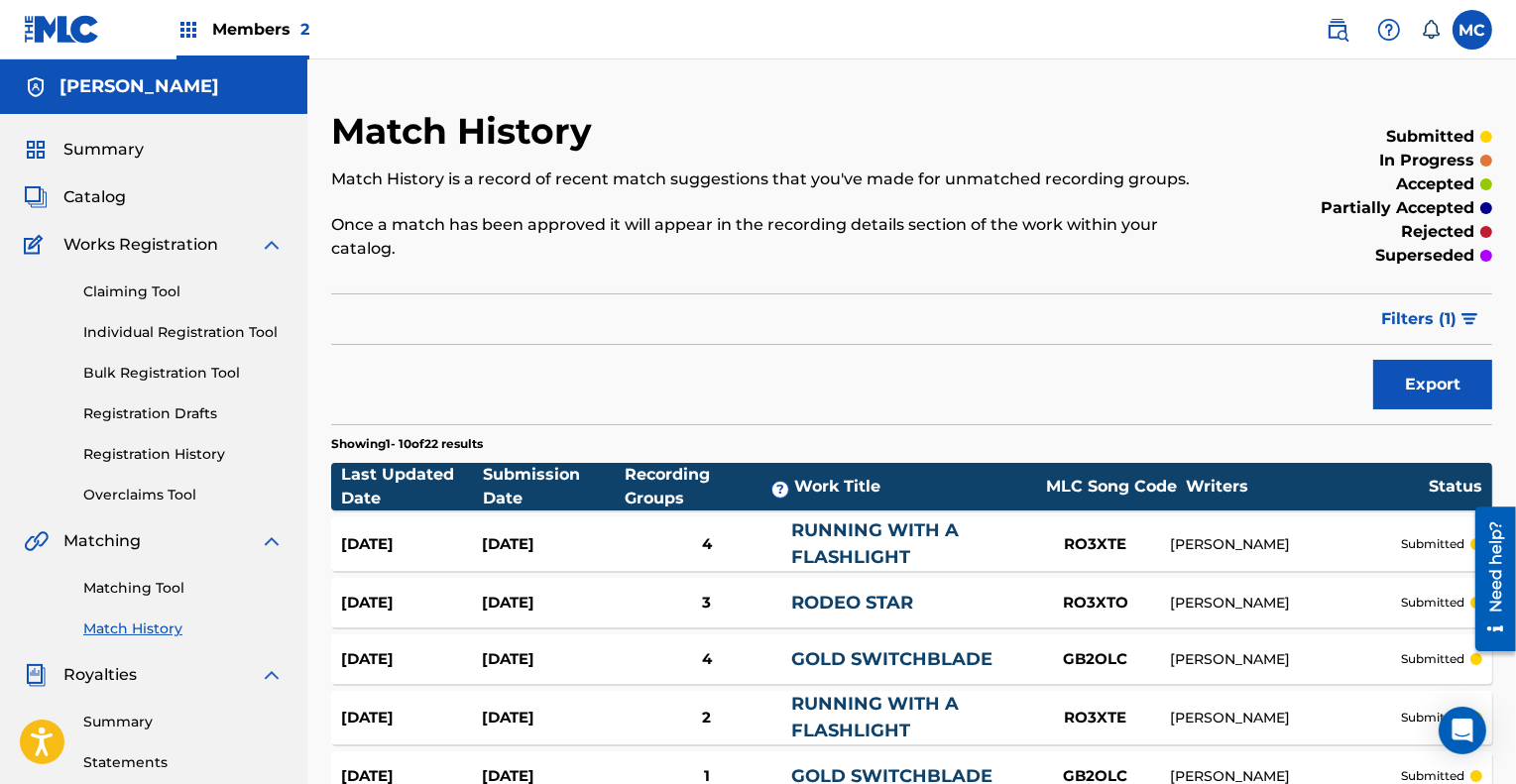 click on "Summary" at bounding box center [103, 150] 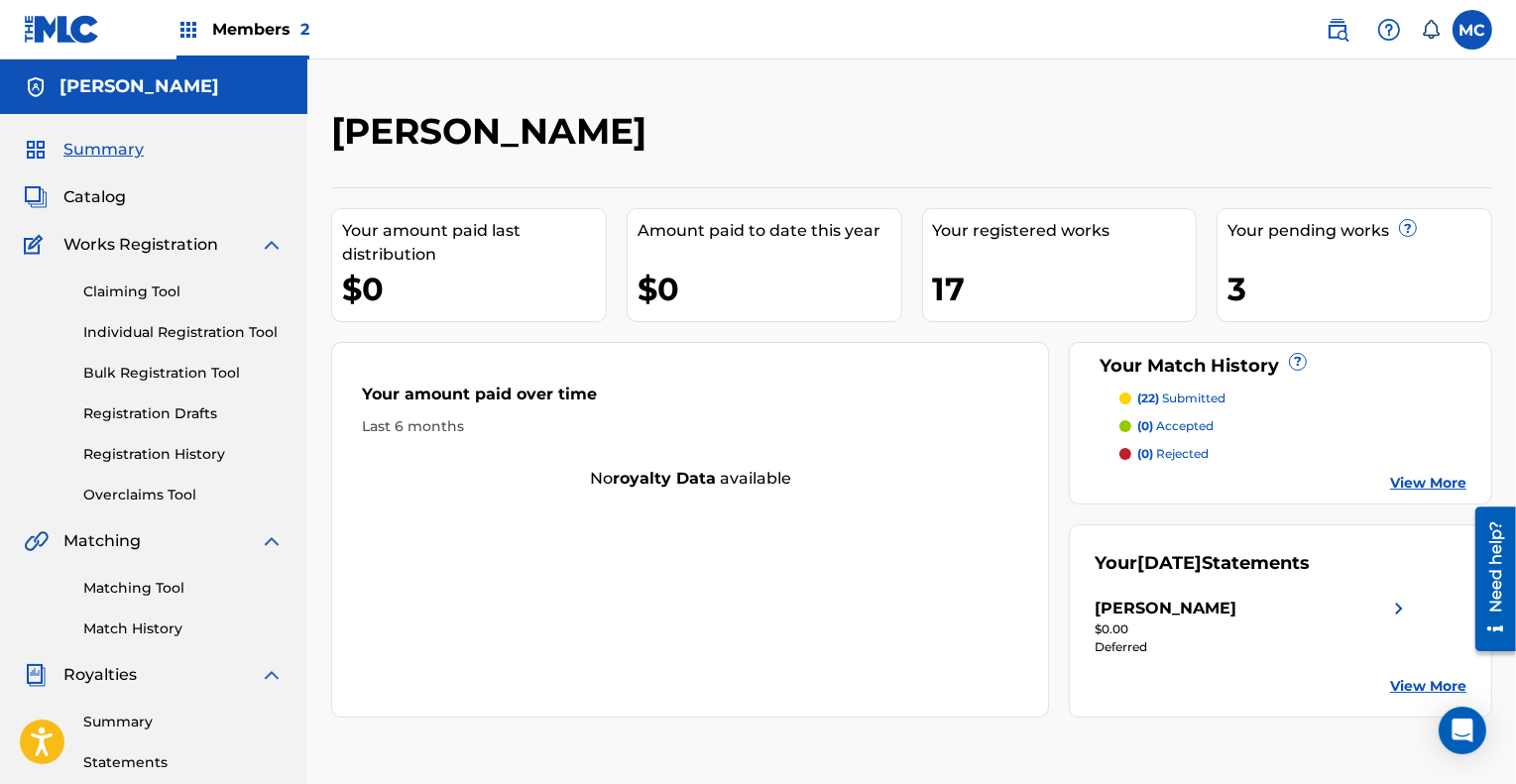 click on "Catalog" at bounding box center (94, 197) 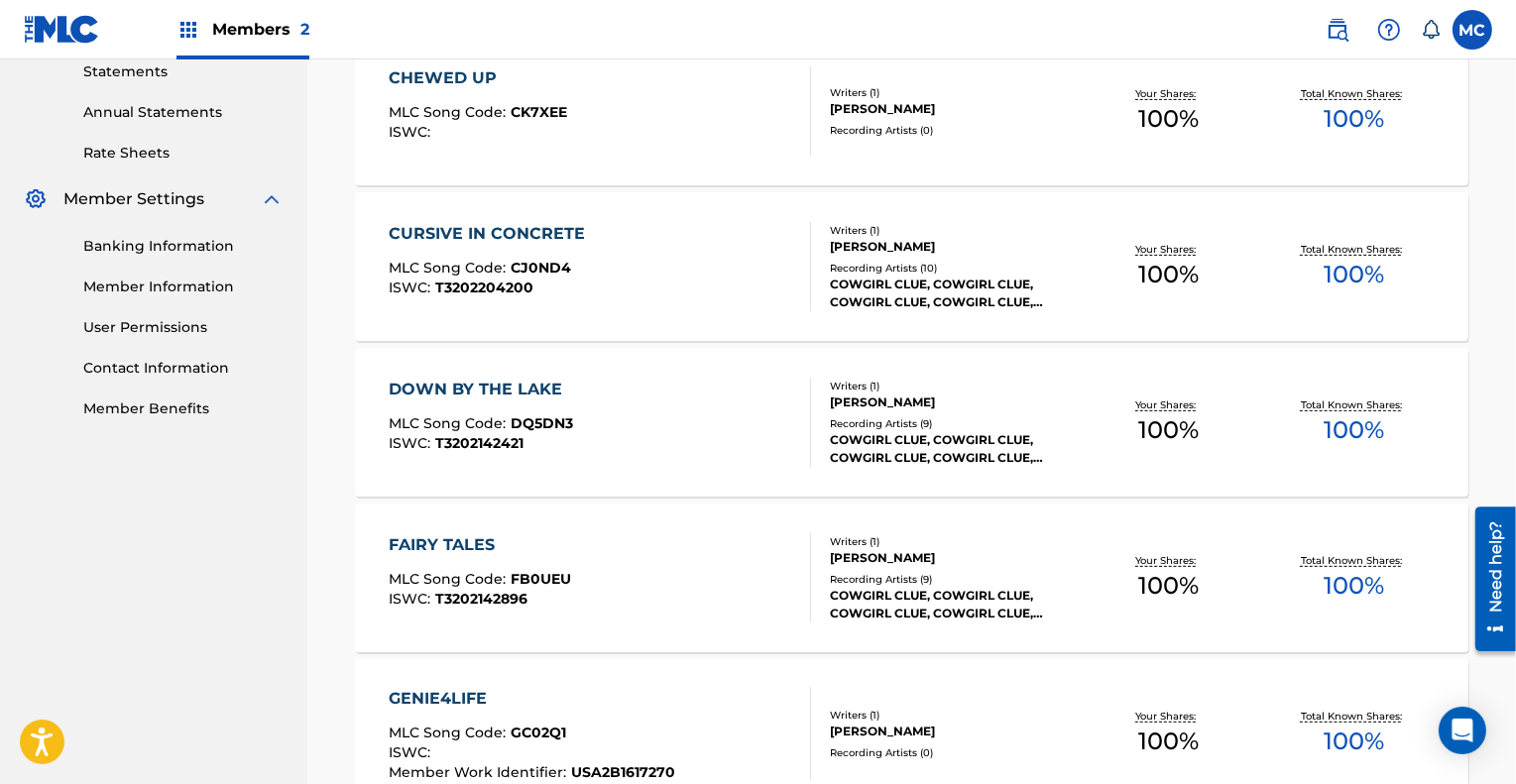 scroll, scrollTop: 692, scrollLeft: 0, axis: vertical 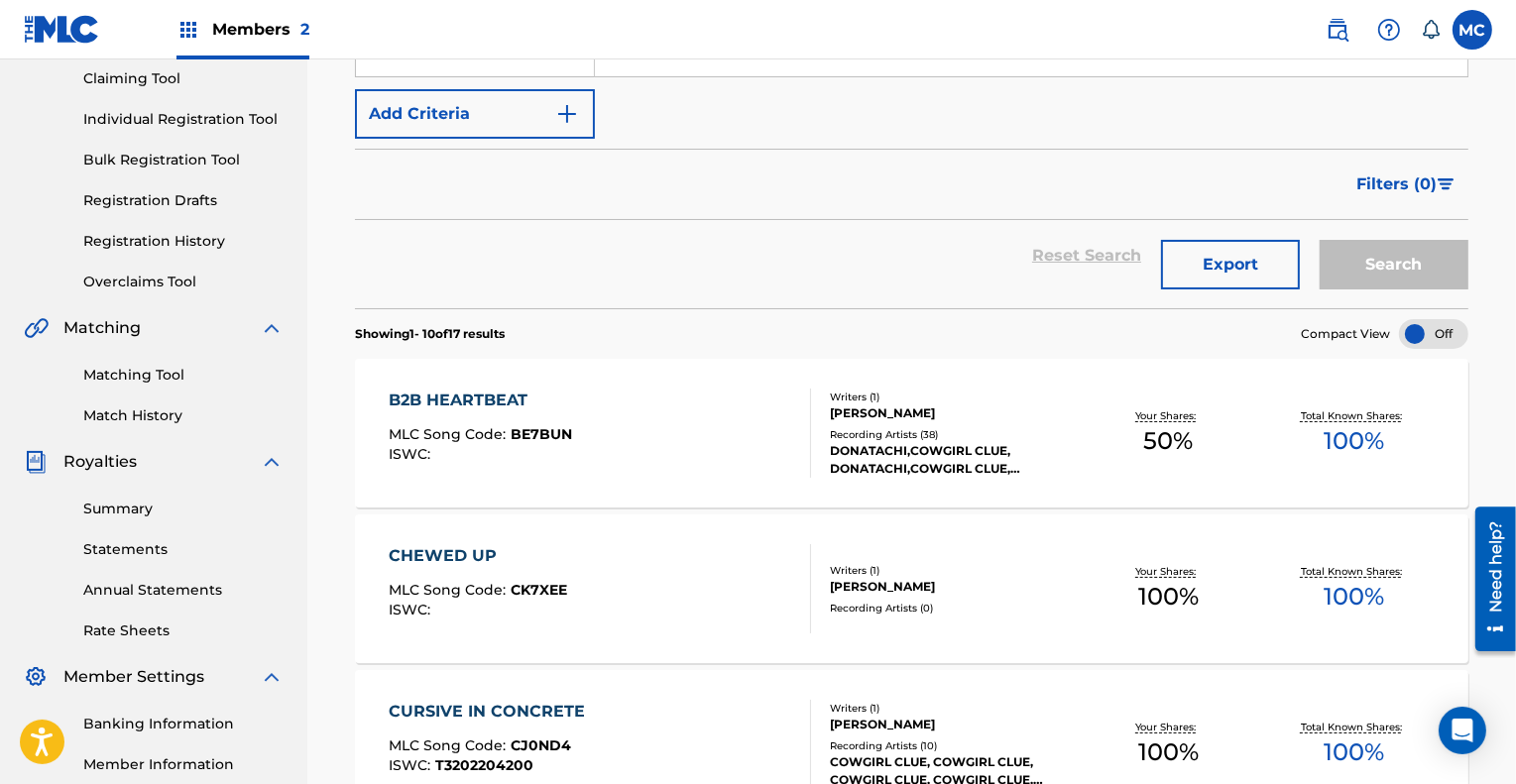 click on "Match History" at bounding box center (183, 415) 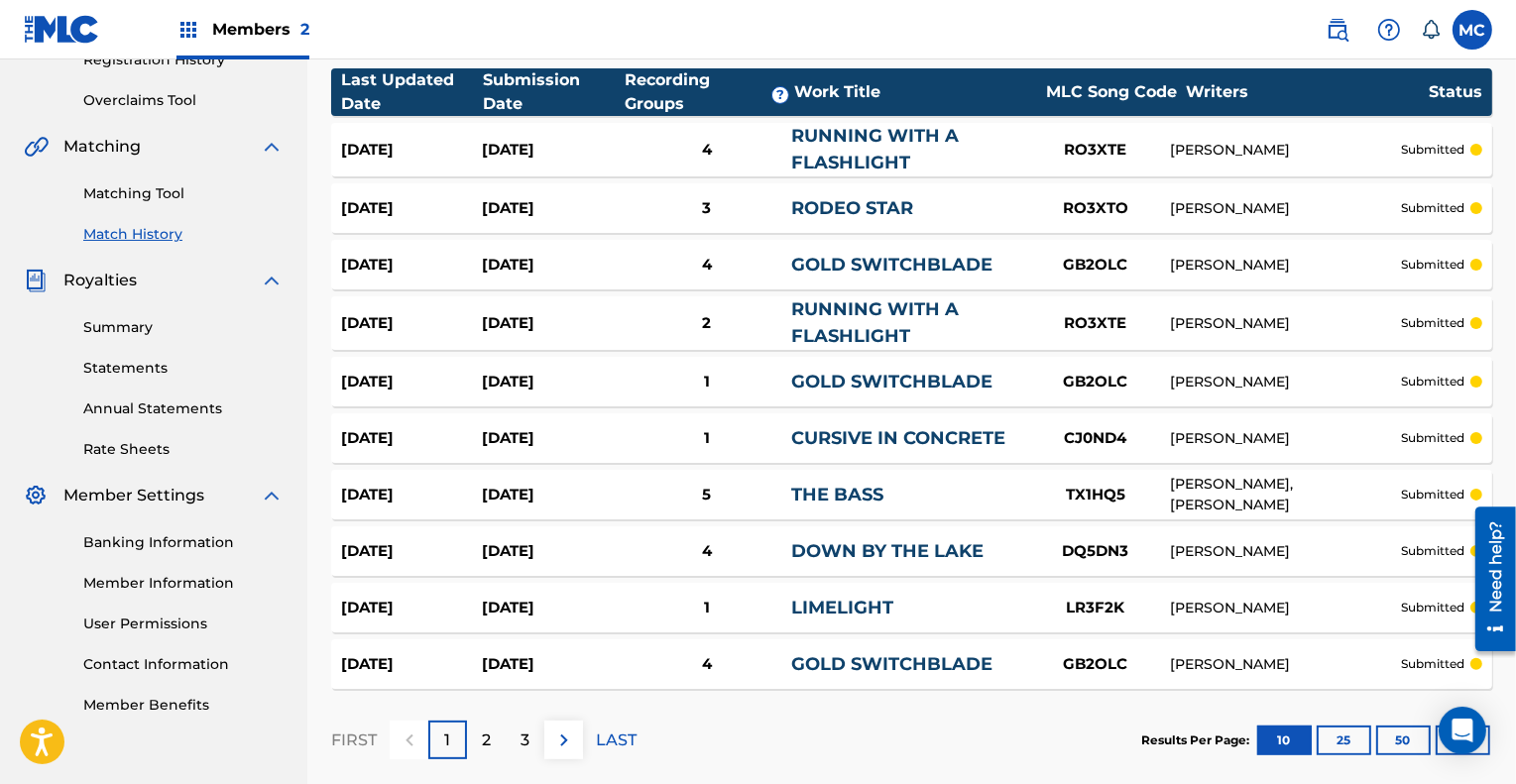 scroll, scrollTop: 472, scrollLeft: 0, axis: vertical 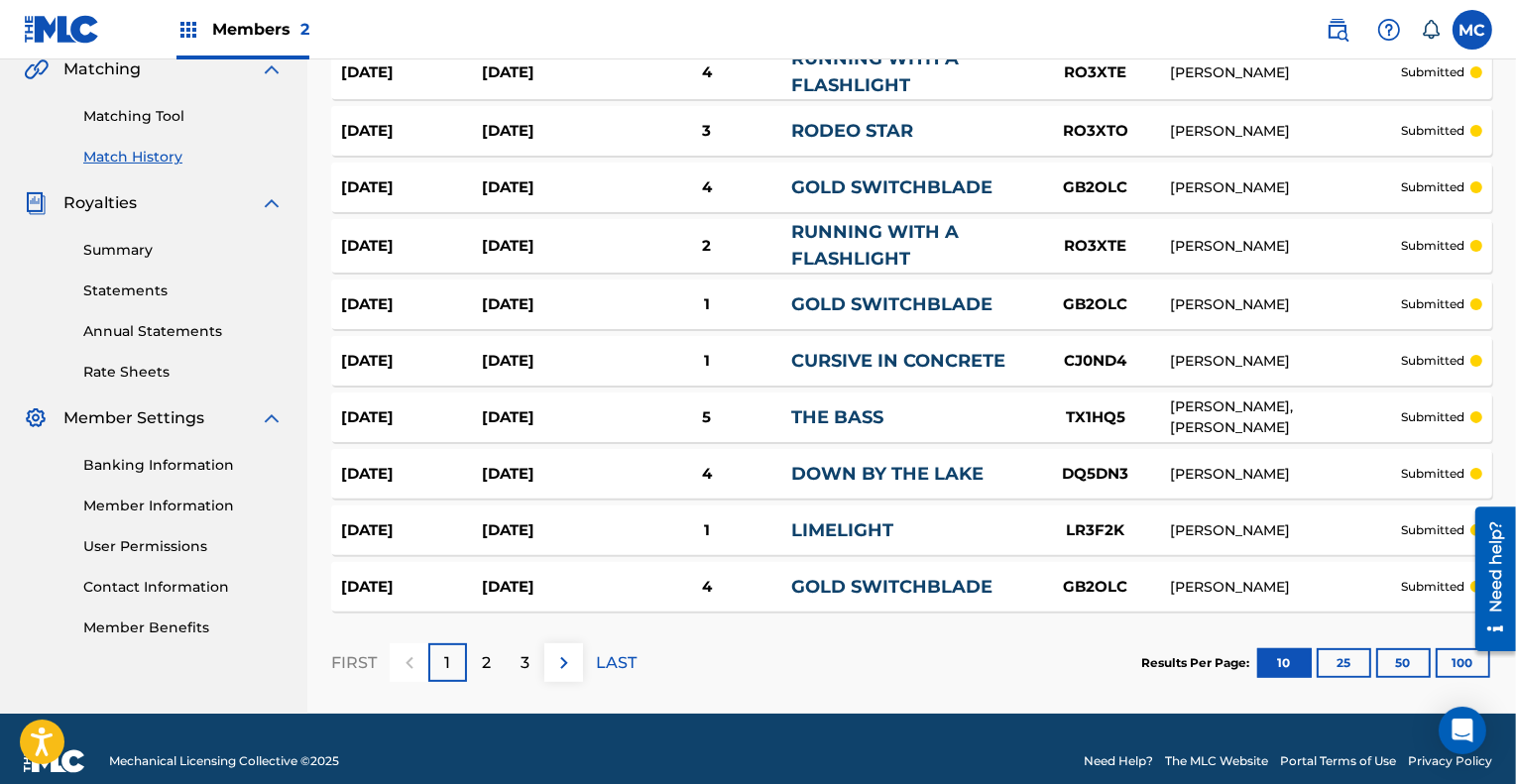 click on "2" at bounding box center (486, 663) 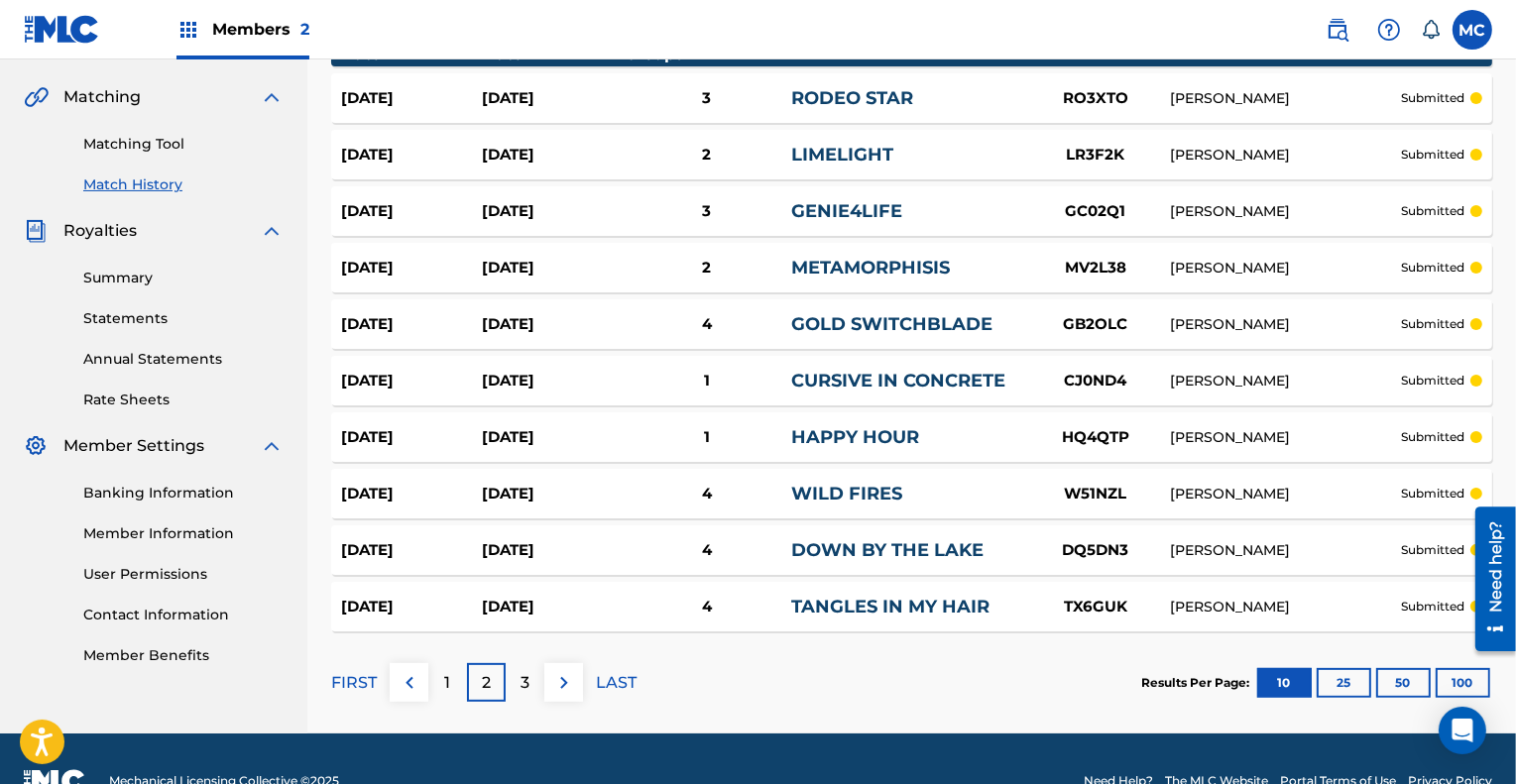 scroll, scrollTop: 464, scrollLeft: 0, axis: vertical 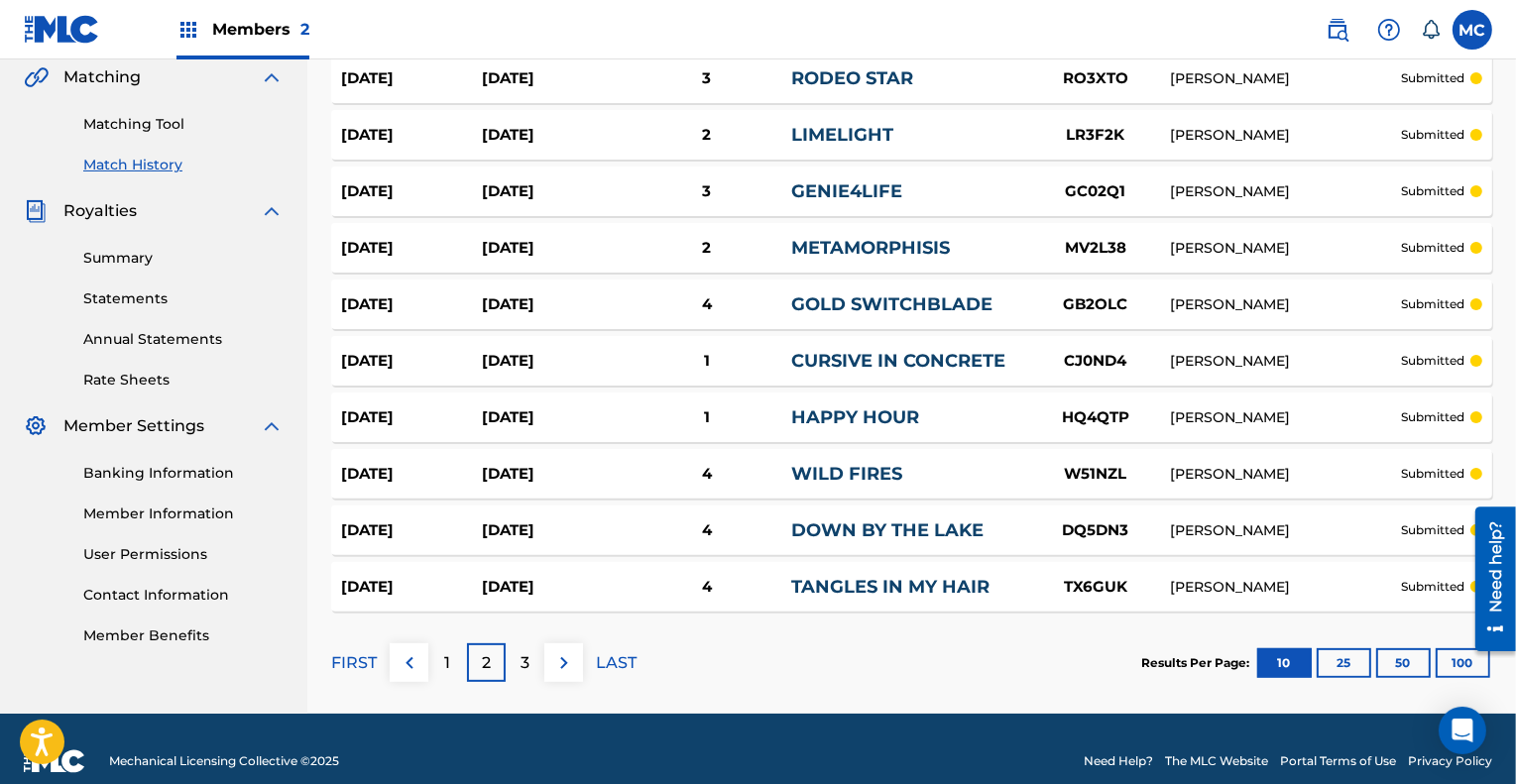 click on "3" at bounding box center [525, 663] 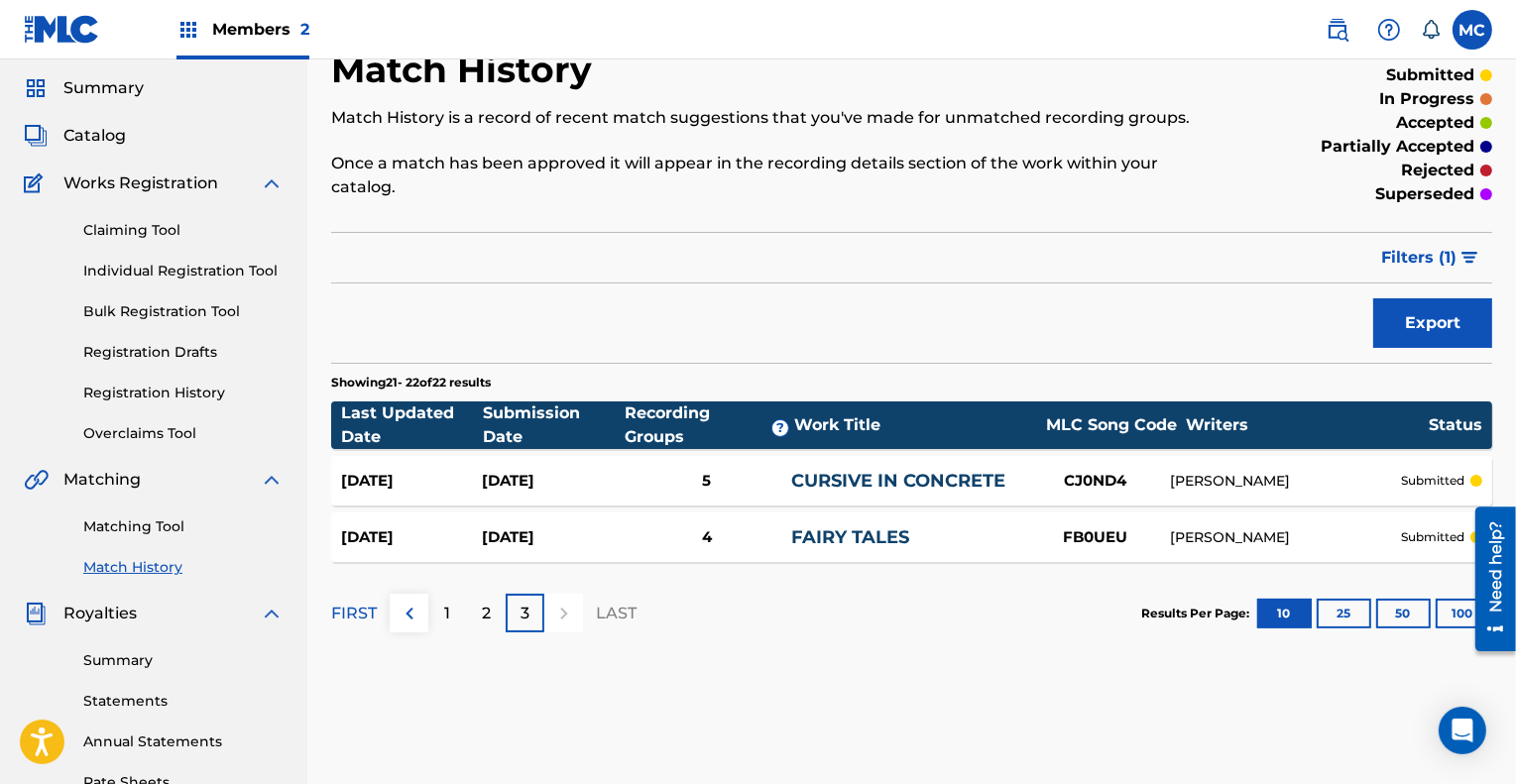 scroll, scrollTop: 0, scrollLeft: 0, axis: both 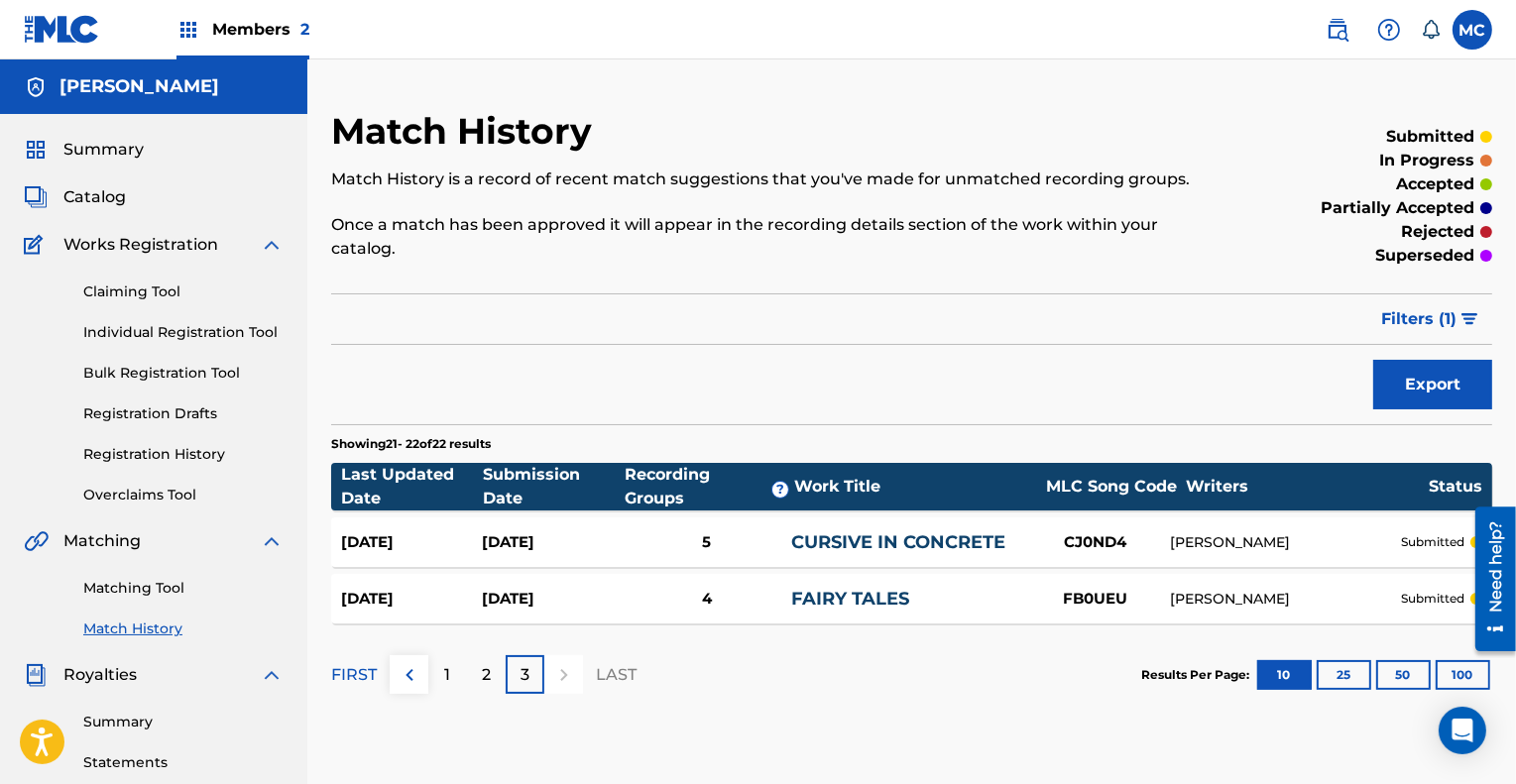 click on "Matching Tool" at bounding box center (183, 588) 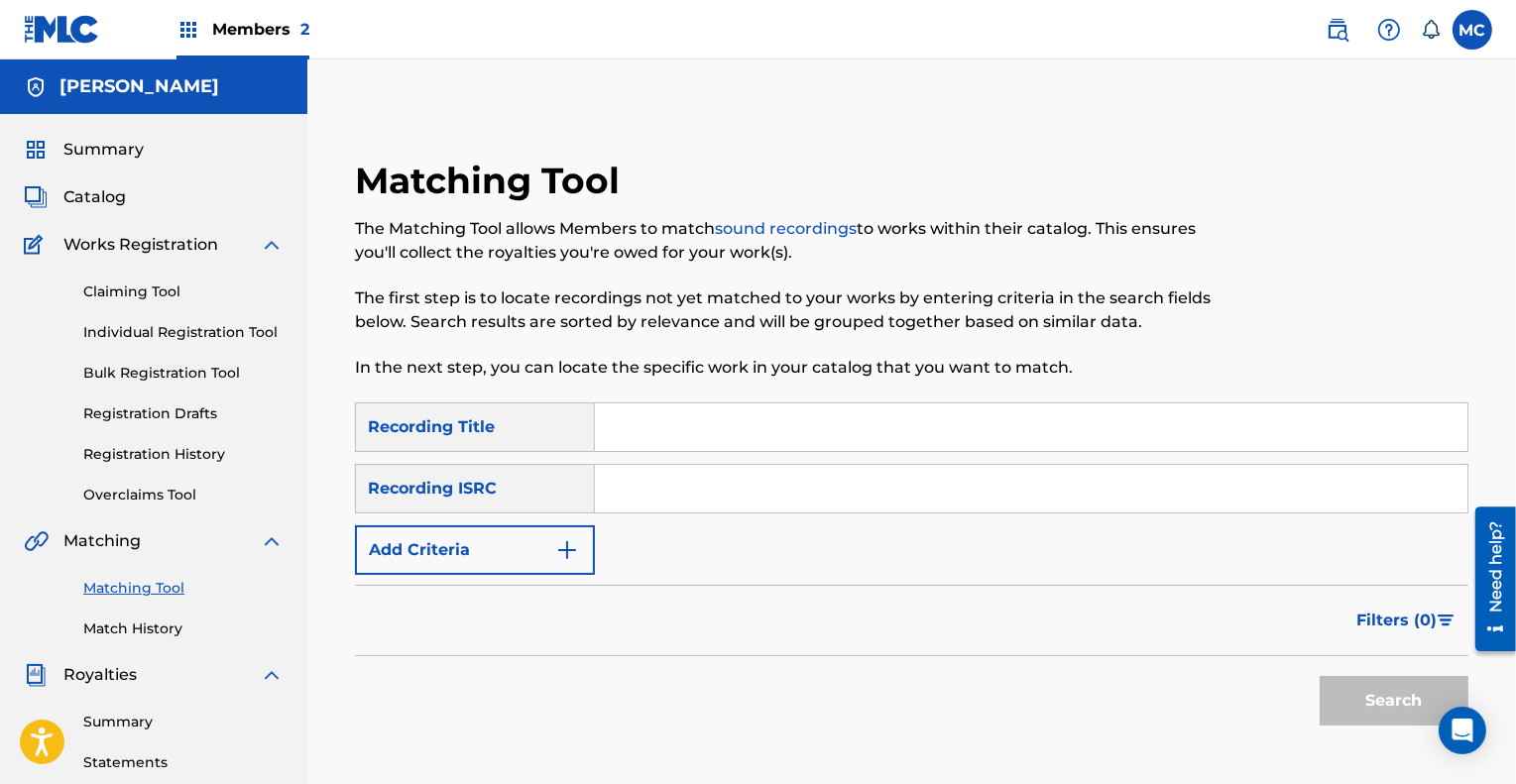 click at bounding box center [567, 550] 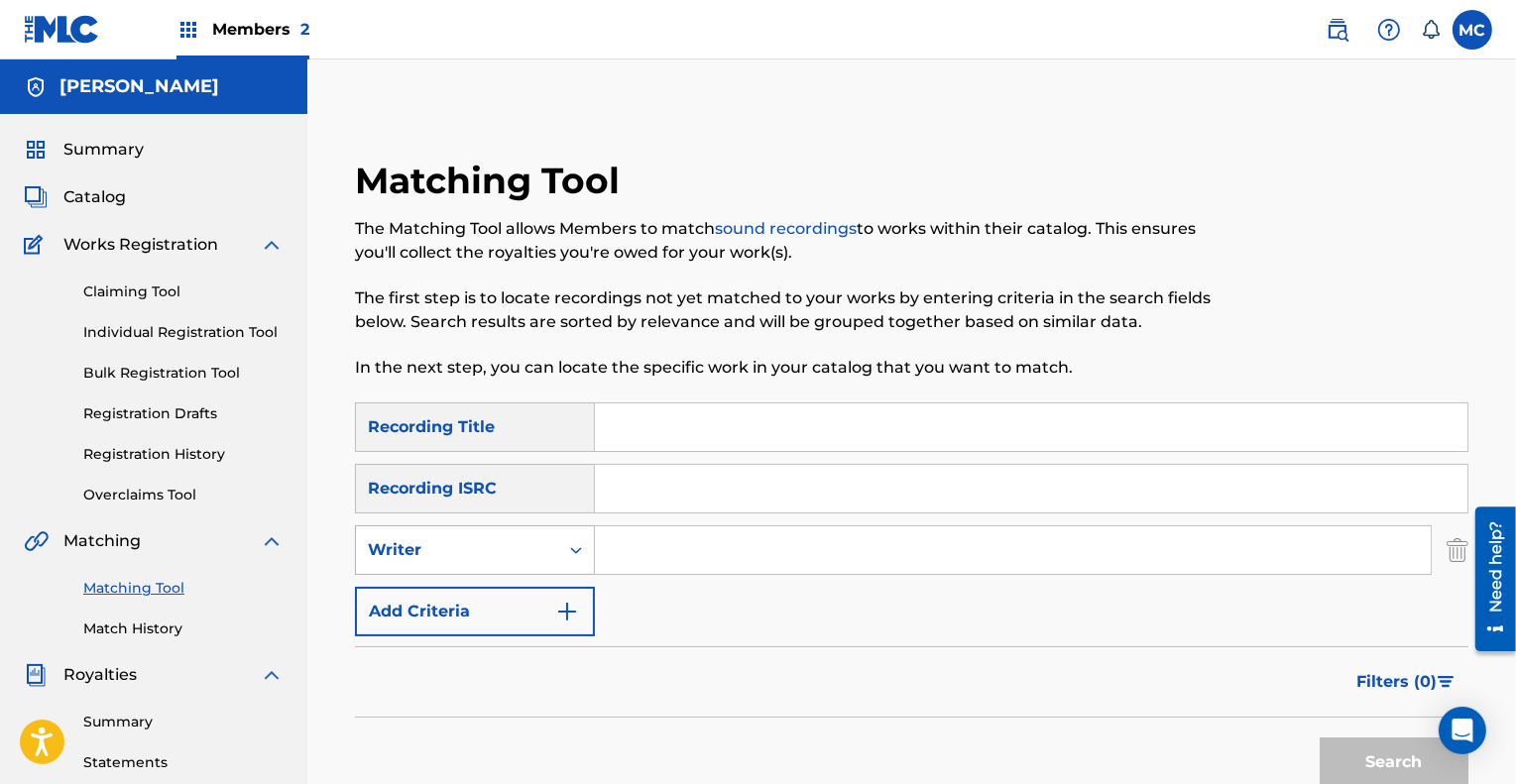 click 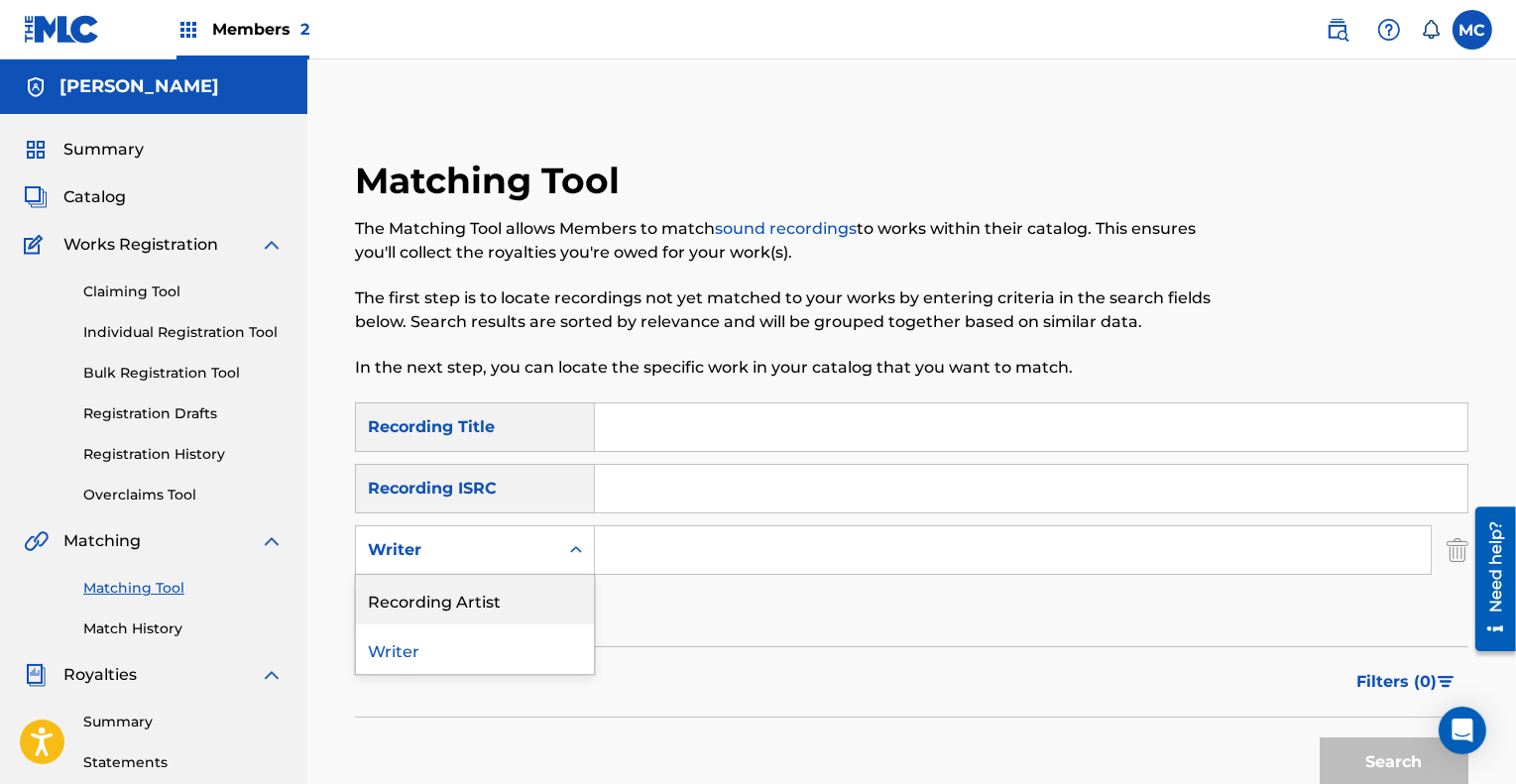 click on "Recording Artist" at bounding box center (475, 600) 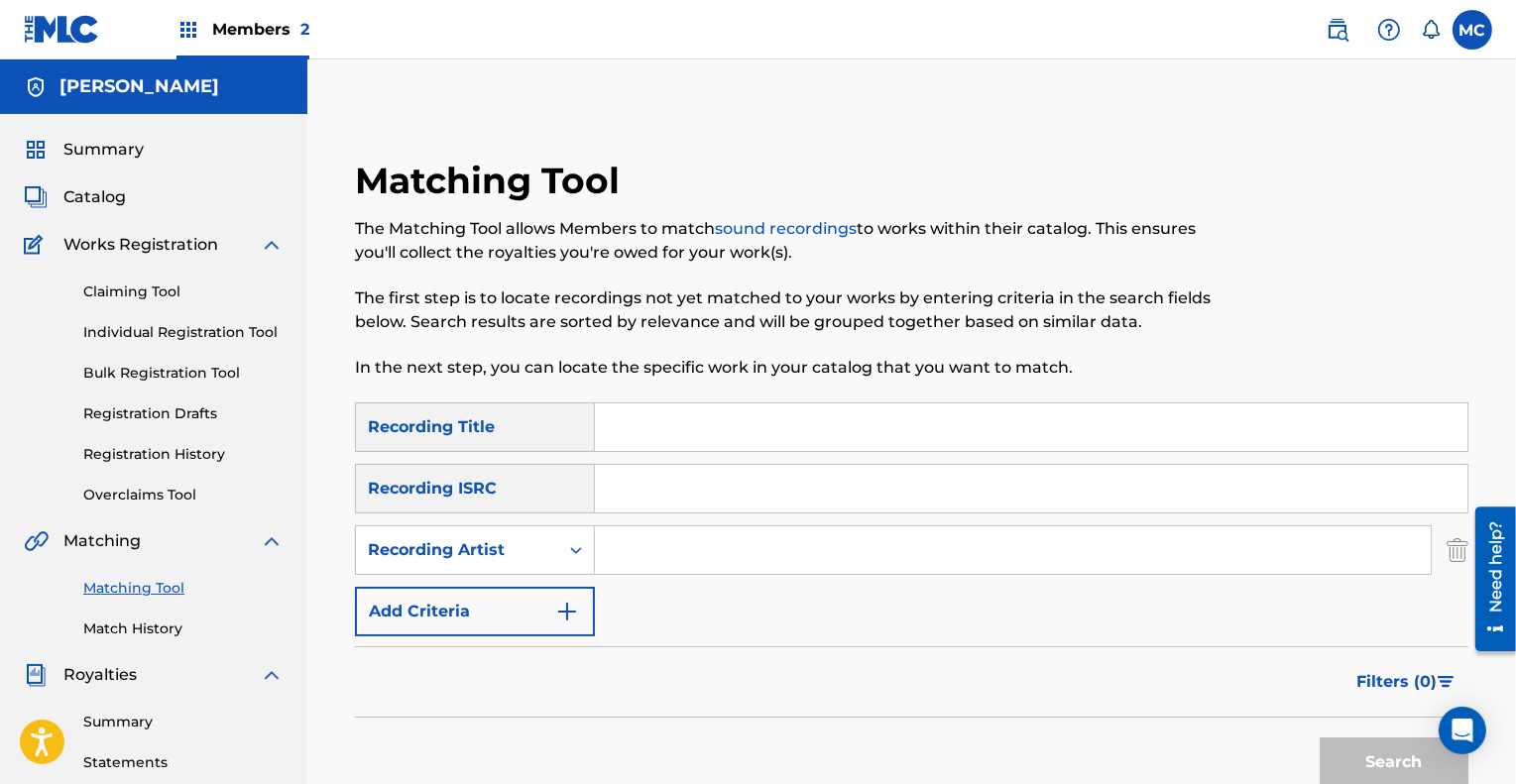 click at bounding box center (1012, 550) 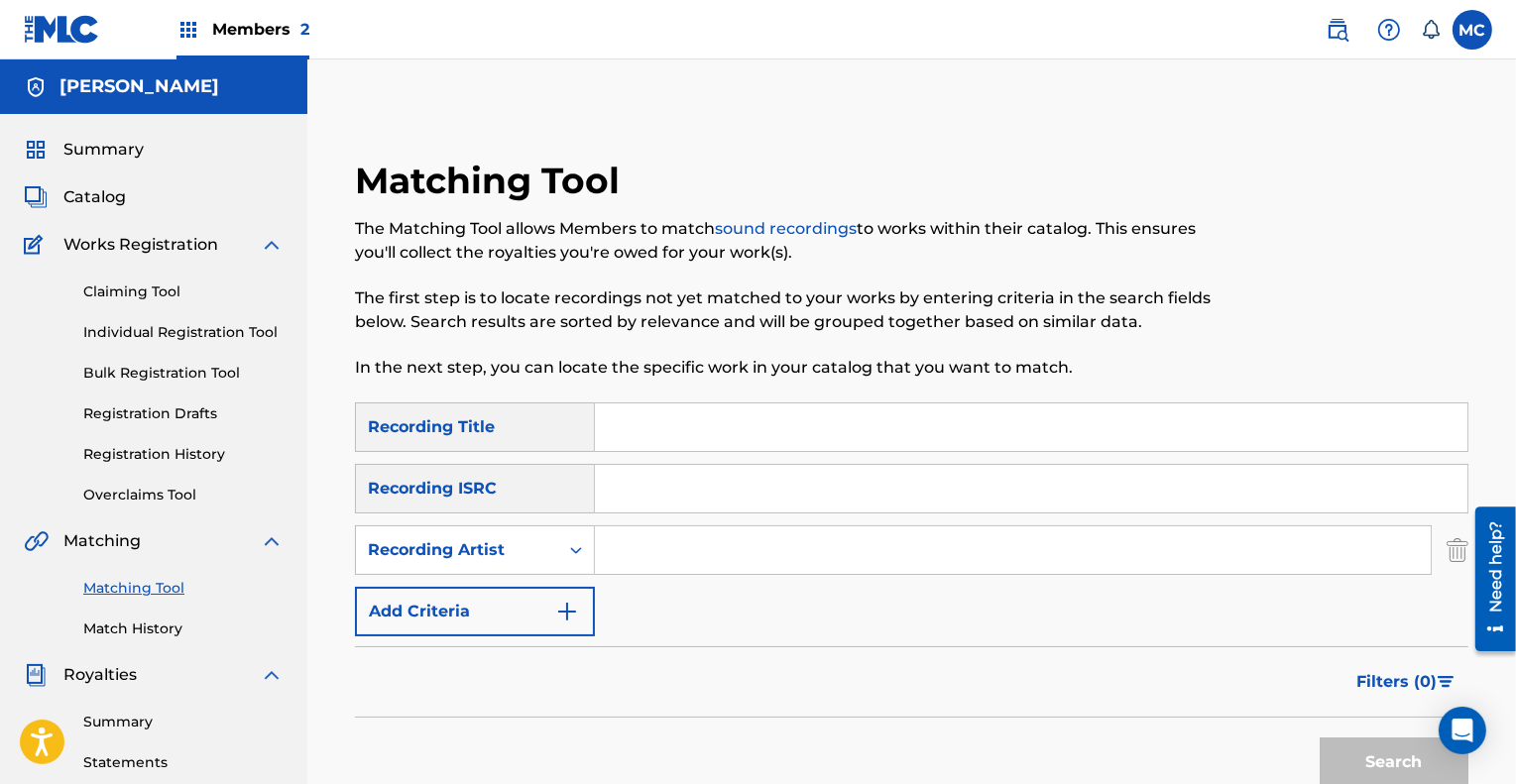 click at bounding box center (1012, 550) 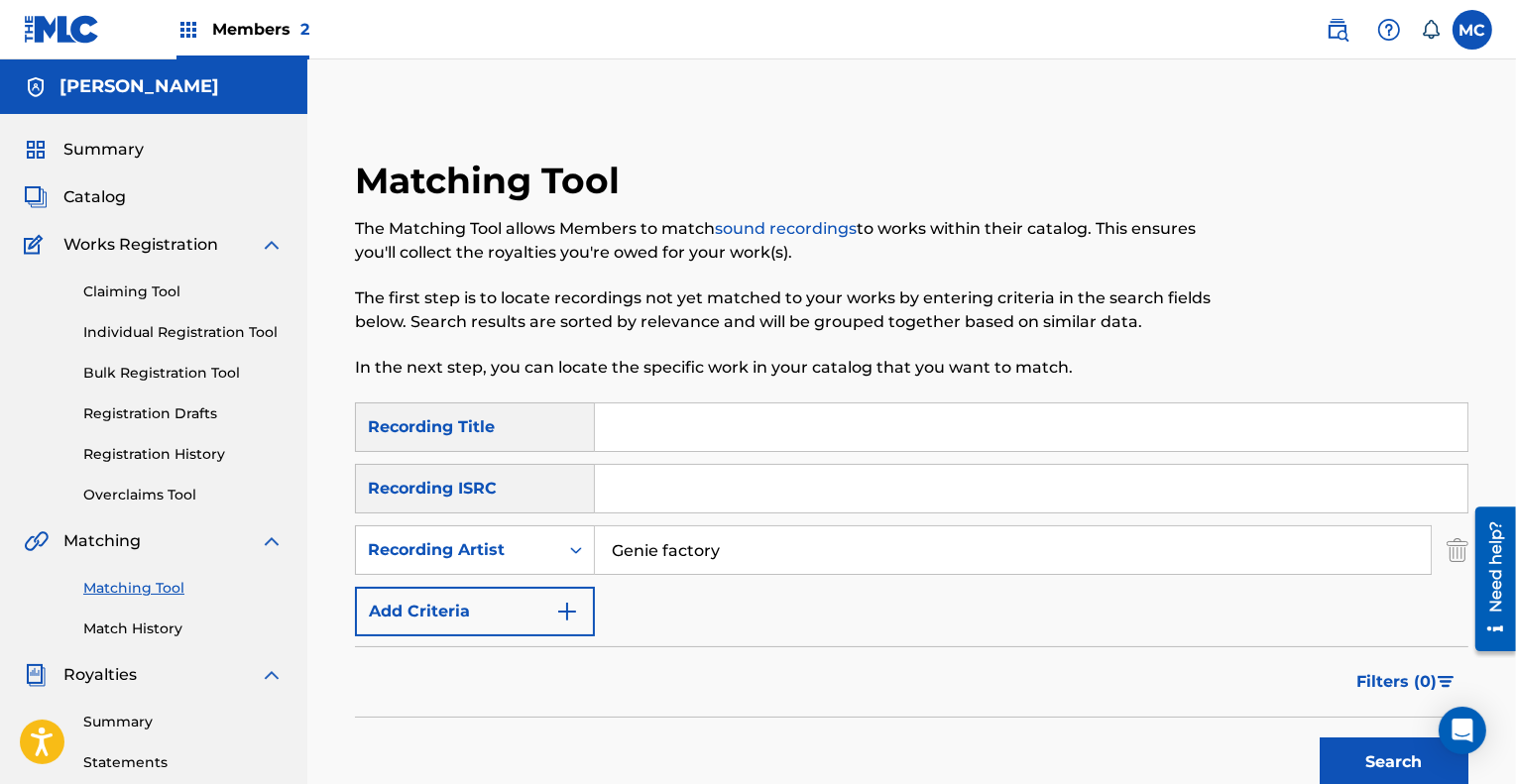 click on "Search" at bounding box center (1394, 762) 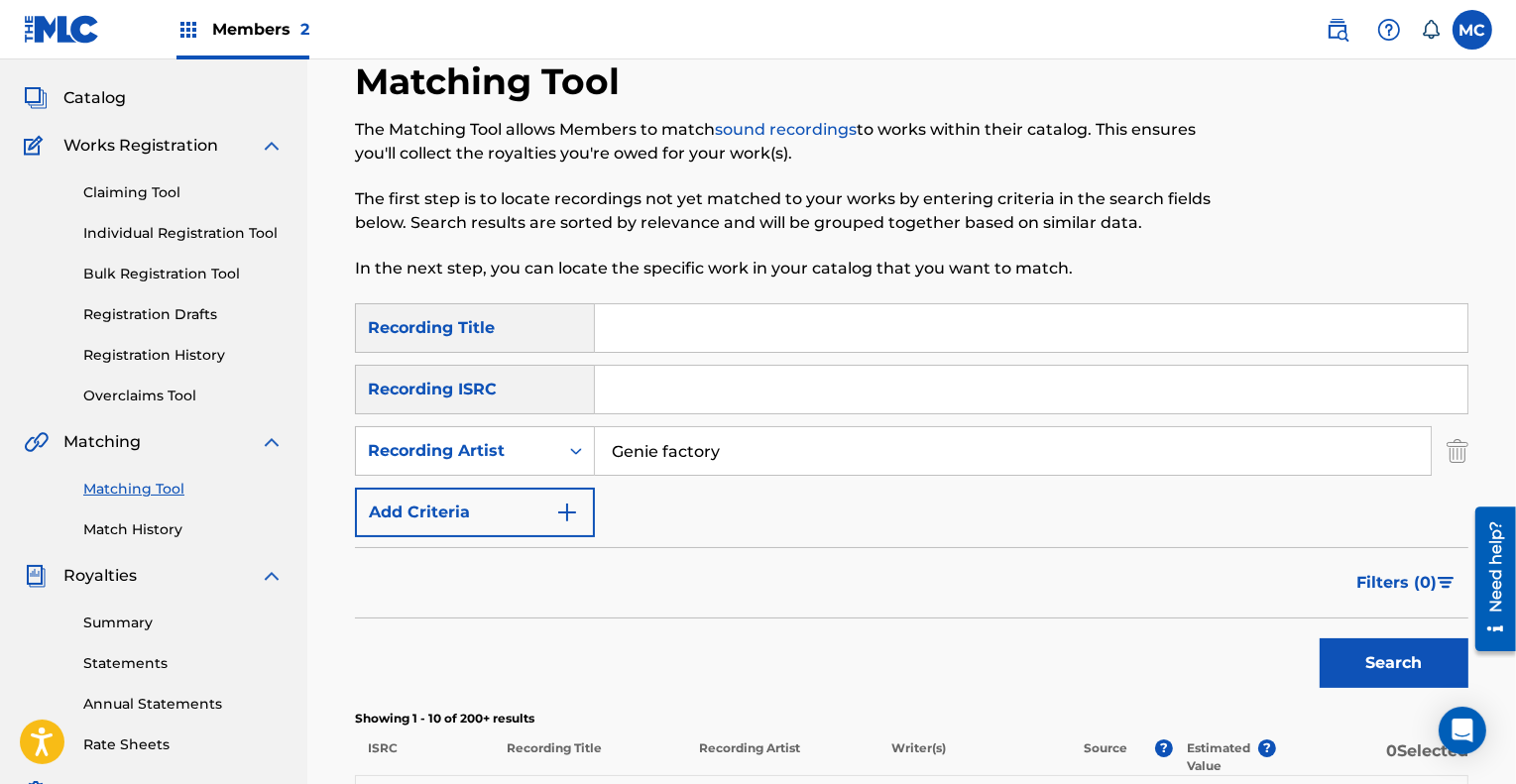 scroll, scrollTop: 99, scrollLeft: 0, axis: vertical 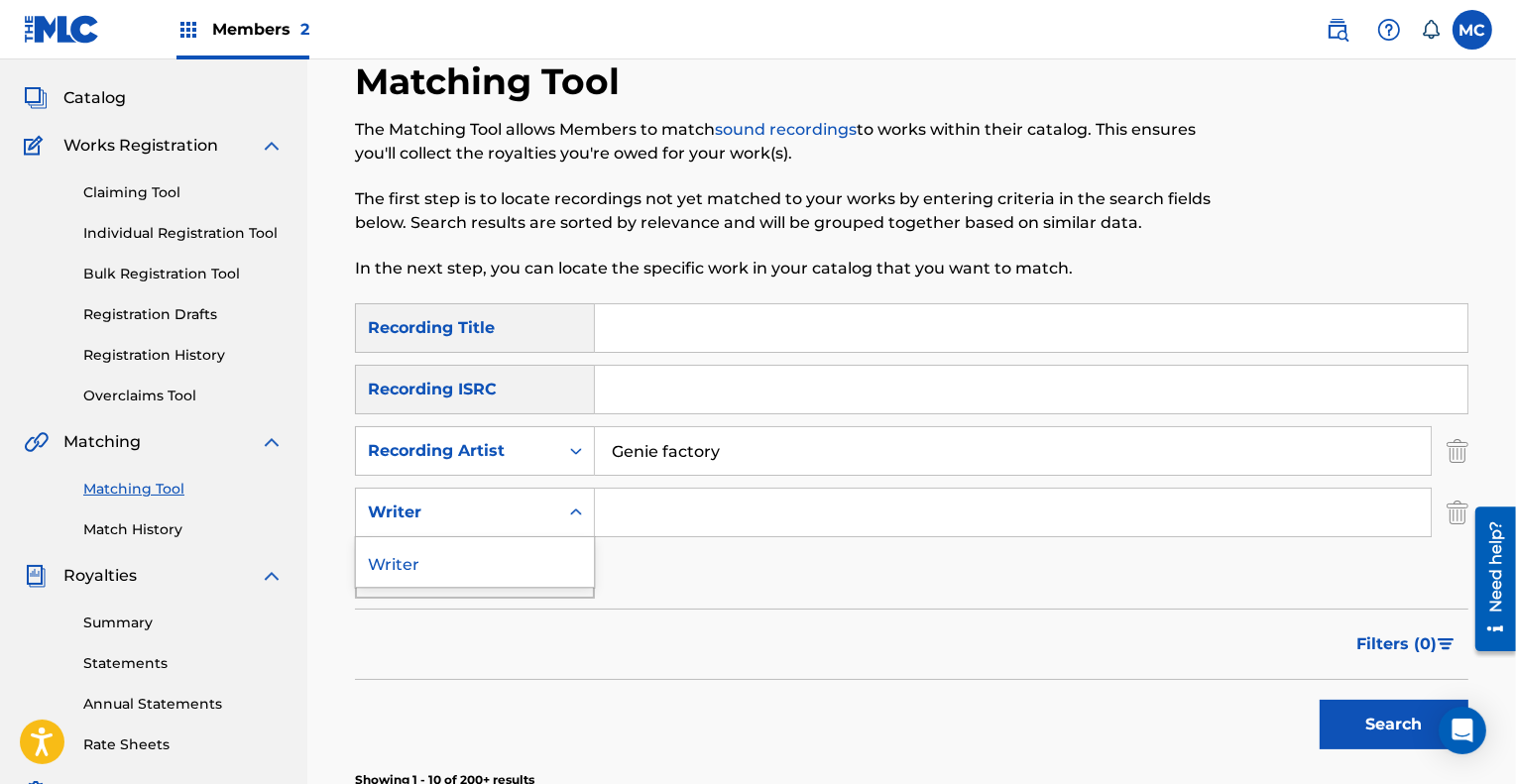 click 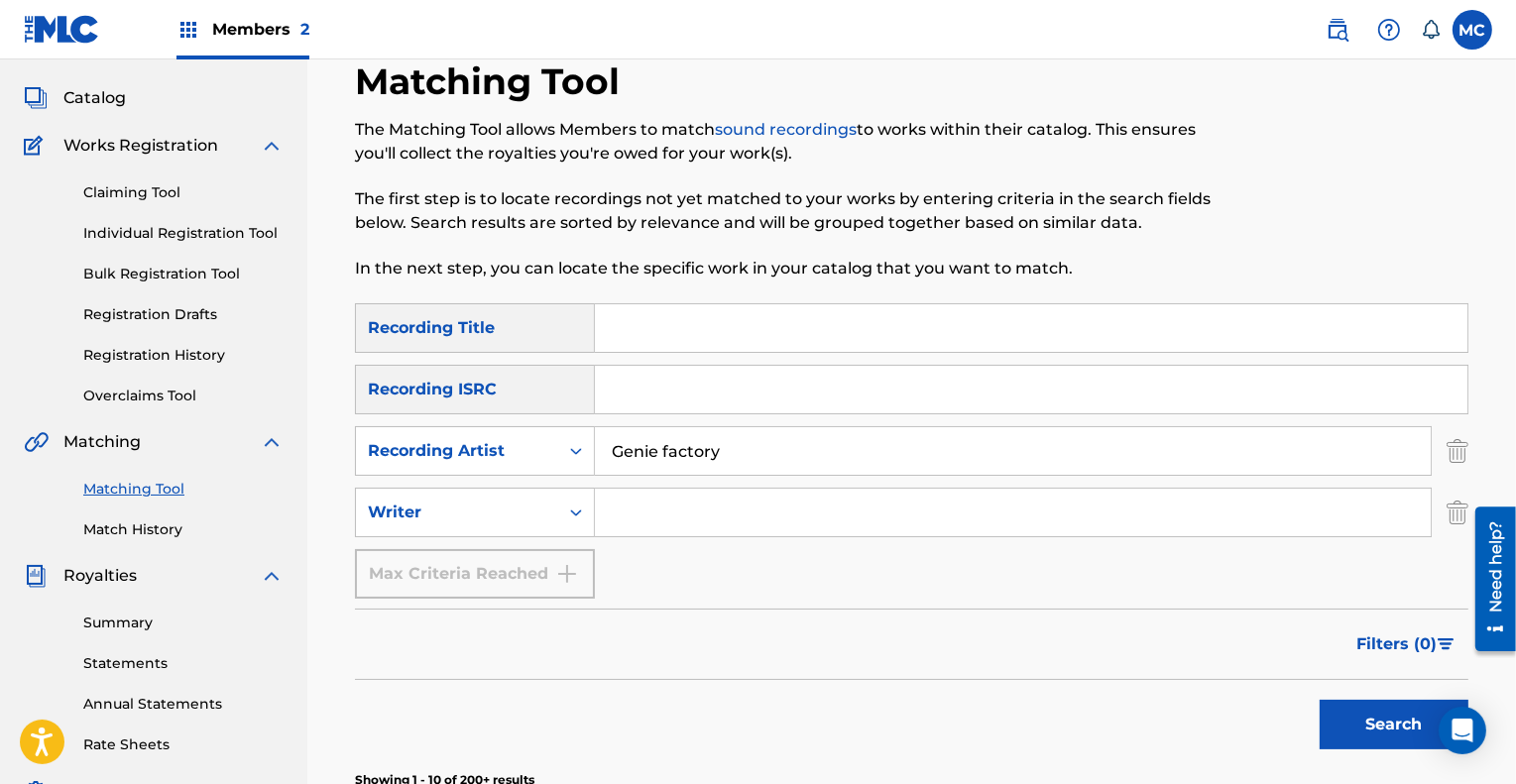 click 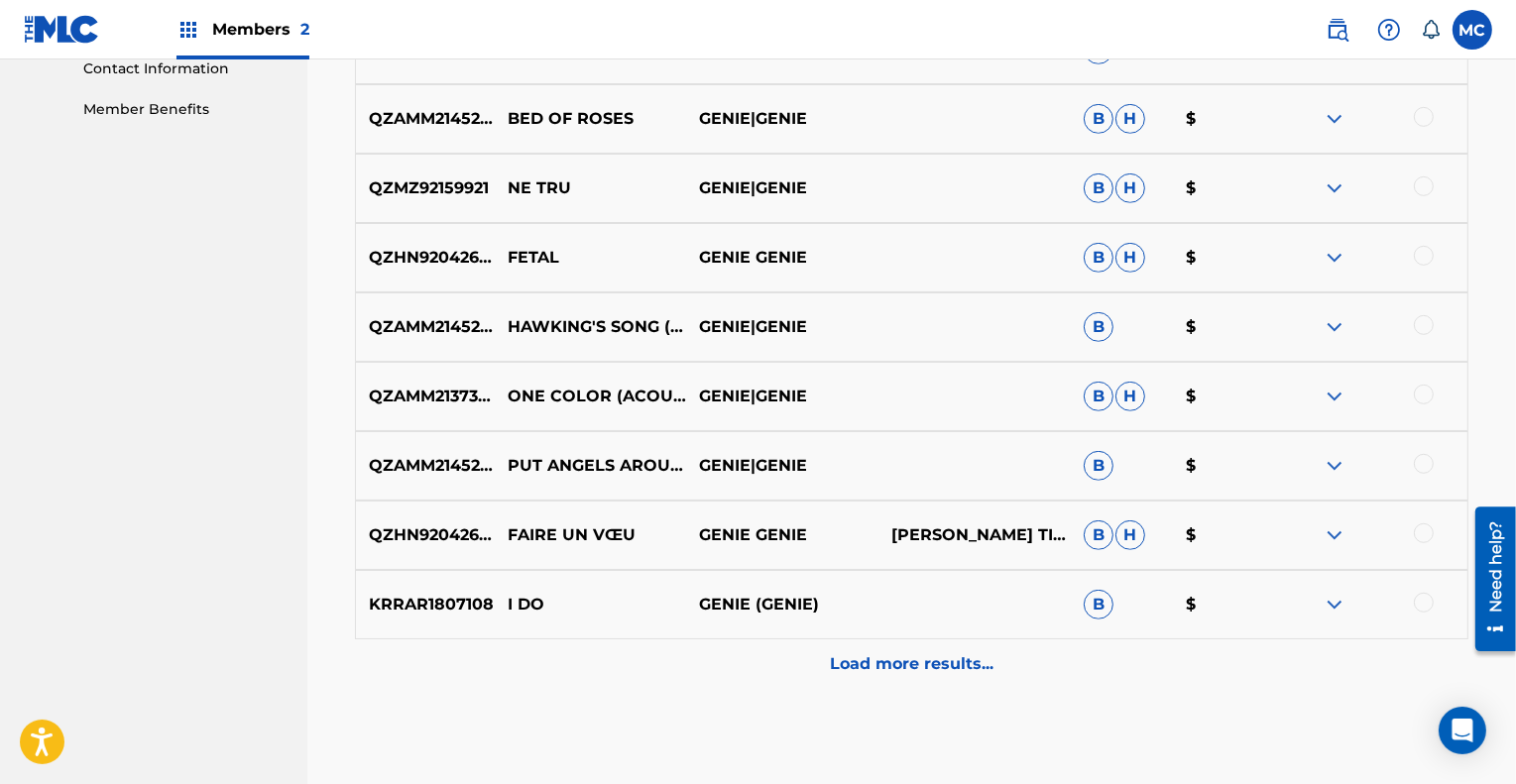 click on "Load more results..." at bounding box center (911, 664) 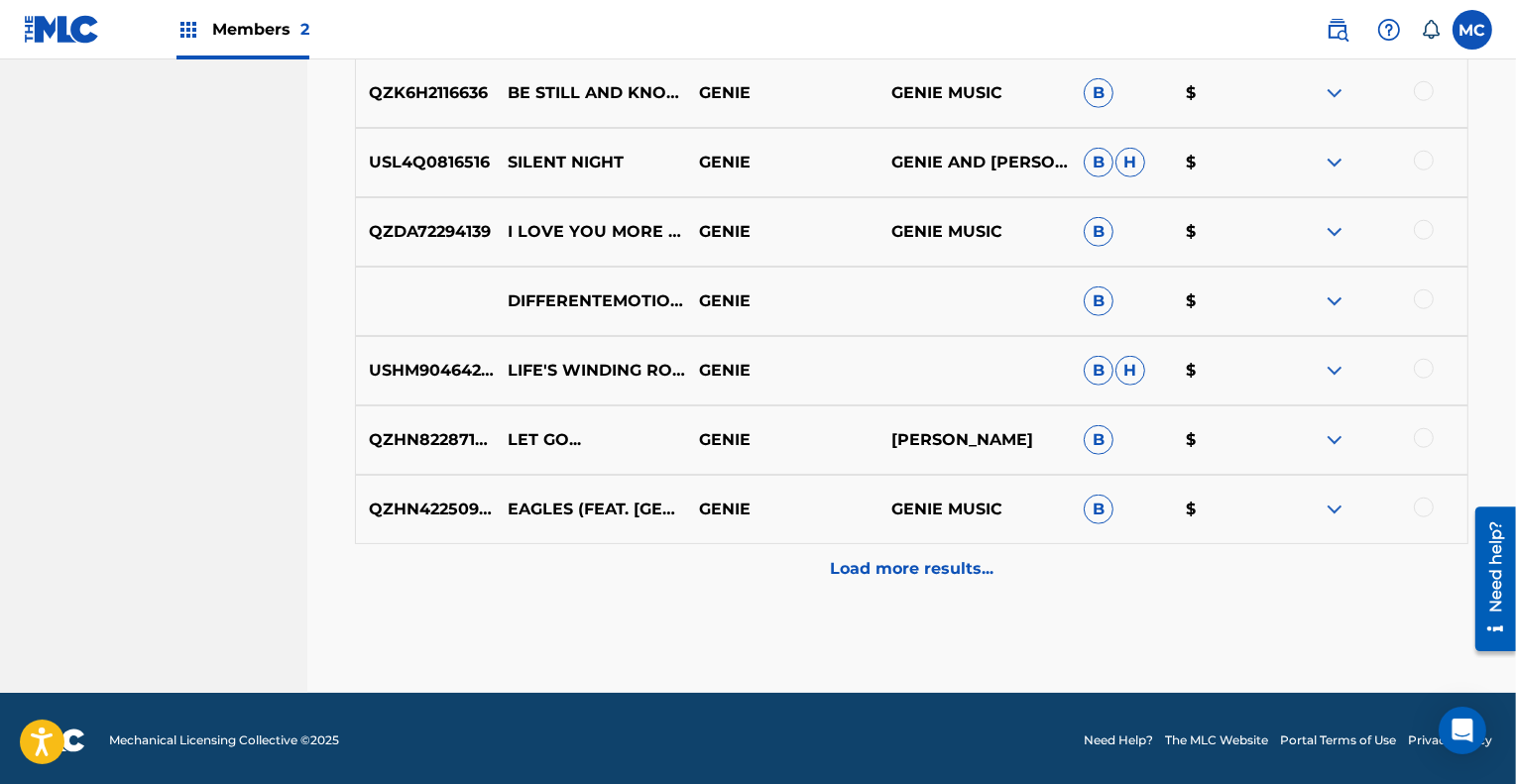 scroll, scrollTop: 1782, scrollLeft: 0, axis: vertical 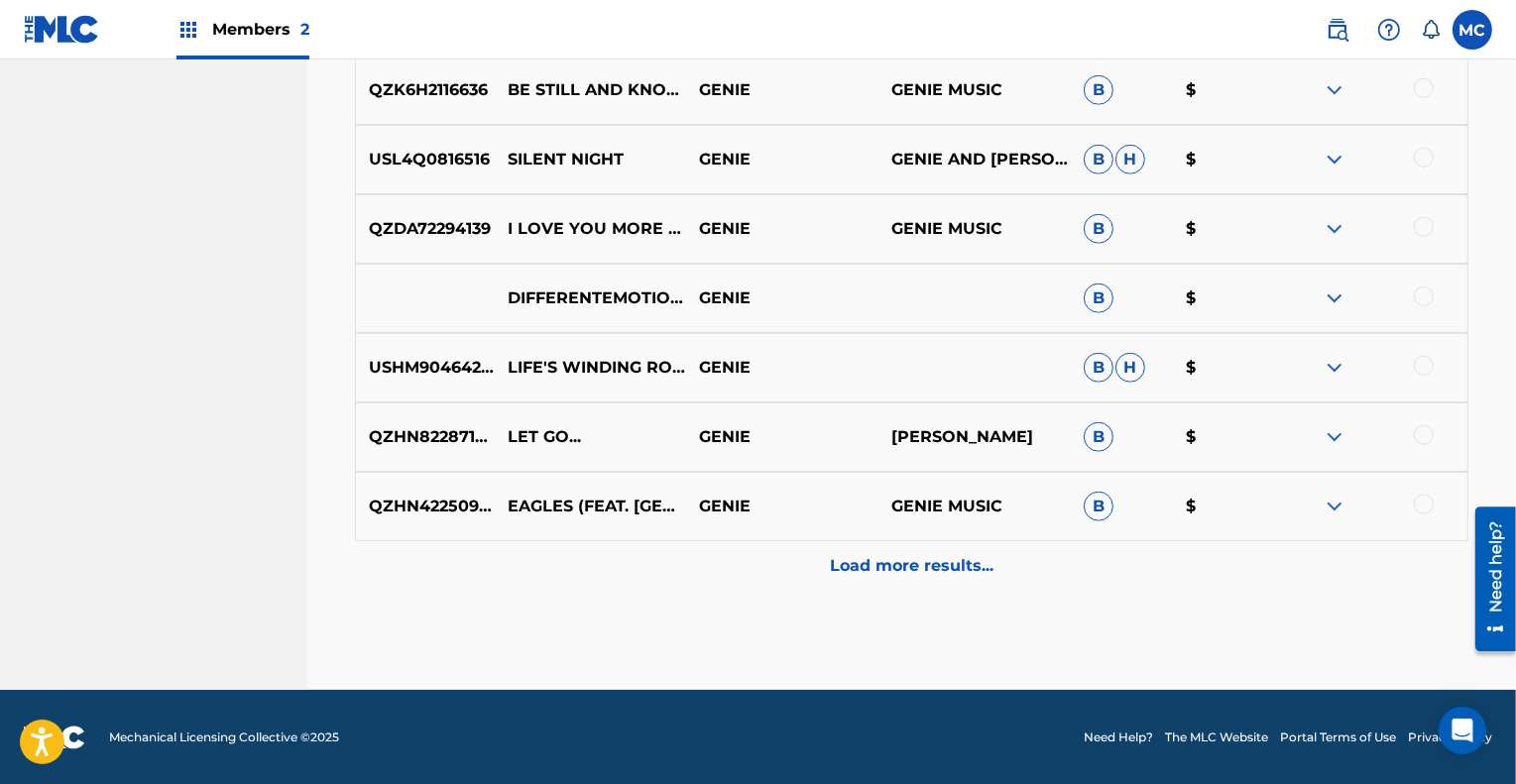 click on "Load more results..." at bounding box center (911, 566) 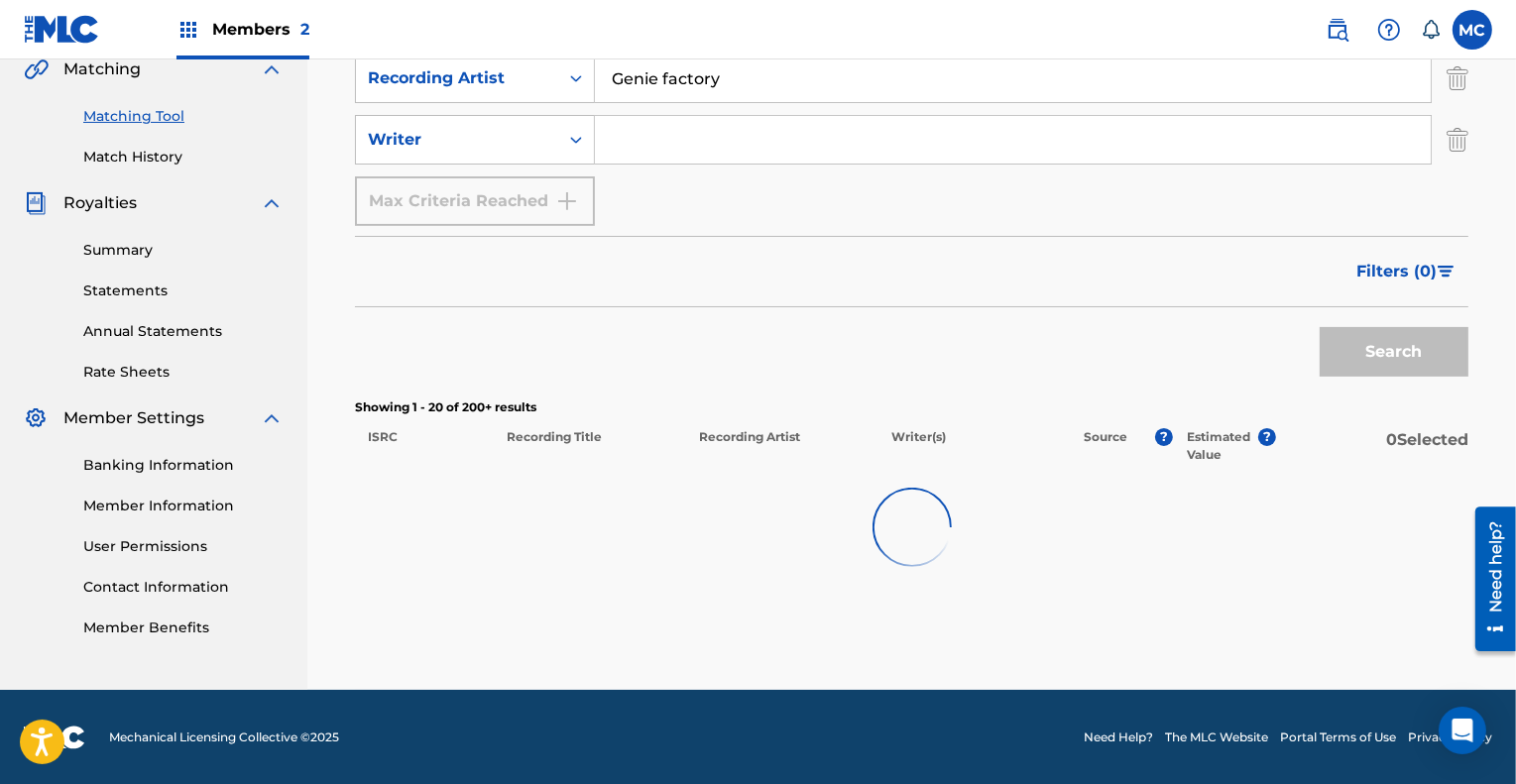 scroll, scrollTop: 1782, scrollLeft: 0, axis: vertical 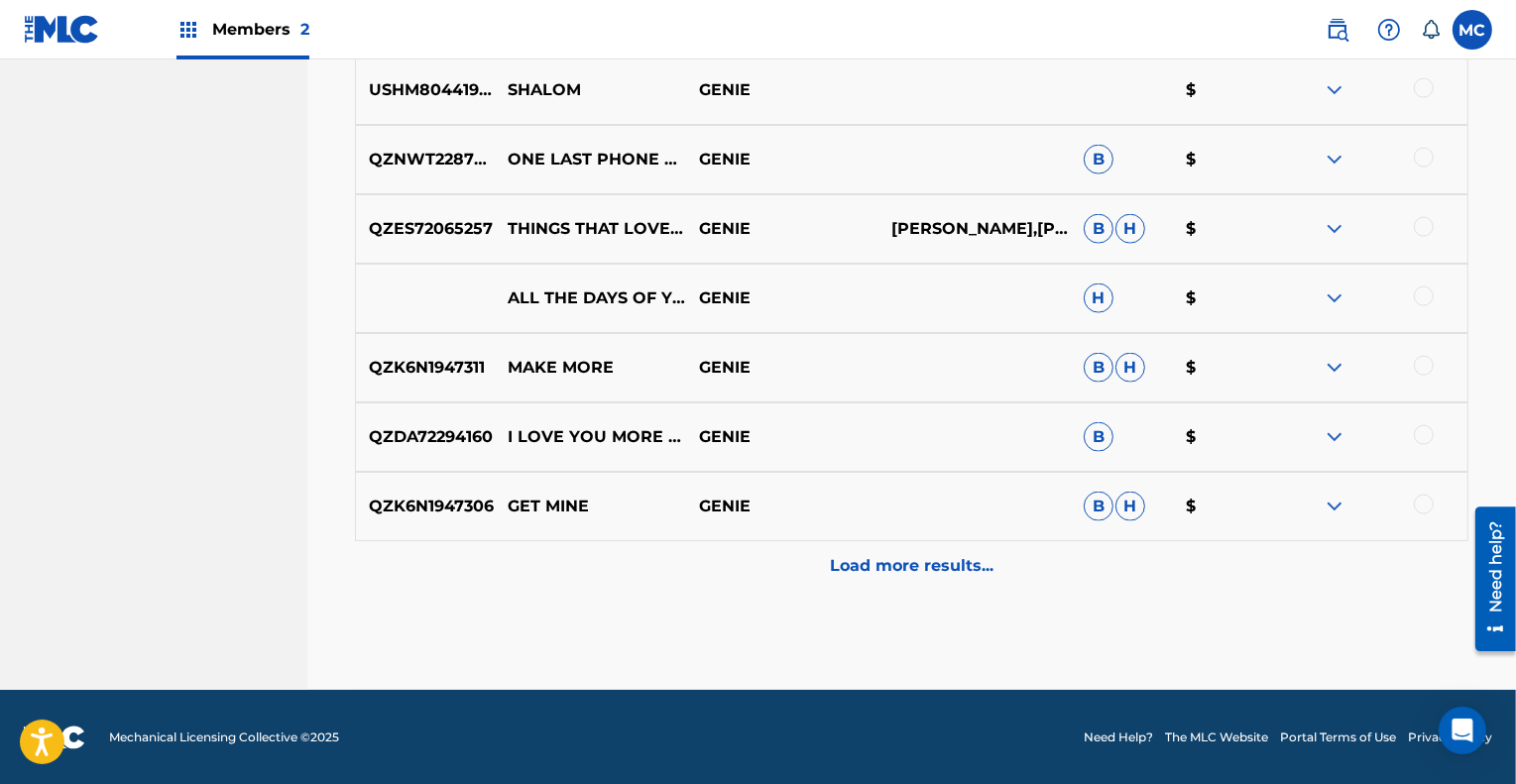 click on "Load more results..." at bounding box center [911, 566] 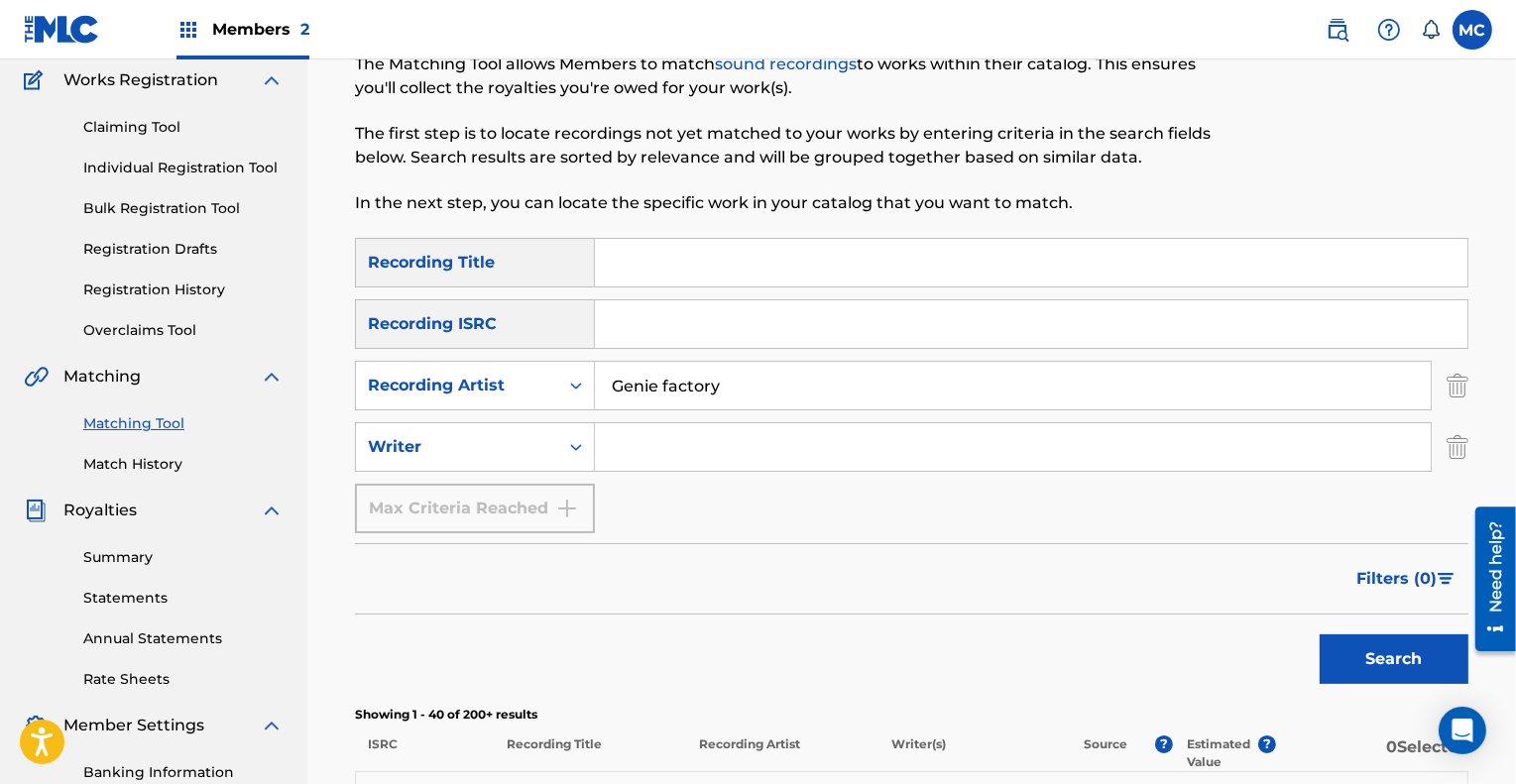 scroll, scrollTop: 0, scrollLeft: 0, axis: both 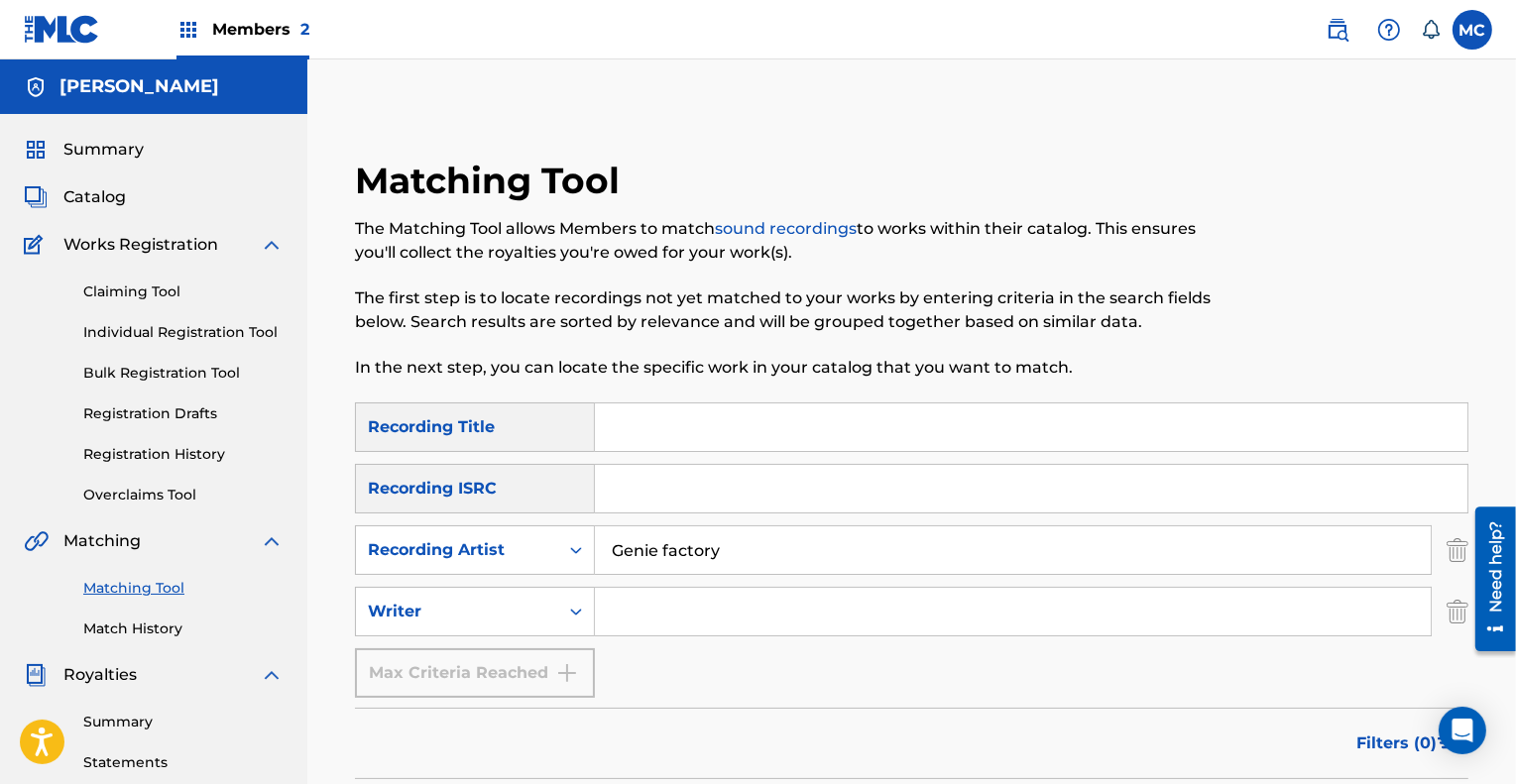 click on "Genie factory" at bounding box center [1012, 550] 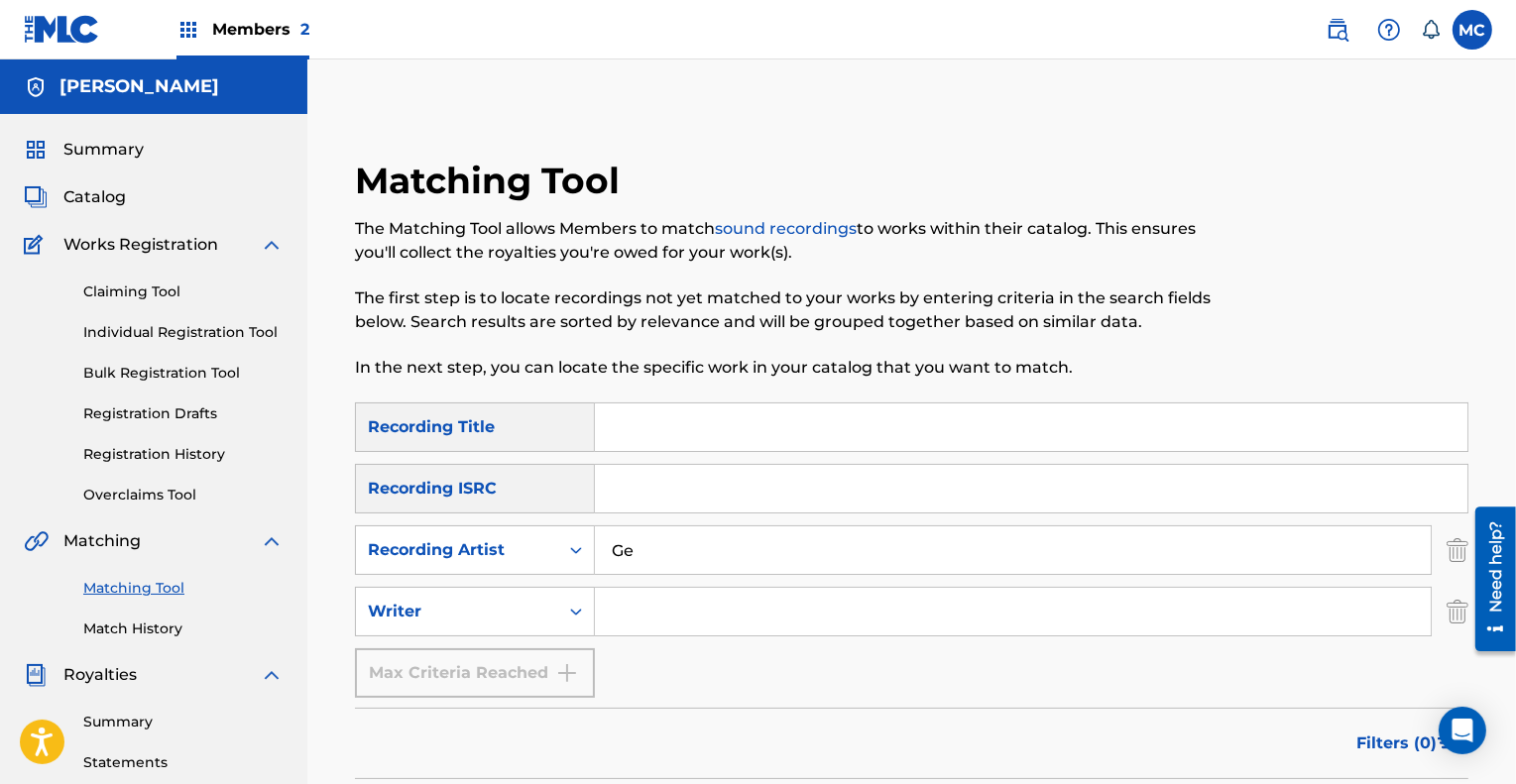 type on "G" 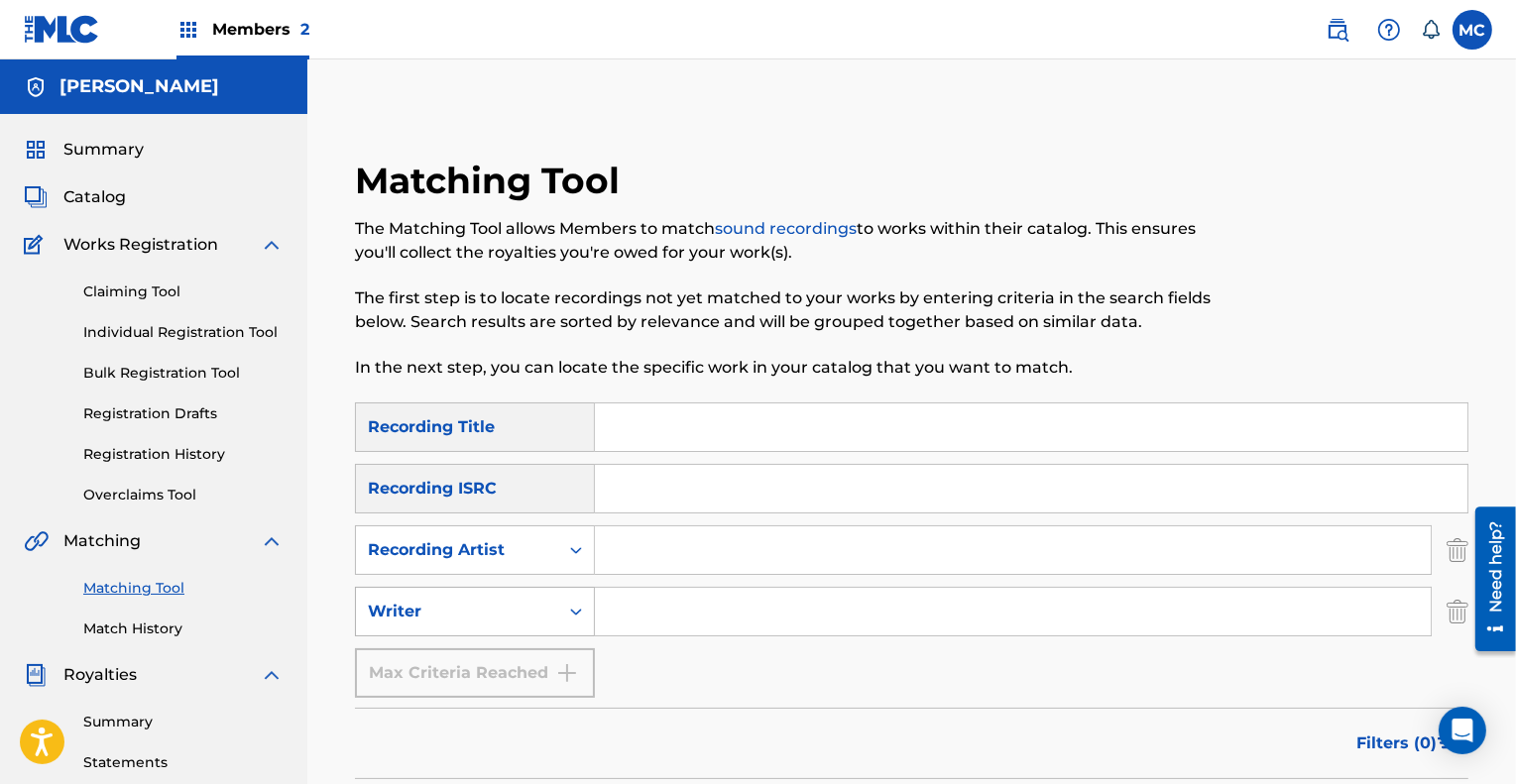 click at bounding box center [576, 612] 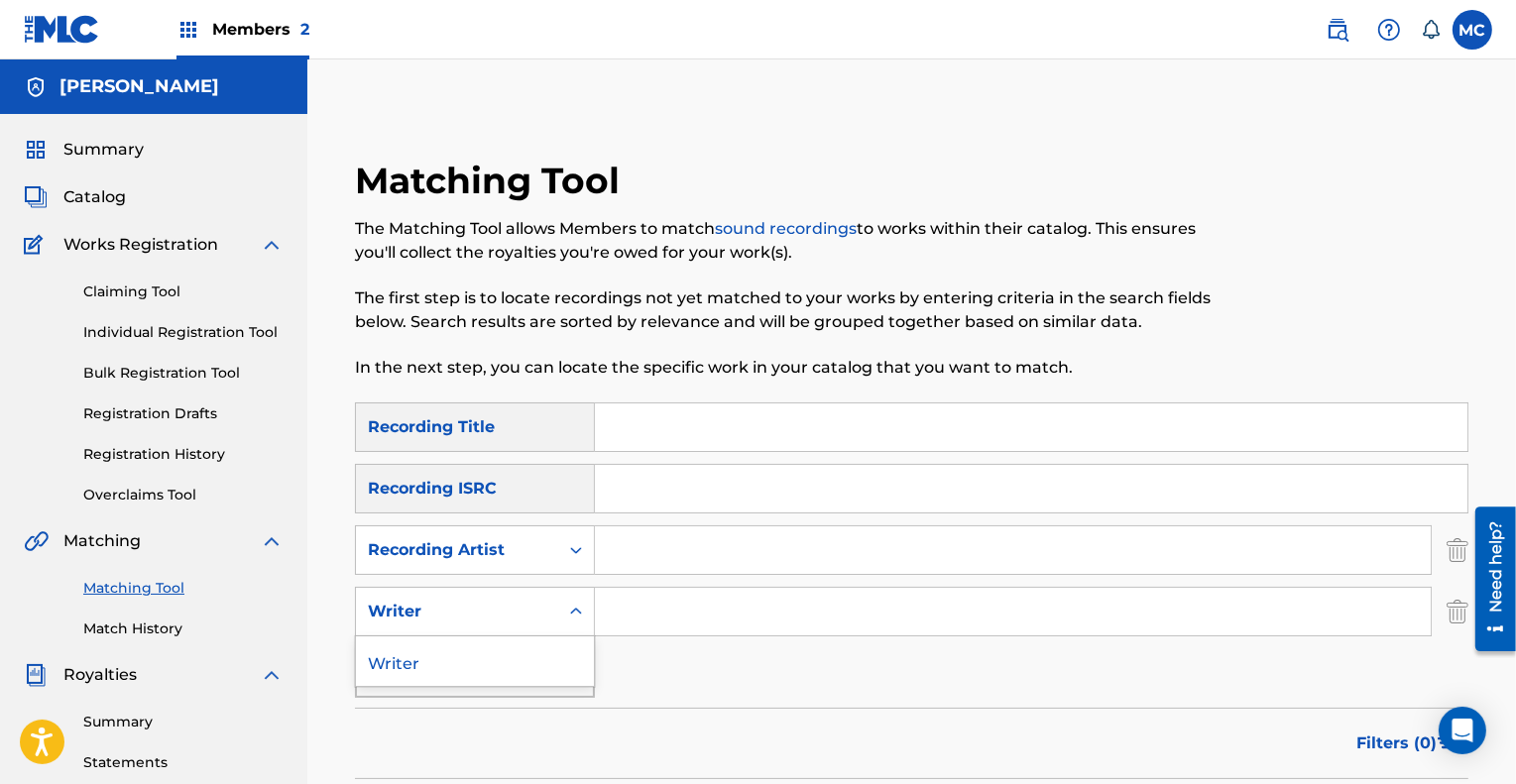 click on "Writer" at bounding box center [475, 661] 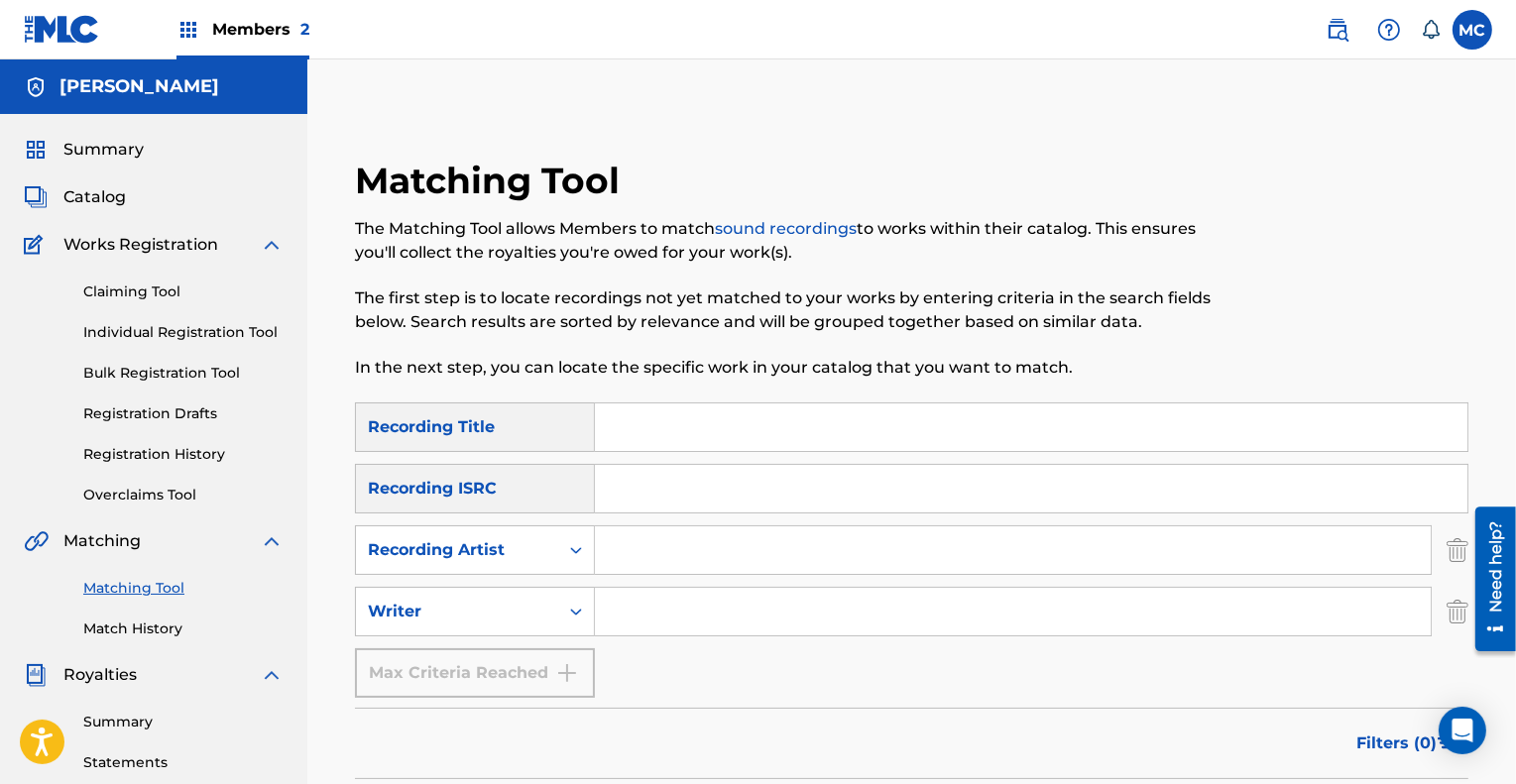 click on "Max Criteria Reached" at bounding box center [475, 673] 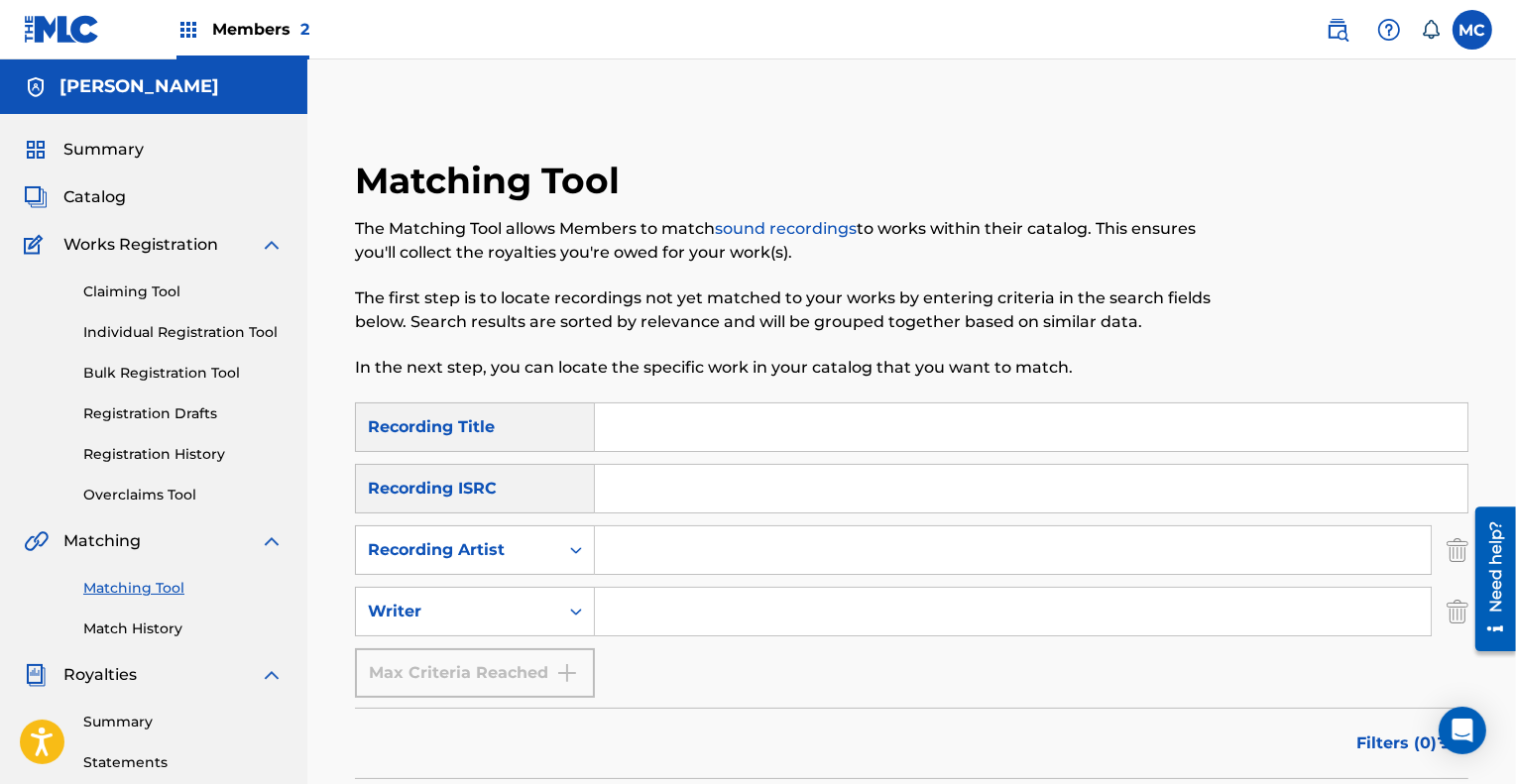 type on "[PERSON_NAME]" 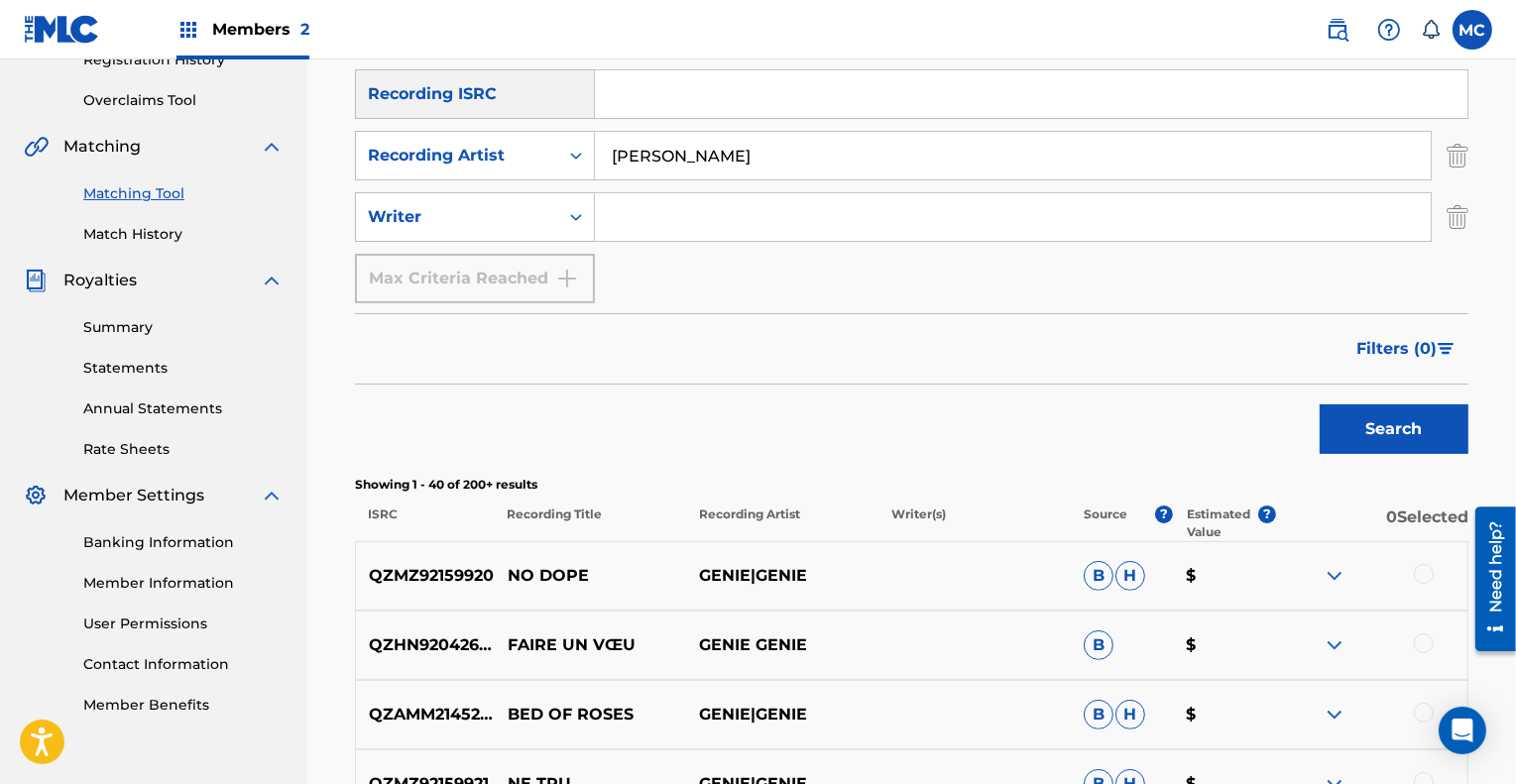 scroll, scrollTop: 395, scrollLeft: 0, axis: vertical 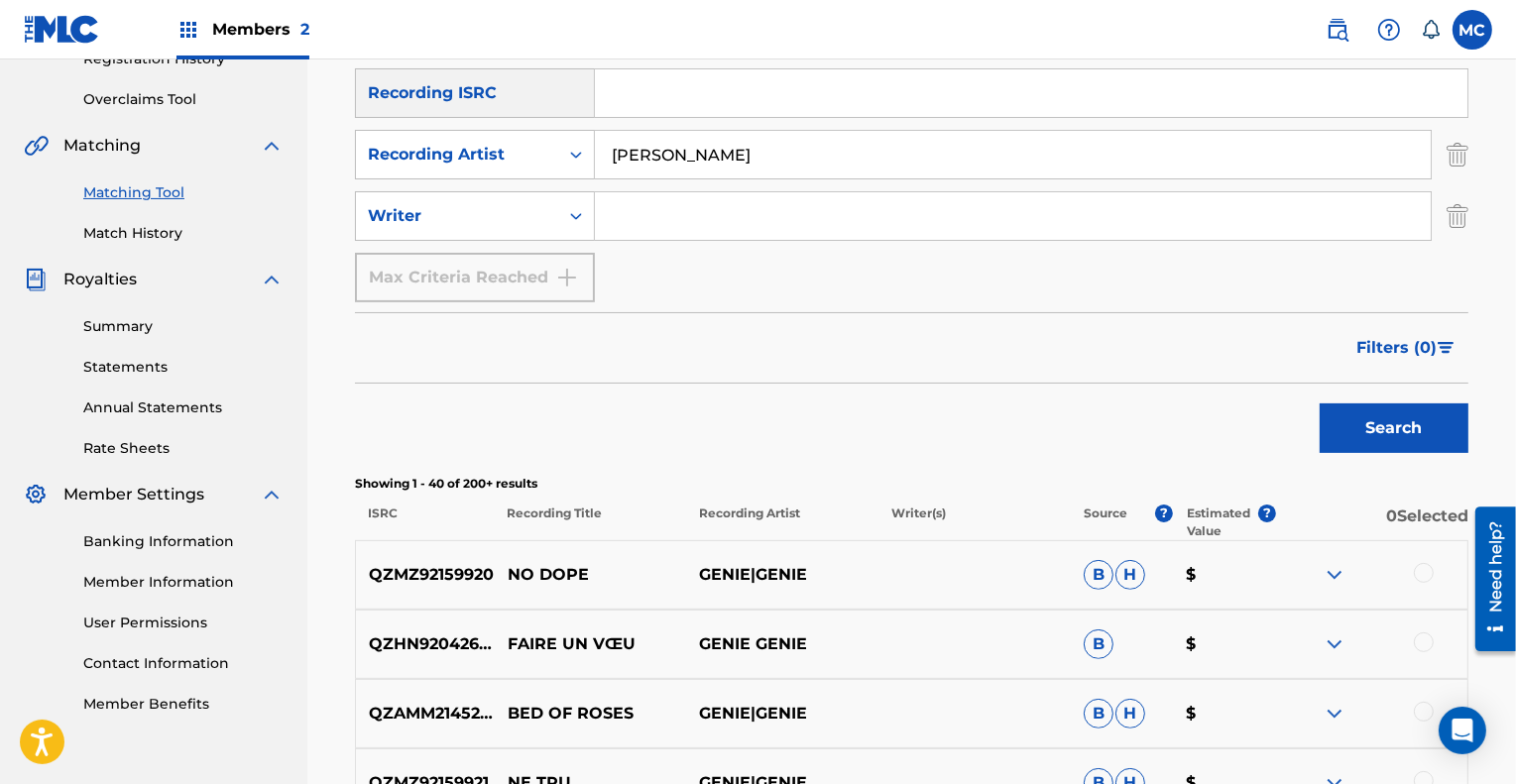 click on "Search" at bounding box center (1394, 428) 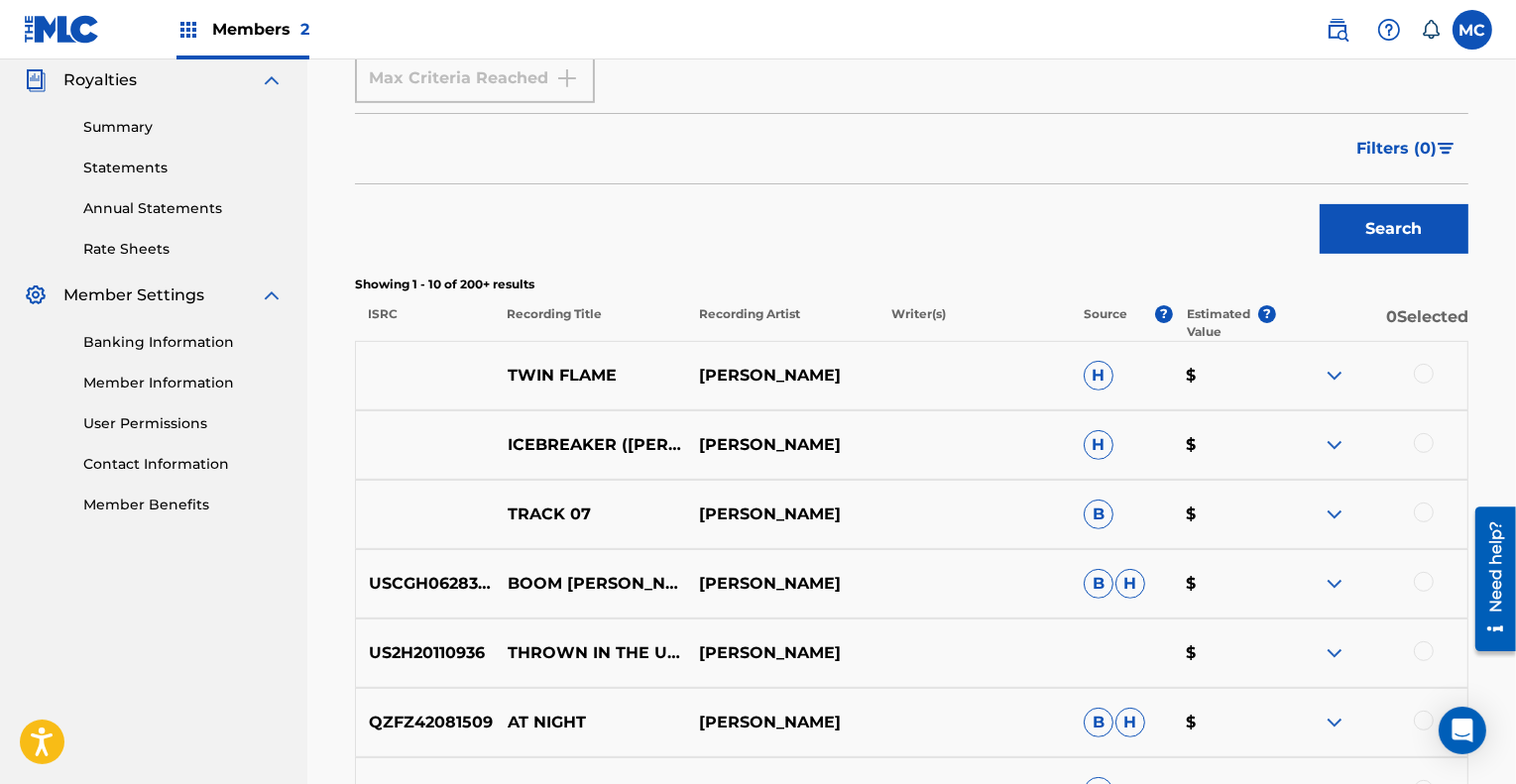 scroll, scrollTop: 594, scrollLeft: 0, axis: vertical 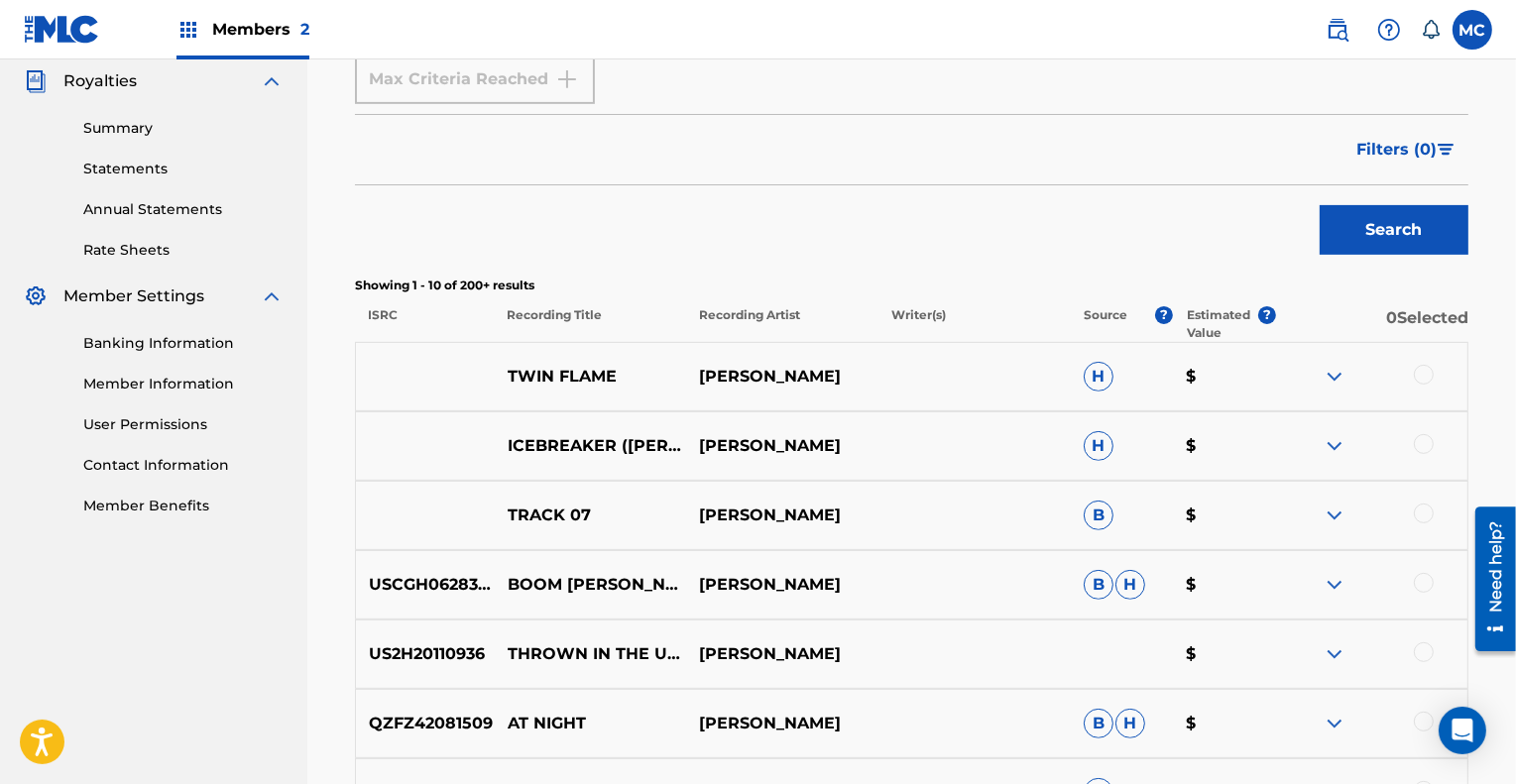 click at bounding box center [1335, 377] 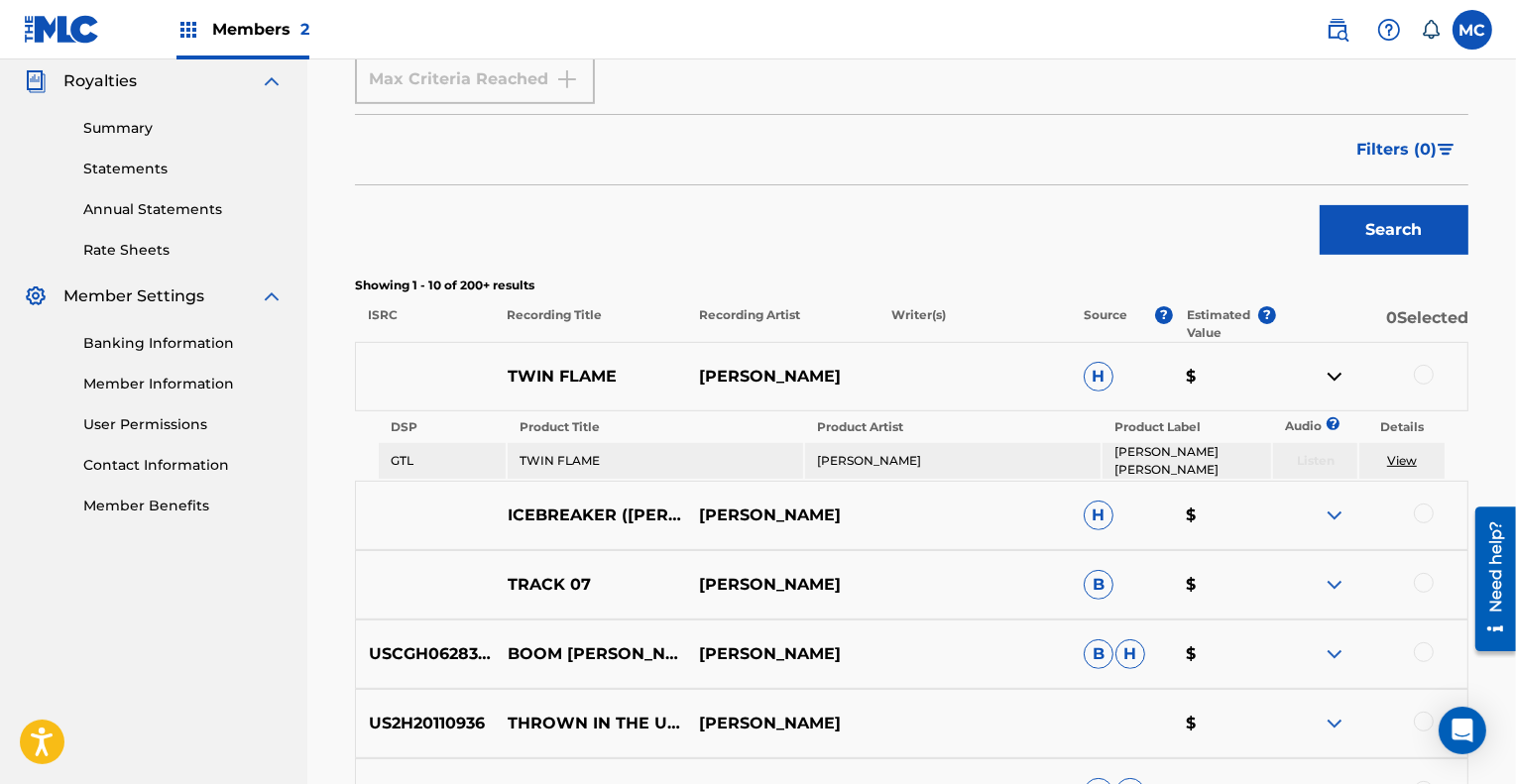 click on "View" at bounding box center [1402, 460] 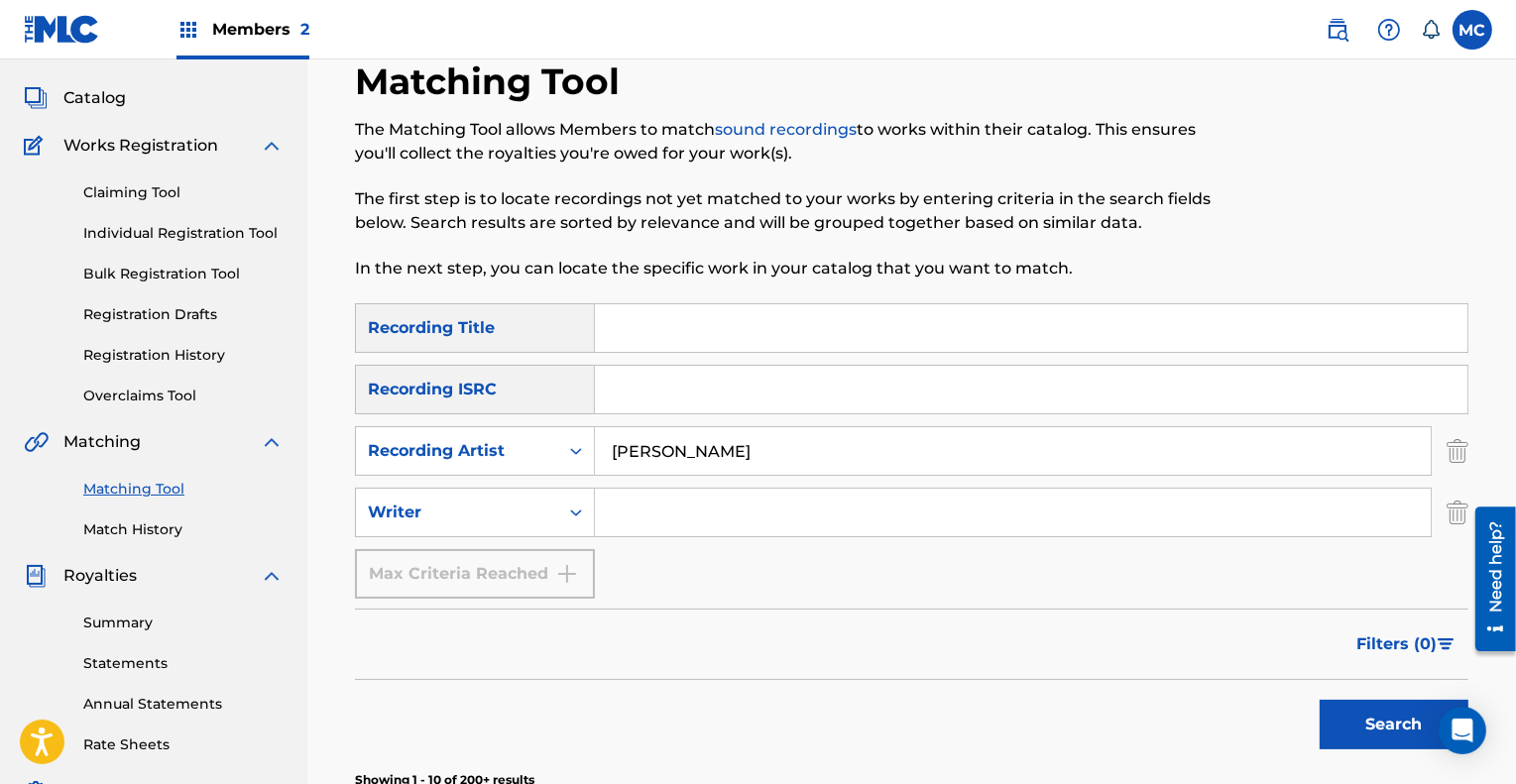 scroll, scrollTop: 98, scrollLeft: 0, axis: vertical 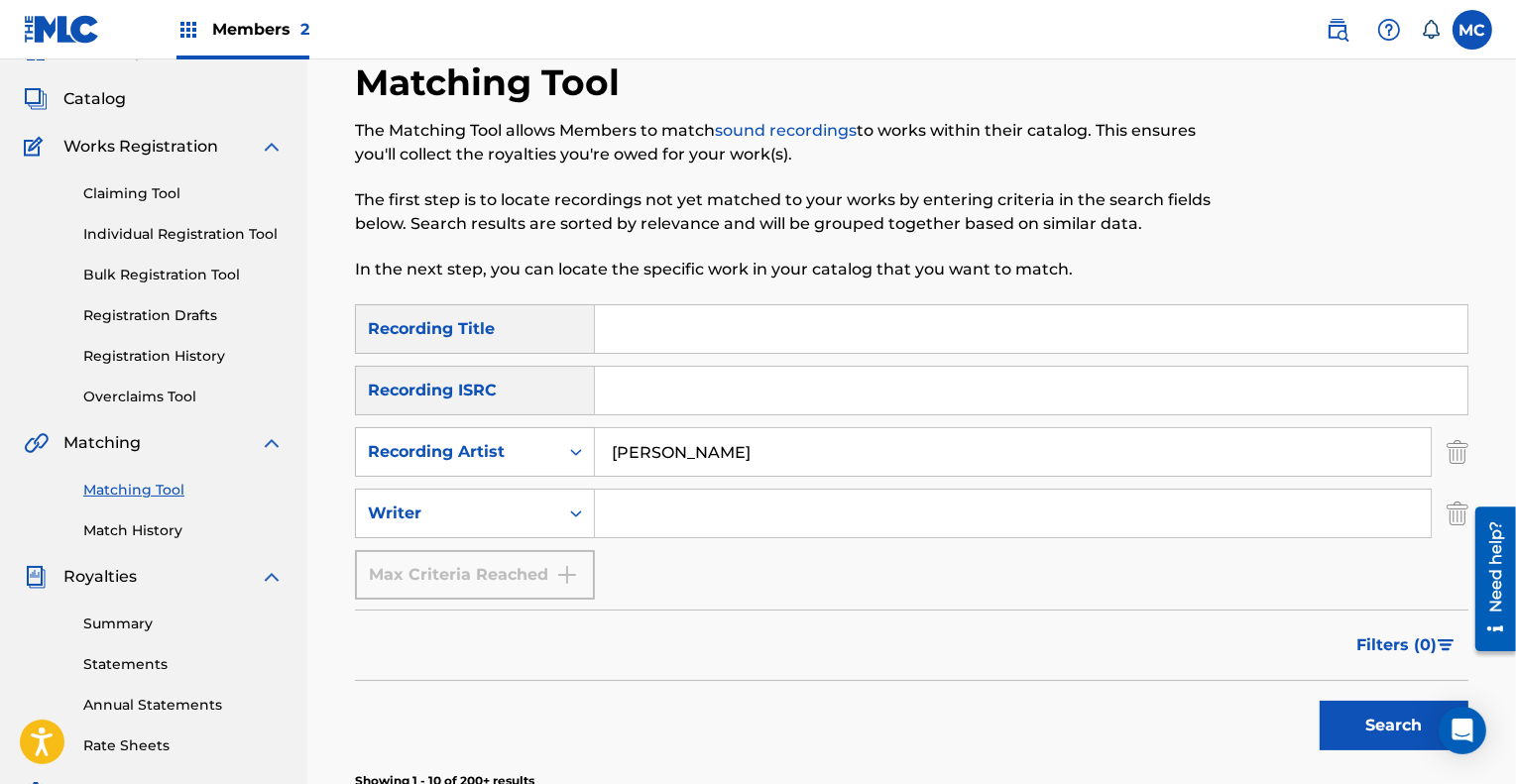 click on "Catalog" at bounding box center (94, 99) 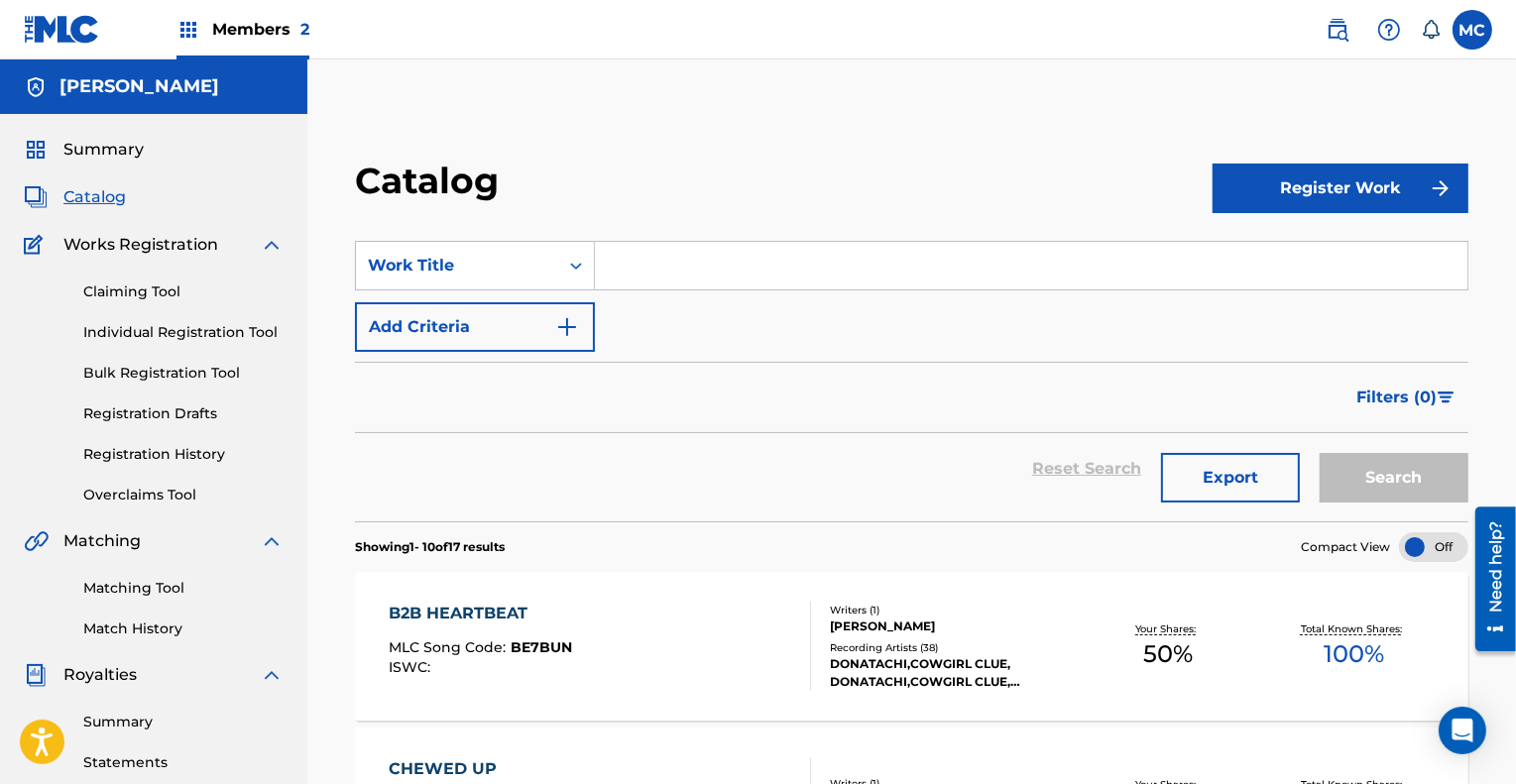 click at bounding box center [1031, 266] 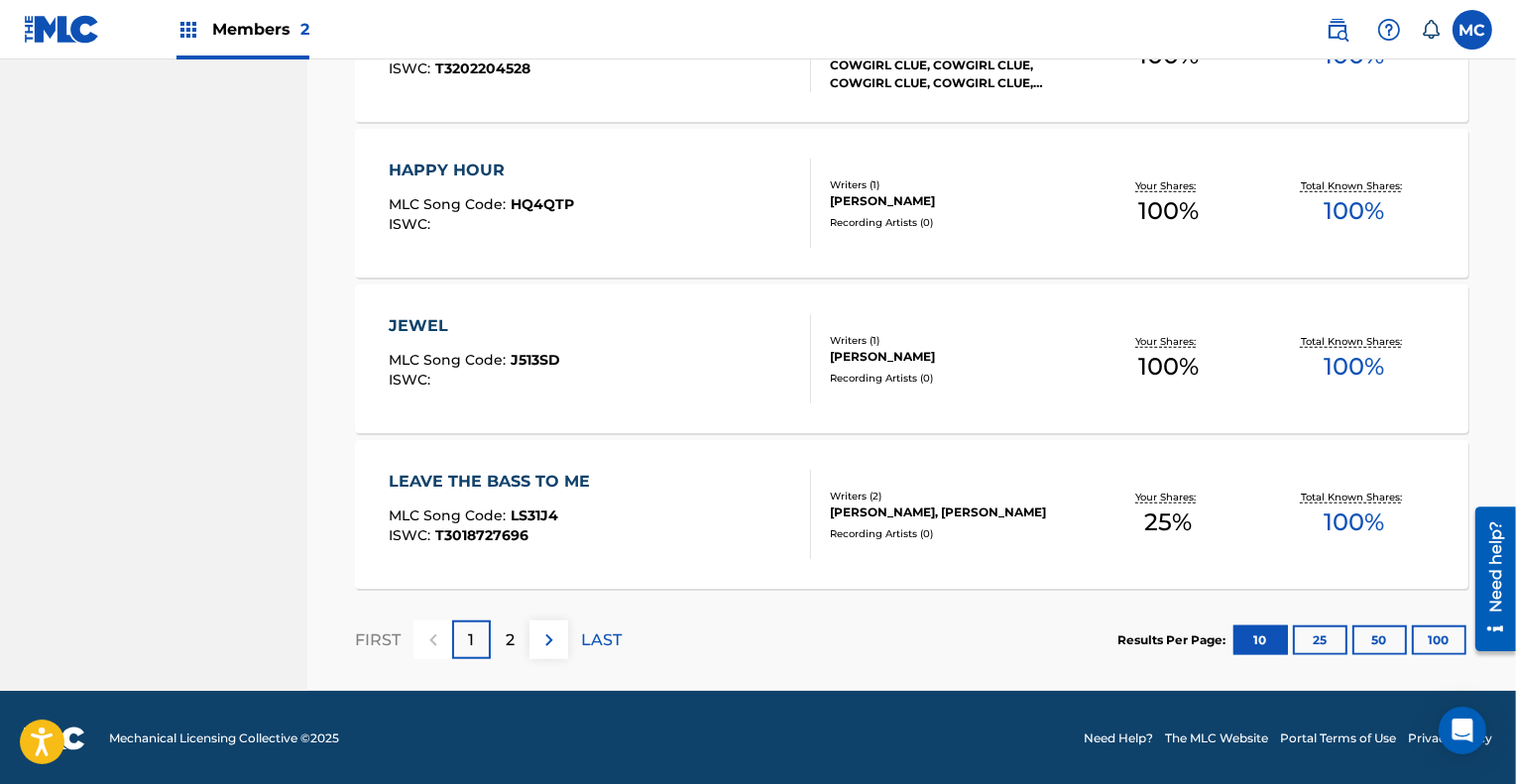 scroll, scrollTop: 1533, scrollLeft: 0, axis: vertical 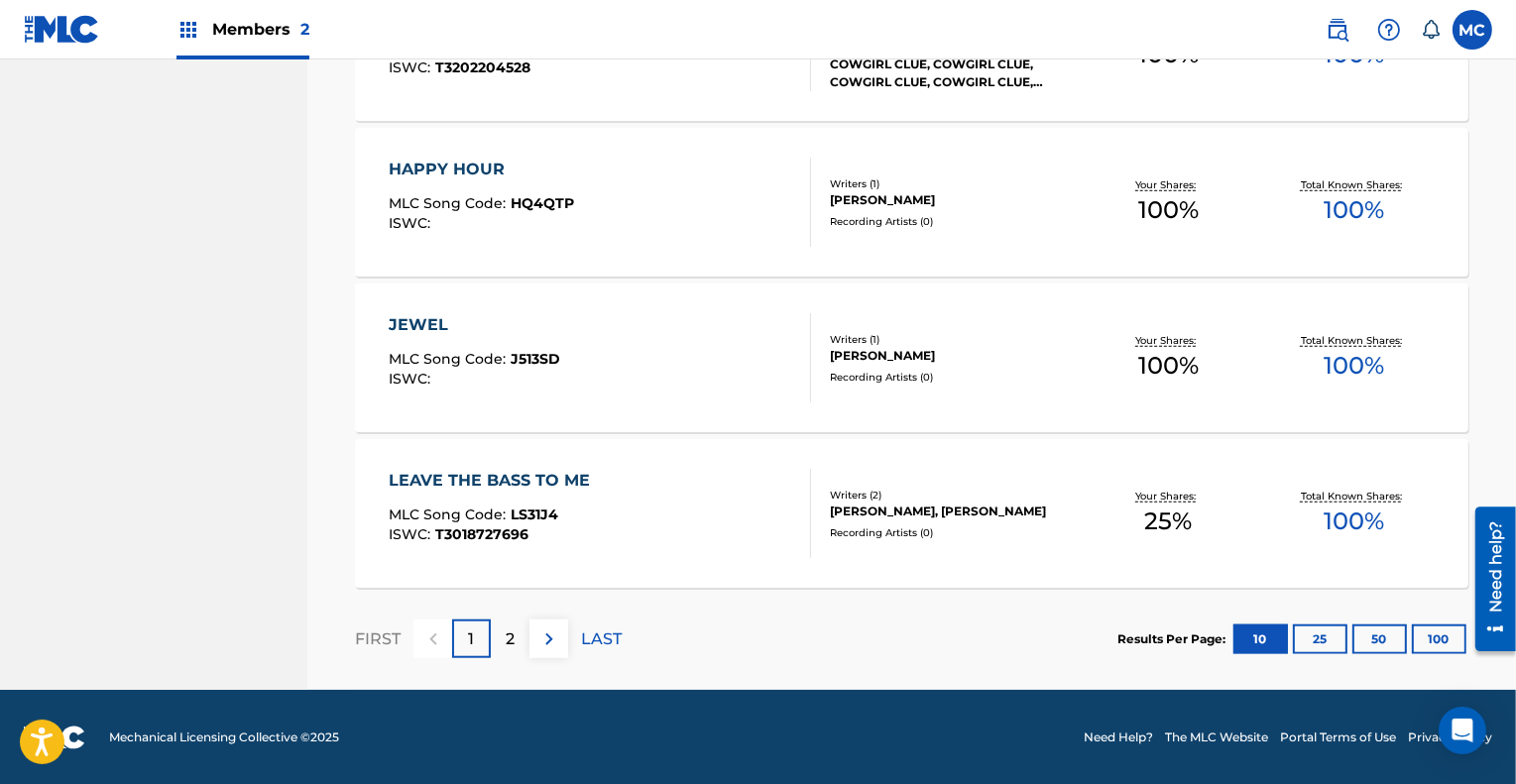 click on "2" at bounding box center (510, 638) 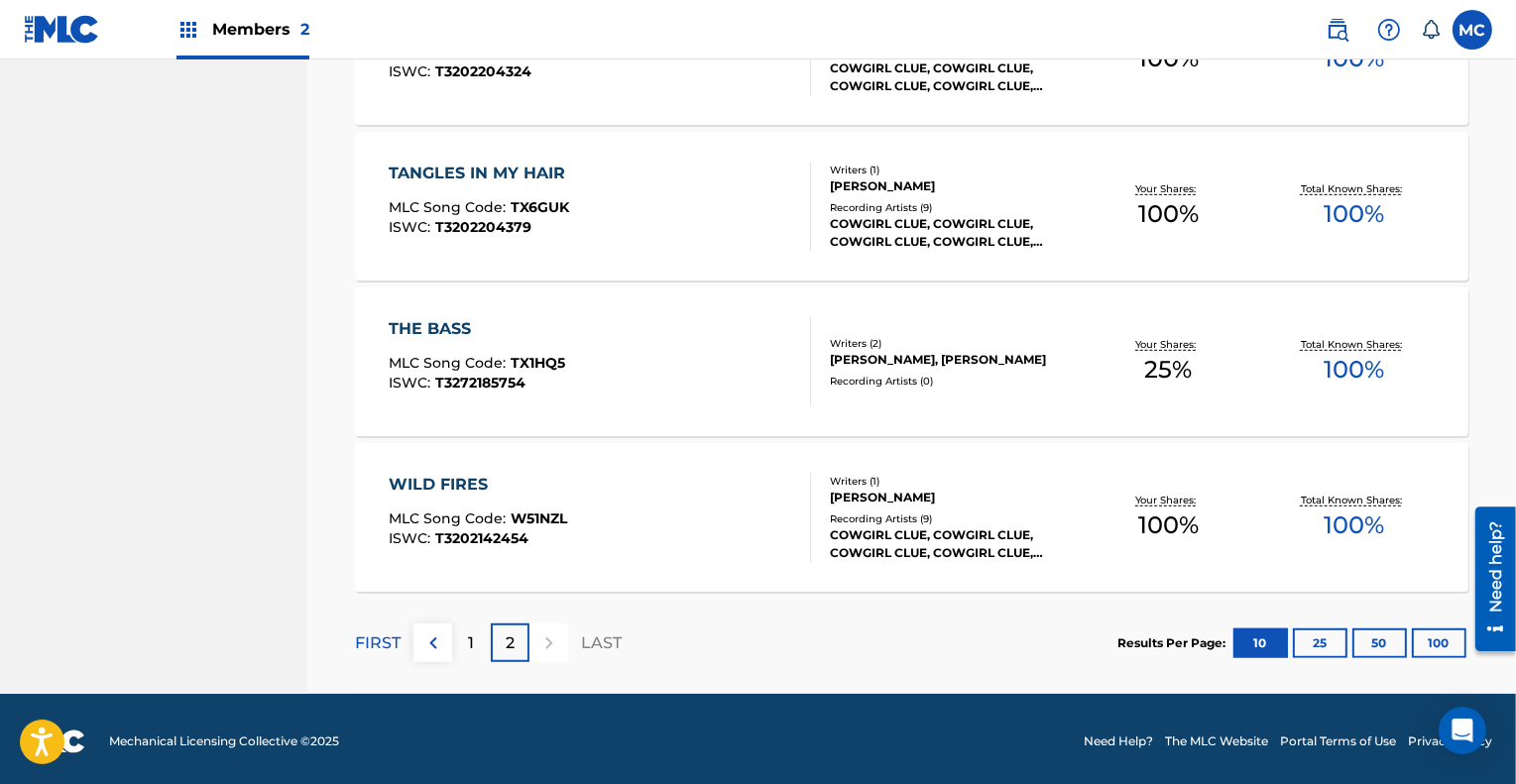 scroll, scrollTop: 1066, scrollLeft: 0, axis: vertical 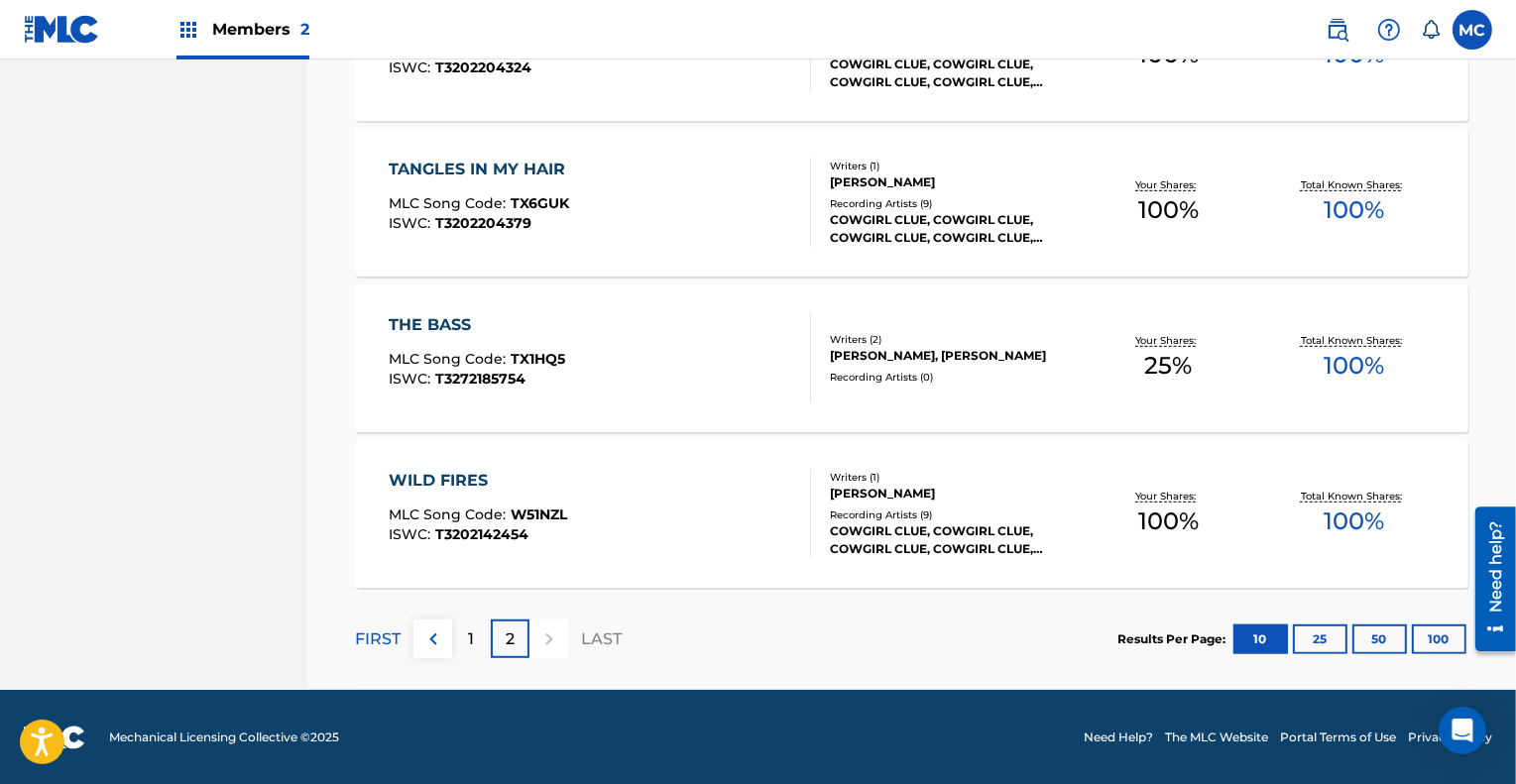 click on "1" at bounding box center (471, 638) 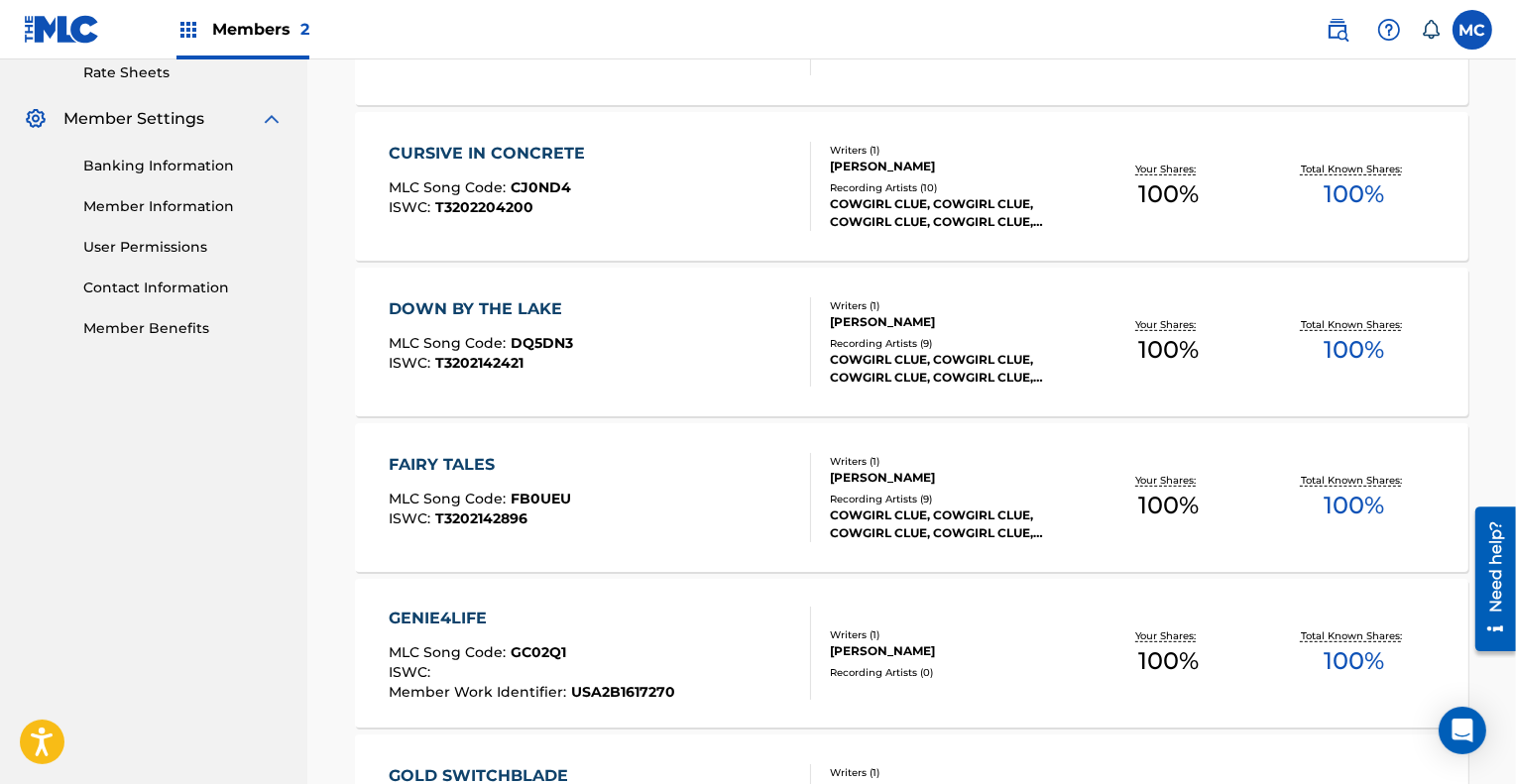 scroll, scrollTop: 770, scrollLeft: 0, axis: vertical 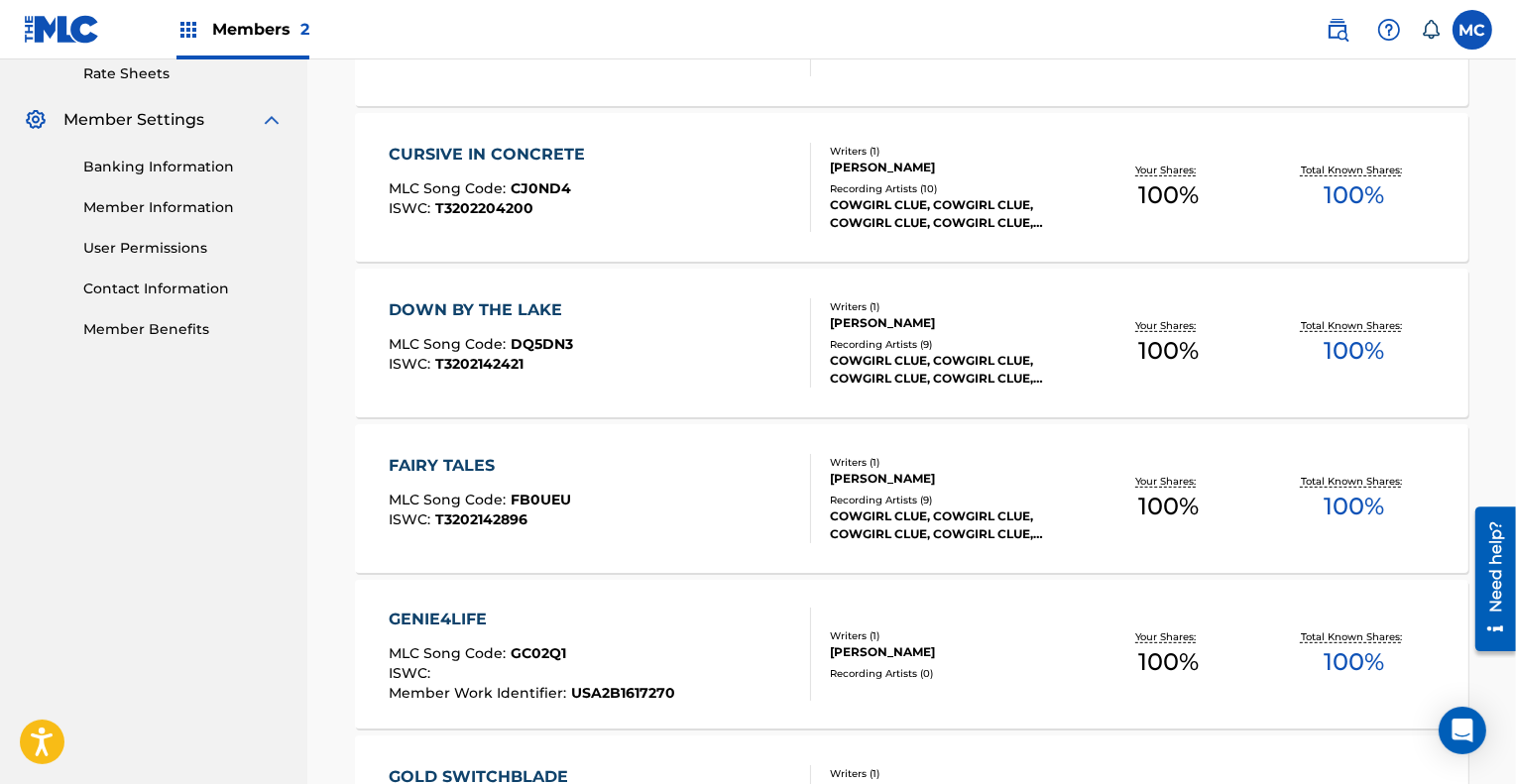 click on "DOWN BY THE LAKE MLC Song Code : DQ5DN3 ISWC : T3202142421 Writers ( 1 ) ASHLEY CALHOUN Recording Artists ( 9 ) COWGIRL CLUE, COWGIRL CLUE, COWGIRL CLUE, COWGIRL CLUE, COWGIRL CLUE Your Shares: 100 % Total Known Shares: 100 %" at bounding box center (911, 343) 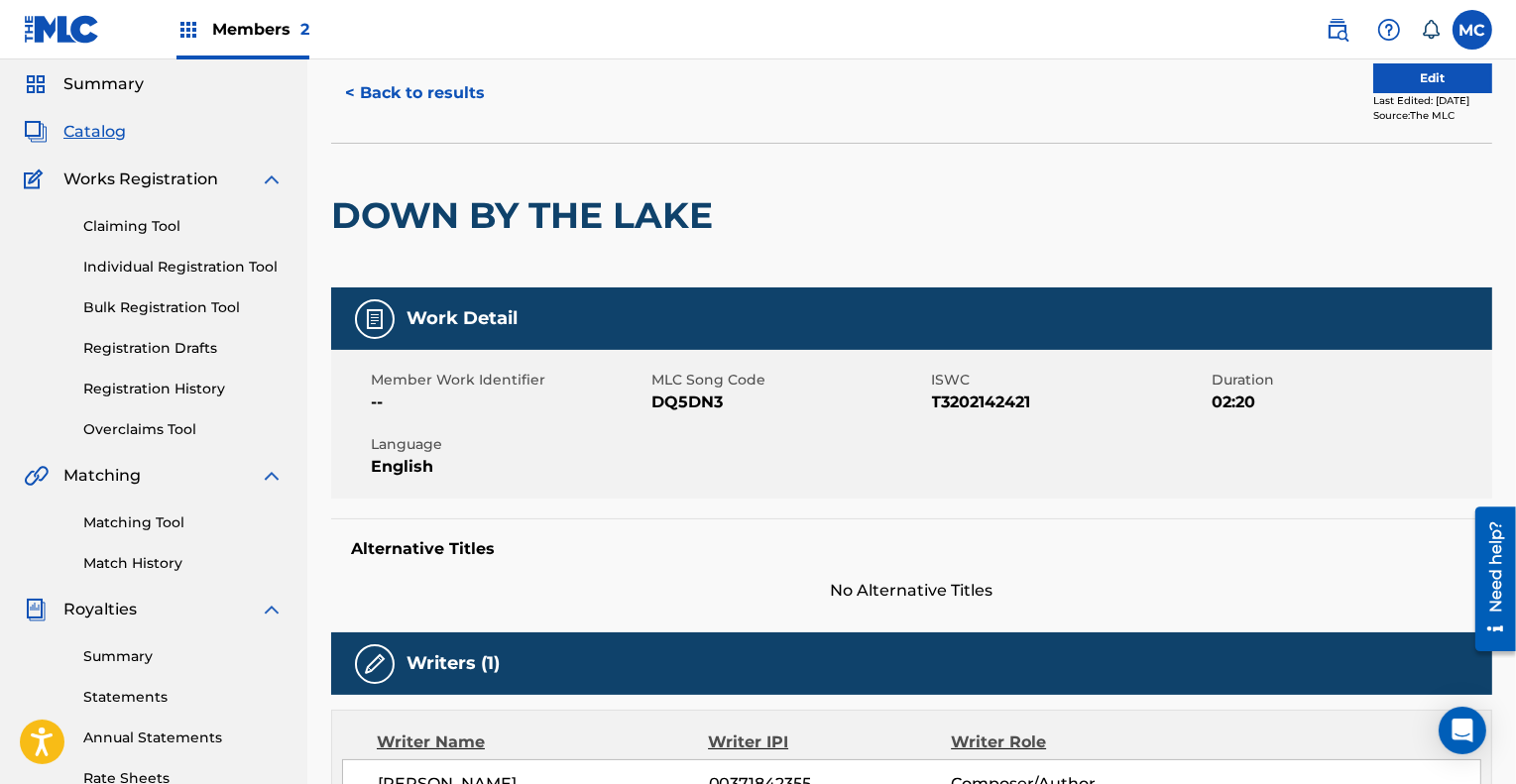 scroll, scrollTop: 0, scrollLeft: 0, axis: both 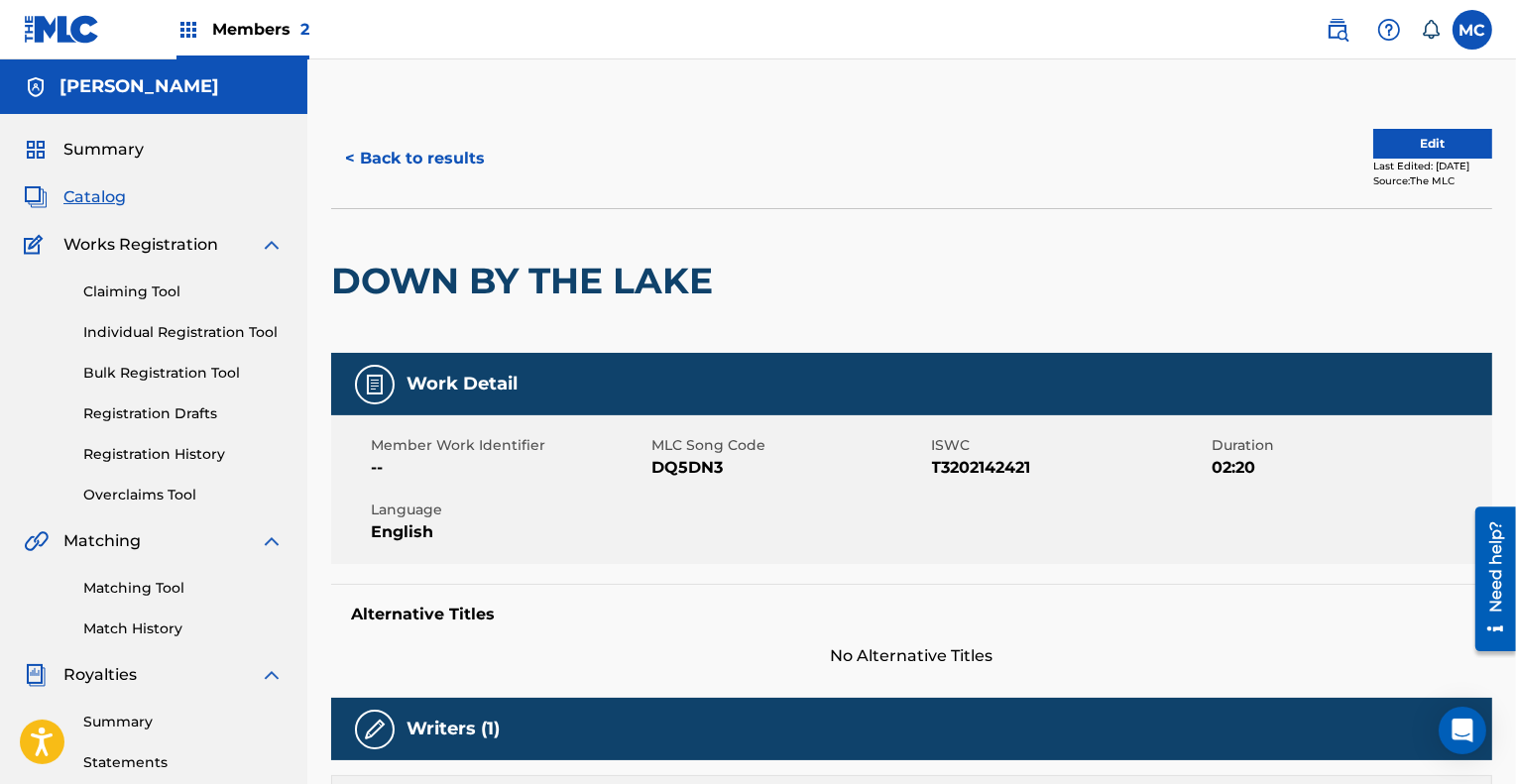 click on "Edit" at bounding box center [1433, 144] 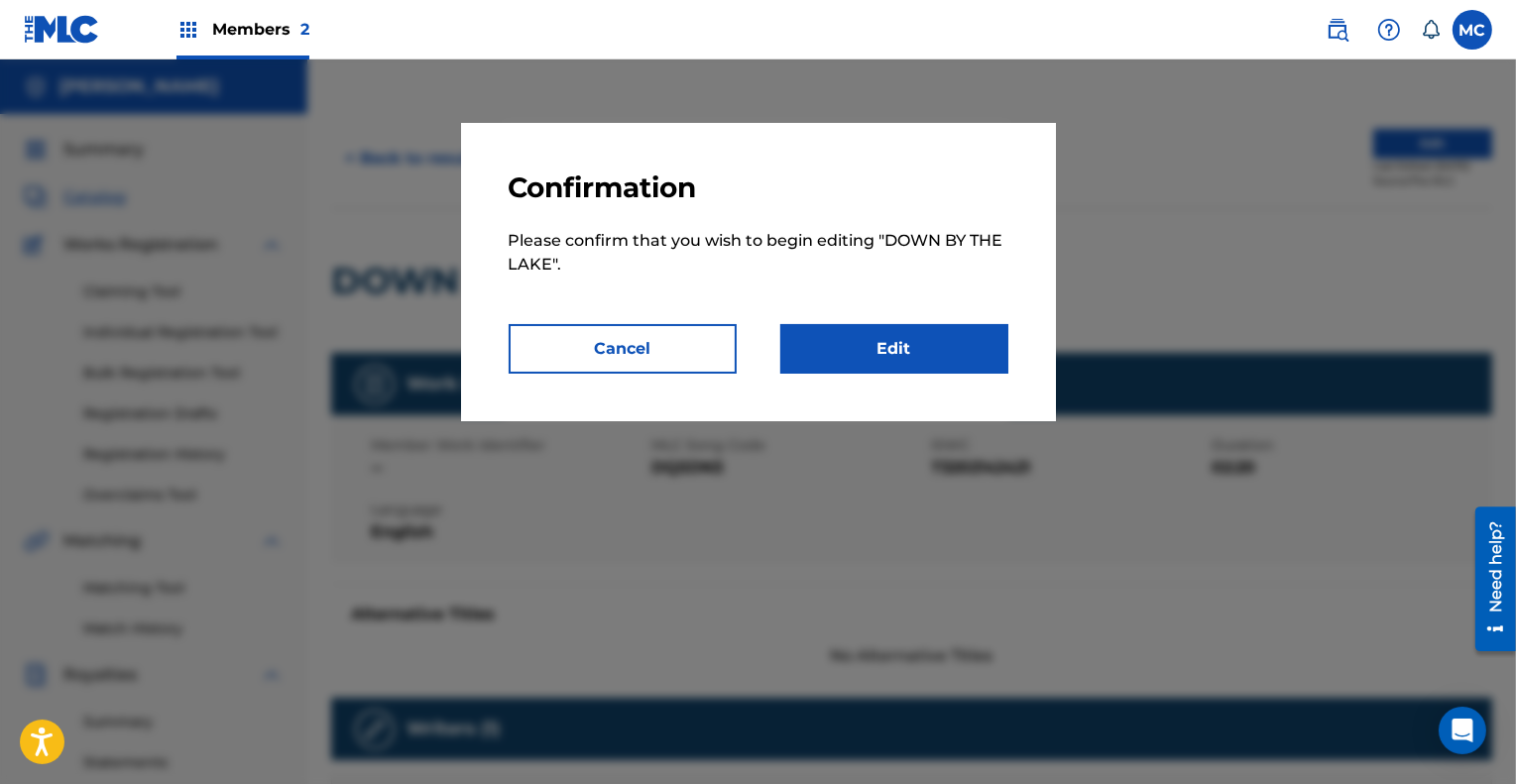 click on "Edit" at bounding box center [894, 349] 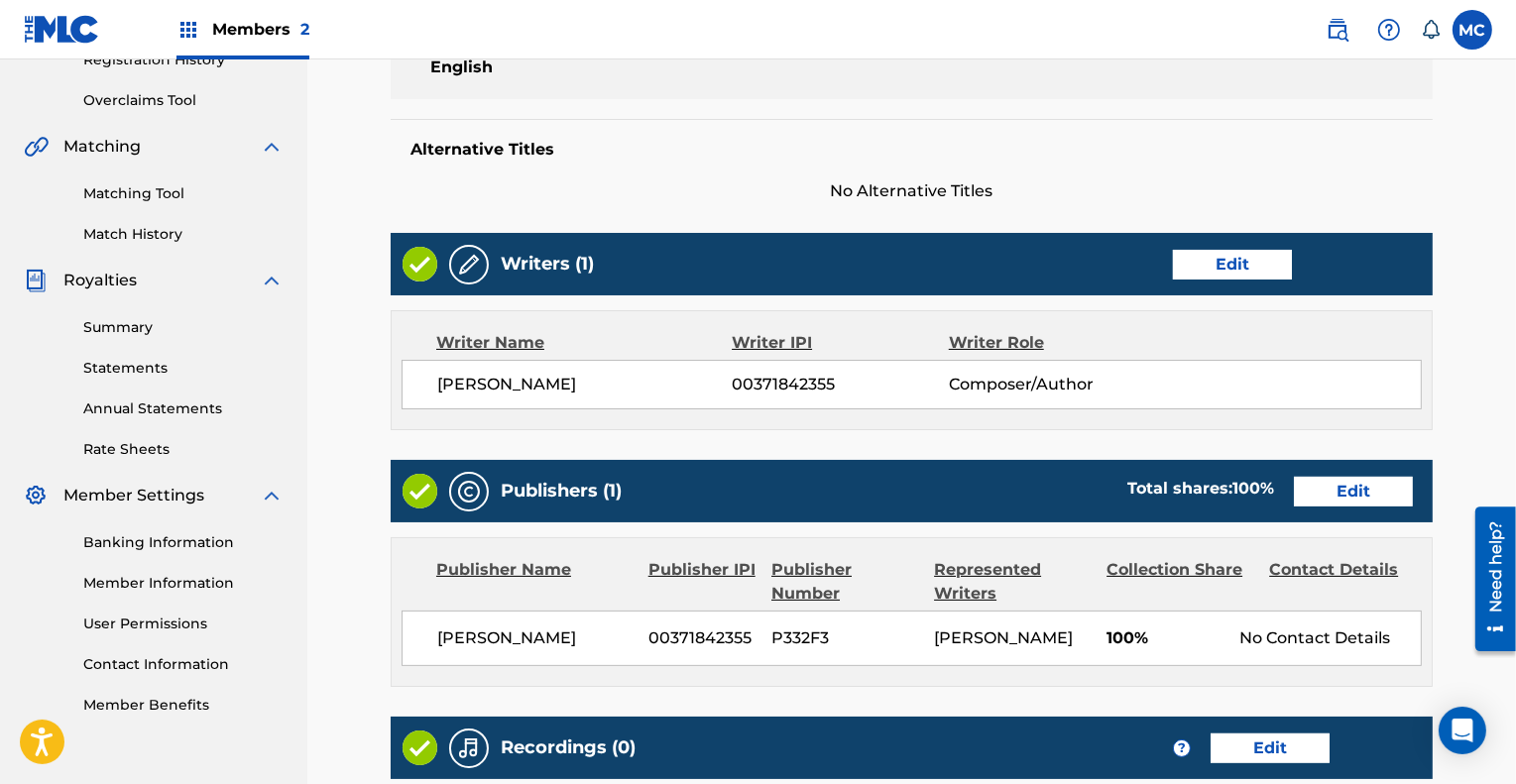 scroll, scrollTop: 394, scrollLeft: 0, axis: vertical 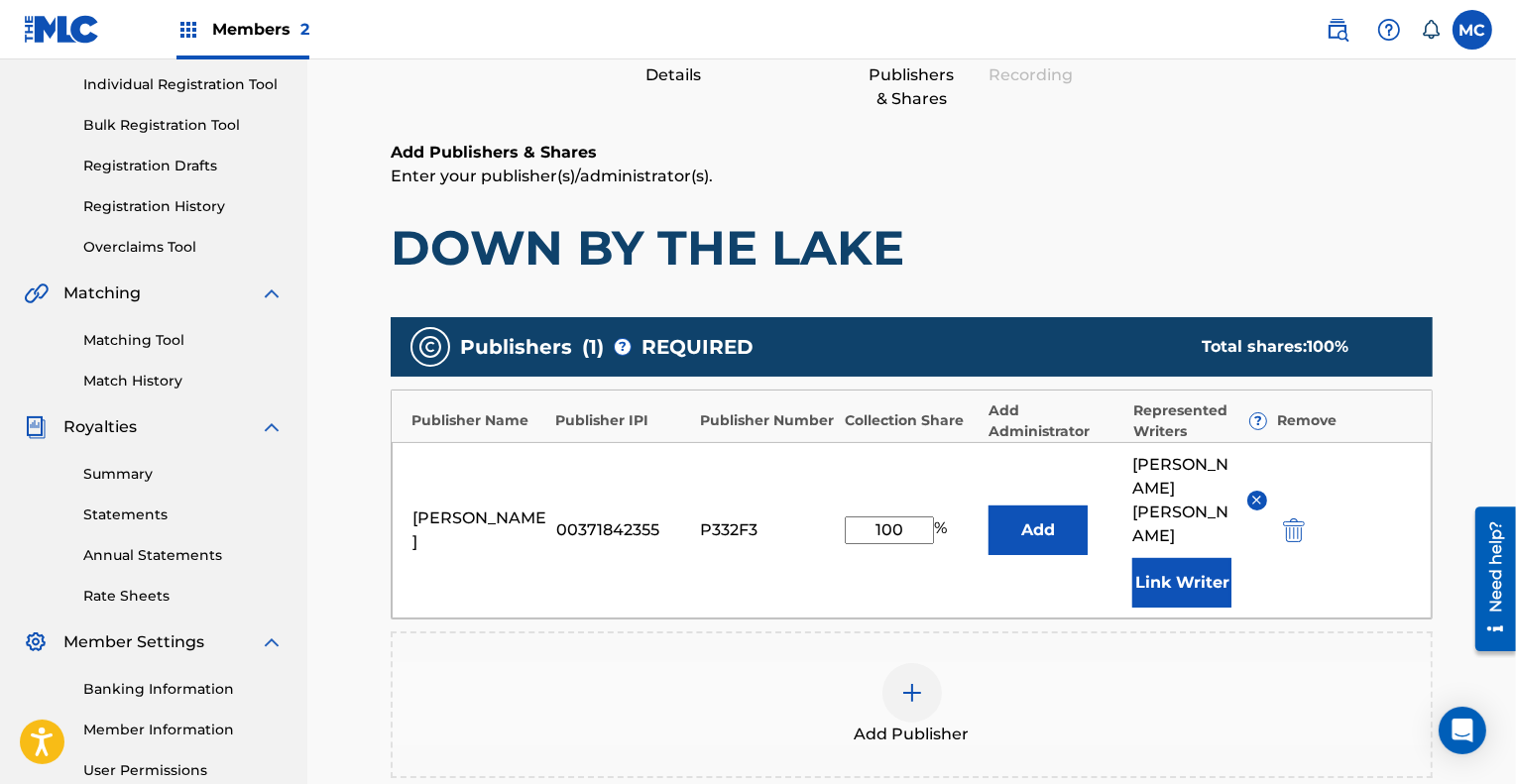 click at bounding box center (912, 693) 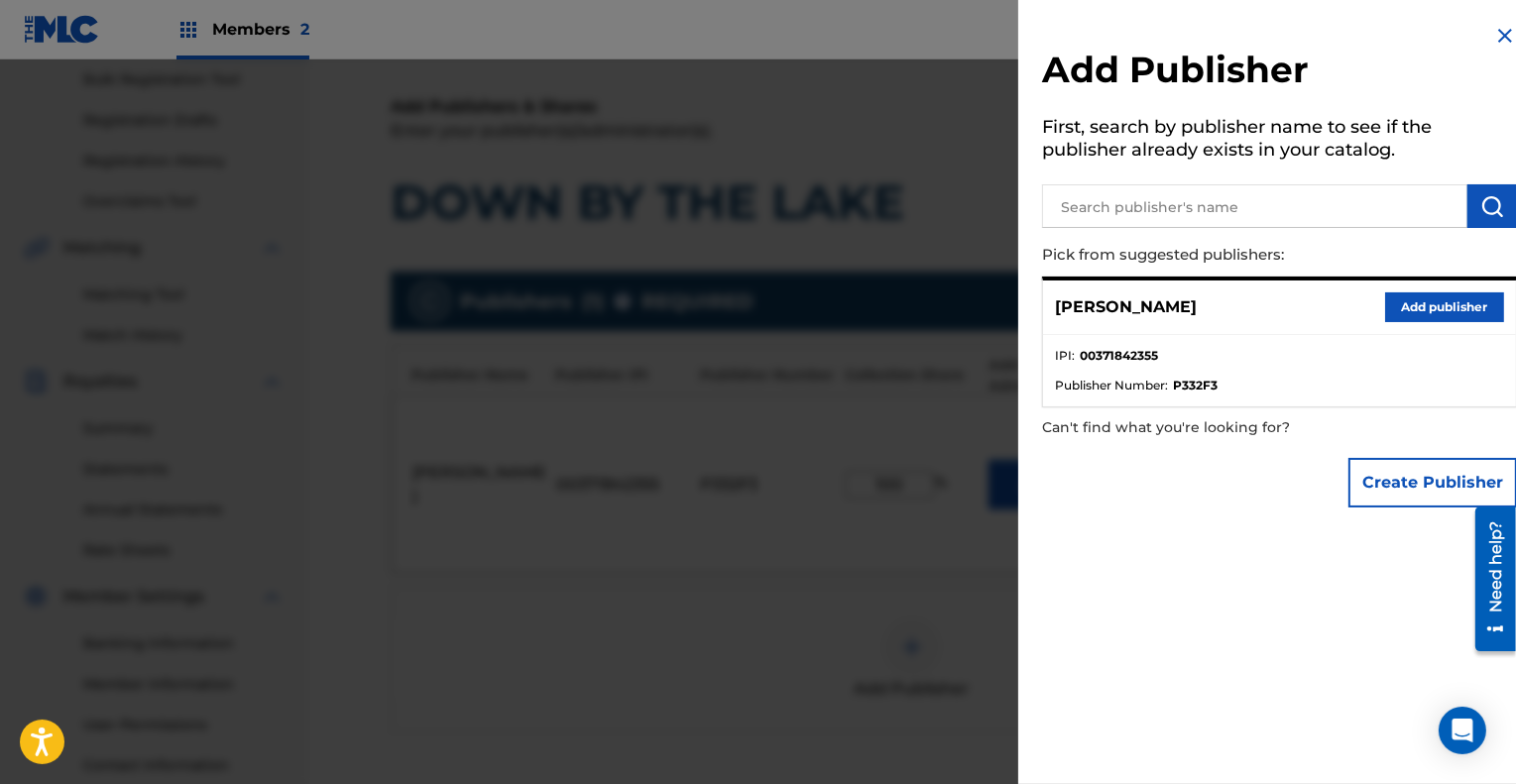 click on "Create Publisher" at bounding box center [1433, 483] 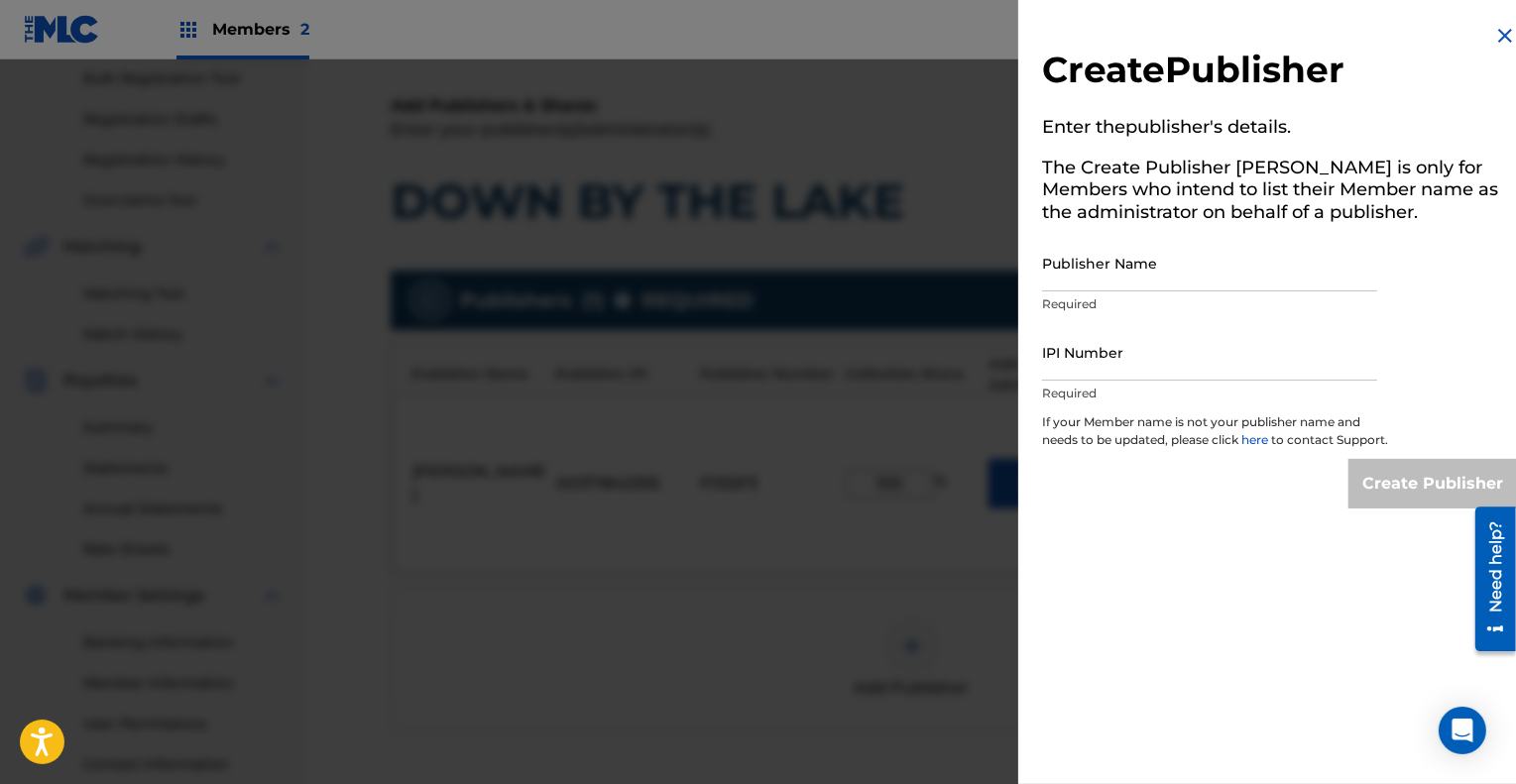 scroll, scrollTop: 295, scrollLeft: 0, axis: vertical 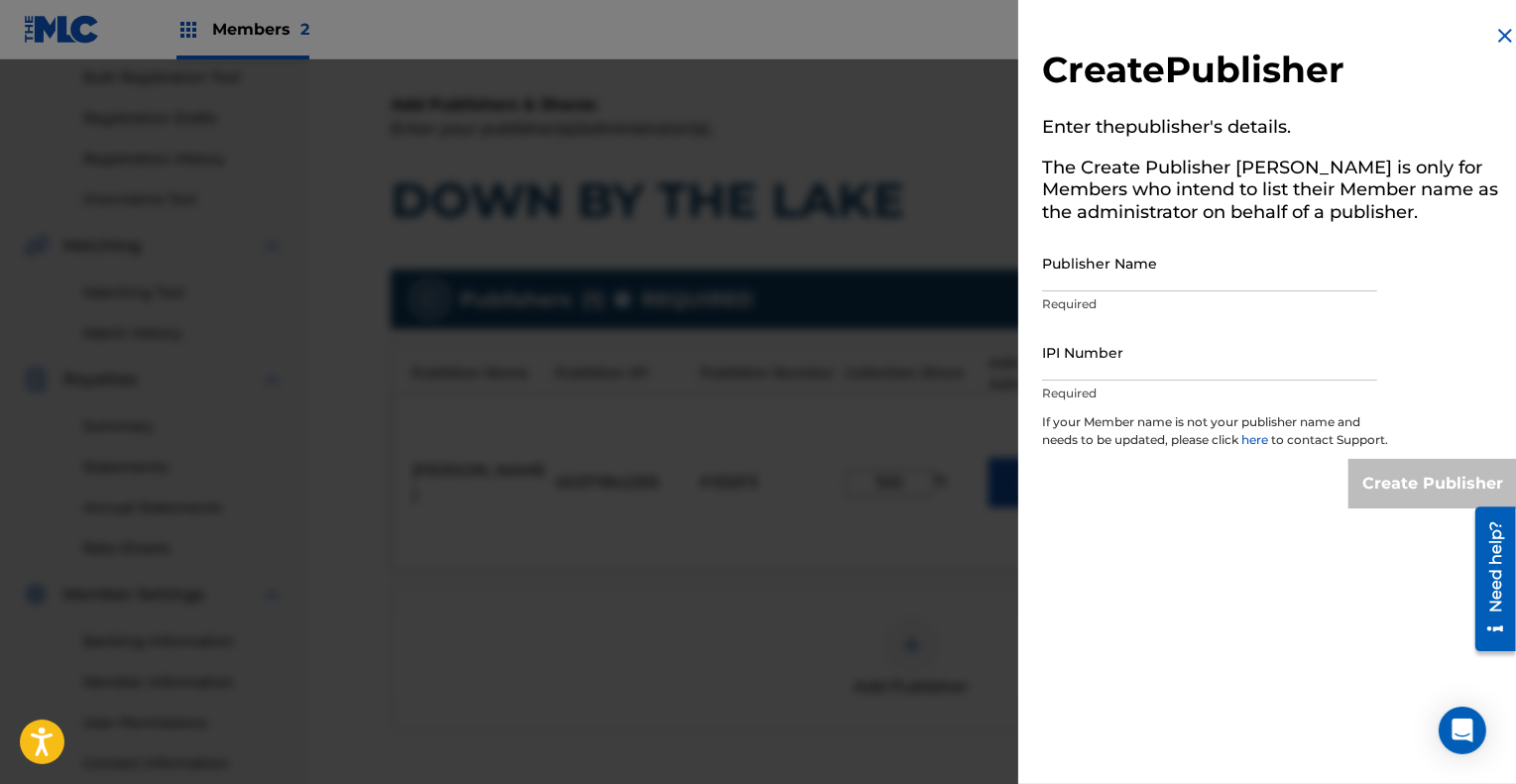 click on "Publisher Name" at bounding box center (1210, 263) 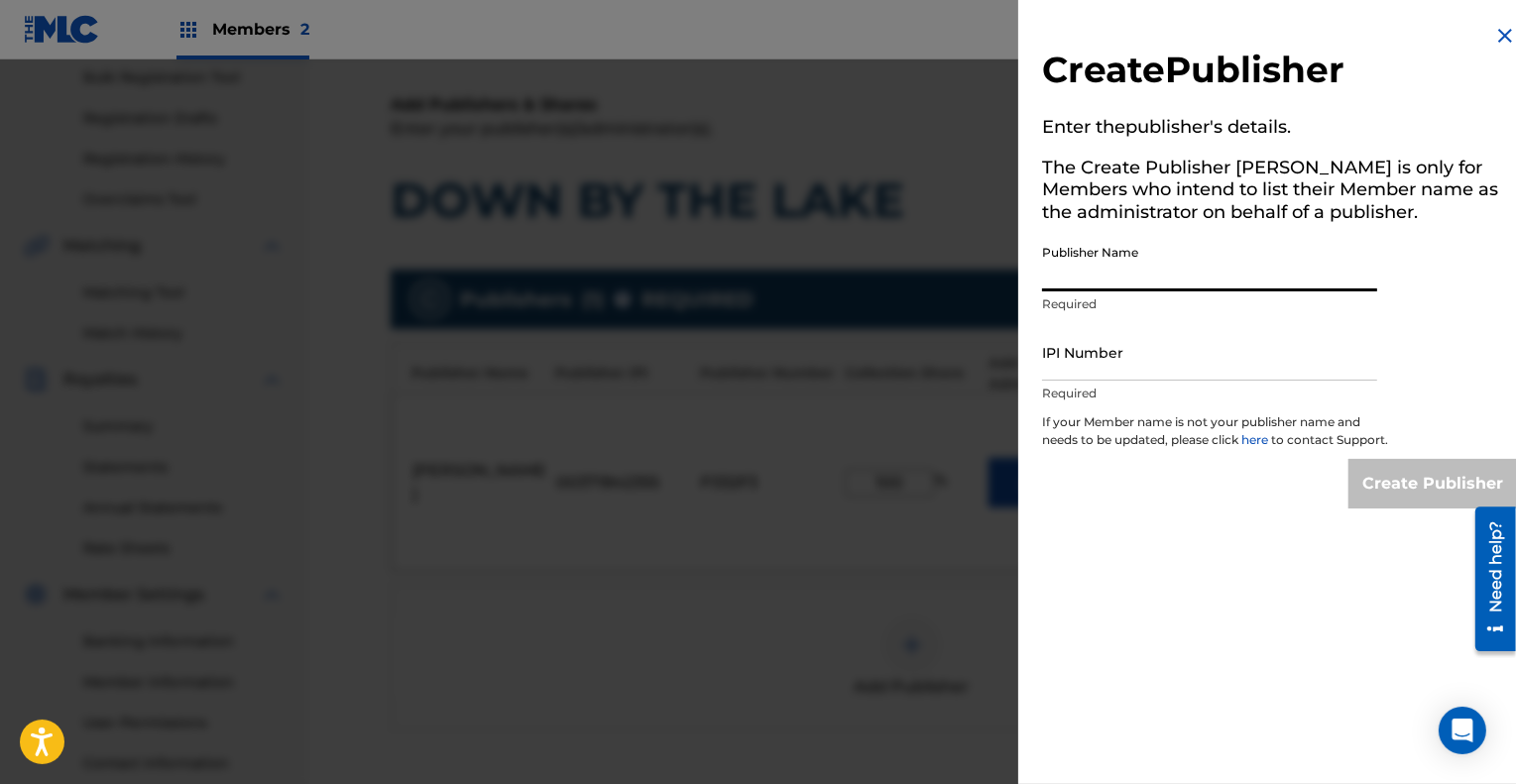 type on "COWGIRL CLUE" 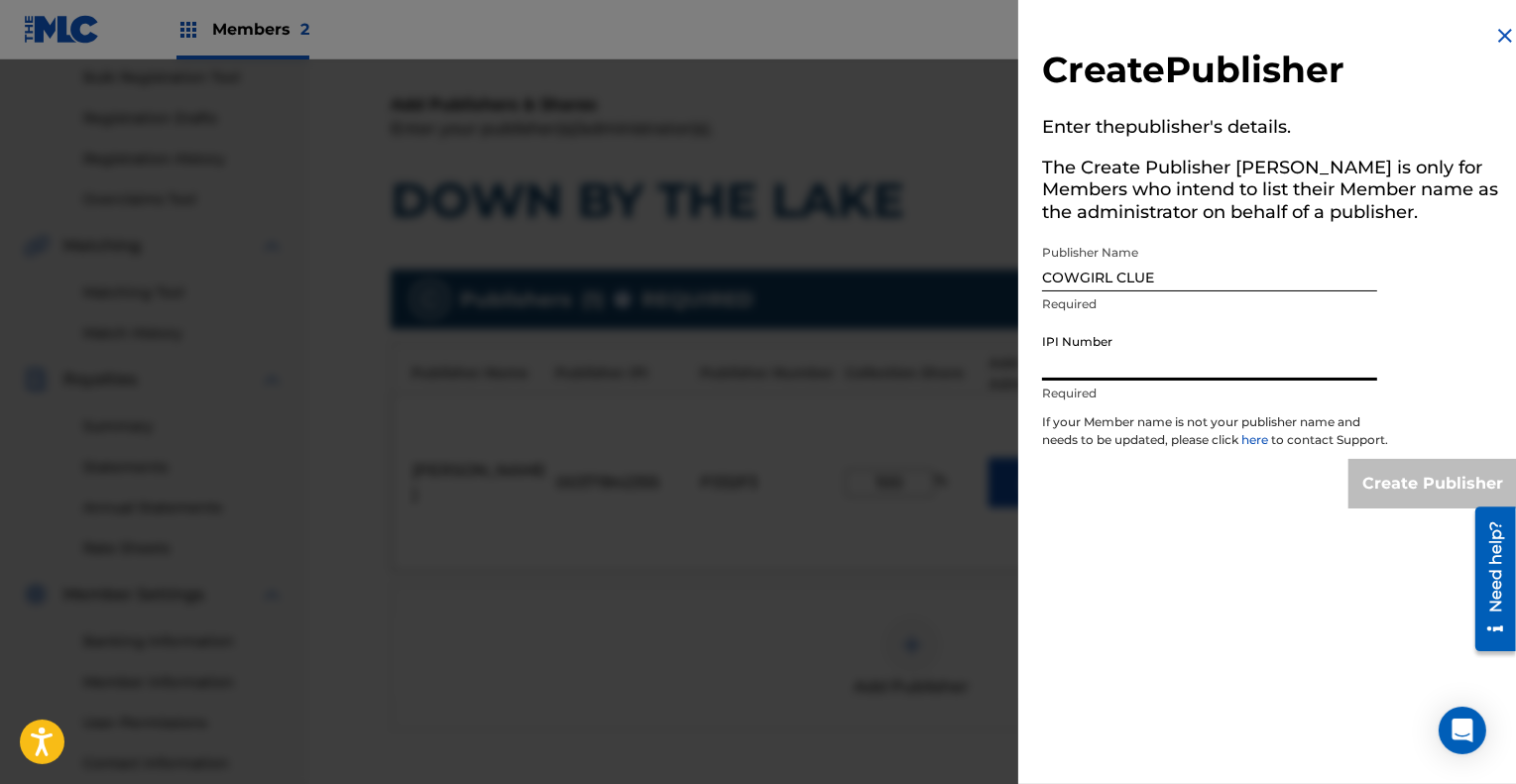 click on "IPI Number" at bounding box center (1210, 352) 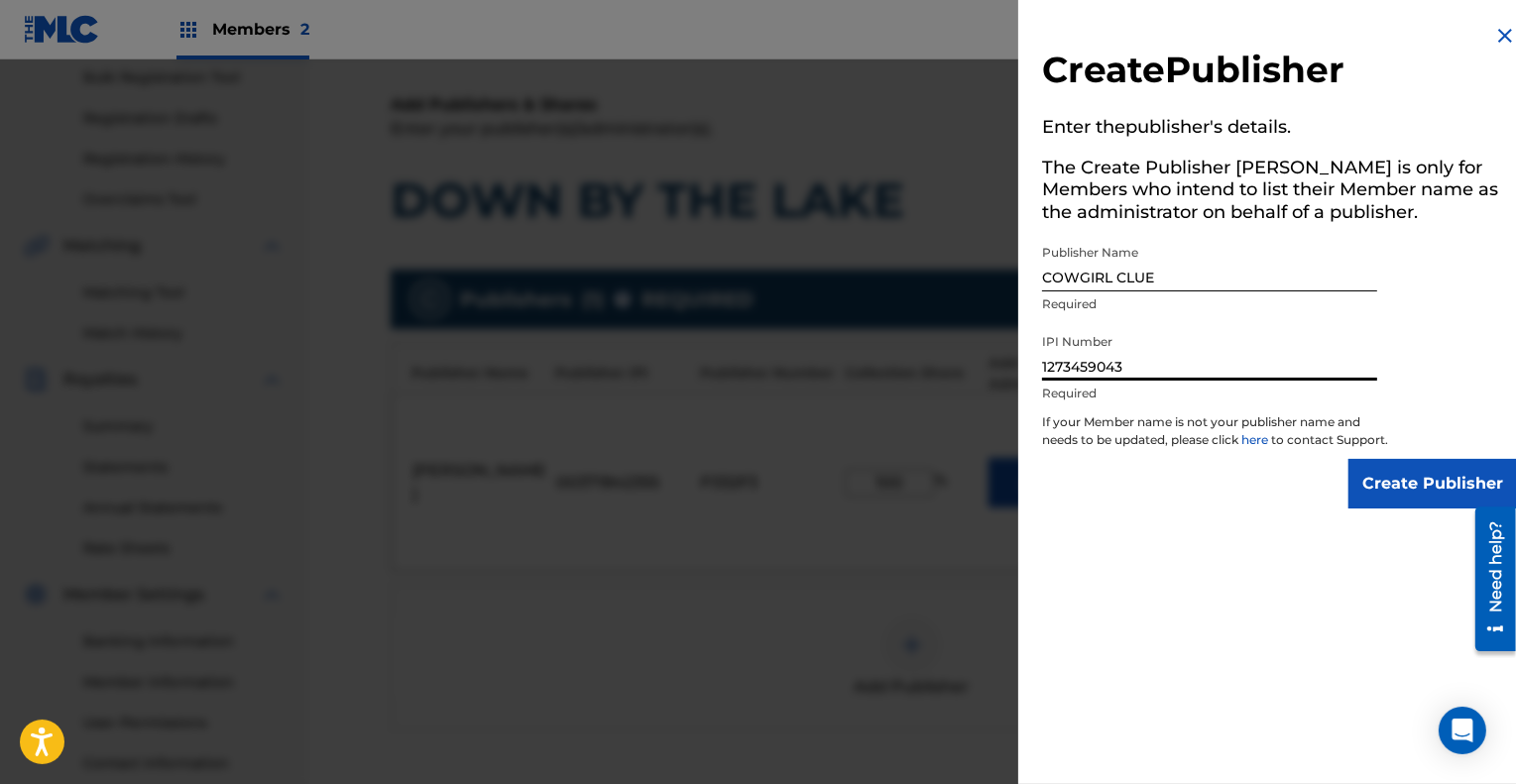 click on "Create Publisher" at bounding box center [1433, 484] 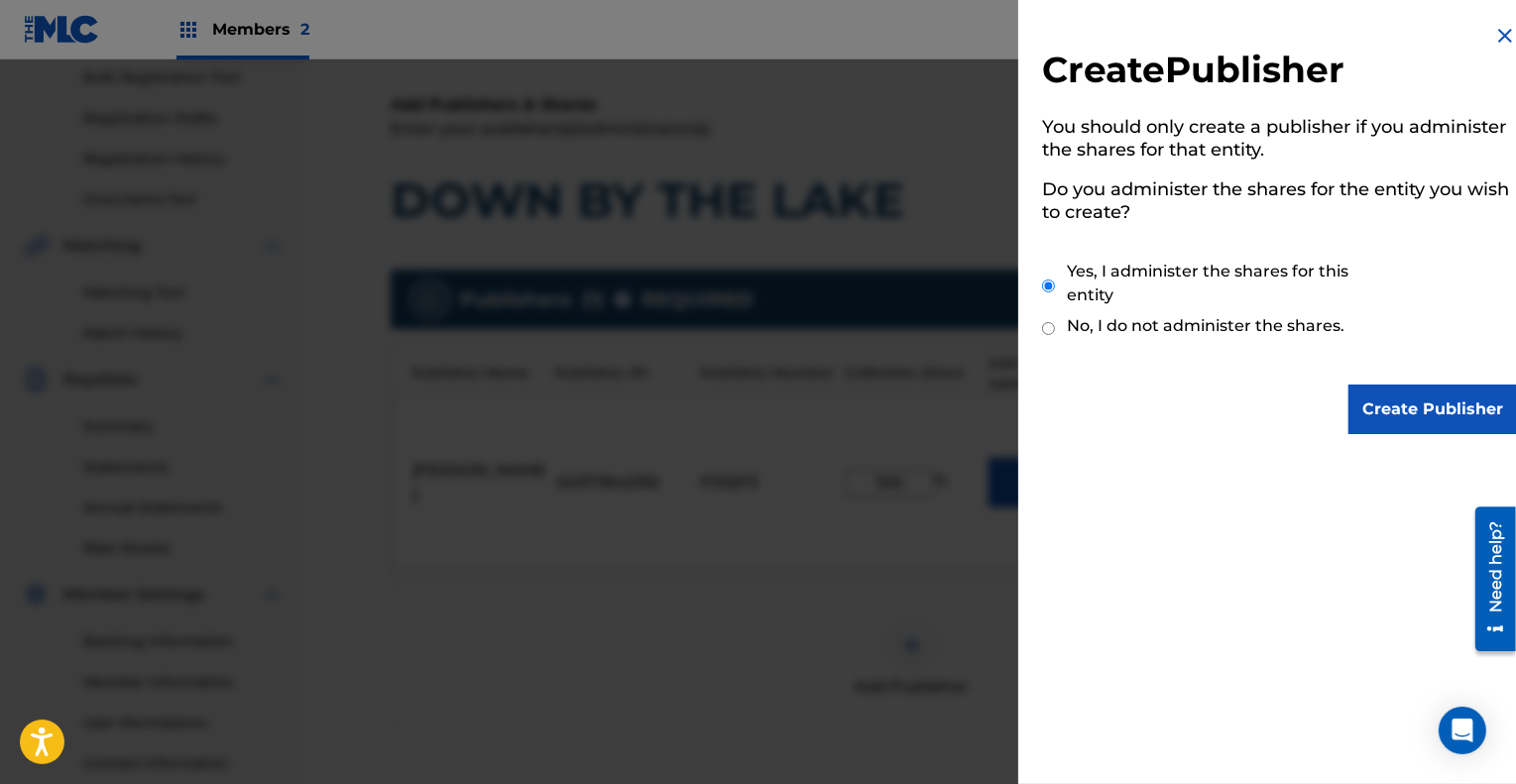 click on "Create Publisher" at bounding box center [1433, 409] 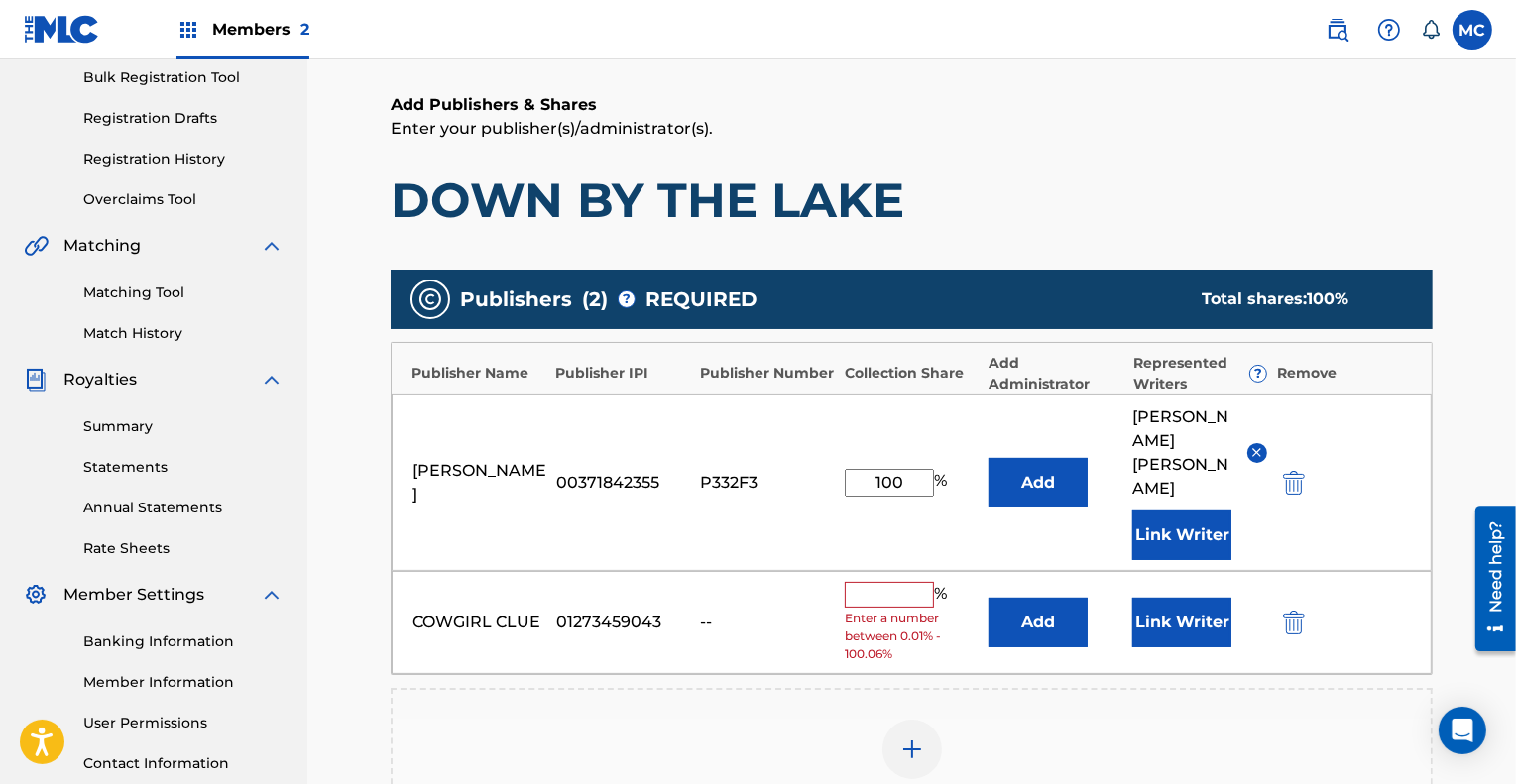 click on "Add" at bounding box center [1038, 622] 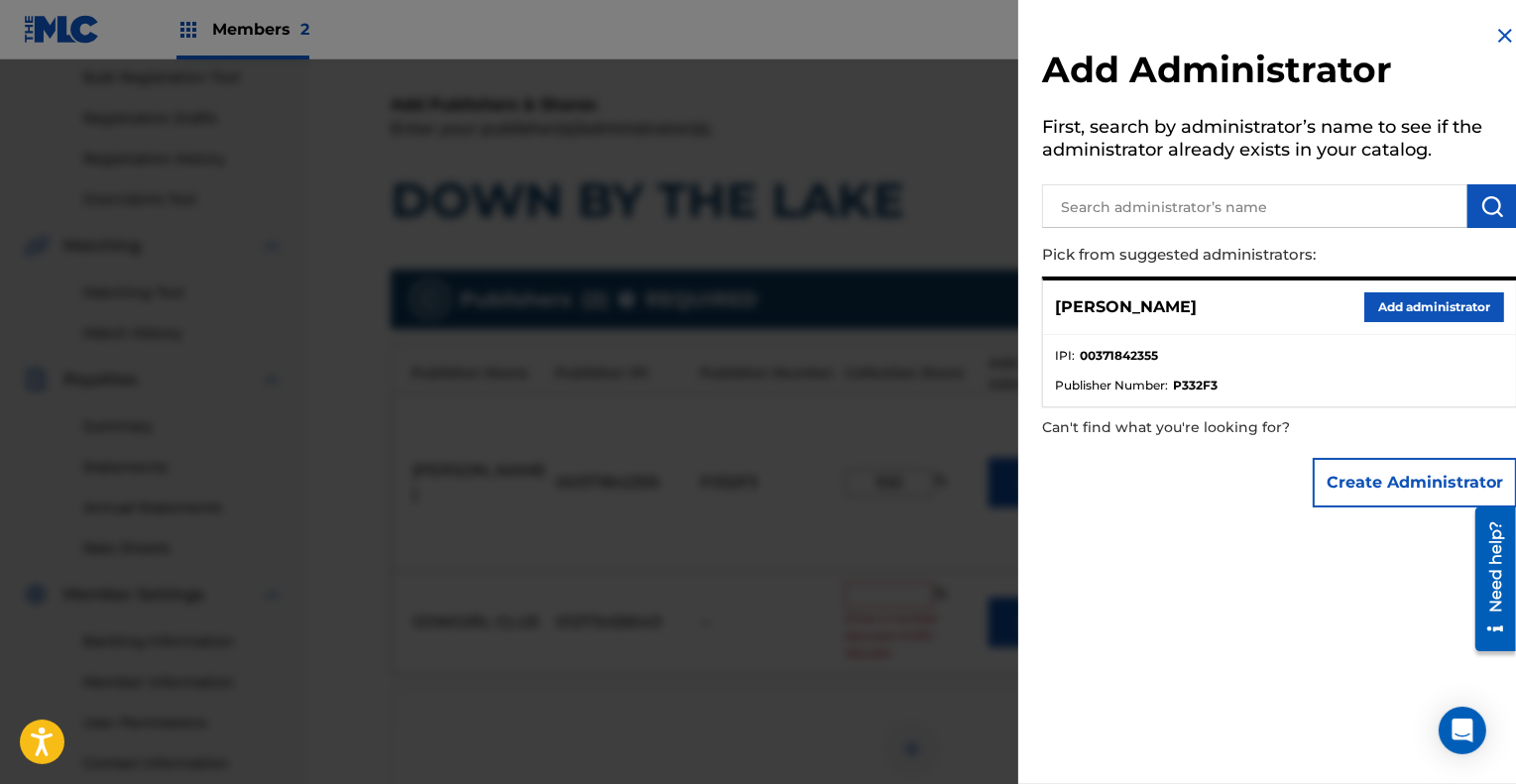 click on "Add administrator" at bounding box center [1434, 307] 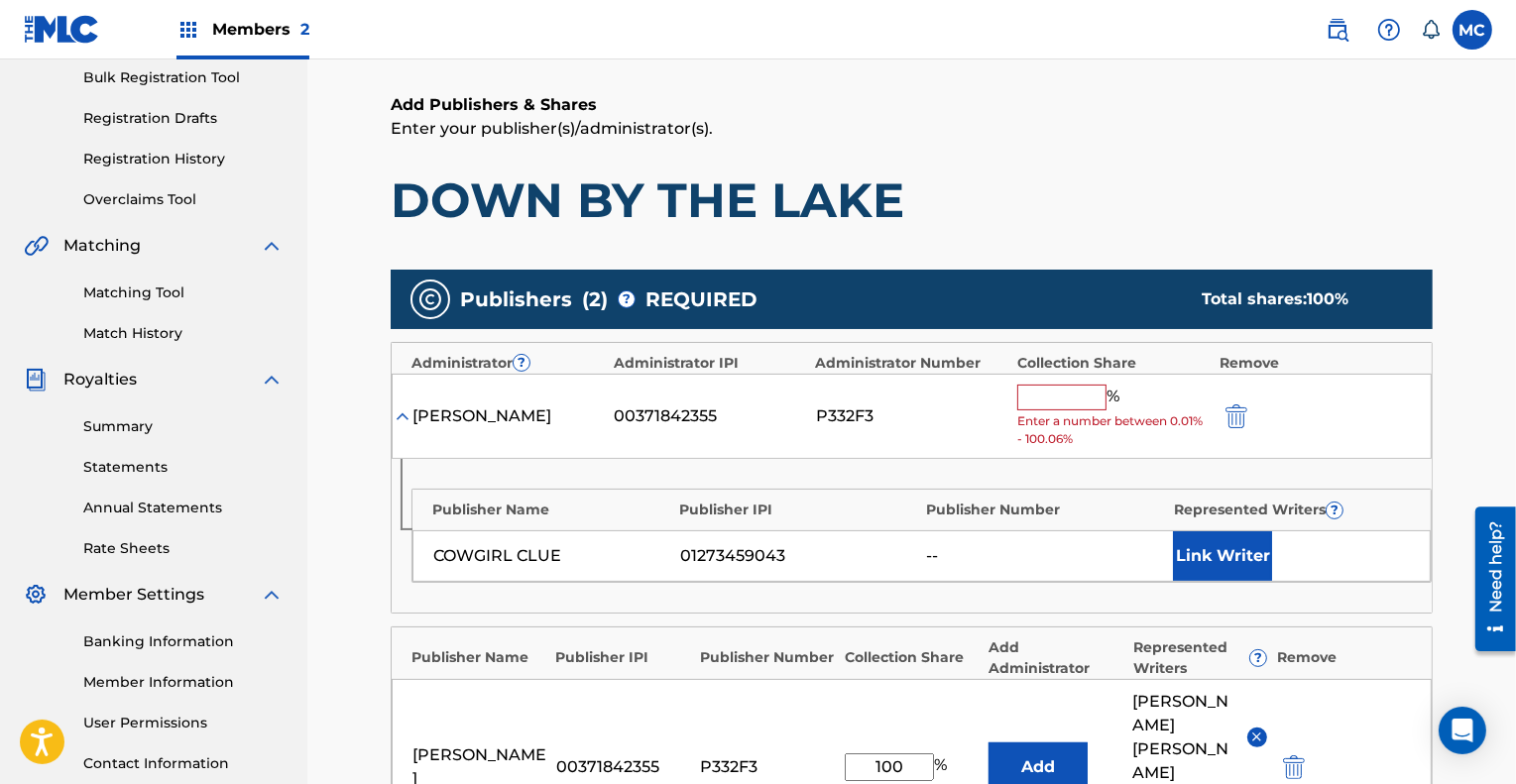click on "Link Writer" at bounding box center [1223, 556] 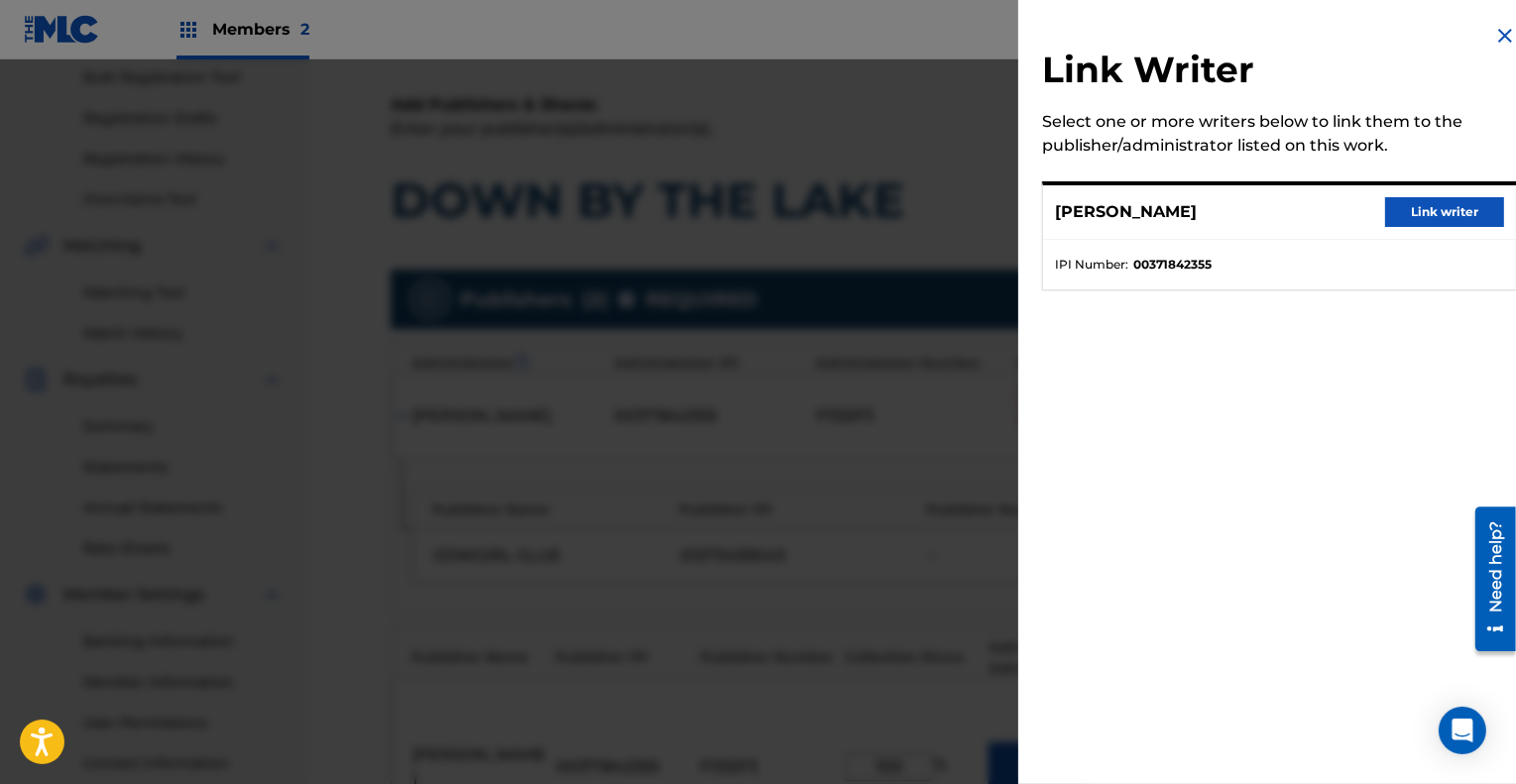 click on "Link writer" at bounding box center (1445, 212) 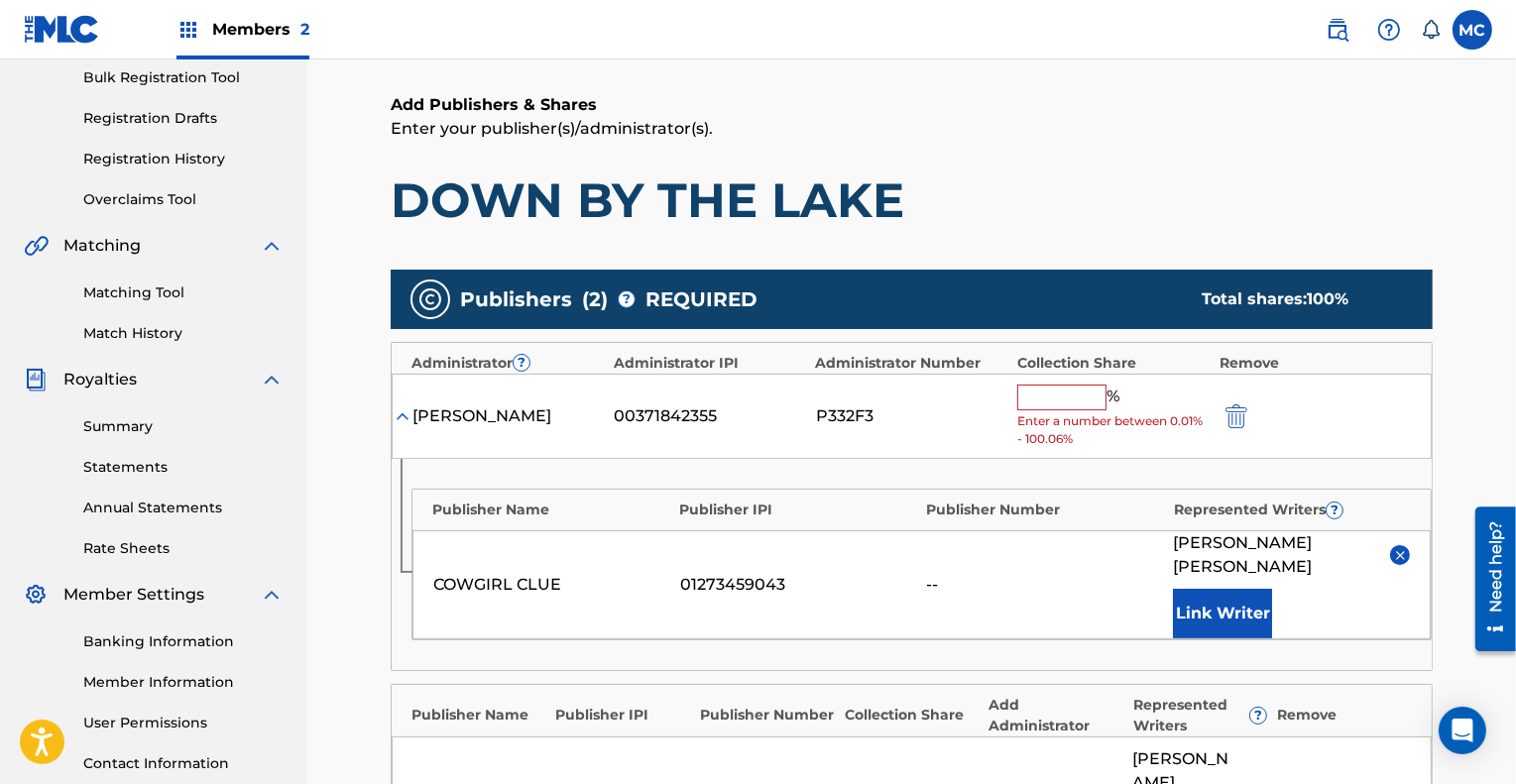 click at bounding box center (1062, 397) 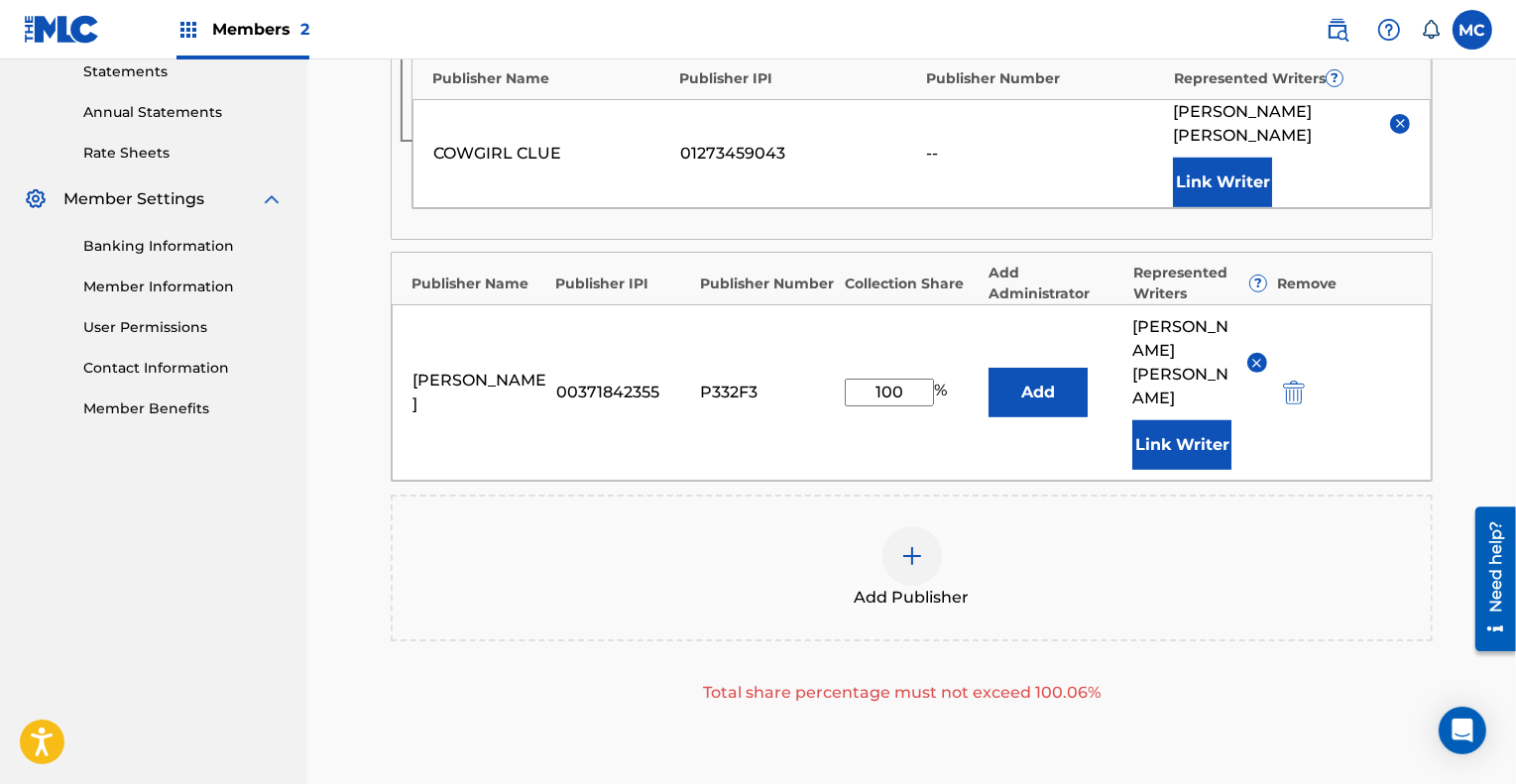 scroll, scrollTop: 692, scrollLeft: 0, axis: vertical 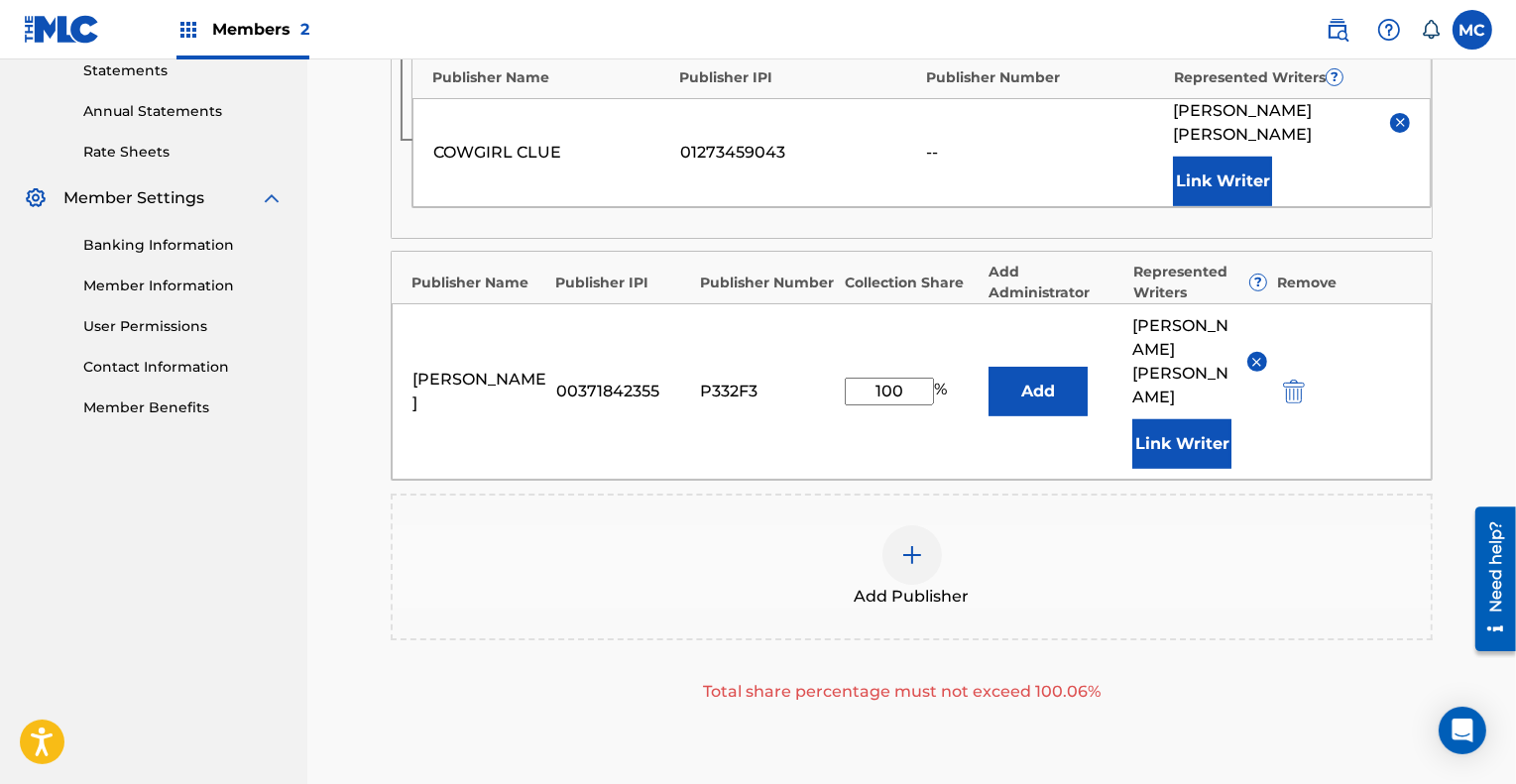 type on "100" 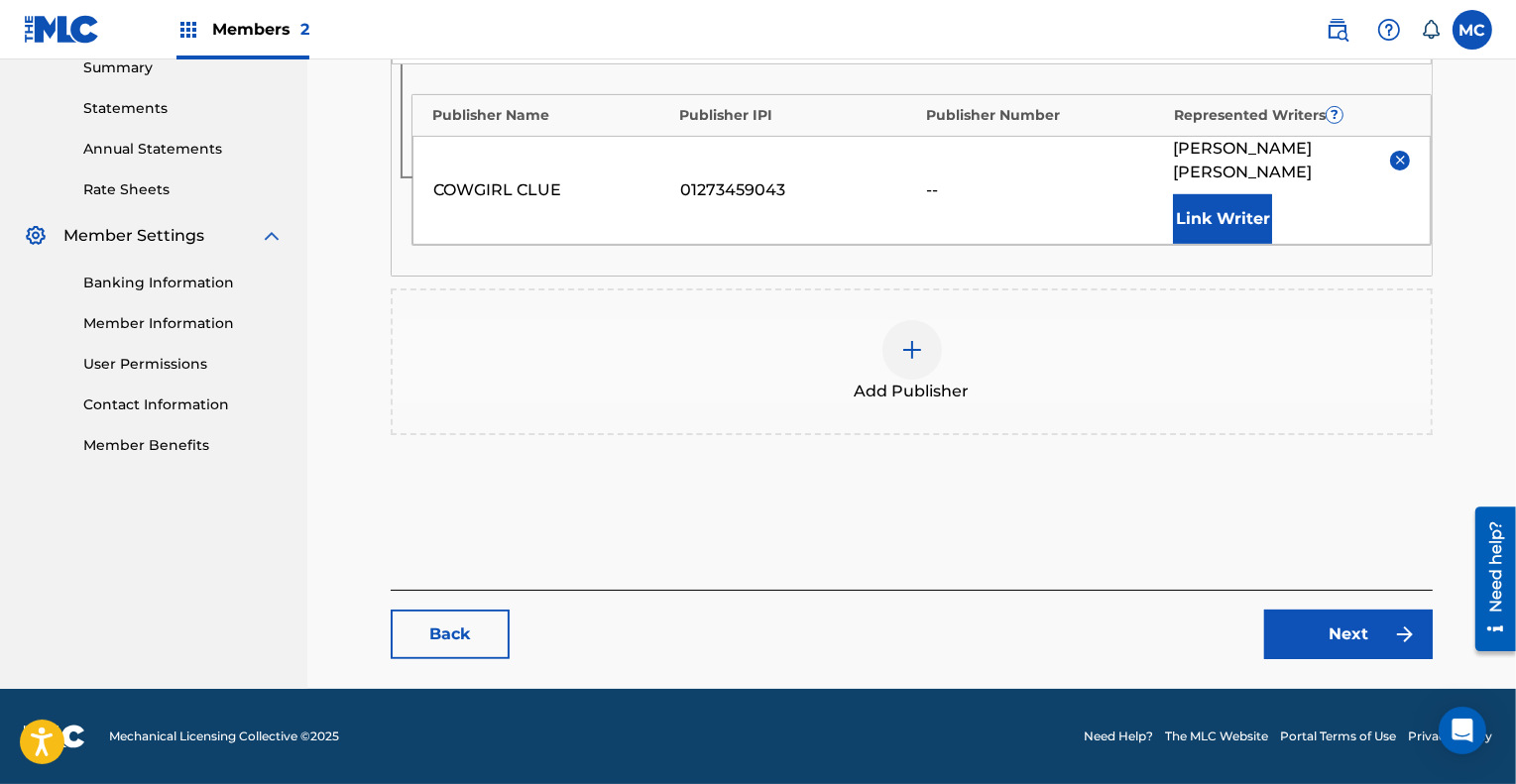 scroll, scrollTop: 628, scrollLeft: 0, axis: vertical 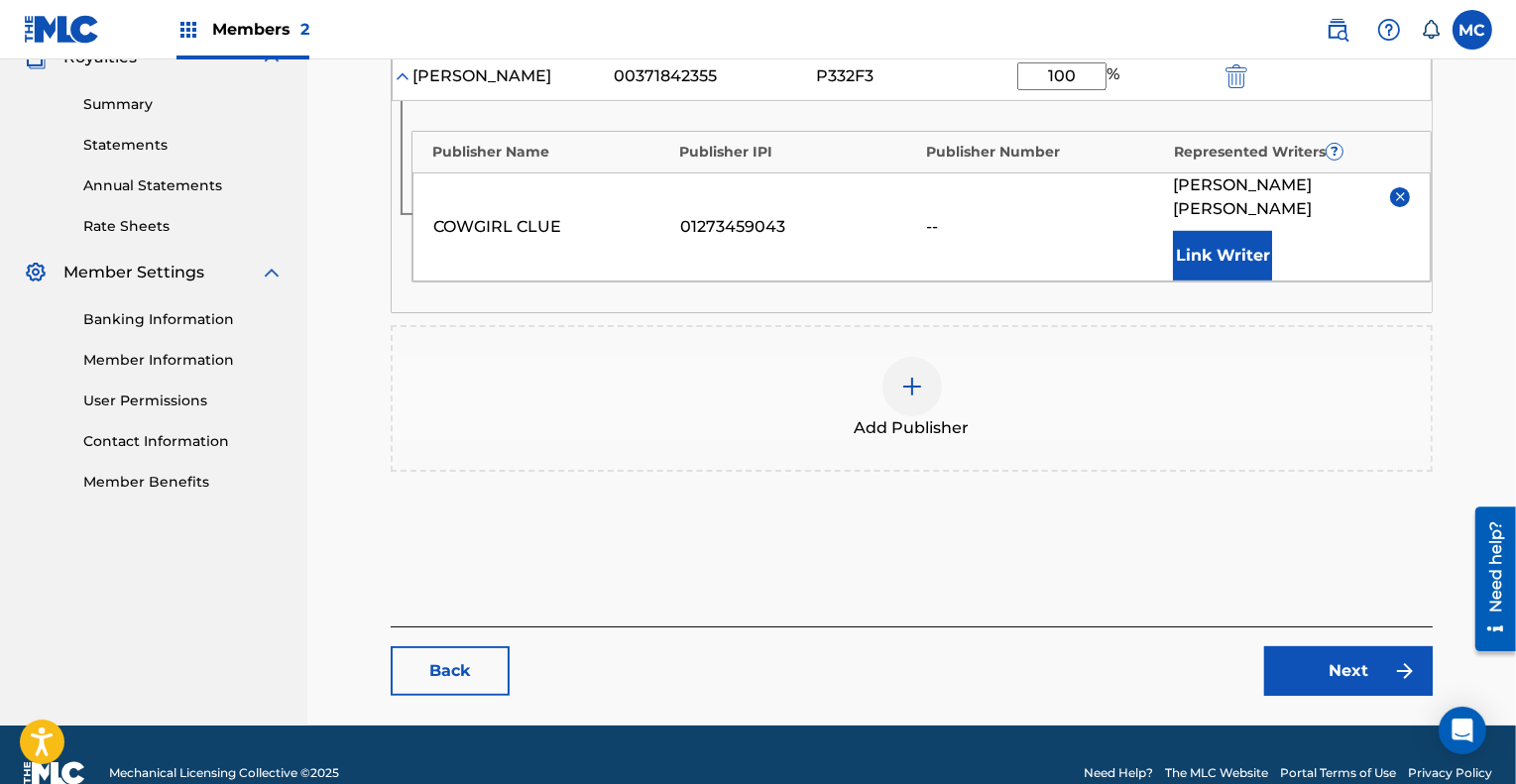 click on "Next" at bounding box center (1348, 671) 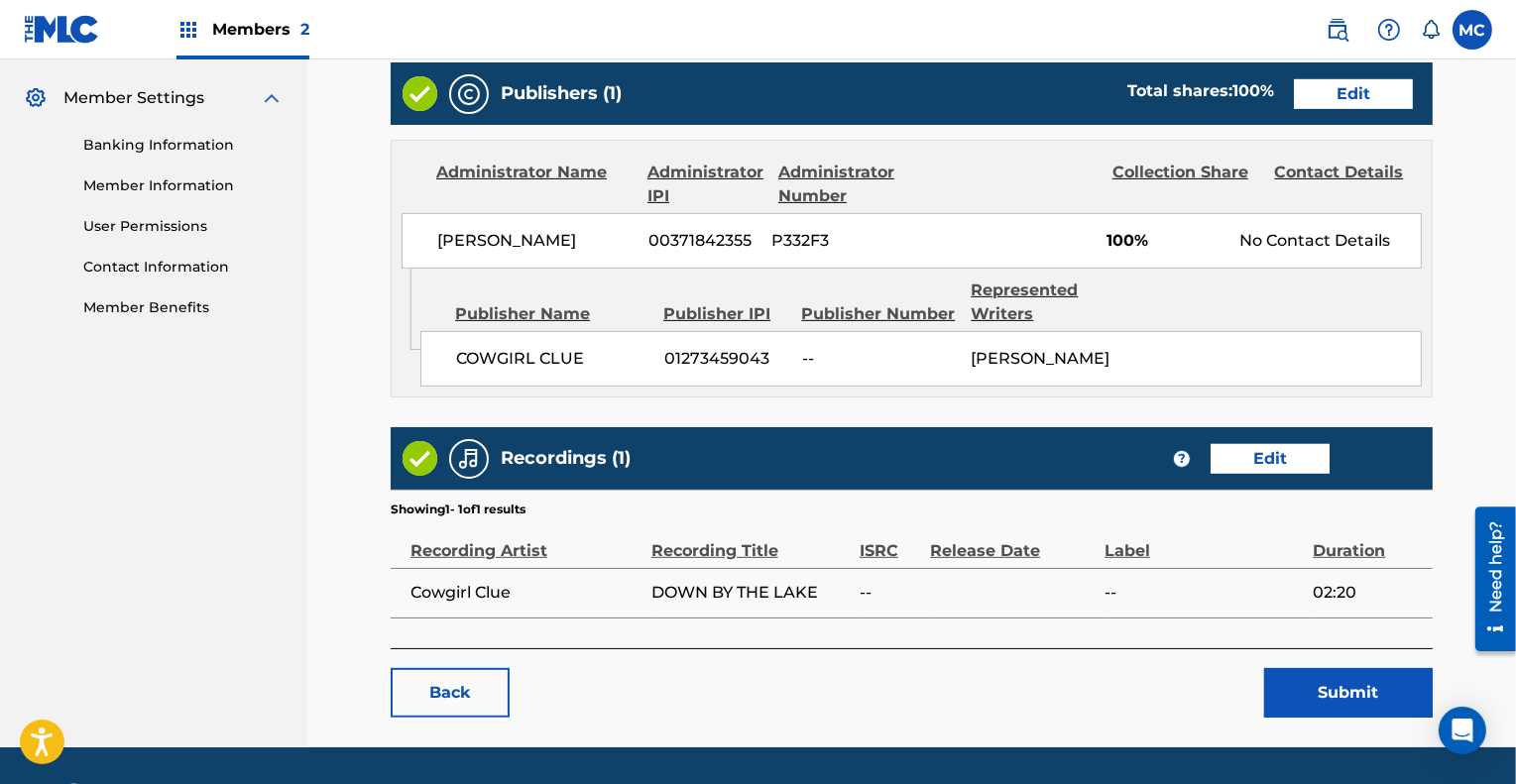 scroll, scrollTop: 793, scrollLeft: 0, axis: vertical 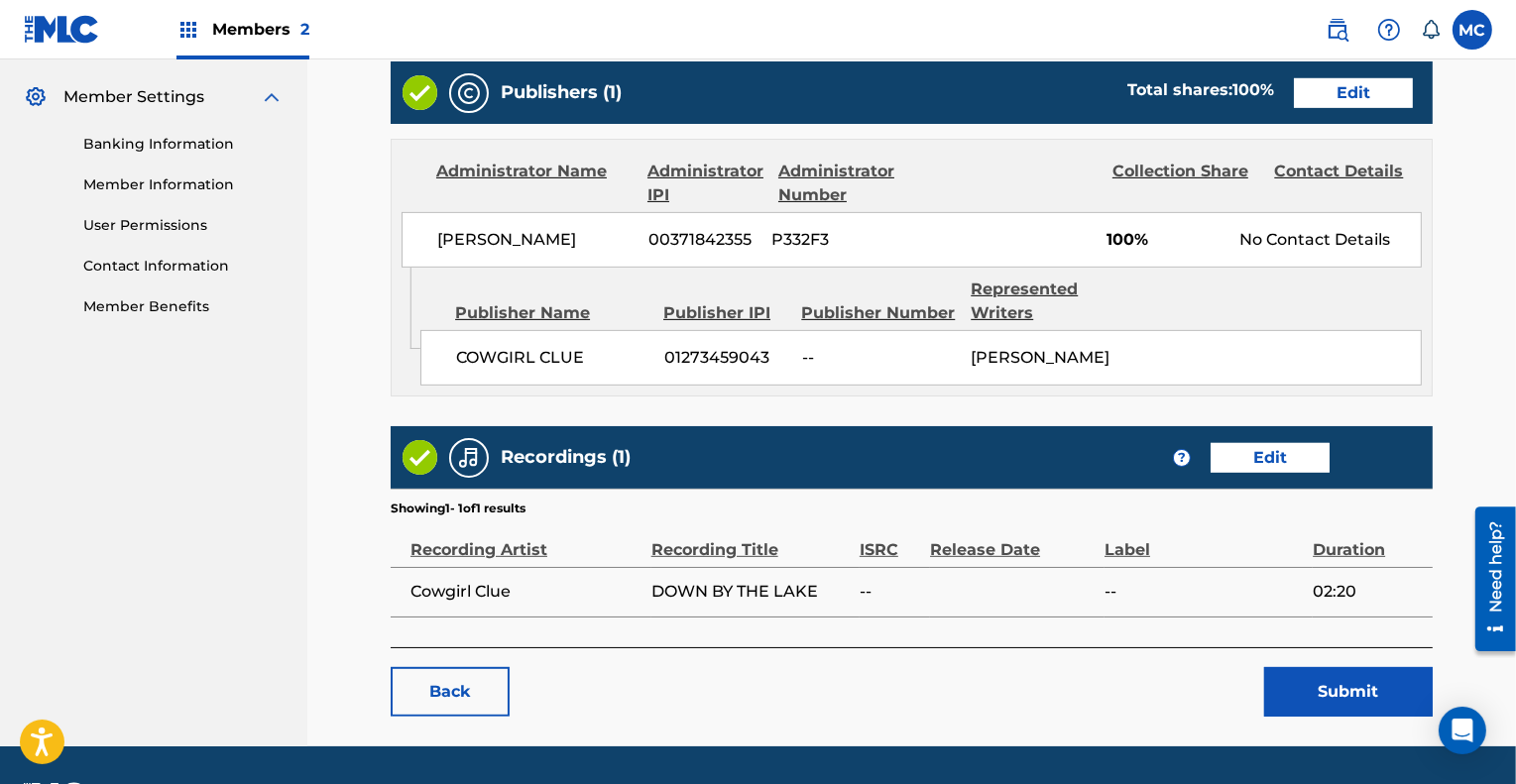 click on "Edit" at bounding box center (1270, 458) 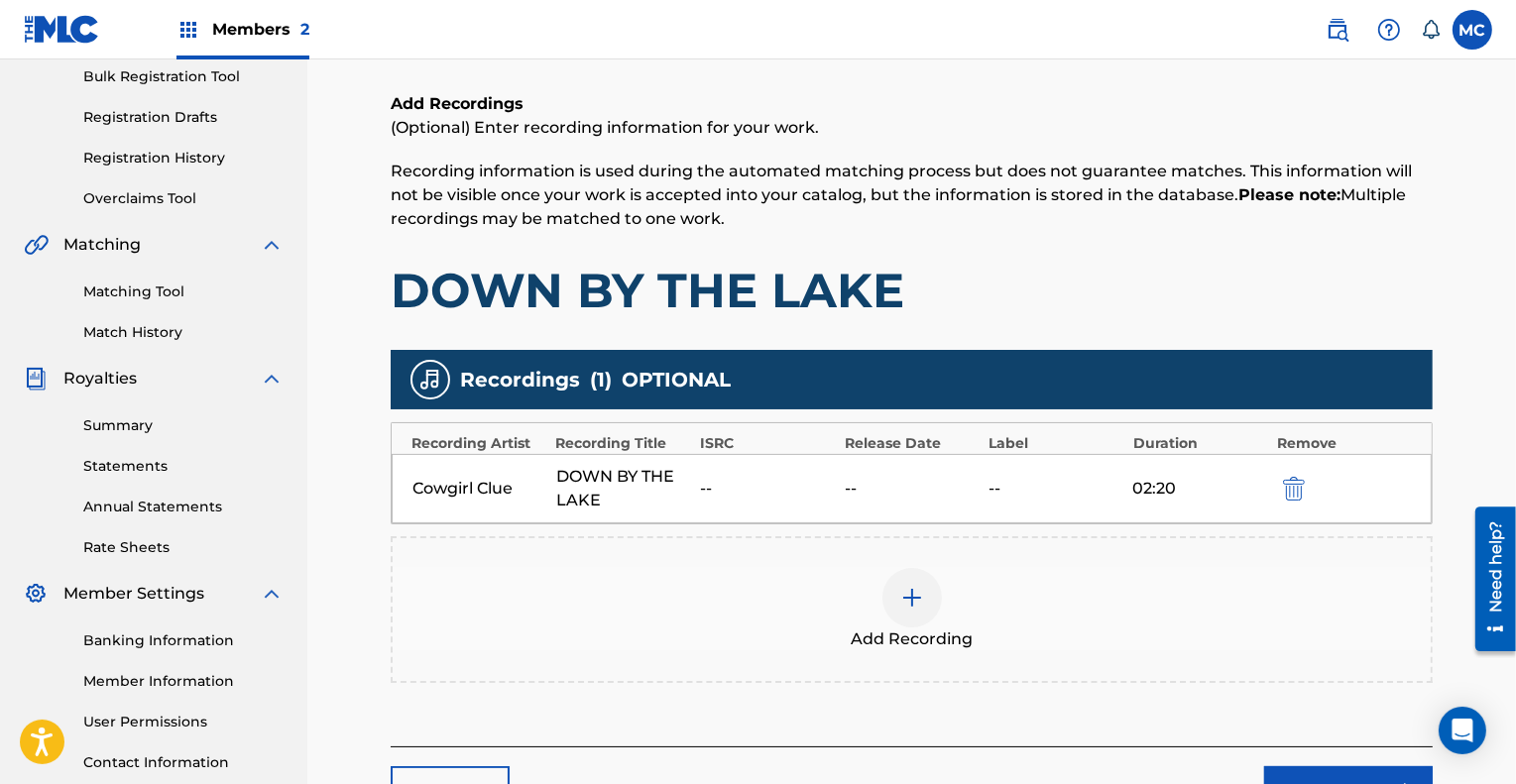 scroll, scrollTop: 297, scrollLeft: 0, axis: vertical 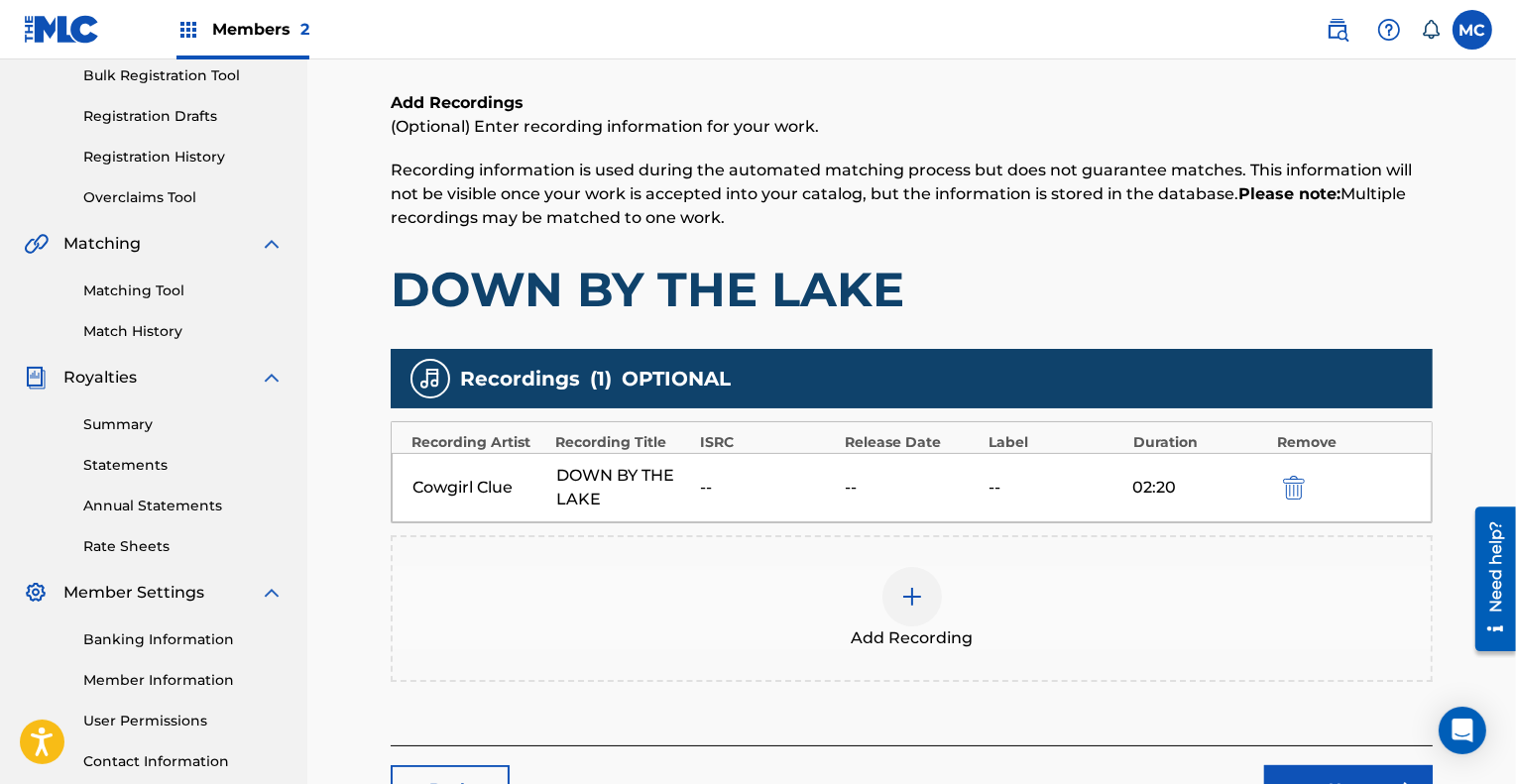 click at bounding box center [912, 597] 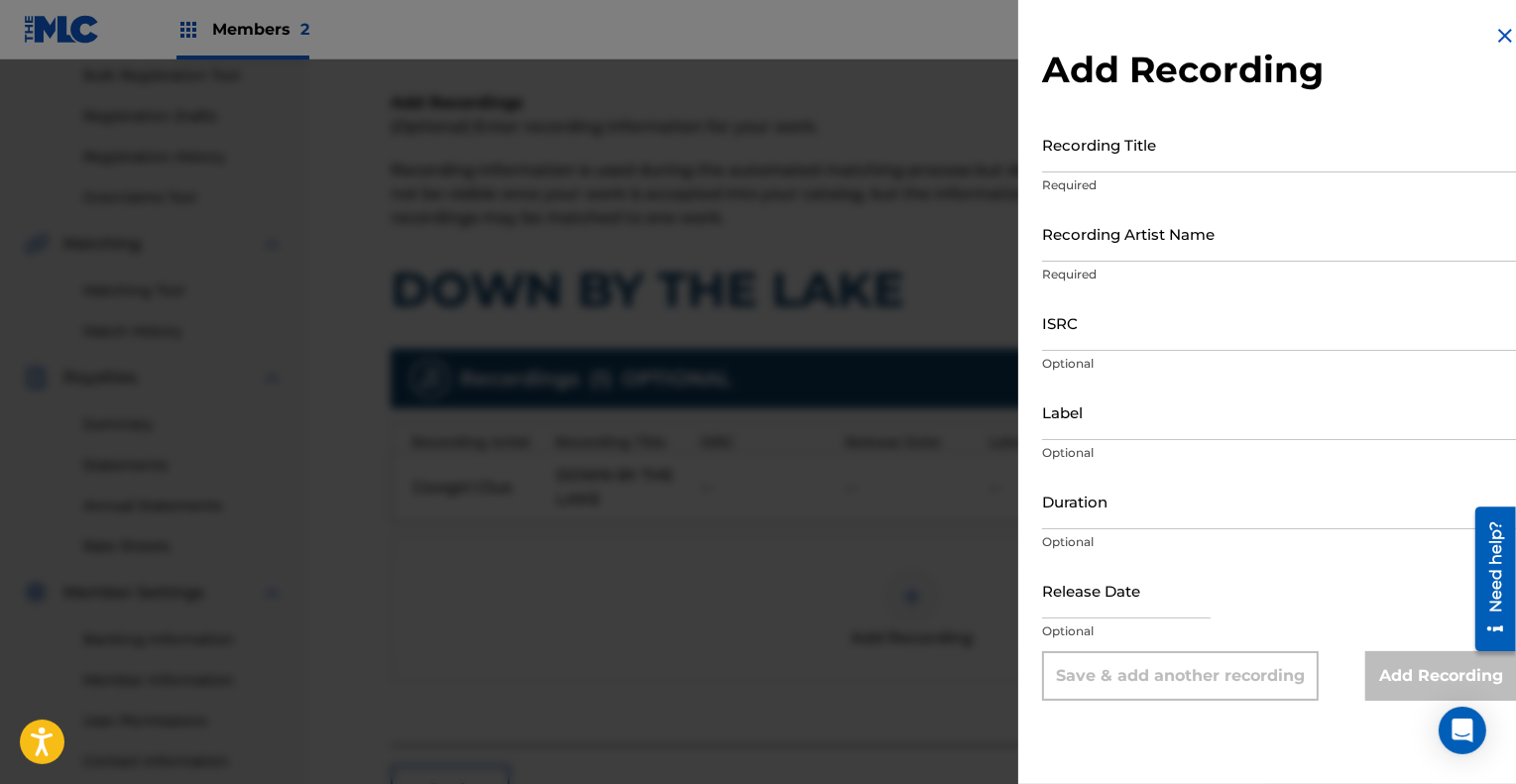 click on "Recording Title" at bounding box center (1279, 144) 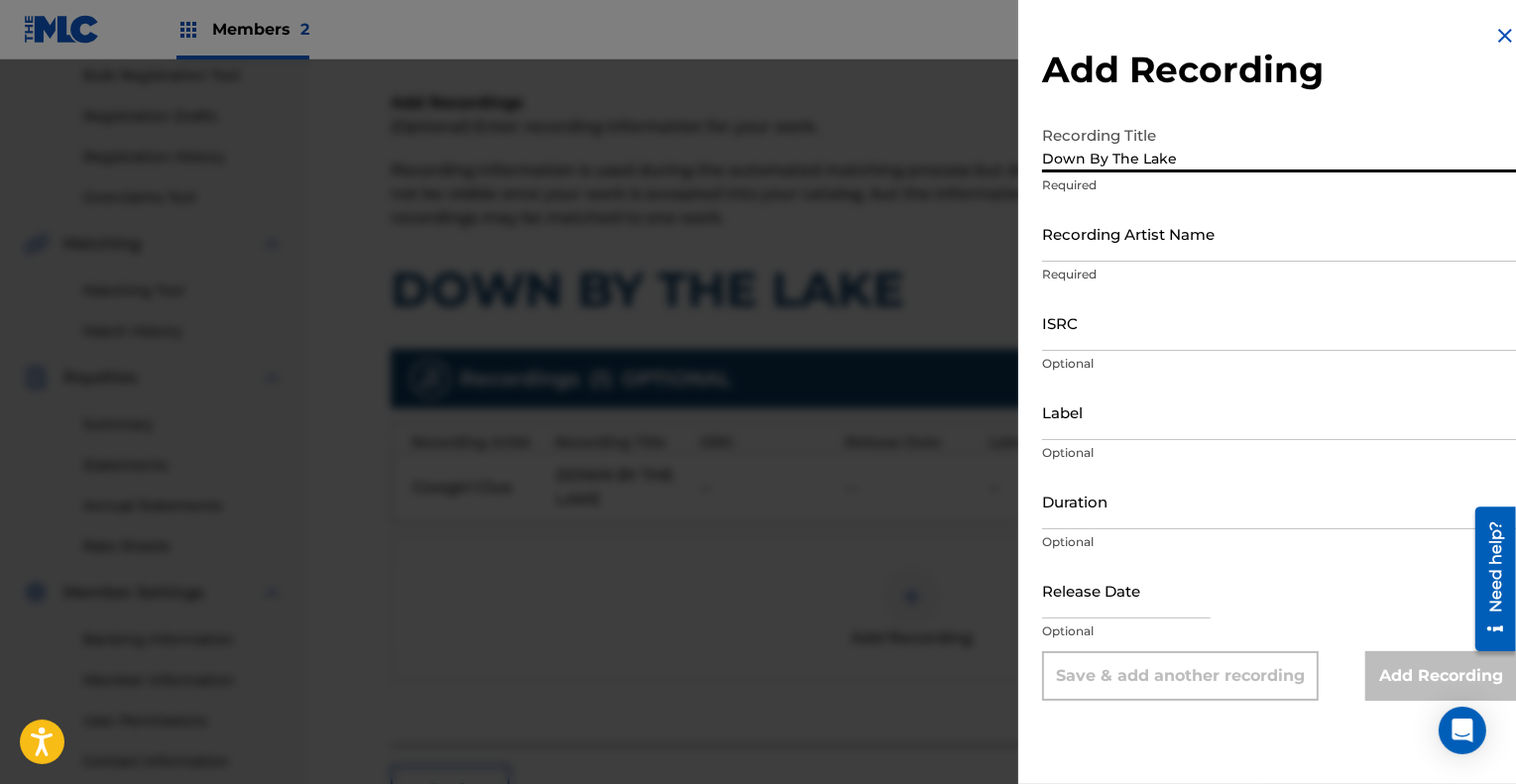 type on "Down By The Lake" 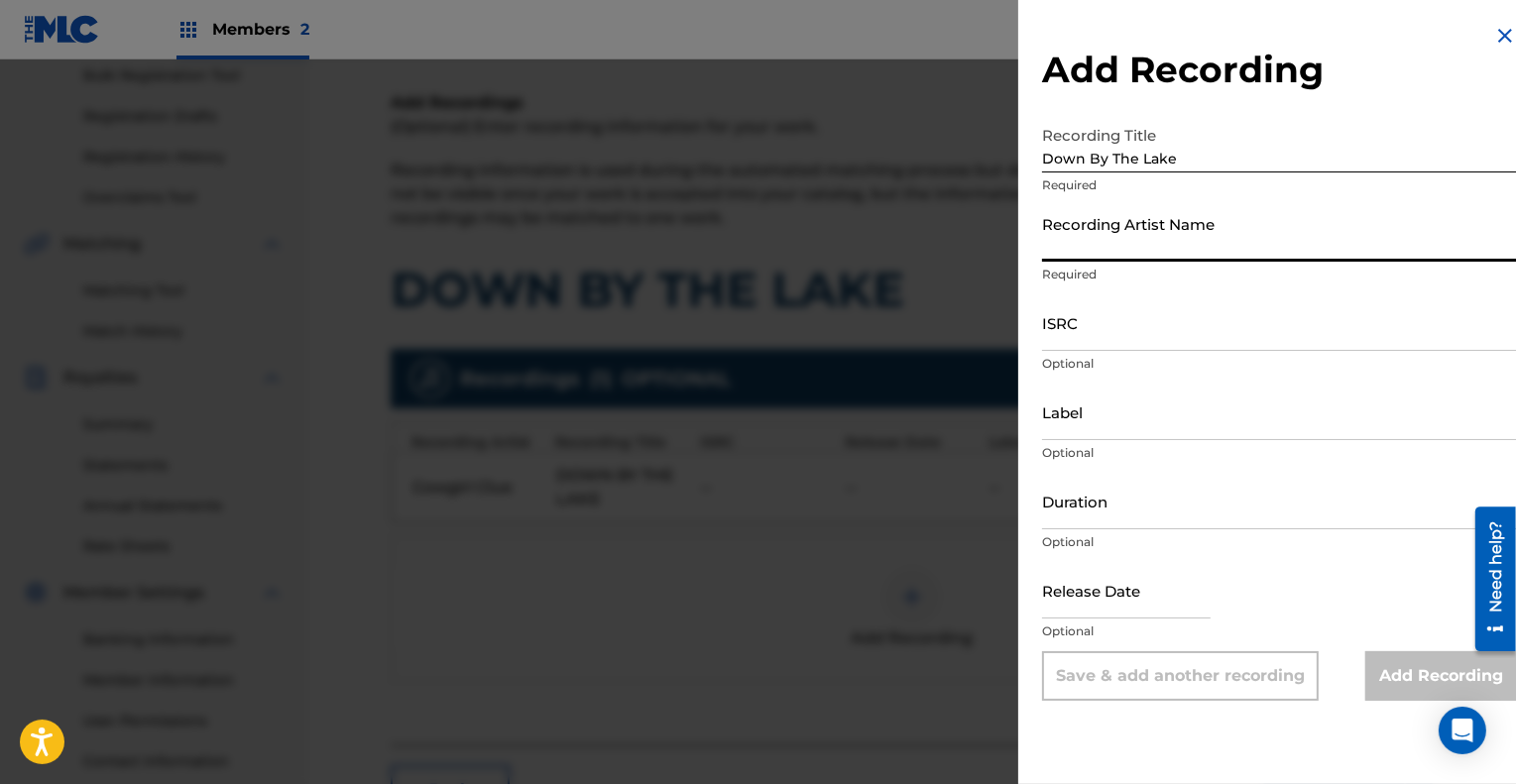 type on "Cowgirl Clue" 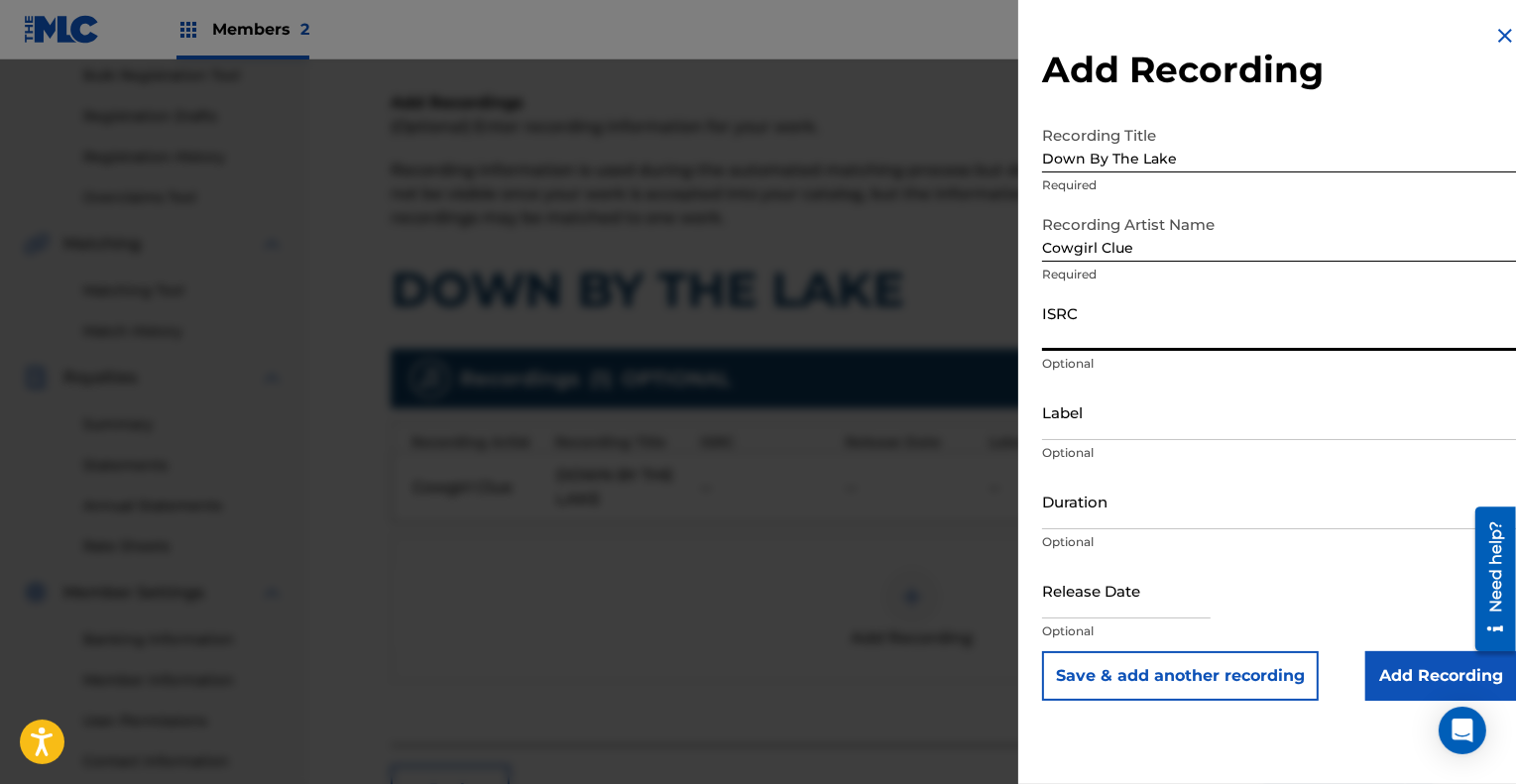 click on "ISRC" at bounding box center [1279, 322] 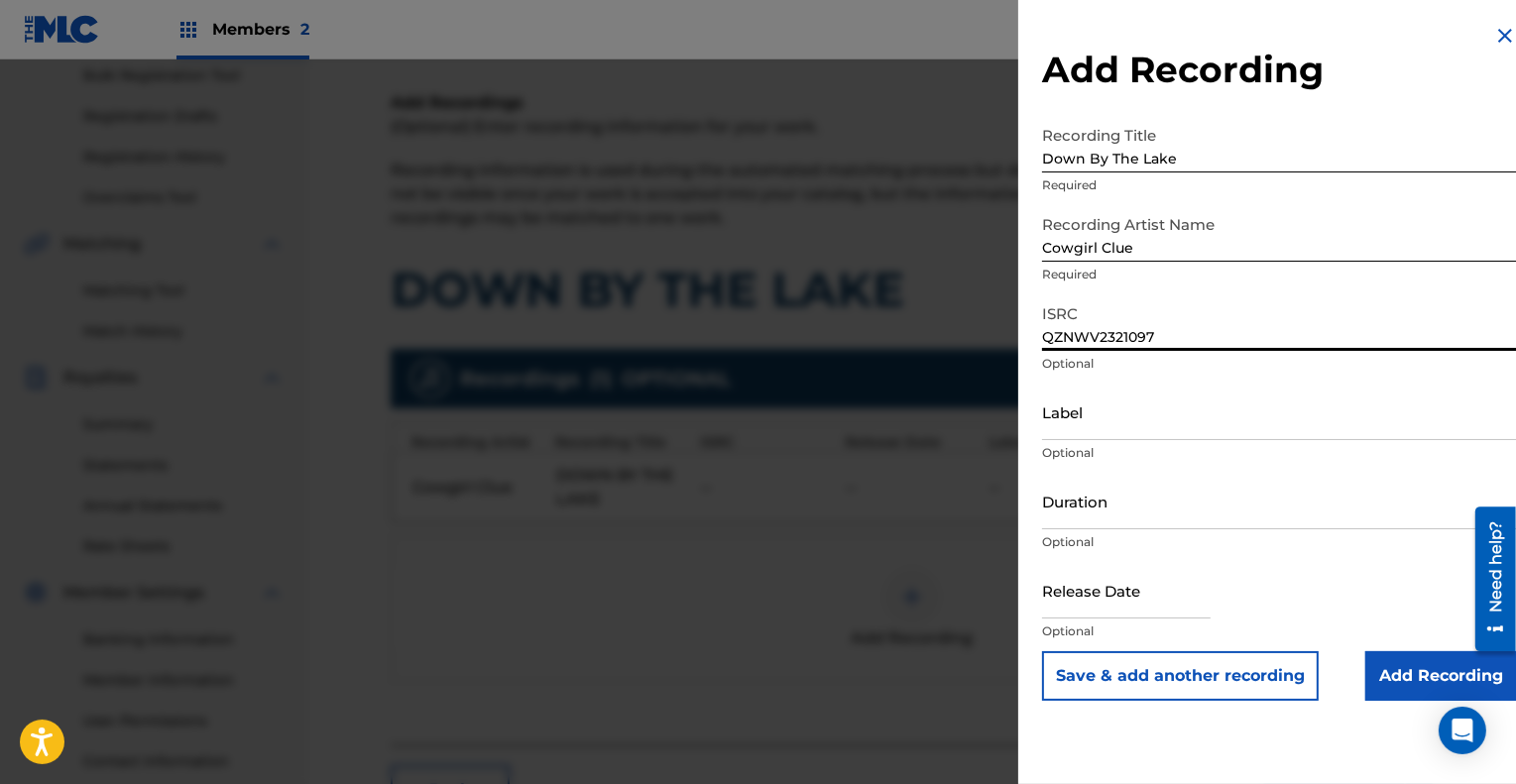 type on "QZNWV2321097" 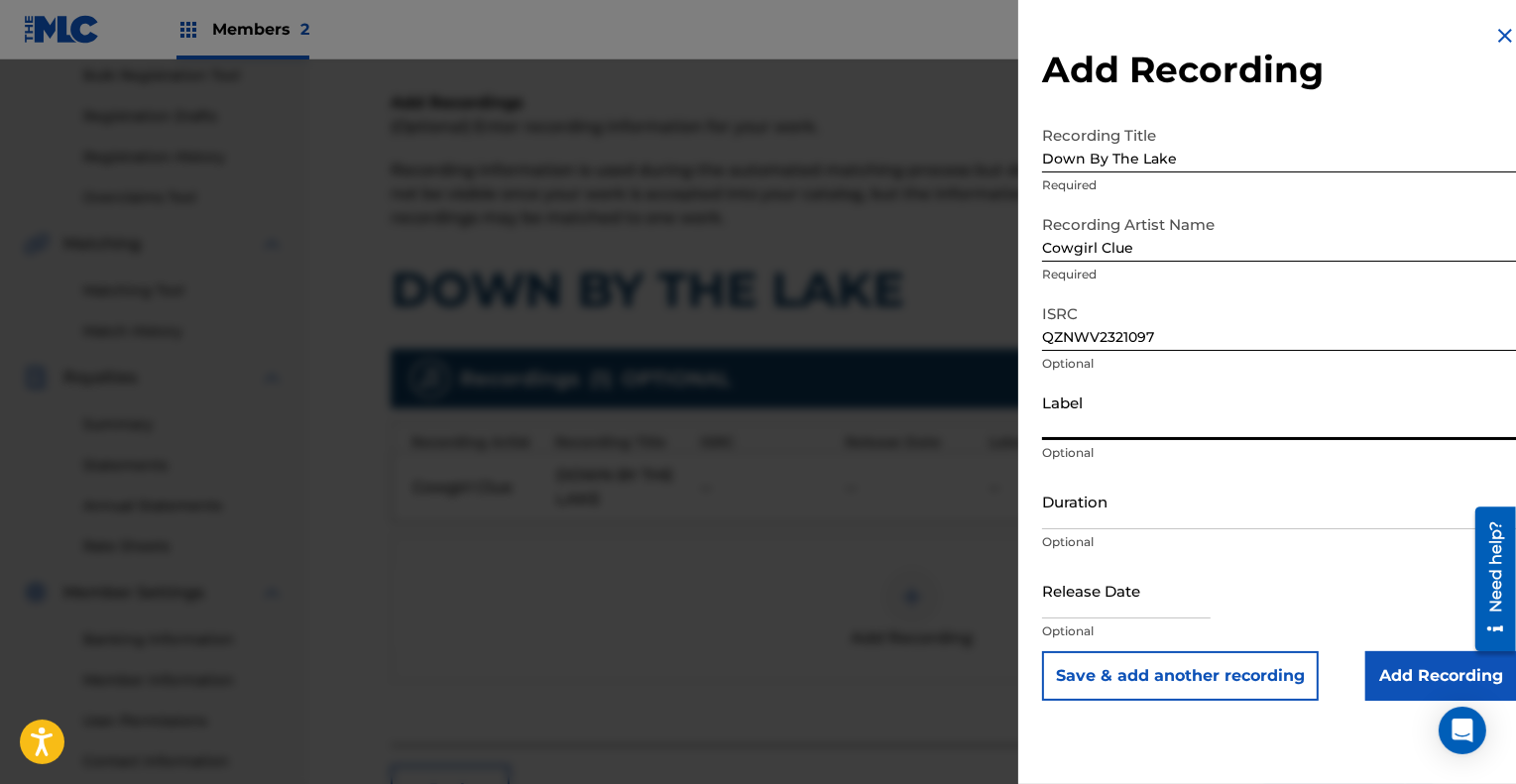 click on "Label" at bounding box center (1279, 411) 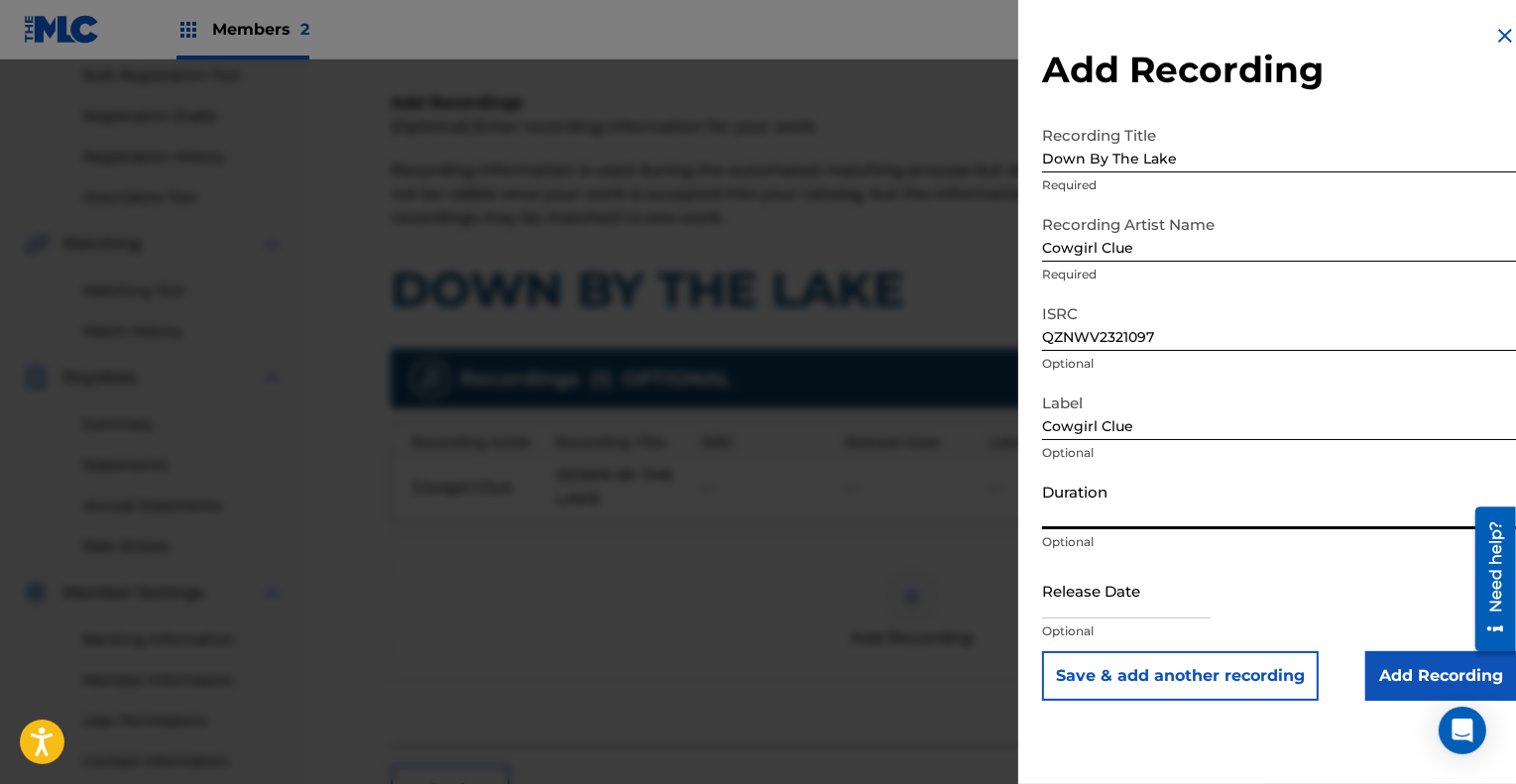 click on "Duration" at bounding box center [1279, 501] 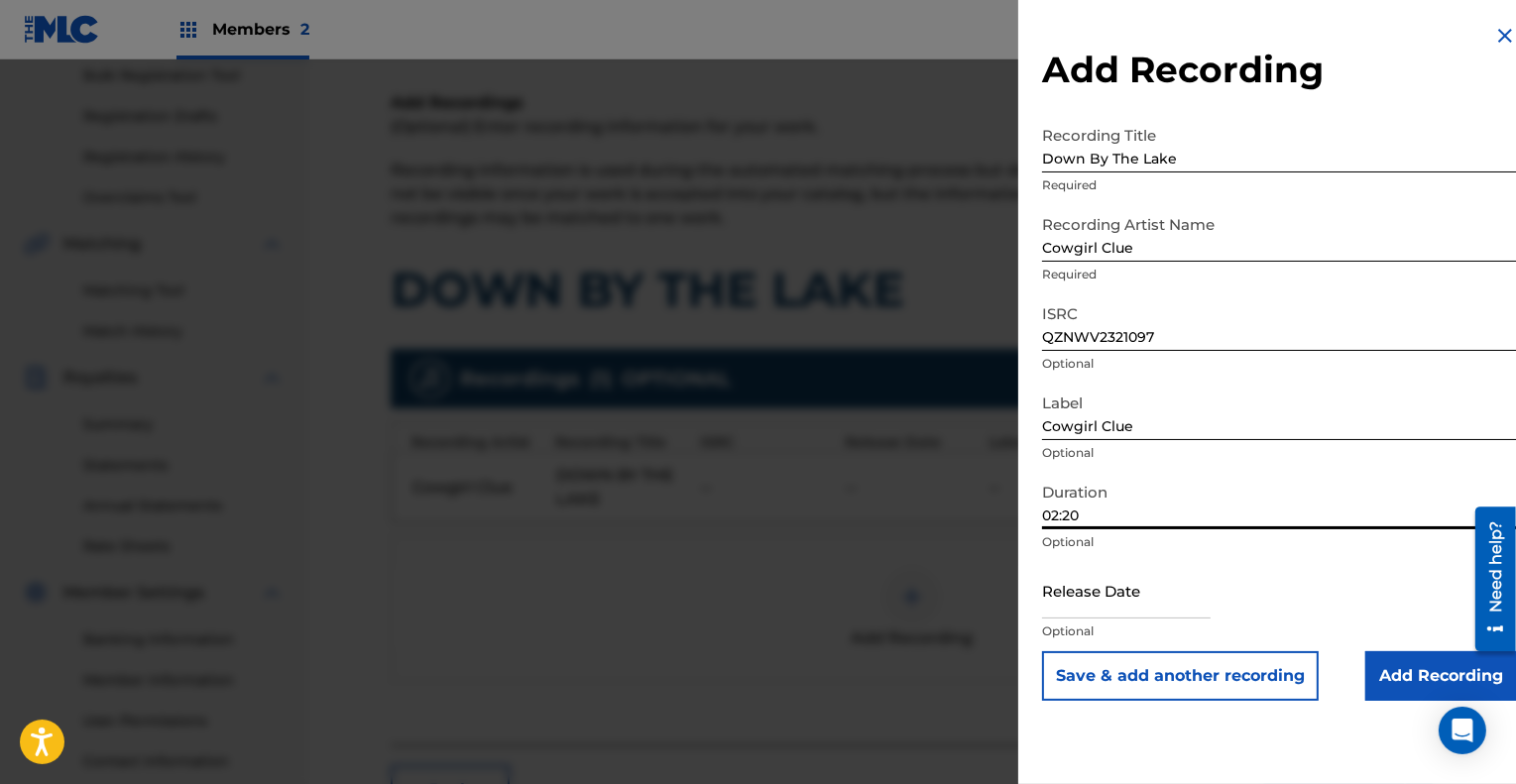 type on "02:20" 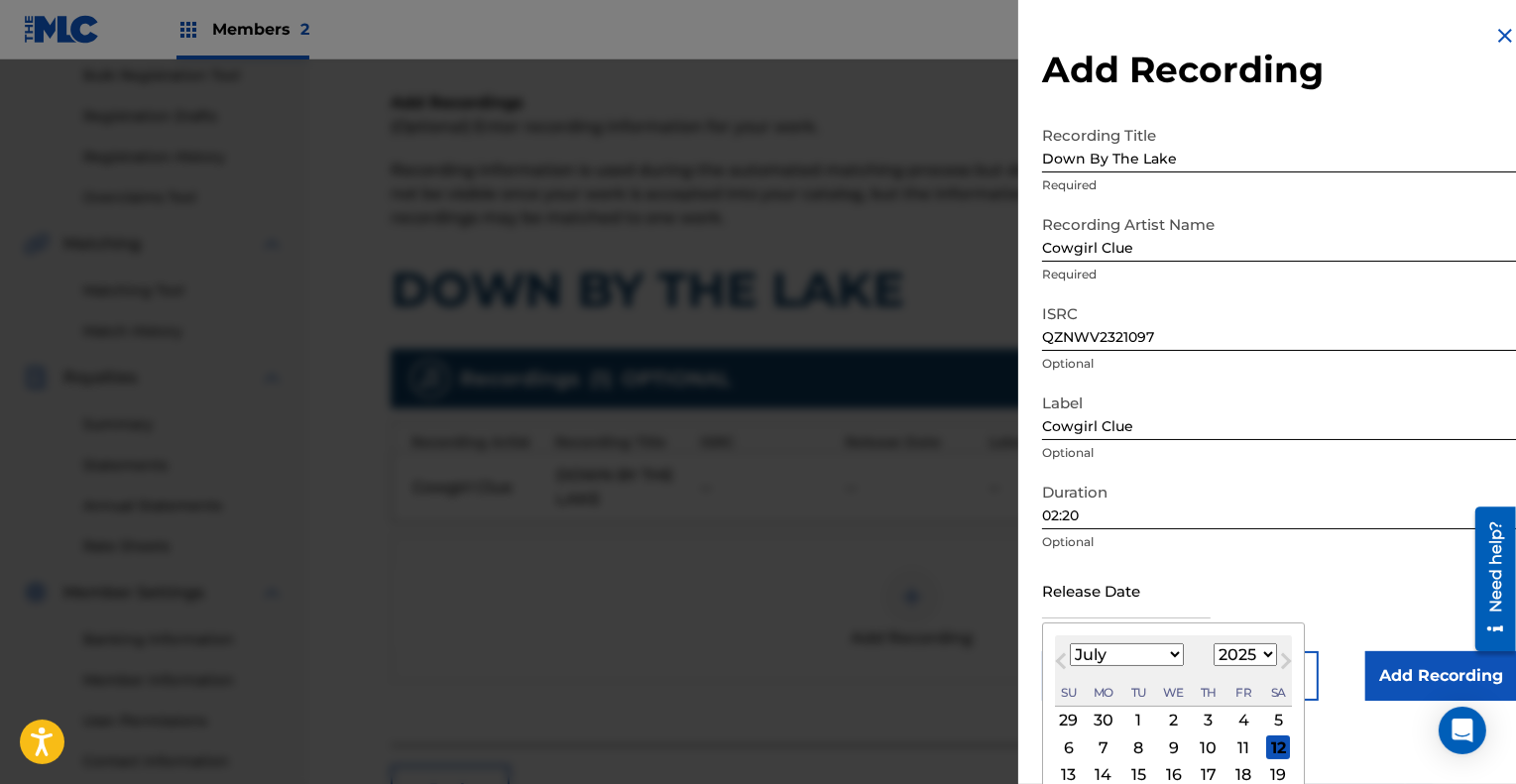 type on "August 3 2023" 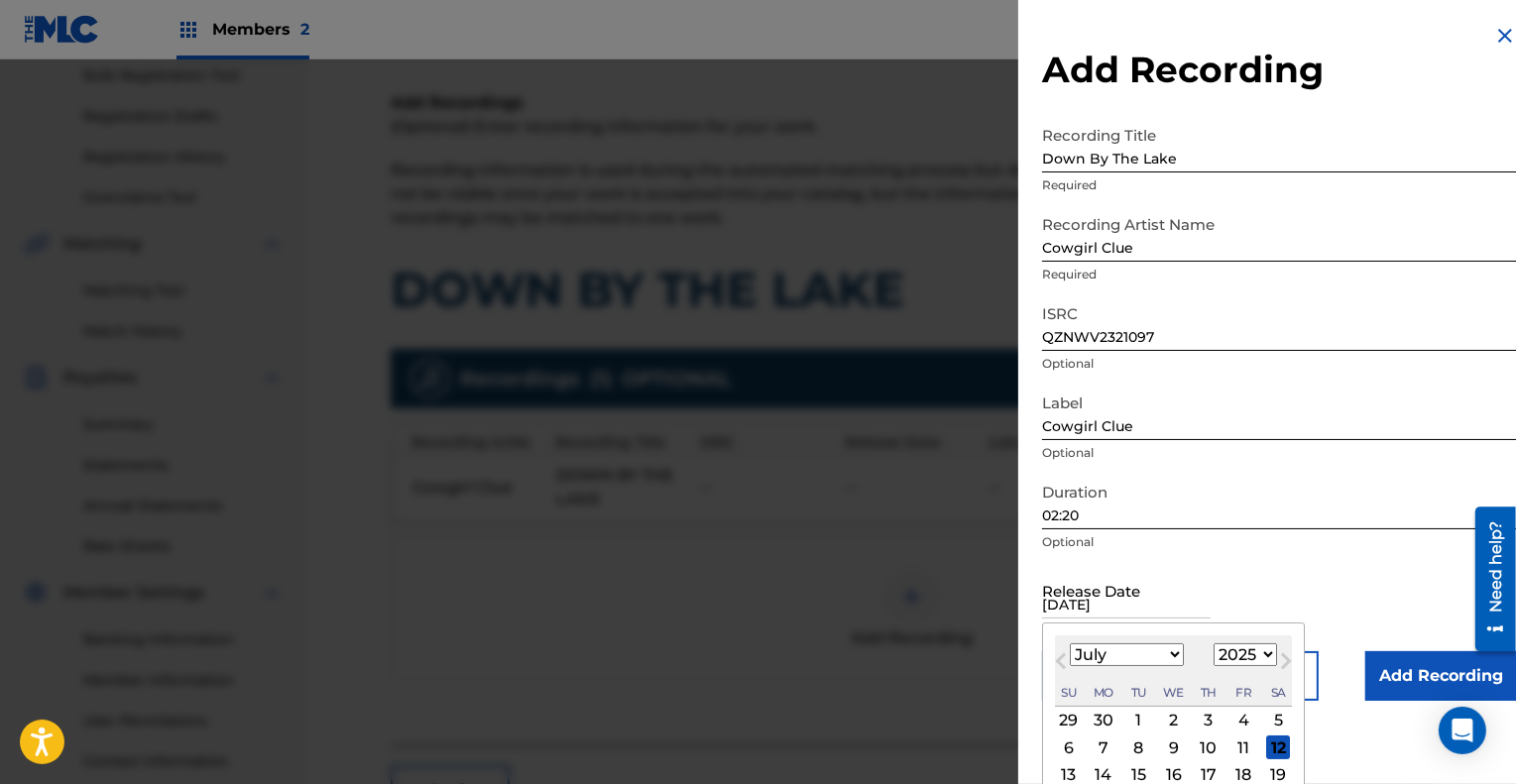 select on "7" 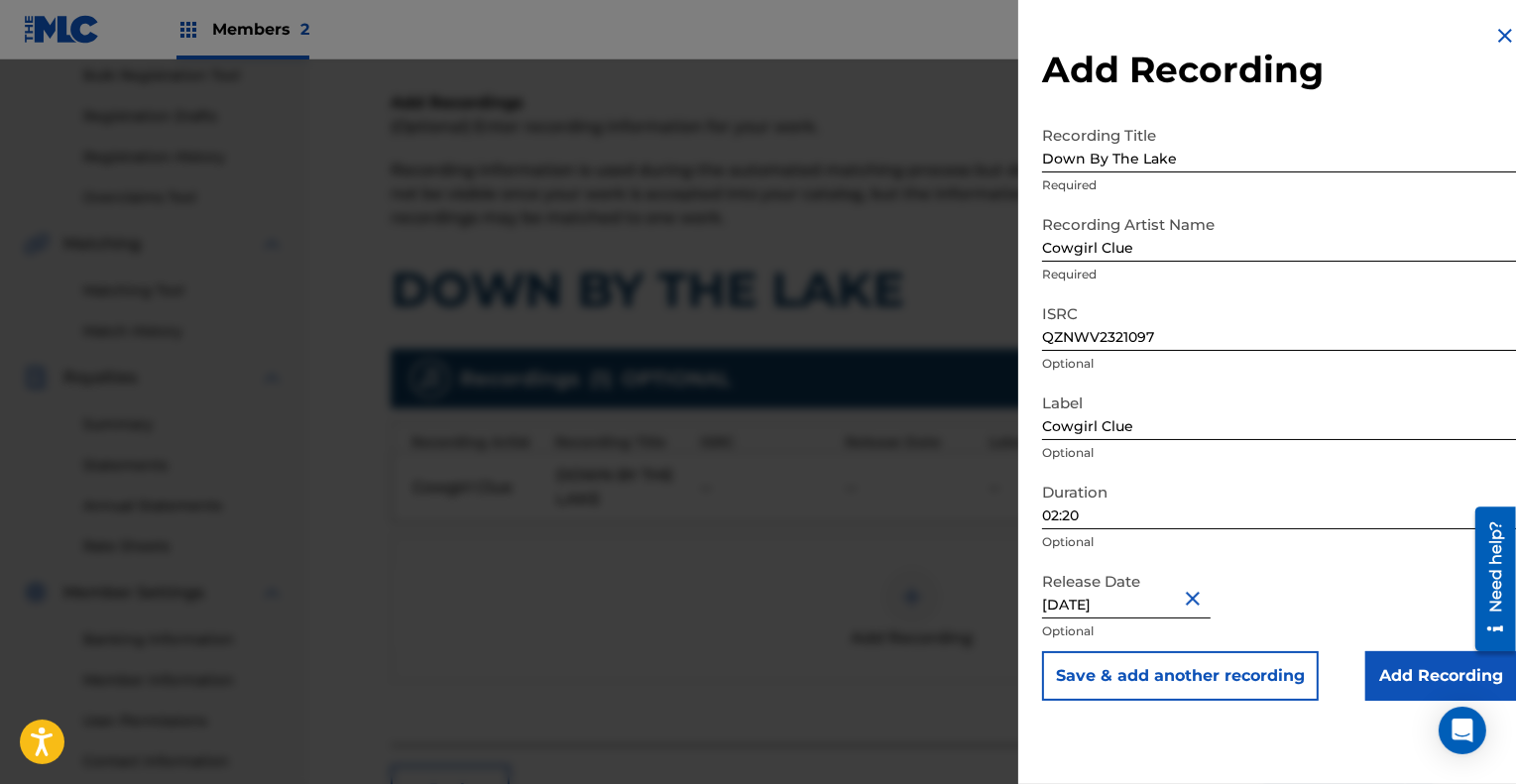 click on "Release Date August 3 2023 Optional" at bounding box center [1279, 607] 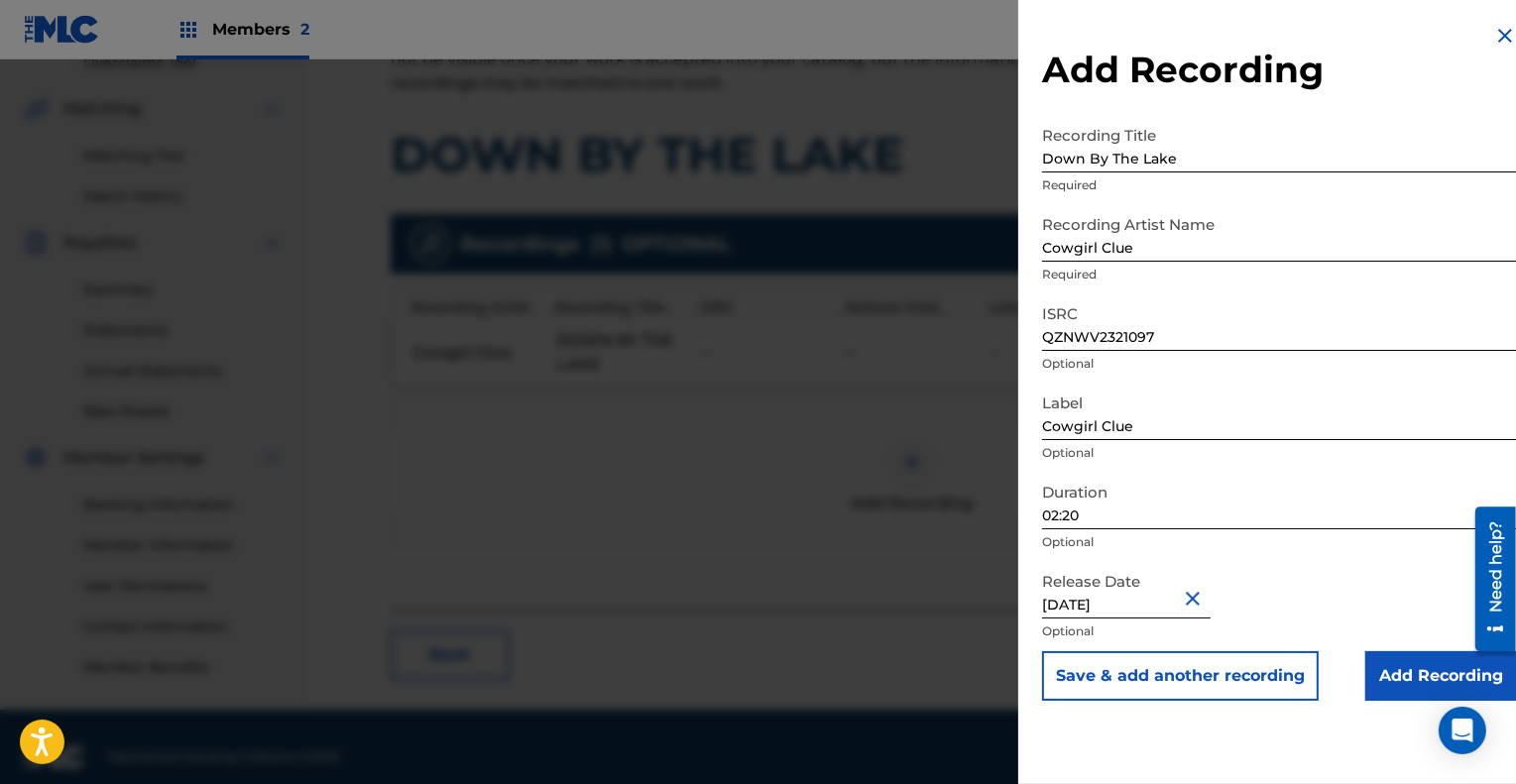 scroll, scrollTop: 452, scrollLeft: 0, axis: vertical 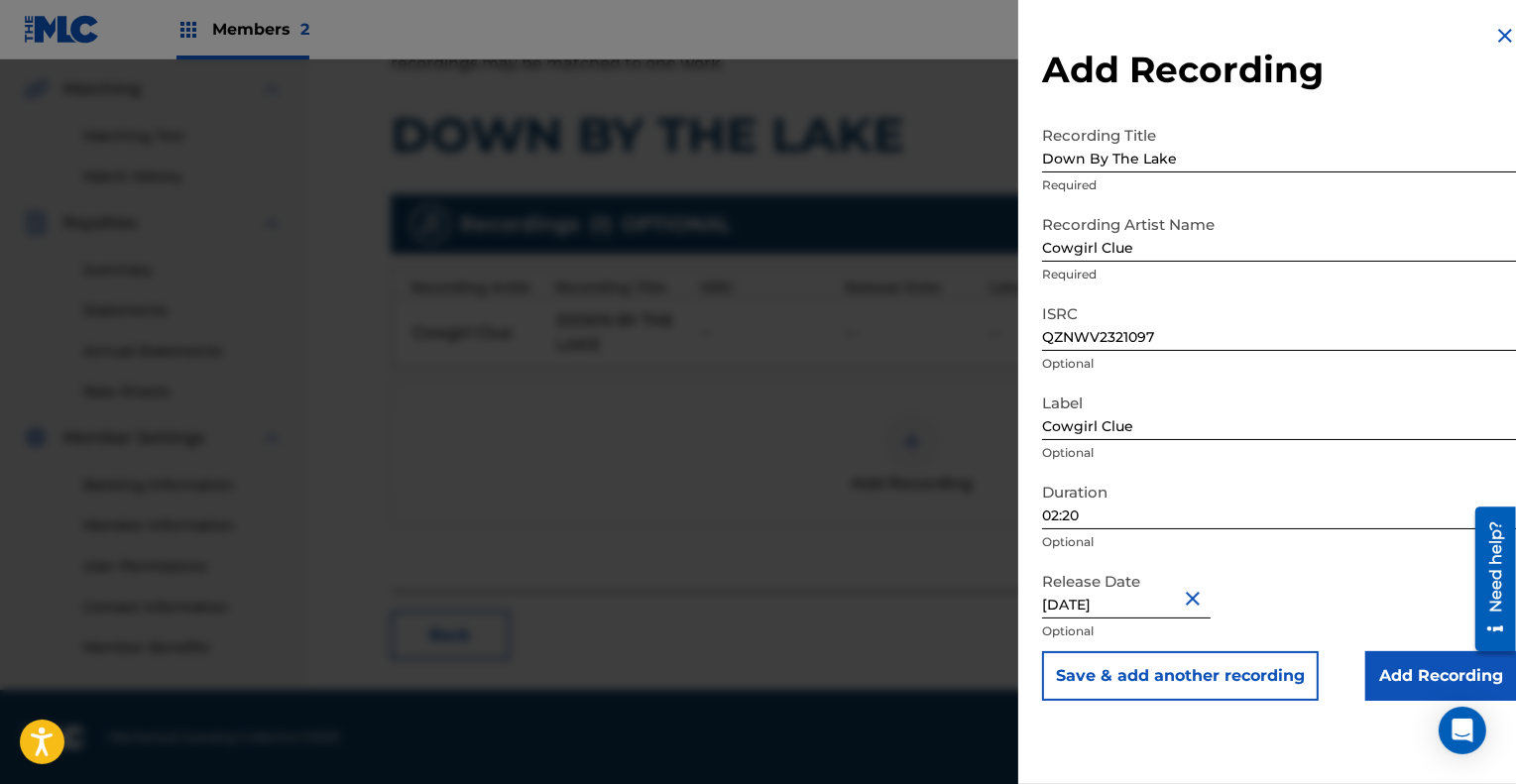 click on "Save & add another recording" at bounding box center [1180, 676] 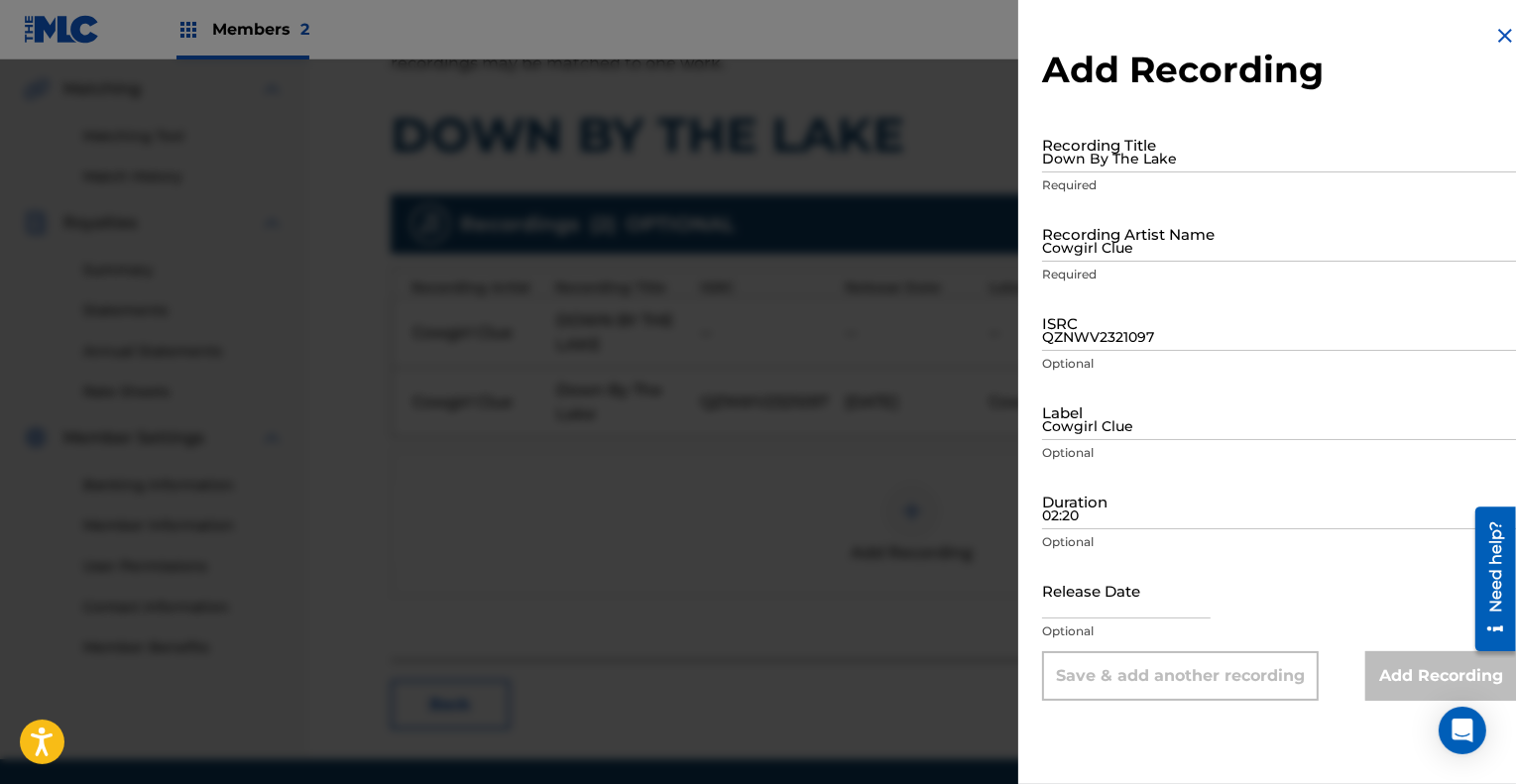 scroll, scrollTop: 453, scrollLeft: 0, axis: vertical 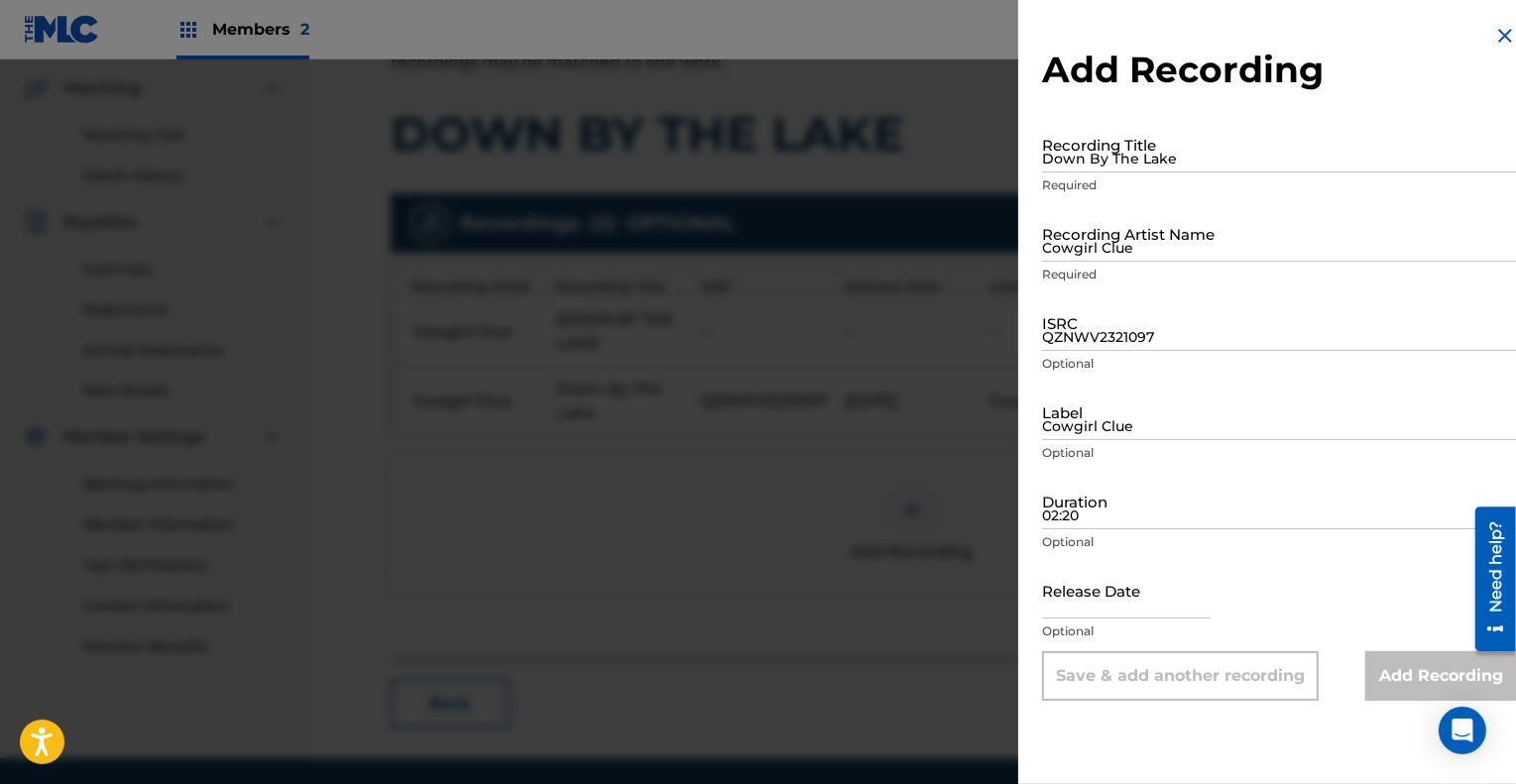 click at bounding box center [758, 451] 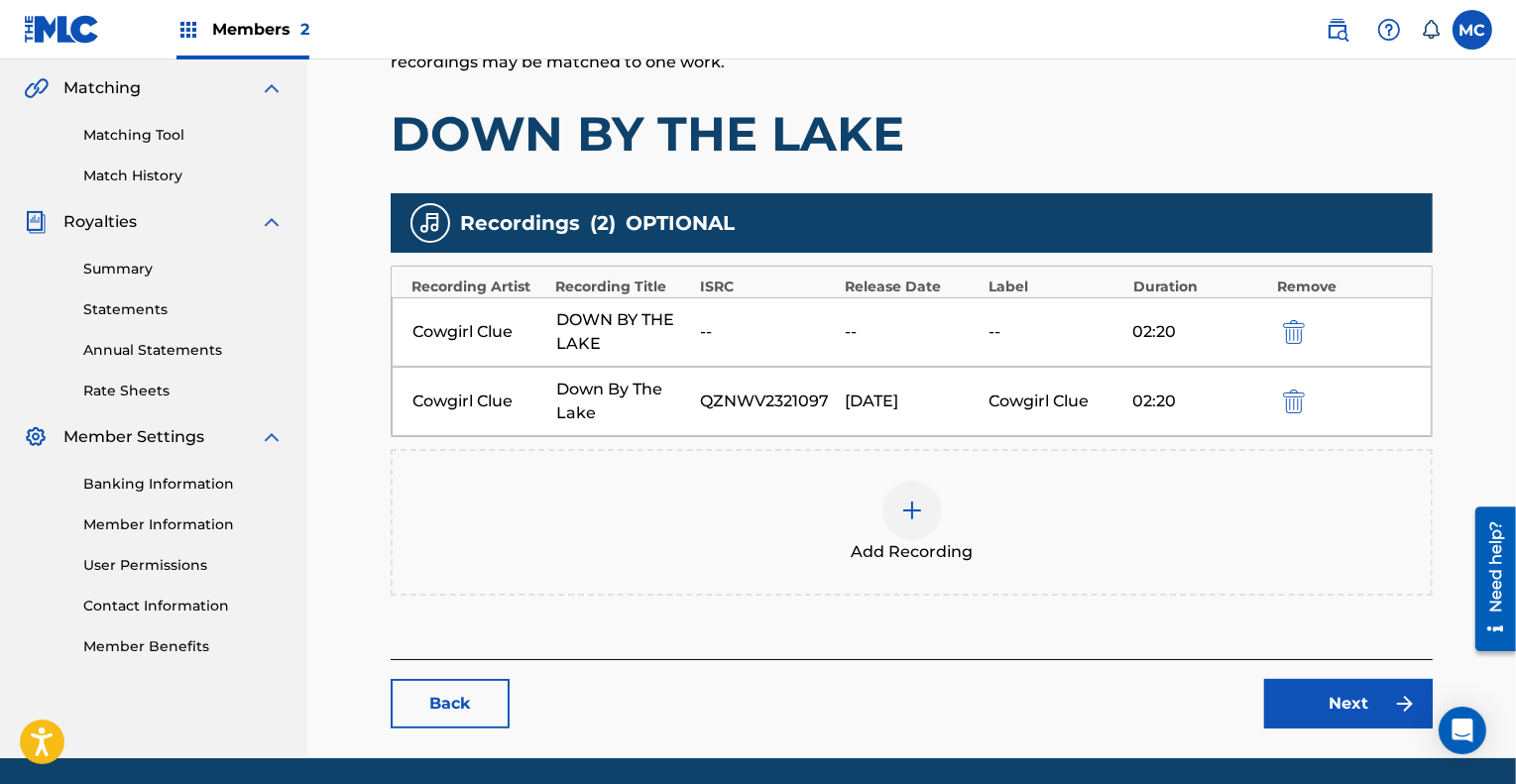 click on "Next" at bounding box center [1348, 704] 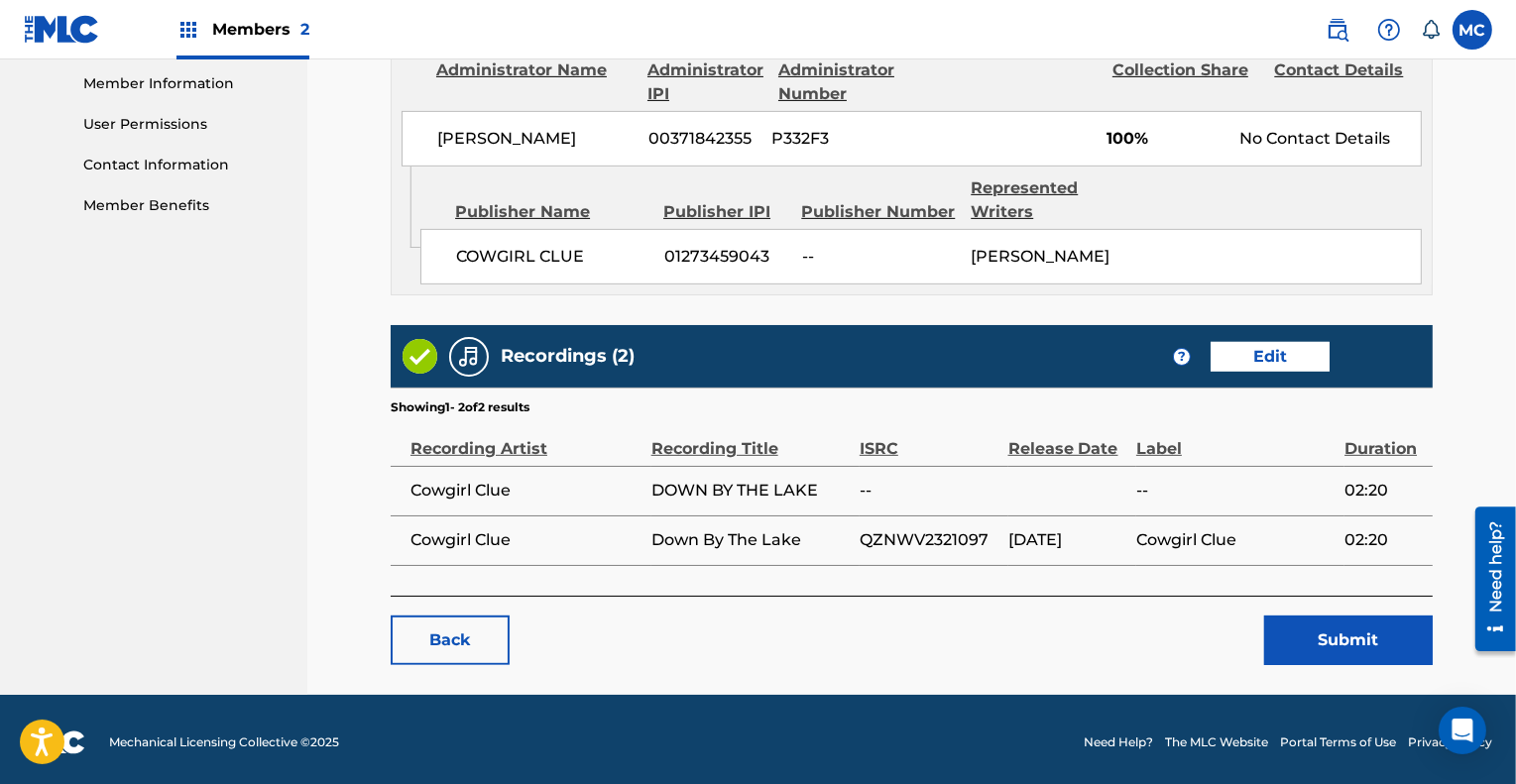 scroll, scrollTop: 895, scrollLeft: 0, axis: vertical 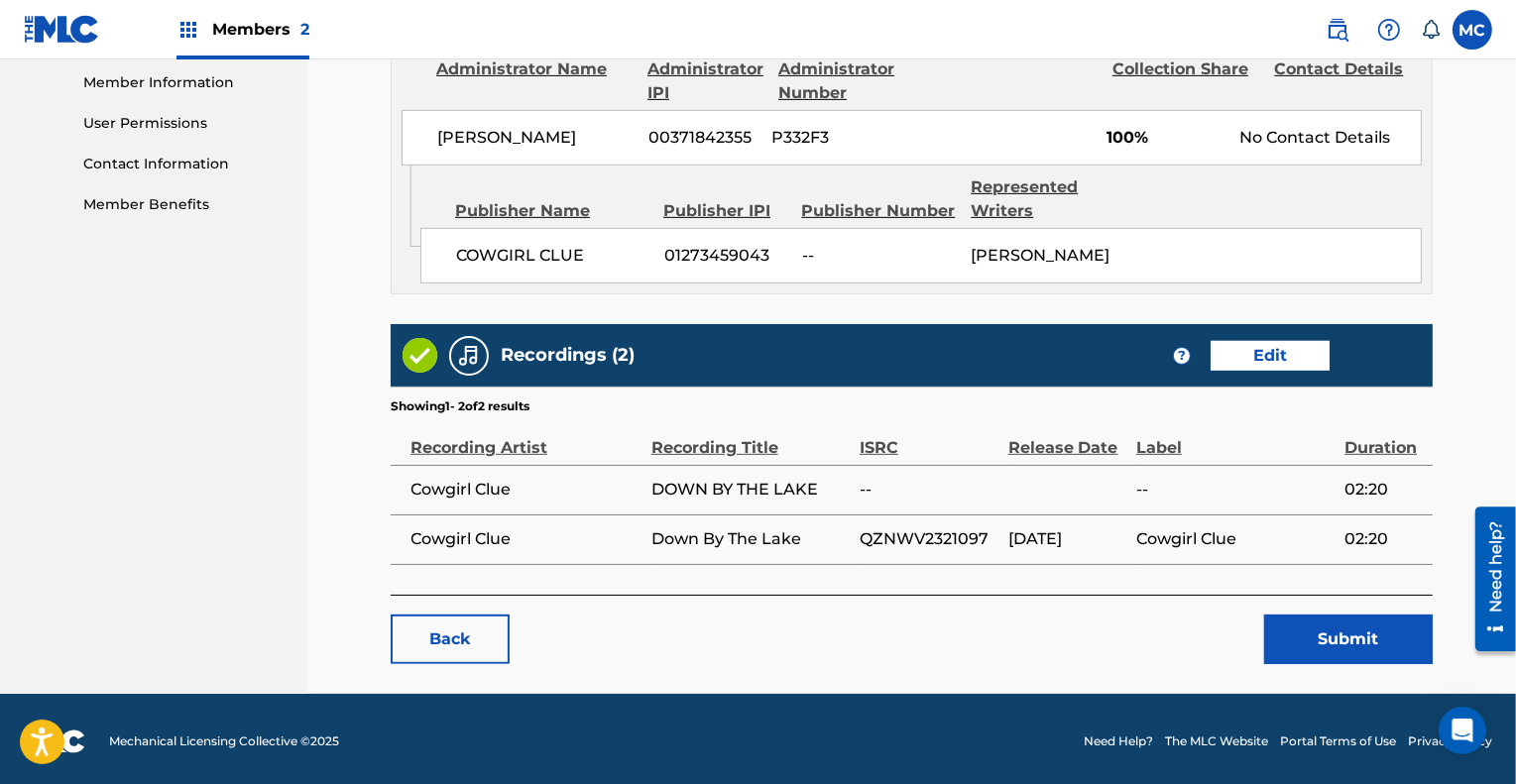 click on "Submit" at bounding box center [1348, 639] 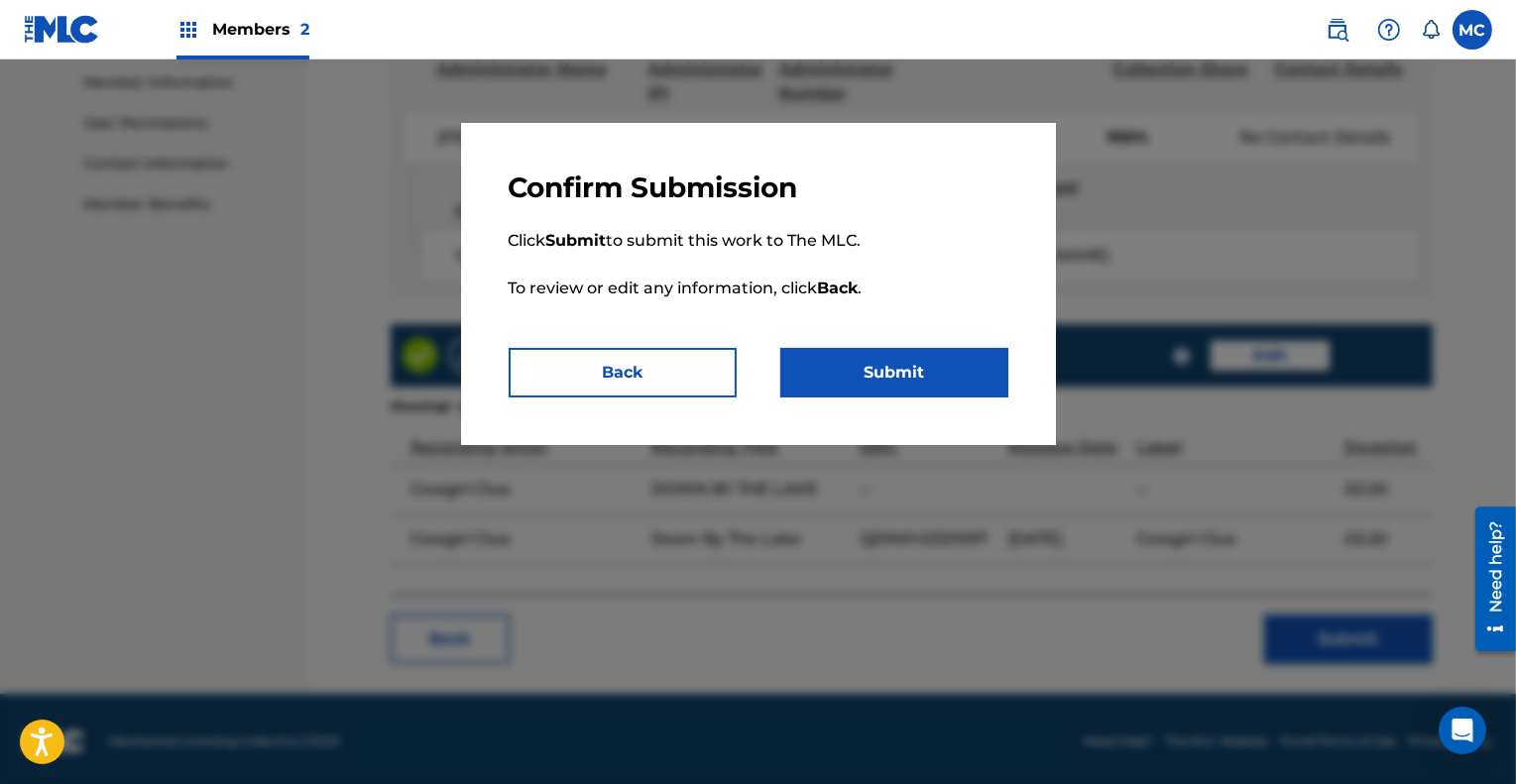 click on "Submit" at bounding box center (894, 373) 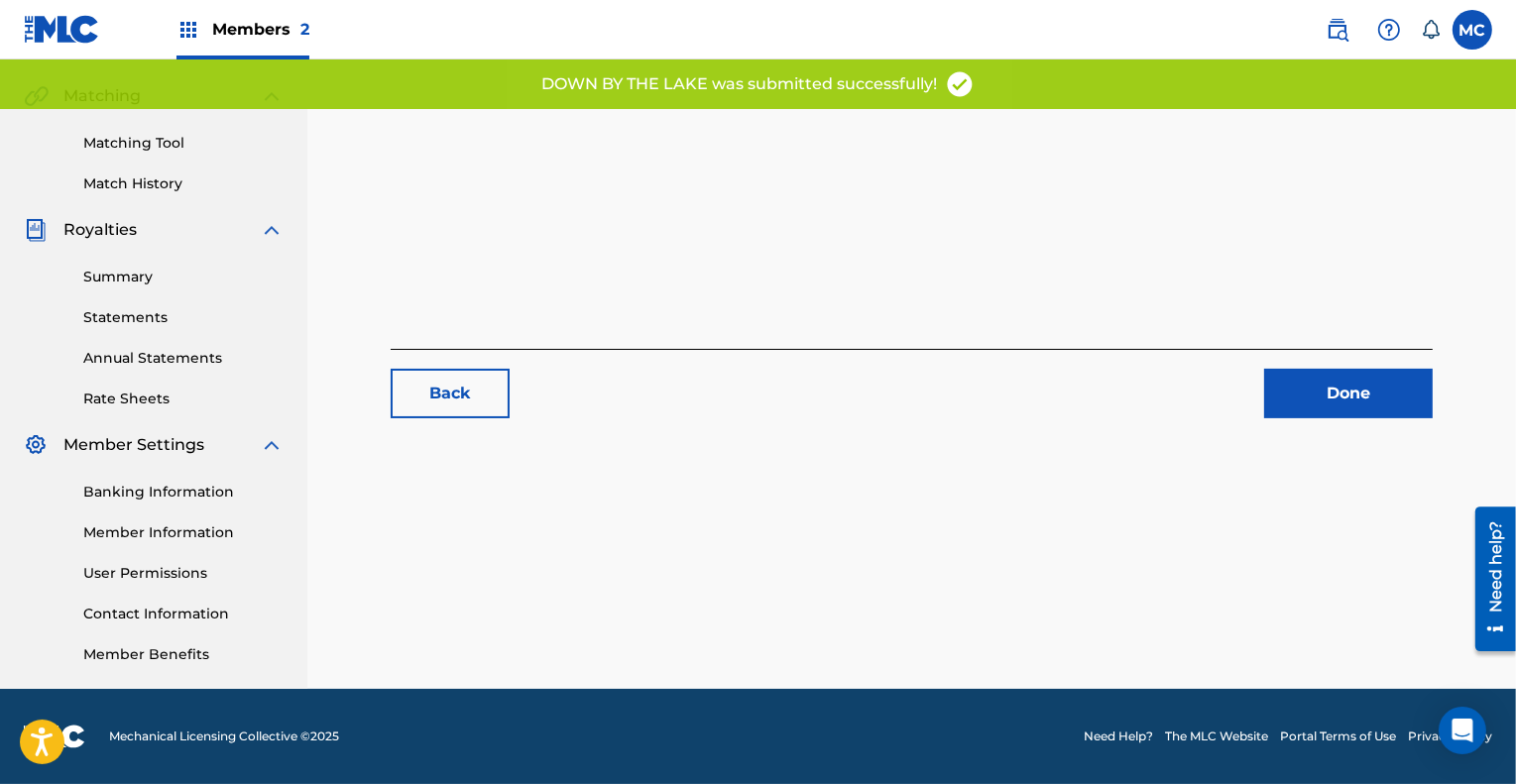 scroll, scrollTop: 0, scrollLeft: 0, axis: both 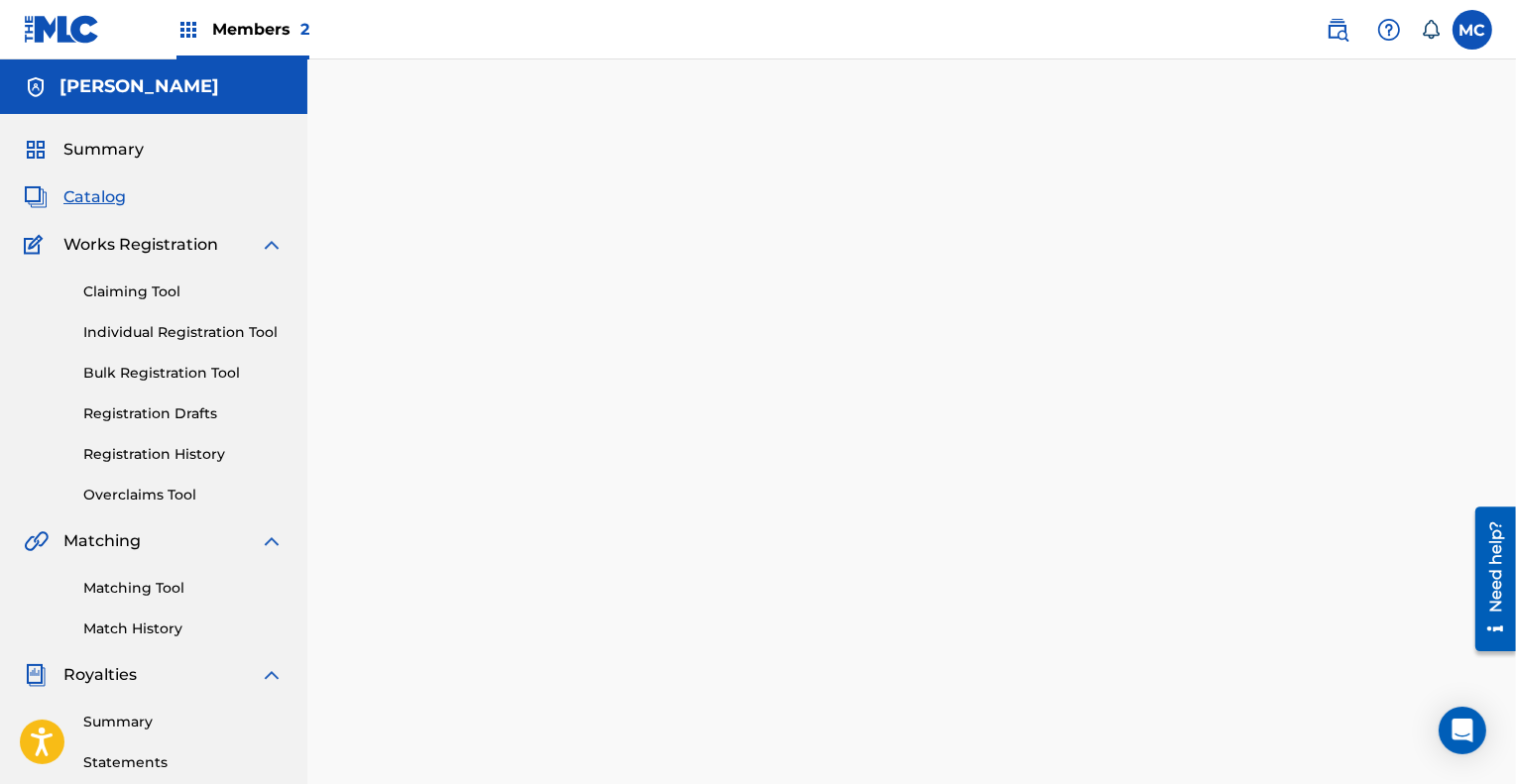 click on "Catalog" at bounding box center (94, 197) 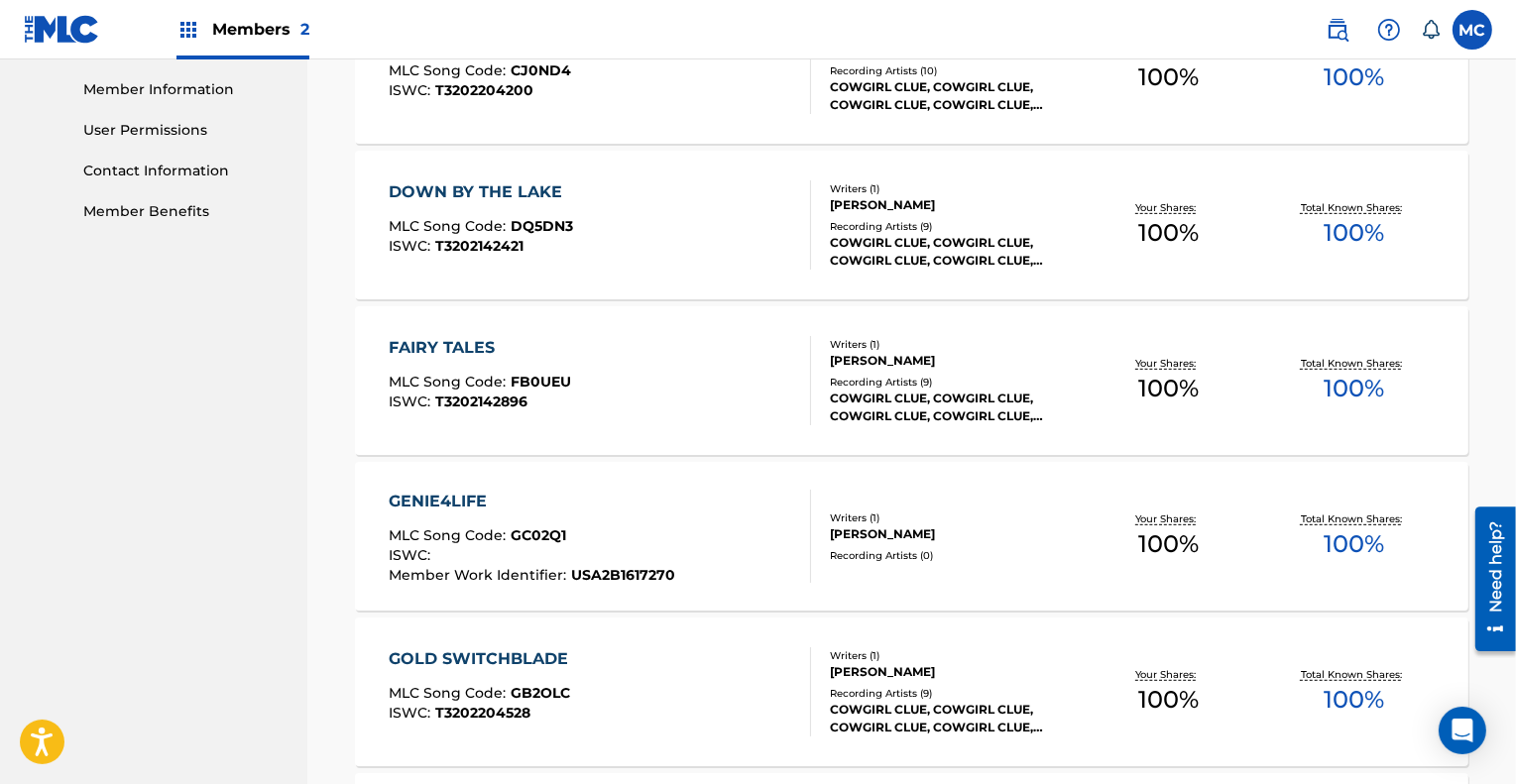 scroll, scrollTop: 888, scrollLeft: 0, axis: vertical 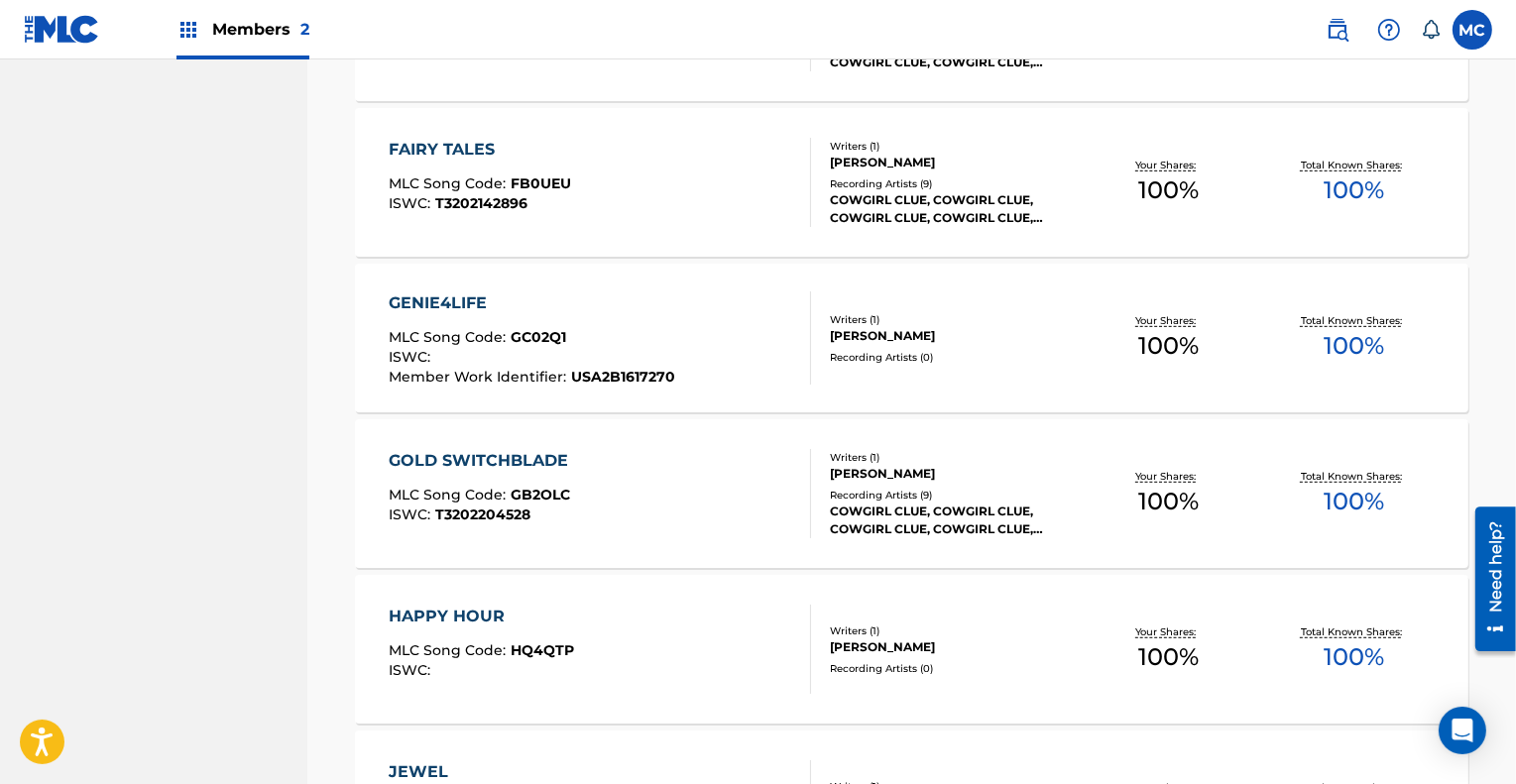 click on "GOLD SWITCHBLADE" at bounding box center [483, 461] 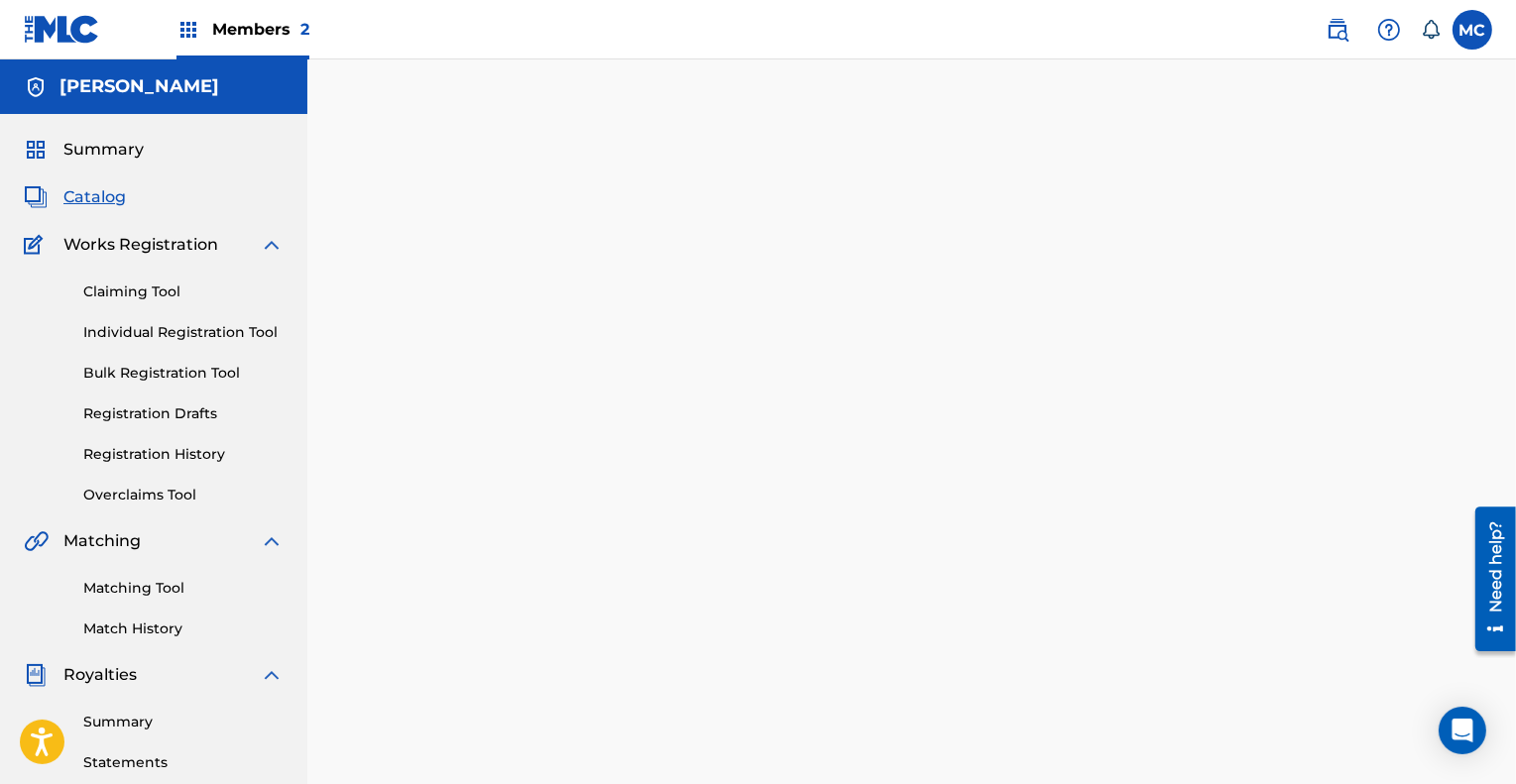 scroll, scrollTop: 0, scrollLeft: 0, axis: both 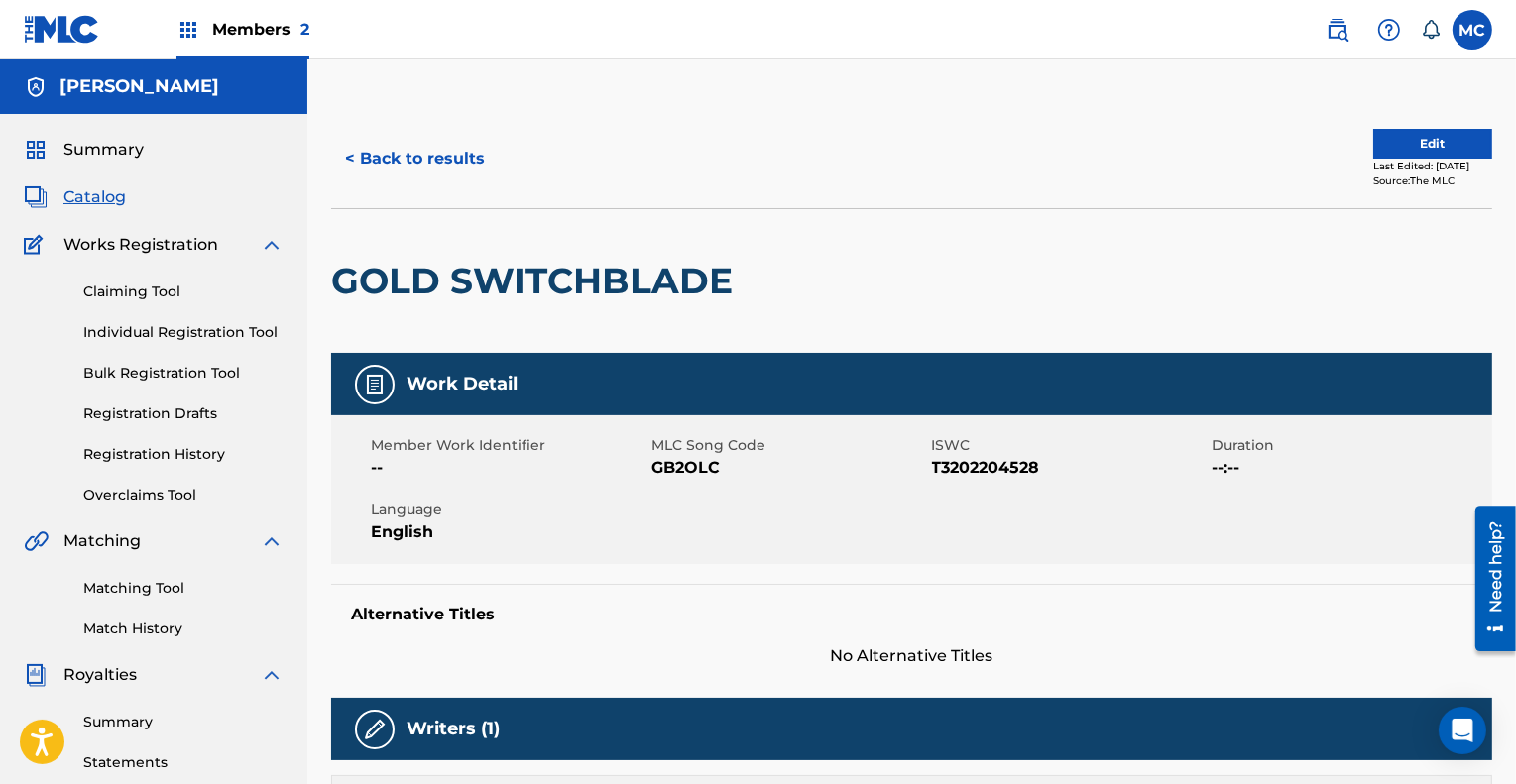 click on "Edit" at bounding box center [1433, 144] 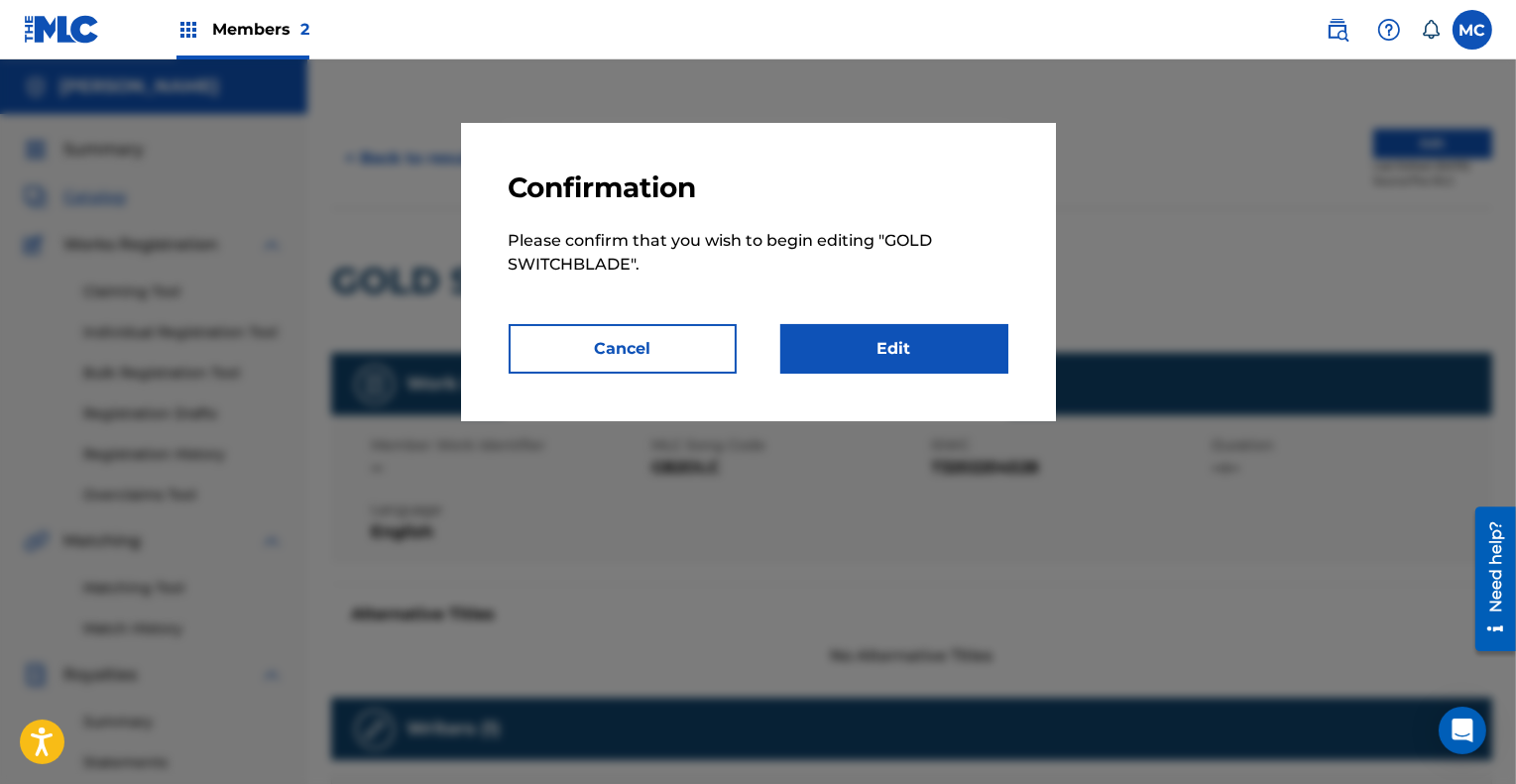 click on "Edit" at bounding box center (894, 349) 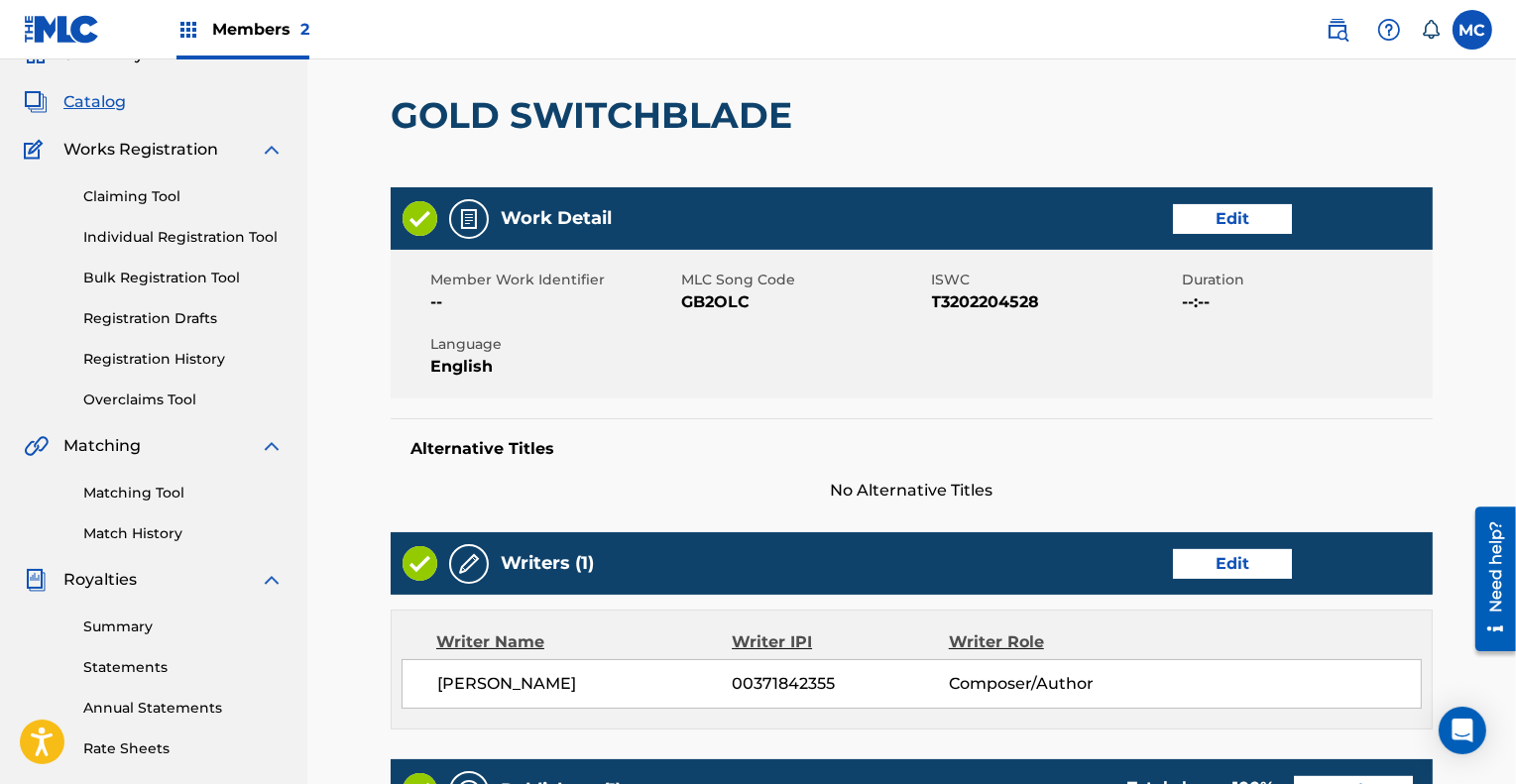 scroll, scrollTop: 95, scrollLeft: 0, axis: vertical 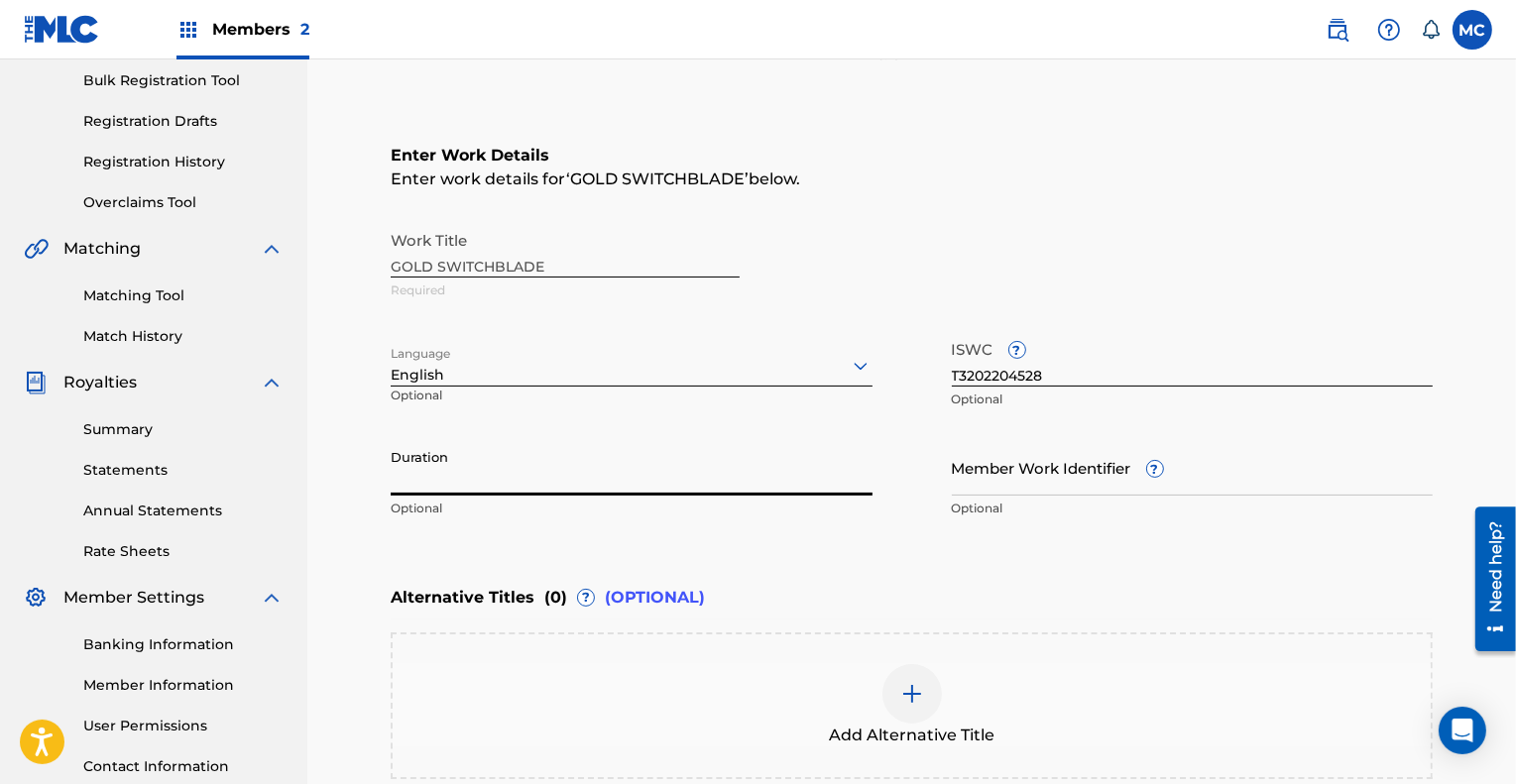 click on "Duration" at bounding box center [632, 467] 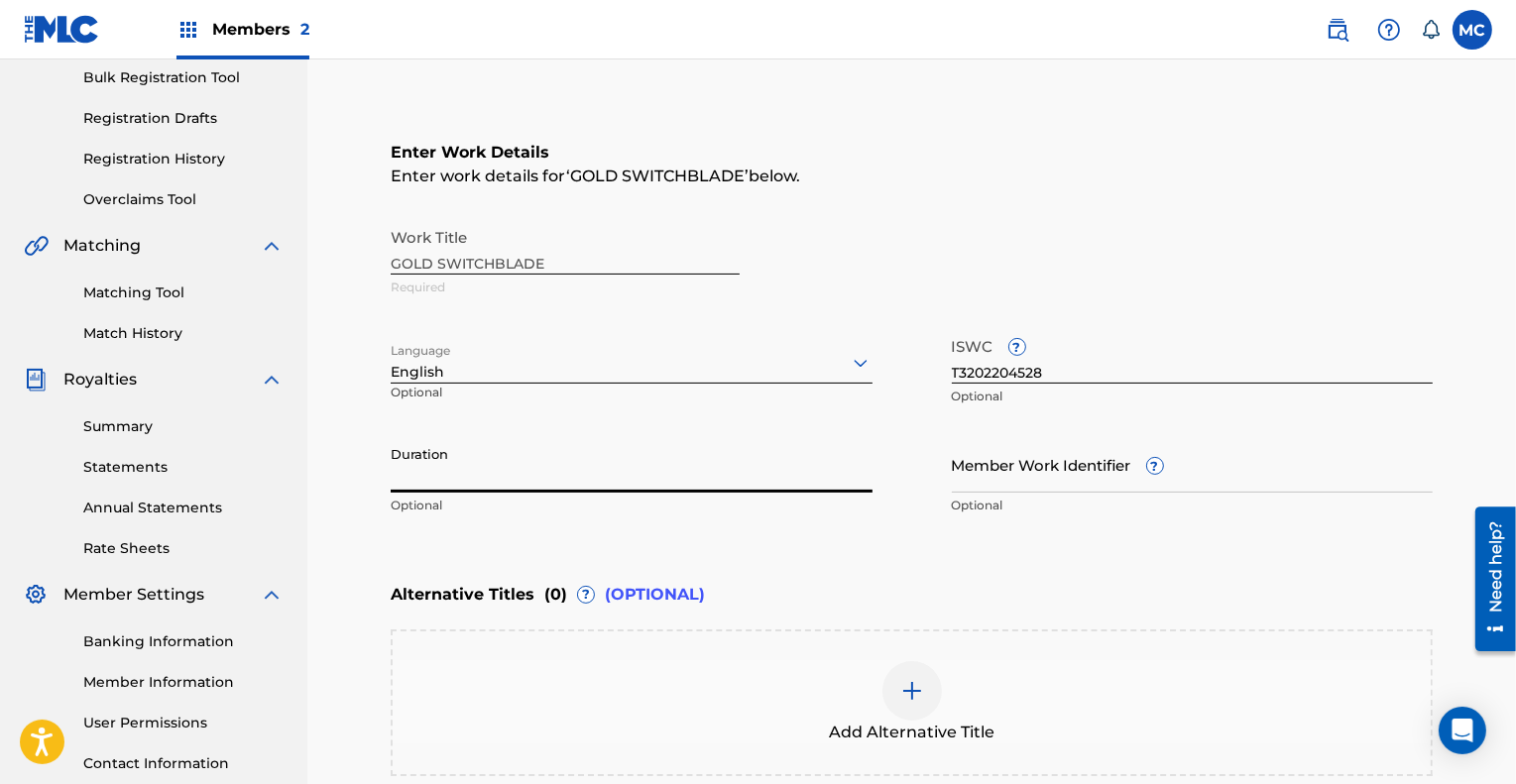 scroll, scrollTop: 296, scrollLeft: 0, axis: vertical 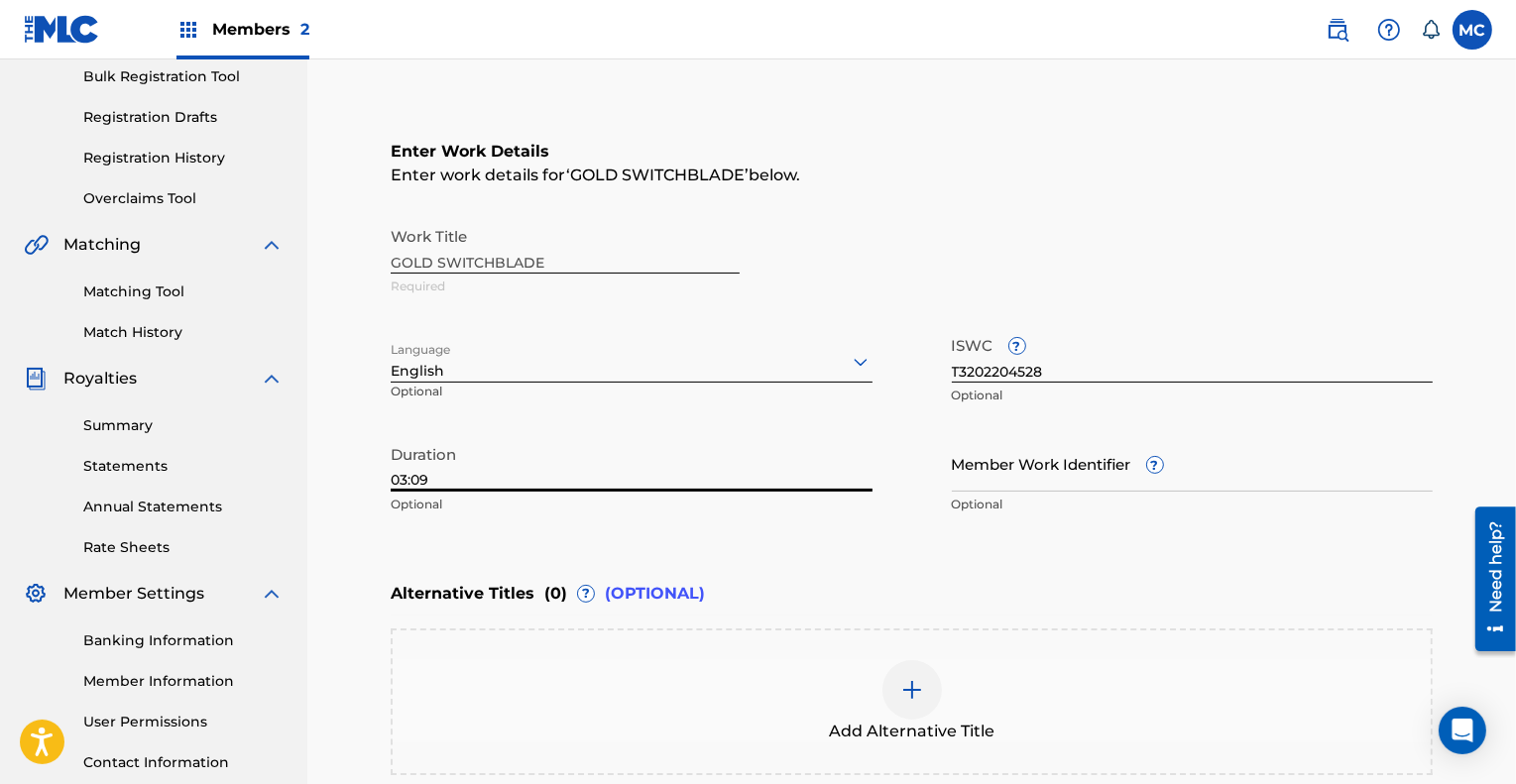 type on "03:09" 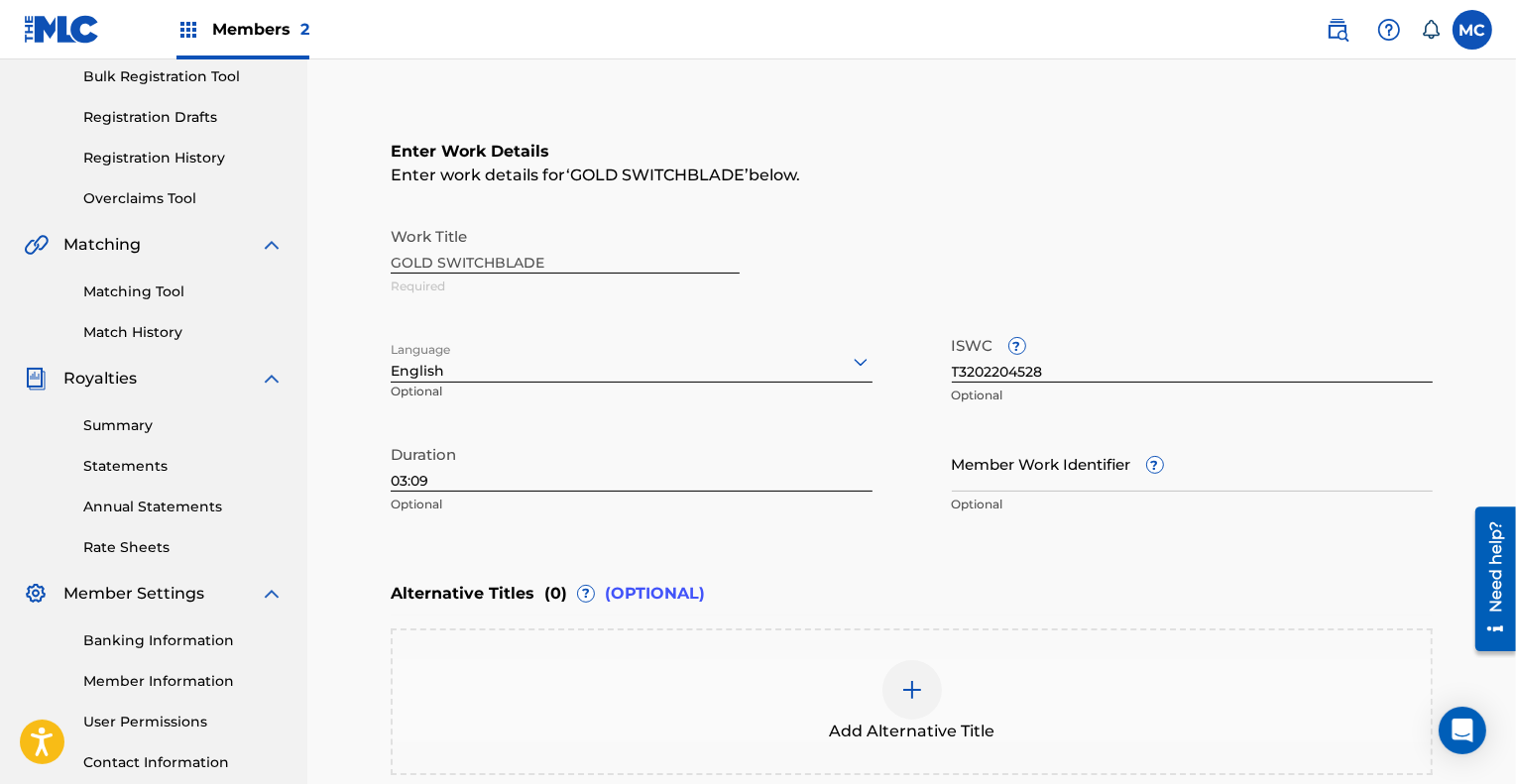 click on "Enter Work Details Enter work details for  ‘ GOLD SWITCHBLADE ’  below. Work Title   GOLD SWITCHBLADE Required Language English Optional ISWC   ? T3202204528 Optional Duration   03:09 Optional Member Work Identifier   ? Optional Alternative Titles ( 0 ) ? (OPTIONAL) Add Alternative Title" at bounding box center (911, 458) 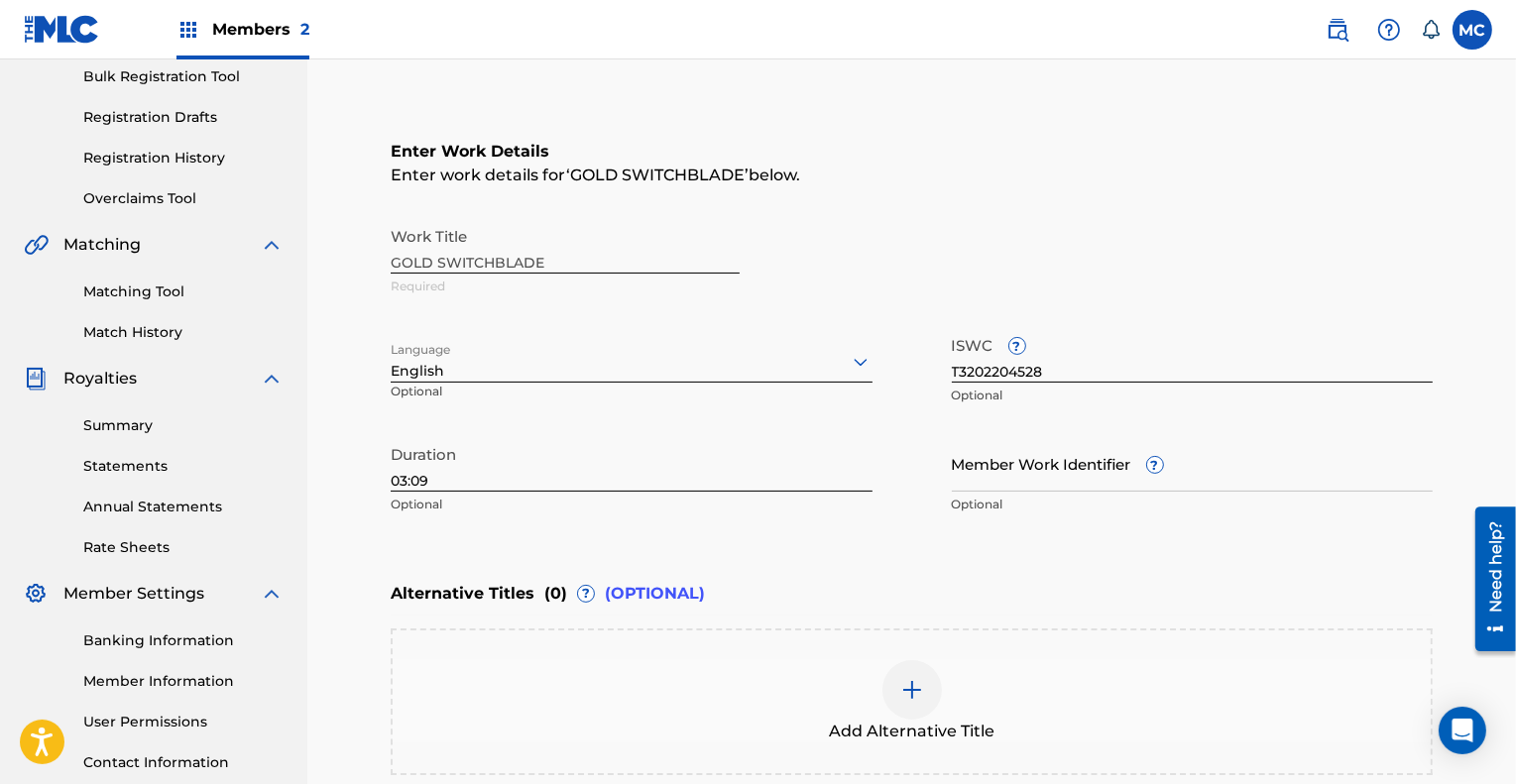 click on "Enter Work Details Enter work details for  ‘ GOLD SWITCHBLADE ’  below. Work Title   GOLD SWITCHBLADE Required Language English Optional ISWC   ? T3202204528 Optional Duration   03:09 Optional Member Work Identifier   ? Optional" at bounding box center [911, 332] 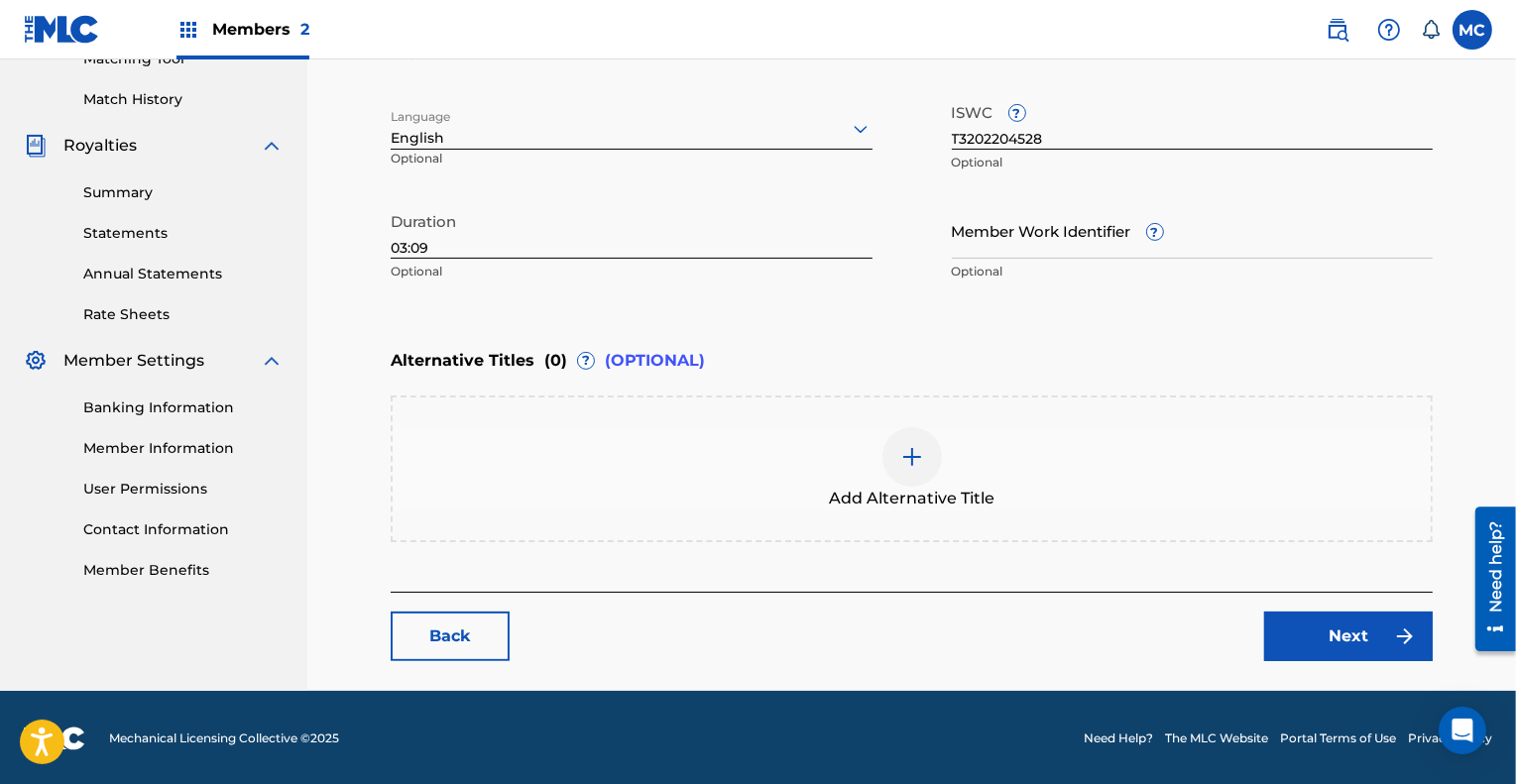 scroll, scrollTop: 530, scrollLeft: 0, axis: vertical 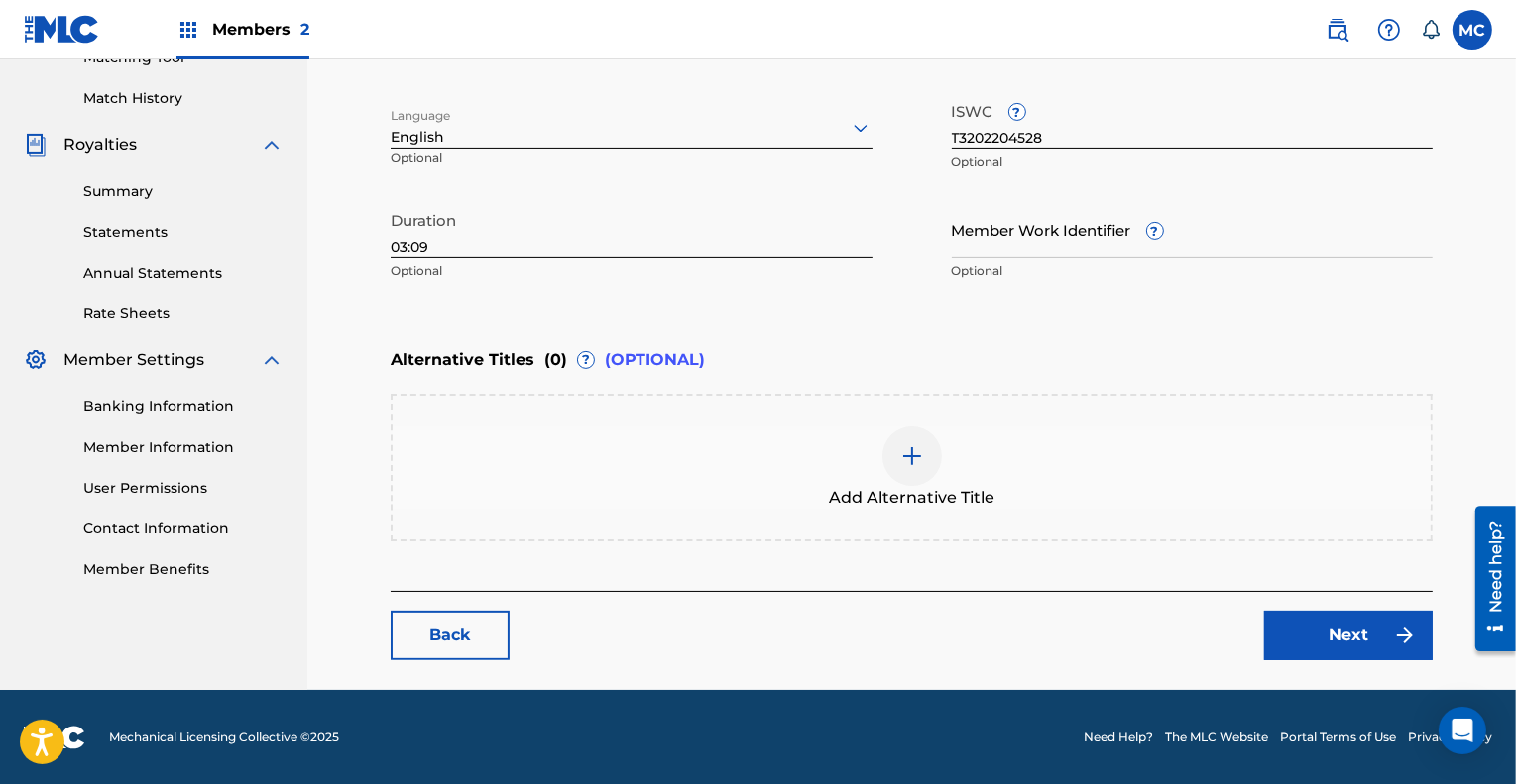 click at bounding box center (912, 456) 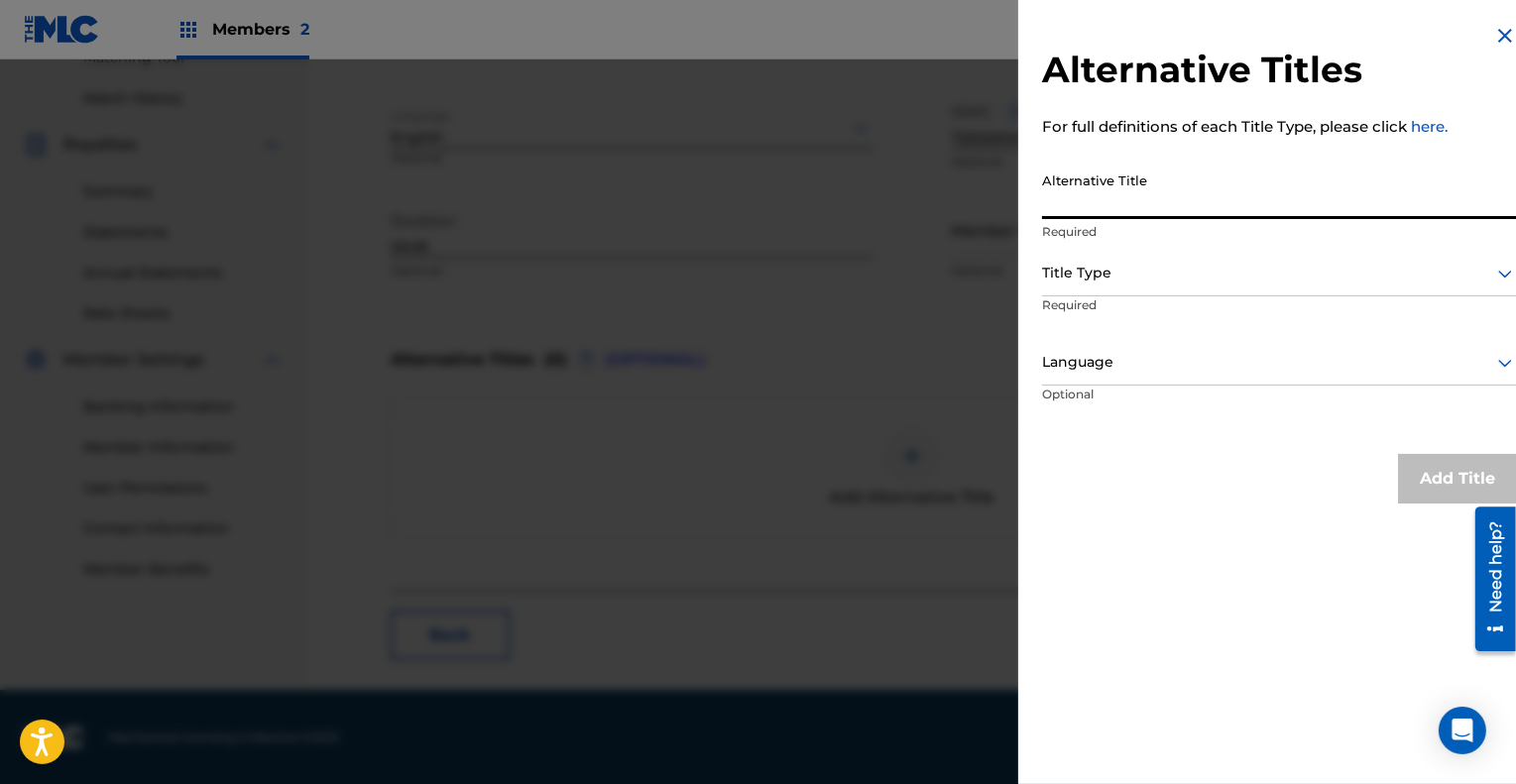 click on "Alternative Title" at bounding box center (1279, 190) 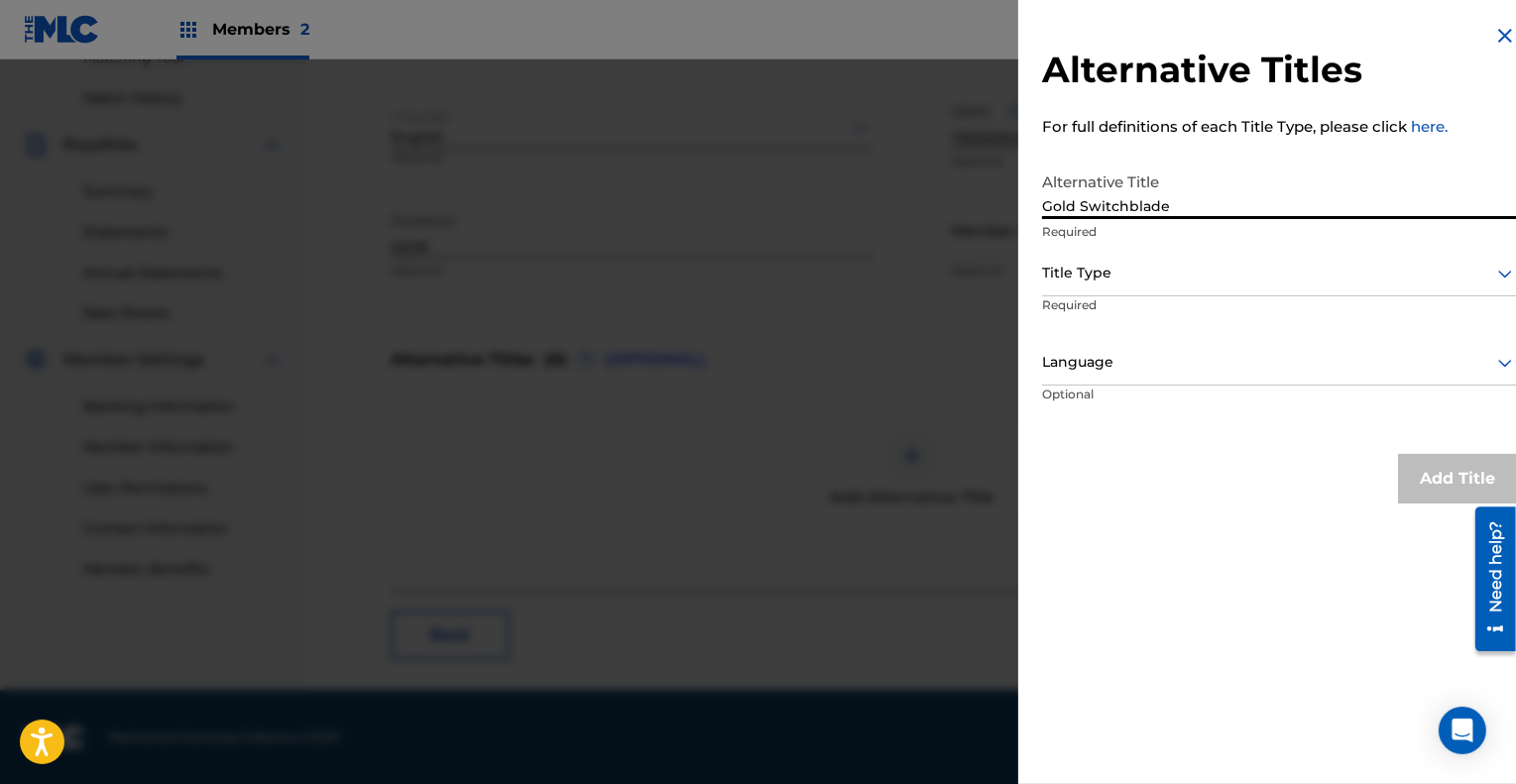 type on "Gold Switchblade" 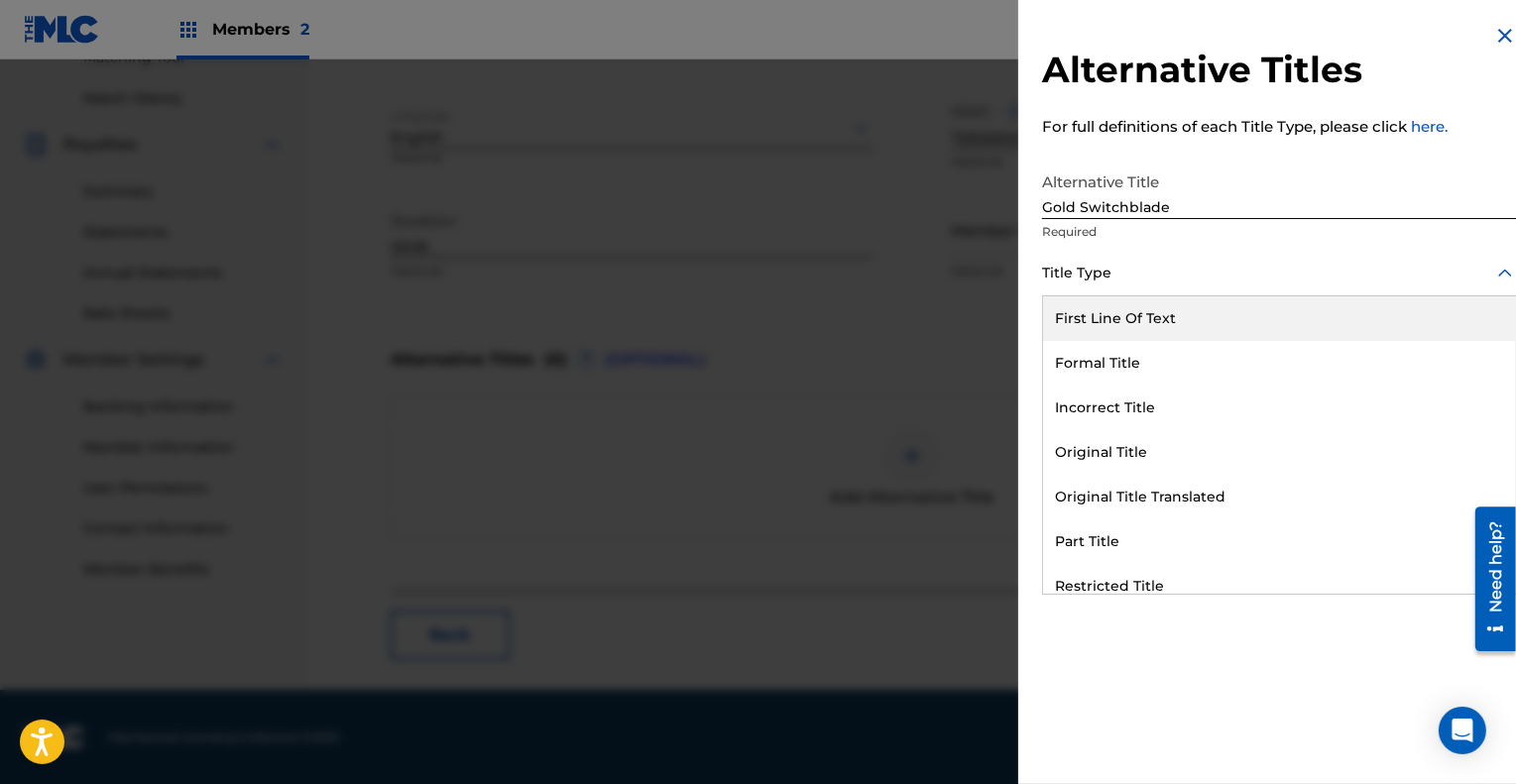 click at bounding box center (1279, 273) 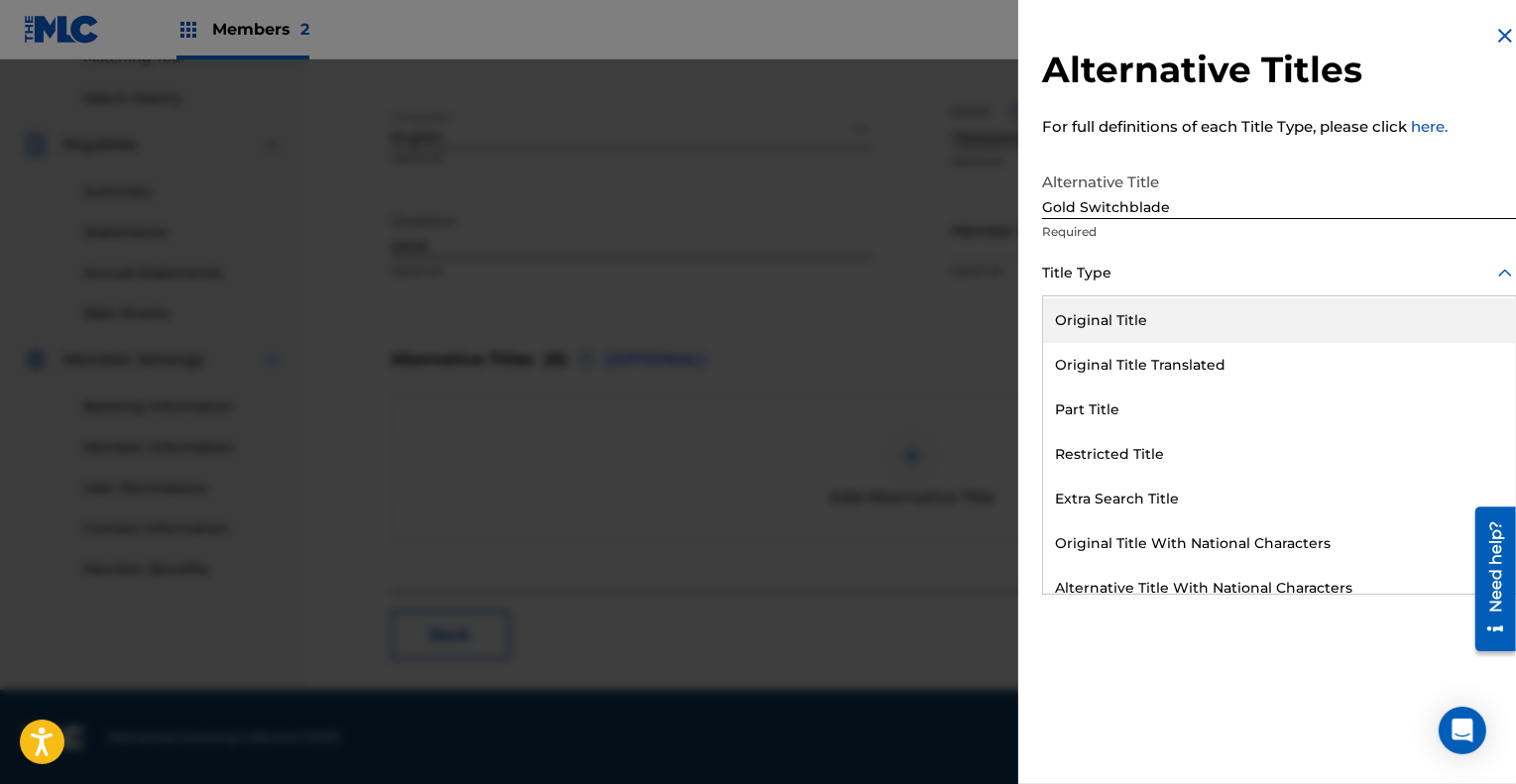scroll, scrollTop: 131, scrollLeft: 0, axis: vertical 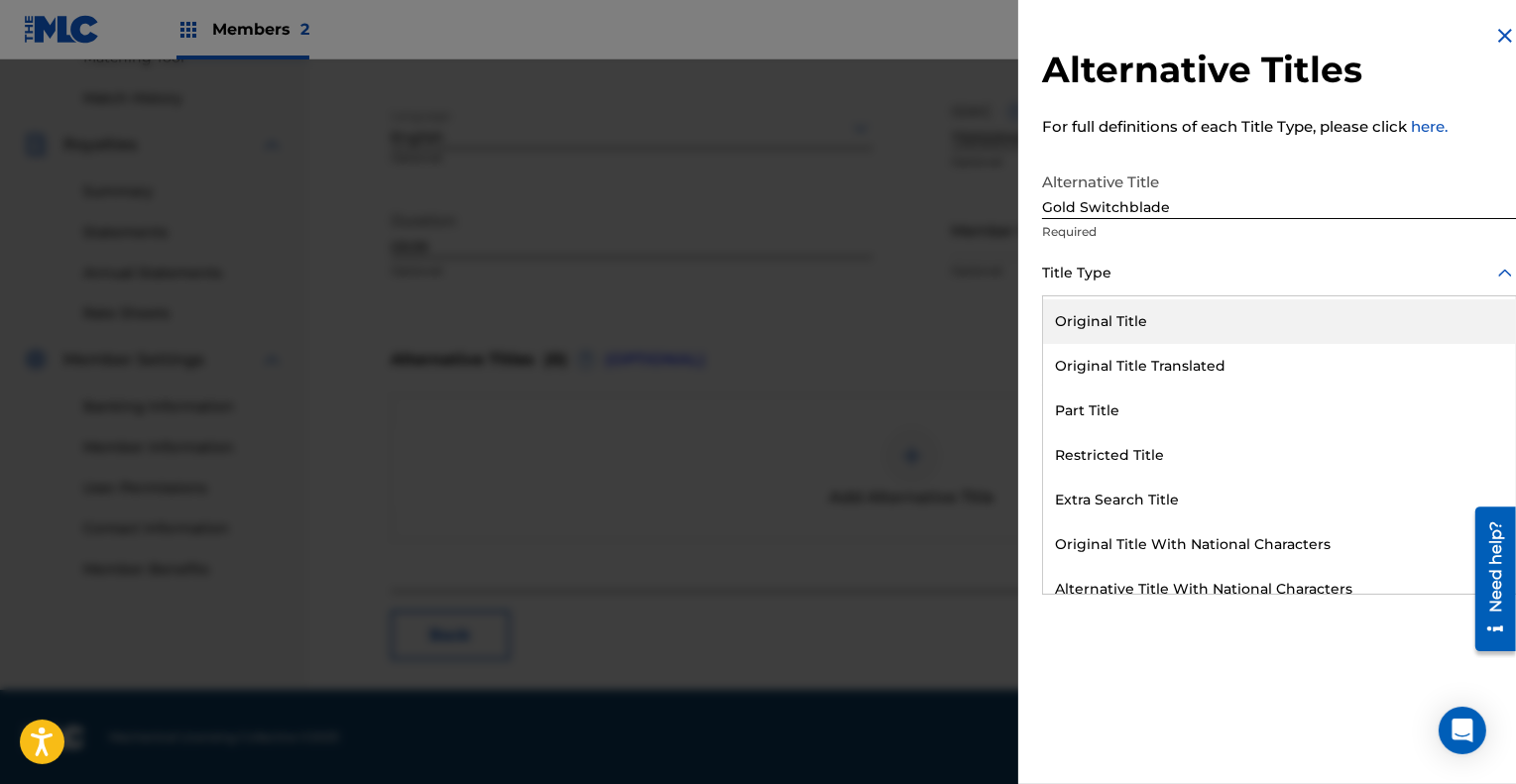 click on "Original Title" at bounding box center (1279, 321) 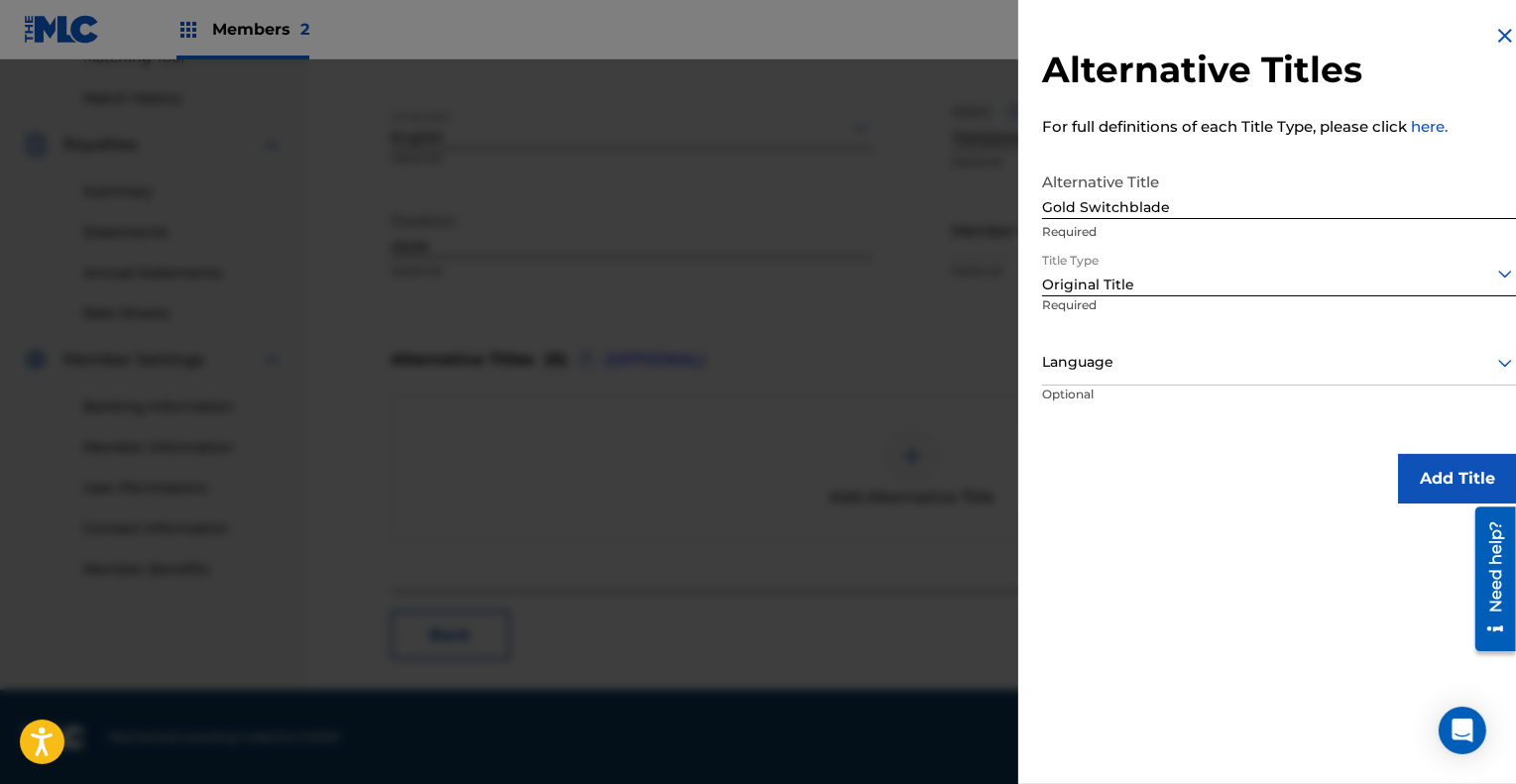 click on "Add Title" at bounding box center [1458, 479] 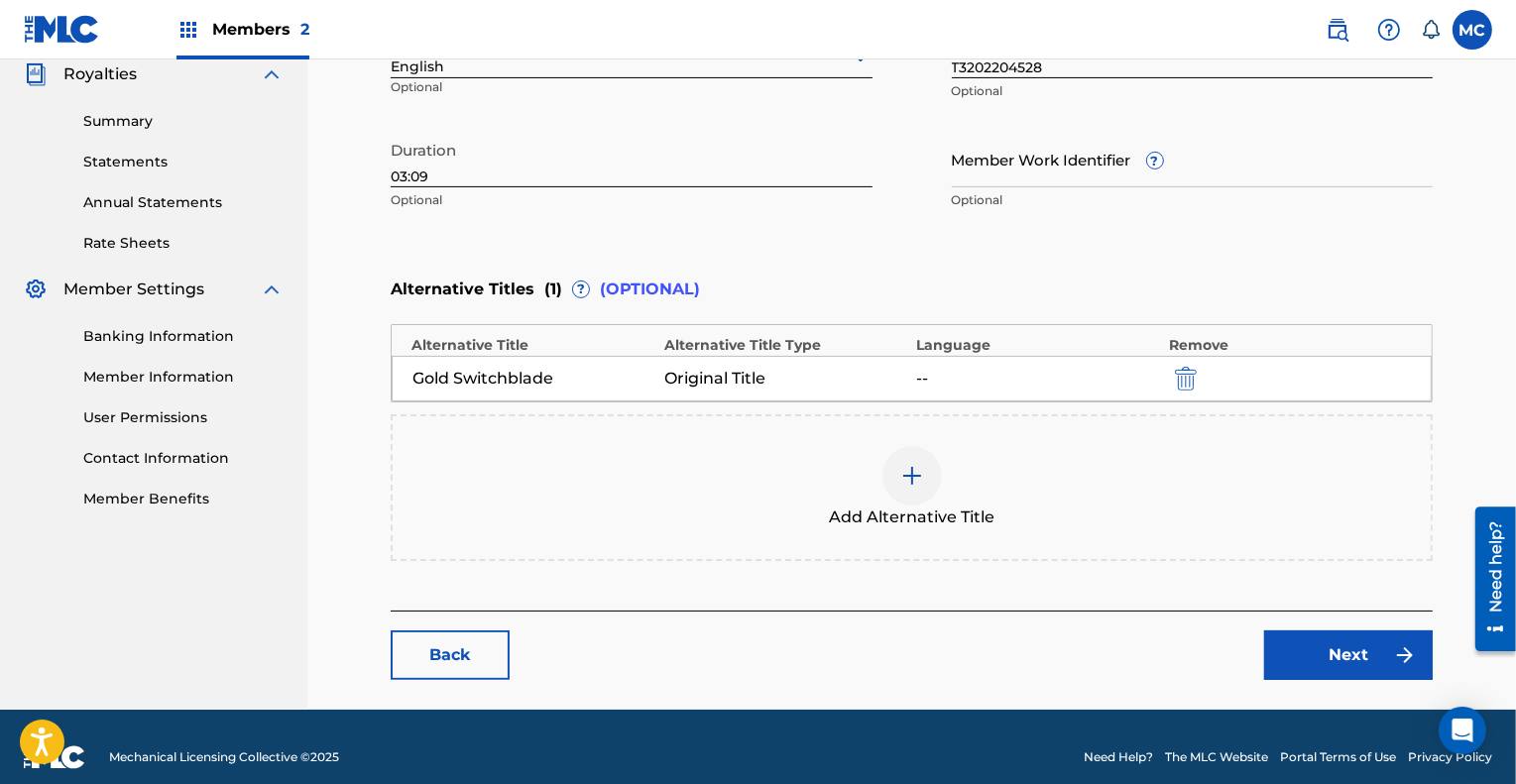 scroll, scrollTop: 620, scrollLeft: 0, axis: vertical 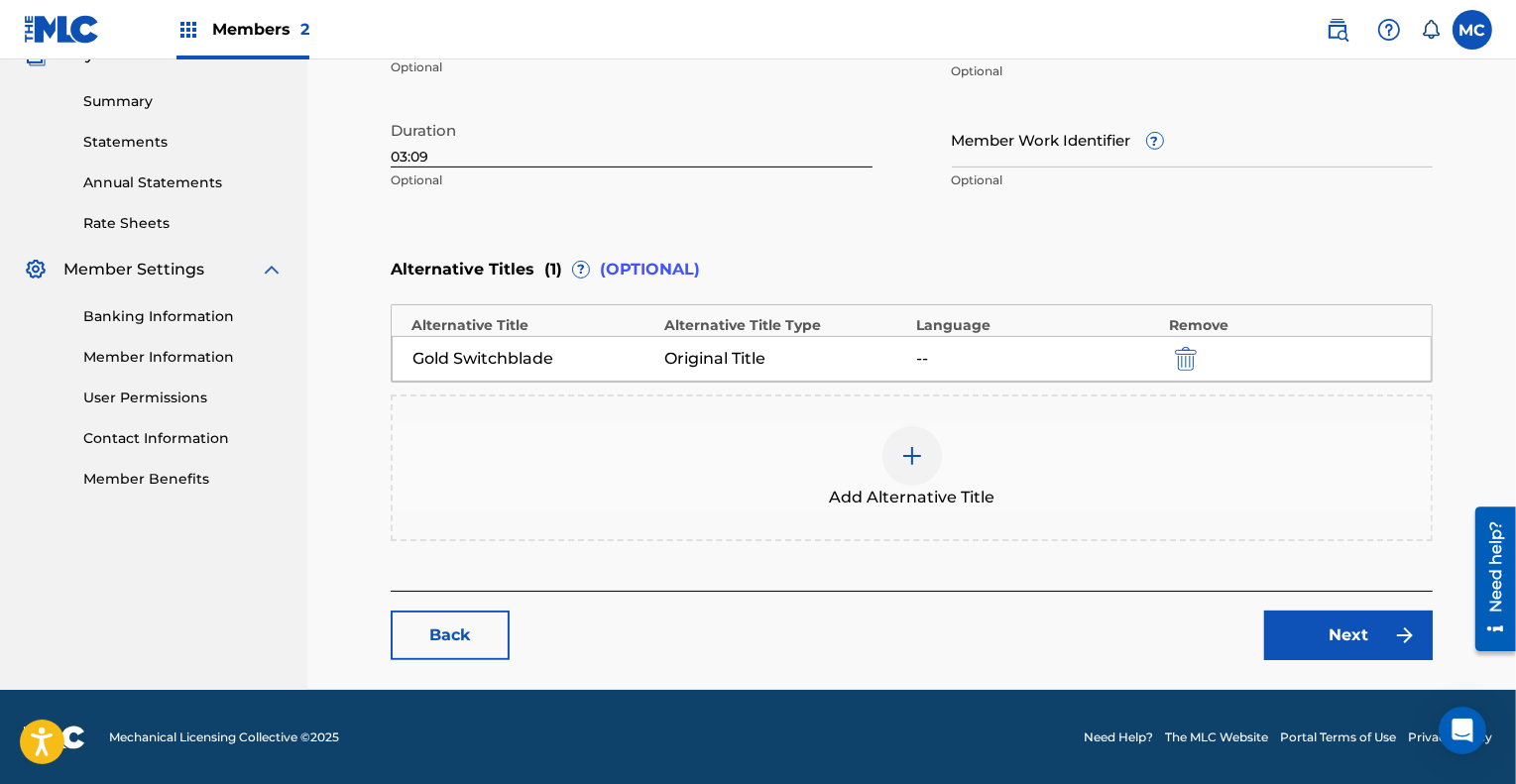 click on "Next" at bounding box center [1348, 635] 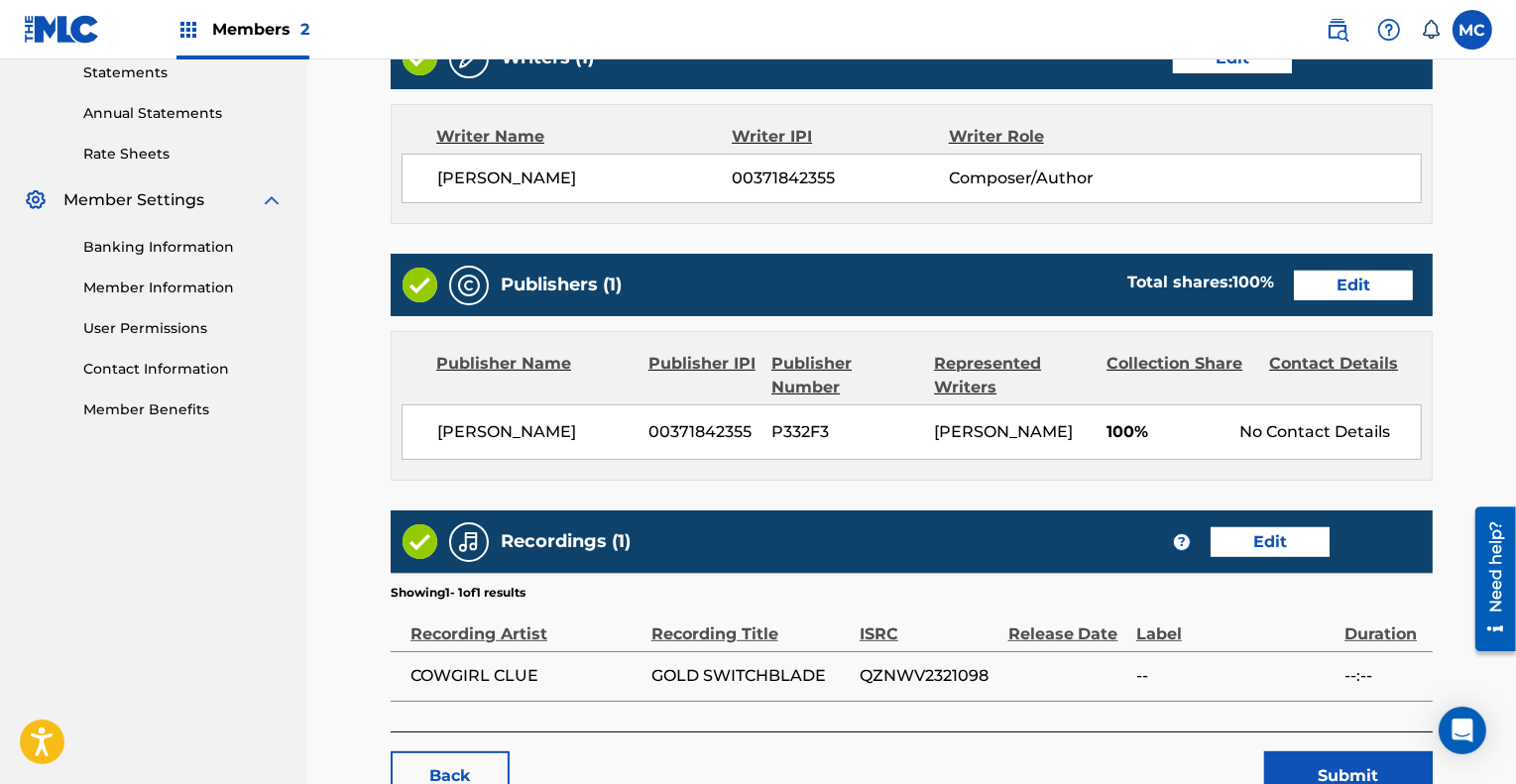 scroll, scrollTop: 691, scrollLeft: 0, axis: vertical 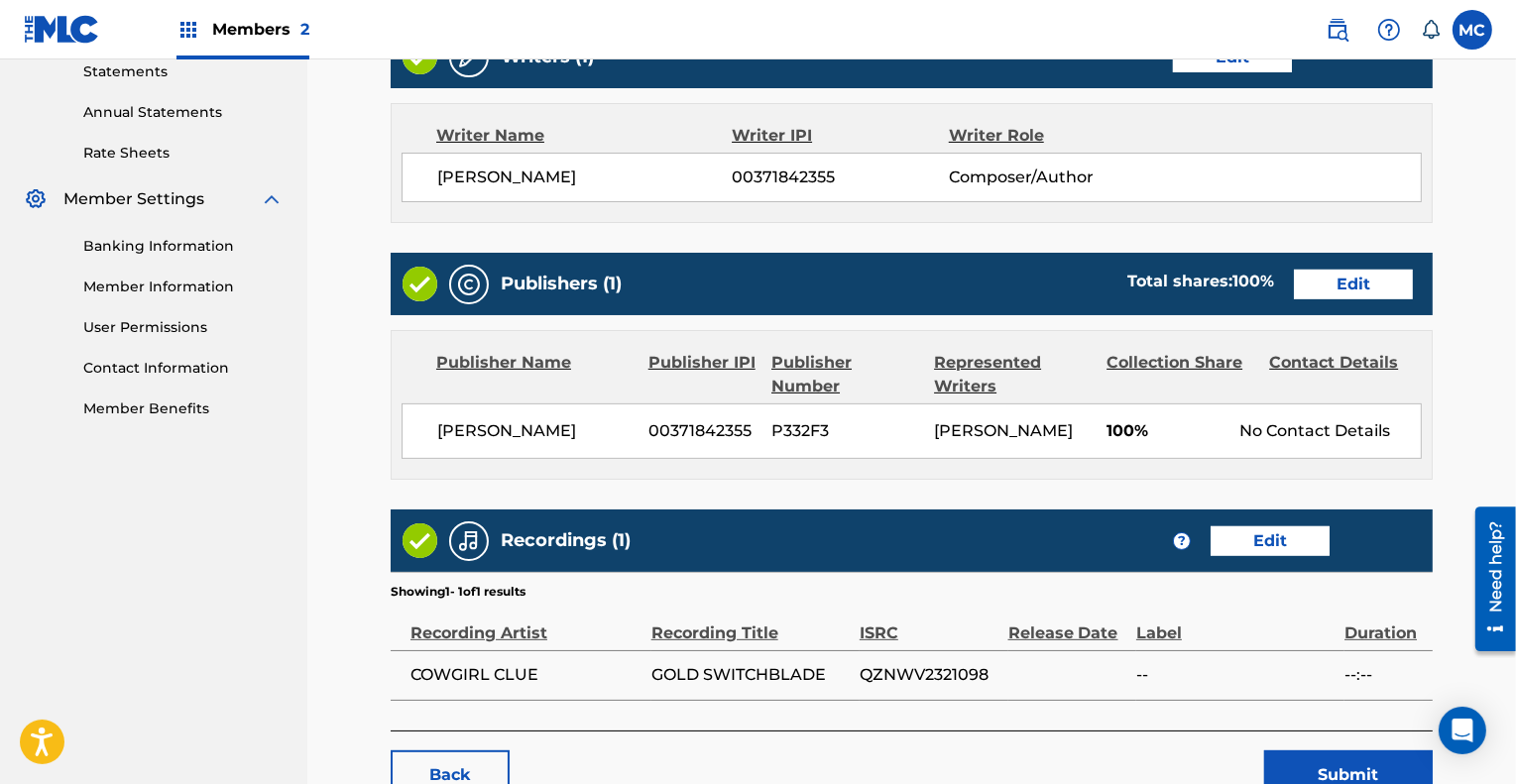 click on "Edit" at bounding box center (1353, 284) 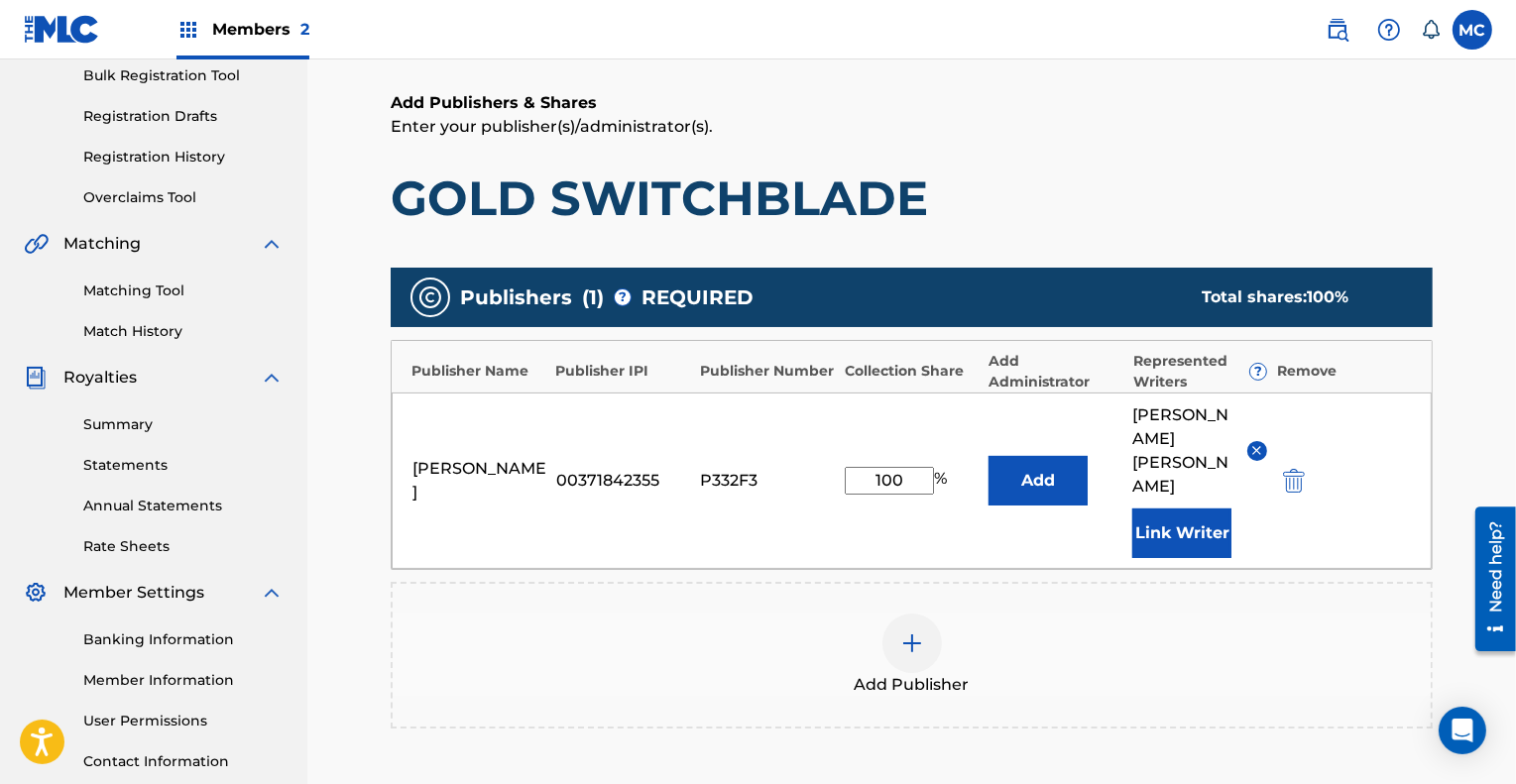 scroll, scrollTop: 298, scrollLeft: 0, axis: vertical 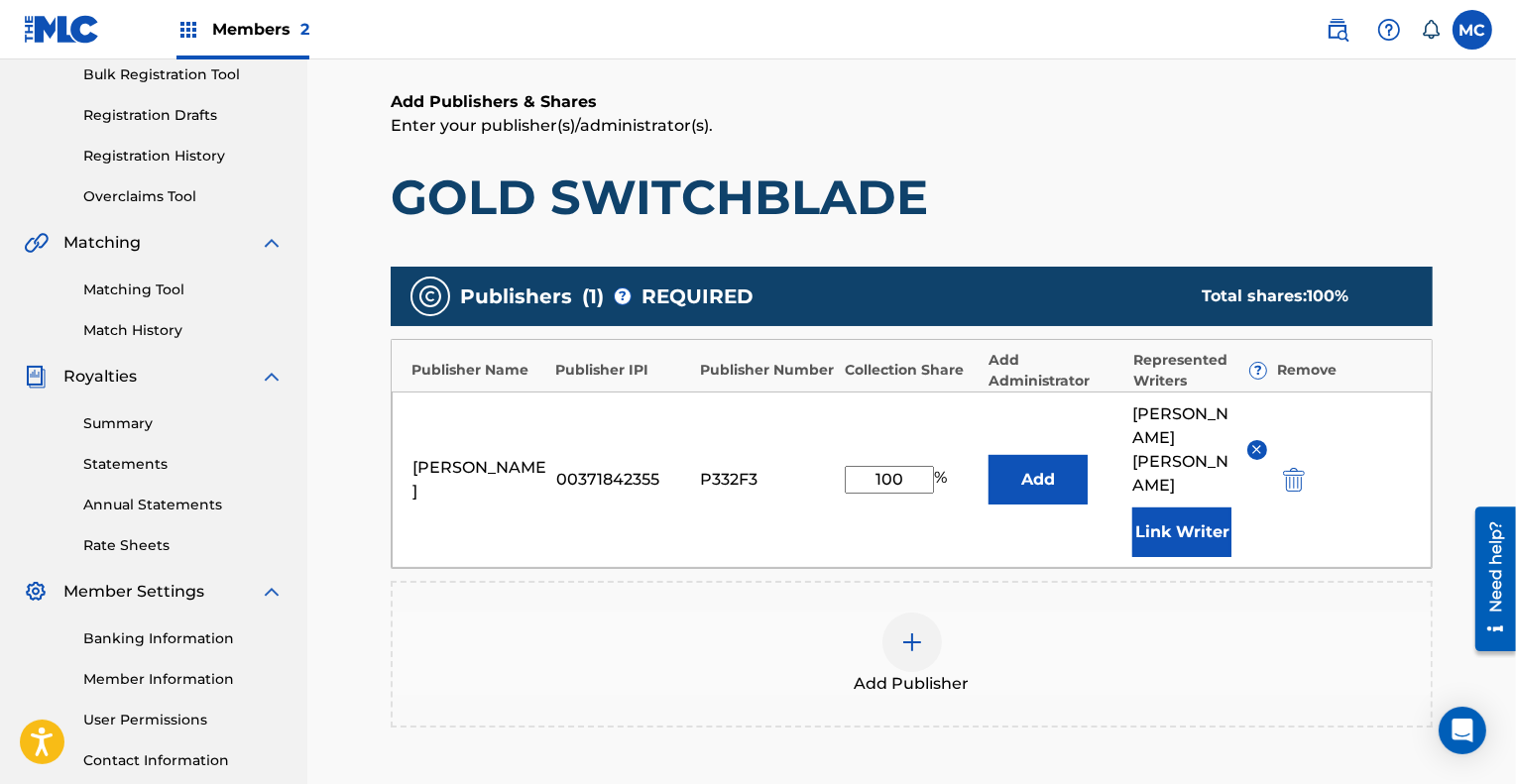 click at bounding box center (912, 642) 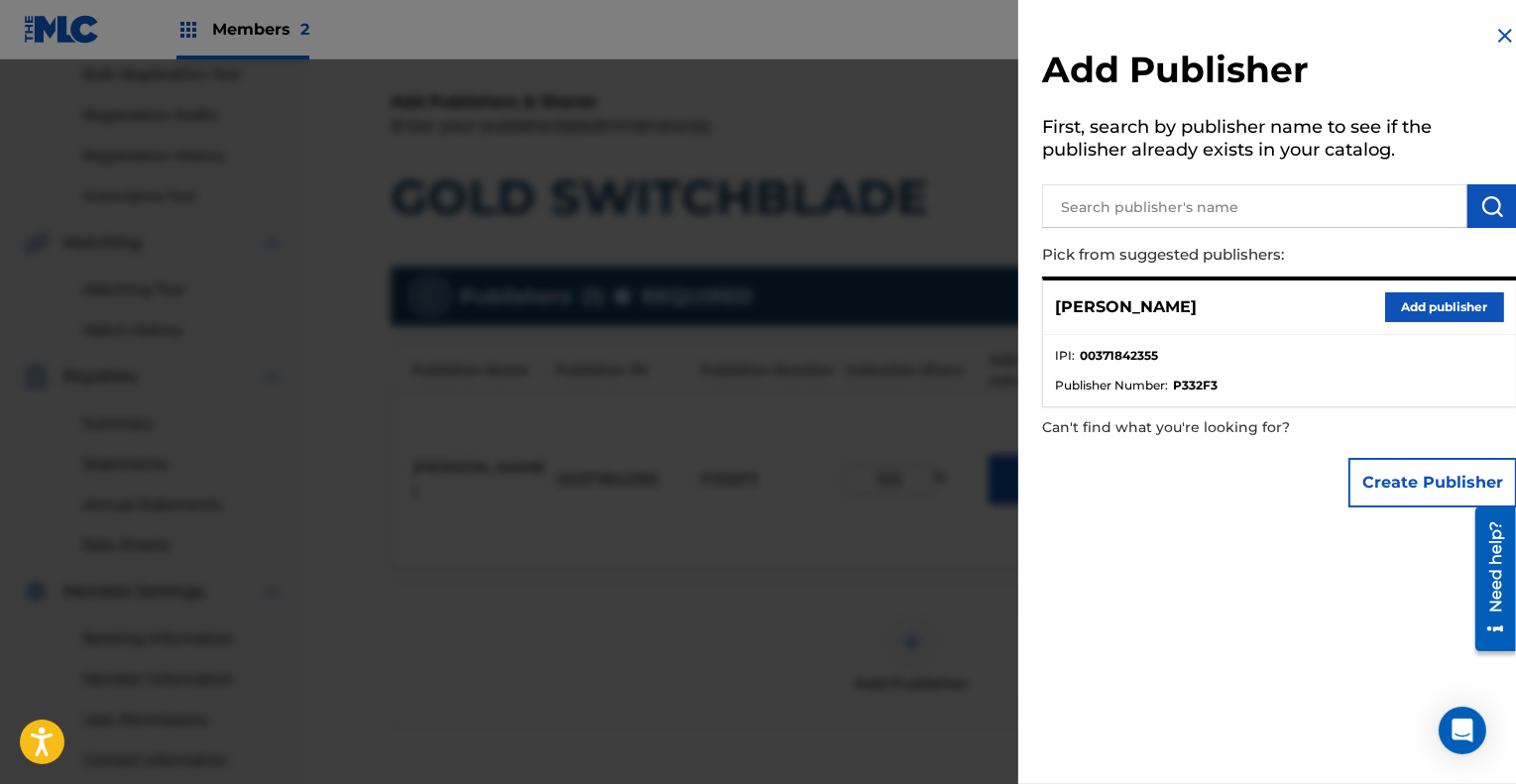 click on "Create Publisher" at bounding box center (1433, 483) 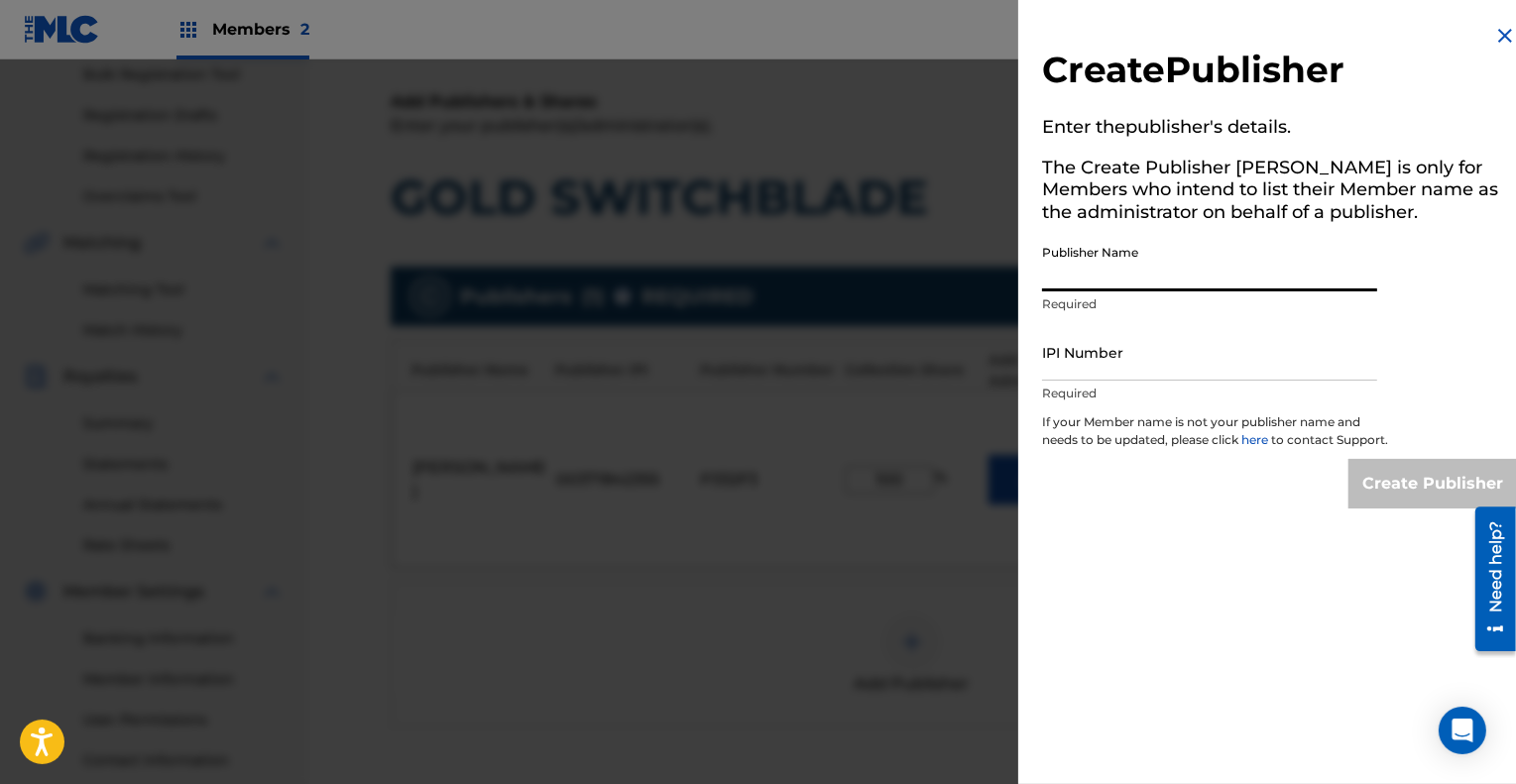 click on "Publisher Name" at bounding box center (1210, 263) 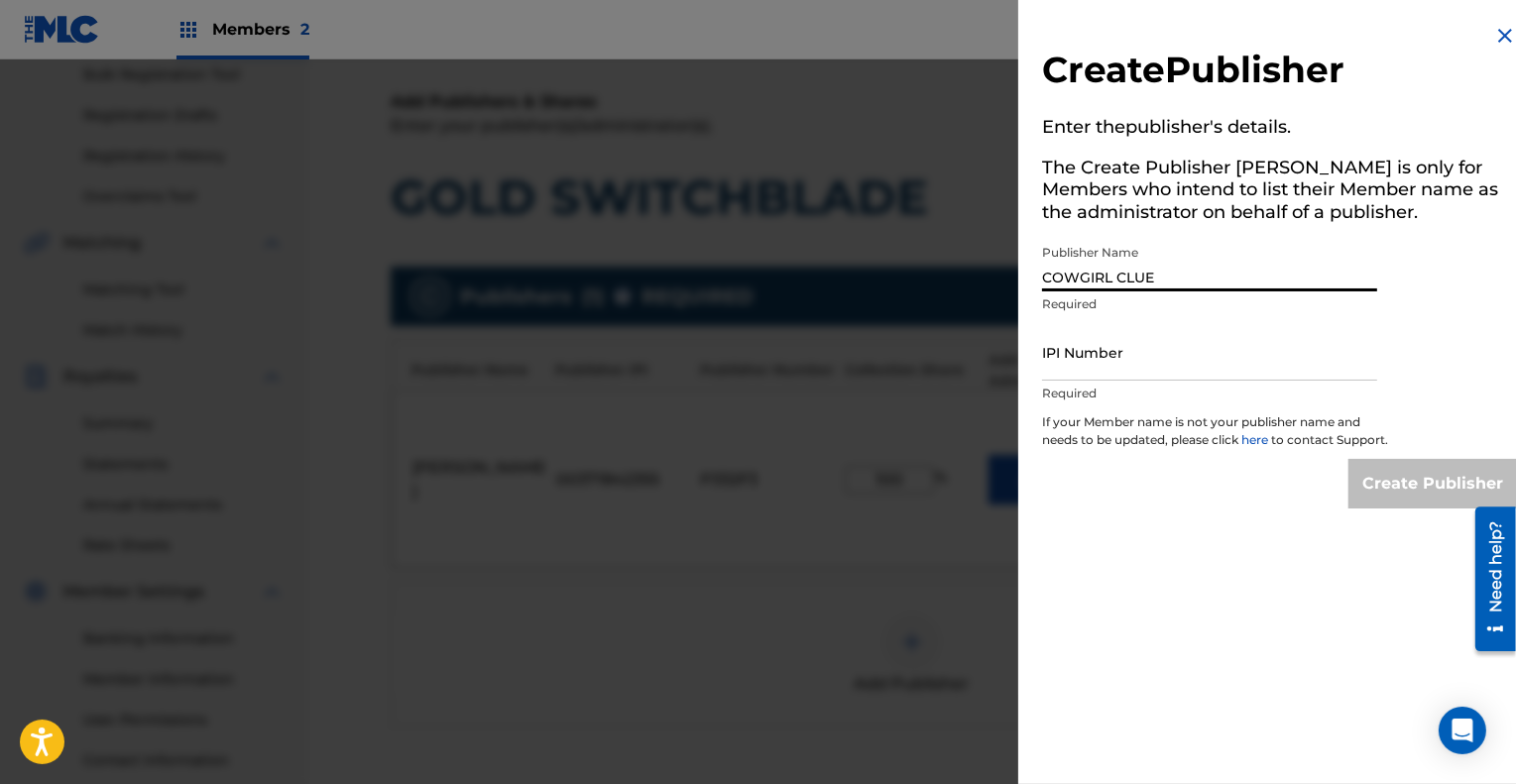 click on "IPI Number" at bounding box center [1210, 352] 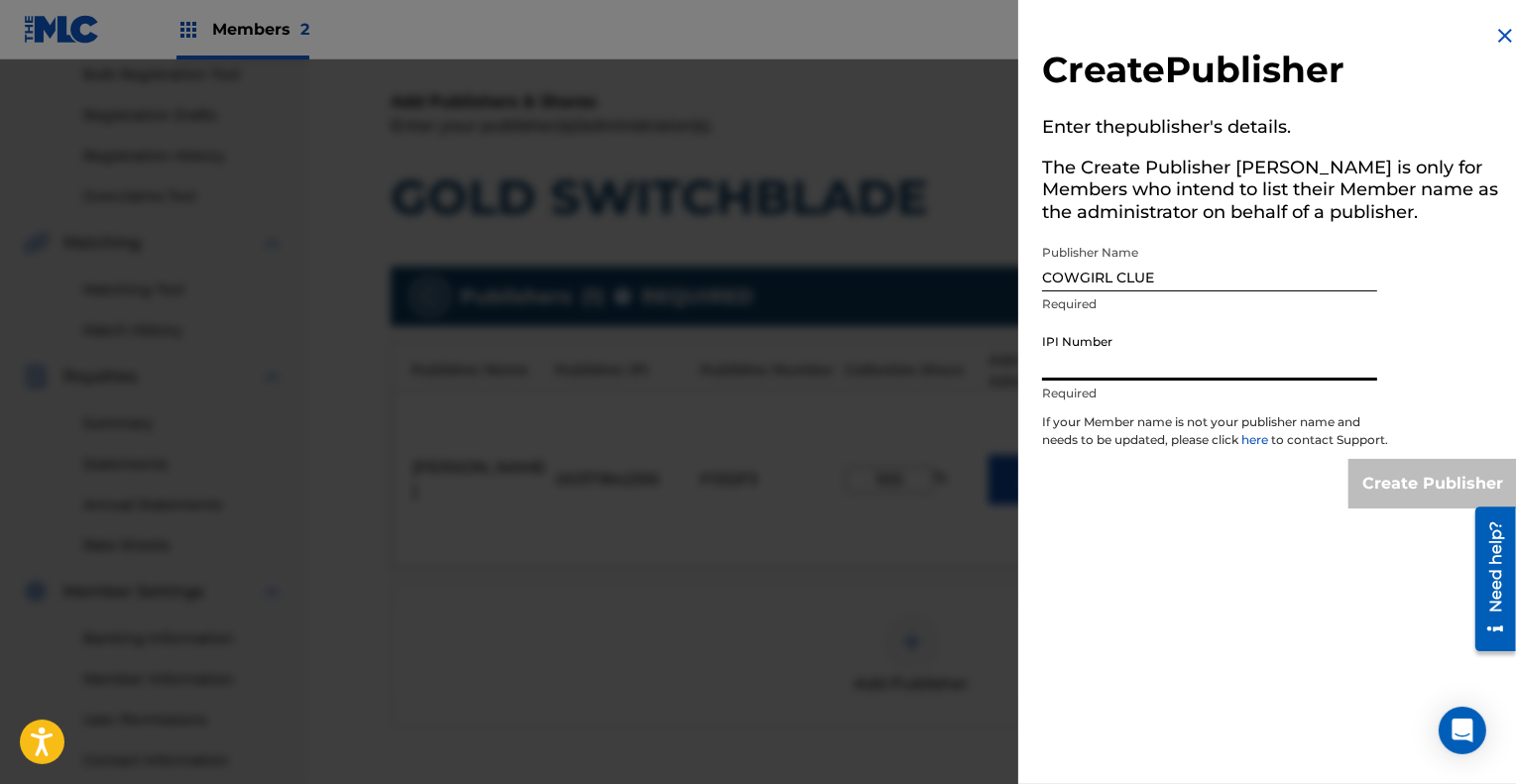 type on "1273459043" 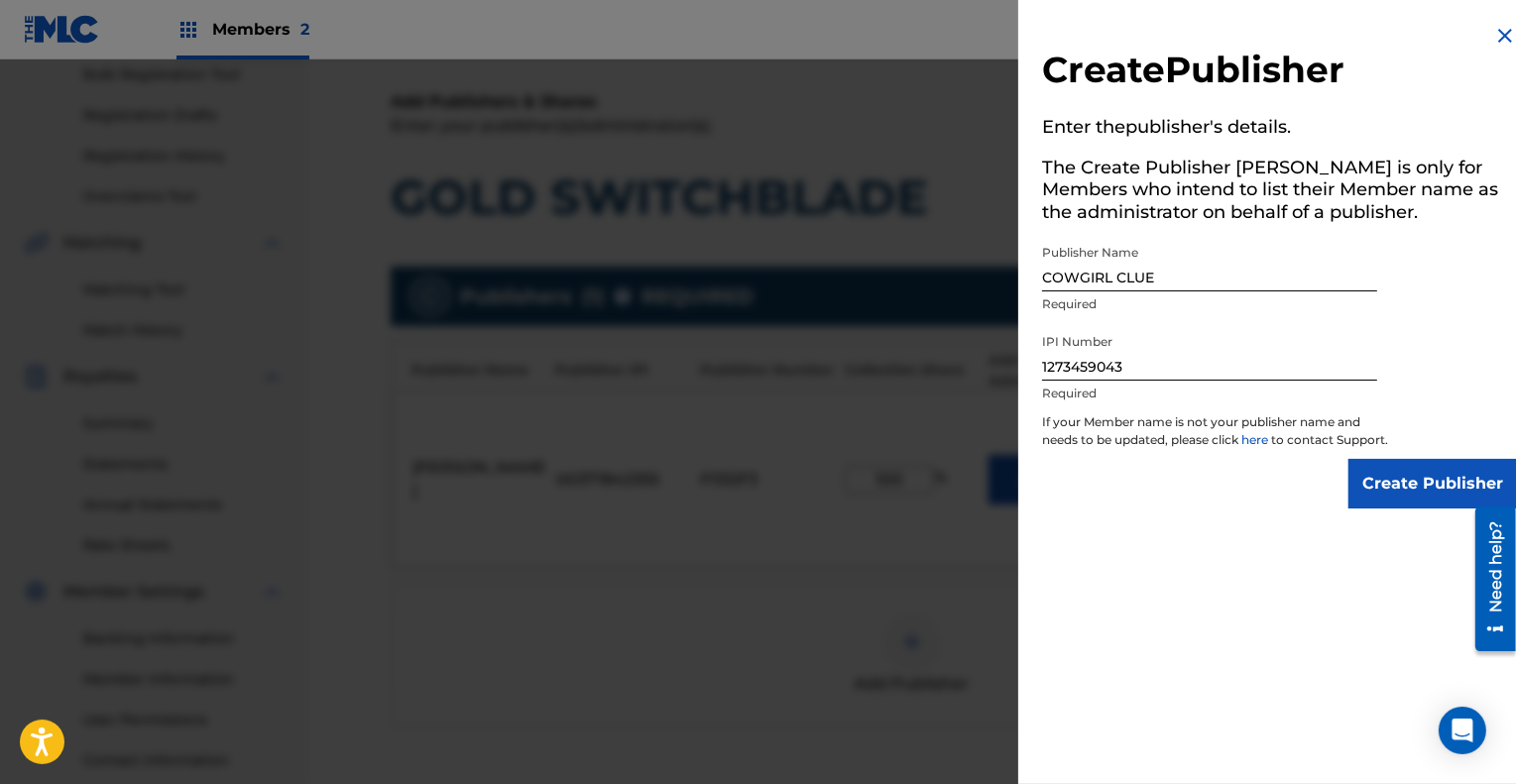 click on "Create Publisher" at bounding box center [1433, 484] 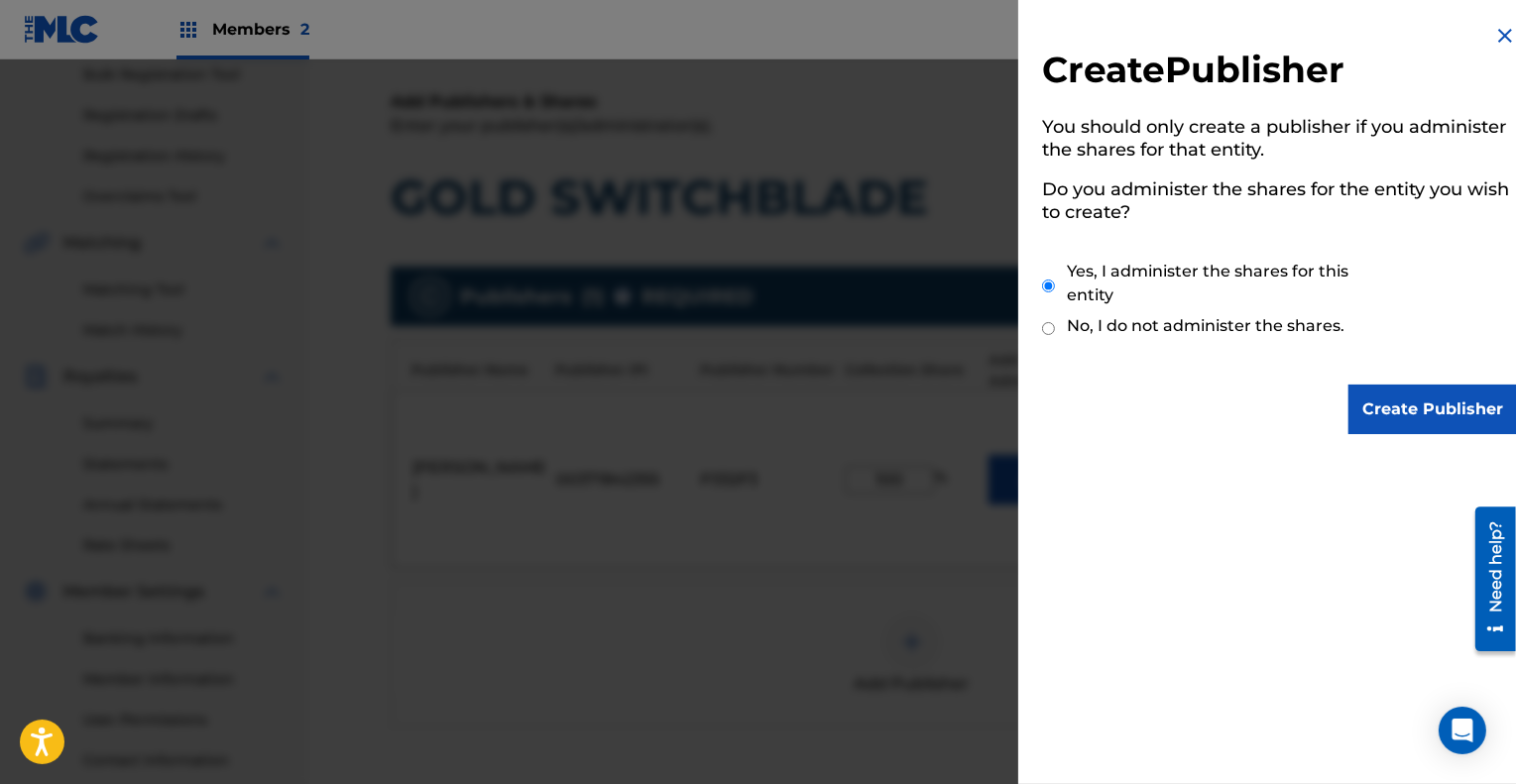 click on "Create Publisher" at bounding box center (1433, 409) 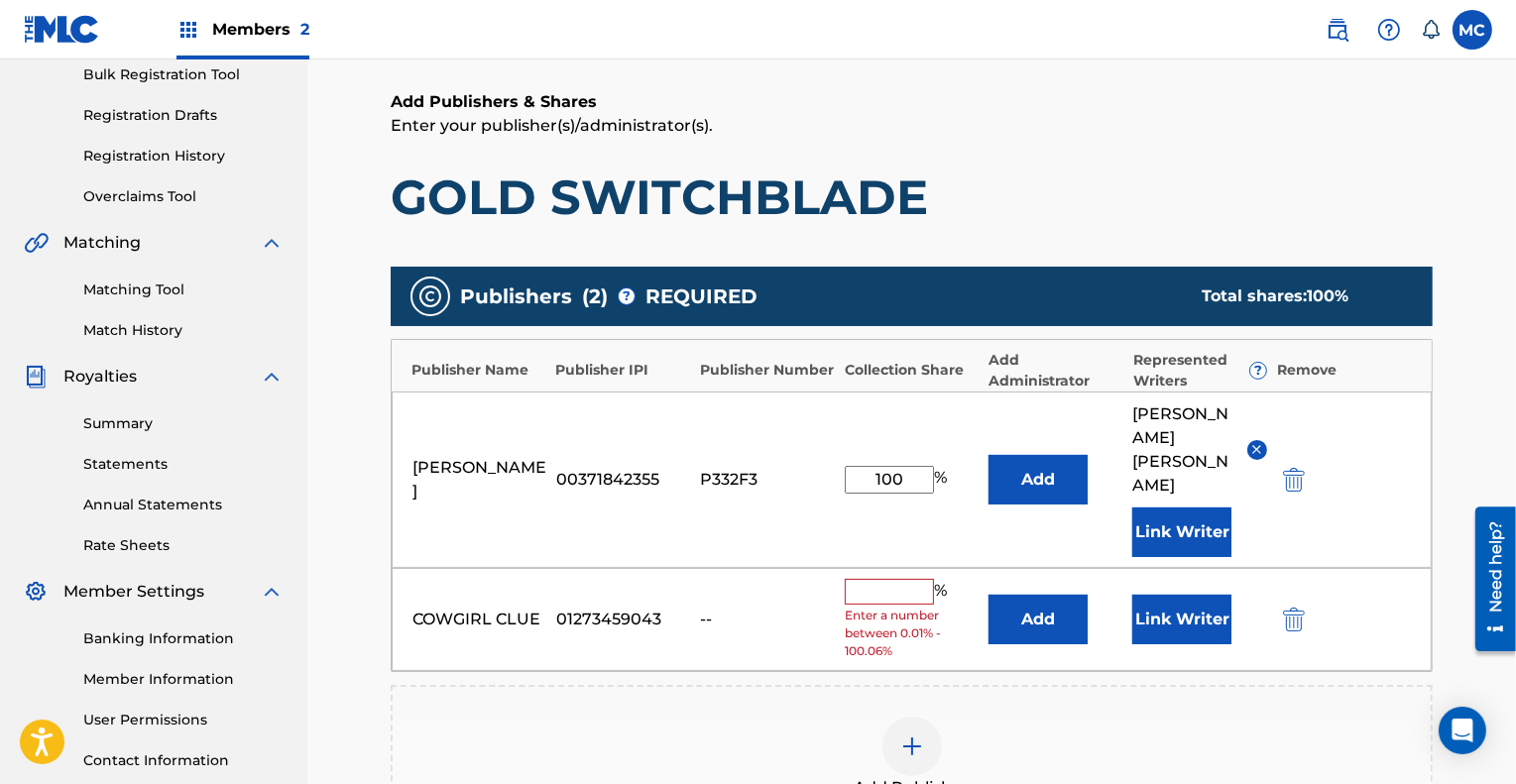 click on "Add" at bounding box center [1038, 619] 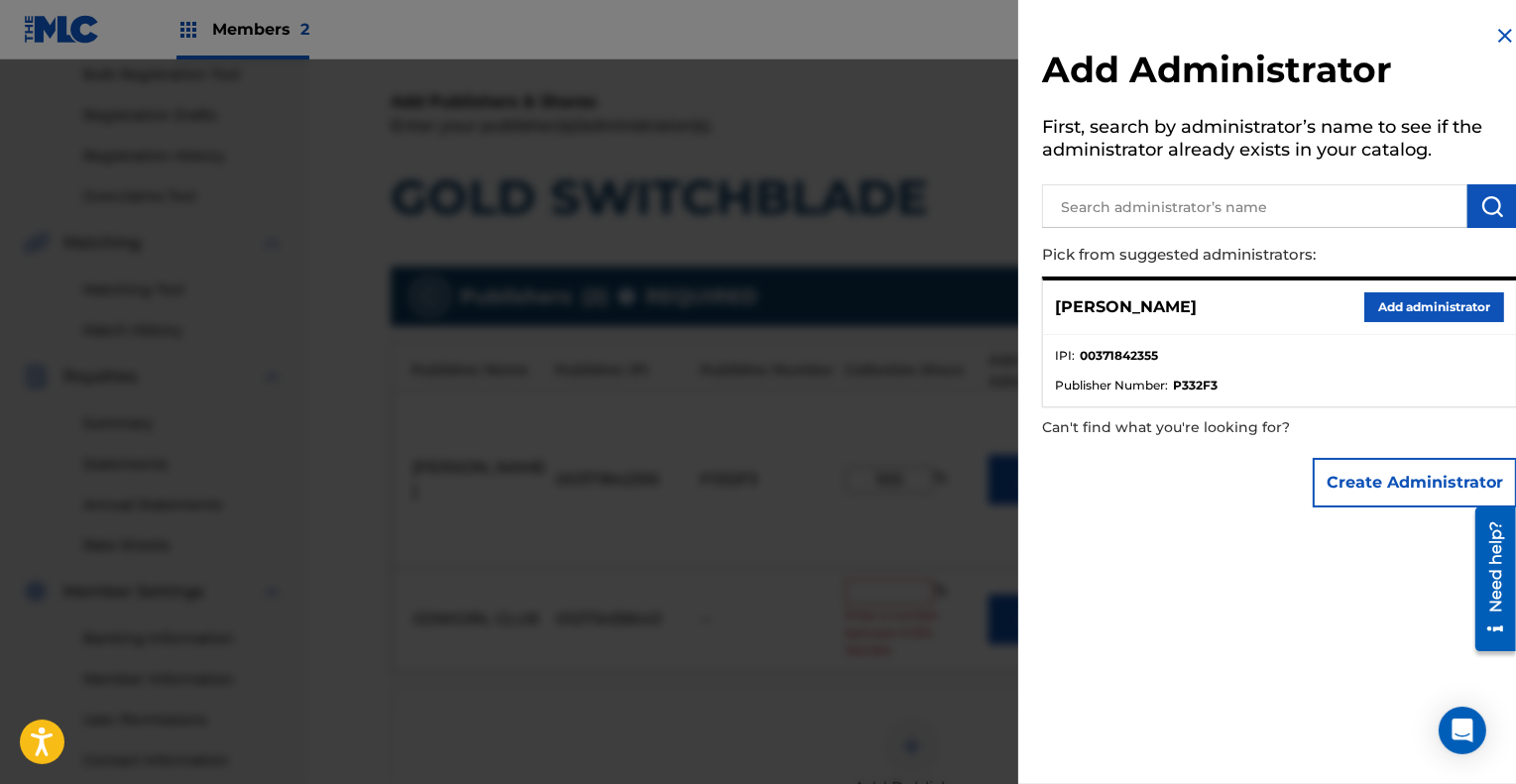 click on "Add administrator" at bounding box center (1434, 307) 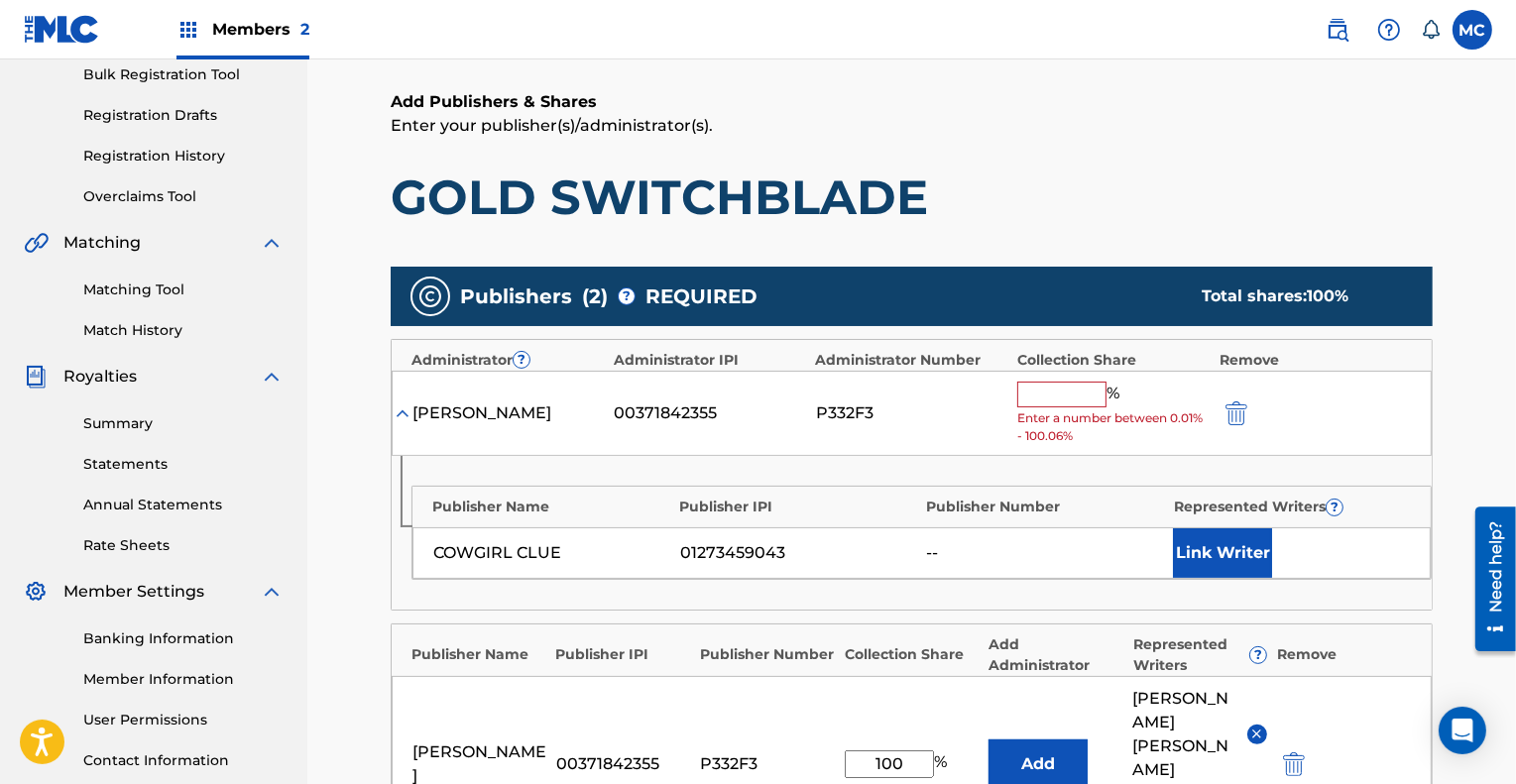 click on "Link Writer" at bounding box center [1223, 553] 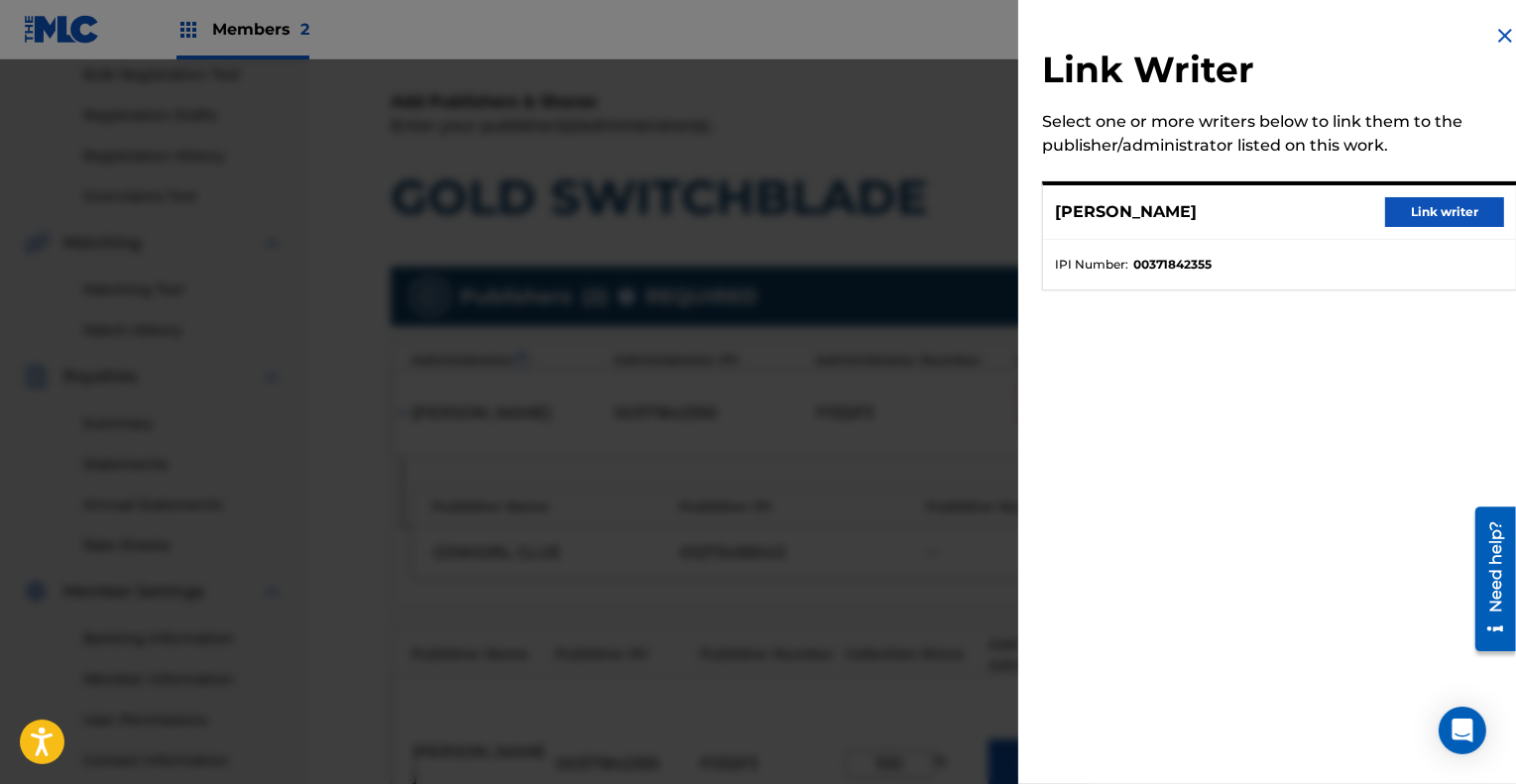 click on "Link writer" at bounding box center [1445, 212] 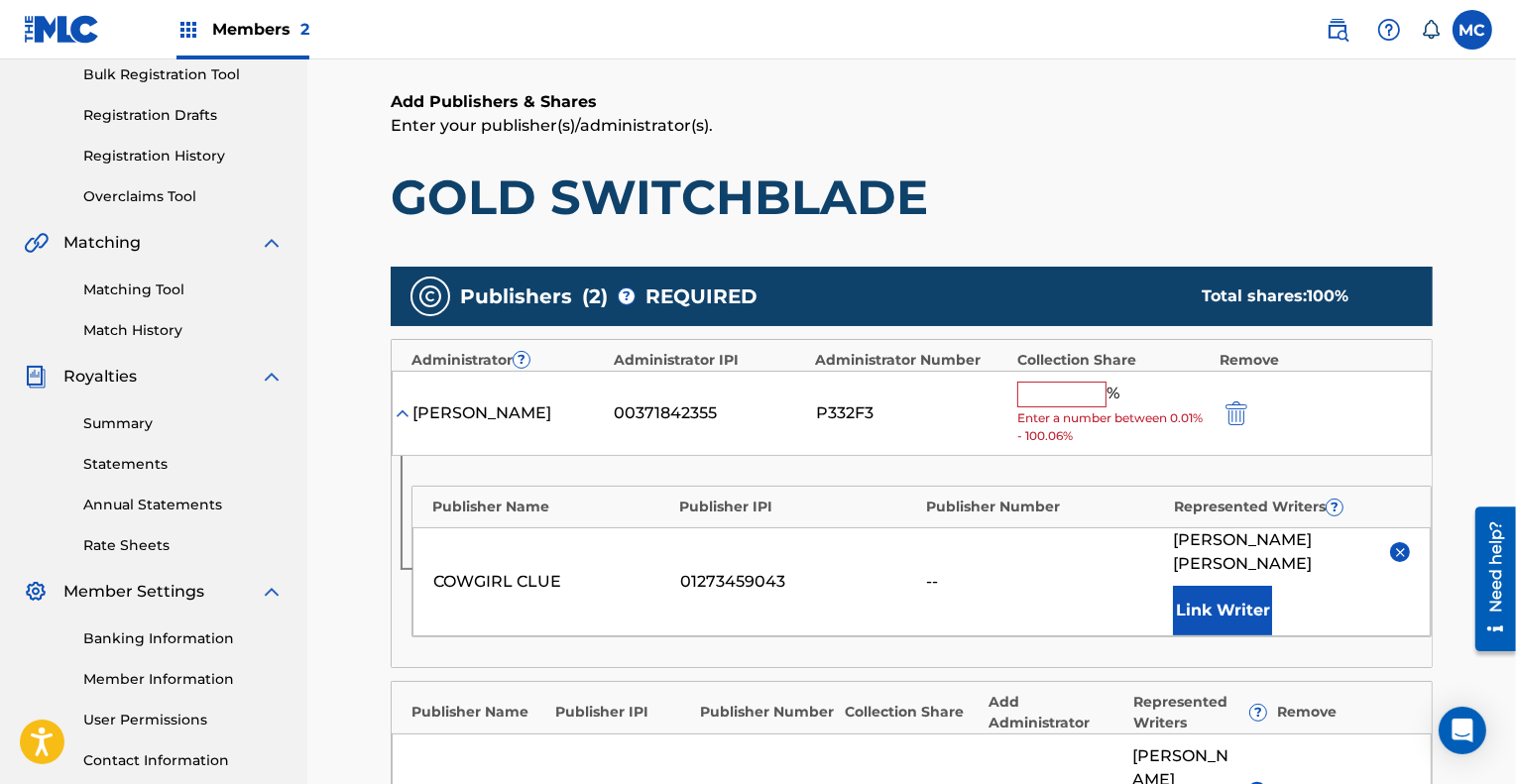 click at bounding box center [1062, 394] 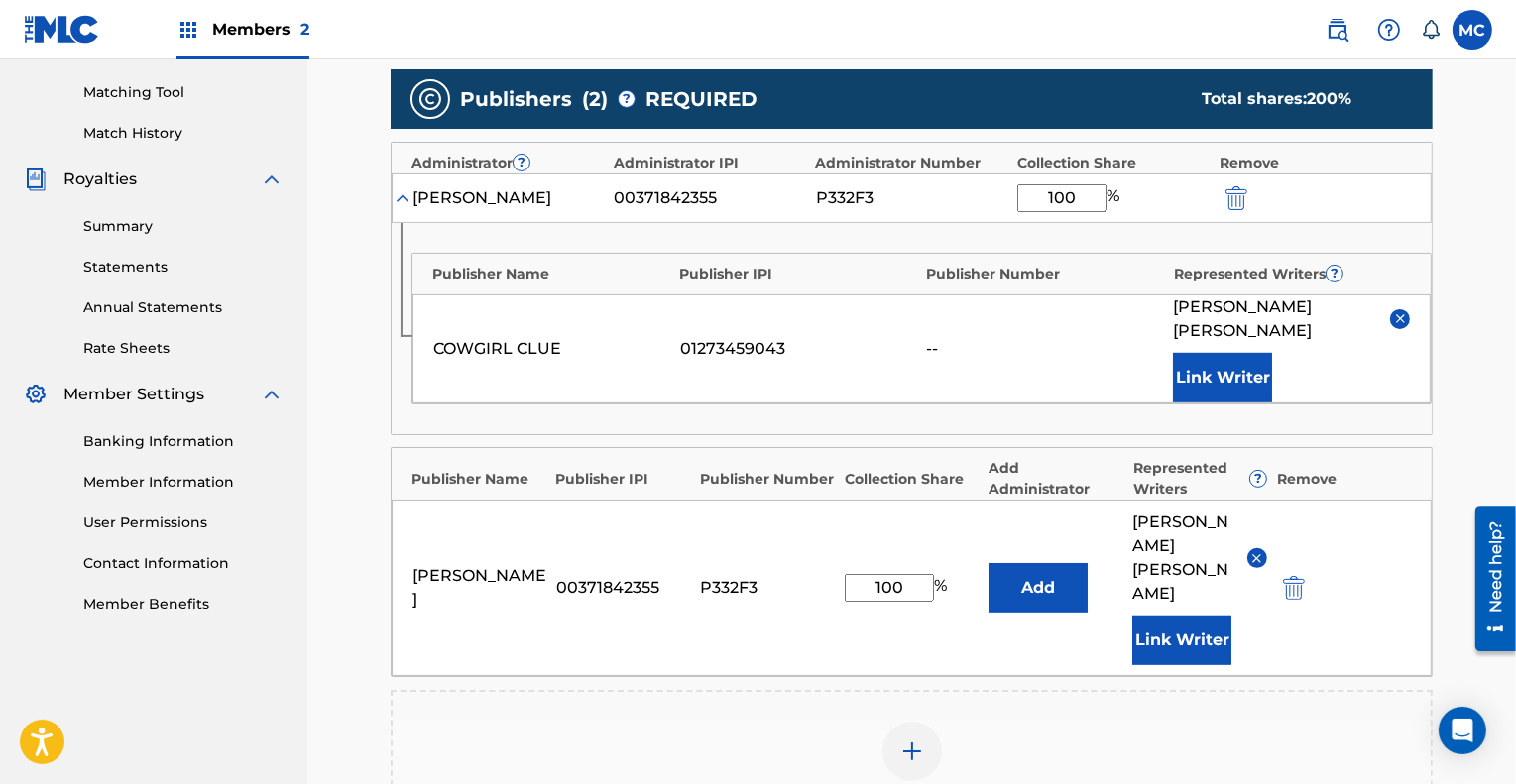 scroll, scrollTop: 497, scrollLeft: 0, axis: vertical 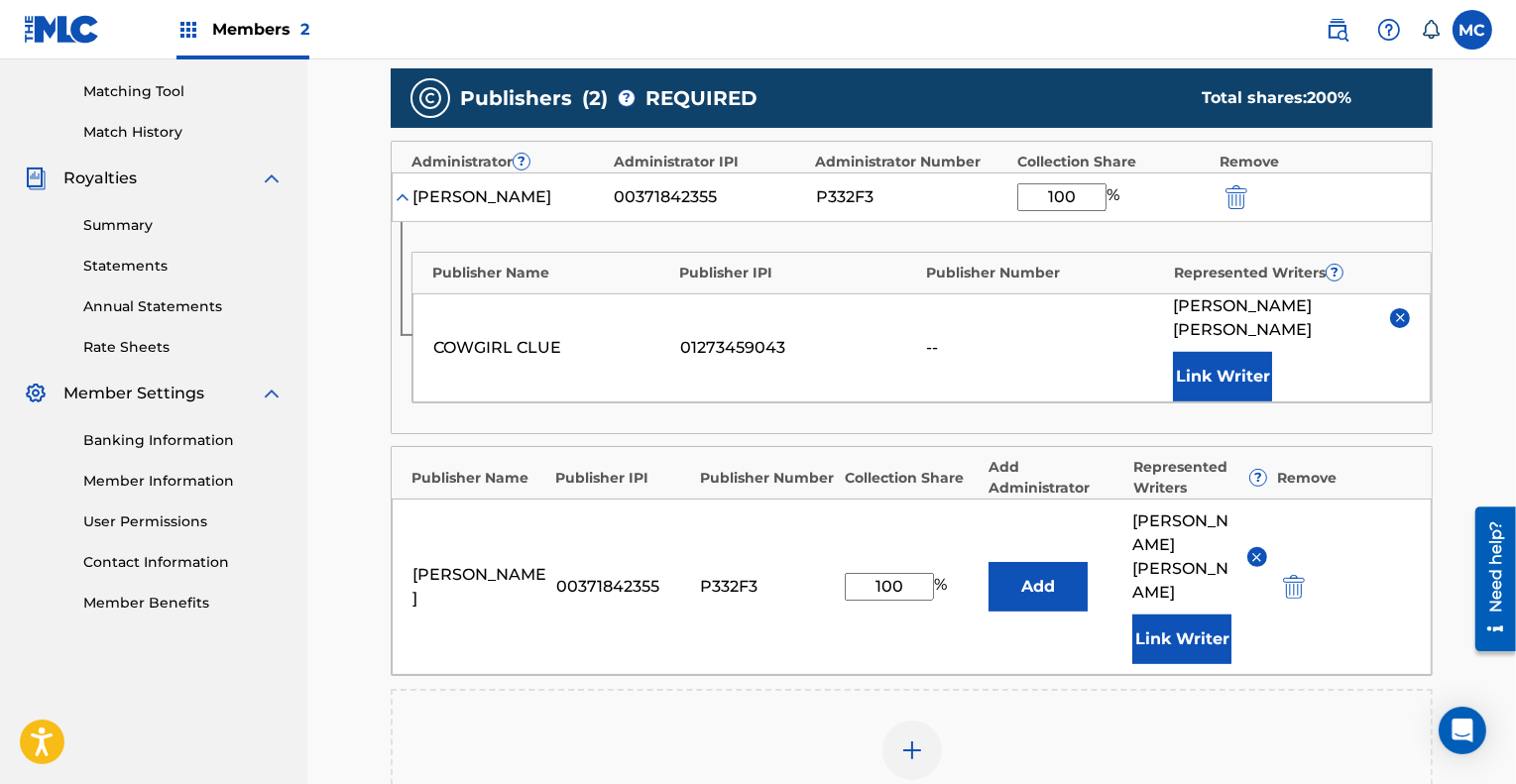 type on "100" 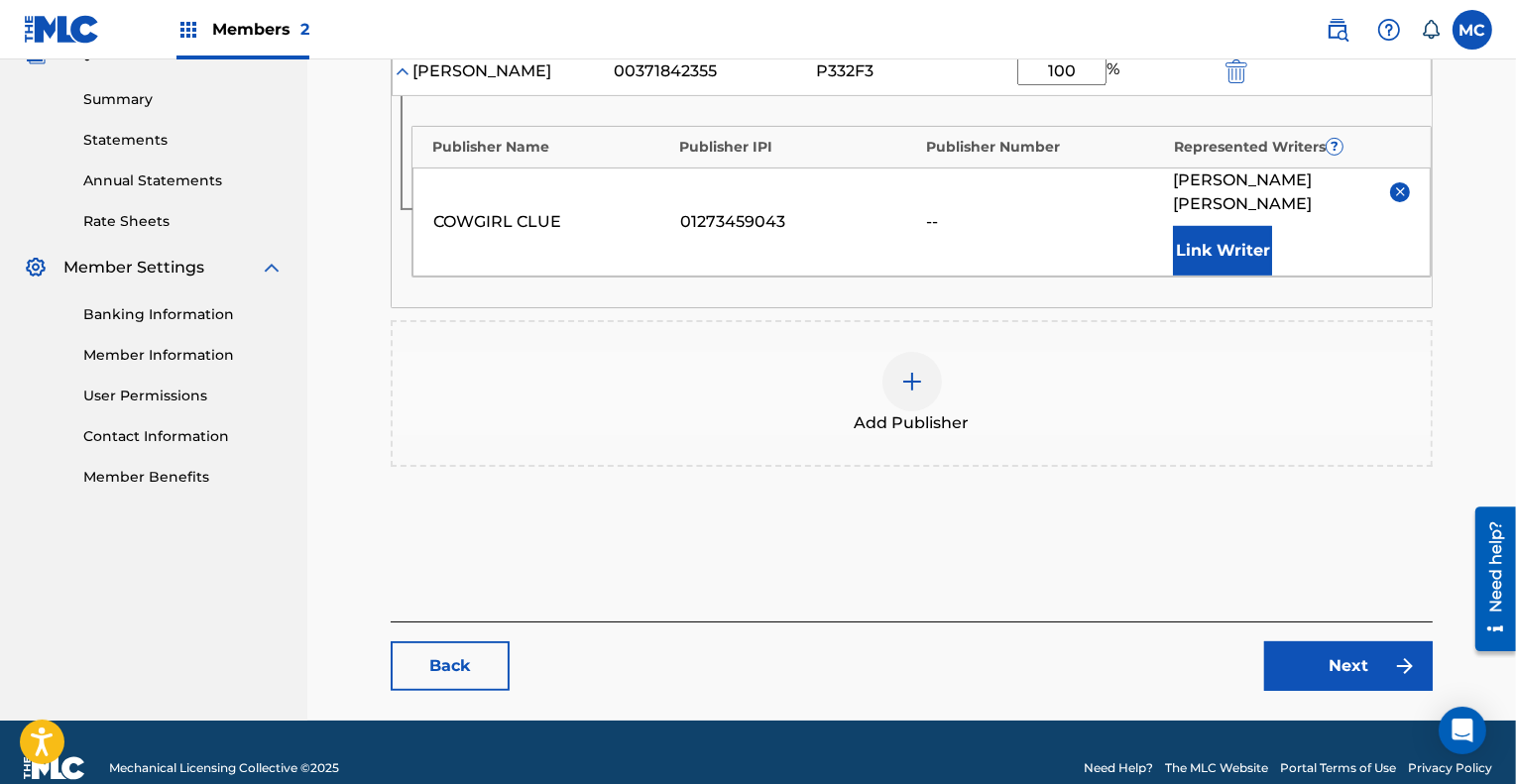 scroll, scrollTop: 628, scrollLeft: 0, axis: vertical 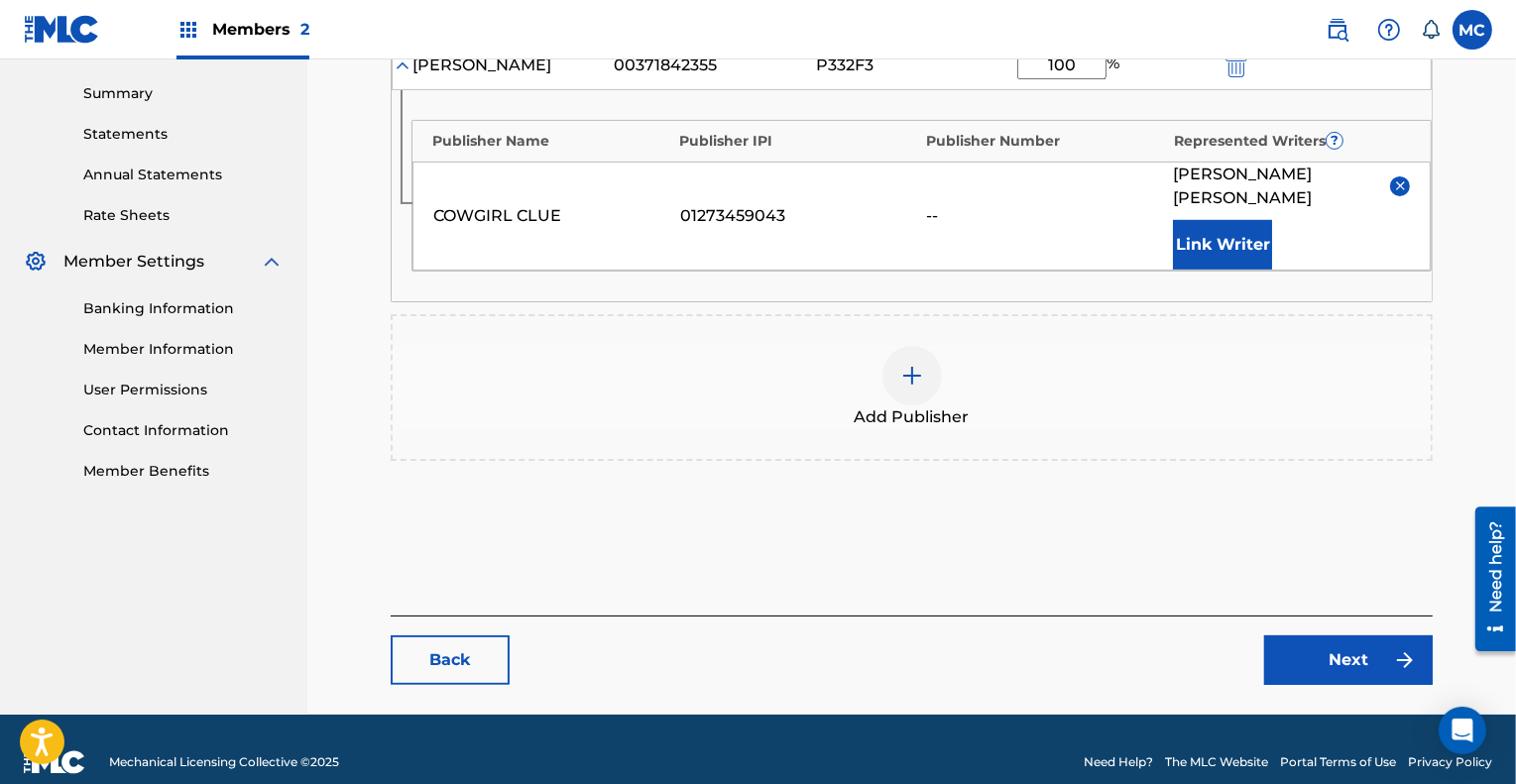 click on "Next" at bounding box center [1348, 660] 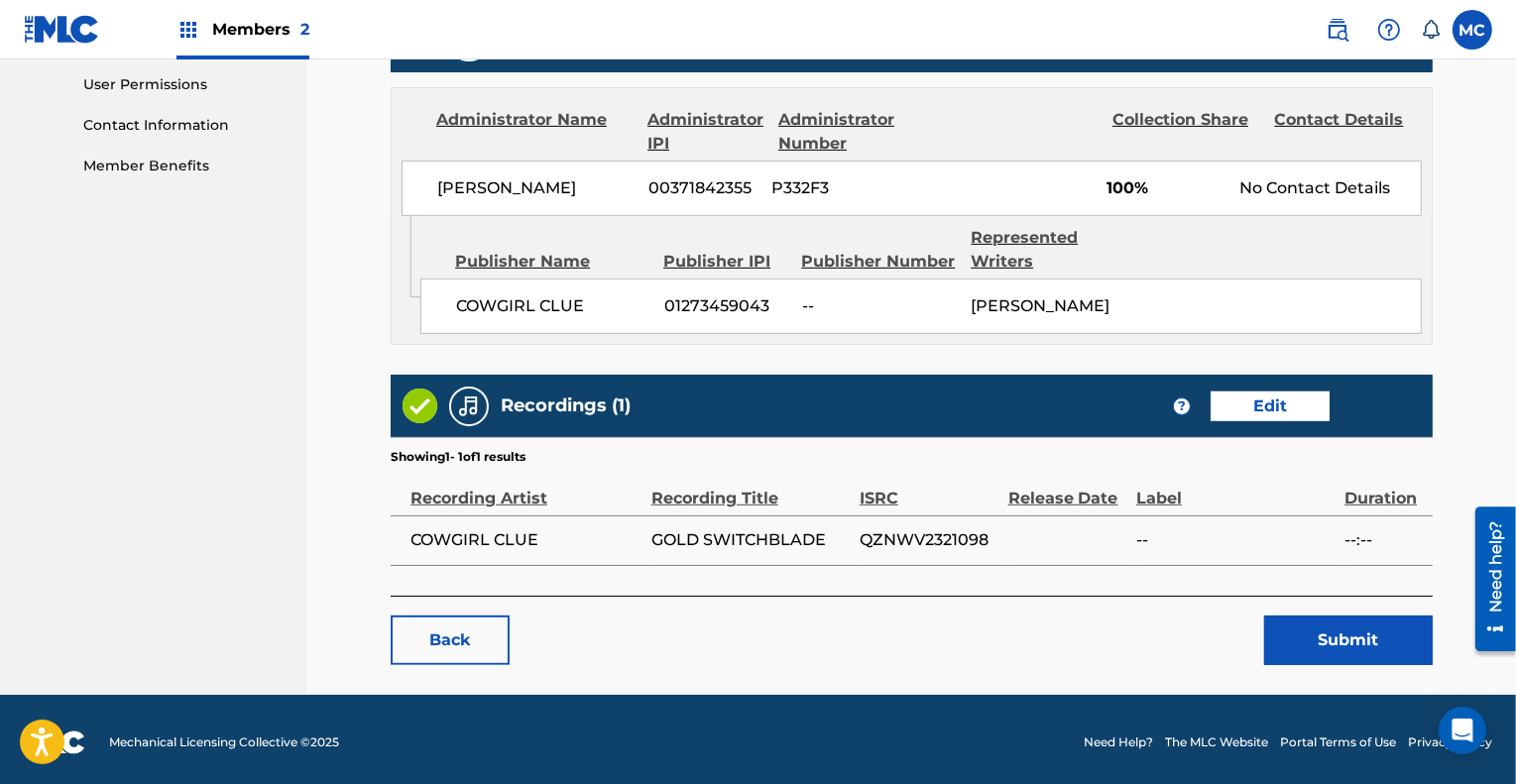 scroll, scrollTop: 934, scrollLeft: 0, axis: vertical 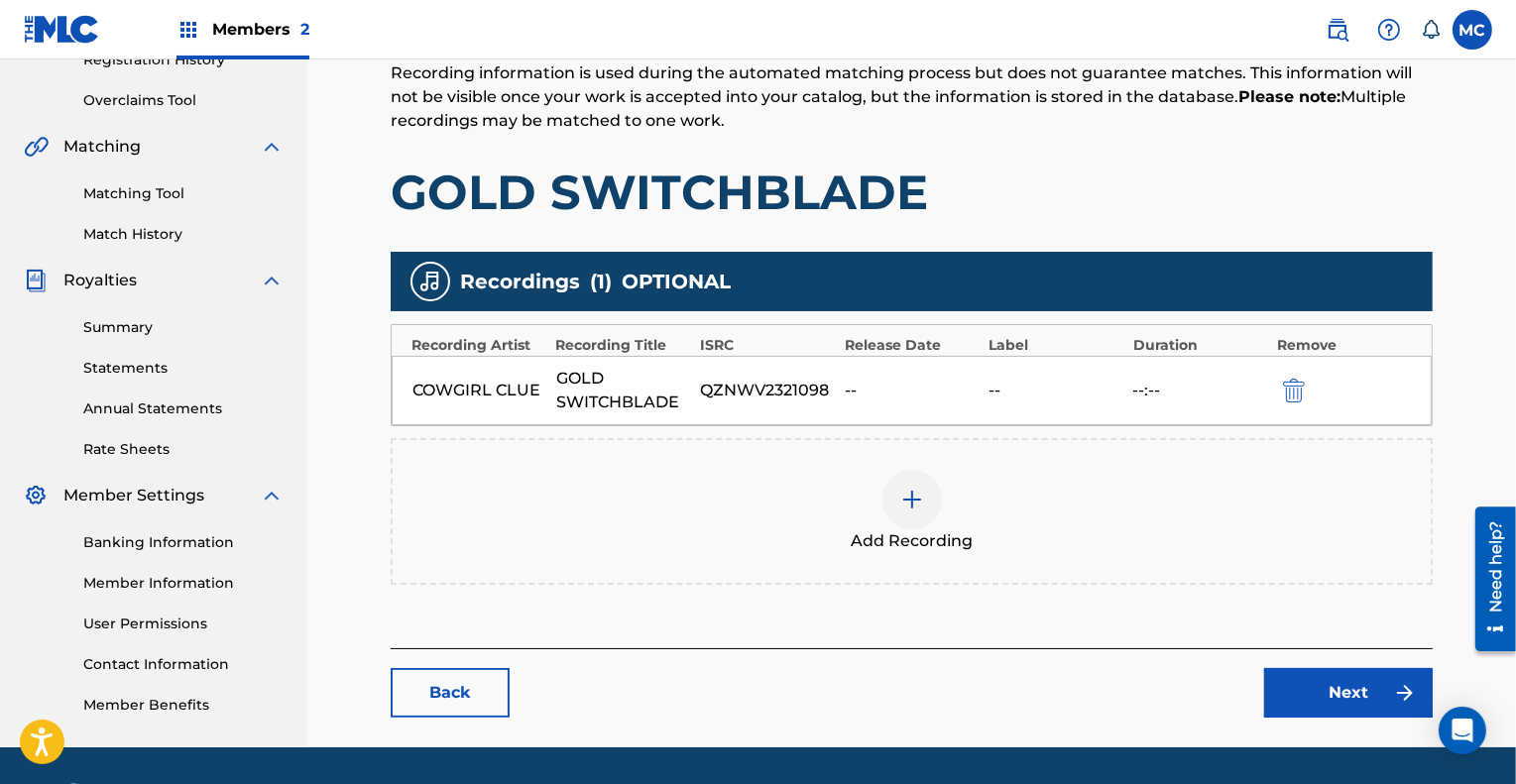 click at bounding box center [912, 500] 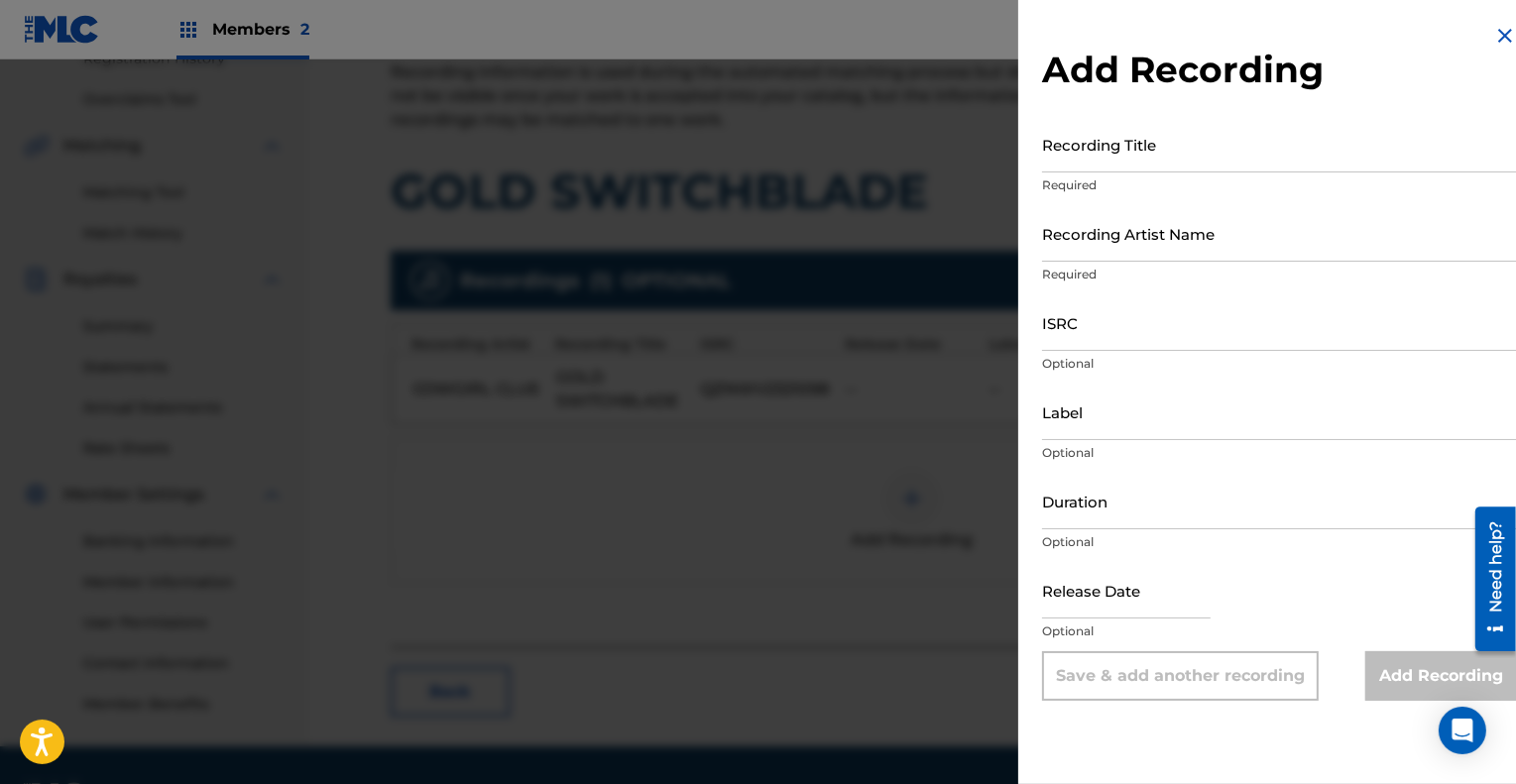 scroll, scrollTop: 396, scrollLeft: 0, axis: vertical 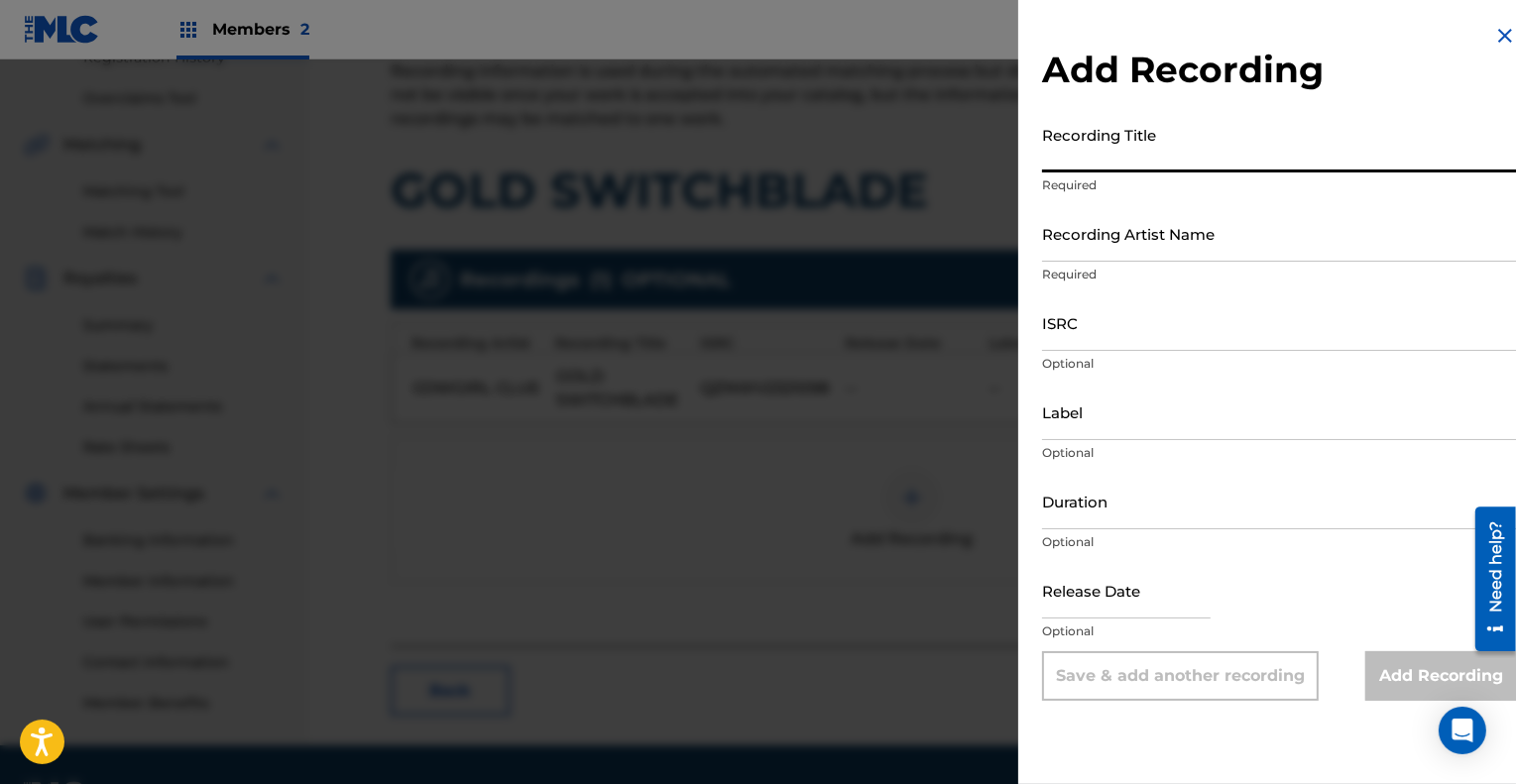 click on "Recording Title" at bounding box center (1279, 144) 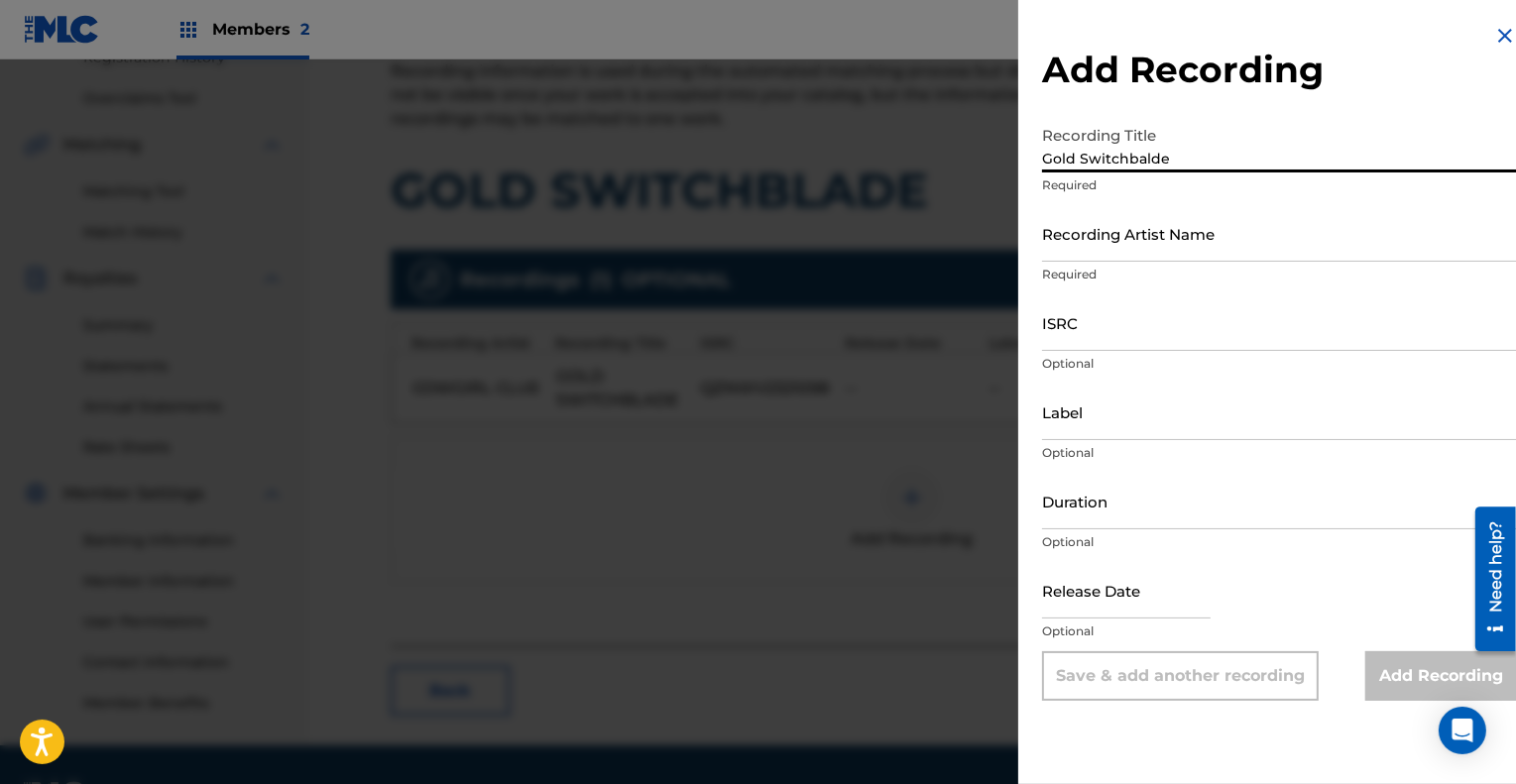 click on "Gold Switchbalde" at bounding box center [1279, 144] 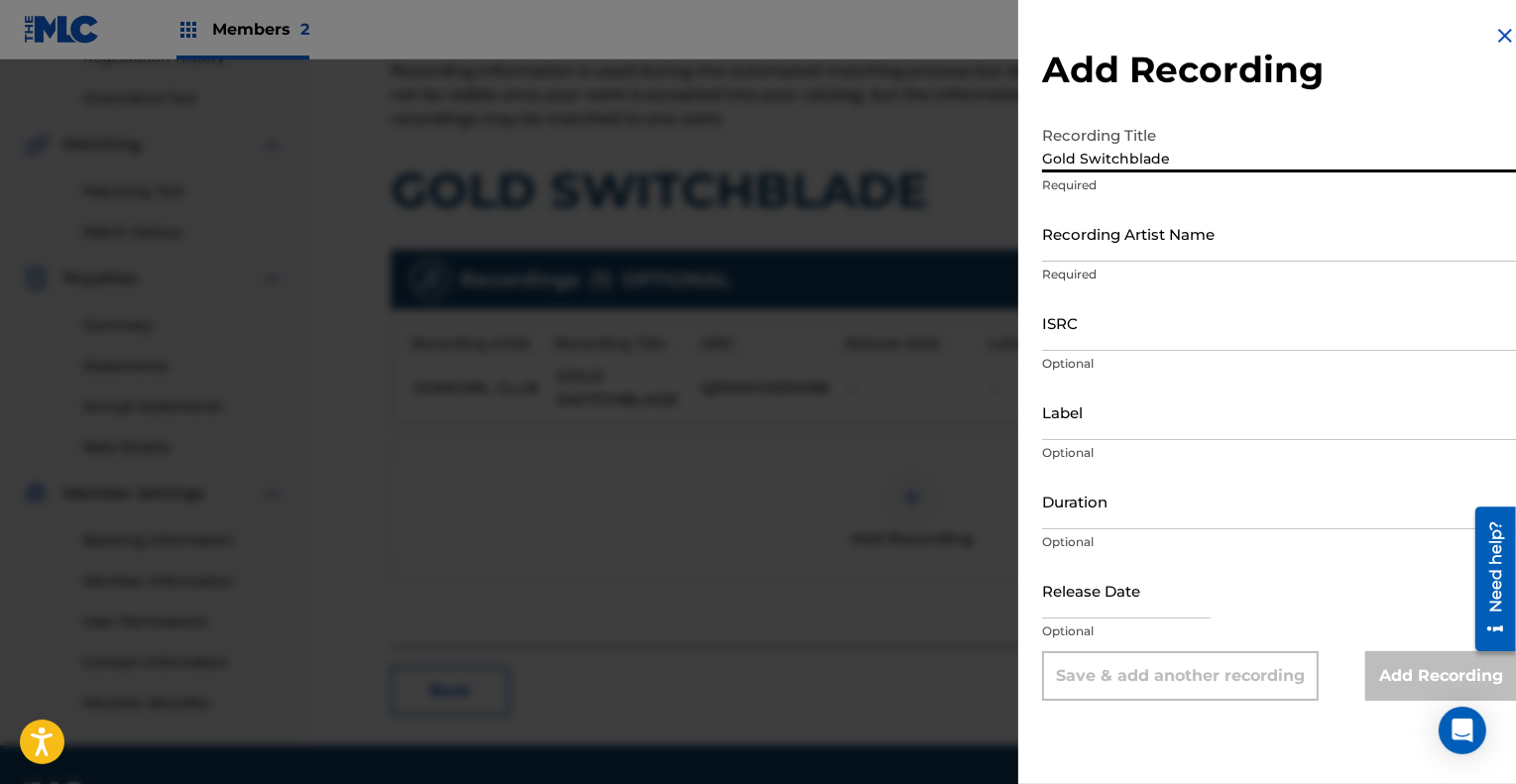 type on "Gold Switchblade" 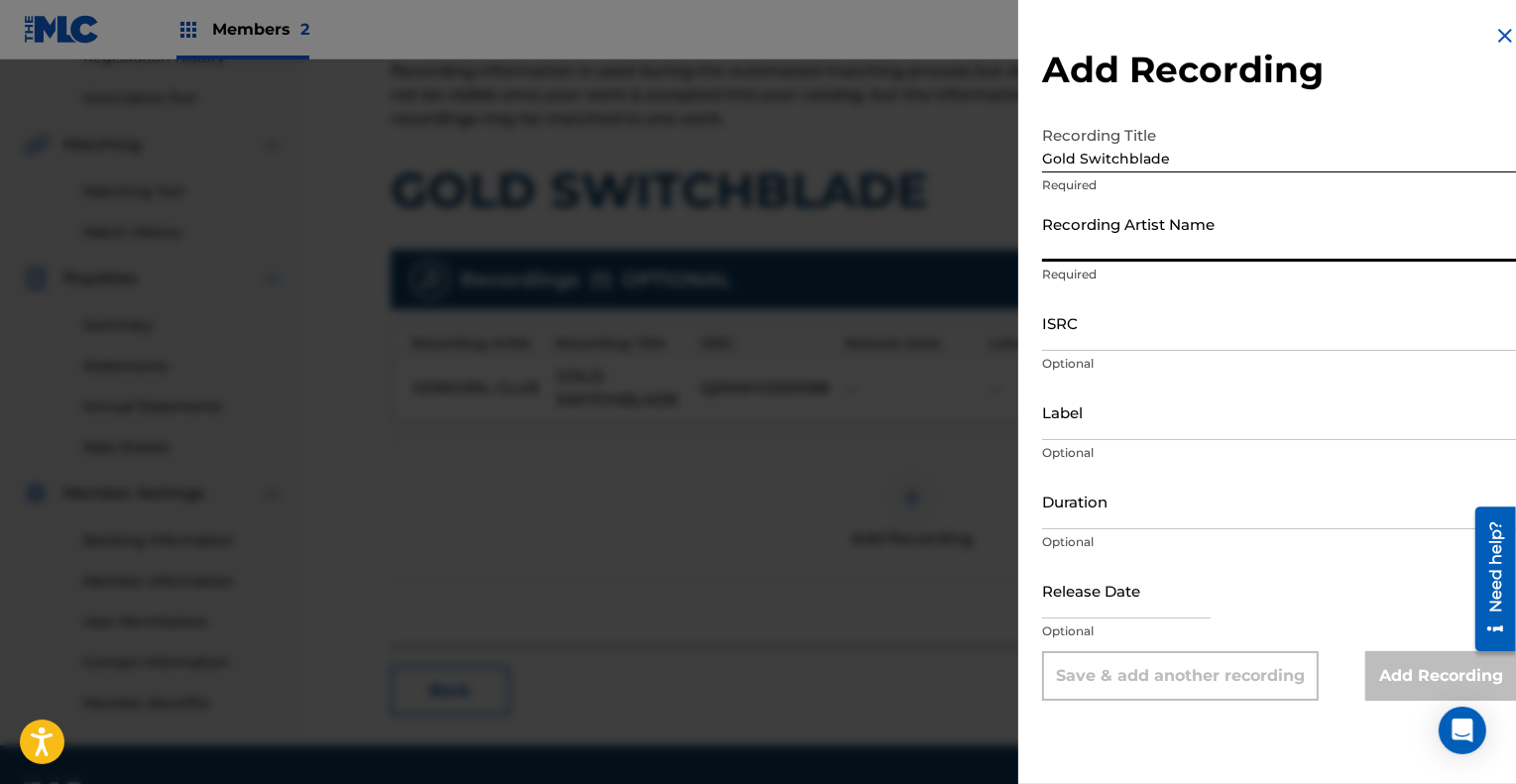 type on "Cowgirl Clue" 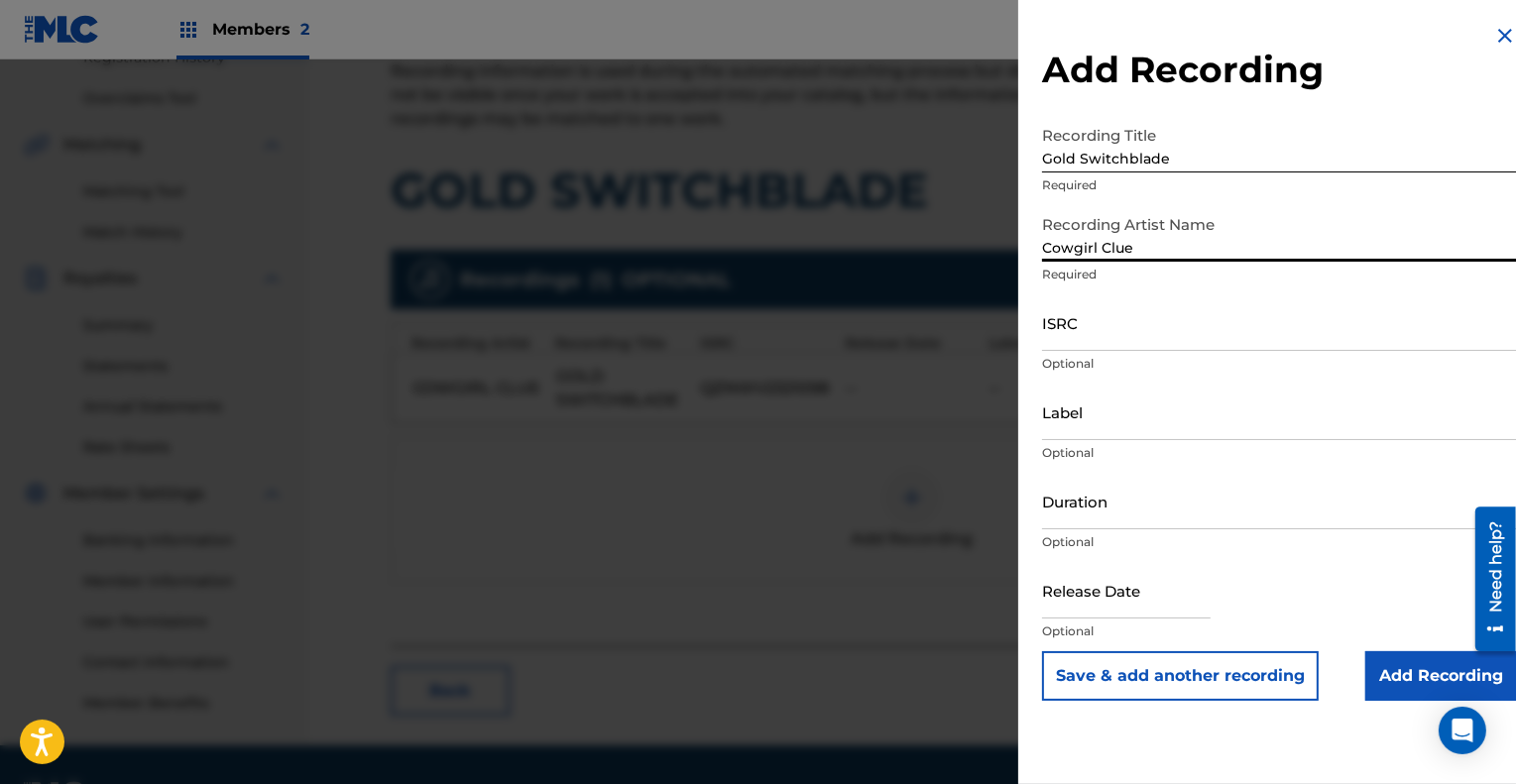 click on "ISRC" at bounding box center (1279, 322) 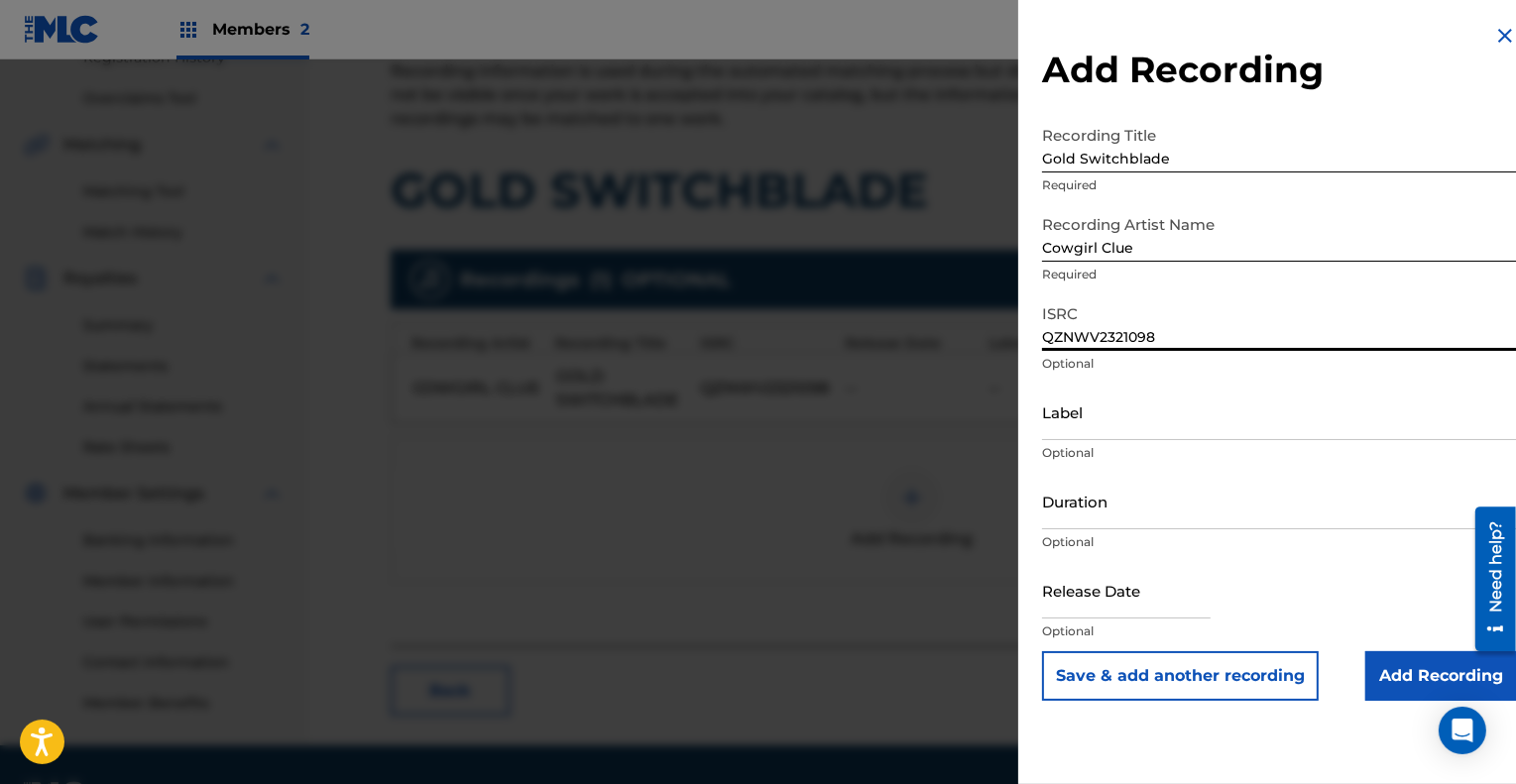 type on "QZNWV2321098" 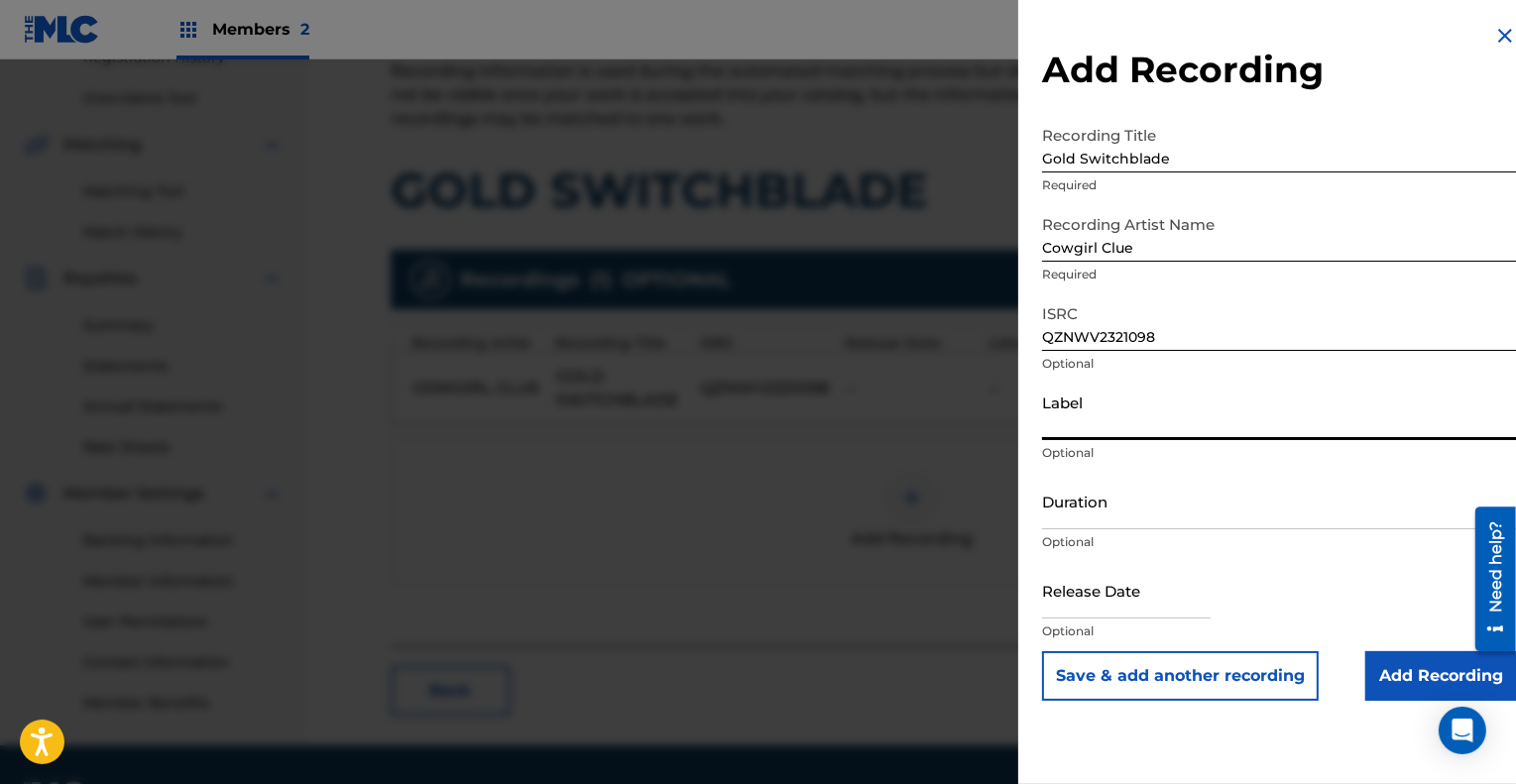 type on "Cowgirl Clue" 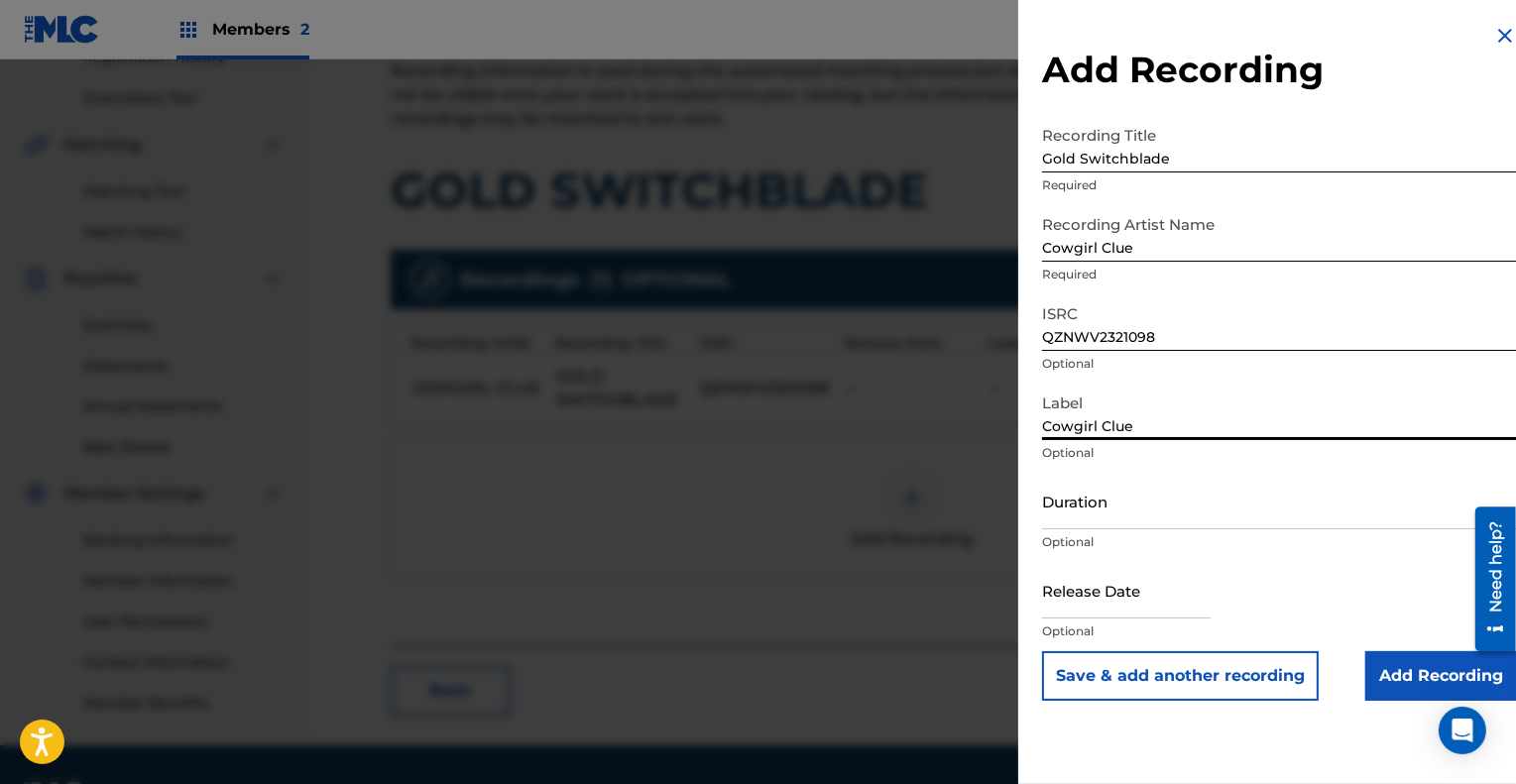click on "Duration" at bounding box center [1279, 501] 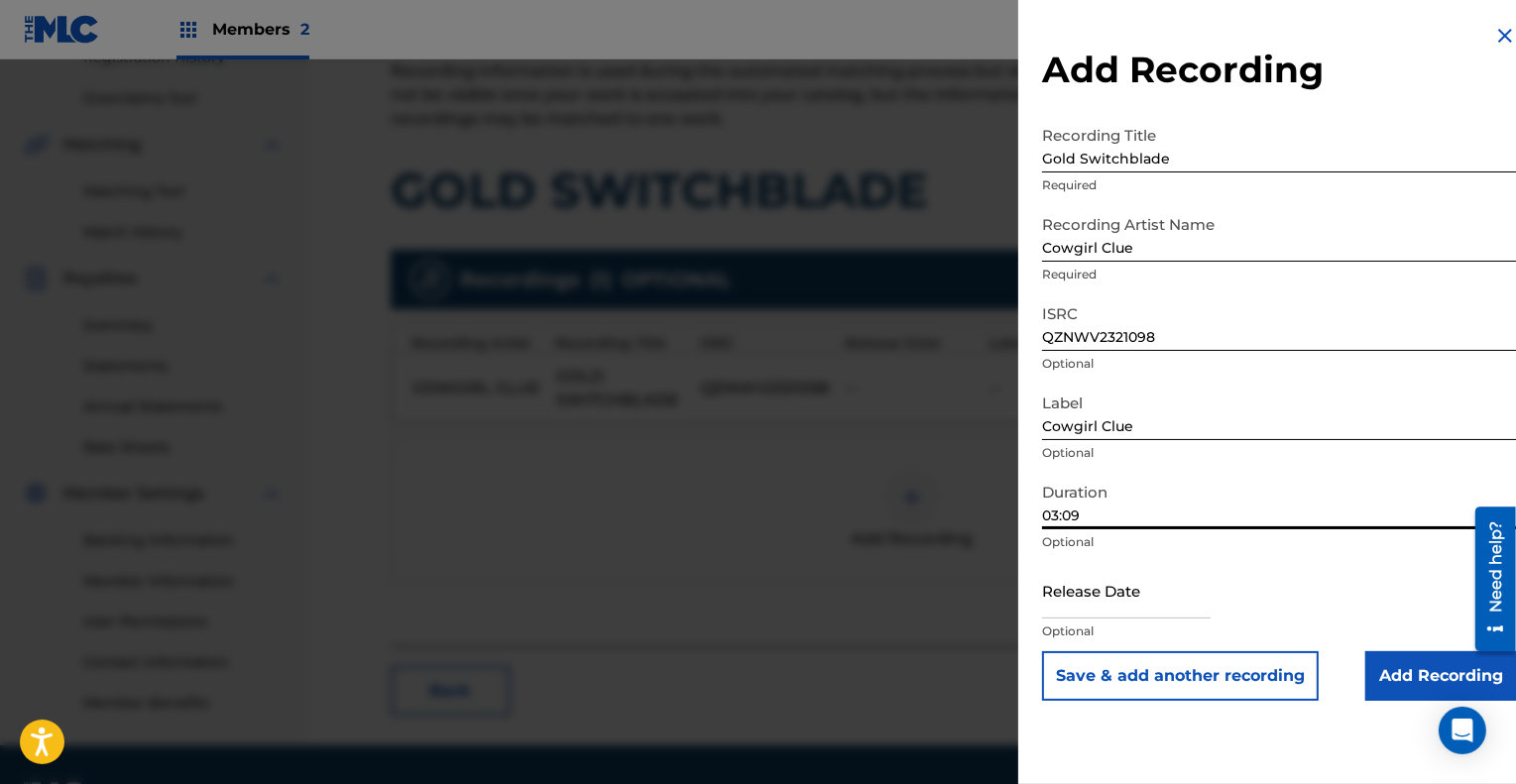 type on "03:09" 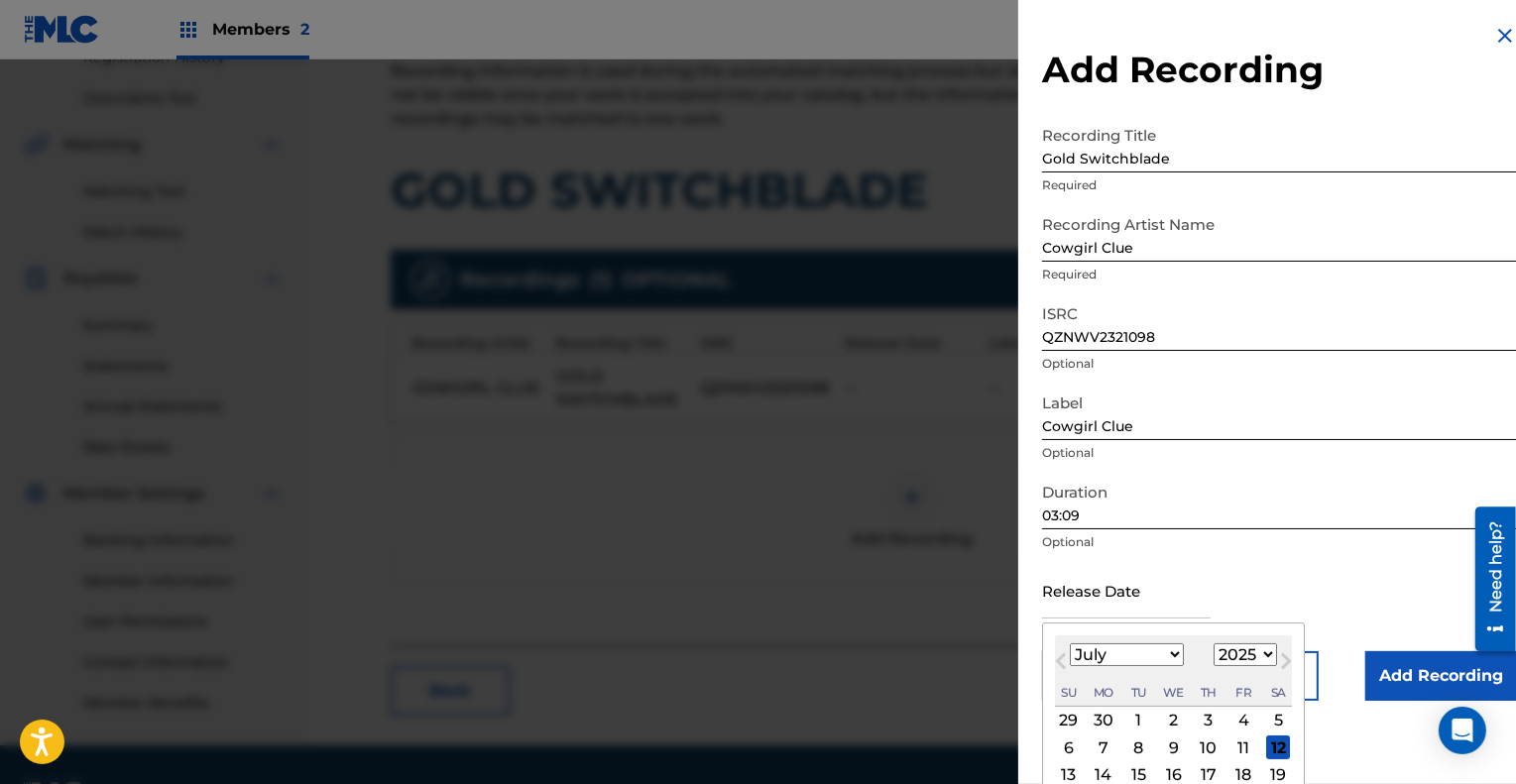click at bounding box center (1126, 590) 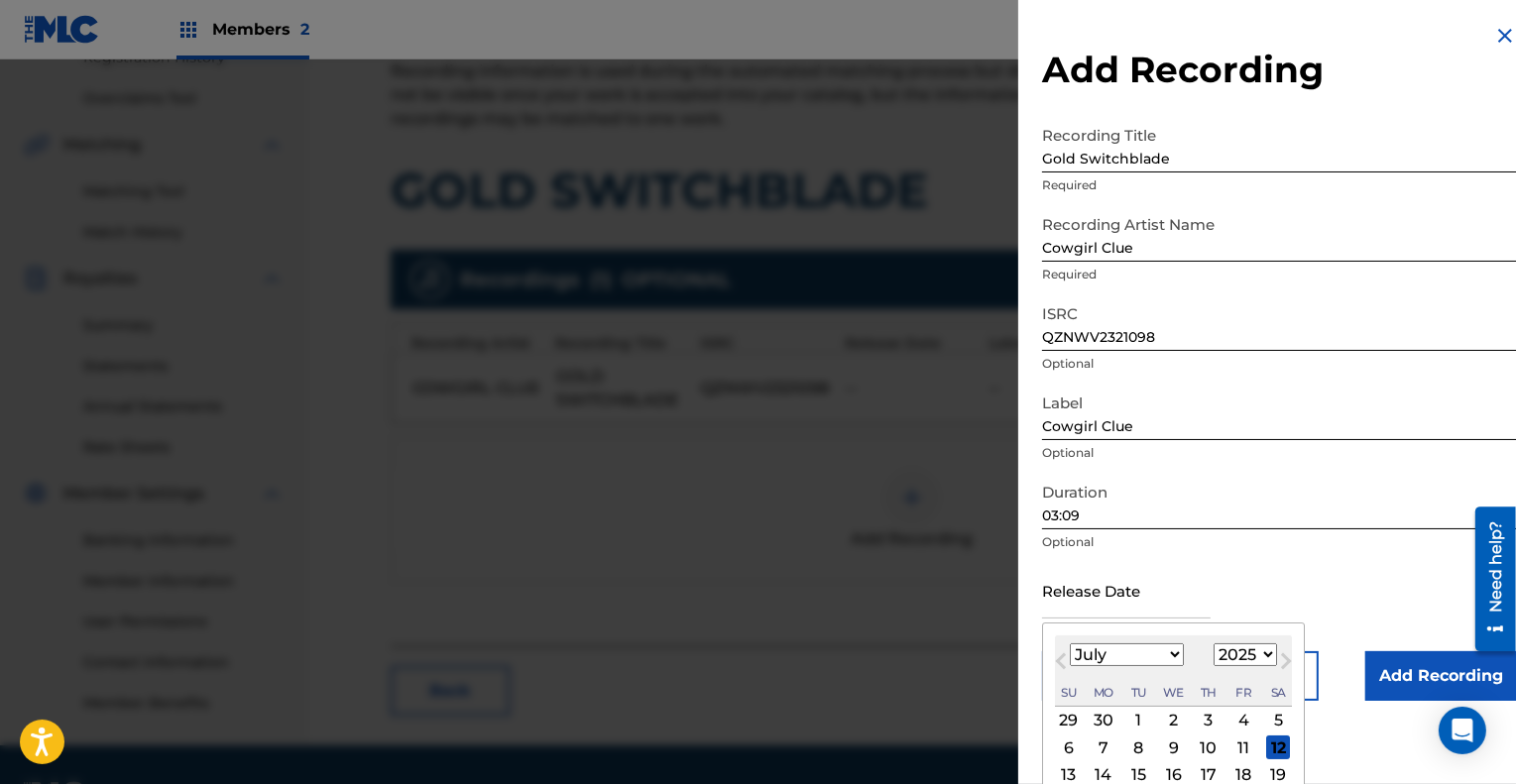 type on "August 3 2023" 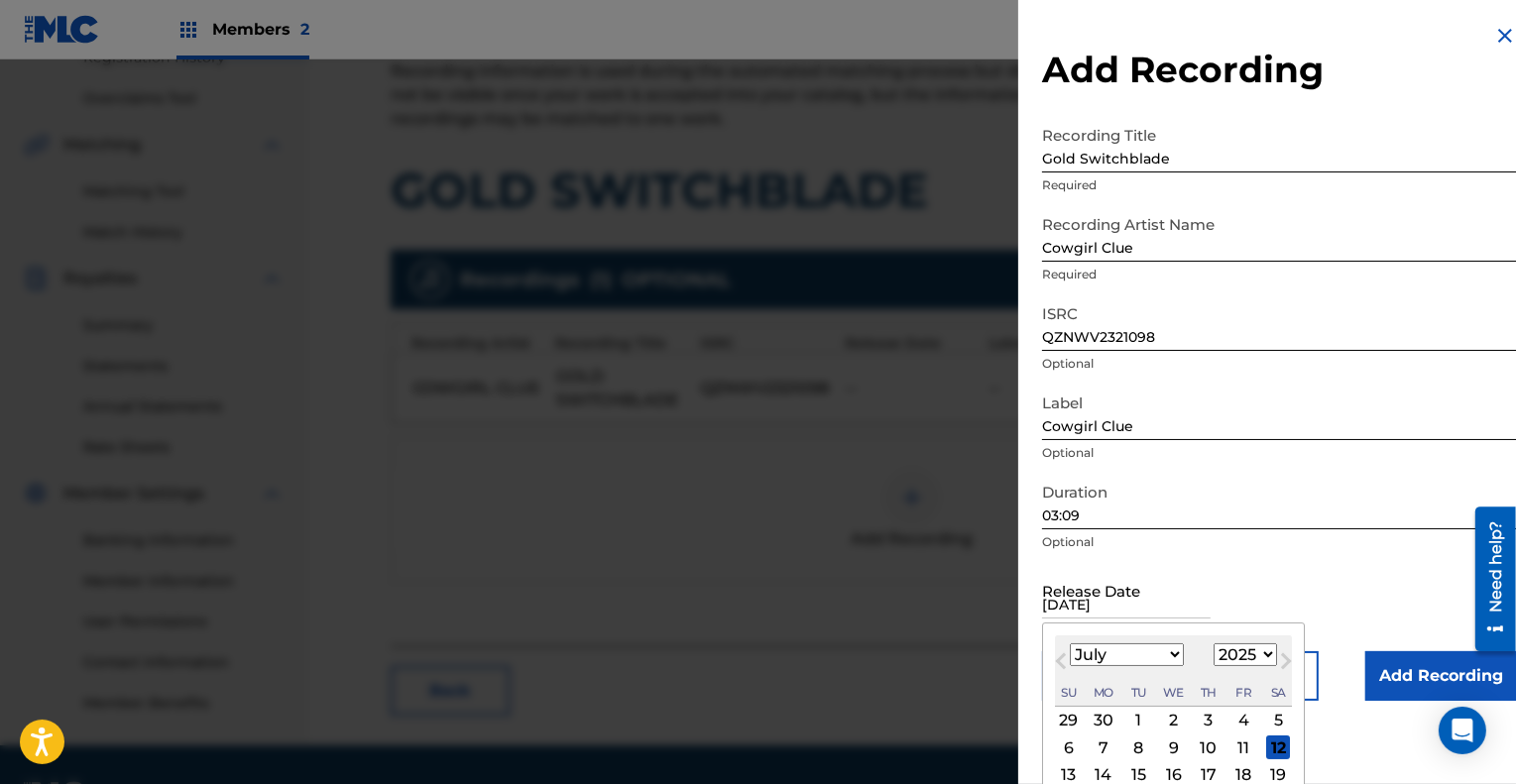 select on "7" 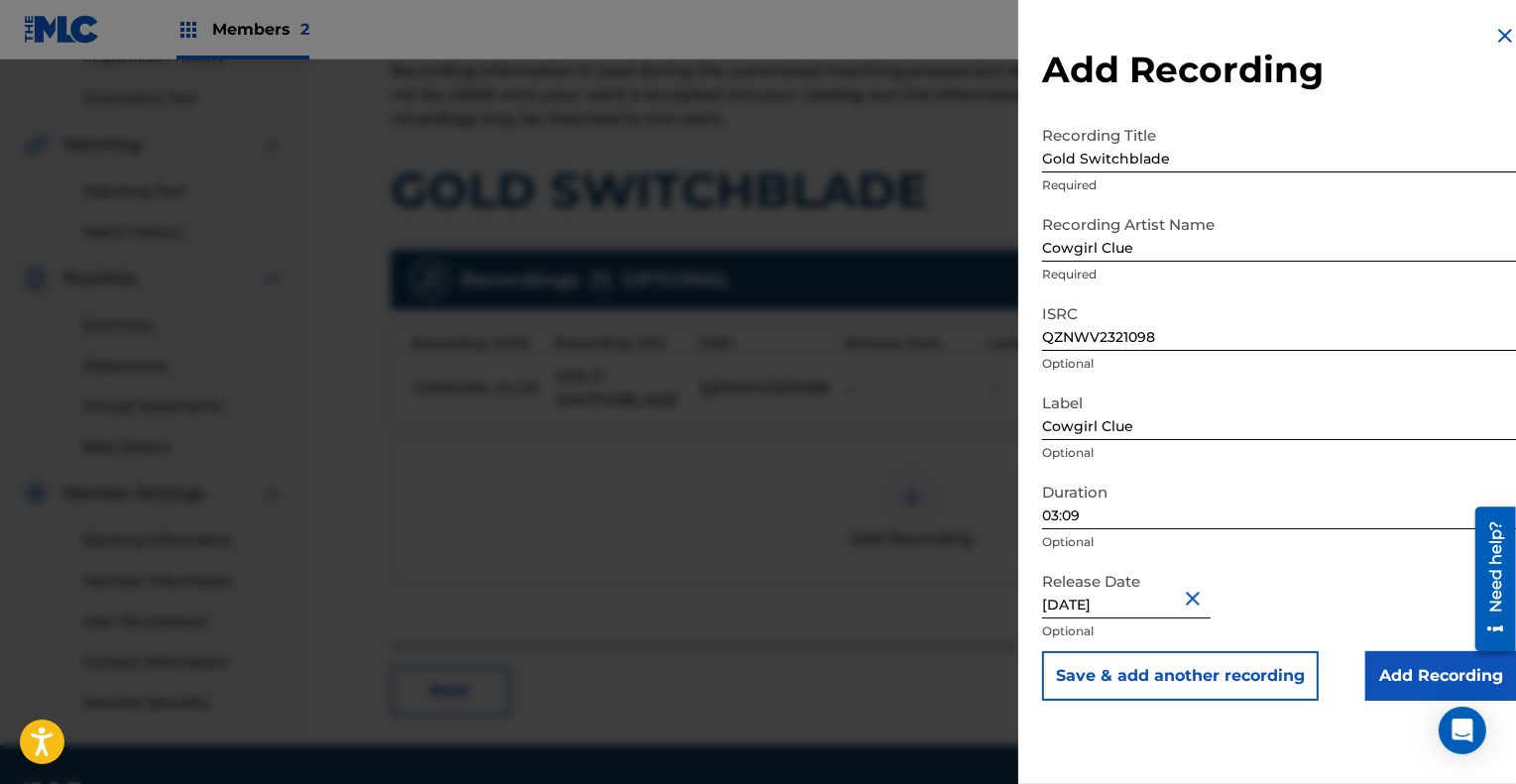 click on "Release Date August 3 2023 Optional" at bounding box center [1279, 607] 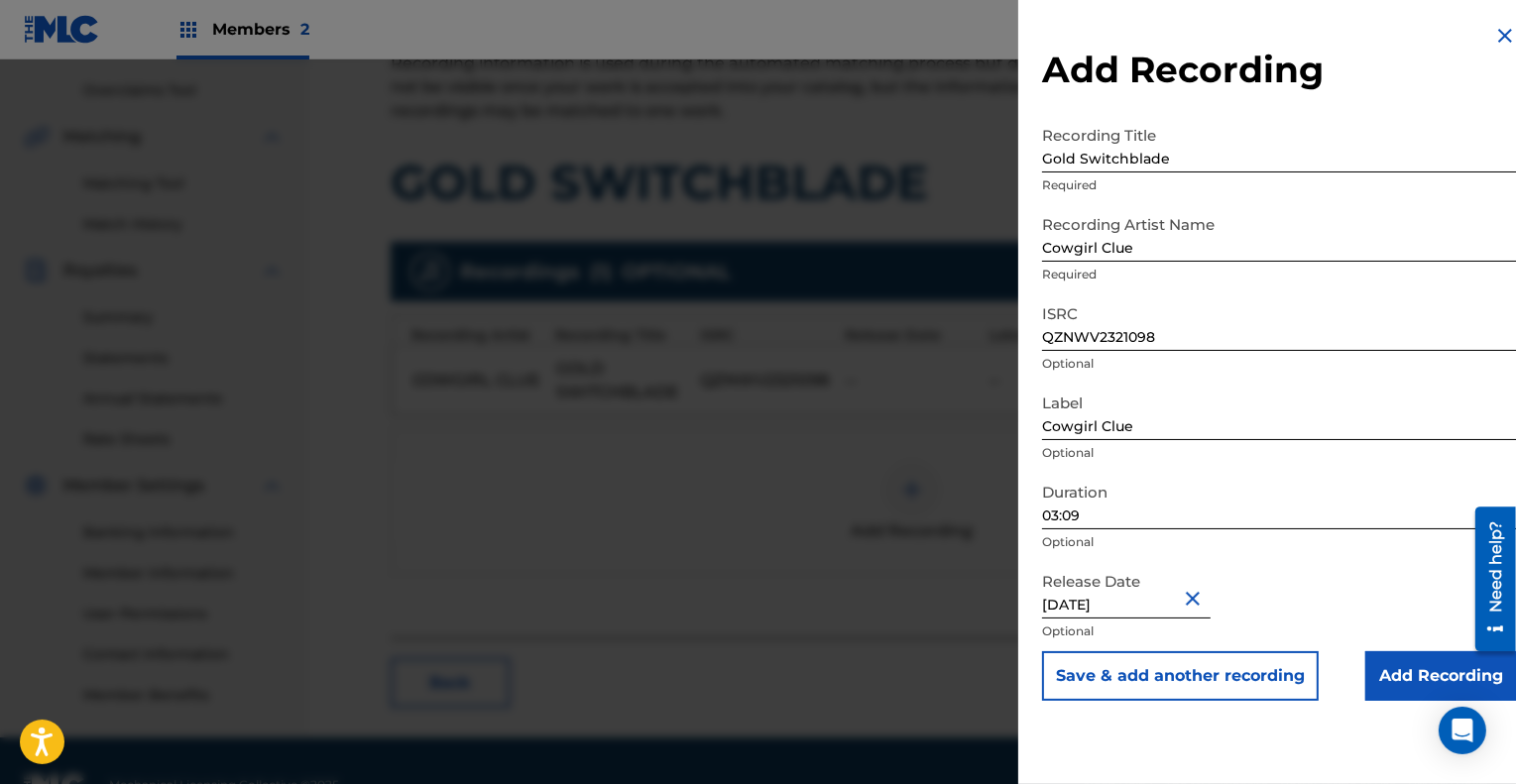 scroll, scrollTop: 452, scrollLeft: 0, axis: vertical 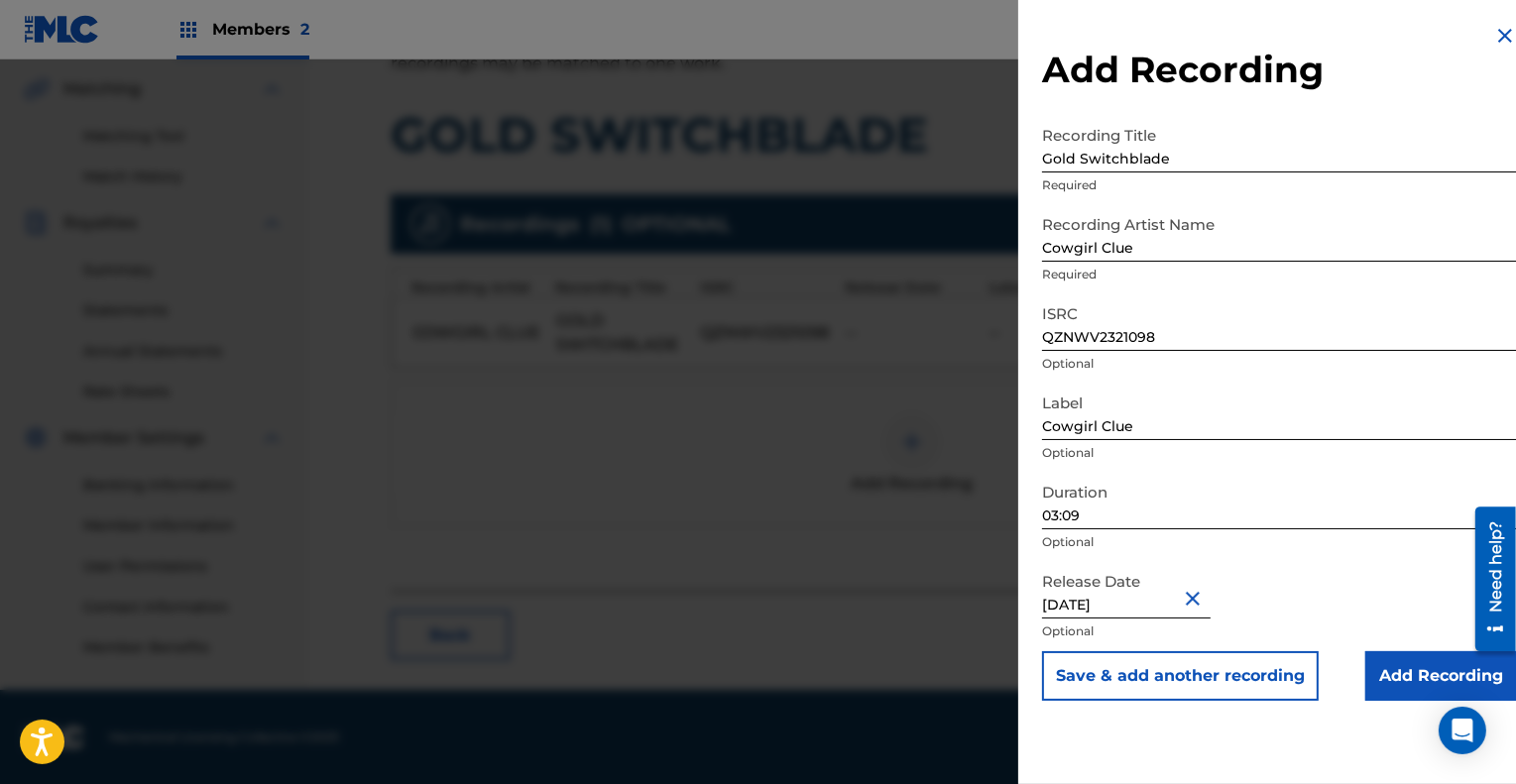 click on "Save & add another recording" at bounding box center [1180, 676] 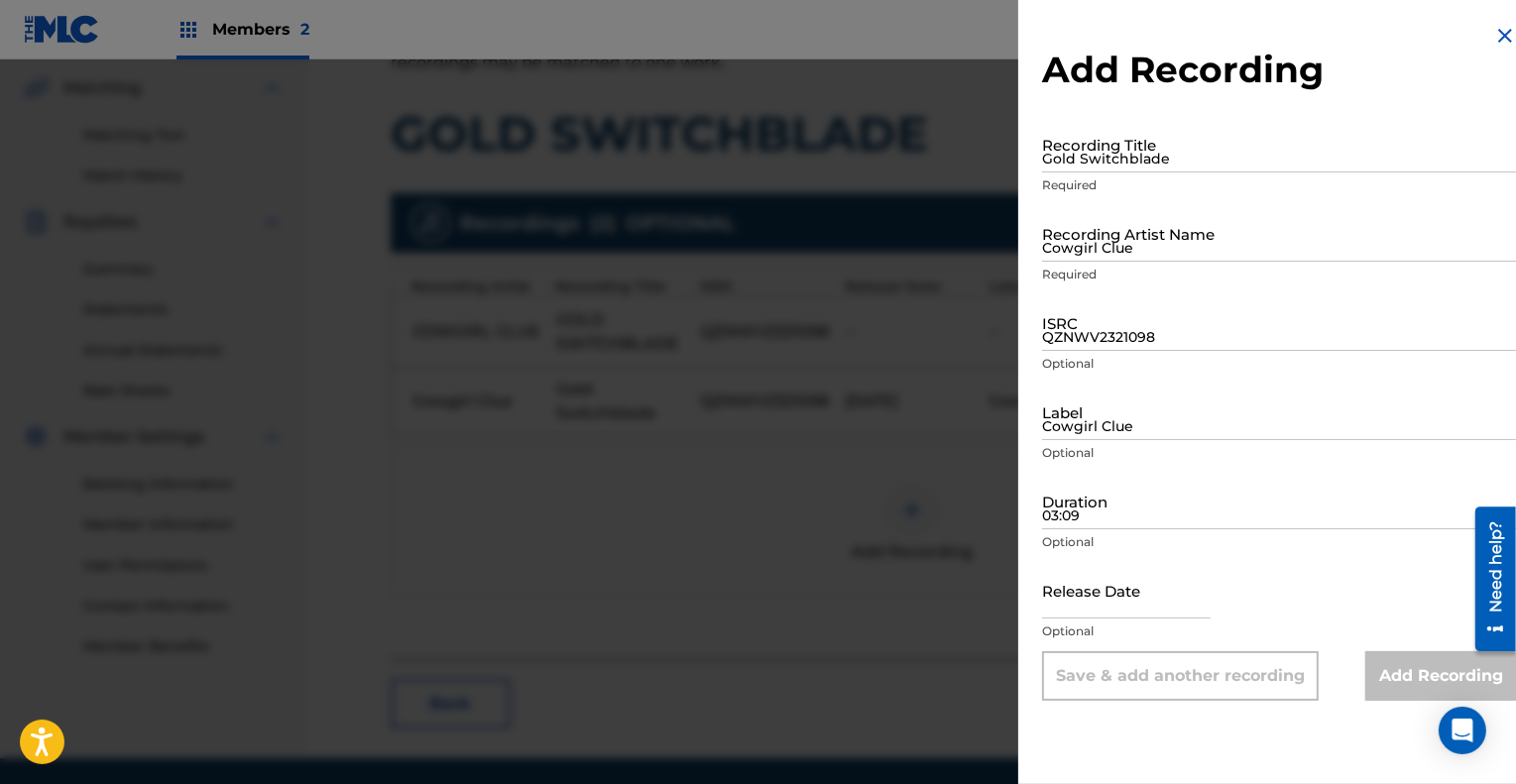 scroll, scrollTop: 454, scrollLeft: 0, axis: vertical 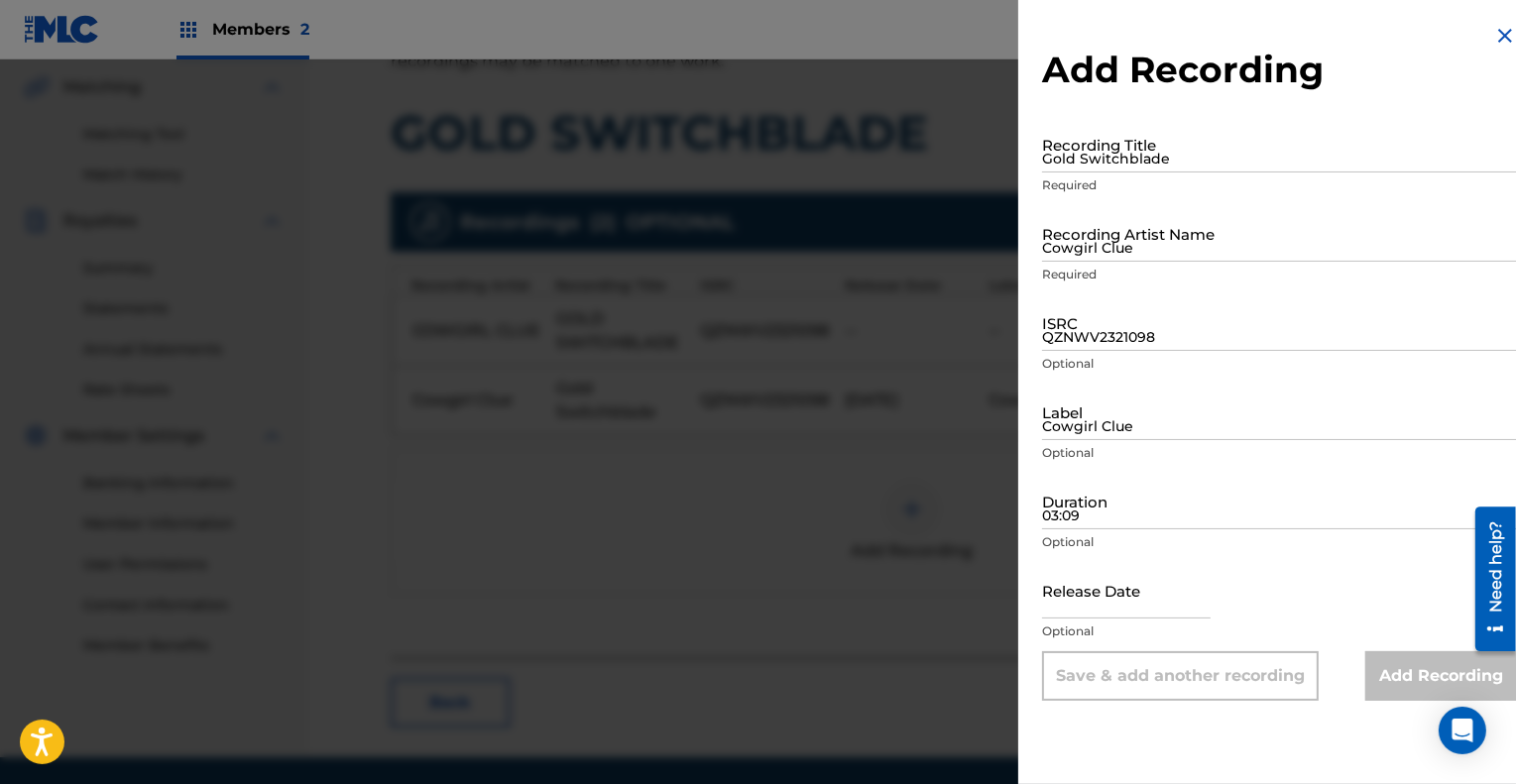 click at bounding box center (1505, 36) 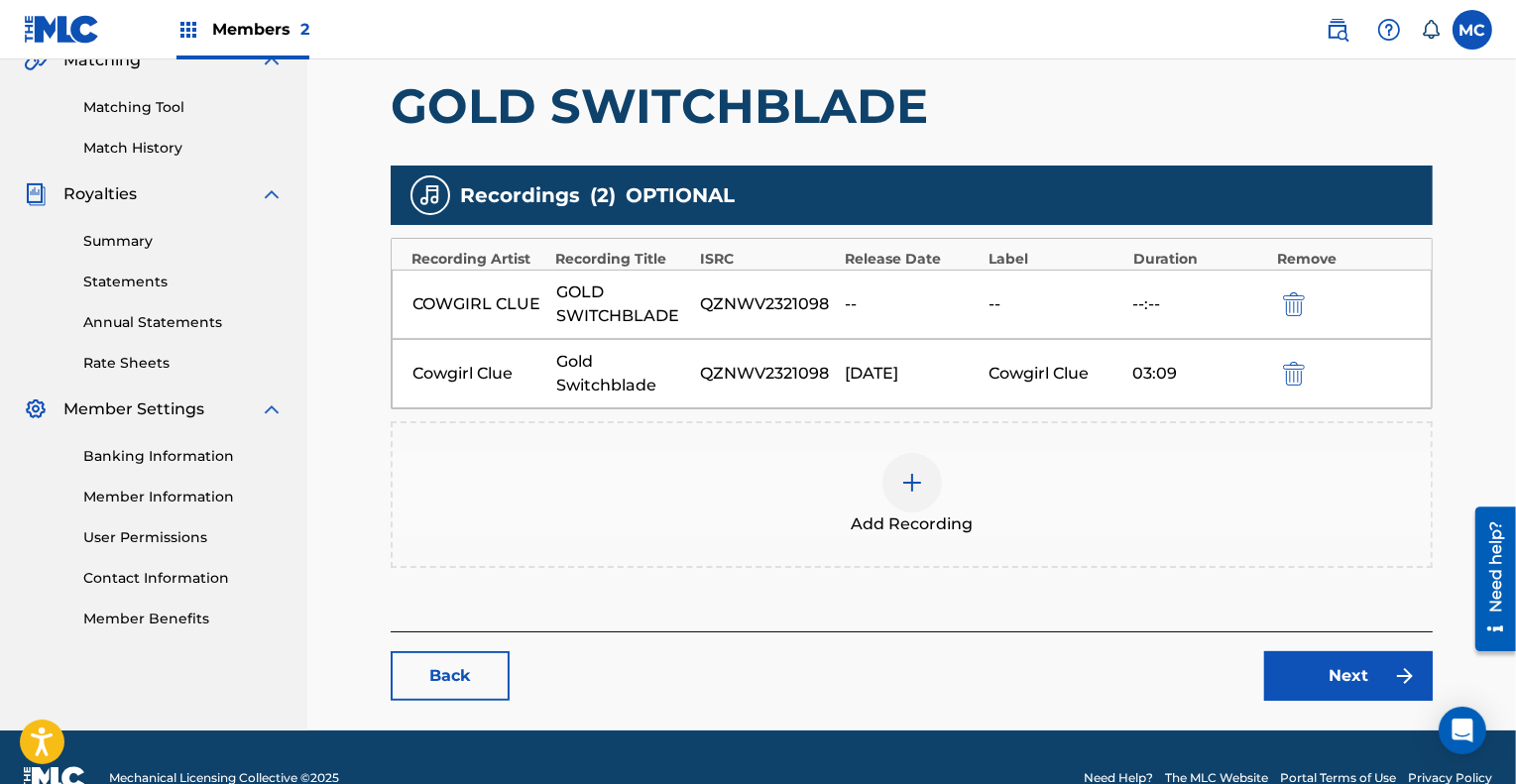 scroll, scrollTop: 520, scrollLeft: 0, axis: vertical 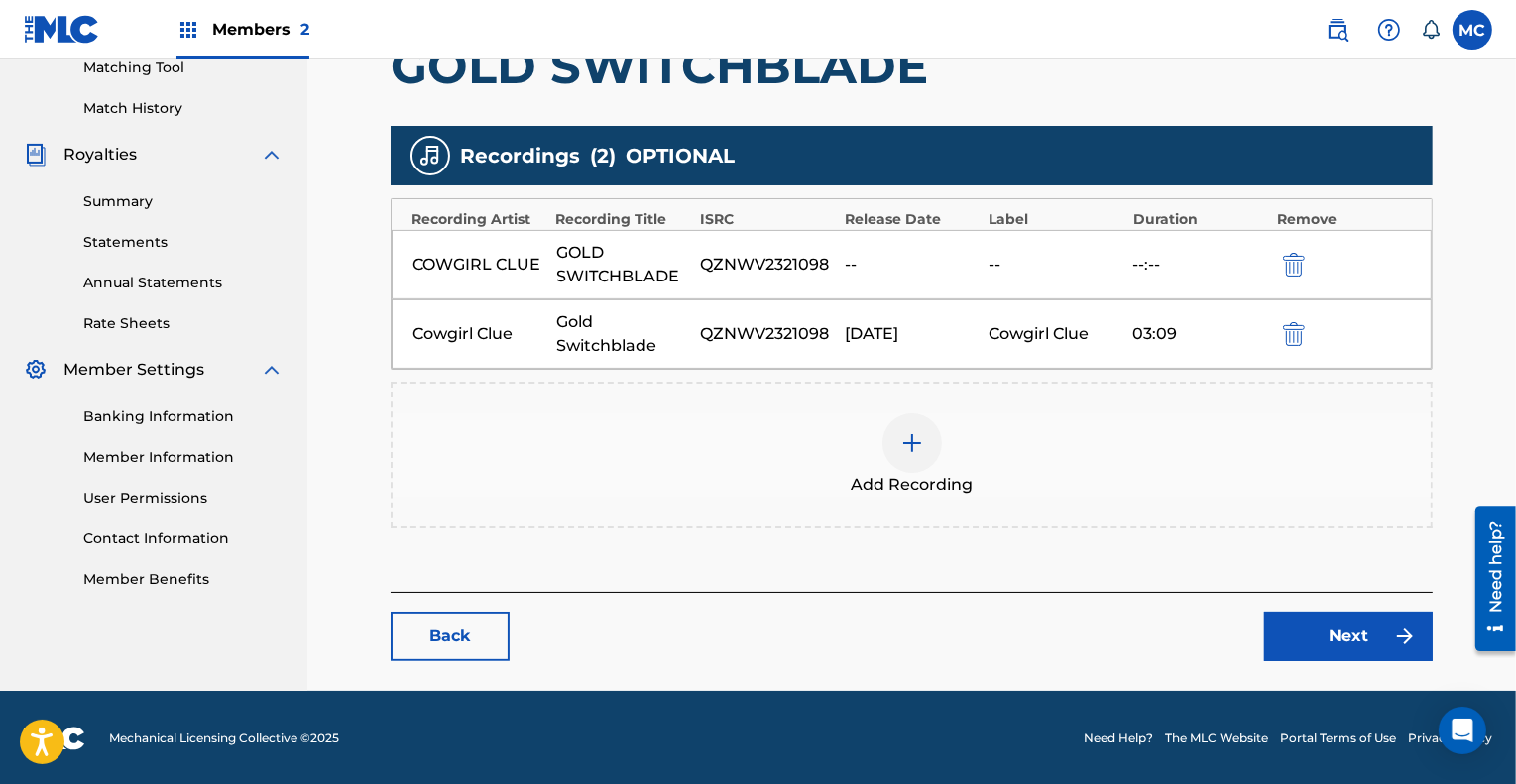 click on "Next" at bounding box center (1348, 636) 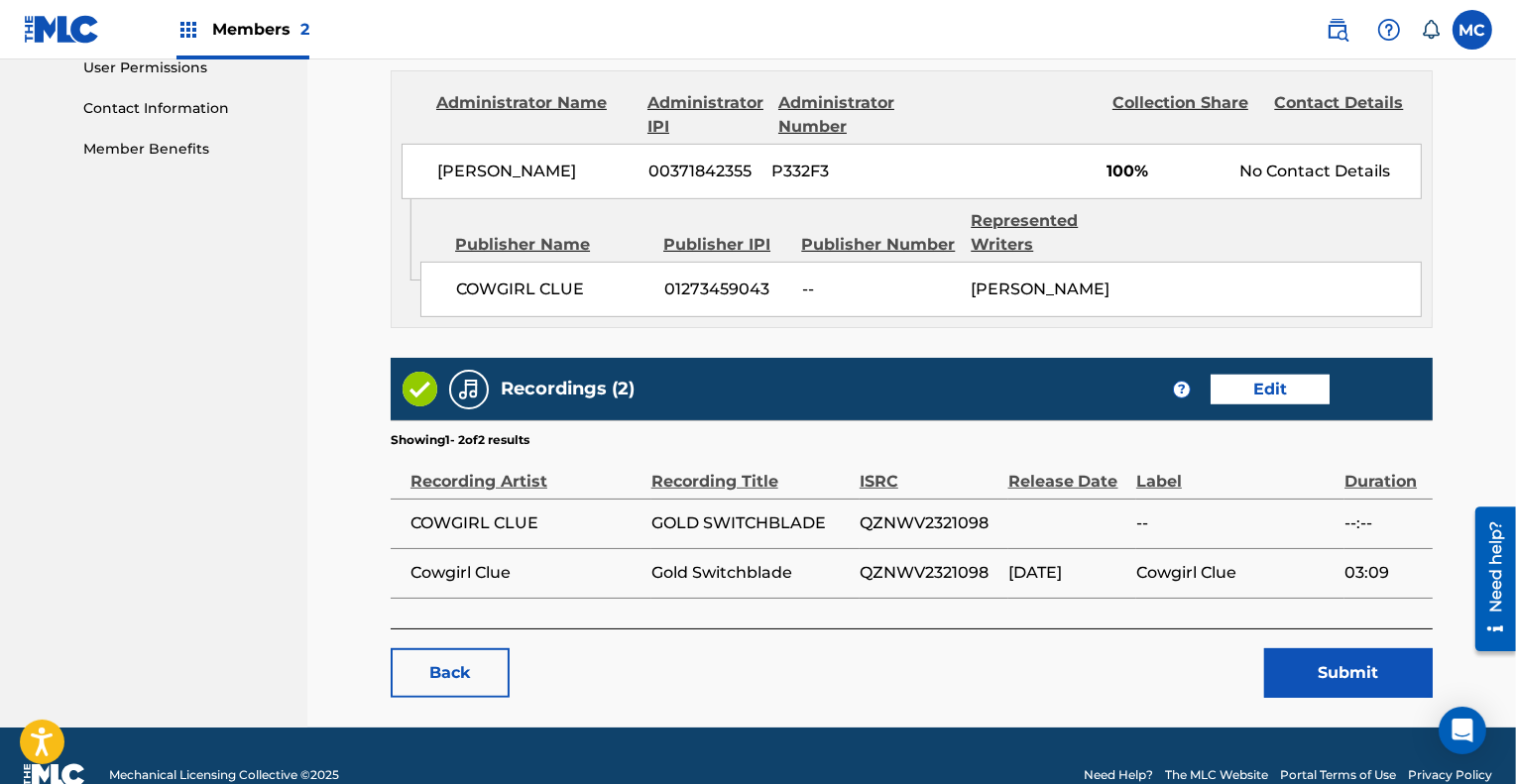 scroll, scrollTop: 983, scrollLeft: 0, axis: vertical 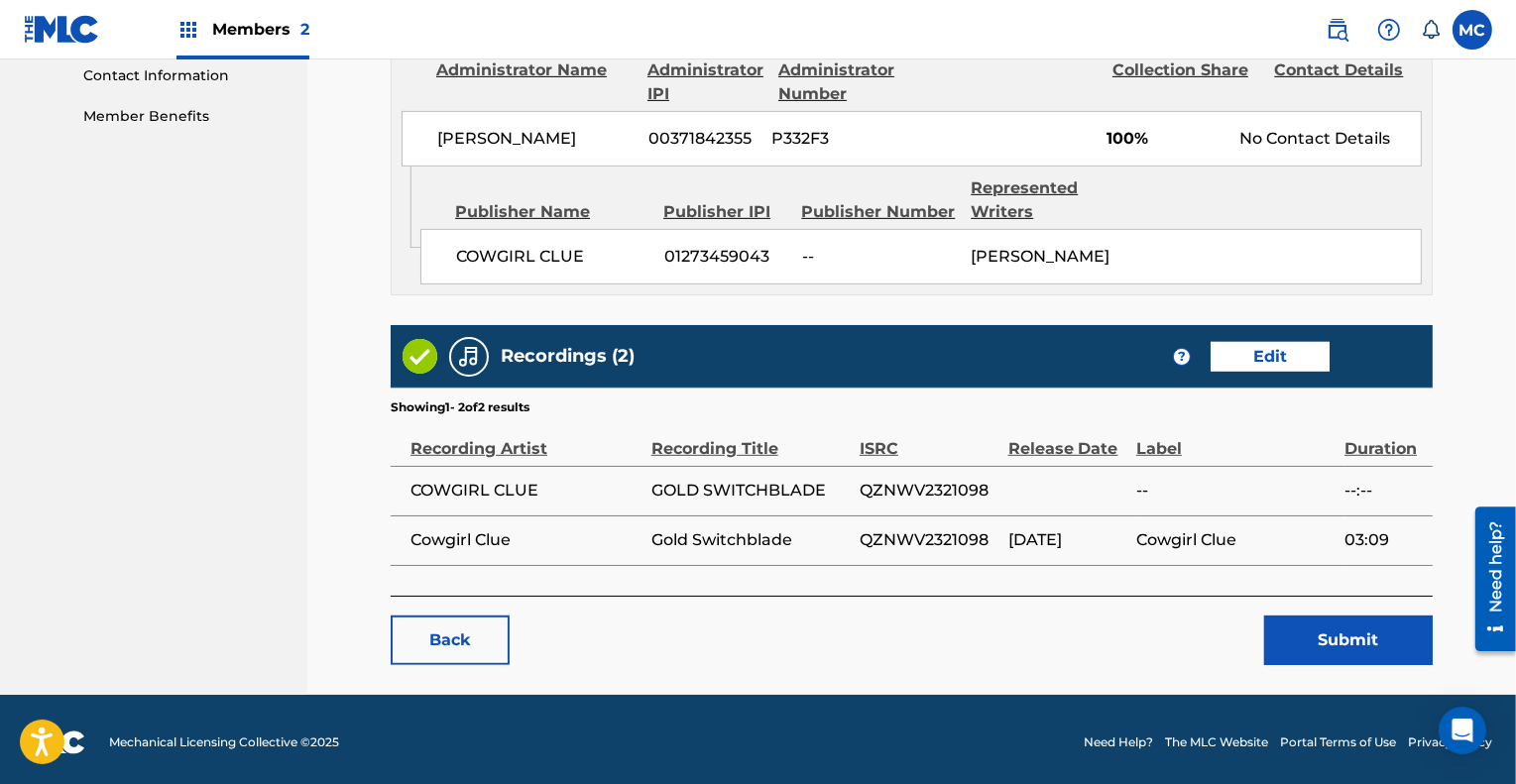 click on "Submit" at bounding box center [1348, 640] 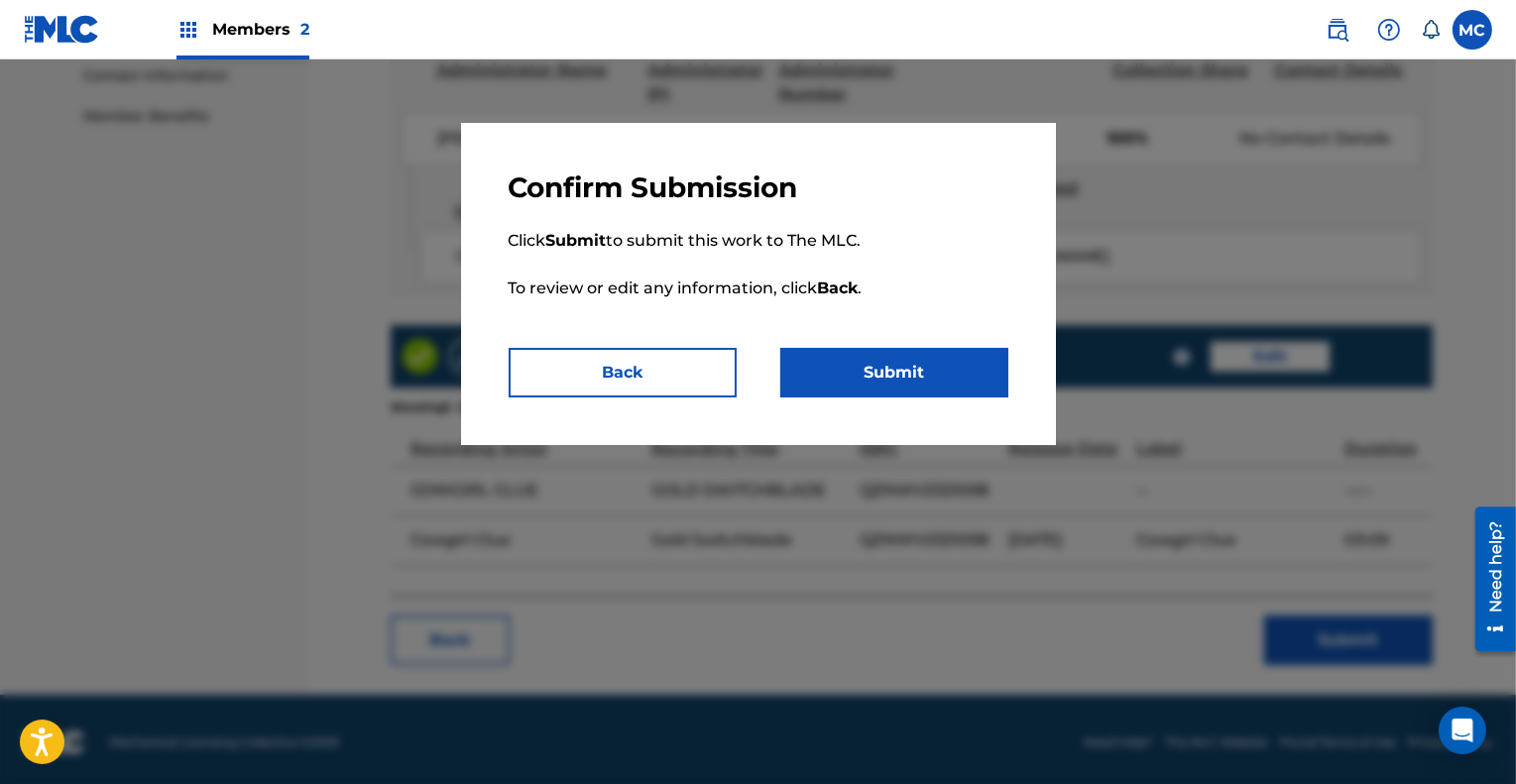 click on "Submit" at bounding box center [894, 373] 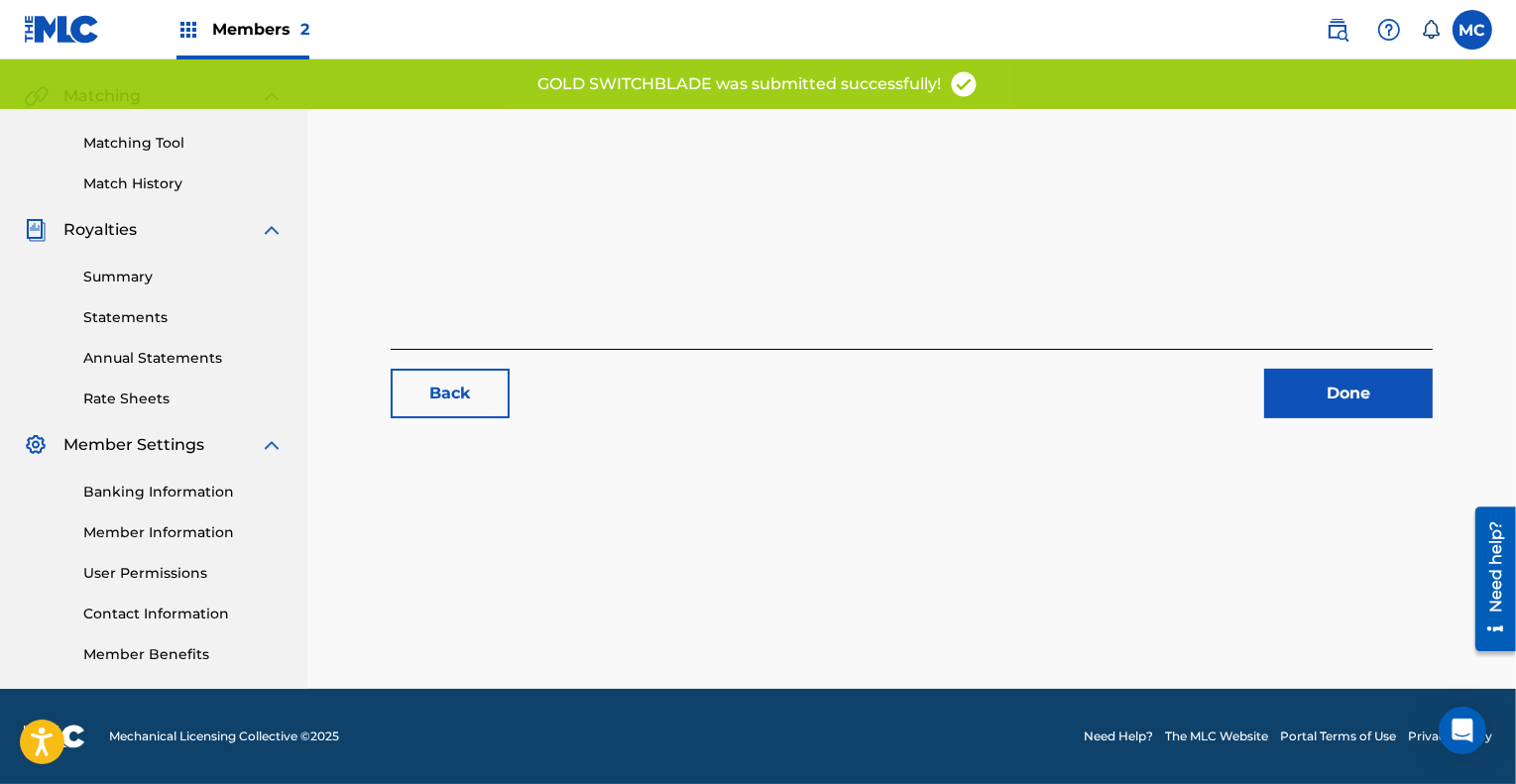 scroll, scrollTop: 0, scrollLeft: 0, axis: both 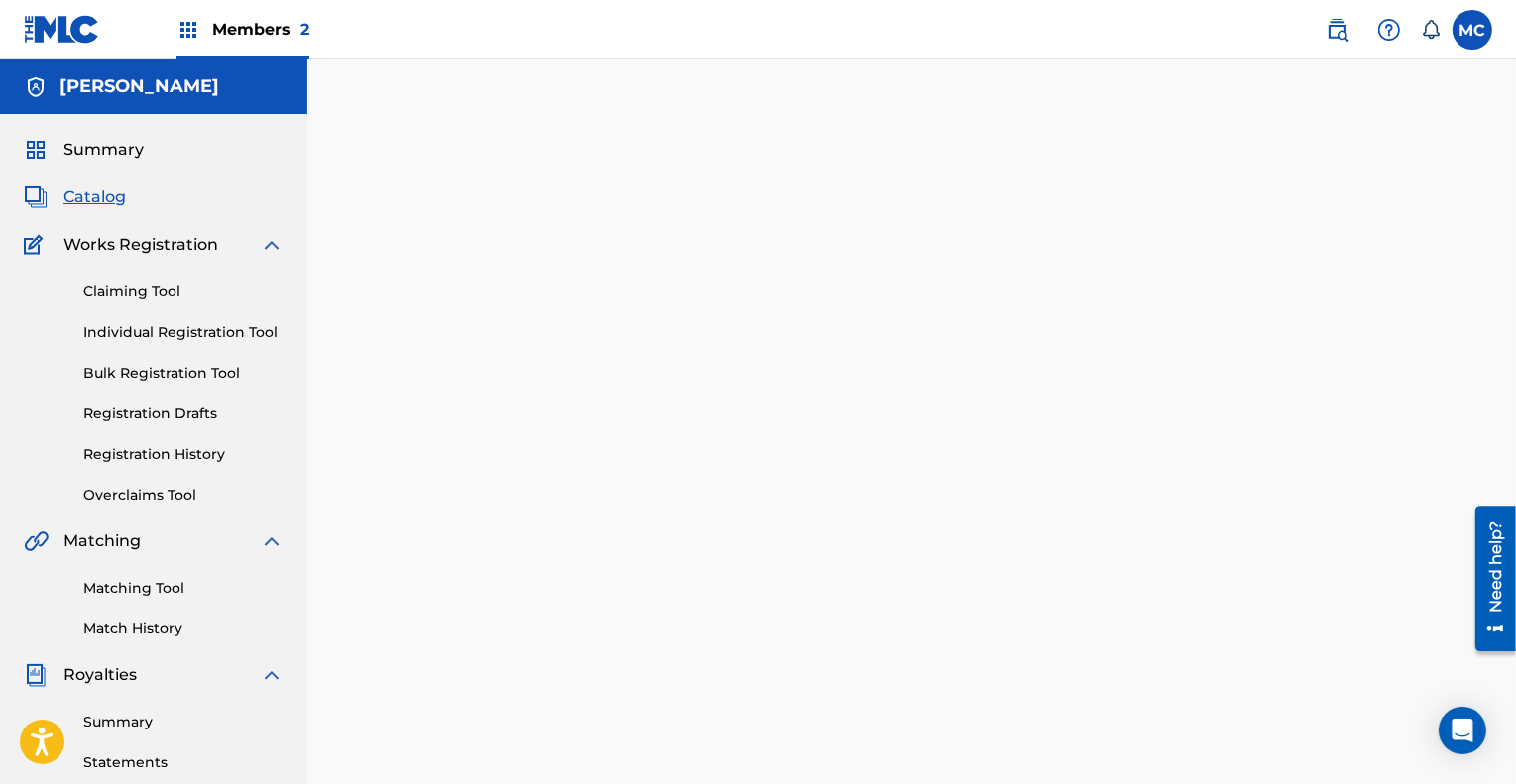 click on "Catalog" at bounding box center [94, 197] 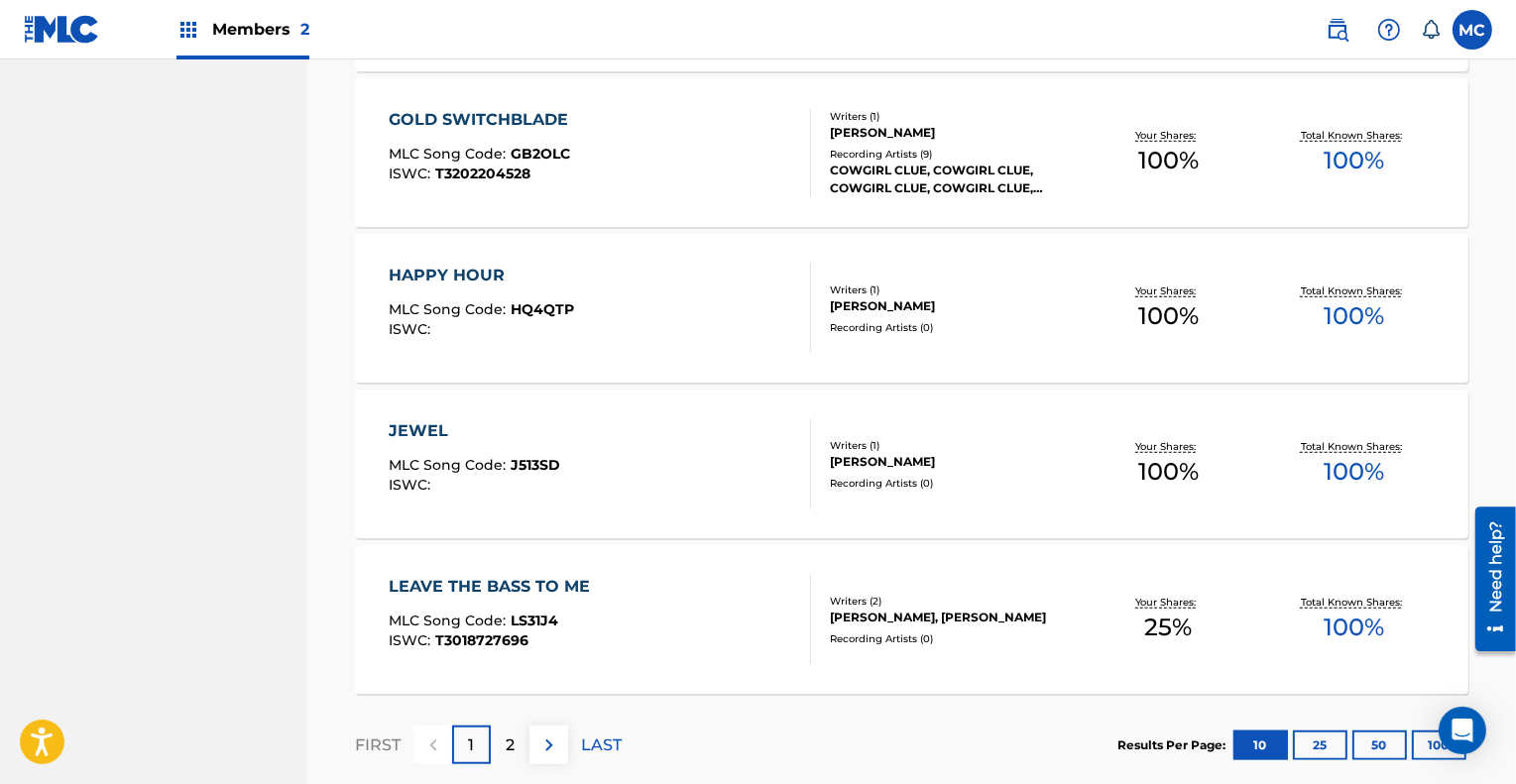 scroll, scrollTop: 1533, scrollLeft: 0, axis: vertical 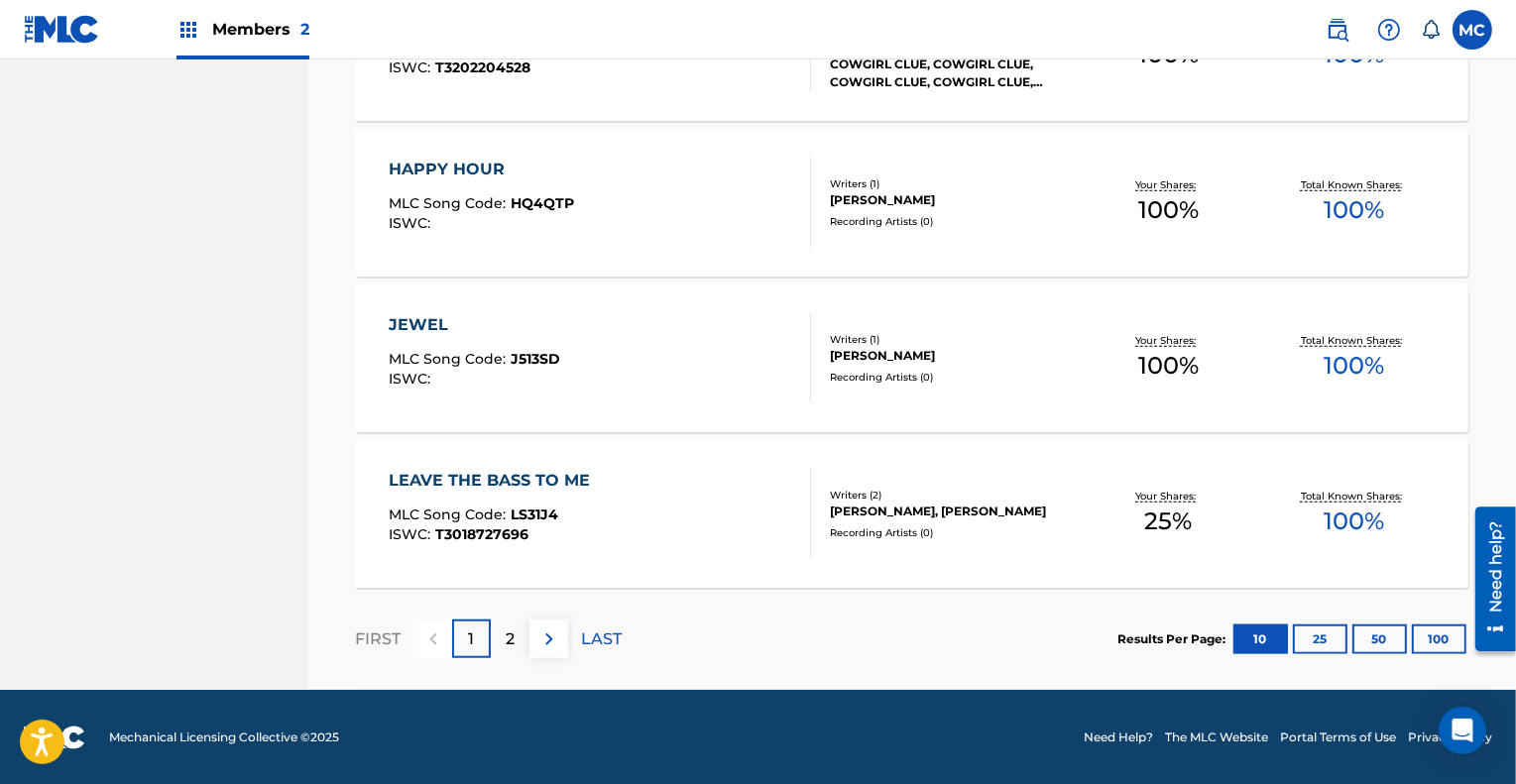click on "2" at bounding box center (510, 639) 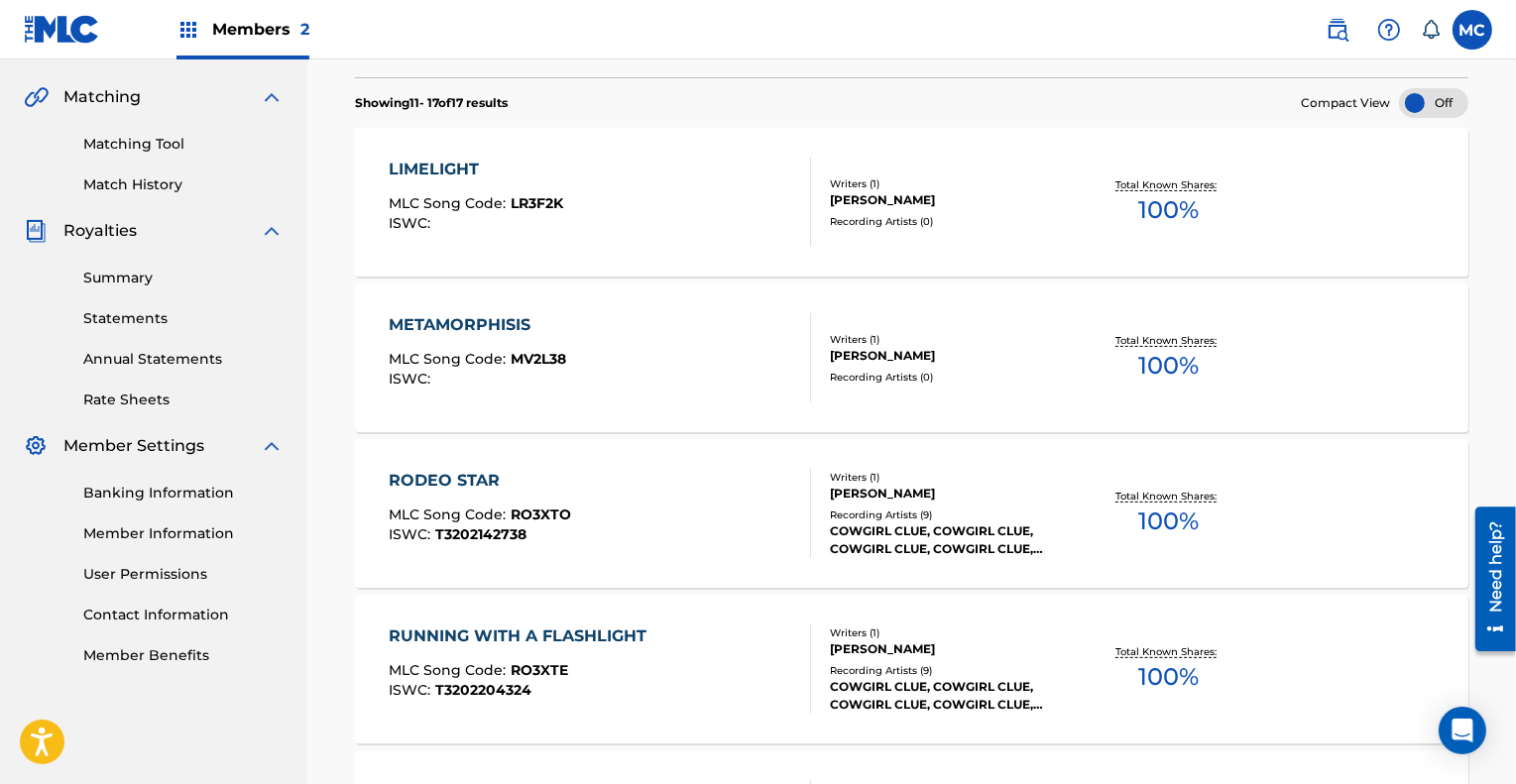 scroll, scrollTop: 1066, scrollLeft: 0, axis: vertical 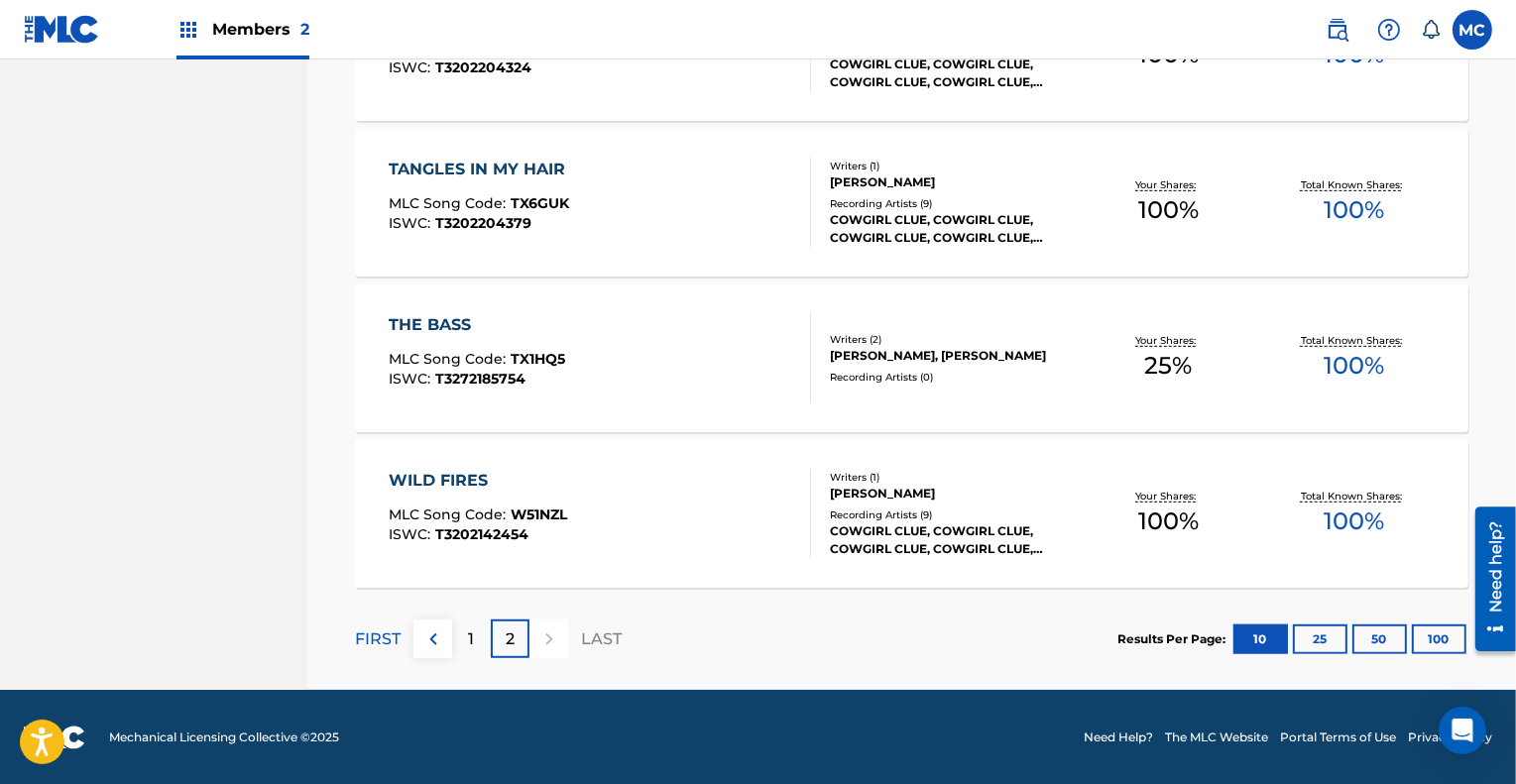click on "WILD FIRES" at bounding box center (478, 481) 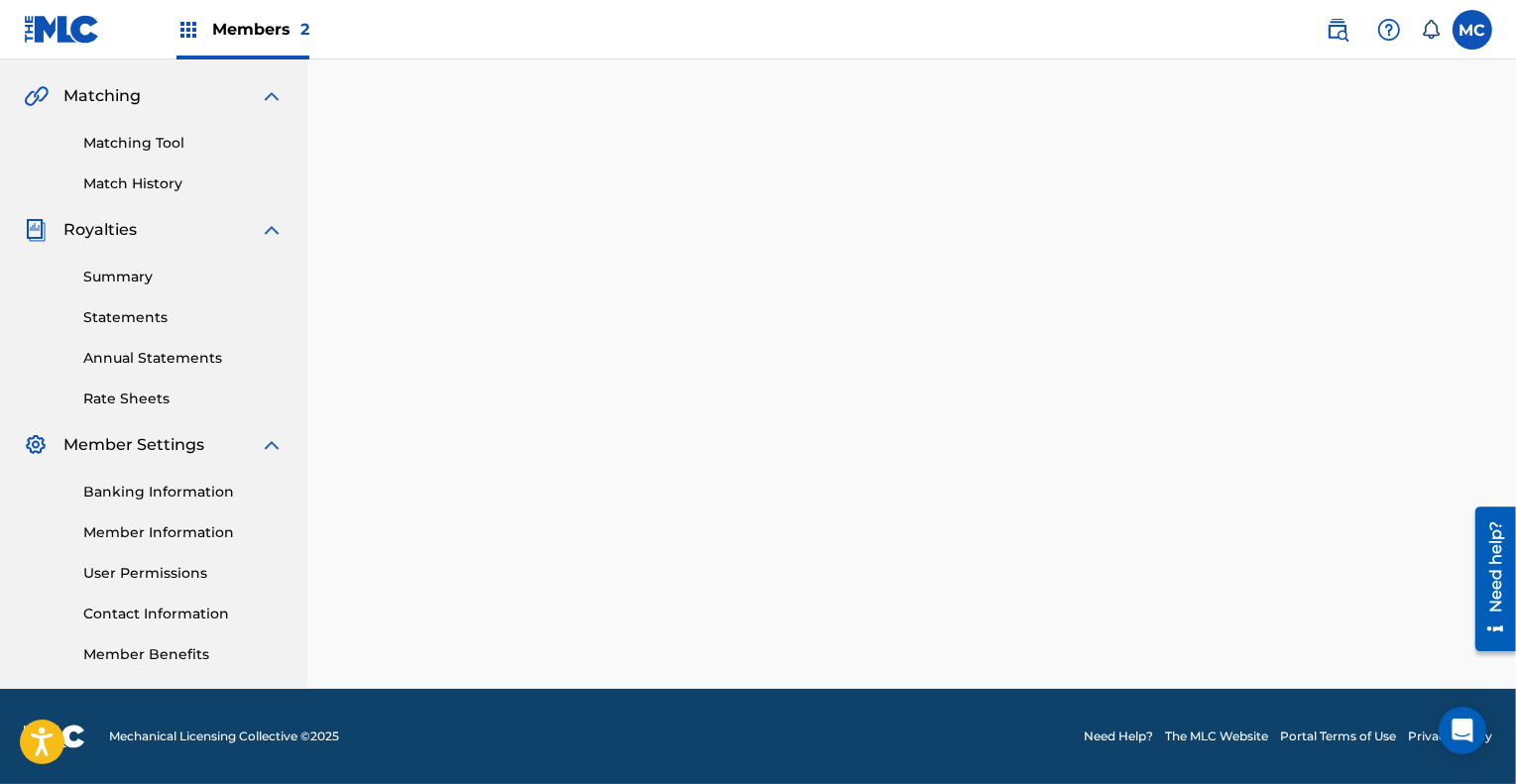 scroll, scrollTop: 0, scrollLeft: 0, axis: both 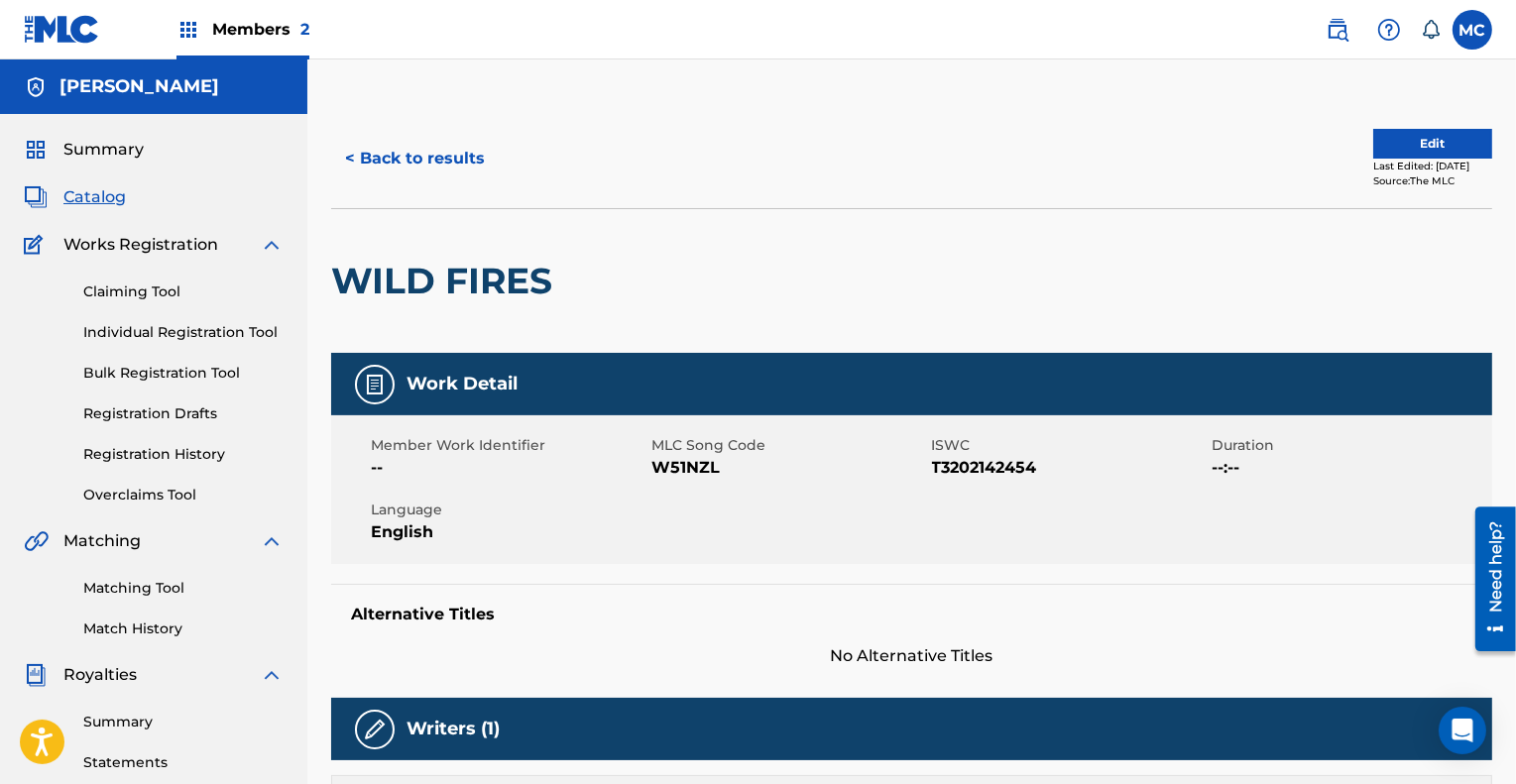 click on "Edit" at bounding box center [1433, 144] 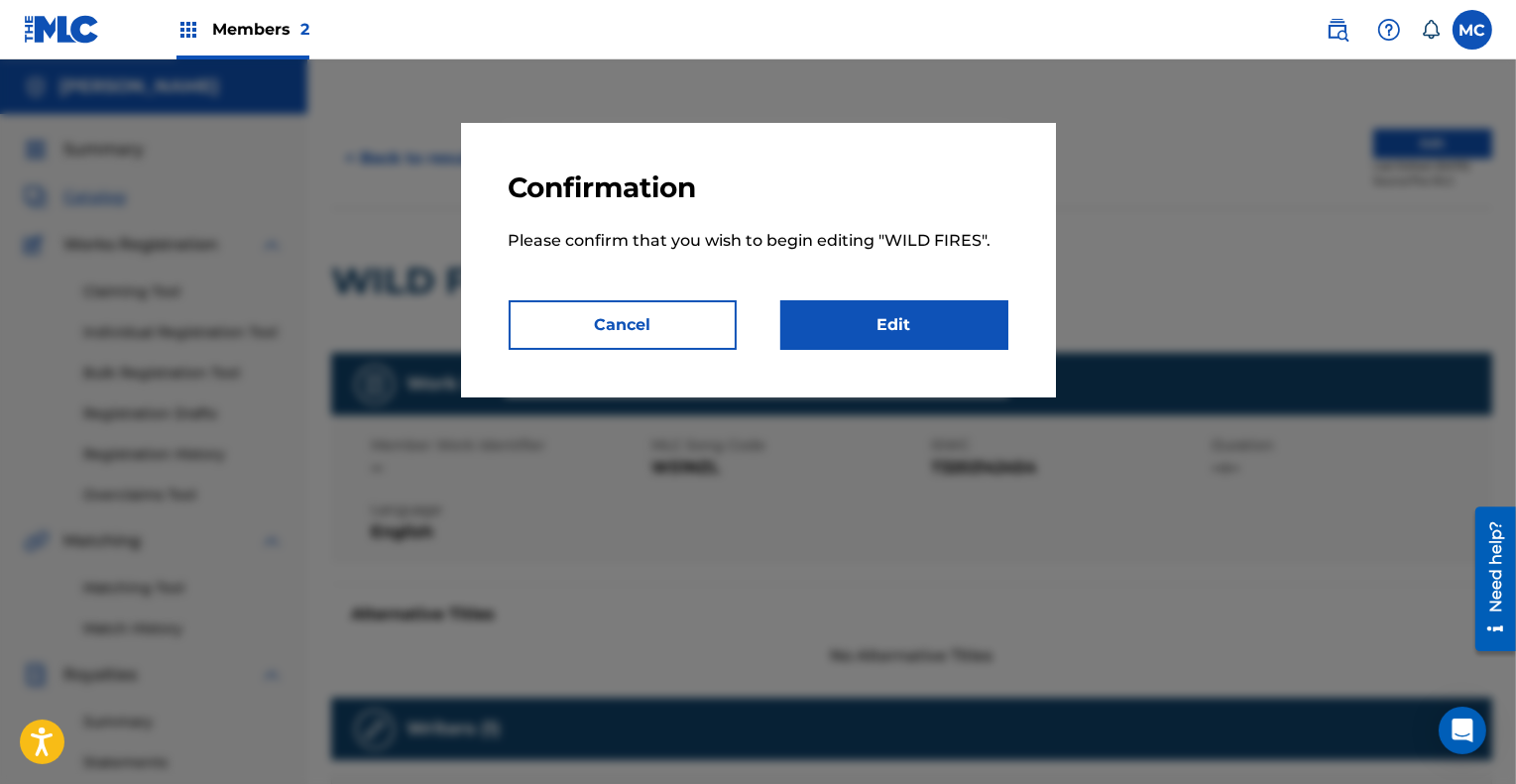 click on "Edit" at bounding box center [894, 325] 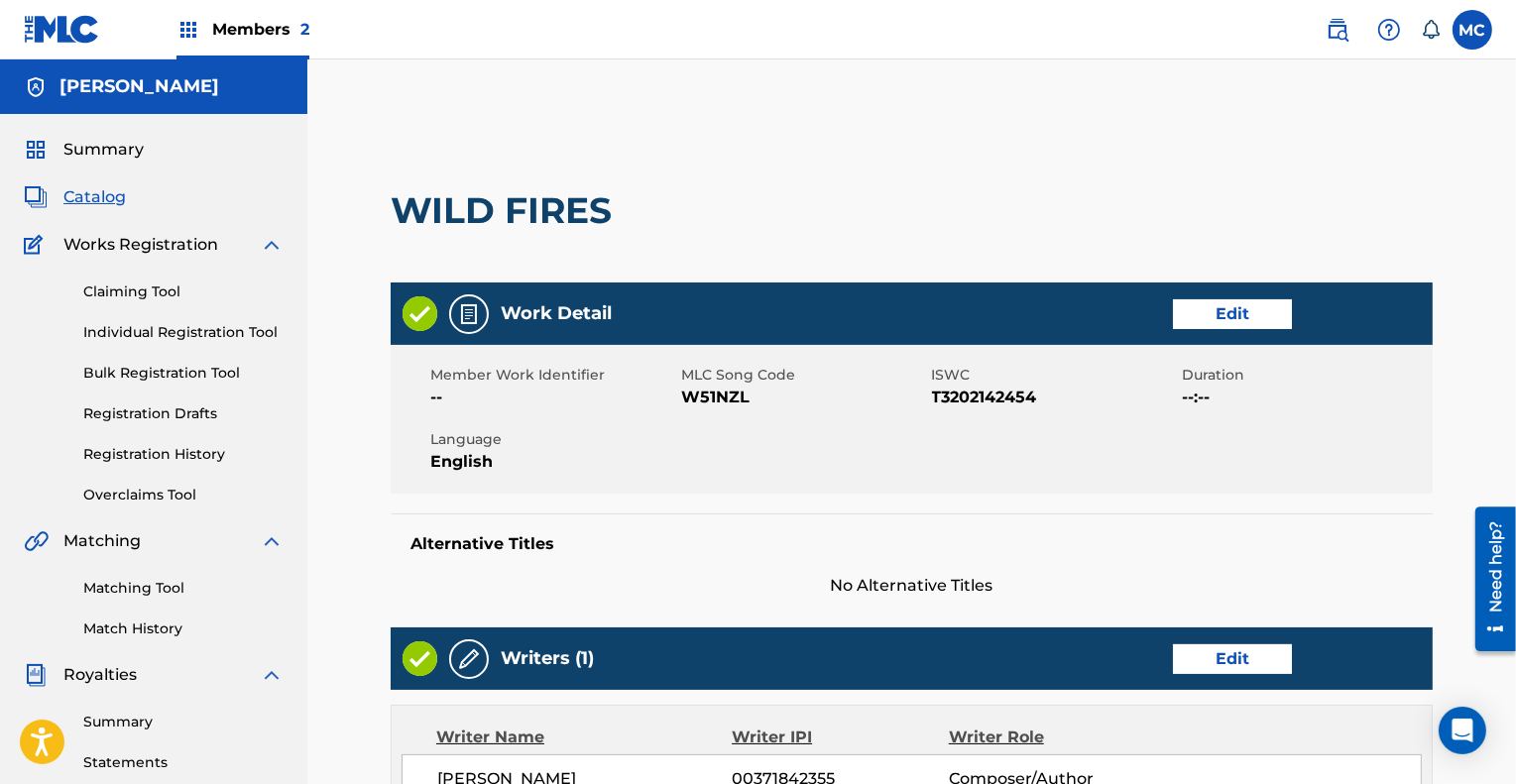 click on "Edit" at bounding box center (1232, 314) 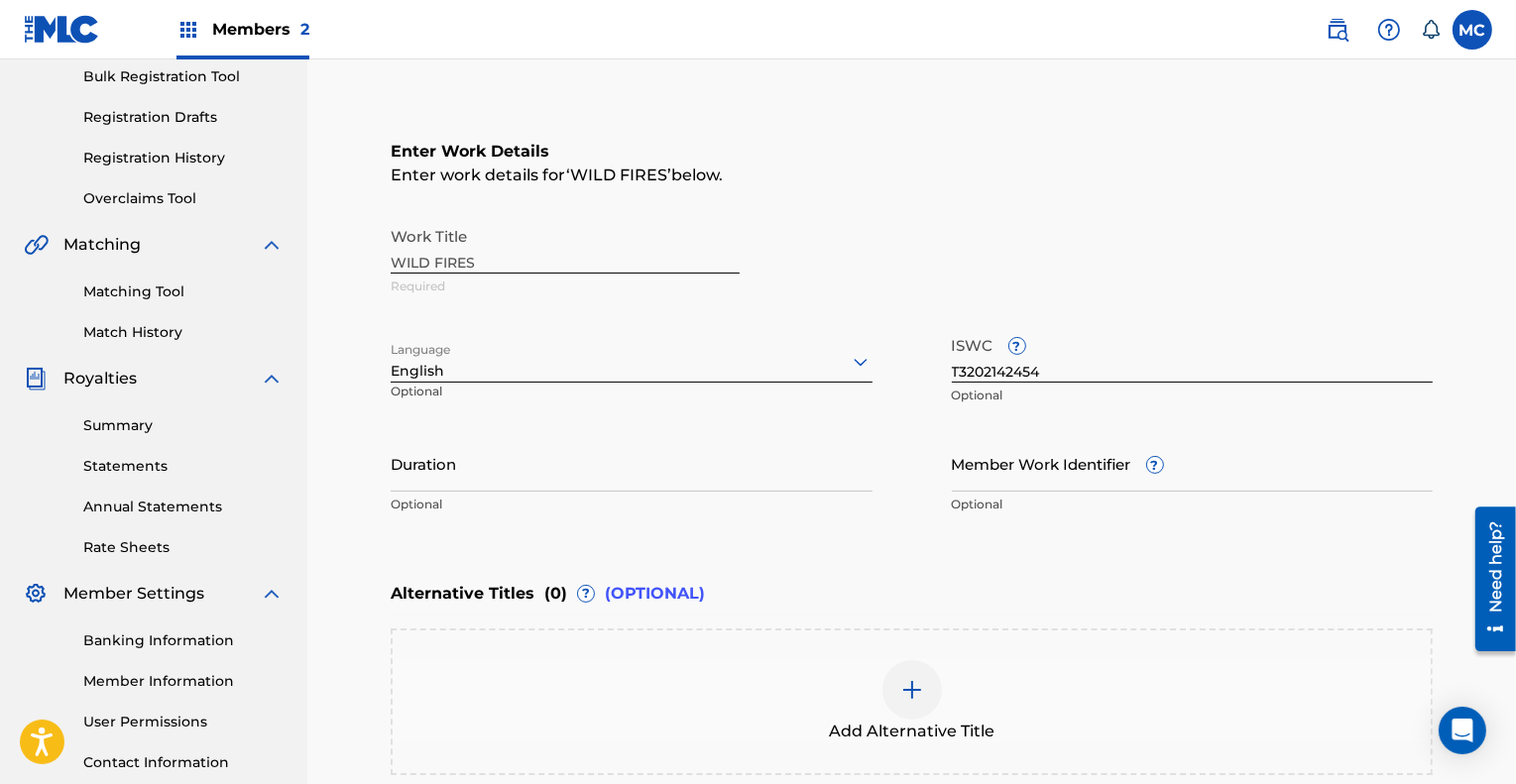 scroll, scrollTop: 297, scrollLeft: 0, axis: vertical 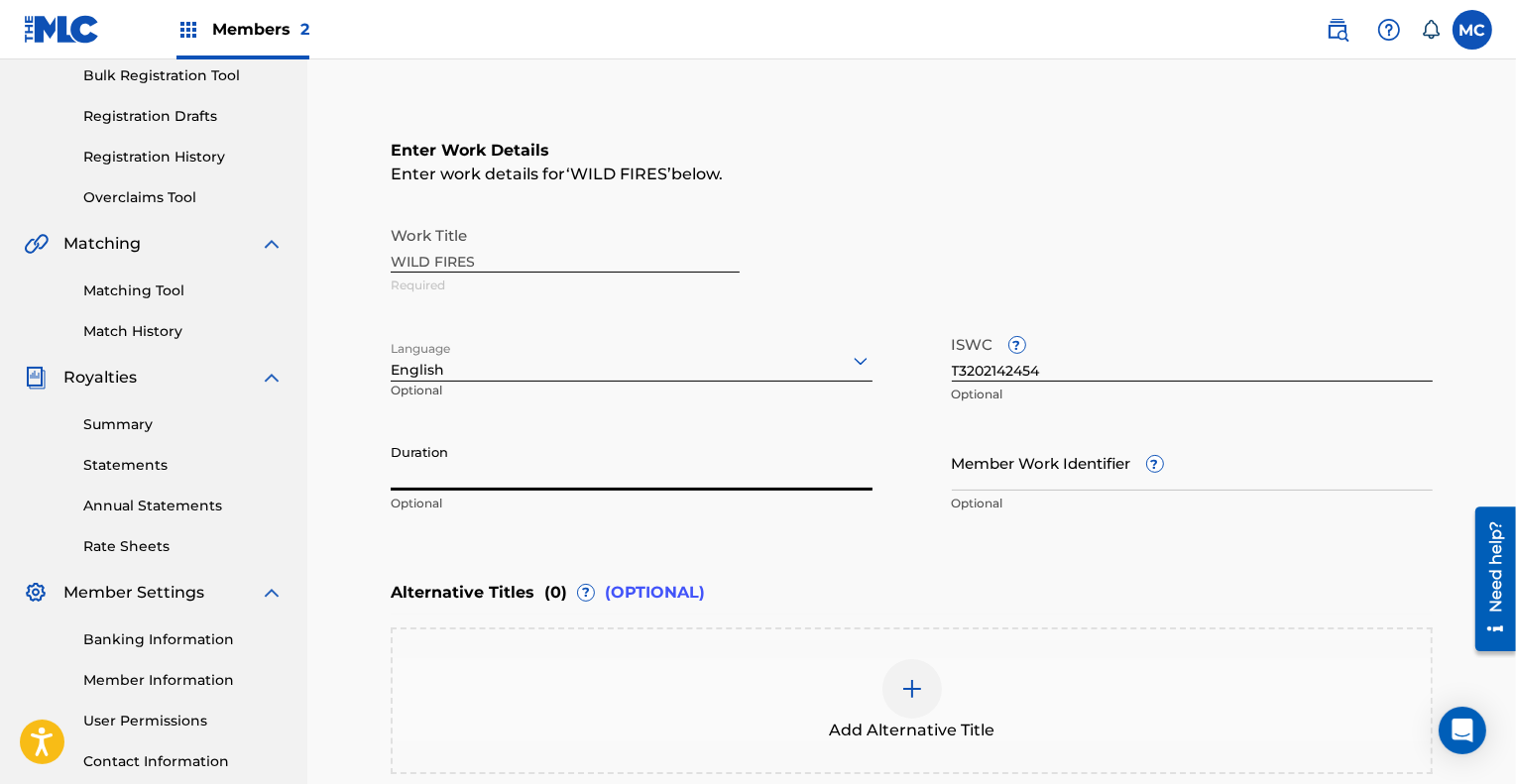 click on "Duration" at bounding box center (632, 462) 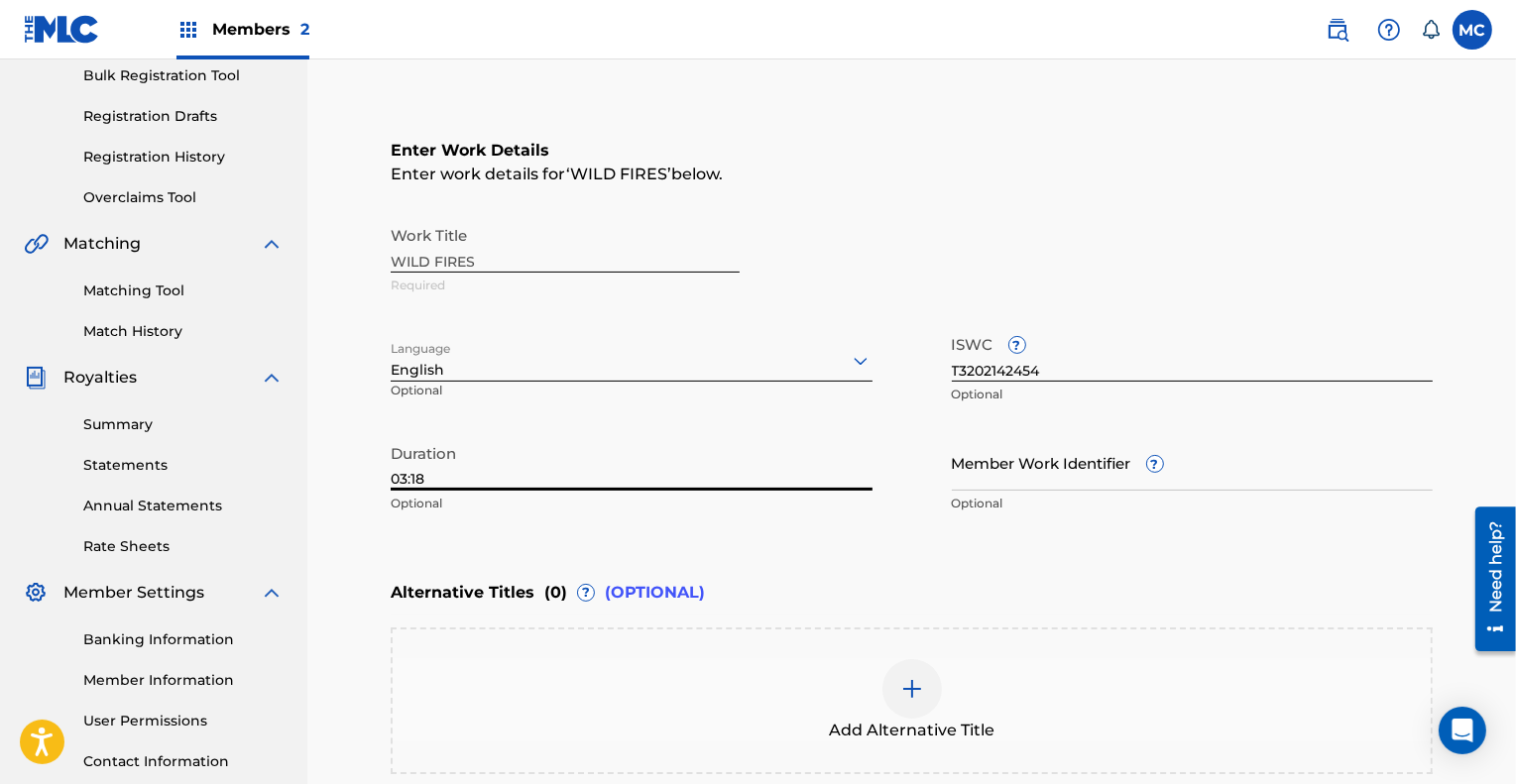 type on "03:18" 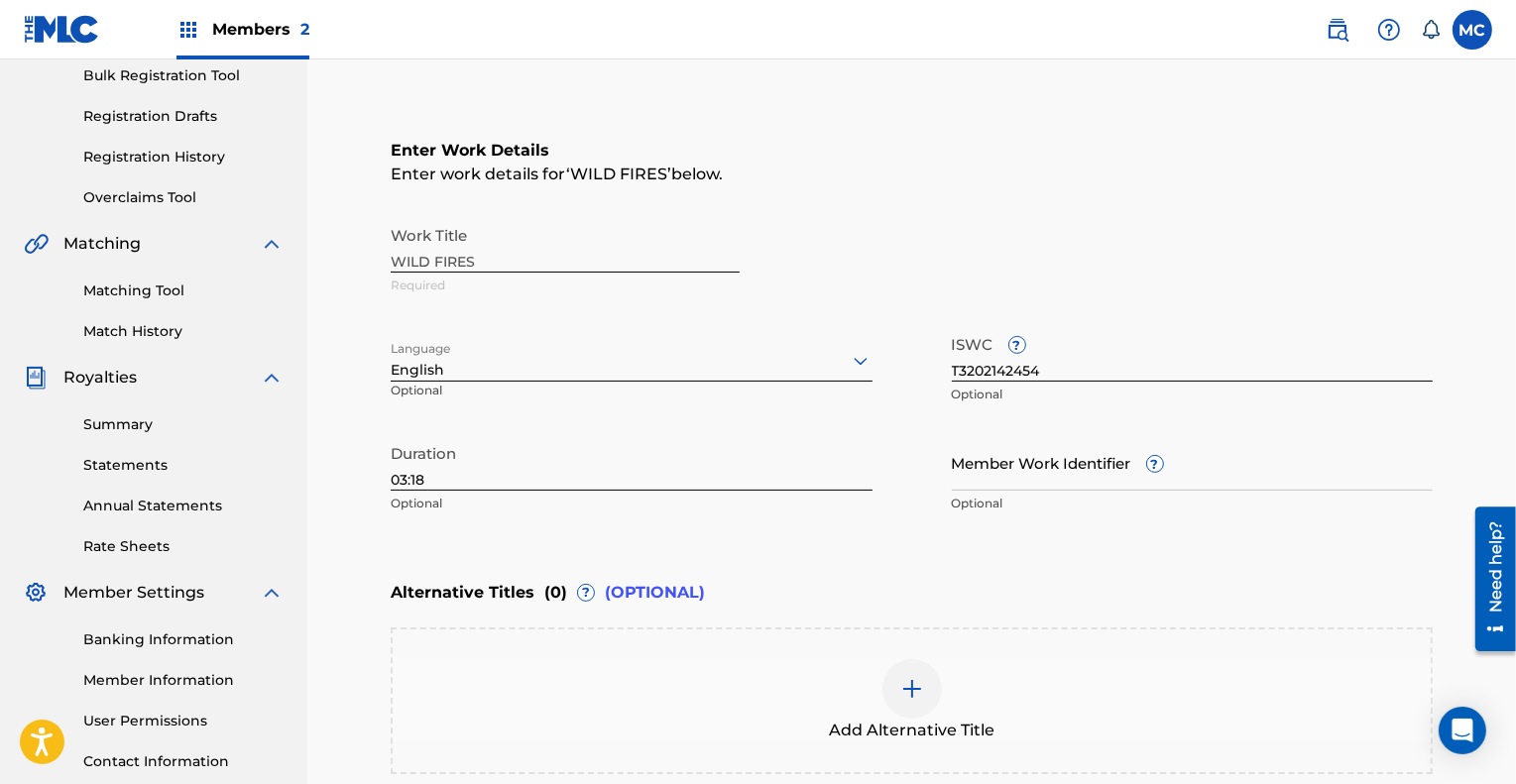 click on "Enter Work Details Enter work details for  ‘ WILD FIRES ’  below. Work Title   WILD FIRES Required Language English Optional ISWC   ? T3202142454 Optional Duration   03:18 Optional Member Work Identifier   ? Optional" at bounding box center [911, 331] 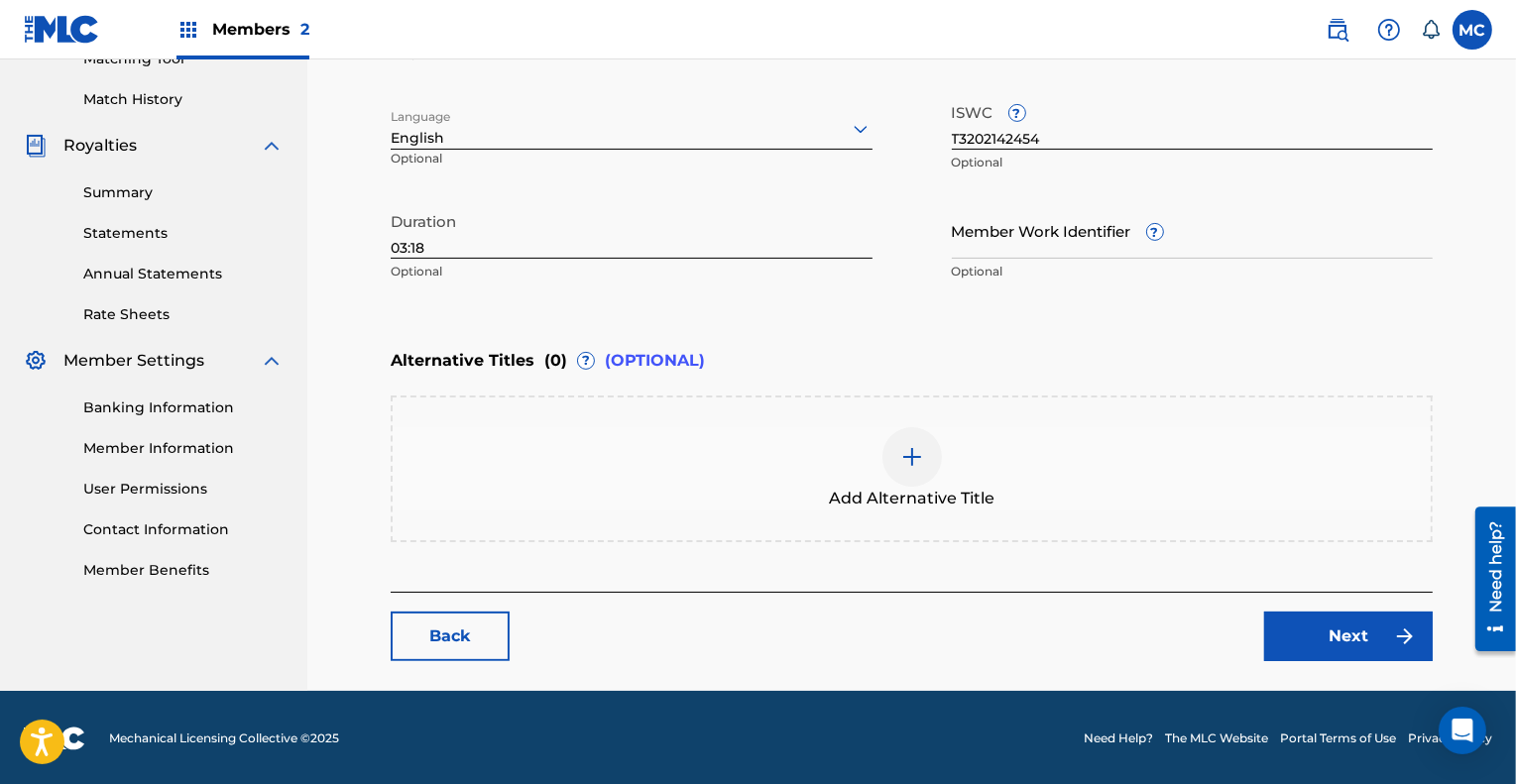 scroll, scrollTop: 530, scrollLeft: 0, axis: vertical 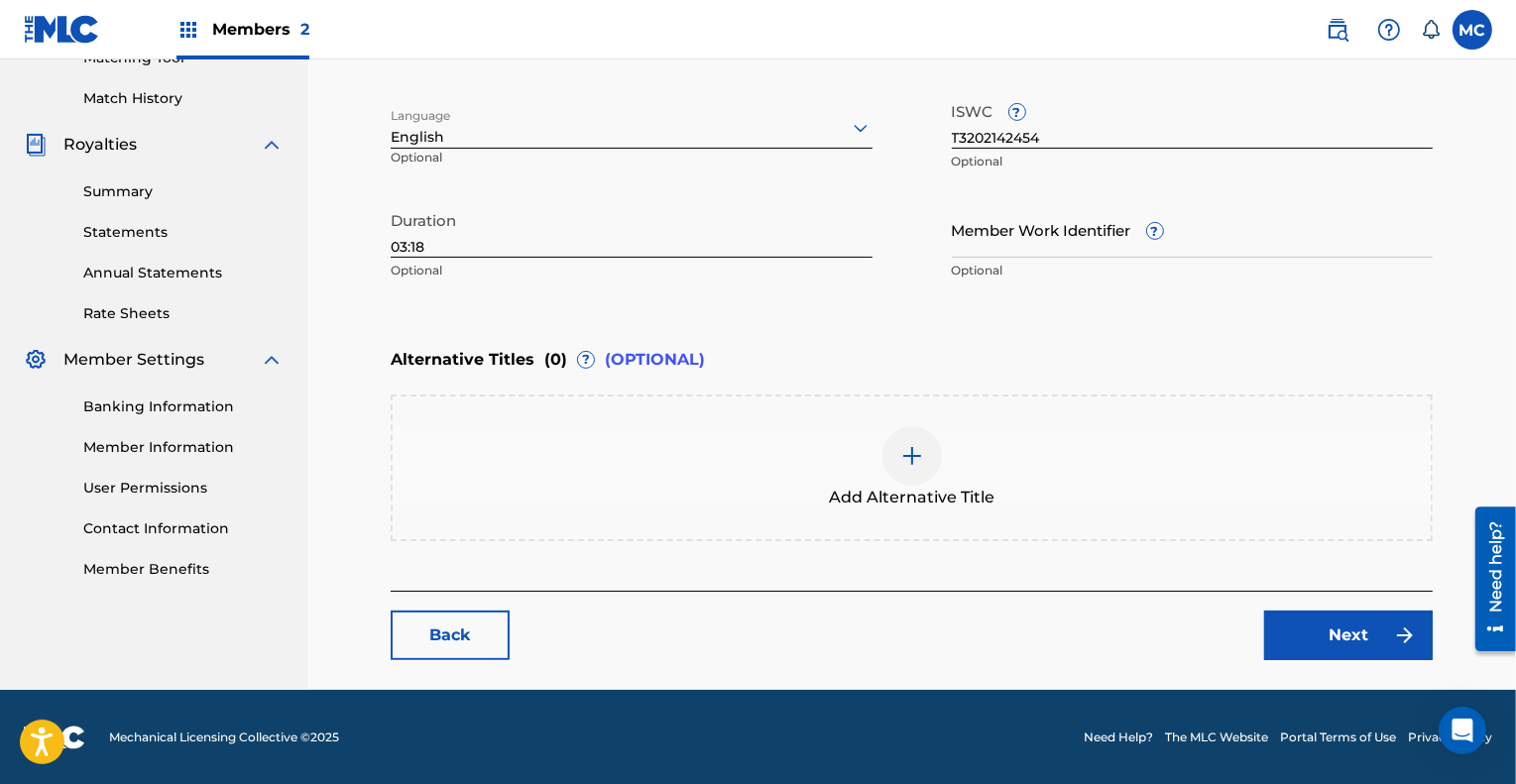 click at bounding box center [912, 456] 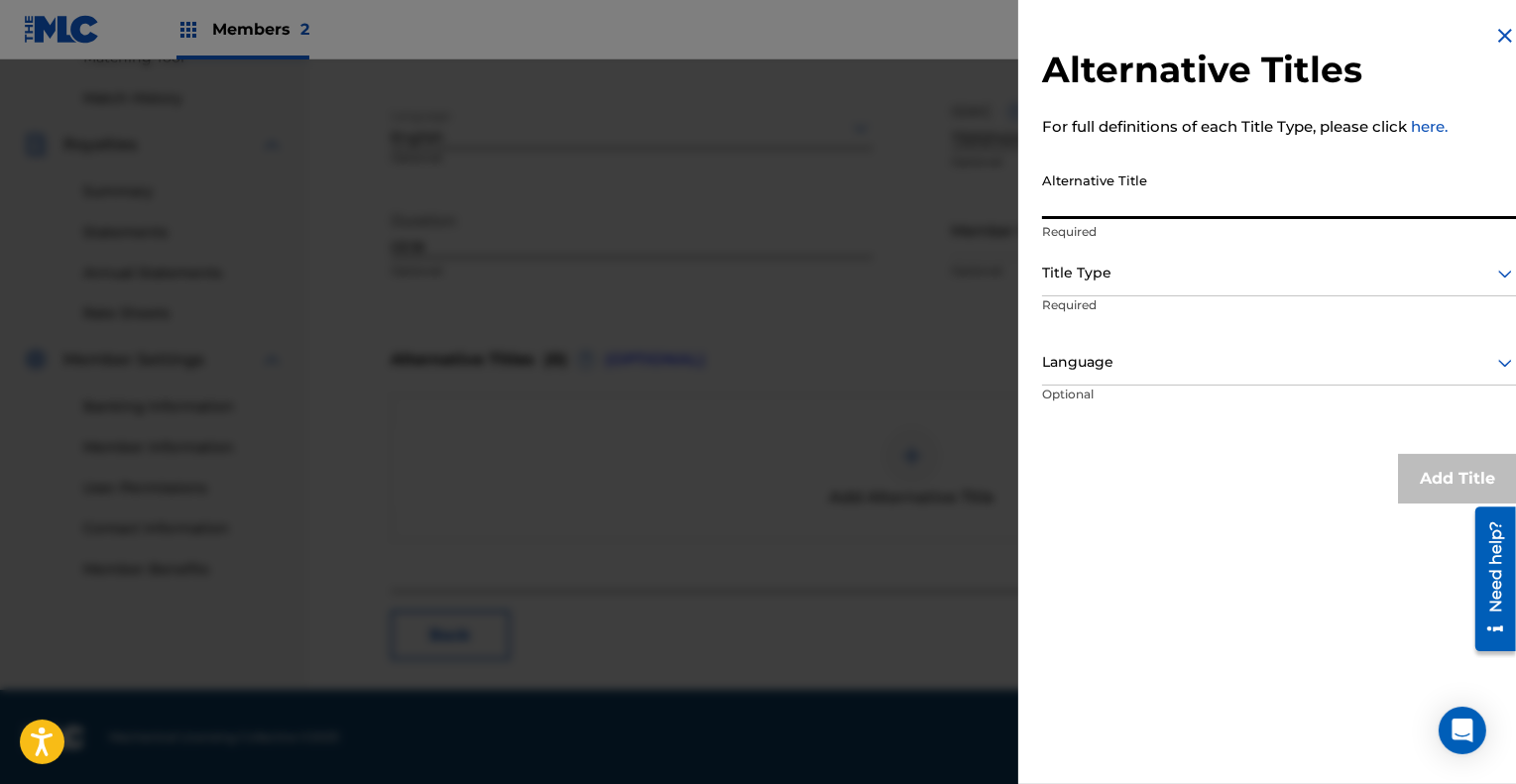 click on "Alternative Title" at bounding box center [1279, 190] 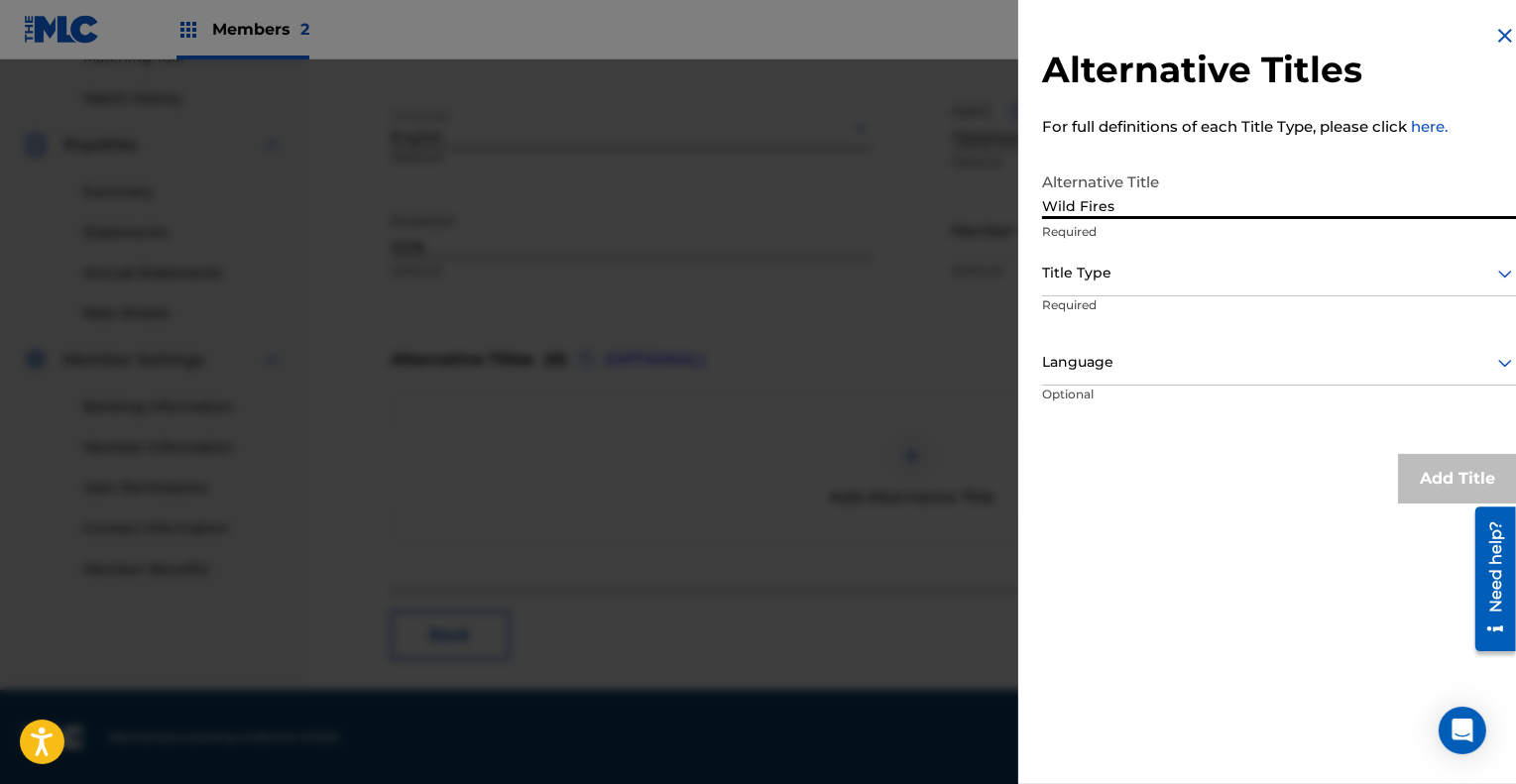type on "Wild Fires" 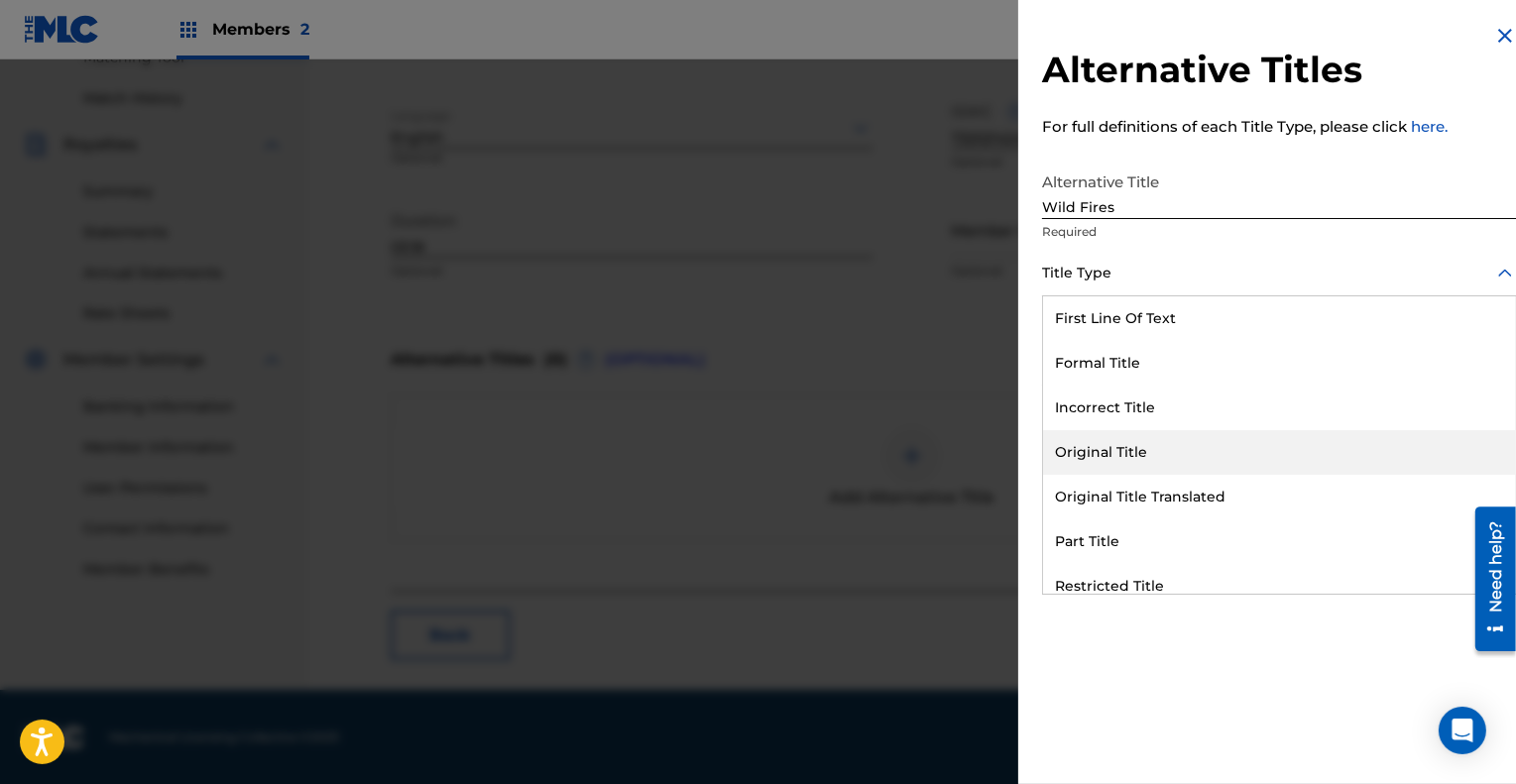 click on "Original Title" at bounding box center [1279, 452] 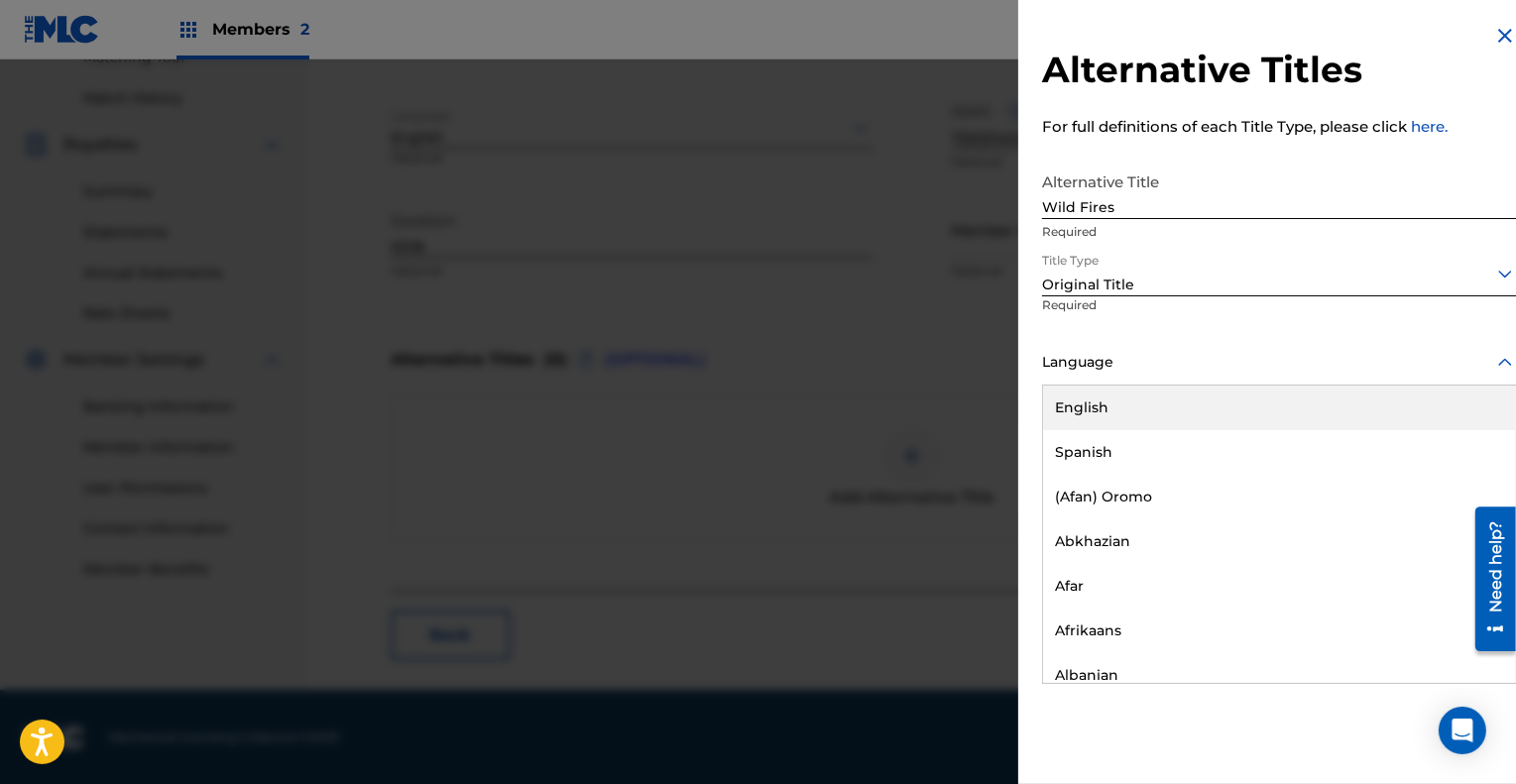 click at bounding box center [1279, 362] 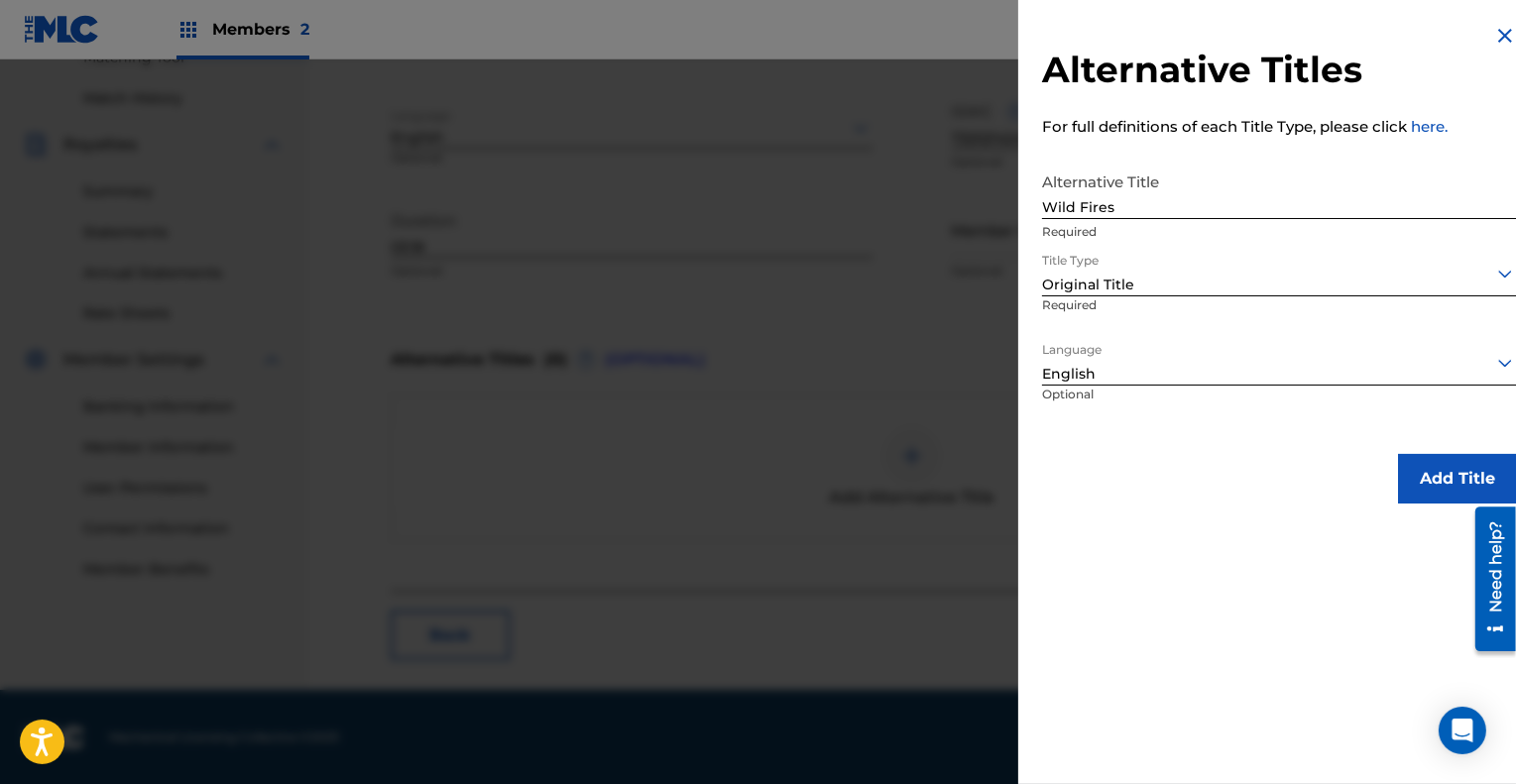 click on "Add Title" at bounding box center [1458, 479] 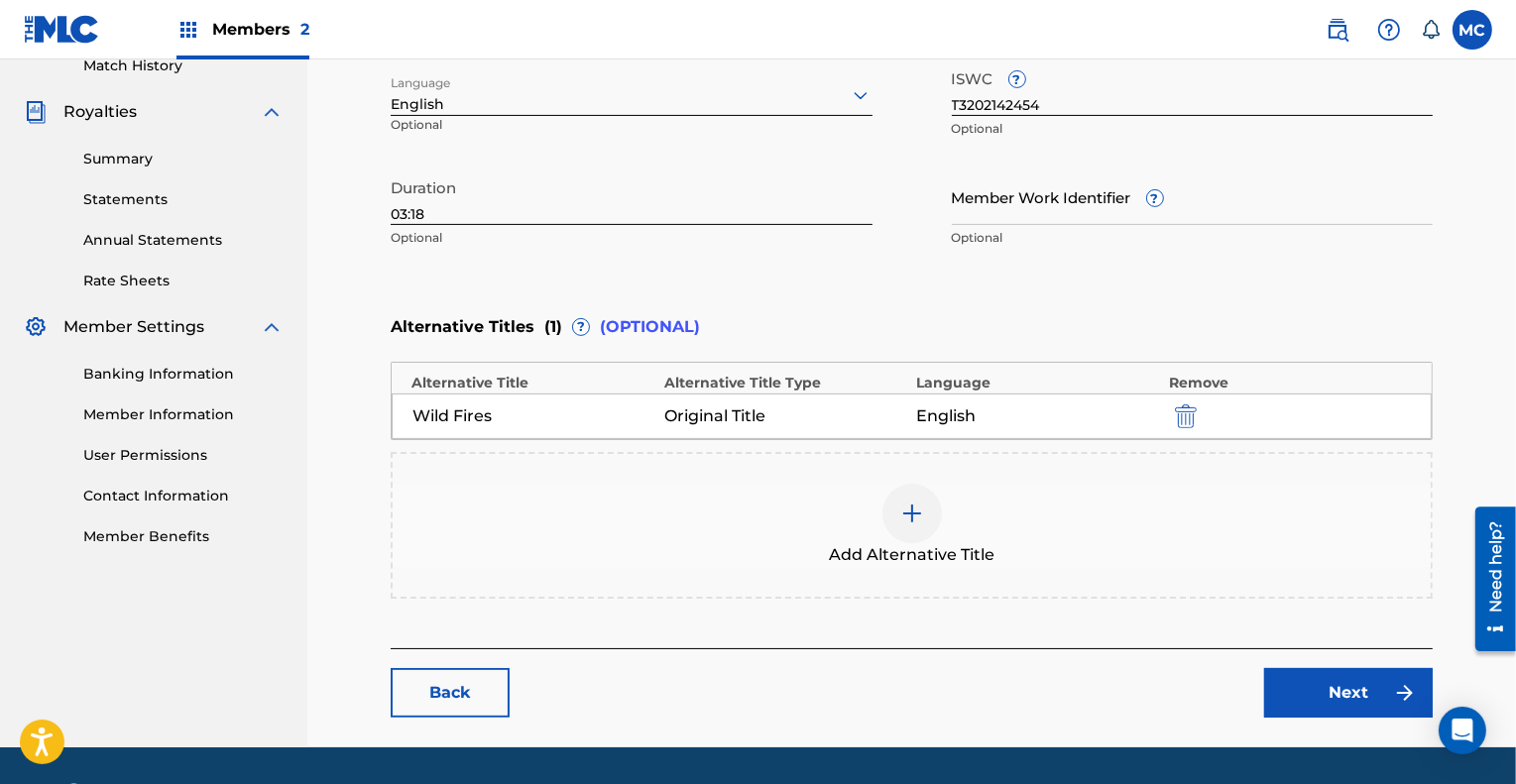 scroll, scrollTop: 620, scrollLeft: 0, axis: vertical 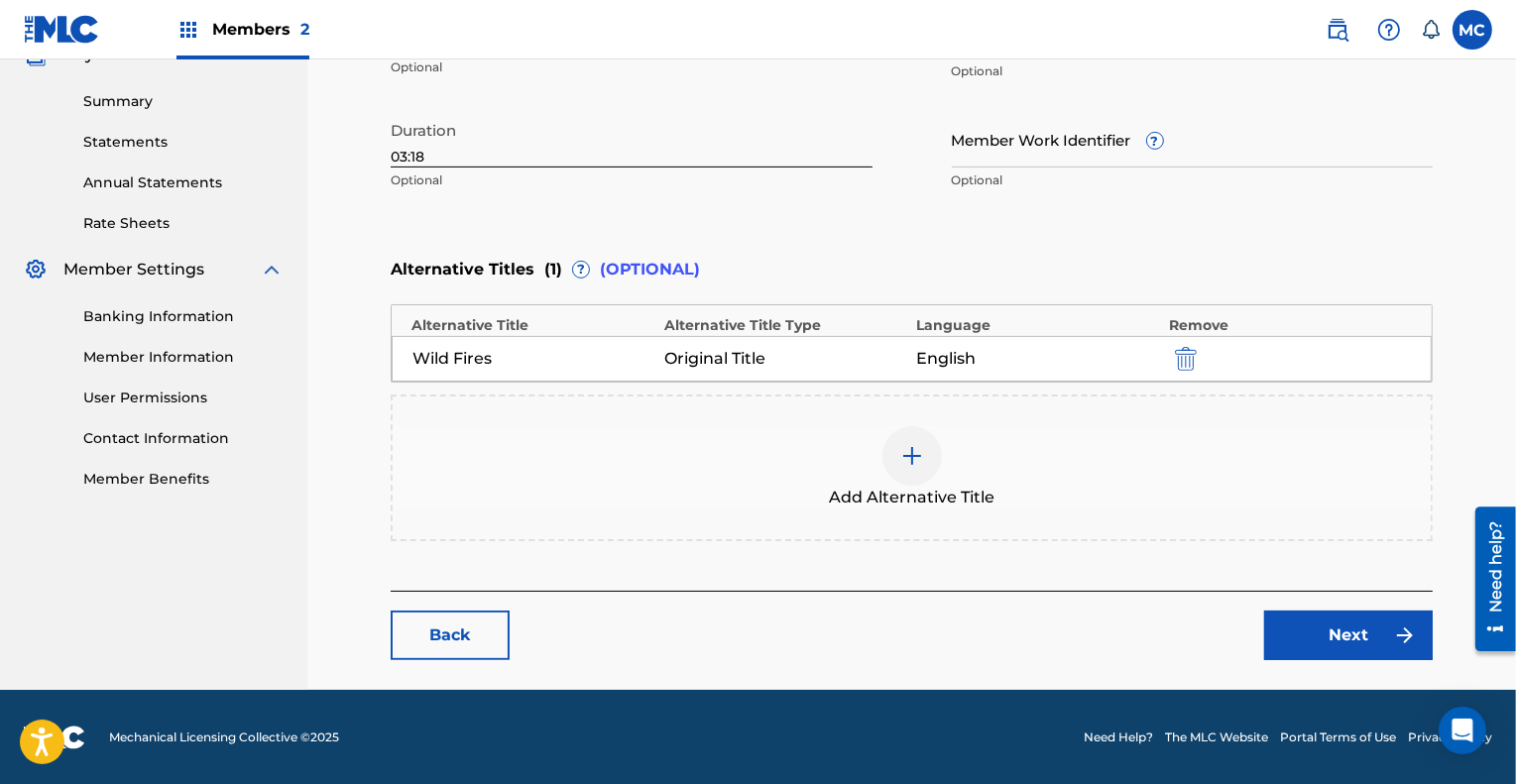 click on "Next" at bounding box center (1348, 635) 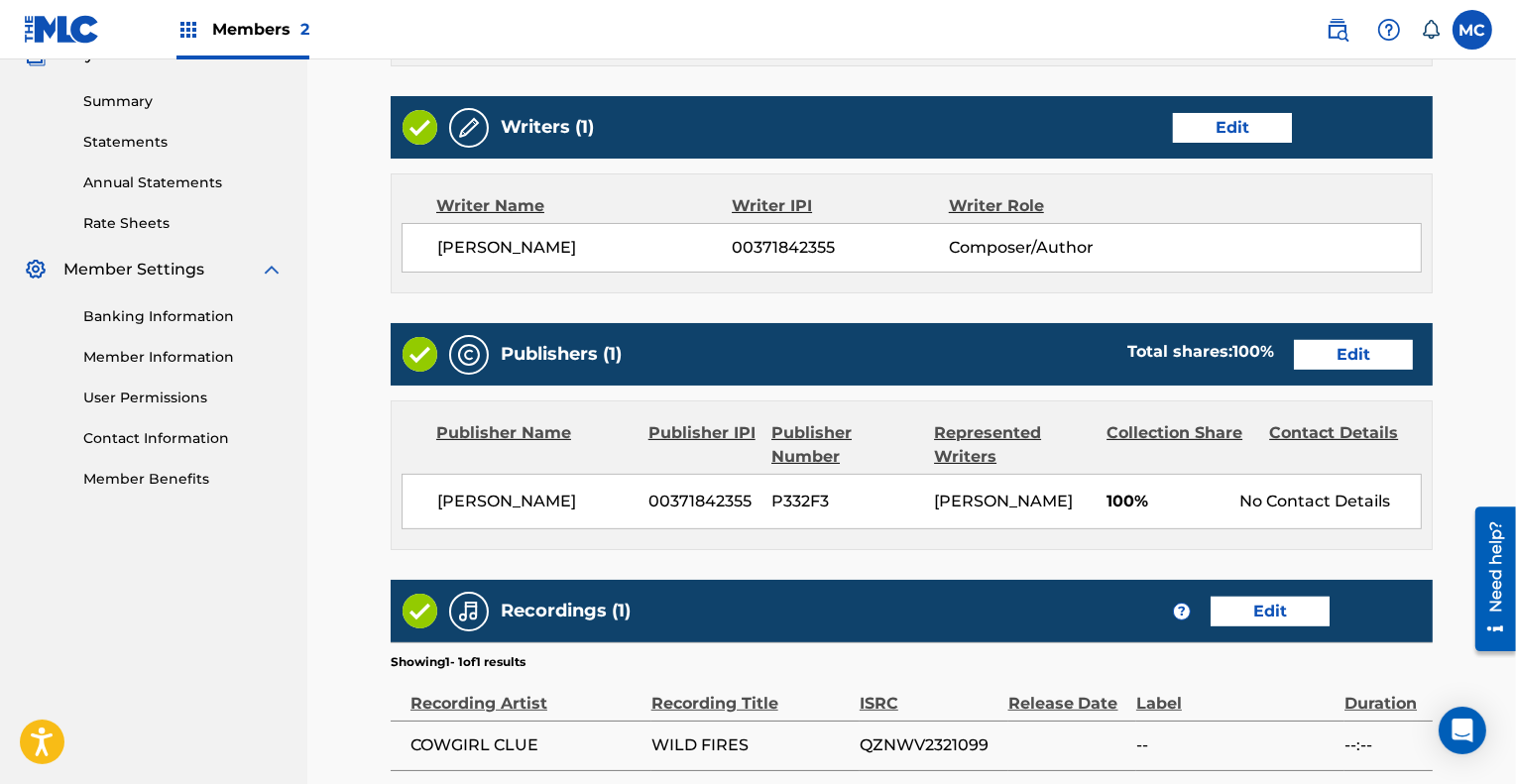 scroll, scrollTop: 0, scrollLeft: 0, axis: both 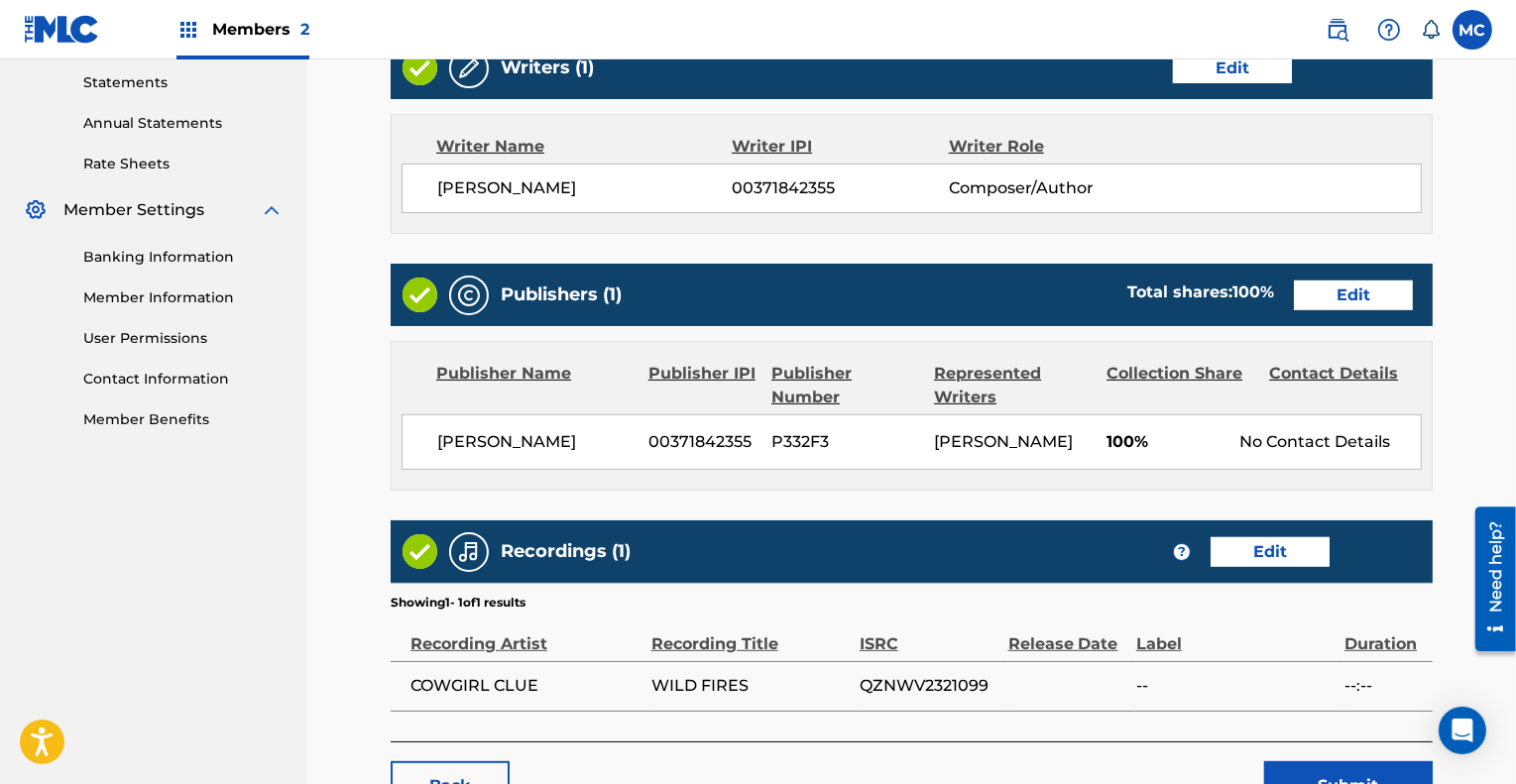 click on "Edit" at bounding box center [1353, 295] 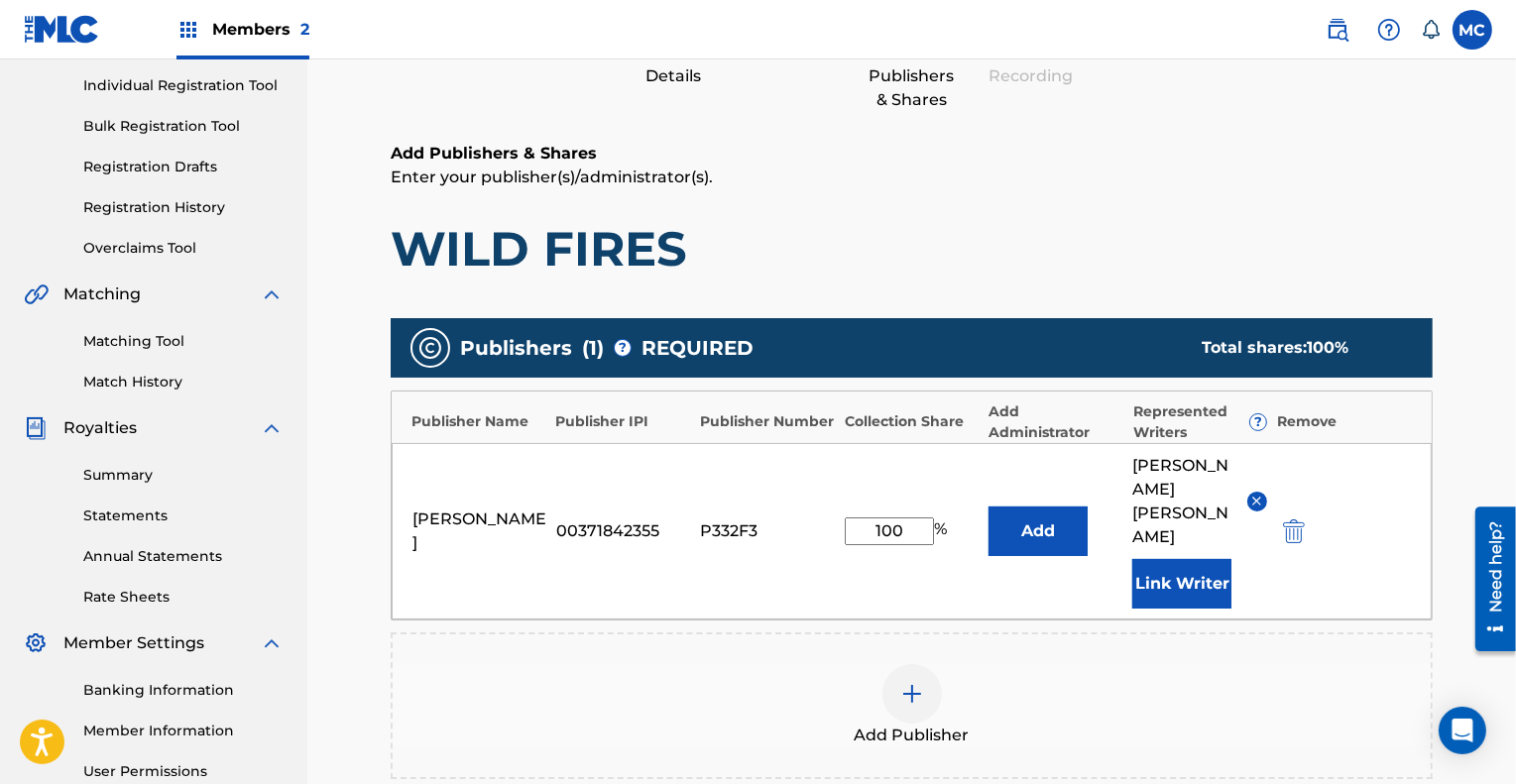scroll, scrollTop: 247, scrollLeft: 0, axis: vertical 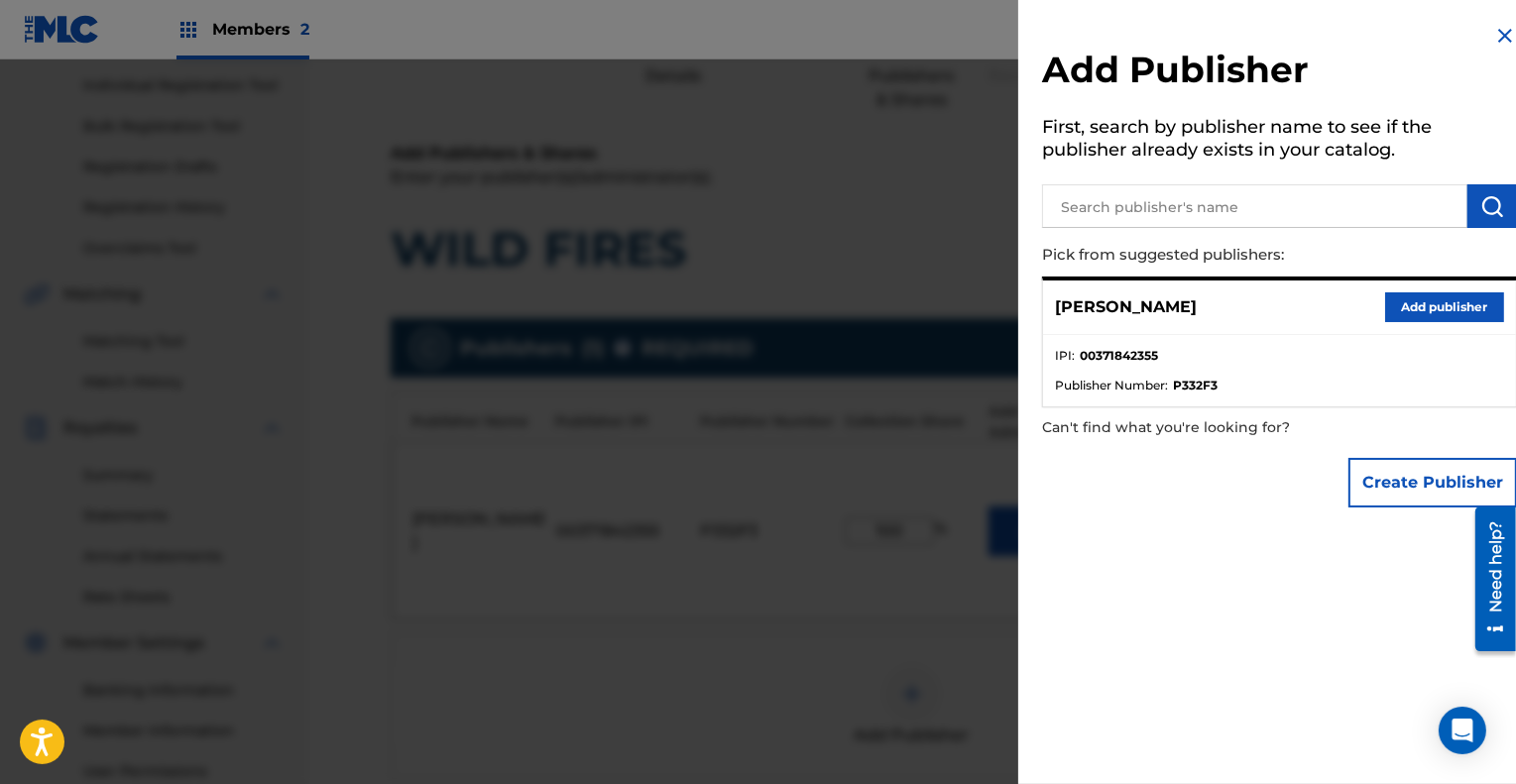 click on "Create Publisher" at bounding box center (1433, 483) 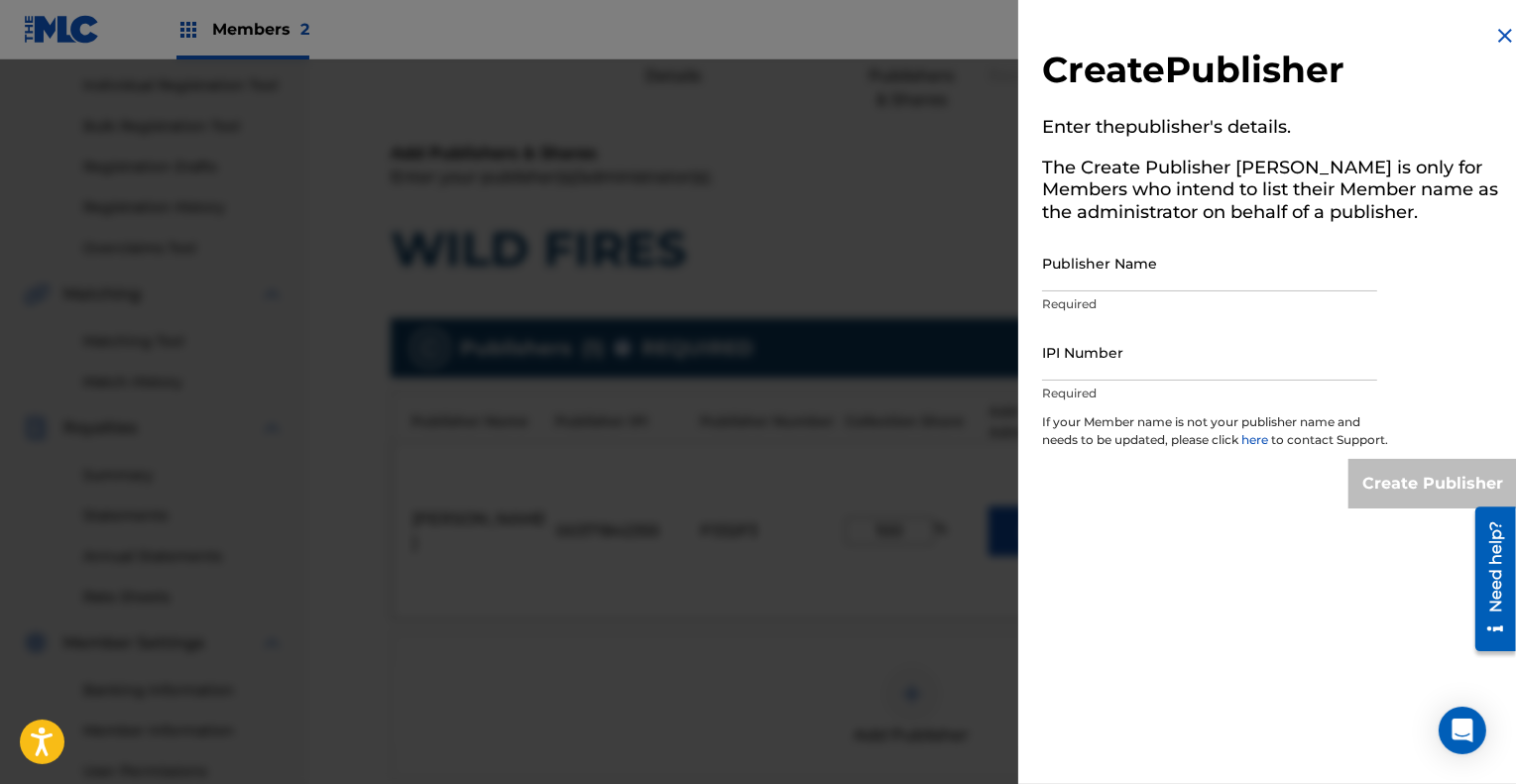 click on "Required" at bounding box center (1210, 304) 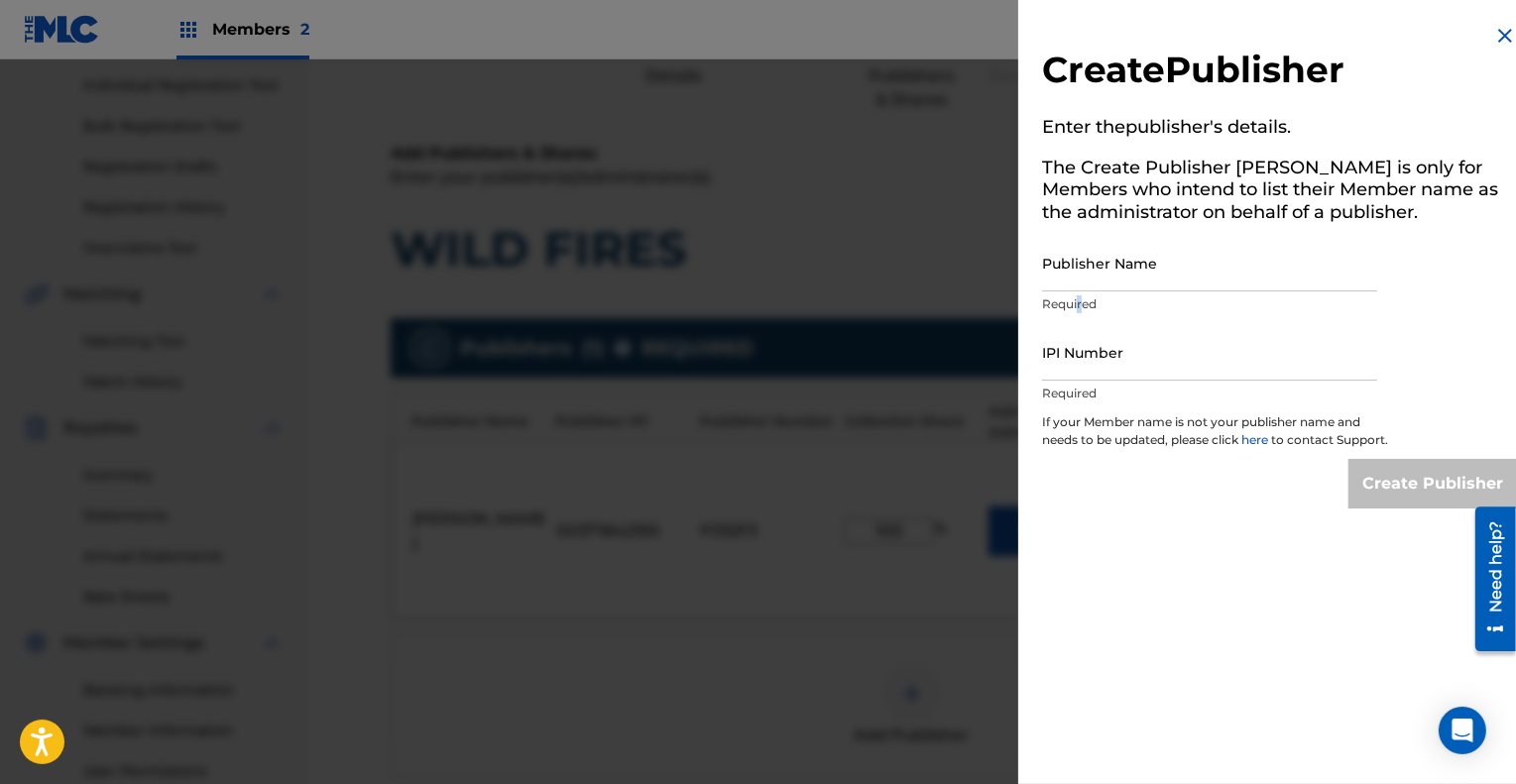 click on "Required" at bounding box center (1210, 304) 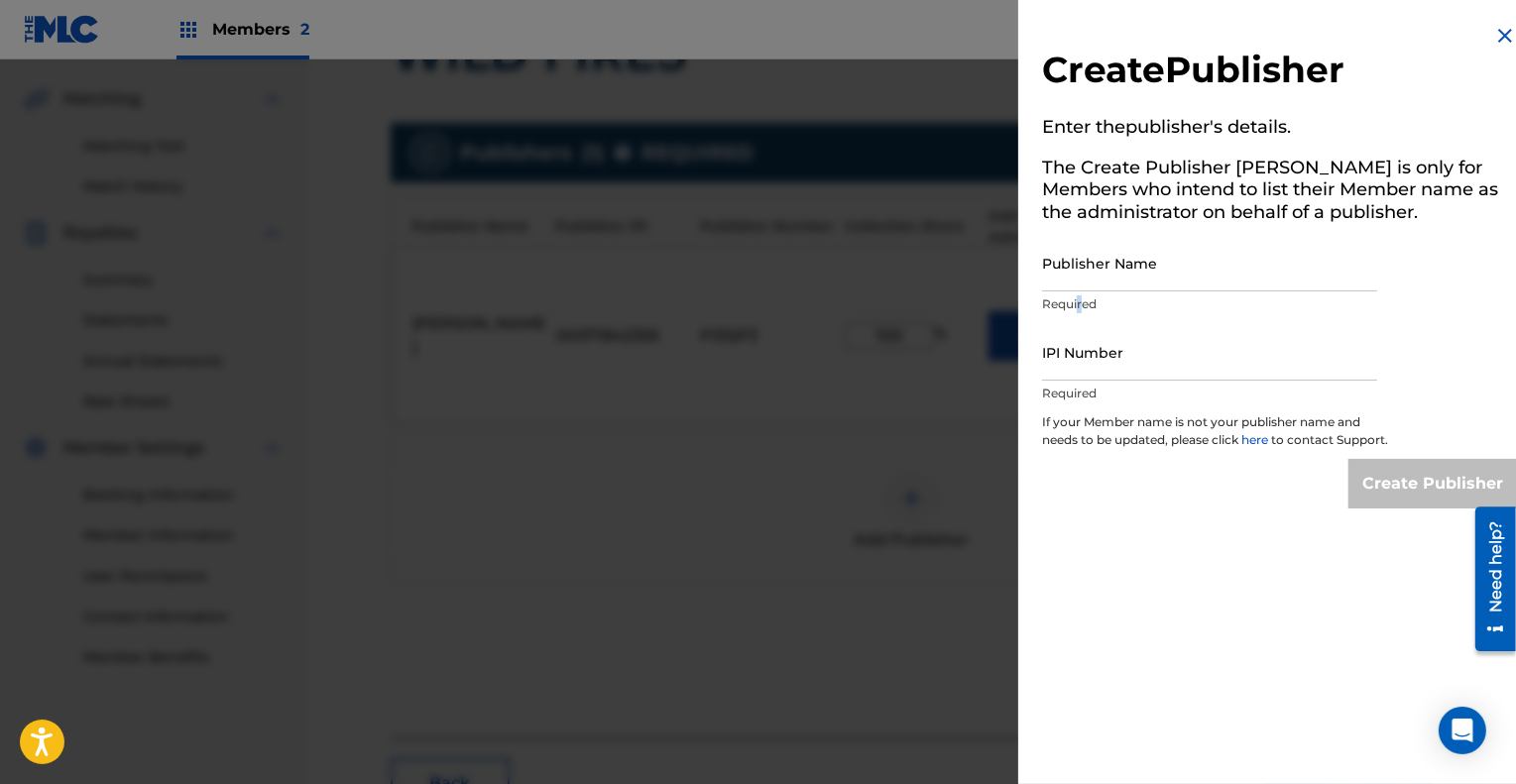 click on "Publisher Name" at bounding box center [1210, 263] 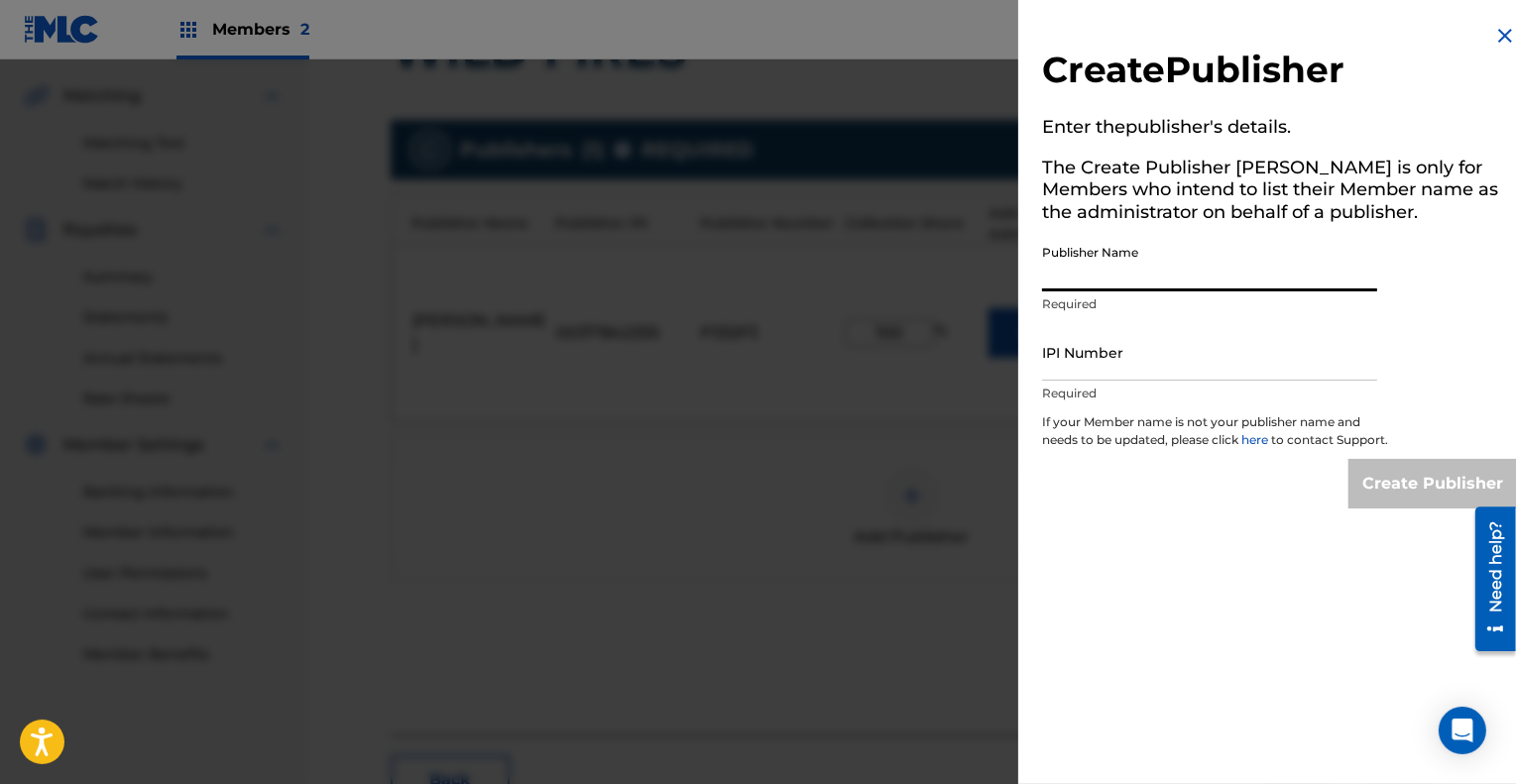 scroll, scrollTop: 445, scrollLeft: 0, axis: vertical 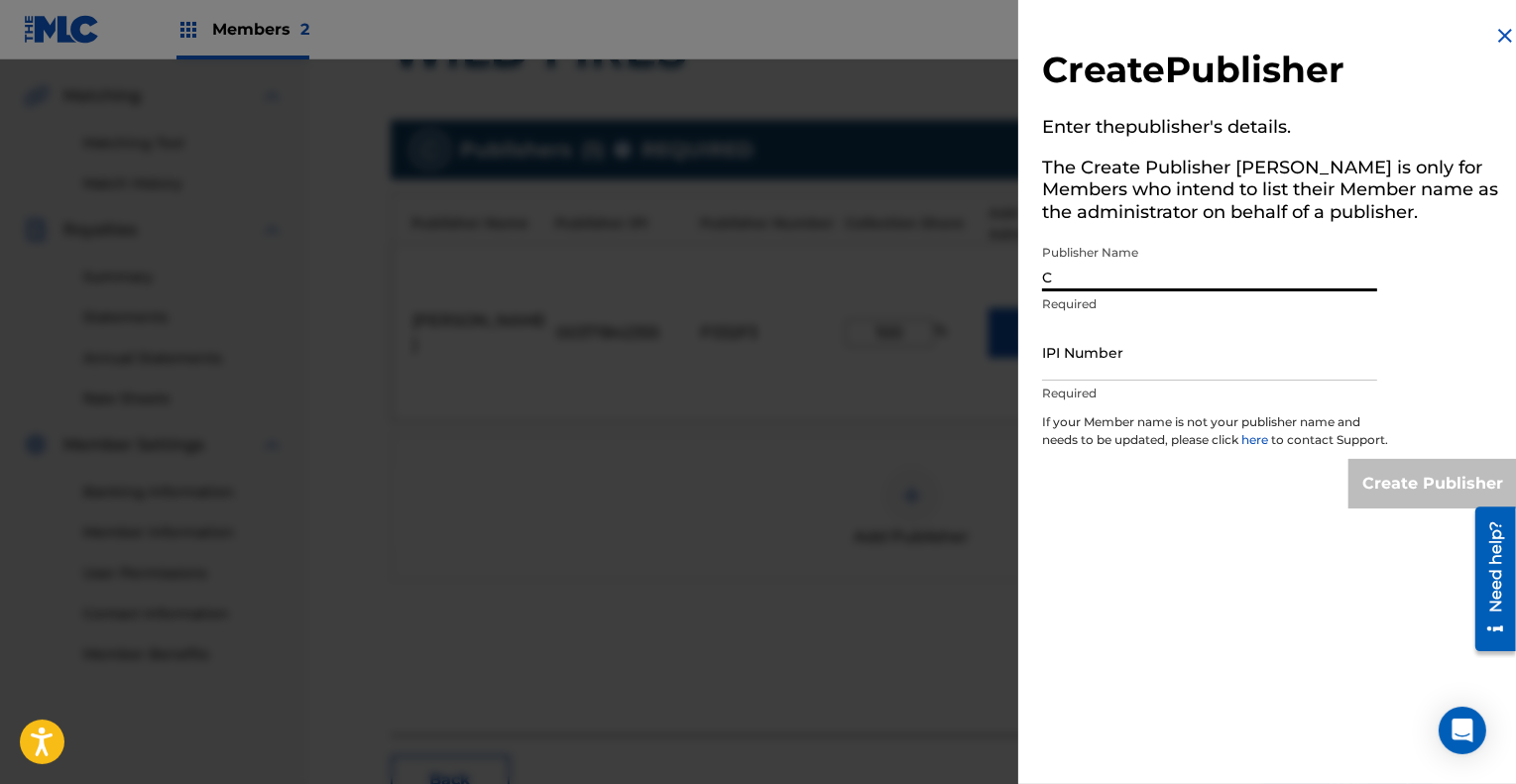 type on "COWGIRL CLUE" 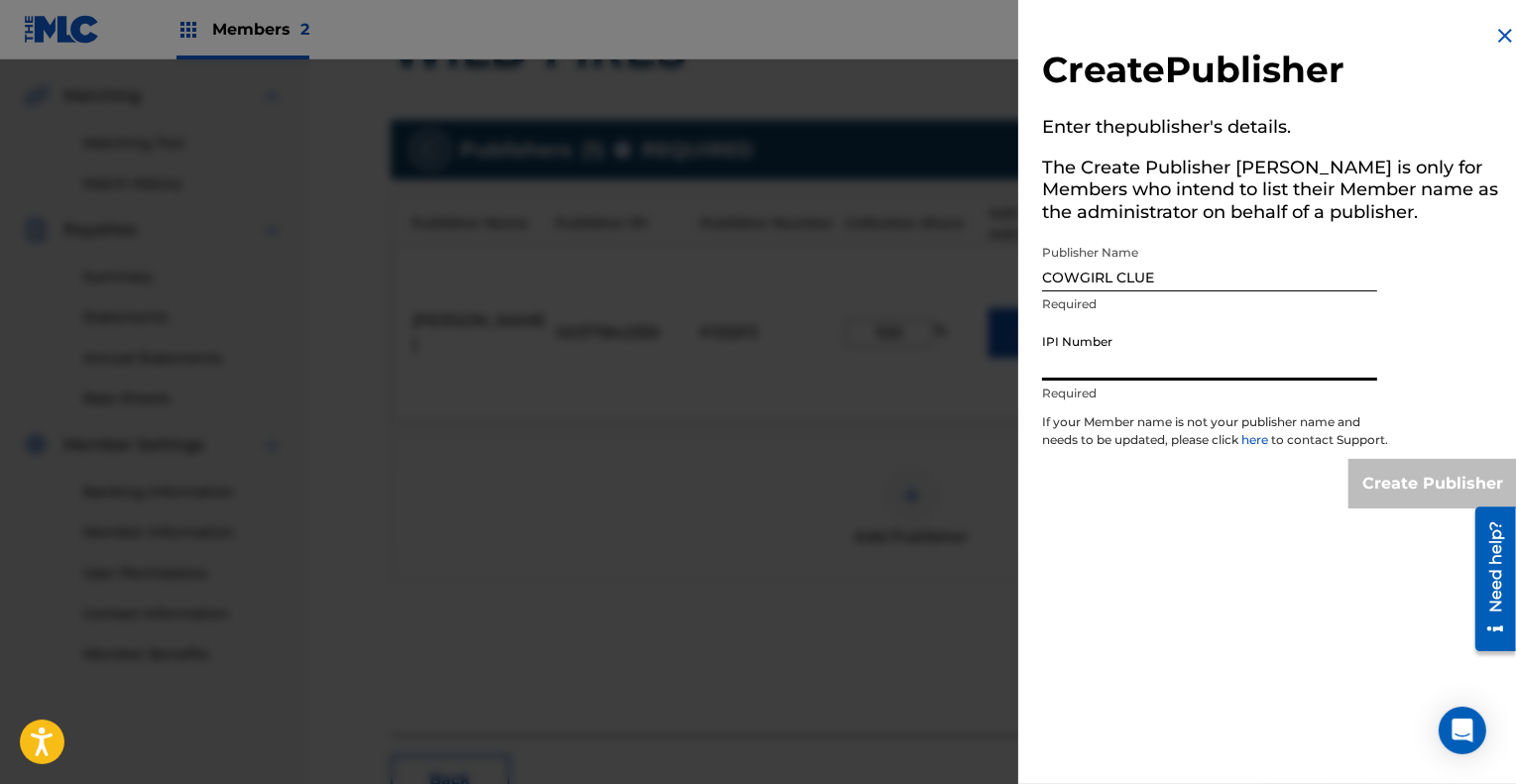 click on "IPI Number" at bounding box center (1210, 352) 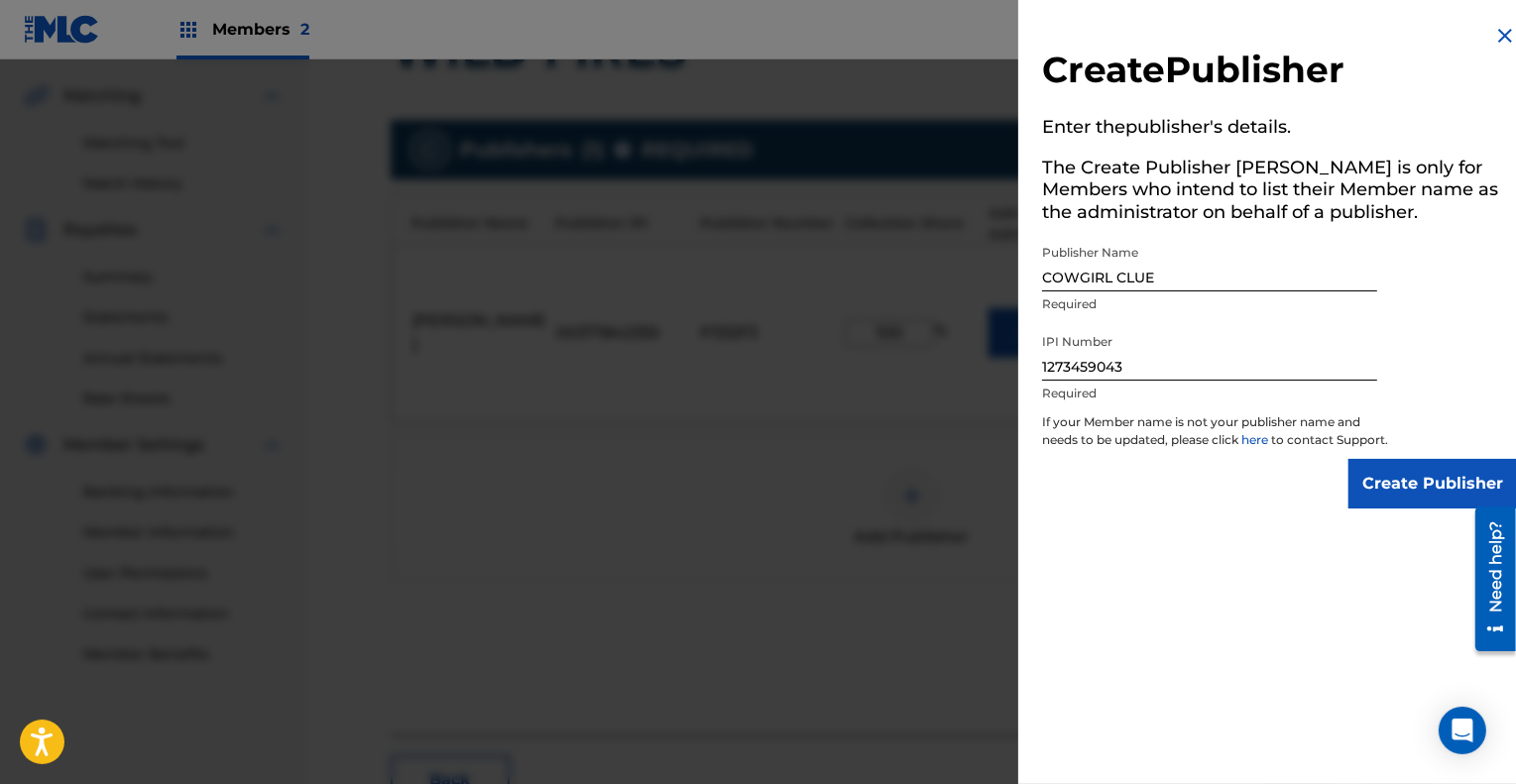 click on "Create Publisher" at bounding box center (1433, 484) 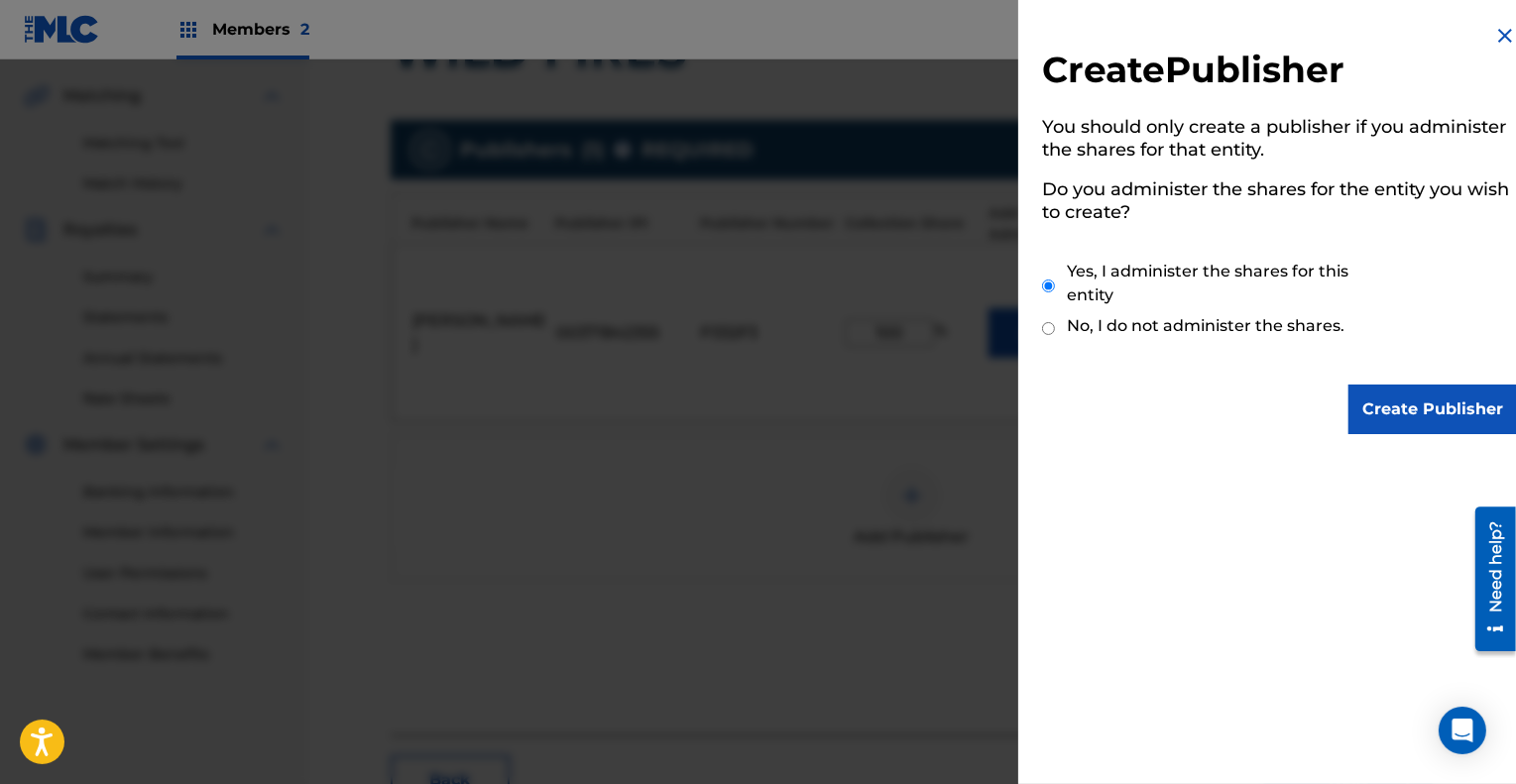 click on "Create Publisher" at bounding box center [1433, 409] 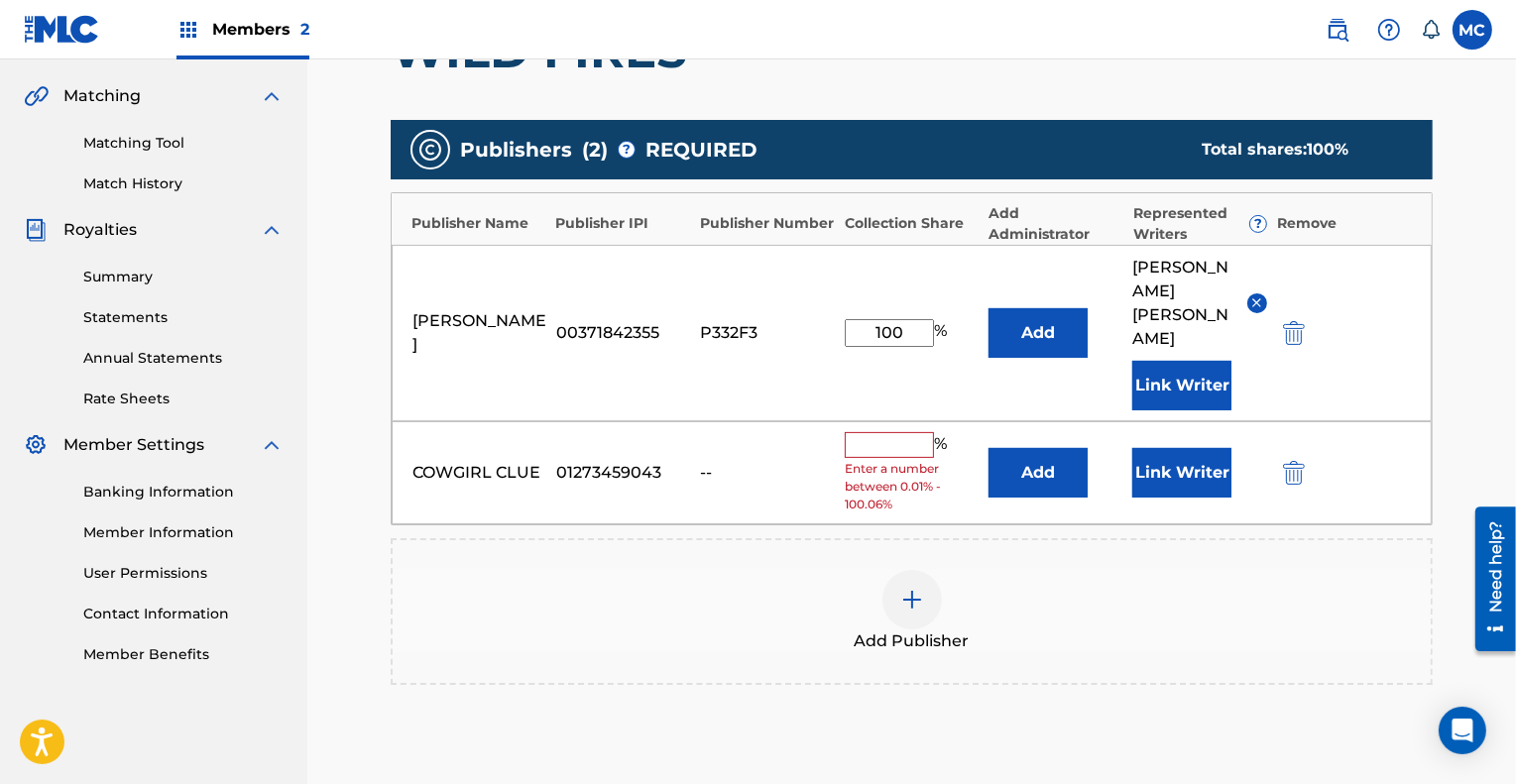 click on "Add" at bounding box center [1038, 473] 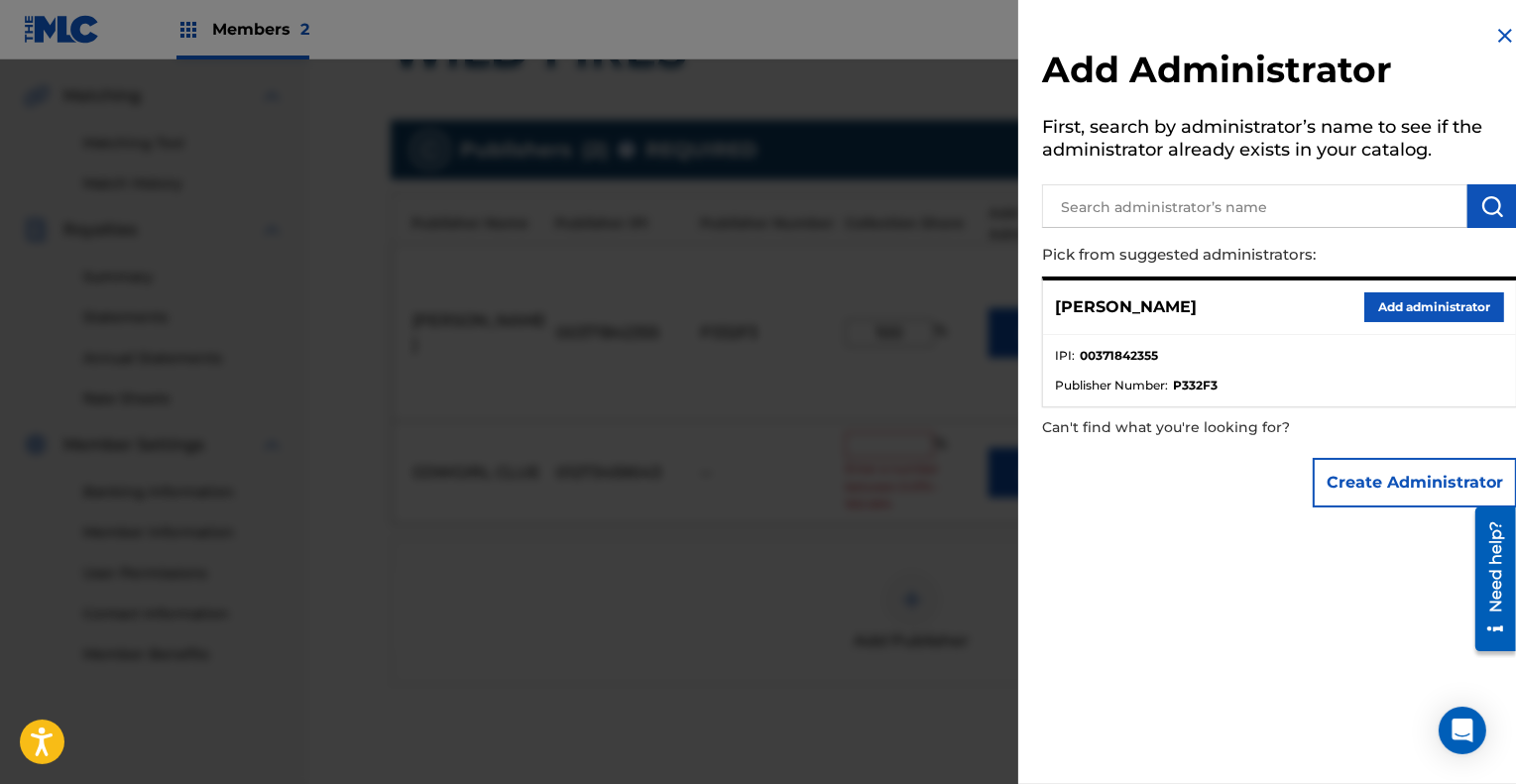 click on "Add administrator" at bounding box center [1434, 307] 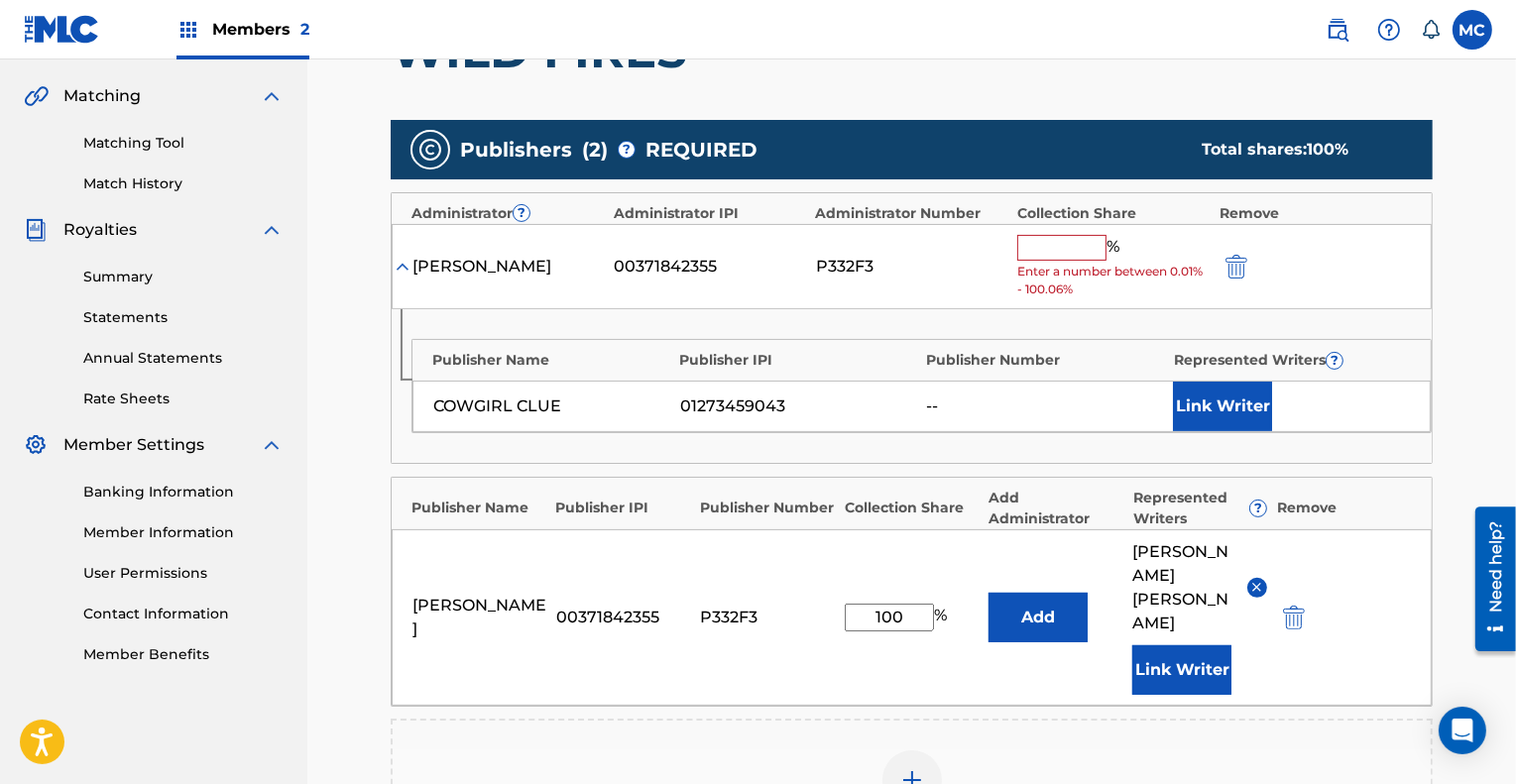 click on "Link Writer" at bounding box center (1223, 406) 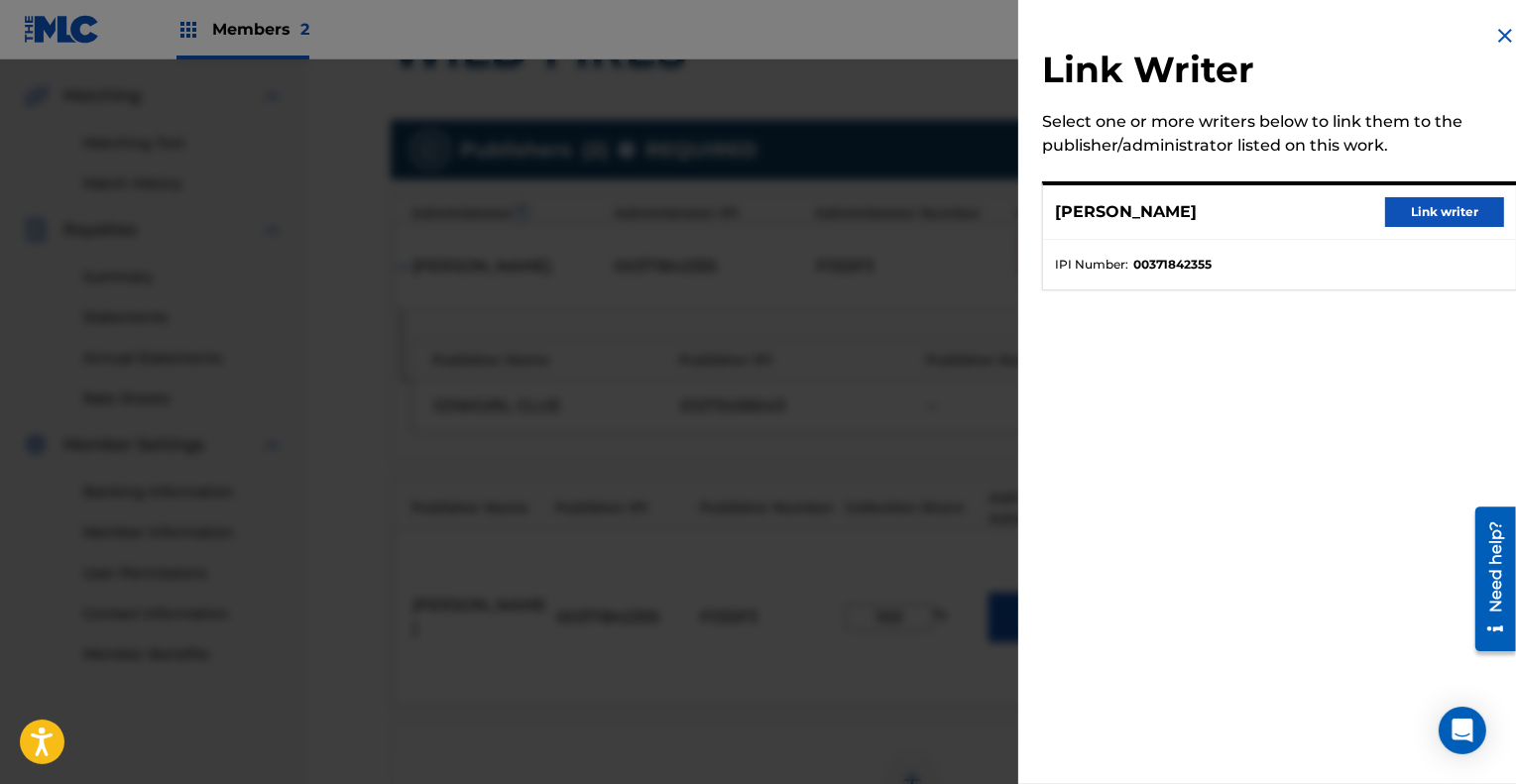 click on "Link writer" at bounding box center [1445, 212] 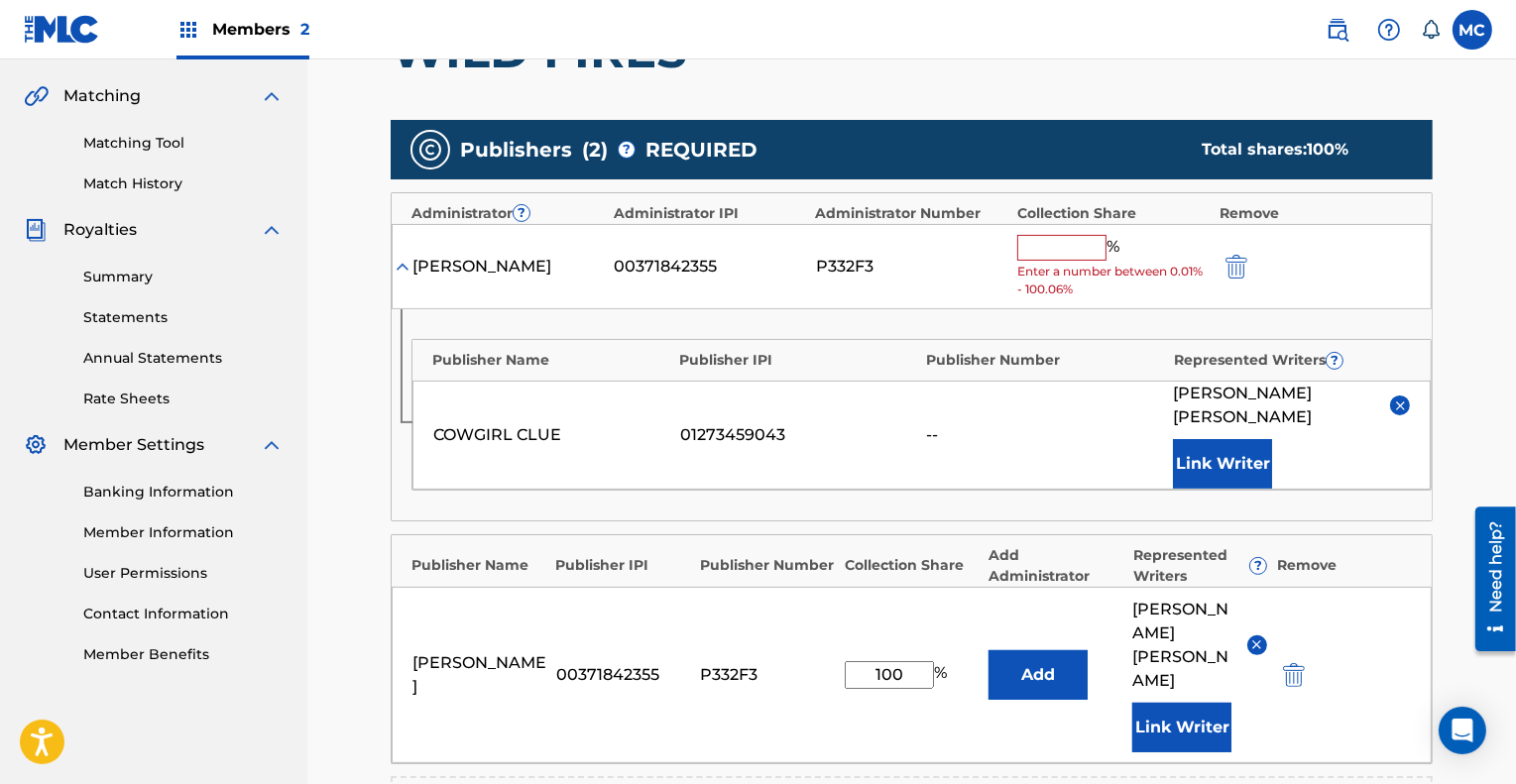 click at bounding box center [1062, 248] 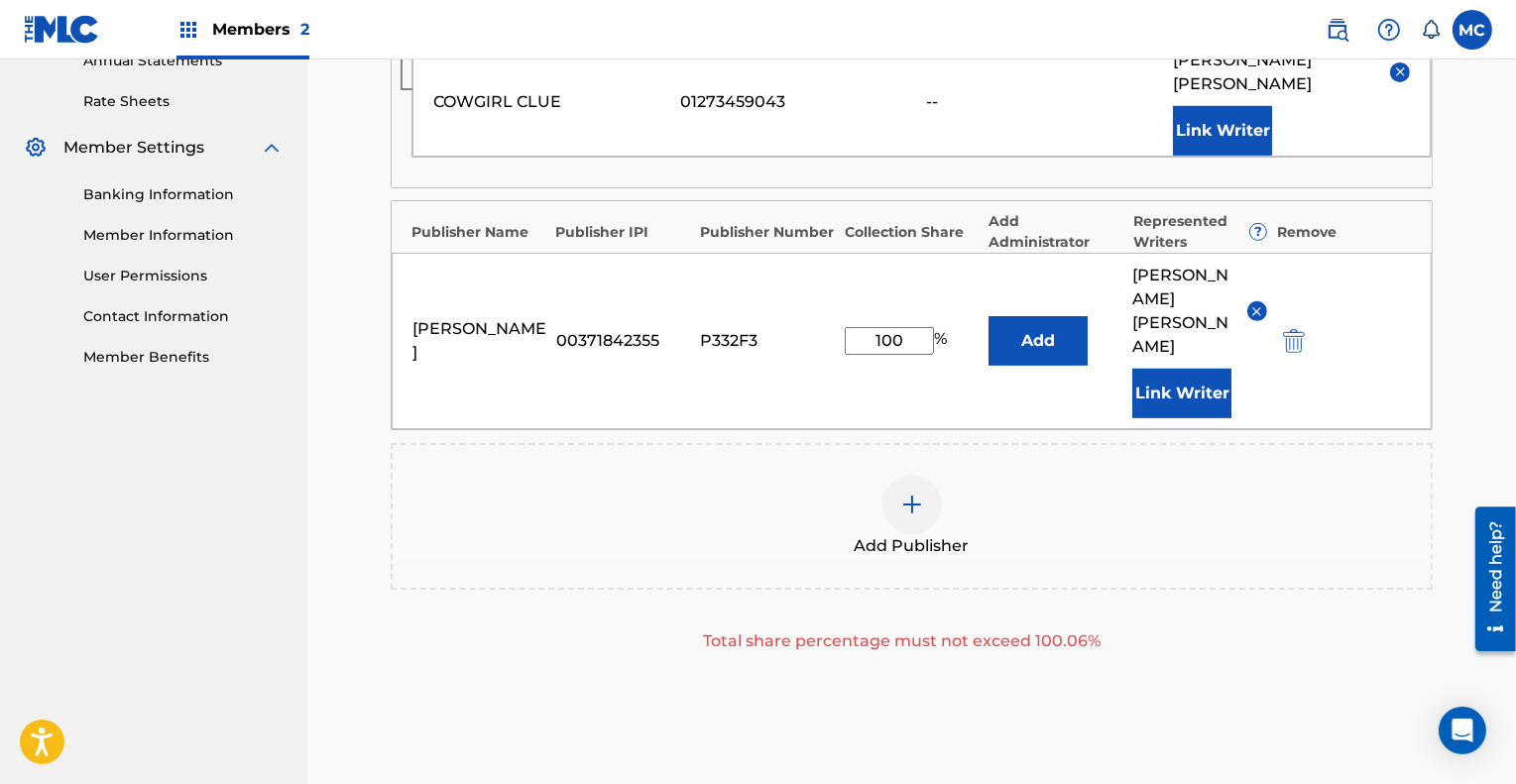 type on "100" 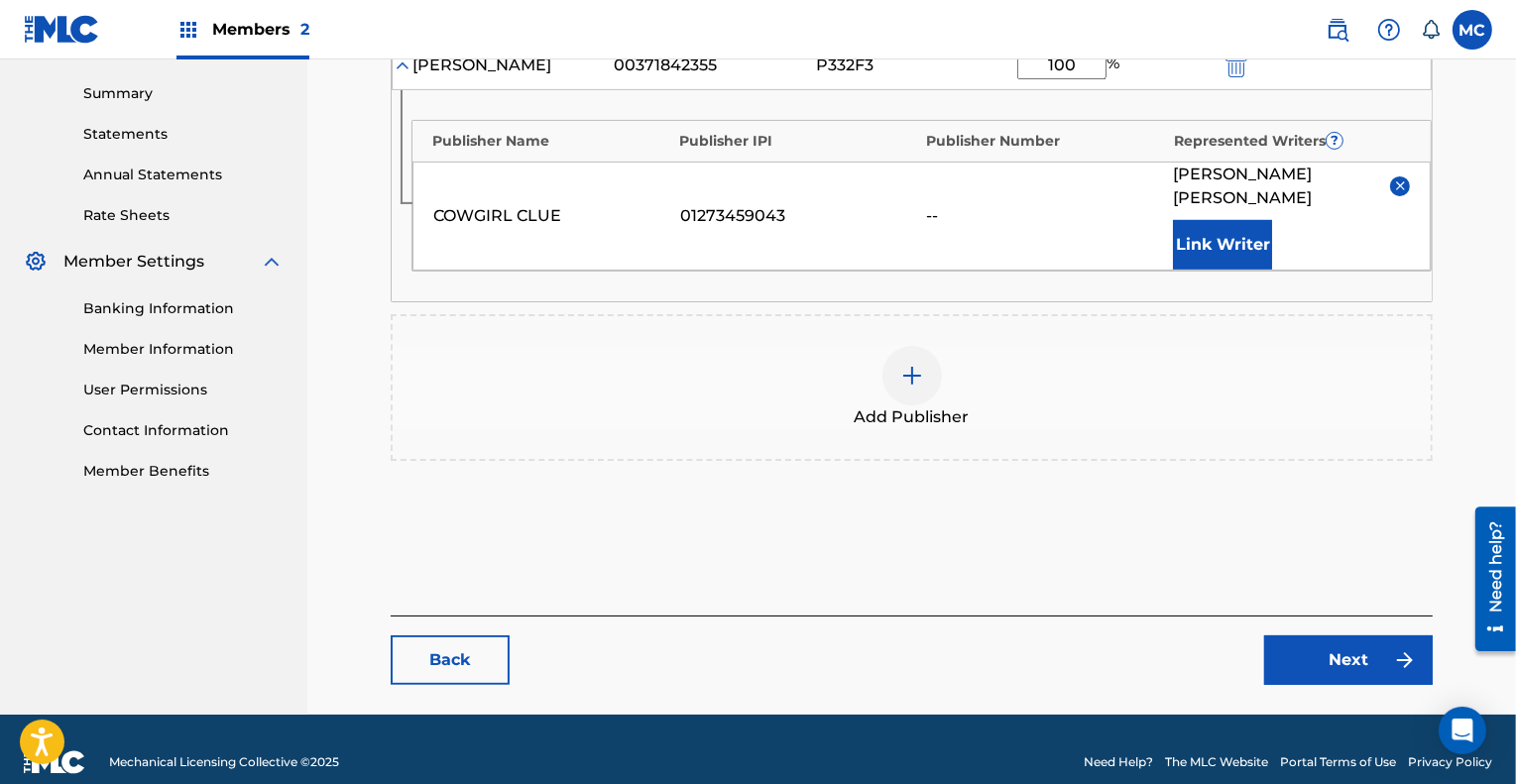 scroll, scrollTop: 628, scrollLeft: 0, axis: vertical 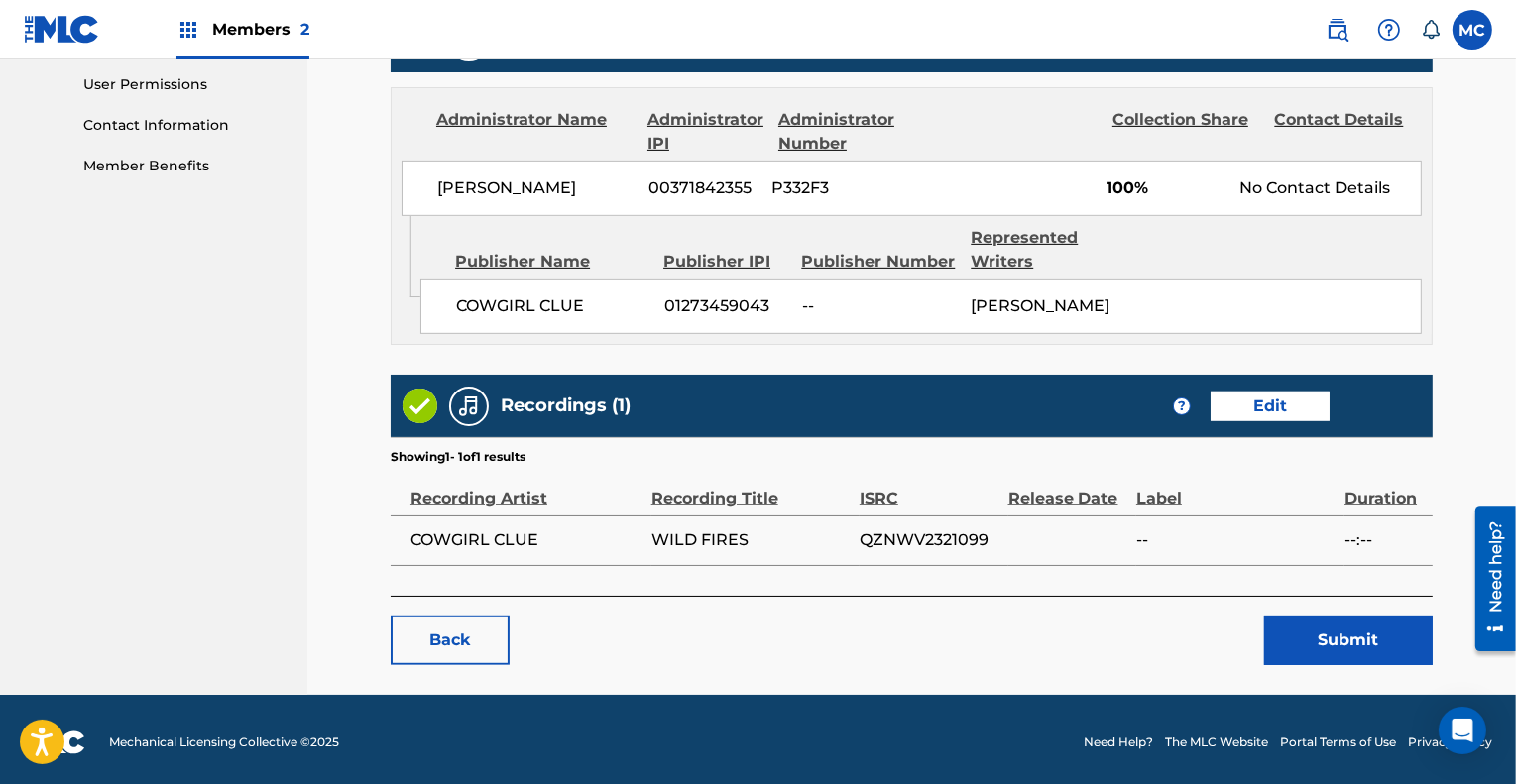 click on "Edit" at bounding box center [1270, 406] 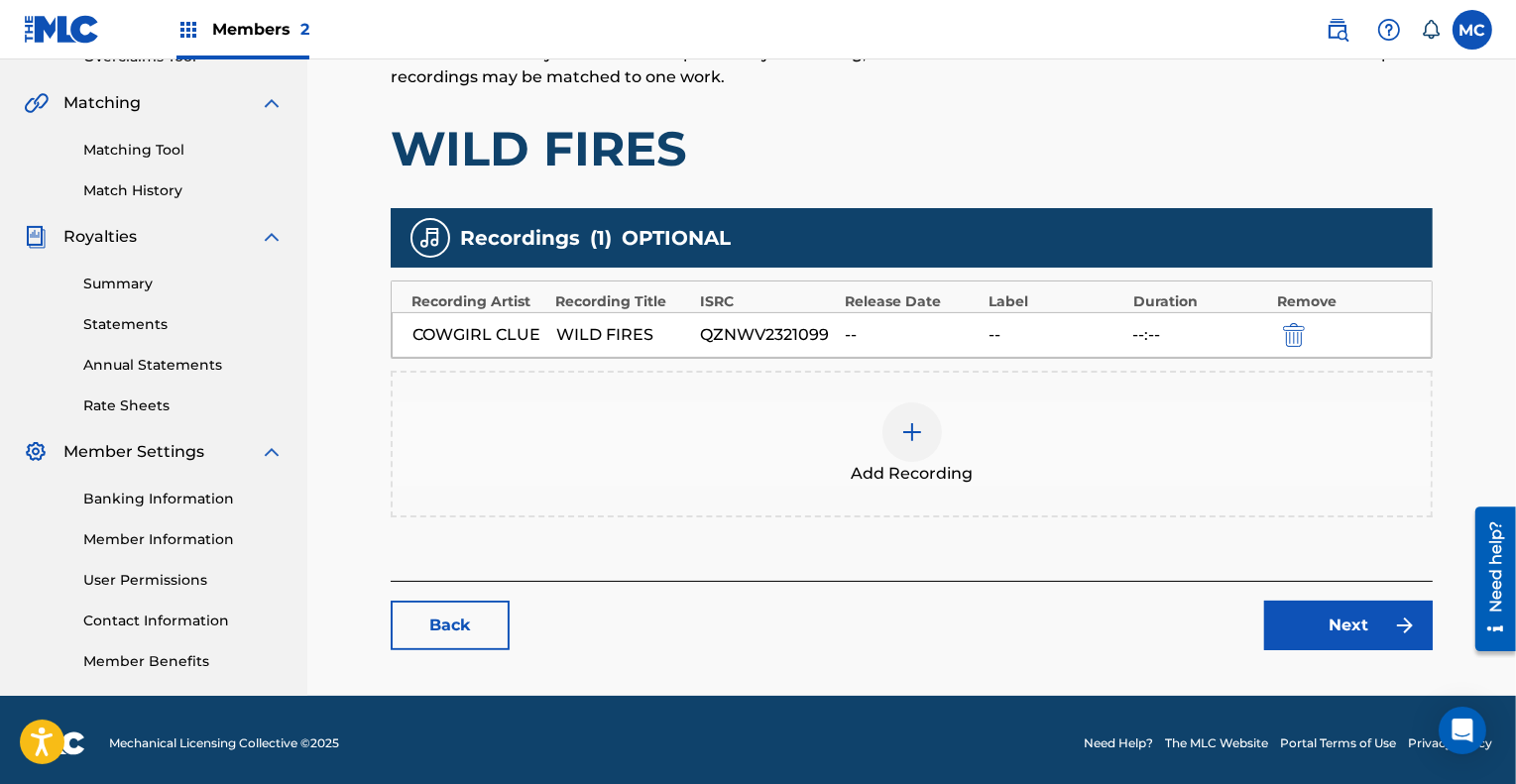 scroll, scrollTop: 444, scrollLeft: 0, axis: vertical 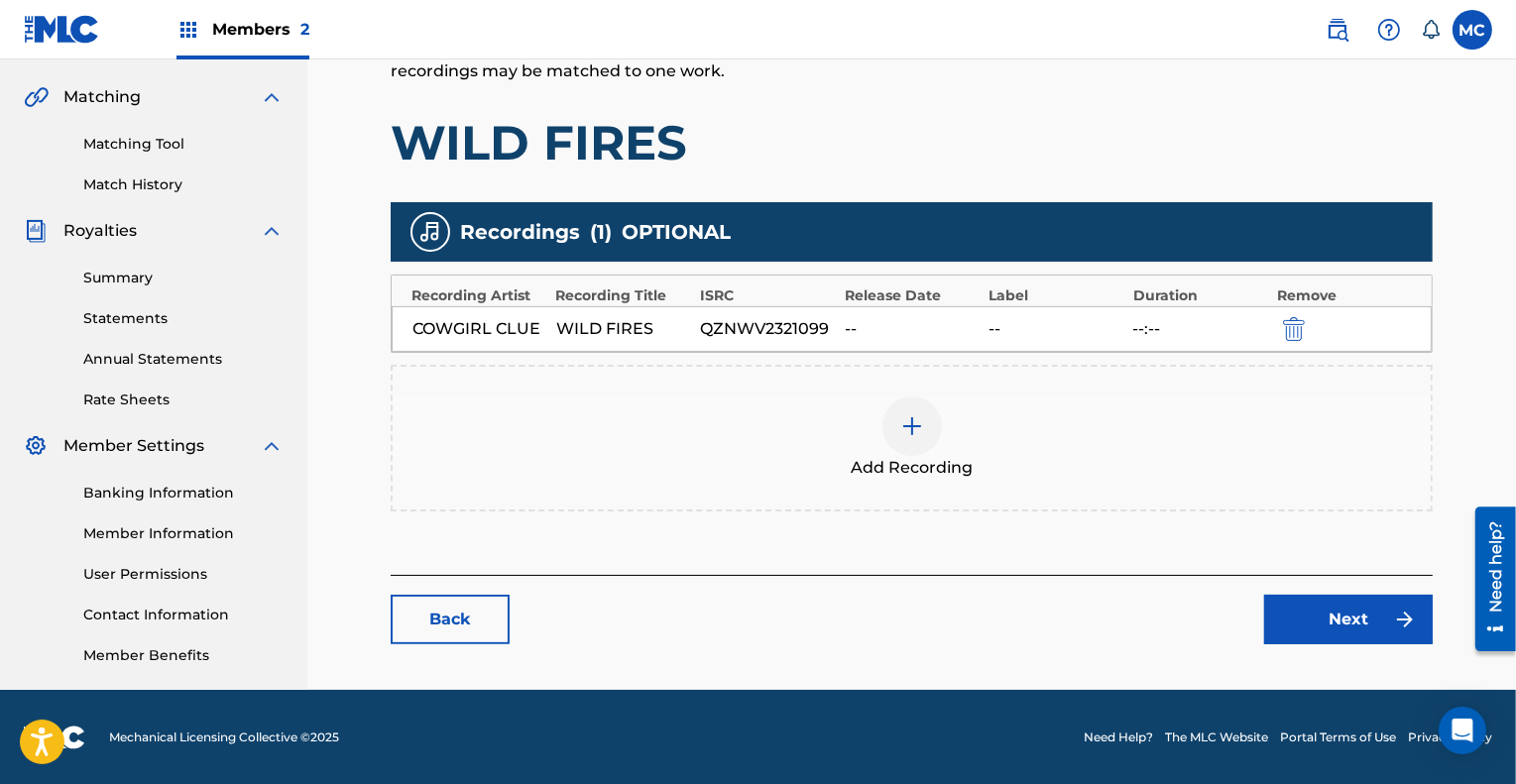 click at bounding box center (912, 426) 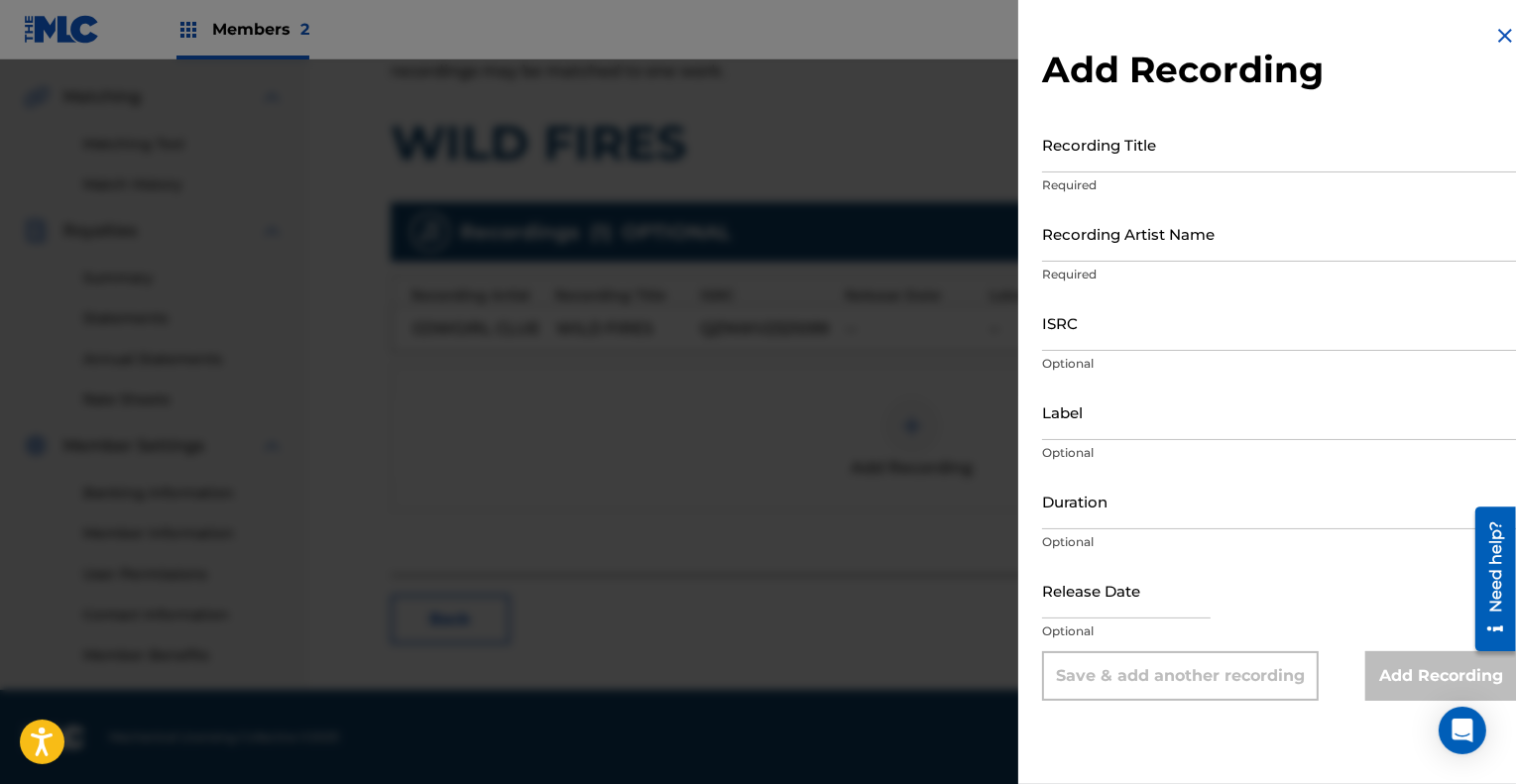 click on "Recording Title" at bounding box center [1279, 144] 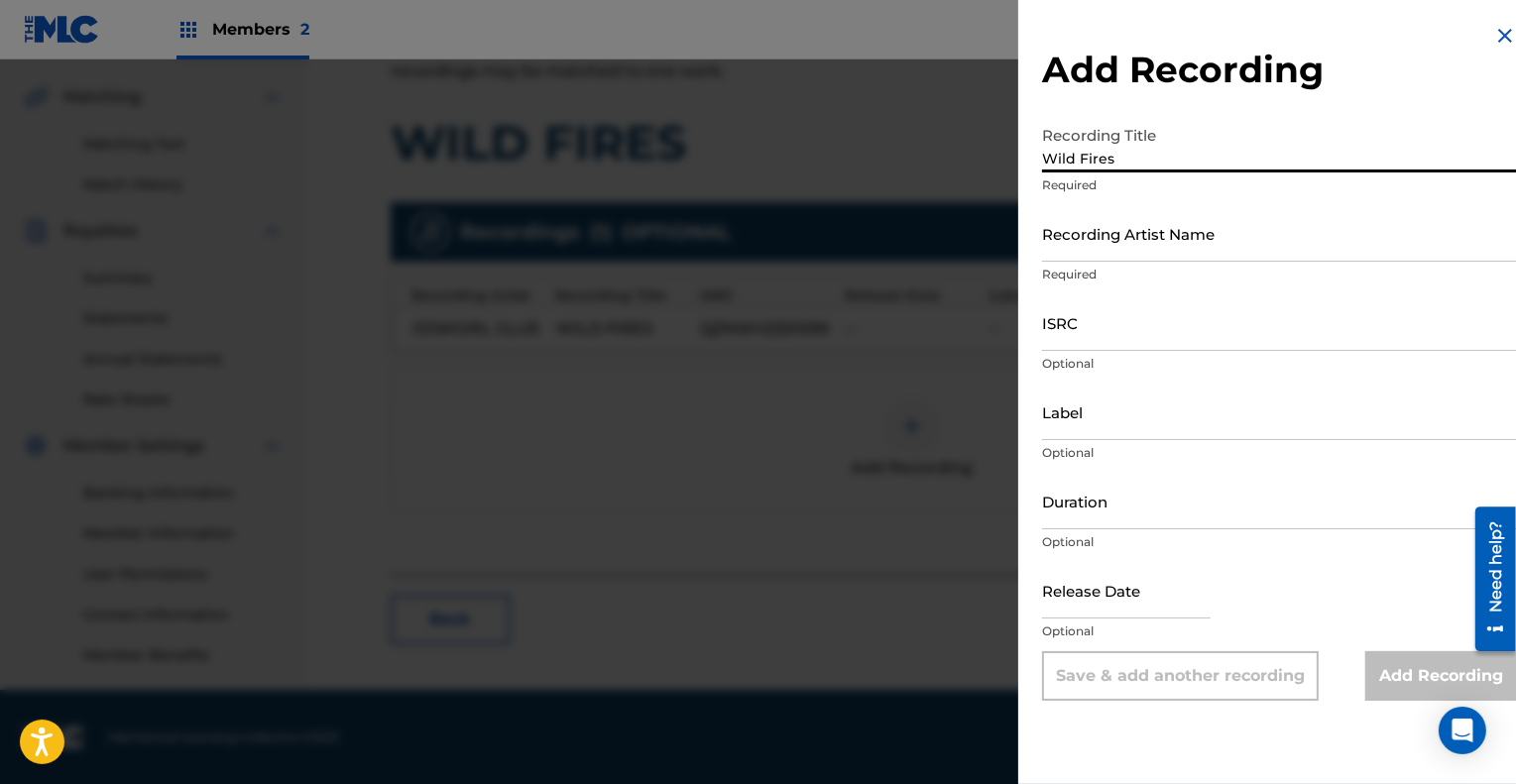 type on "Wild Fires" 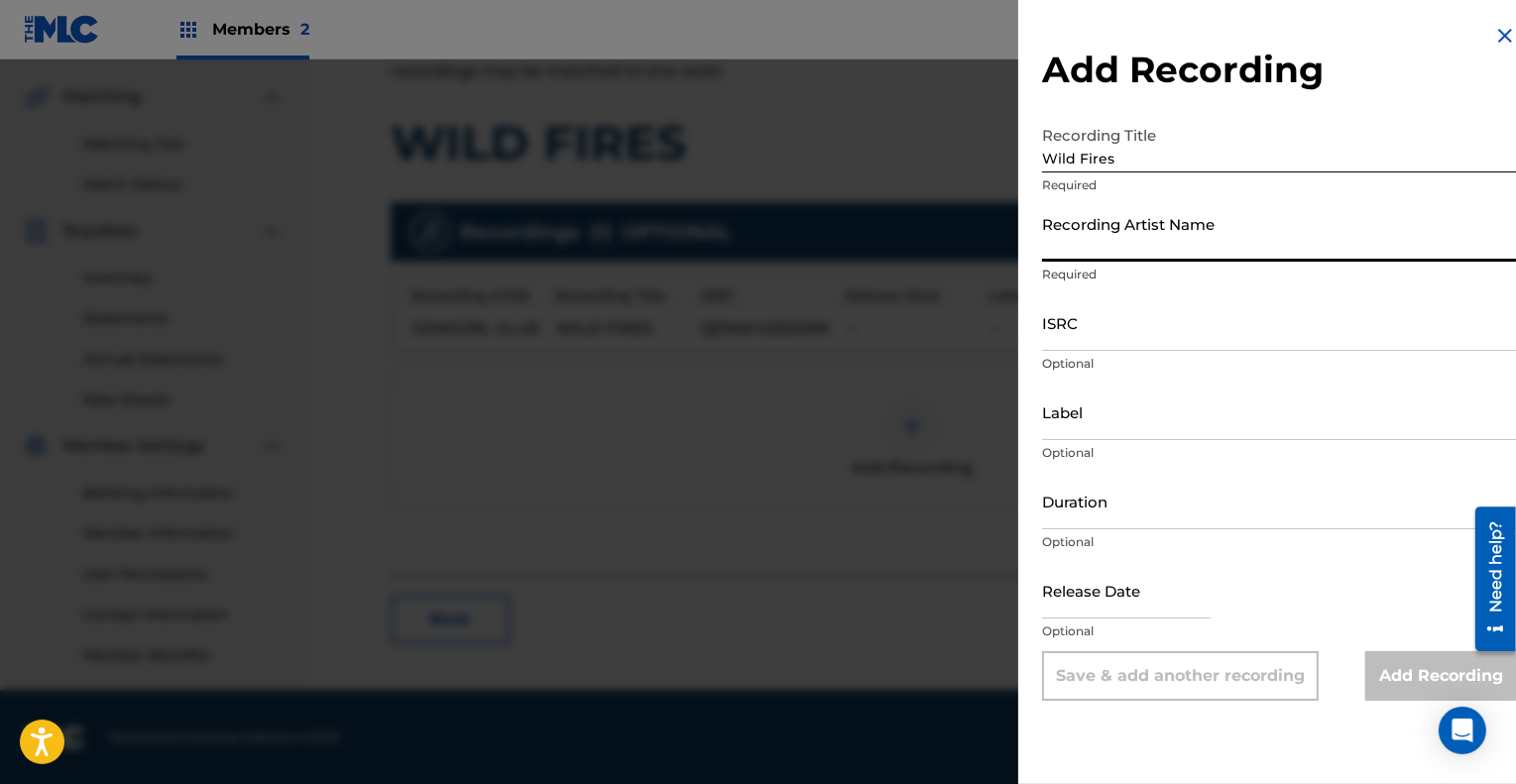 click on "Recording Artist Name" at bounding box center [1279, 233] 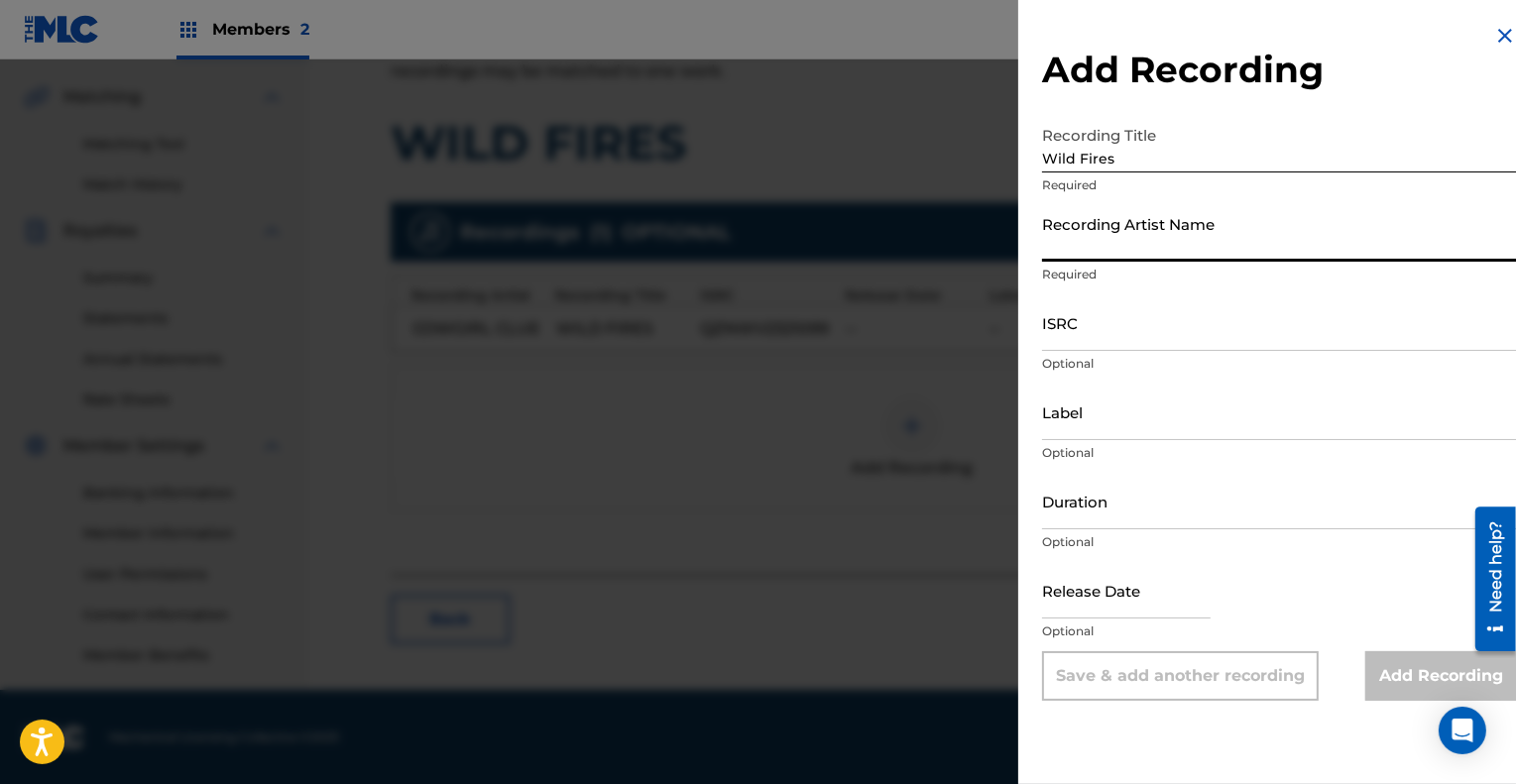 type on "Cowgirl Clue" 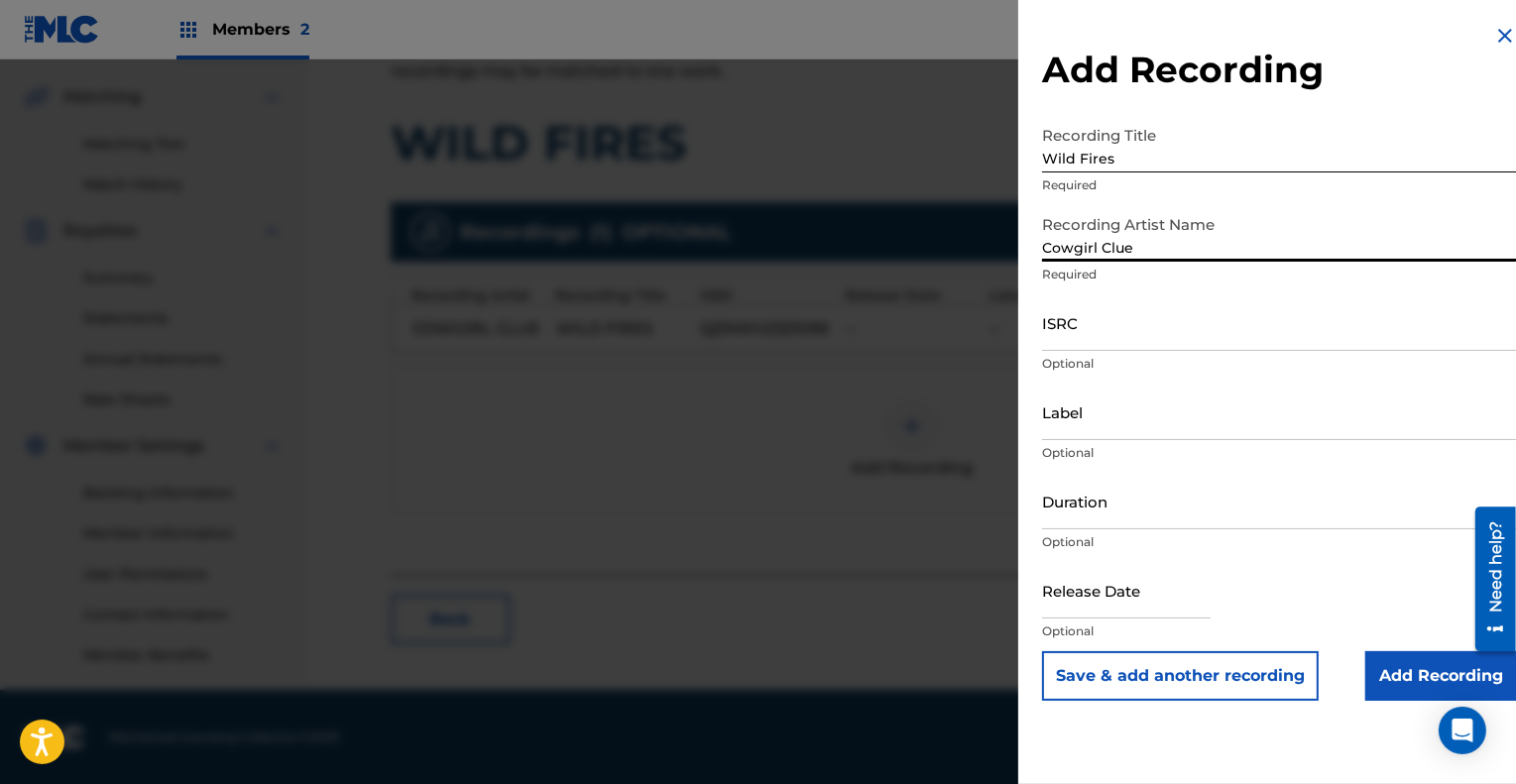 click on "ISRC" at bounding box center [1279, 322] 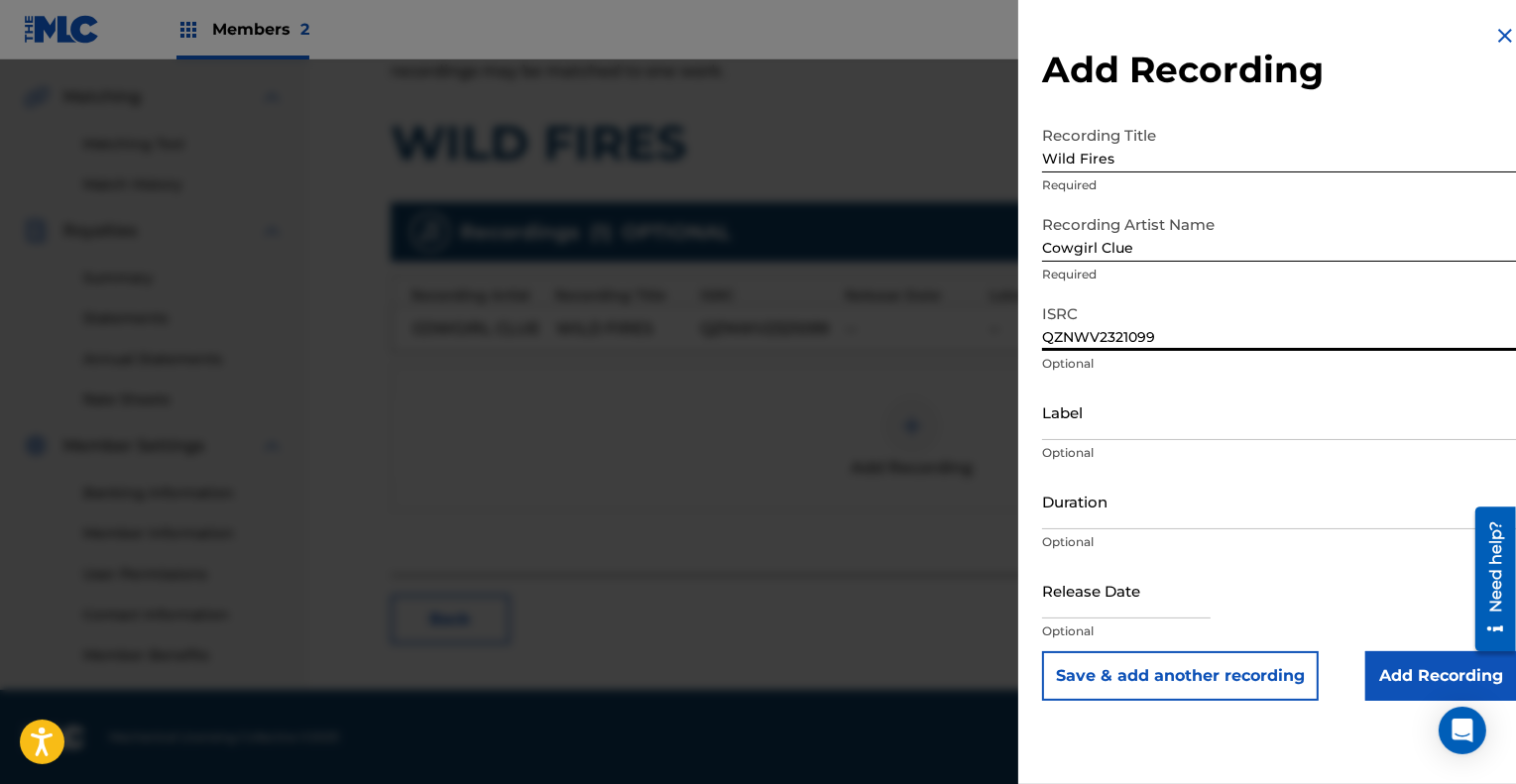 type on "QZNWV2321099" 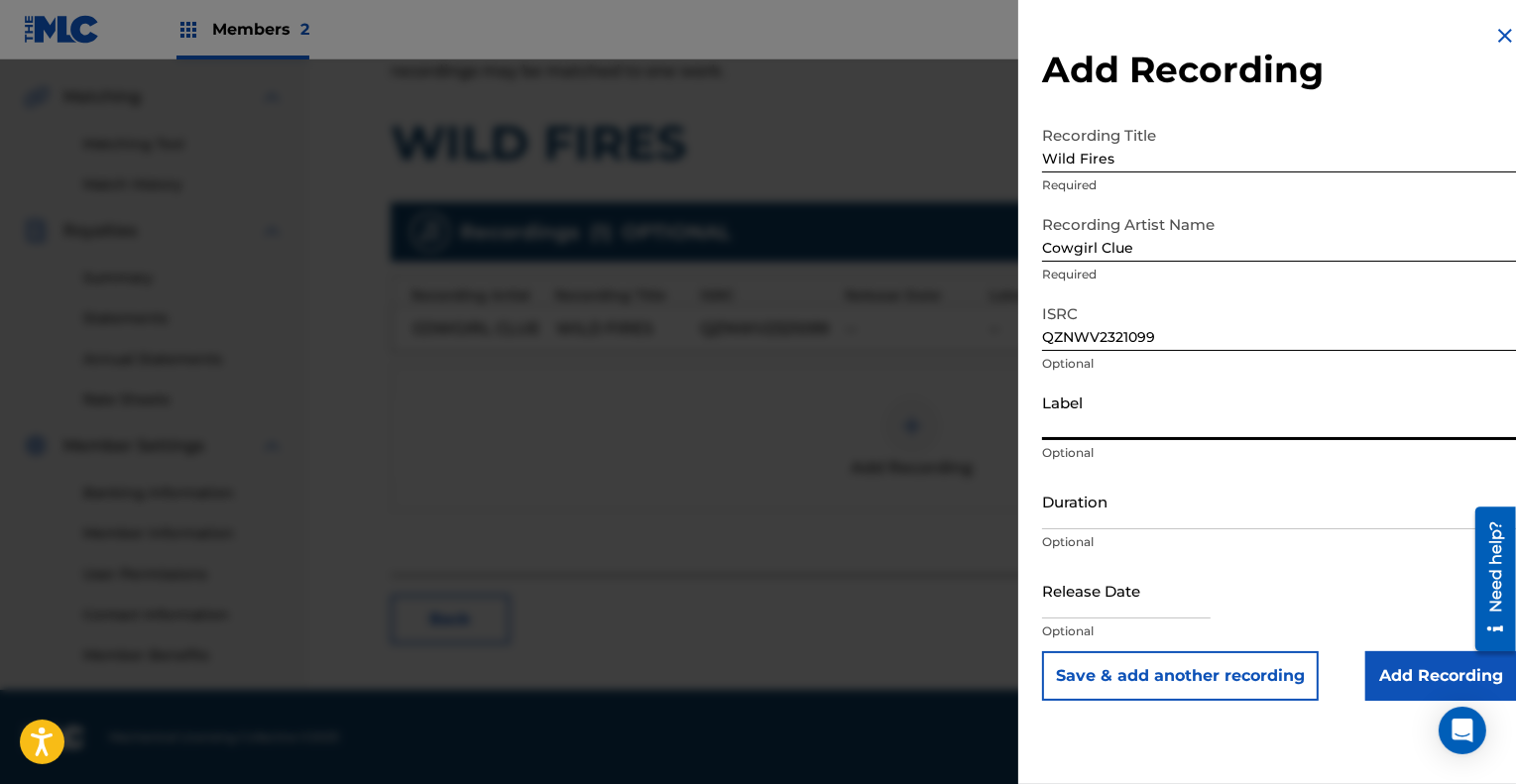 type on "Cowgirl Clue" 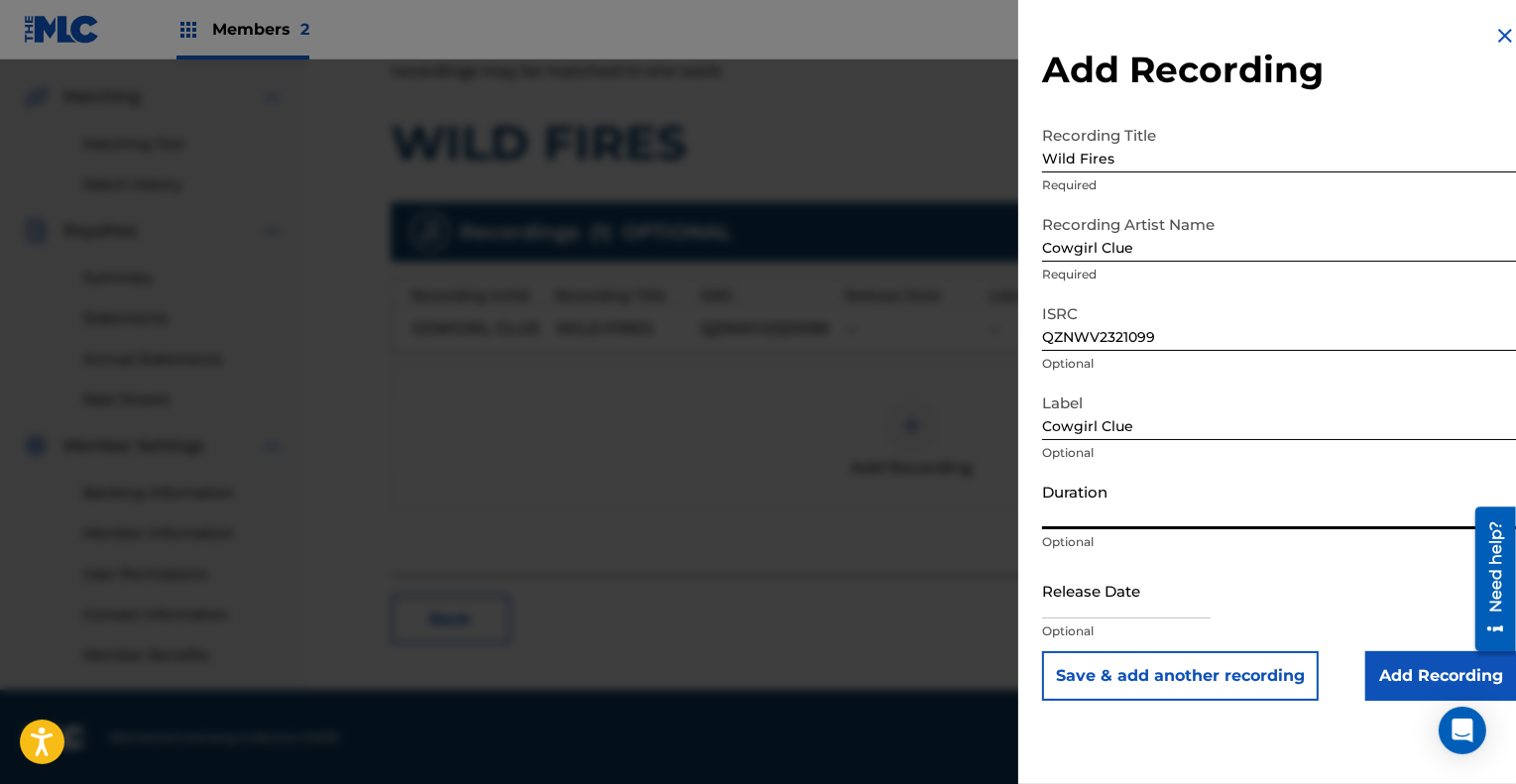 click on "Duration" at bounding box center [1279, 501] 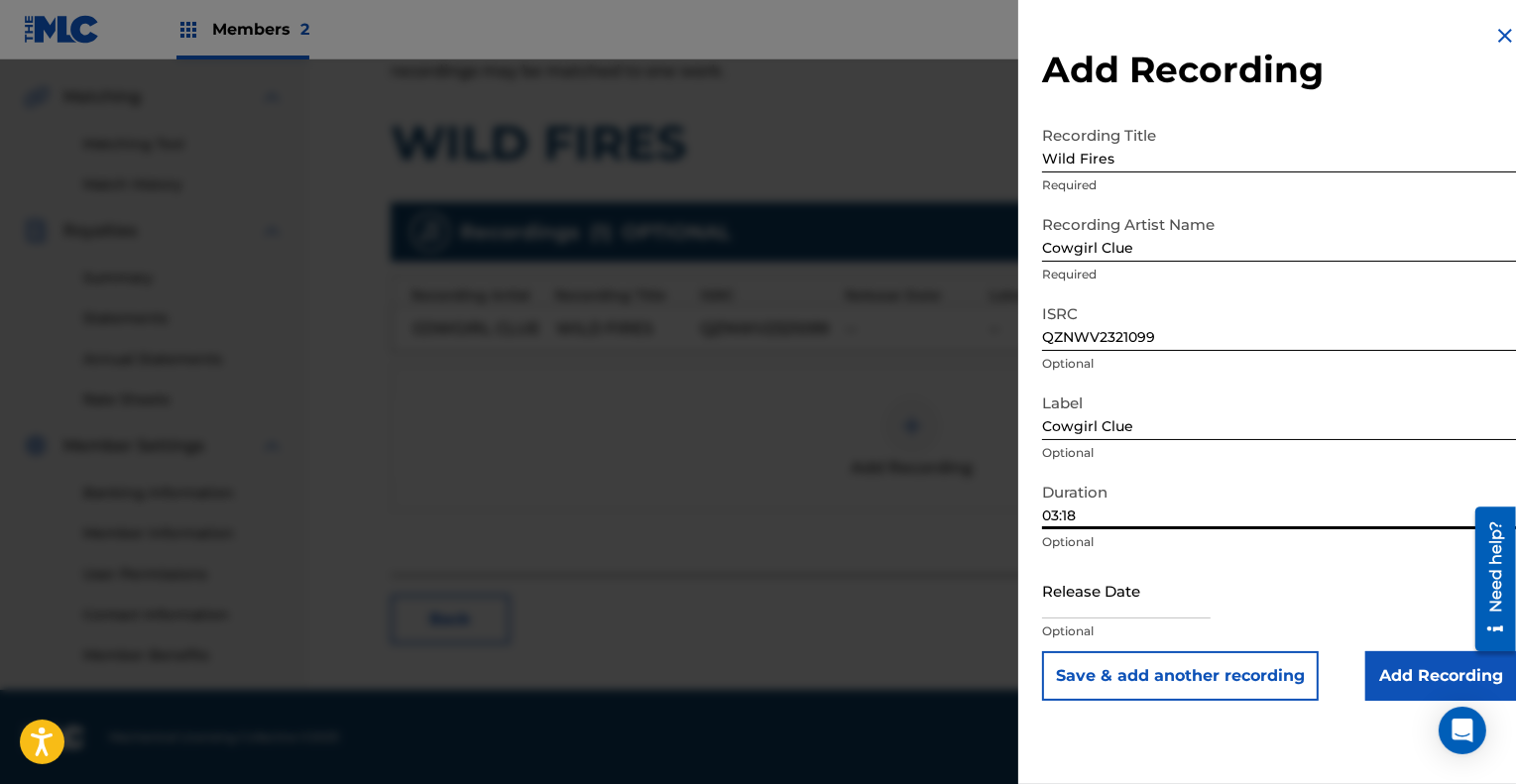 type on "03:18" 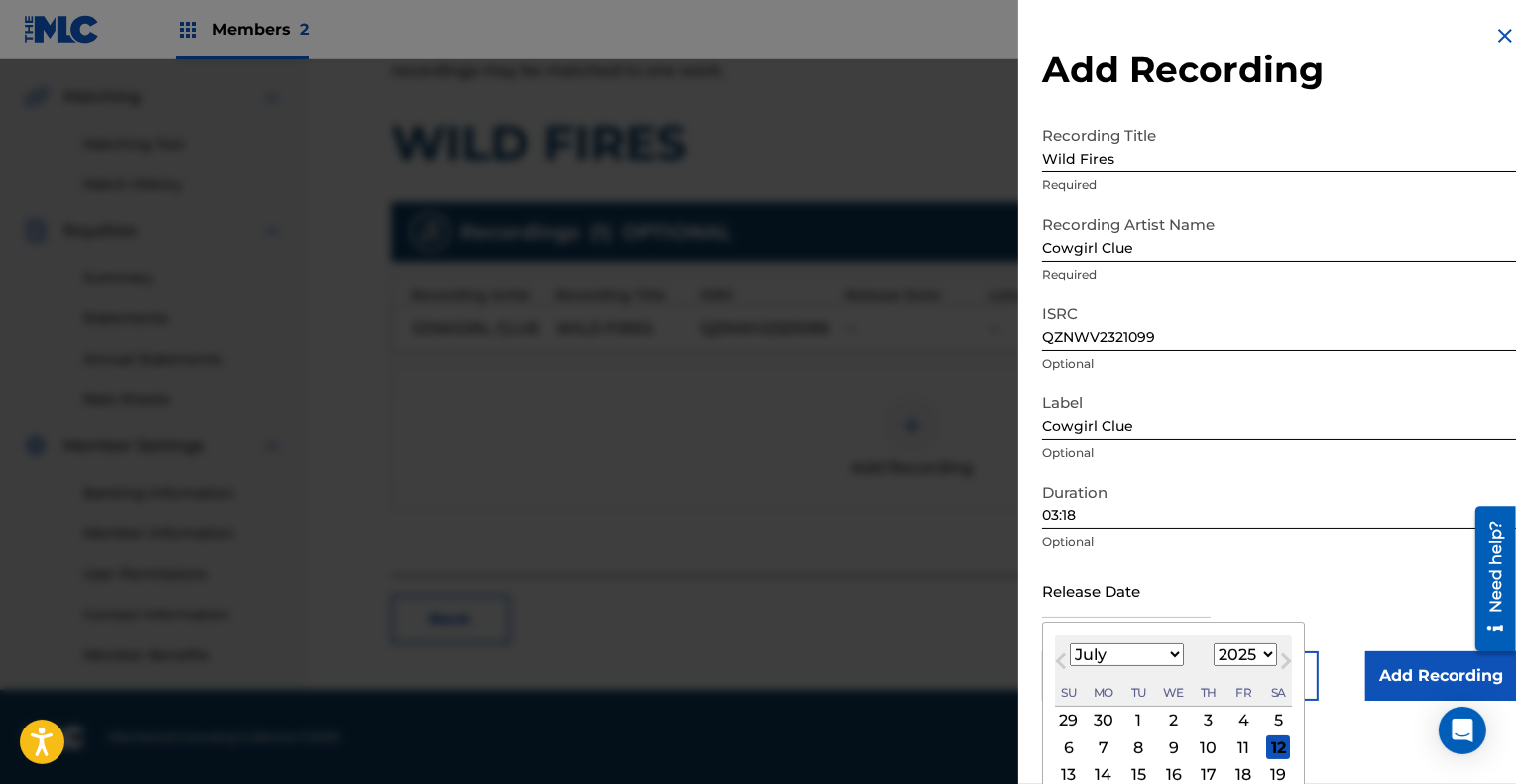 click at bounding box center (1126, 590) 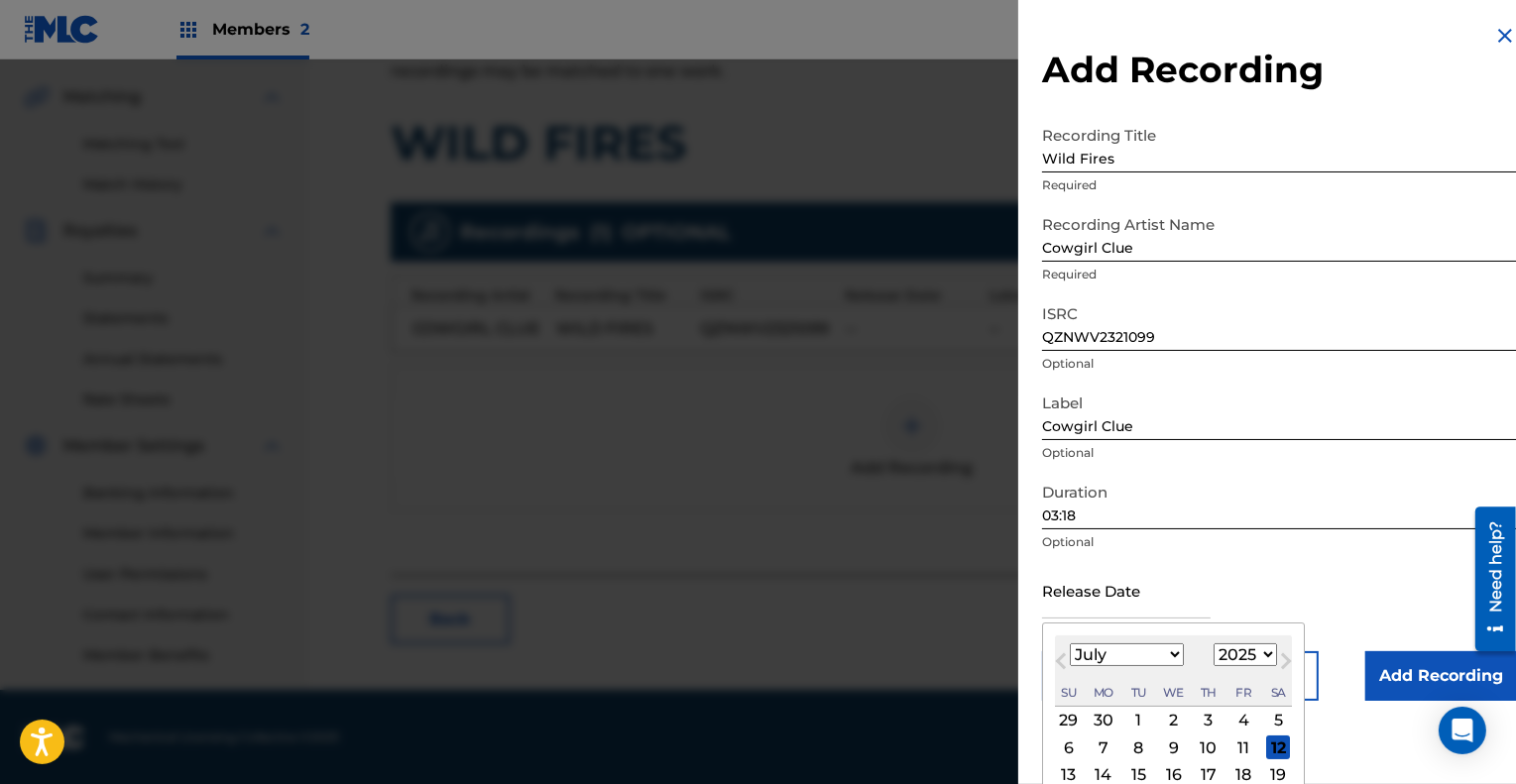 type on "August 3 2023" 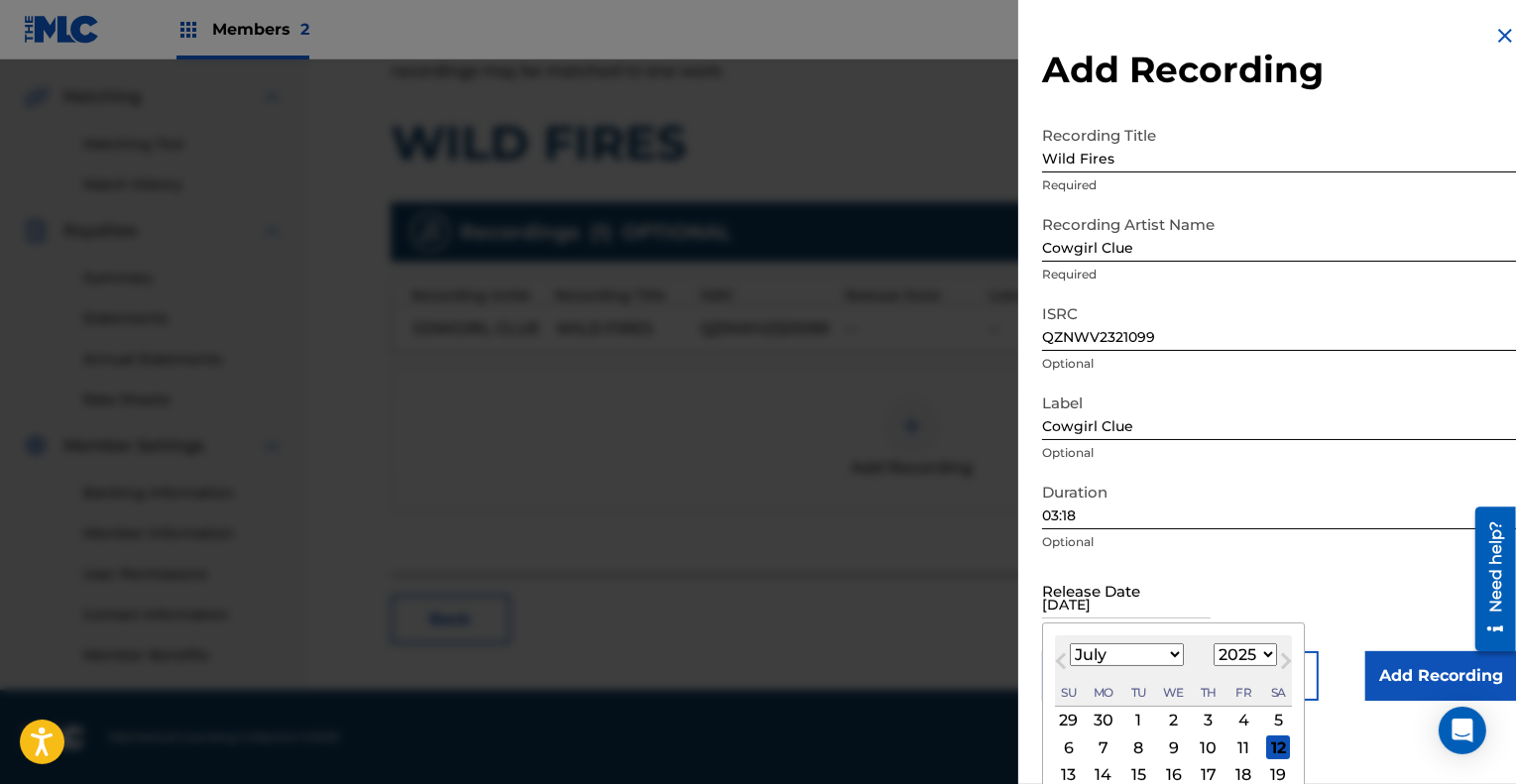 select on "7" 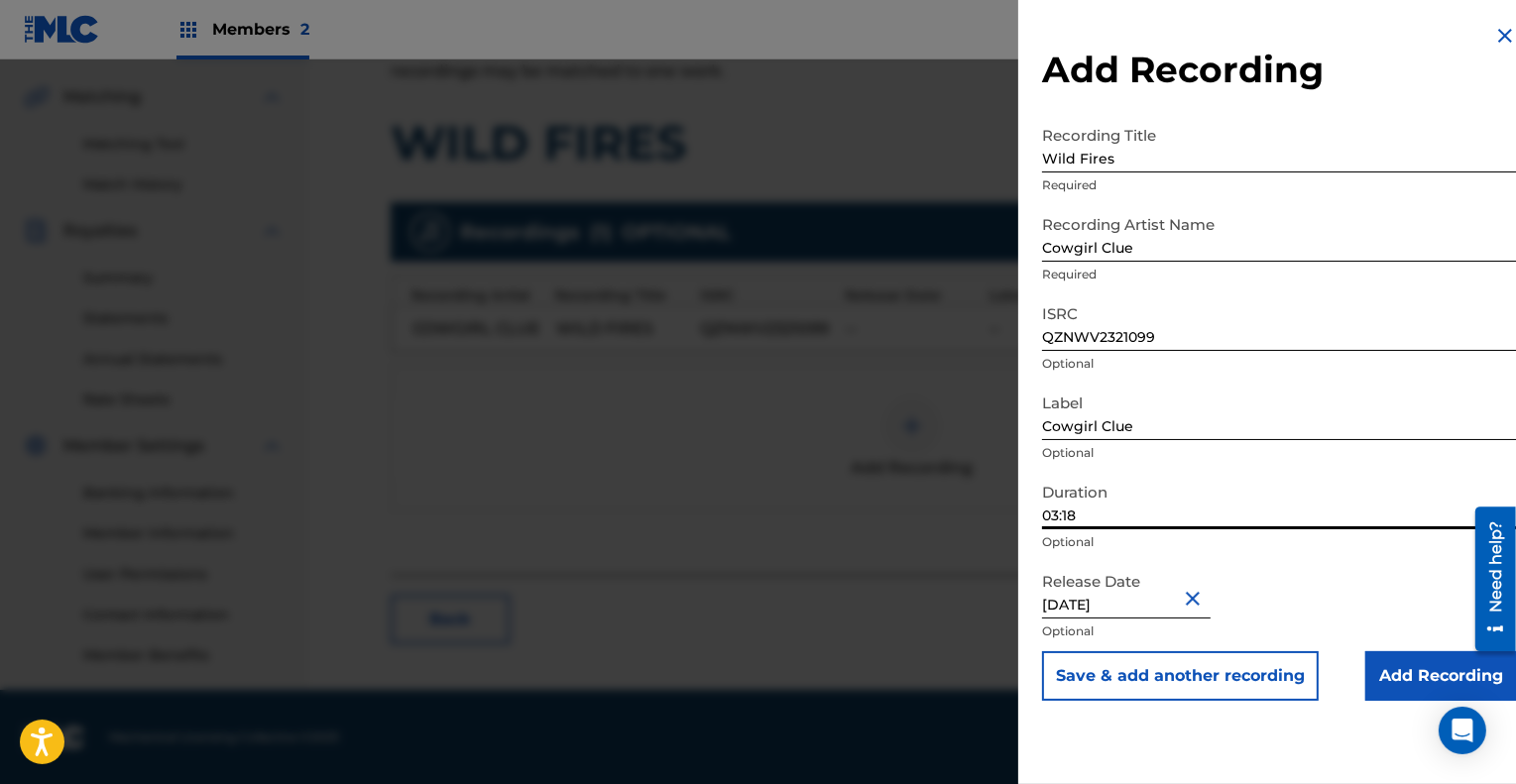 click on "03:18" at bounding box center (1279, 501) 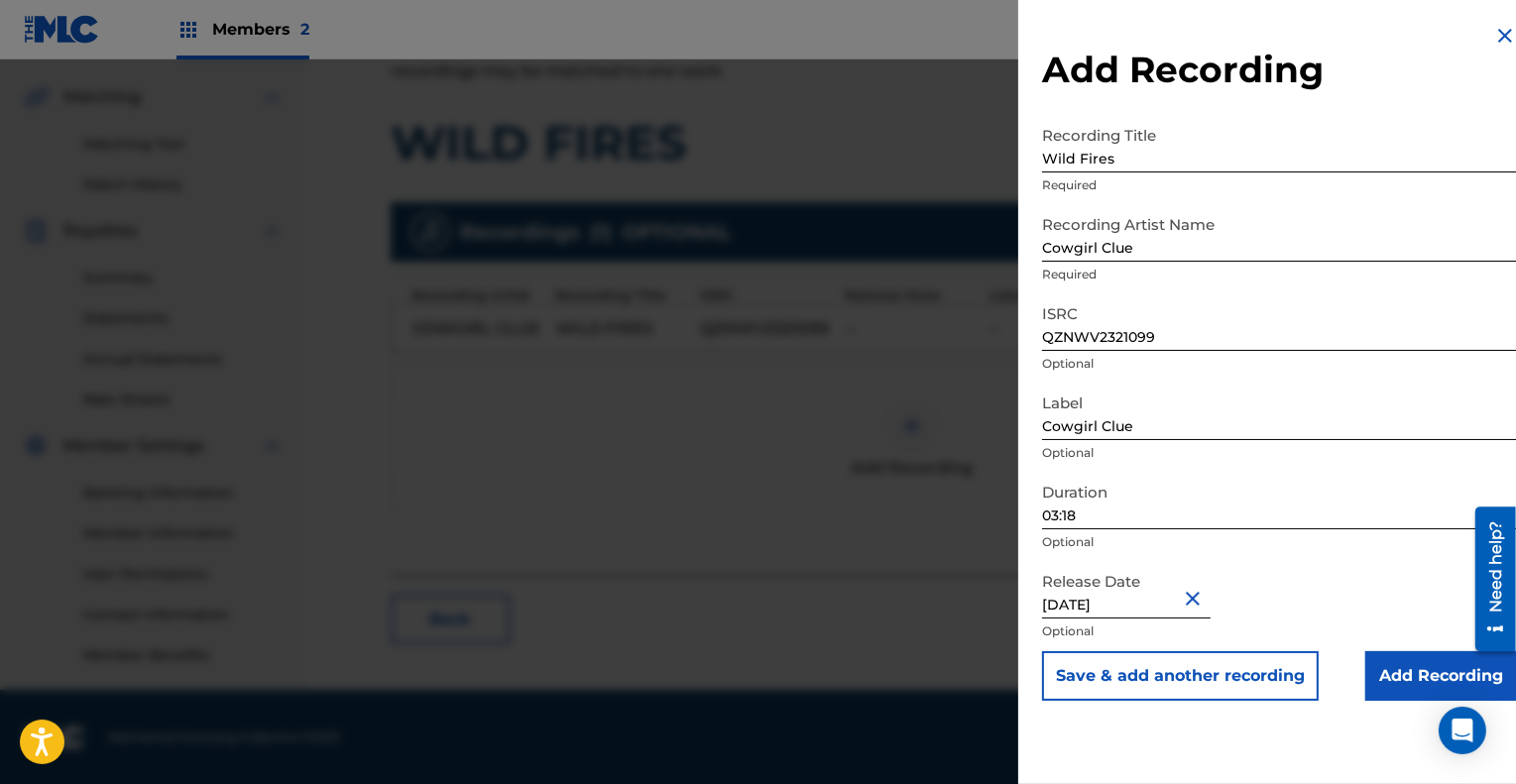 click on "Save & add another recording" at bounding box center (1180, 676) 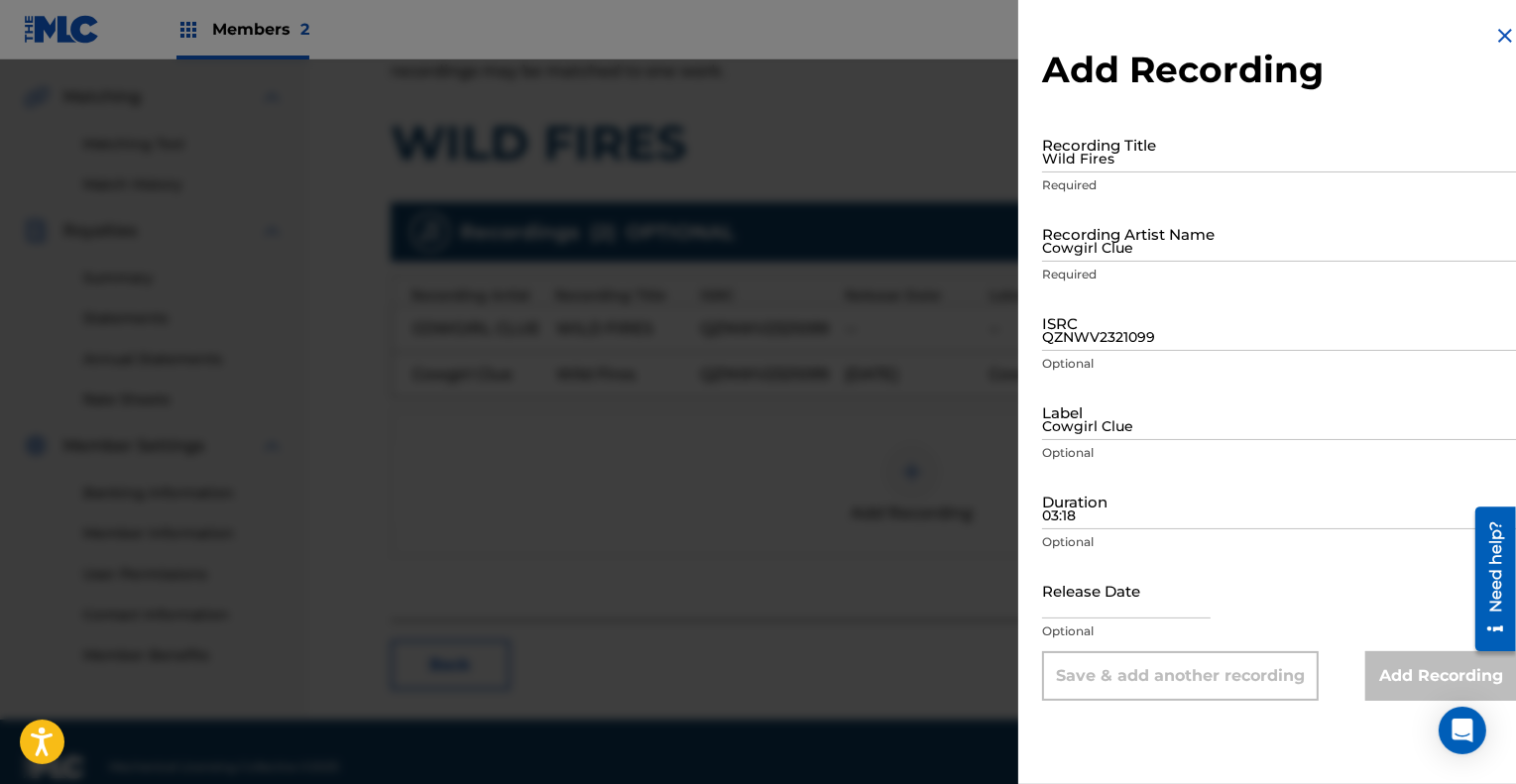 click at bounding box center (1505, 36) 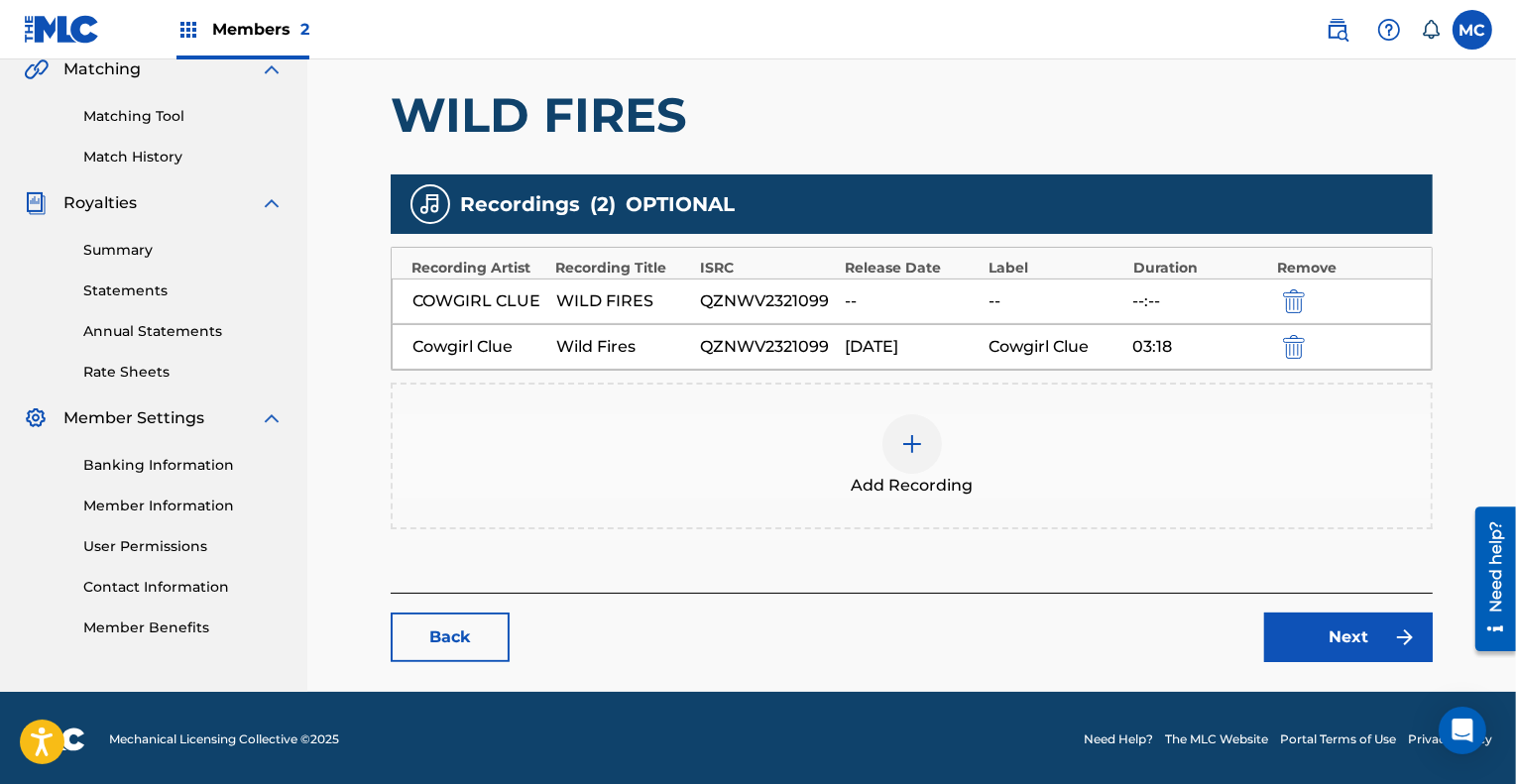 scroll, scrollTop: 473, scrollLeft: 0, axis: vertical 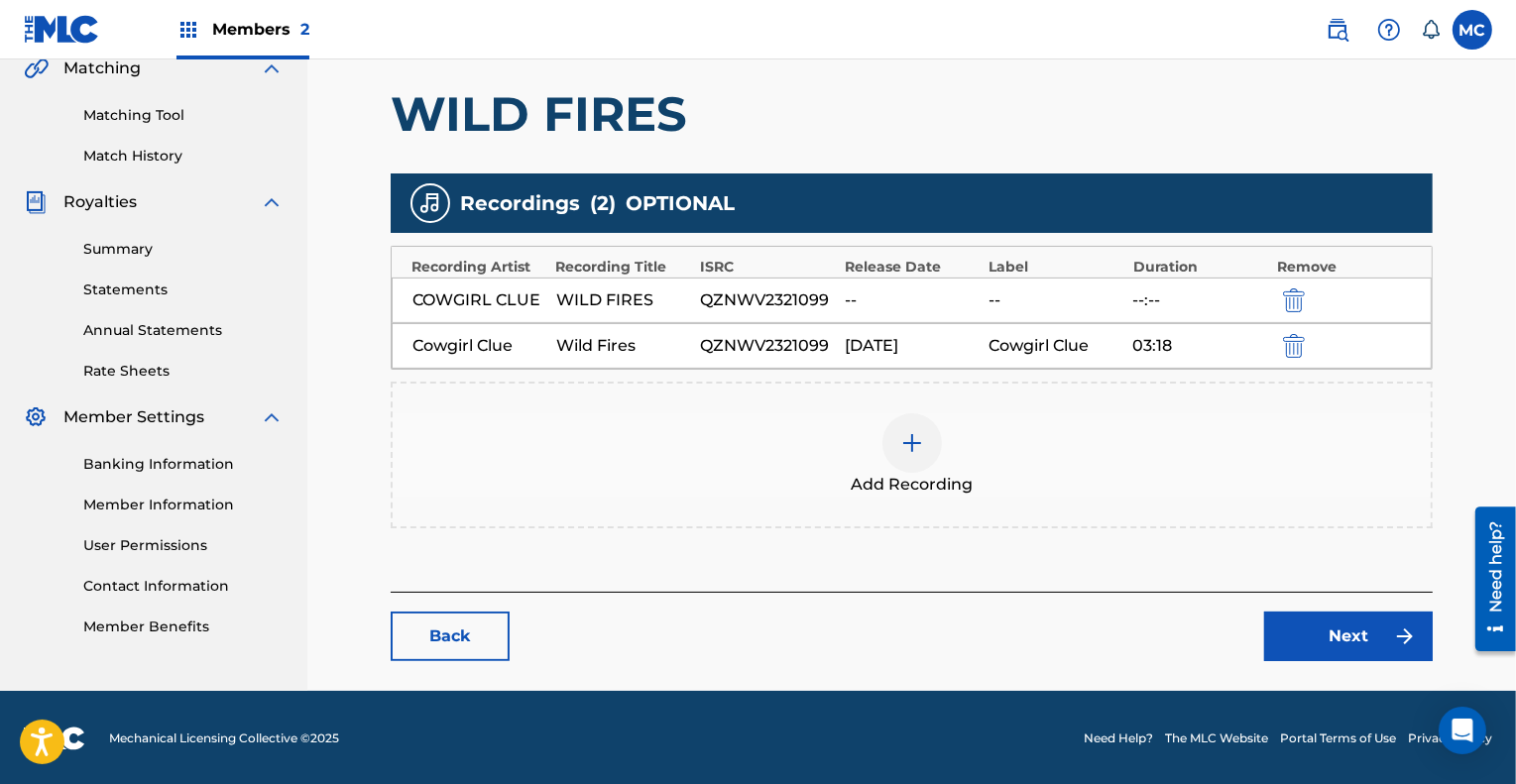 click on "Next" at bounding box center (1348, 636) 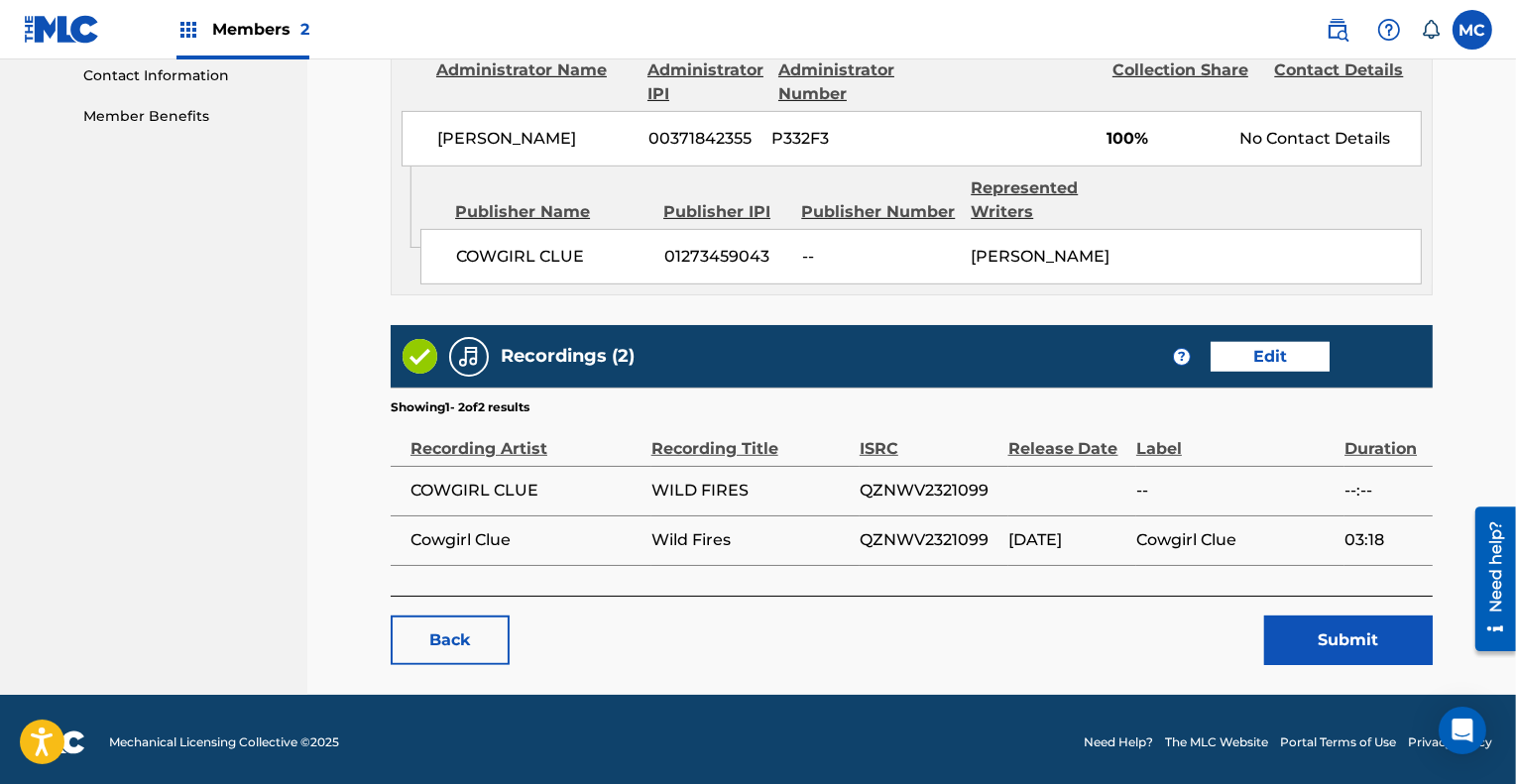 scroll, scrollTop: 983, scrollLeft: 0, axis: vertical 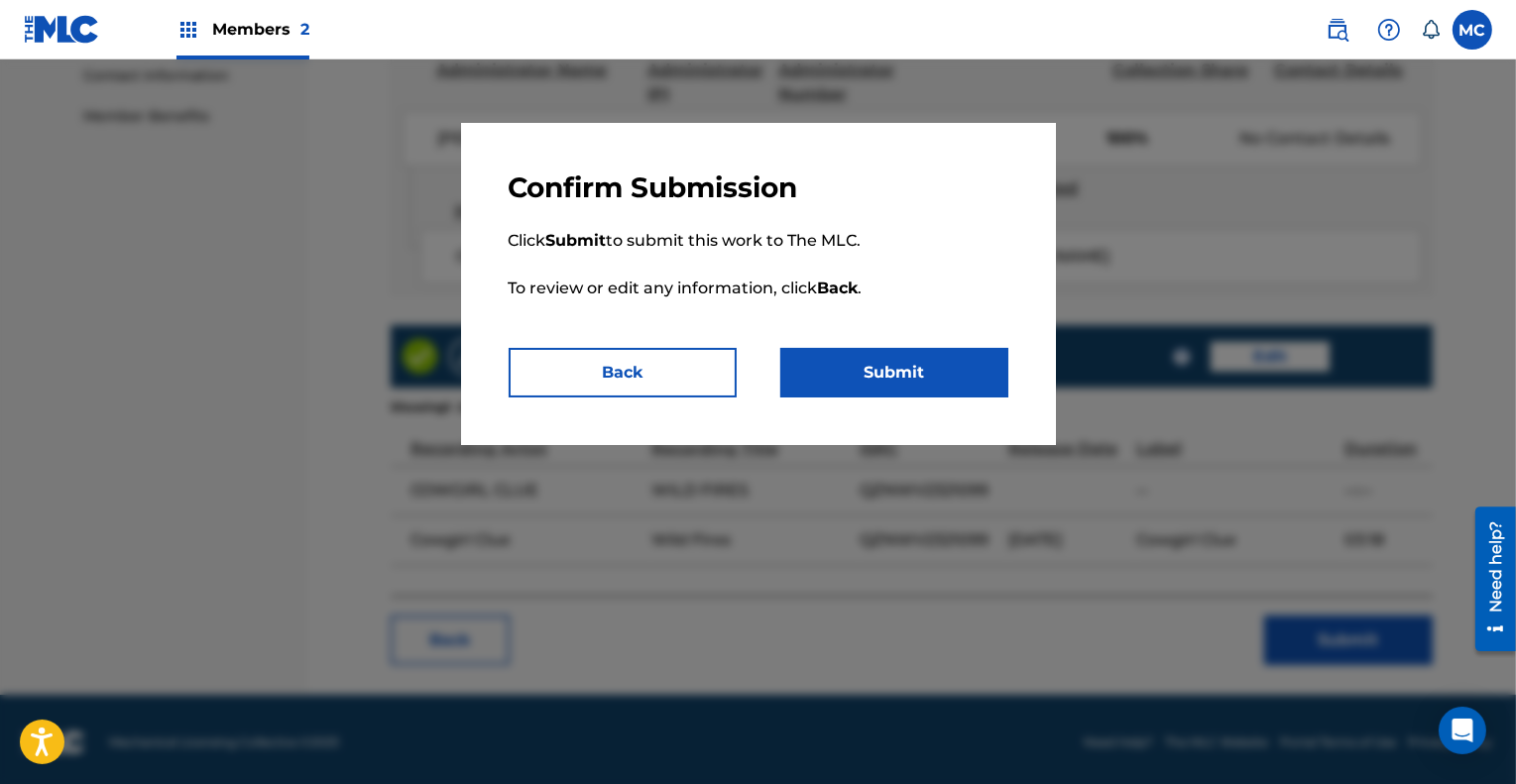 click on "Submit" at bounding box center [894, 373] 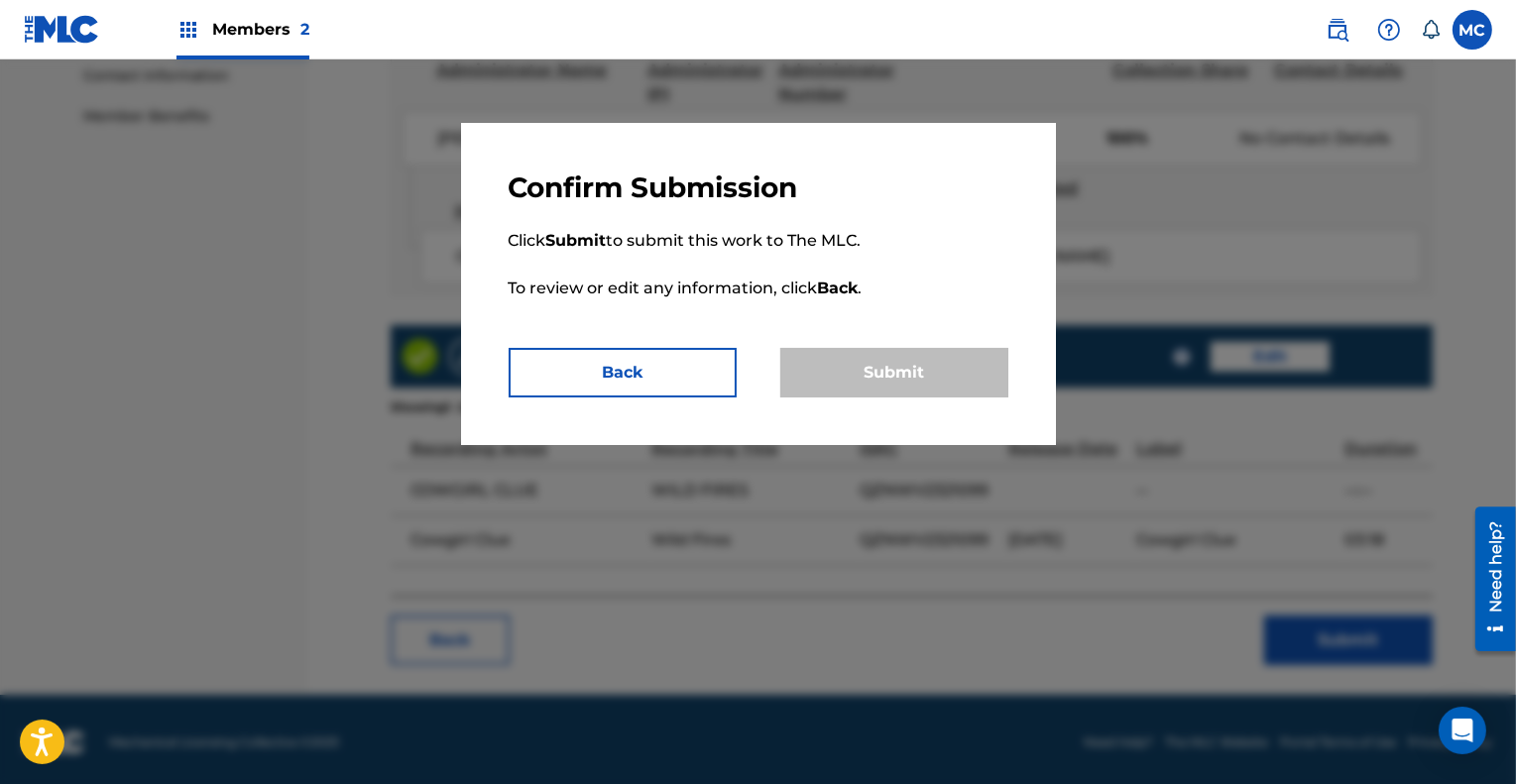 scroll, scrollTop: 0, scrollLeft: 0, axis: both 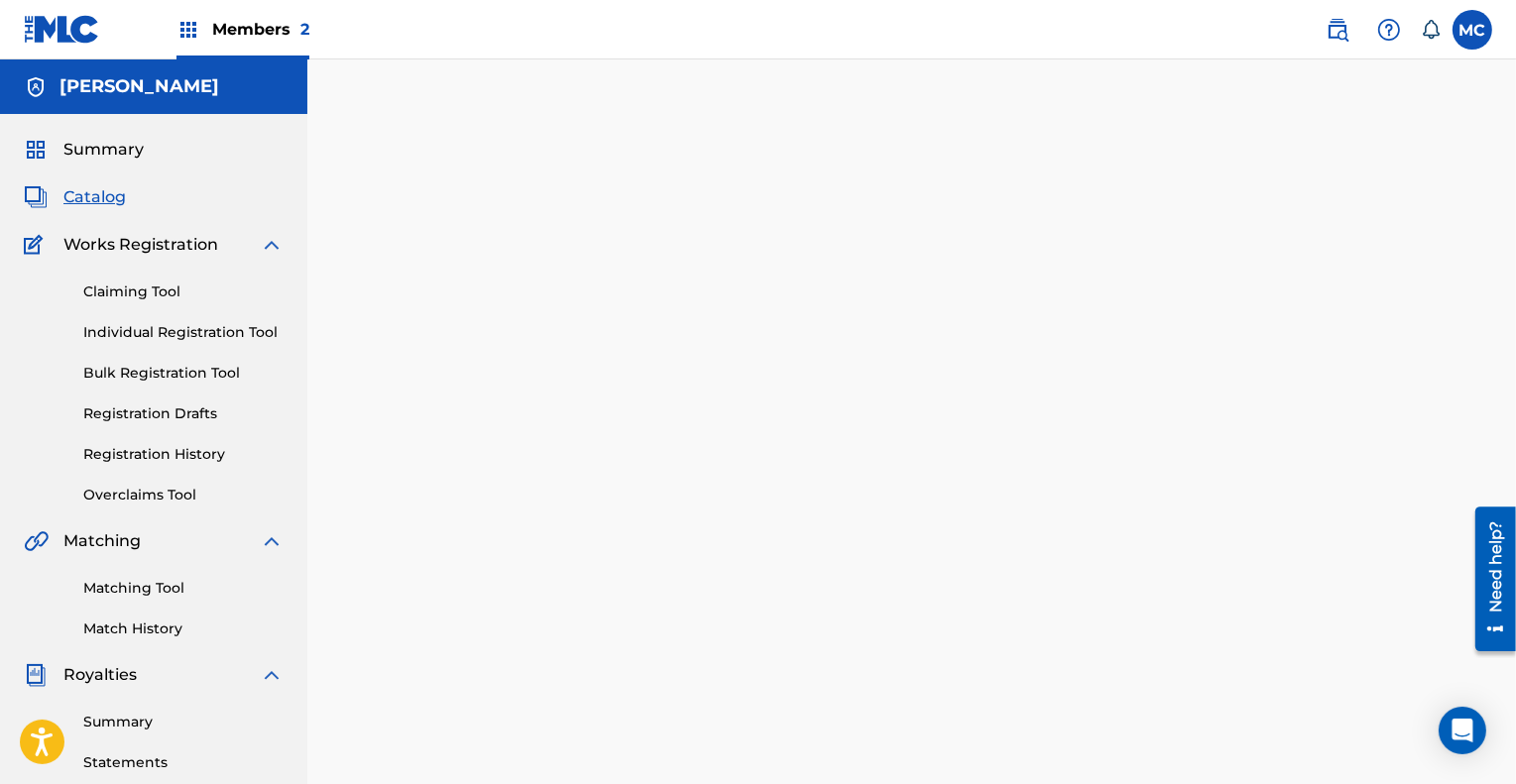 click on "Catalog" at bounding box center (94, 197) 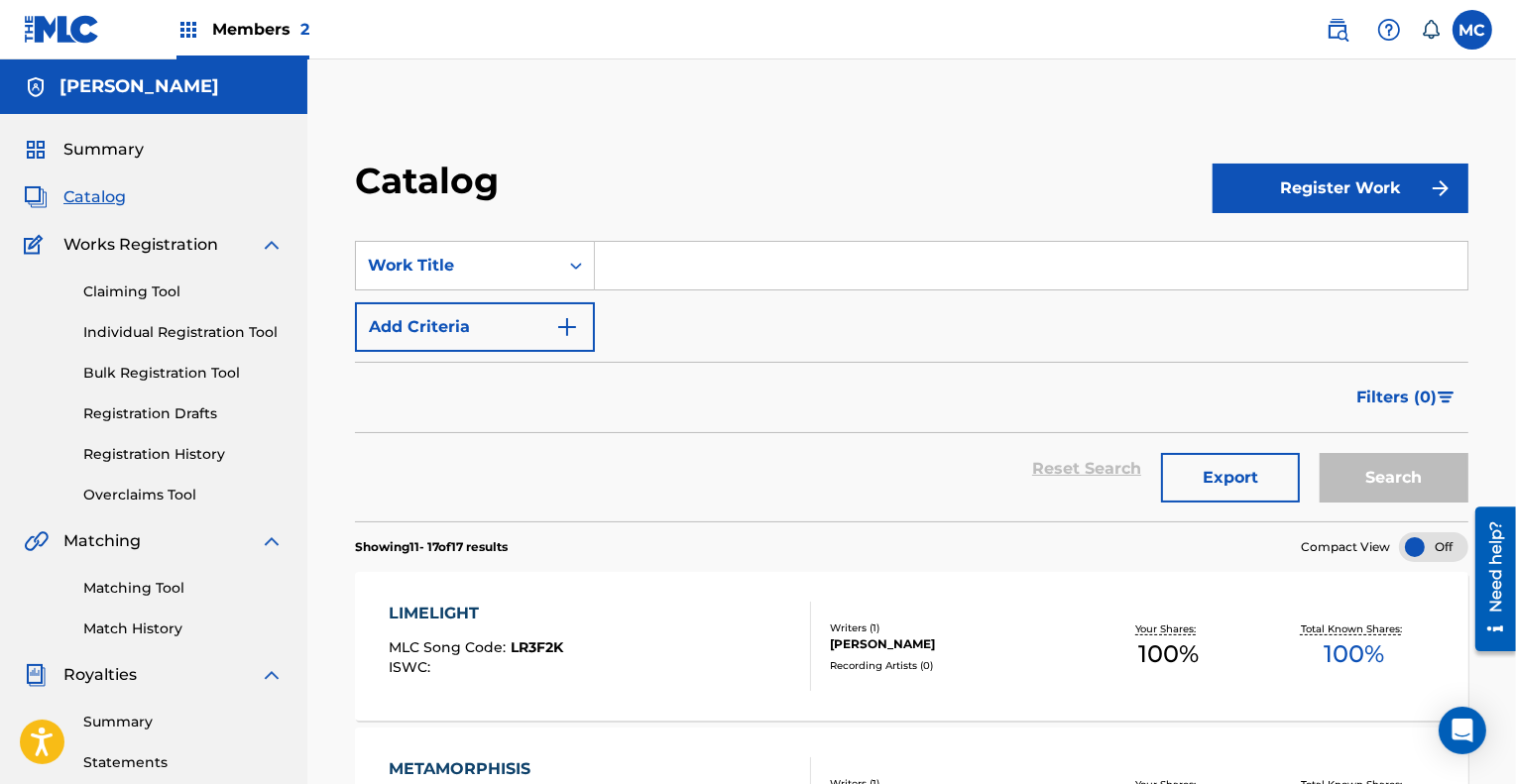 click on "Register Work" at bounding box center [1341, 188] 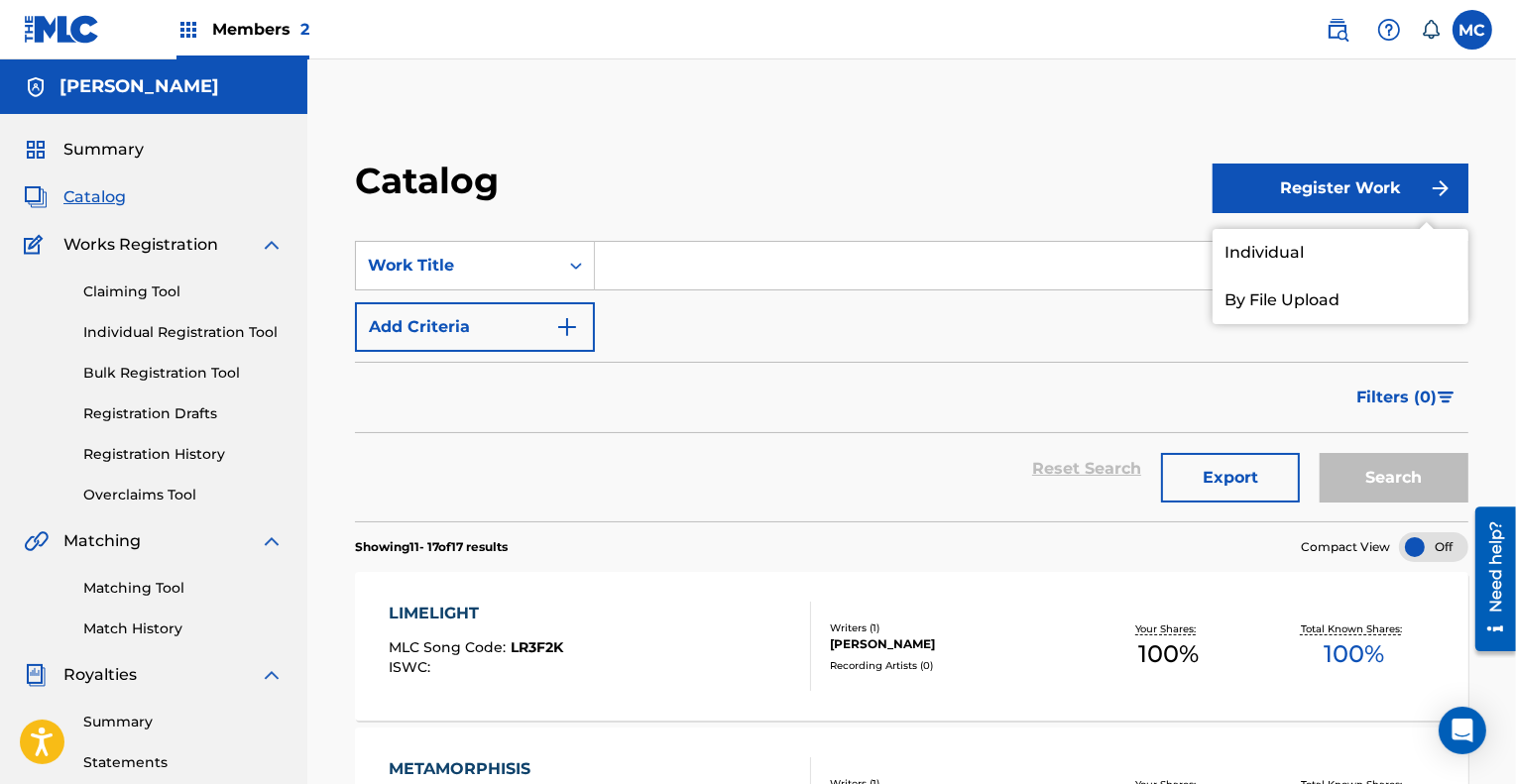 click on "Individual" at bounding box center [1341, 253] 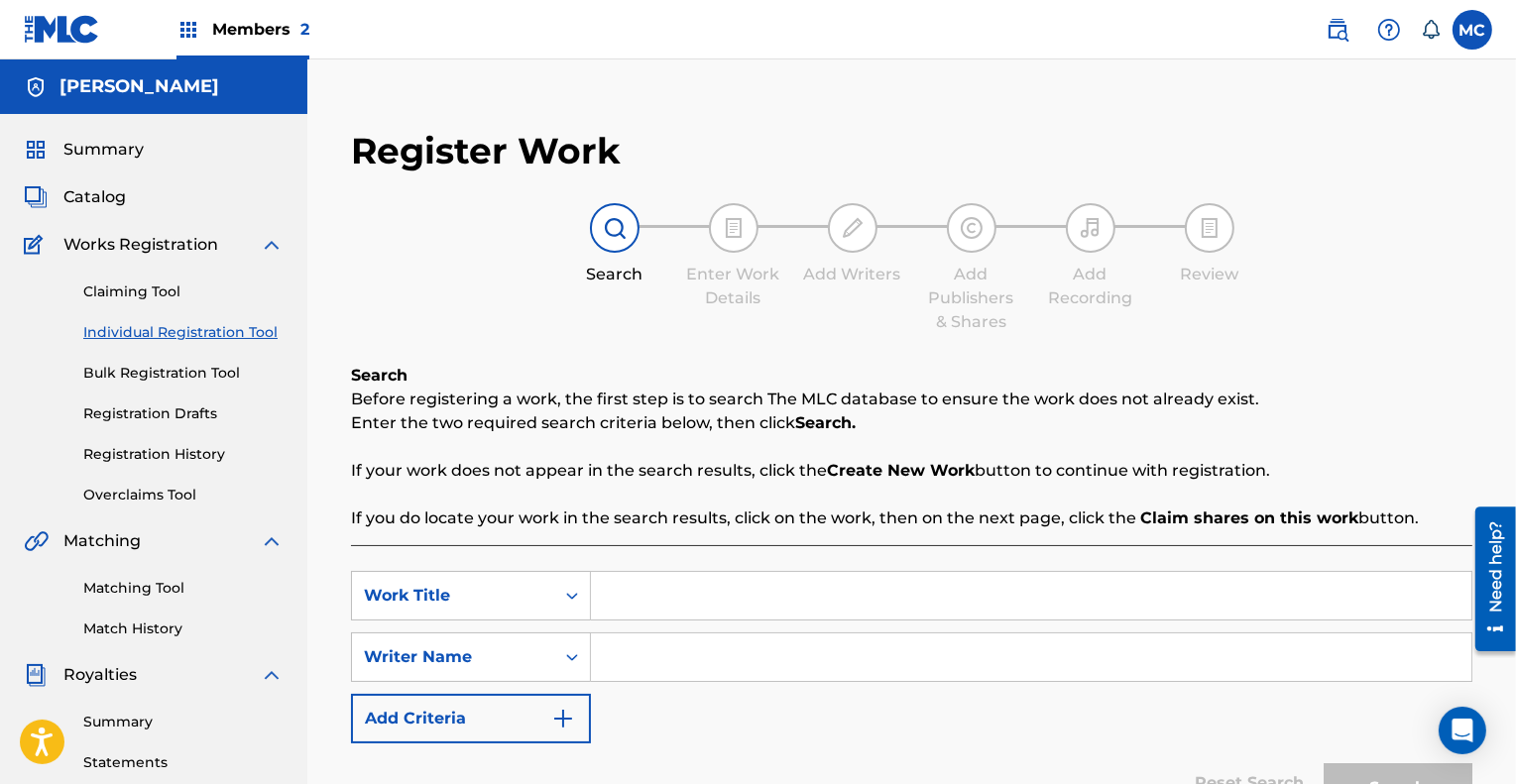 click at bounding box center [1031, 596] 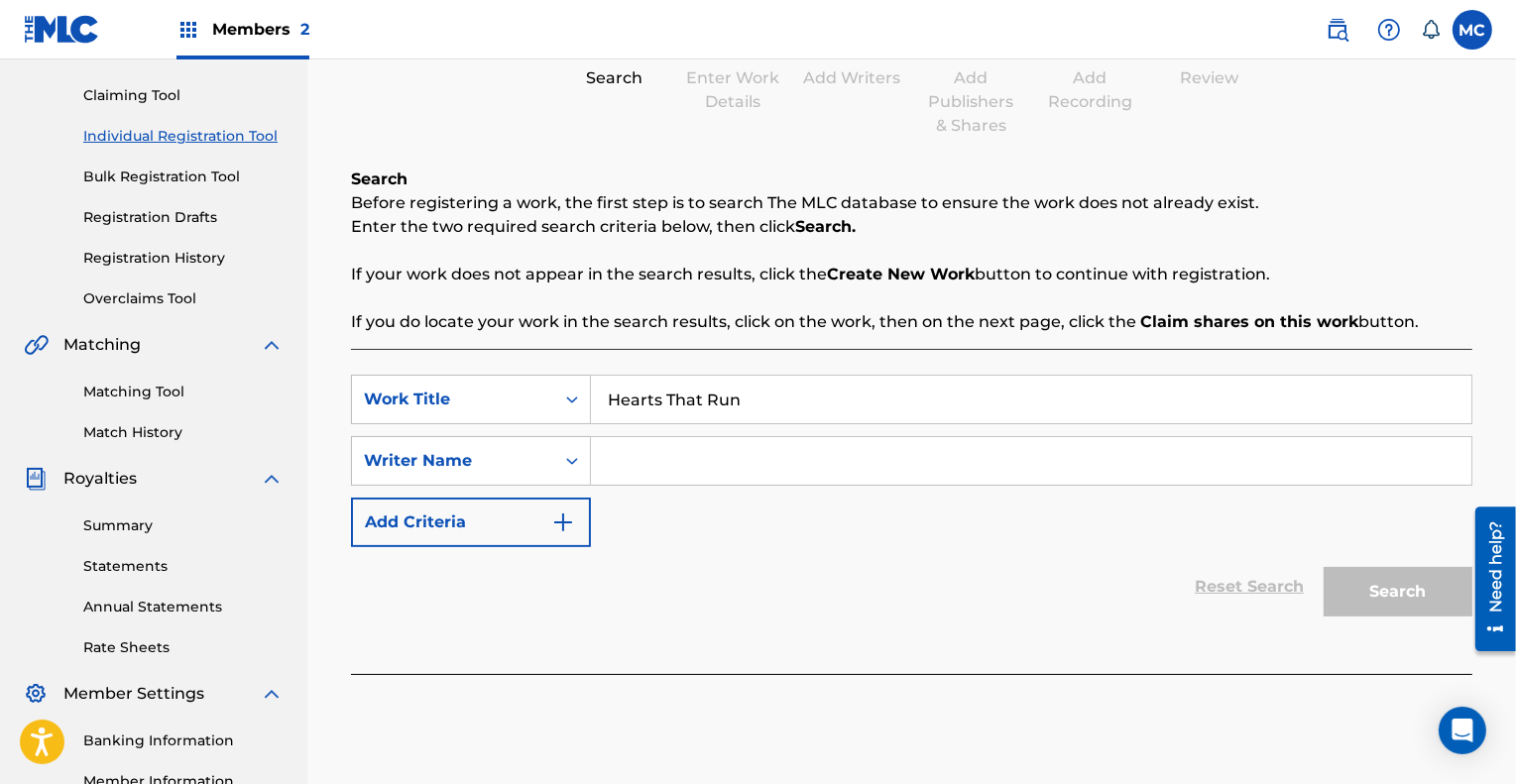 scroll, scrollTop: 197, scrollLeft: 0, axis: vertical 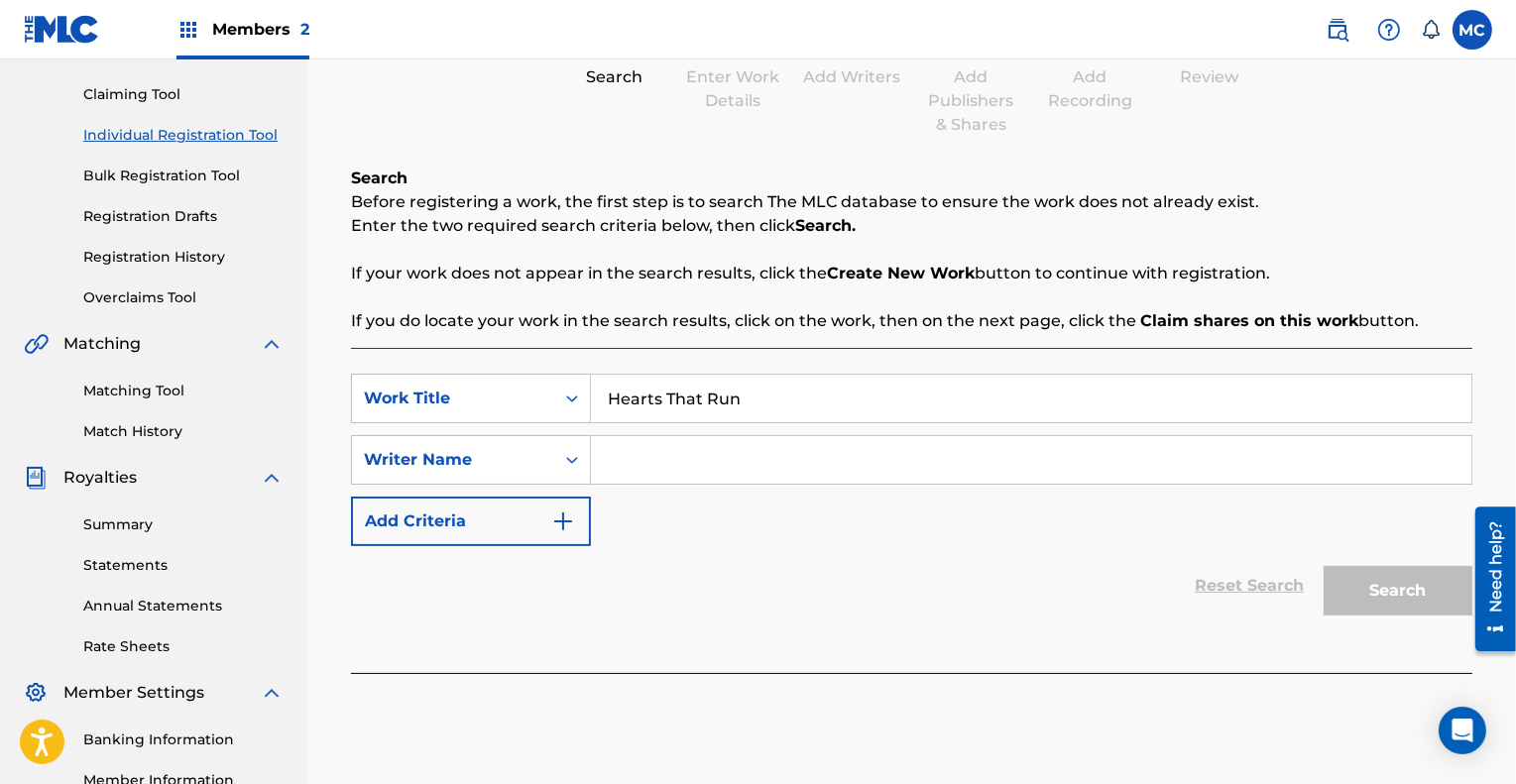 type on "Hearts That Run" 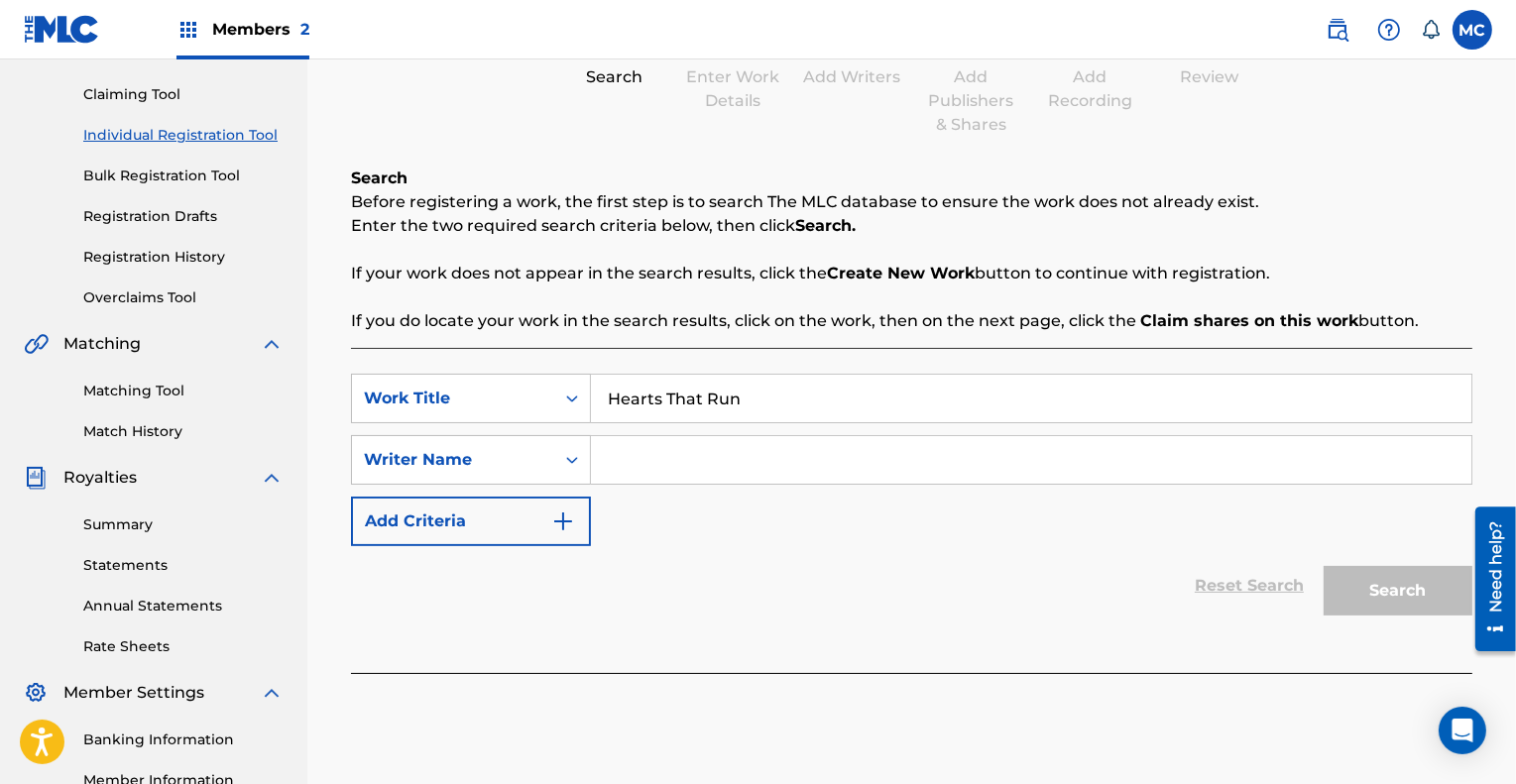 type on "[PERSON_NAME]" 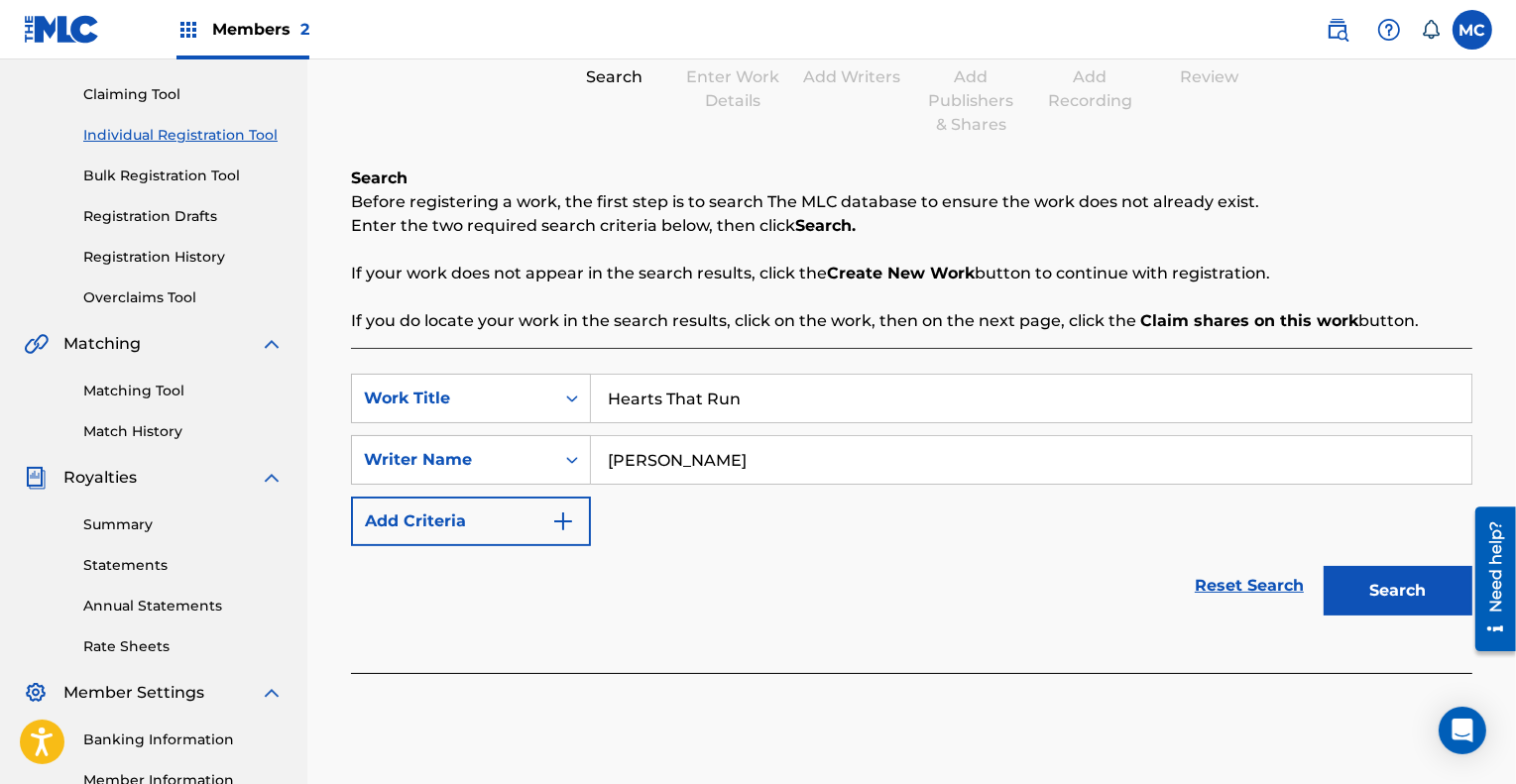 click on "Search" at bounding box center [1398, 591] 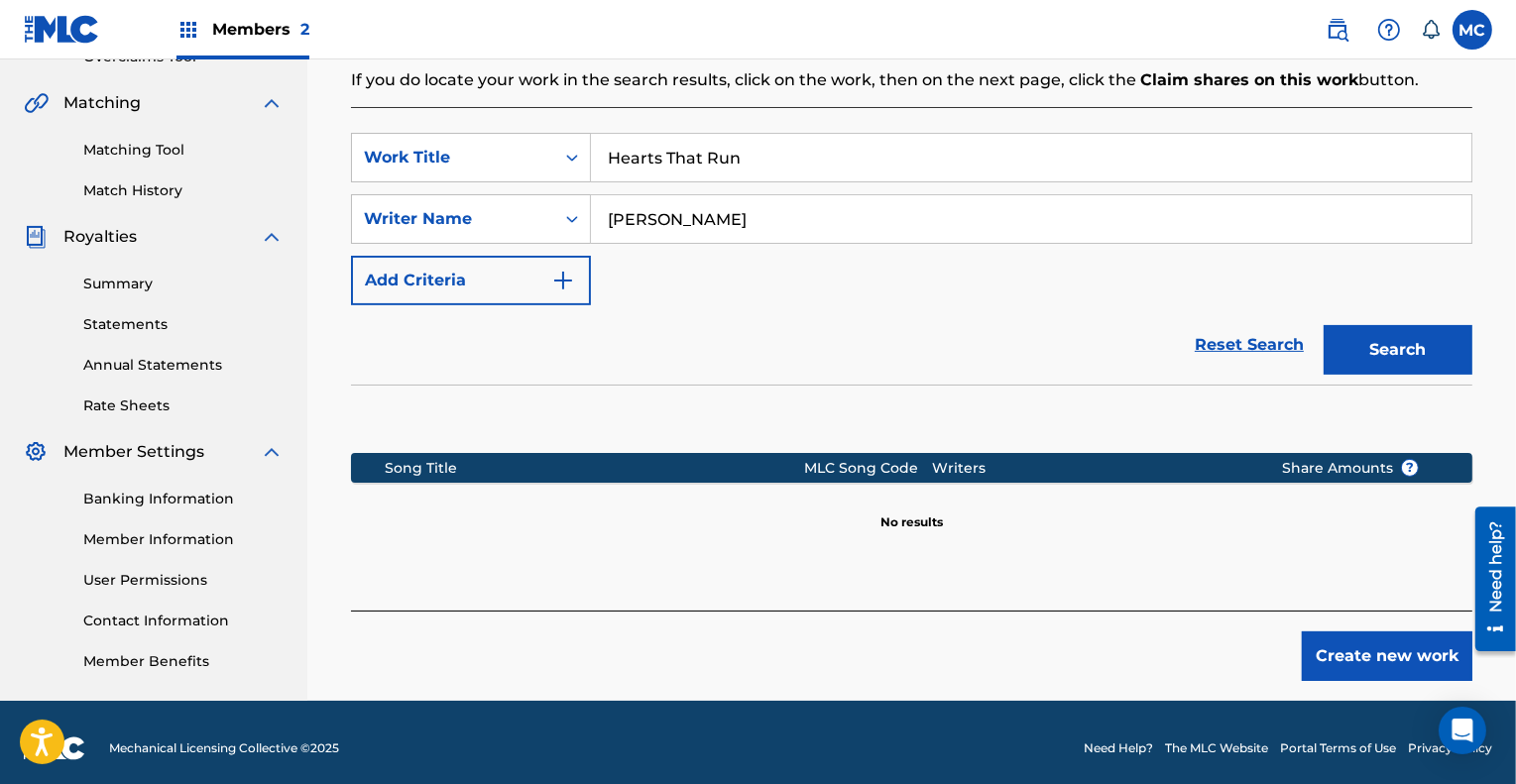 scroll, scrollTop: 449, scrollLeft: 0, axis: vertical 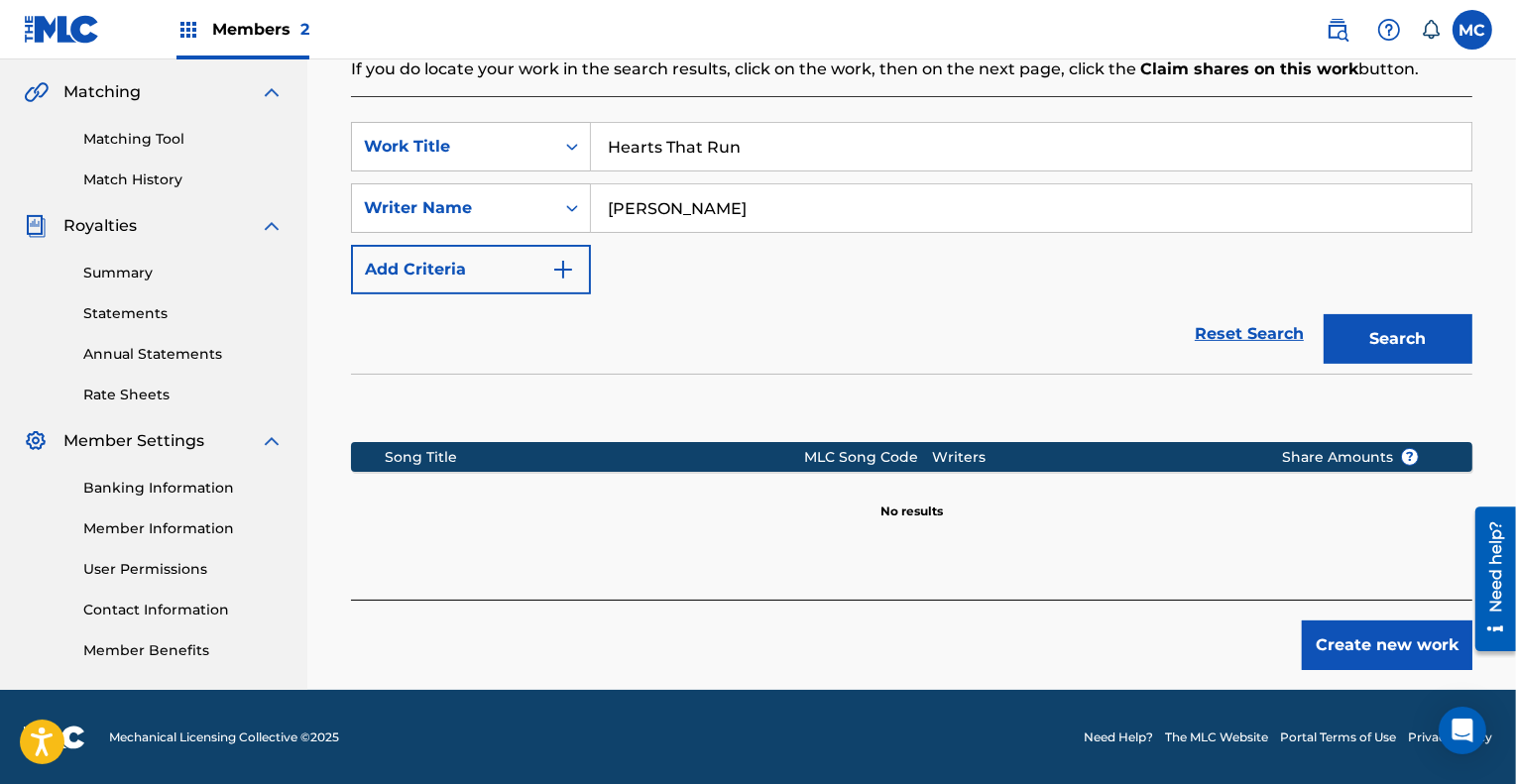 click on "Create new work" at bounding box center [1387, 645] 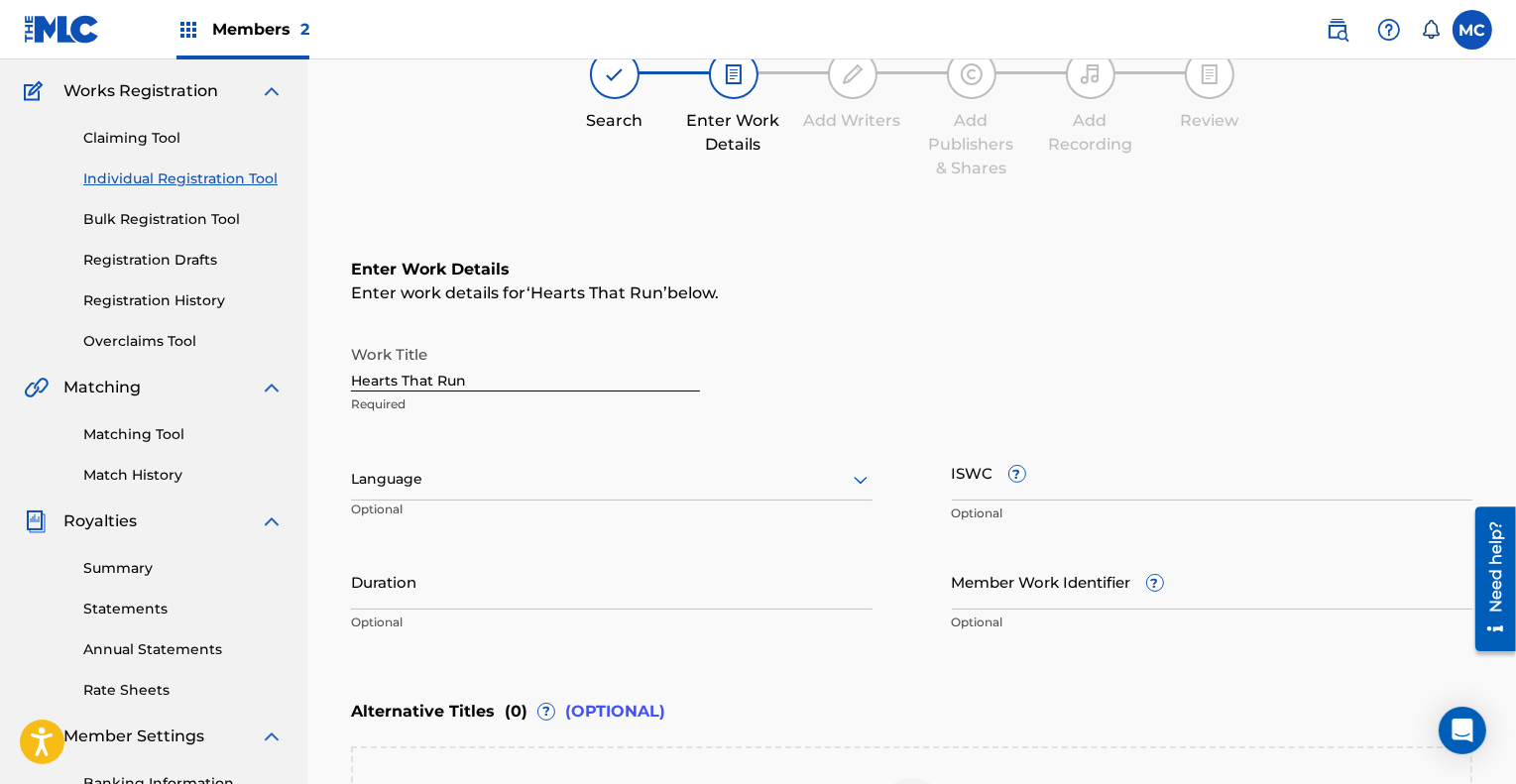 scroll, scrollTop: 153, scrollLeft: 0, axis: vertical 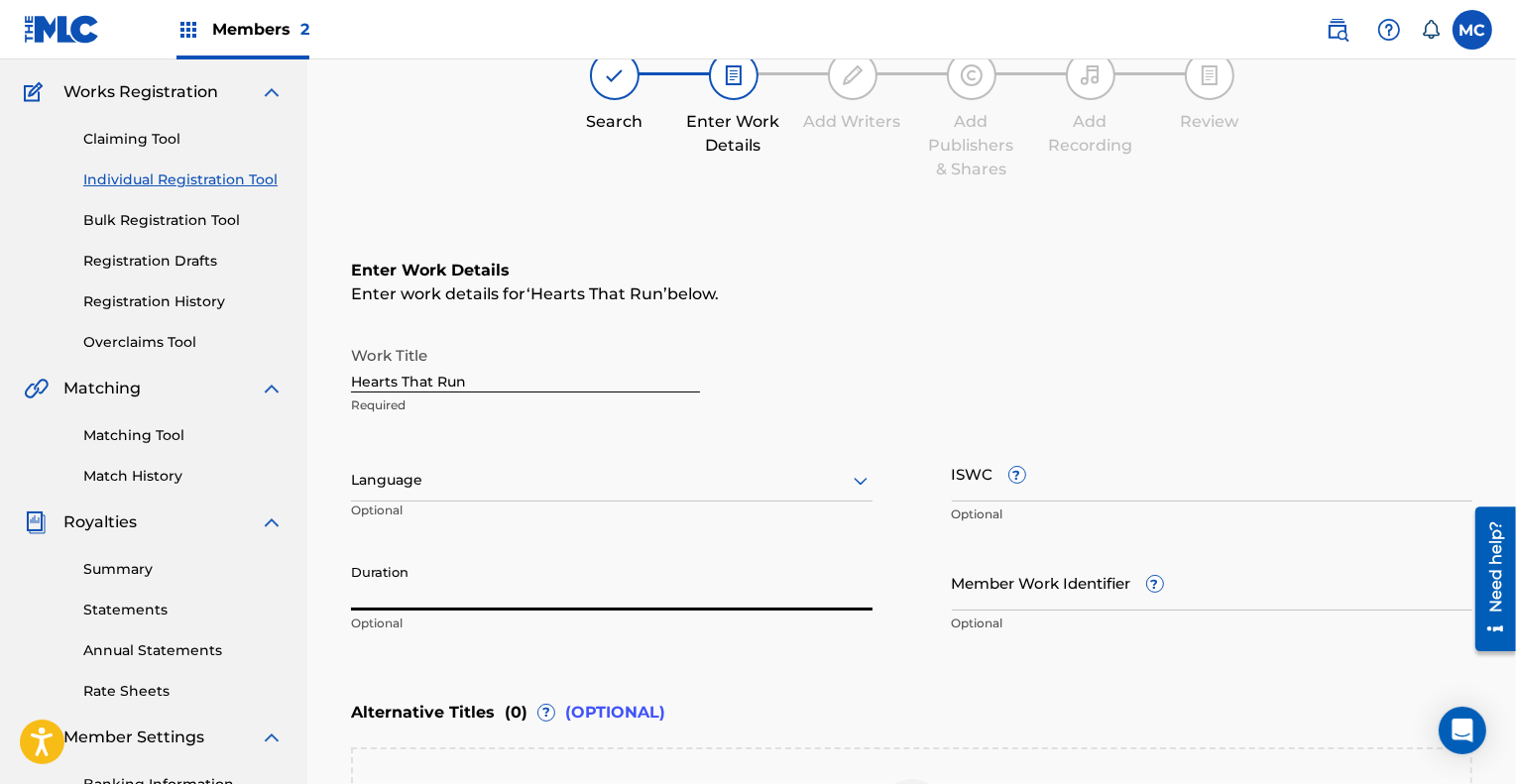 click on "Duration" at bounding box center (612, 582) 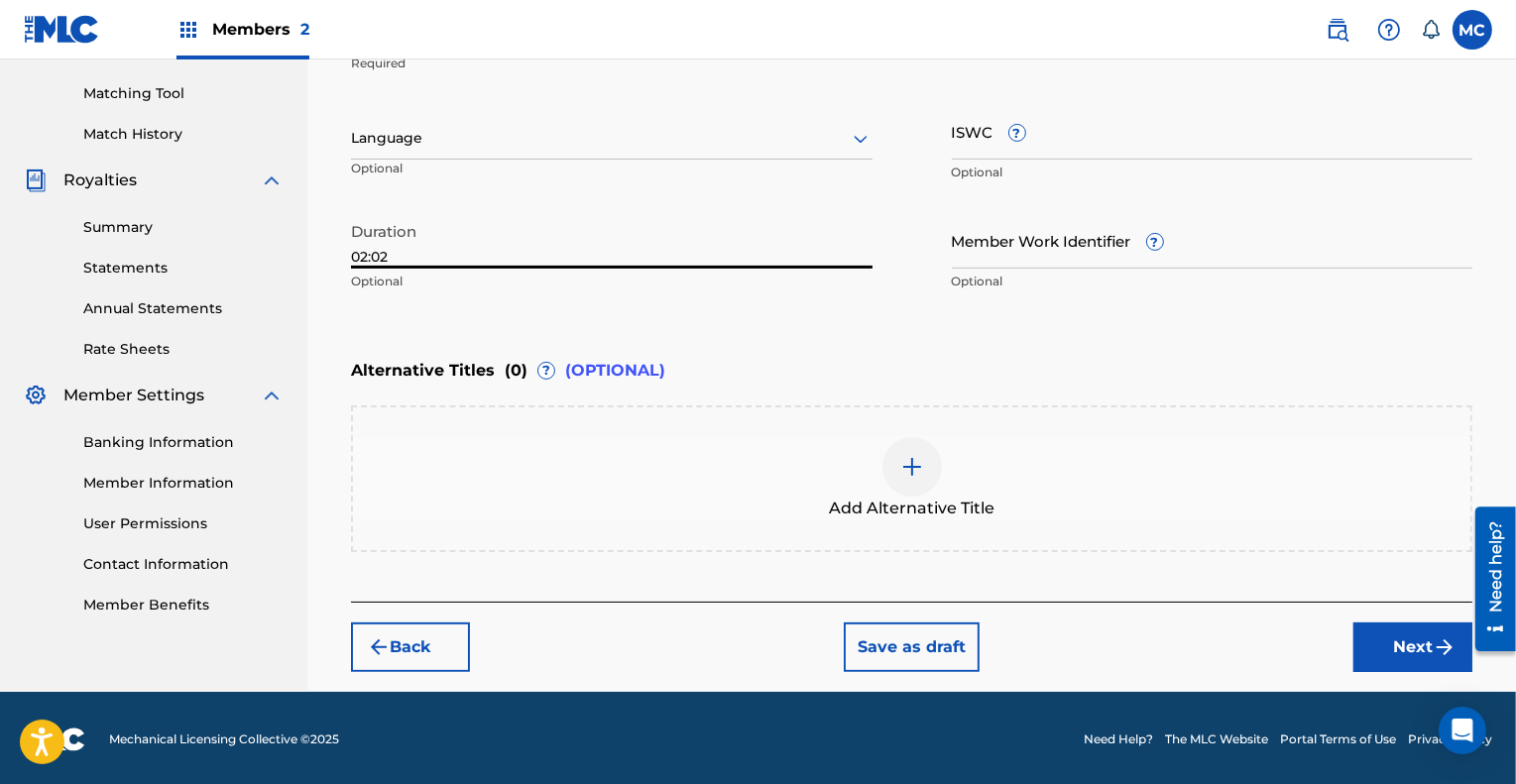 scroll, scrollTop: 497, scrollLeft: 0, axis: vertical 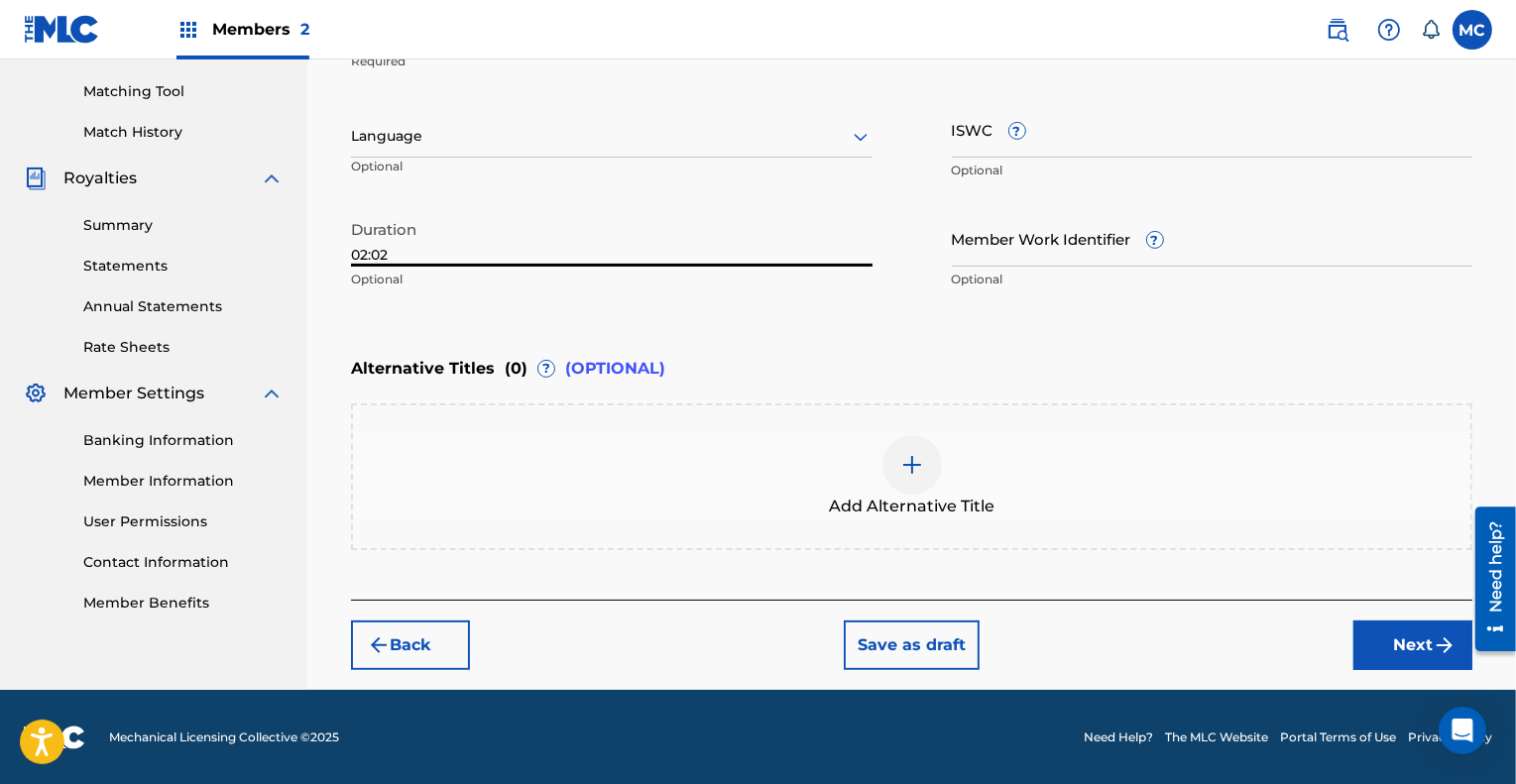 type on "02:02" 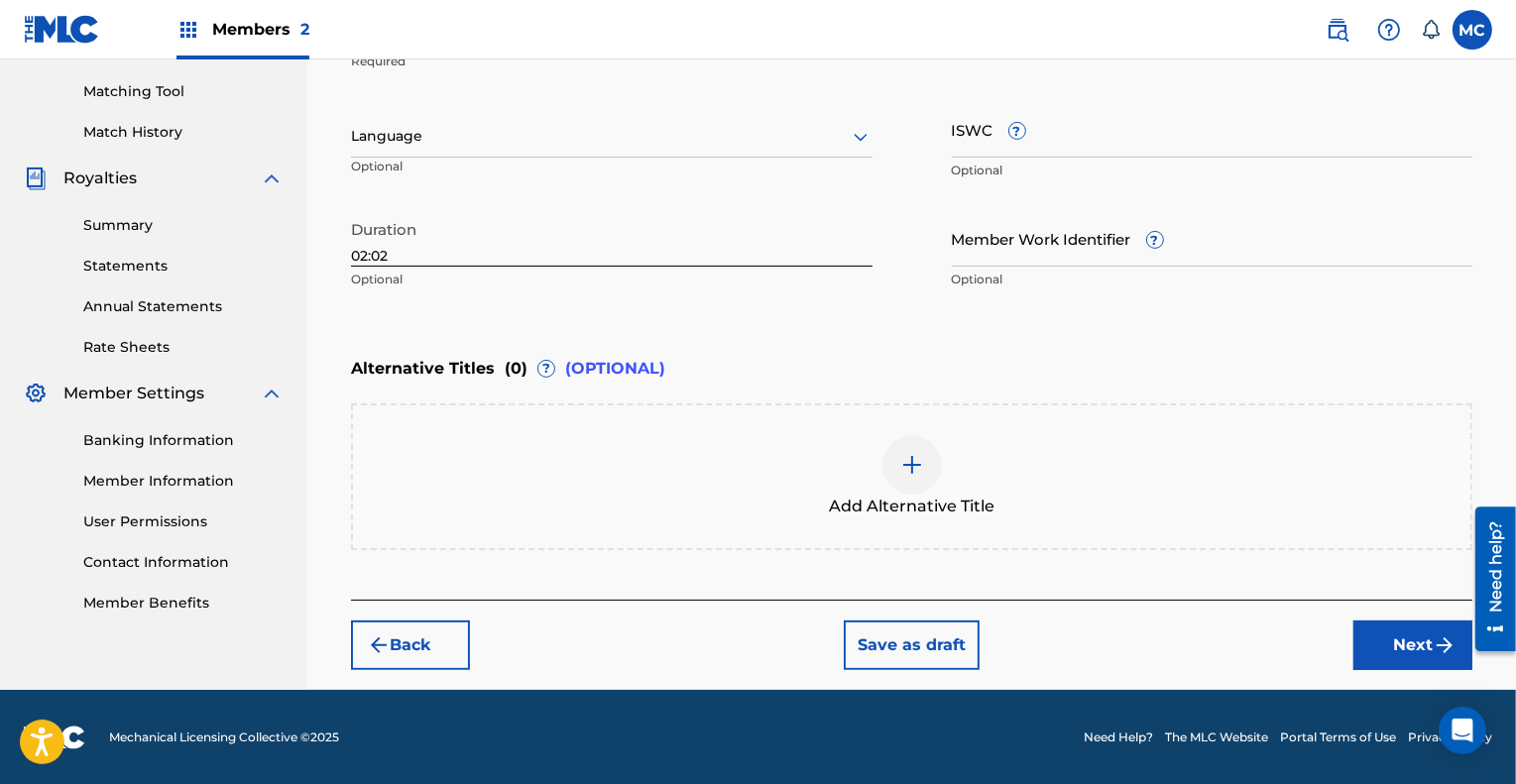 click on "Next" at bounding box center [1413, 645] 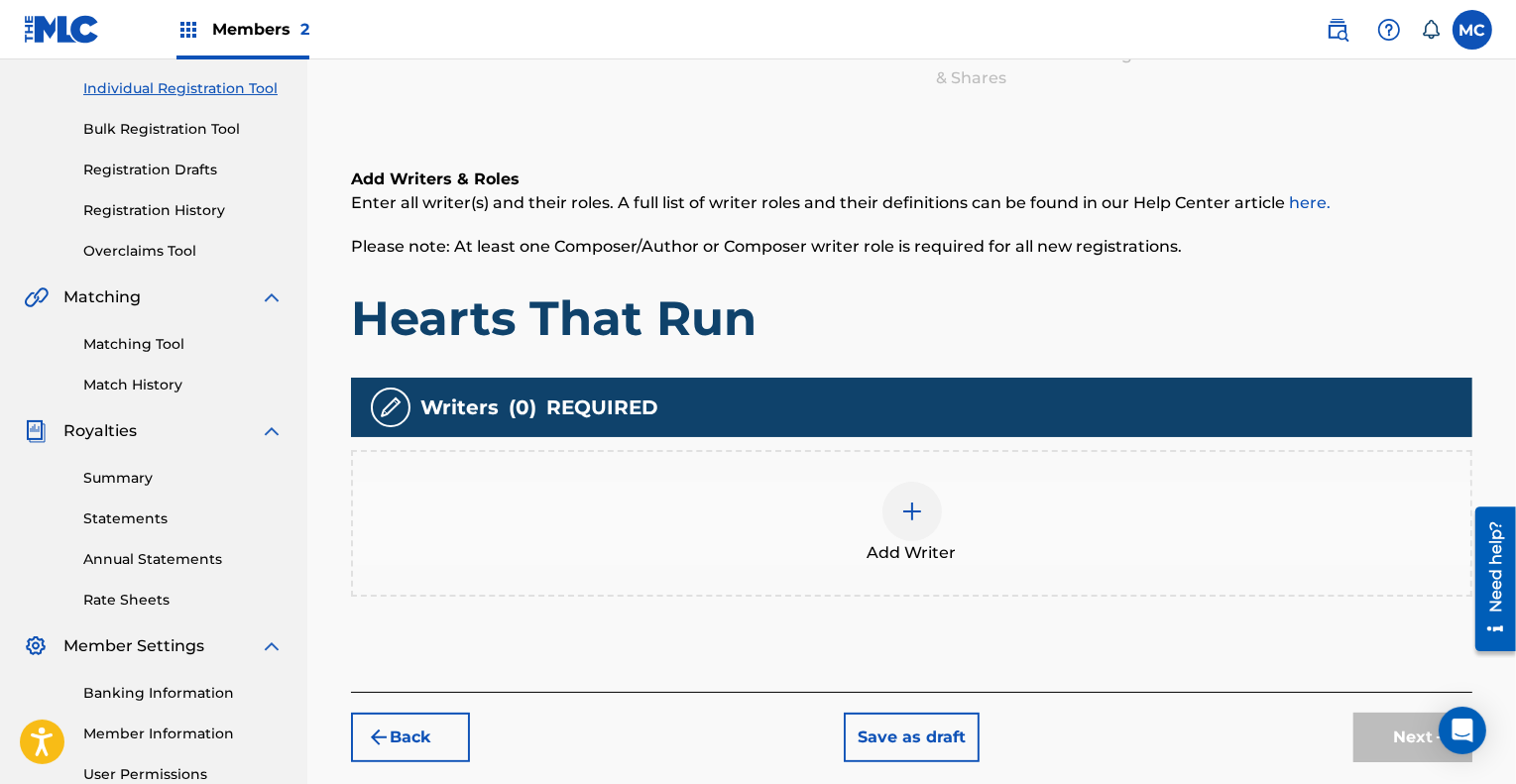 click at bounding box center (912, 511) 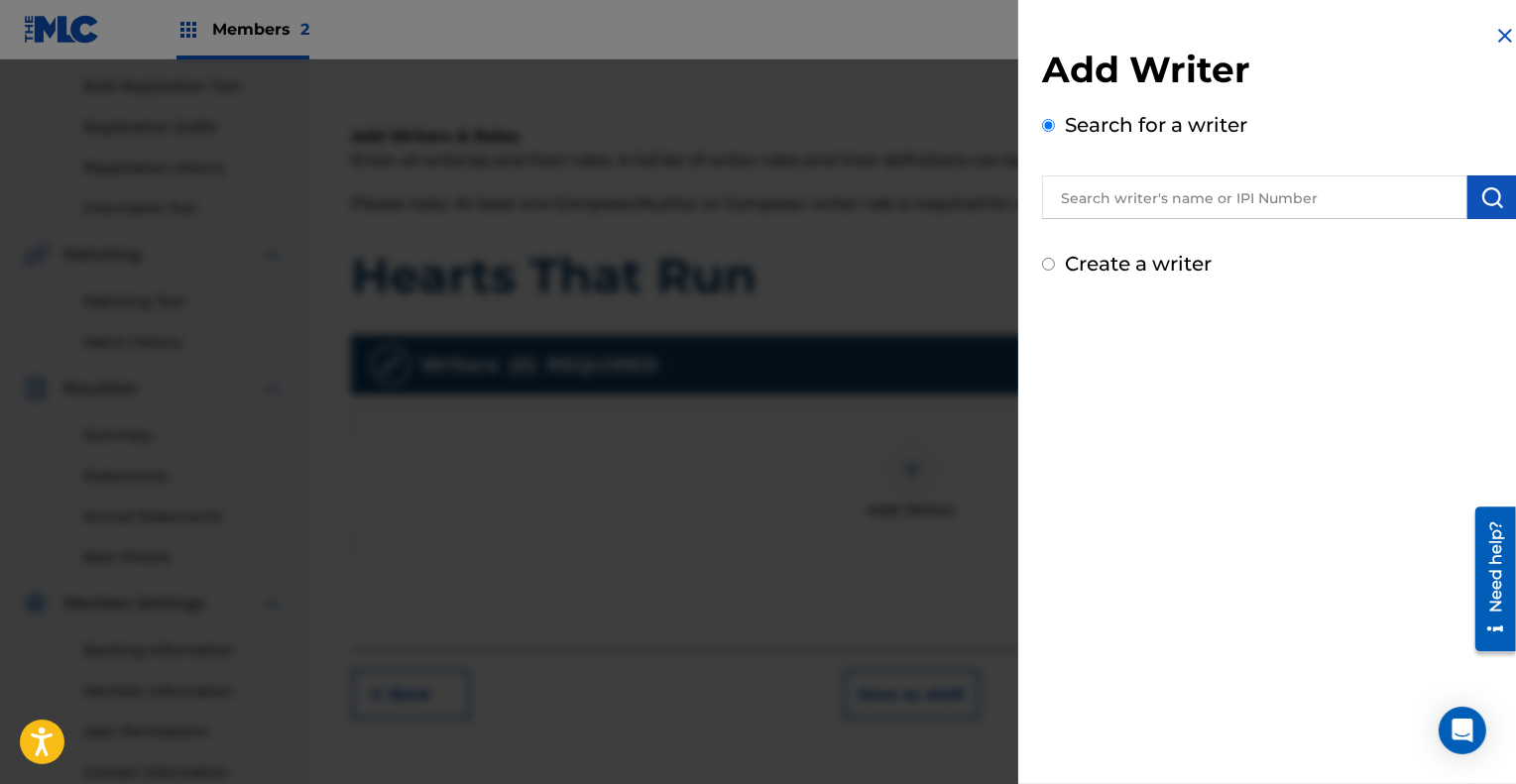 scroll, scrollTop: 287, scrollLeft: 0, axis: vertical 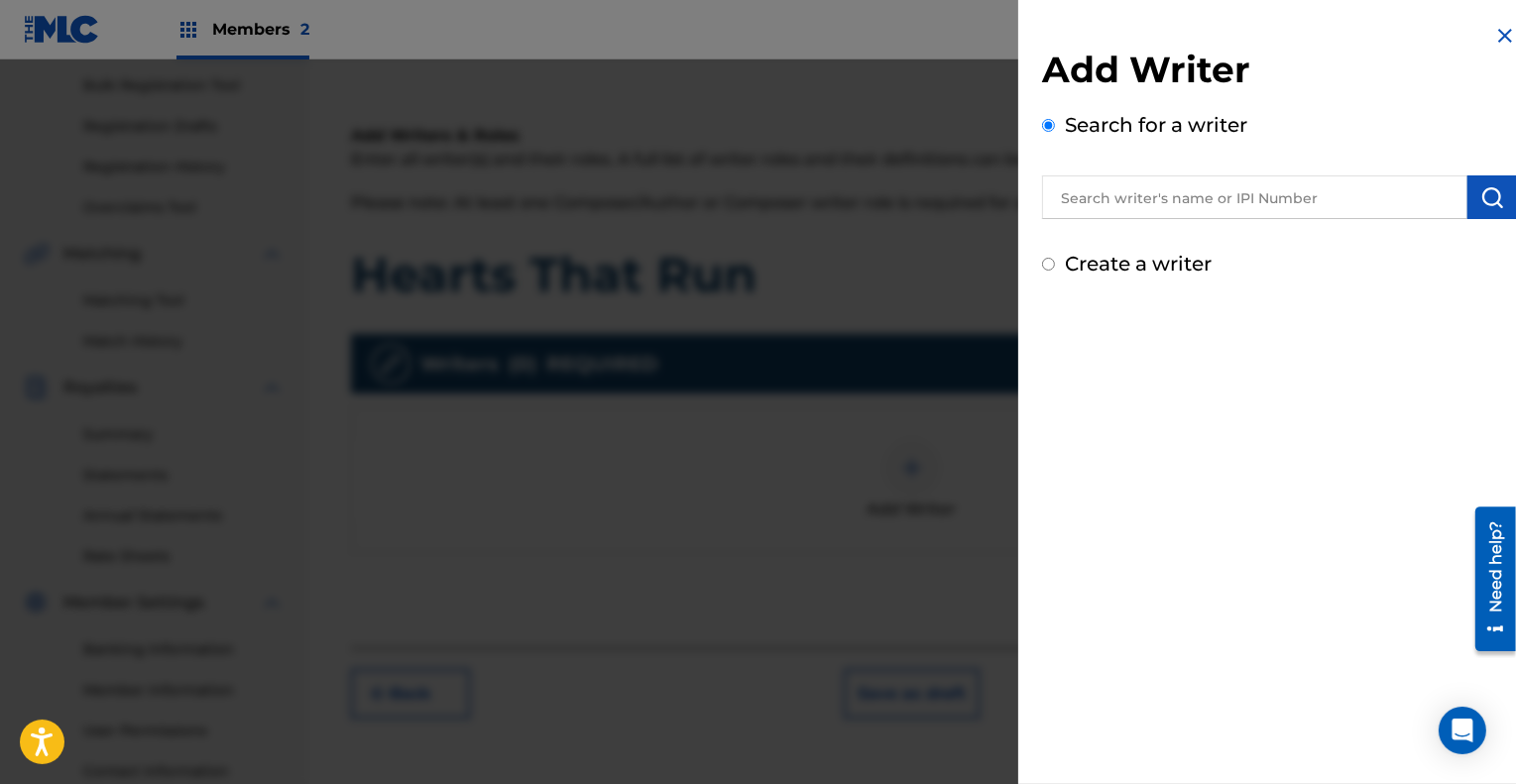 click at bounding box center (1254, 197) 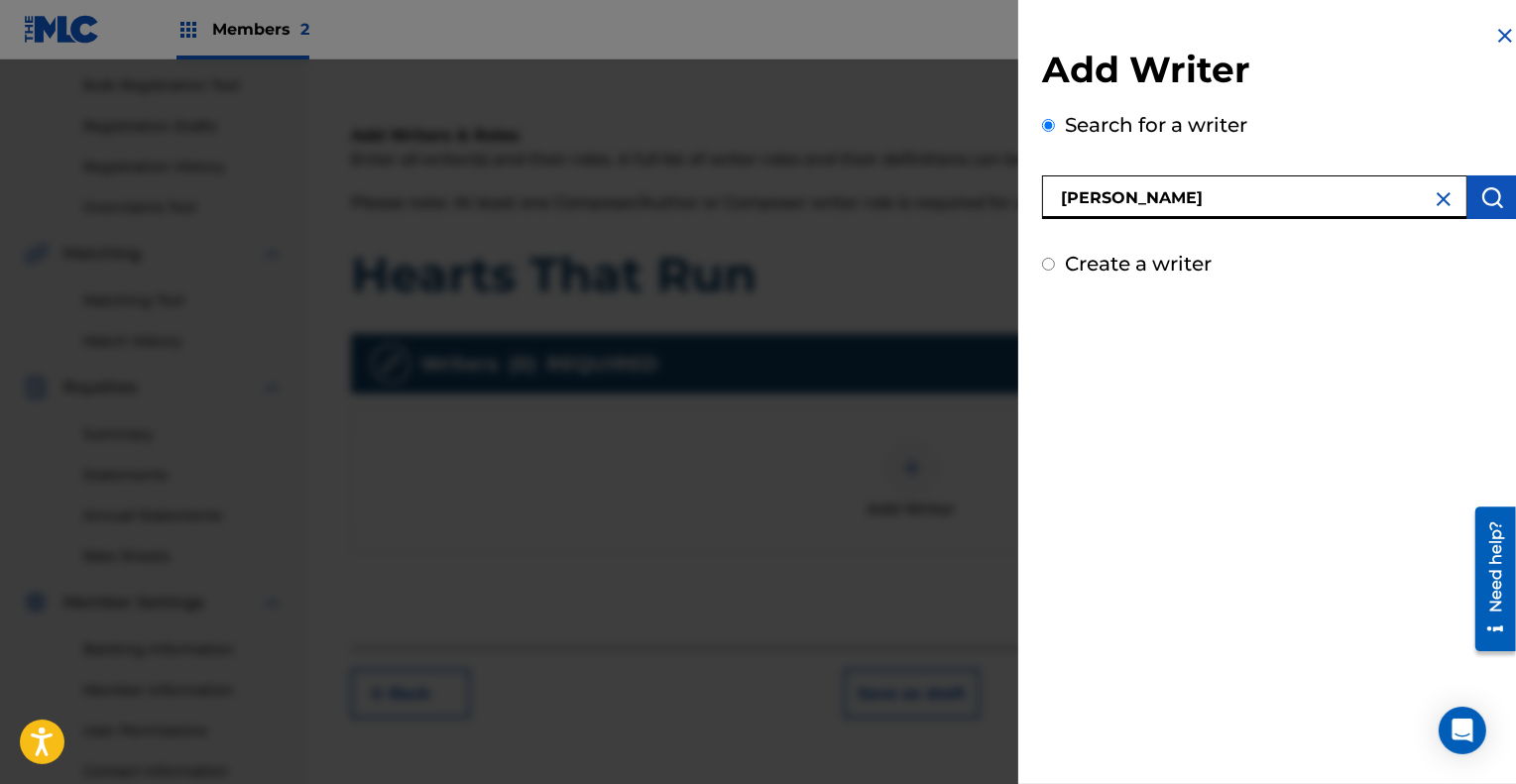 type on "[PERSON_NAME]" 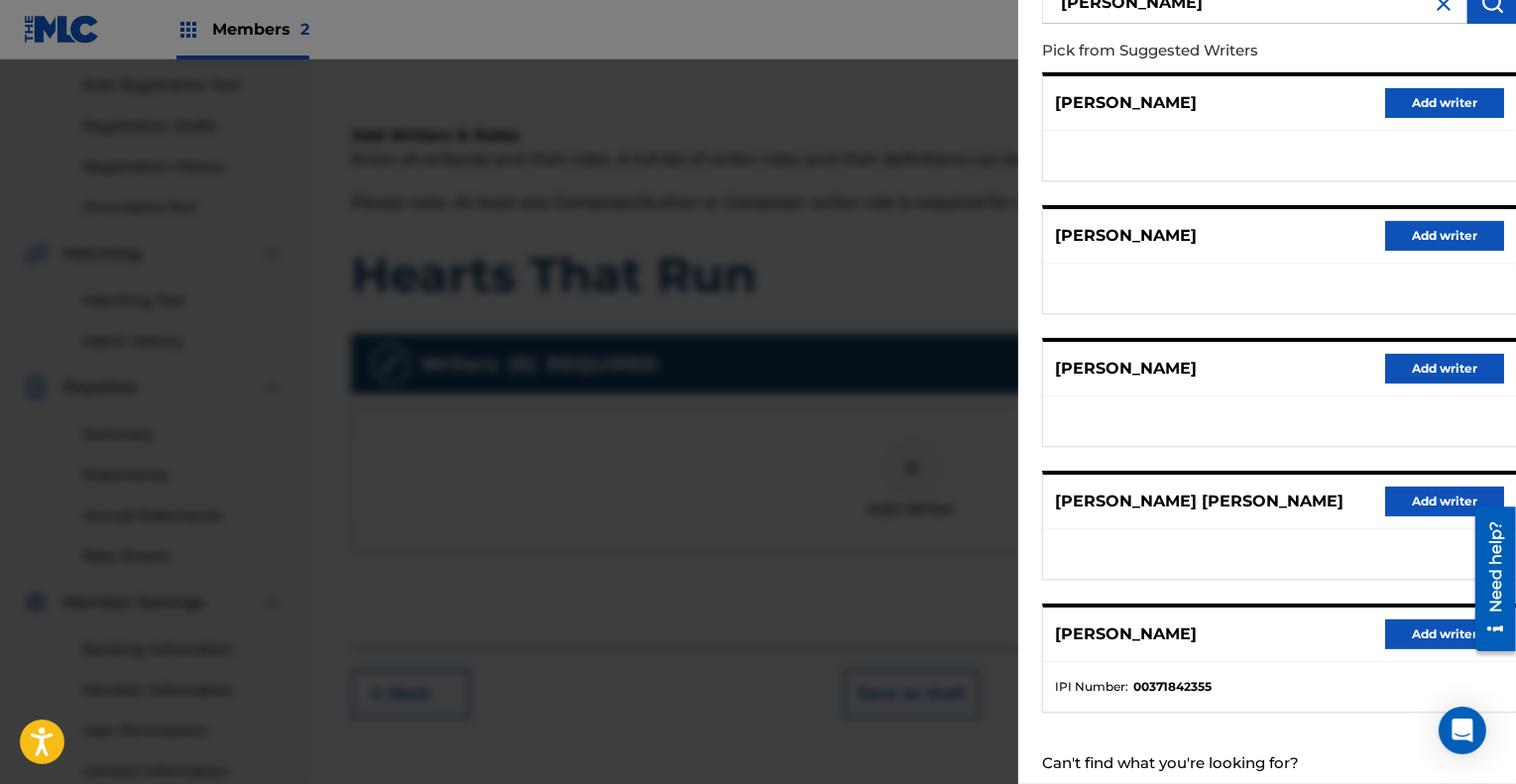 scroll, scrollTop: 264, scrollLeft: 0, axis: vertical 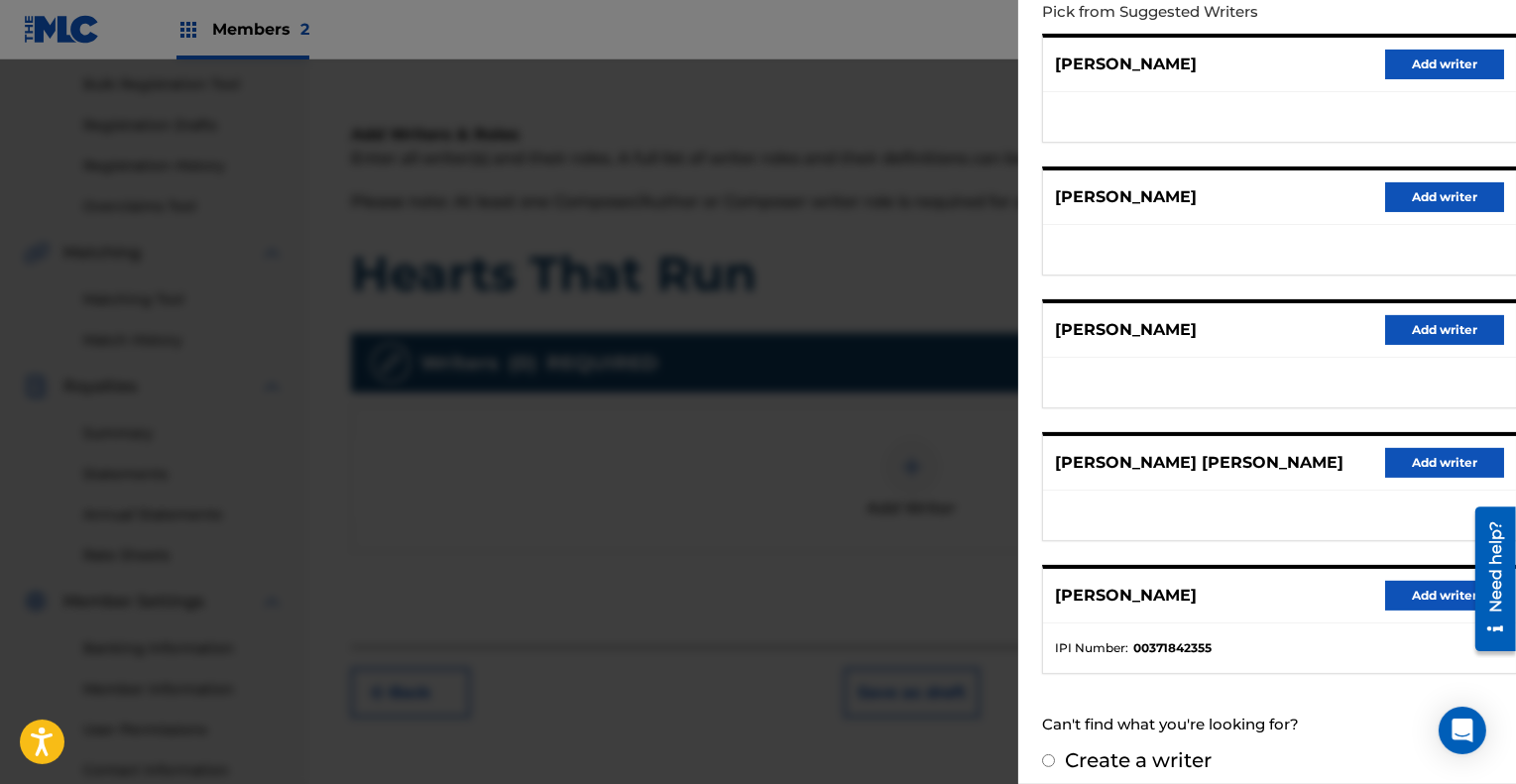 click on "Add writer" at bounding box center (1445, 596) 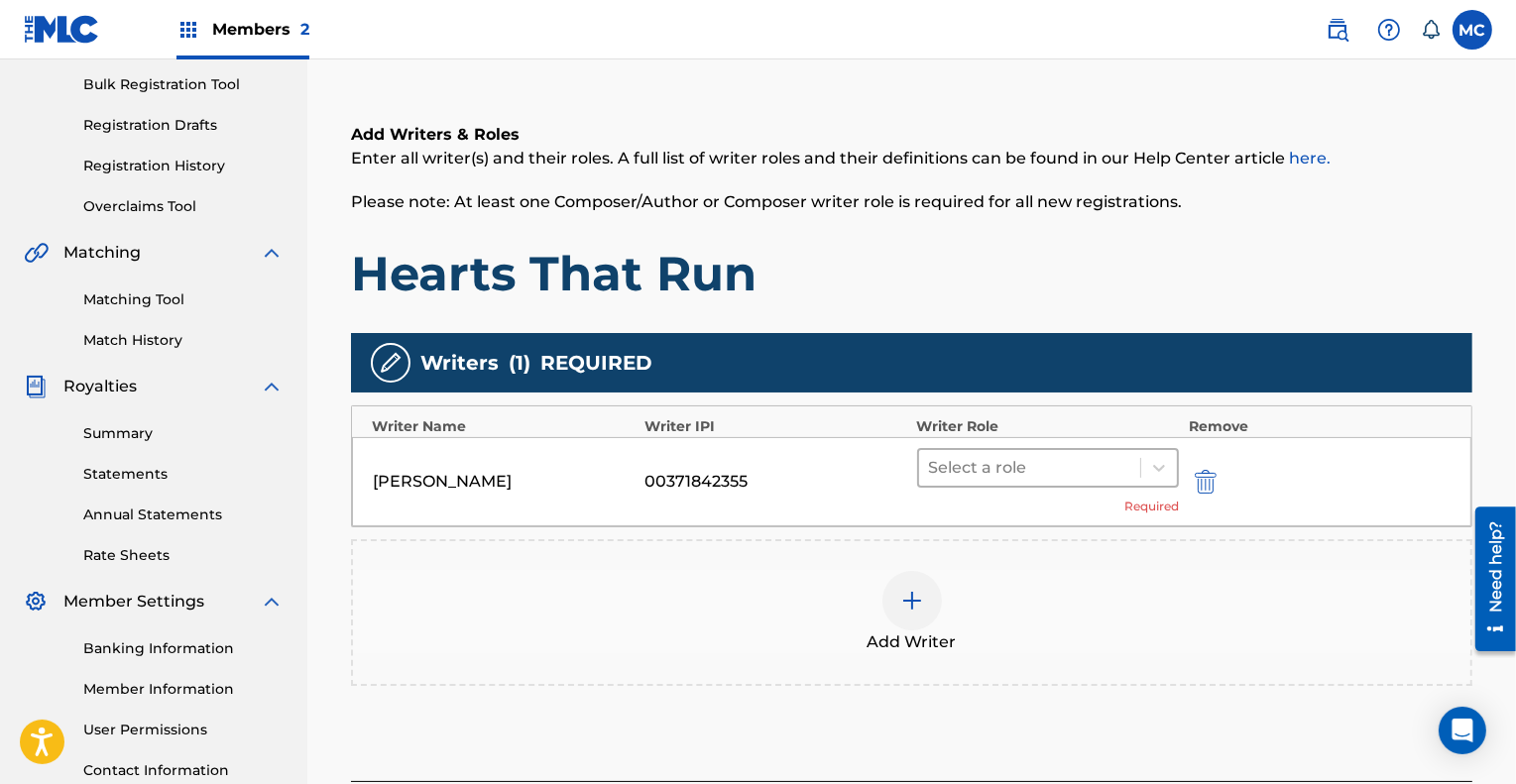 click at bounding box center [1029, 468] 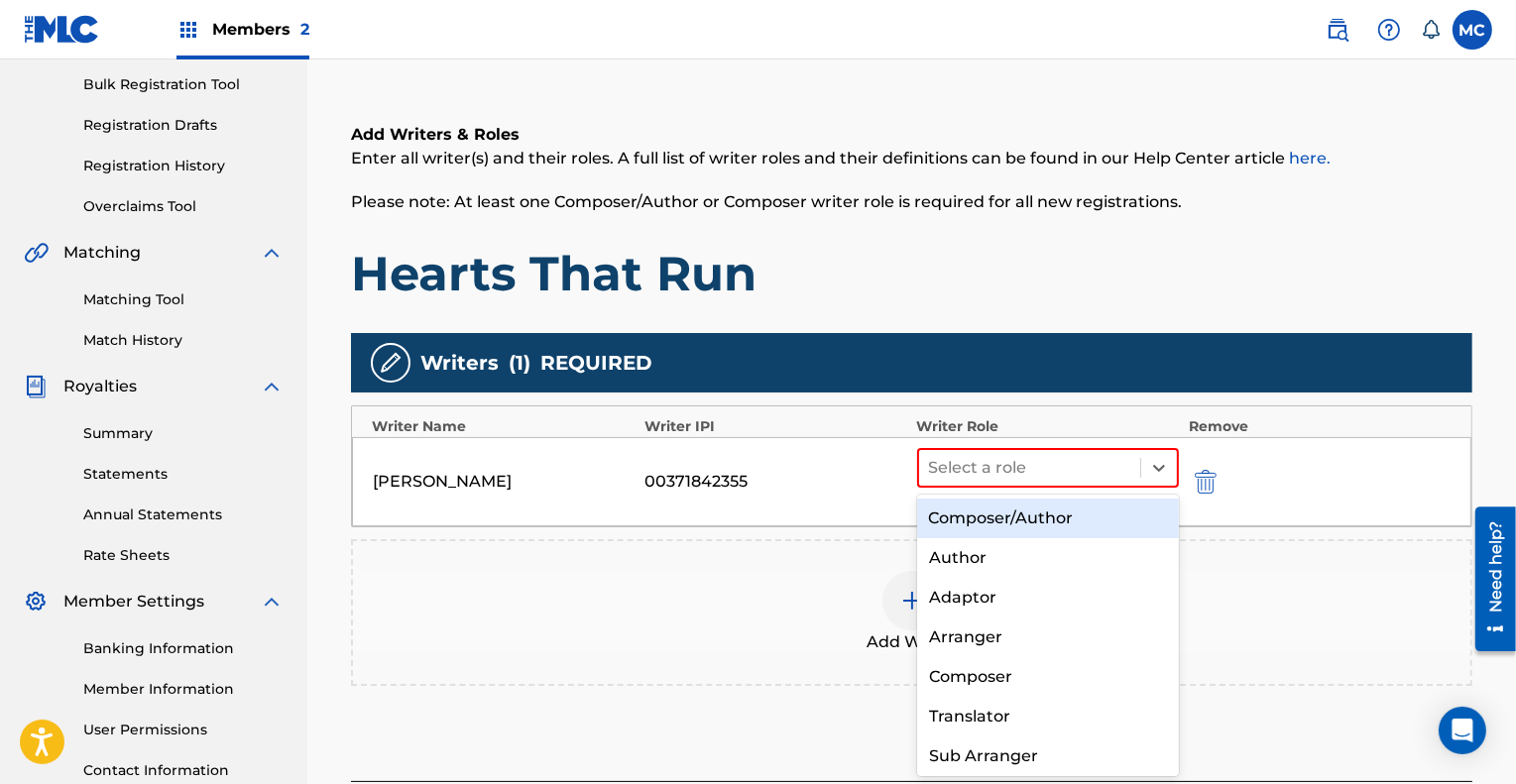 click on "Composer/Author" at bounding box center [1048, 518] 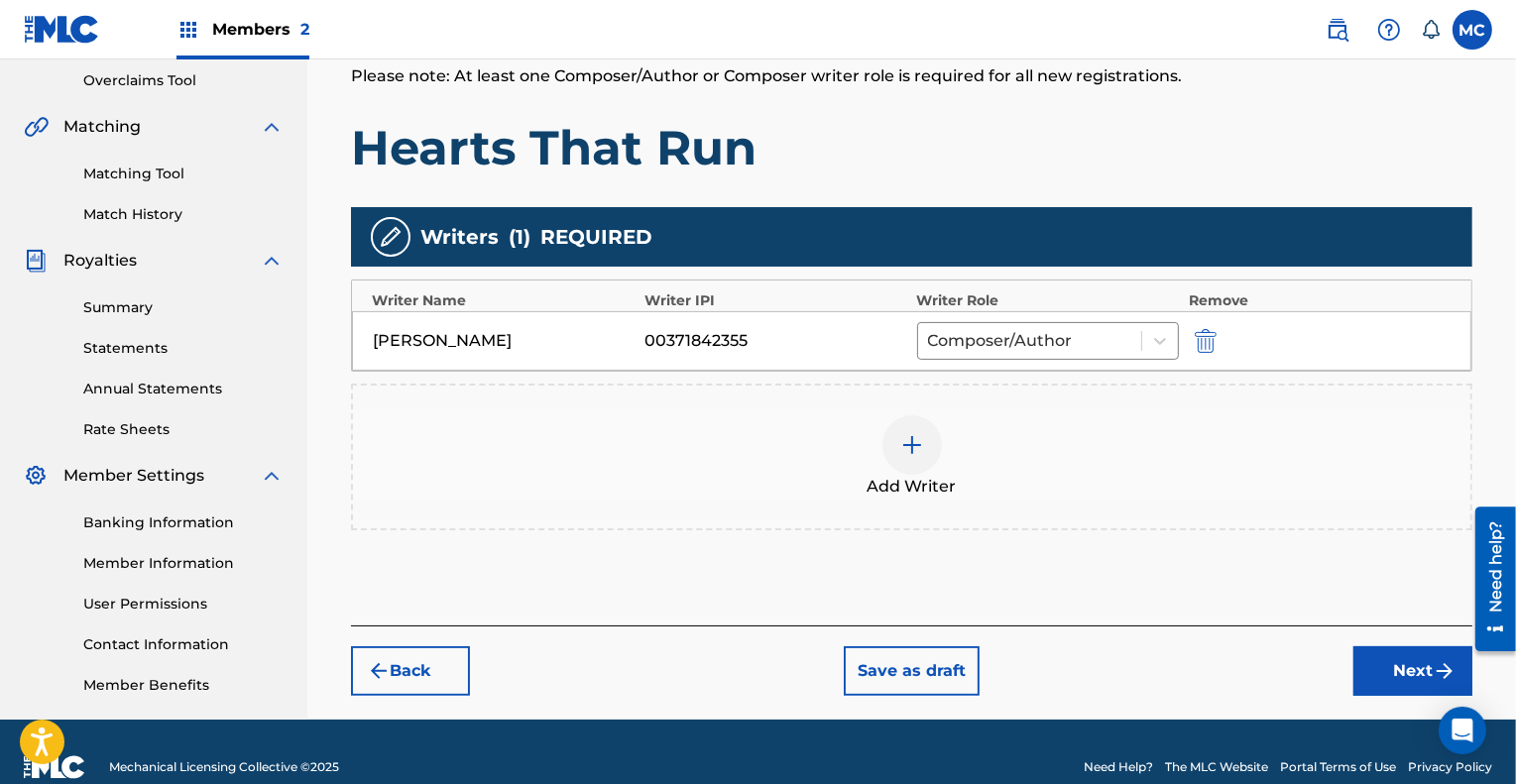 scroll, scrollTop: 444, scrollLeft: 0, axis: vertical 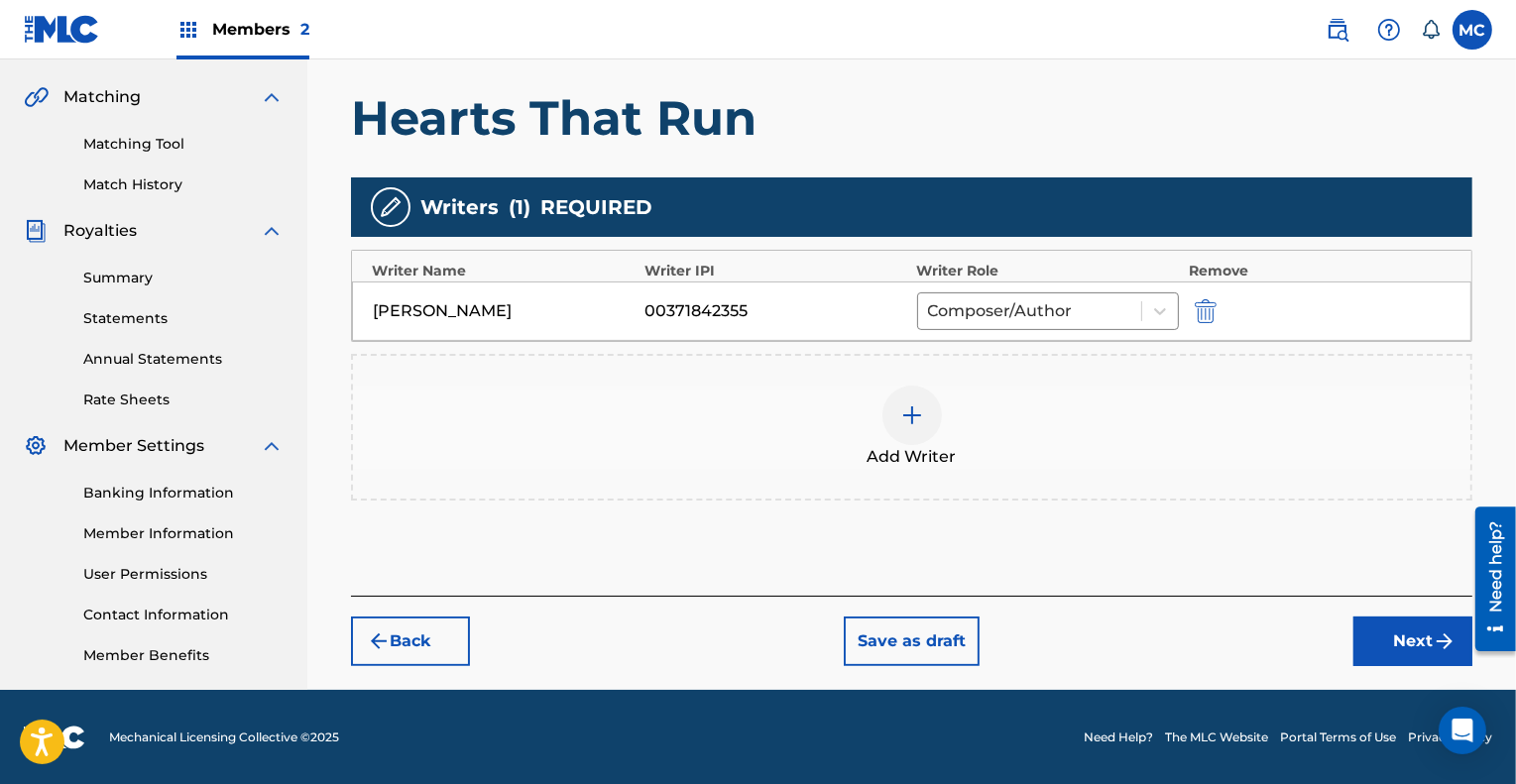 click on "Next" at bounding box center (1413, 641) 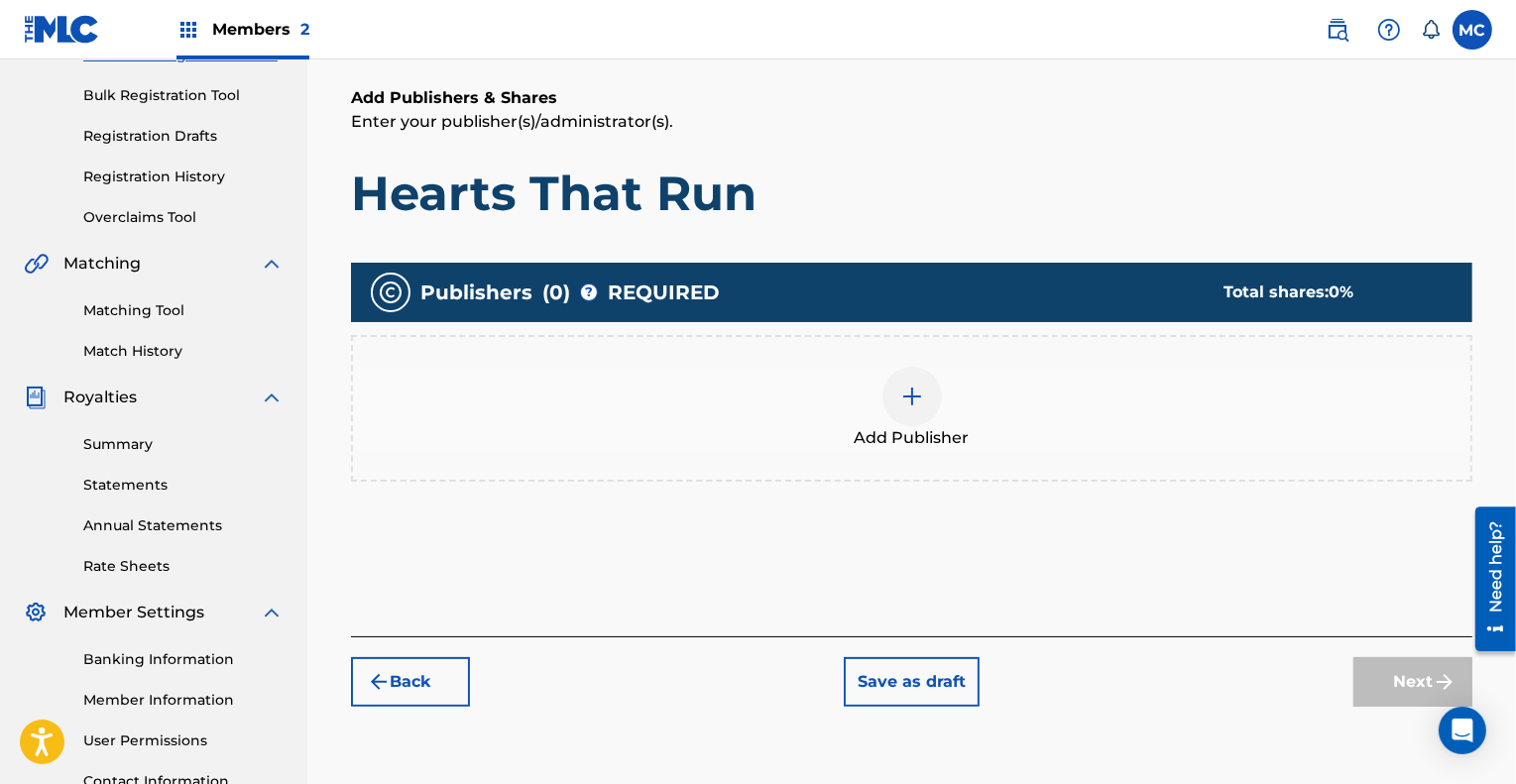 click at bounding box center (912, 396) 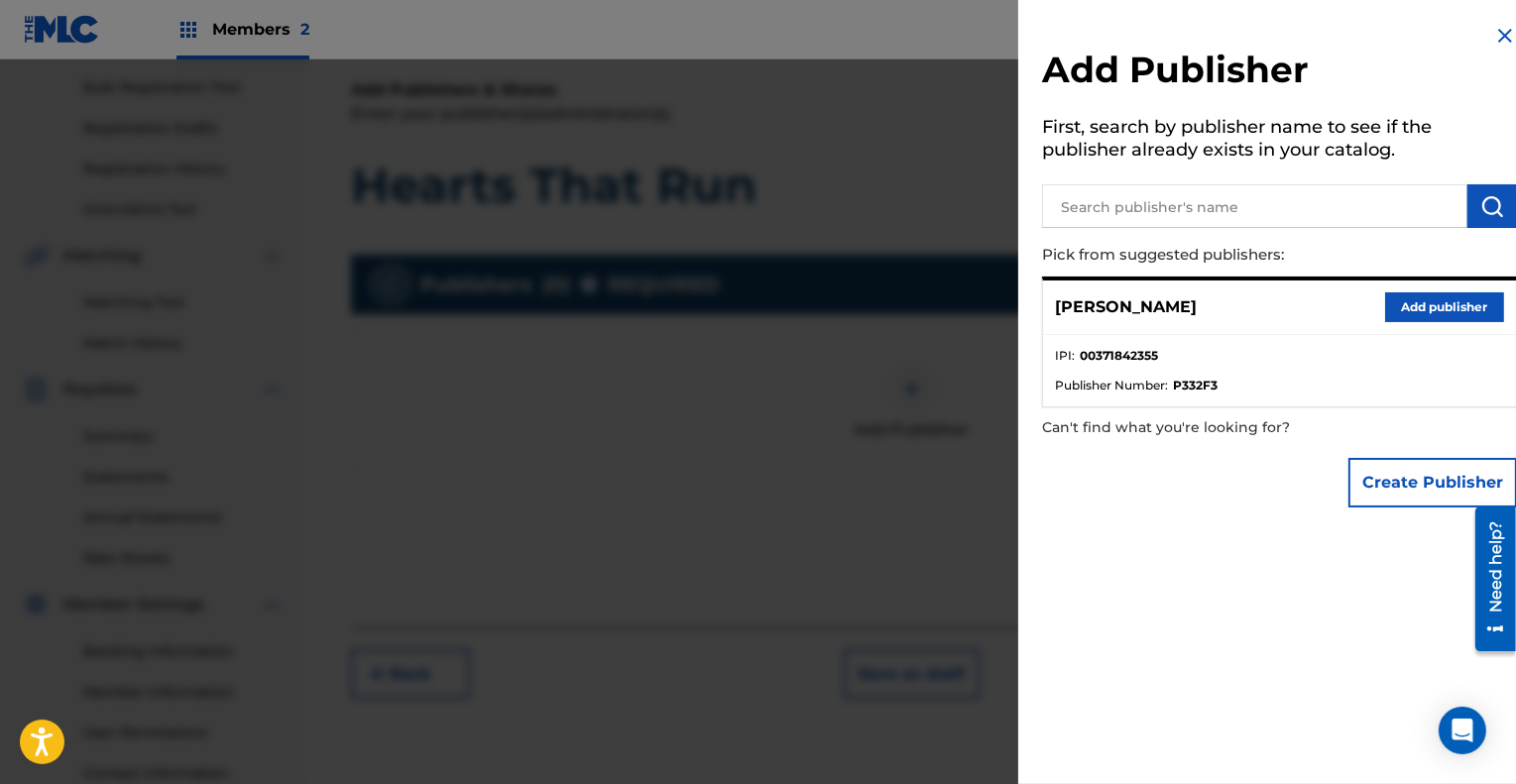 scroll, scrollTop: 286, scrollLeft: 0, axis: vertical 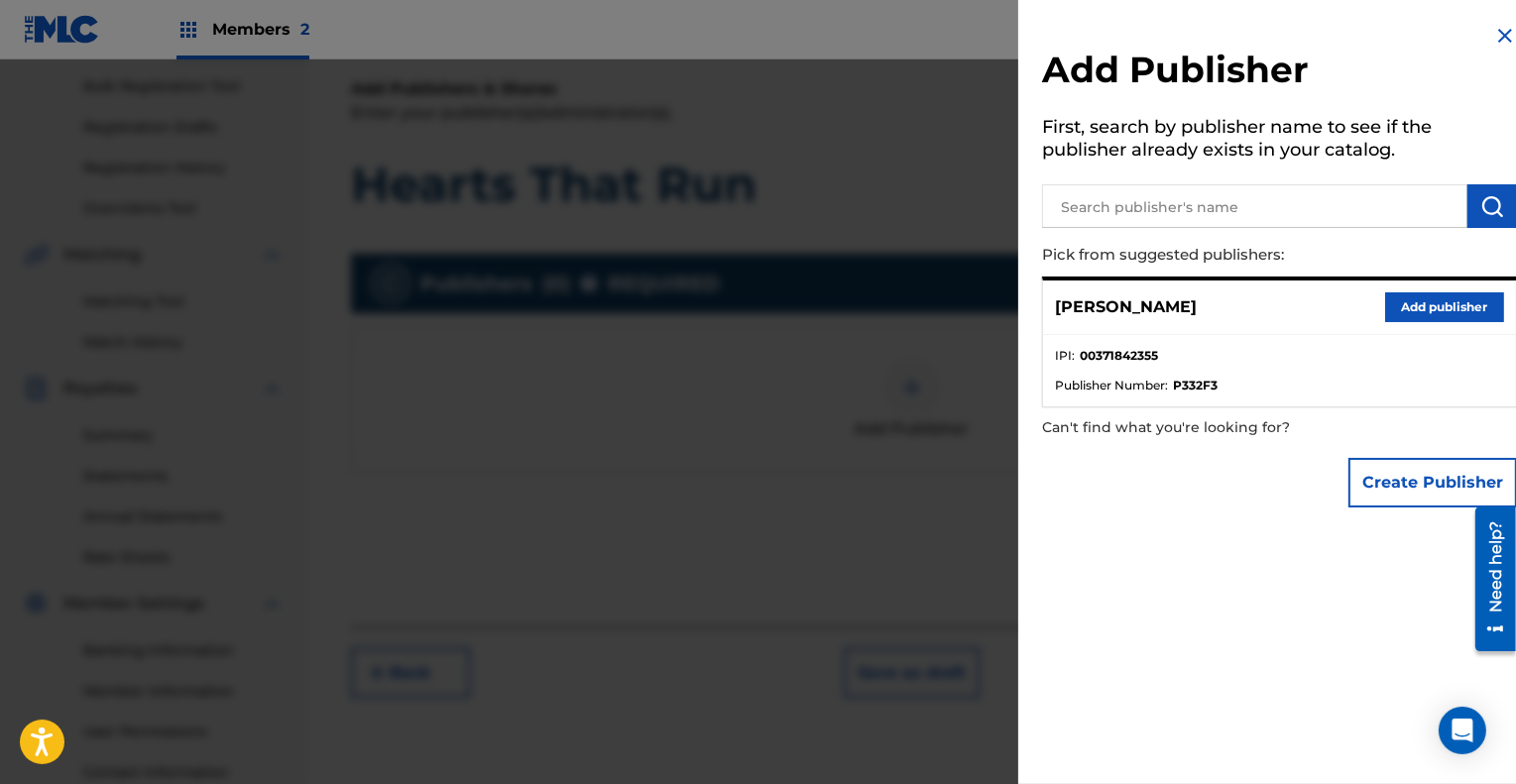 click on "Create Publisher" at bounding box center (1433, 483) 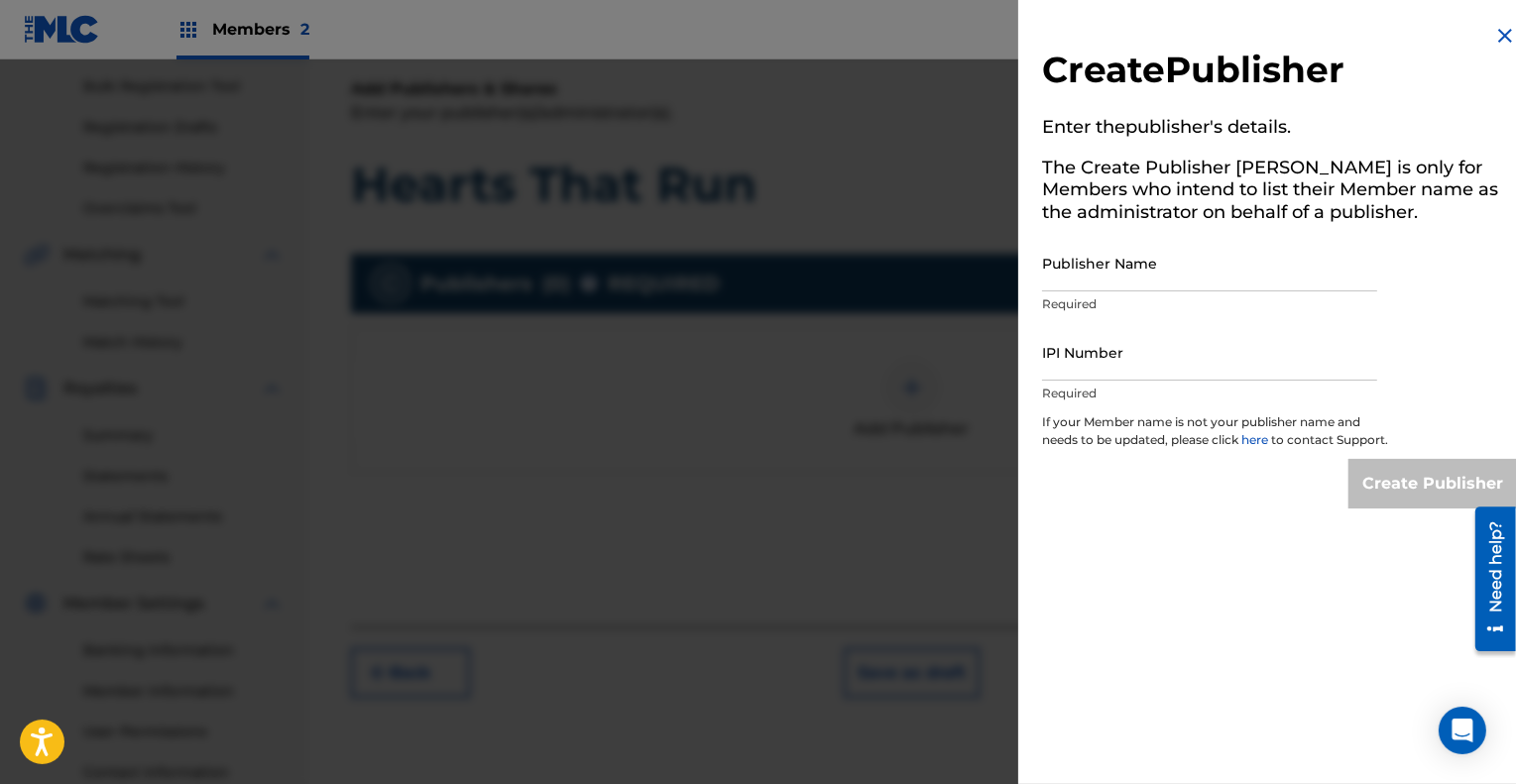 click on "Publisher Name" at bounding box center [1210, 263] 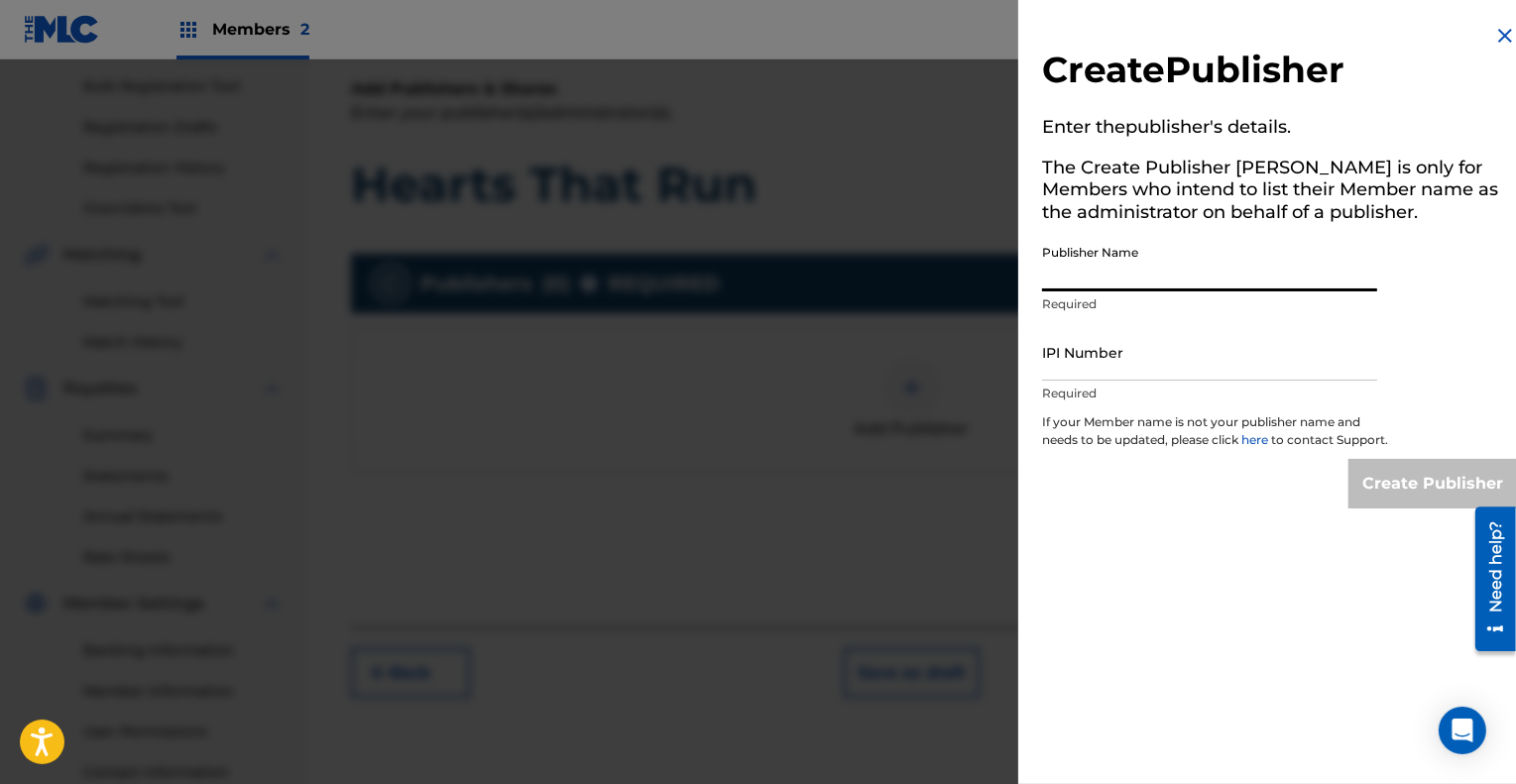 type on "COWGIRL CLUE" 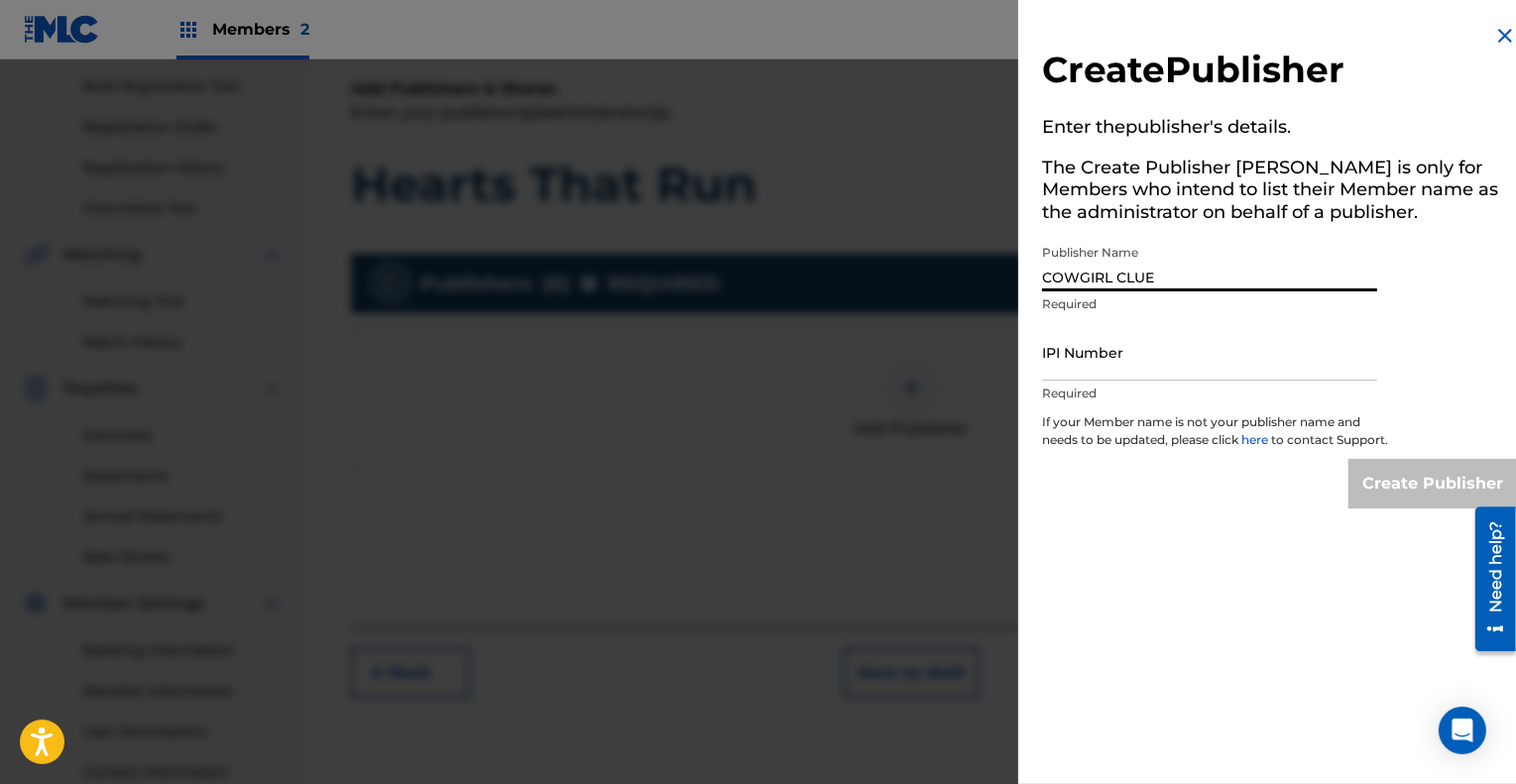click on "IPI Number" at bounding box center (1210, 352) 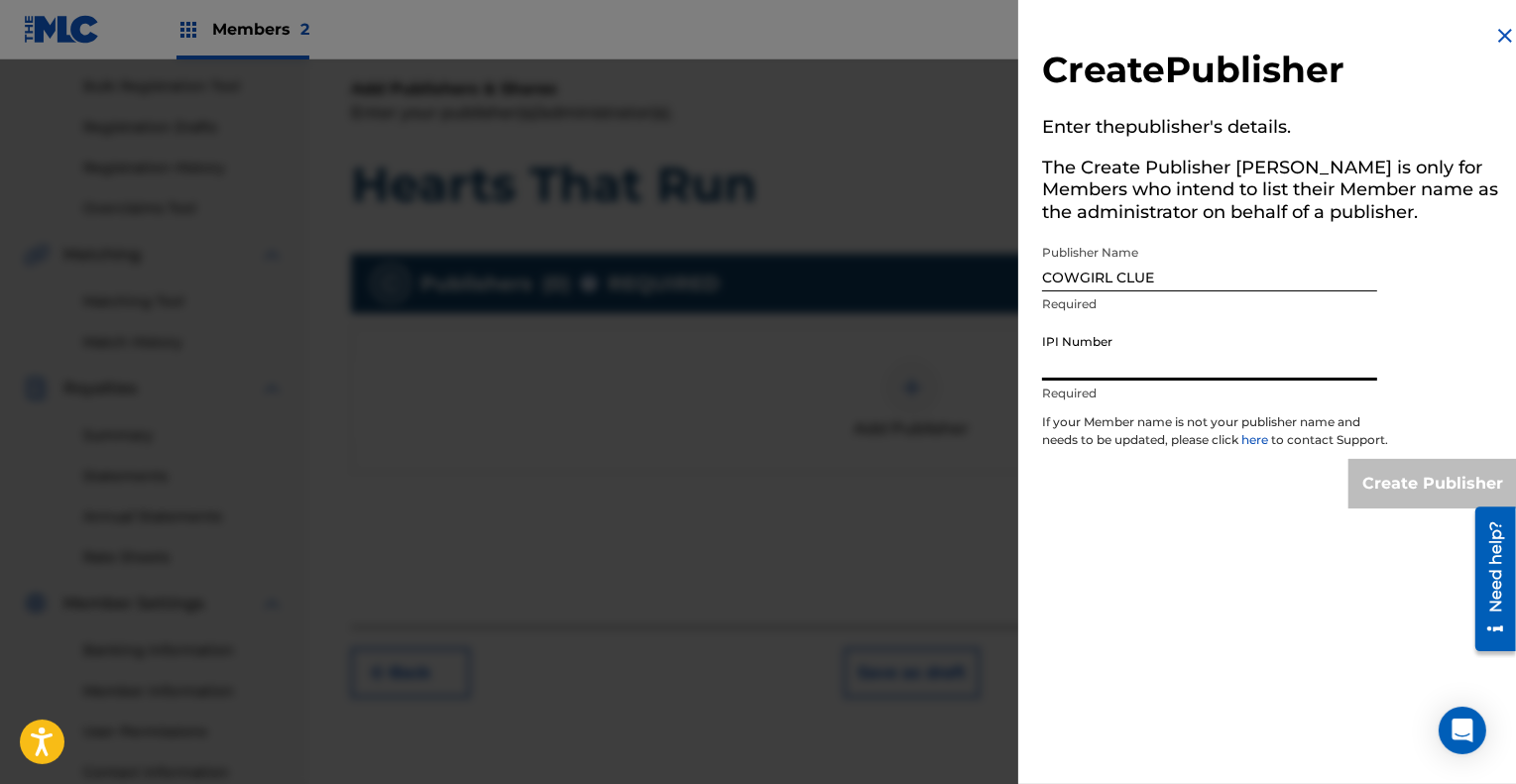 type on "1273459043" 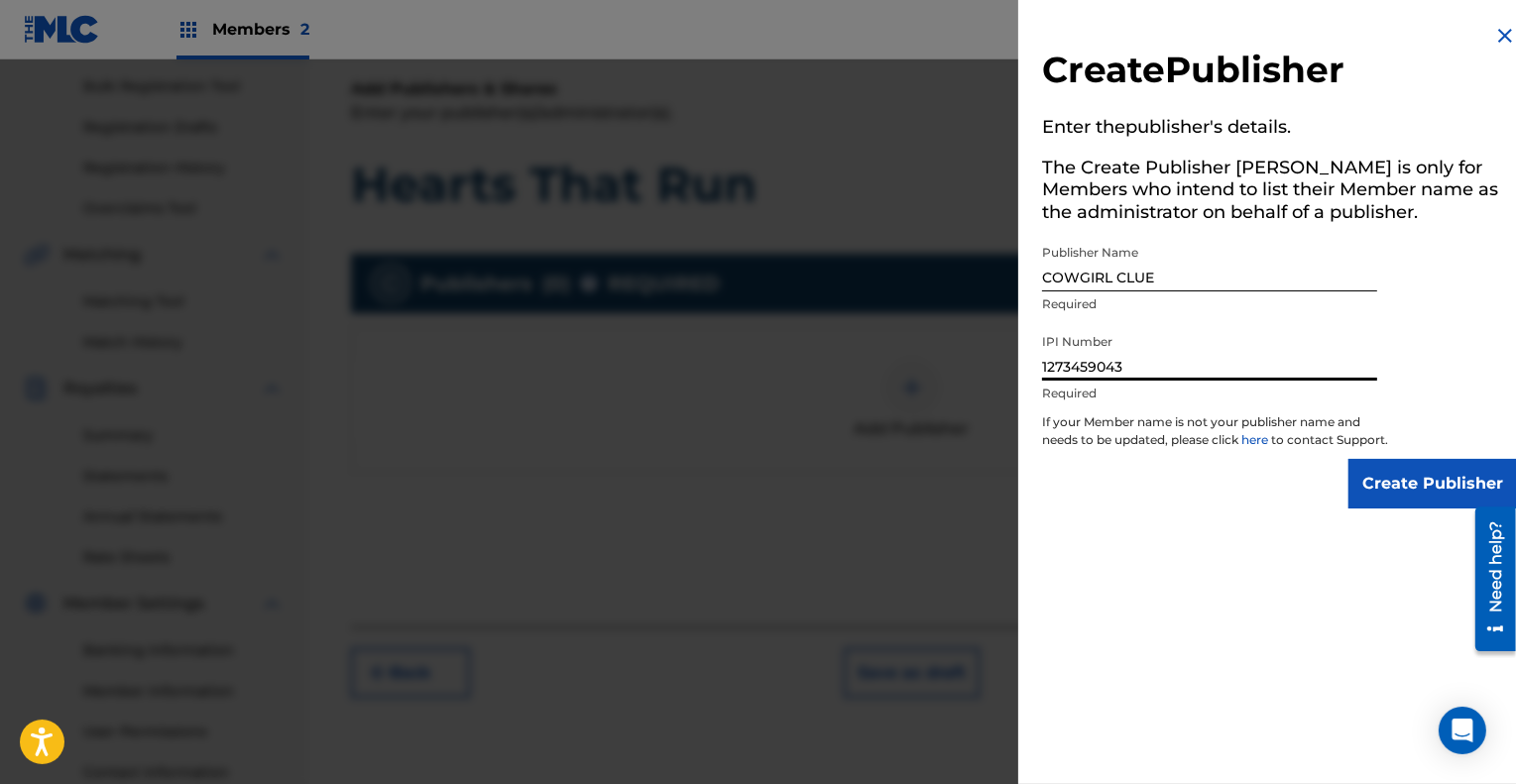 click on "Create Publisher" at bounding box center [1433, 484] 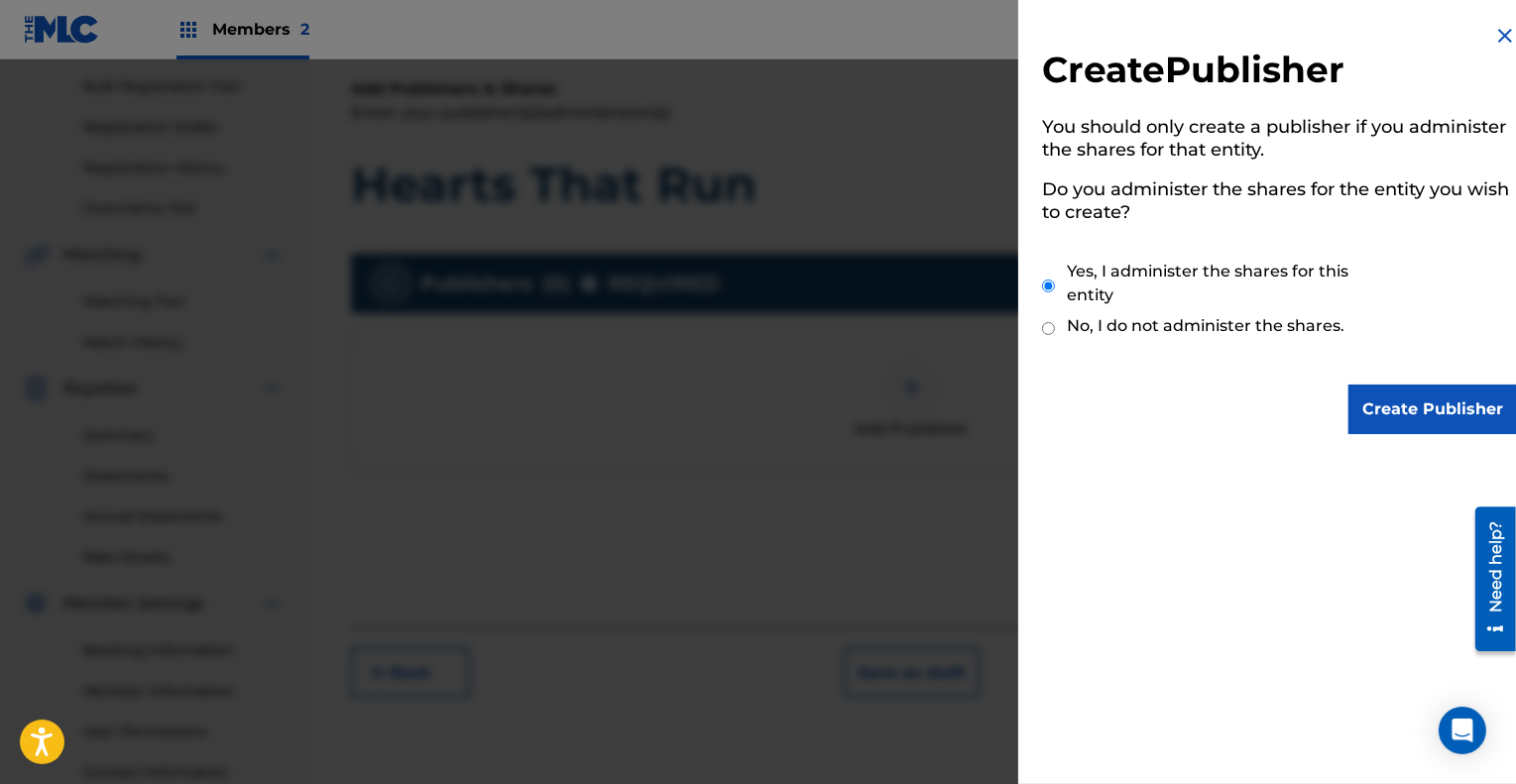 click on "Create Publisher" at bounding box center [1433, 409] 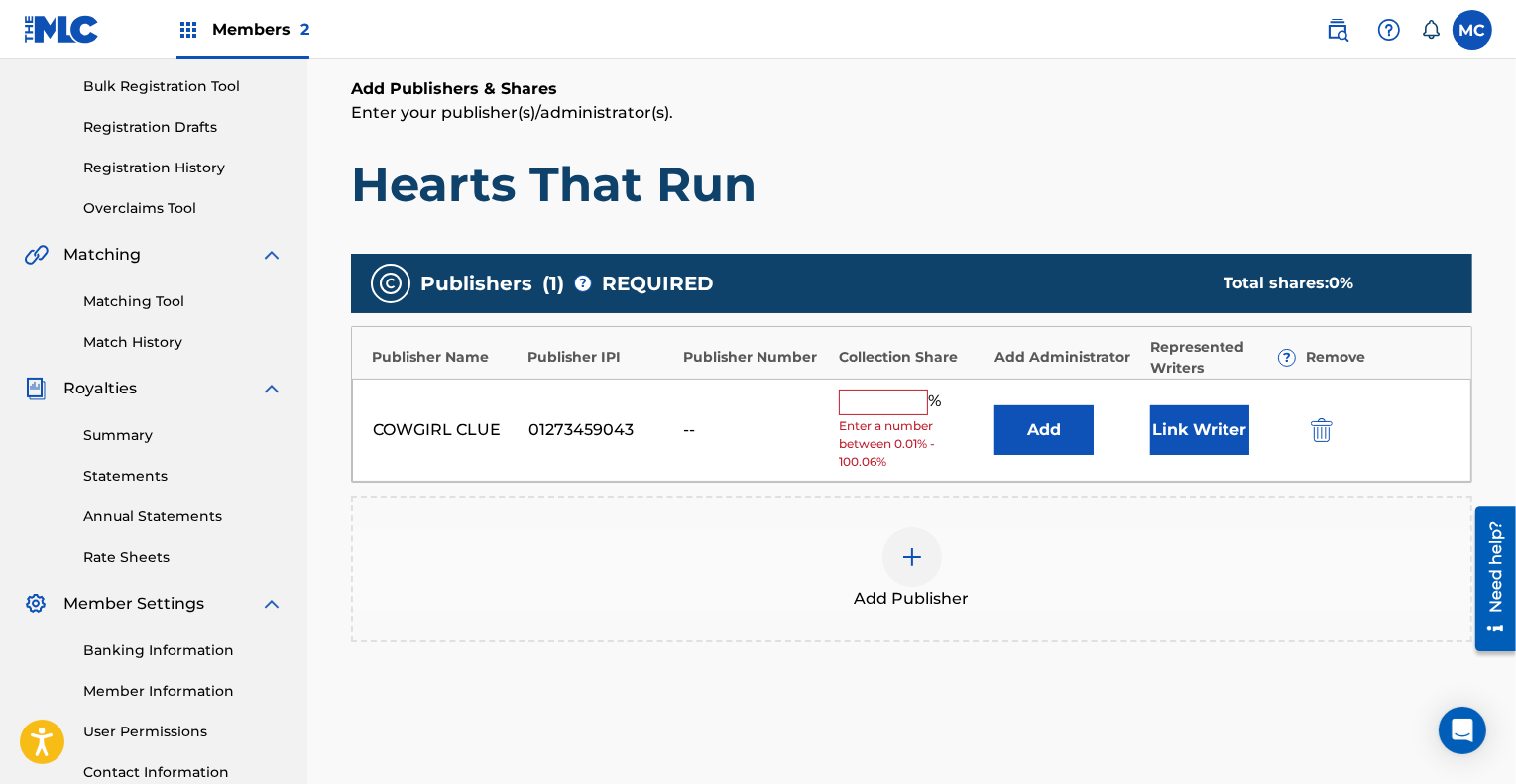 click on "Add" at bounding box center (1044, 430) 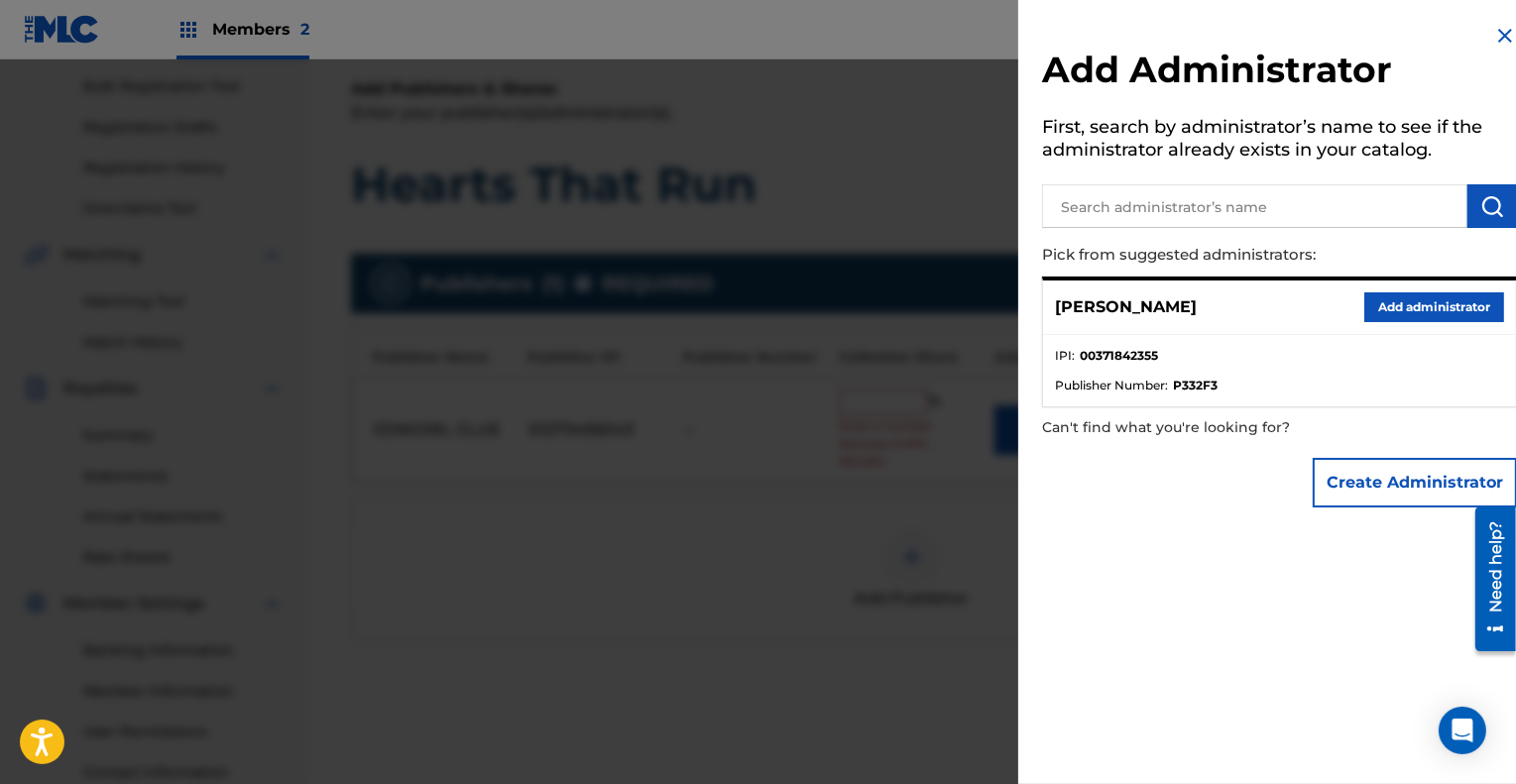 click on "Add administrator" at bounding box center (1434, 307) 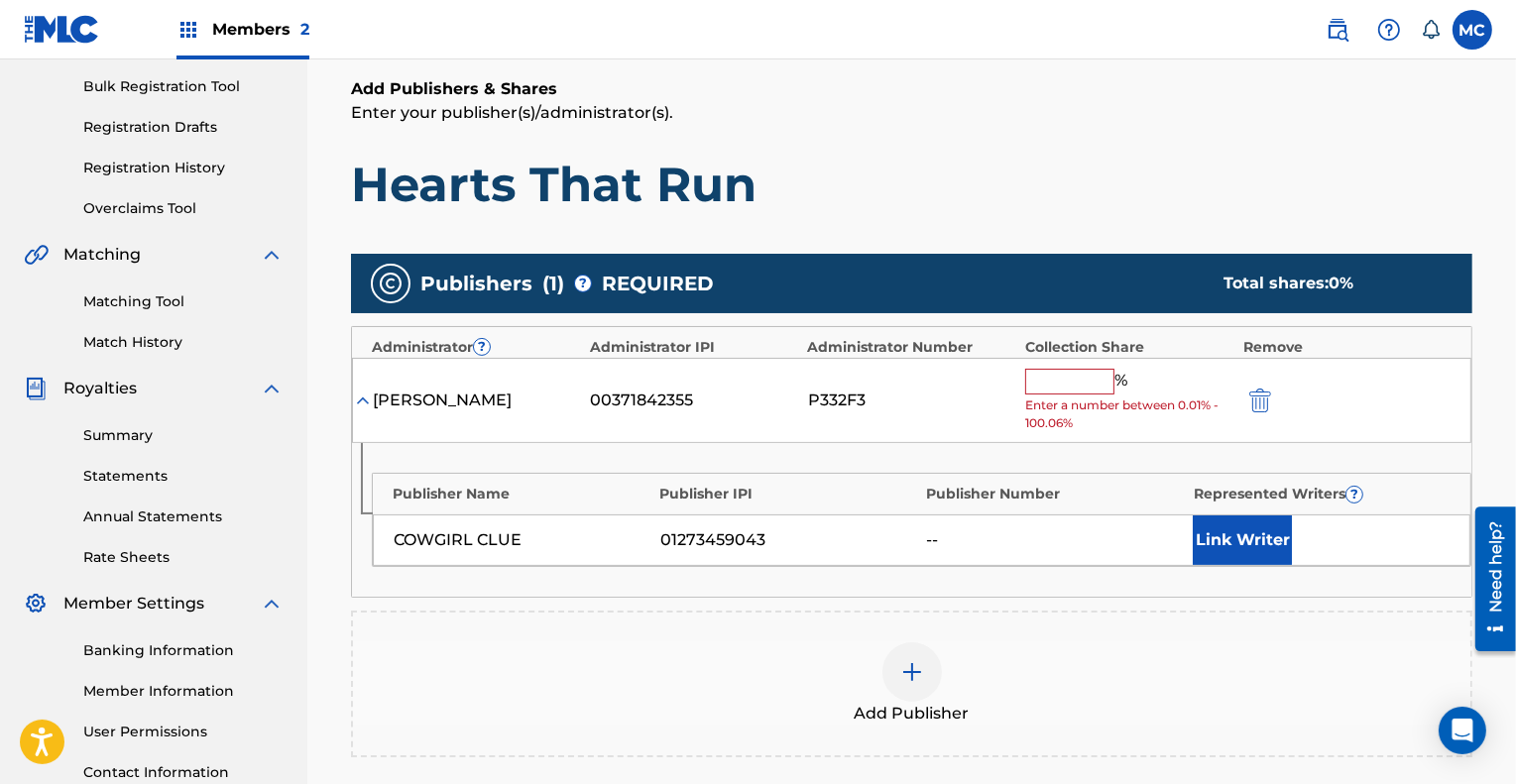 click on "Link Writer" at bounding box center (1242, 540) 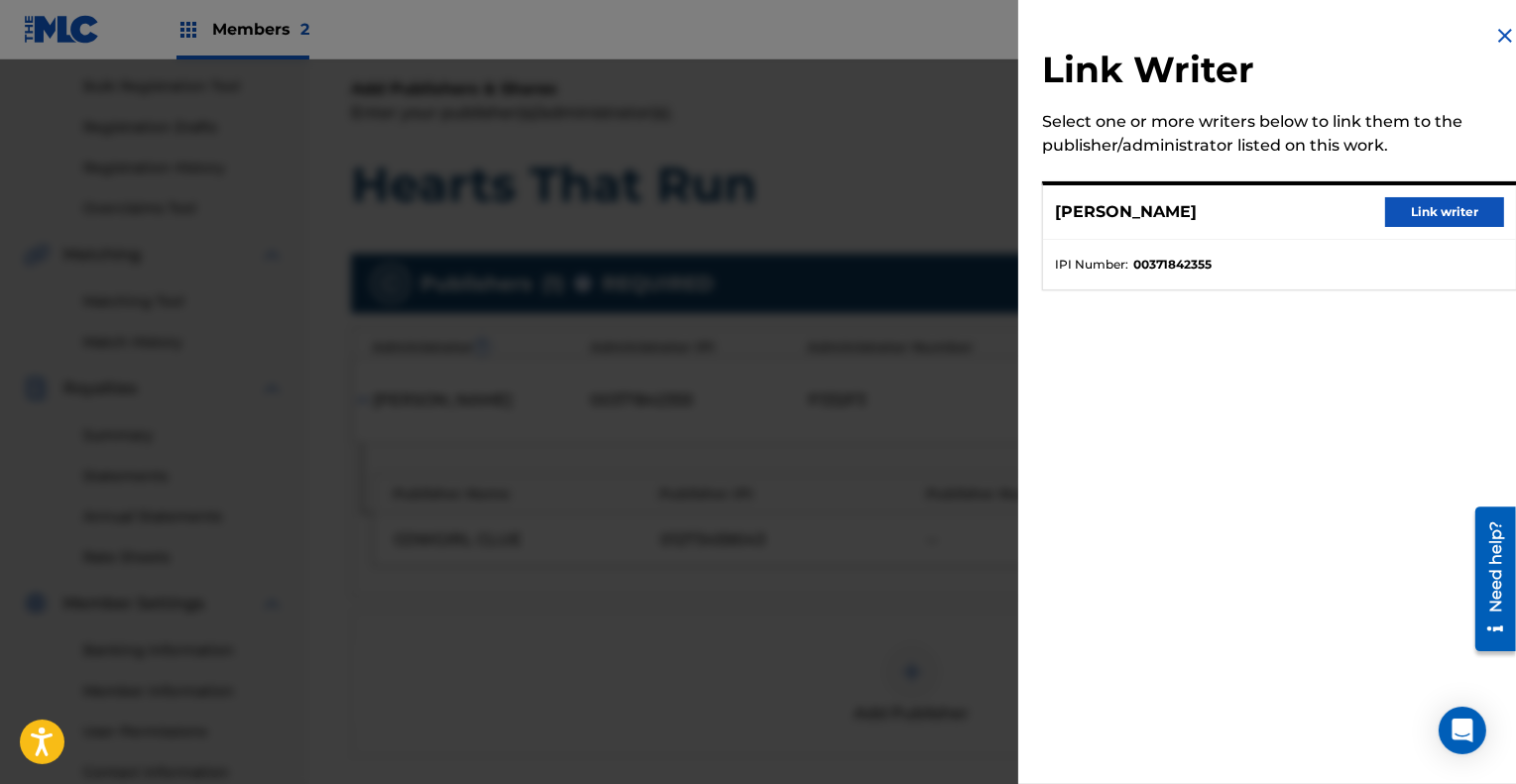 click on "Link writer" at bounding box center (1445, 212) 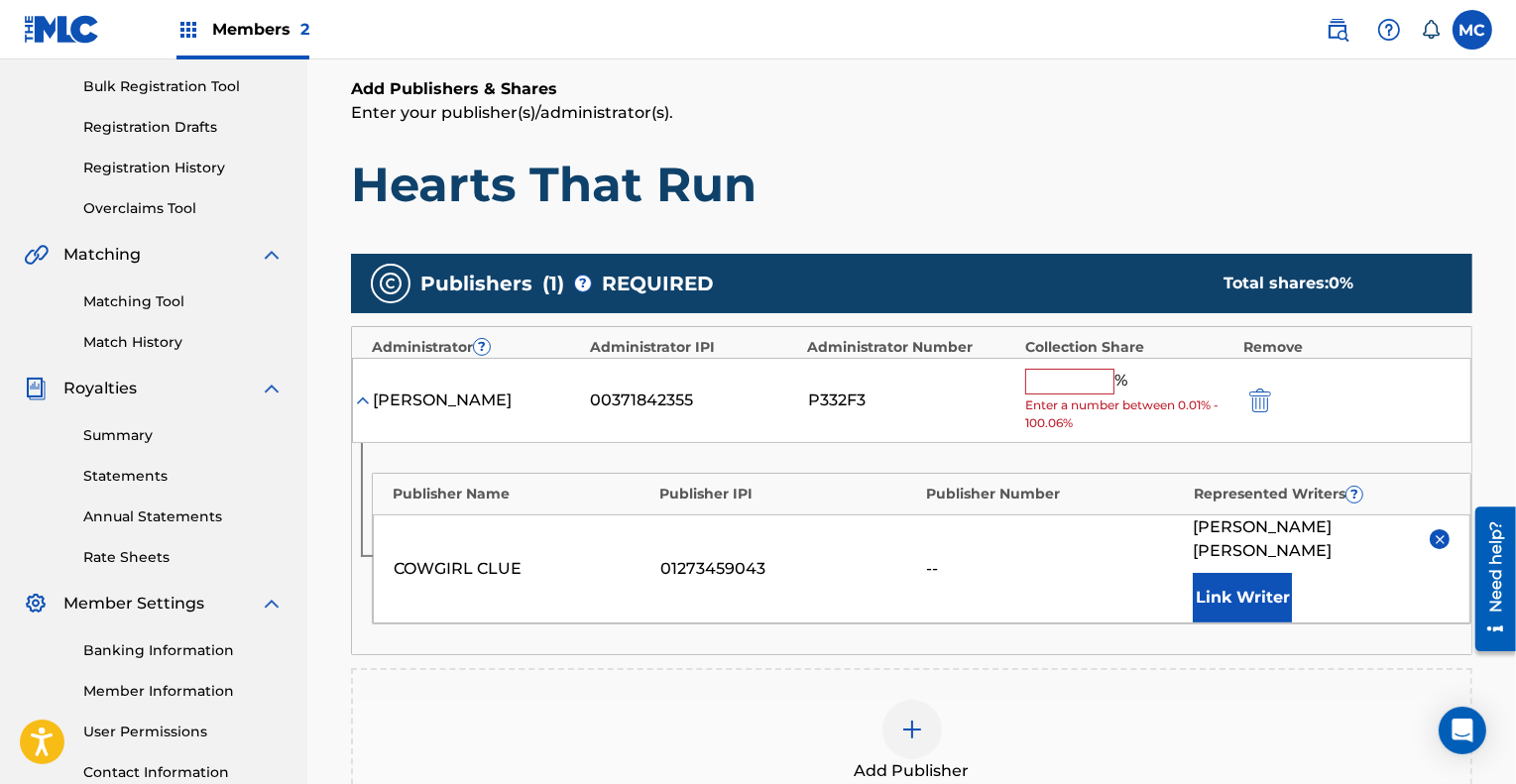 click at bounding box center [1070, 382] 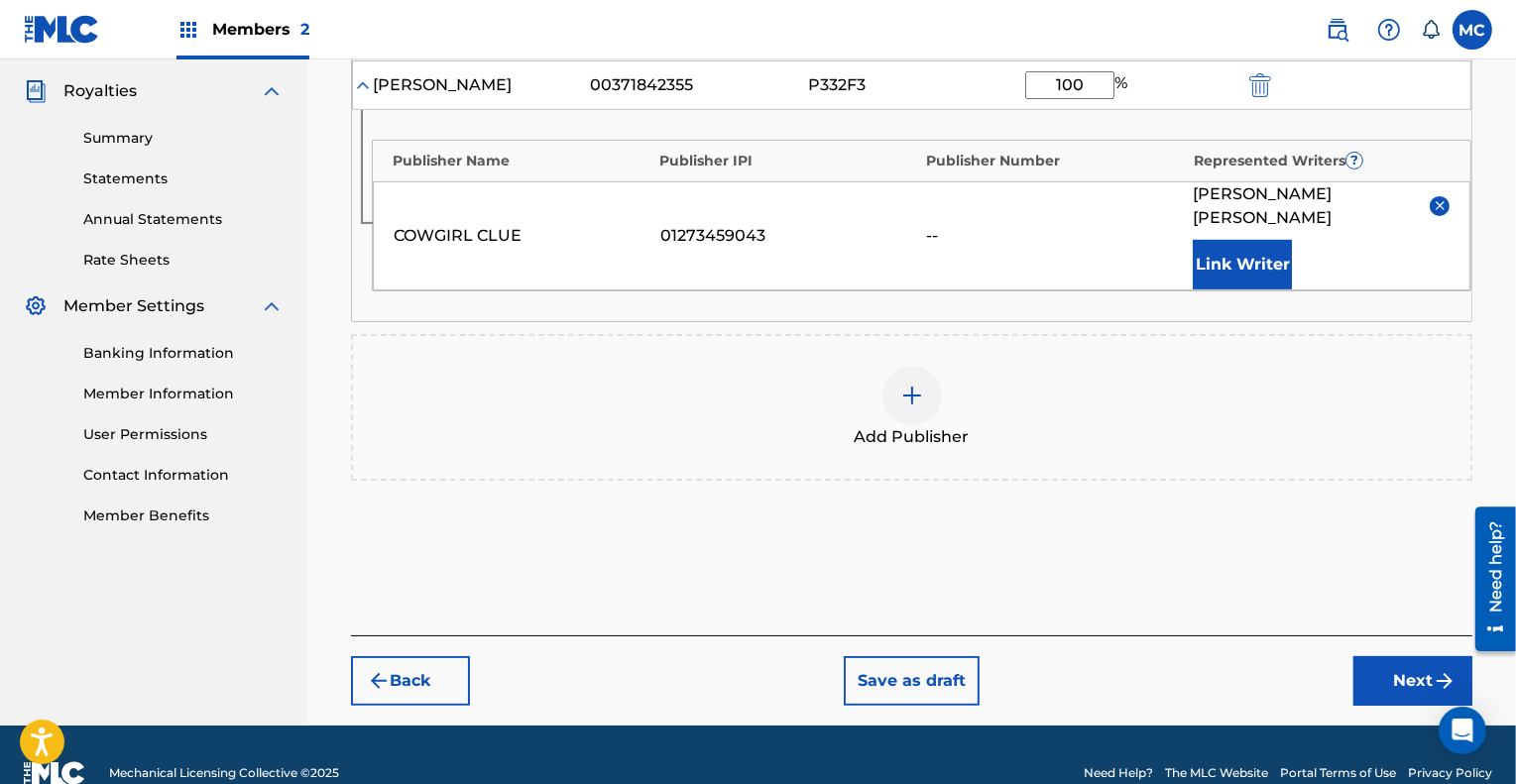 type on "100" 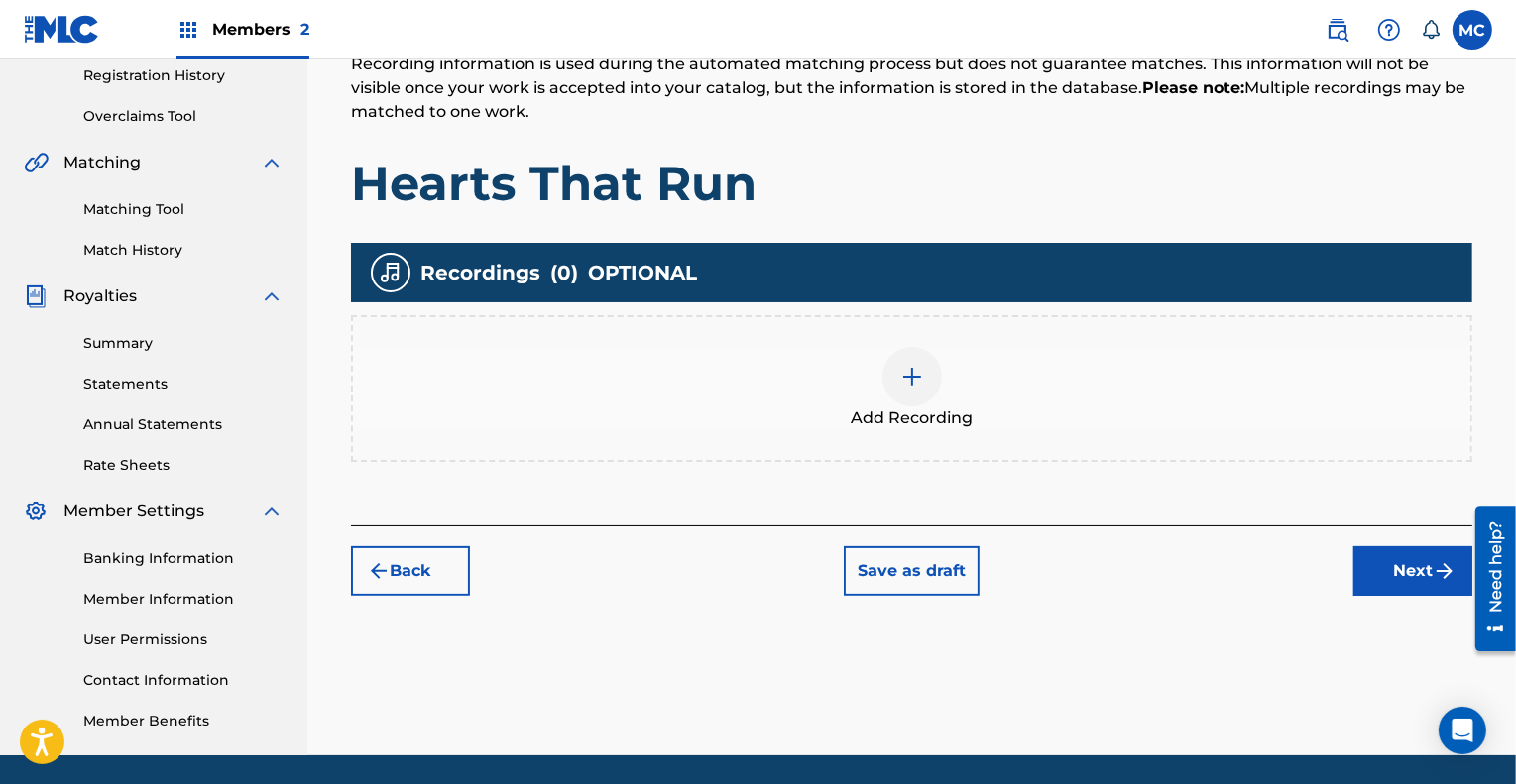click at bounding box center [912, 377] 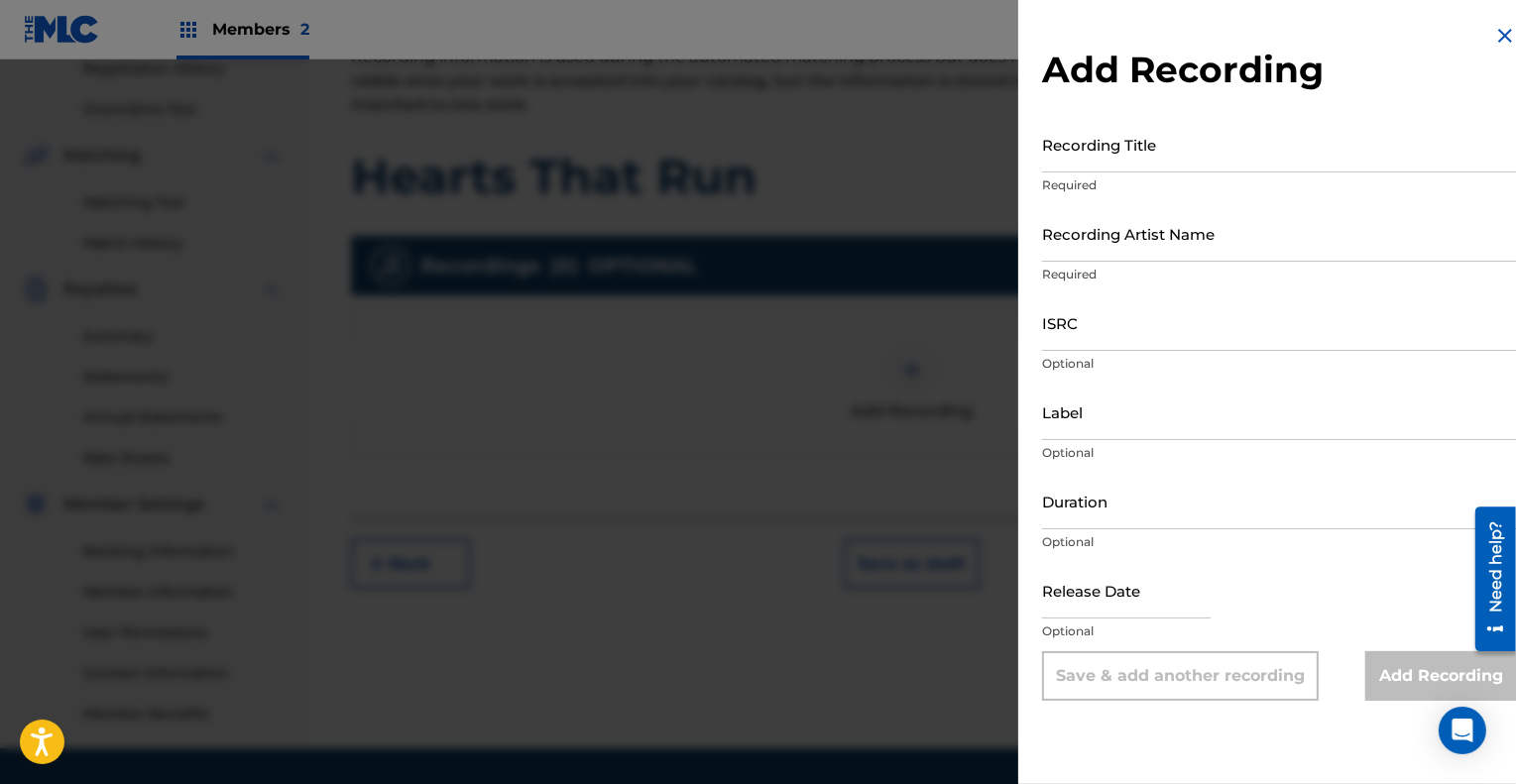 scroll, scrollTop: 387, scrollLeft: 0, axis: vertical 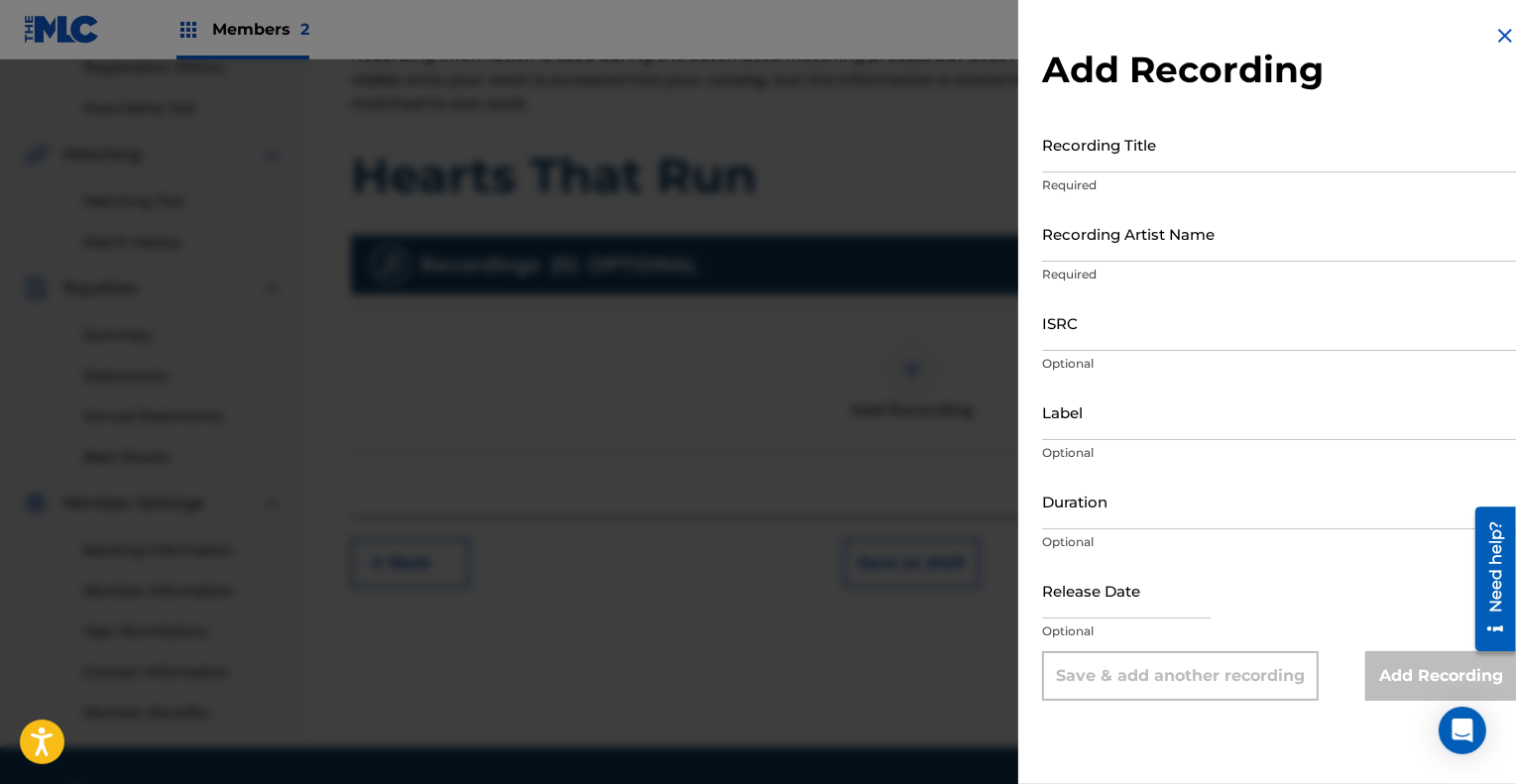 click on "Recording Title" at bounding box center (1279, 144) 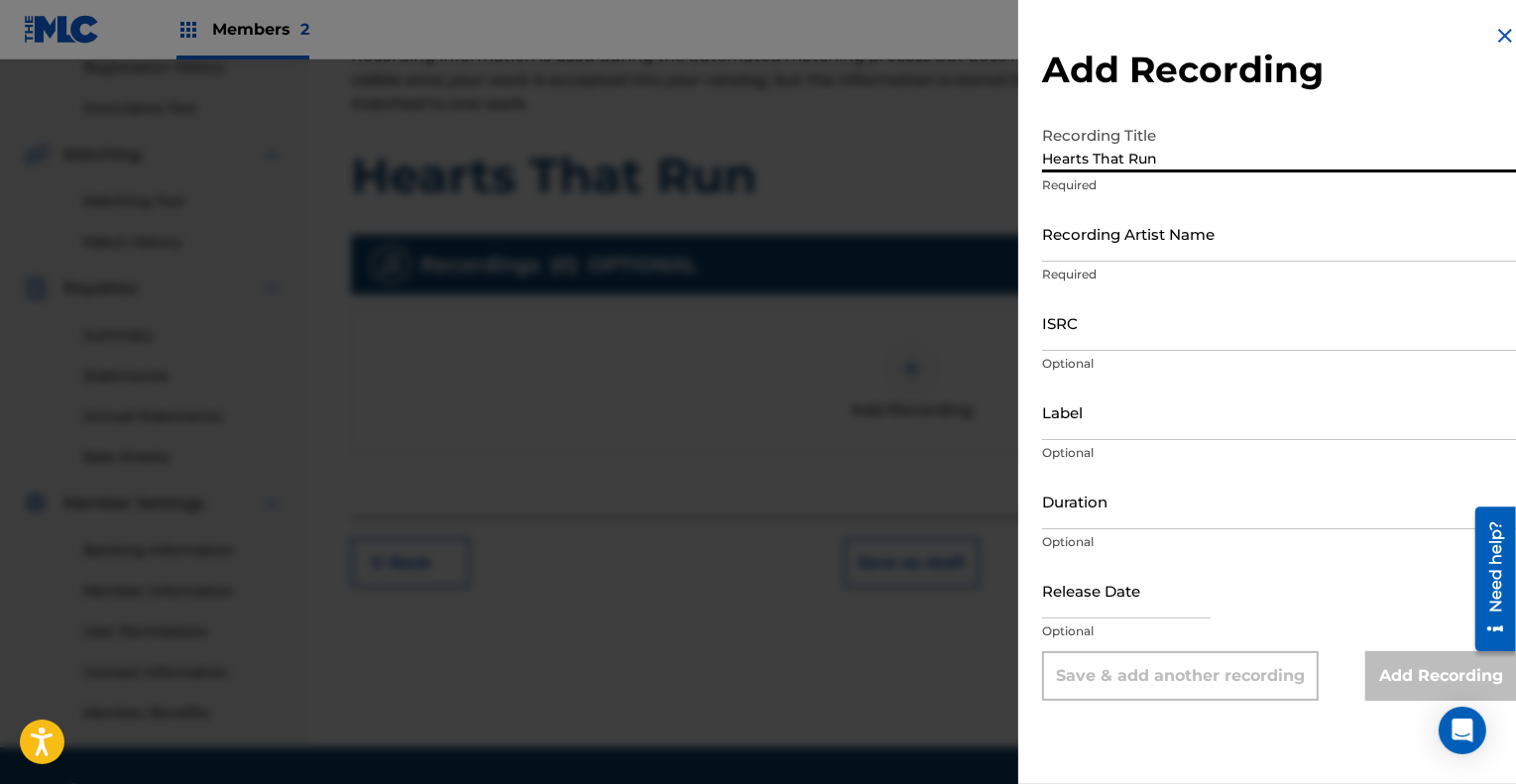 type on "Hearts That Run" 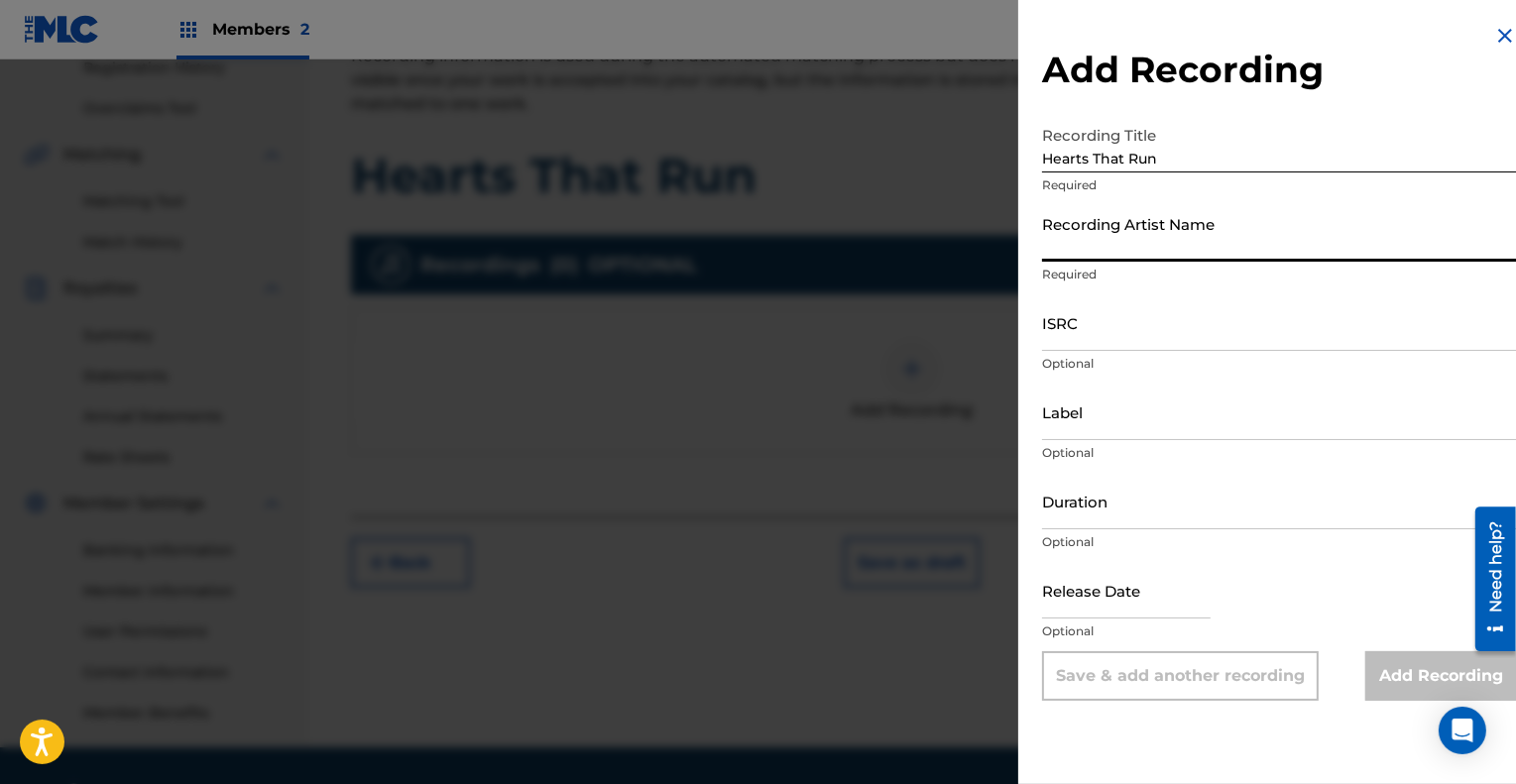 click on "Recording Artist Name" at bounding box center [1279, 233] 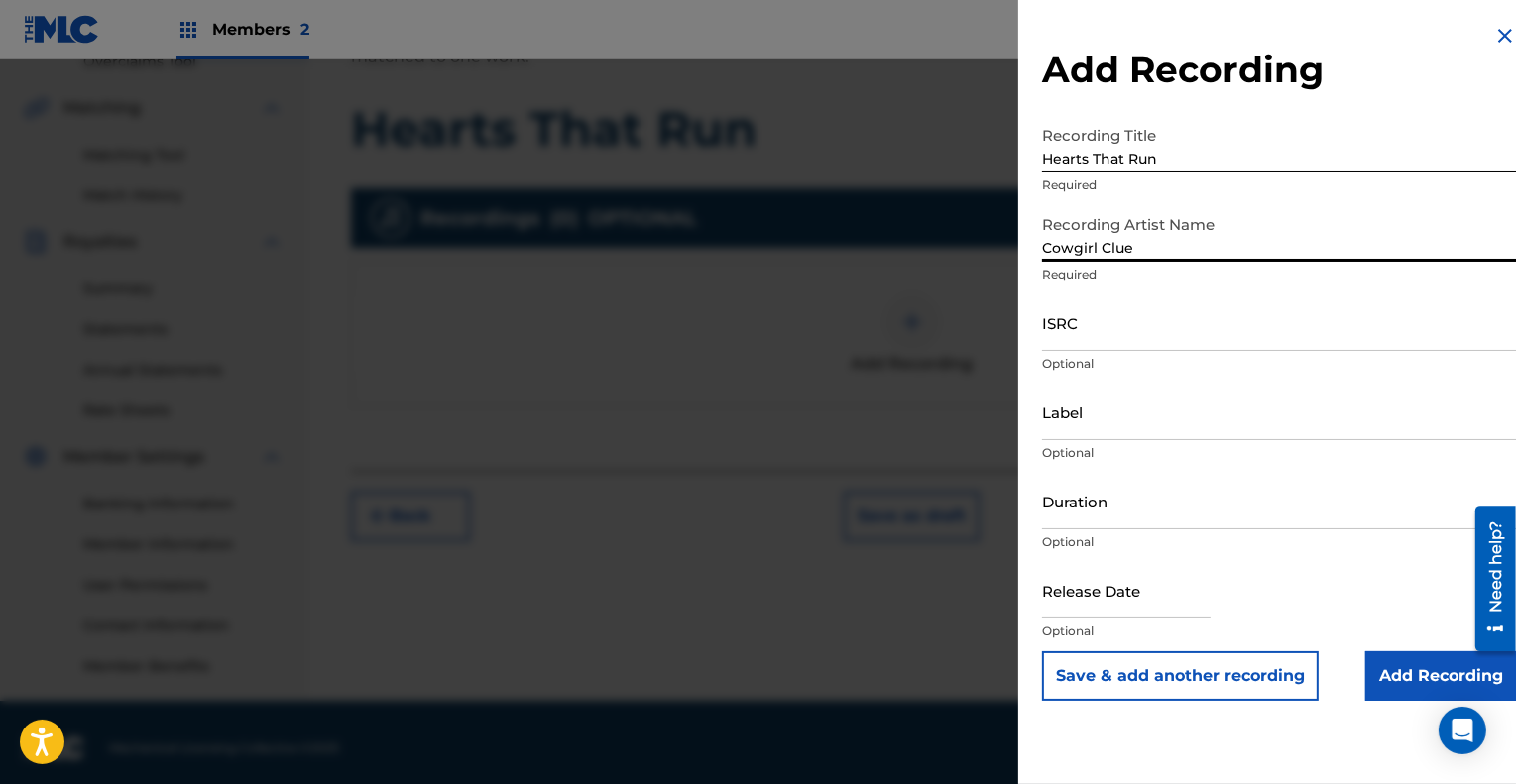 scroll, scrollTop: 444, scrollLeft: 0, axis: vertical 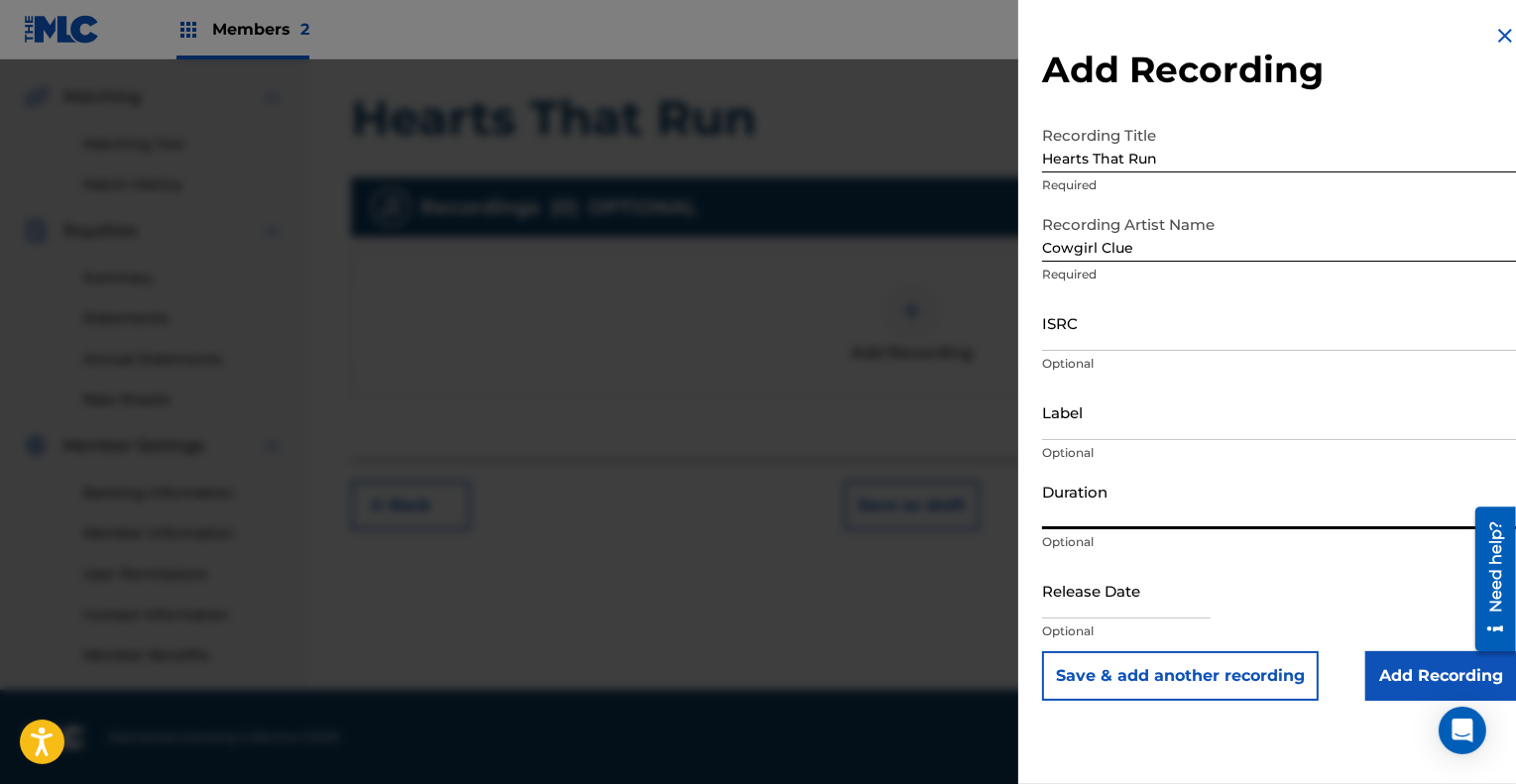 click on "Duration" at bounding box center (1279, 501) 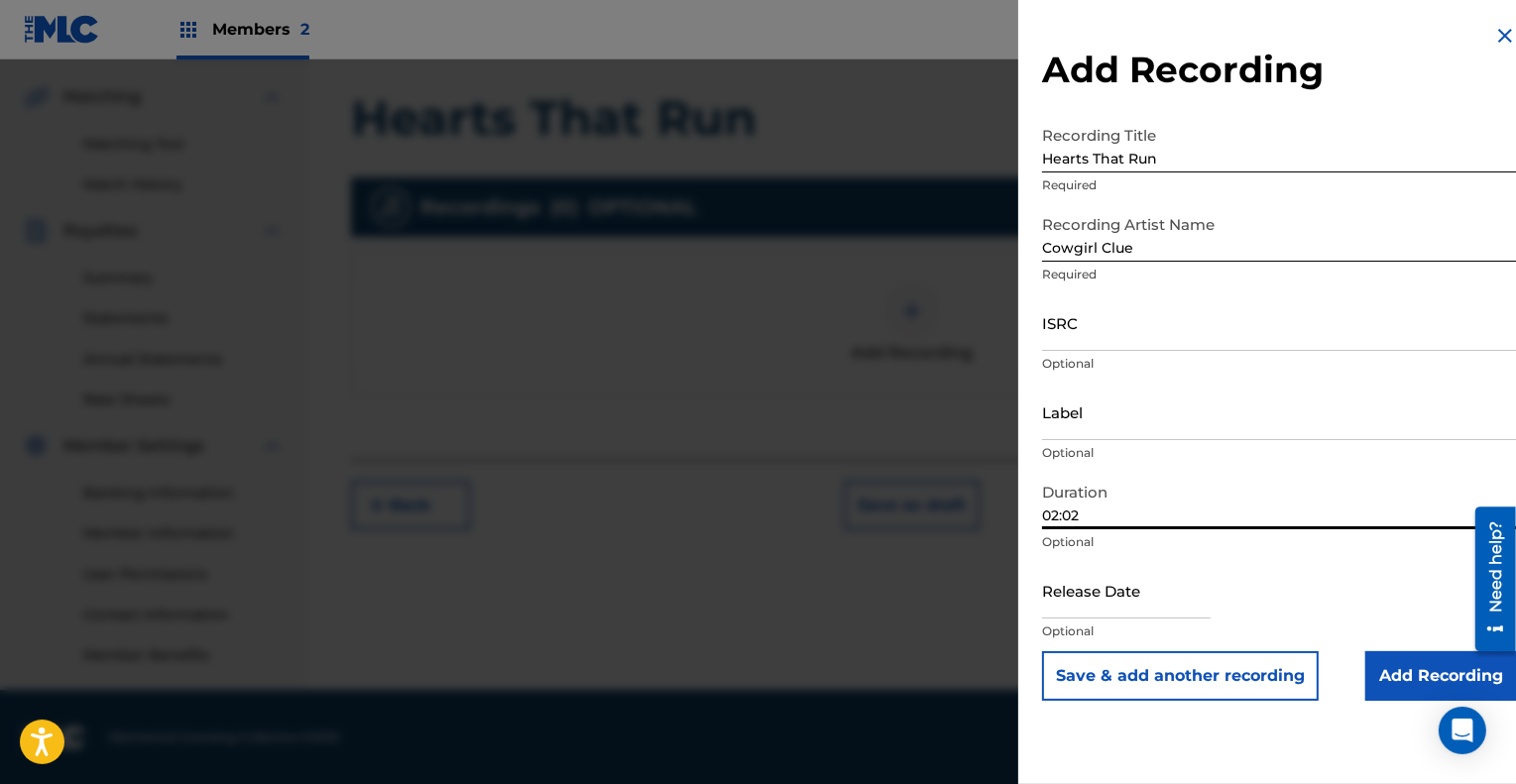 type on "02:02" 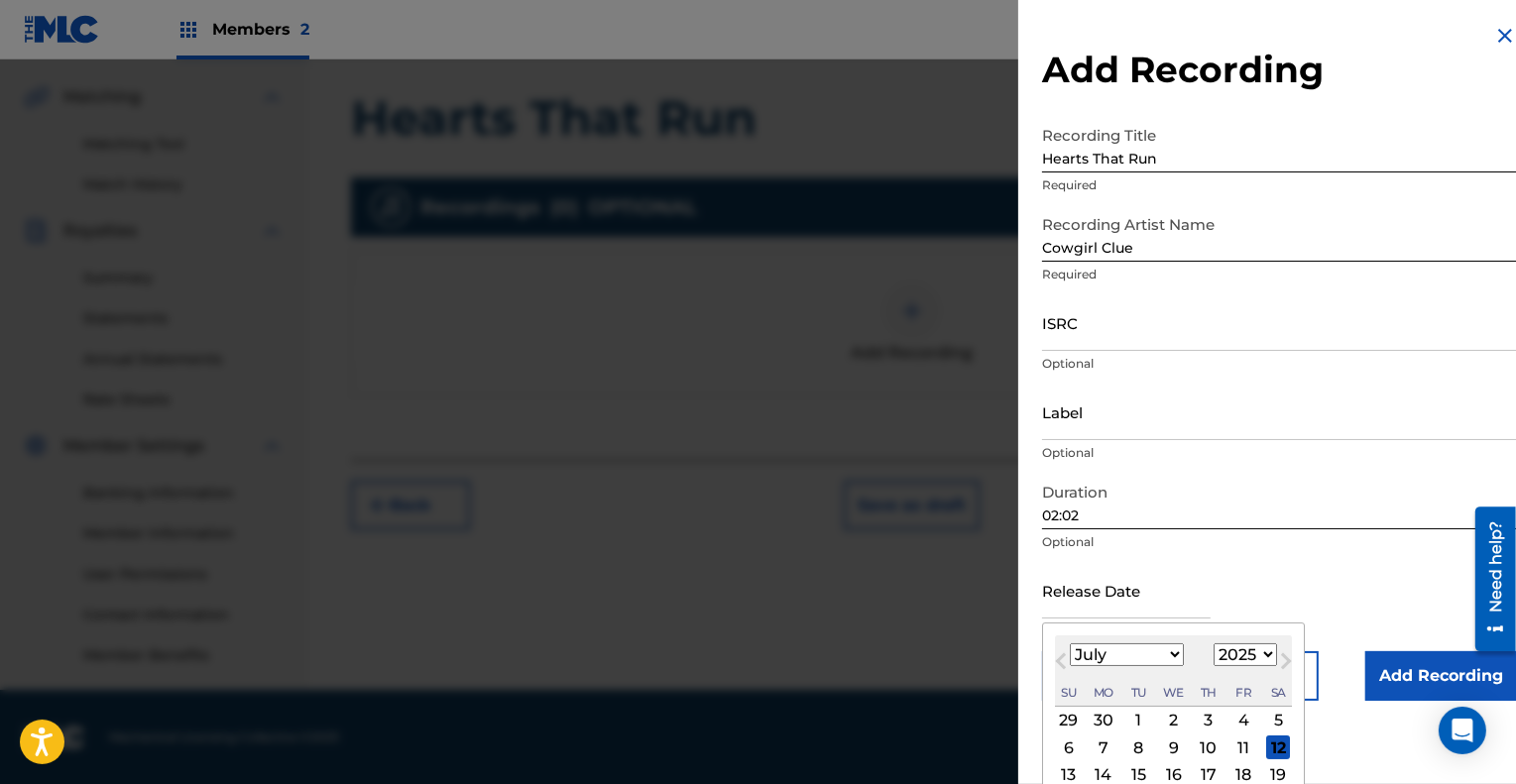 click at bounding box center [1126, 590] 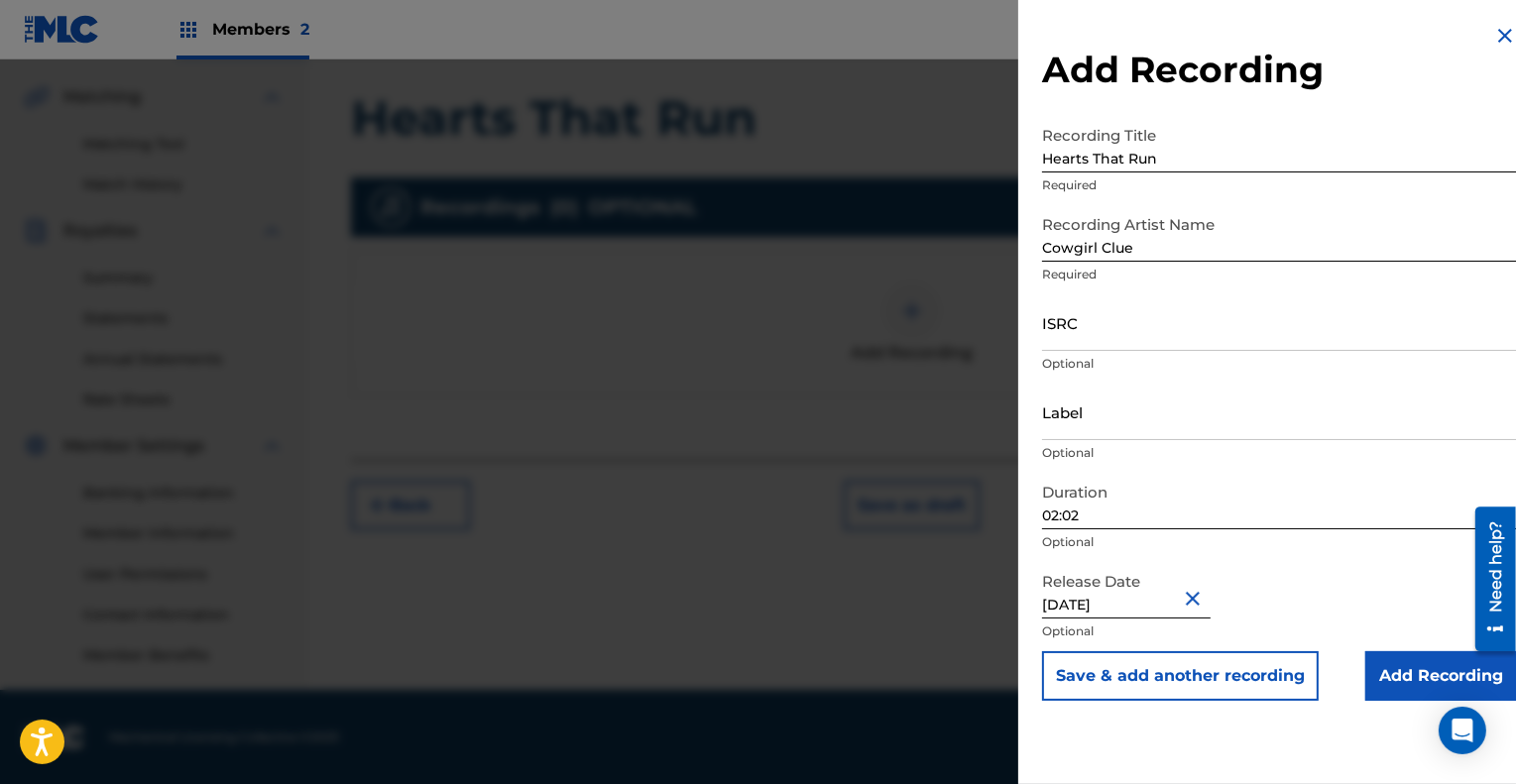 click on "Add Recording" at bounding box center [1441, 676] 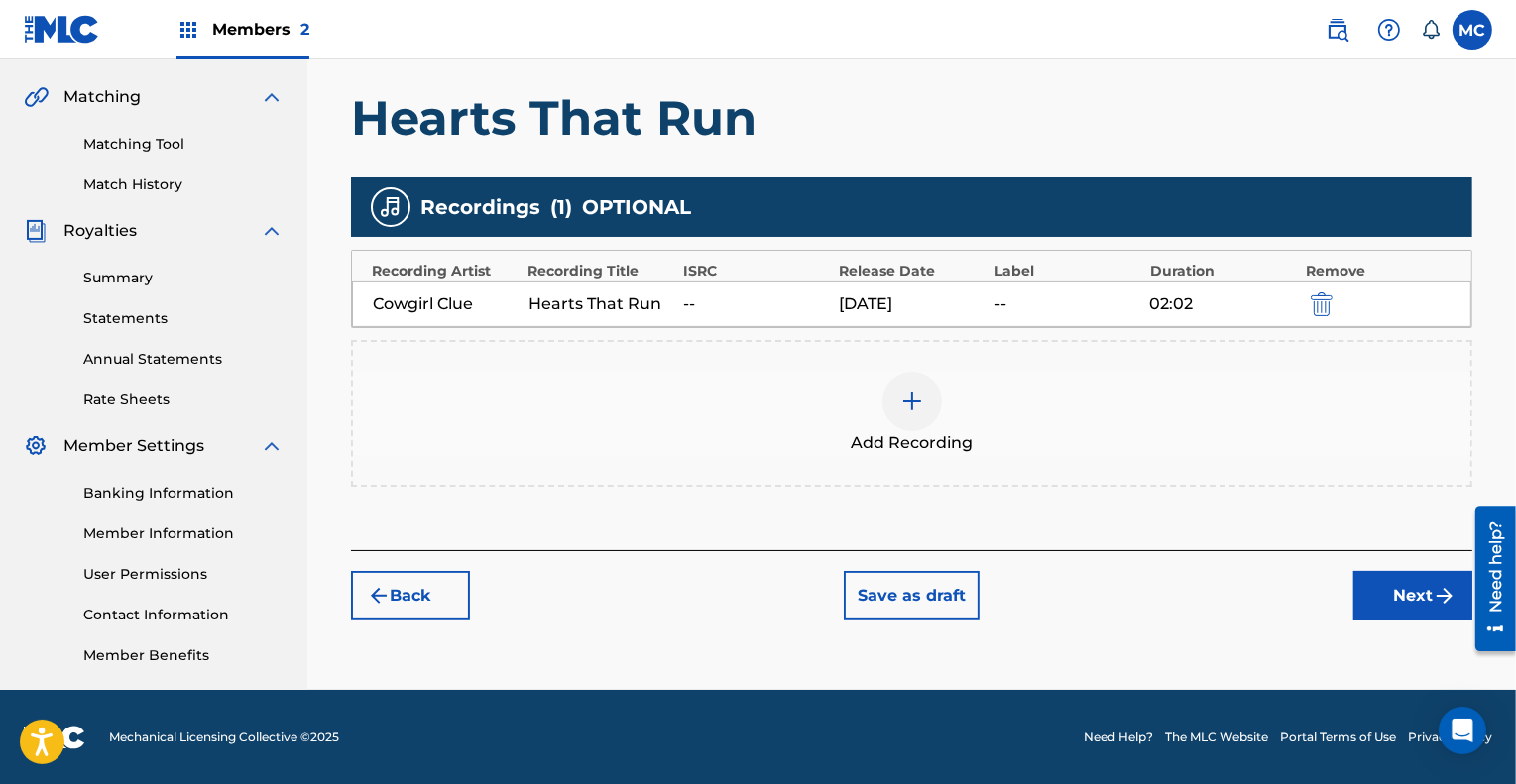 click on "Next" at bounding box center (1413, 596) 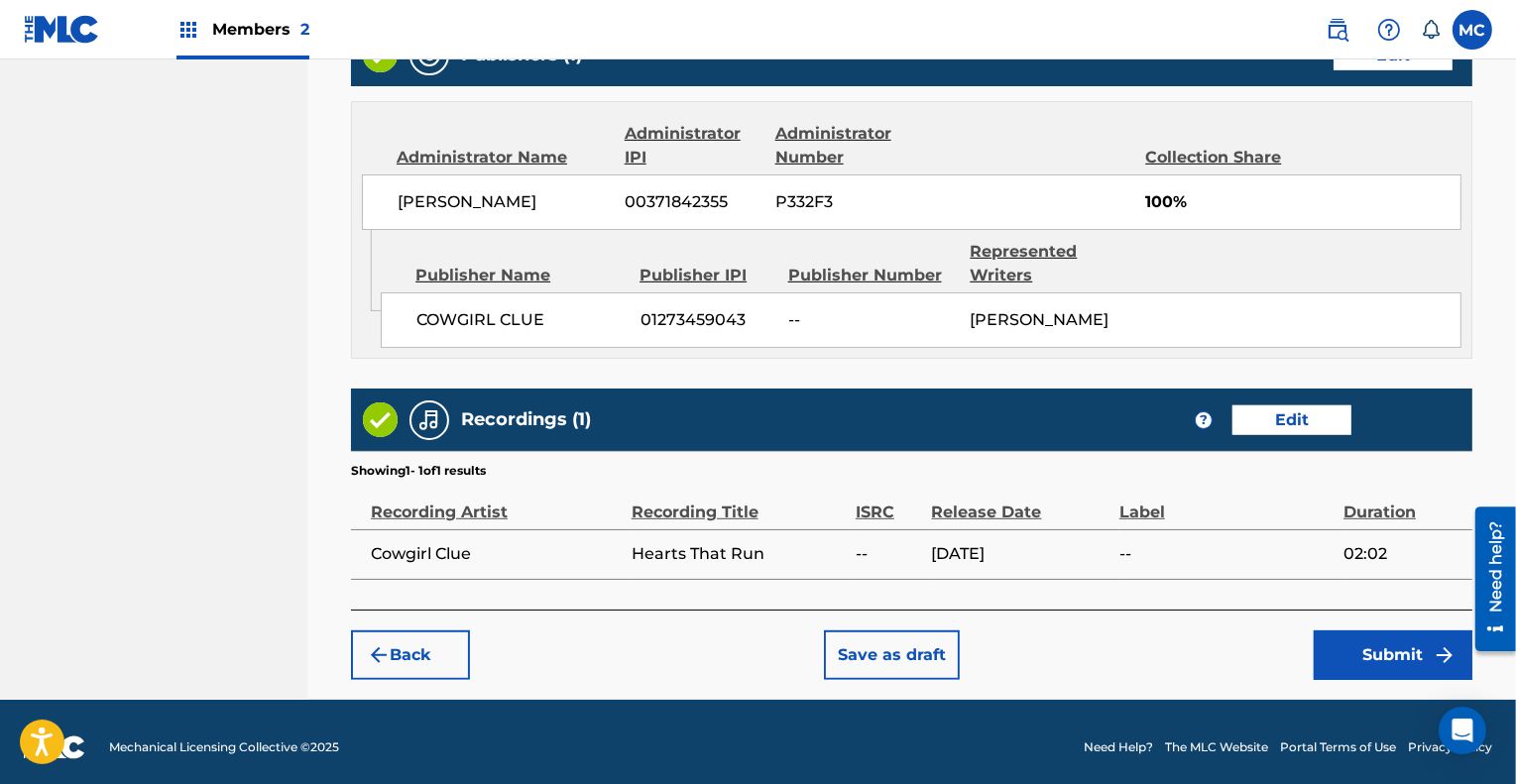 scroll, scrollTop: 1059, scrollLeft: 0, axis: vertical 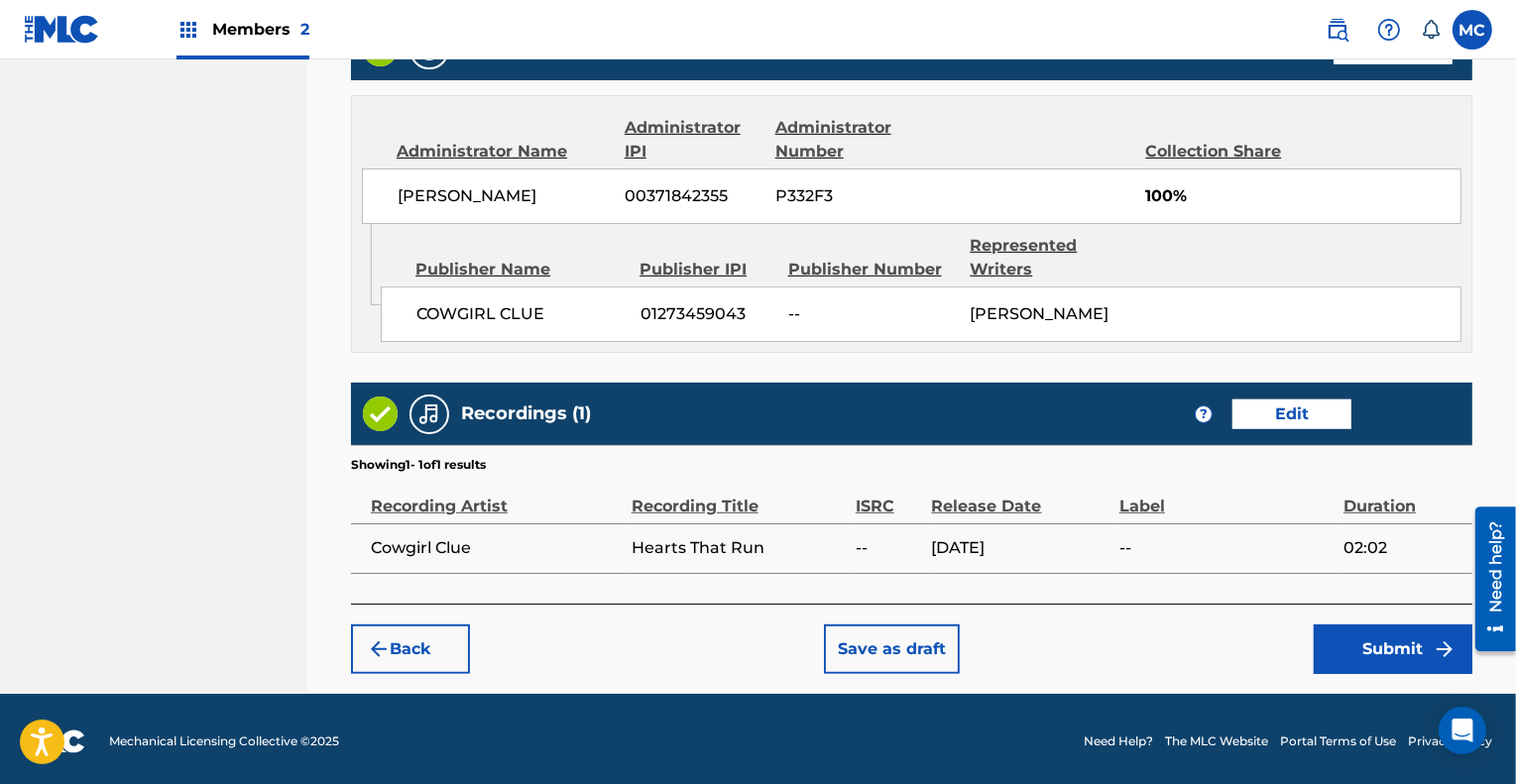 click on "Submit" at bounding box center [1393, 649] 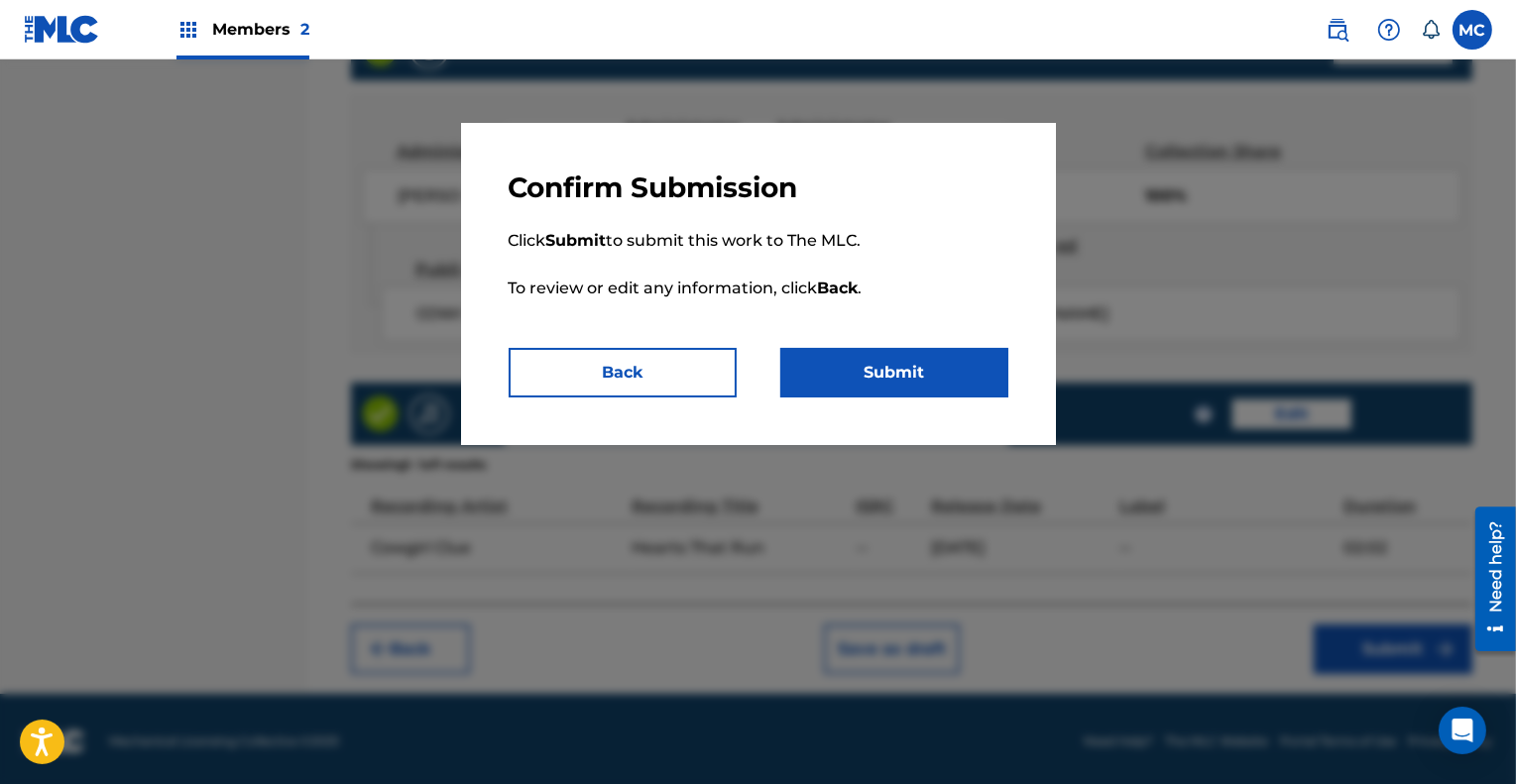 click on "Submit" at bounding box center [894, 373] 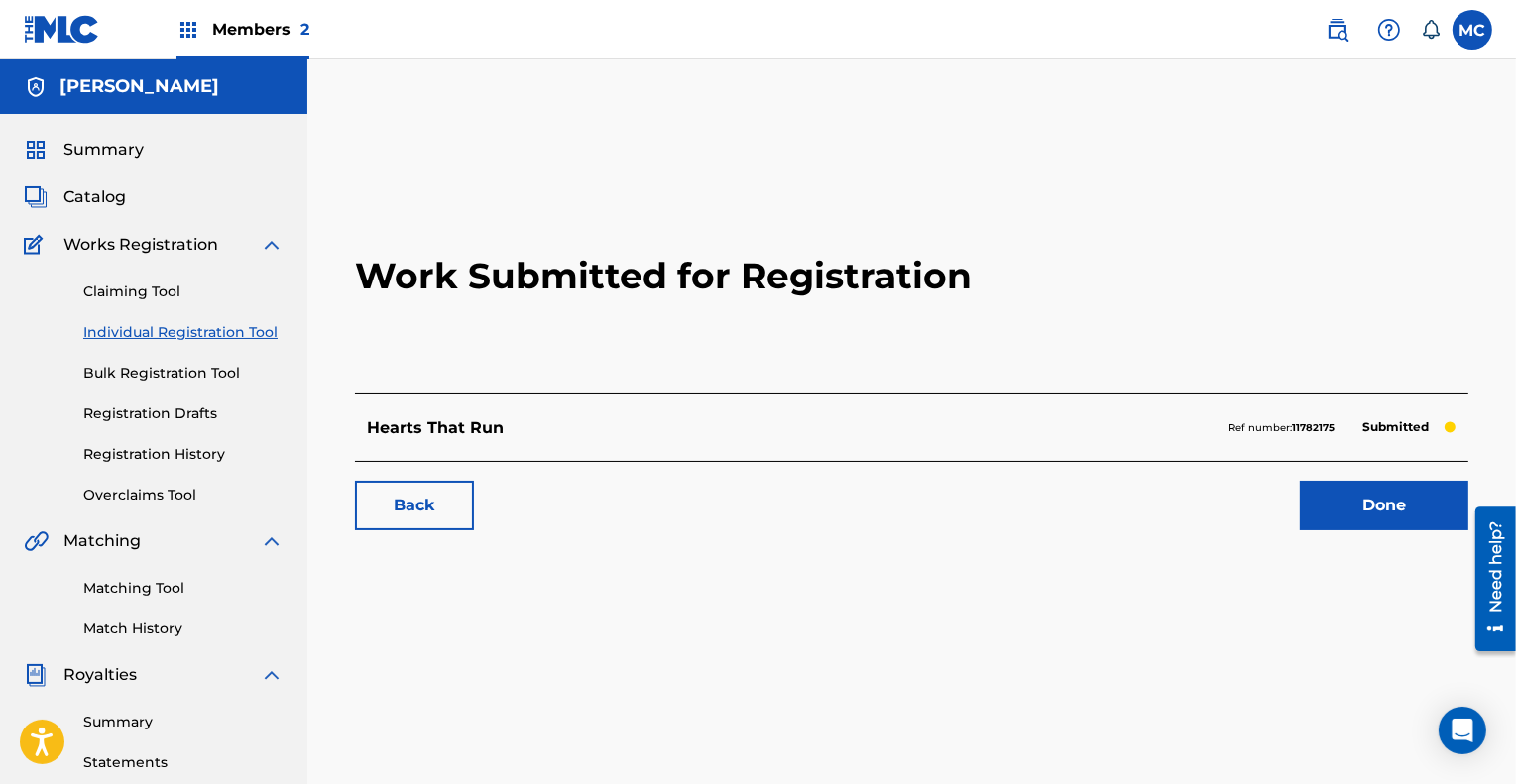 click on "Done" at bounding box center (1384, 505) 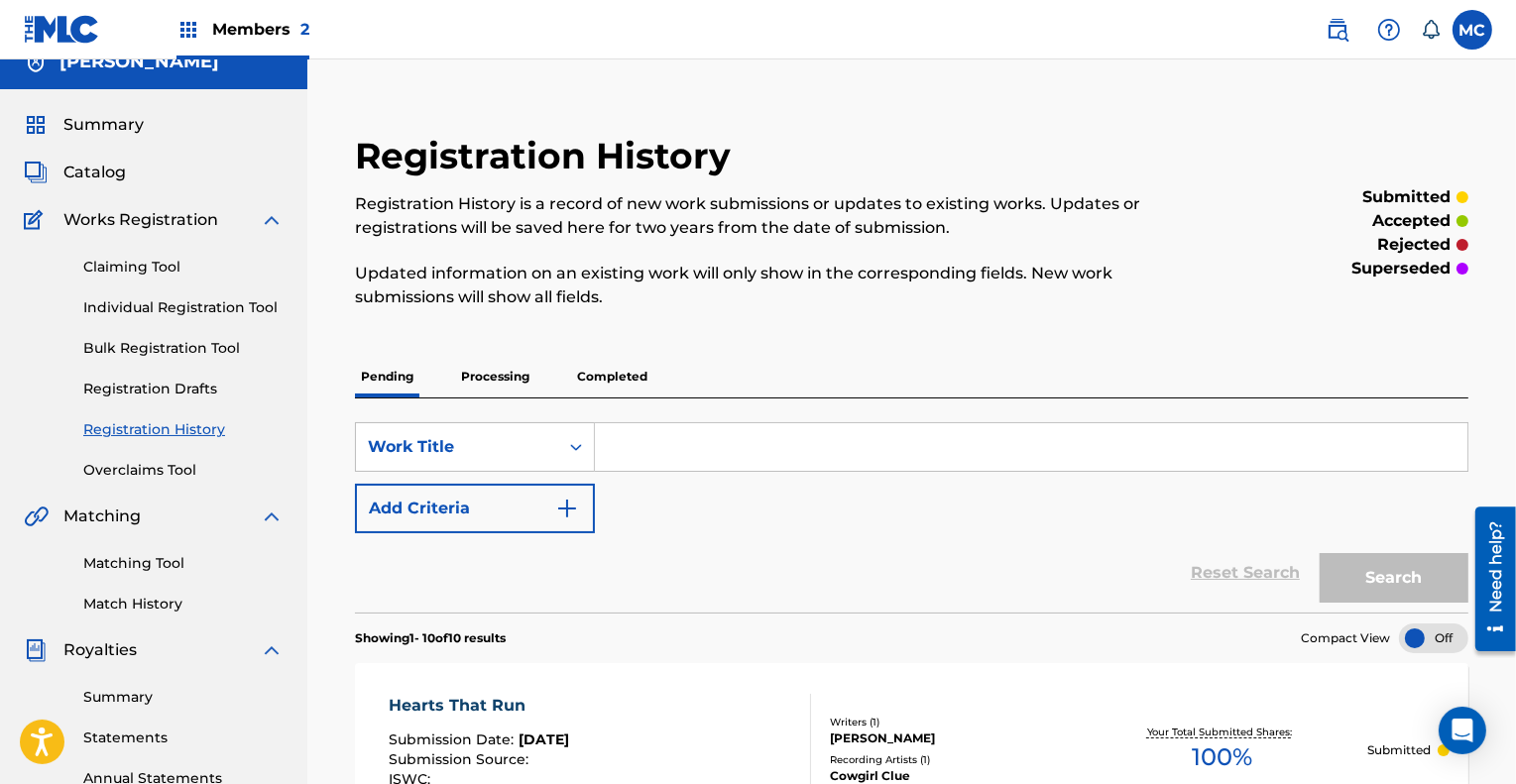 scroll, scrollTop: 0, scrollLeft: 0, axis: both 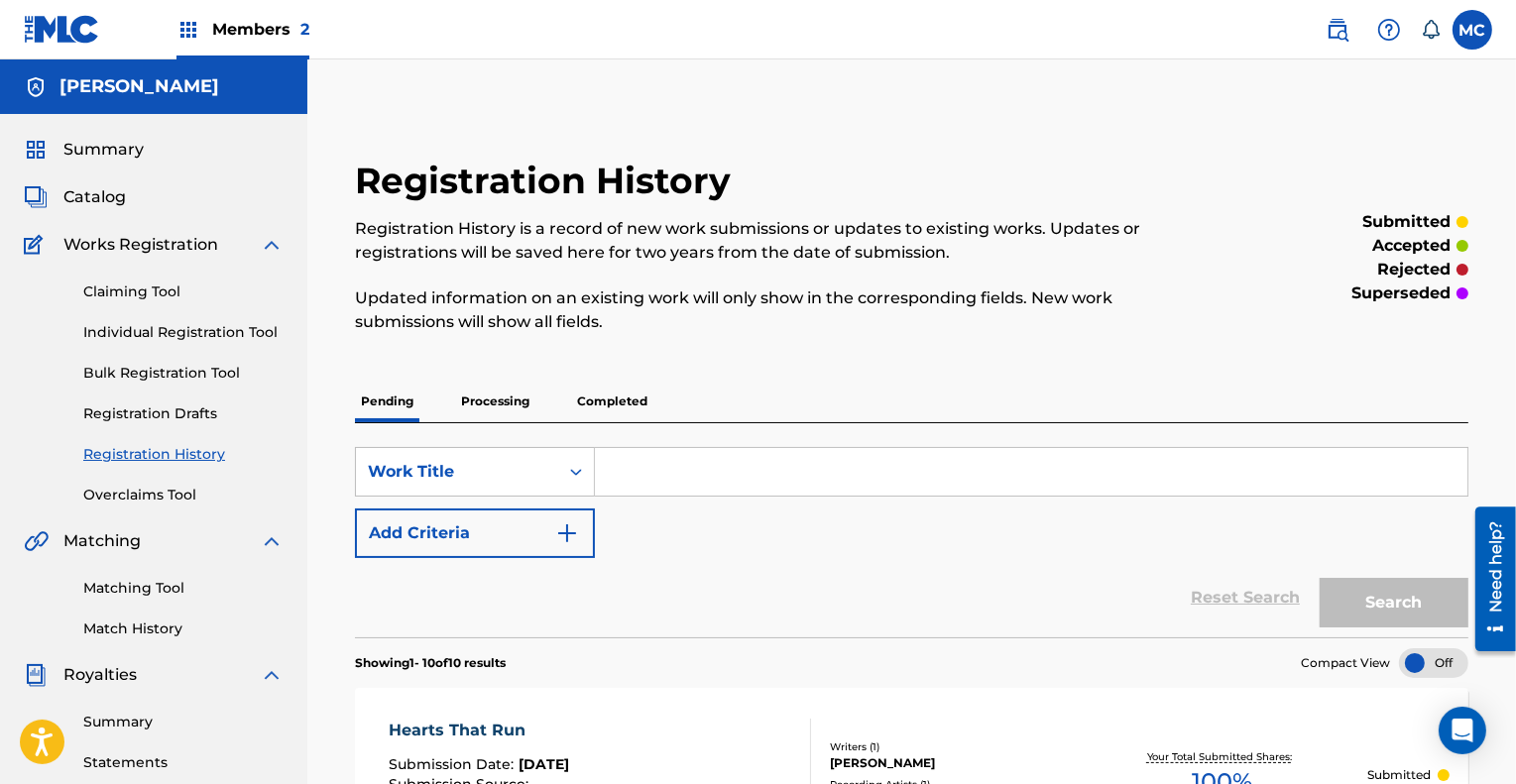 click on "Registration History" at bounding box center (183, 454) 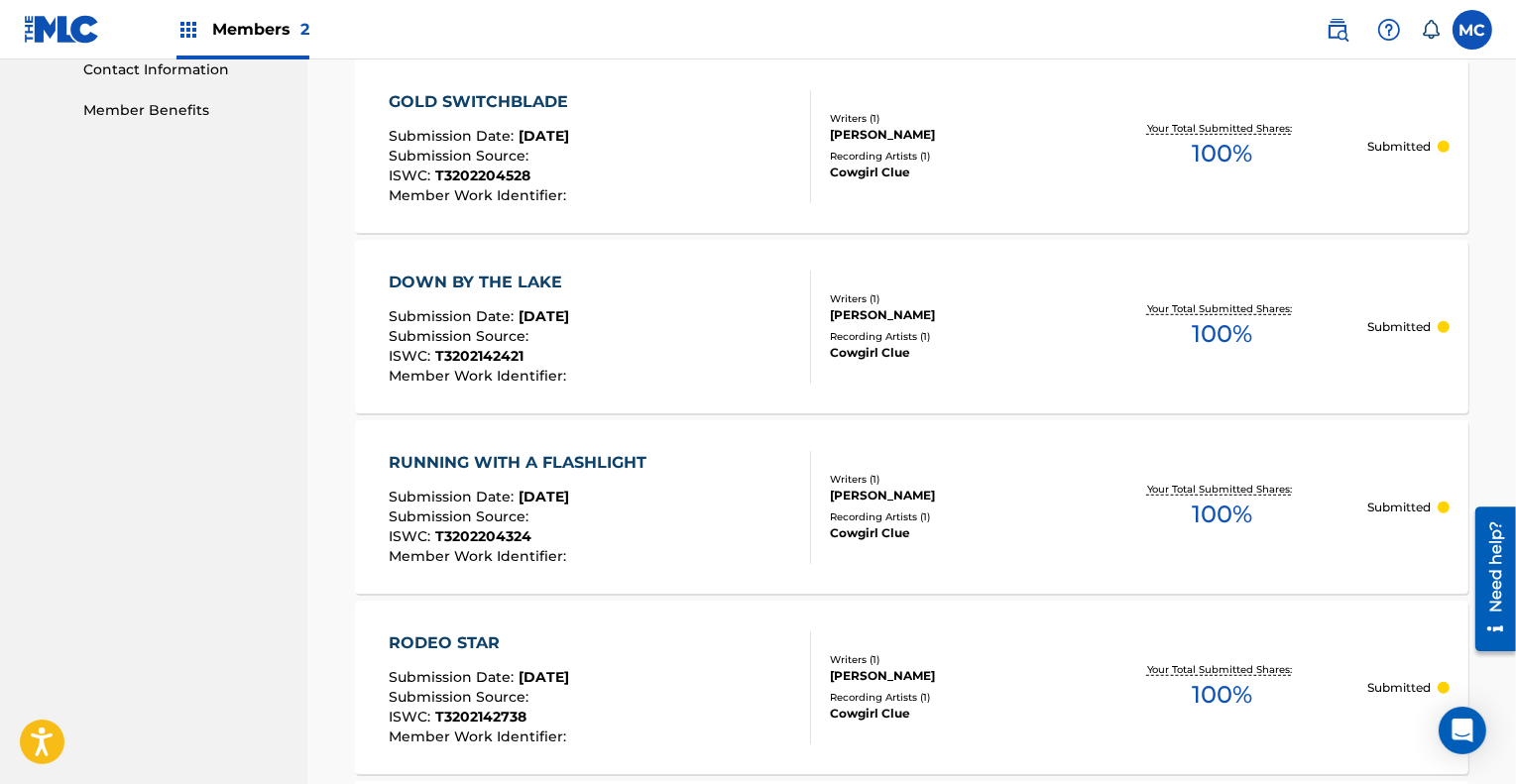 scroll, scrollTop: 990, scrollLeft: 0, axis: vertical 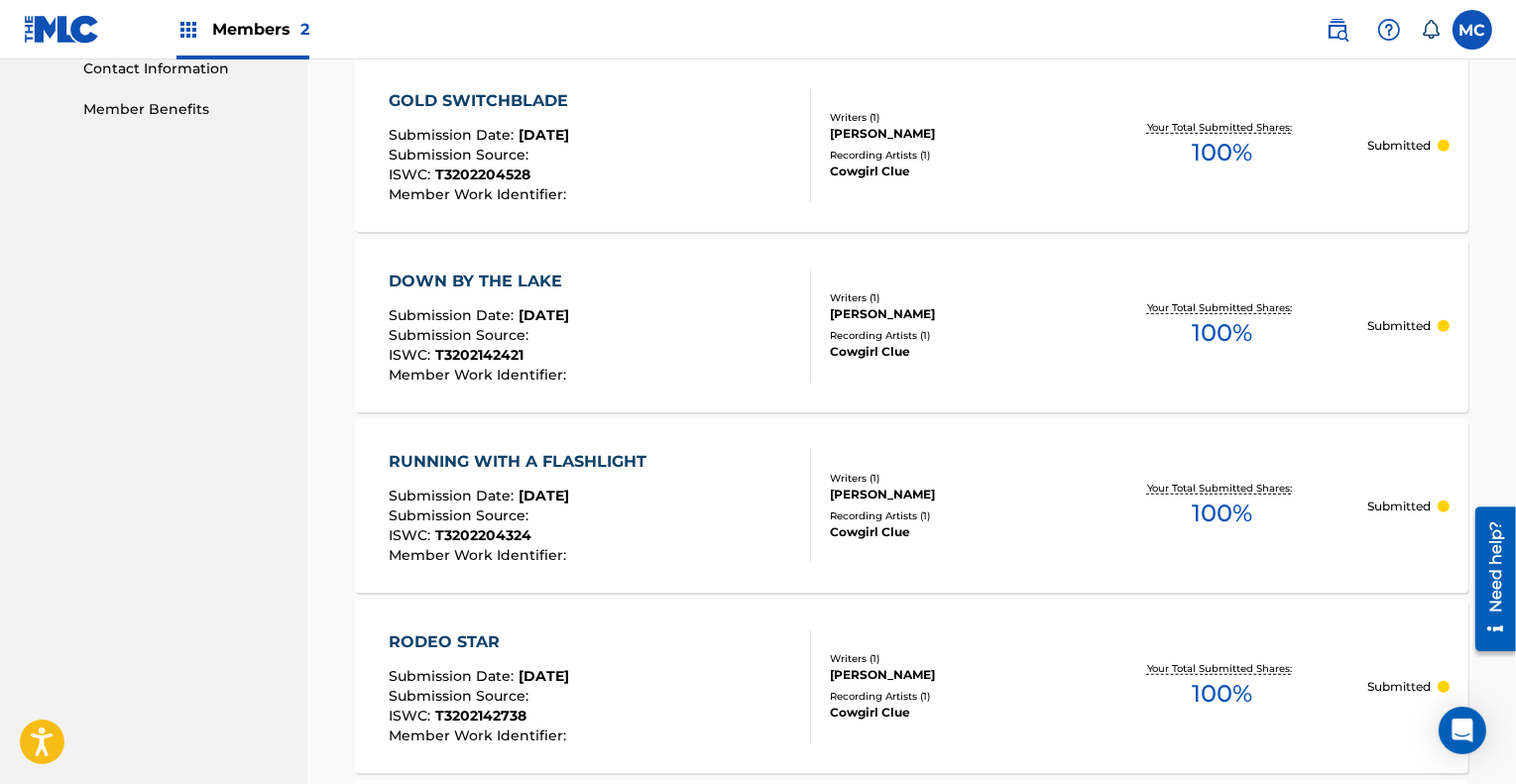 click on "DOWN BY THE LAKE" at bounding box center (480, 281) 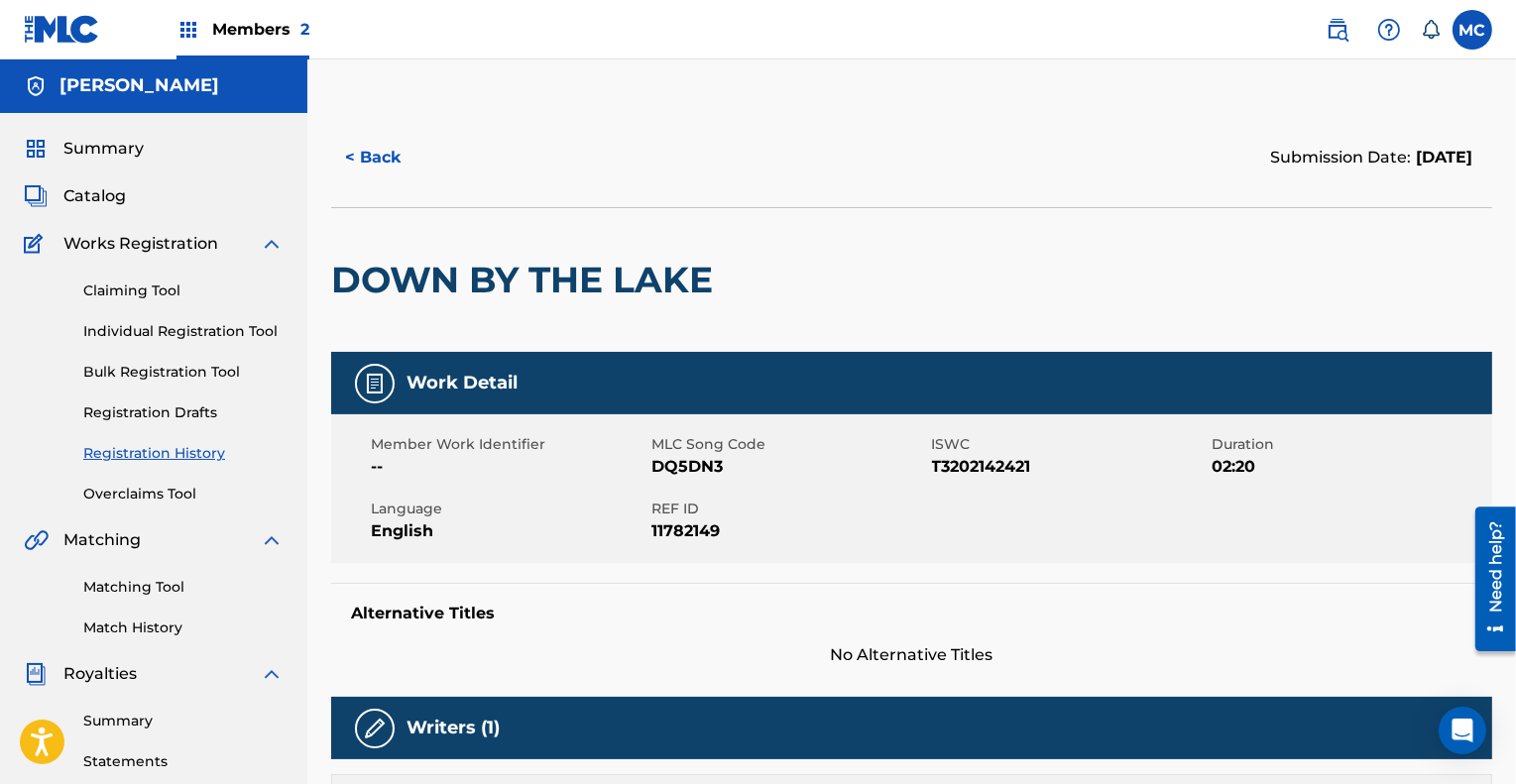 scroll, scrollTop: 0, scrollLeft: 0, axis: both 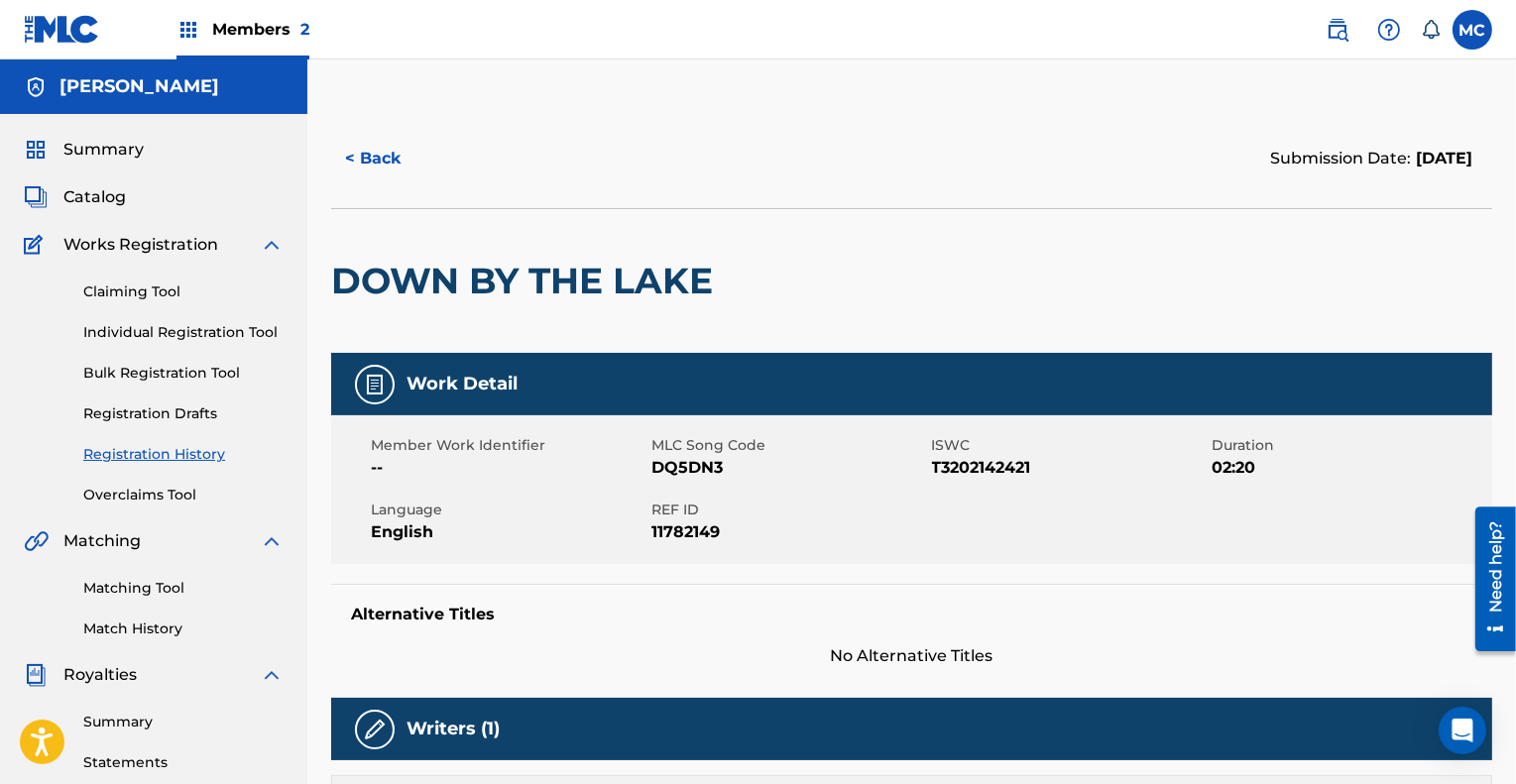click on "< Back" at bounding box center (391, 159) 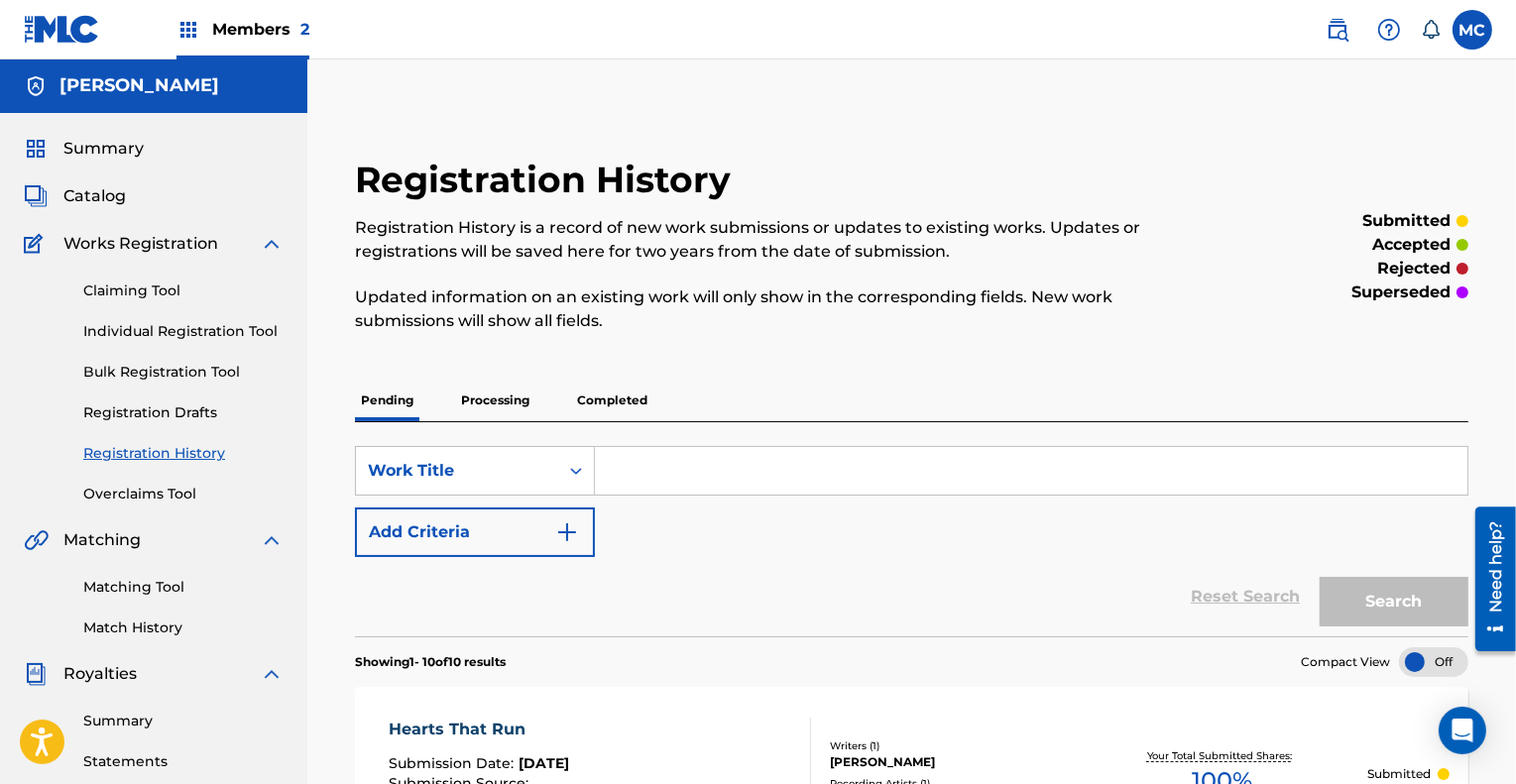 scroll, scrollTop: 0, scrollLeft: 0, axis: both 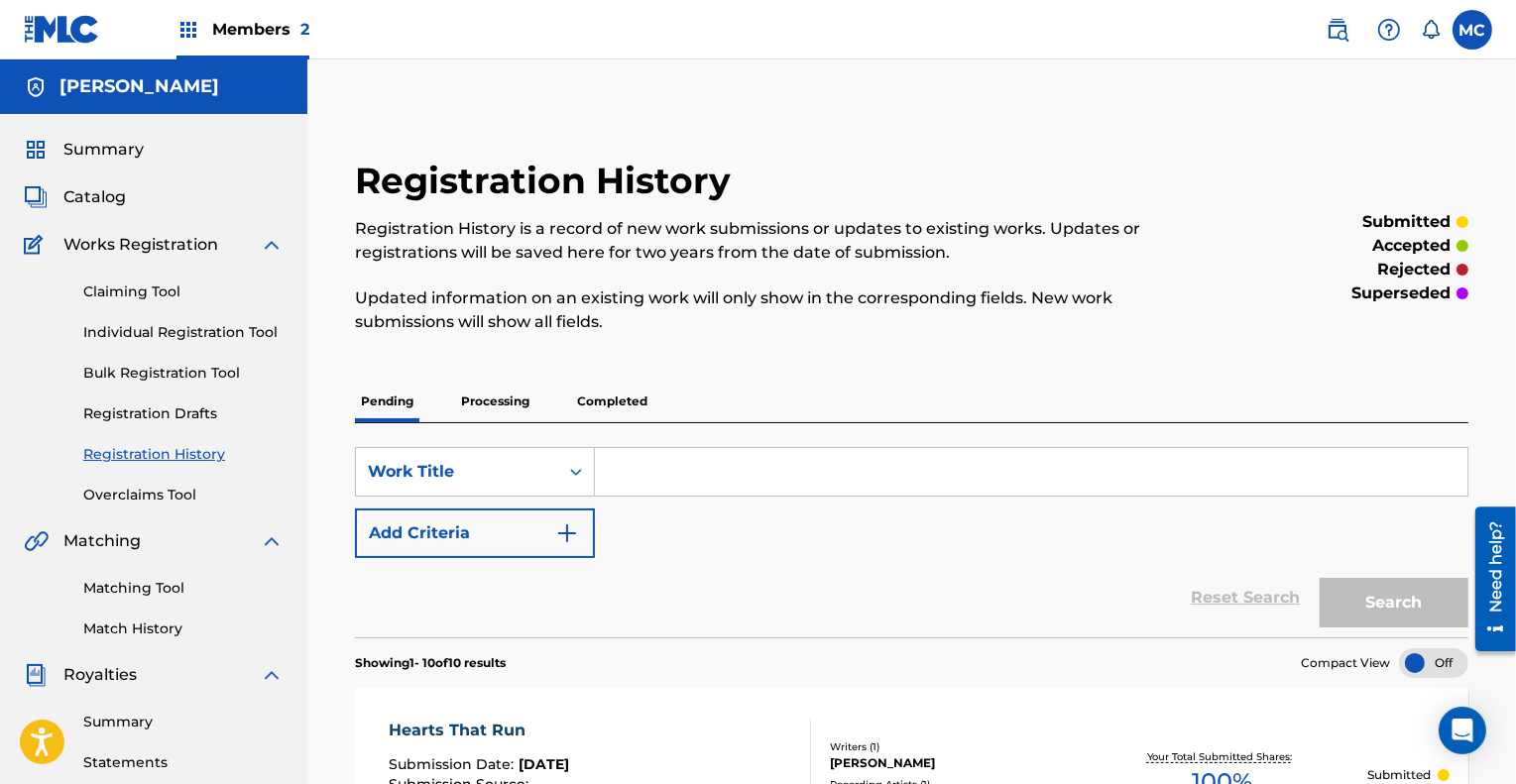 click on "Catalog" at bounding box center [94, 197] 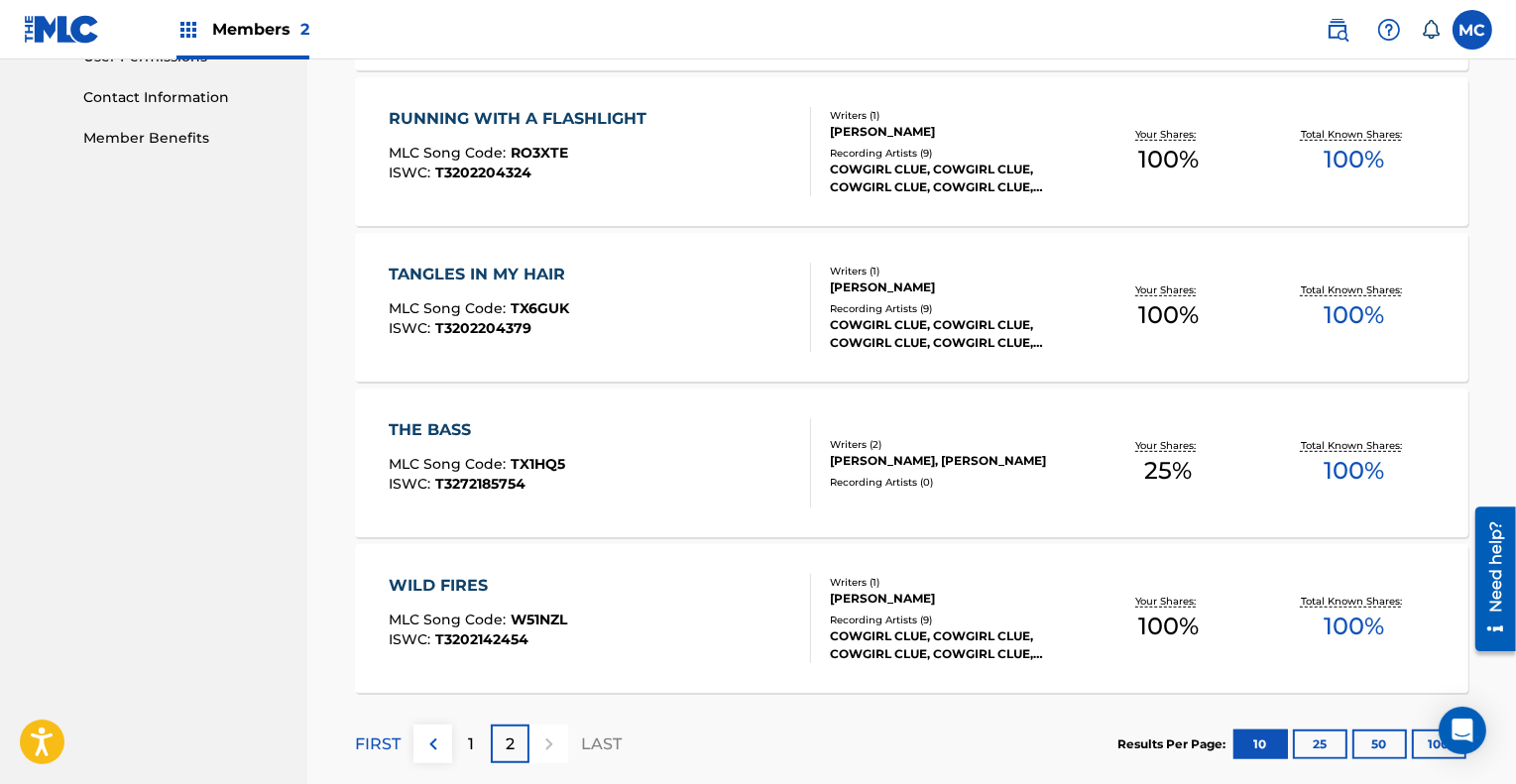 scroll, scrollTop: 1066, scrollLeft: 0, axis: vertical 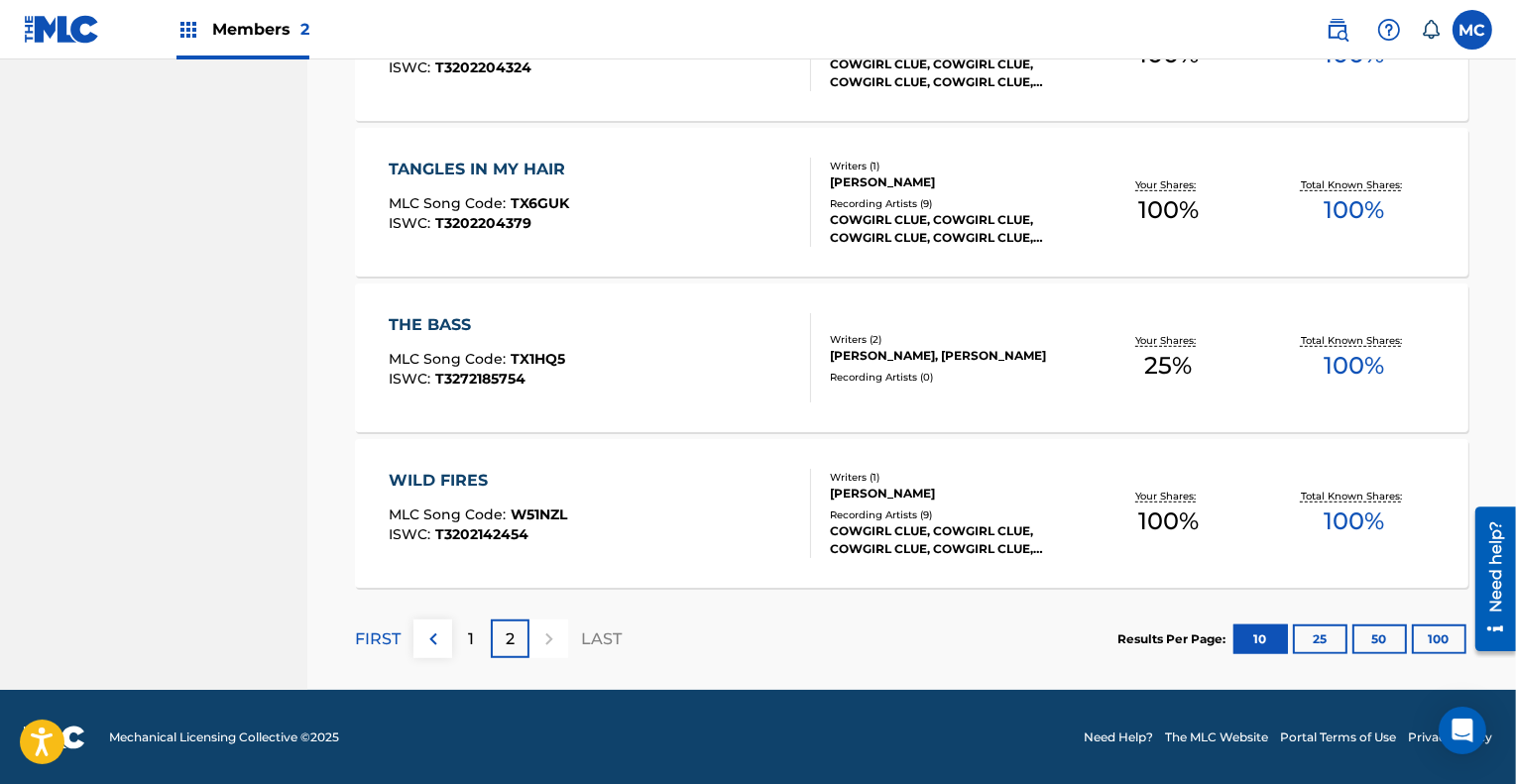click on "1" at bounding box center [472, 639] 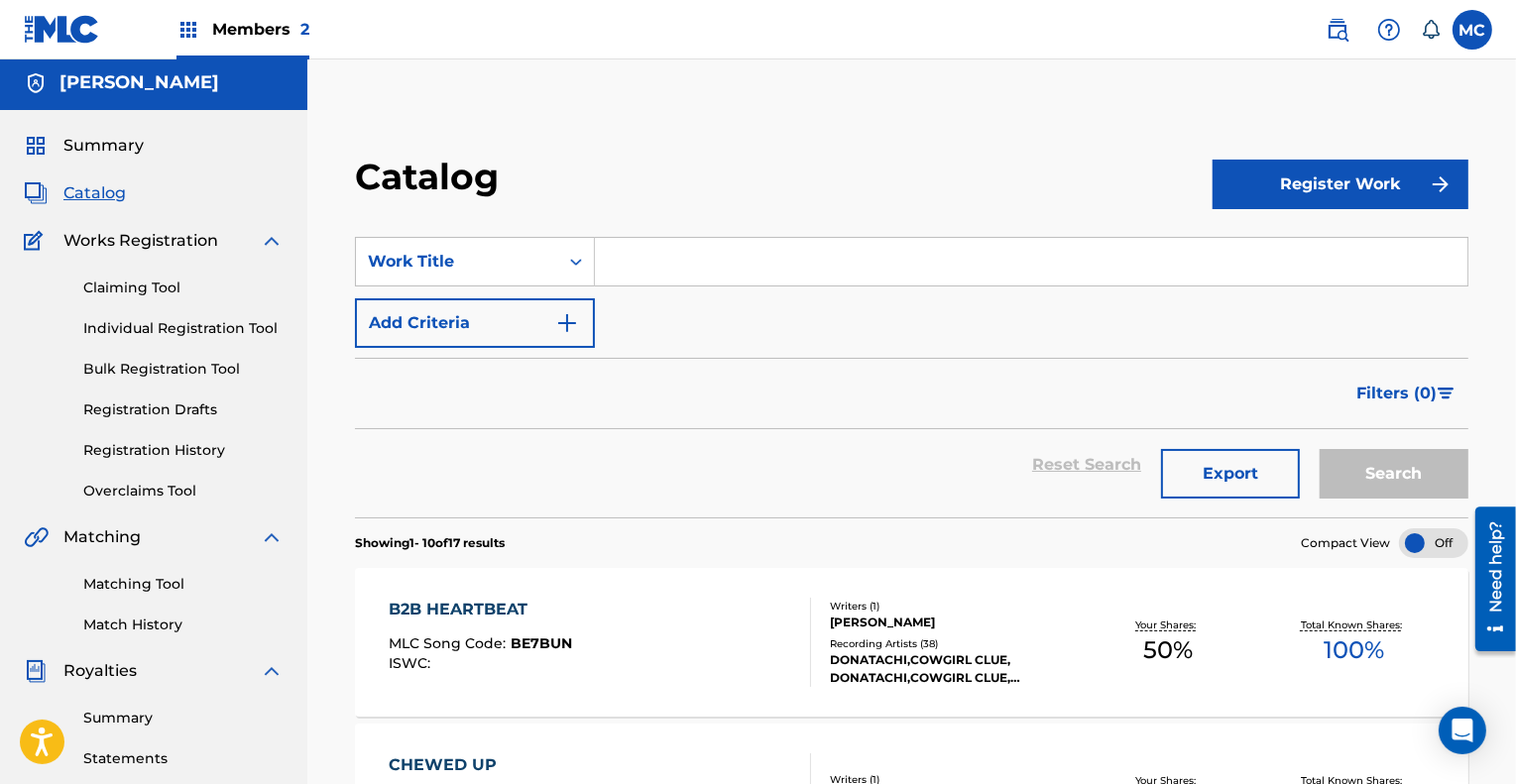 scroll, scrollTop: 0, scrollLeft: 0, axis: both 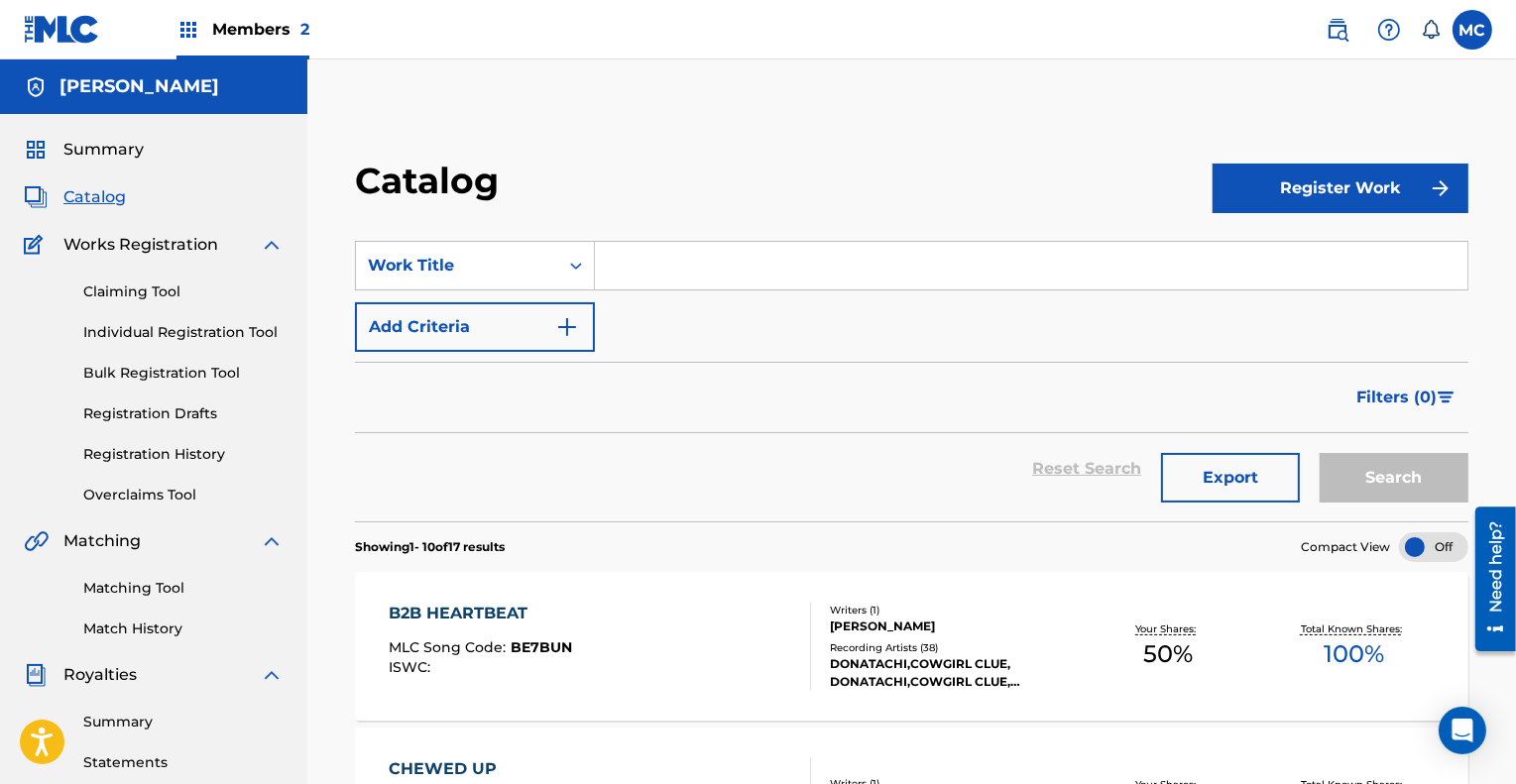 click on "Summary" at bounding box center [103, 150] 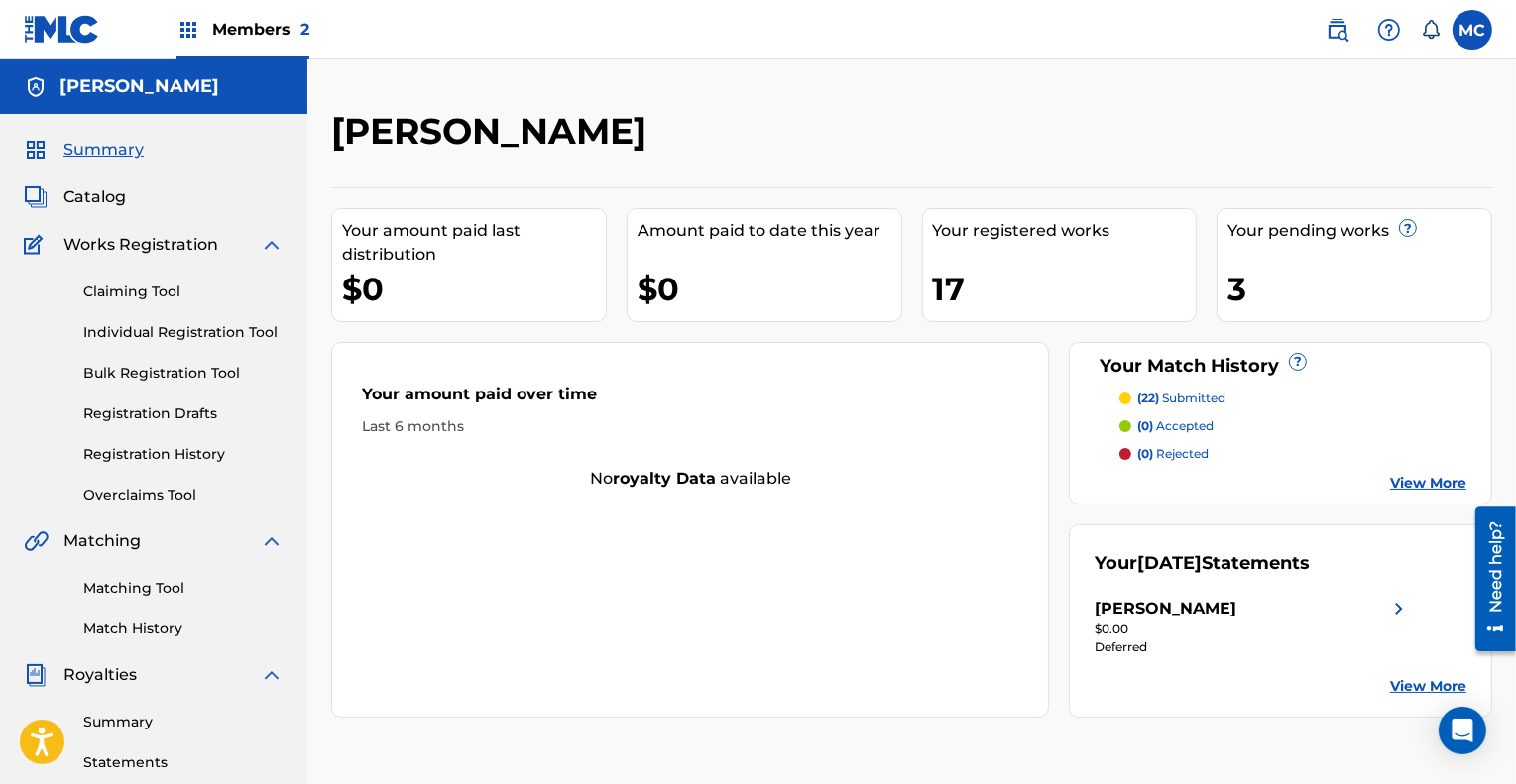 click on "Claiming Tool" at bounding box center [183, 291] 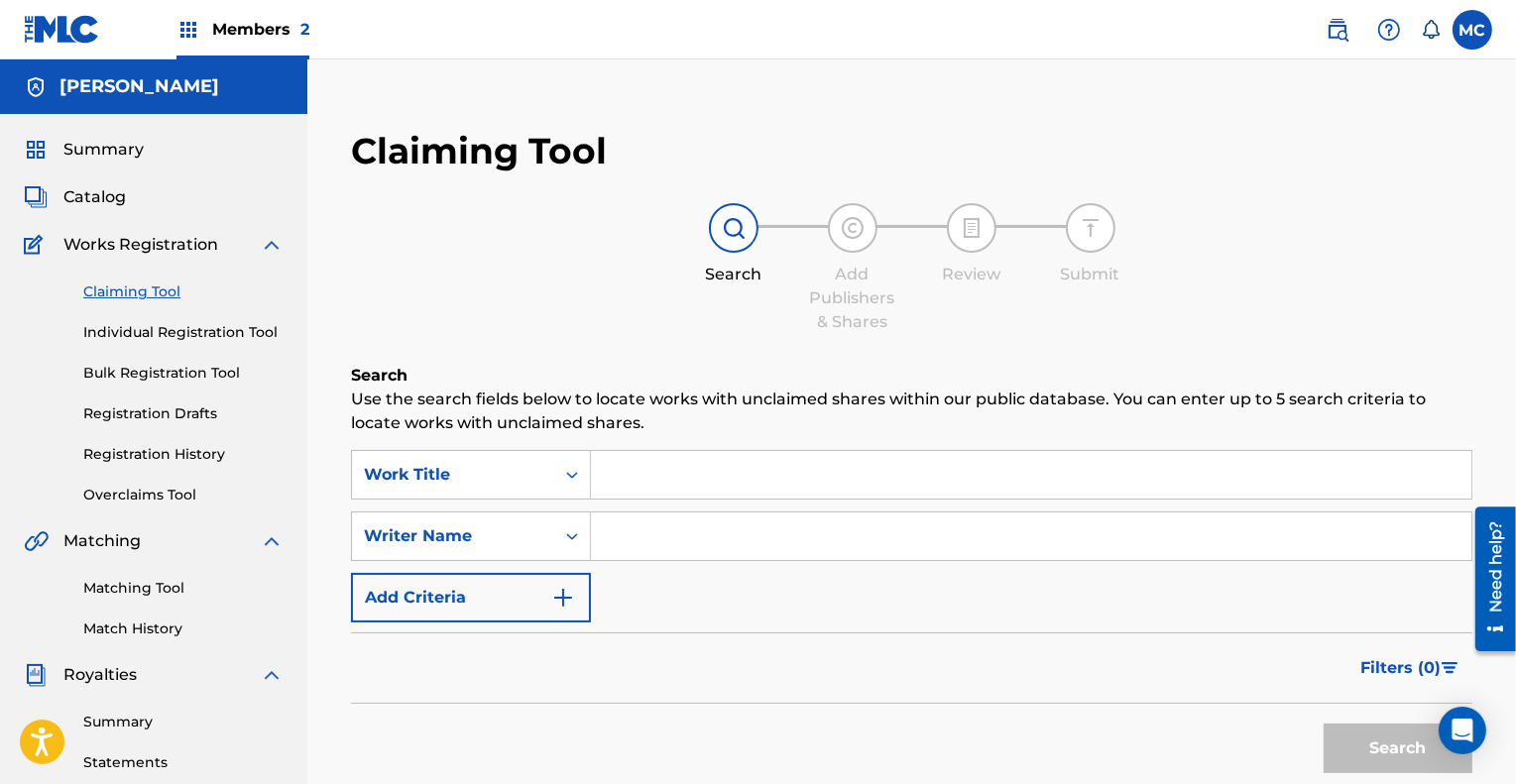 click on "Individual Registration Tool" at bounding box center (183, 332) 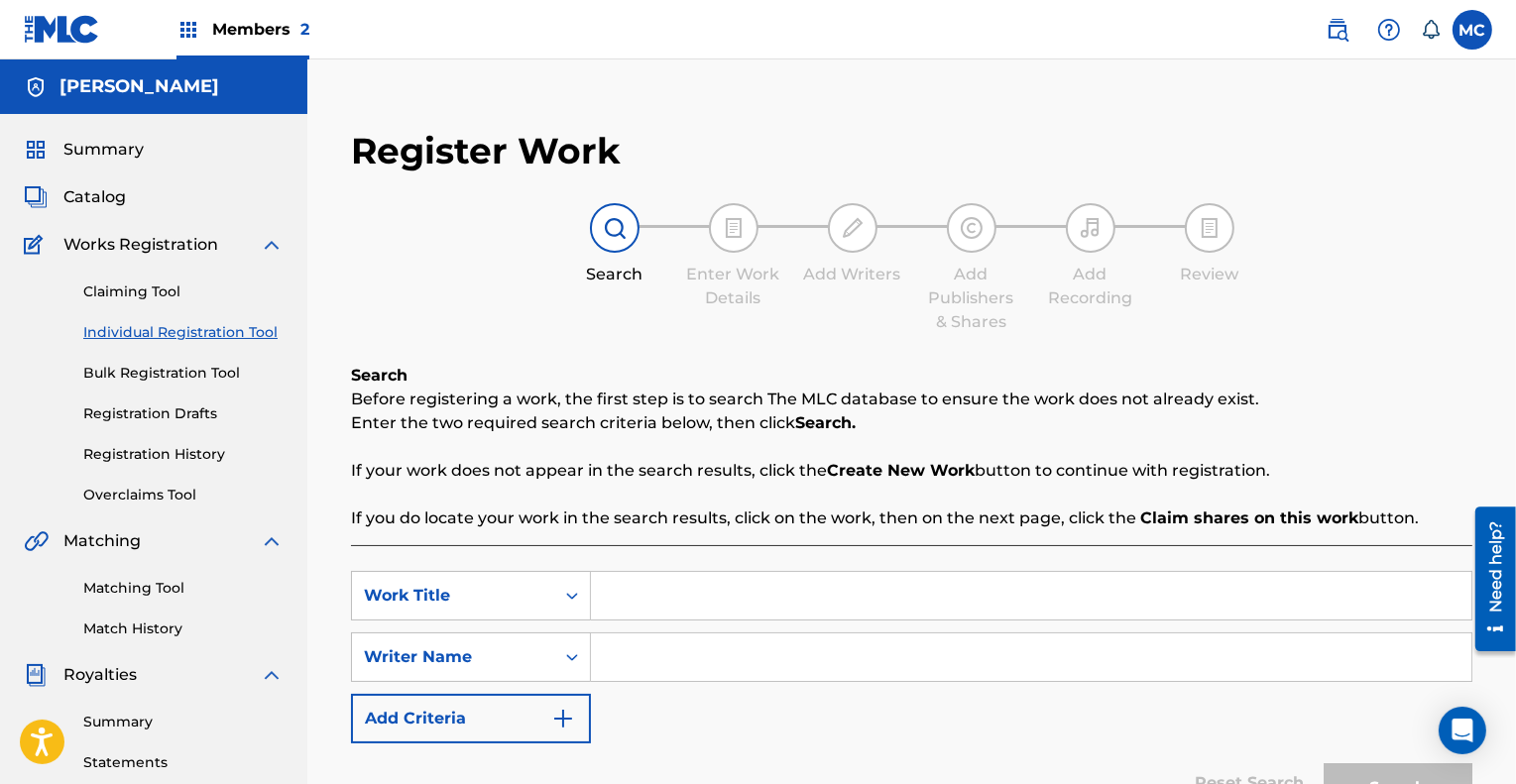 click on "Bulk Registration Tool" at bounding box center [183, 373] 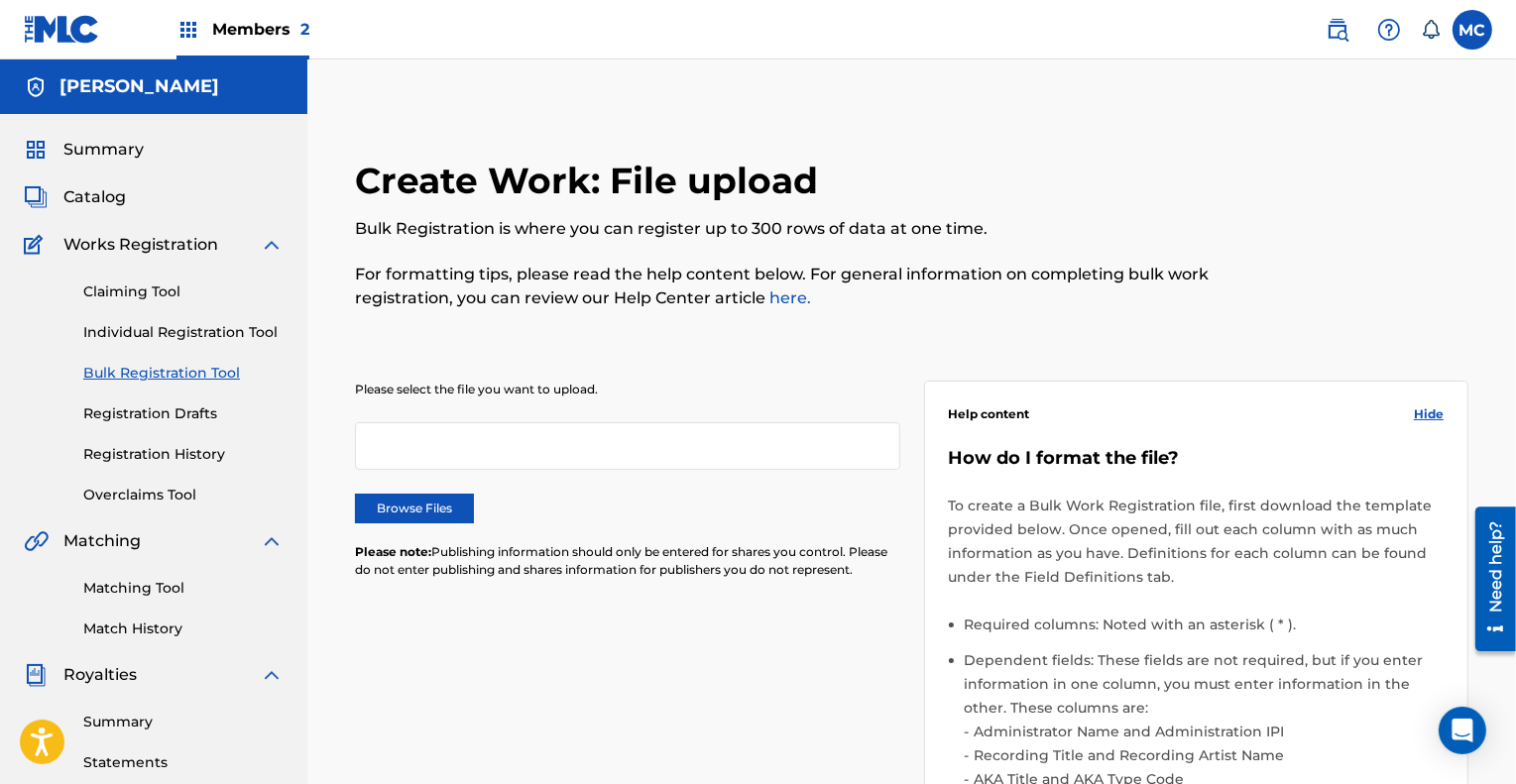 click on "Registration Drafts" at bounding box center [183, 413] 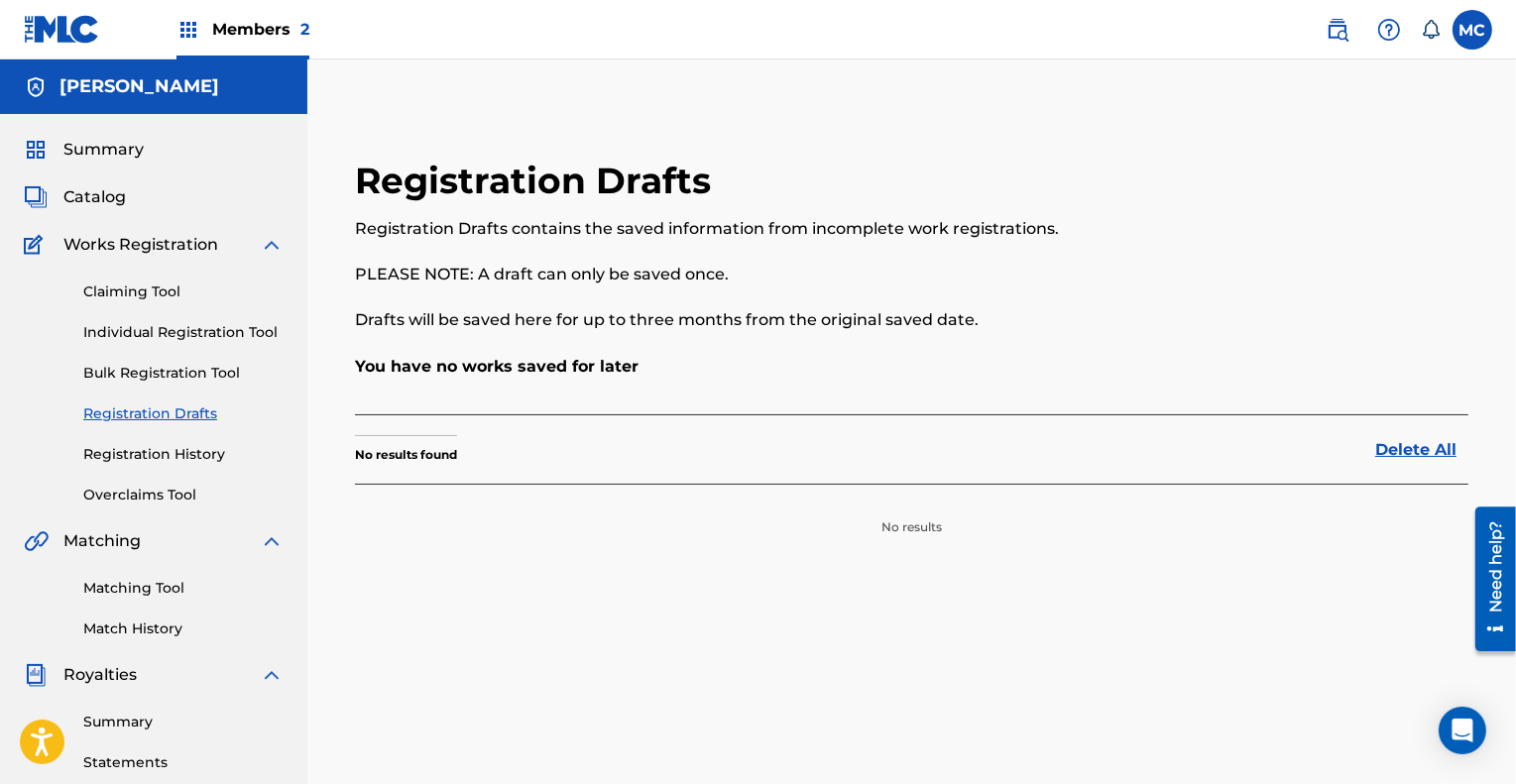 click on "Members    2" at bounding box center [261, 29] 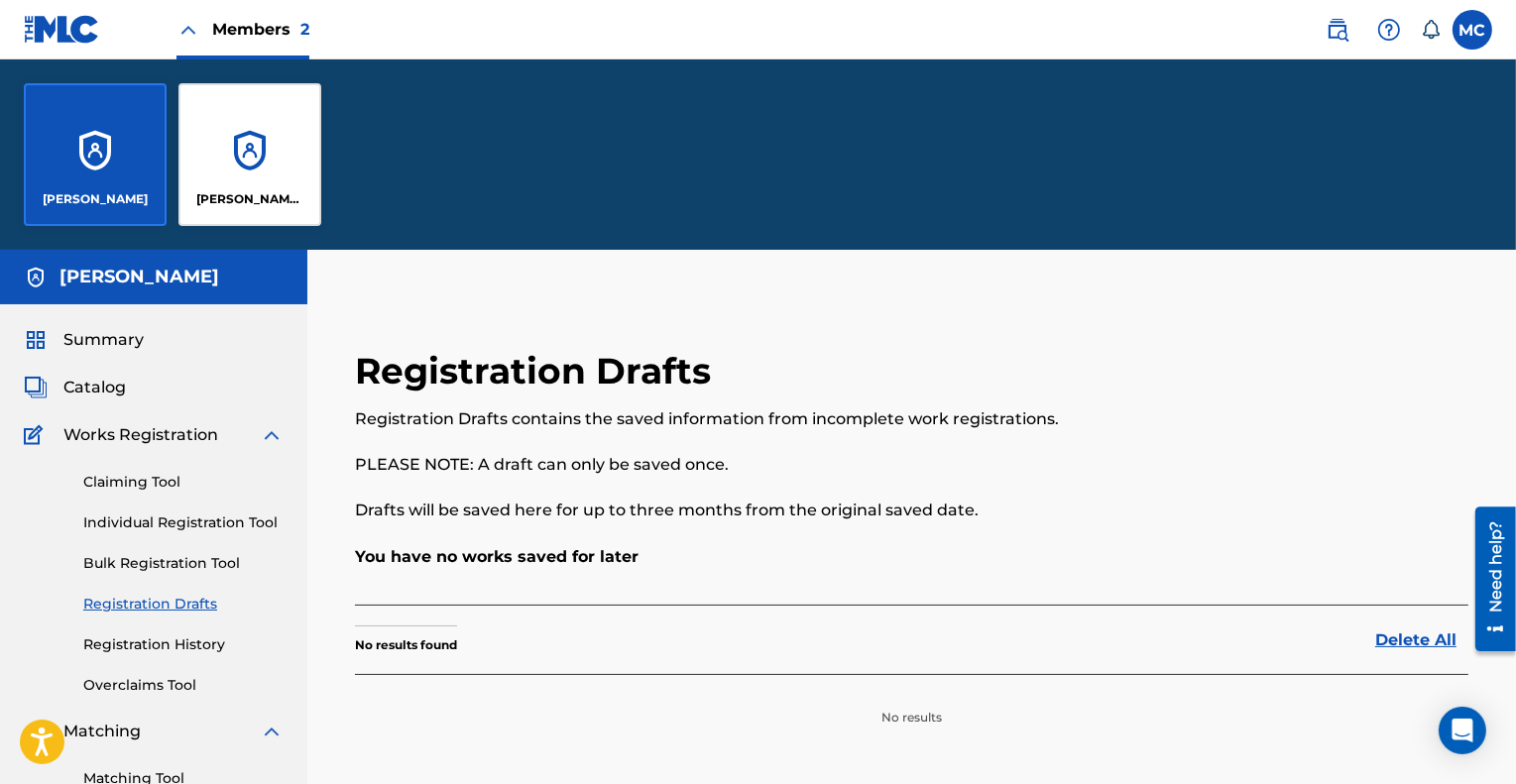 click on "[PERSON_NAME] [PERSON_NAME]" at bounding box center (250, 155) 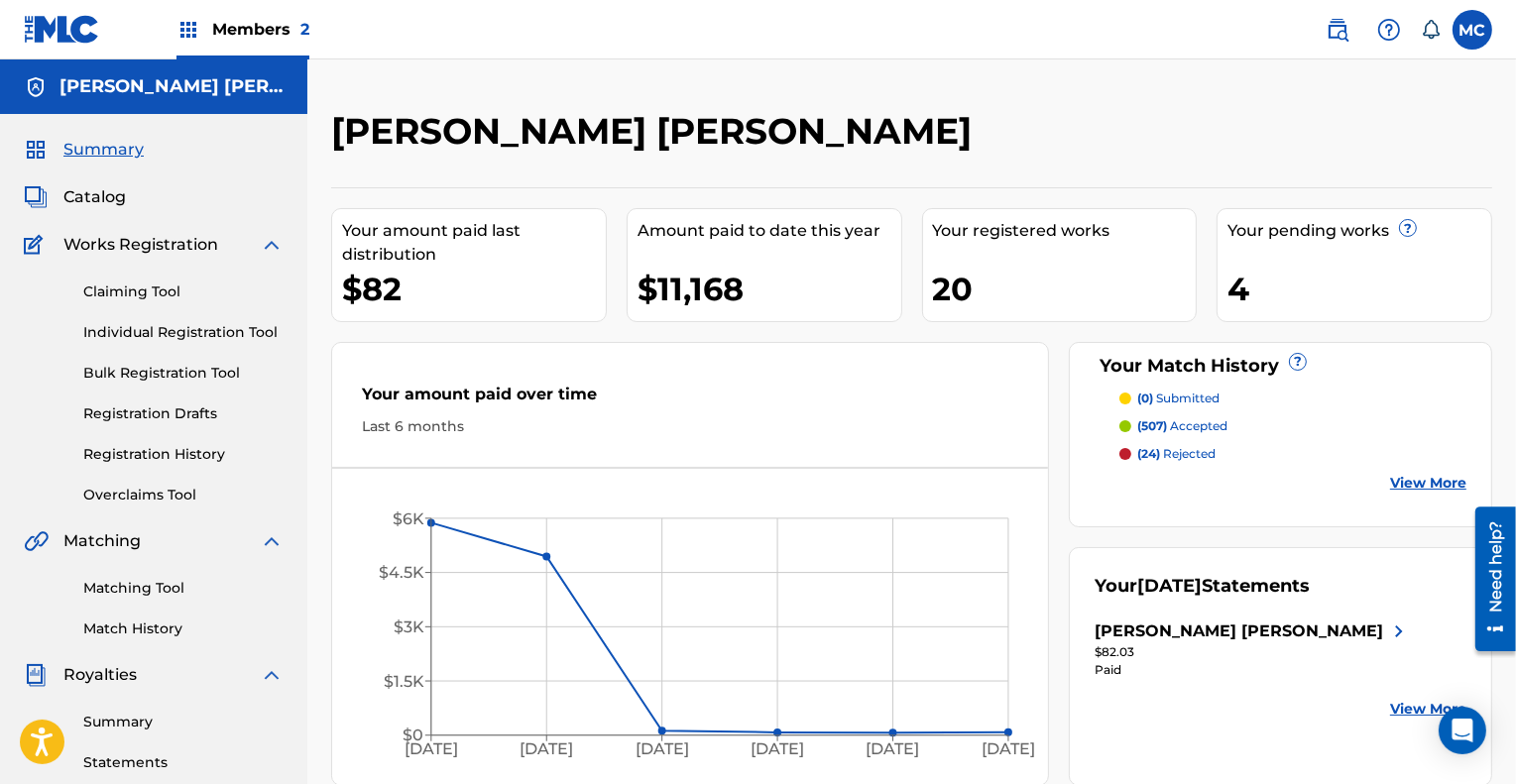 click on "Catalog" at bounding box center (94, 197) 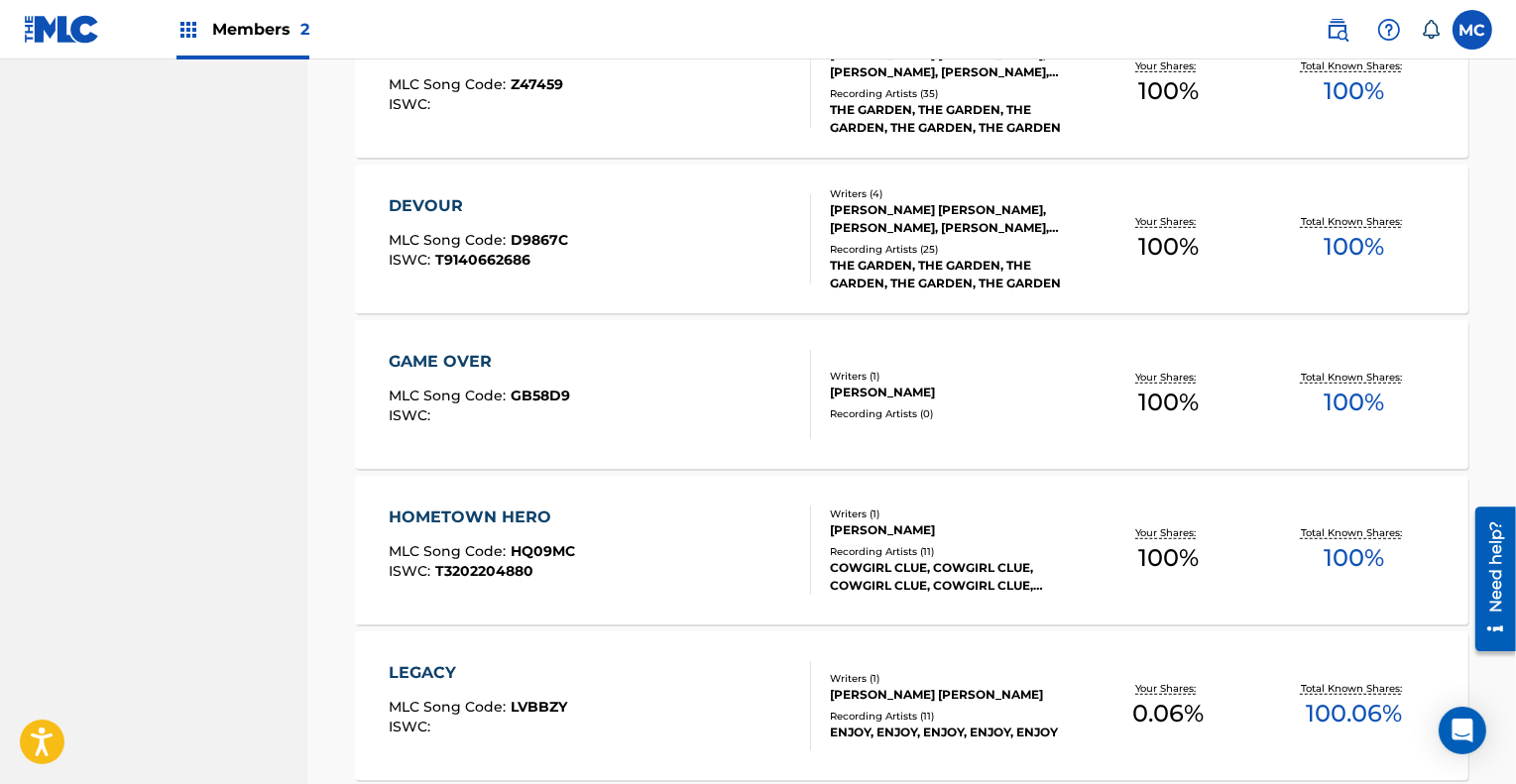 scroll, scrollTop: 1185, scrollLeft: 0, axis: vertical 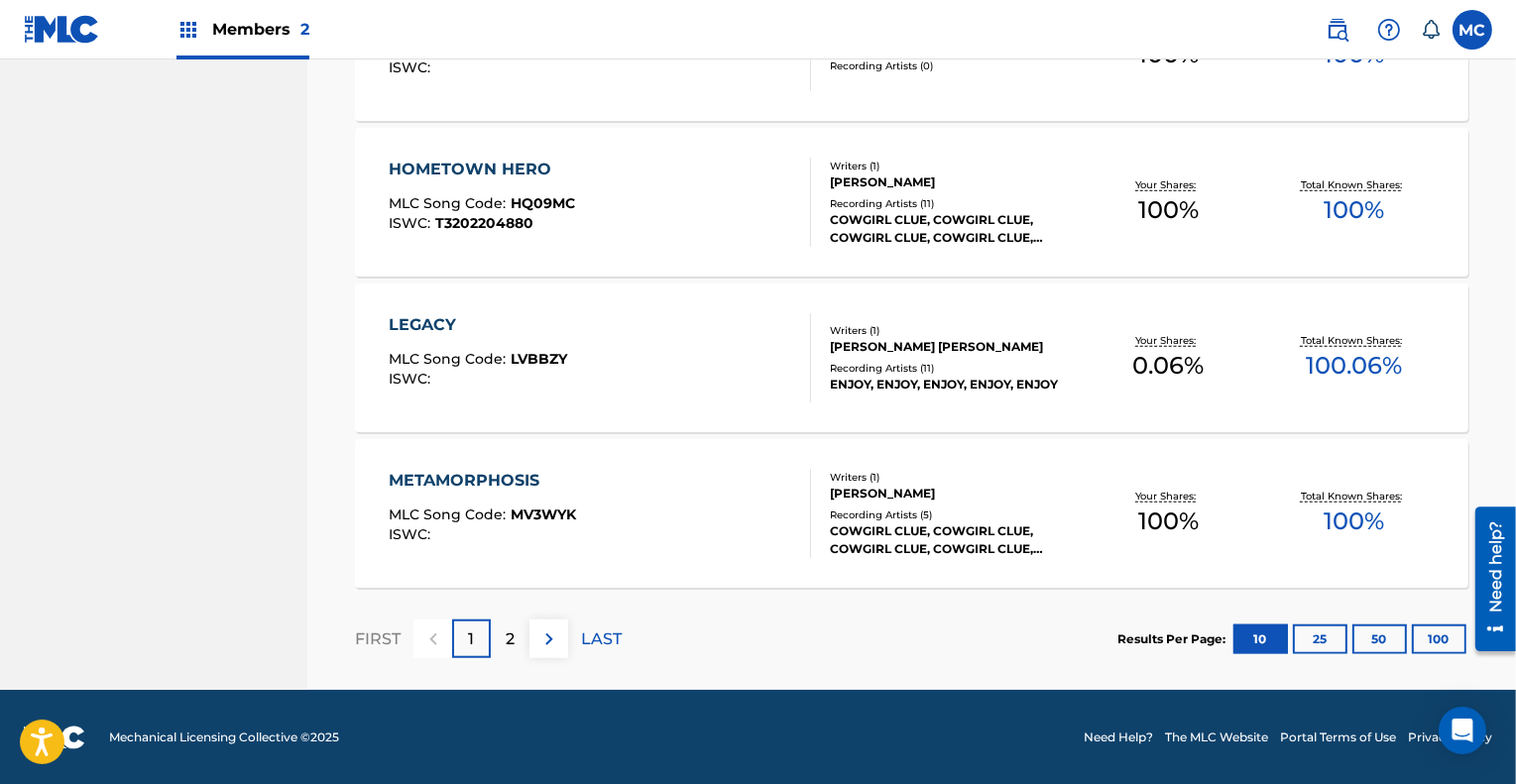 click on "2" at bounding box center [510, 639] 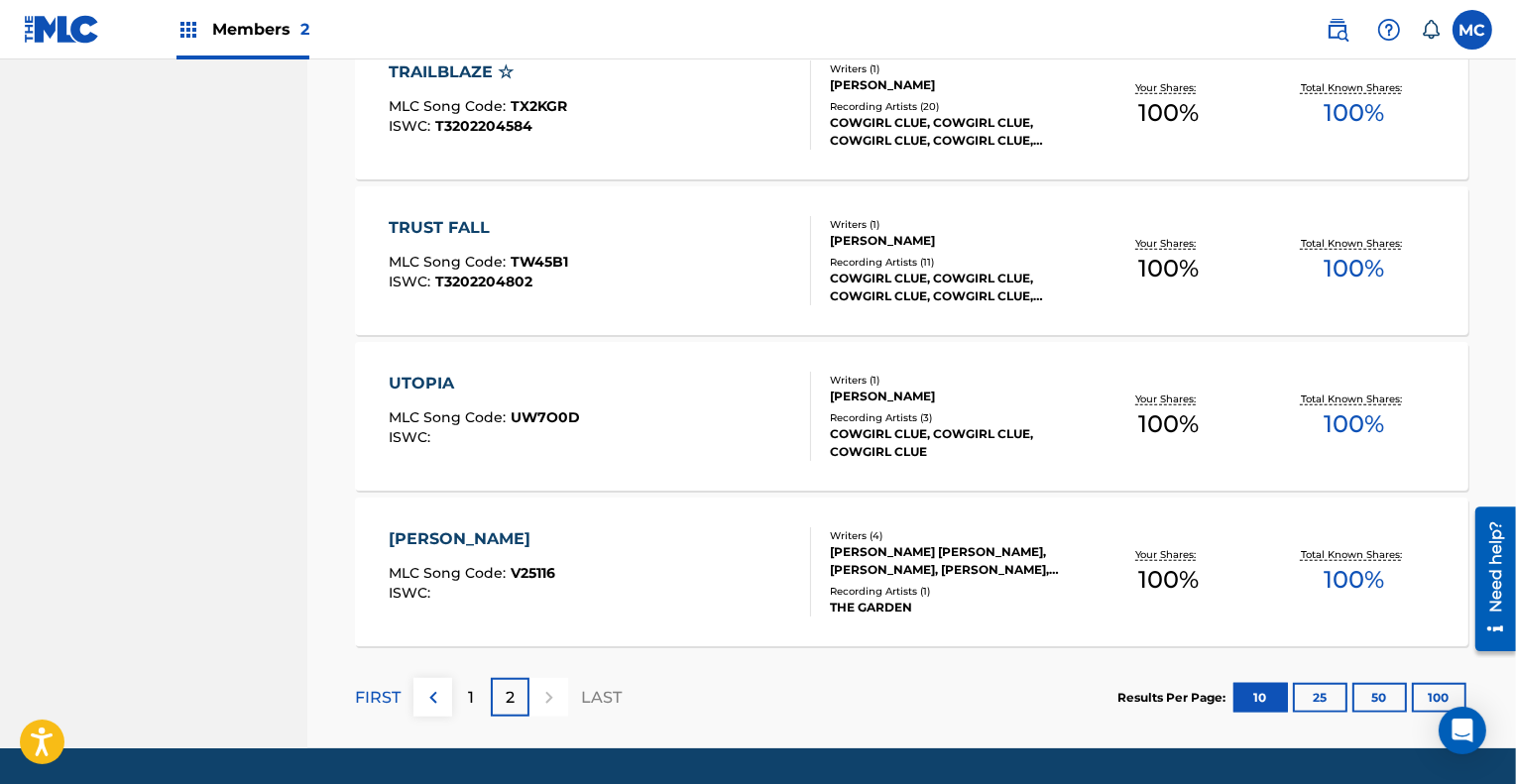 scroll, scrollTop: 1533, scrollLeft: 0, axis: vertical 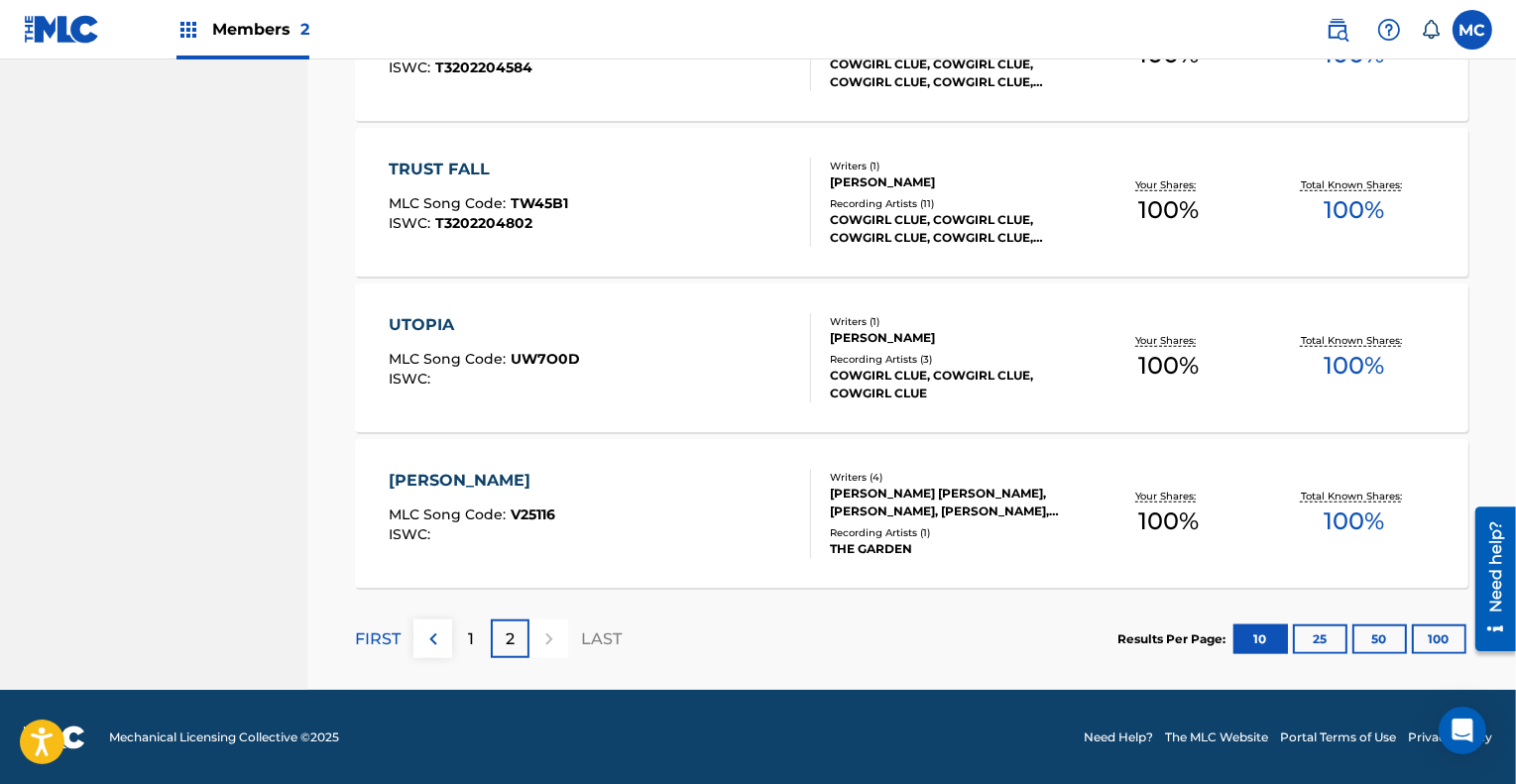 click on "1" at bounding box center [471, 638] 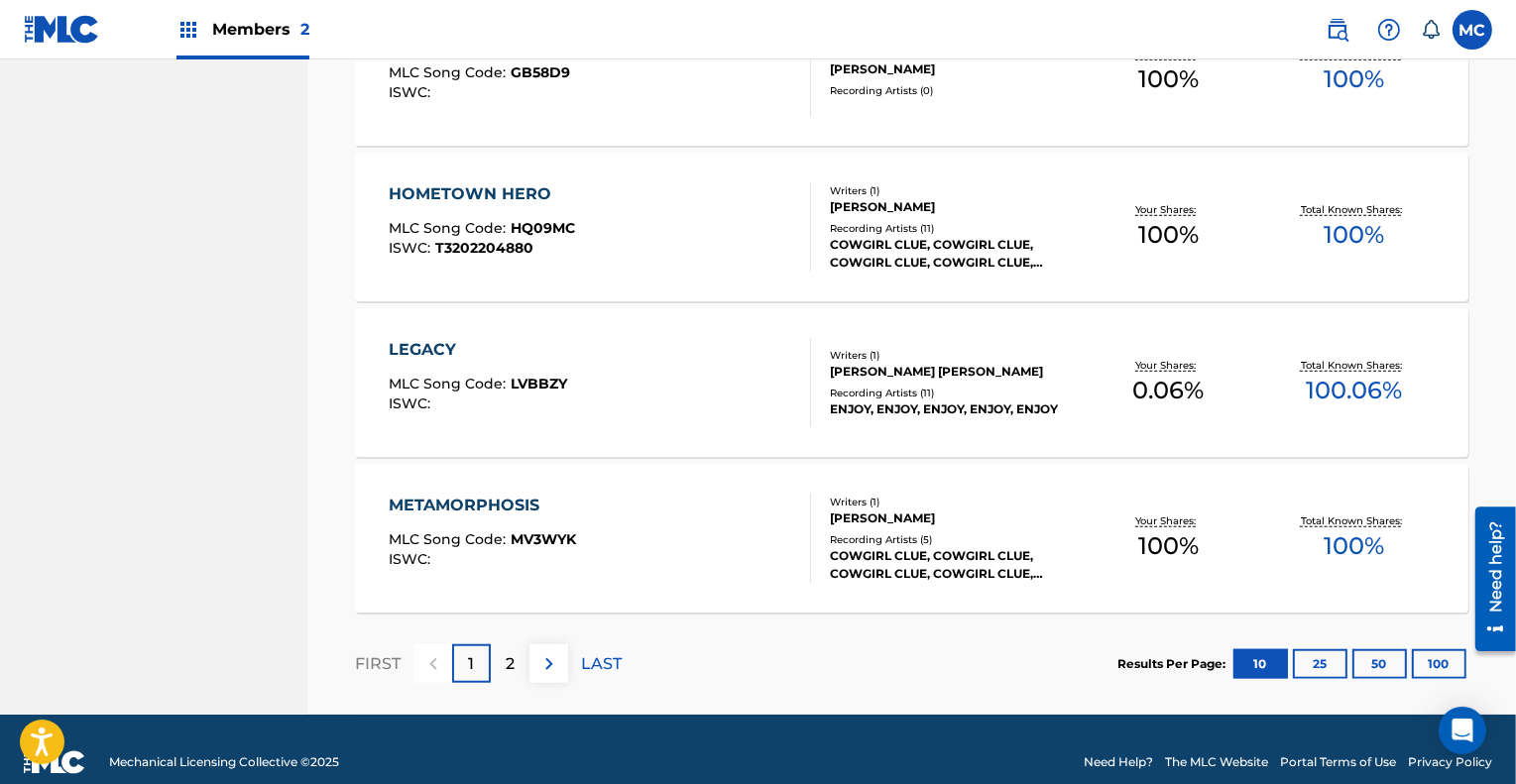 scroll, scrollTop: 1533, scrollLeft: 0, axis: vertical 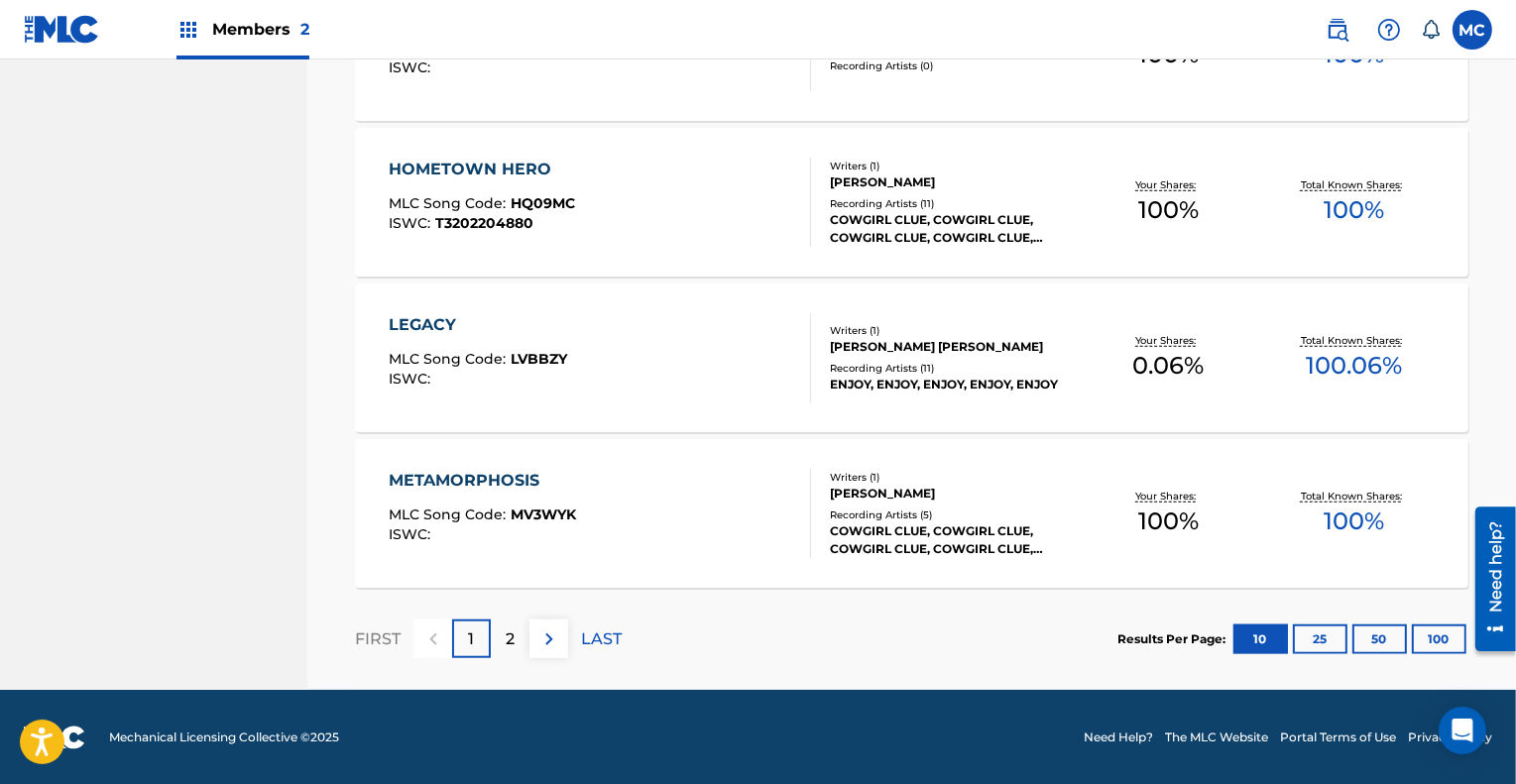 click on "2" at bounding box center (510, 638) 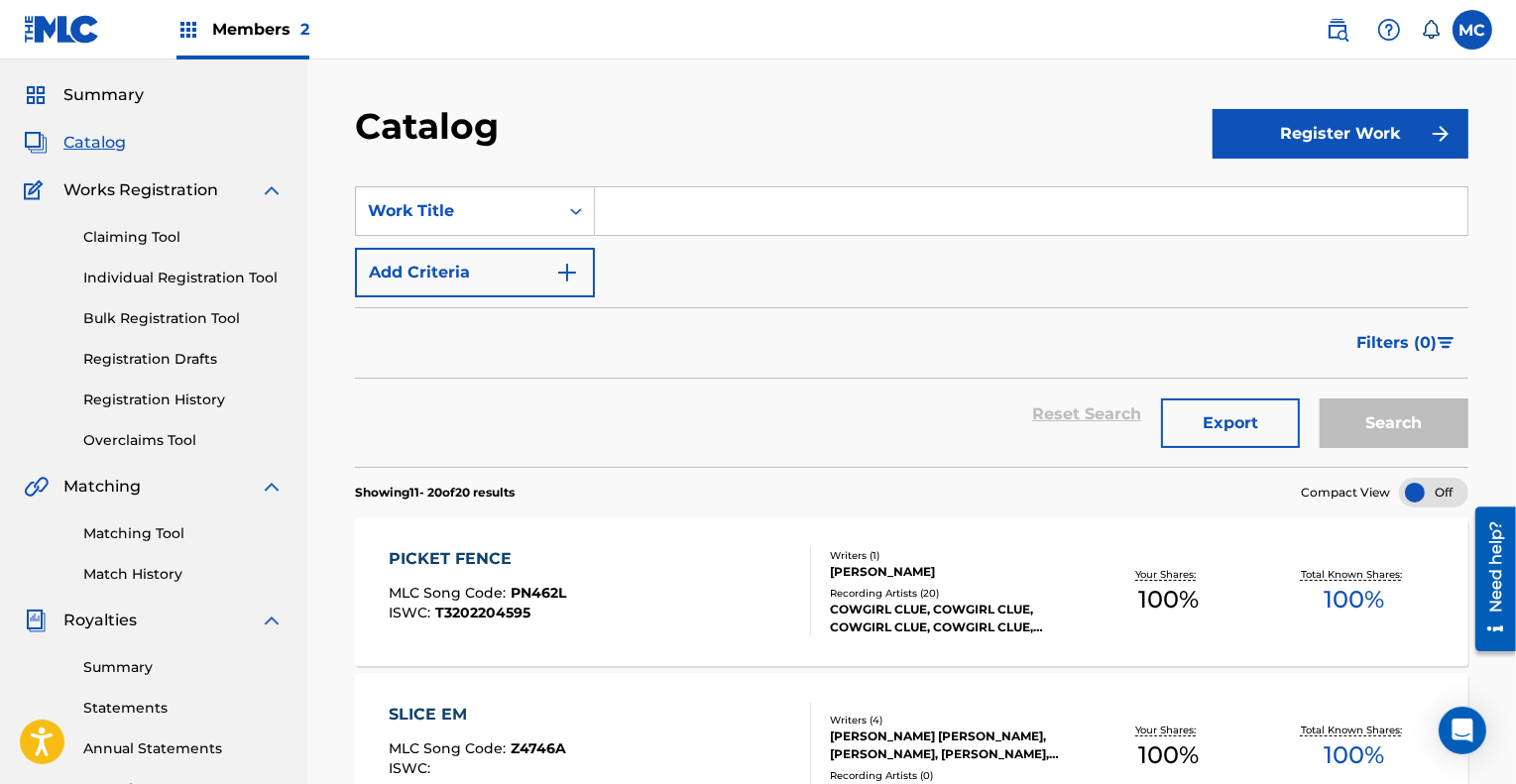 scroll, scrollTop: 0, scrollLeft: 0, axis: both 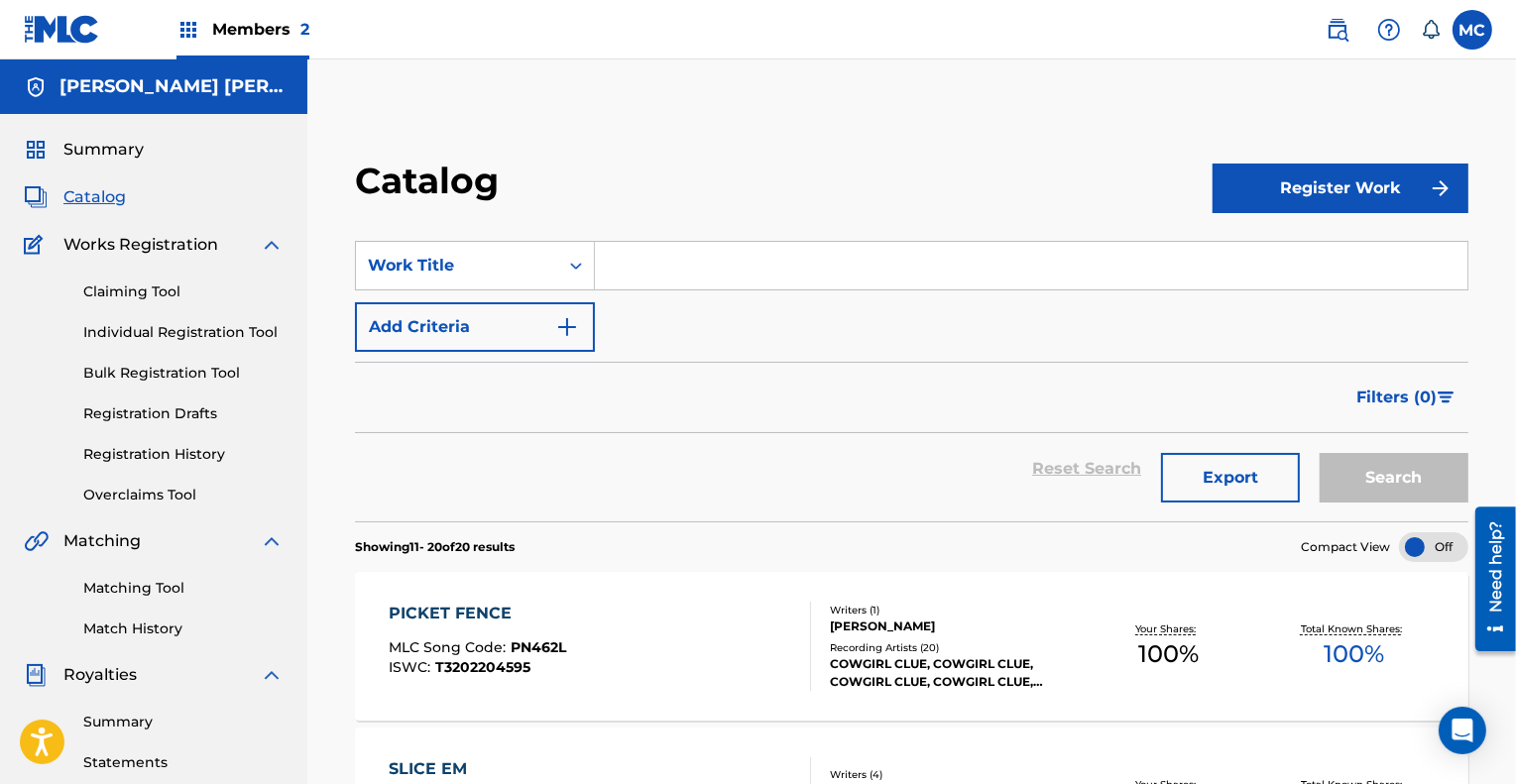 click on "Registration History" at bounding box center [183, 454] 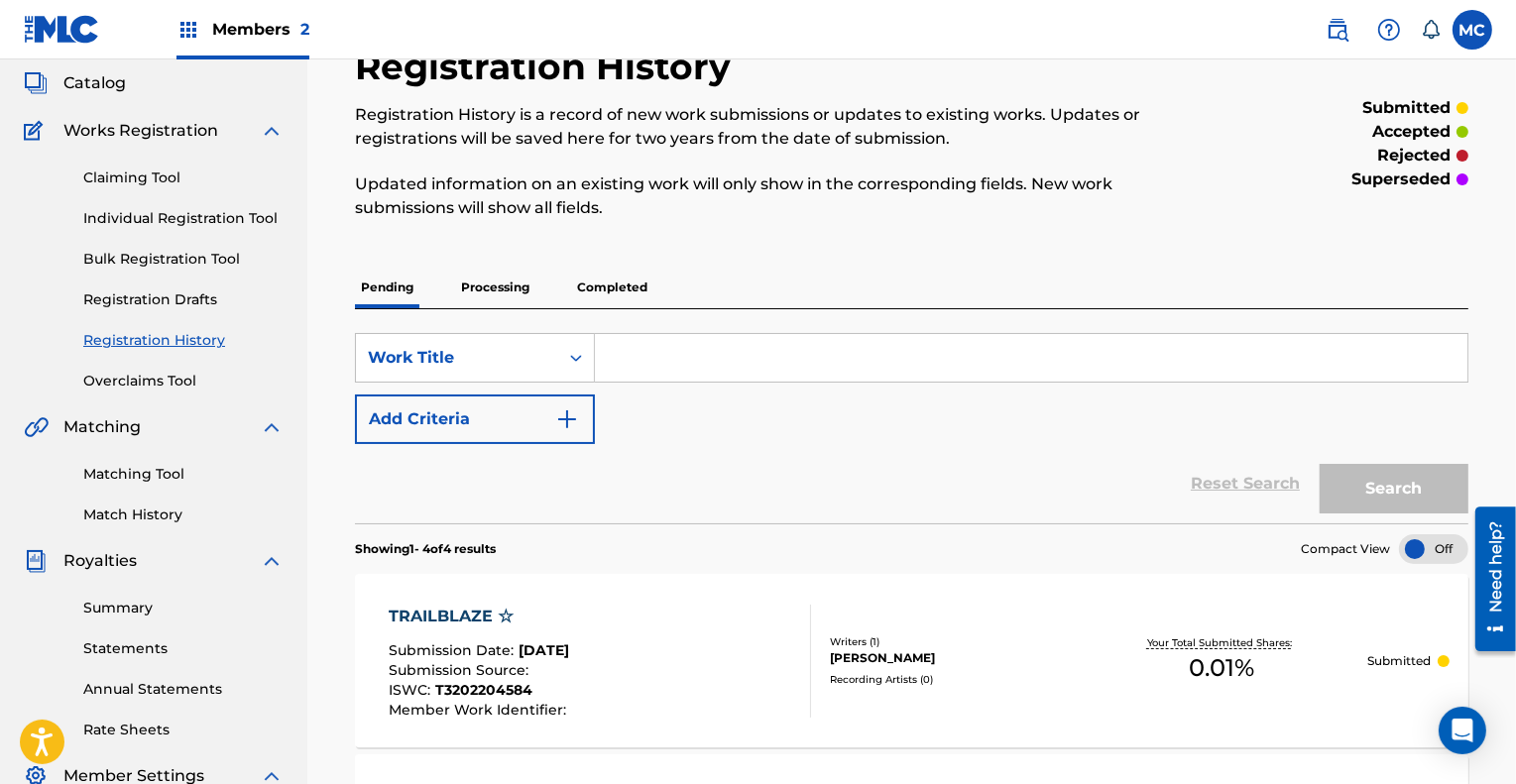 scroll, scrollTop: 113, scrollLeft: 0, axis: vertical 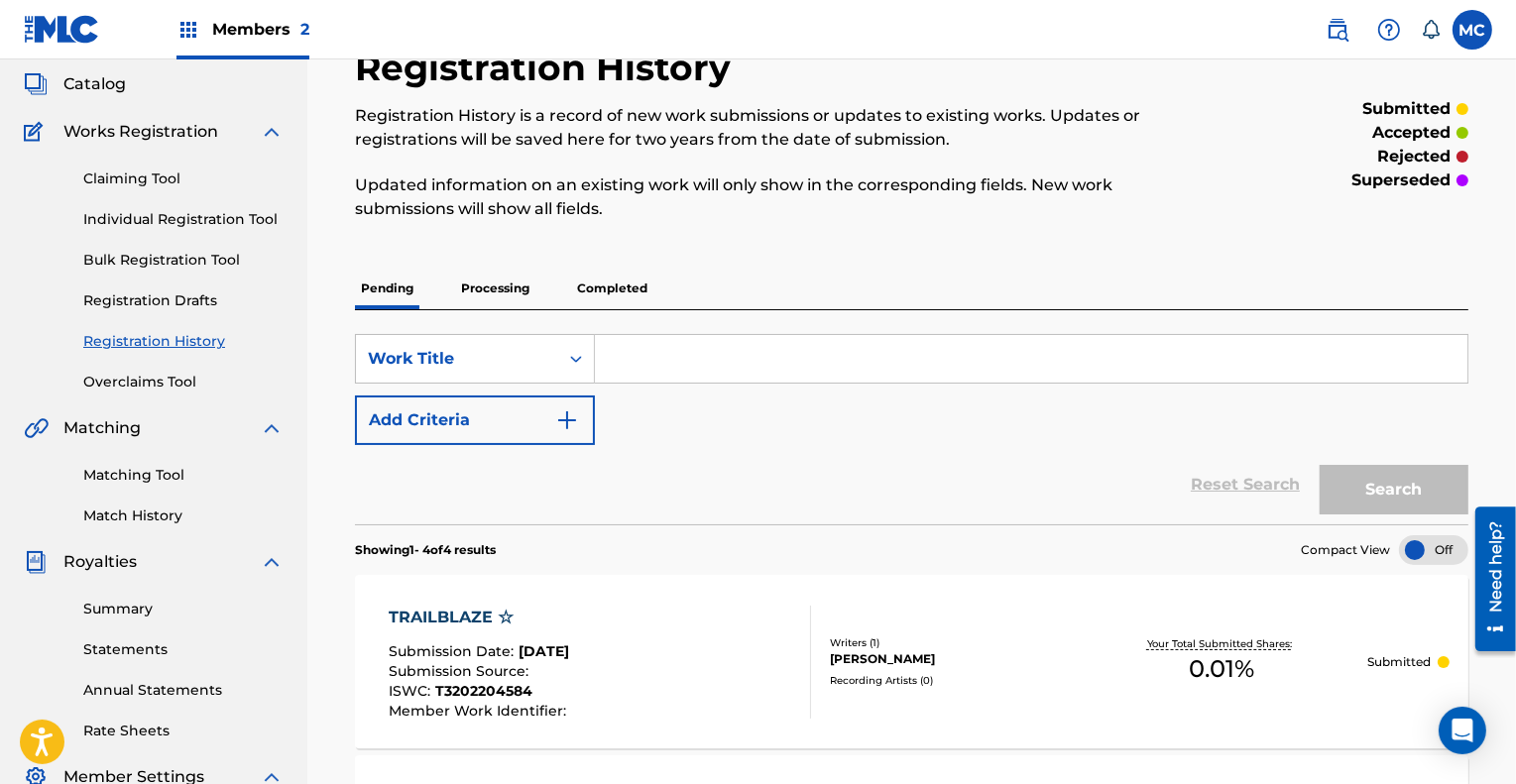 click on "Catalog" at bounding box center [94, 84] 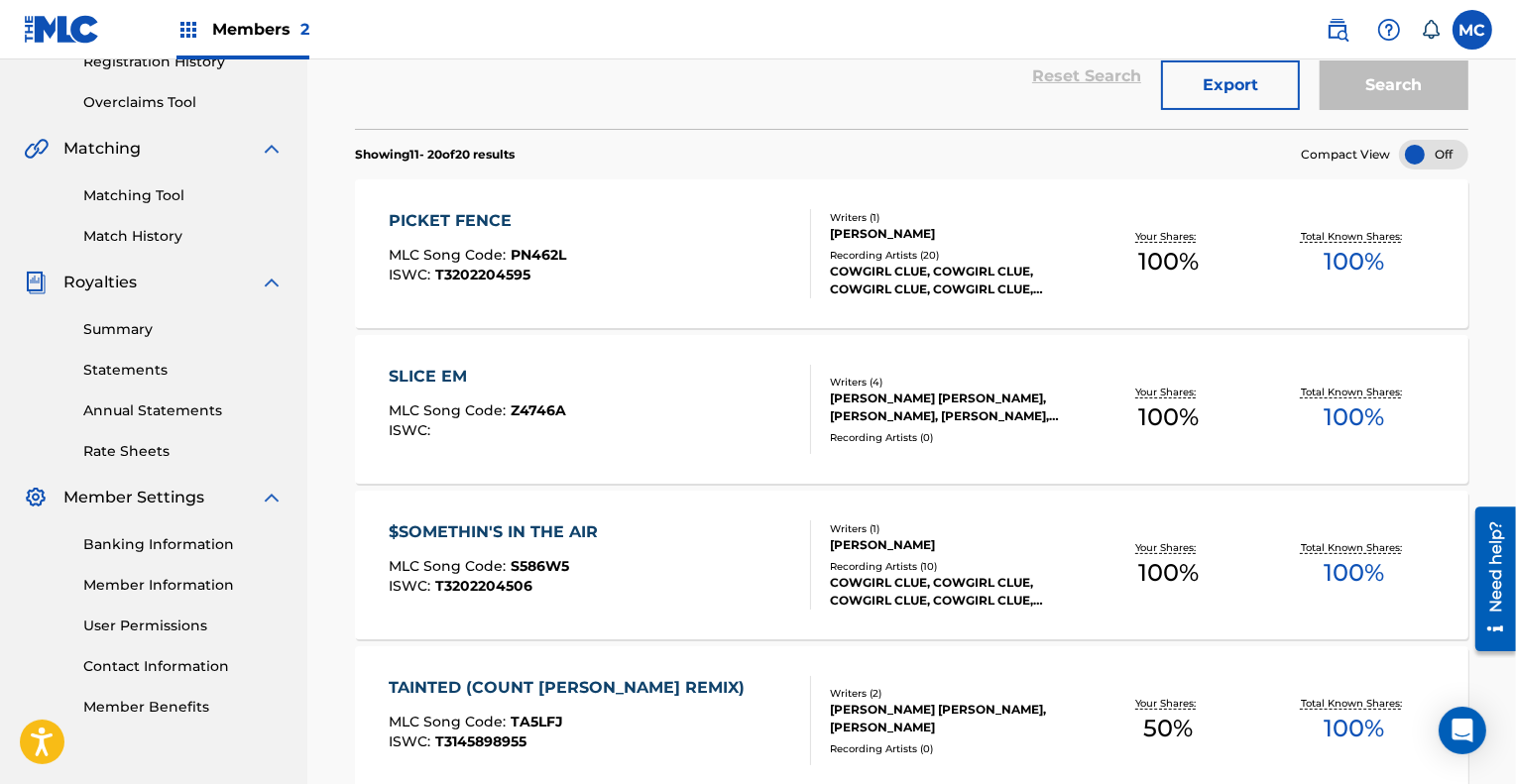 scroll, scrollTop: 392, scrollLeft: 0, axis: vertical 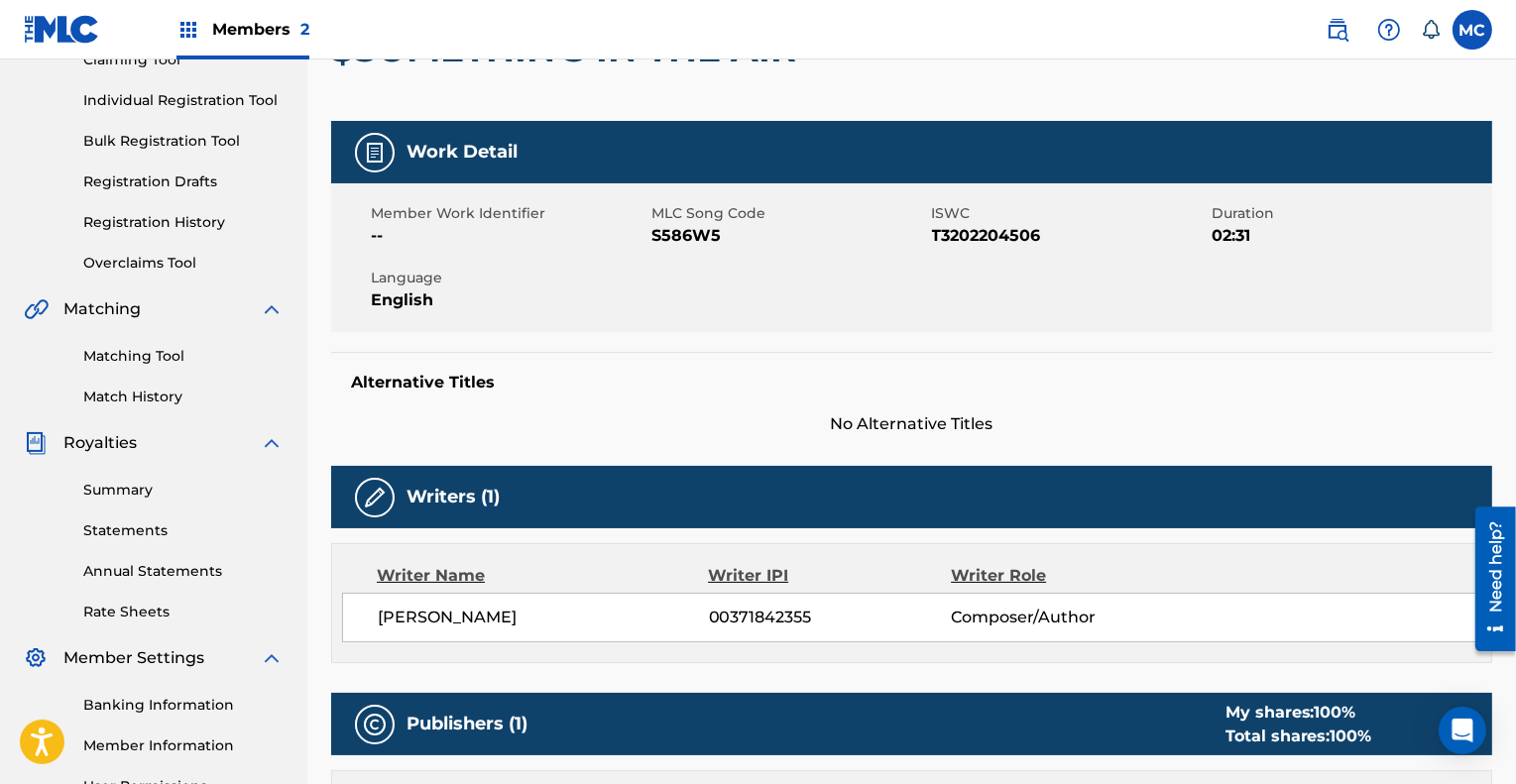 click on "Summary" at bounding box center [183, 490] 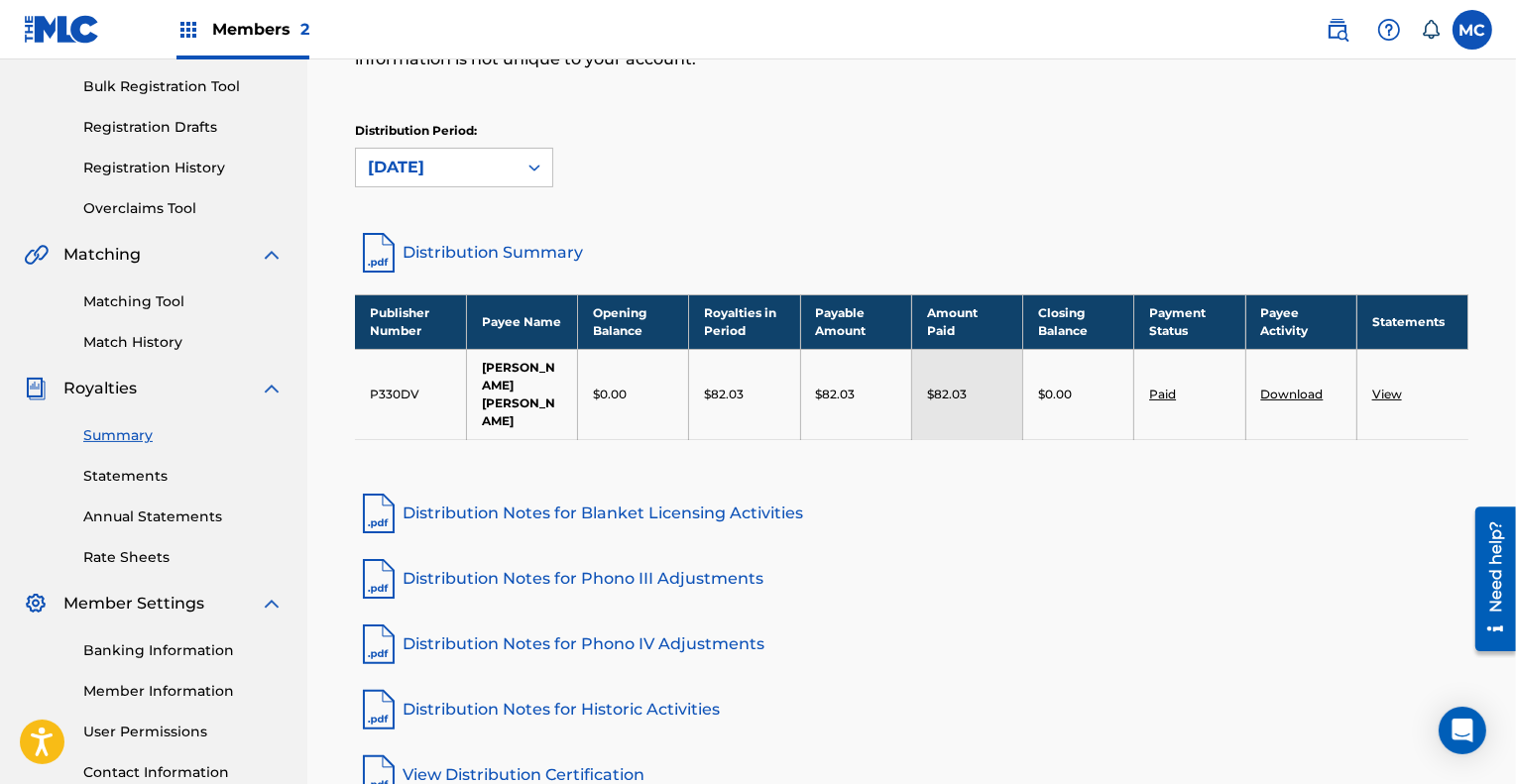 scroll, scrollTop: 287, scrollLeft: 0, axis: vertical 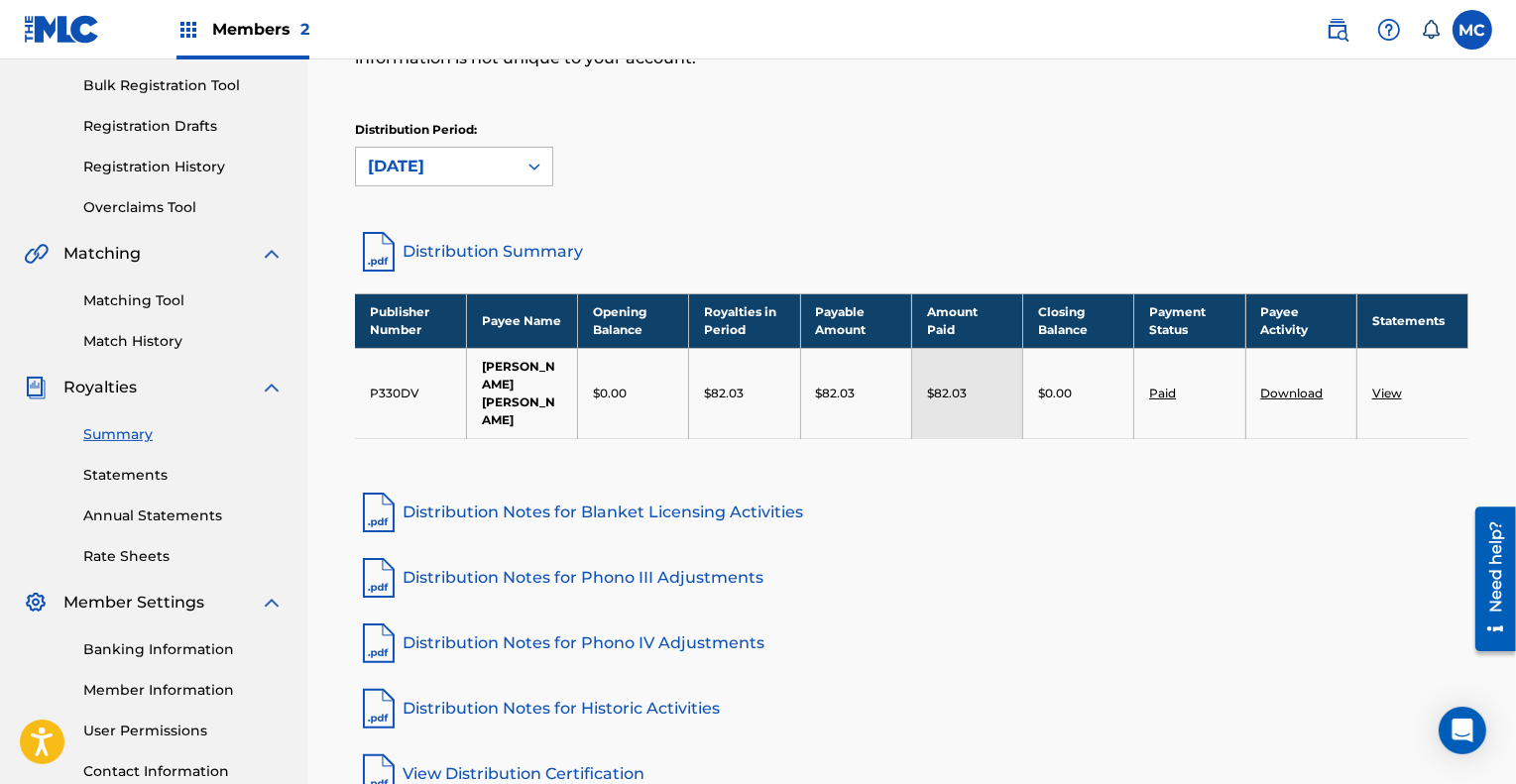 click 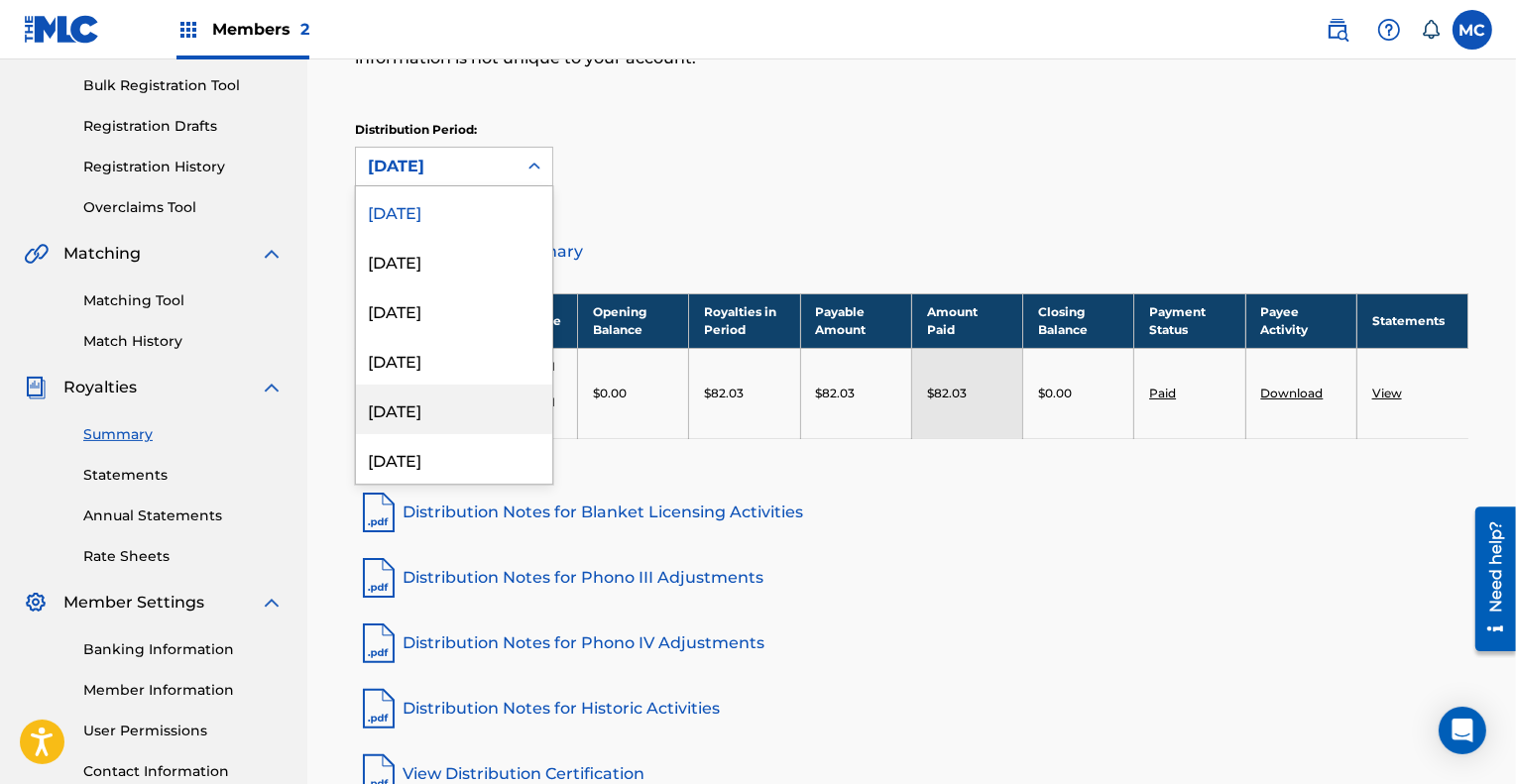 click on "February 2025" at bounding box center (454, 409) 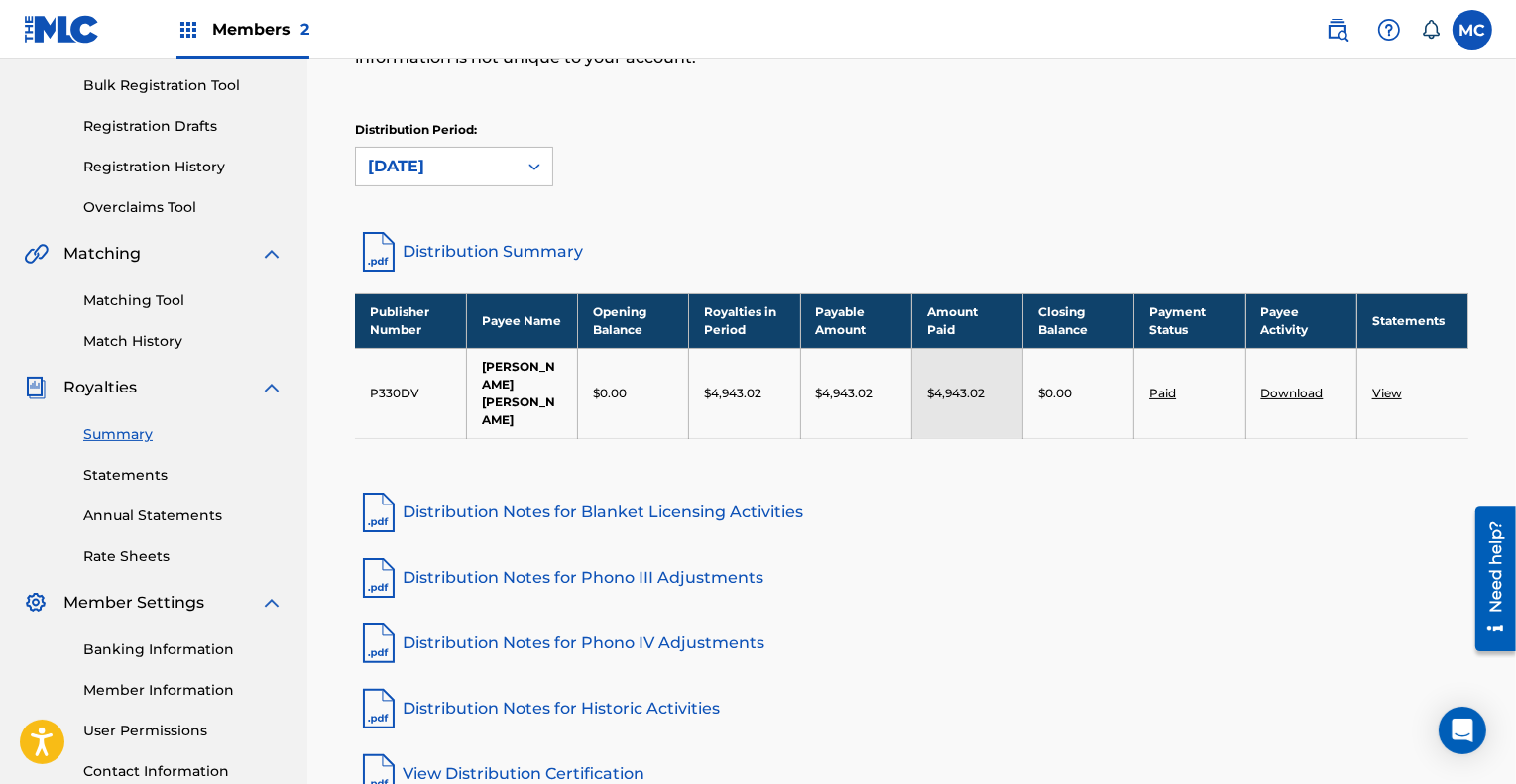 click on "View" at bounding box center (1387, 392) 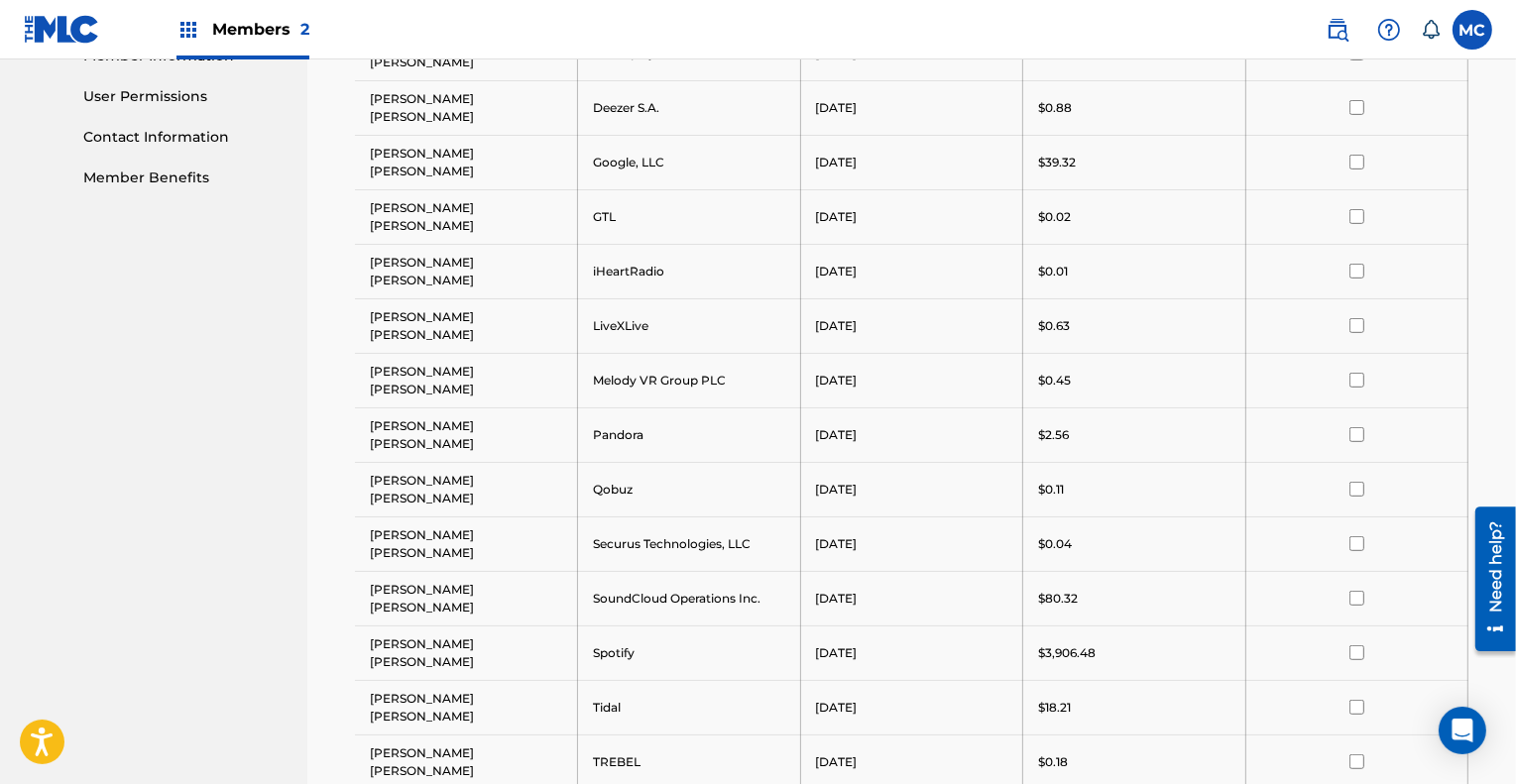 scroll, scrollTop: 923, scrollLeft: 0, axis: vertical 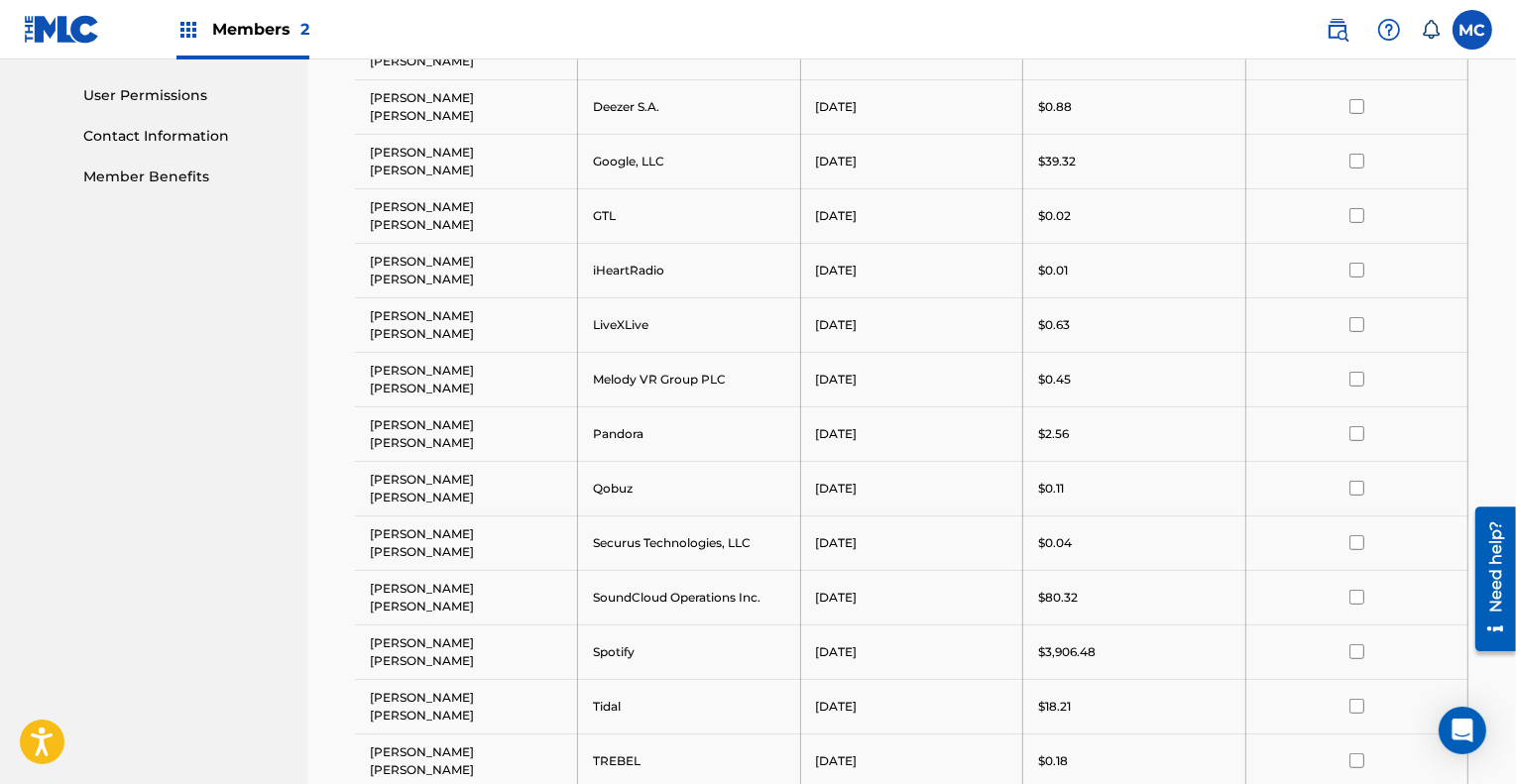 click at bounding box center (1356, 651) 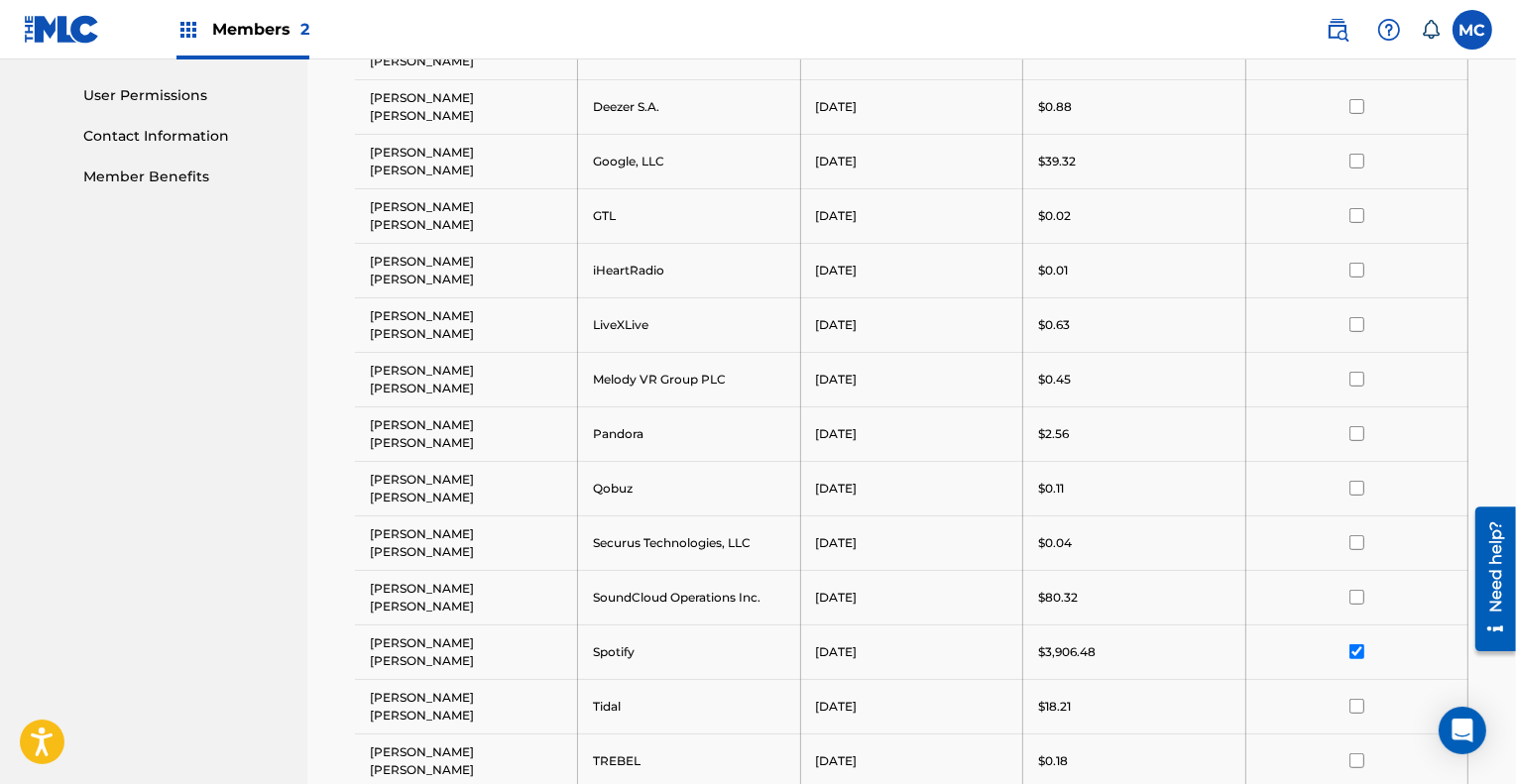 click on "Continue to download" at bounding box center [1361, 948] 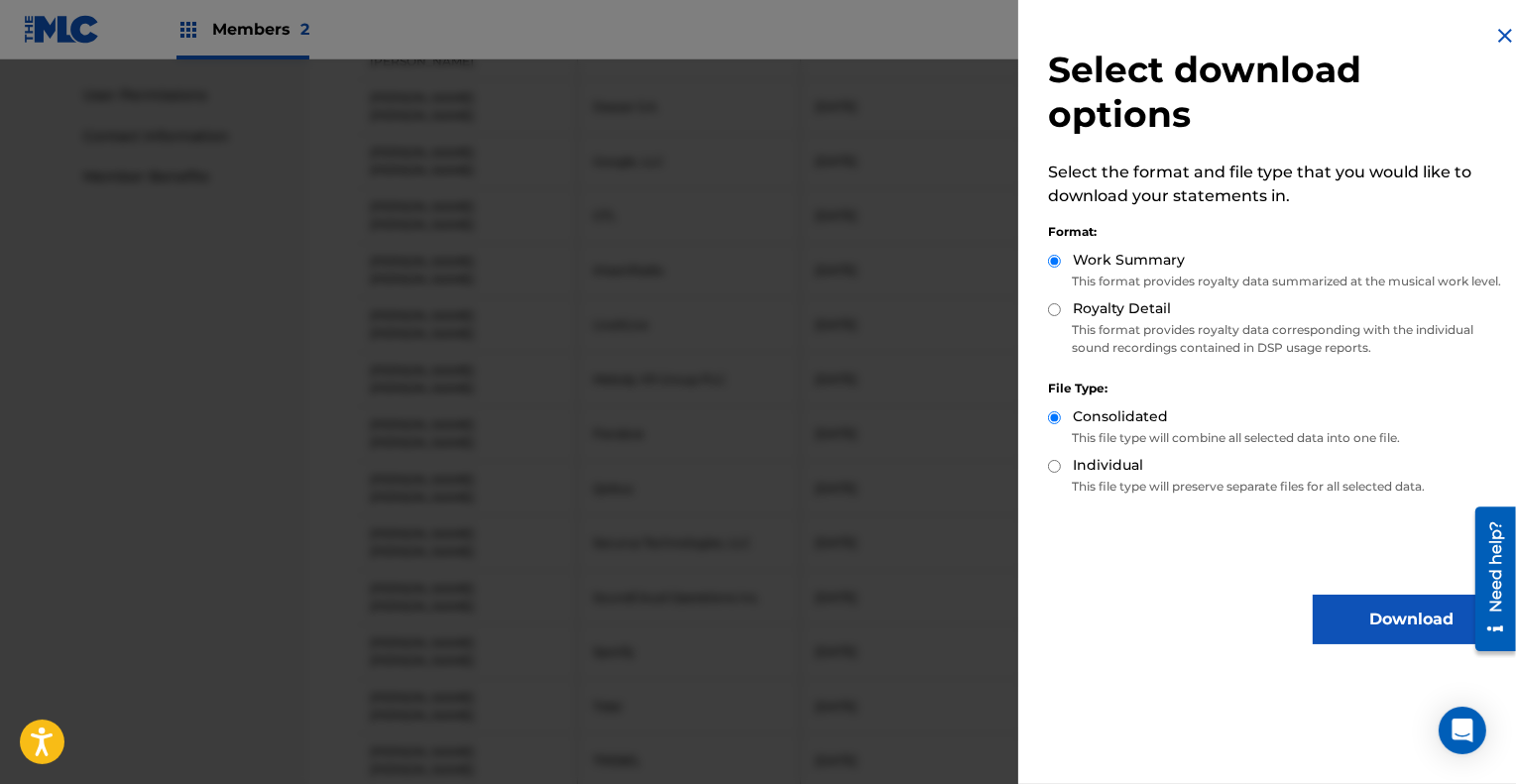 click on "Individual" at bounding box center (1054, 466) 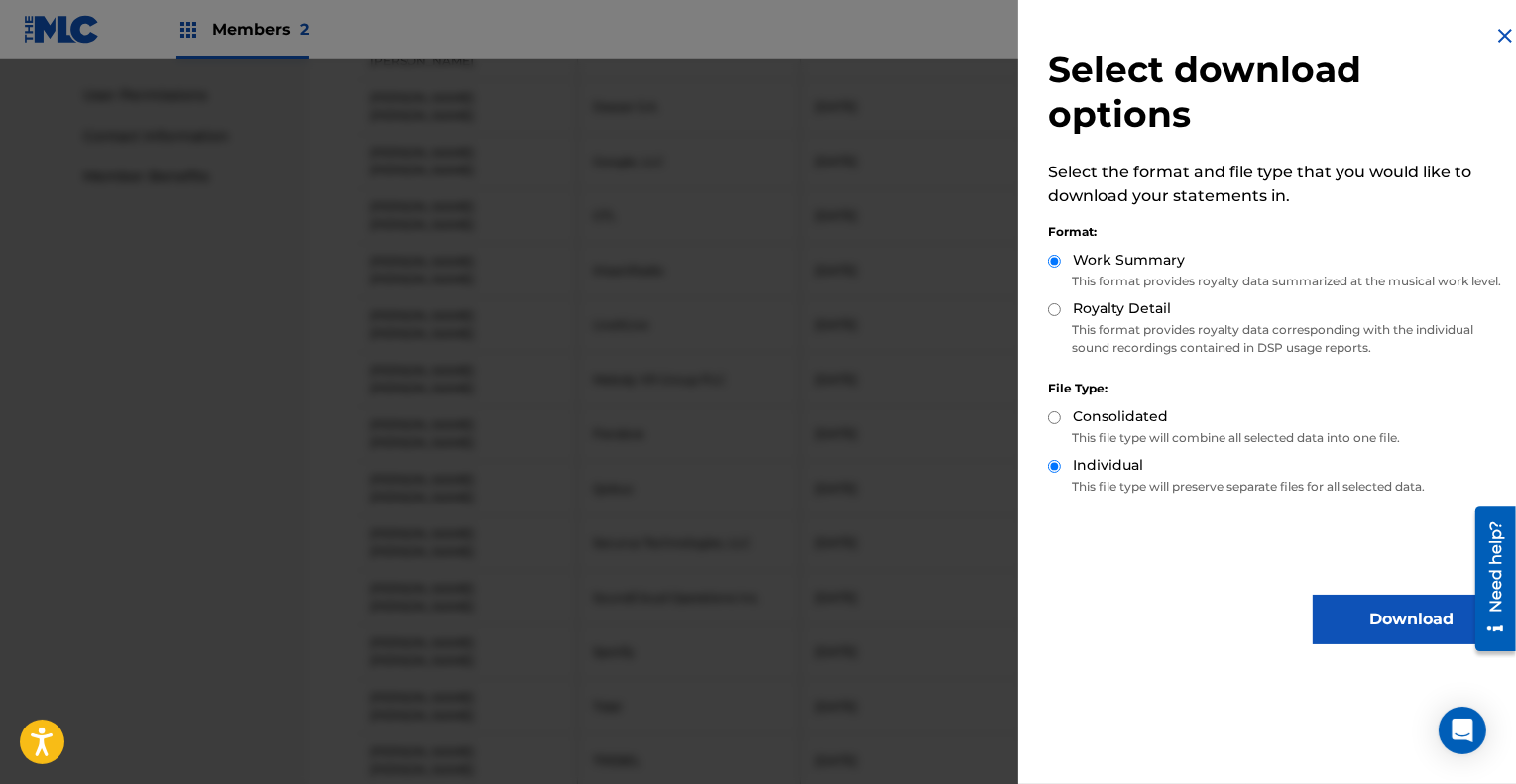 click on "Download" at bounding box center (1412, 619) 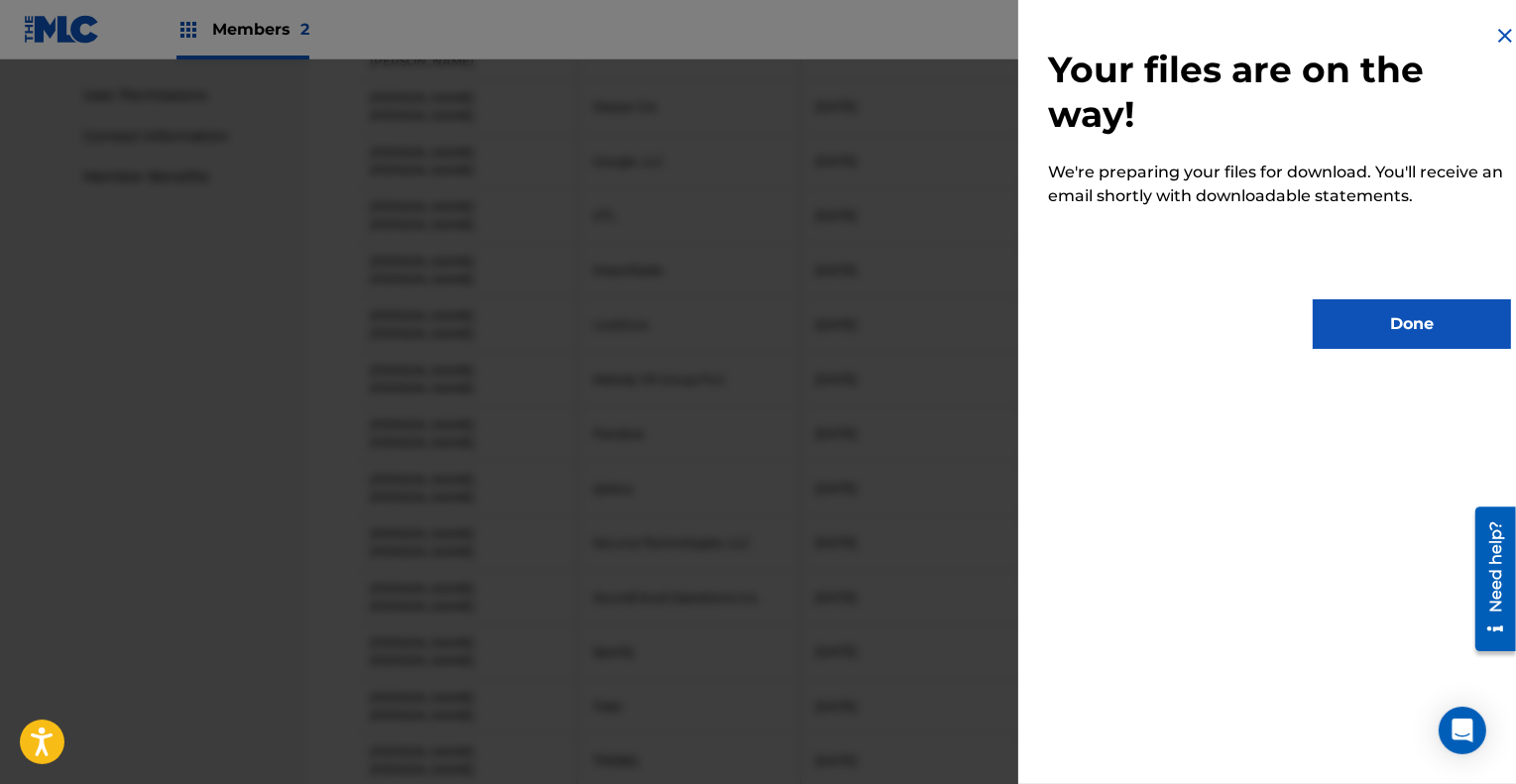 click on "Done" at bounding box center [1412, 324] 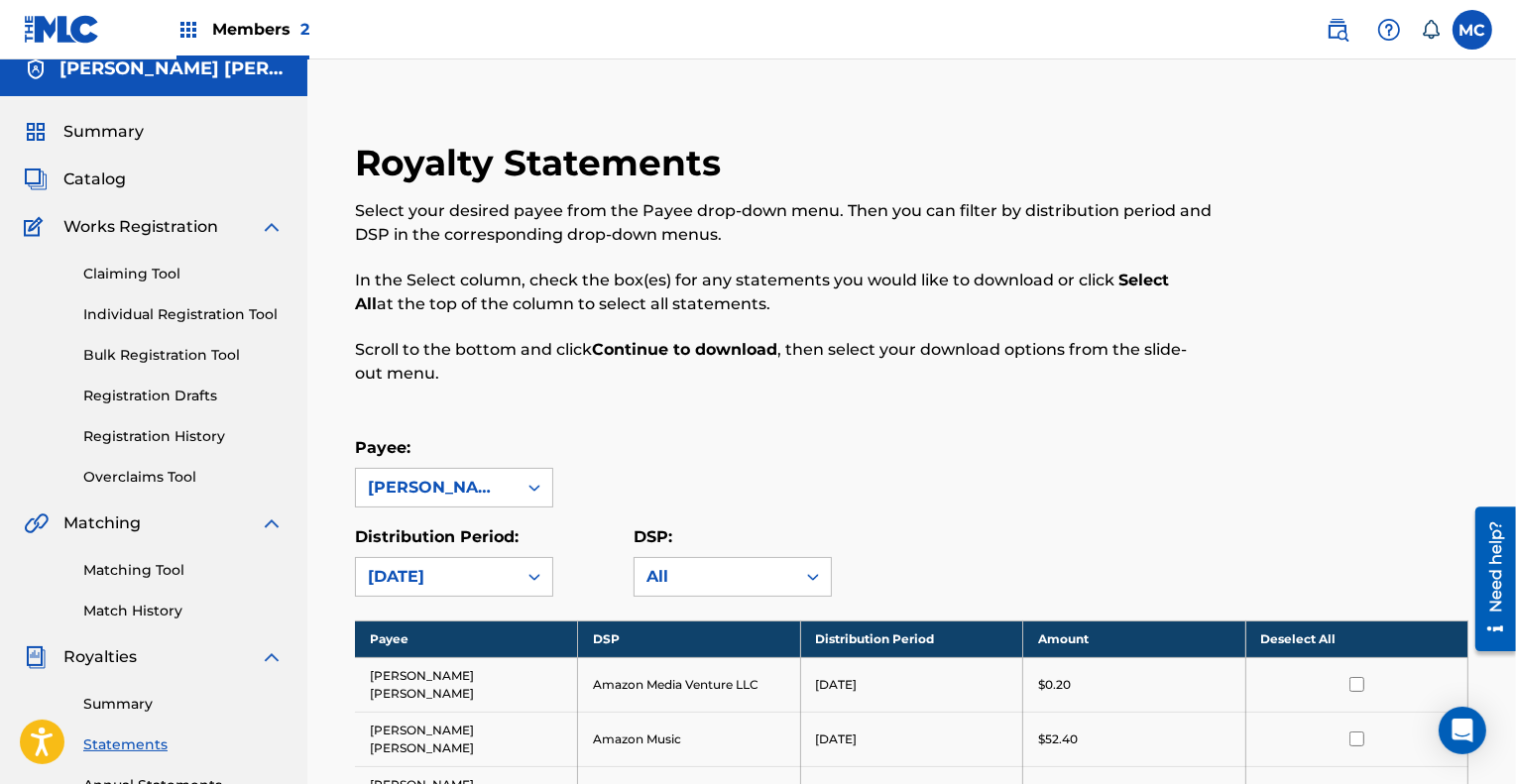 scroll, scrollTop: 0, scrollLeft: 0, axis: both 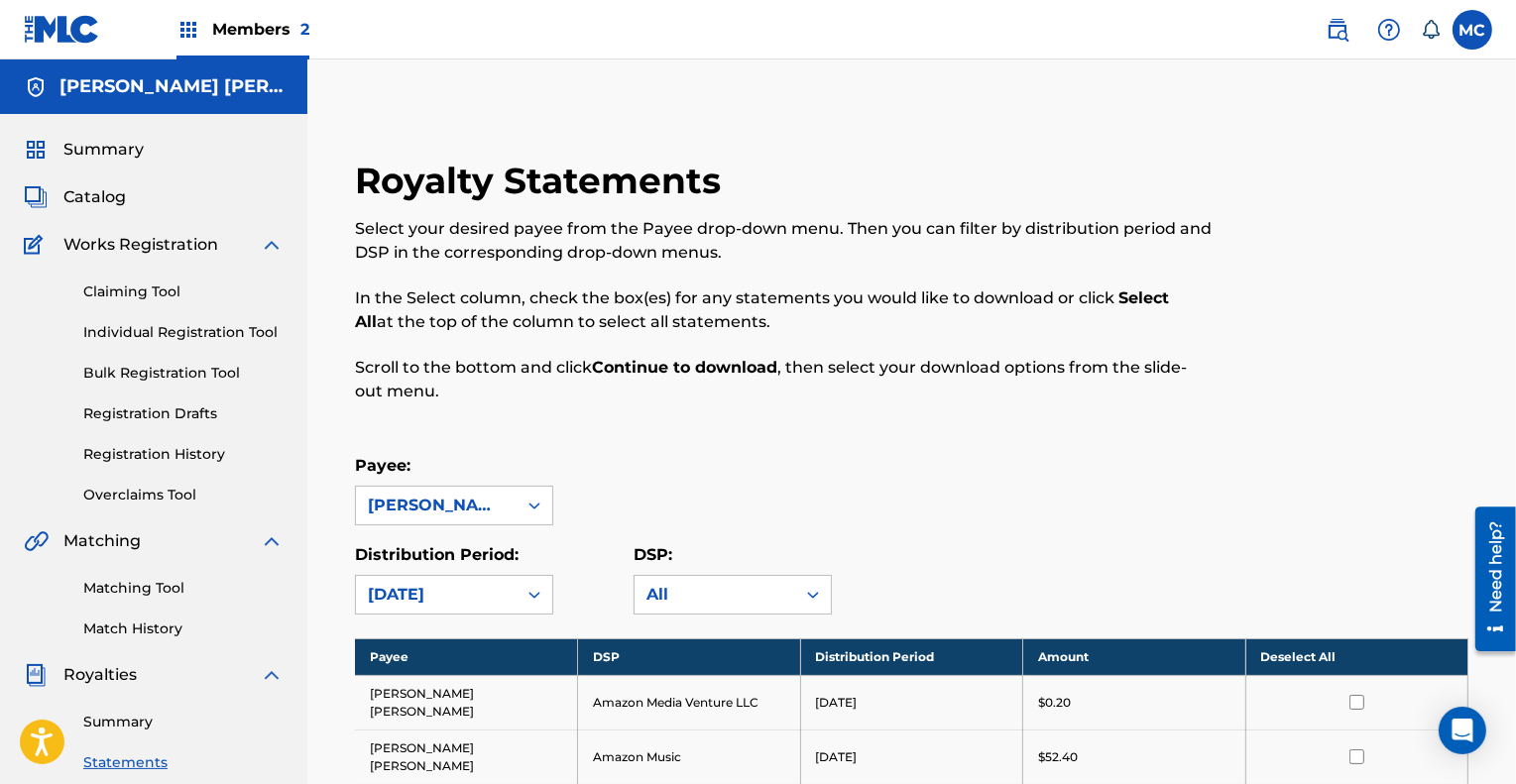 click on "Summary" at bounding box center [103, 150] 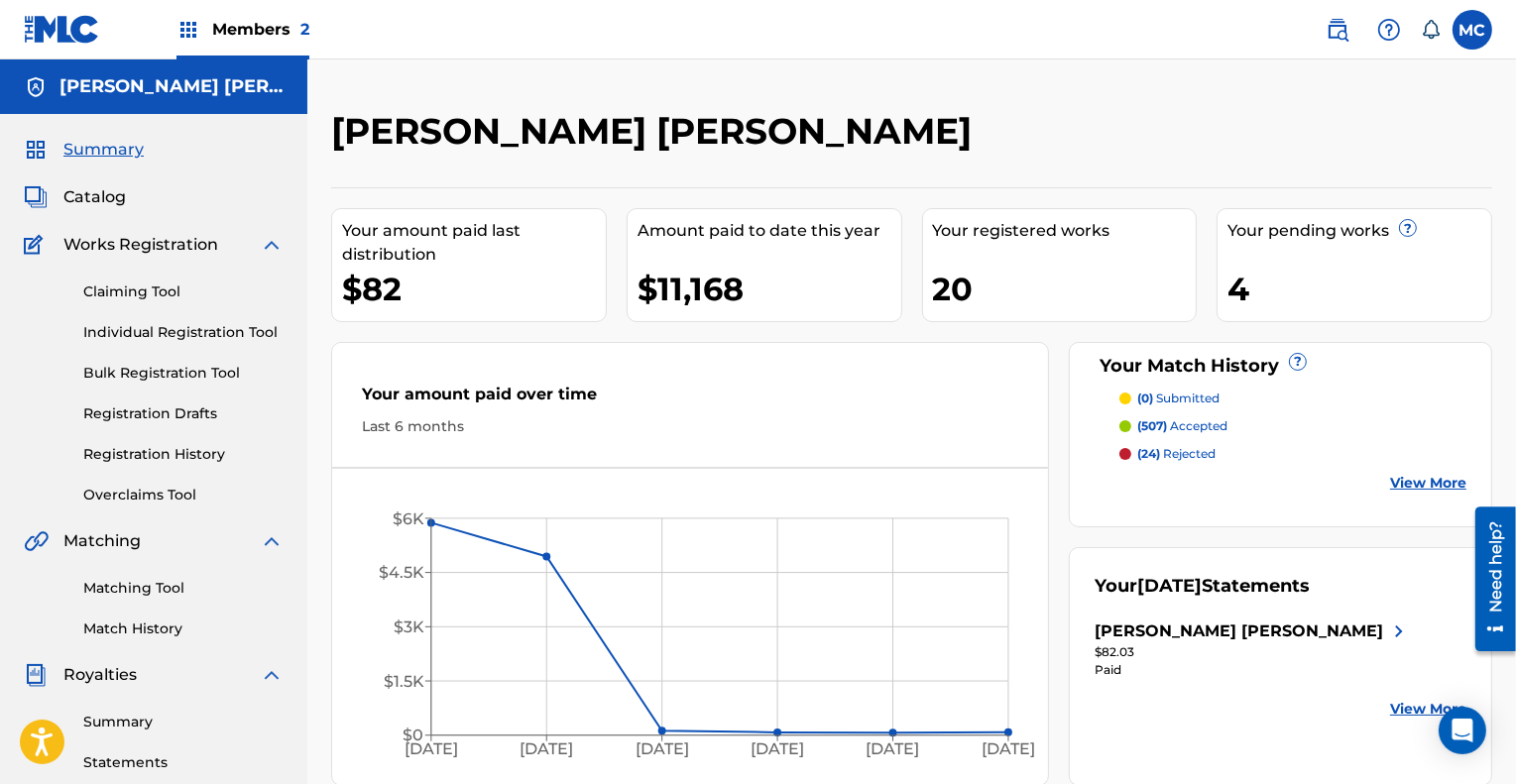 click on "View More" at bounding box center [1428, 483] 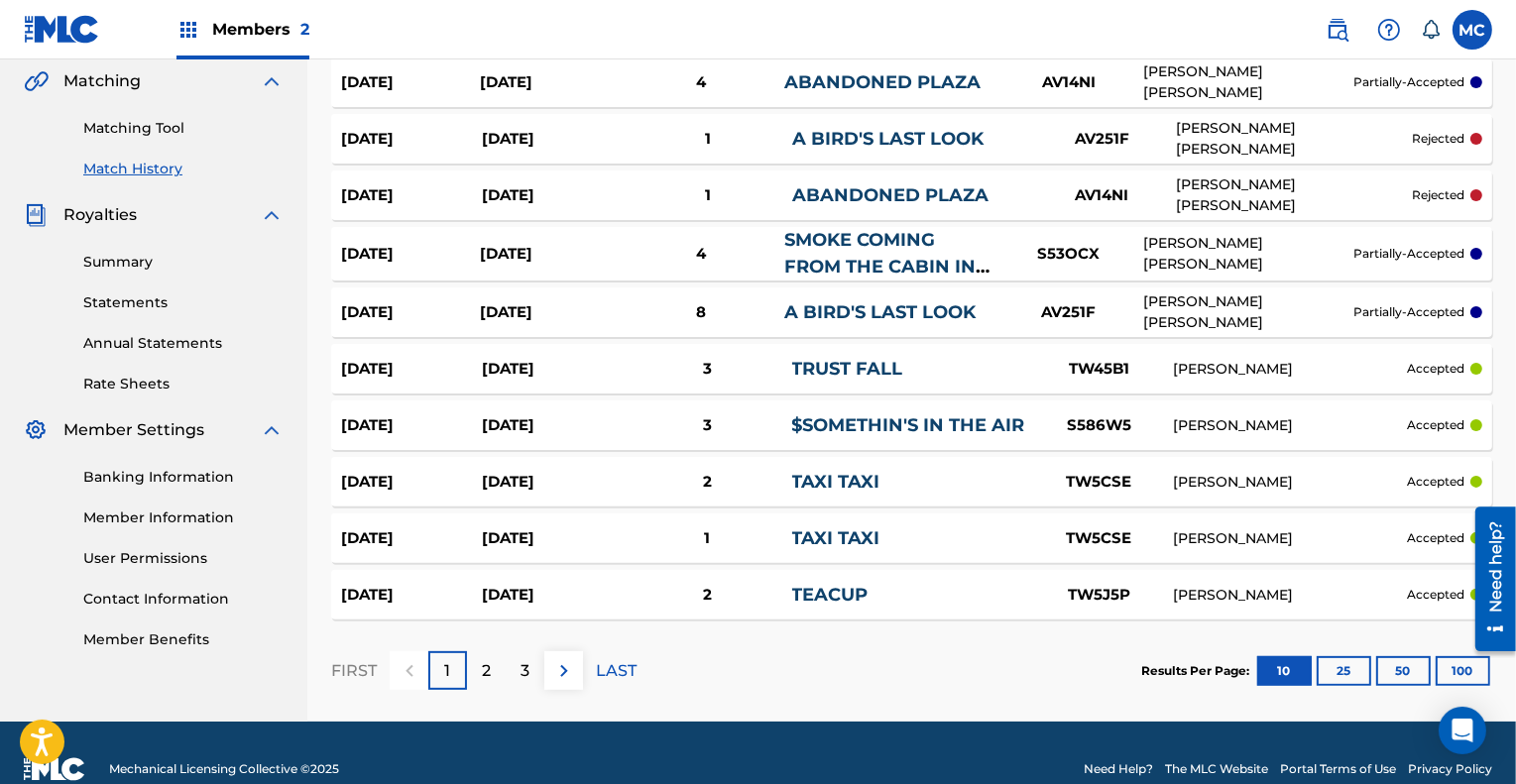 scroll, scrollTop: 472, scrollLeft: 0, axis: vertical 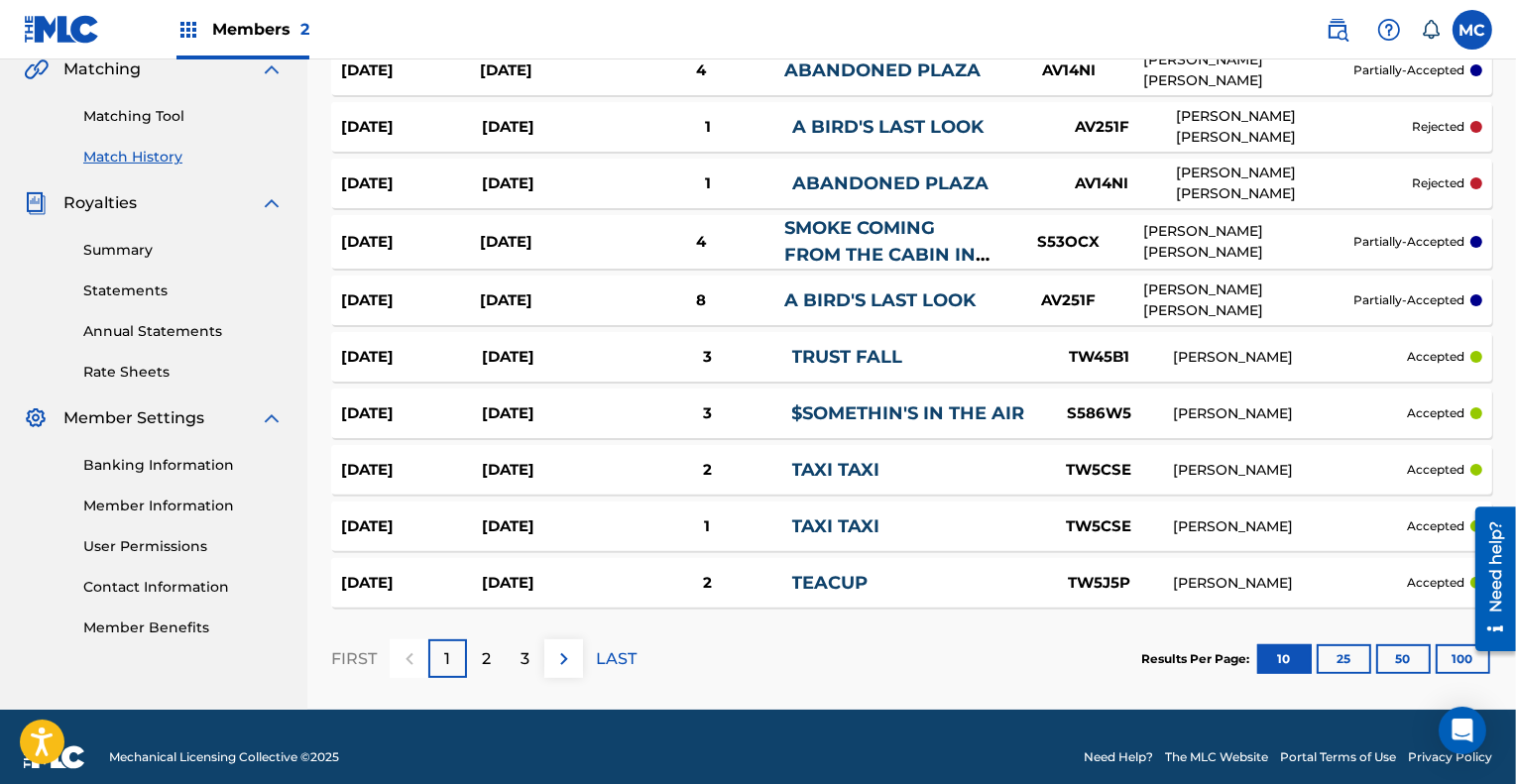 click on "50" at bounding box center (1403, 659) 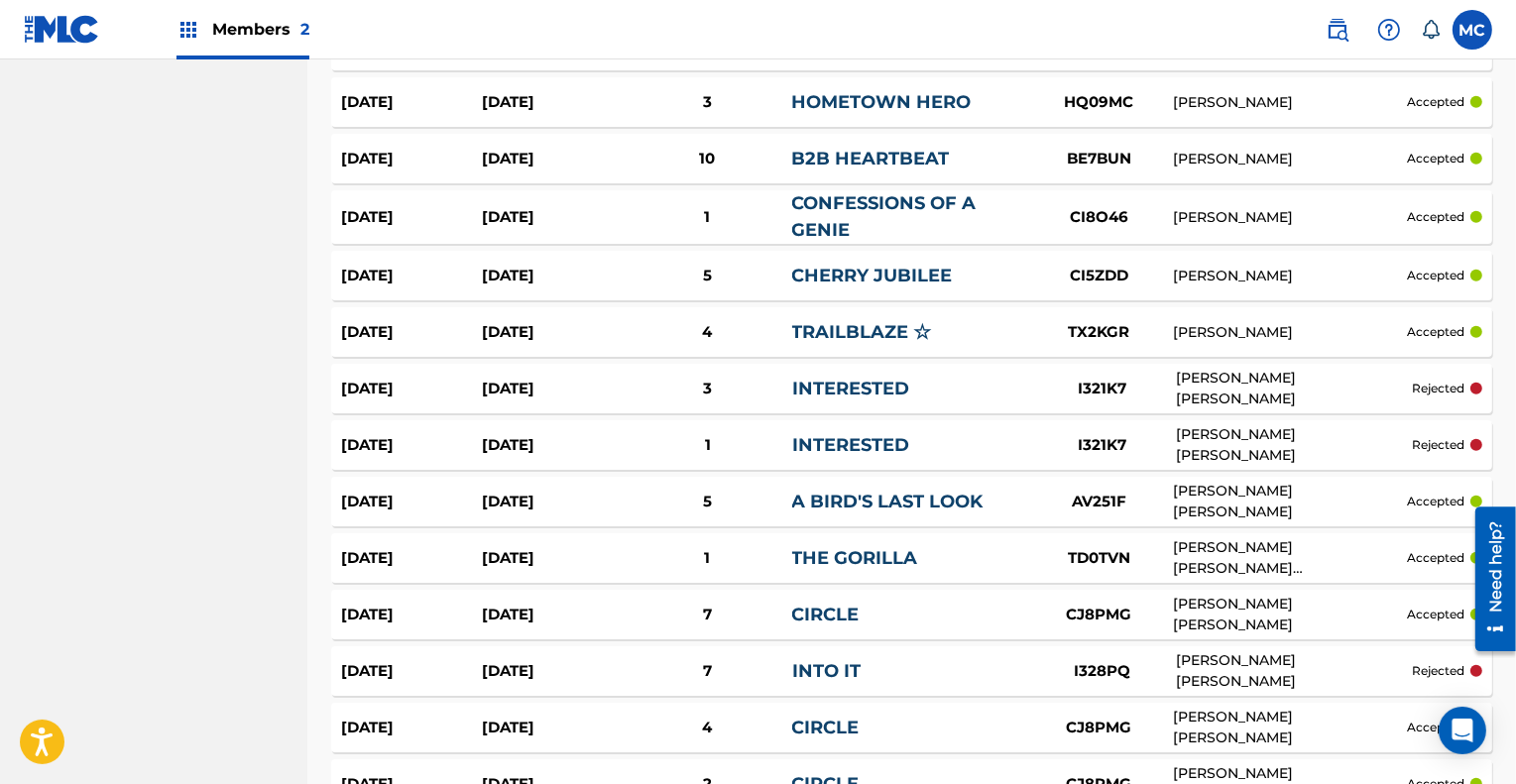 scroll, scrollTop: 1066, scrollLeft: 0, axis: vertical 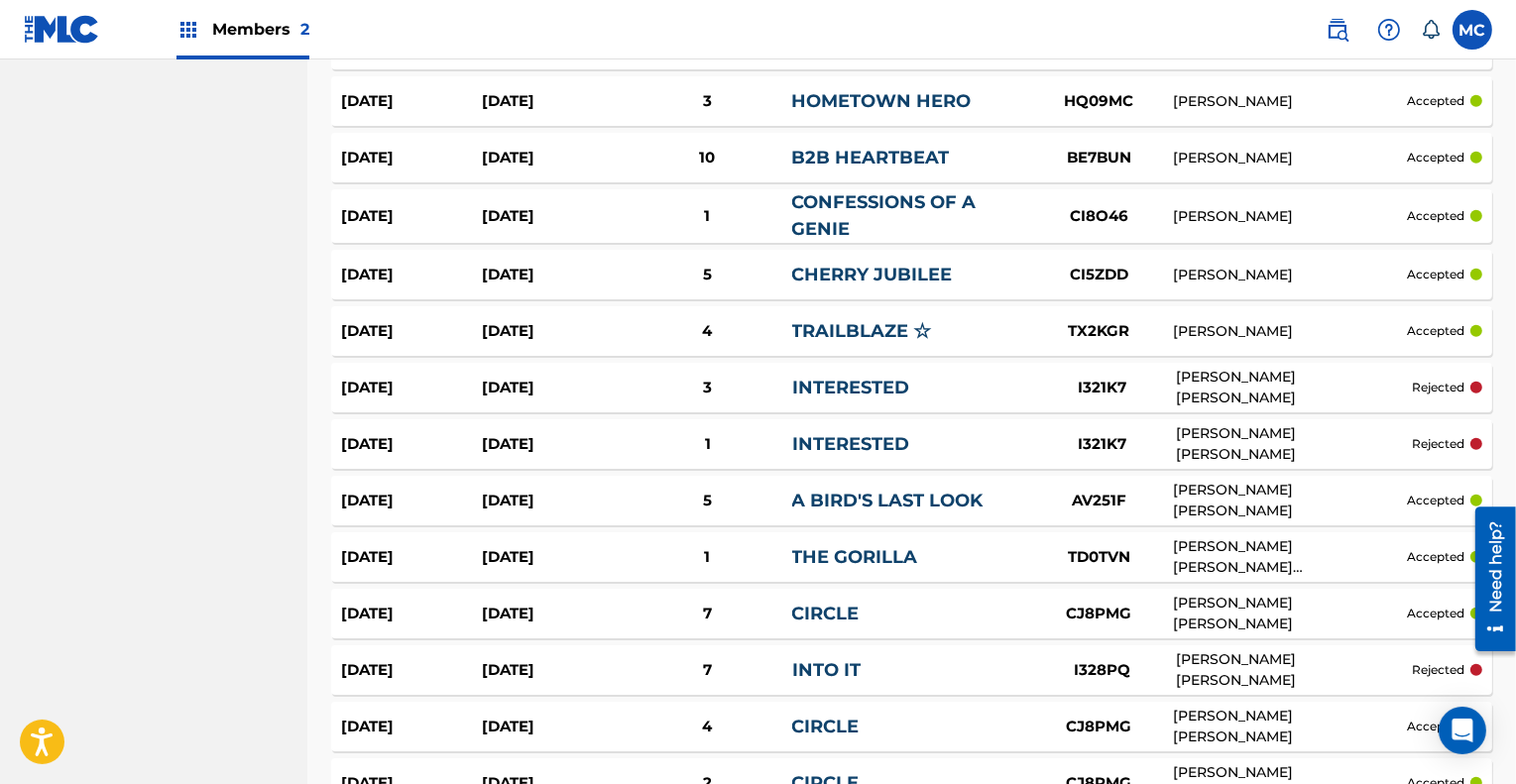 click on "THE GORILLA" at bounding box center (855, 557) 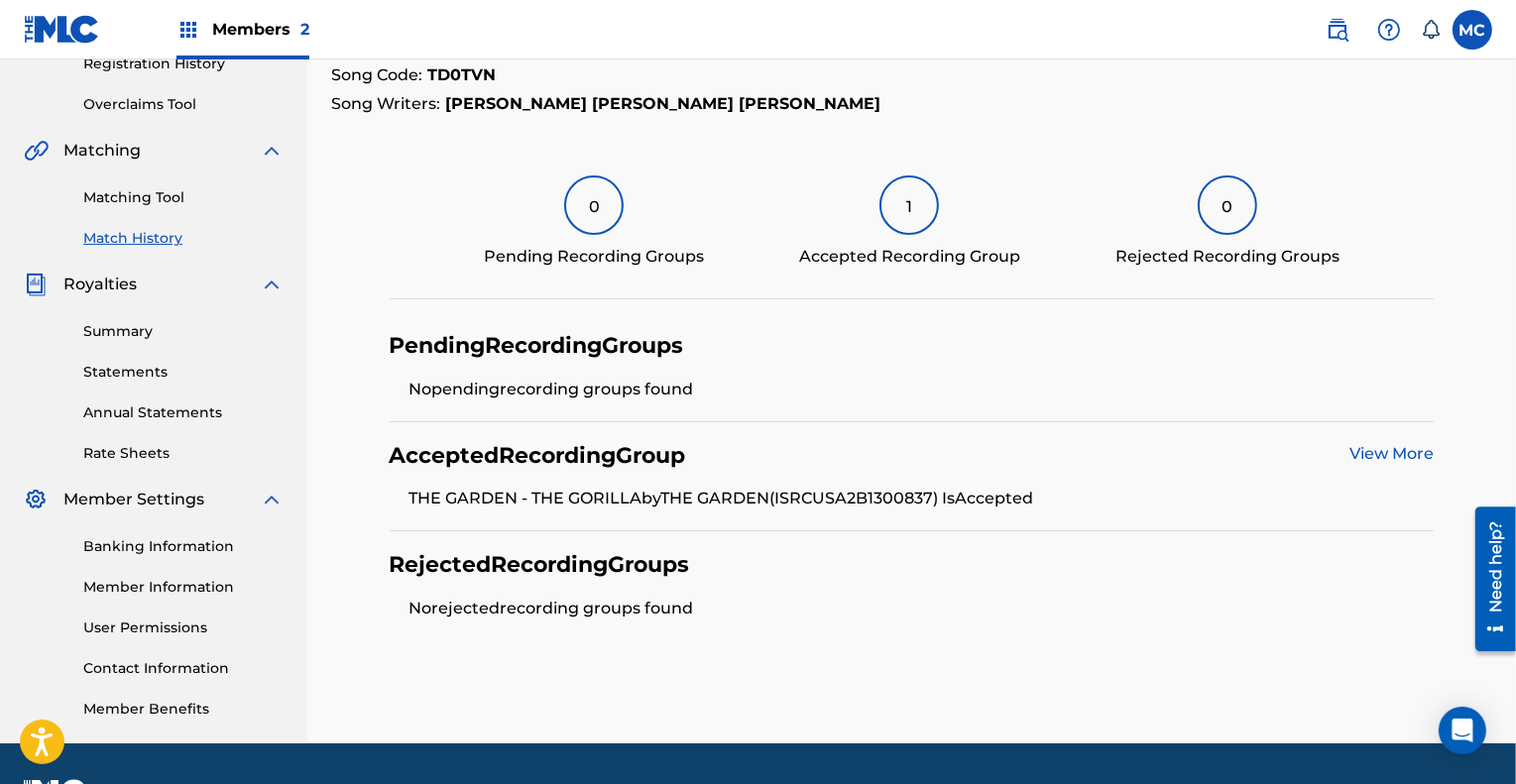 scroll, scrollTop: 391, scrollLeft: 0, axis: vertical 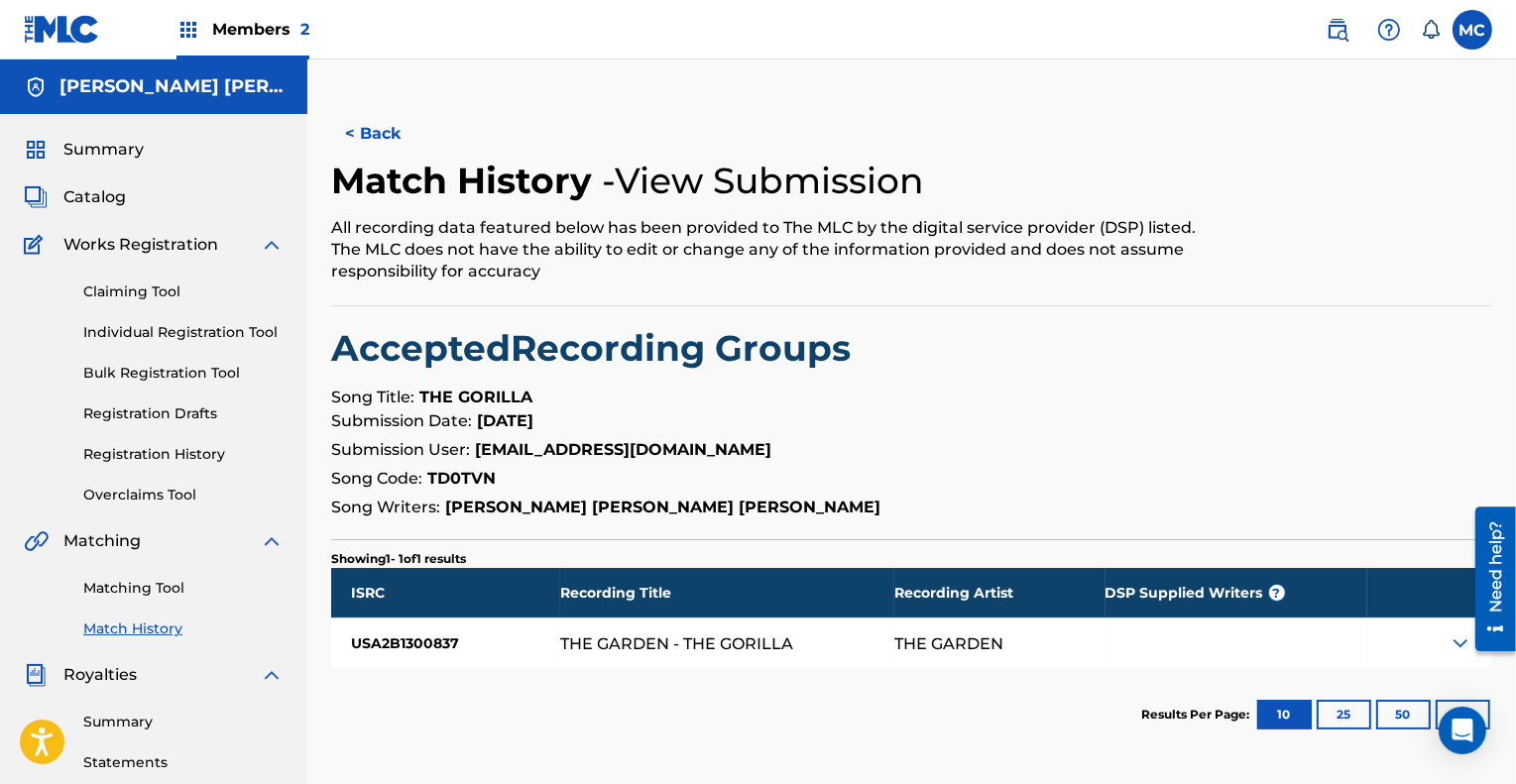 click at bounding box center (1460, 643) 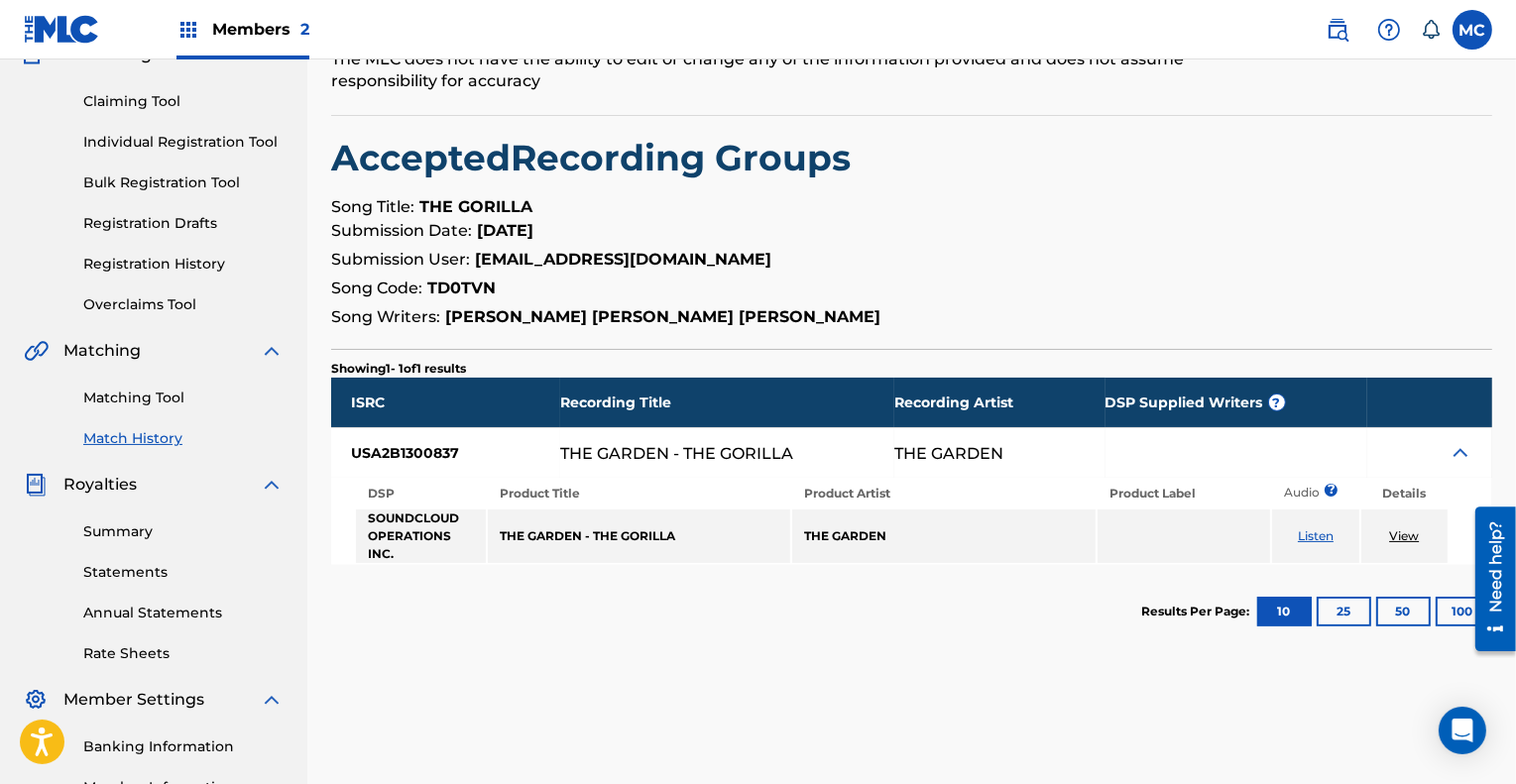 scroll, scrollTop: 191, scrollLeft: 0, axis: vertical 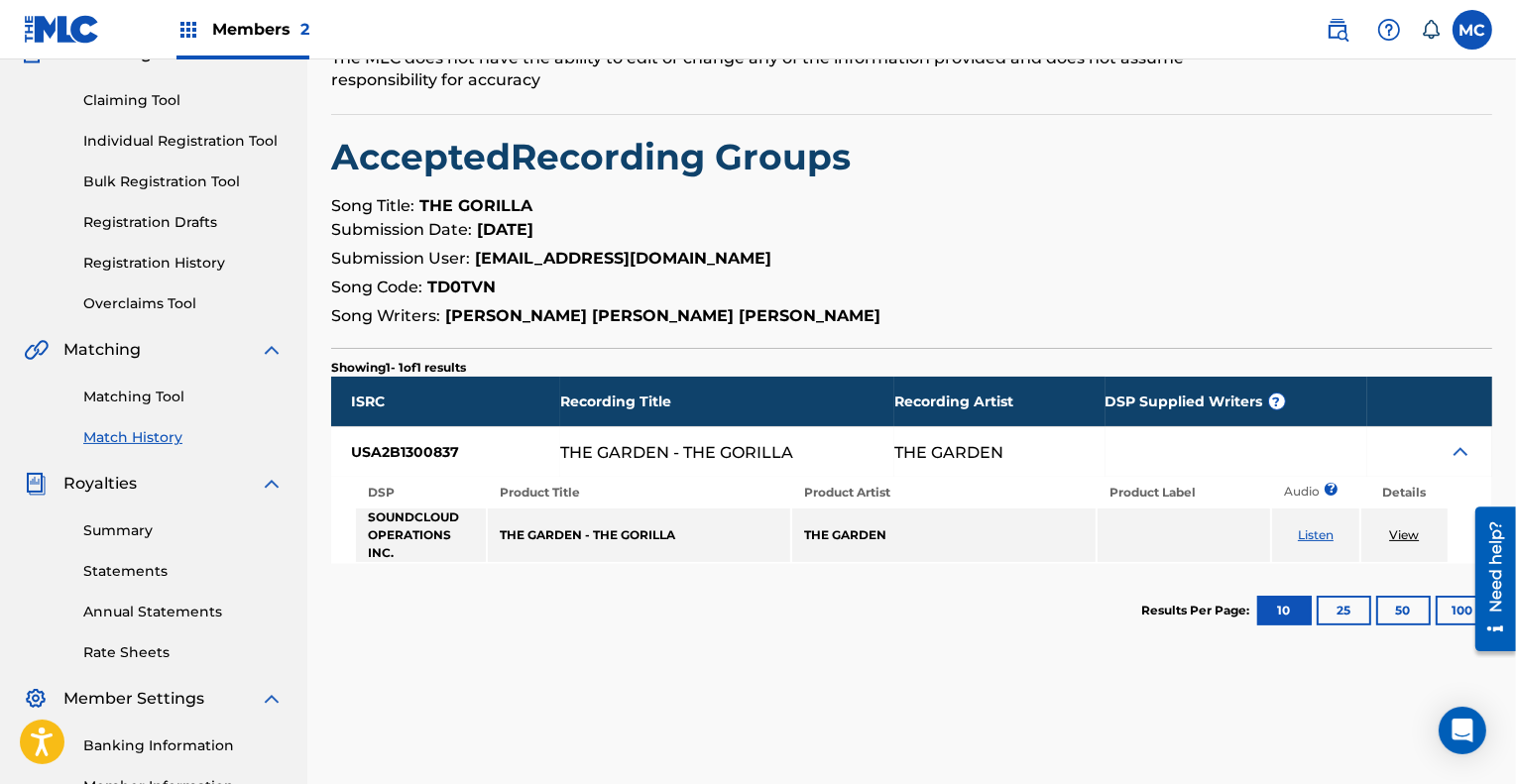 click on "View" at bounding box center (1404, 534) 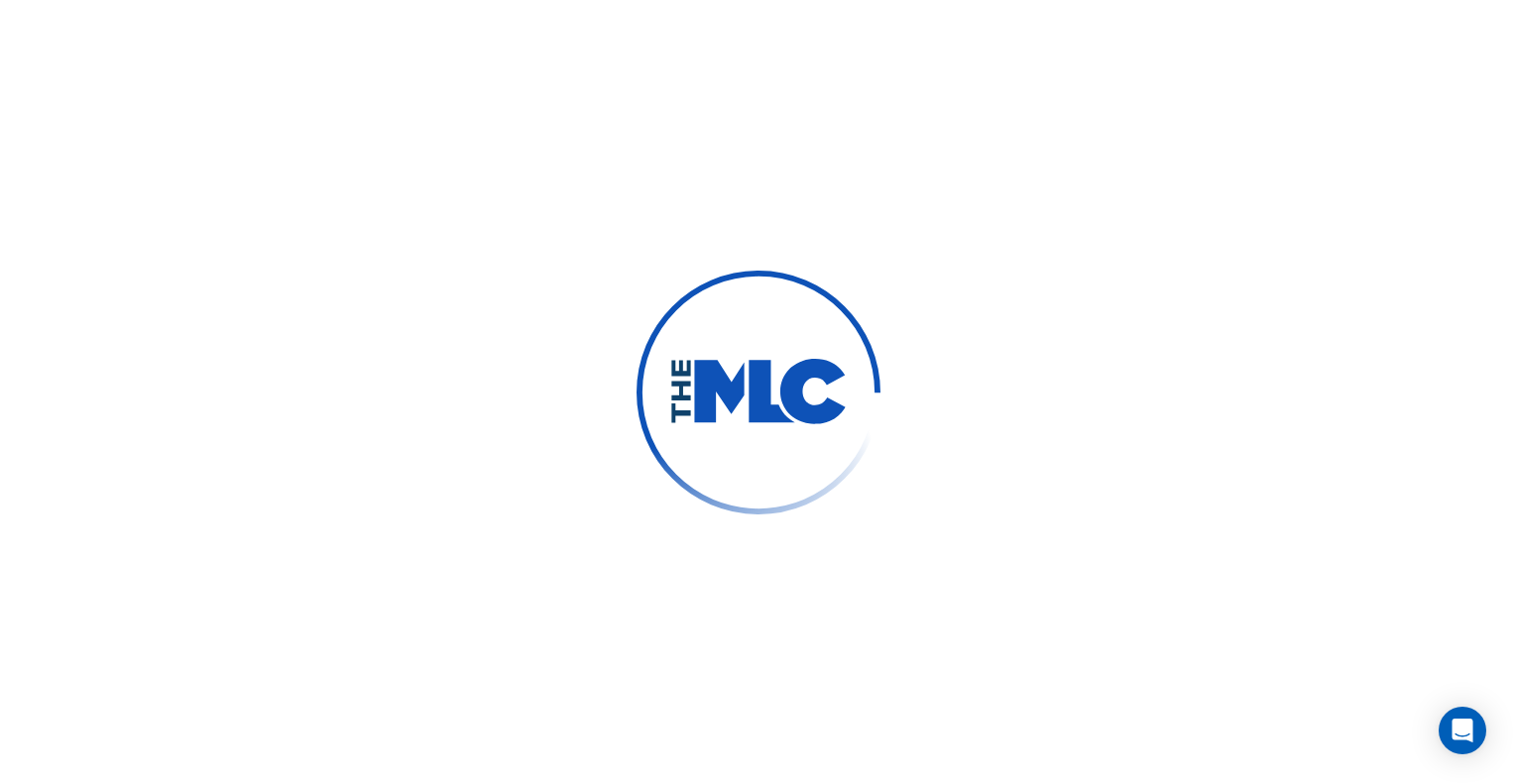 scroll, scrollTop: 0, scrollLeft: 0, axis: both 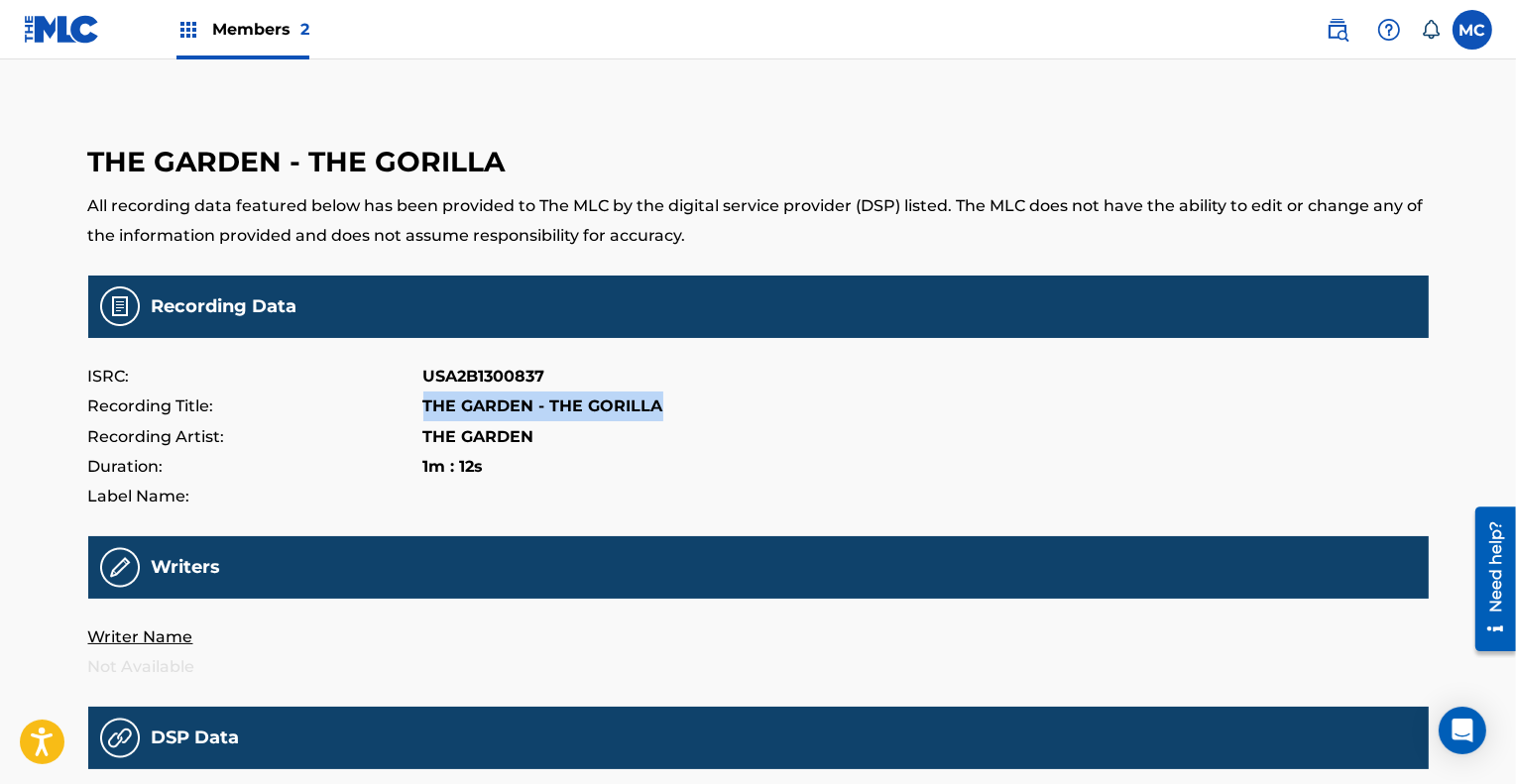 drag, startPoint x: 422, startPoint y: 407, endPoint x: 670, endPoint y: 411, distance: 248.032 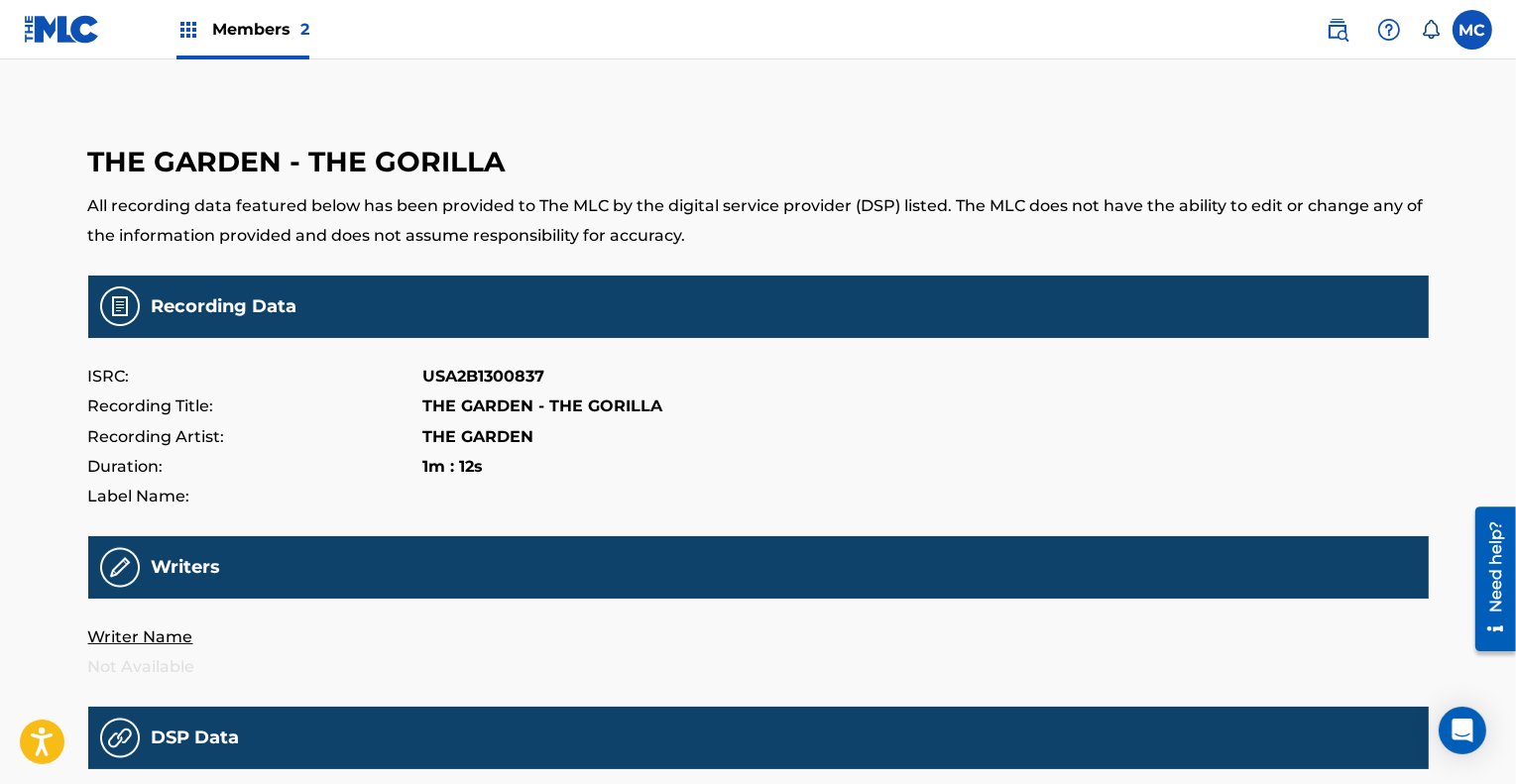 click on "Recording Artist: THE GARDEN" at bounding box center (758, 437) 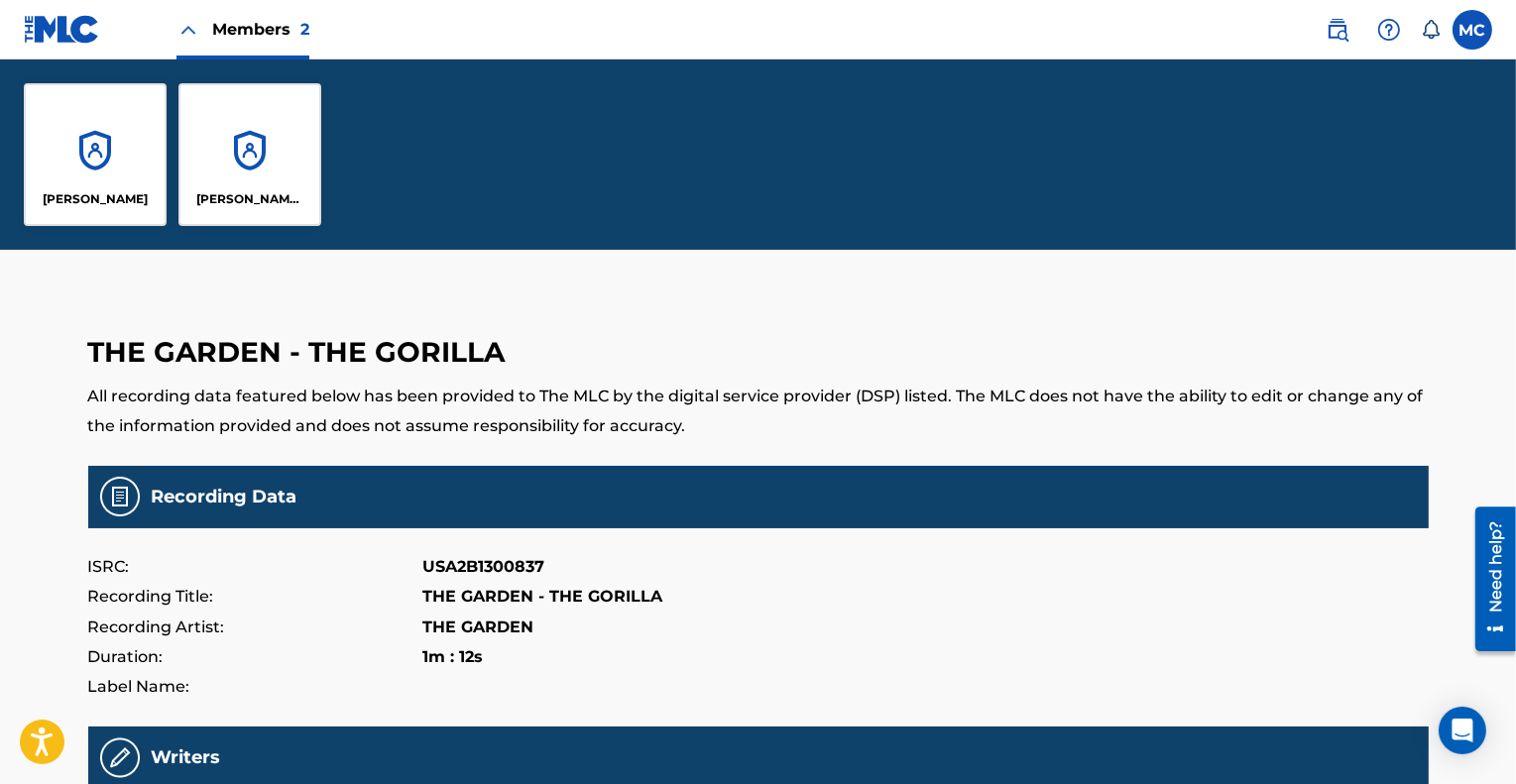 click on "[PERSON_NAME] [PERSON_NAME]" at bounding box center [250, 155] 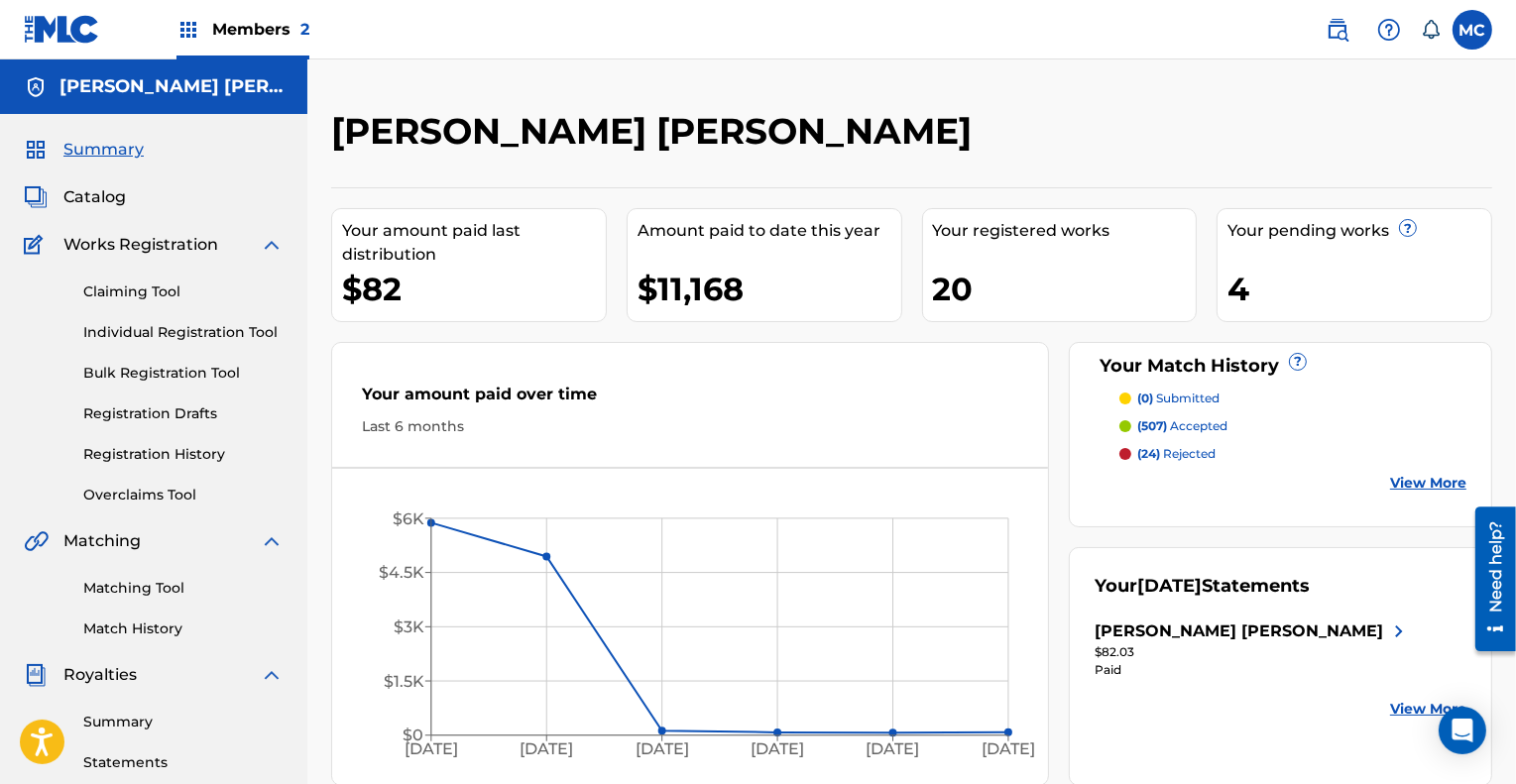 click on "Catalog" at bounding box center [94, 197] 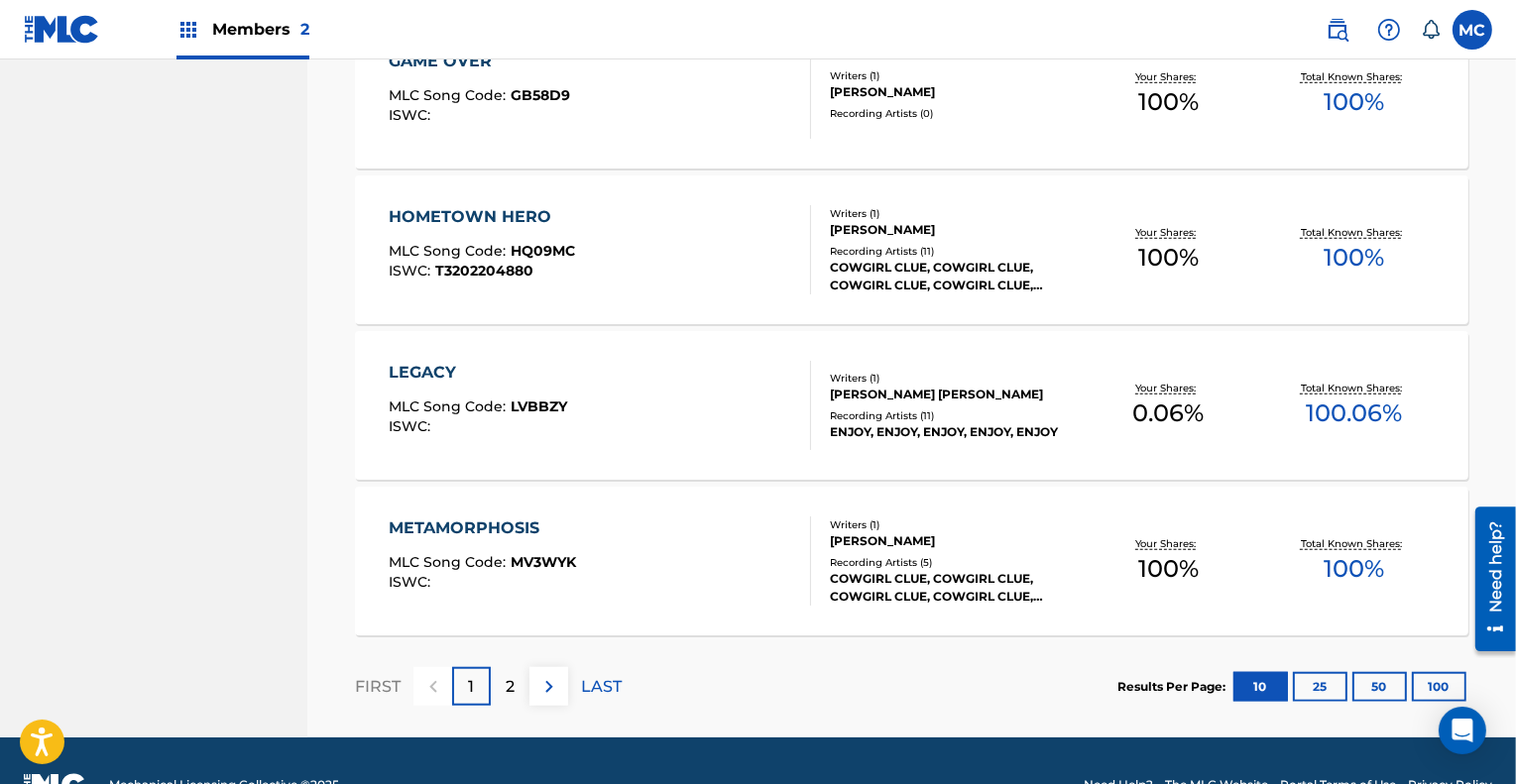 click on "2" at bounding box center [510, 687] 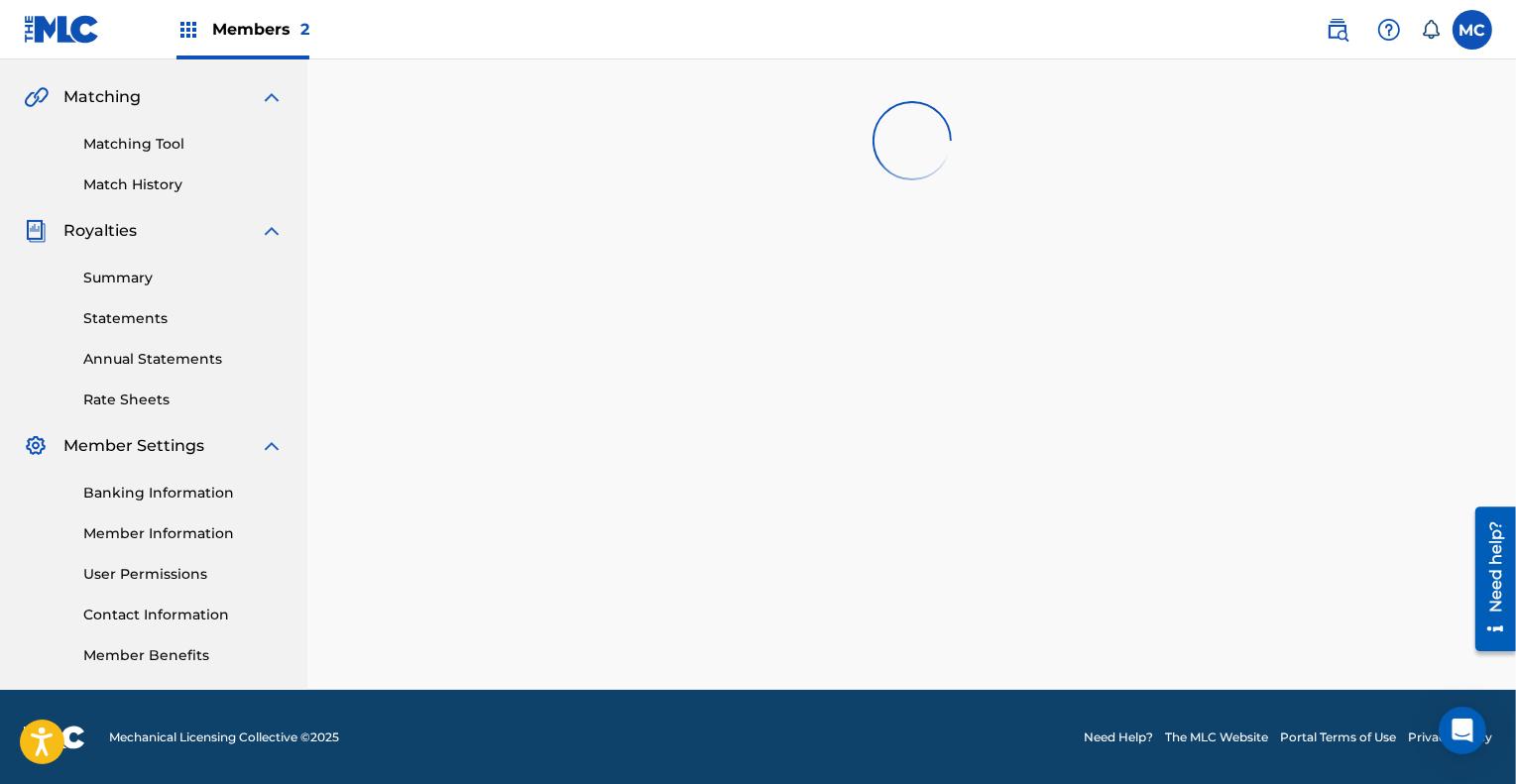 scroll, scrollTop: 1486, scrollLeft: 0, axis: vertical 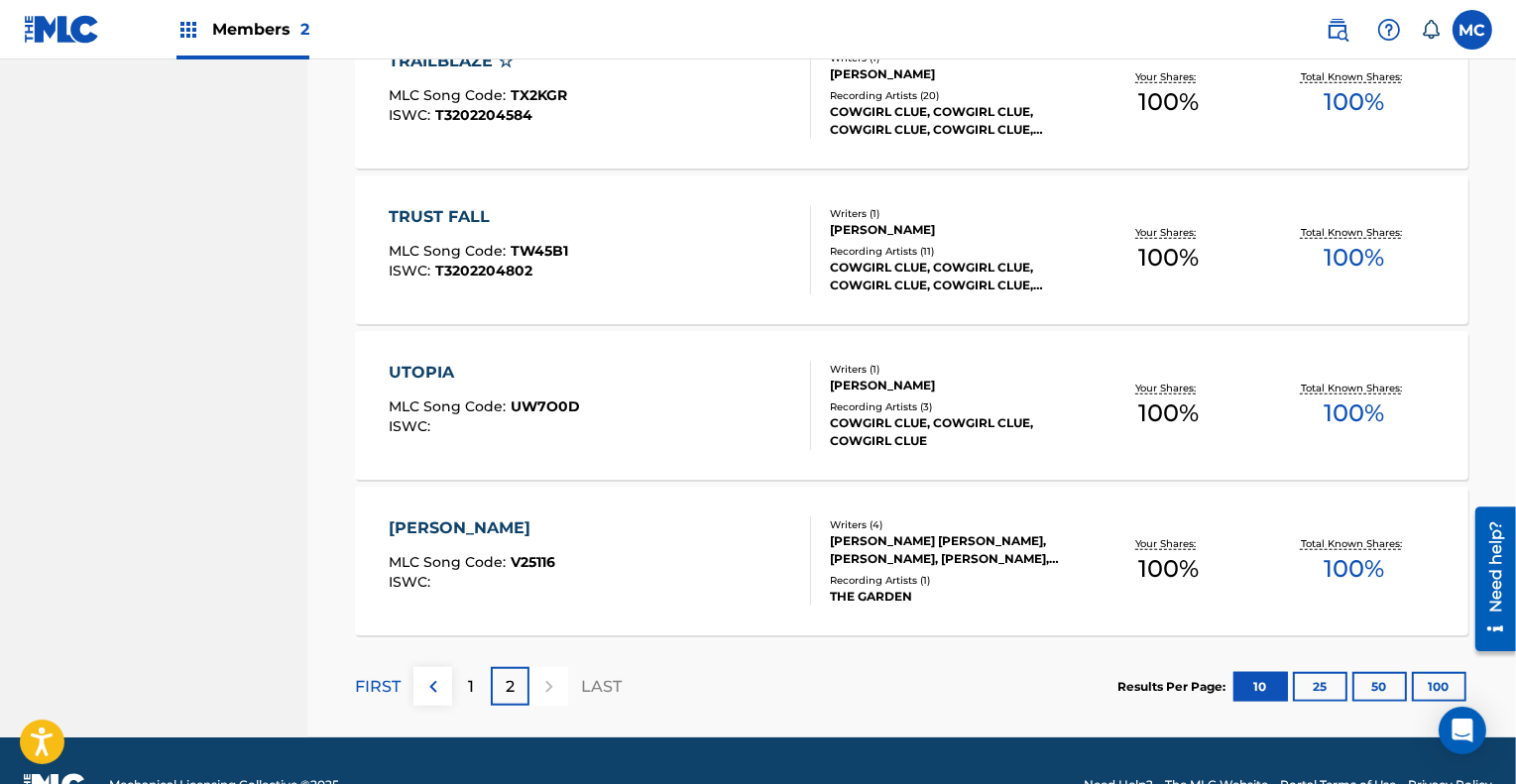 click on "TRUST FALL" at bounding box center [478, 217] 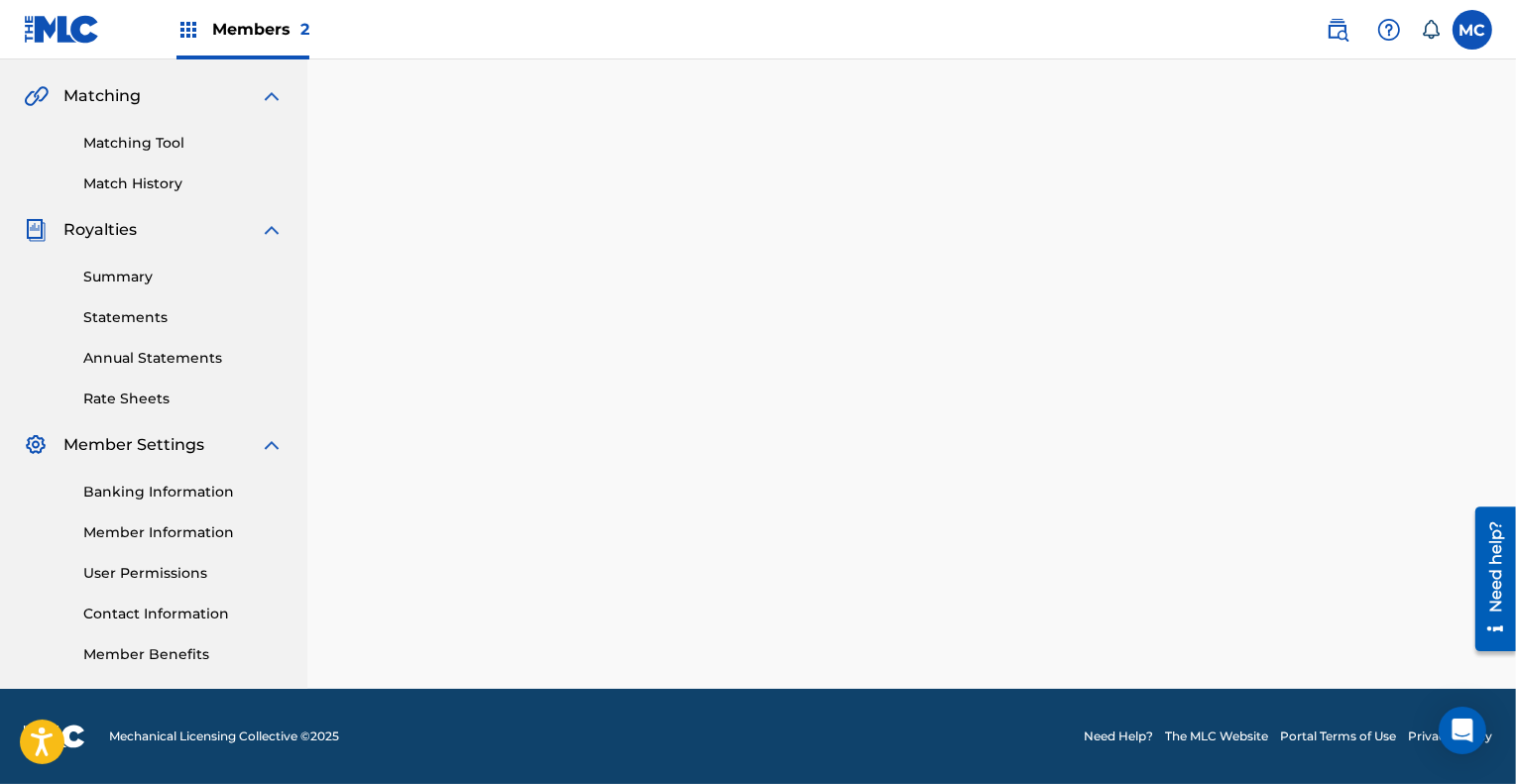 scroll, scrollTop: 0, scrollLeft: 0, axis: both 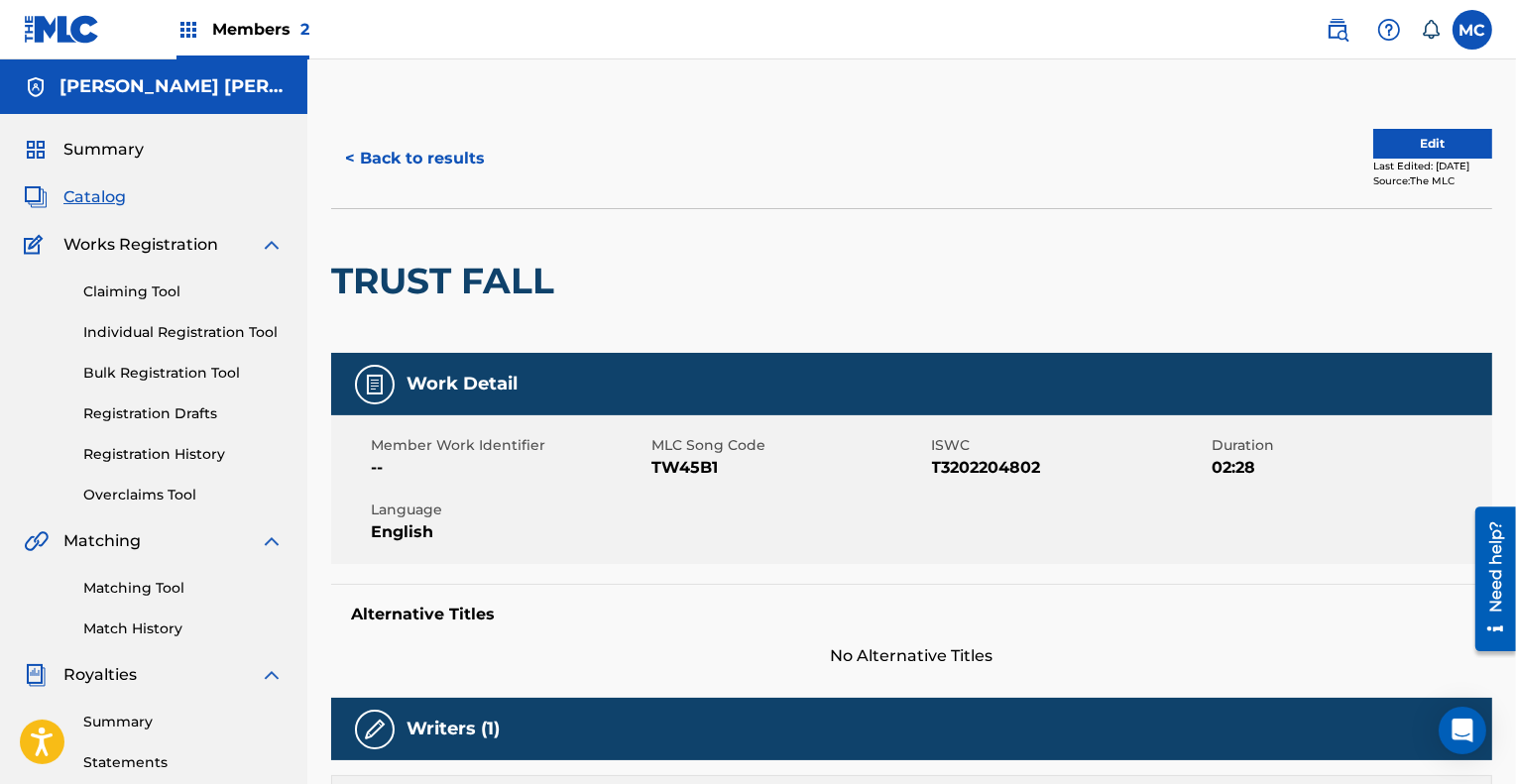 click on "Edit" at bounding box center (1433, 144) 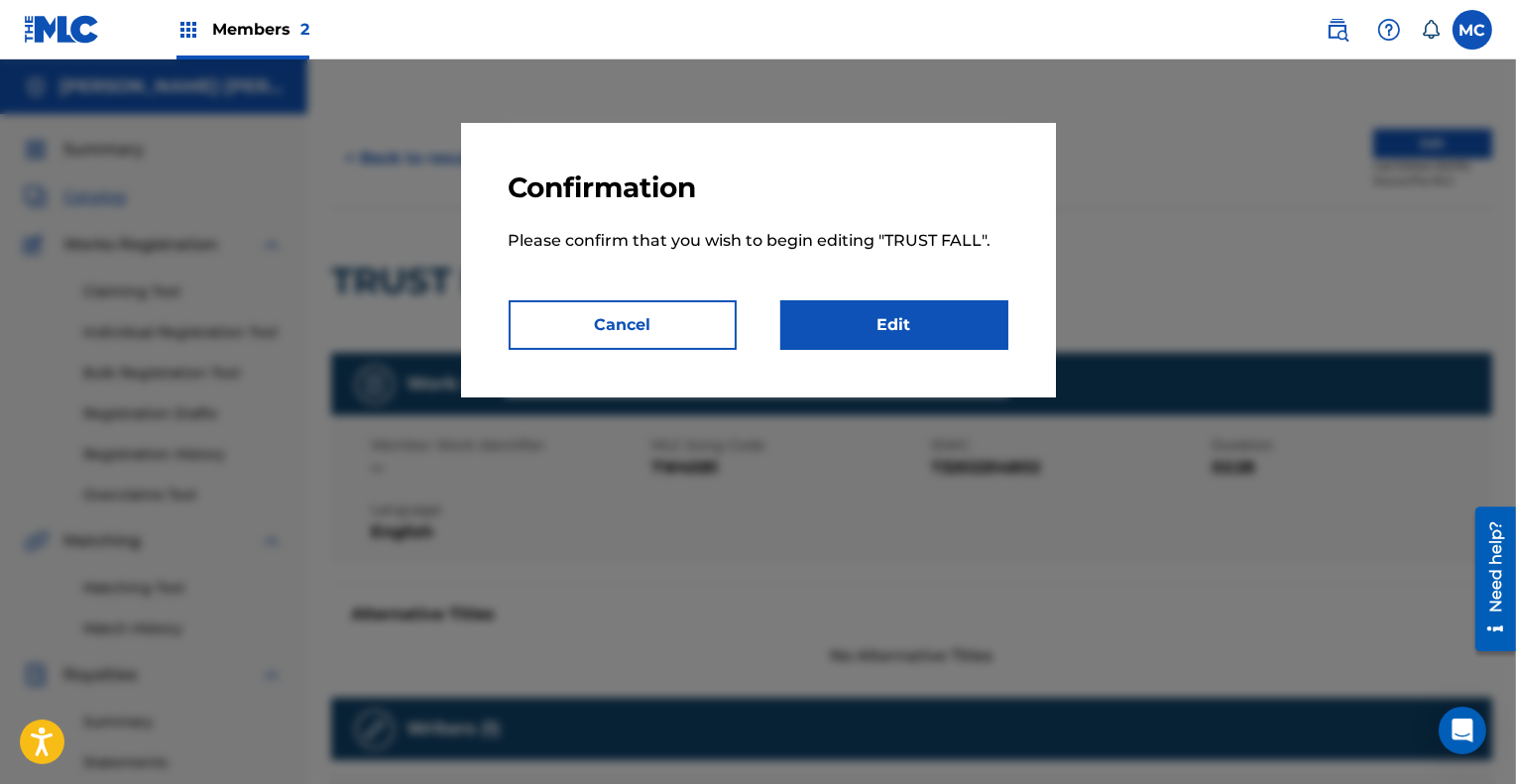 click on "Edit" at bounding box center [894, 325] 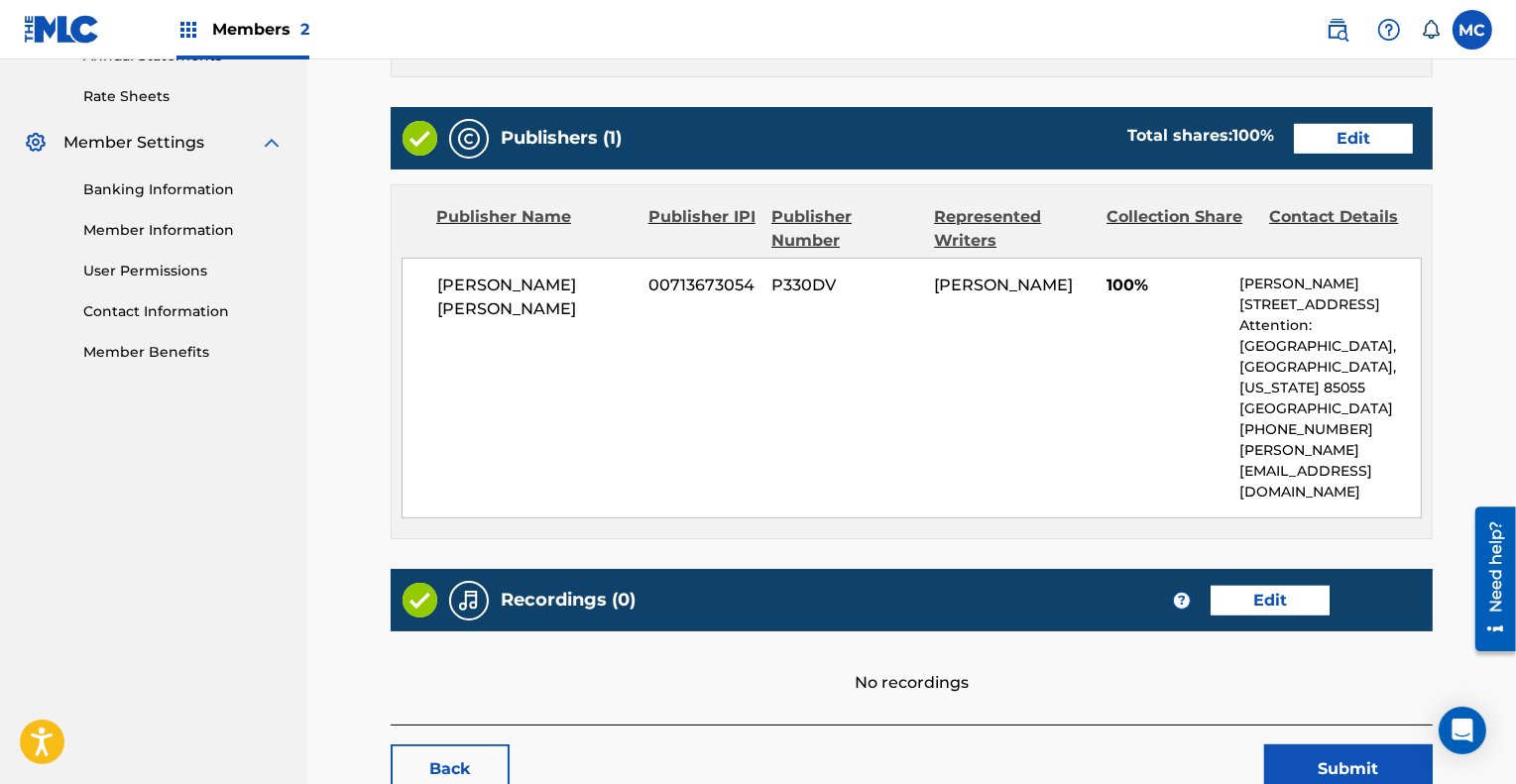 scroll, scrollTop: 746, scrollLeft: 0, axis: vertical 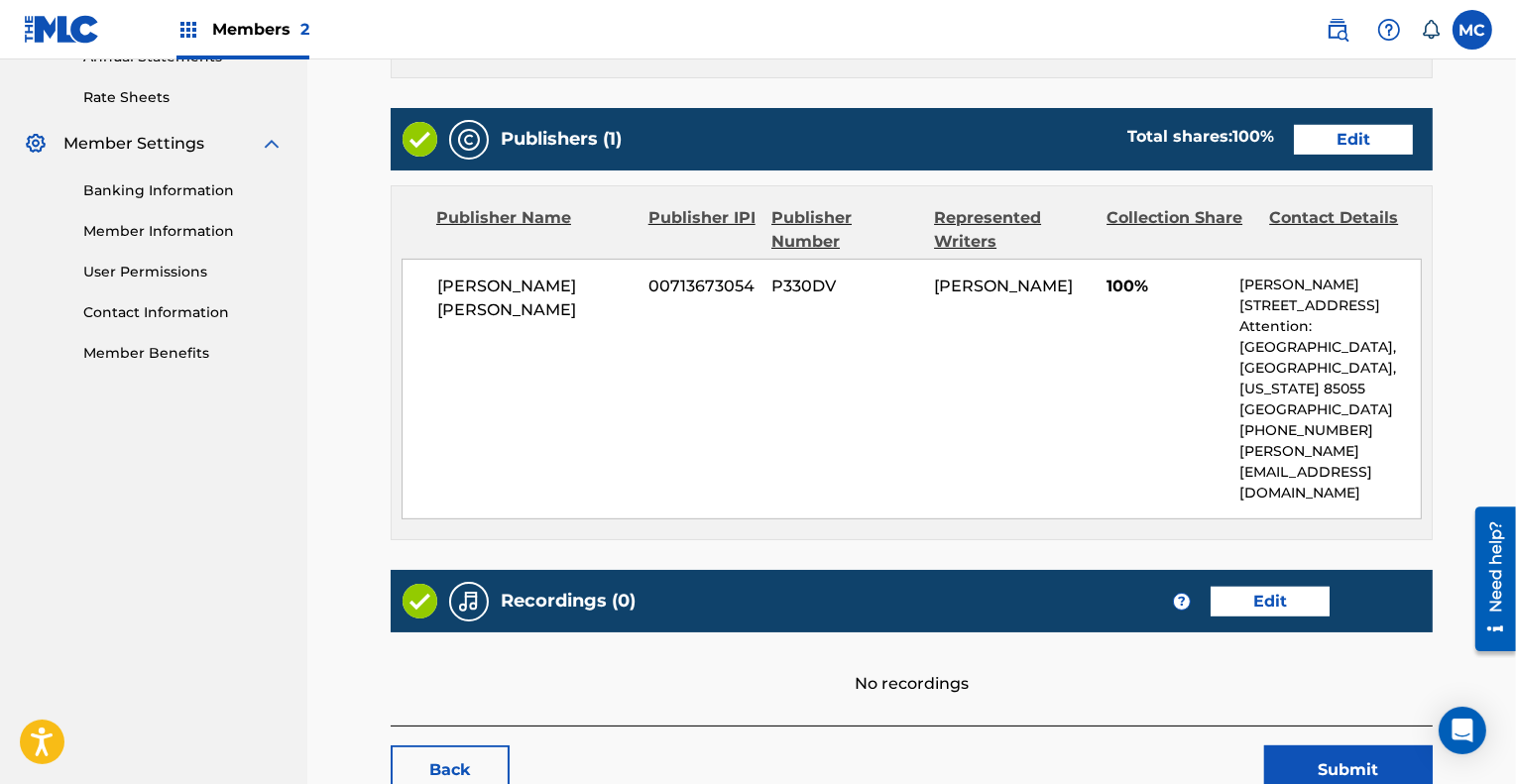 click on "Edit" at bounding box center (1353, 140) 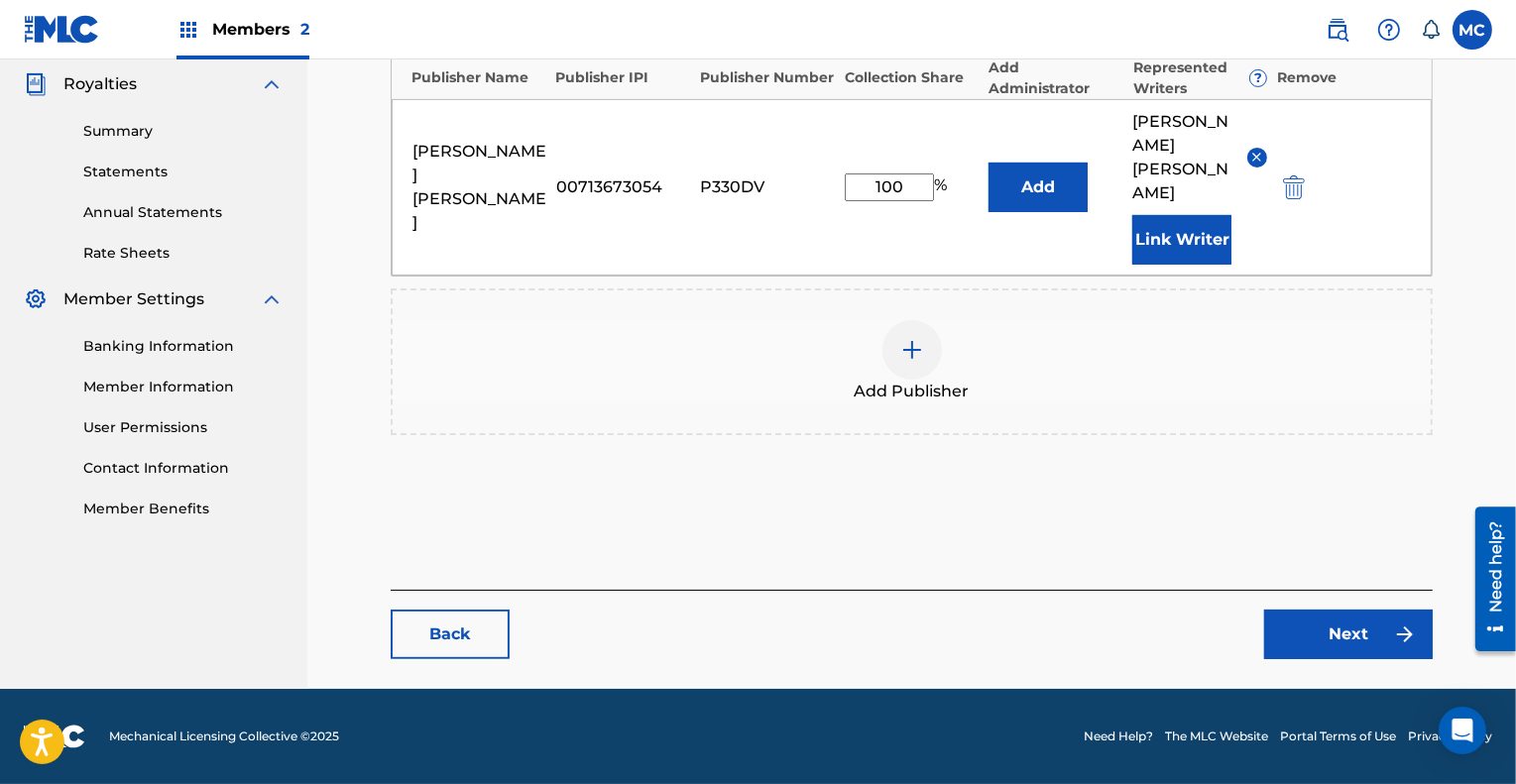 scroll, scrollTop: 0, scrollLeft: 0, axis: both 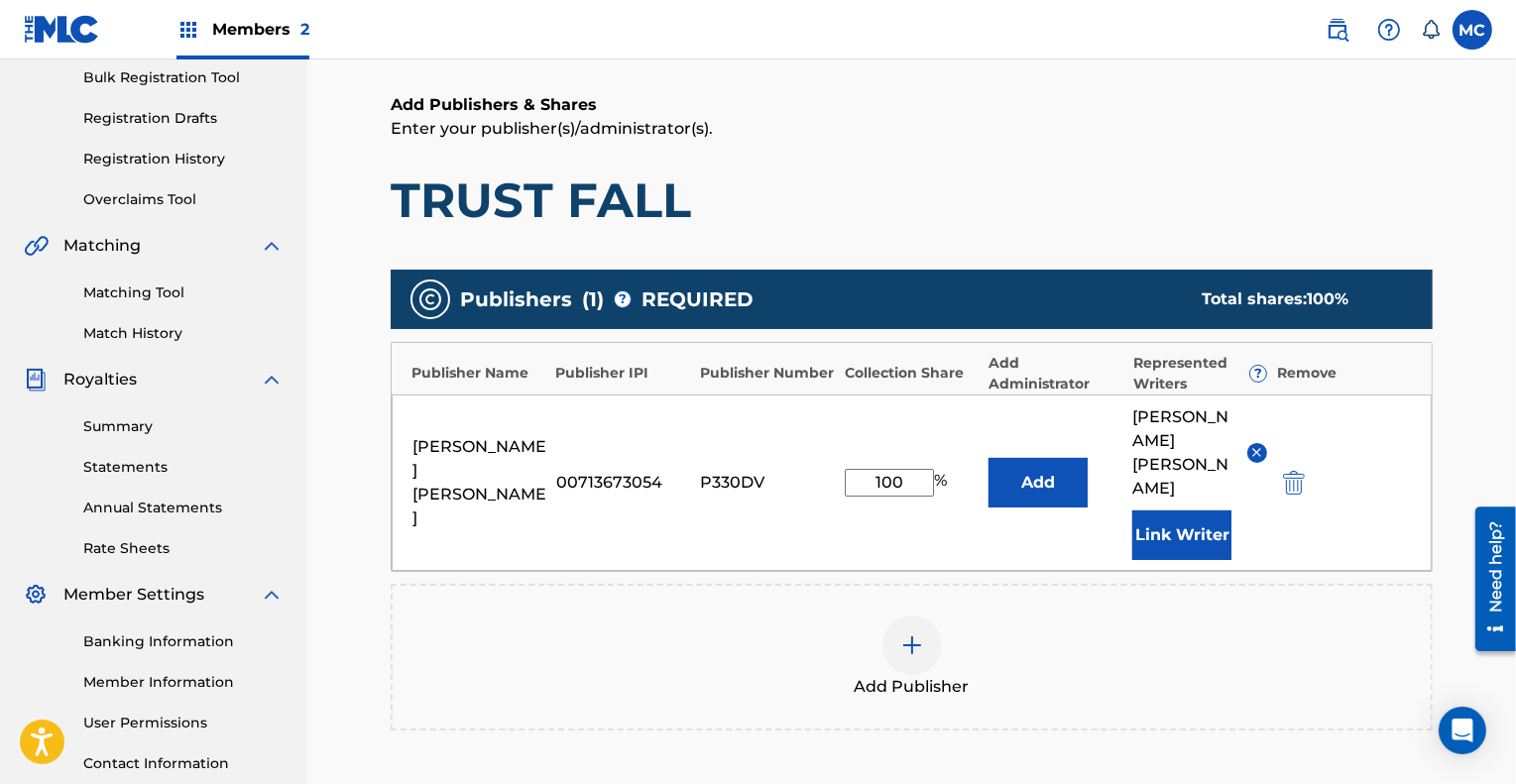 click on "100" at bounding box center (889, 483) 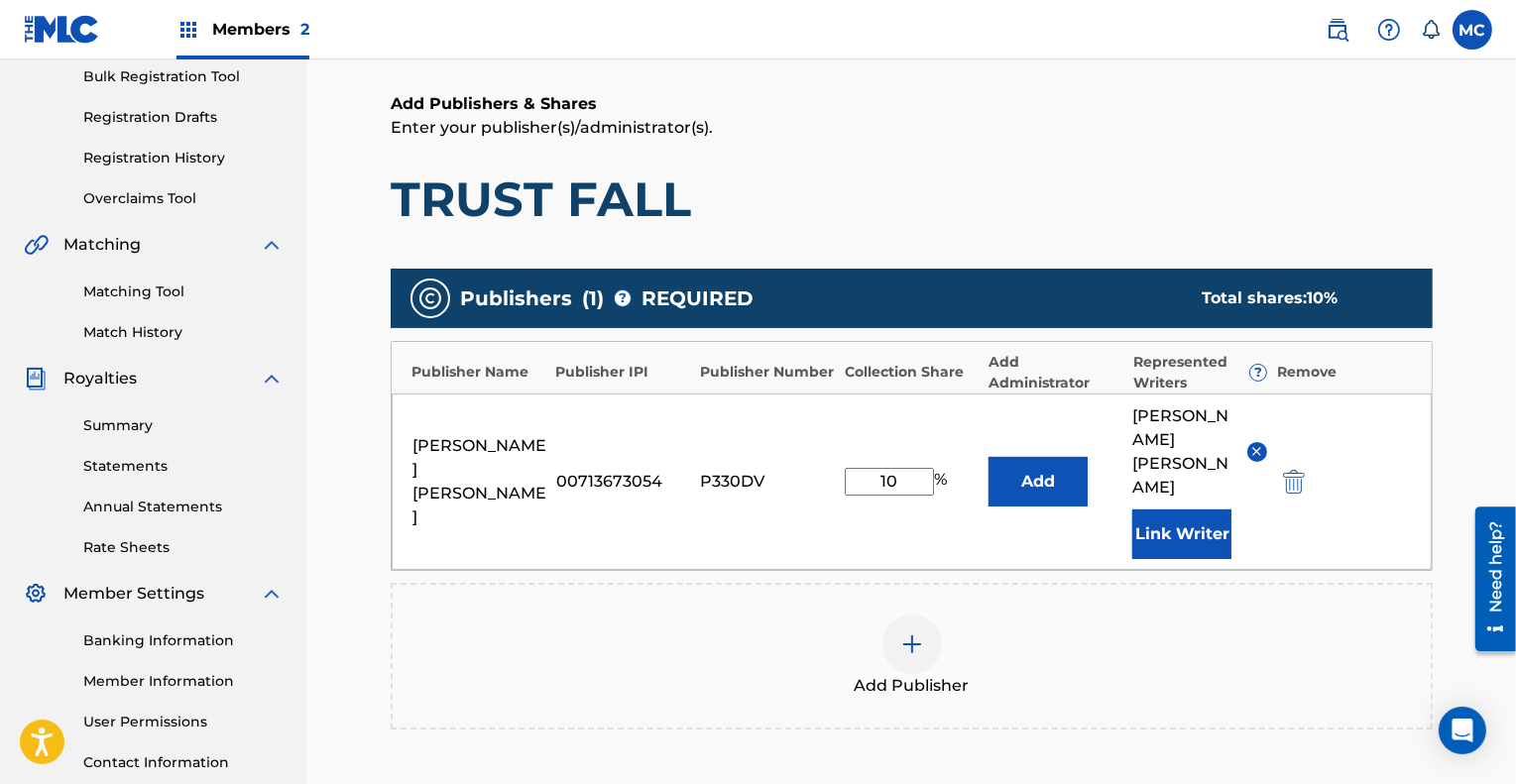 type on "1" 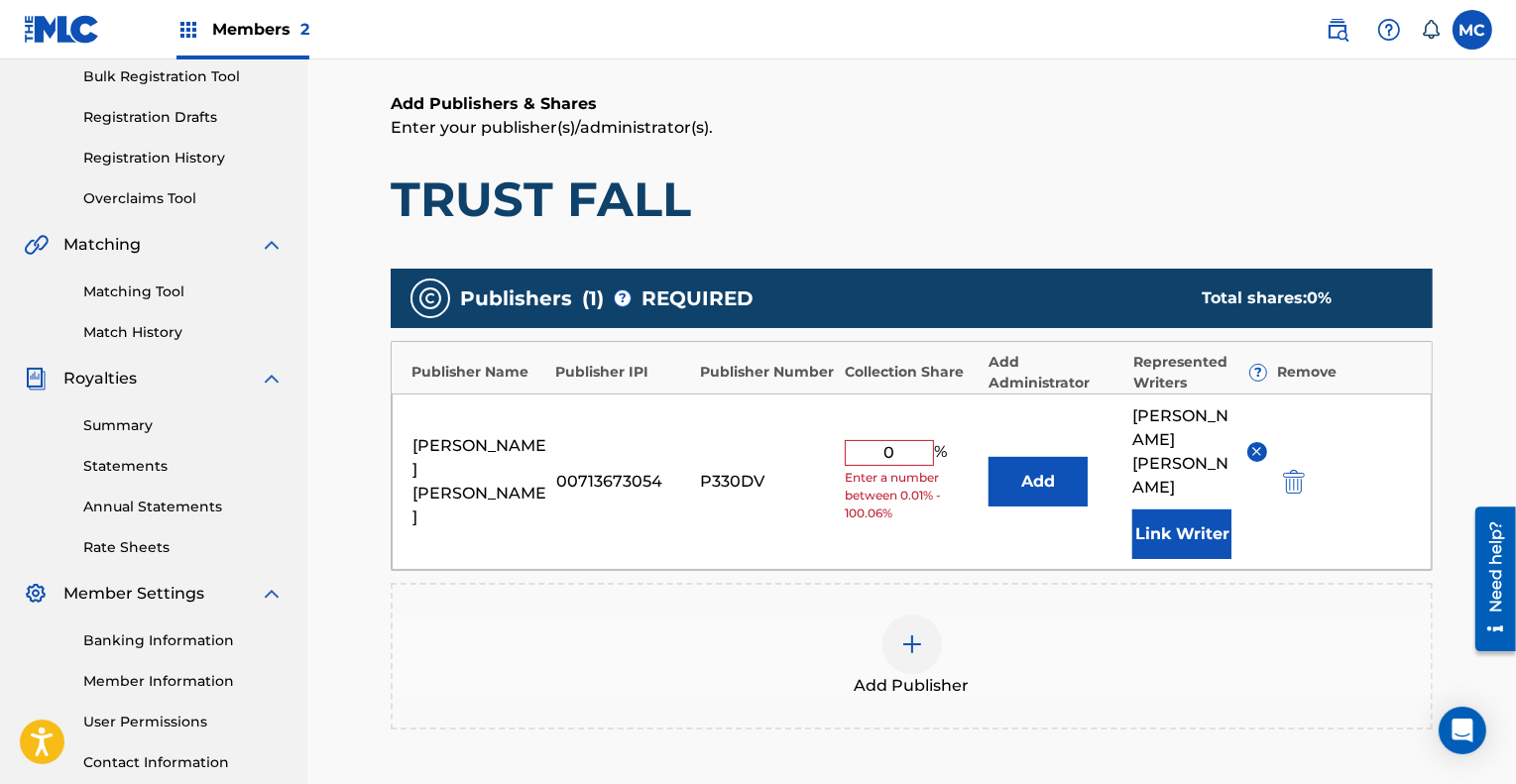type on "0" 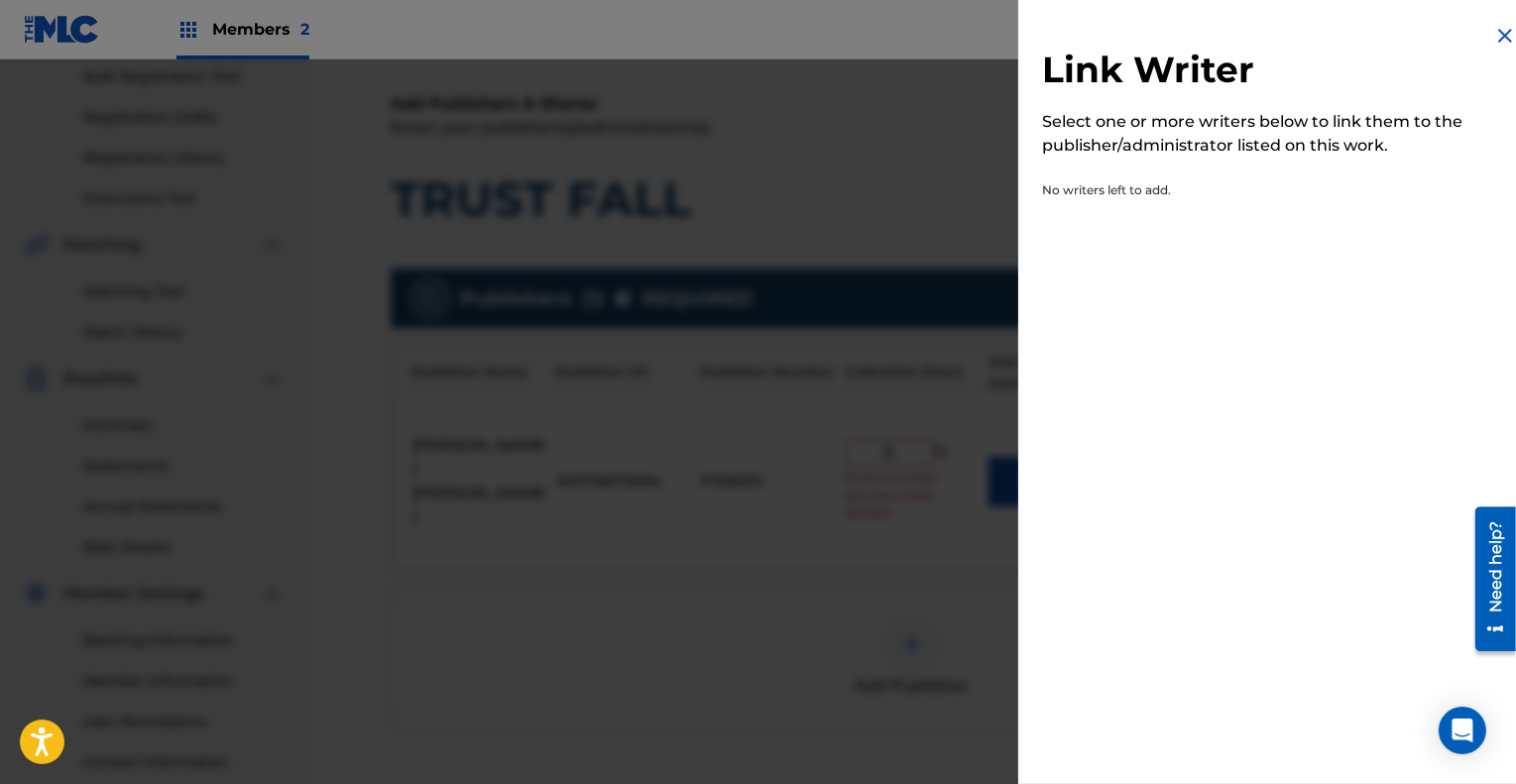click at bounding box center (1505, 36) 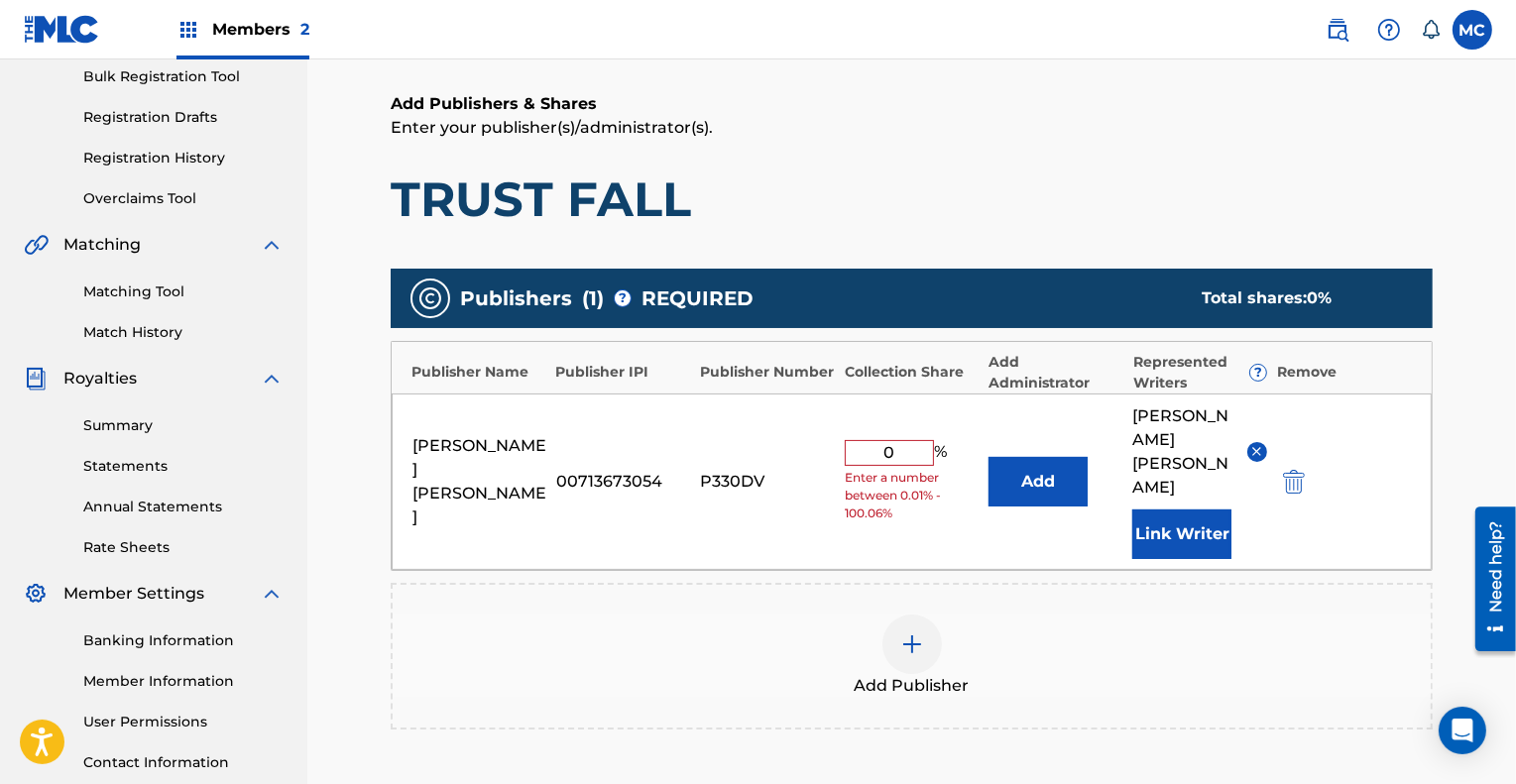 click at bounding box center (1294, 482) 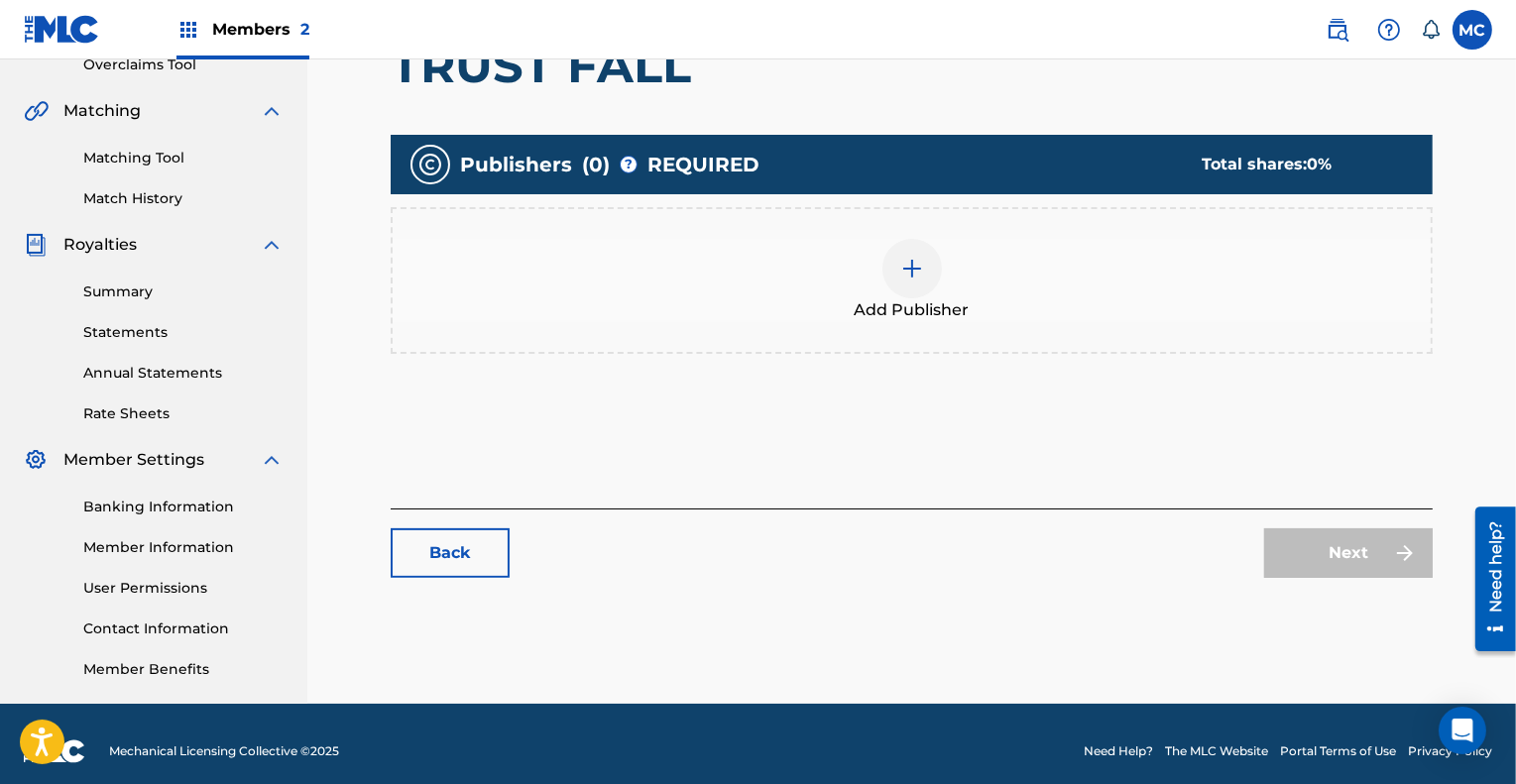 scroll, scrollTop: 444, scrollLeft: 0, axis: vertical 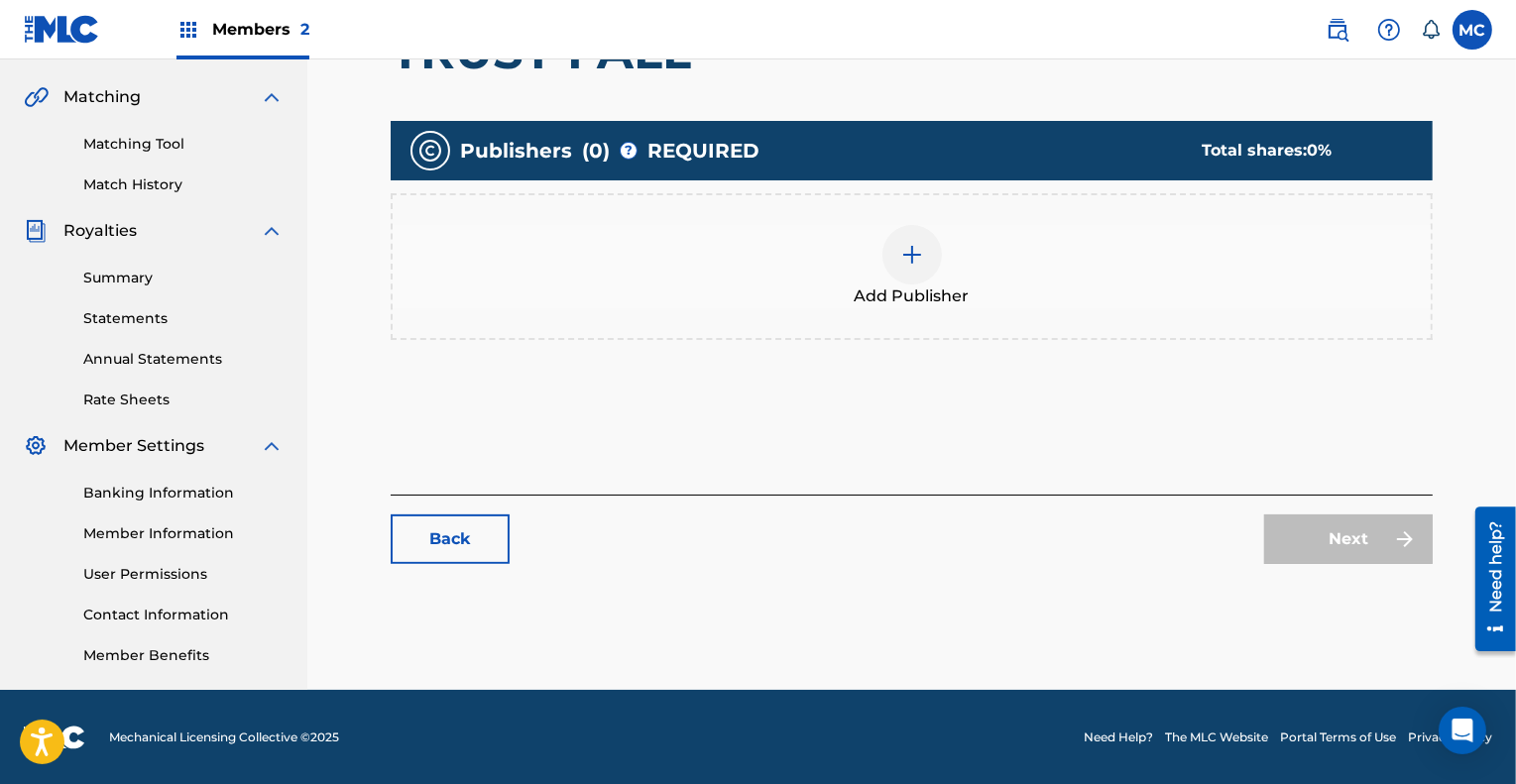 click at bounding box center [912, 255] 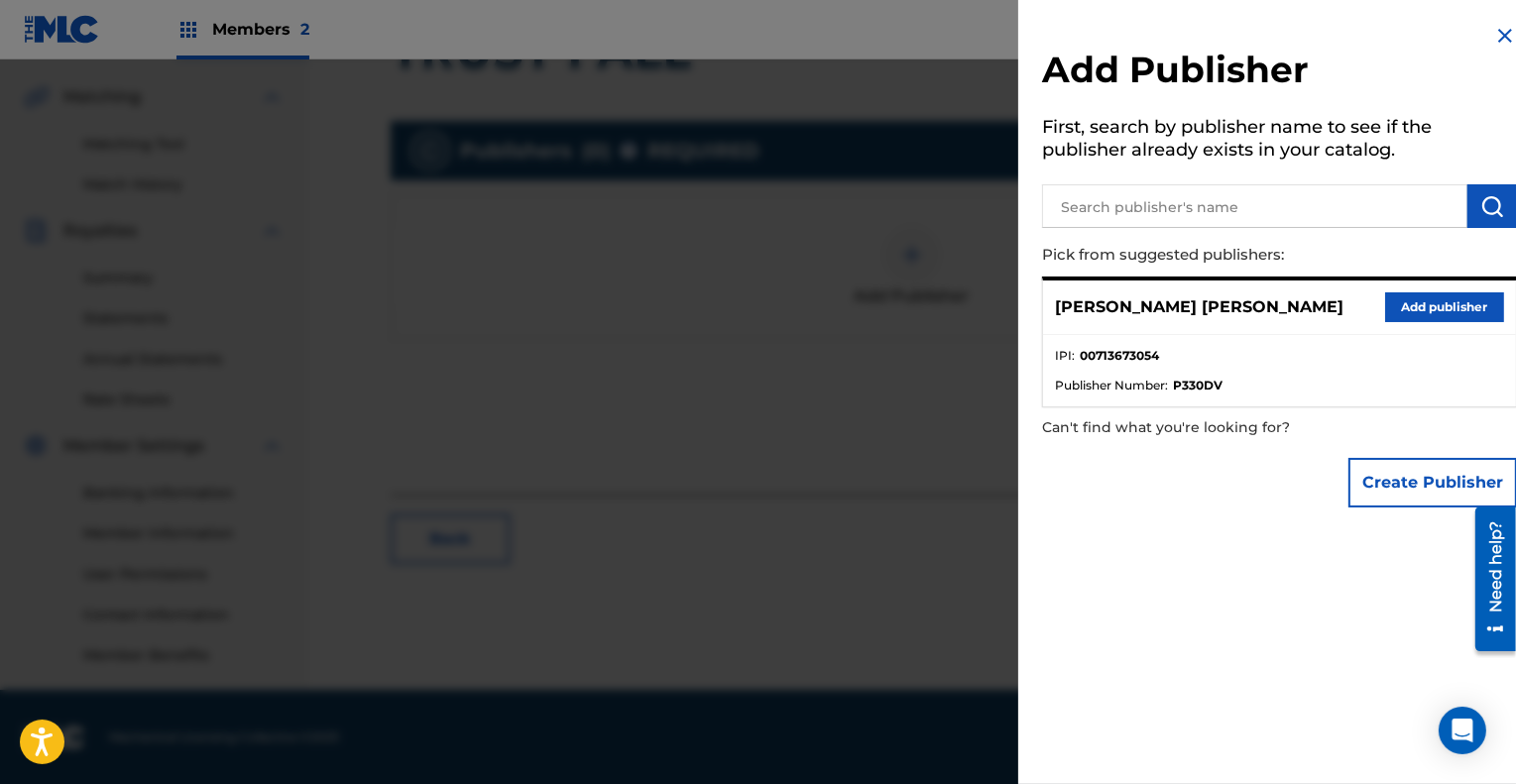 click on "Add publisher" at bounding box center [1445, 307] 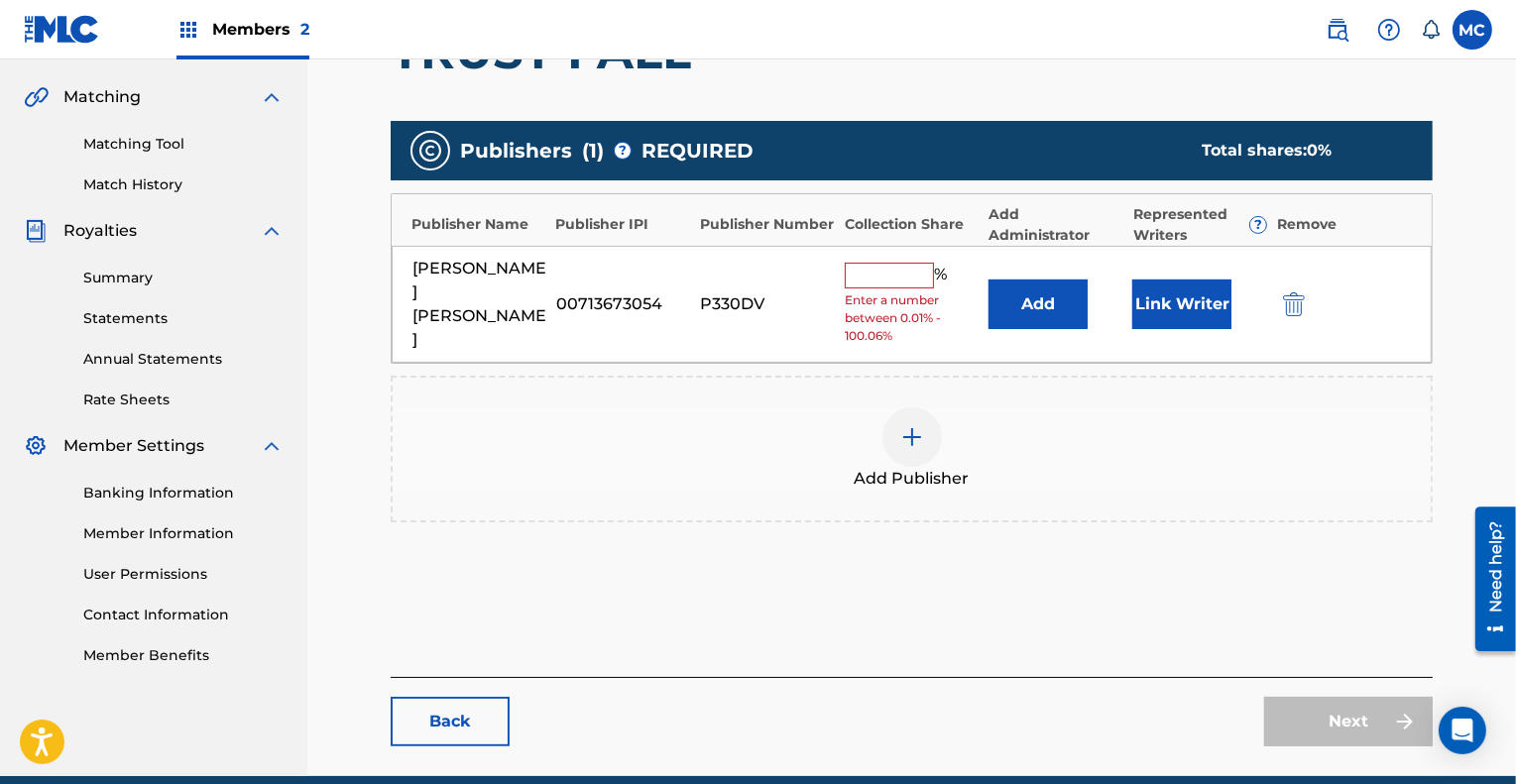 click at bounding box center [889, 276] 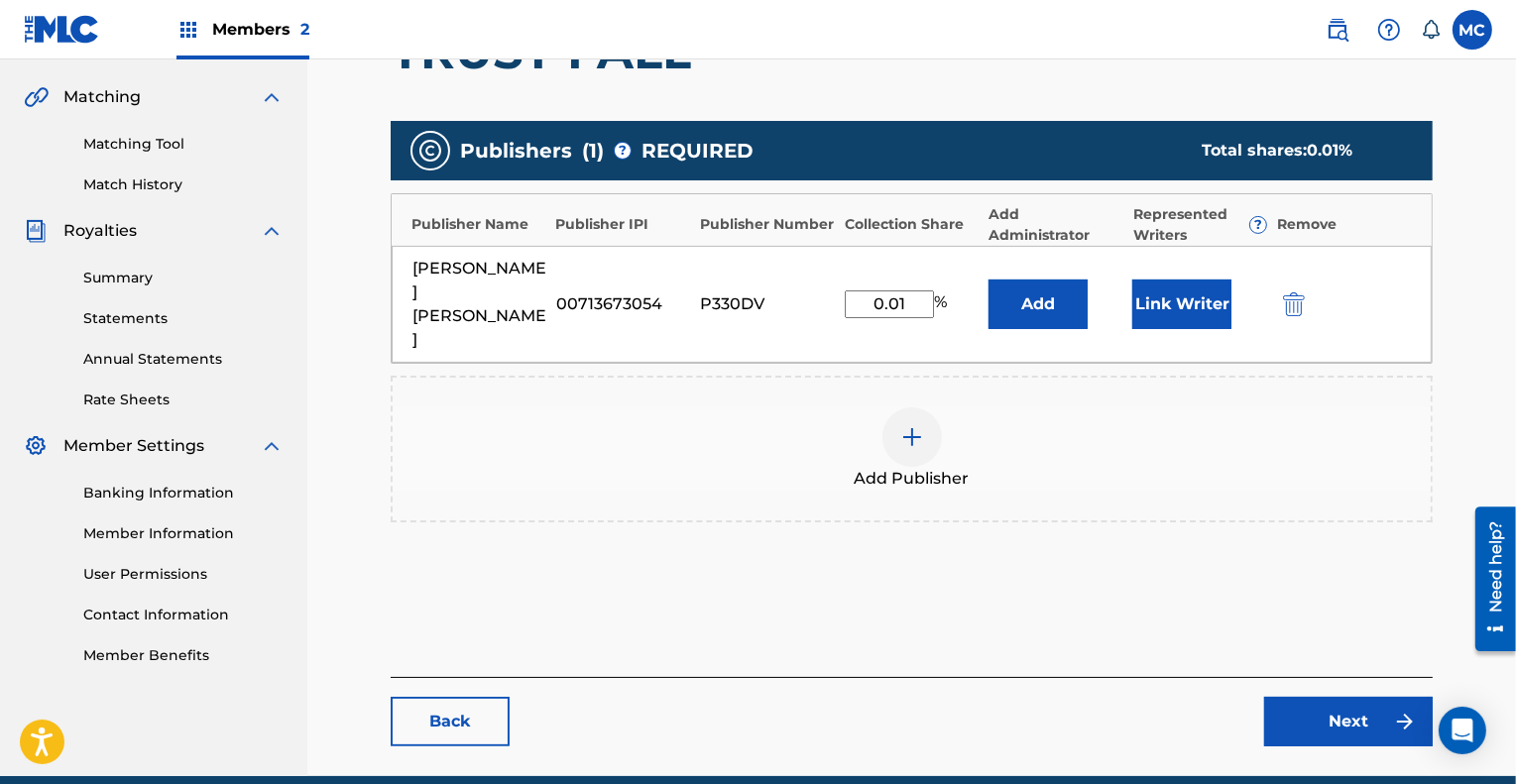 click on "Next" at bounding box center [1348, 722] 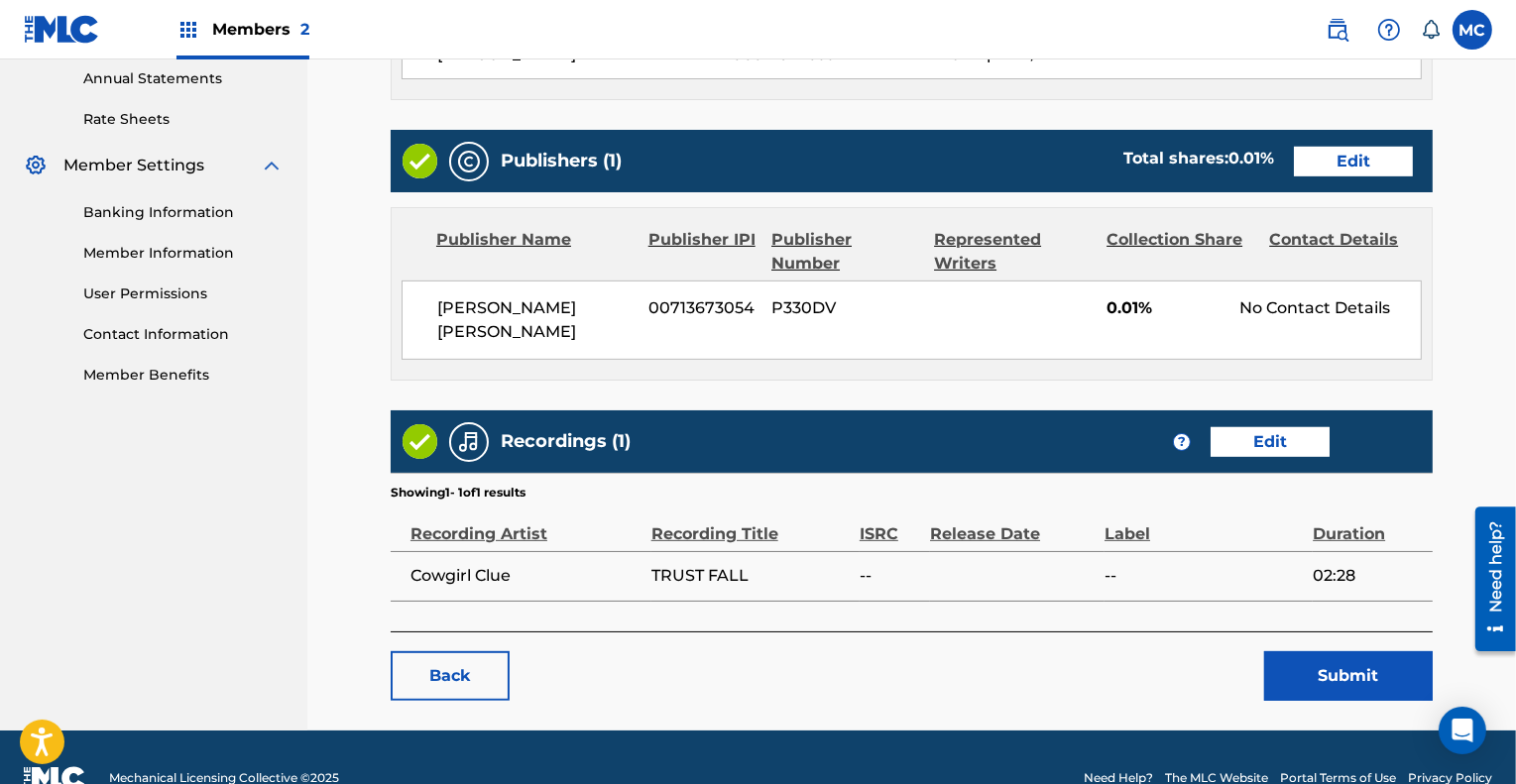 scroll, scrollTop: 739, scrollLeft: 0, axis: vertical 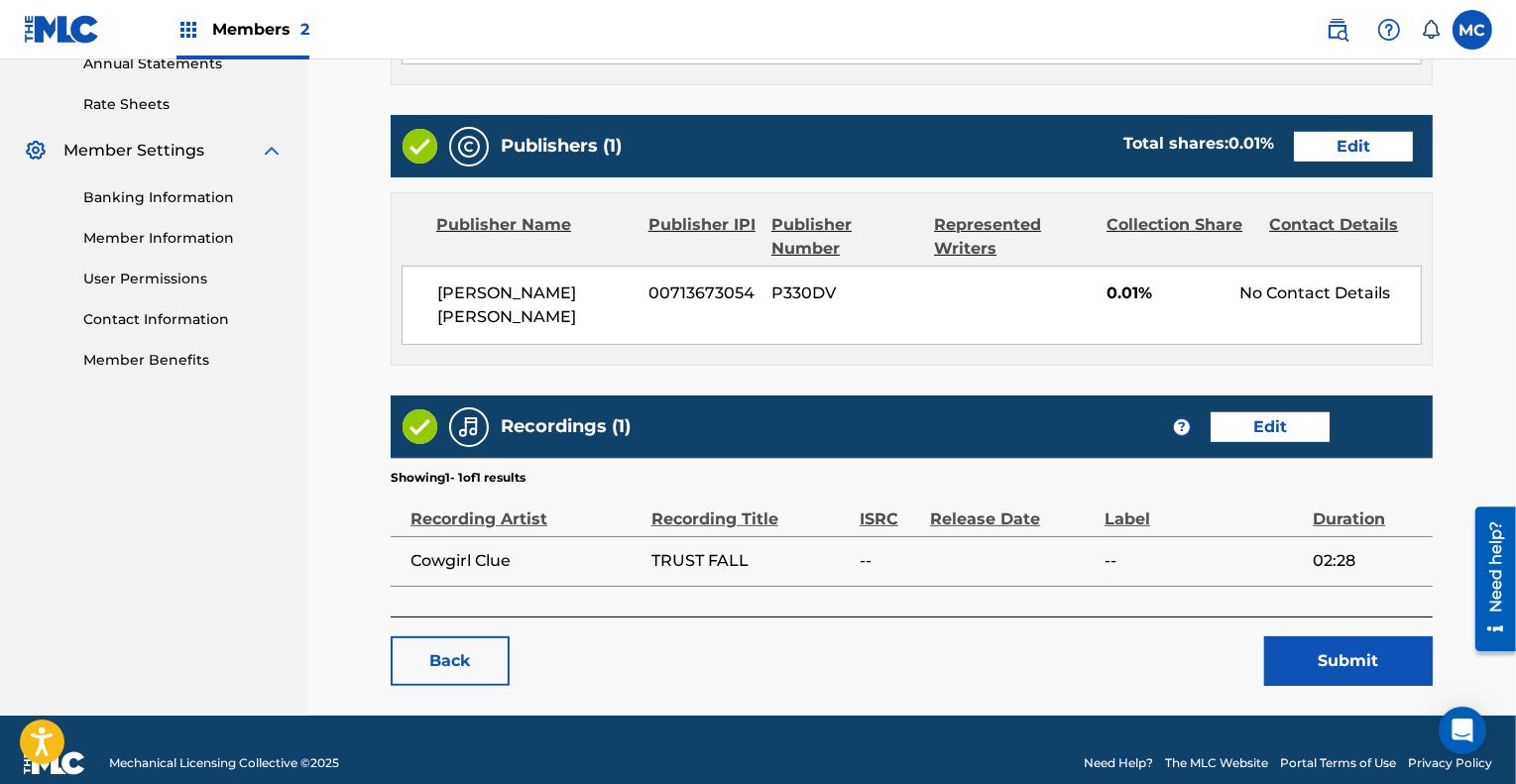 click on "Submit" at bounding box center (1348, 661) 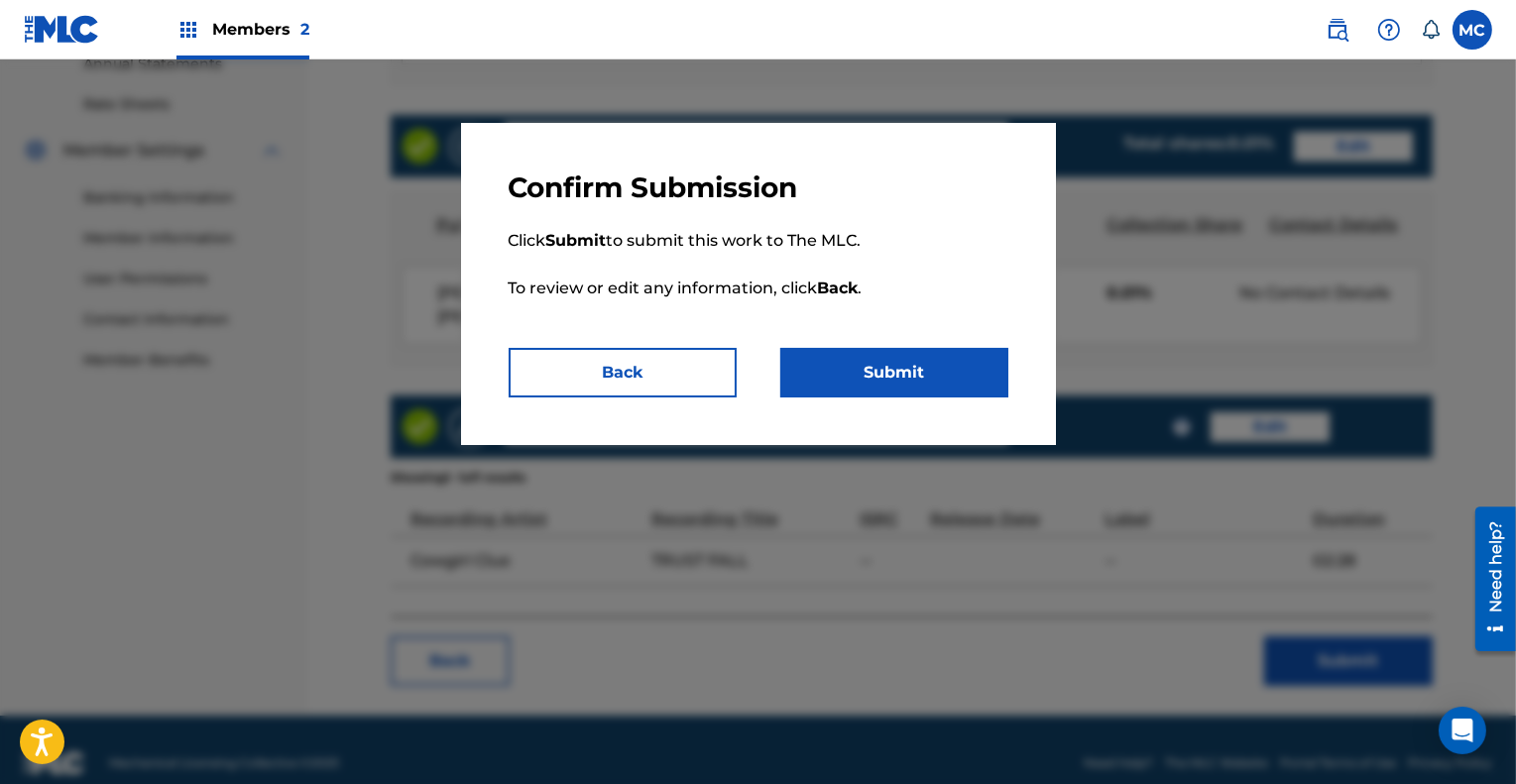 click on "Submit" at bounding box center [894, 373] 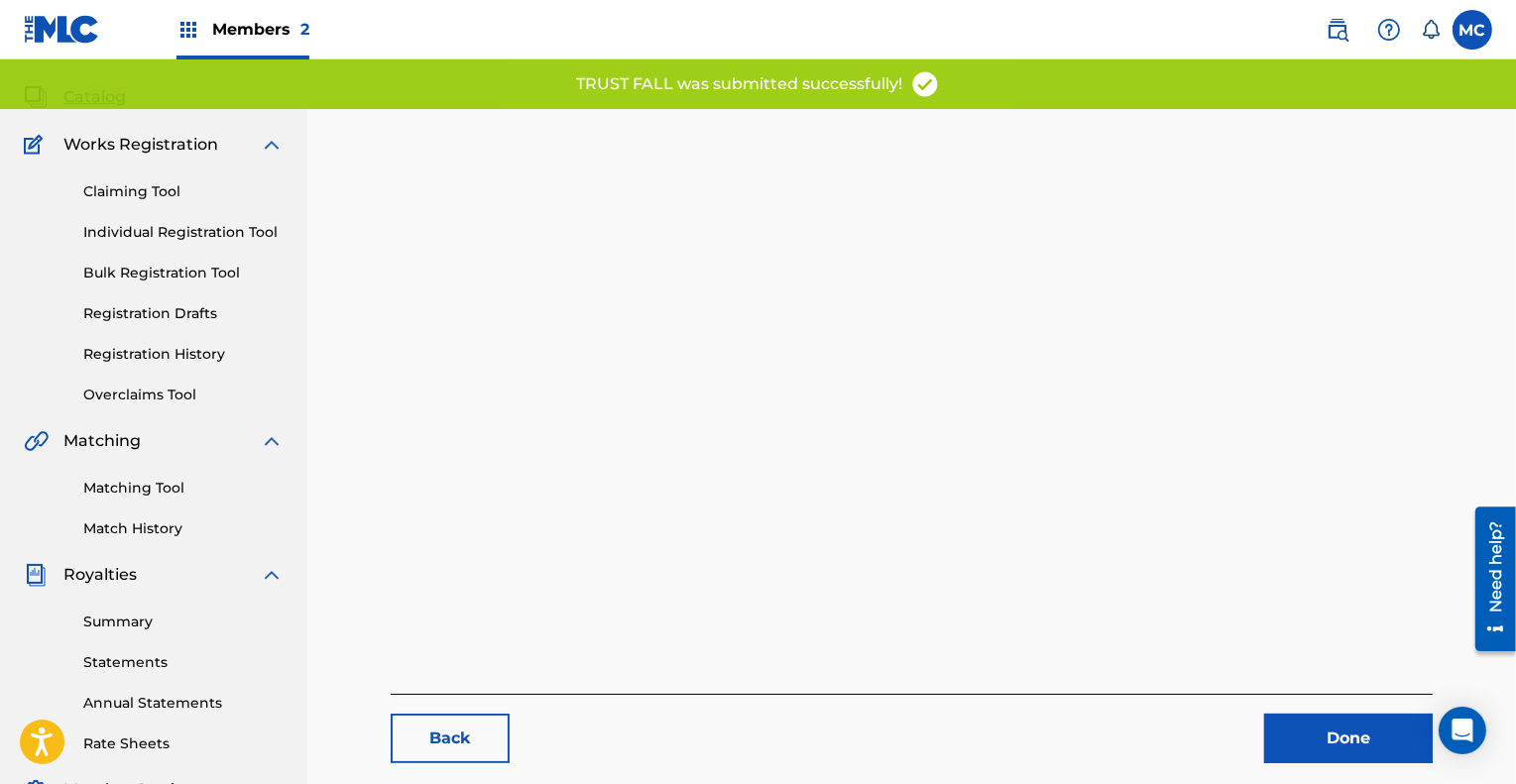 scroll, scrollTop: 99, scrollLeft: 0, axis: vertical 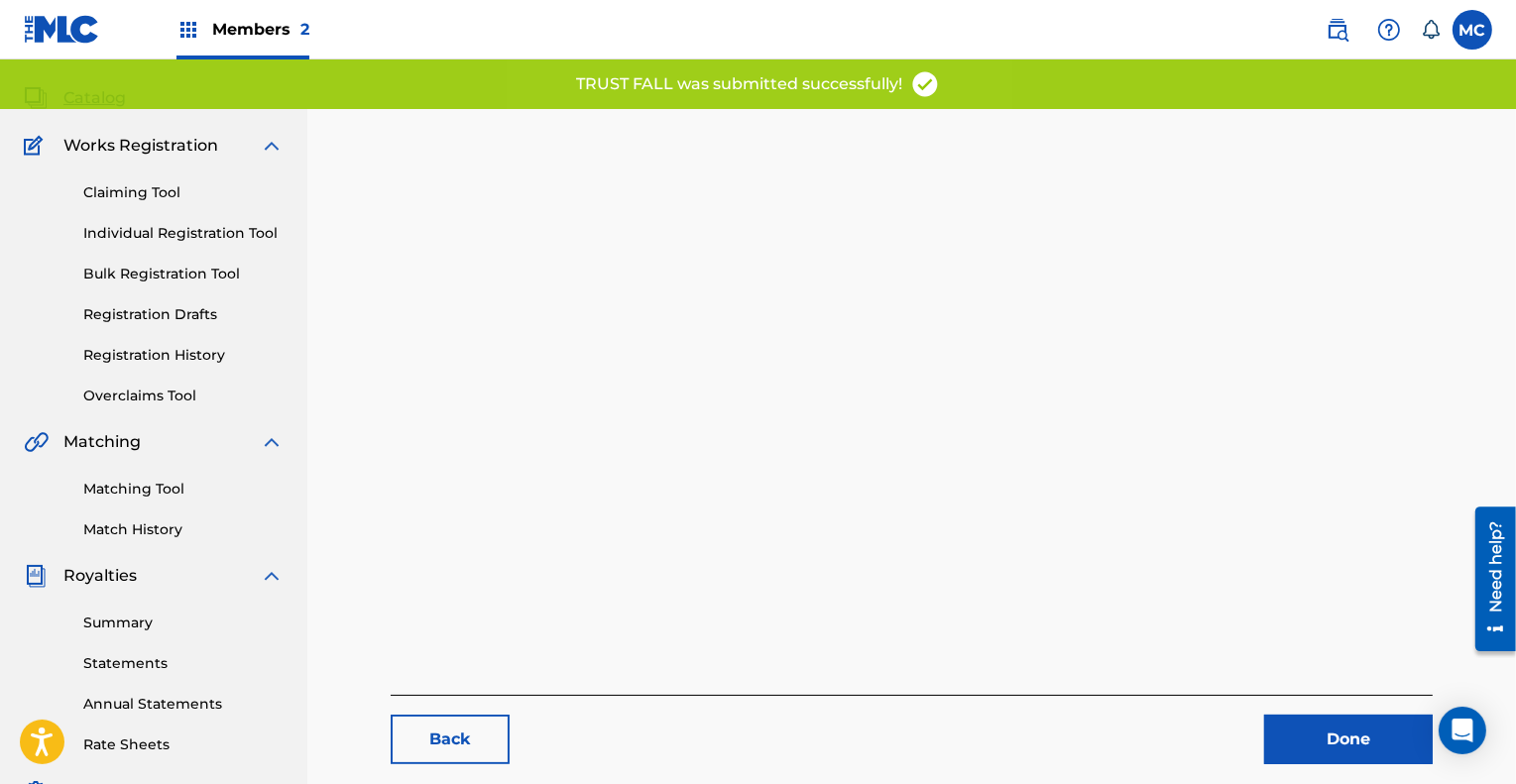 click on "Registration History" at bounding box center (183, 355) 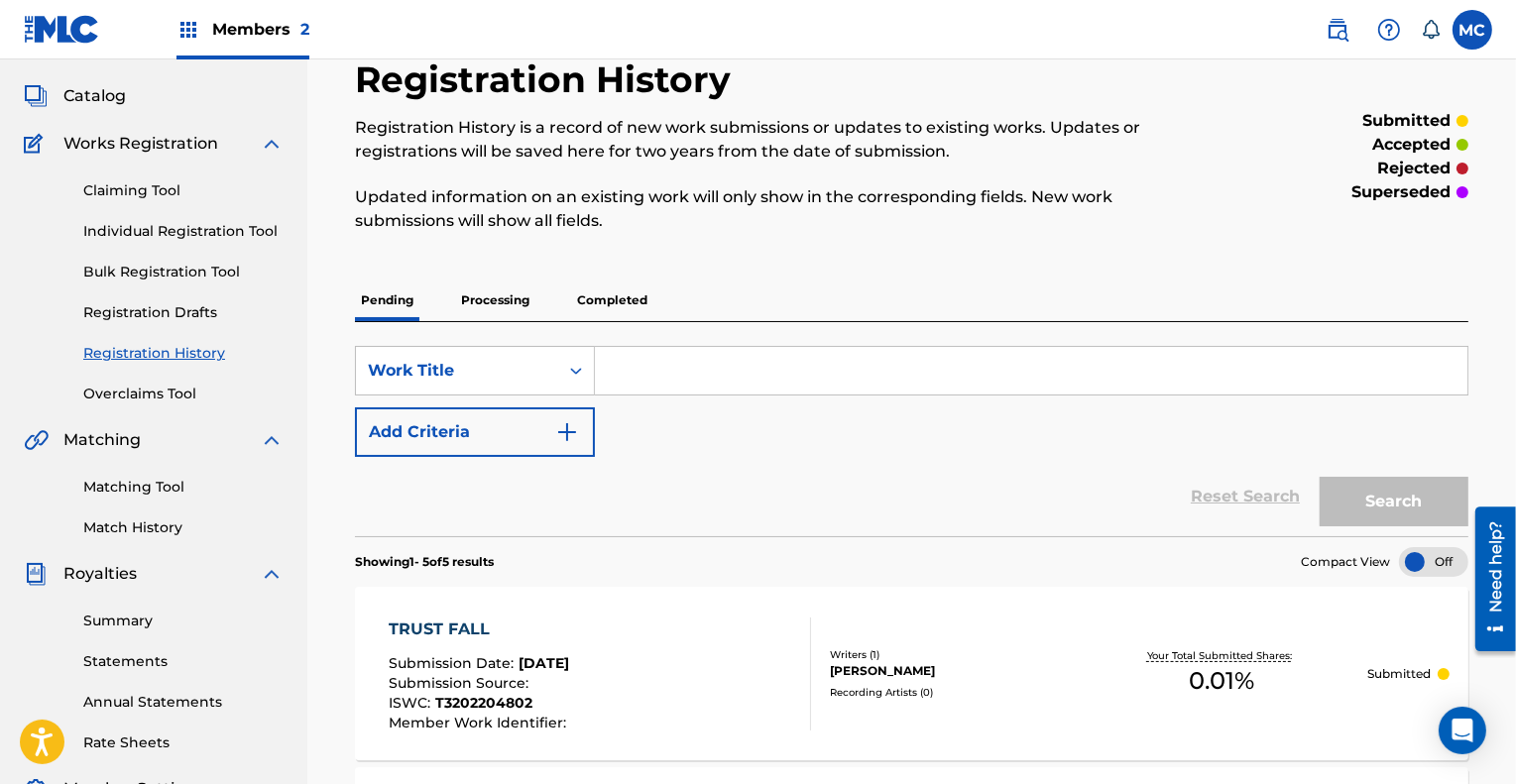 scroll, scrollTop: 101, scrollLeft: 0, axis: vertical 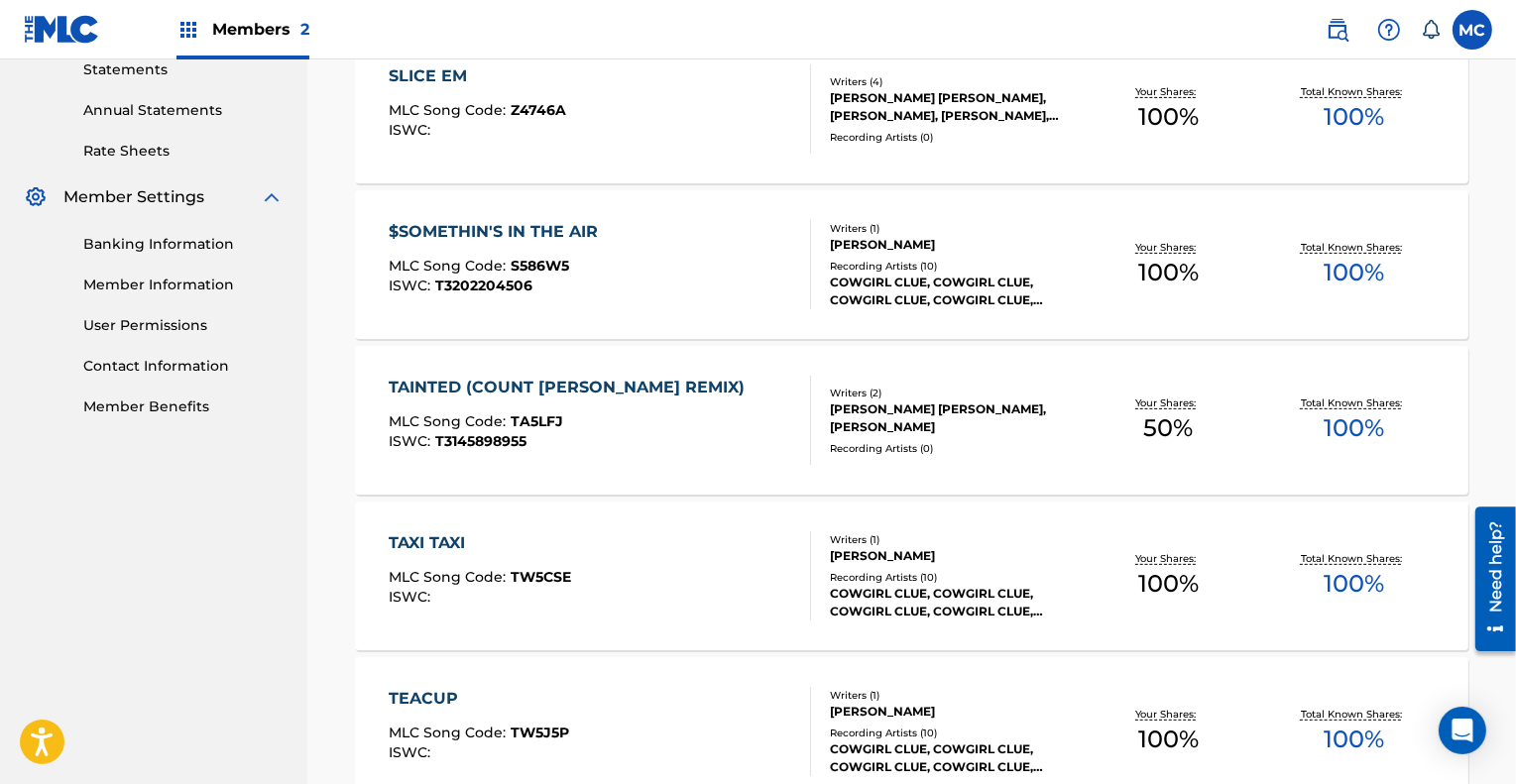 click on "$SOMETHIN'S IN THE AIR MLC Song Code : S586W5 ISWC : T3202204506 Writers ( 1 ) ASHLEY CALHOUN Recording Artists ( 10 ) COWGIRL CLUE, COWGIRL CLUE, COWGIRL CLUE, COWGIRL CLUE, COWGIRL CLUE Your Shares: 100 % Total Known Shares: 100 %" at bounding box center [911, 265] 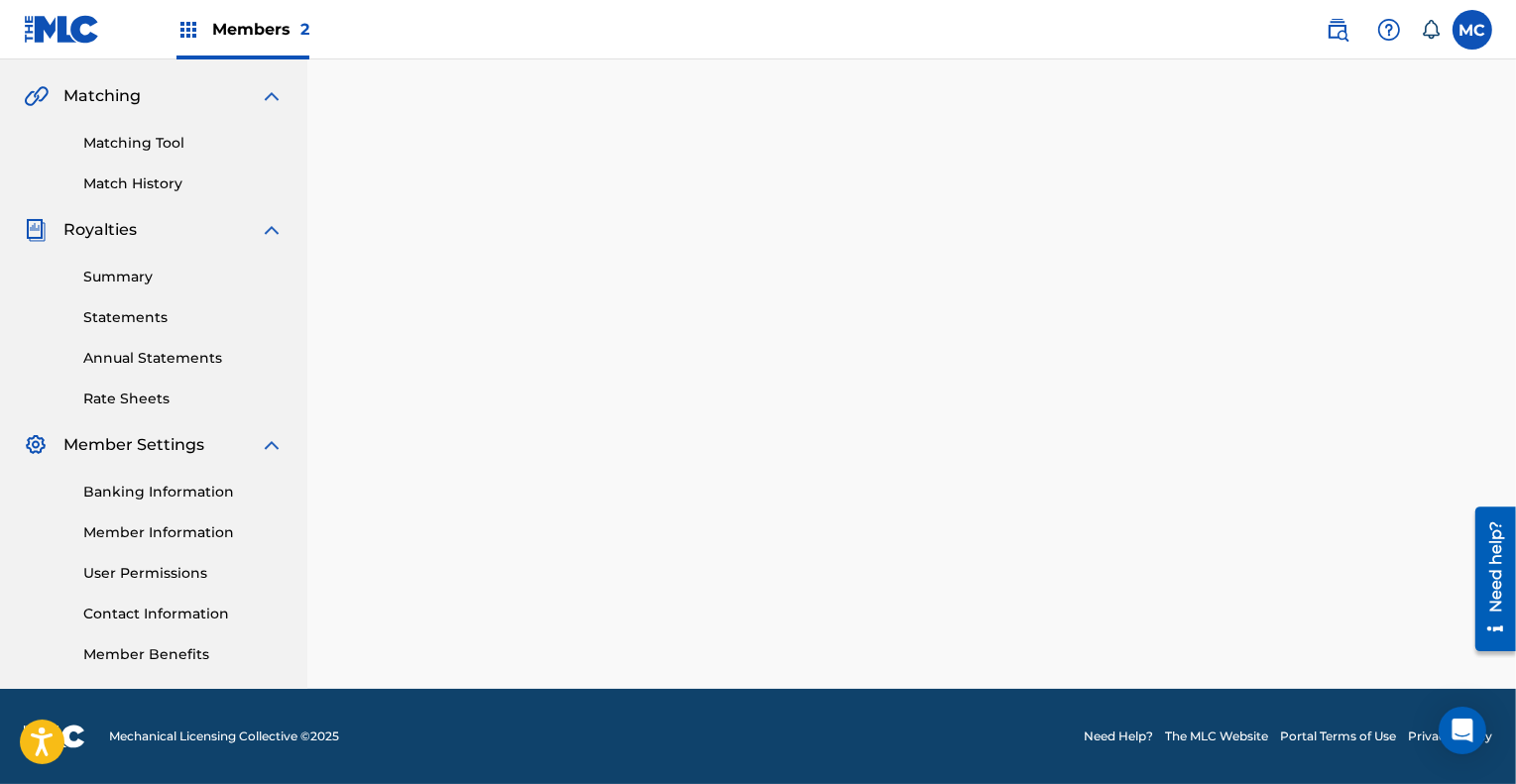 scroll, scrollTop: 0, scrollLeft: 0, axis: both 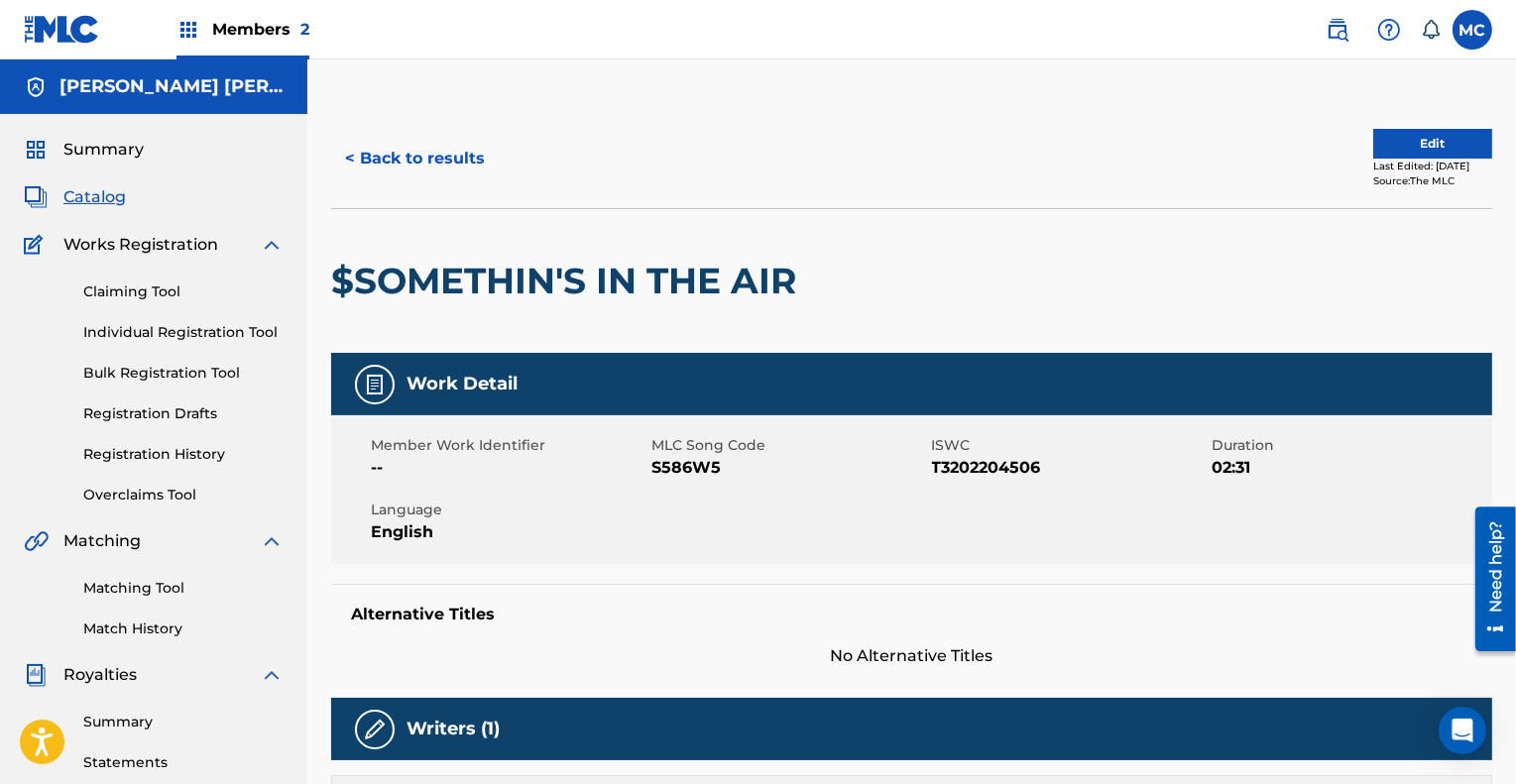 click on "Edit" at bounding box center (1433, 144) 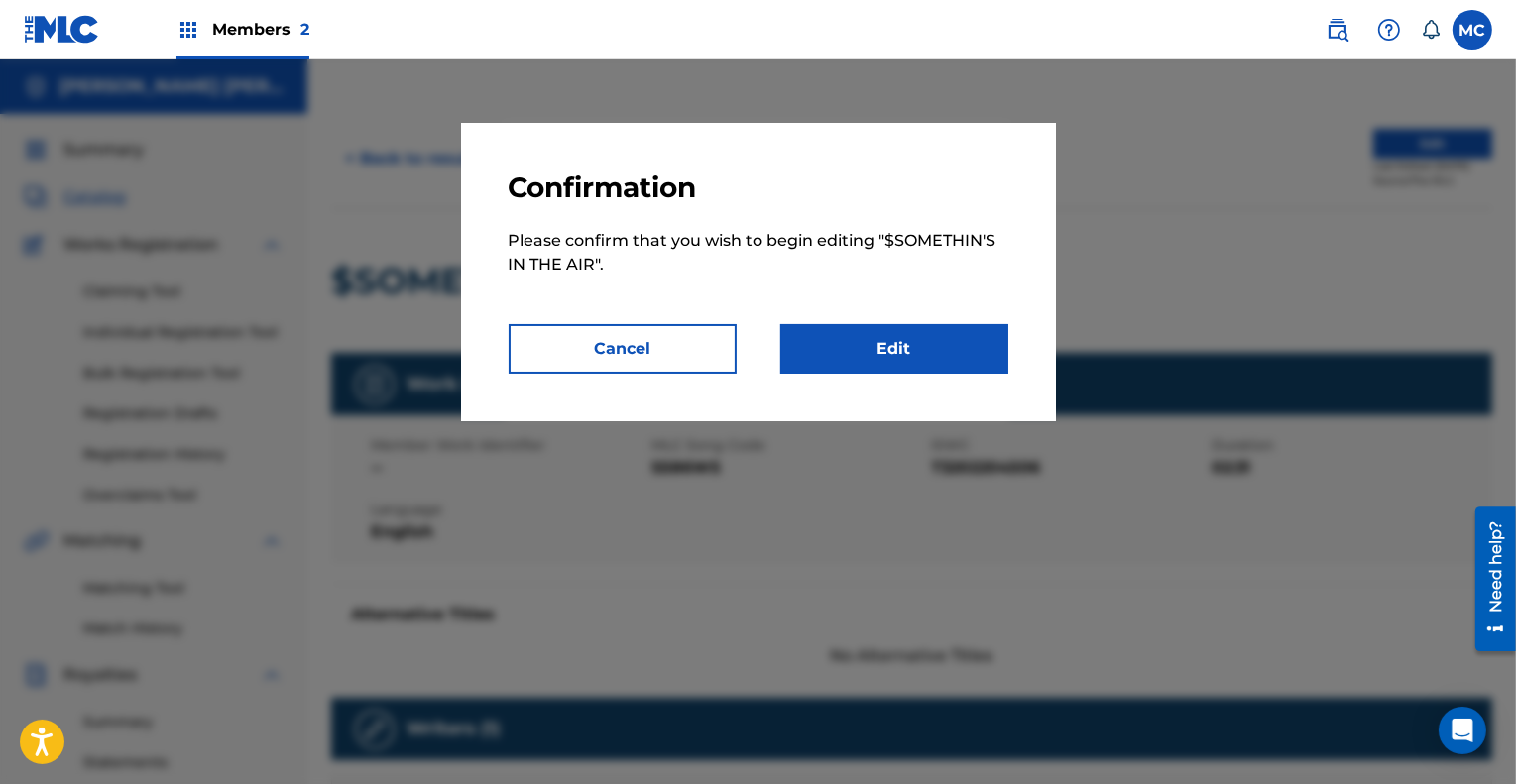 click on "Edit" at bounding box center [894, 349] 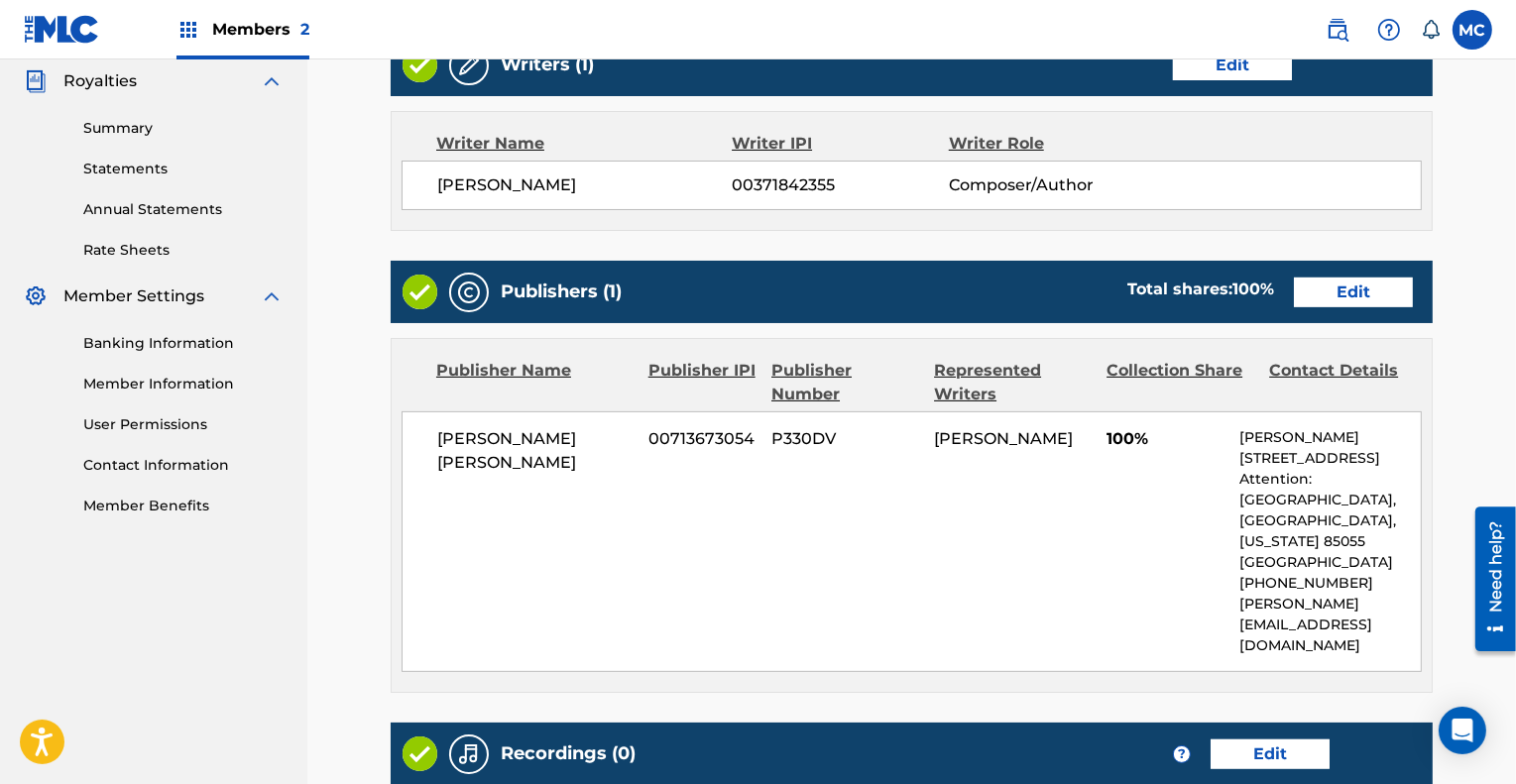 scroll, scrollTop: 595, scrollLeft: 0, axis: vertical 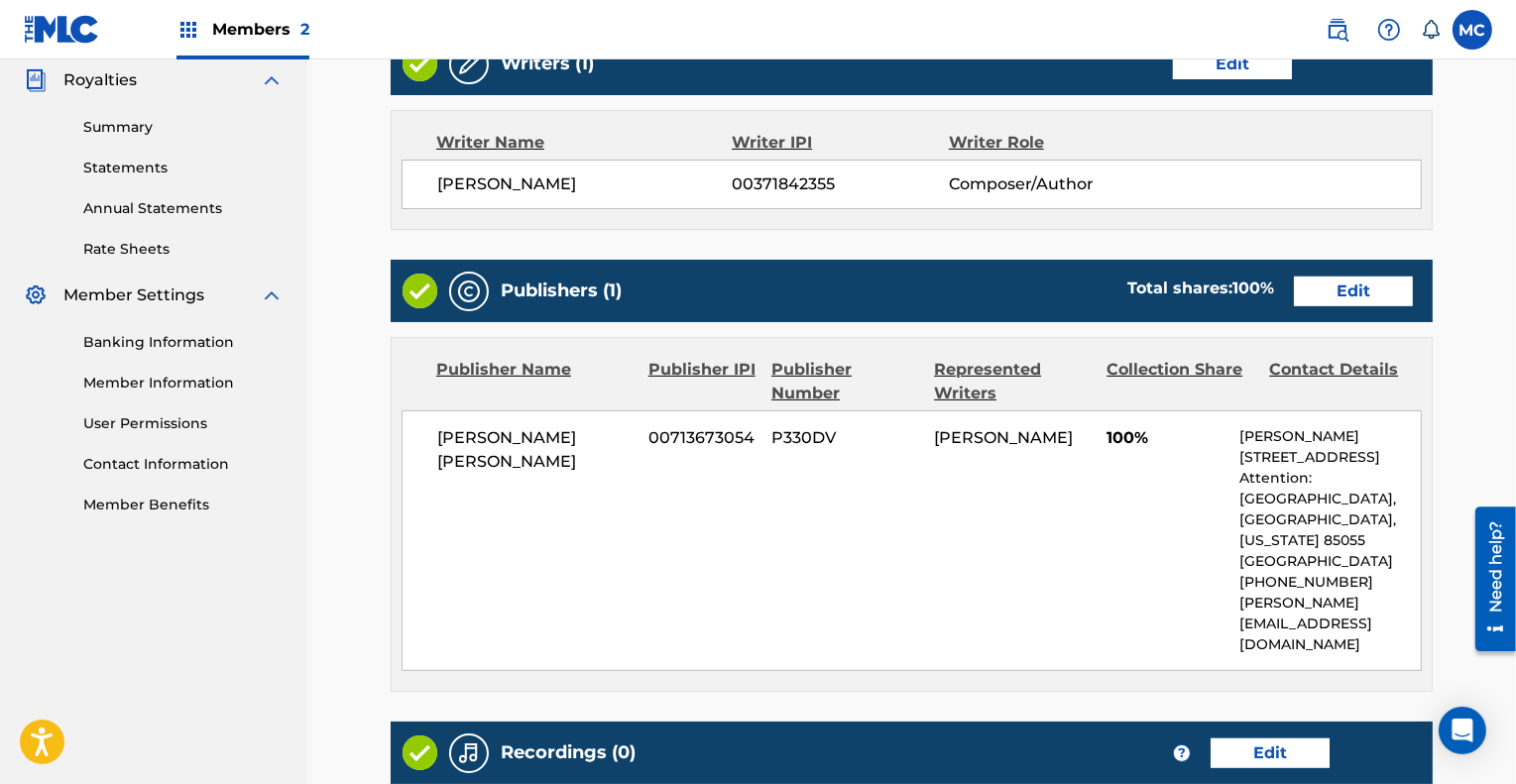 click on "Edit" at bounding box center (1353, 291) 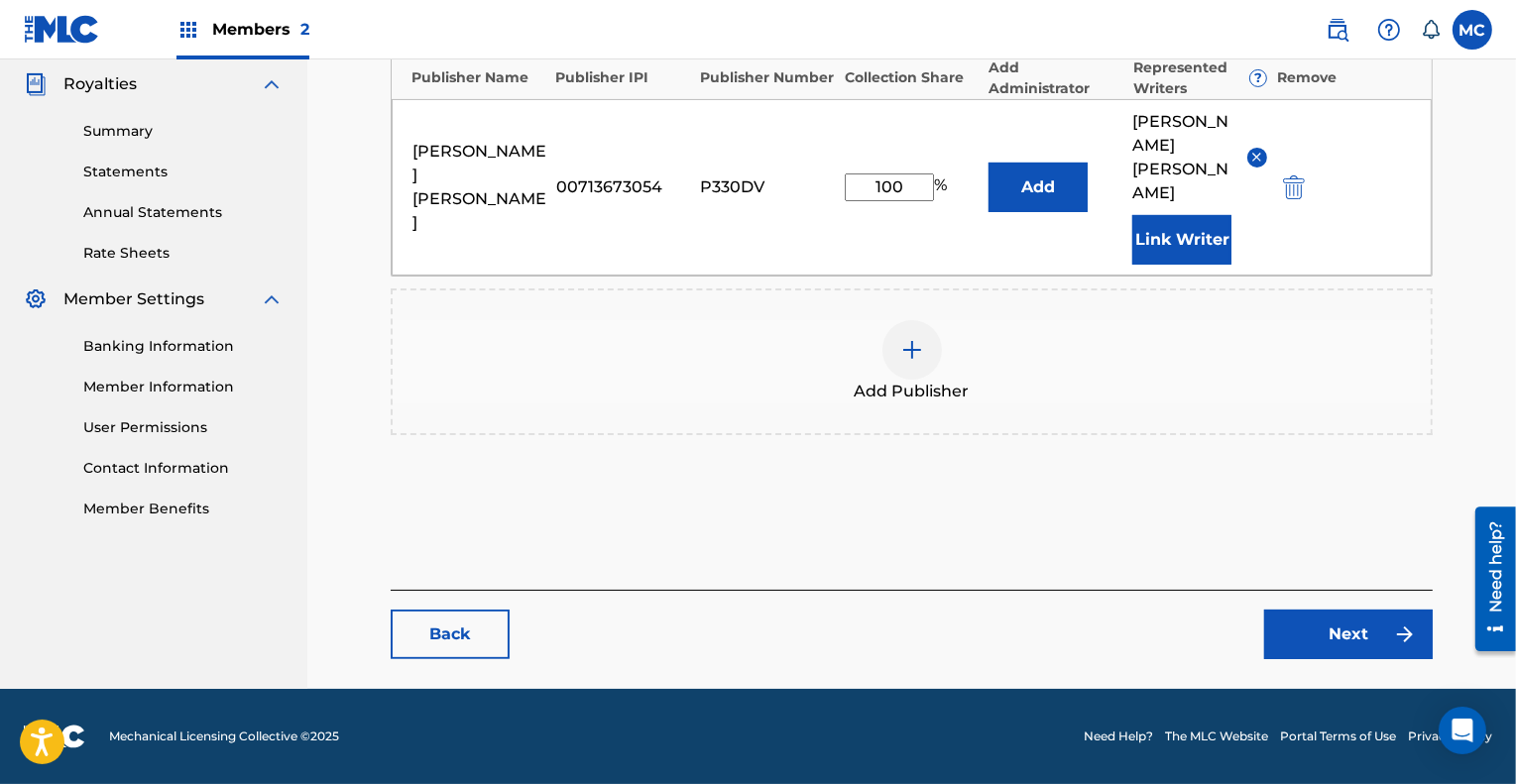 scroll, scrollTop: 0, scrollLeft: 0, axis: both 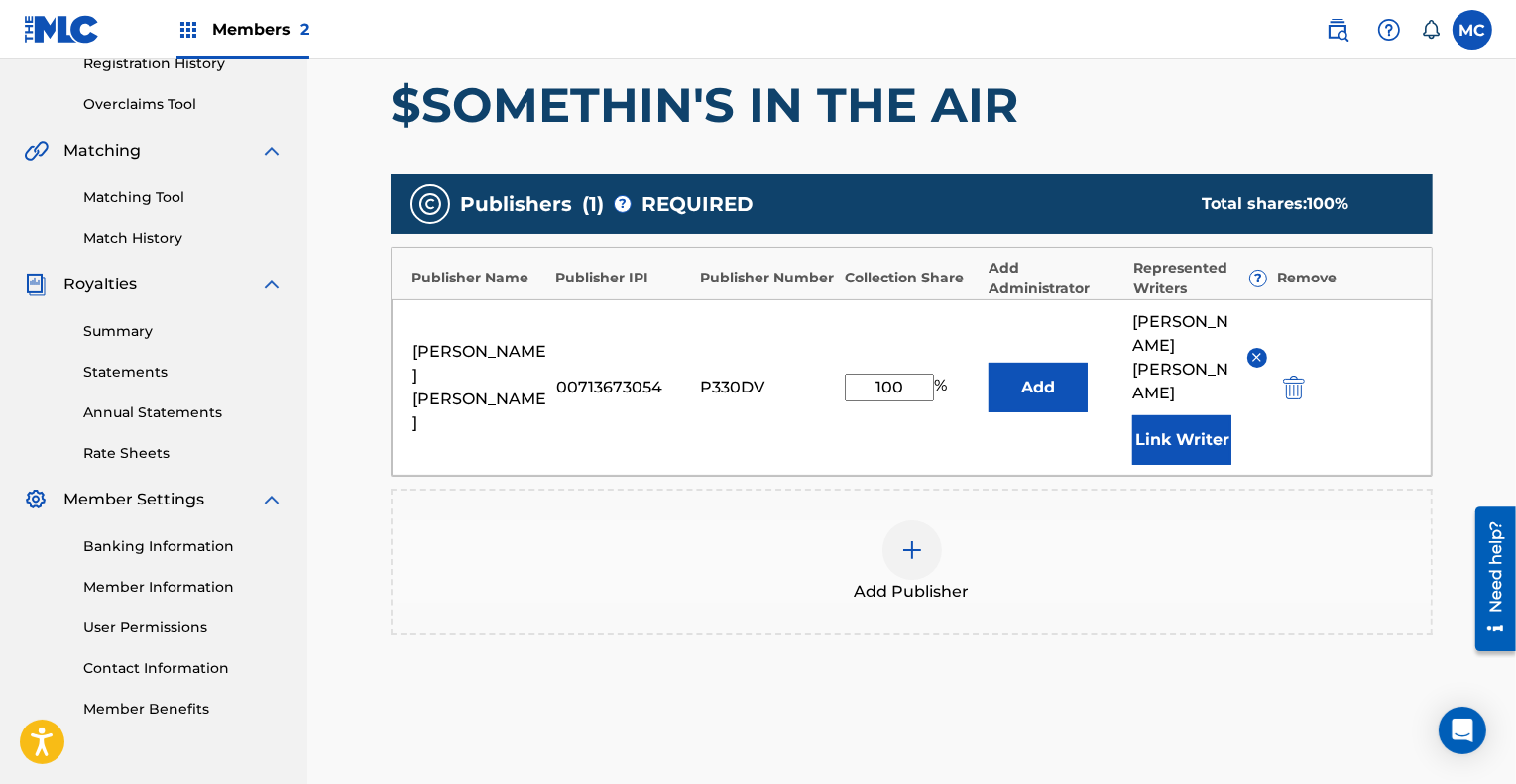 click on "100" at bounding box center [889, 388] 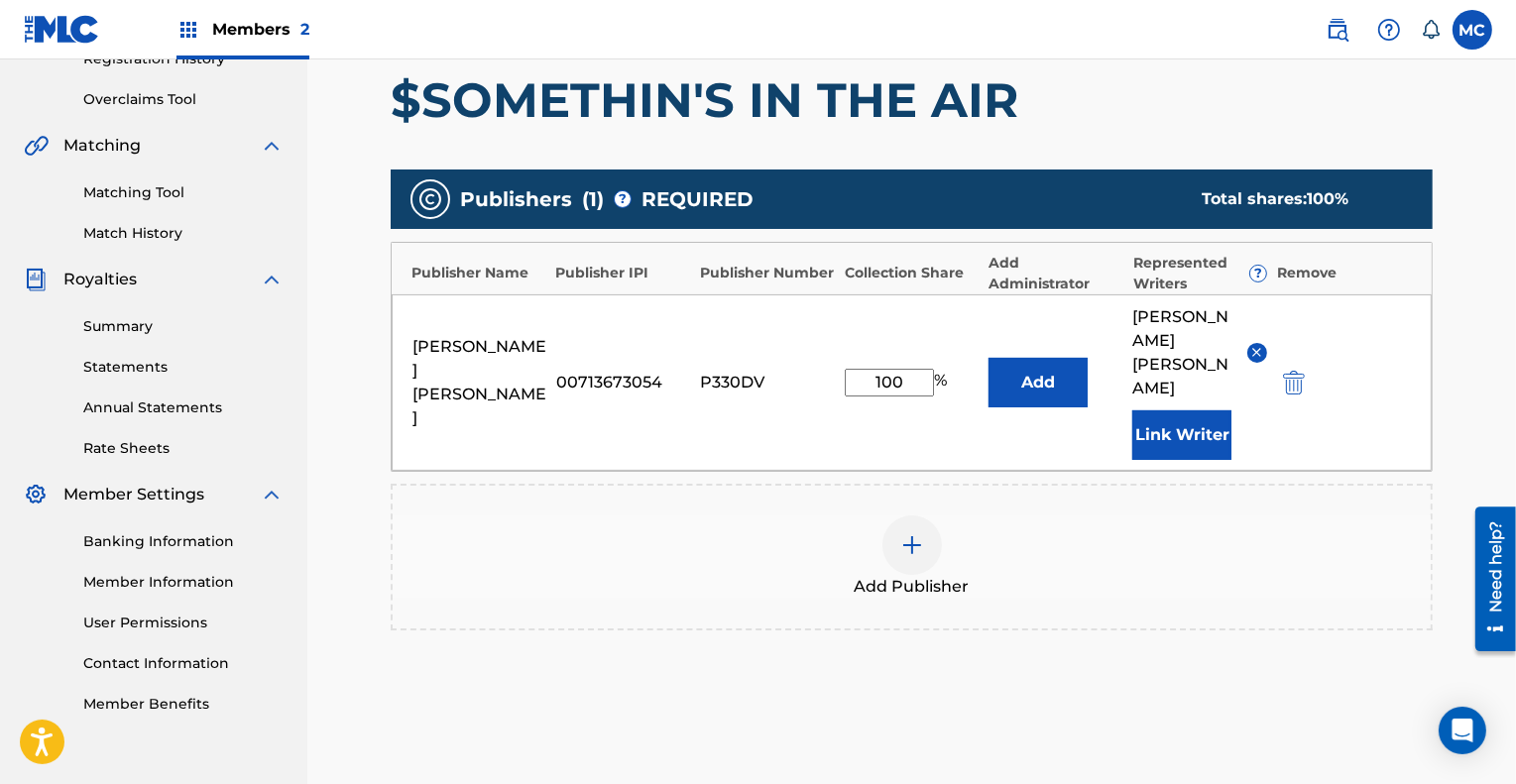 scroll, scrollTop: 396, scrollLeft: 0, axis: vertical 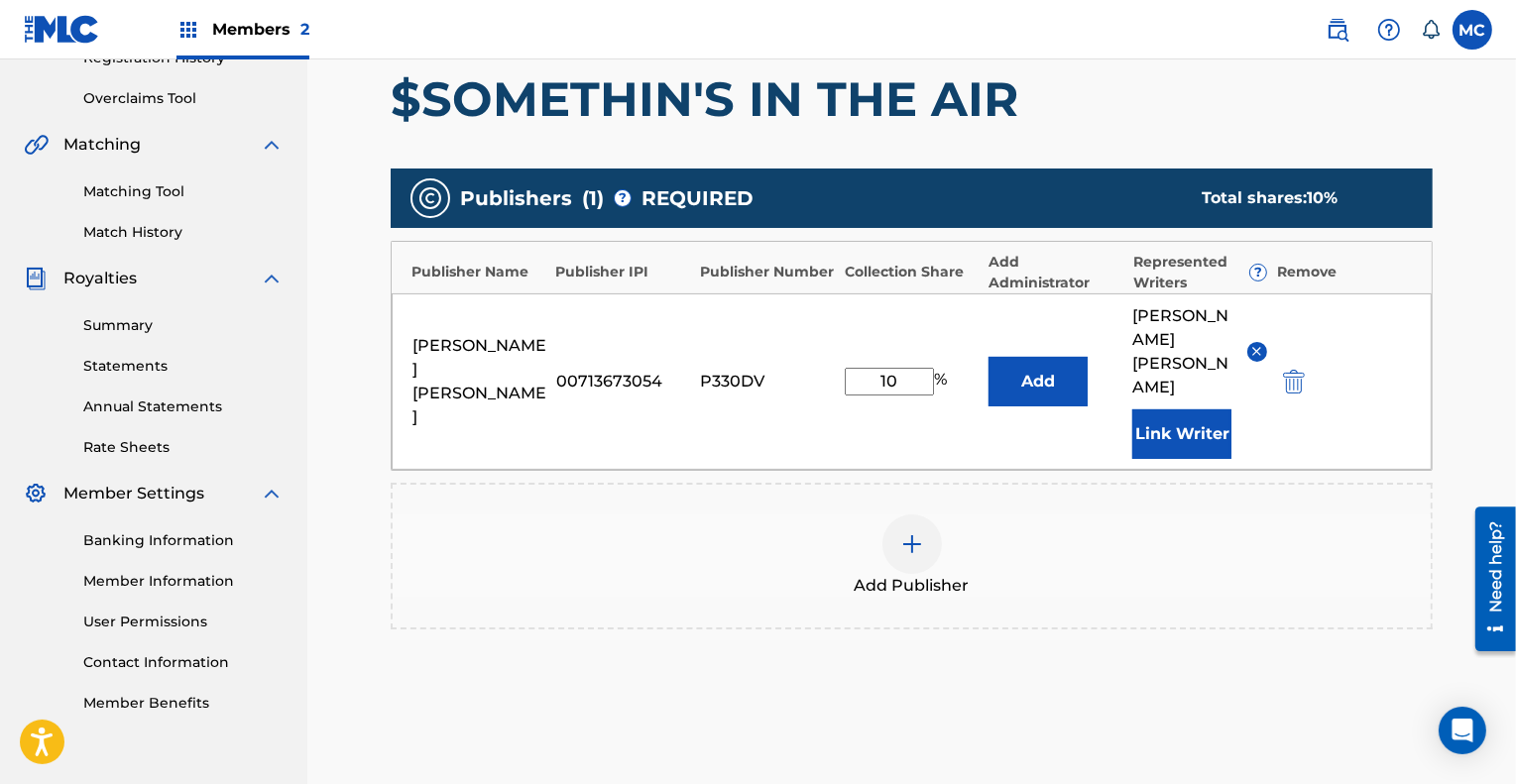 type on "1" 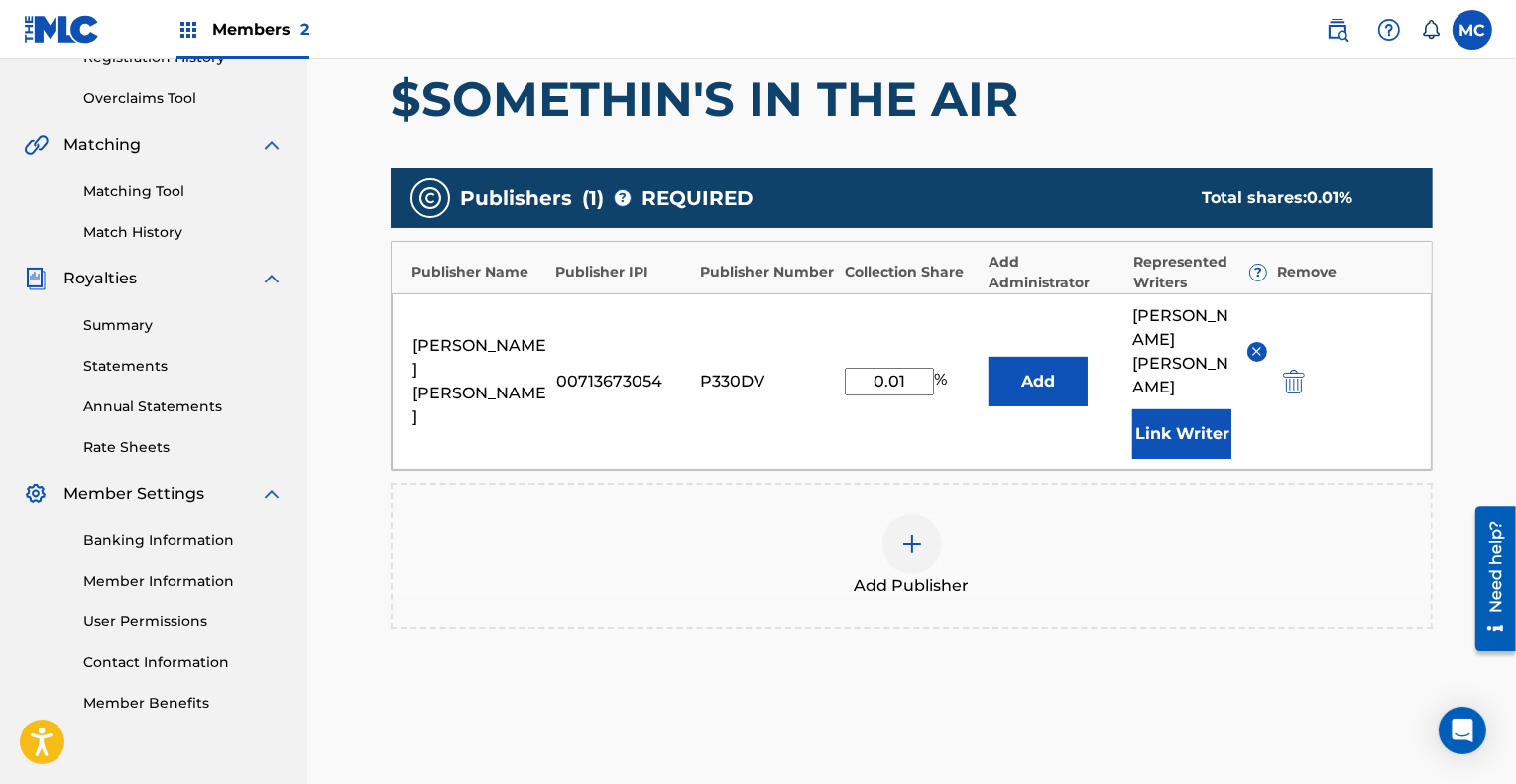type on "0.01" 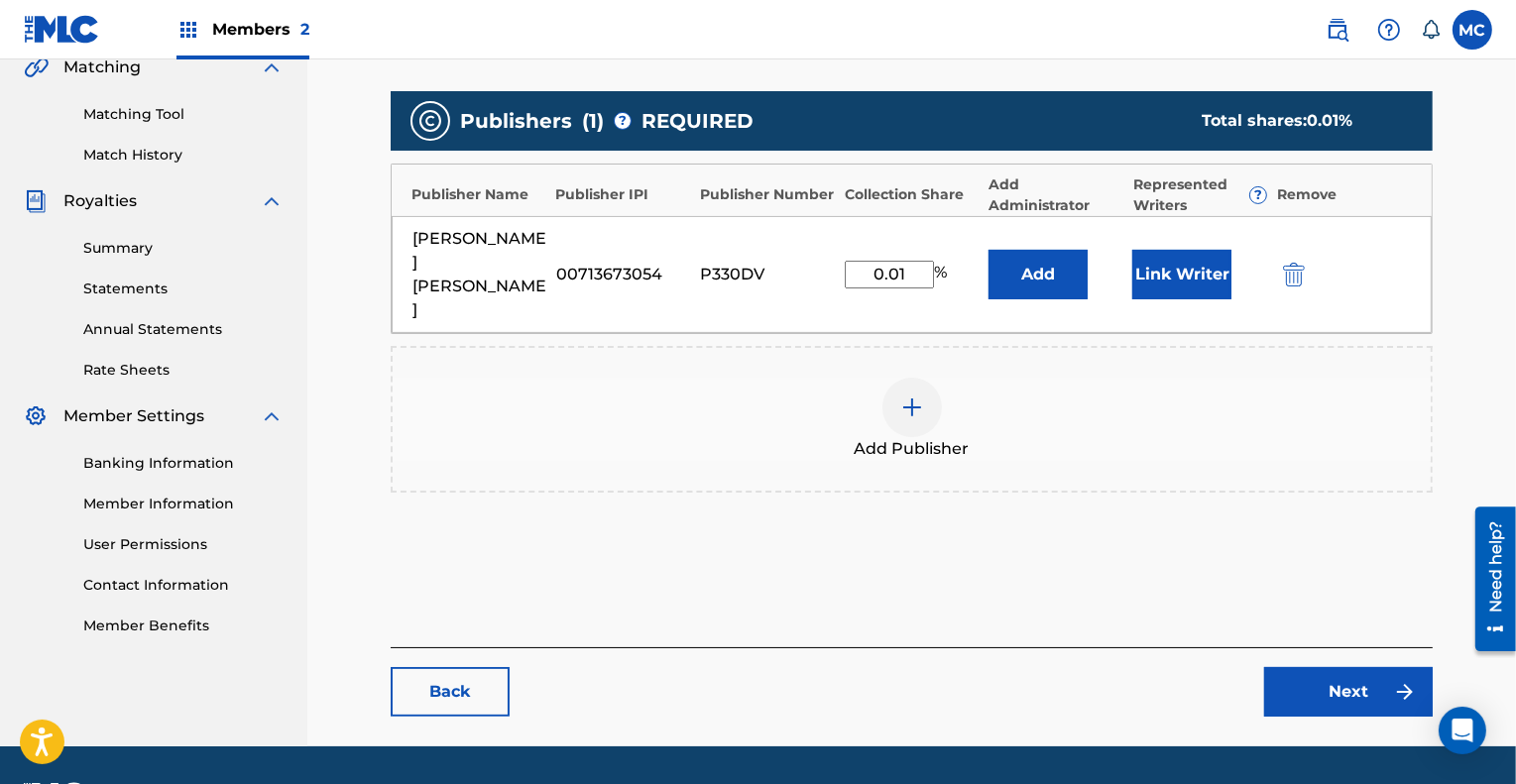 scroll, scrollTop: 485, scrollLeft: 0, axis: vertical 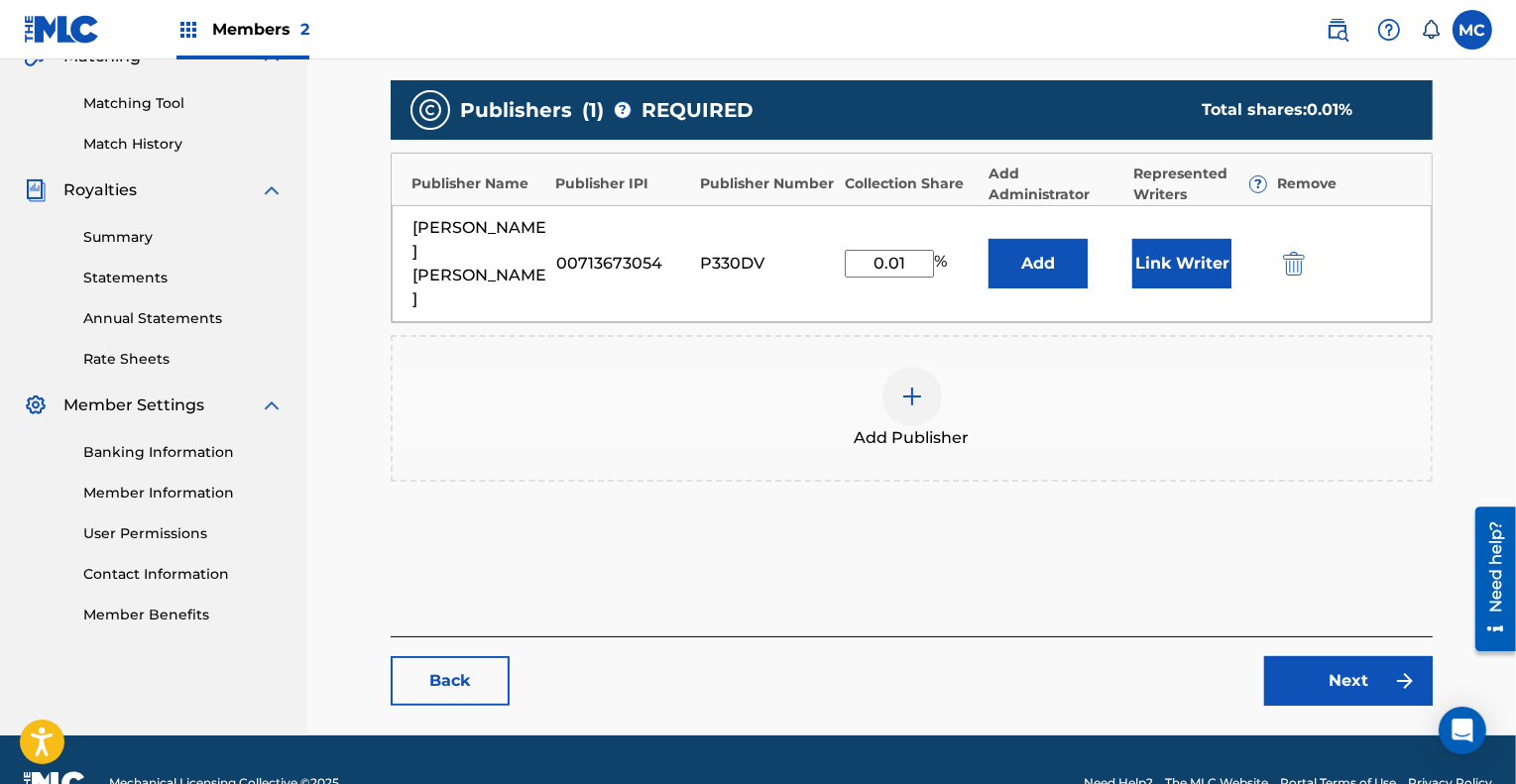 click on "Next" at bounding box center [1348, 681] 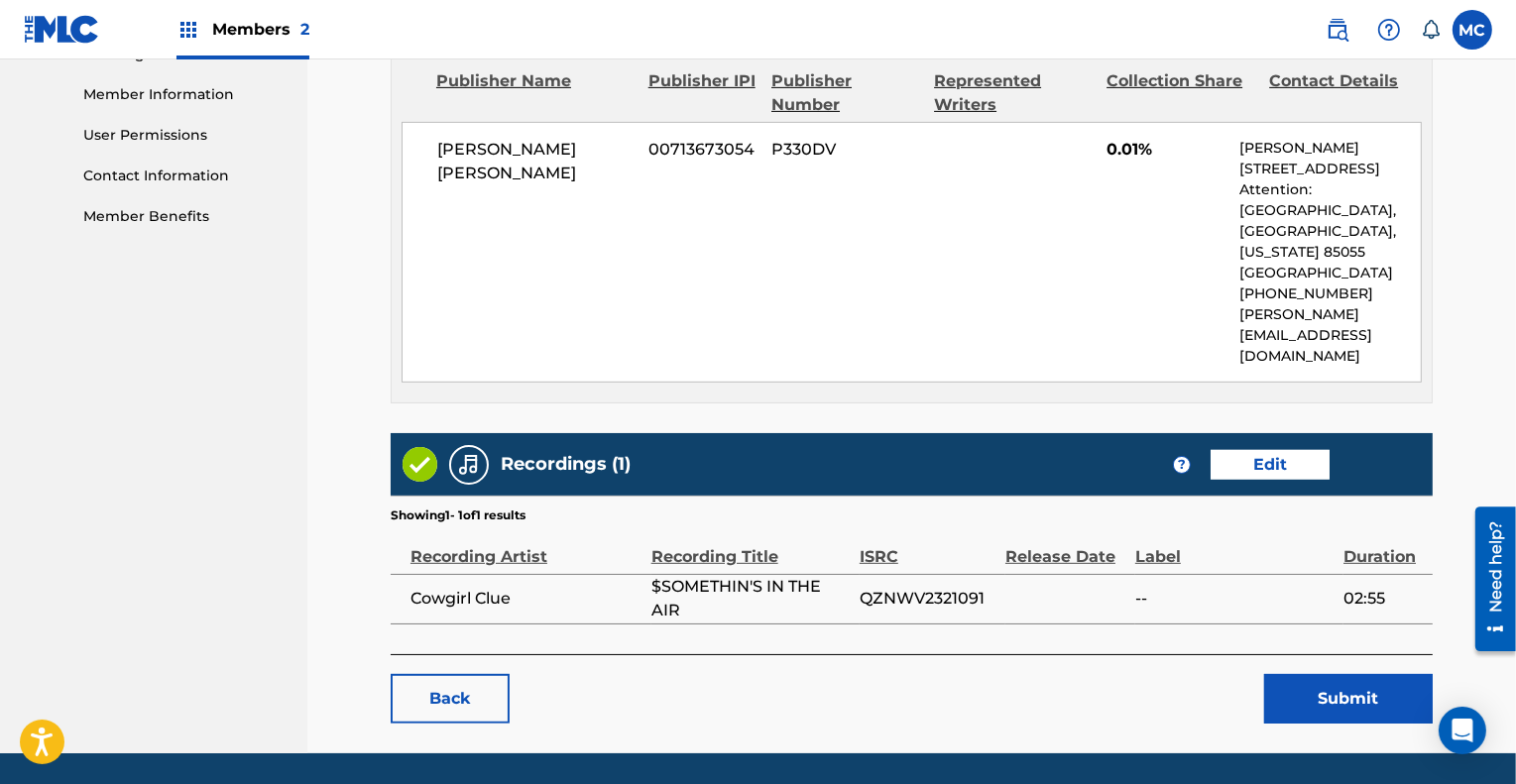 scroll, scrollTop: 902, scrollLeft: 0, axis: vertical 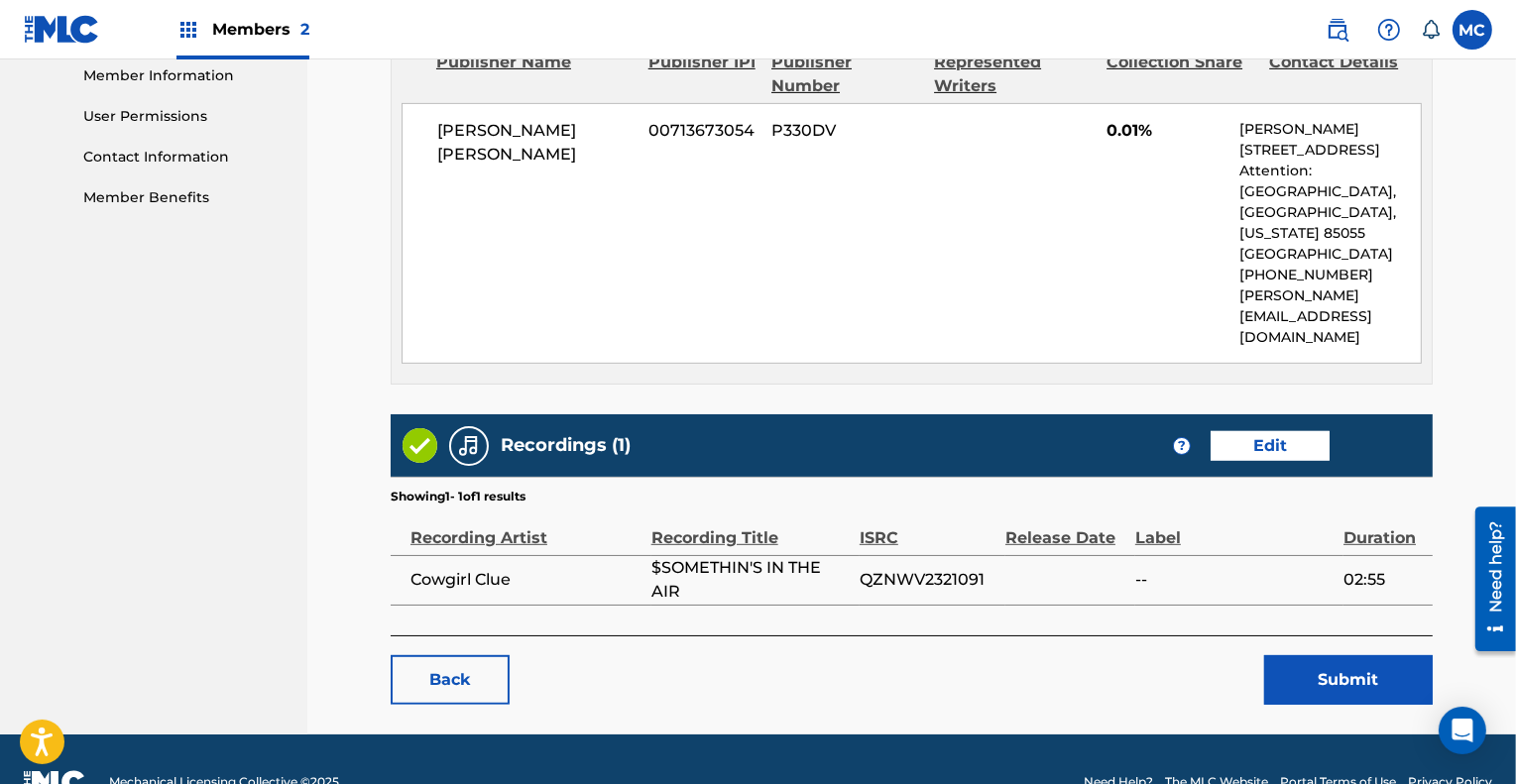 click on "Submit" at bounding box center (1348, 680) 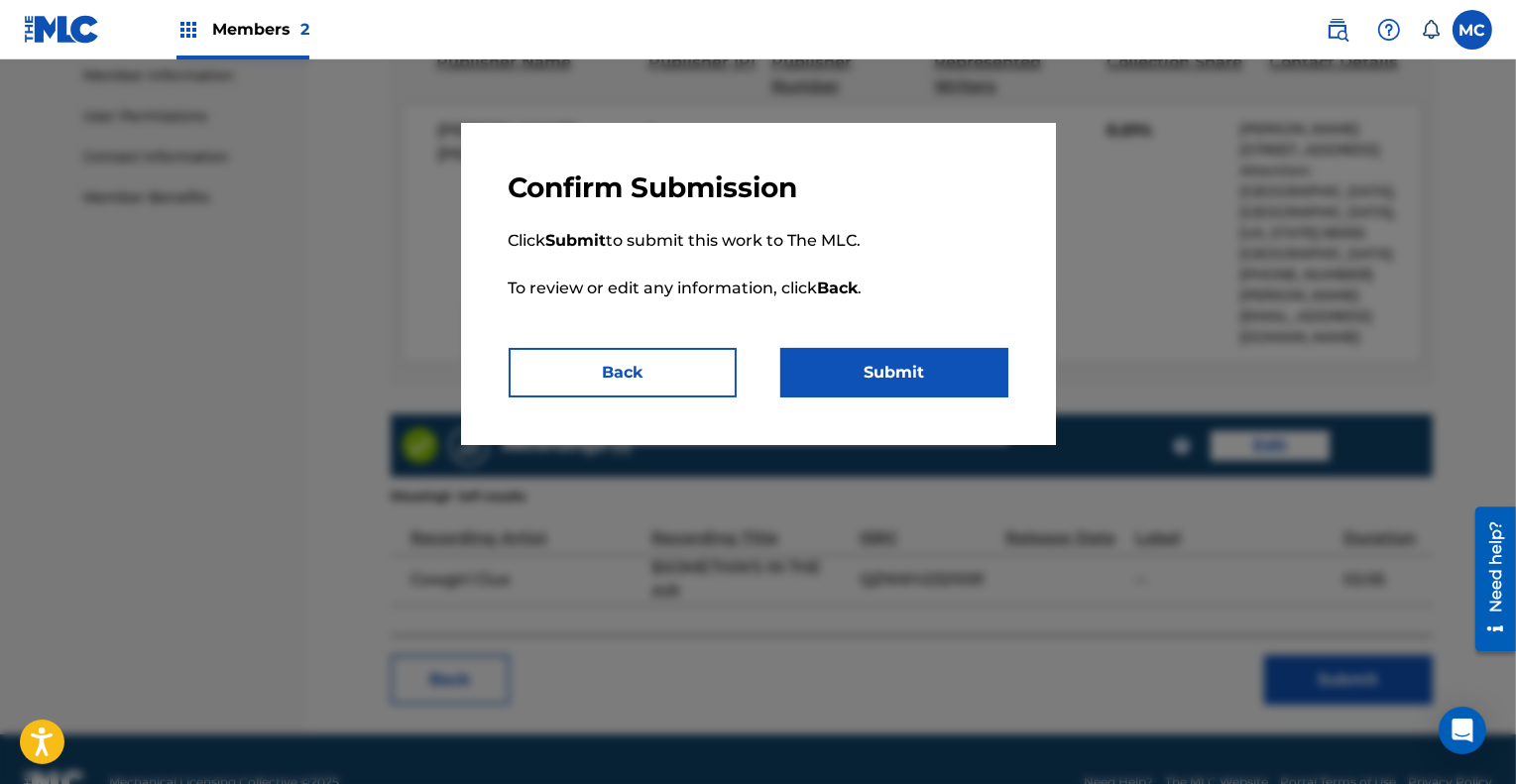 click on "Submit" at bounding box center (894, 373) 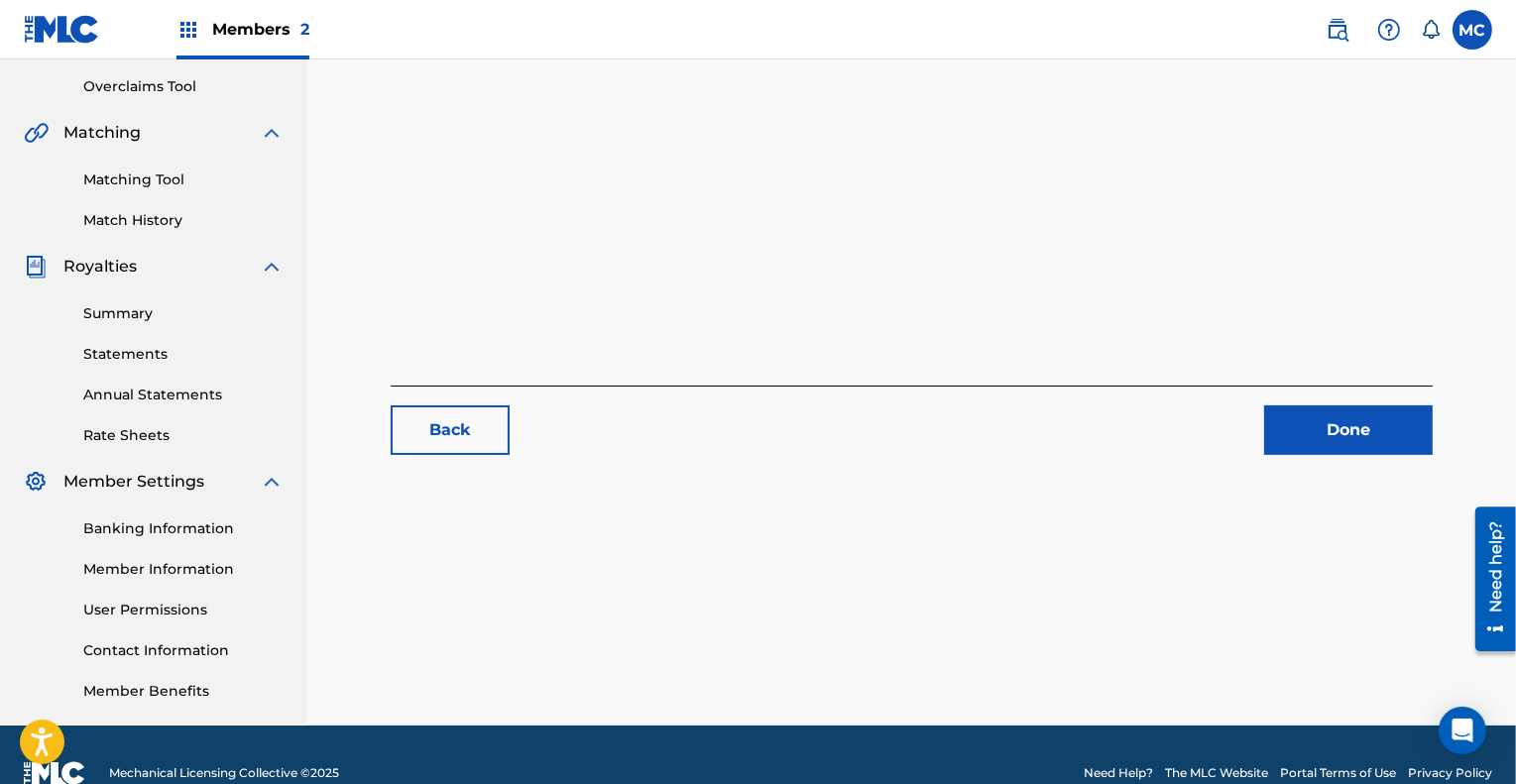 scroll, scrollTop: 444, scrollLeft: 0, axis: vertical 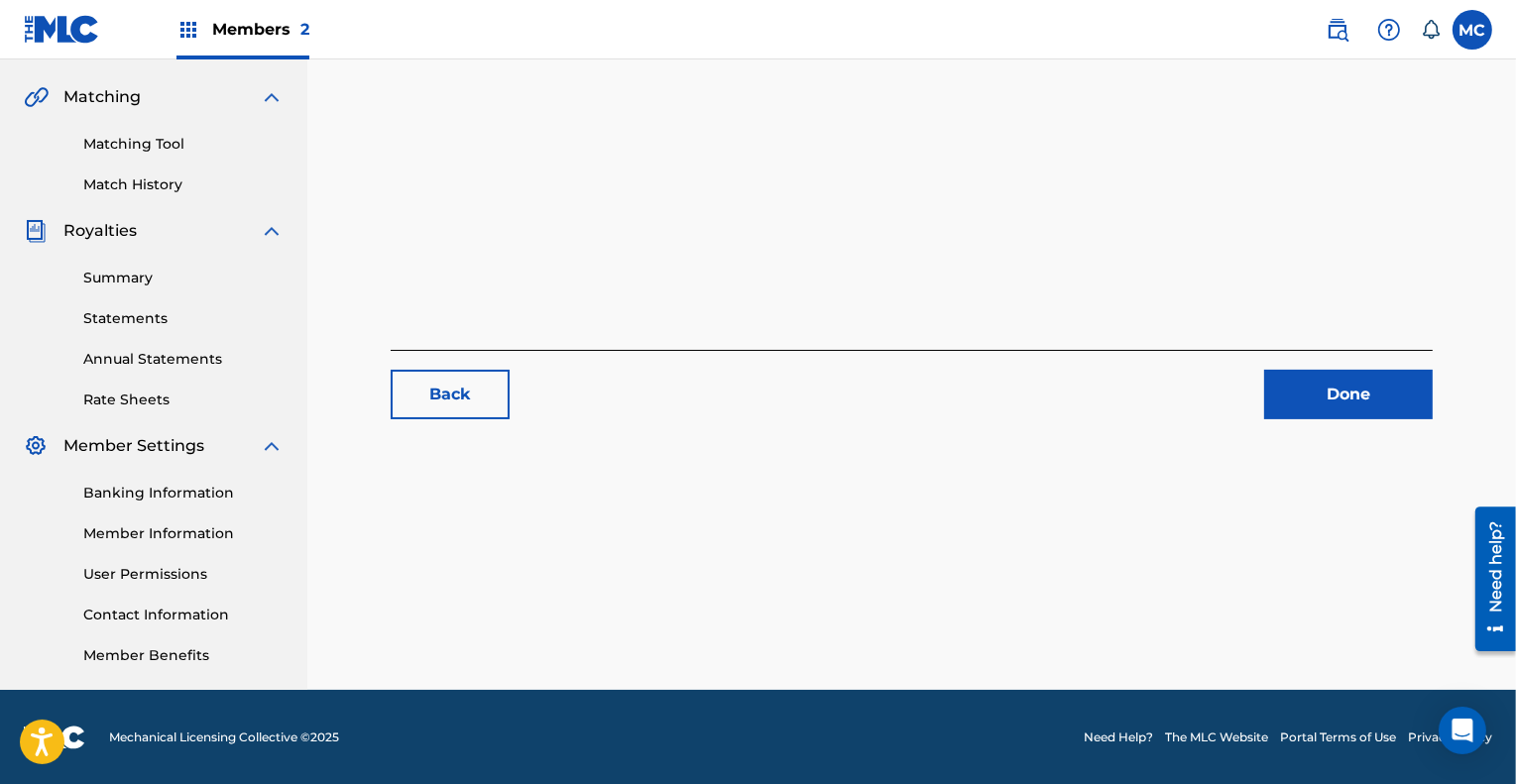 click on "Done" at bounding box center (1348, 394) 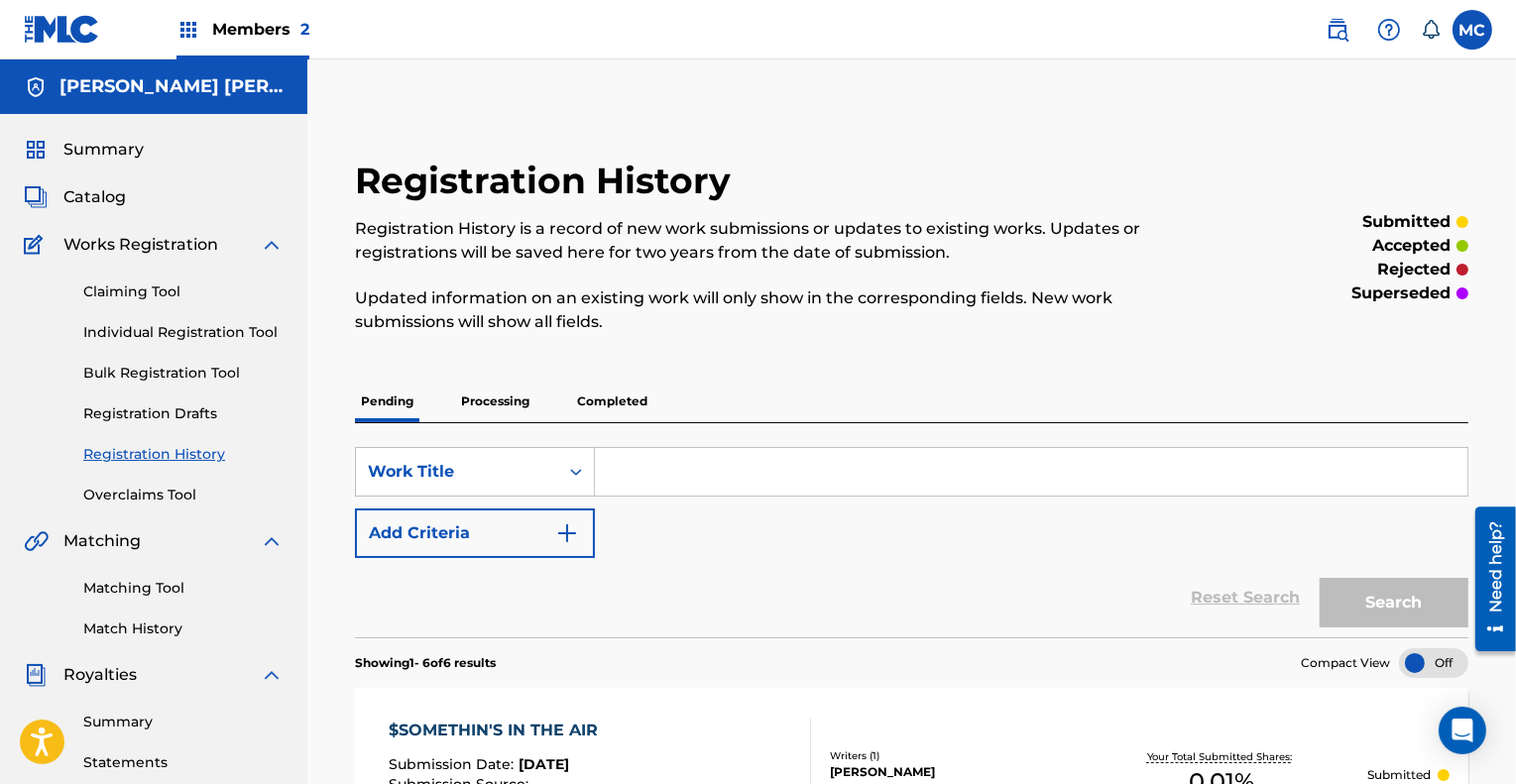 scroll, scrollTop: 0, scrollLeft: 0, axis: both 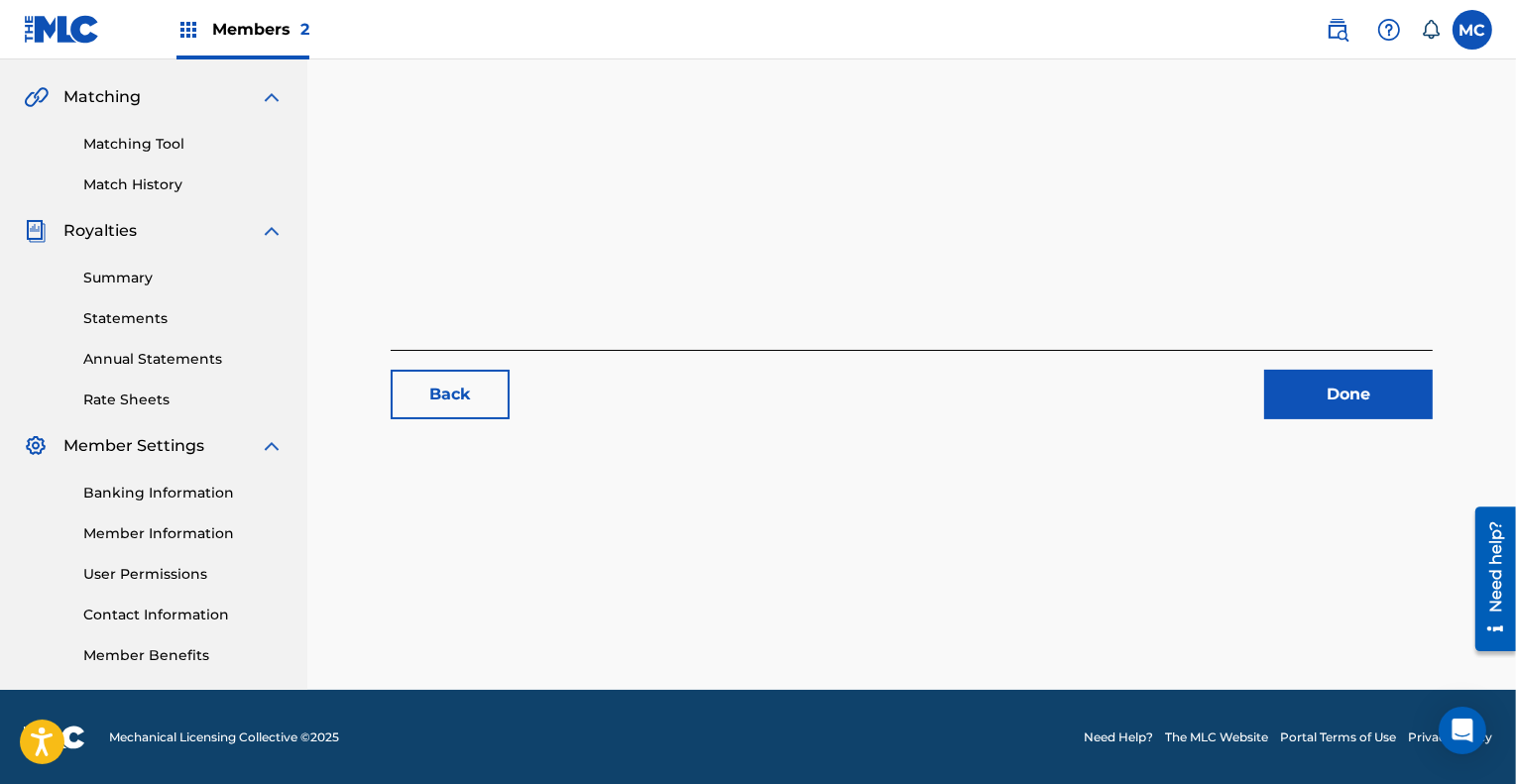 click on "Members    2" at bounding box center (261, 29) 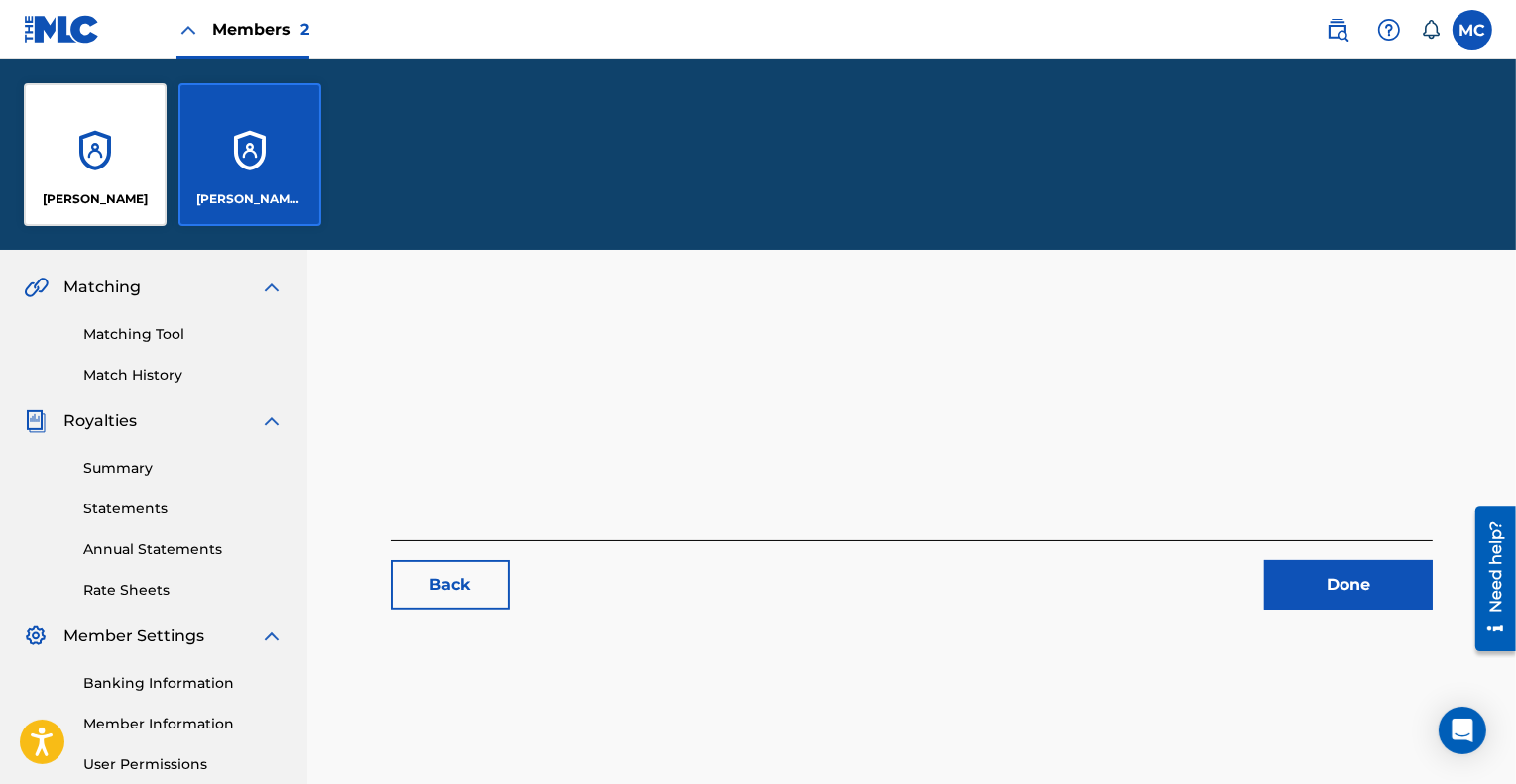 scroll, scrollTop: 634, scrollLeft: 0, axis: vertical 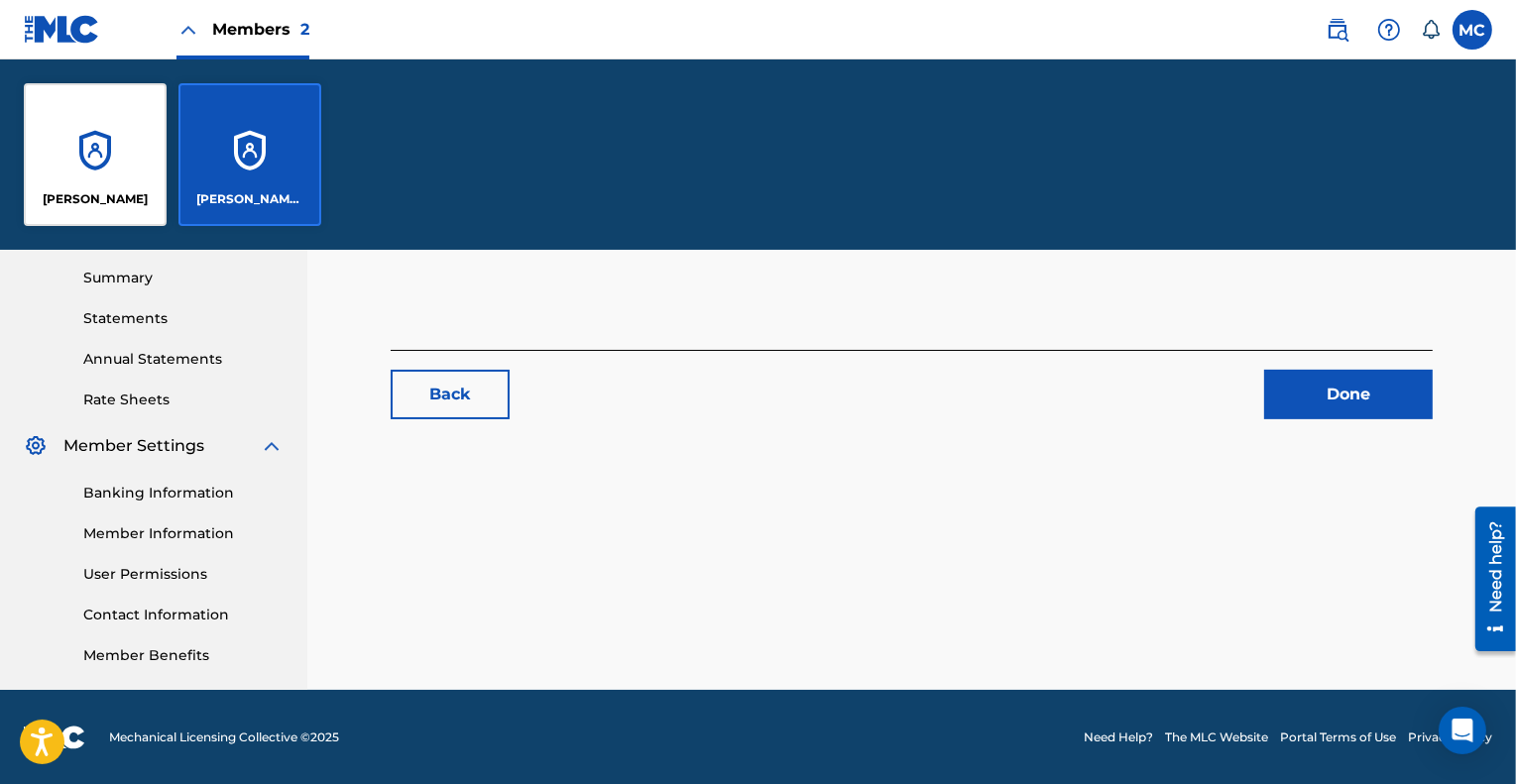 click on "[PERSON_NAME]" at bounding box center (95, 155) 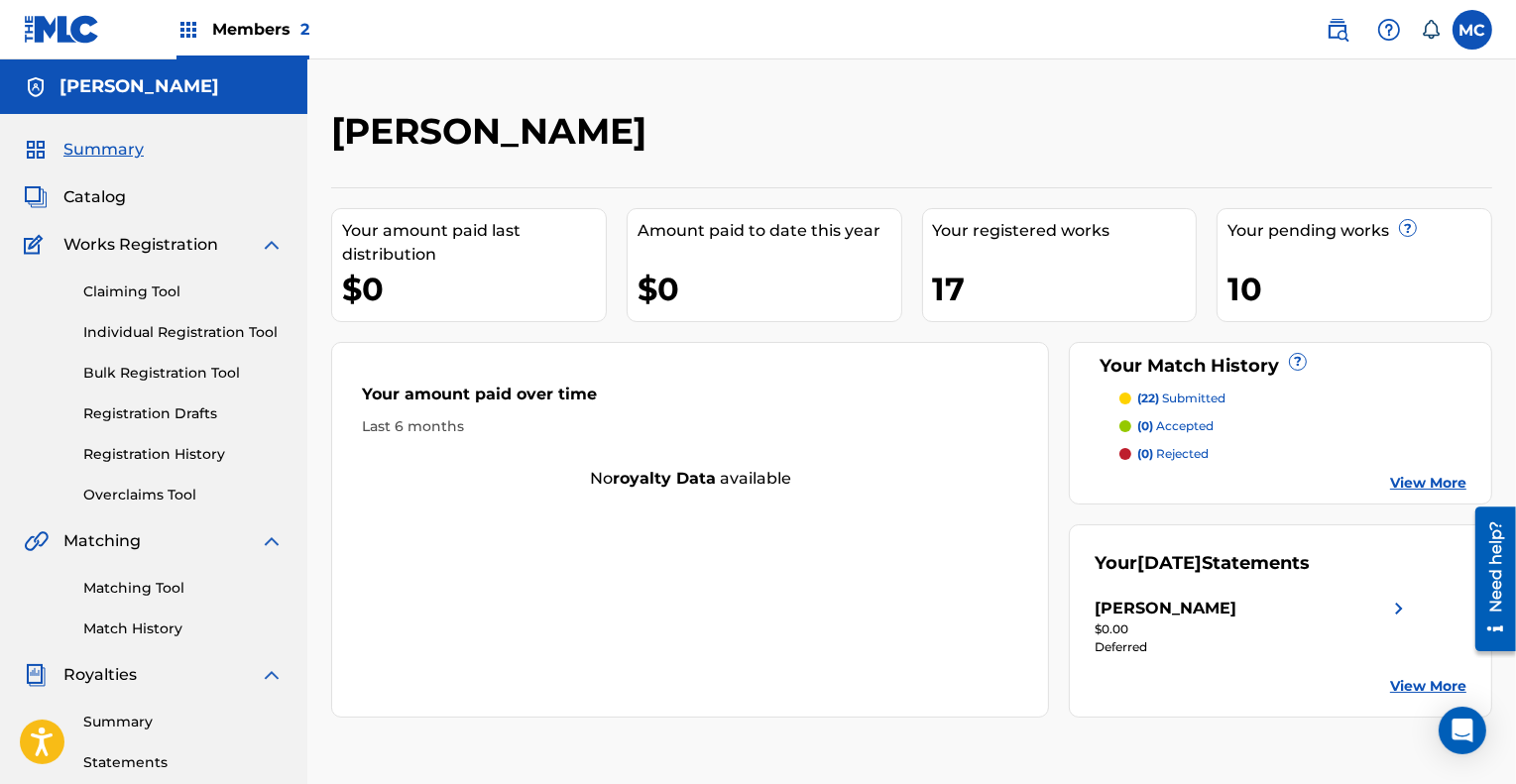 click on "Catalog" at bounding box center (94, 197) 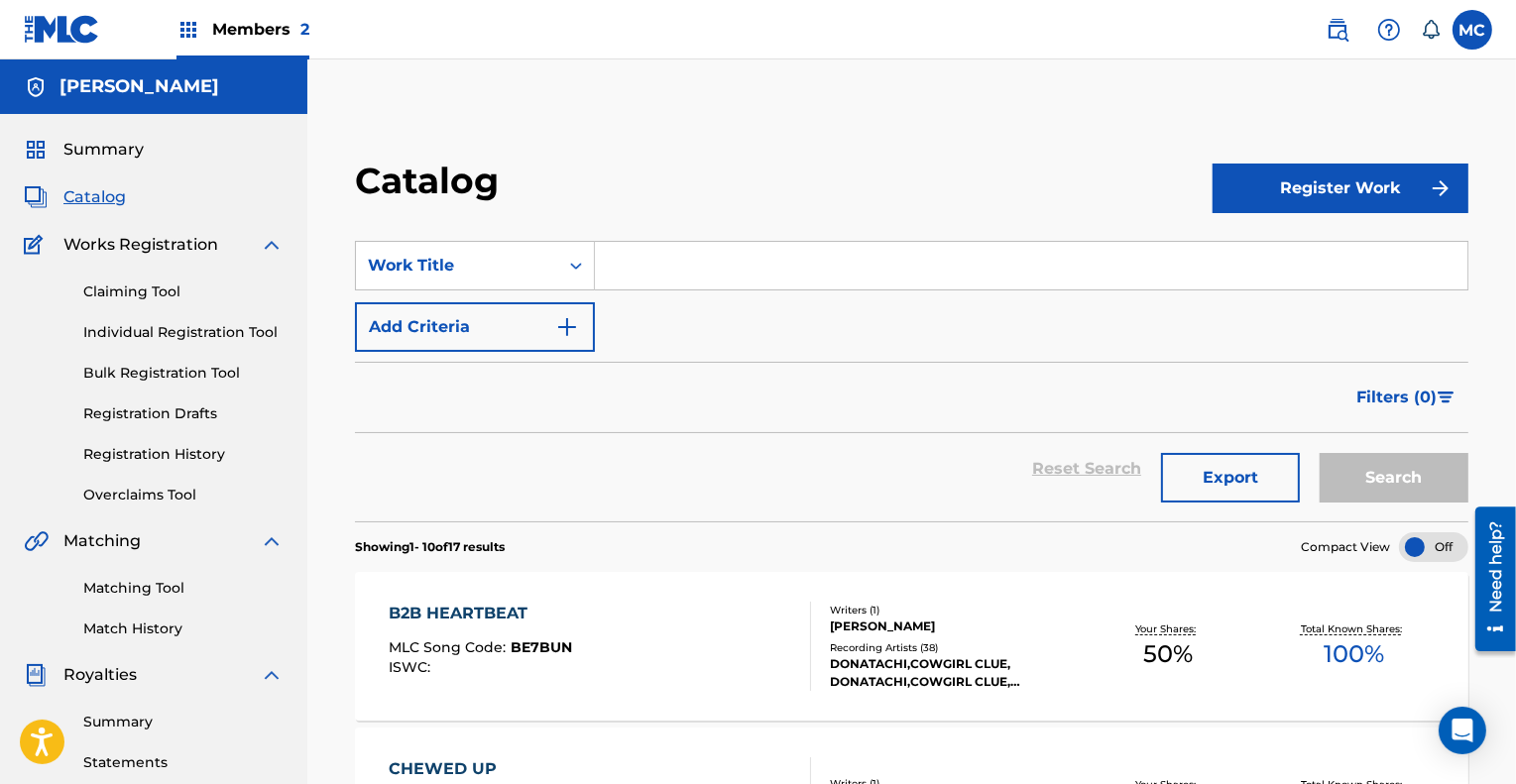 click on "Claiming Tool" at bounding box center [183, 291] 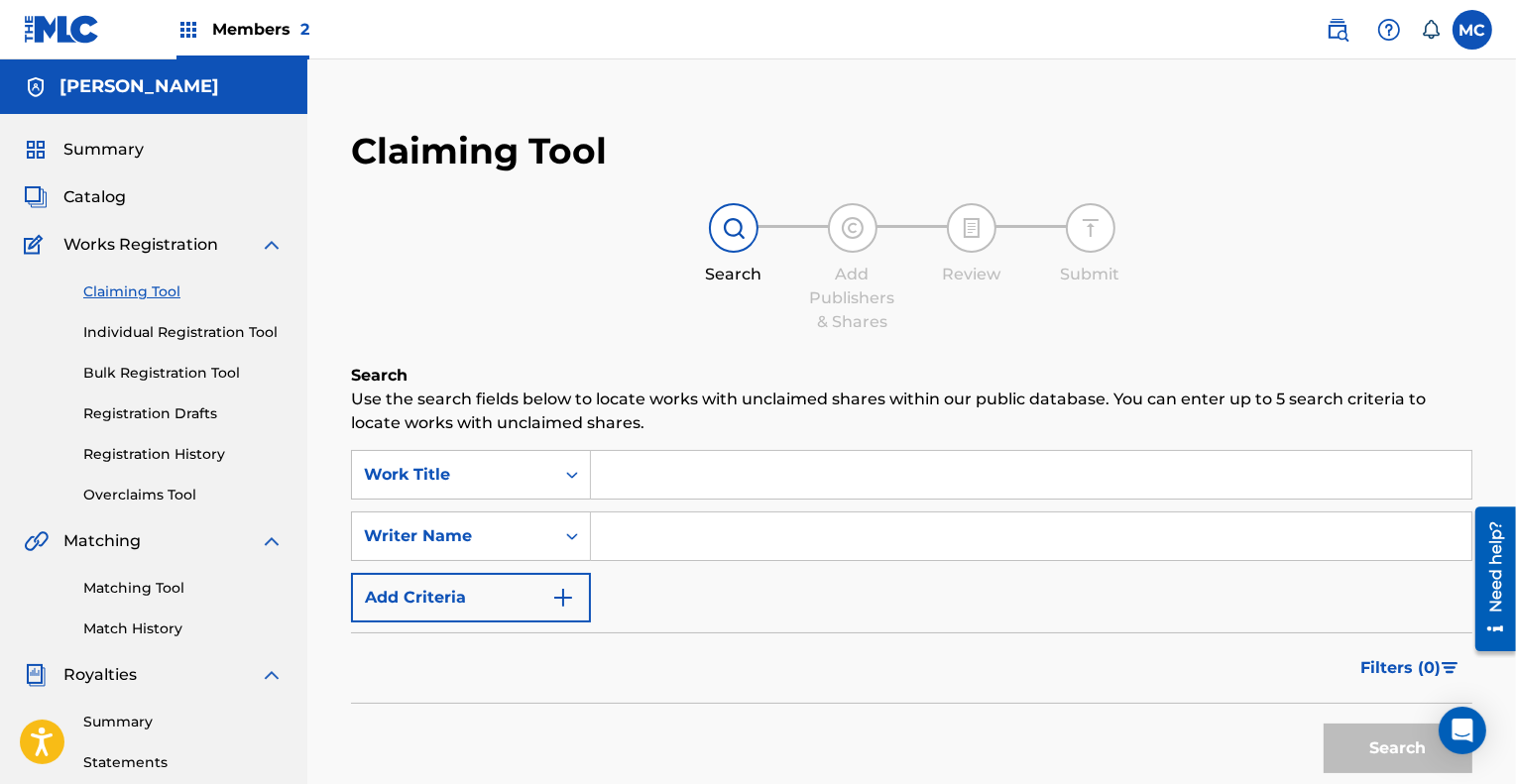 click at bounding box center (1031, 475) 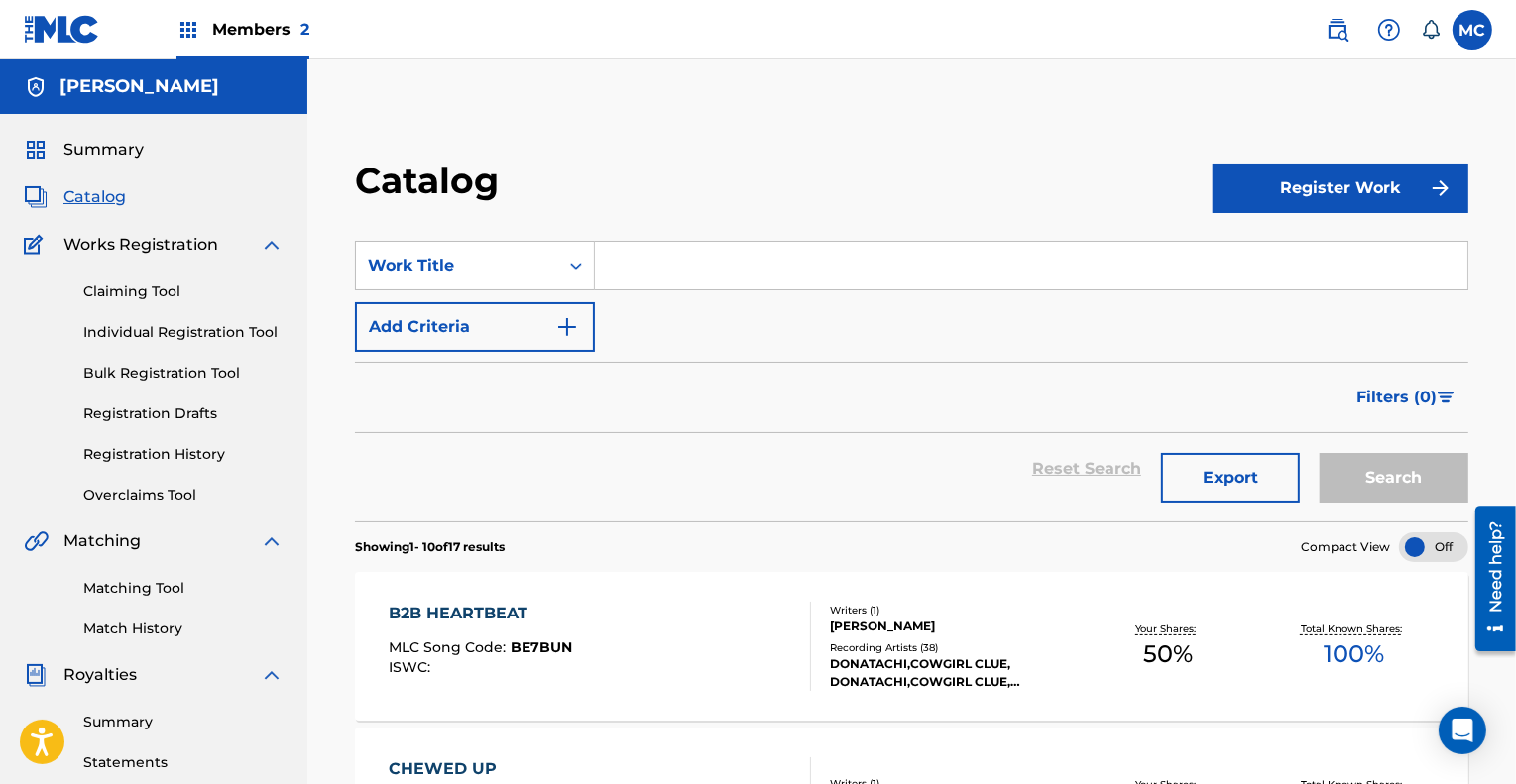 click on "Overclaims Tool" at bounding box center [183, 495] 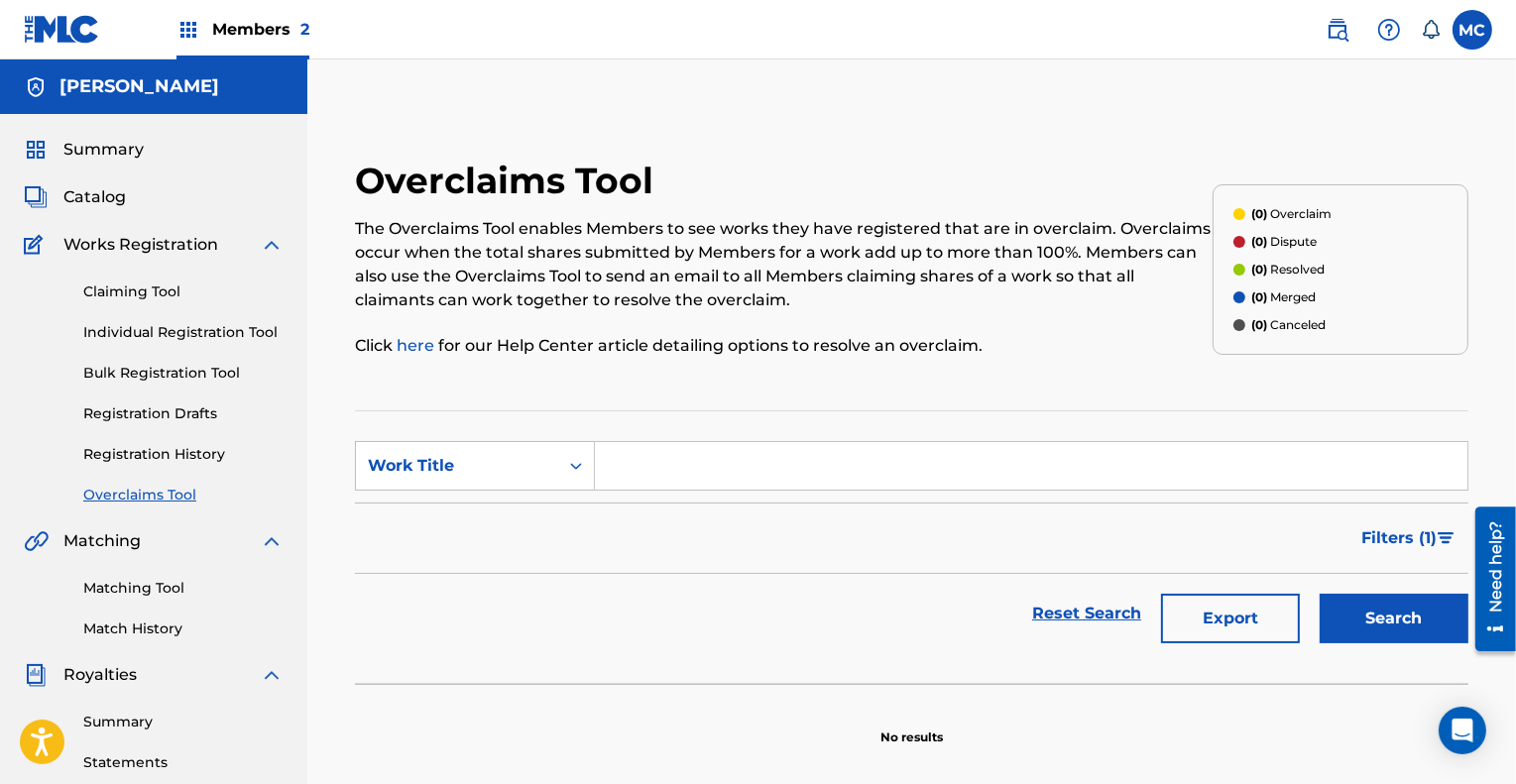 click on "Registration History" at bounding box center [183, 454] 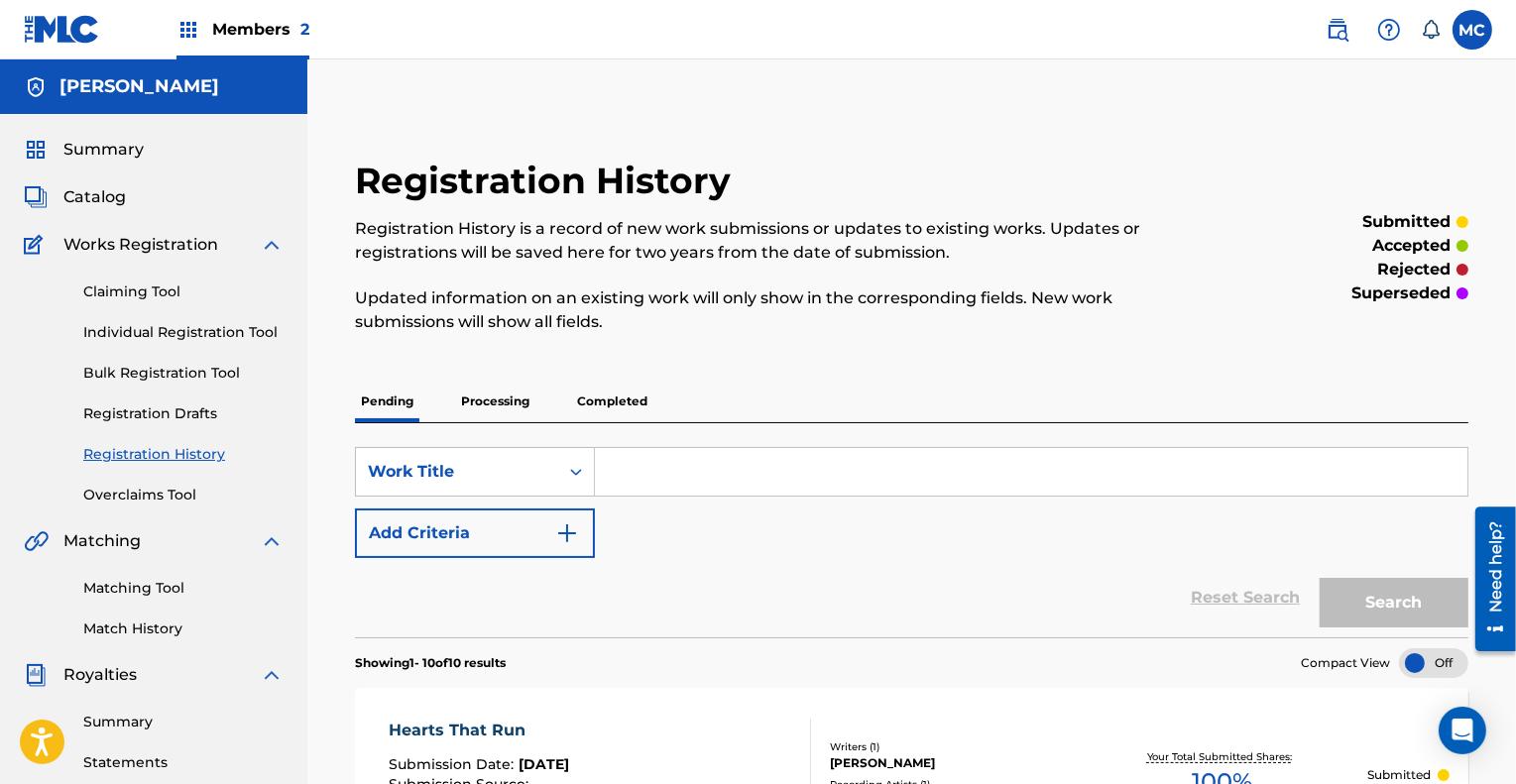 click on "Processing" at bounding box center (495, 401) 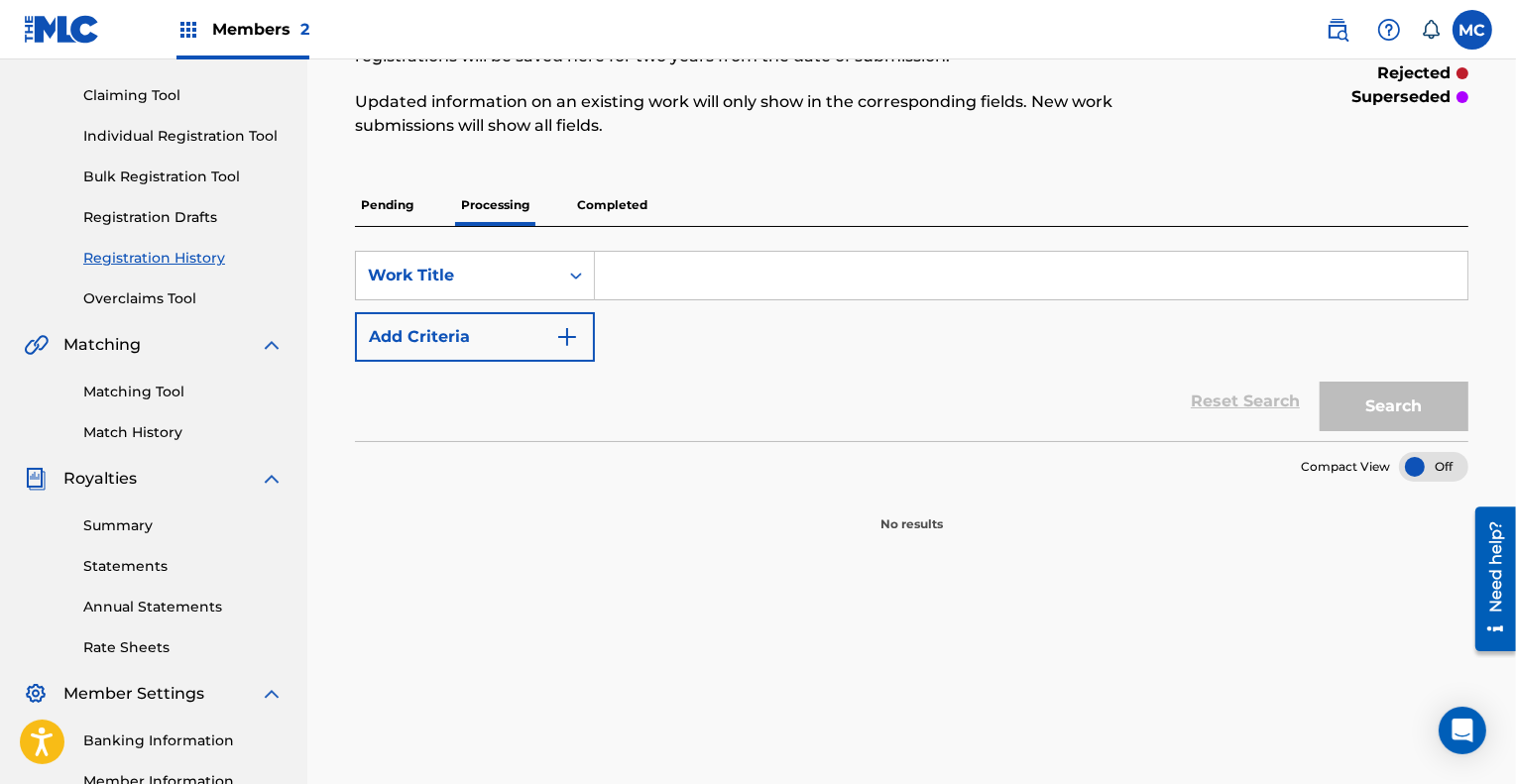 scroll, scrollTop: 197, scrollLeft: 0, axis: vertical 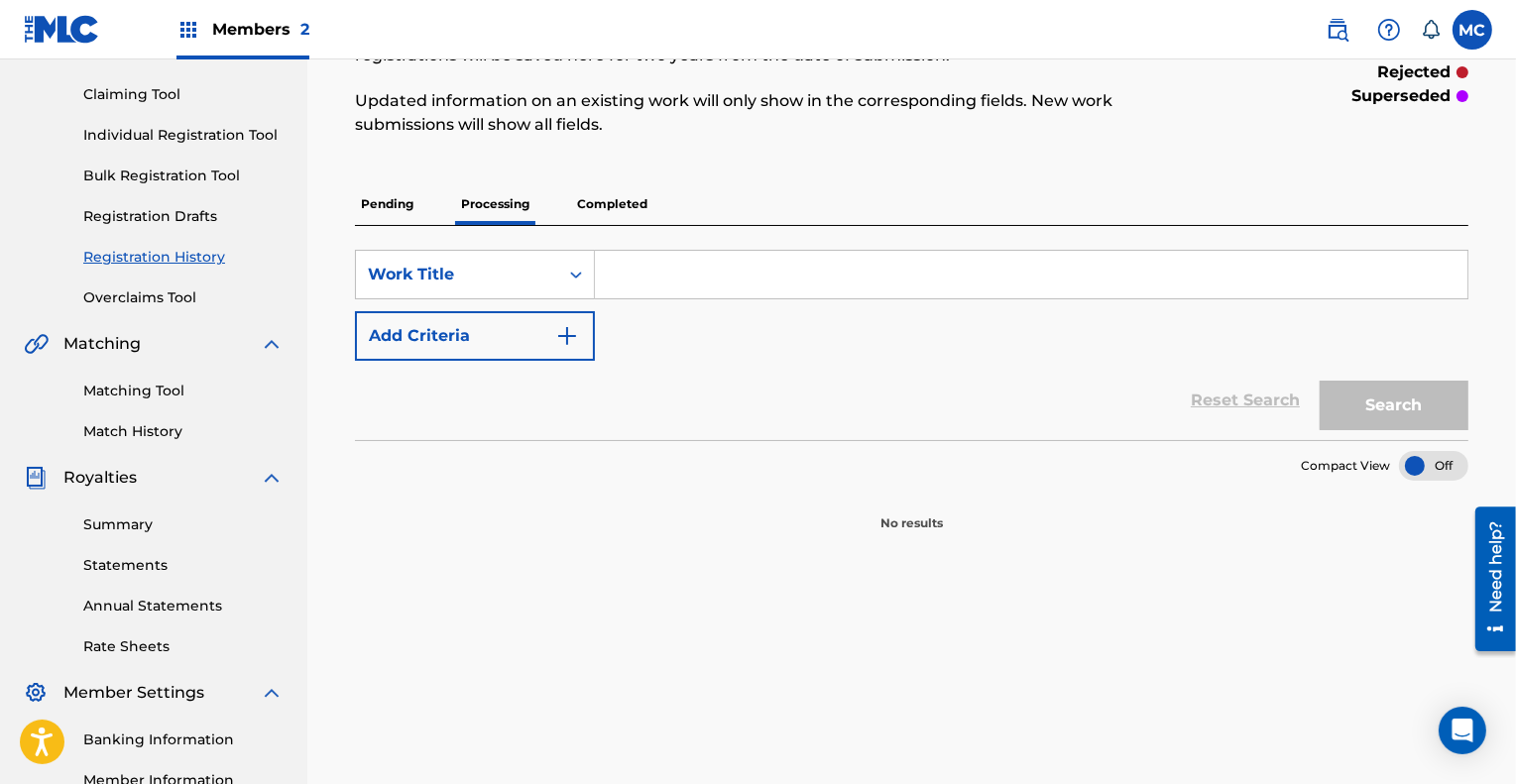 click on "Pending" at bounding box center [387, 204] 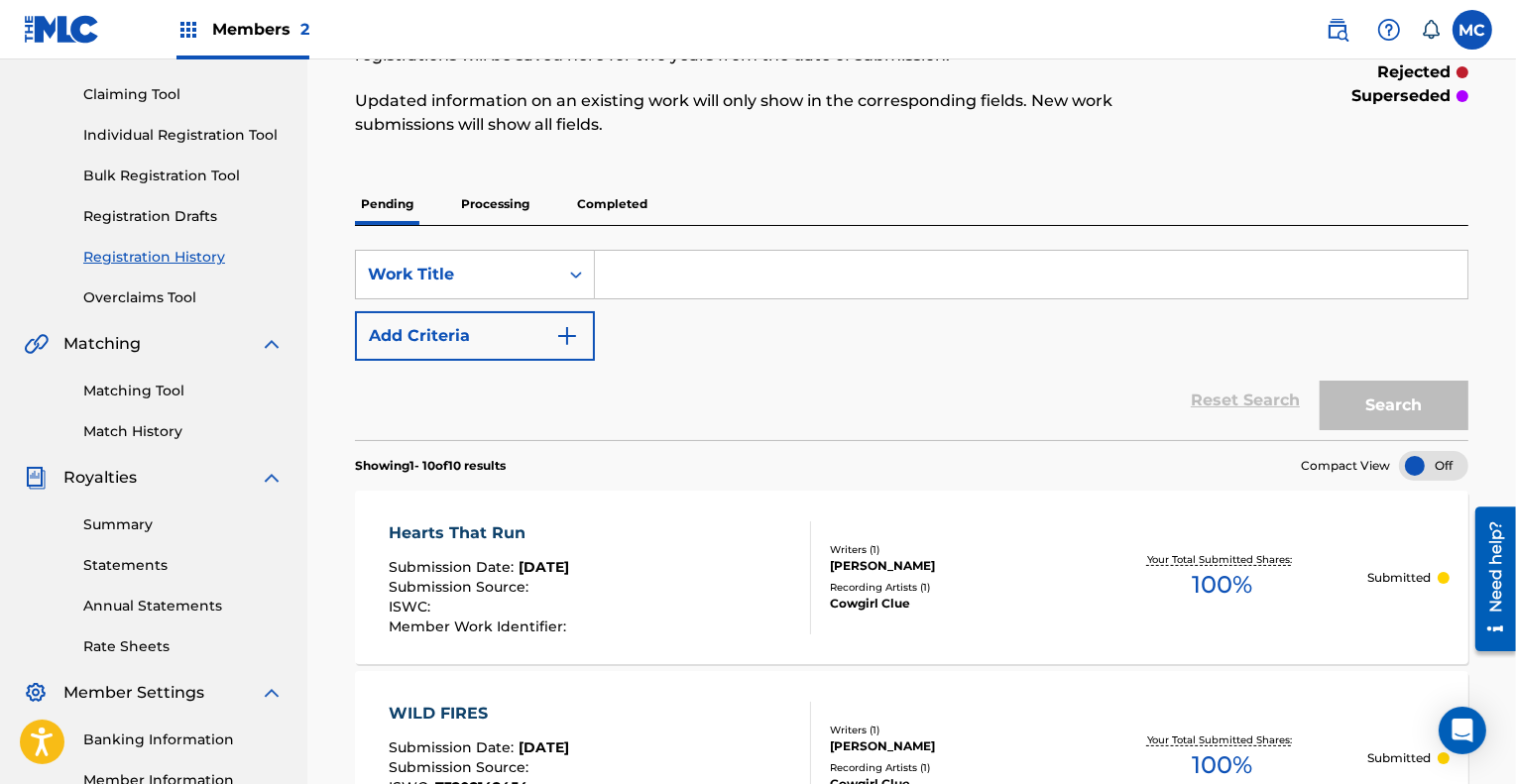 scroll, scrollTop: 0, scrollLeft: 0, axis: both 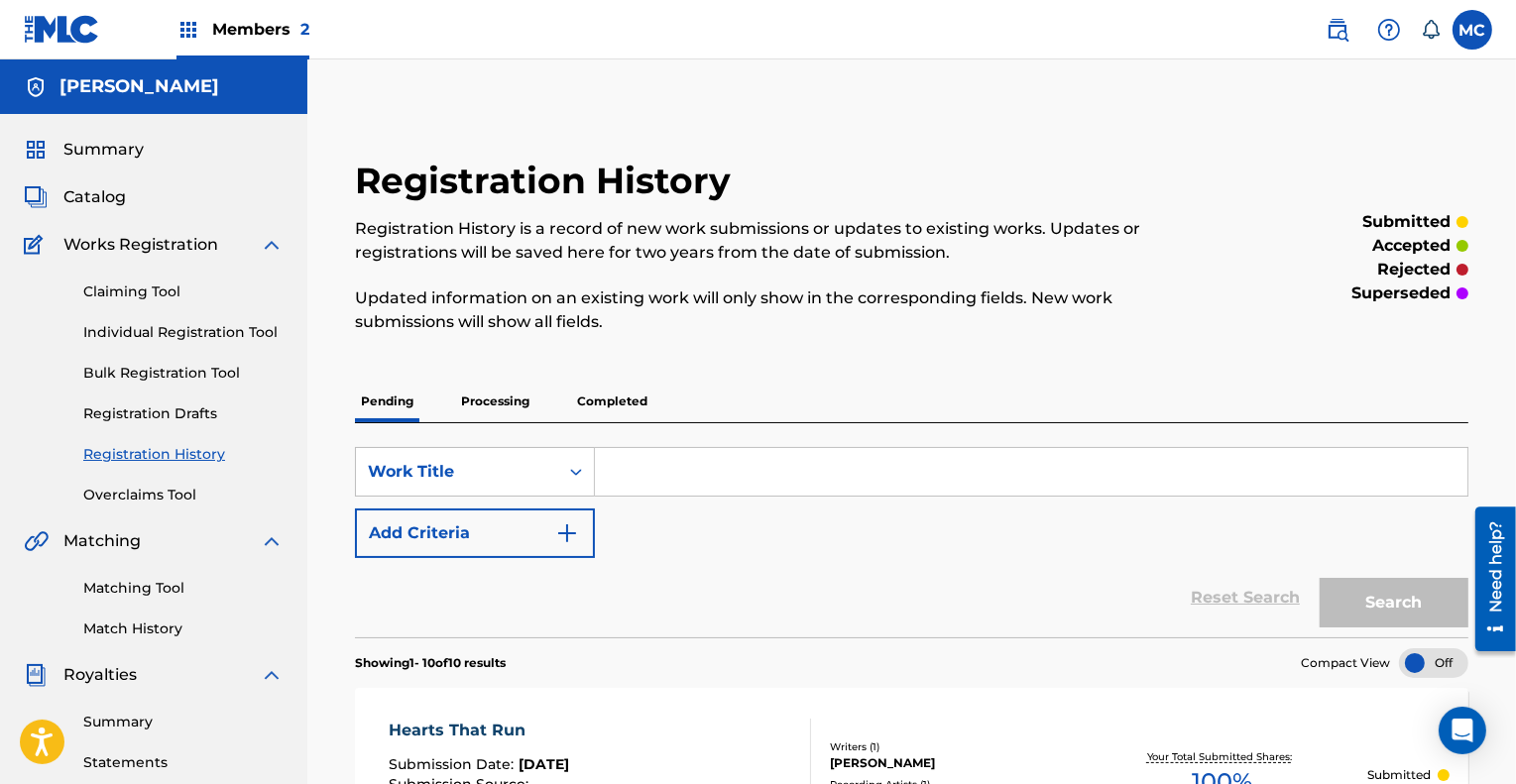 click on "Completed" at bounding box center (612, 401) 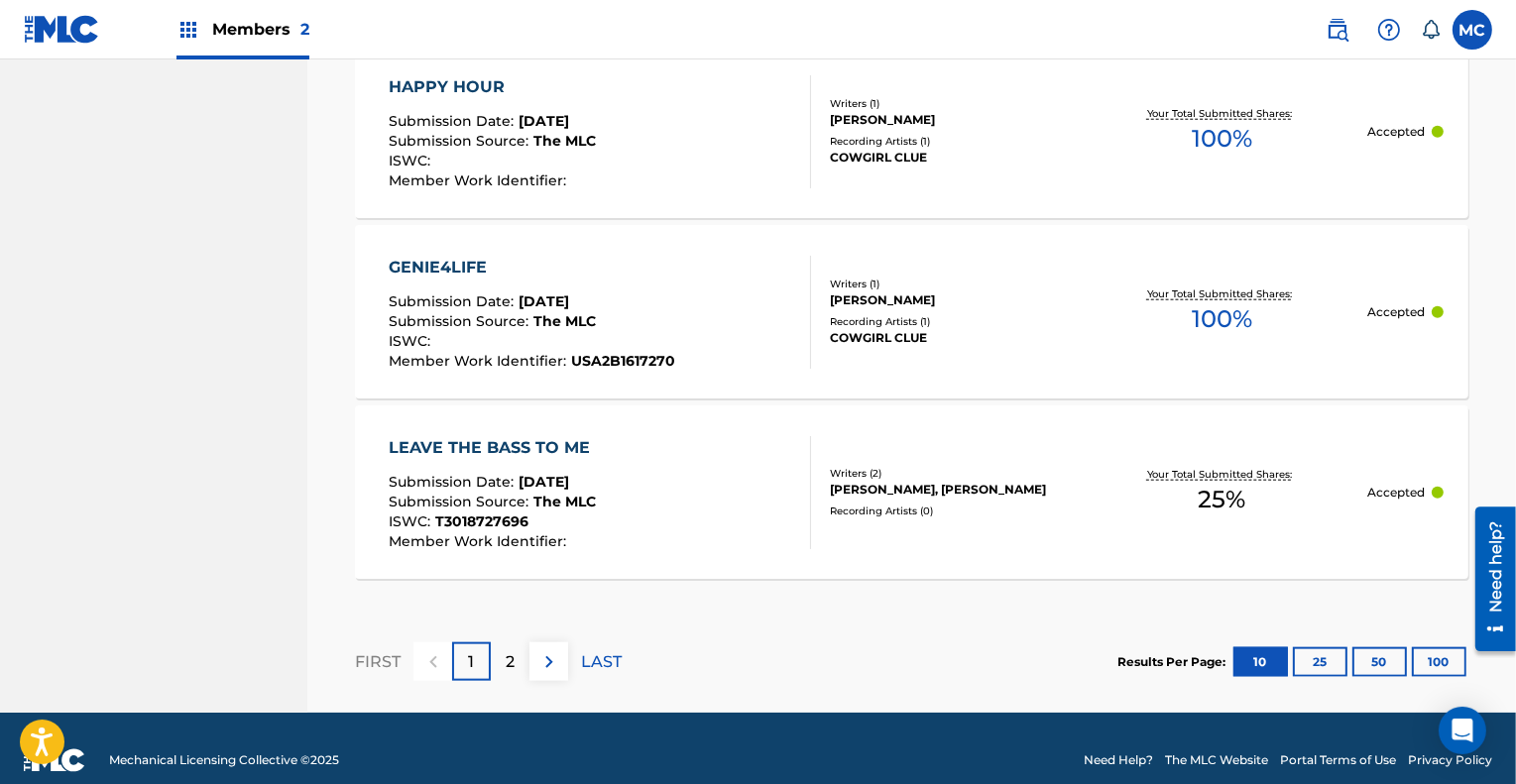scroll, scrollTop: 2080, scrollLeft: 0, axis: vertical 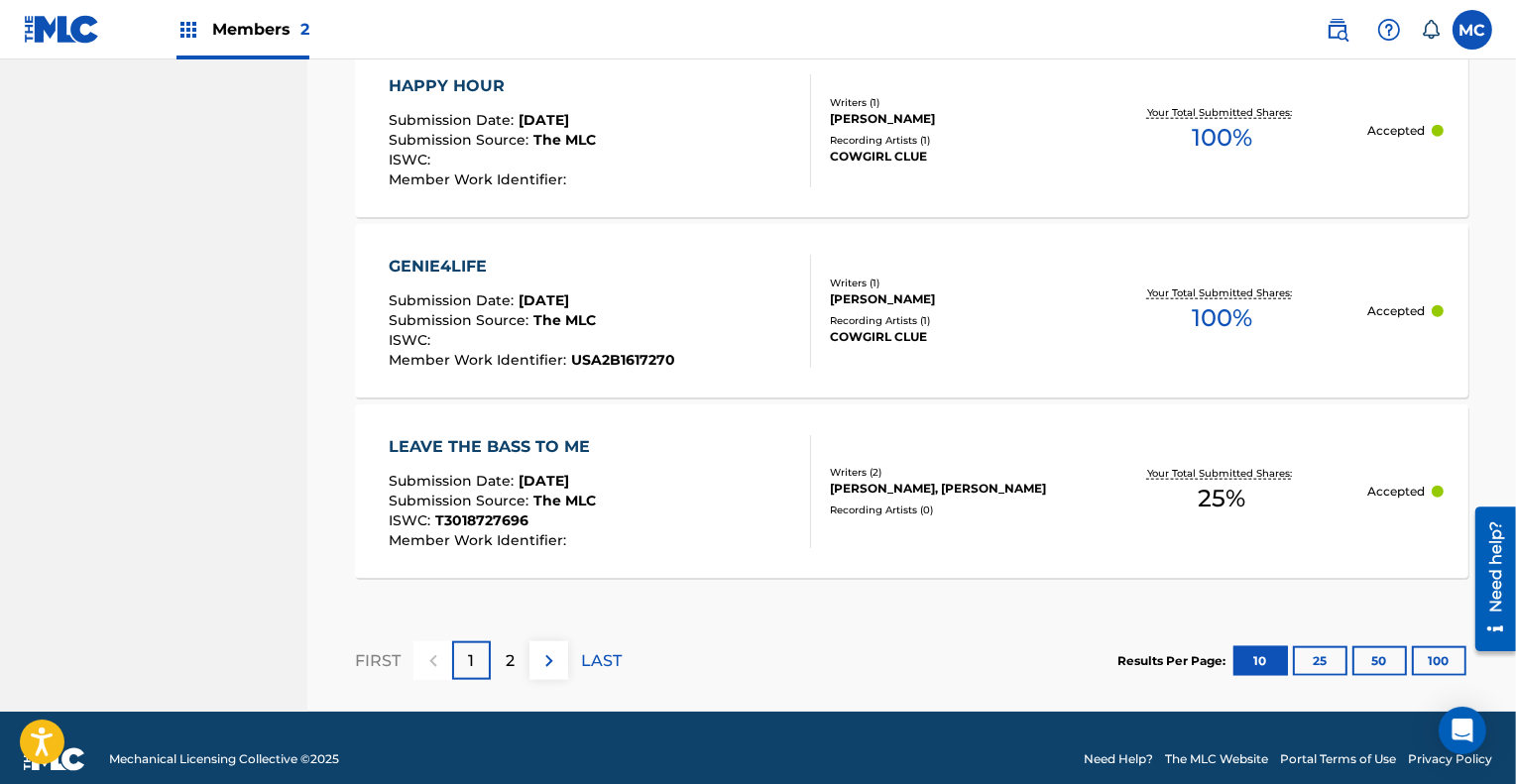 click on "2" at bounding box center (510, 660) 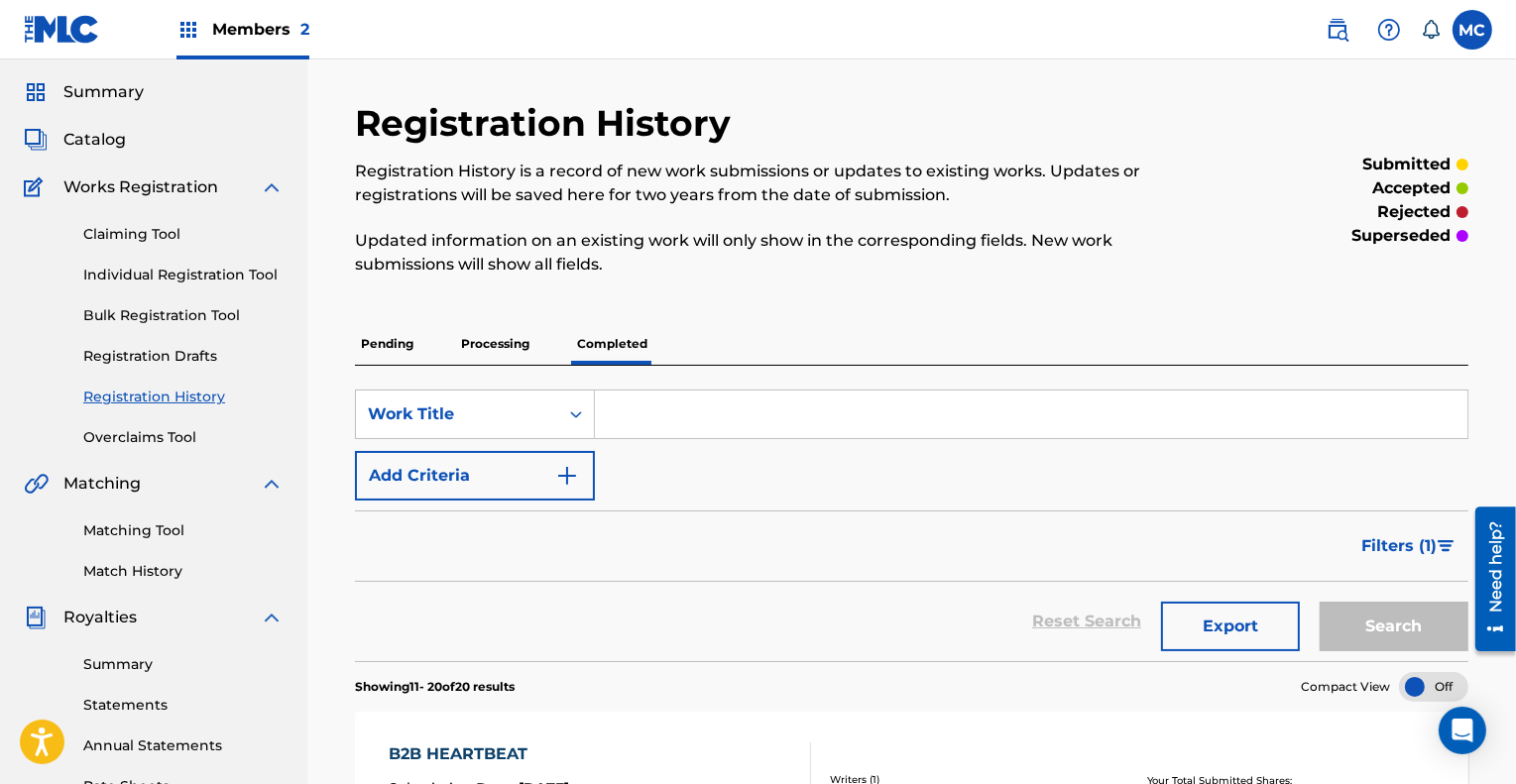 scroll, scrollTop: 0, scrollLeft: 0, axis: both 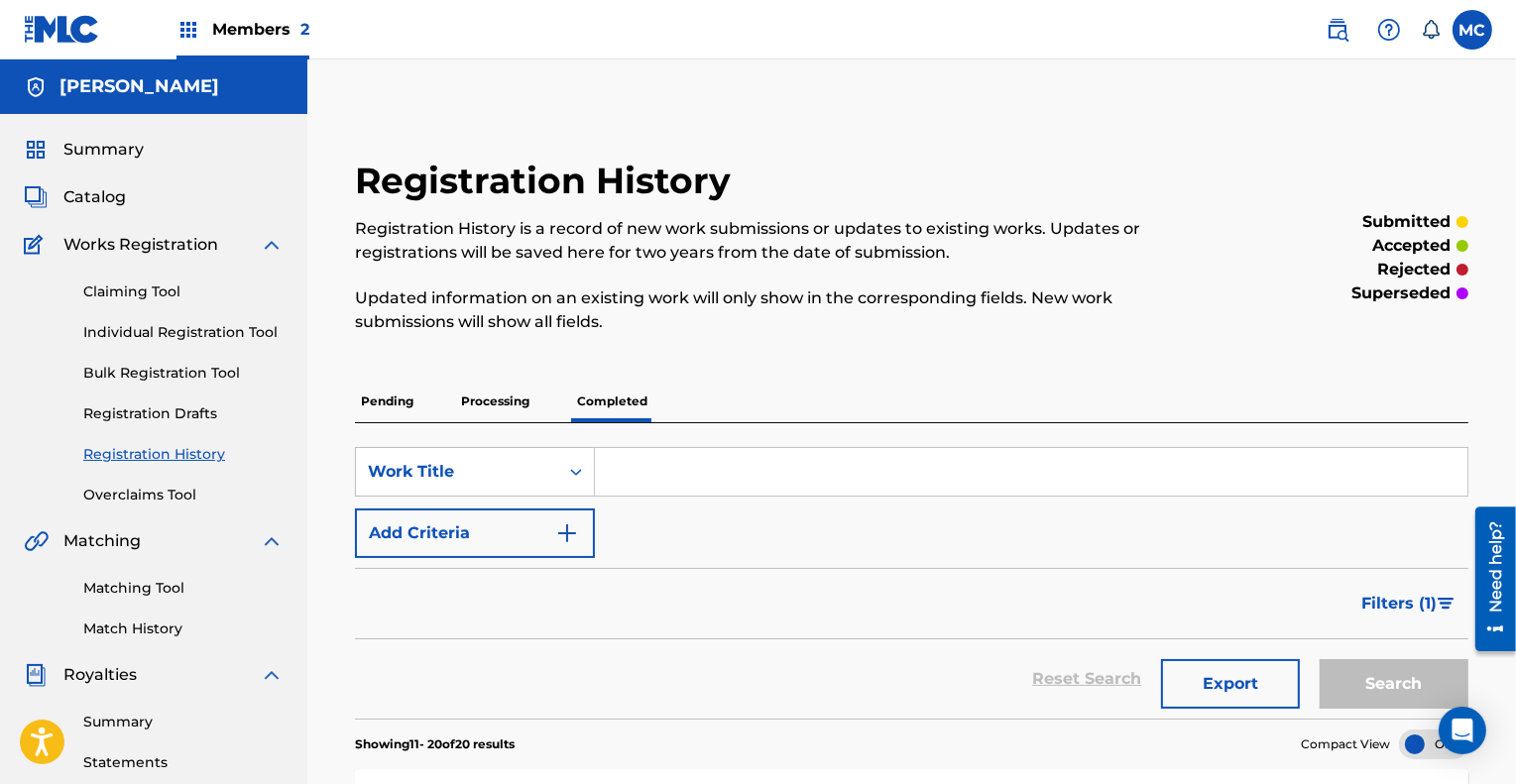 click on "Catalog" at bounding box center (94, 197) 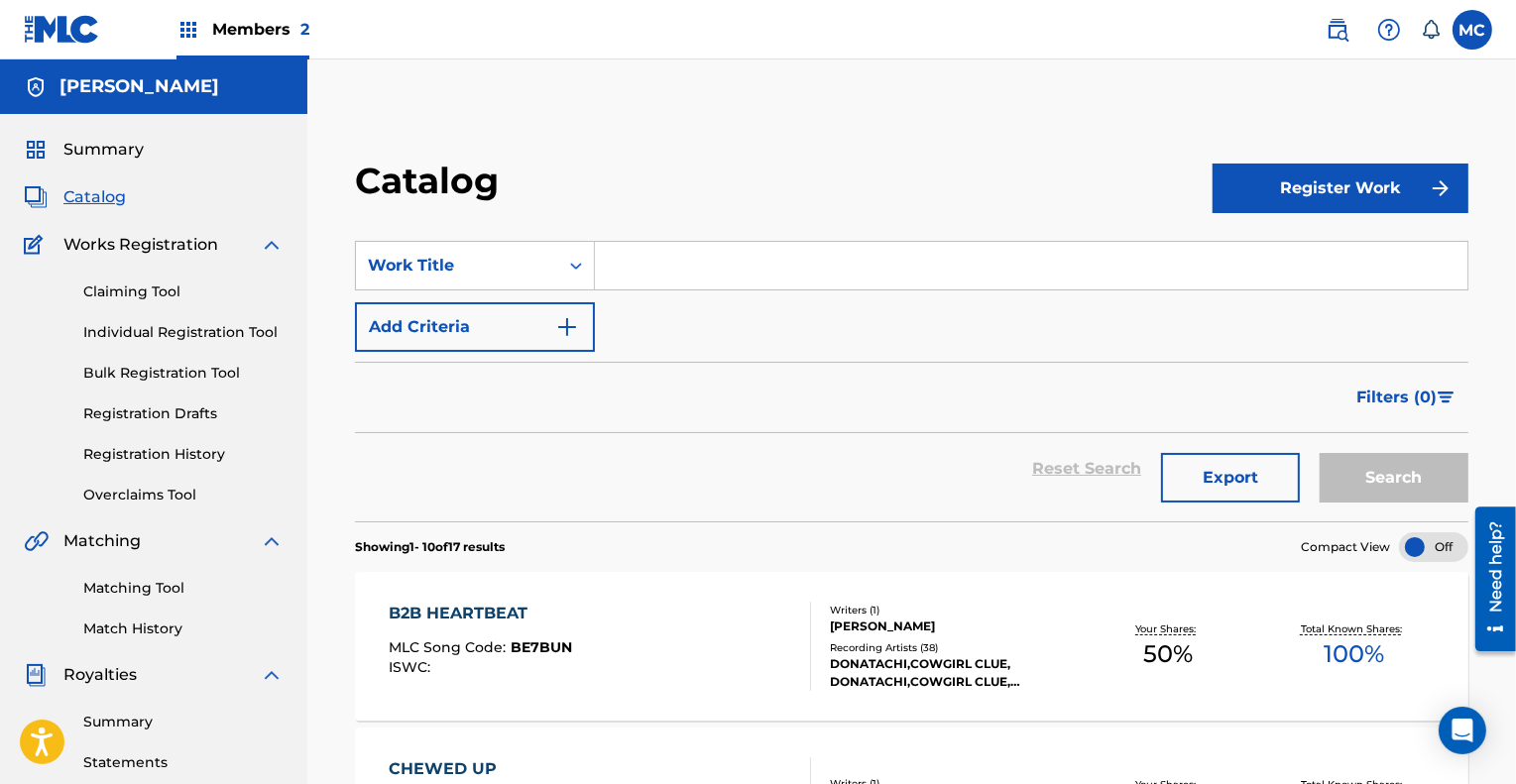 click on "Register Work" at bounding box center [1341, 188] 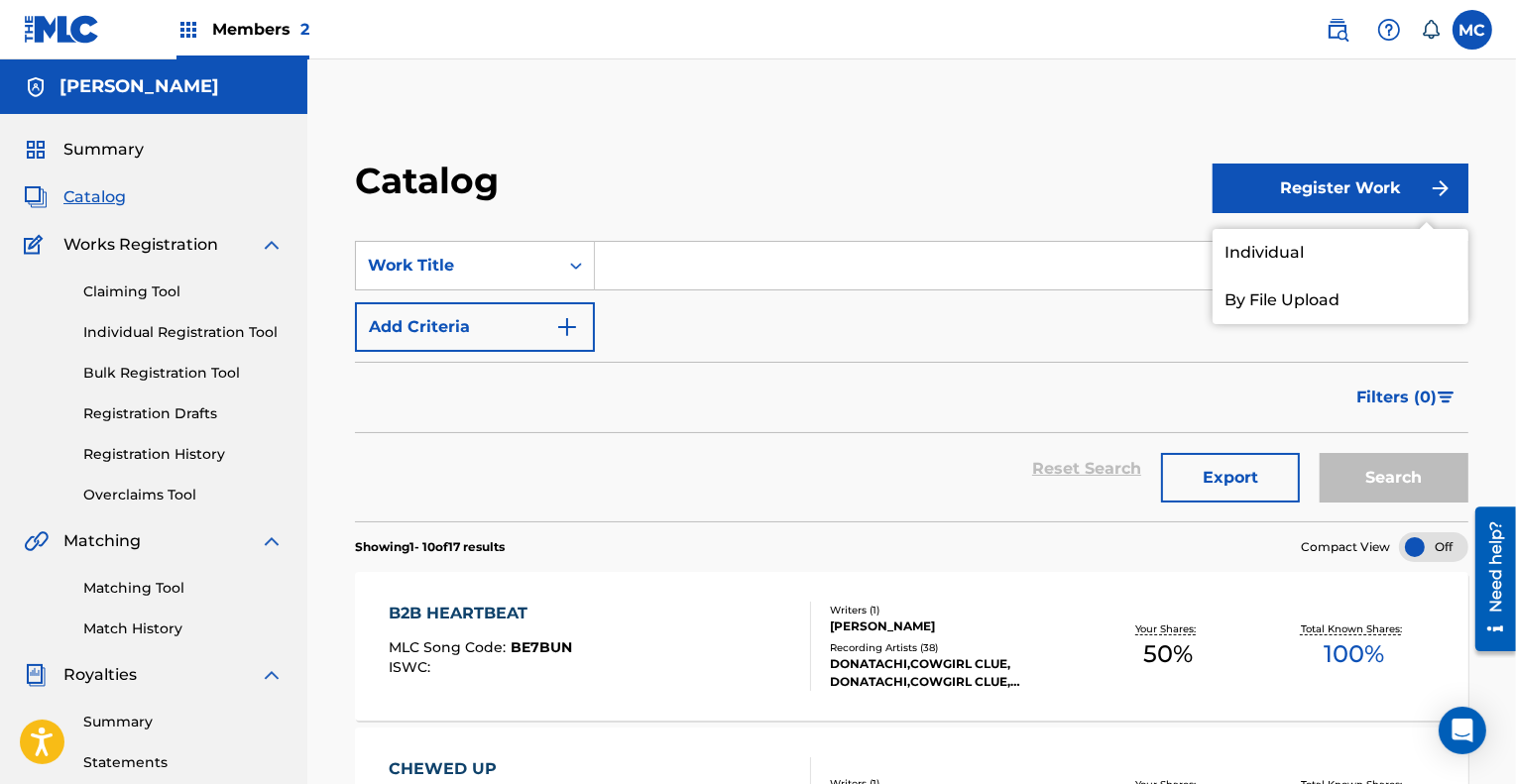 click on "Individual" at bounding box center (1341, 253) 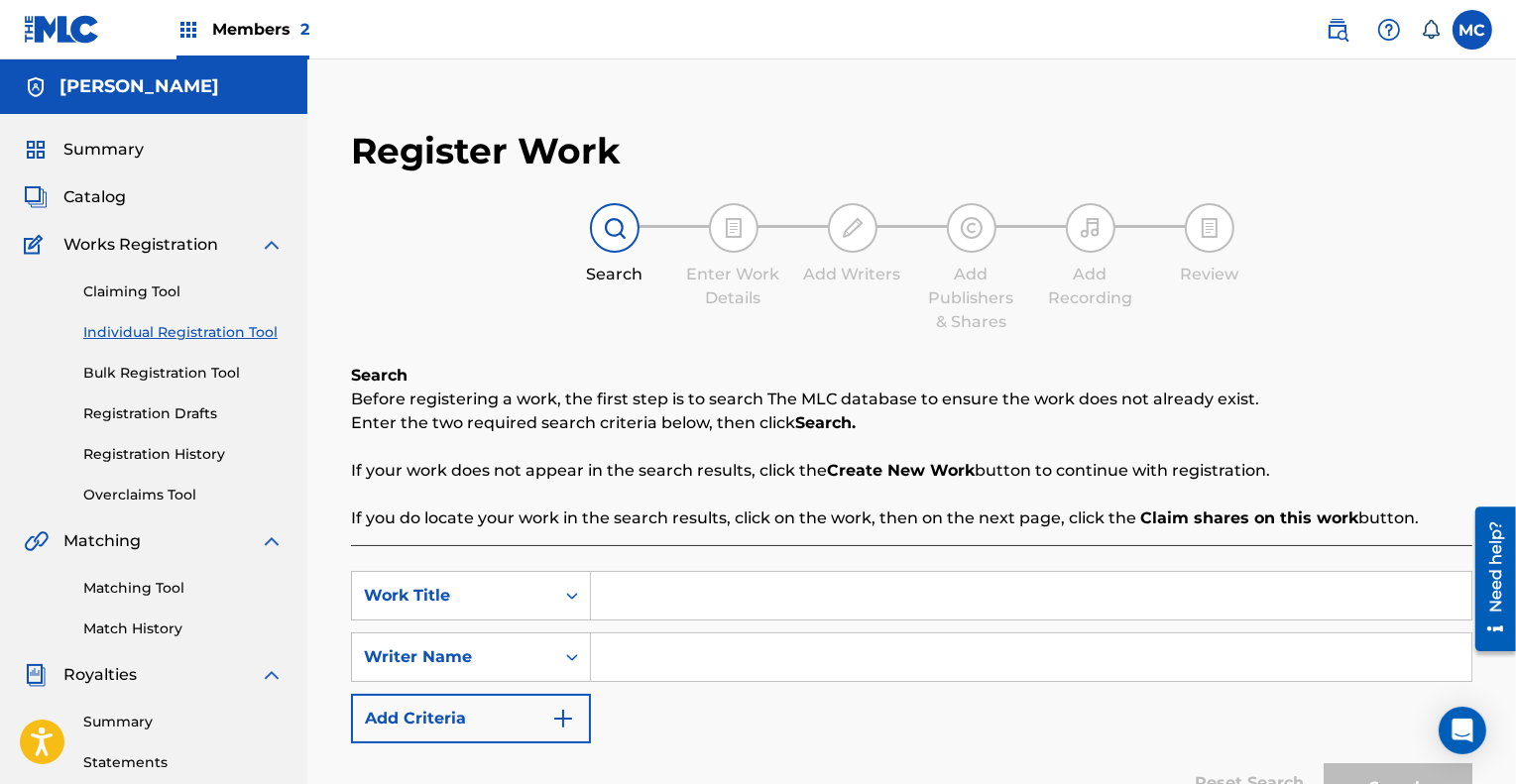 click at bounding box center (1031, 596) 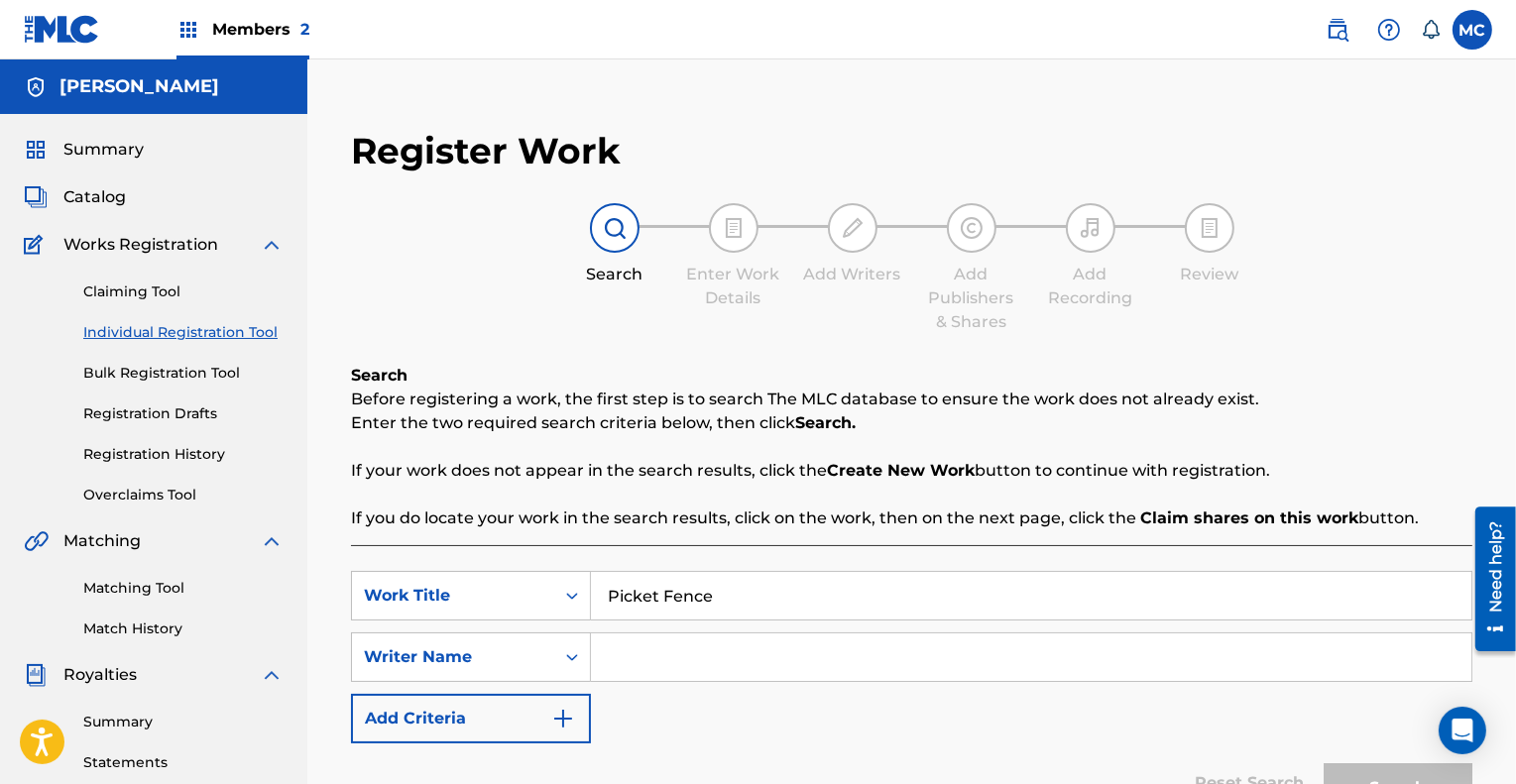 type on "Picket Fence" 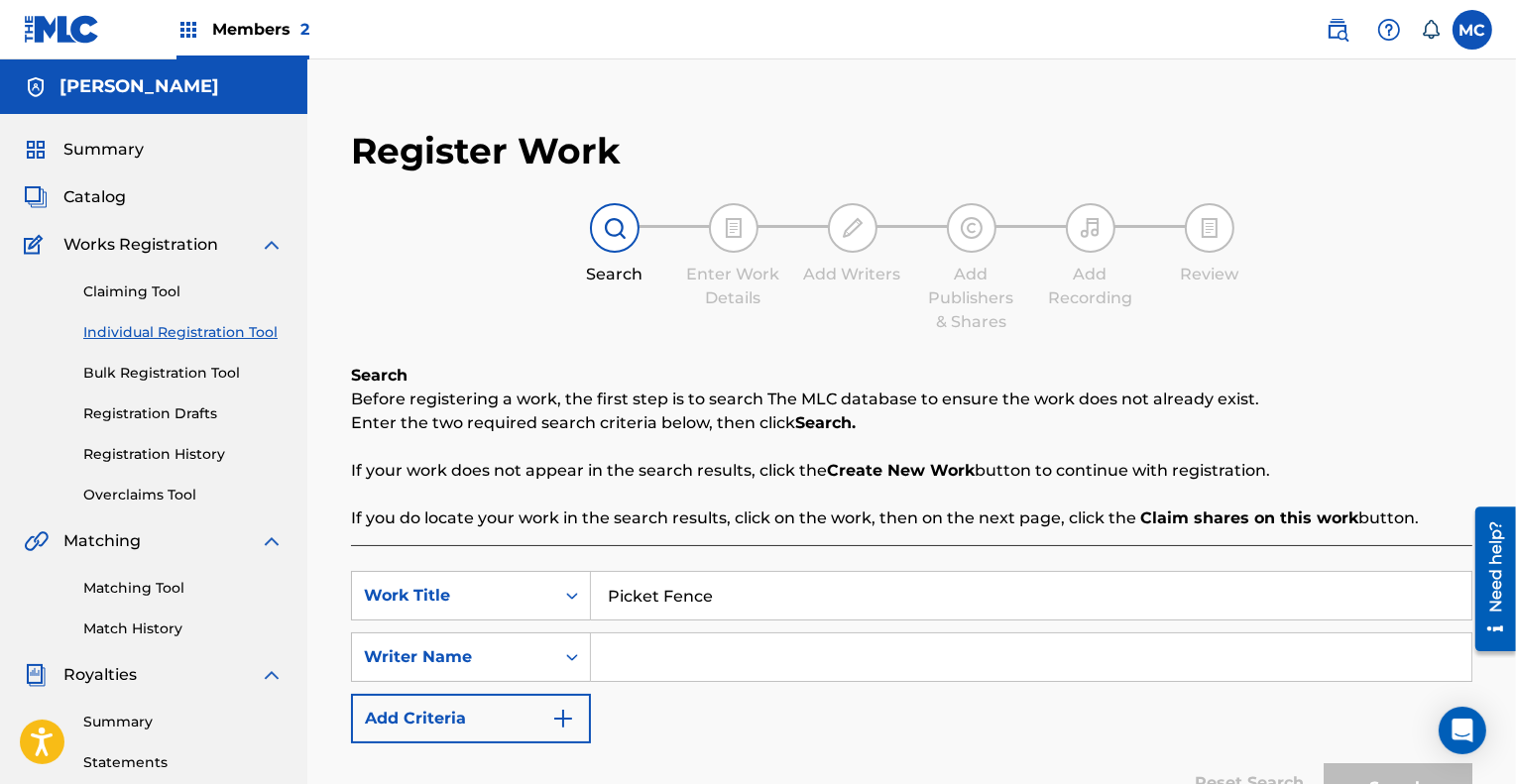 type on "Ashley Calhoun" 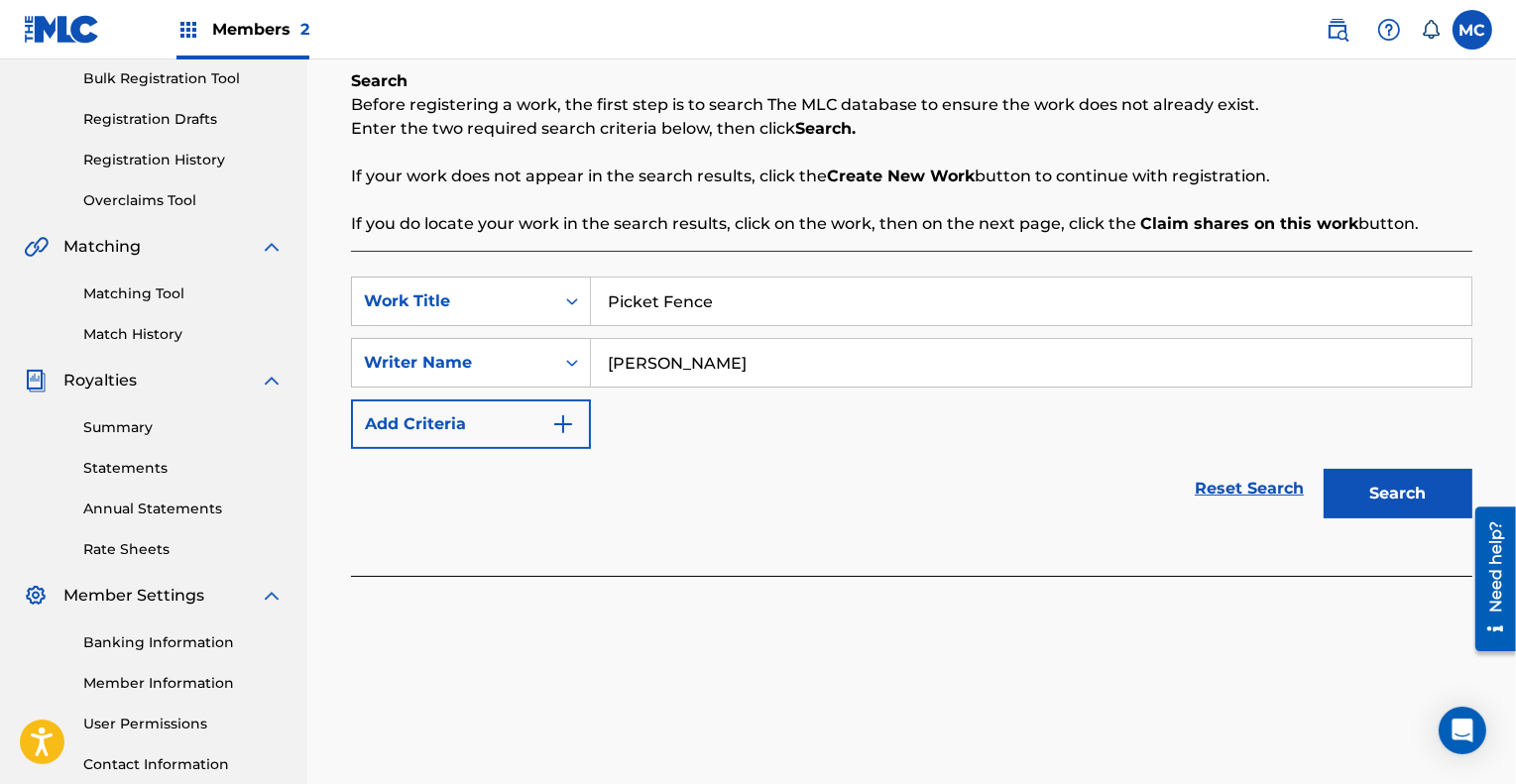click on "Search" at bounding box center [1398, 494] 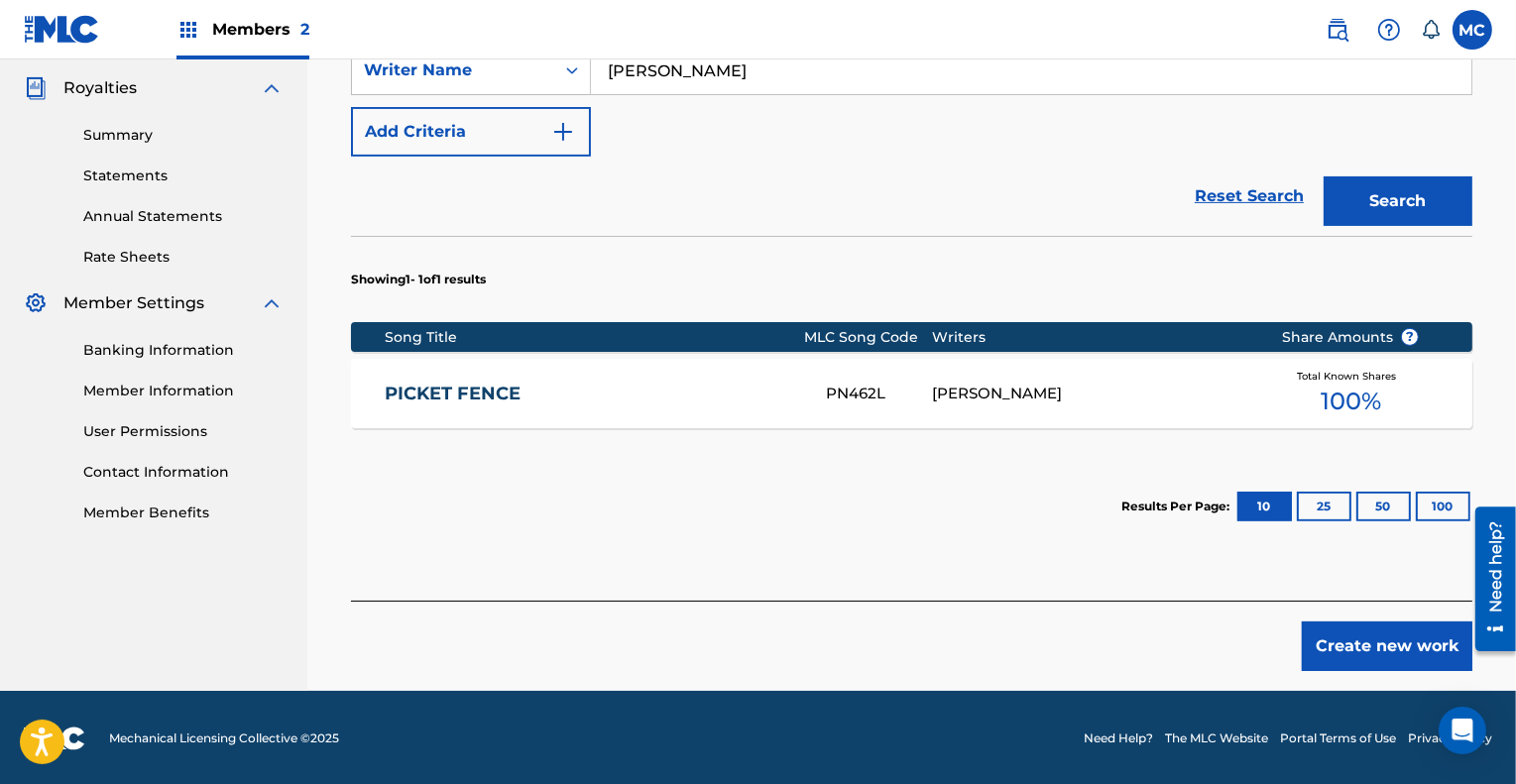 scroll, scrollTop: 588, scrollLeft: 0, axis: vertical 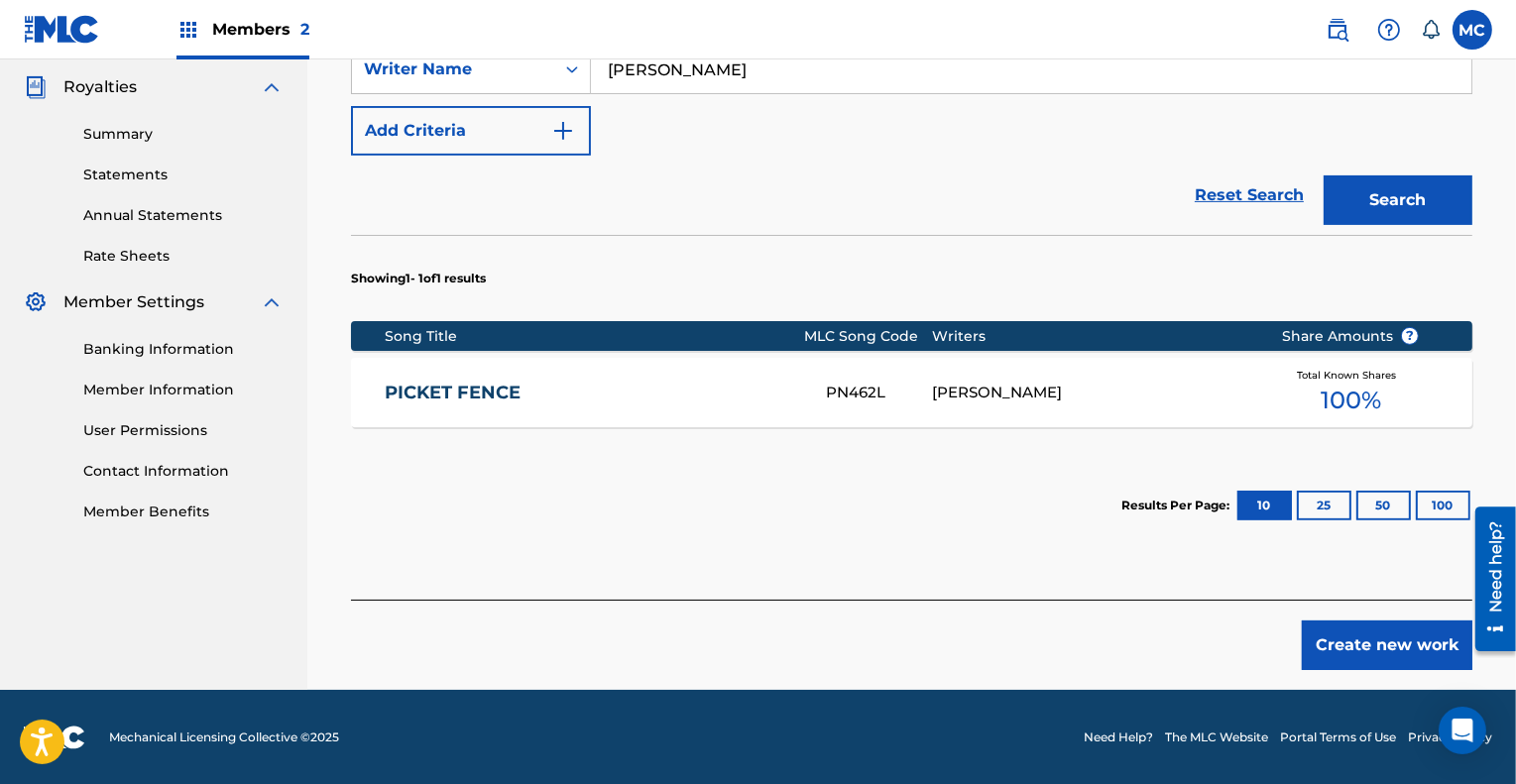 click on "PN462L" at bounding box center (878, 392) 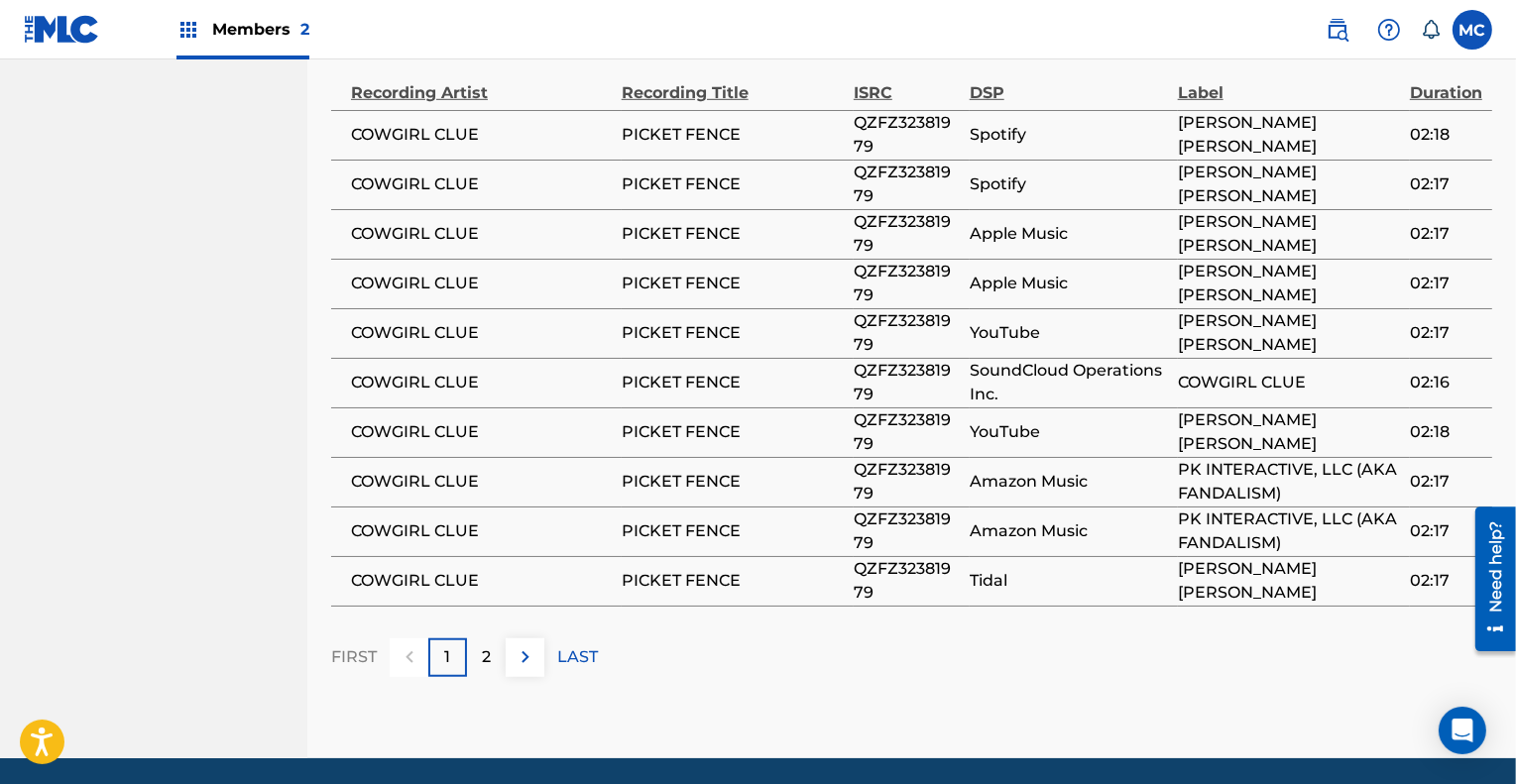 scroll, scrollTop: 1397, scrollLeft: 0, axis: vertical 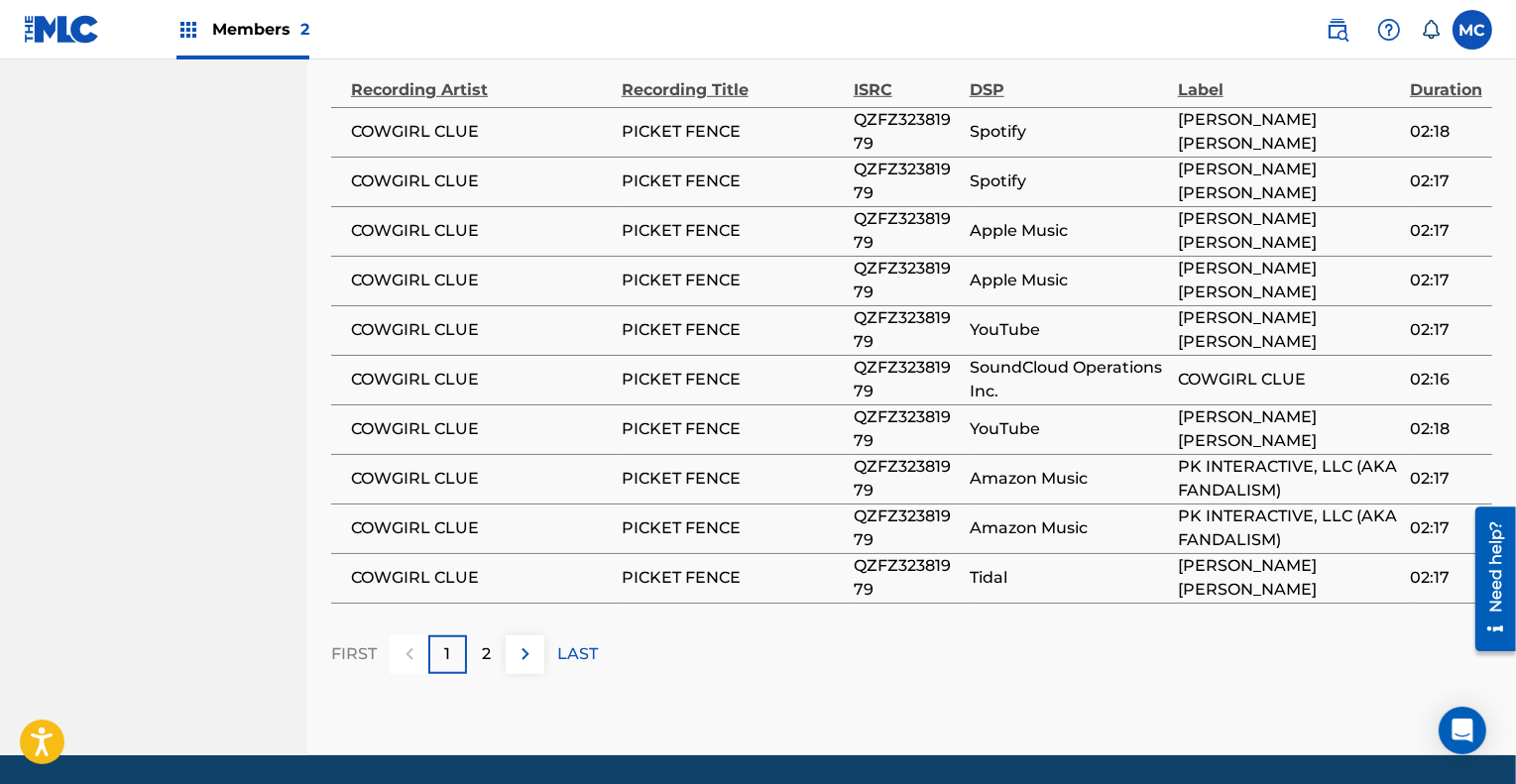 click on "2" at bounding box center (486, 654) 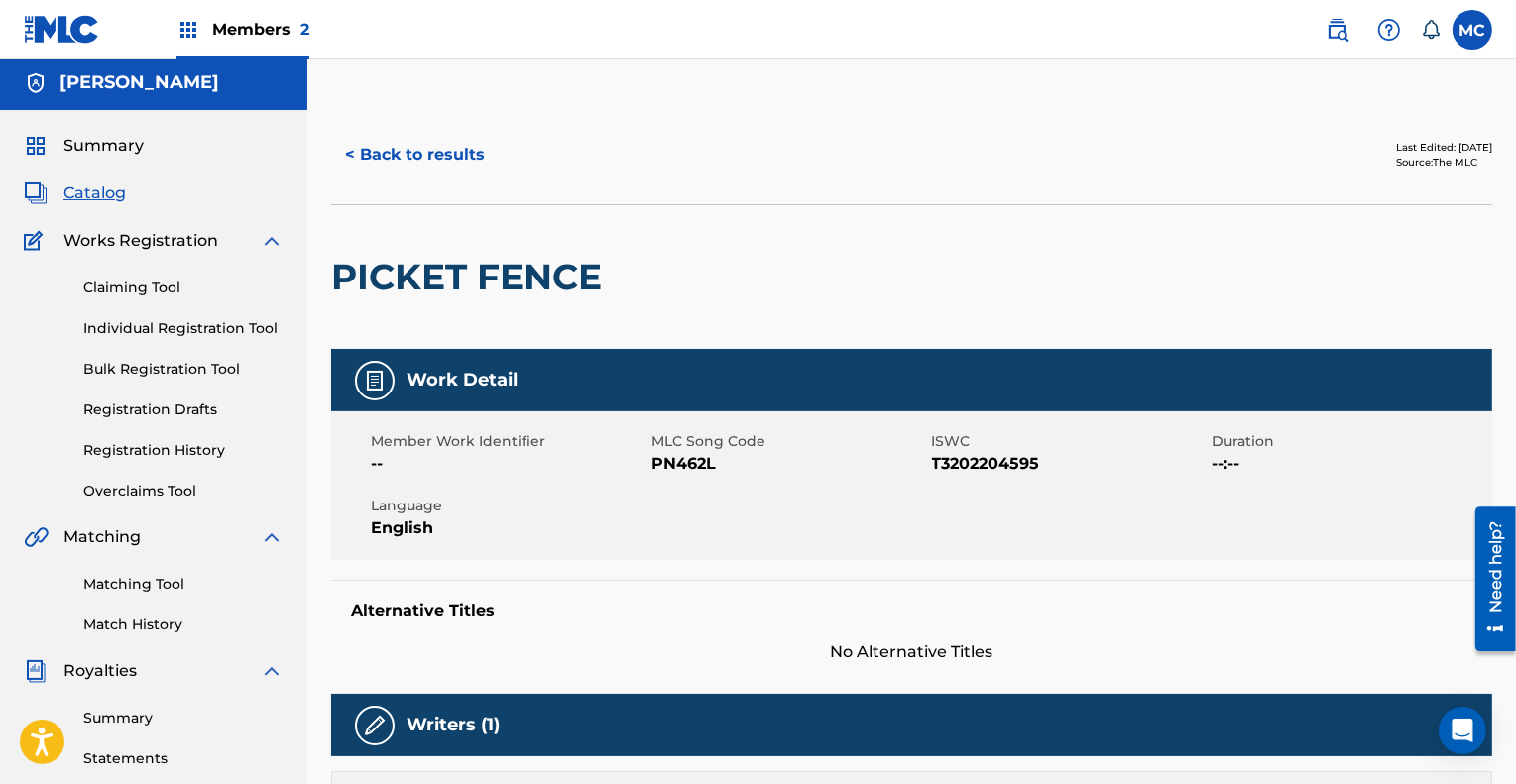 scroll, scrollTop: 0, scrollLeft: 0, axis: both 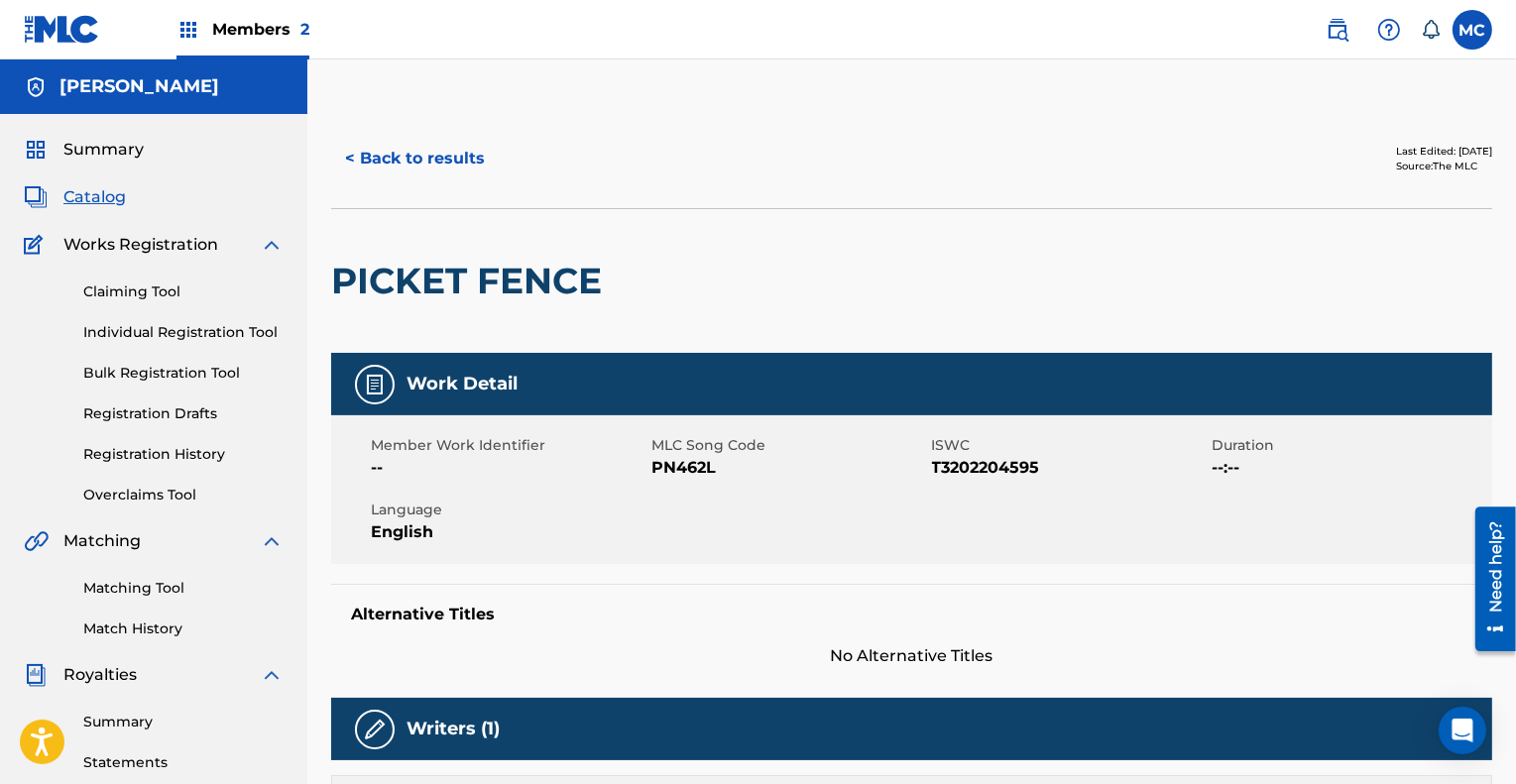 click on "< Back to results" at bounding box center (414, 159) 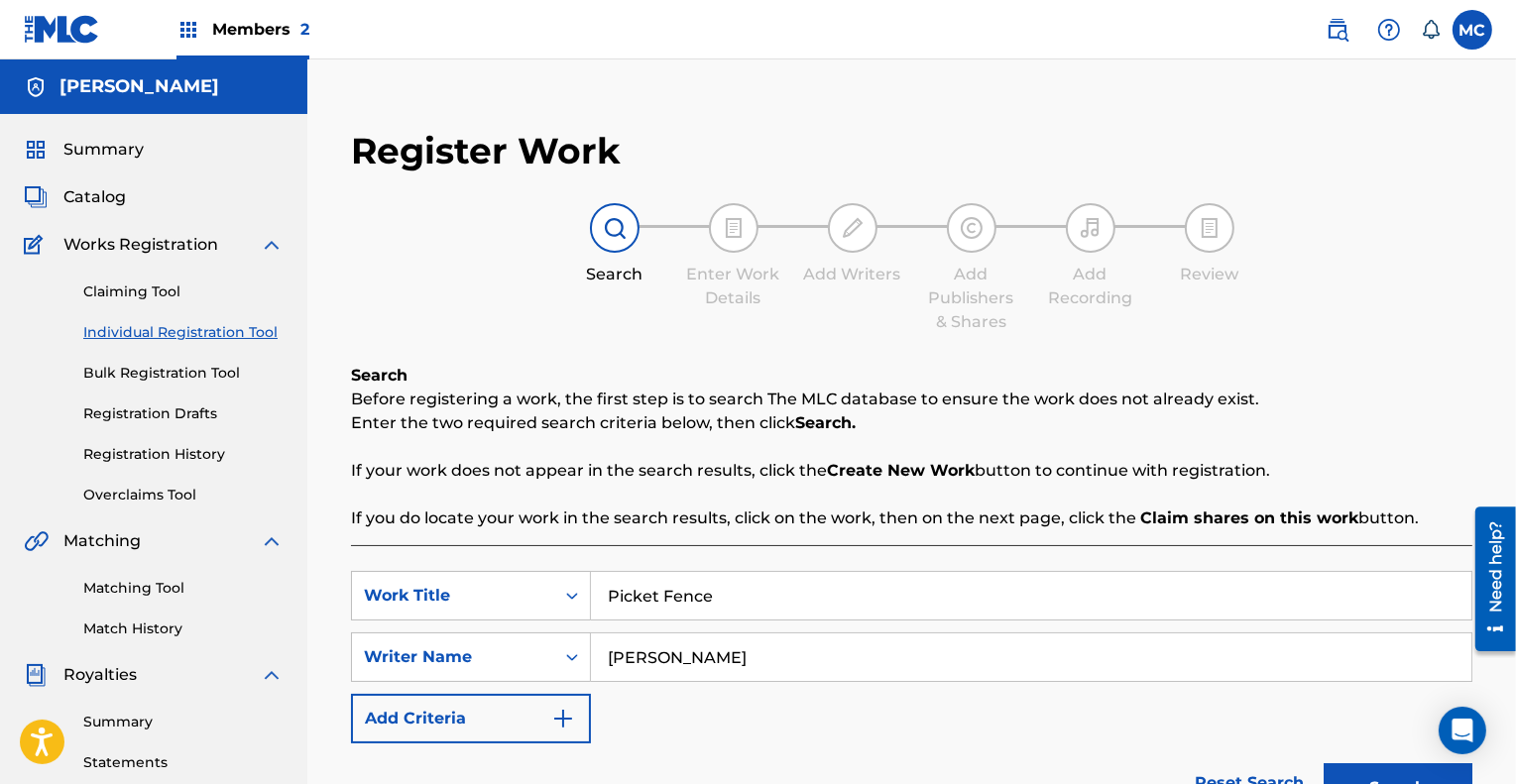 scroll, scrollTop: 444, scrollLeft: 0, axis: vertical 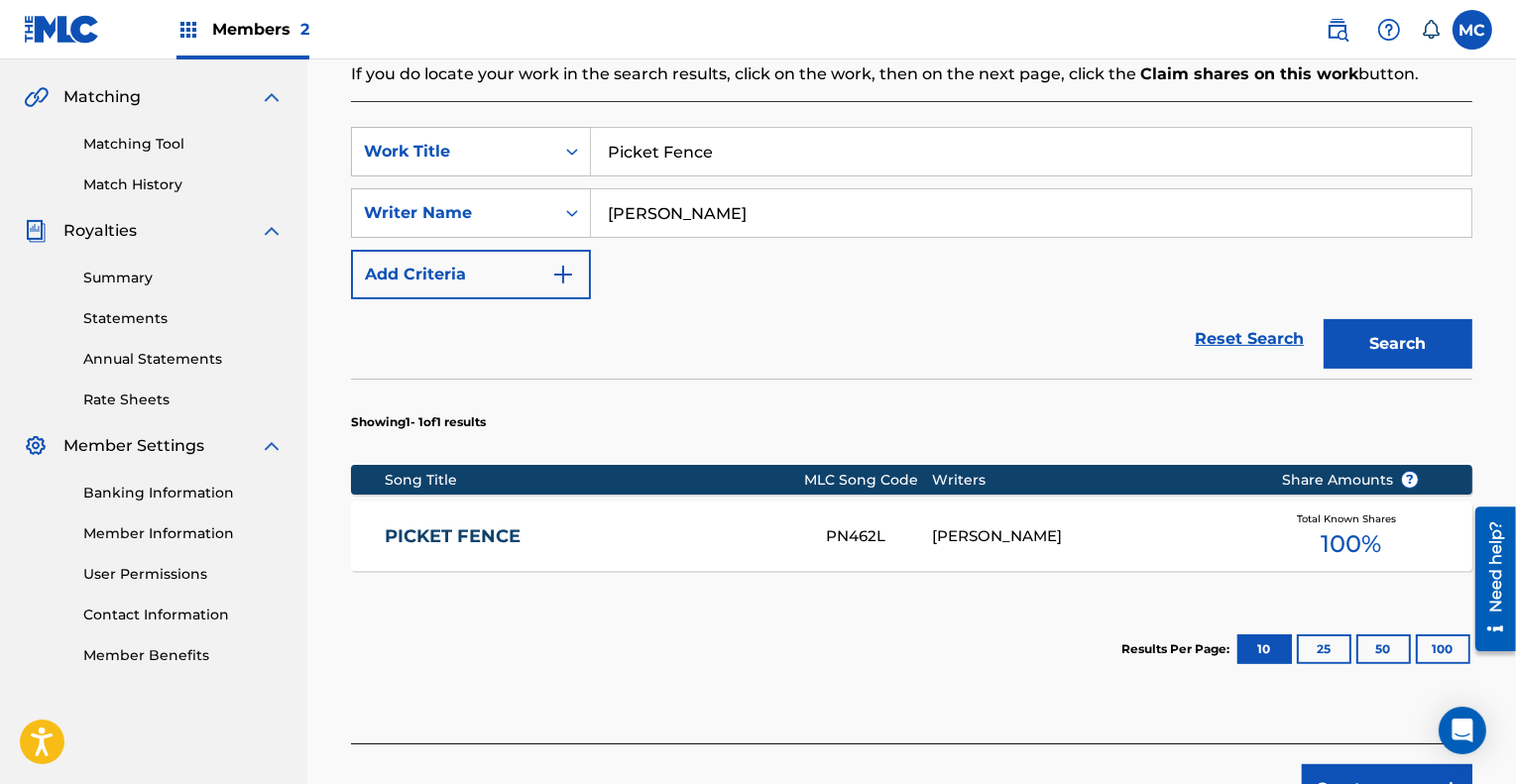 drag, startPoint x: 371, startPoint y: 528, endPoint x: 1097, endPoint y: 526, distance: 726.00275 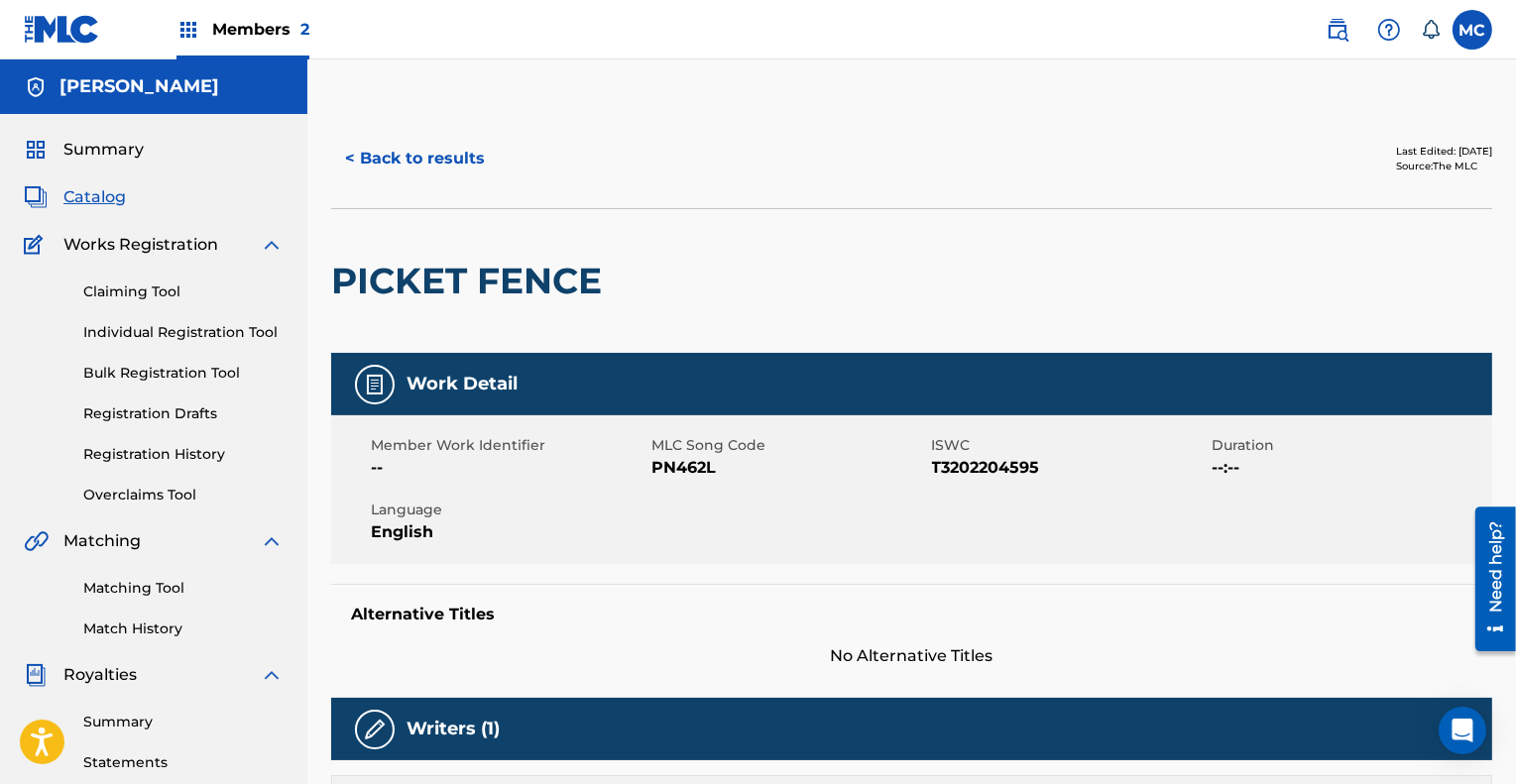 click on "< Back to results" at bounding box center [414, 159] 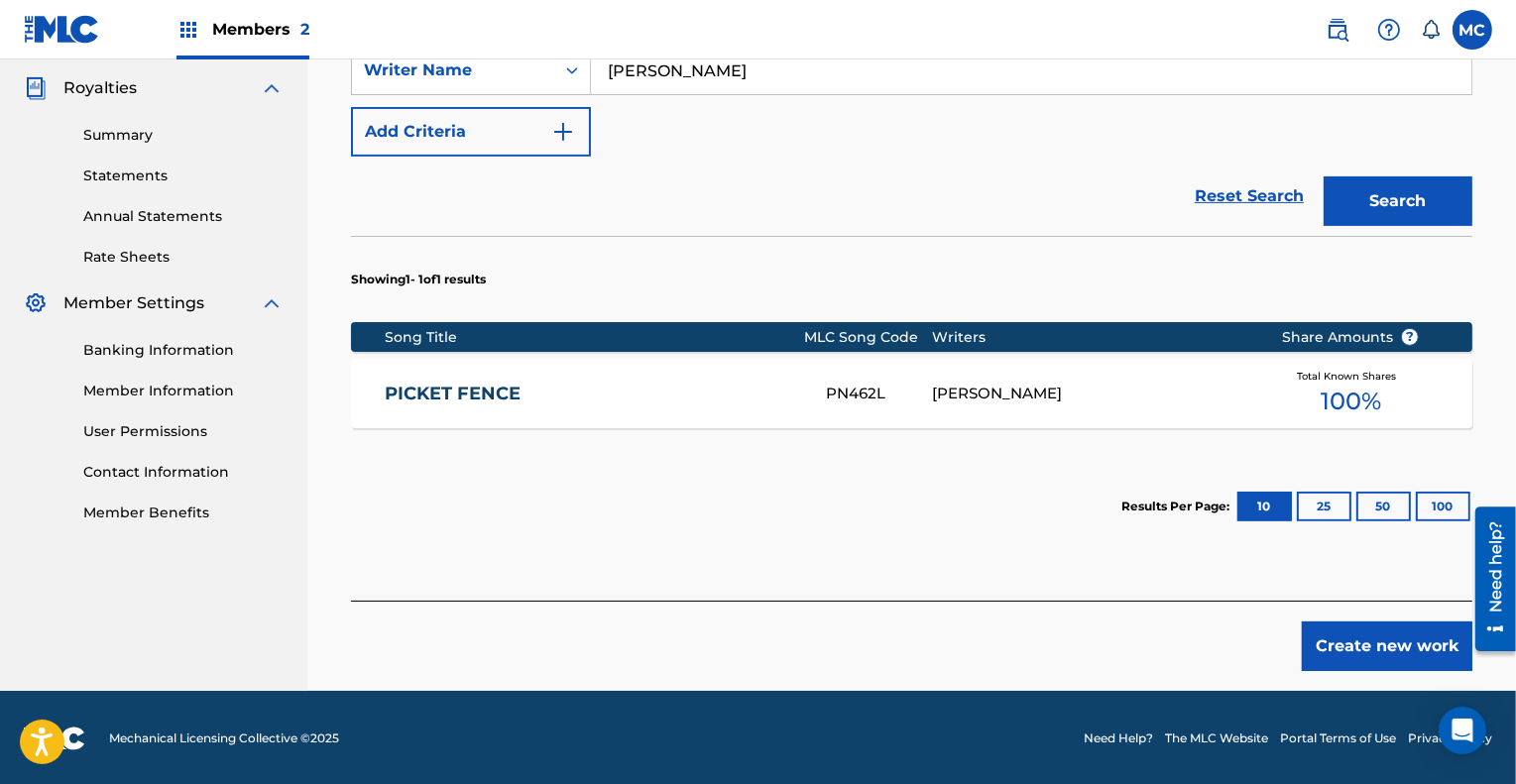 scroll, scrollTop: 588, scrollLeft: 0, axis: vertical 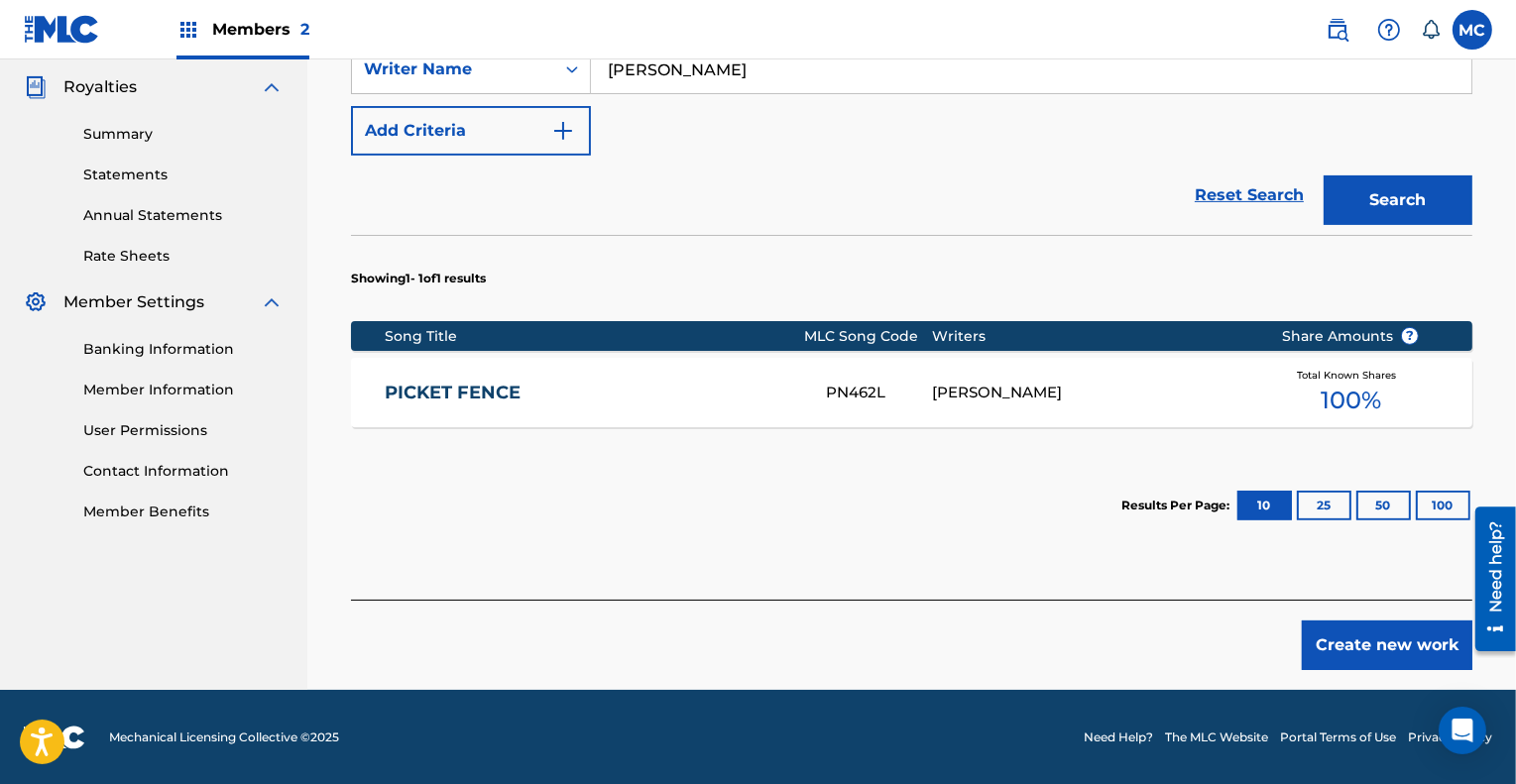 click on "Create new work" at bounding box center (1387, 645) 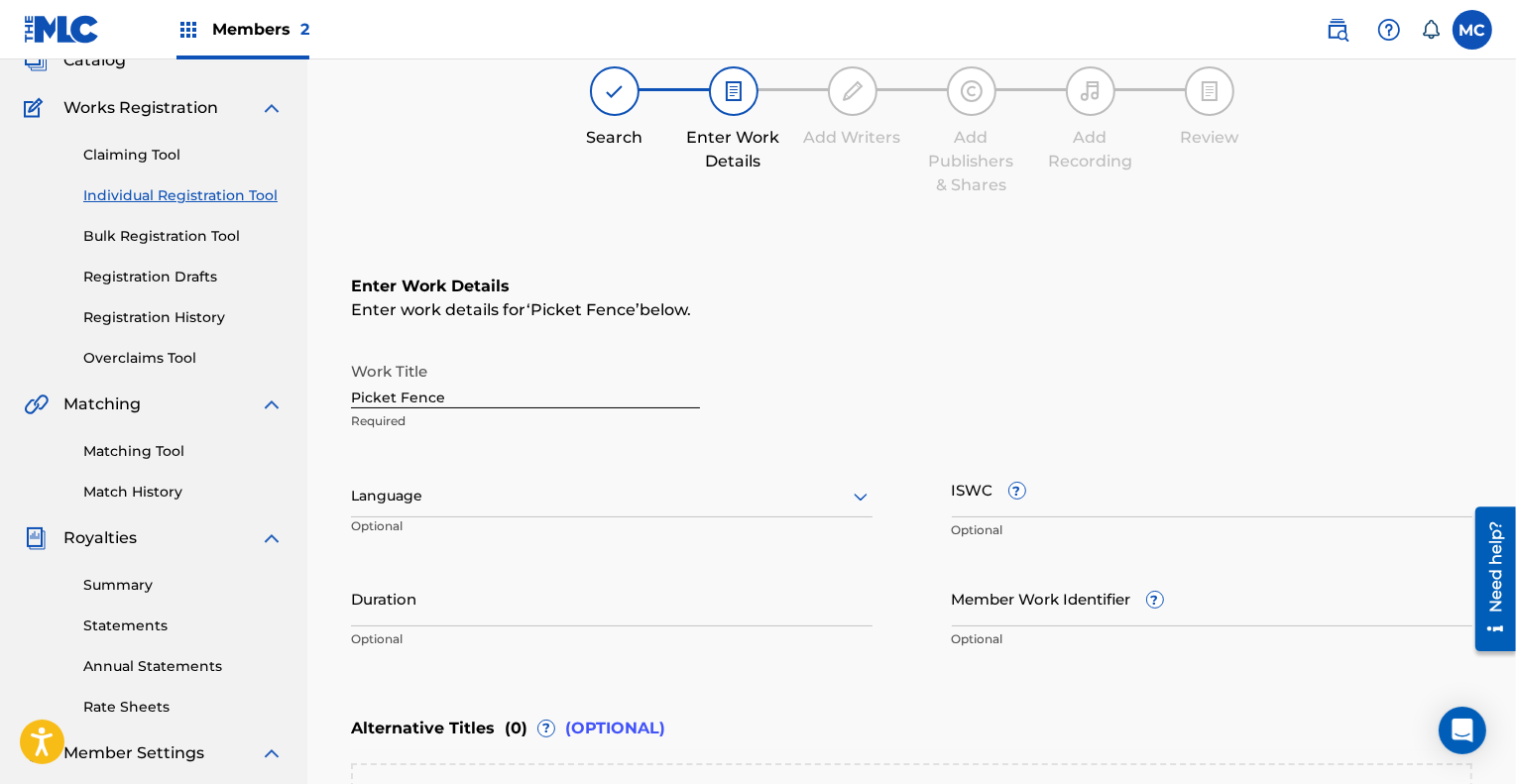 scroll, scrollTop: 136, scrollLeft: 0, axis: vertical 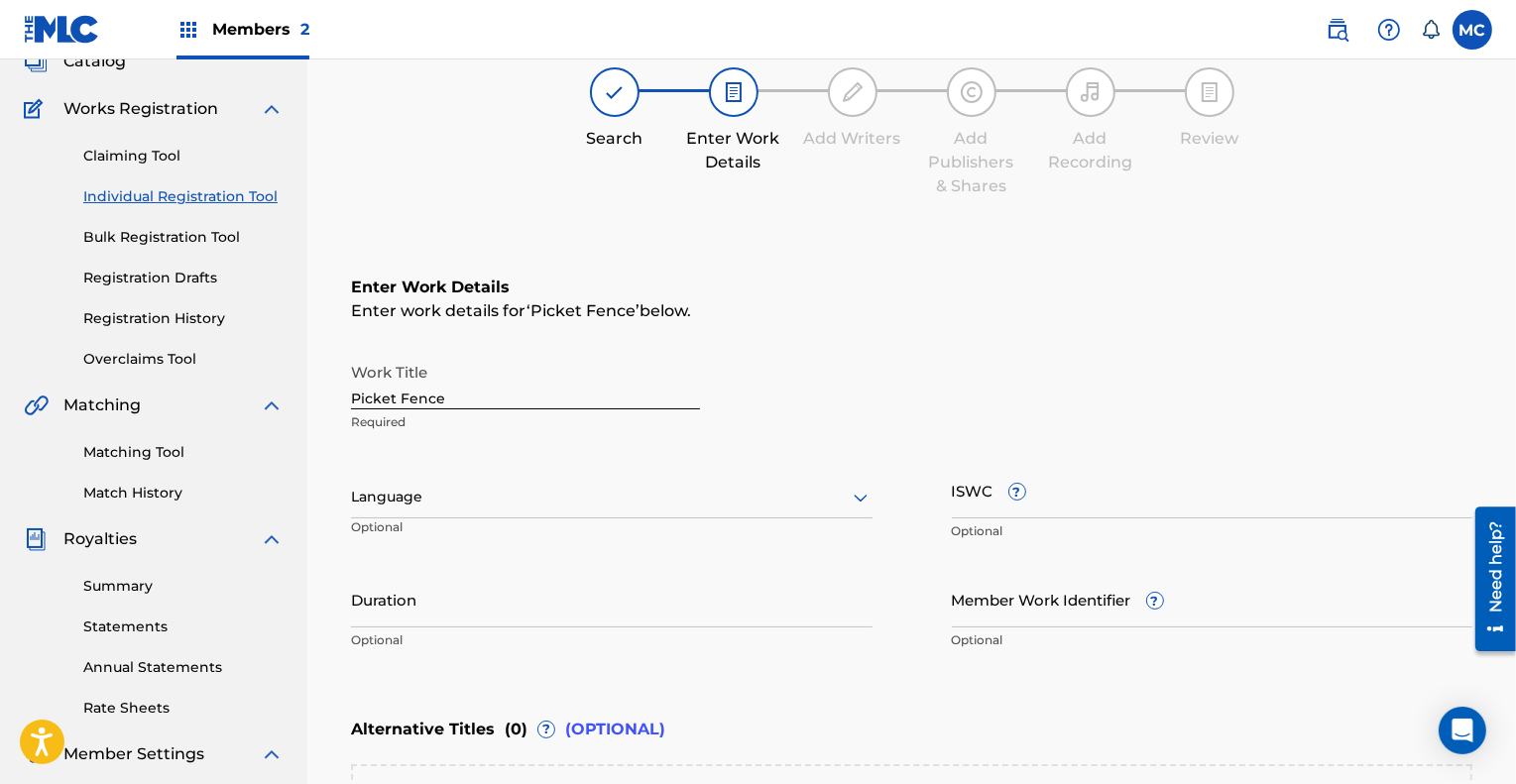click at bounding box center (612, 497) 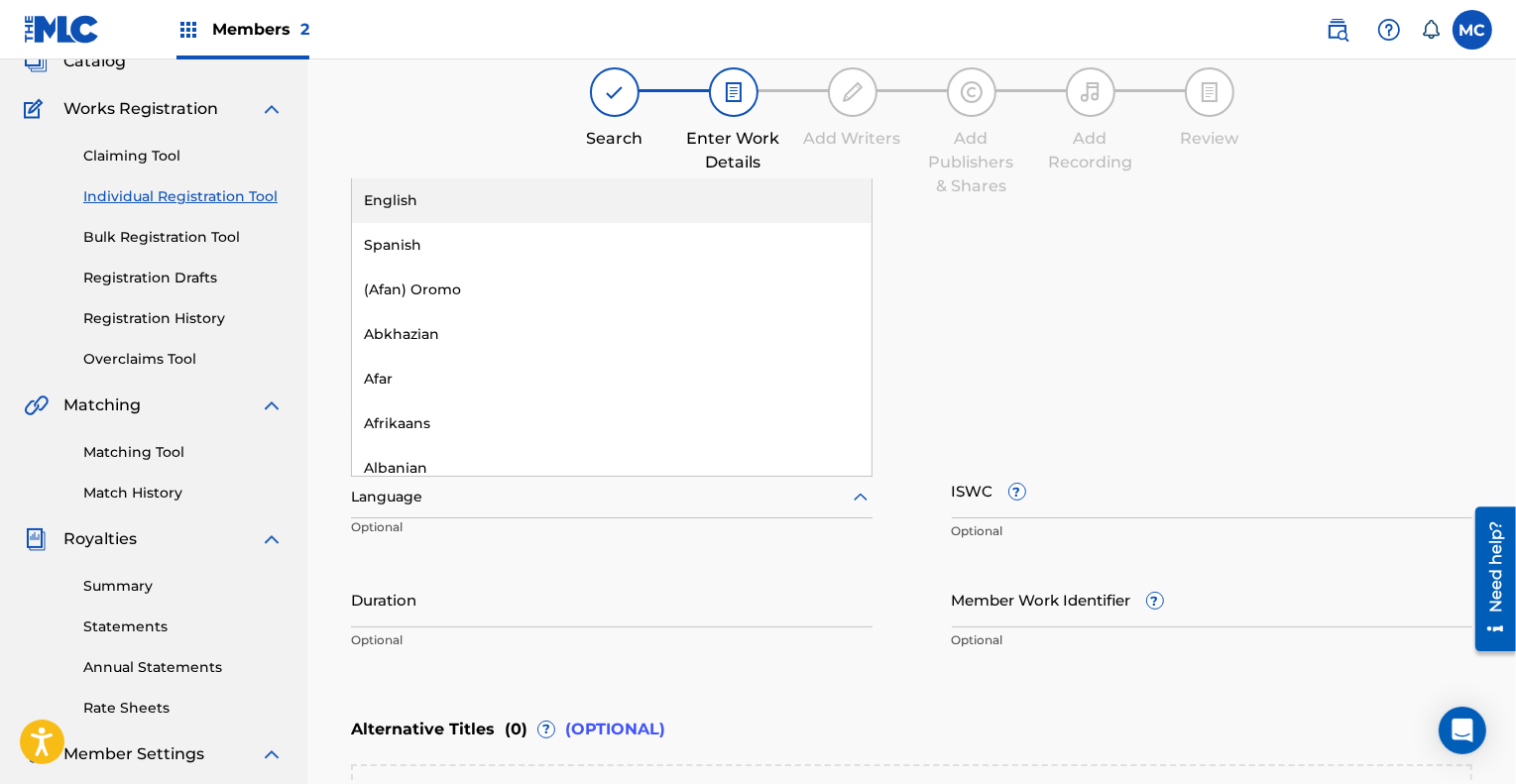 click on "English" at bounding box center (612, 200) 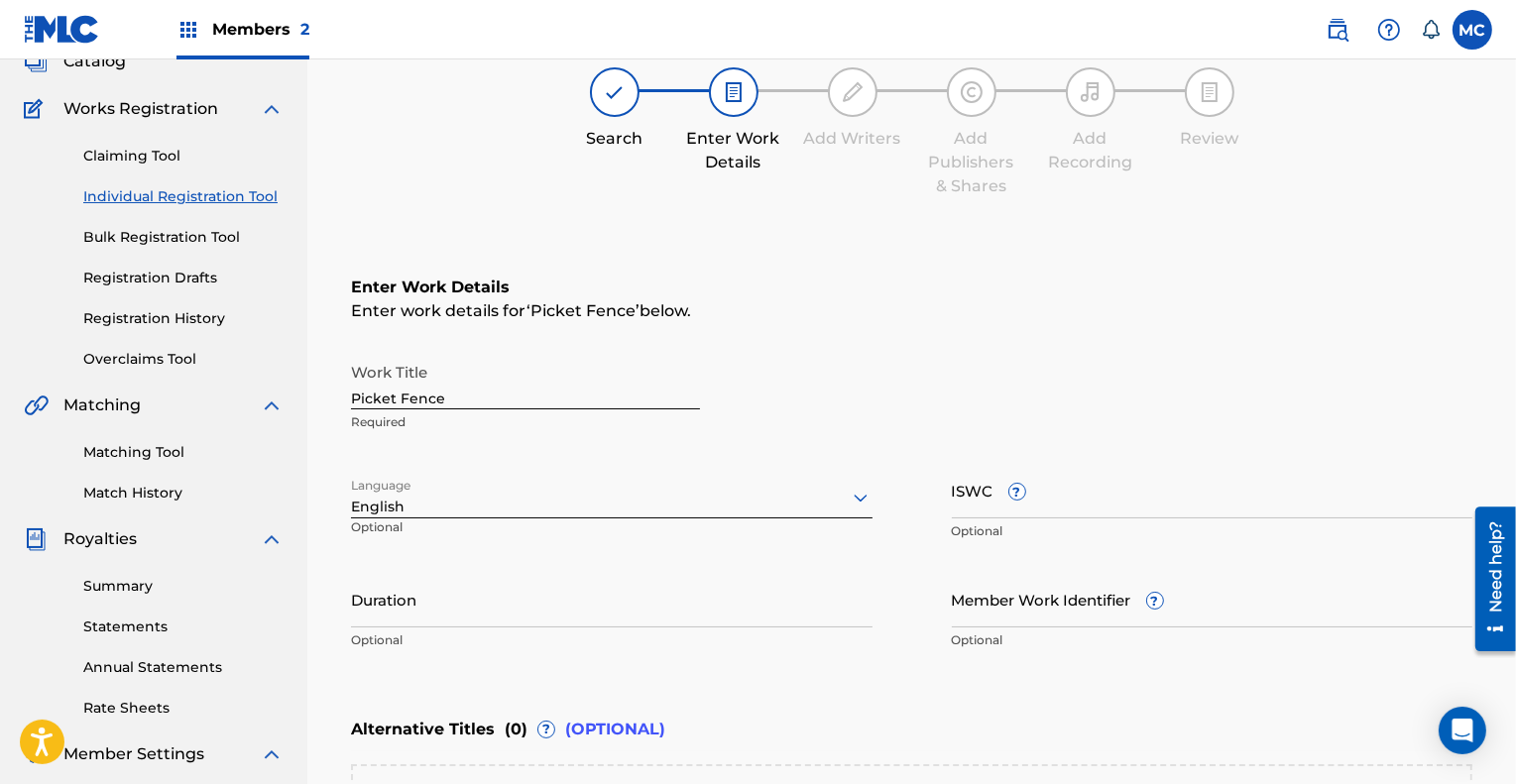 click on "ISWC   ?" at bounding box center (1213, 490) 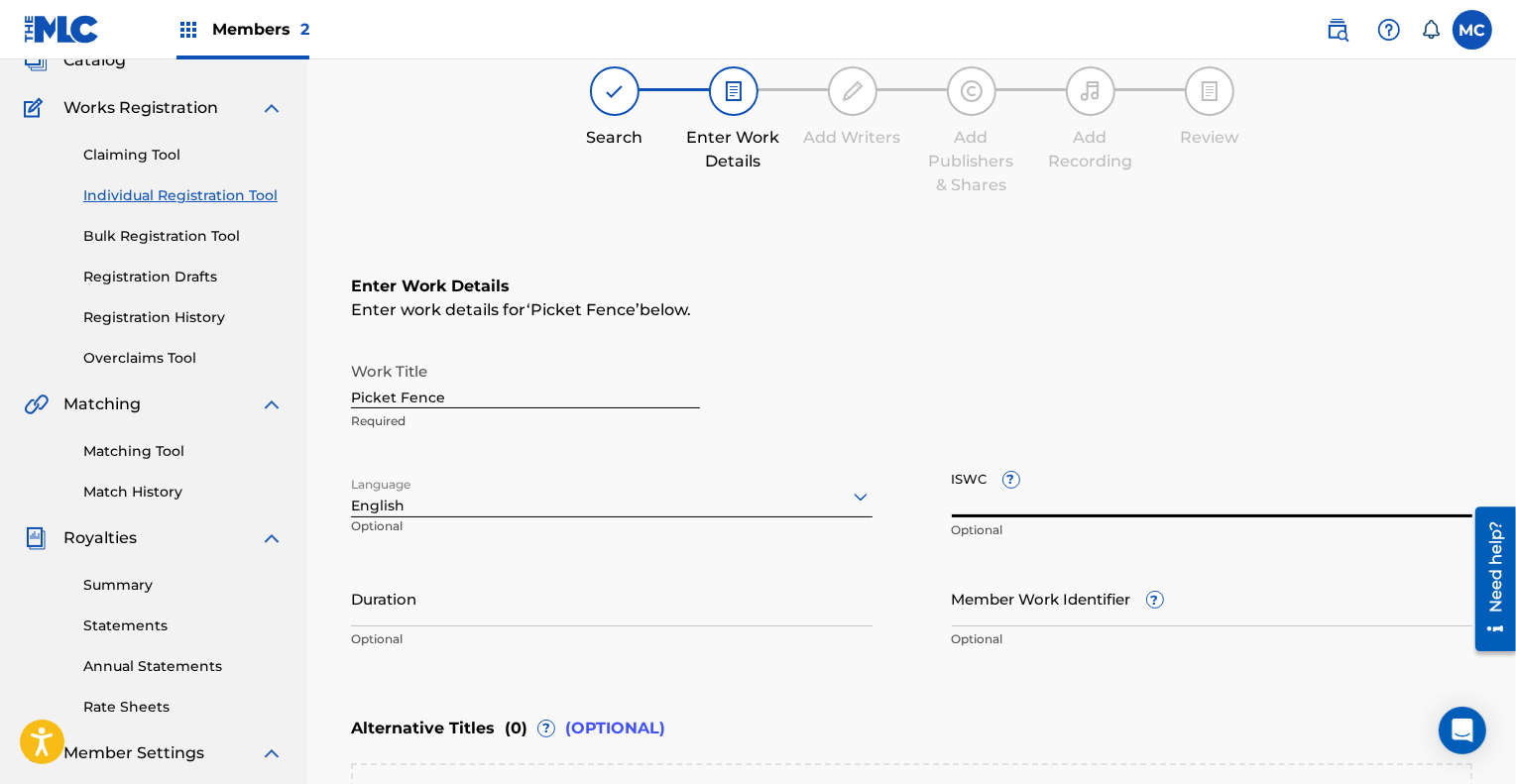 scroll, scrollTop: 136, scrollLeft: 0, axis: vertical 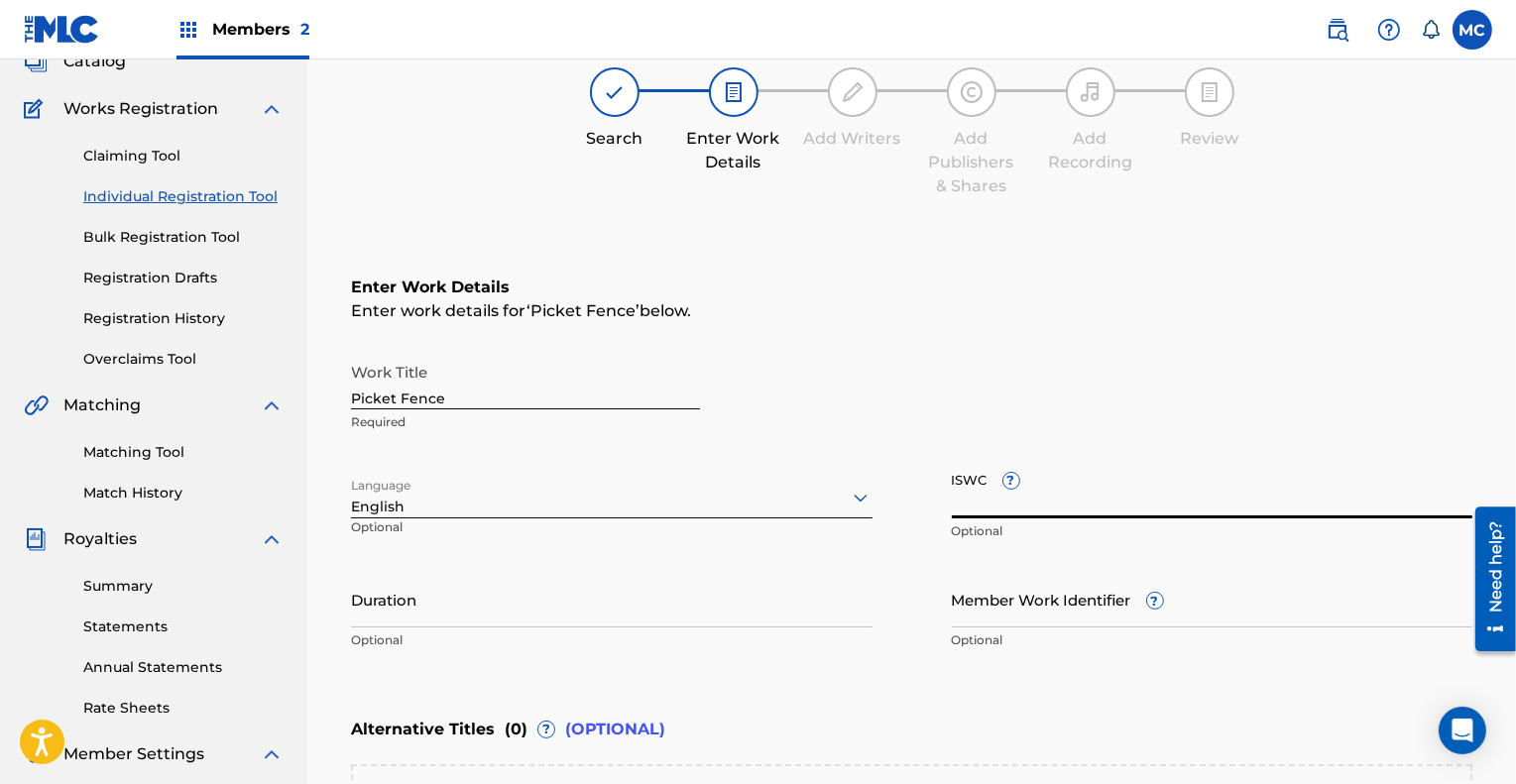 click on "ISWC   ?" at bounding box center [1213, 490] 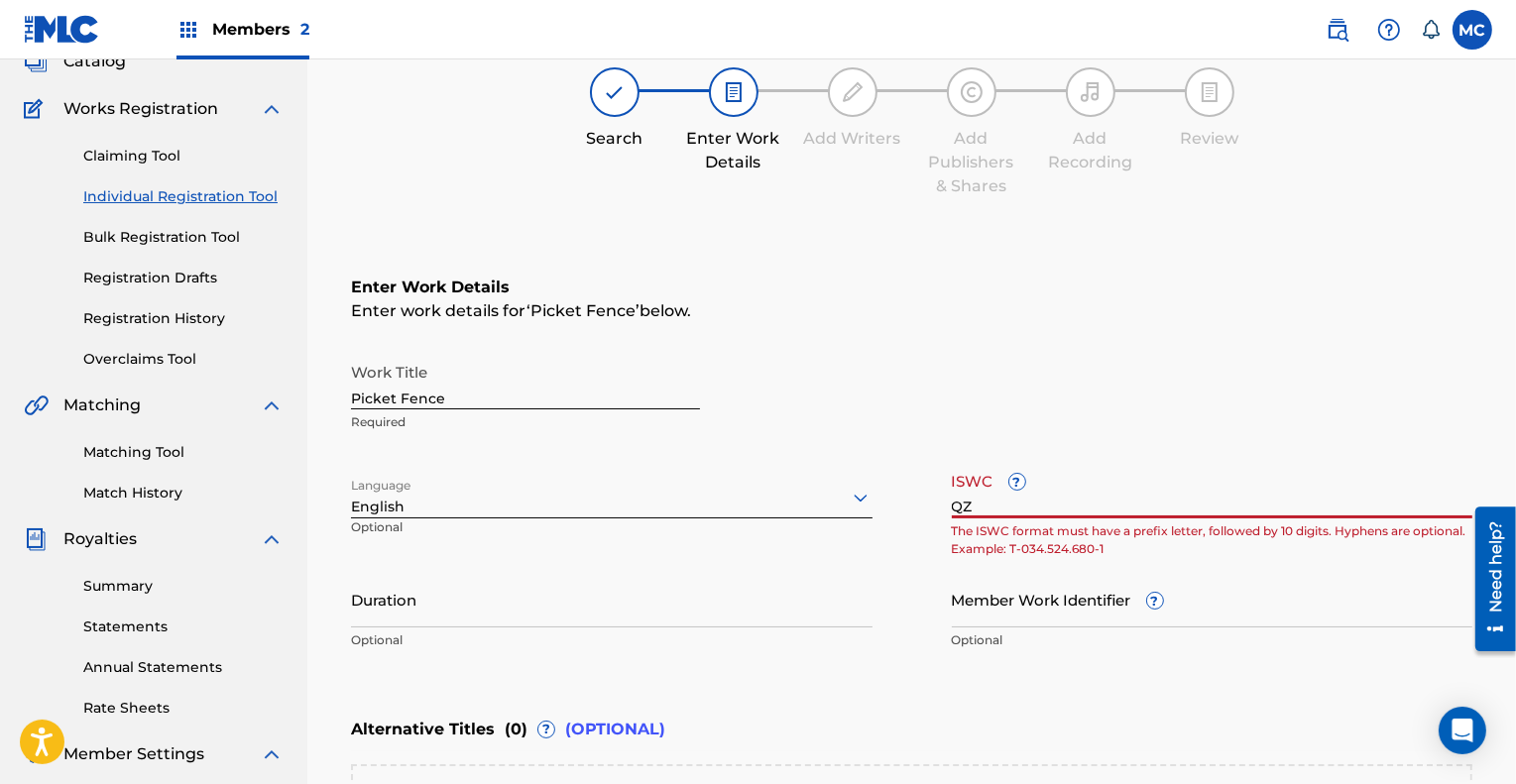 type on "Q" 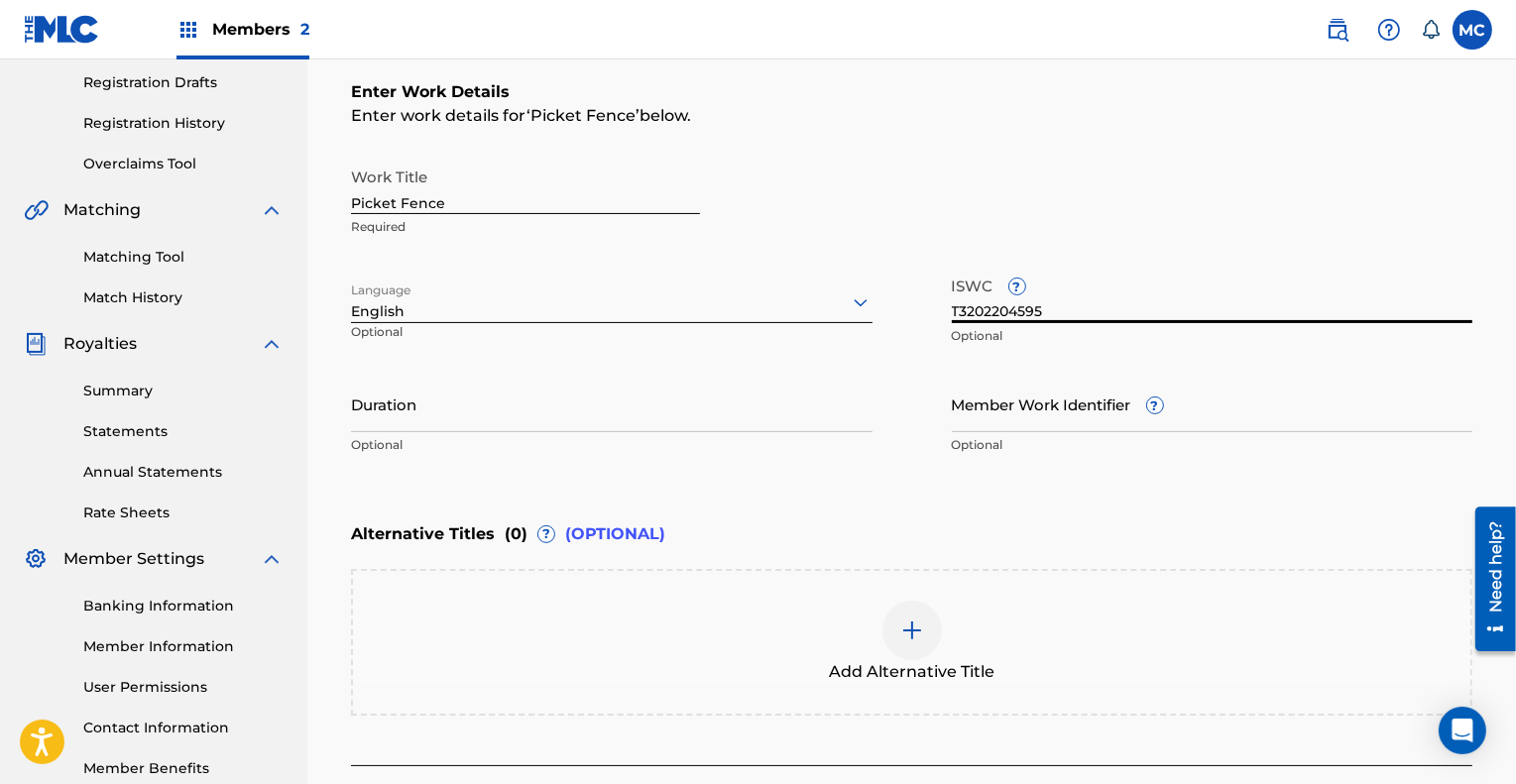 type on "T3202204595" 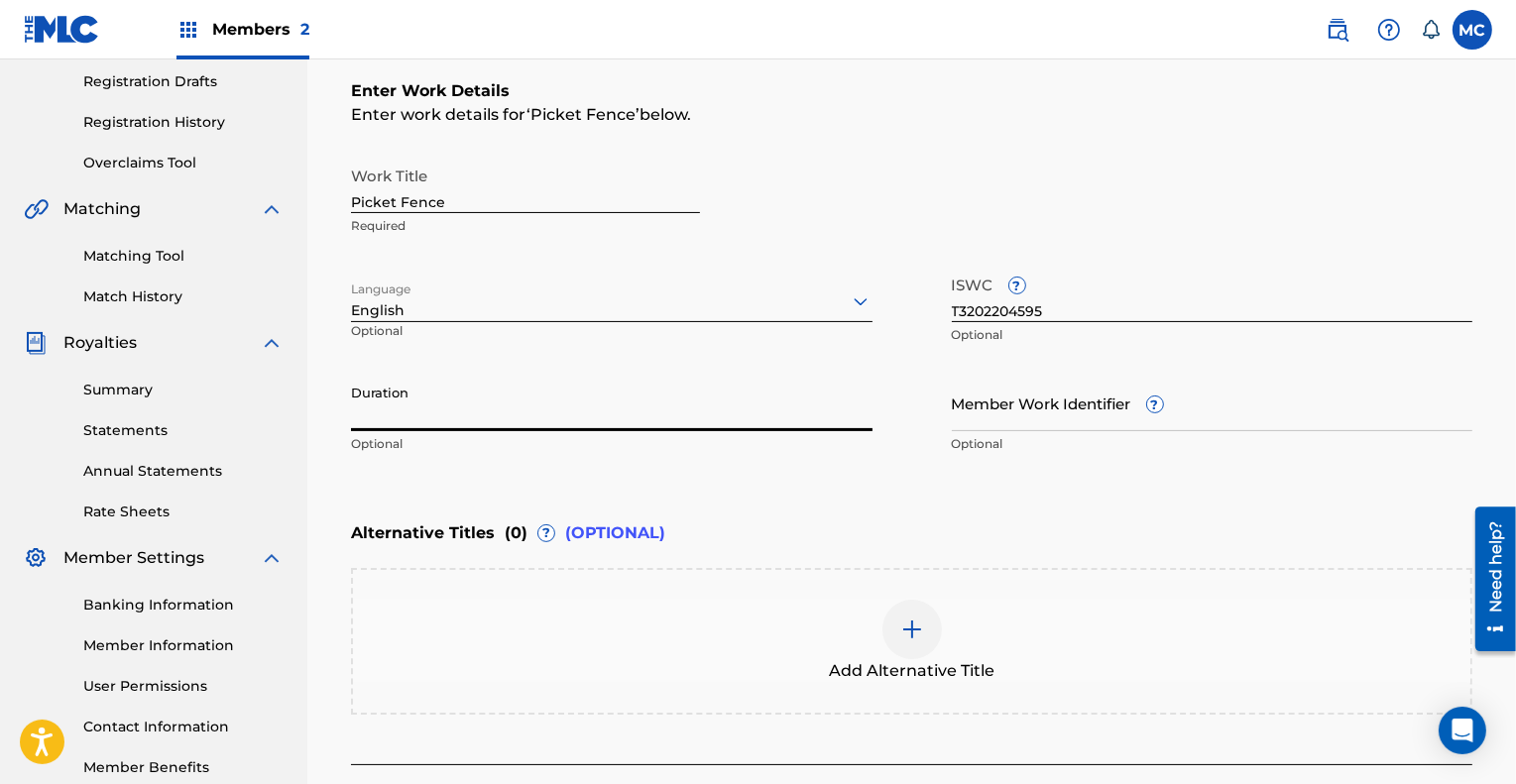 click on "Duration" at bounding box center [612, 402] 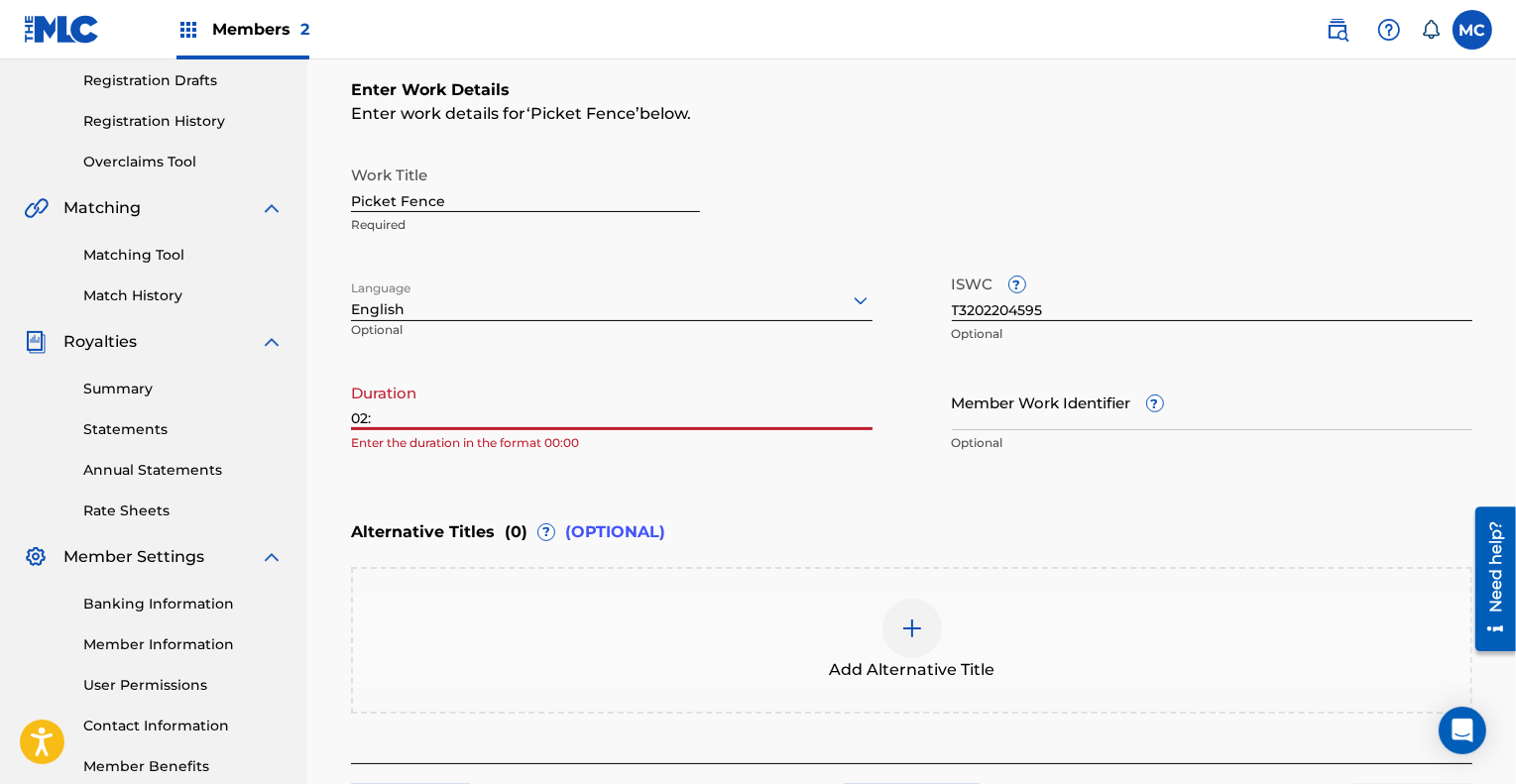 type on "02:" 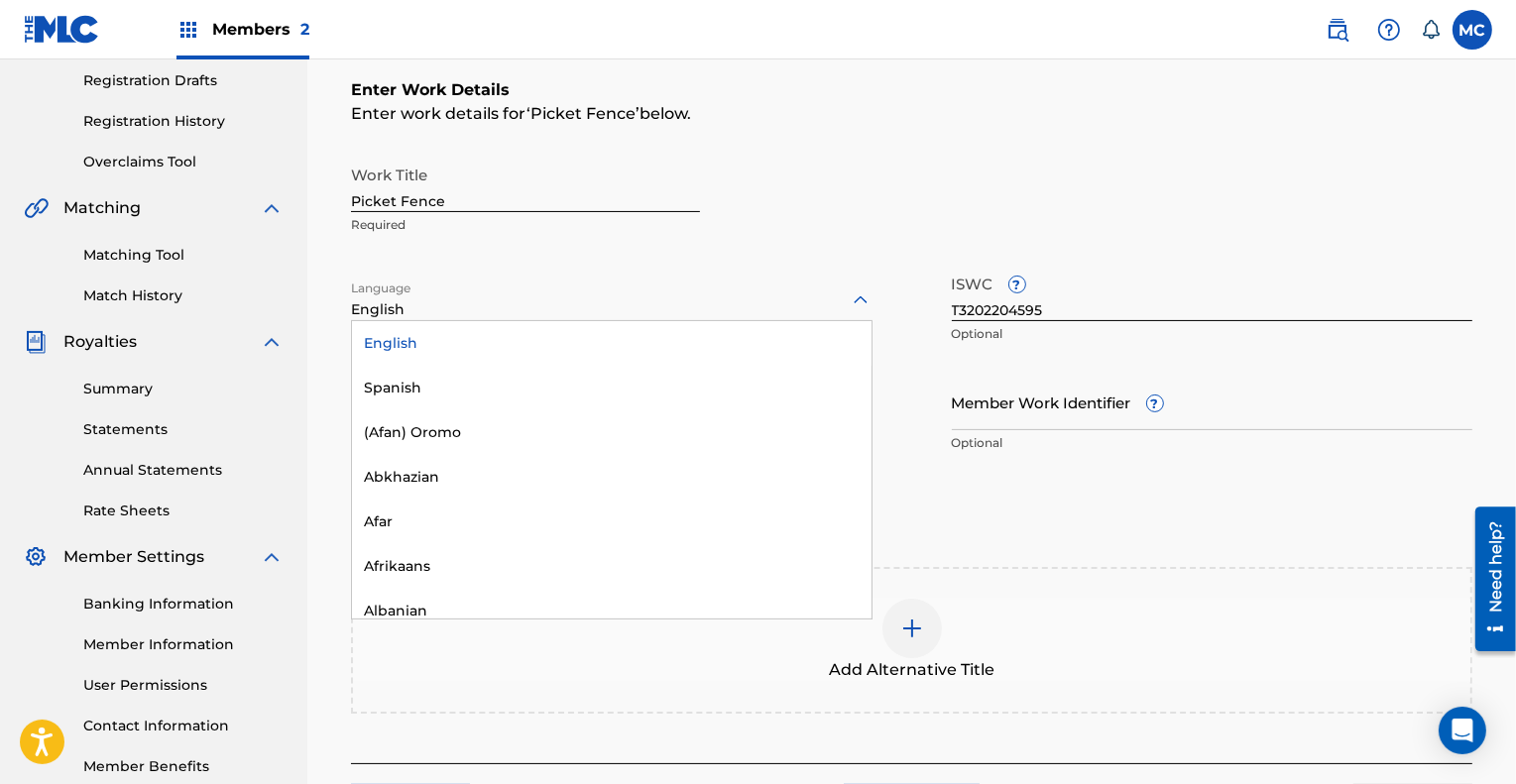 click at bounding box center (612, 299) 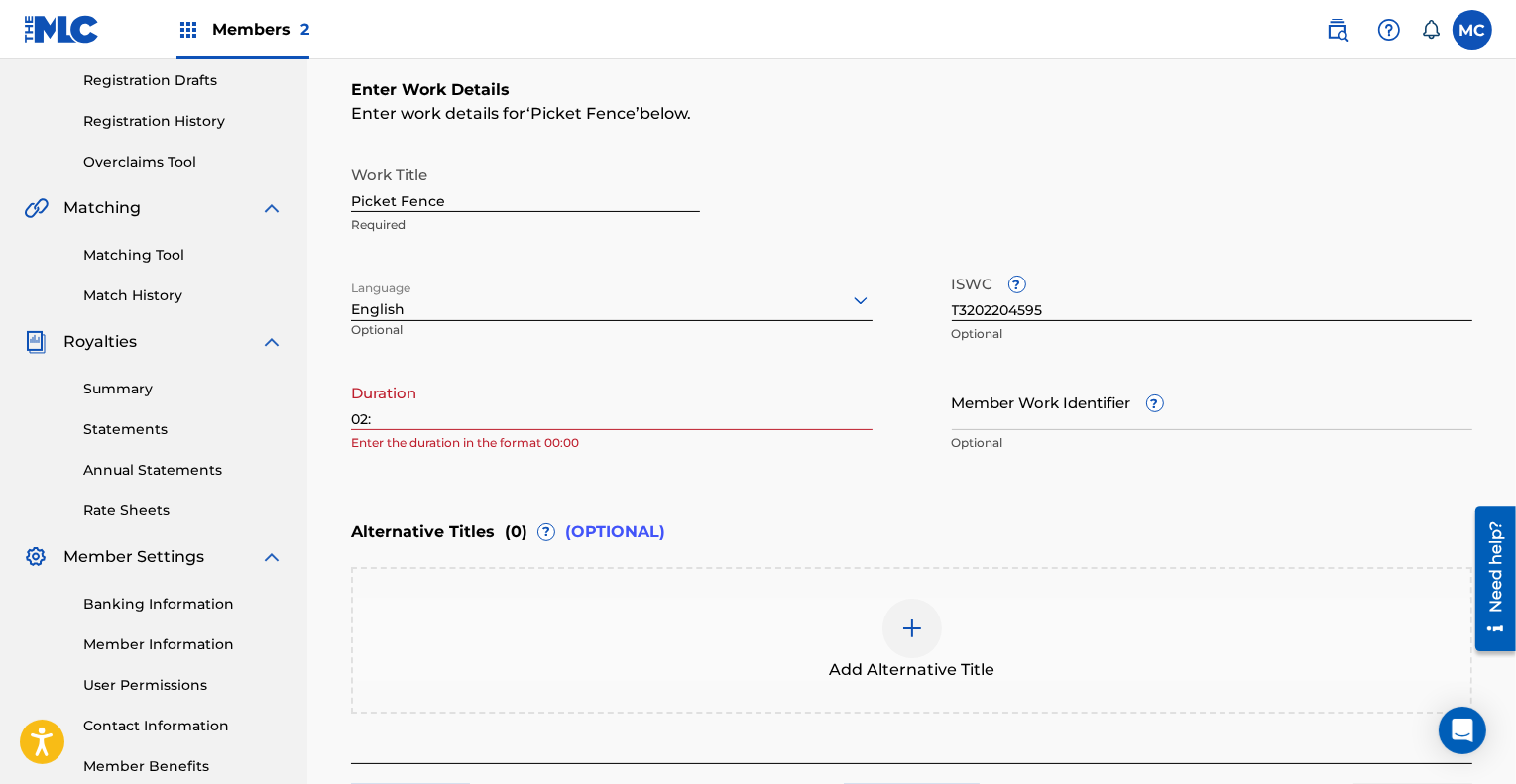 click on "Registration Drafts" at bounding box center (183, 80) 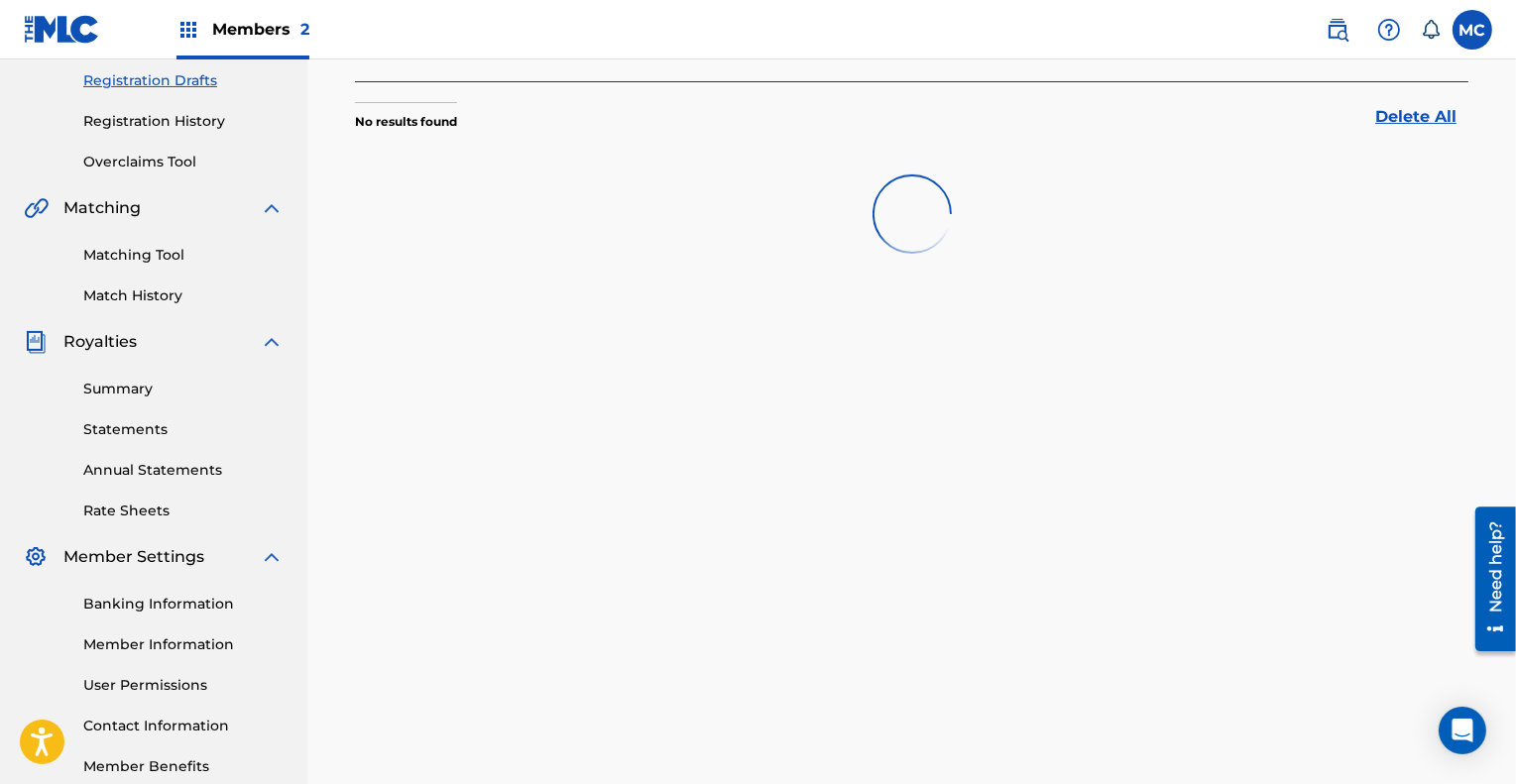 scroll, scrollTop: 0, scrollLeft: 0, axis: both 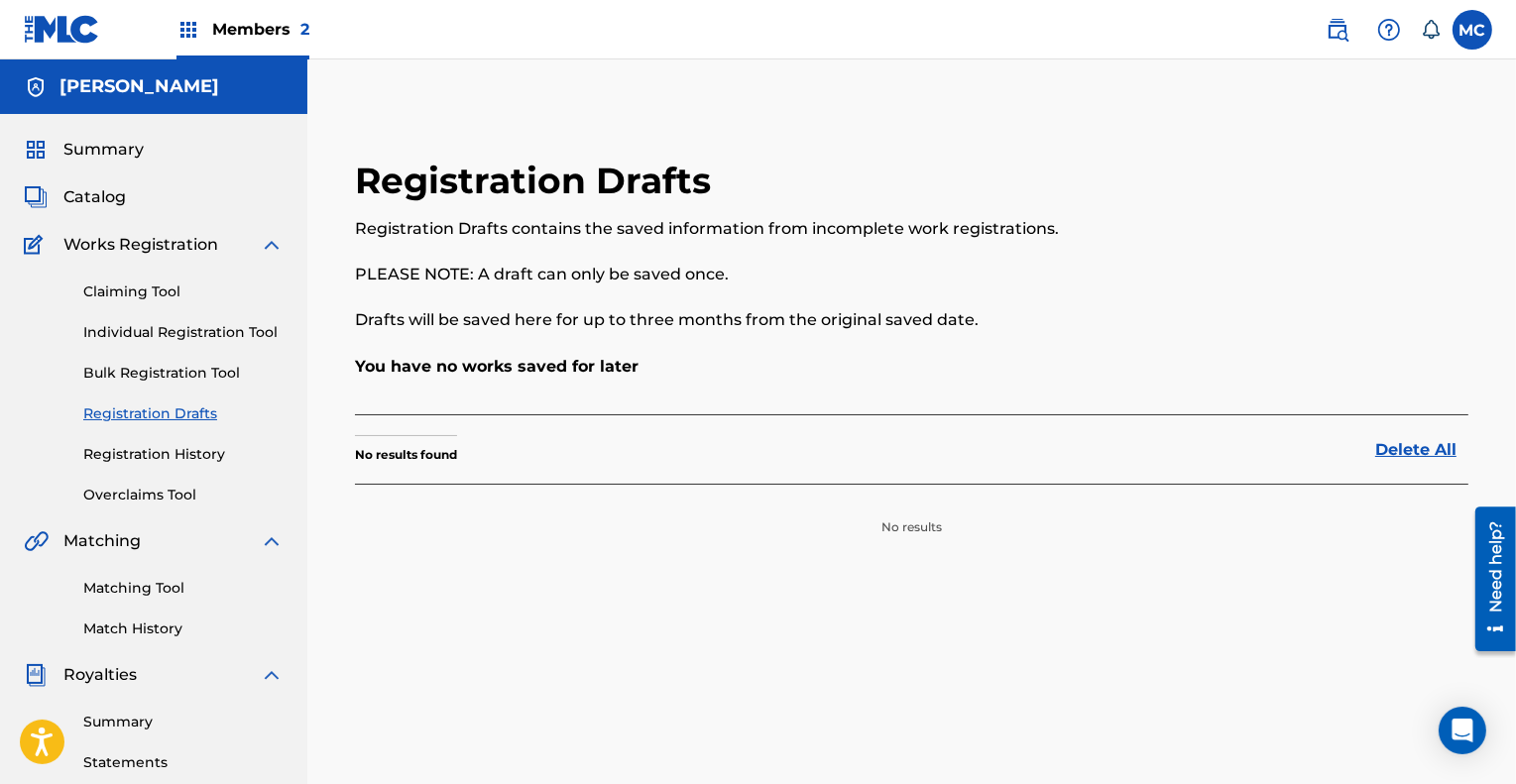 click on "Individual Registration Tool" at bounding box center (183, 332) 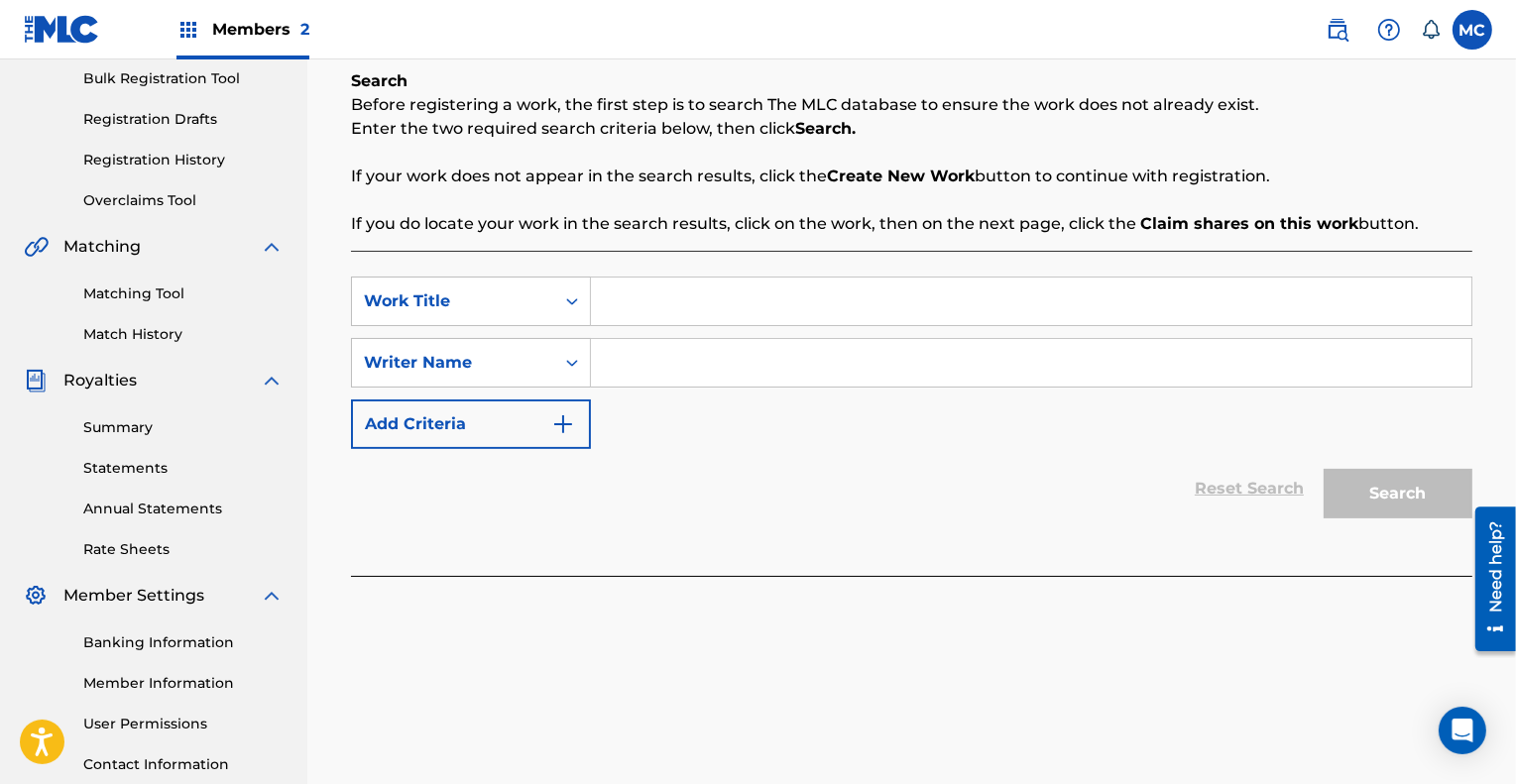 click at bounding box center [1031, 301] 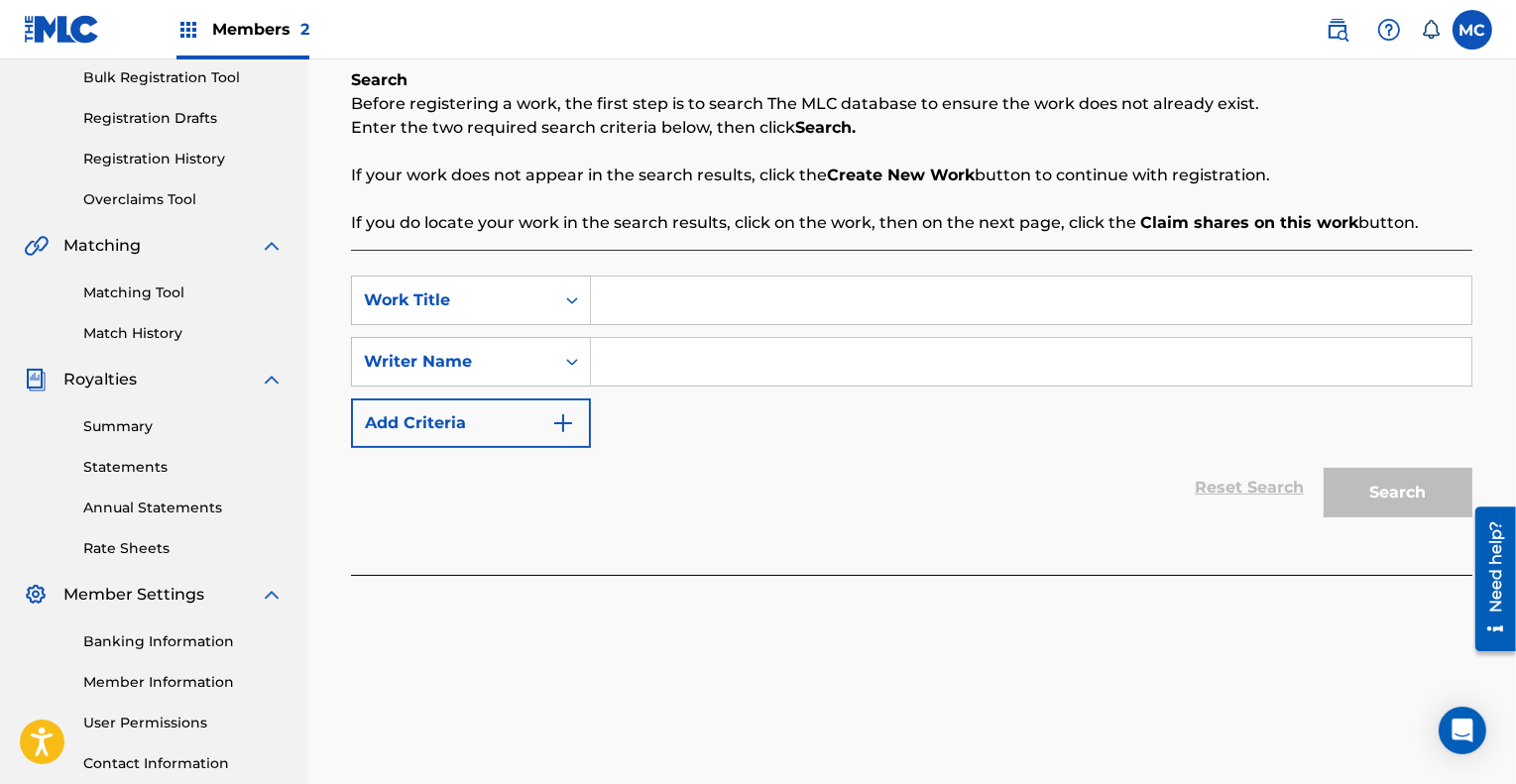 scroll, scrollTop: 296, scrollLeft: 0, axis: vertical 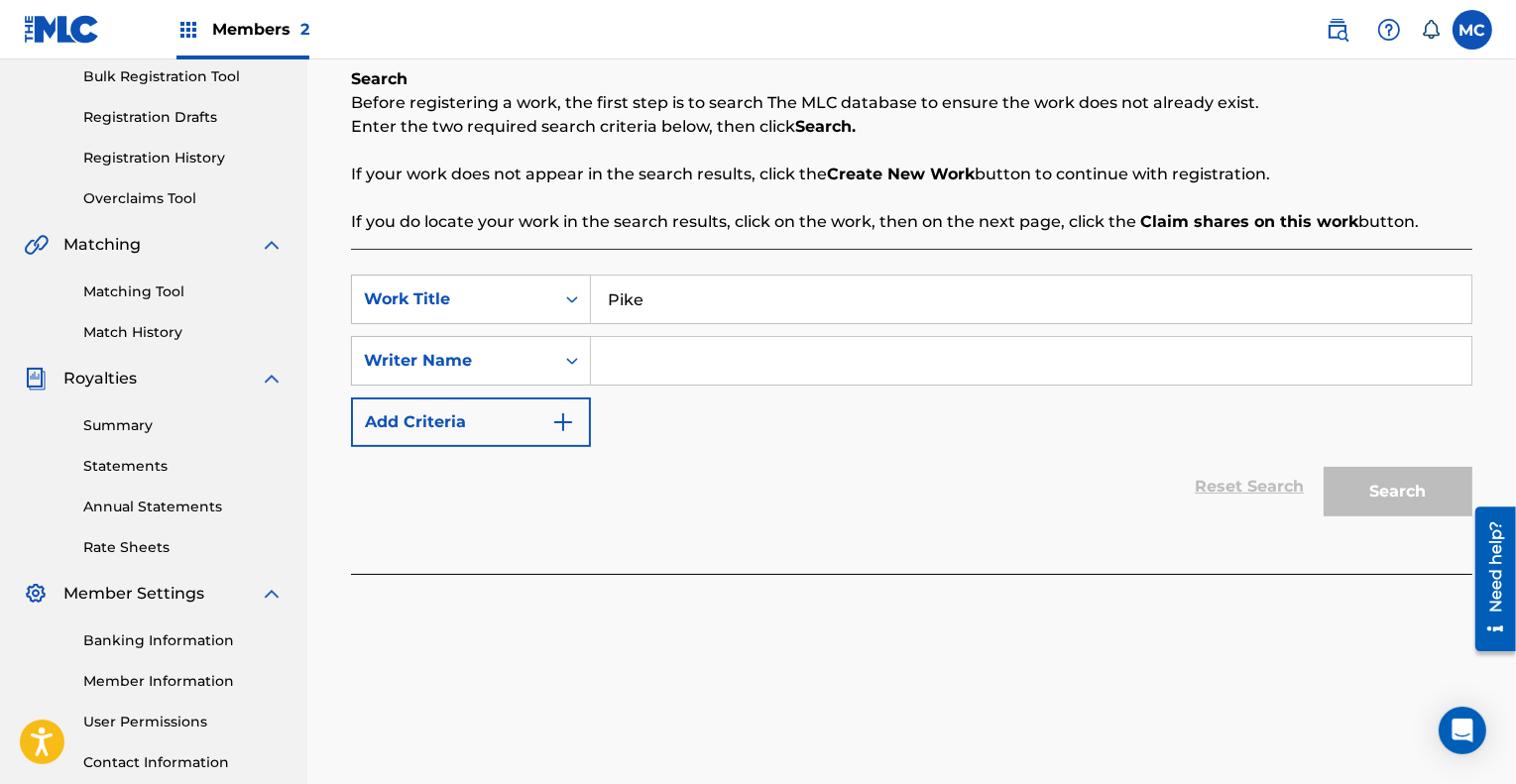 click on "Pike" at bounding box center (1031, 299) 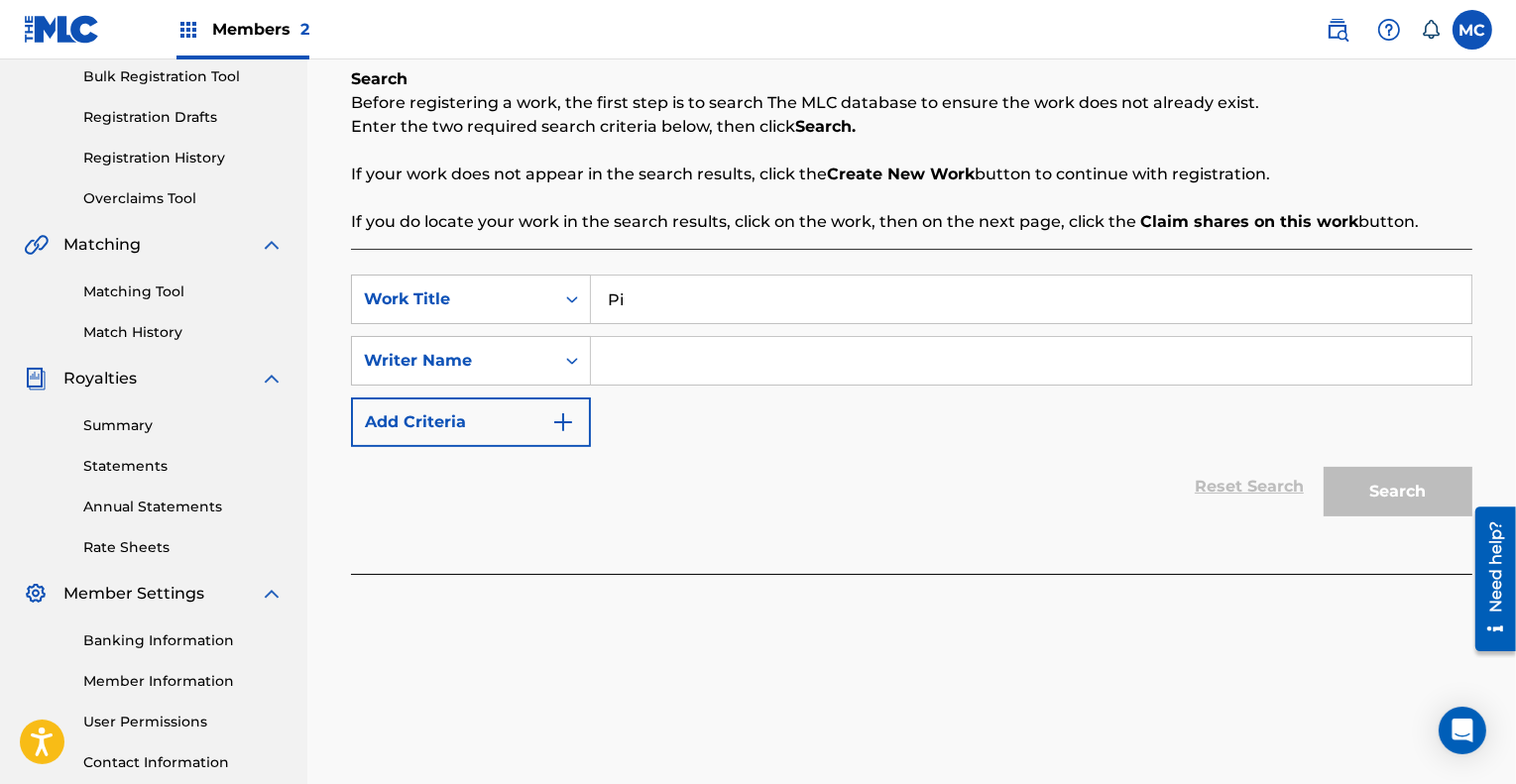 type on "P" 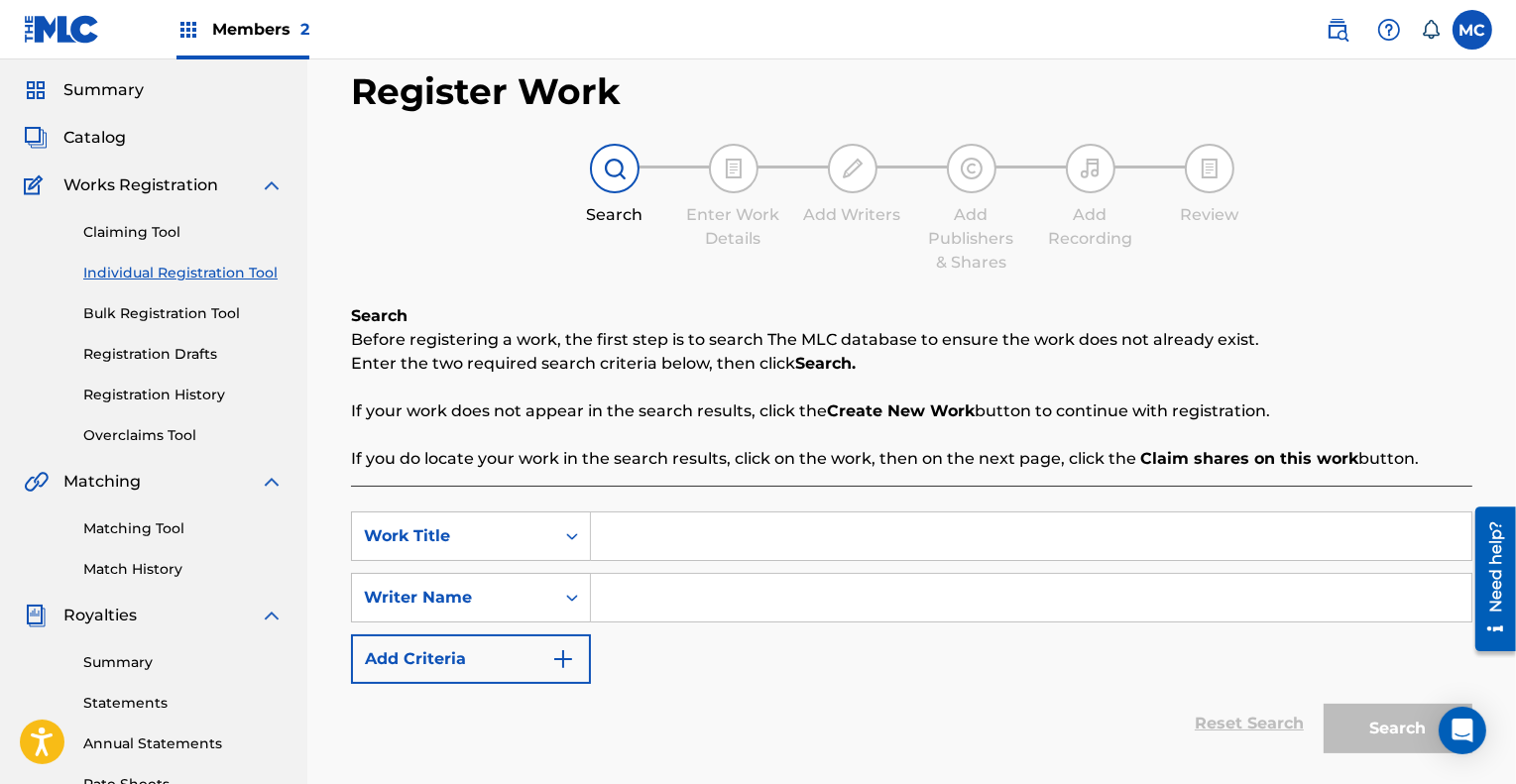 scroll, scrollTop: 58, scrollLeft: 0, axis: vertical 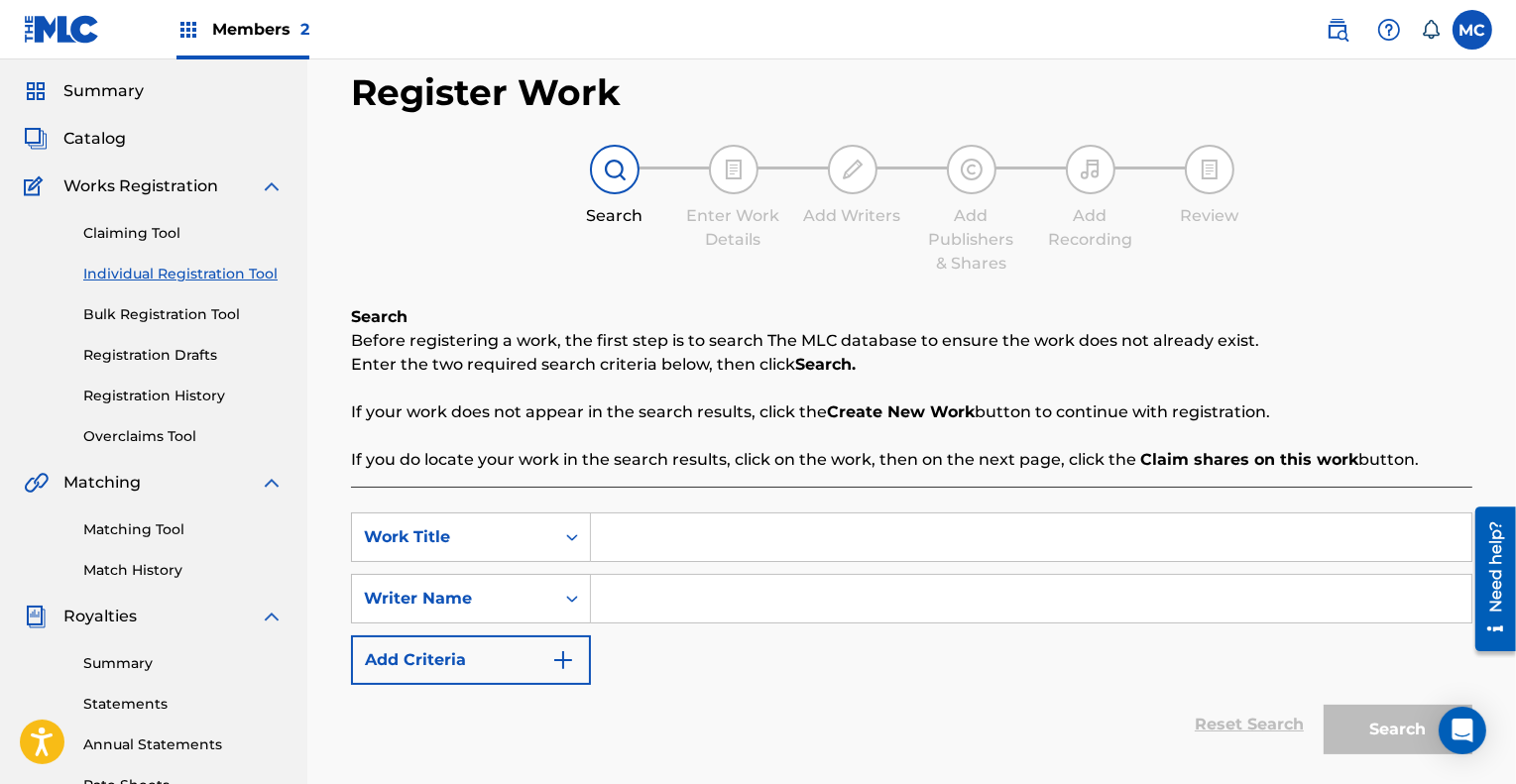 click at bounding box center (1031, 537) 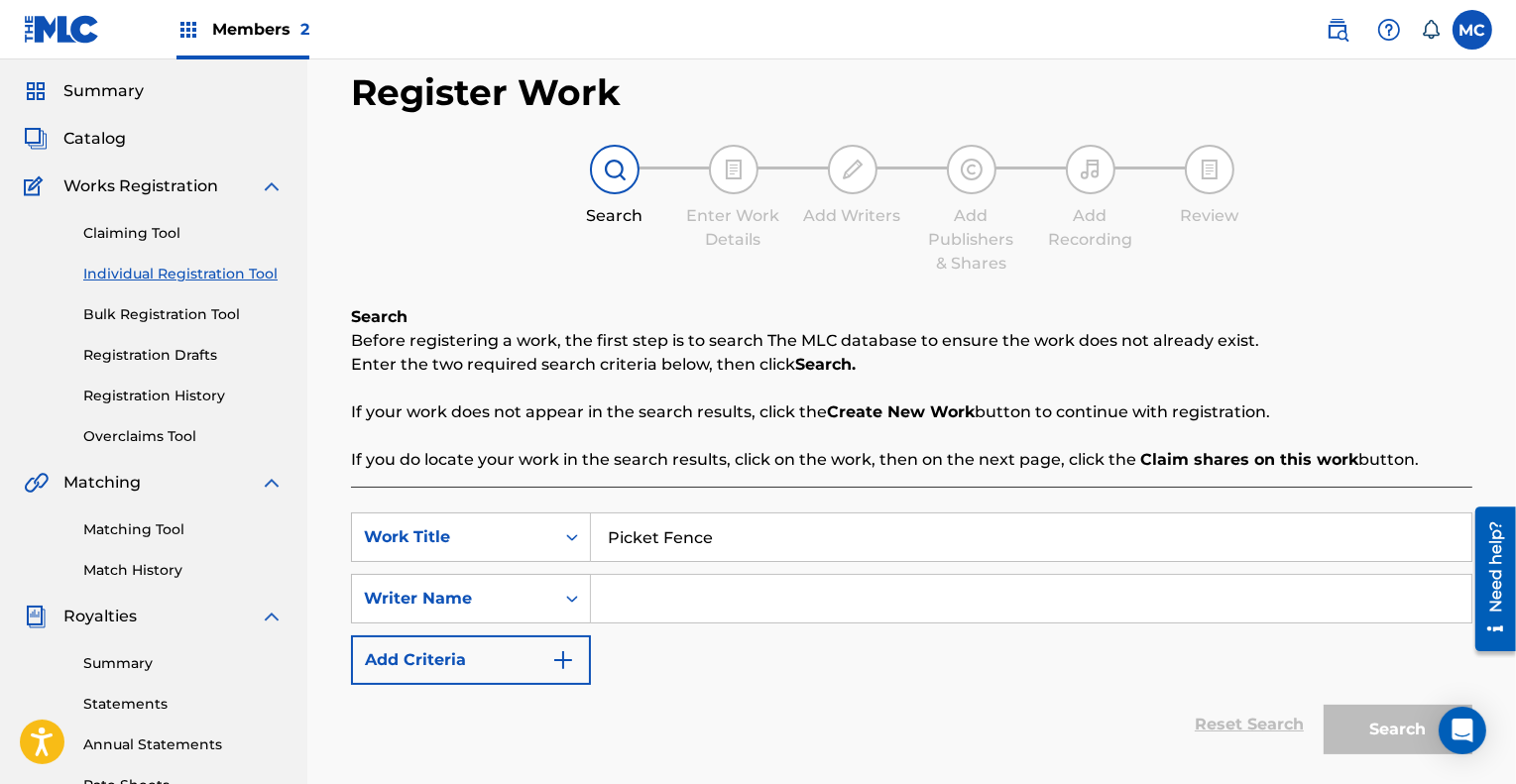 type on "Picket Fence" 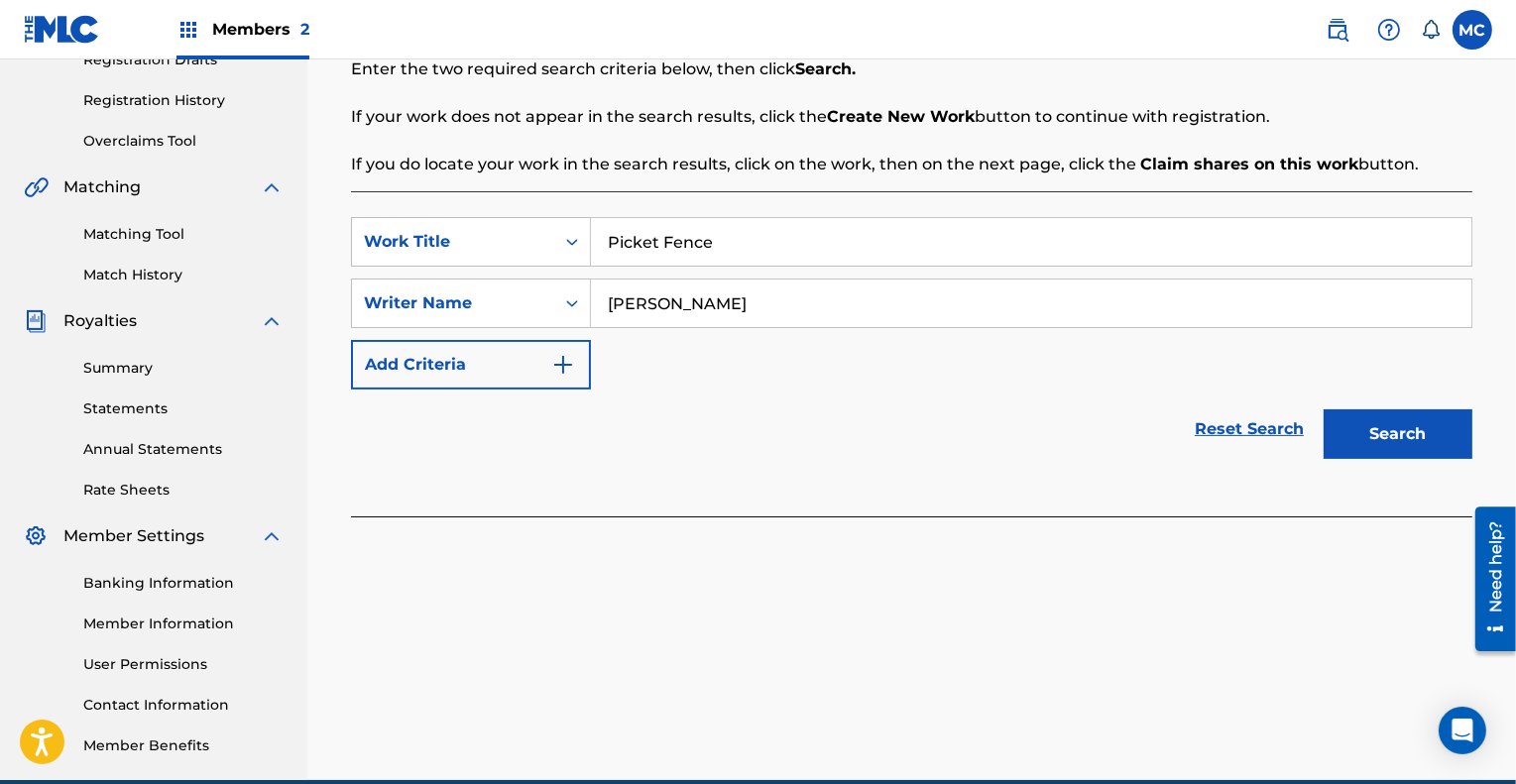 click on "Search" at bounding box center (1398, 434) 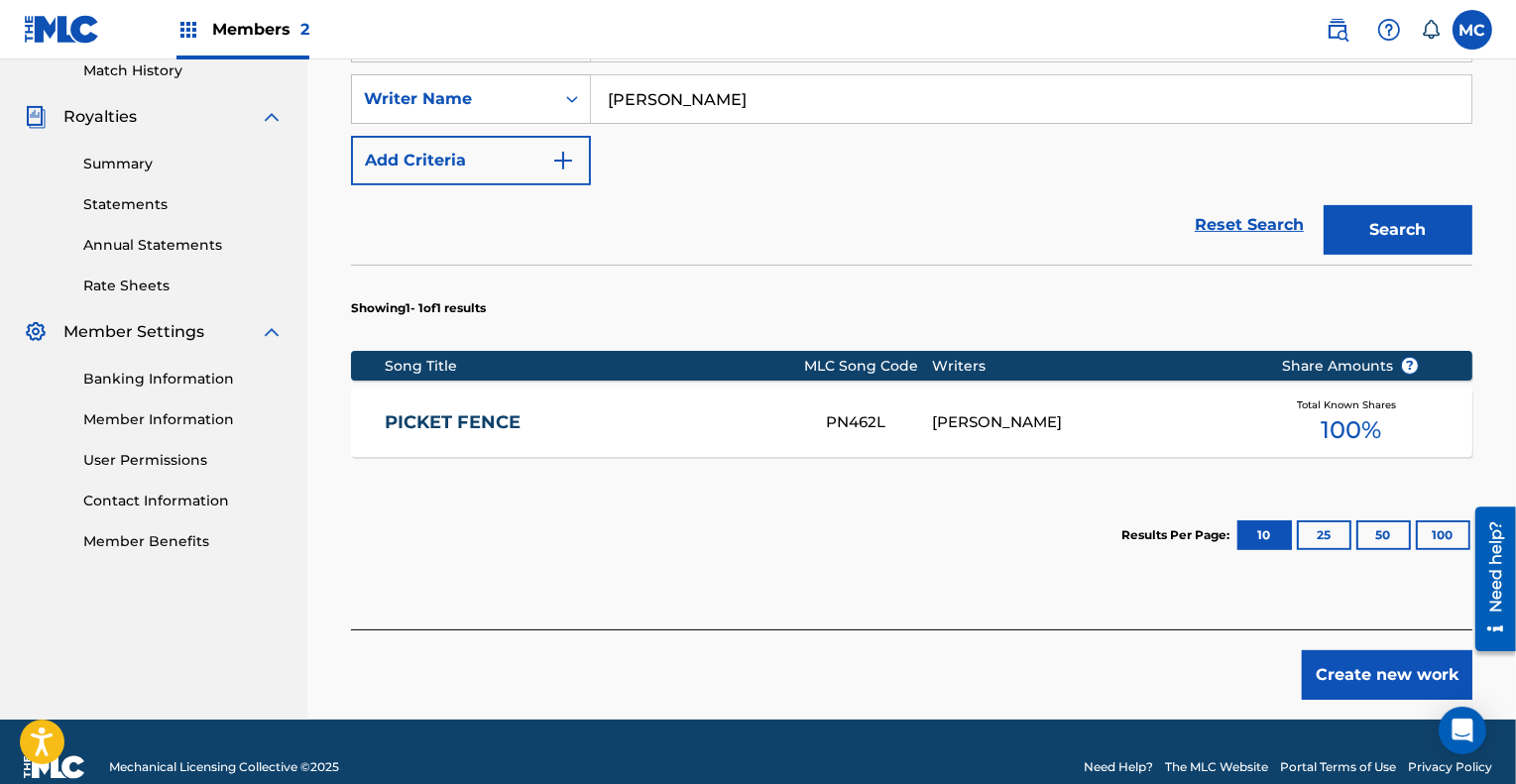 scroll, scrollTop: 588, scrollLeft: 0, axis: vertical 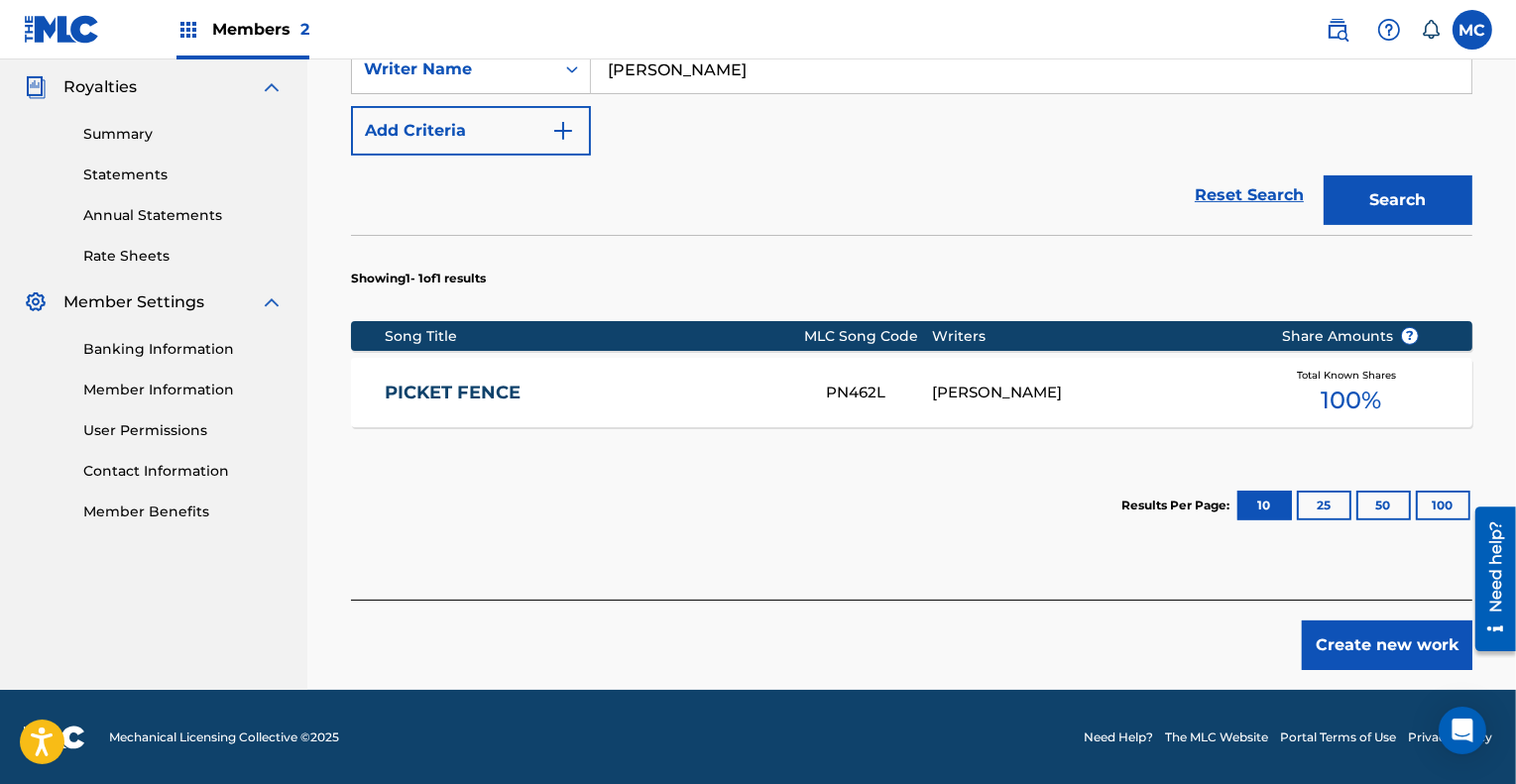 click on "Create new work" at bounding box center [1387, 645] 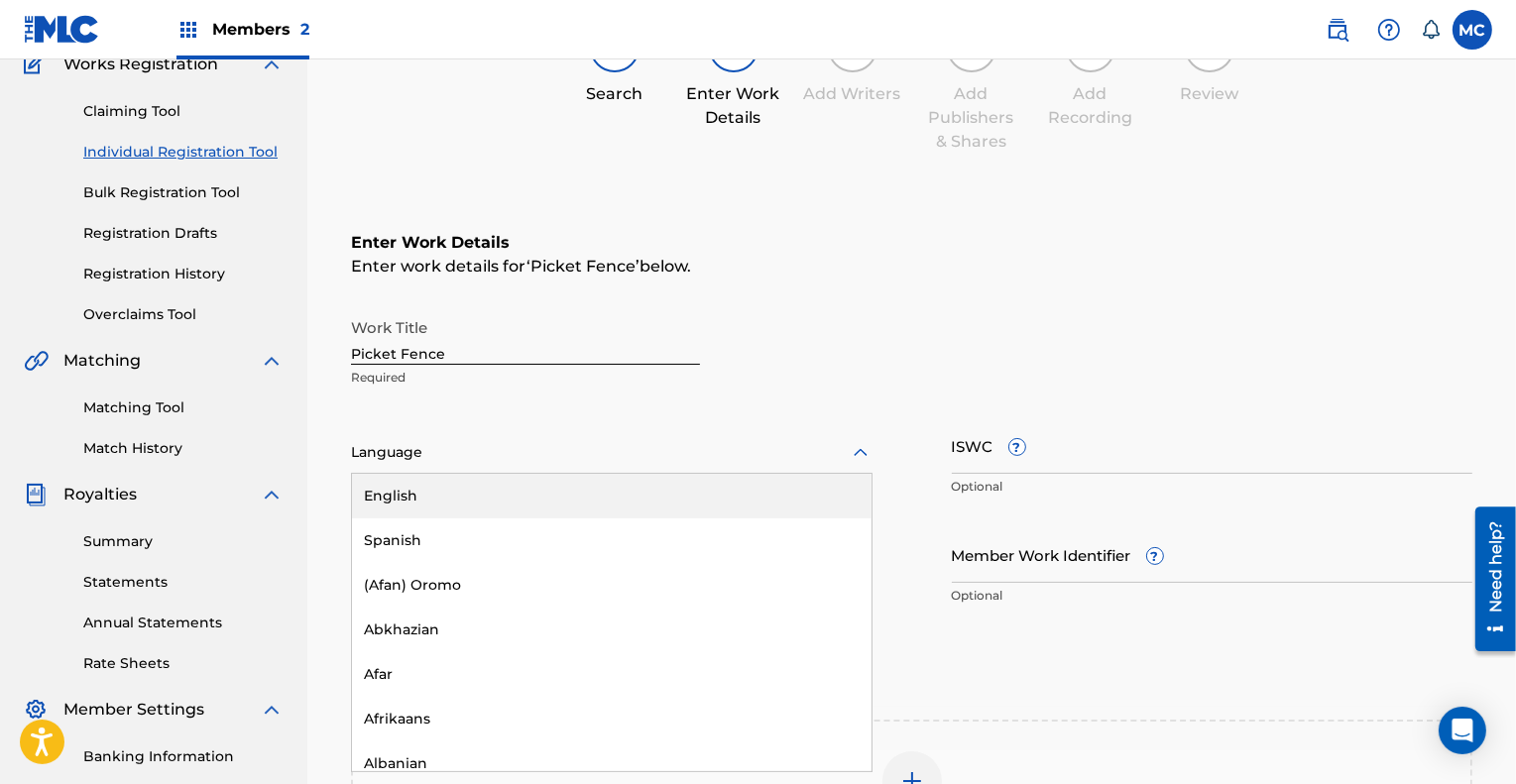 click at bounding box center [612, 452] 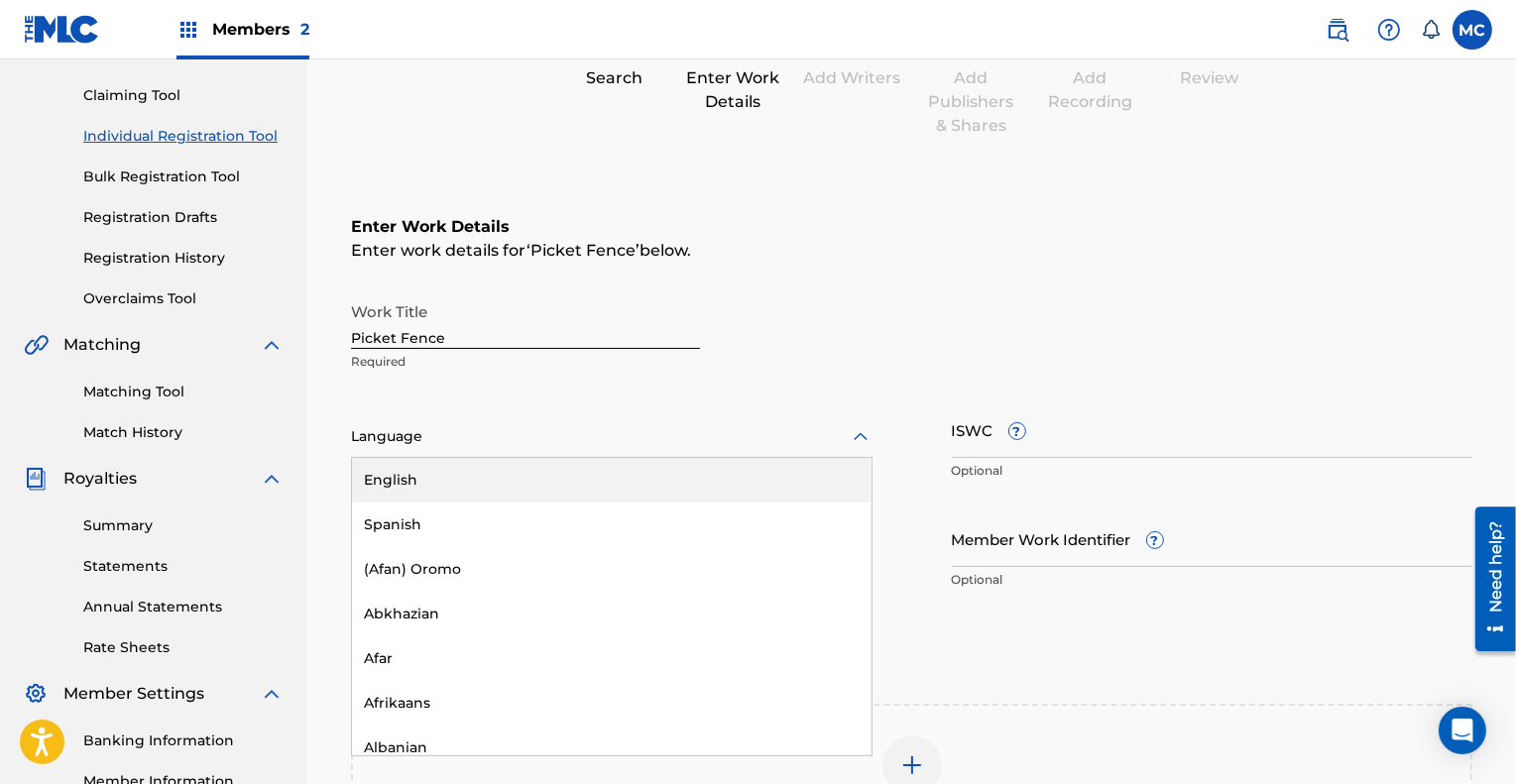 click on "English" at bounding box center [612, 480] 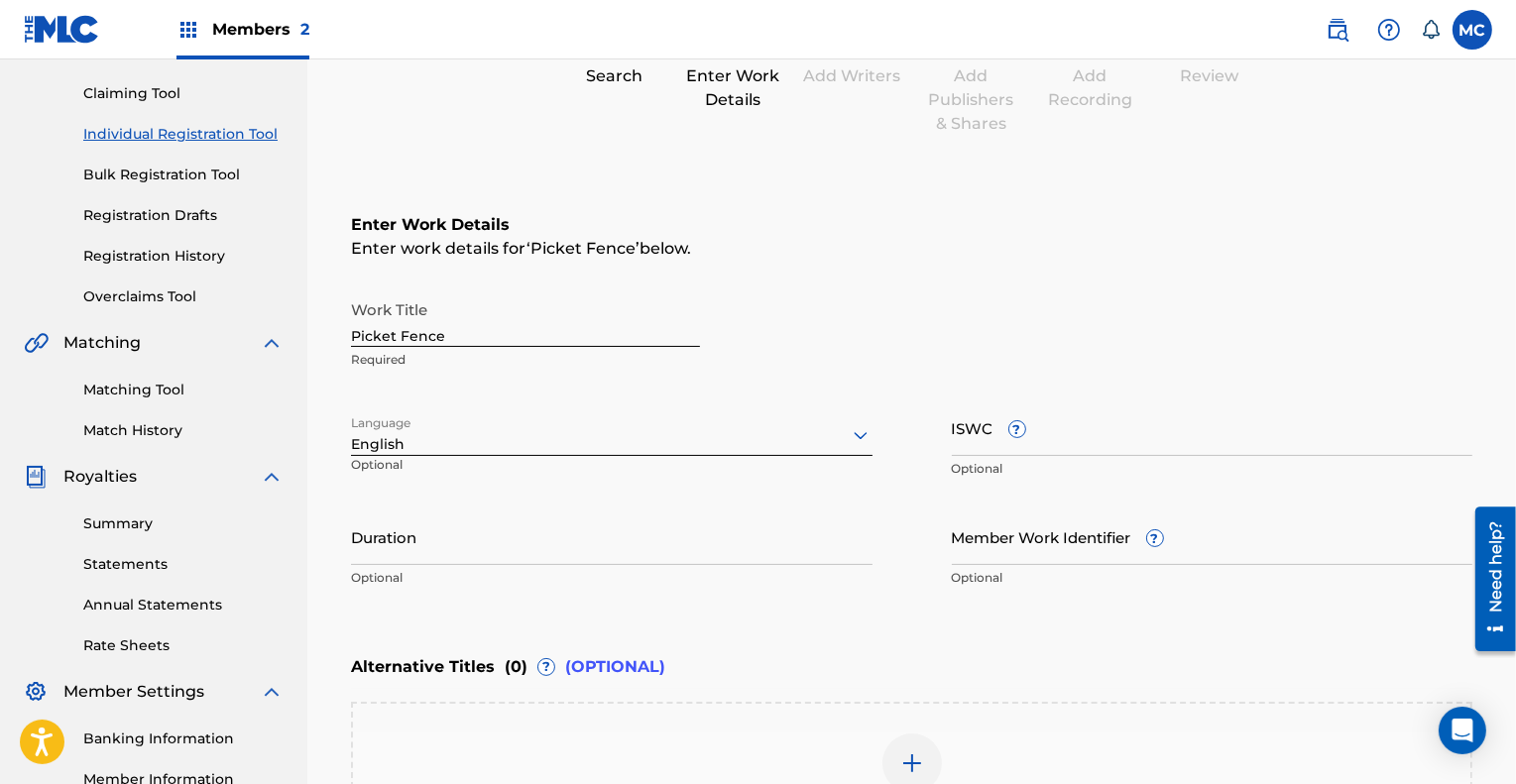 scroll, scrollTop: 199, scrollLeft: 0, axis: vertical 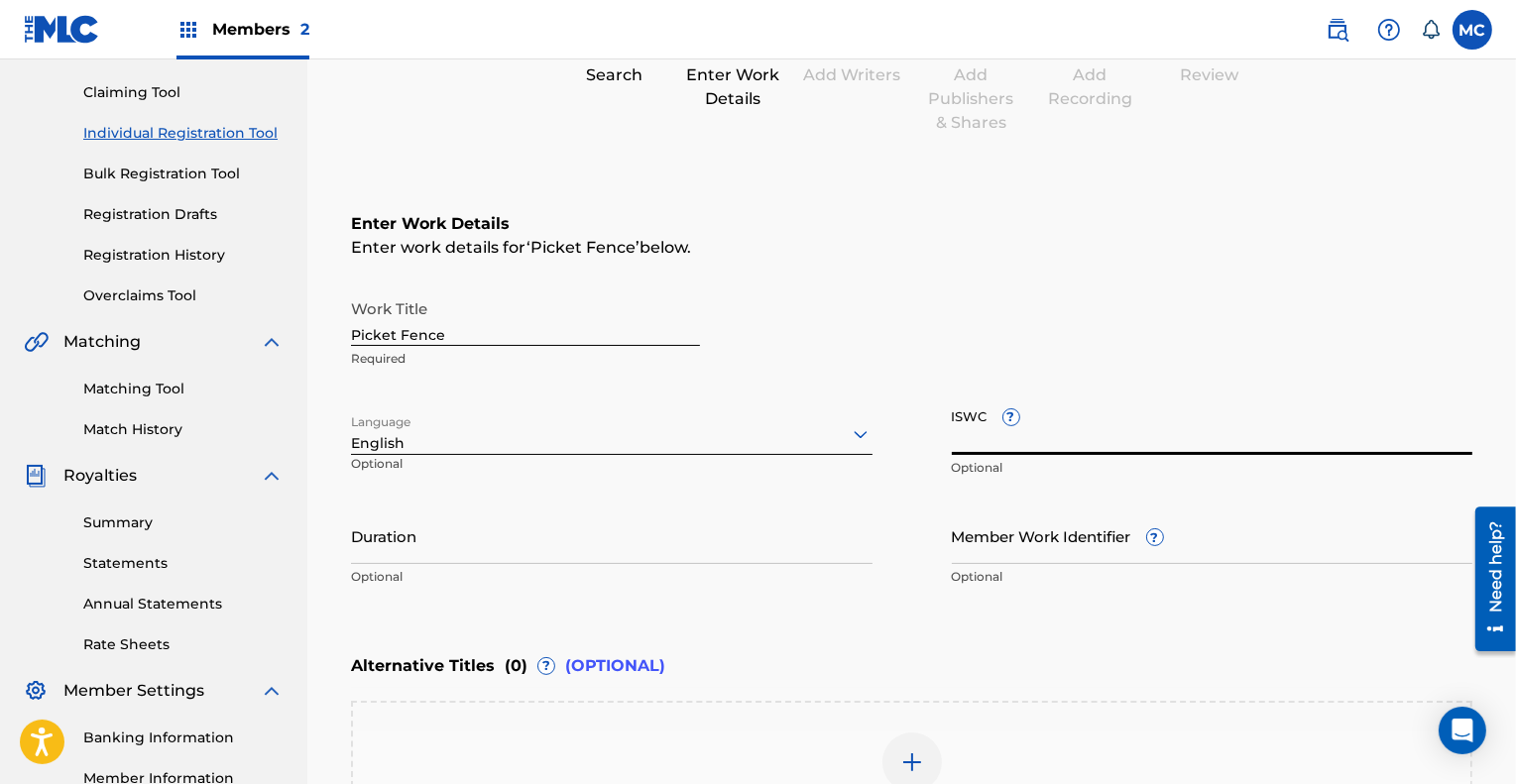 click on "ISWC   ?" at bounding box center [1213, 426] 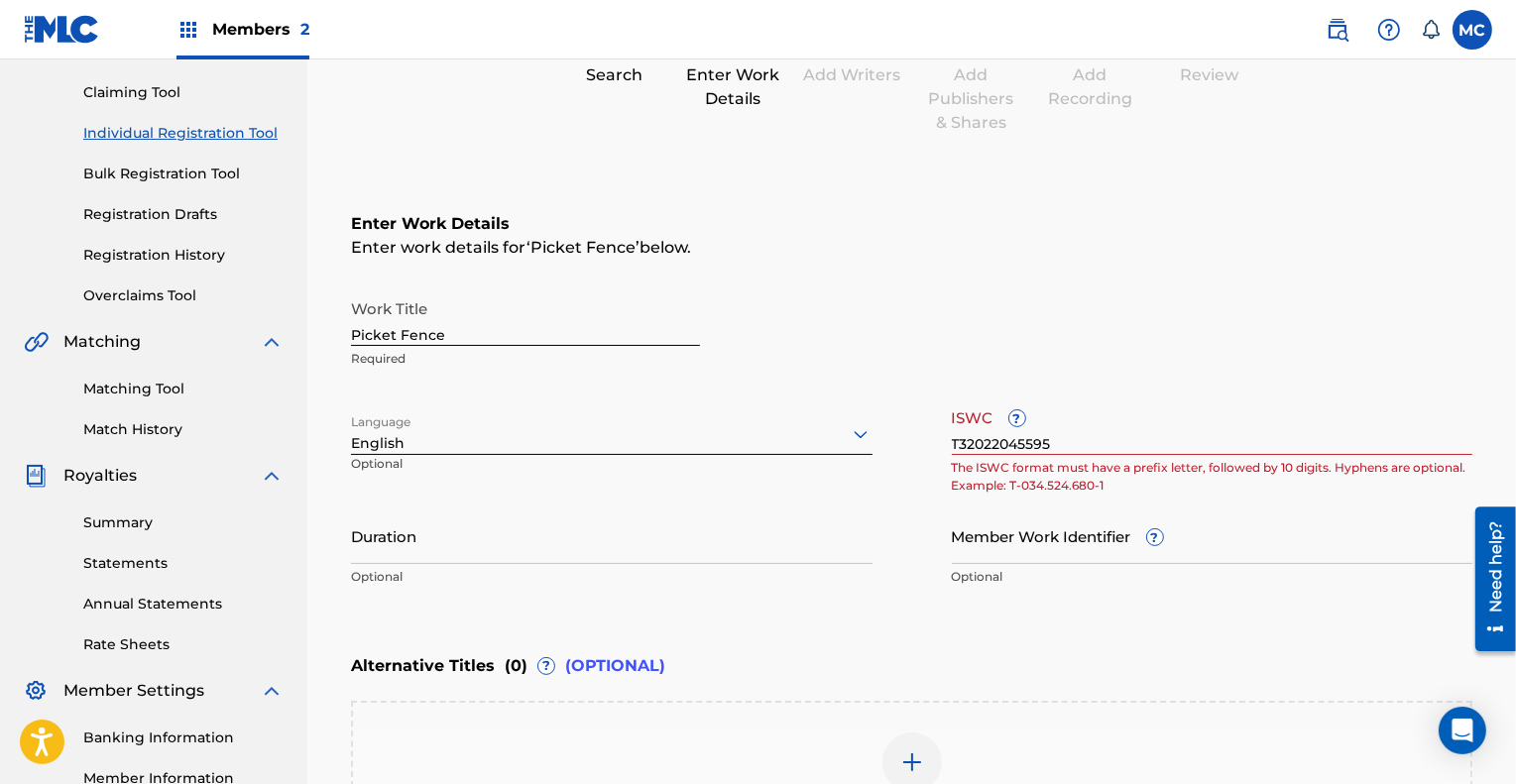 click on "Language English Optional" at bounding box center (612, 443) 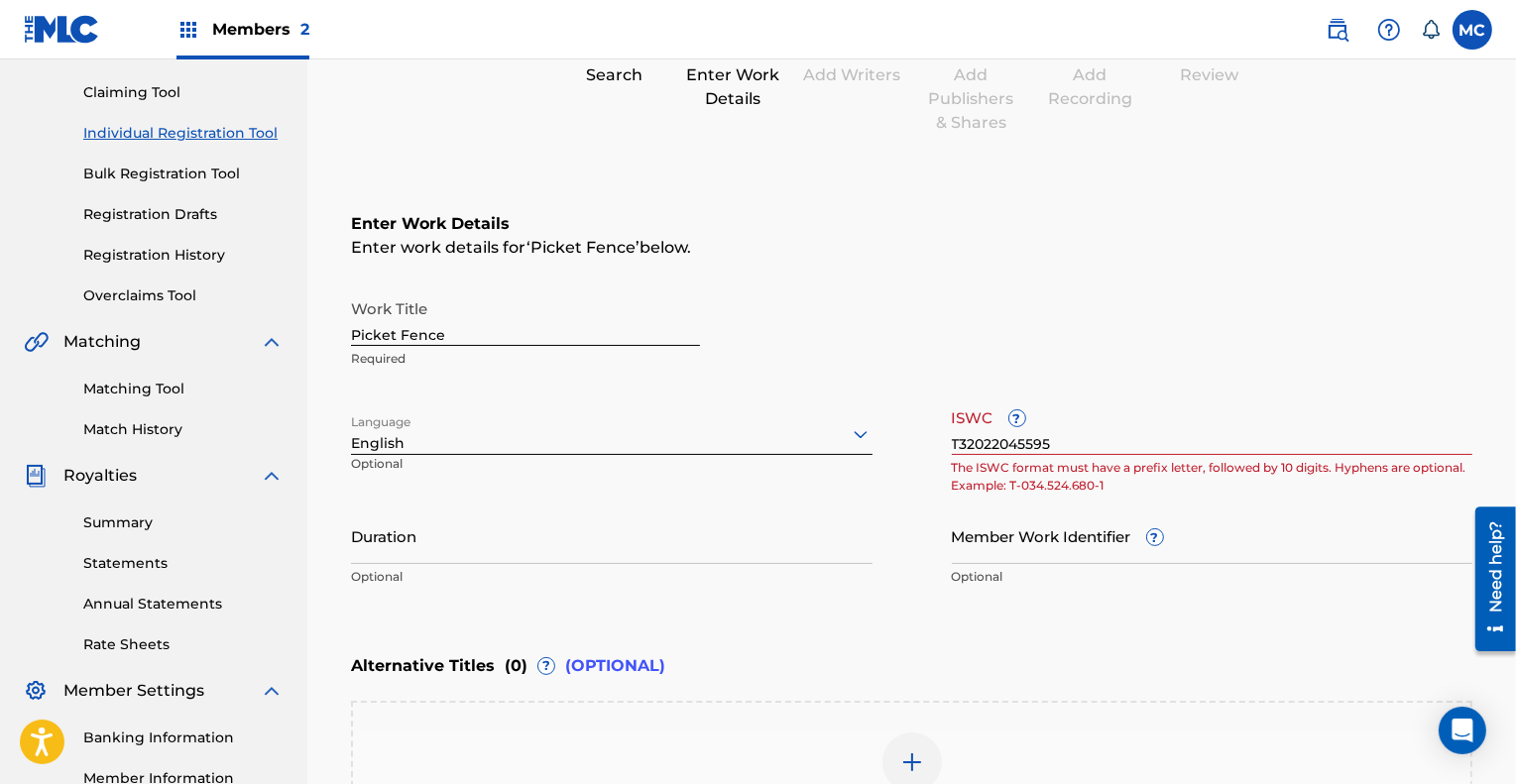 click on "T32022045595" at bounding box center (1213, 426) 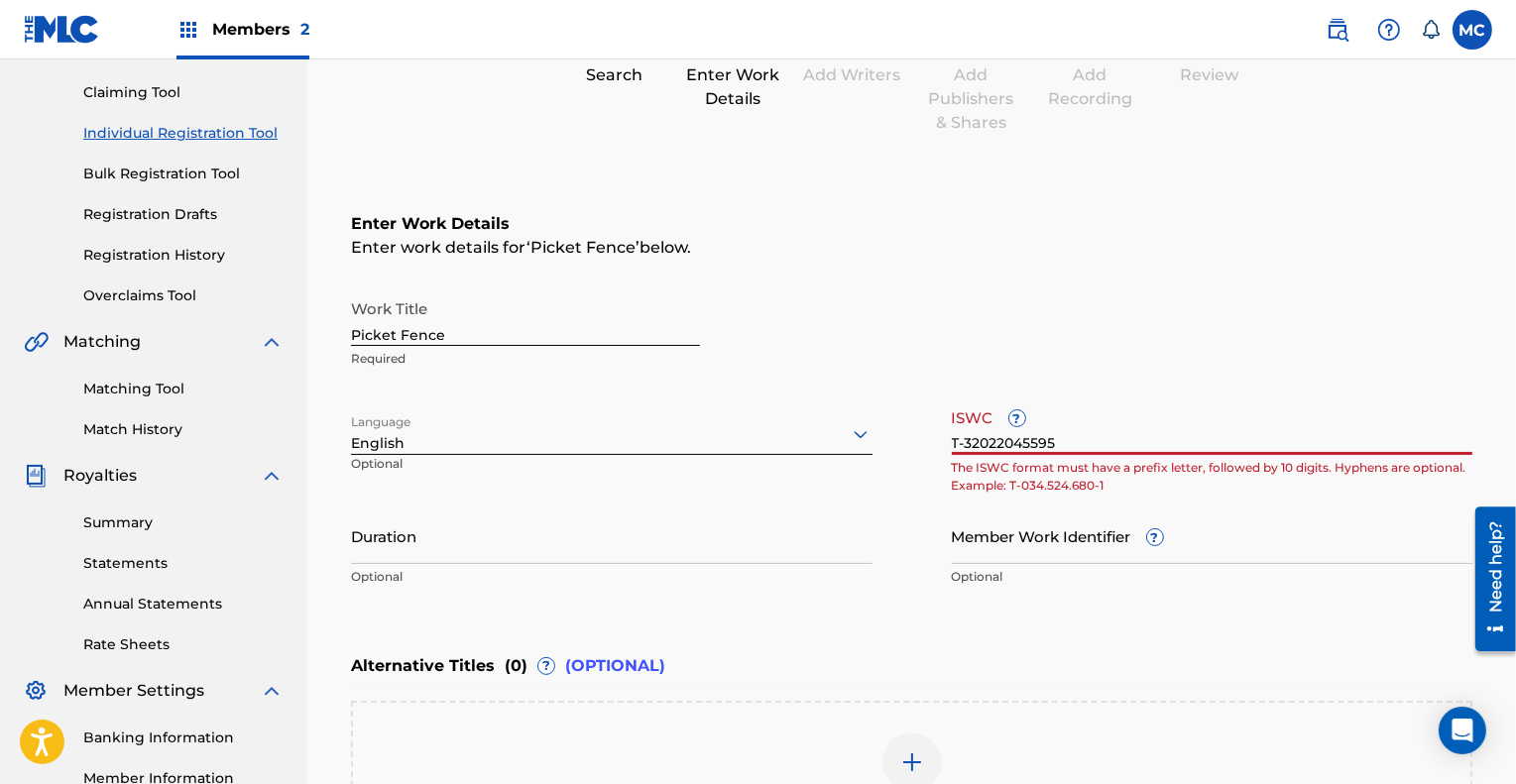 click on "T-32022045595" at bounding box center (1213, 426) 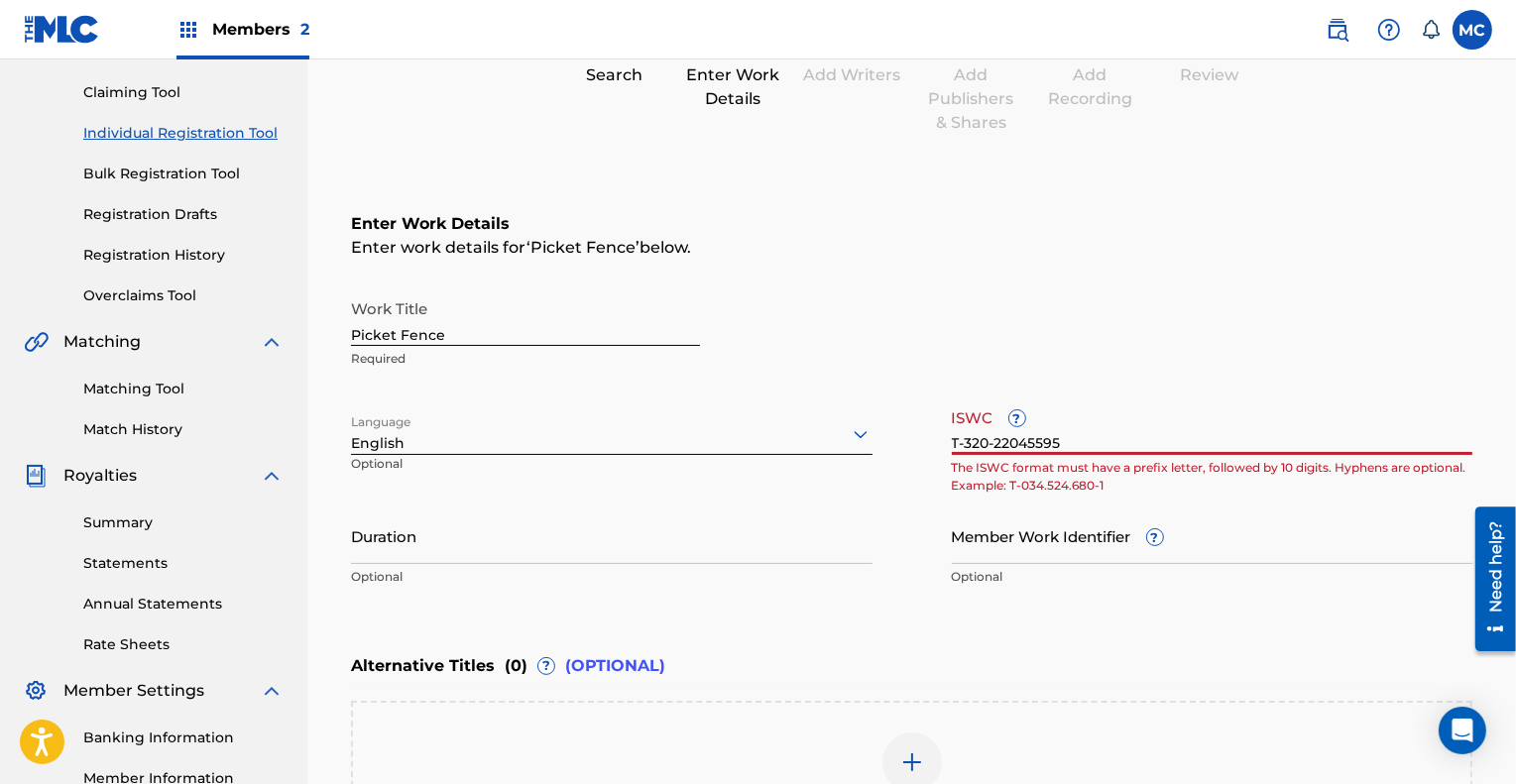 click on "T-320-22045595" at bounding box center (1213, 426) 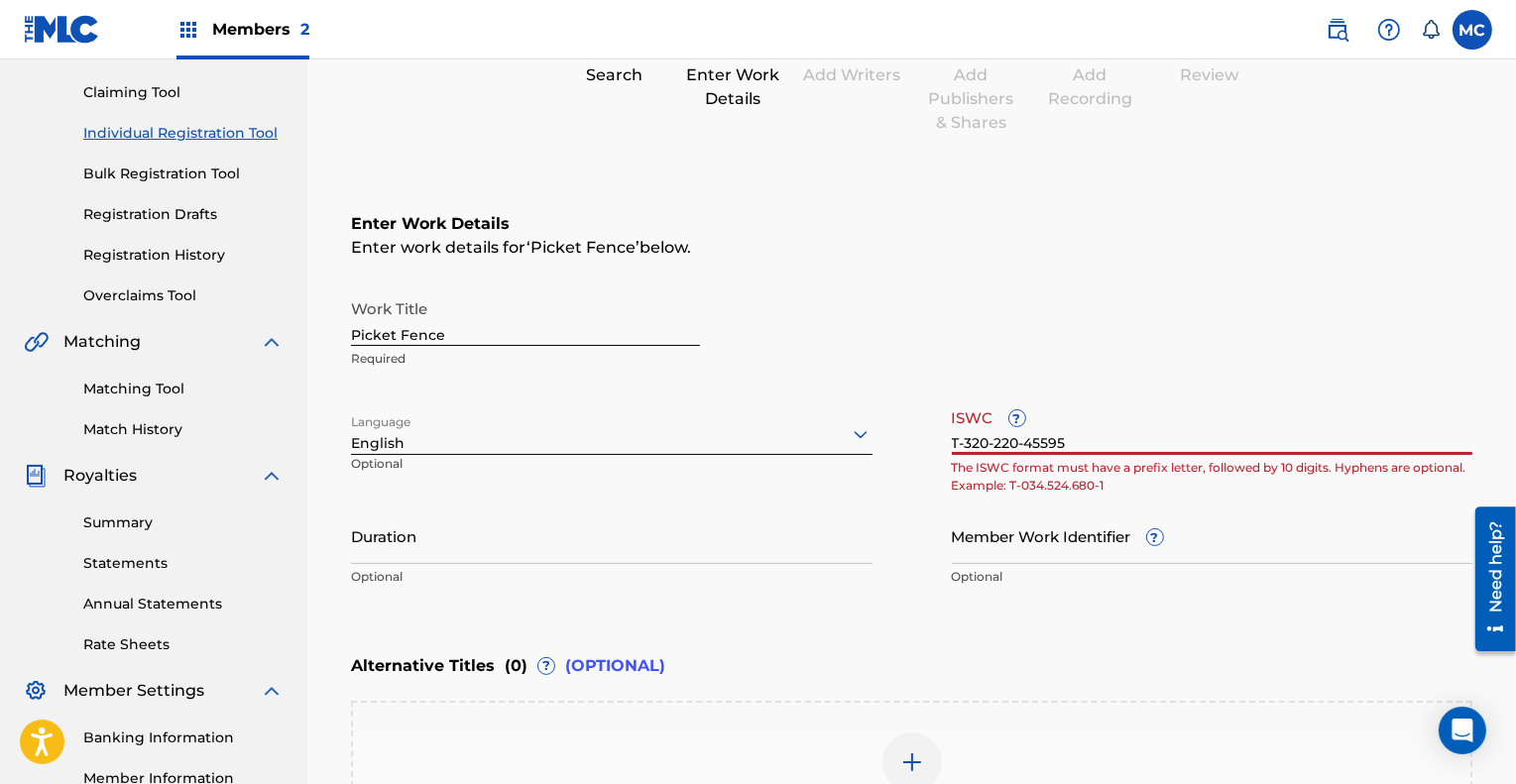 click on "T-320-220-45595" at bounding box center [1213, 426] 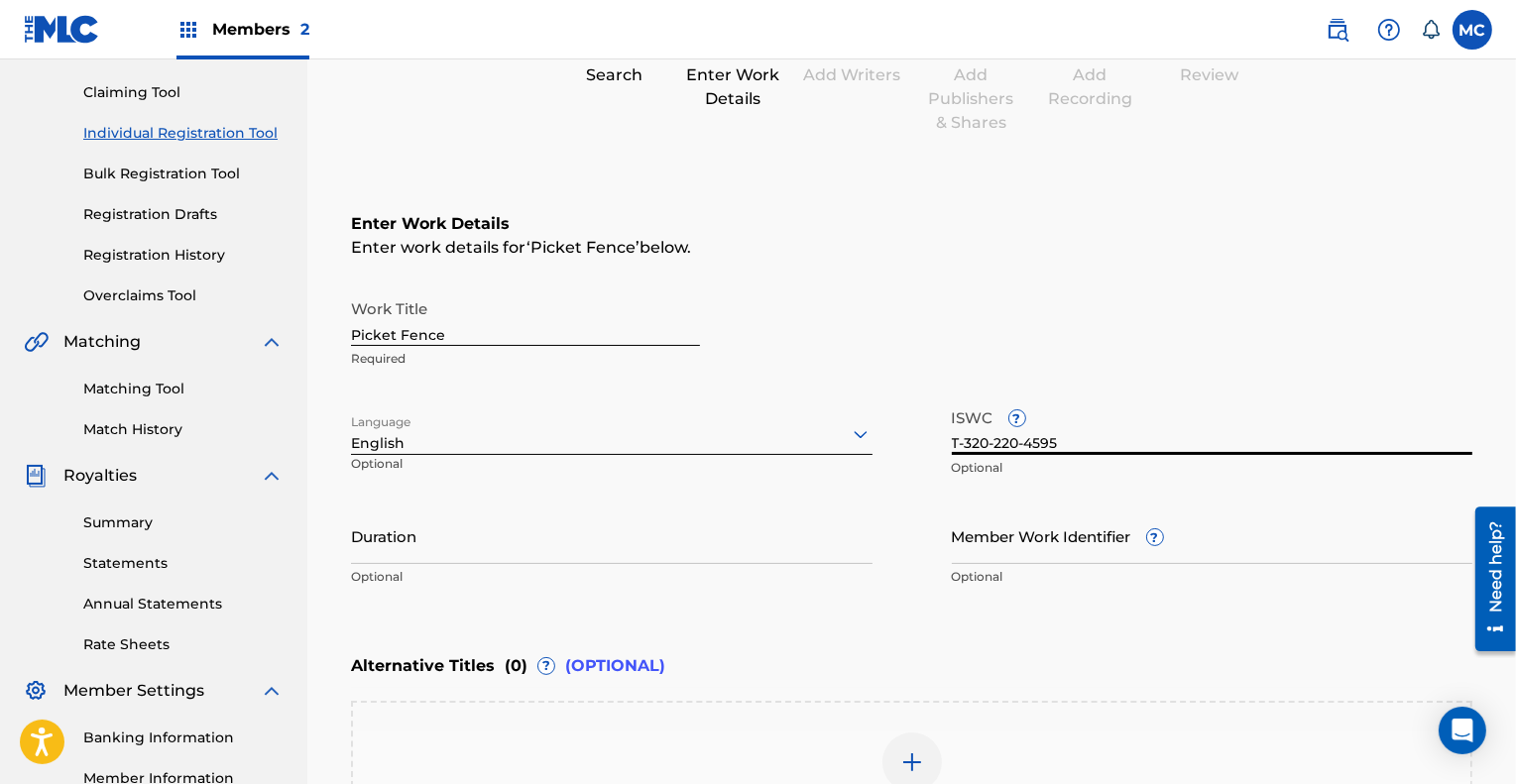type on "T-320-220-4595" 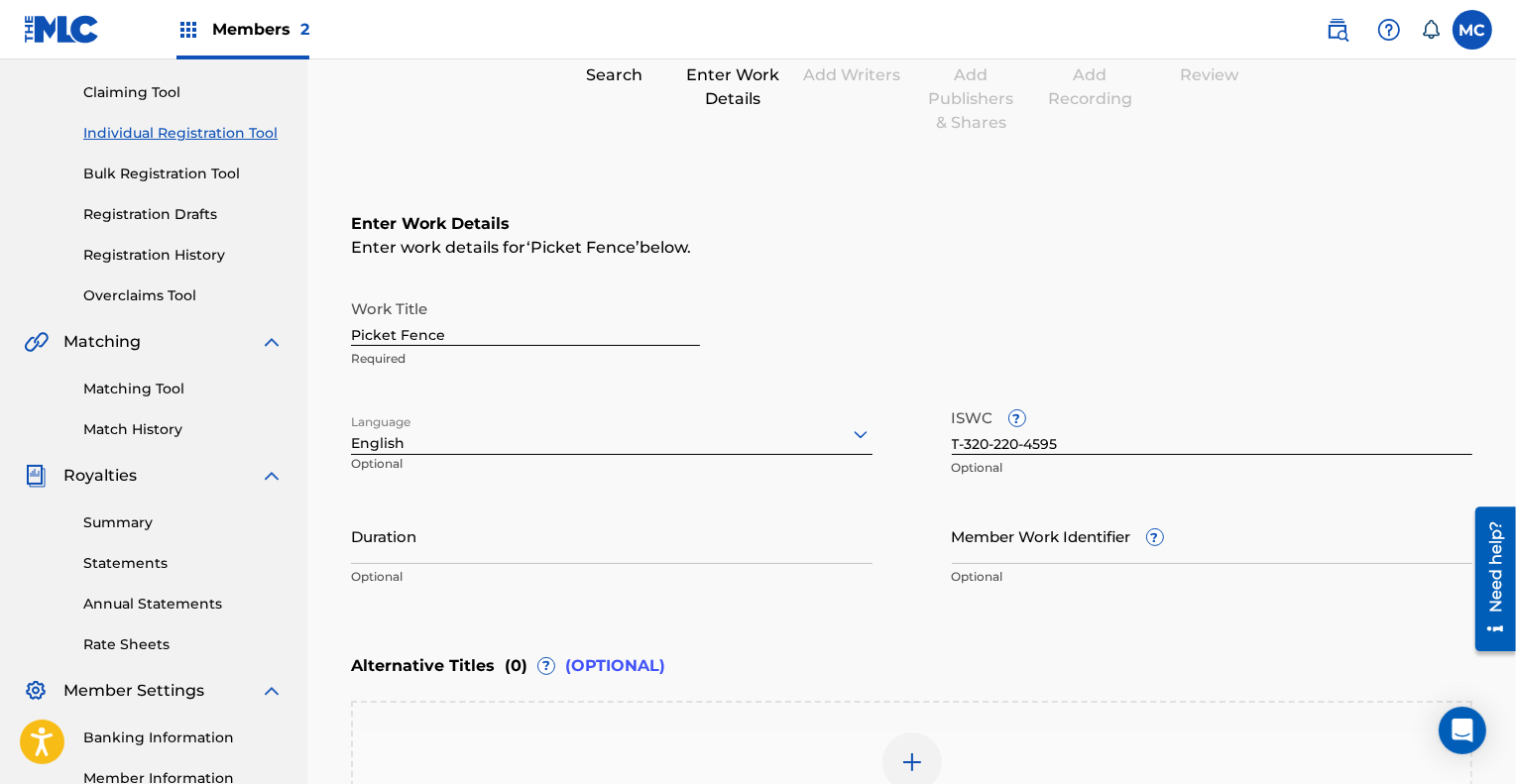 click on "Optional" at bounding box center [1213, 468] 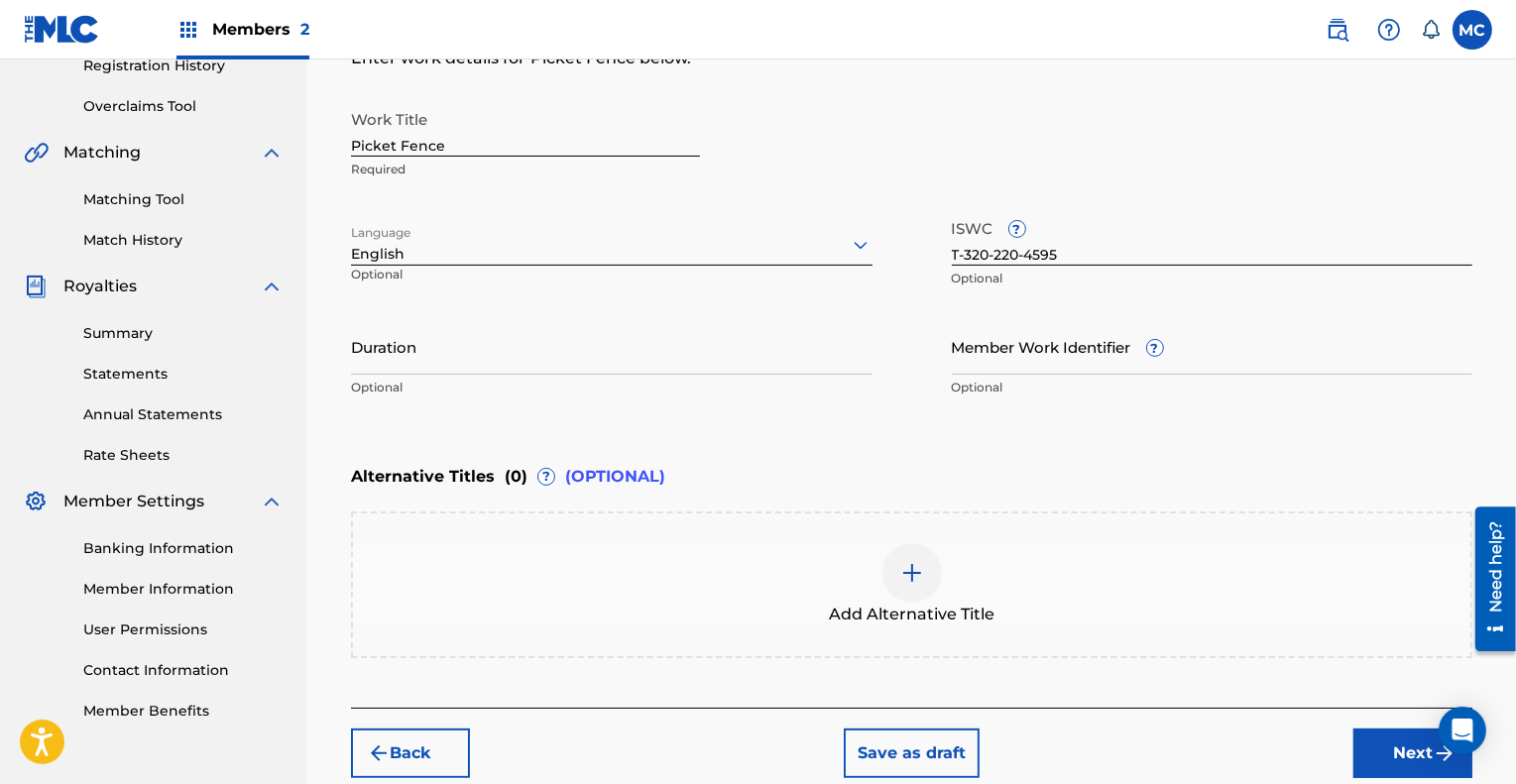 click on "Duration" at bounding box center [612, 346] 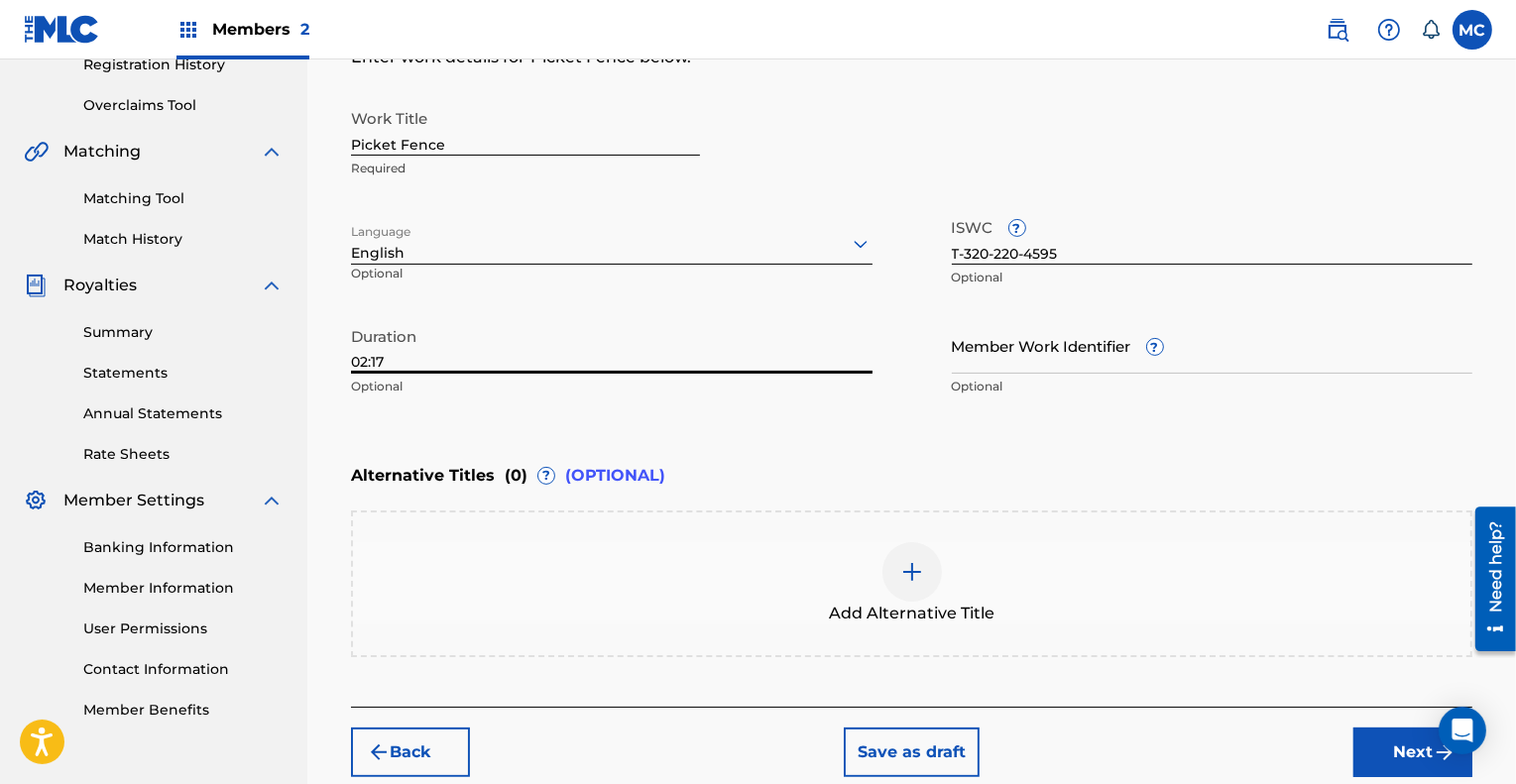 type on "02:17" 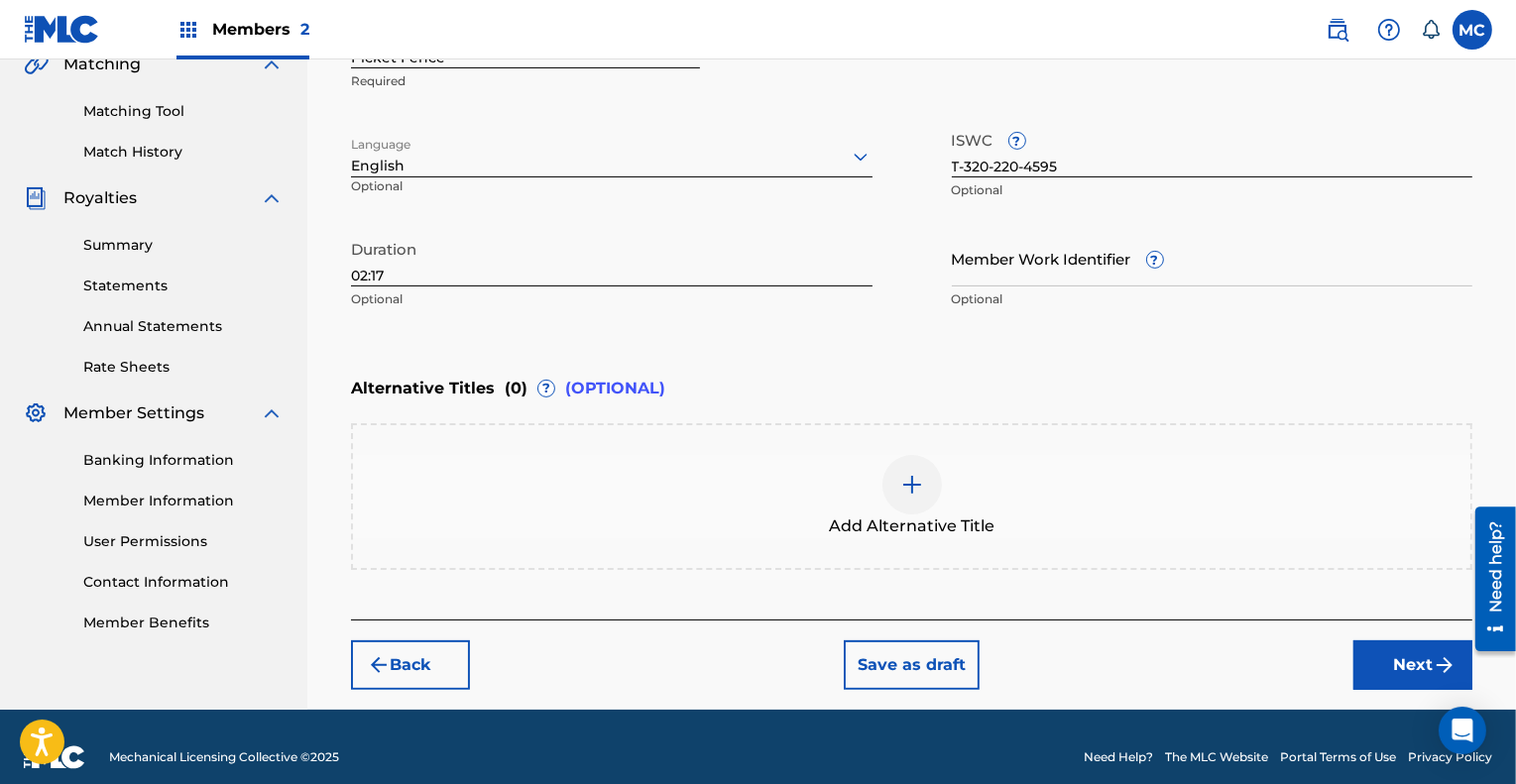 scroll, scrollTop: 497, scrollLeft: 0, axis: vertical 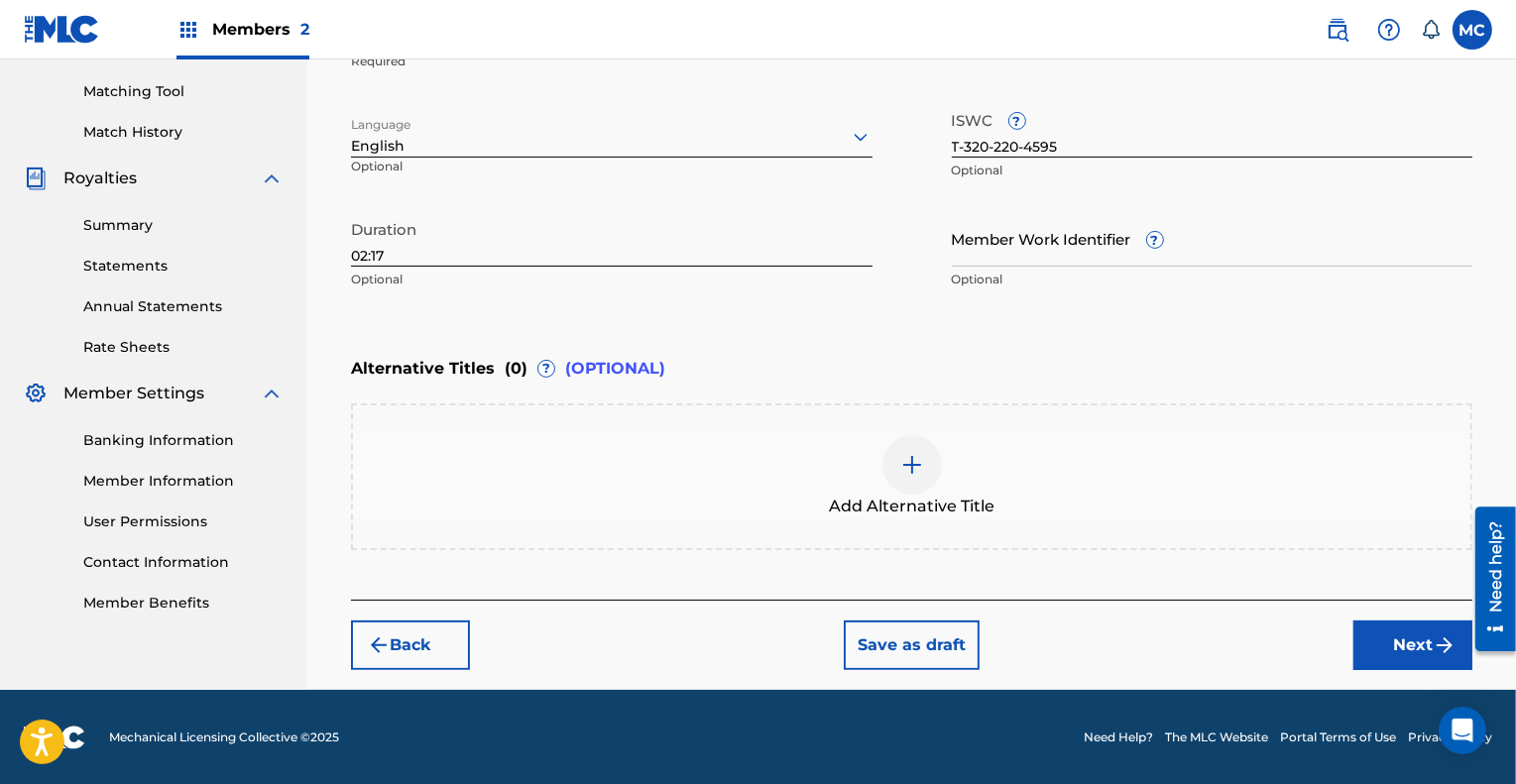 click on "Next" at bounding box center (1413, 645) 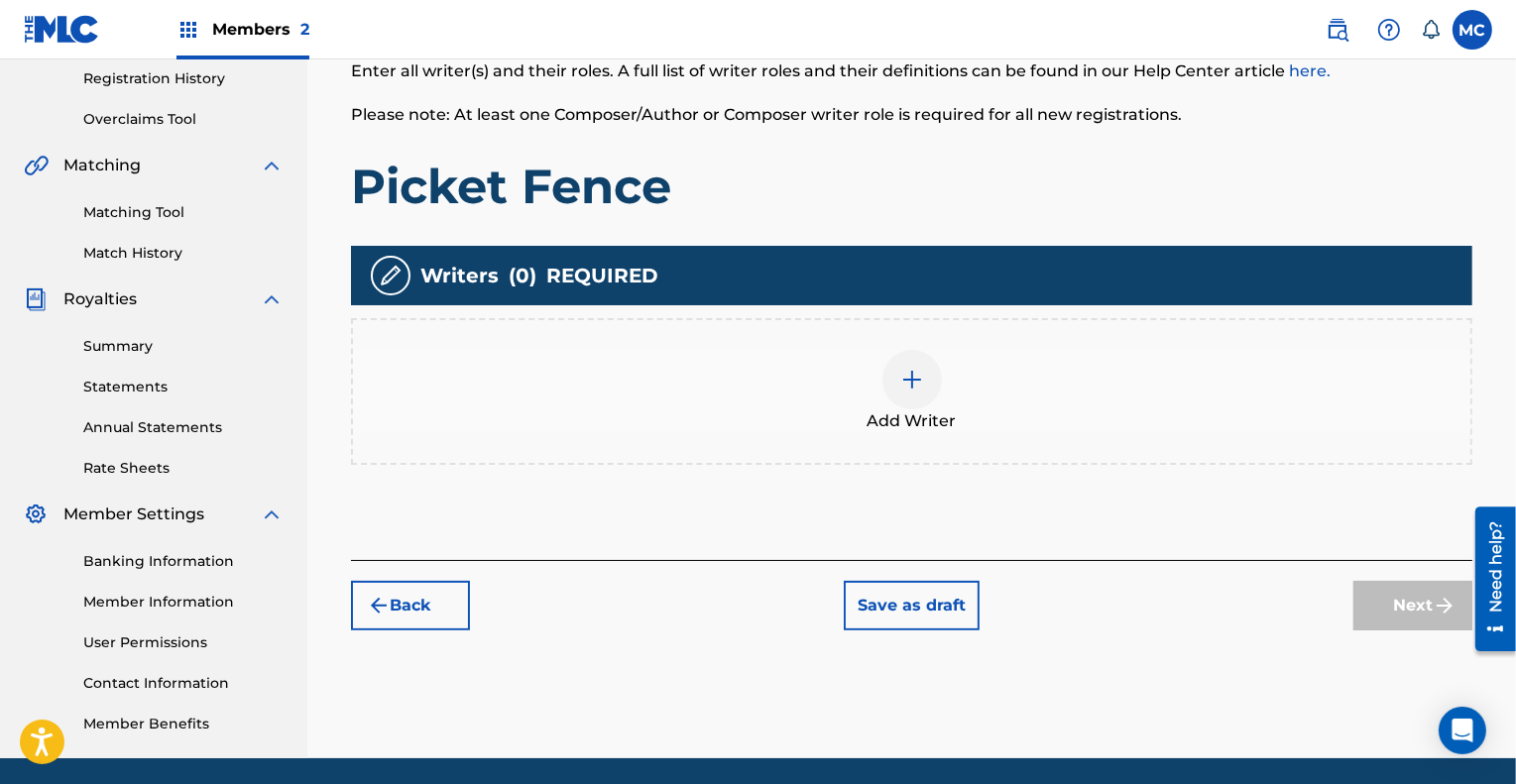 click at bounding box center [912, 380] 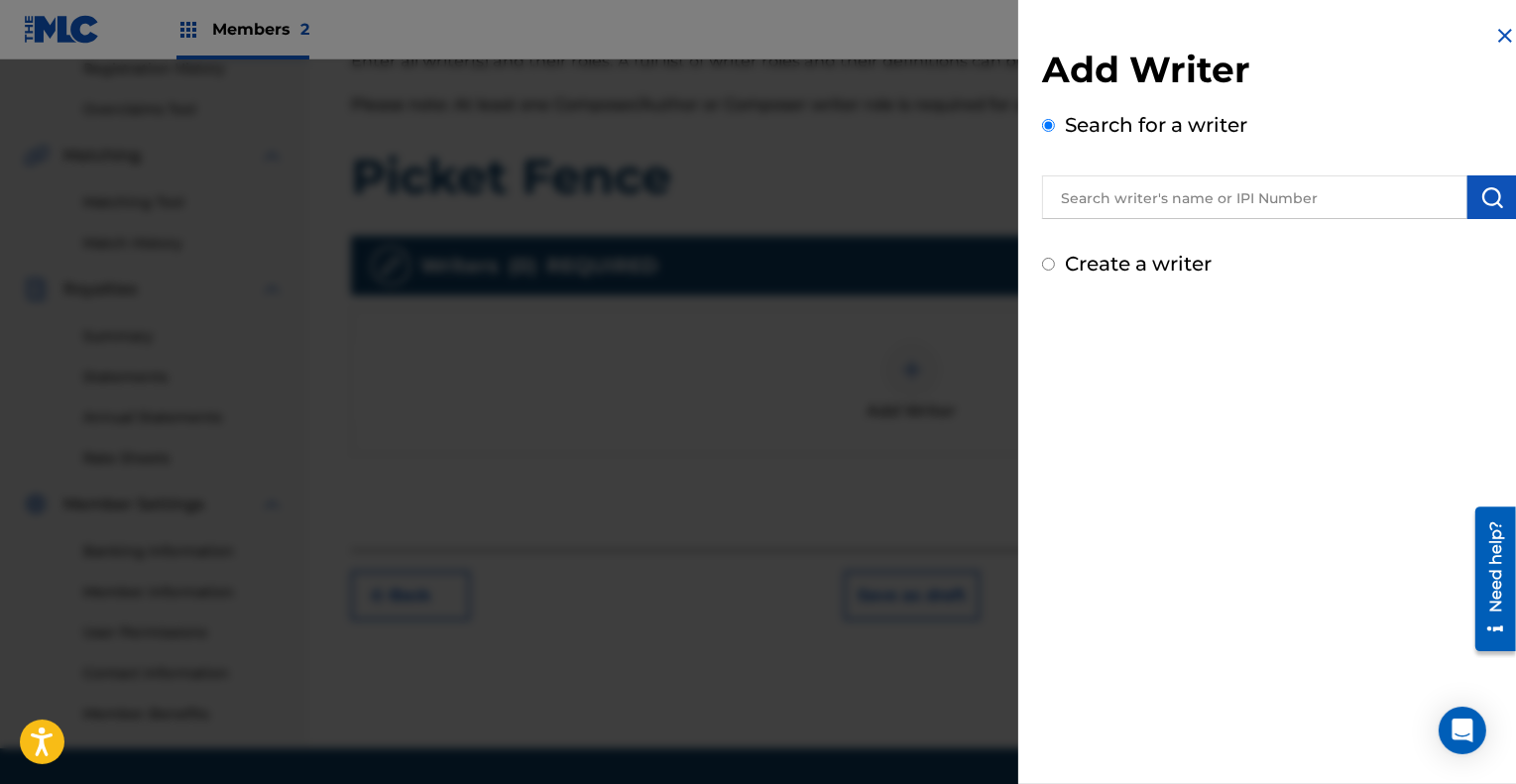 scroll, scrollTop: 387, scrollLeft: 0, axis: vertical 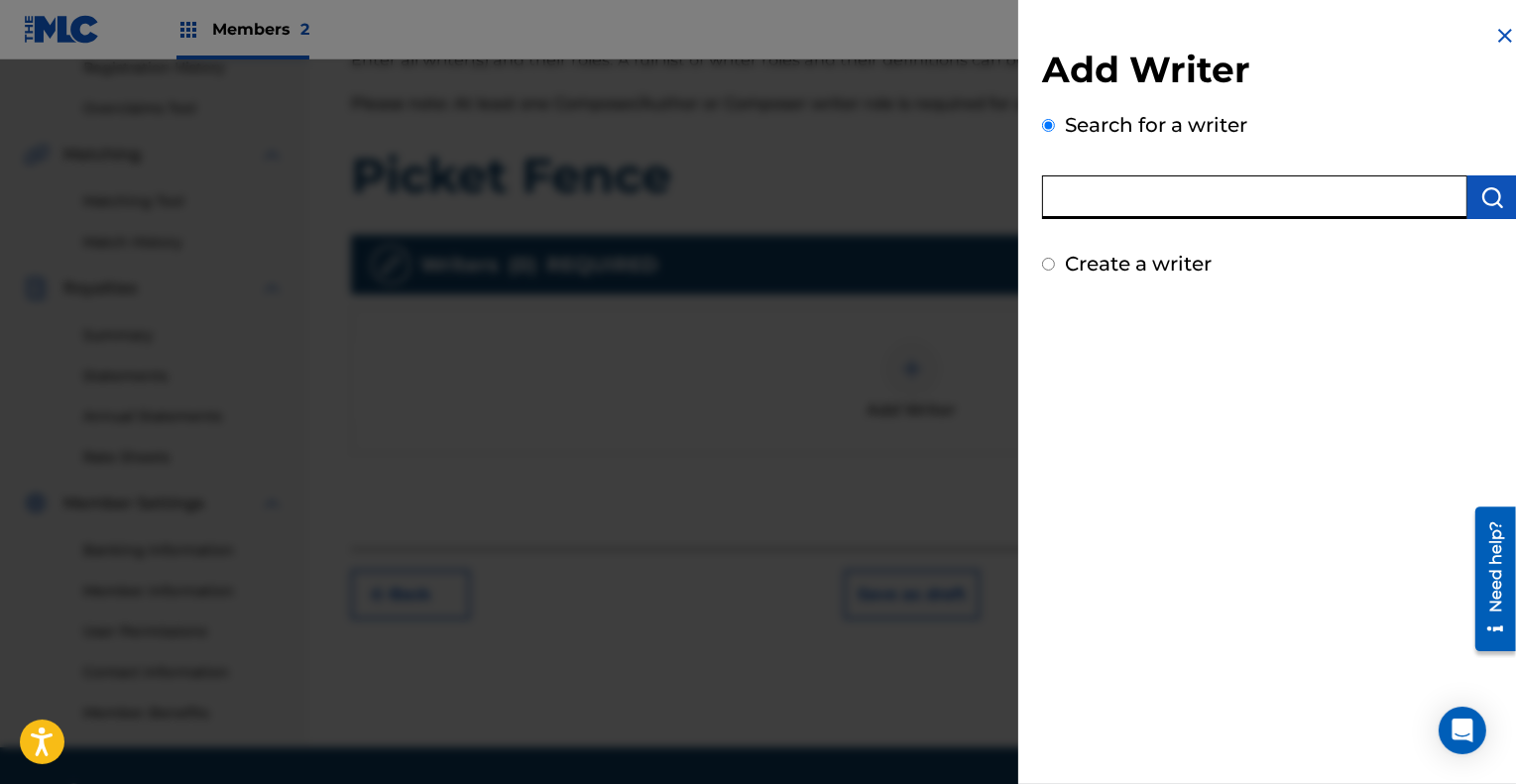 click at bounding box center [1254, 197] 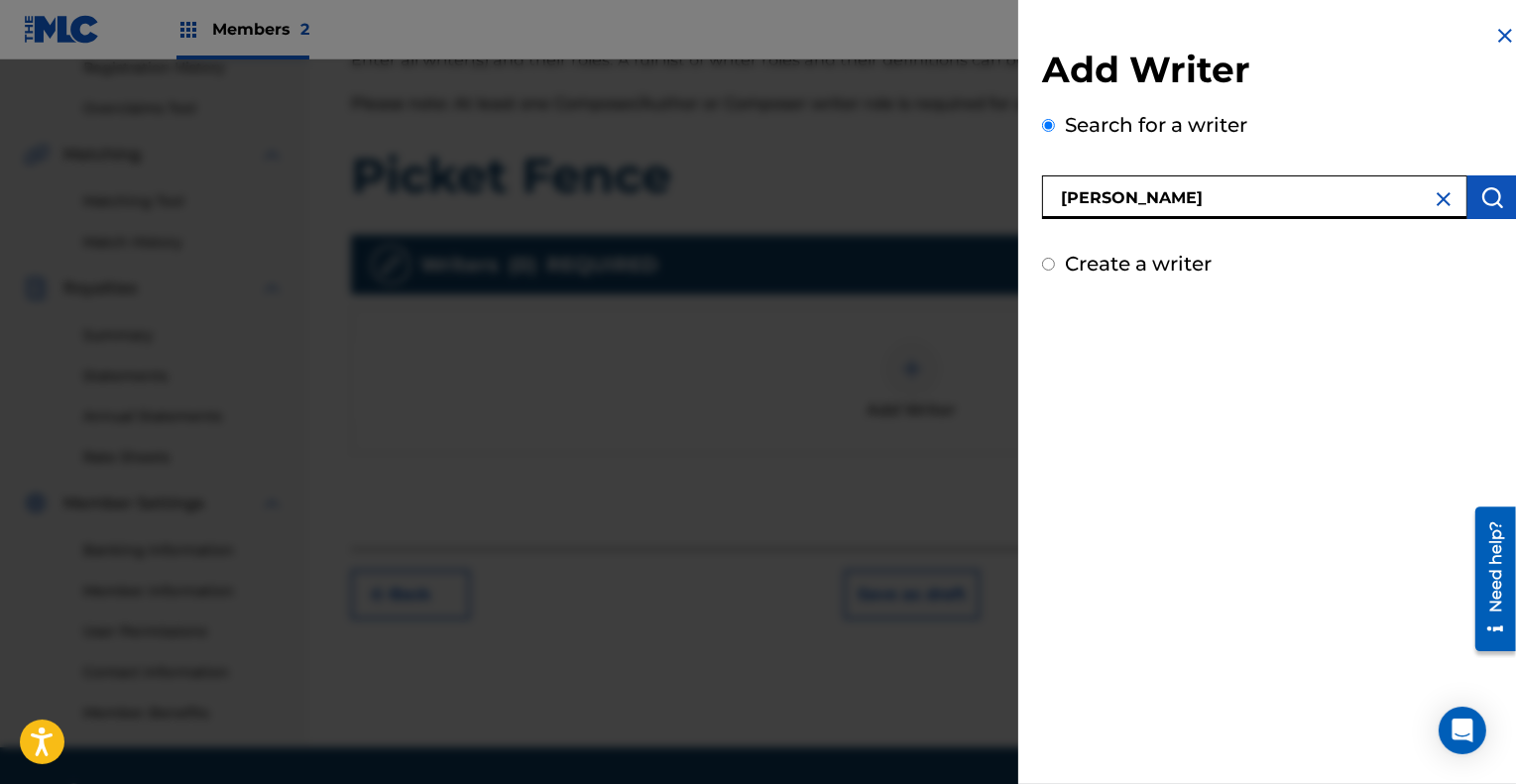 type on "[PERSON_NAME]" 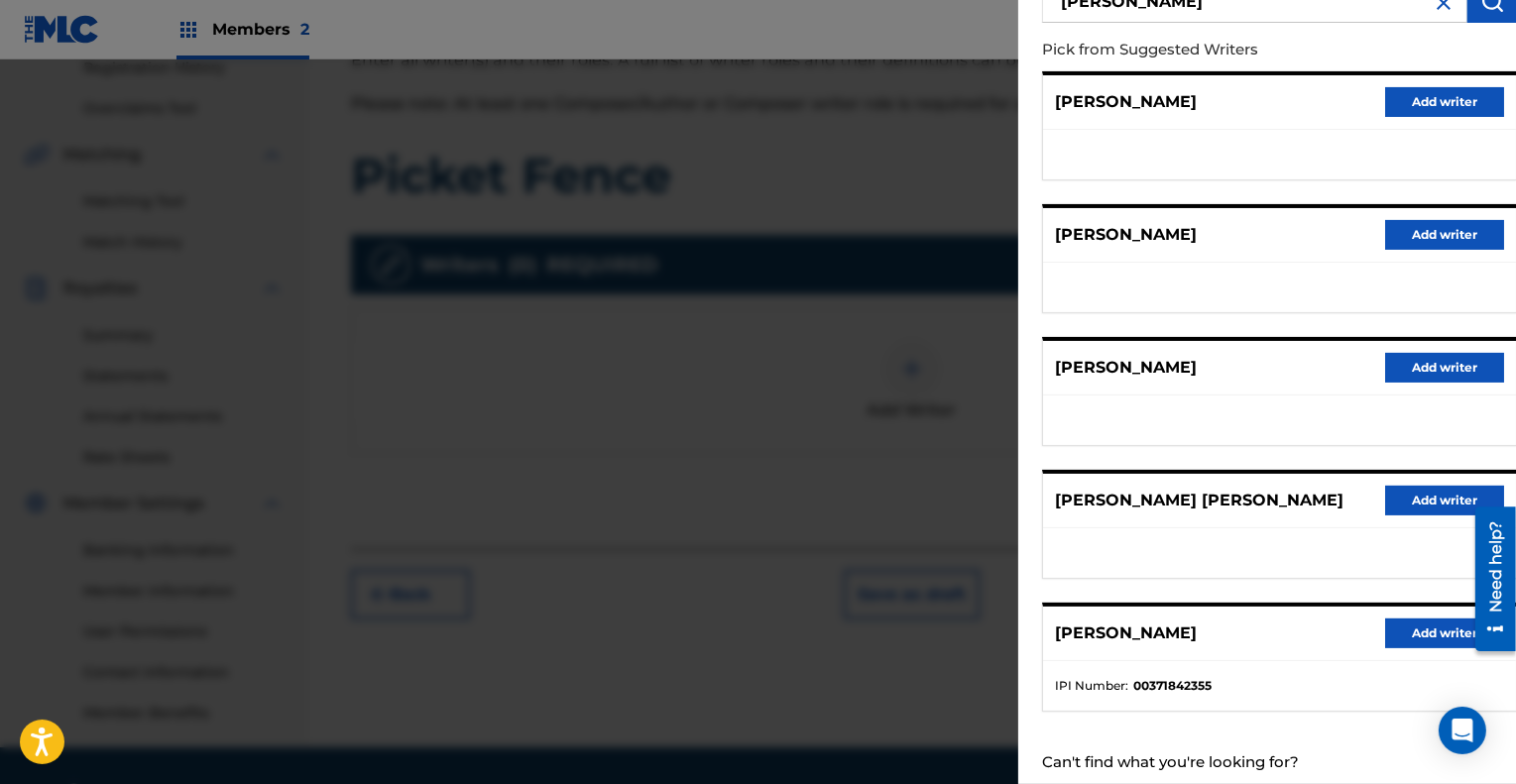 scroll, scrollTop: 264, scrollLeft: 0, axis: vertical 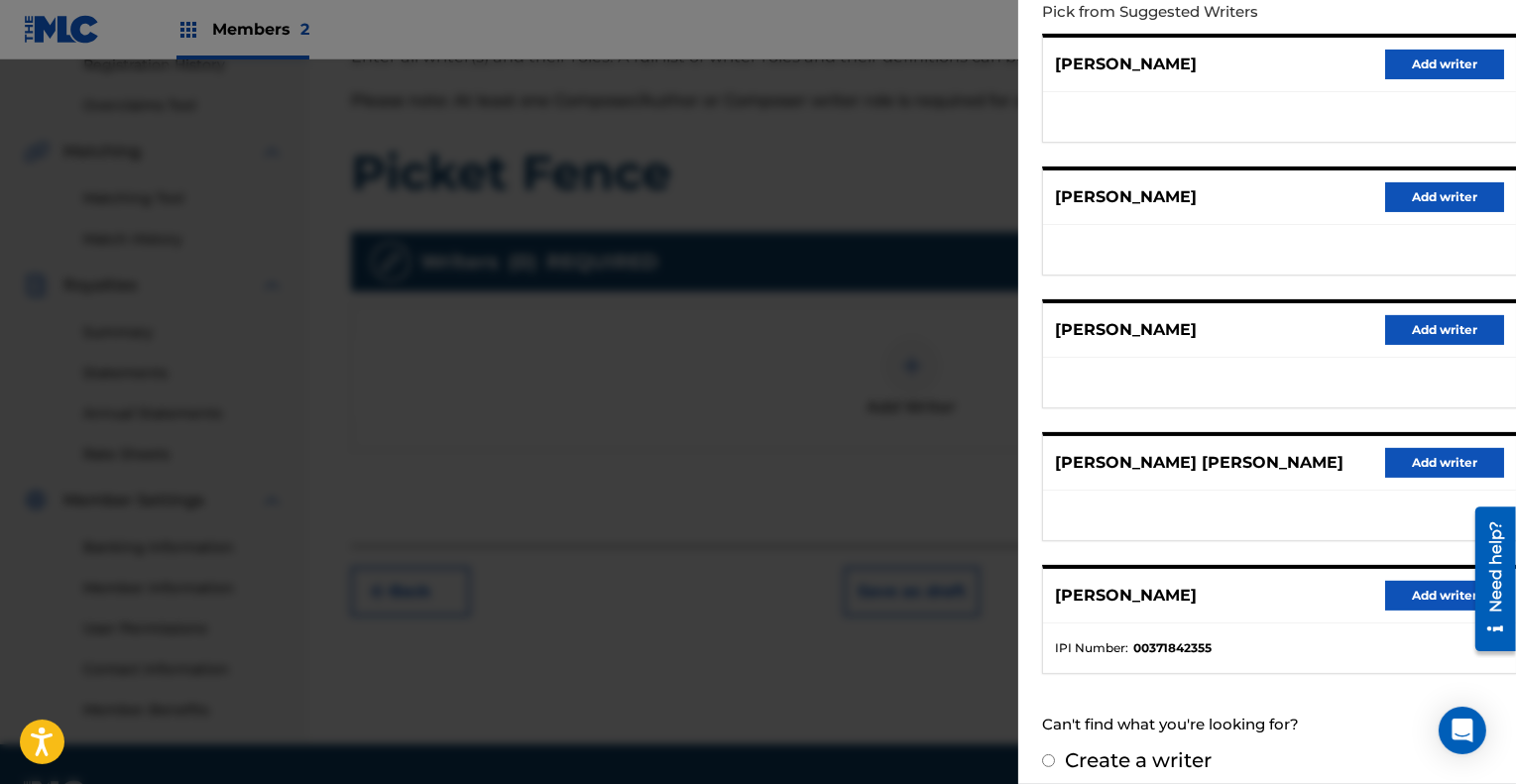 click on "Add writer" at bounding box center (1445, 596) 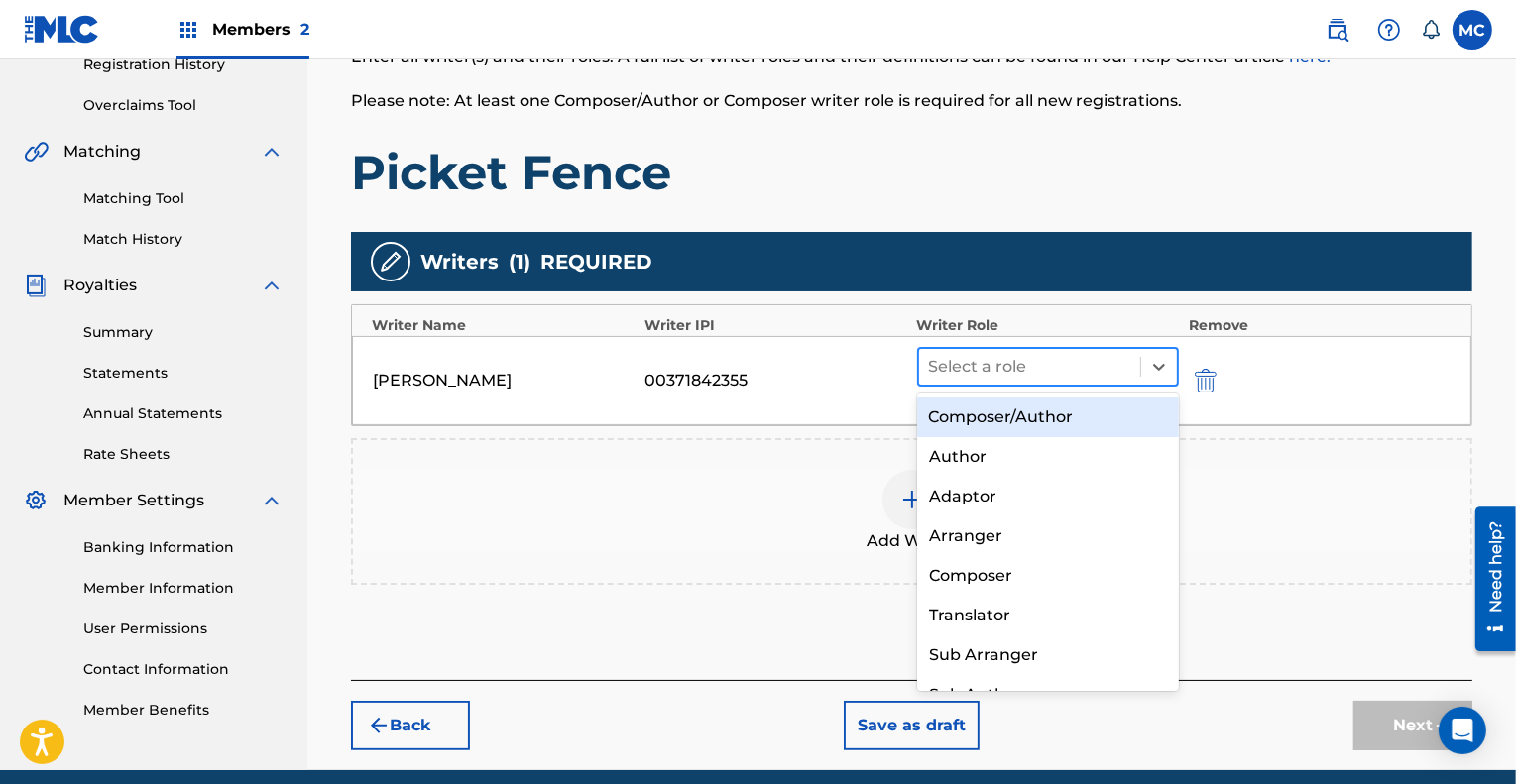 click at bounding box center (1029, 367) 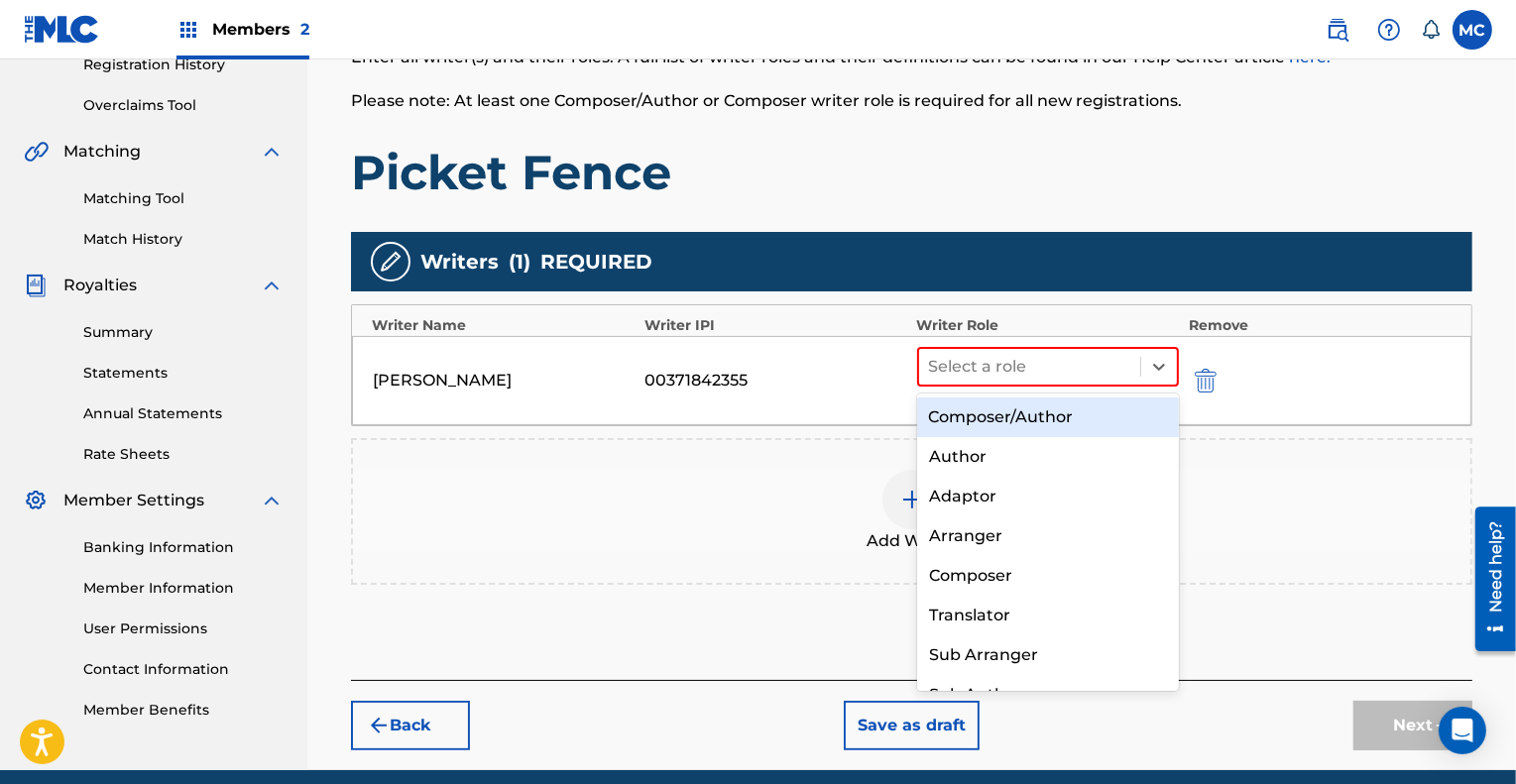 click on "Composer/Author" at bounding box center (1048, 417) 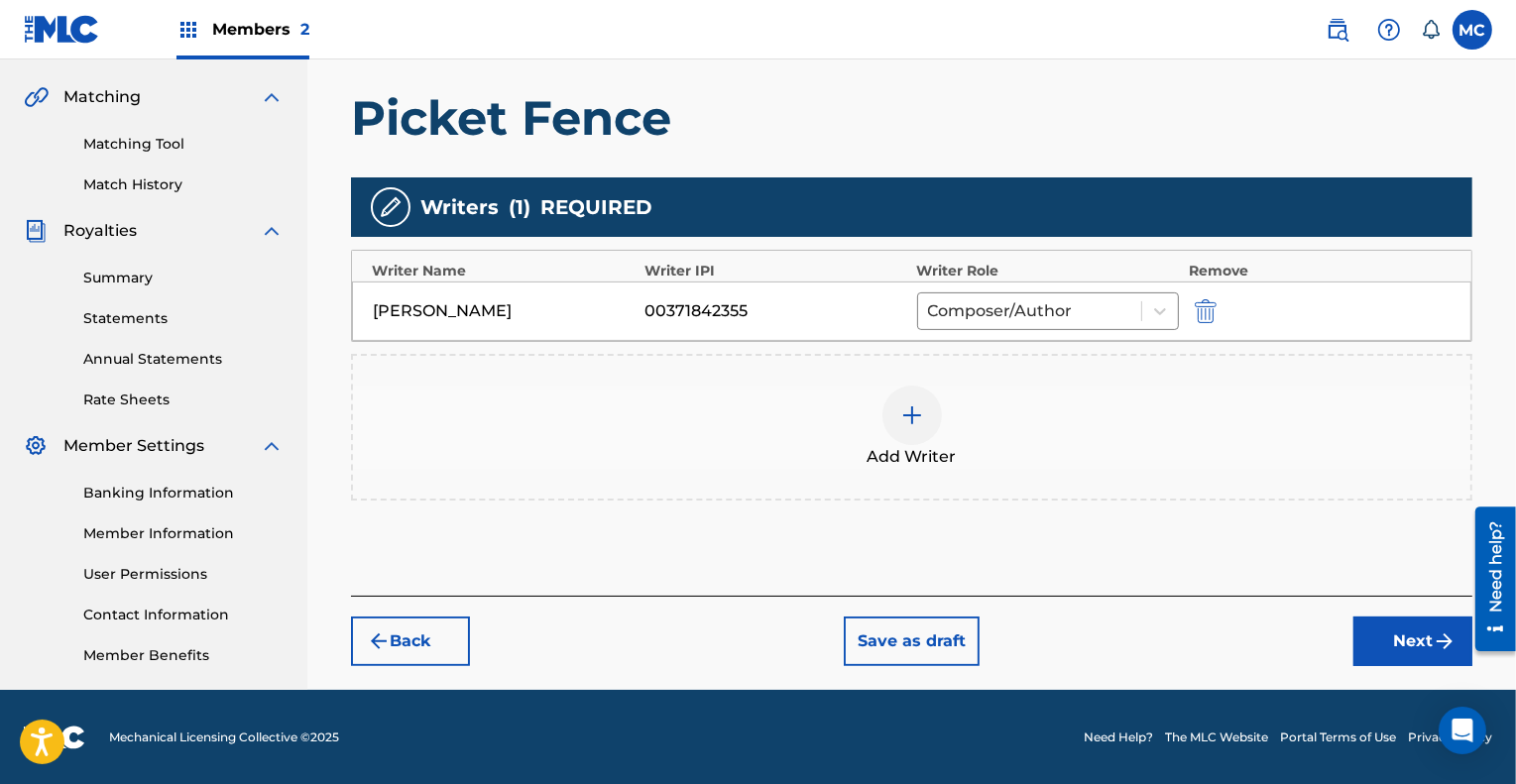 click on "Next" at bounding box center (1413, 641) 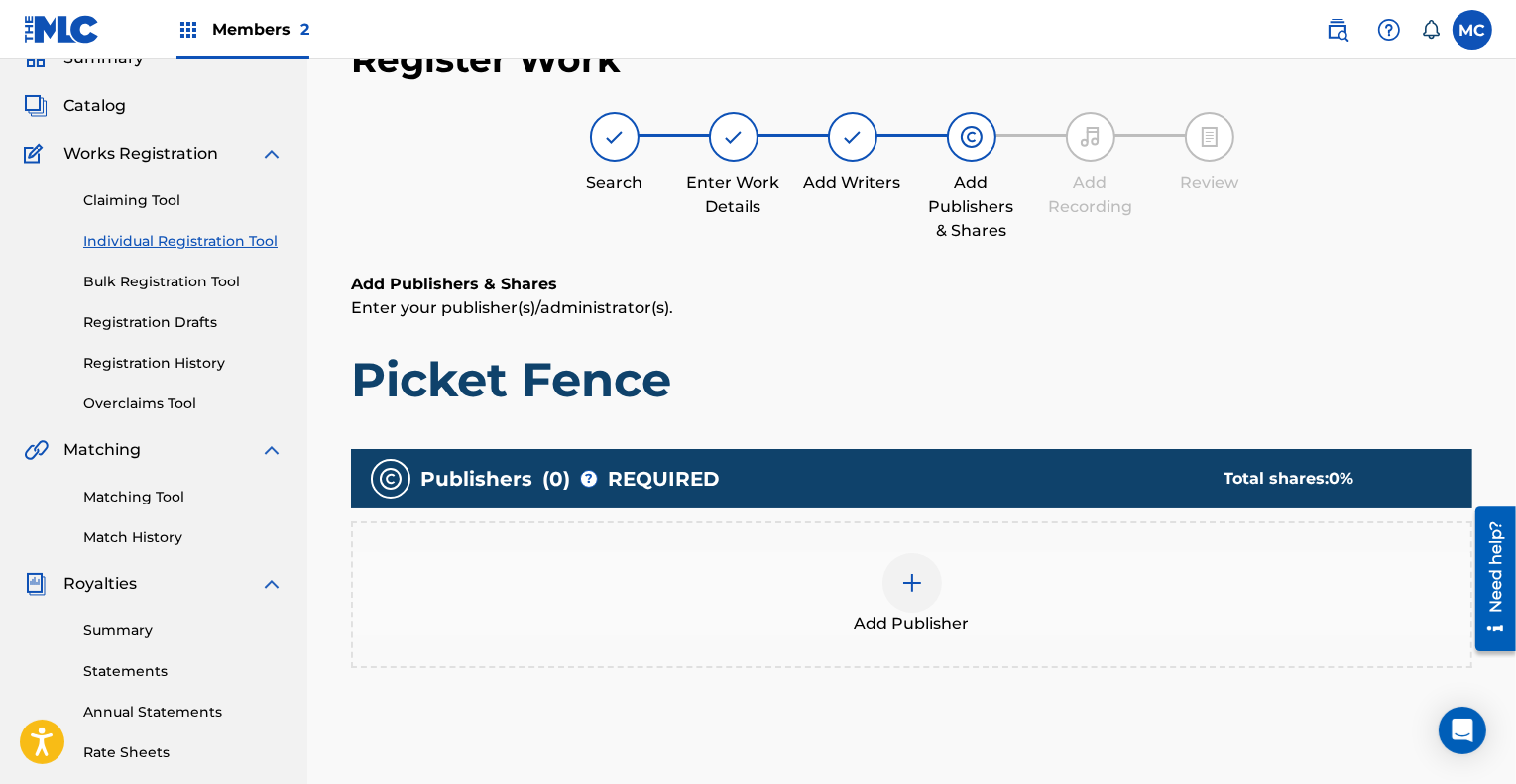 scroll, scrollTop: 89, scrollLeft: 0, axis: vertical 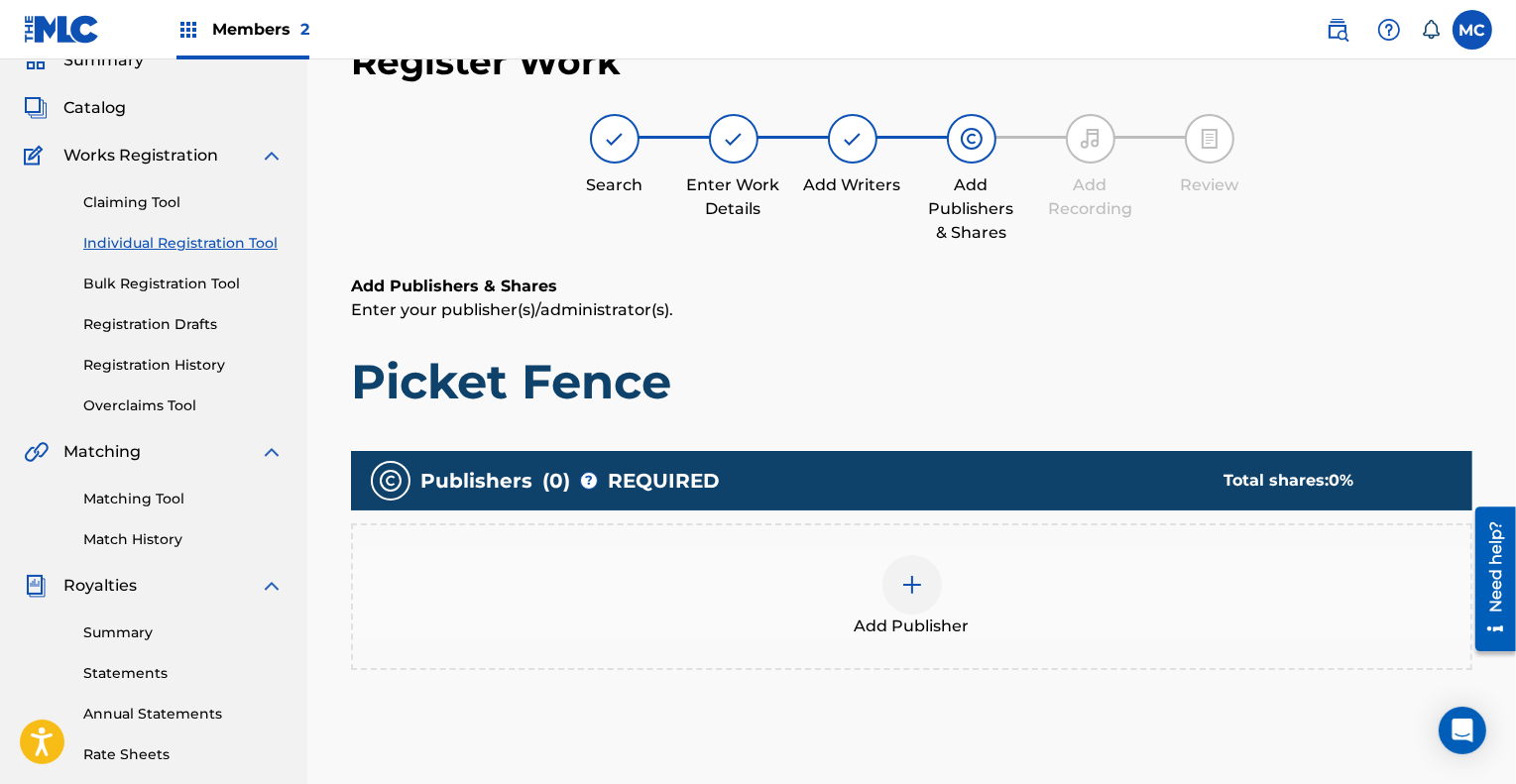 click at bounding box center [912, 585] 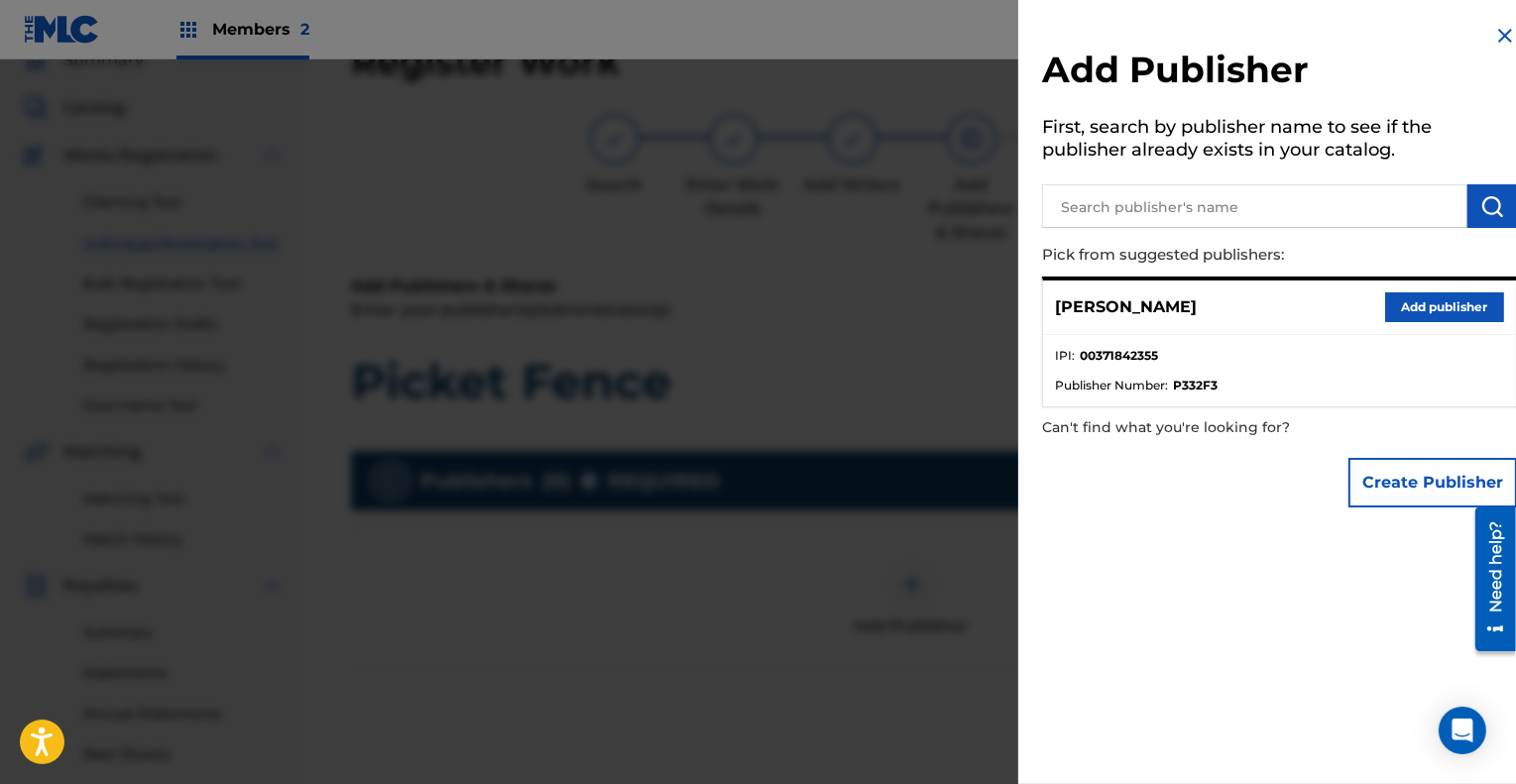 click on "Create Publisher" at bounding box center (1433, 483) 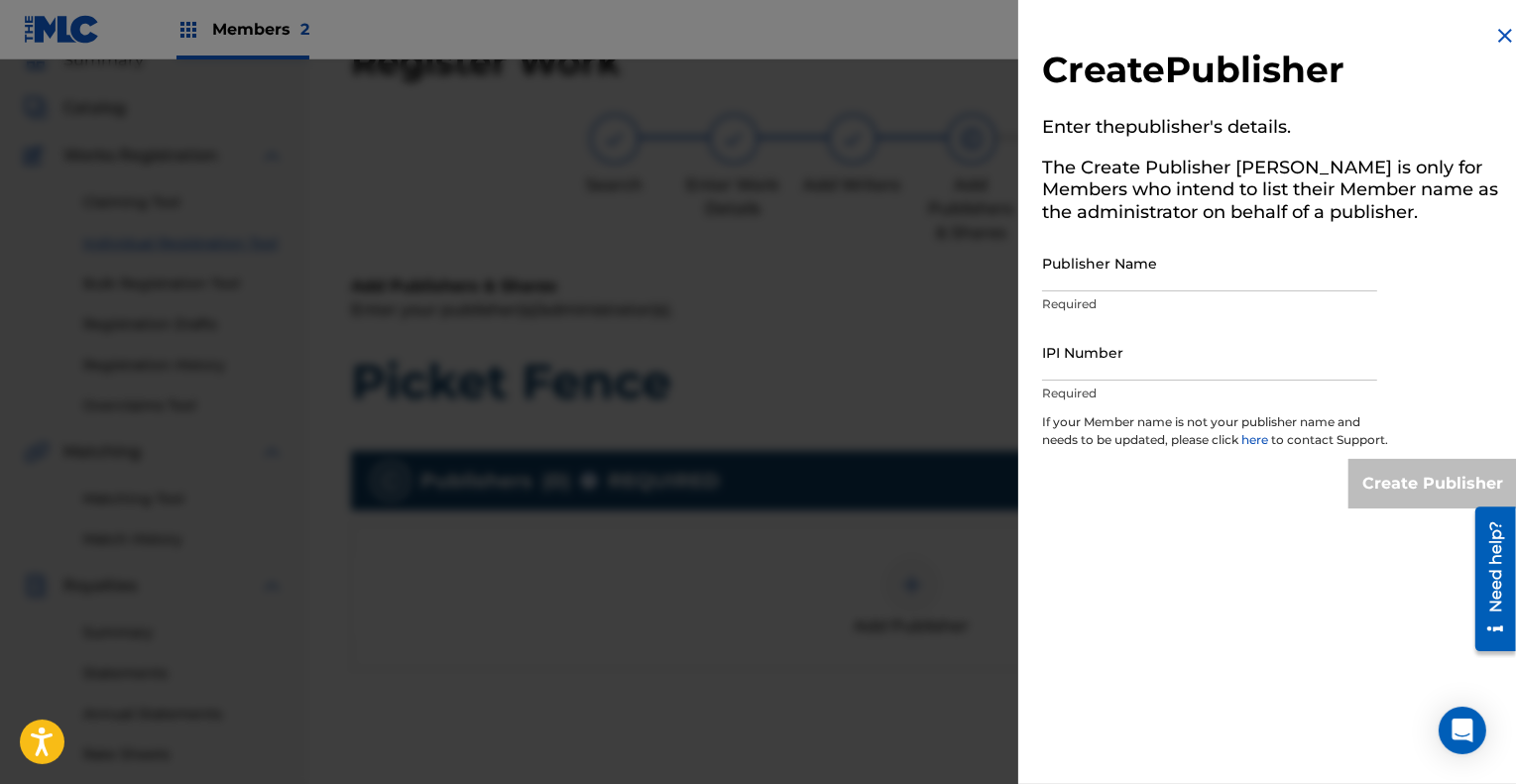 click on "Publisher Name" at bounding box center [1210, 263] 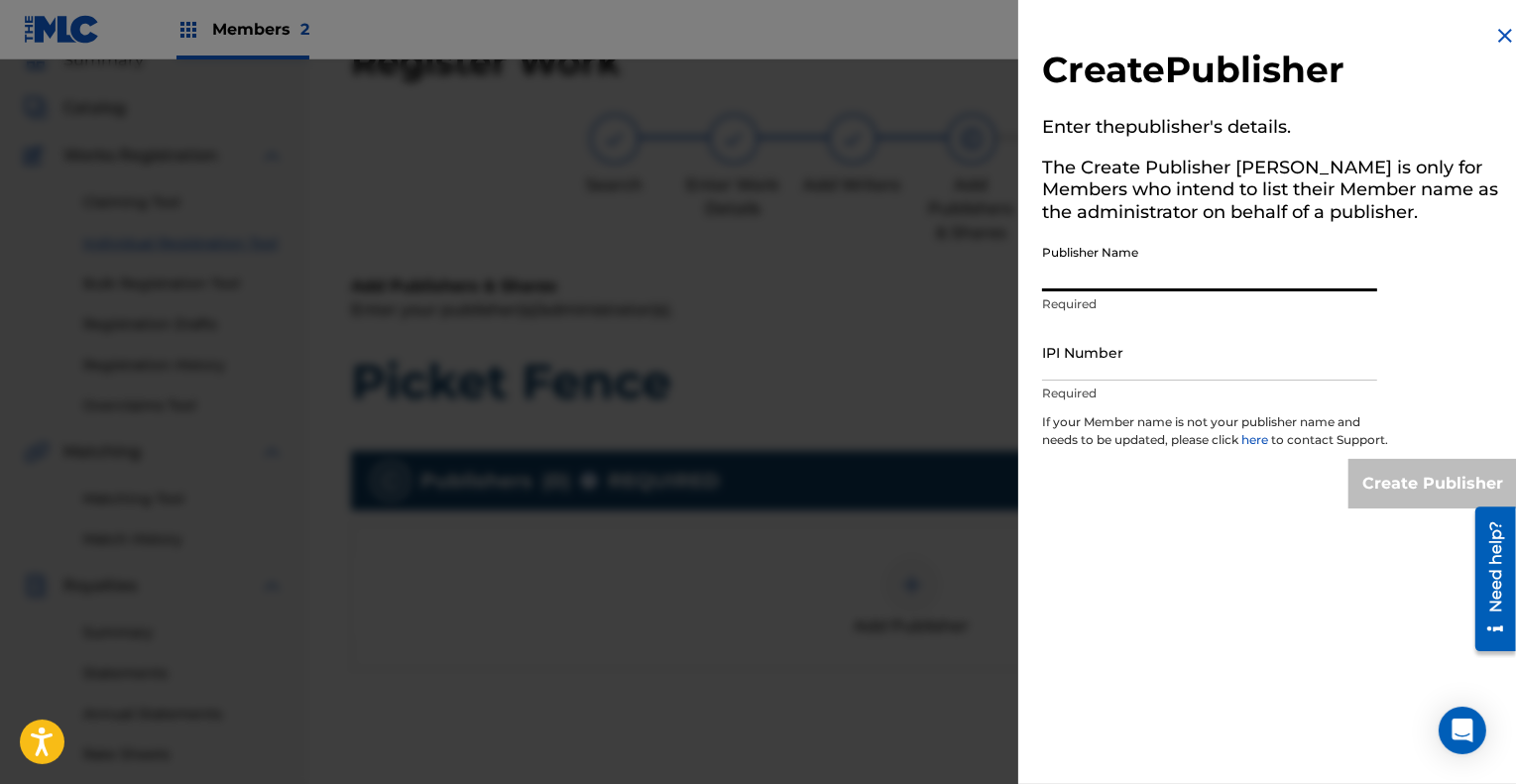 type on "COWGIRL CLUE" 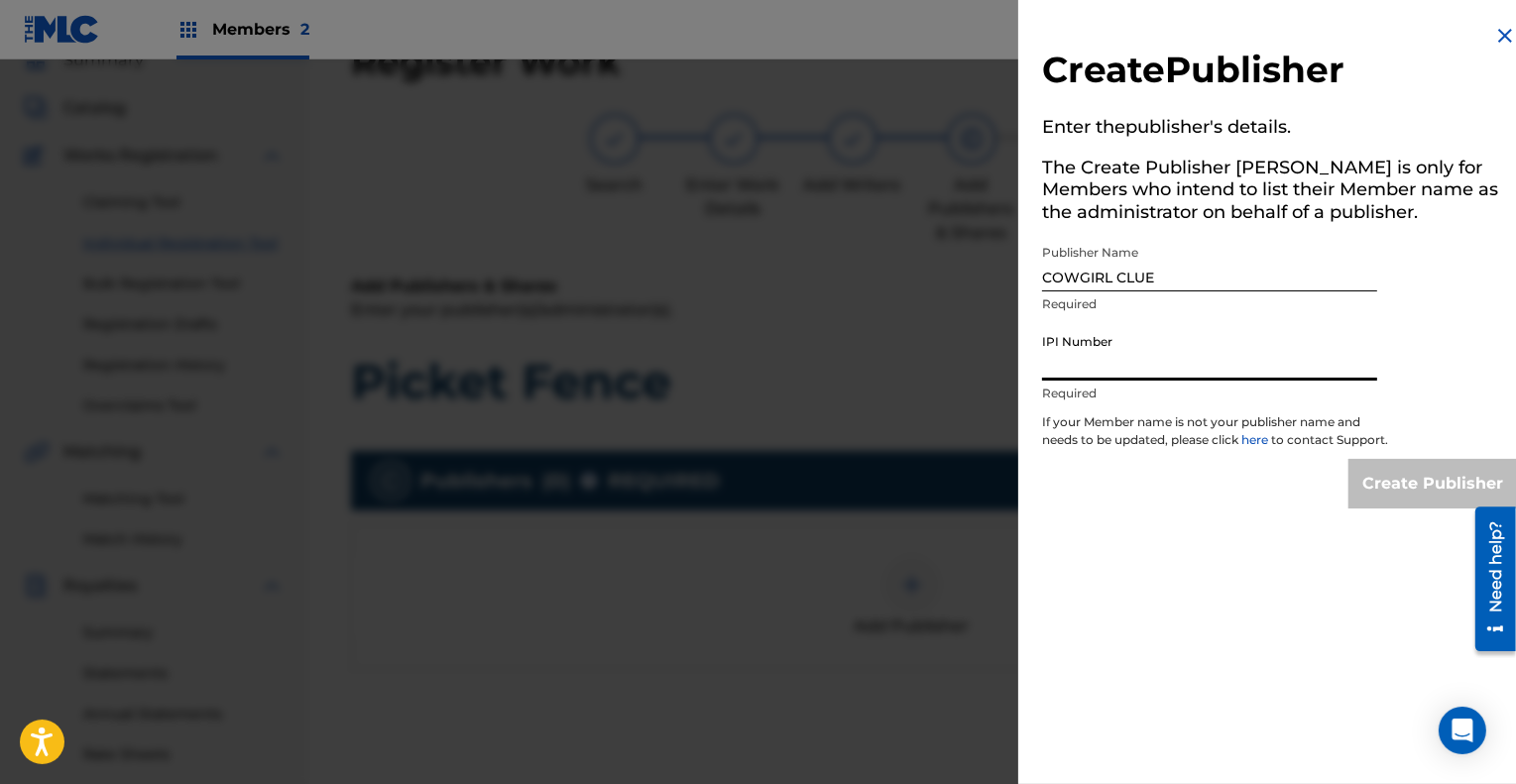 click on "IPI Number" at bounding box center (1210, 352) 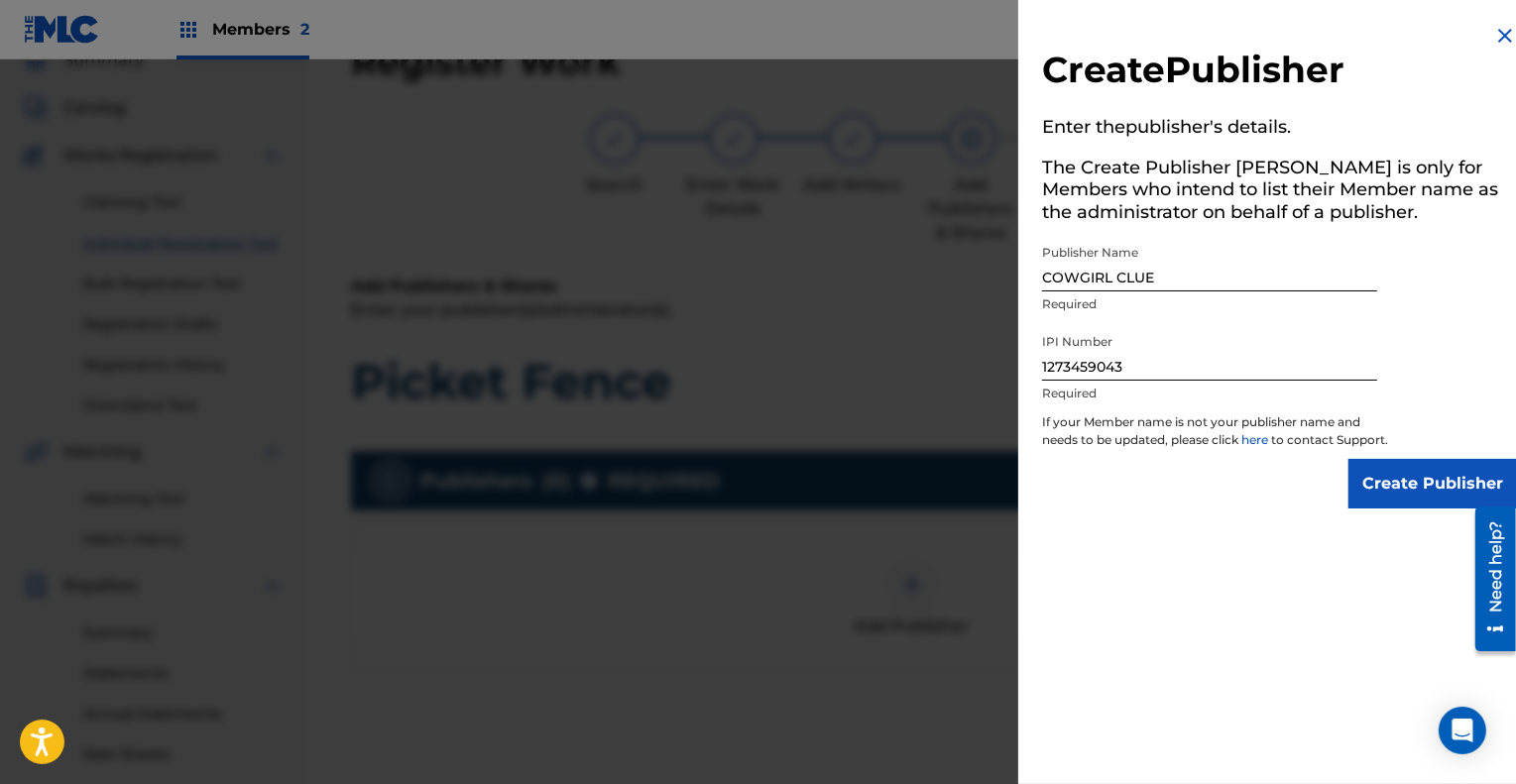 click on "Create Publisher" at bounding box center (1433, 484) 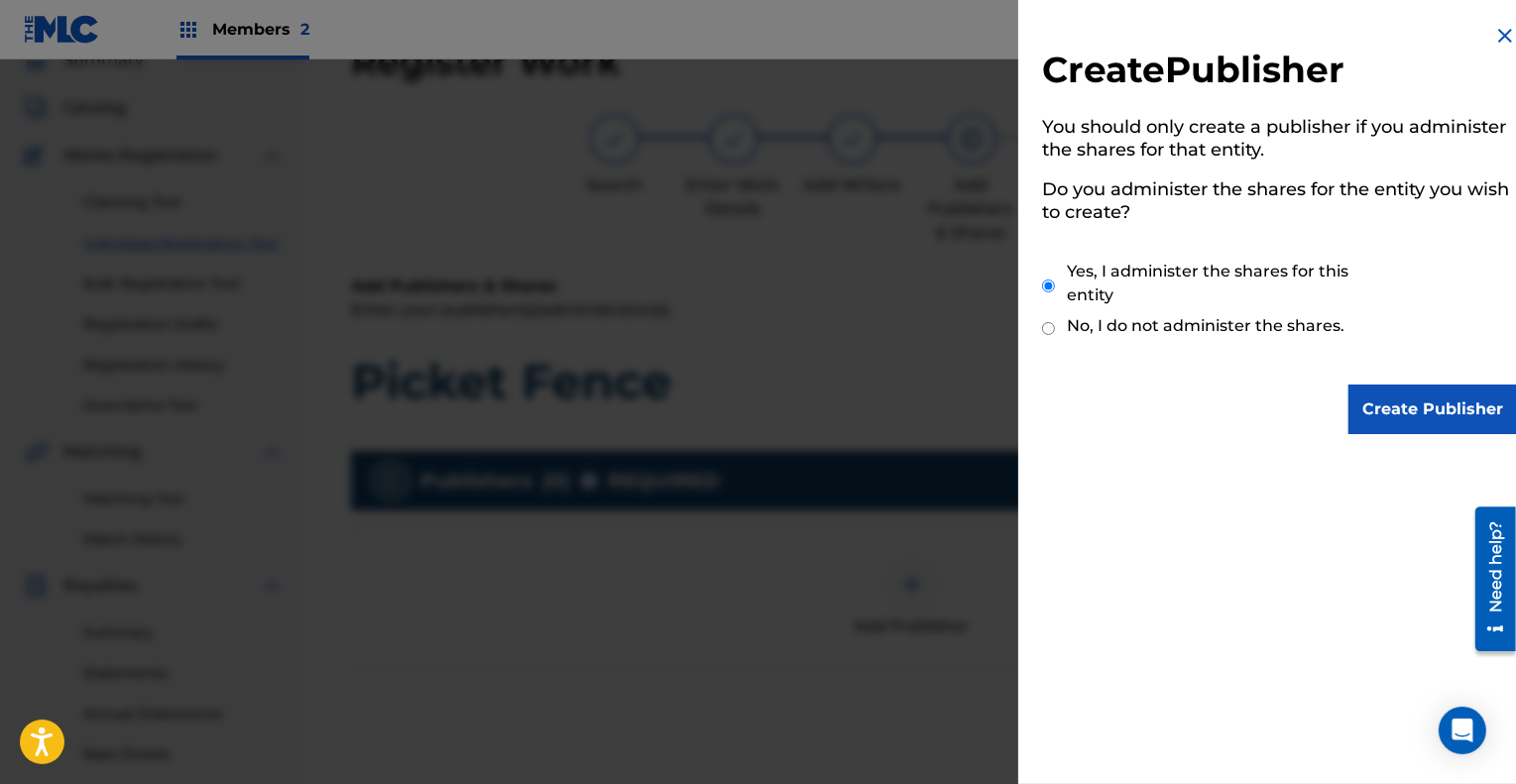 click on "Create Publisher" at bounding box center [1433, 409] 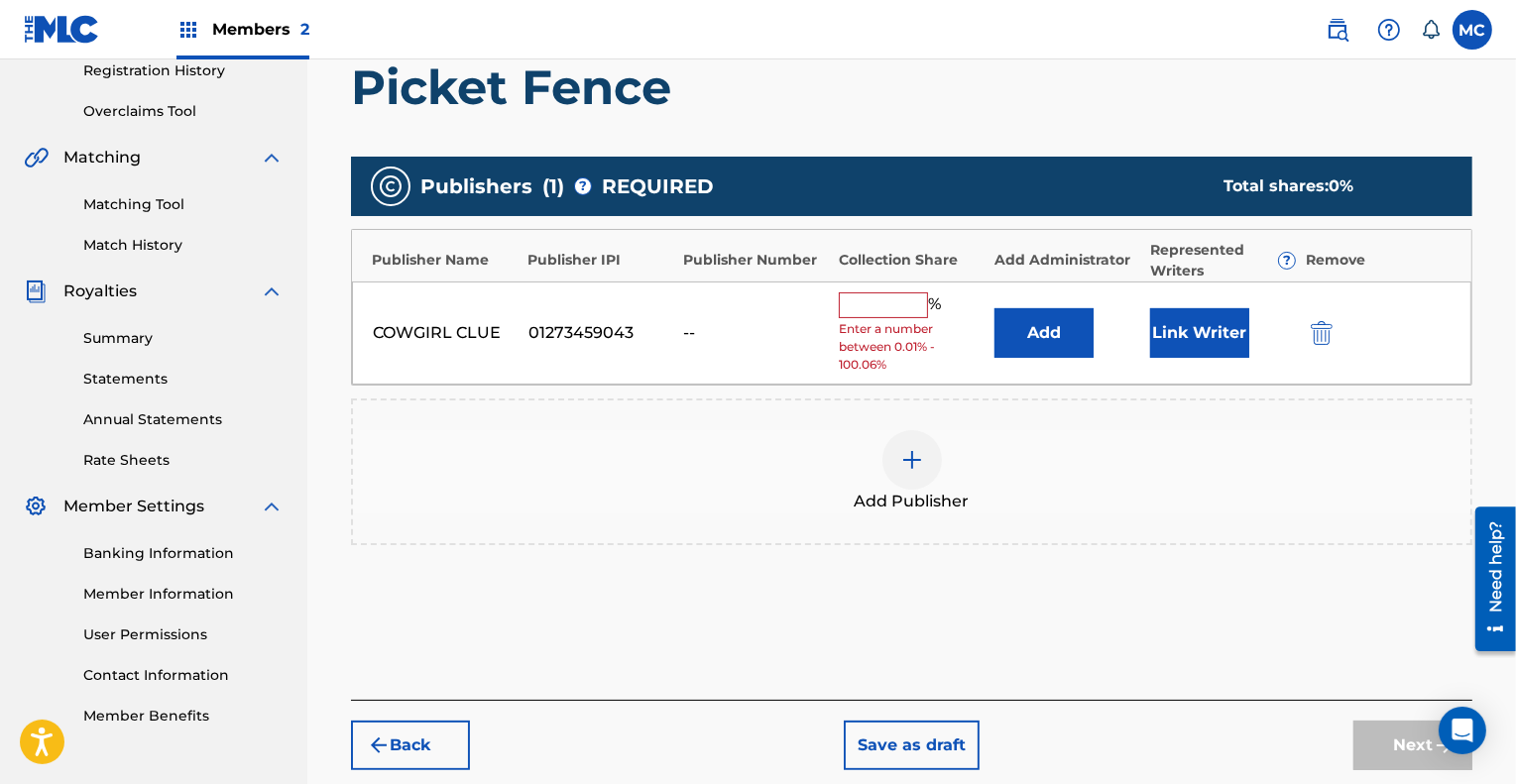 click on "Link Writer" at bounding box center (1200, 333) 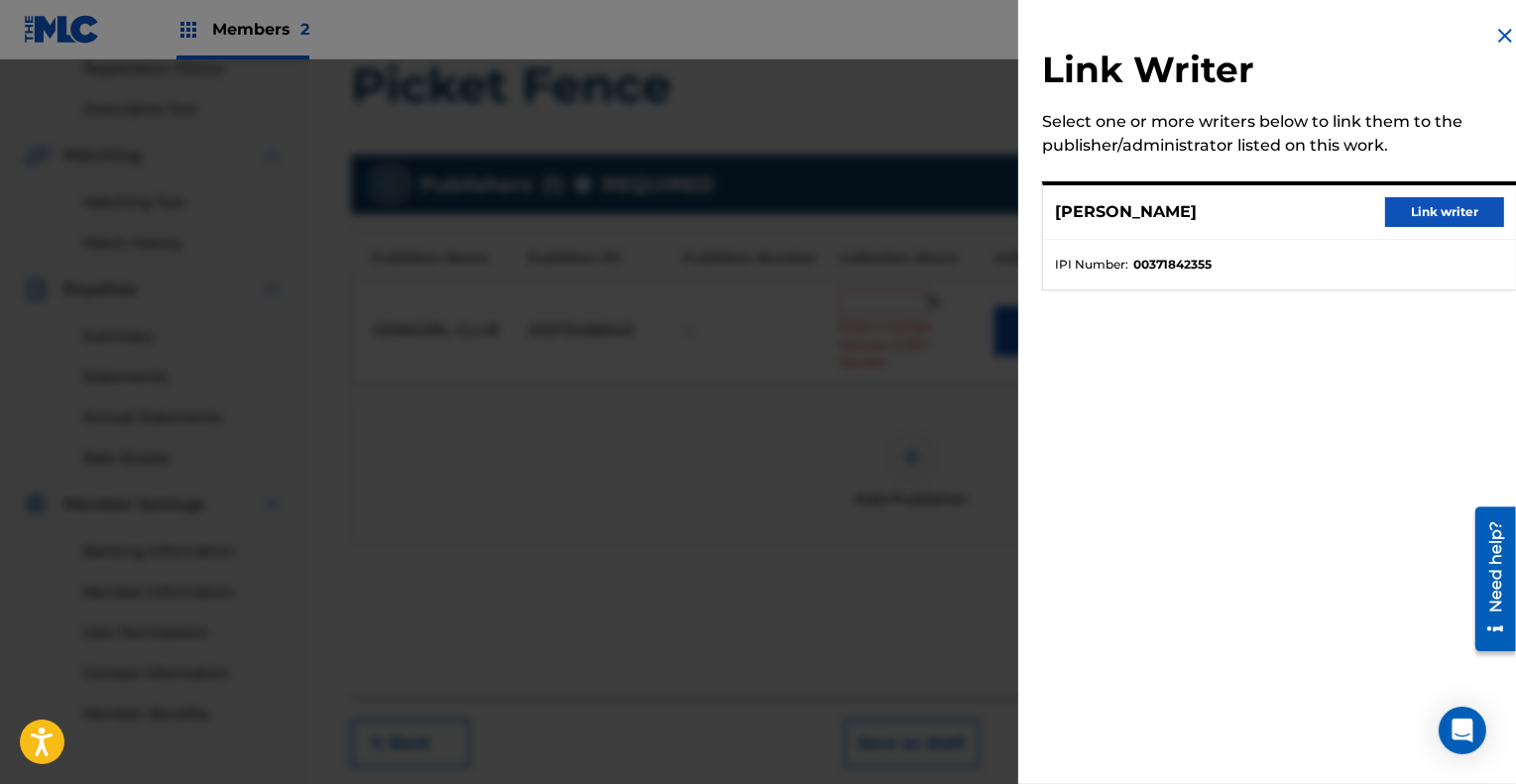 scroll, scrollTop: 387, scrollLeft: 0, axis: vertical 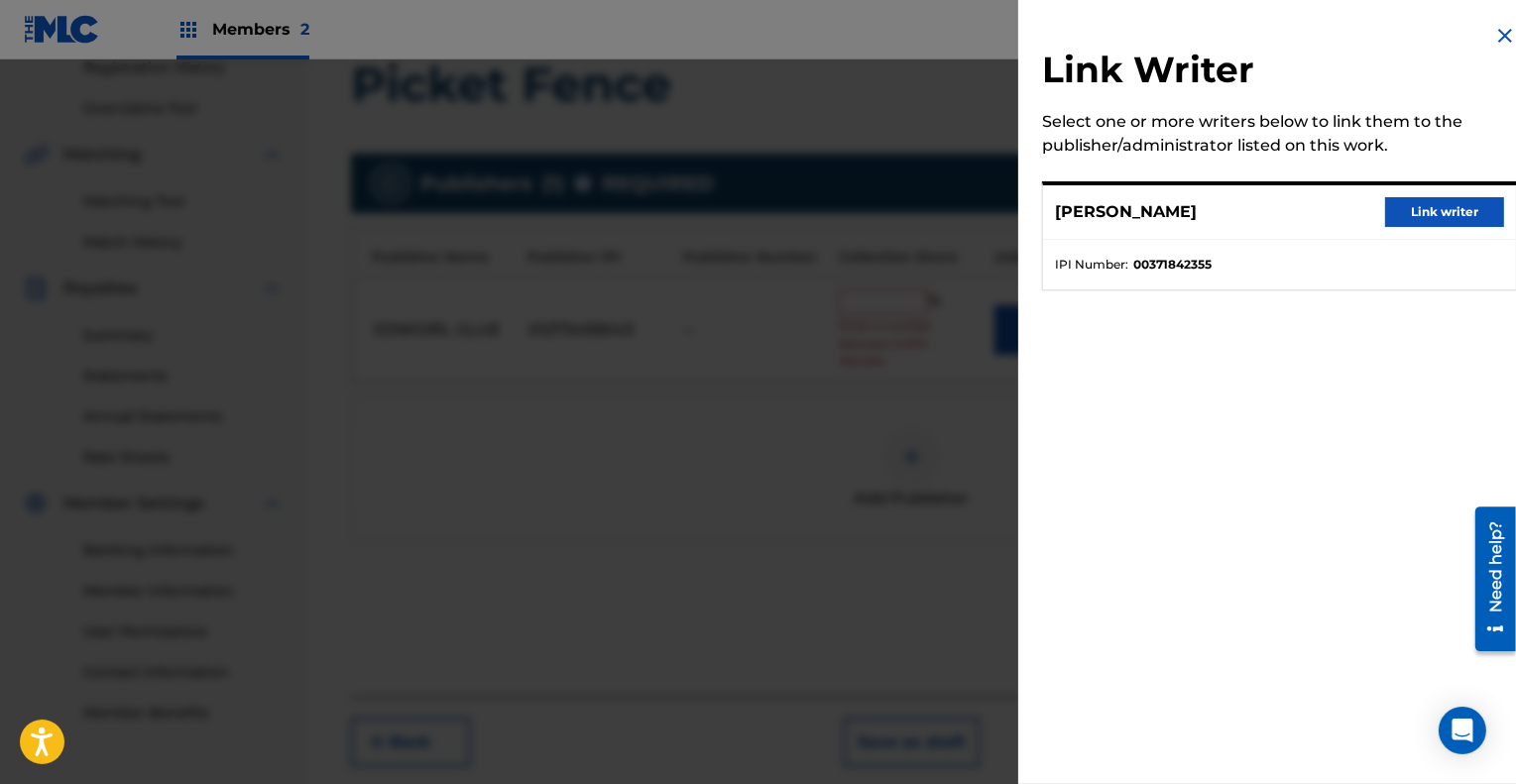 click on "Link writer" at bounding box center (1445, 212) 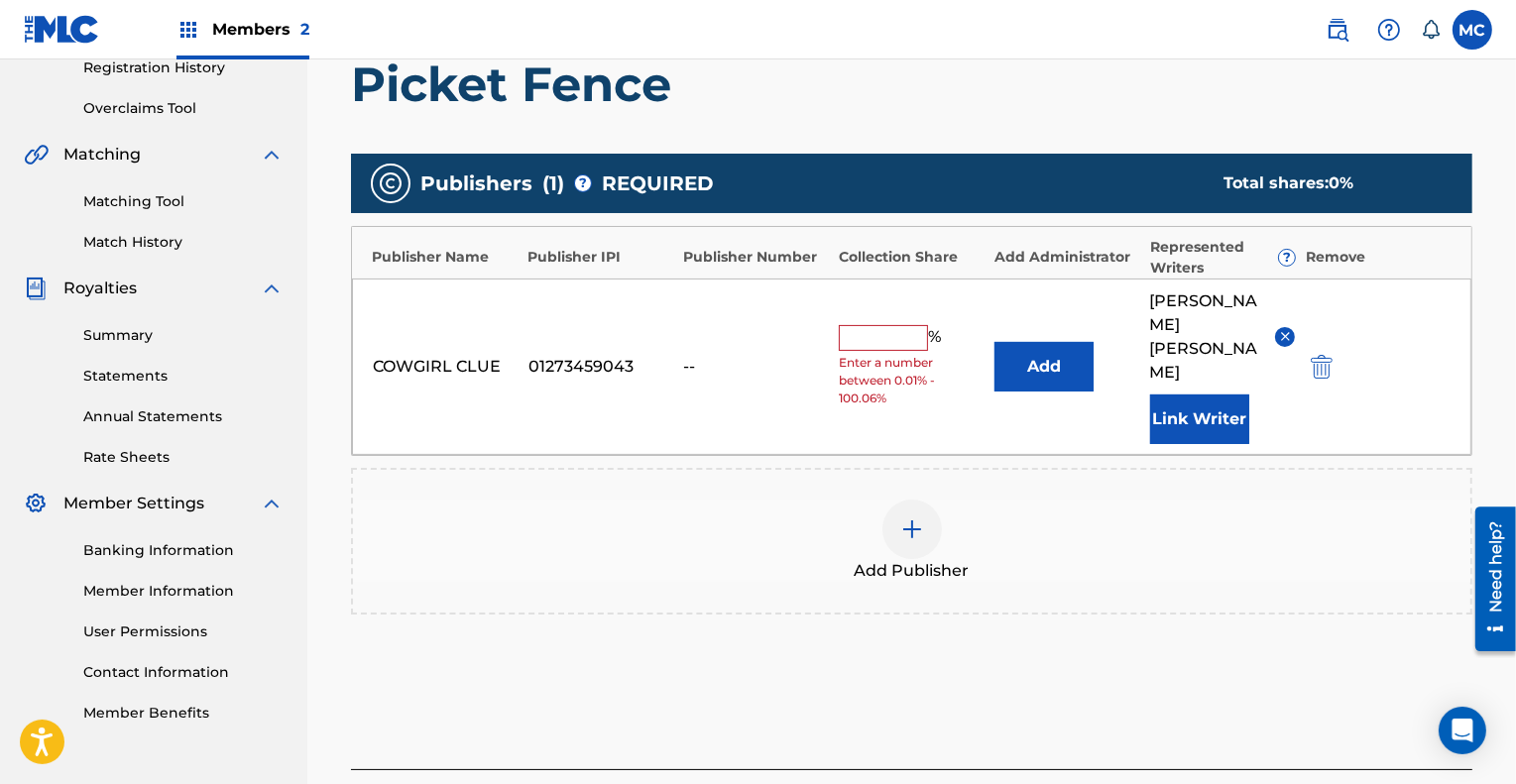 click at bounding box center [883, 338] 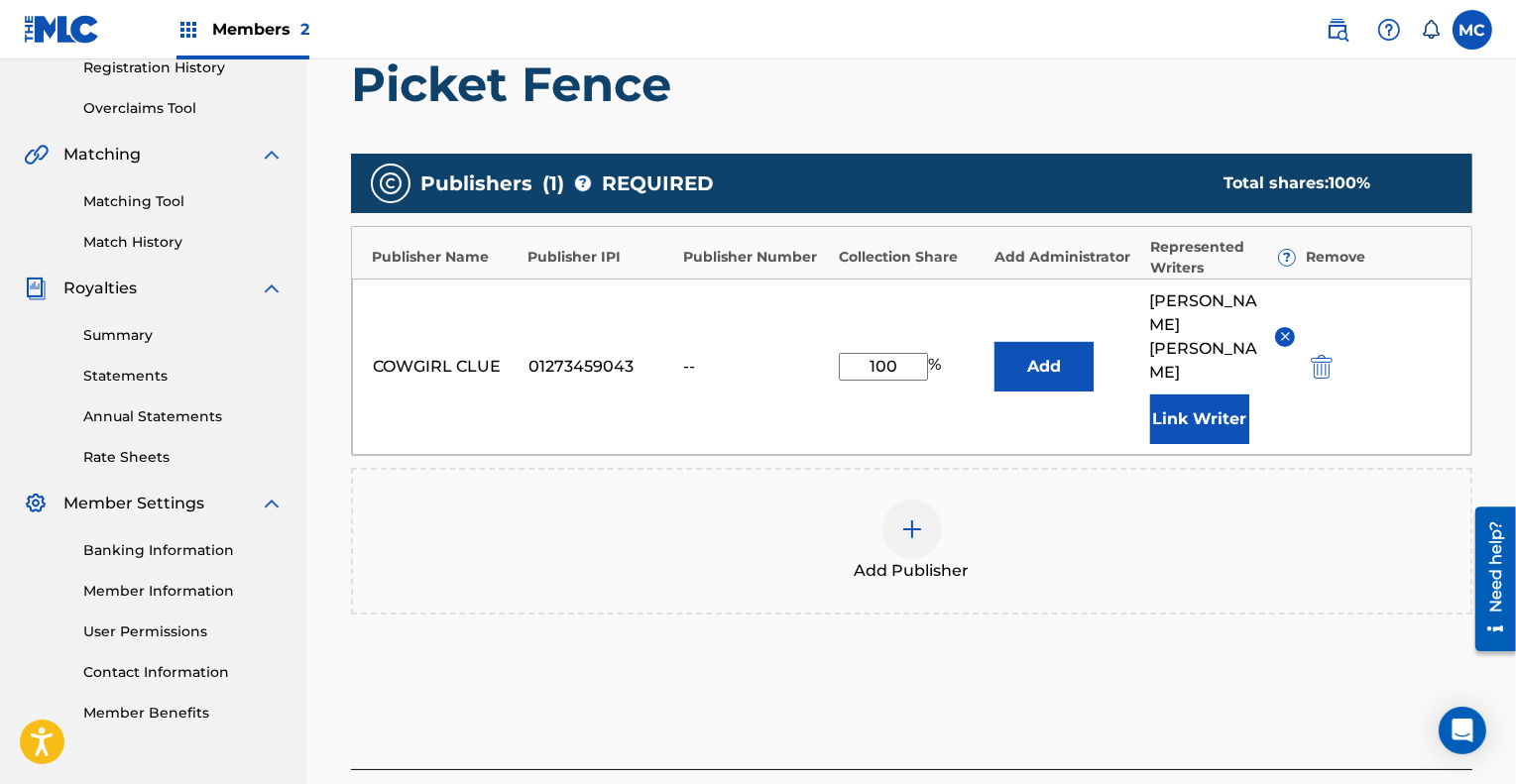 click on "100" at bounding box center [883, 367] 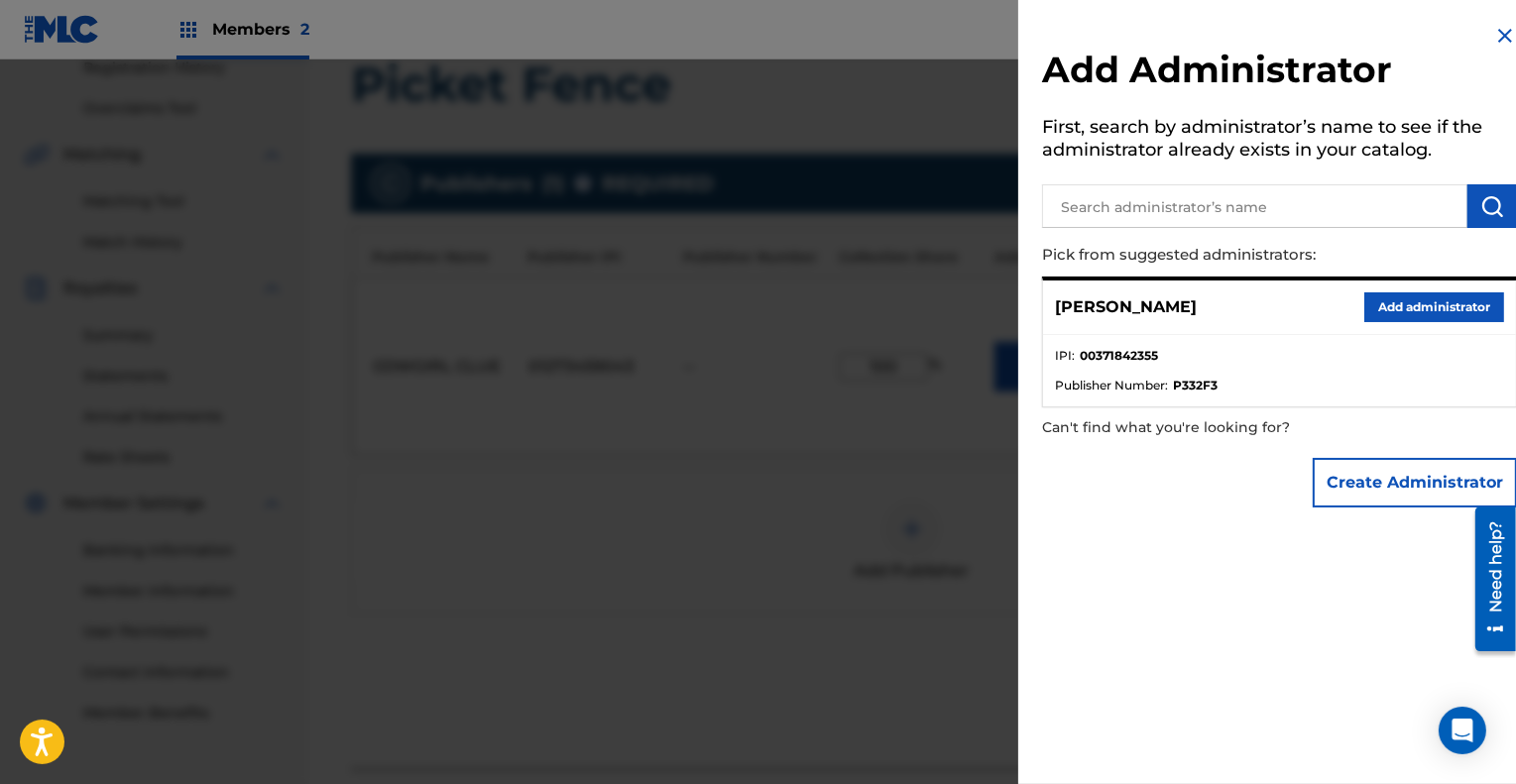click on "Add administrator" at bounding box center (1434, 307) 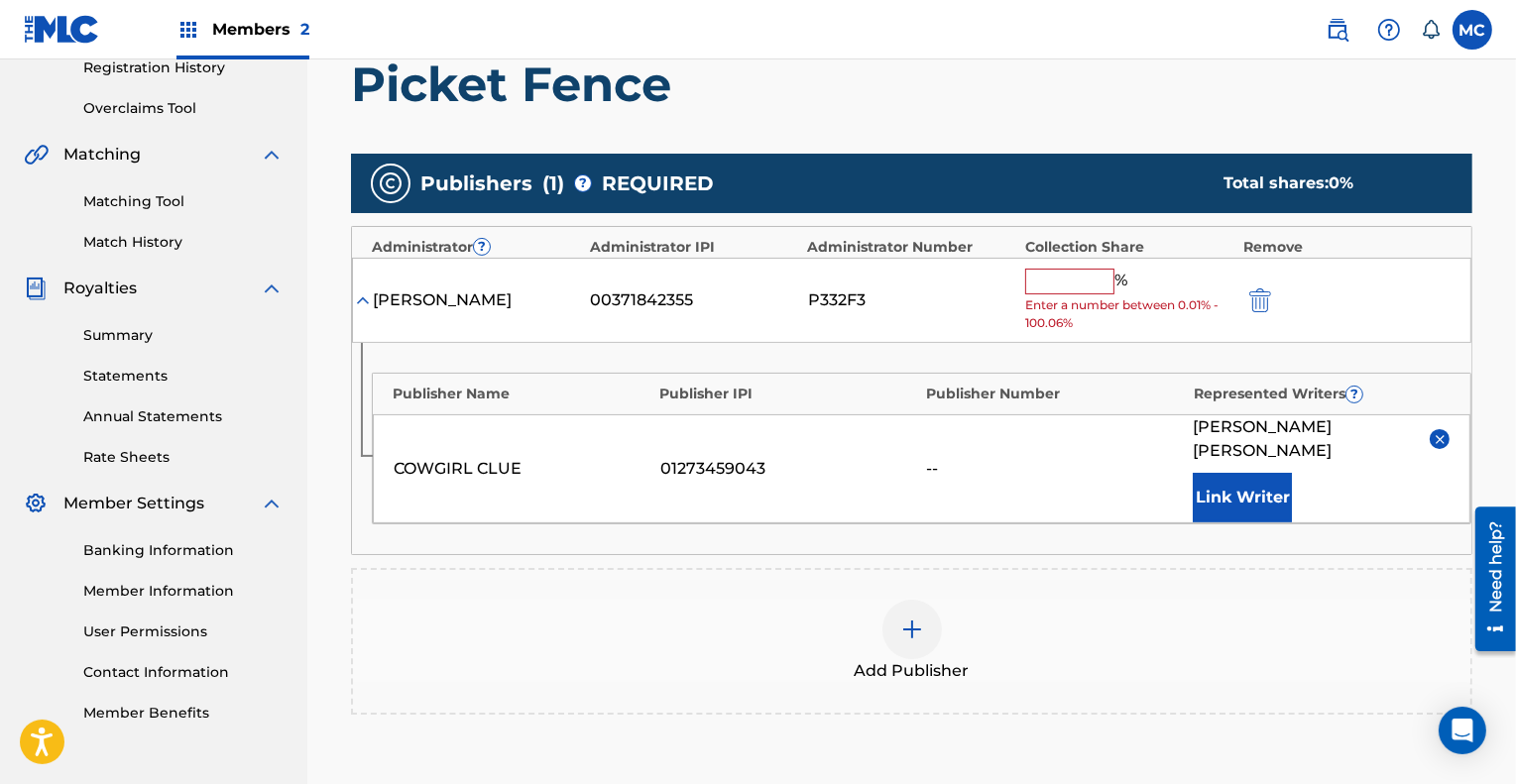 click at bounding box center [1070, 281] 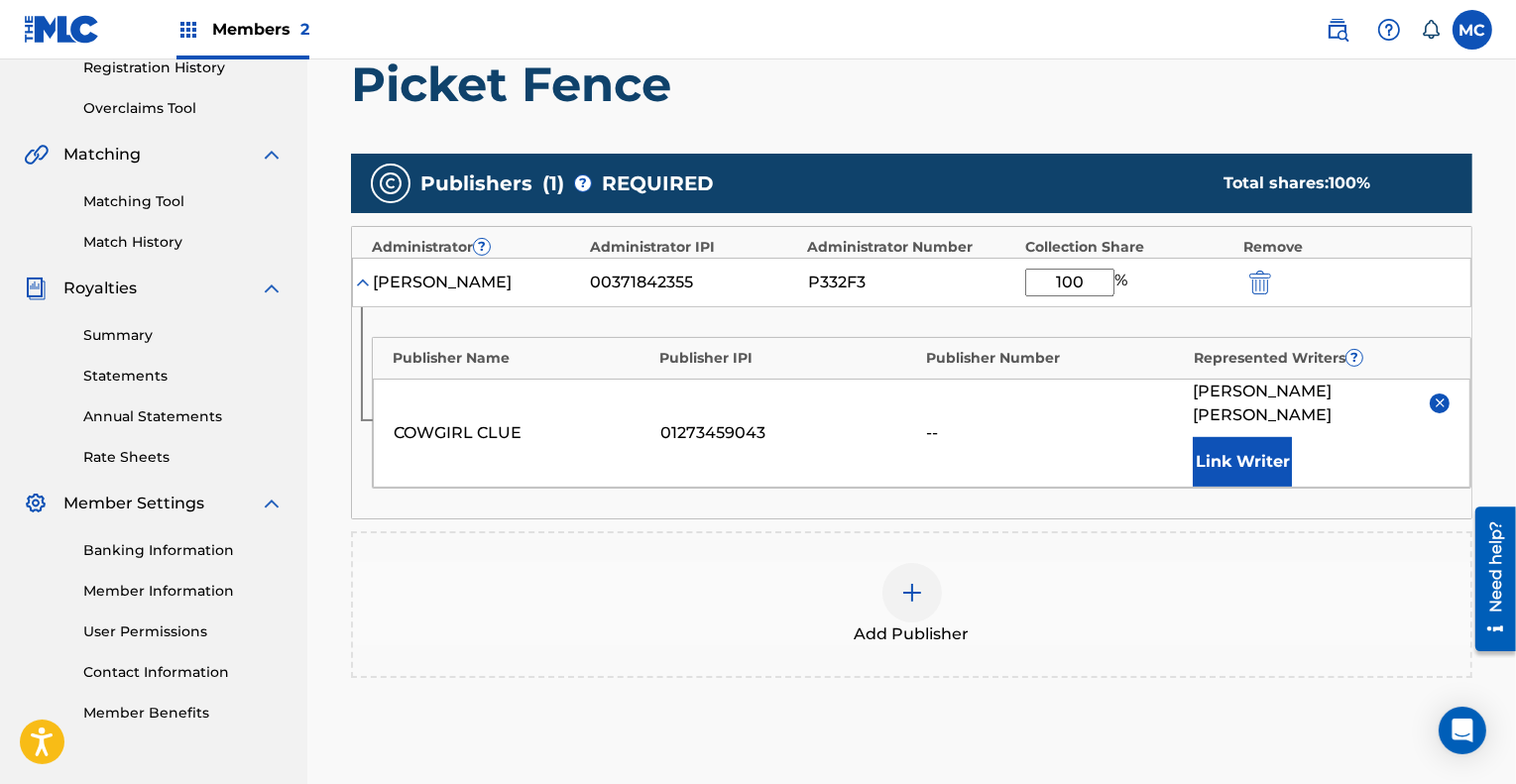 type on "100" 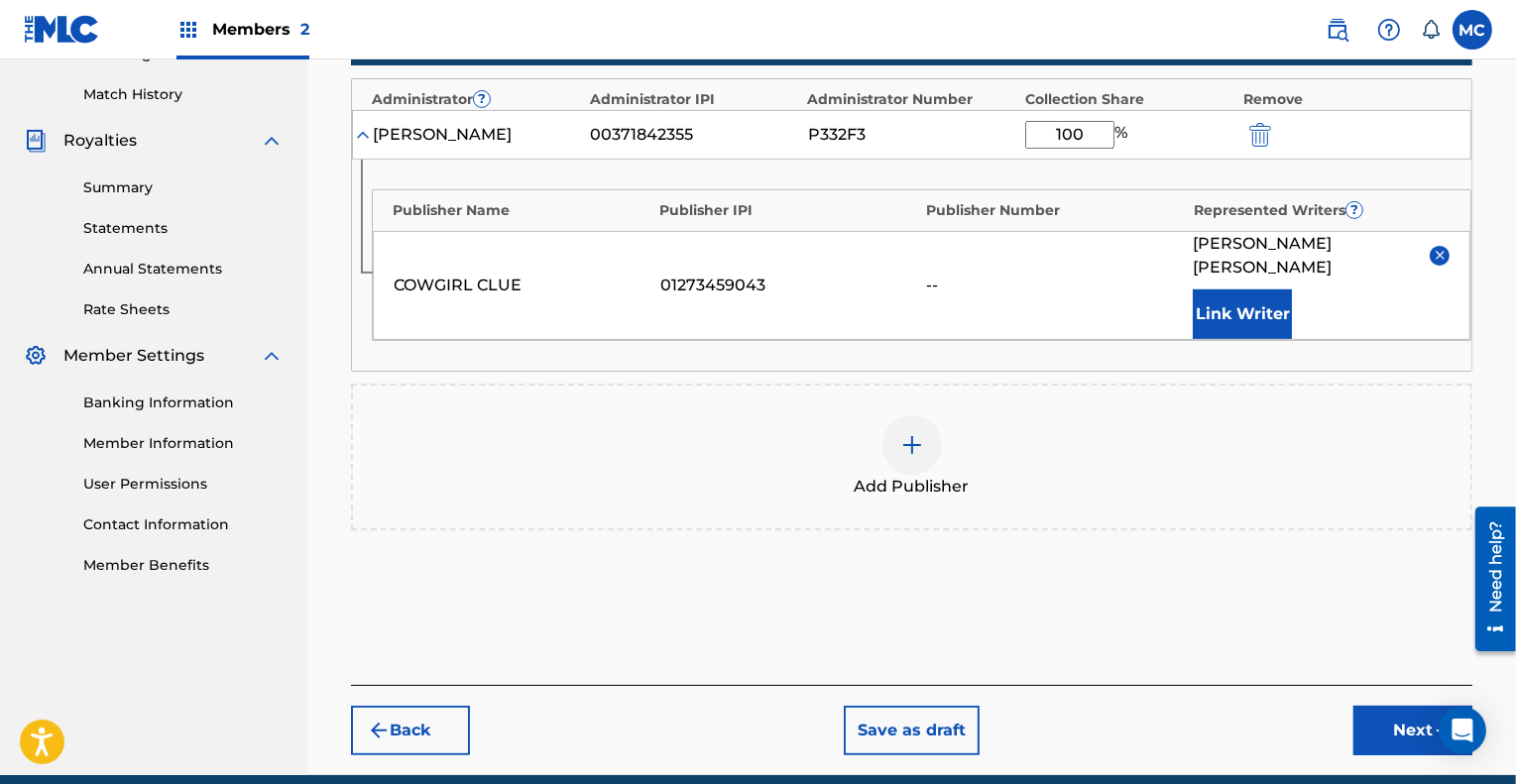 scroll, scrollTop: 595, scrollLeft: 0, axis: vertical 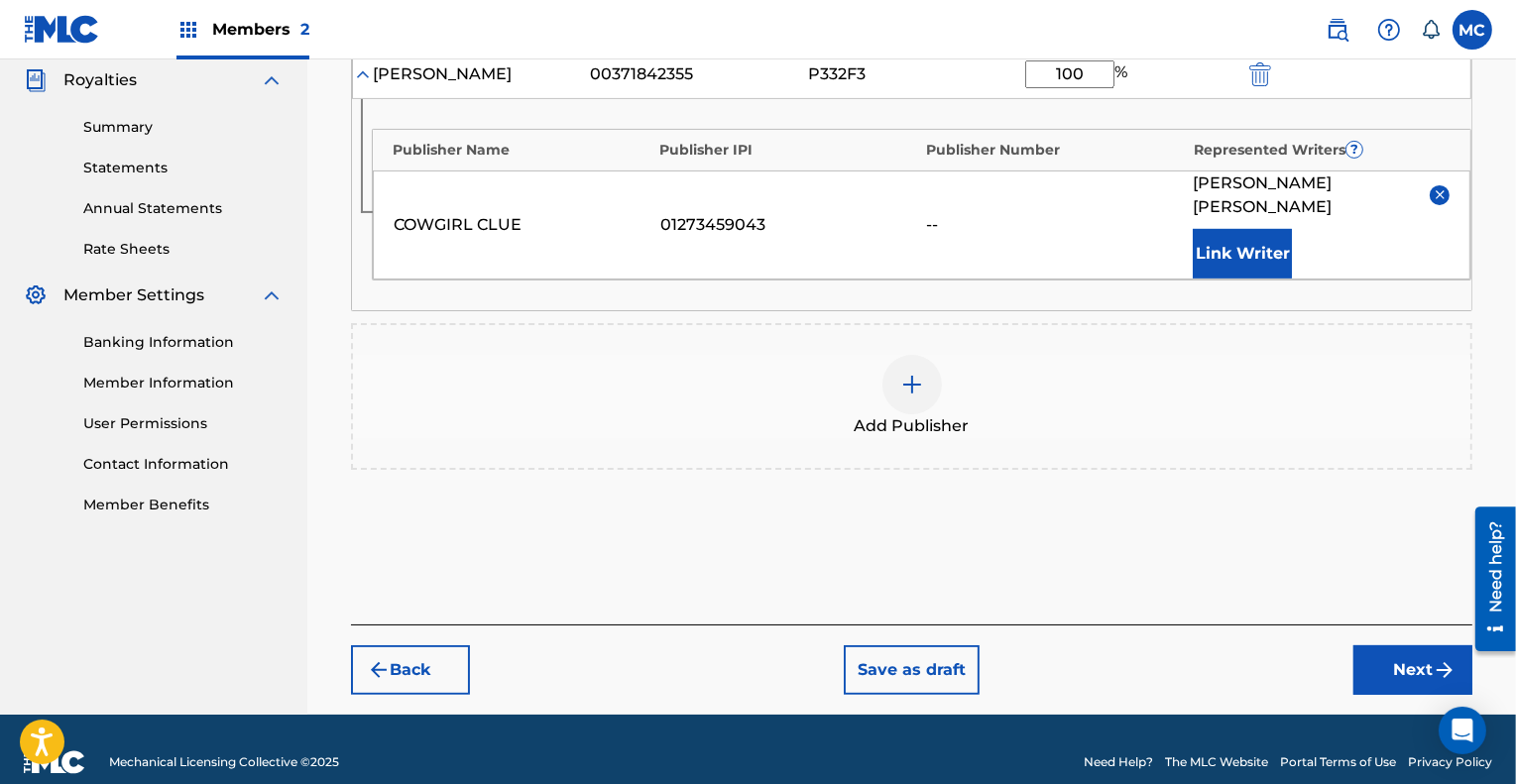 click on "Next" at bounding box center [1413, 670] 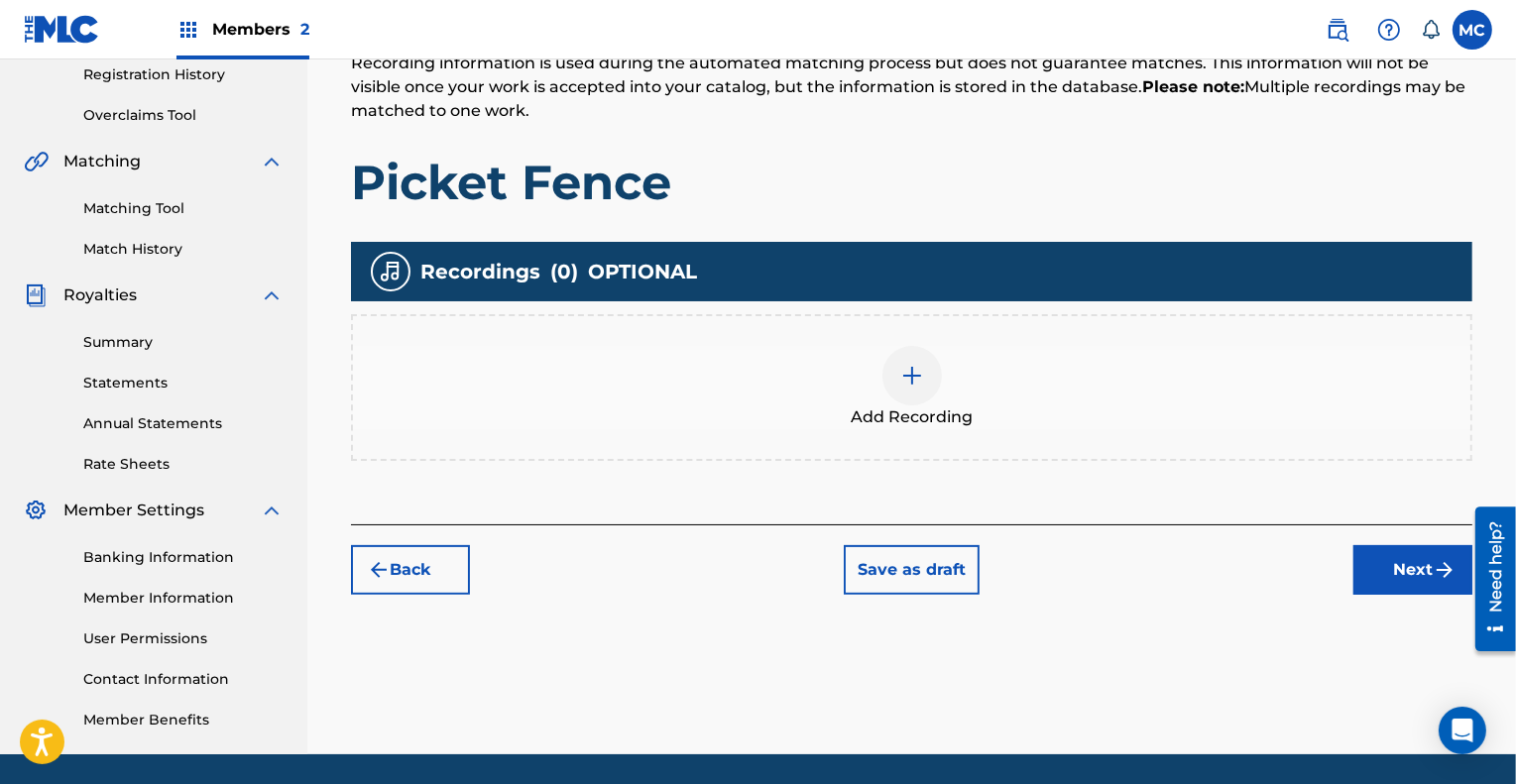 click at bounding box center (912, 376) 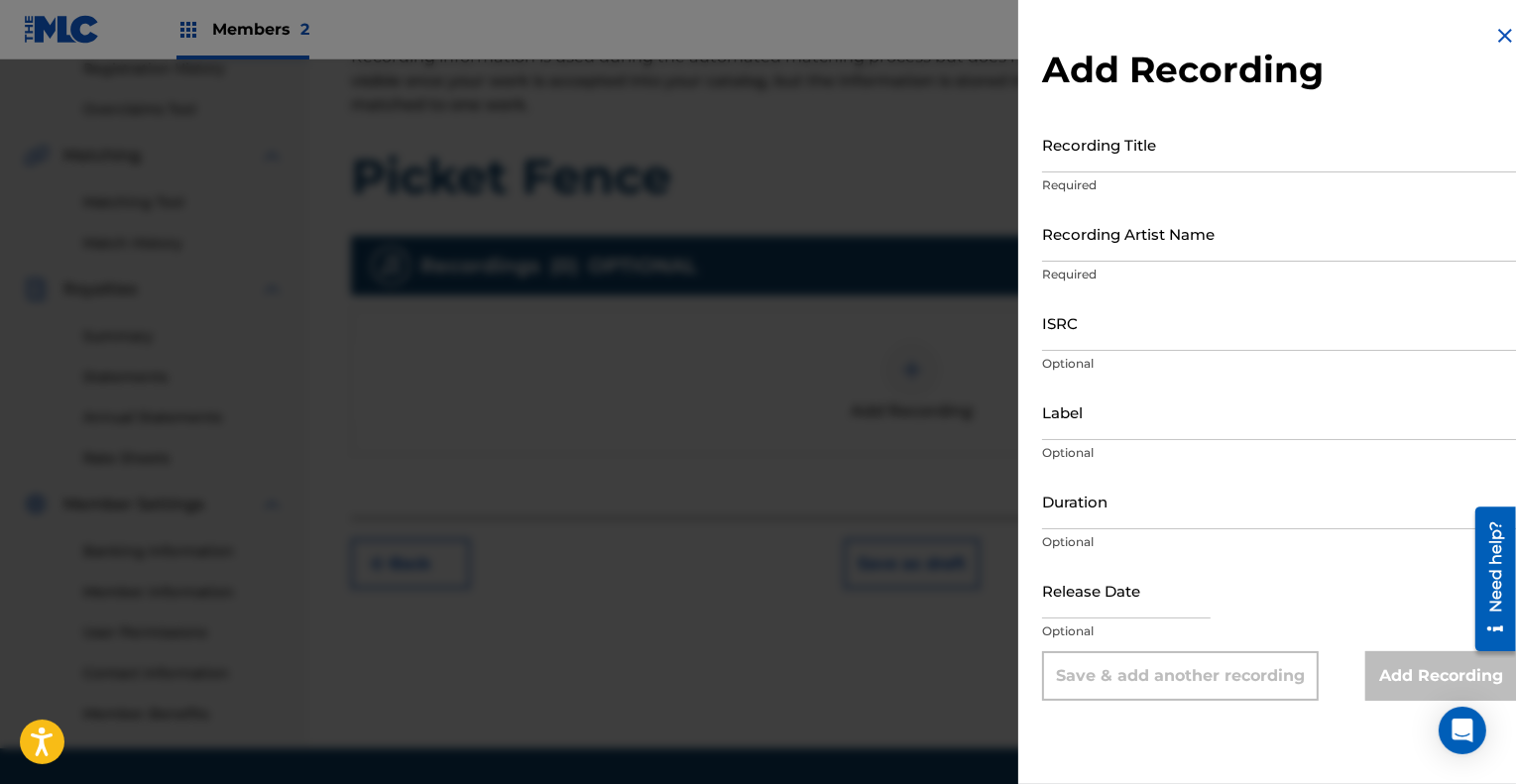 scroll, scrollTop: 387, scrollLeft: 0, axis: vertical 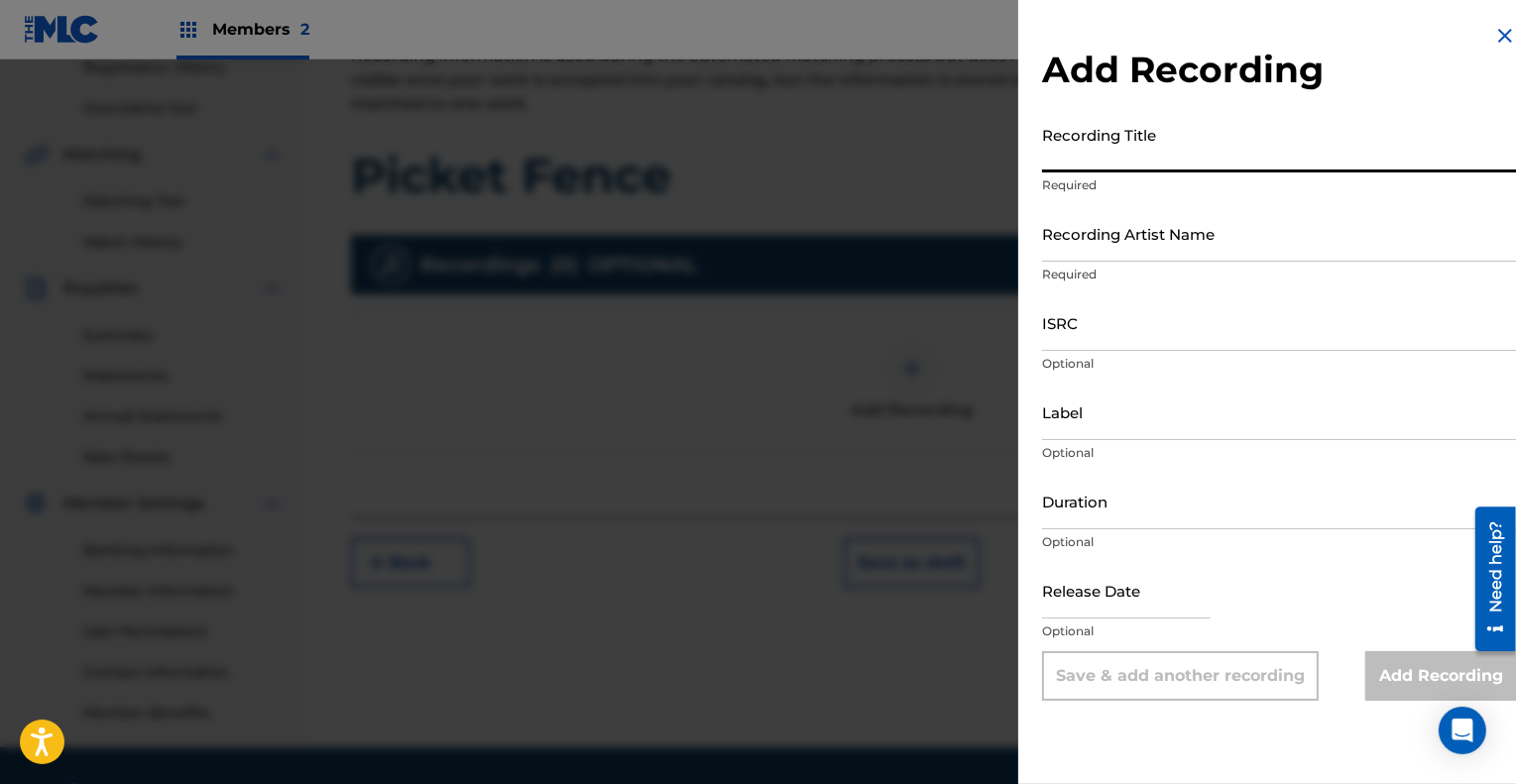 click on "Recording Title" at bounding box center (1279, 144) 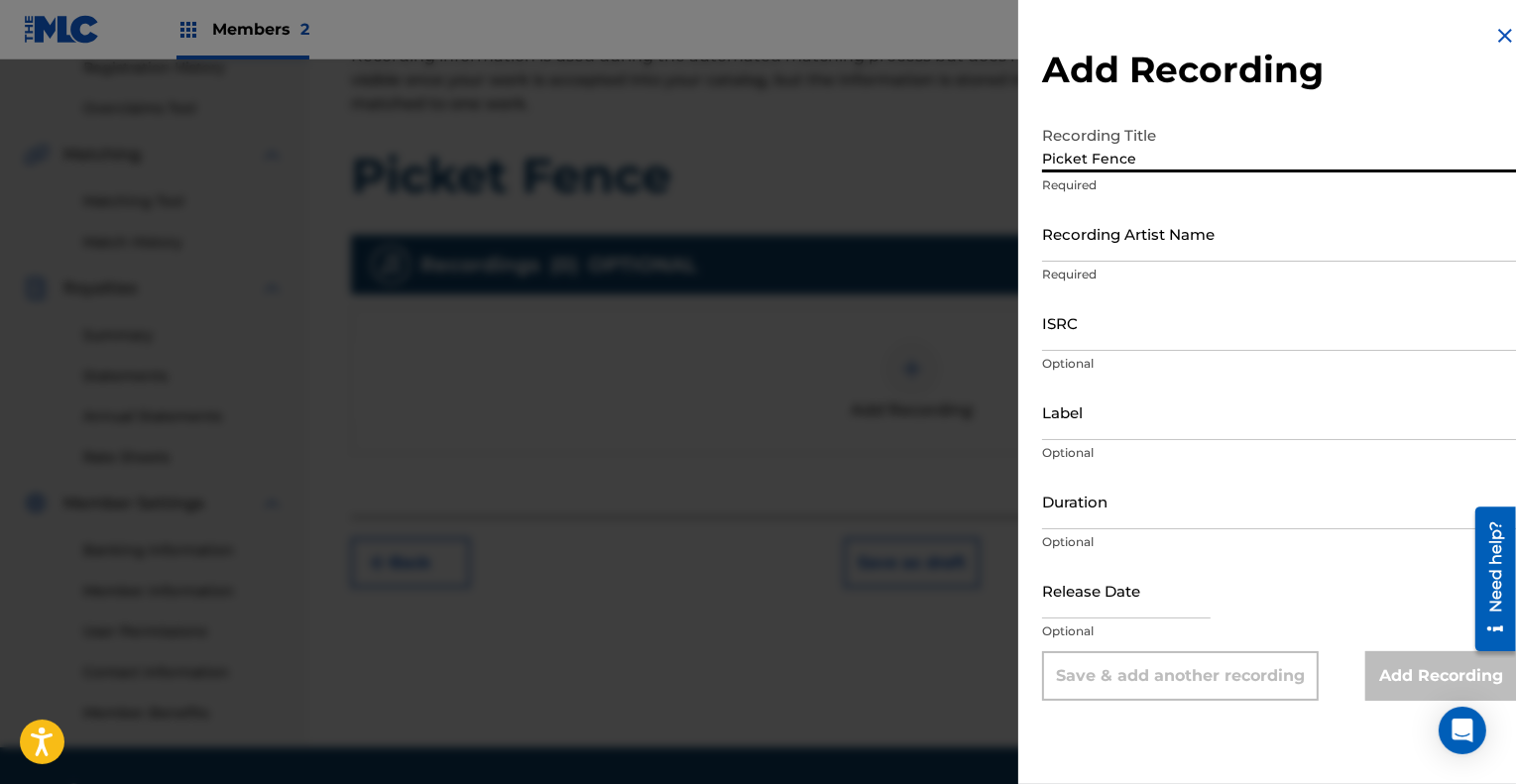 type on "Picket Fence" 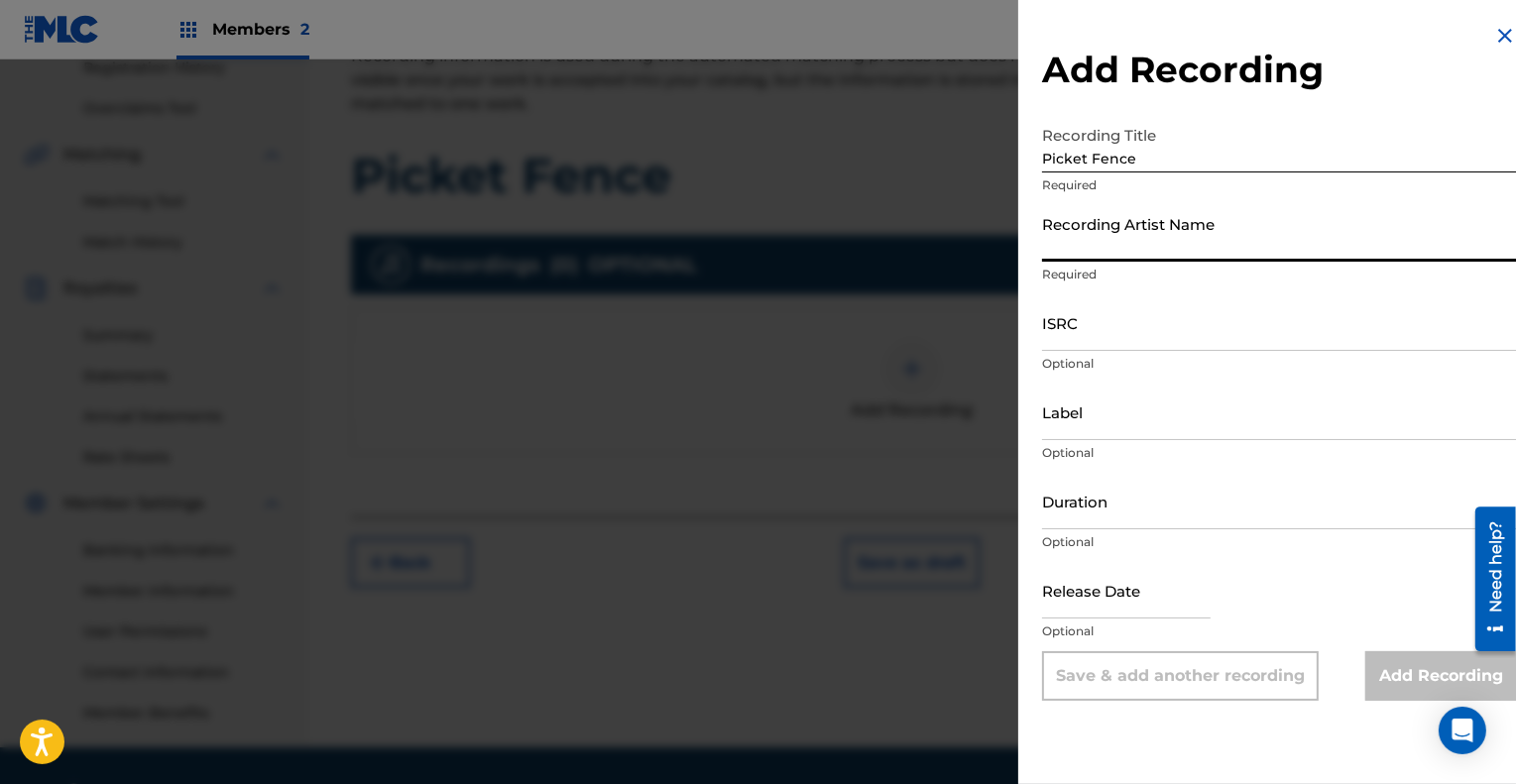 type on "Cowgirl Clue" 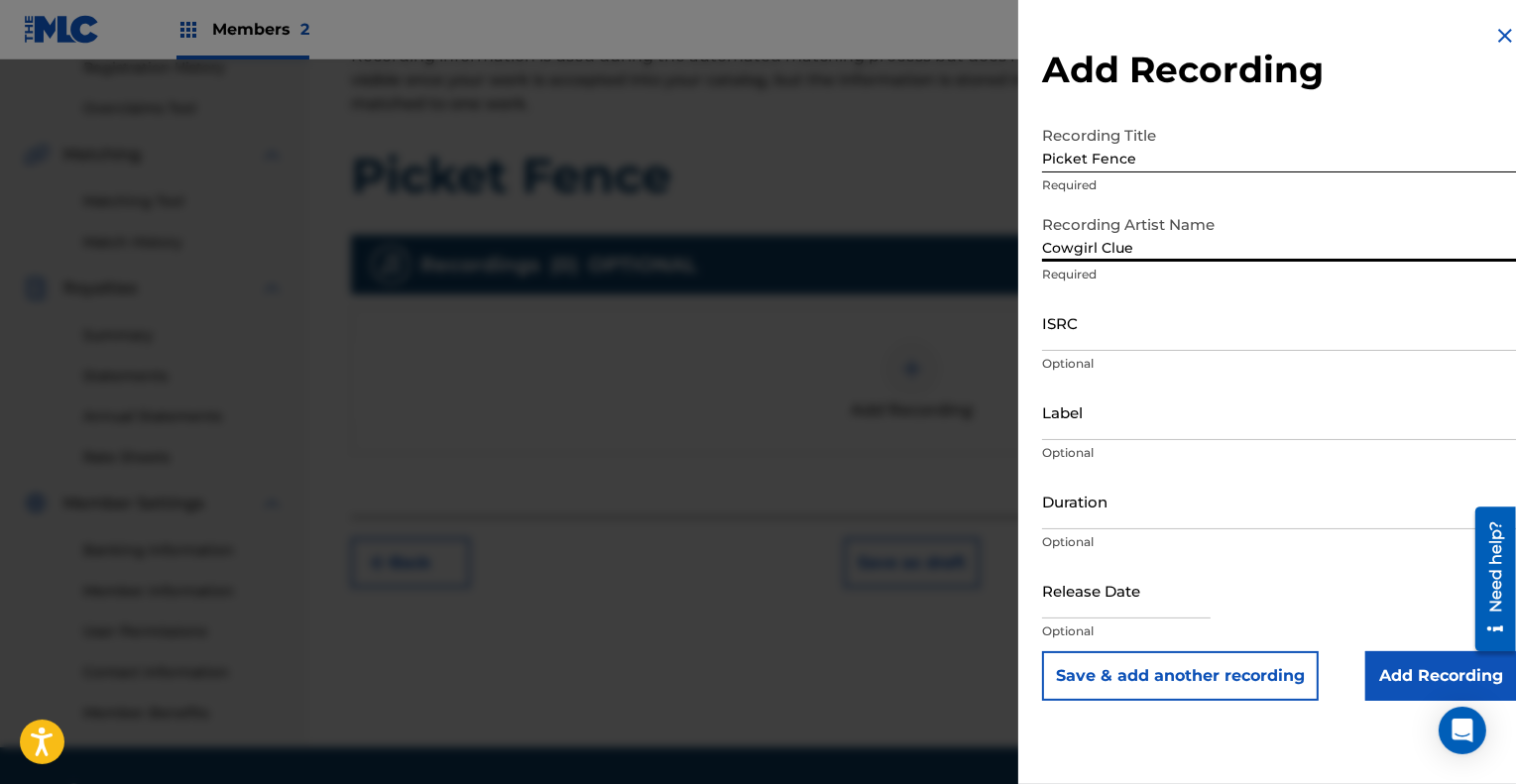 click on "ISRC" at bounding box center (1279, 322) 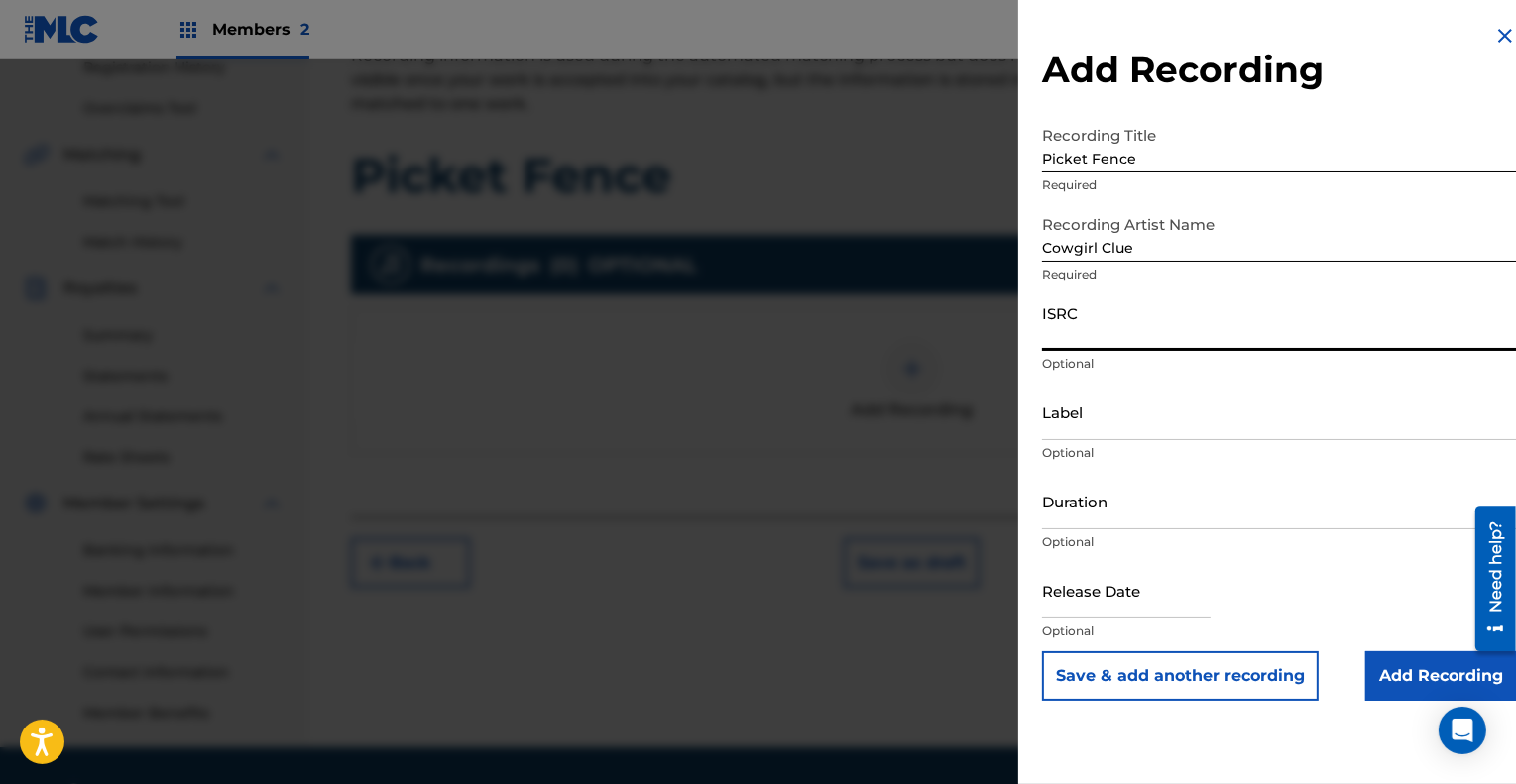 click on "Label" at bounding box center [1279, 411] 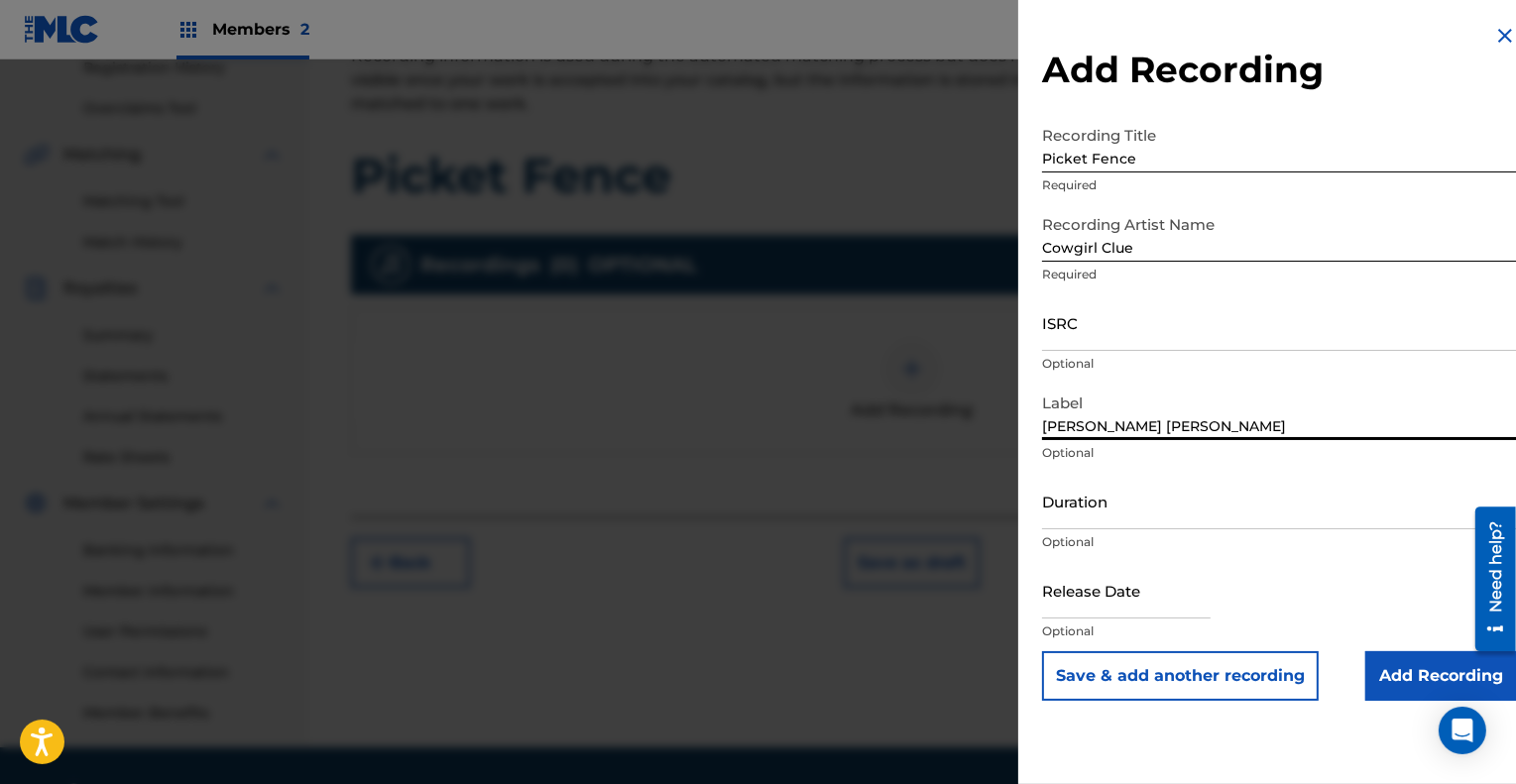 type on "Vada Vada" 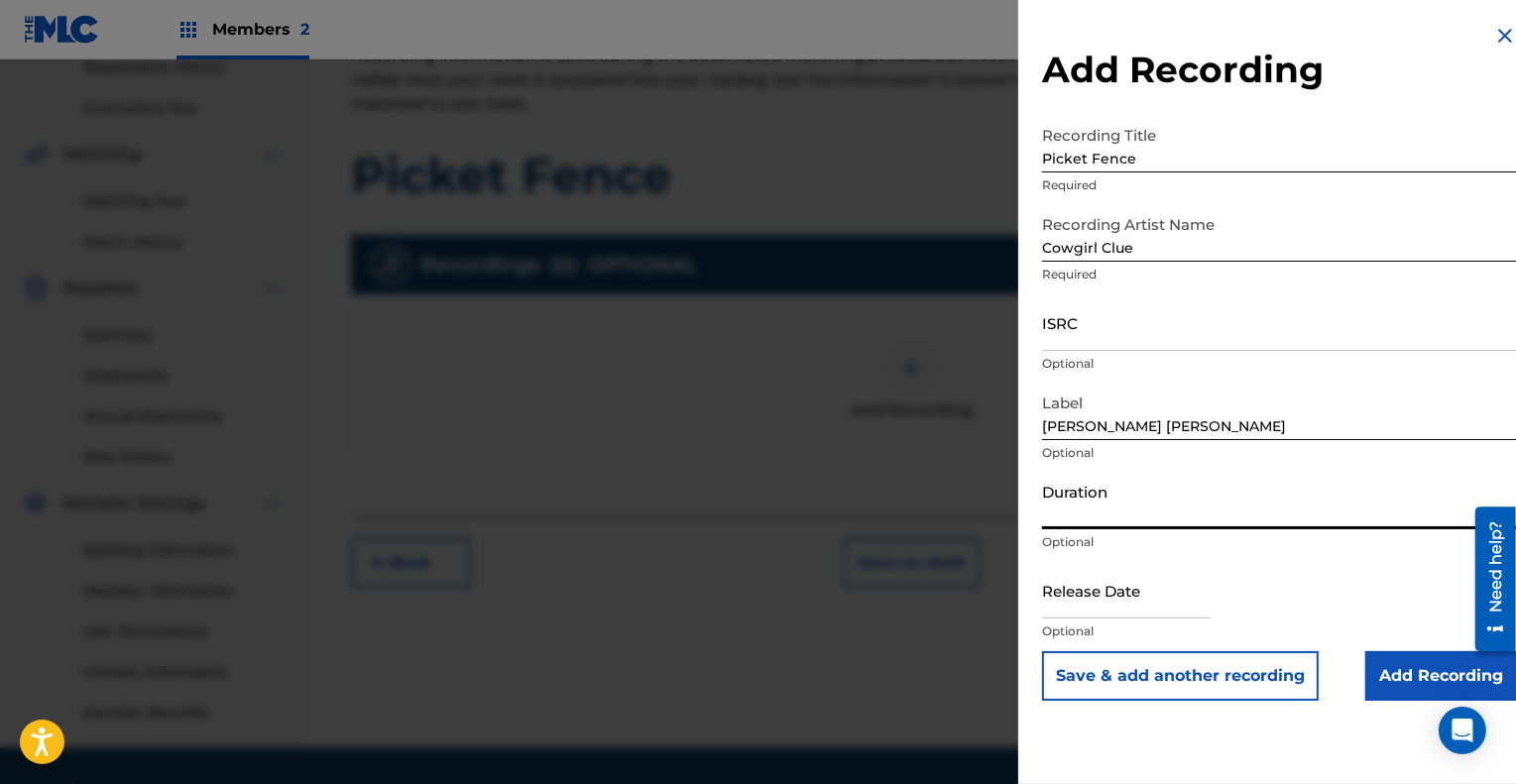 click on "Duration" at bounding box center [1279, 501] 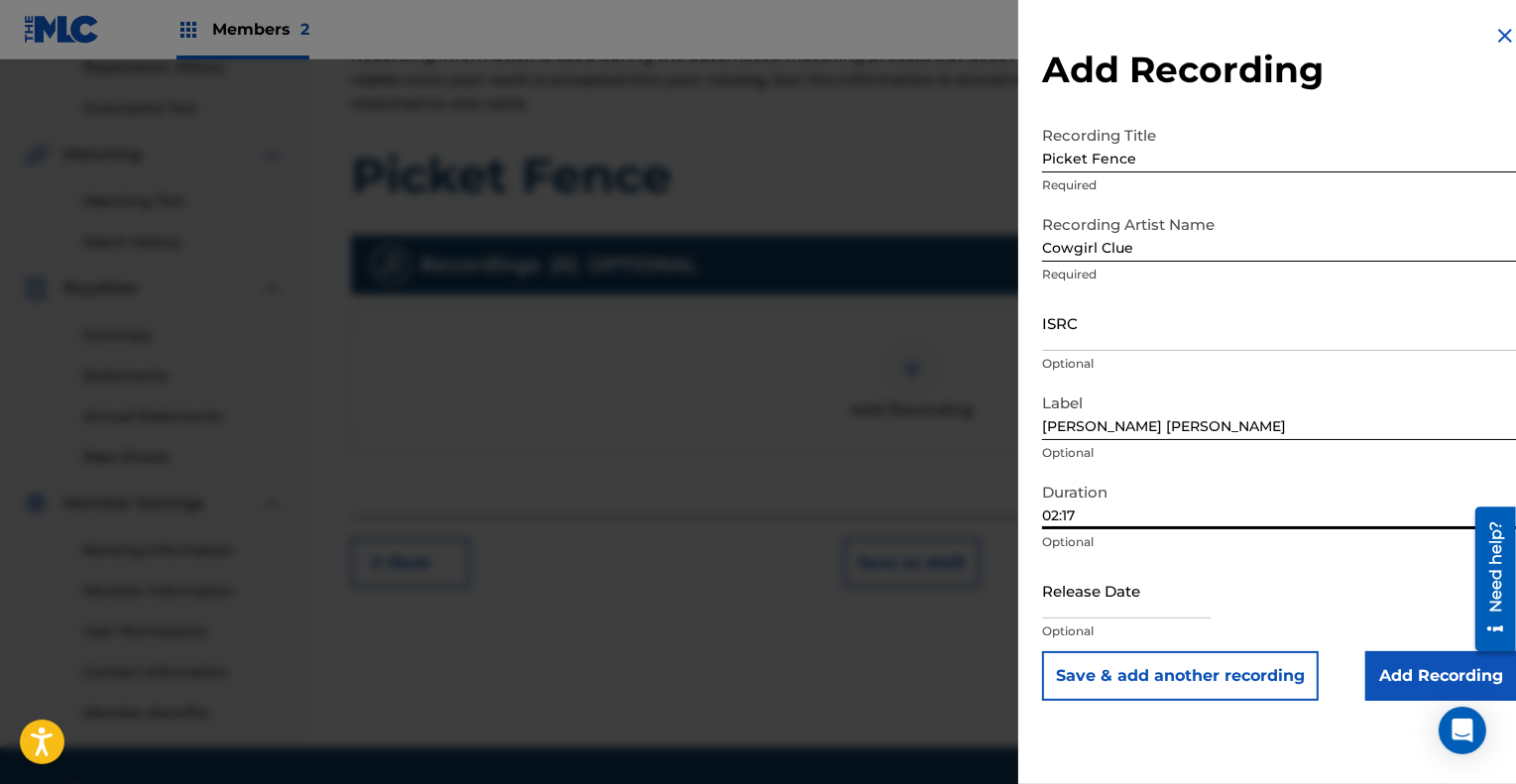 type on "02:17" 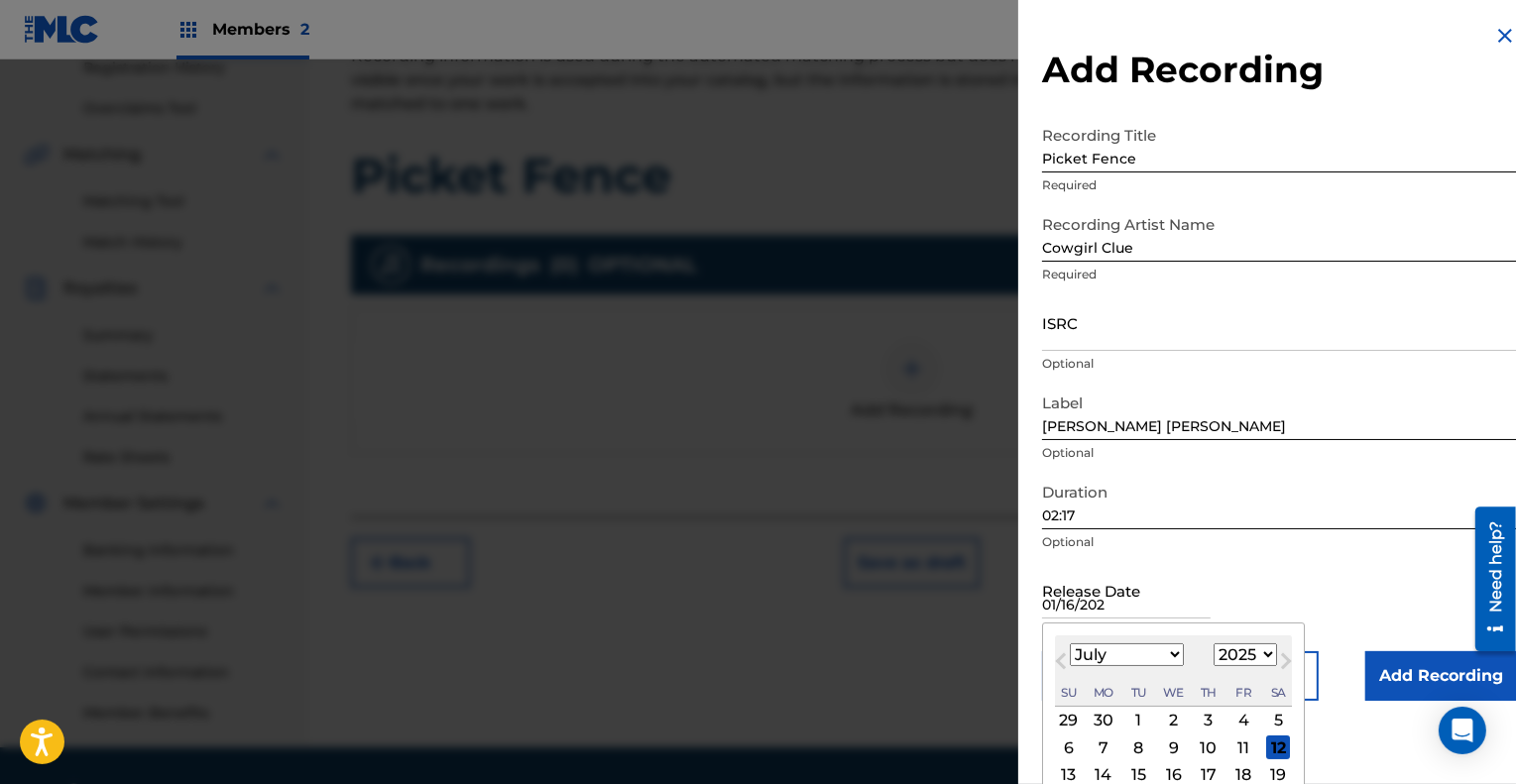 type on "01/16/2023" 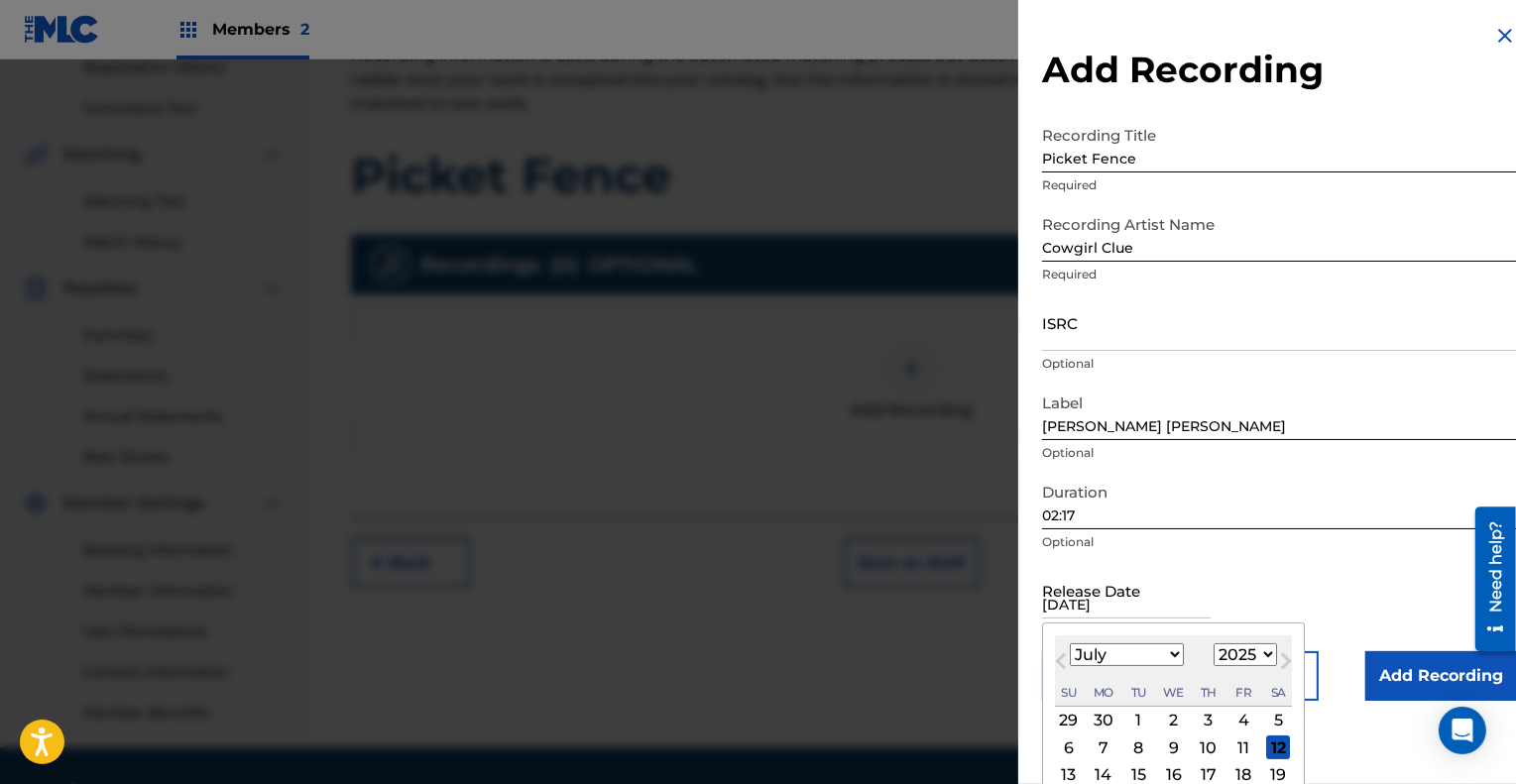 type 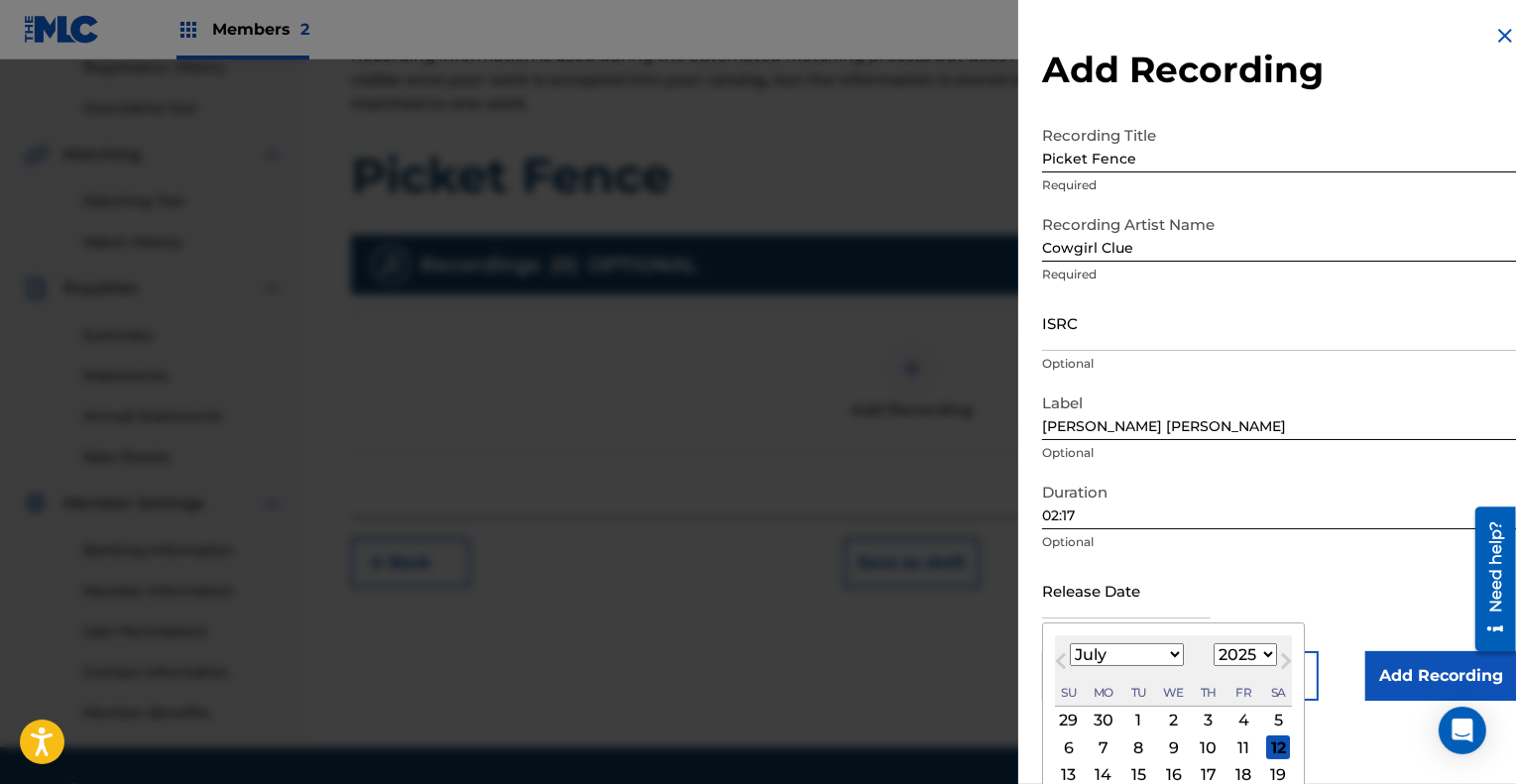 click on "Duration 02:17 Optional" at bounding box center [1279, 517] 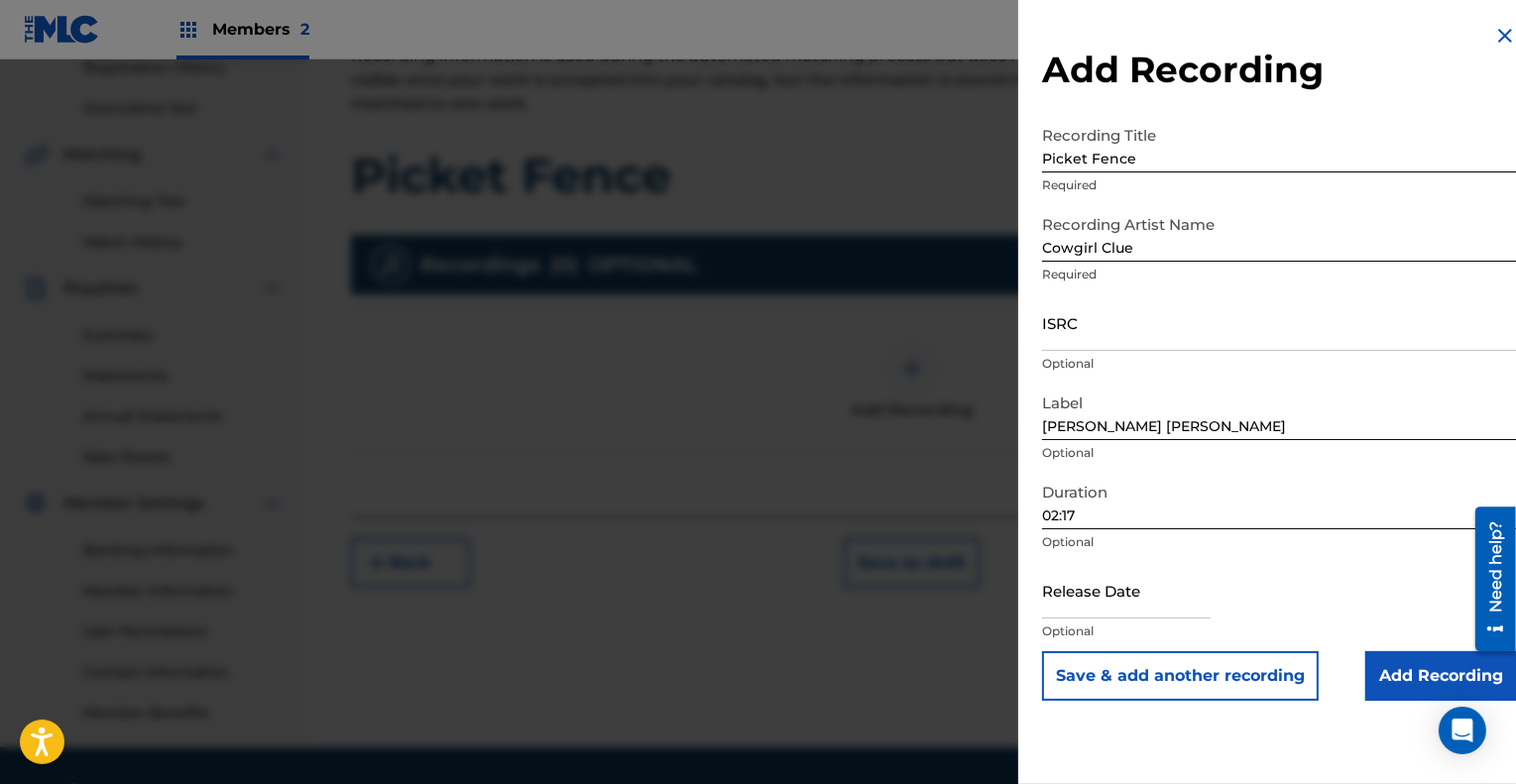 click at bounding box center [1126, 590] 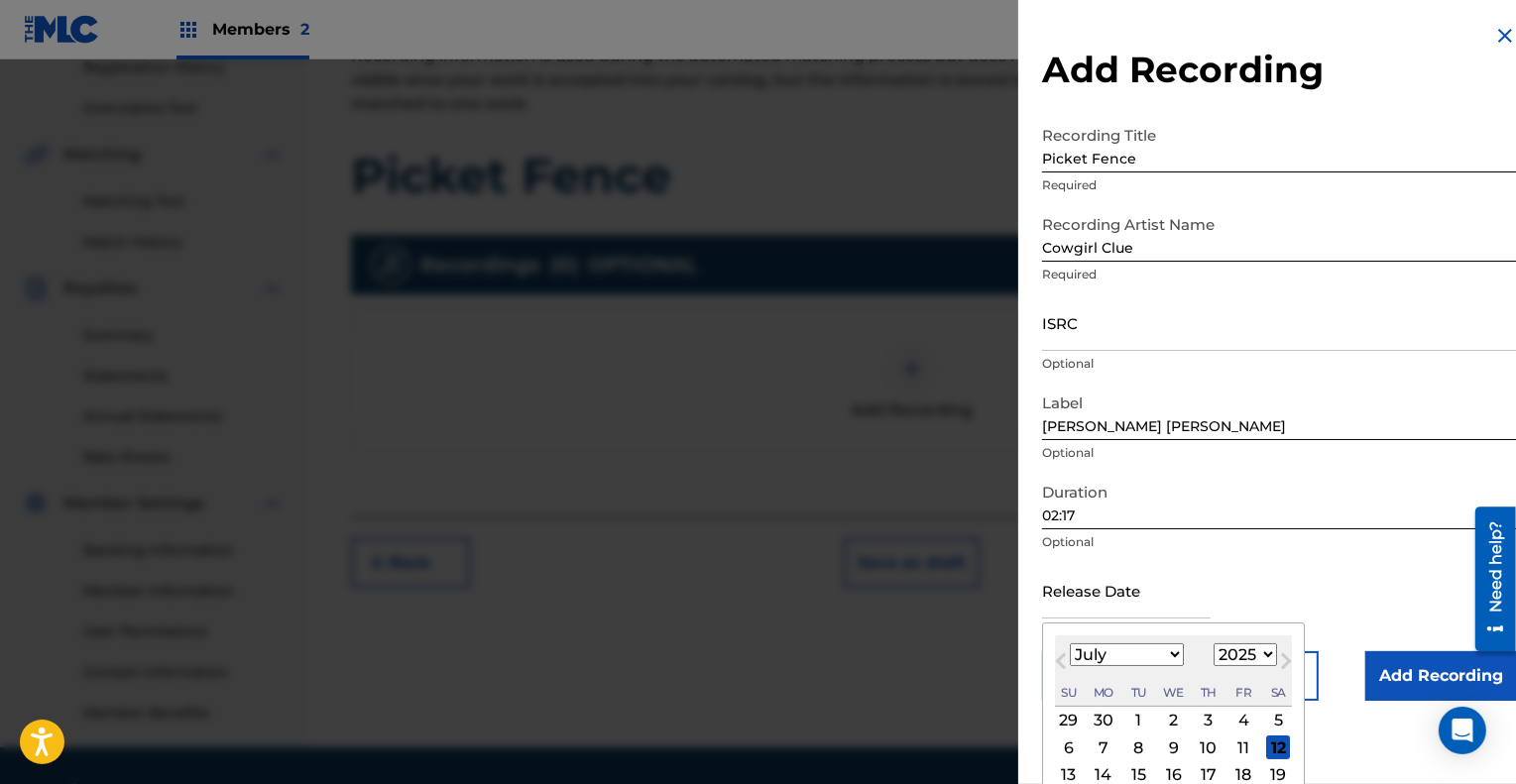click on "January February March April May June July August September October November December" at bounding box center [1126, 654] 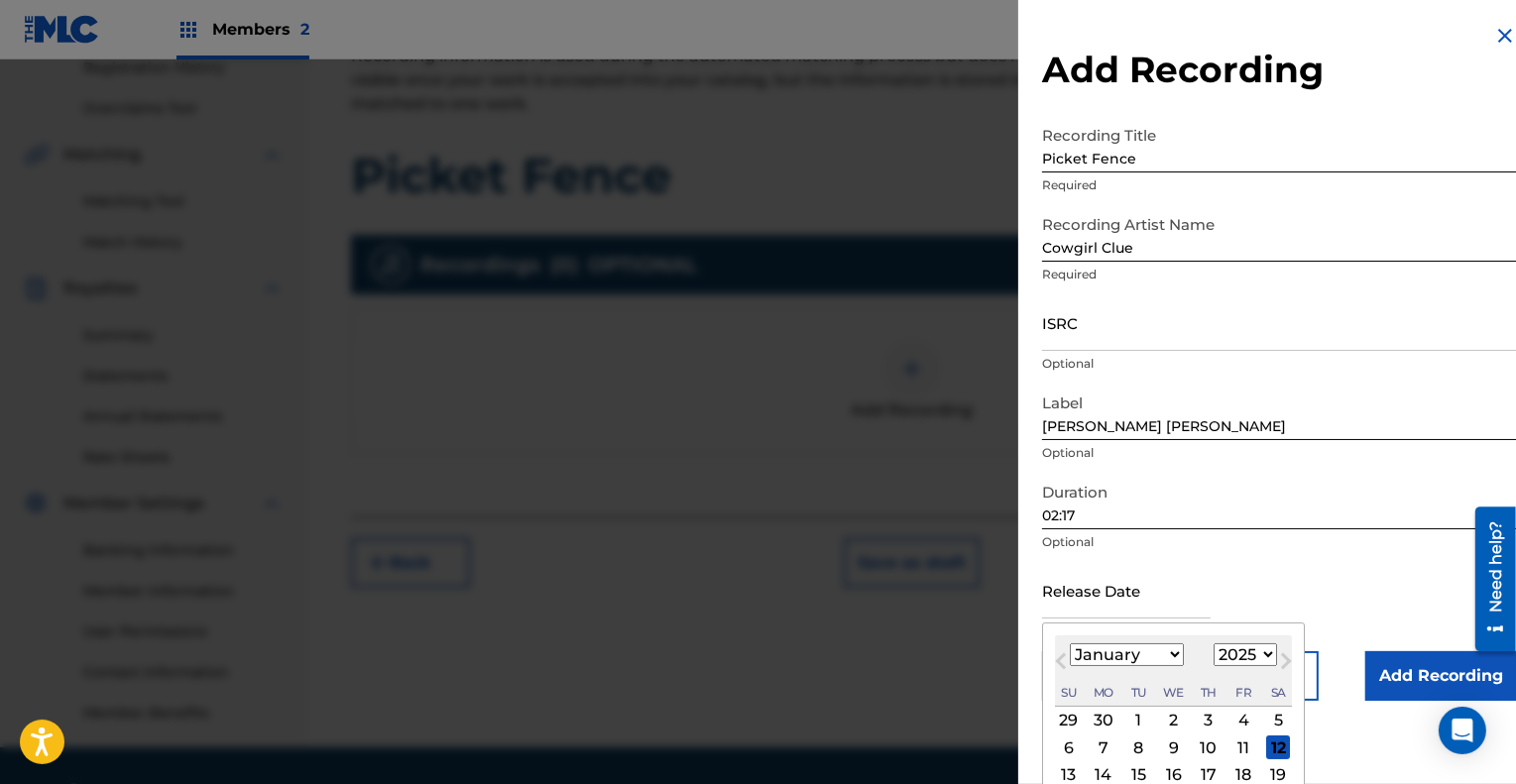 click on "January February March April May June July August September October November December" at bounding box center (1126, 654) 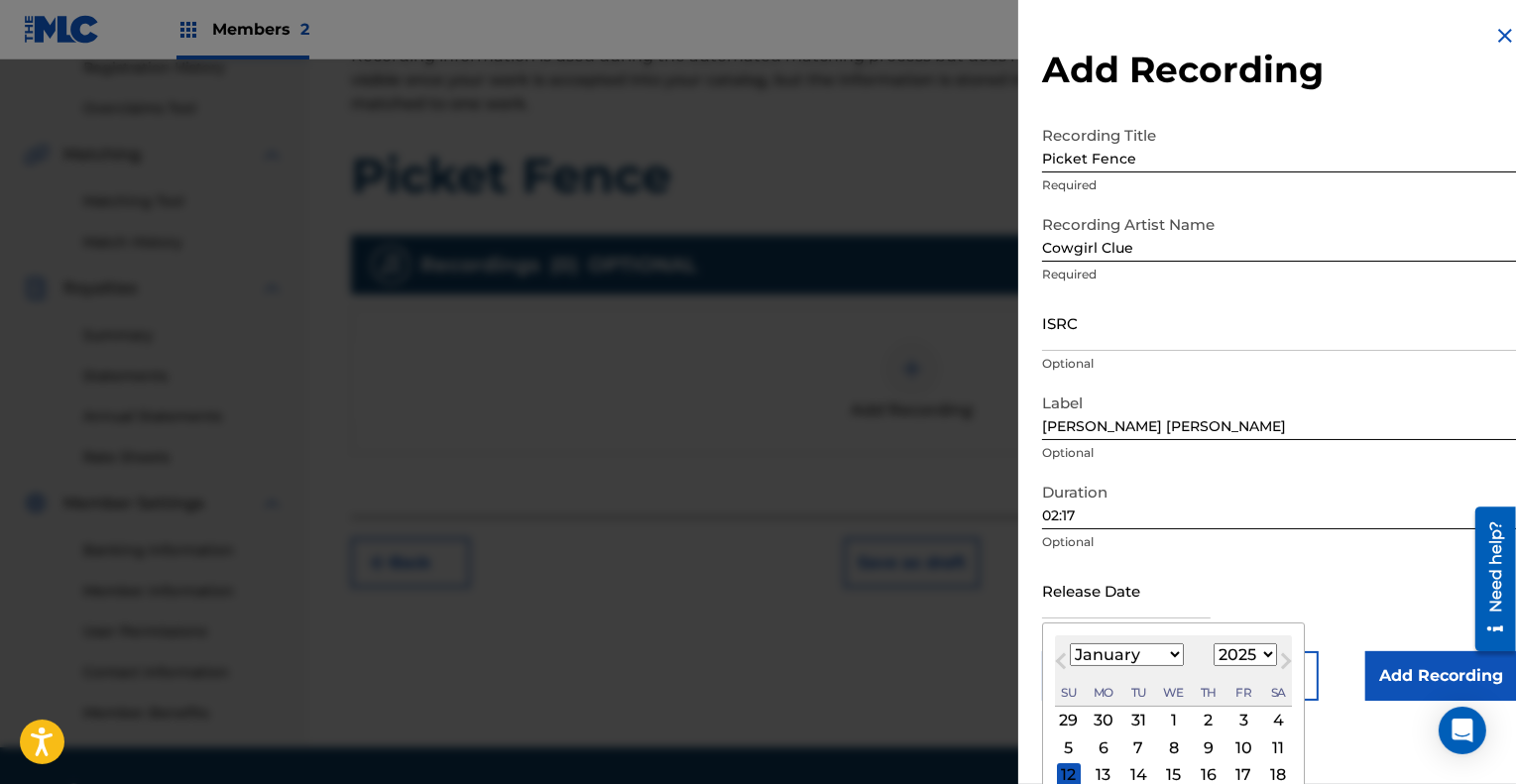 click on "1899 1900 1901 1902 1903 1904 1905 1906 1907 1908 1909 1910 1911 1912 1913 1914 1915 1916 1917 1918 1919 1920 1921 1922 1923 1924 1925 1926 1927 1928 1929 1930 1931 1932 1933 1934 1935 1936 1937 1938 1939 1940 1941 1942 1943 1944 1945 1946 1947 1948 1949 1950 1951 1952 1953 1954 1955 1956 1957 1958 1959 1960 1961 1962 1963 1964 1965 1966 1967 1968 1969 1970 1971 1972 1973 1974 1975 1976 1977 1978 1979 1980 1981 1982 1983 1984 1985 1986 1987 1988 1989 1990 1991 1992 1993 1994 1995 1996 1997 1998 1999 2000 2001 2002 2003 2004 2005 2006 2007 2008 2009 2010 2011 2012 2013 2014 2015 2016 2017 2018 2019 2020 2021 2022 2023 2024 2025 2026 2027 2028 2029 2030 2031 2032 2033 2034 2035 2036 2037 2038 2039 2040 2041 2042 2043 2044 2045 2046 2047 2048 2049 2050 2051 2052 2053 2054 2055 2056 2057 2058 2059 2060 2061 2062 2063 2064 2065 2066 2067 2068 2069 2070 2071 2072 2073 2074 2075 2076 2077 2078 2079 2080 2081 2082 2083 2084 2085 2086 2087 2088 2089 2090 2091 2092 2093 2094 2095 2096 2097 2098 2099 2100" at bounding box center [1245, 654] 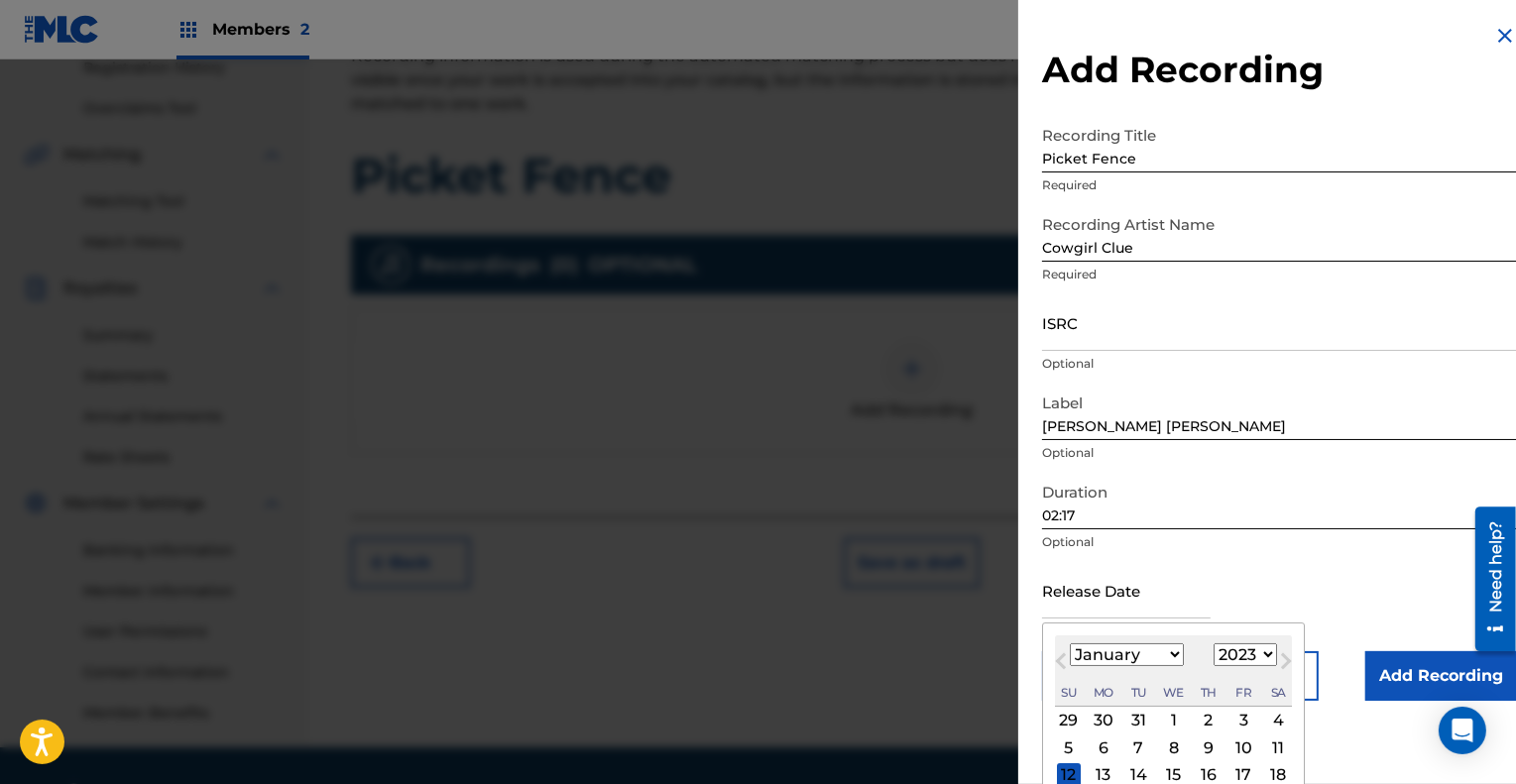 click on "1899 1900 1901 1902 1903 1904 1905 1906 1907 1908 1909 1910 1911 1912 1913 1914 1915 1916 1917 1918 1919 1920 1921 1922 1923 1924 1925 1926 1927 1928 1929 1930 1931 1932 1933 1934 1935 1936 1937 1938 1939 1940 1941 1942 1943 1944 1945 1946 1947 1948 1949 1950 1951 1952 1953 1954 1955 1956 1957 1958 1959 1960 1961 1962 1963 1964 1965 1966 1967 1968 1969 1970 1971 1972 1973 1974 1975 1976 1977 1978 1979 1980 1981 1982 1983 1984 1985 1986 1987 1988 1989 1990 1991 1992 1993 1994 1995 1996 1997 1998 1999 2000 2001 2002 2003 2004 2005 2006 2007 2008 2009 2010 2011 2012 2013 2014 2015 2016 2017 2018 2019 2020 2021 2022 2023 2024 2025 2026 2027 2028 2029 2030 2031 2032 2033 2034 2035 2036 2037 2038 2039 2040 2041 2042 2043 2044 2045 2046 2047 2048 2049 2050 2051 2052 2053 2054 2055 2056 2057 2058 2059 2060 2061 2062 2063 2064 2065 2066 2067 2068 2069 2070 2071 2072 2073 2074 2075 2076 2077 2078 2079 2080 2081 2082 2083 2084 2085 2086 2087 2088 2089 2090 2091 2092 2093 2094 2095 2096 2097 2098 2099 2100" at bounding box center [1245, 654] 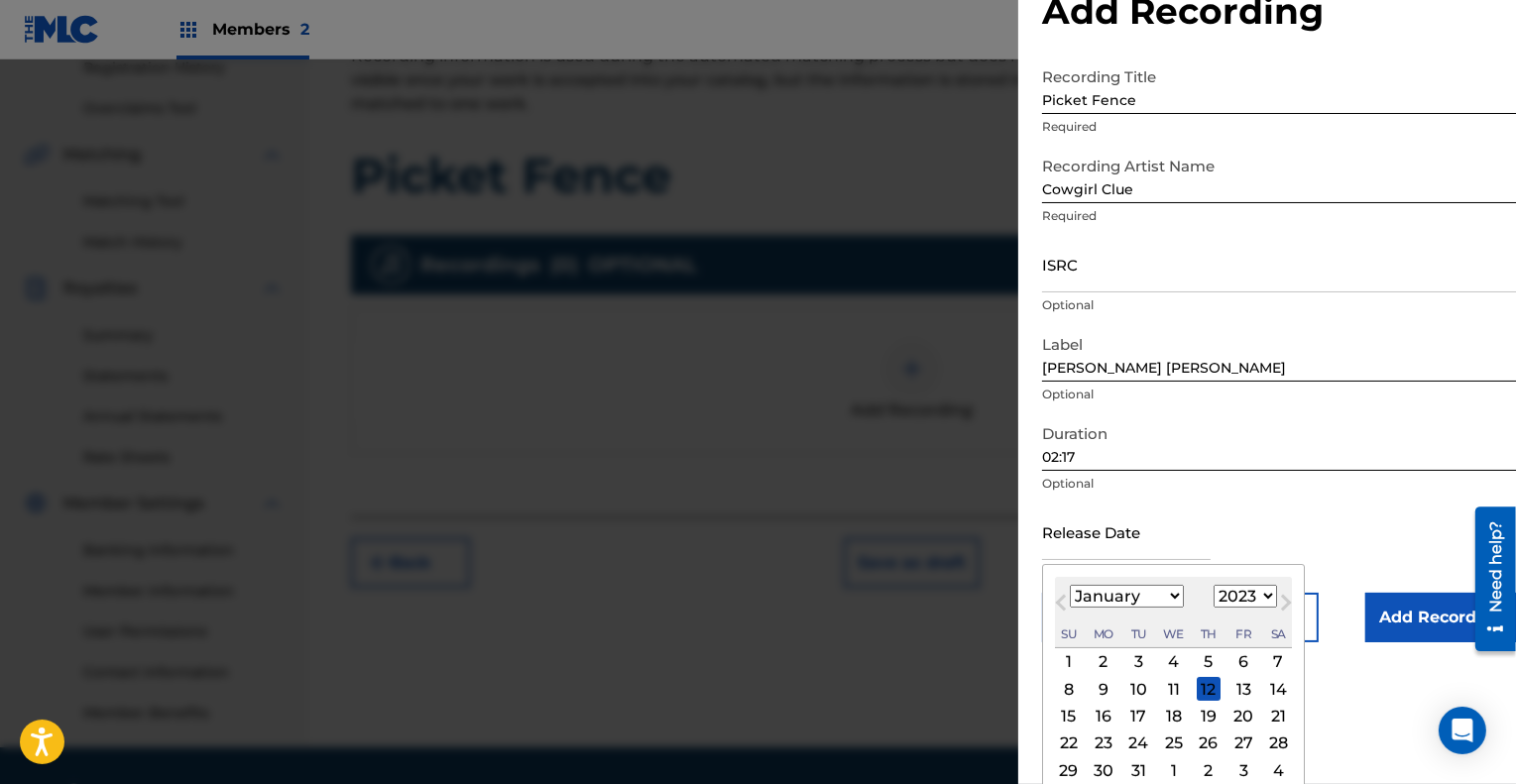 scroll, scrollTop: 97, scrollLeft: 0, axis: vertical 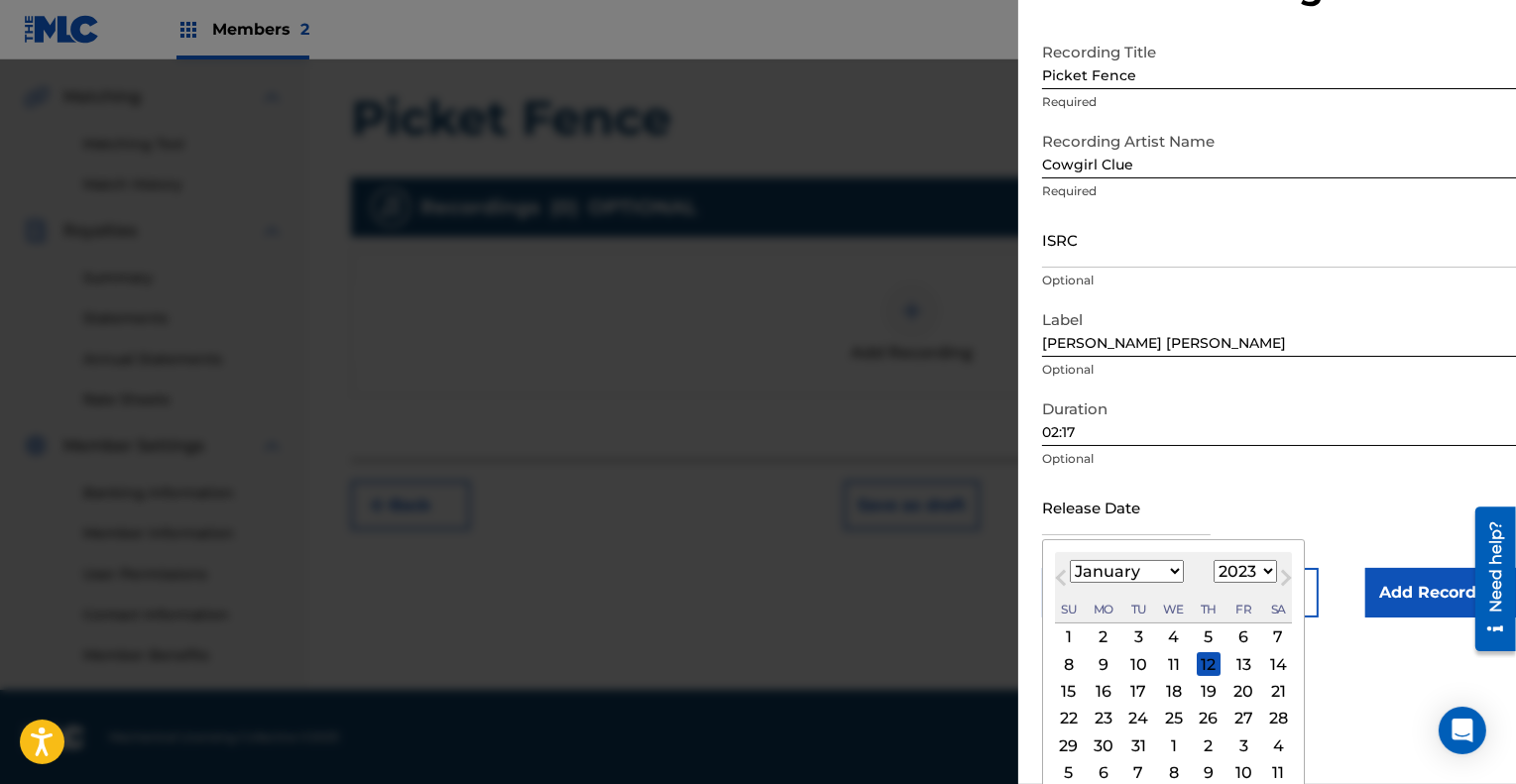 click on "26" at bounding box center [1209, 719] 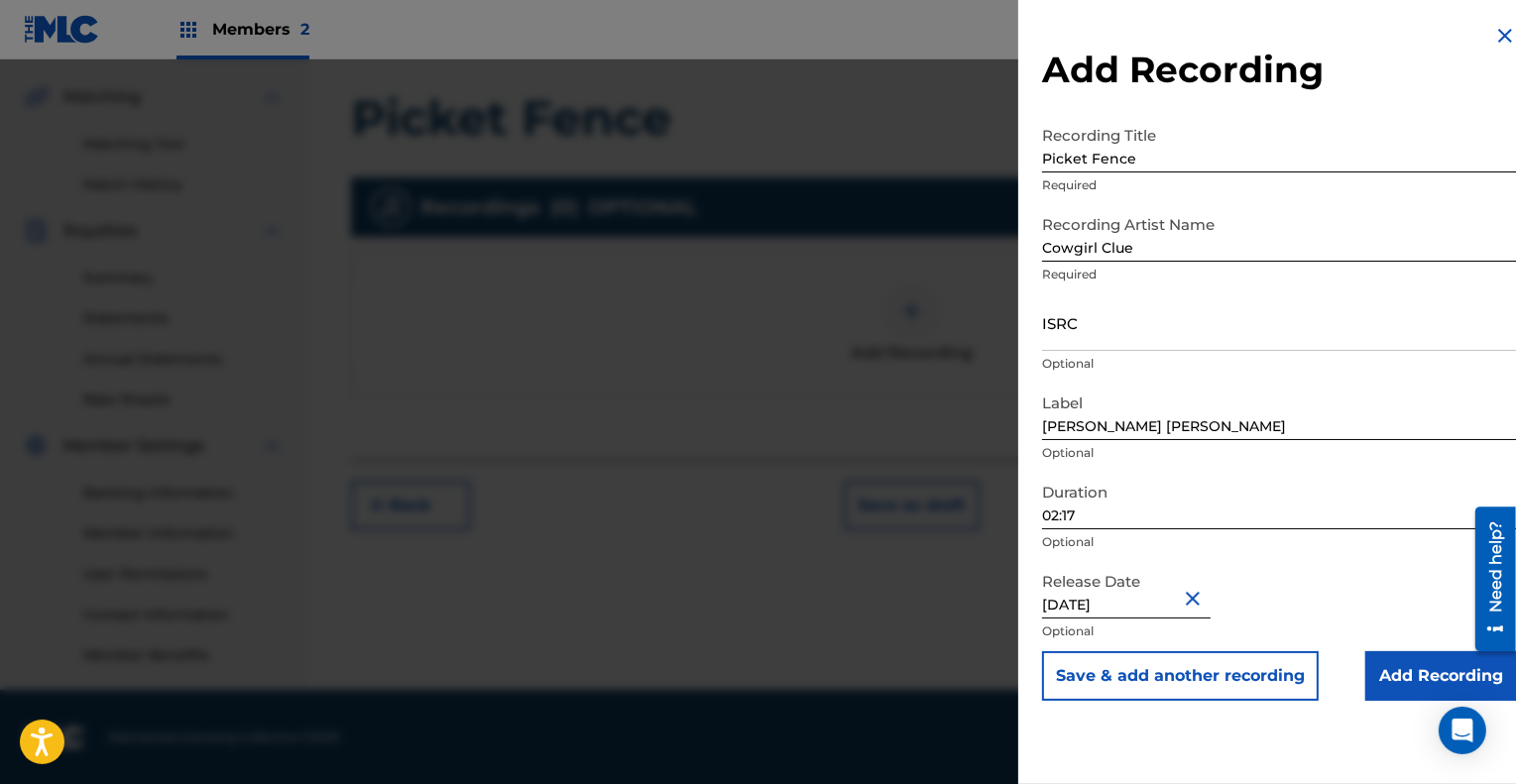 scroll, scrollTop: 0, scrollLeft: 0, axis: both 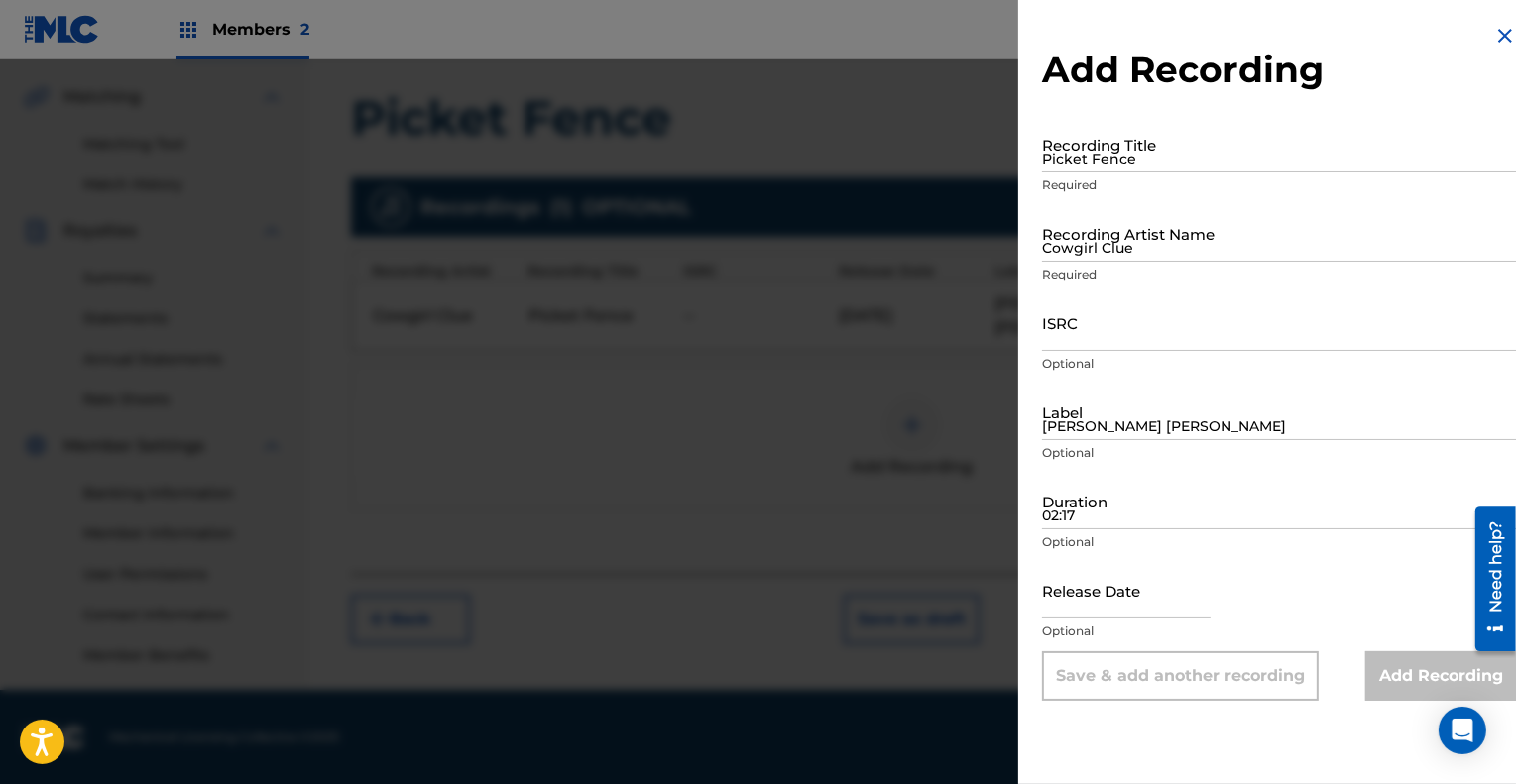 click on "Picket Fence" at bounding box center [1279, 144] 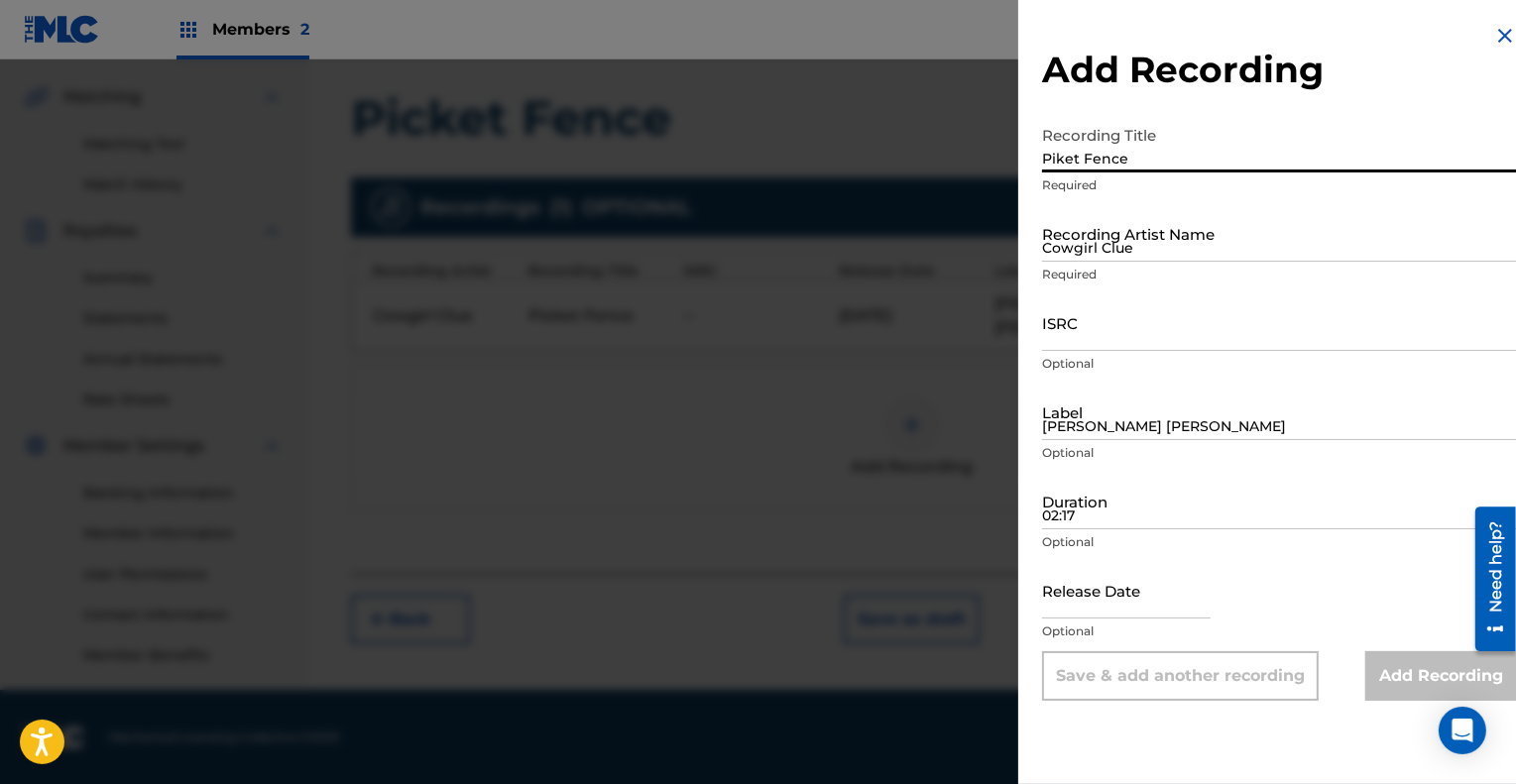 type on "Piket Fence" 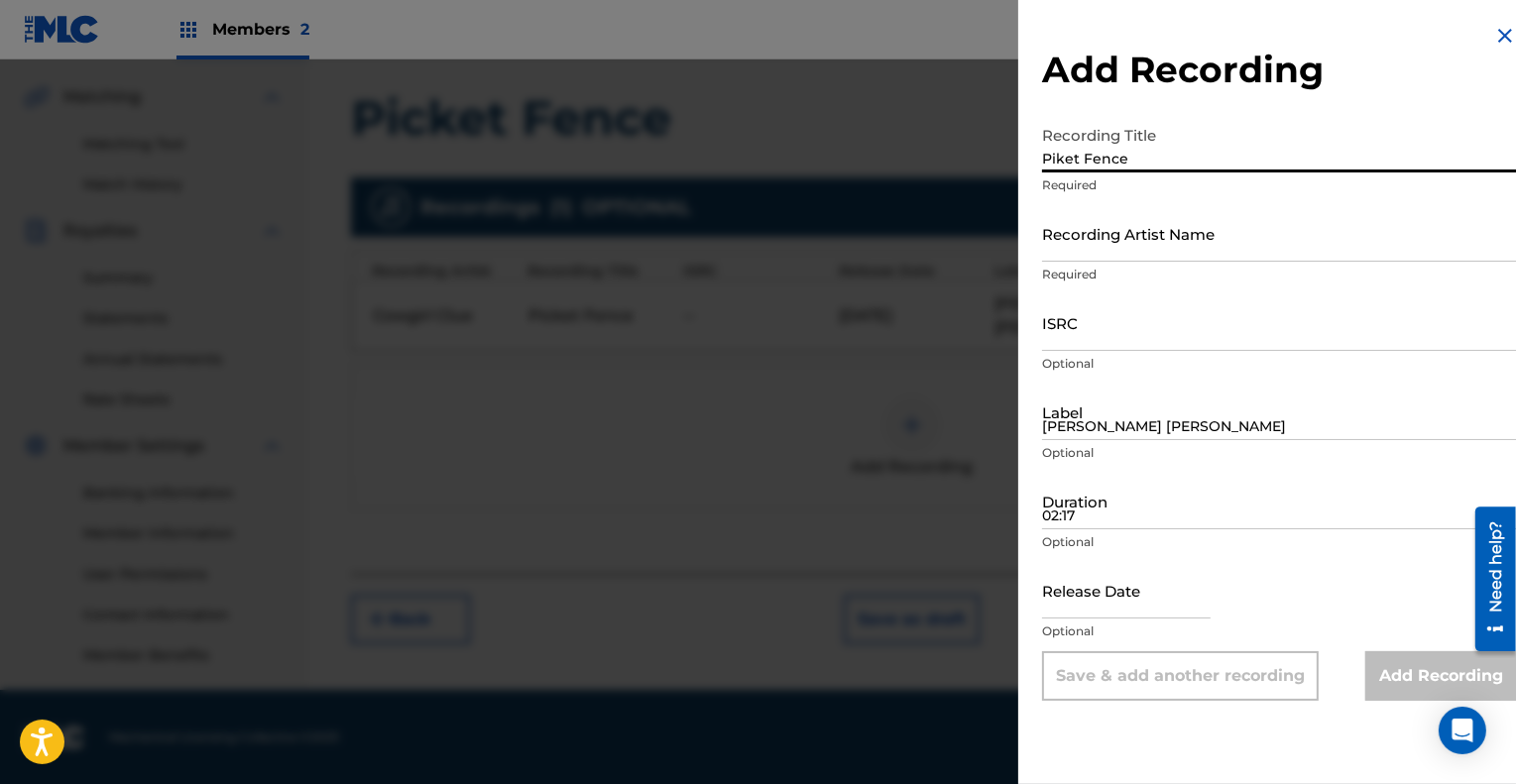 click on "Piket Fence" at bounding box center (1279, 144) 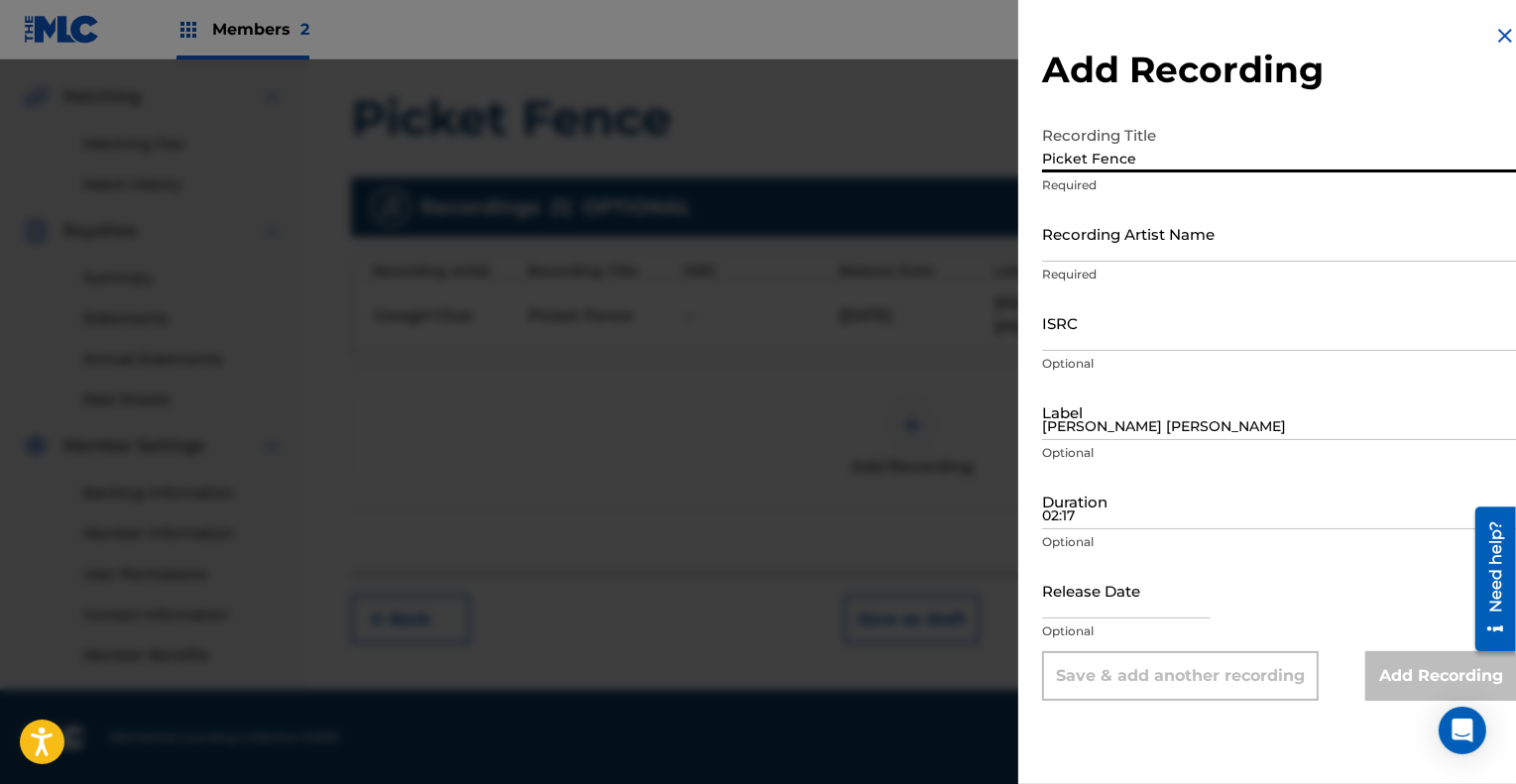 type on "Picket Fence" 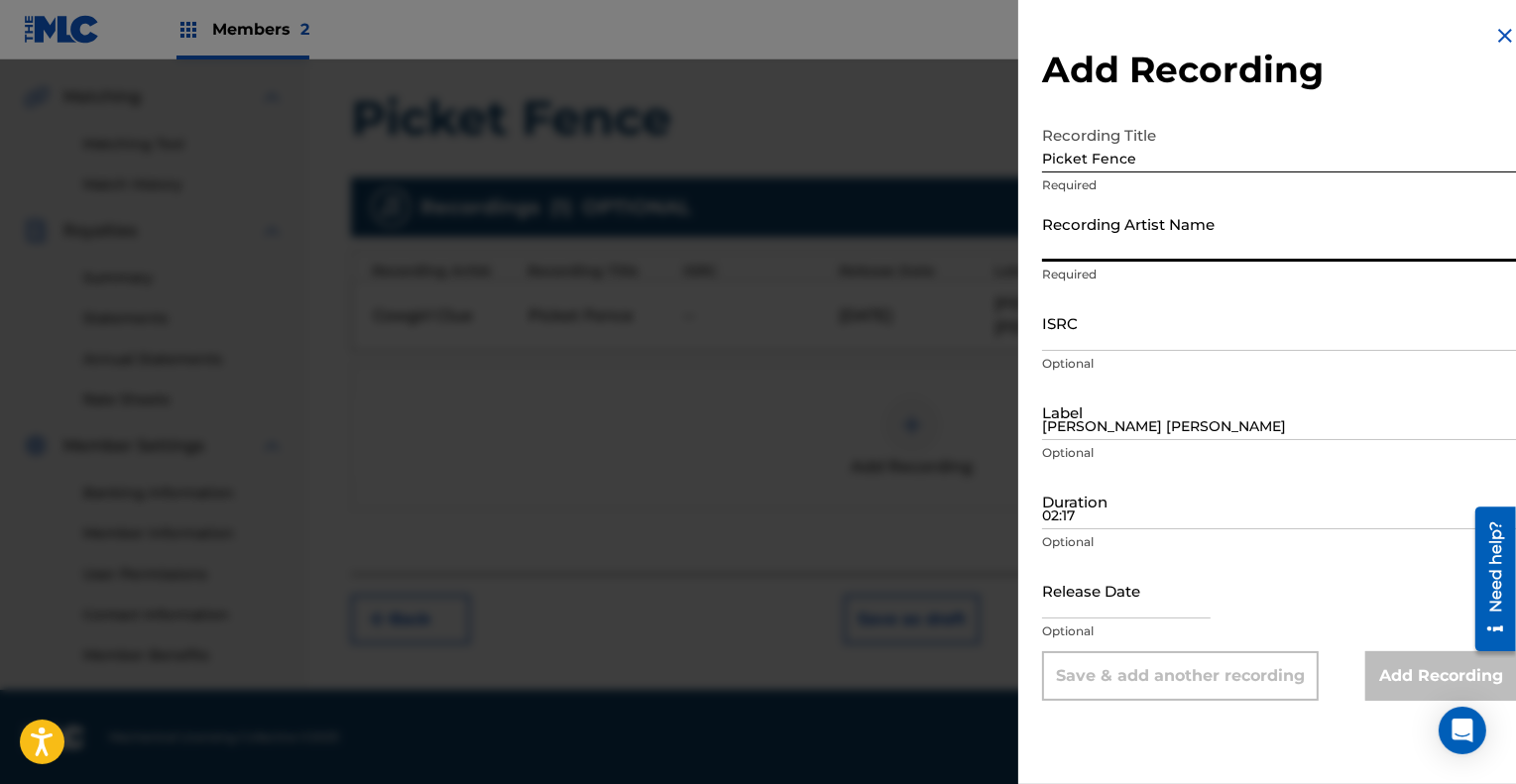 click on "Recording Artist Name" at bounding box center [1279, 233] 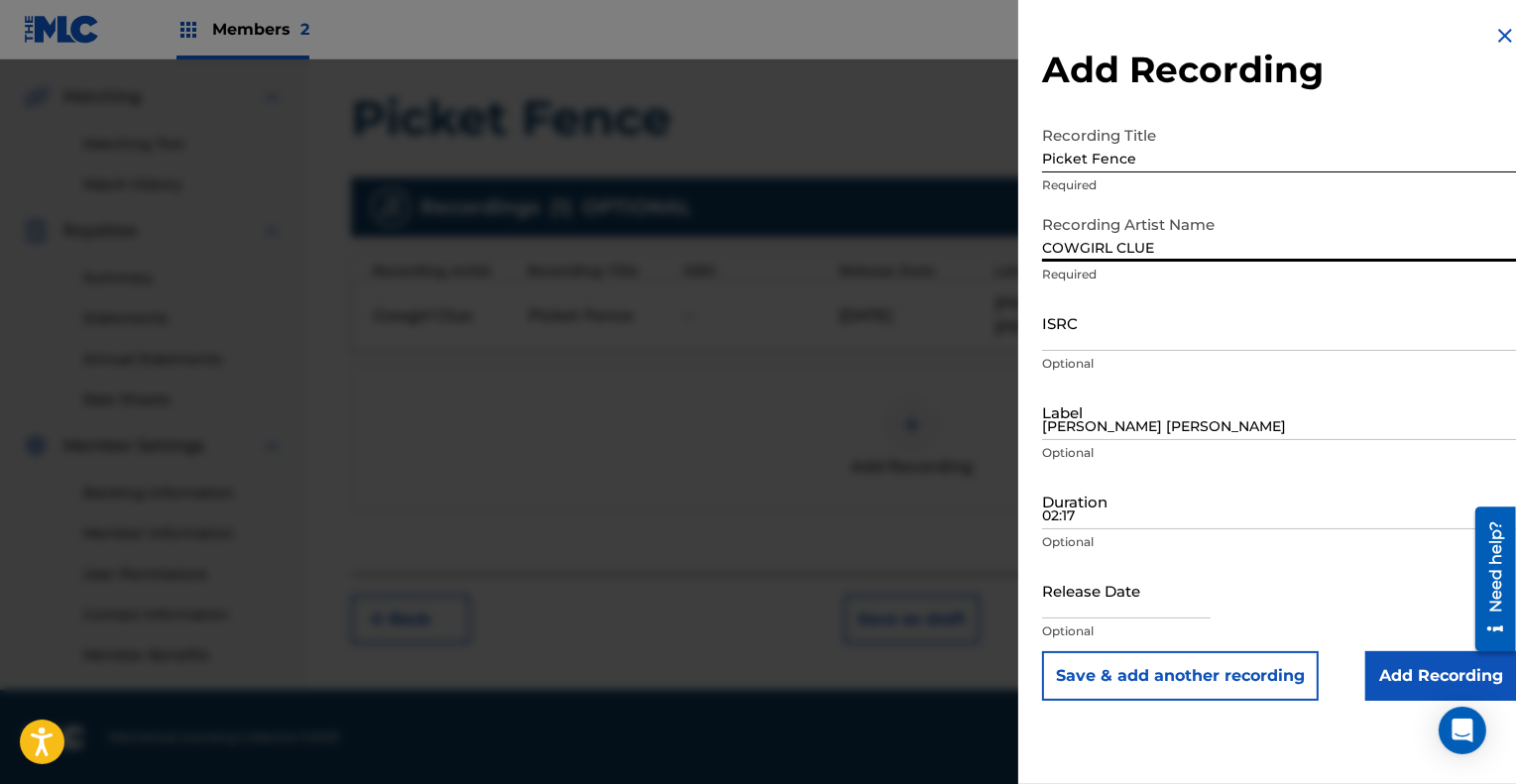 click on "ISRC" at bounding box center (1279, 322) 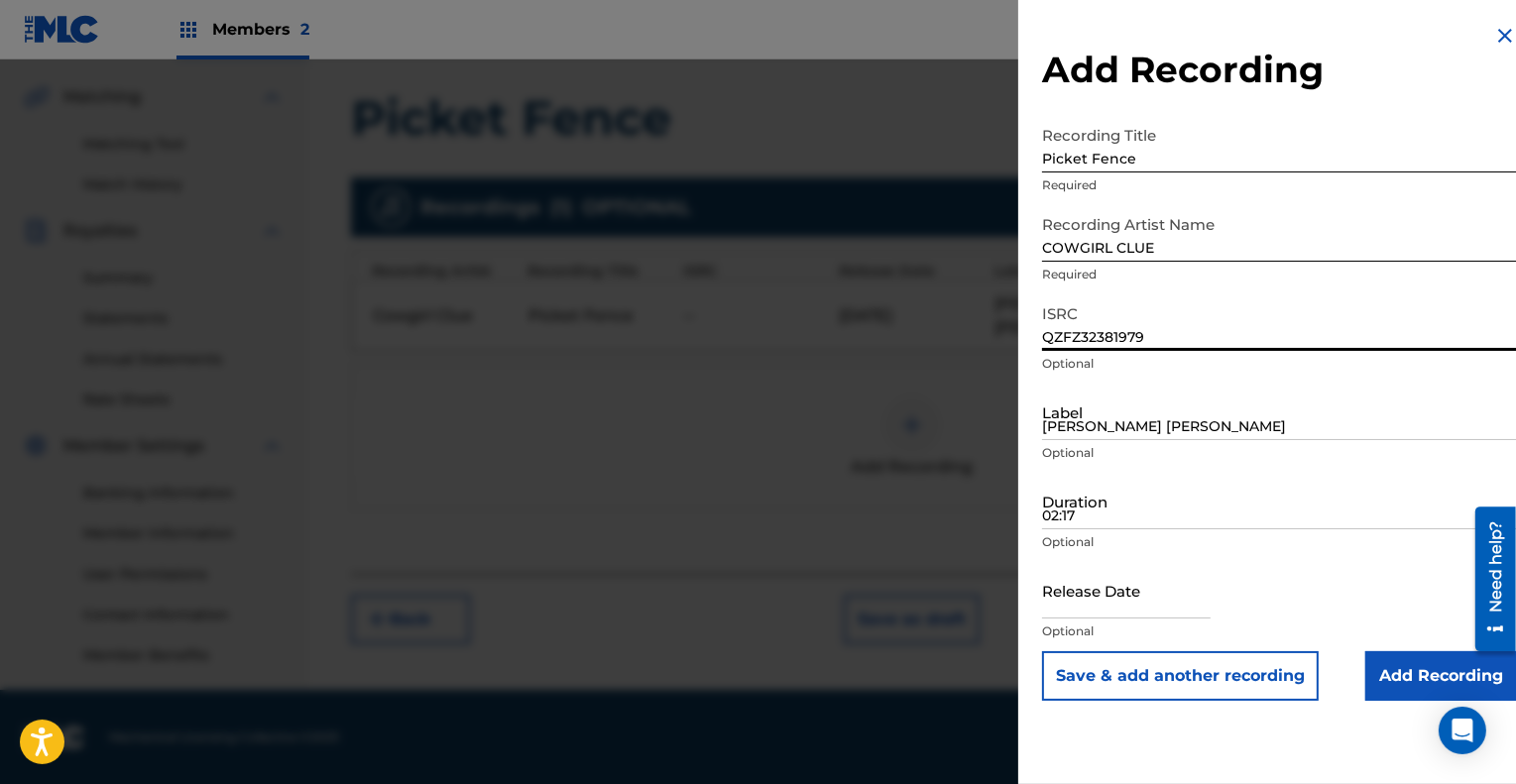 type on "QZFZ32381979" 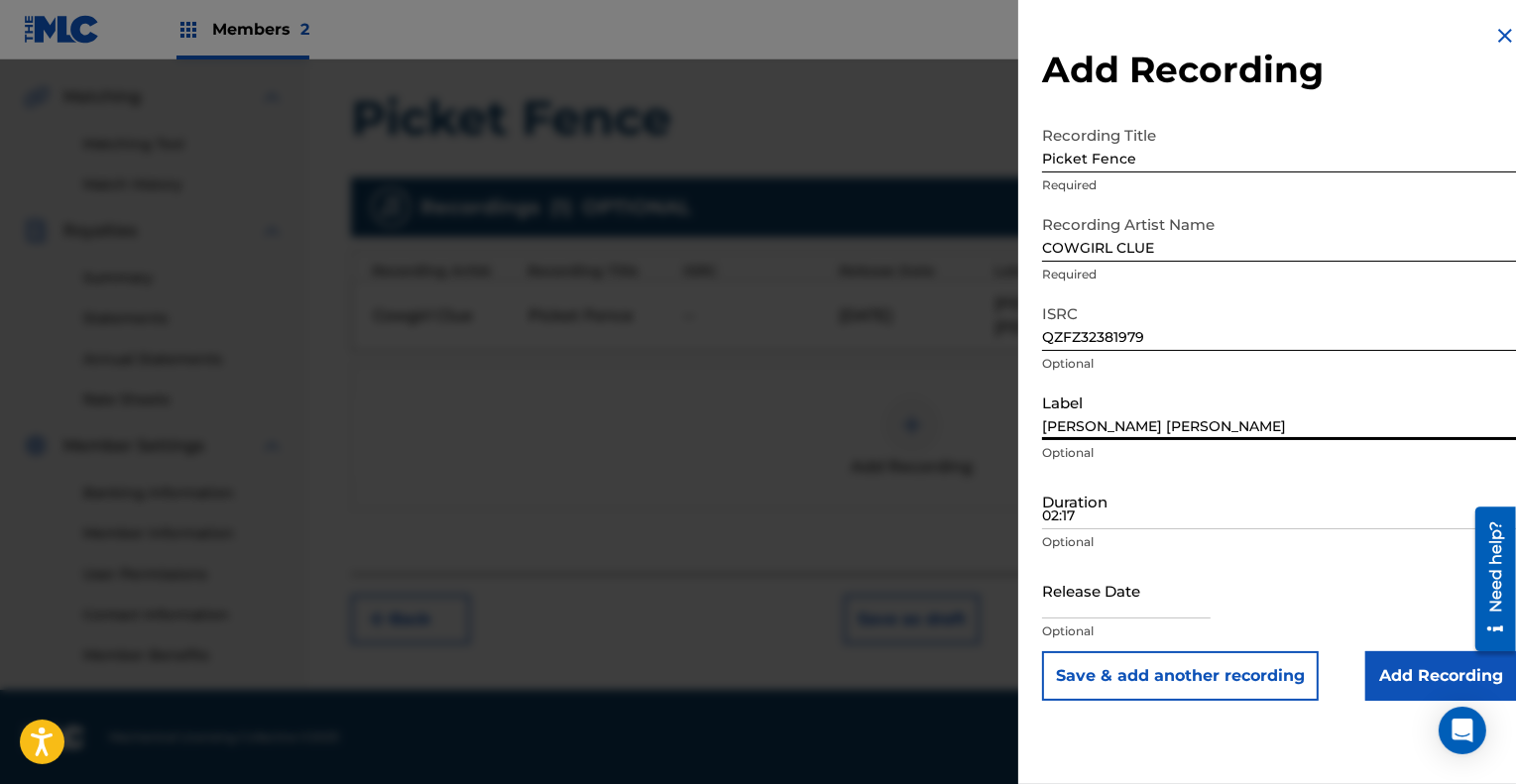 click on "Vada Vada" at bounding box center [1279, 411] 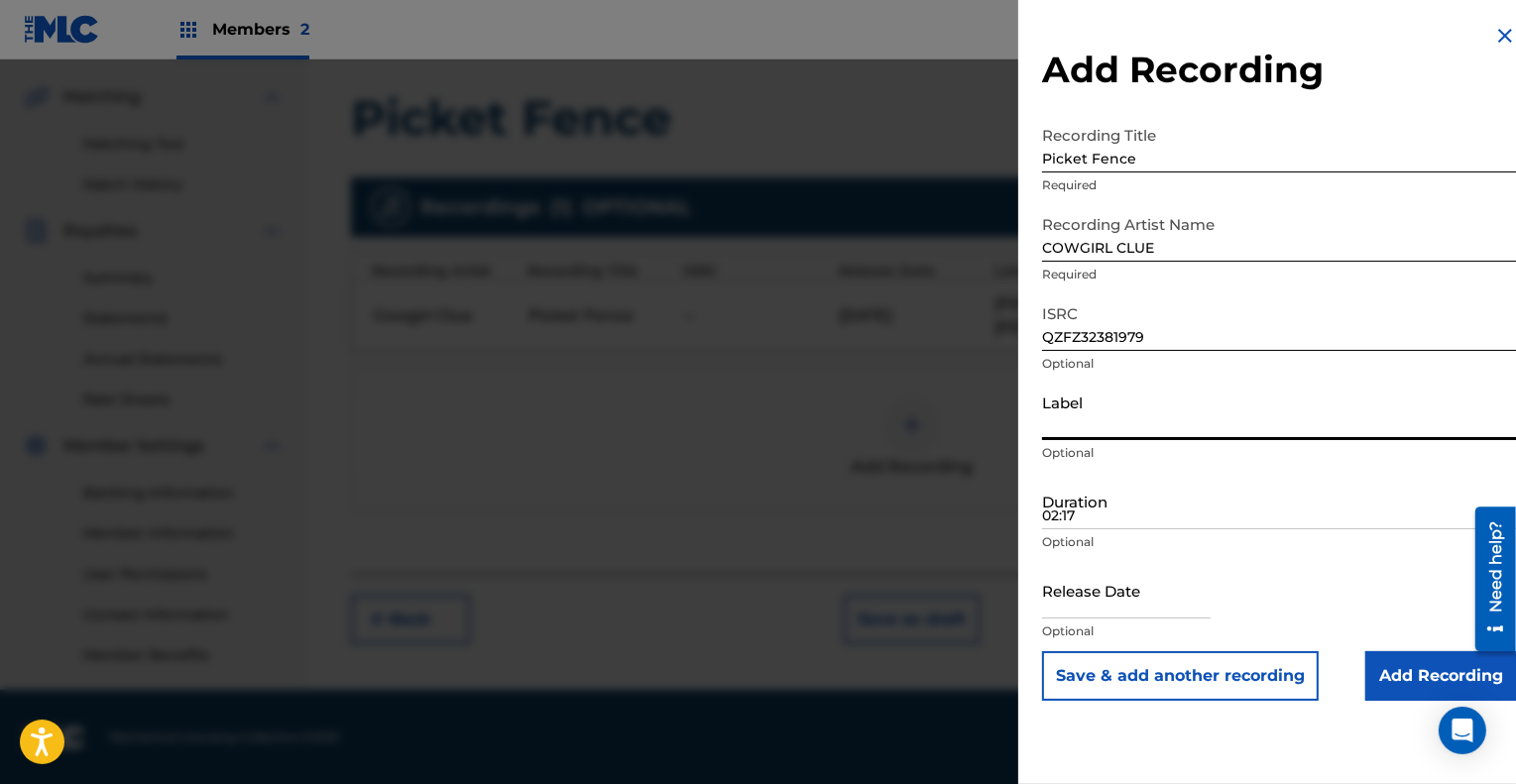 type on "Cowgirl Clue" 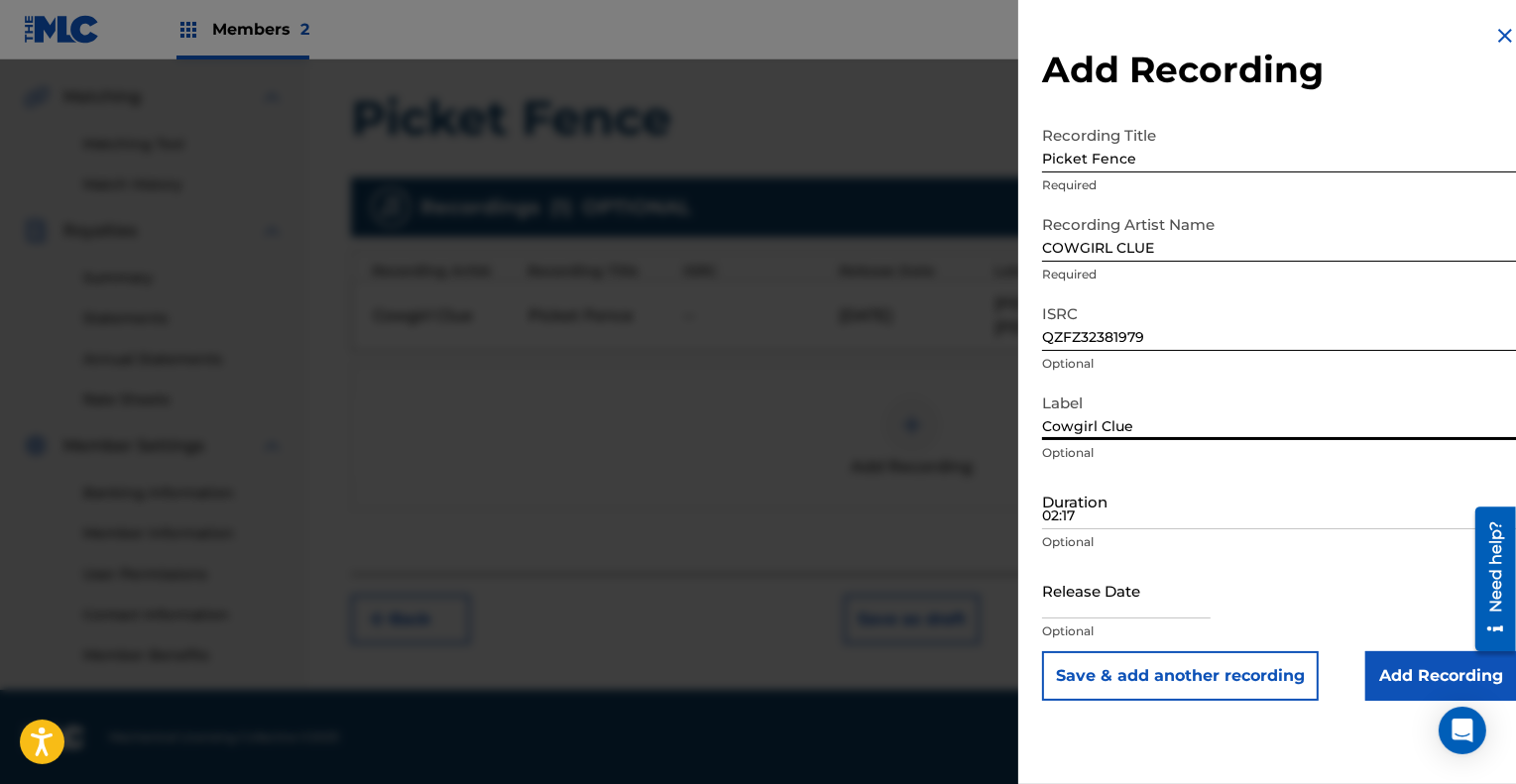 click on "02:17" at bounding box center (1279, 501) 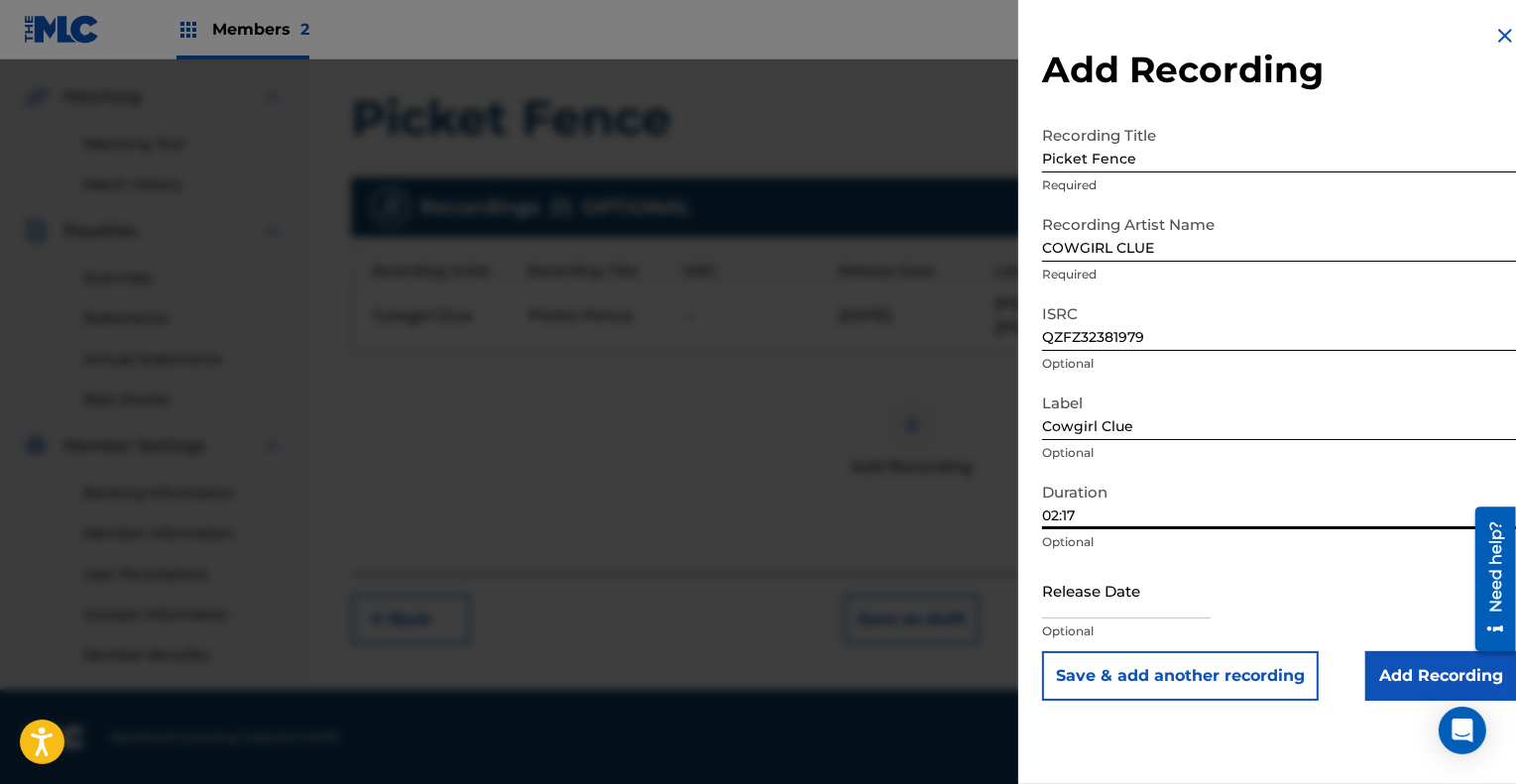 type on "02:17" 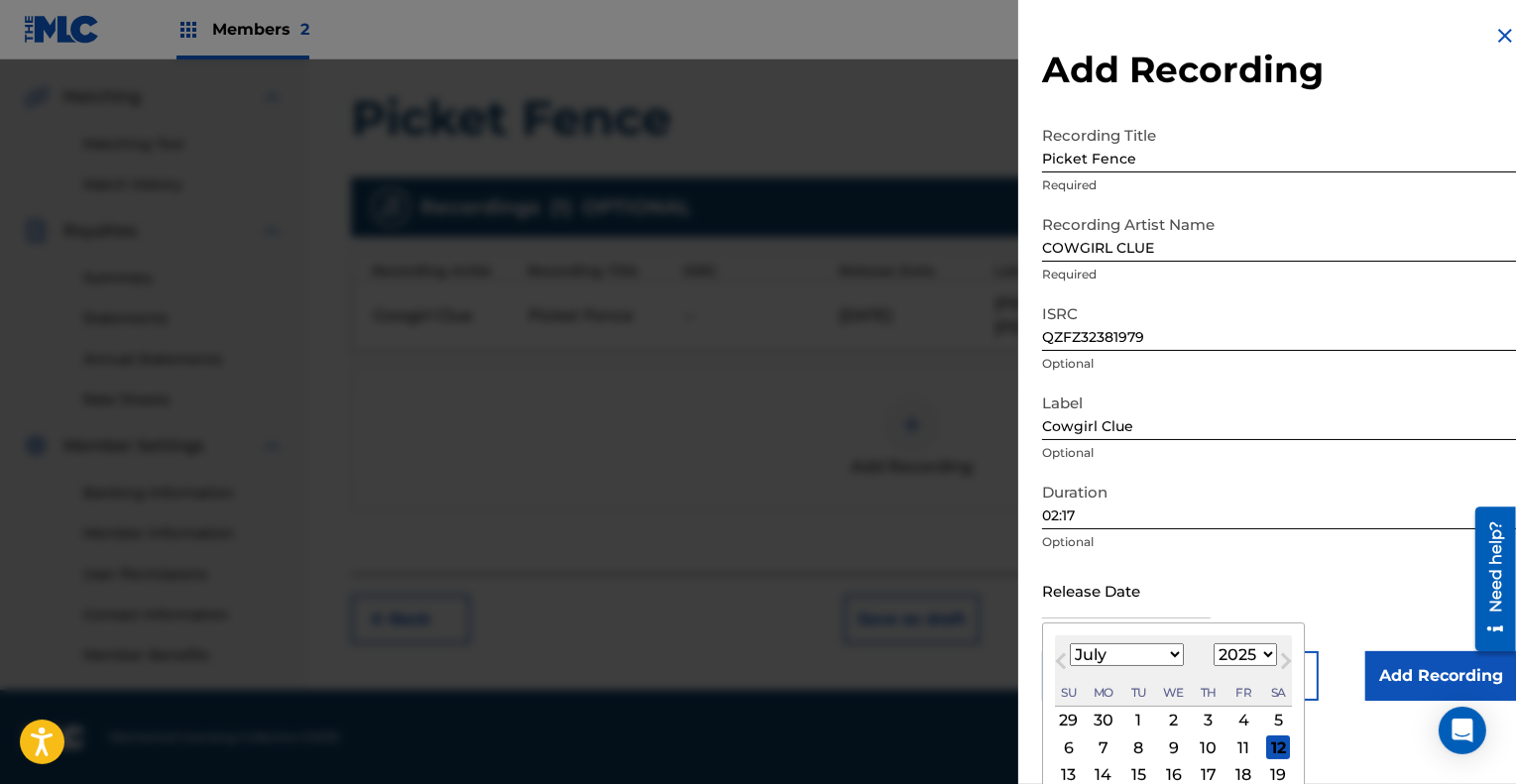 type on "August 3 2023" 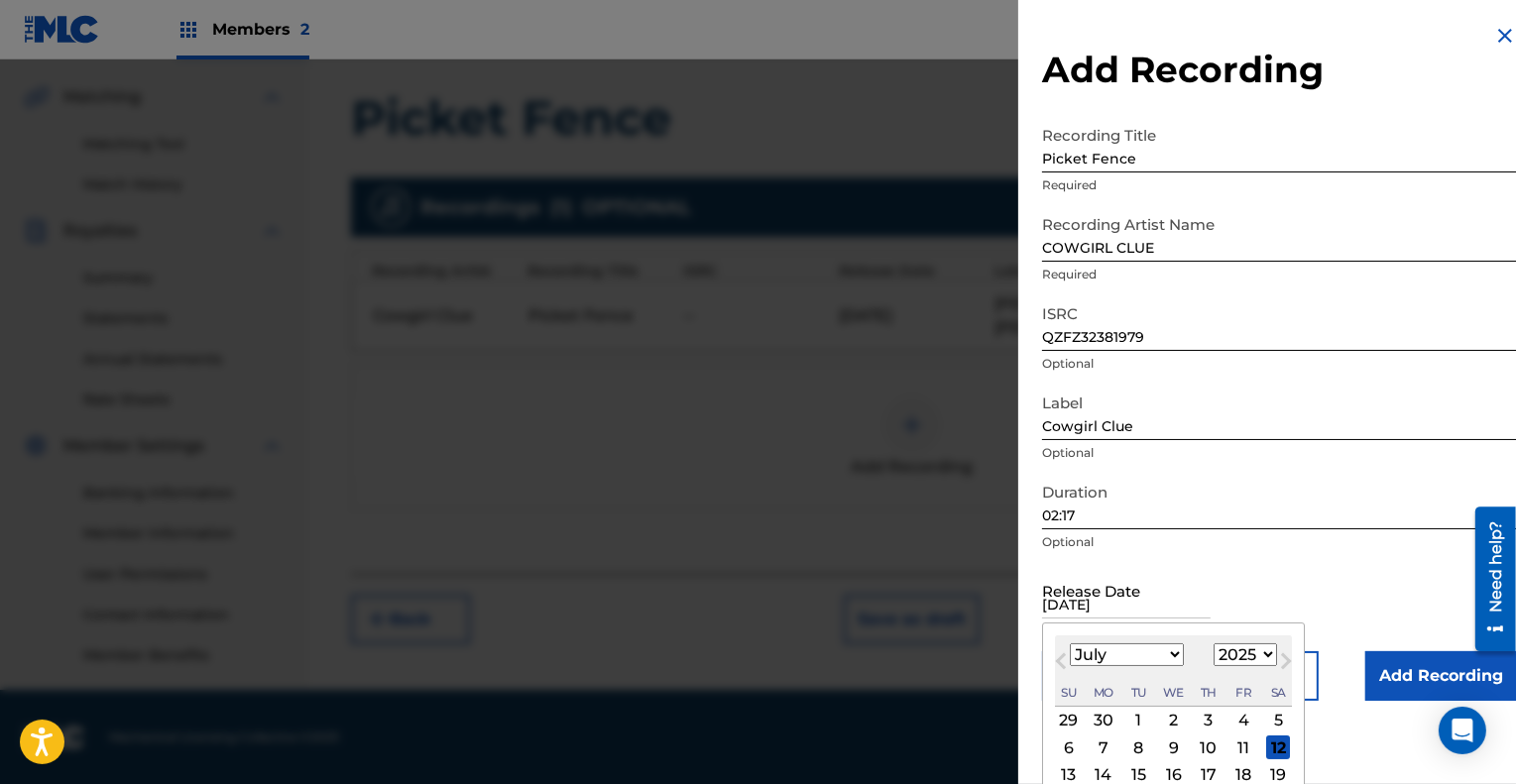 select on "7" 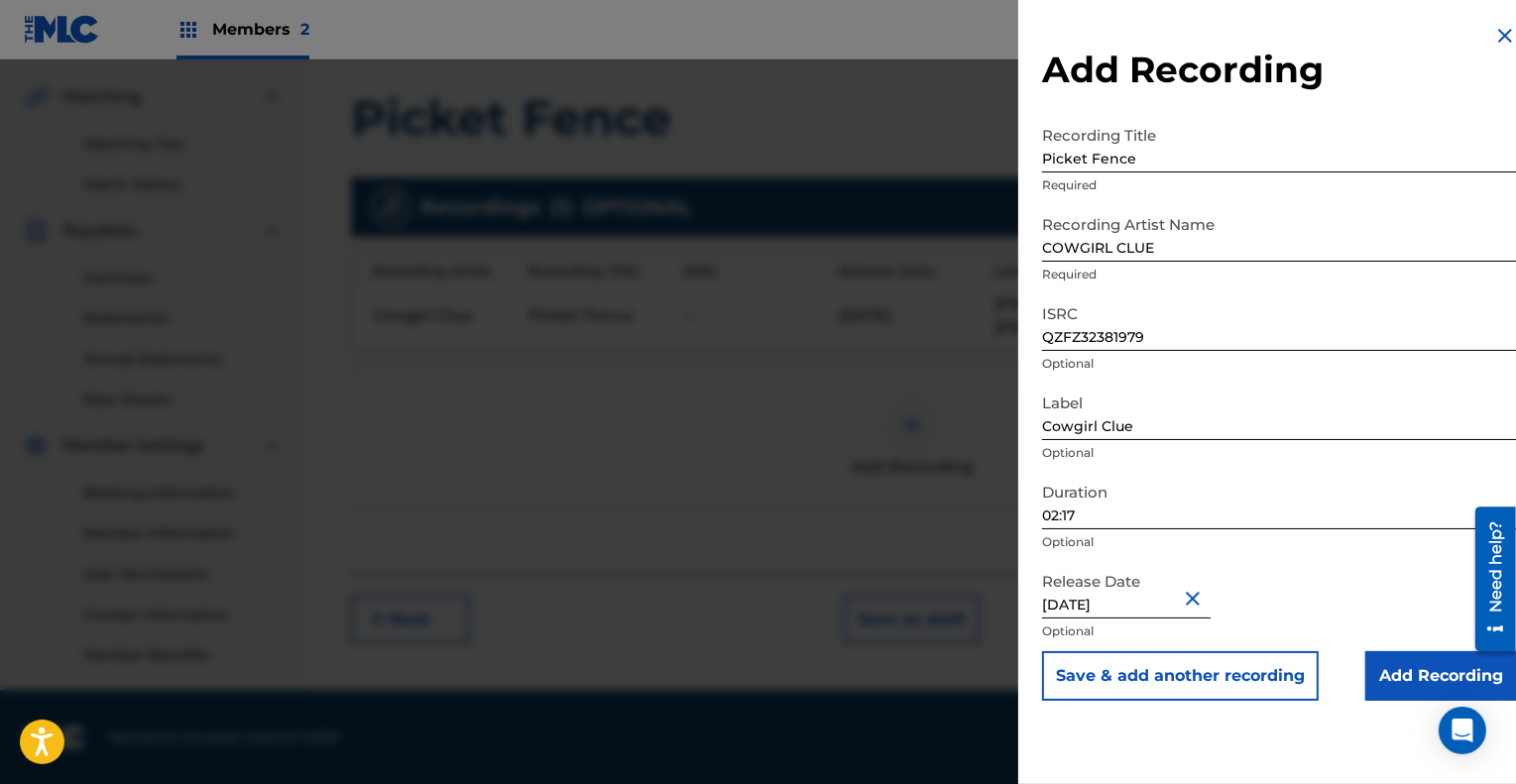 click on "Release Date August 3 2023 Optional" at bounding box center (1279, 607) 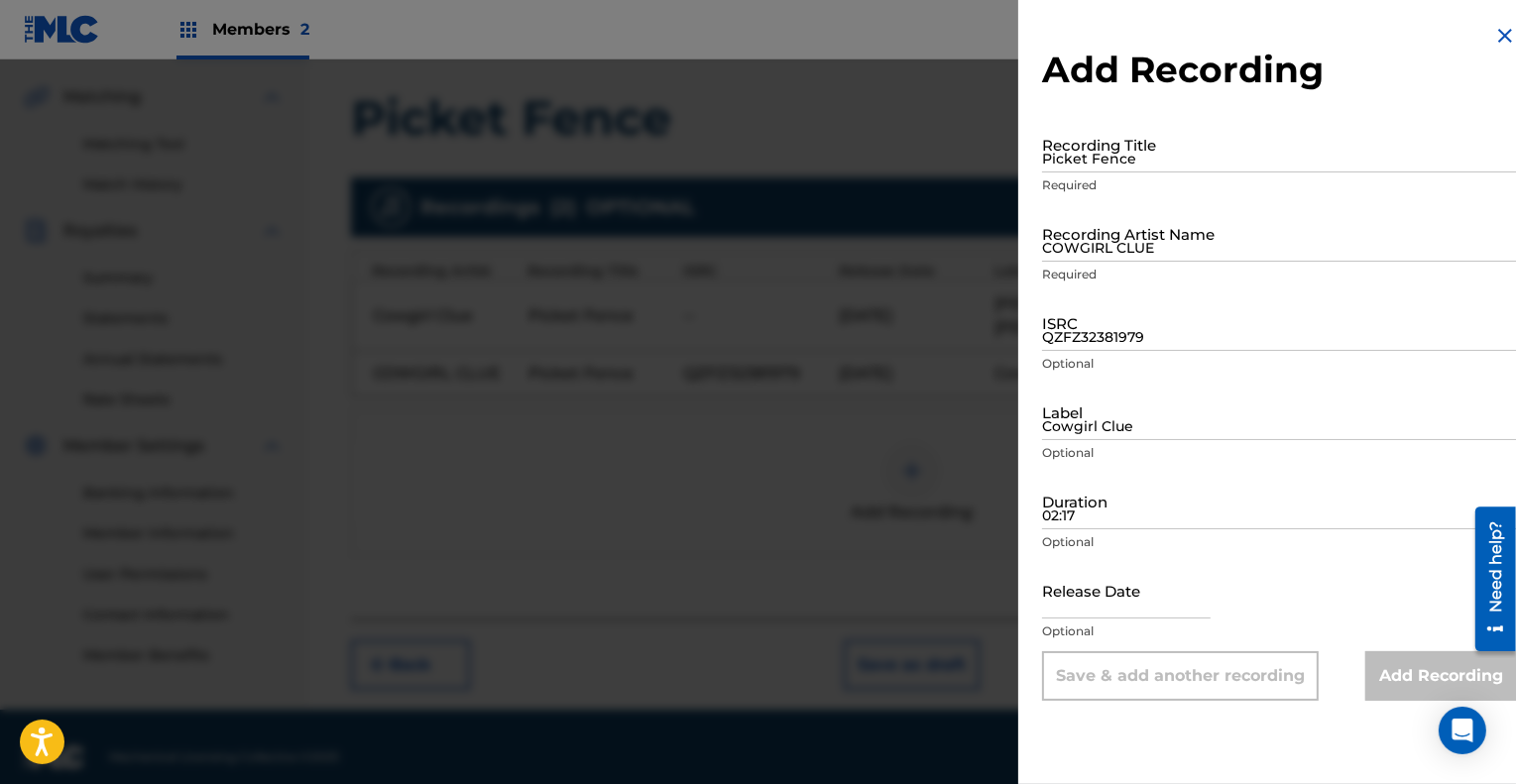 click at bounding box center (1505, 36) 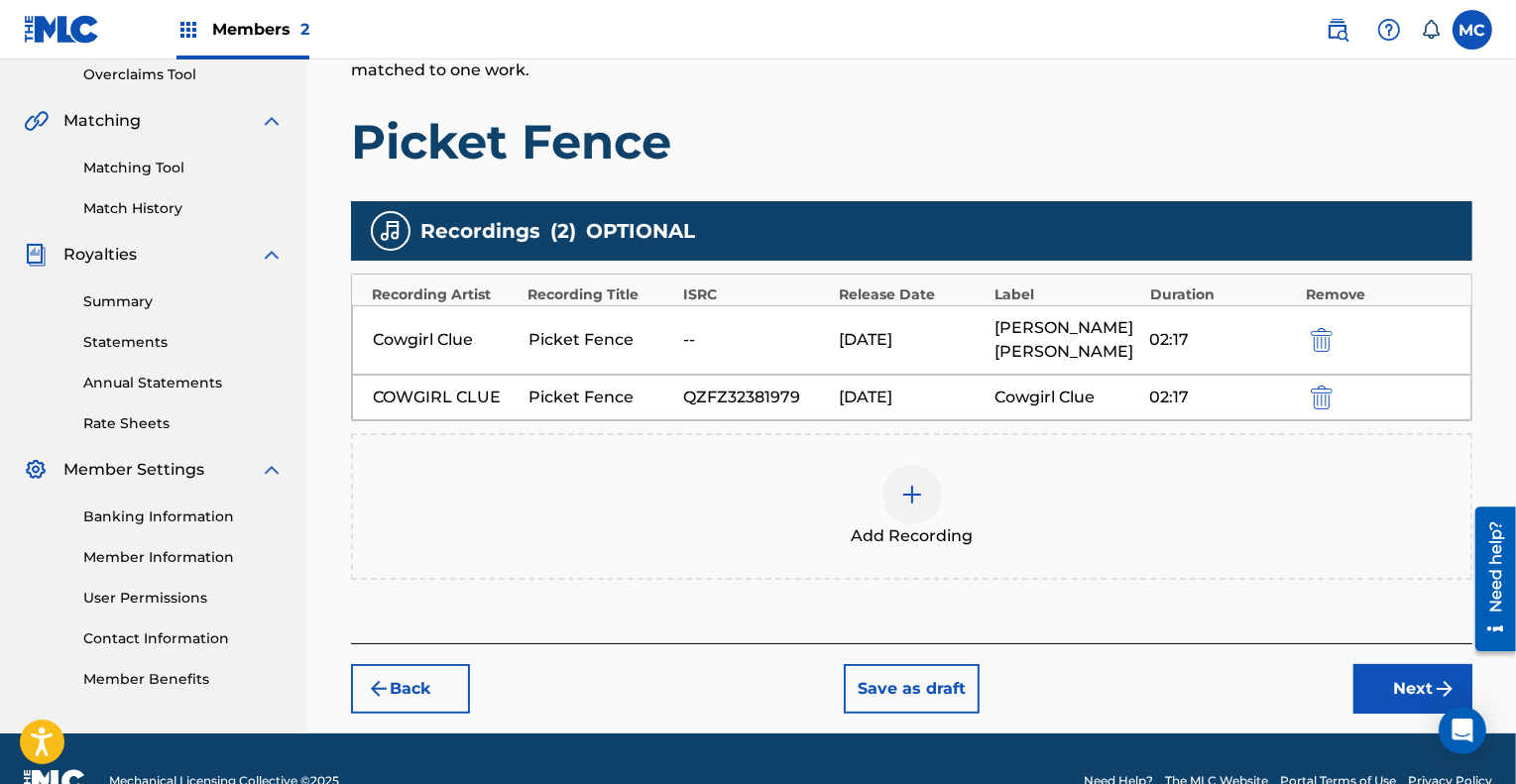 scroll, scrollTop: 444, scrollLeft: 0, axis: vertical 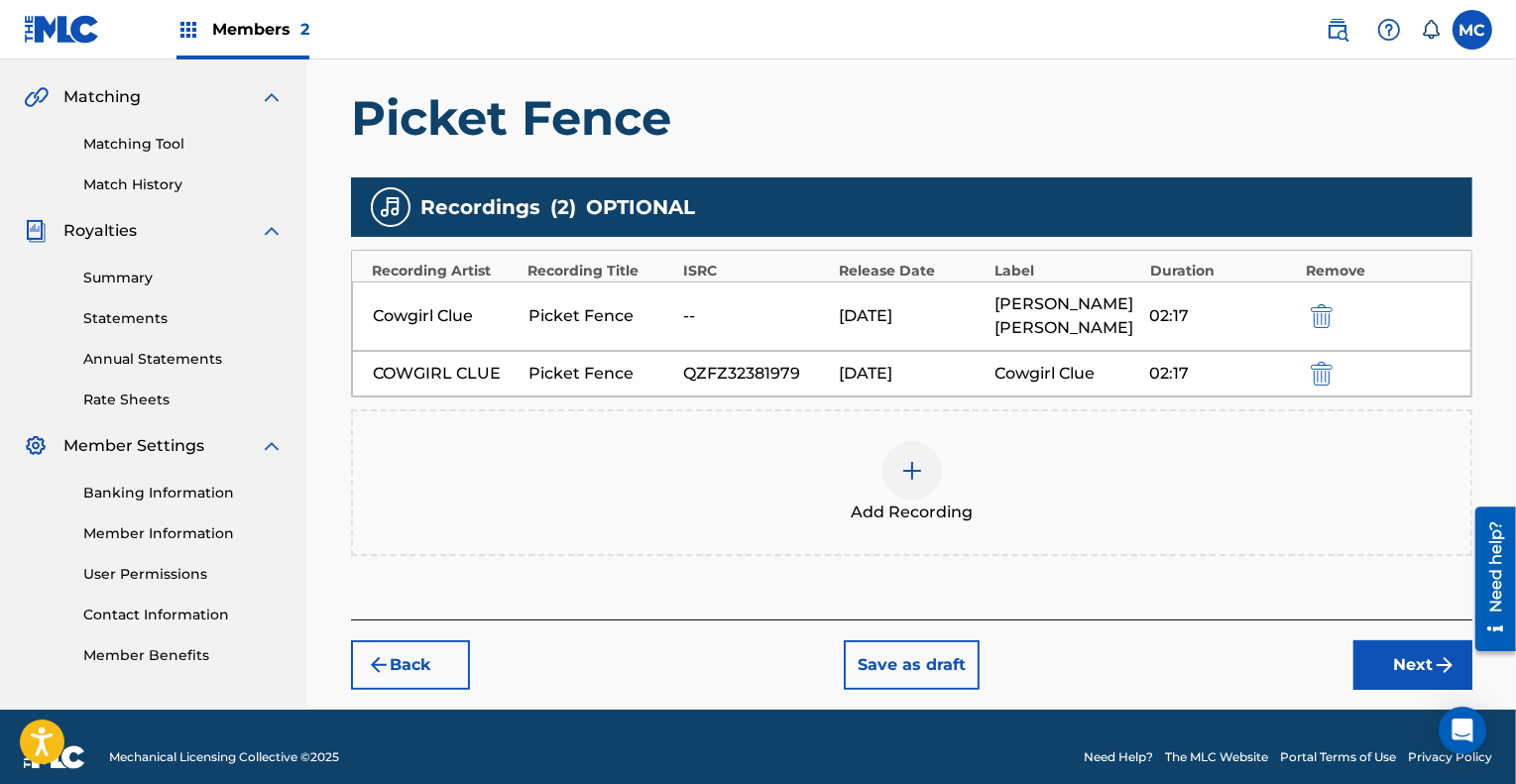 click on "Save as draft" at bounding box center [911, 665] 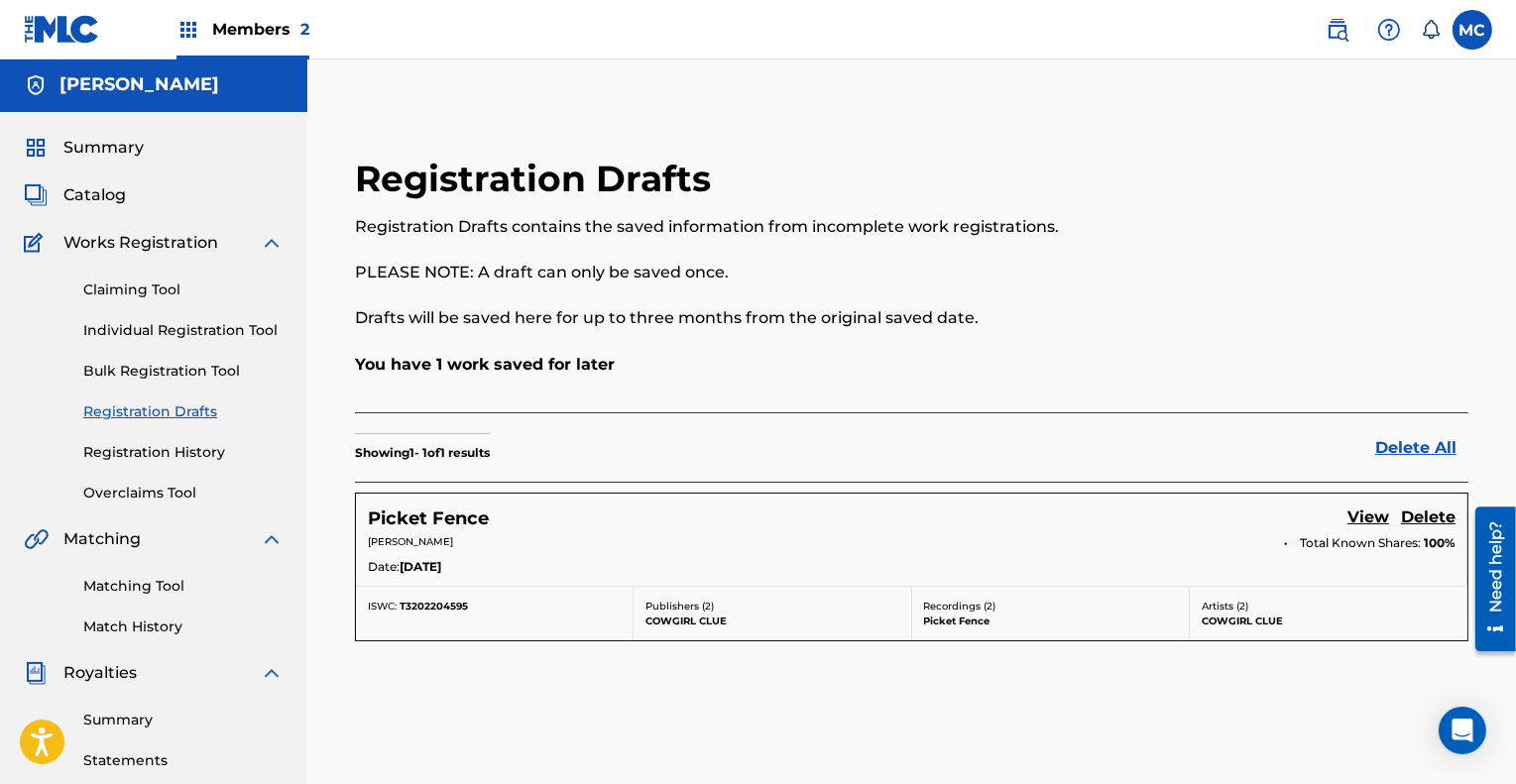 scroll, scrollTop: 0, scrollLeft: 0, axis: both 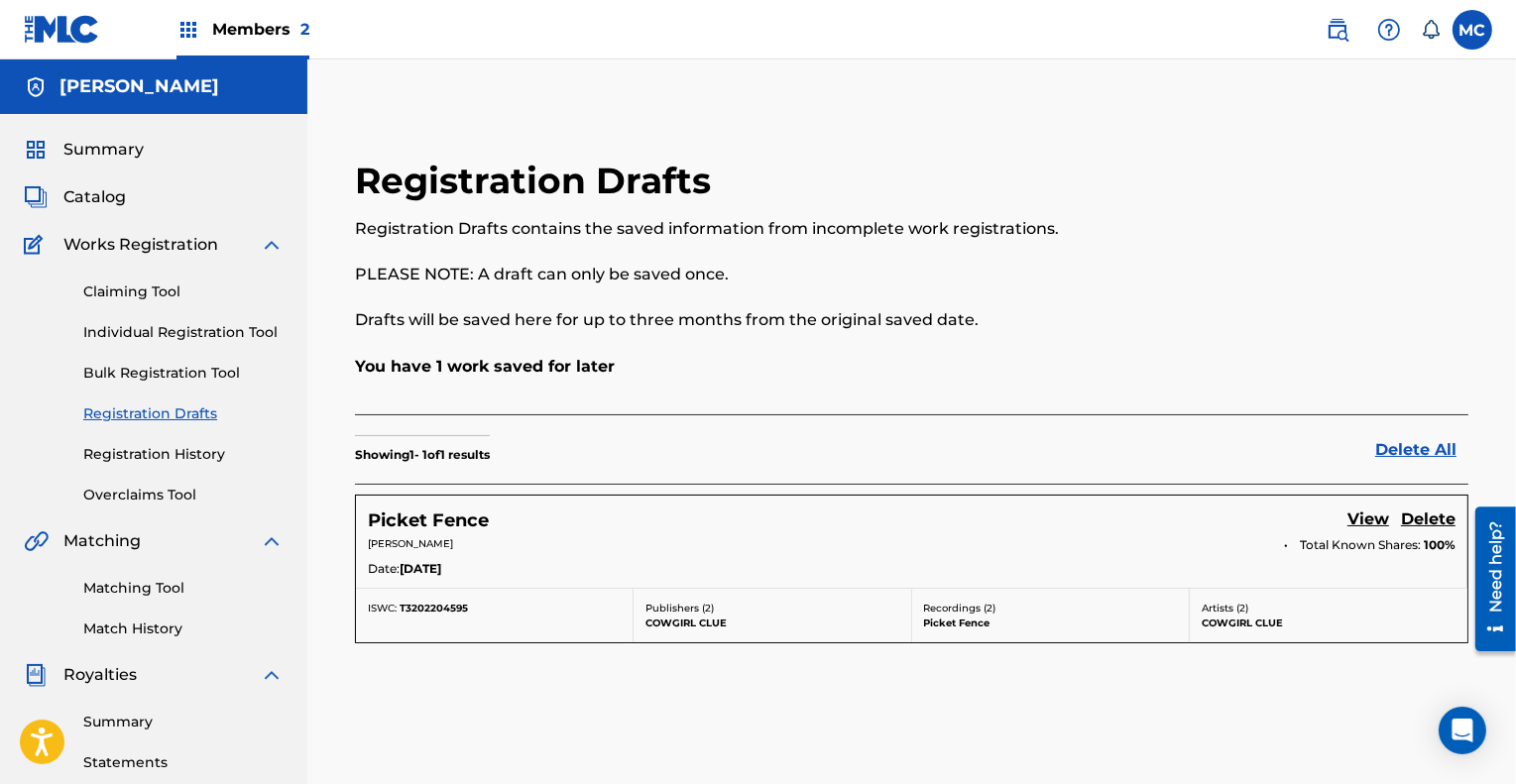 click on "Registration History" at bounding box center (183, 454) 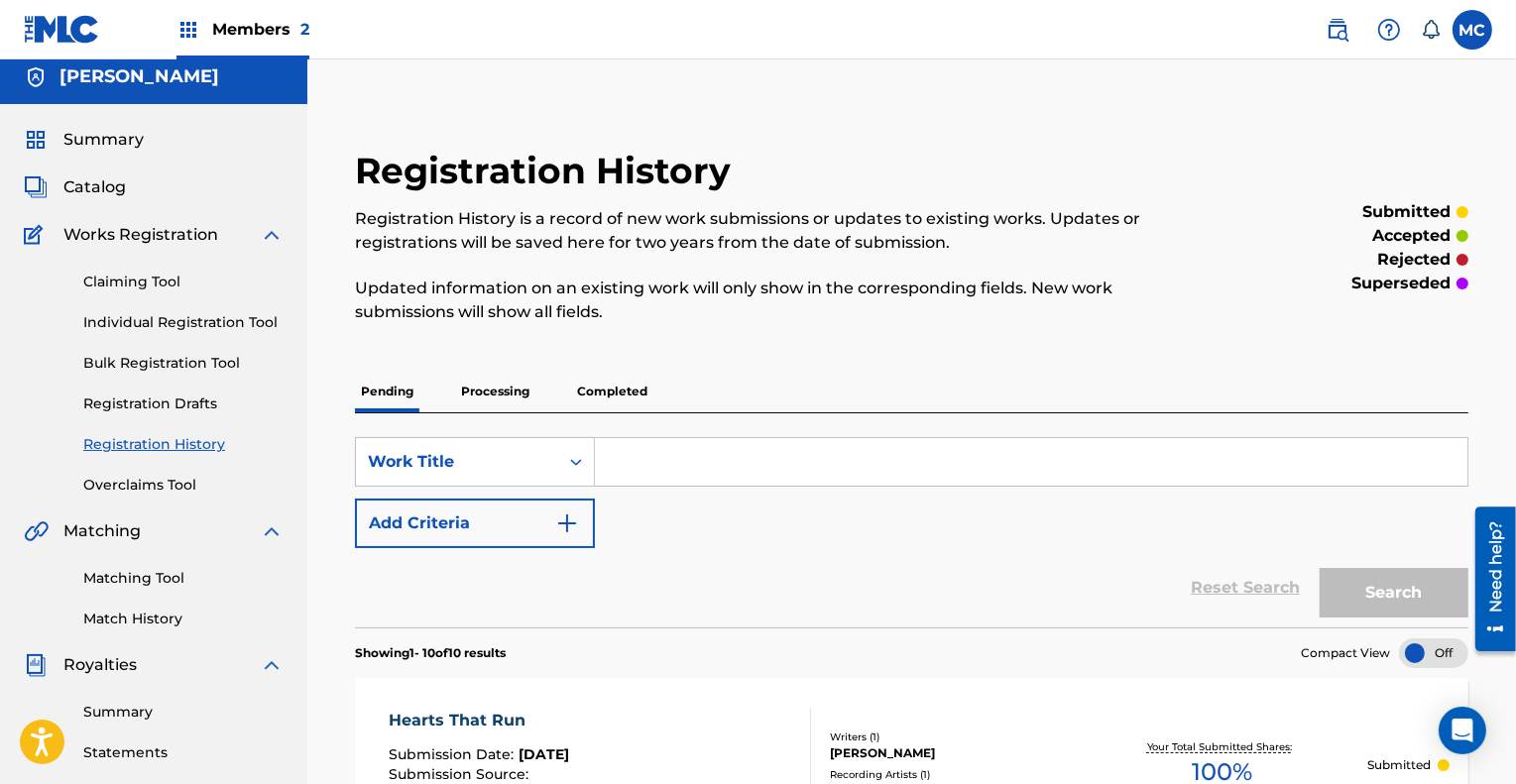 scroll, scrollTop: 0, scrollLeft: 0, axis: both 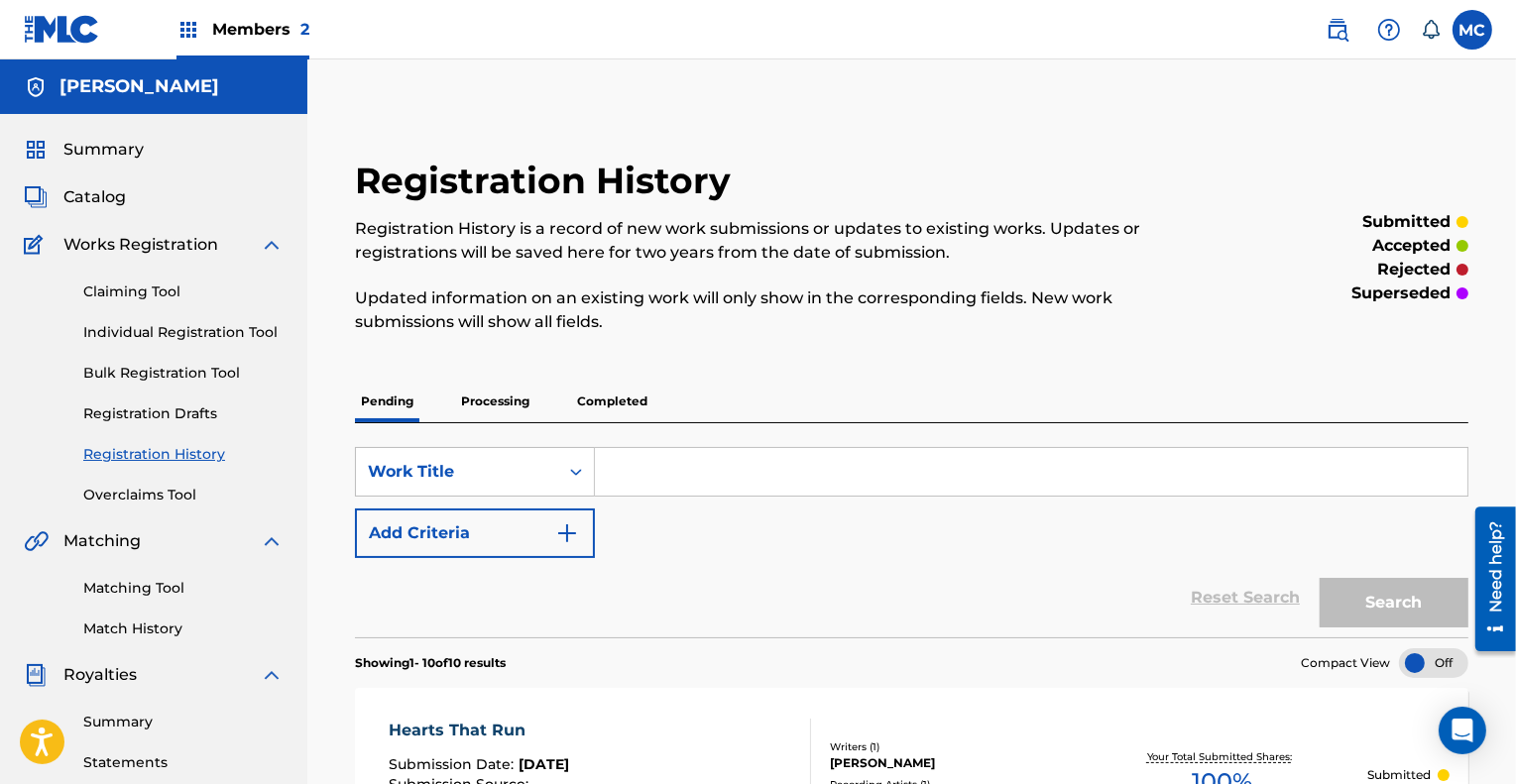 click on "Claiming Tool" at bounding box center (183, 291) 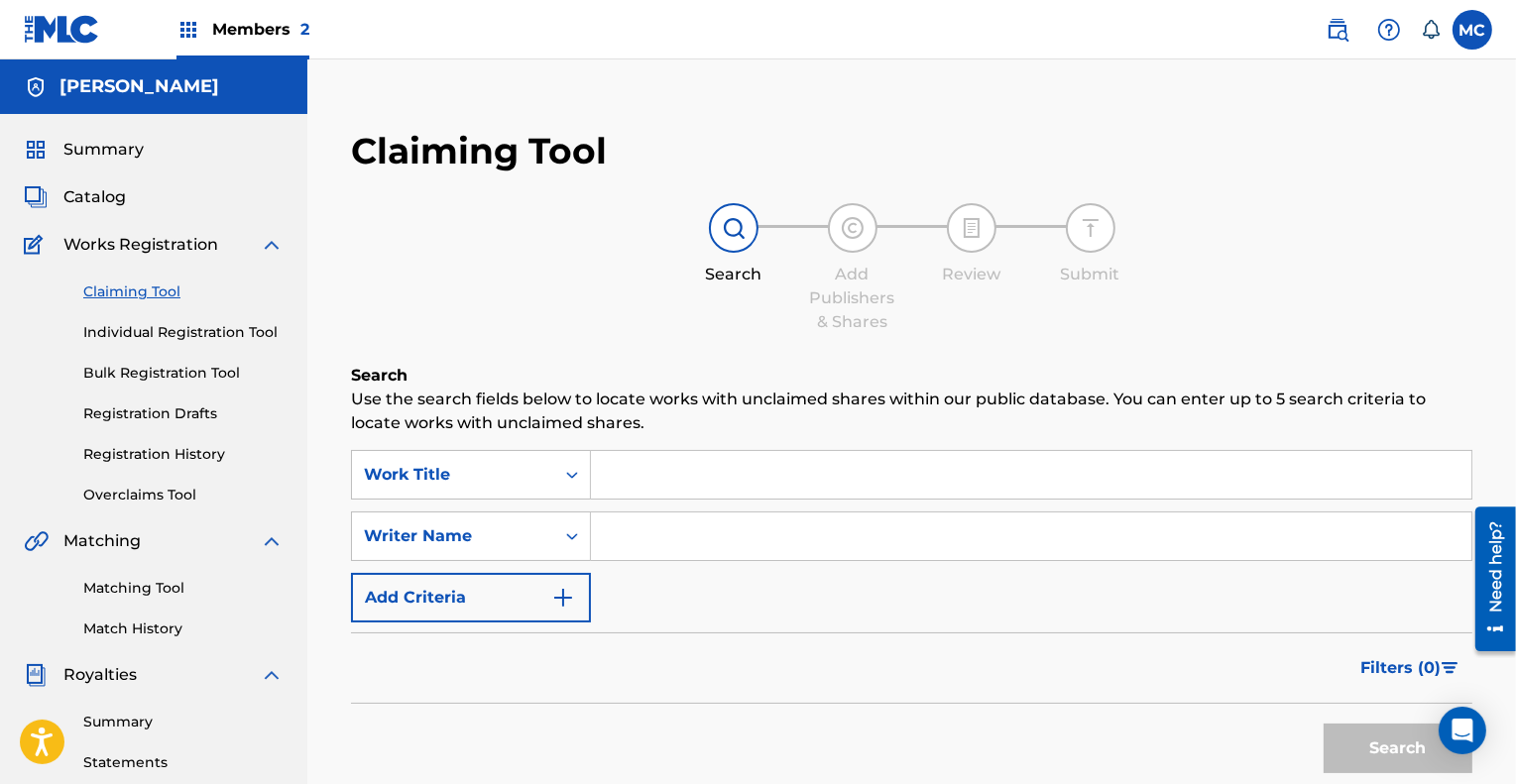 click at bounding box center [1031, 475] 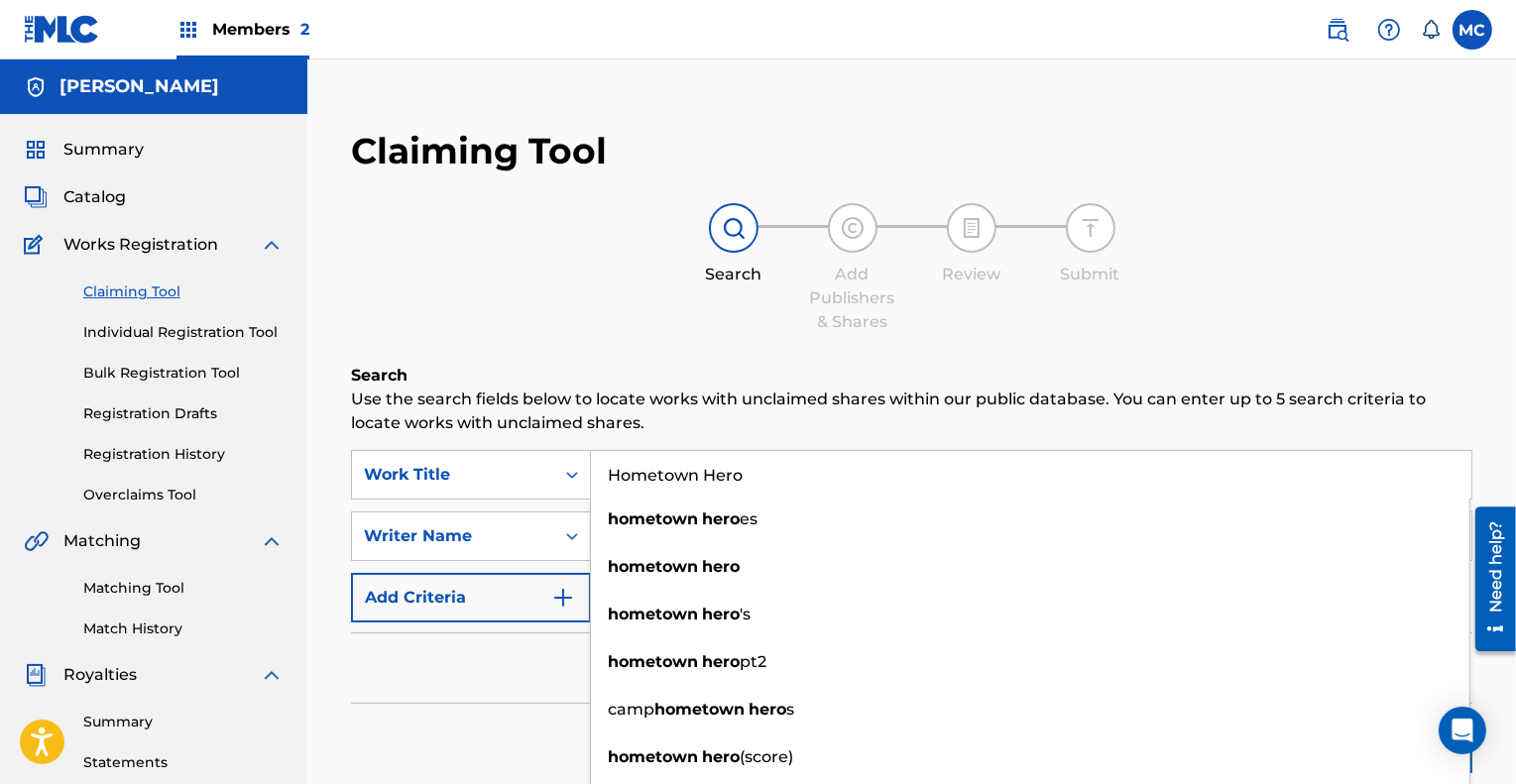 click on "Hometown Hero" at bounding box center [1031, 475] 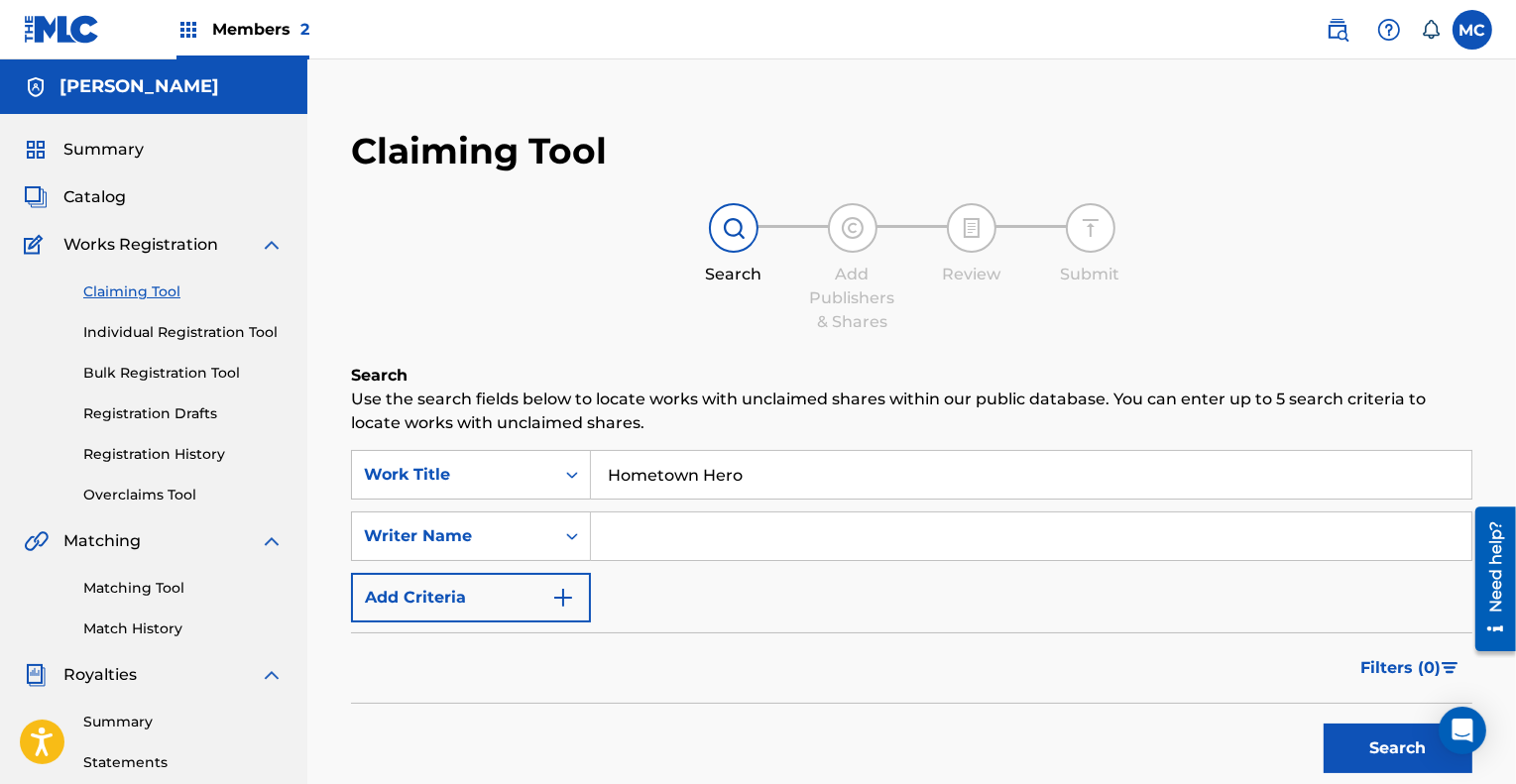 click on "Search" at bounding box center (911, 376) 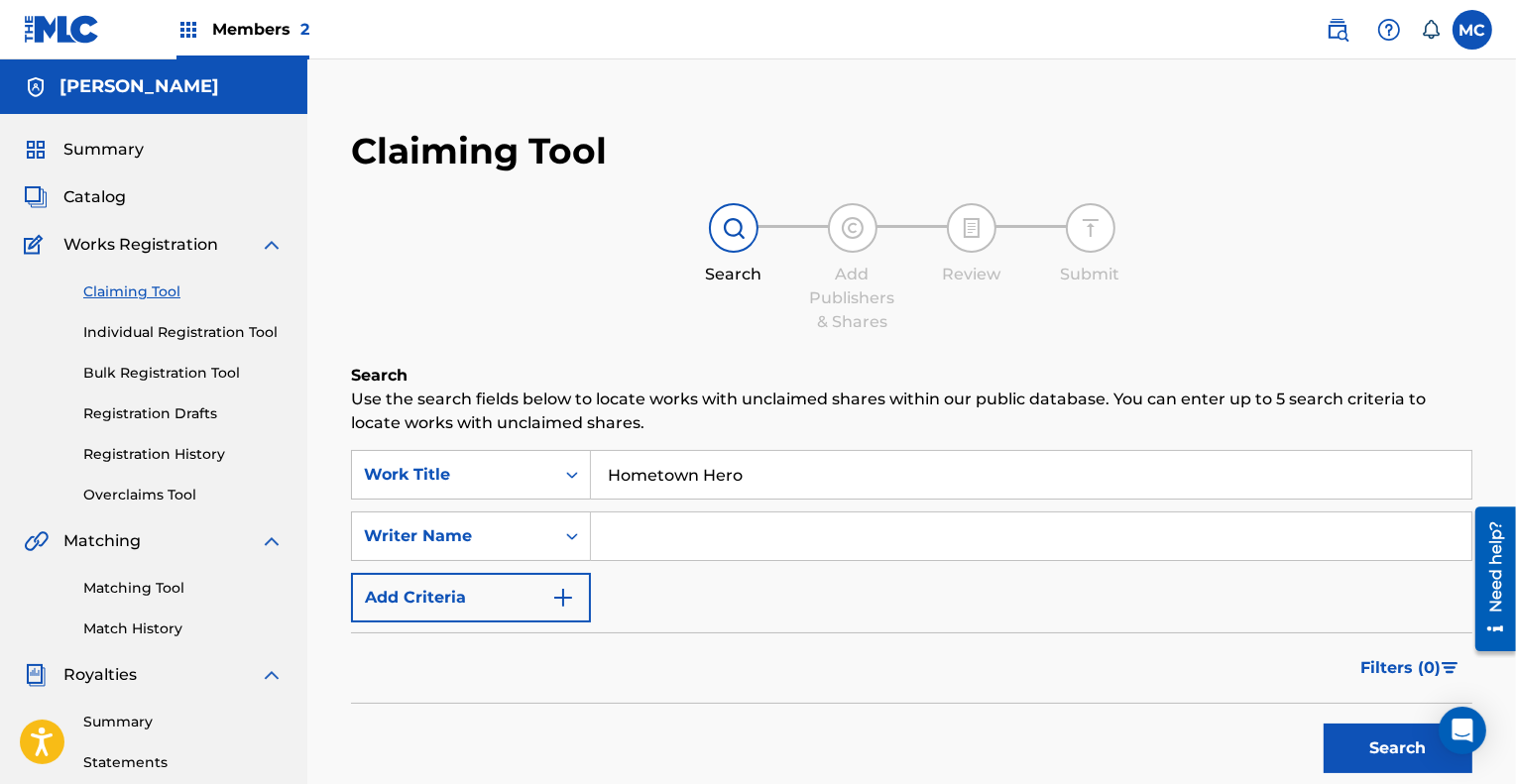 click at bounding box center [1031, 536] 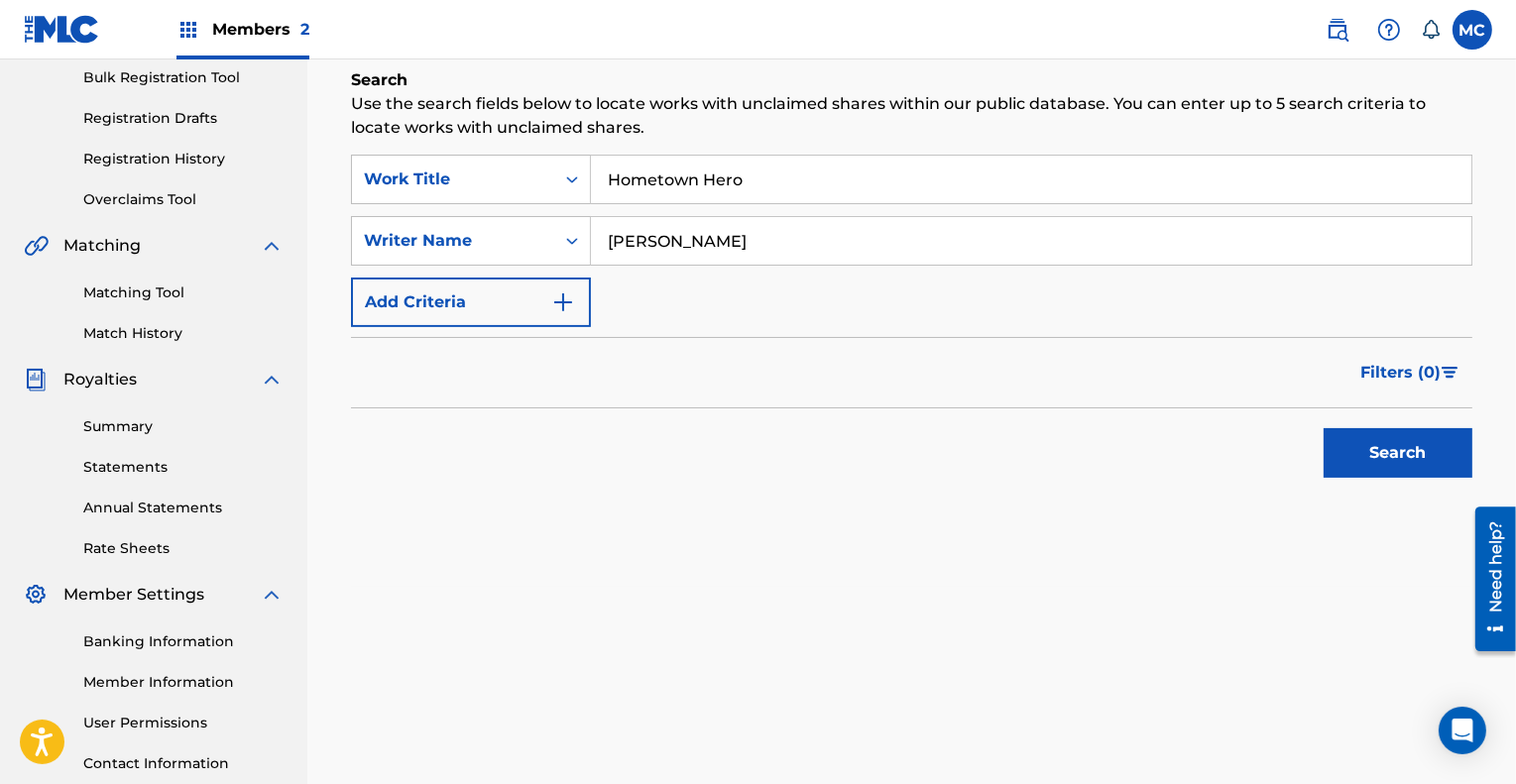 scroll, scrollTop: 296, scrollLeft: 0, axis: vertical 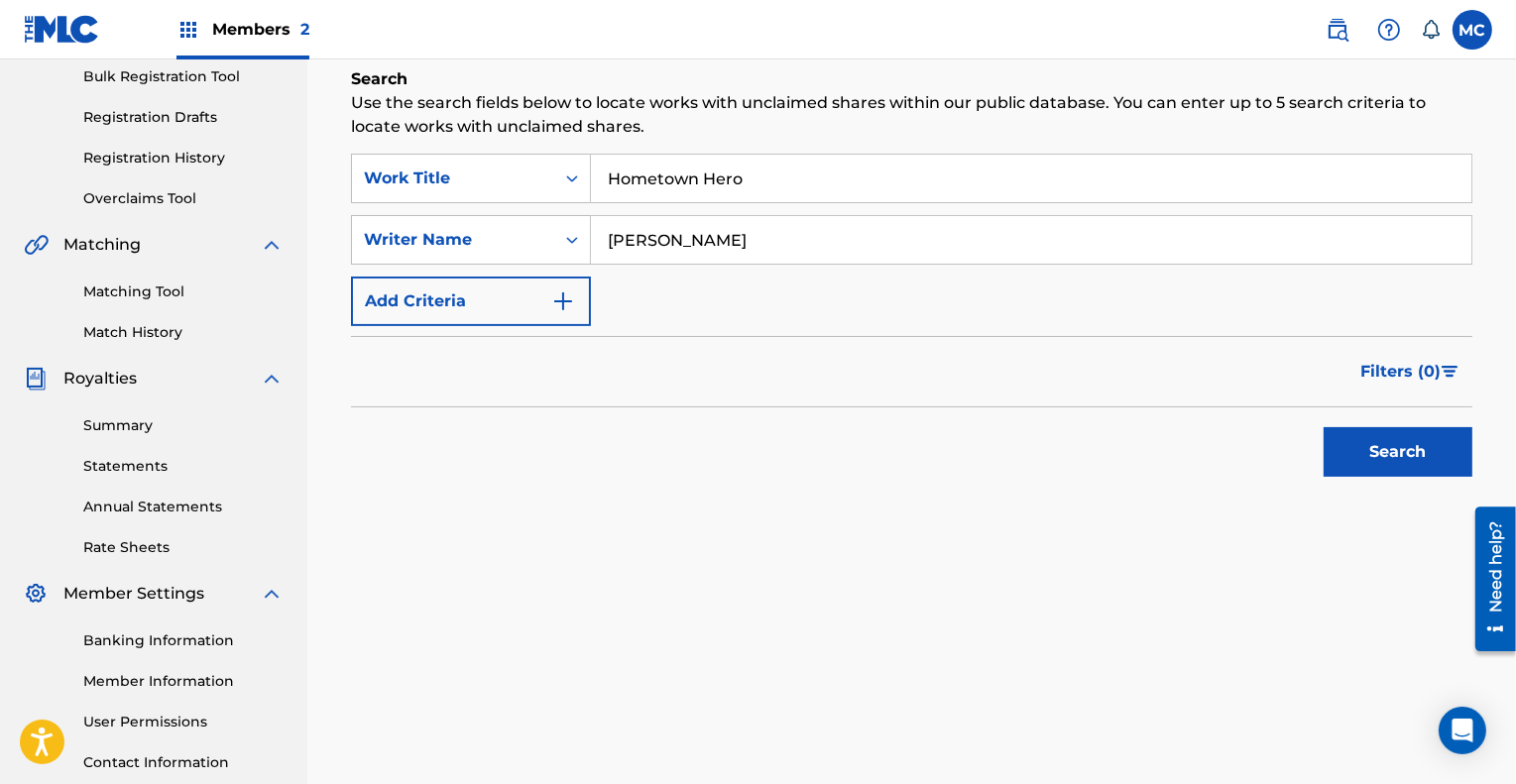 click on "Search" at bounding box center [1398, 452] 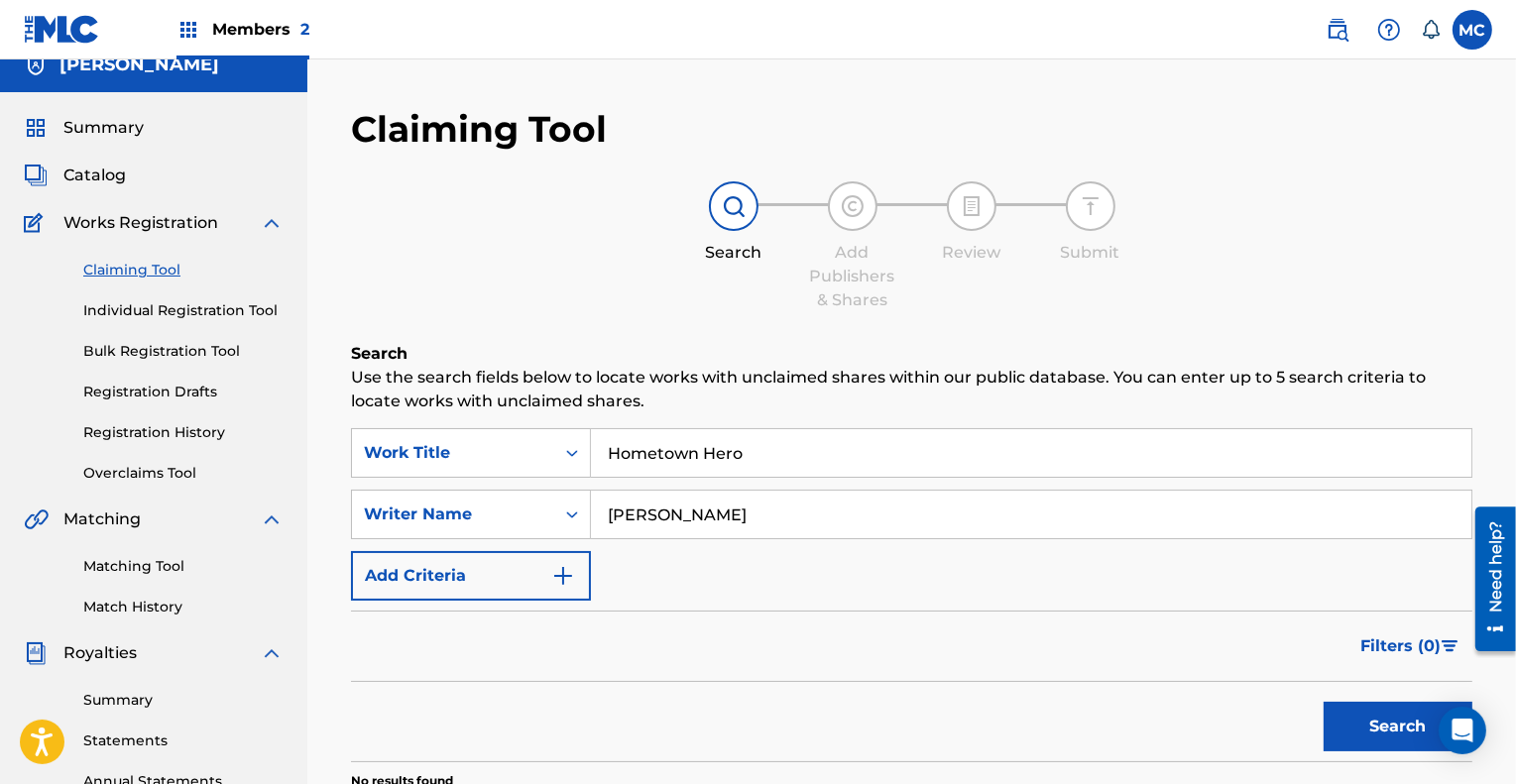 scroll, scrollTop: 0, scrollLeft: 0, axis: both 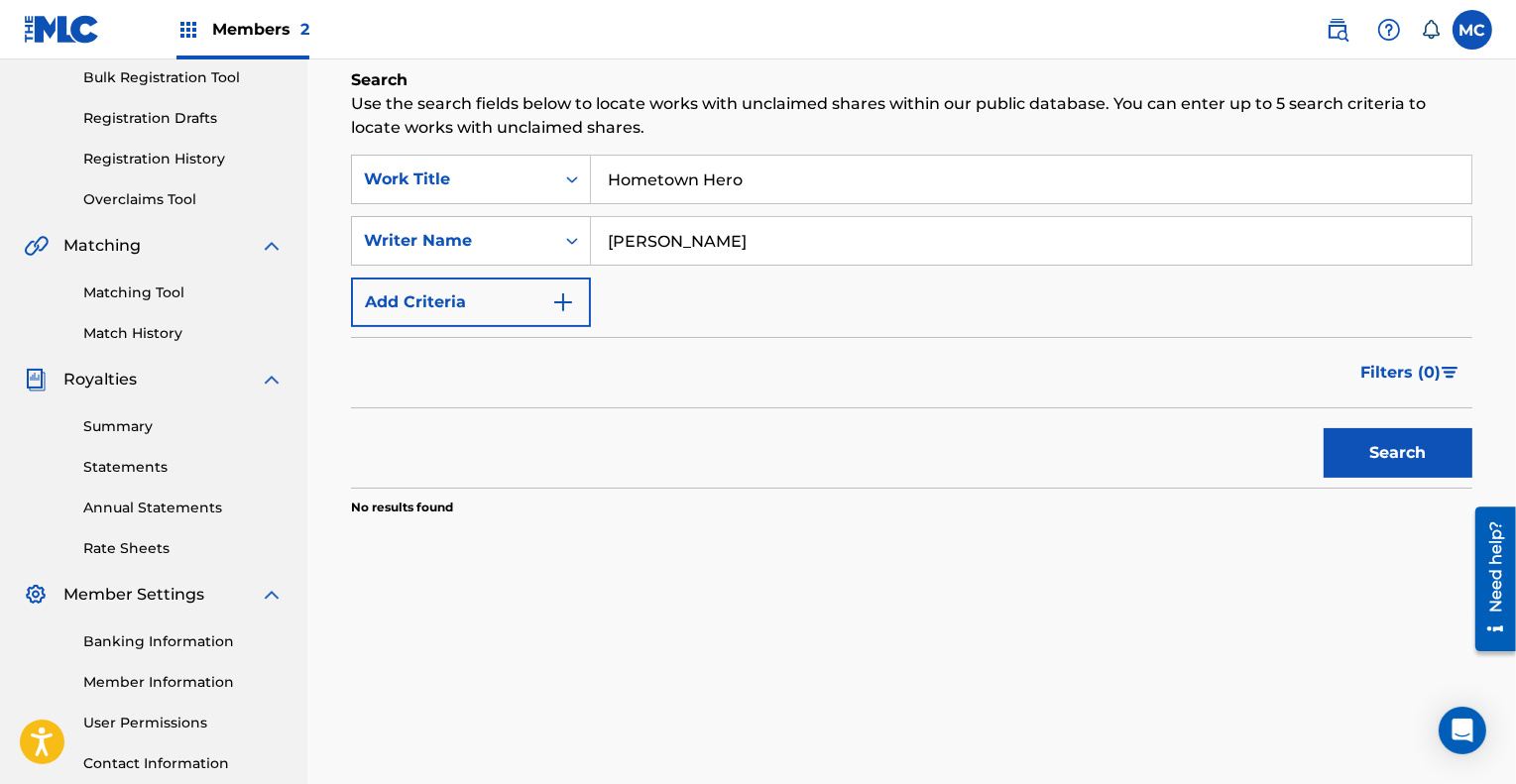 click on "Search" at bounding box center (1398, 453) 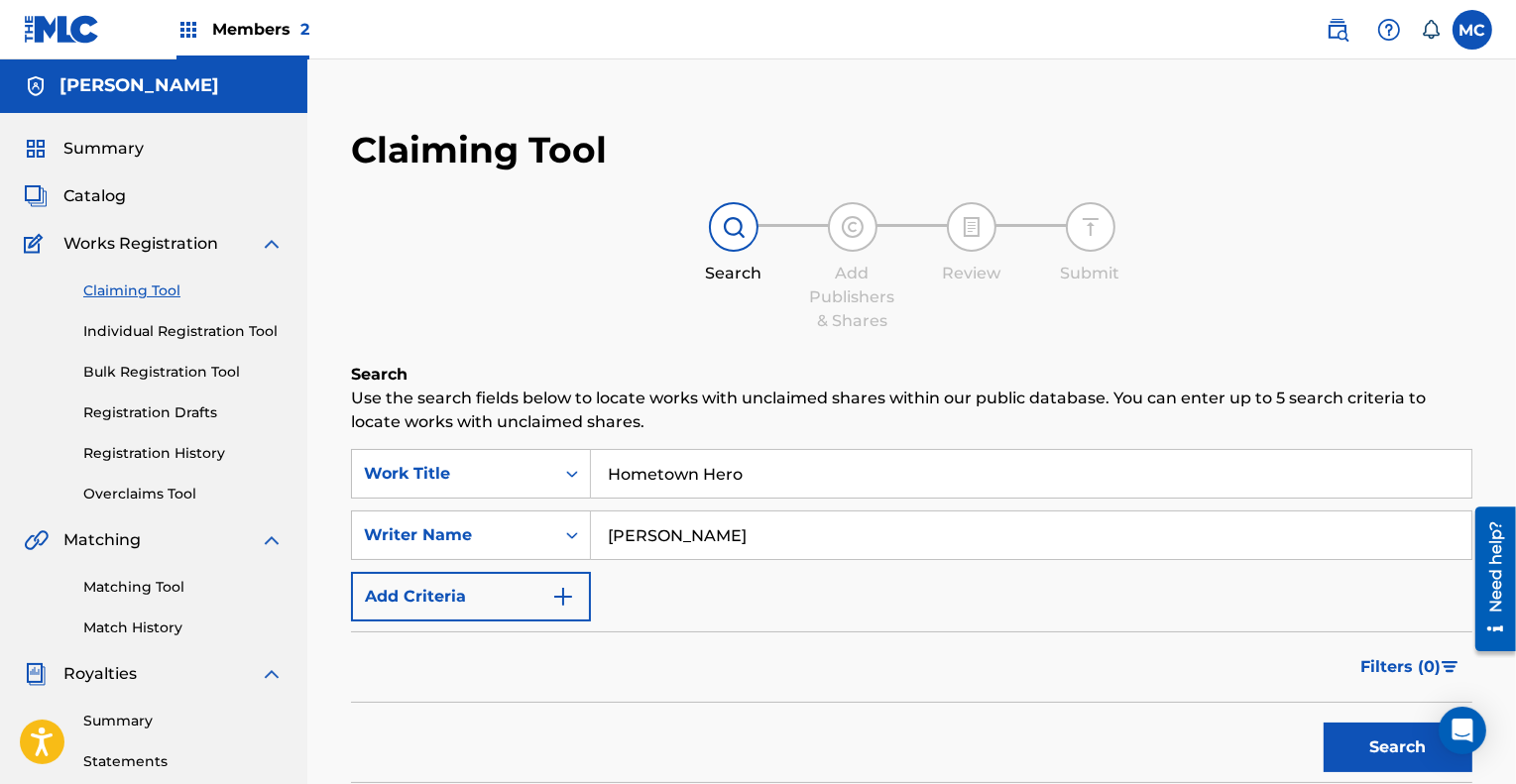 scroll, scrollTop: 0, scrollLeft: 0, axis: both 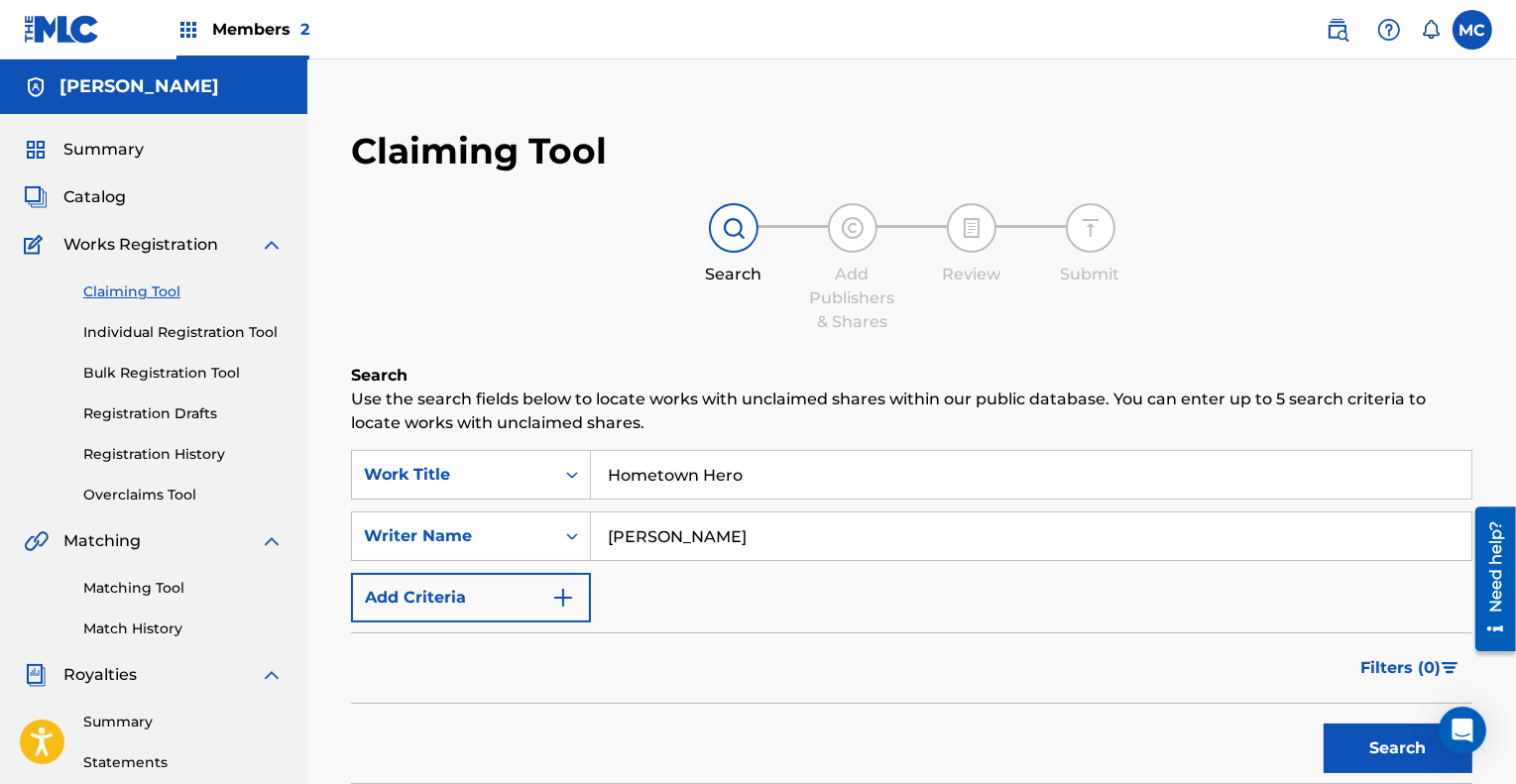click on "Individual Registration Tool" at bounding box center [183, 332] 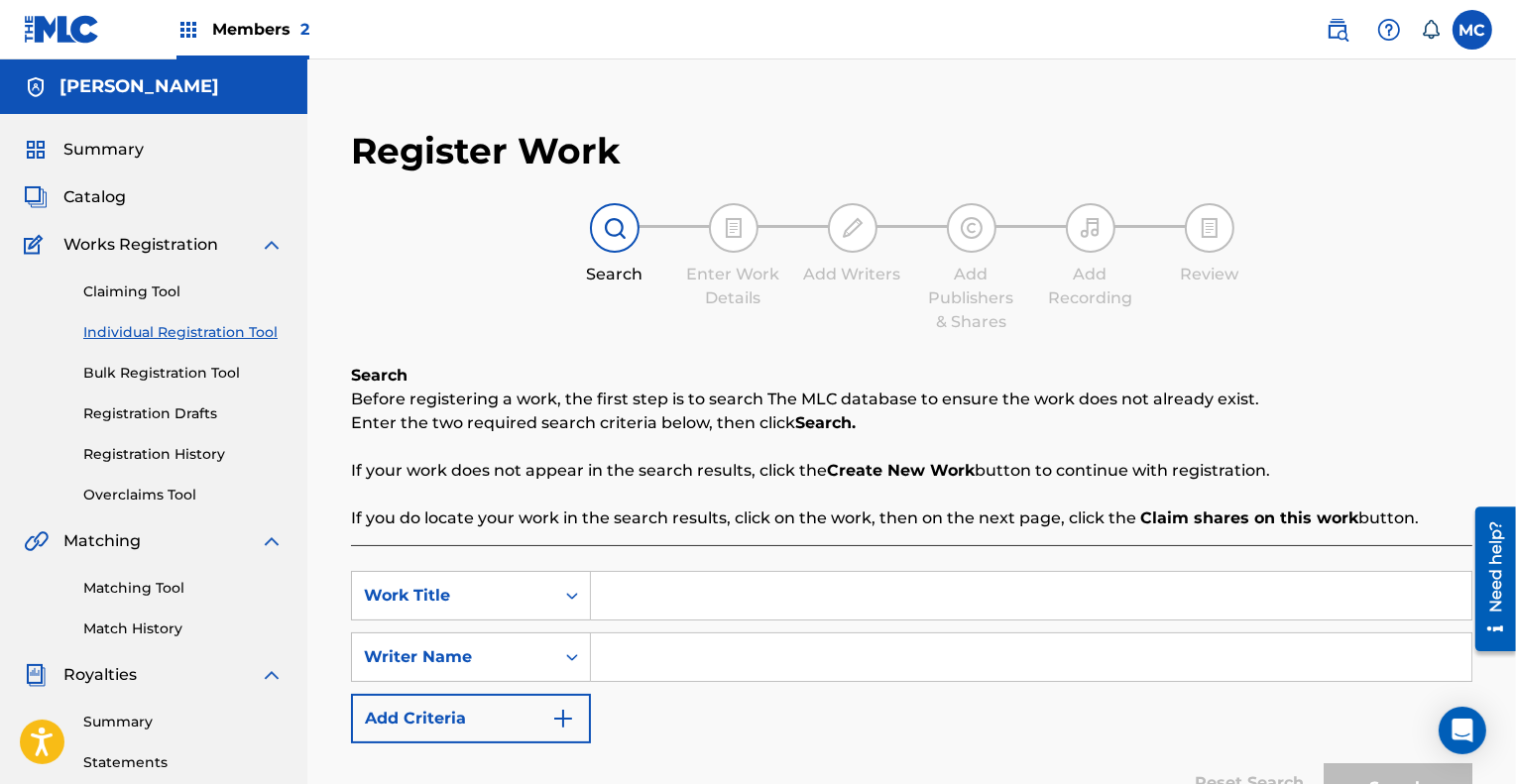 scroll, scrollTop: 0, scrollLeft: 0, axis: both 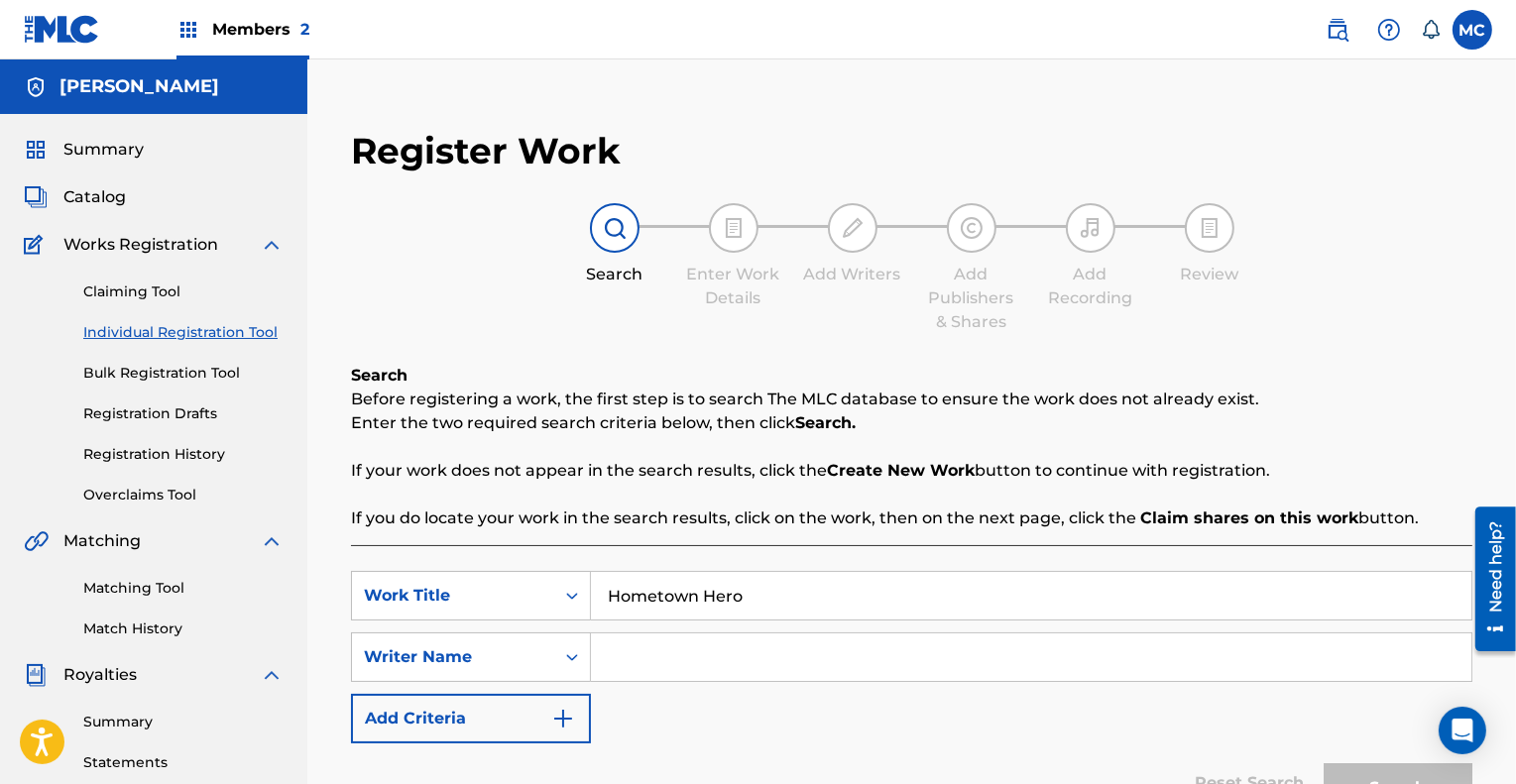 type on "Hometown Hero" 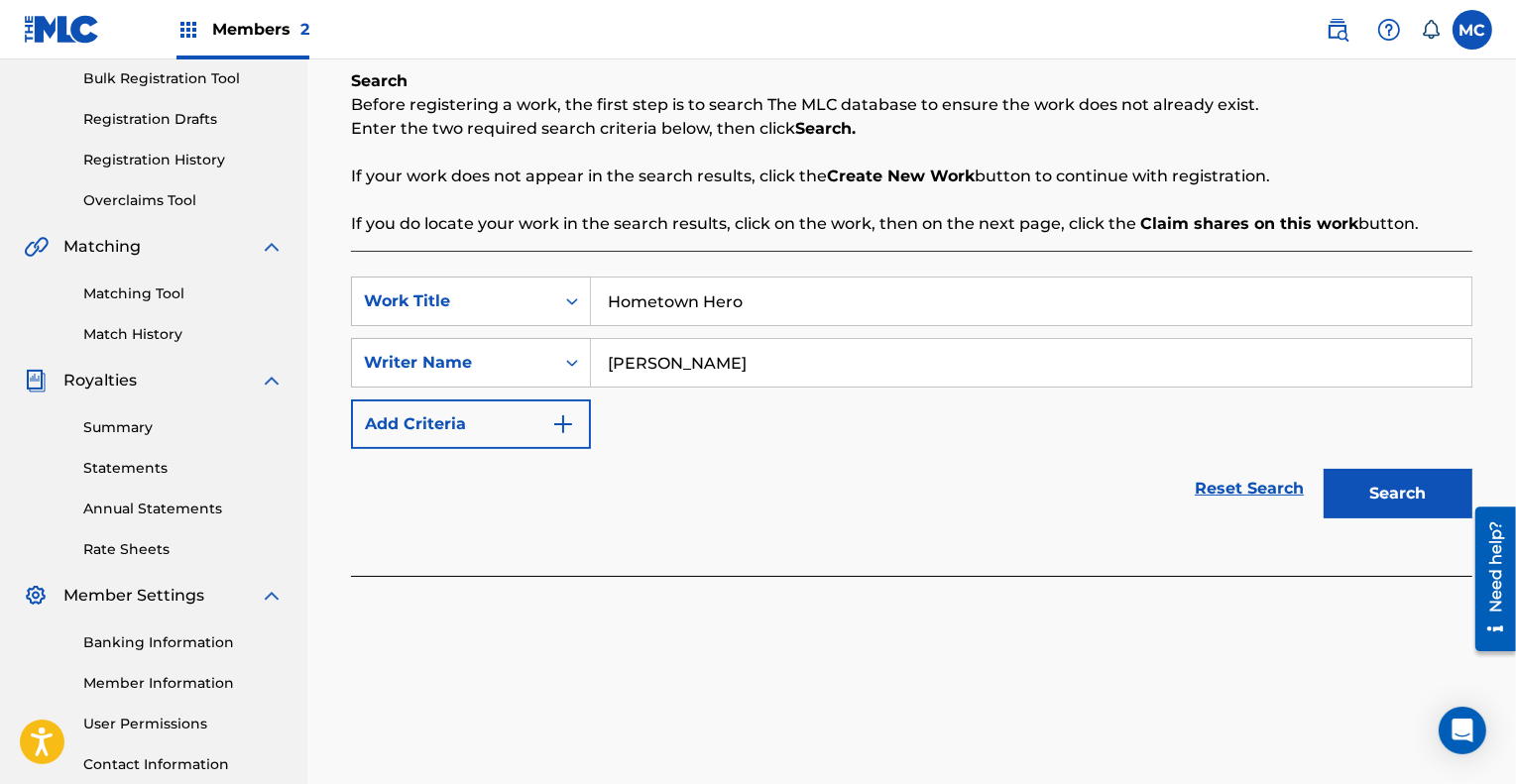 scroll, scrollTop: 295, scrollLeft: 0, axis: vertical 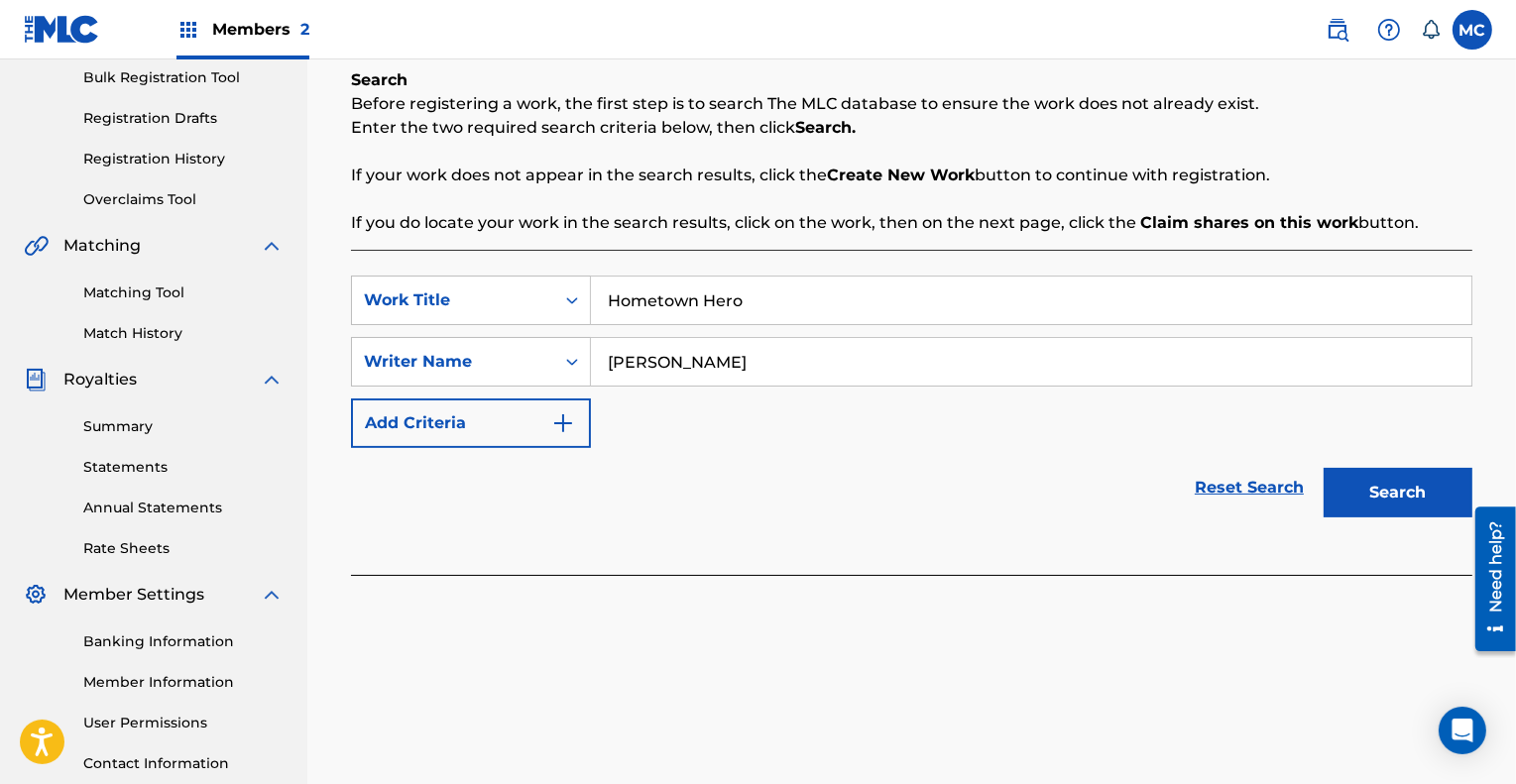 click on "Search" at bounding box center (1398, 493) 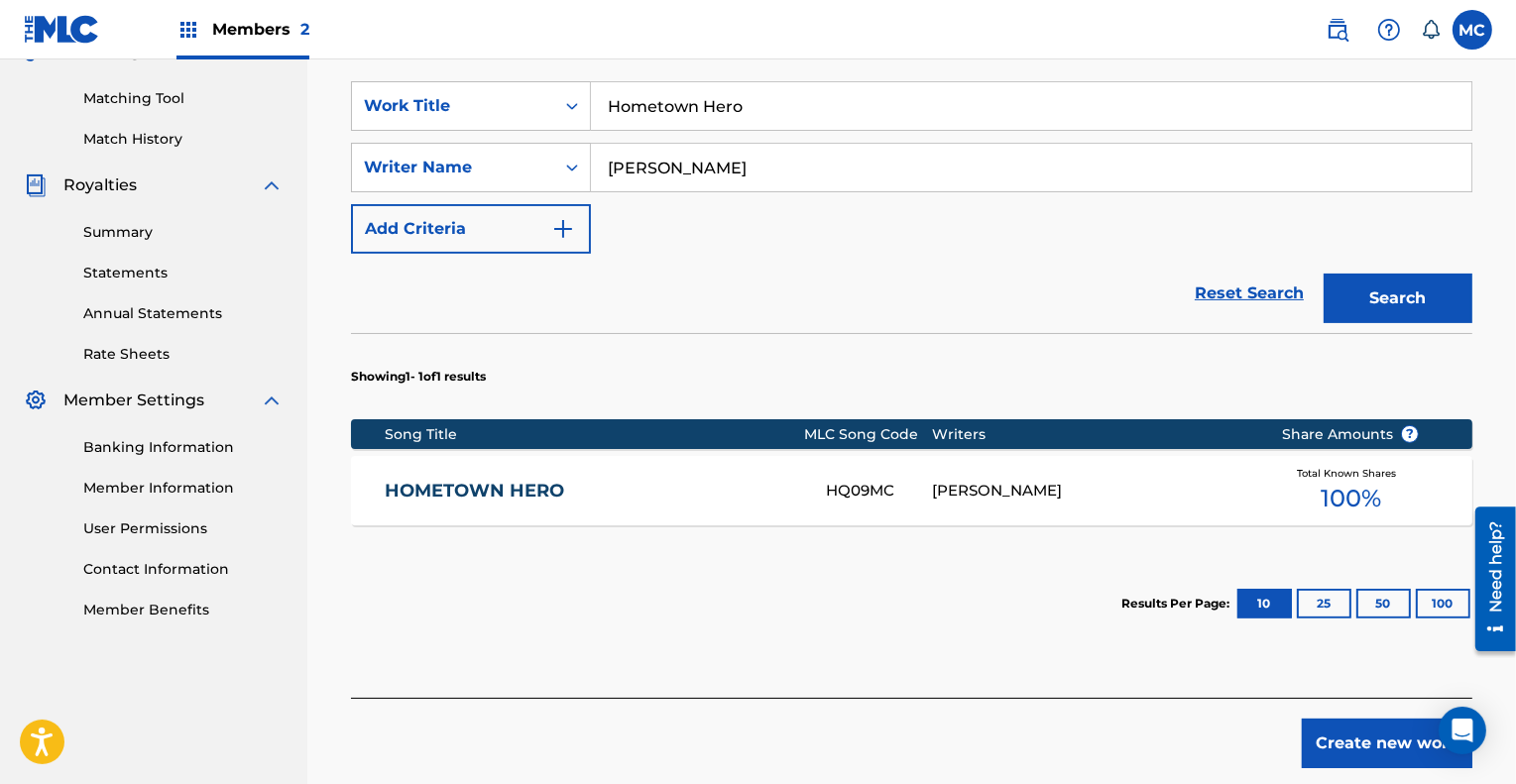 scroll, scrollTop: 491, scrollLeft: 0, axis: vertical 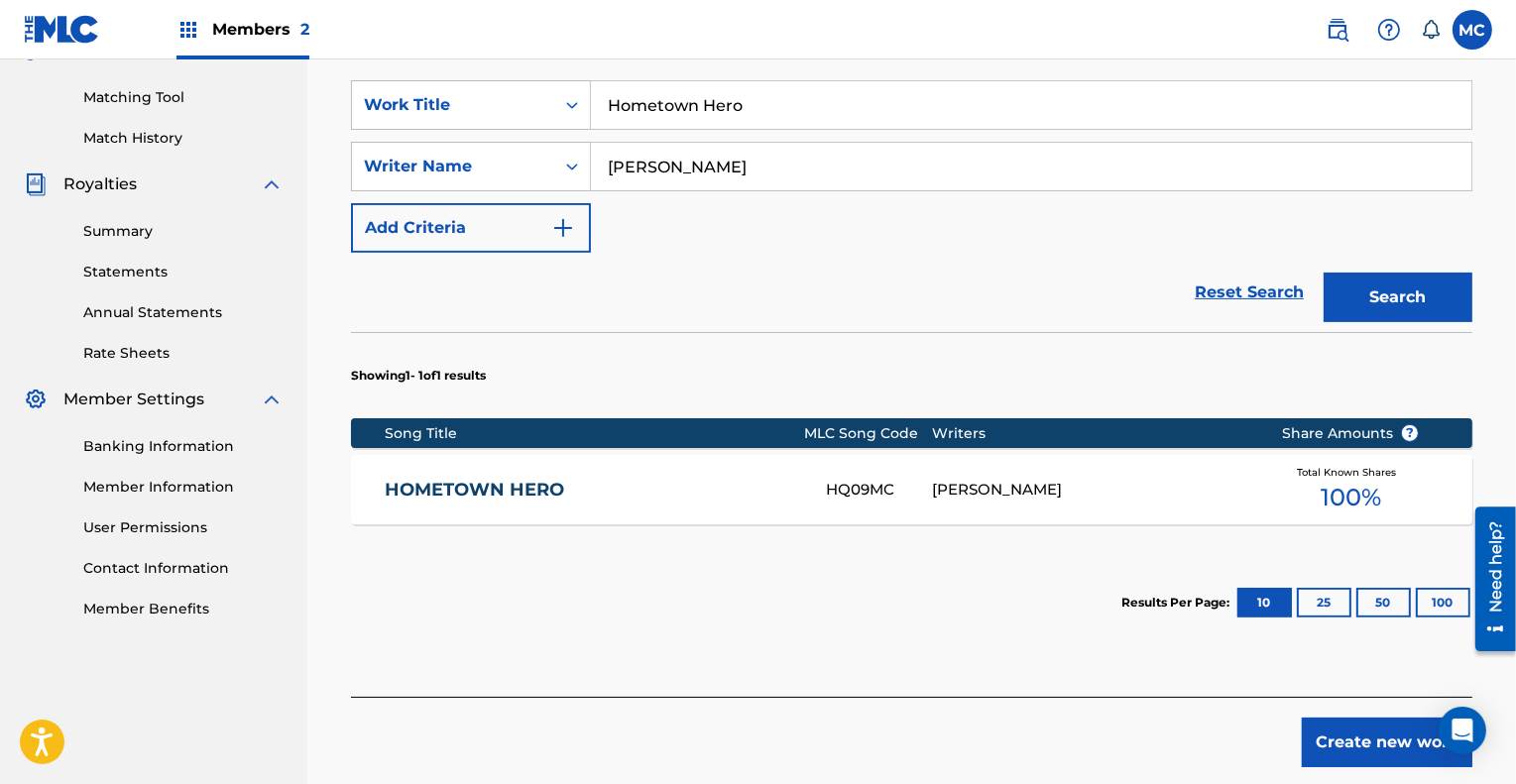 click on "HOMETOWN HERO" at bounding box center (592, 490) 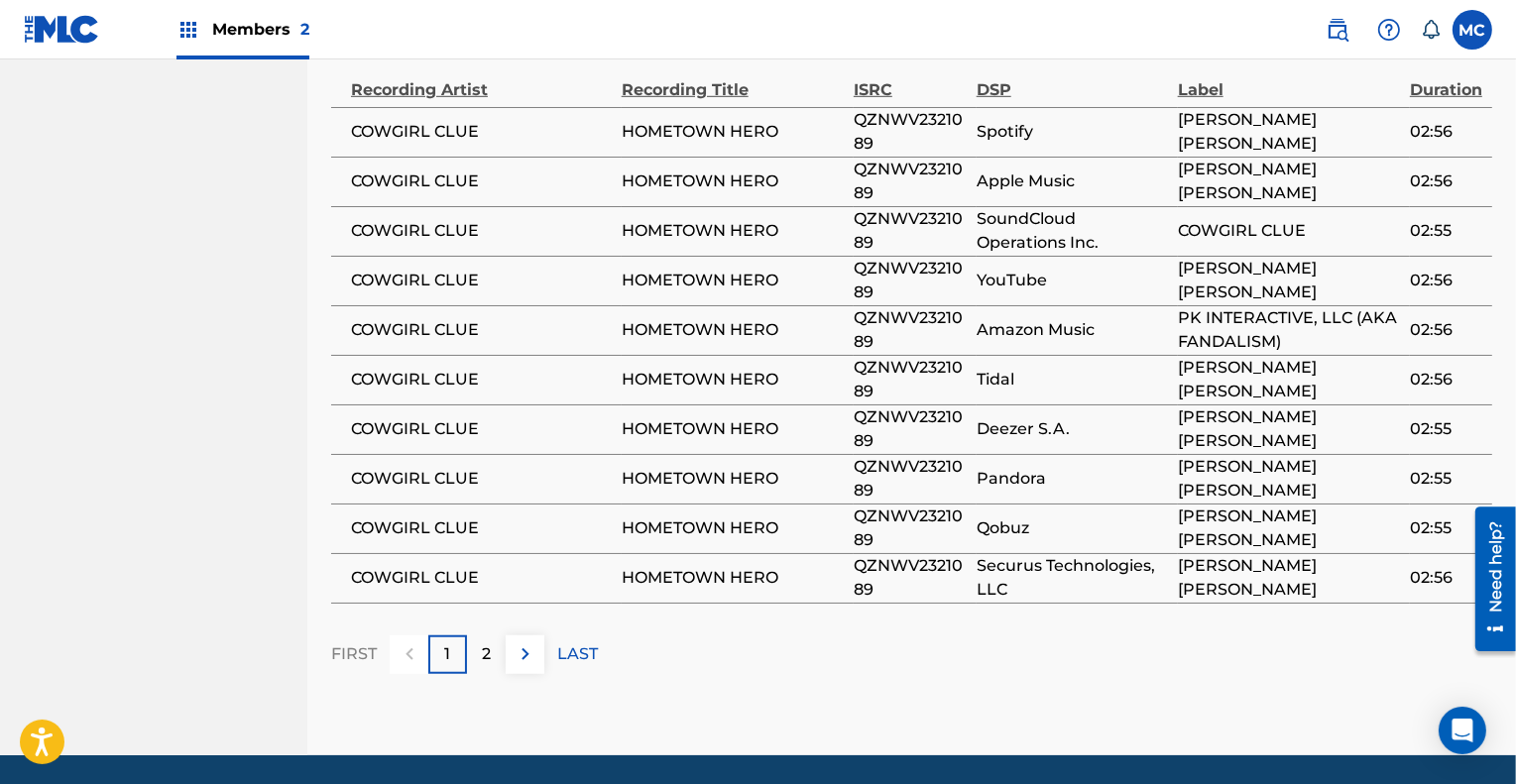 scroll, scrollTop: 1397, scrollLeft: 0, axis: vertical 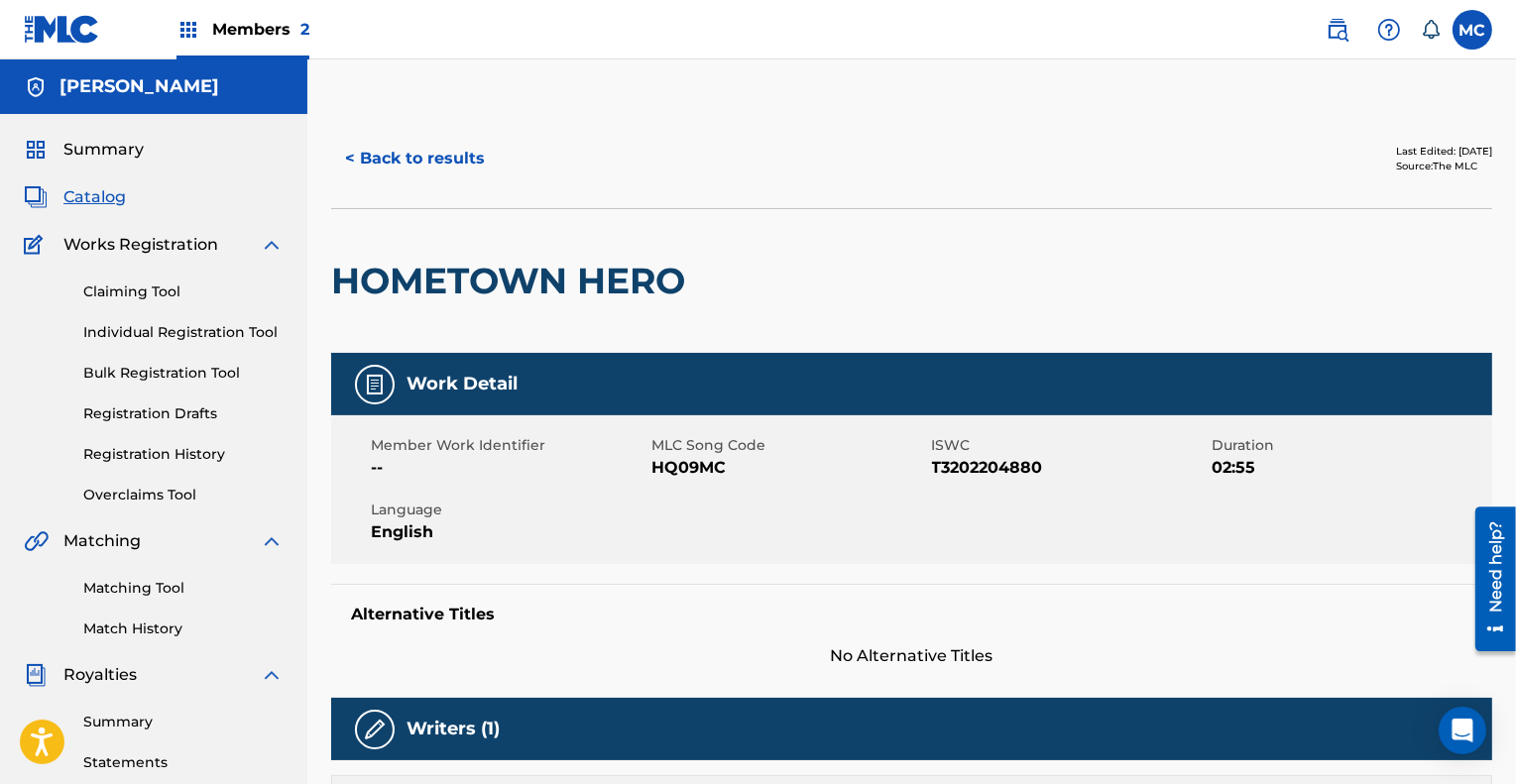 click on "< Back to results" at bounding box center [414, 159] 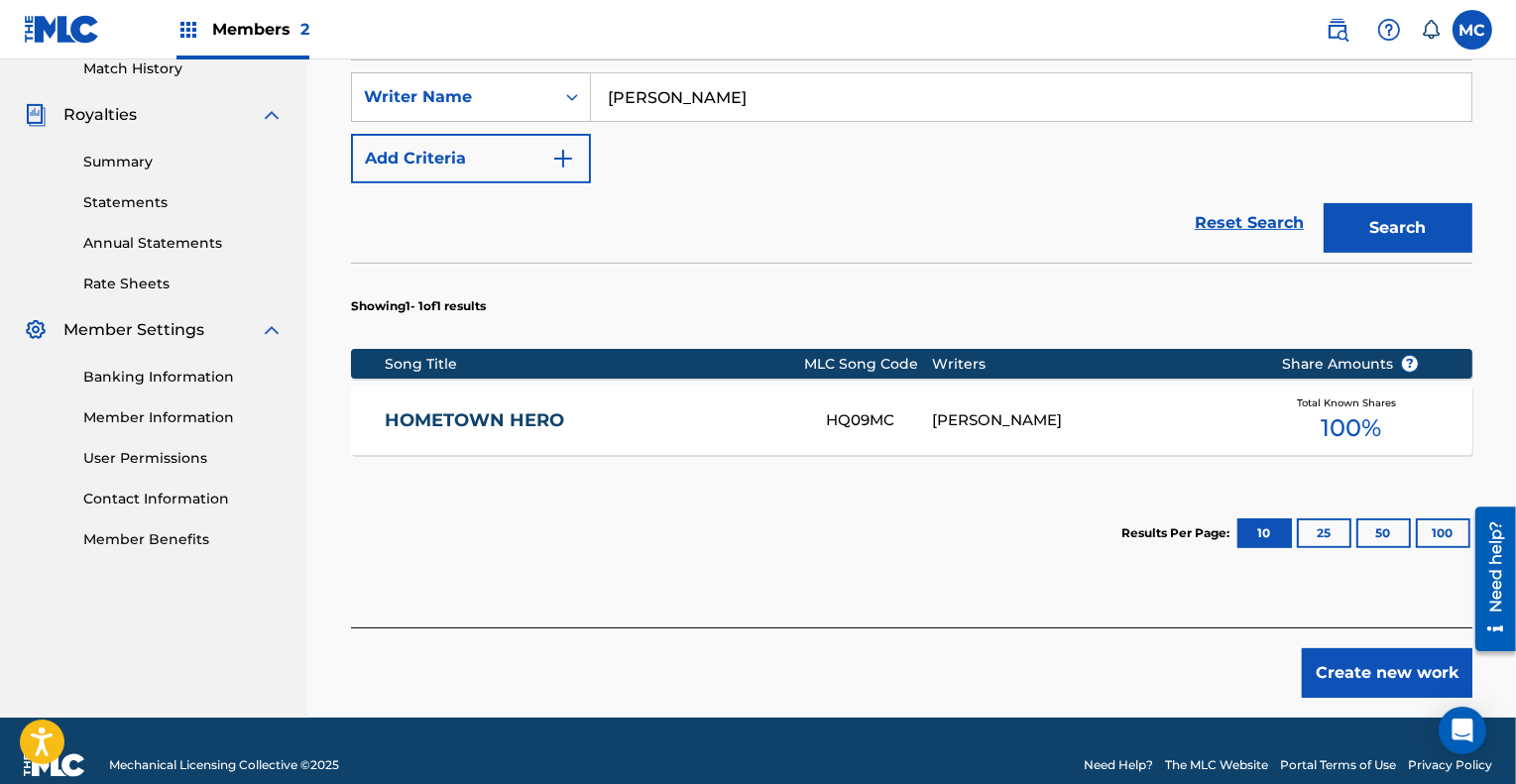 scroll, scrollTop: 588, scrollLeft: 0, axis: vertical 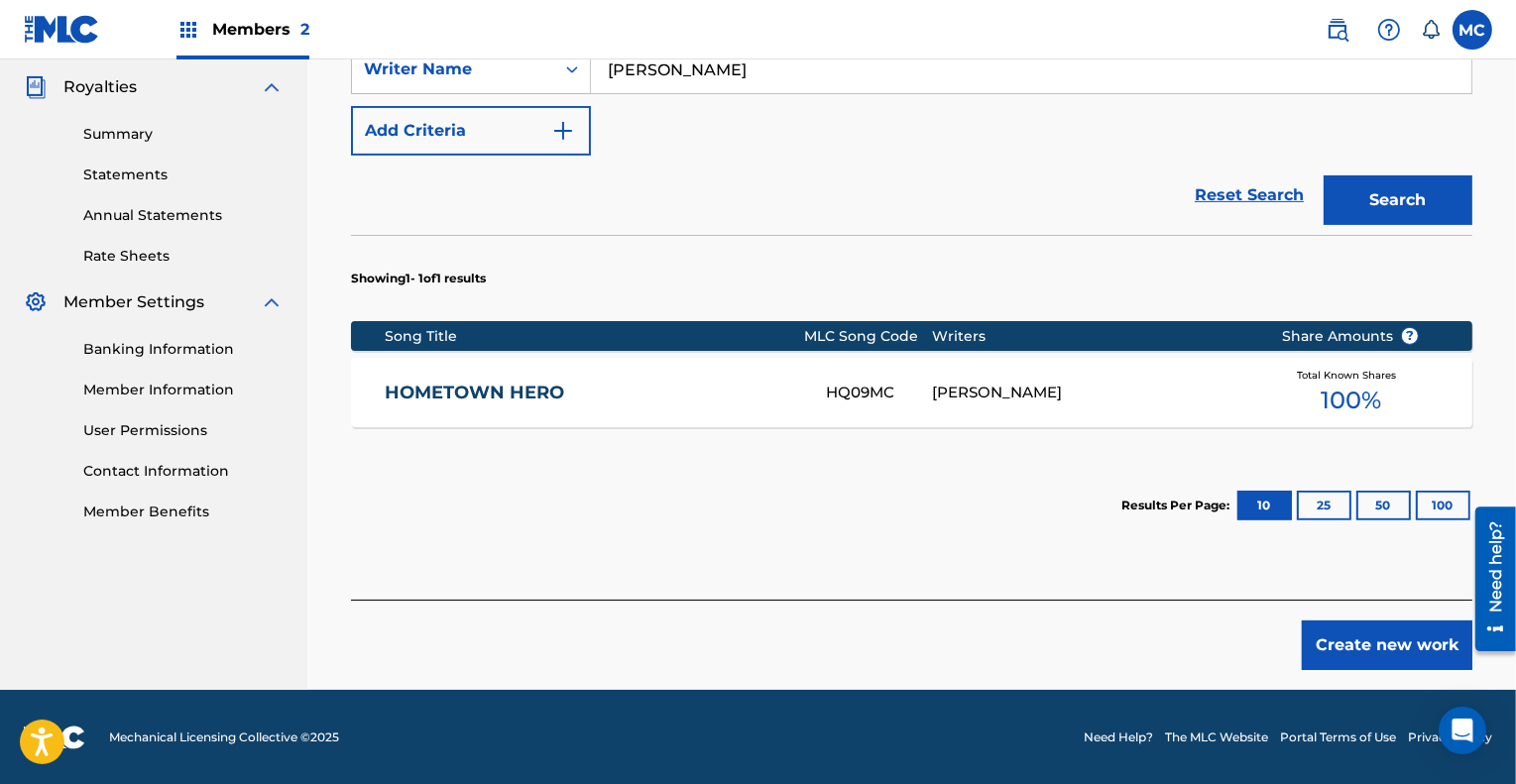 click on "Create new work" at bounding box center (1387, 645) 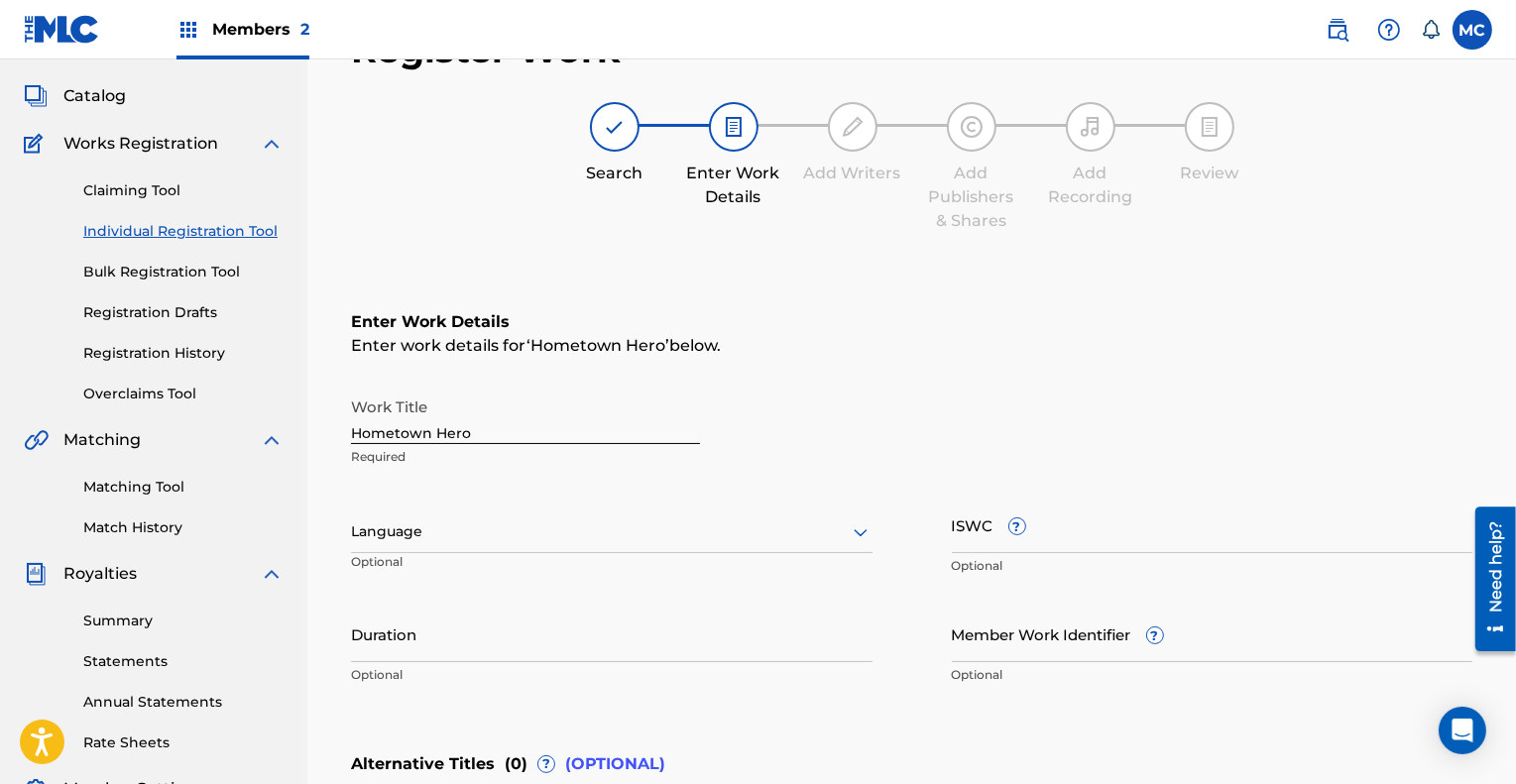 scroll, scrollTop: 101, scrollLeft: 0, axis: vertical 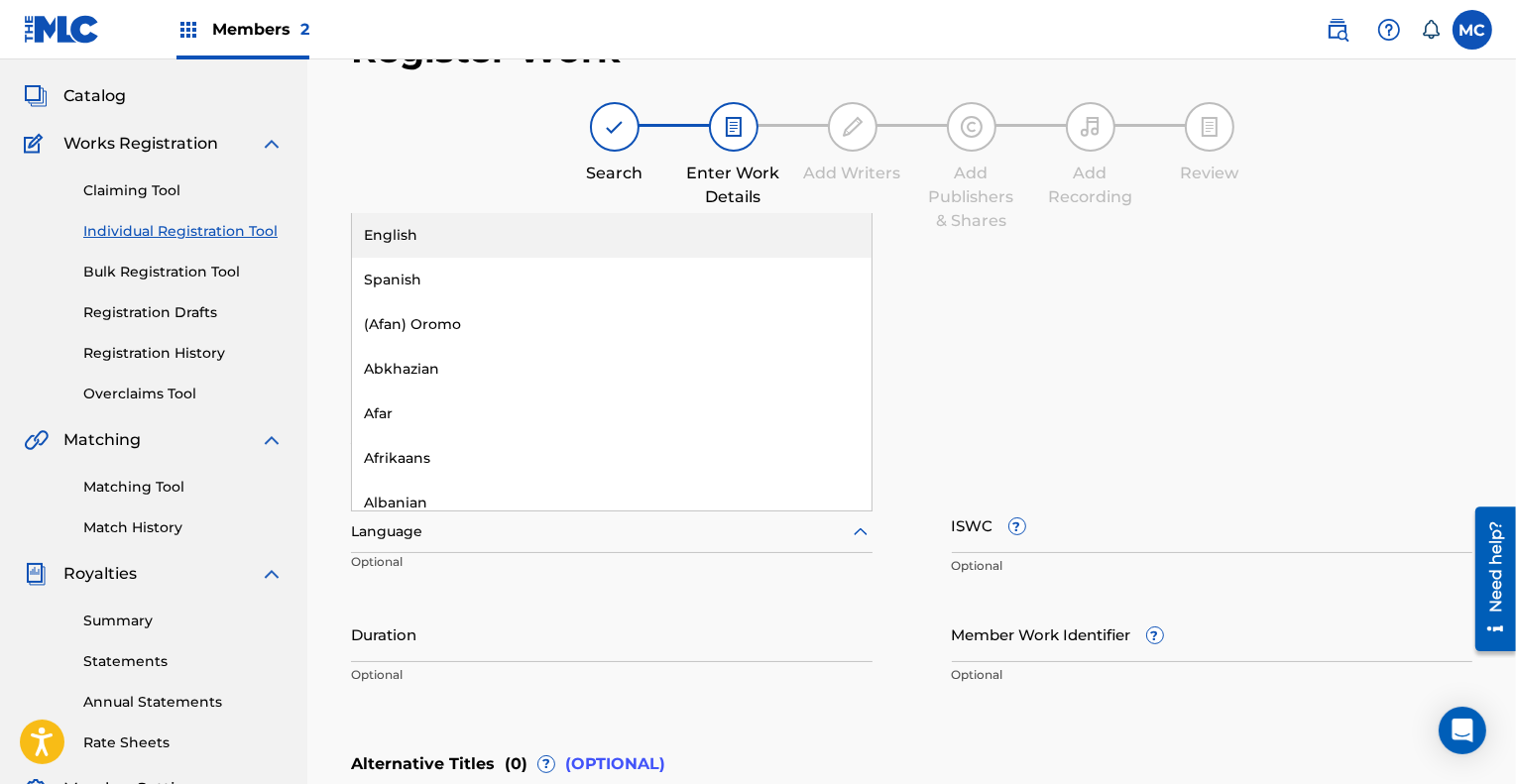 click on "English" at bounding box center (612, 235) 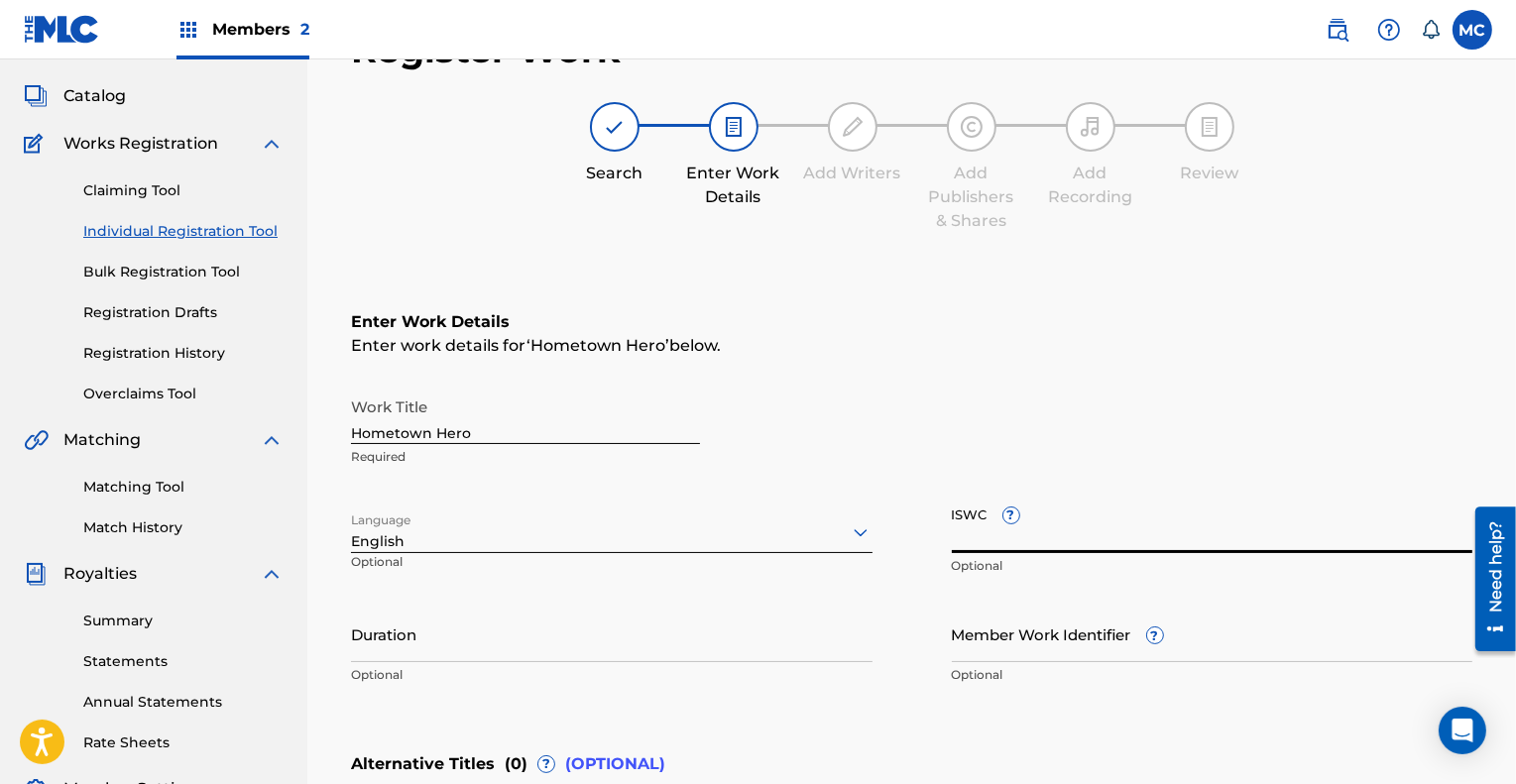 click on "ISWC   ?" at bounding box center (1213, 524) 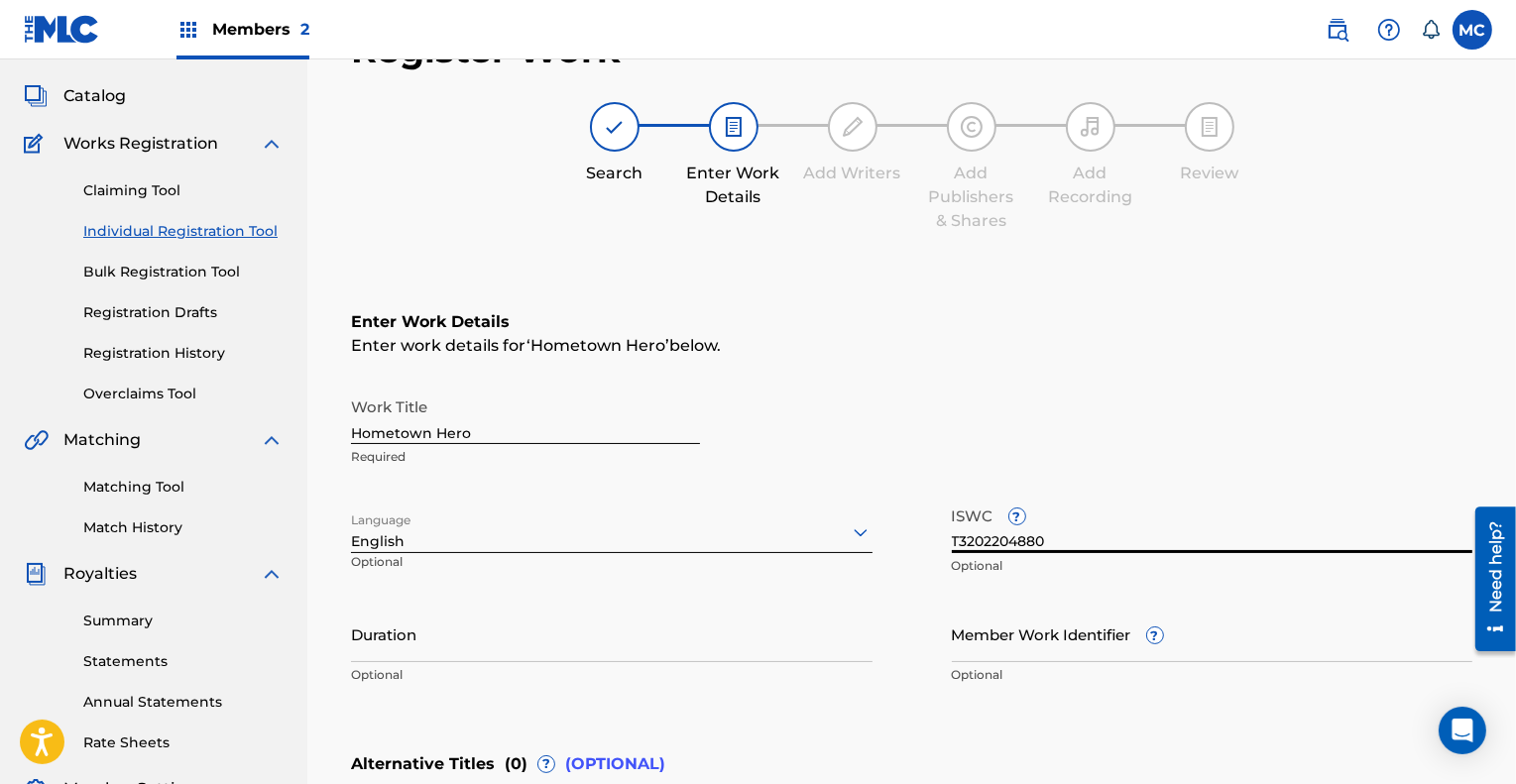 type on "T3202204880" 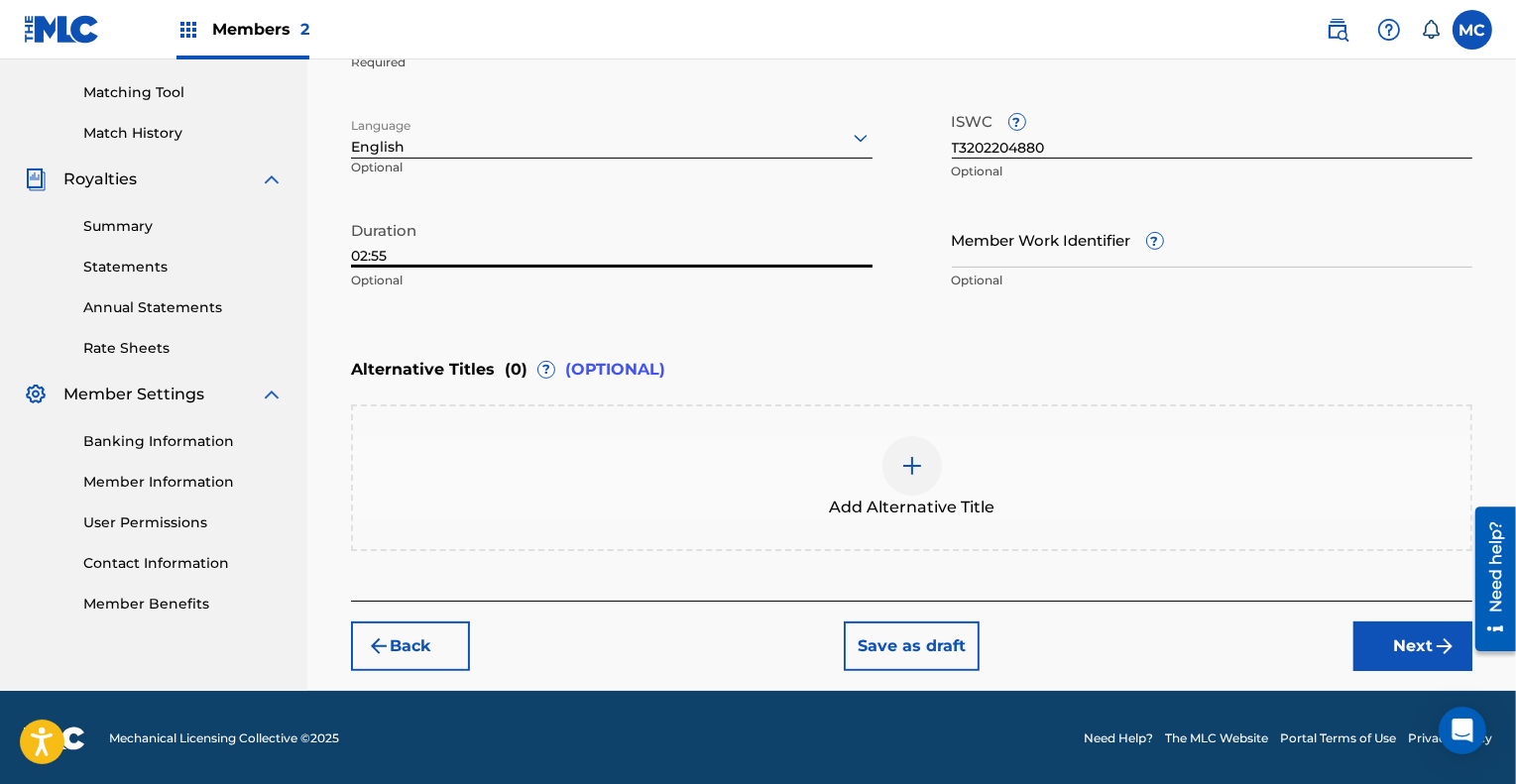 scroll, scrollTop: 497, scrollLeft: 0, axis: vertical 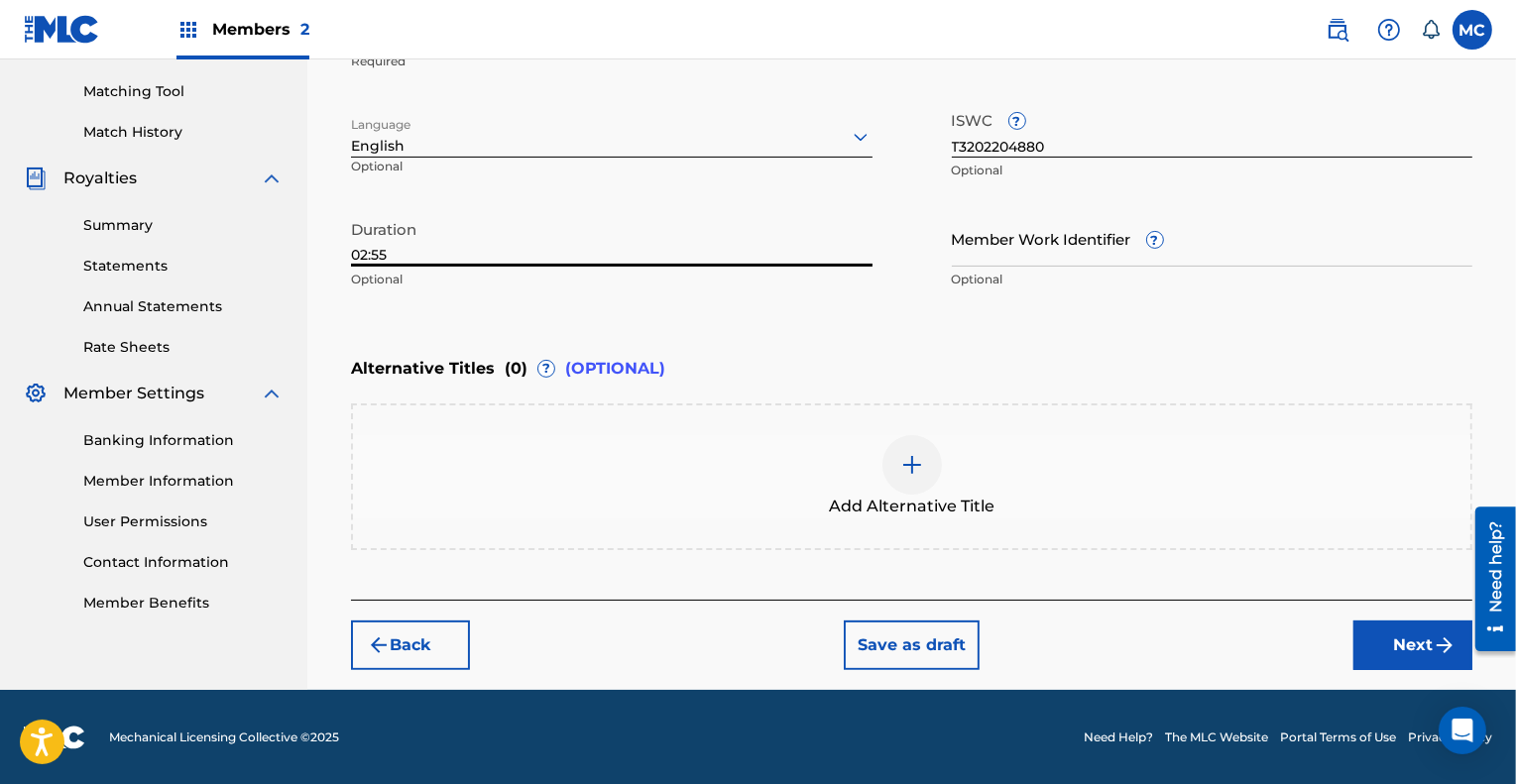 type on "02:55" 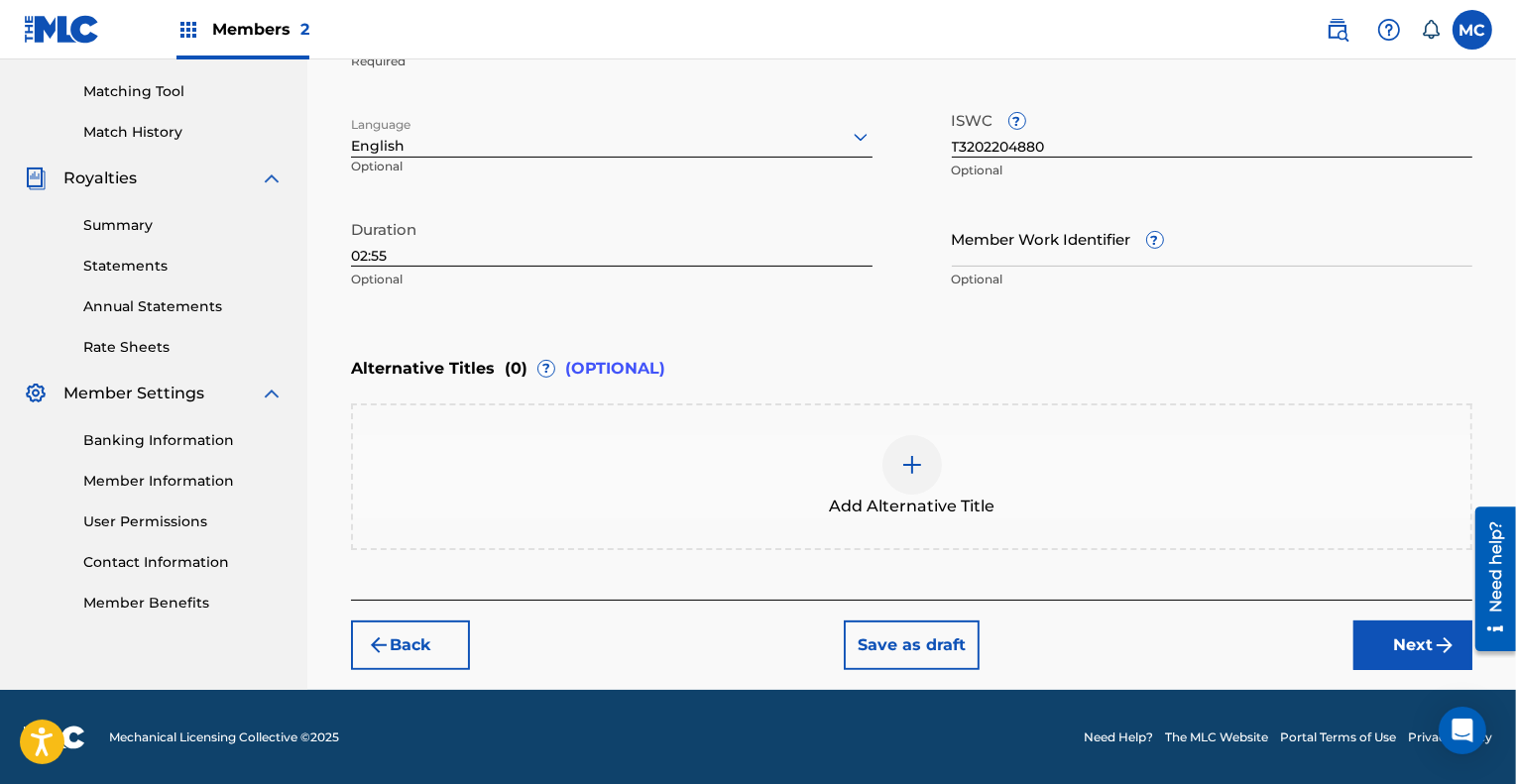 click on "Next" at bounding box center (1413, 645) 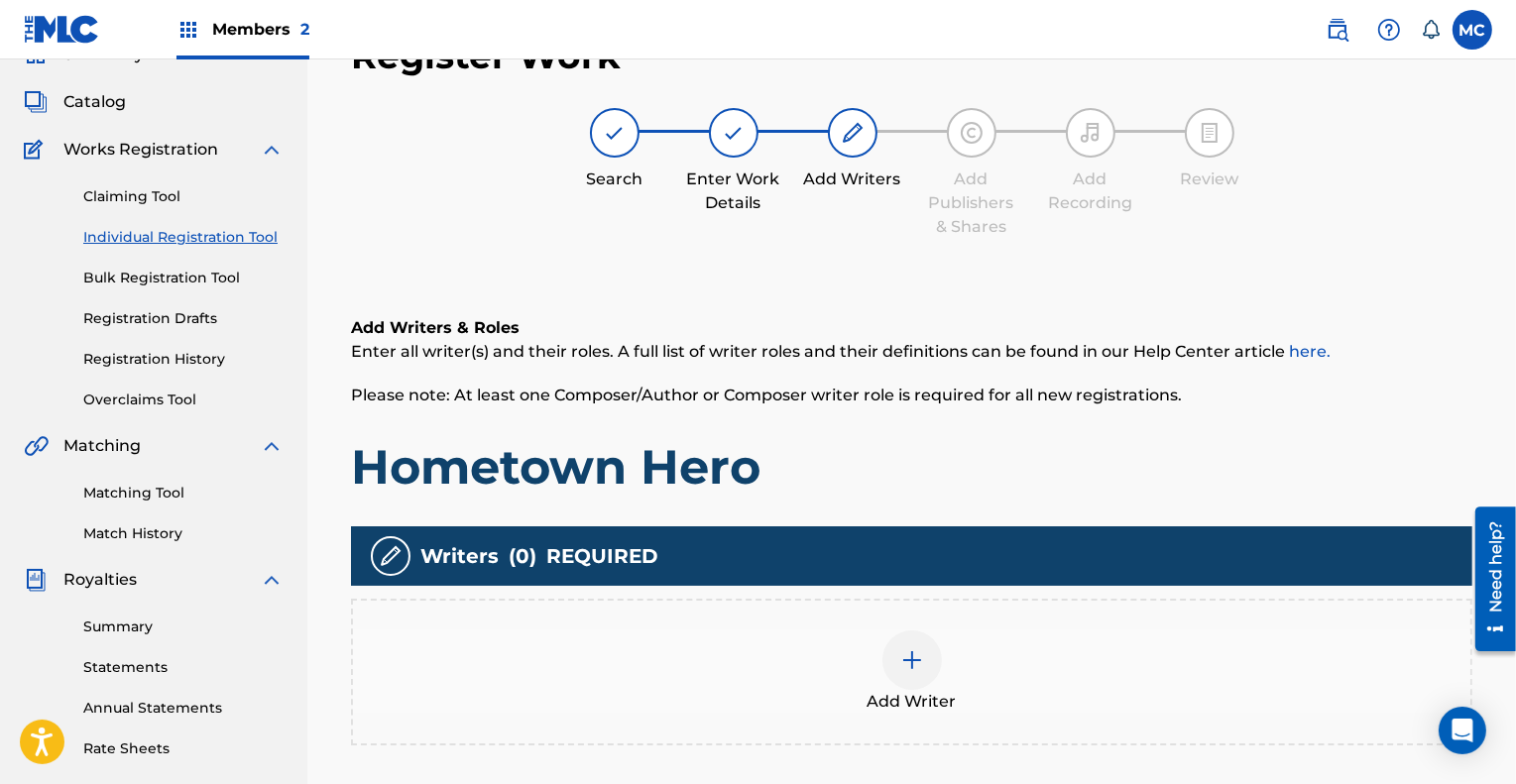 scroll, scrollTop: 89, scrollLeft: 0, axis: vertical 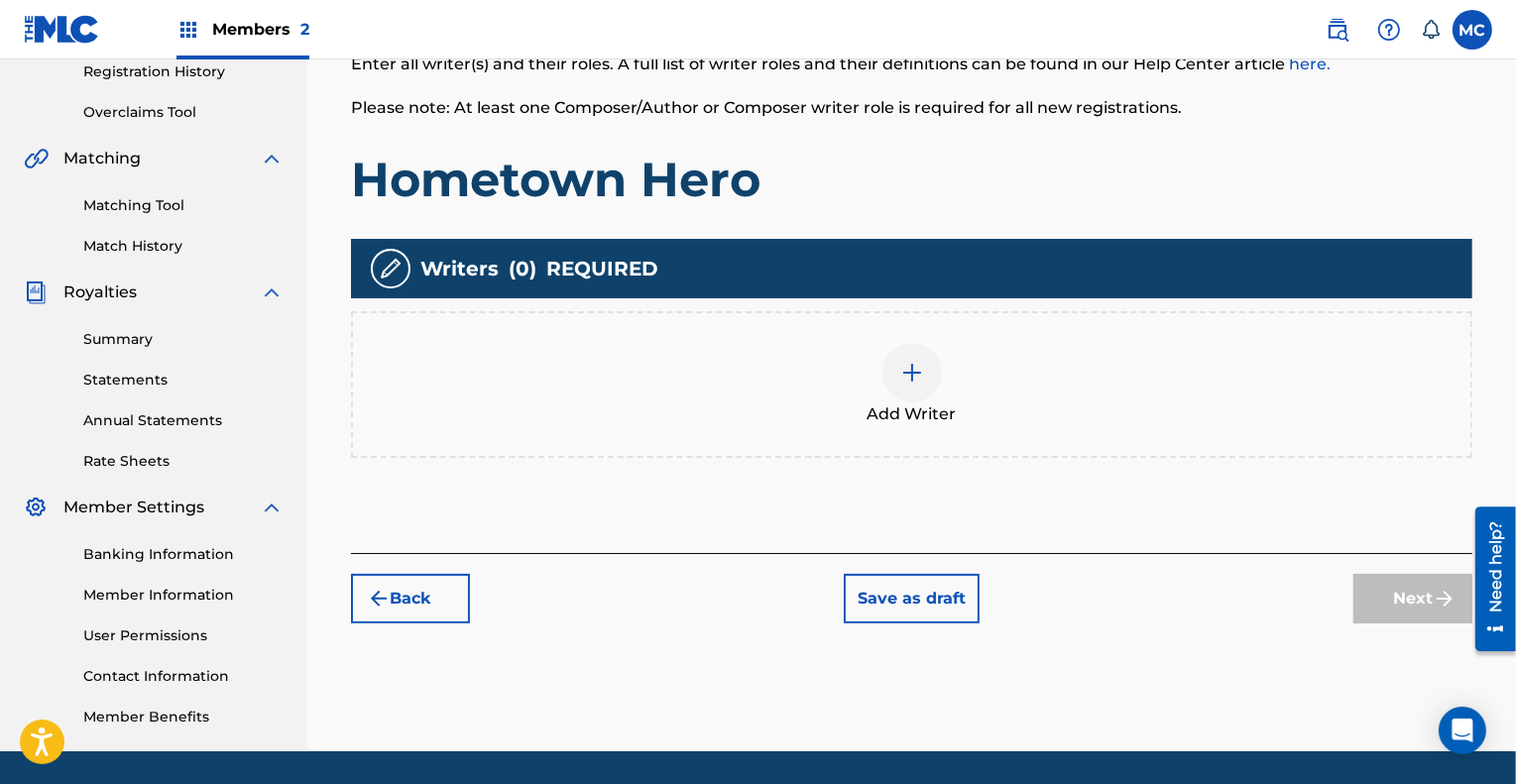 click at bounding box center [912, 373] 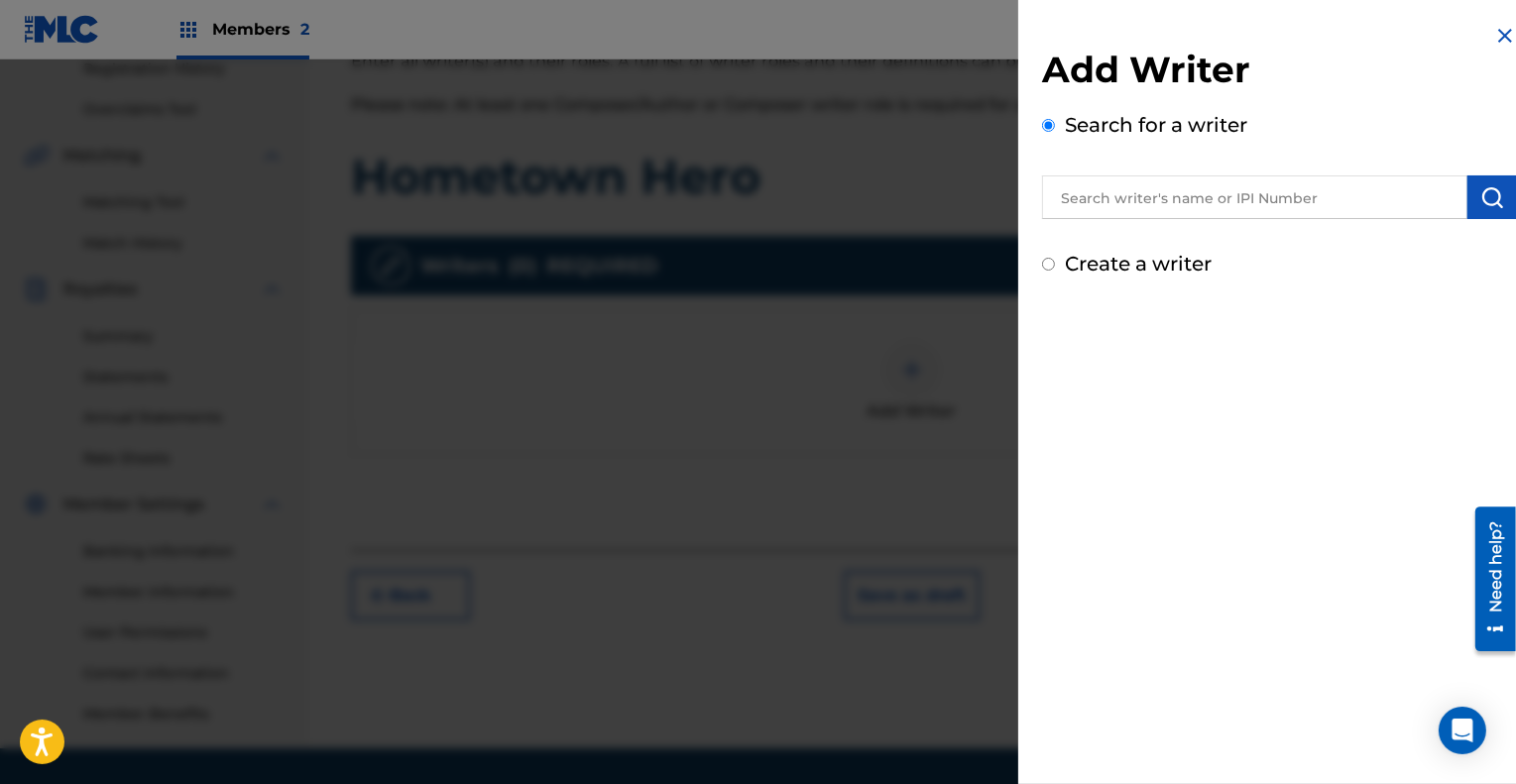 scroll, scrollTop: 387, scrollLeft: 0, axis: vertical 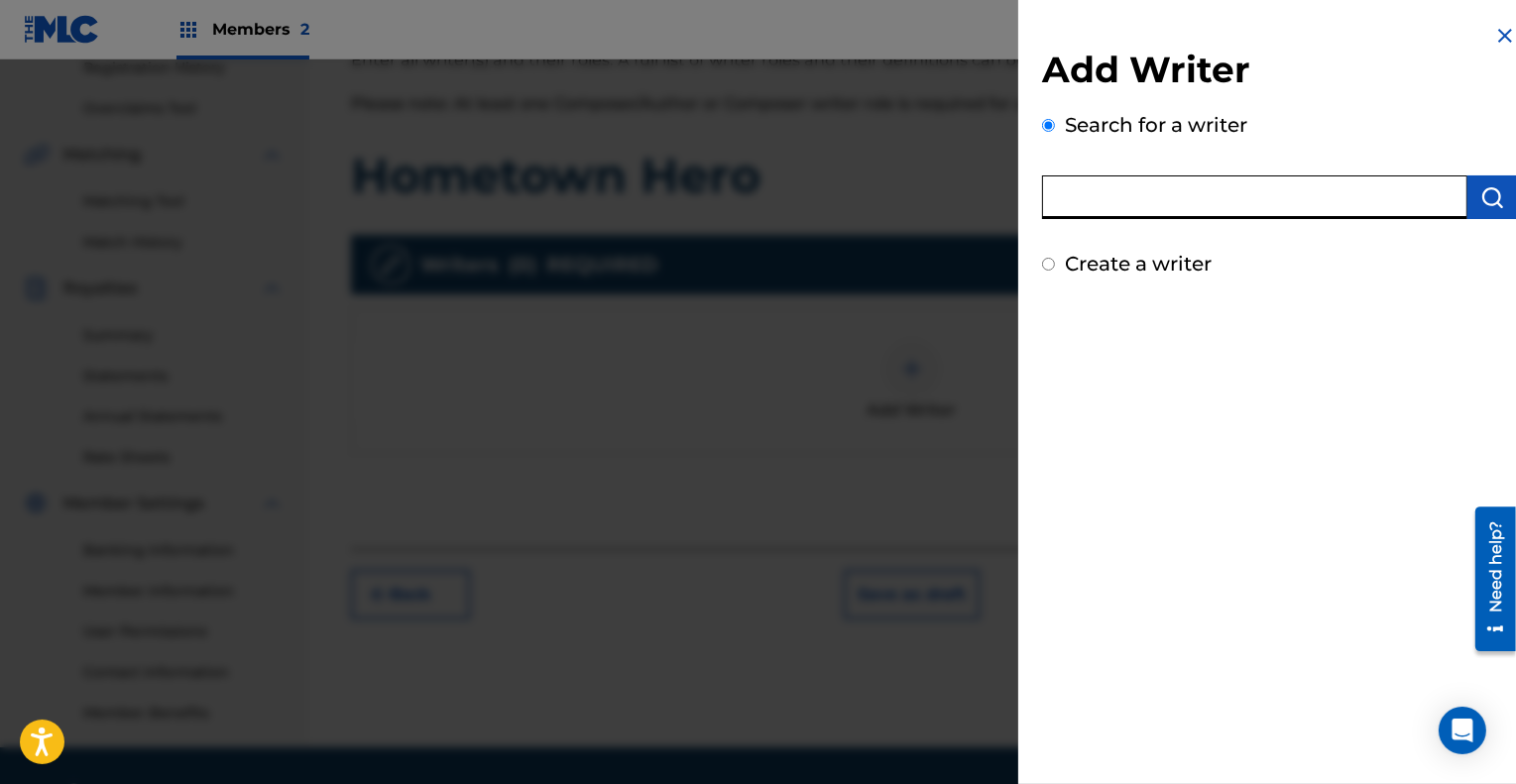 click at bounding box center (1254, 197) 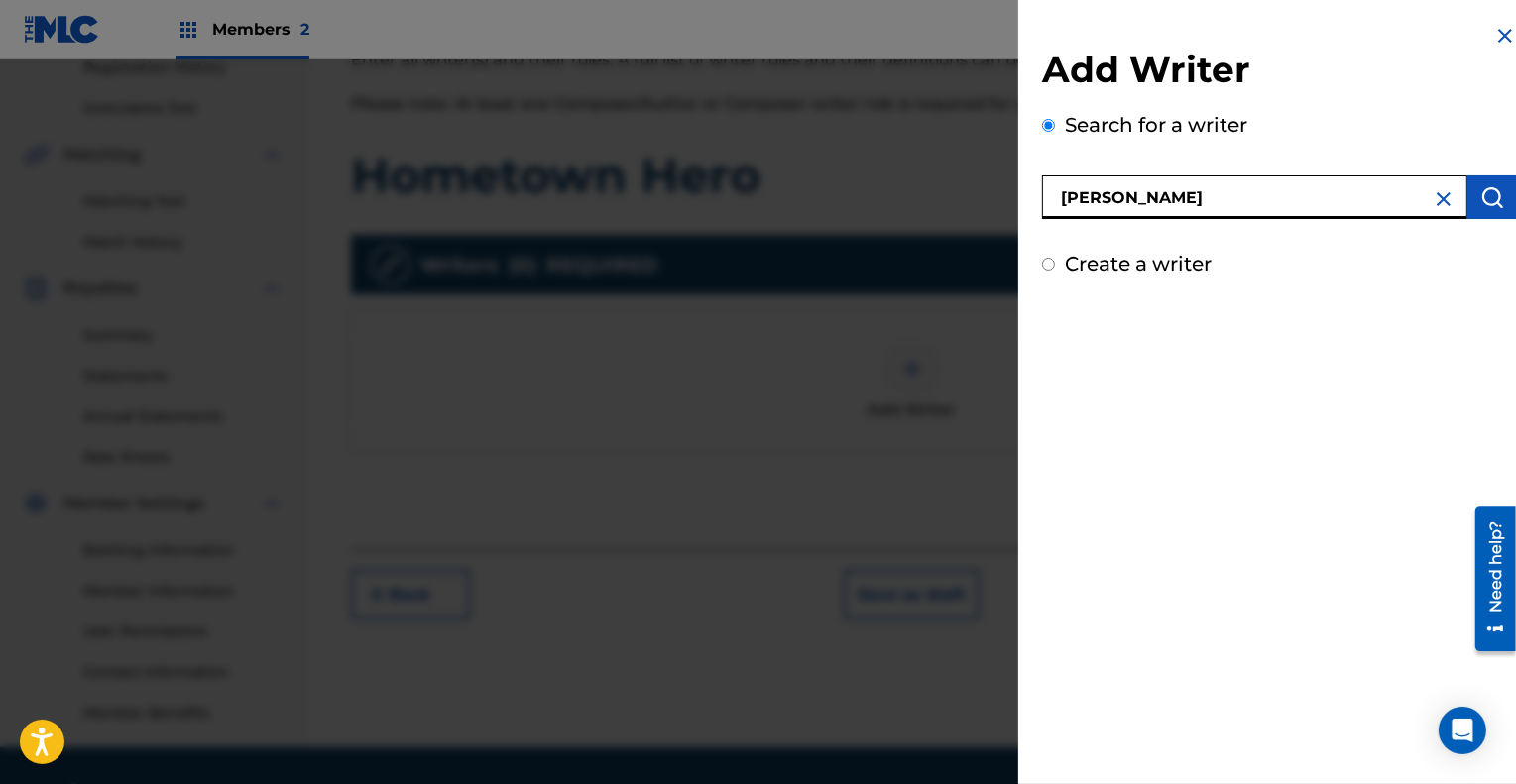 type on "[PERSON_NAME]" 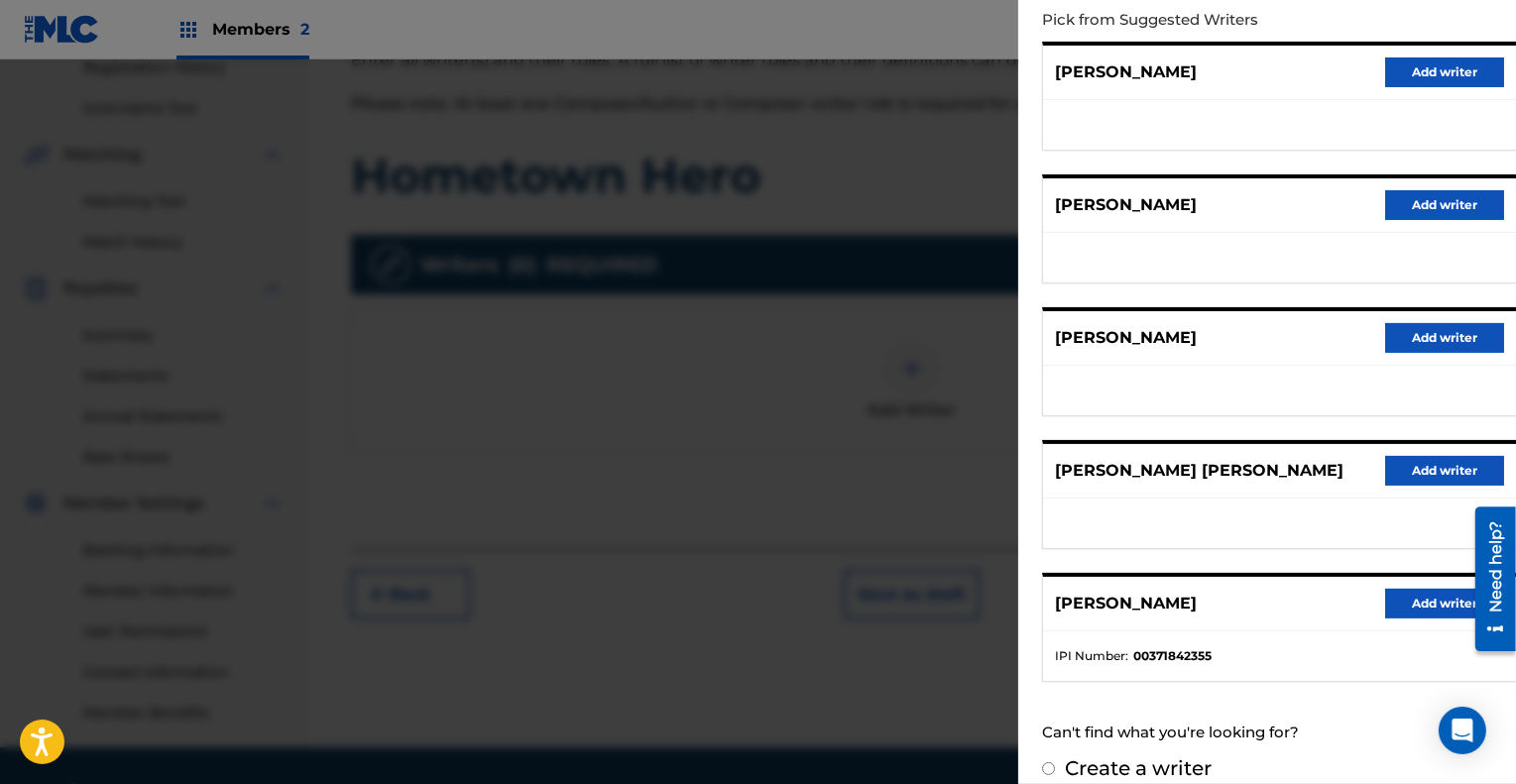 scroll, scrollTop: 264, scrollLeft: 0, axis: vertical 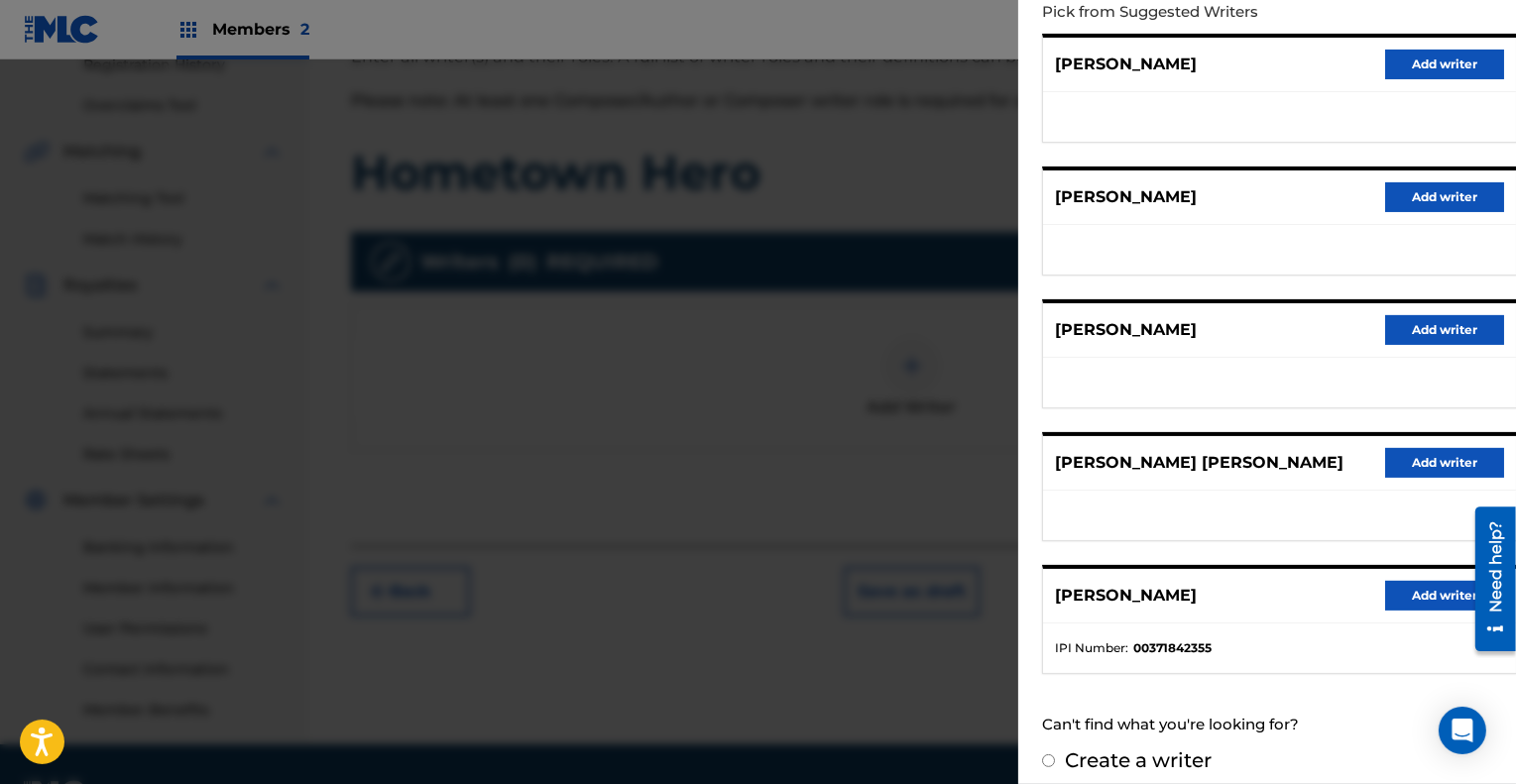 click on "Add writer" at bounding box center (1445, 596) 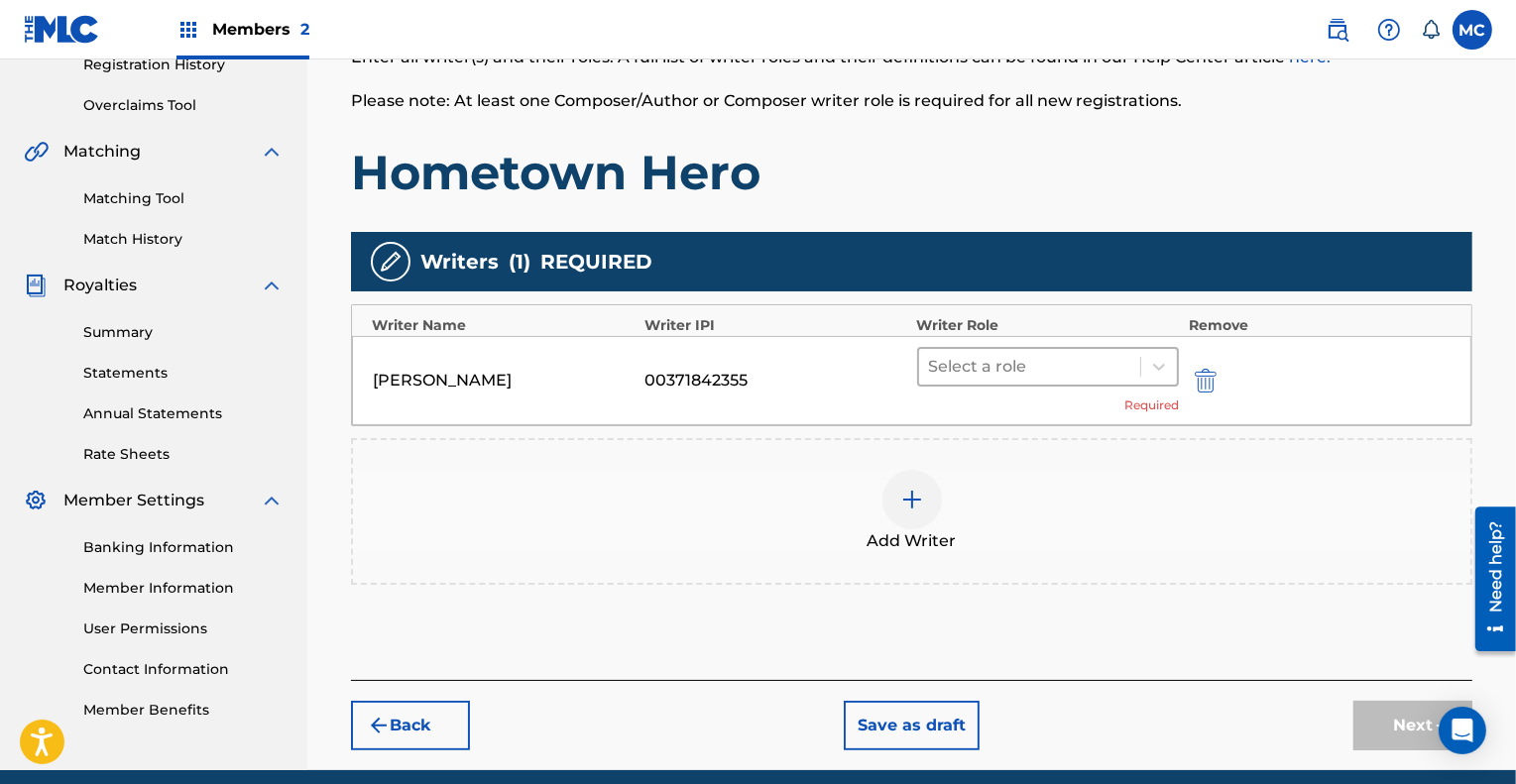click at bounding box center [1029, 367] 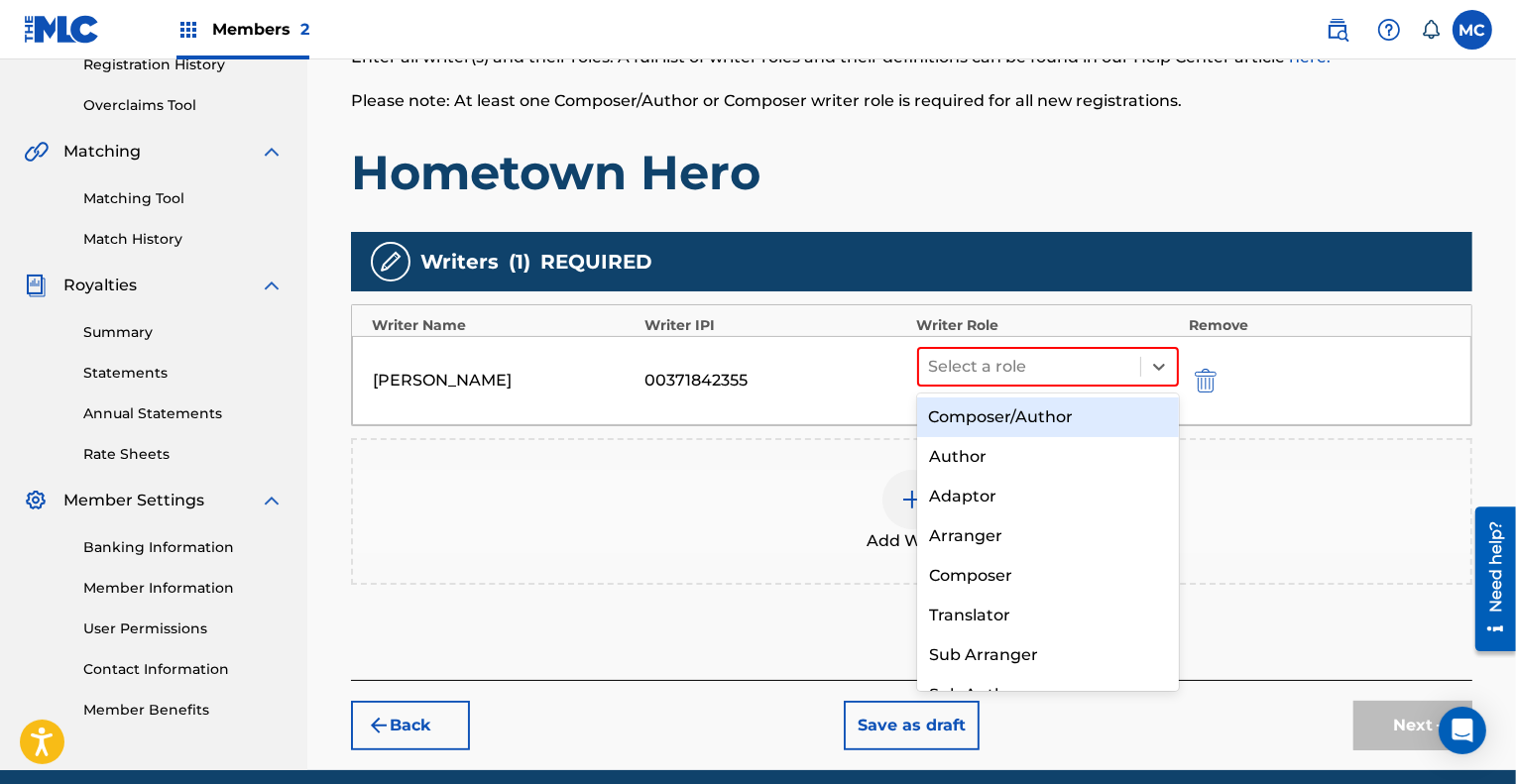 click on "Composer/Author" at bounding box center (1048, 417) 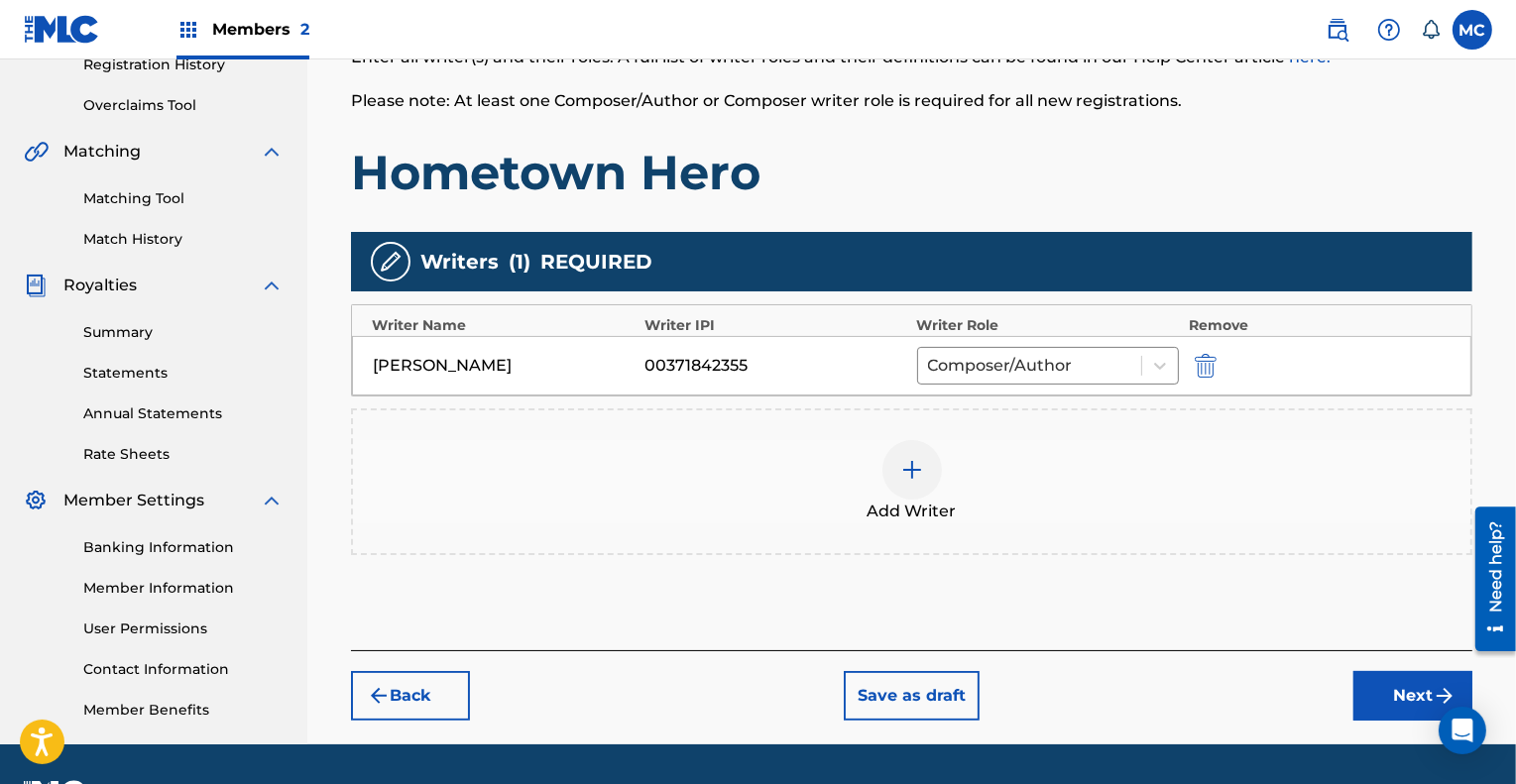 click on "Next" at bounding box center (1413, 696) 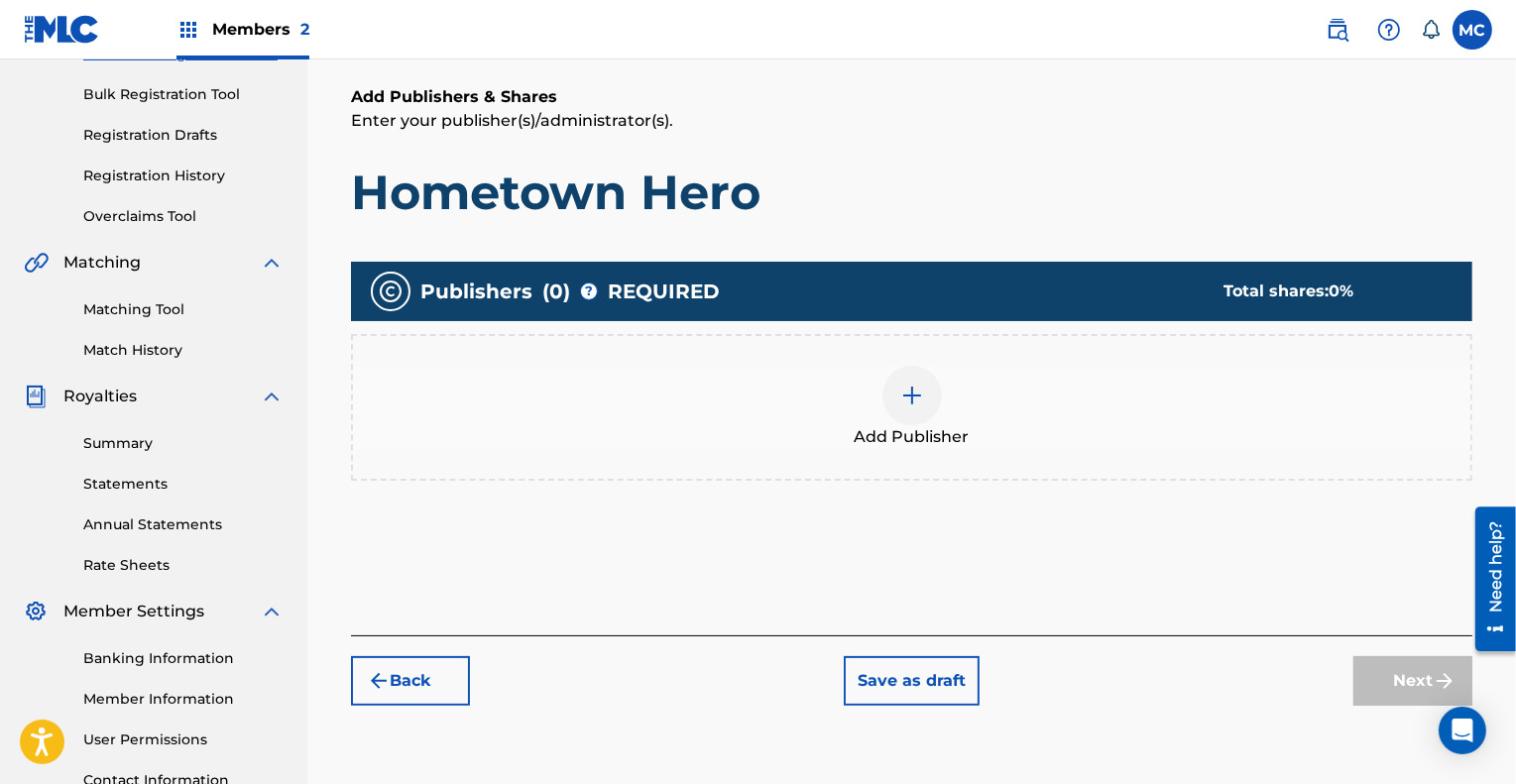 click at bounding box center [912, 395] 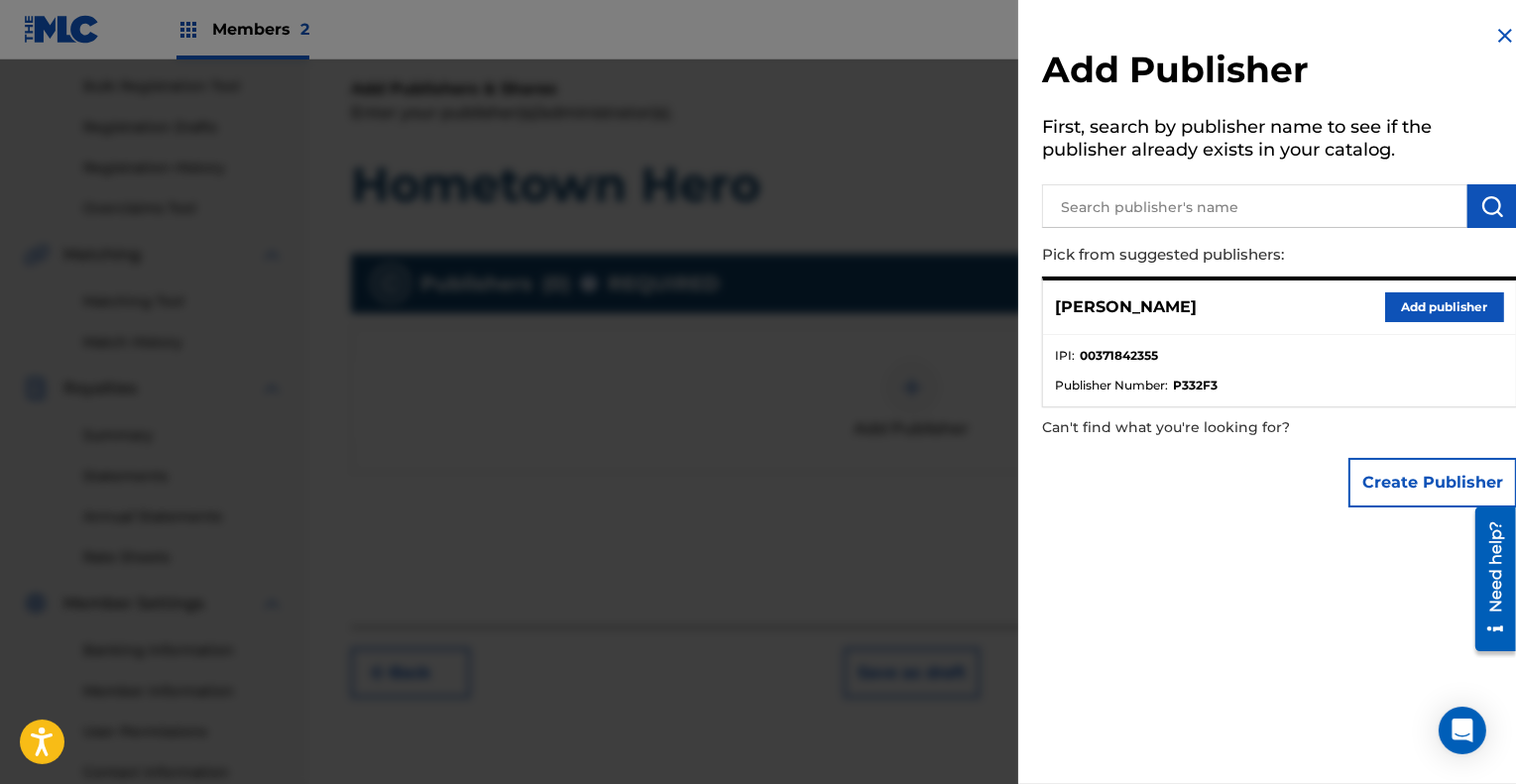 scroll, scrollTop: 287, scrollLeft: 0, axis: vertical 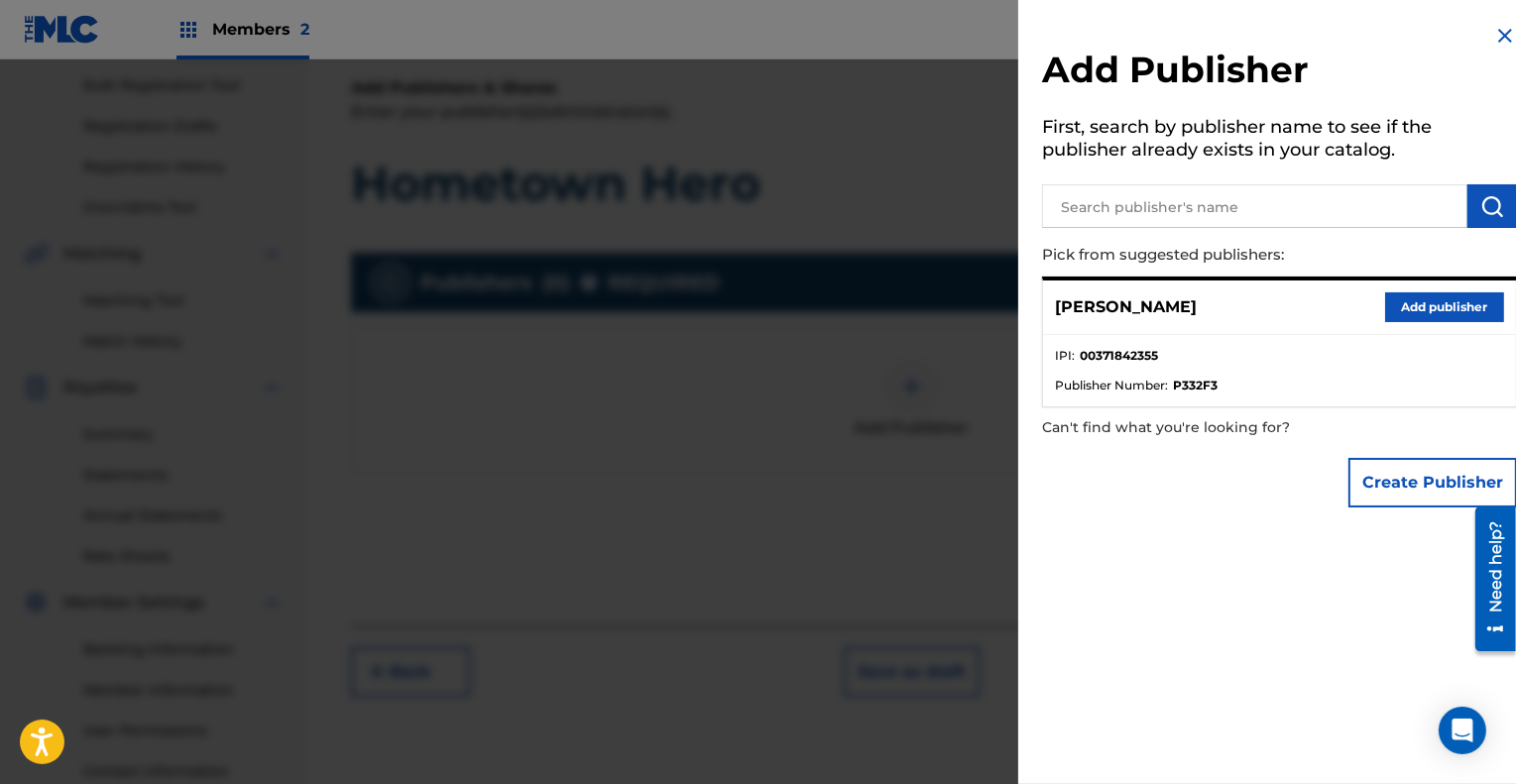 click on "Create Publisher" at bounding box center [1433, 483] 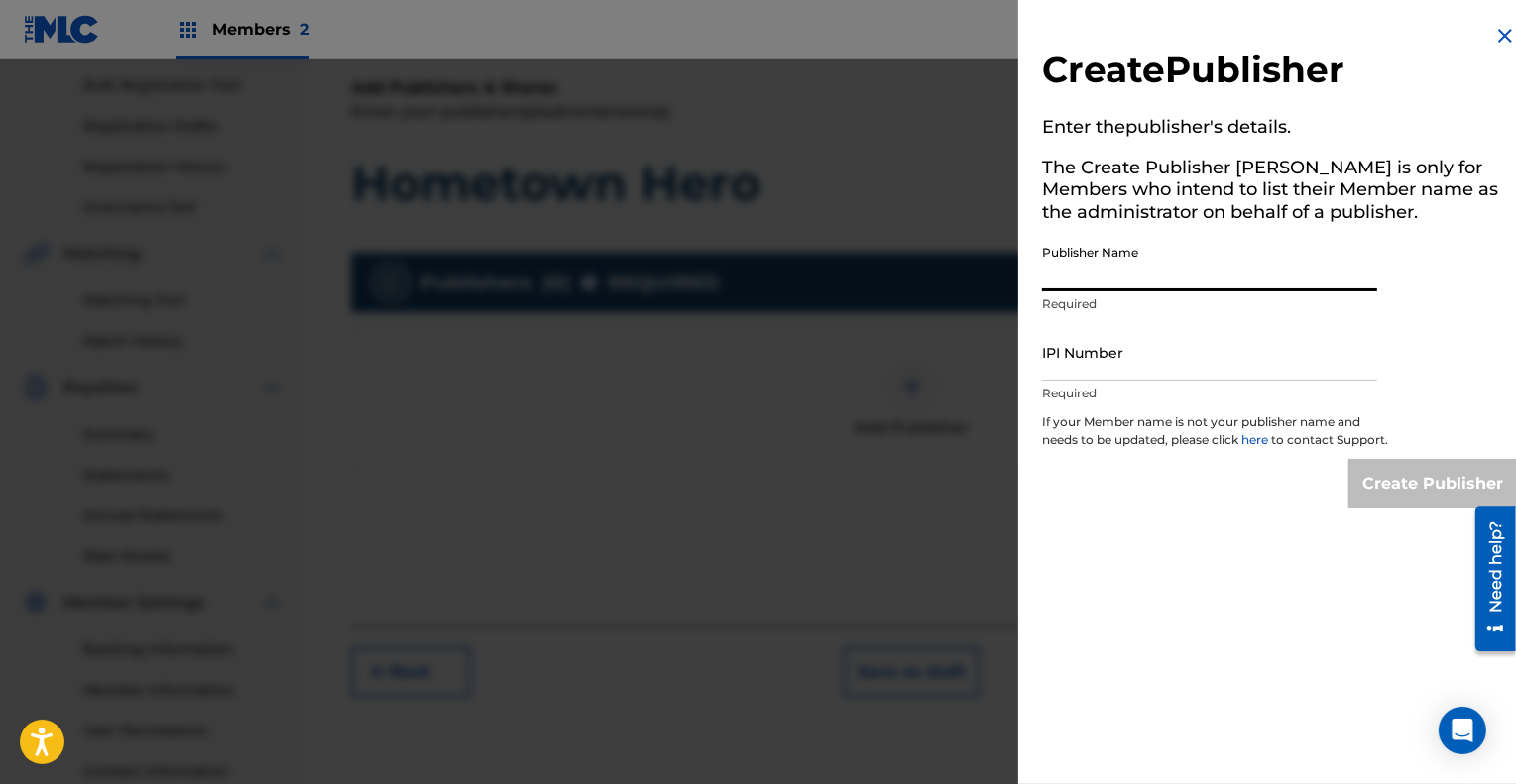 click on "Publisher Name" at bounding box center [1210, 263] 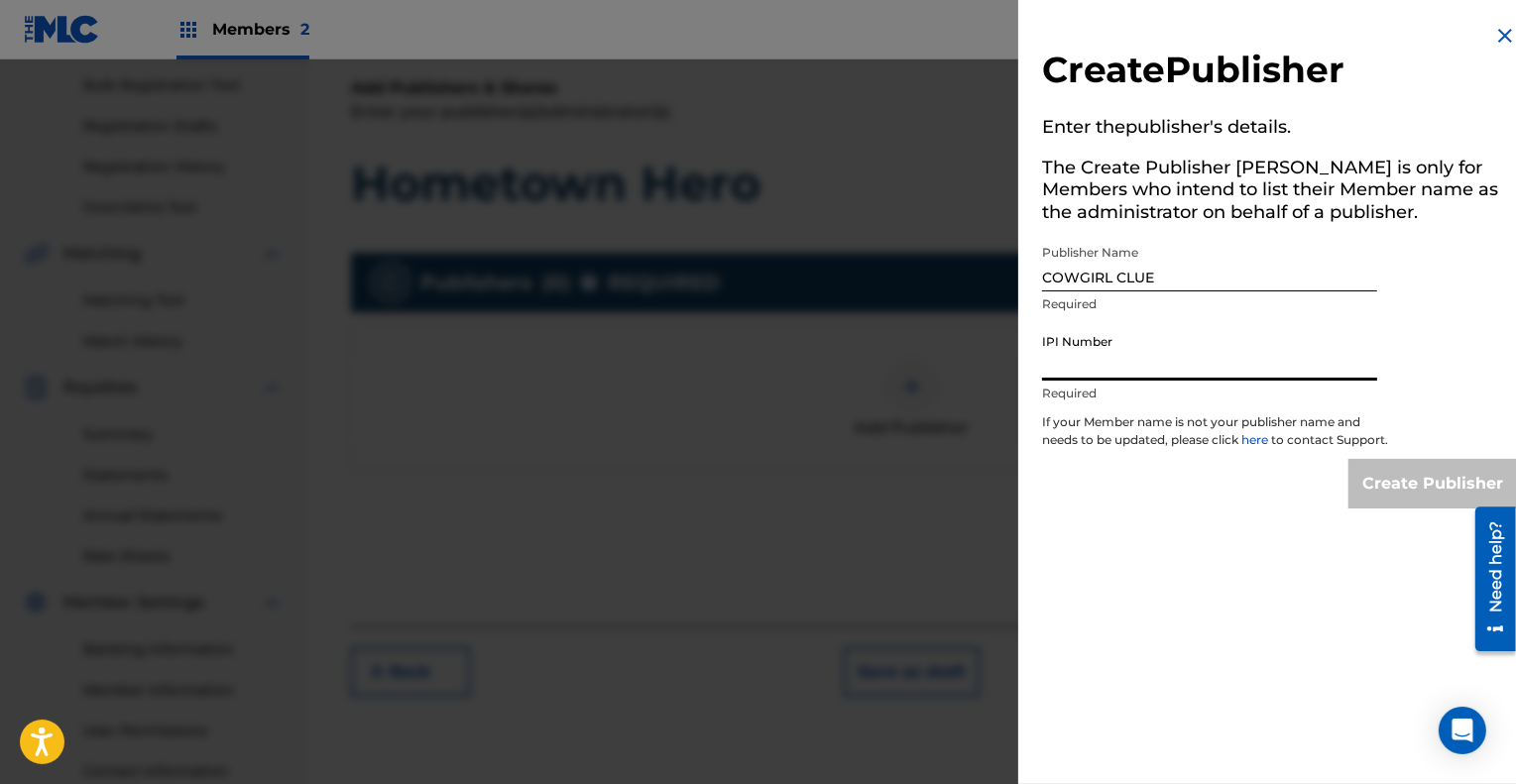 click on "IPI Number" at bounding box center (1210, 352) 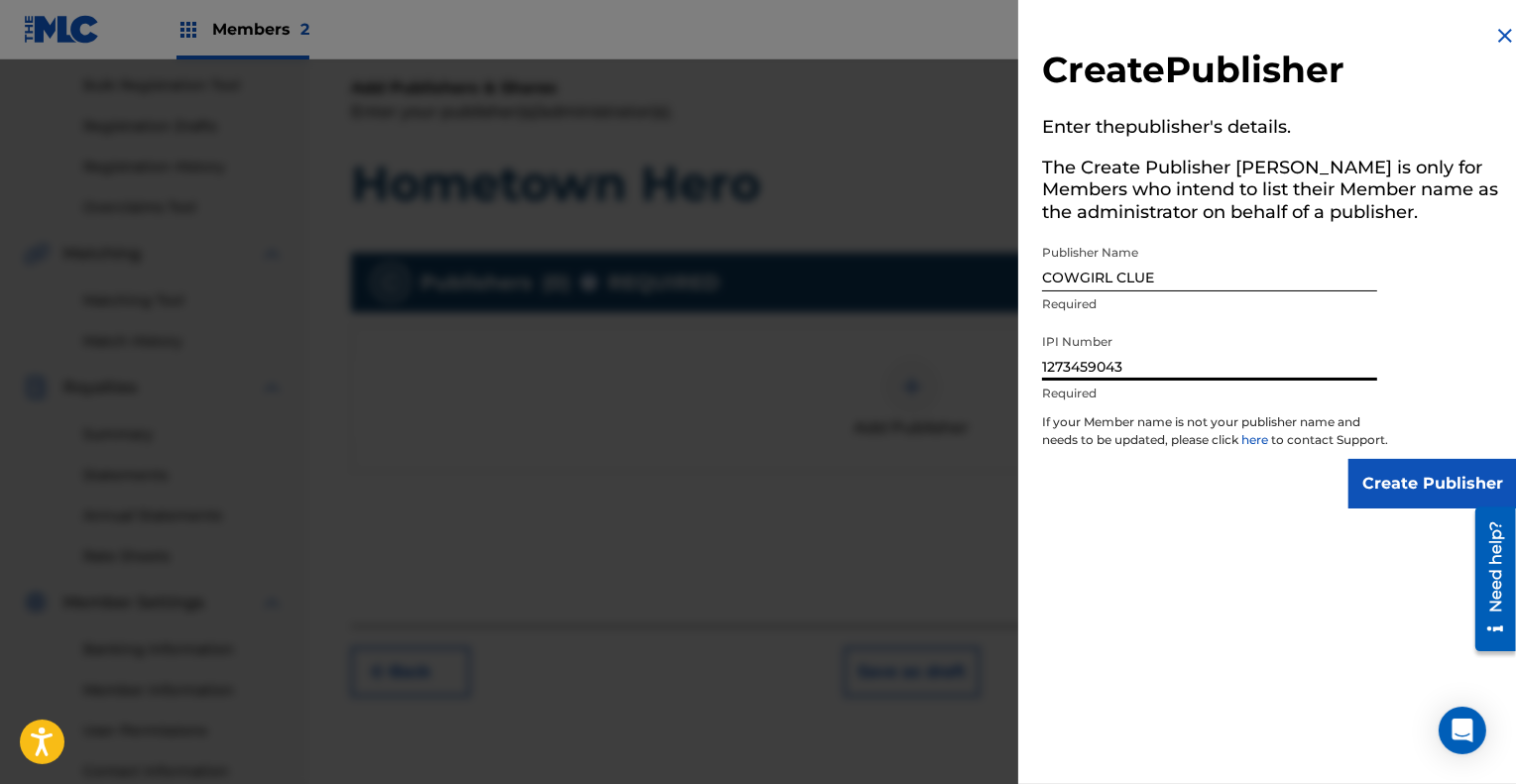 click on "Create Publisher" at bounding box center (1433, 484) 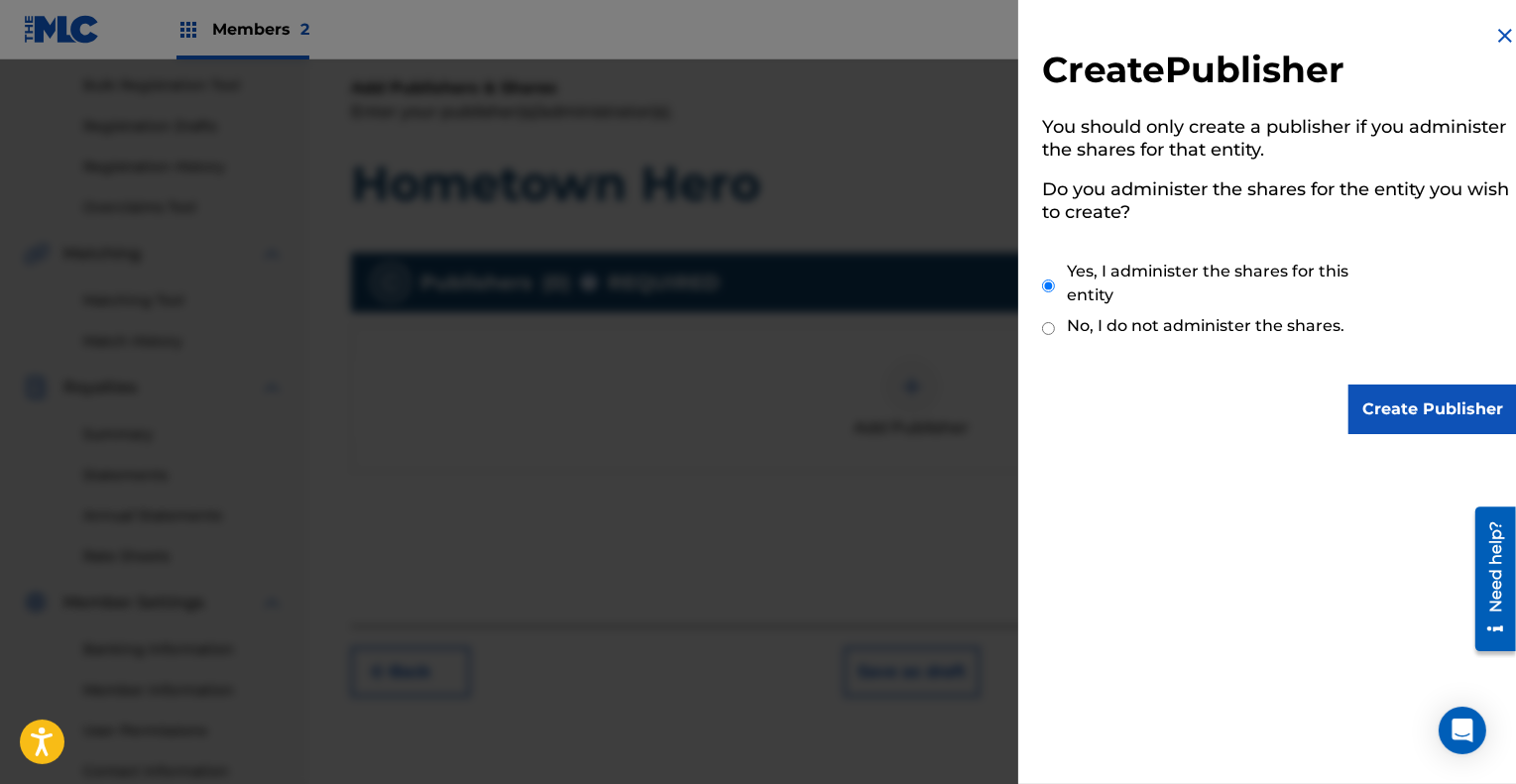 click on "Create Publisher" at bounding box center (1433, 409) 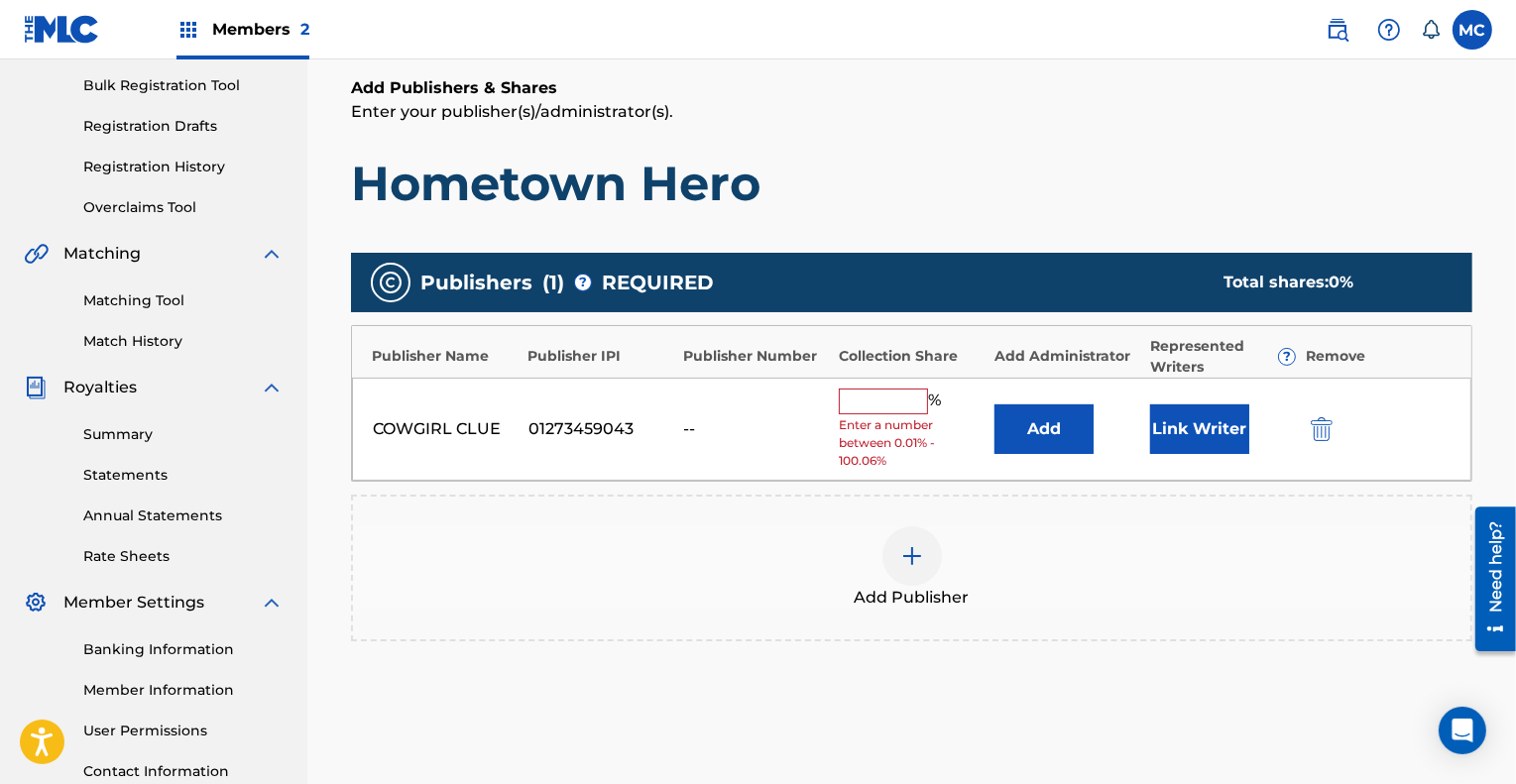 click at bounding box center (883, 401) 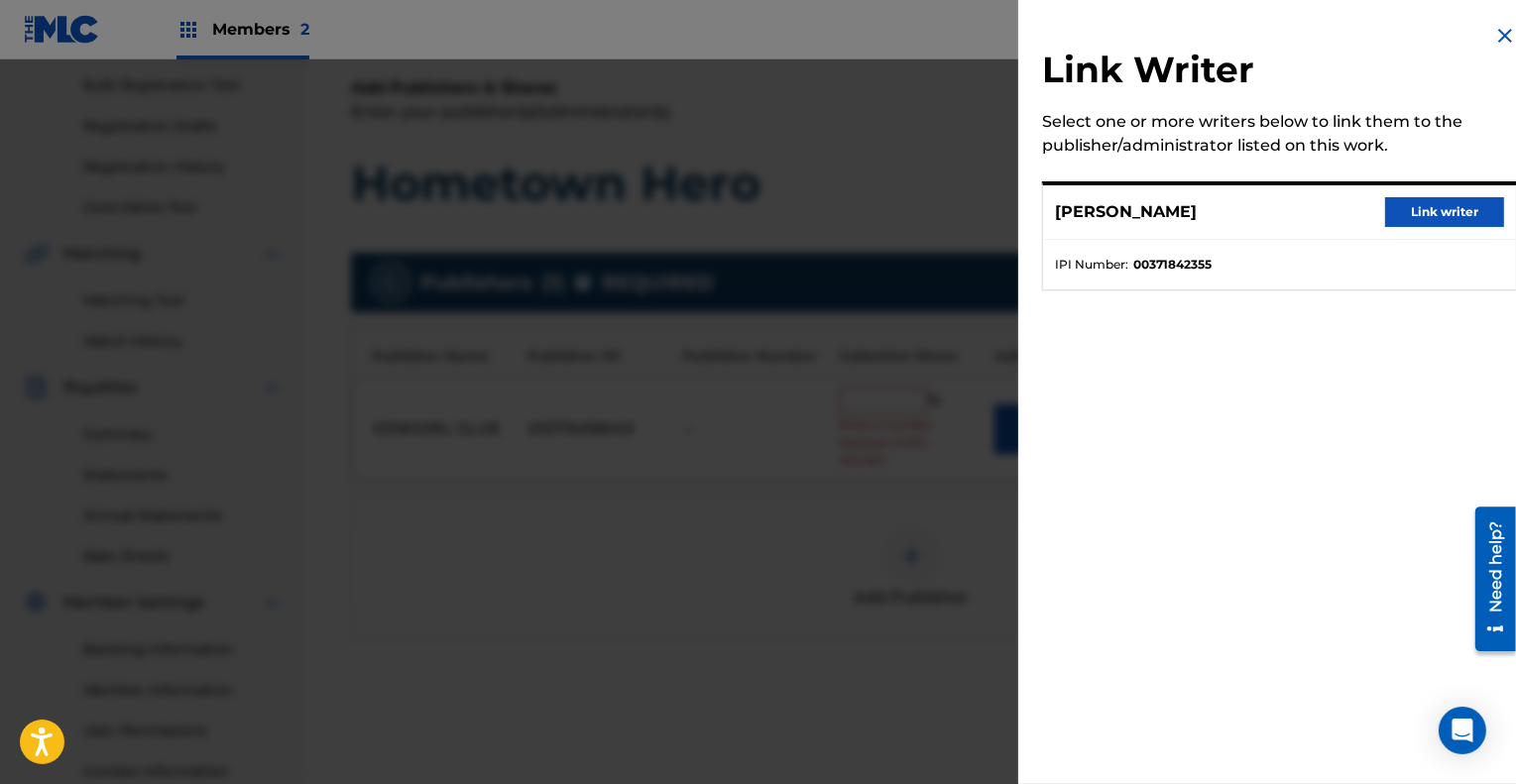 click on "Link writer" at bounding box center [1445, 212] 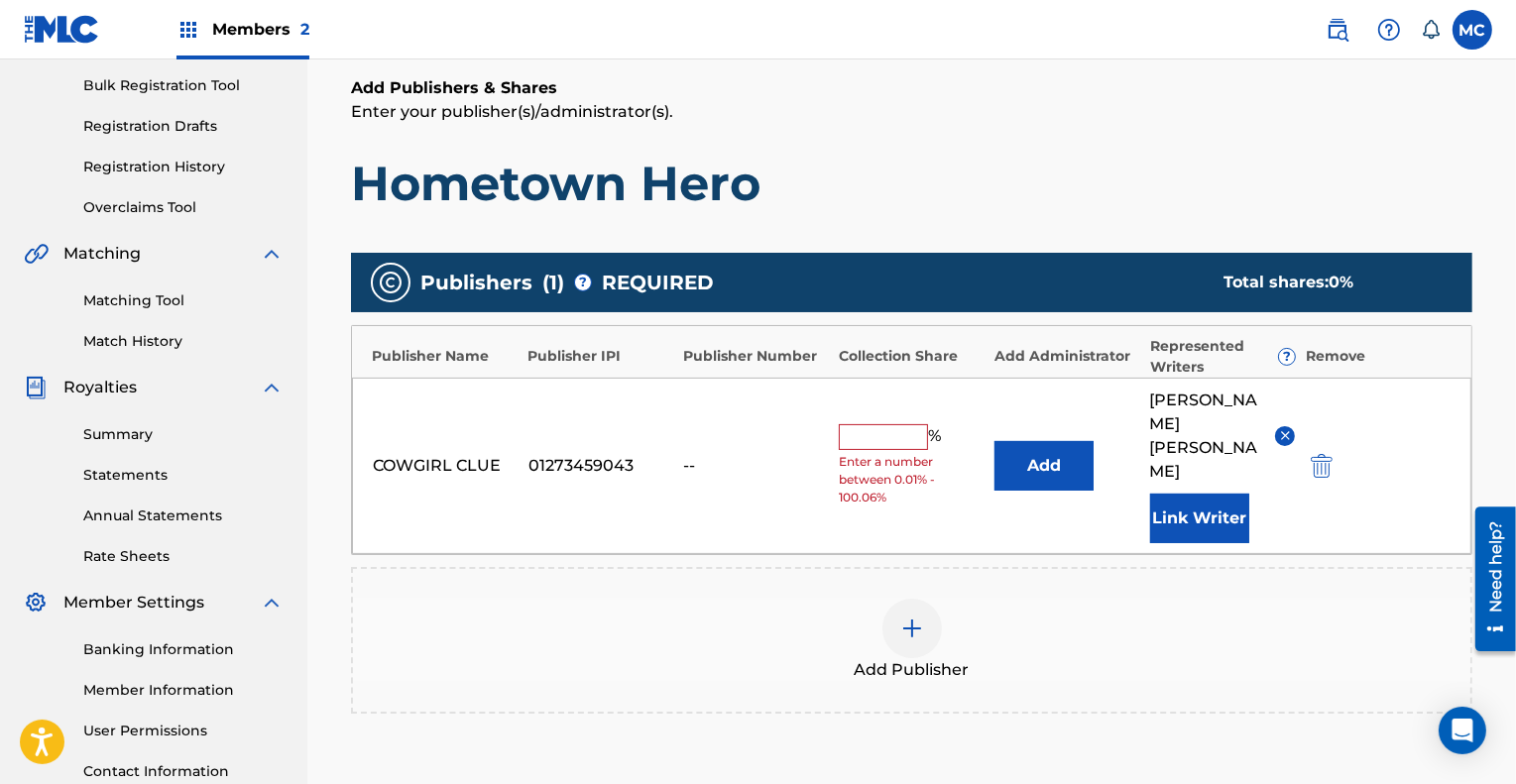 click on "Add" at bounding box center [1044, 466] 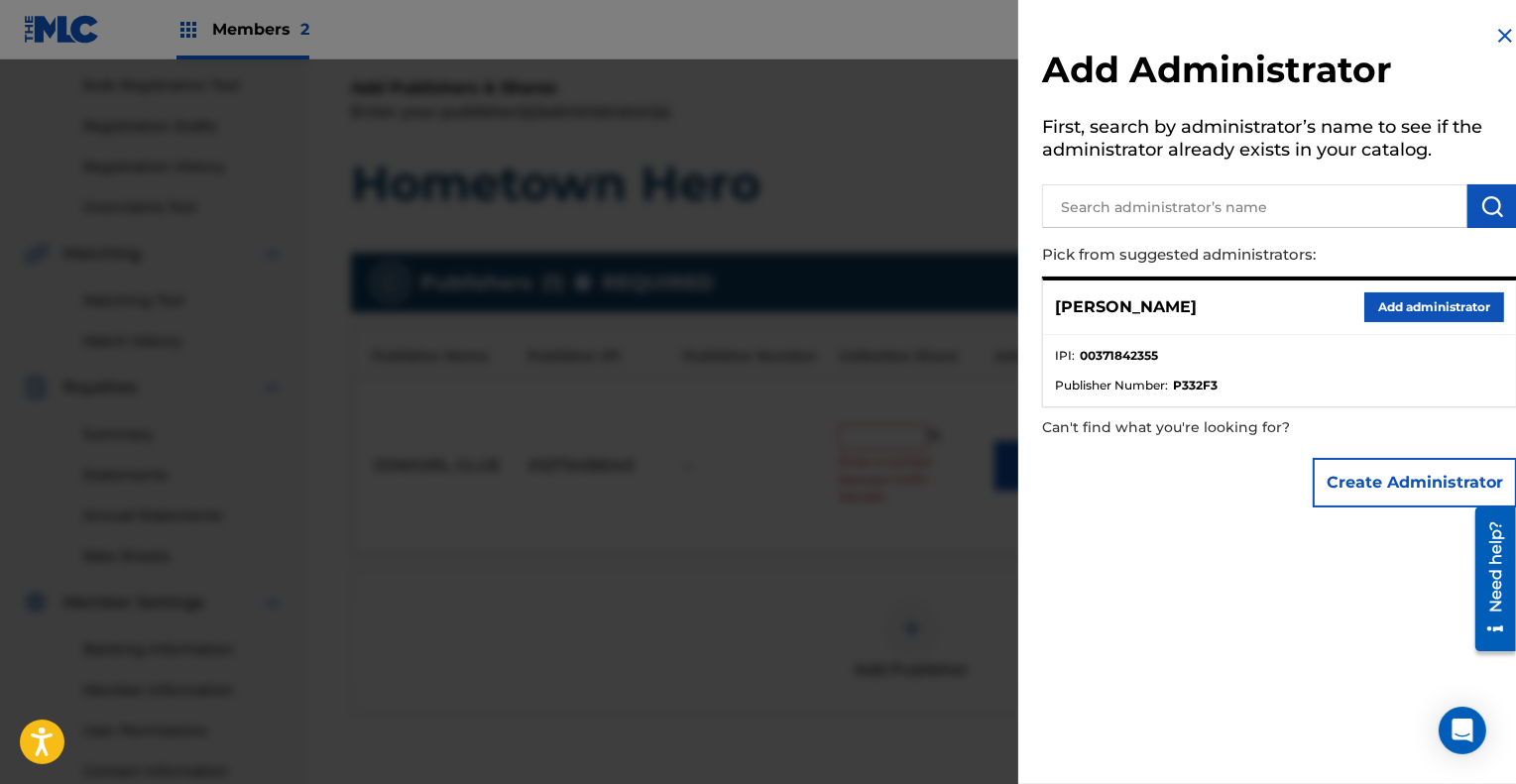 click on "Add administrator" at bounding box center [1434, 307] 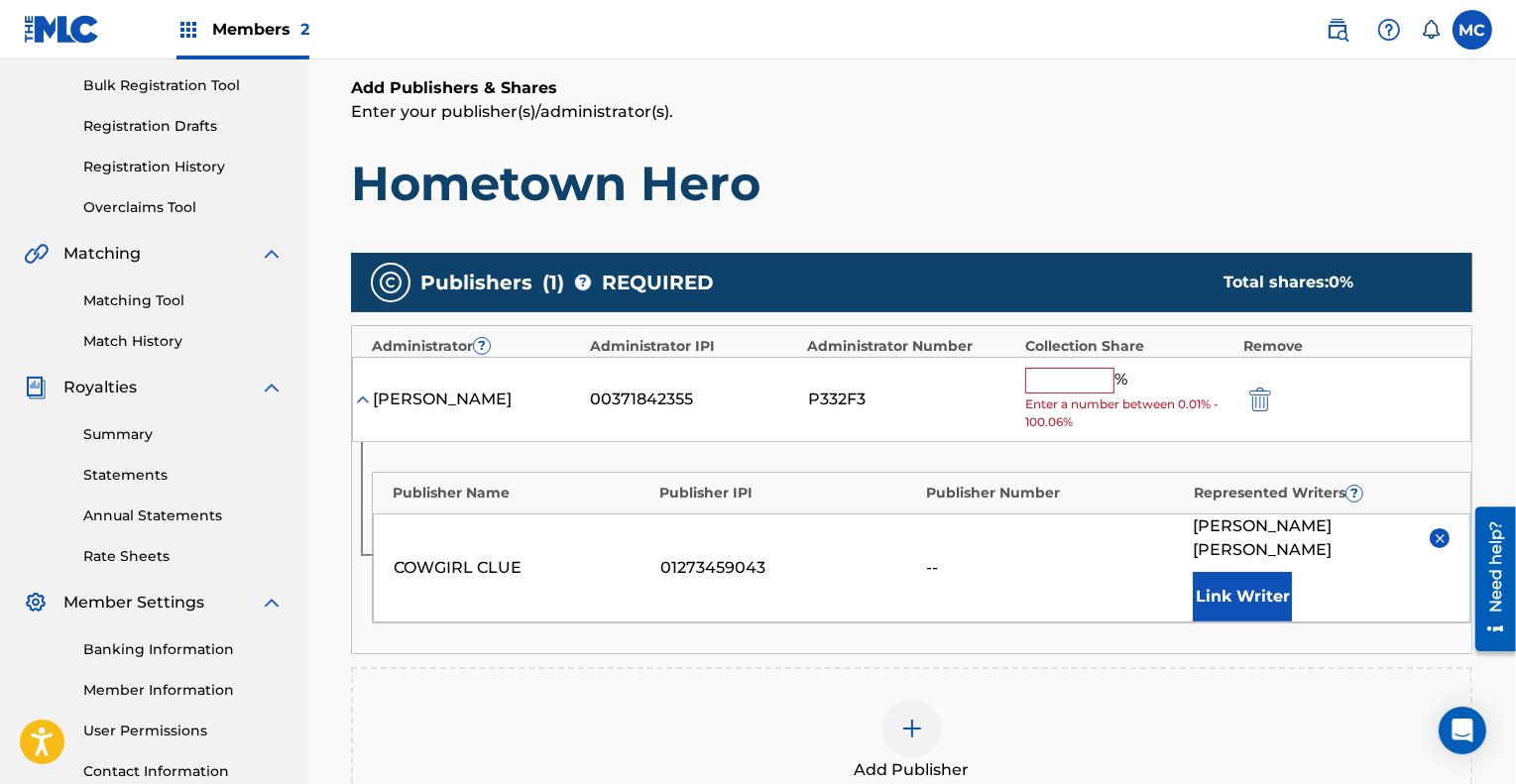 click at bounding box center [1070, 381] 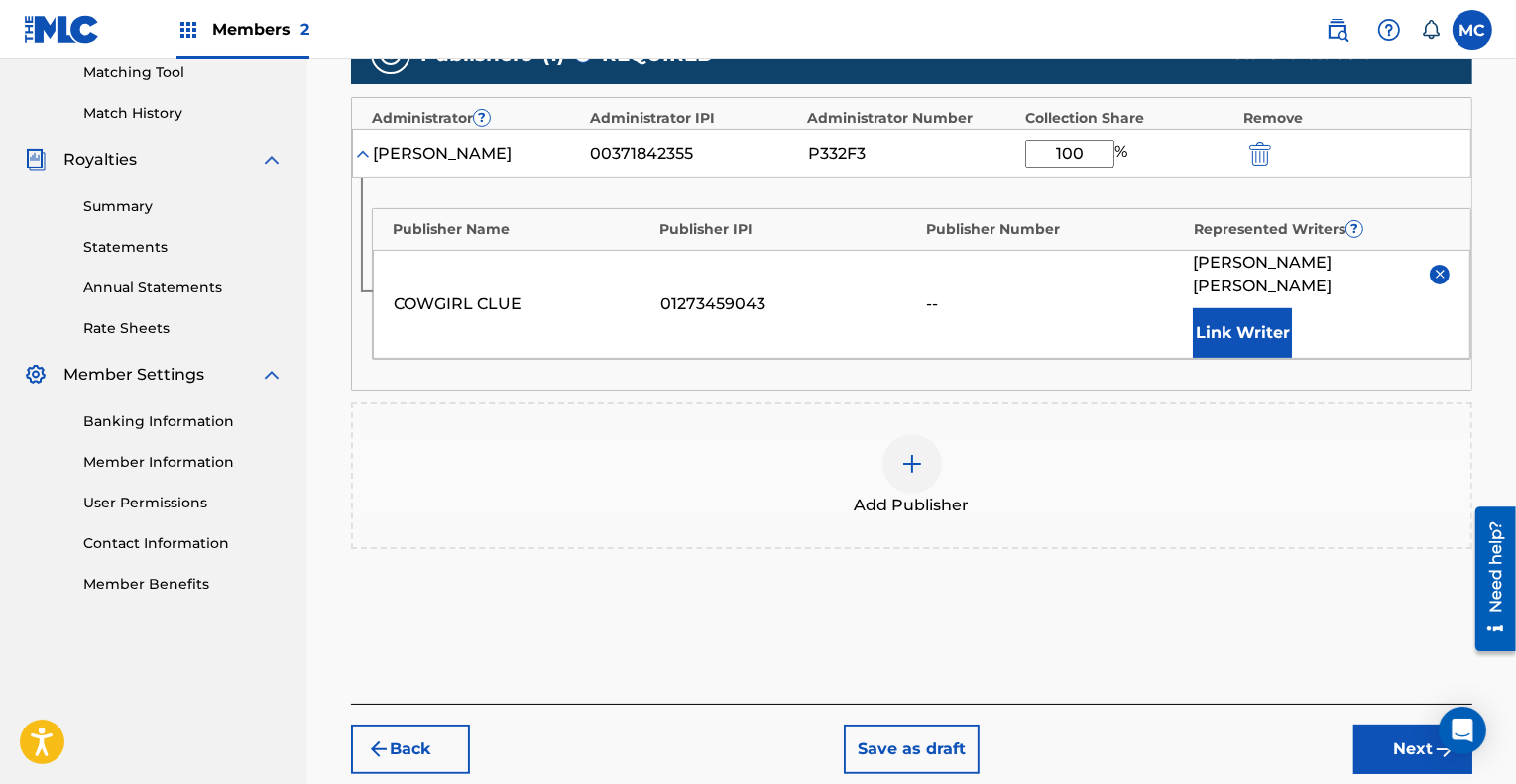 scroll, scrollTop: 595, scrollLeft: 0, axis: vertical 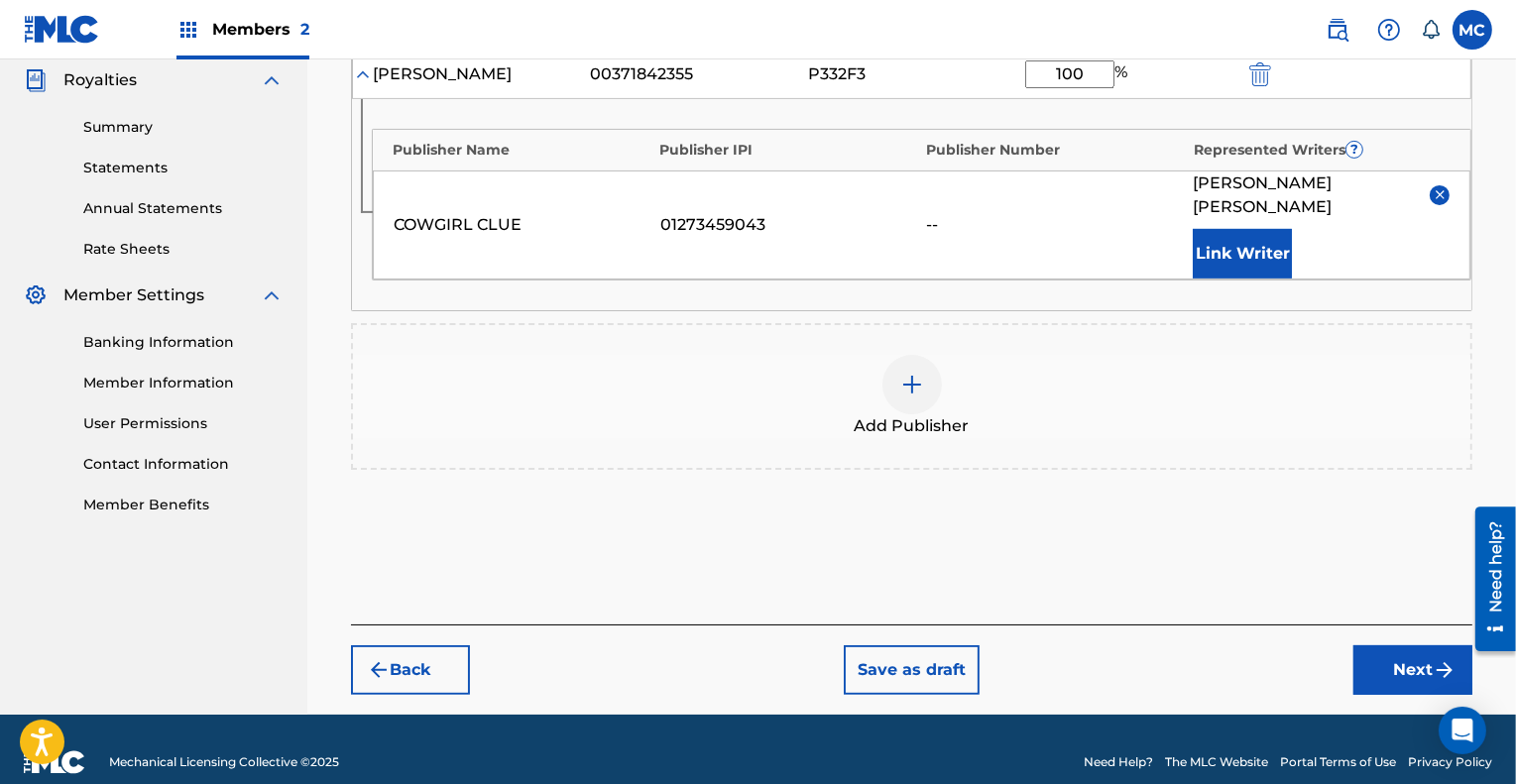 type on "100" 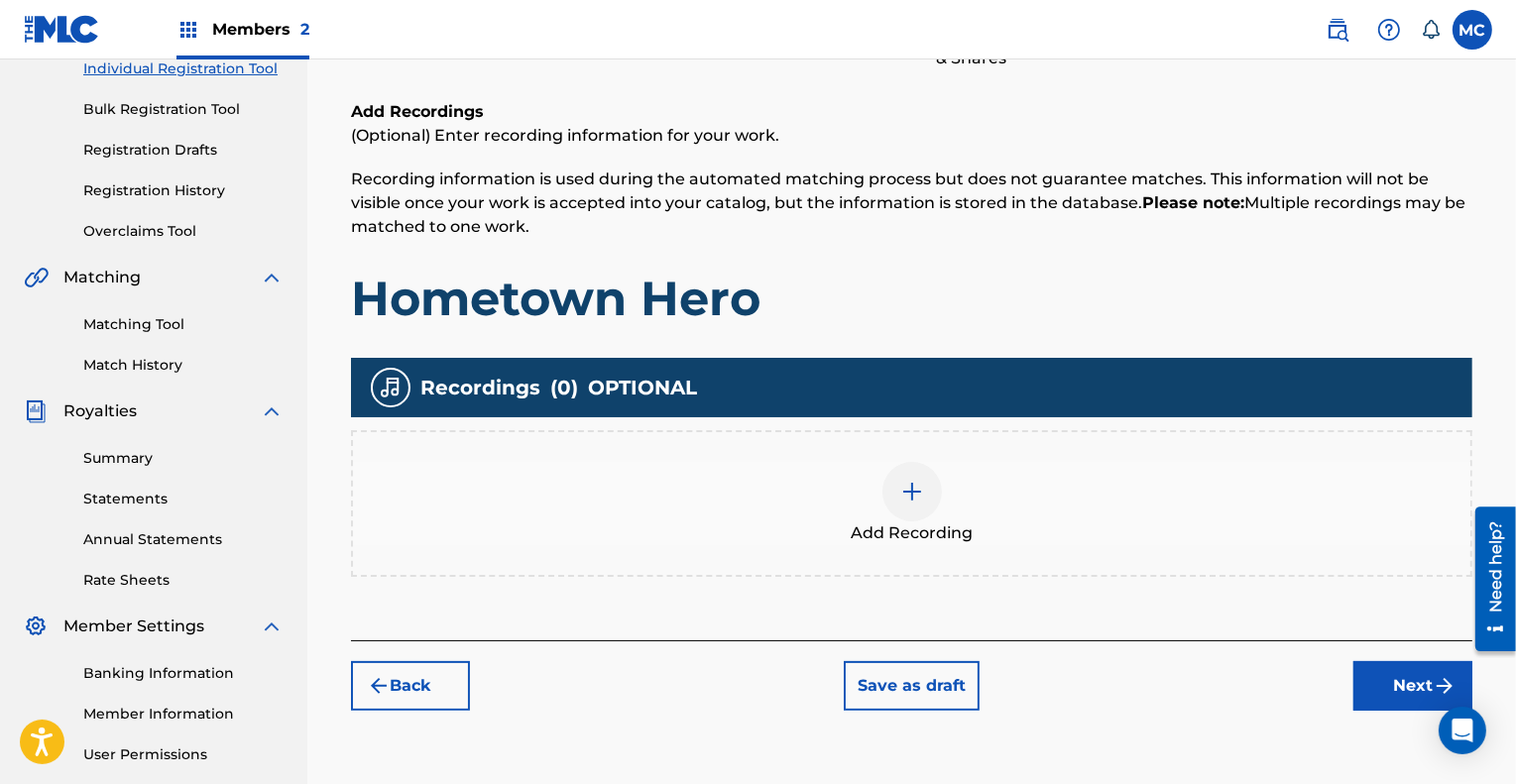 click at bounding box center [912, 492] 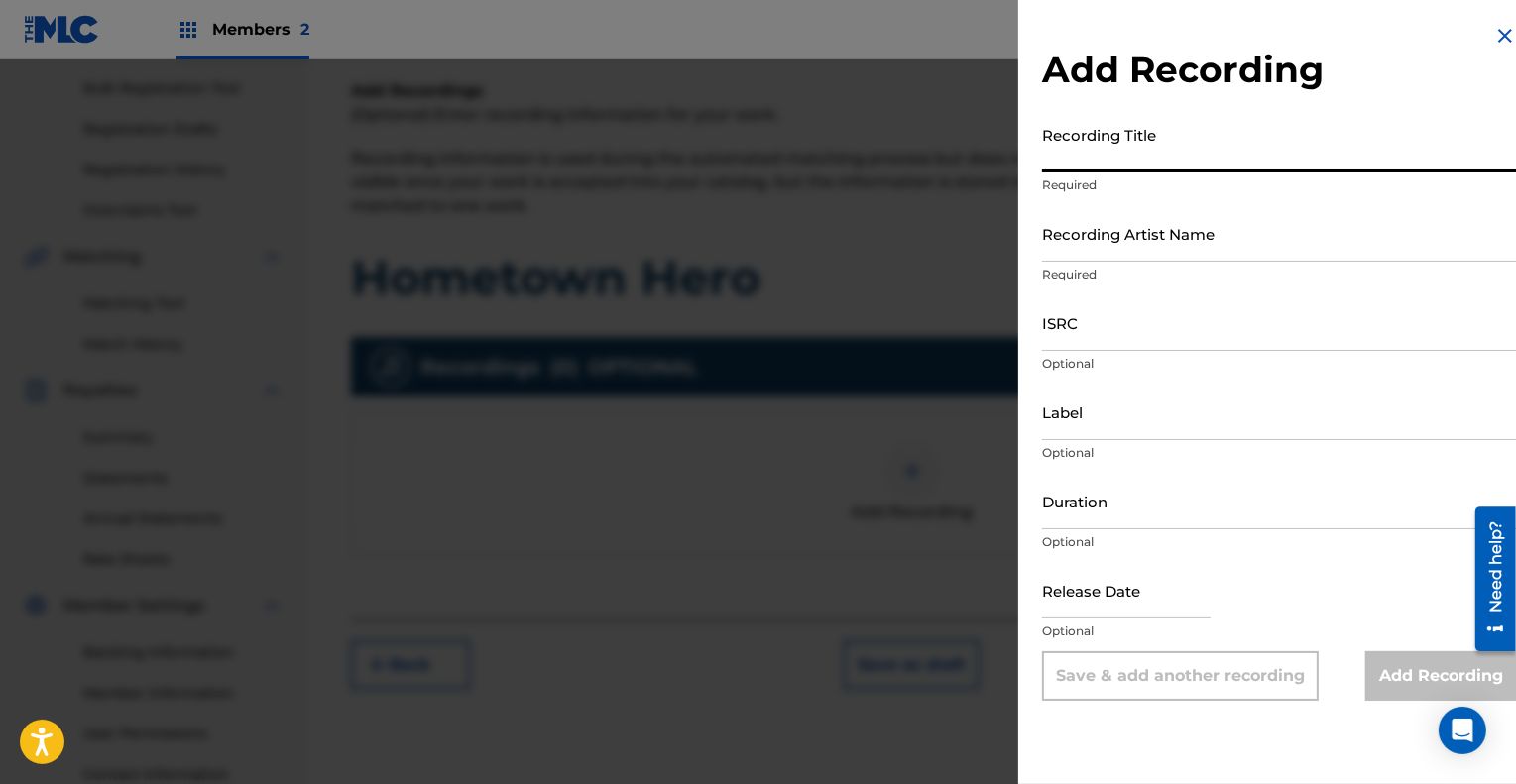 click on "Recording Title" at bounding box center [1279, 144] 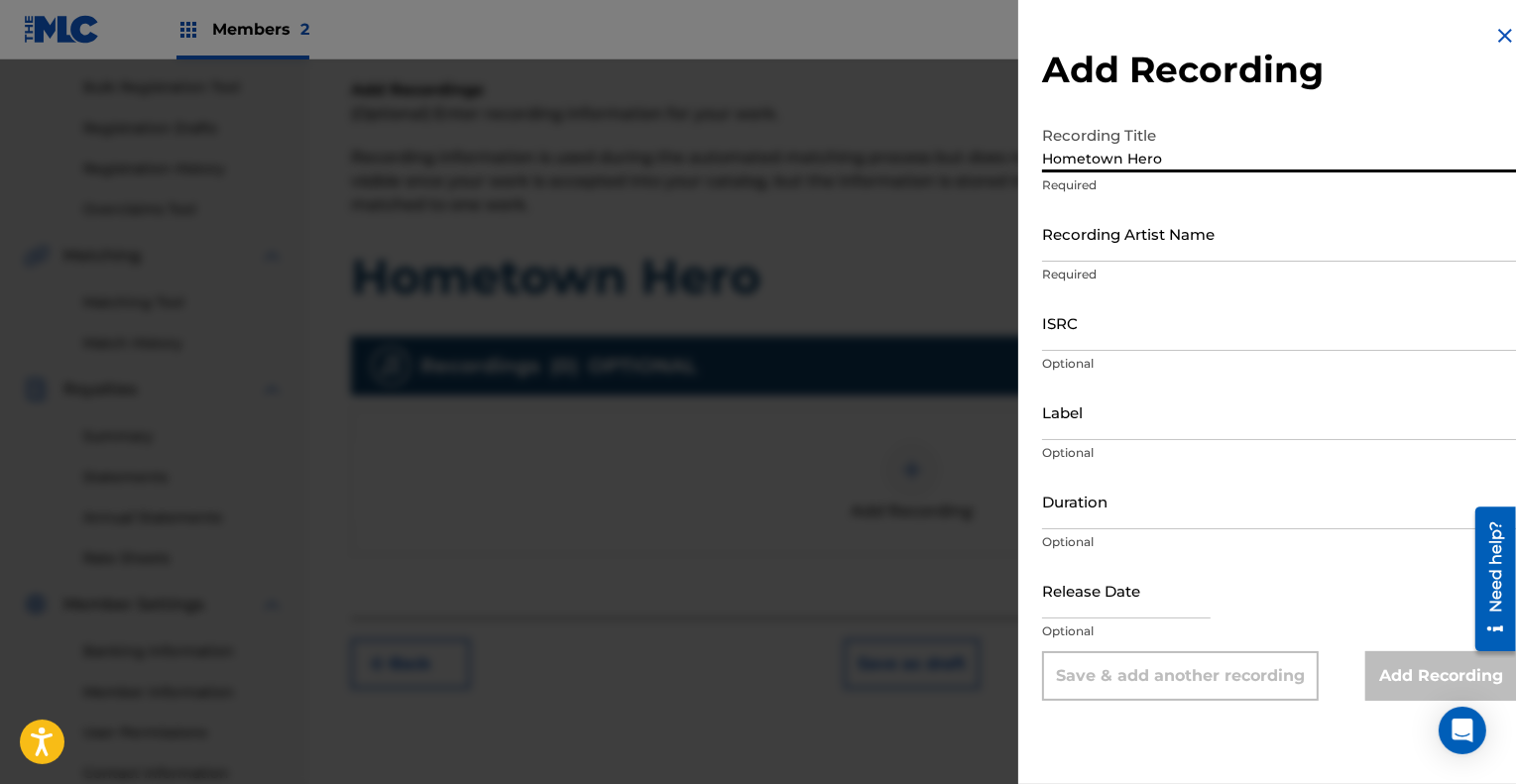 type on "Hometown Hero" 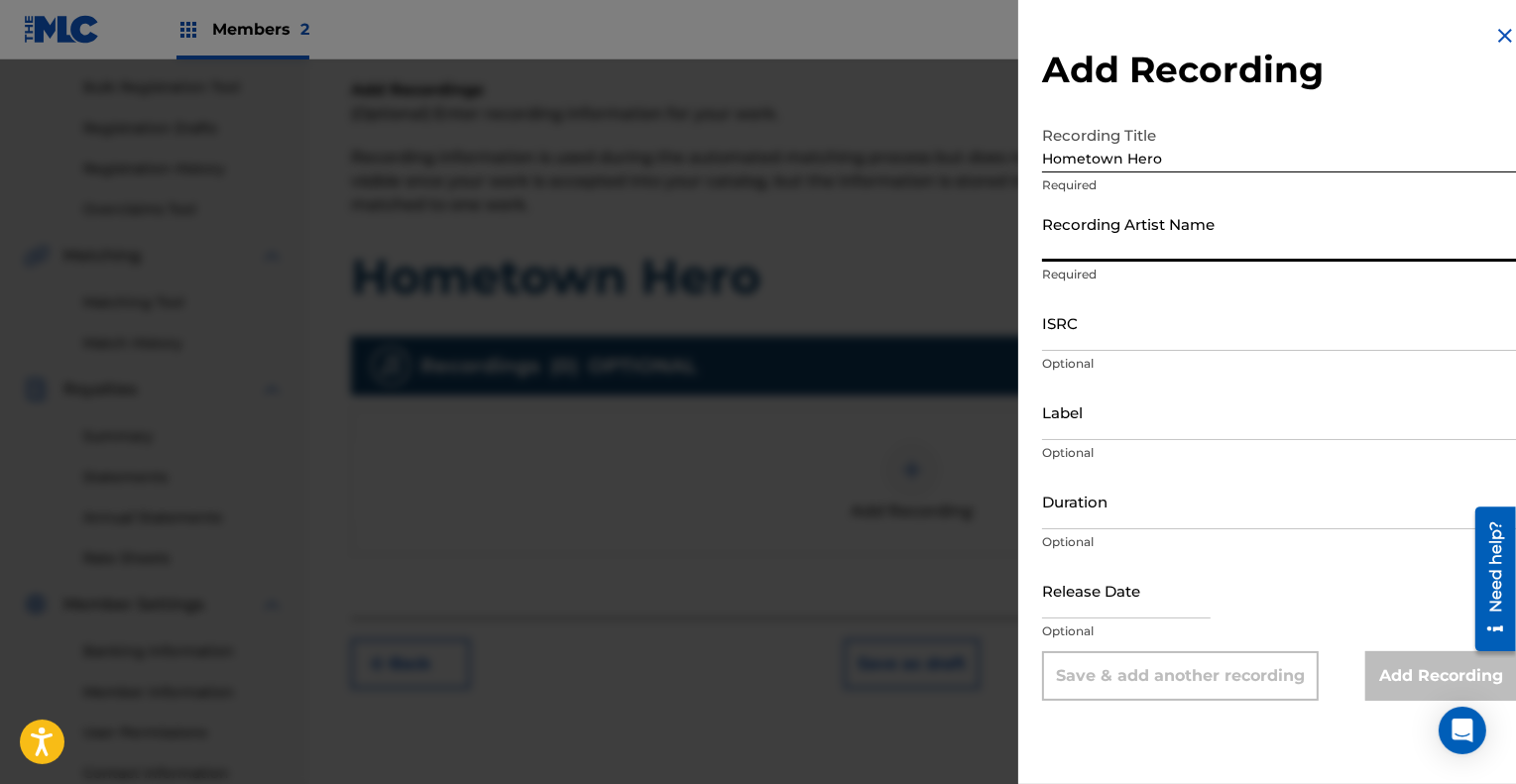 type on "Cowgirl Clue" 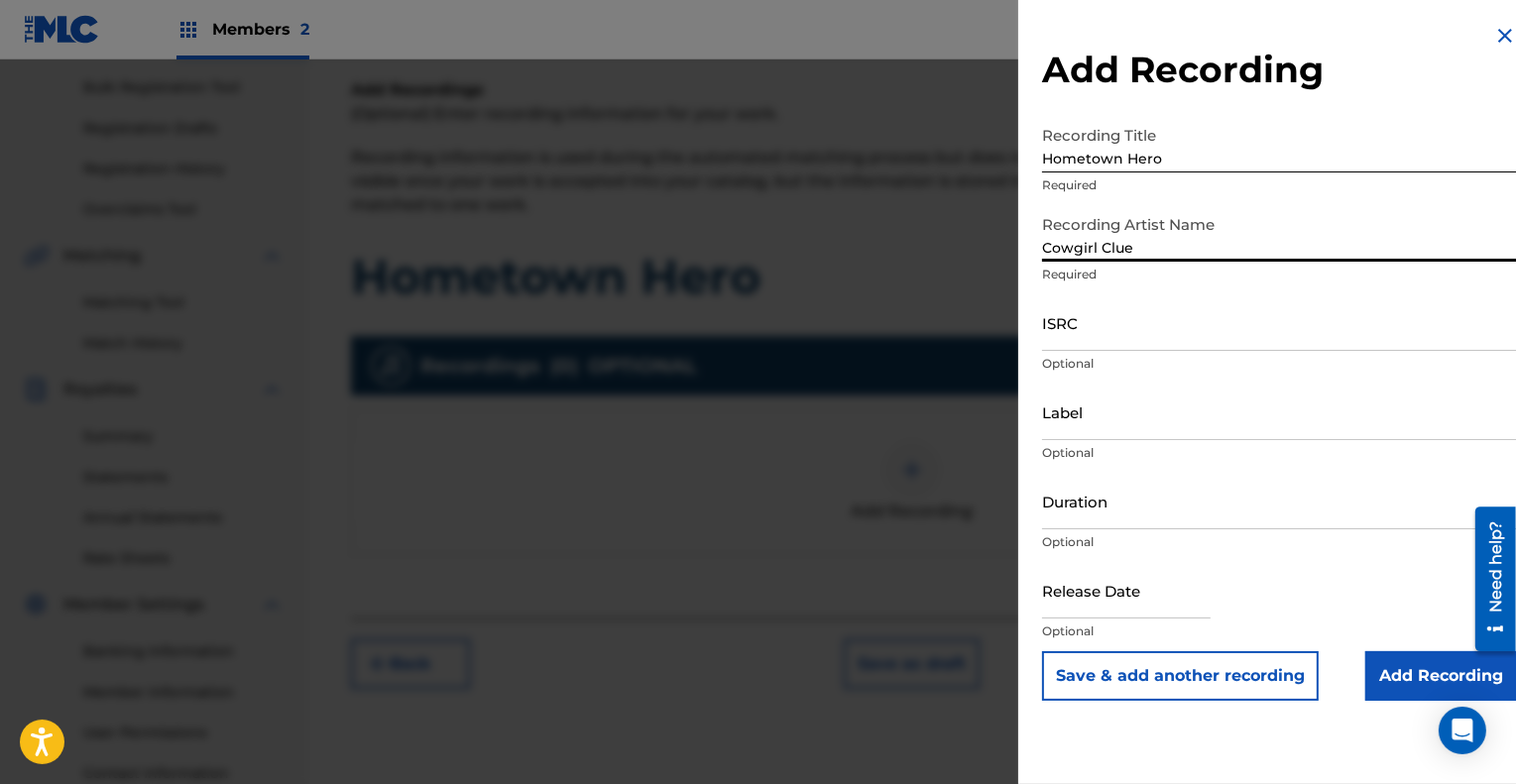 click on "ISRC" at bounding box center (1279, 322) 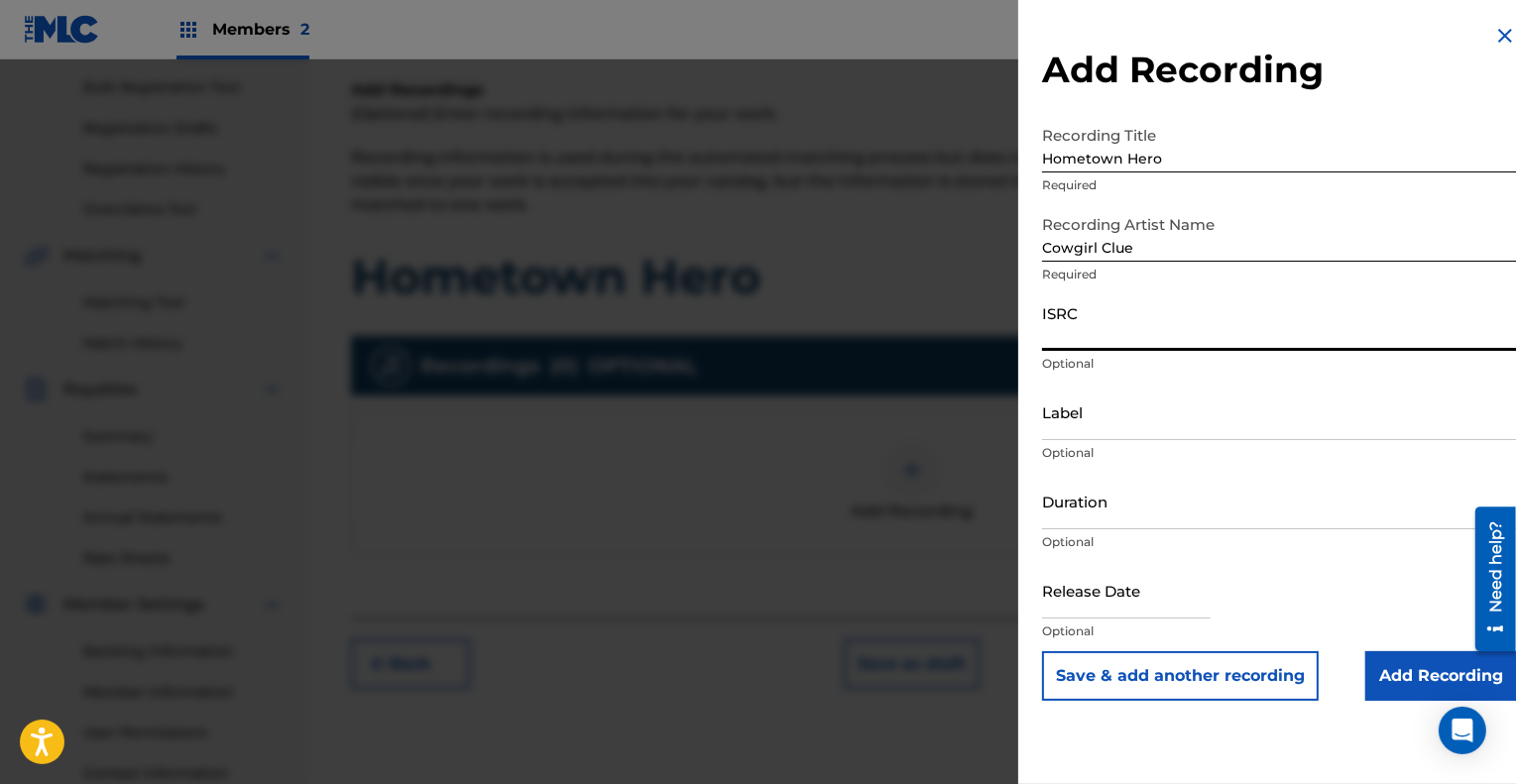 click on "Label" at bounding box center [1279, 411] 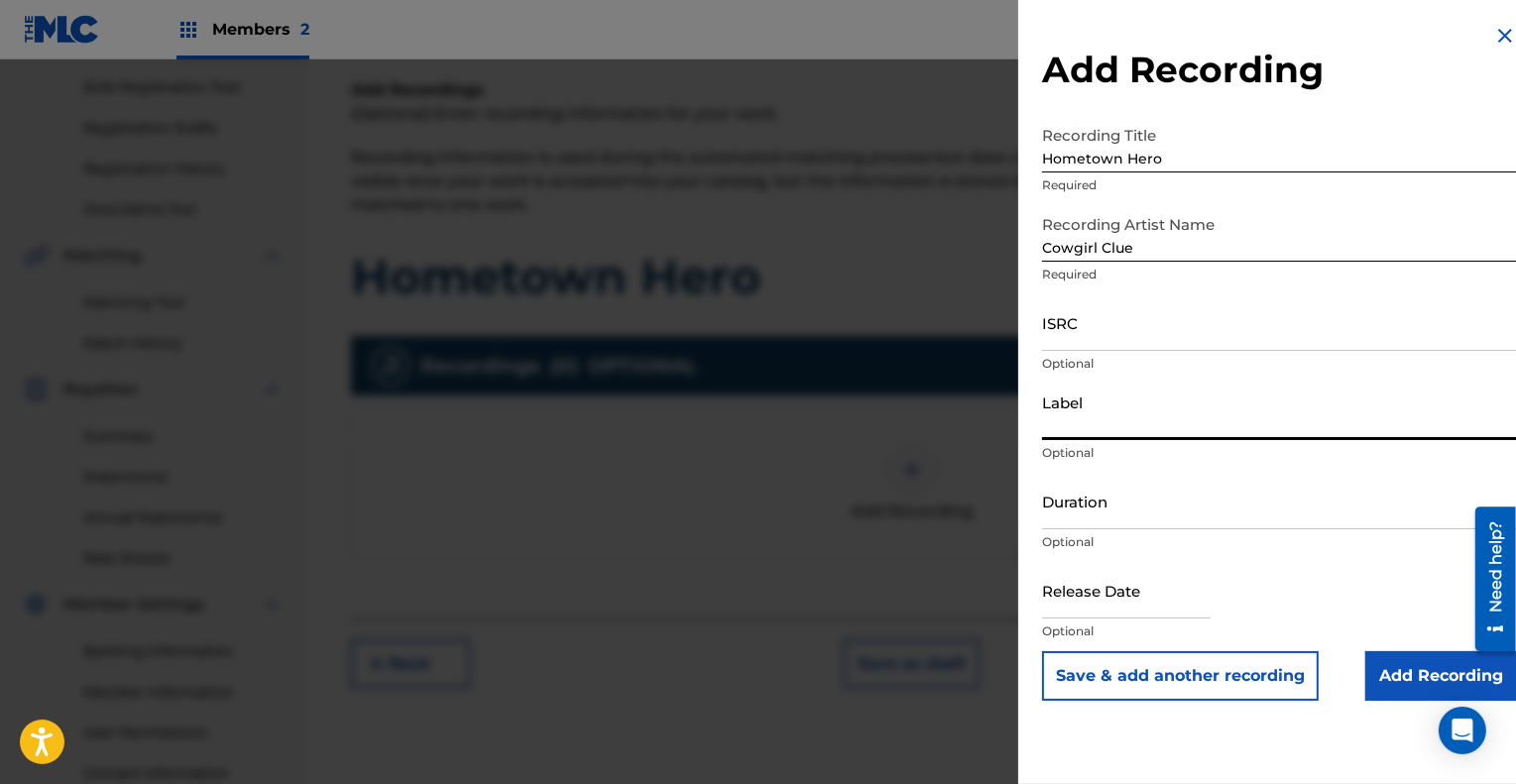 select on "6" 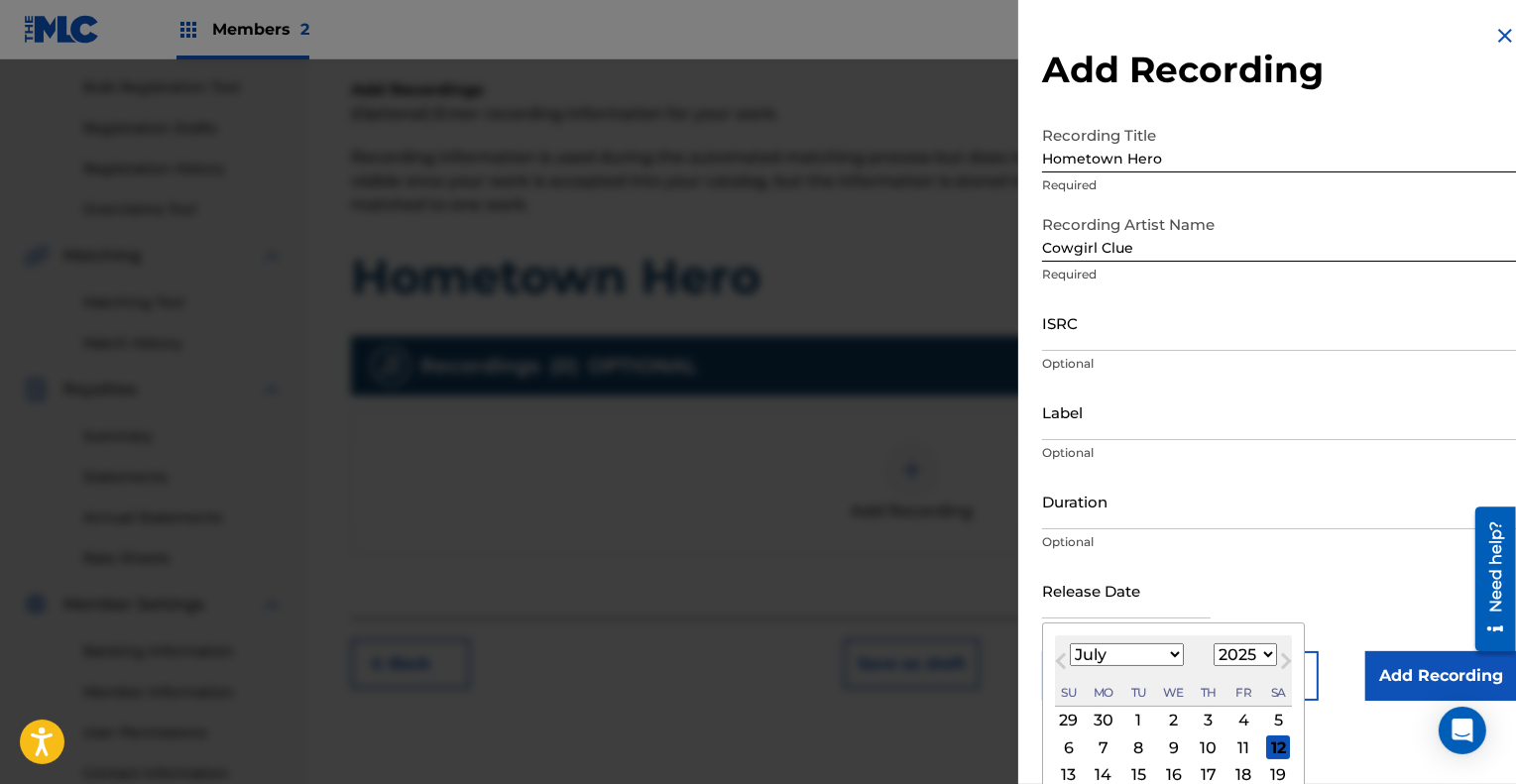 click at bounding box center (1126, 590) 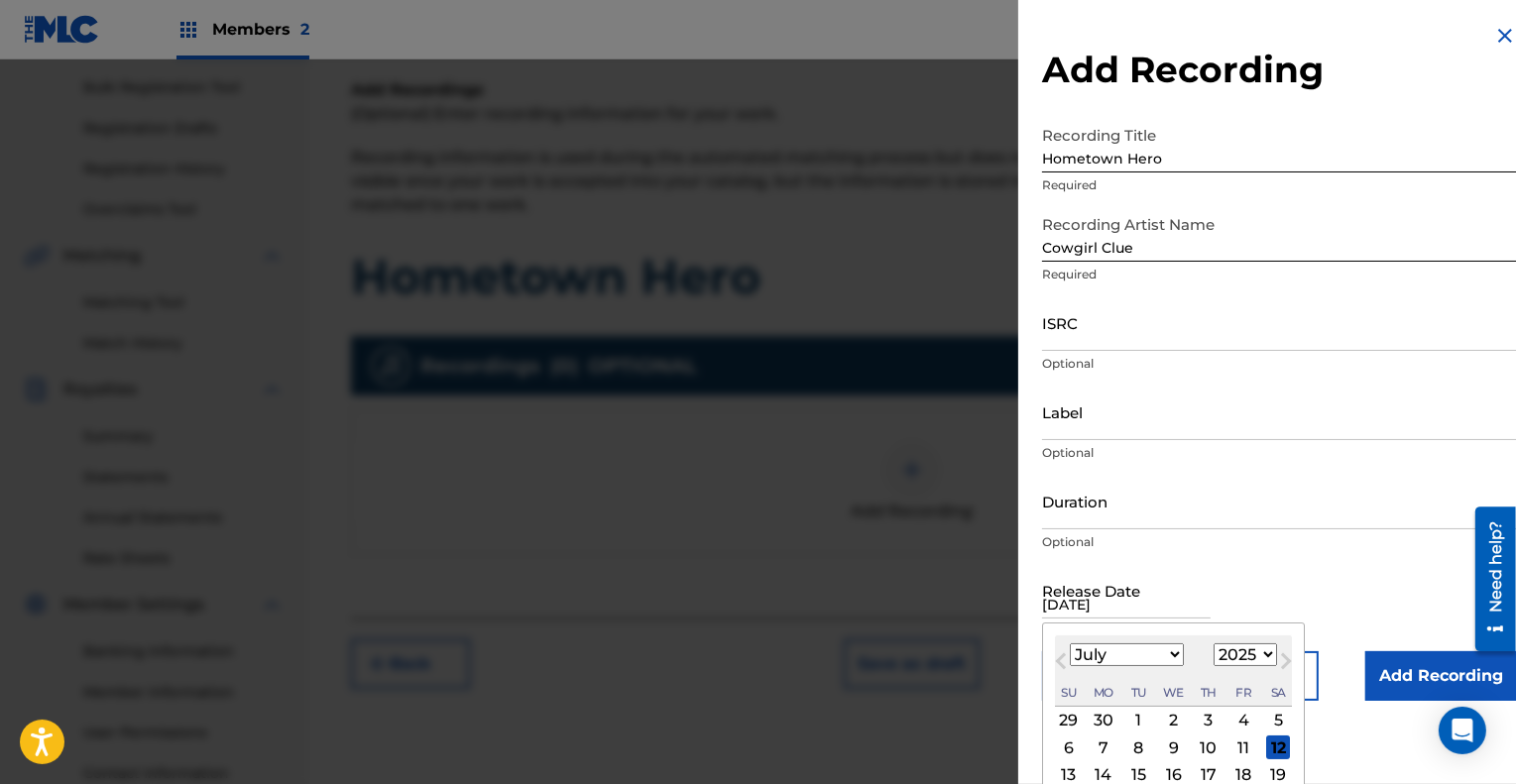 select on "7" 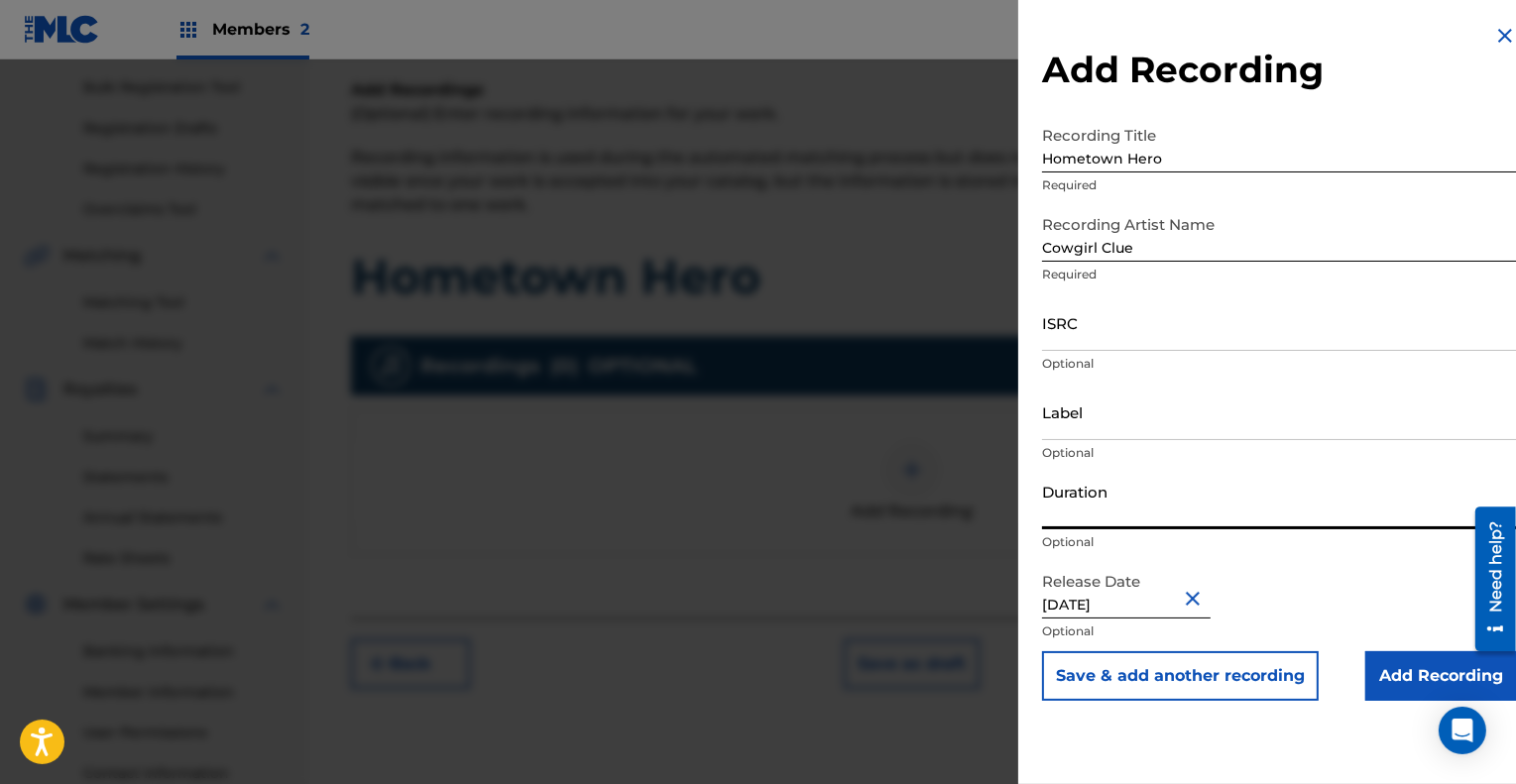 click on "Duration" at bounding box center [1279, 501] 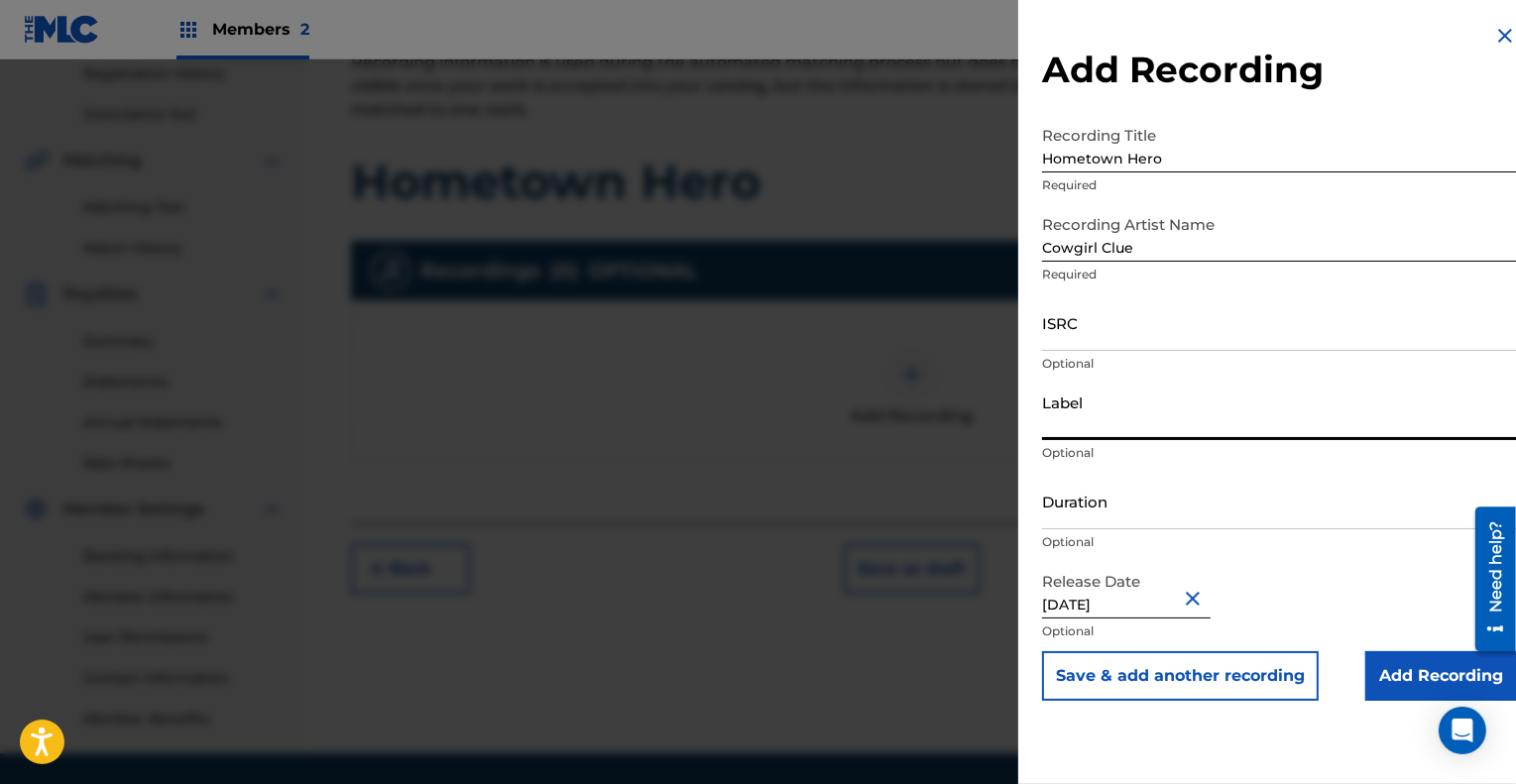 click on "Label" at bounding box center (1279, 411) 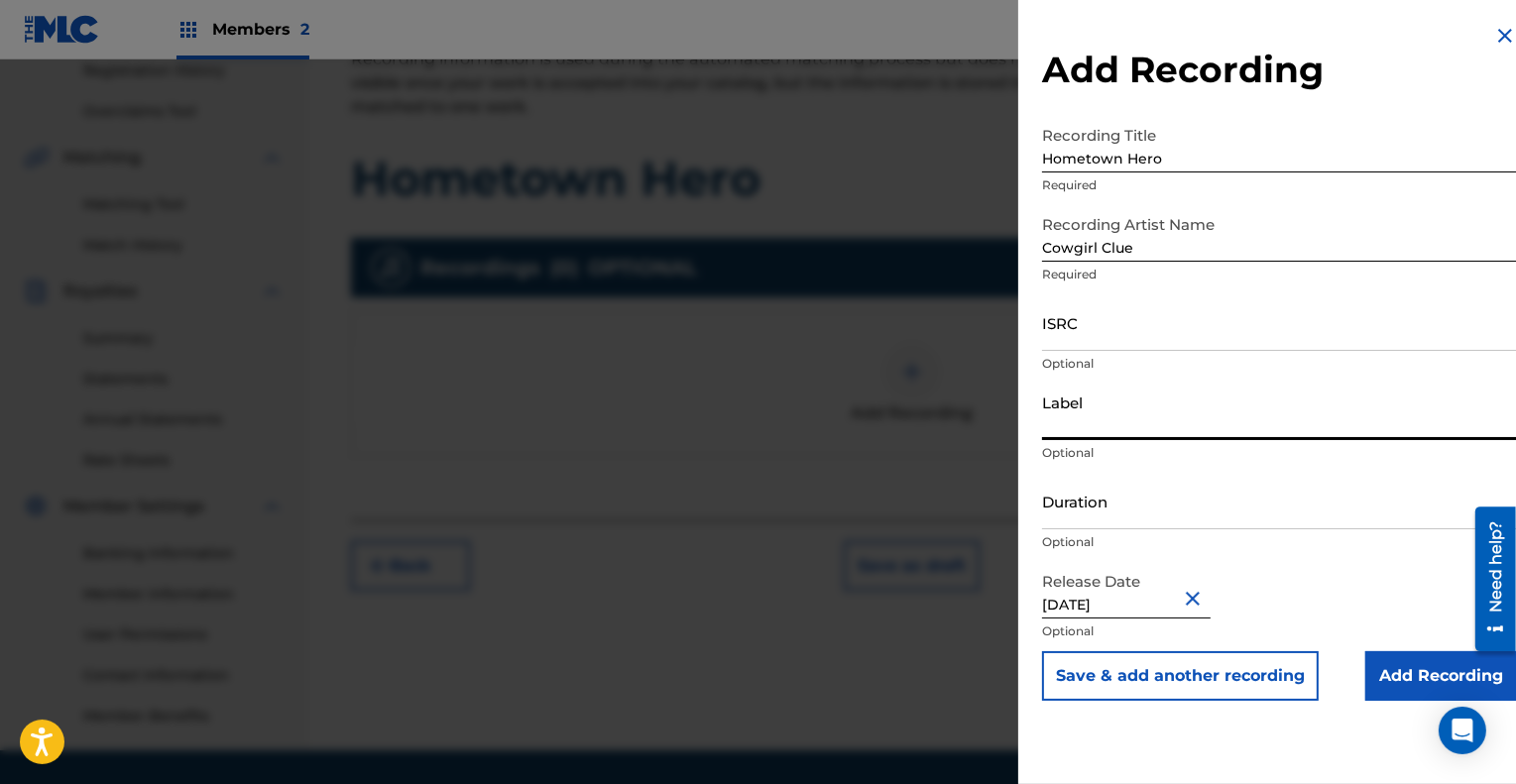 scroll, scrollTop: 385, scrollLeft: 0, axis: vertical 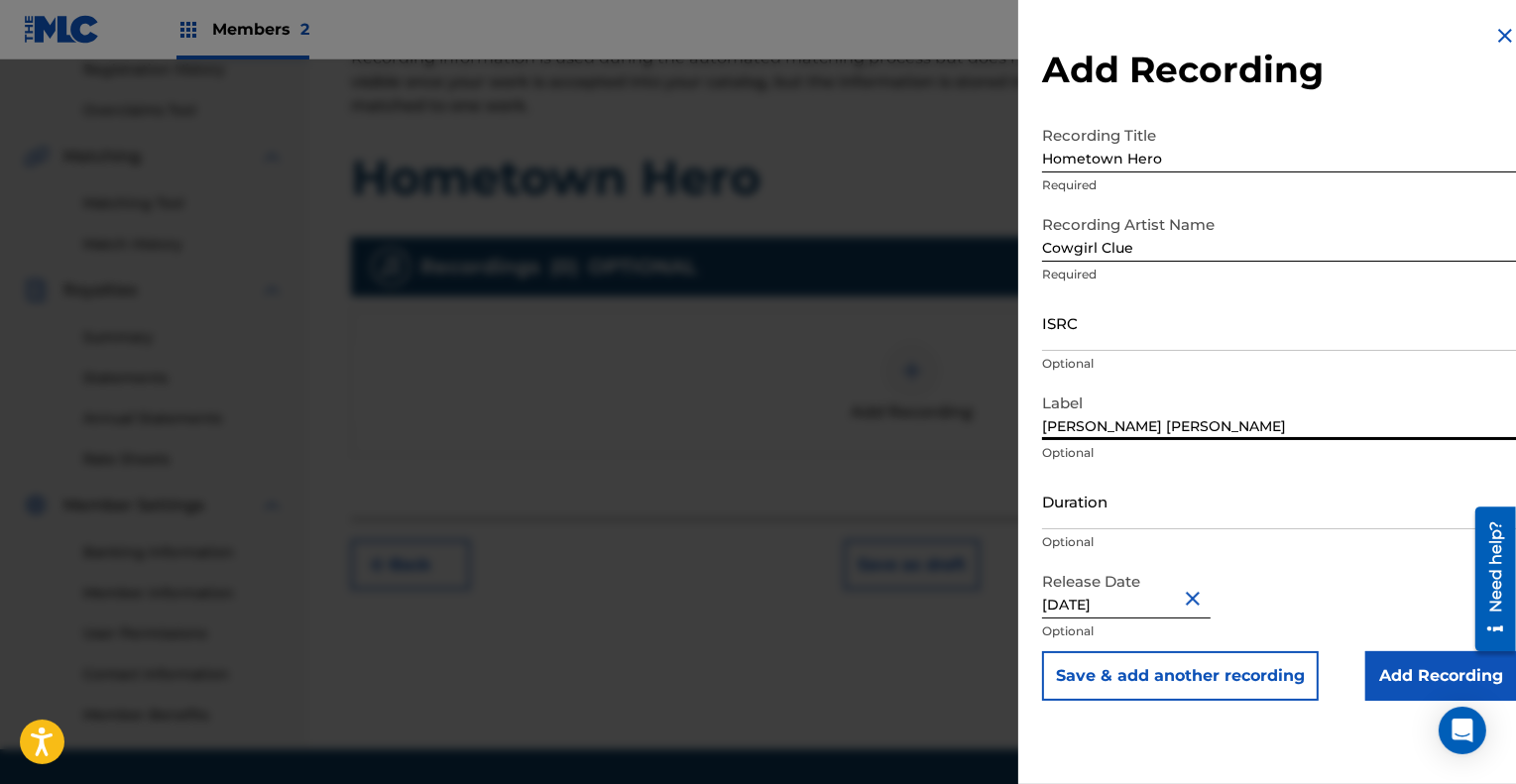 click on "Vada vada" at bounding box center [1279, 411] 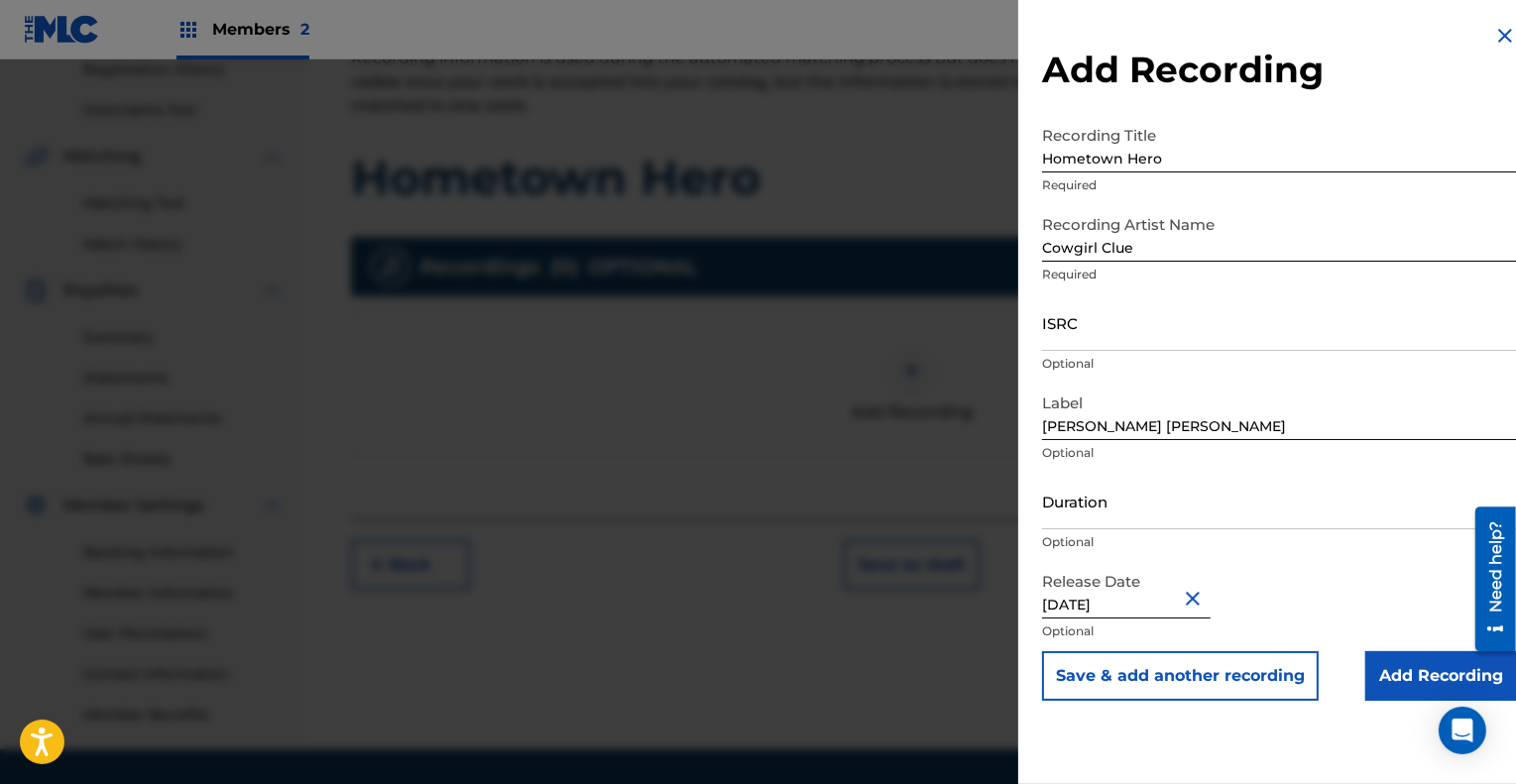 click on "Save & add another recording" at bounding box center [1180, 676] 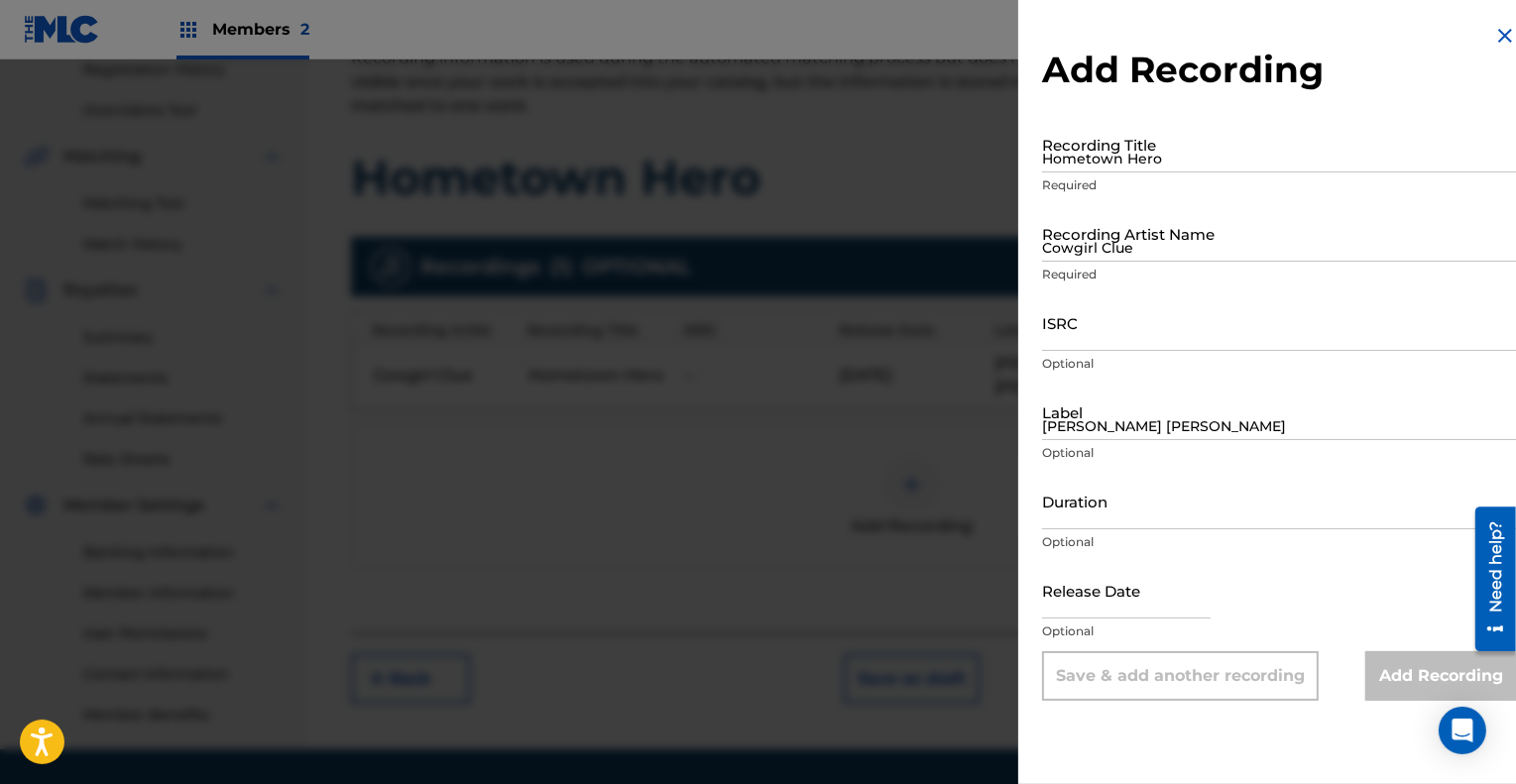 click on "Hometown Hero" at bounding box center (1279, 144) 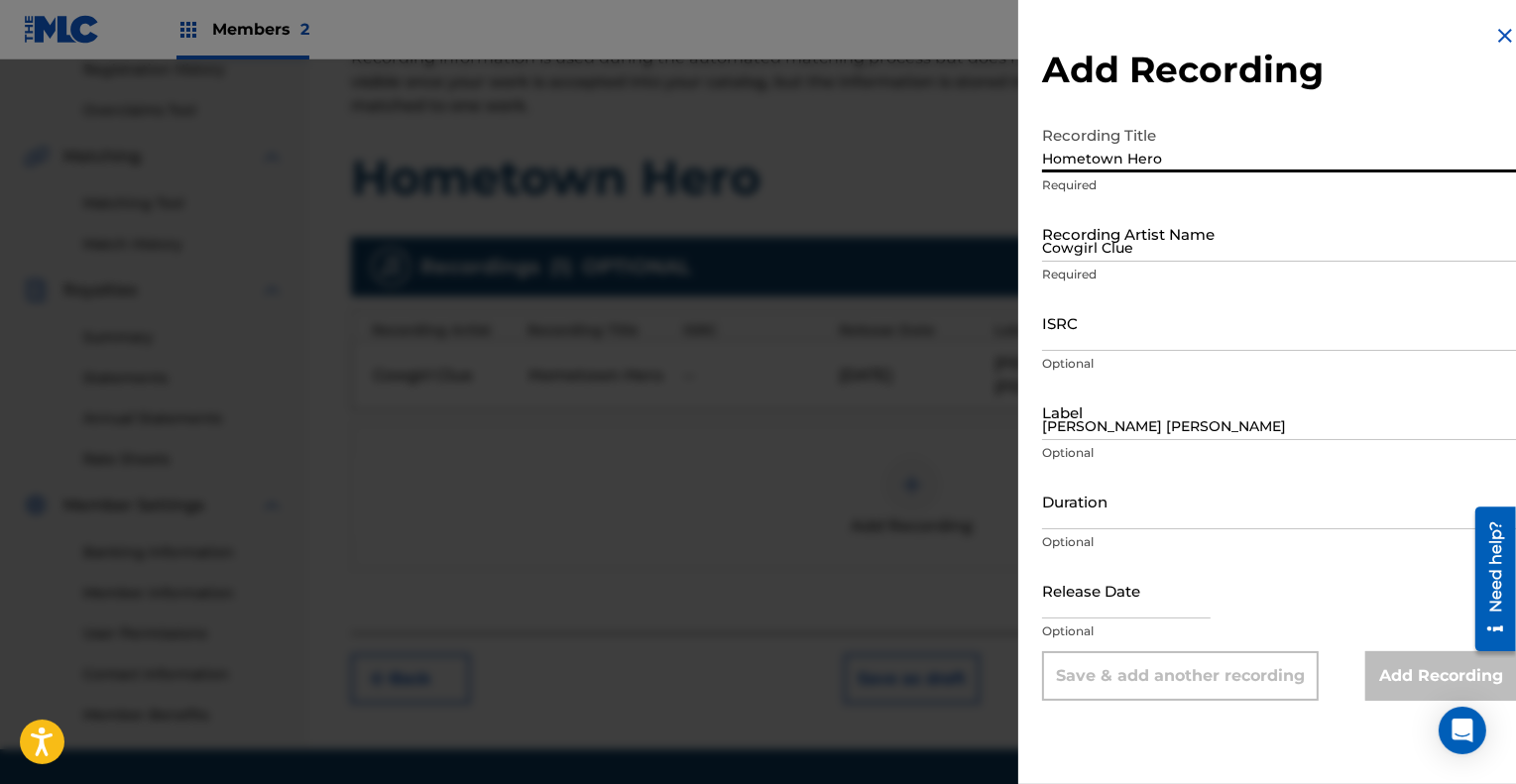 type on "Hometown Hero" 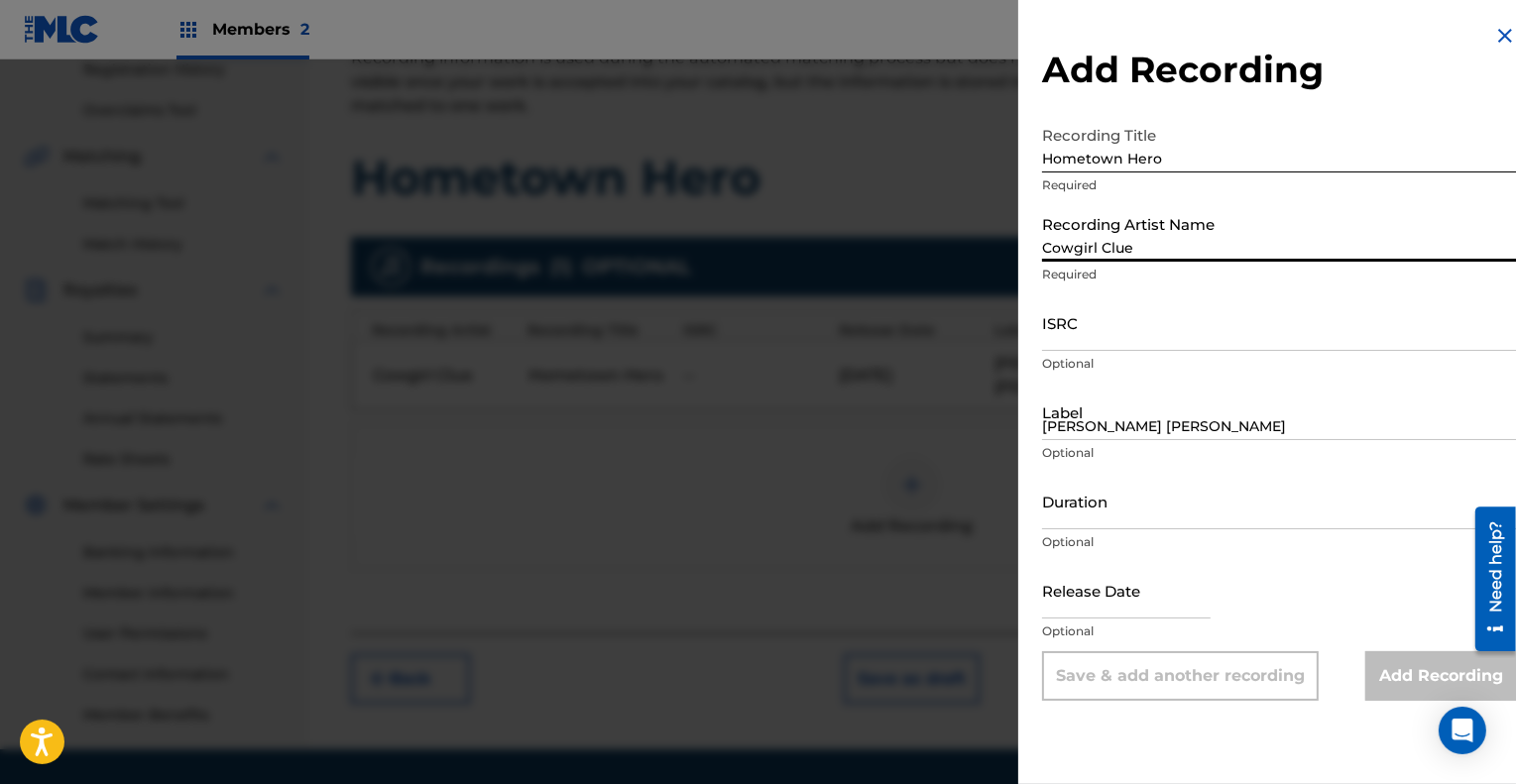 click on "Cowgirl Clue" at bounding box center (1279, 233) 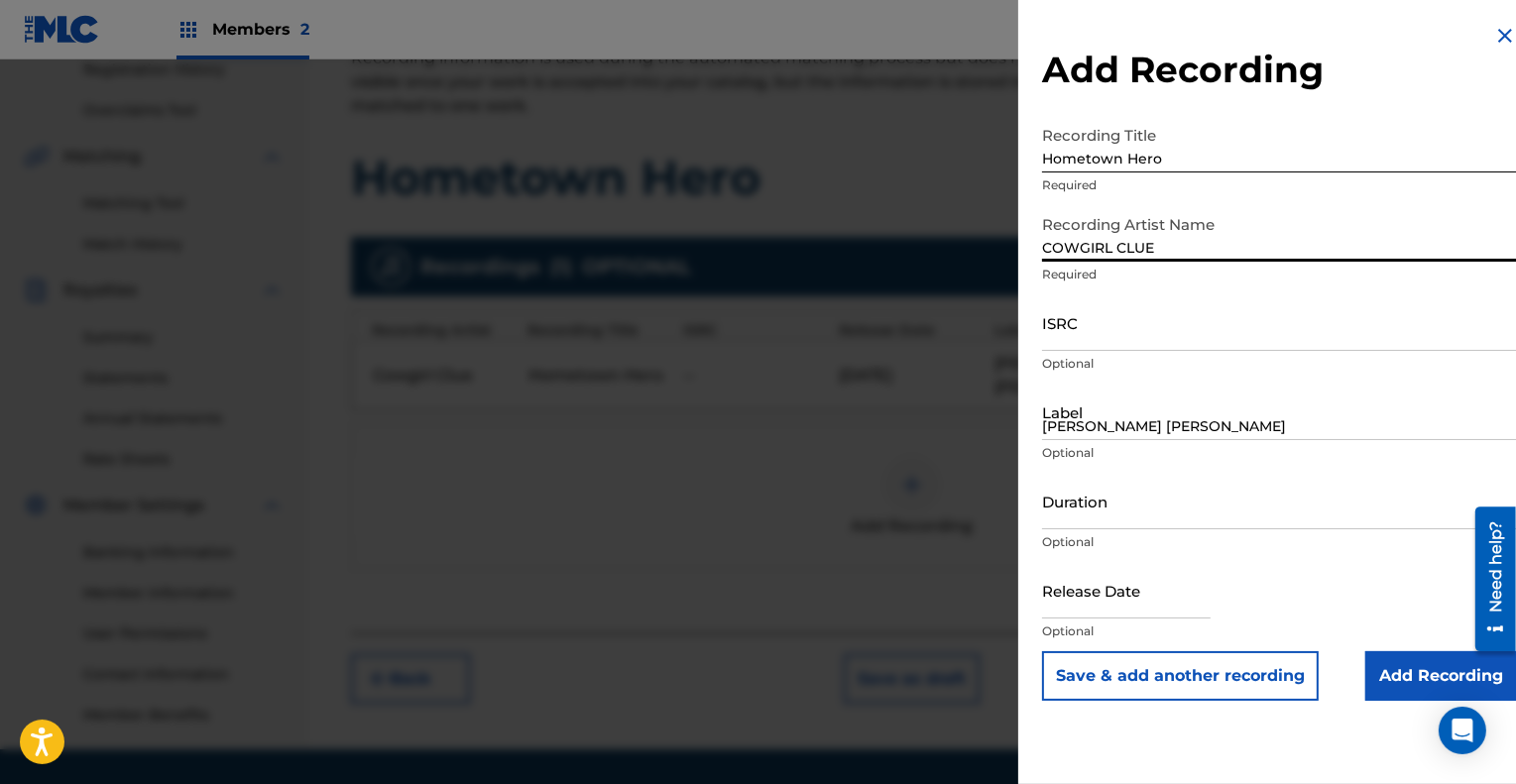 click on "COWGIRL CLUE" at bounding box center (1279, 233) 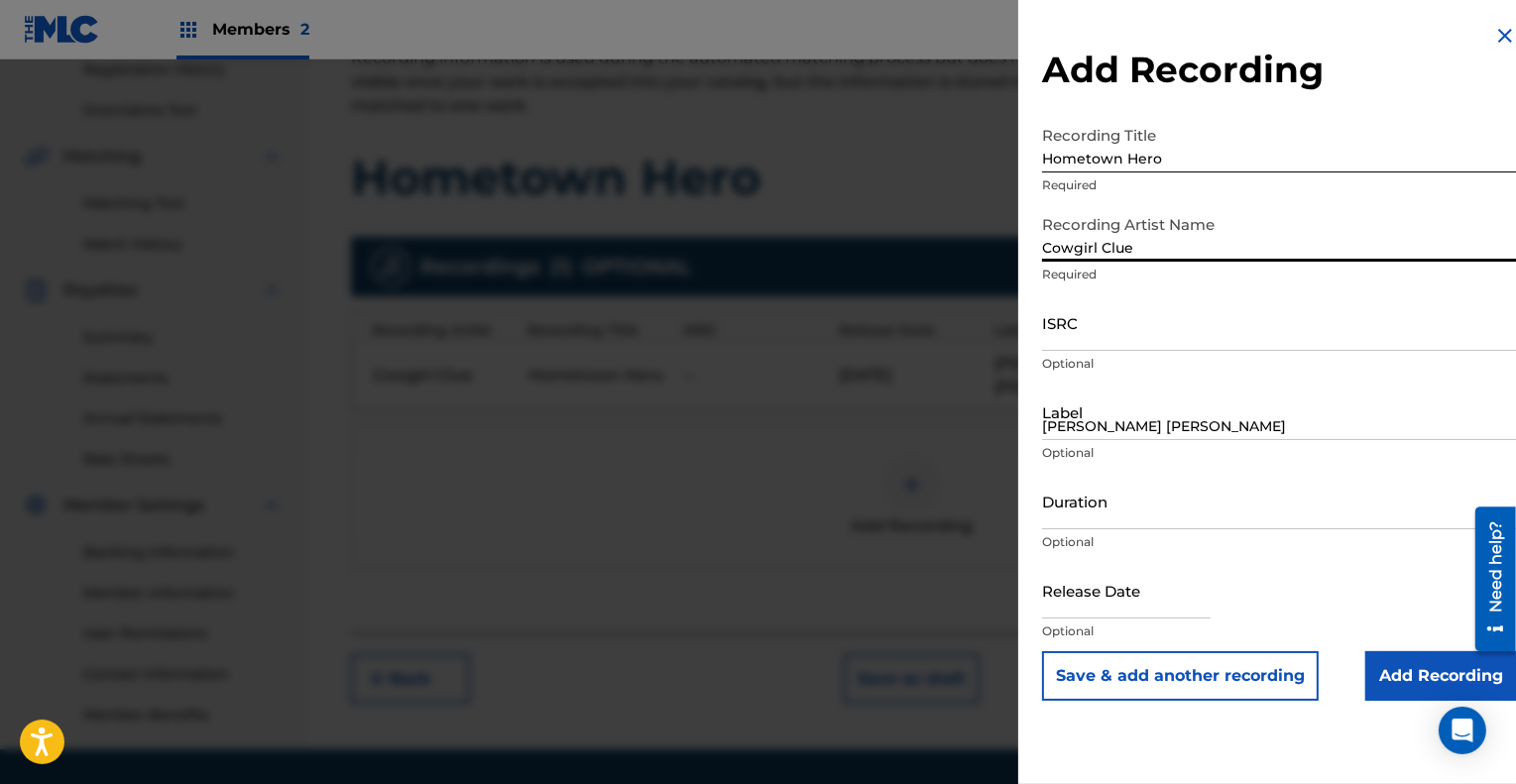 click on "Vada Vada" at bounding box center [1279, 411] 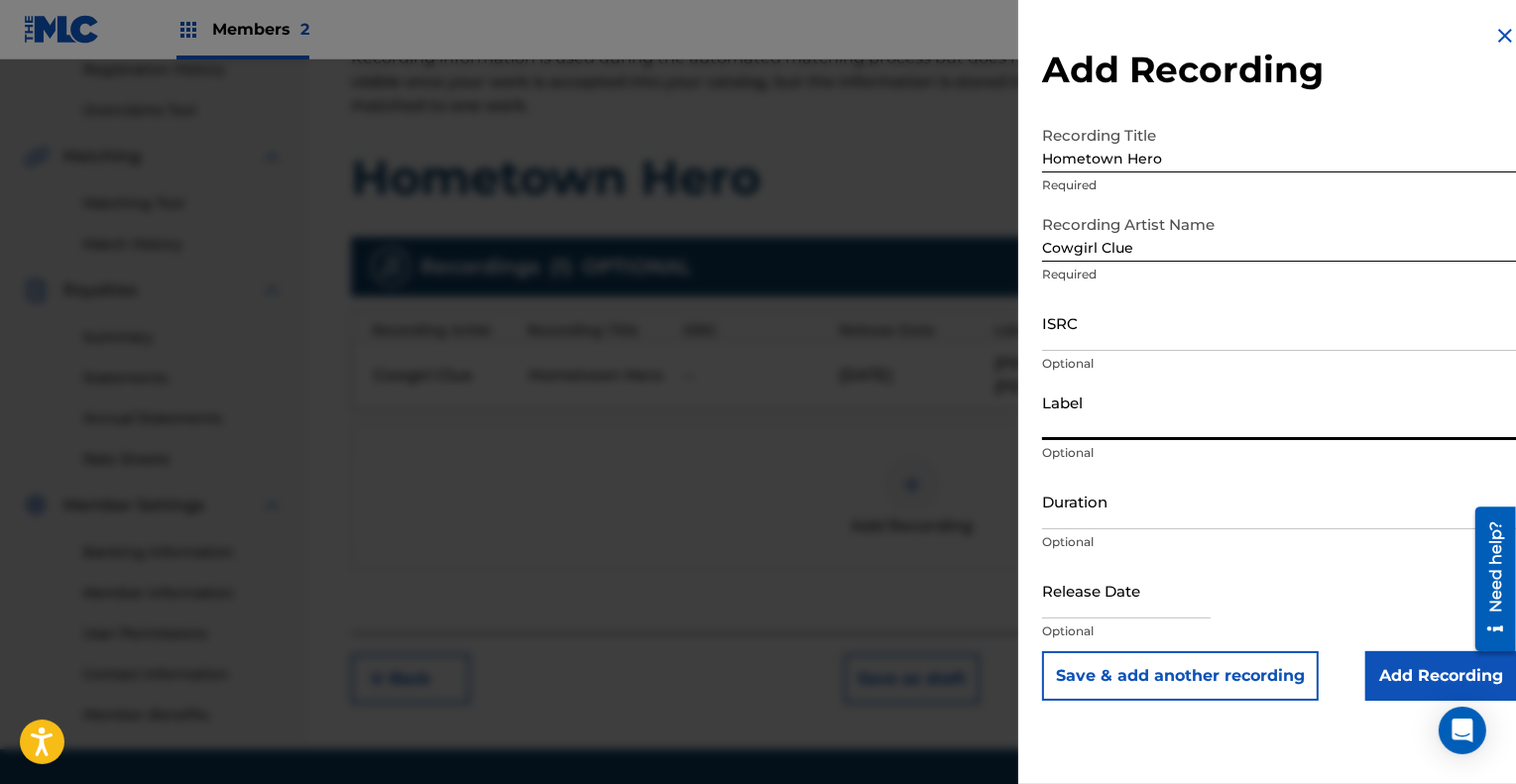 type on "Cowgirl Clue" 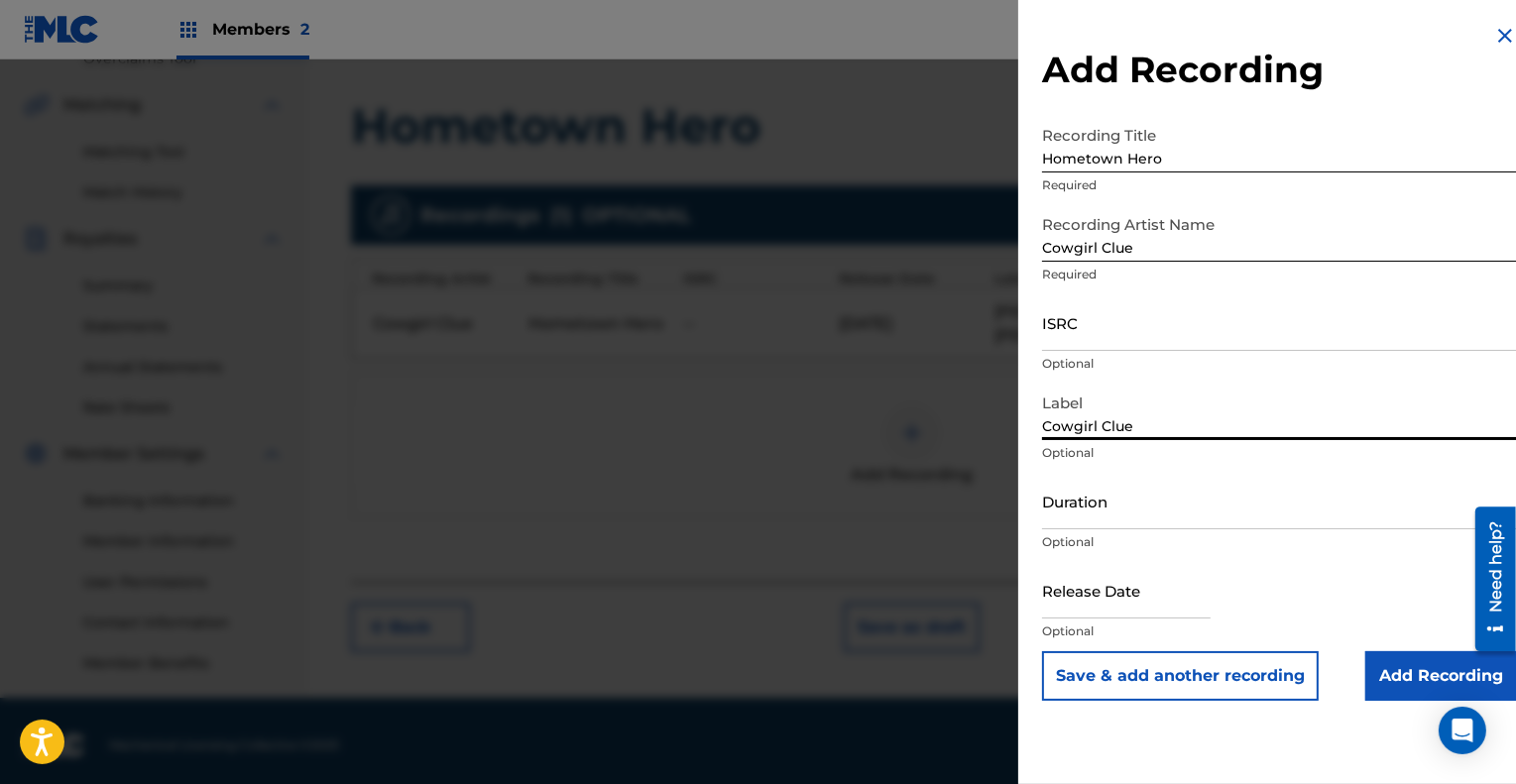 scroll, scrollTop: 444, scrollLeft: 0, axis: vertical 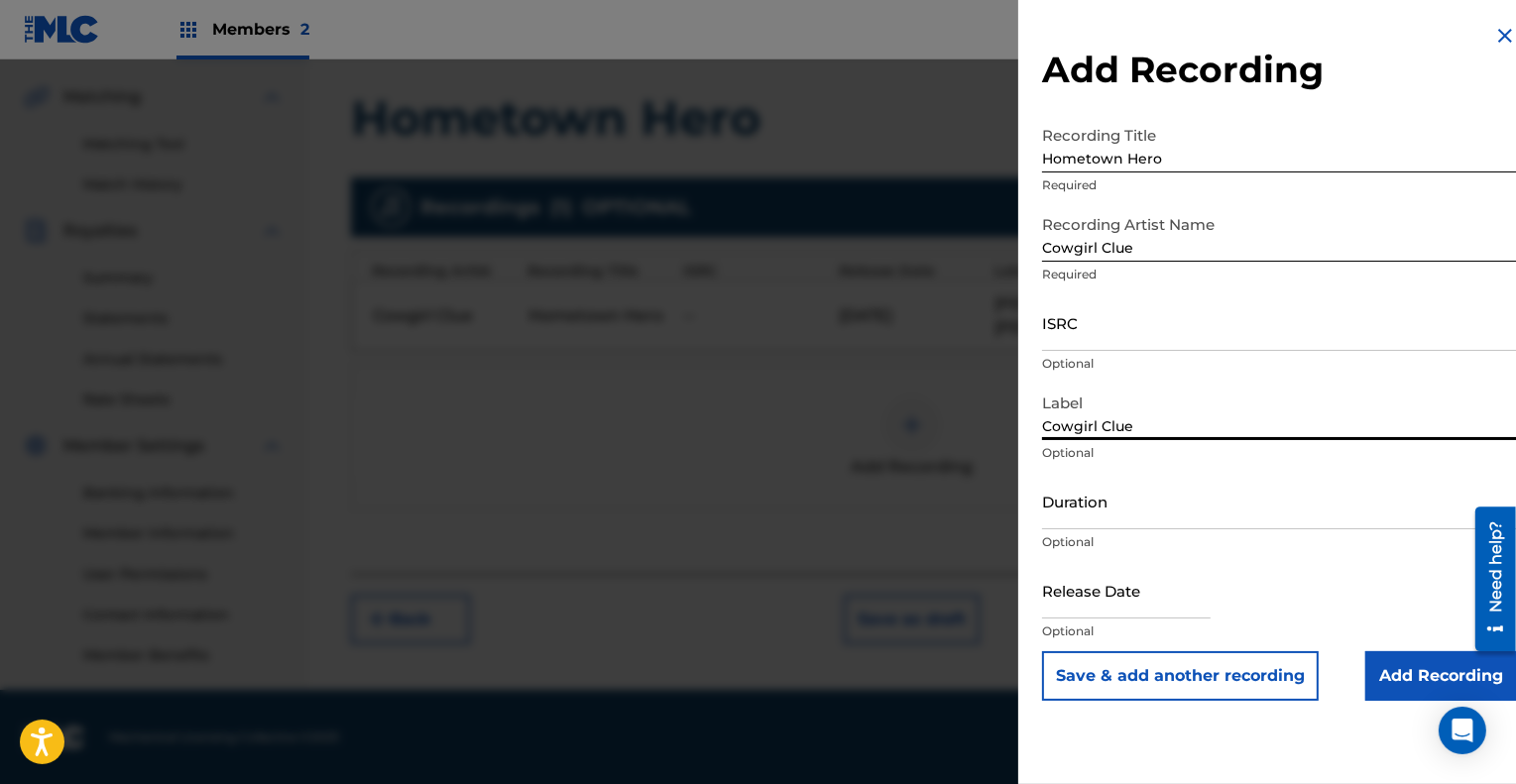 select on "6" 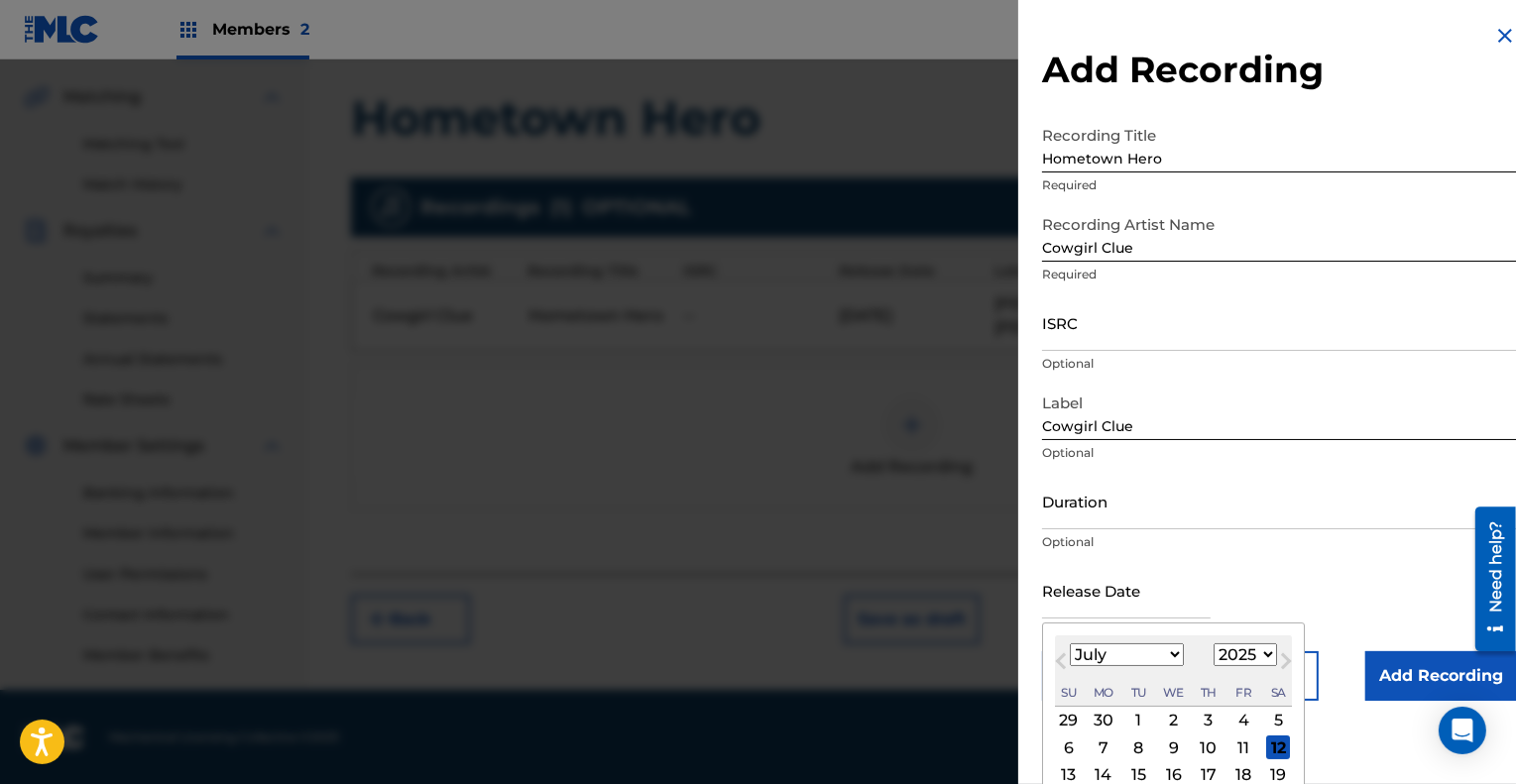 click at bounding box center (1126, 590) 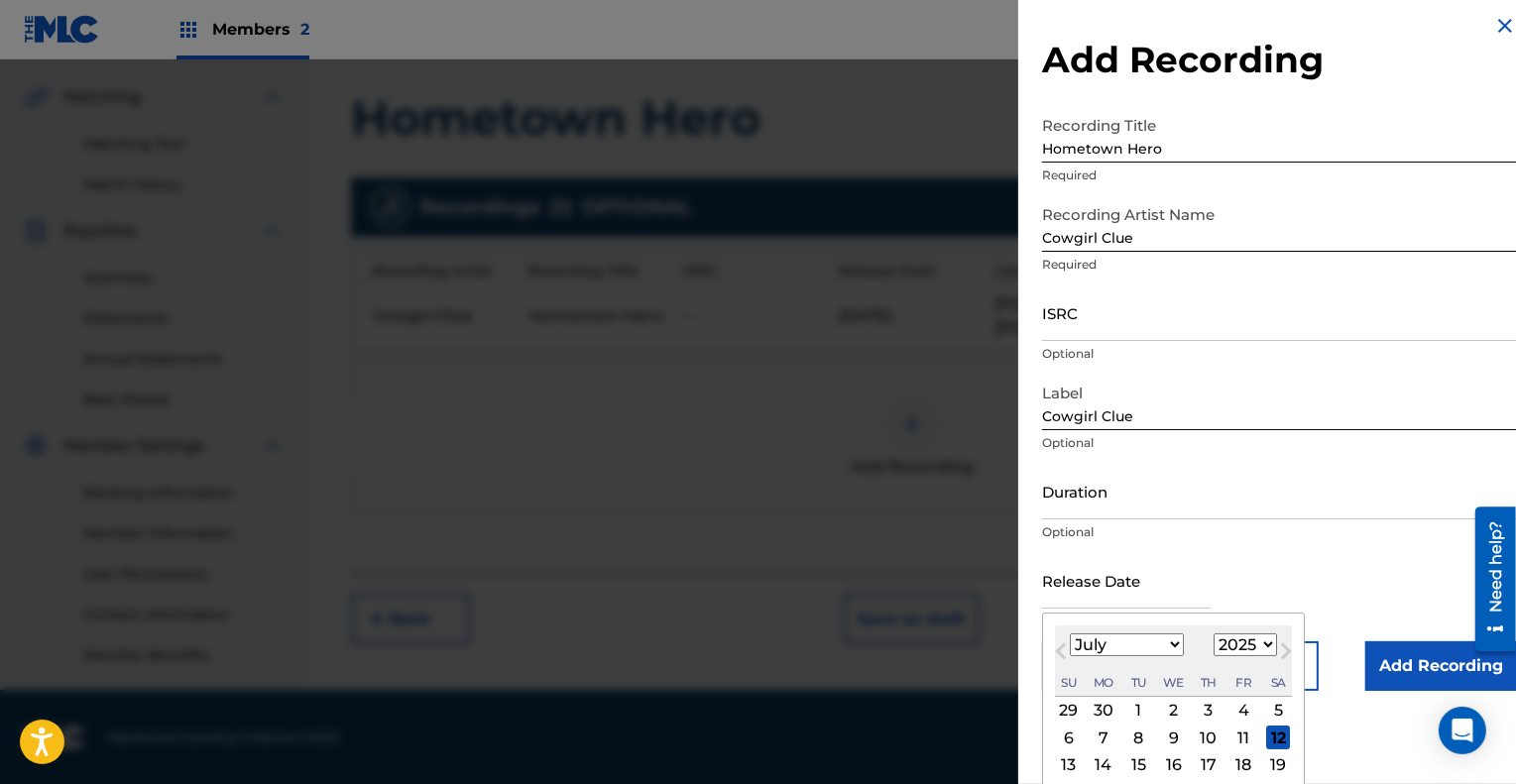 scroll, scrollTop: 10, scrollLeft: 0, axis: vertical 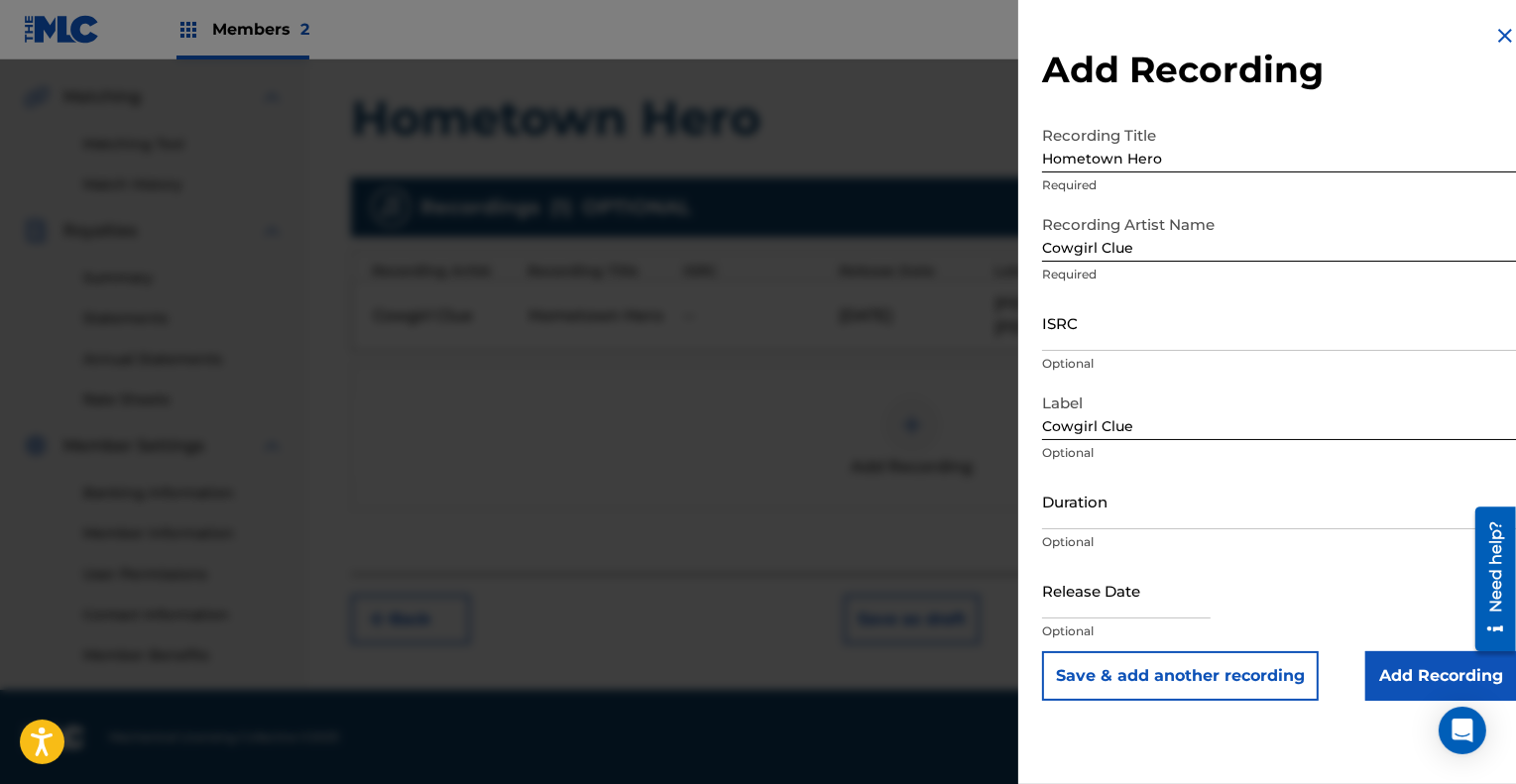 click on "Duration Optional" at bounding box center [1279, 517] 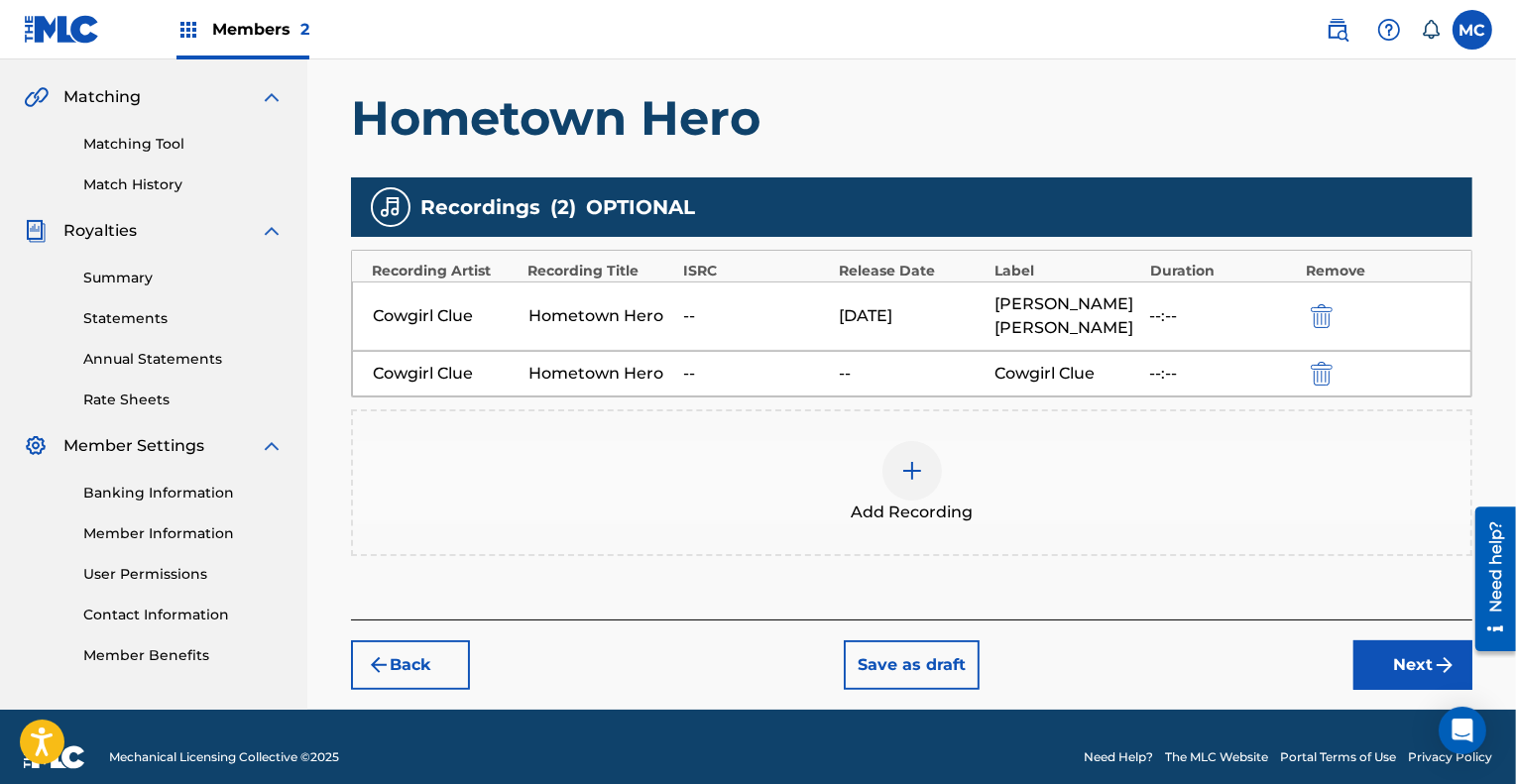 click at bounding box center (912, 471) 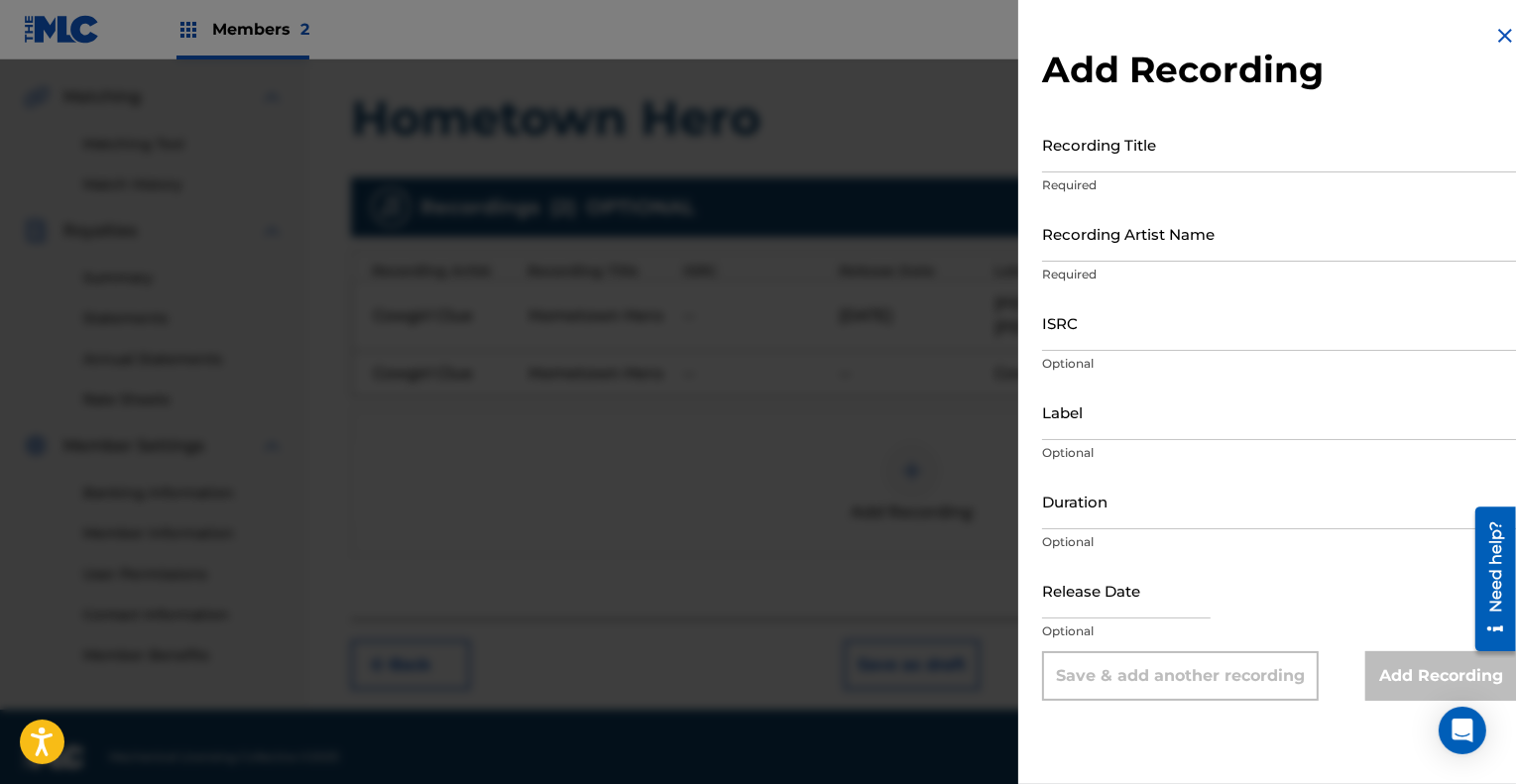 click on "ISRC" at bounding box center [1279, 322] 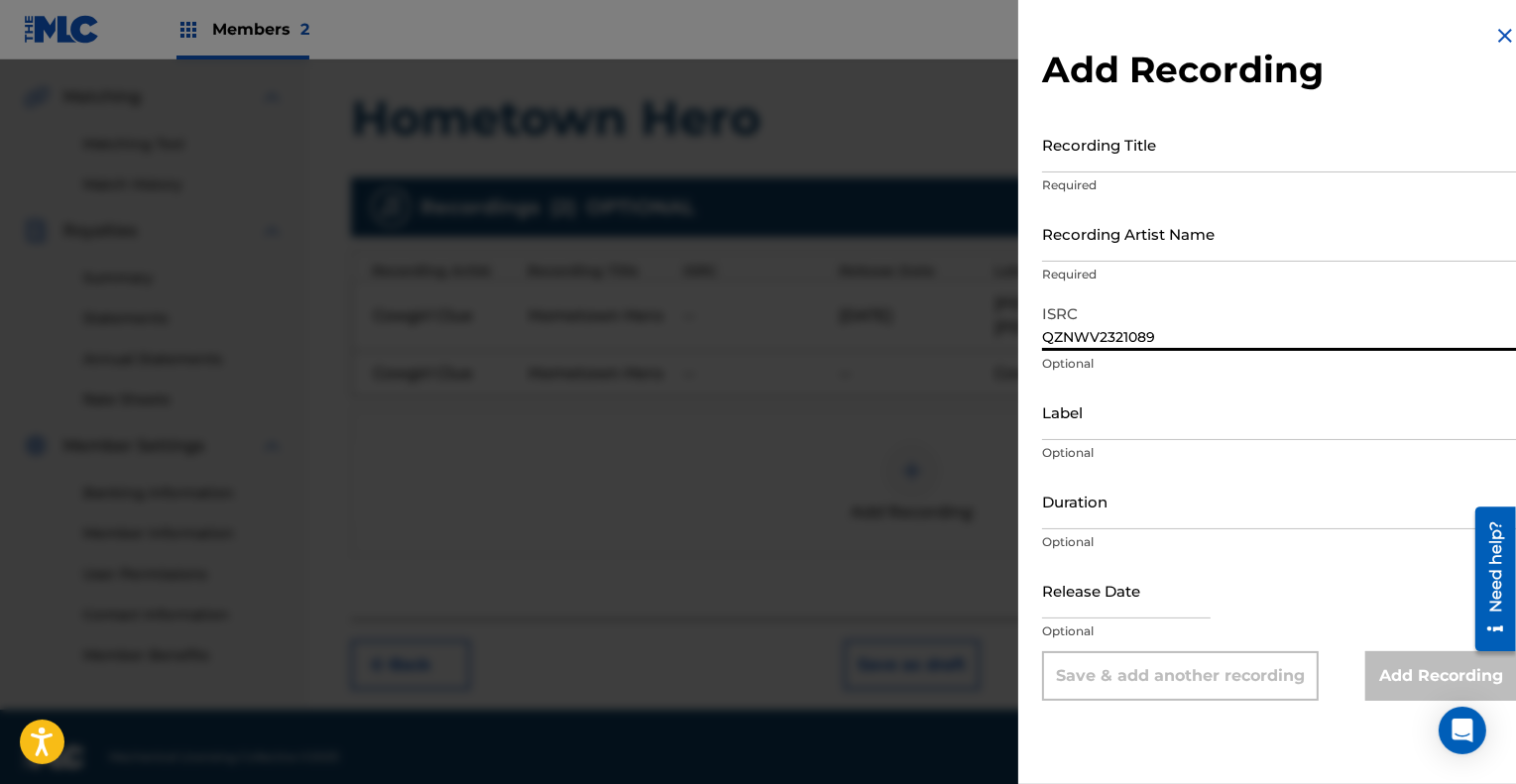 type on "QZNWV2321089" 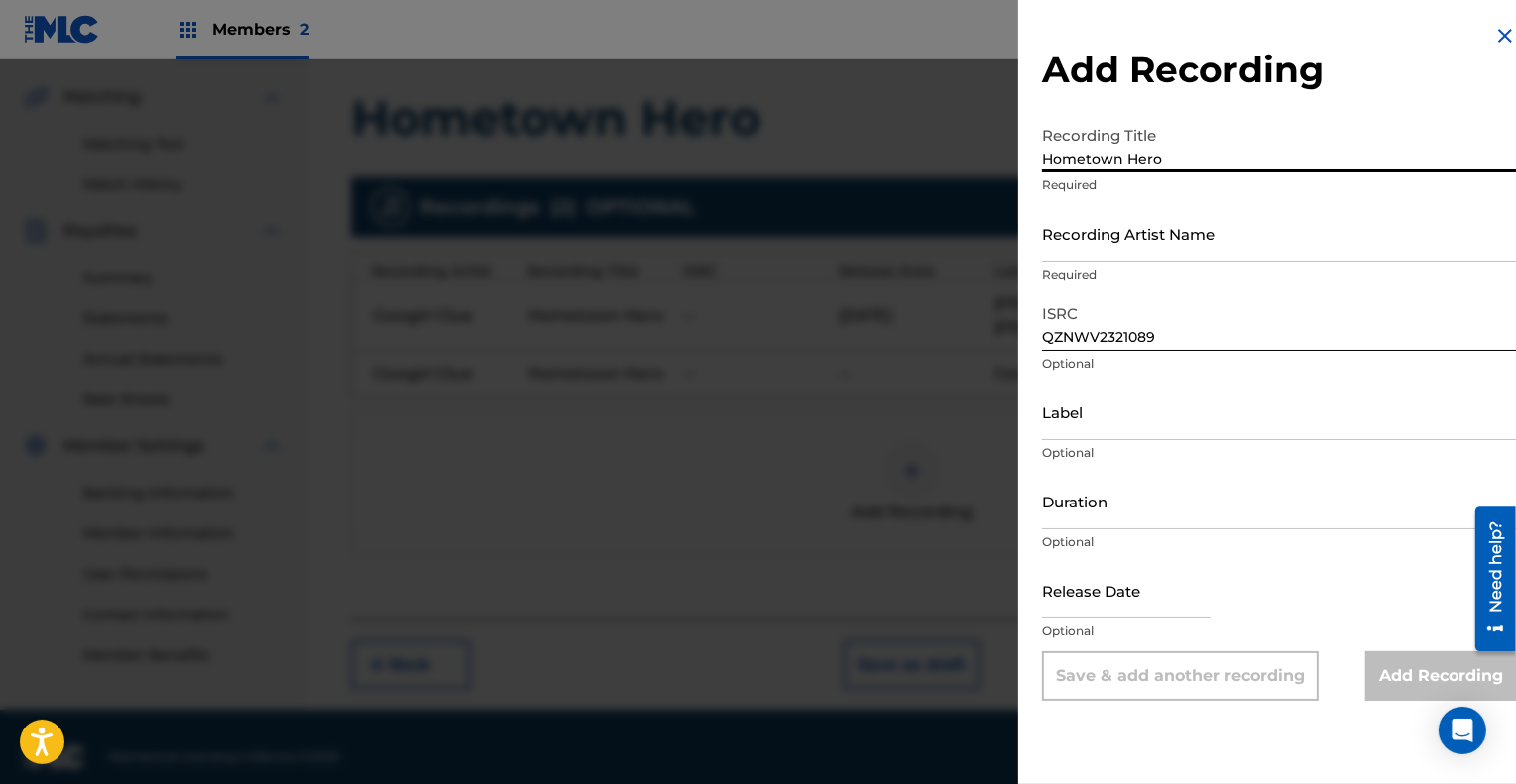 type on "Hometown Hero" 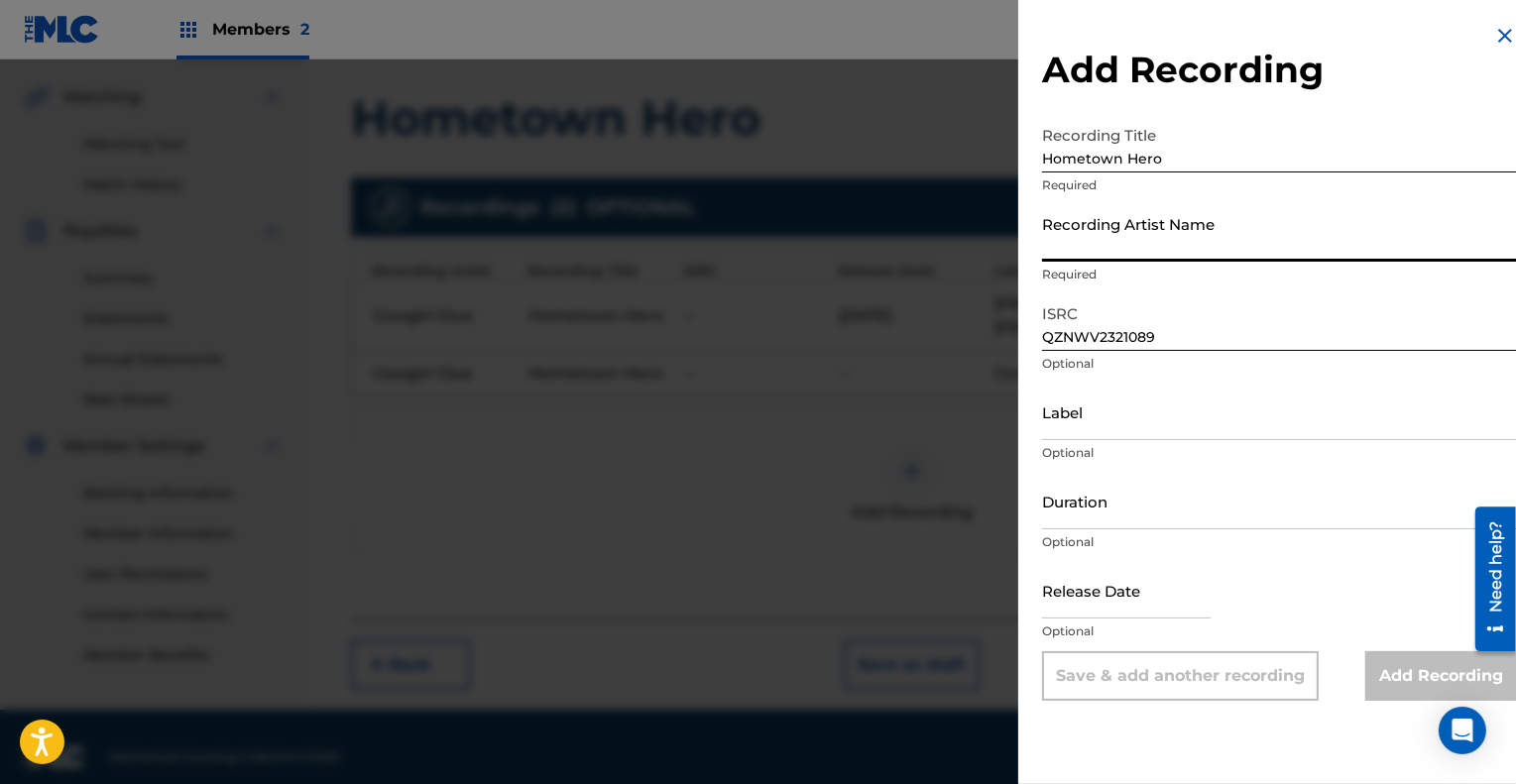type on "Cowgirl Clue" 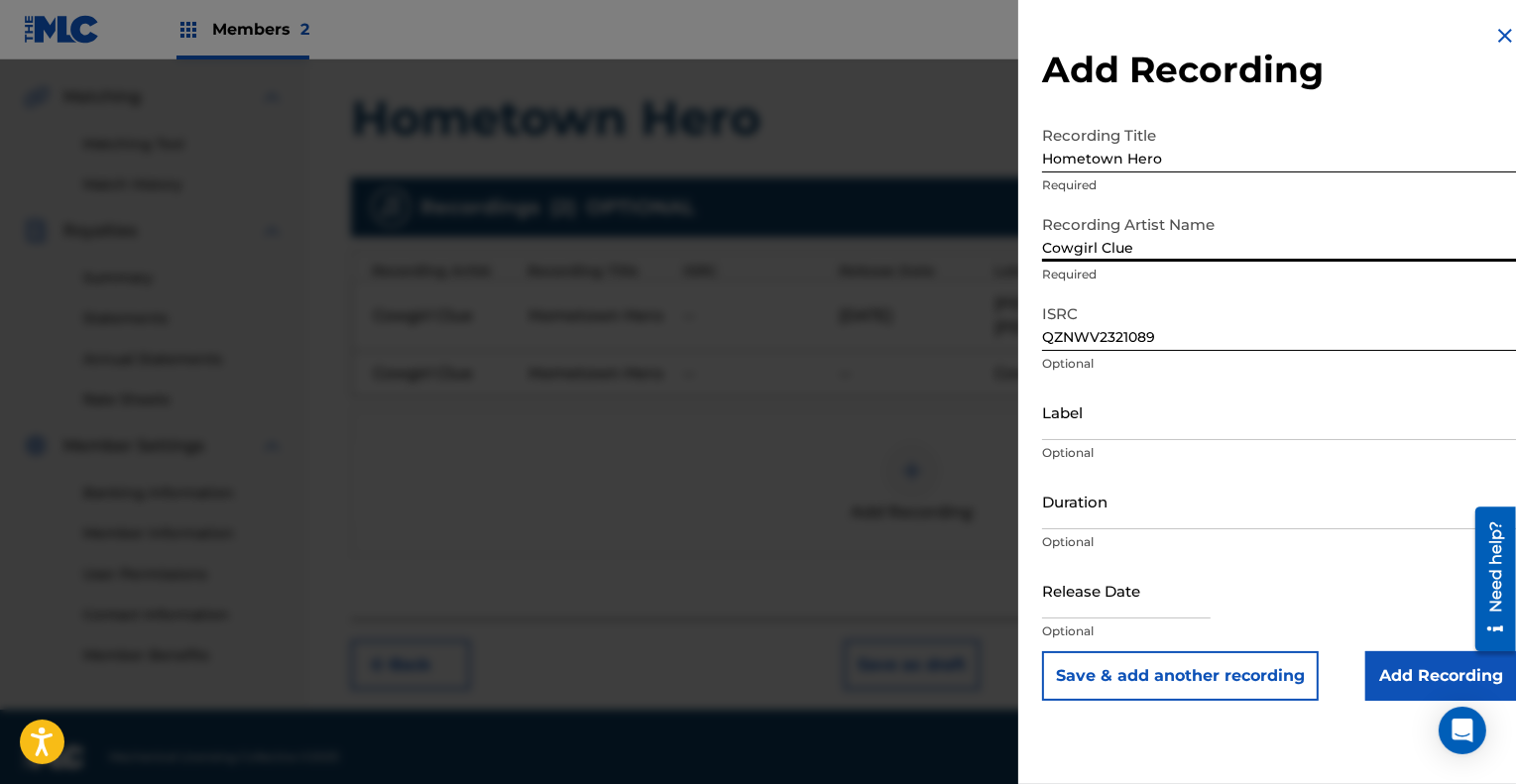 click on "Add Recording" at bounding box center [1441, 676] 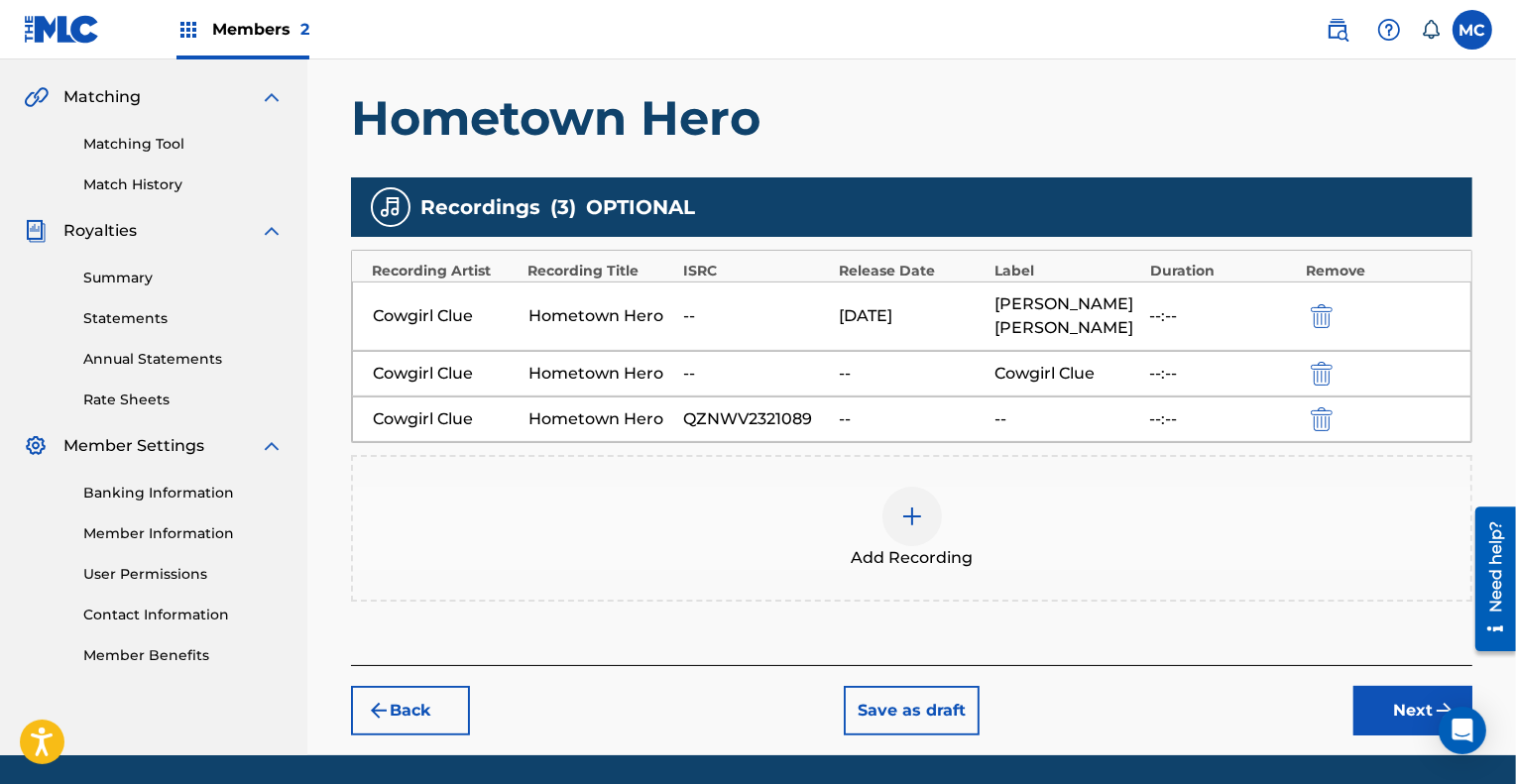 click on "Next" at bounding box center (1413, 711) 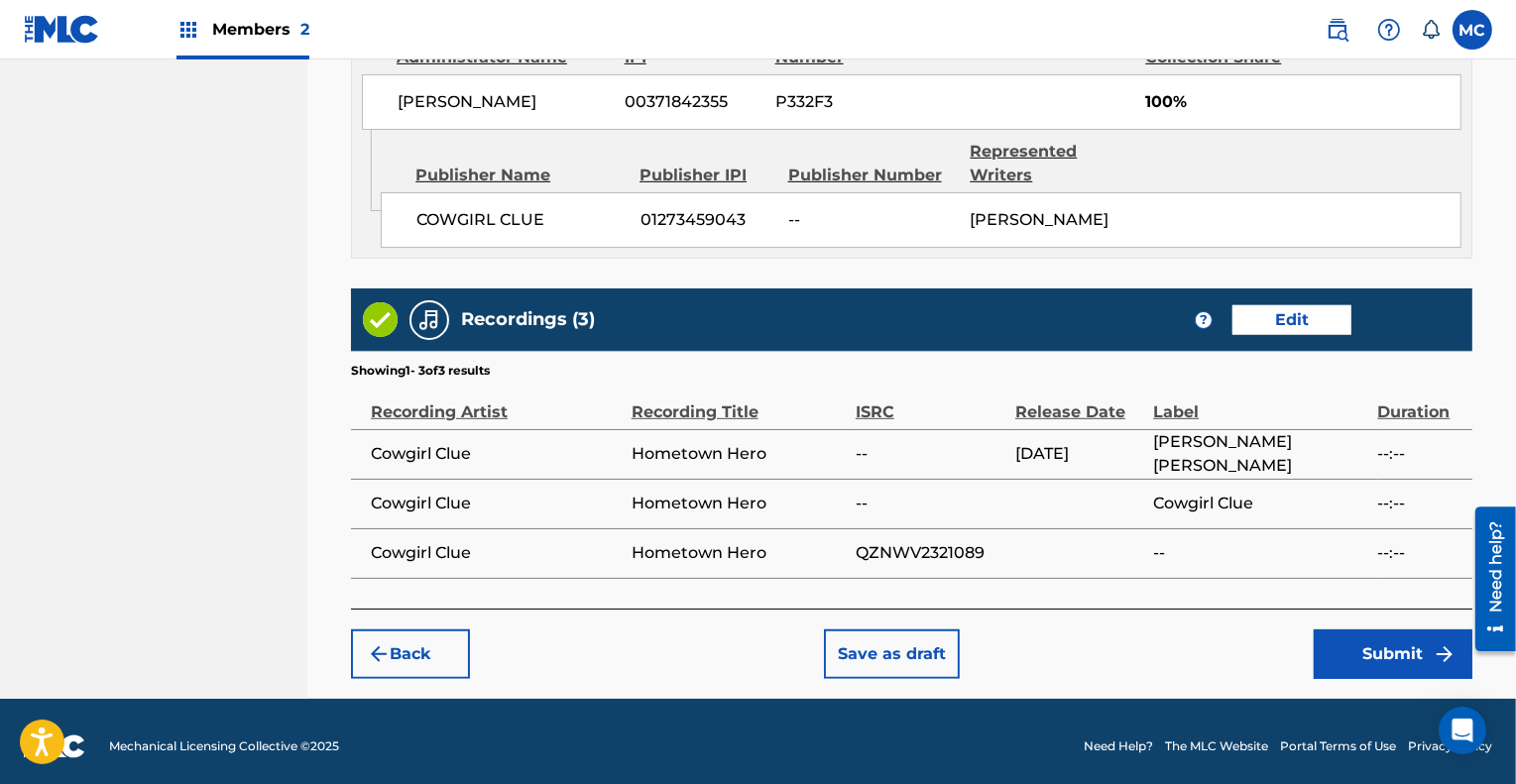 scroll, scrollTop: 1158, scrollLeft: 0, axis: vertical 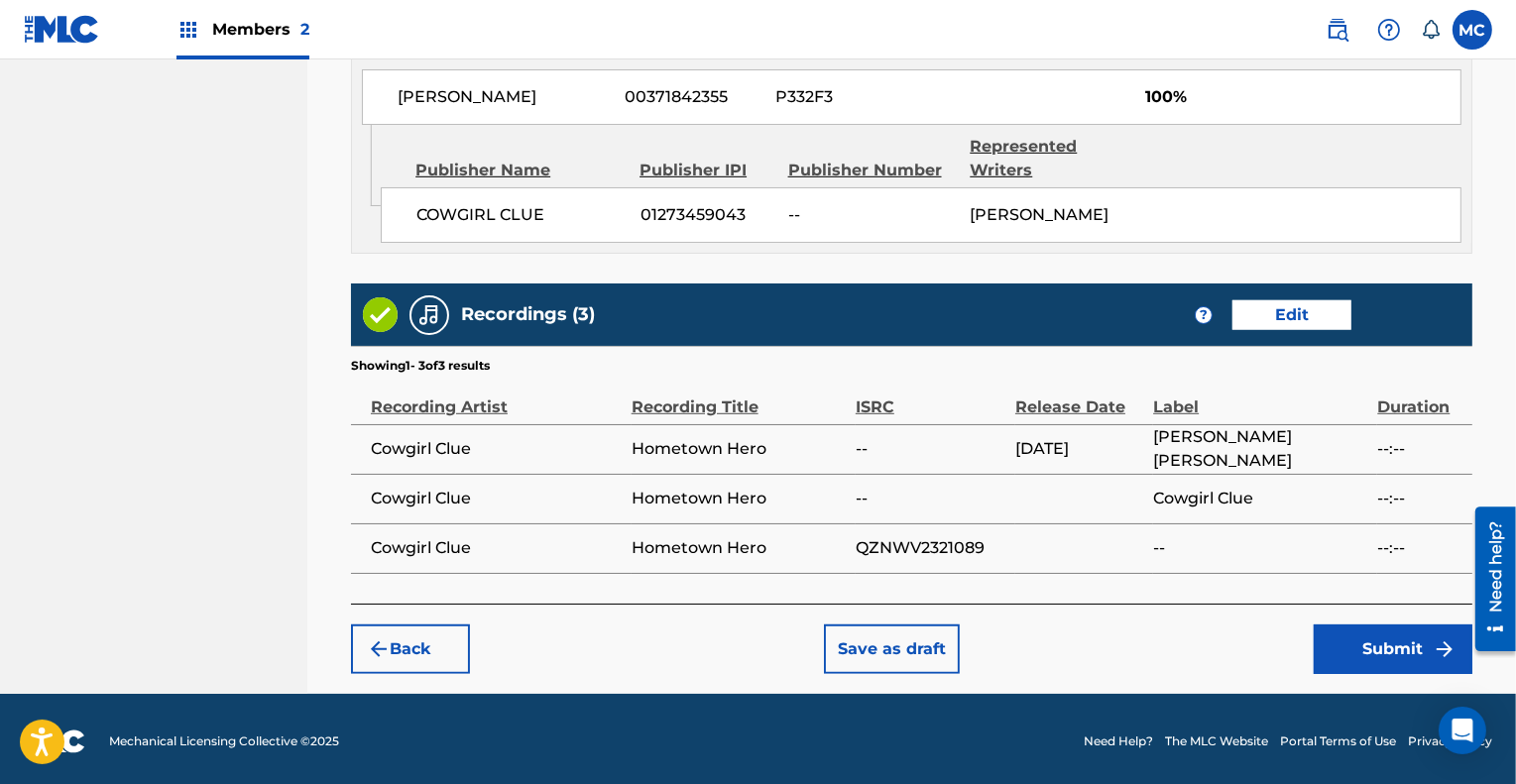 click on "Submit" at bounding box center (1393, 649) 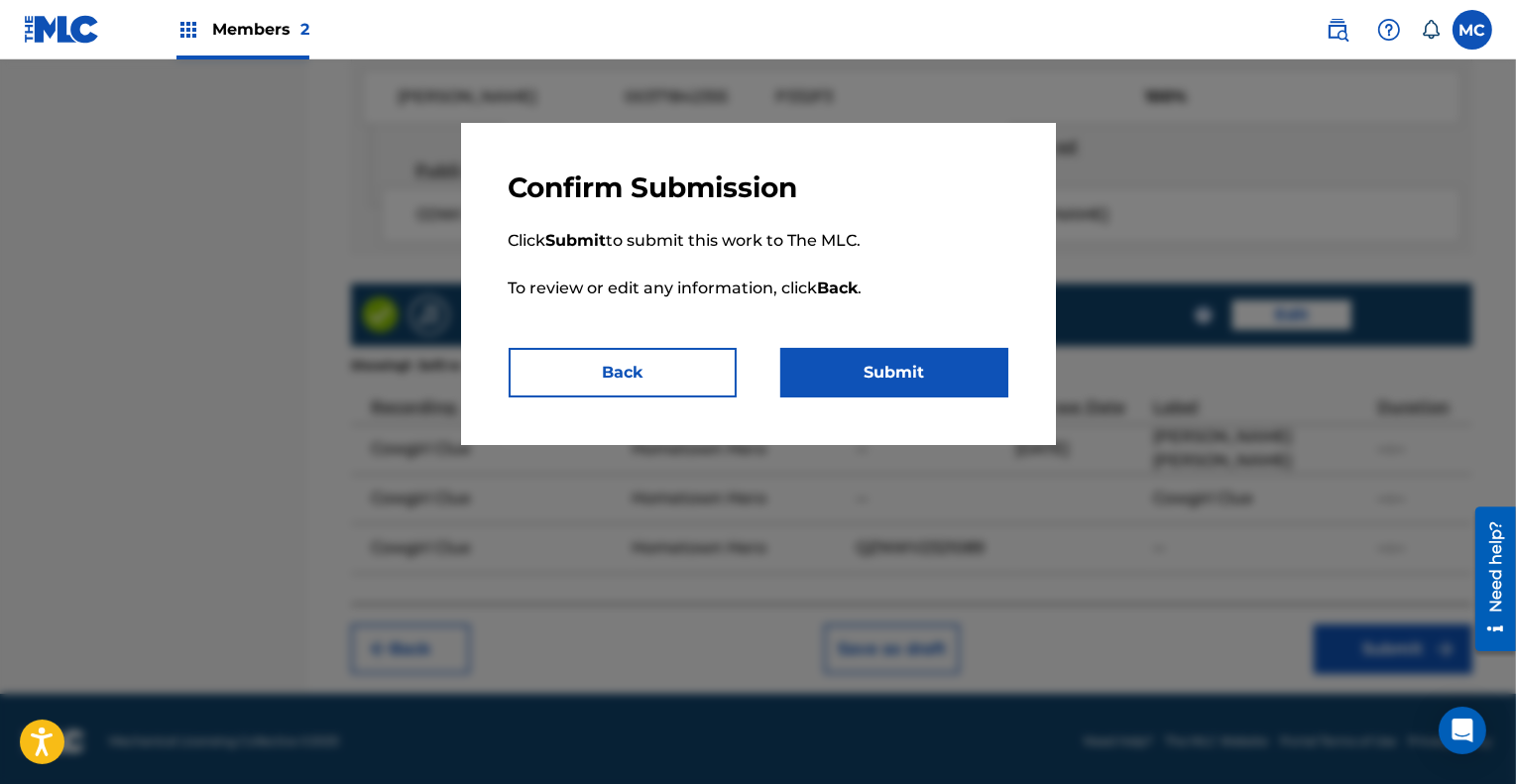 click on "Back" at bounding box center (623, 373) 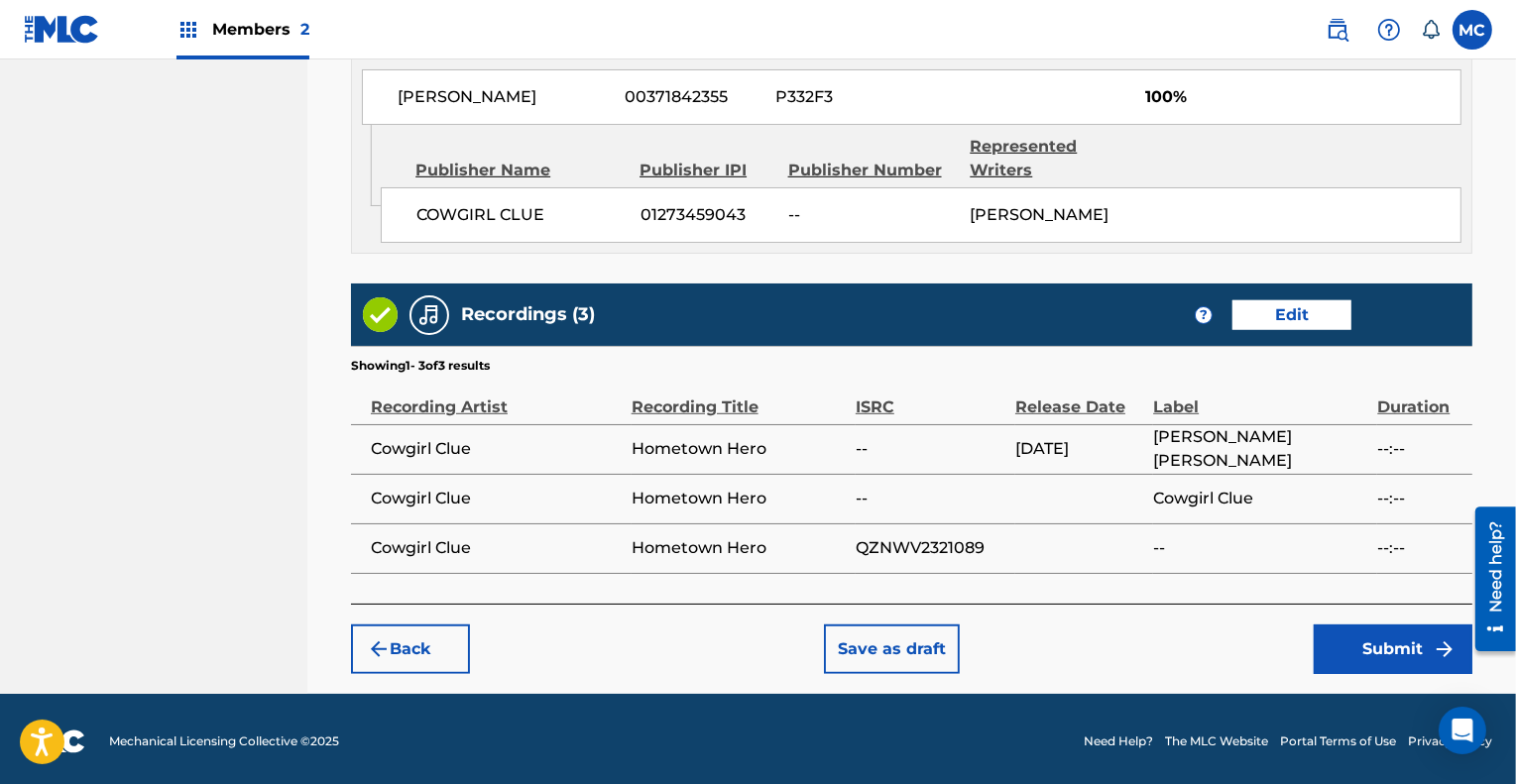 click on "Save as draft" at bounding box center [891, 649] 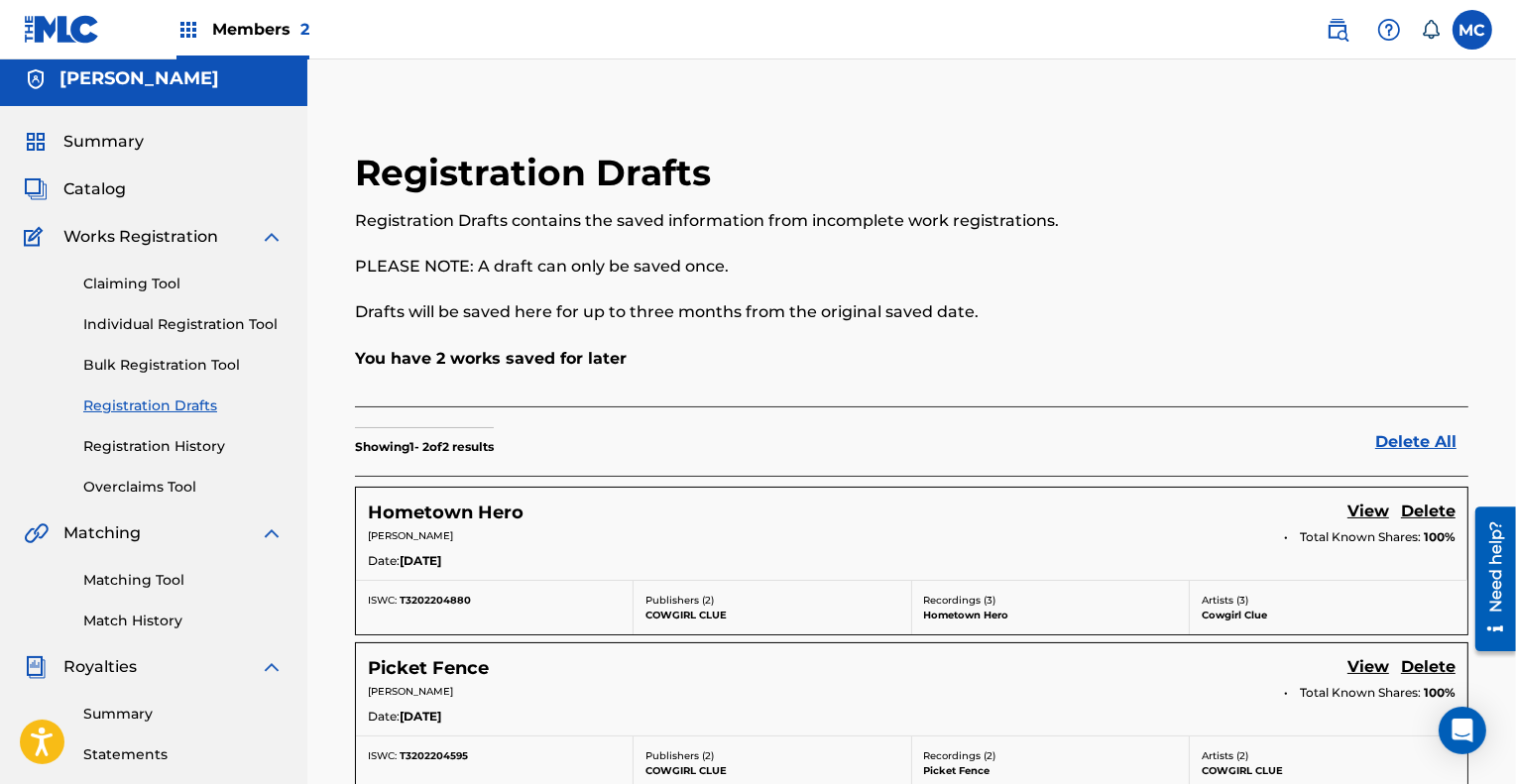 scroll, scrollTop: 0, scrollLeft: 0, axis: both 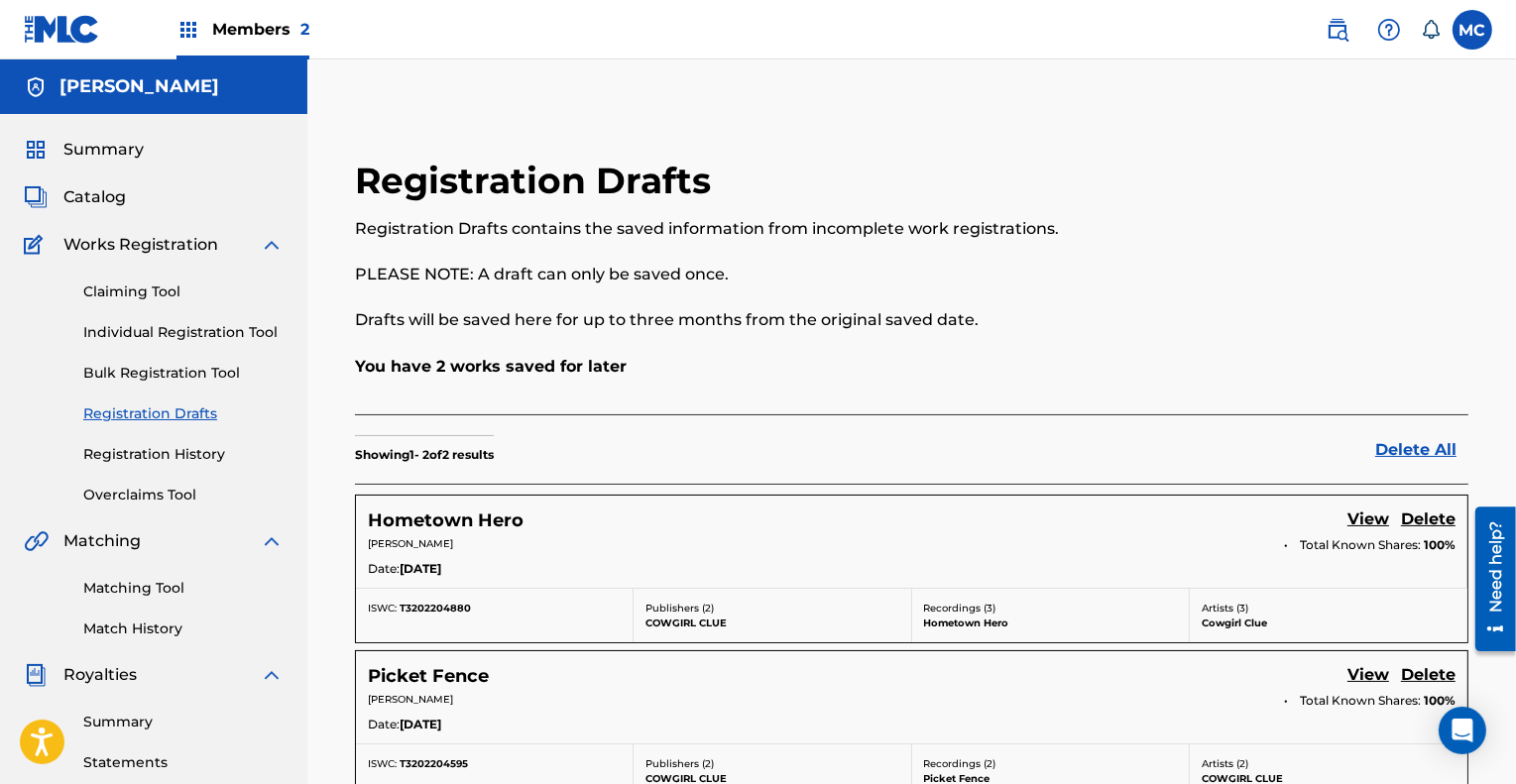 click on "Catalog" at bounding box center [94, 197] 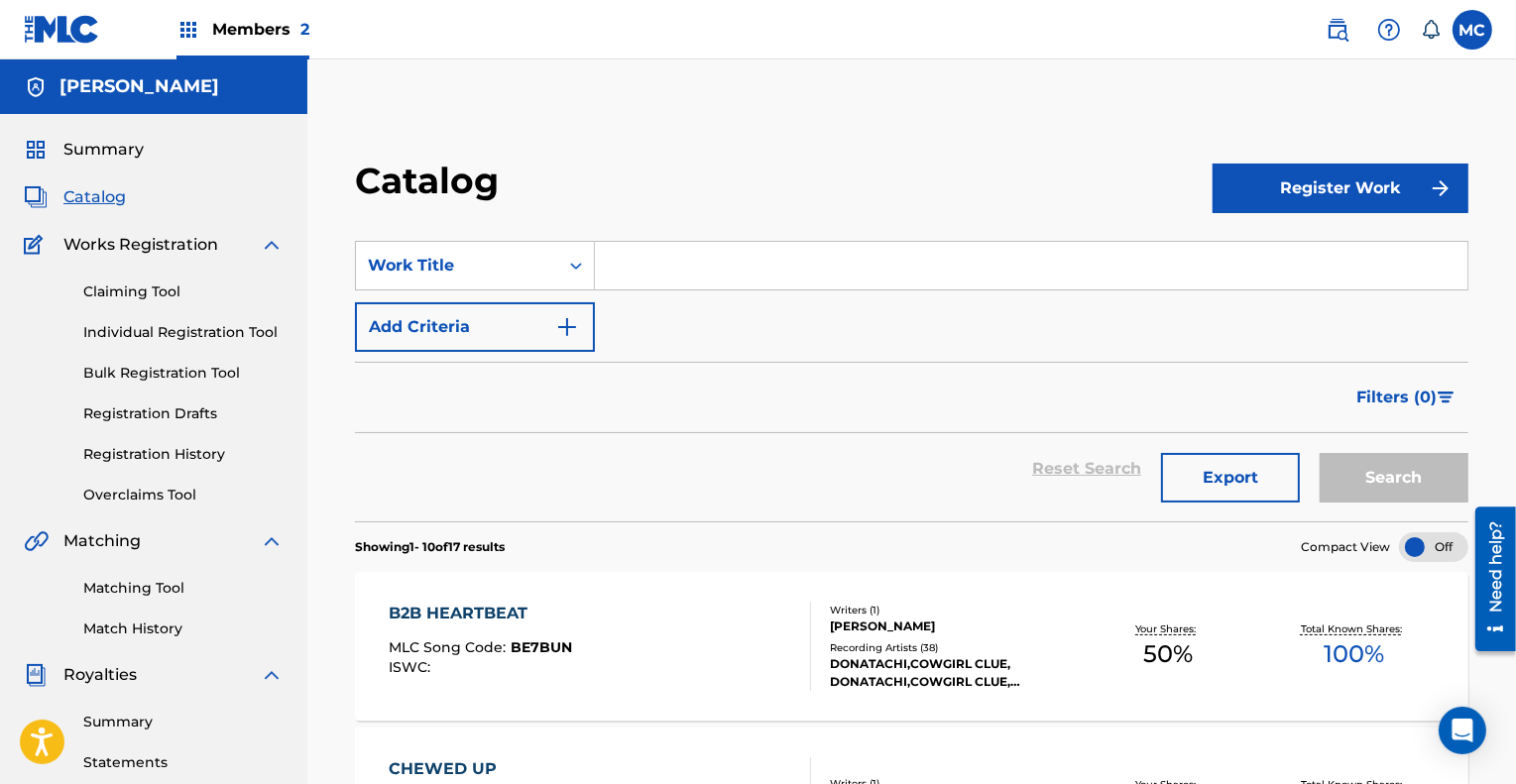 click on "Registration History" at bounding box center (183, 454) 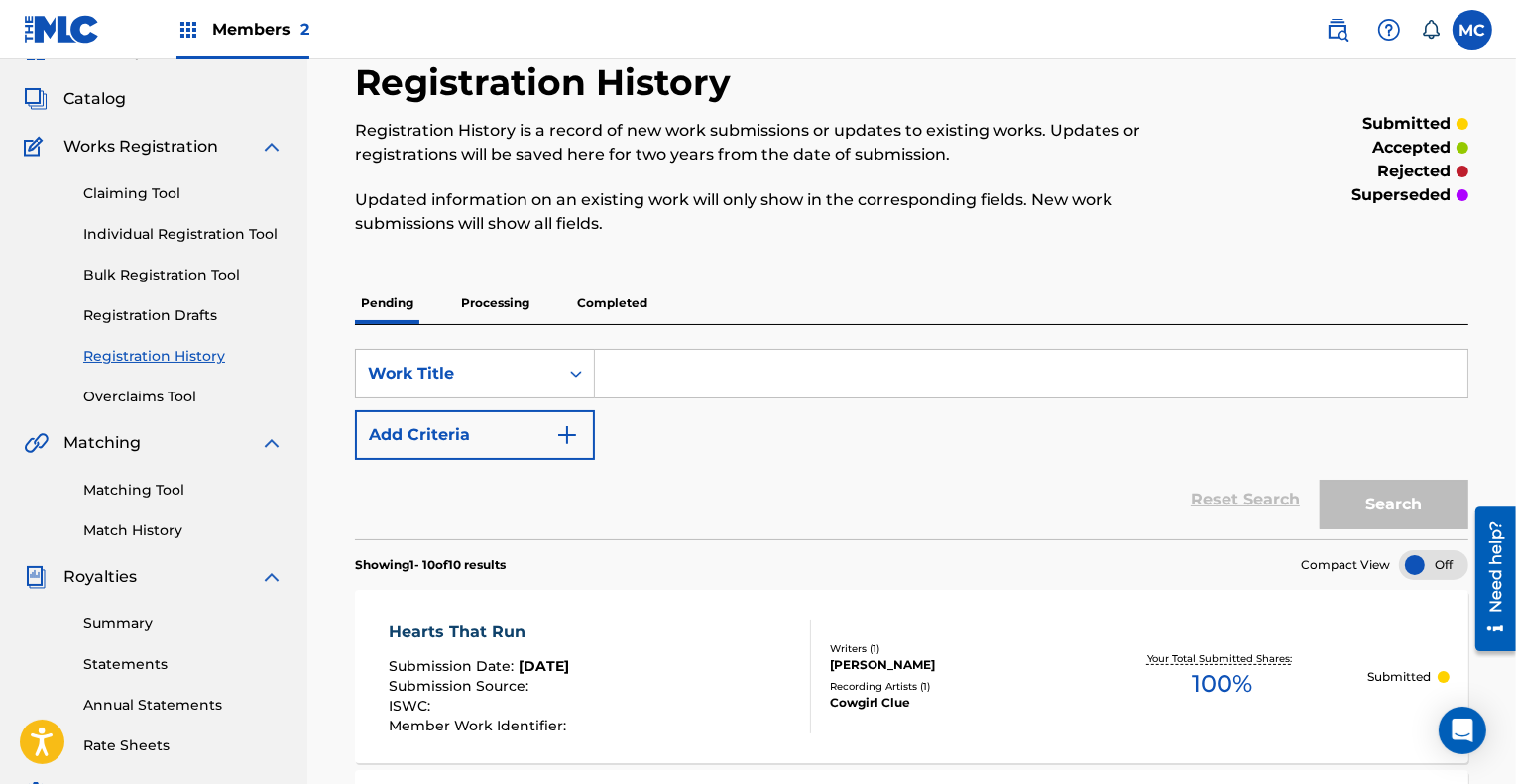 scroll, scrollTop: 0, scrollLeft: 0, axis: both 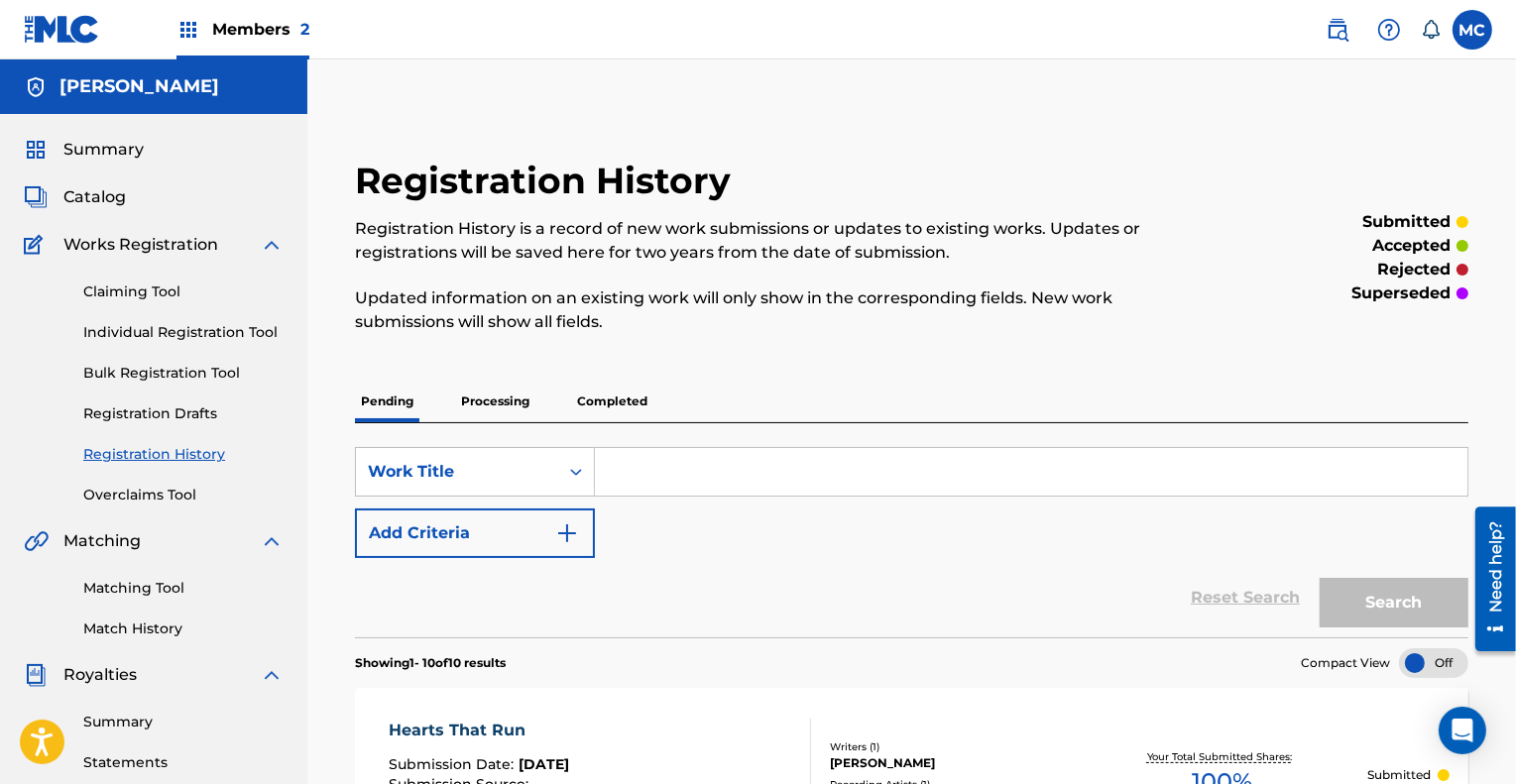 click on "Registration Drafts" at bounding box center (183, 413) 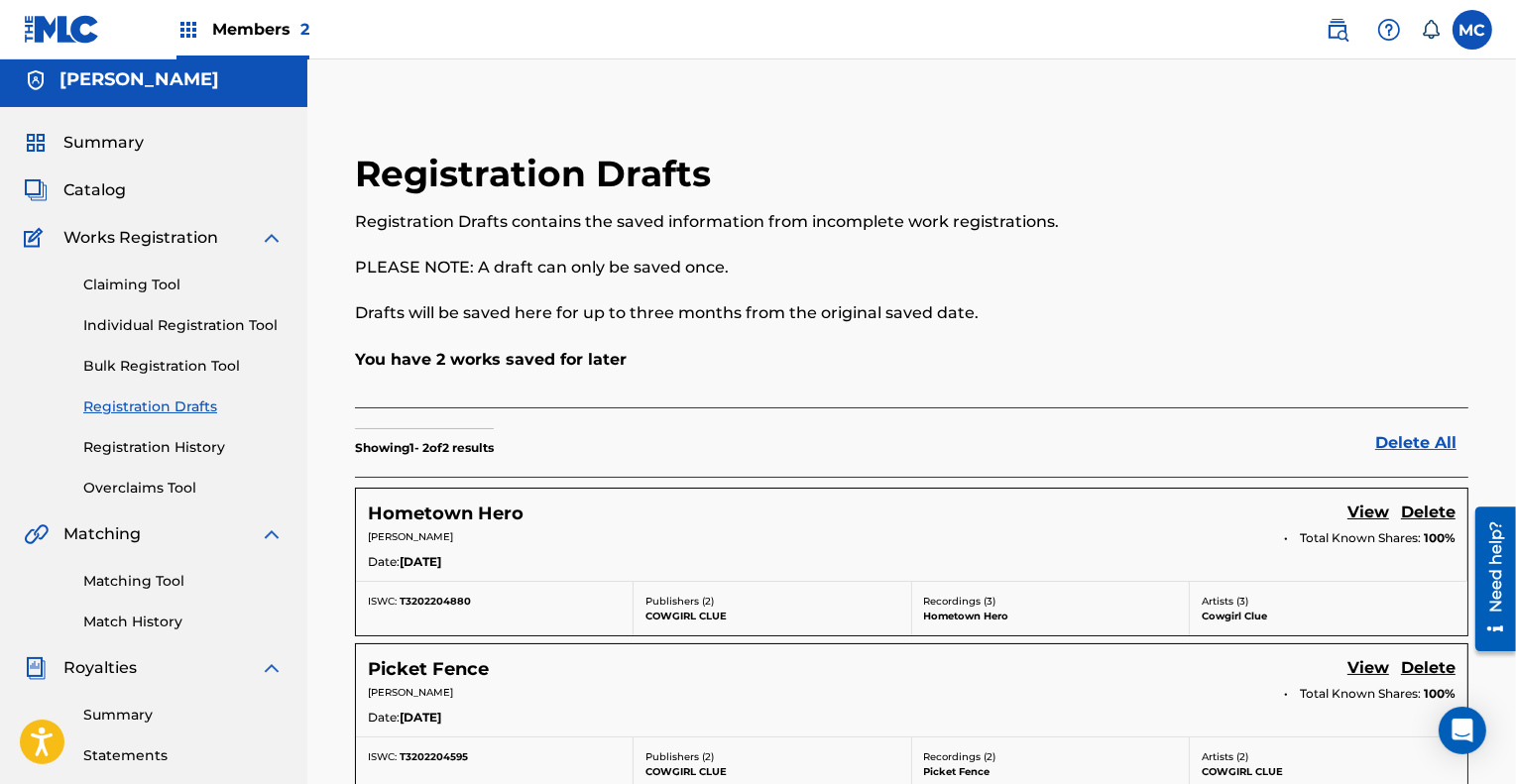scroll, scrollTop: 0, scrollLeft: 0, axis: both 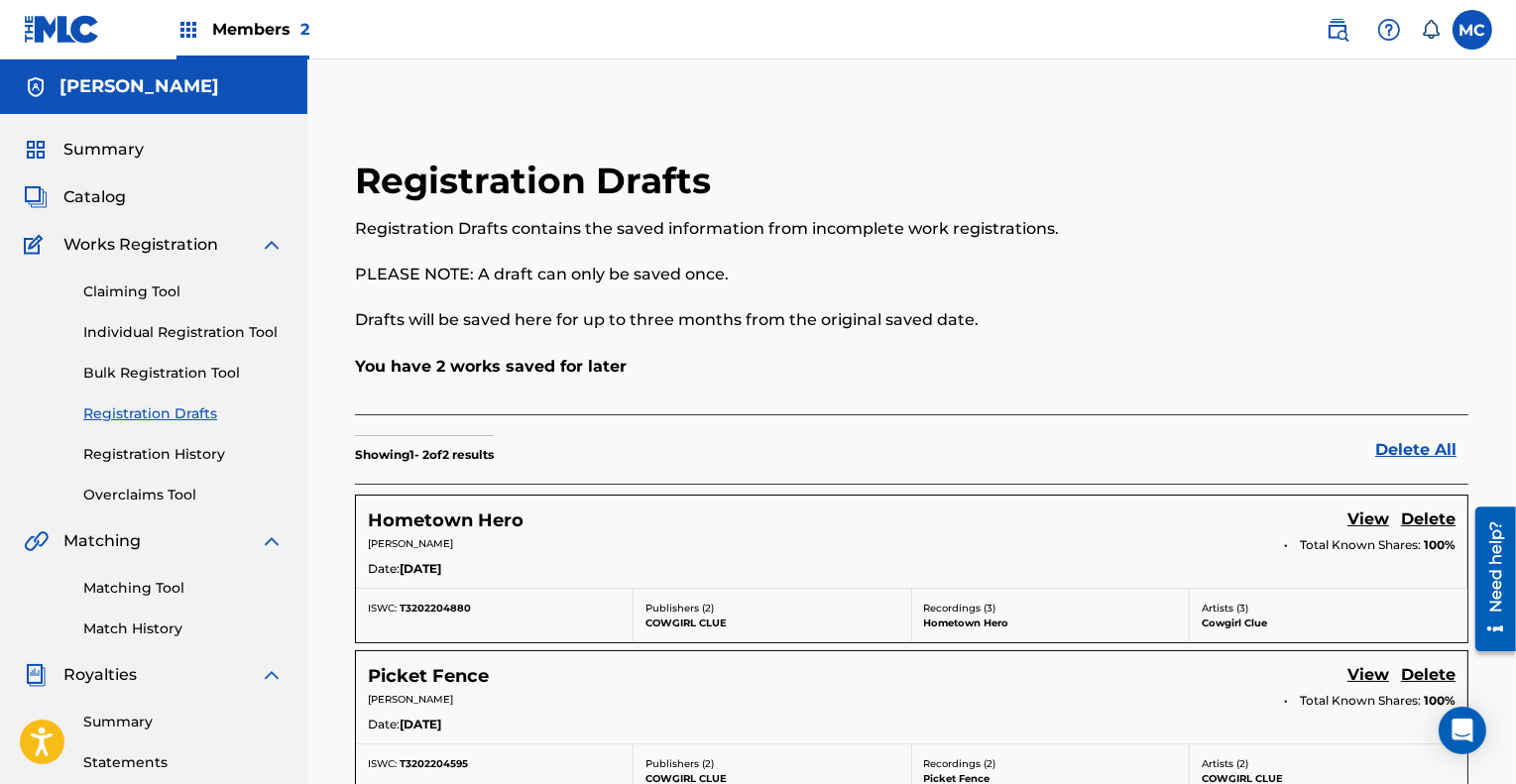 click on "Catalog" at bounding box center (94, 197) 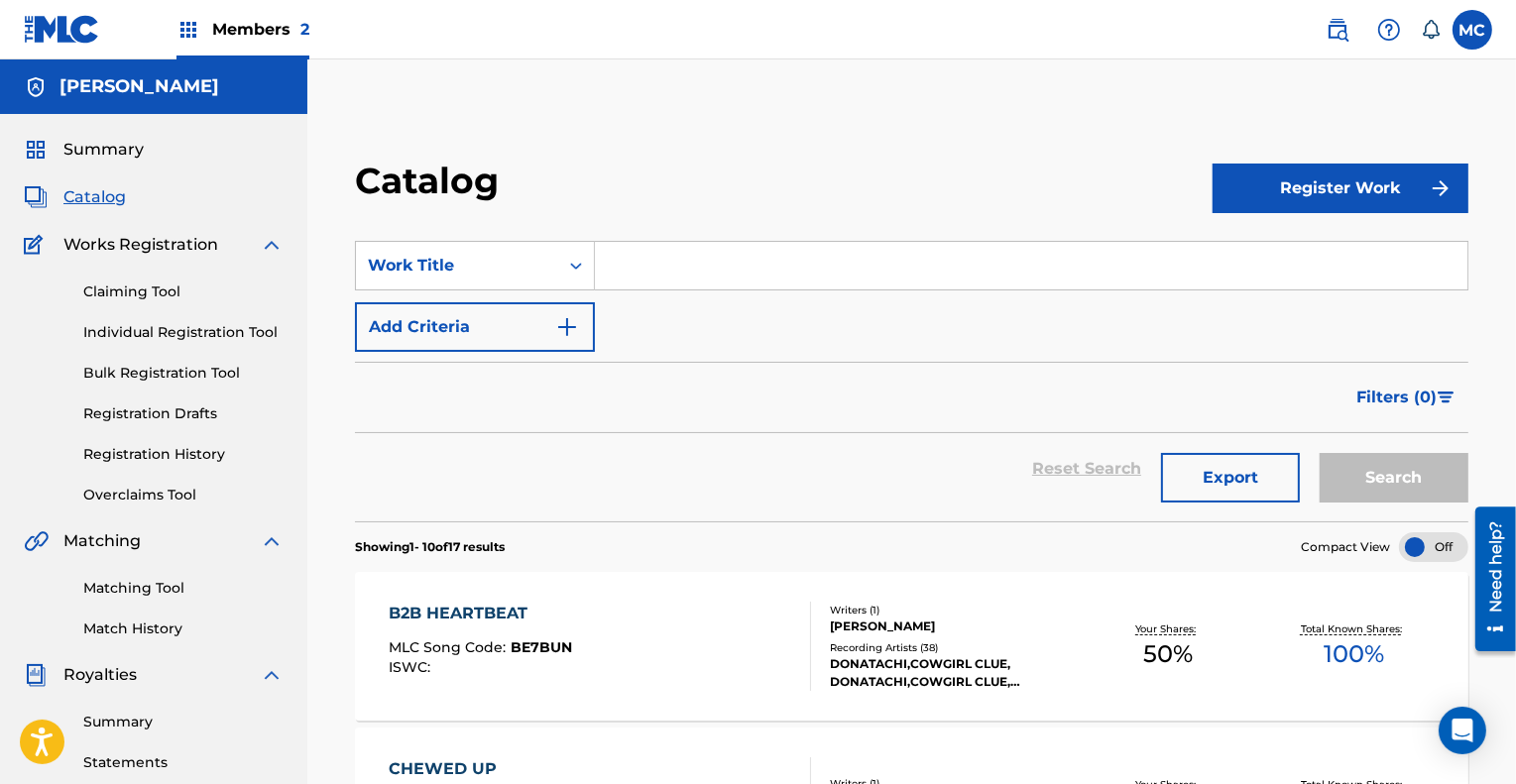 click on "Register Work" at bounding box center (1341, 188) 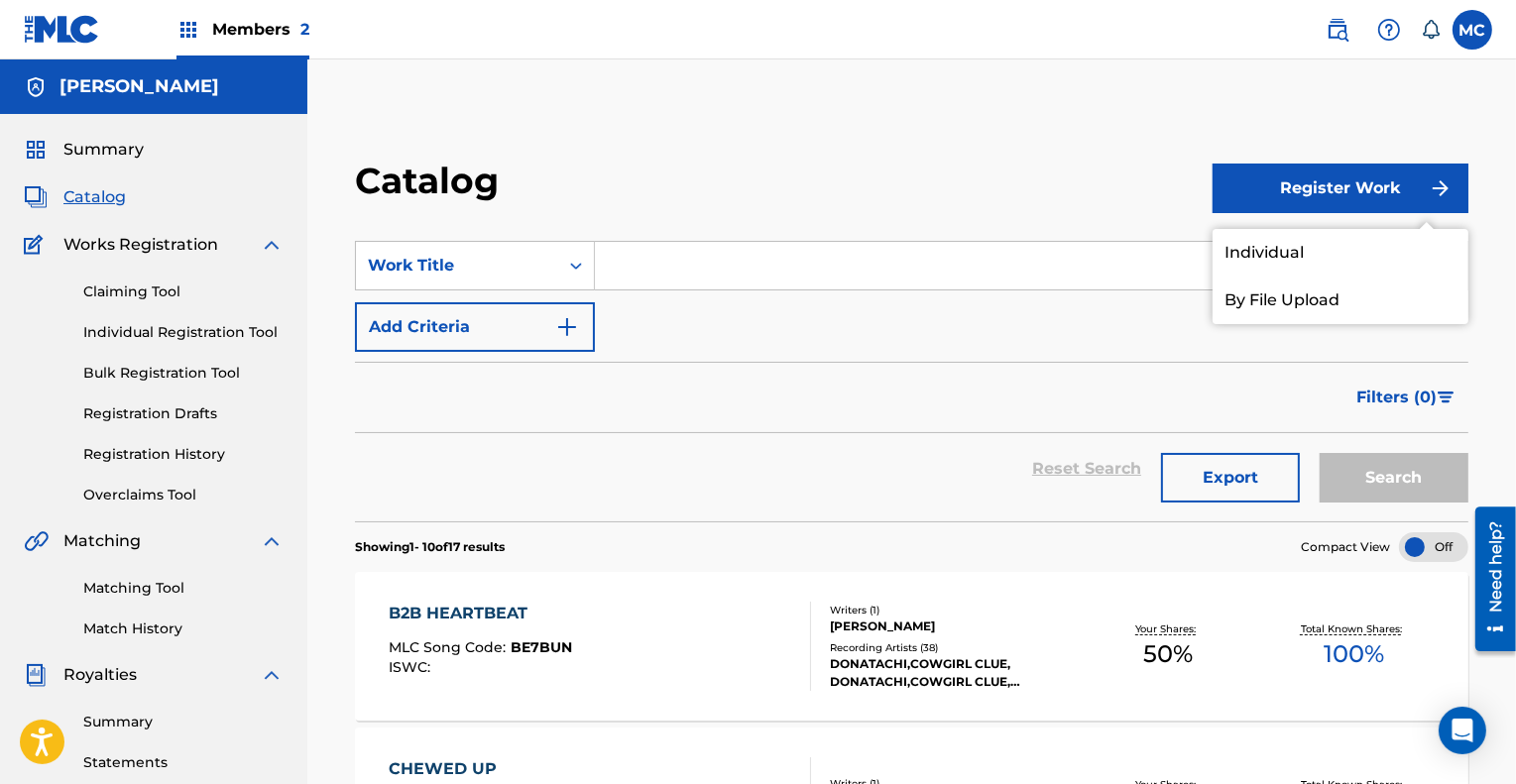 click on "Individual" at bounding box center (1341, 253) 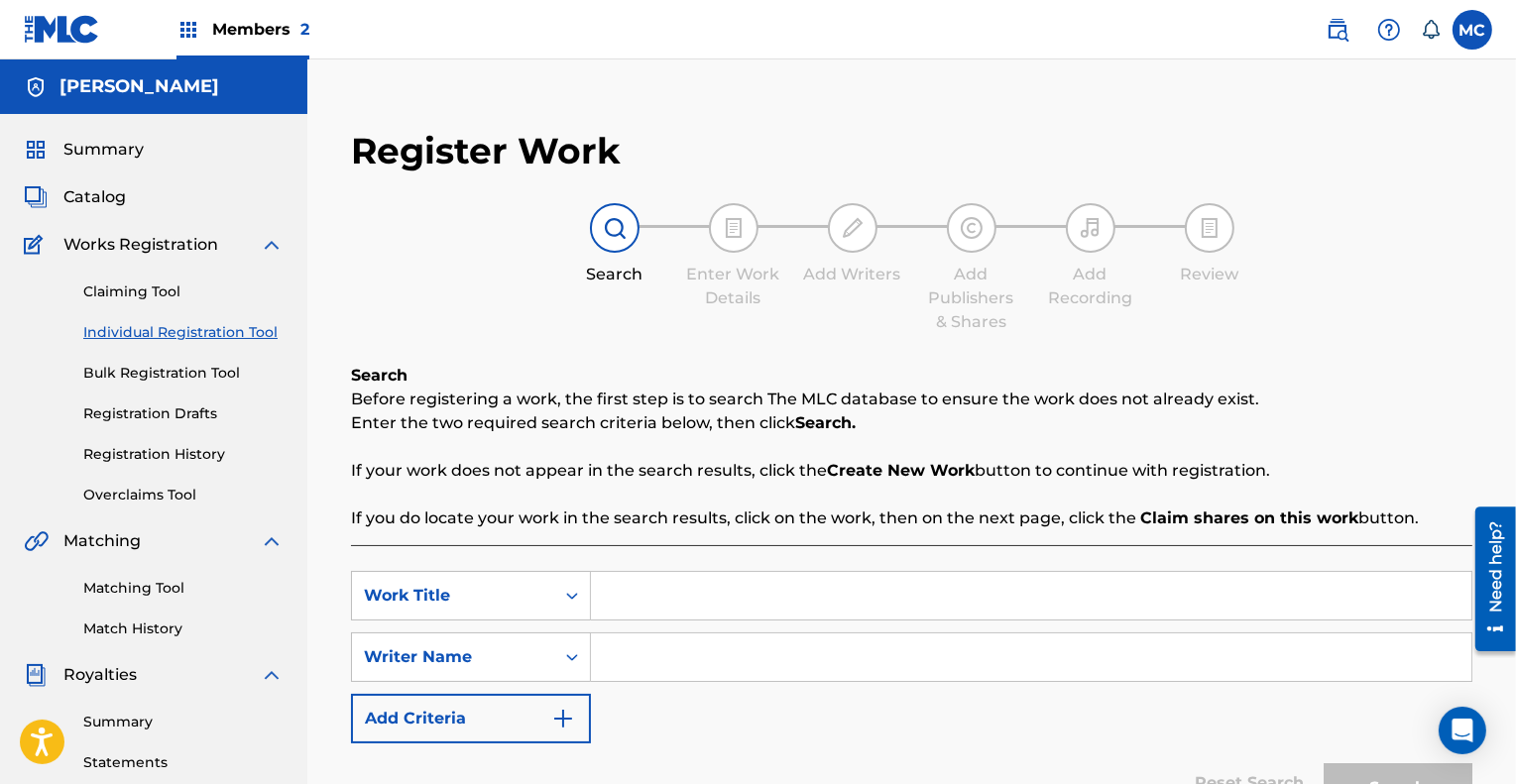 click at bounding box center [1031, 596] 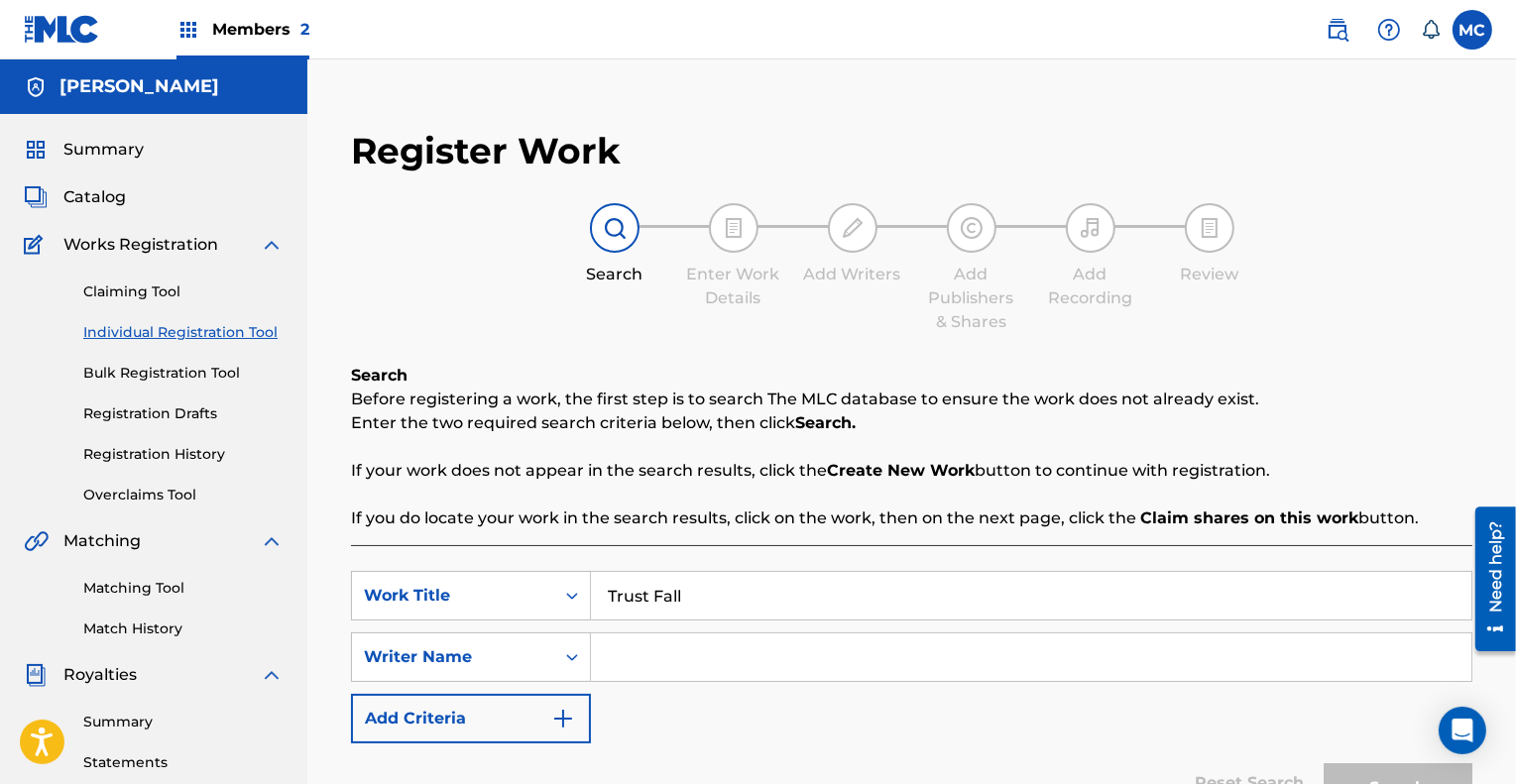 type on "Trust Fall" 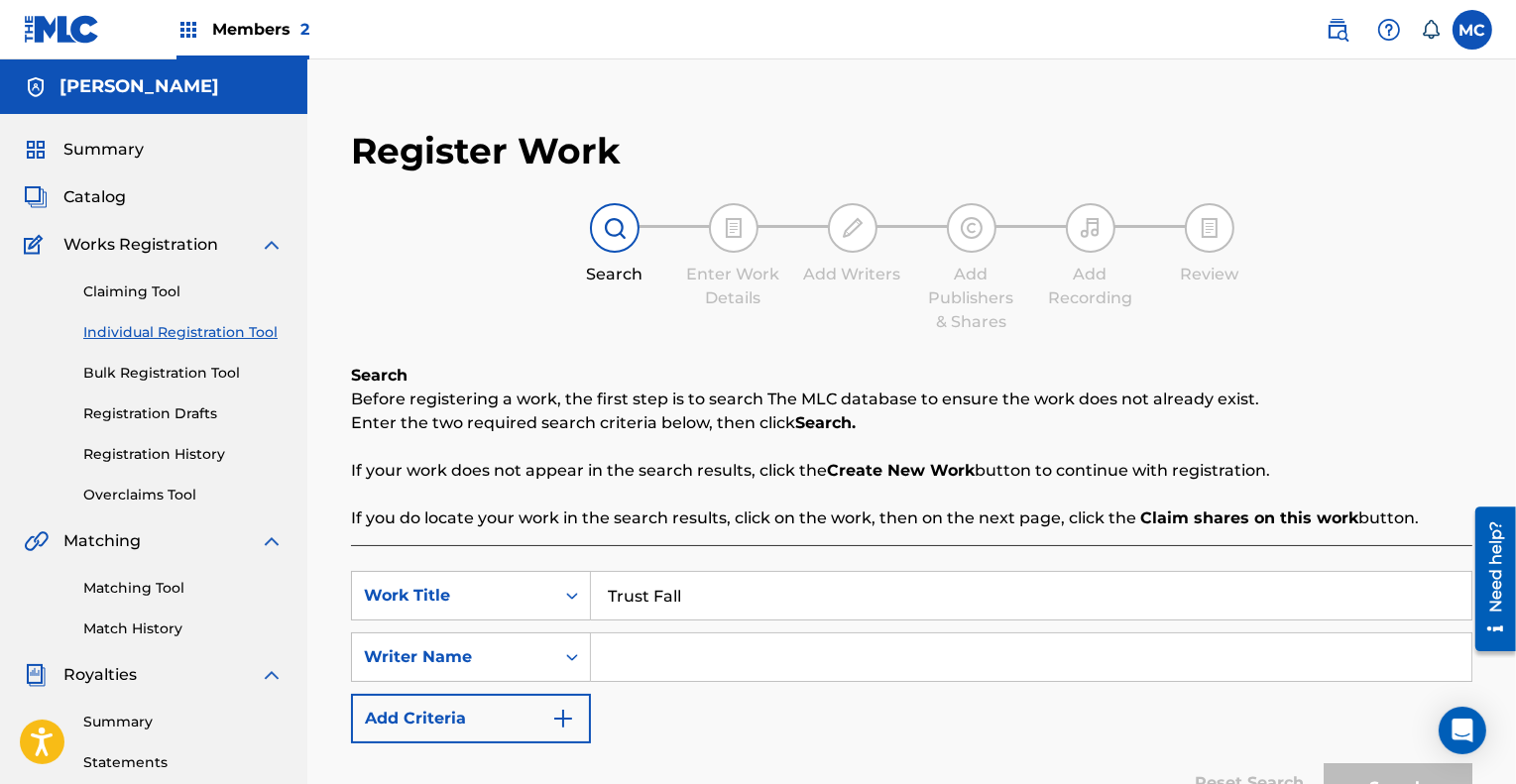 type on "[PERSON_NAME]" 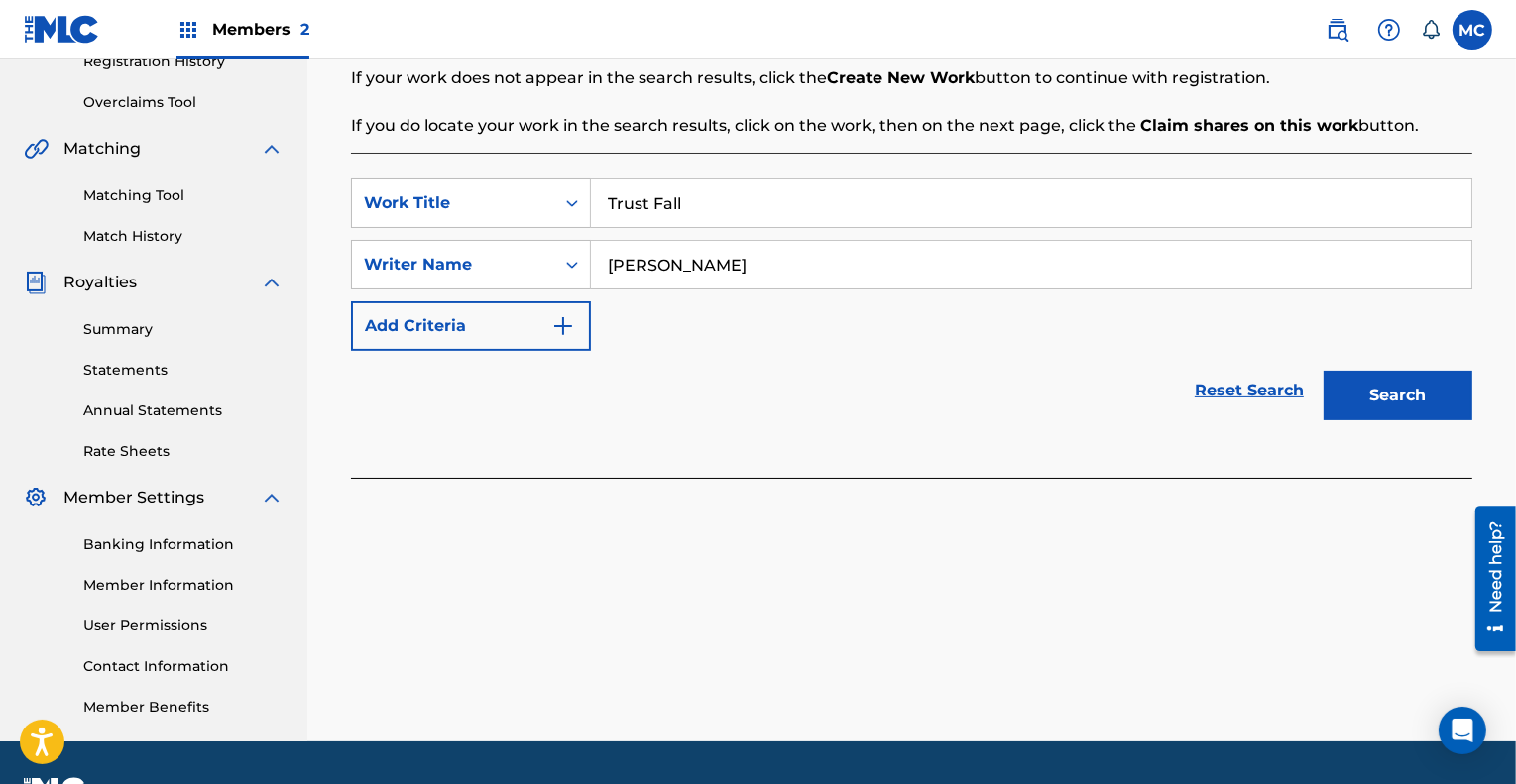 click on "Search" at bounding box center (1398, 395) 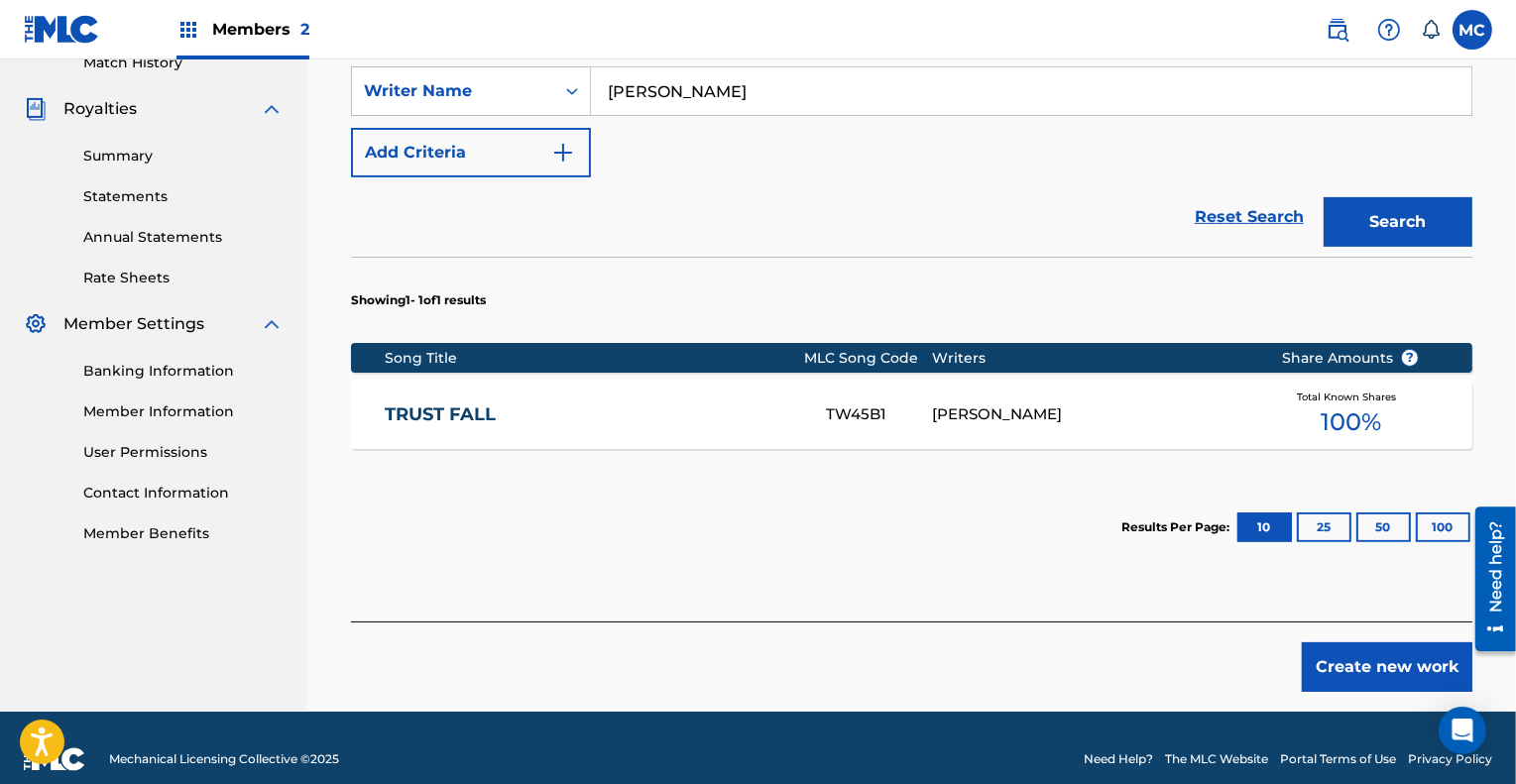 scroll, scrollTop: 588, scrollLeft: 0, axis: vertical 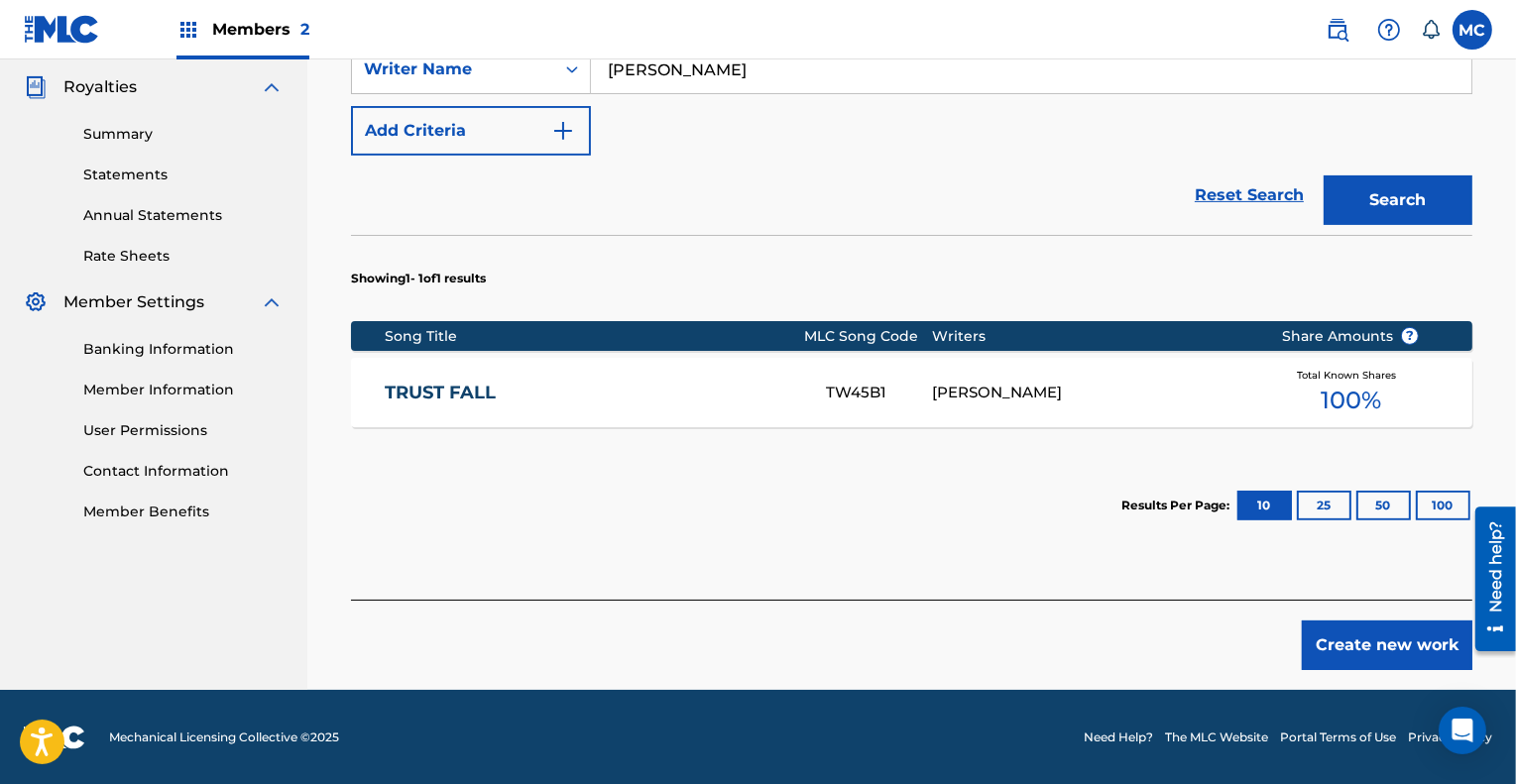 click on "Create new work" at bounding box center (1387, 645) 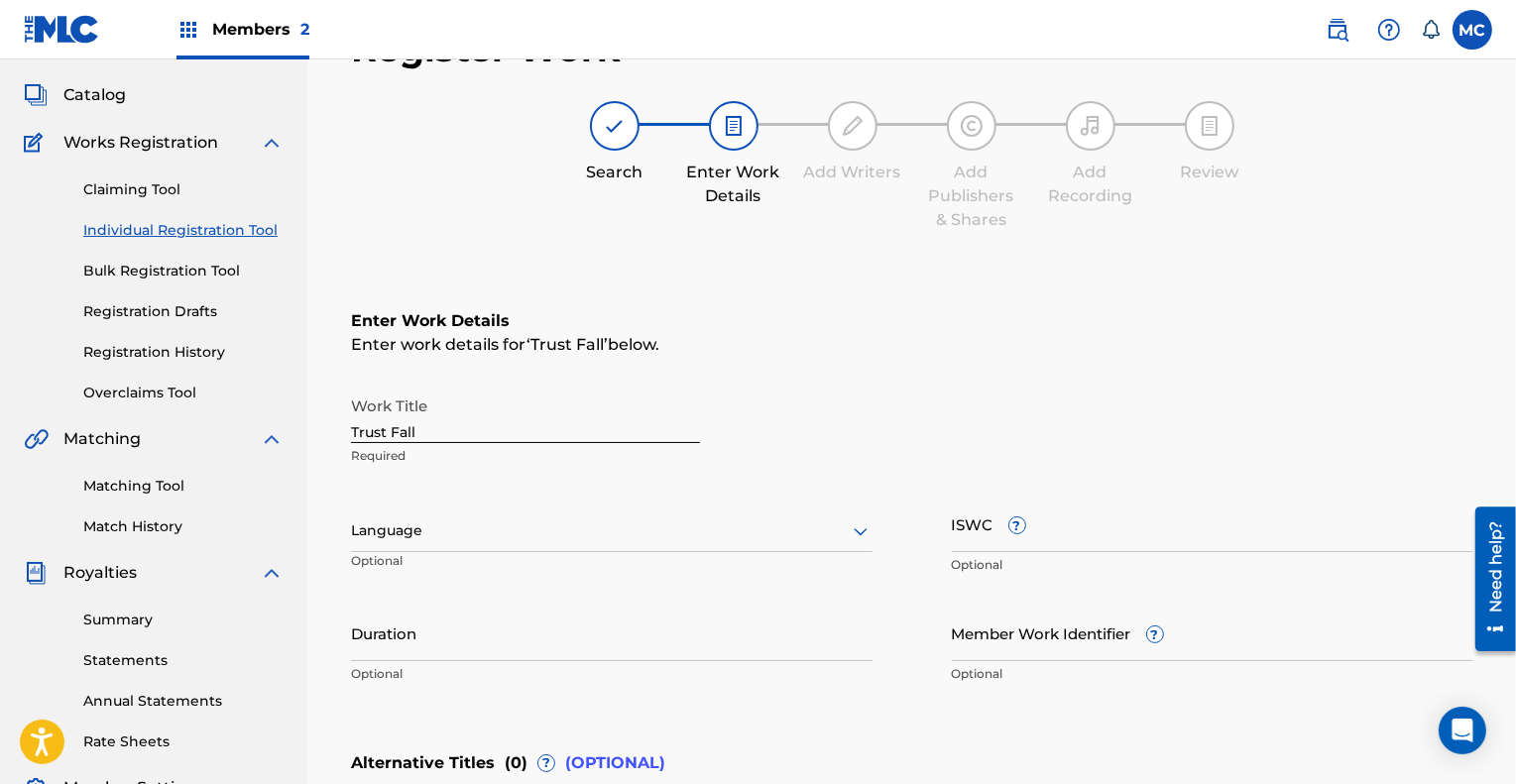 scroll, scrollTop: 101, scrollLeft: 0, axis: vertical 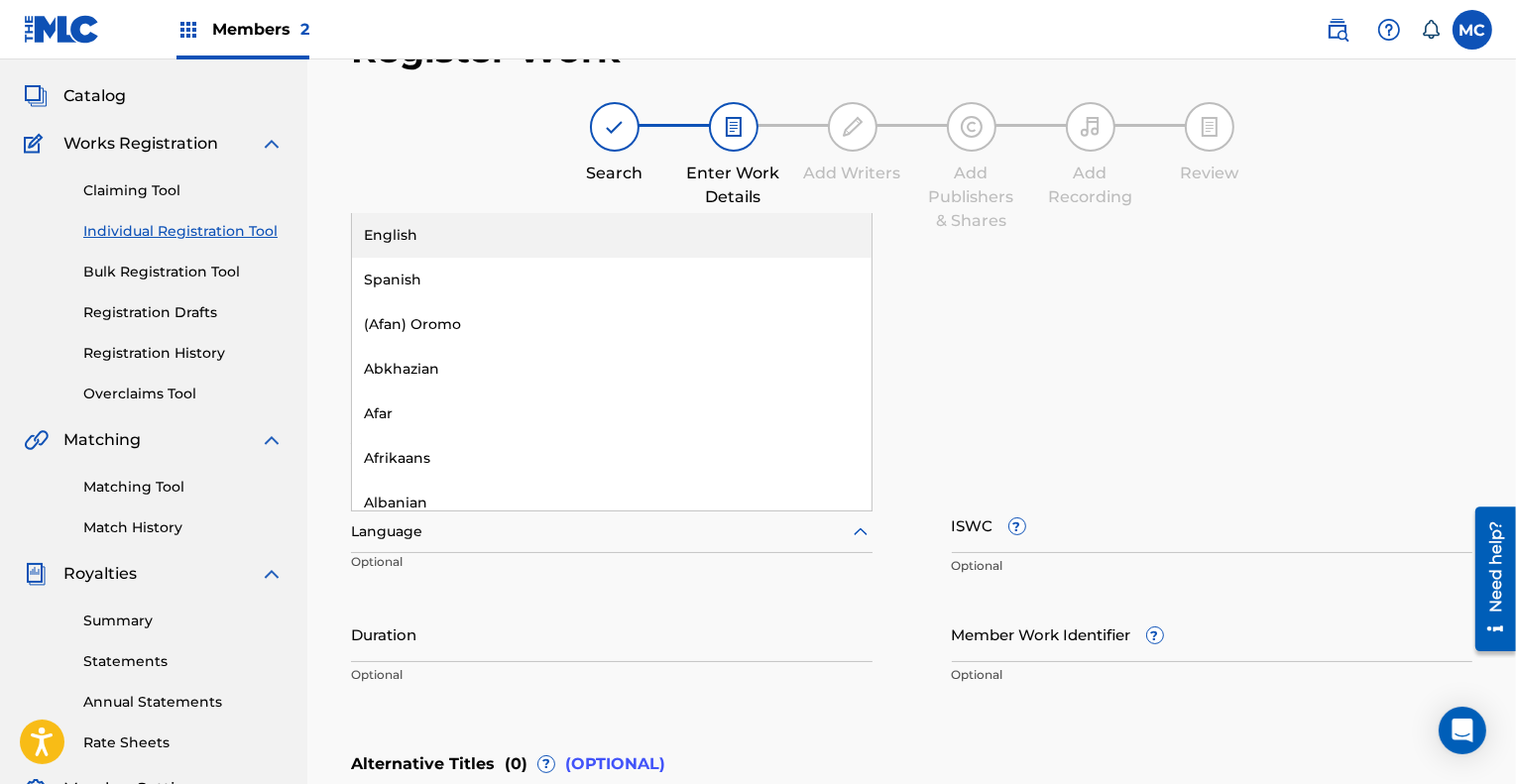 click at bounding box center (612, 531) 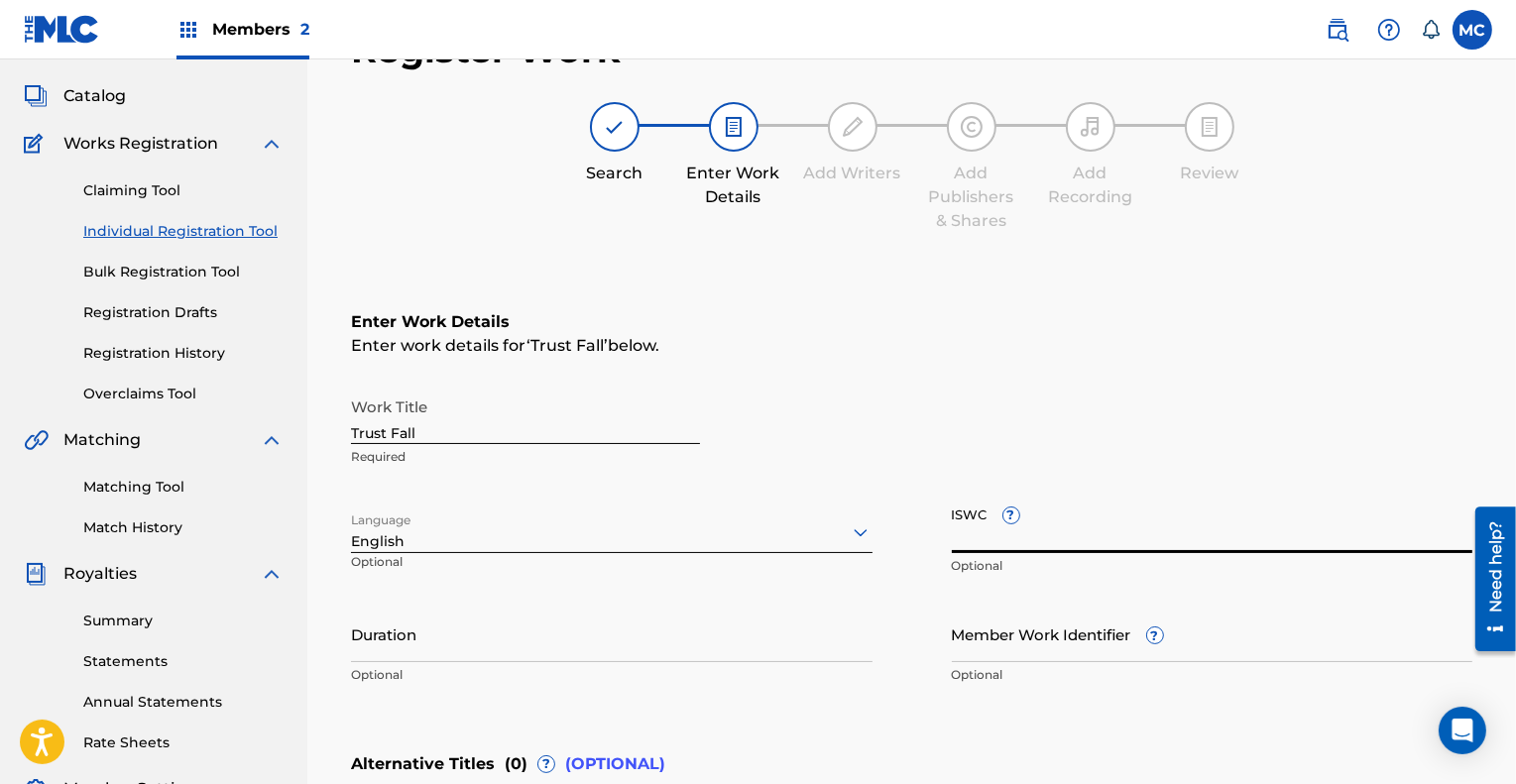 click on "ISWC   ?" at bounding box center (1213, 524) 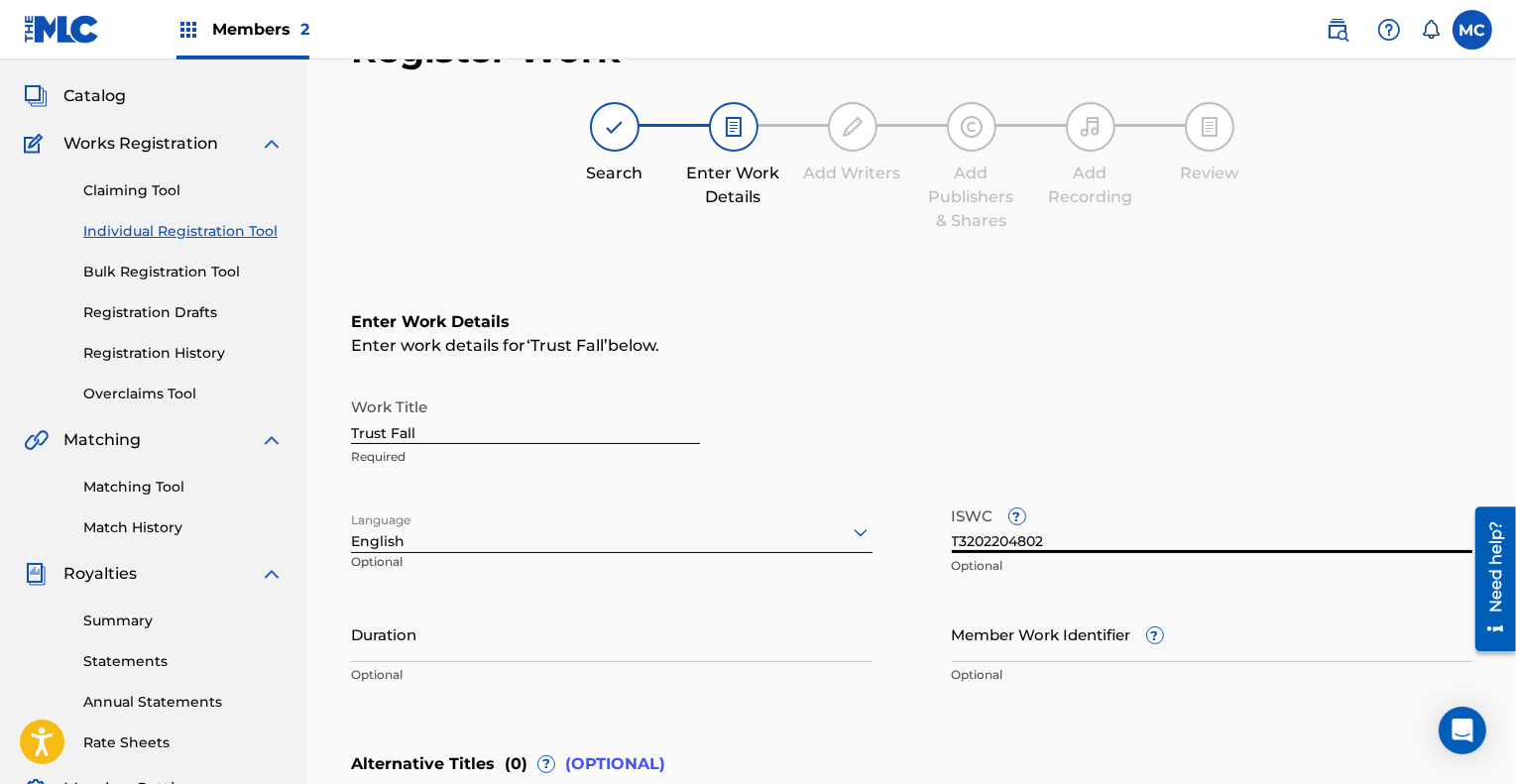 type on "T3202204802" 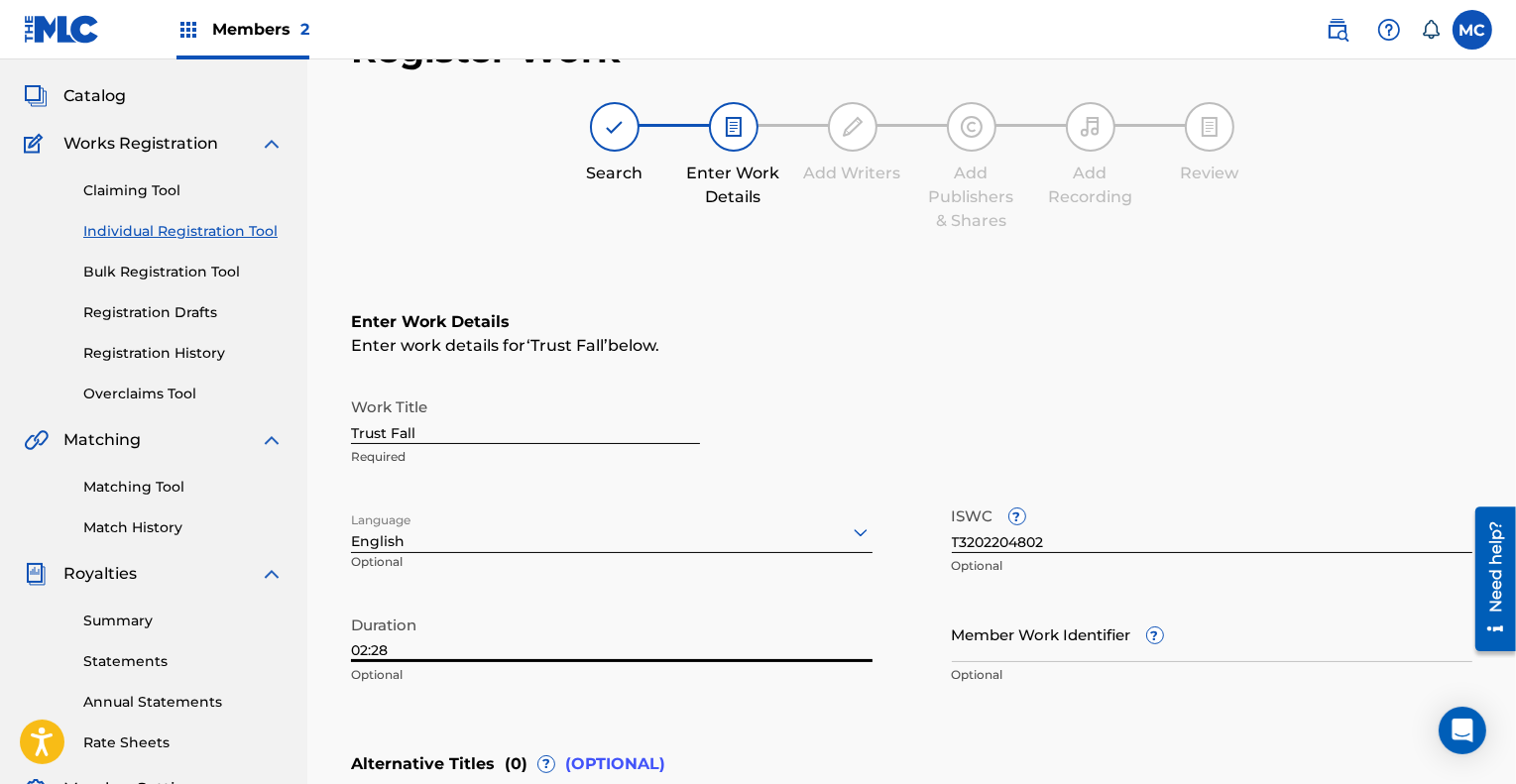 type on "02:28" 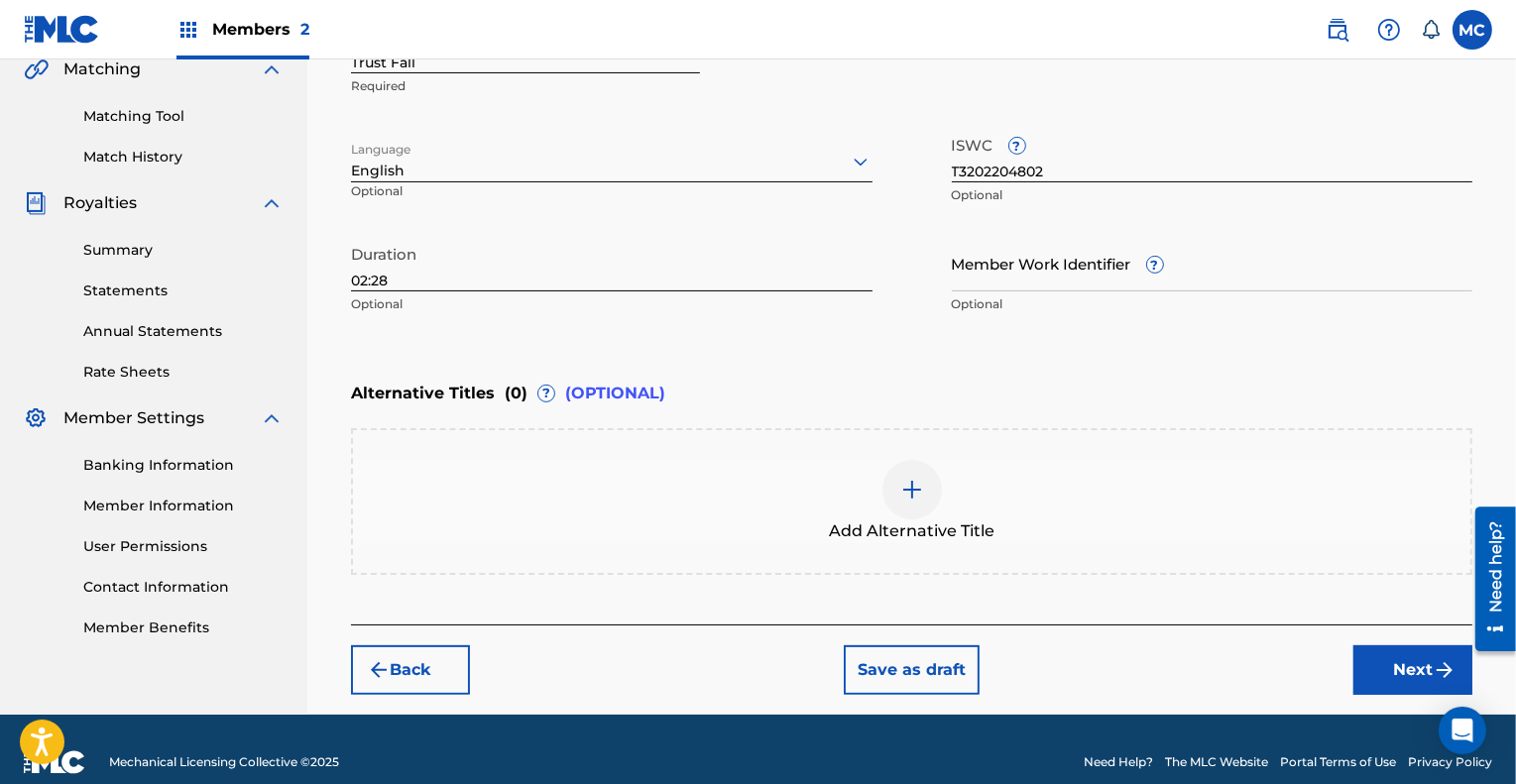 click on "Next" at bounding box center [1413, 670] 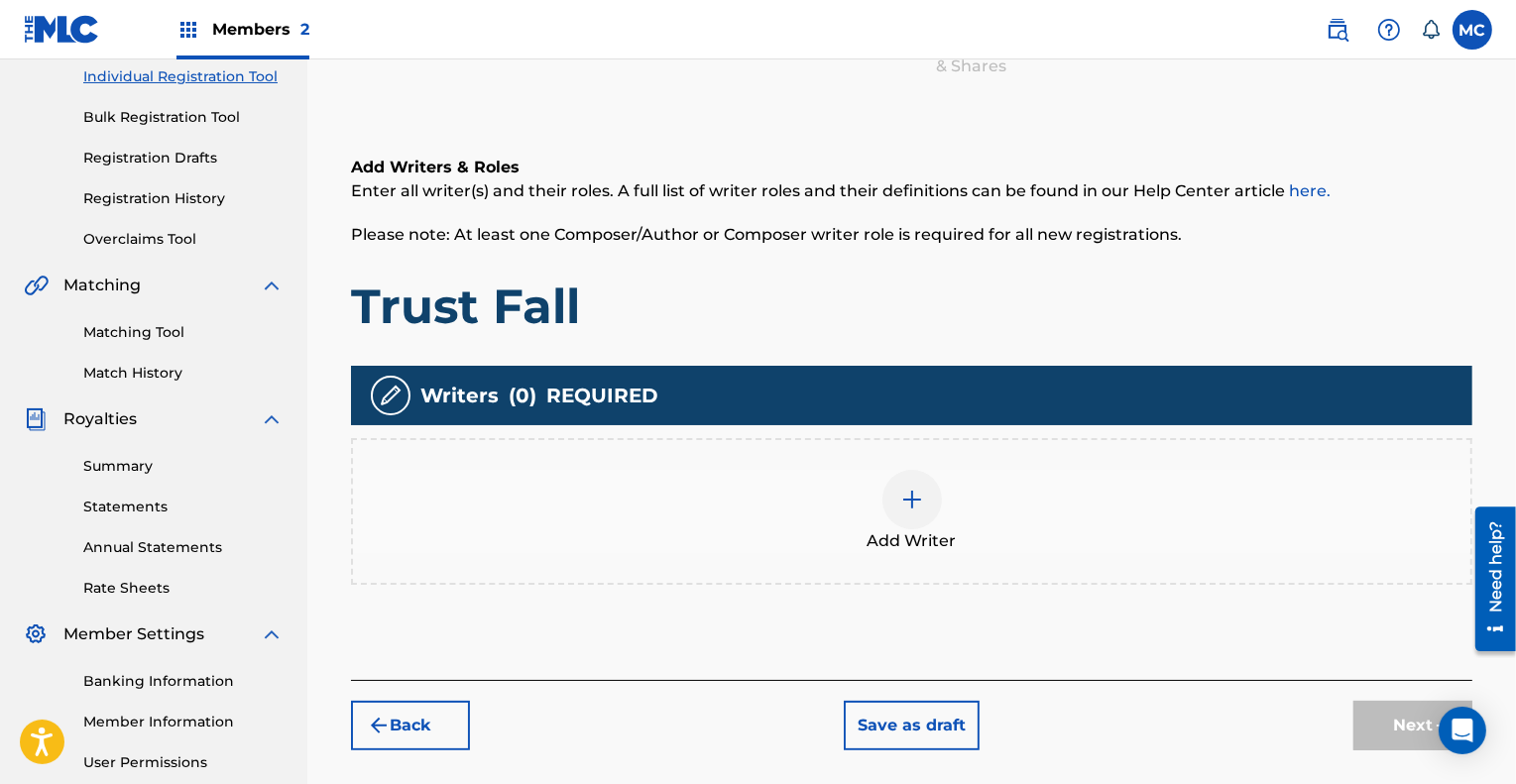 click at bounding box center (912, 500) 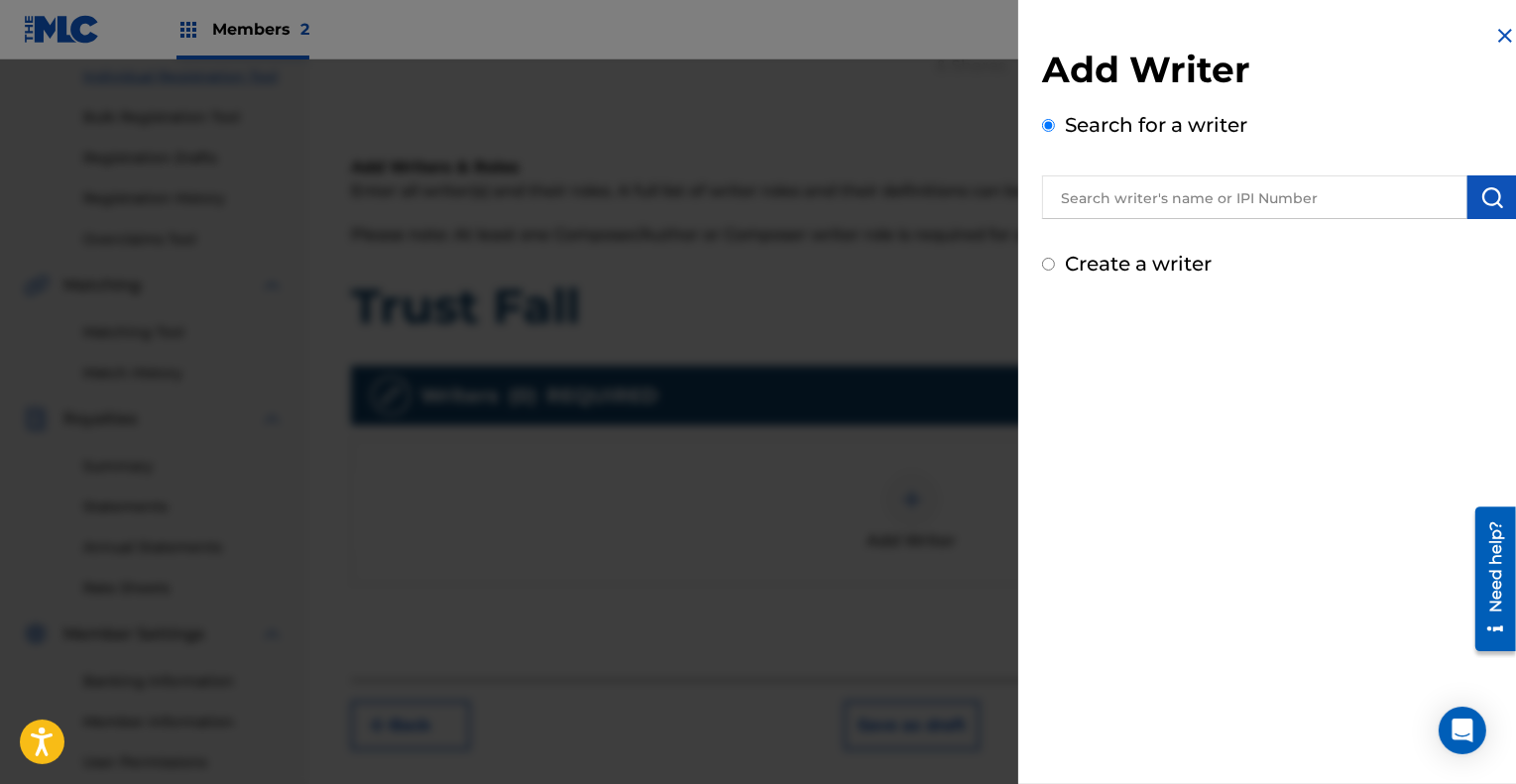 scroll, scrollTop: 257, scrollLeft: 0, axis: vertical 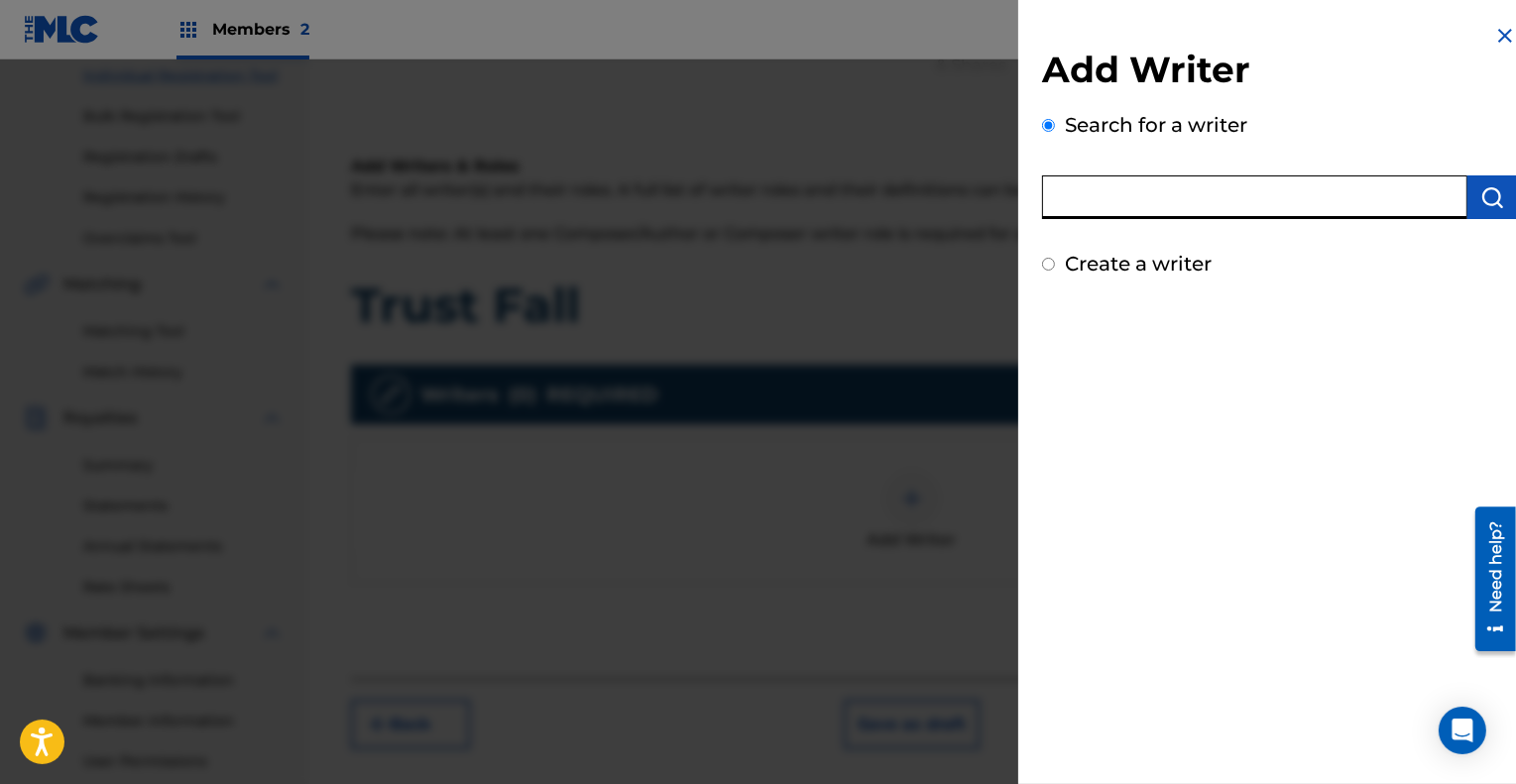 click at bounding box center (1254, 197) 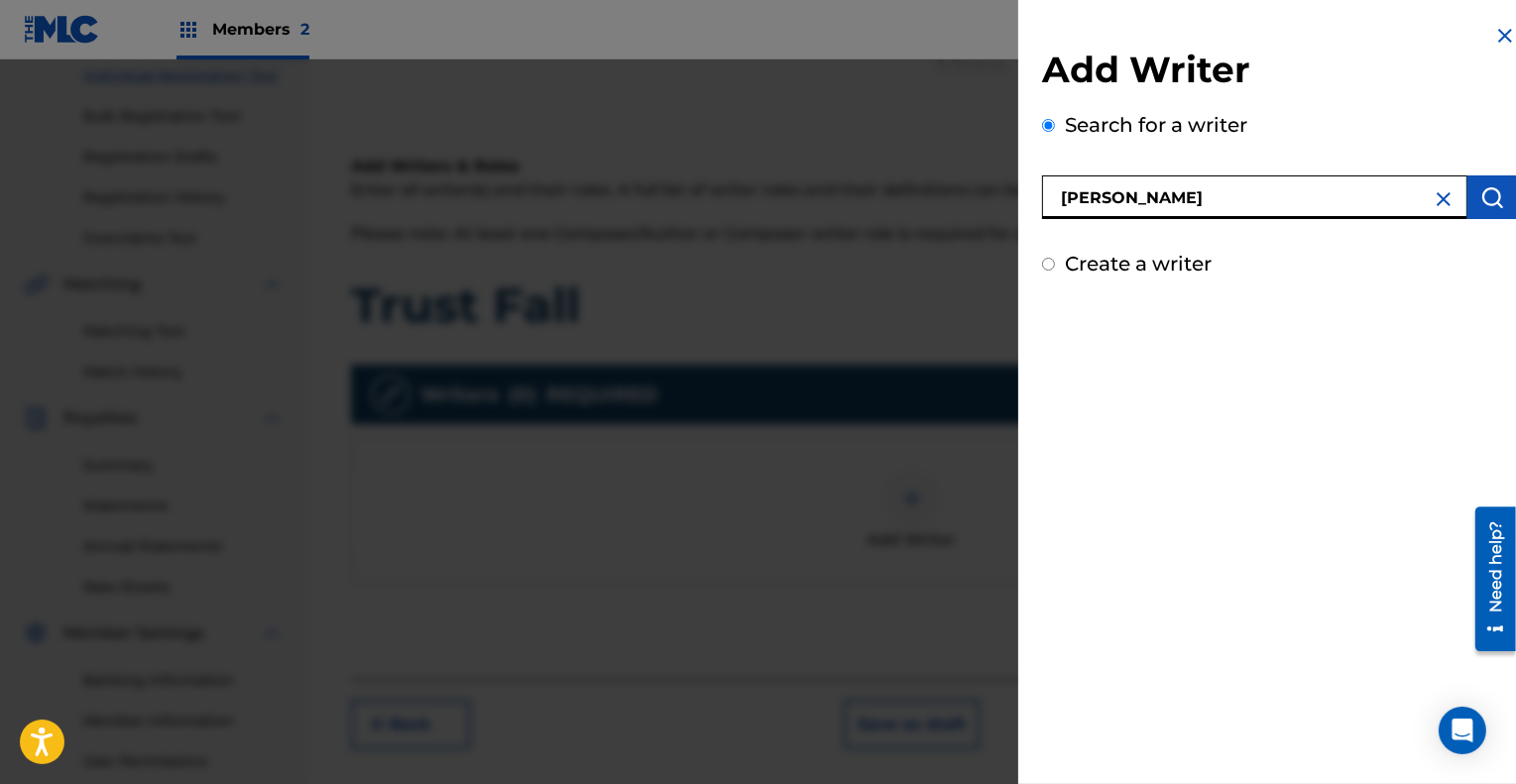 type on "[PERSON_NAME]" 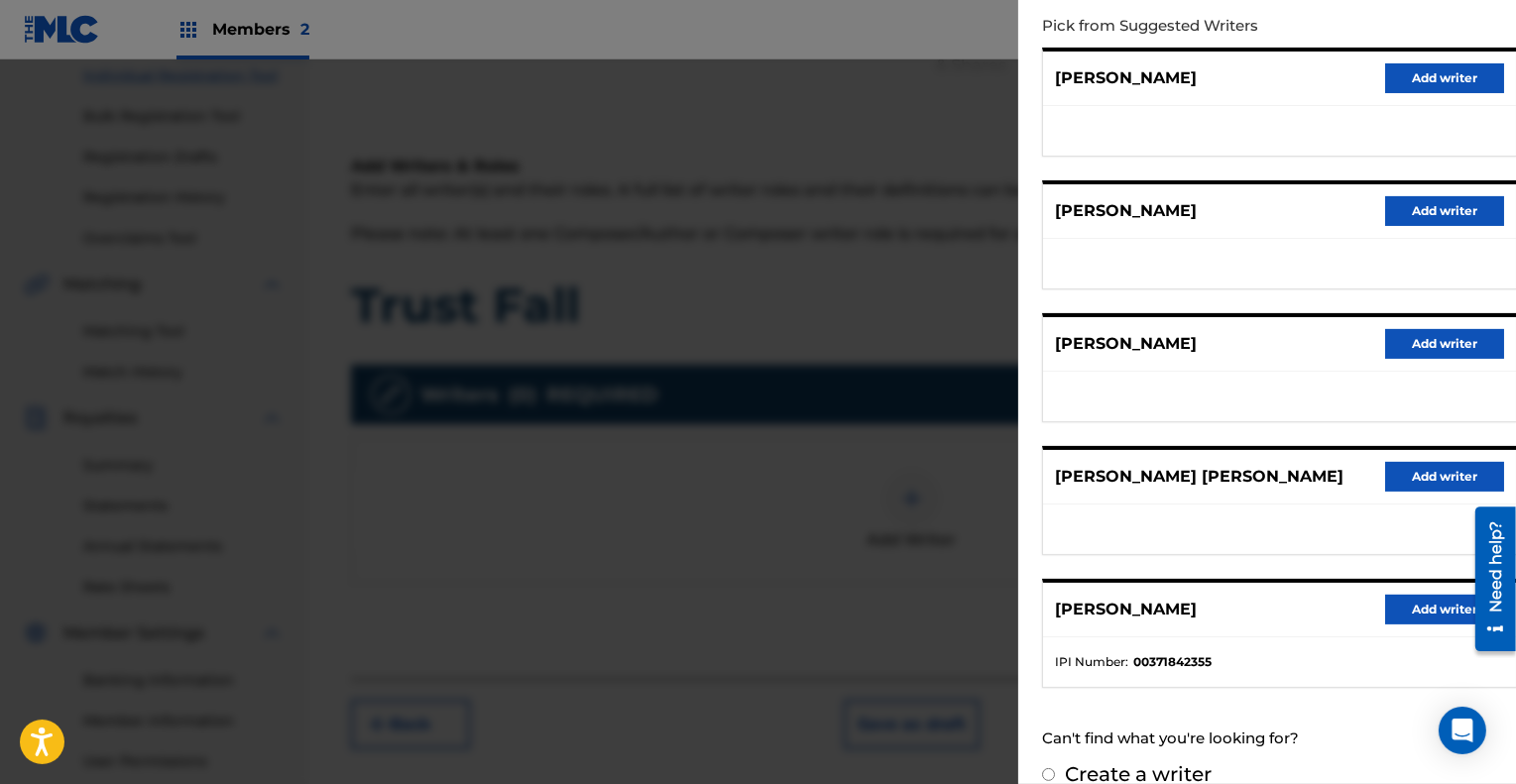 scroll, scrollTop: 264, scrollLeft: 0, axis: vertical 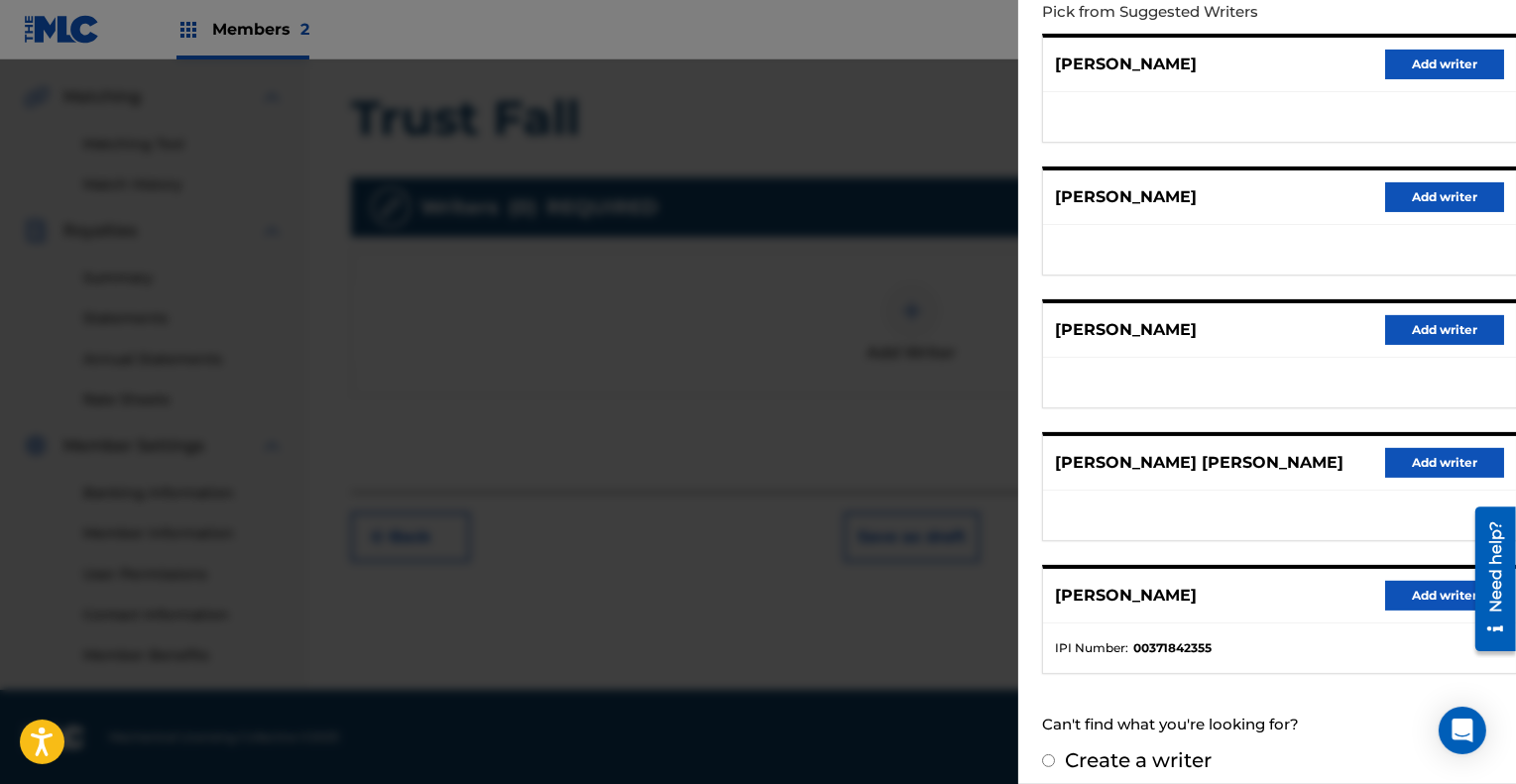 click on "Add writer" at bounding box center [1445, 596] 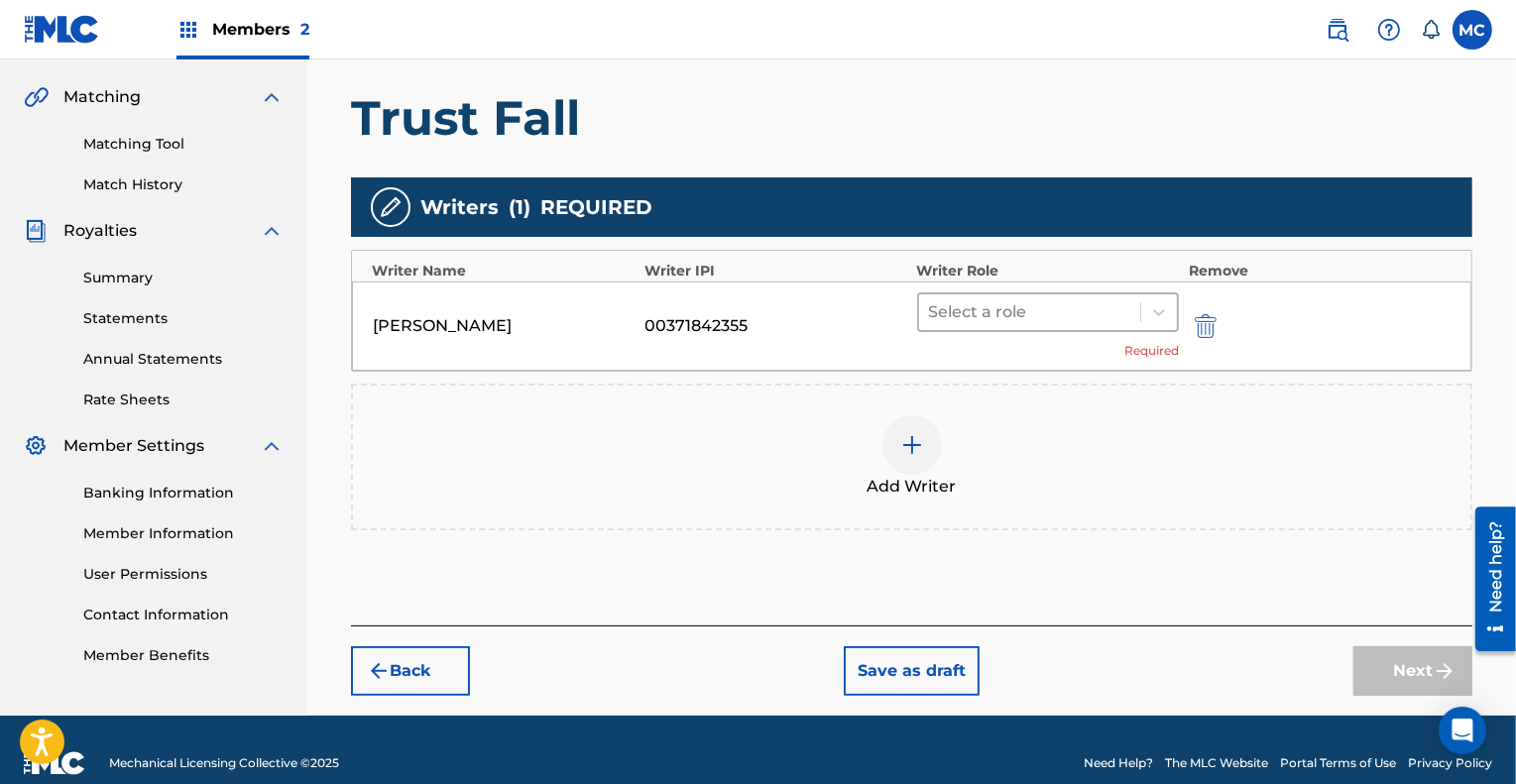 click at bounding box center [1029, 312] 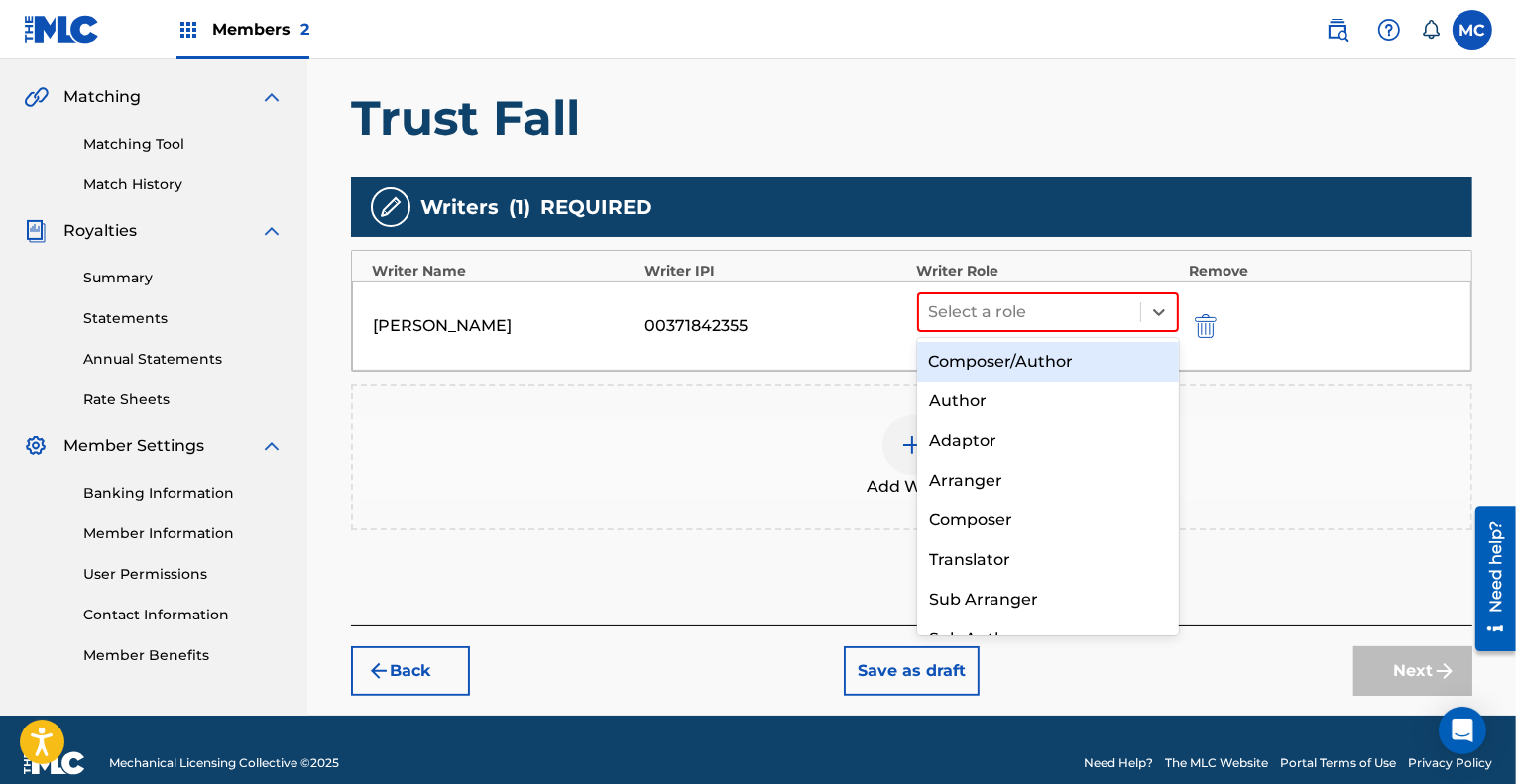 click on "Composer/Author" at bounding box center (1048, 362) 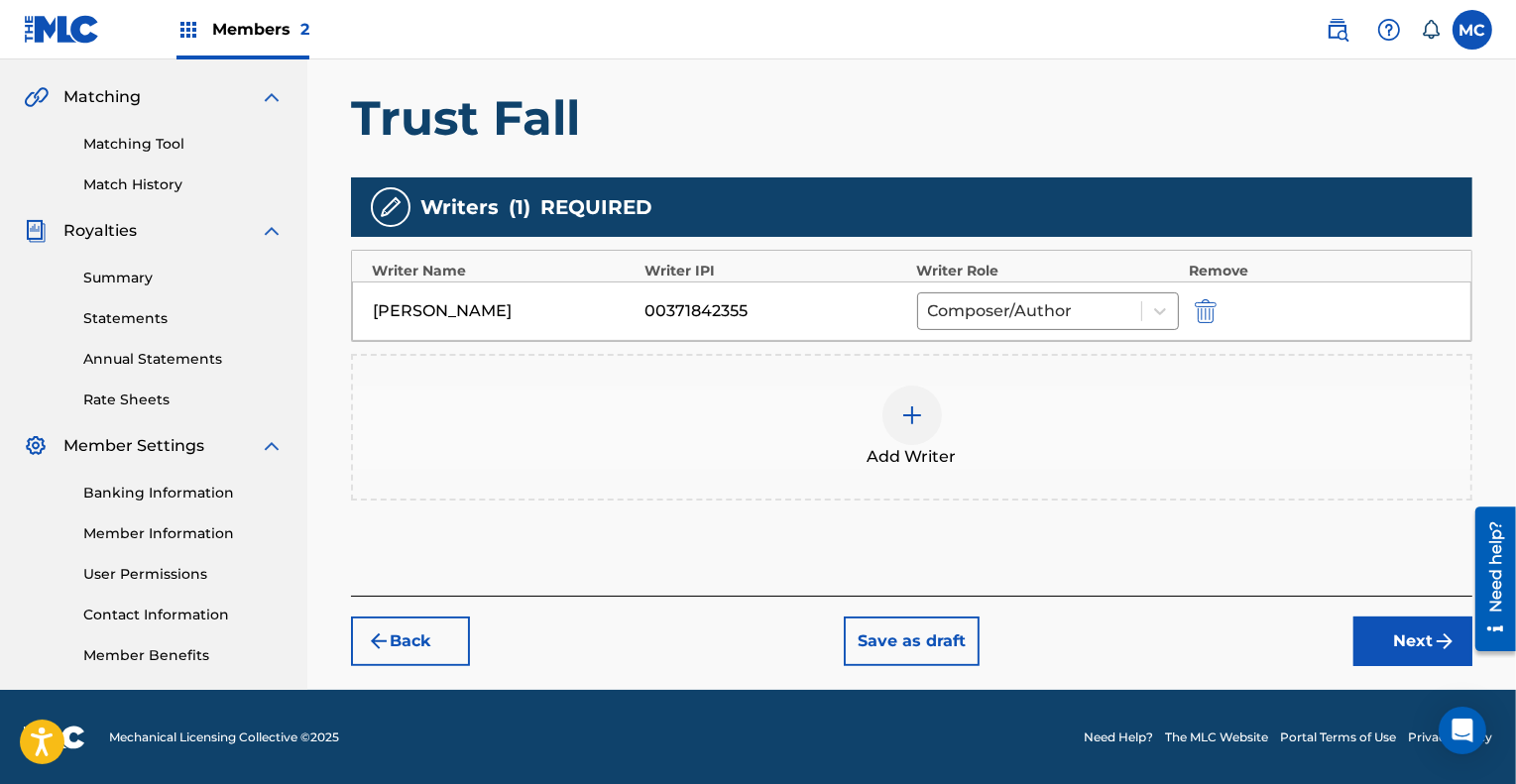 click on "Next" at bounding box center [1413, 641] 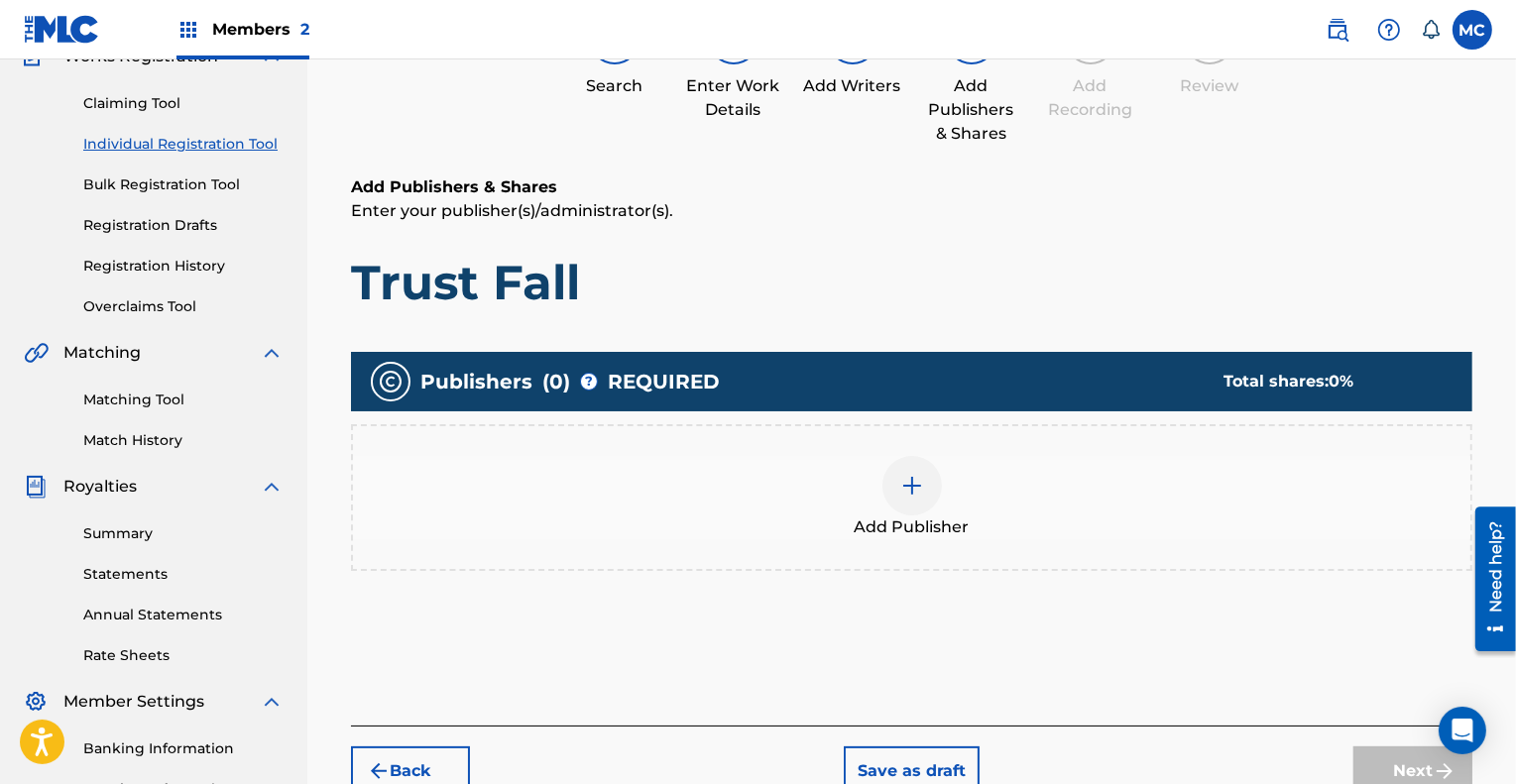 scroll, scrollTop: 89, scrollLeft: 0, axis: vertical 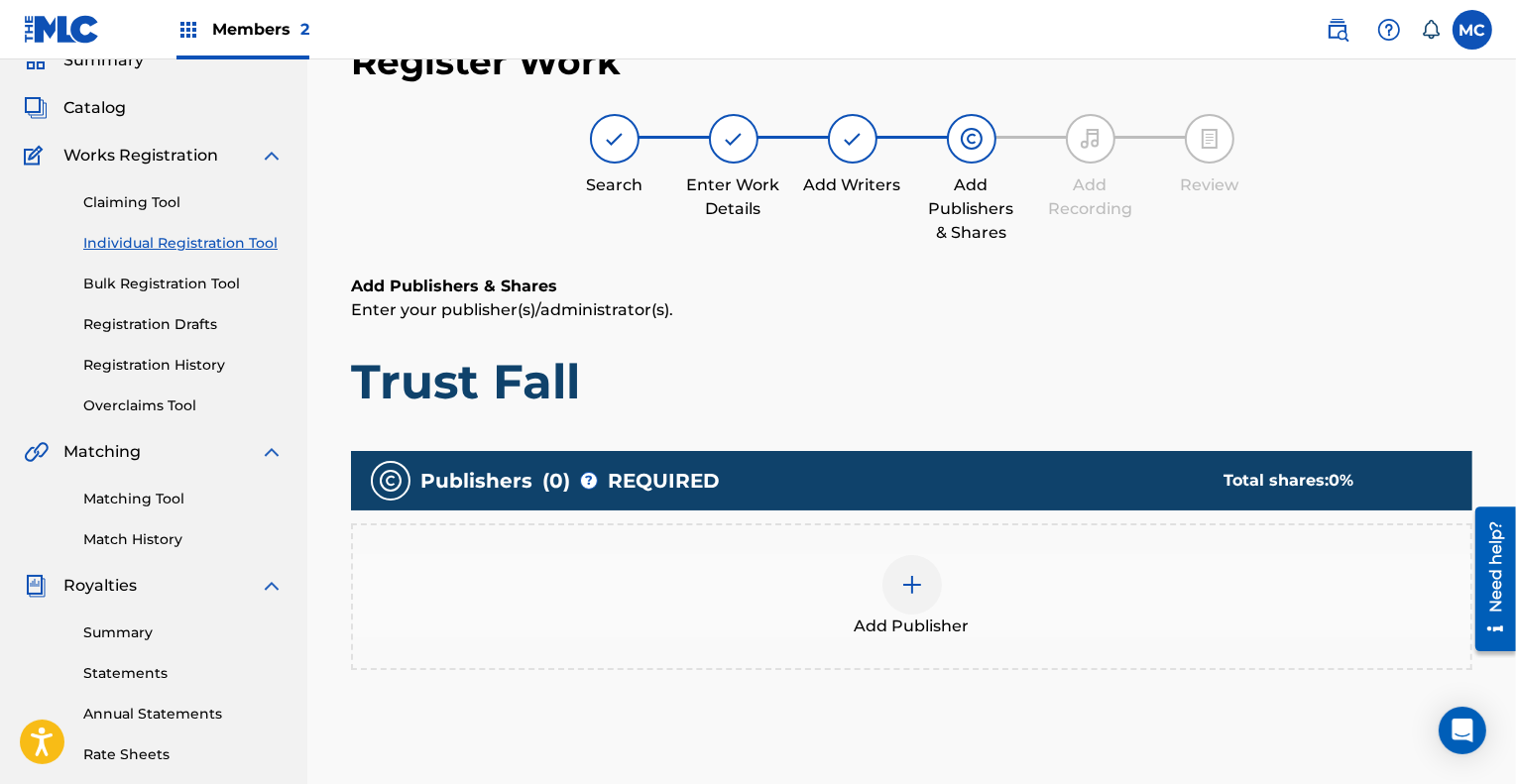 click at bounding box center (912, 585) 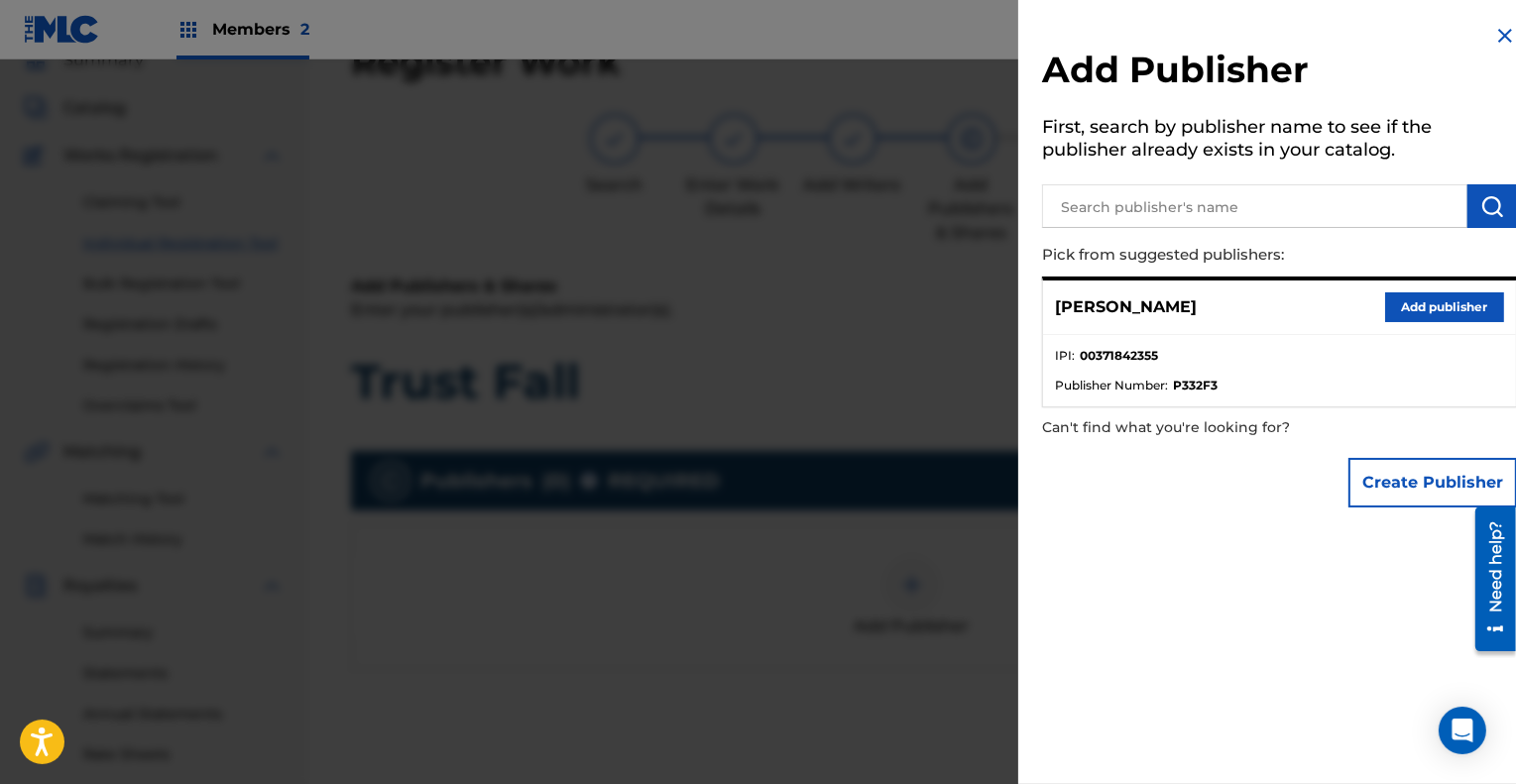 click on "Create Publisher" at bounding box center (1433, 483) 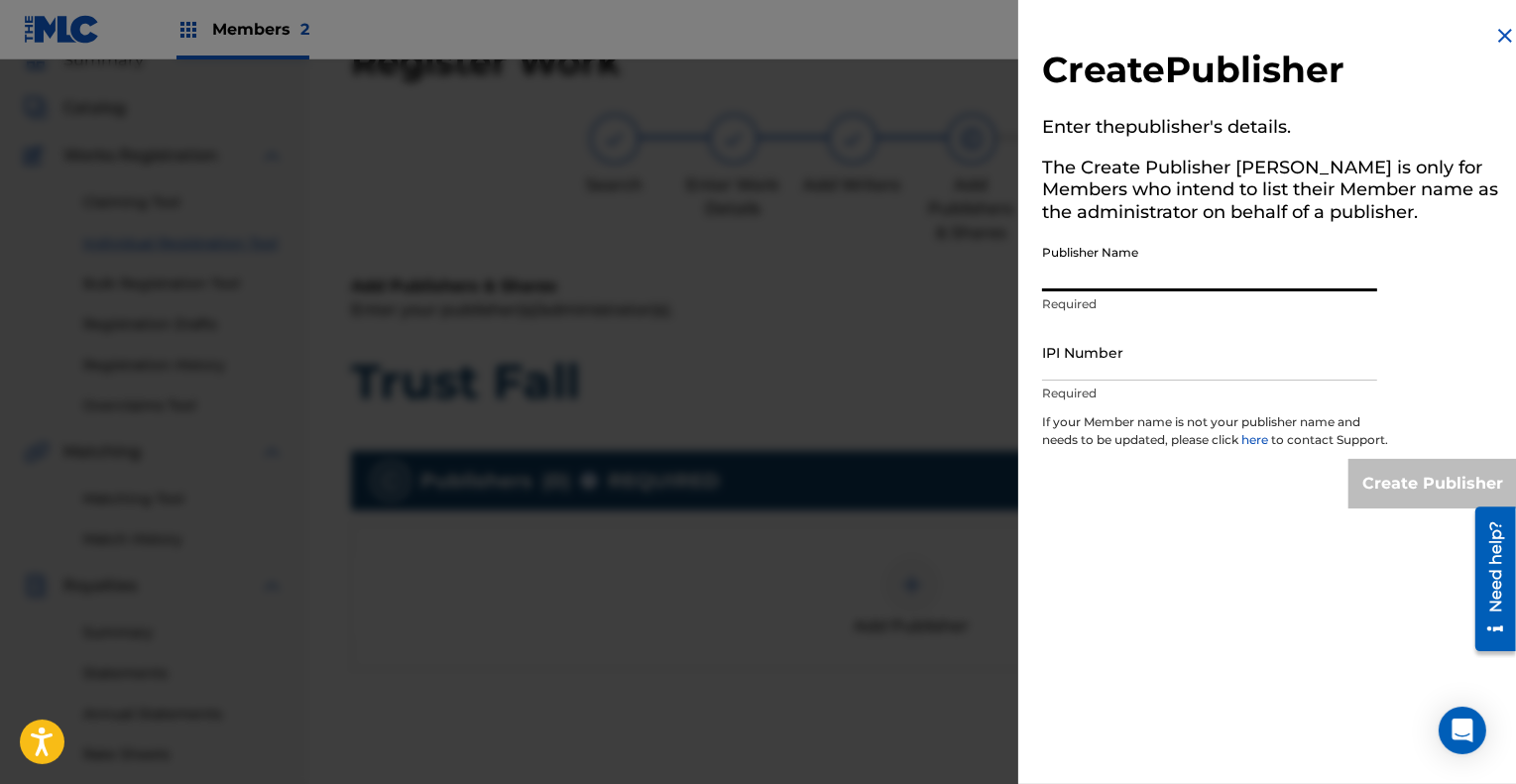 click on "Publisher Name" at bounding box center [1210, 263] 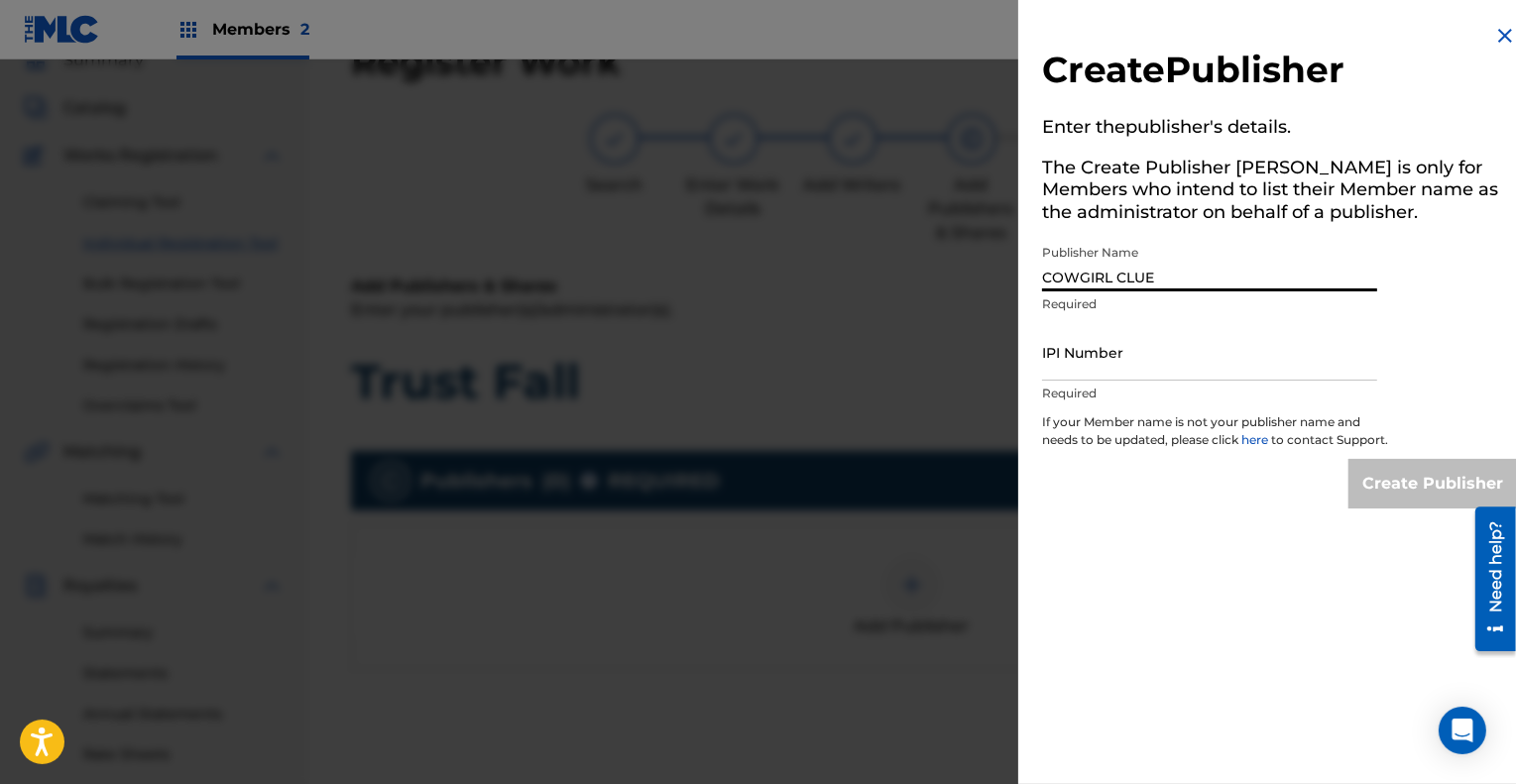 click on "IPI Number" at bounding box center [1210, 352] 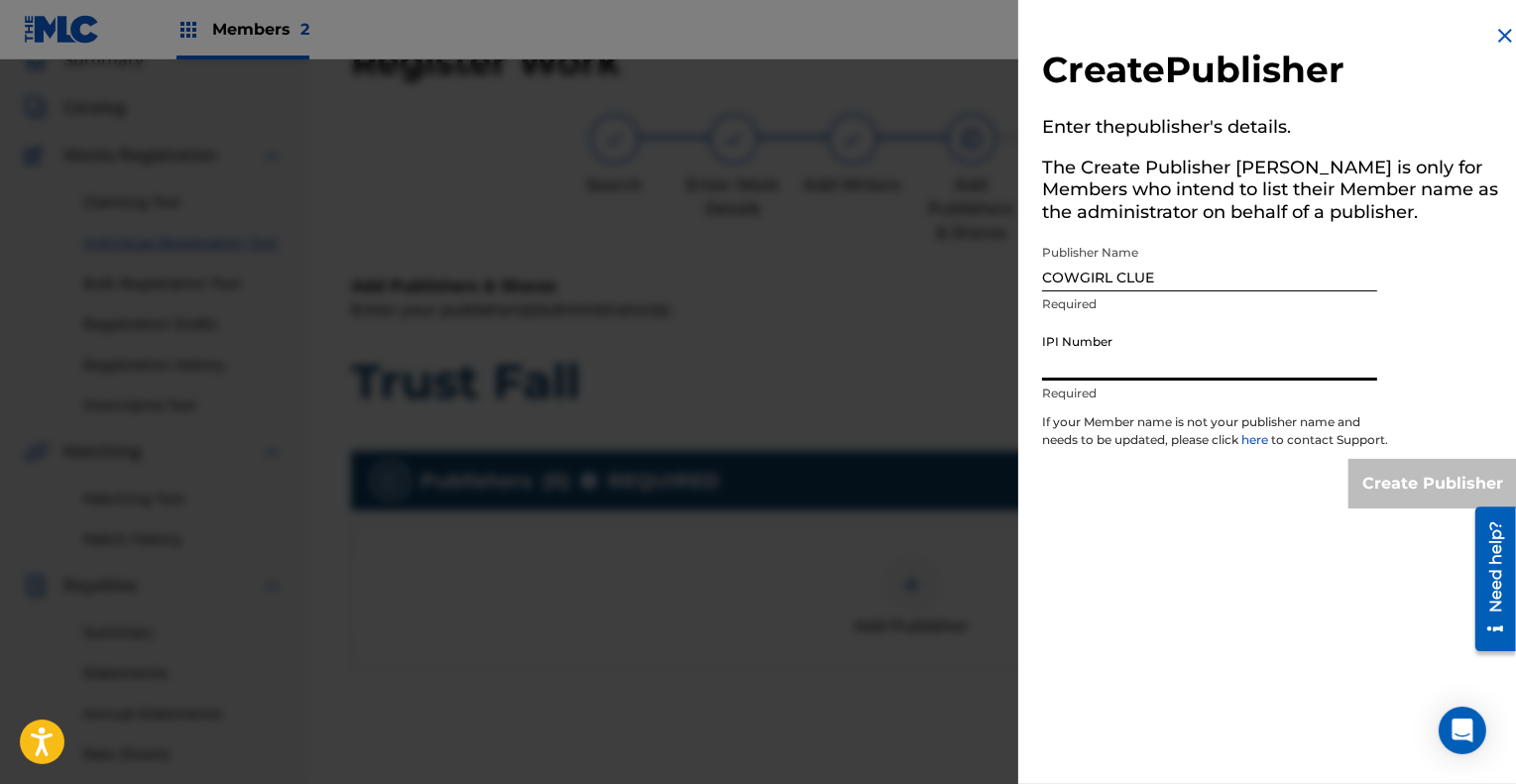 type on "1273459043" 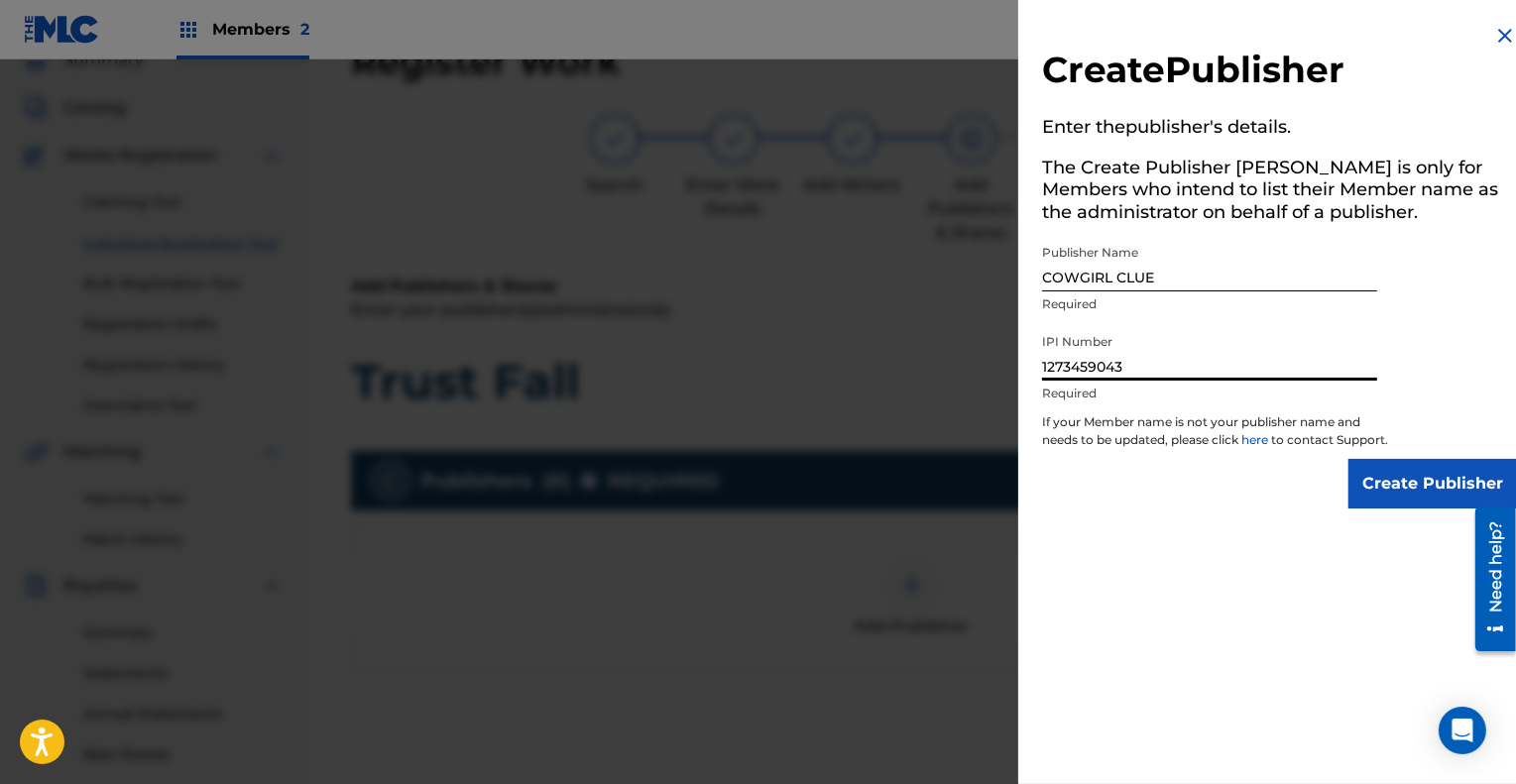 click on "Create Publisher" at bounding box center (1433, 484) 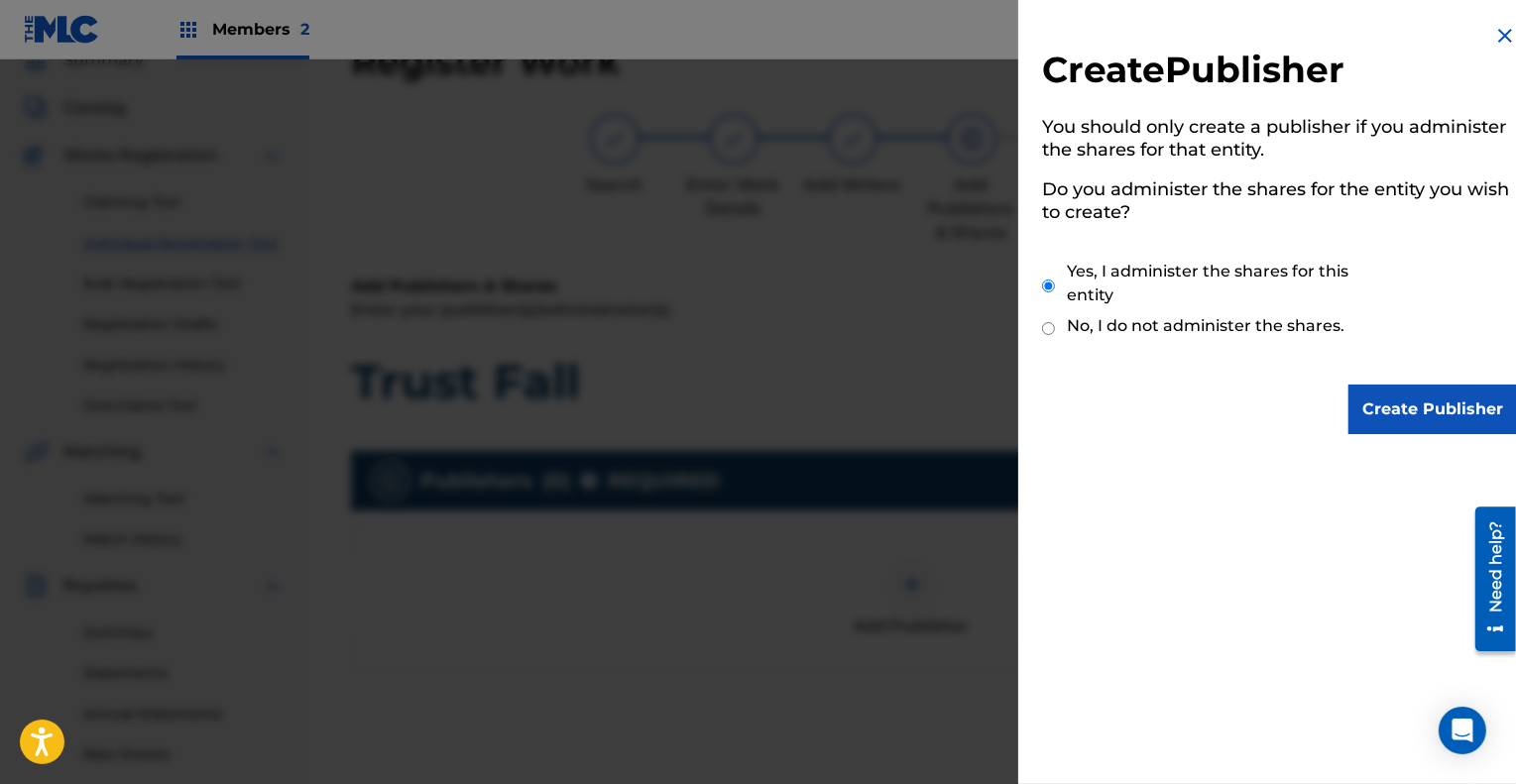 click on "Create Publisher" at bounding box center [1433, 409] 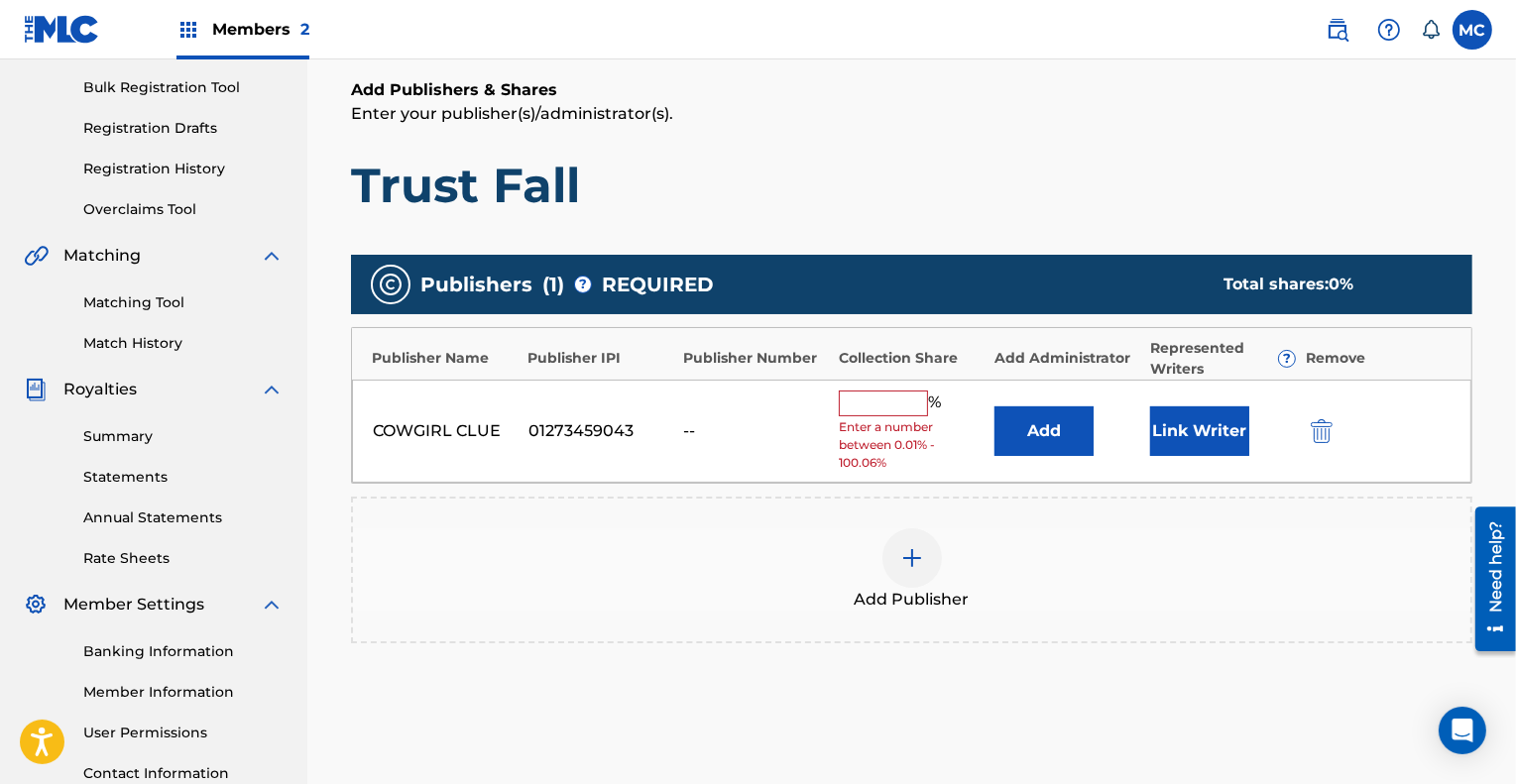 scroll, scrollTop: 286, scrollLeft: 0, axis: vertical 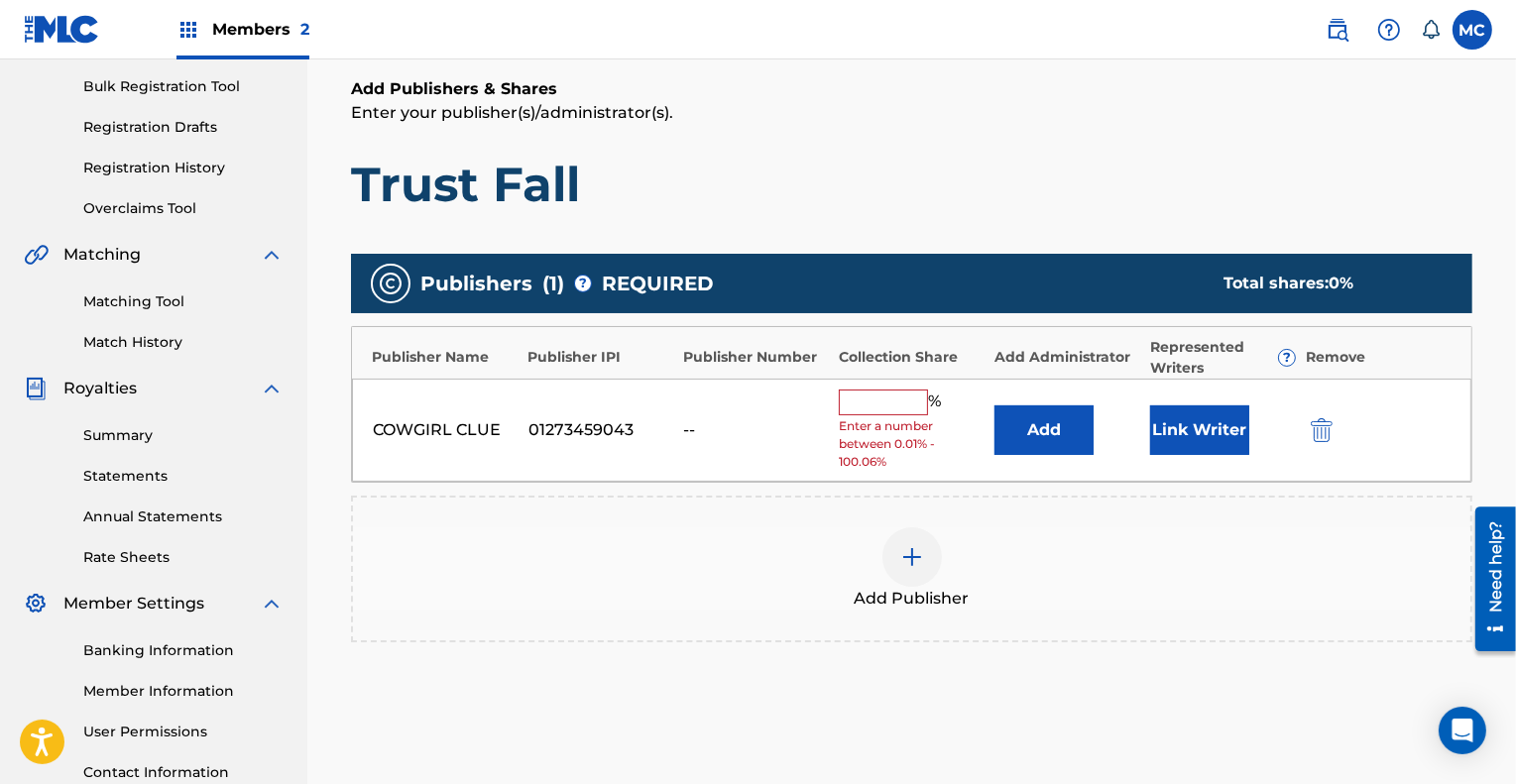 click on "Add" at bounding box center (1044, 430) 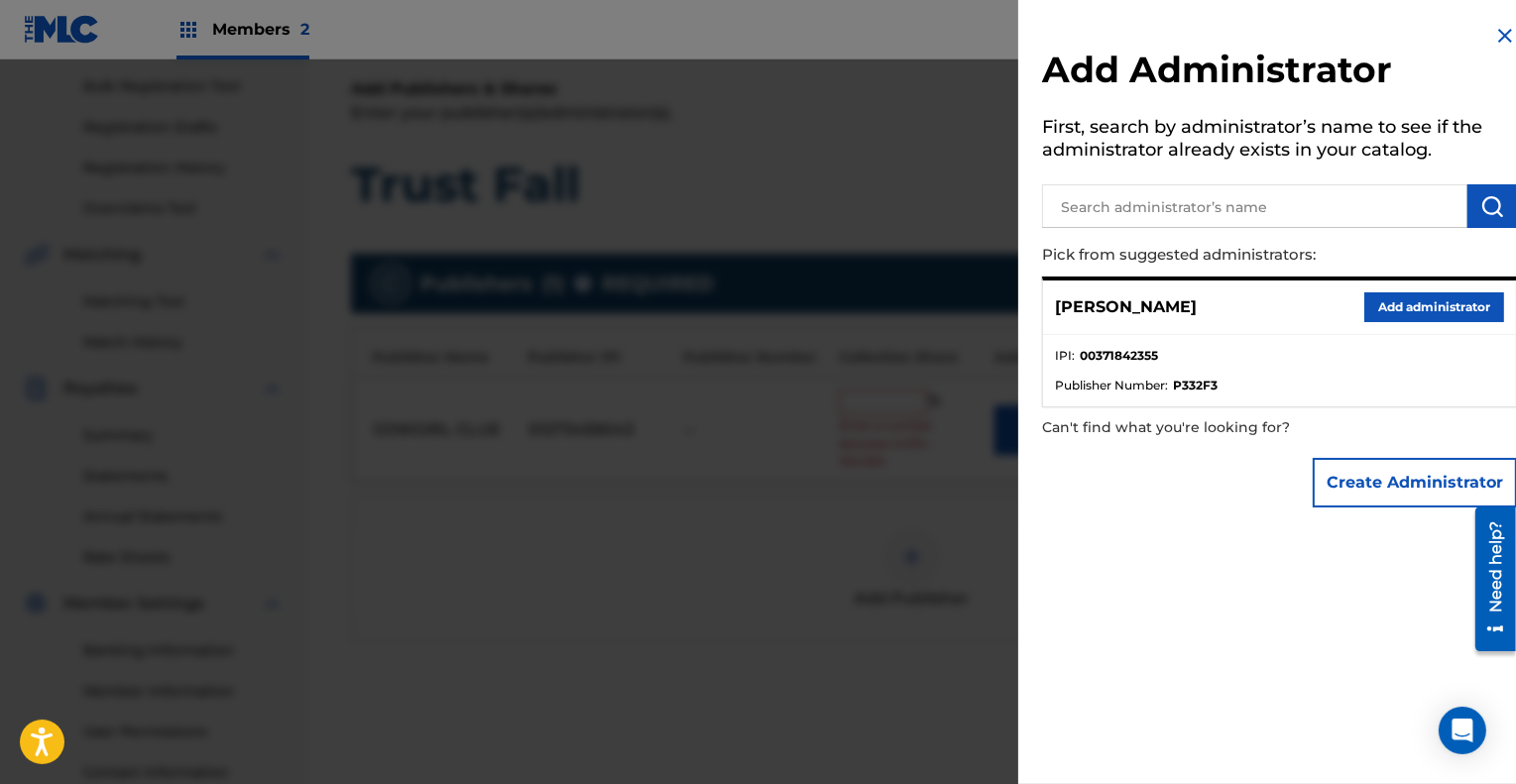 click on "Add administrator" at bounding box center (1434, 307) 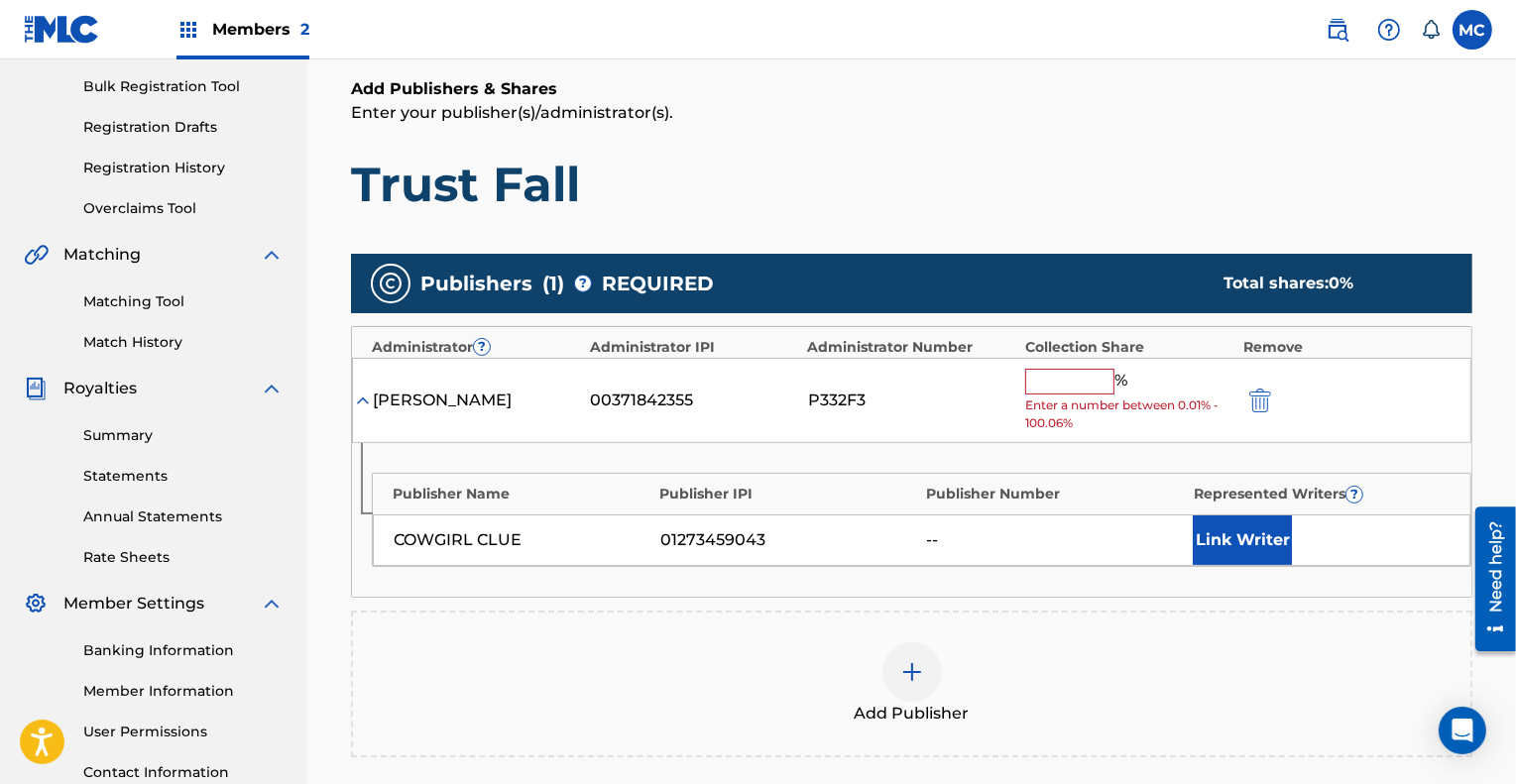 click on "Link Writer" at bounding box center (1242, 540) 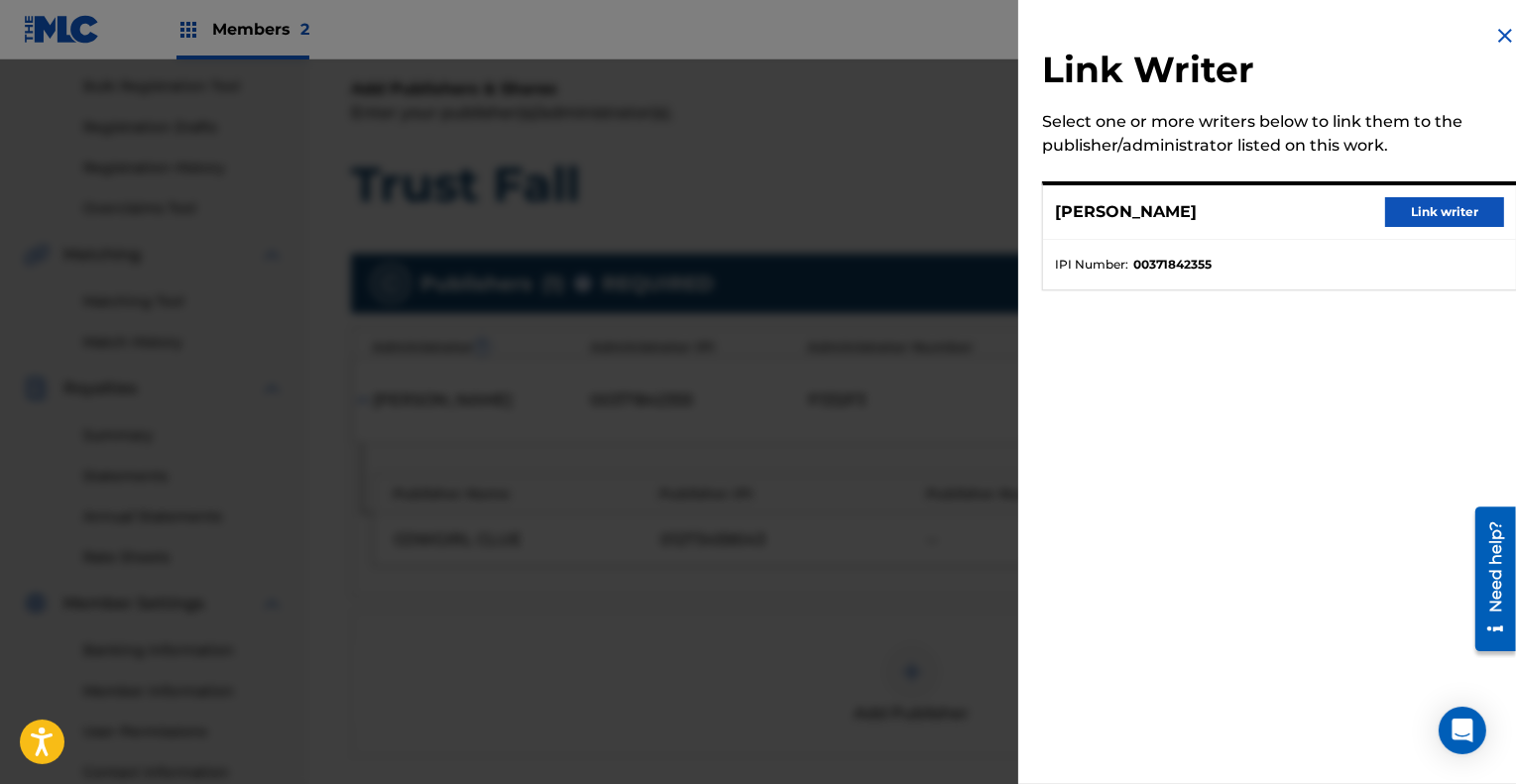 click on "ASHLEY CALHOUN Link writer" at bounding box center (1279, 212) 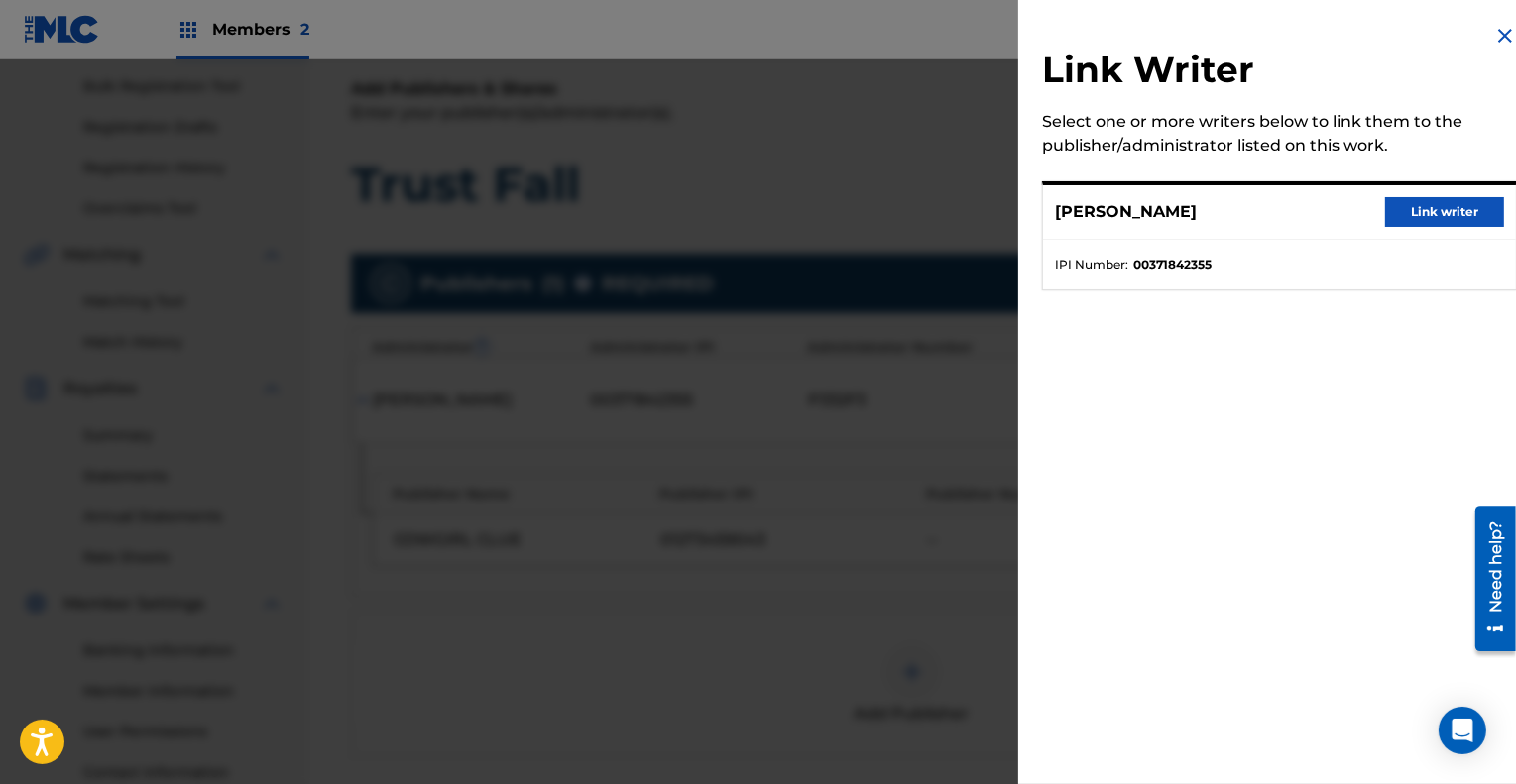 click on "Link writer" at bounding box center (1445, 212) 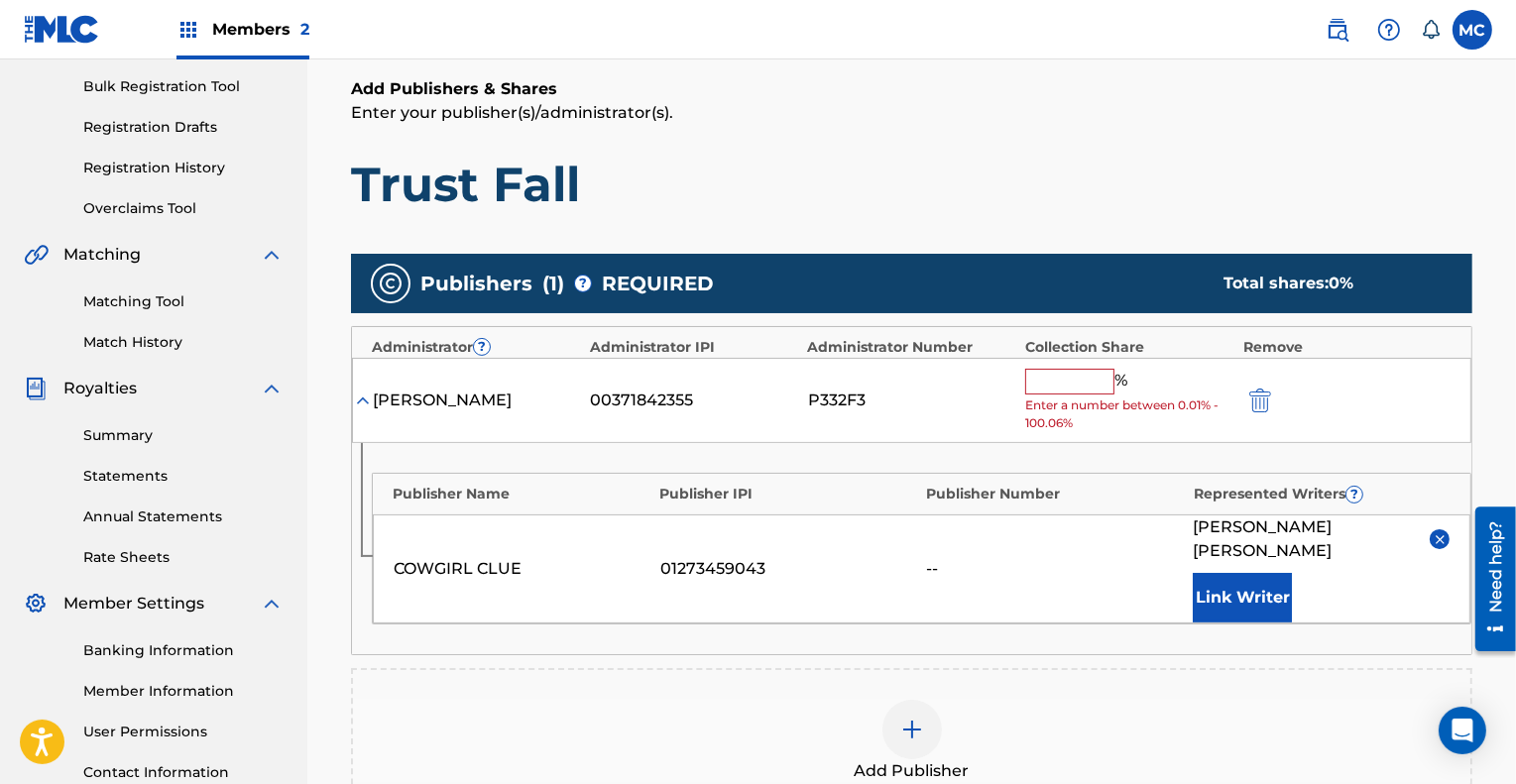 click at bounding box center [1070, 382] 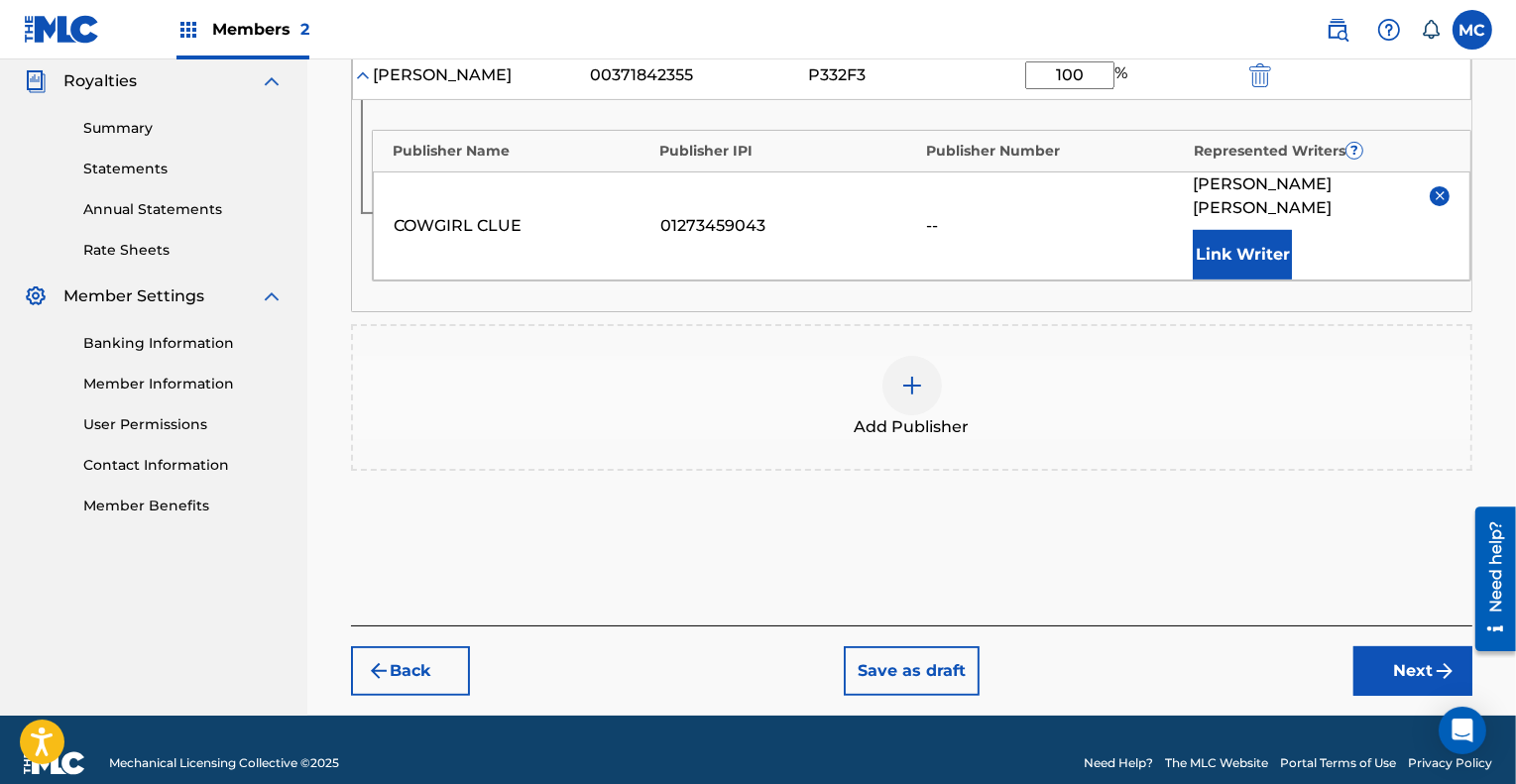 scroll, scrollTop: 595, scrollLeft: 0, axis: vertical 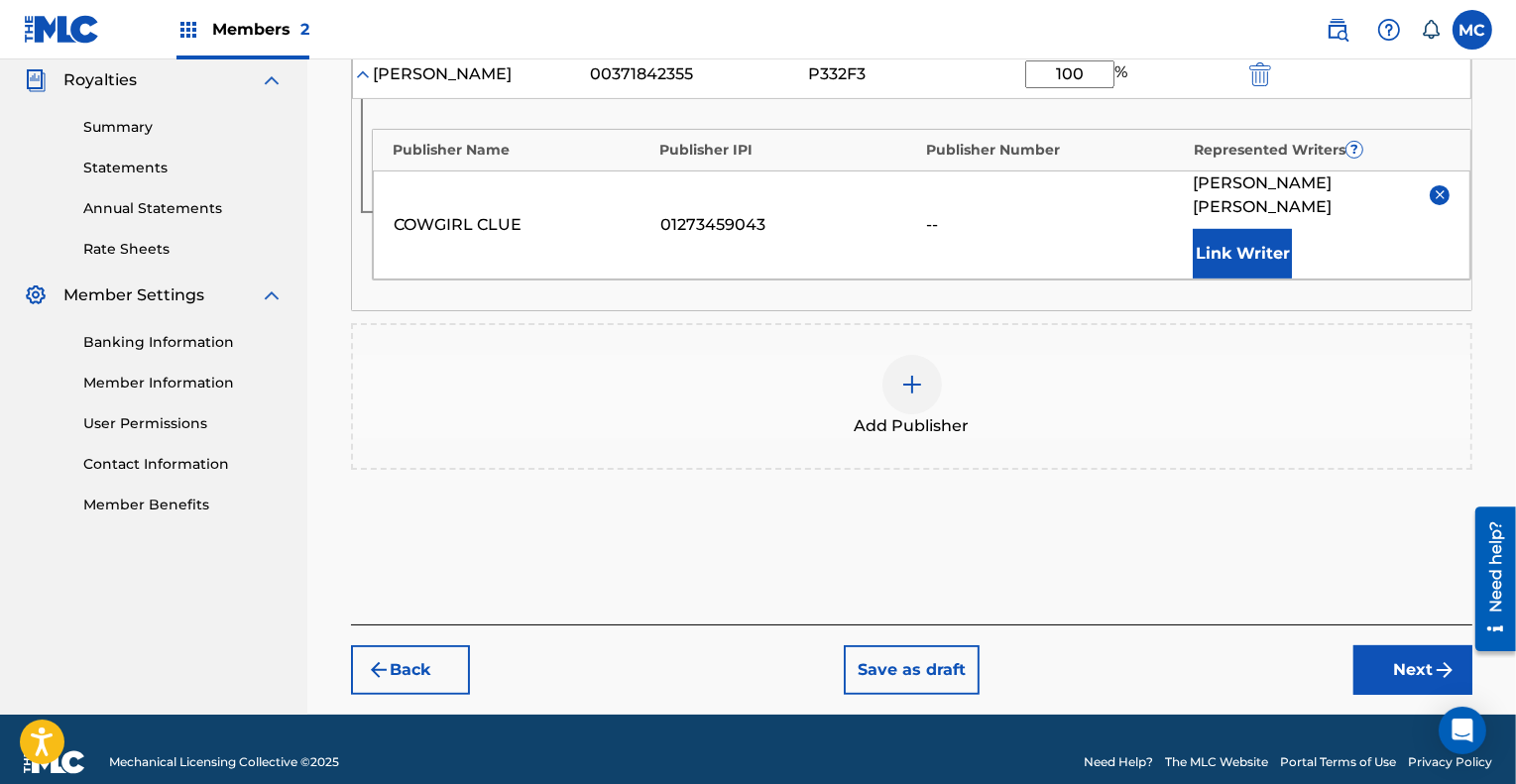 type on "100" 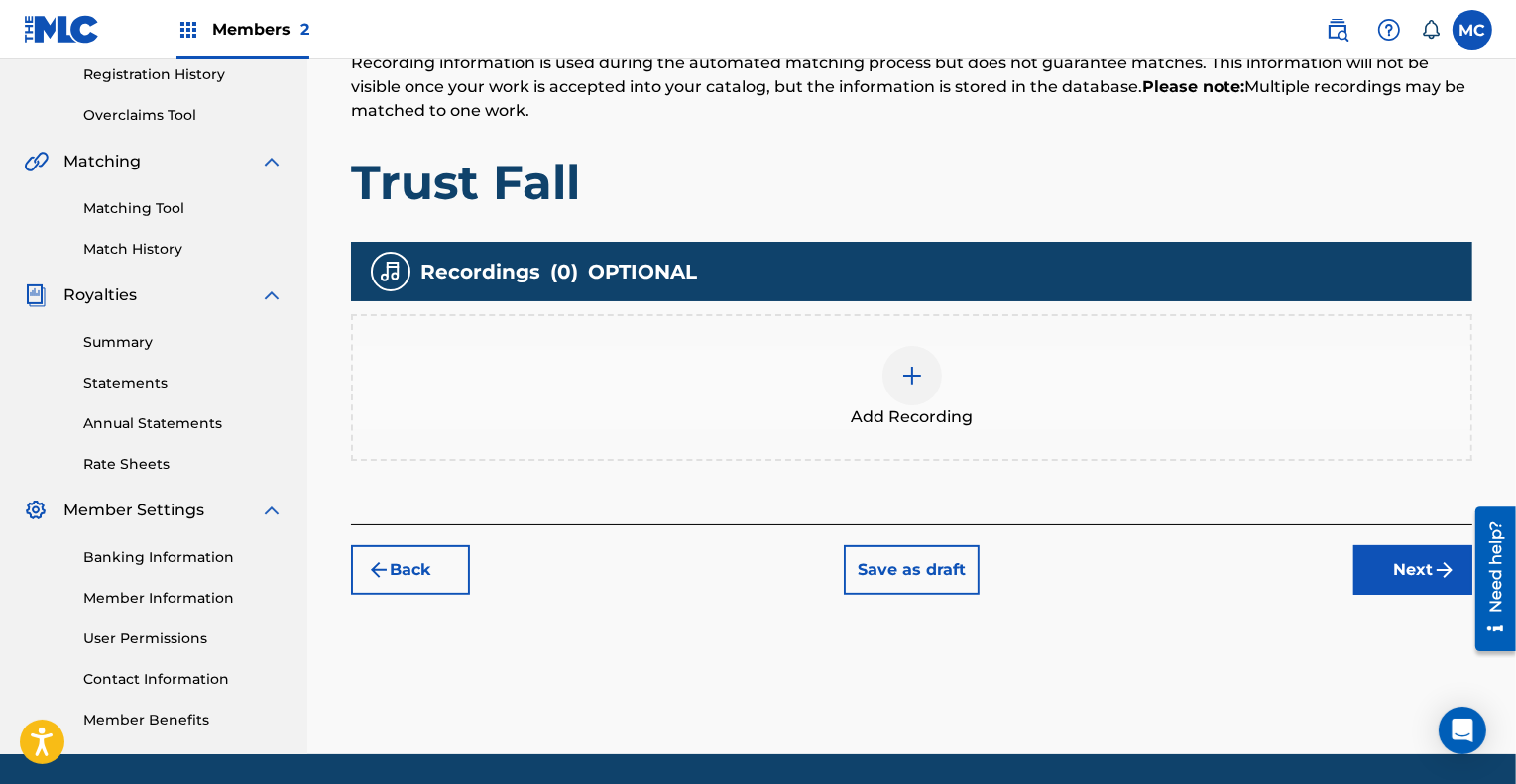 click at bounding box center (912, 376) 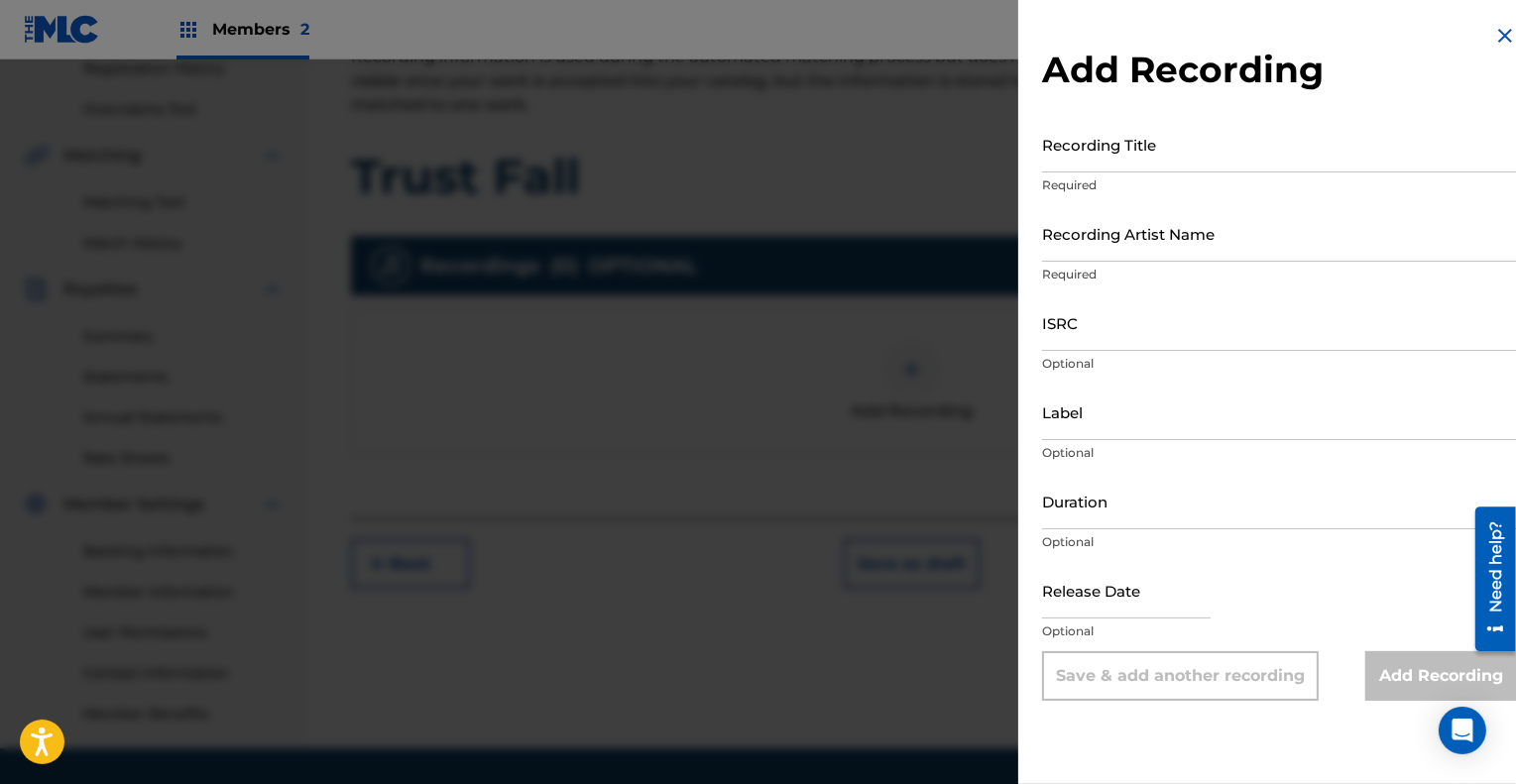 scroll, scrollTop: 387, scrollLeft: 0, axis: vertical 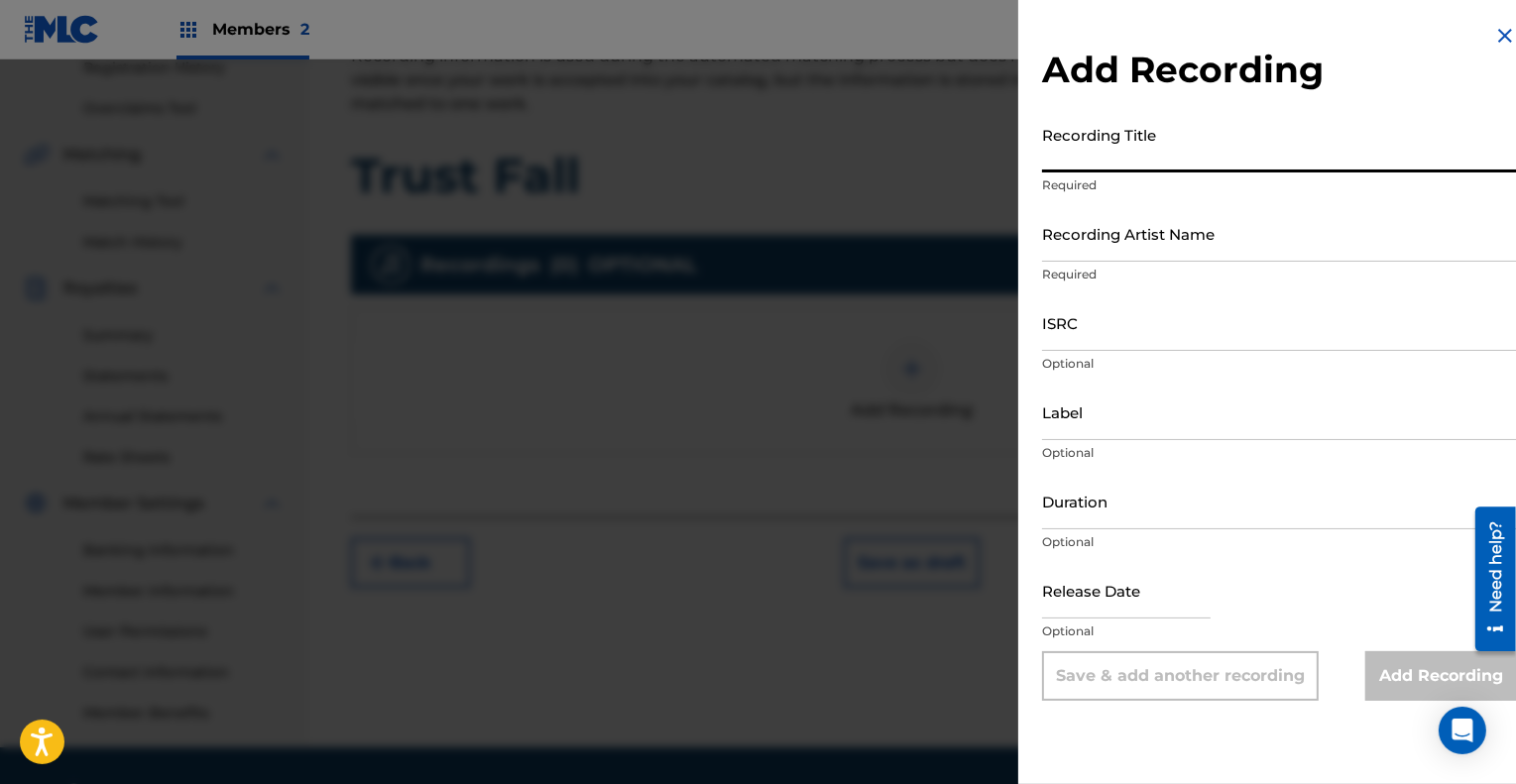 click on "Recording Title" at bounding box center [1279, 144] 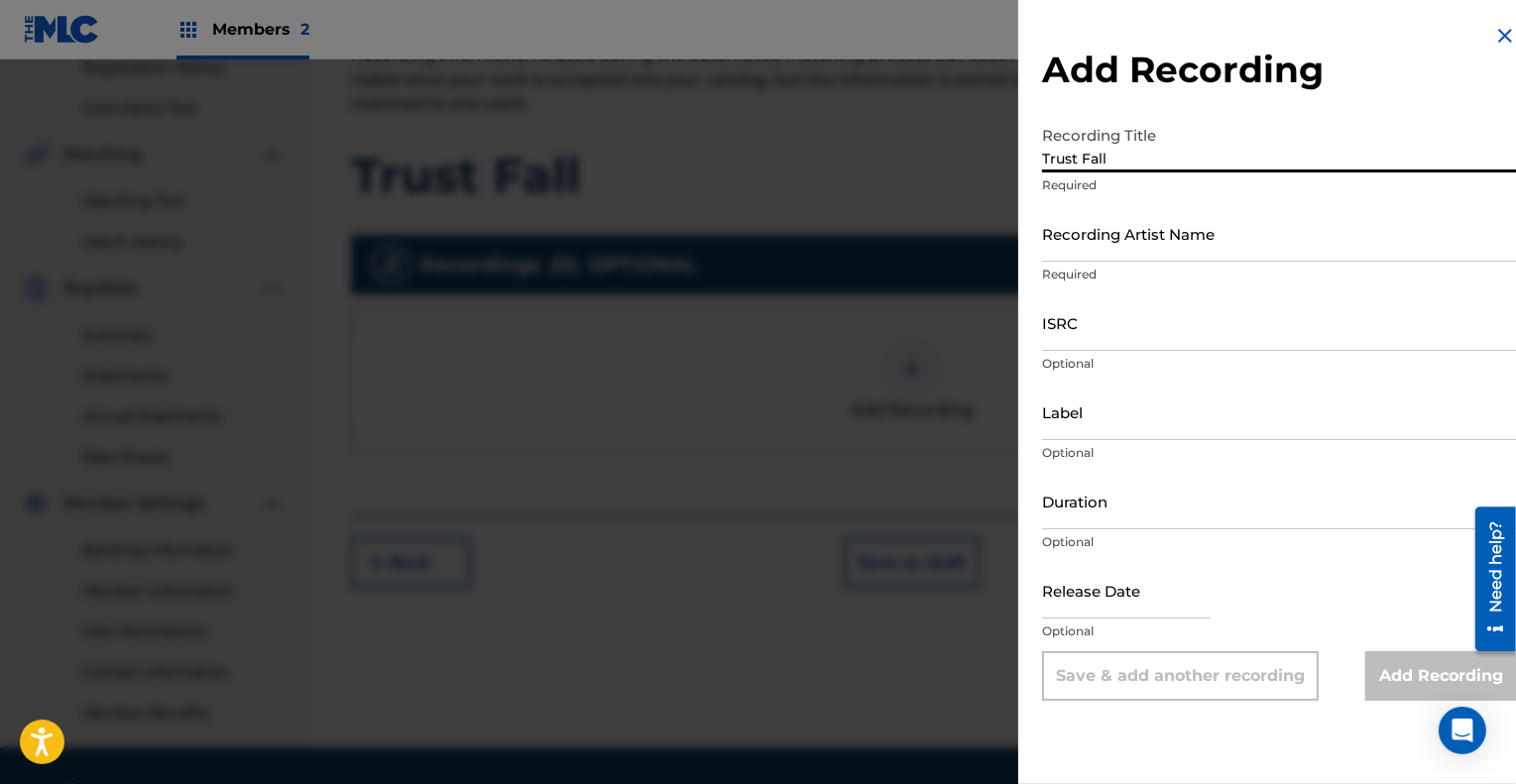 type on "Trust Fall" 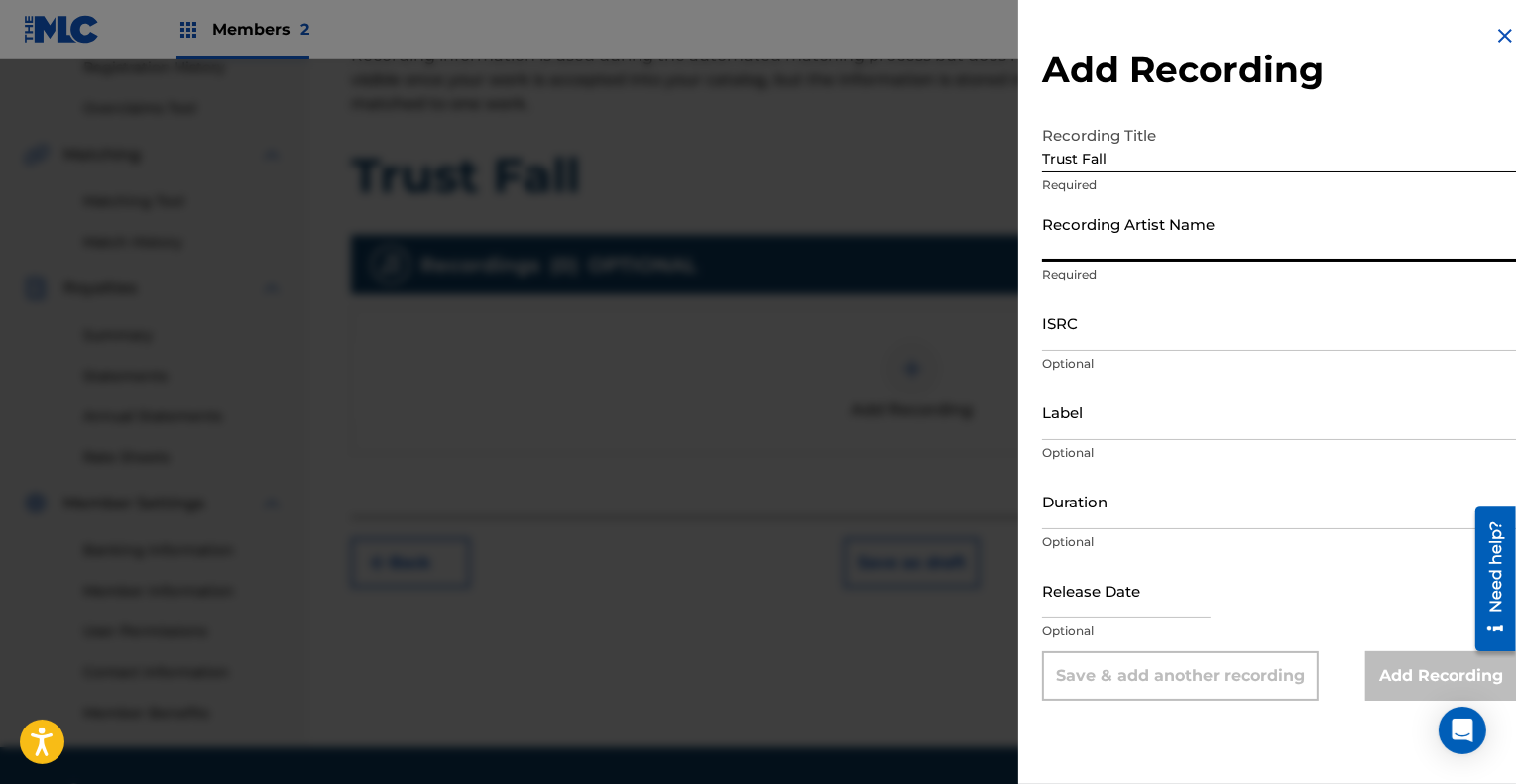 click on "Recording Artist Name" at bounding box center (1279, 233) 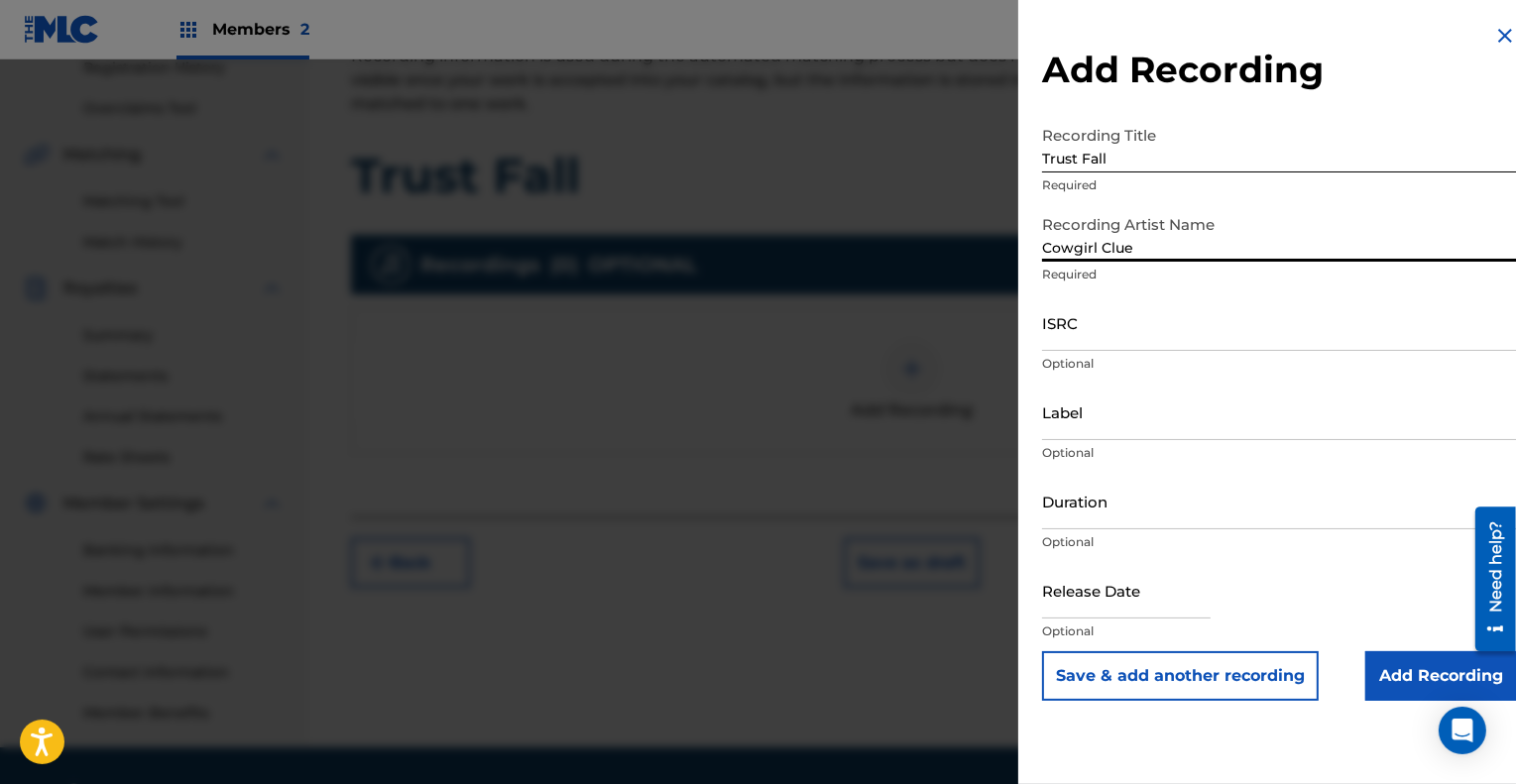 click on "ISRC" at bounding box center [1279, 322] 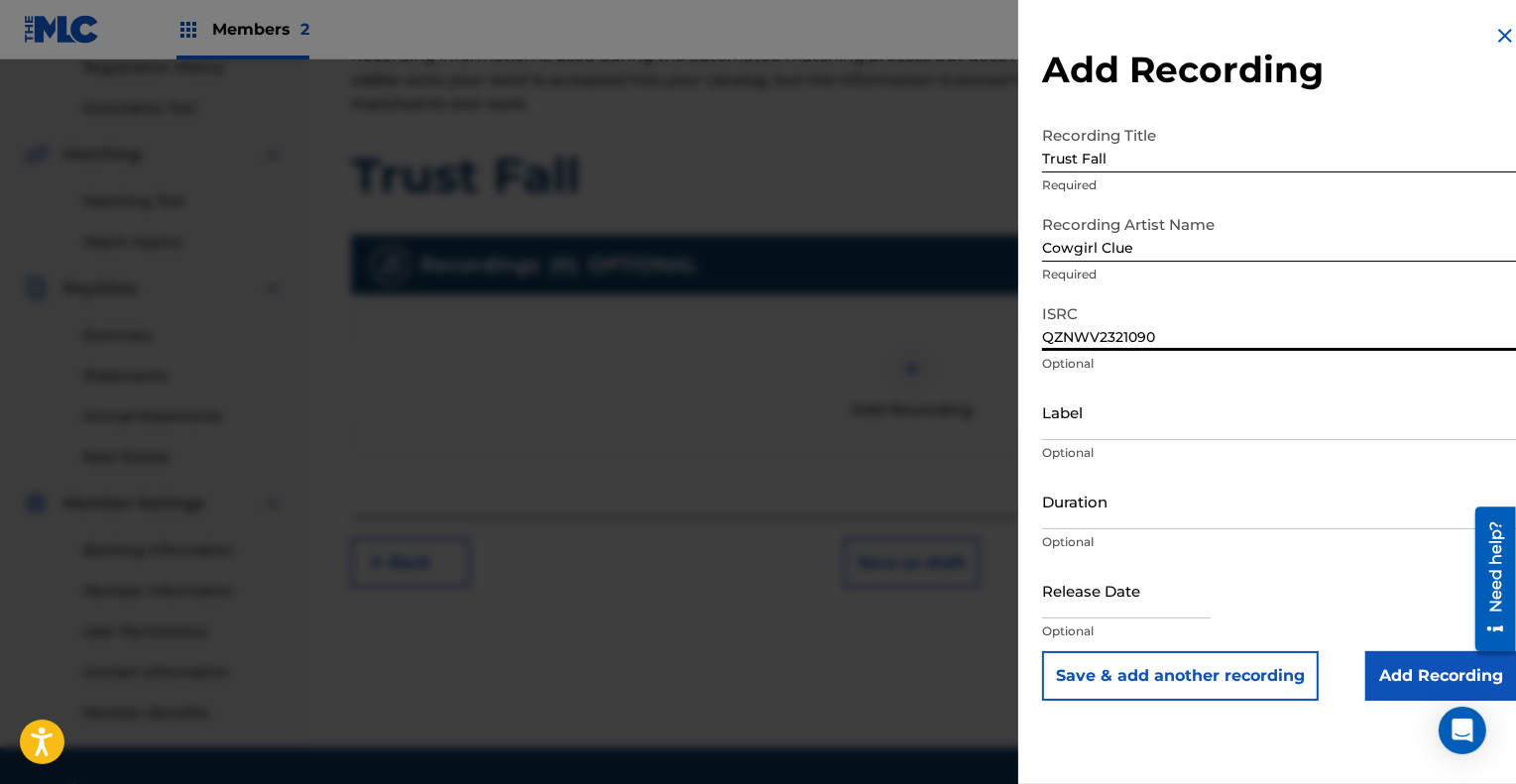 type on "QZNWV2321090" 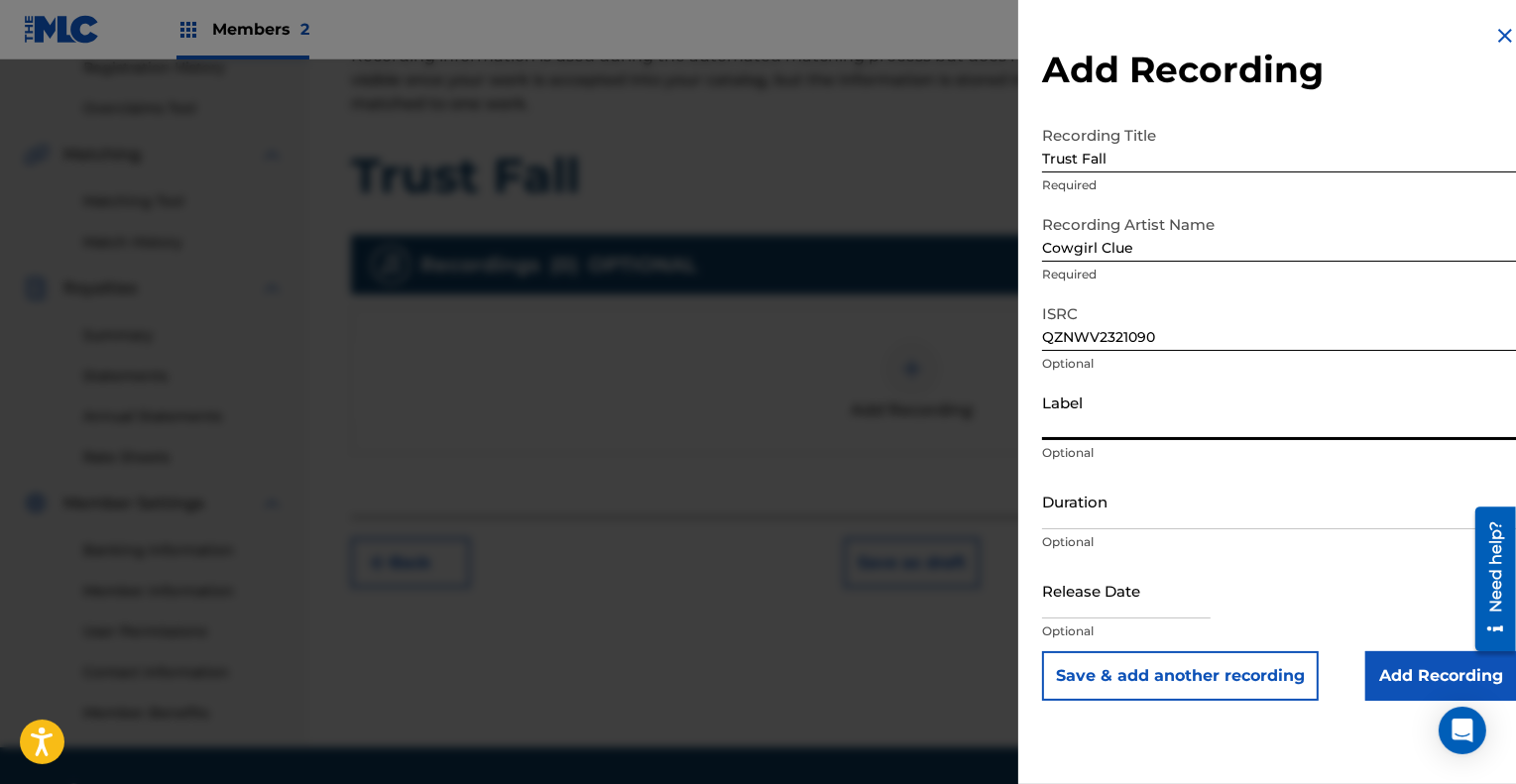 type on "Cowgirl Clue" 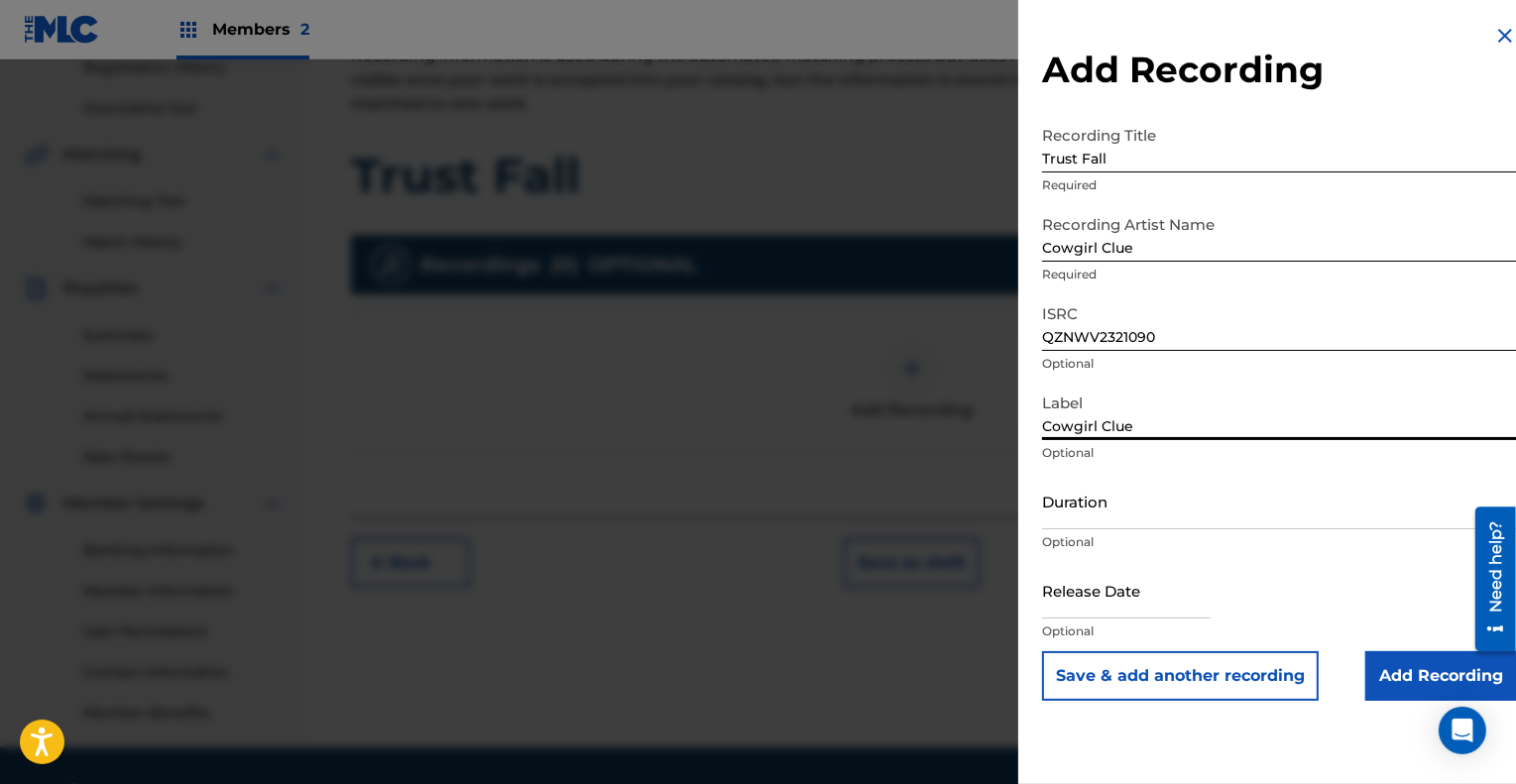 click on "Duration" at bounding box center [1279, 501] 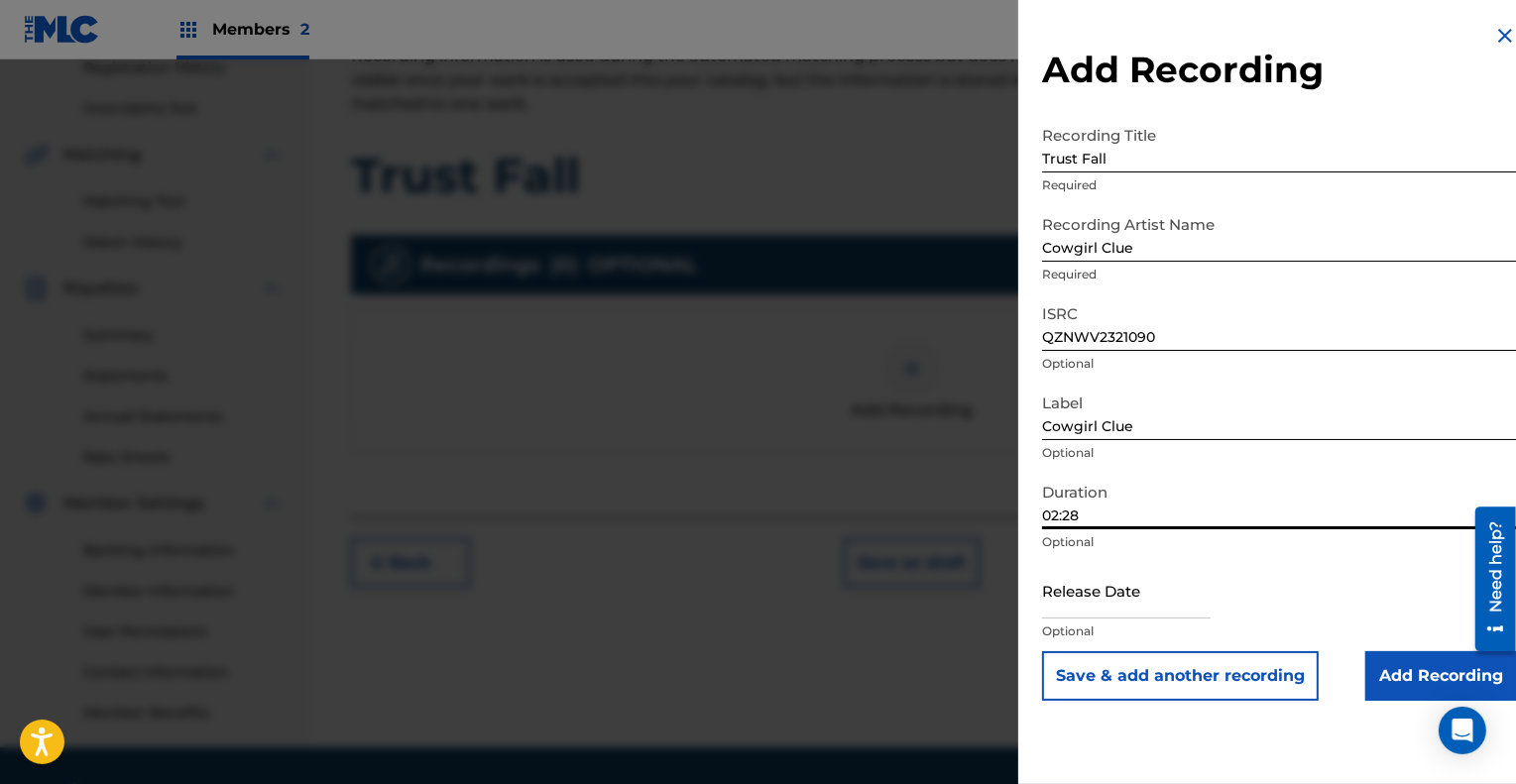 type on "02:28" 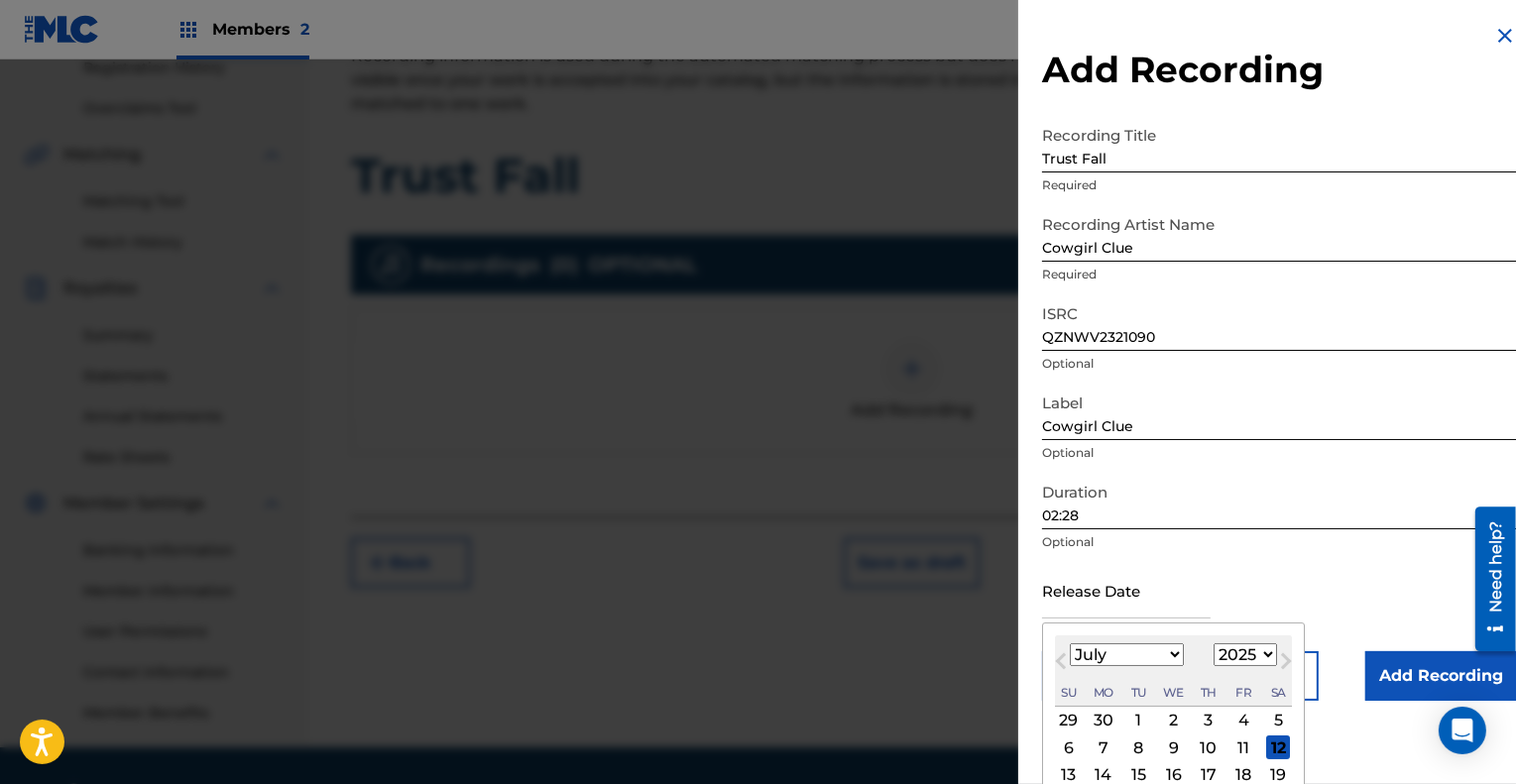 type on "August 3 2023" 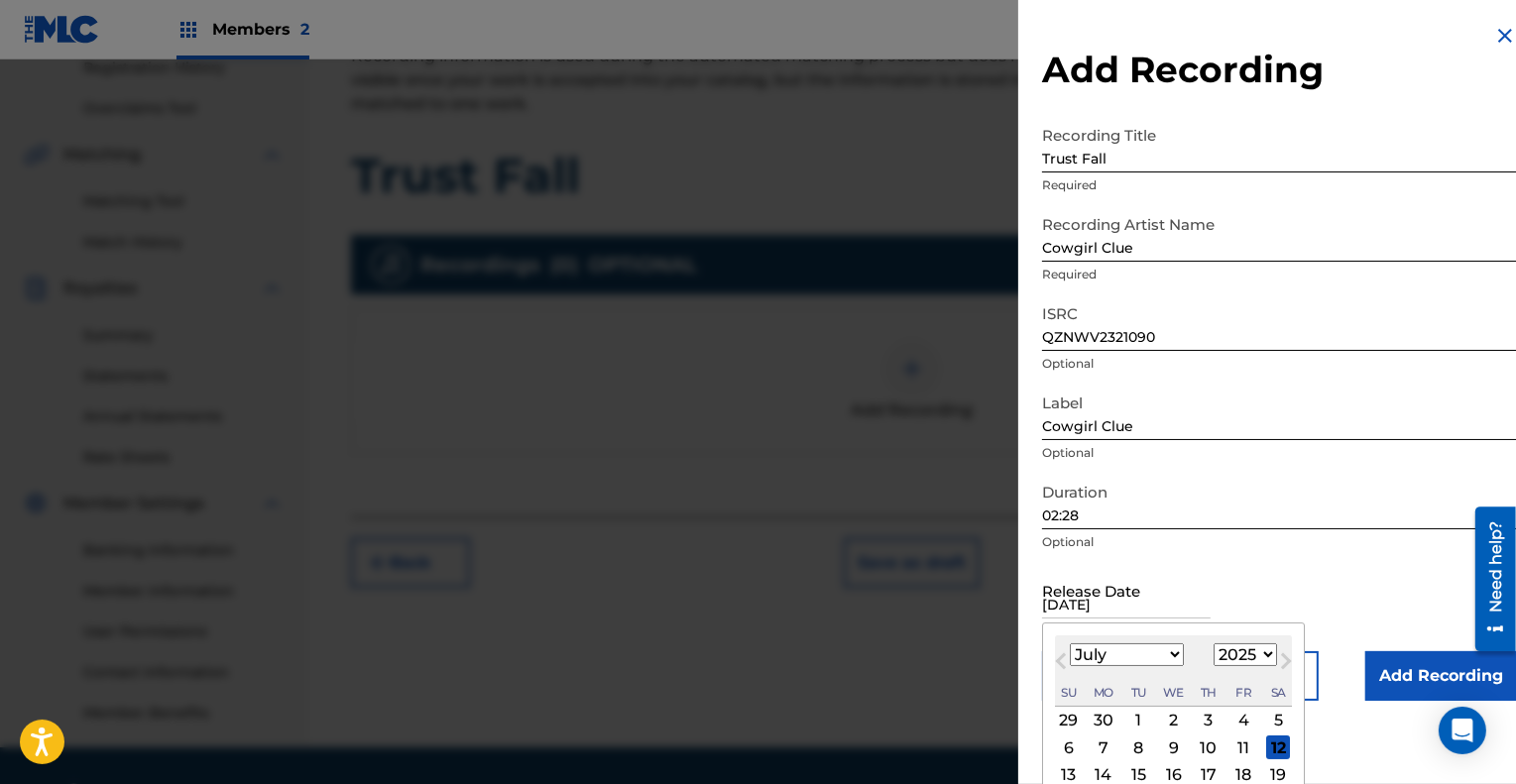 select on "7" 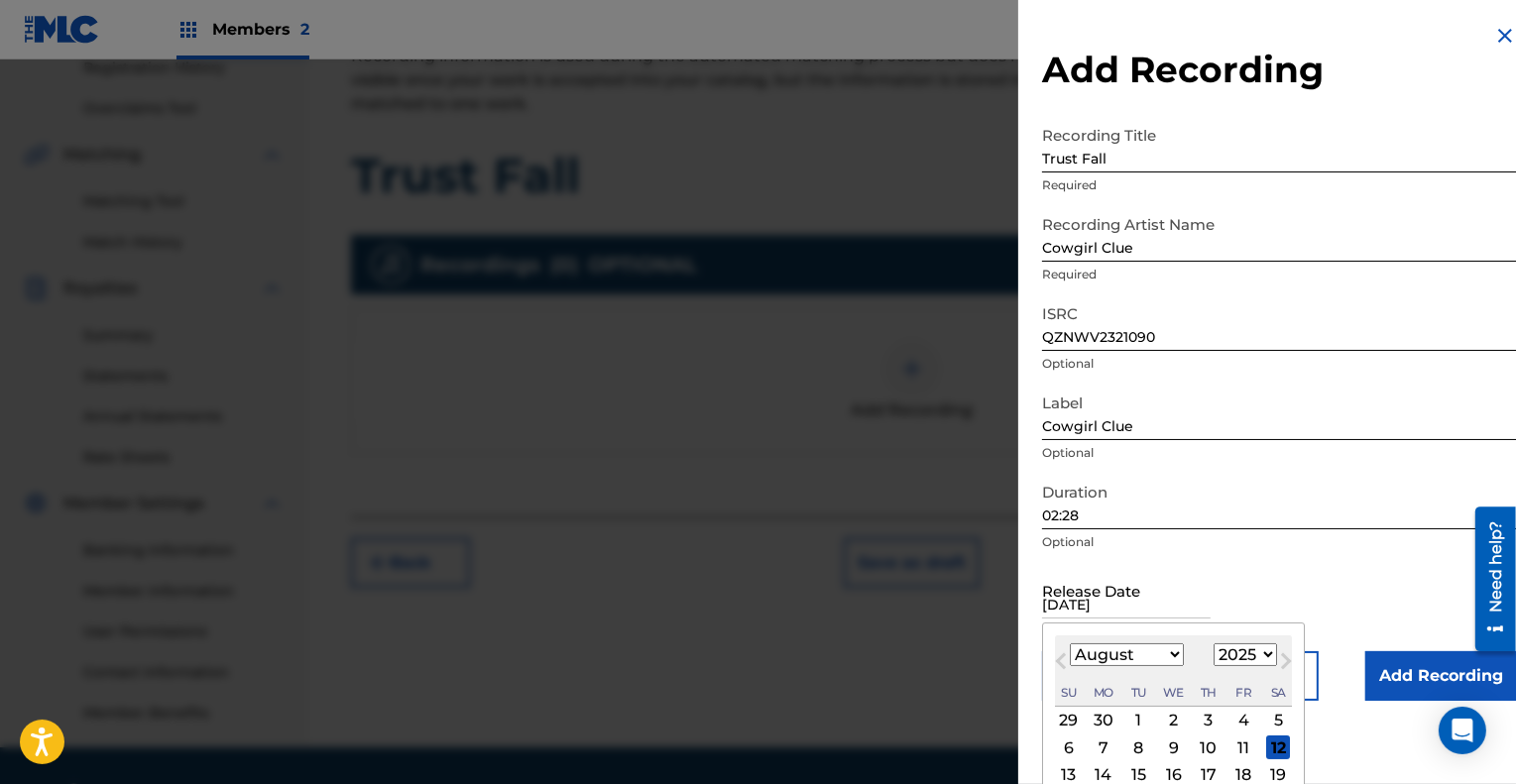 select on "2023" 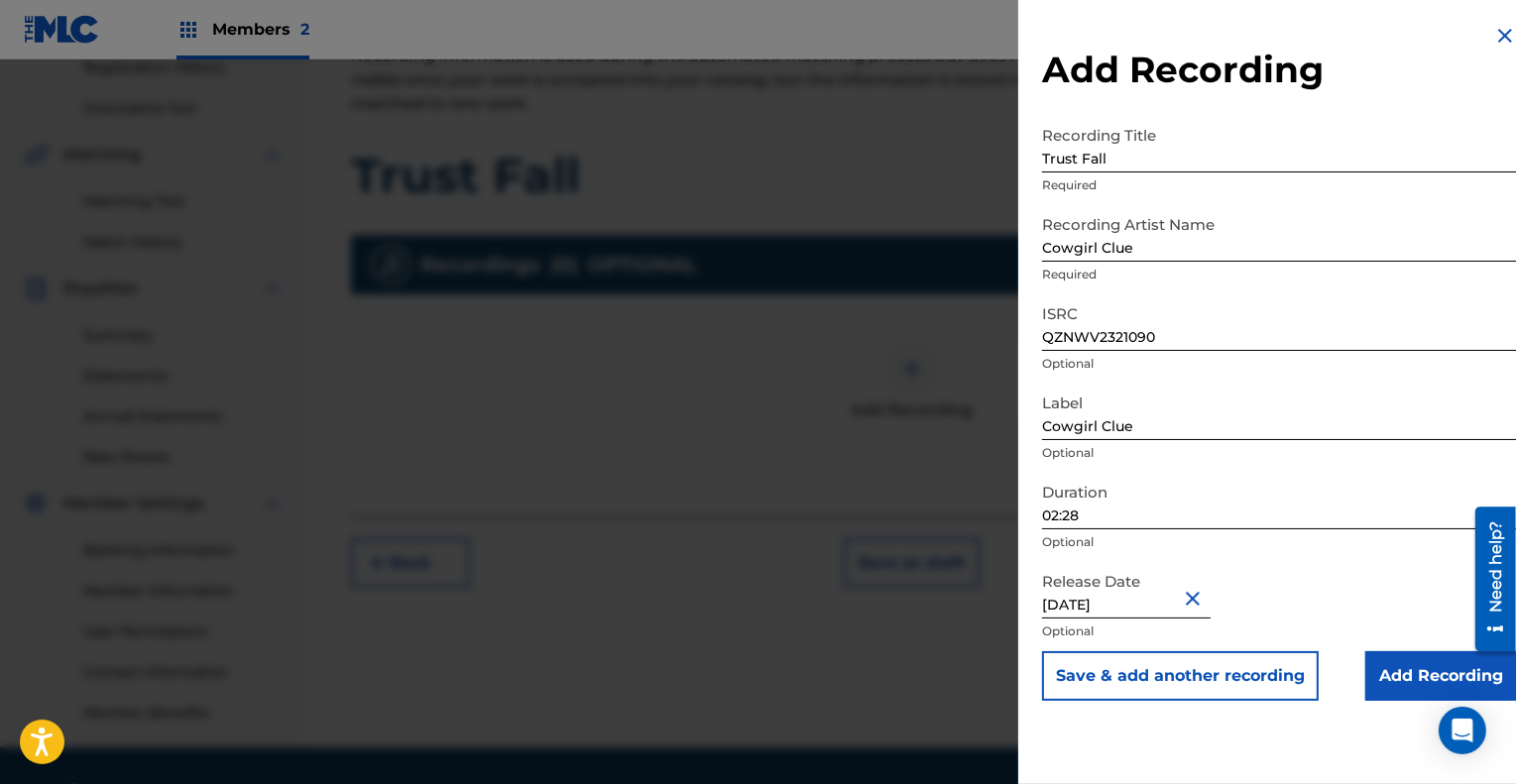 click on "Save & add another recording" at bounding box center [1180, 676] 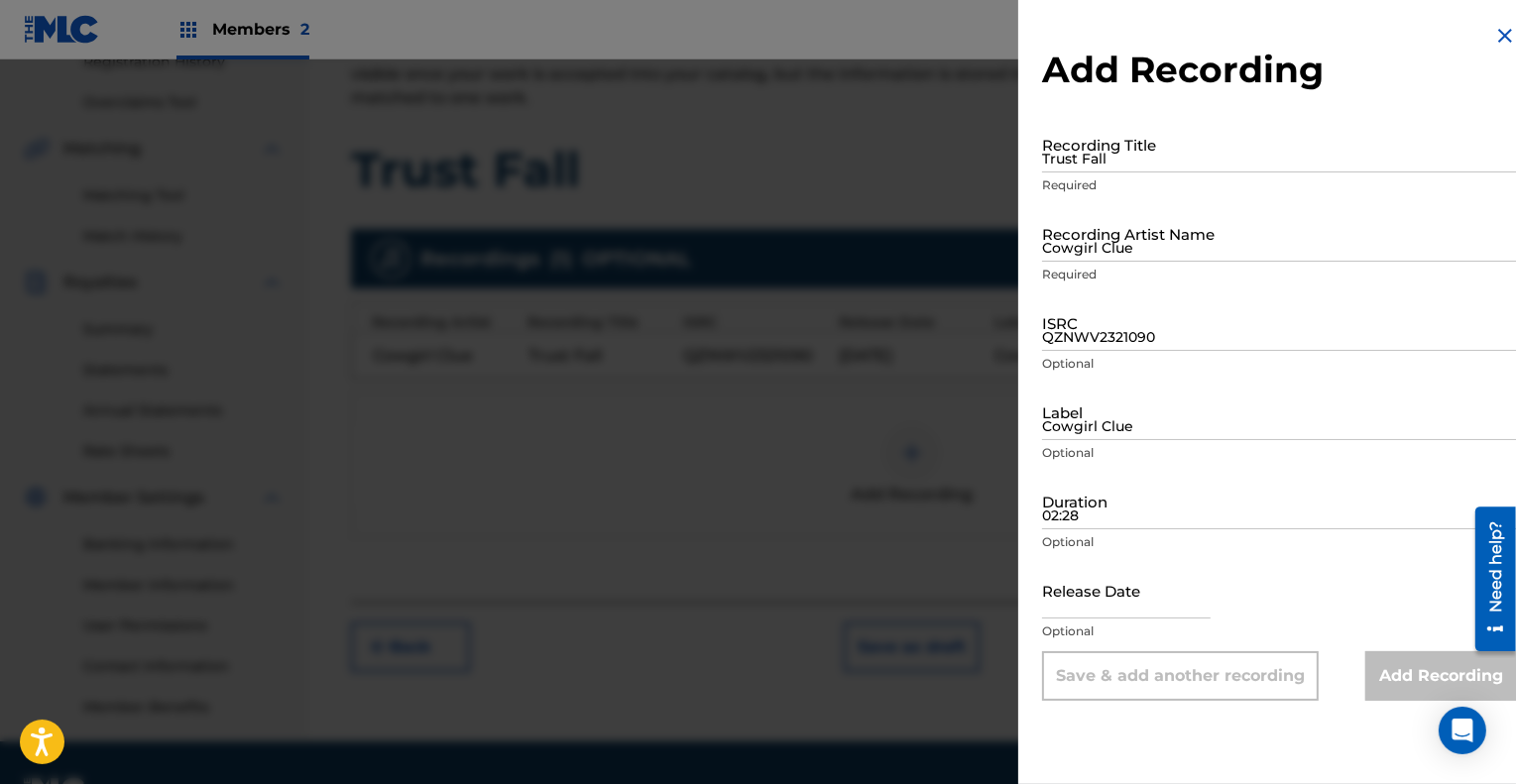 scroll, scrollTop: 444, scrollLeft: 0, axis: vertical 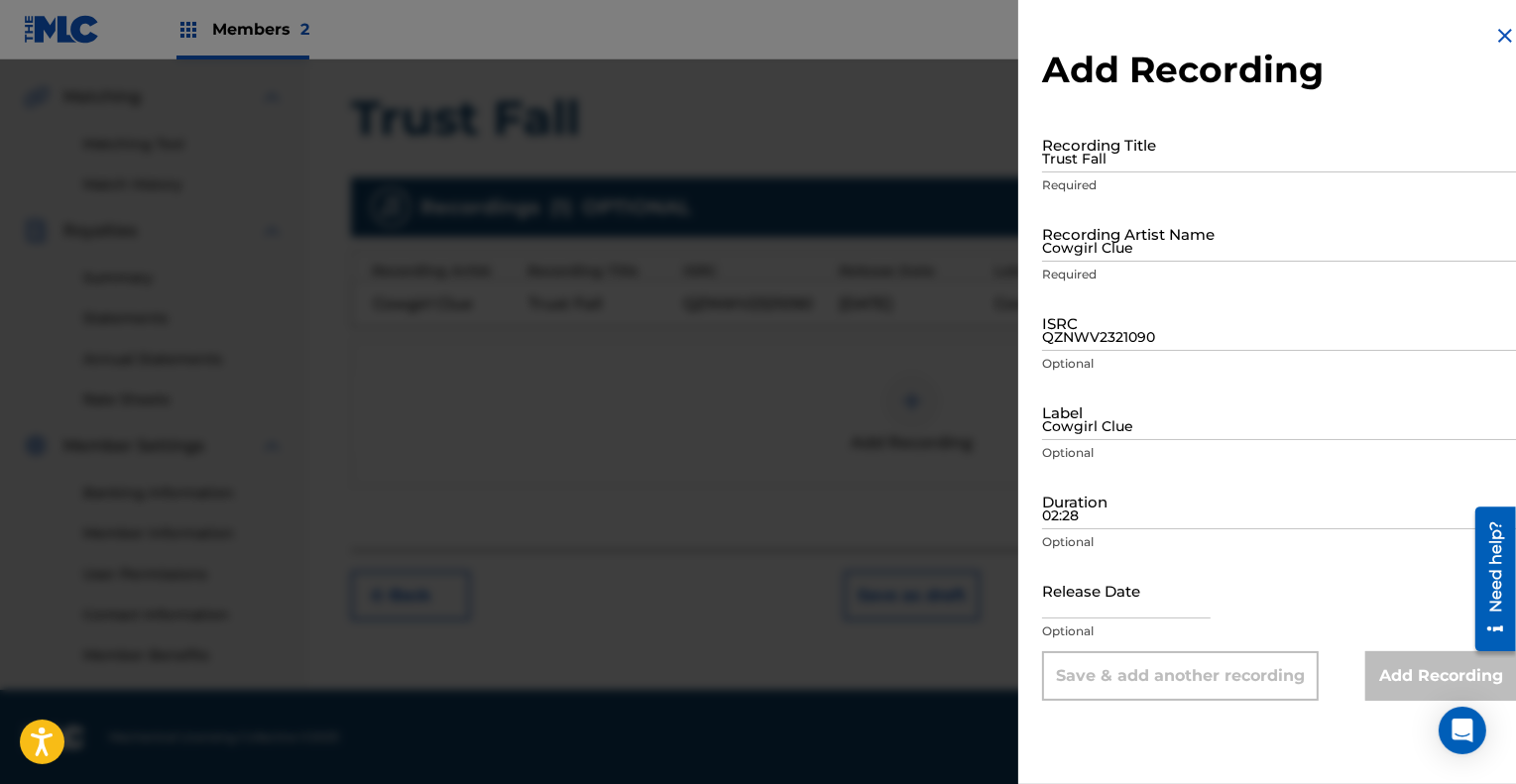 click at bounding box center (1505, 36) 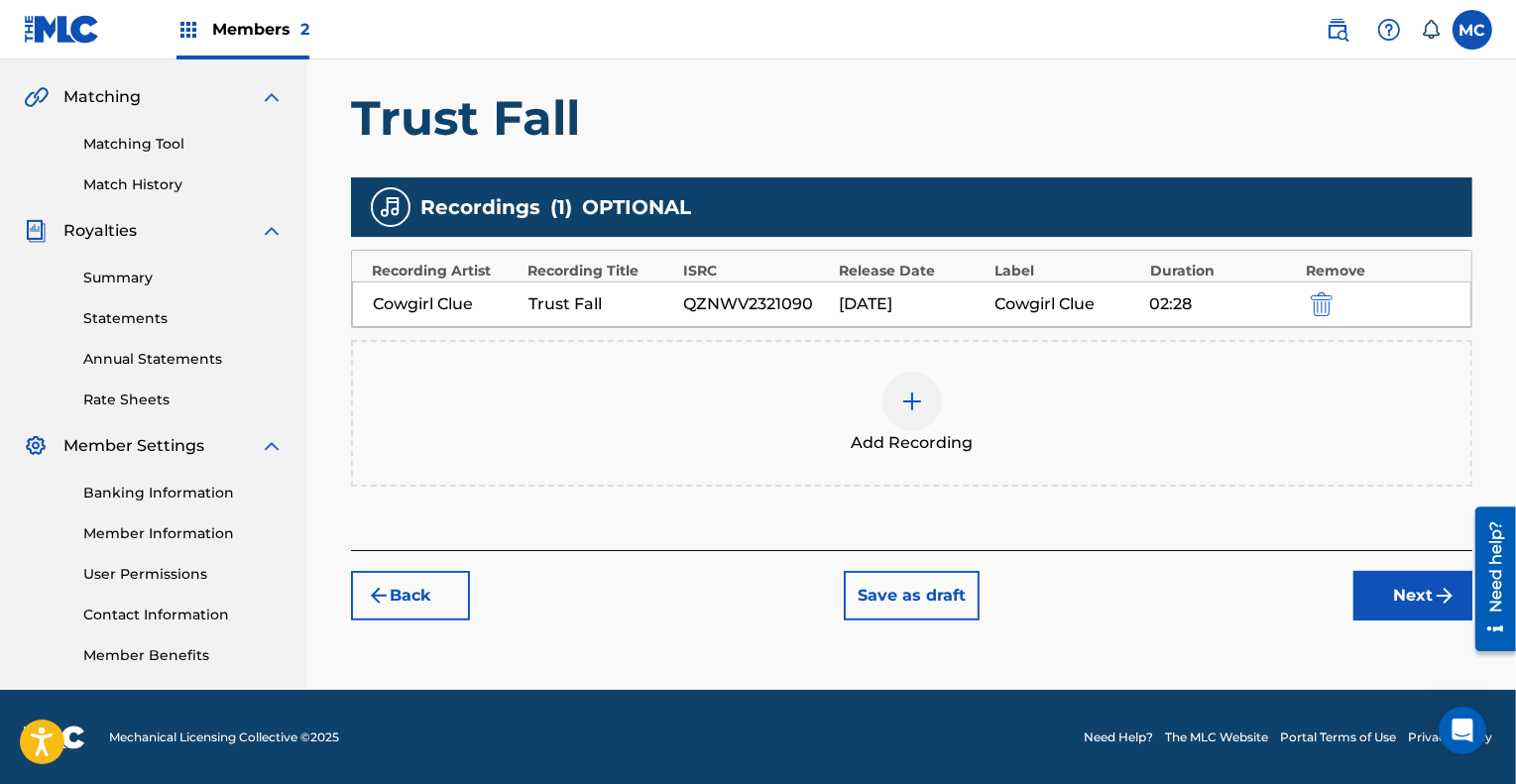 click at bounding box center (912, 401) 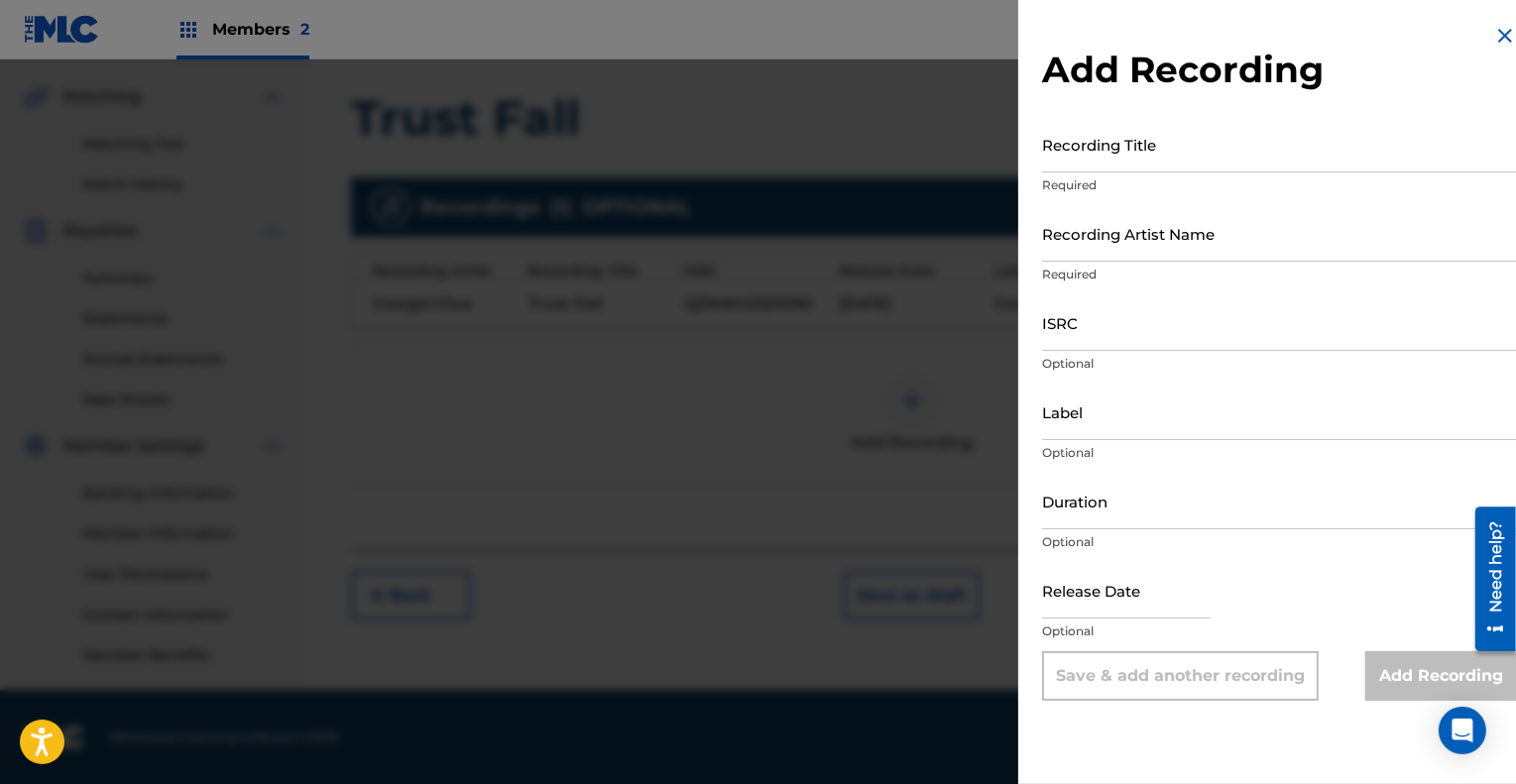 click on "Recording Title" at bounding box center [1279, 144] 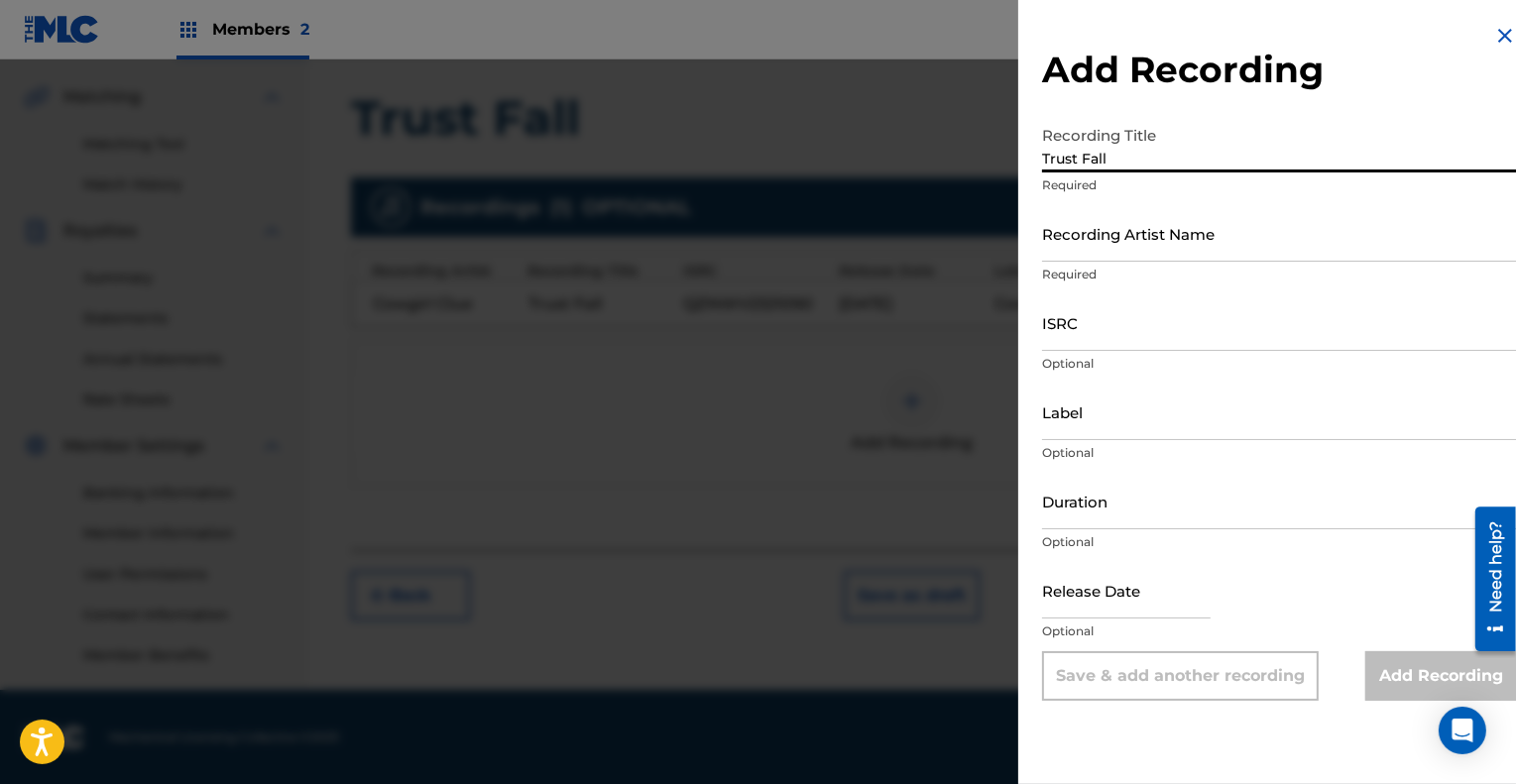 type on "Trust Fall" 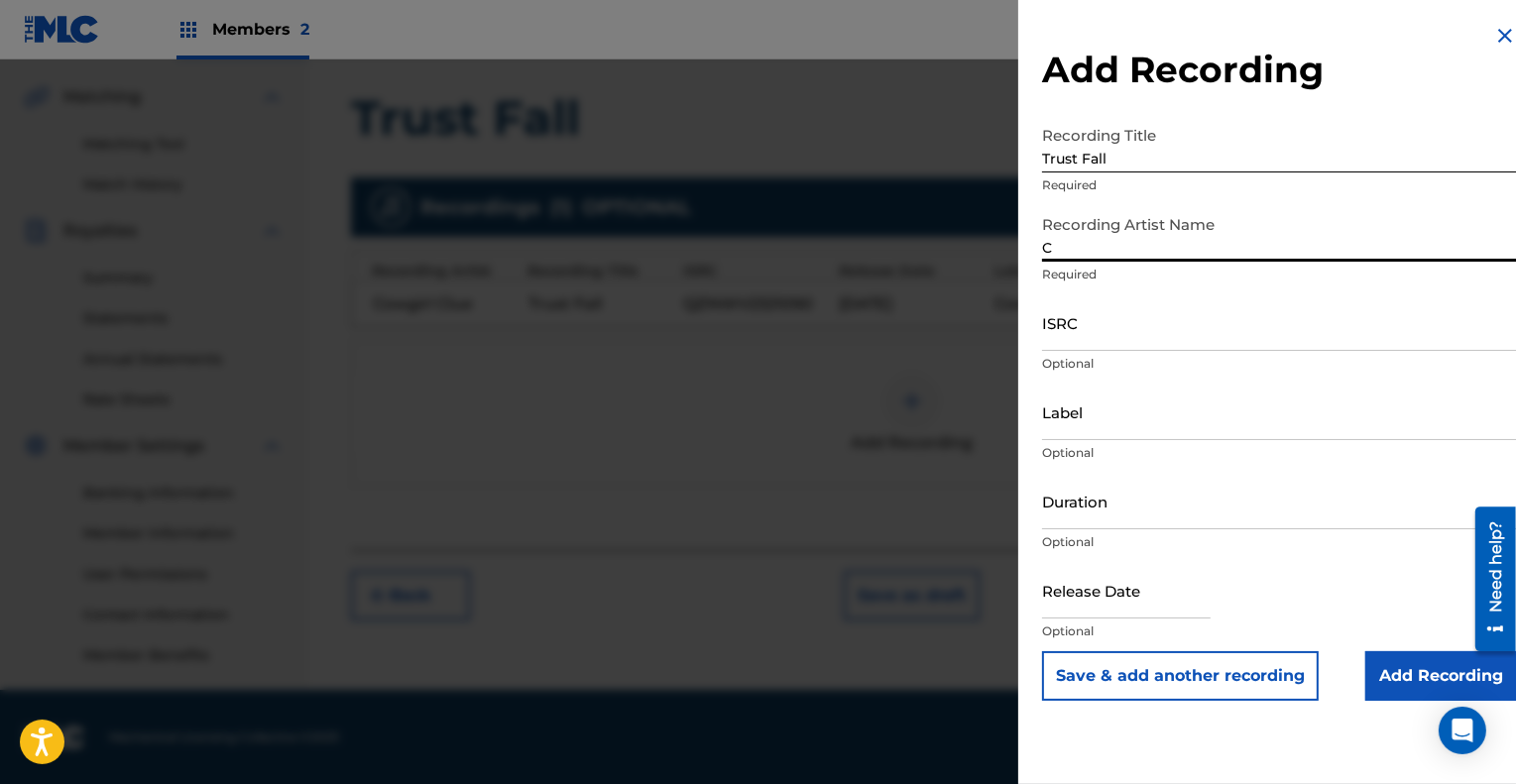 type on "COWGIRL CLUE" 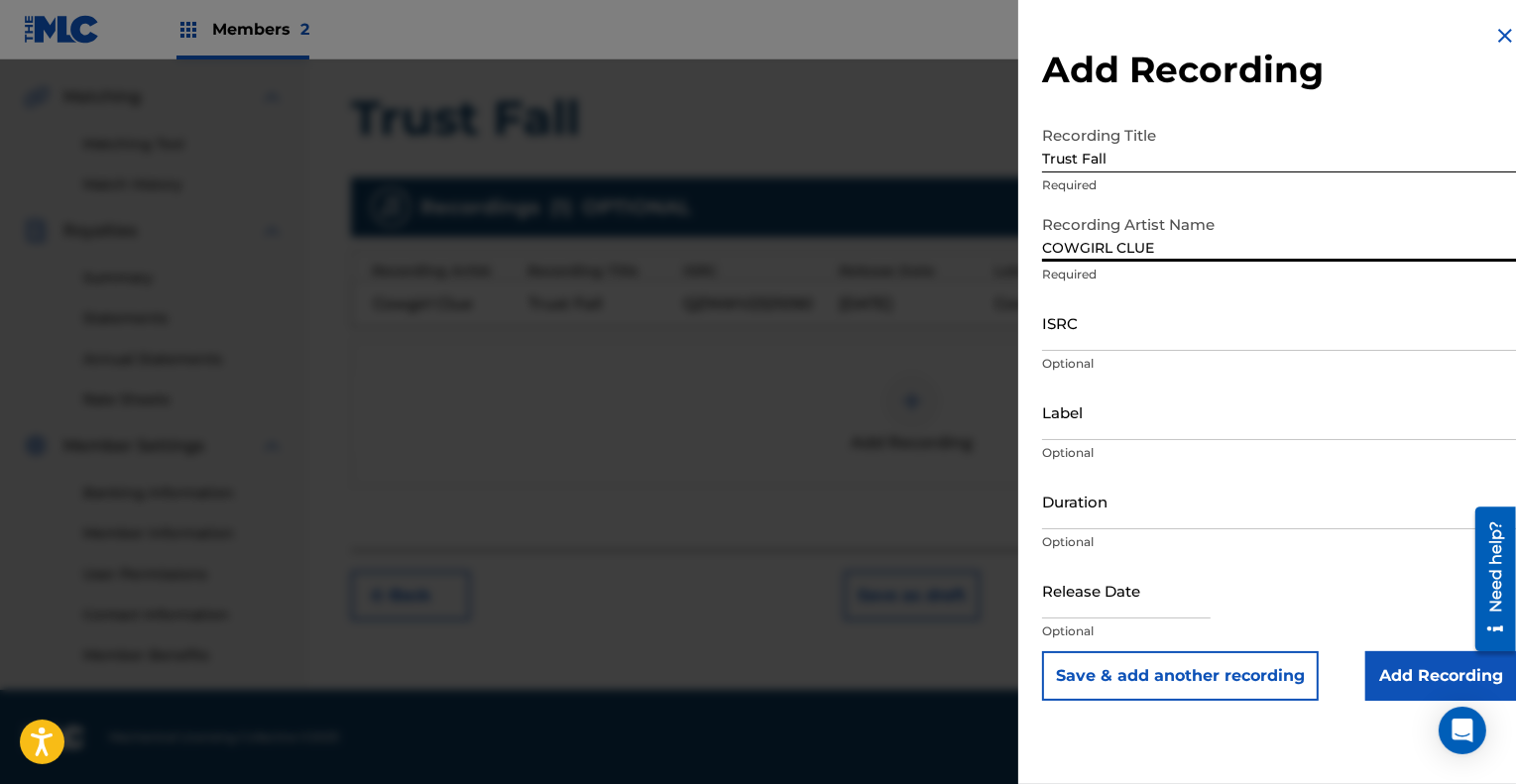 click on "Label" at bounding box center (1279, 411) 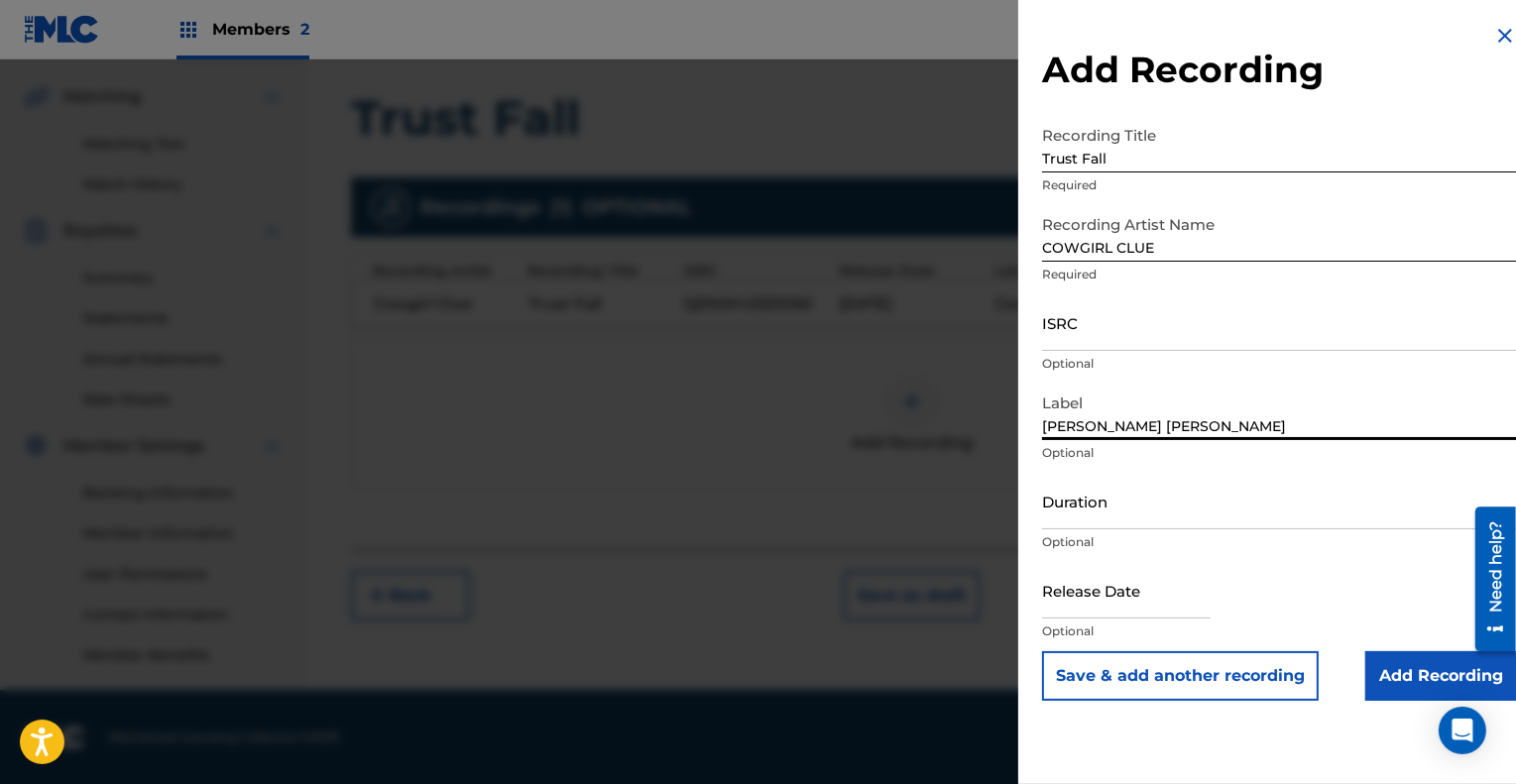 type on "Vada Vada" 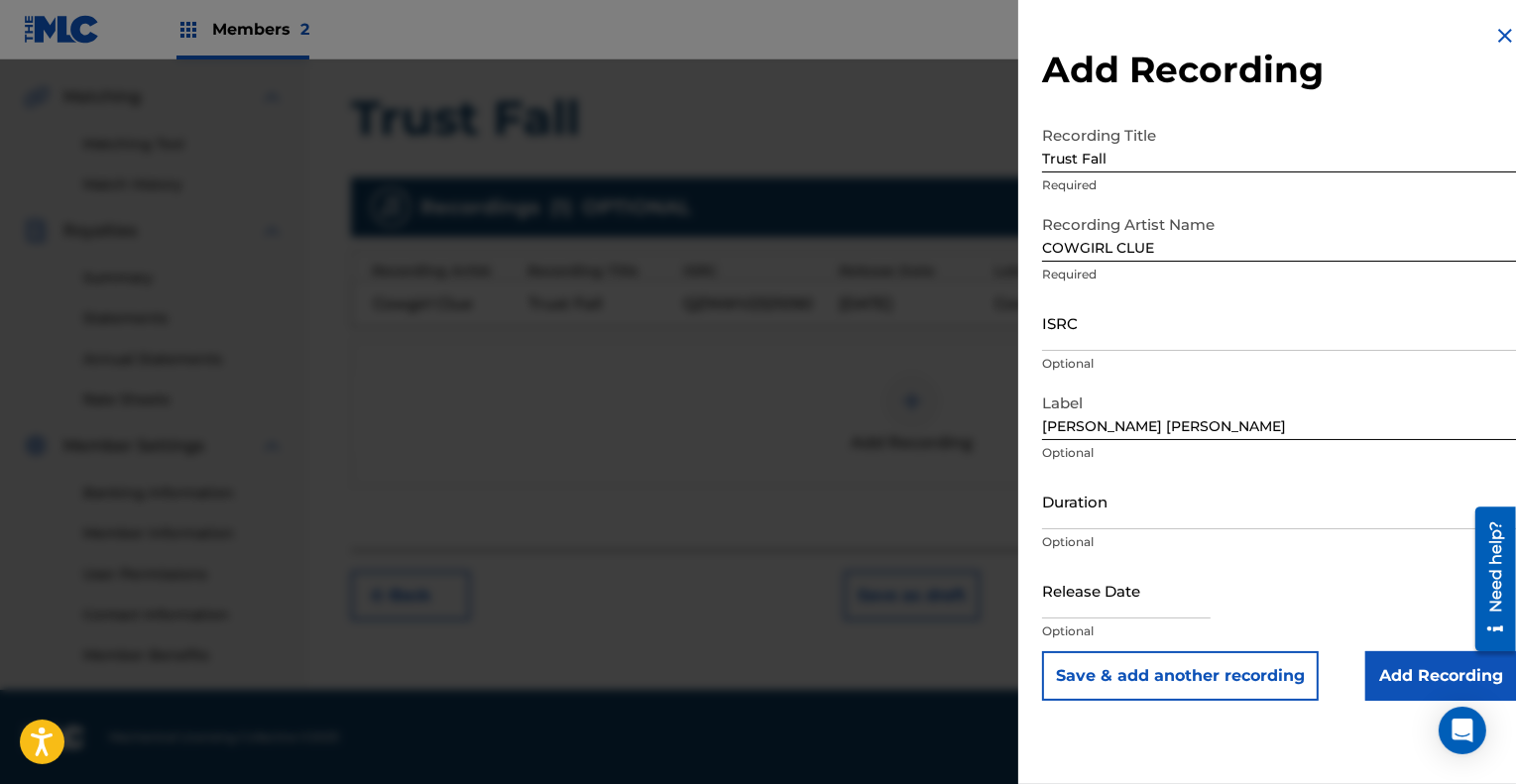 click on "Save & add another recording" at bounding box center (1180, 676) 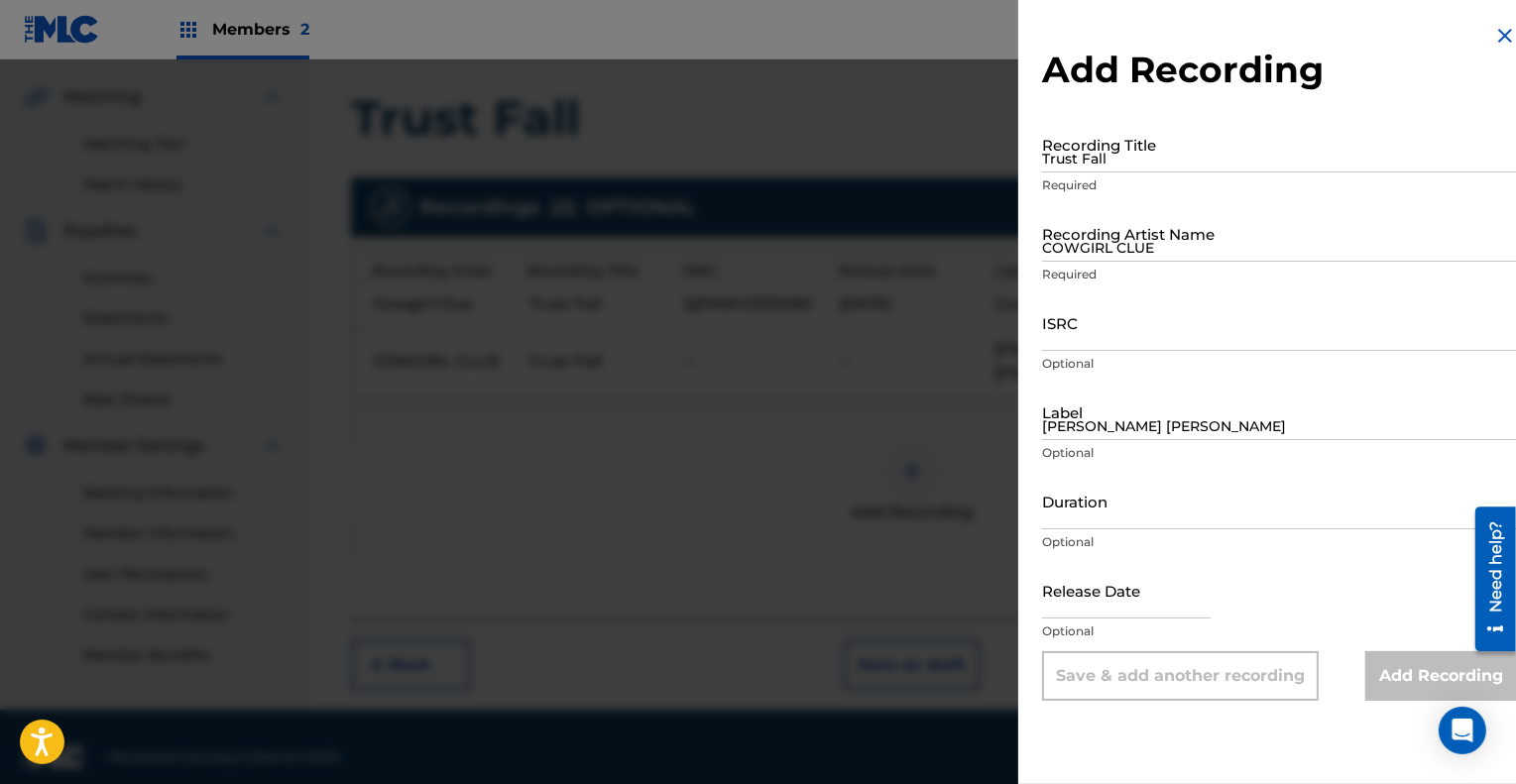 click at bounding box center [1505, 36] 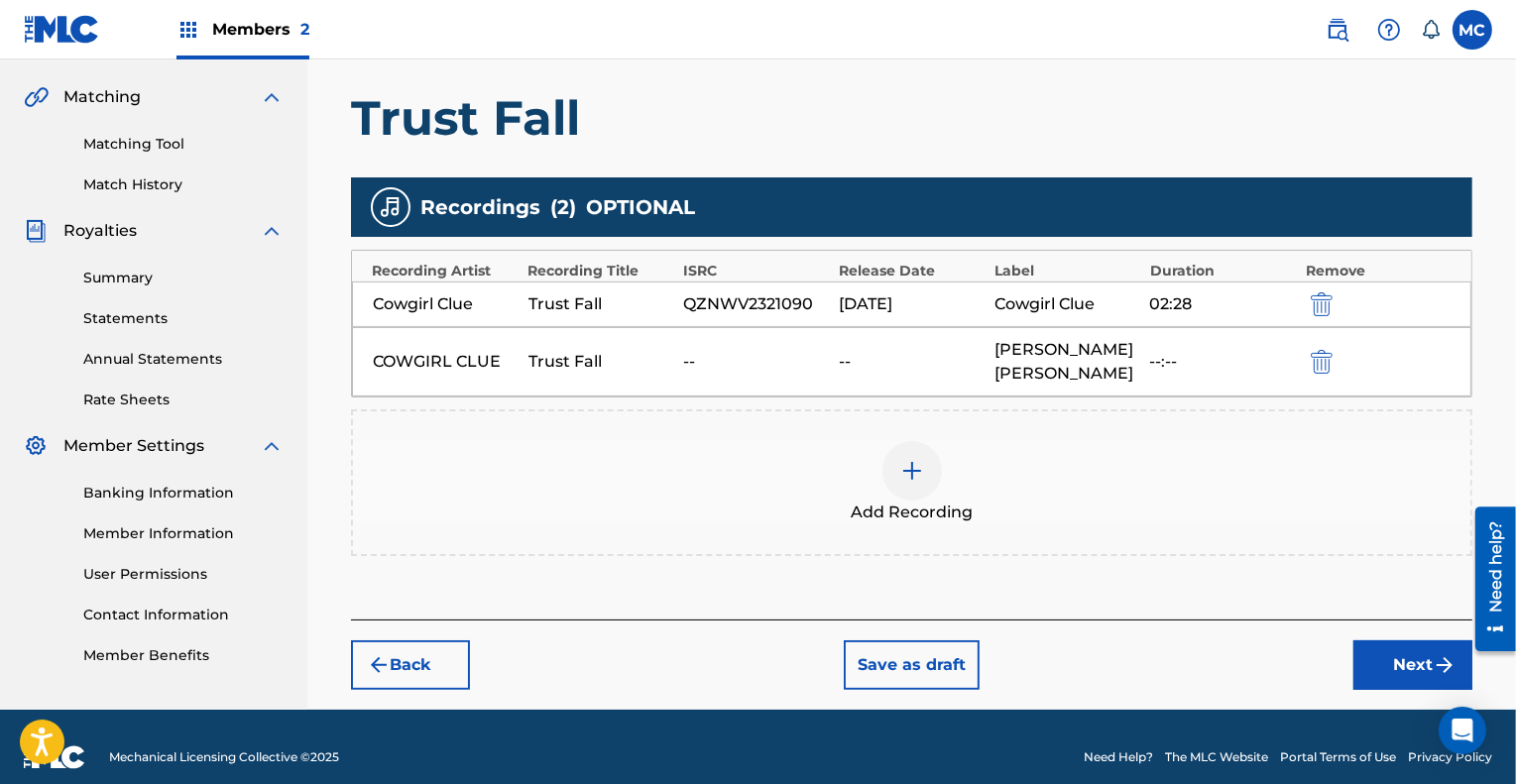 click on "Next" at bounding box center [1413, 665] 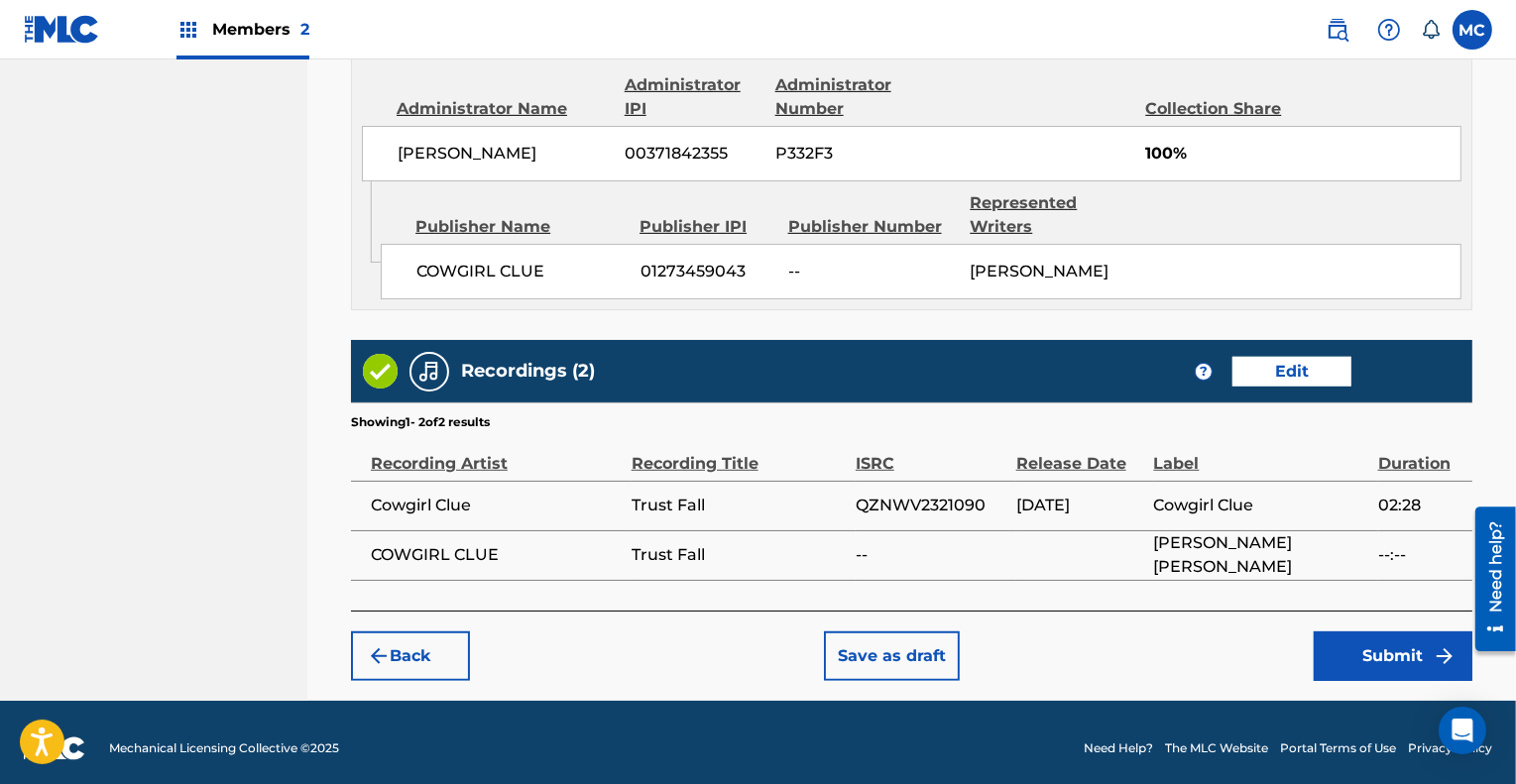 scroll, scrollTop: 1108, scrollLeft: 0, axis: vertical 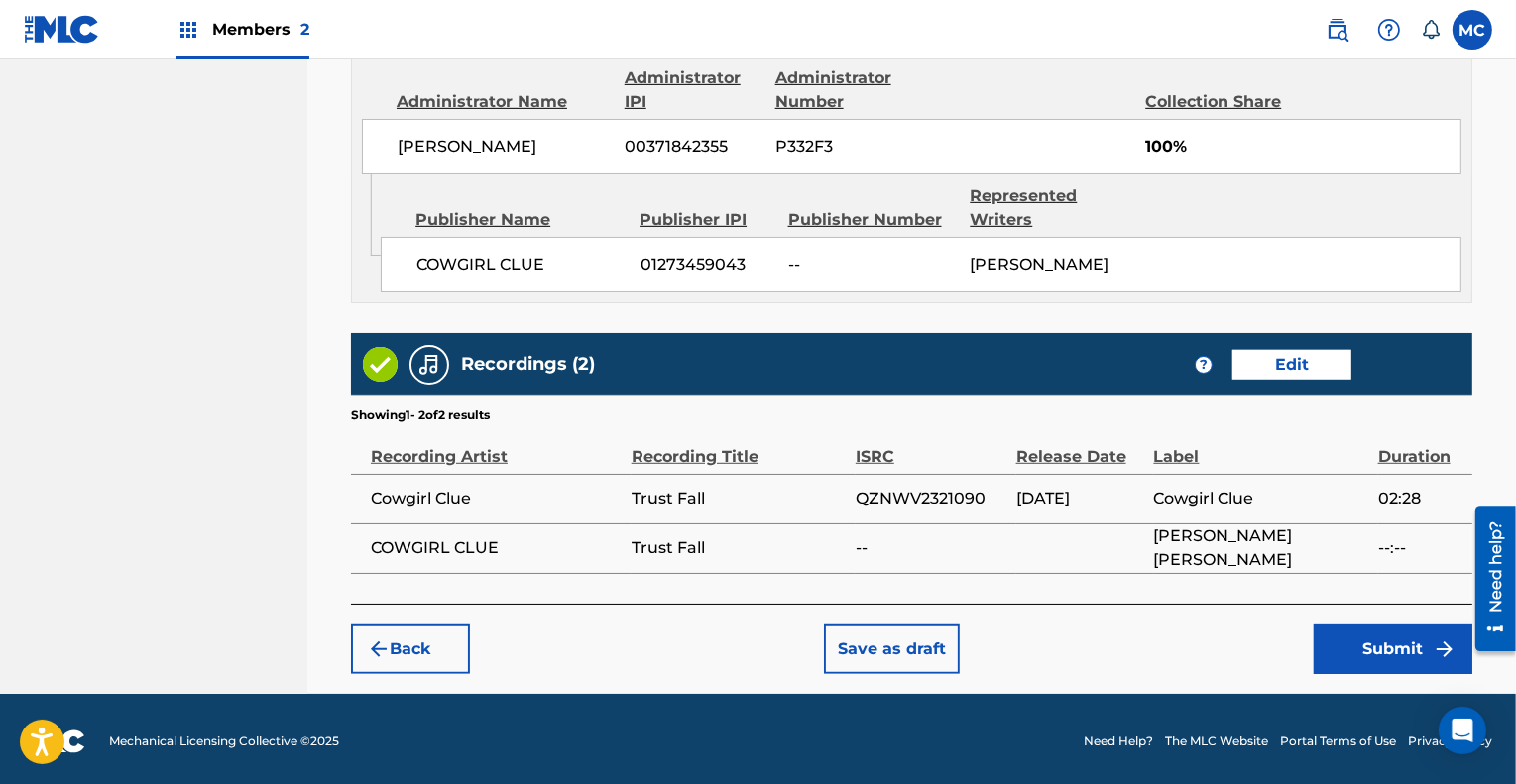 click on "Save as draft" at bounding box center [891, 649] 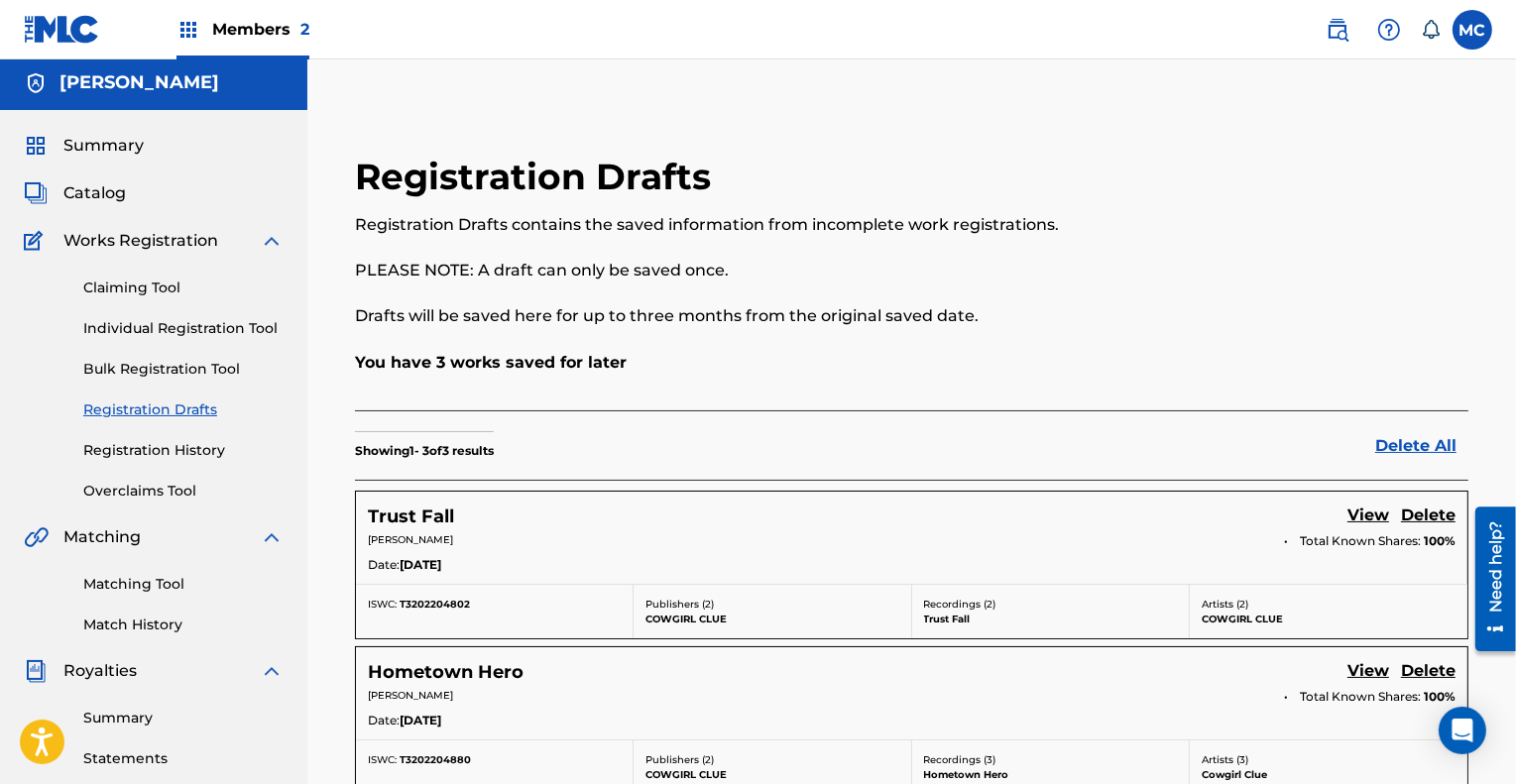 scroll, scrollTop: 0, scrollLeft: 0, axis: both 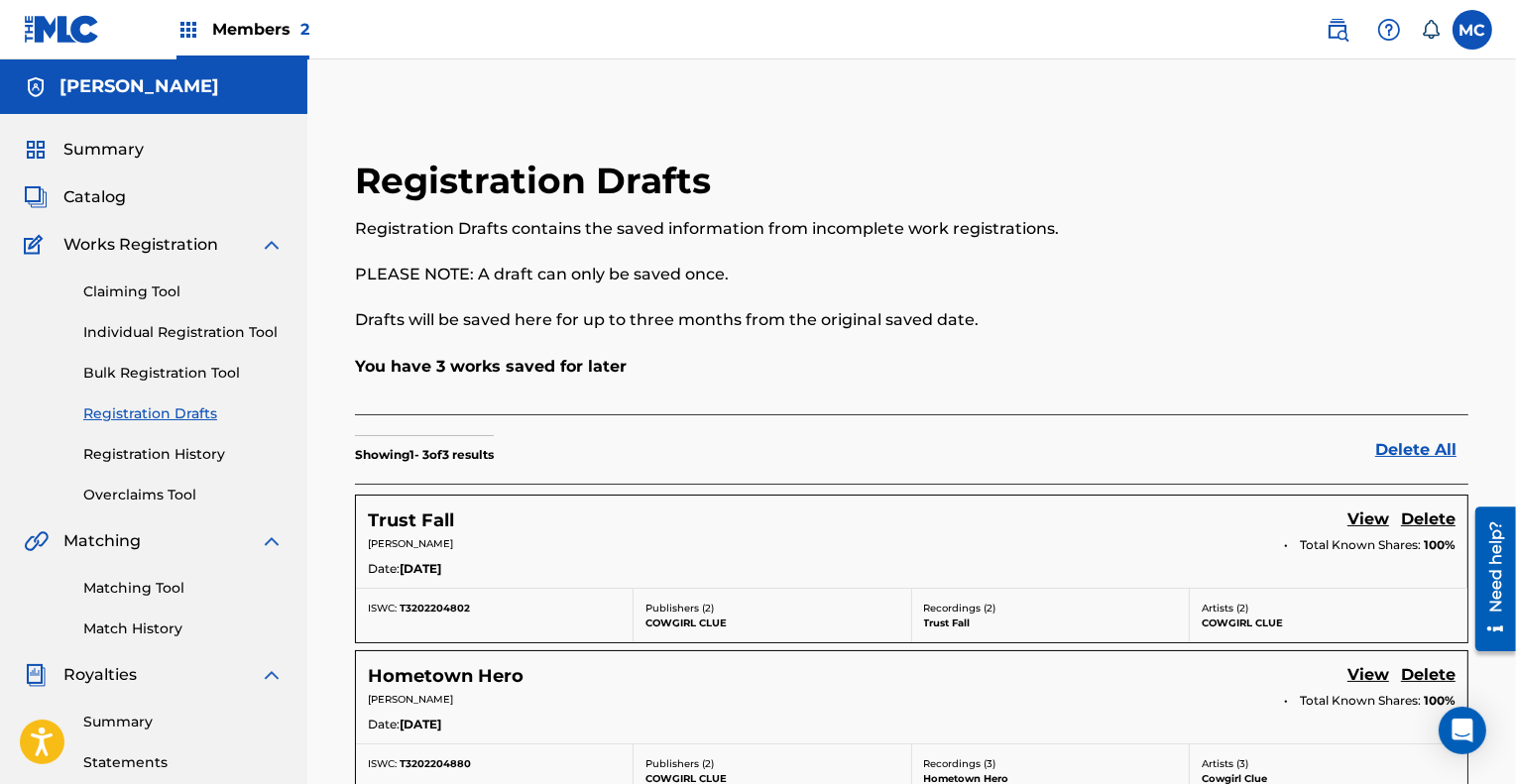 click on "Claiming Tool" at bounding box center [183, 291] 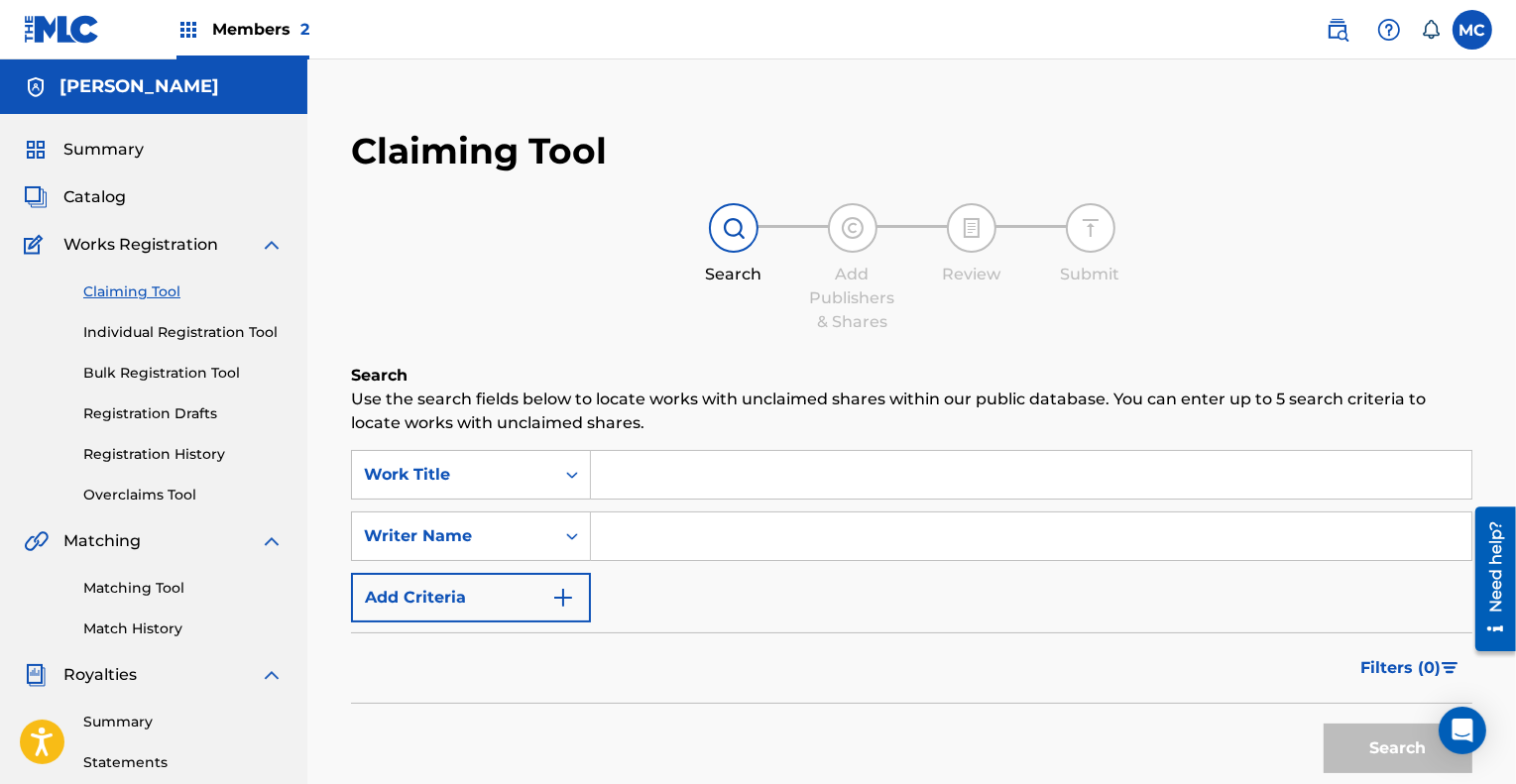 click at bounding box center [1031, 475] 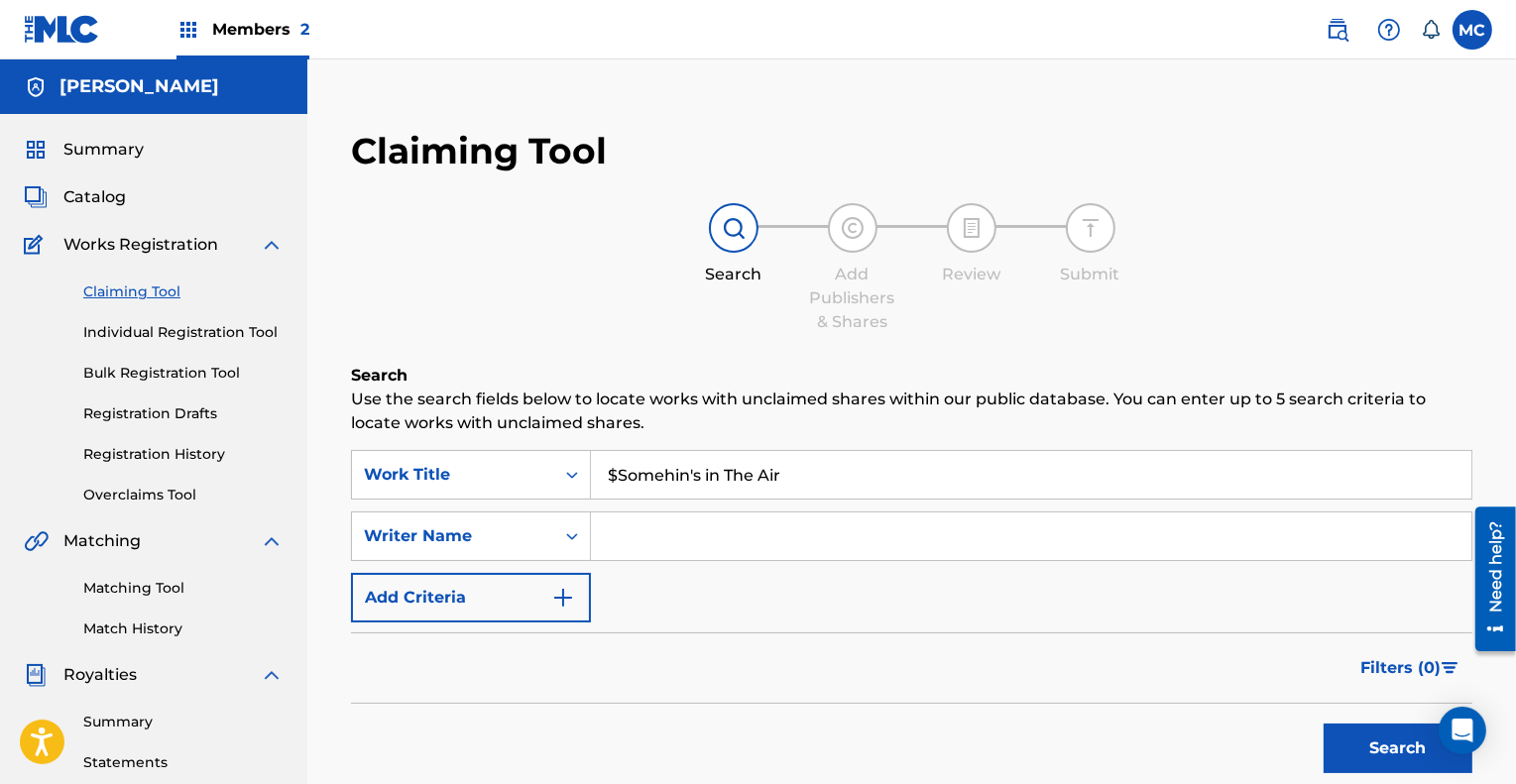 type on "$Somehin's in The Air" 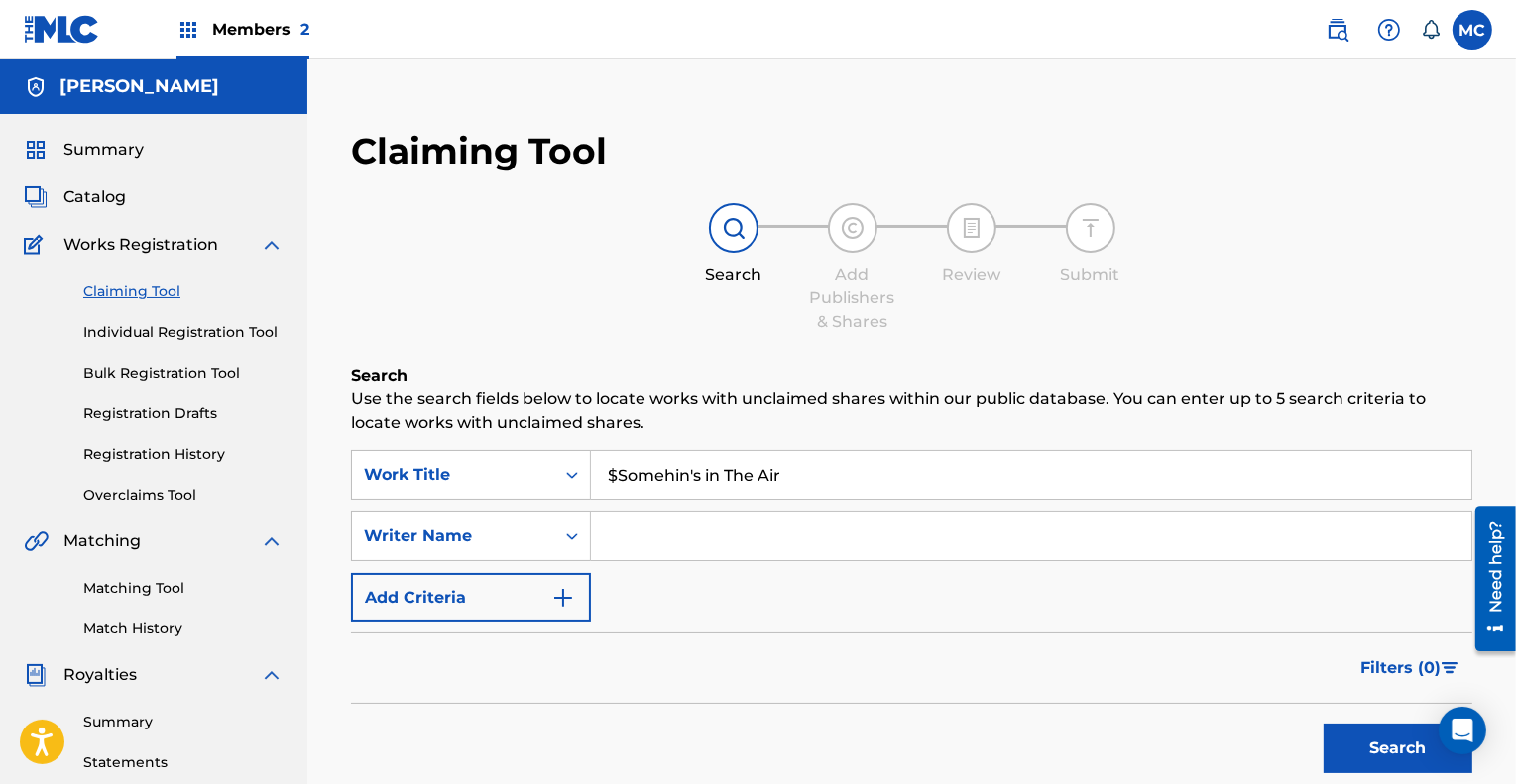 type on "[PERSON_NAME]" 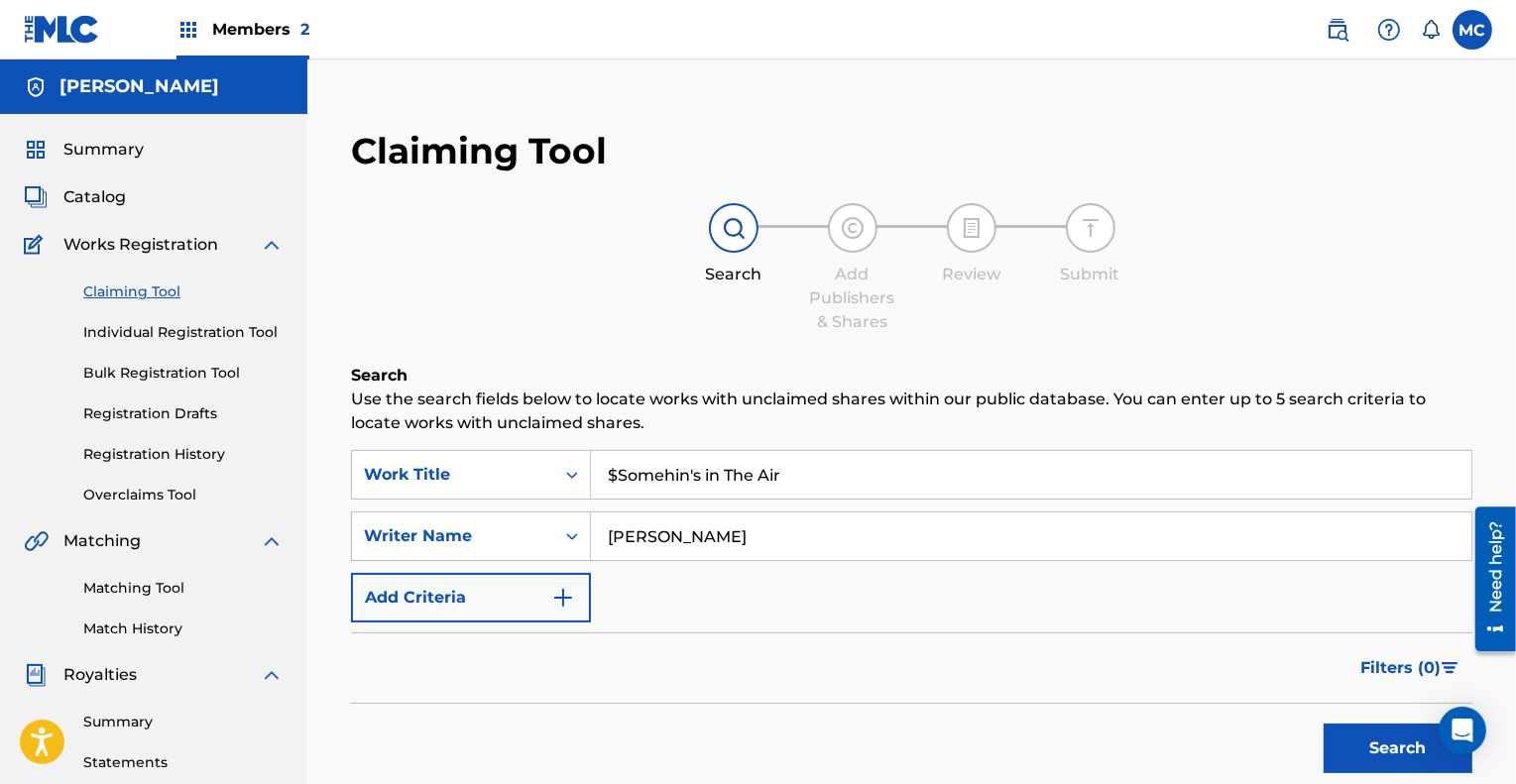 click on "Search" at bounding box center [1398, 748] 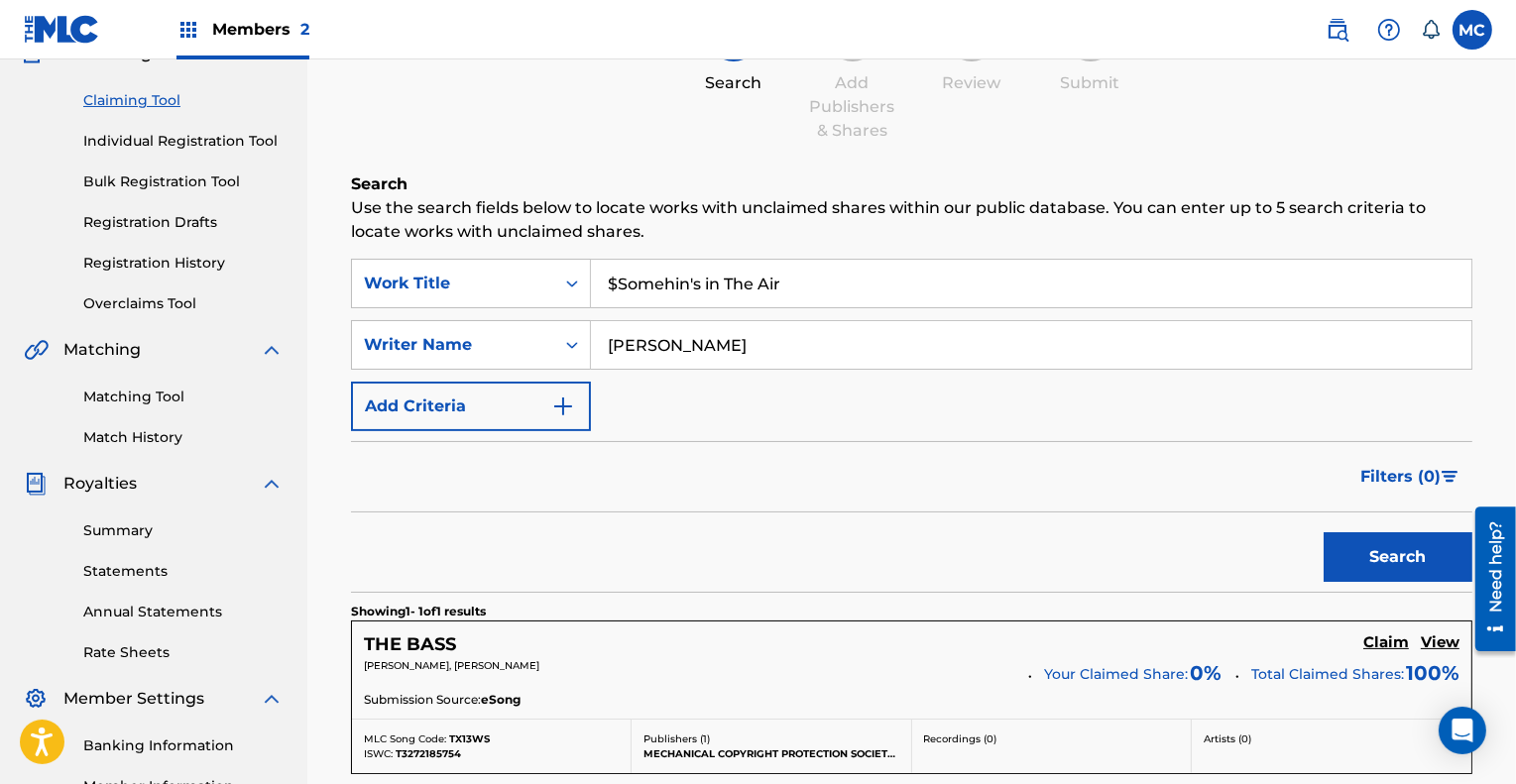 scroll, scrollTop: 190, scrollLeft: 0, axis: vertical 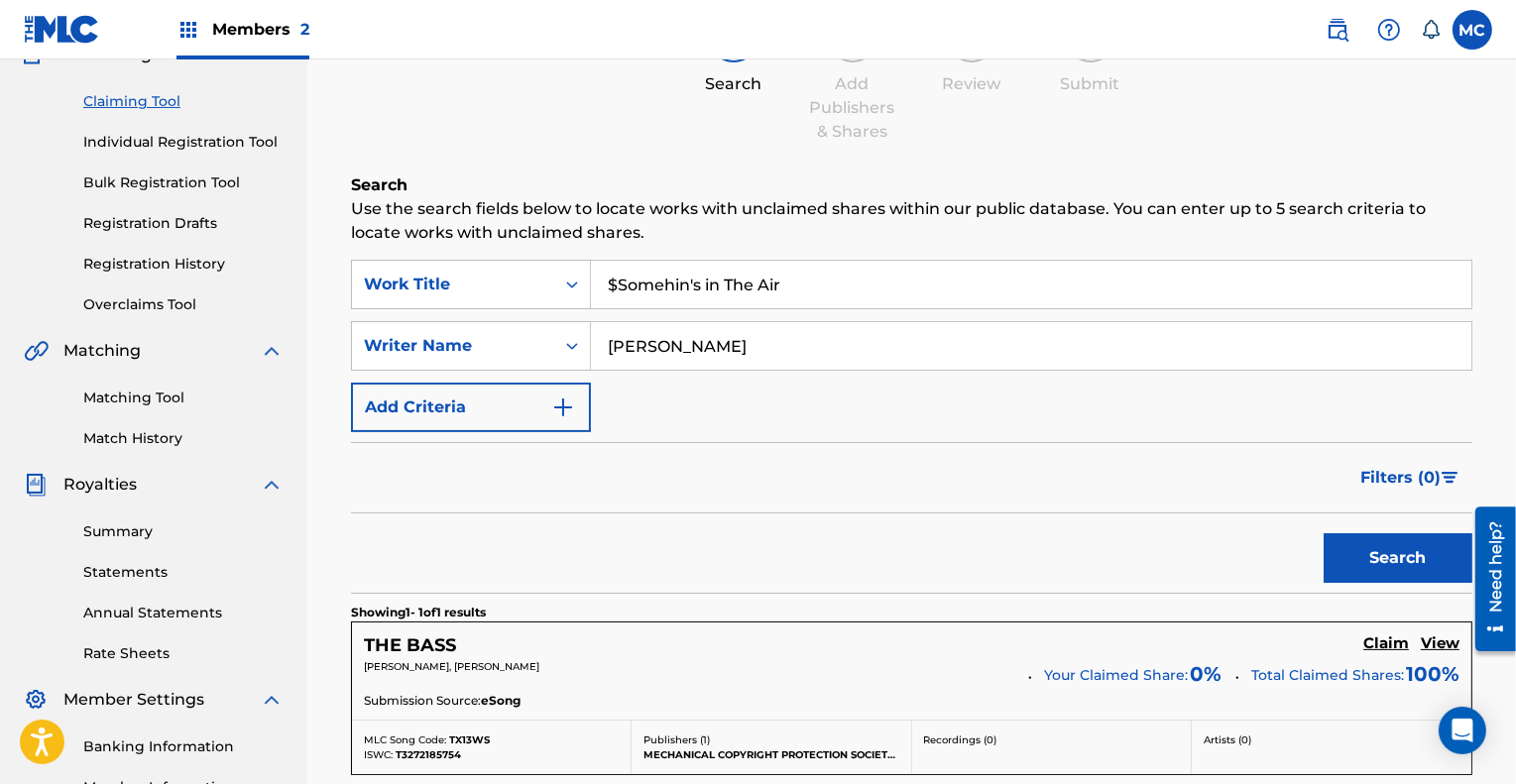 click on "$Somehin's in The Air" at bounding box center [1031, 284] 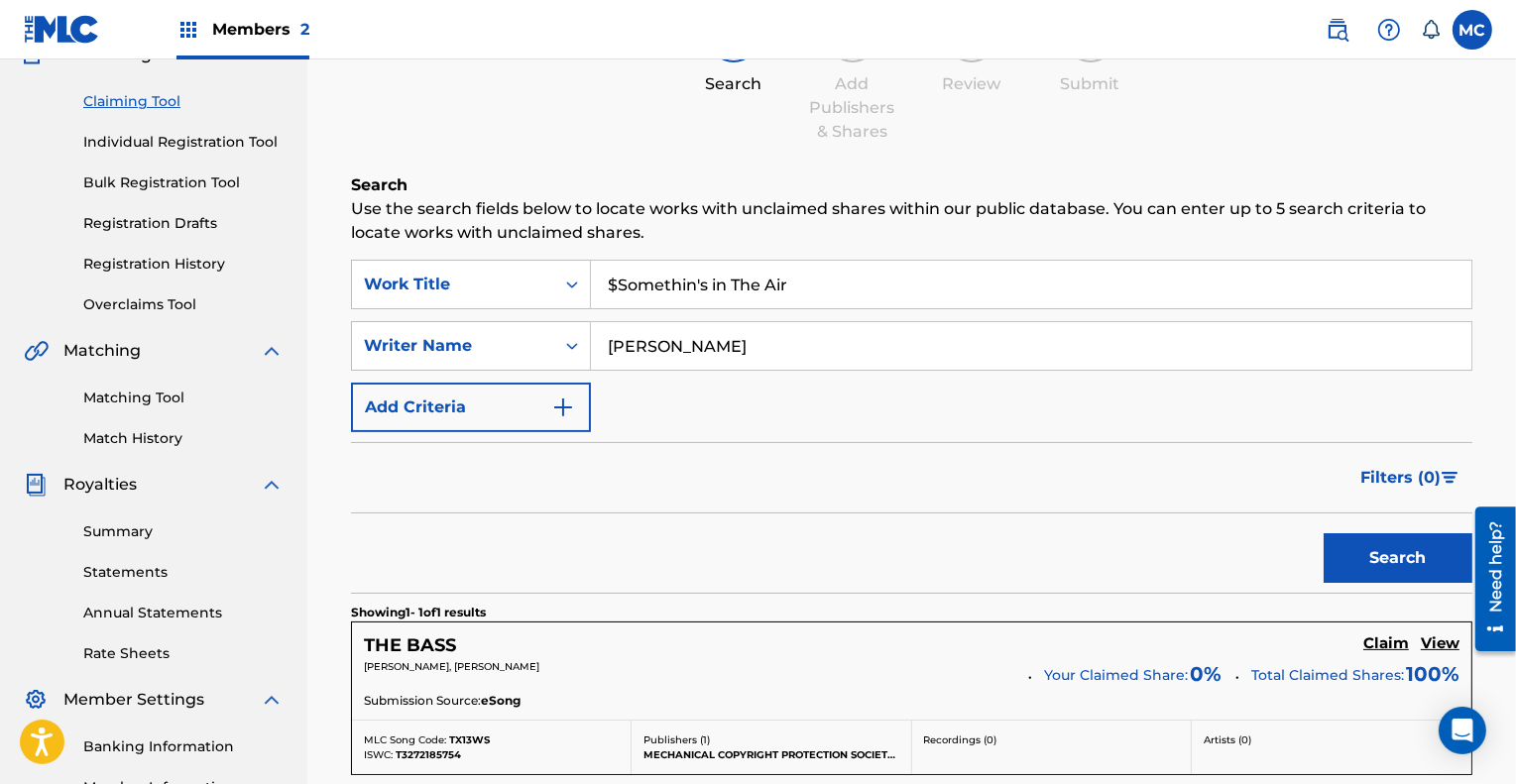 type on "$Somethin's in The Air" 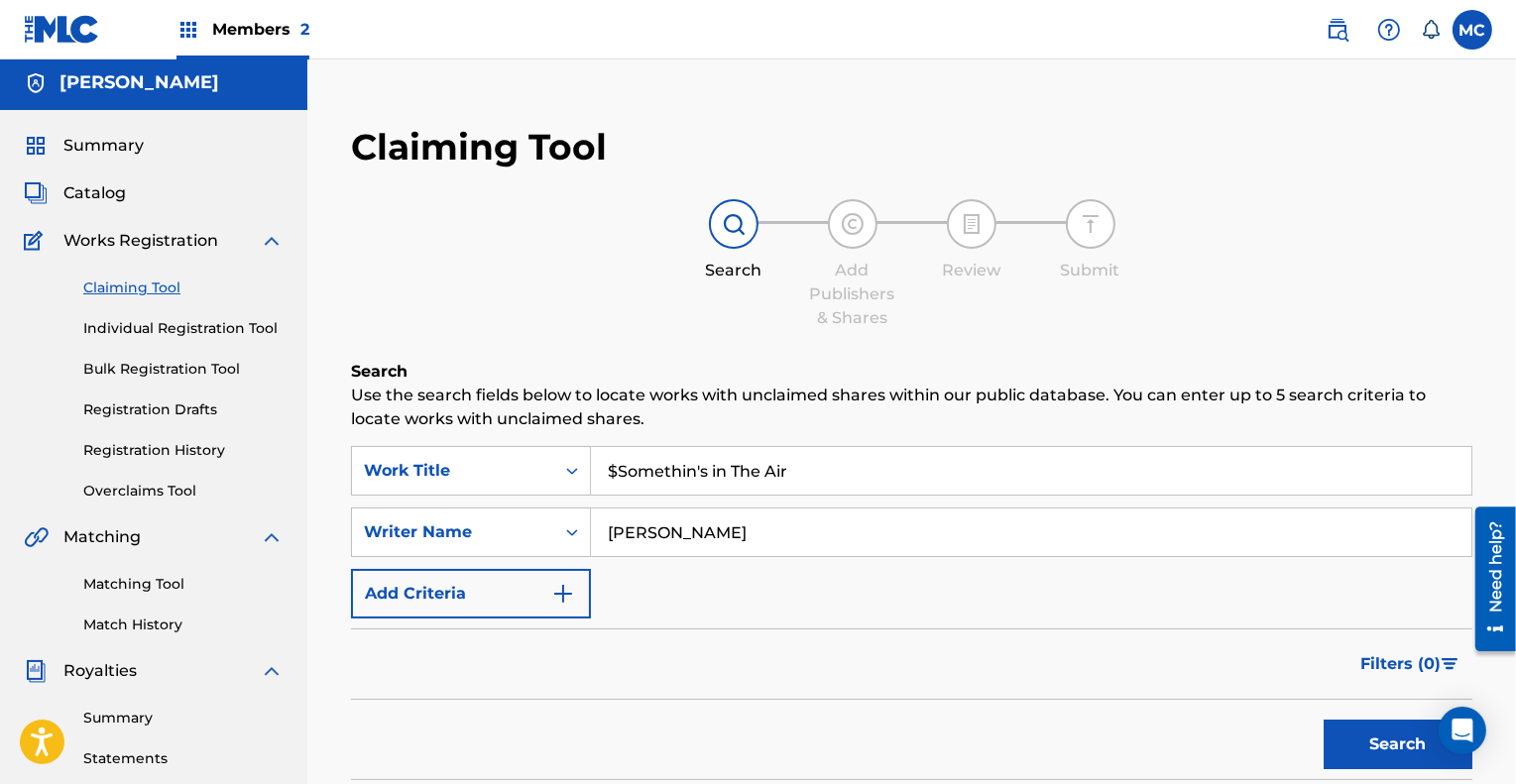 scroll, scrollTop: 0, scrollLeft: 0, axis: both 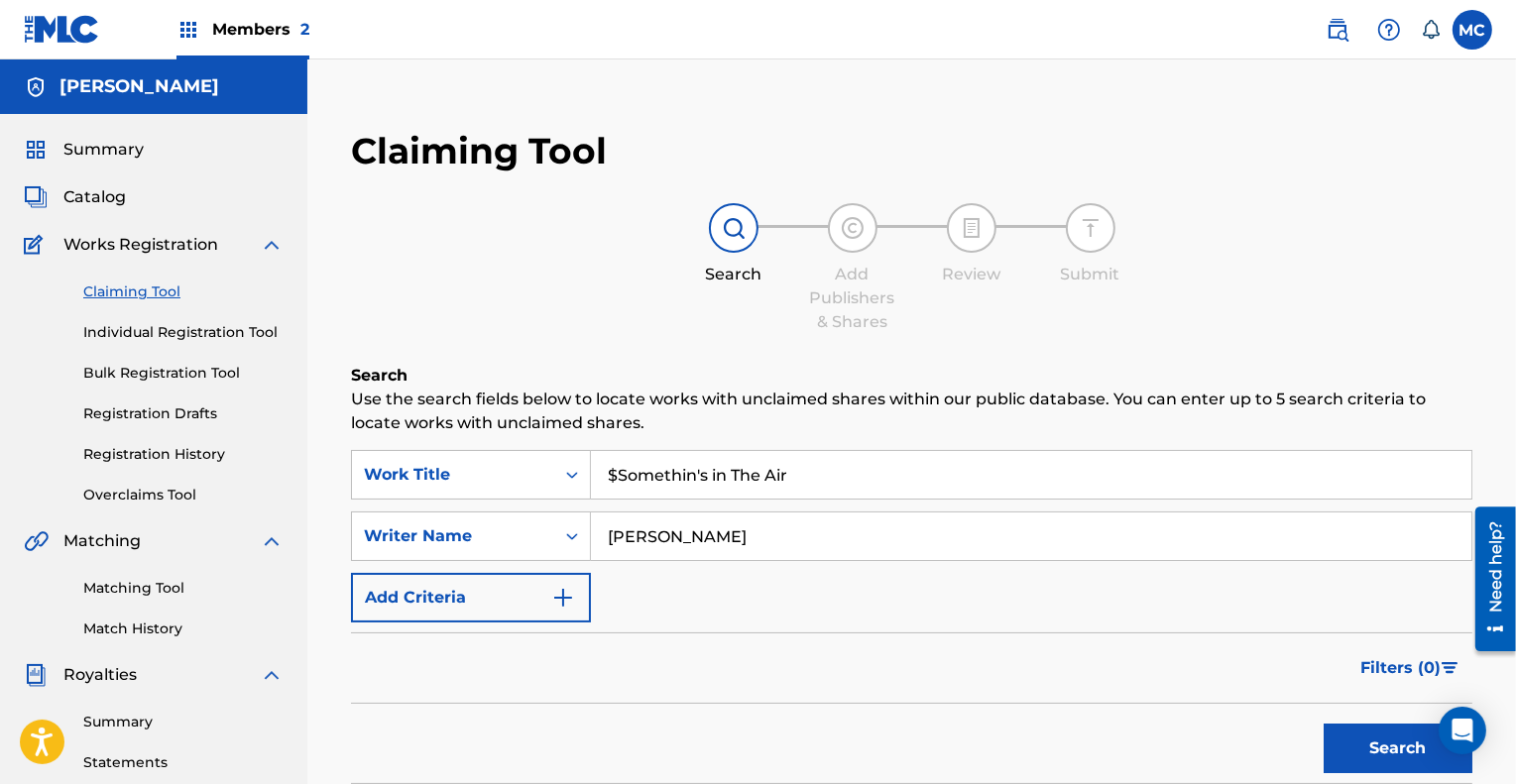 click on "Individual Registration Tool" at bounding box center (183, 332) 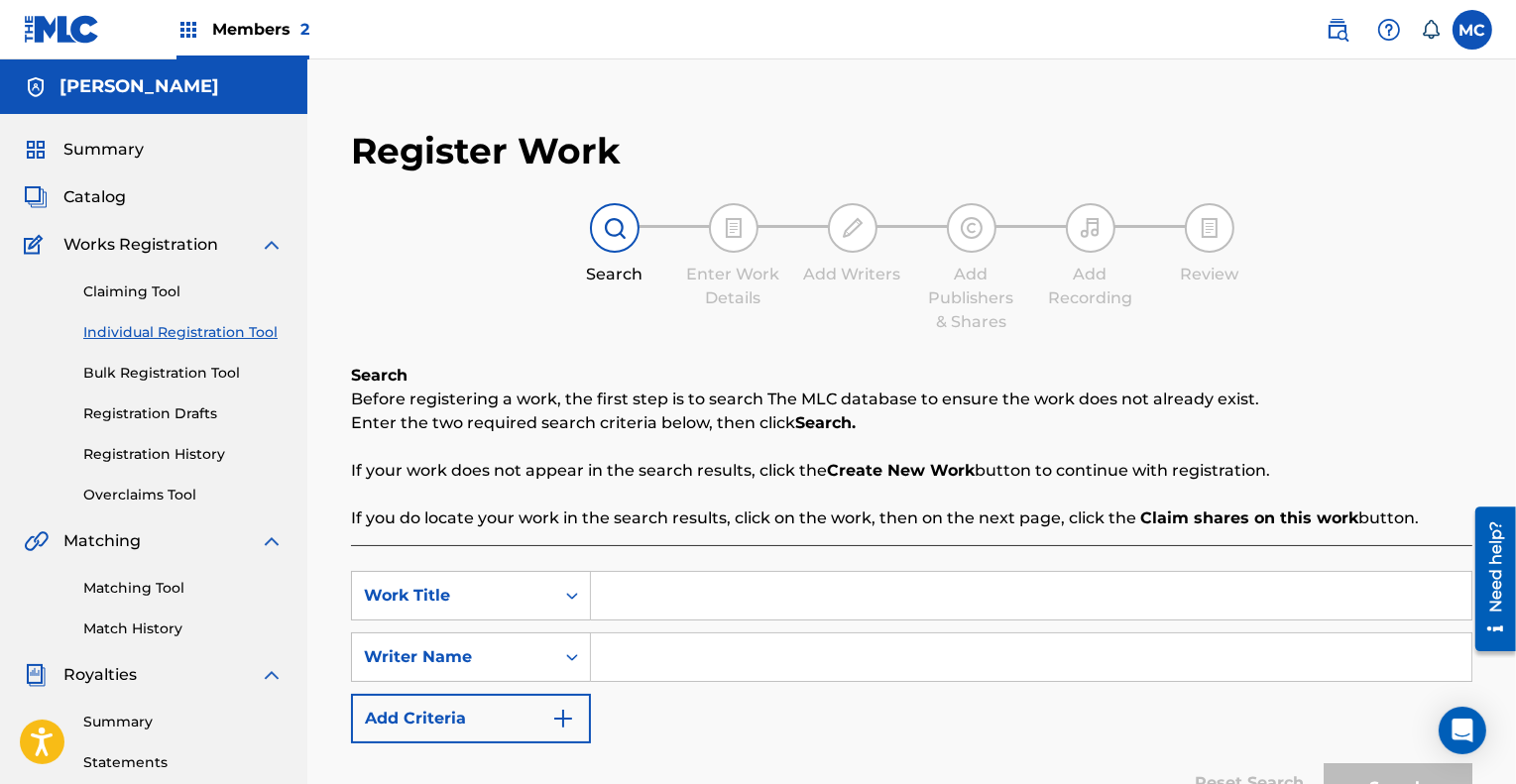 click at bounding box center (1031, 596) 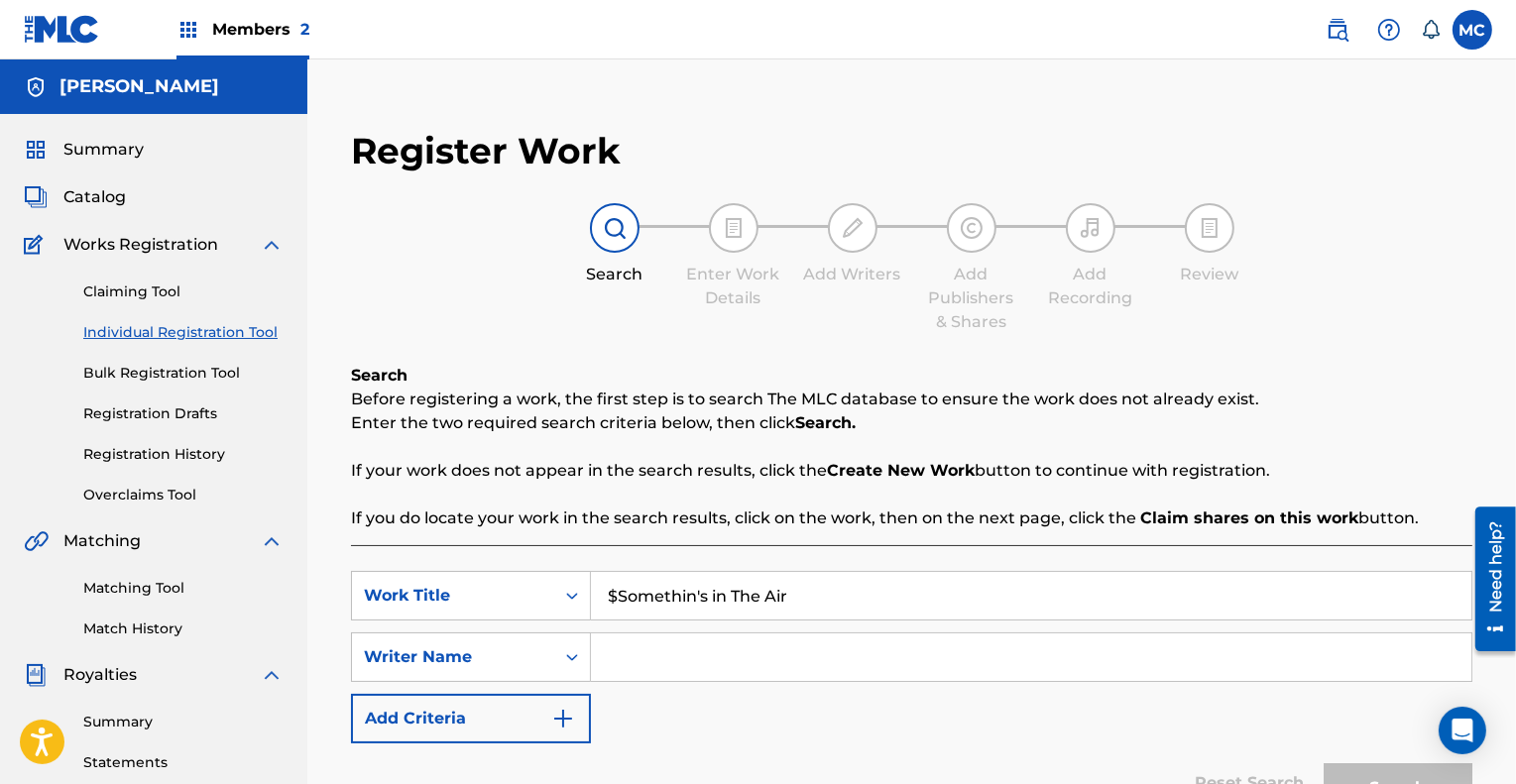 type on "$Somethin's in The Air" 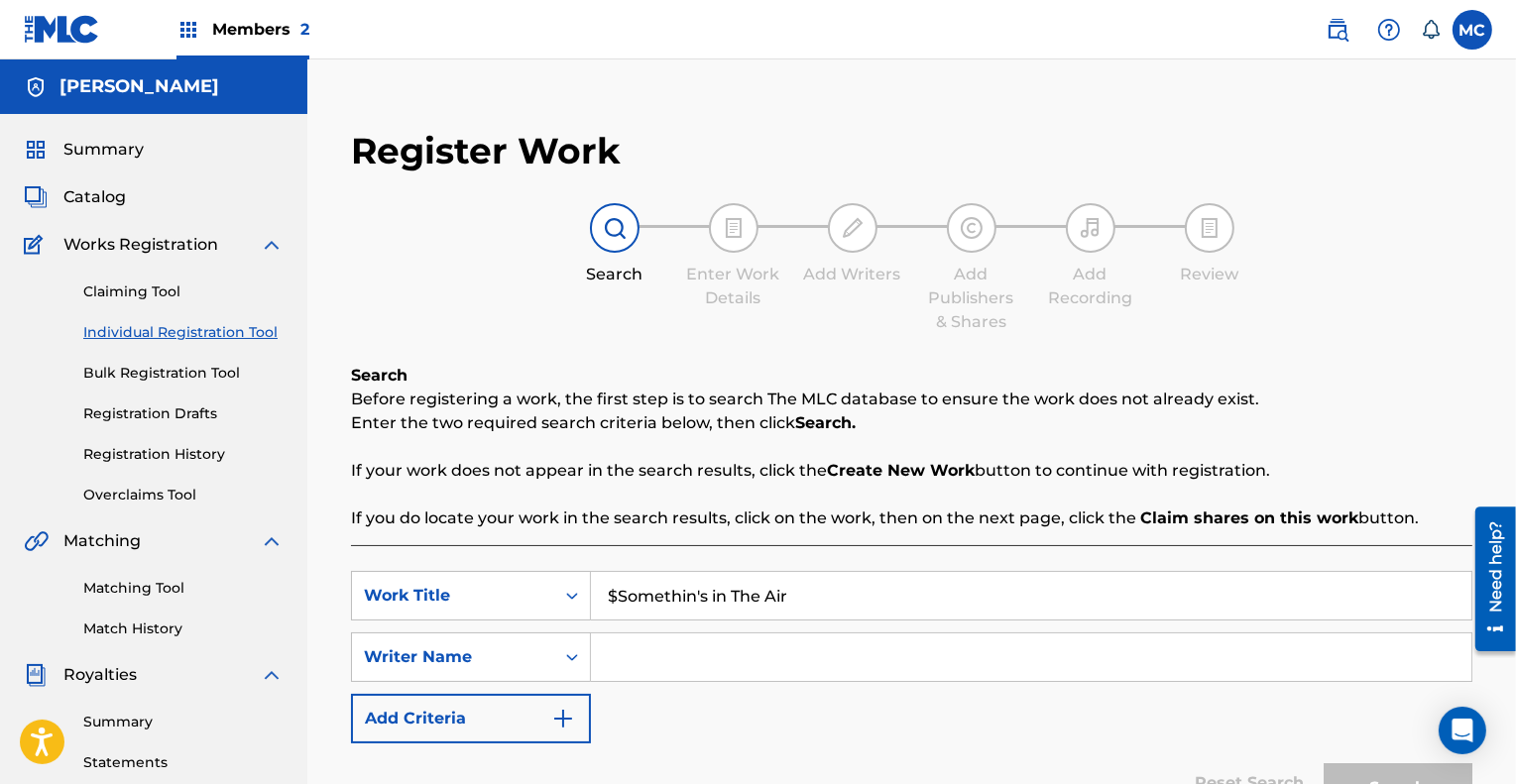 type on "[PERSON_NAME]" 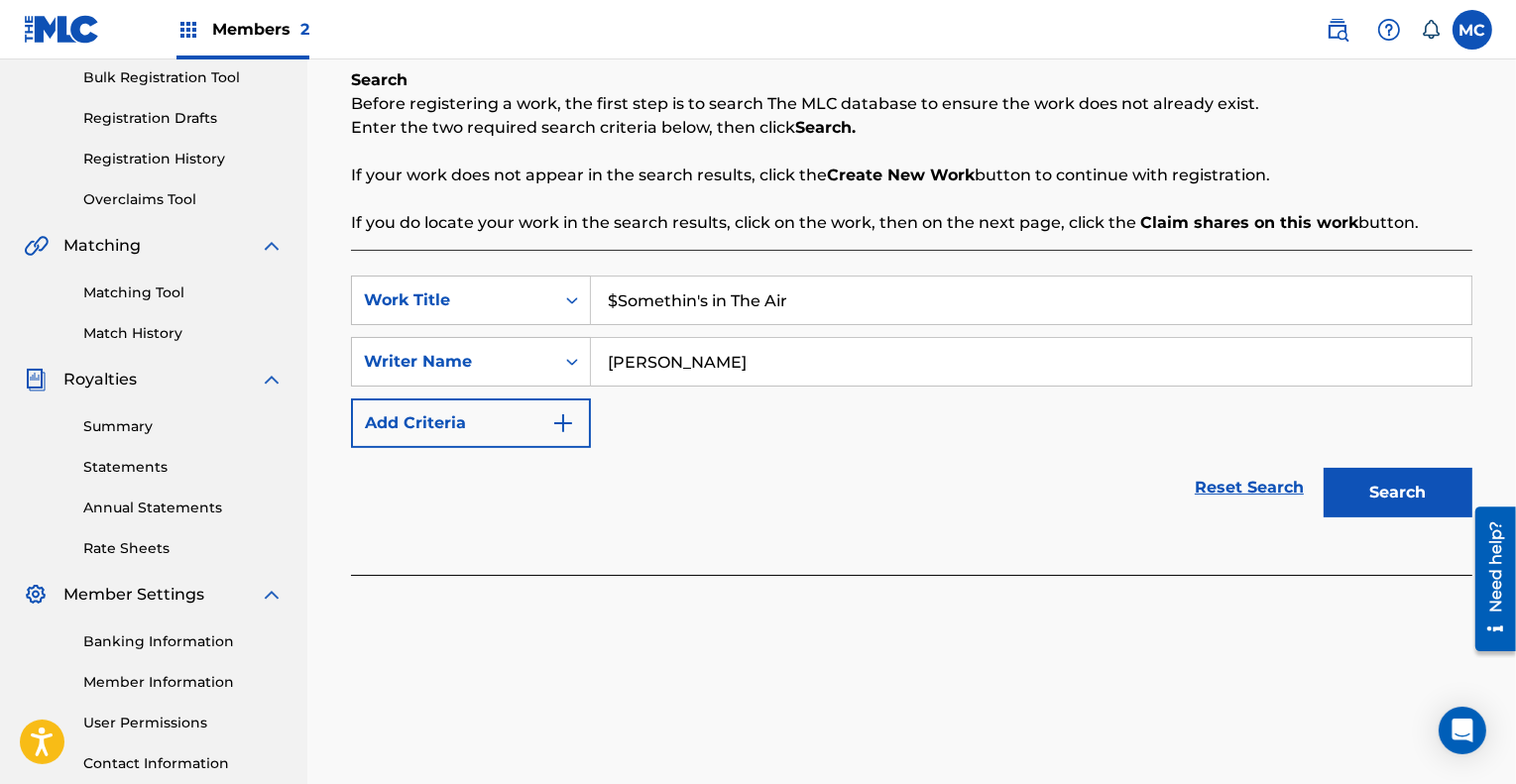 click on "Search" at bounding box center [1398, 493] 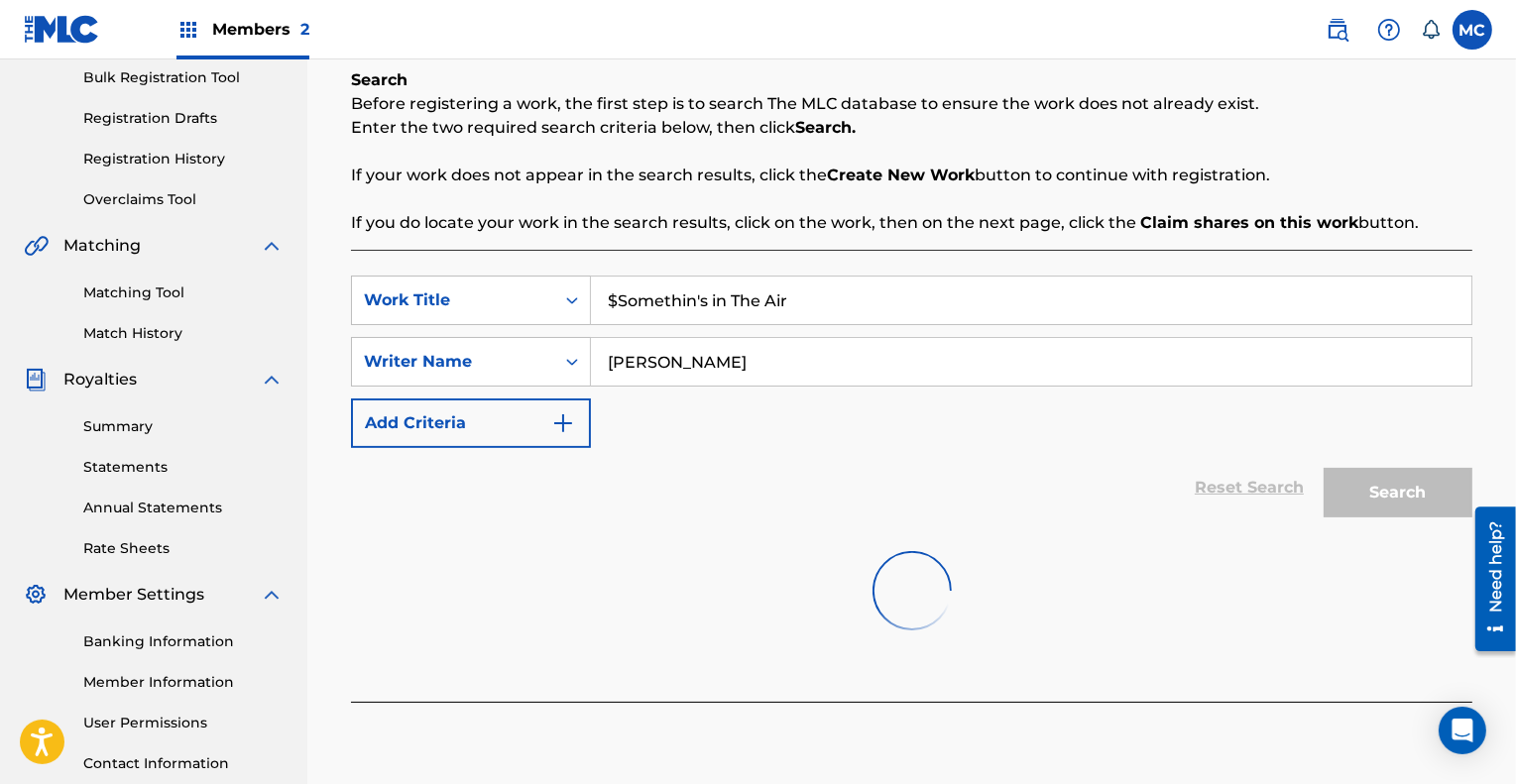scroll, scrollTop: 296, scrollLeft: 0, axis: vertical 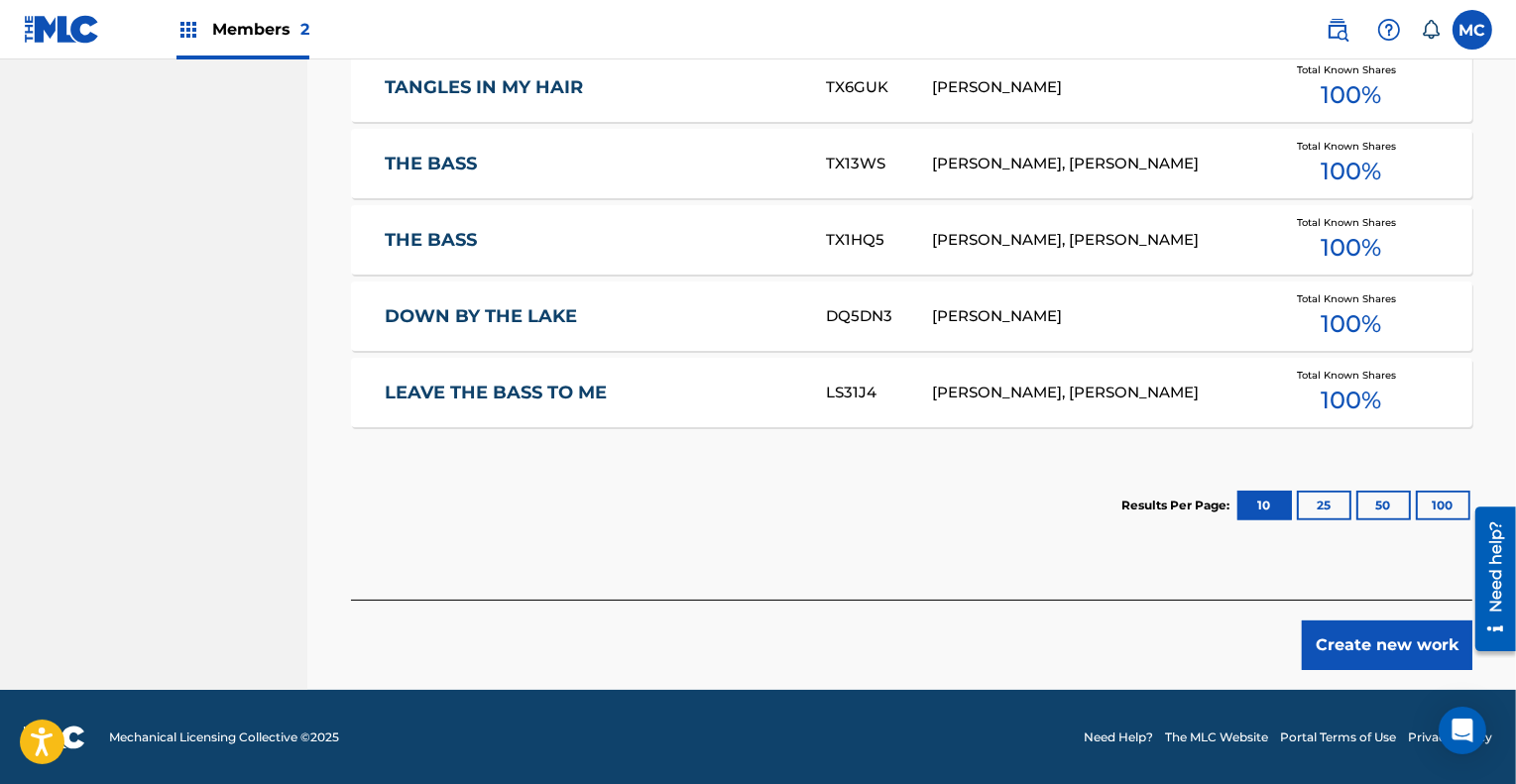 click on "Create new work" at bounding box center (1387, 645) 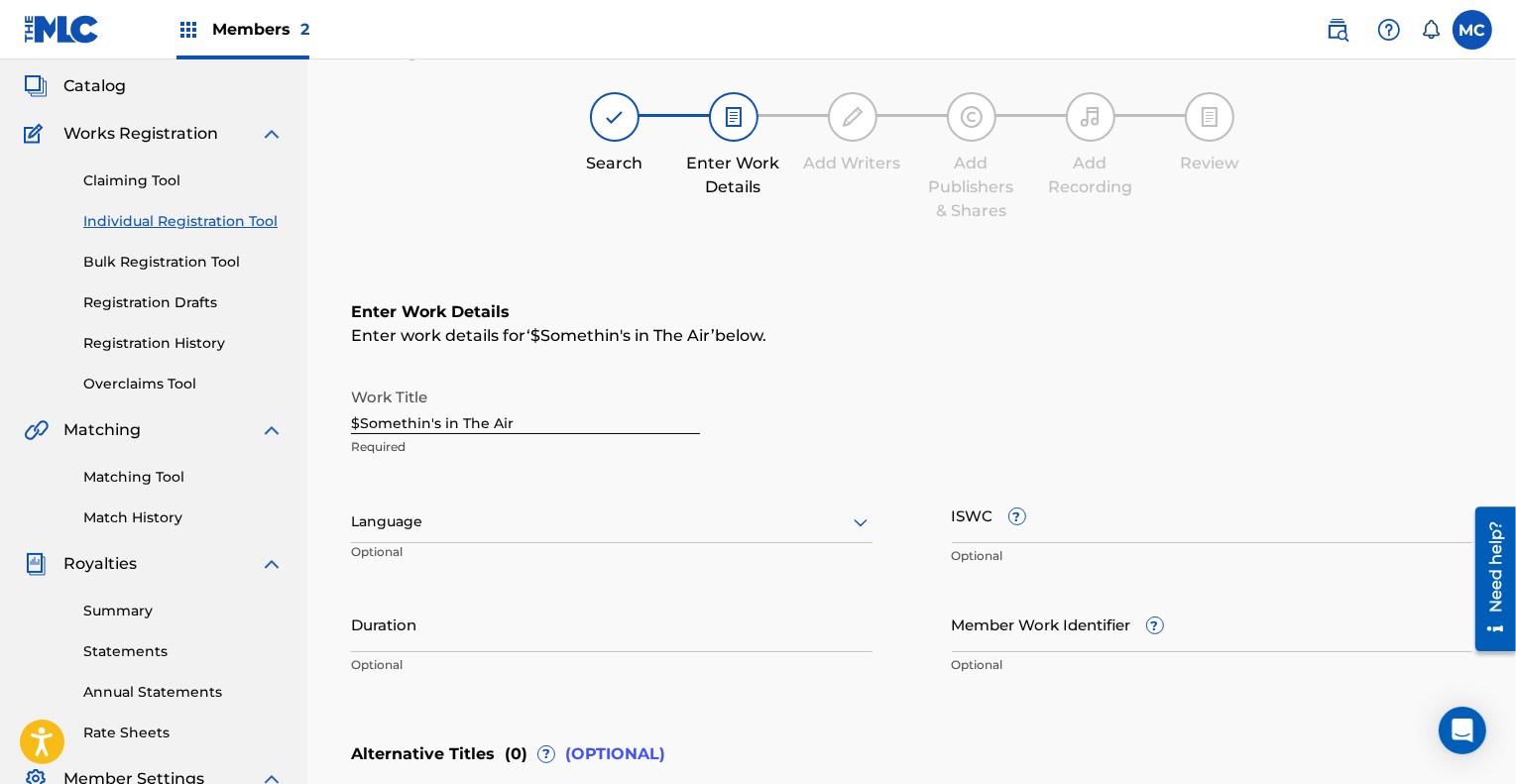 scroll, scrollTop: 110, scrollLeft: 0, axis: vertical 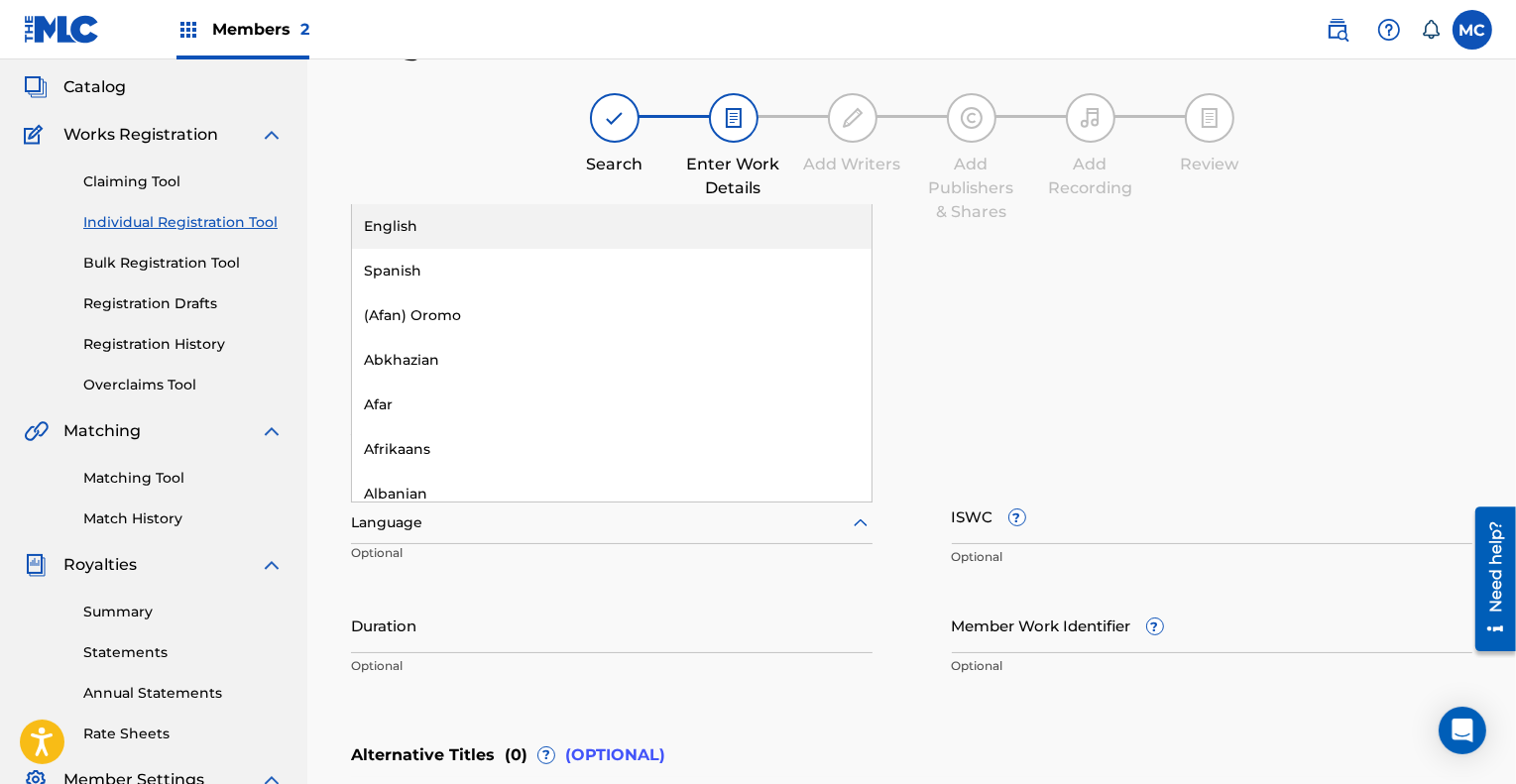 click at bounding box center [612, 522] 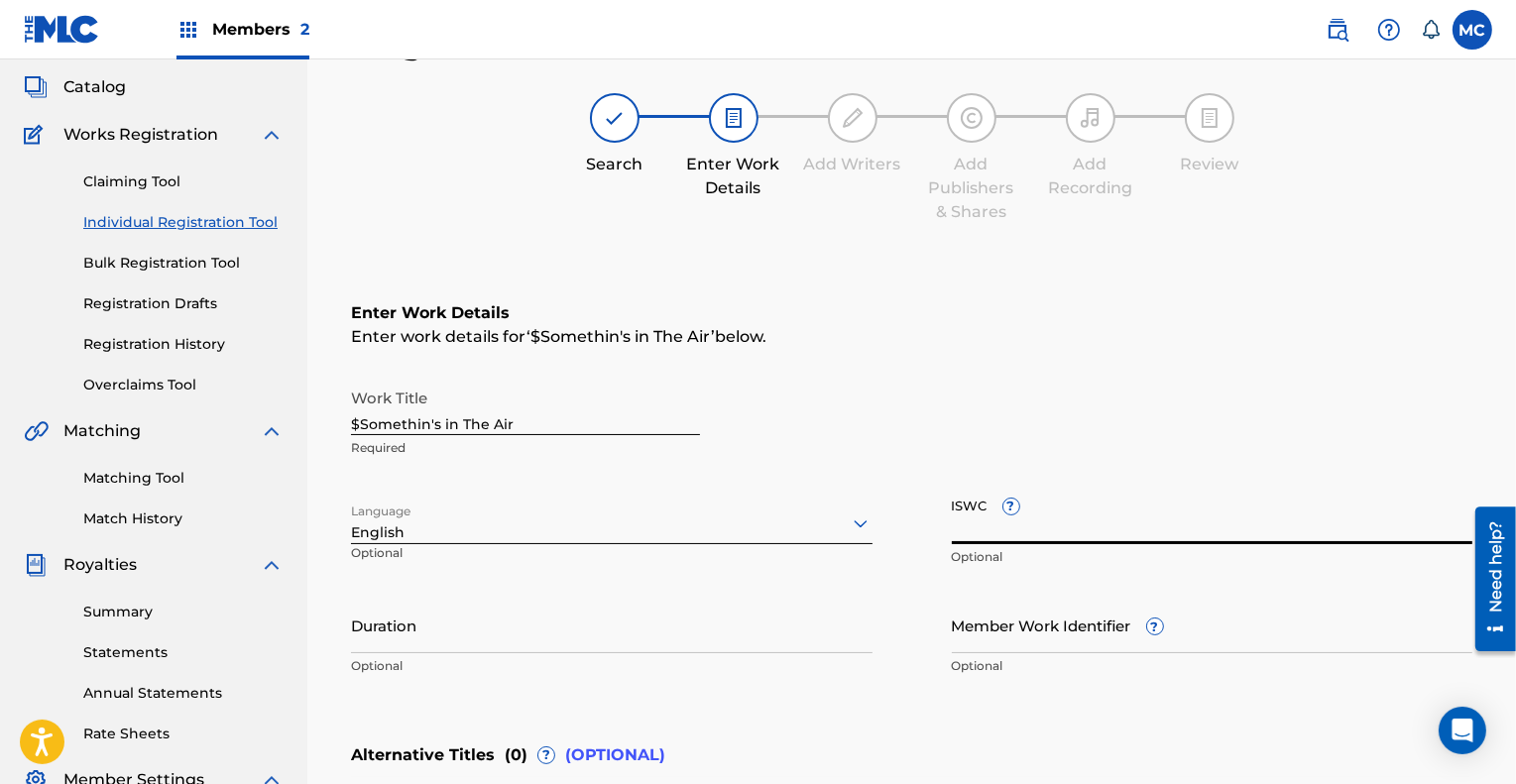 click on "ISWC   ?" at bounding box center (1213, 515) 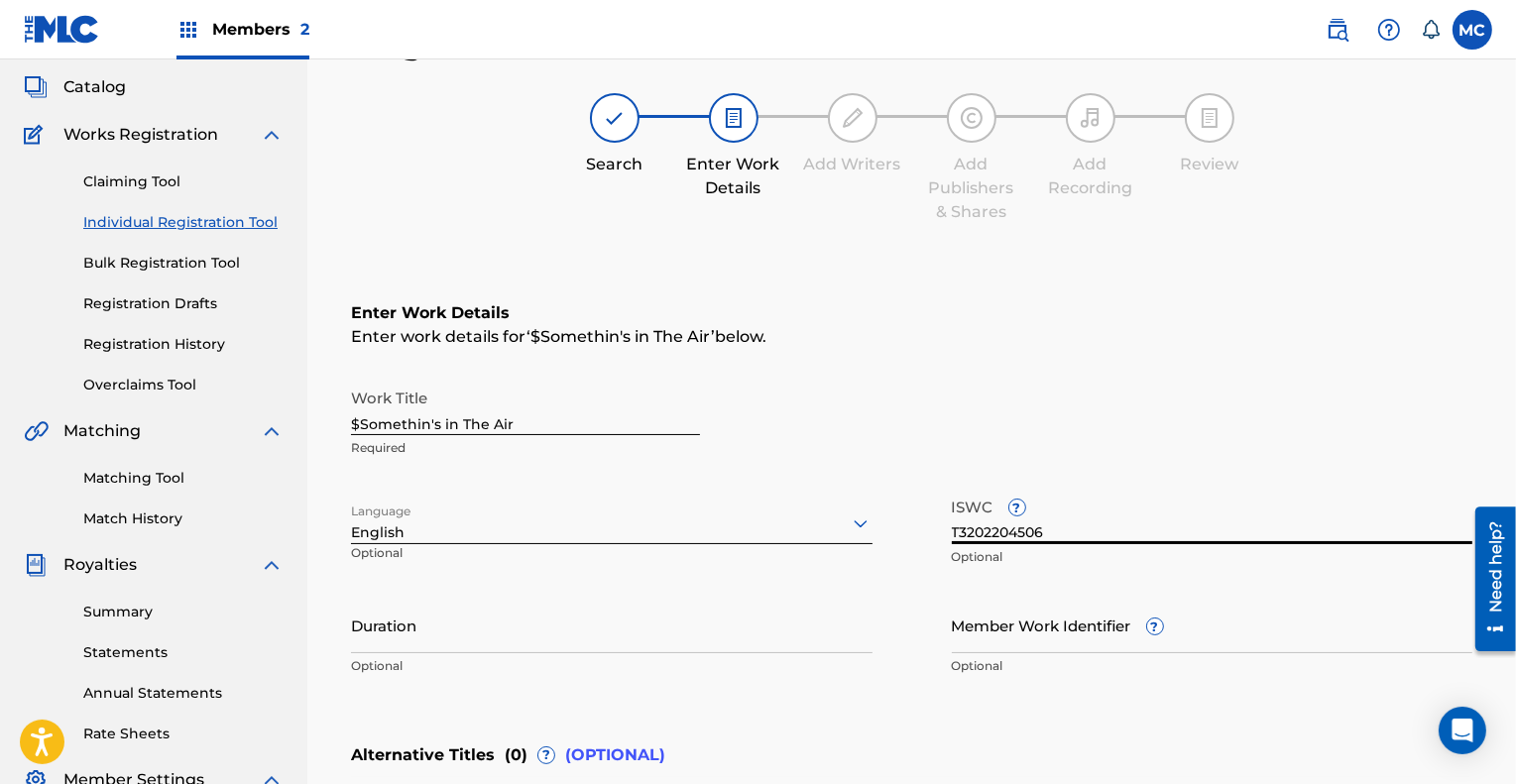 type on "T3202204506" 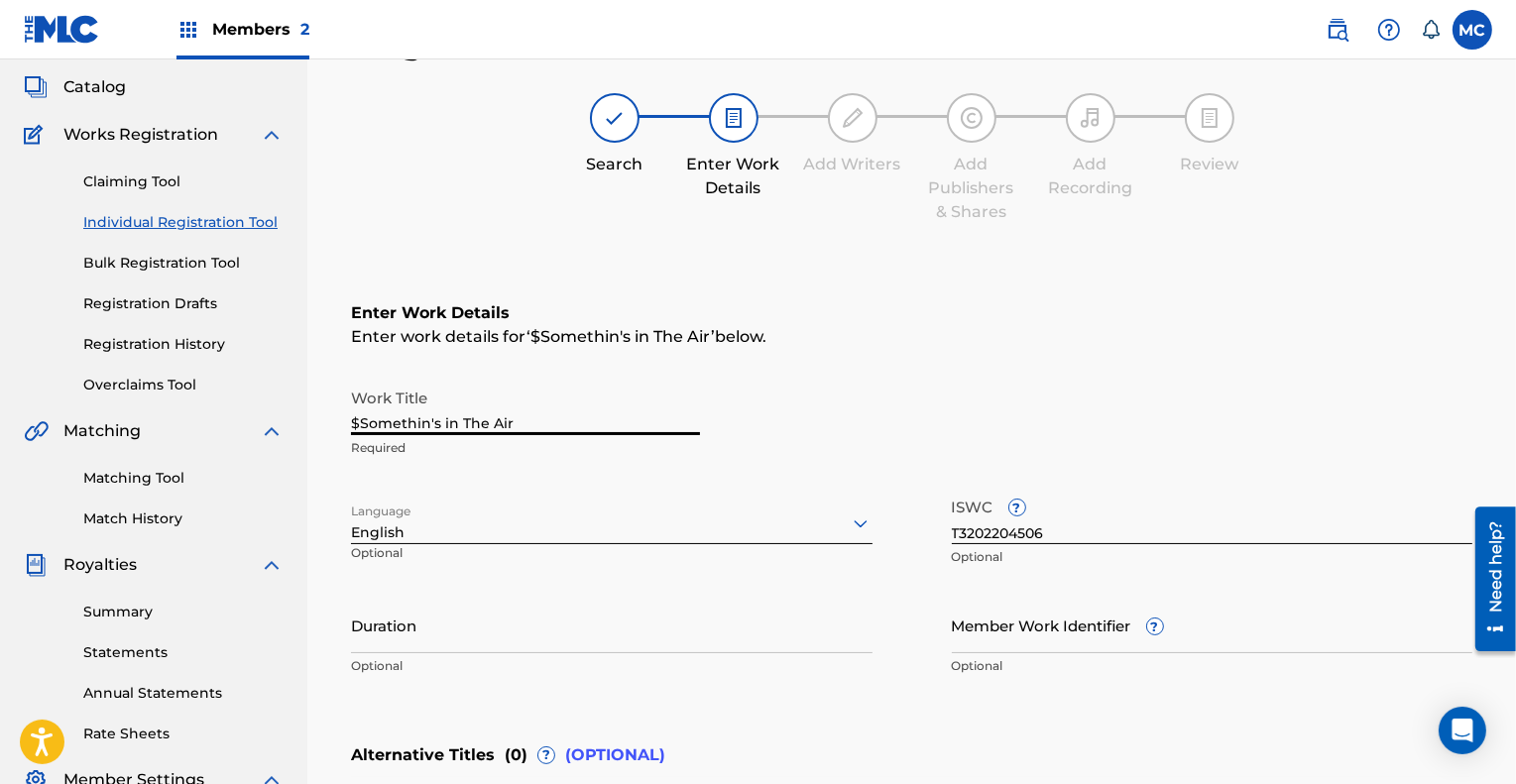 click on "$Somethin's in The Air" at bounding box center (525, 406) 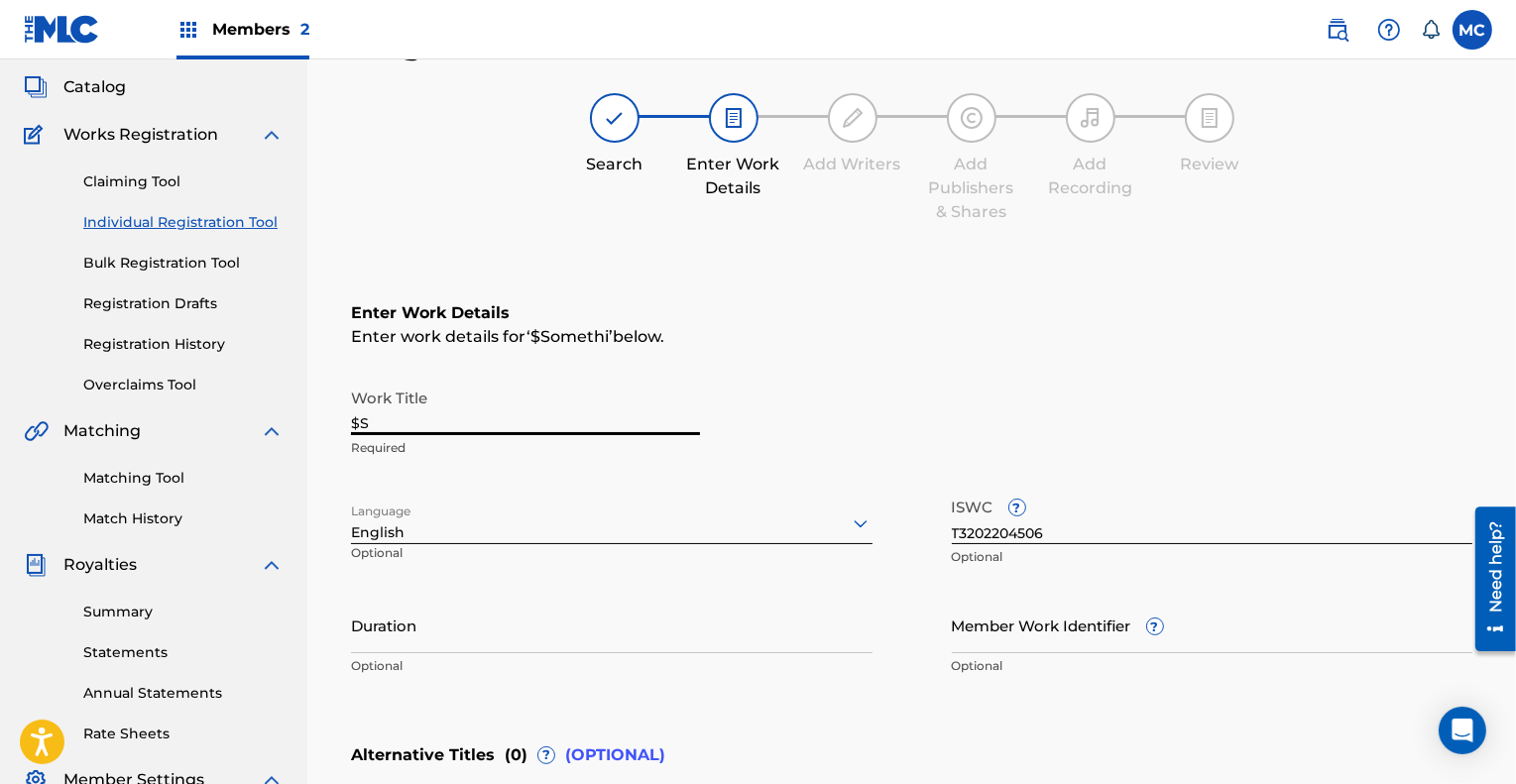 type on "$" 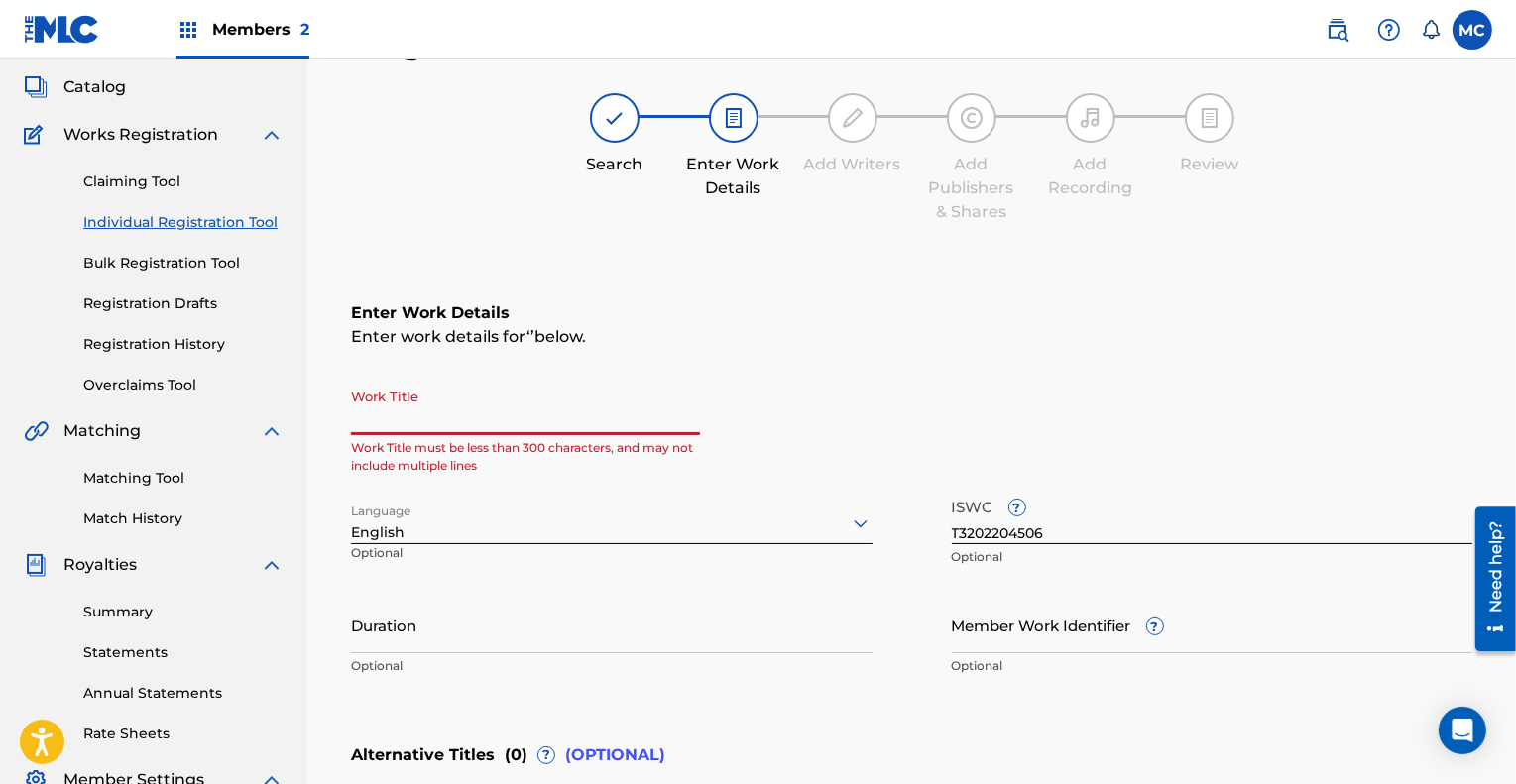 paste on "https://repertoire.bmi.com/Search/Search?SearchForm.View_Count=&SearchForm.Main_Search=Title&SearchForm.Main_Search_Text=%24Somethin%27s++in+the+air&SearchForm.Sub_Search=Writer%2FComposer&SearchForm.Sub_Search_Text=Ashley+Calhoun&SearchForm.Search_Type=all#" 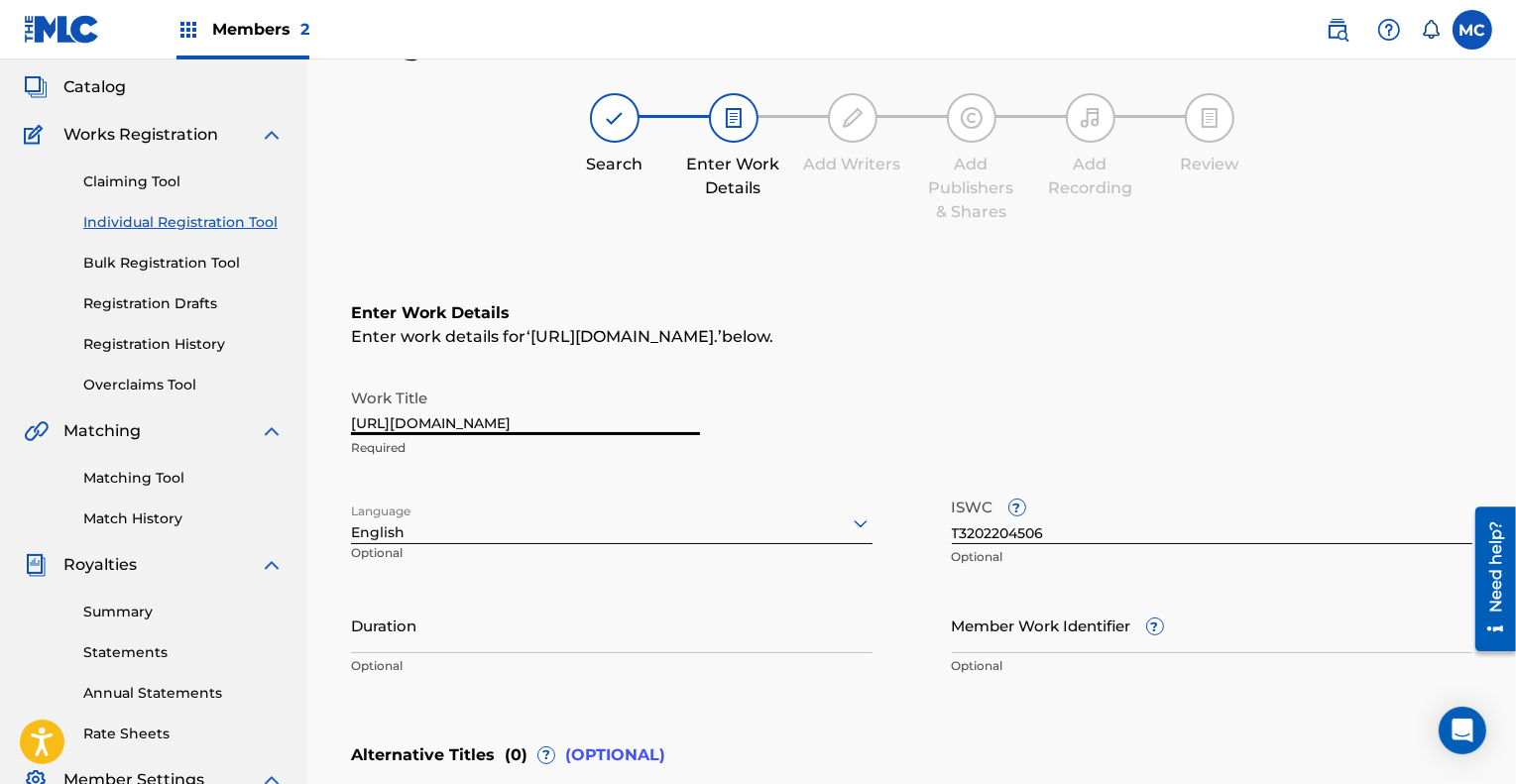 scroll, scrollTop: 0, scrollLeft: 0, axis: both 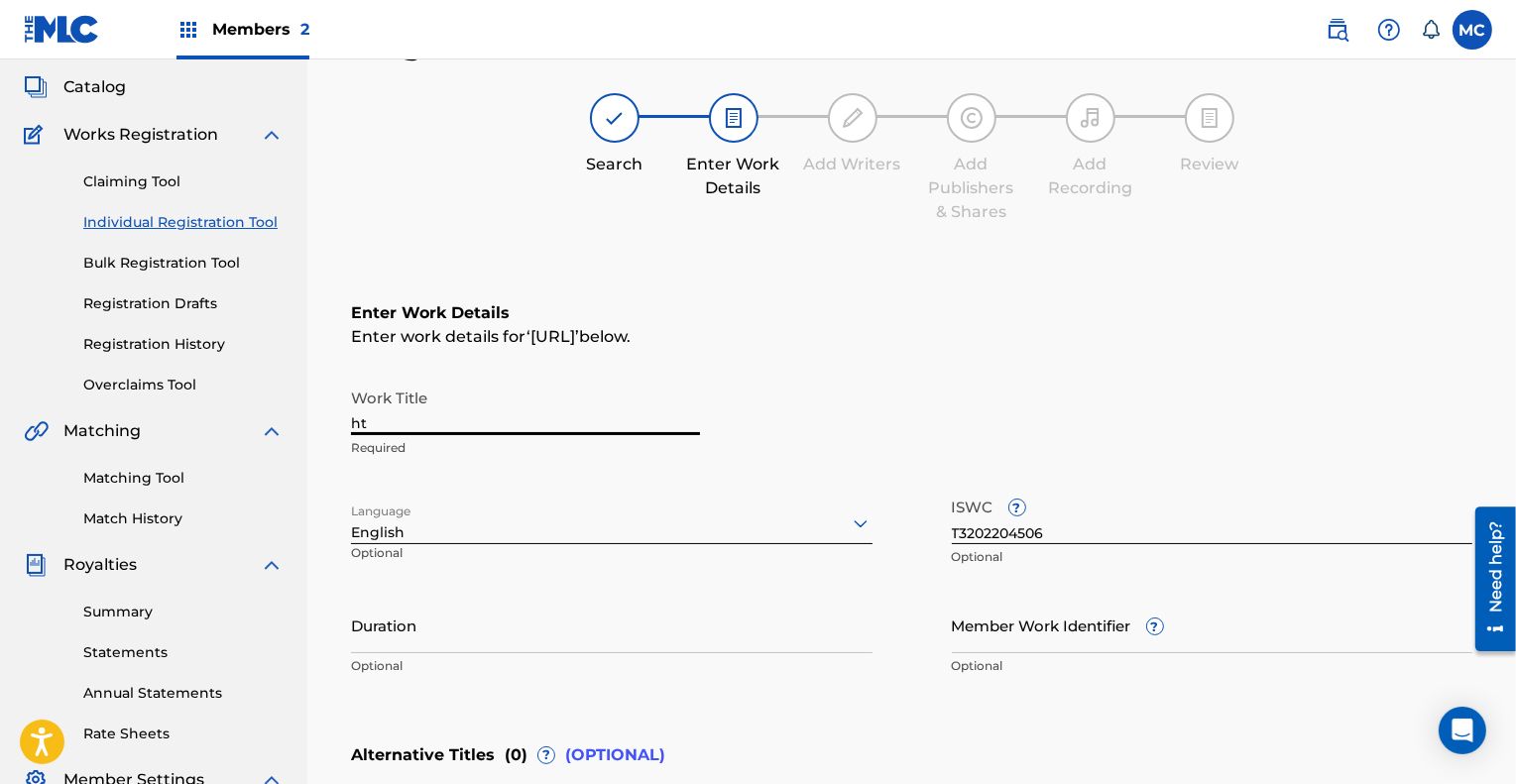 type on "h" 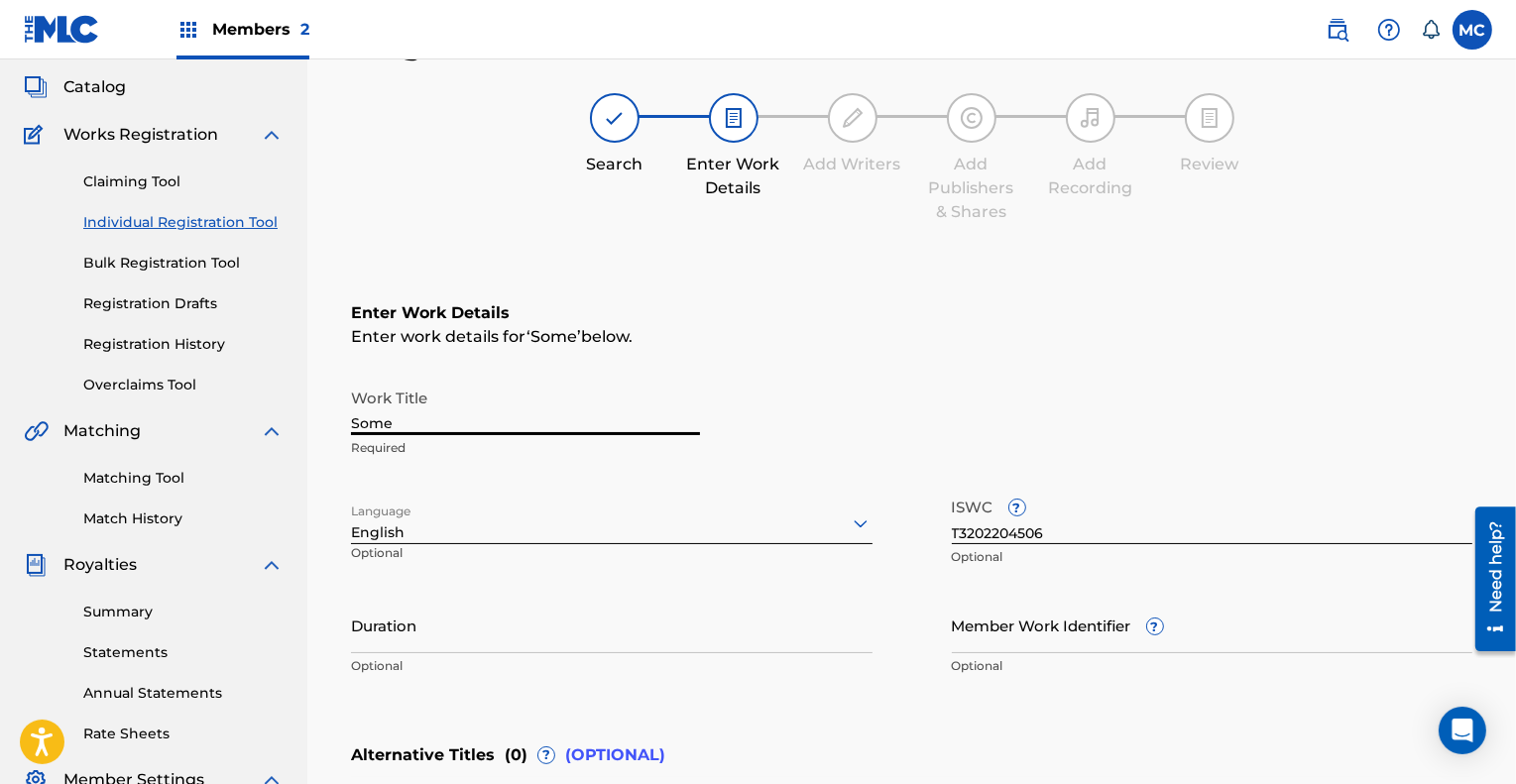 click on "Some" at bounding box center [525, 406] 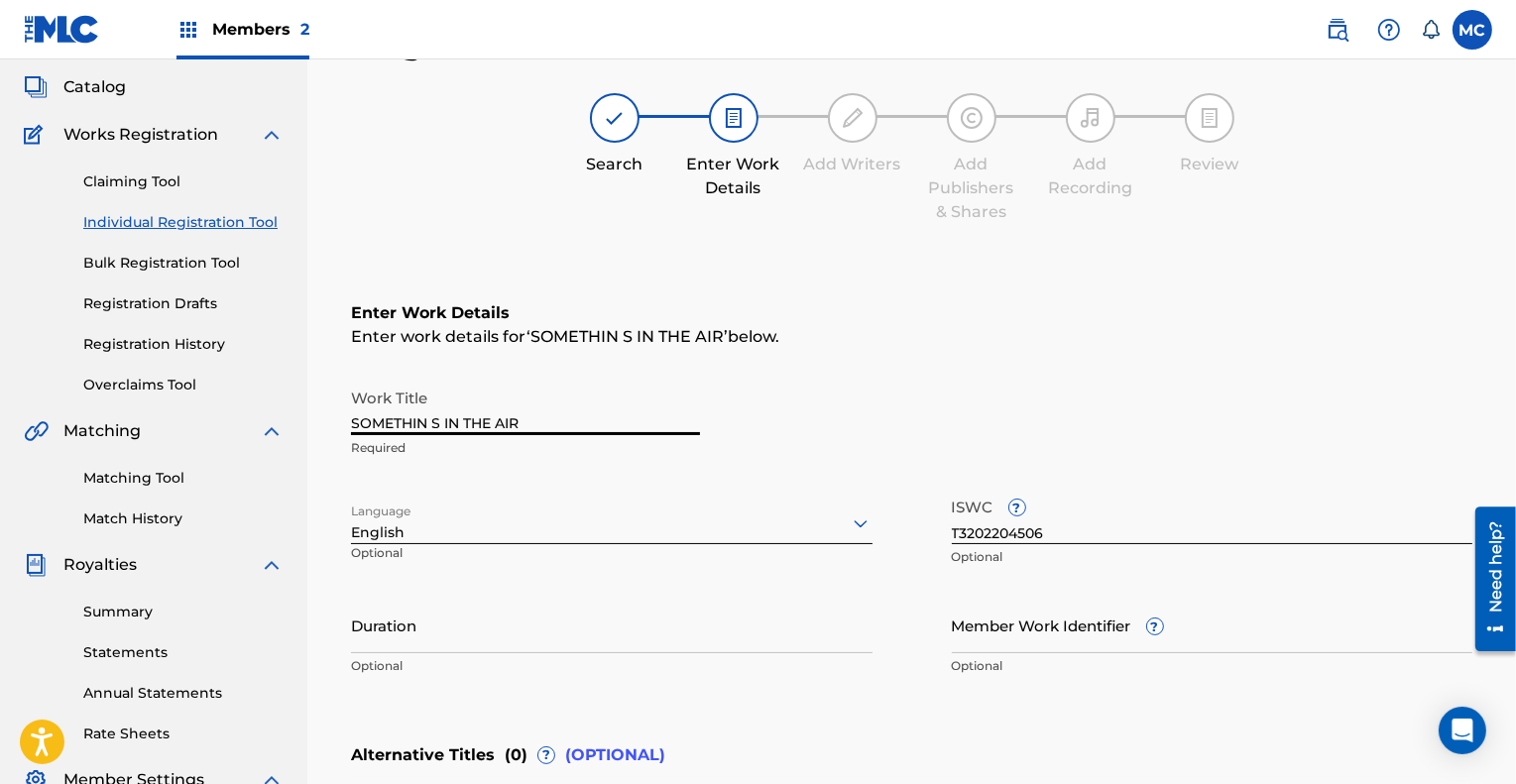 type on "SOMETHIN S IN THE AIR" 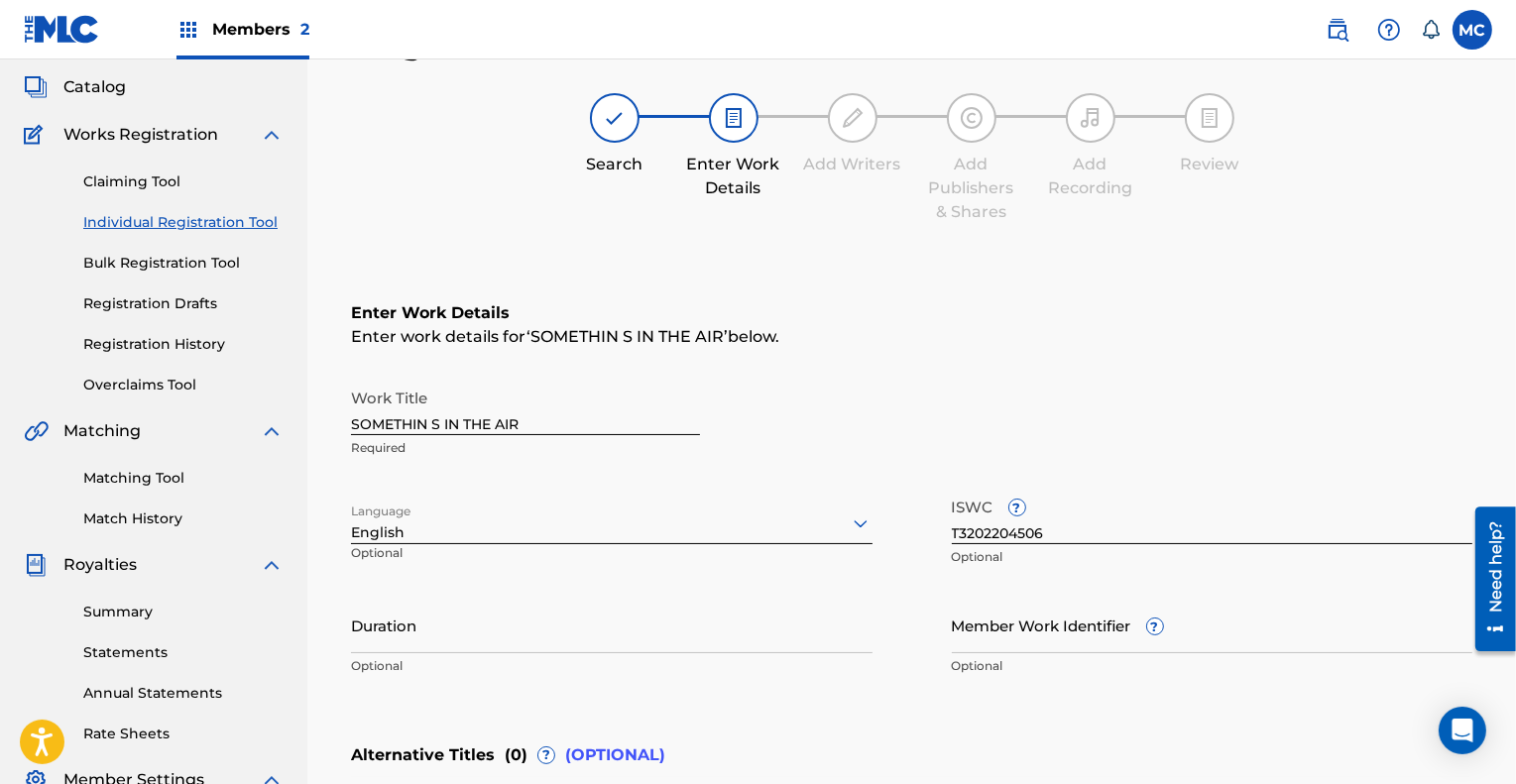 click on "ISWC   ? T3202204506 Optional" at bounding box center (1213, 532) 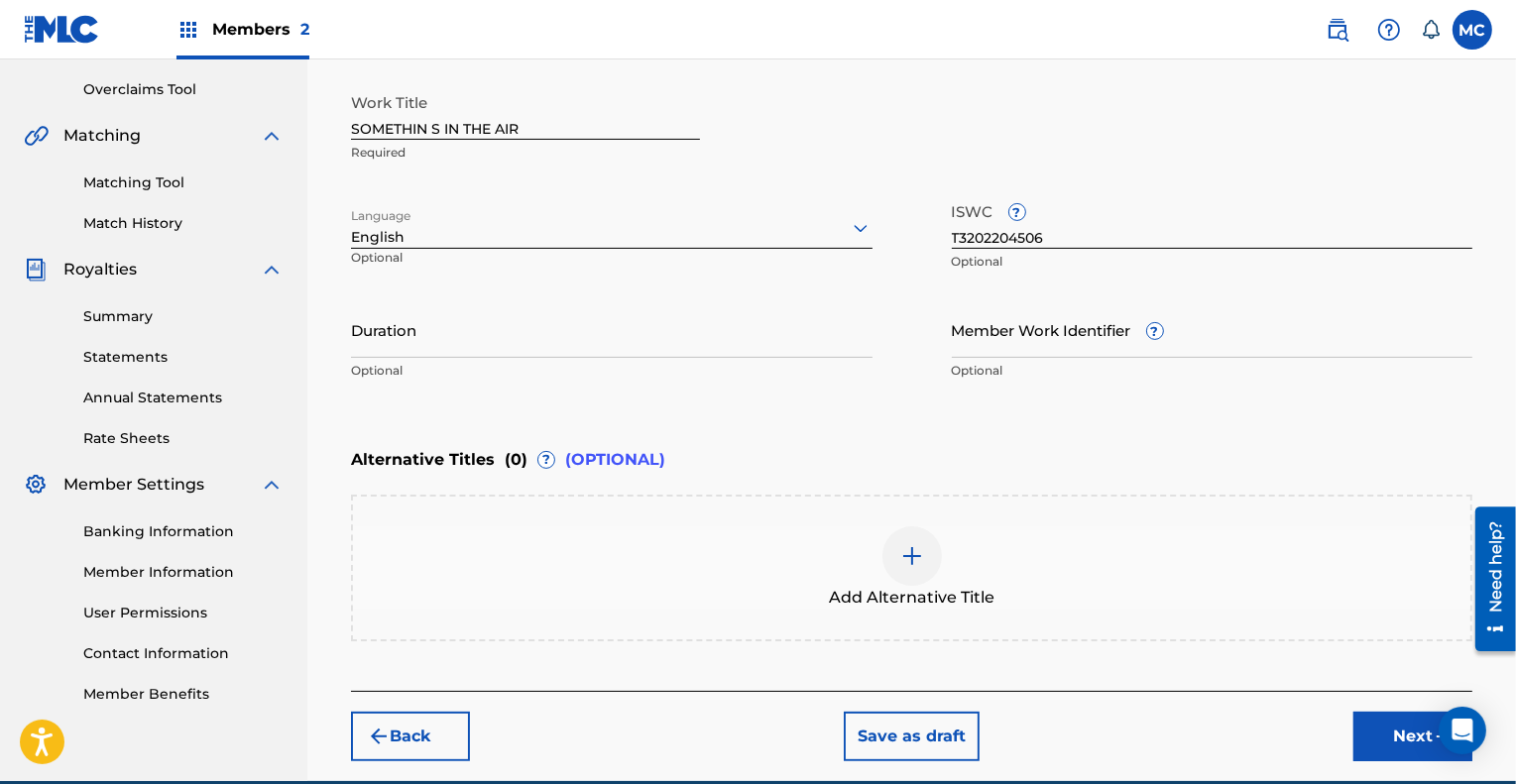 scroll, scrollTop: 406, scrollLeft: 0, axis: vertical 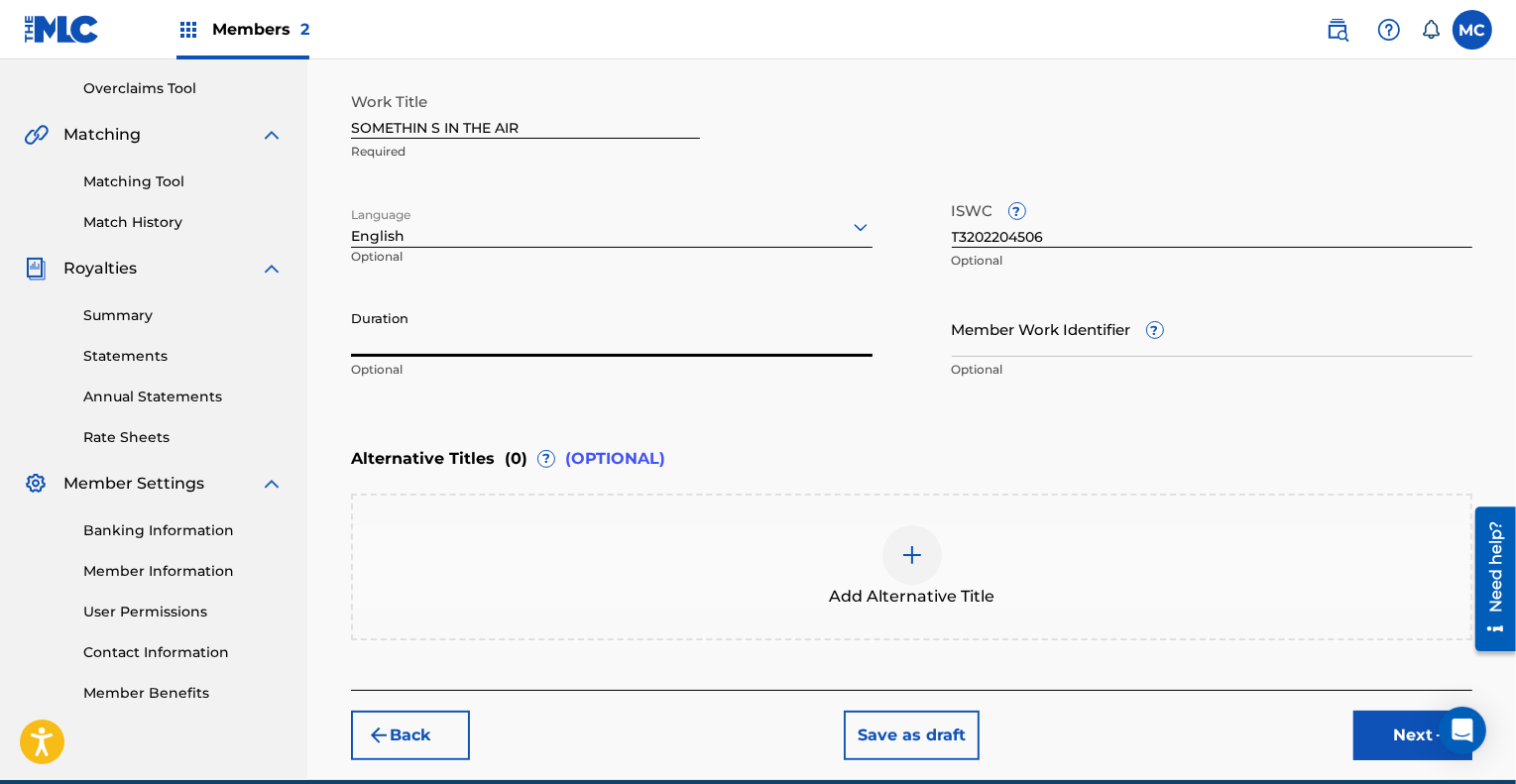 click on "Duration" at bounding box center (612, 328) 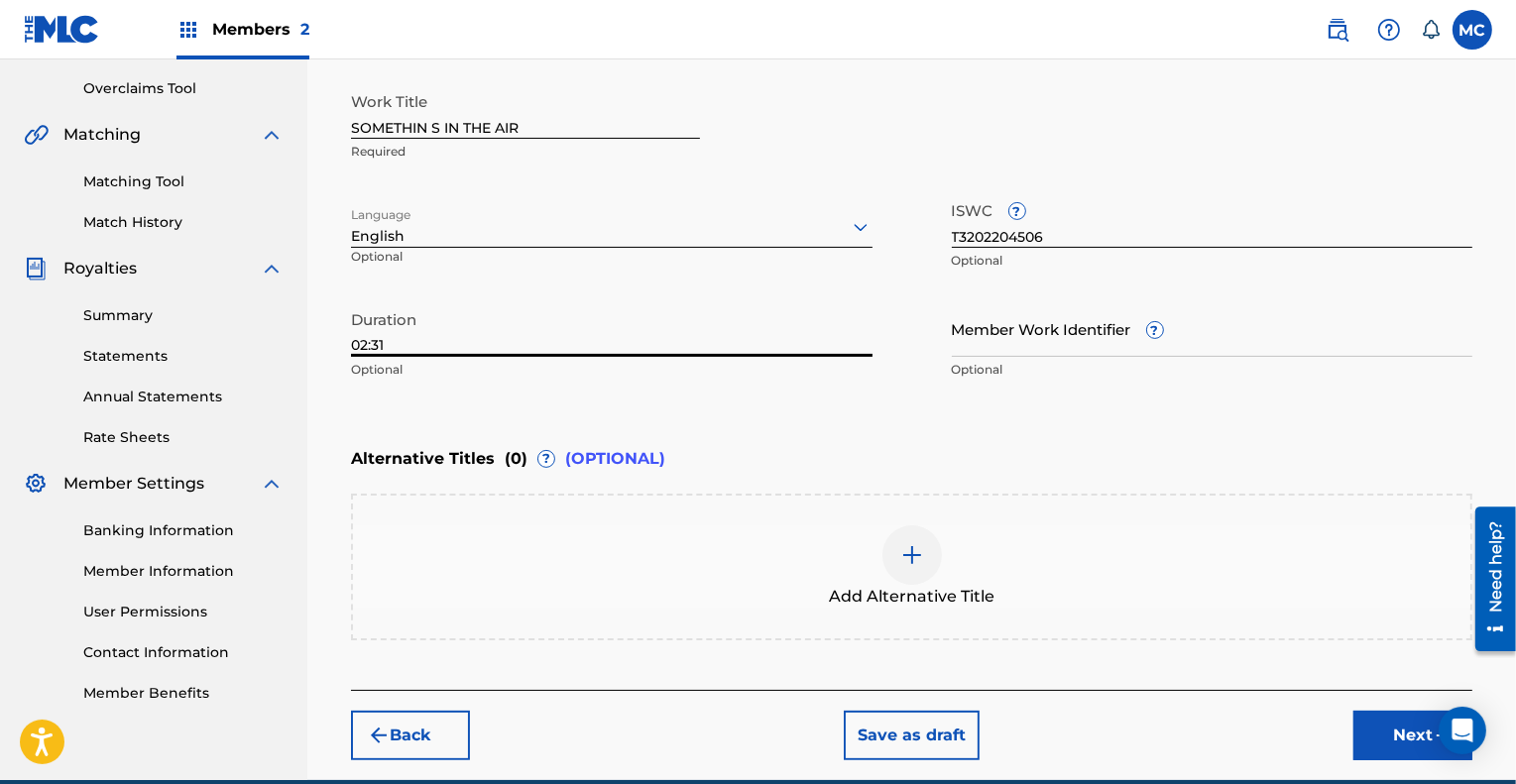 type on "02:31" 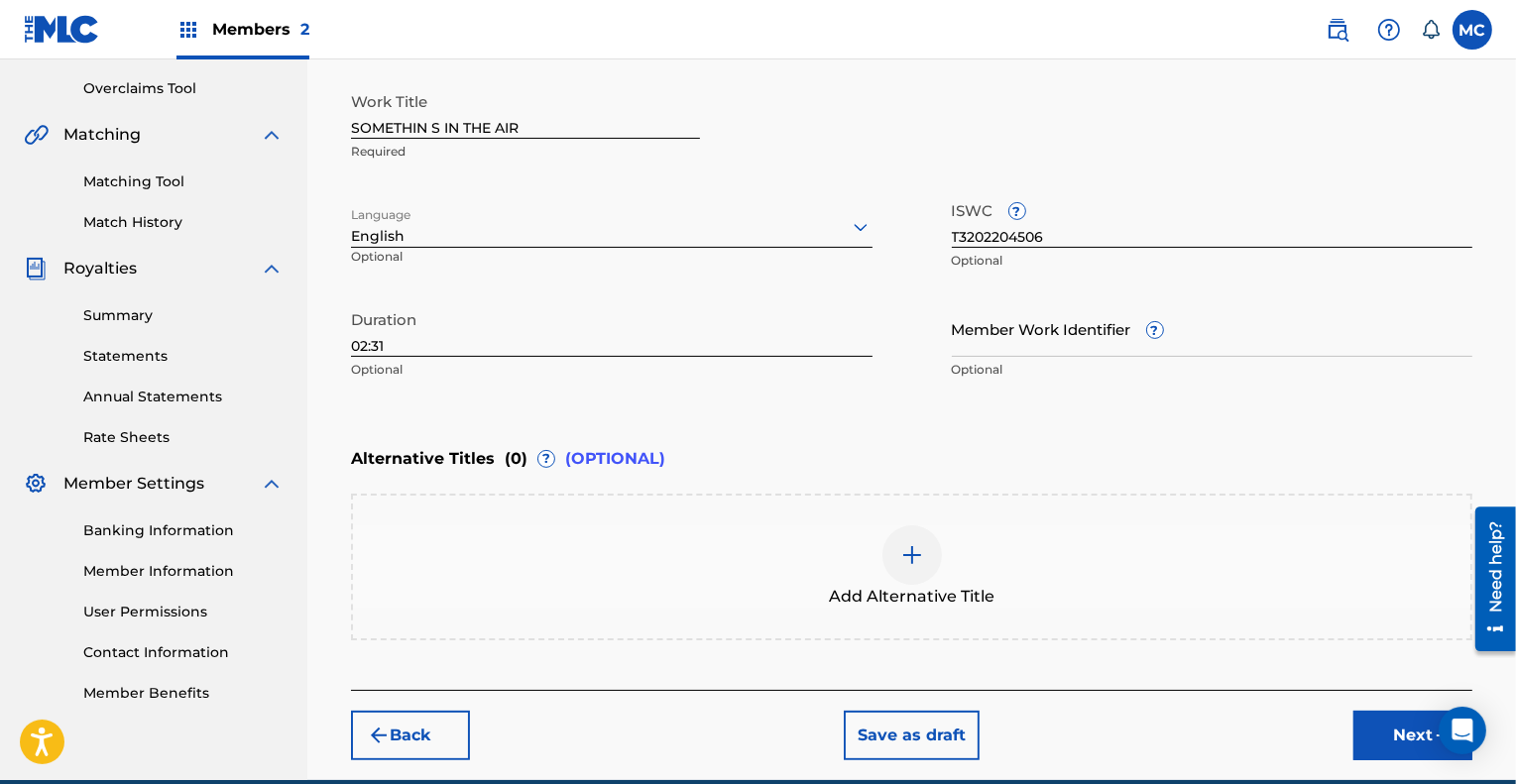click at bounding box center (912, 555) 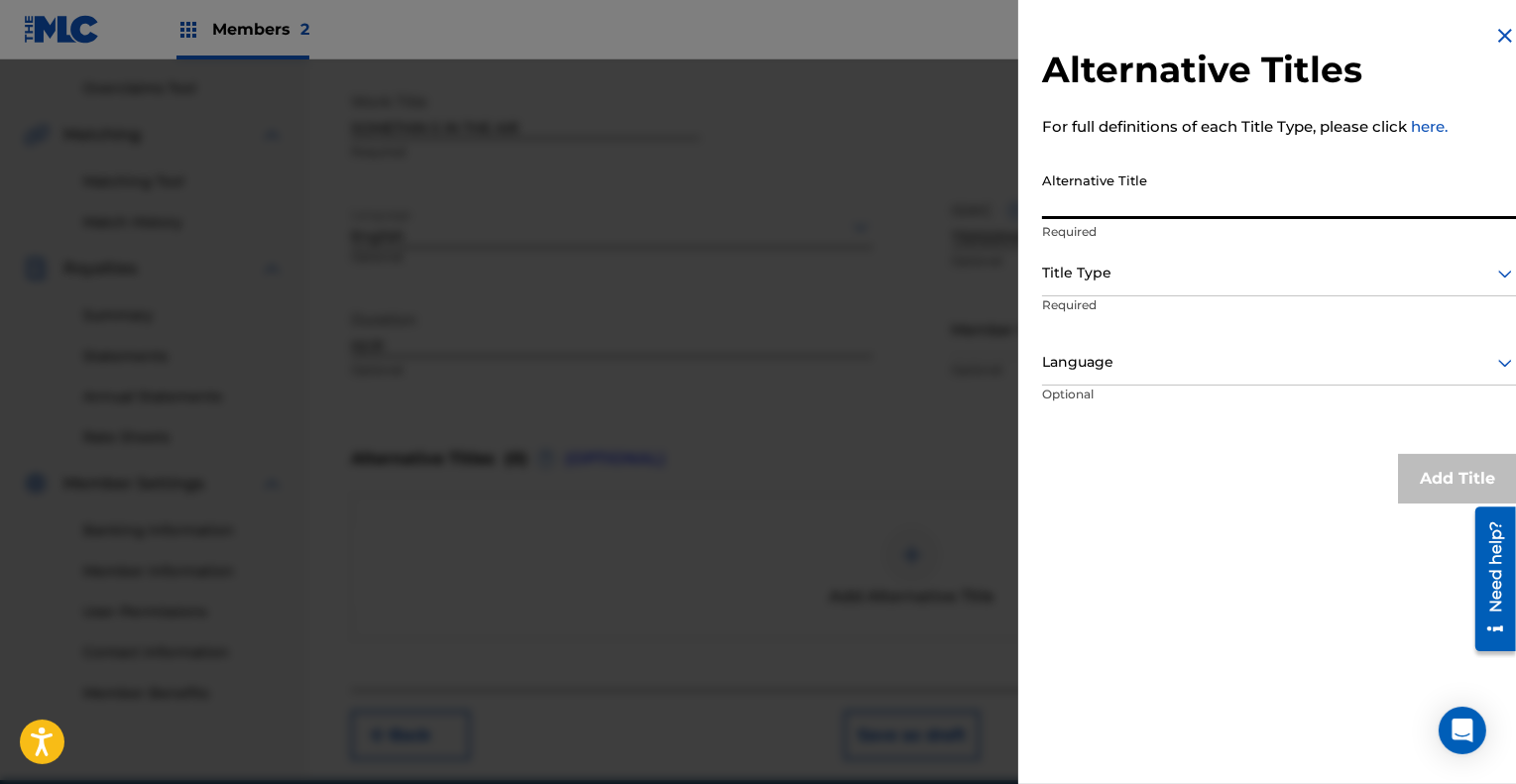 click on "Alternative Title" at bounding box center [1279, 190] 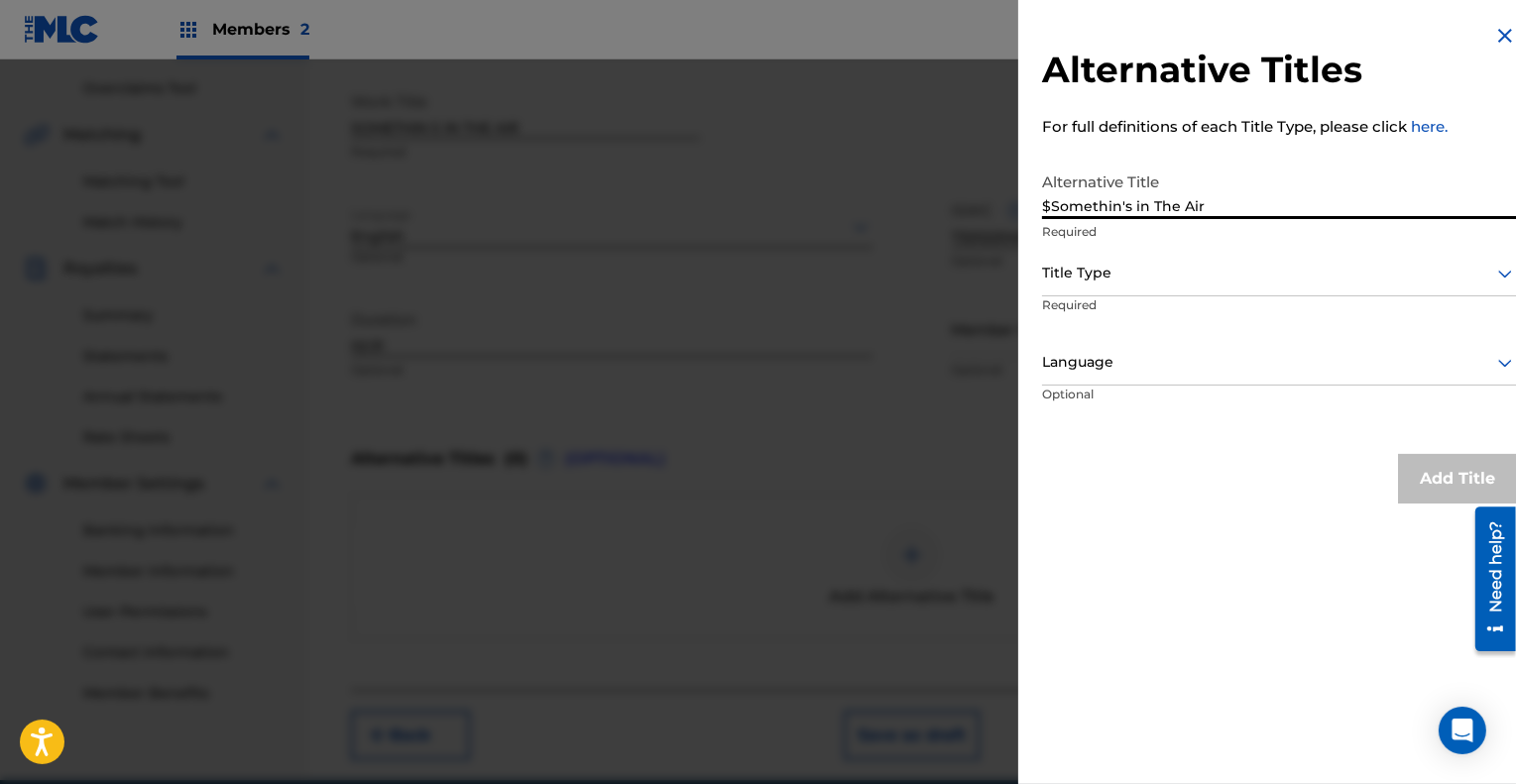 type on "$Somethin's in The Air" 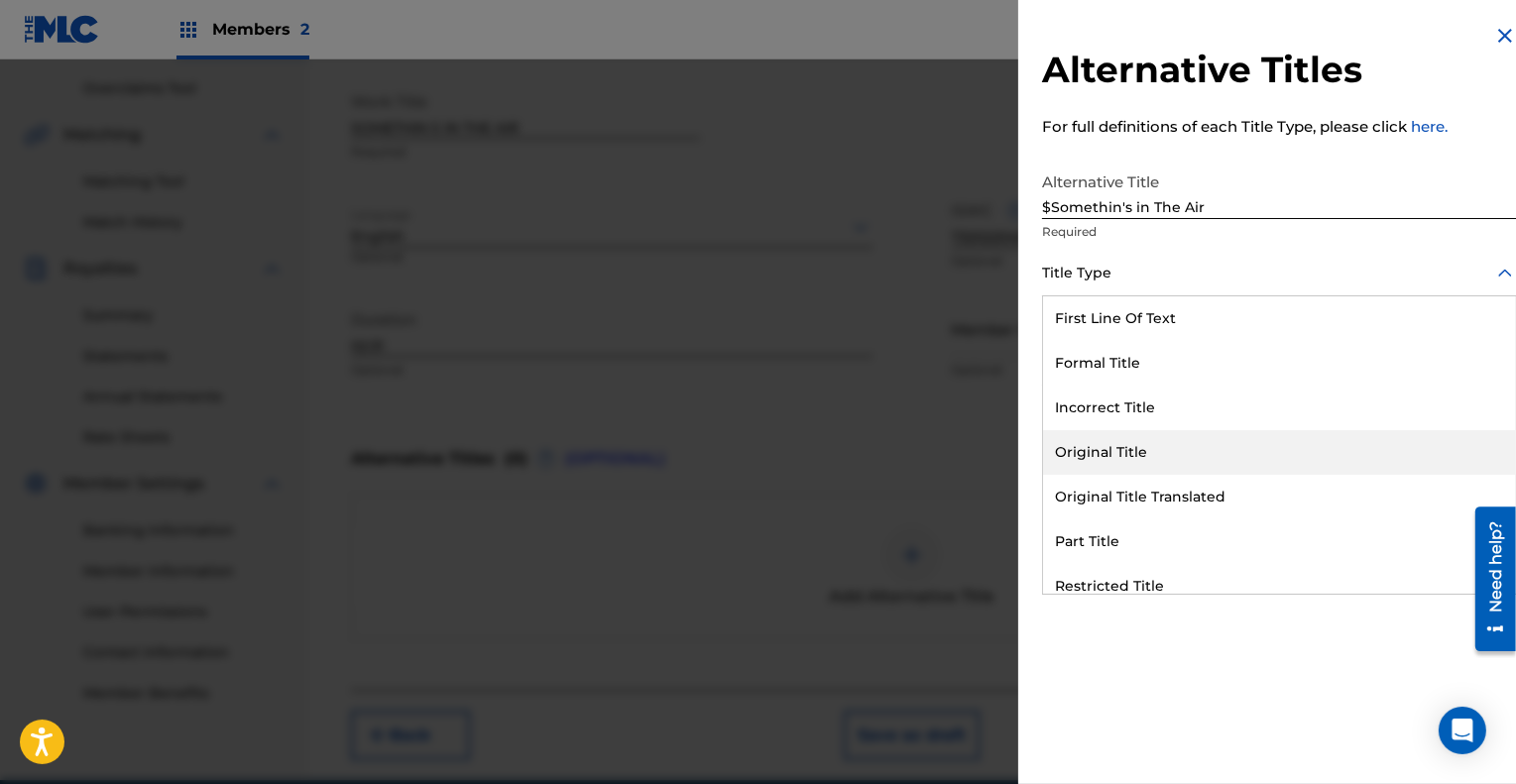 click on "Original Title" at bounding box center (1279, 452) 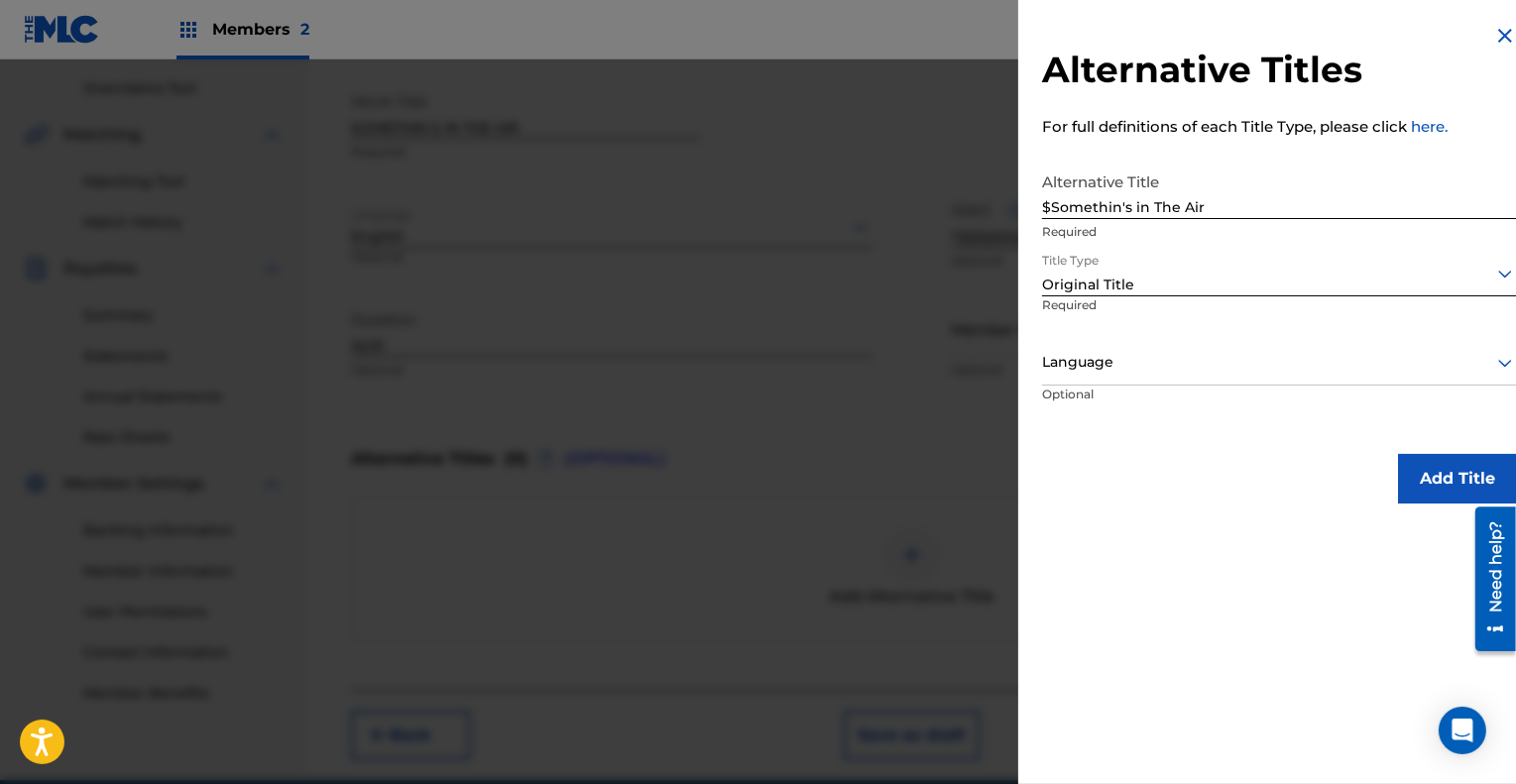 click at bounding box center [1279, 362] 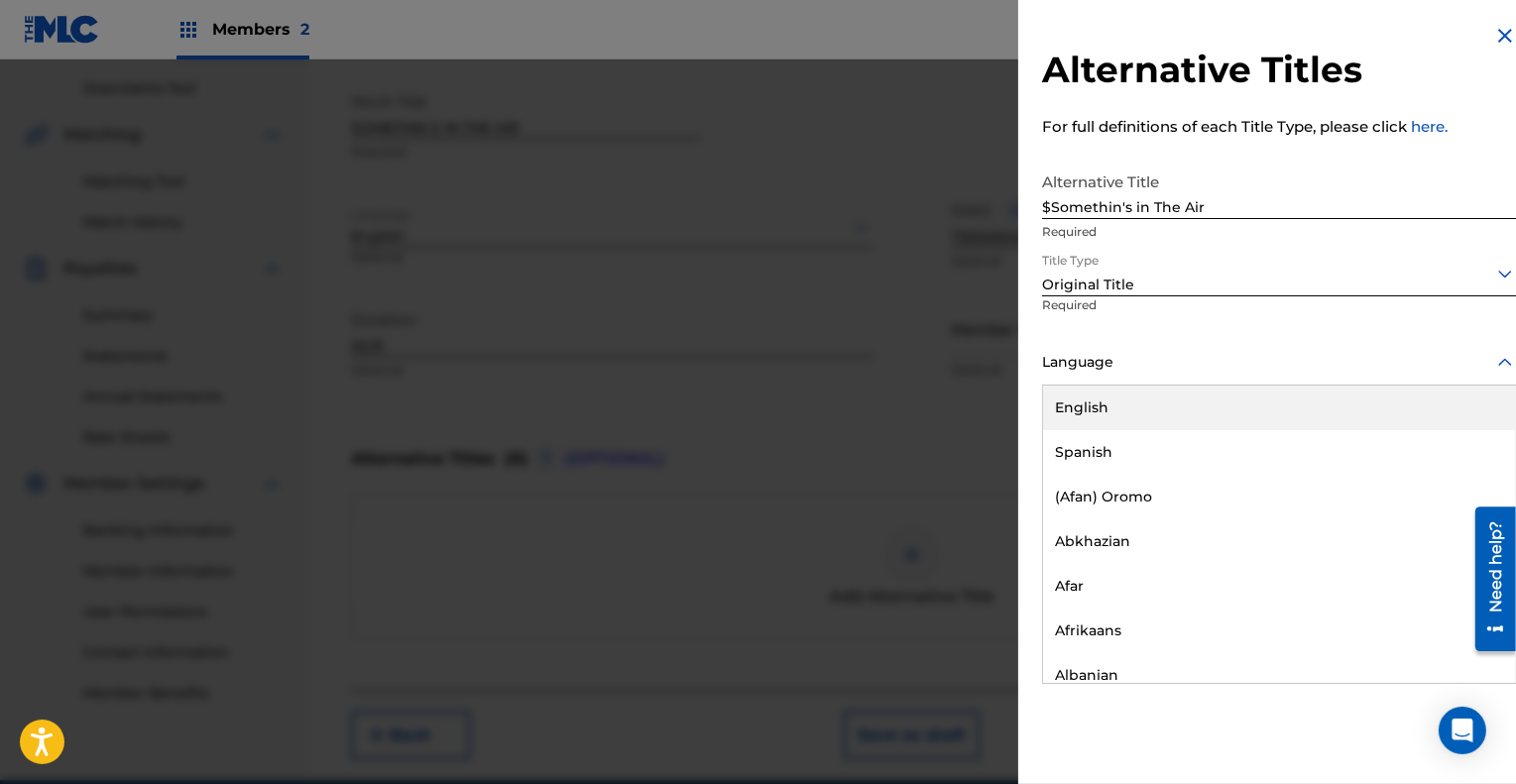 click on "English" at bounding box center [1279, 407] 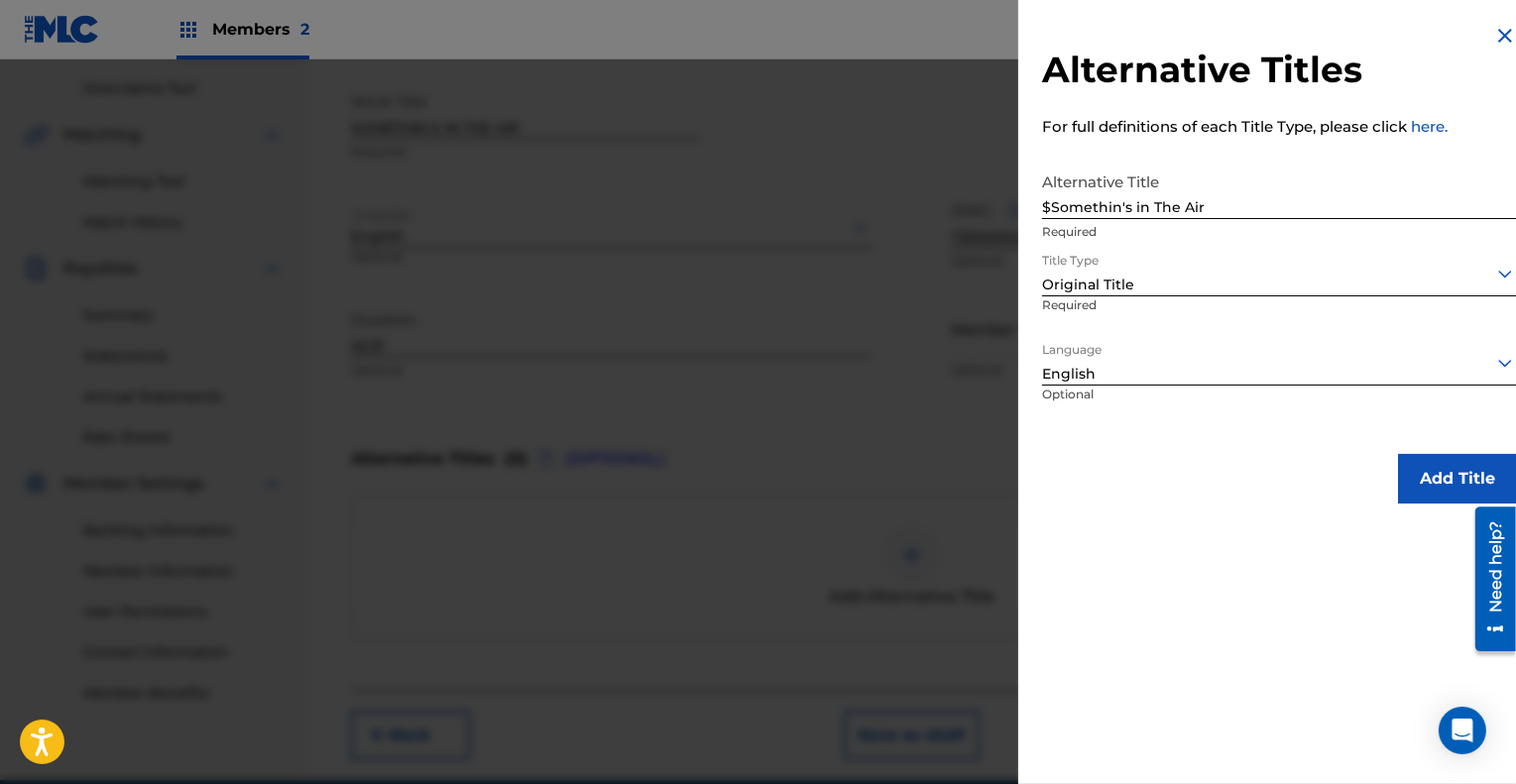 click on "Add Title" at bounding box center (1458, 479) 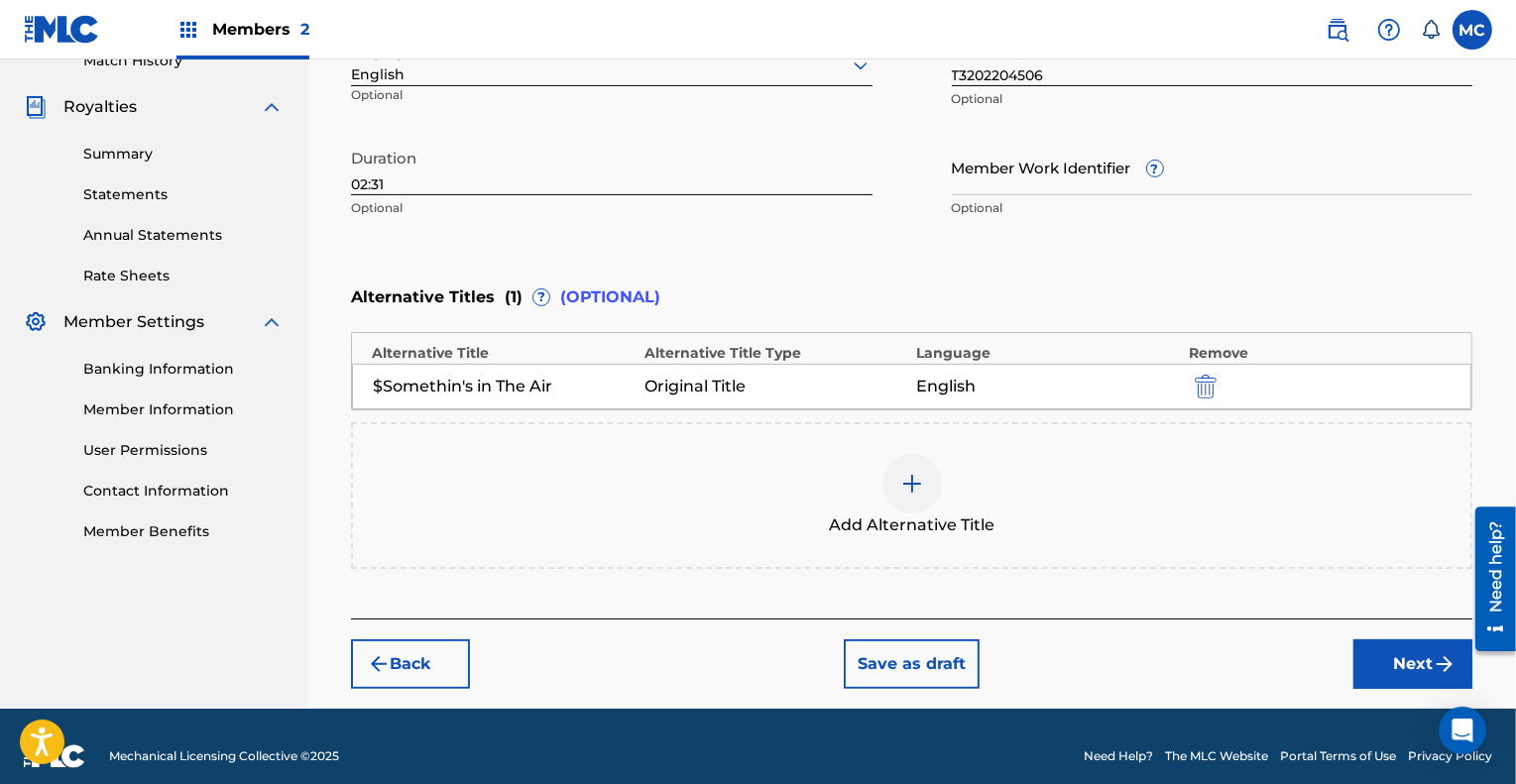 scroll, scrollTop: 587, scrollLeft: 0, axis: vertical 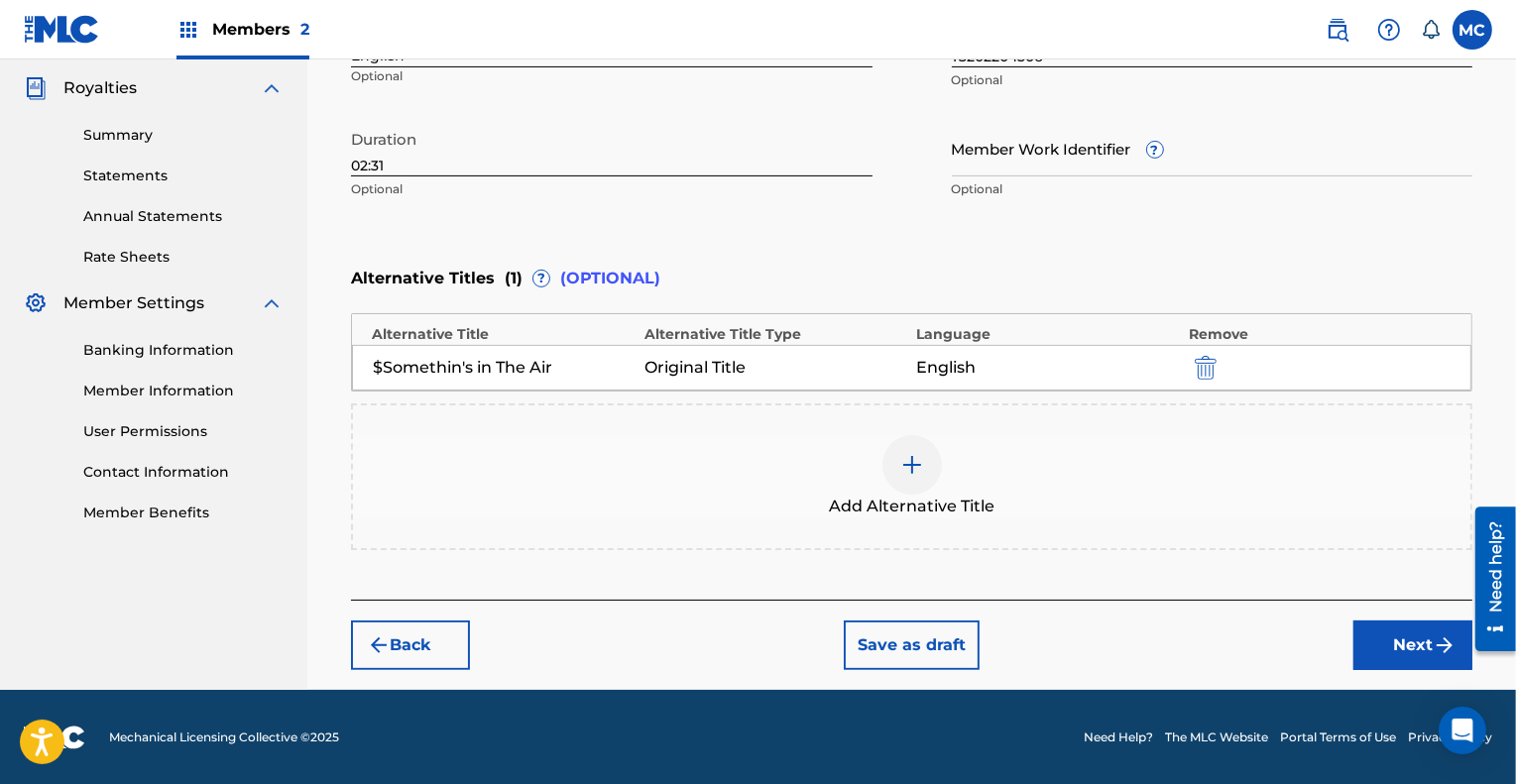 click on "Next" at bounding box center (1413, 645) 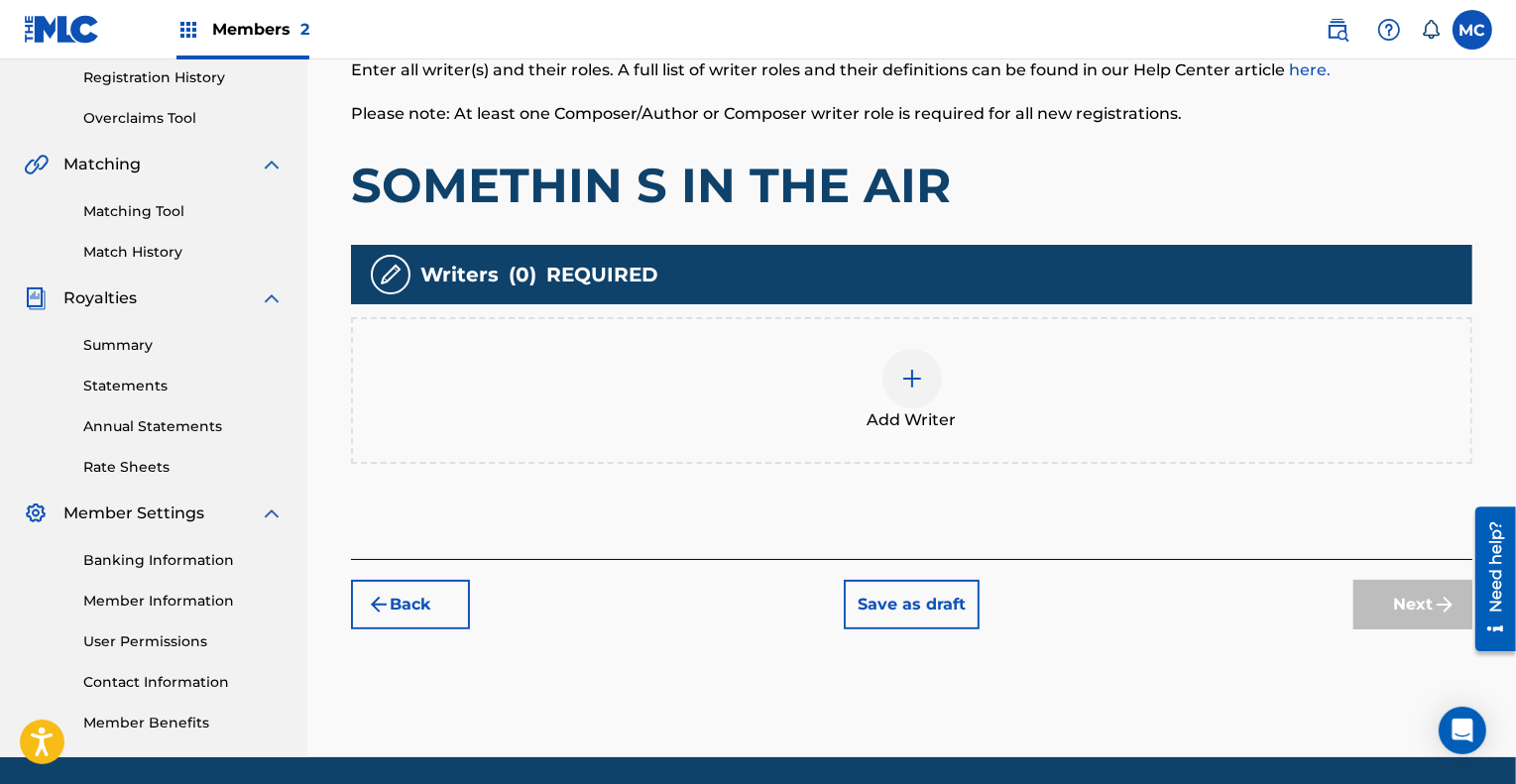 click at bounding box center (912, 379) 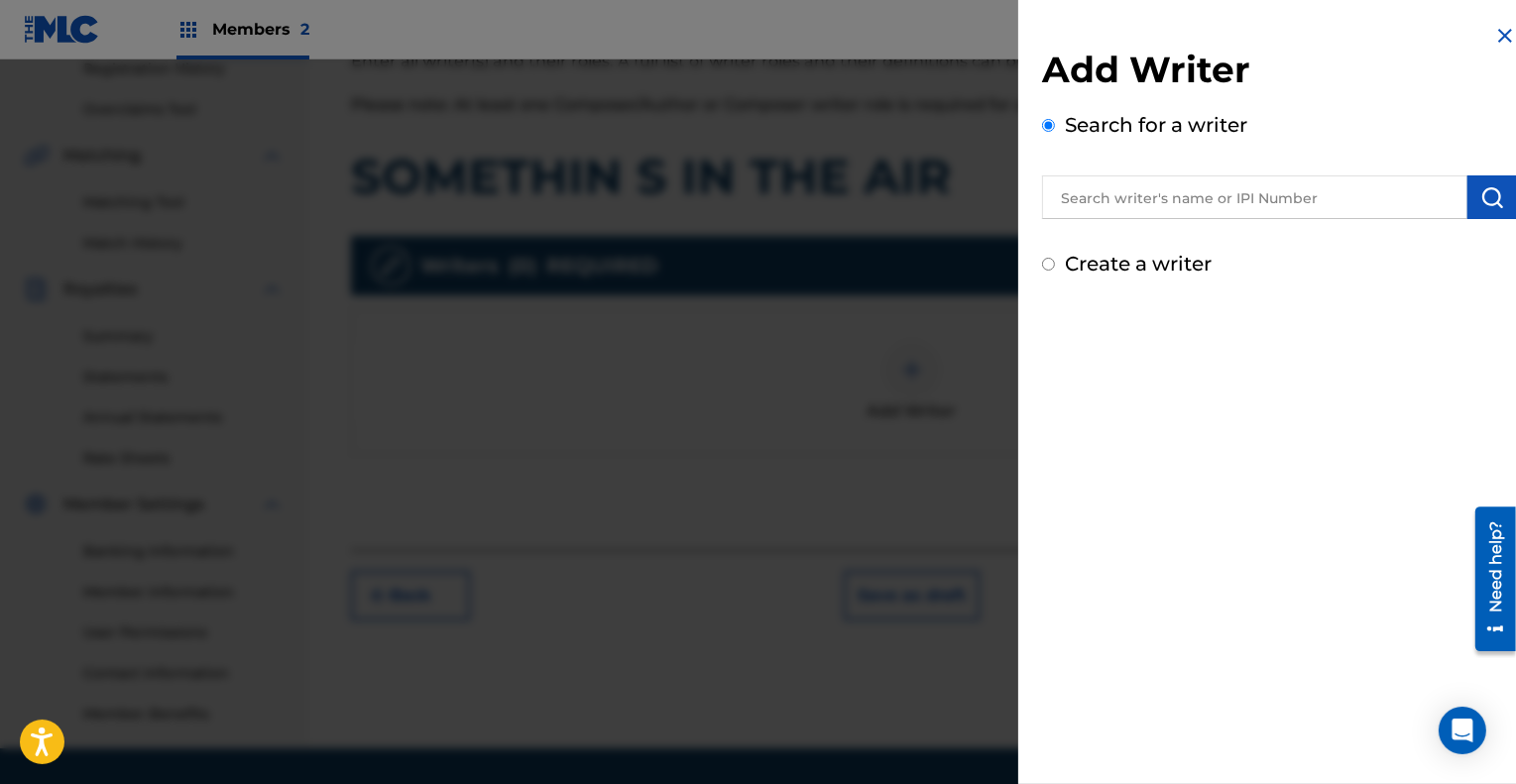 scroll, scrollTop: 387, scrollLeft: 0, axis: vertical 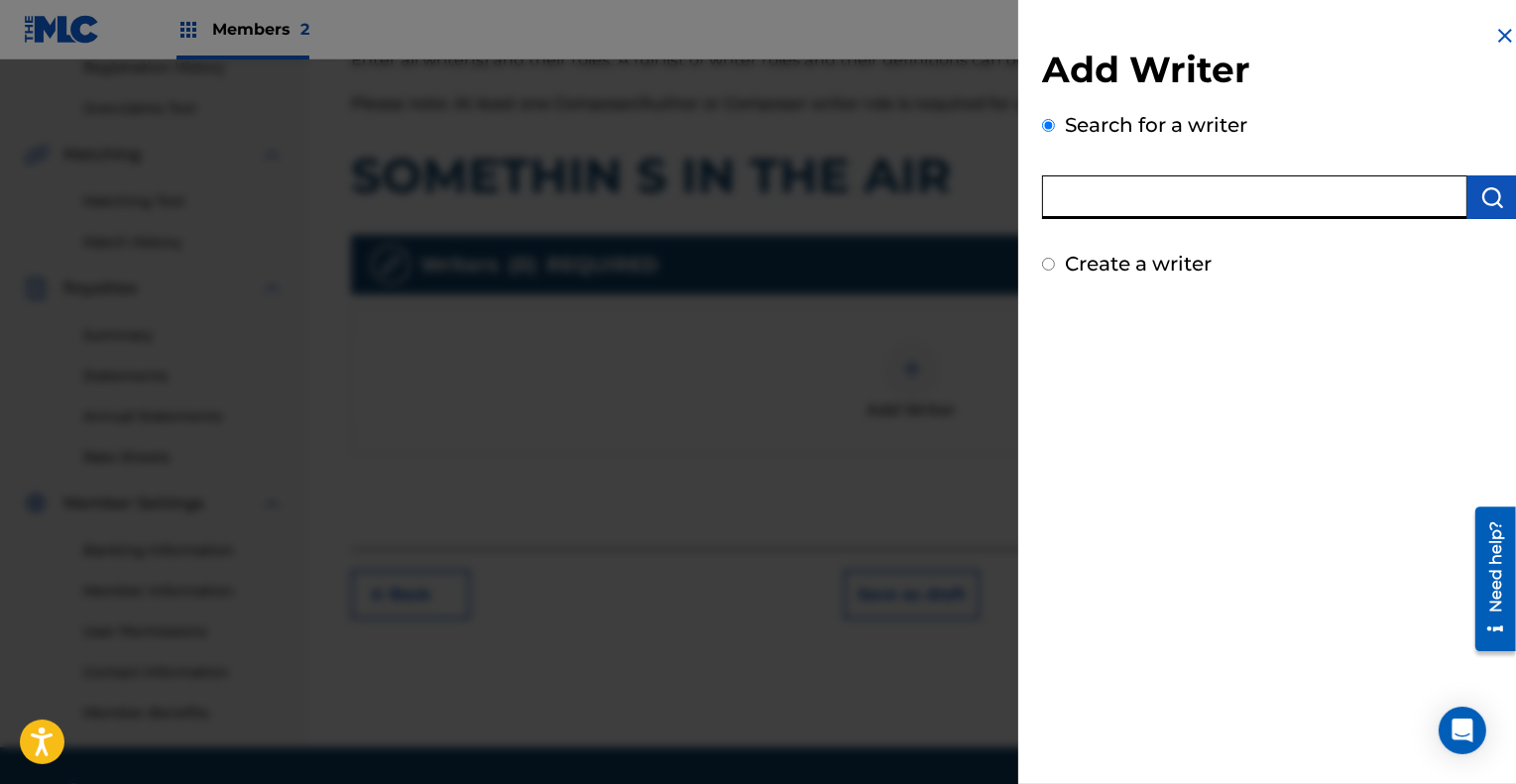 click at bounding box center (1254, 197) 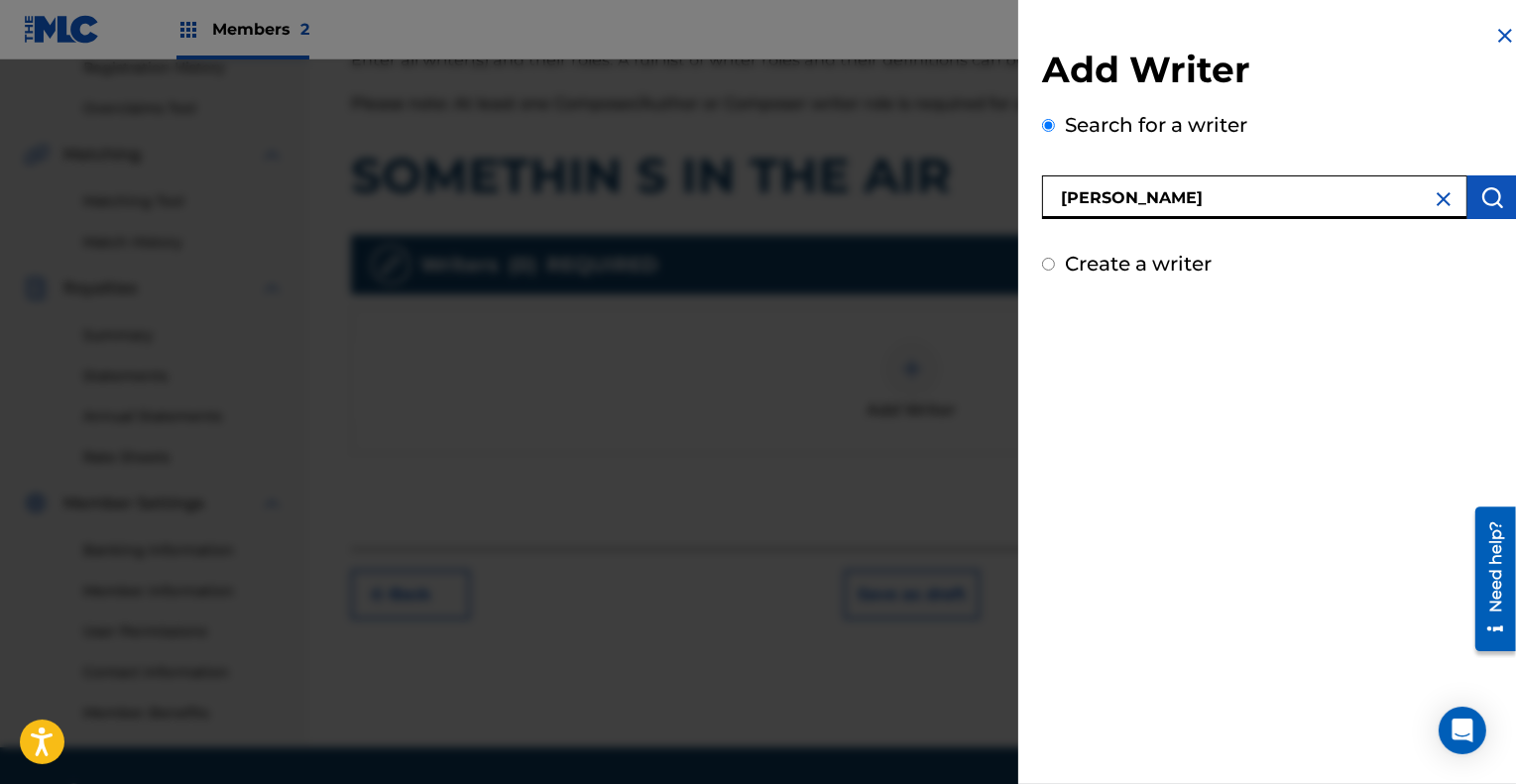type on "[PERSON_NAME]" 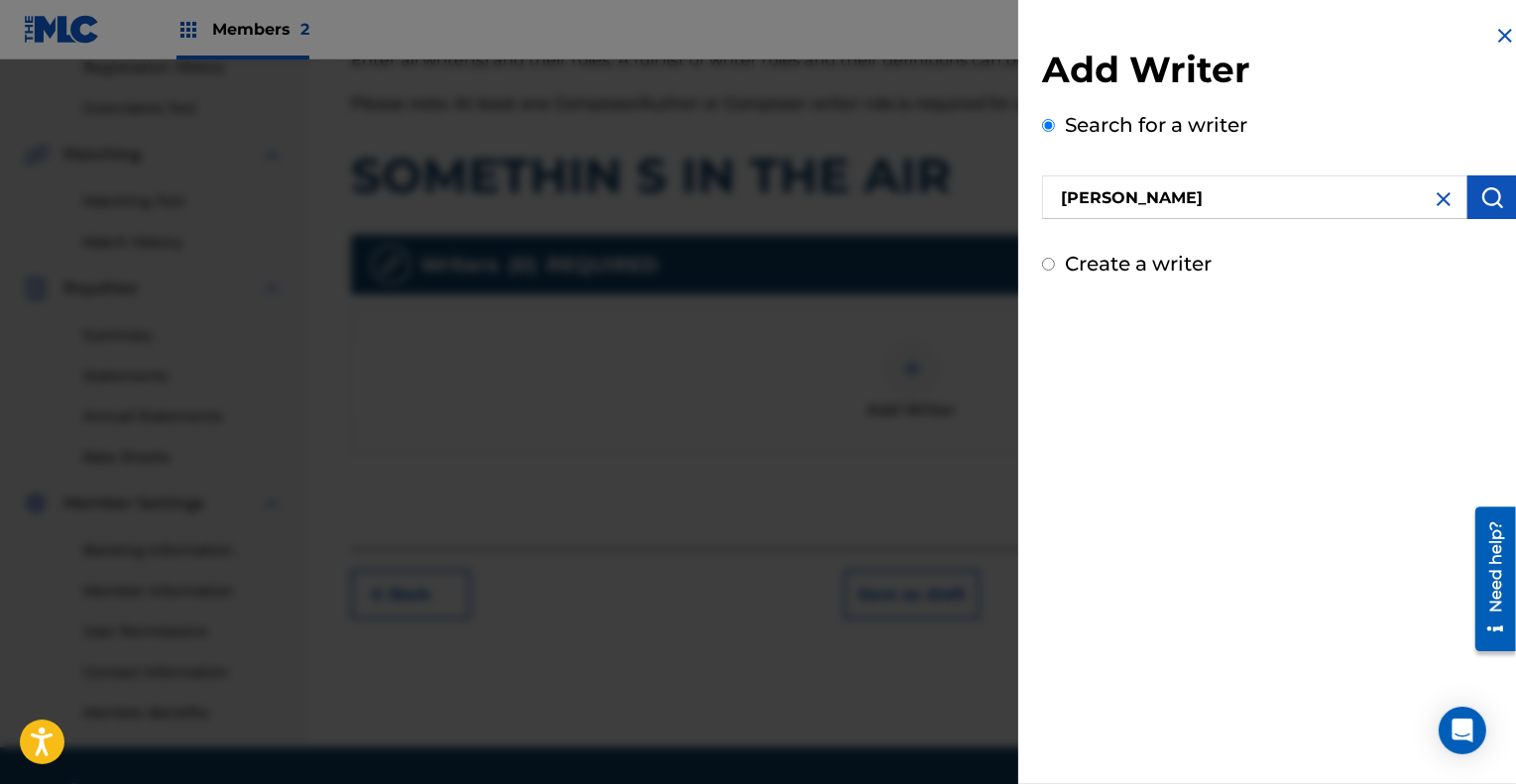 click at bounding box center (1492, 197) 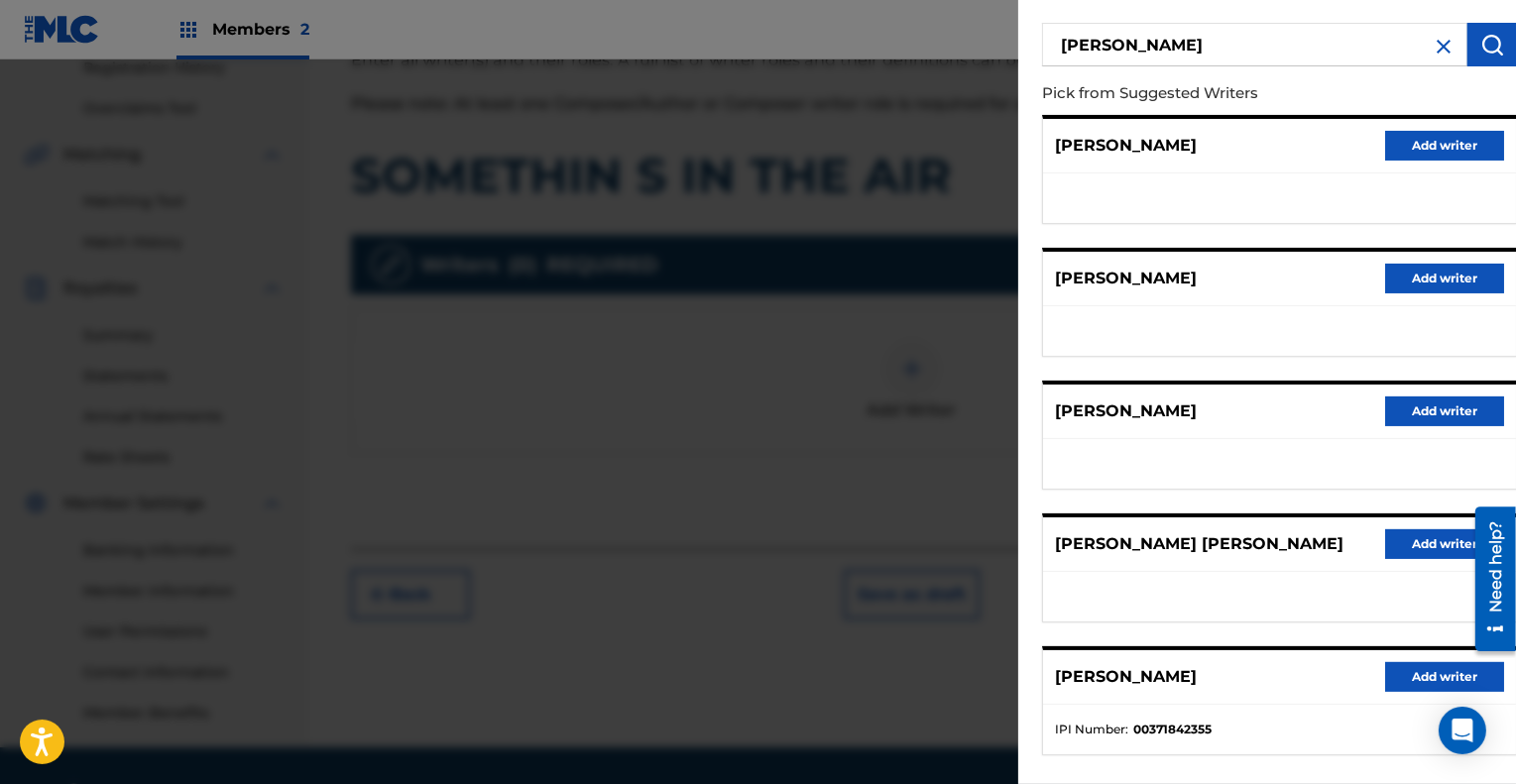 scroll, scrollTop: 264, scrollLeft: 0, axis: vertical 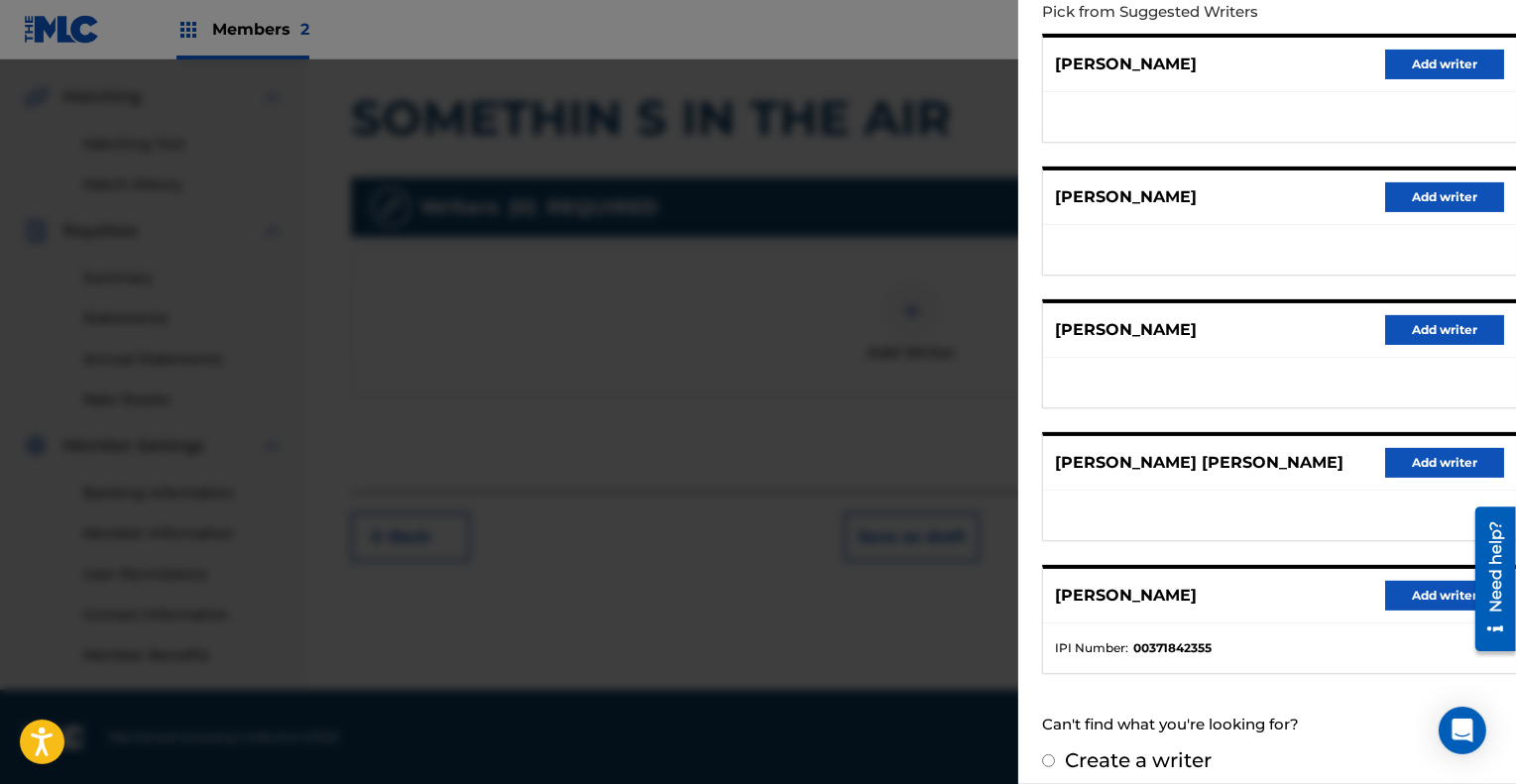click on "Add writer" at bounding box center (1445, 596) 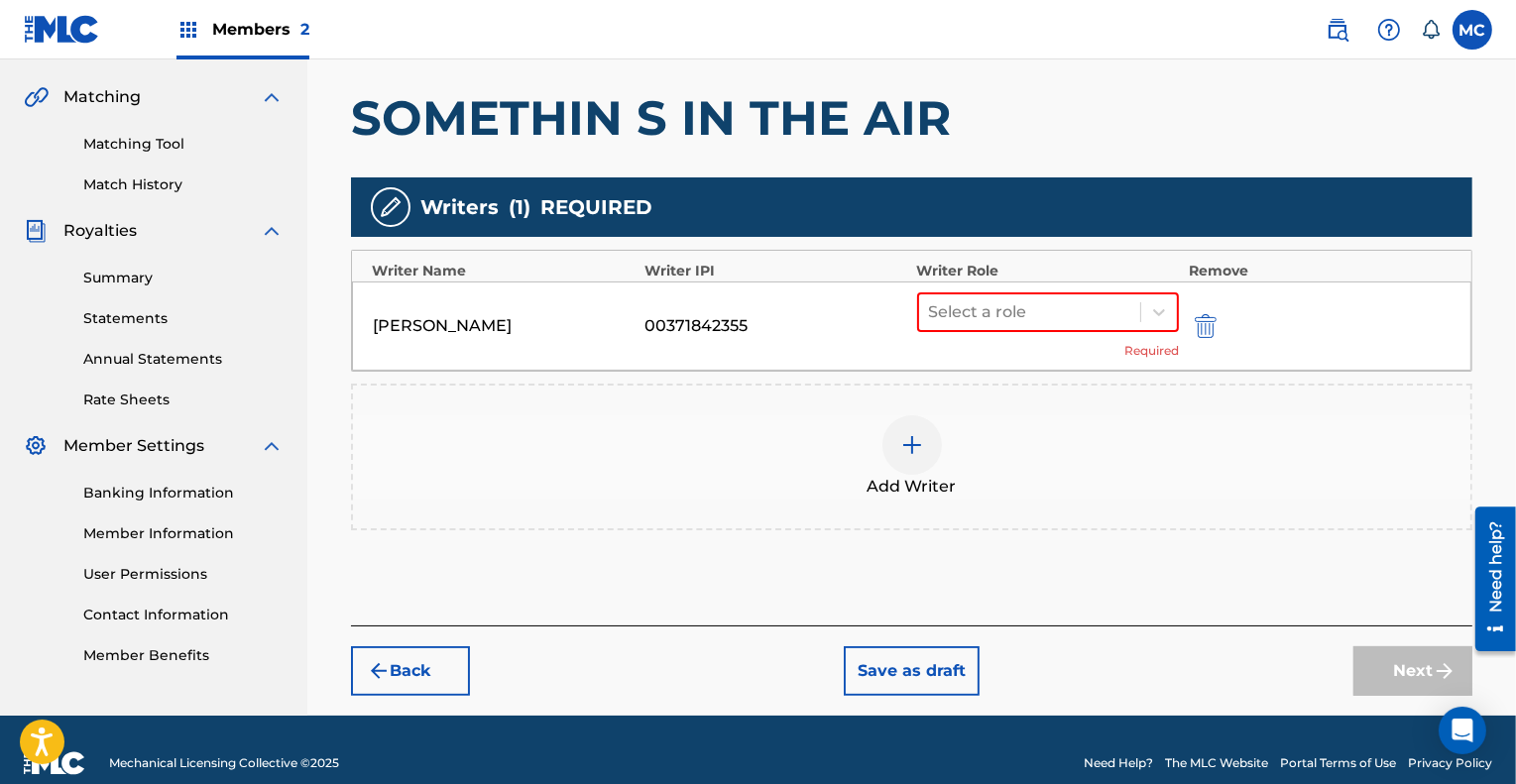 scroll, scrollTop: 445, scrollLeft: 0, axis: vertical 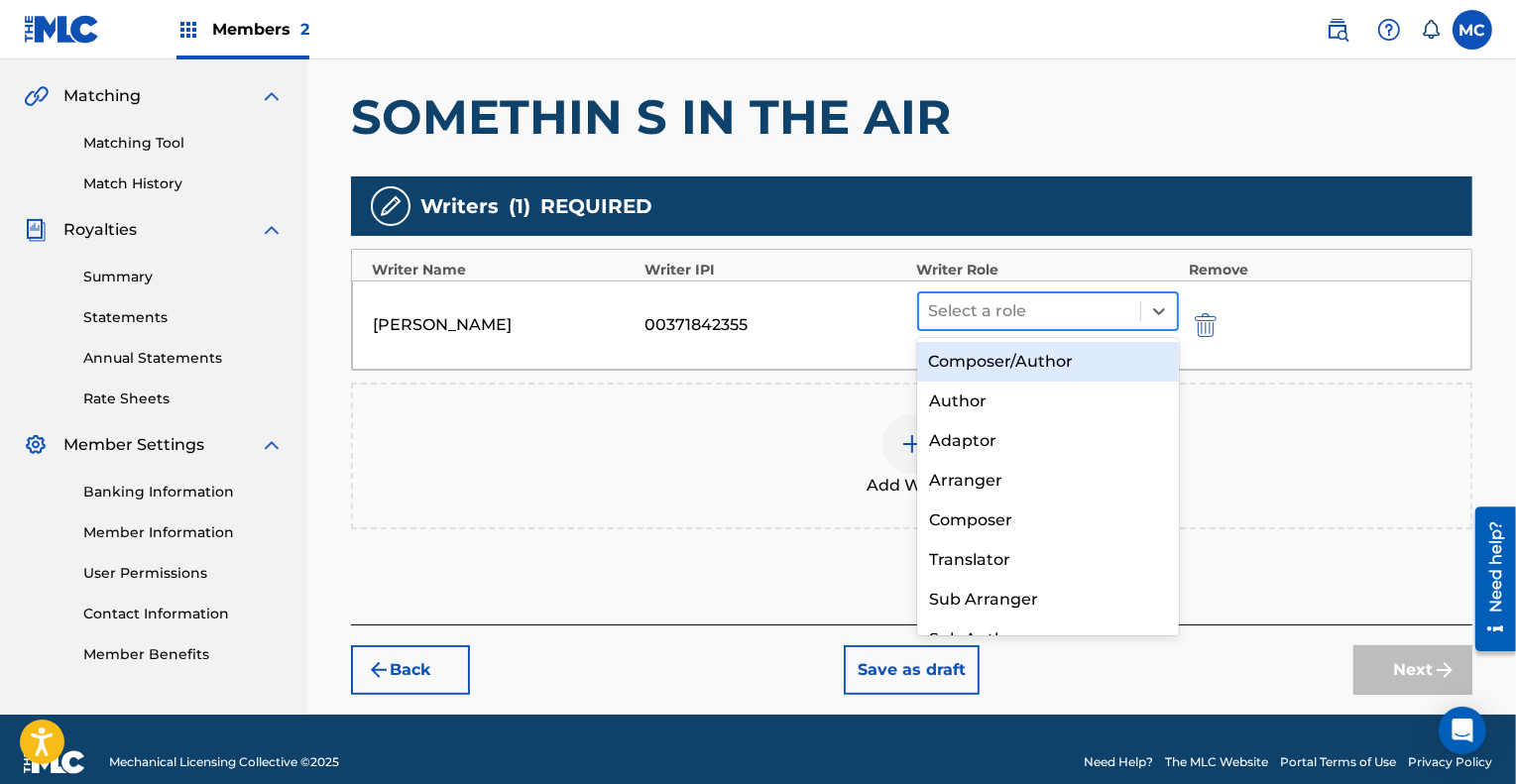 click at bounding box center [1029, 311] 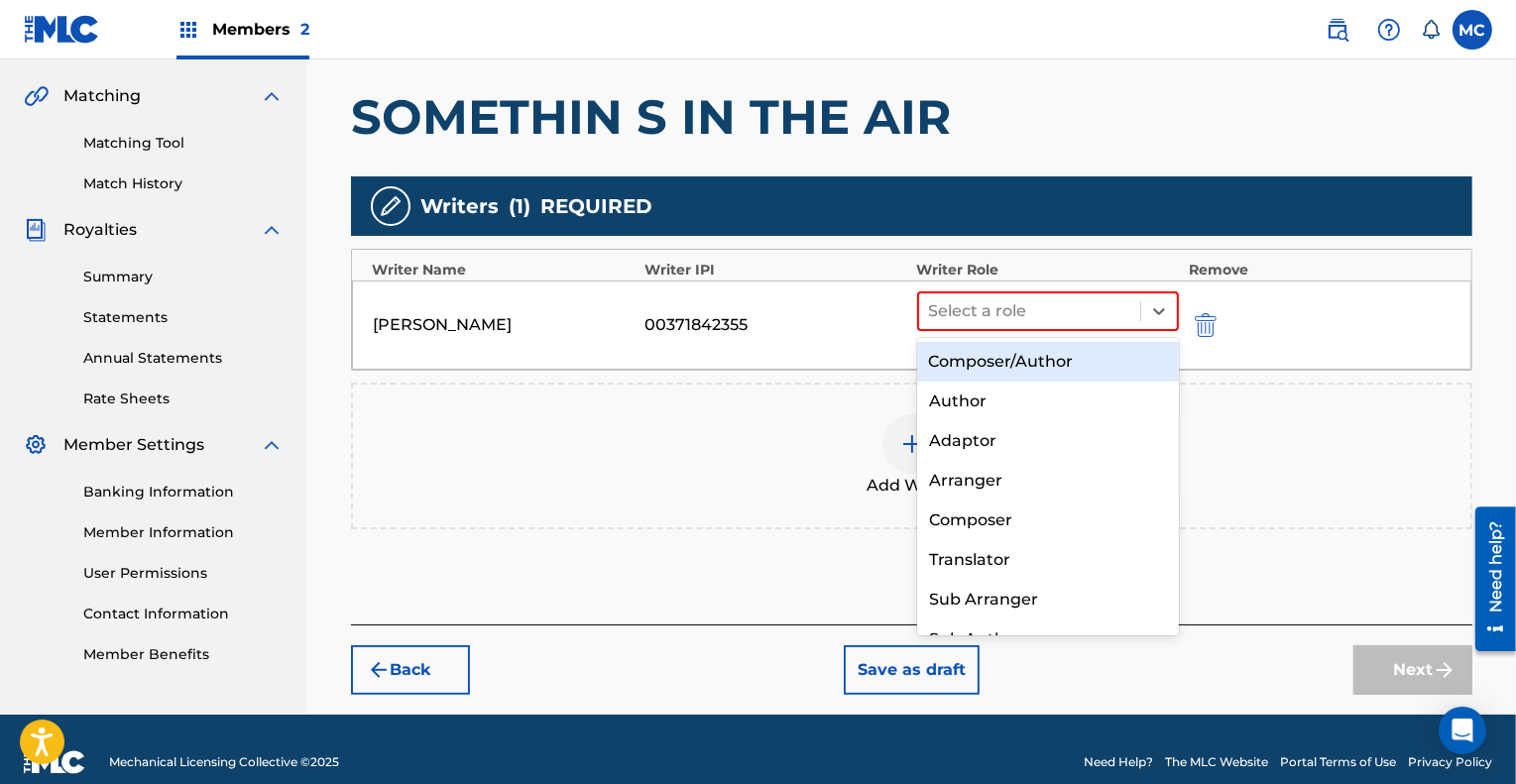 click on "Composer/Author" at bounding box center (1048, 362) 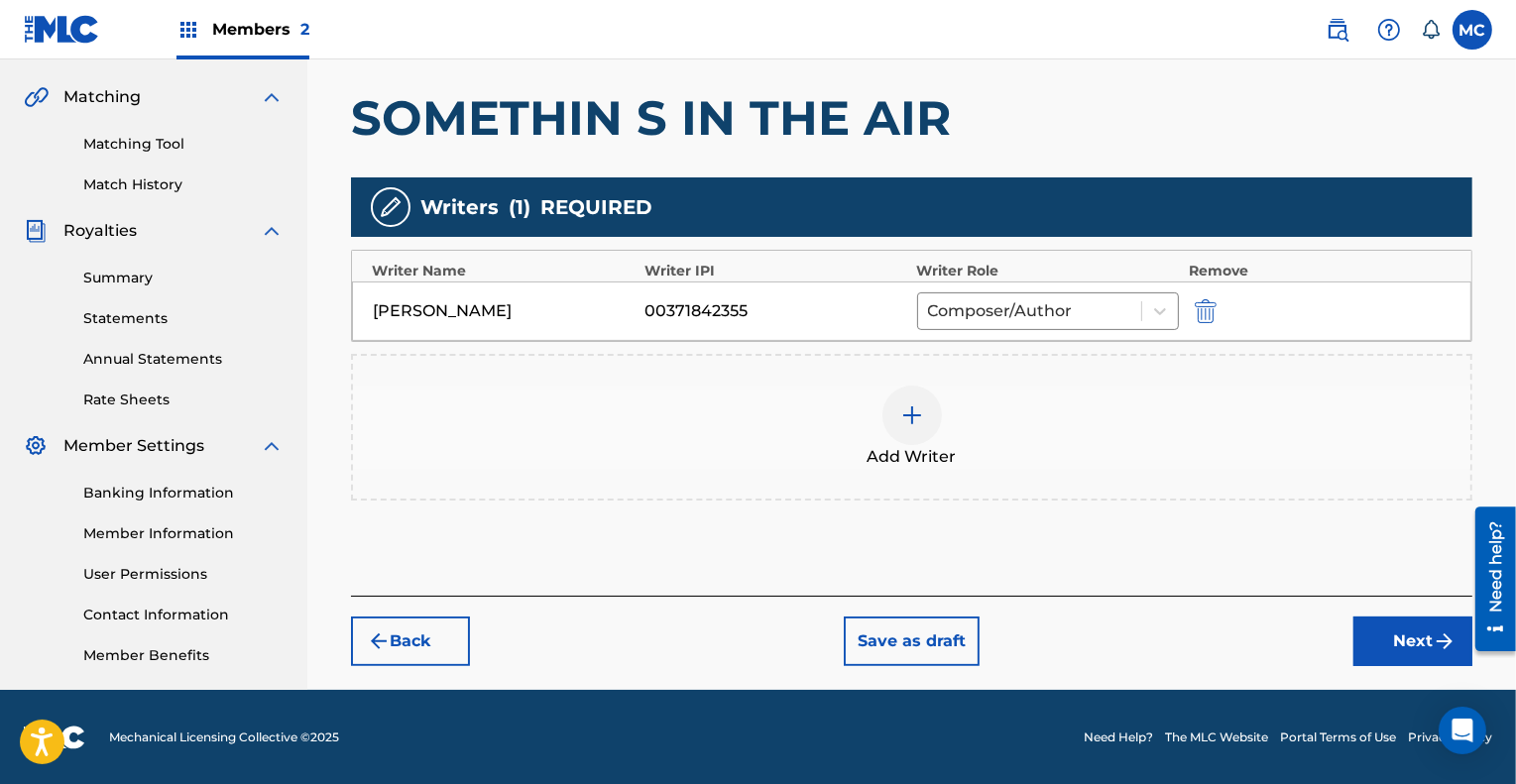 click on "Next" at bounding box center [1413, 641] 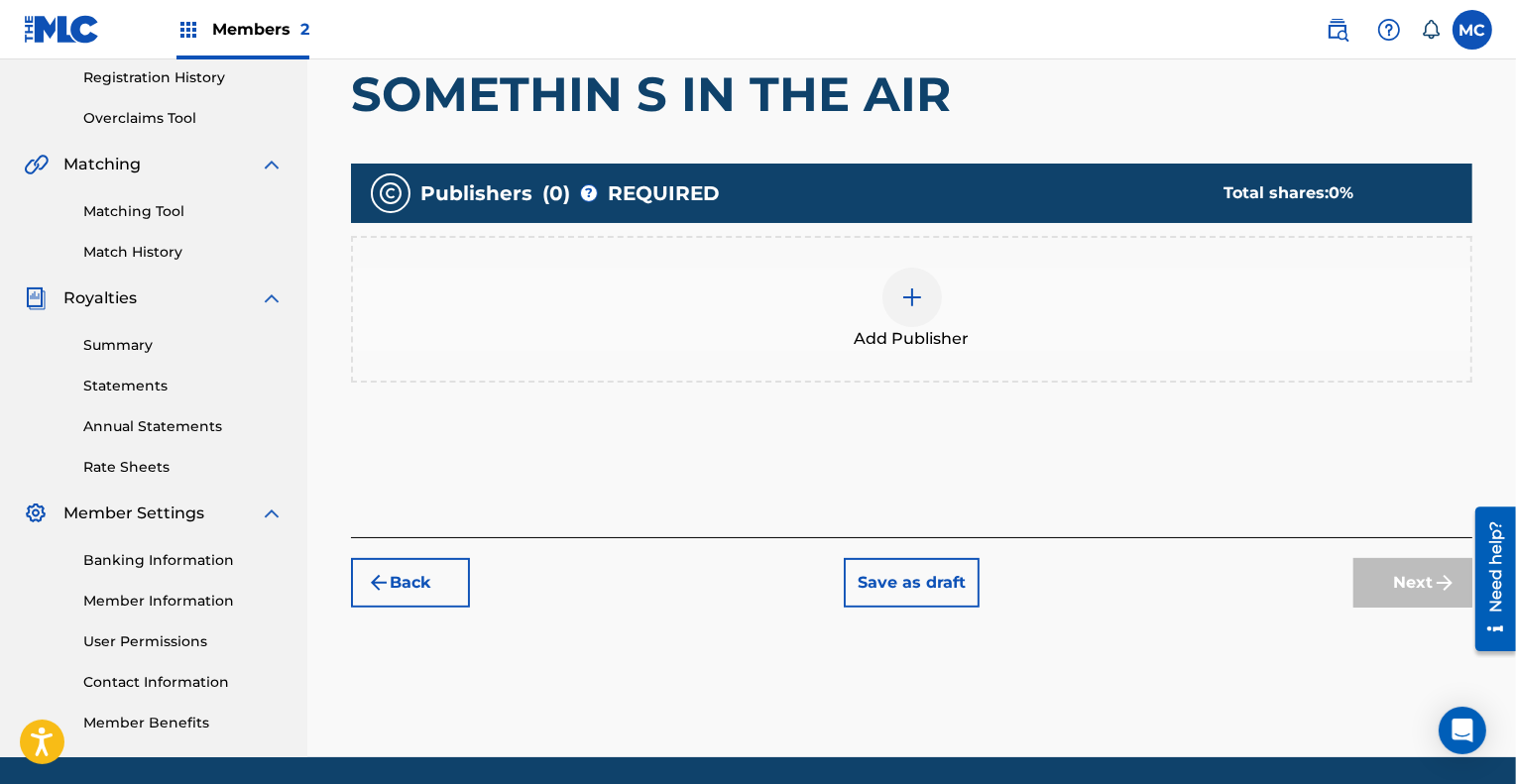 click at bounding box center [912, 297] 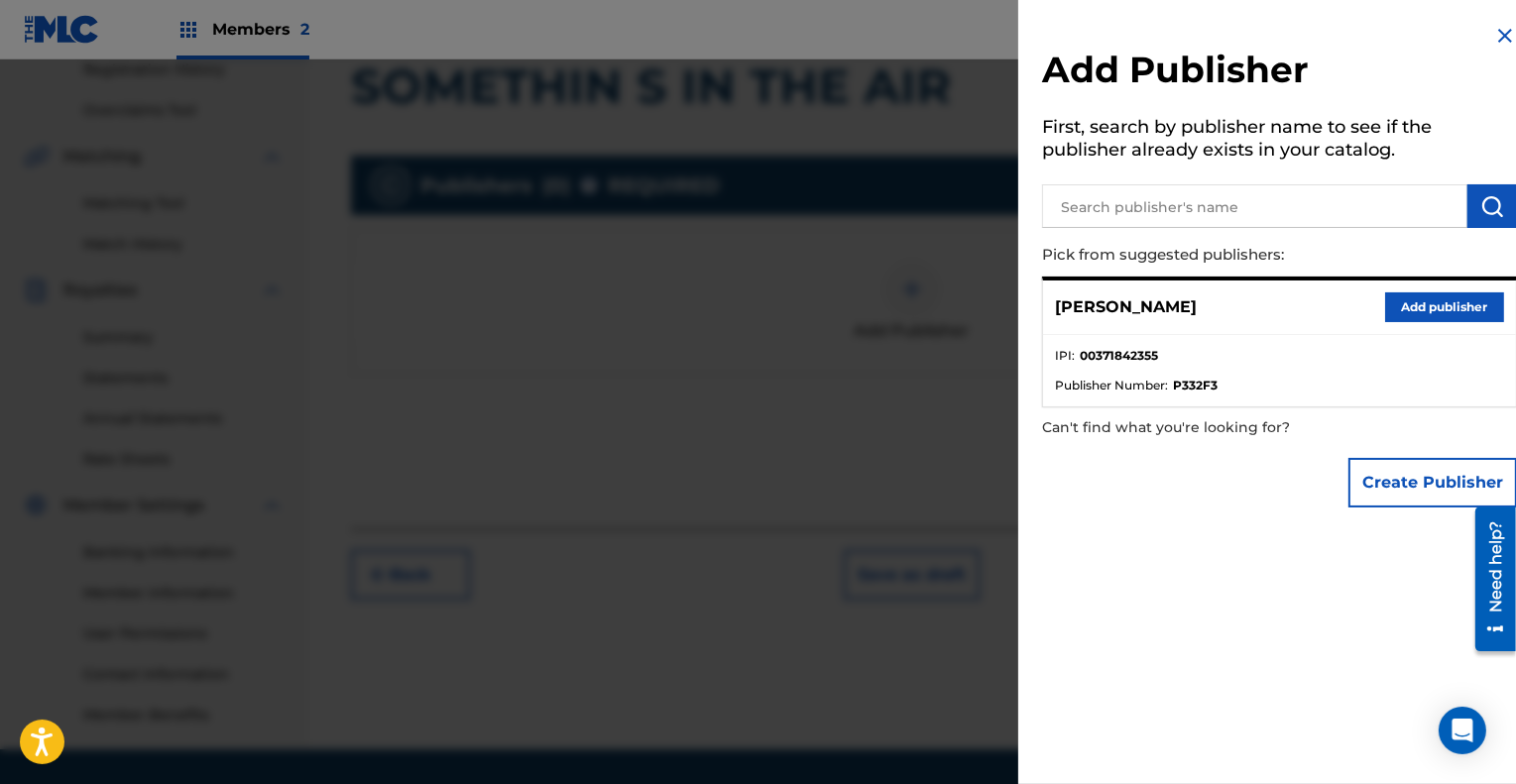 scroll, scrollTop: 386, scrollLeft: 0, axis: vertical 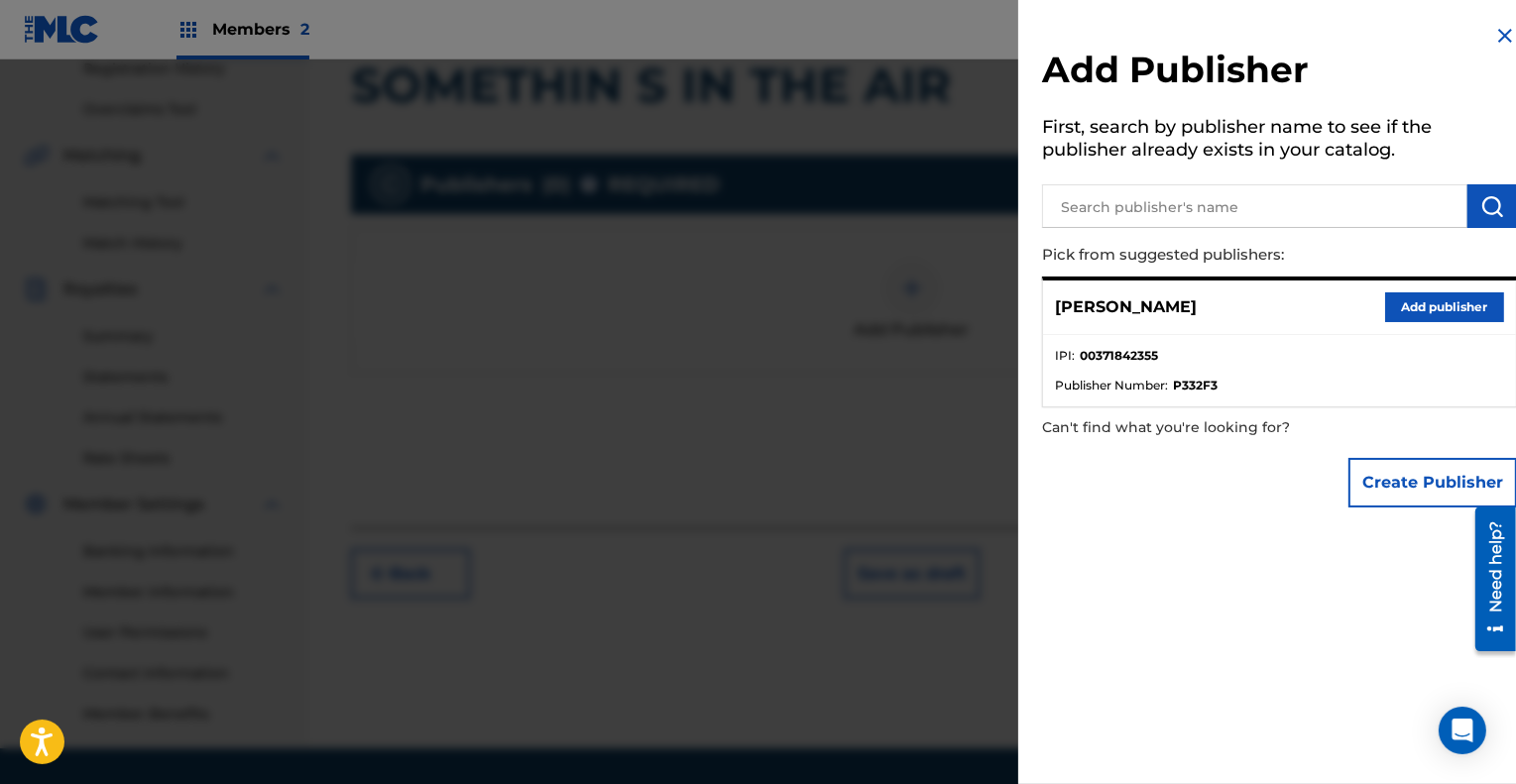 click at bounding box center (1254, 206) 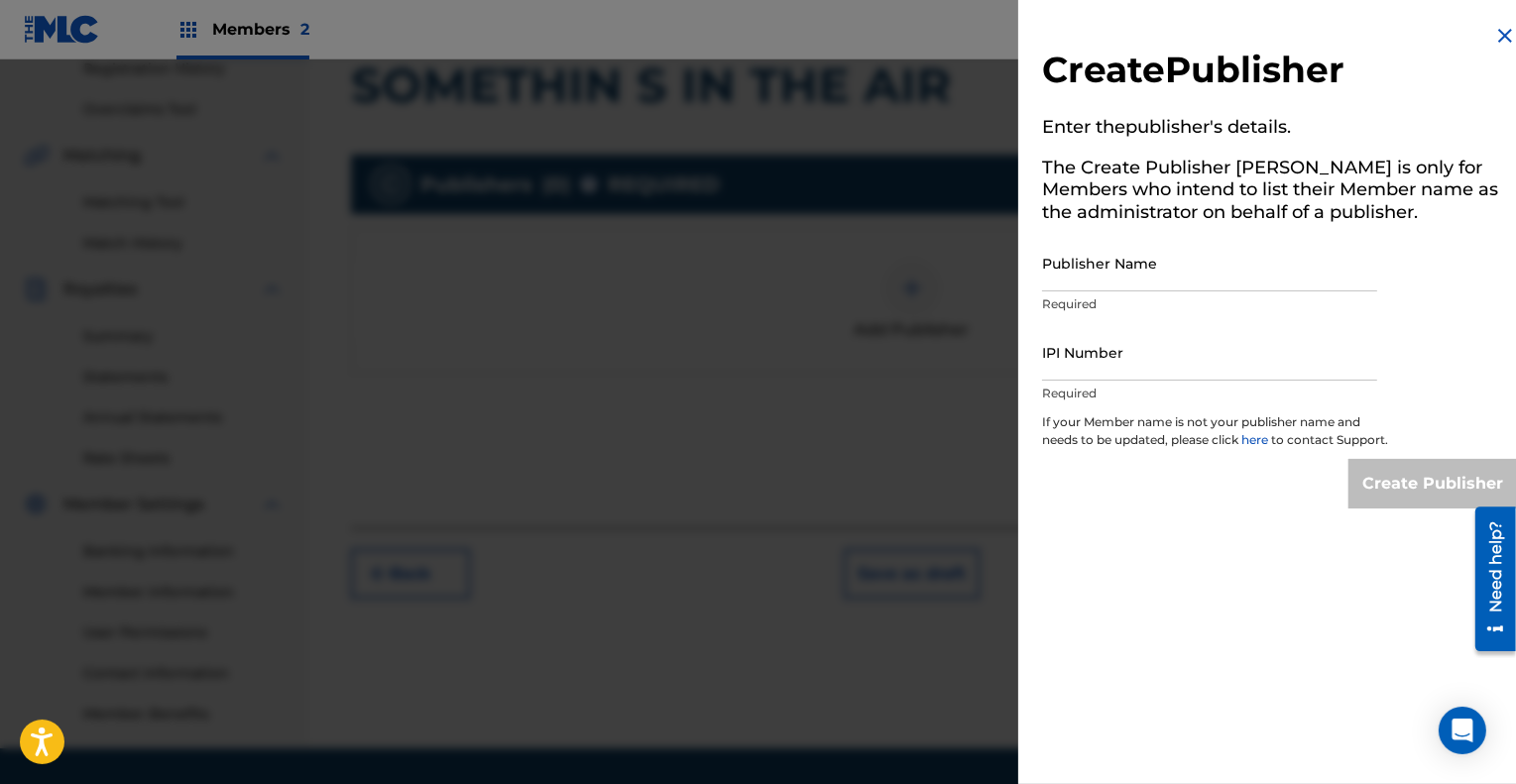 click on "Publisher Name" at bounding box center [1210, 263] 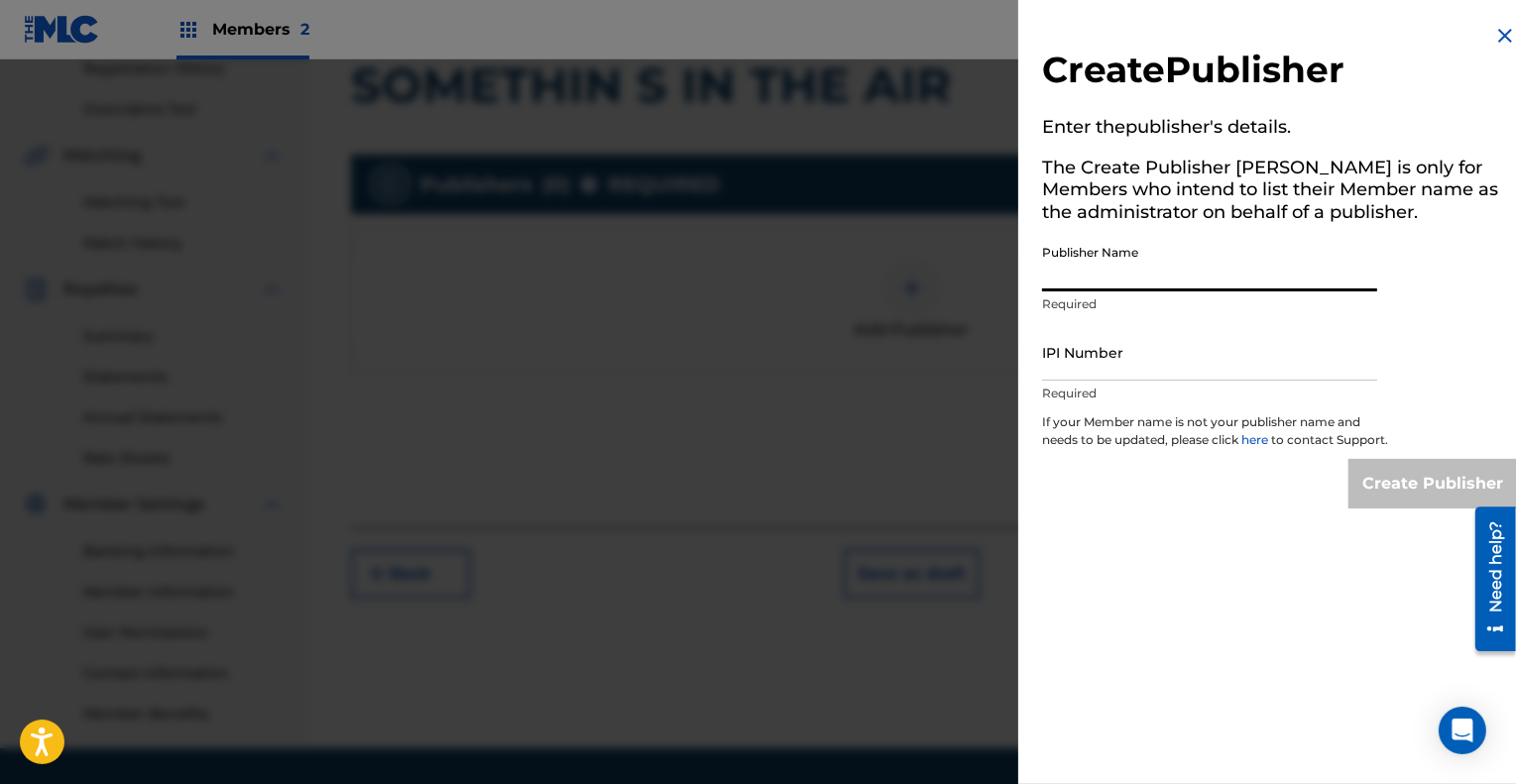 type on "COWGIRL CLUE" 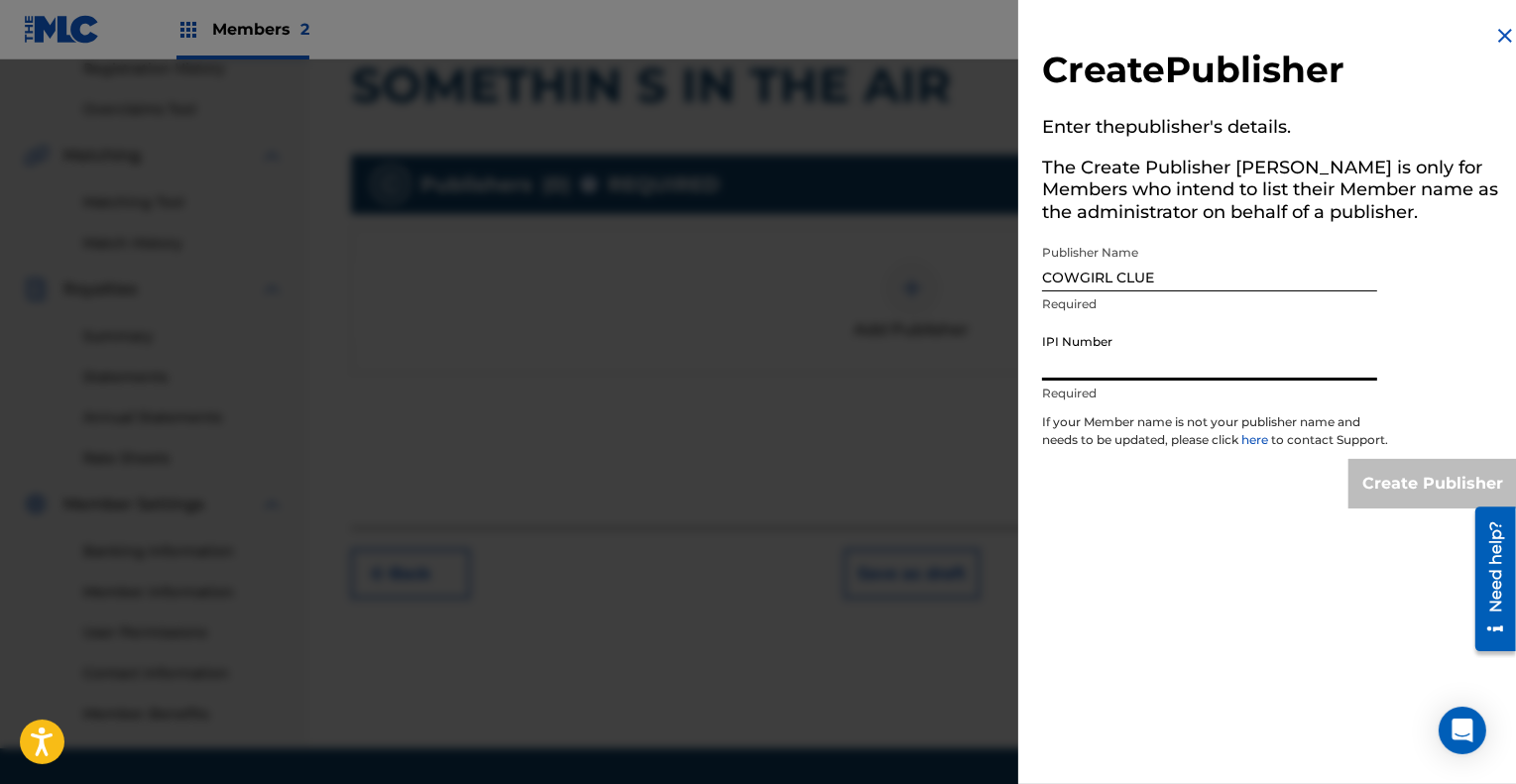 click on "IPI Number" at bounding box center [1210, 352] 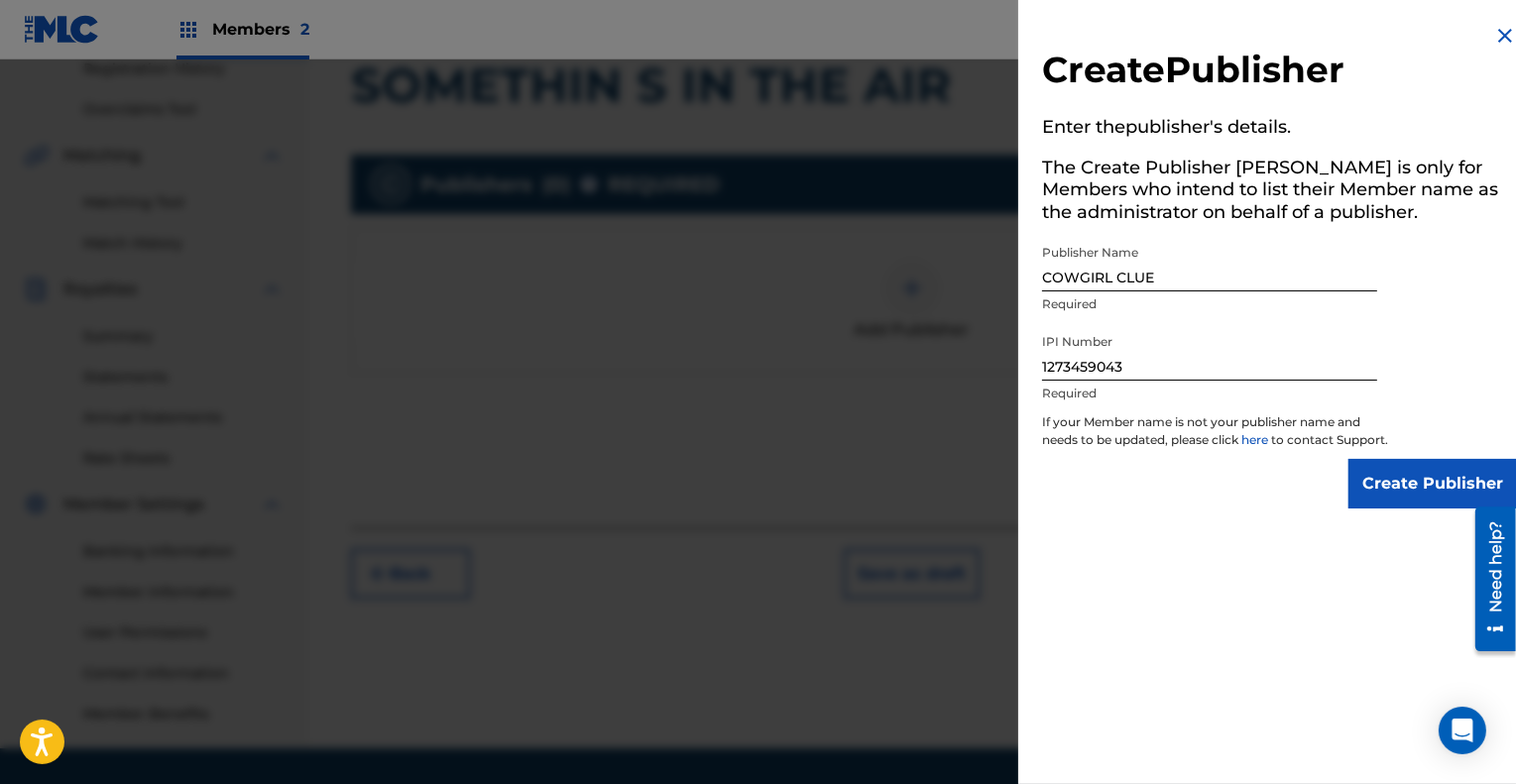 click on "Create Publisher" at bounding box center [1433, 484] 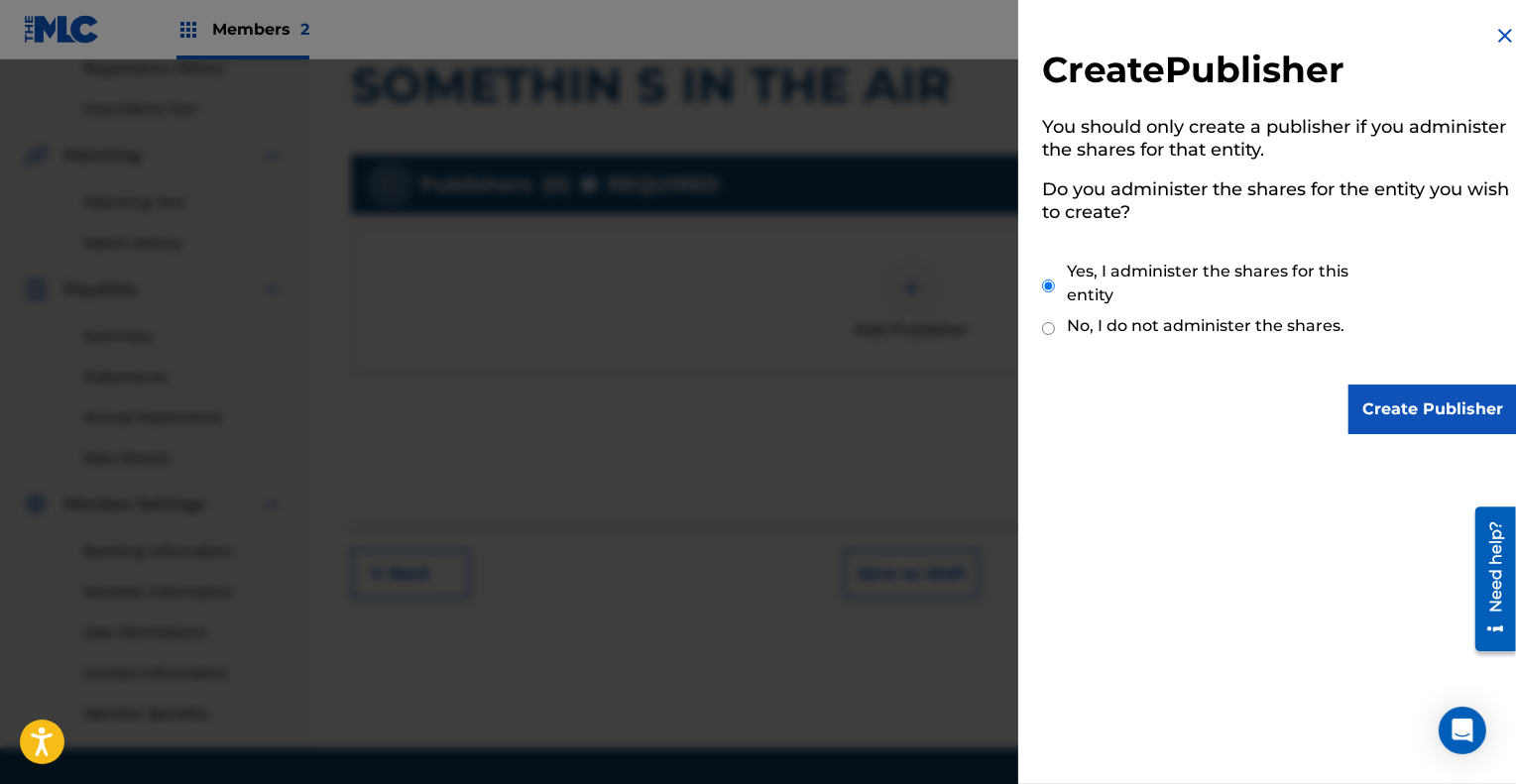 click on "Create Publisher" at bounding box center (1433, 409) 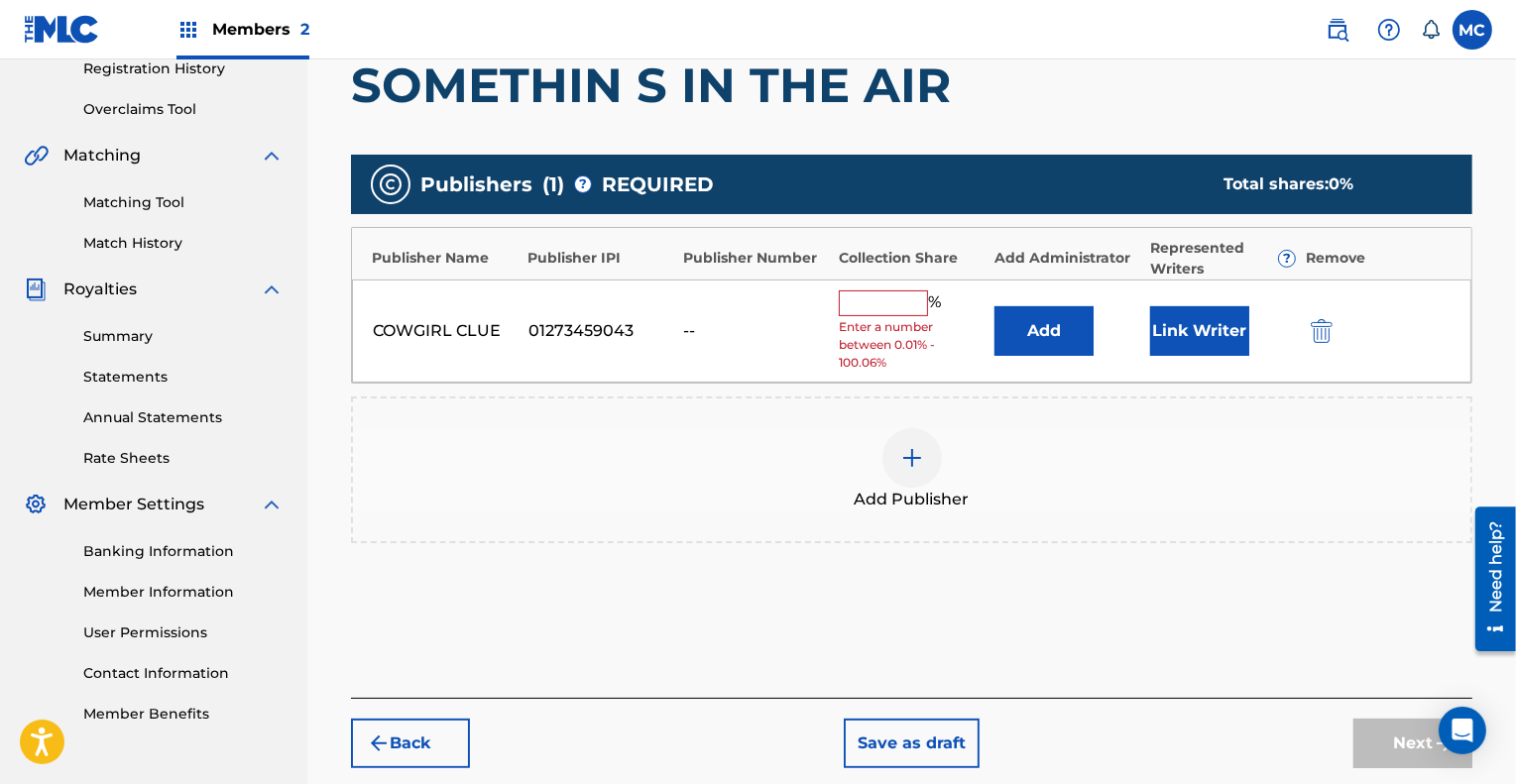 click on "Add" at bounding box center [1044, 331] 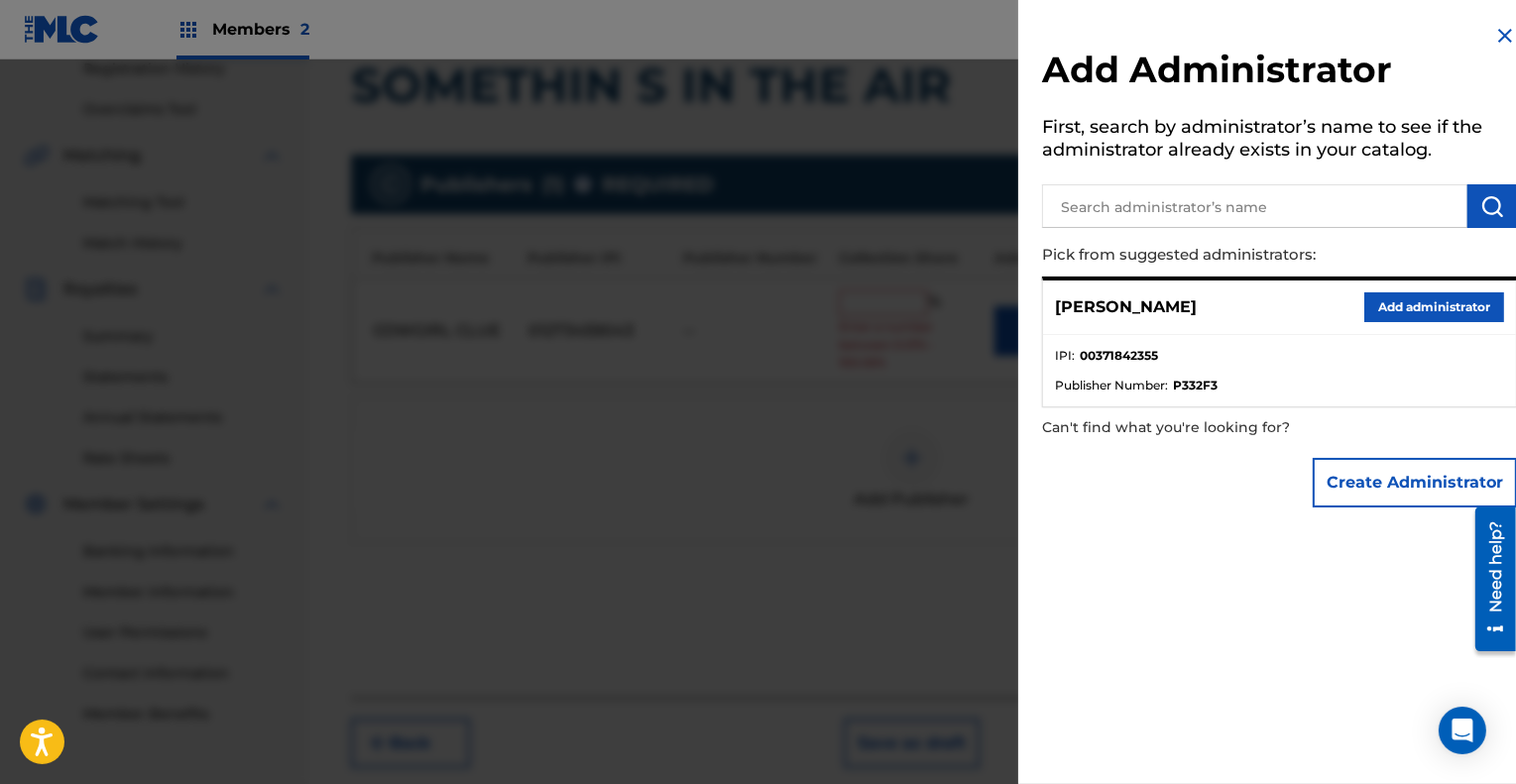 click on "Add administrator" at bounding box center (1434, 307) 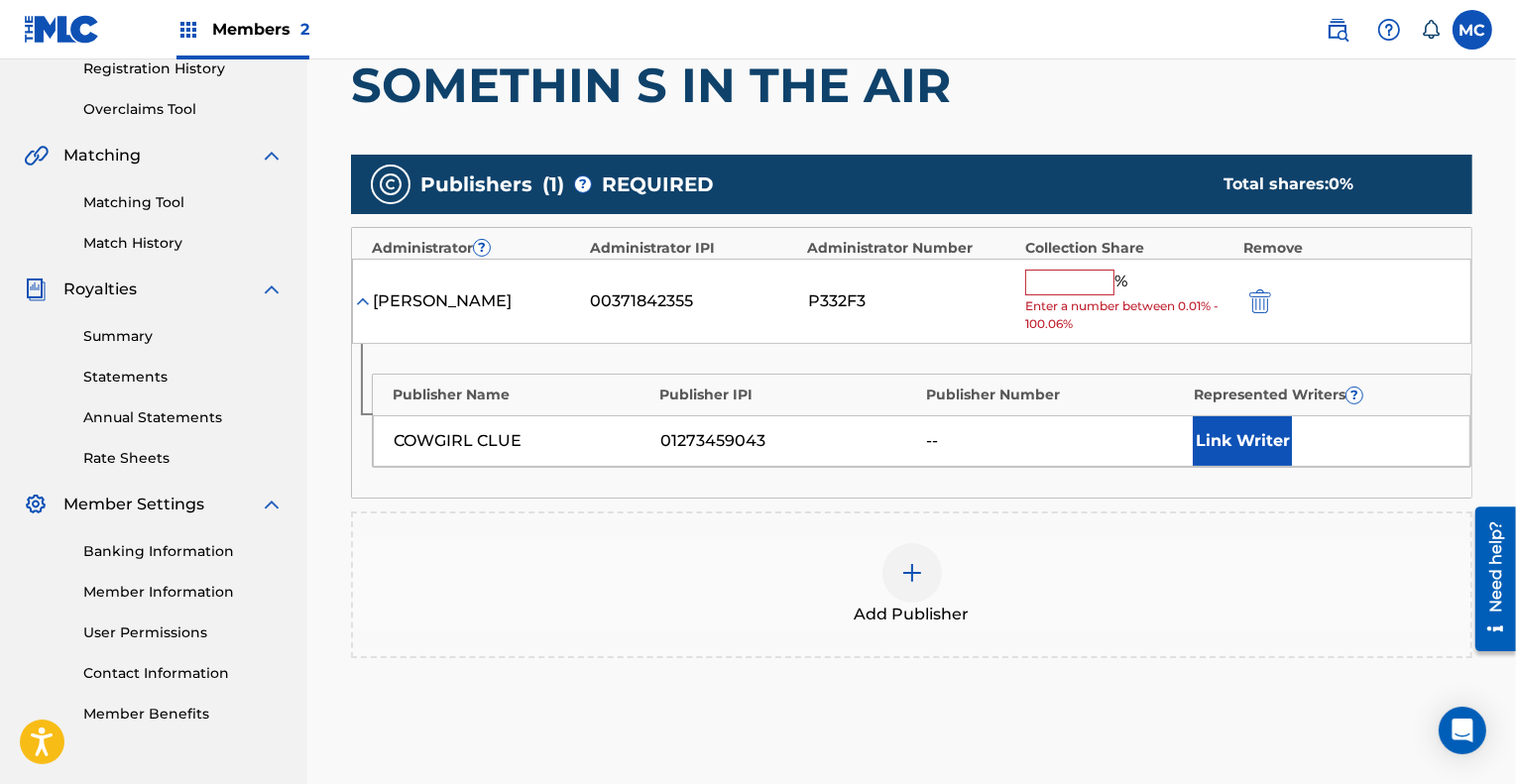 click on "Link Writer" at bounding box center [1242, 441] 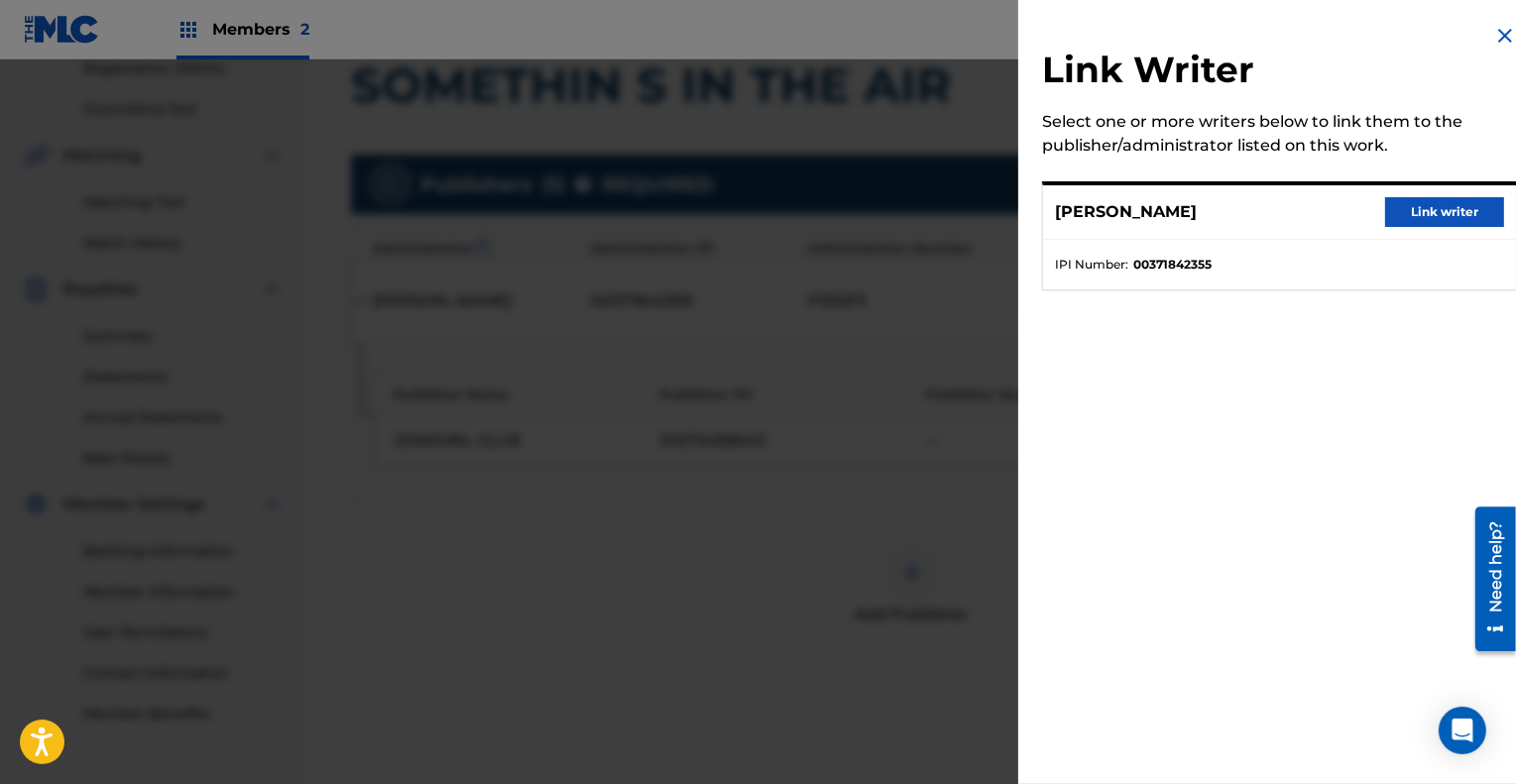 click on "Link writer" at bounding box center (1445, 212) 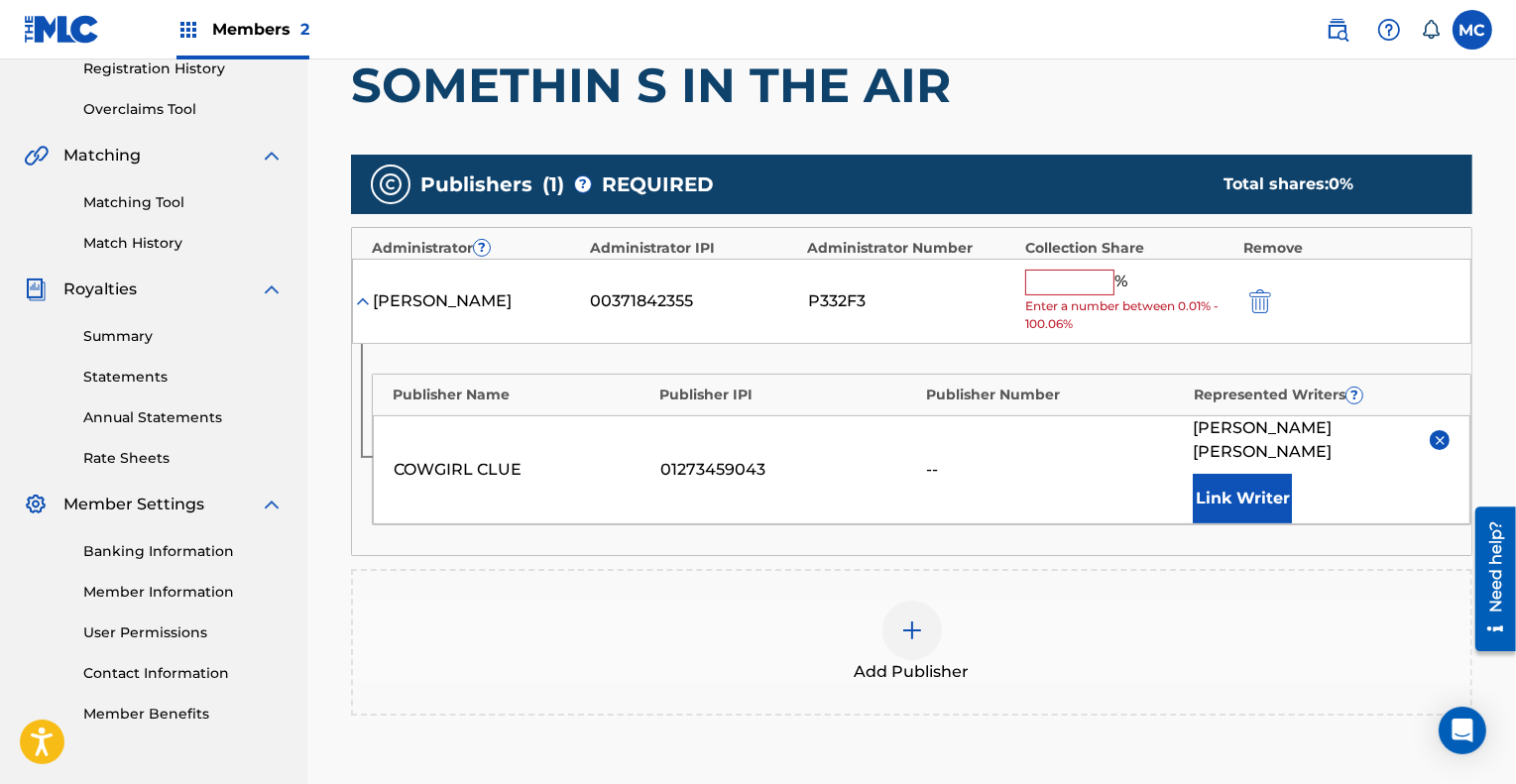 click at bounding box center [1070, 282] 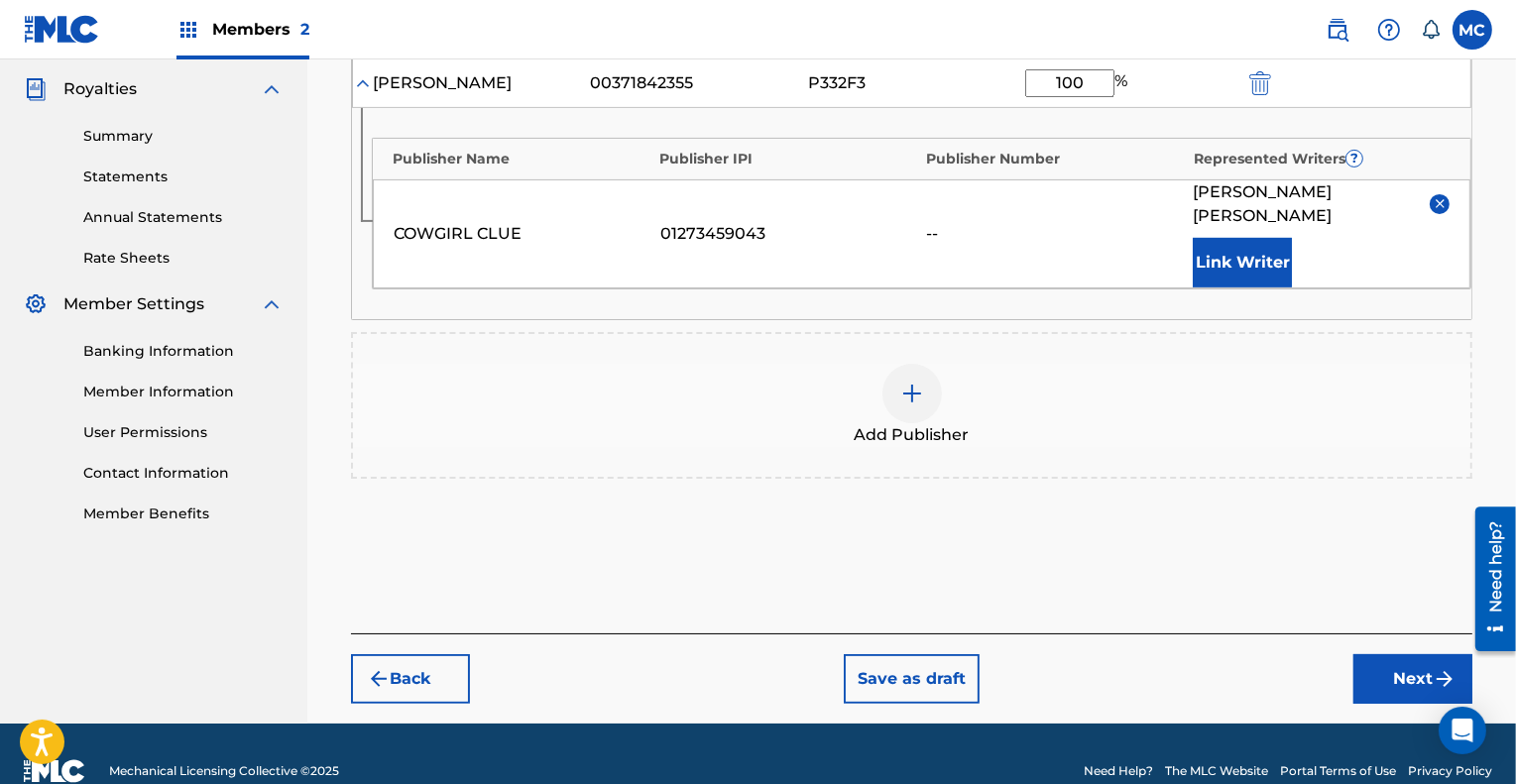 scroll, scrollTop: 595, scrollLeft: 0, axis: vertical 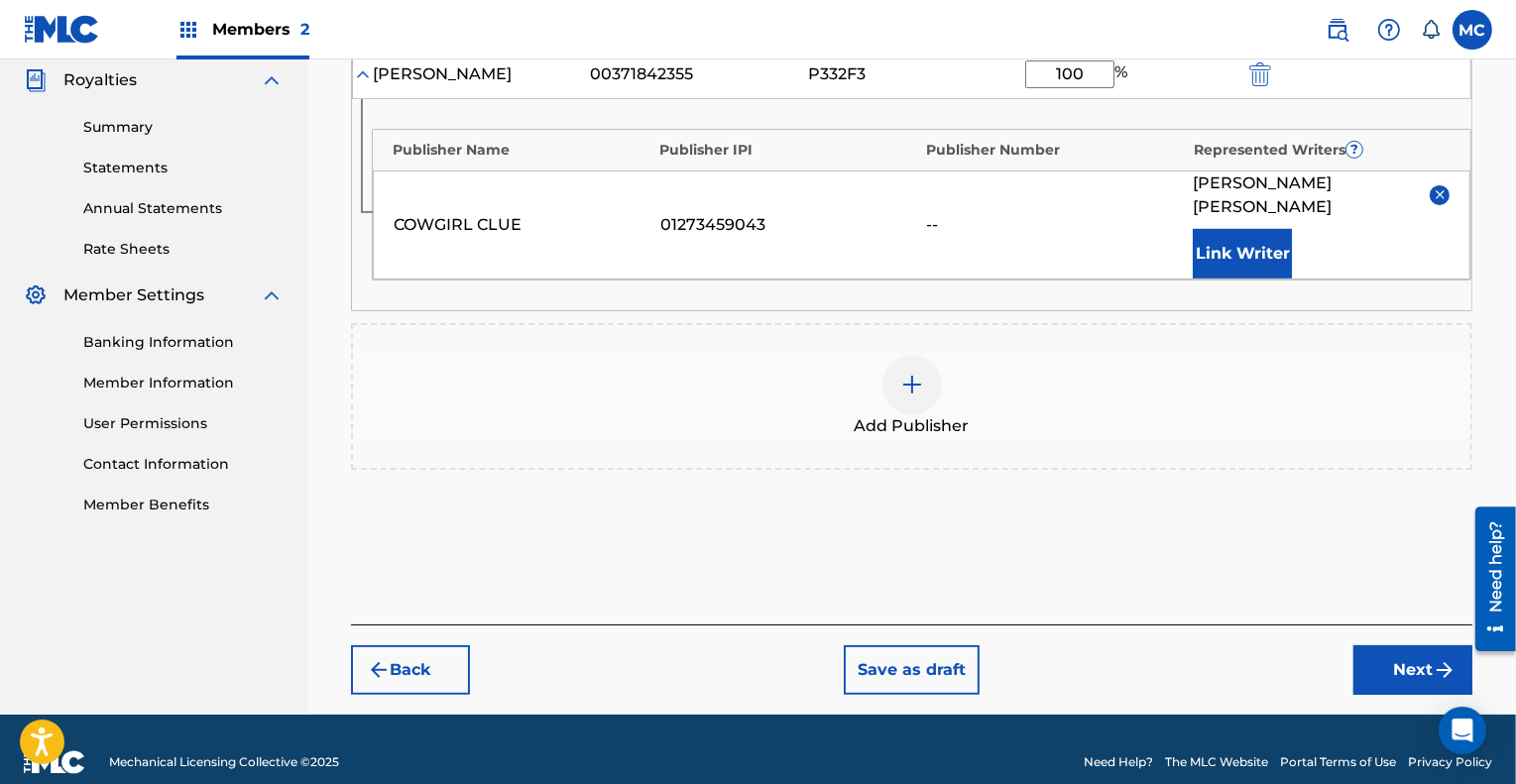 type on "100" 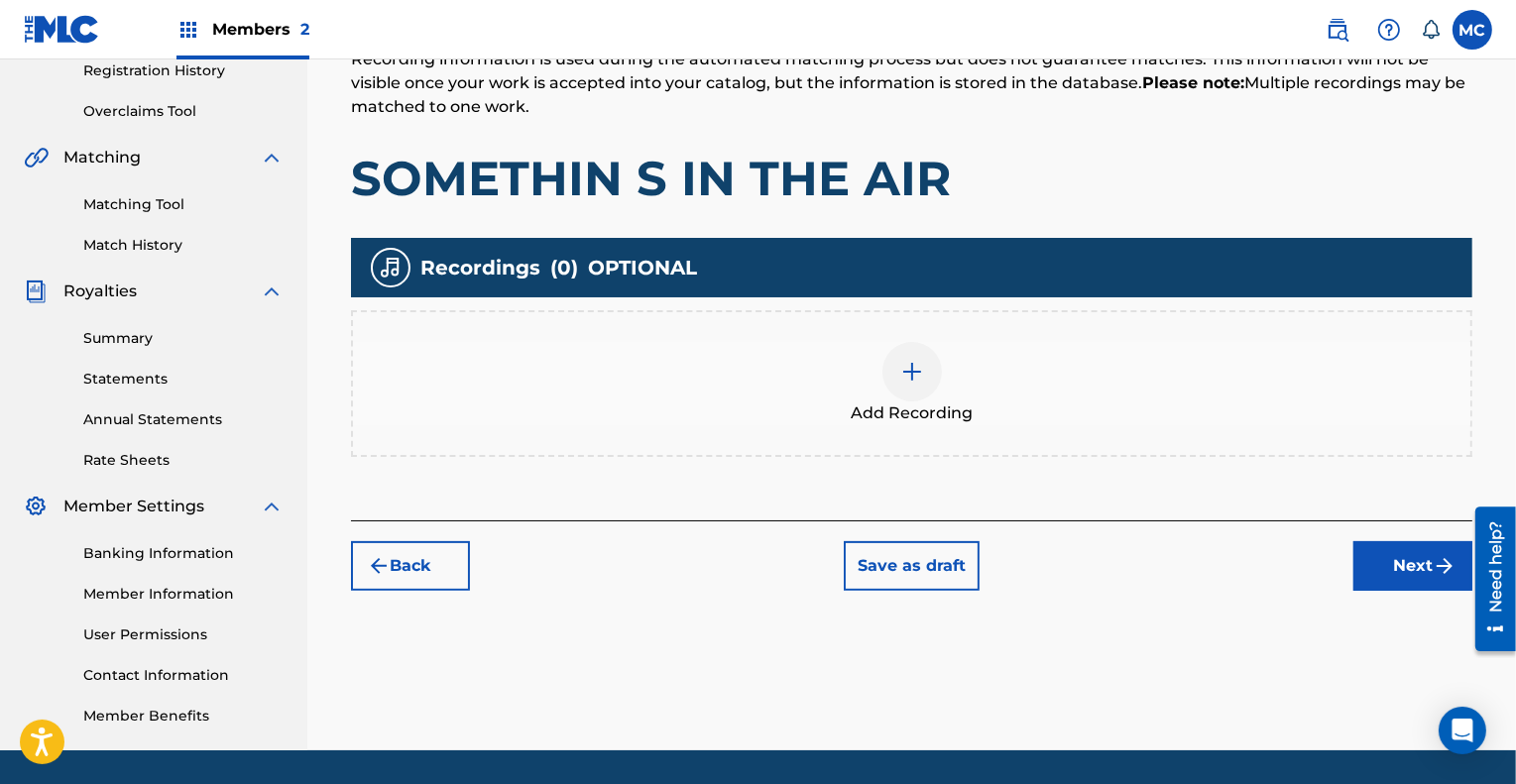 click at bounding box center (912, 372) 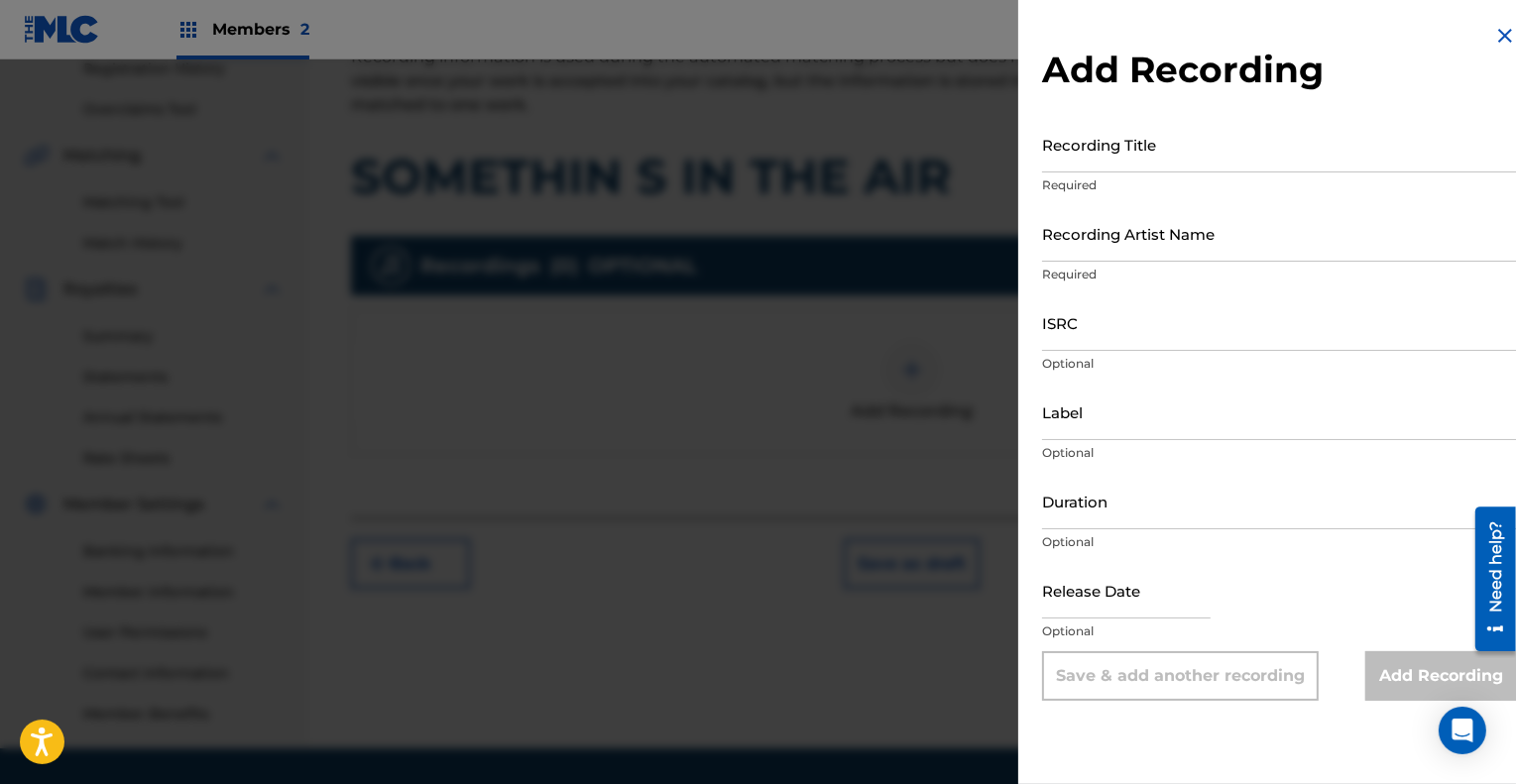 scroll, scrollTop: 387, scrollLeft: 0, axis: vertical 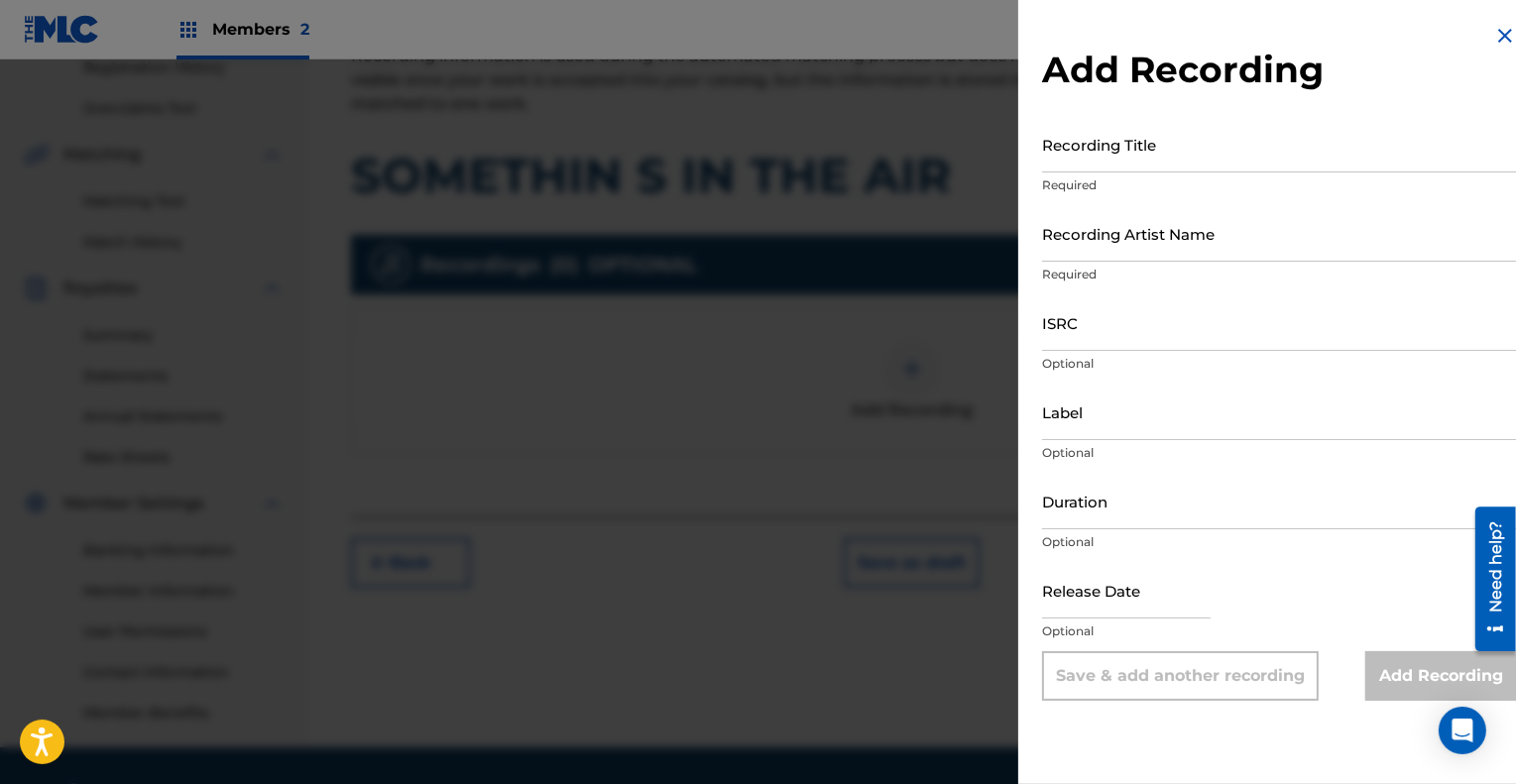 click on "Recording Title" at bounding box center [1279, 144] 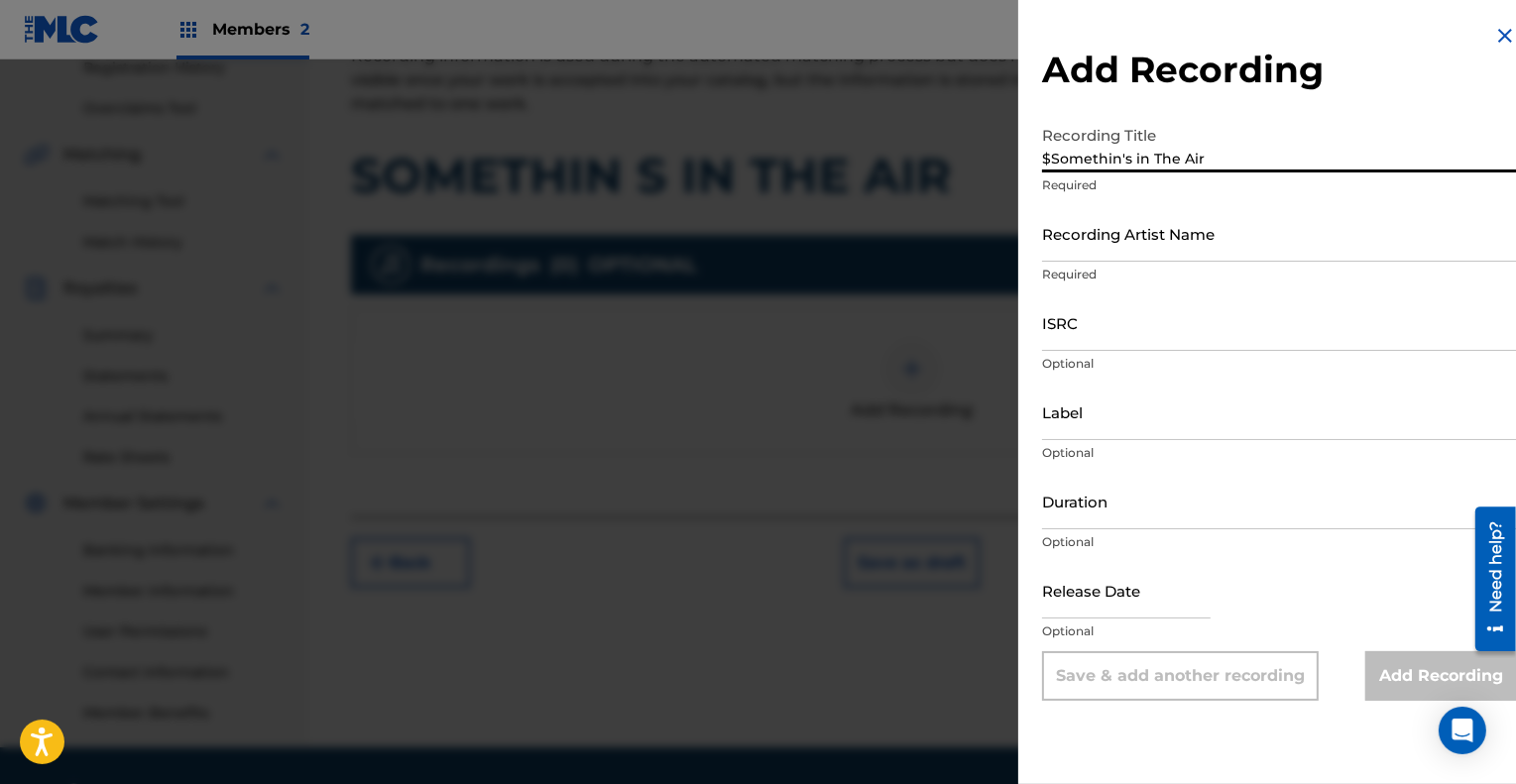 type on "$Somethin's in The Air" 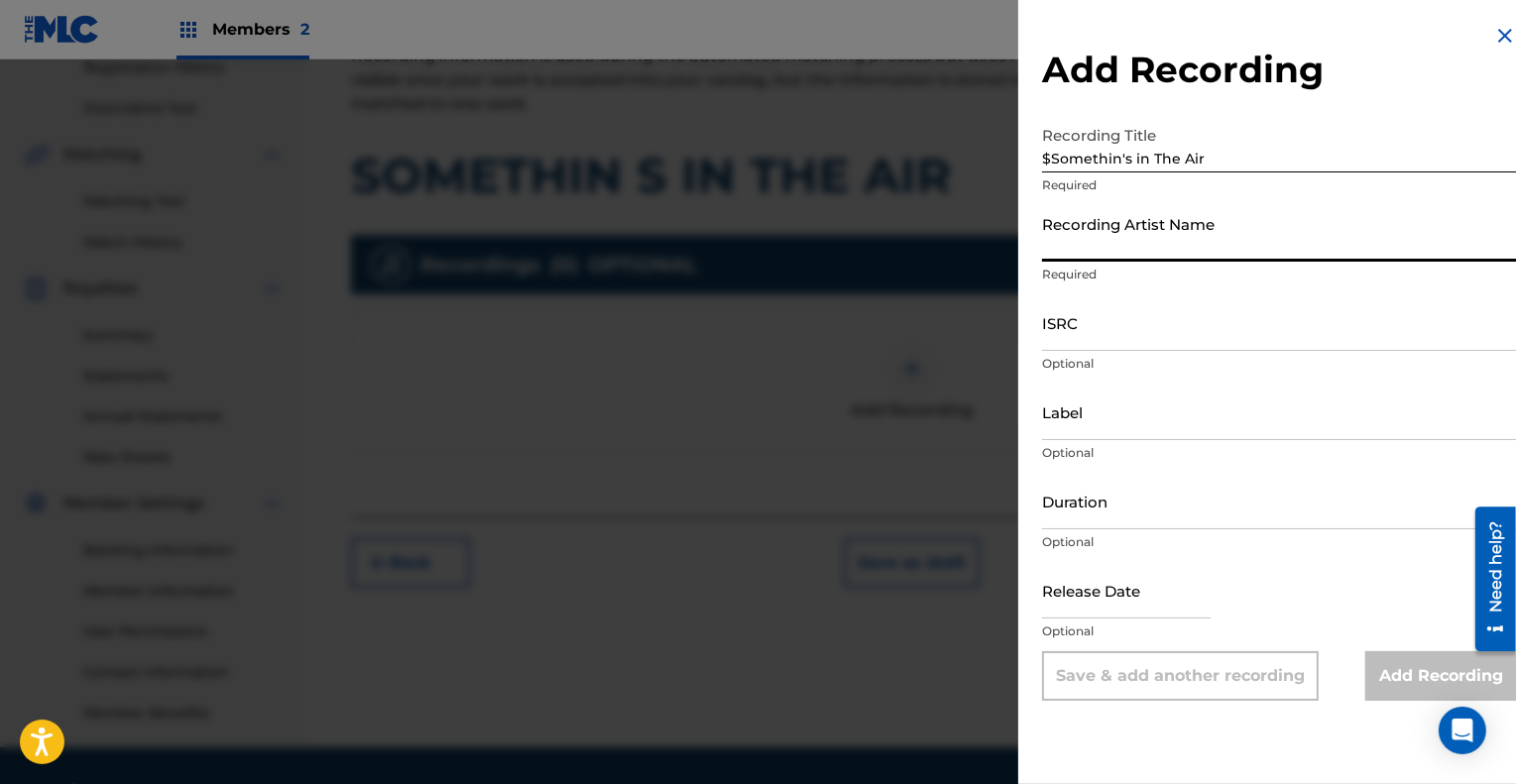 type on "Cowgirl Clue" 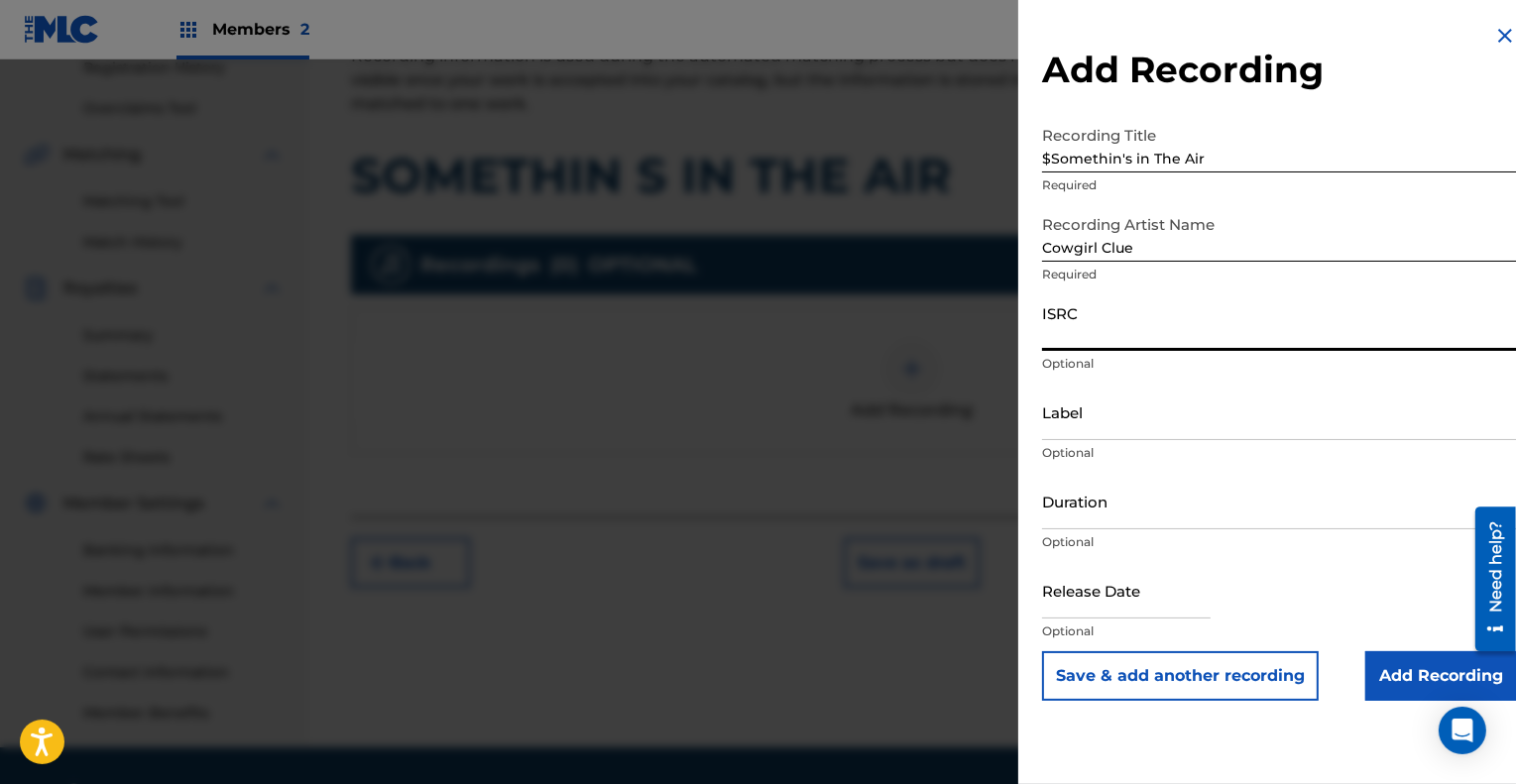 click on "ISRC" at bounding box center (1279, 322) 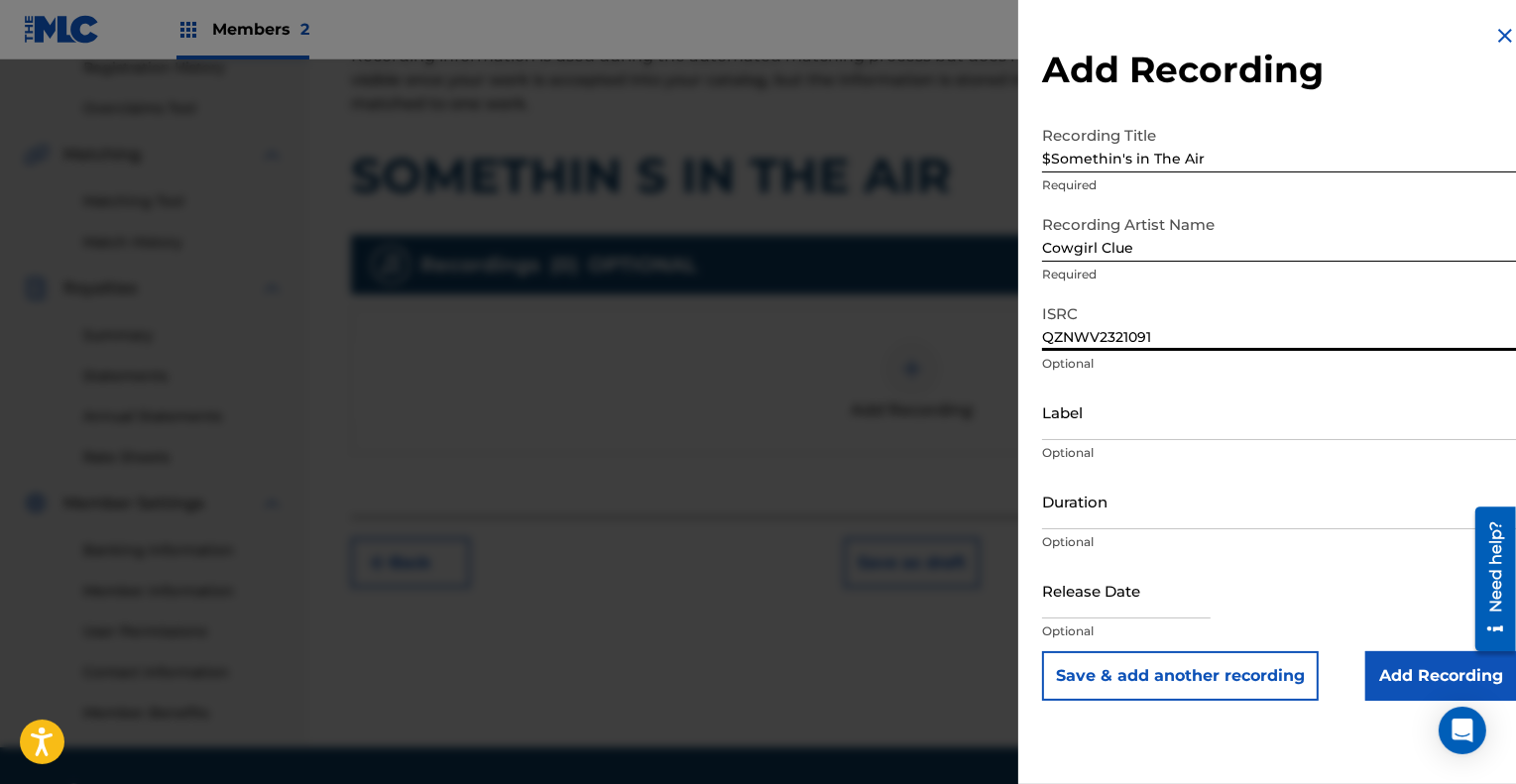 type on "QZNWV2321091" 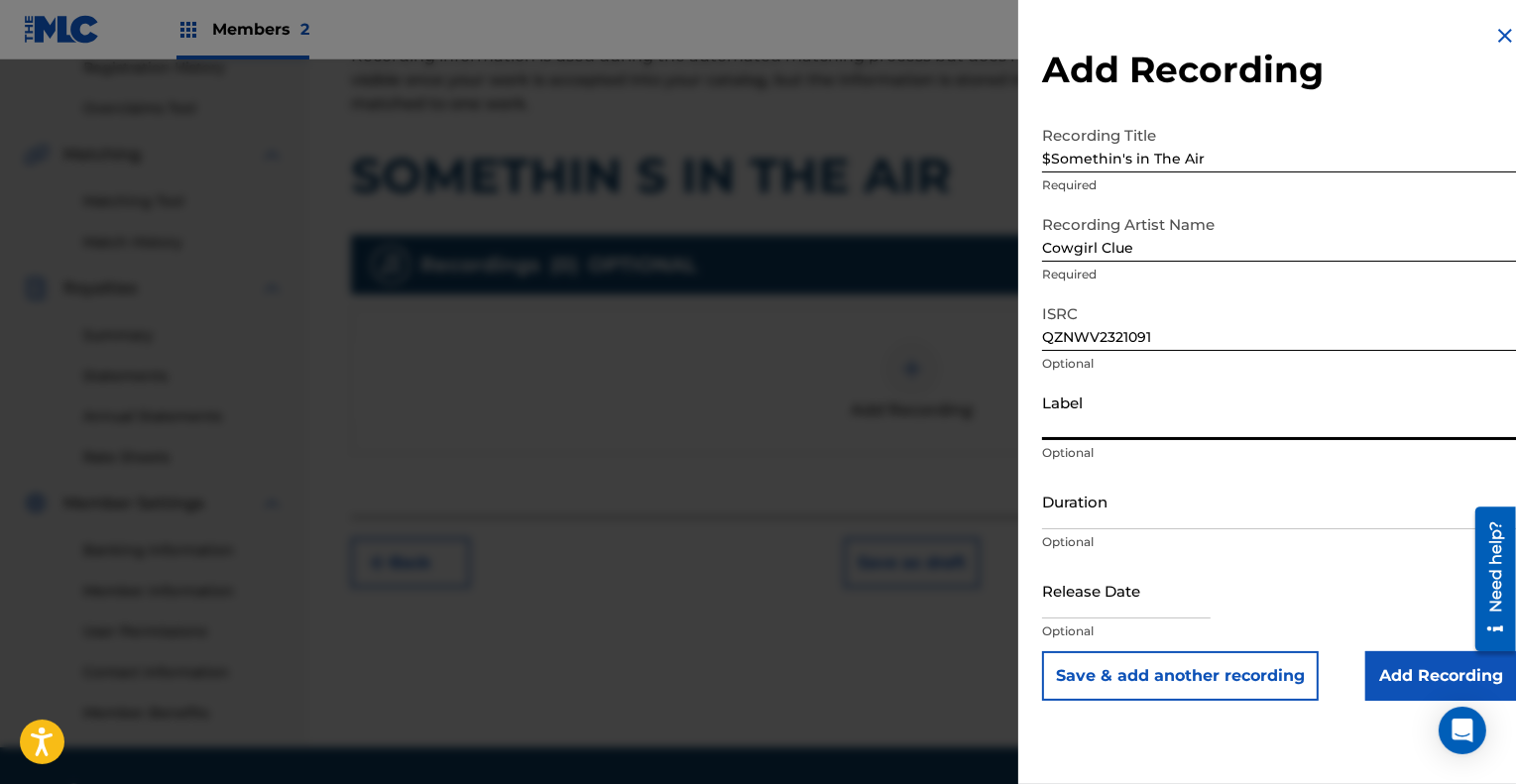 type on "Cowgirl Clue" 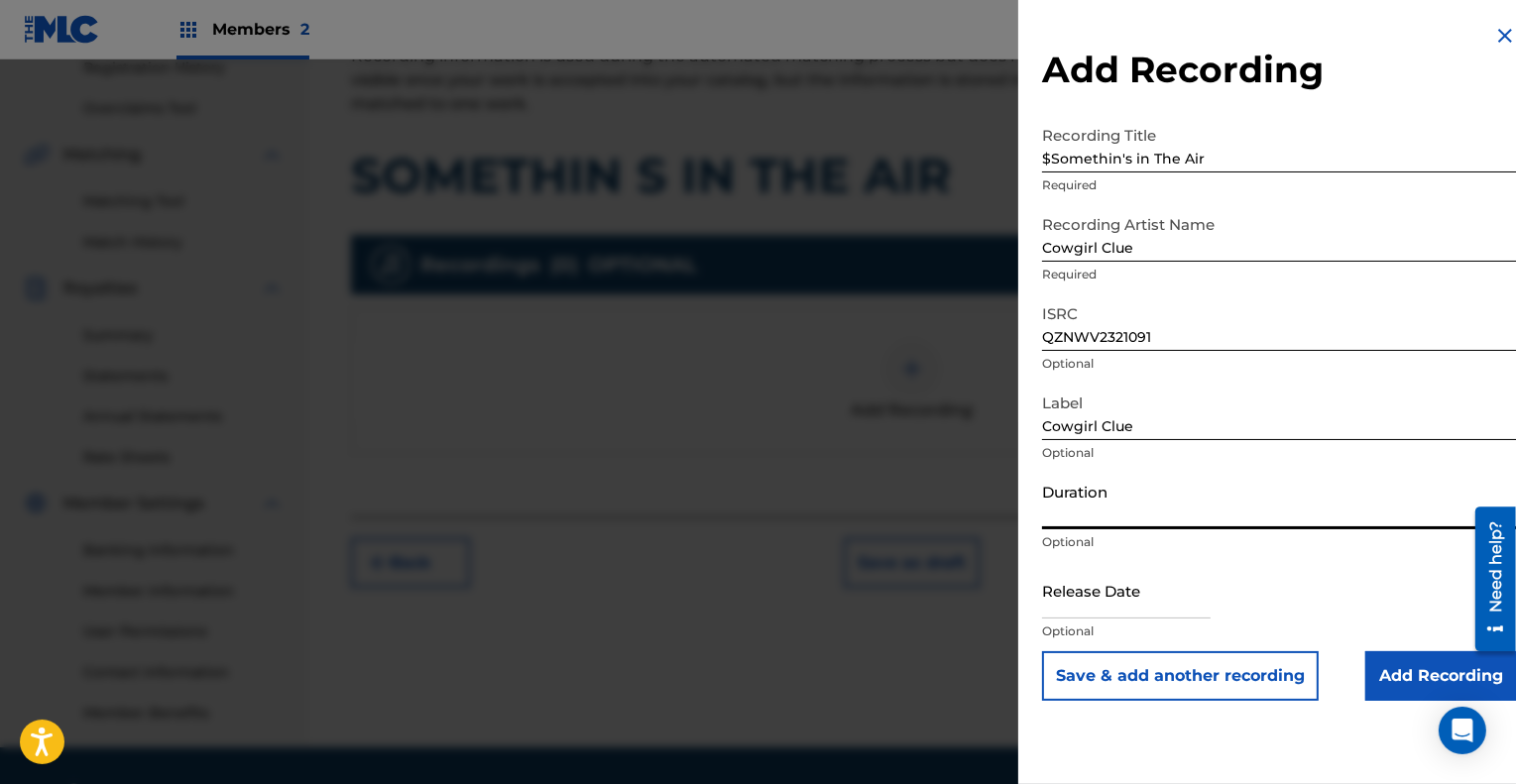 click on "Duration" at bounding box center [1279, 501] 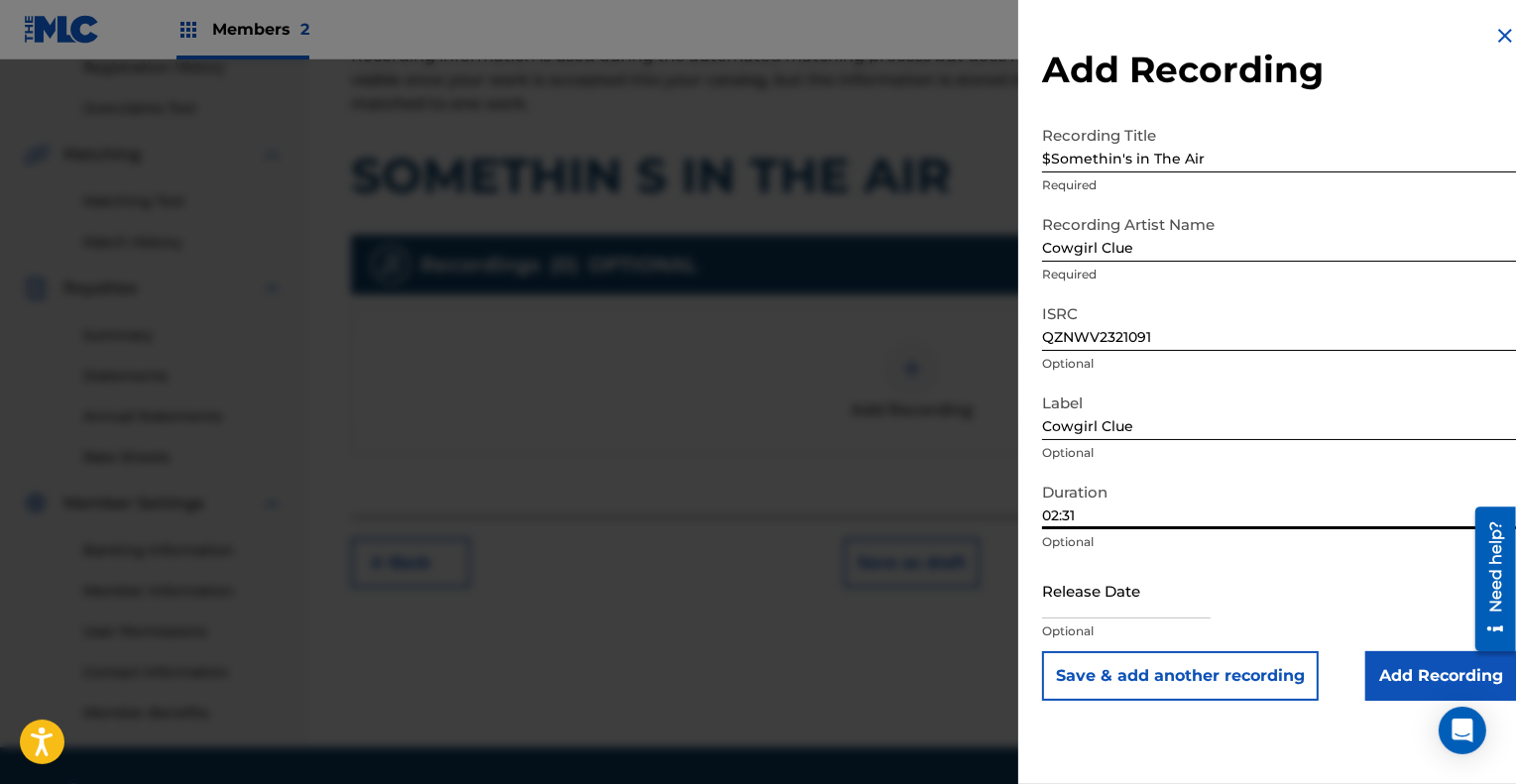 type on "02:31" 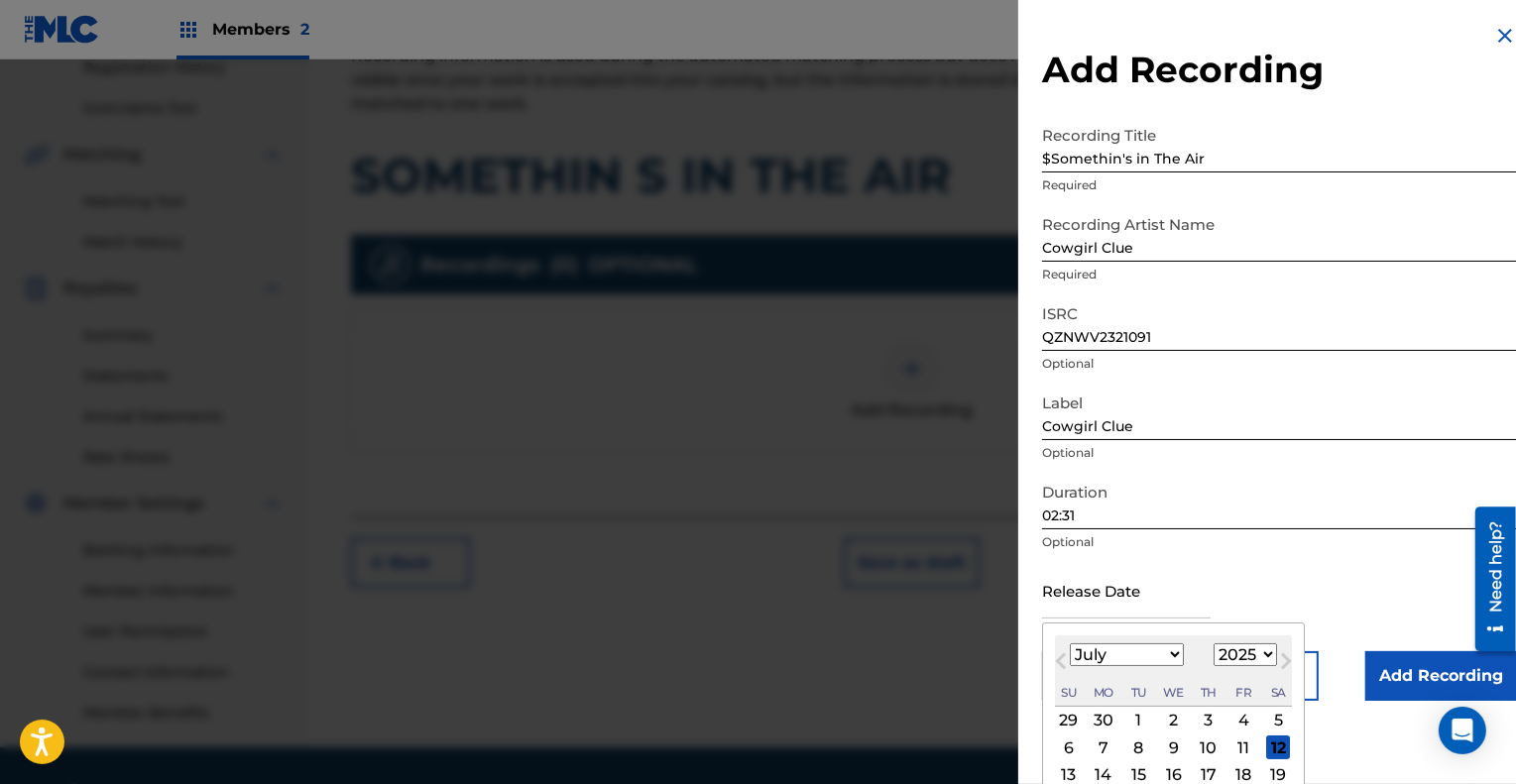 click at bounding box center (1126, 590) 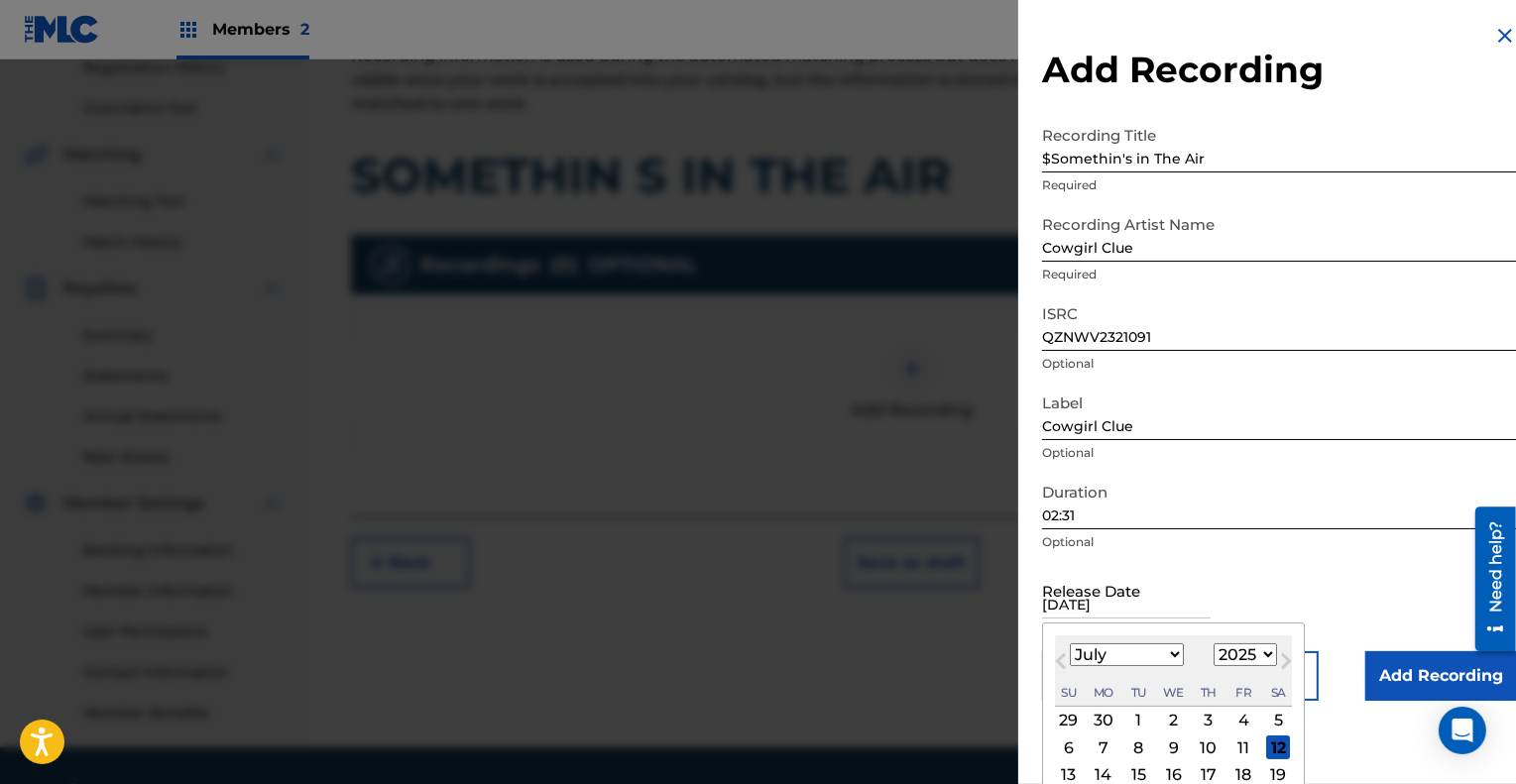 select on "7" 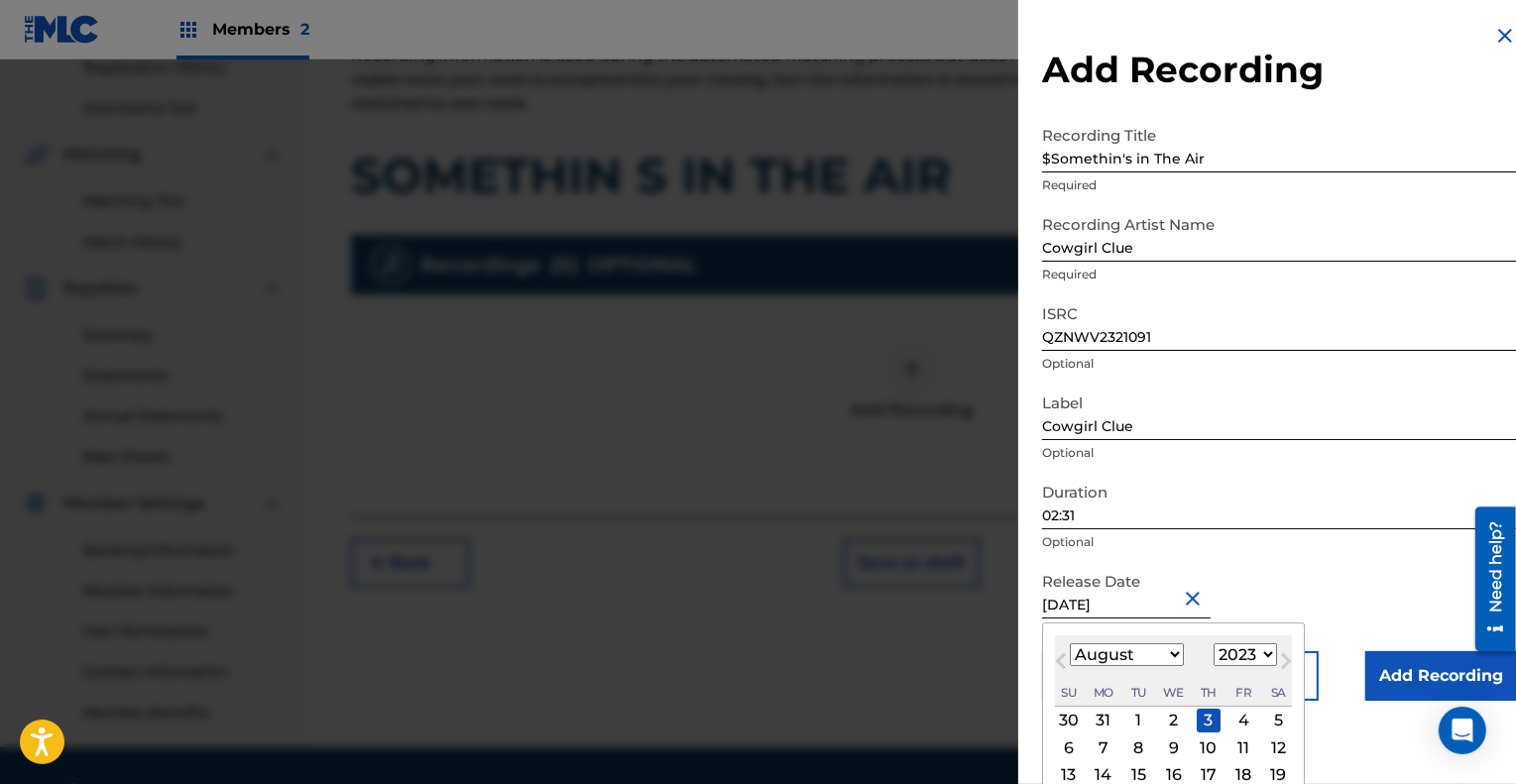 click on "Release Date August 3 2023 August 2023 Previous Month Next Month August 2023 January February March April May June July August September October November December 1899 1900 1901 1902 1903 1904 1905 1906 1907 1908 1909 1910 1911 1912 1913 1914 1915 1916 1917 1918 1919 1920 1921 1922 1923 1924 1925 1926 1927 1928 1929 1930 1931 1932 1933 1934 1935 1936 1937 1938 1939 1940 1941 1942 1943 1944 1945 1946 1947 1948 1949 1950 1951 1952 1953 1954 1955 1956 1957 1958 1959 1960 1961 1962 1963 1964 1965 1966 1967 1968 1969 1970 1971 1972 1973 1974 1975 1976 1977 1978 1979 1980 1981 1982 1983 1984 1985 1986 1987 1988 1989 1990 1991 1992 1993 1994 1995 1996 1997 1998 1999 2000 2001 2002 2003 2004 2005 2006 2007 2008 2009 2010 2011 2012 2013 2014 2015 2016 2017 2018 2019 2020 2021 2022 2023 2024 2025 2026 2027 2028 2029 2030 2031 2032 2033 2034 2035 2036 2037 2038 2039 2040 2041 2042 2043 2044 2045 2046 2047 2048 2049 2050 2051 2052 2053 2054 2055 2056 2057 2058 2059 2060 2061 2062 2063 2064 2065 2066 2067 2068 2069 2070 1" at bounding box center (1279, 607) 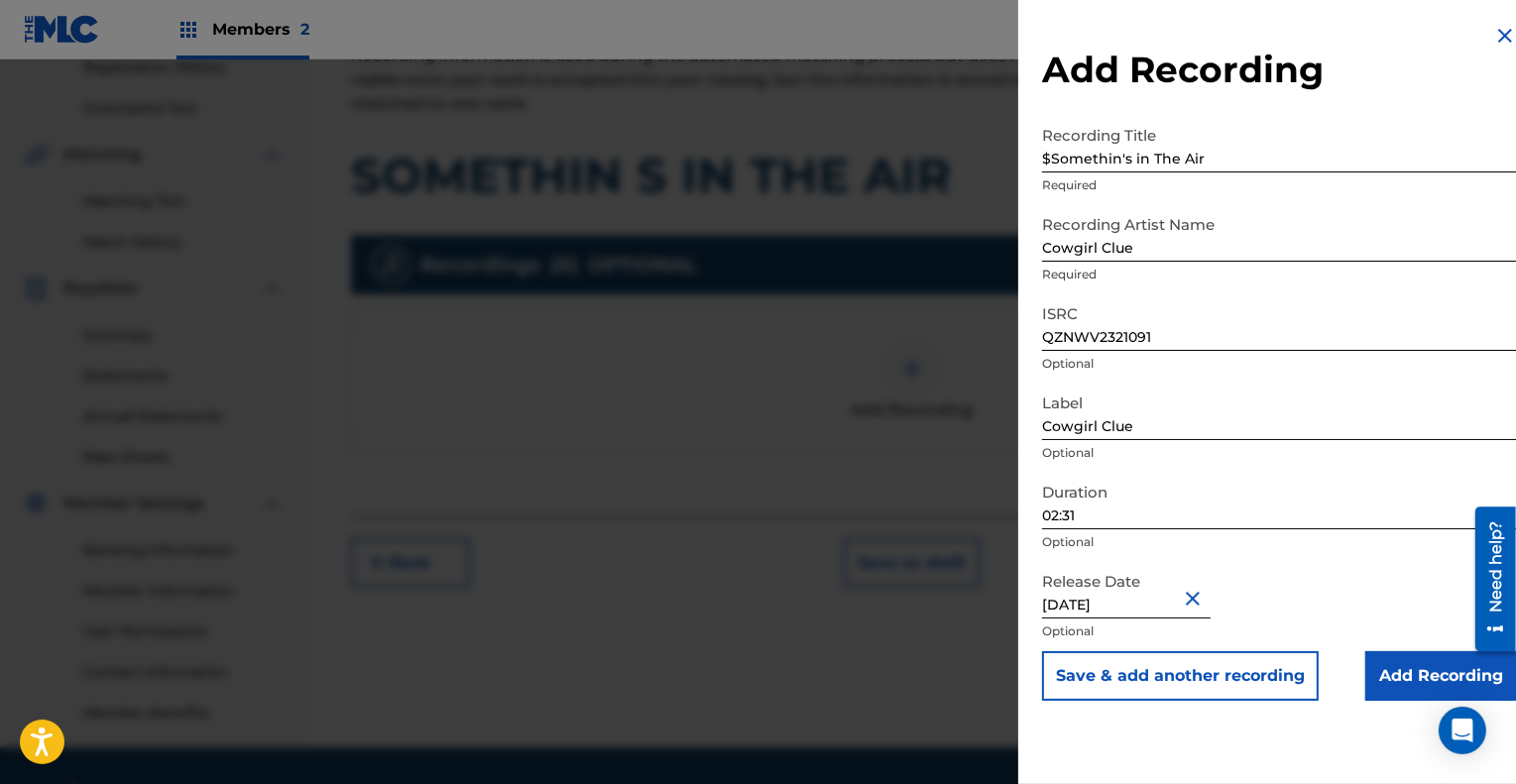 click on "Save & add another recording" at bounding box center (1180, 676) 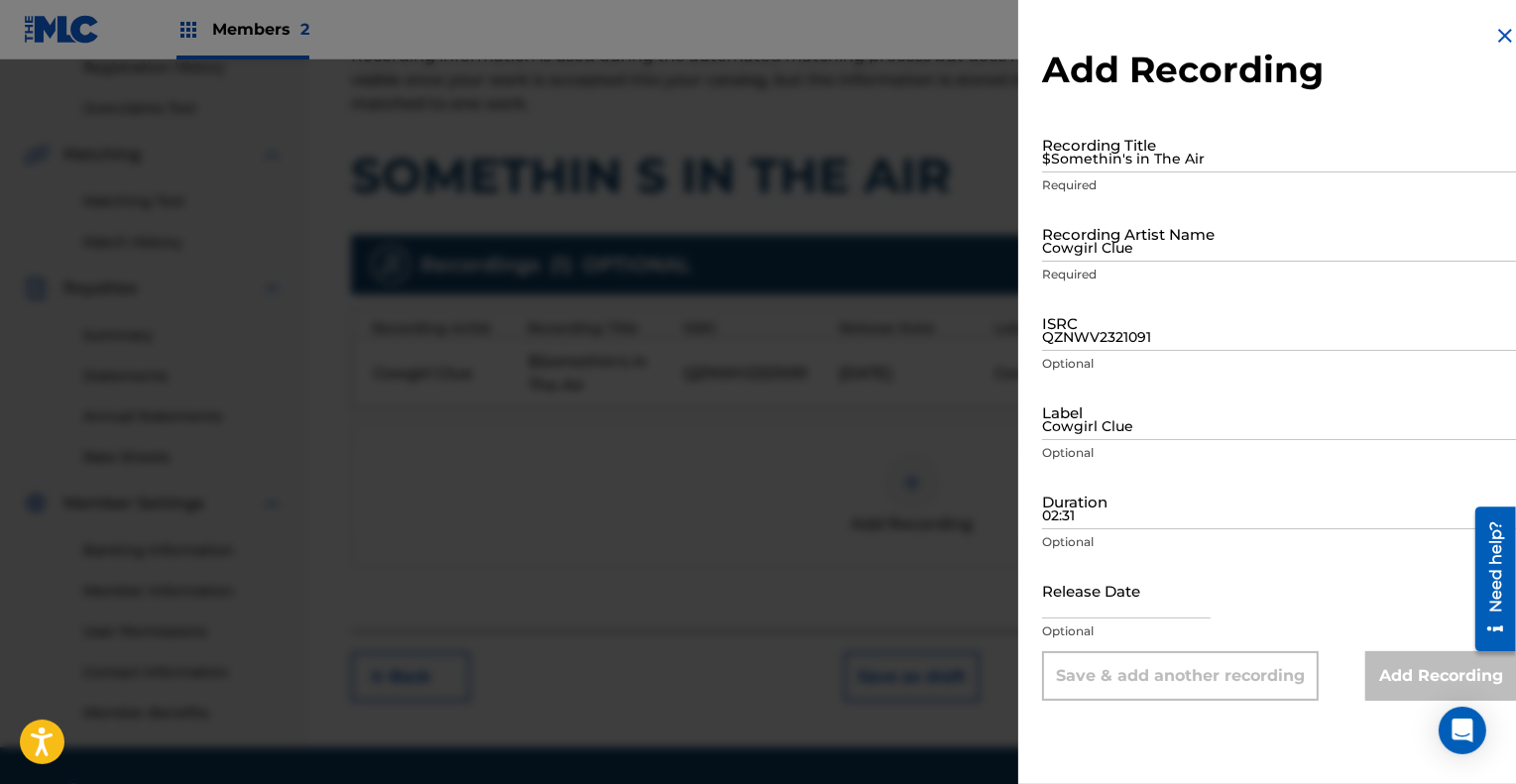 click at bounding box center (1505, 36) 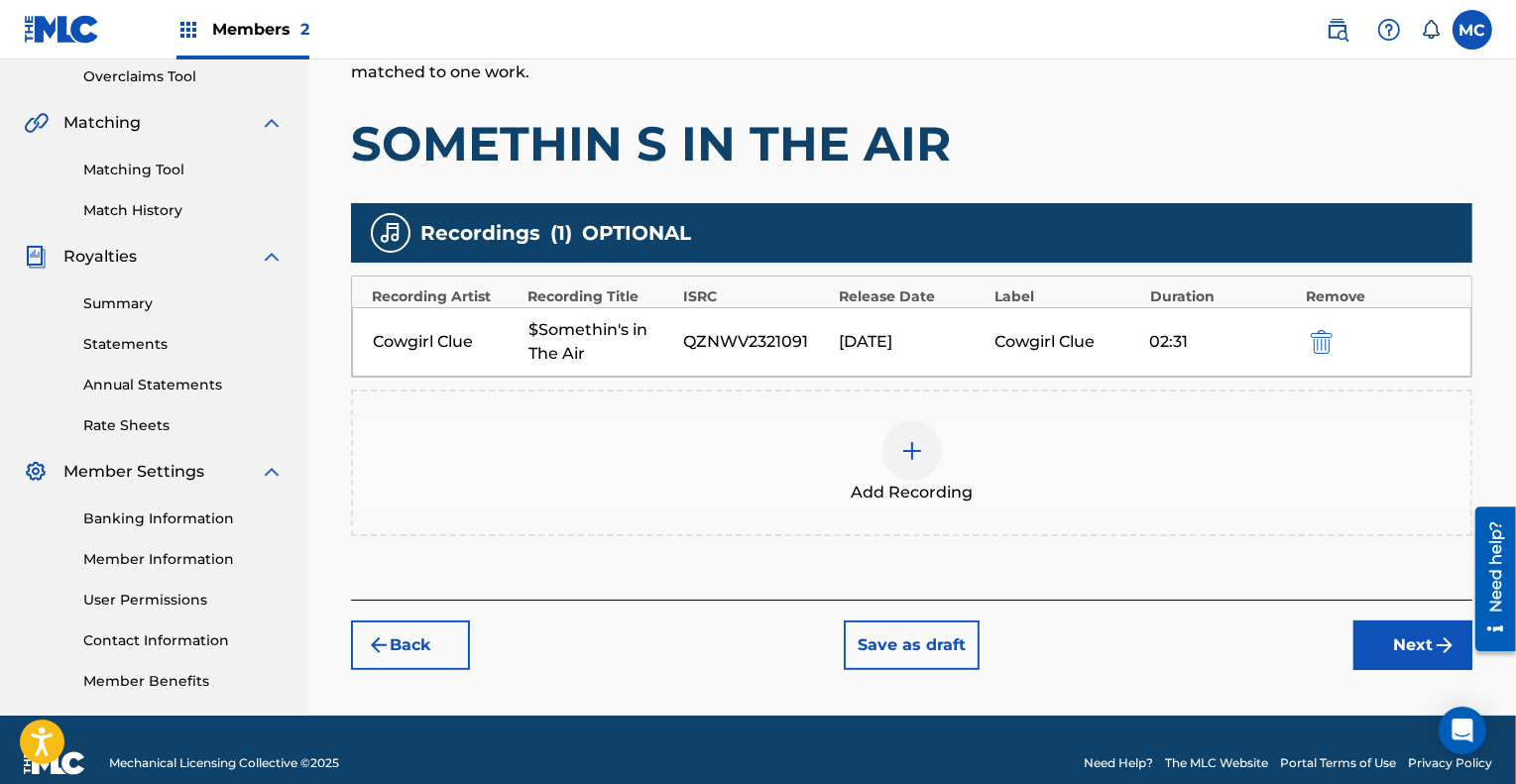 scroll, scrollTop: 444, scrollLeft: 0, axis: vertical 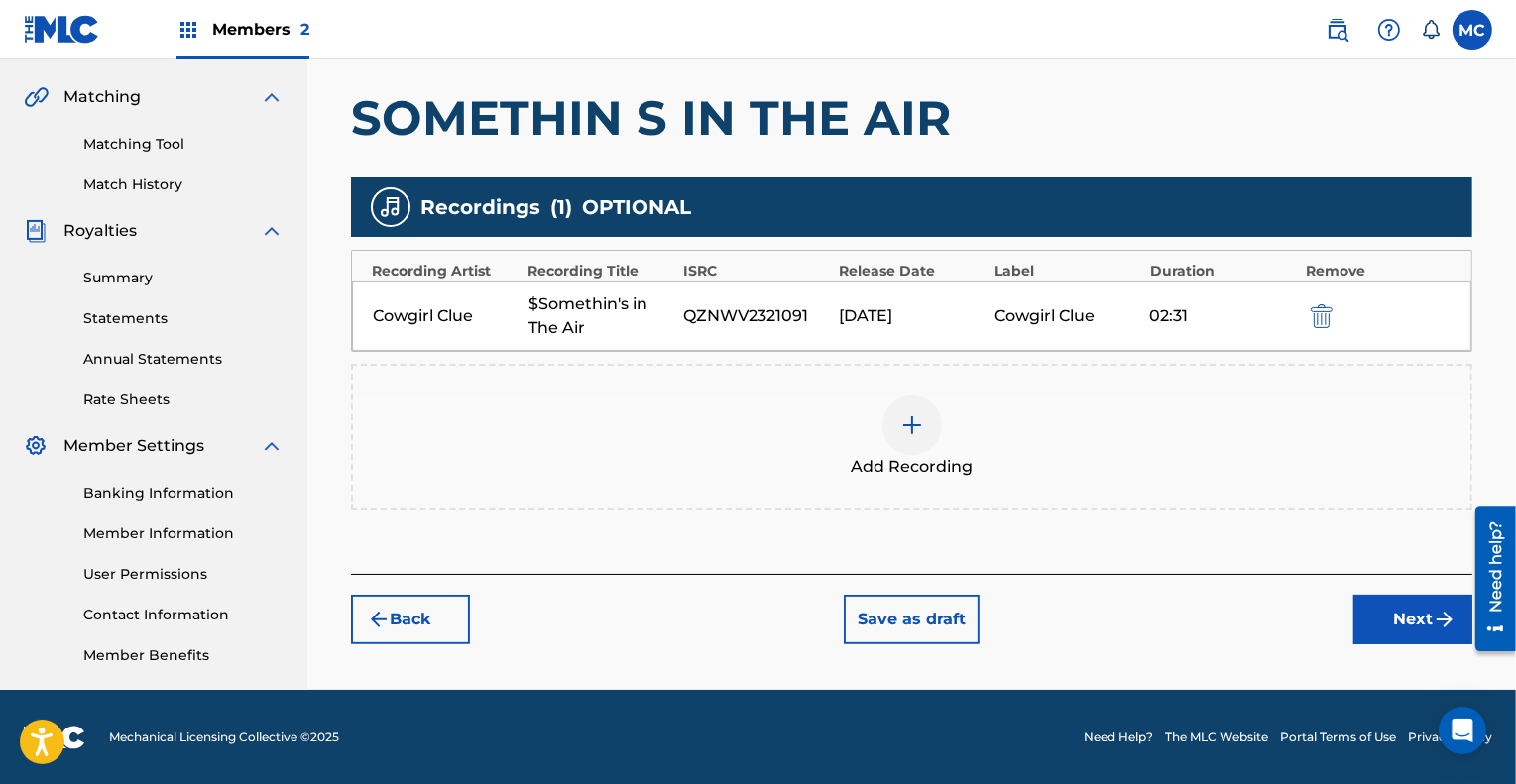 click on "Next" at bounding box center [1413, 619] 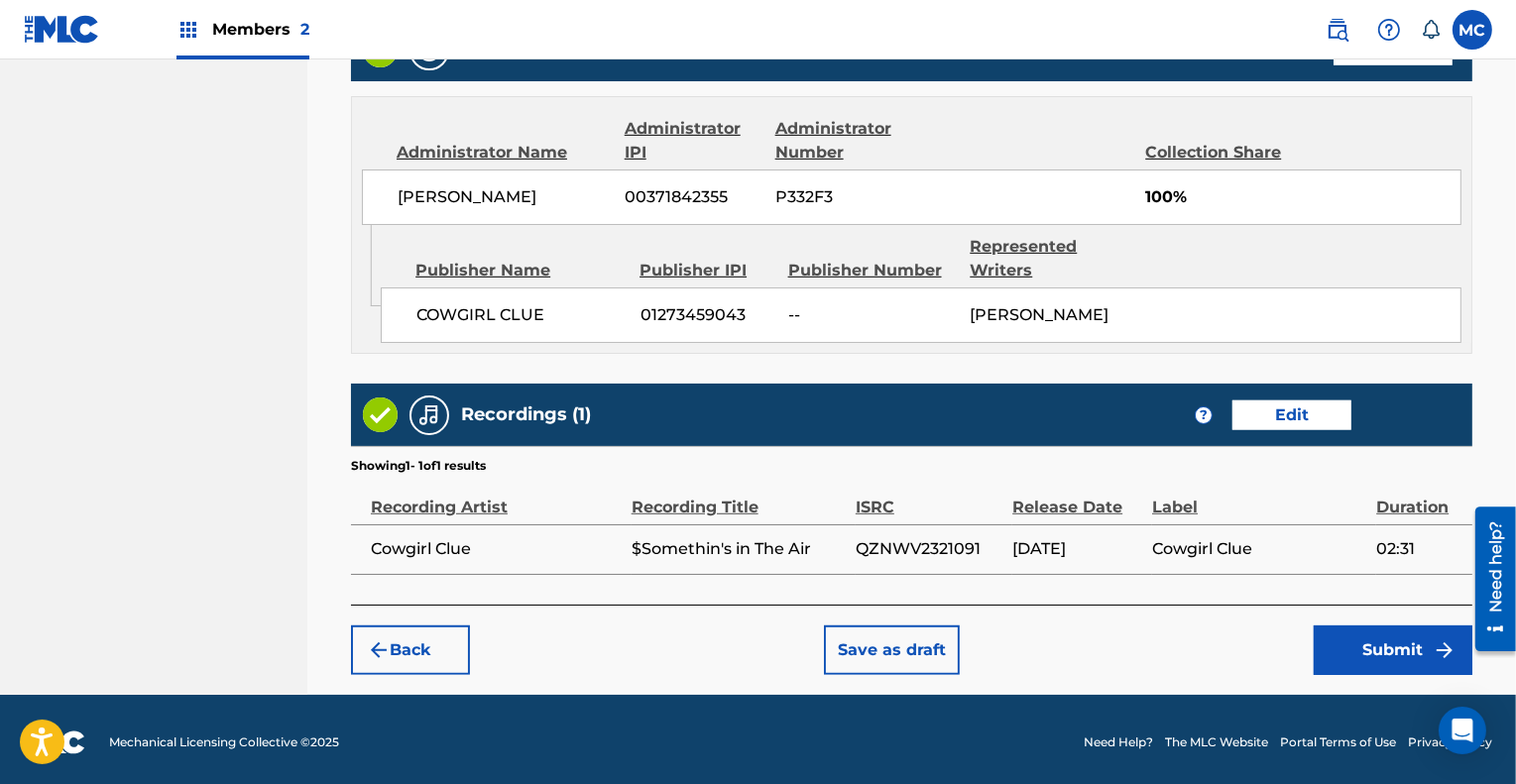 scroll, scrollTop: 1147, scrollLeft: 0, axis: vertical 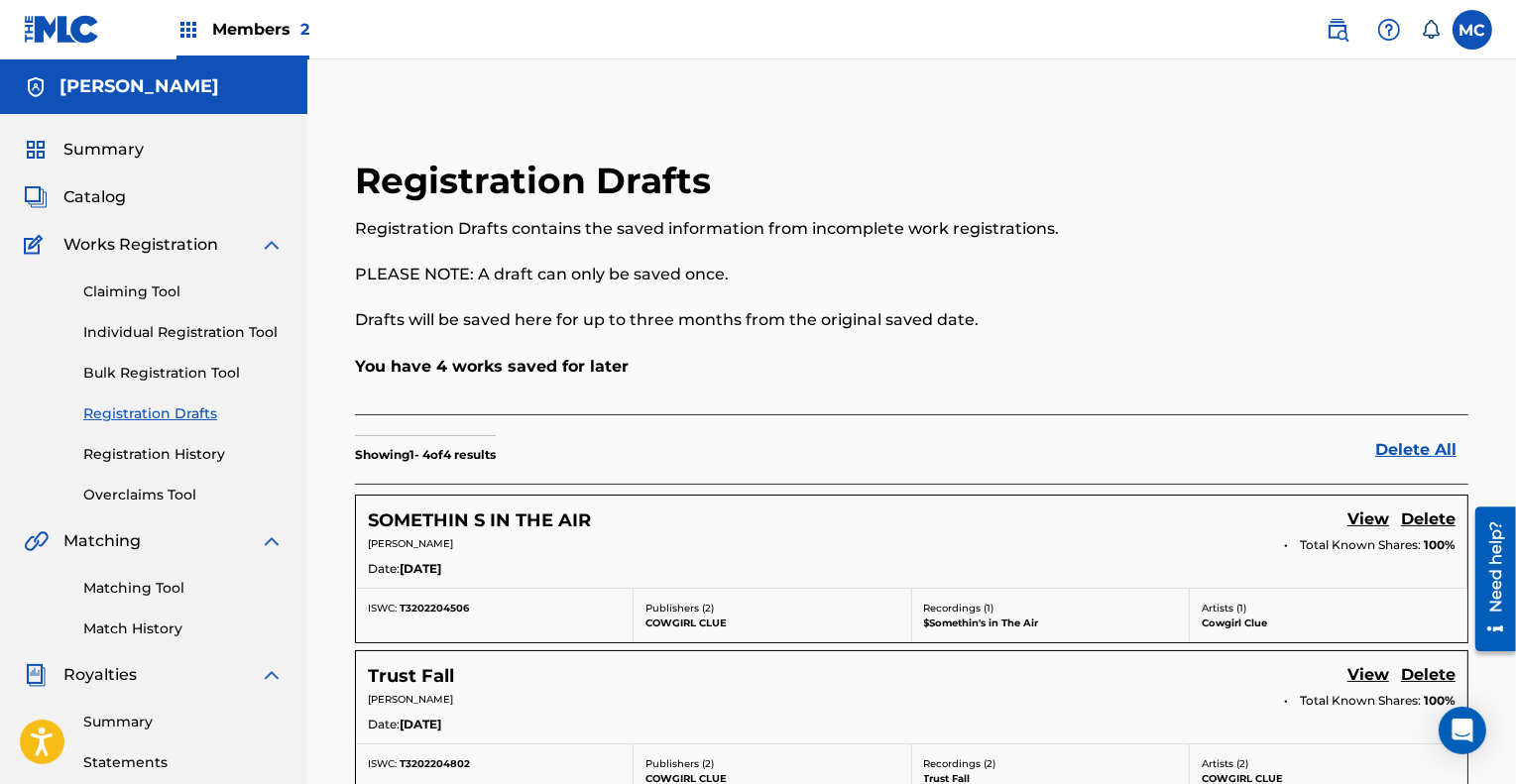 click on "Summary" at bounding box center (103, 150) 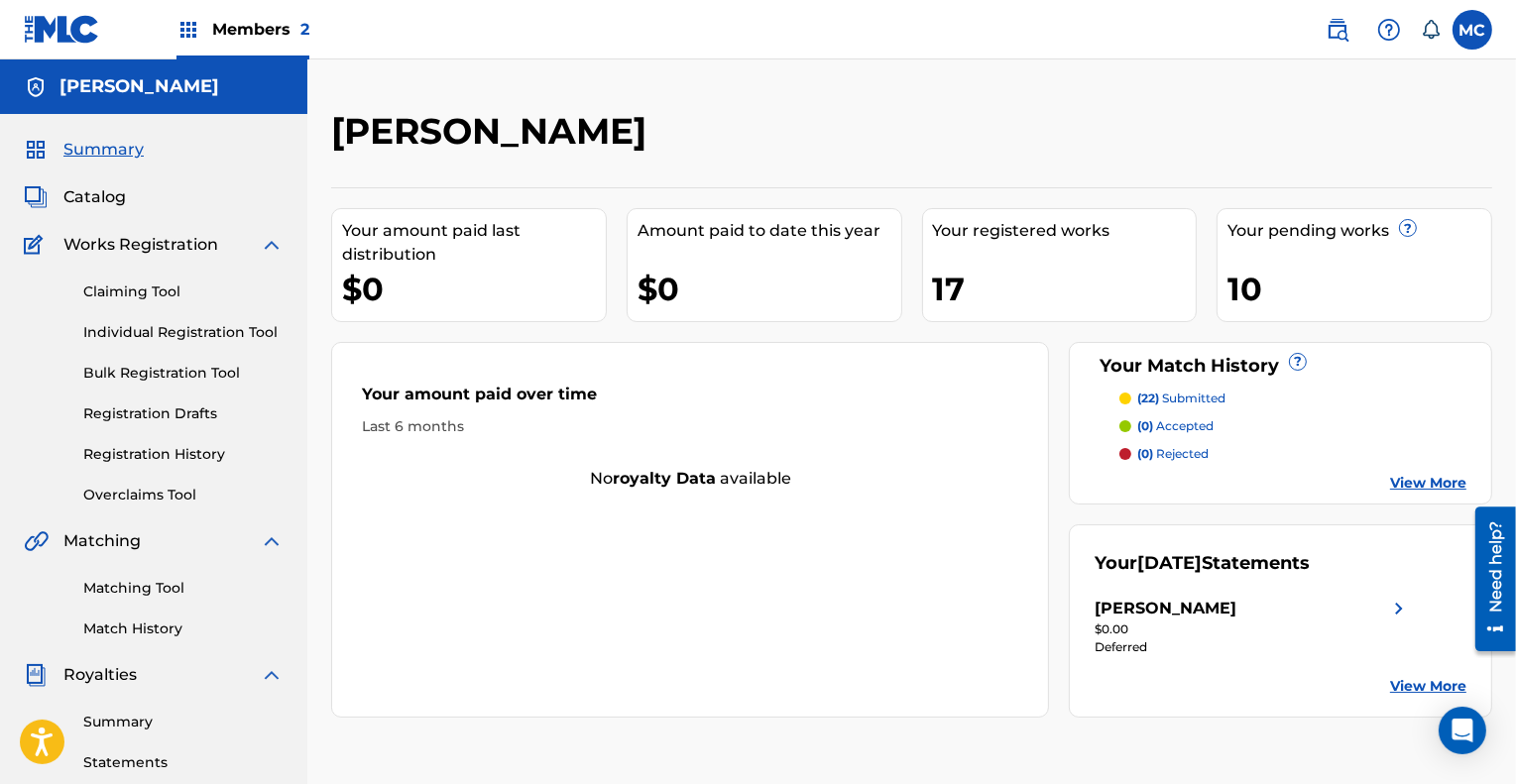 click on "Registration History" at bounding box center [183, 454] 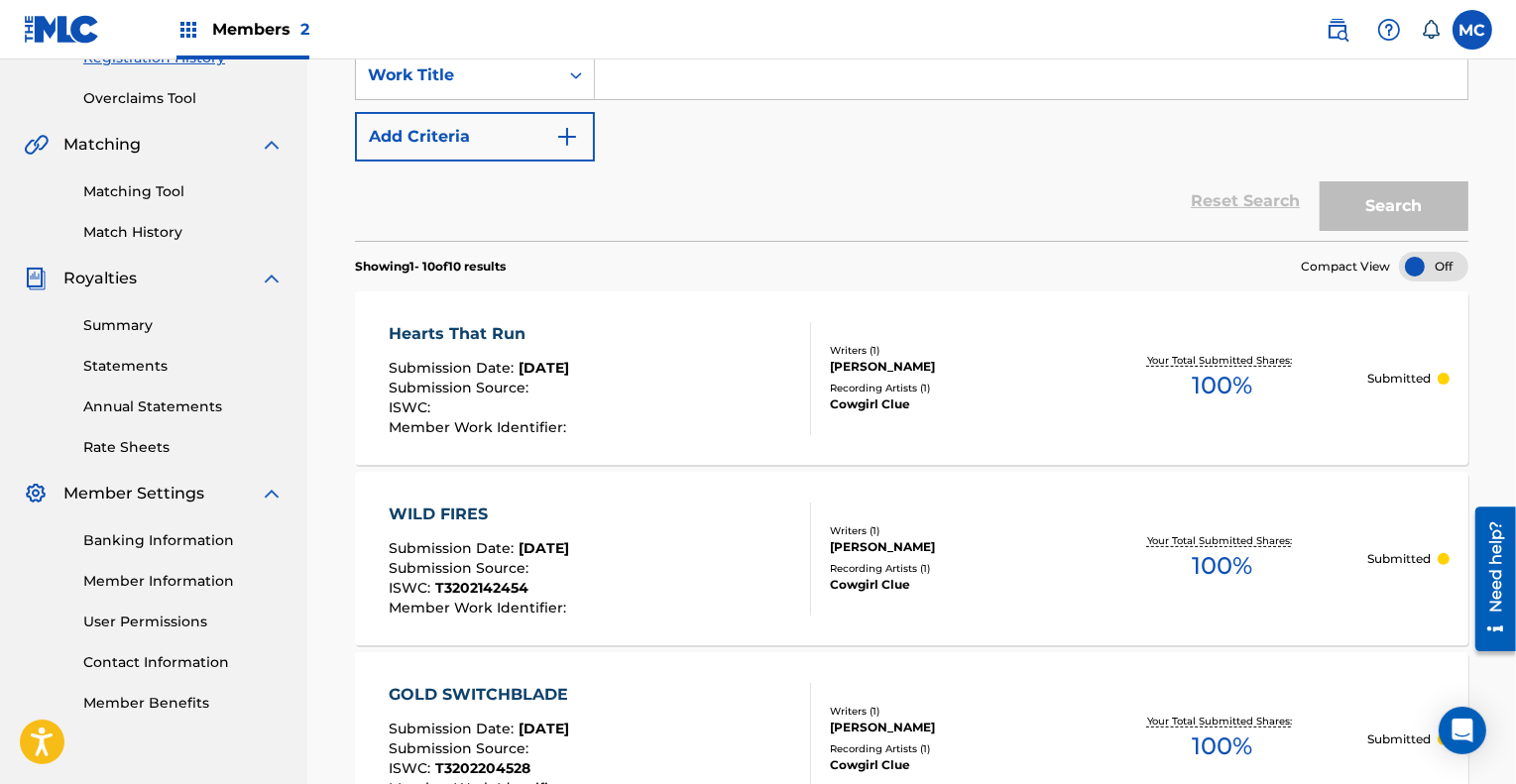 scroll, scrollTop: 396, scrollLeft: 0, axis: vertical 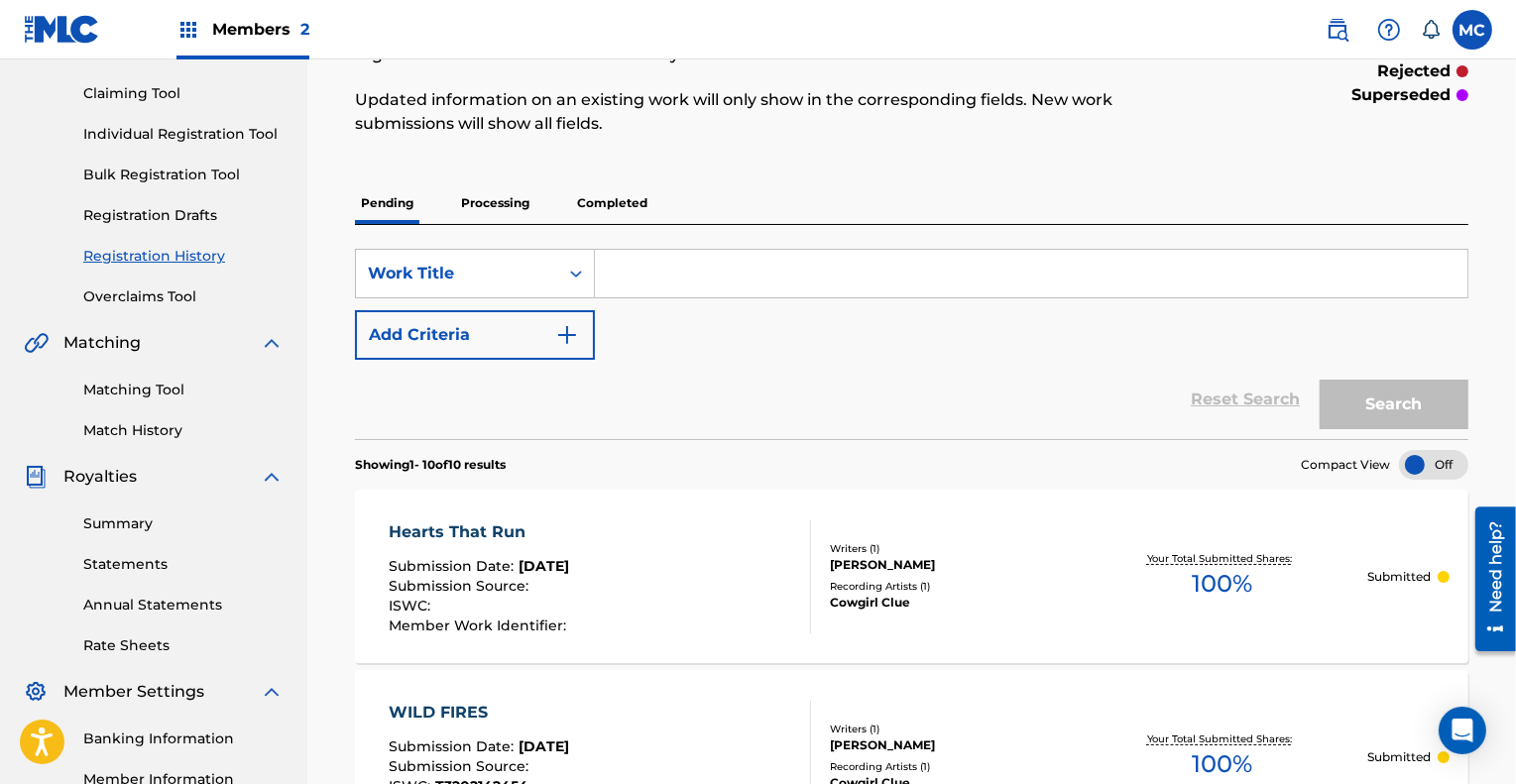 click on "Registration Drafts" at bounding box center [183, 215] 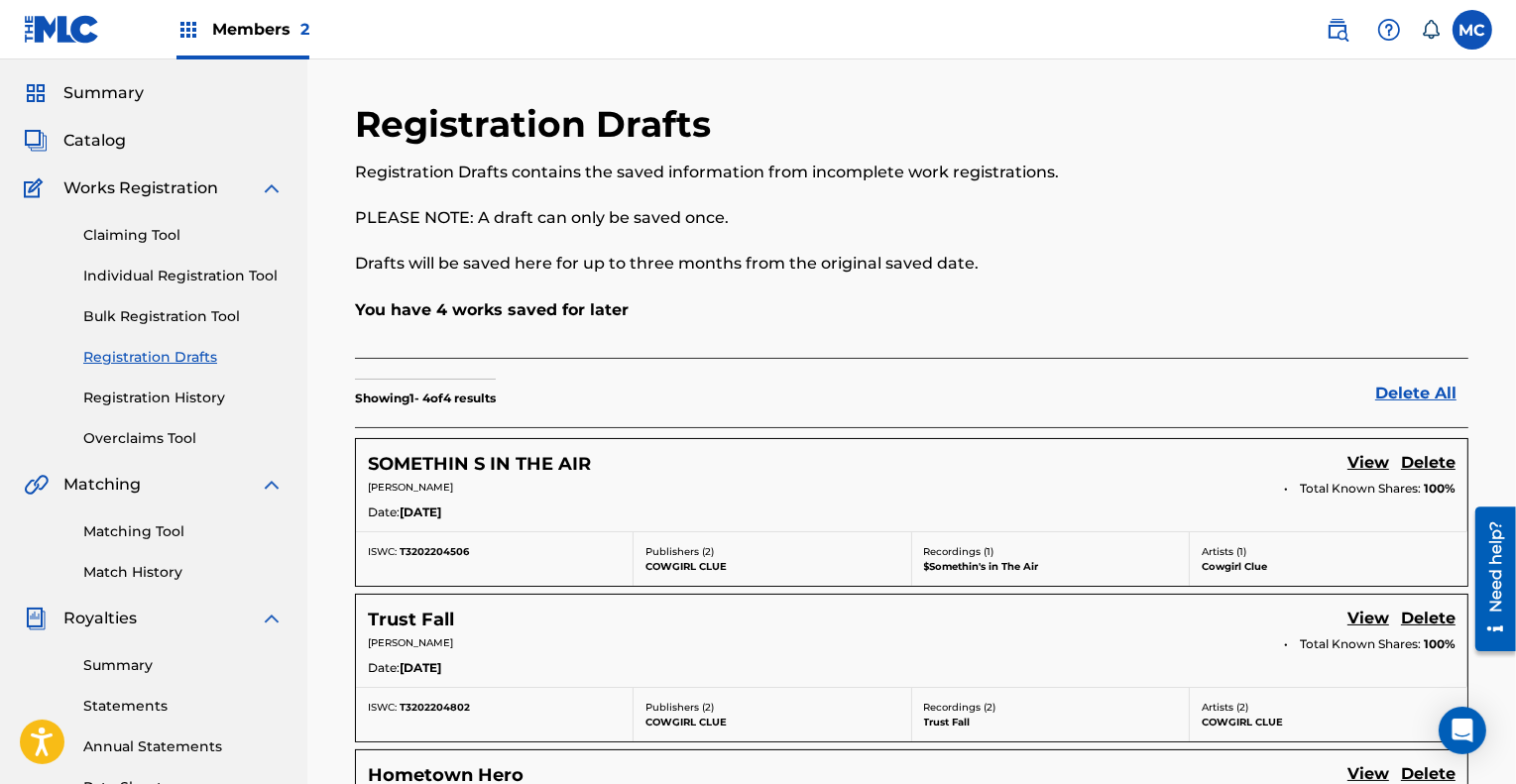 scroll, scrollTop: 56, scrollLeft: 0, axis: vertical 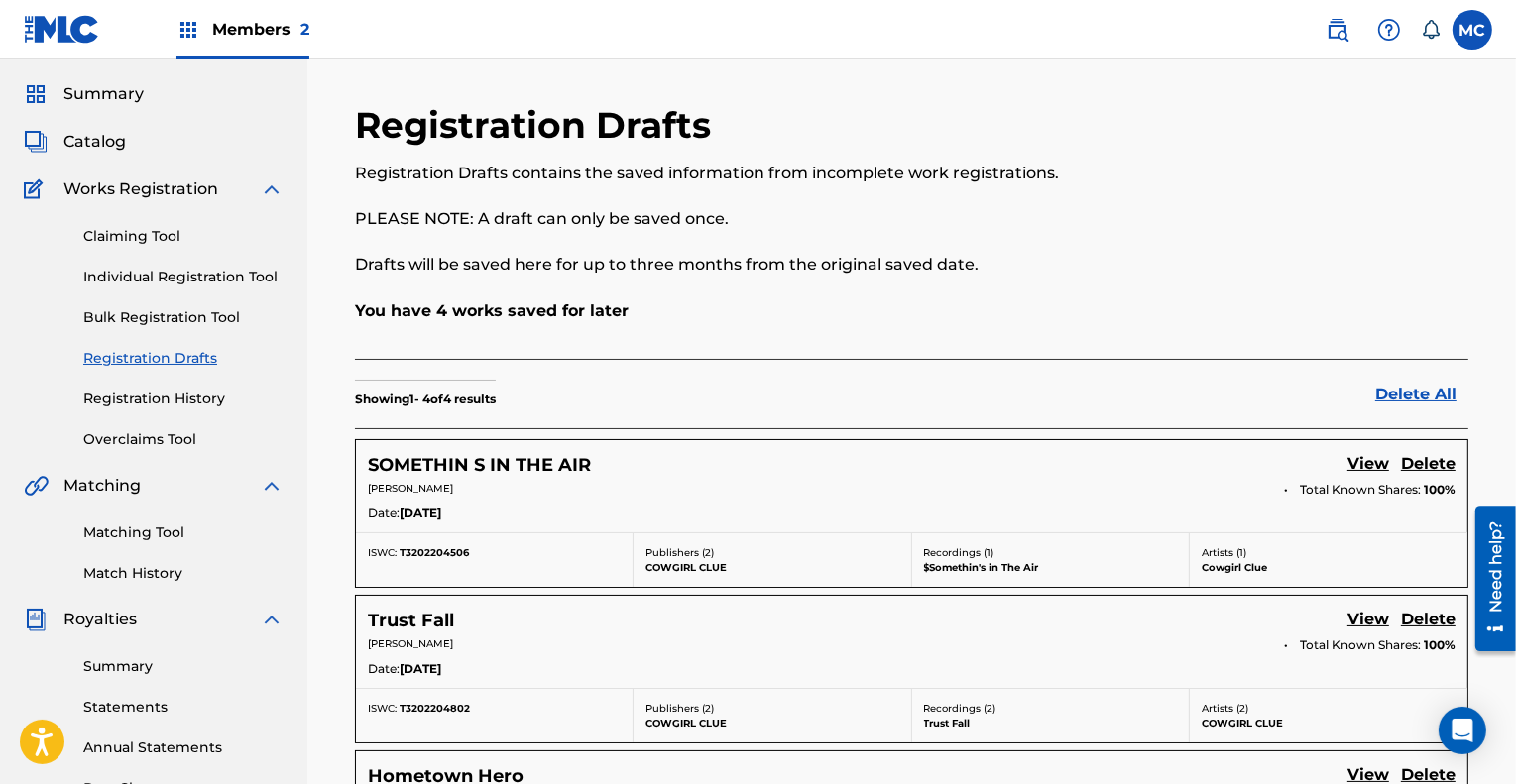 click on "Registration History" at bounding box center (183, 398) 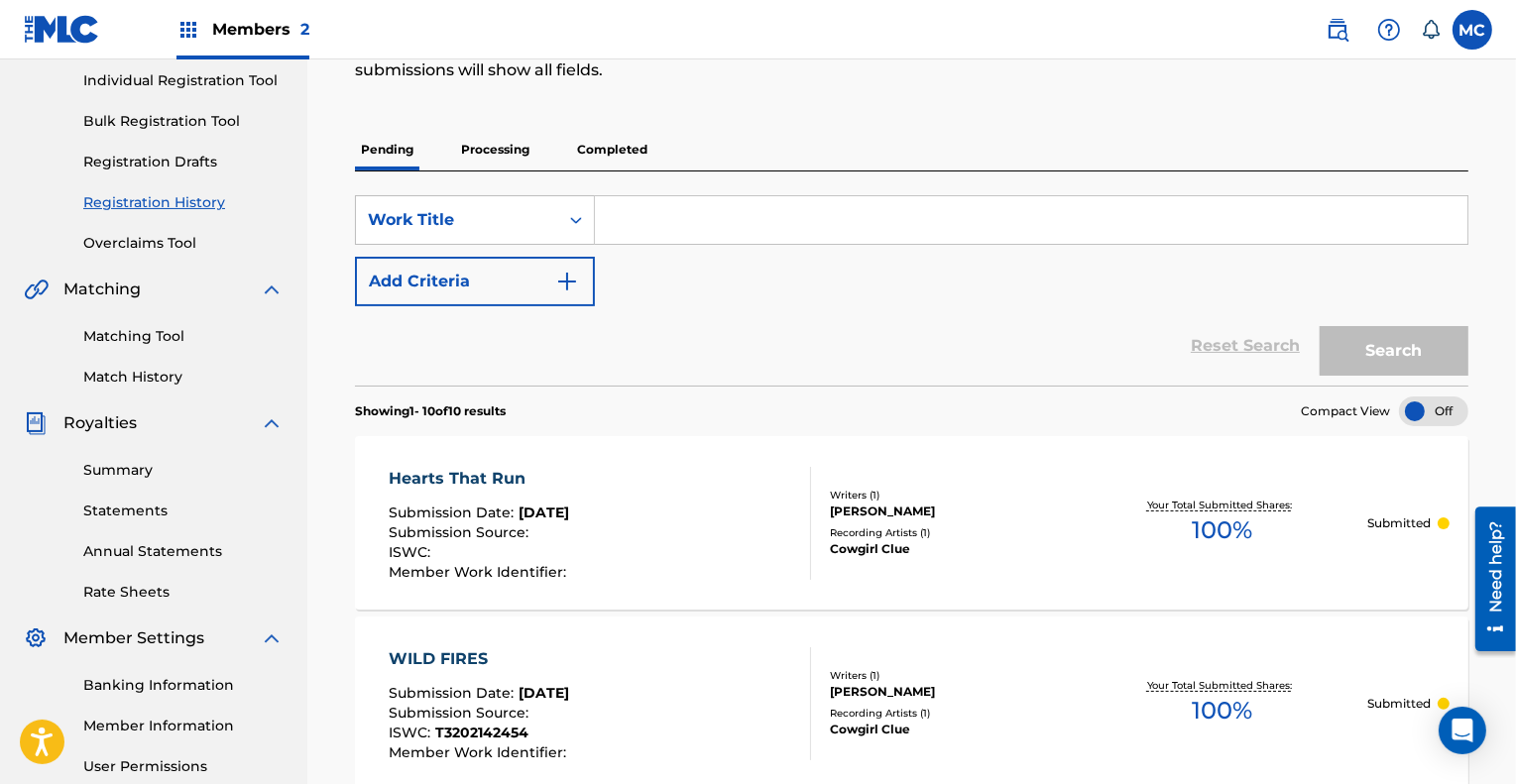 scroll, scrollTop: 249, scrollLeft: 0, axis: vertical 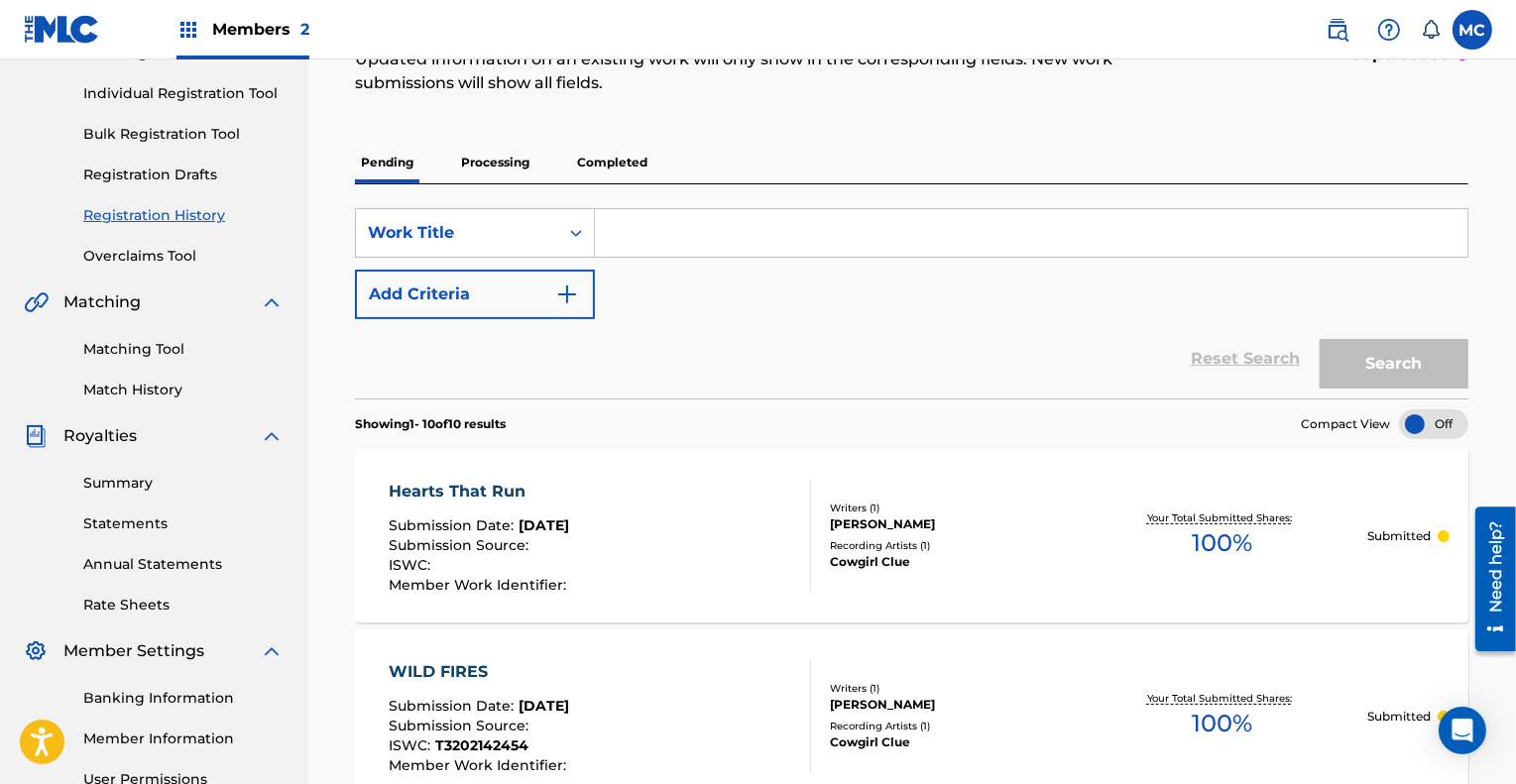 click on "Processing" at bounding box center (495, 163) 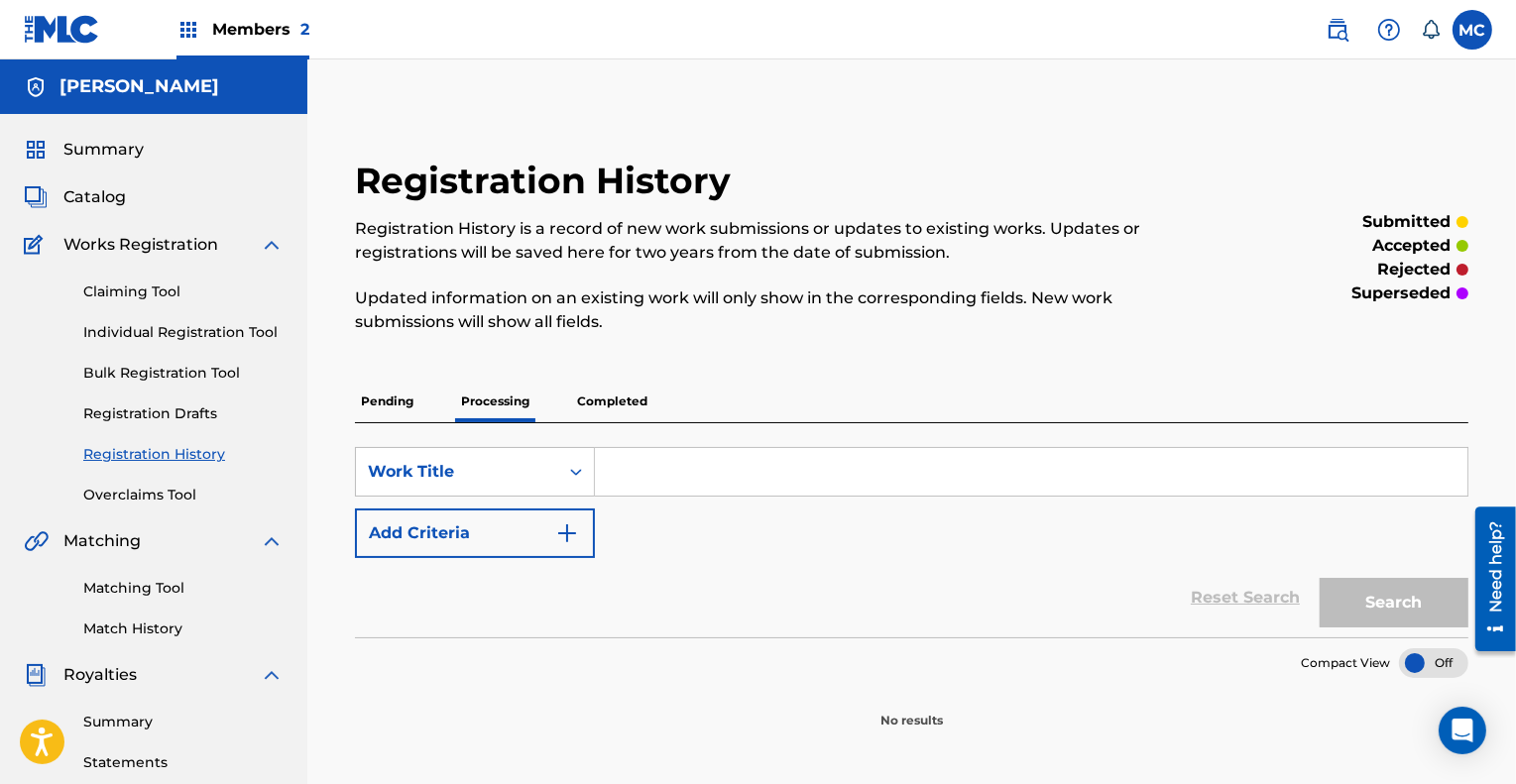 click on "Completed" at bounding box center (612, 401) 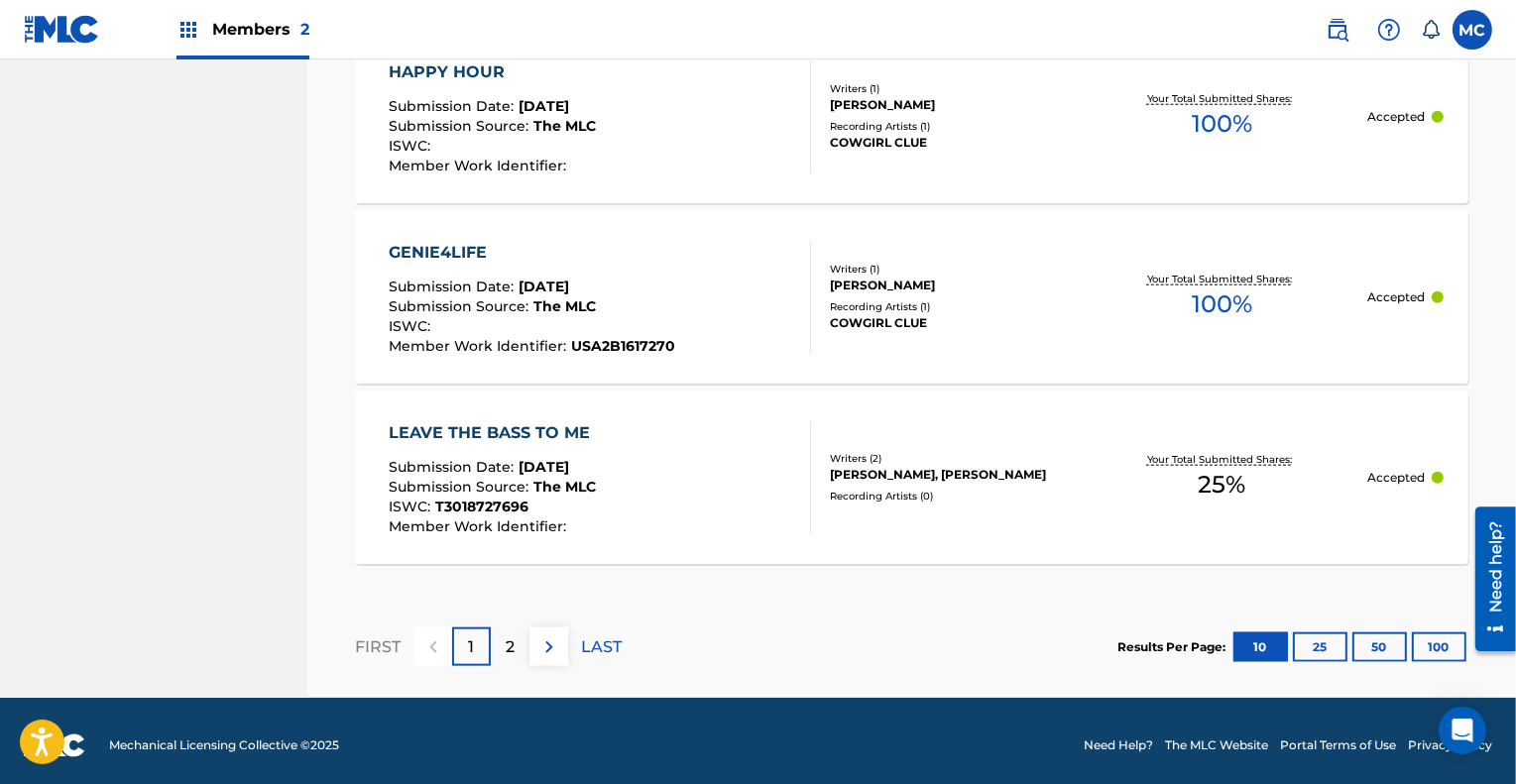 scroll, scrollTop: 2102, scrollLeft: 0, axis: vertical 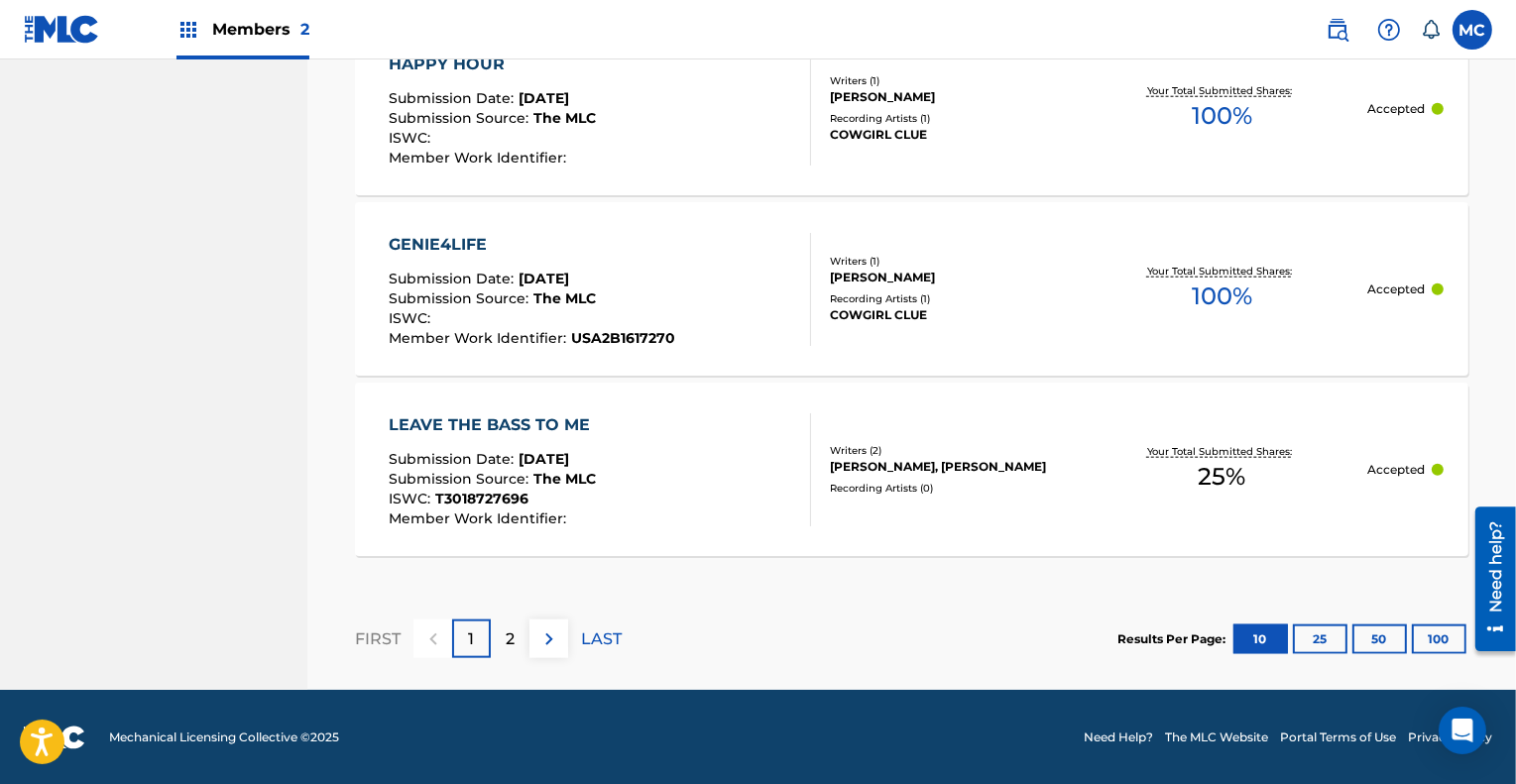 click on "2" at bounding box center (510, 639) 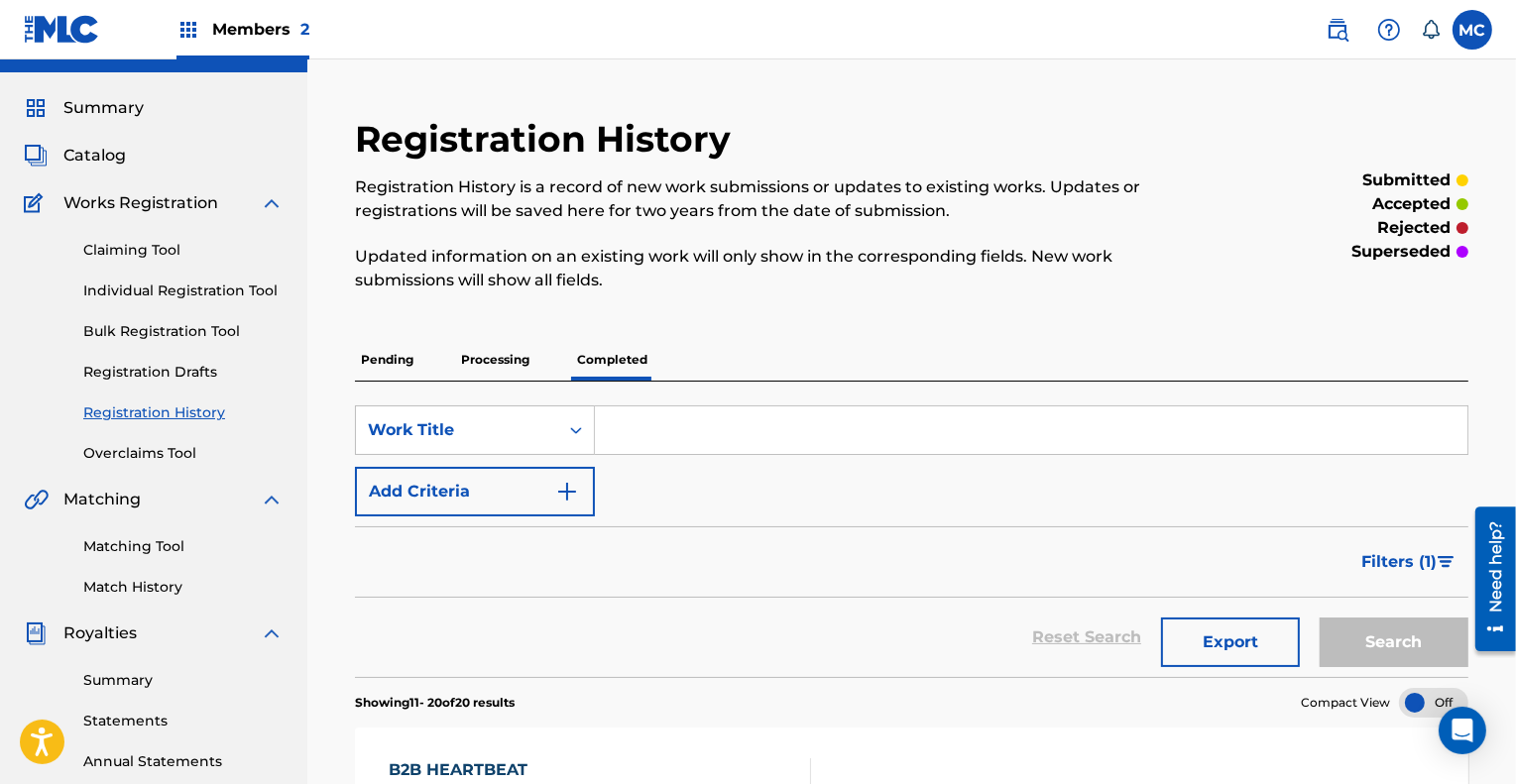scroll, scrollTop: 0, scrollLeft: 0, axis: both 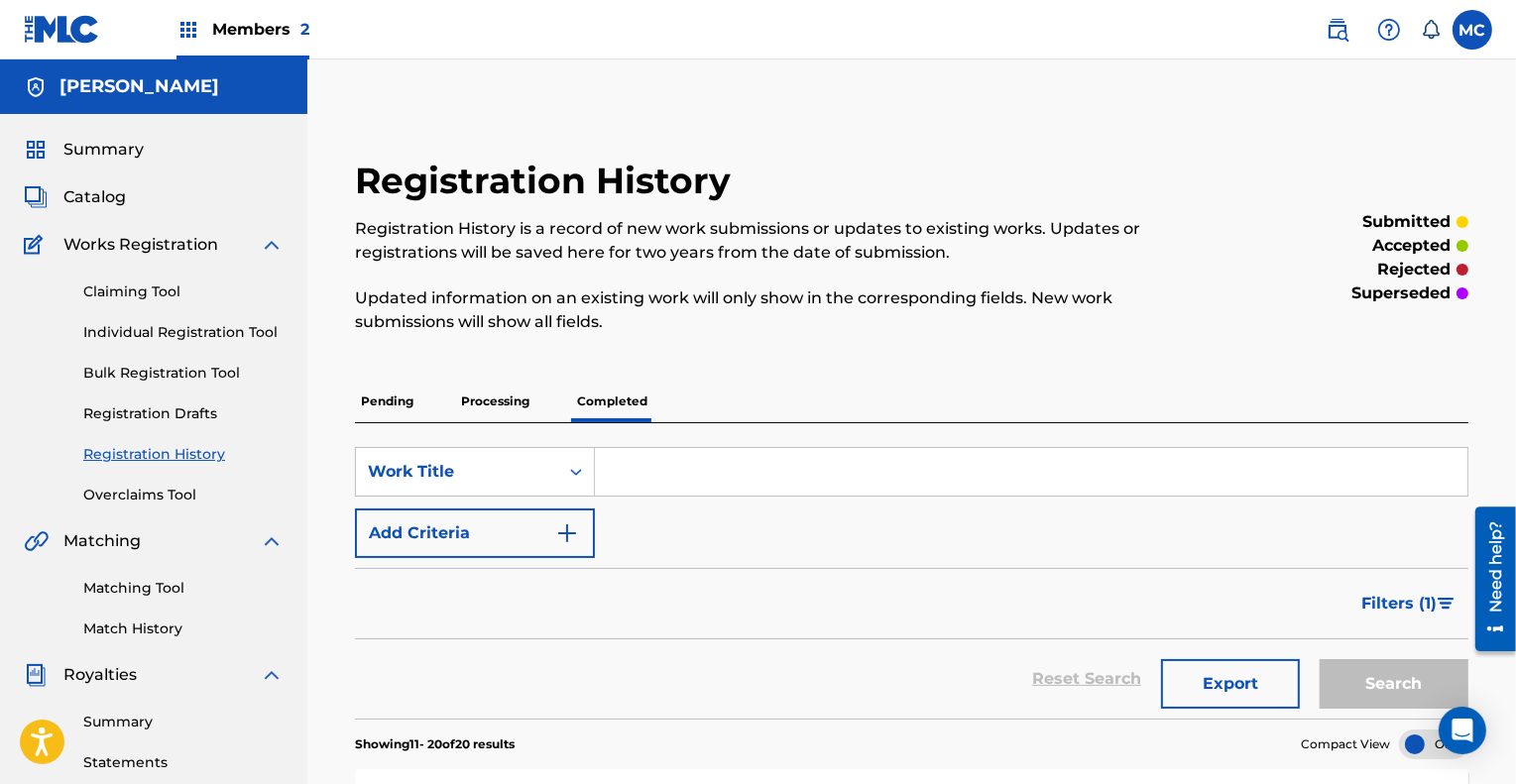 click on "Claiming Tool" at bounding box center [183, 291] 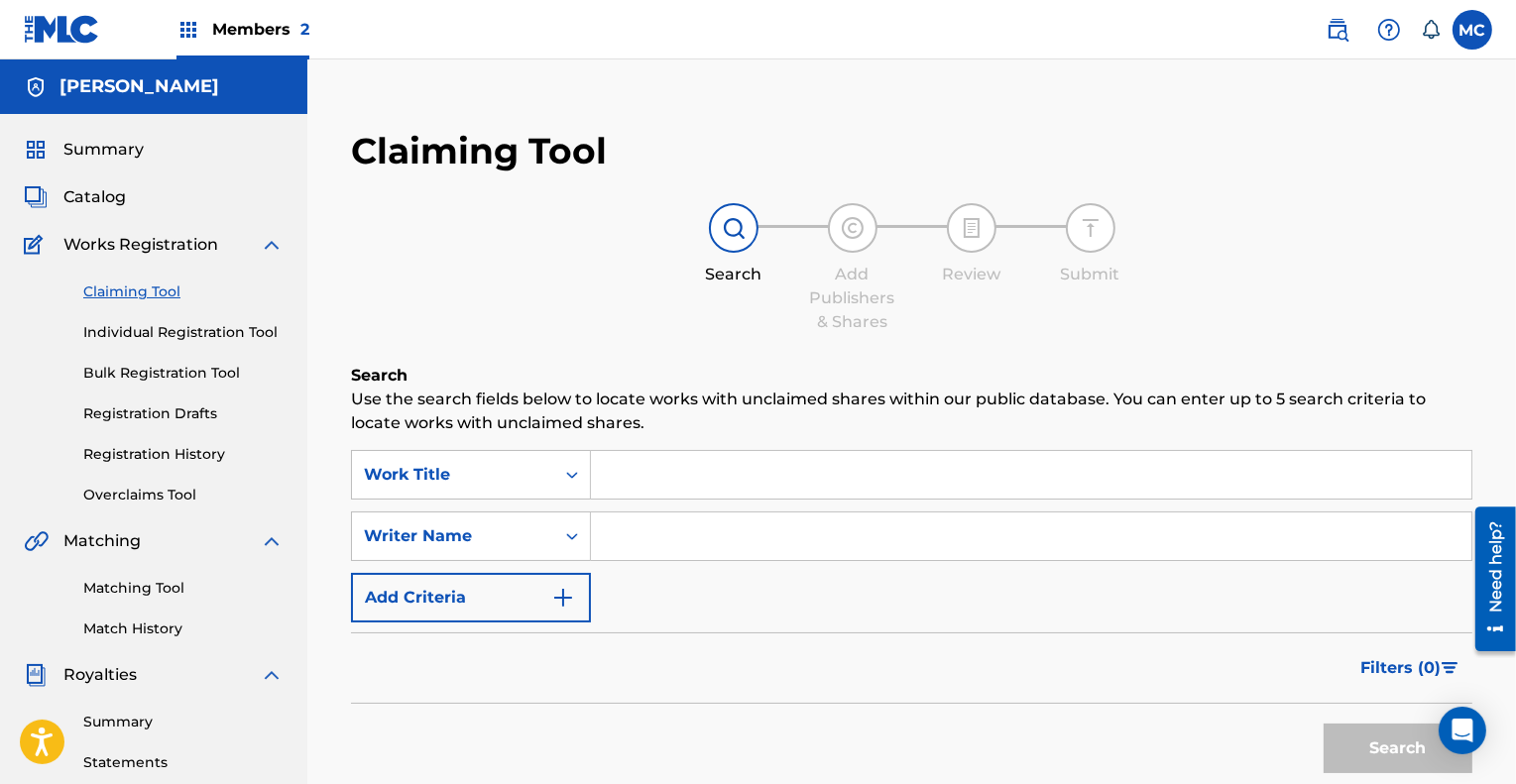 click at bounding box center (1031, 475) 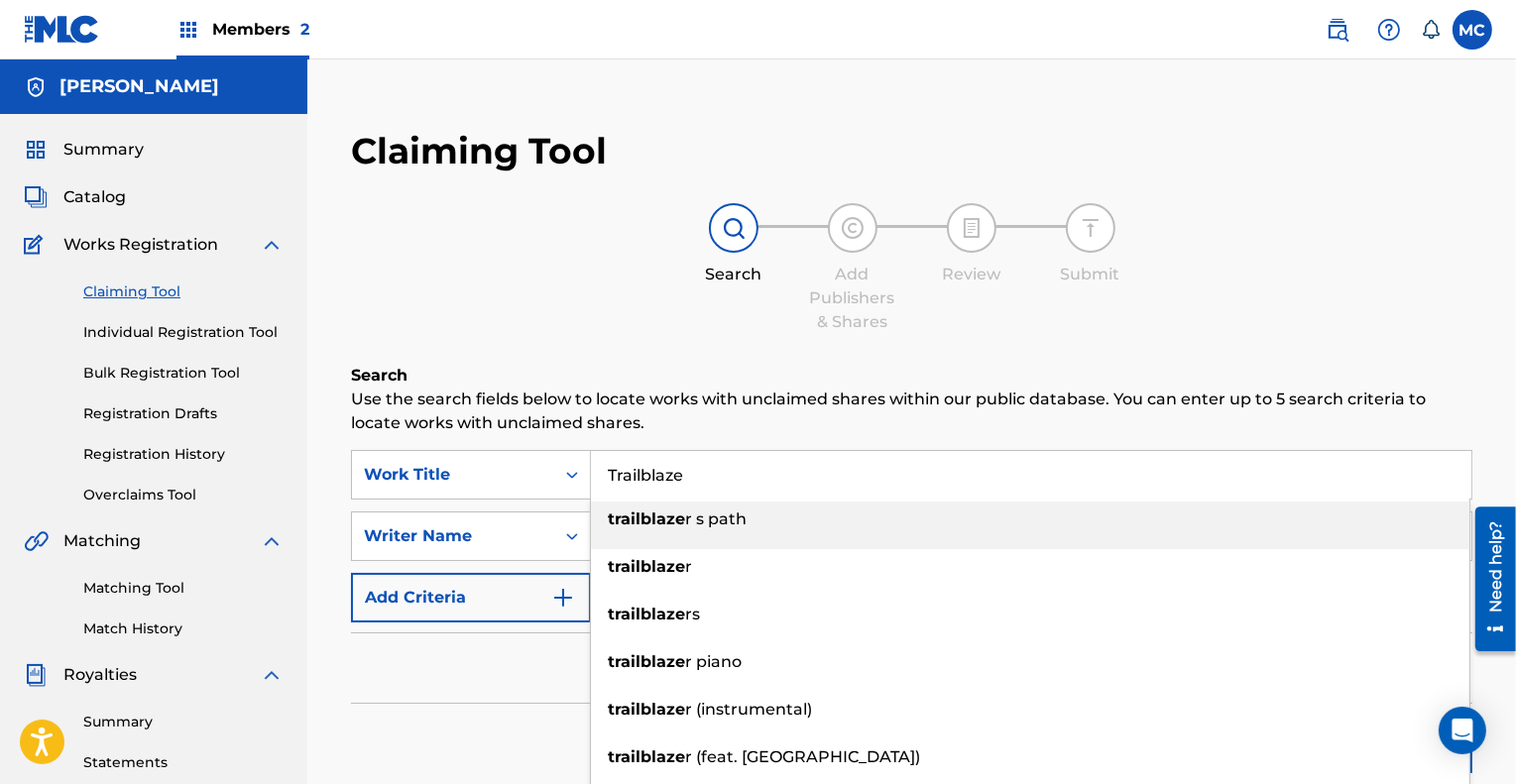 type on "Trailblaze" 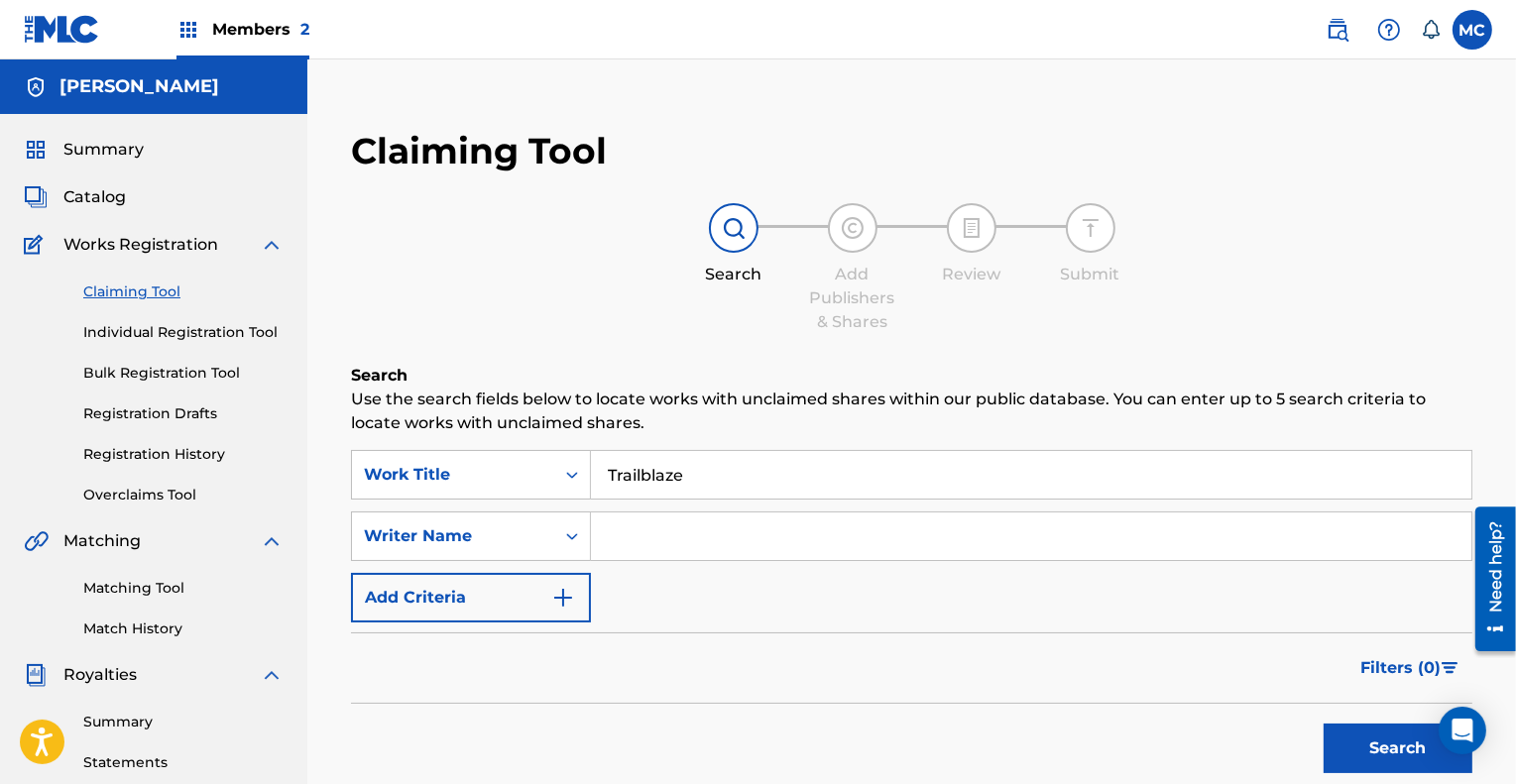 click at bounding box center (1031, 536) 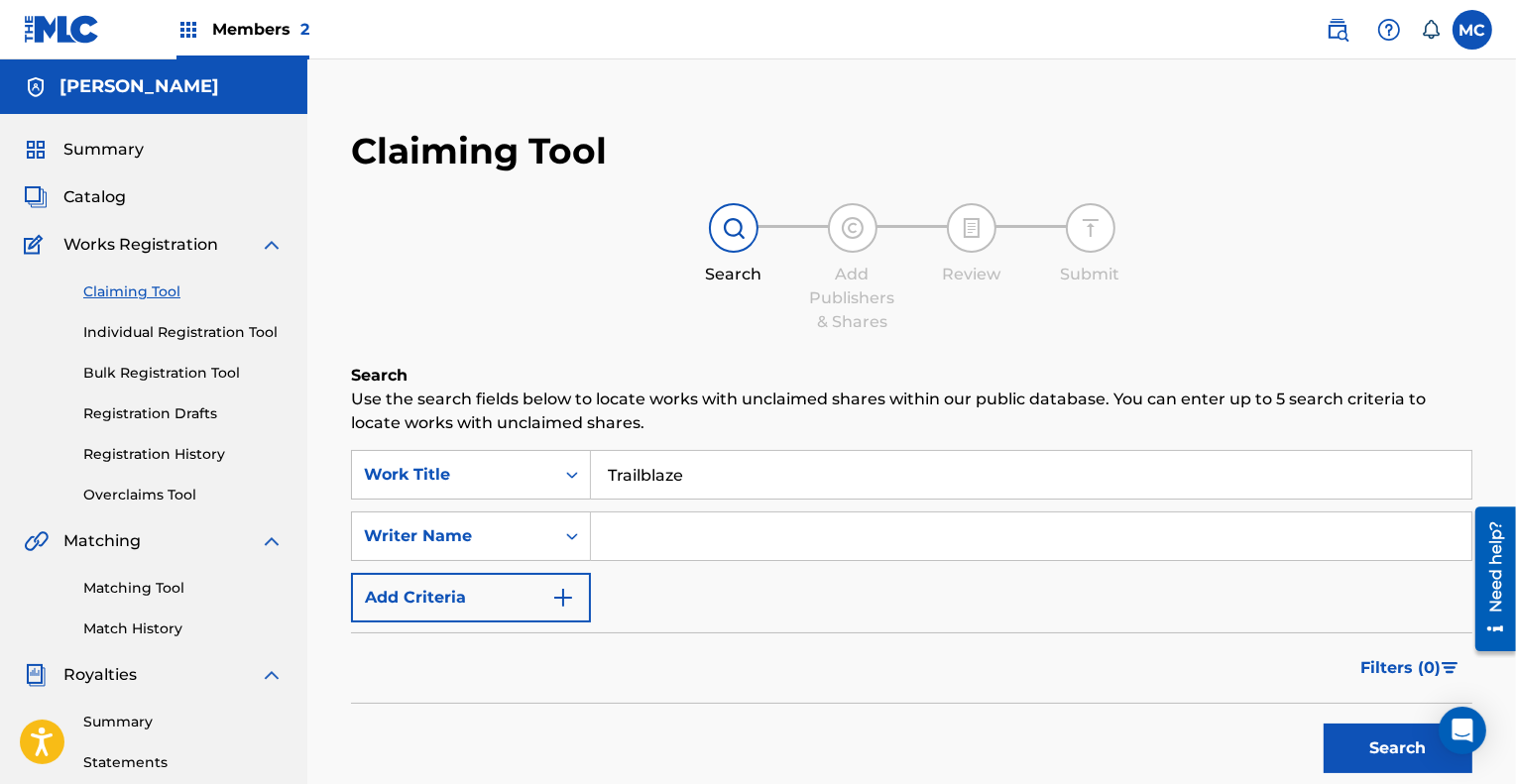 type on "[PERSON_NAME]" 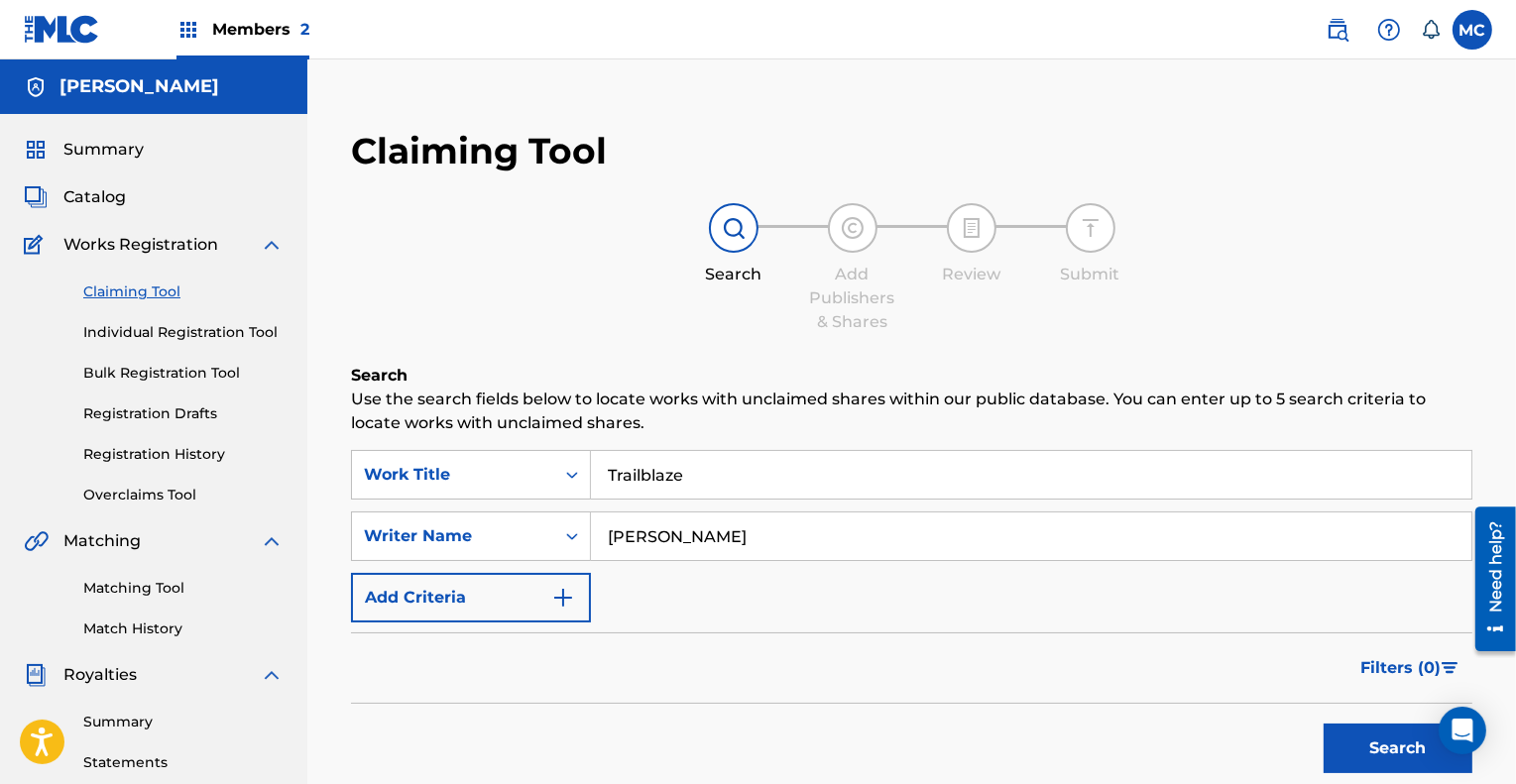 drag, startPoint x: 1403, startPoint y: 746, endPoint x: 1356, endPoint y: 741, distance: 47.26521 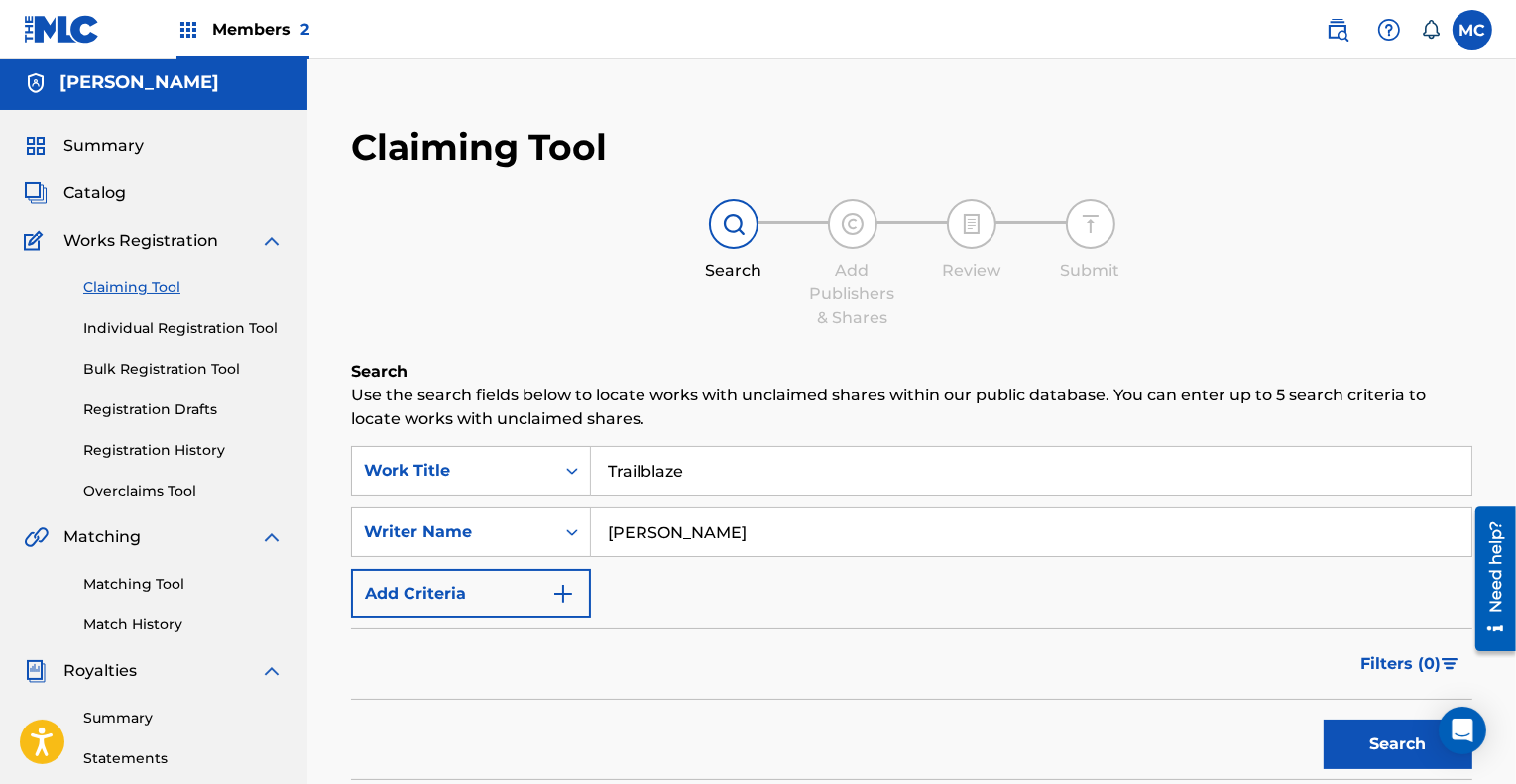 click on "Claiming Tool Individual Registration Tool Bulk Registration Tool Registration Drafts Registration History Overclaims Tool" at bounding box center (154, 377) 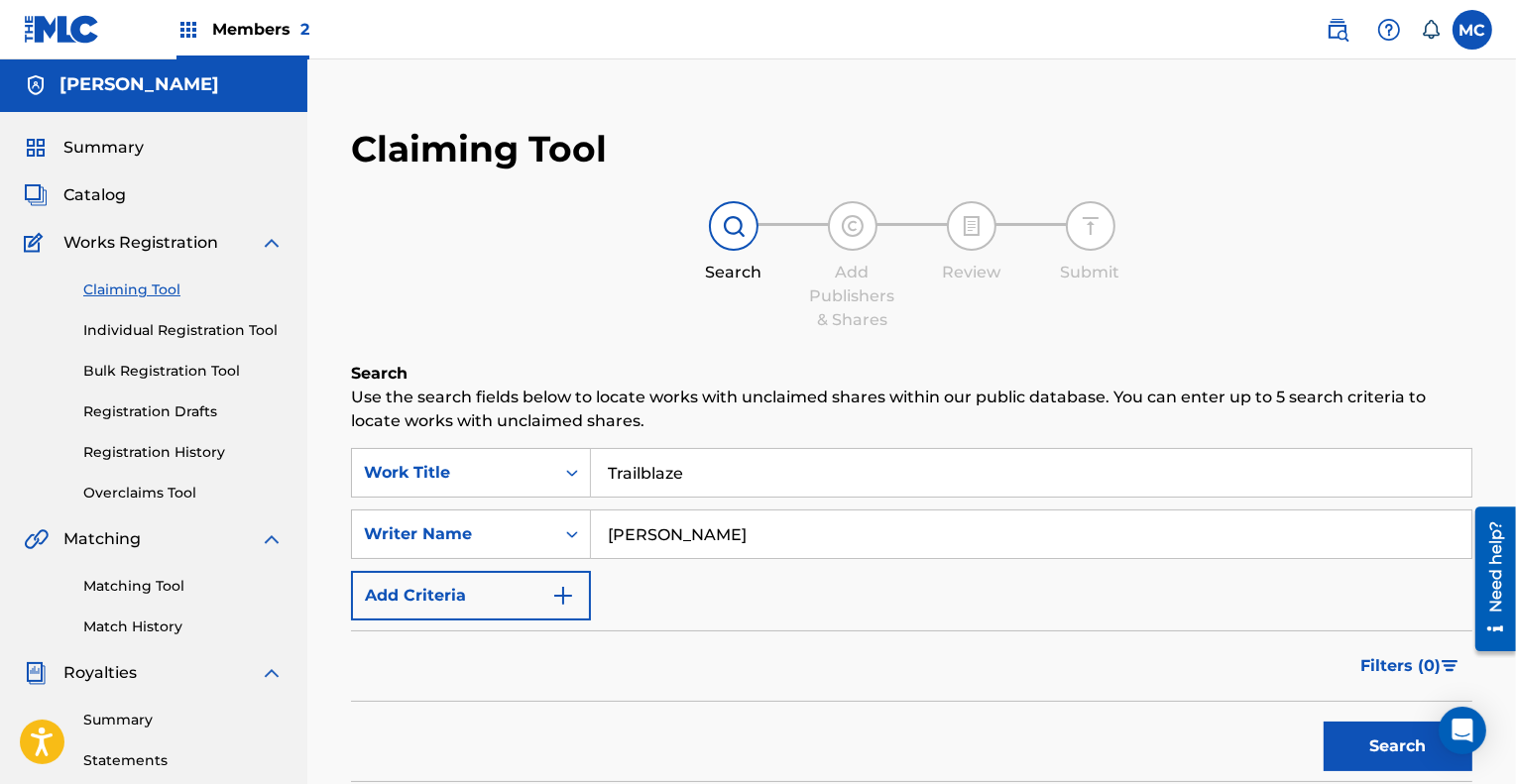 scroll, scrollTop: 1, scrollLeft: 0, axis: vertical 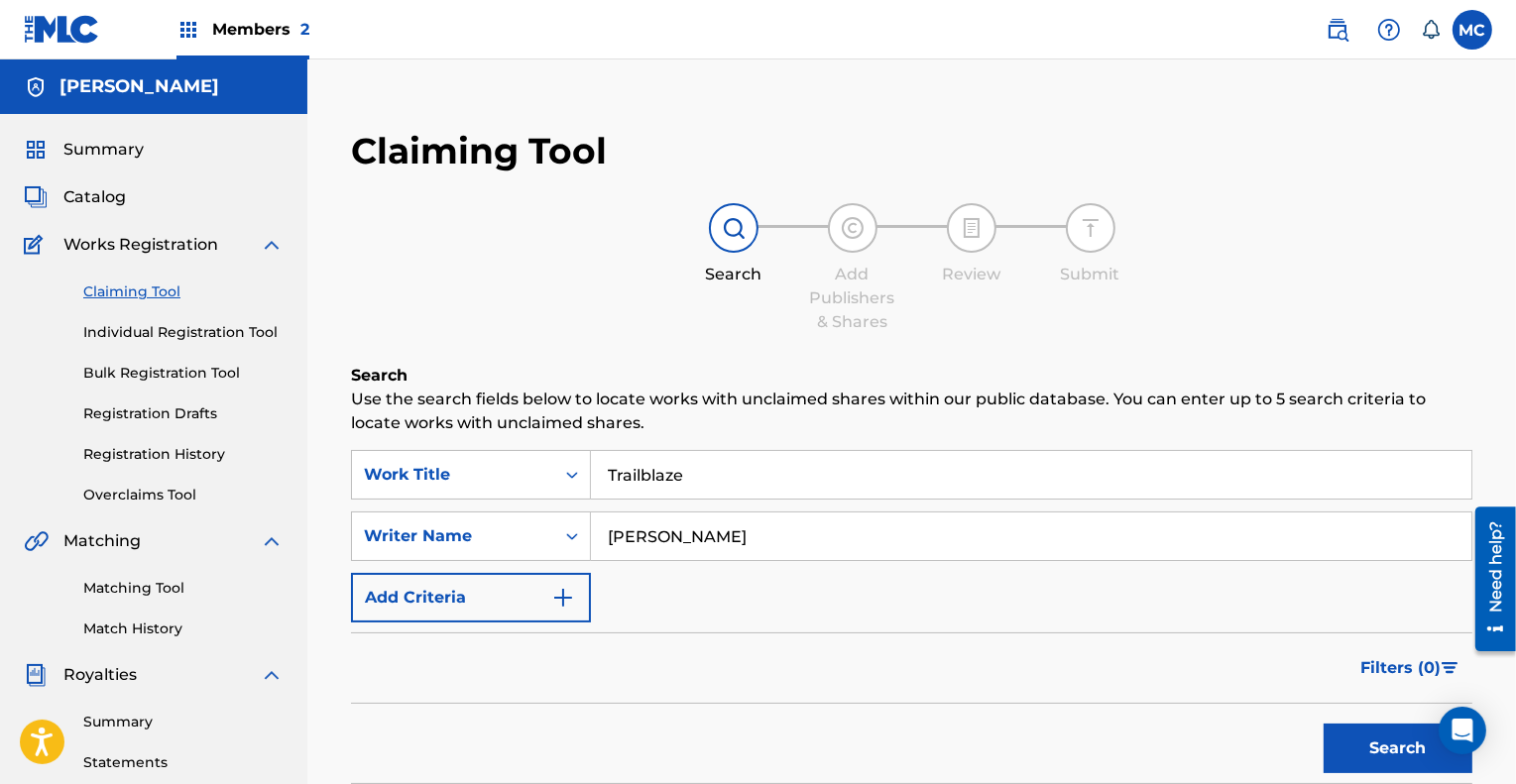 click on "Individual Registration Tool" at bounding box center (183, 332) 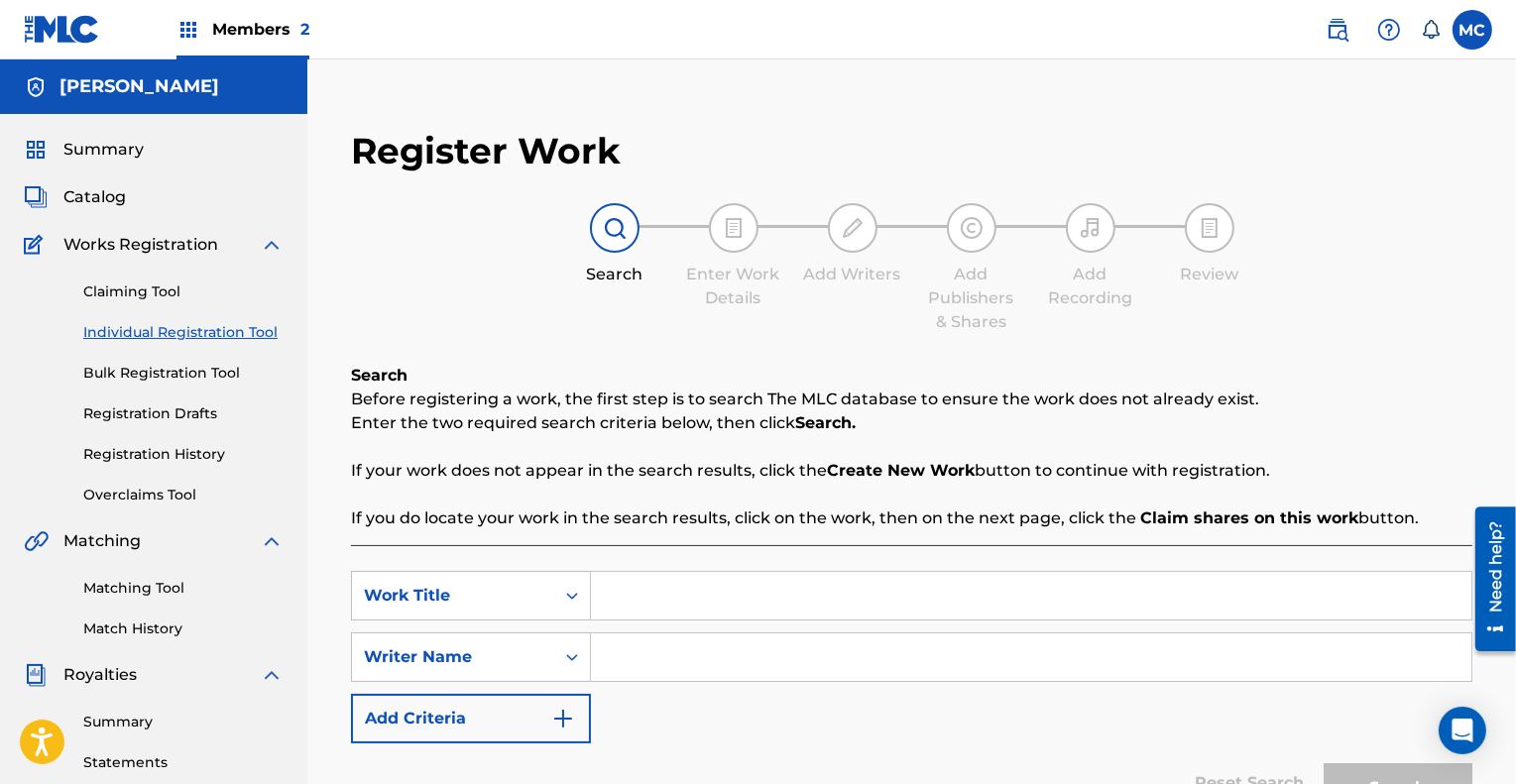 click at bounding box center (1031, 596) 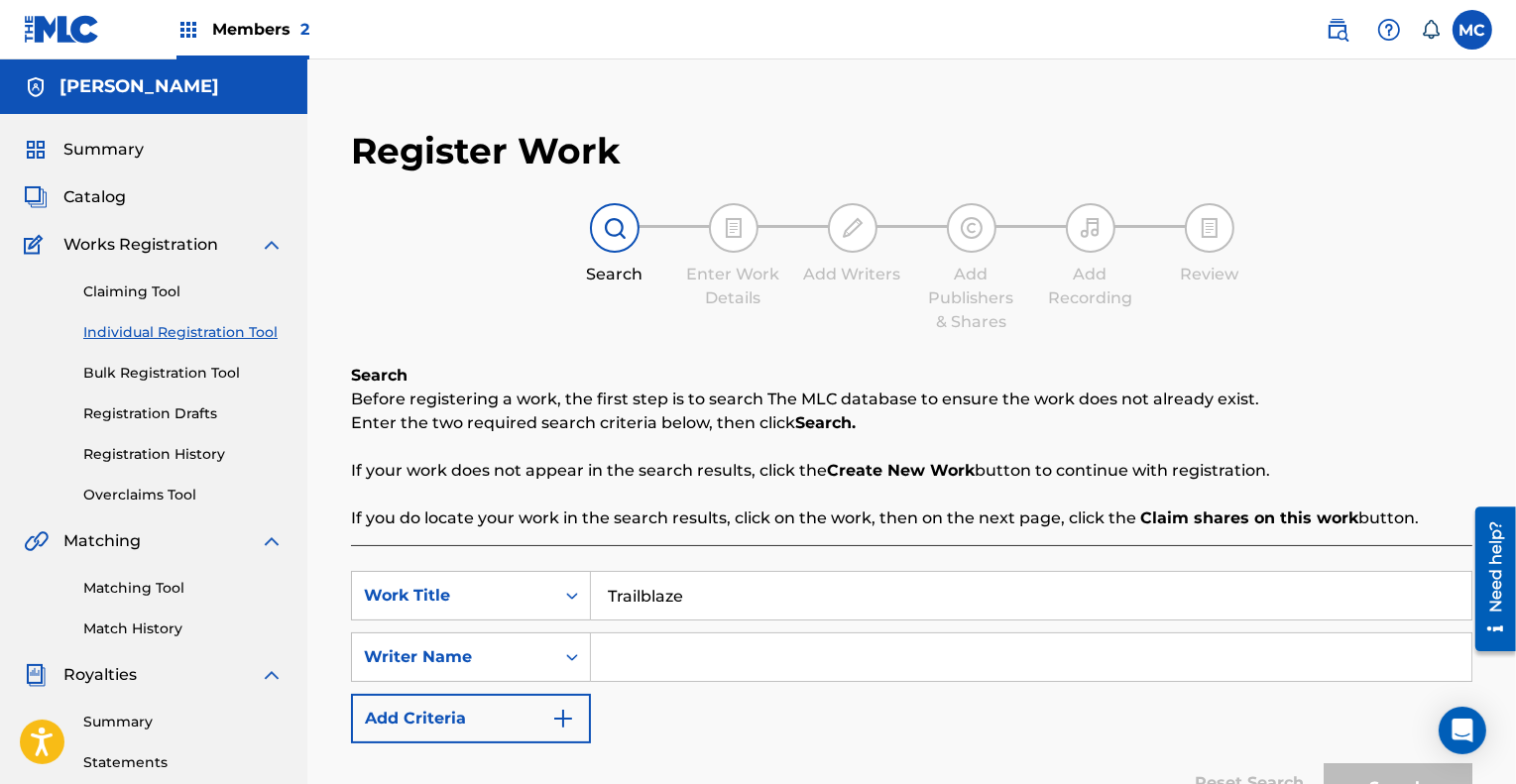 type on "Trailblaze" 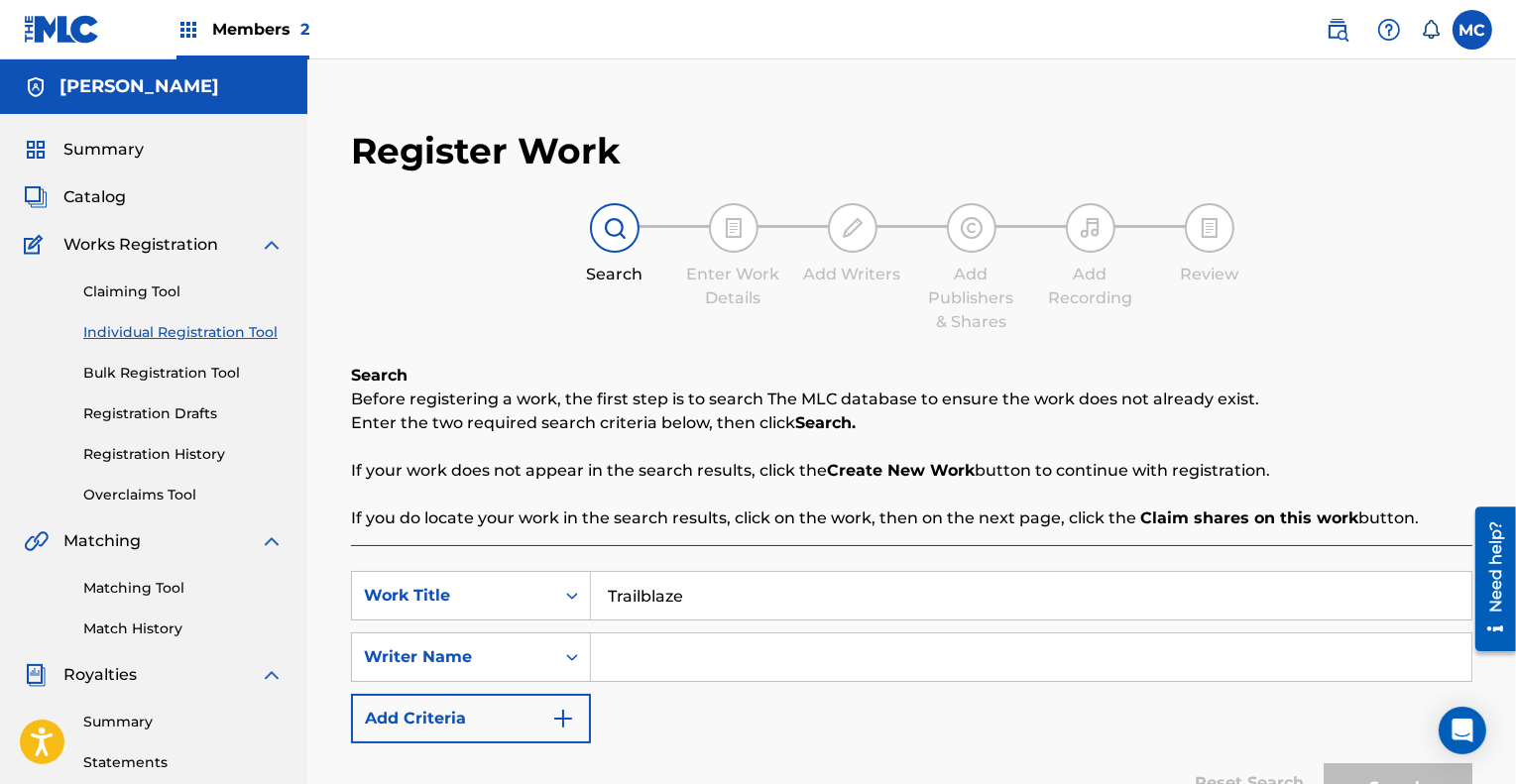type on "[PERSON_NAME]" 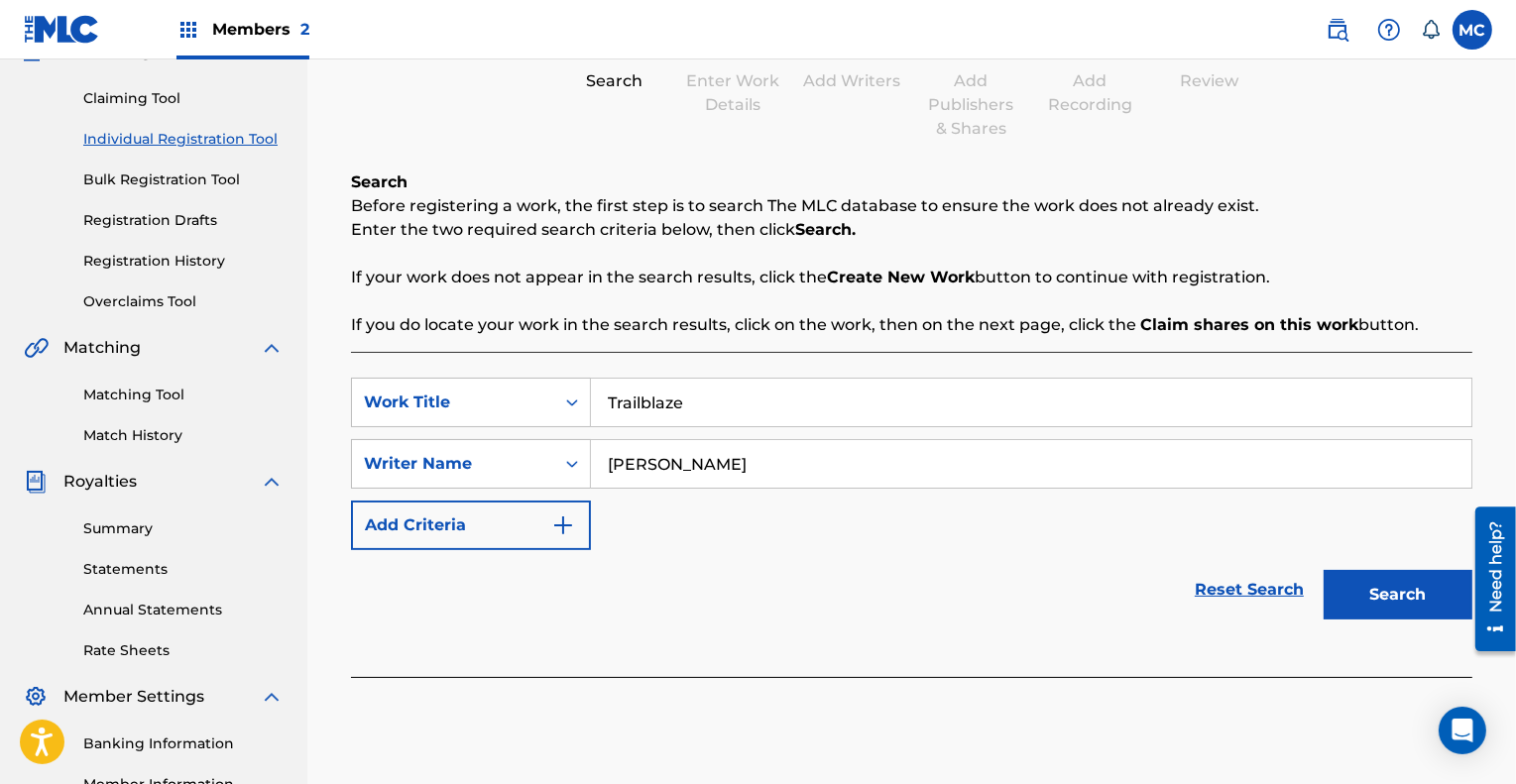 click on "Search" at bounding box center [1398, 595] 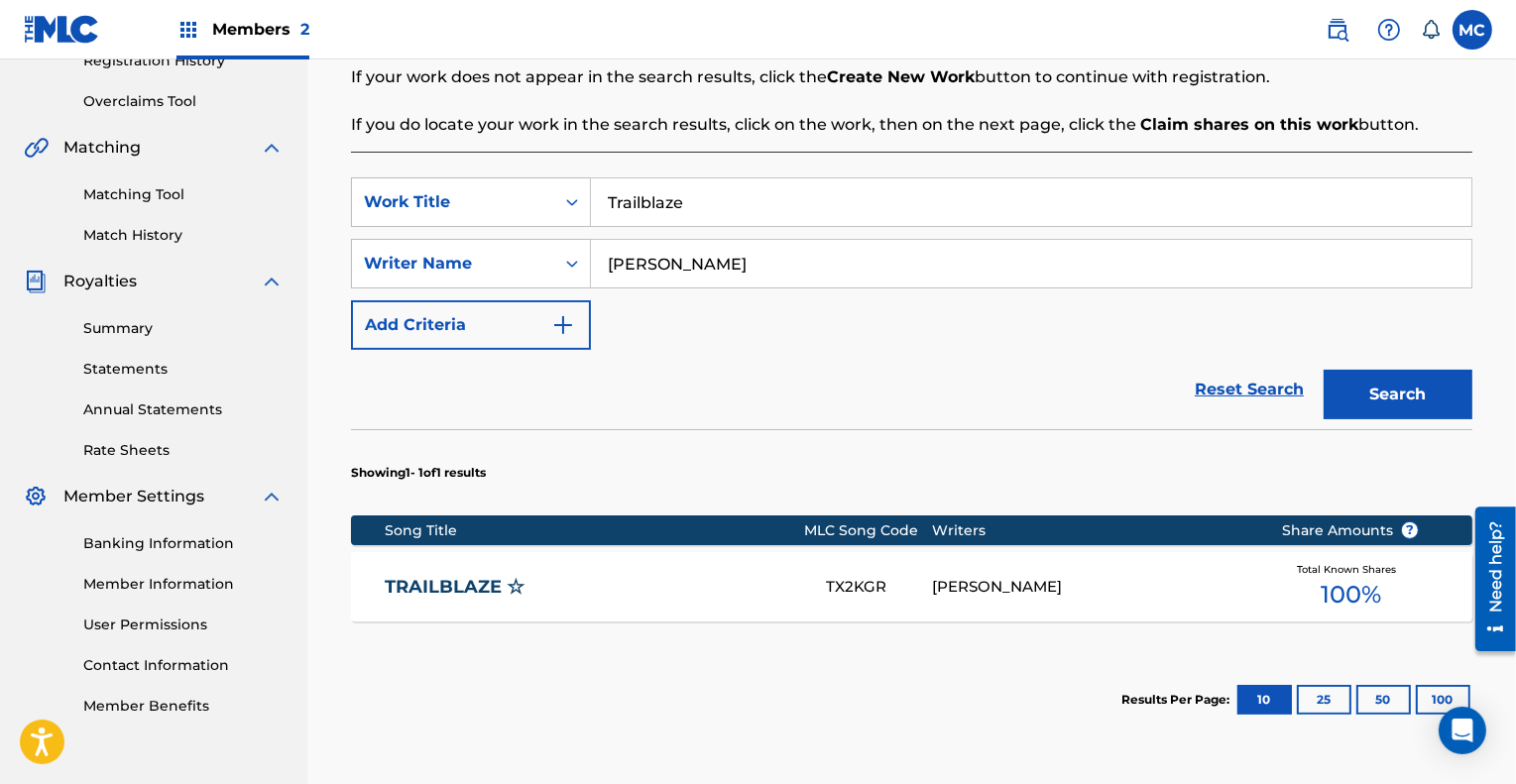 scroll, scrollTop: 394, scrollLeft: 0, axis: vertical 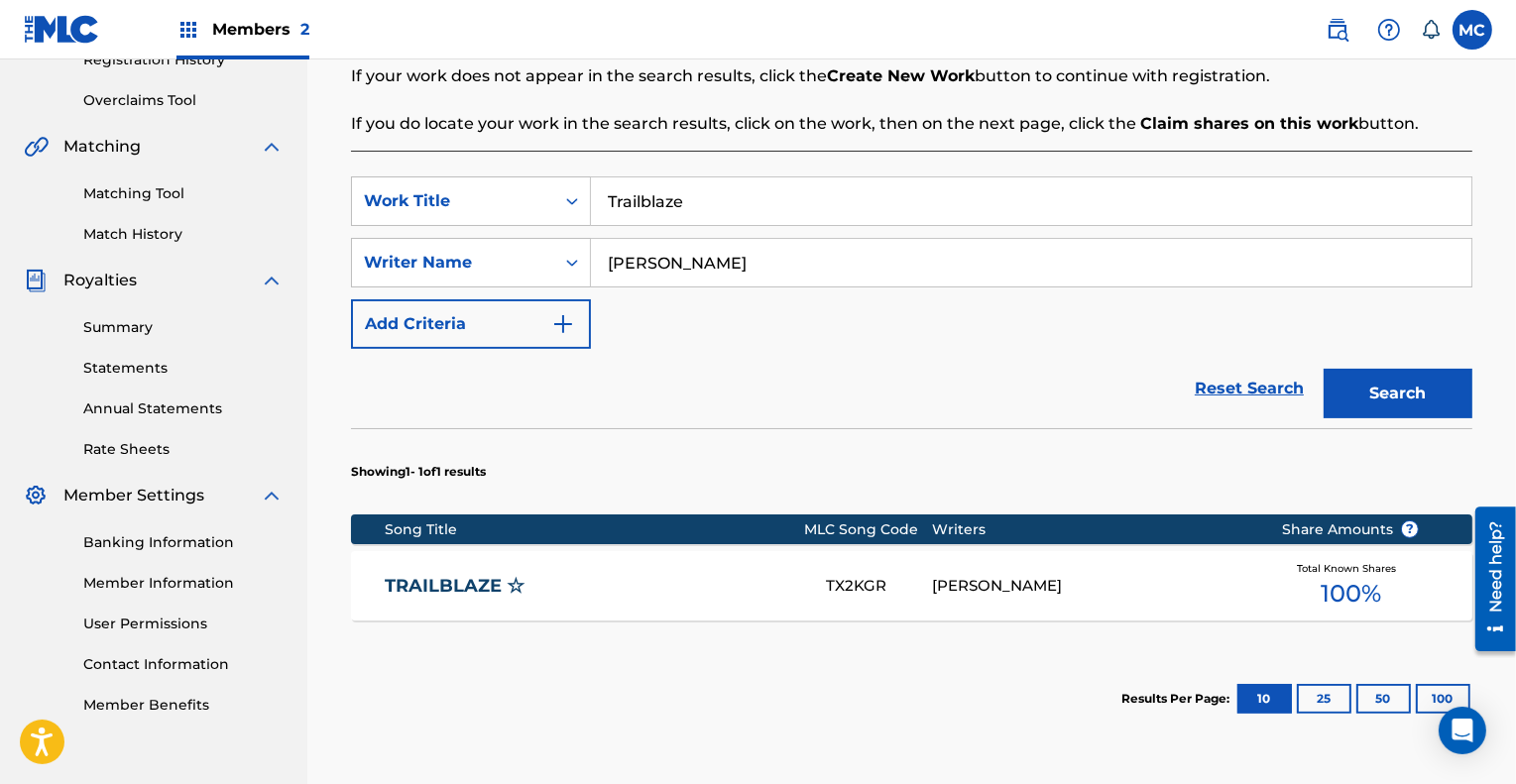 click on "TRAILBLAZE ☆" at bounding box center (592, 586) 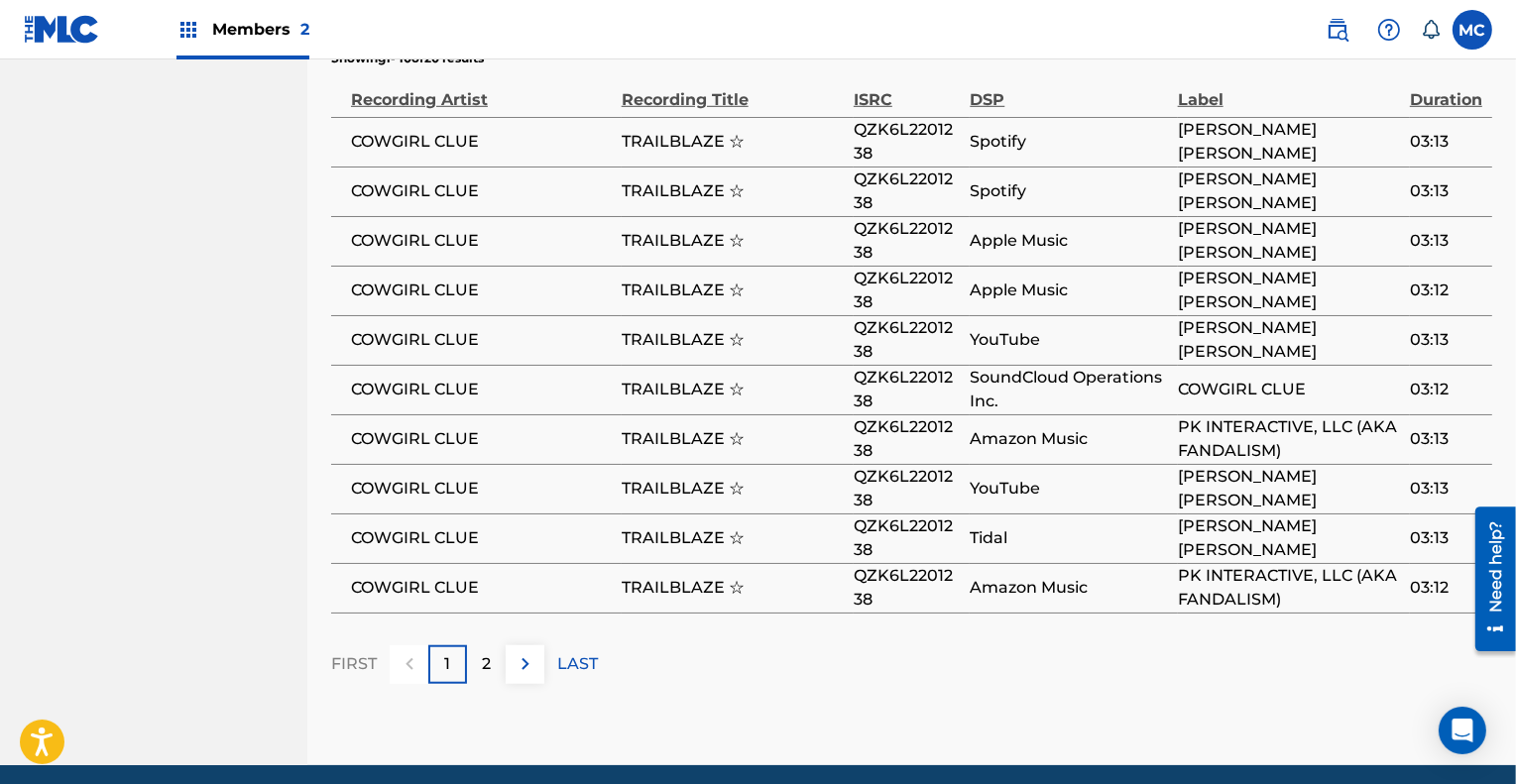 scroll, scrollTop: 1485, scrollLeft: 0, axis: vertical 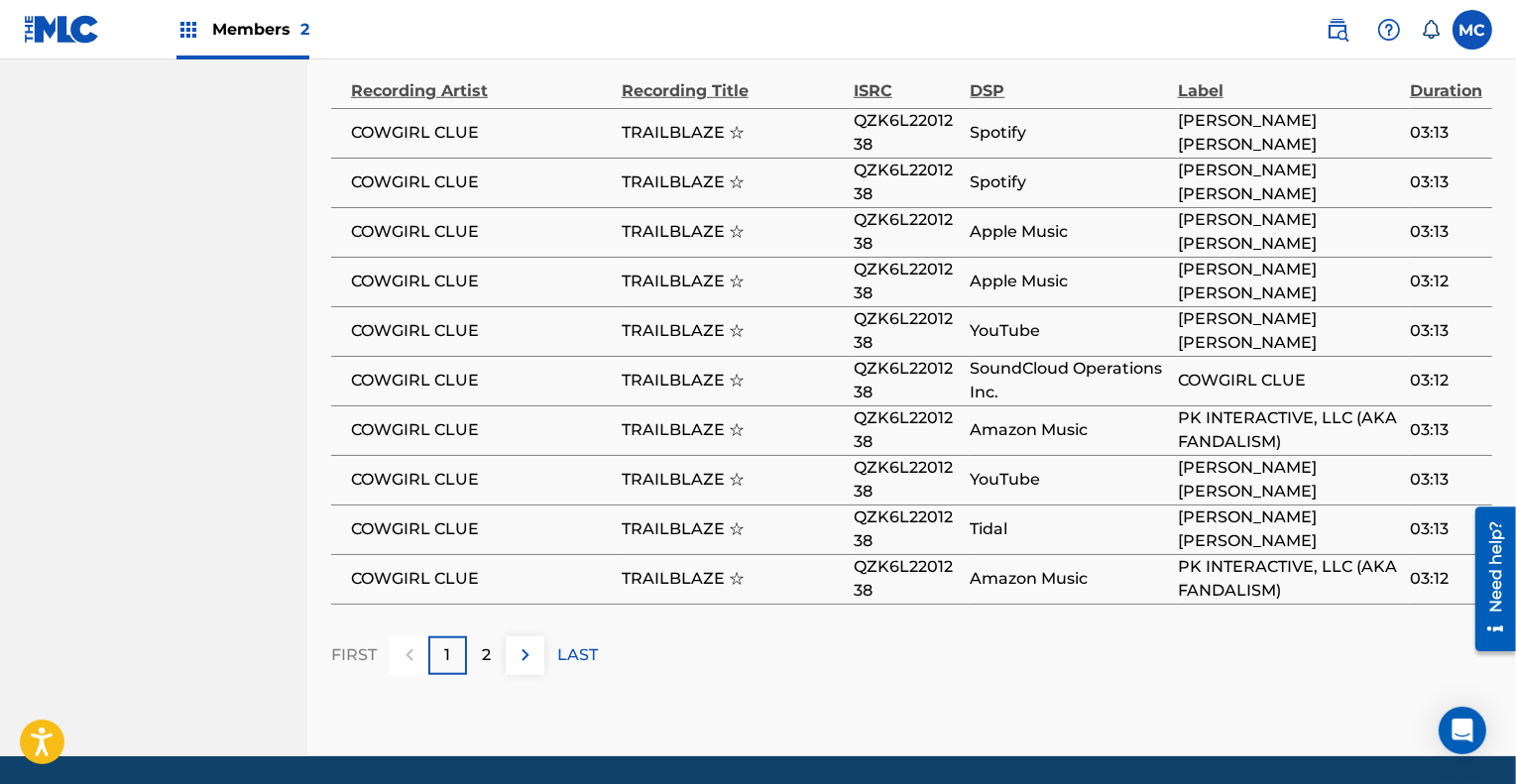 click on "2" at bounding box center (486, 655) 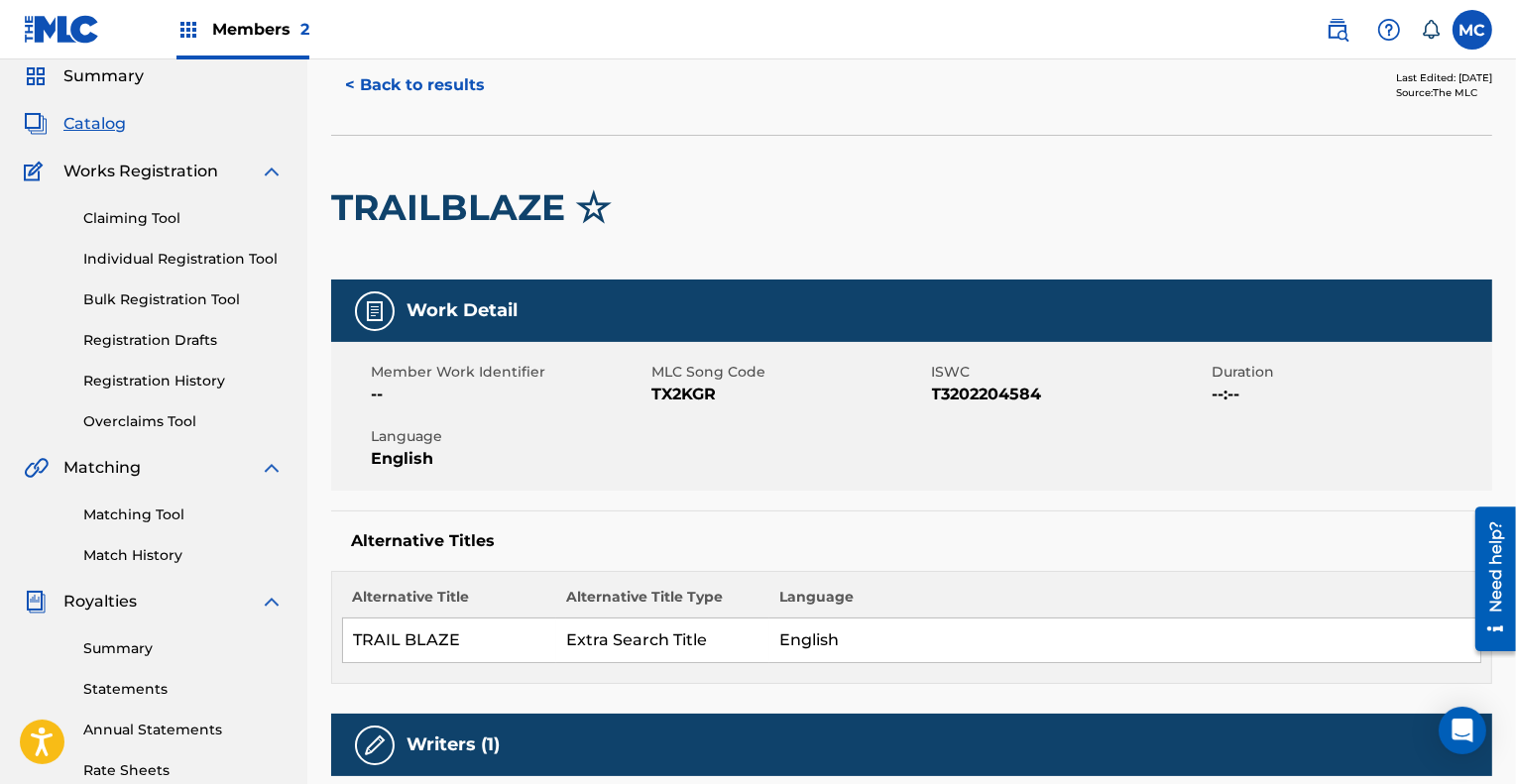 scroll, scrollTop: 0, scrollLeft: 0, axis: both 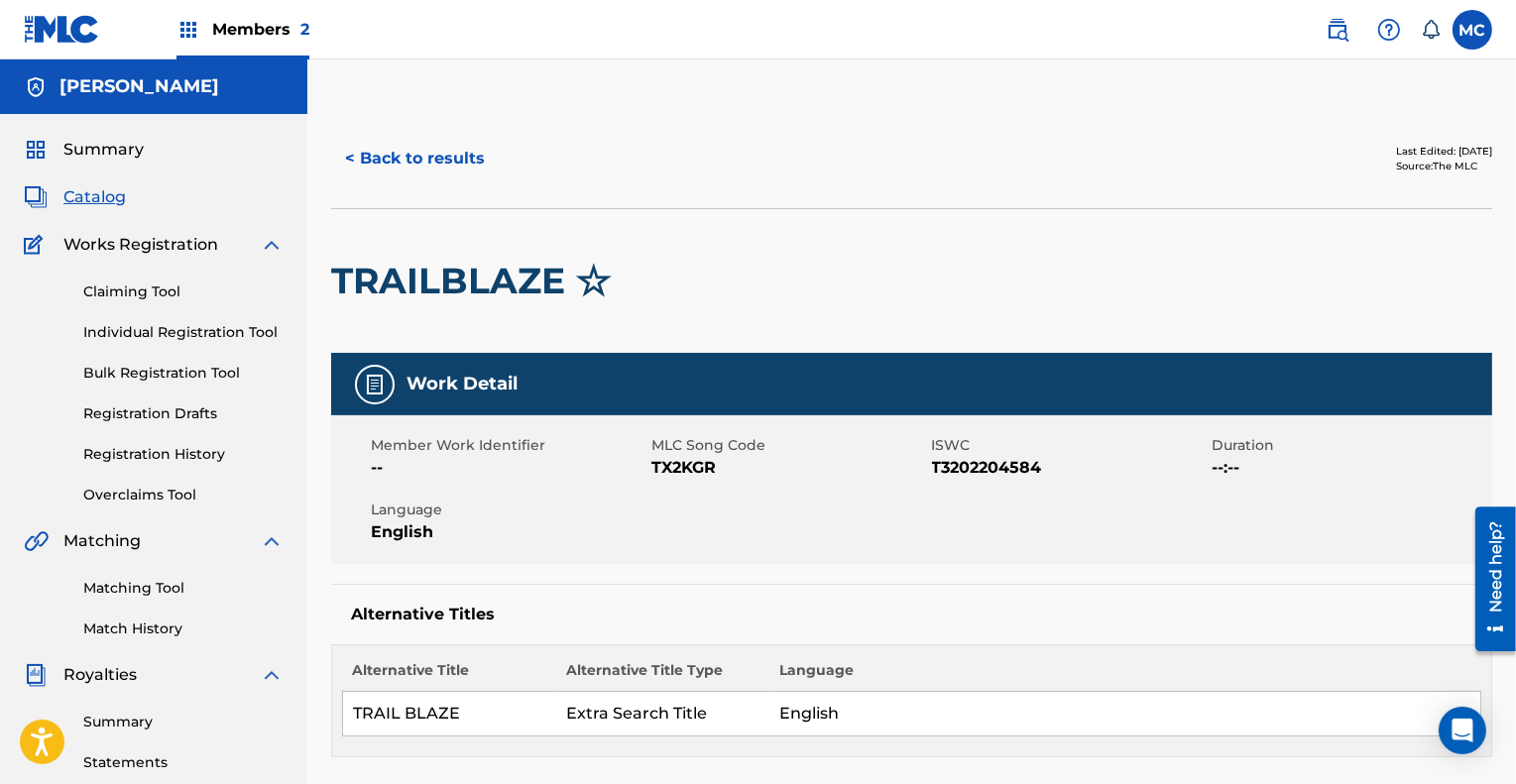 click on "< Back to results" at bounding box center (414, 159) 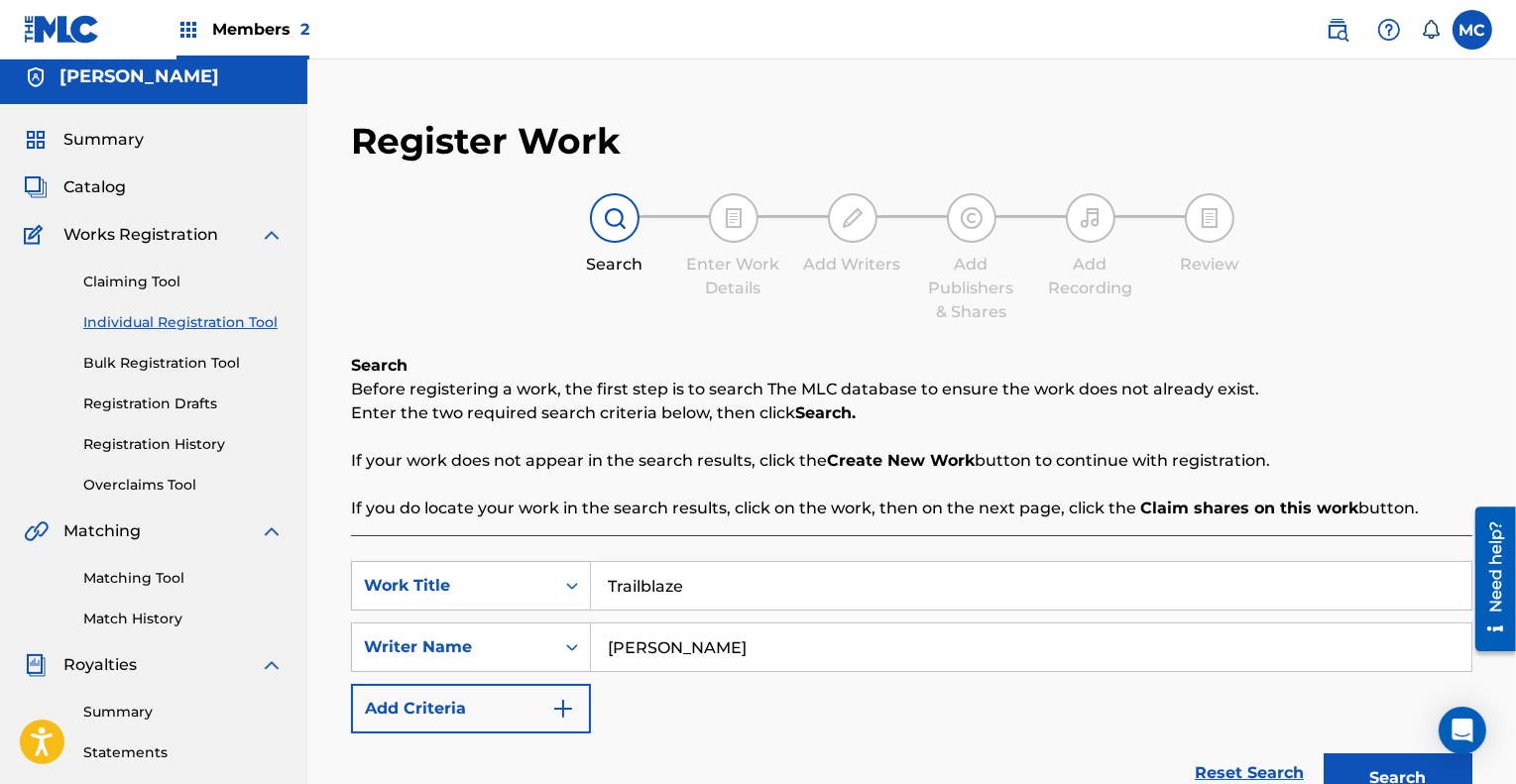 scroll, scrollTop: 0, scrollLeft: 0, axis: both 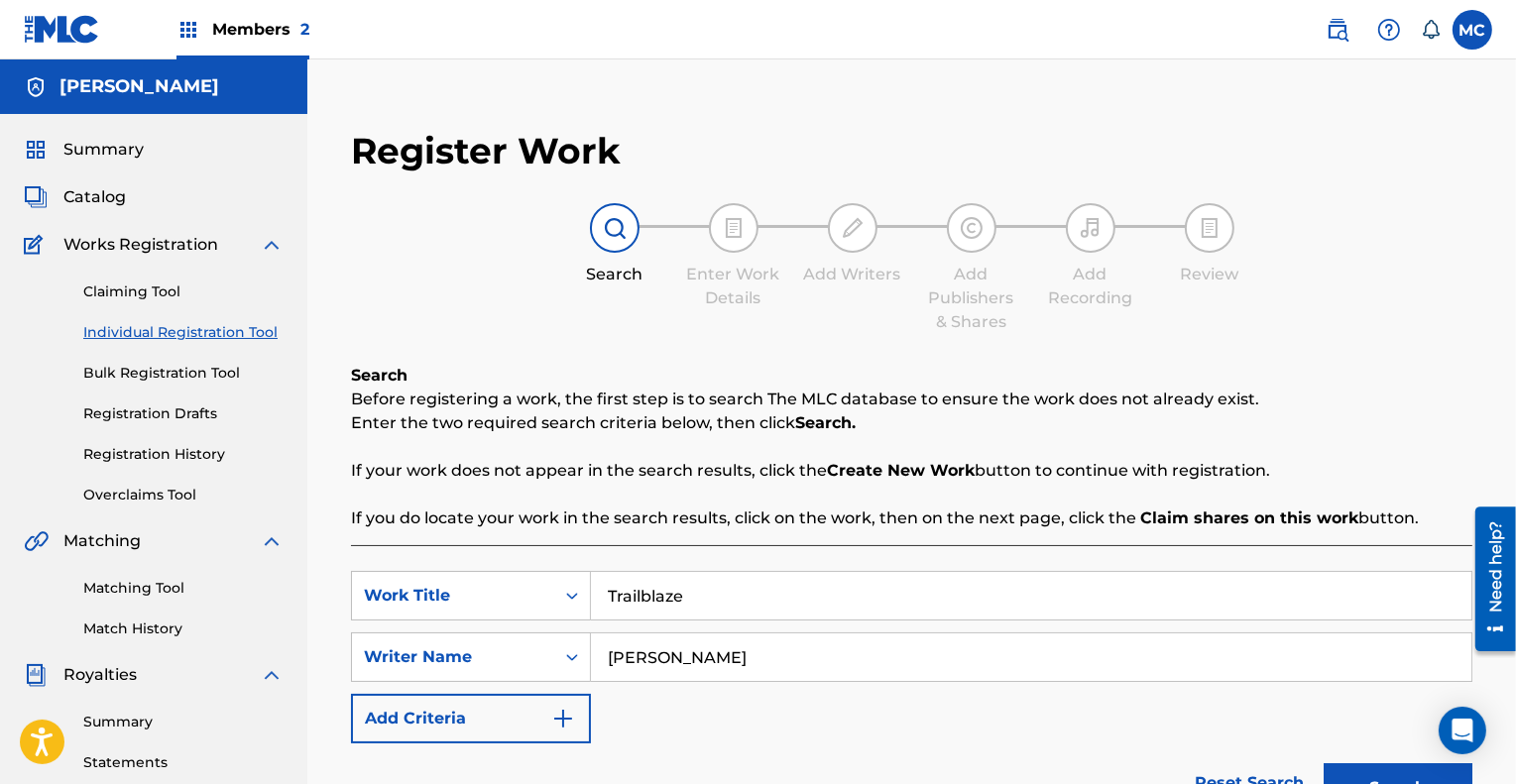 click on "Members    2" at bounding box center (261, 29) 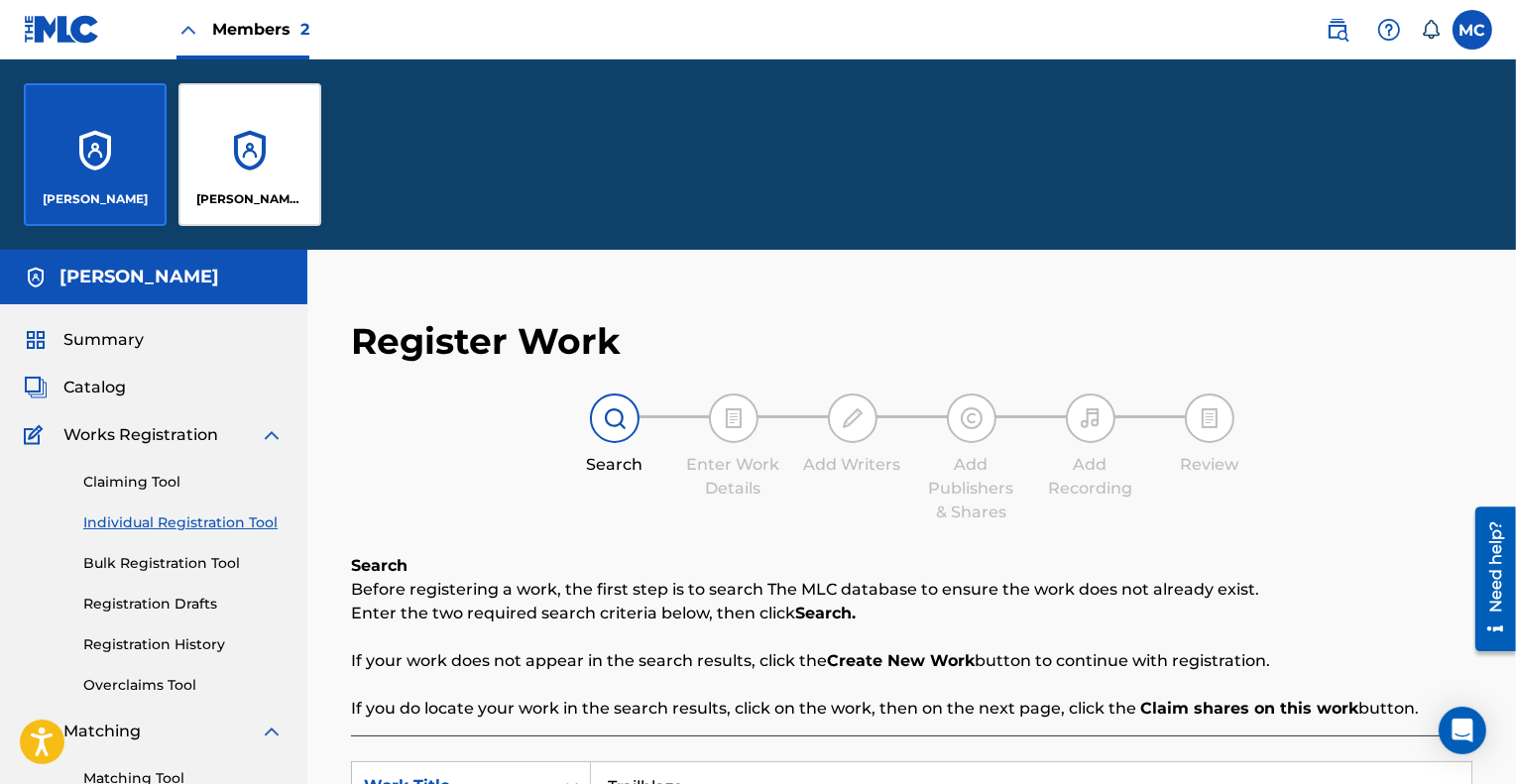 click on "[PERSON_NAME] [PERSON_NAME]" at bounding box center [250, 155] 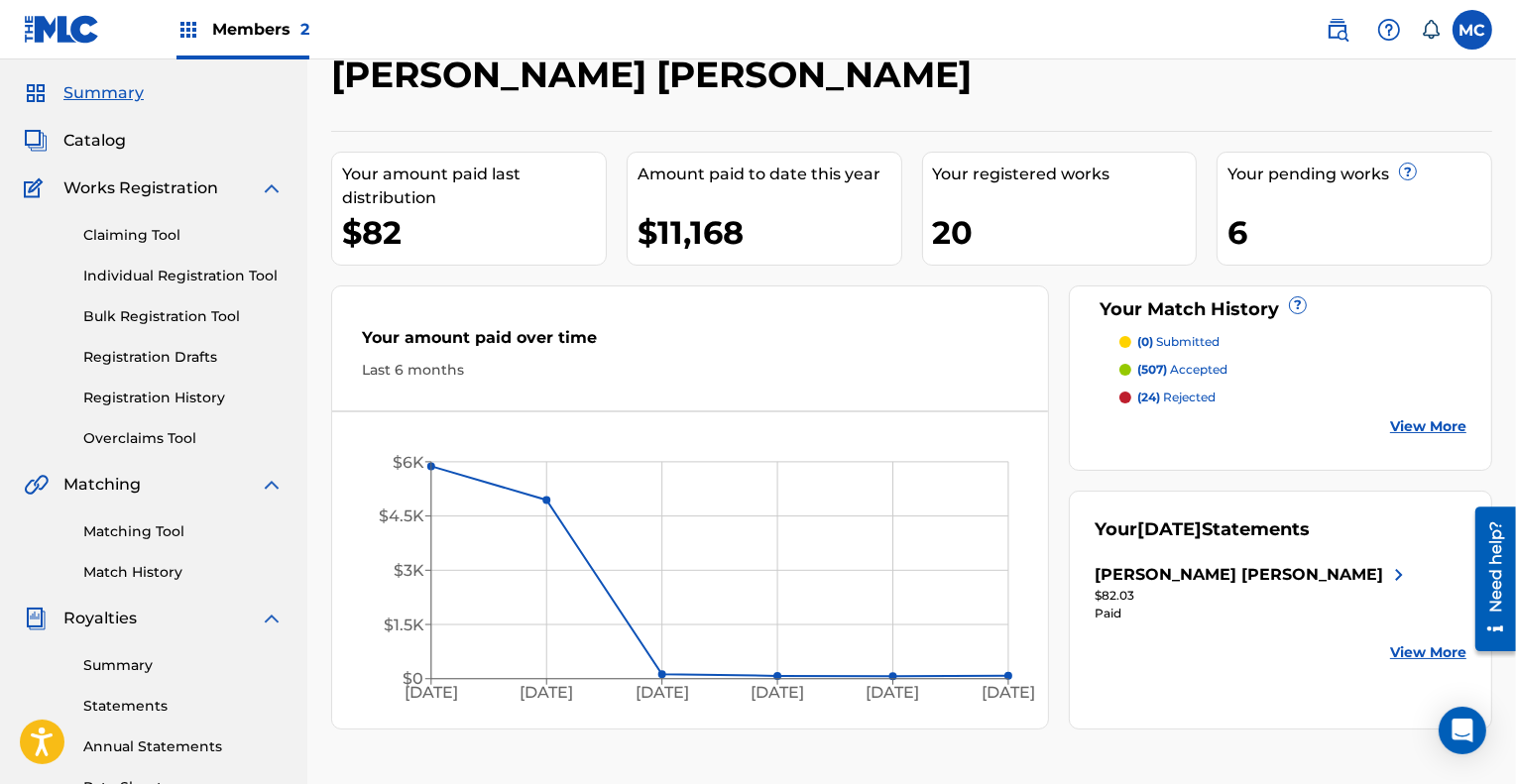 scroll, scrollTop: 0, scrollLeft: 0, axis: both 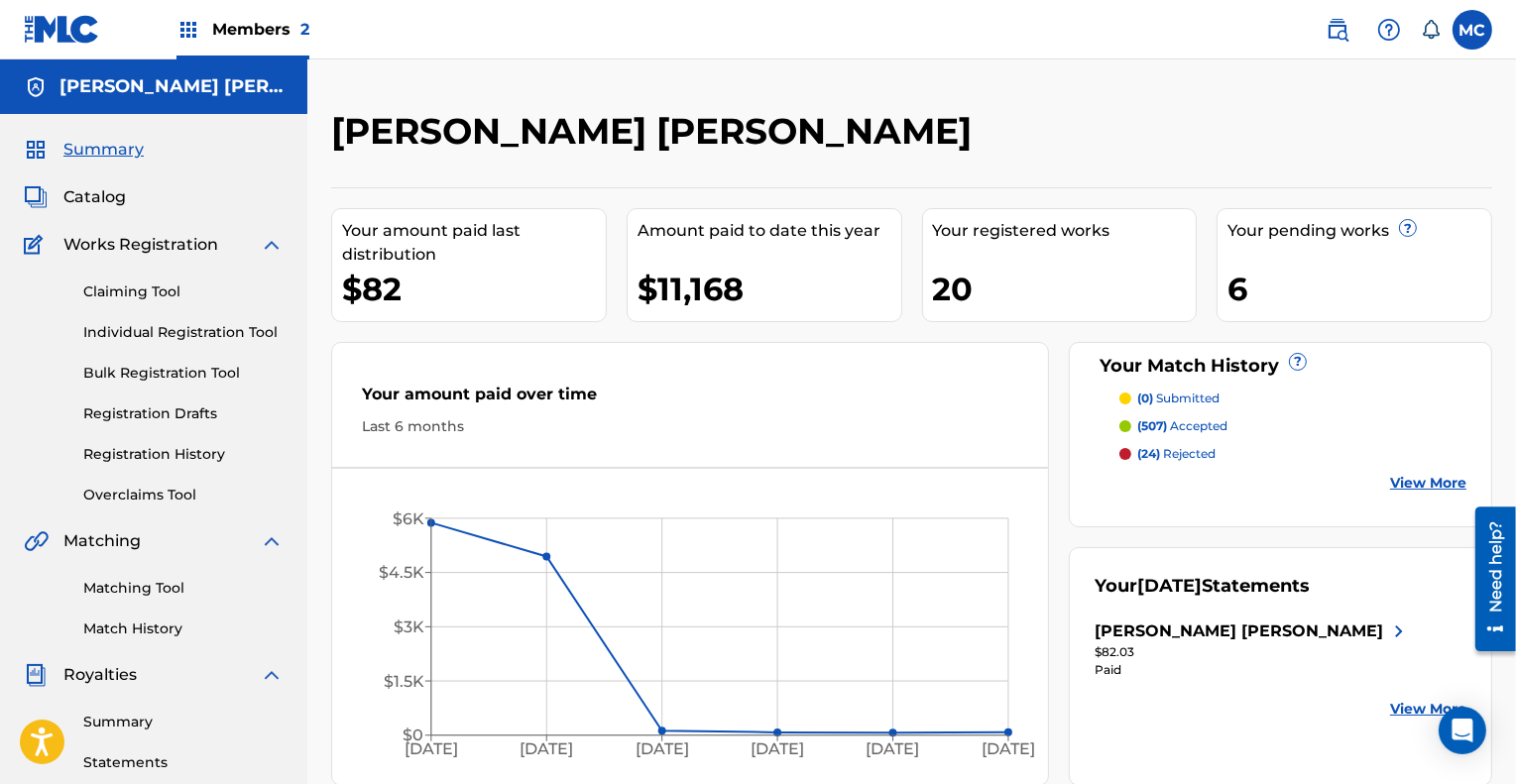 click at bounding box center (1389, 30) 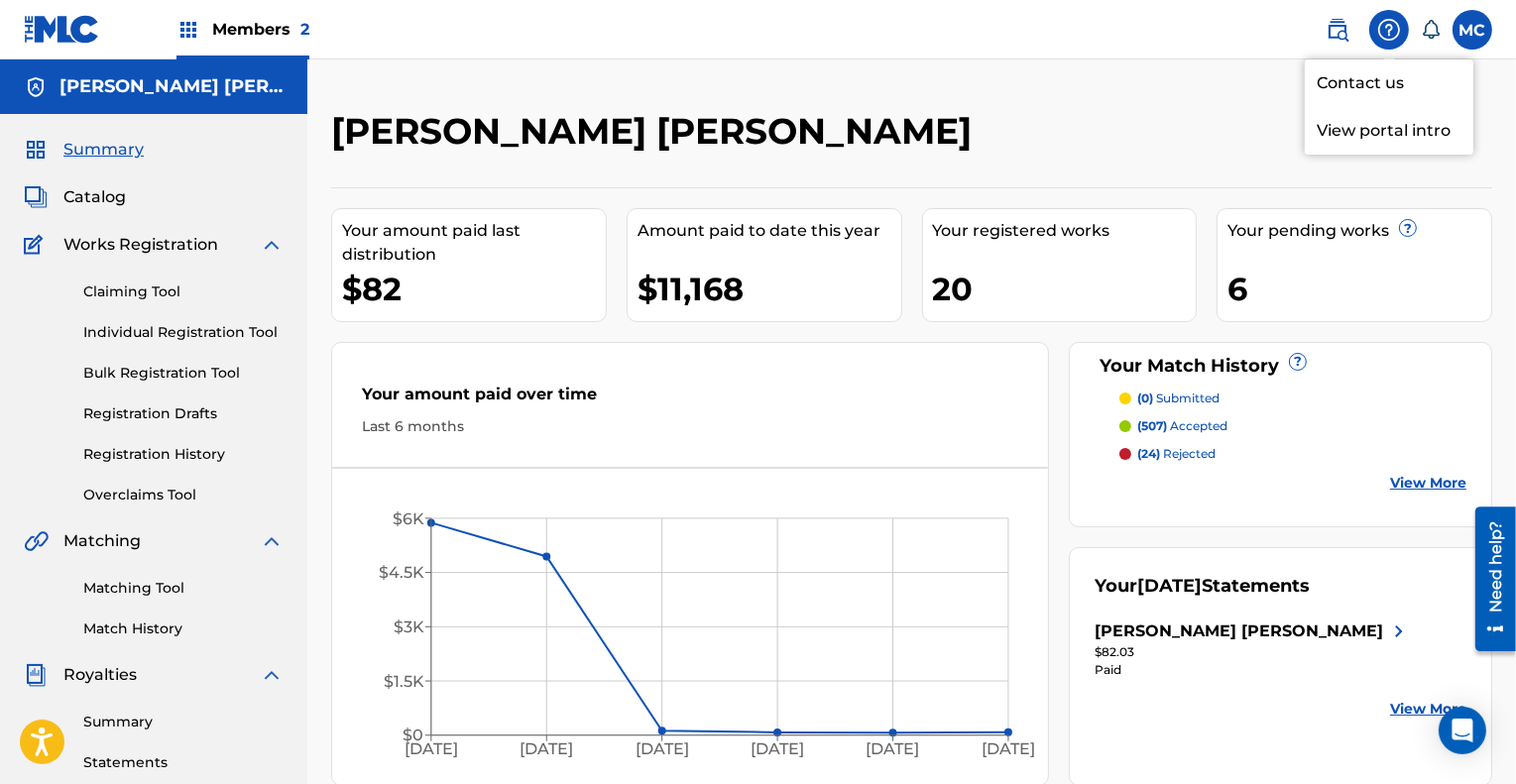 click on "Contact us" at bounding box center [1389, 83] 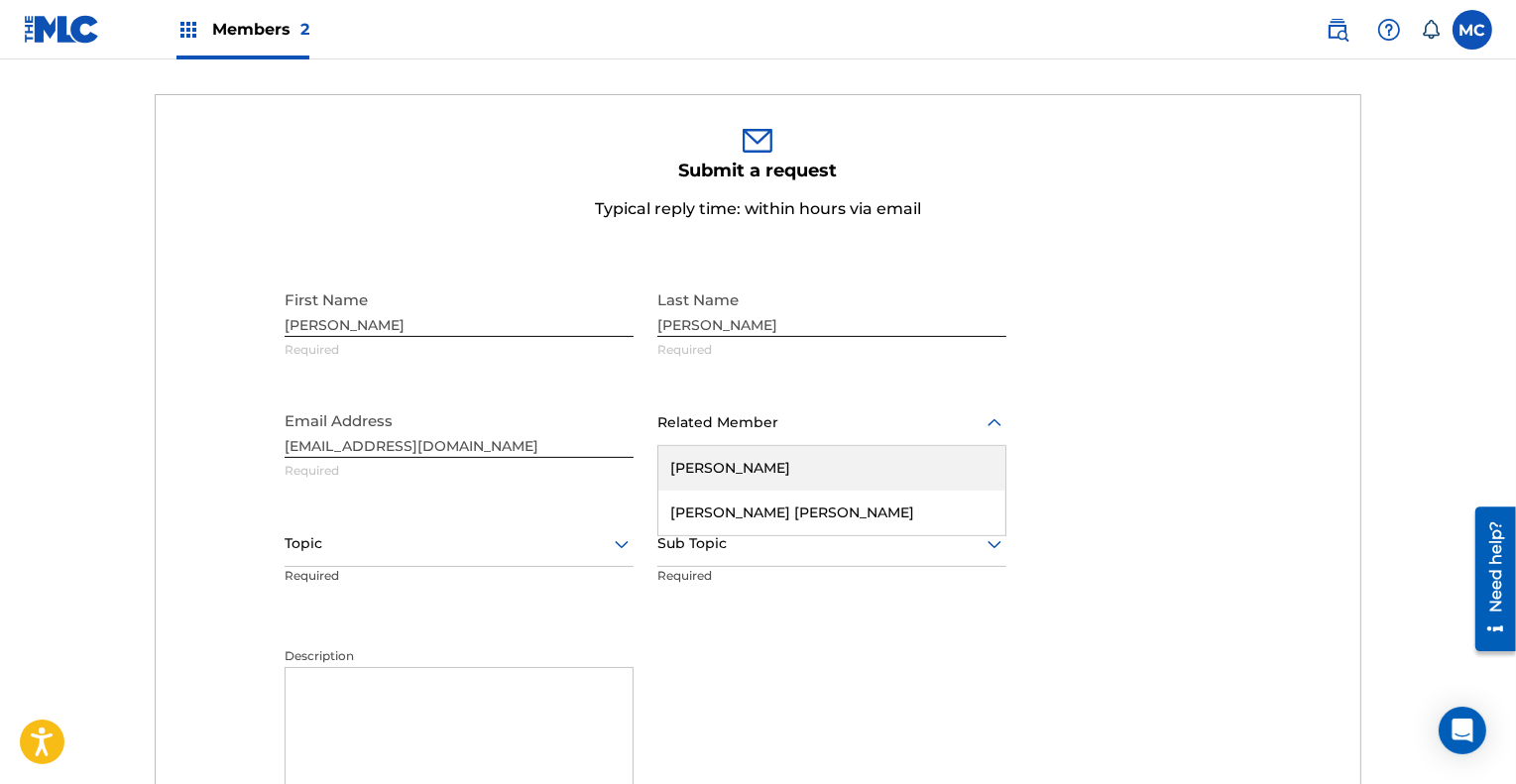 click at bounding box center [832, 422] 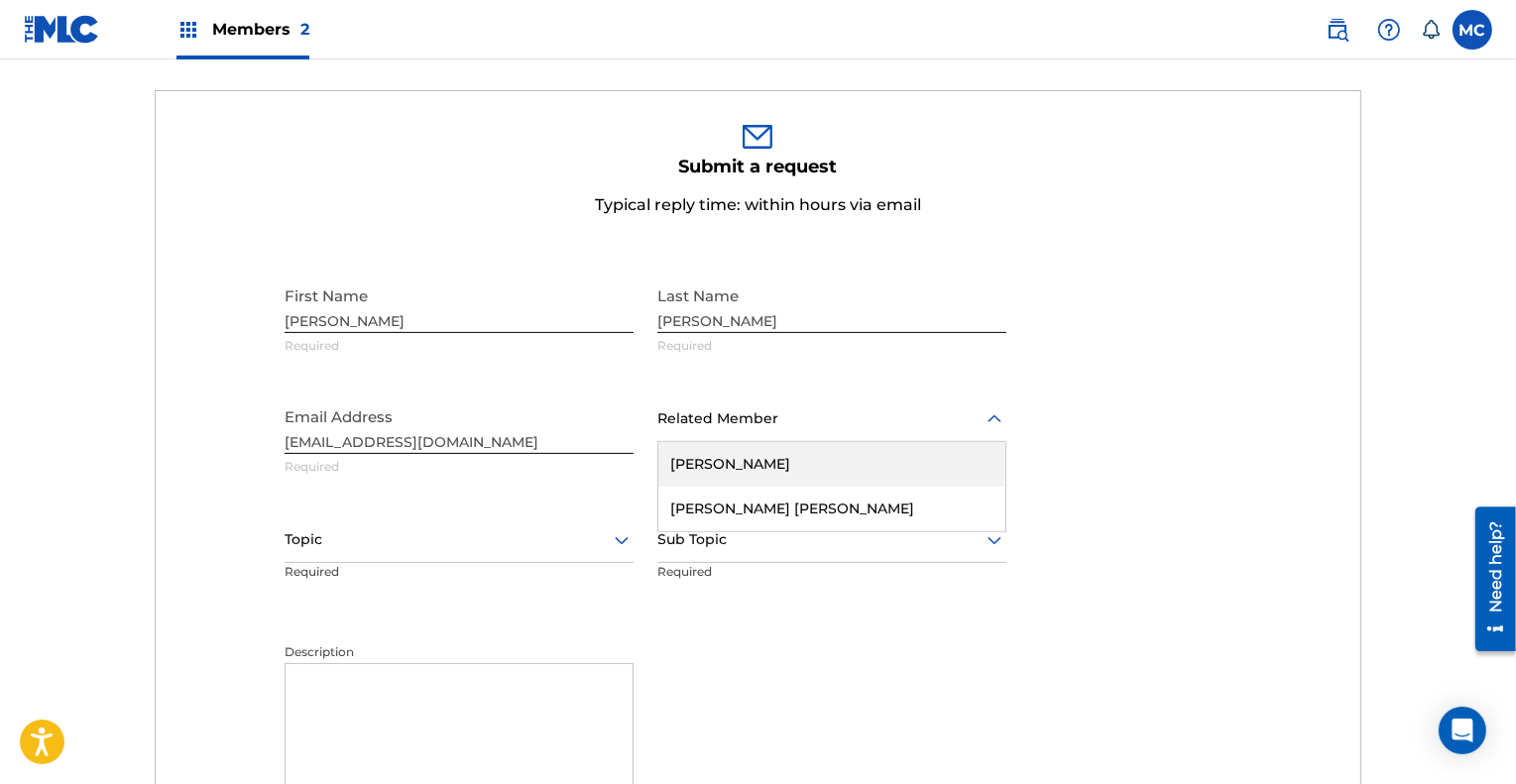 scroll, scrollTop: 594, scrollLeft: 0, axis: vertical 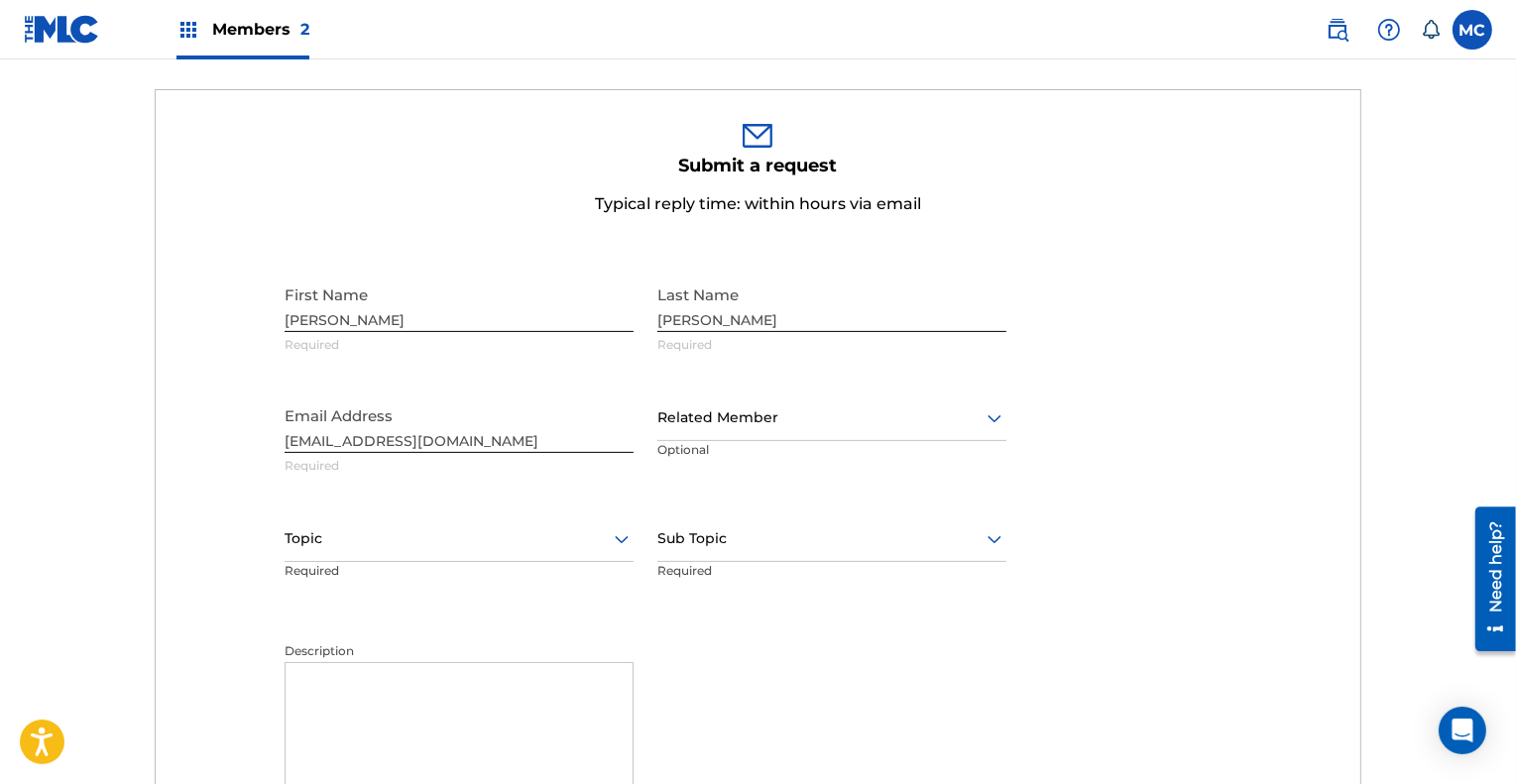 click on "First Name   MELISSA Required Last Name   CALHOUN Required Email Address   melissacalhounsra@gmail.com Required Related Member Optional Topic Required Sub Topic Required" at bounding box center (645, 457) 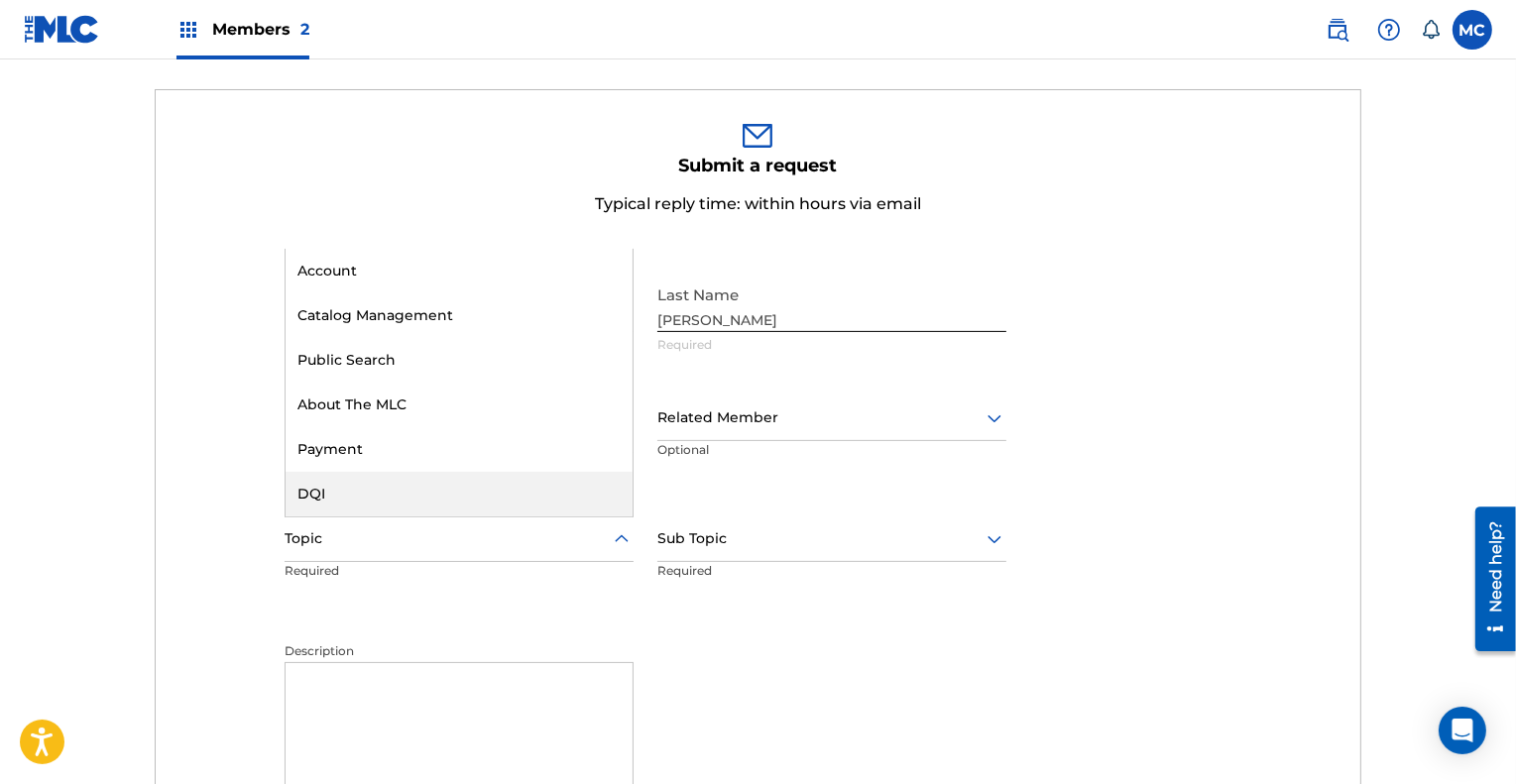 click on "DQI" at bounding box center (459, 494) 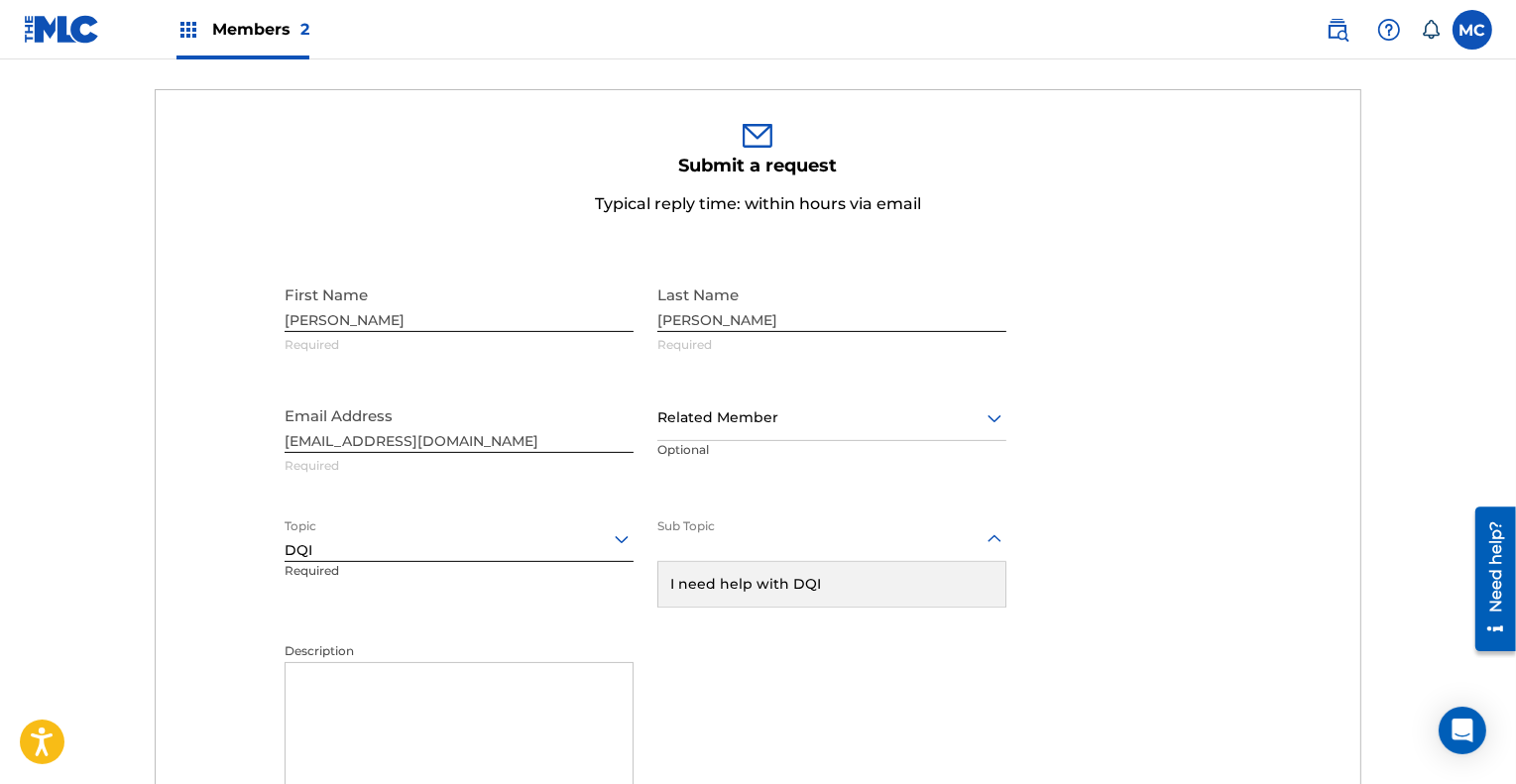 click at bounding box center [832, 538] 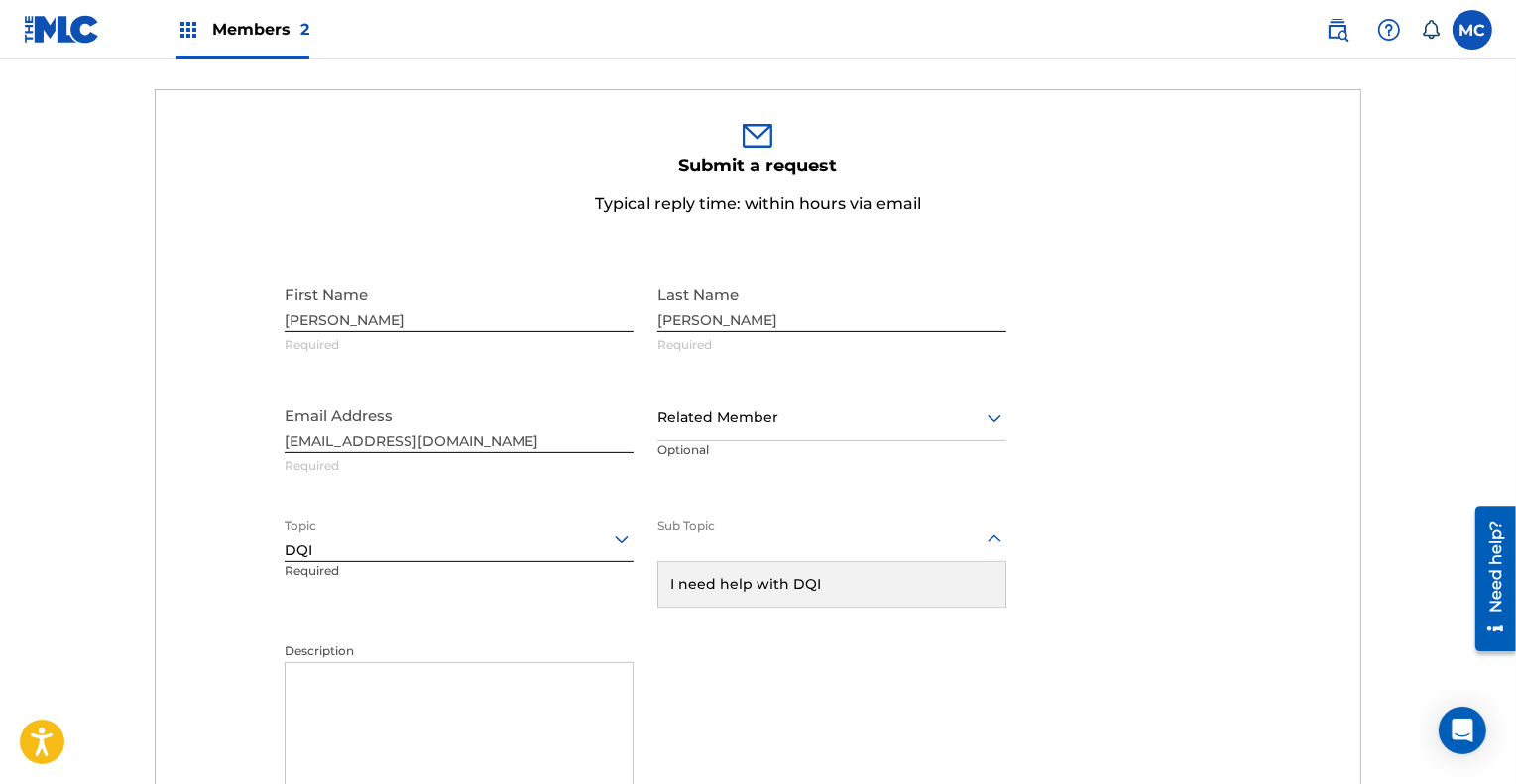 click on "I need help with DQI" at bounding box center [832, 584] 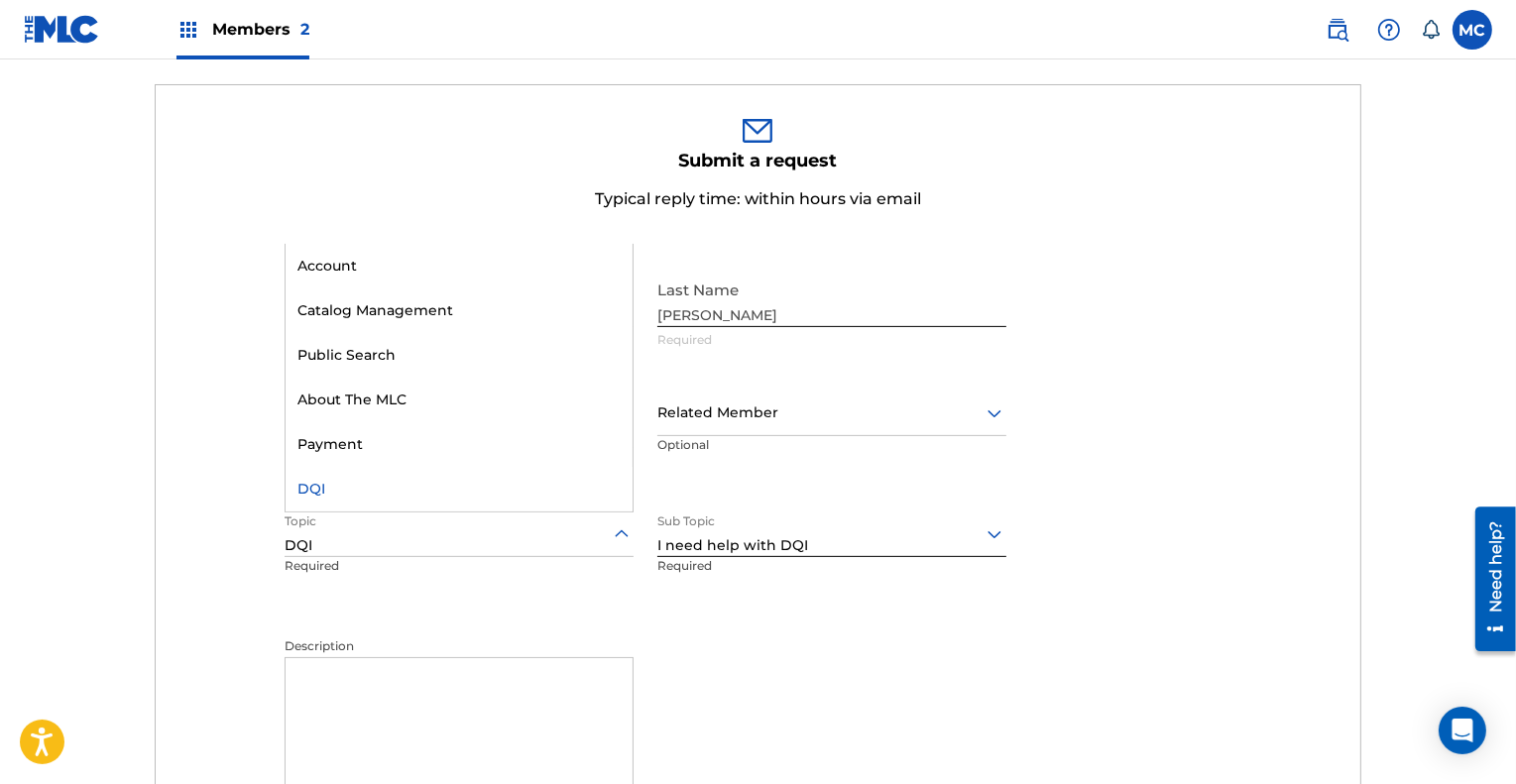 click at bounding box center [459, 533] 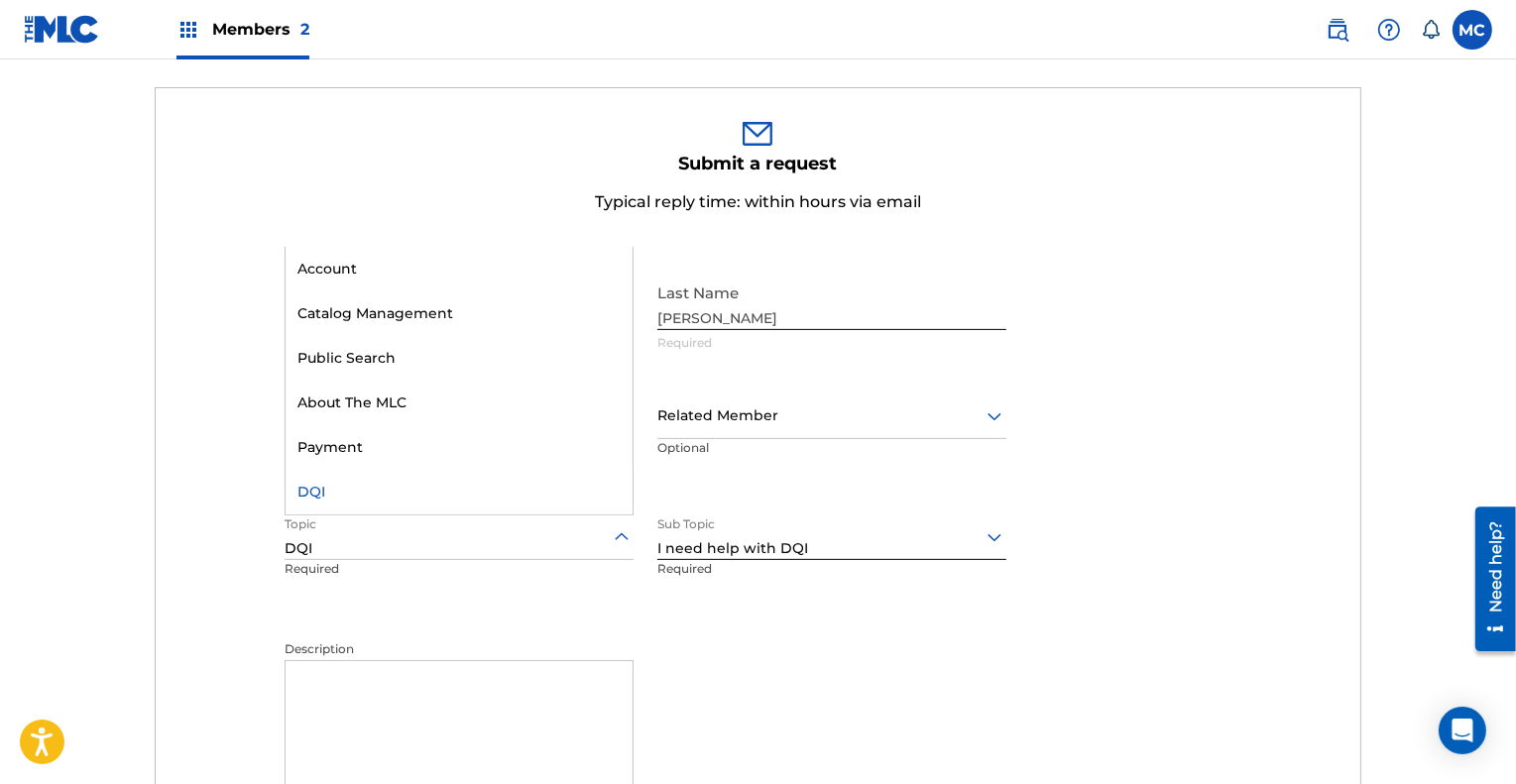 scroll, scrollTop: 595, scrollLeft: 0, axis: vertical 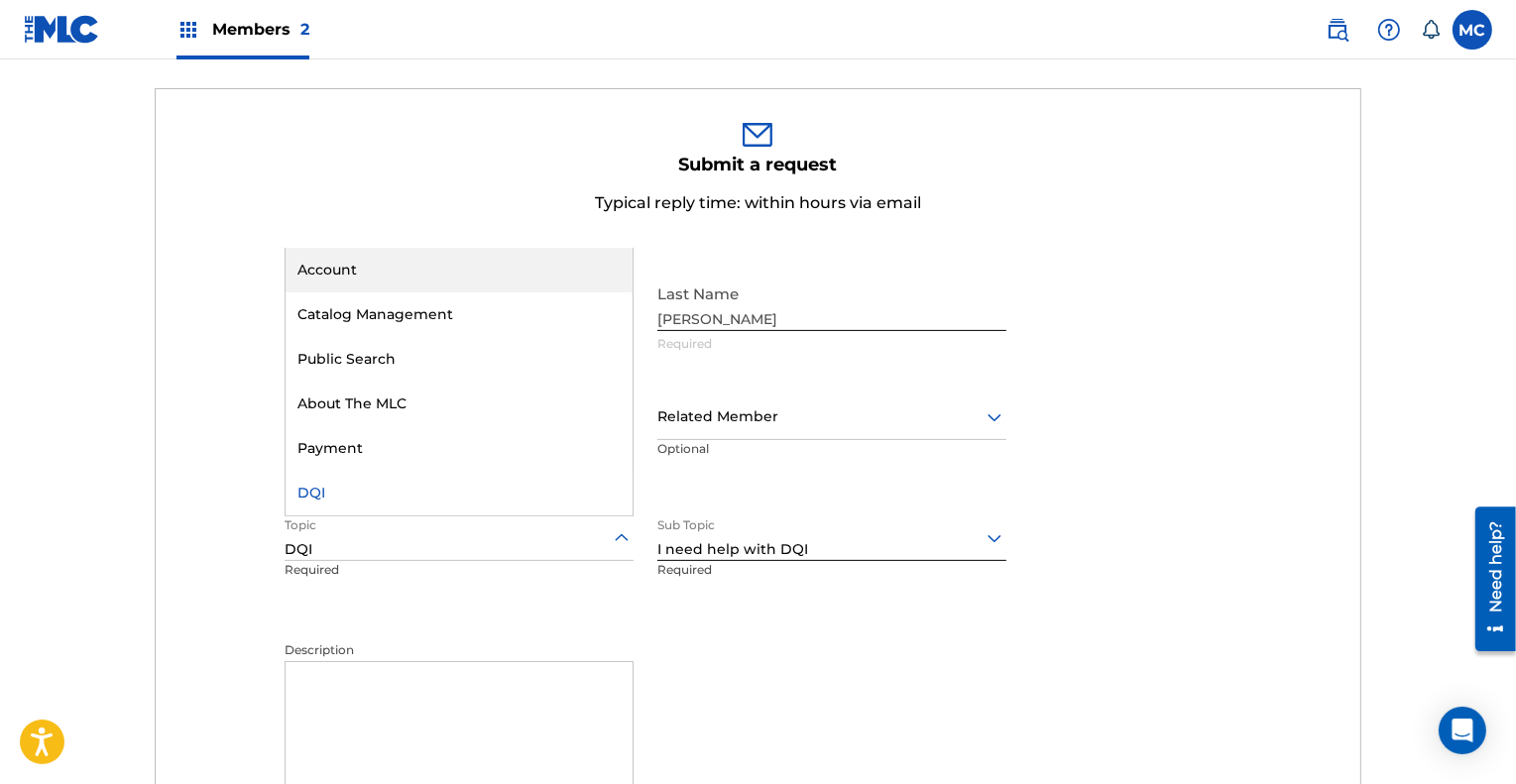 click on "Account" at bounding box center (459, 270) 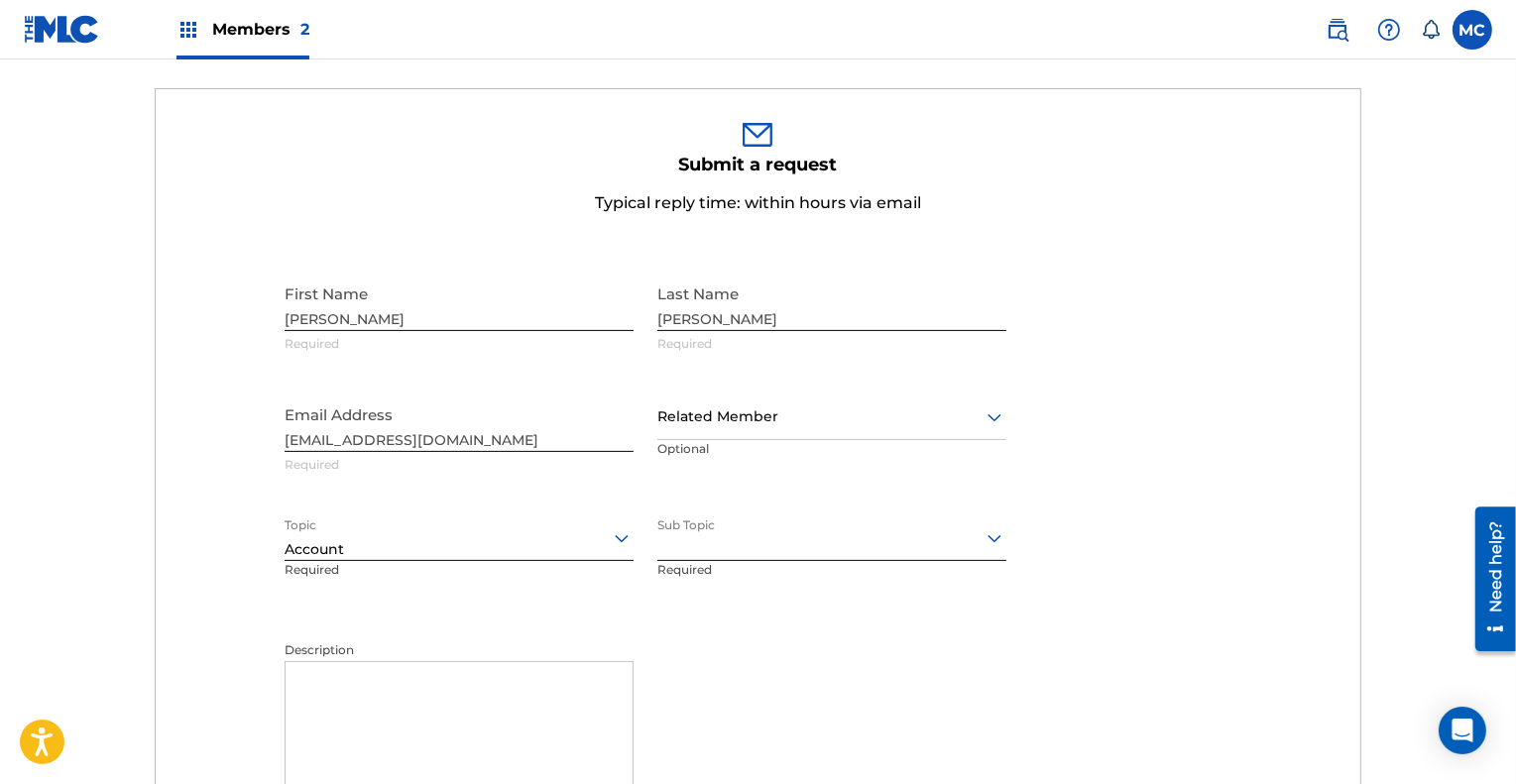 click at bounding box center [832, 537] 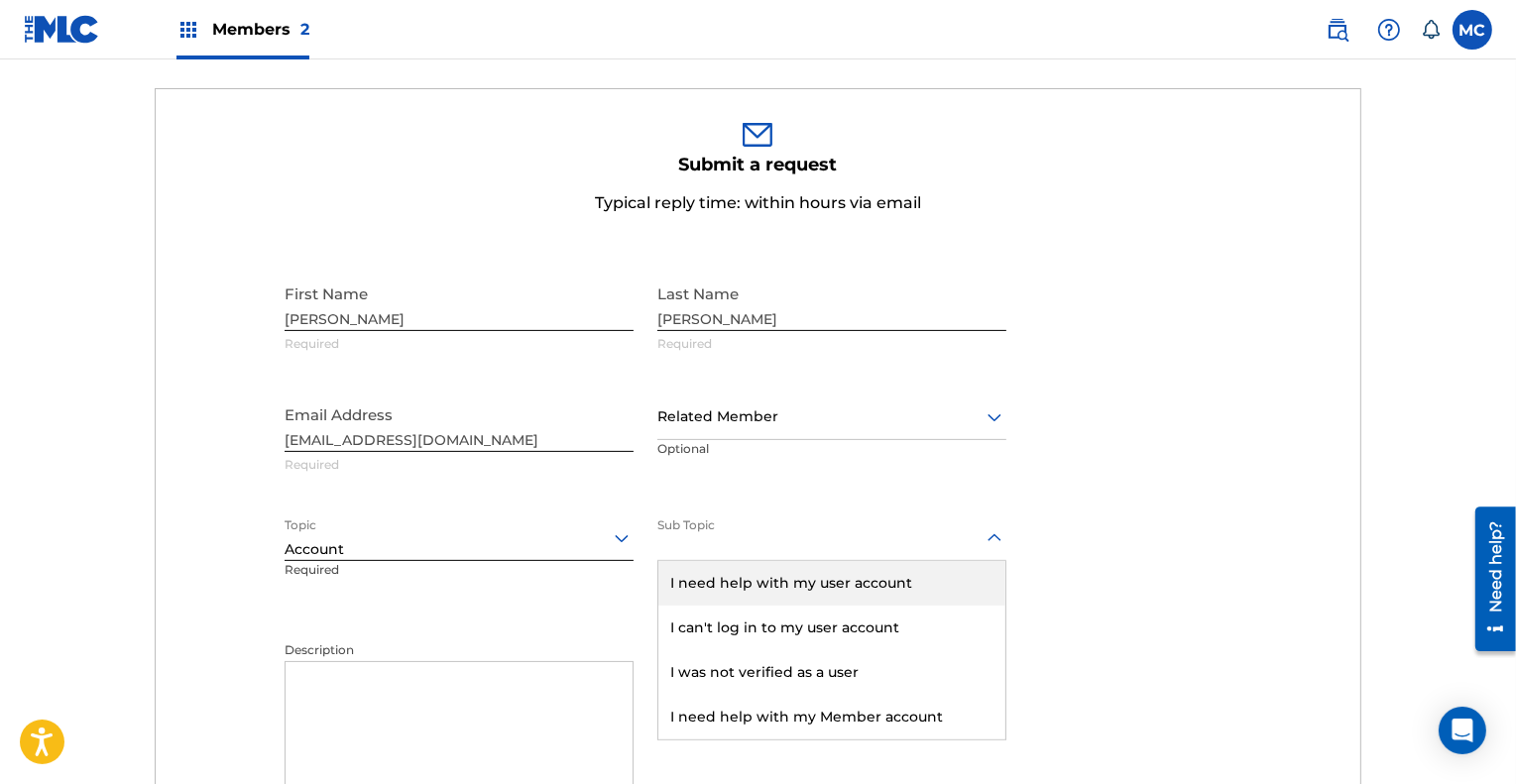 click on "Account" at bounding box center [459, 538] 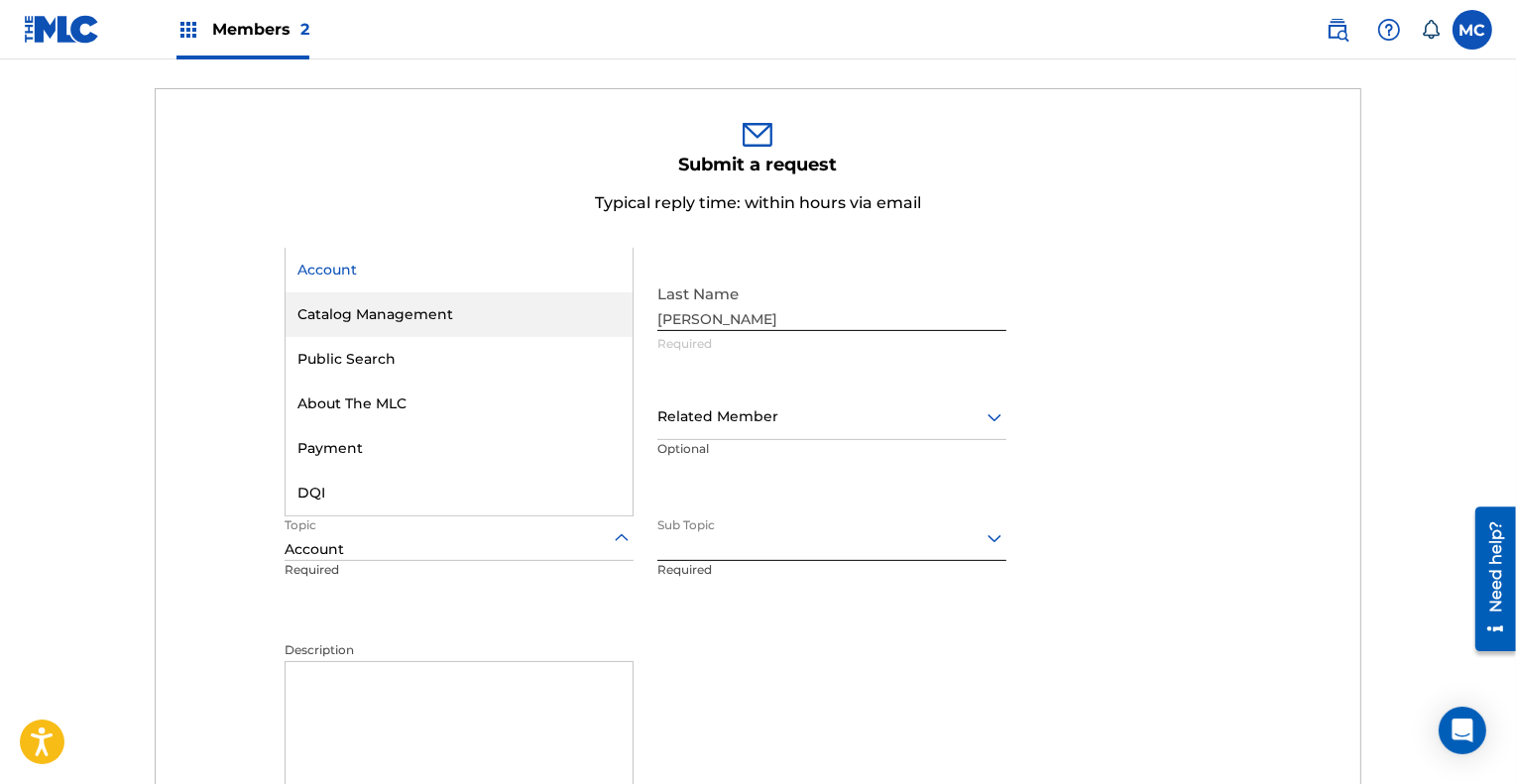 click on "Catalog Management" at bounding box center (459, 314) 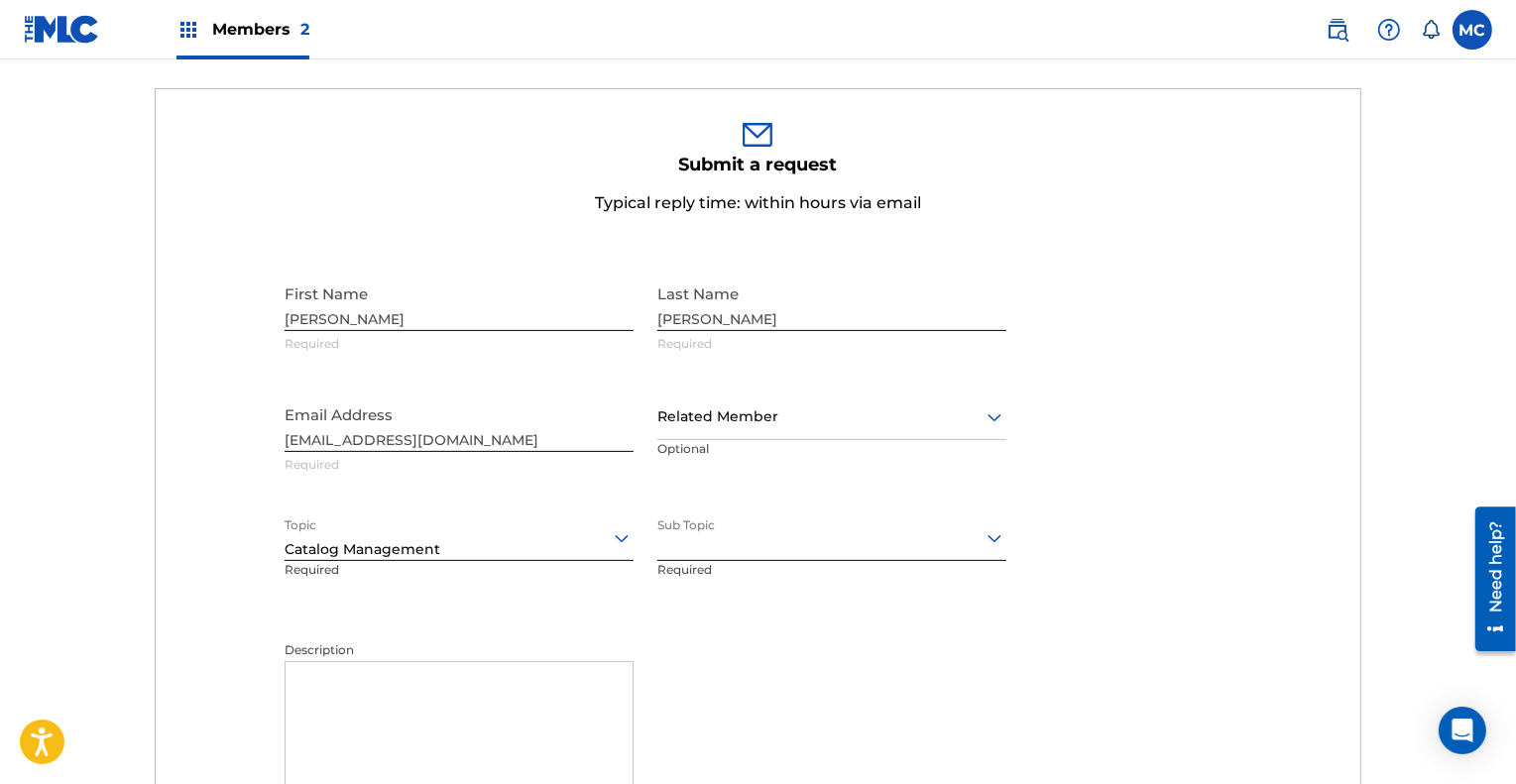 click at bounding box center [832, 537] 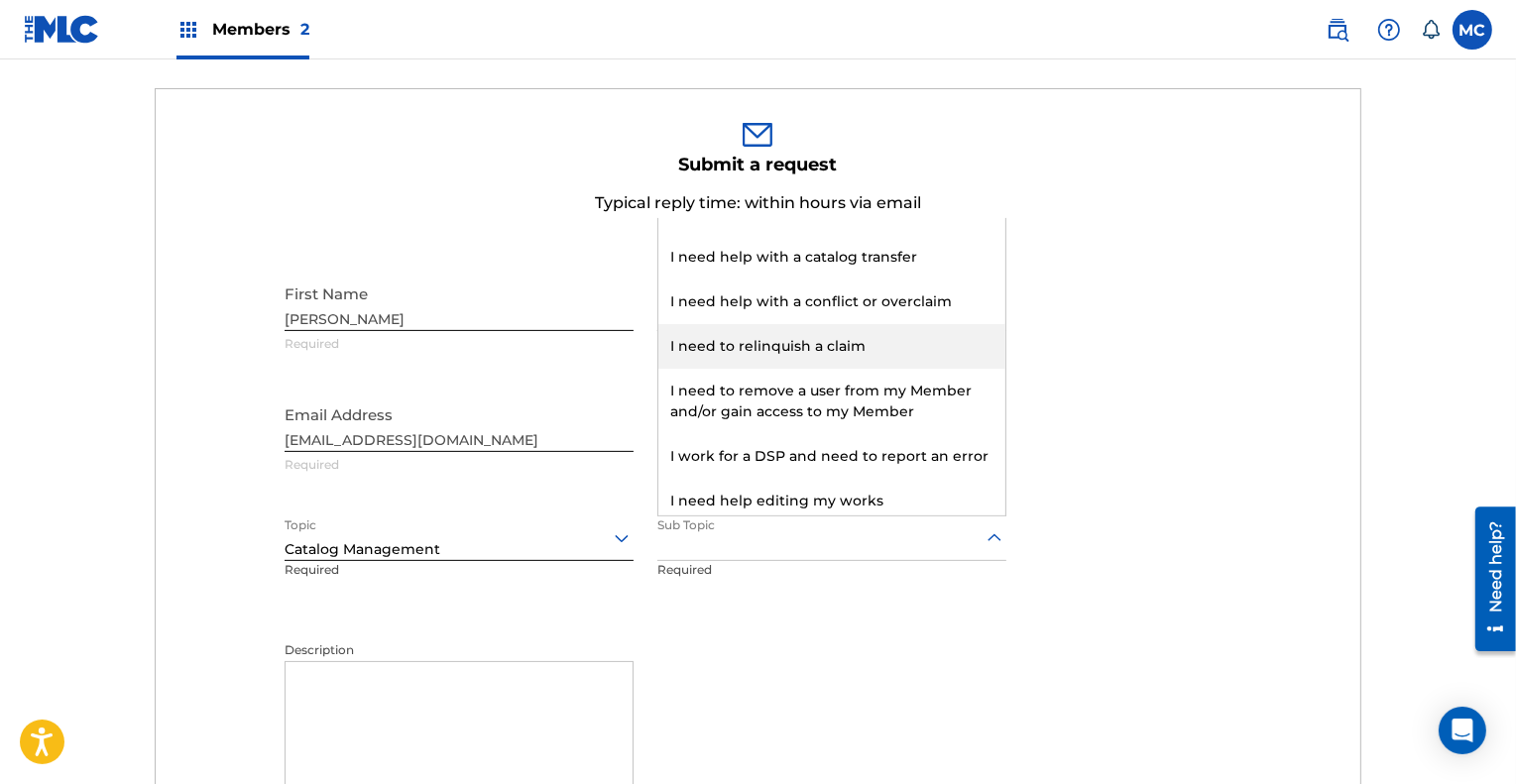 scroll, scrollTop: 92, scrollLeft: 0, axis: vertical 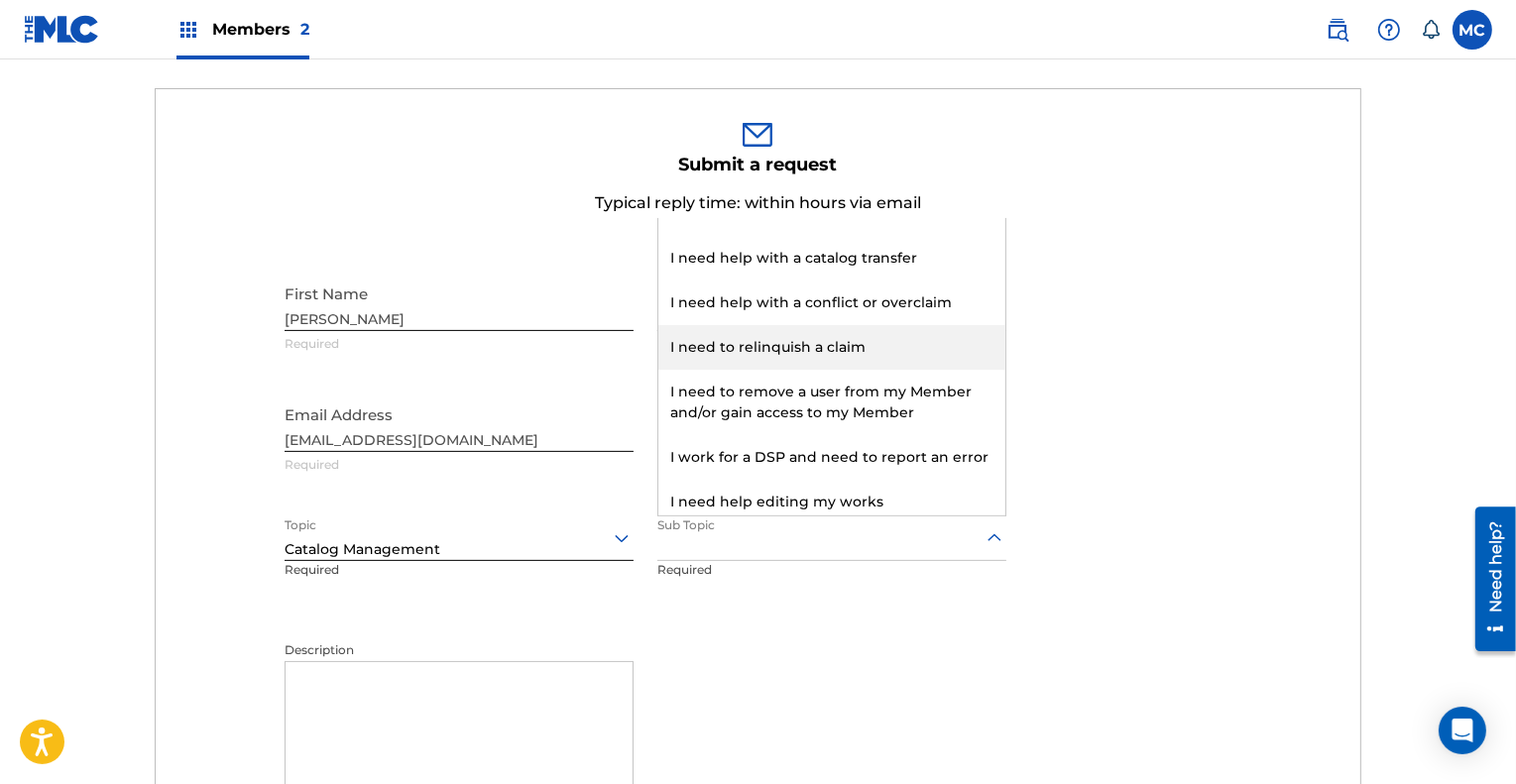 click on "I need to relinquish a claim" at bounding box center [832, 347] 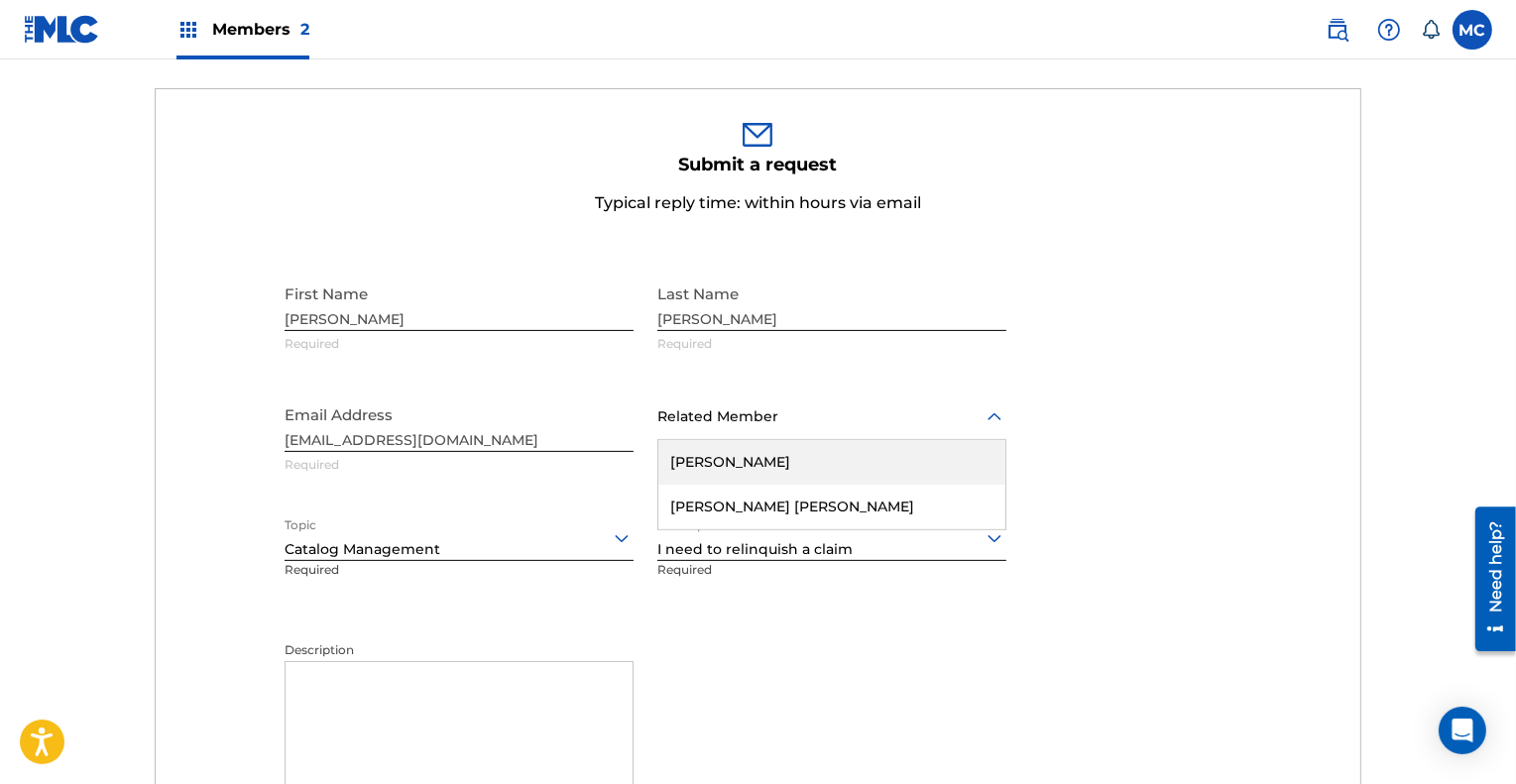 click at bounding box center (832, 416) 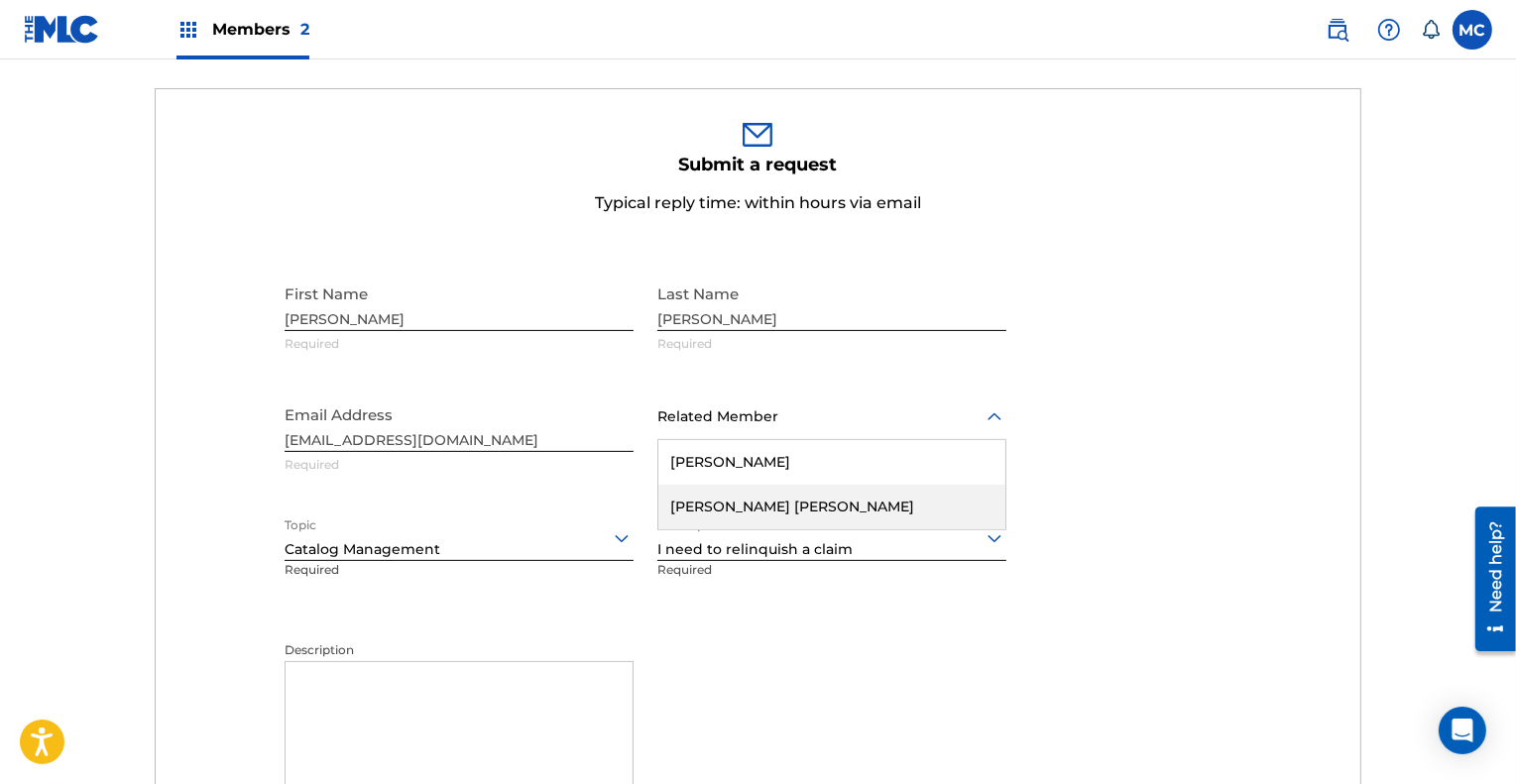 click on "[PERSON_NAME] [PERSON_NAME]" at bounding box center [832, 506] 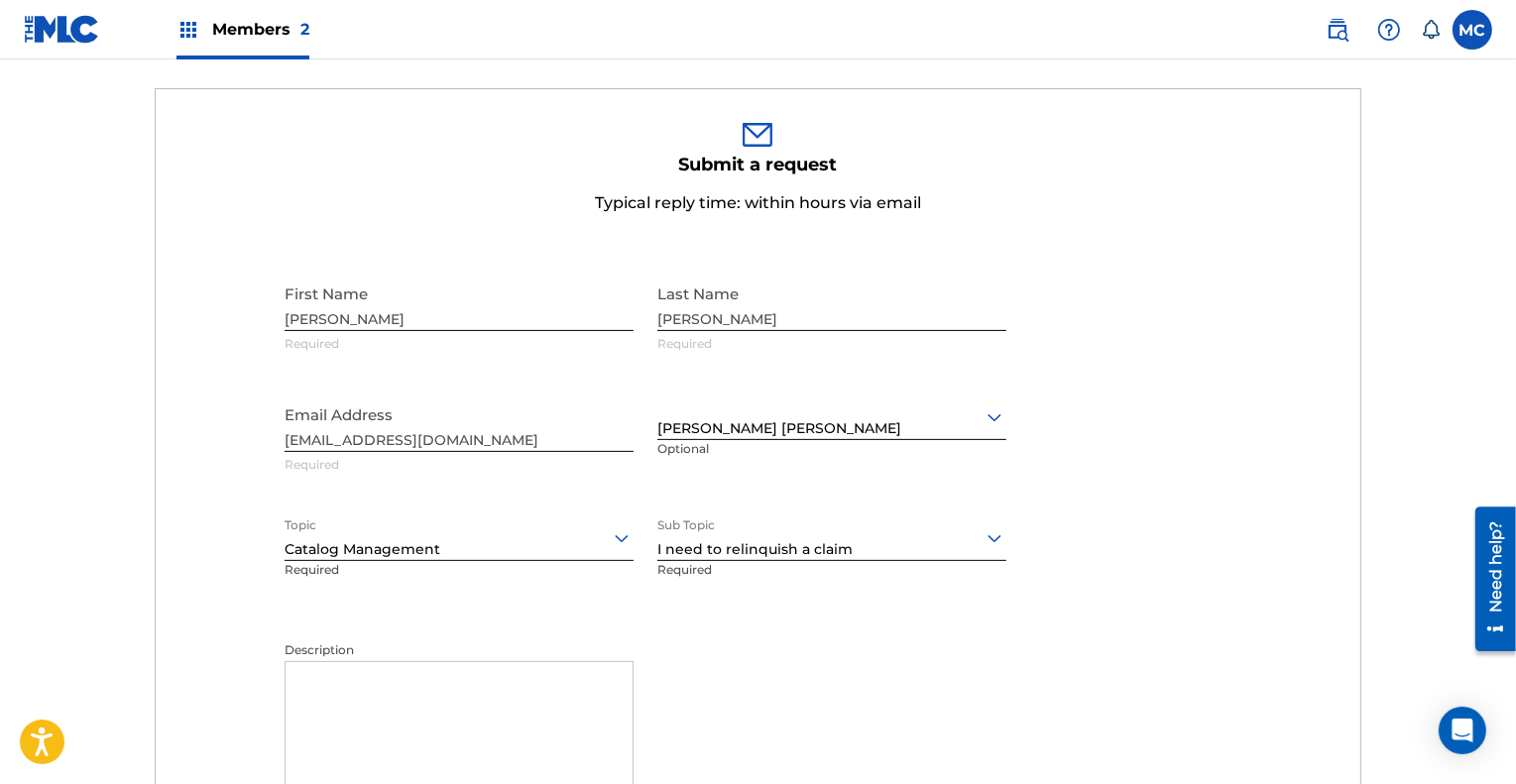 click on "Submit a request Typical reply time: within hours via email First Name   MELISSA Required Last Name   CALHOUN Required Email Address   melissacalhounsra@gmail.com Required option Wyatt James Shears, selected. Wyatt James Shears Optional Topic Catalog Management Required Sub Topic I need to relinquish a claim Required Description   Required Submit" at bounding box center [758, 549] 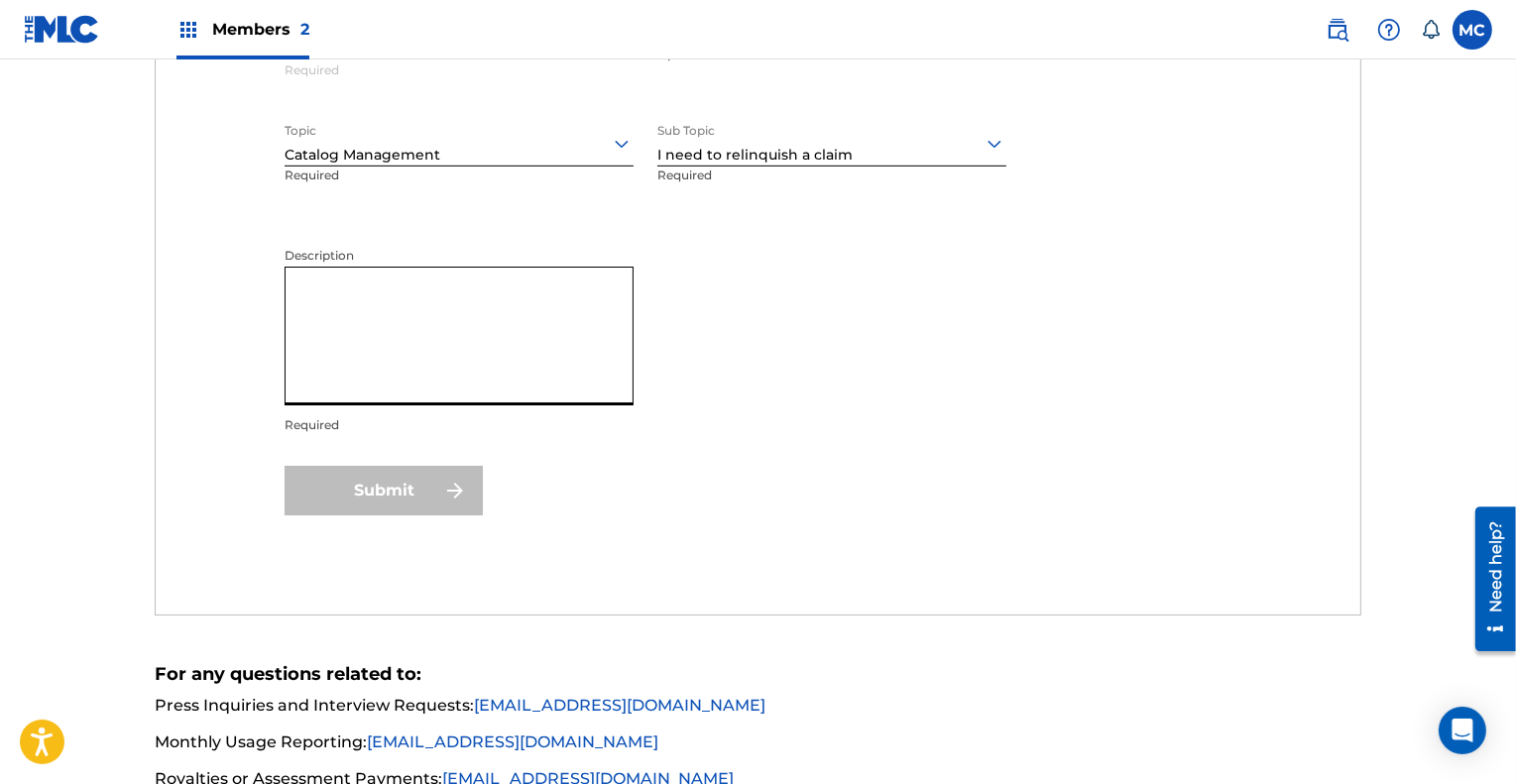 scroll, scrollTop: 990, scrollLeft: 0, axis: vertical 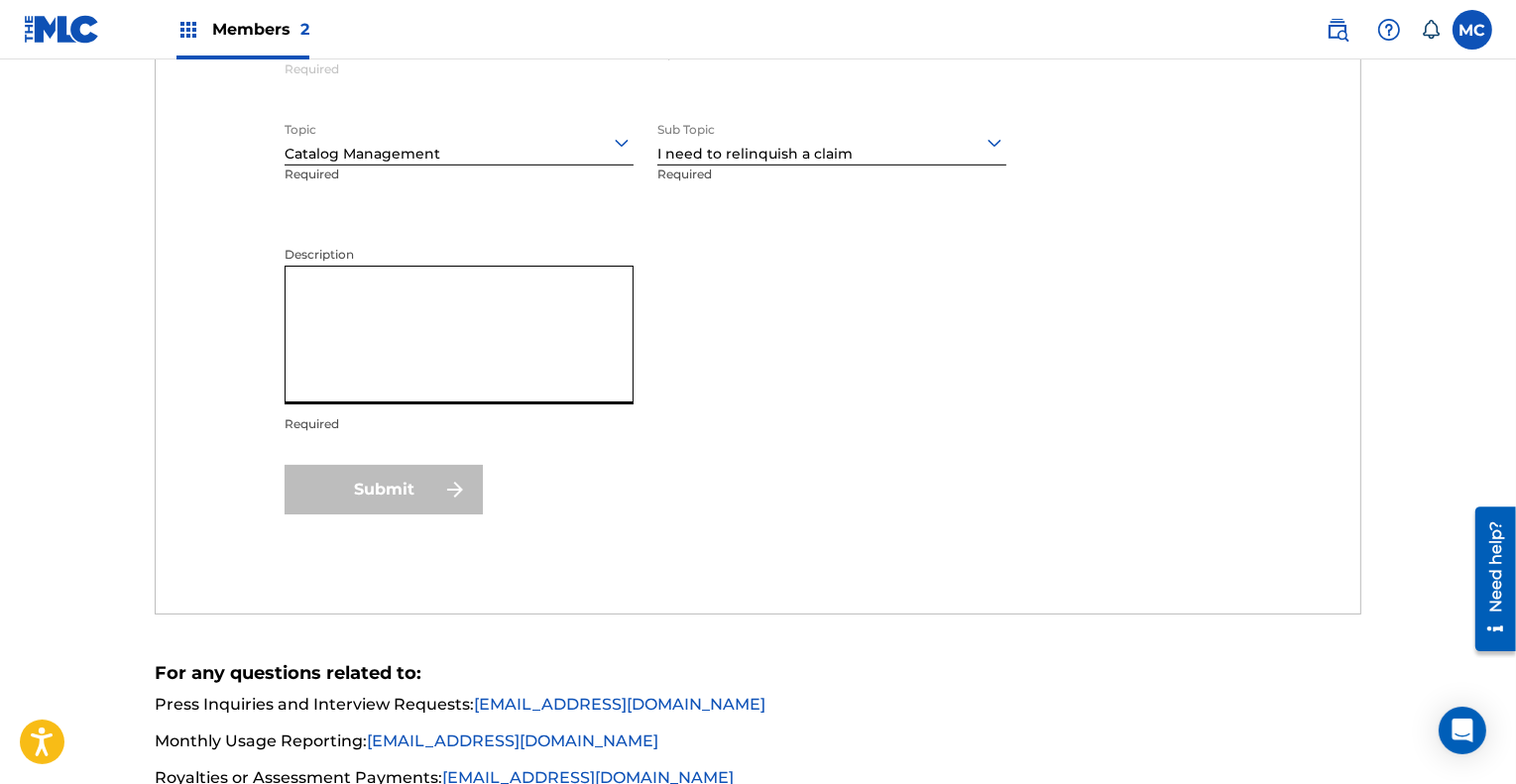 click on "Description" at bounding box center (459, 335) 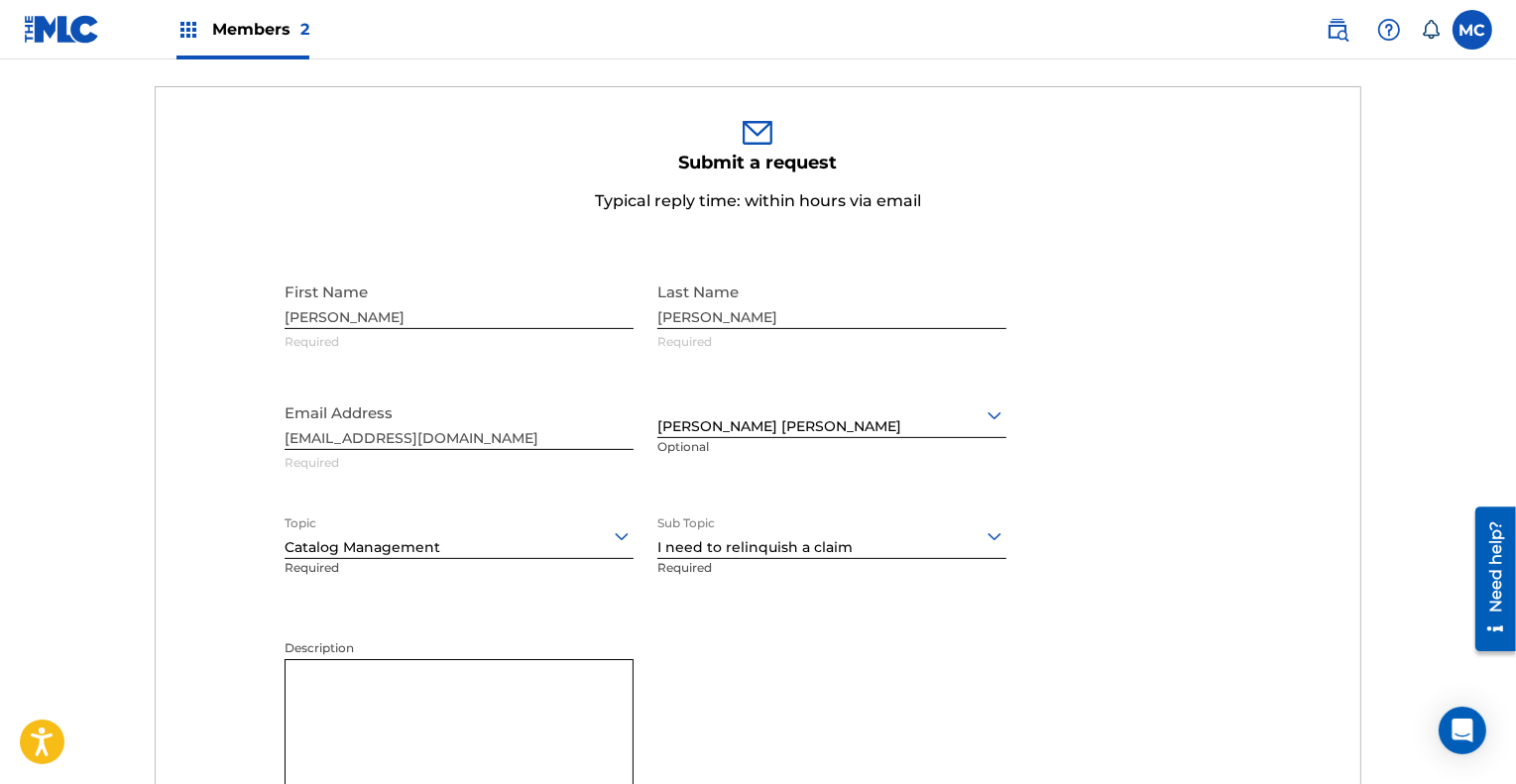 scroll, scrollTop: 595, scrollLeft: 0, axis: vertical 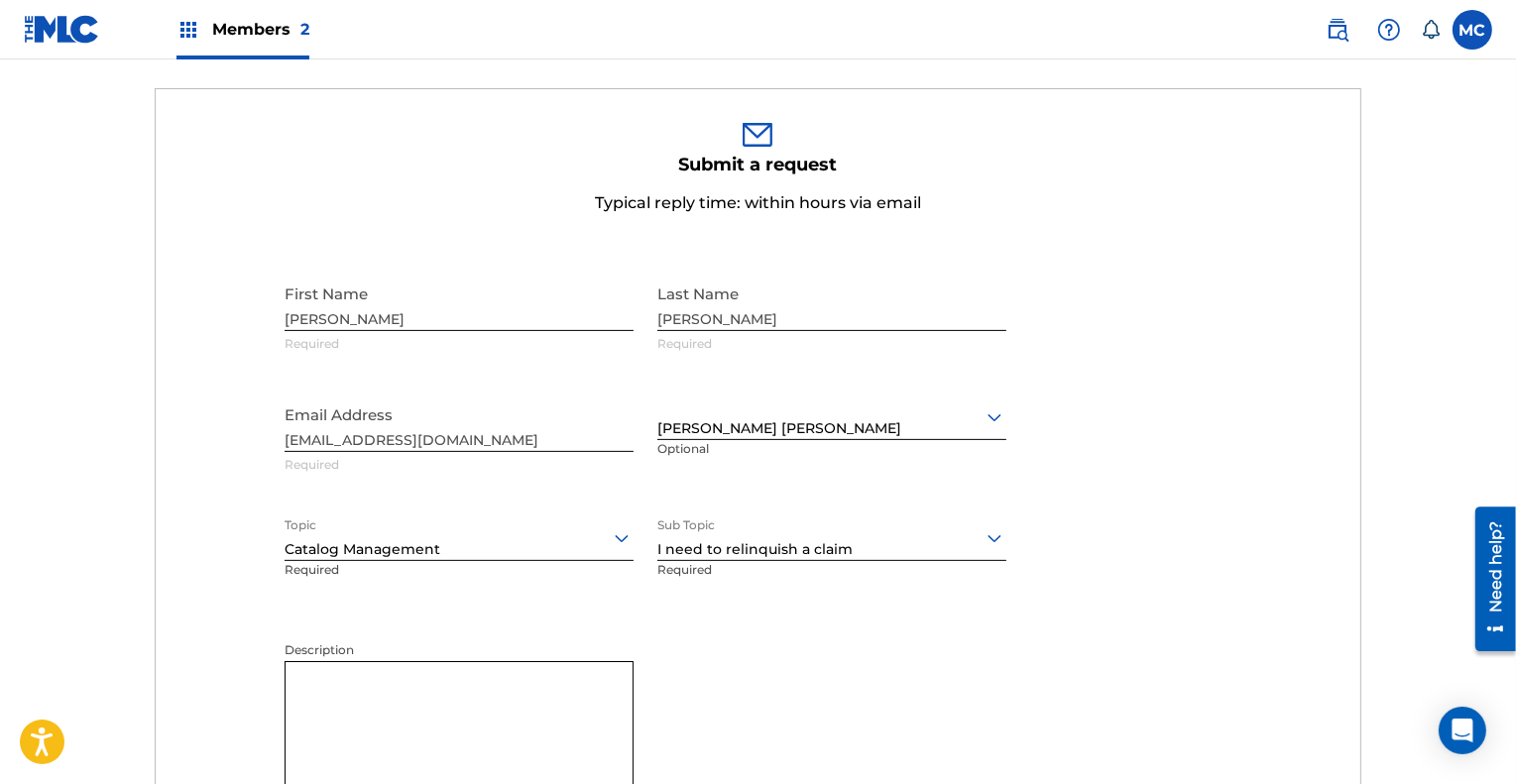 click on "Description" at bounding box center [459, 730] 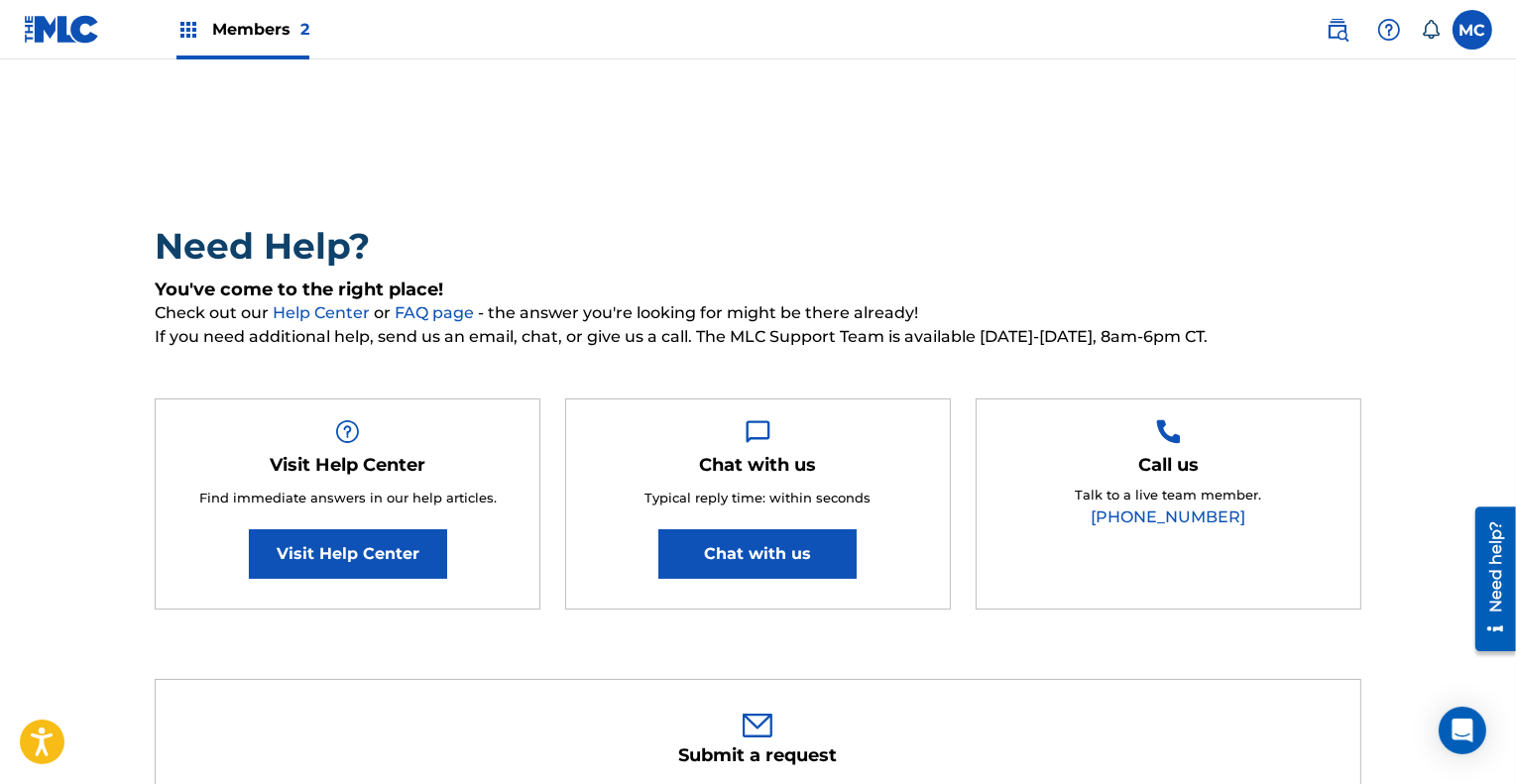 scroll, scrollTop: 0, scrollLeft: 0, axis: both 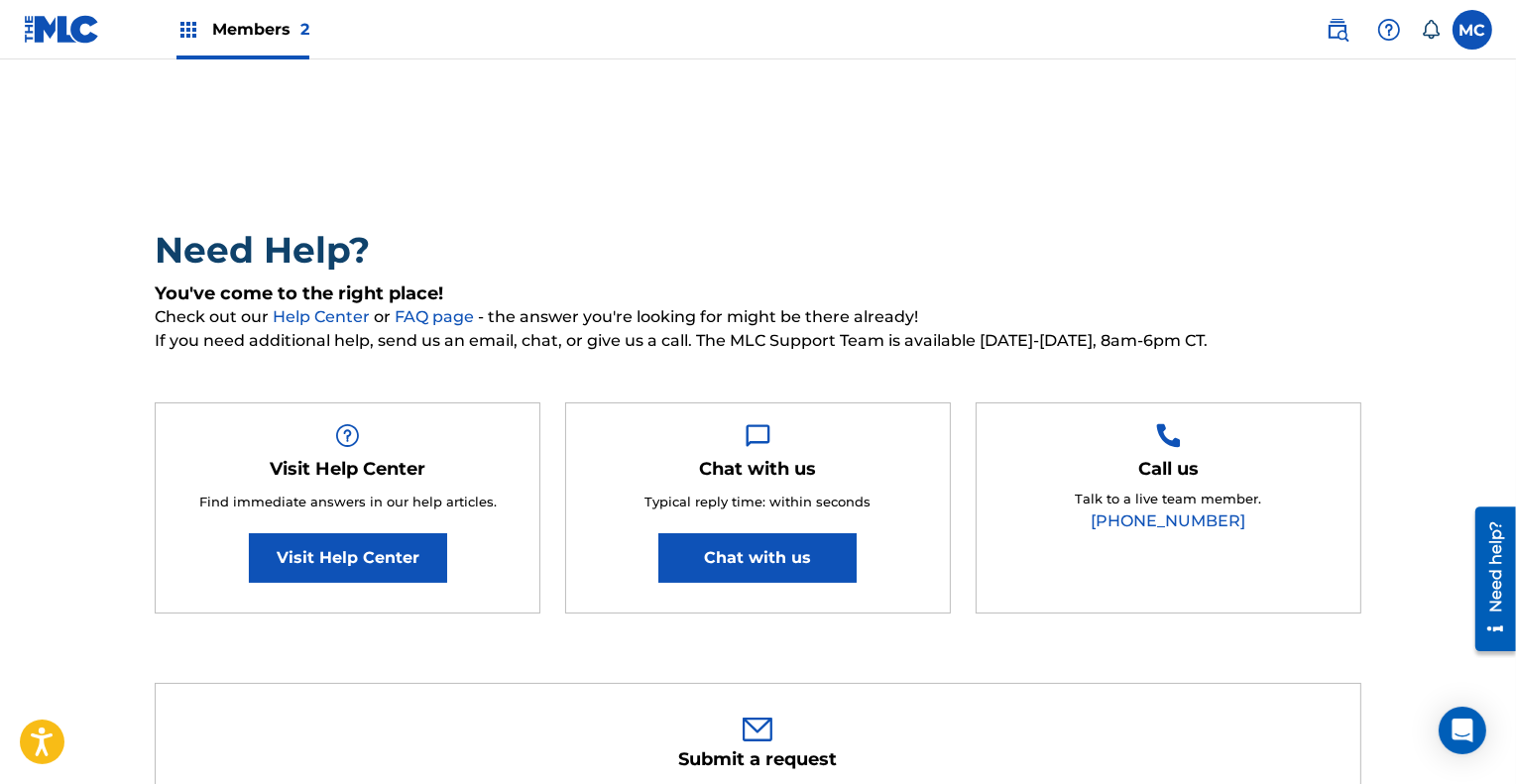 click at bounding box center (188, 30) 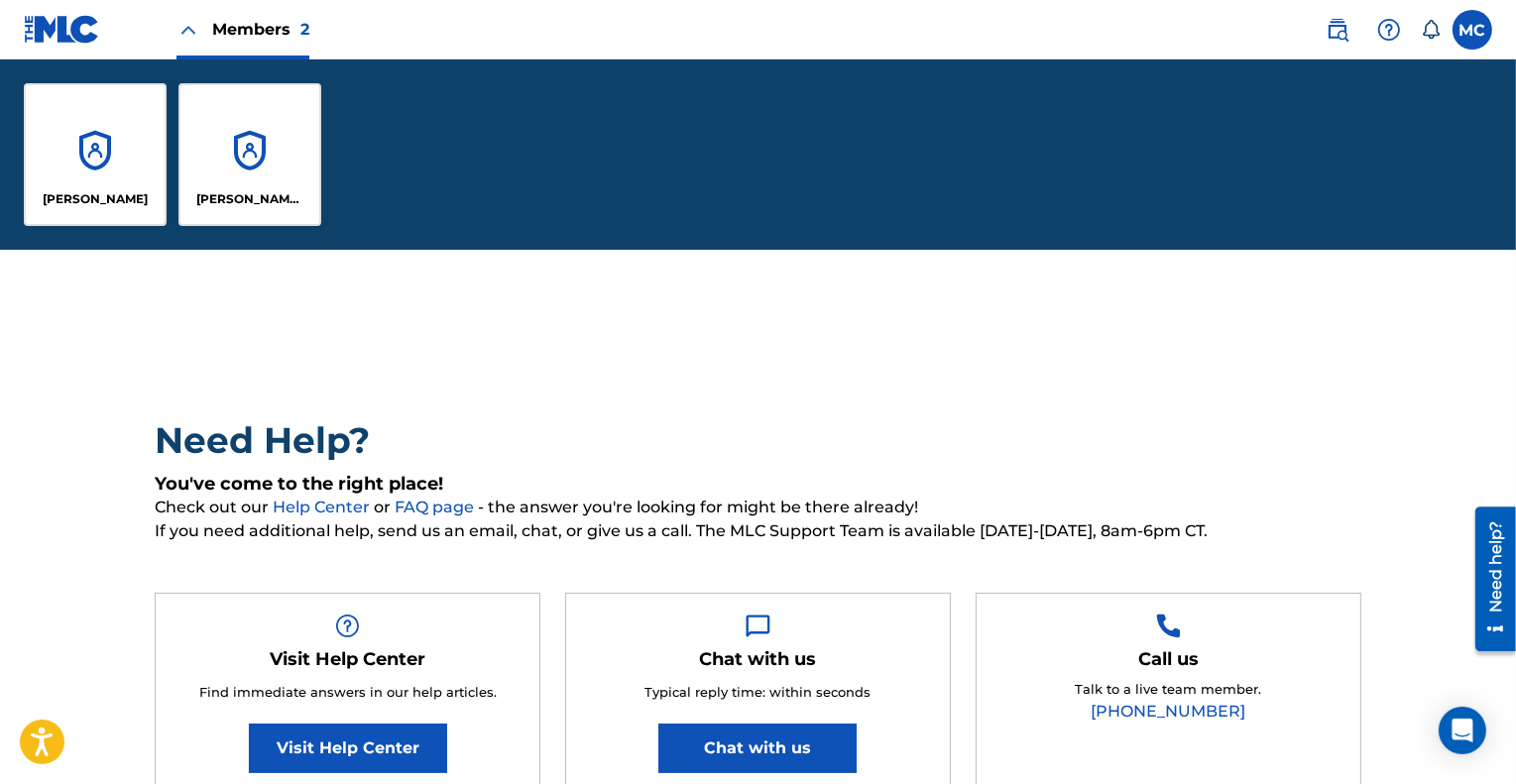click on "[PERSON_NAME]" at bounding box center [95, 155] 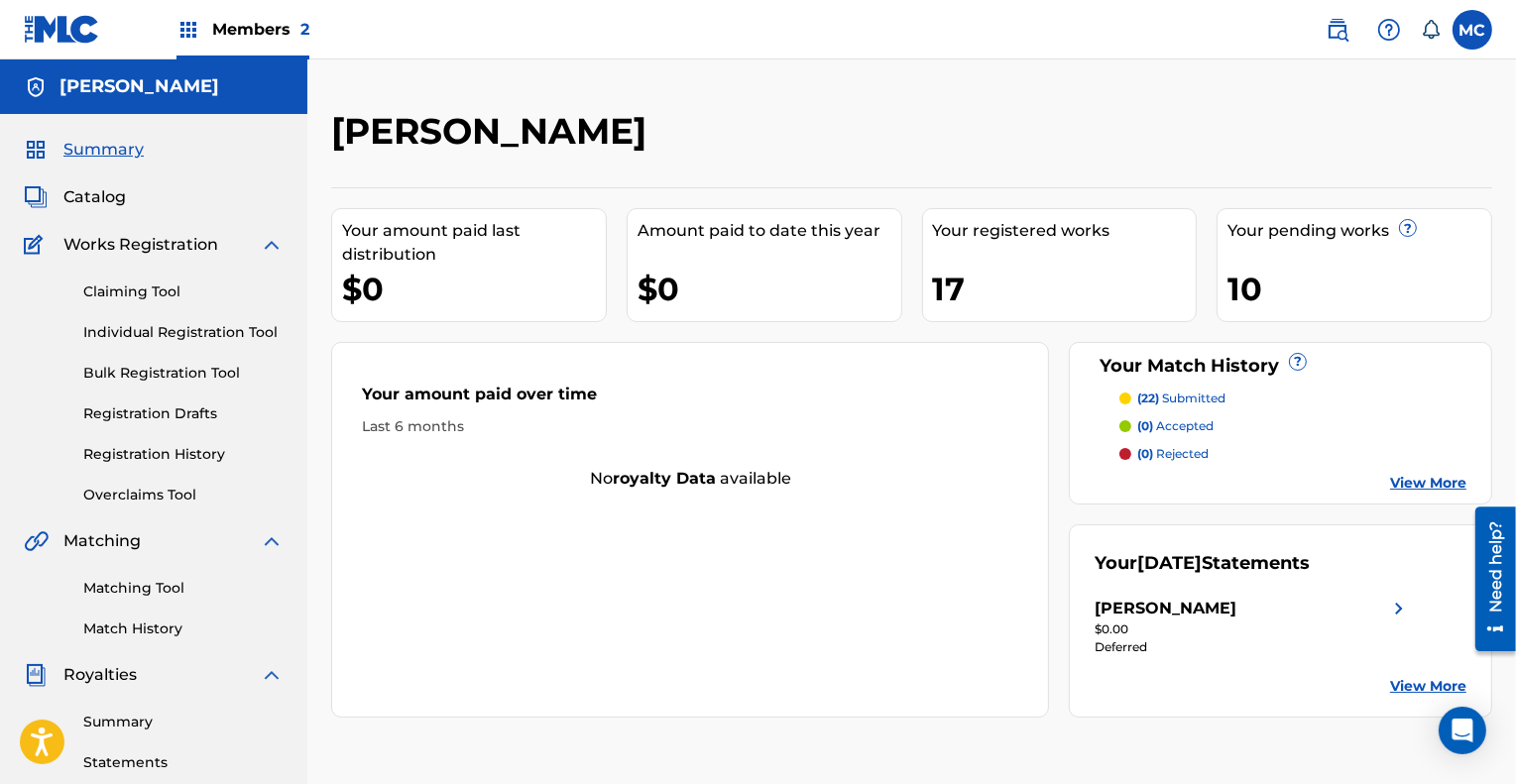 click on "Members    2" at bounding box center (261, 29) 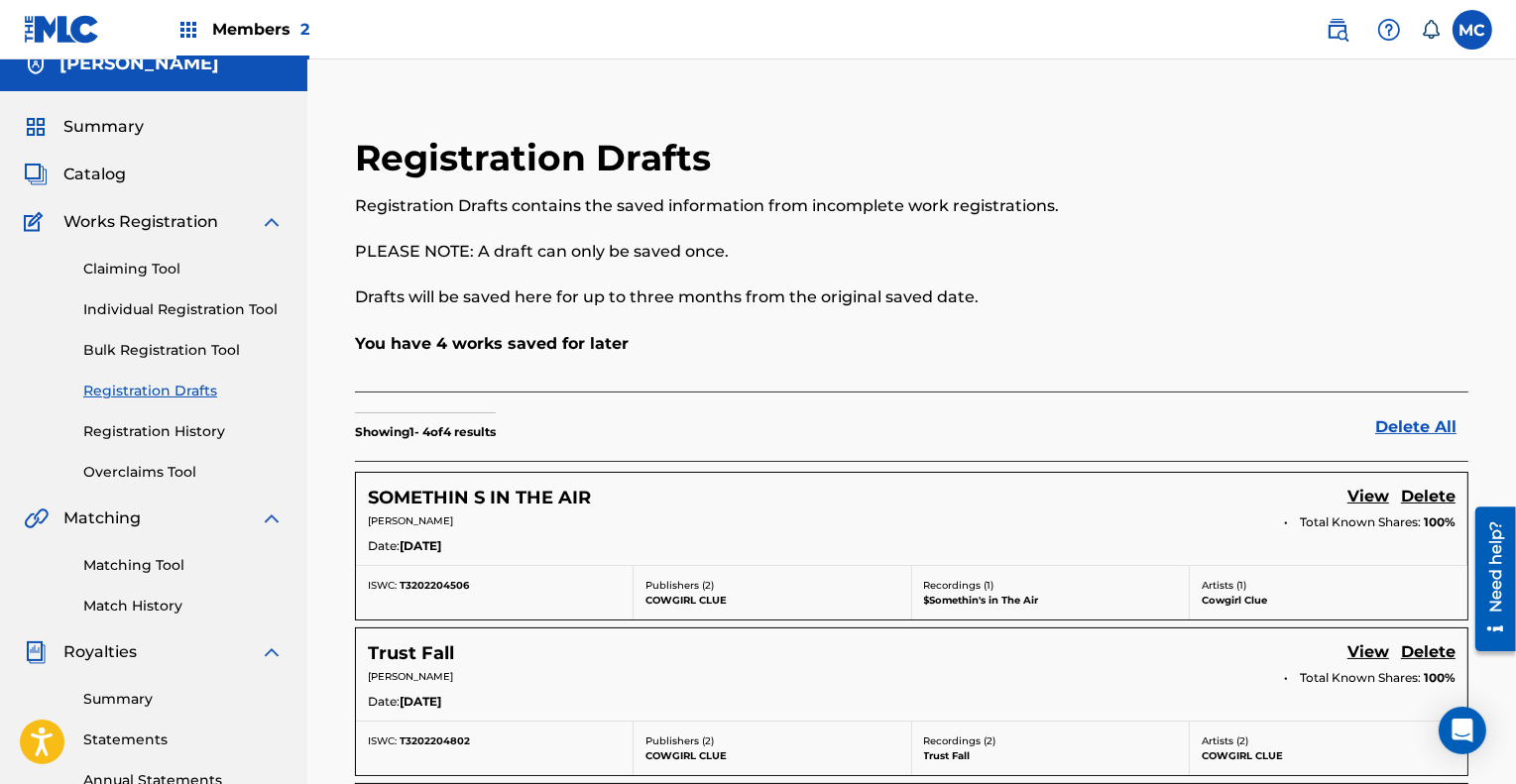 scroll, scrollTop: 0, scrollLeft: 0, axis: both 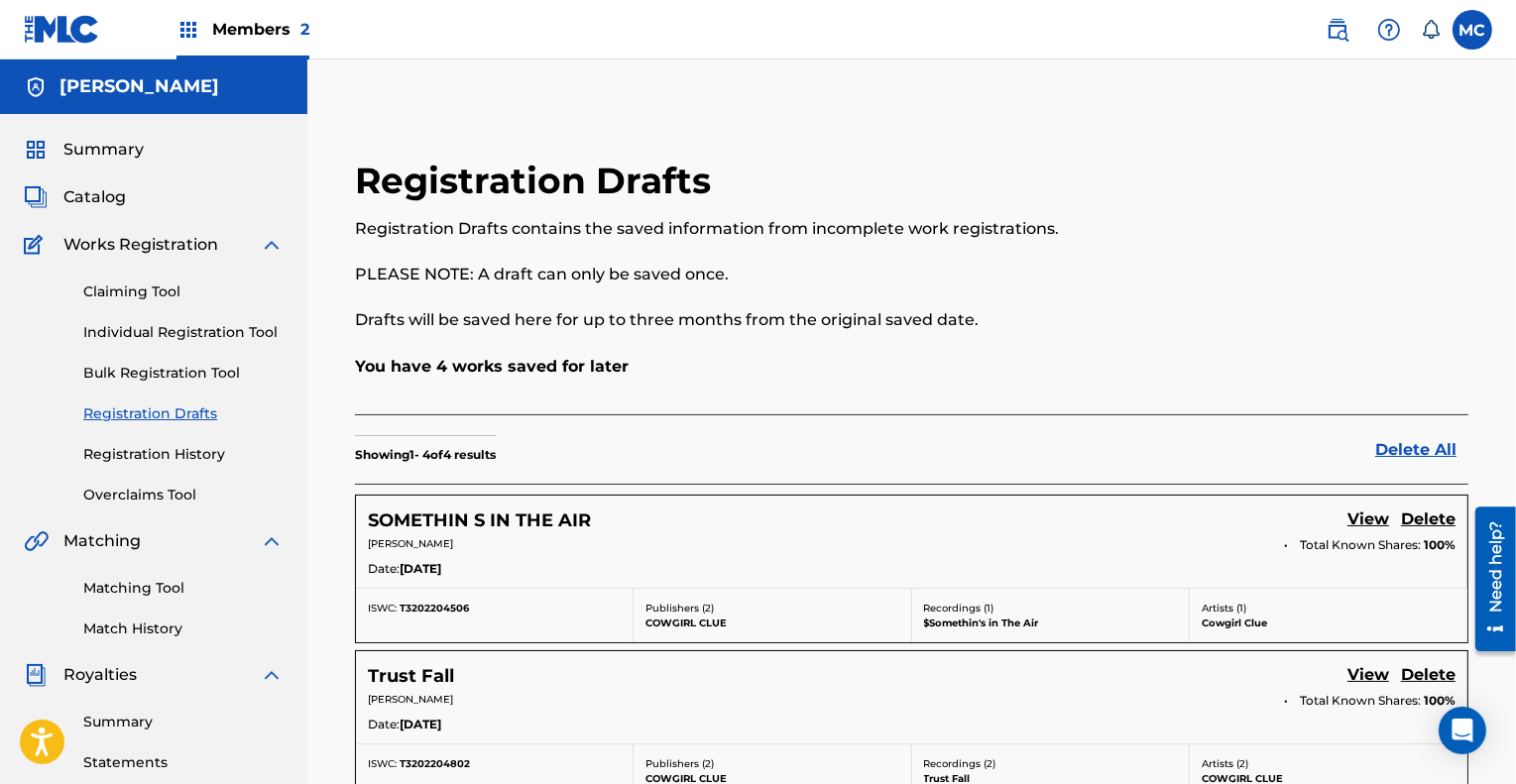 click on "Catalog" at bounding box center (94, 197) 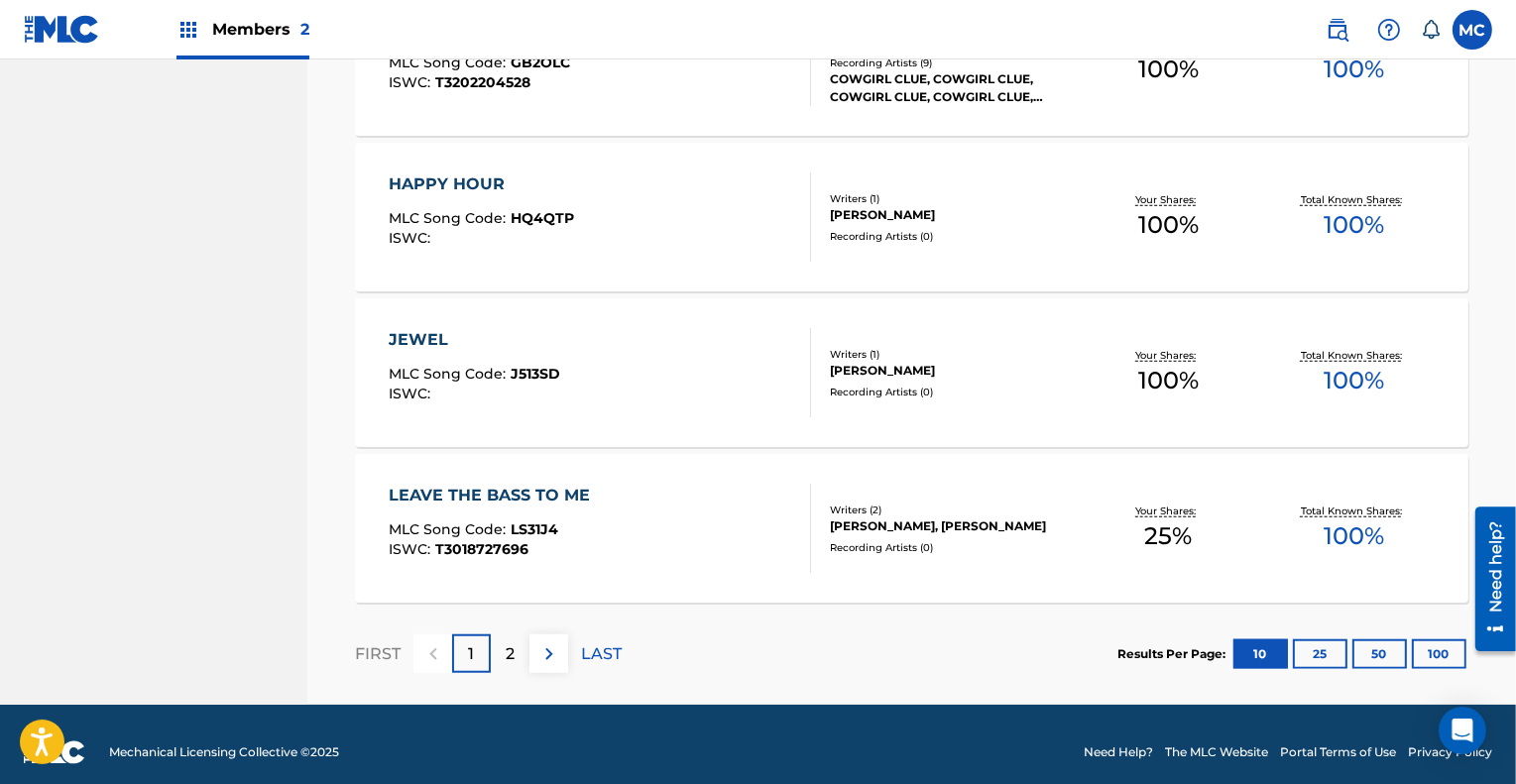scroll, scrollTop: 1533, scrollLeft: 0, axis: vertical 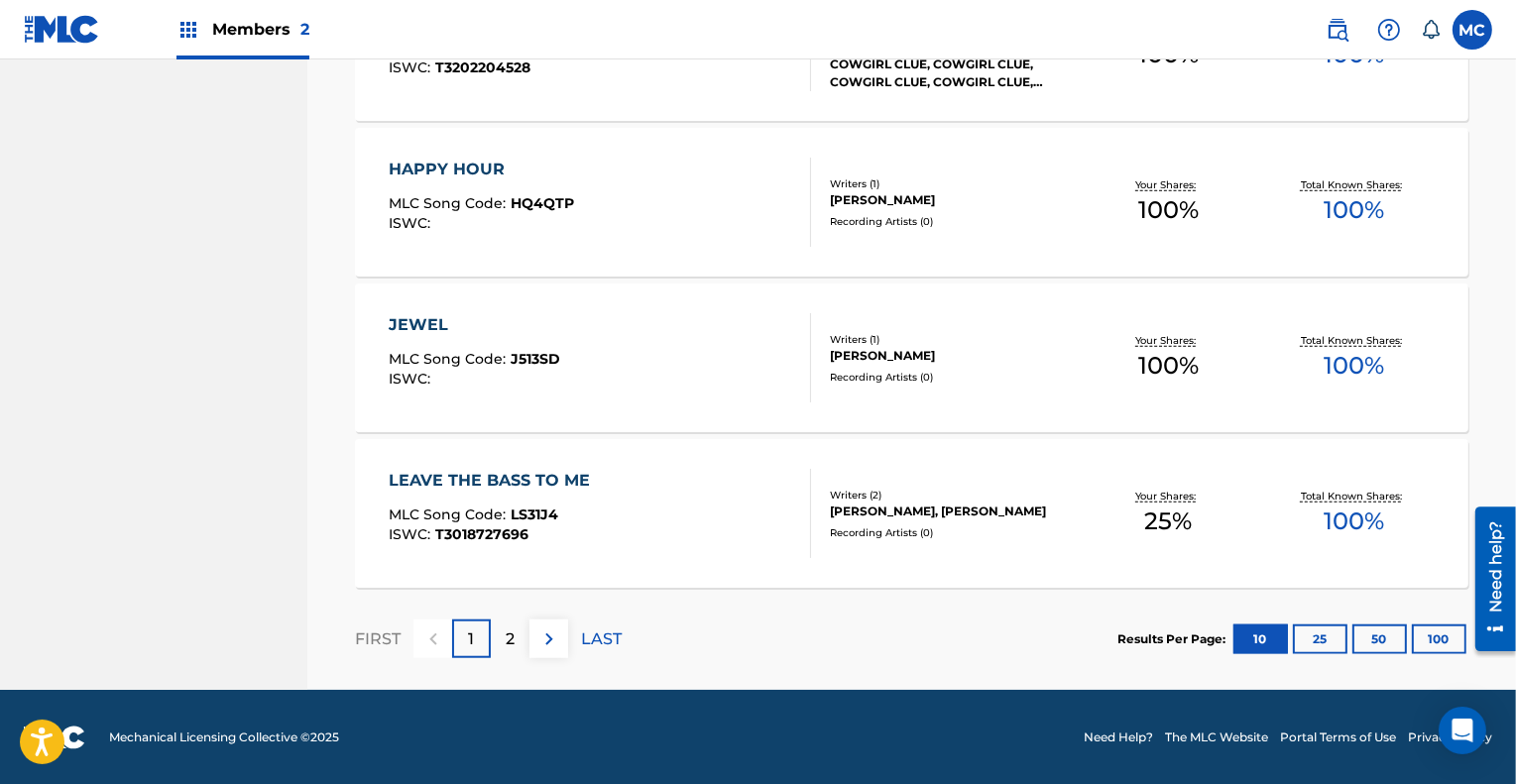 click on "2" at bounding box center (510, 639) 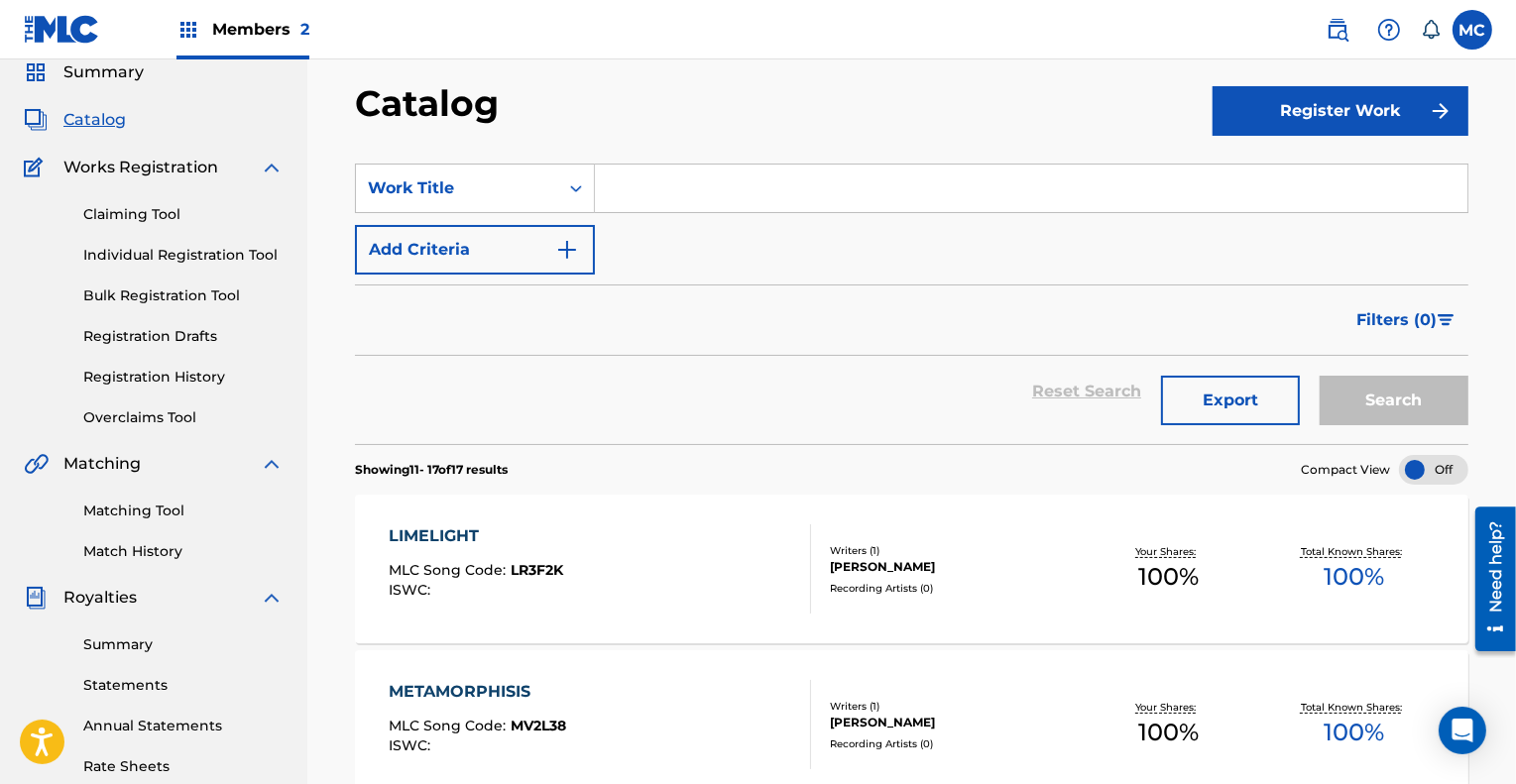 scroll, scrollTop: 77, scrollLeft: 0, axis: vertical 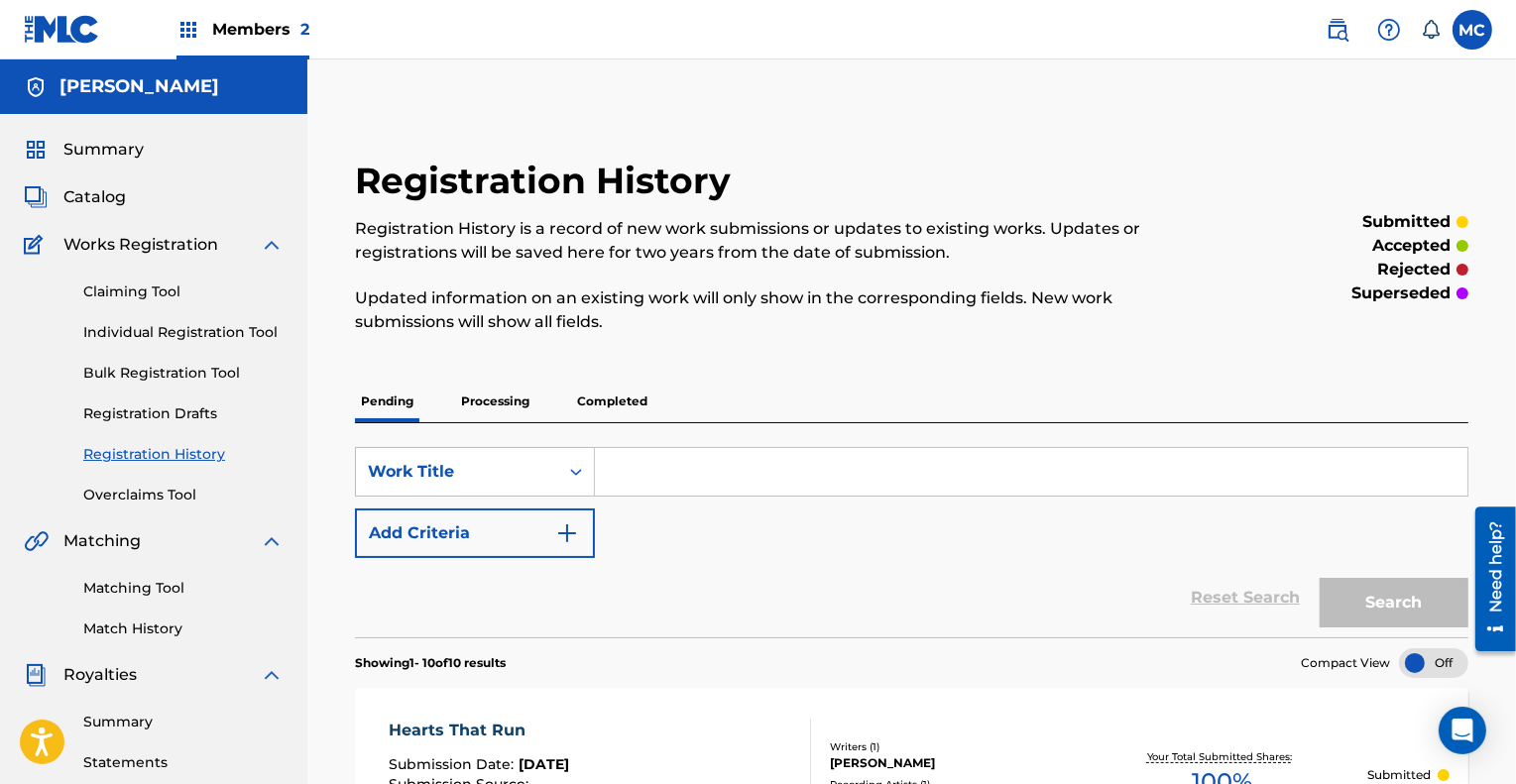 click on "Processing" at bounding box center [495, 401] 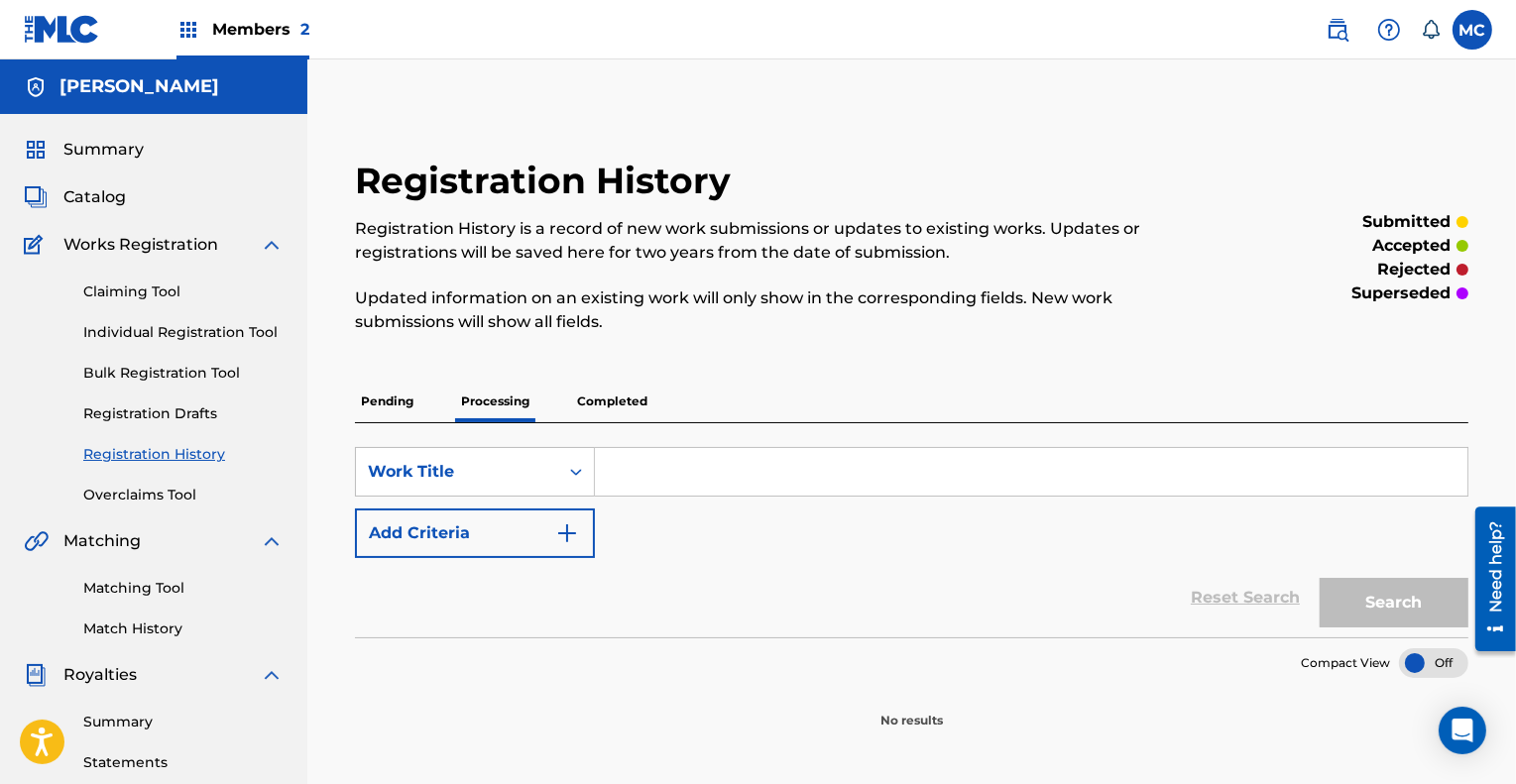click on "Completed" at bounding box center (612, 401) 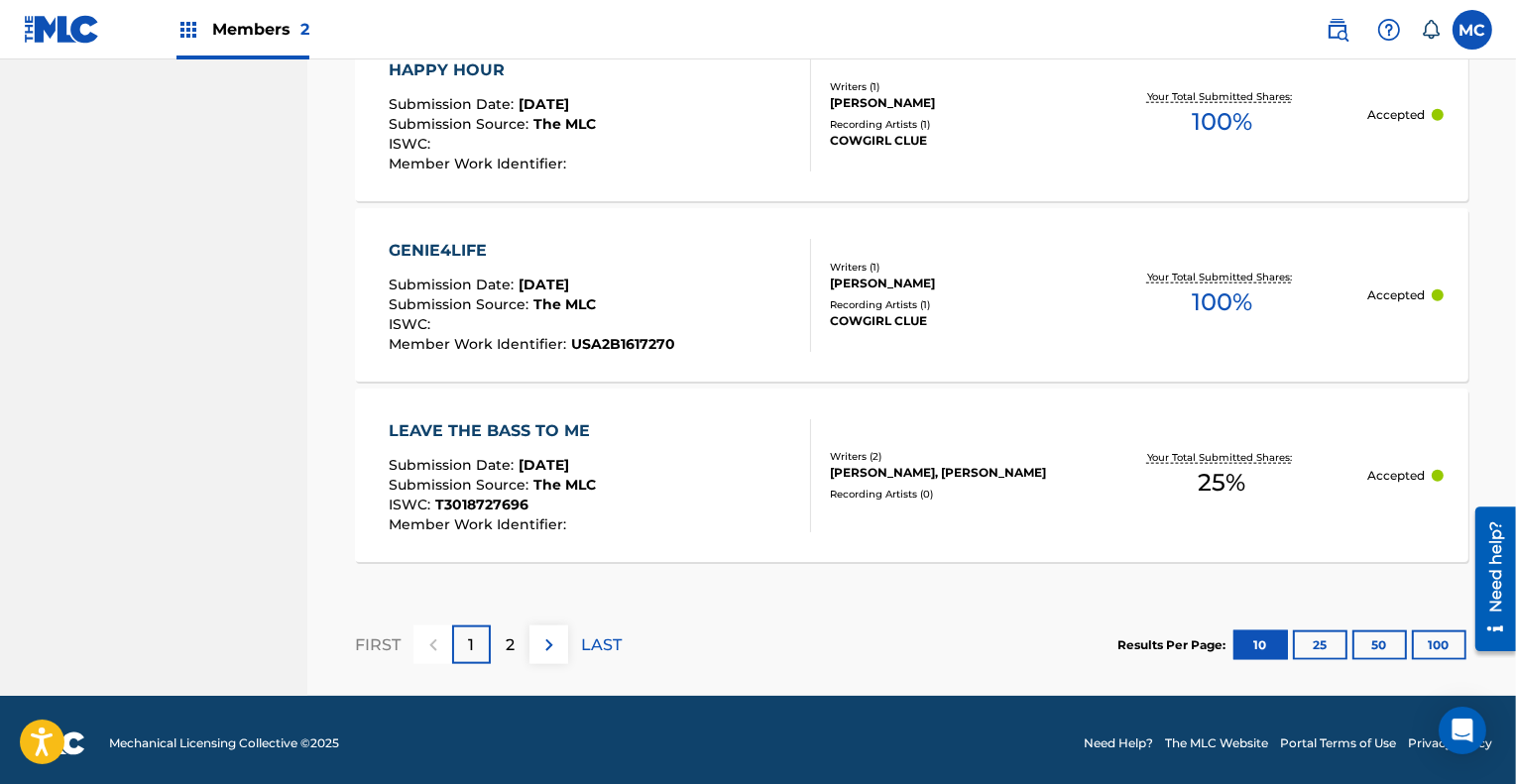 scroll, scrollTop: 2102, scrollLeft: 0, axis: vertical 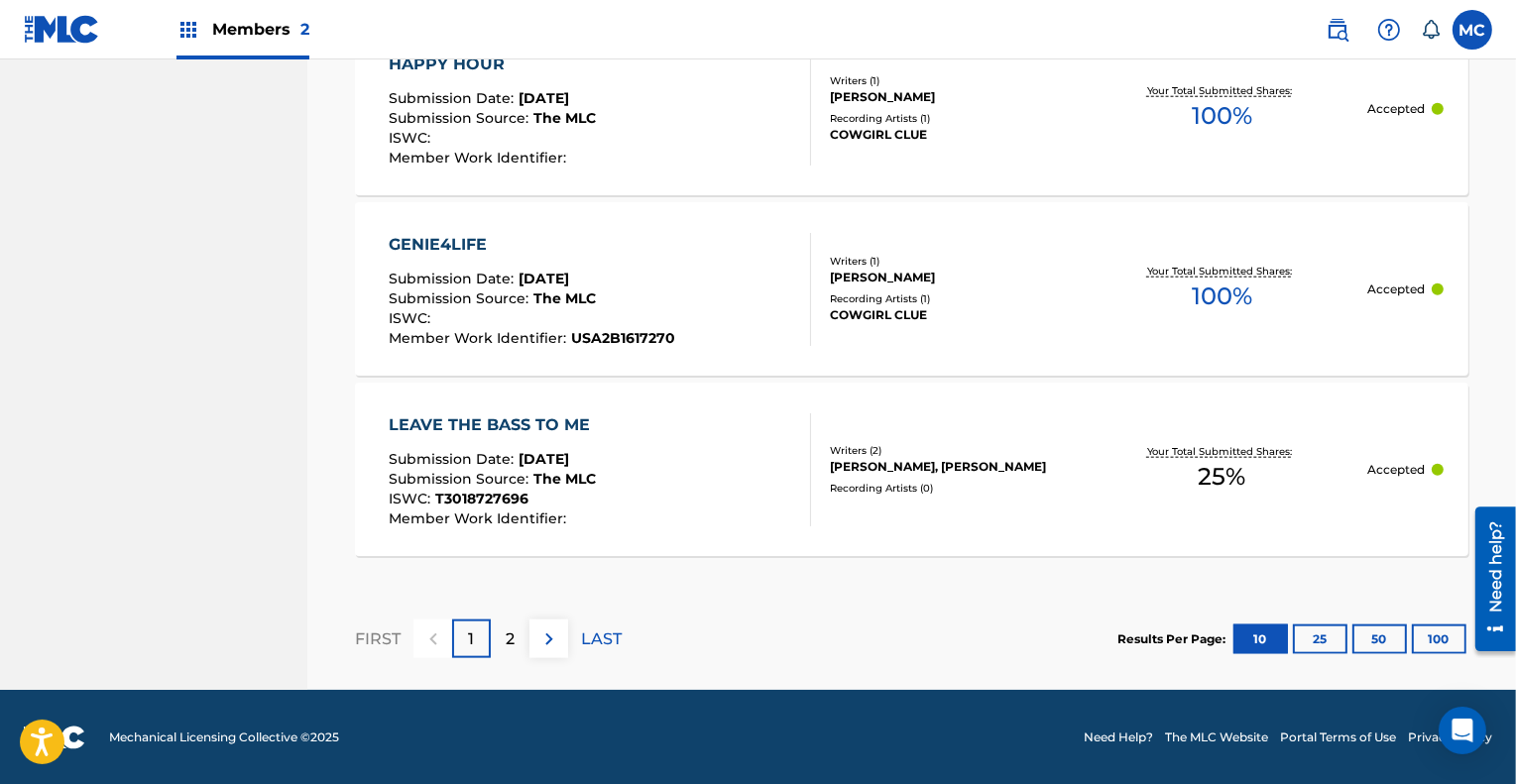 click on "2" at bounding box center (510, 638) 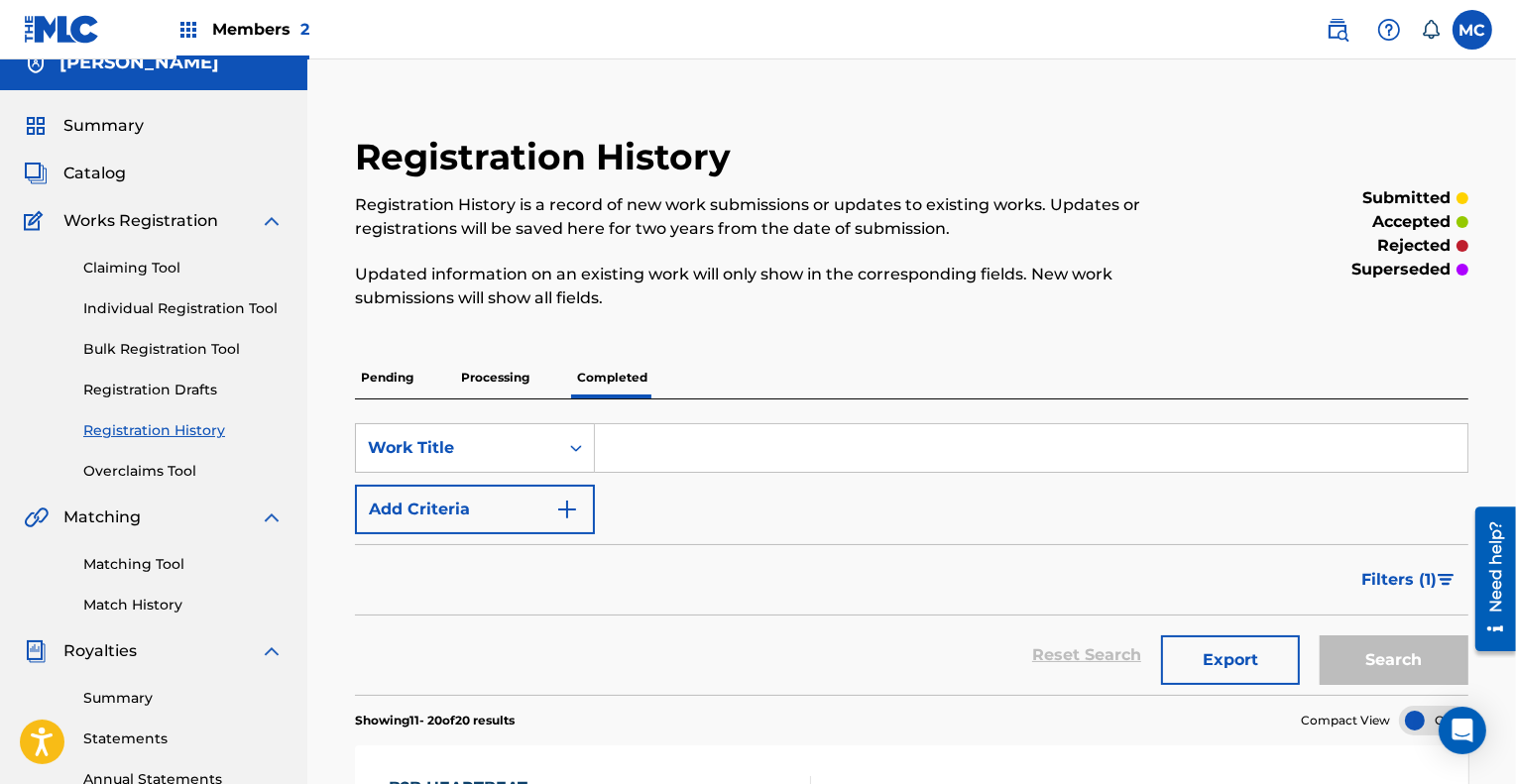 scroll, scrollTop: 0, scrollLeft: 0, axis: both 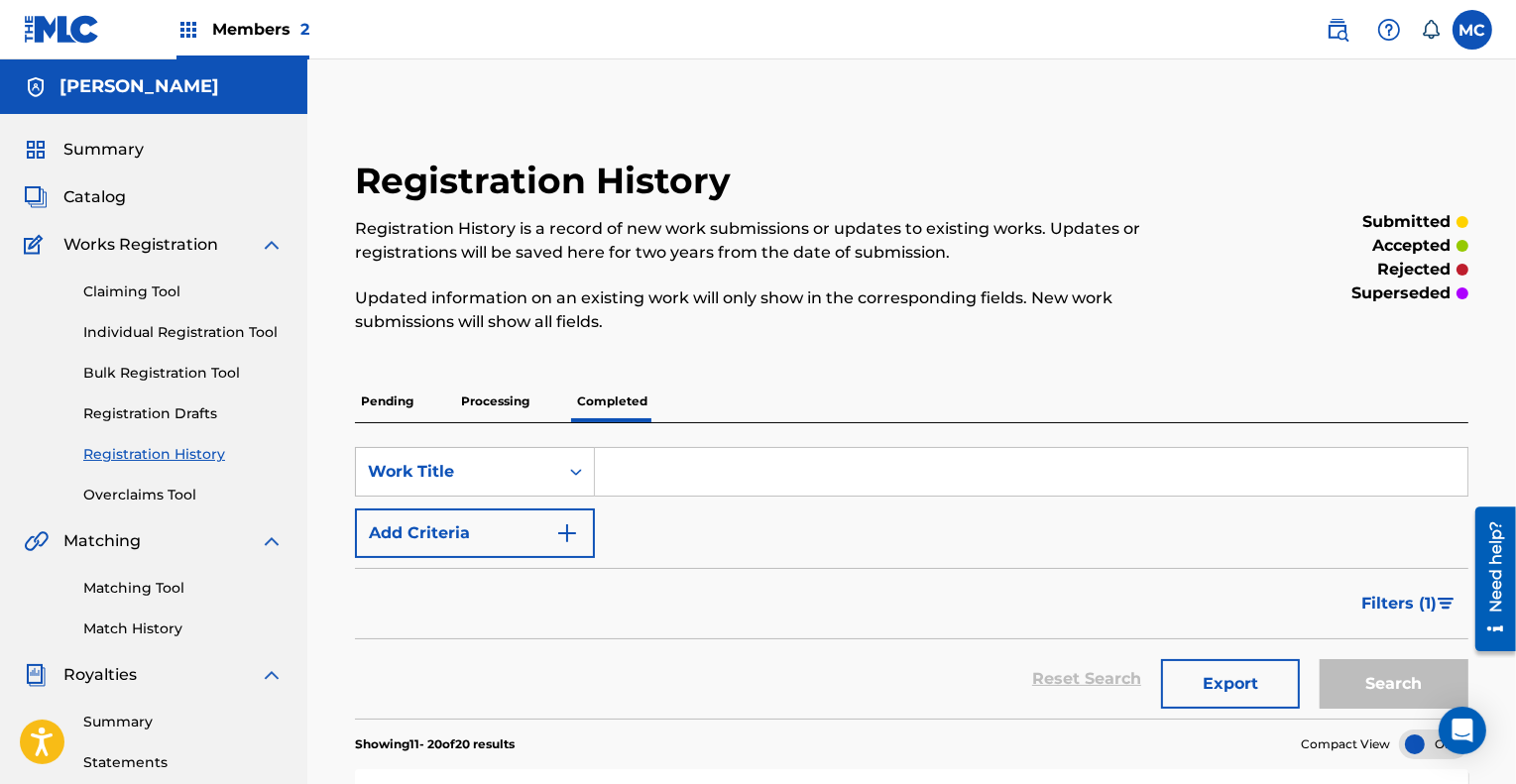 click on "Registration Drafts" at bounding box center (183, 413) 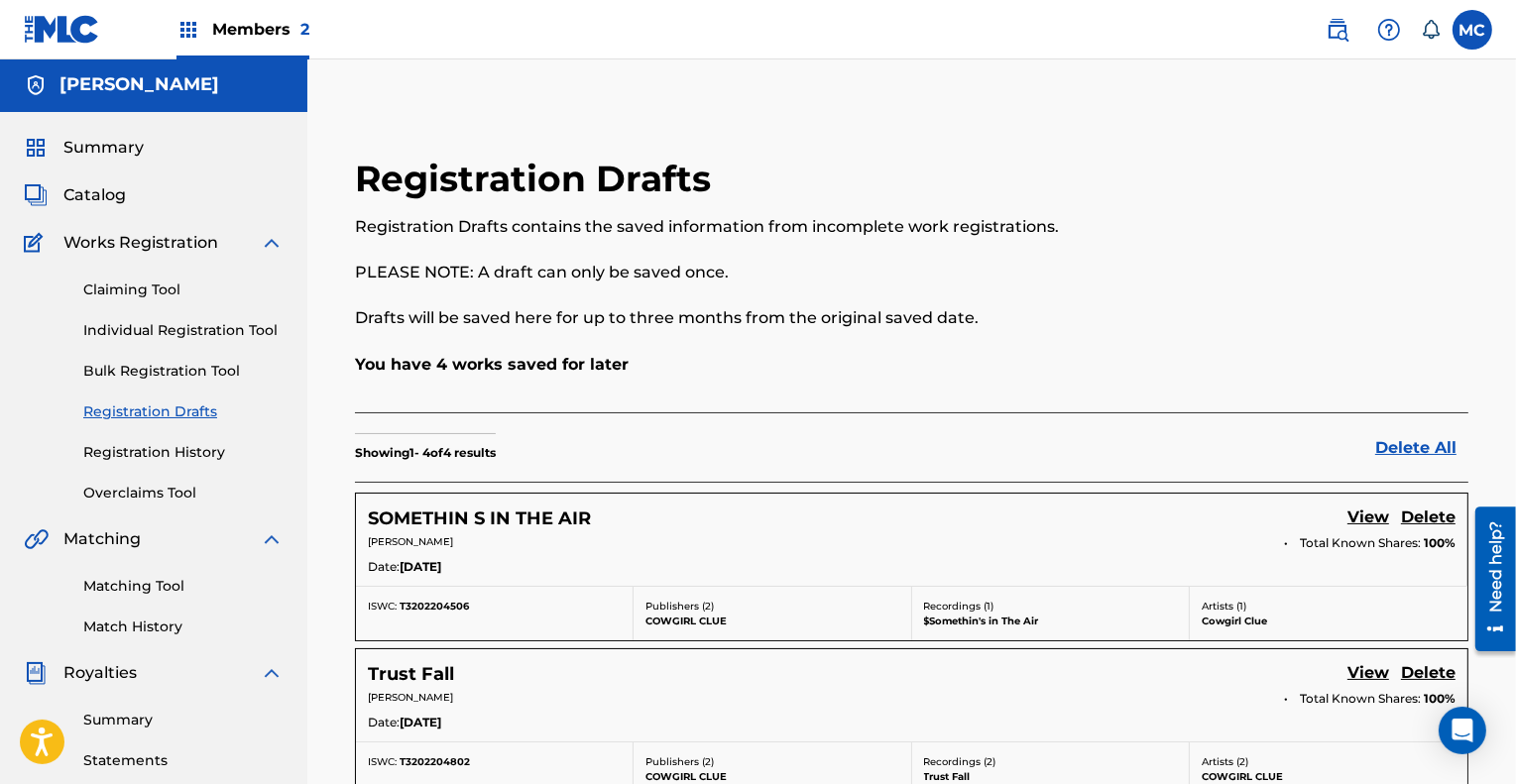 scroll, scrollTop: 0, scrollLeft: 0, axis: both 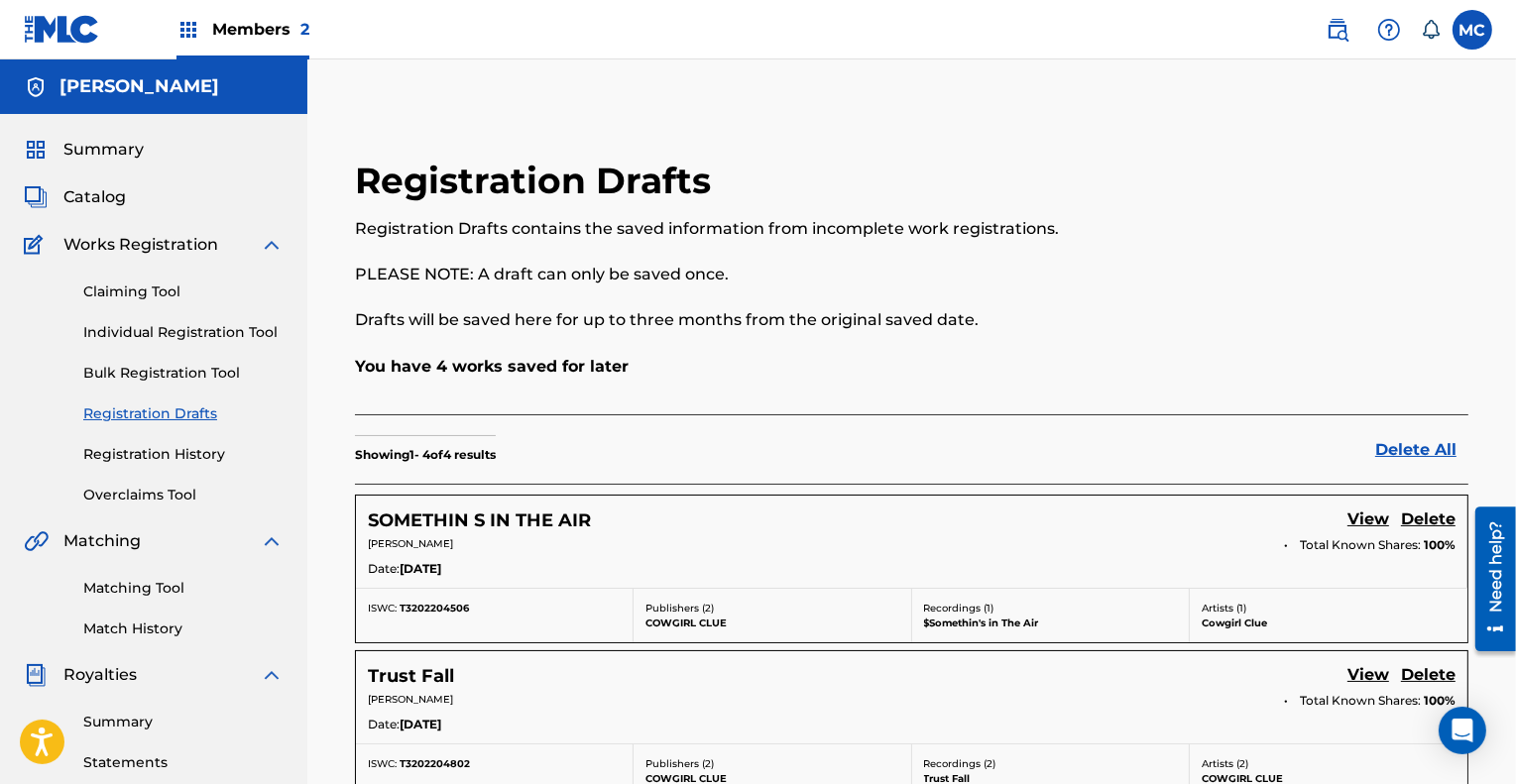 click on "Individual Registration Tool" at bounding box center [183, 332] 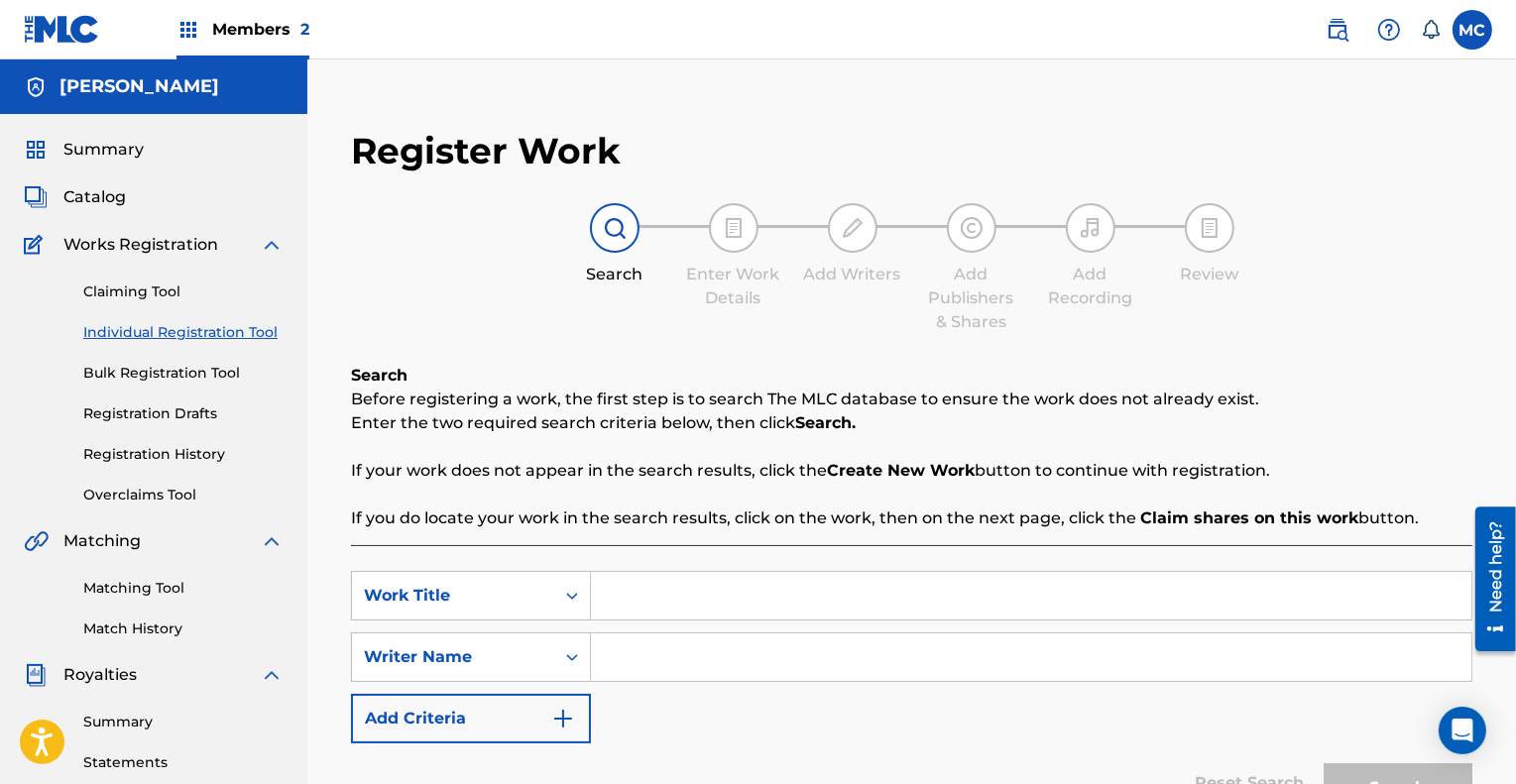 click on "If your work does not appear in the search results, click the  Create New Work   button to continue with registration." at bounding box center [911, 471] 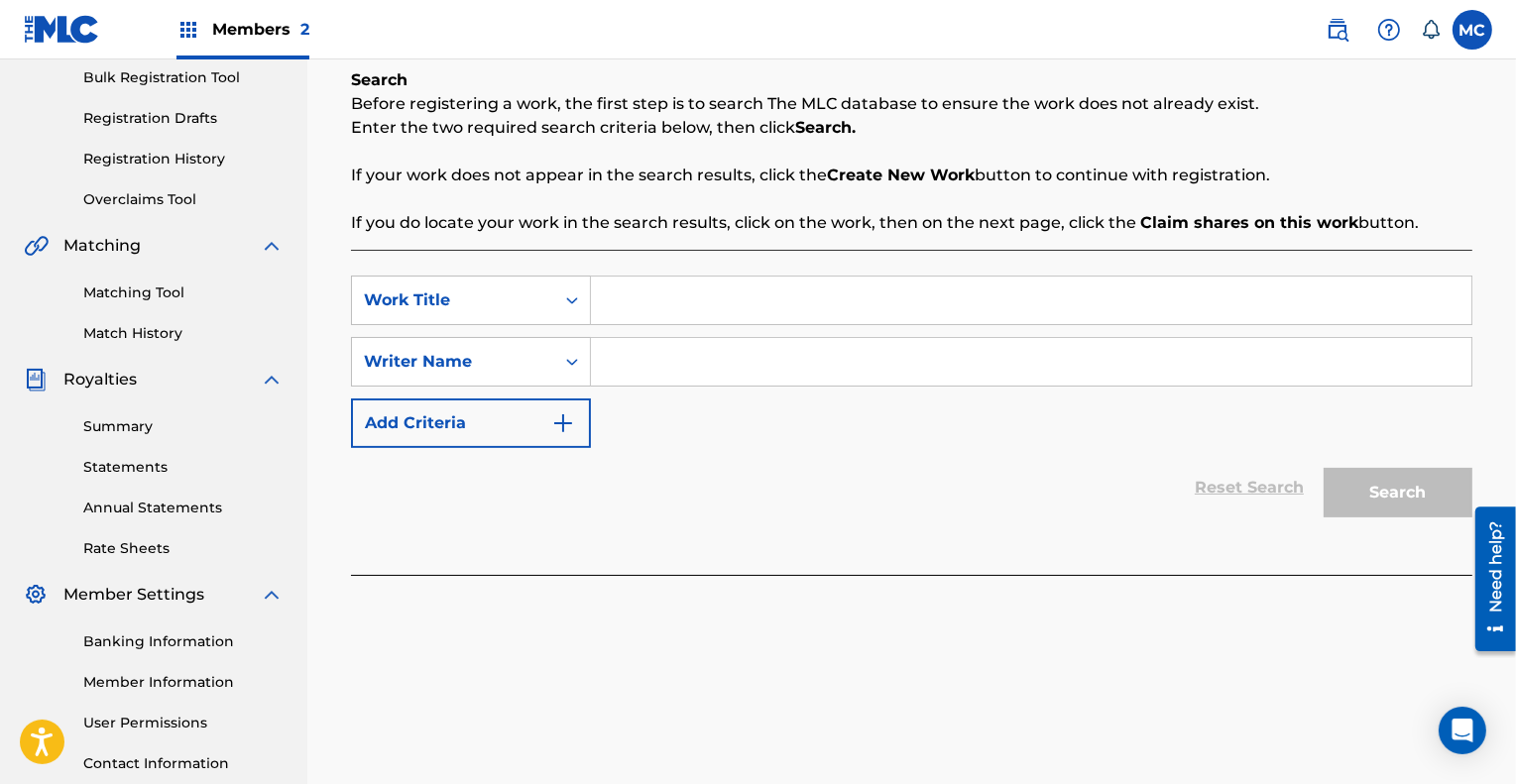 click at bounding box center (1031, 300) 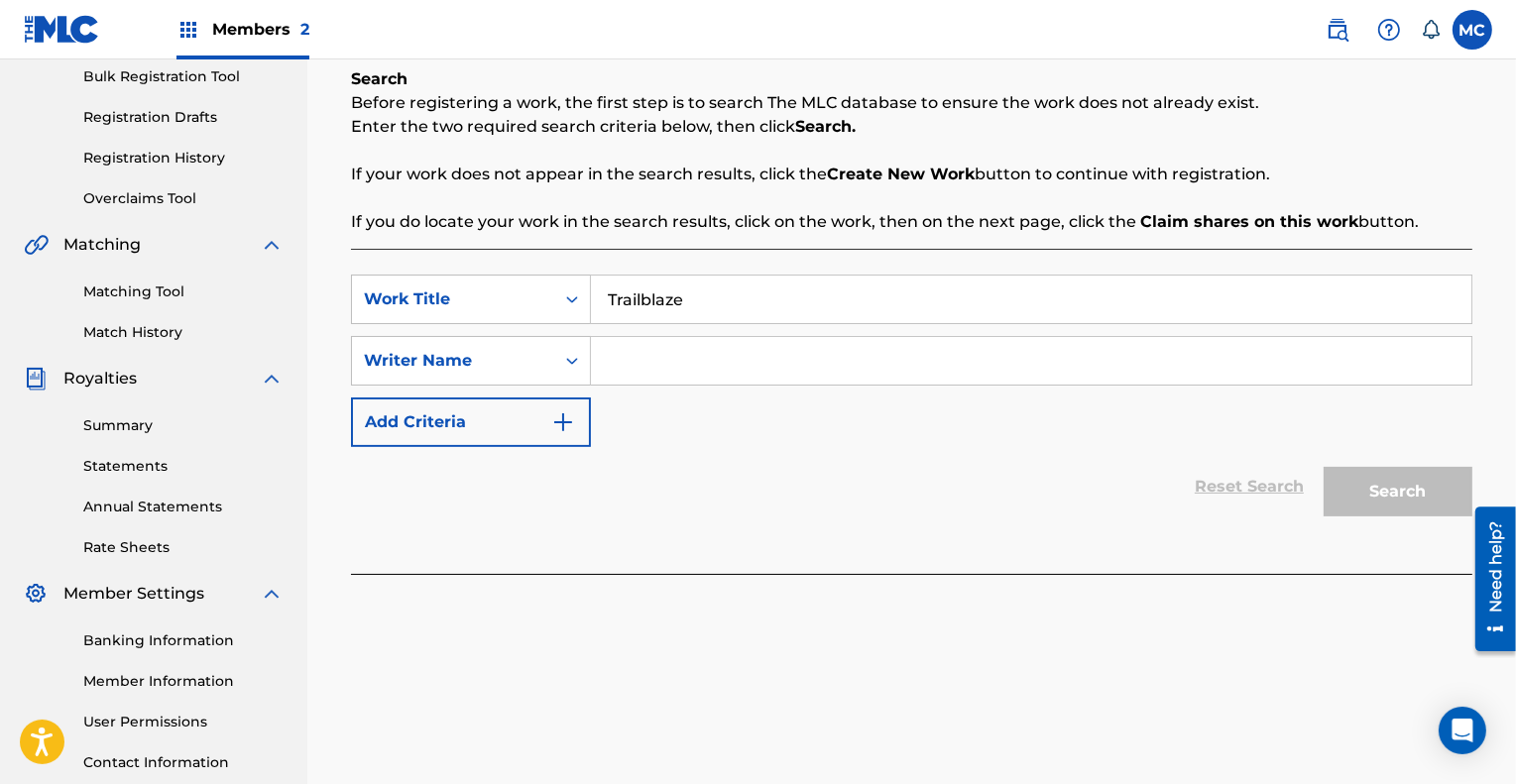 type on "Trailblaze" 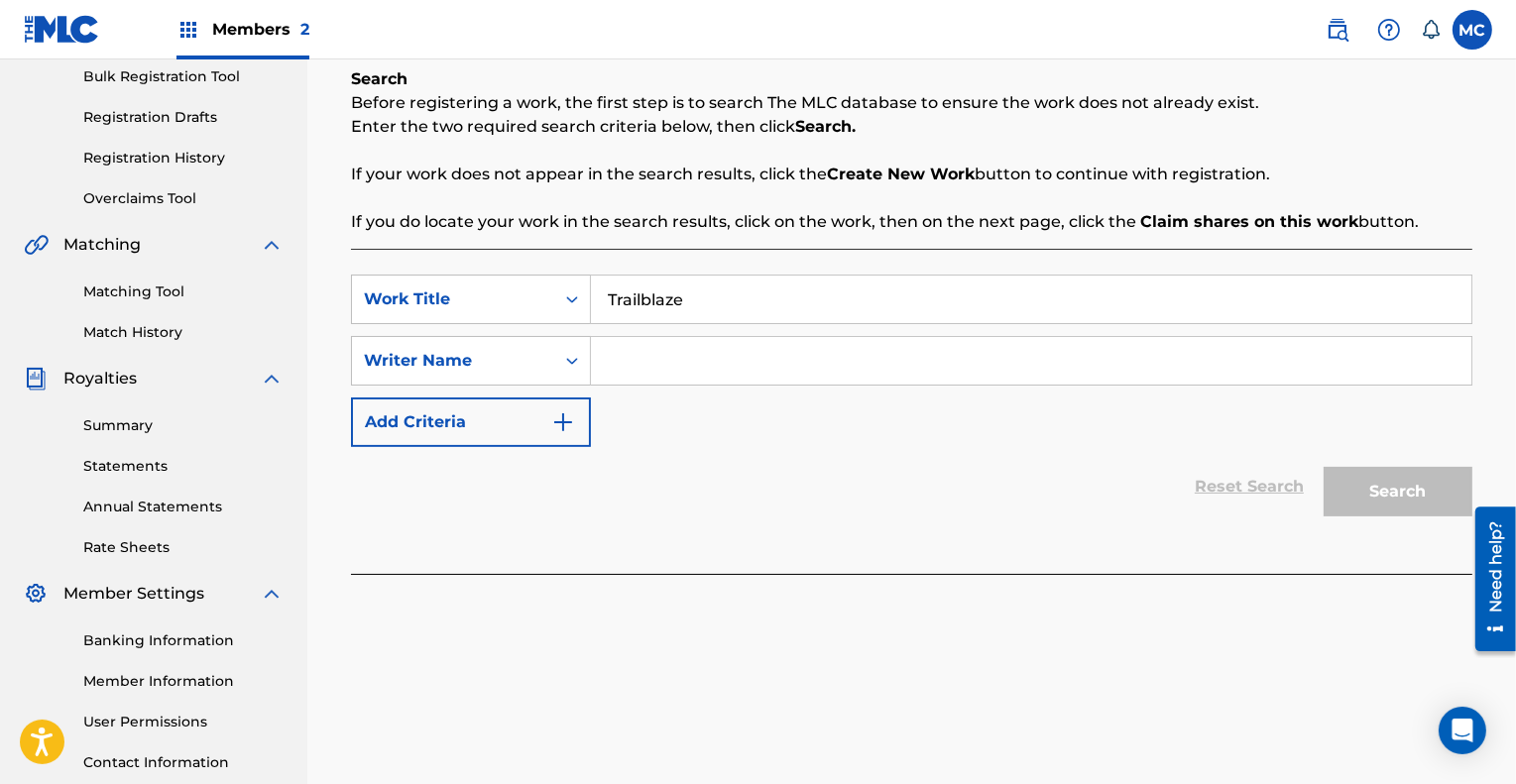 type on "[PERSON_NAME]" 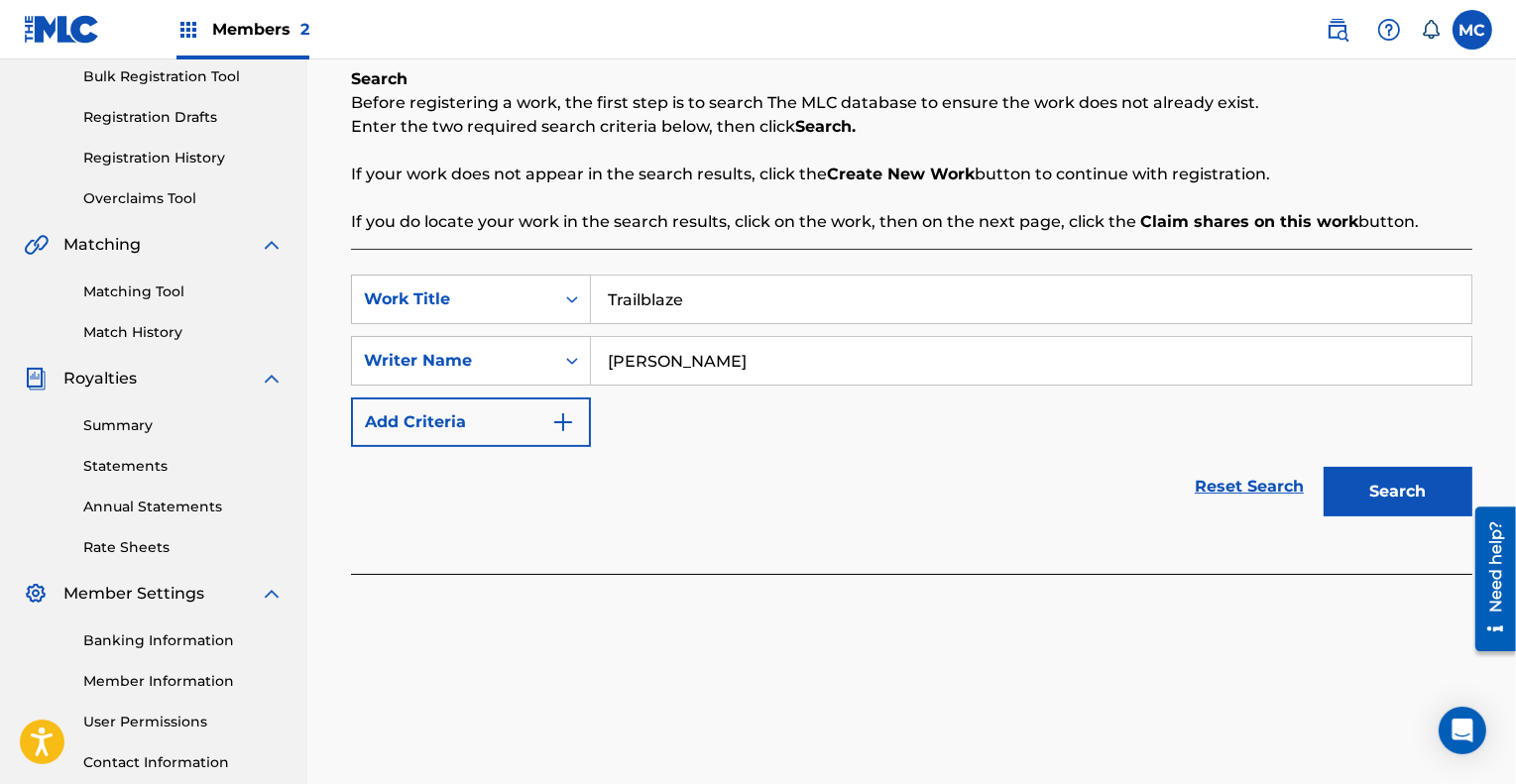 click on "Search" at bounding box center [1398, 492] 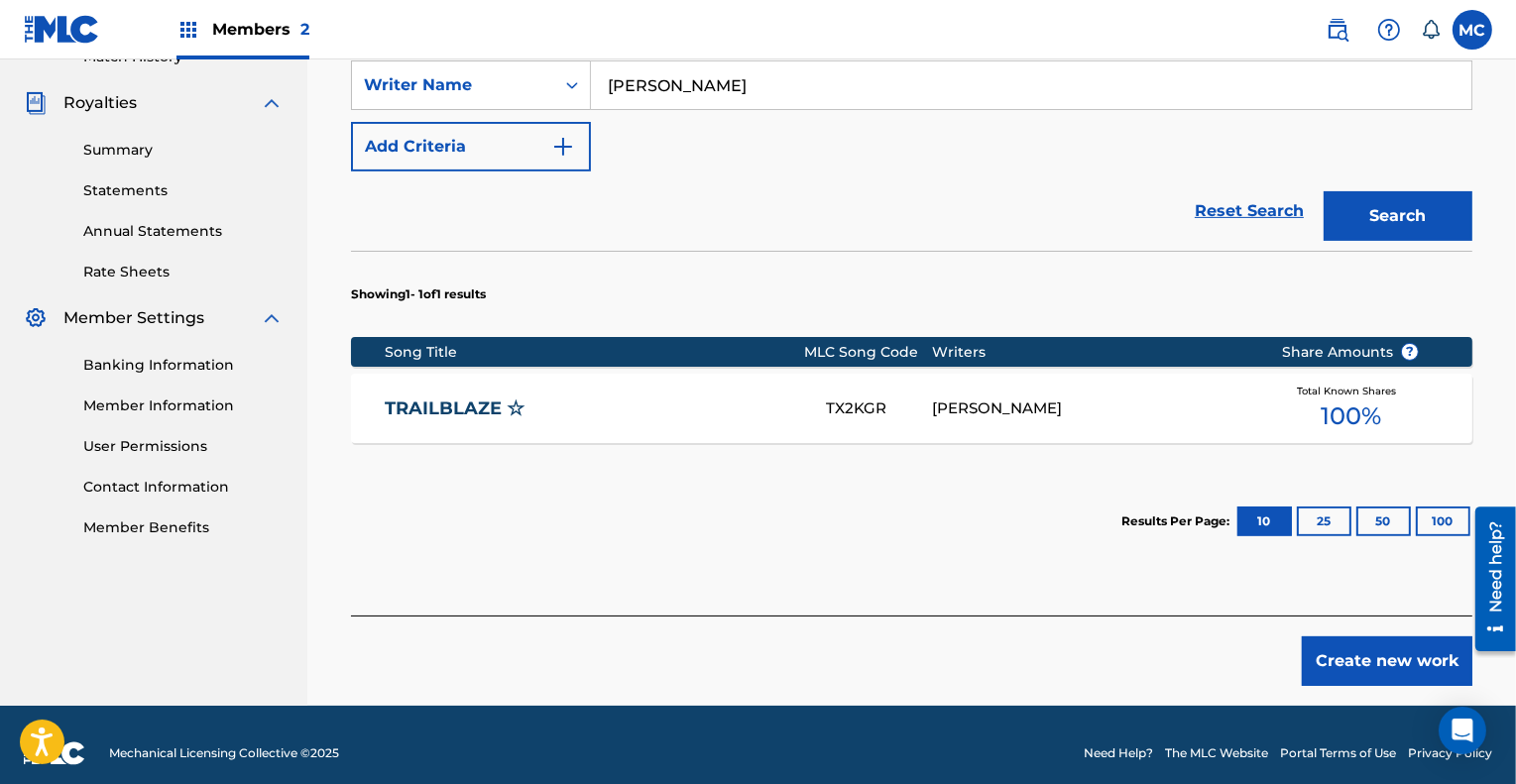 scroll, scrollTop: 588, scrollLeft: 0, axis: vertical 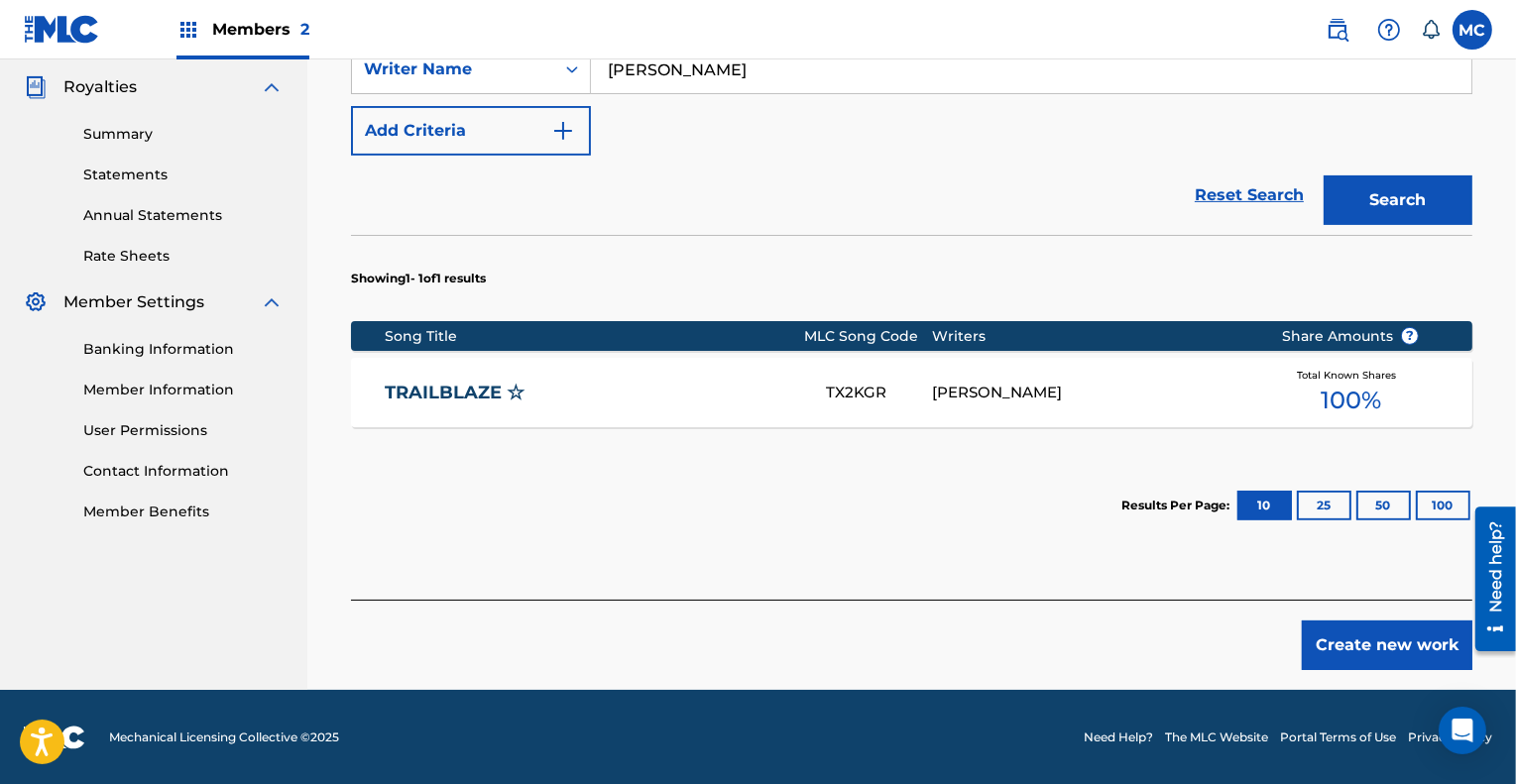 click on "Create new work" at bounding box center (1387, 645) 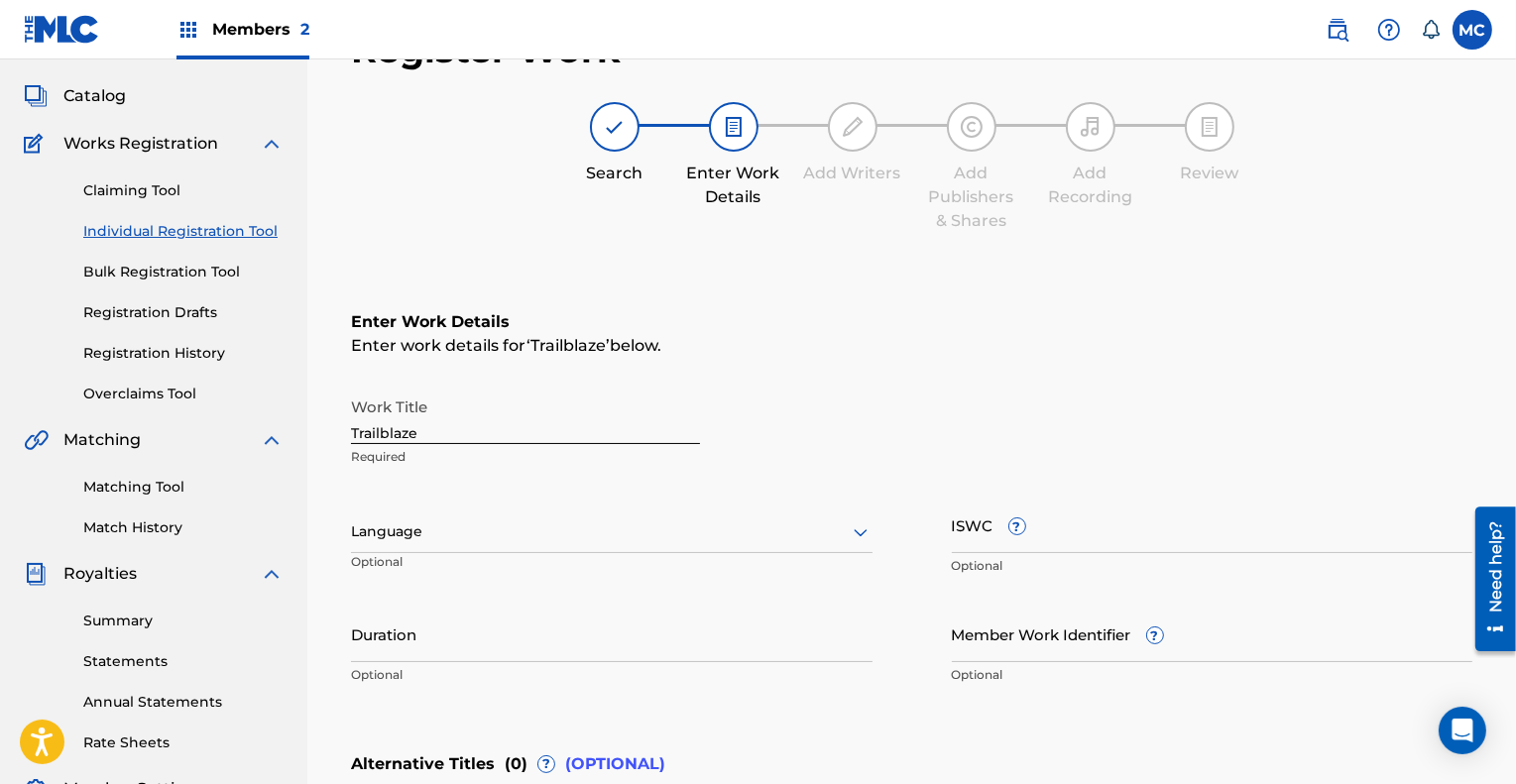 scroll, scrollTop: 101, scrollLeft: 0, axis: vertical 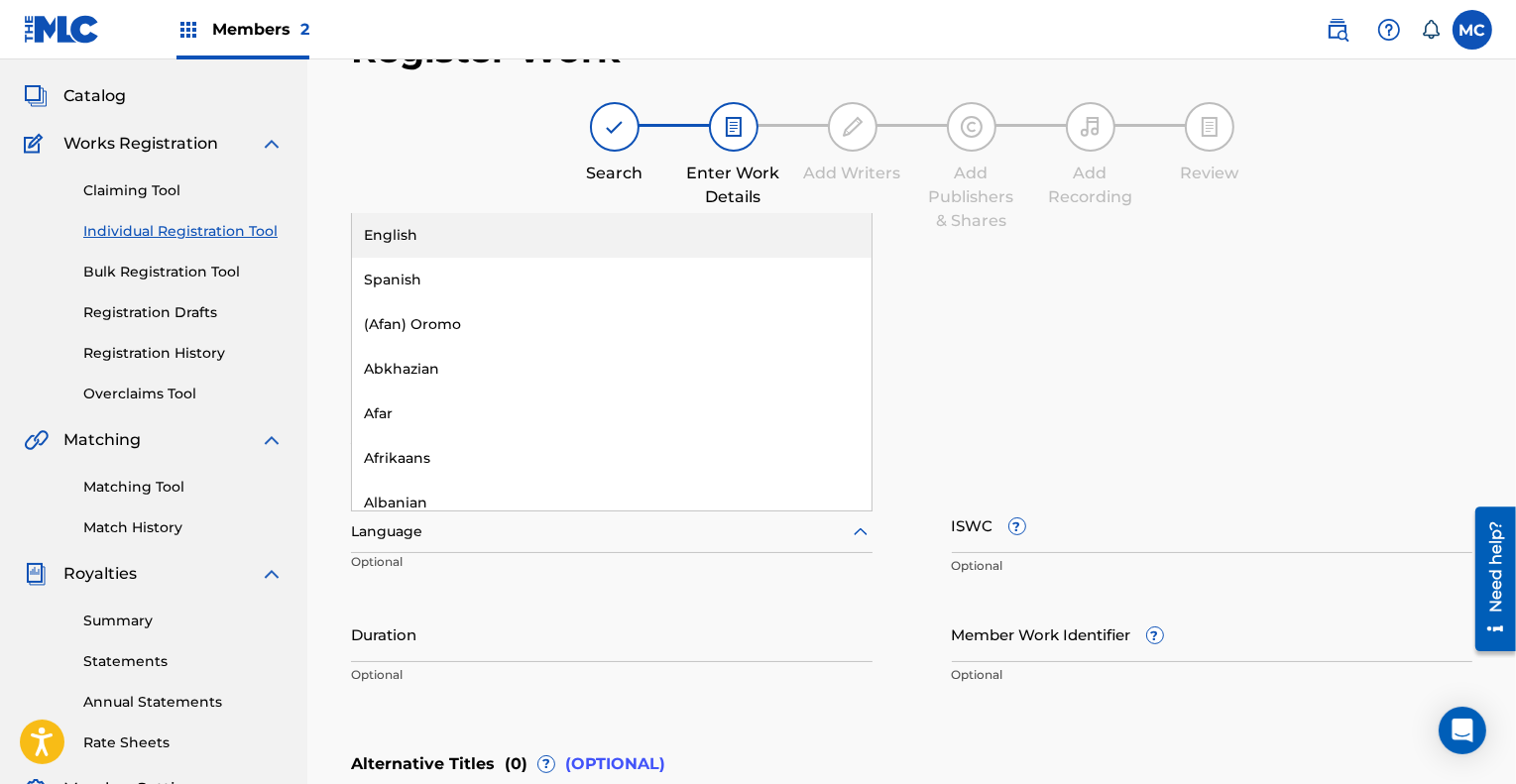 click at bounding box center (612, 531) 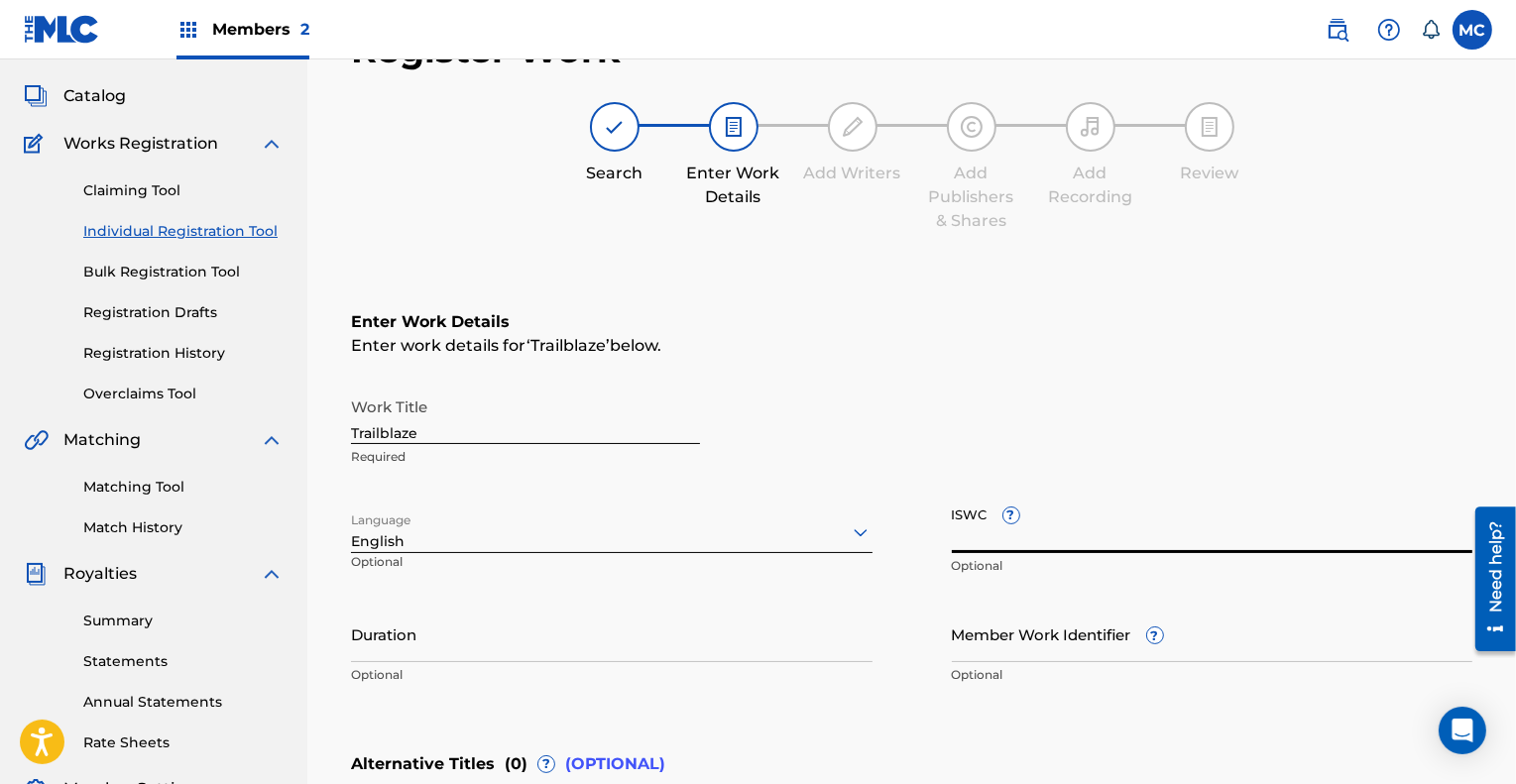 click on "ISWC   ?" at bounding box center [1213, 524] 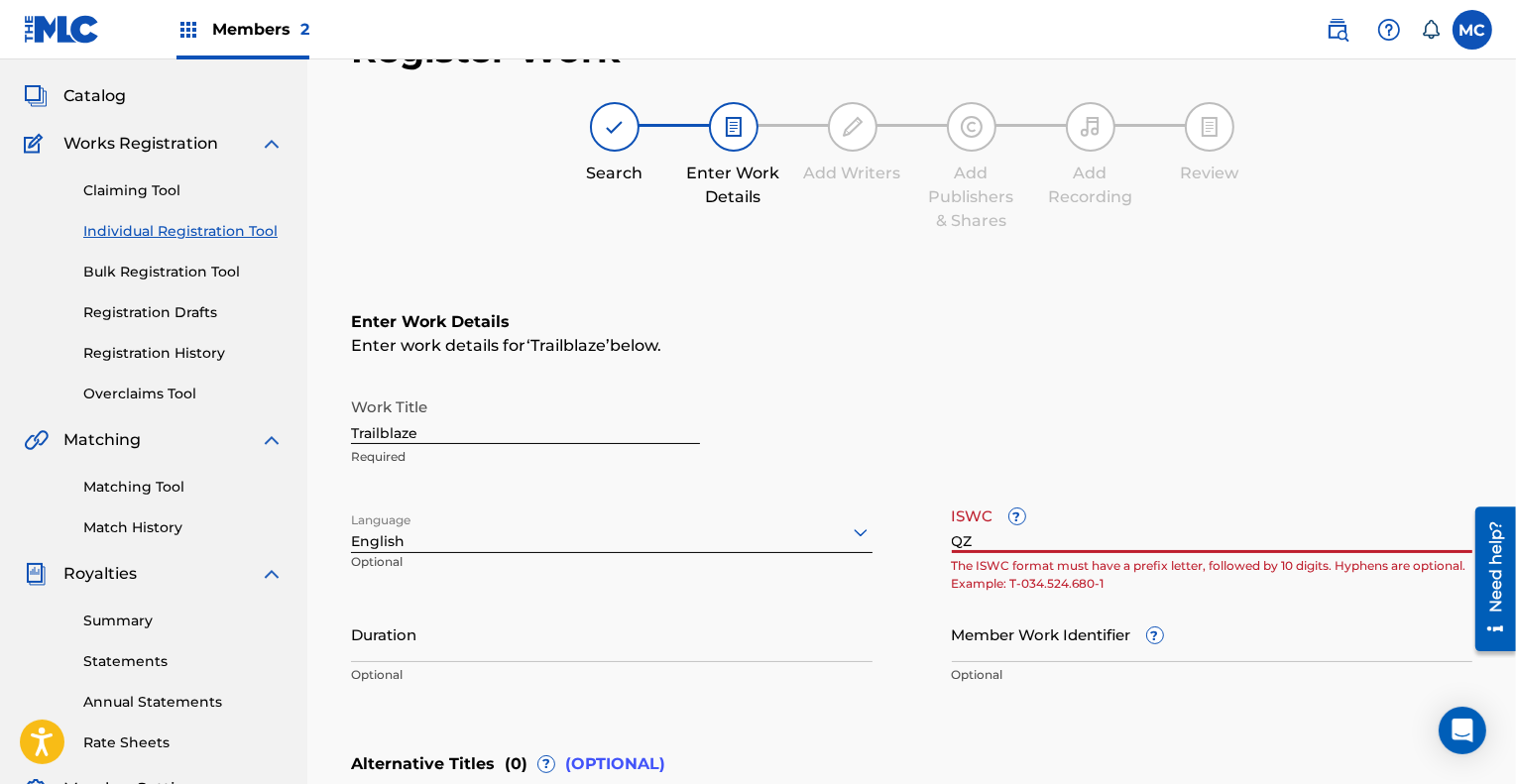 type on "Q" 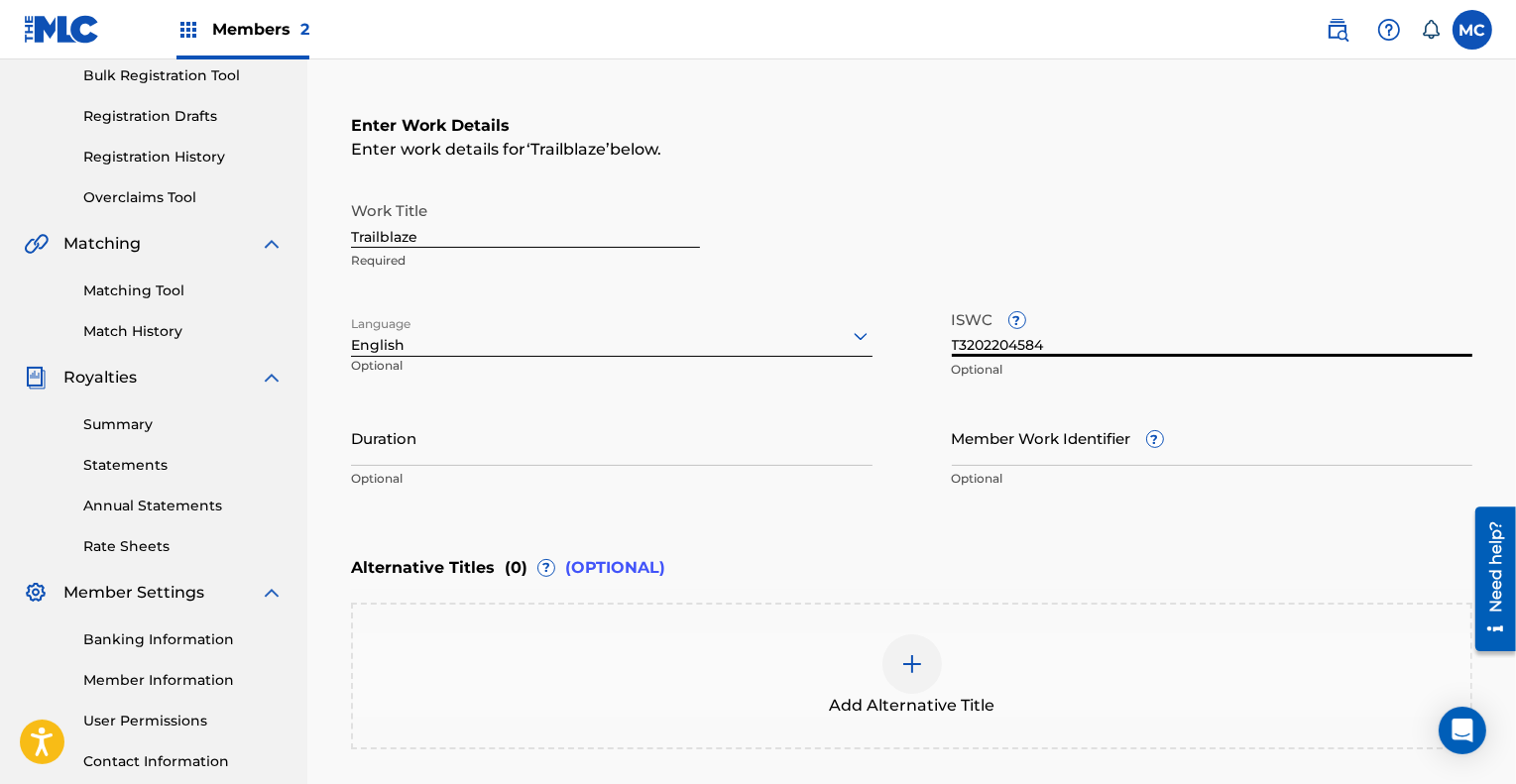 type on "T3202204584" 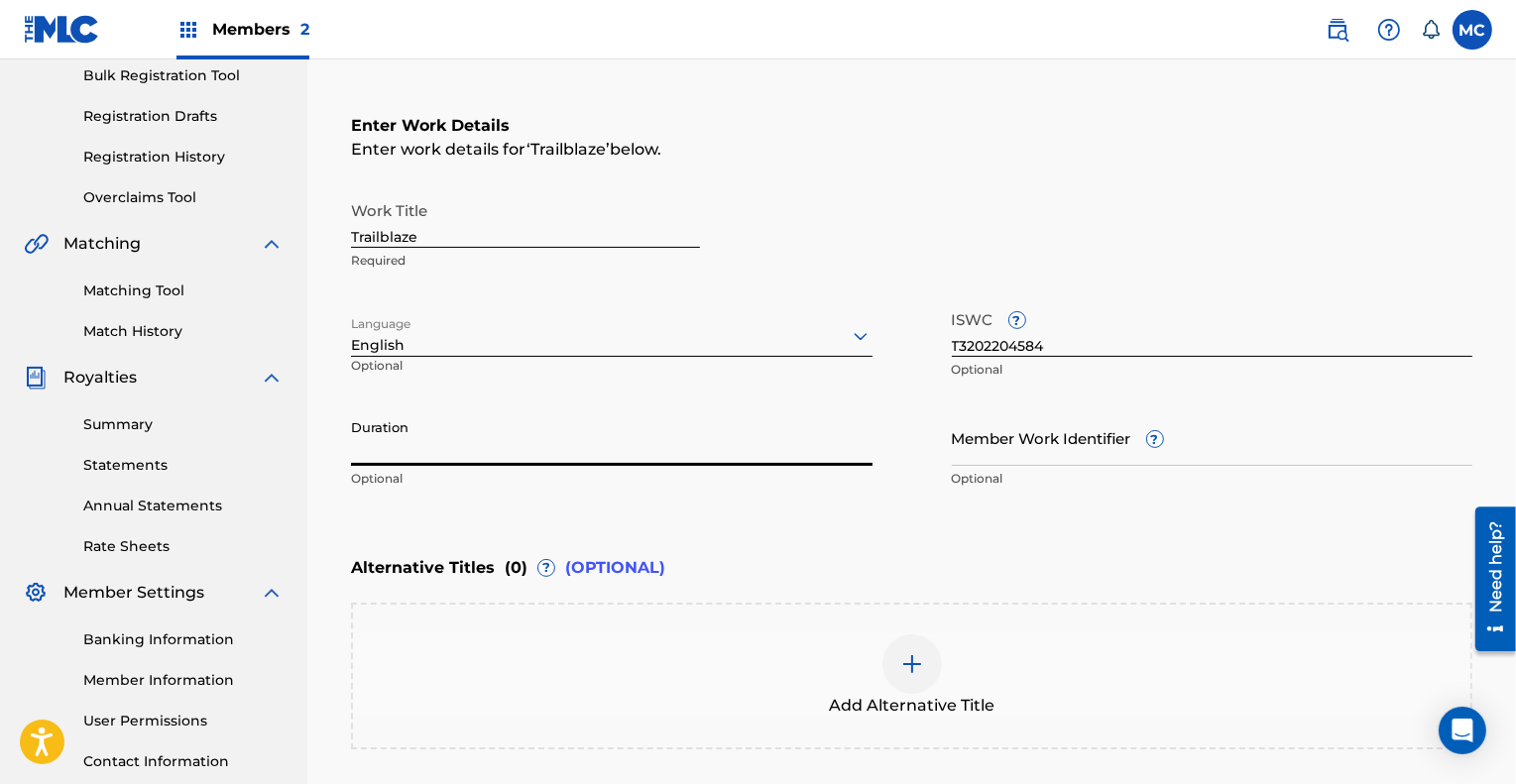 scroll, scrollTop: 298, scrollLeft: 0, axis: vertical 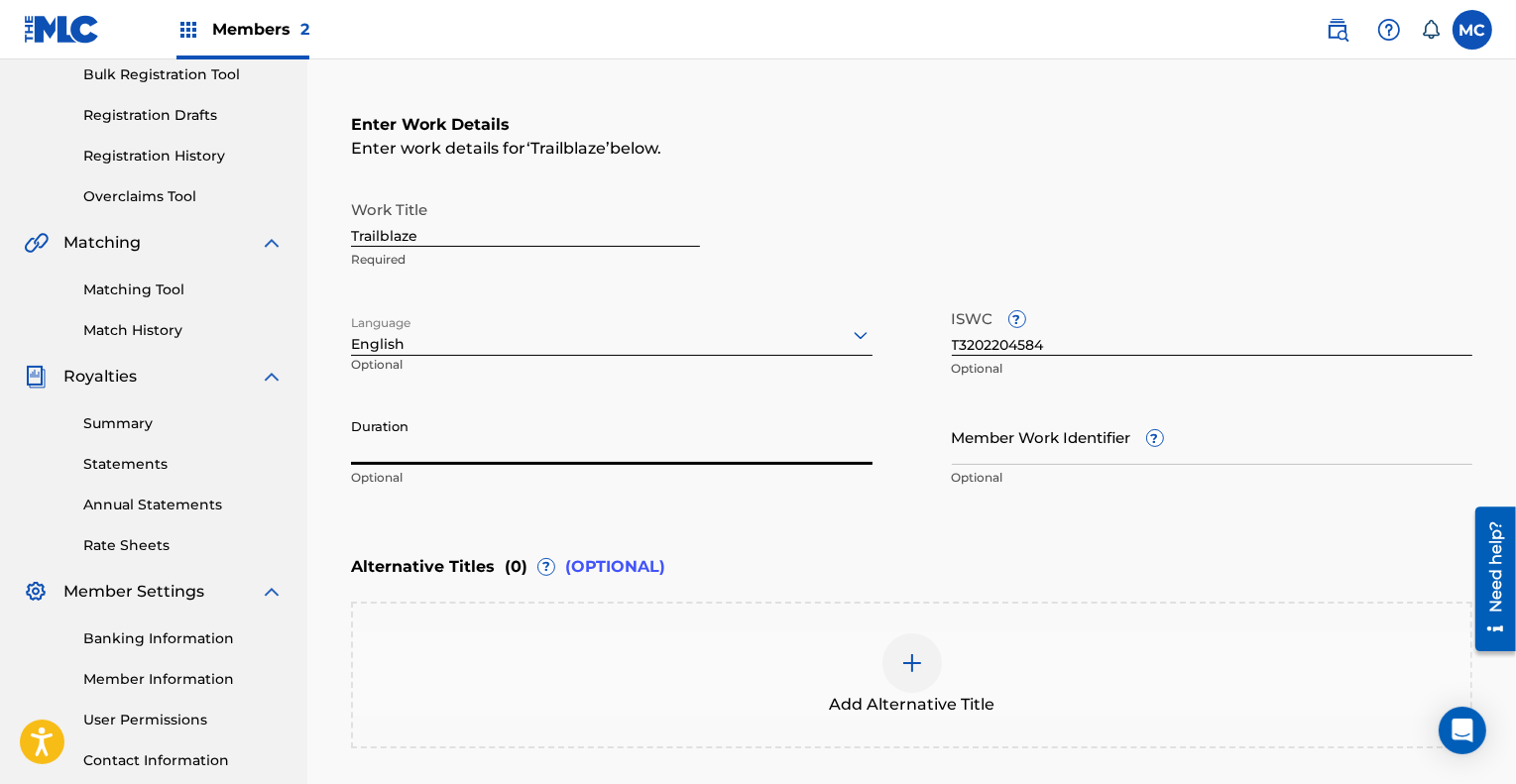 click on "Duration" at bounding box center [612, 436] 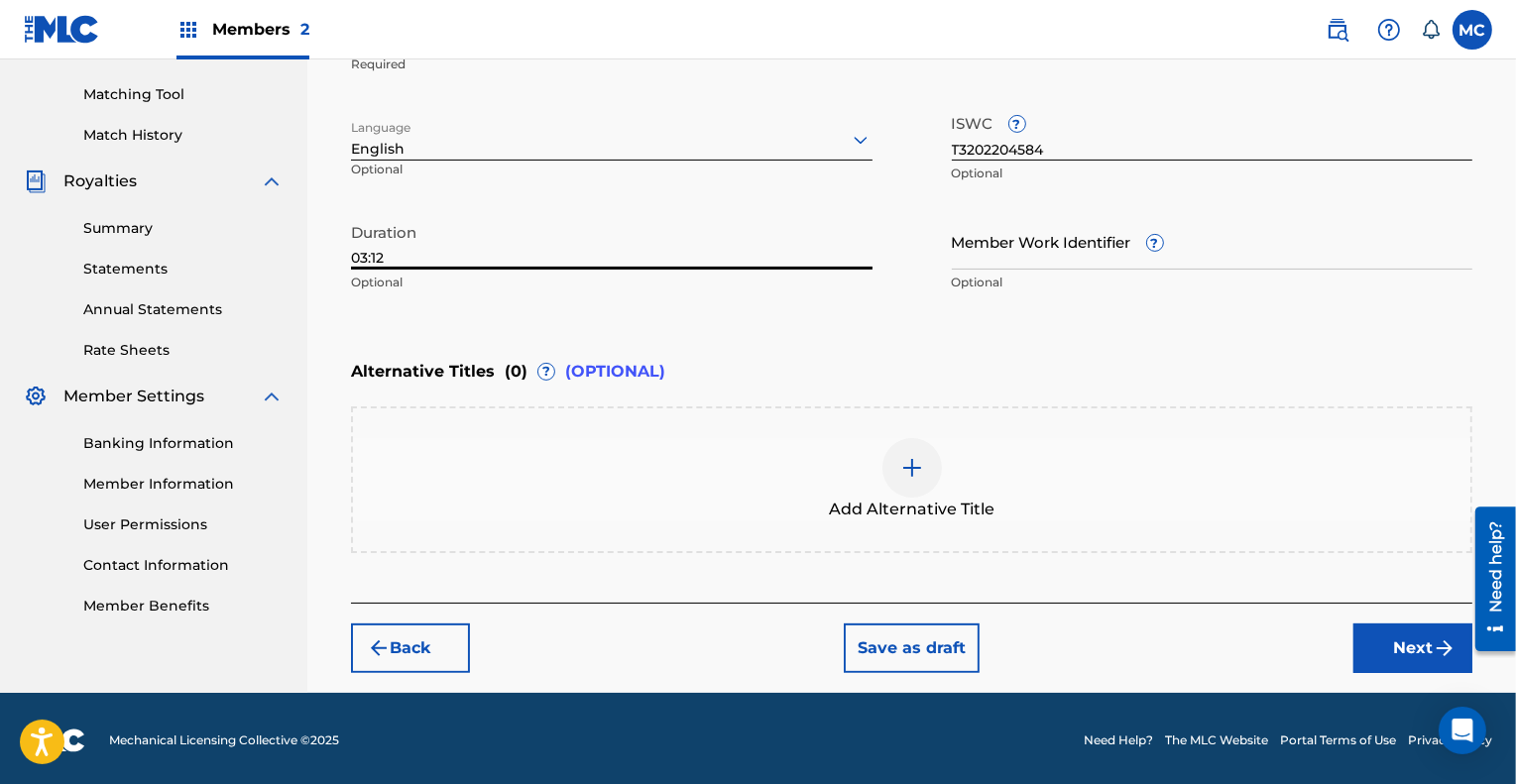 type on "03:12" 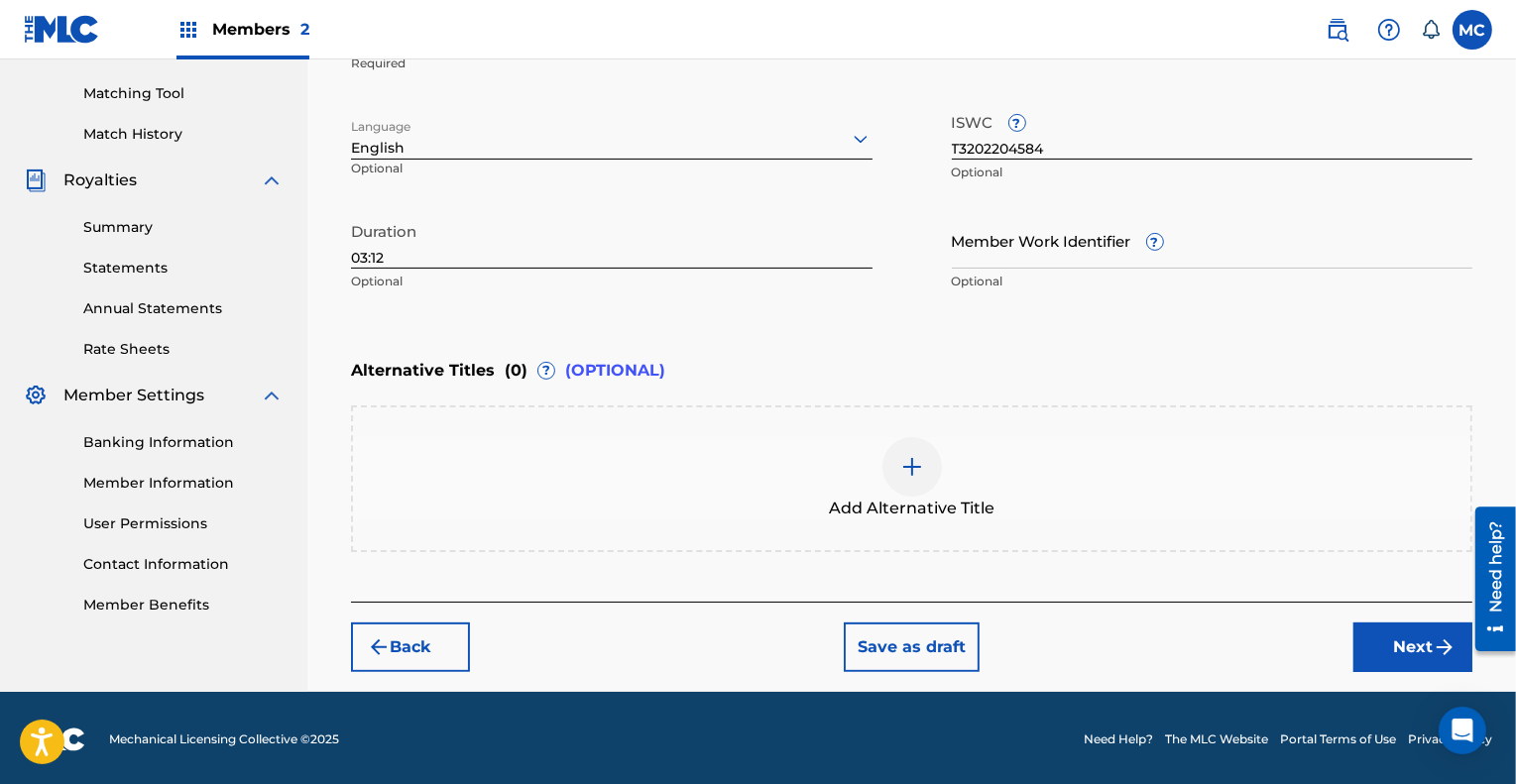click at bounding box center [912, 467] 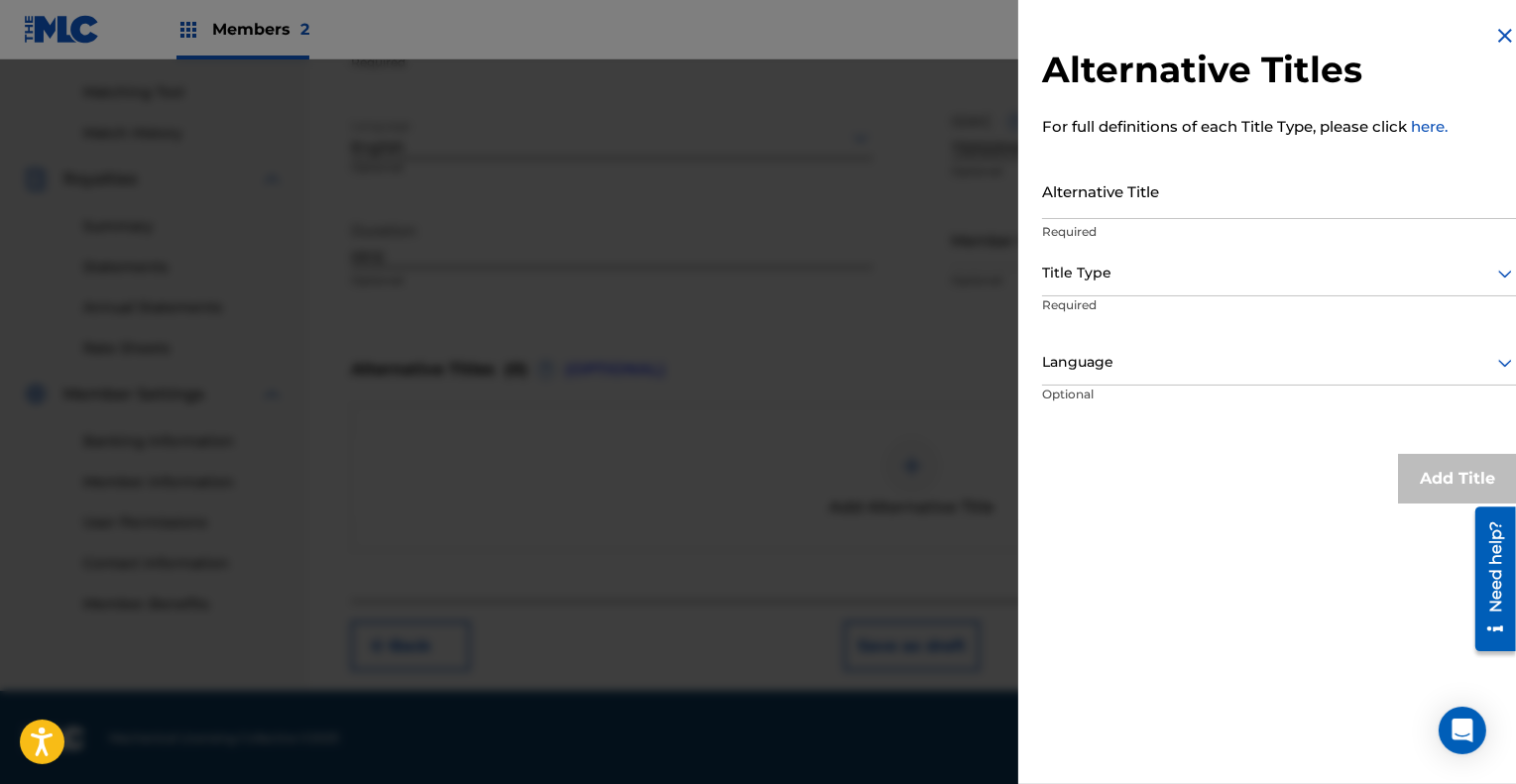click on "Alternative Title" at bounding box center [1279, 190] 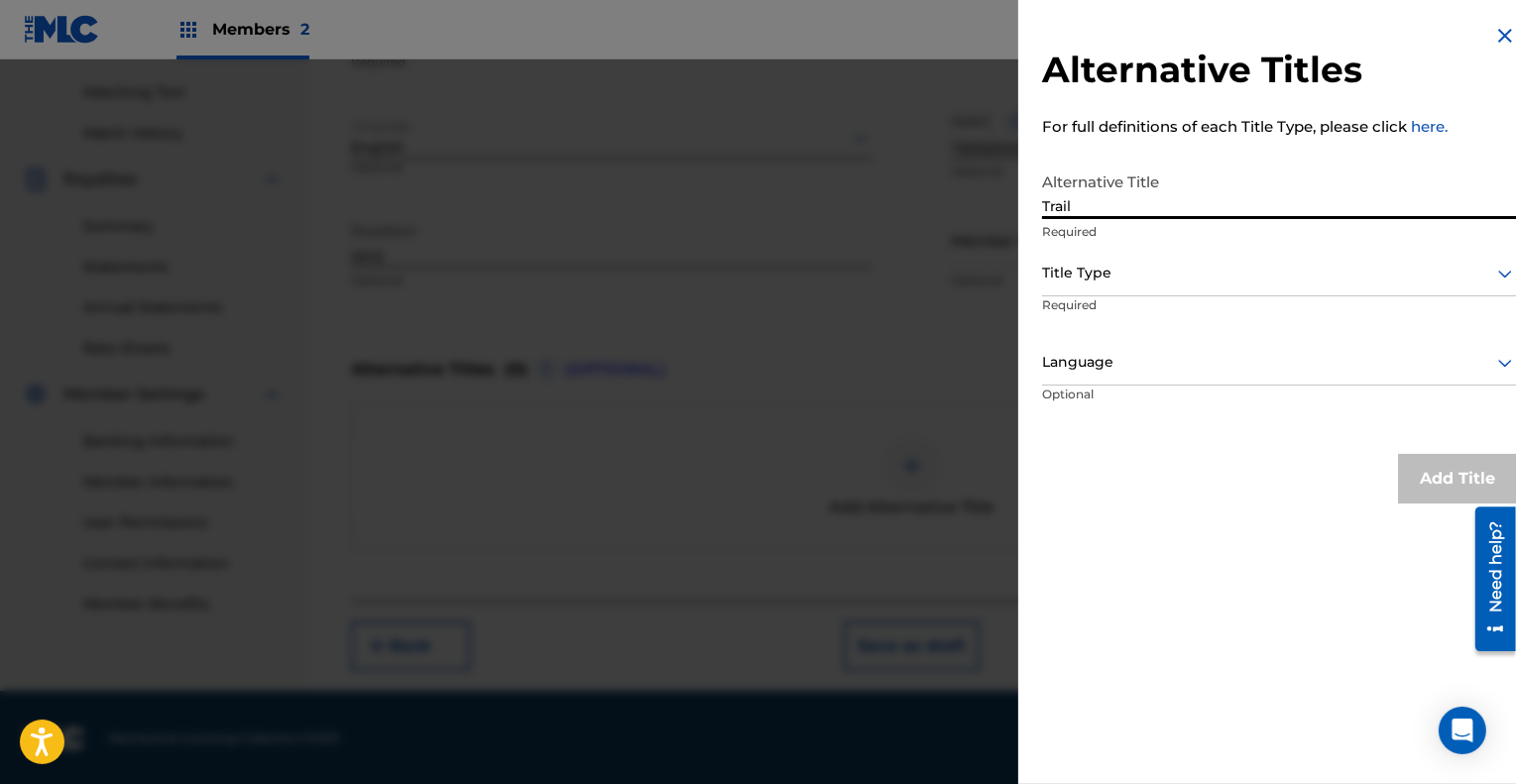 type on "Trail" 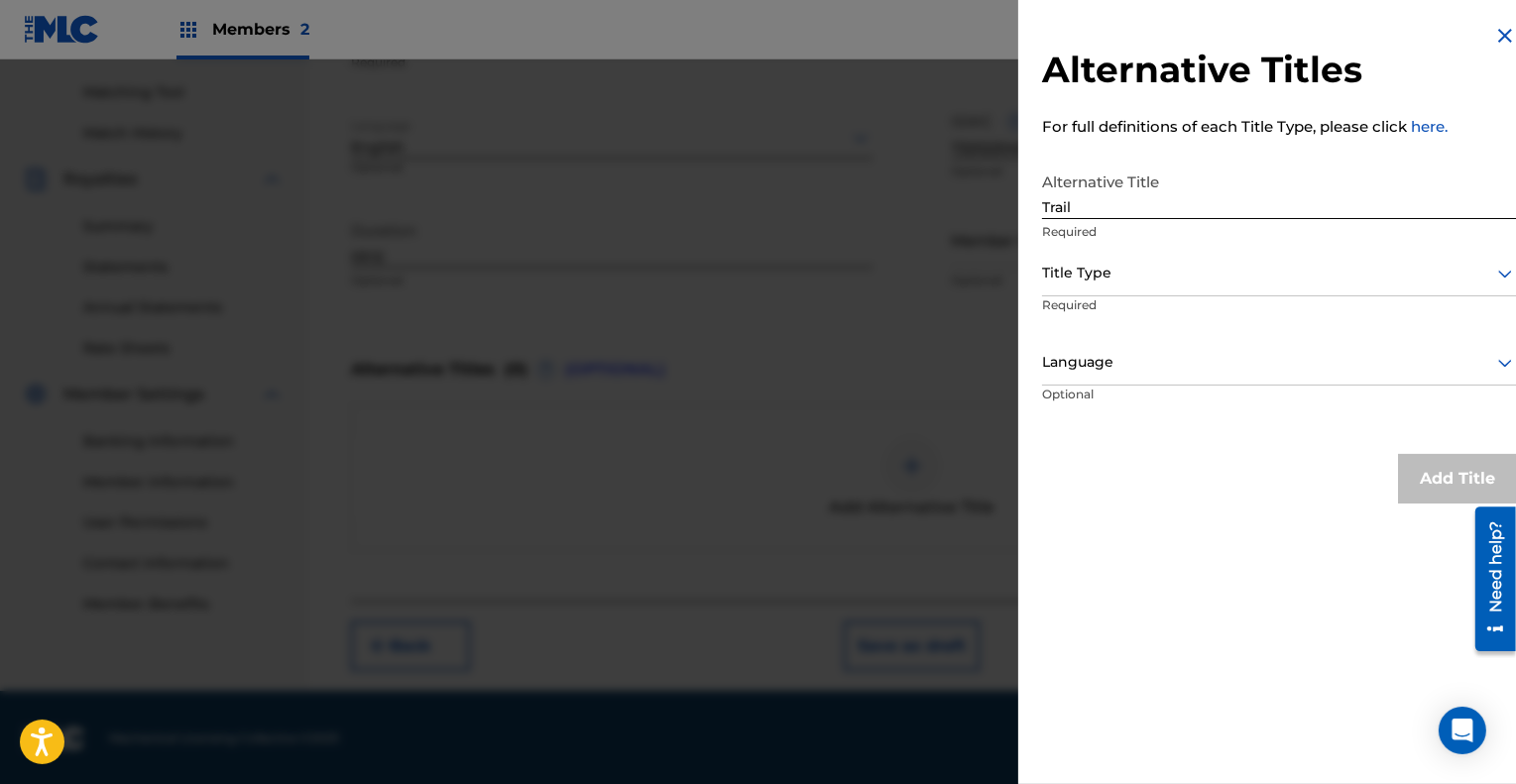 click at bounding box center (1505, 36) 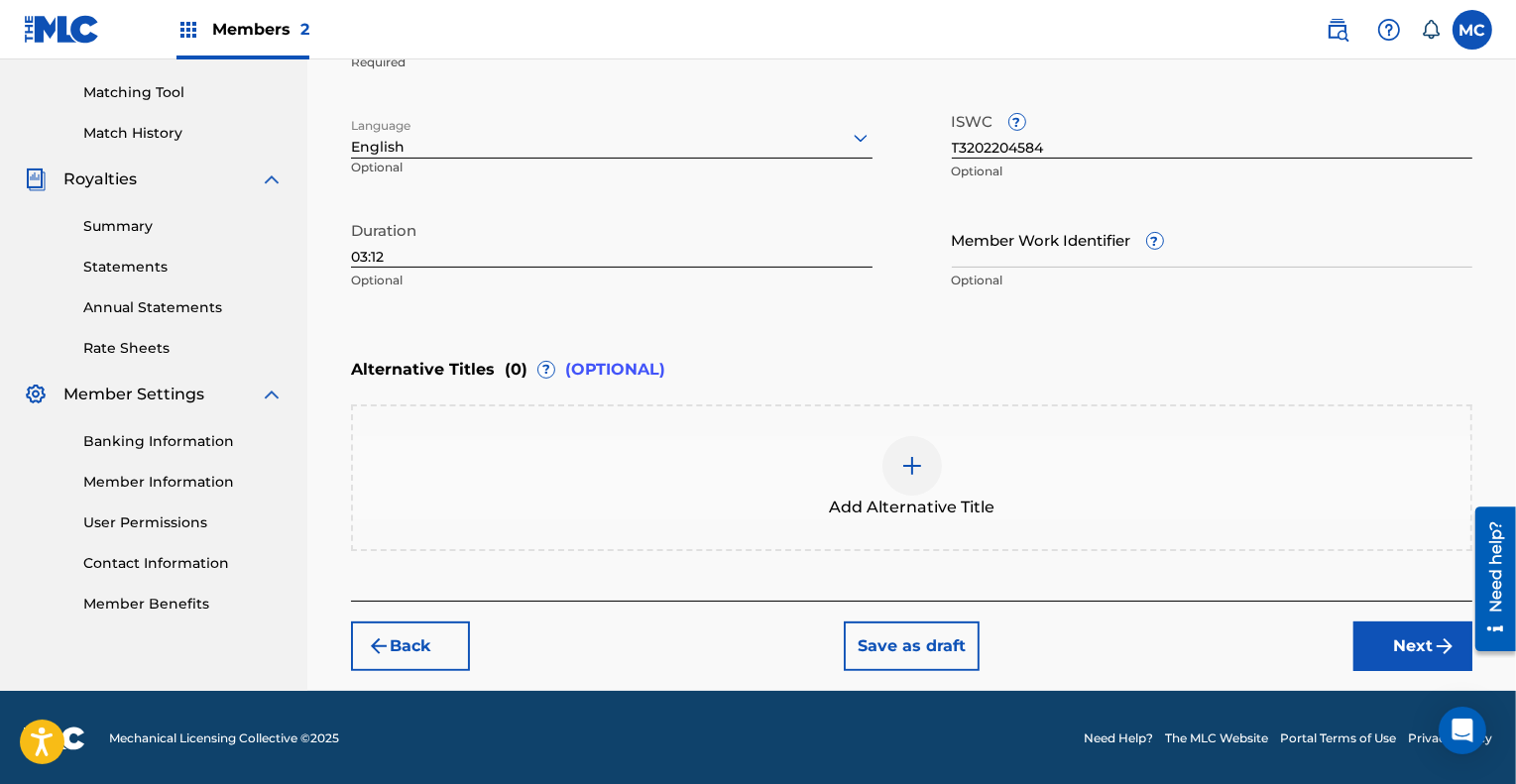 scroll, scrollTop: 497, scrollLeft: 0, axis: vertical 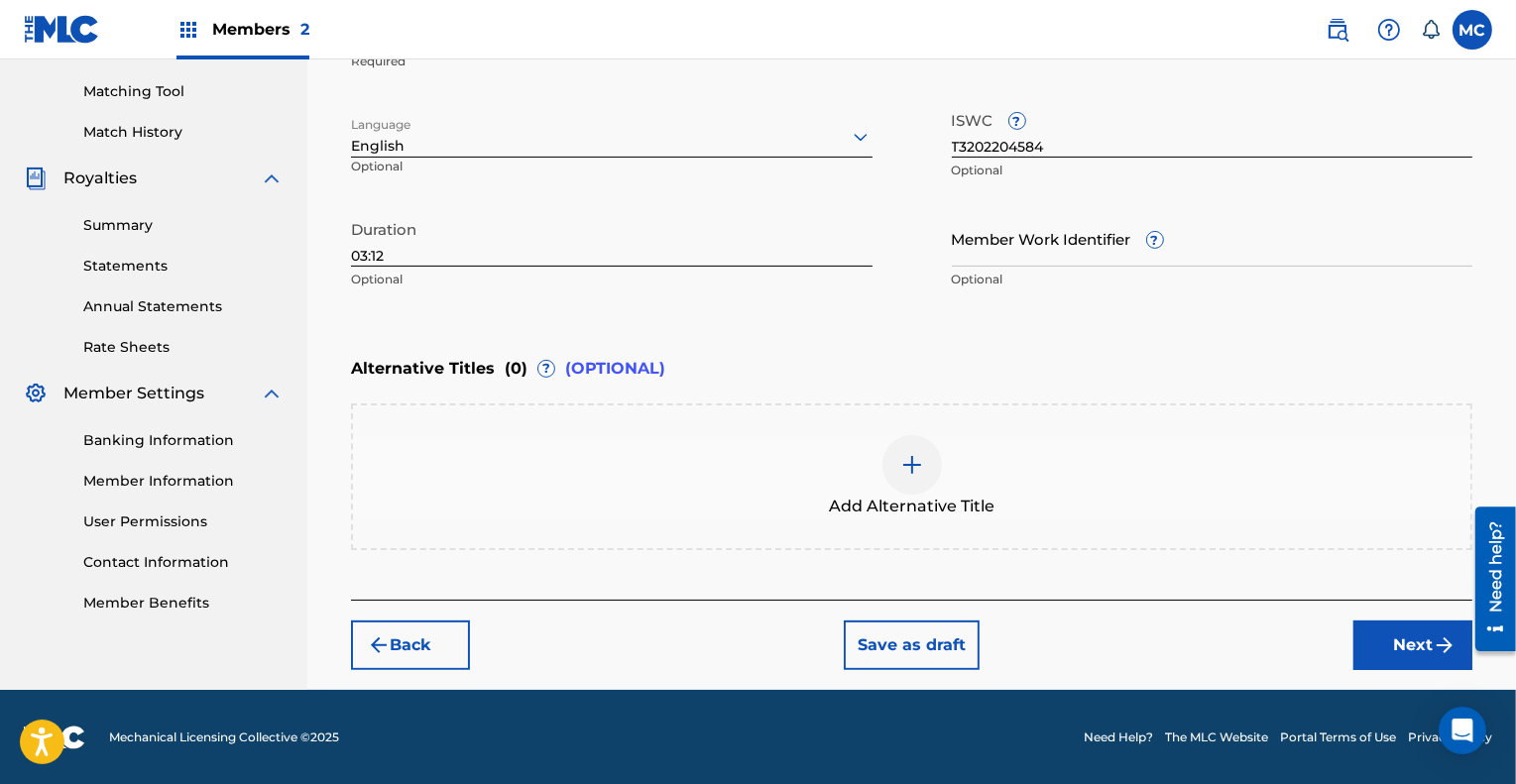 click on "Next" at bounding box center [1413, 645] 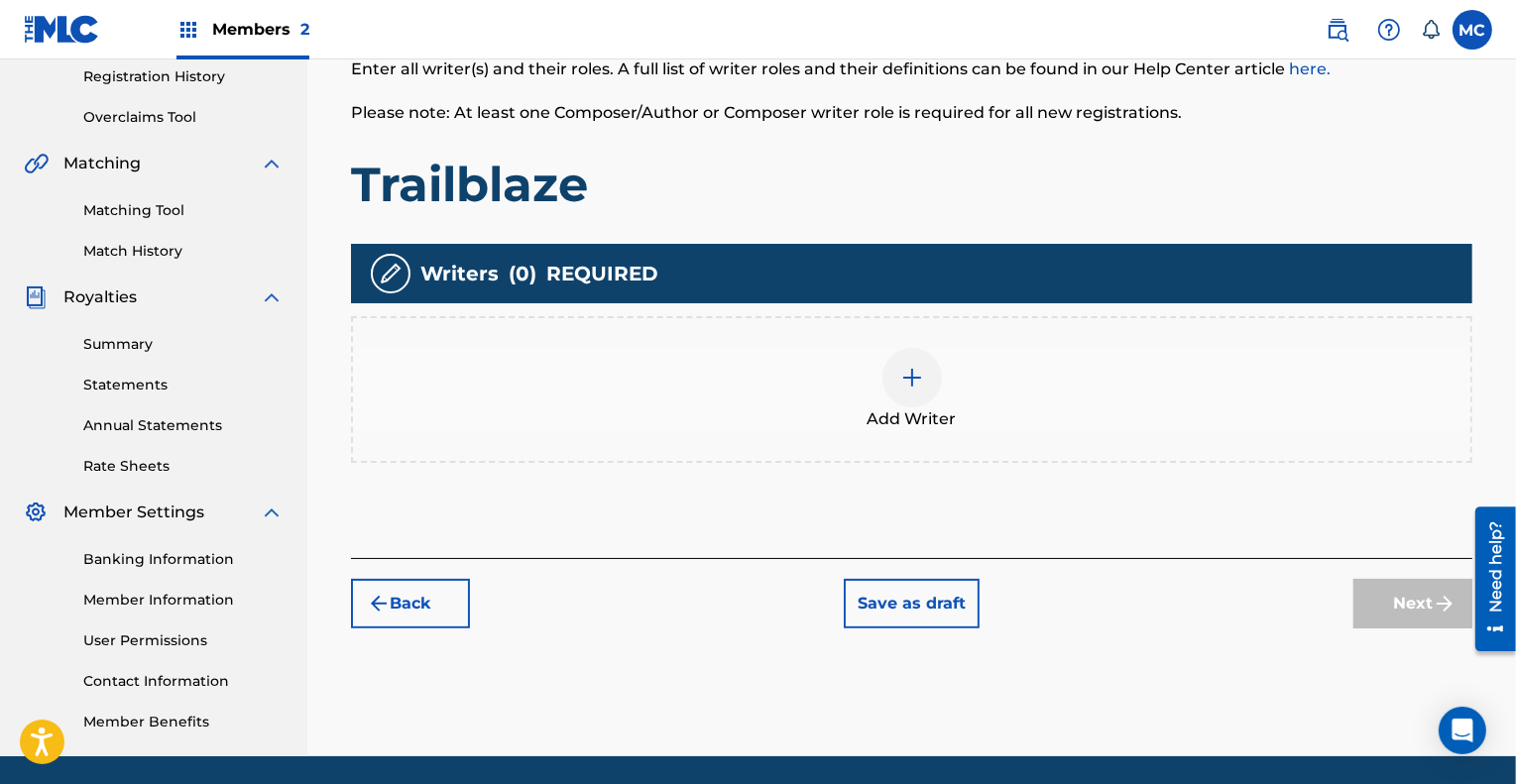 click at bounding box center (912, 378) 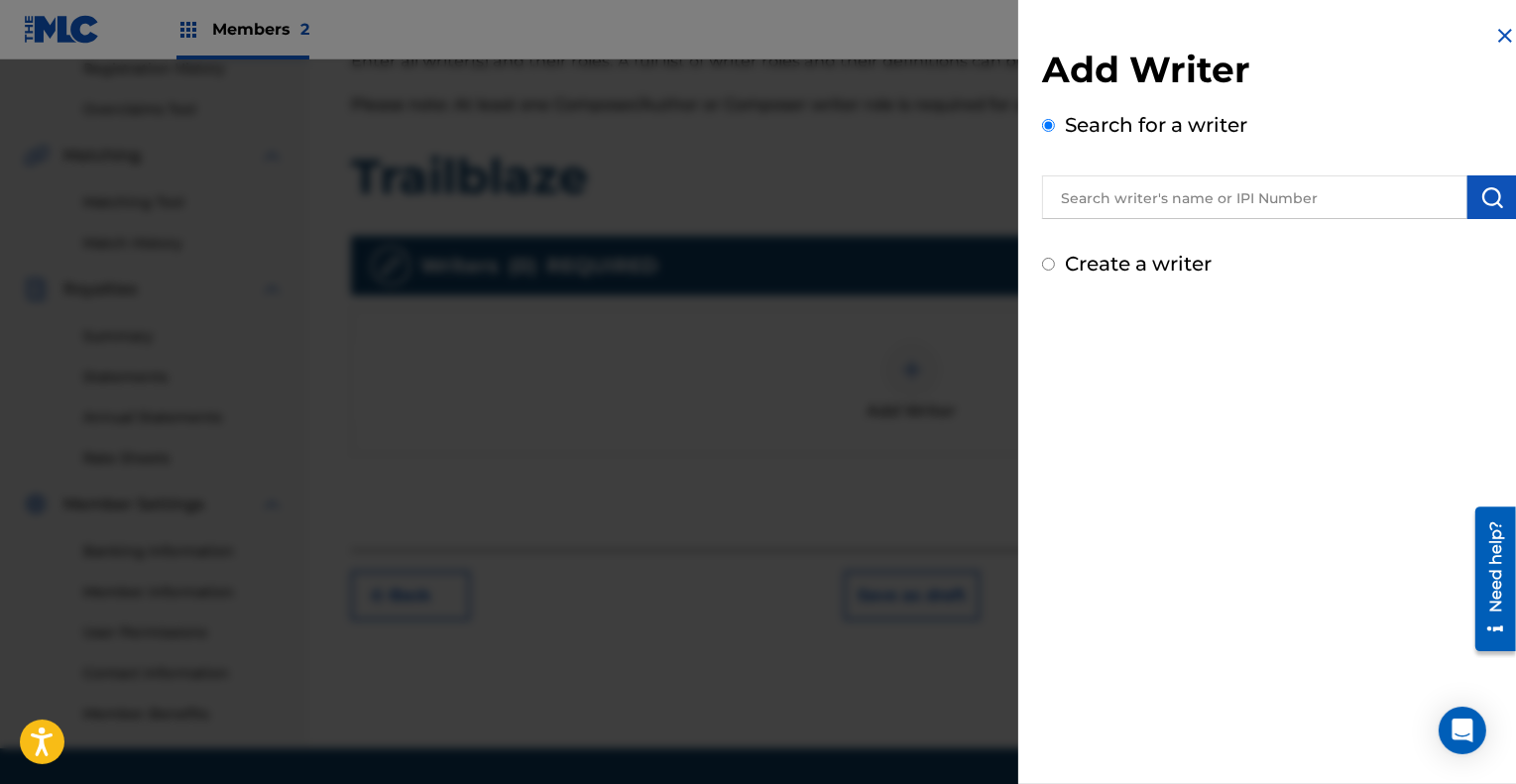 scroll, scrollTop: 387, scrollLeft: 0, axis: vertical 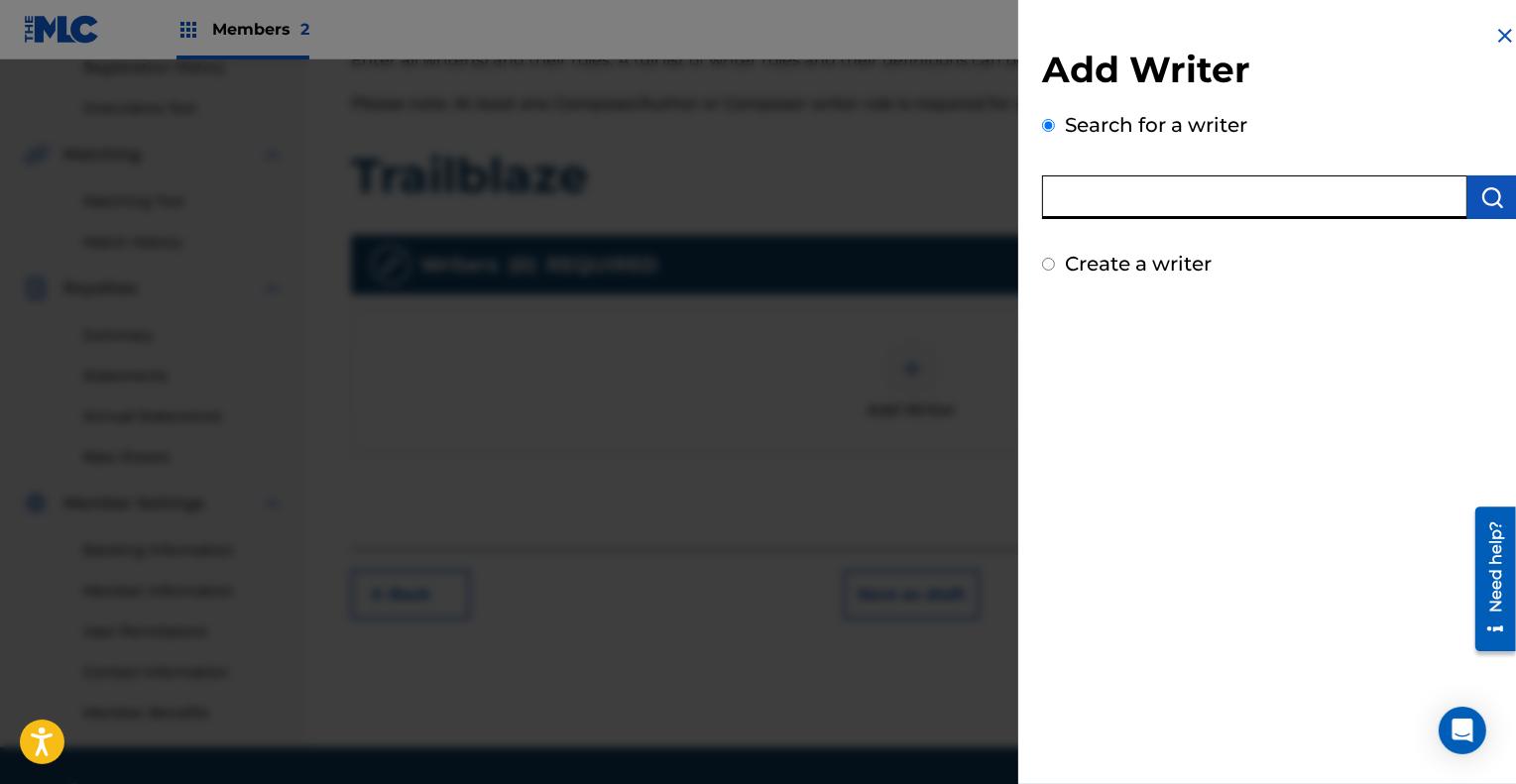 click at bounding box center (1254, 197) 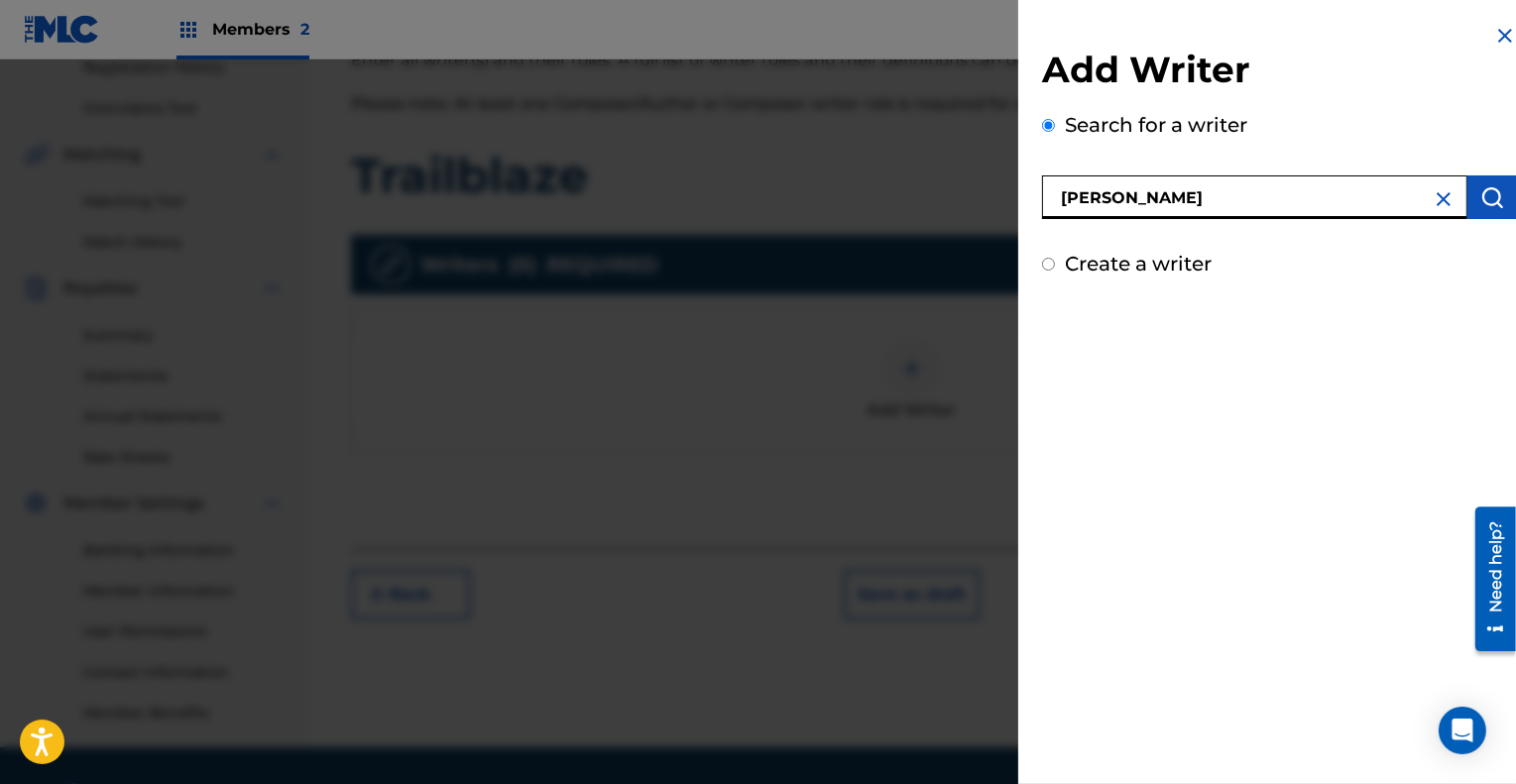 type on "[PERSON_NAME]" 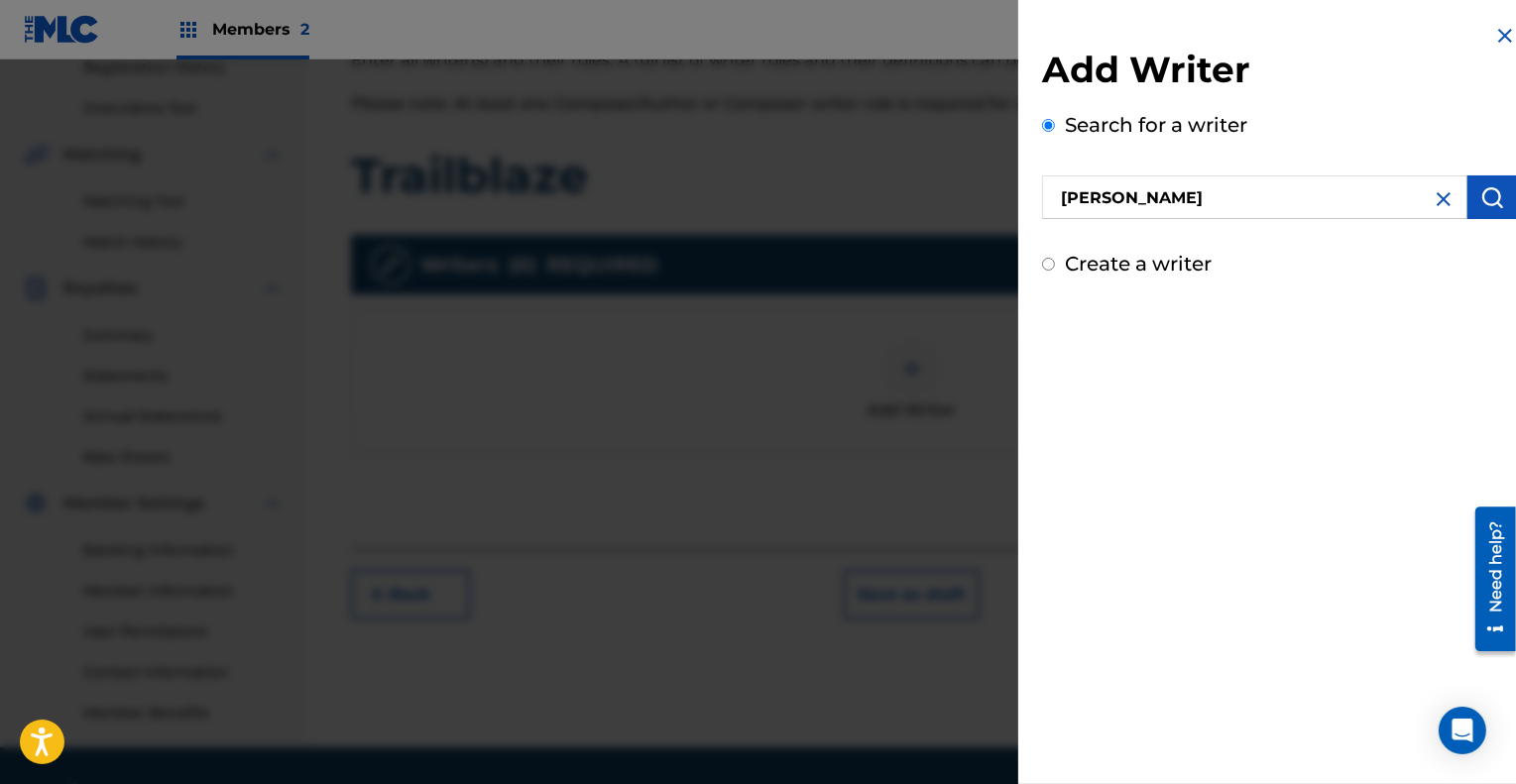 click at bounding box center (1492, 197) 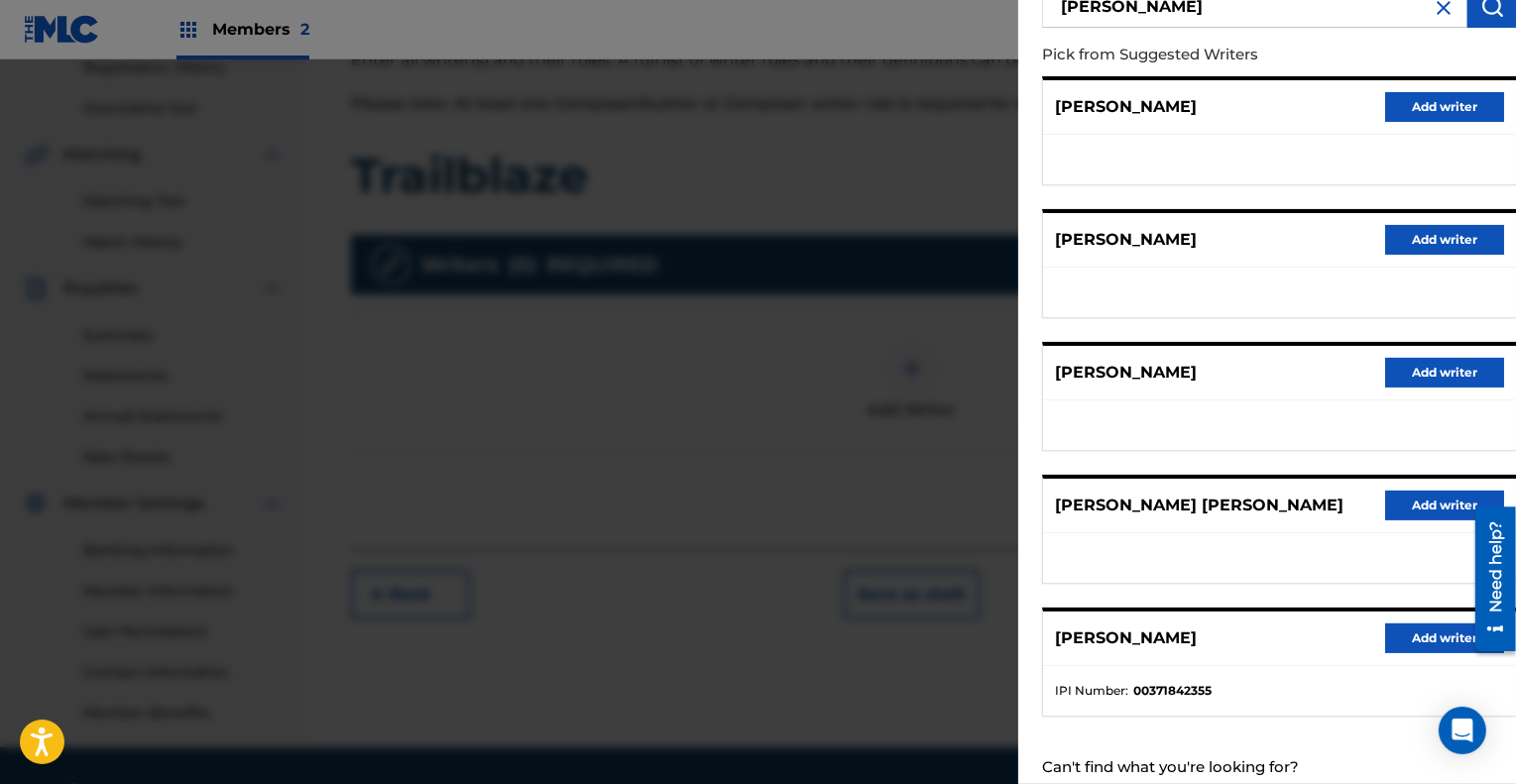 scroll, scrollTop: 264, scrollLeft: 0, axis: vertical 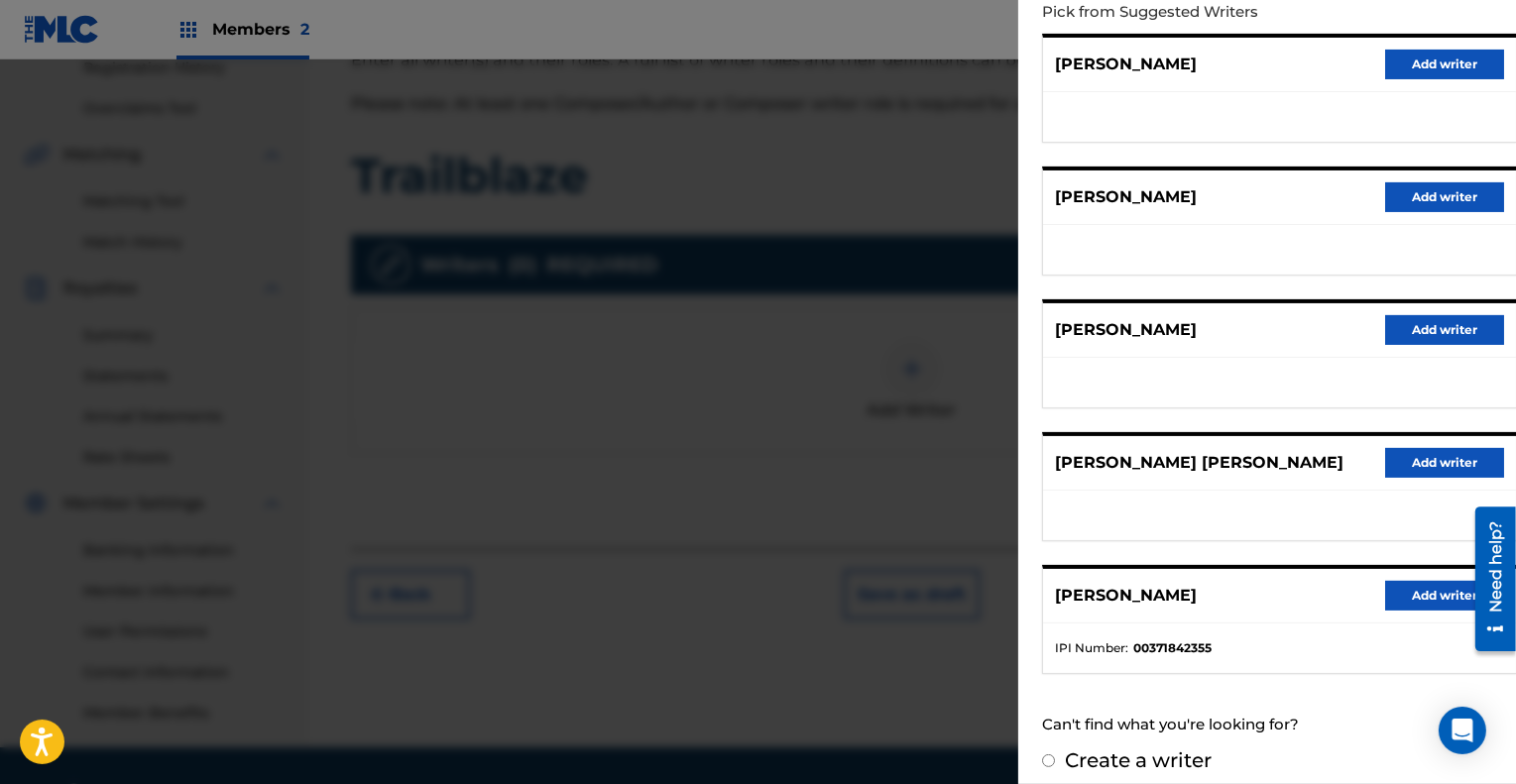 click on "Add writer" at bounding box center [1445, 596] 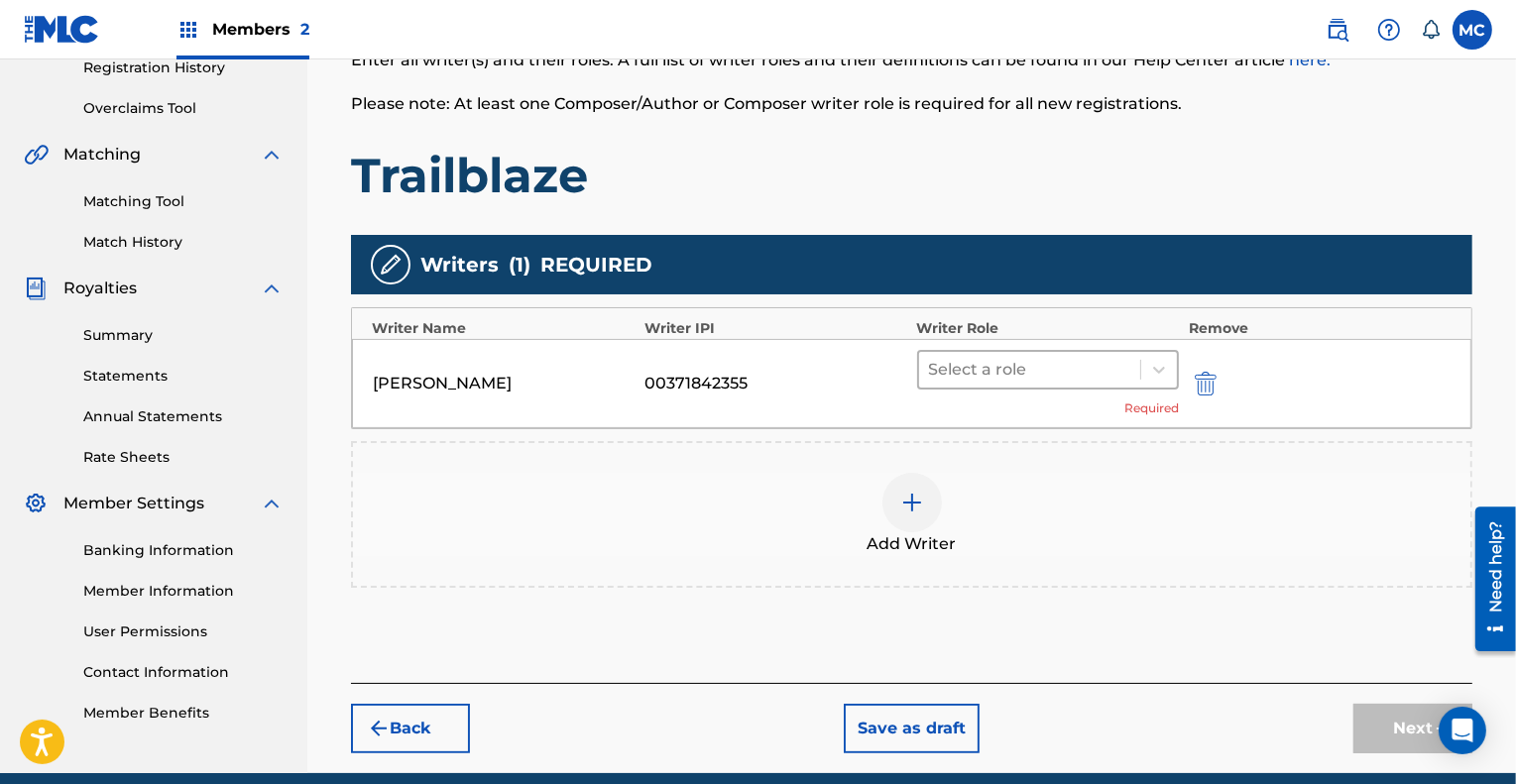 click at bounding box center [1029, 370] 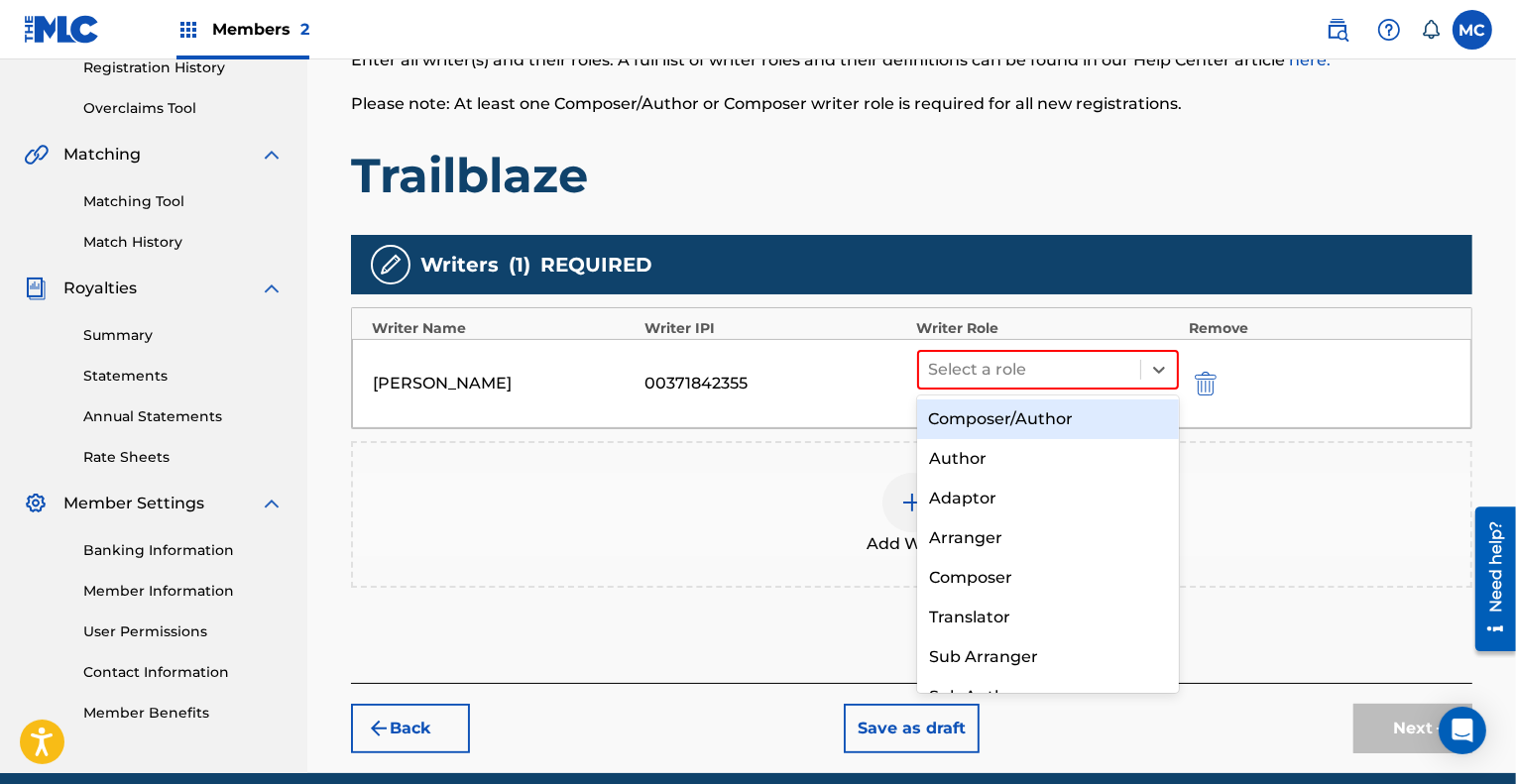 click on "Composer/Author" at bounding box center [1048, 419] 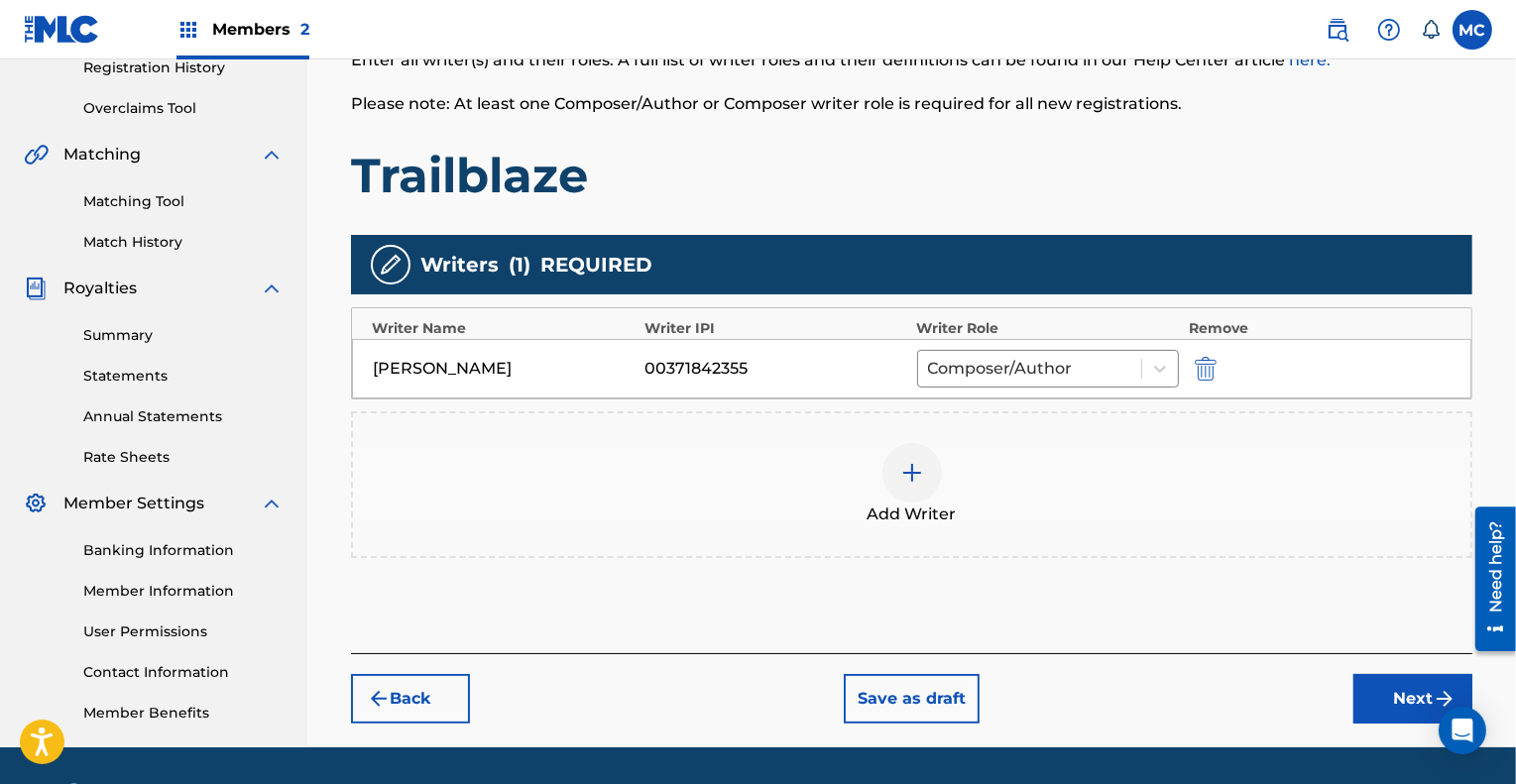 click on "Next" at bounding box center (1413, 699) 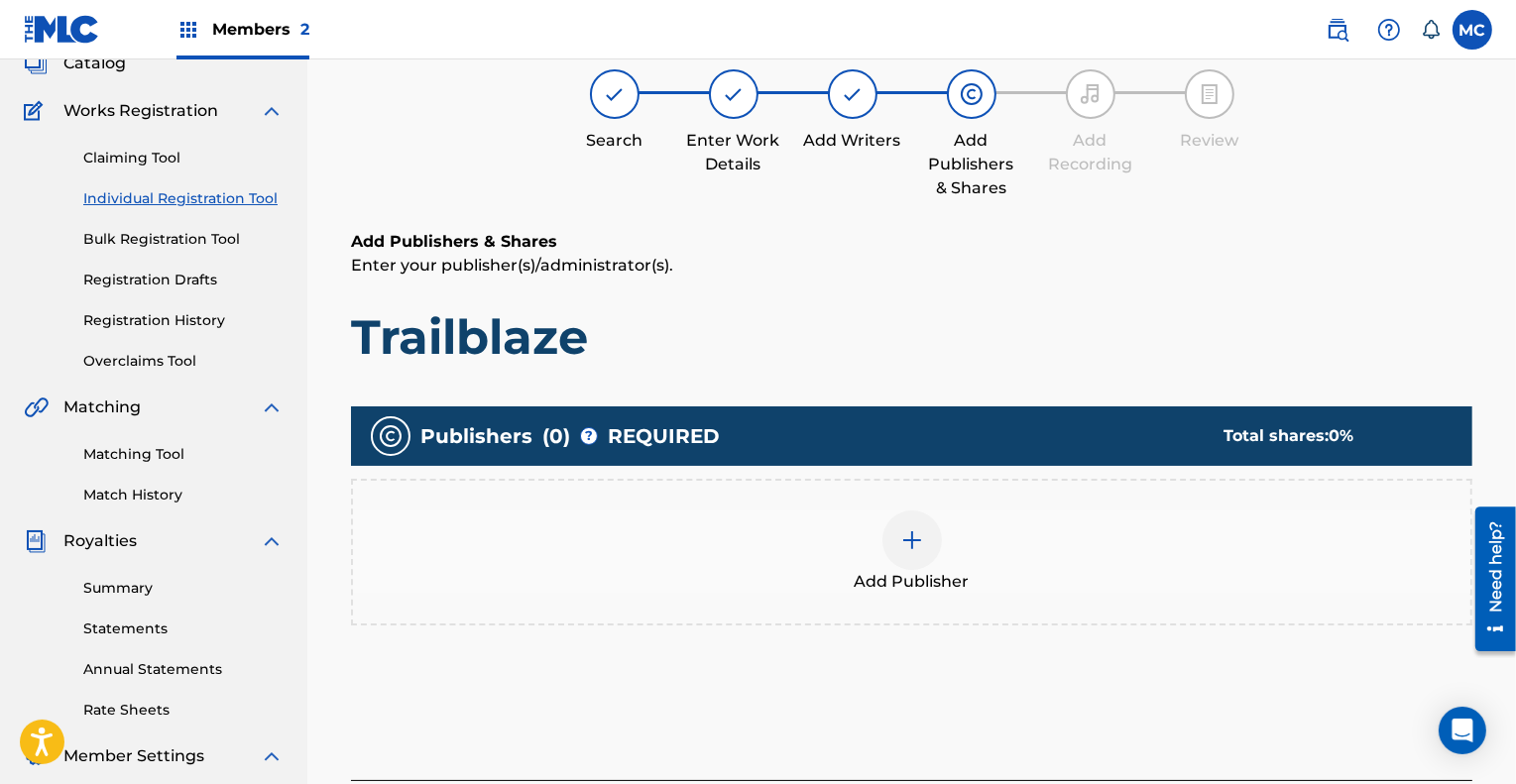 scroll, scrollTop: 89, scrollLeft: 0, axis: vertical 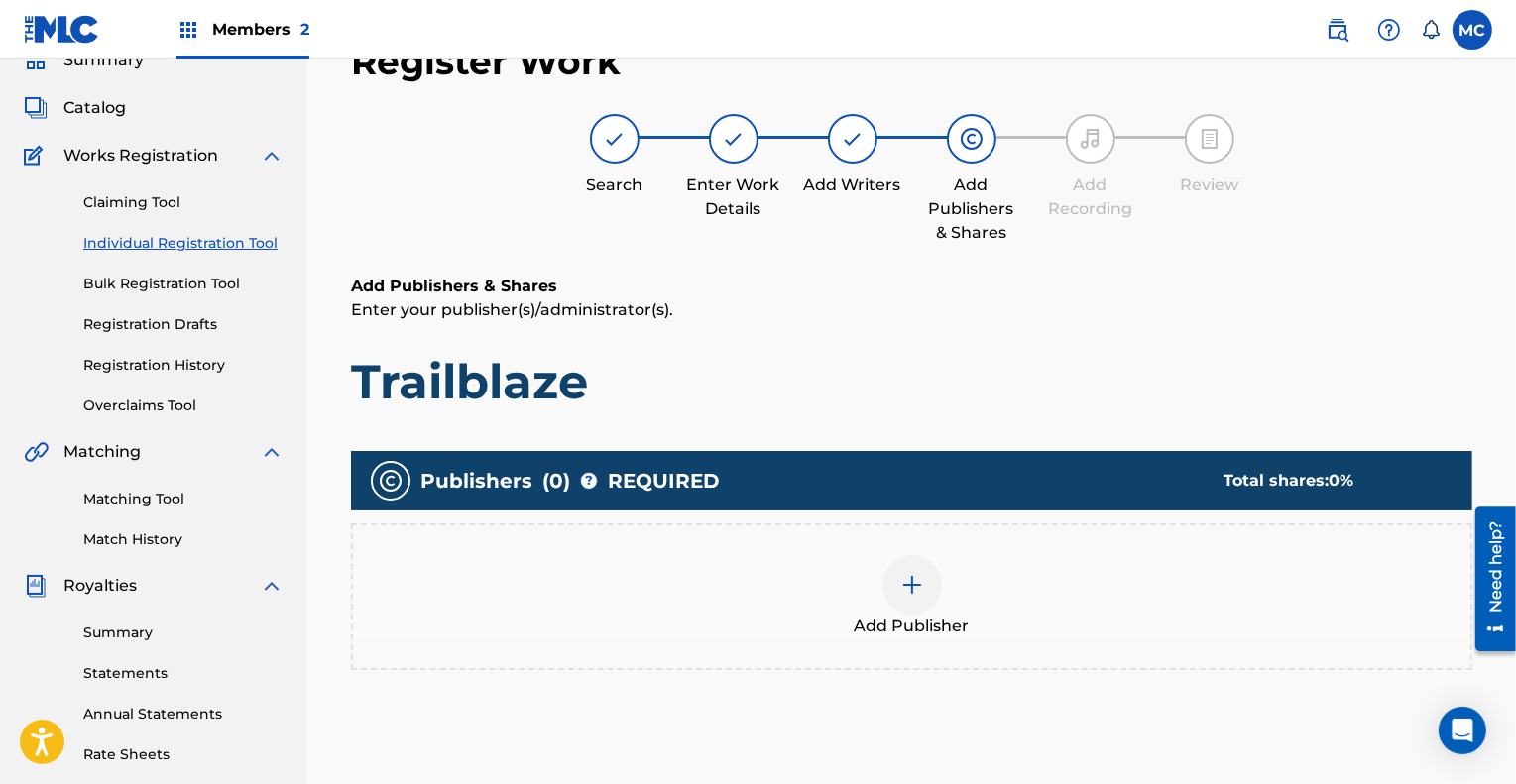 click at bounding box center [912, 585] 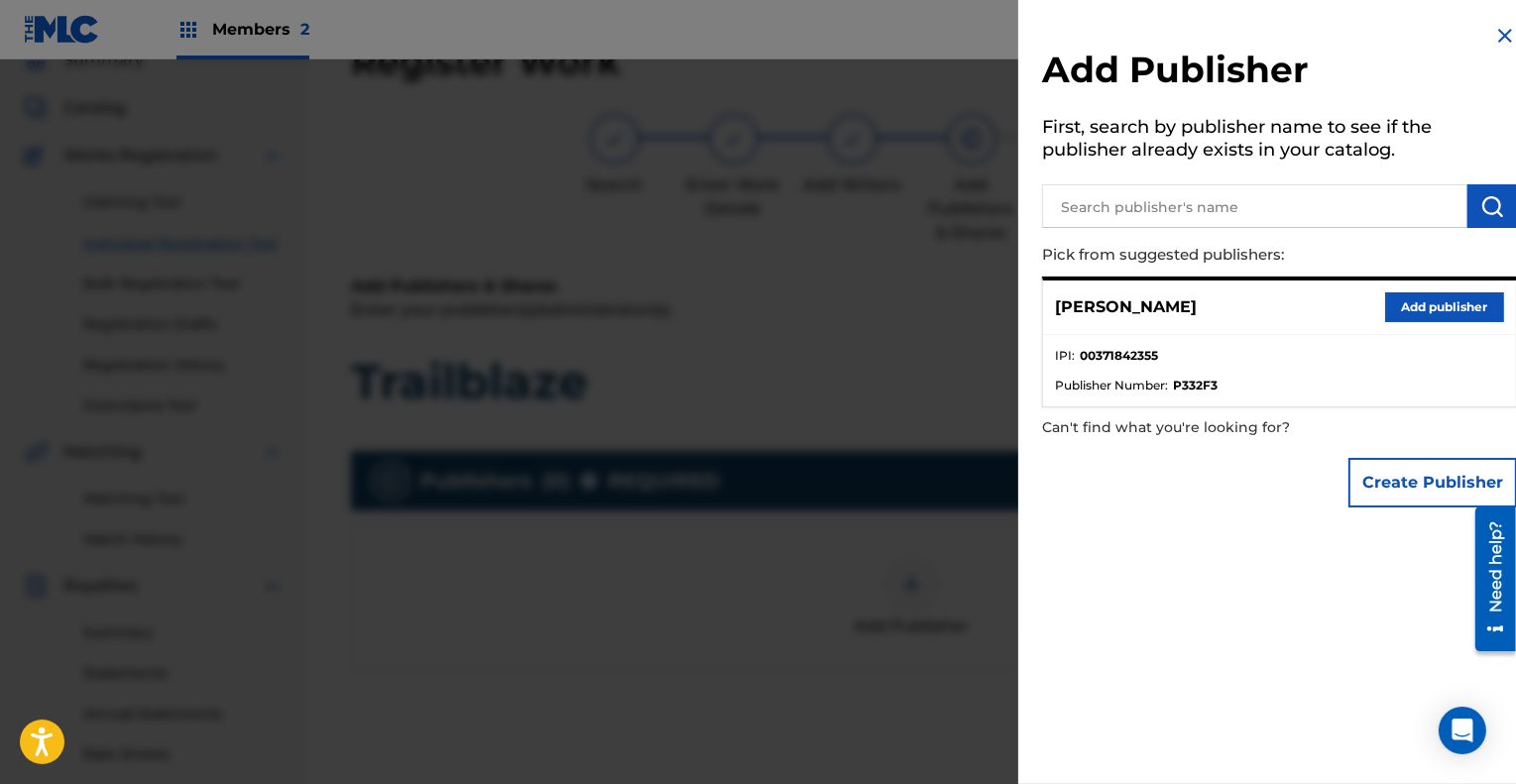 click on "Create Publisher" at bounding box center (1433, 483) 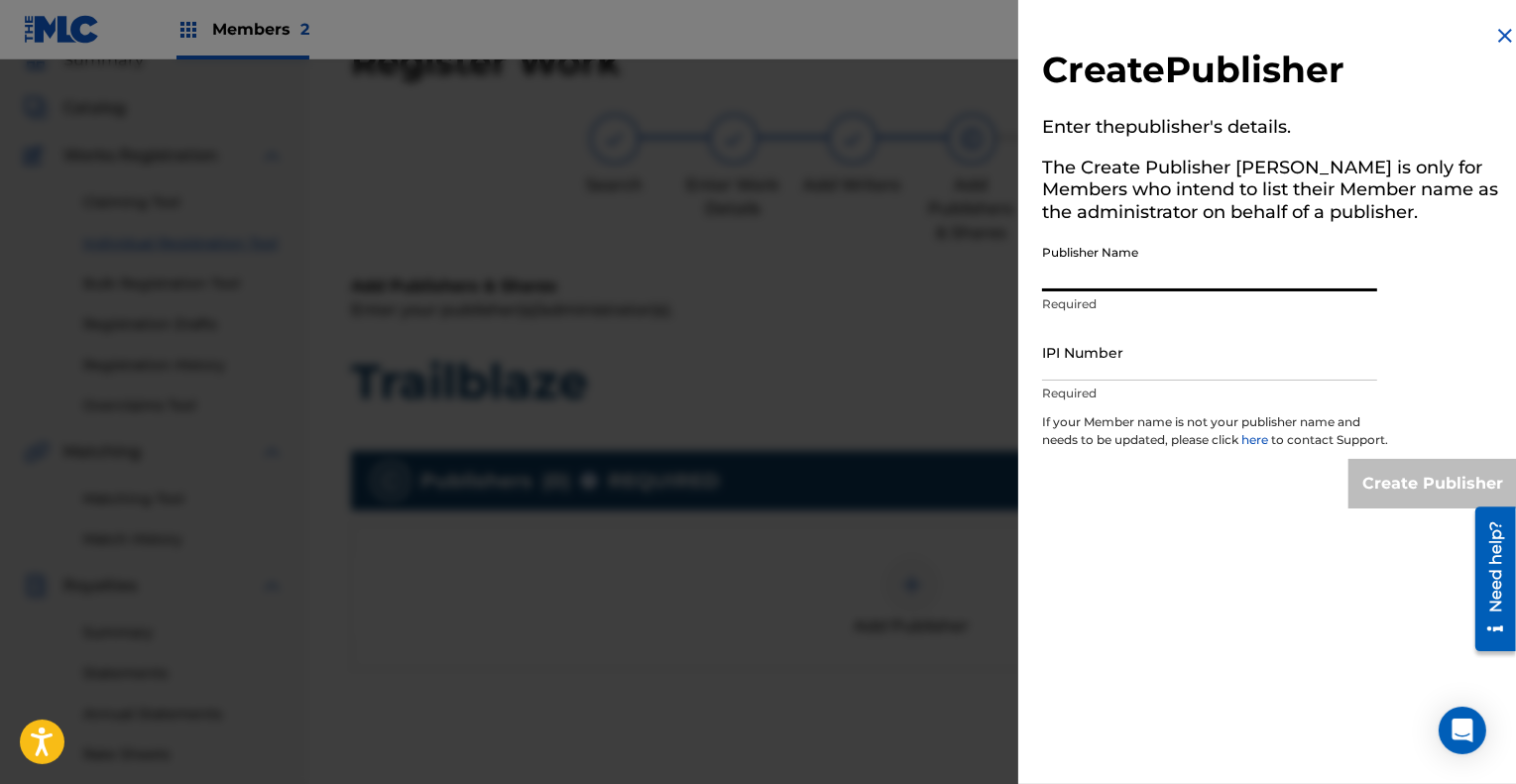 click on "Publisher Name" at bounding box center [1210, 263] 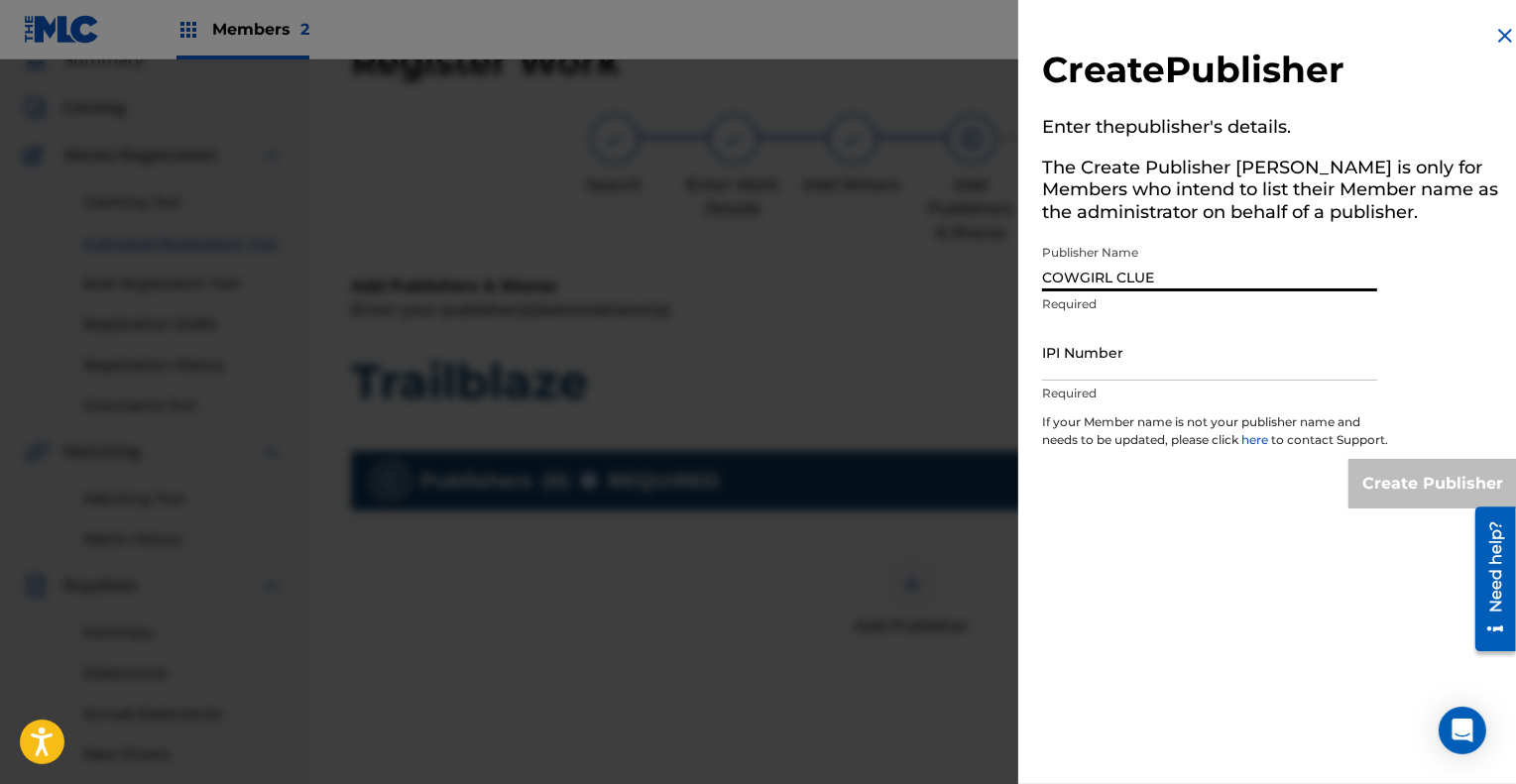 click on "IPI Number" at bounding box center [1210, 352] 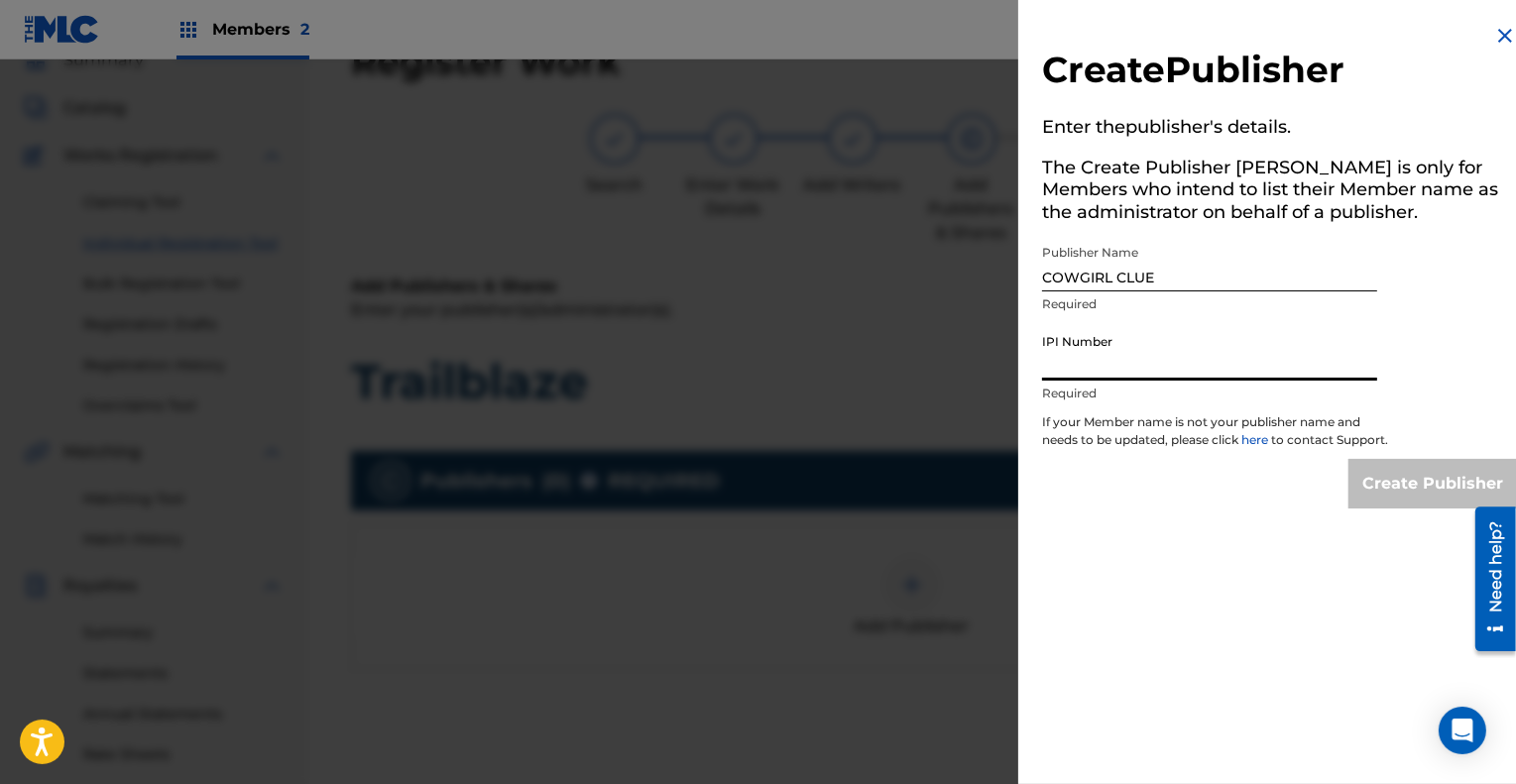 type on "1273459043" 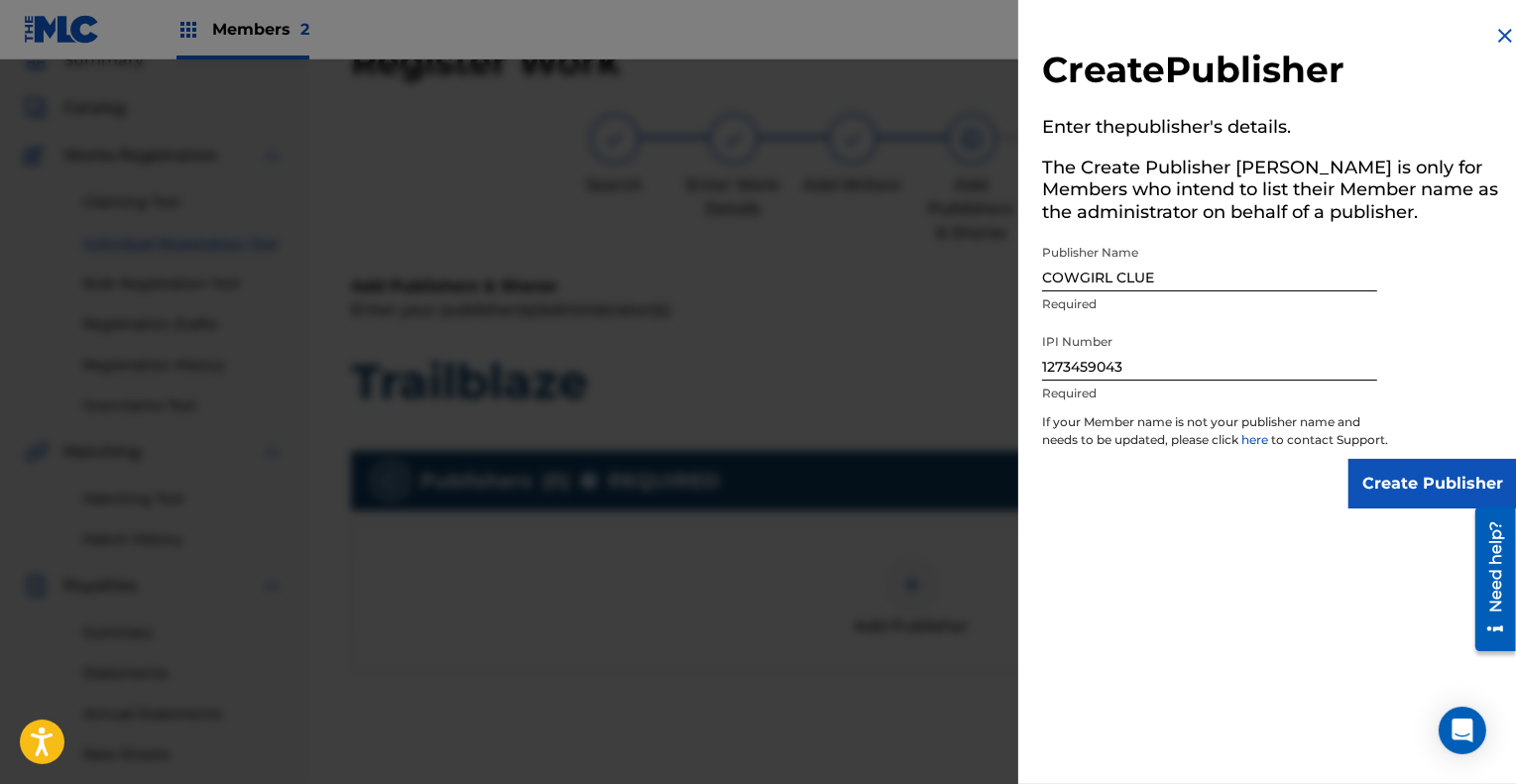 click on "Create Publisher" at bounding box center [1433, 484] 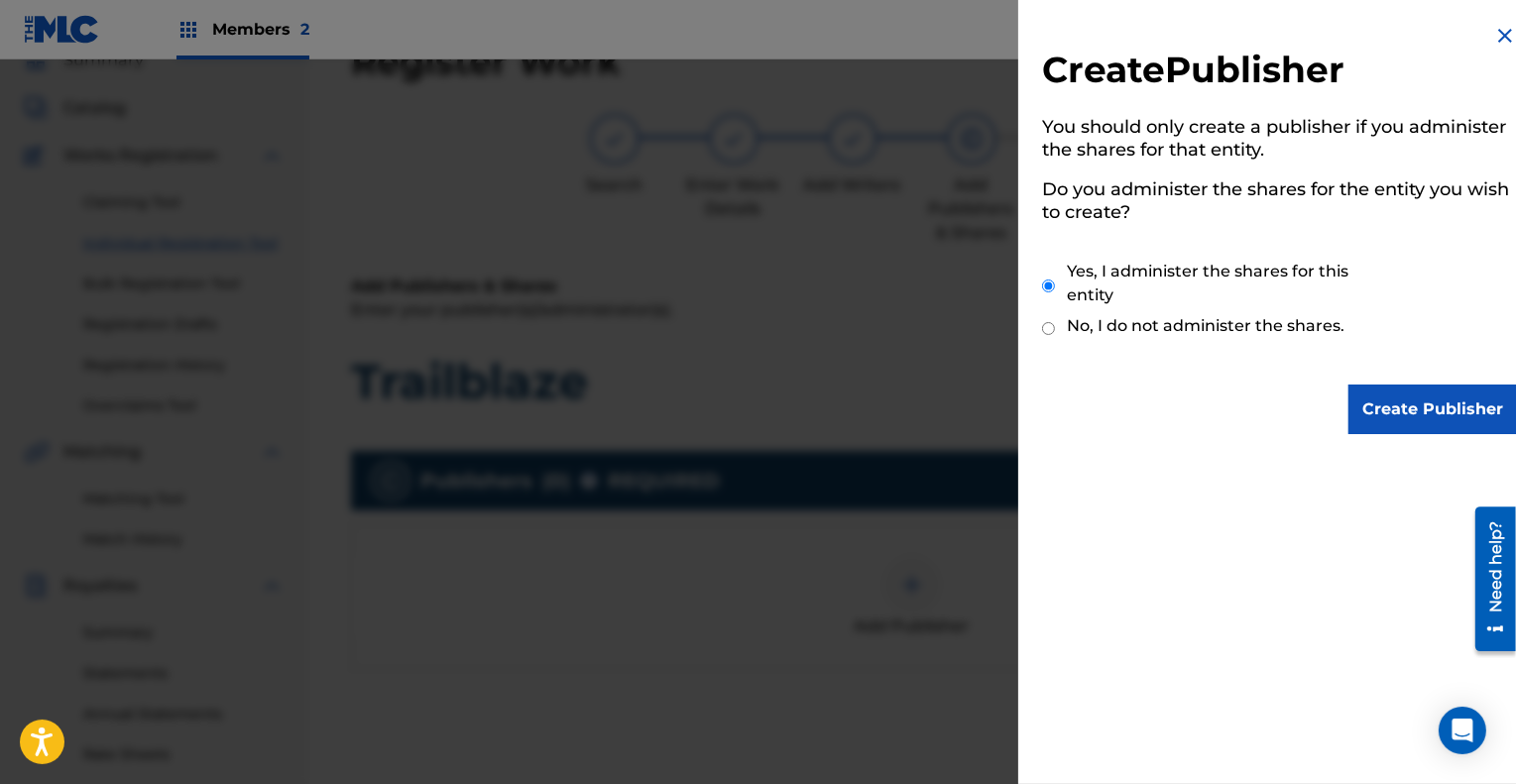click on "Create Publisher" at bounding box center (1433, 409) 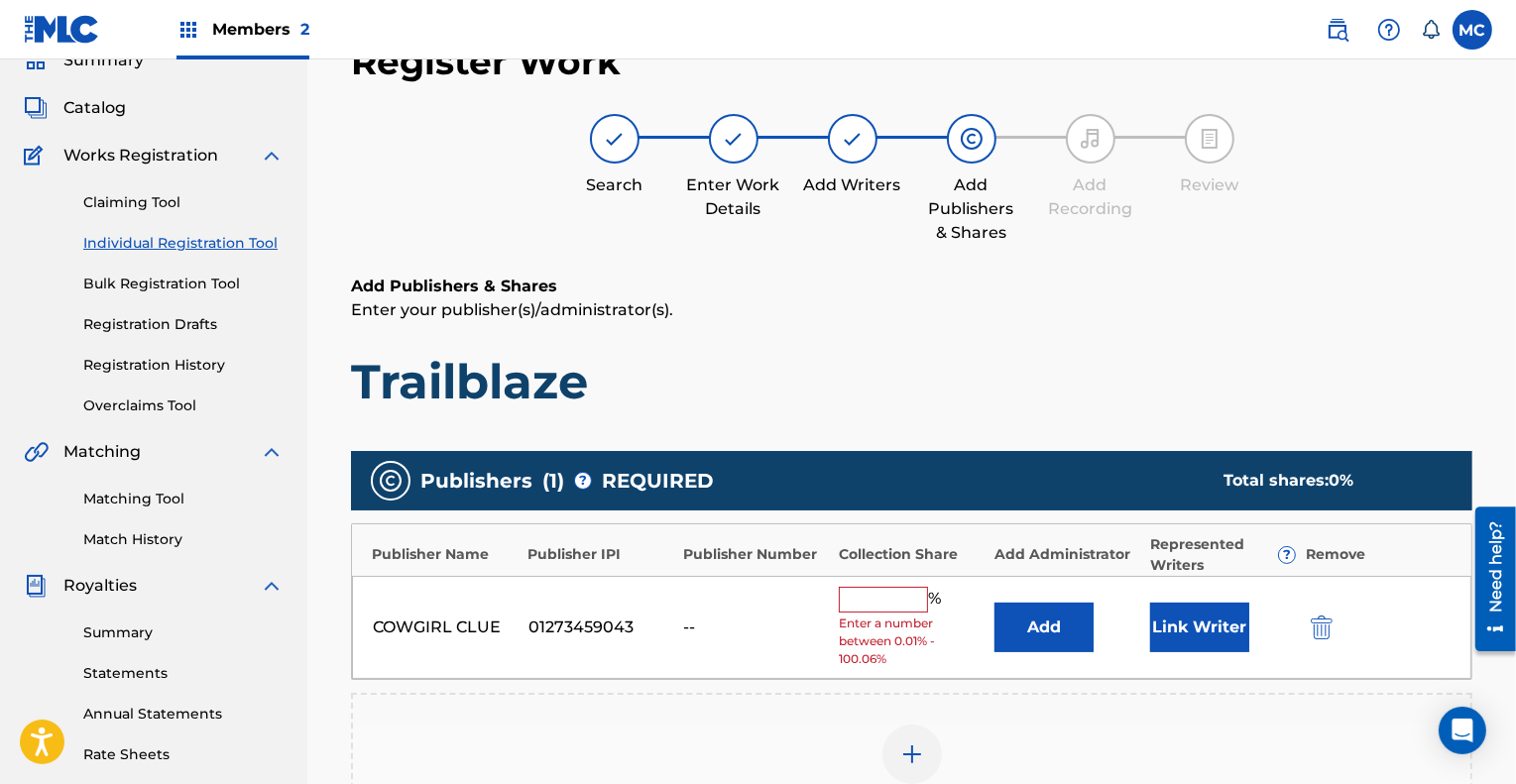 click on "Add" at bounding box center (1044, 627) 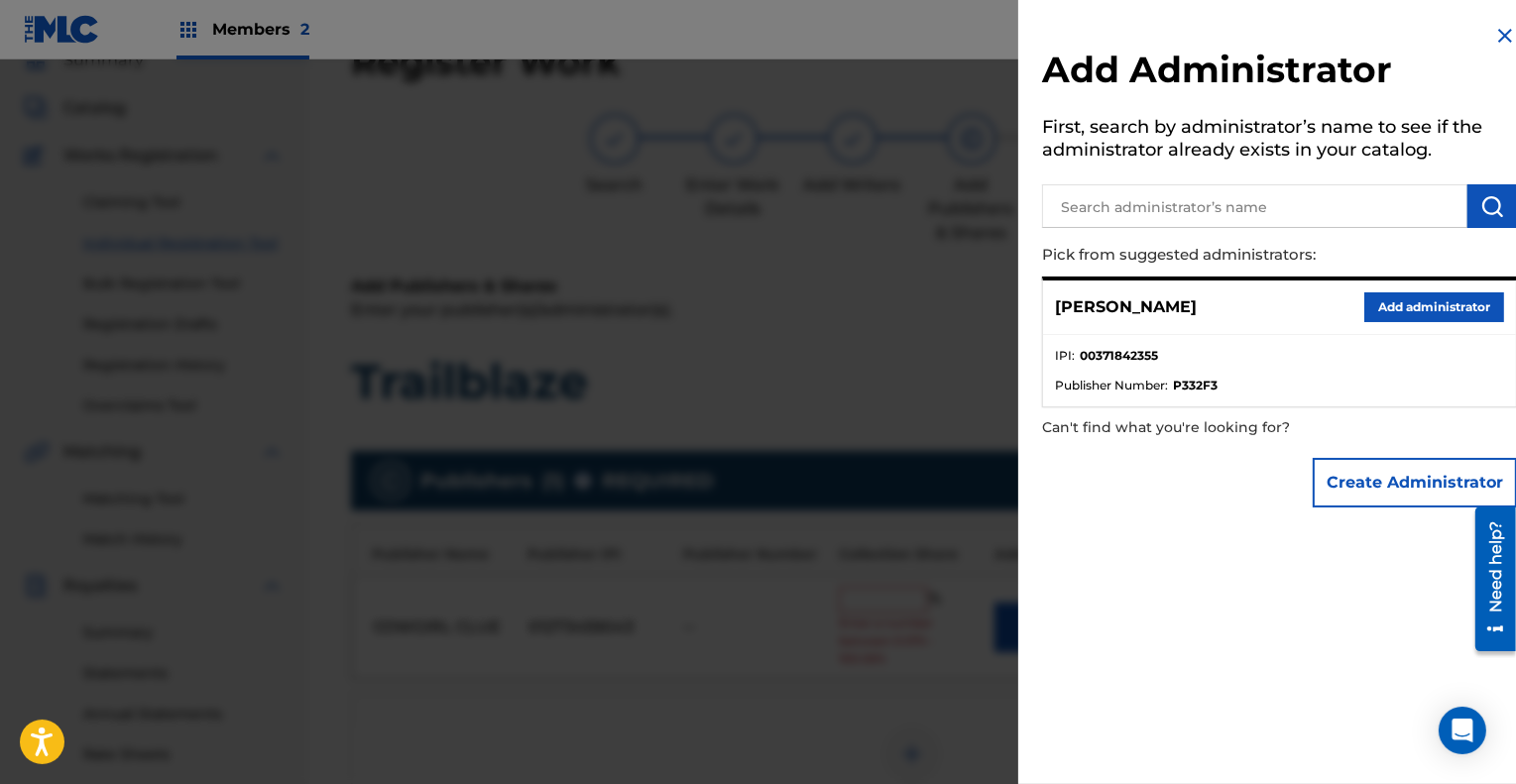 click on "Add administrator" at bounding box center (1434, 307) 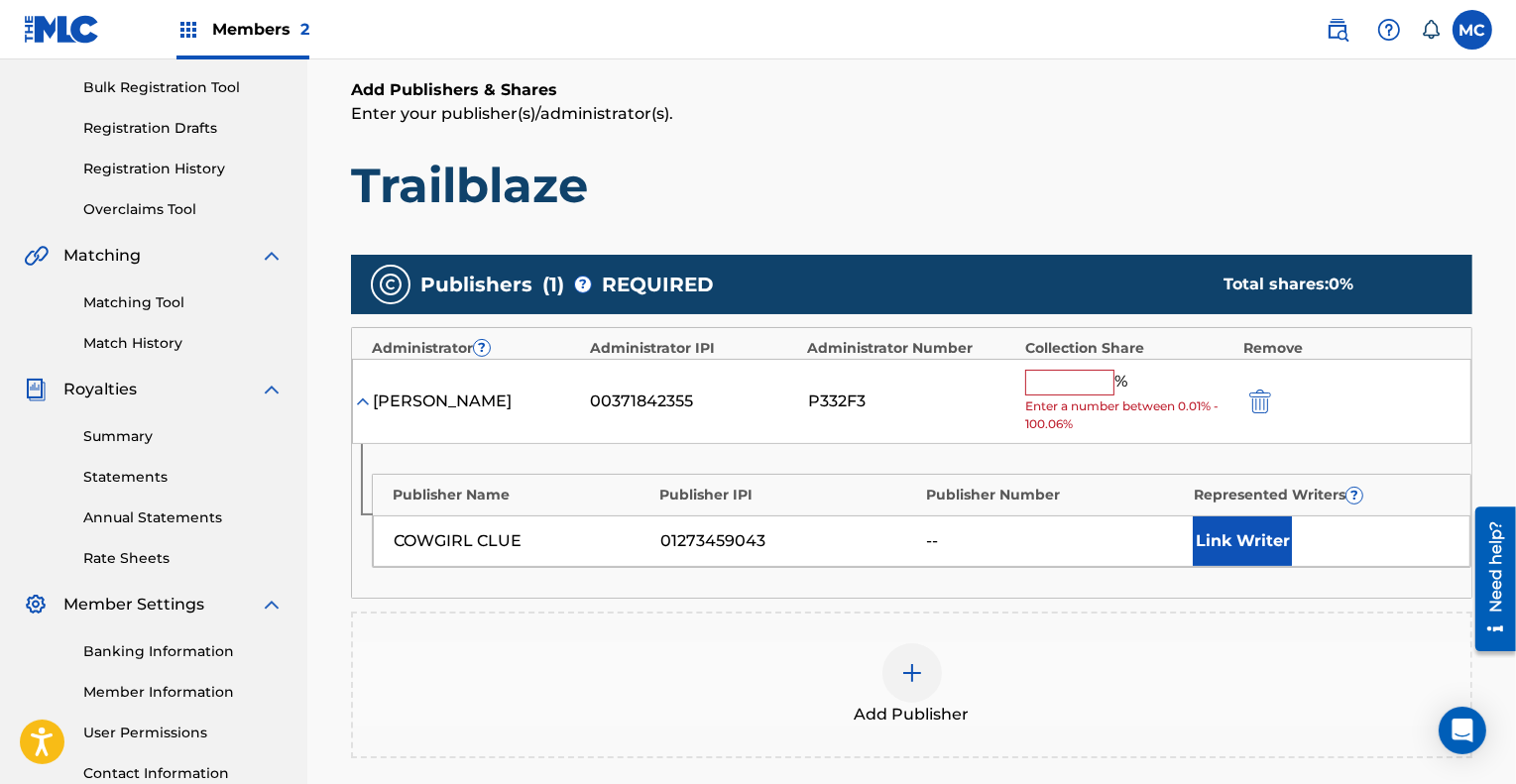 click on "Link Writer" at bounding box center (1242, 541) 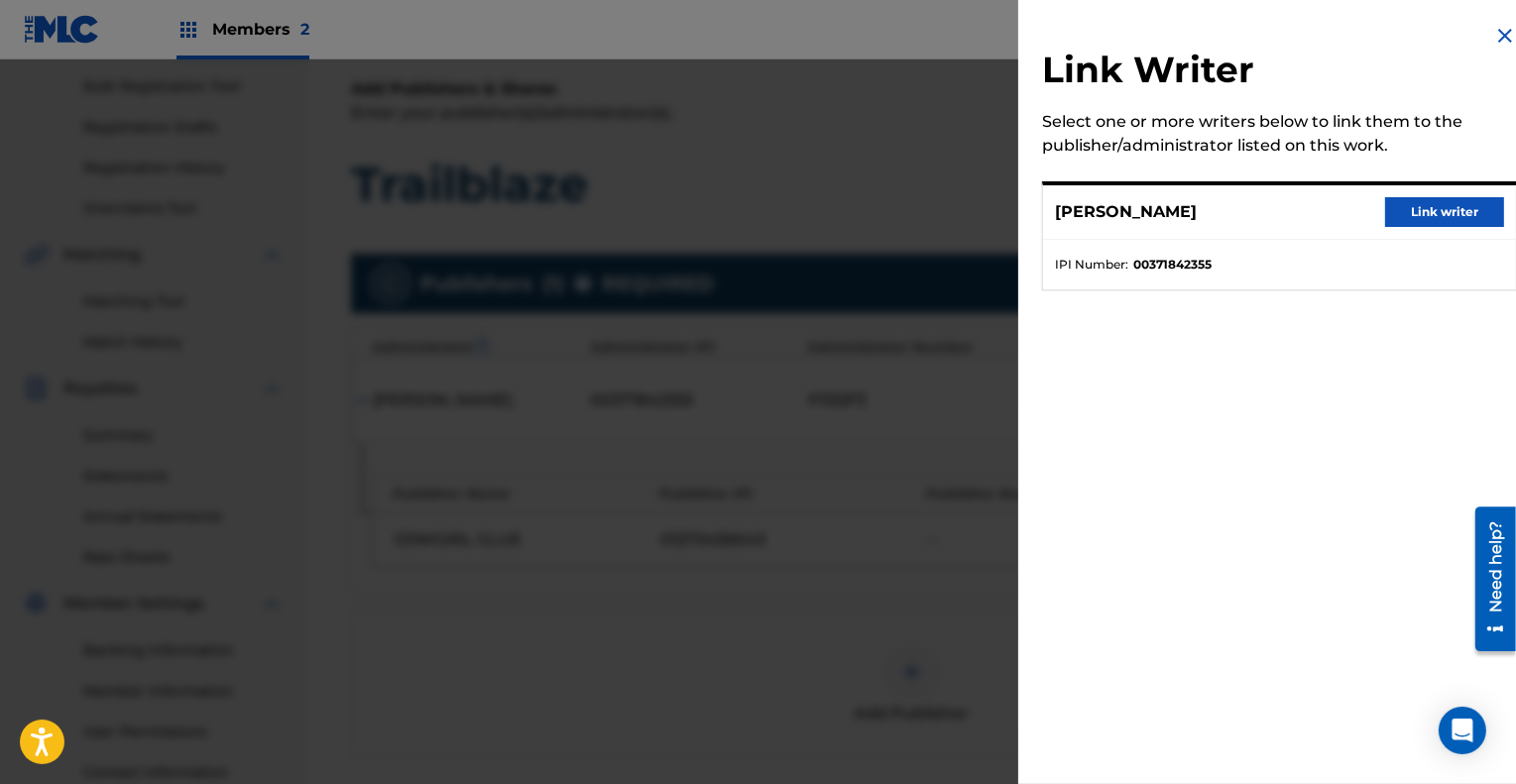 scroll, scrollTop: 287, scrollLeft: 0, axis: vertical 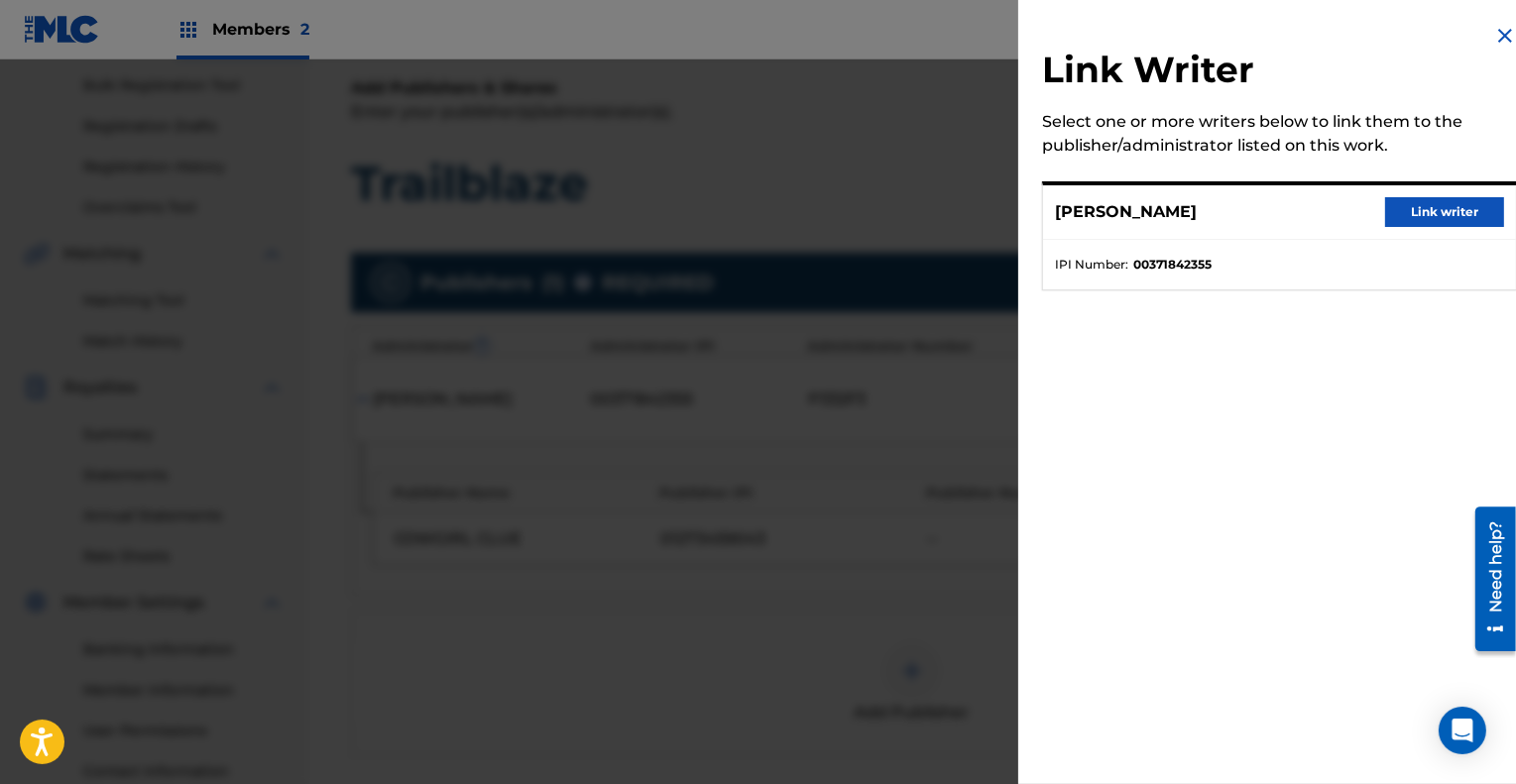 click on "Link writer" at bounding box center (1445, 212) 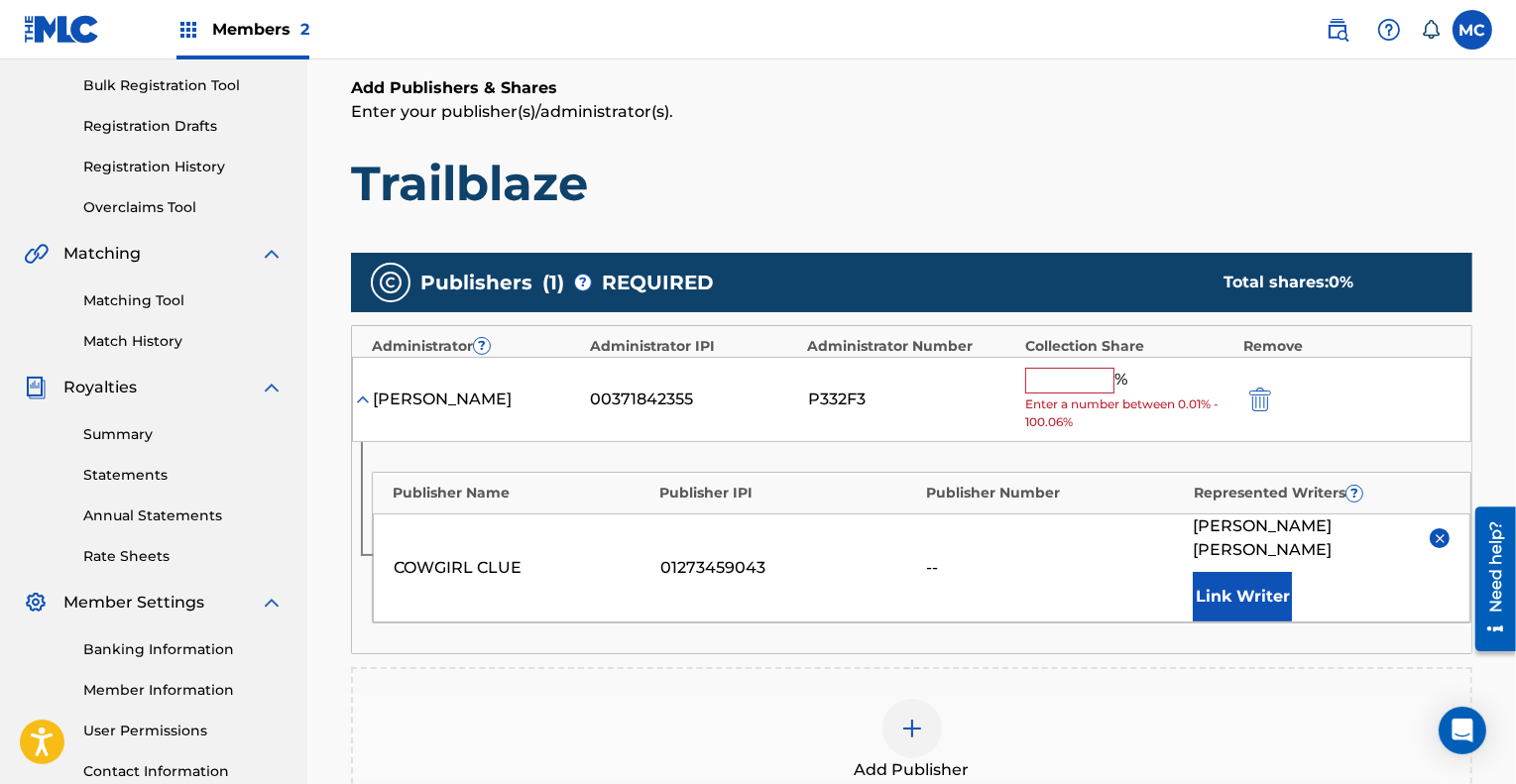 click at bounding box center (1070, 381) 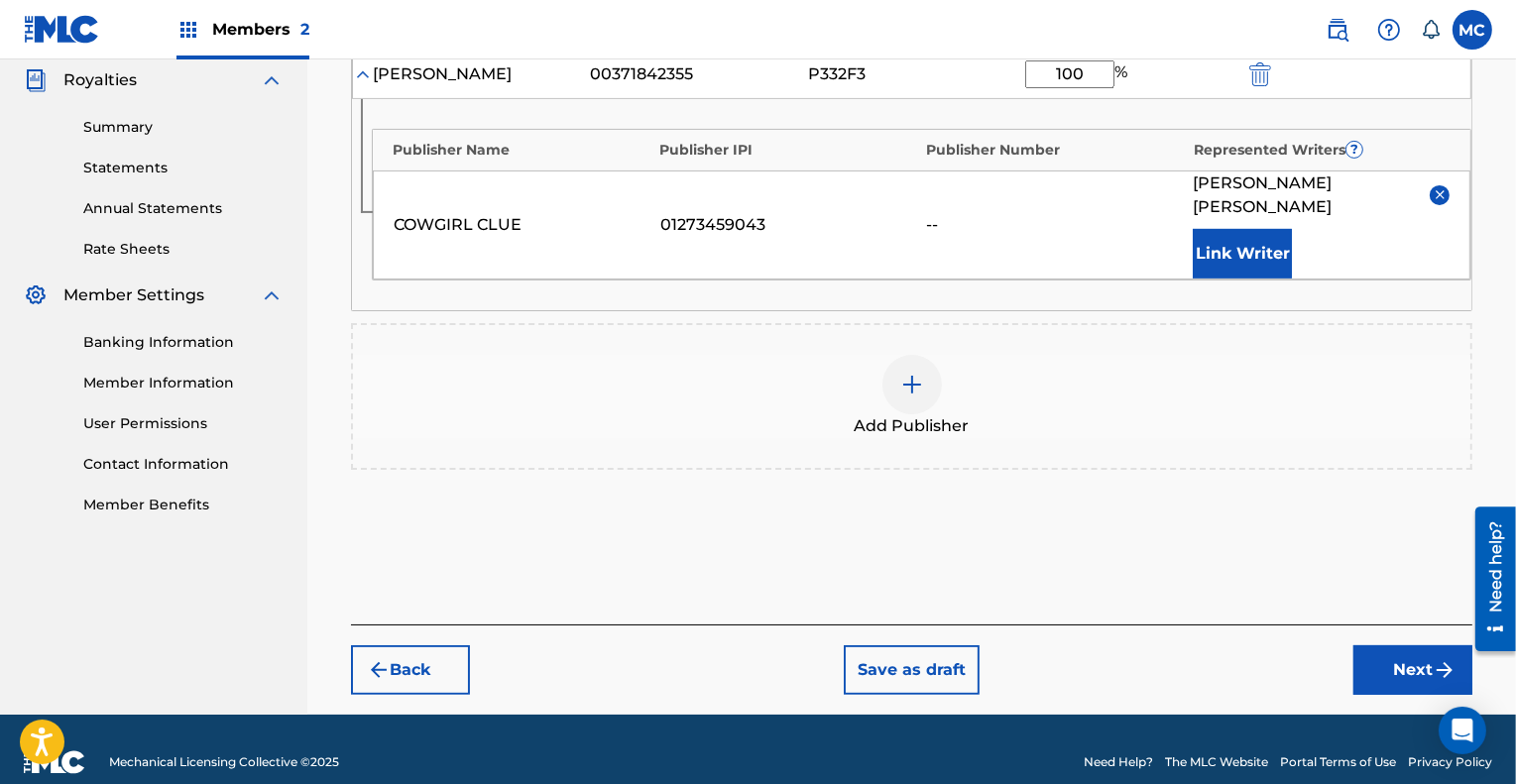 type on "100" 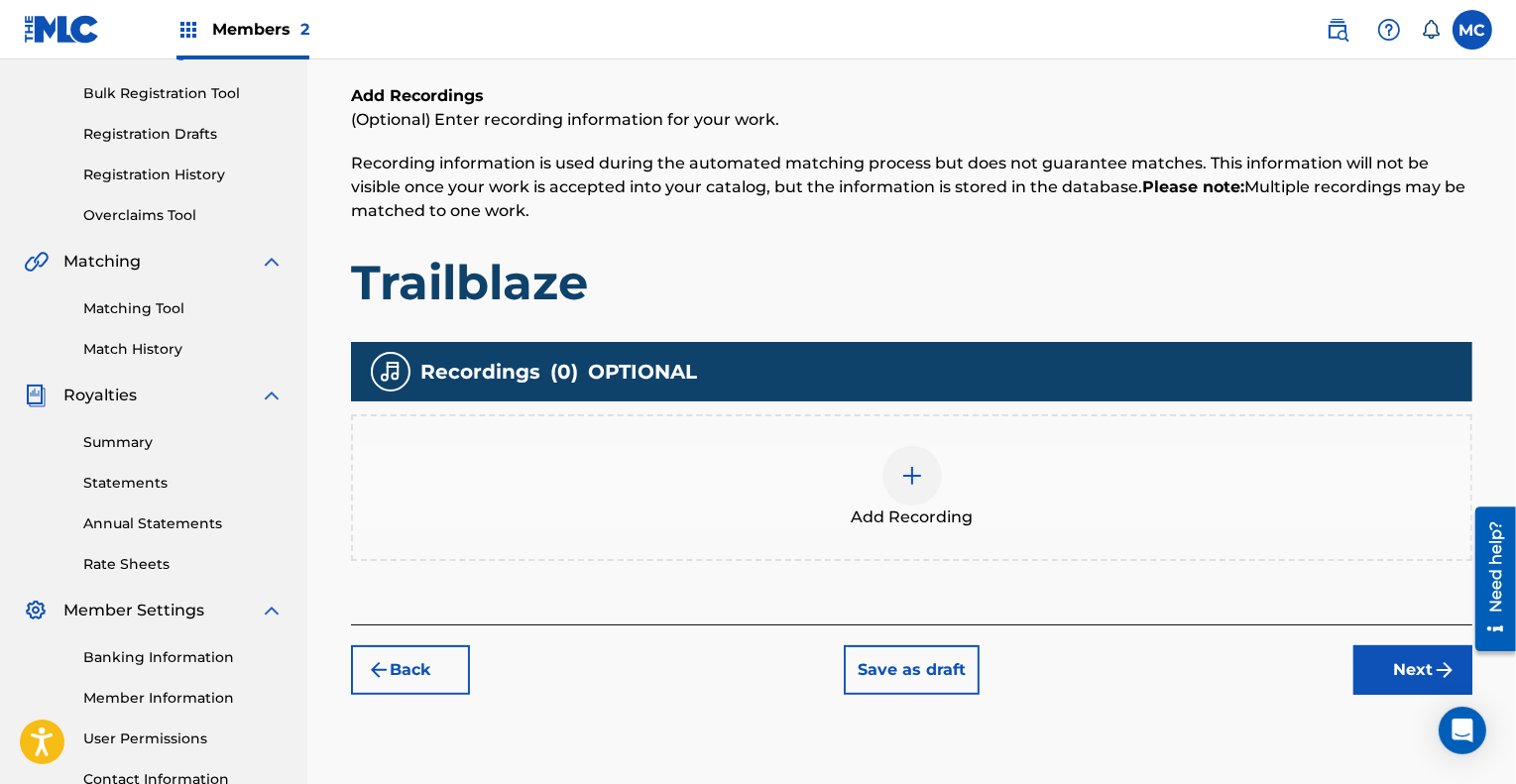 click at bounding box center (912, 476) 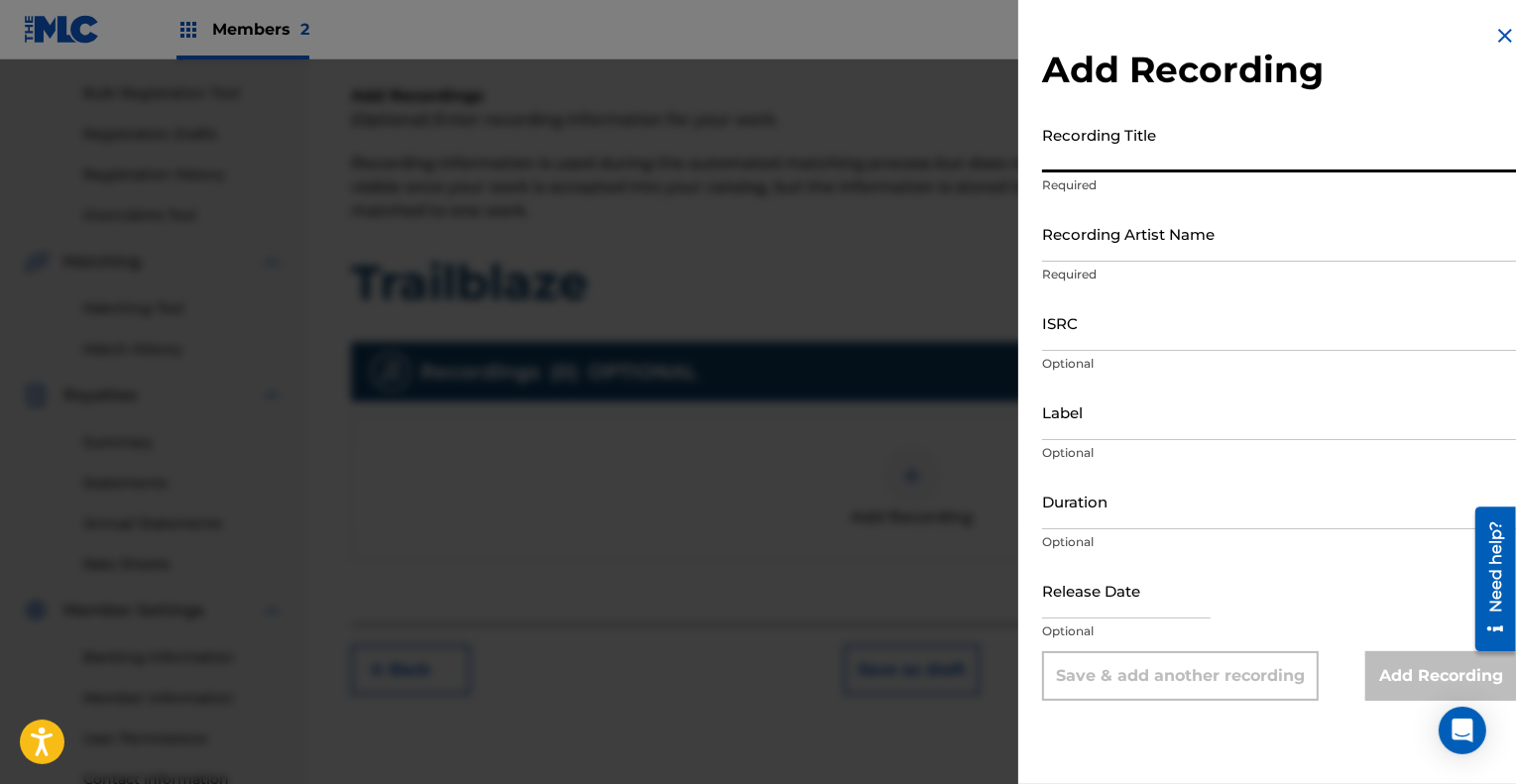 click on "Recording Title" at bounding box center (1279, 144) 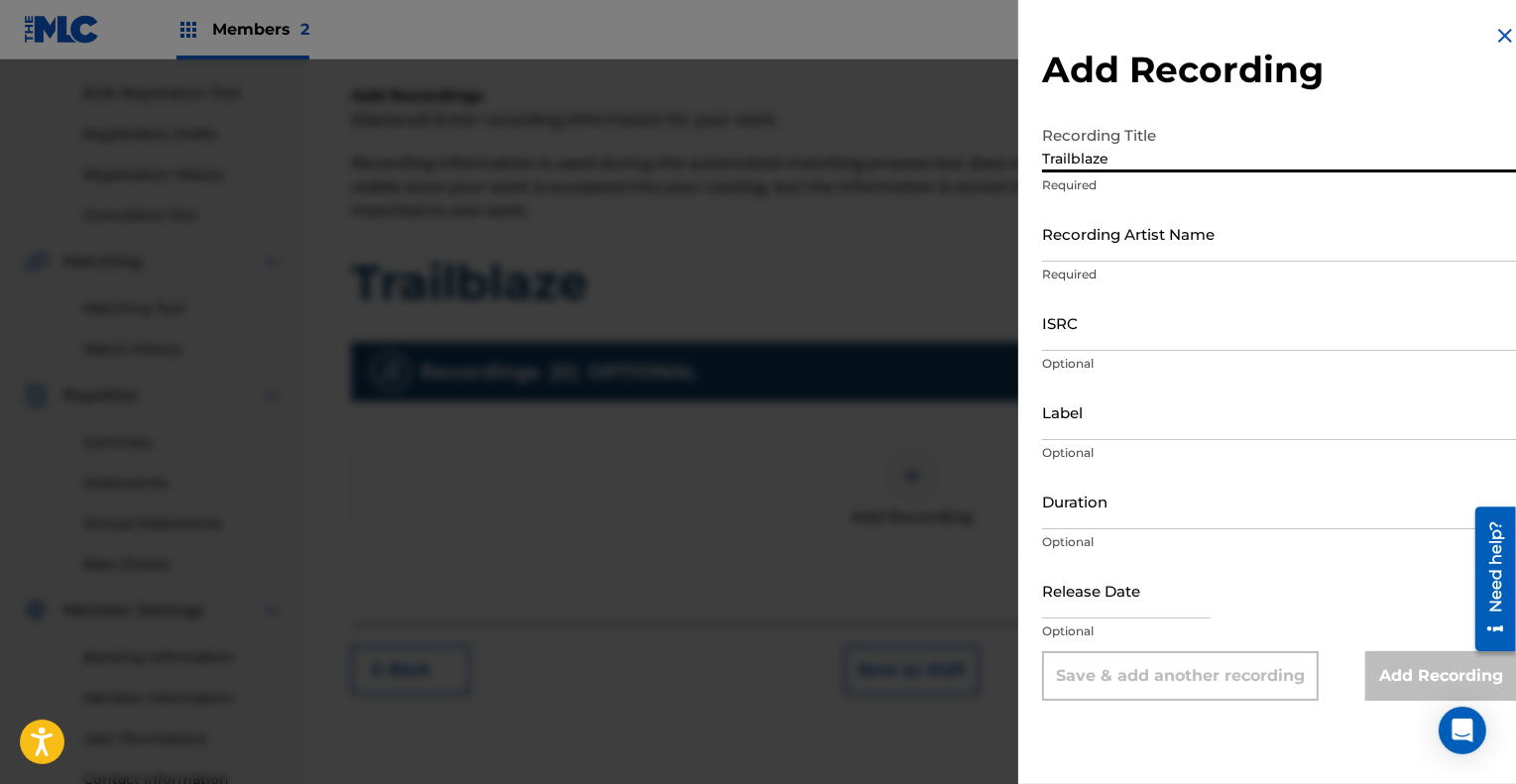 type on "Trailblaze" 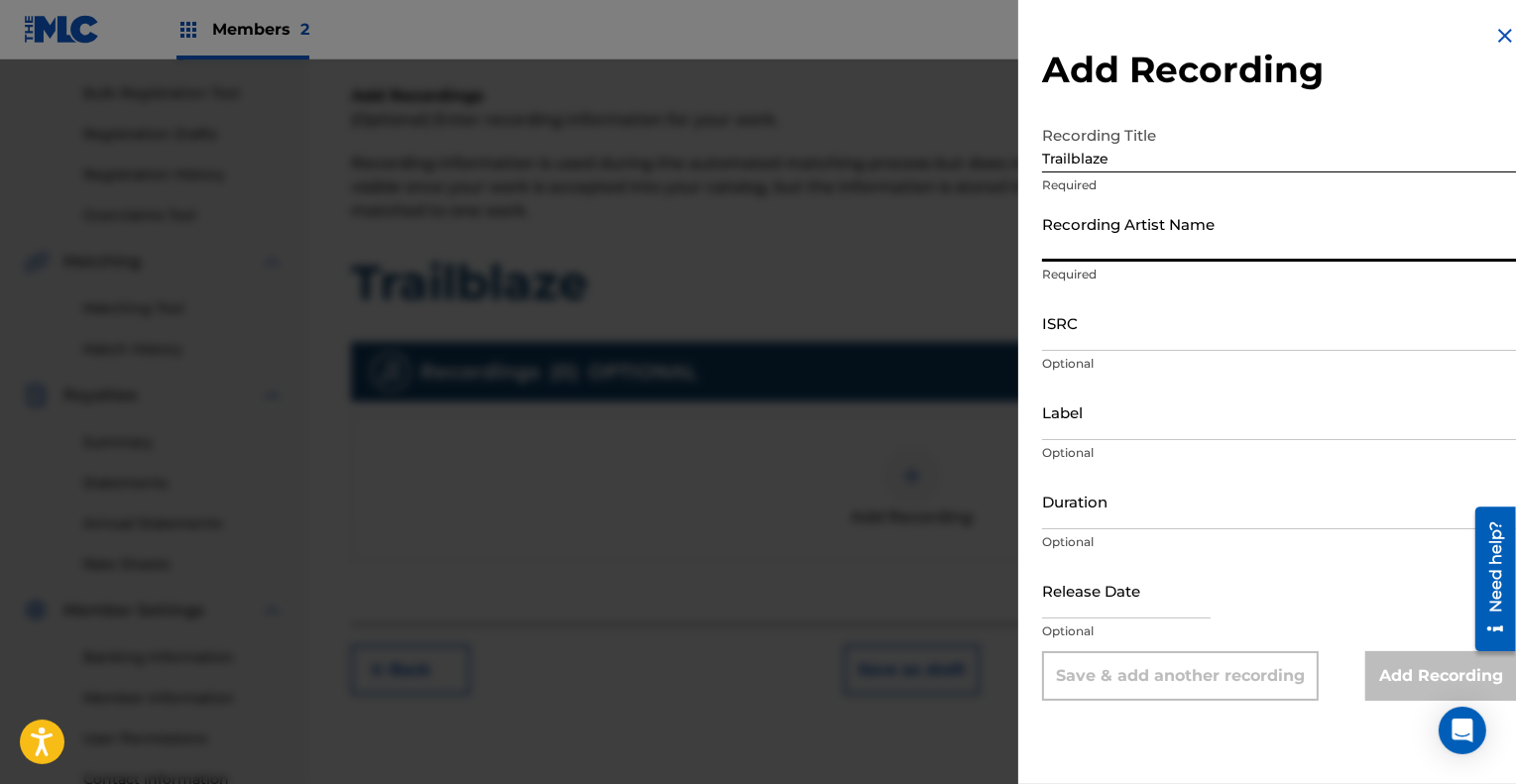 click on "Recording Artist Name" at bounding box center (1279, 233) 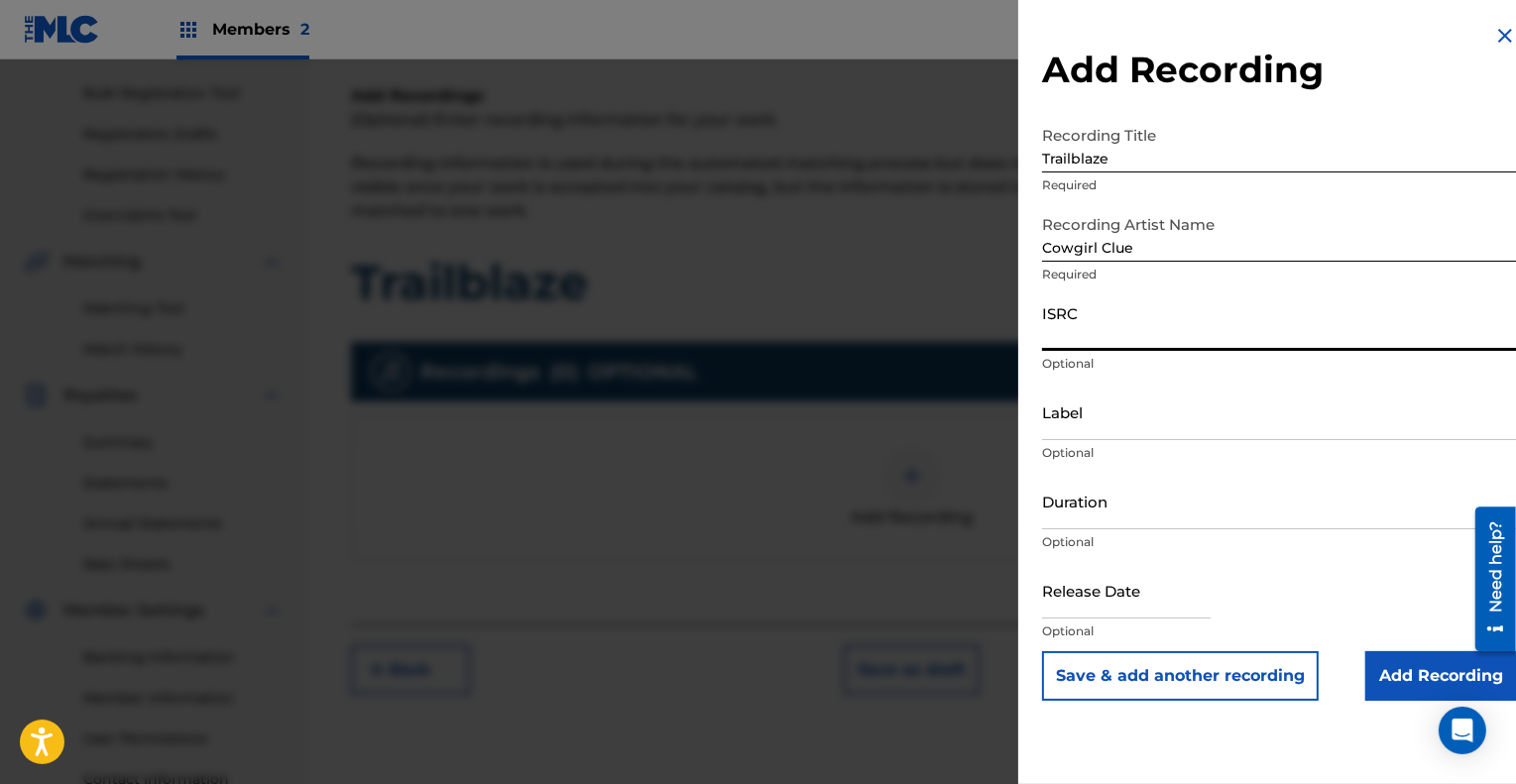 click on "ISRC" at bounding box center [1279, 322] 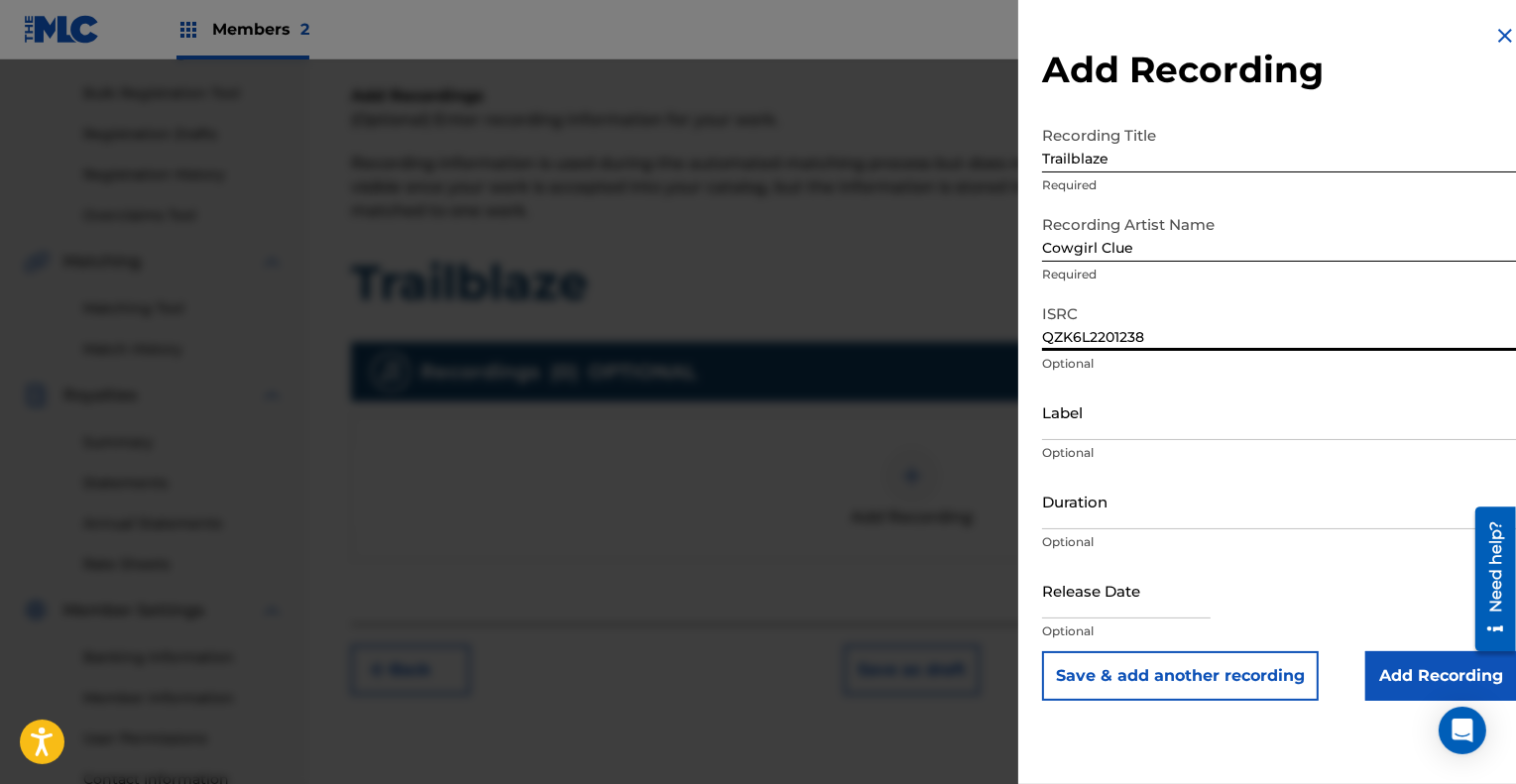 type on "QZK6L2201238" 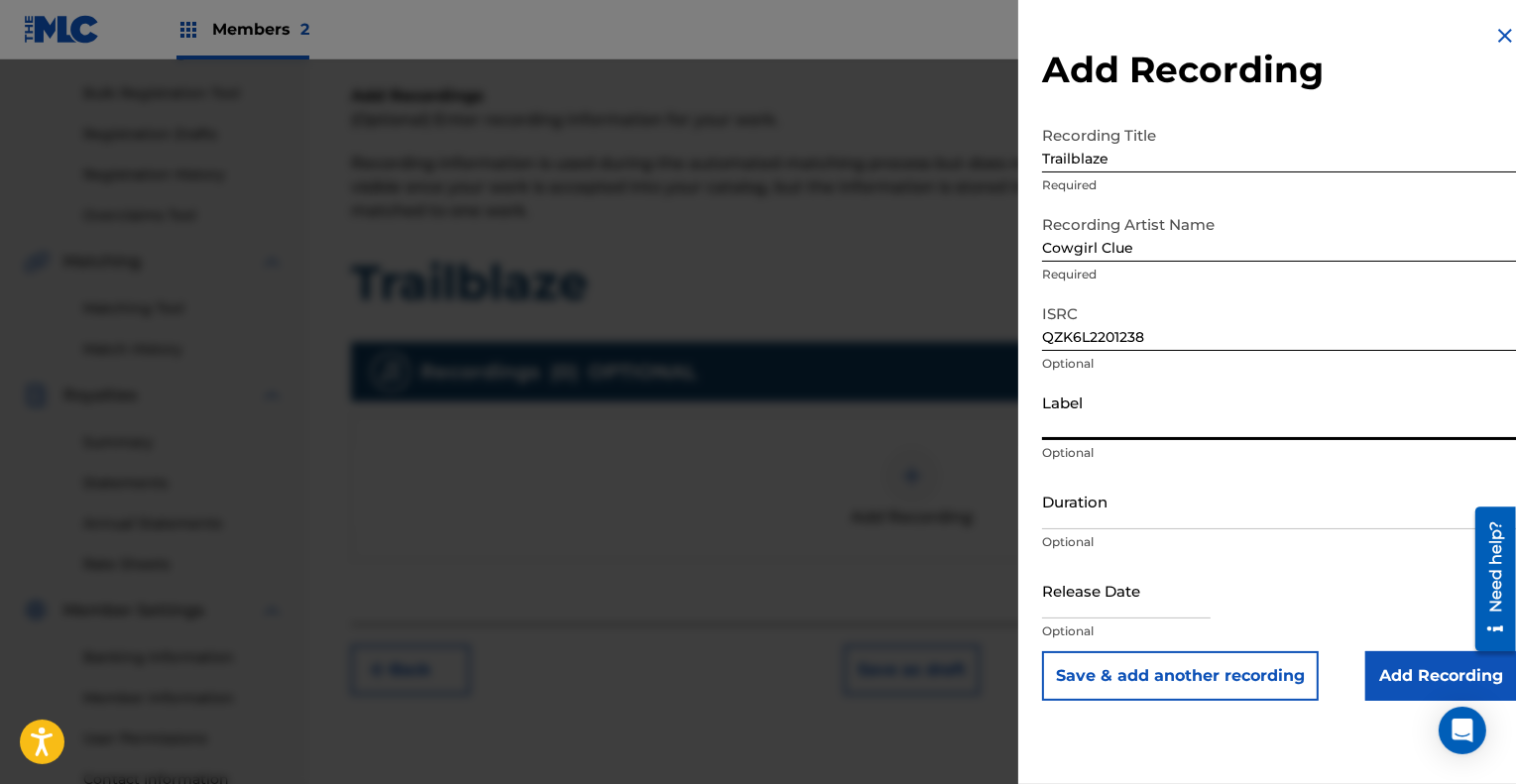 click on "Label" at bounding box center [1279, 411] 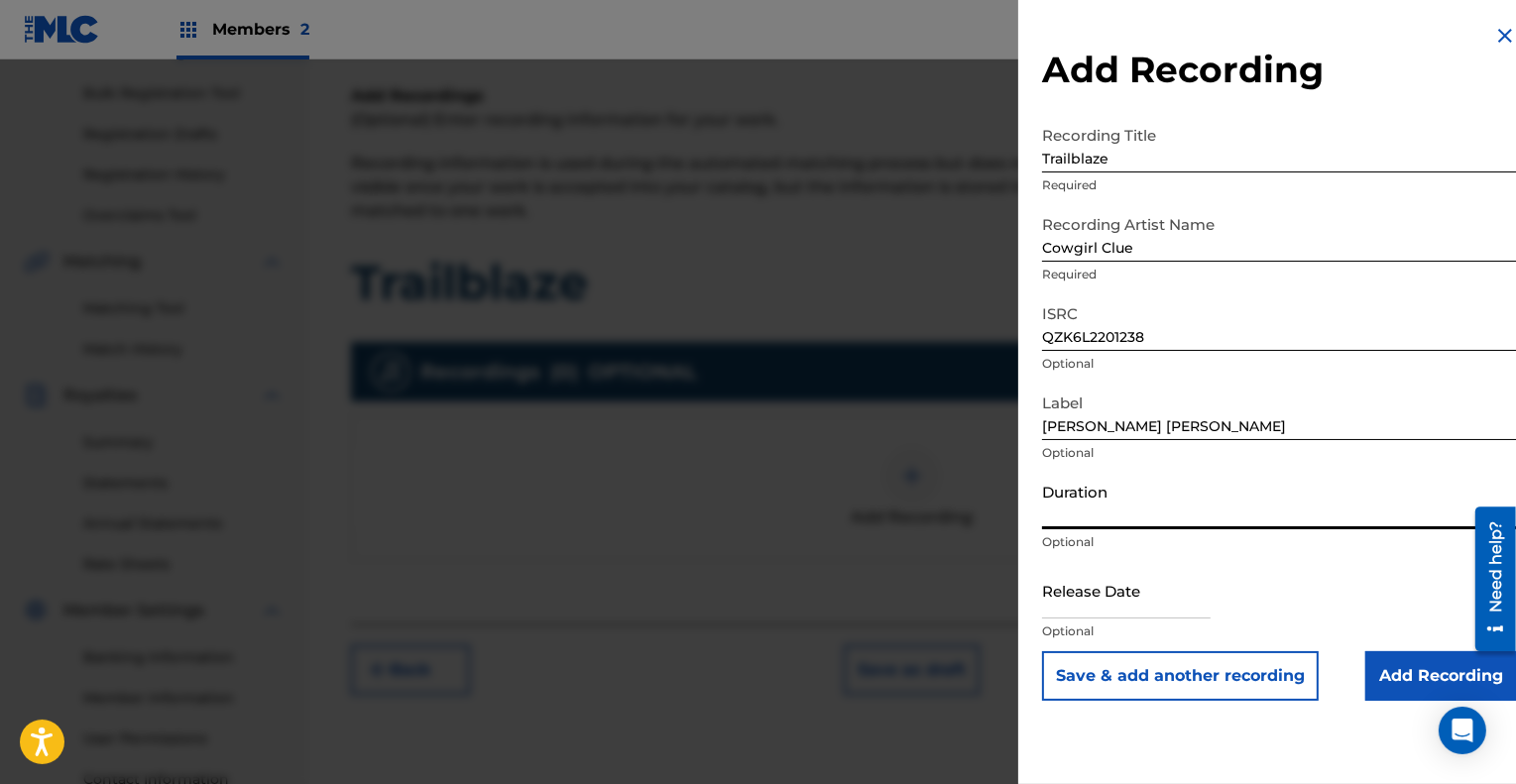 click on "Duration" at bounding box center [1279, 501] 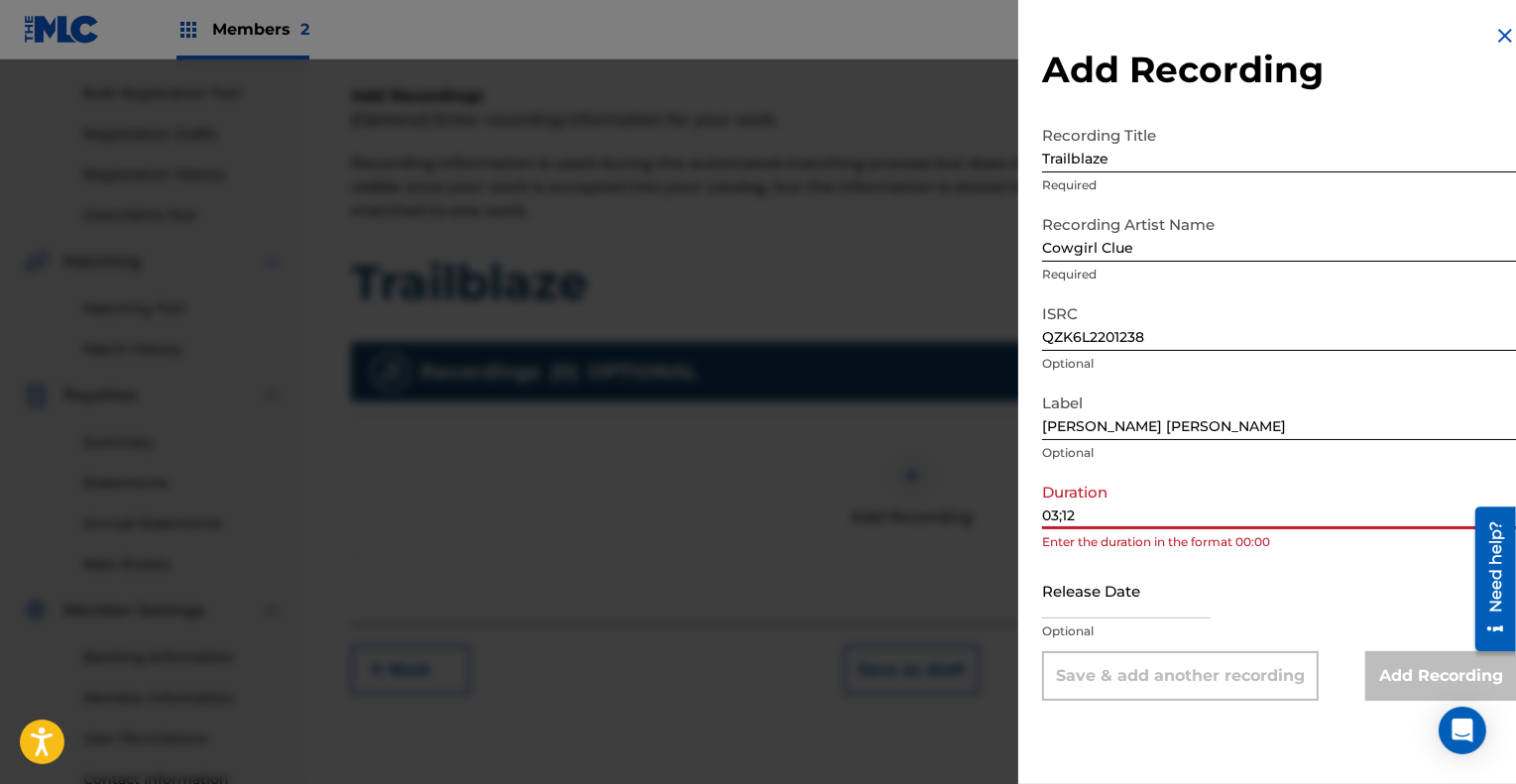 type on "03;12" 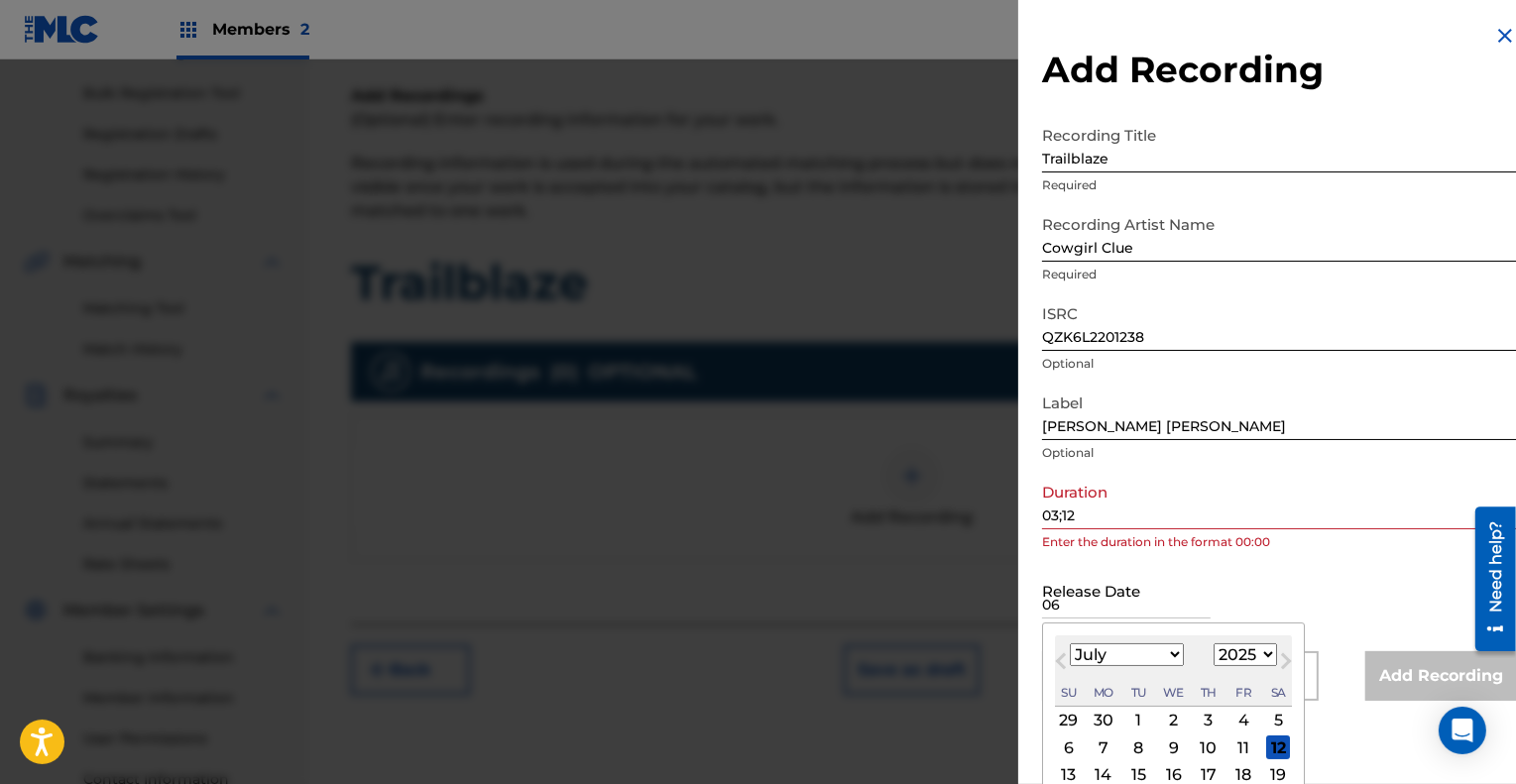 type on "06" 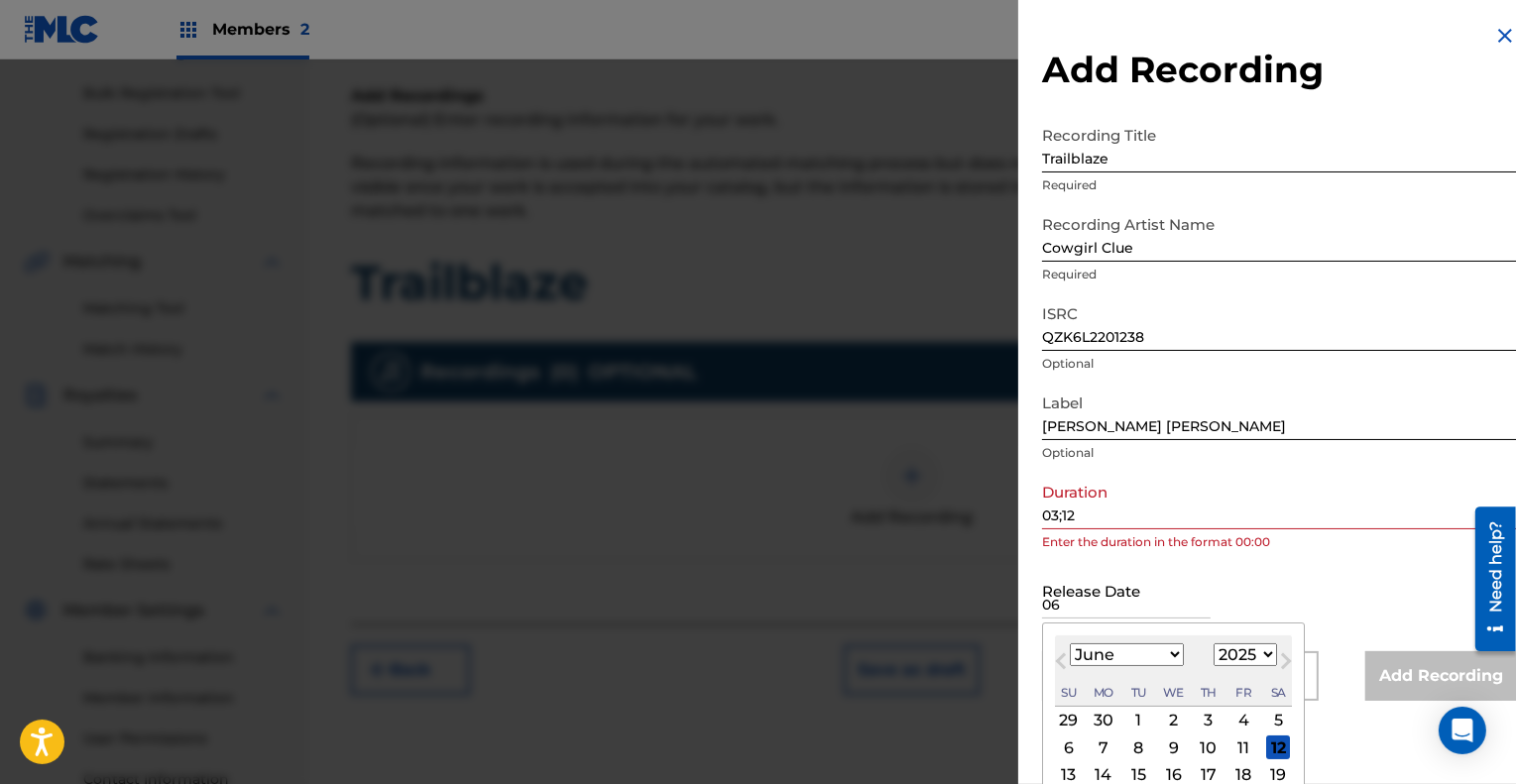 click on "January February March April May June July August September October November December" at bounding box center [1126, 654] 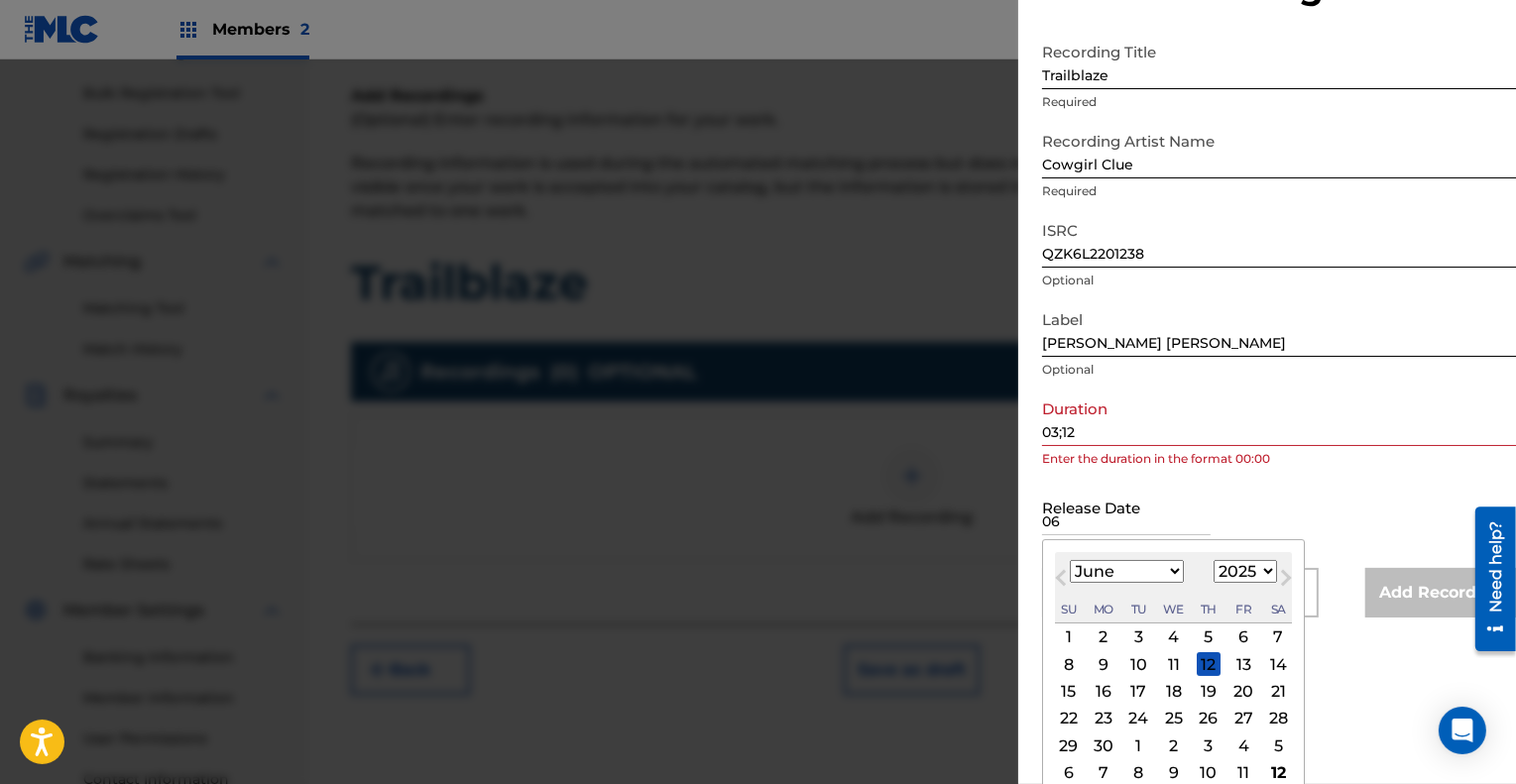scroll, scrollTop: 97, scrollLeft: 0, axis: vertical 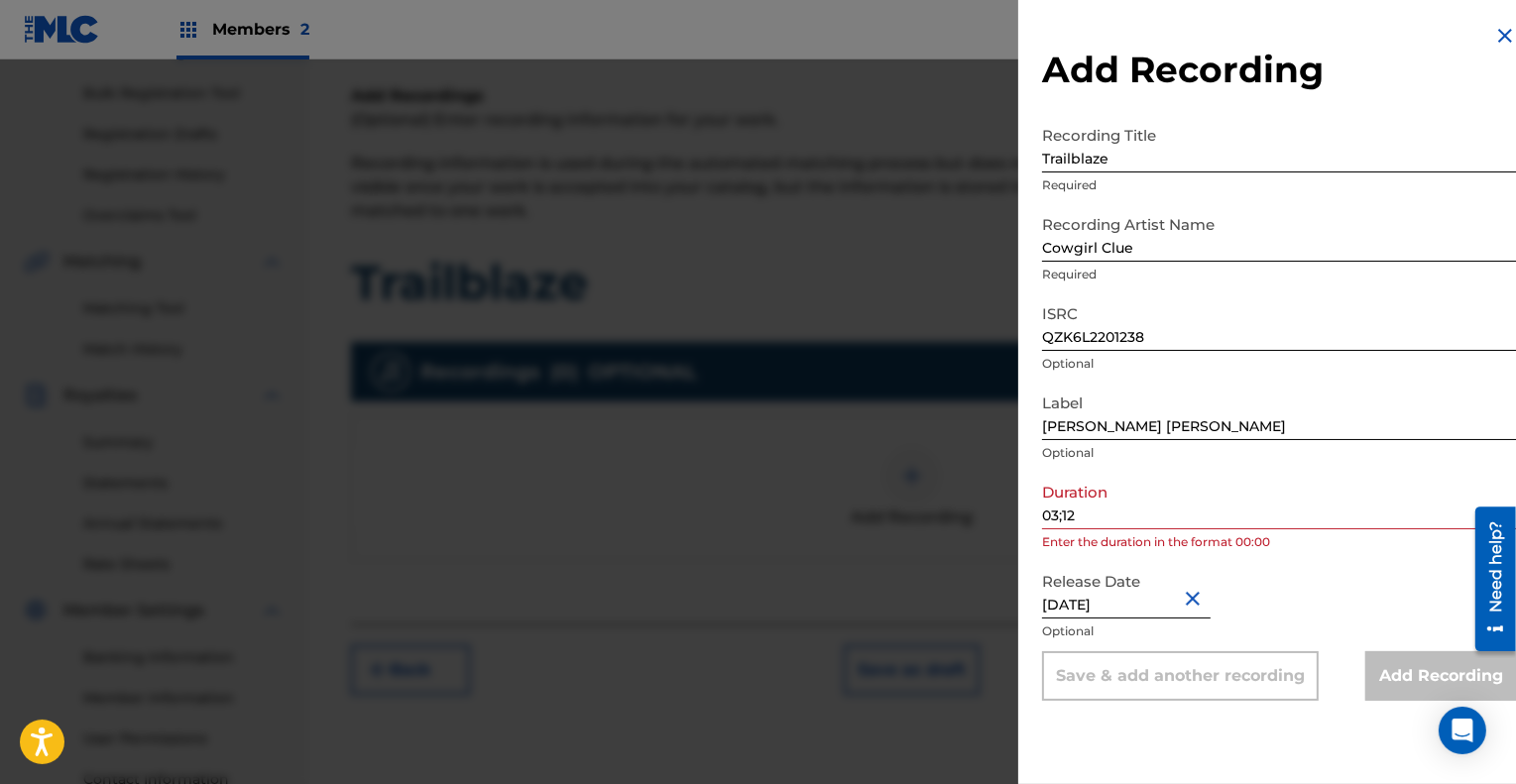 click on "June 21 2025" at bounding box center (1126, 590) 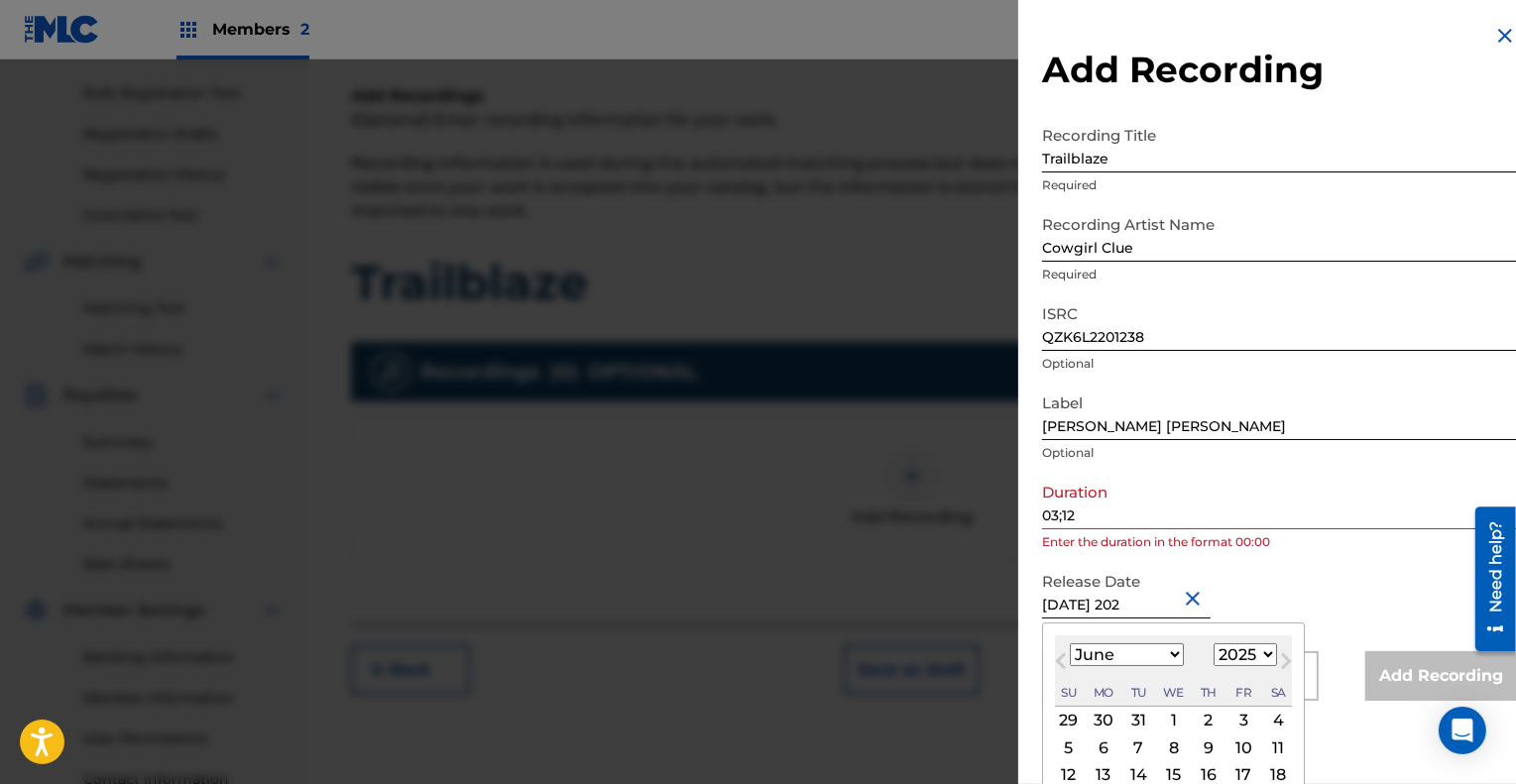 type on "June 21 2022" 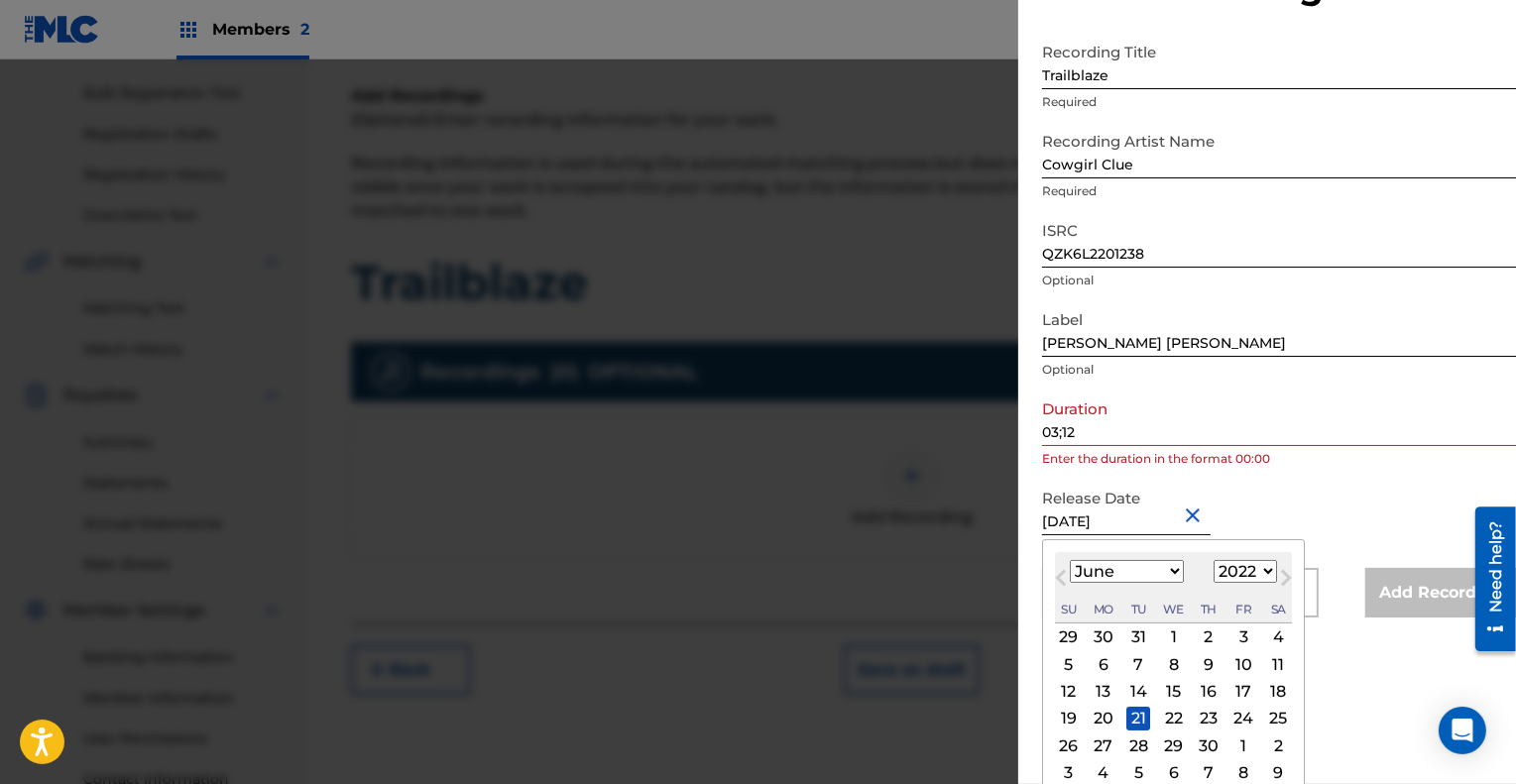 scroll, scrollTop: 97, scrollLeft: 0, axis: vertical 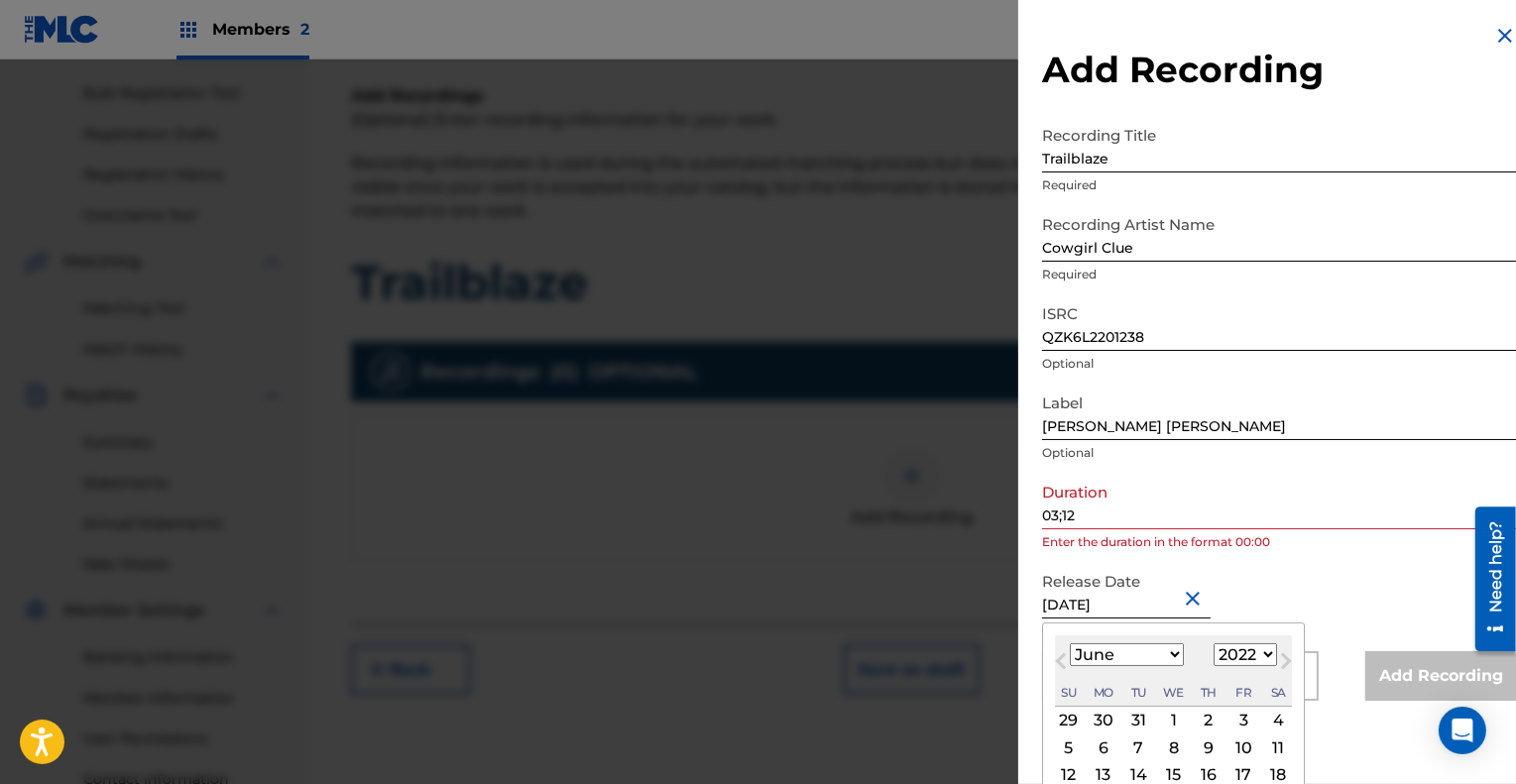 click on "Recording Title Trailblaze Required Recording Artist Name Cowgirl Clue Required ISRC QZK6L2201238 Optional Label Vada Vada Optional Duration 03;12 Enter the duration in the format 00:00 Release Date June 21 2022 June 2022 Previous Month Next Month June 2022 January February March April May June July August September October November December 1899 1900 1901 1902 1903 1904 1905 1906 1907 1908 1909 1910 1911 1912 1913 1914 1915 1916 1917 1918 1919 1920 1921 1922 1923 1924 1925 1926 1927 1928 1929 1930 1931 1932 1933 1934 1935 1936 1937 1938 1939 1940 1941 1942 1943 1944 1945 1946 1947 1948 1949 1950 1951 1952 1953 1954 1955 1956 1957 1958 1959 1960 1961 1962 1963 1964 1965 1966 1967 1968 1969 1970 1971 1972 1973 1974 1975 1976 1977 1978 1979 1980 1981 1982 1983 1984 1985 1986 1987 1988 1989 1990 1991 1992 1993 1994 1995 1996 1997 1998 1999 2000 2001 2002 2003 2004 2005 2006 2007 2008 2009 2010 2011 2012 2013 2014 2015 2016 2017 2018 2019 2020 2021 2022 2023 2024 2025 2026 2027 2028 2029 2030 2031 2032 2033 2034" at bounding box center (1279, 408) 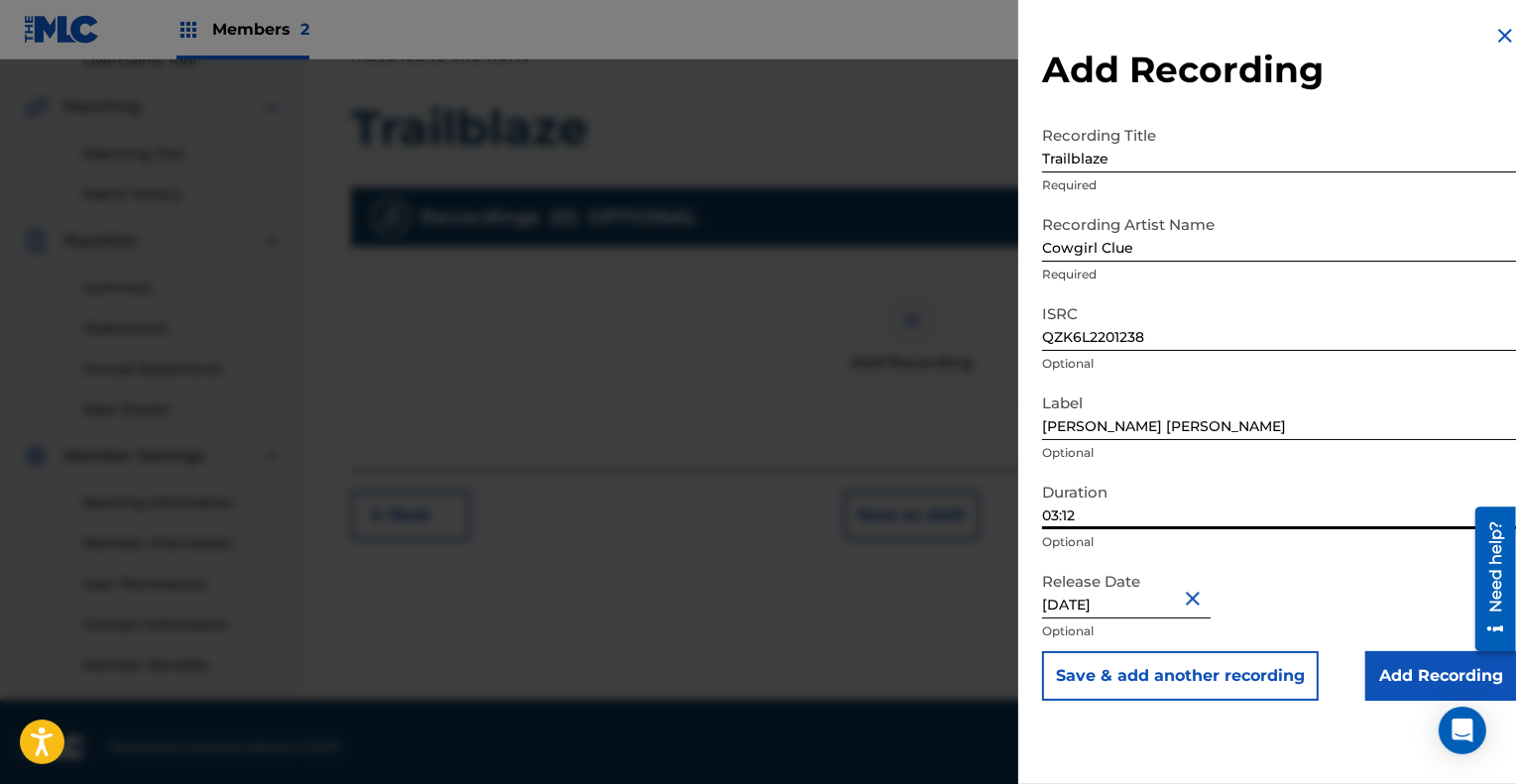 scroll, scrollTop: 444, scrollLeft: 0, axis: vertical 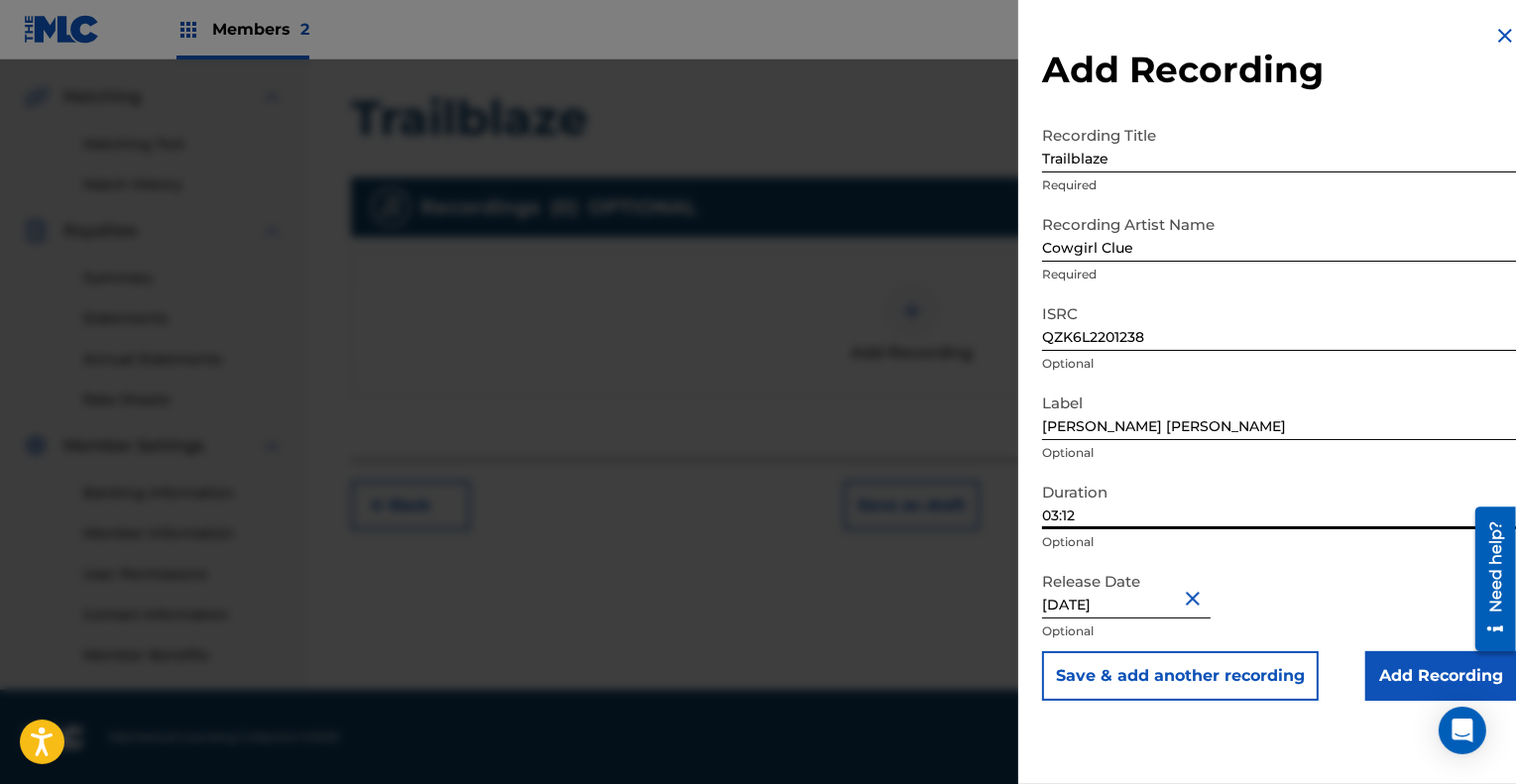type on "03:12" 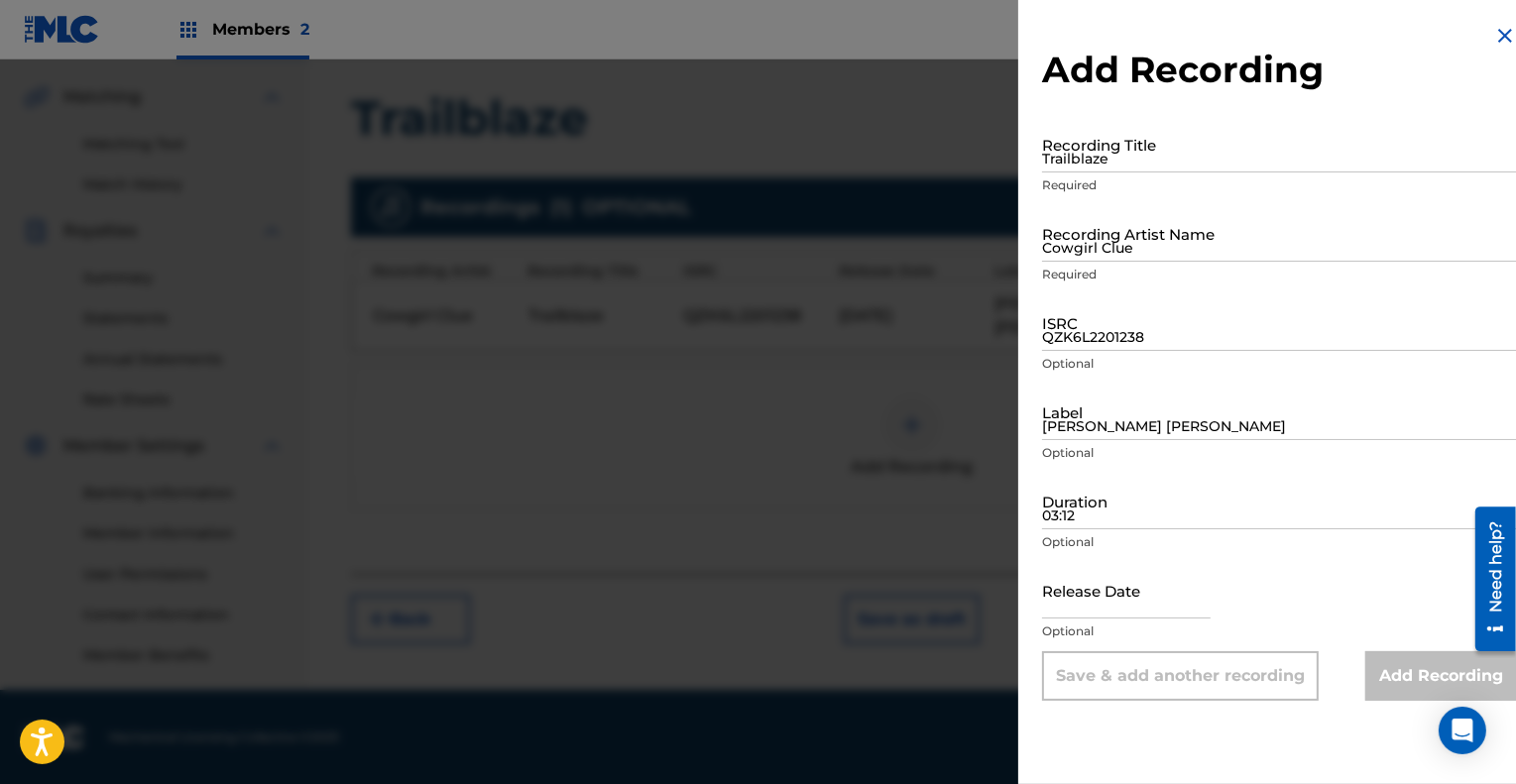 click at bounding box center [1505, 36] 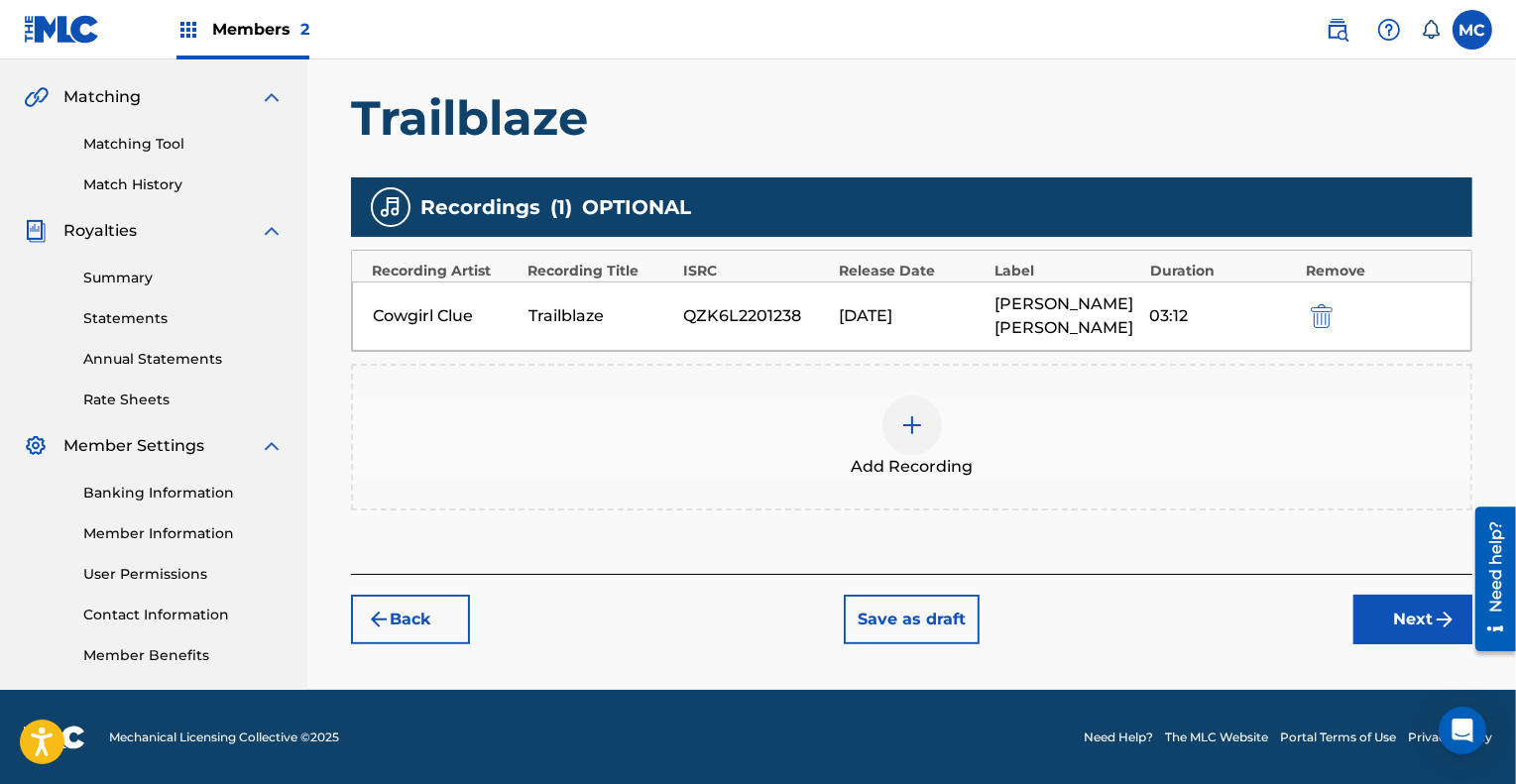 click on "Next" at bounding box center [1413, 619] 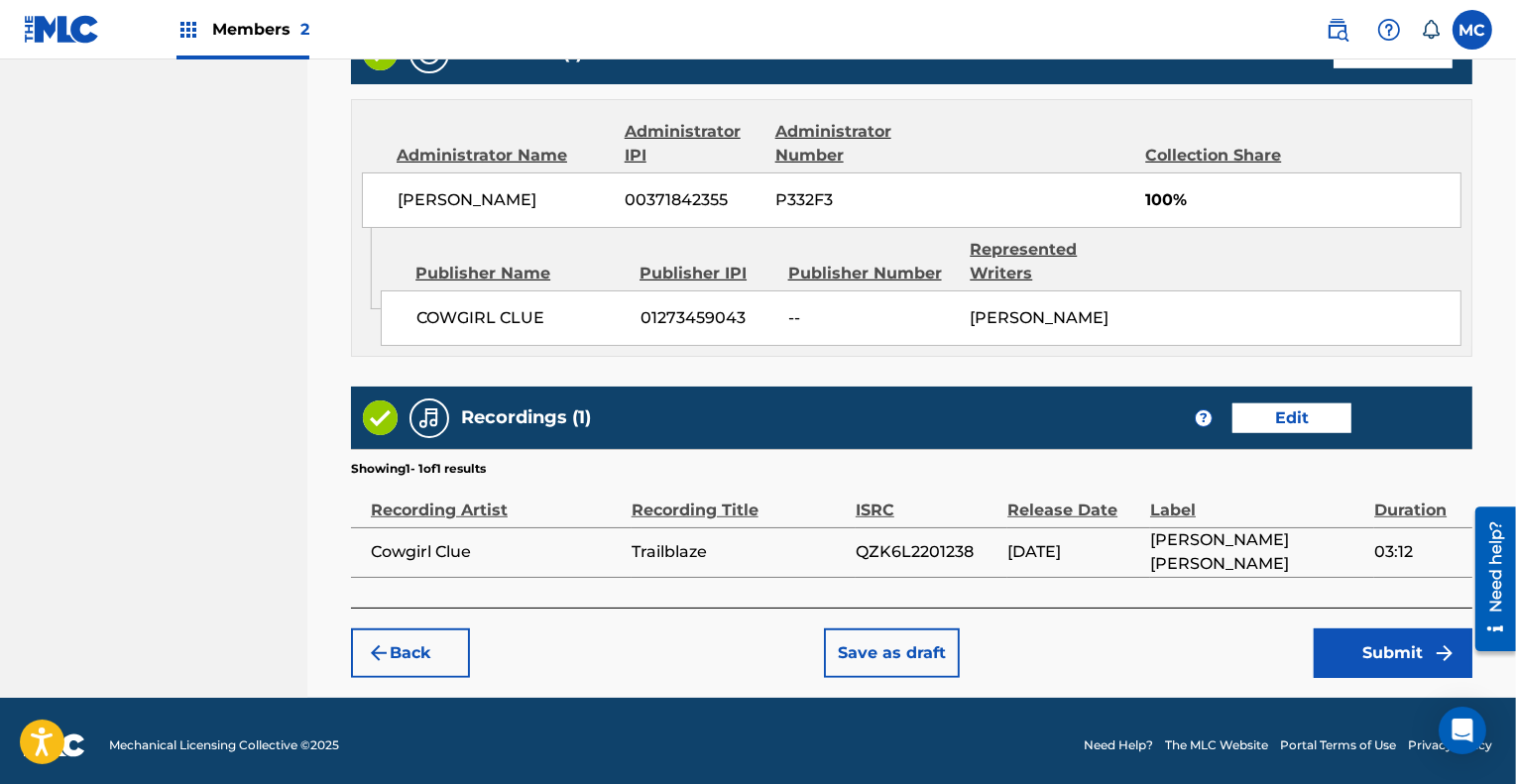 scroll, scrollTop: 1059, scrollLeft: 0, axis: vertical 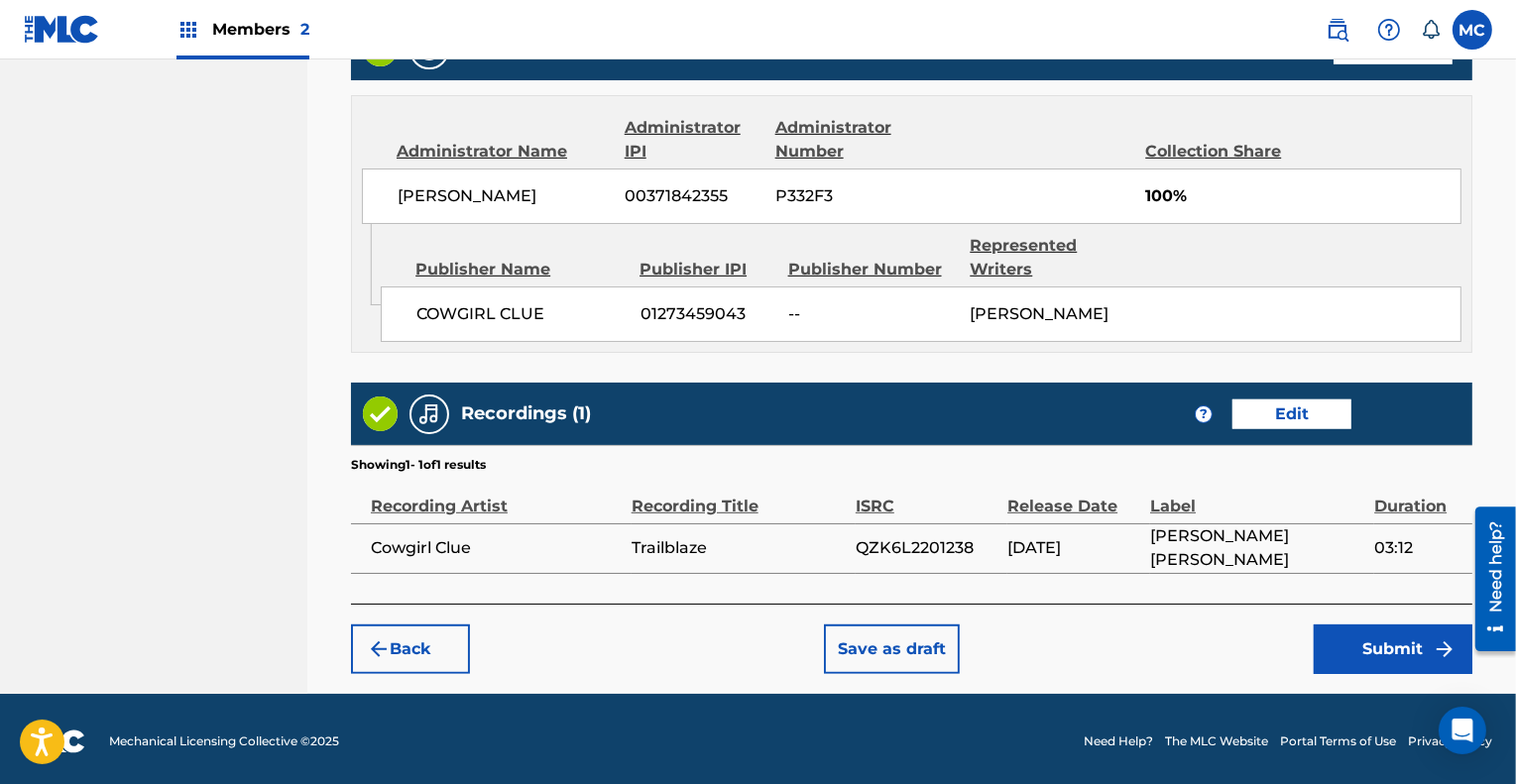 click on "Save as draft" at bounding box center (891, 649) 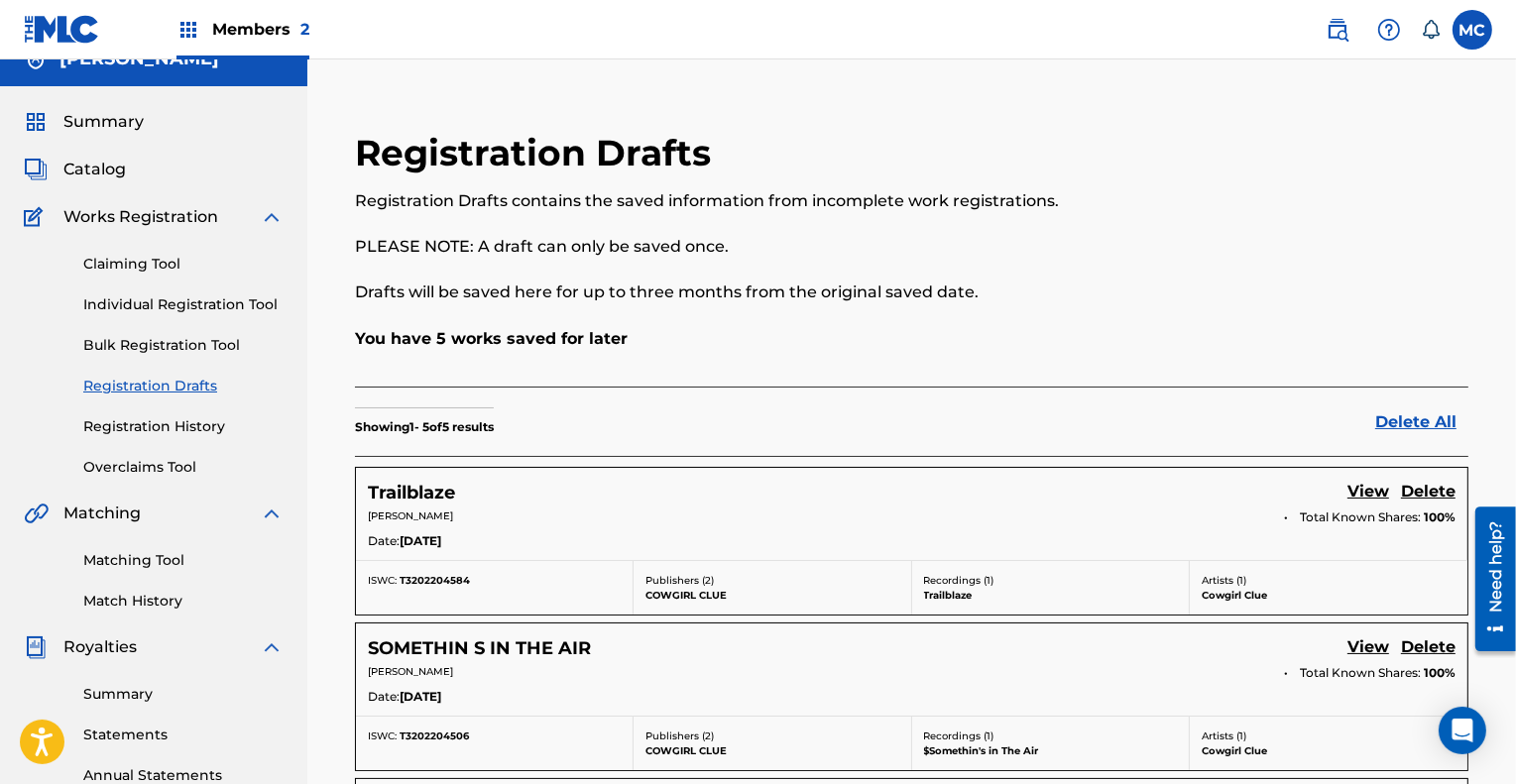 scroll, scrollTop: 0, scrollLeft: 0, axis: both 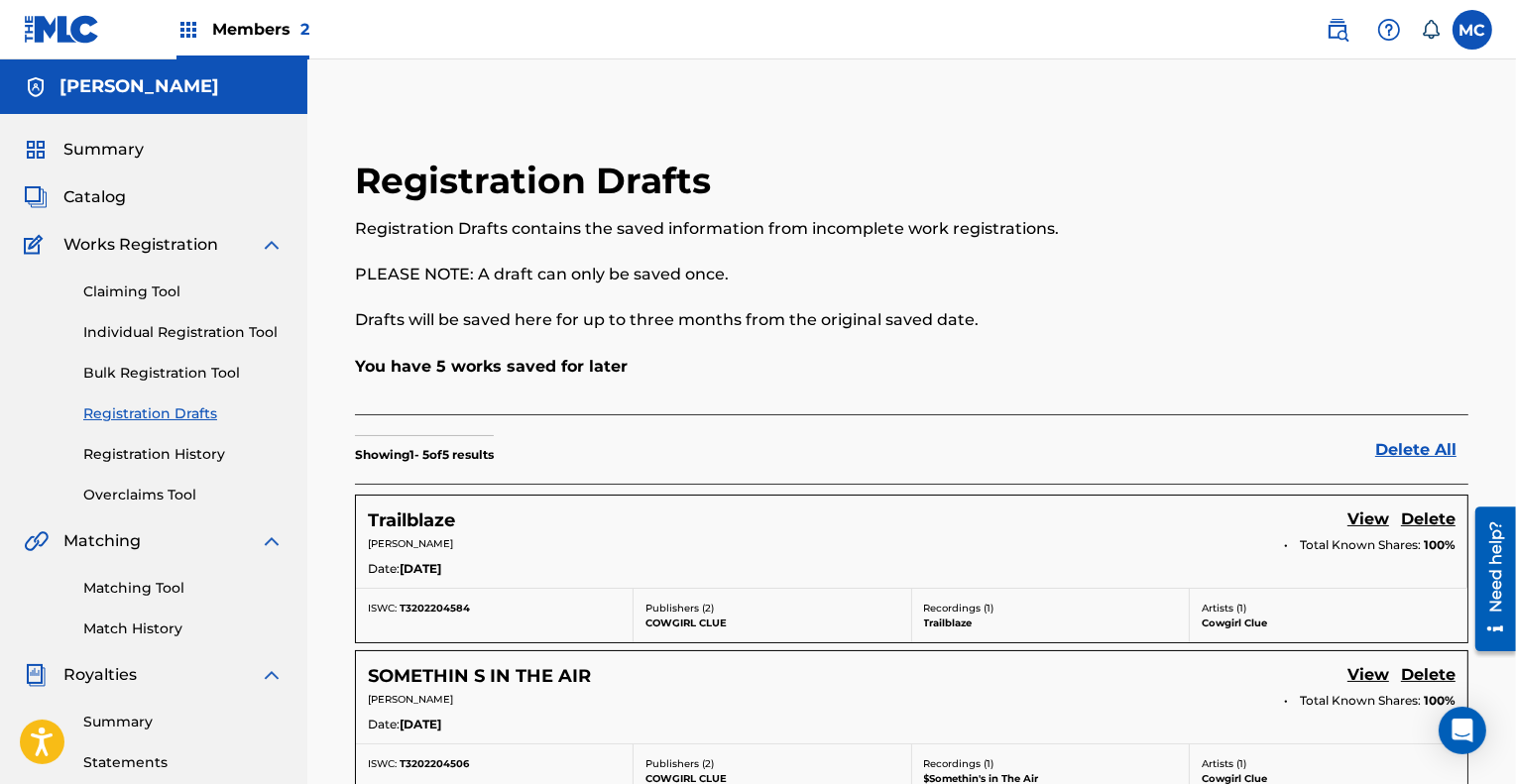 click on "Summary" at bounding box center (103, 150) 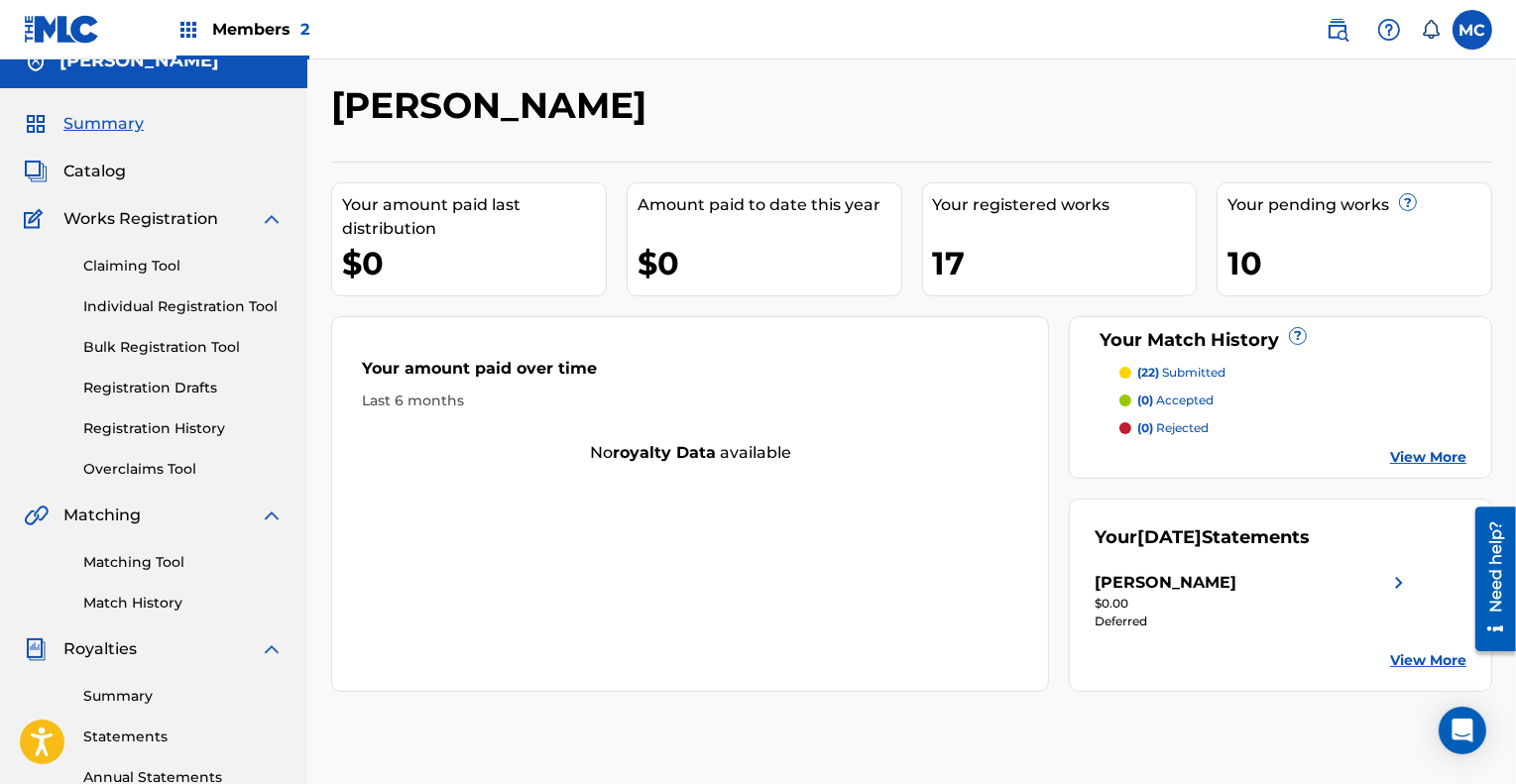 scroll, scrollTop: 0, scrollLeft: 0, axis: both 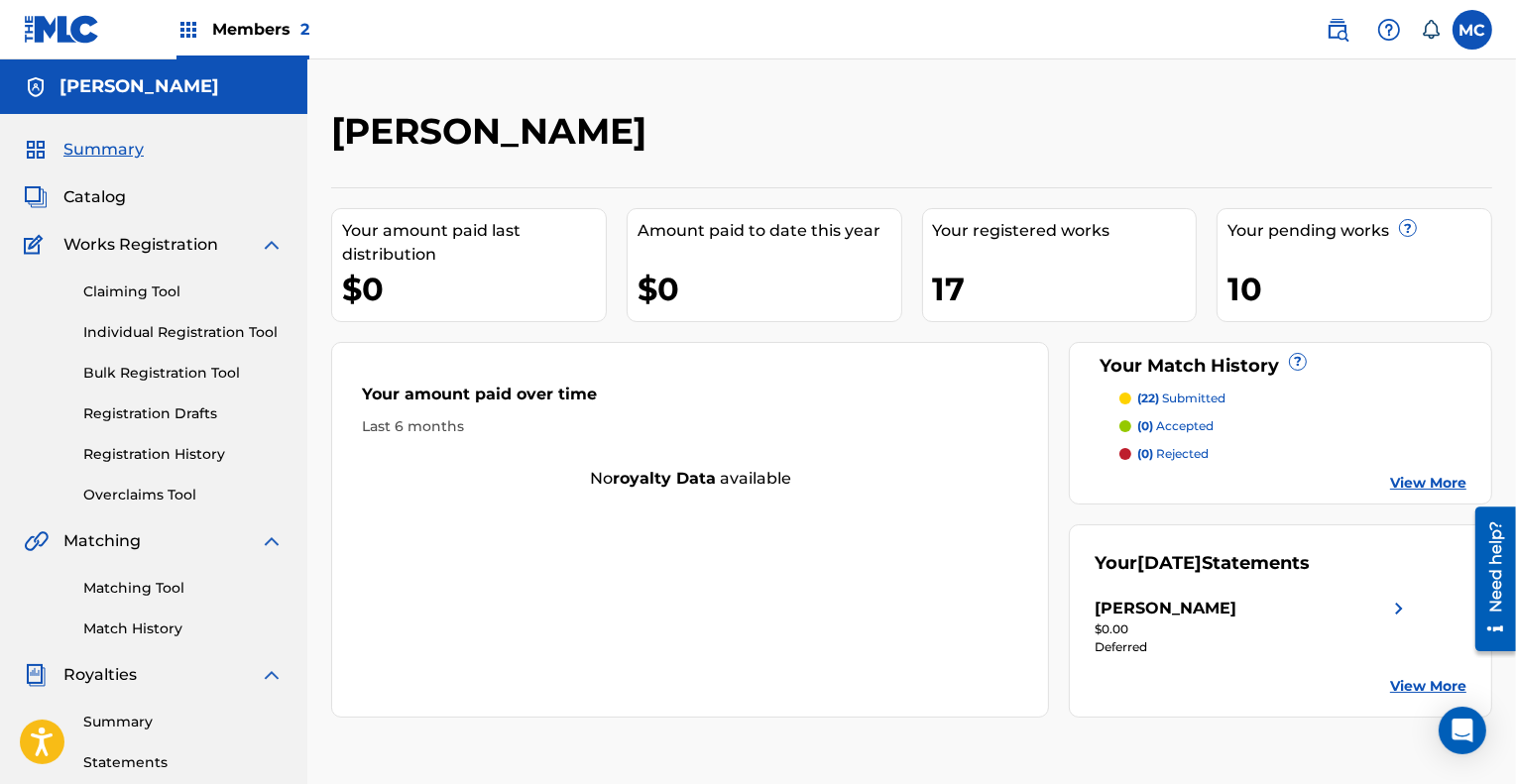 click on "Catalog" at bounding box center [94, 197] 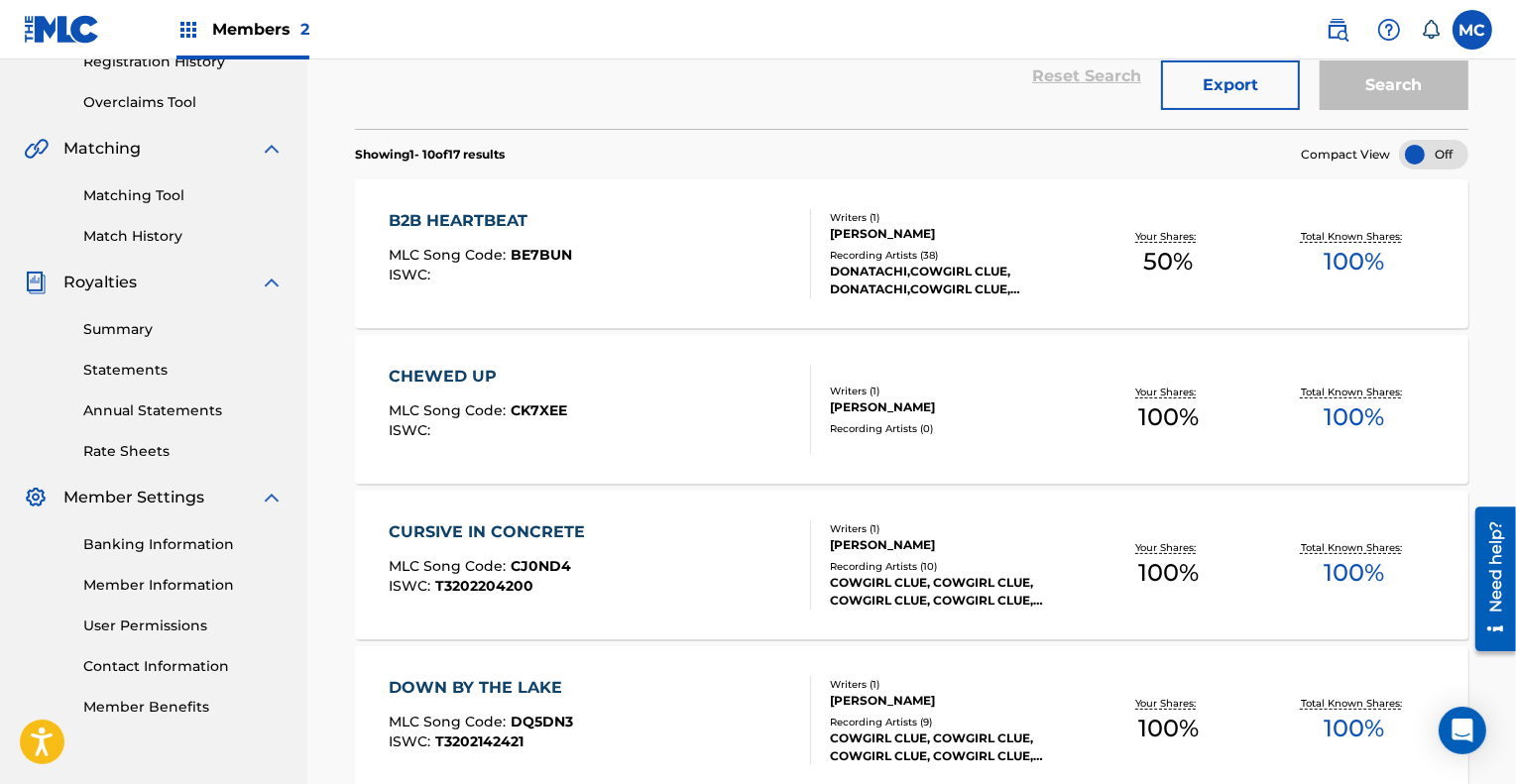 scroll, scrollTop: 392, scrollLeft: 0, axis: vertical 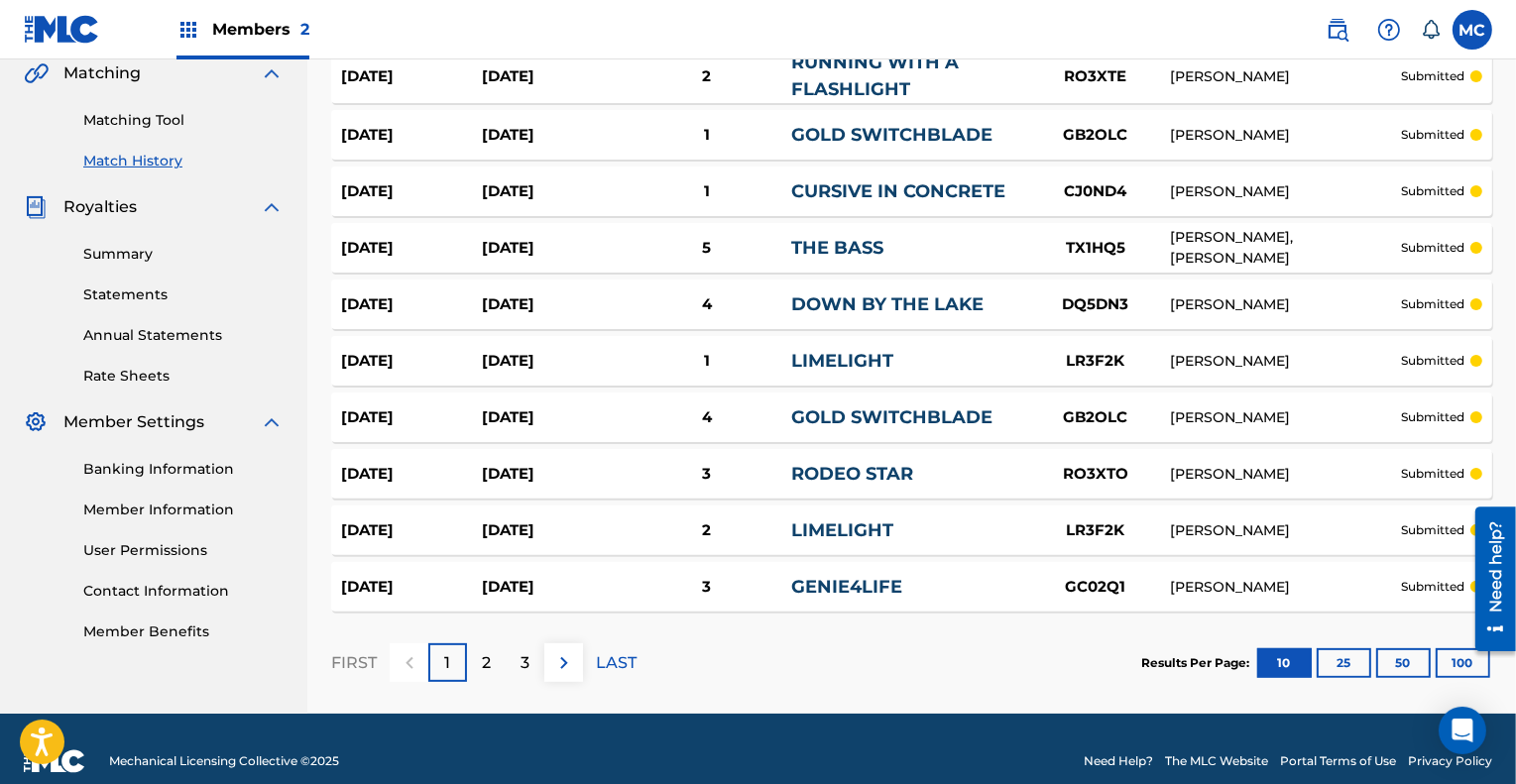 click on "2" at bounding box center [486, 663] 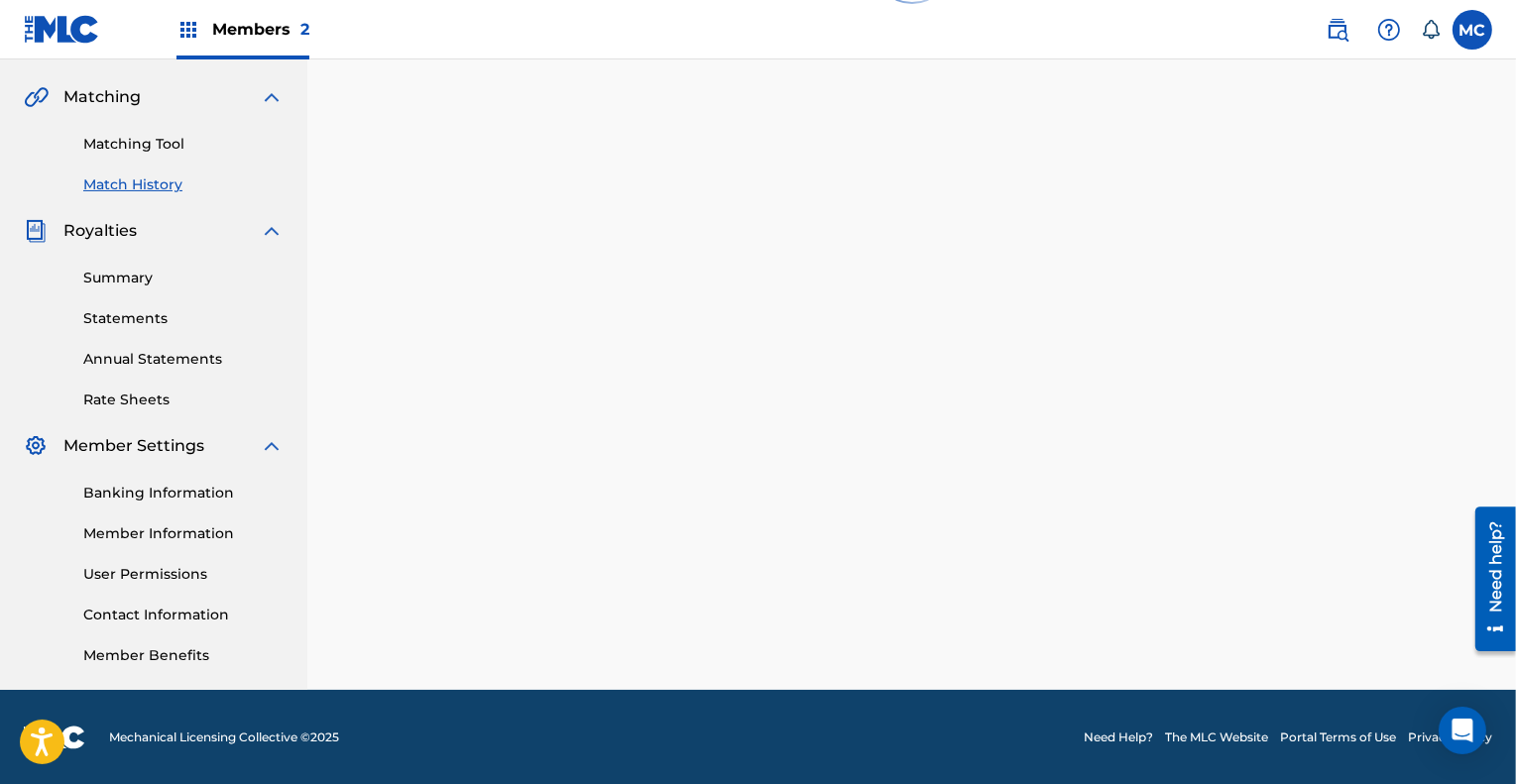 scroll, scrollTop: 468, scrollLeft: 0, axis: vertical 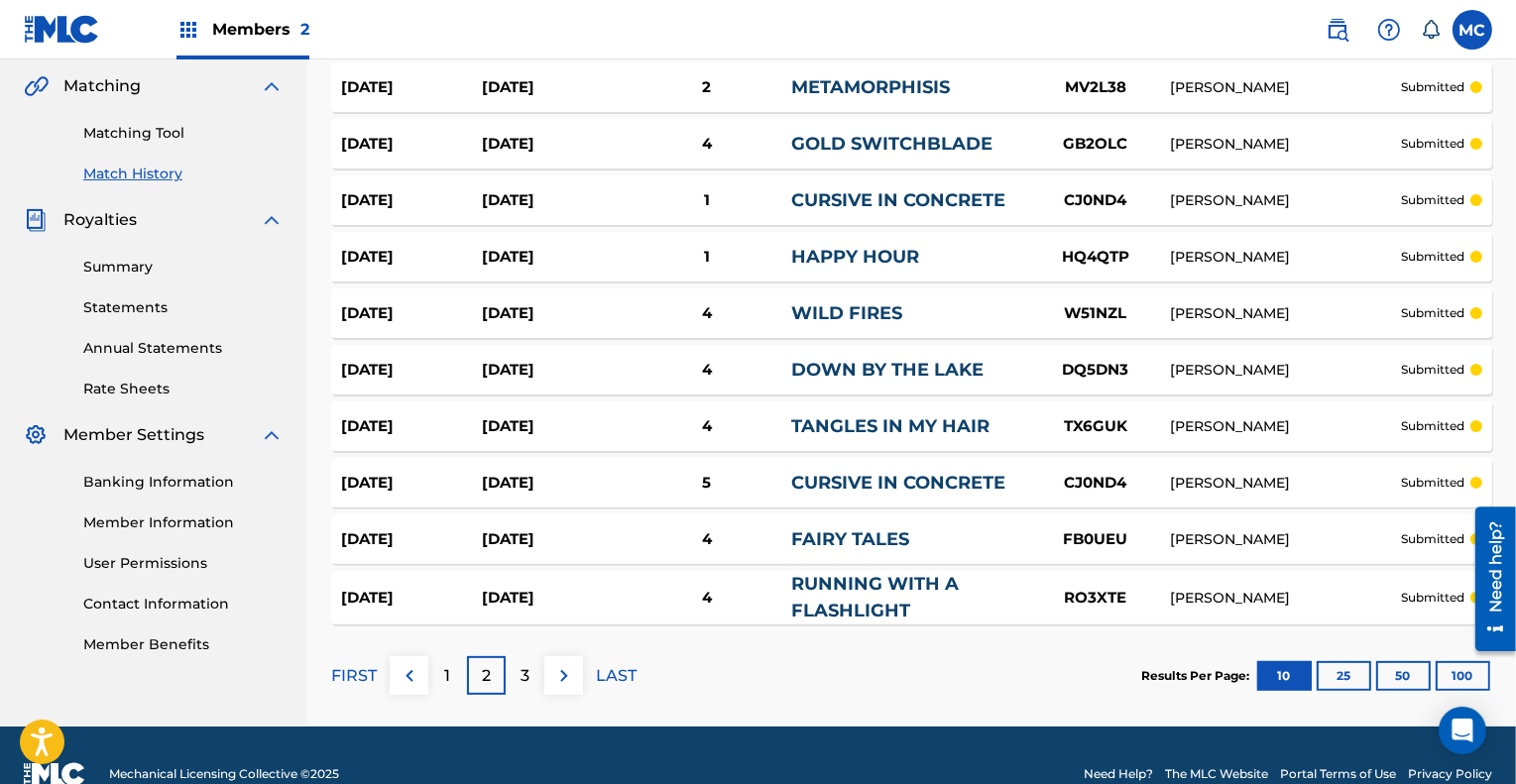 click on "3" at bounding box center (525, 676) 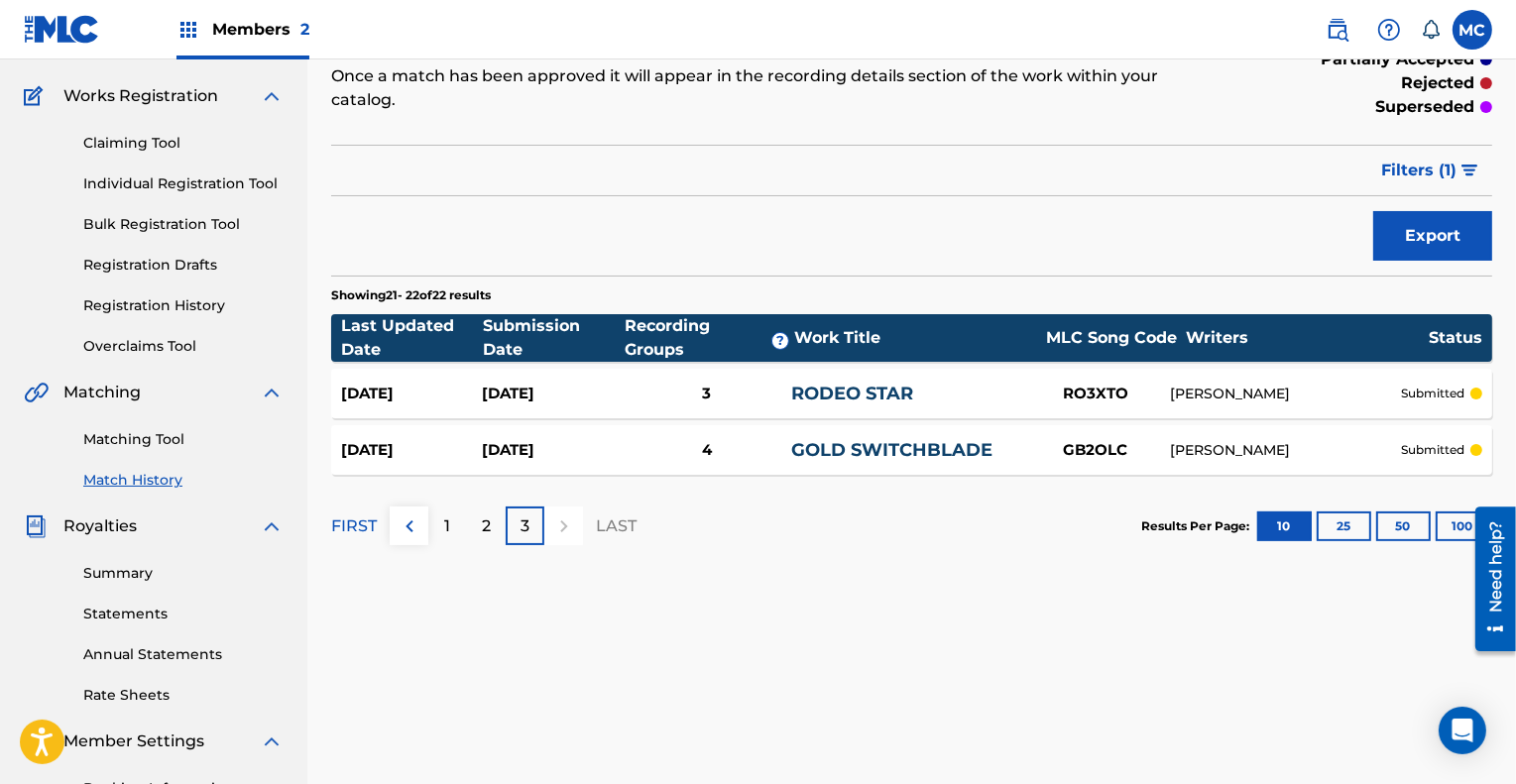 scroll, scrollTop: 148, scrollLeft: 0, axis: vertical 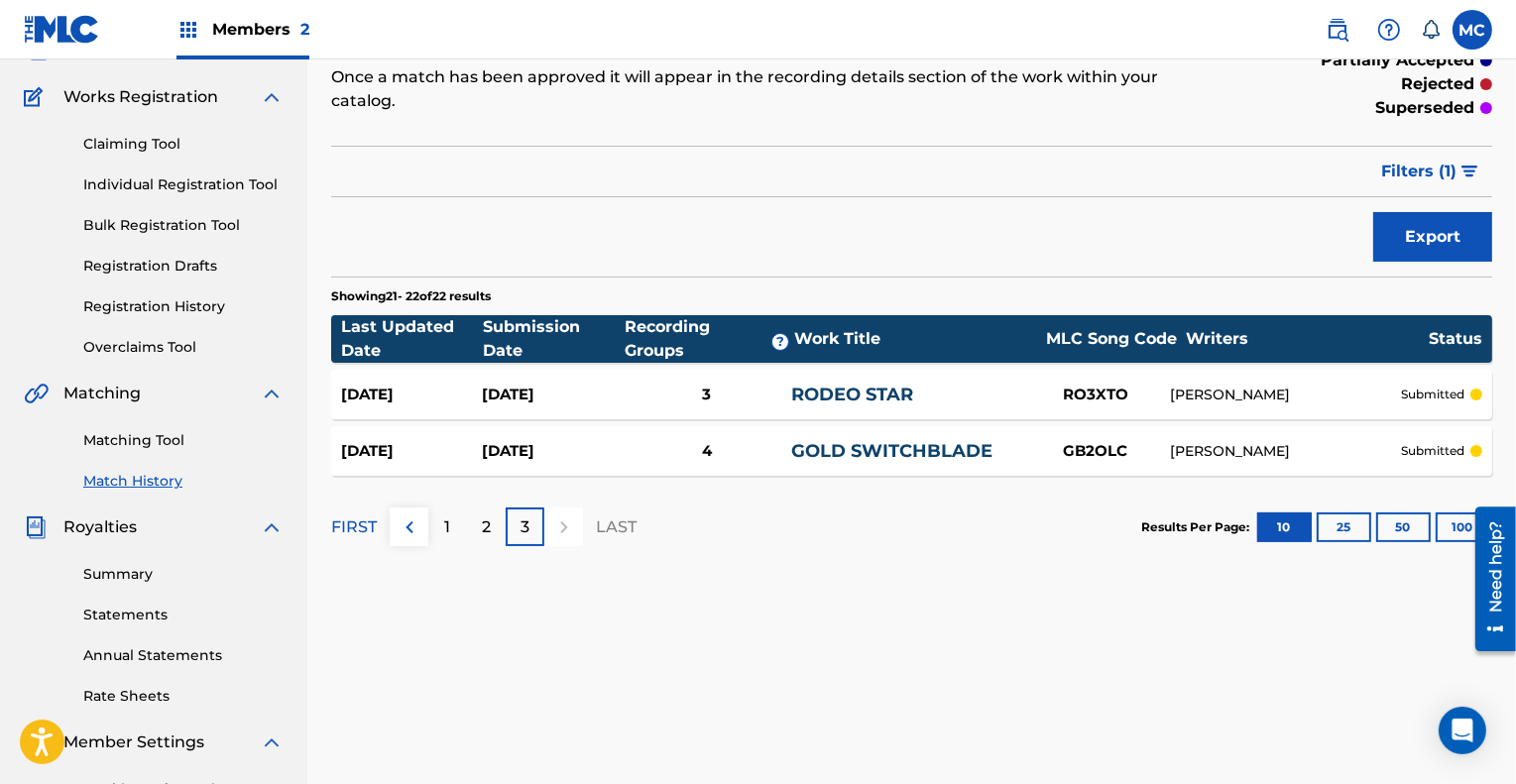 click on "2" at bounding box center (486, 526) 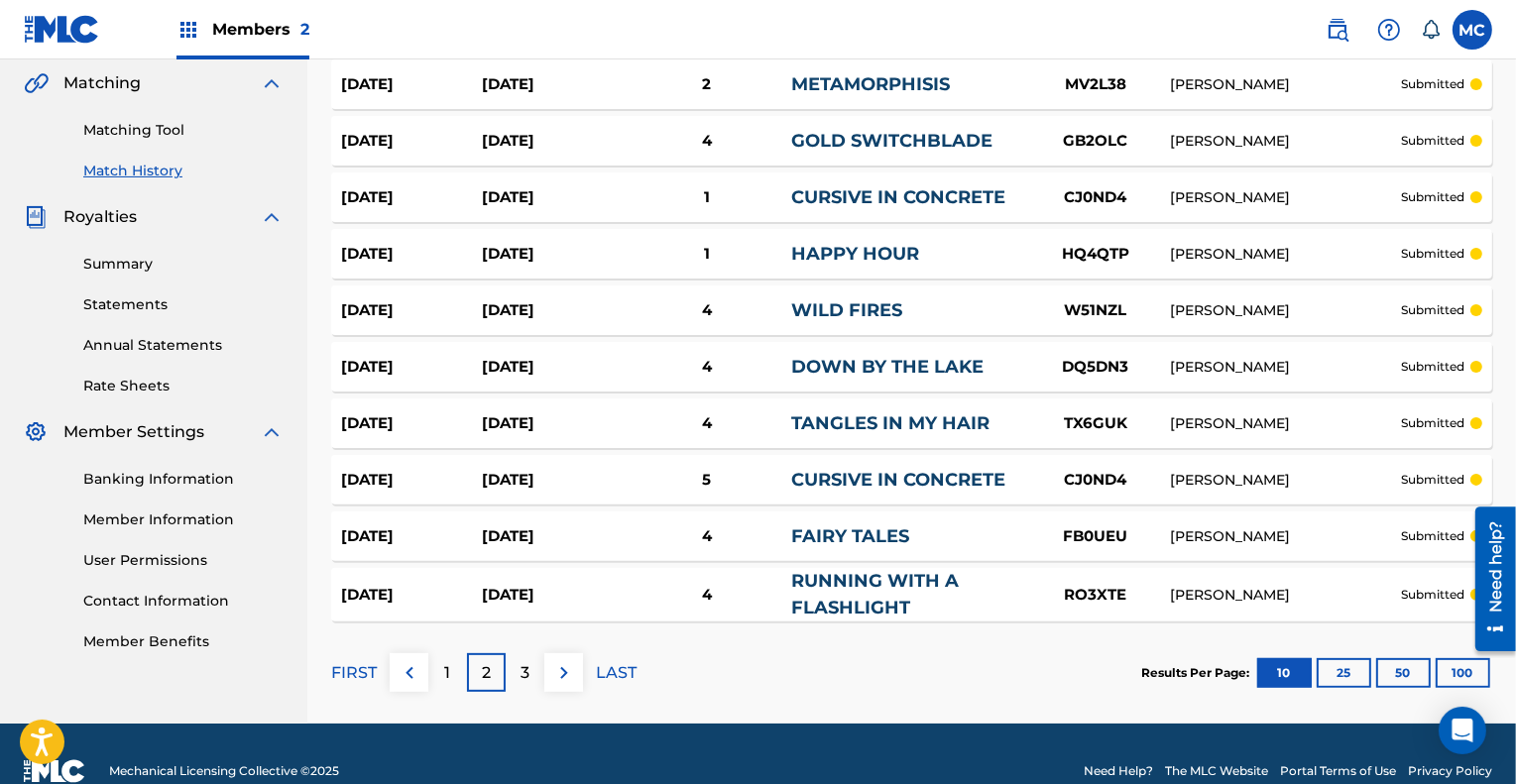 scroll, scrollTop: 468, scrollLeft: 0, axis: vertical 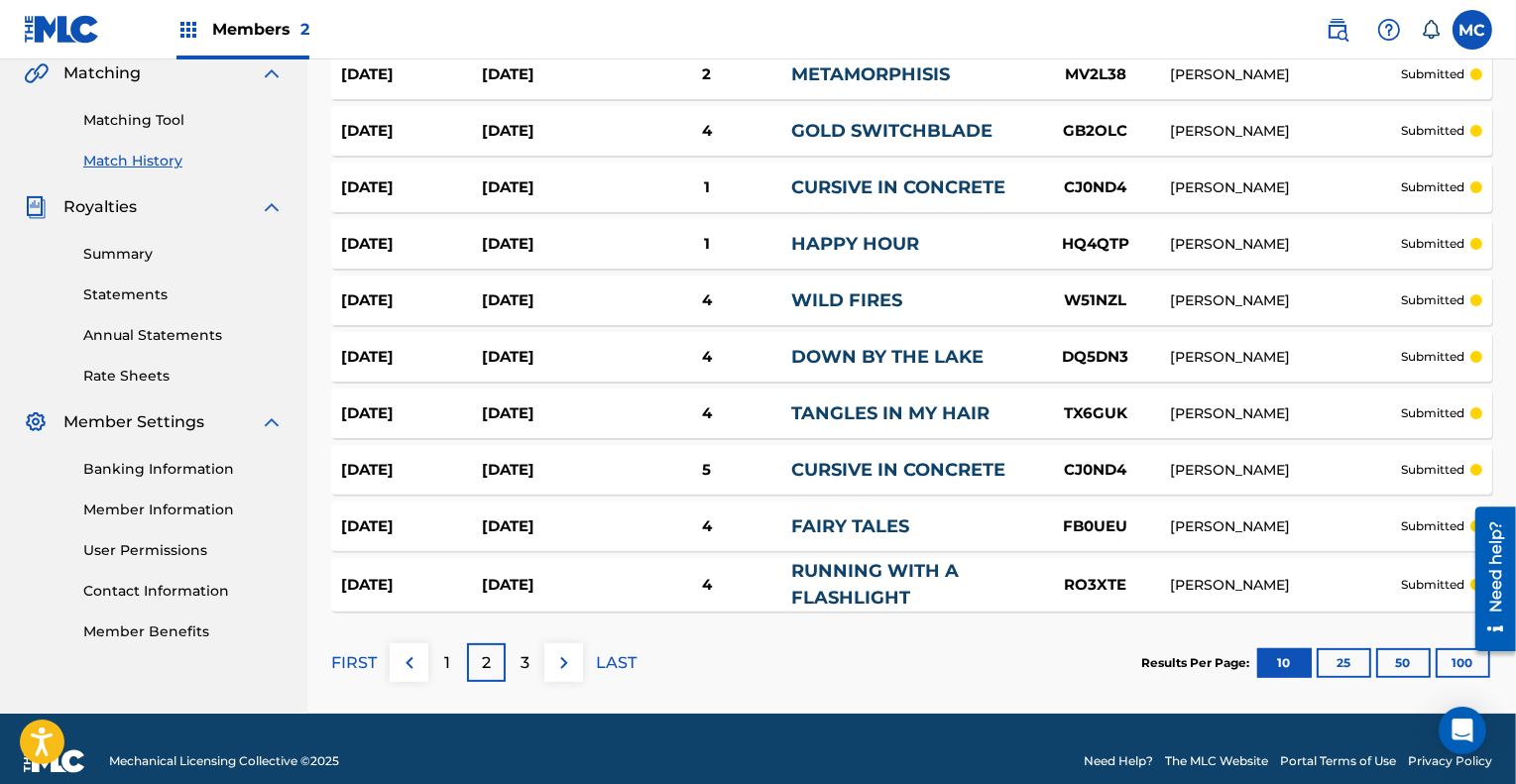 click on "1" at bounding box center [447, 662] 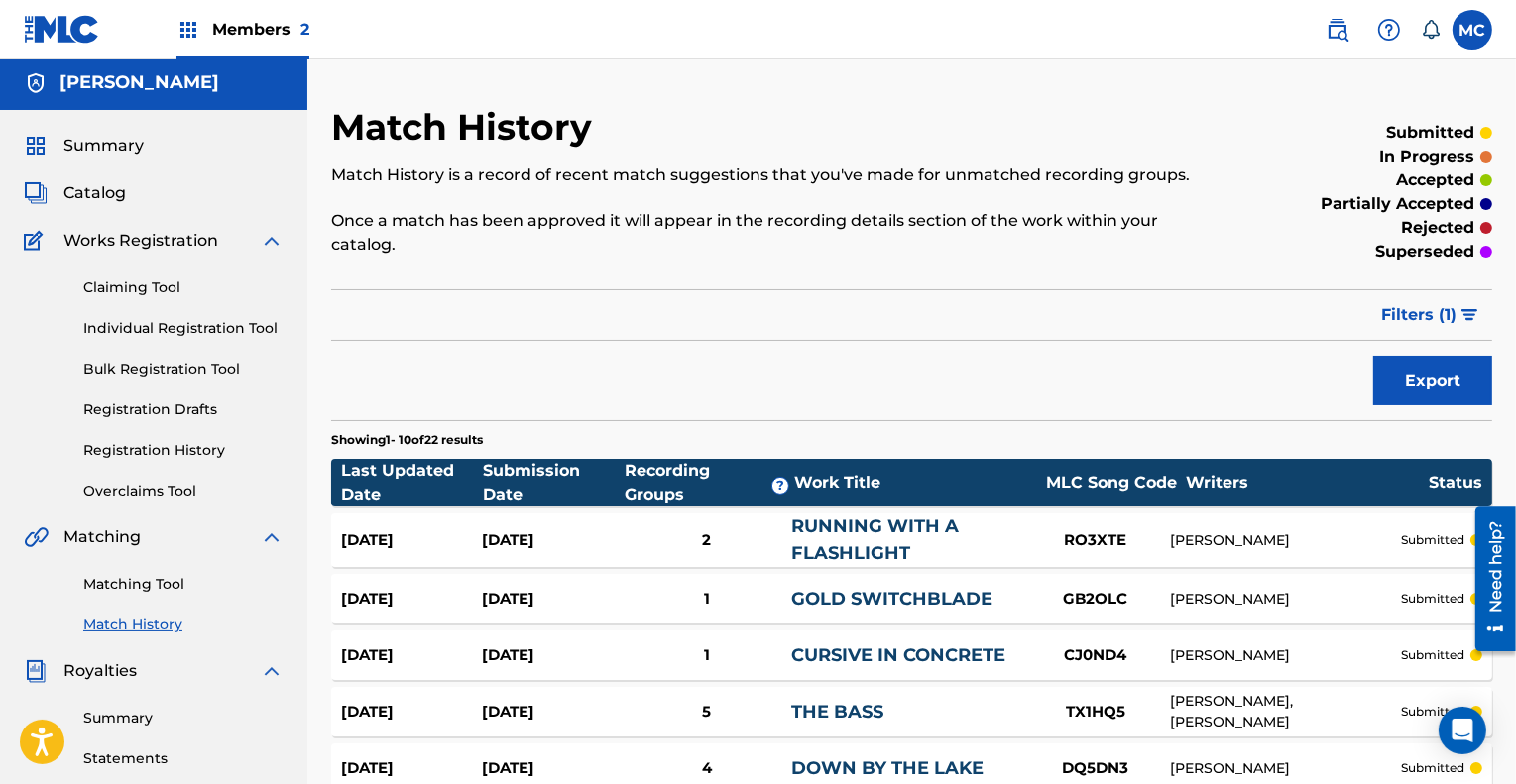 scroll, scrollTop: 0, scrollLeft: 0, axis: both 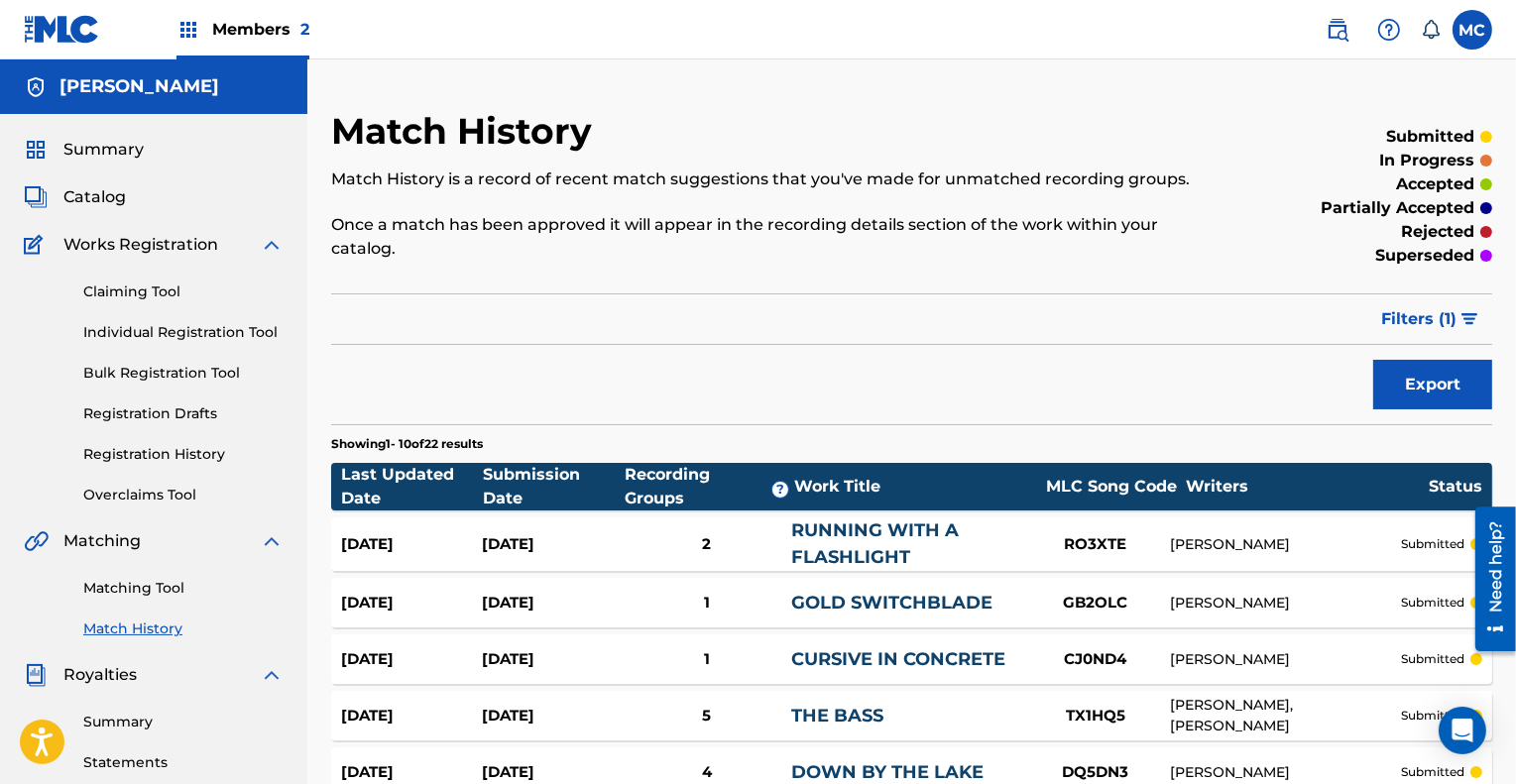 click on "Summary" at bounding box center (103, 150) 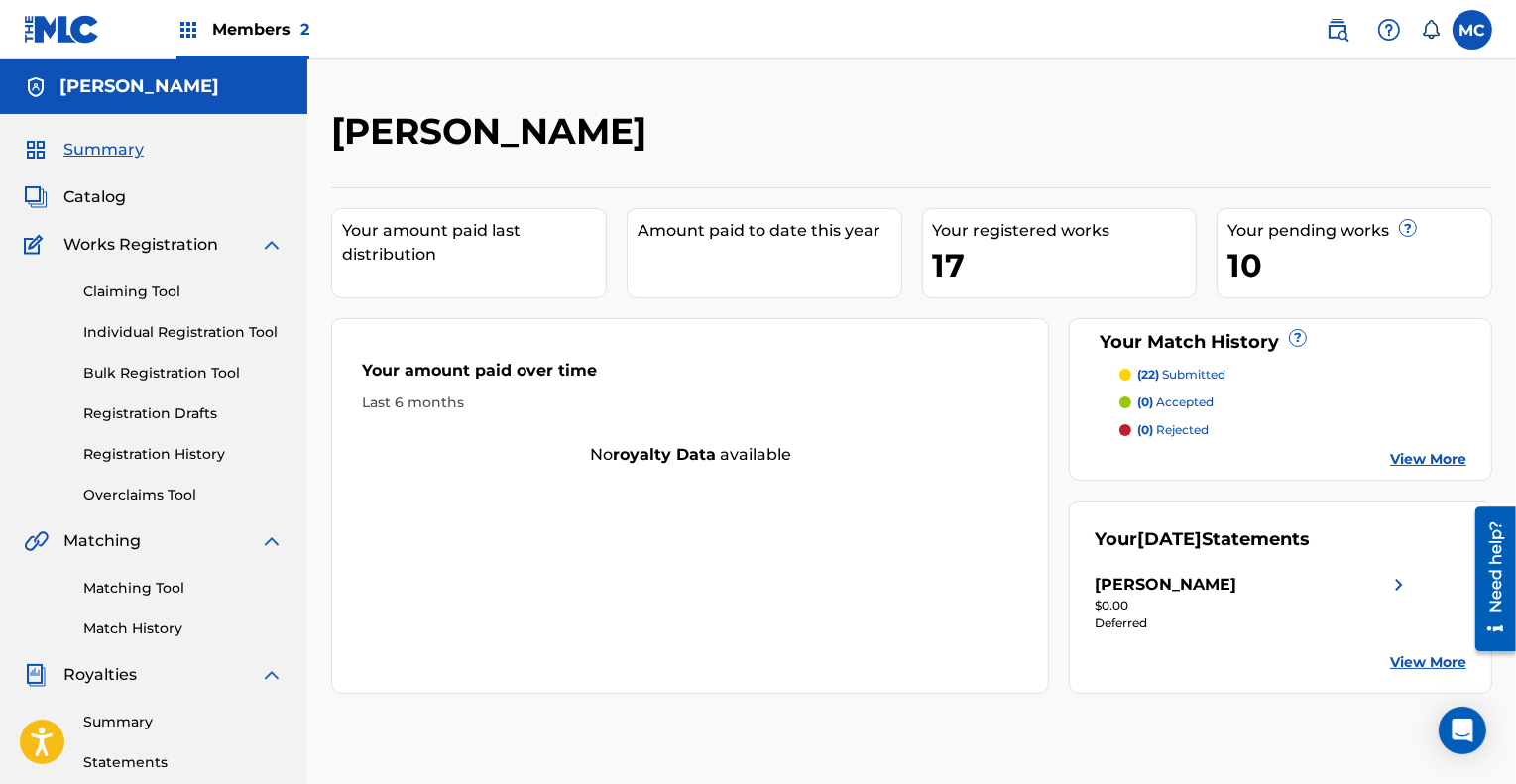 click on "Members    2" at bounding box center [261, 29] 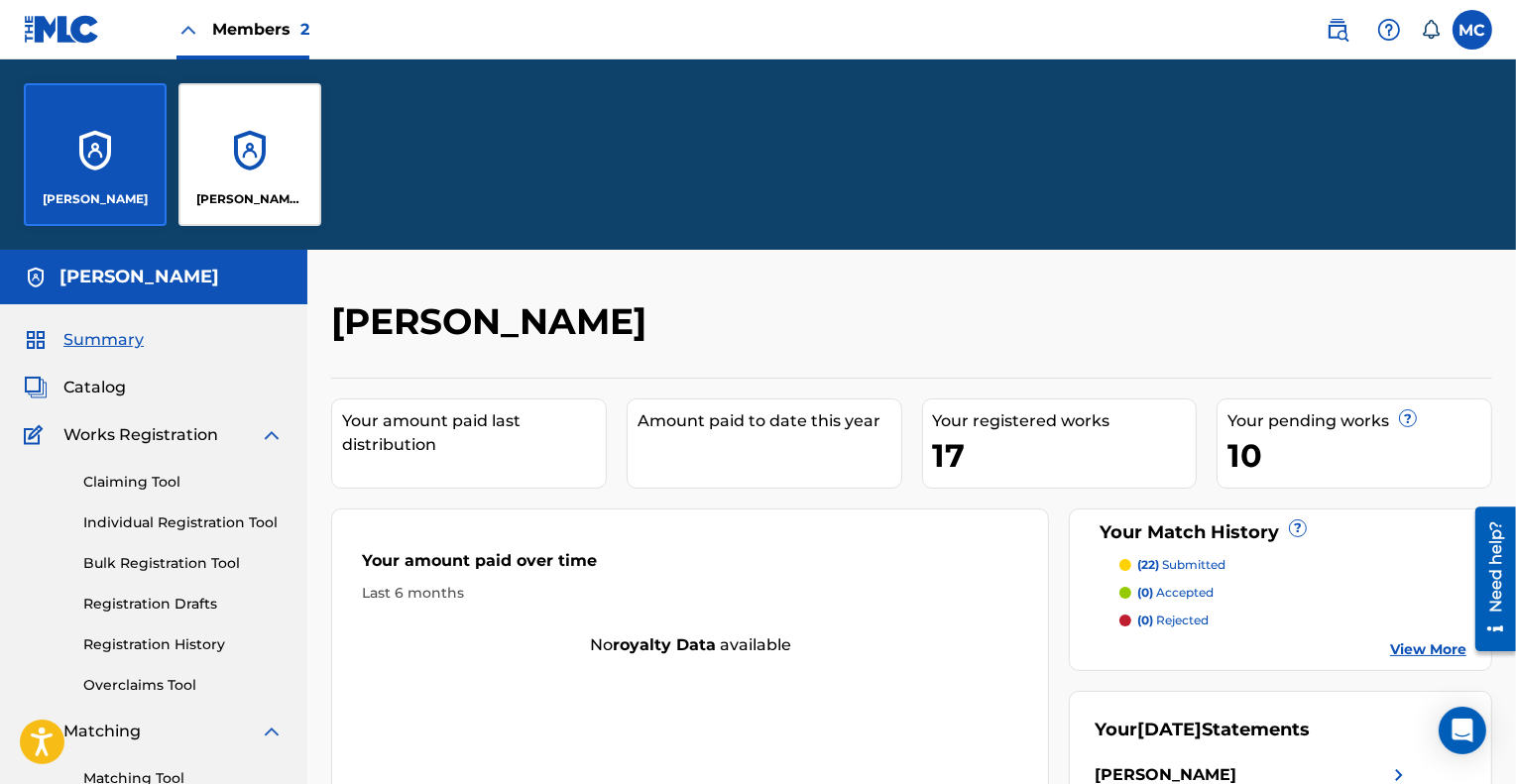 click on "[PERSON_NAME] [PERSON_NAME]" at bounding box center (250, 155) 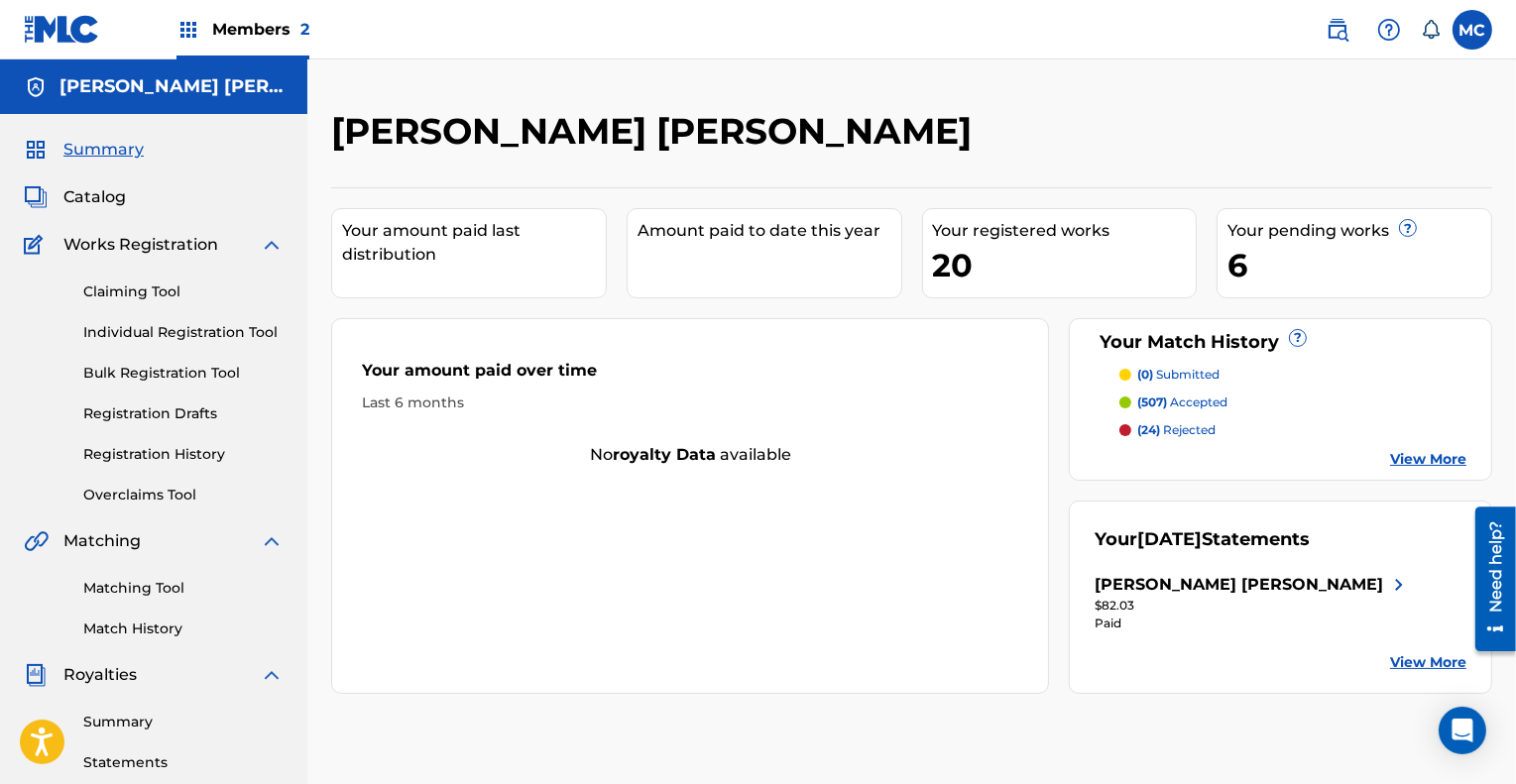click on "Catalog" at bounding box center (94, 197) 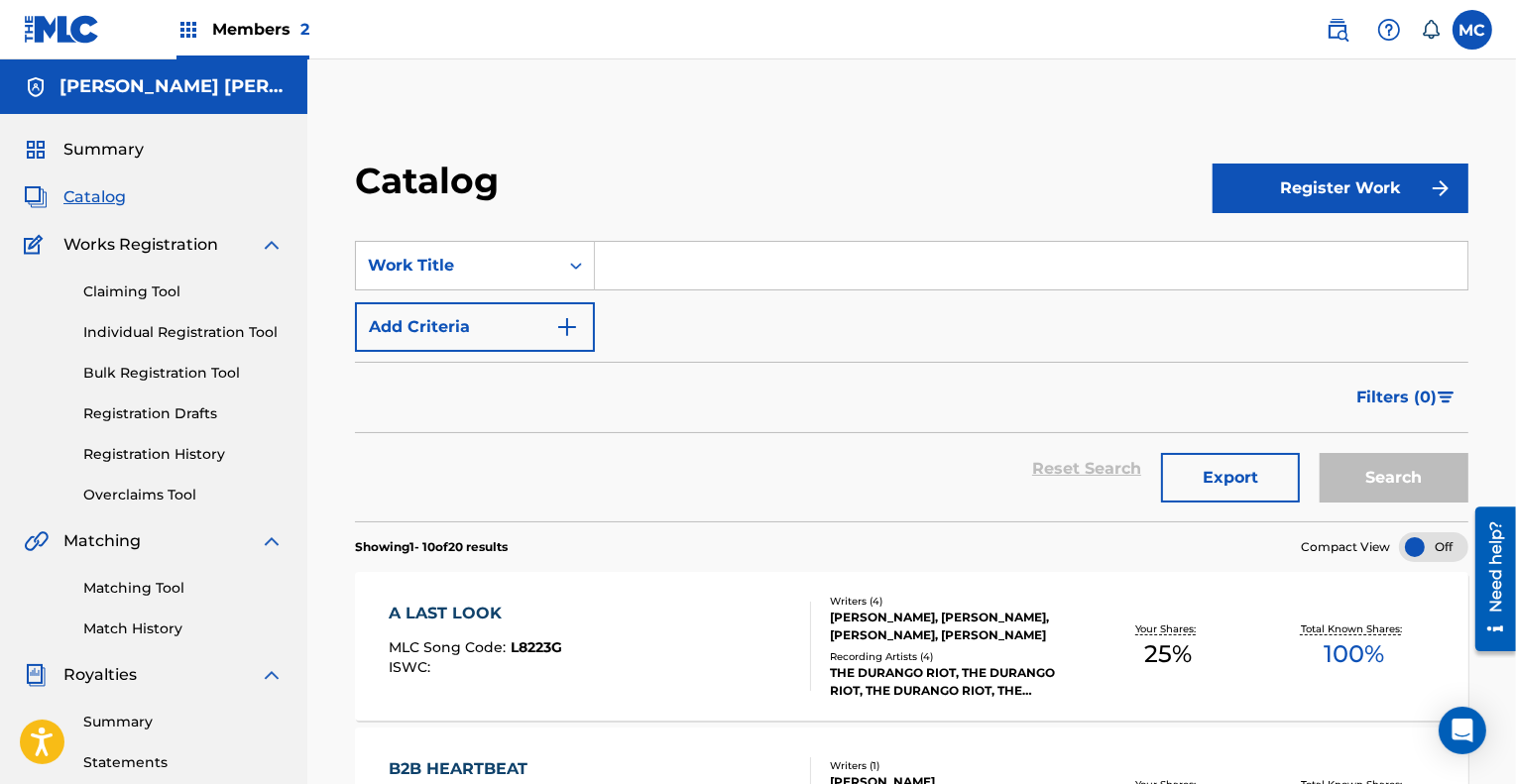 scroll, scrollTop: 0, scrollLeft: 0, axis: both 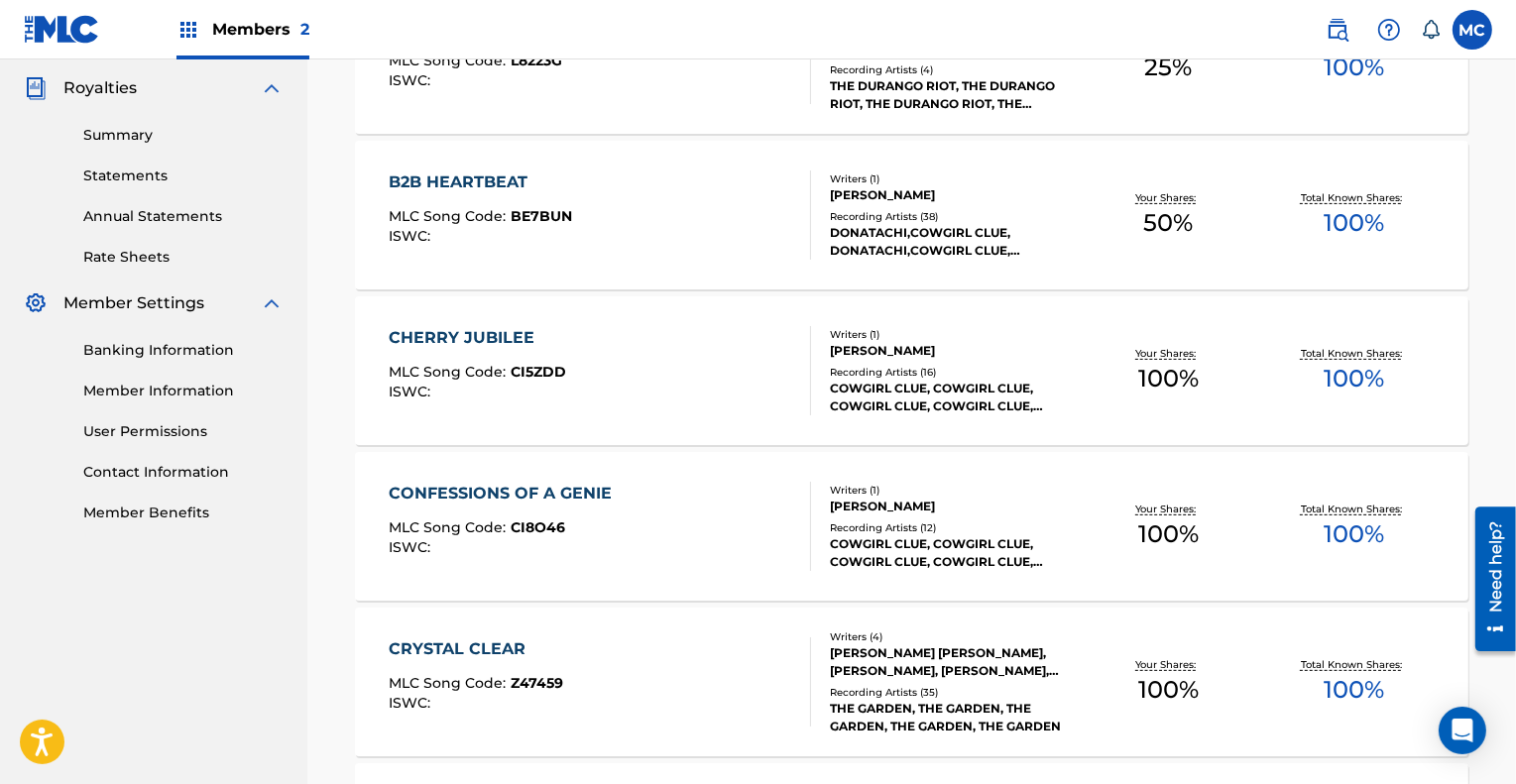 click on "CONFESSIONS OF A GENIE" at bounding box center (505, 494) 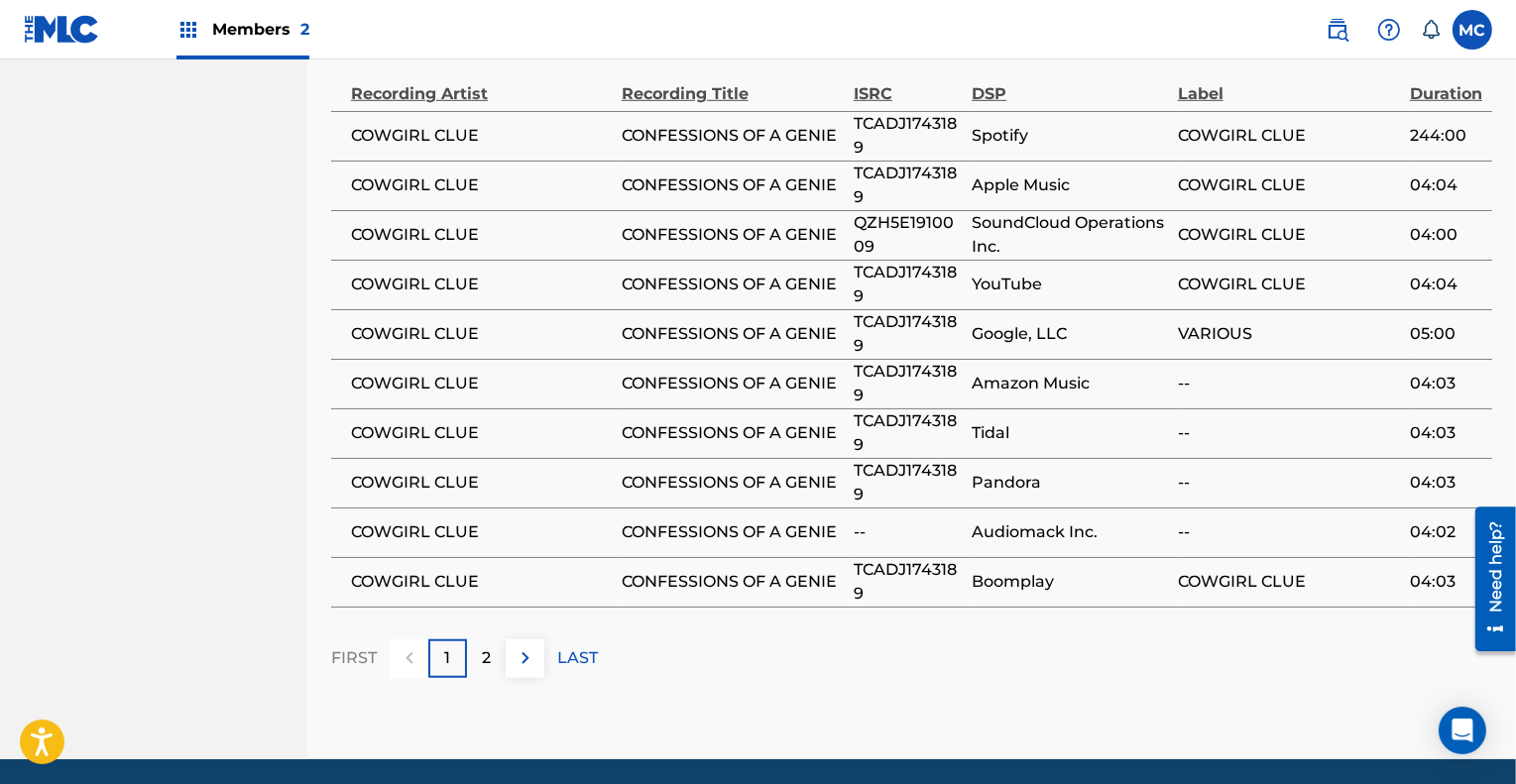 scroll, scrollTop: 1394, scrollLeft: 0, axis: vertical 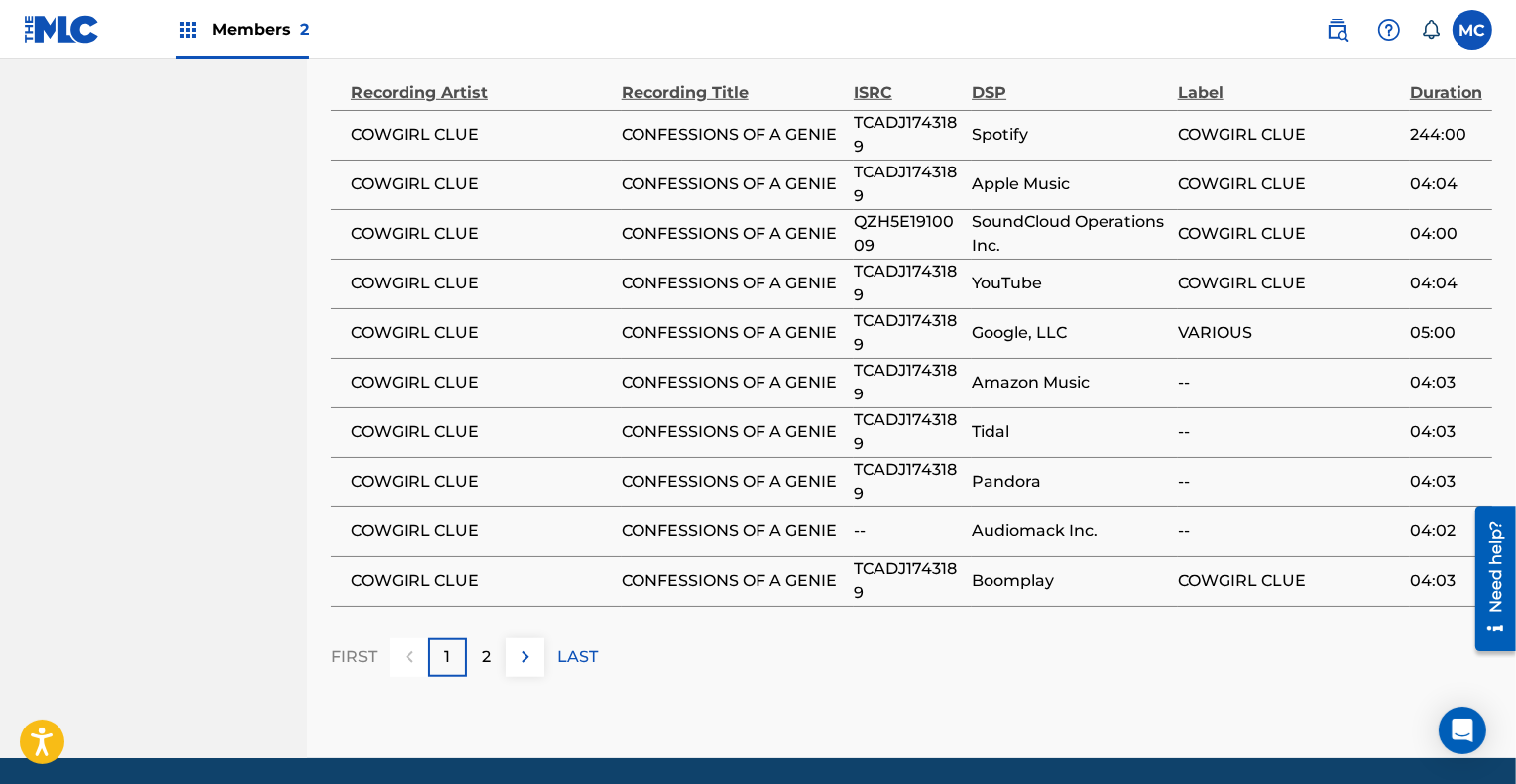 click on "2" at bounding box center [486, 657] 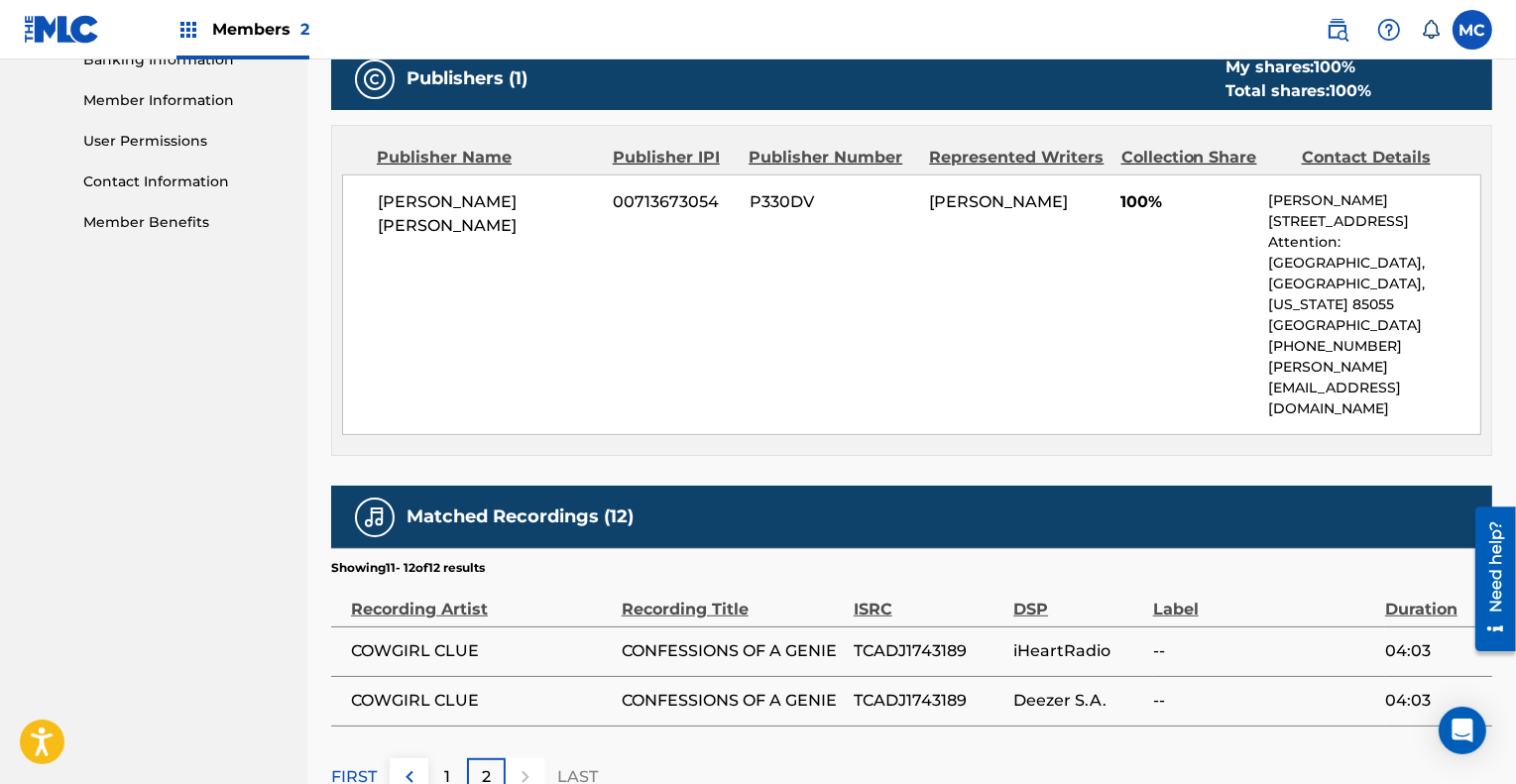 scroll, scrollTop: 1000, scrollLeft: 0, axis: vertical 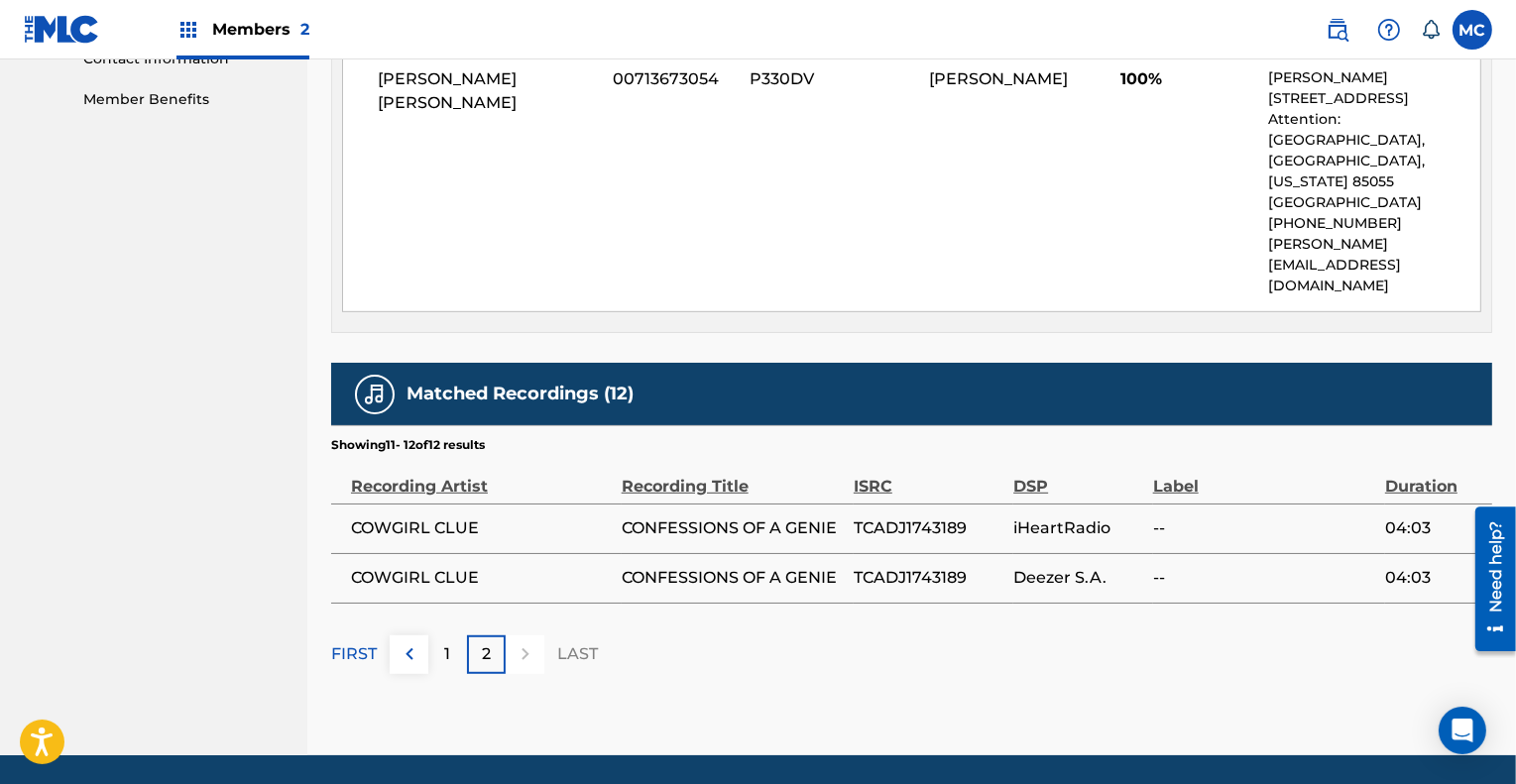 click on "1" at bounding box center [447, 654] 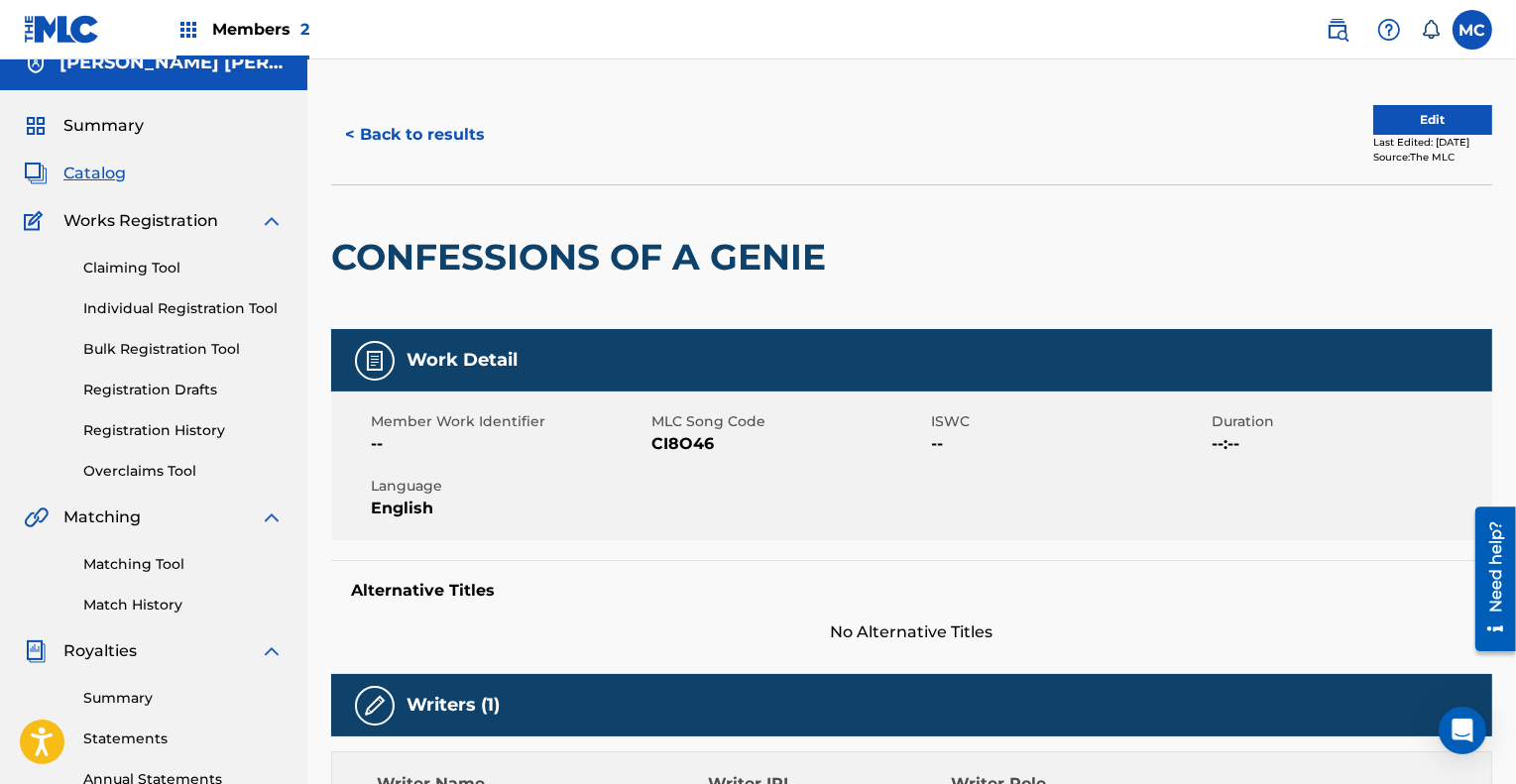 scroll, scrollTop: 0, scrollLeft: 0, axis: both 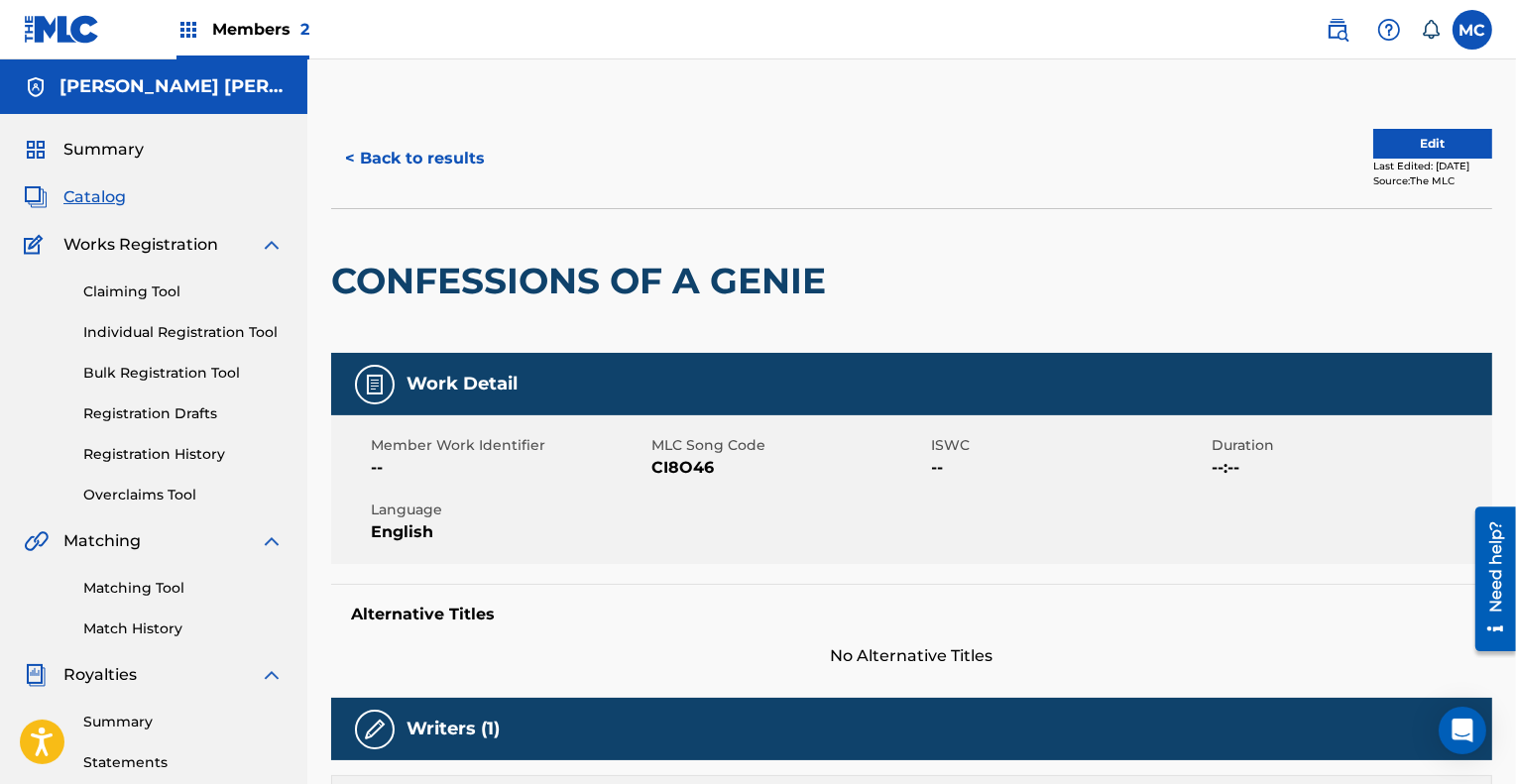 click on "< Back to results" at bounding box center (414, 159) 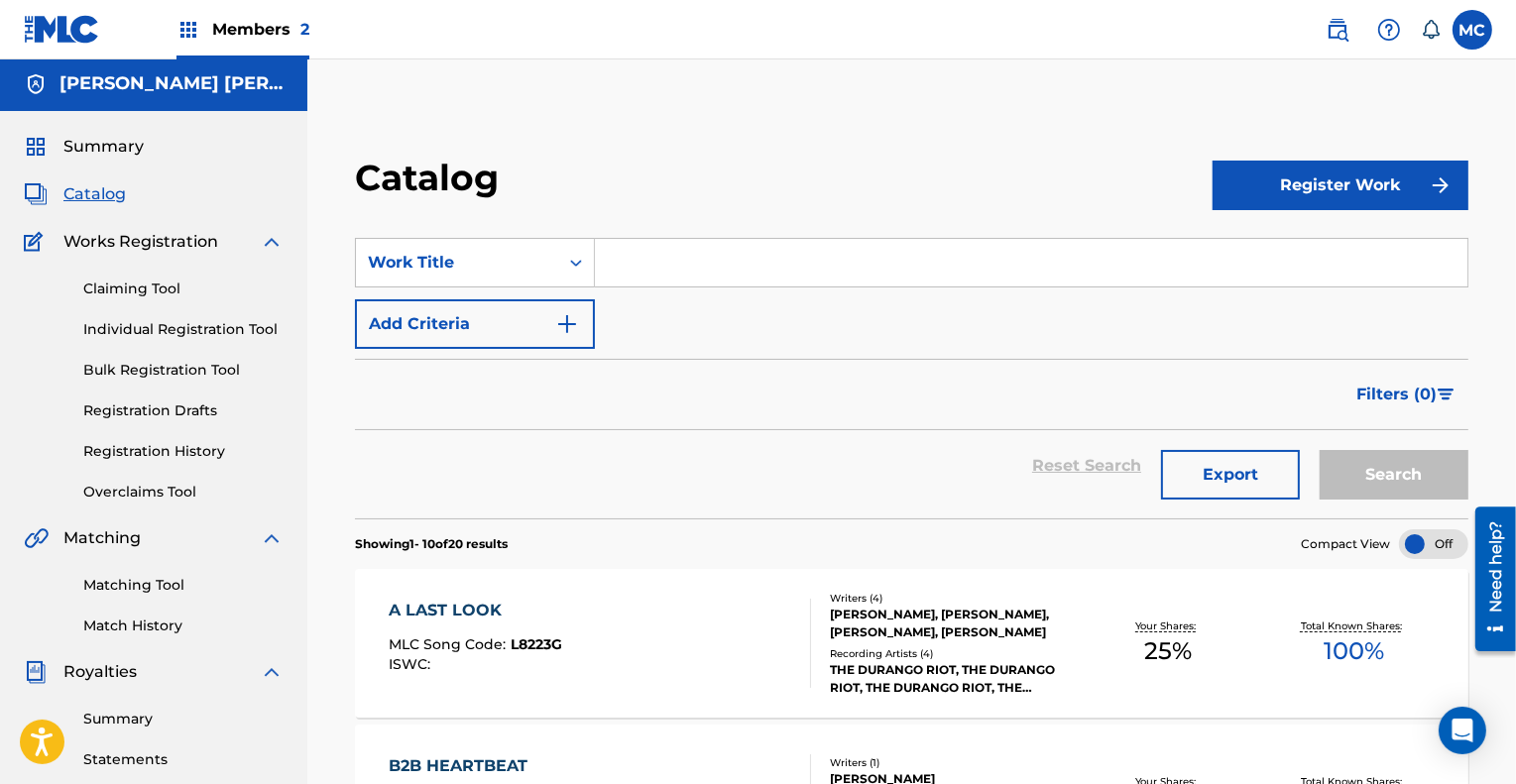 scroll, scrollTop: 0, scrollLeft: 0, axis: both 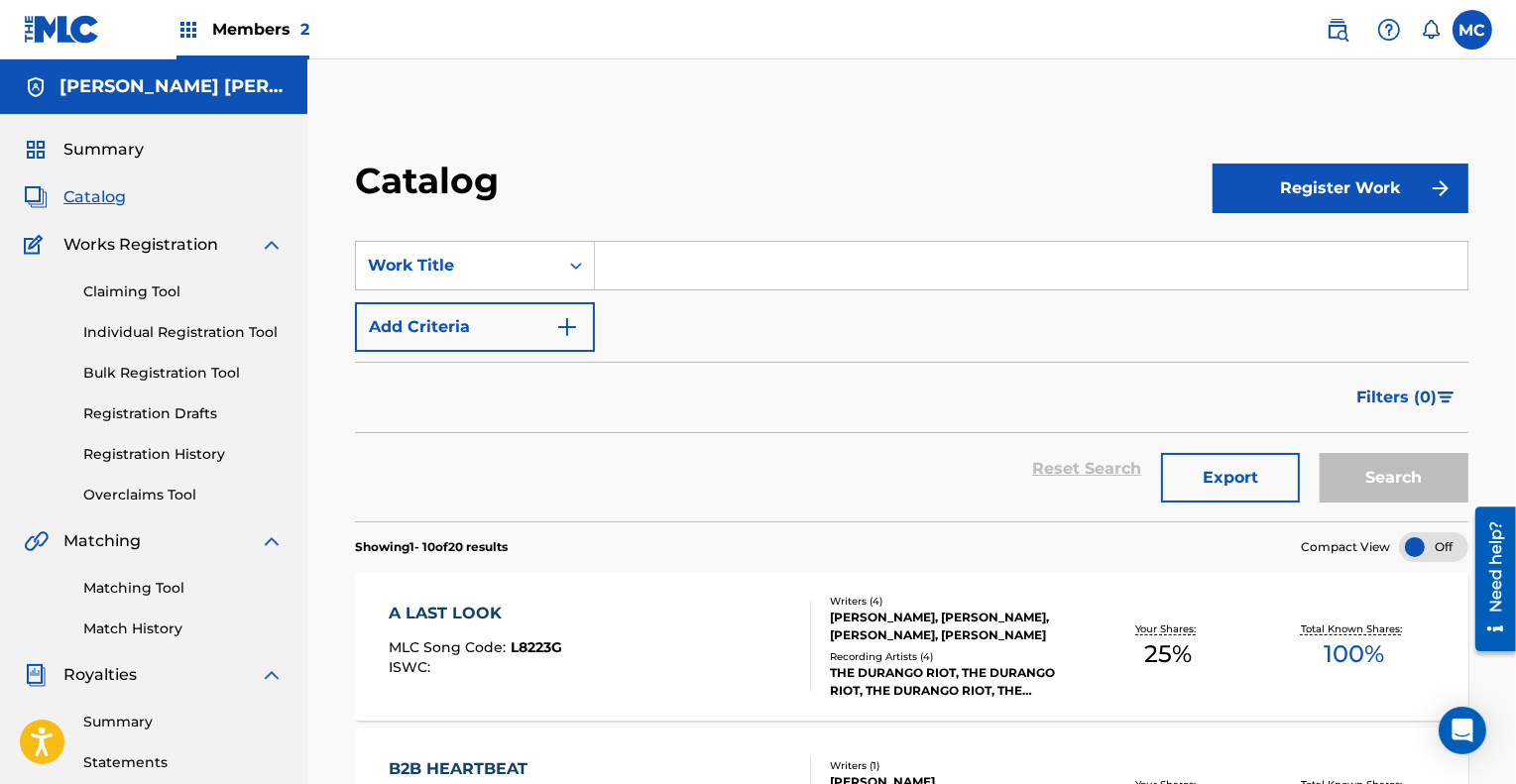 click on "Catalog" at bounding box center [94, 197] 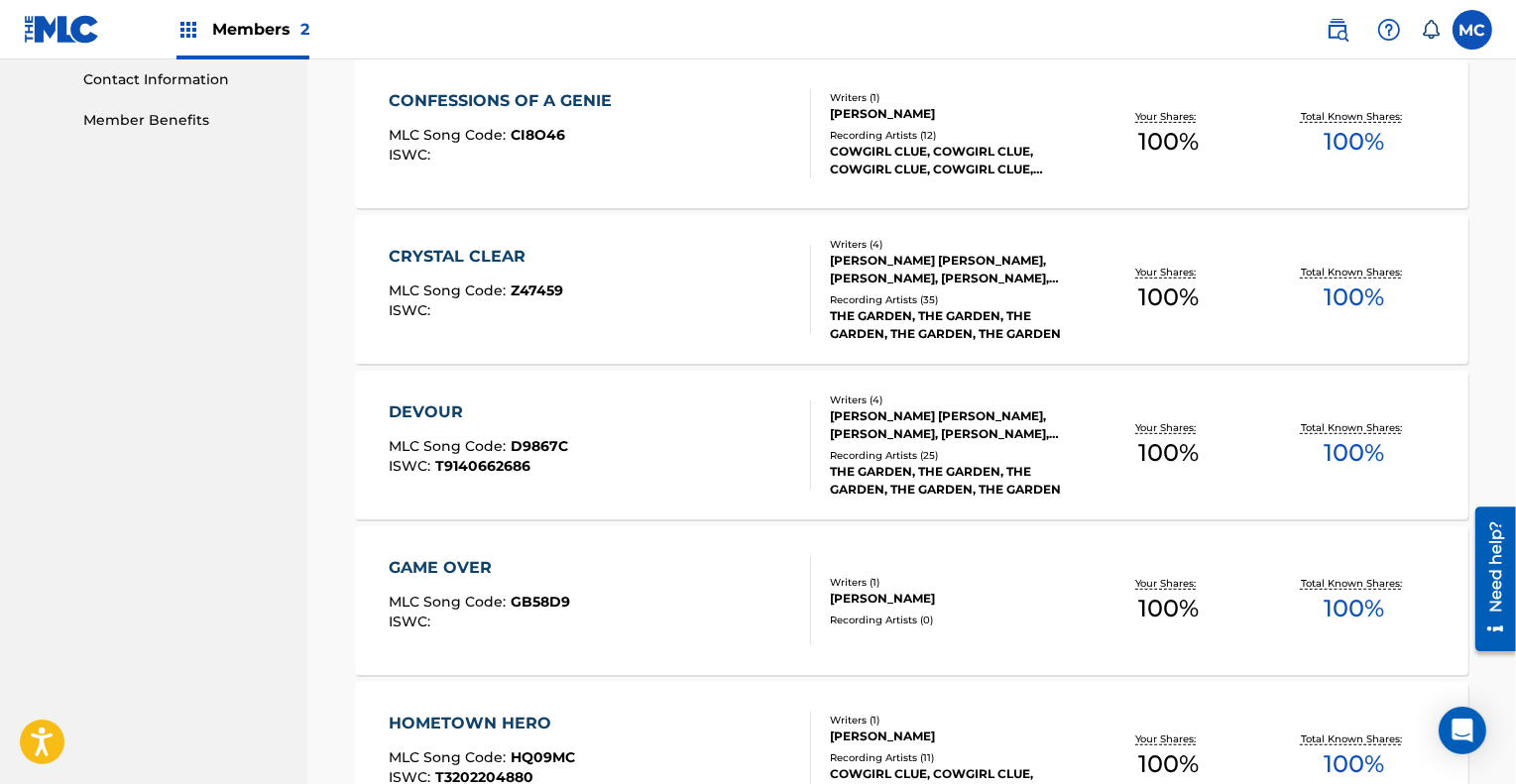 click on "GAME OVER" at bounding box center [479, 568] 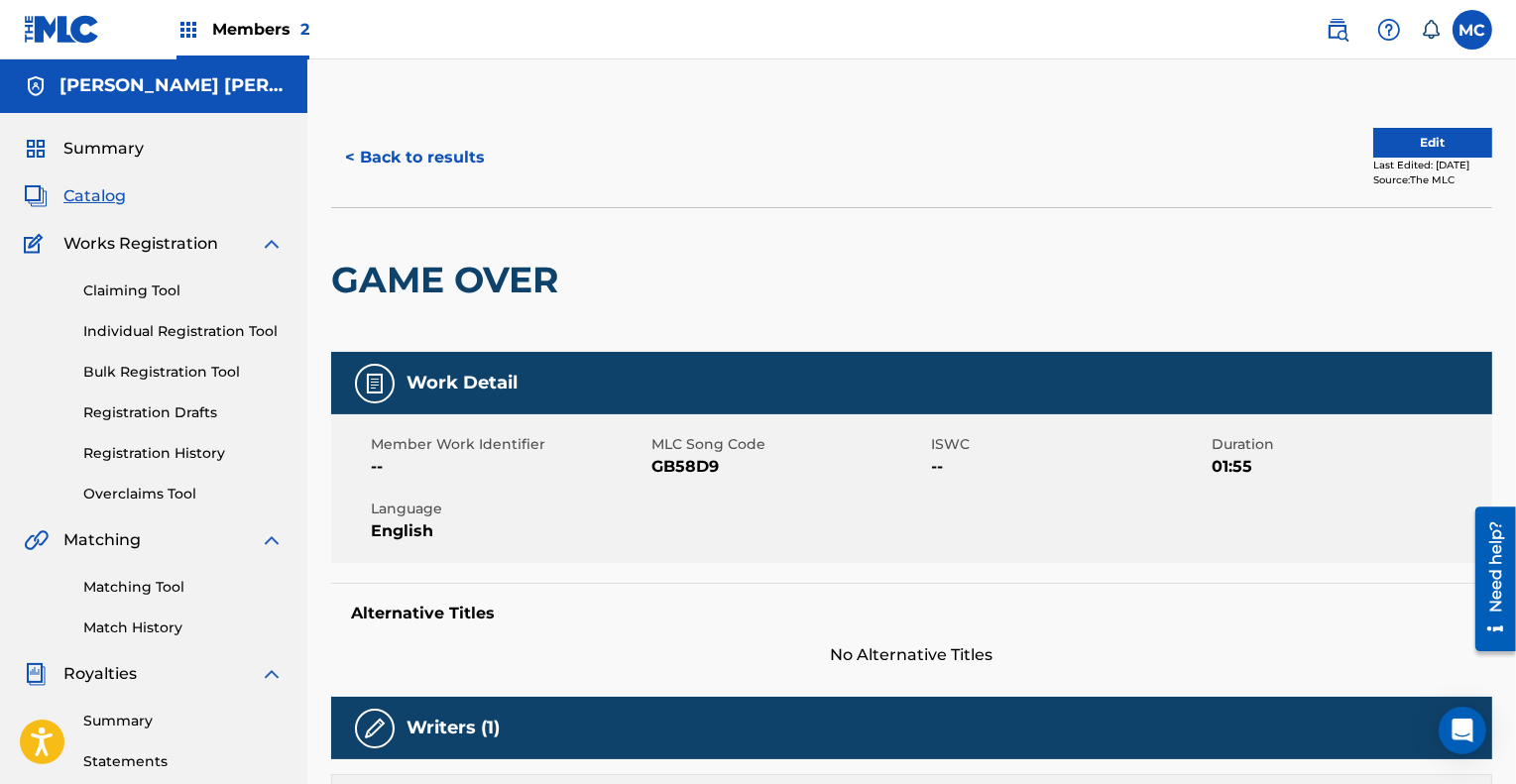 scroll, scrollTop: 0, scrollLeft: 0, axis: both 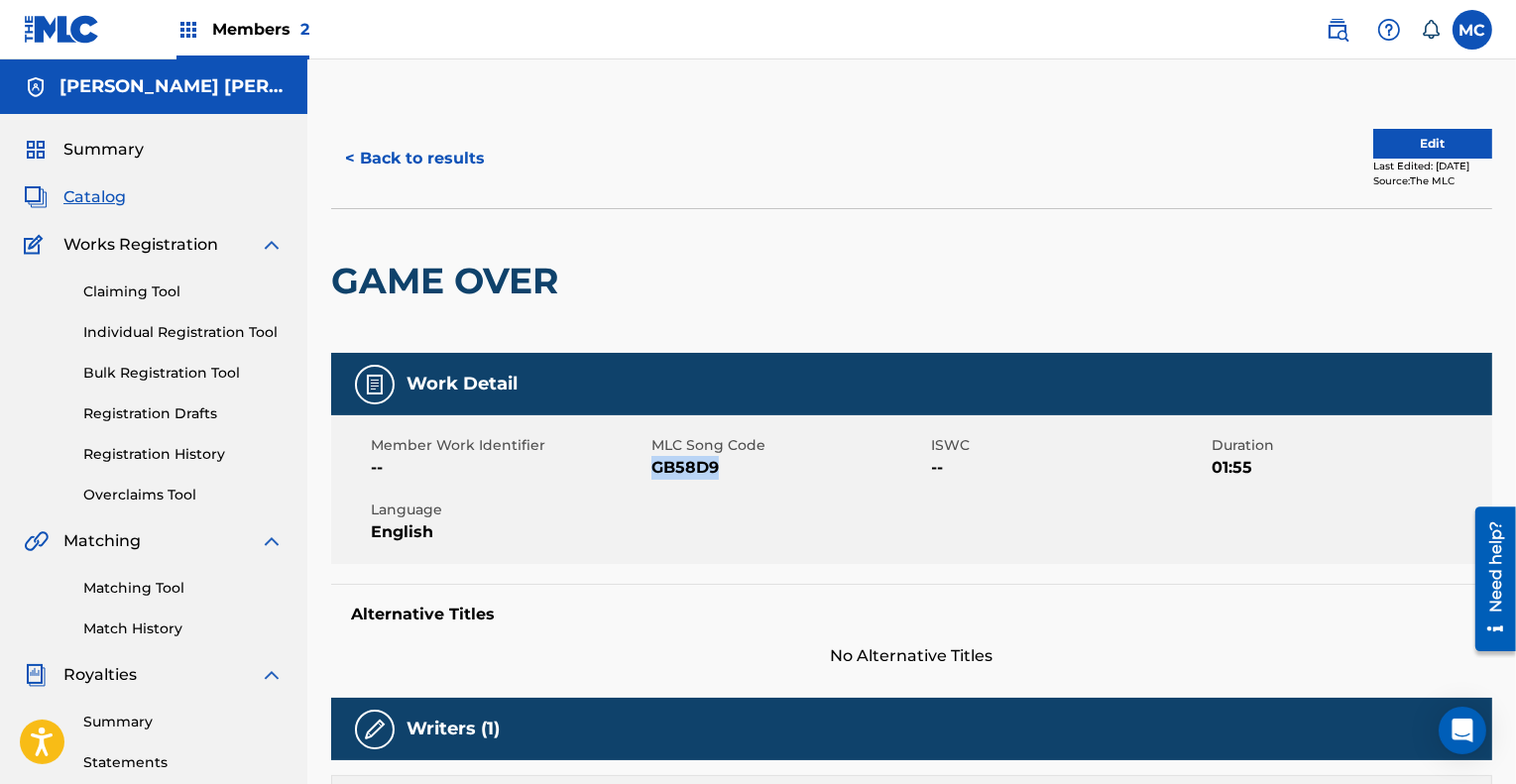 drag, startPoint x: 650, startPoint y: 465, endPoint x: 716, endPoint y: 464, distance: 66.007575 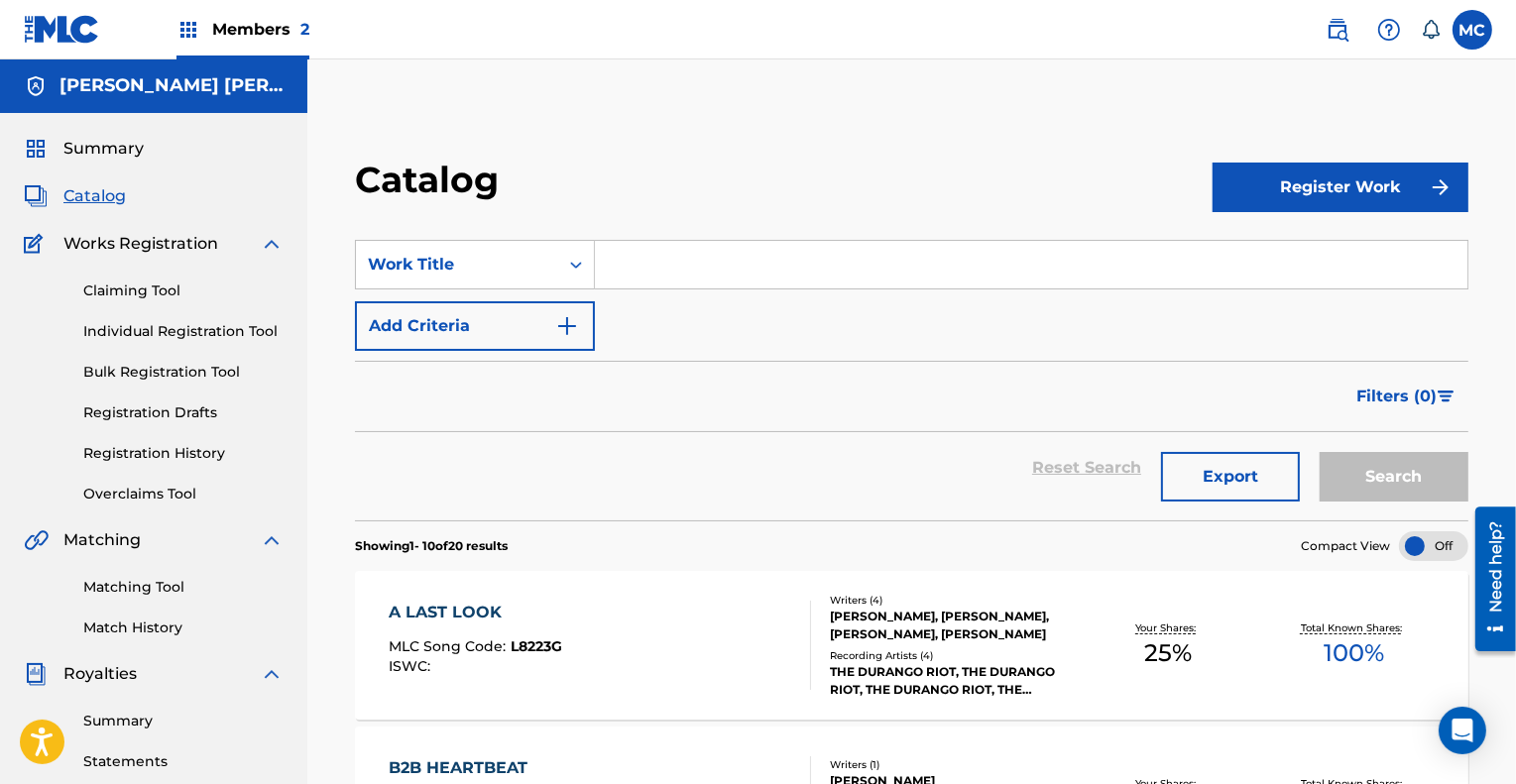 scroll, scrollTop: 0, scrollLeft: 0, axis: both 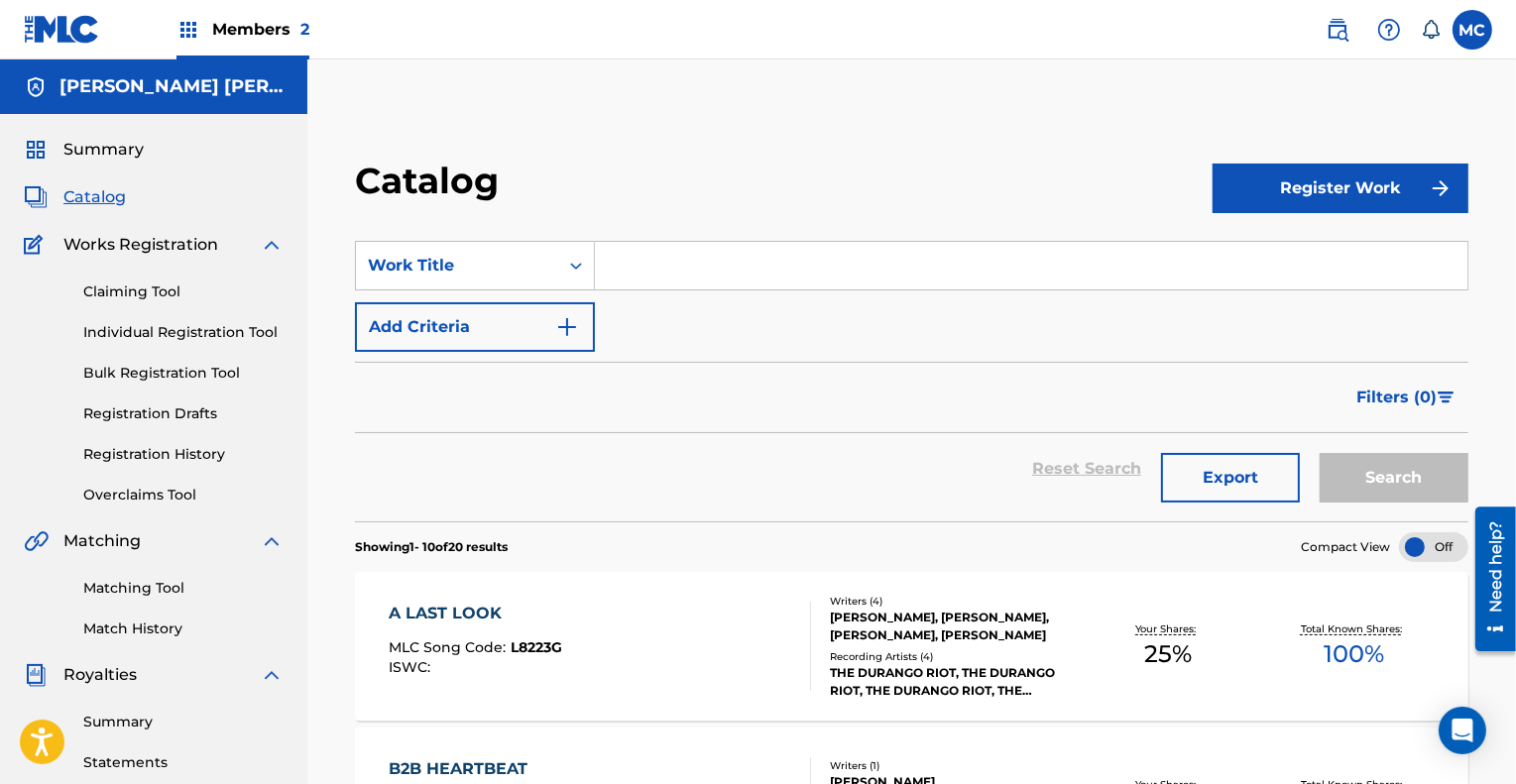 click on "Summary" at bounding box center [103, 150] 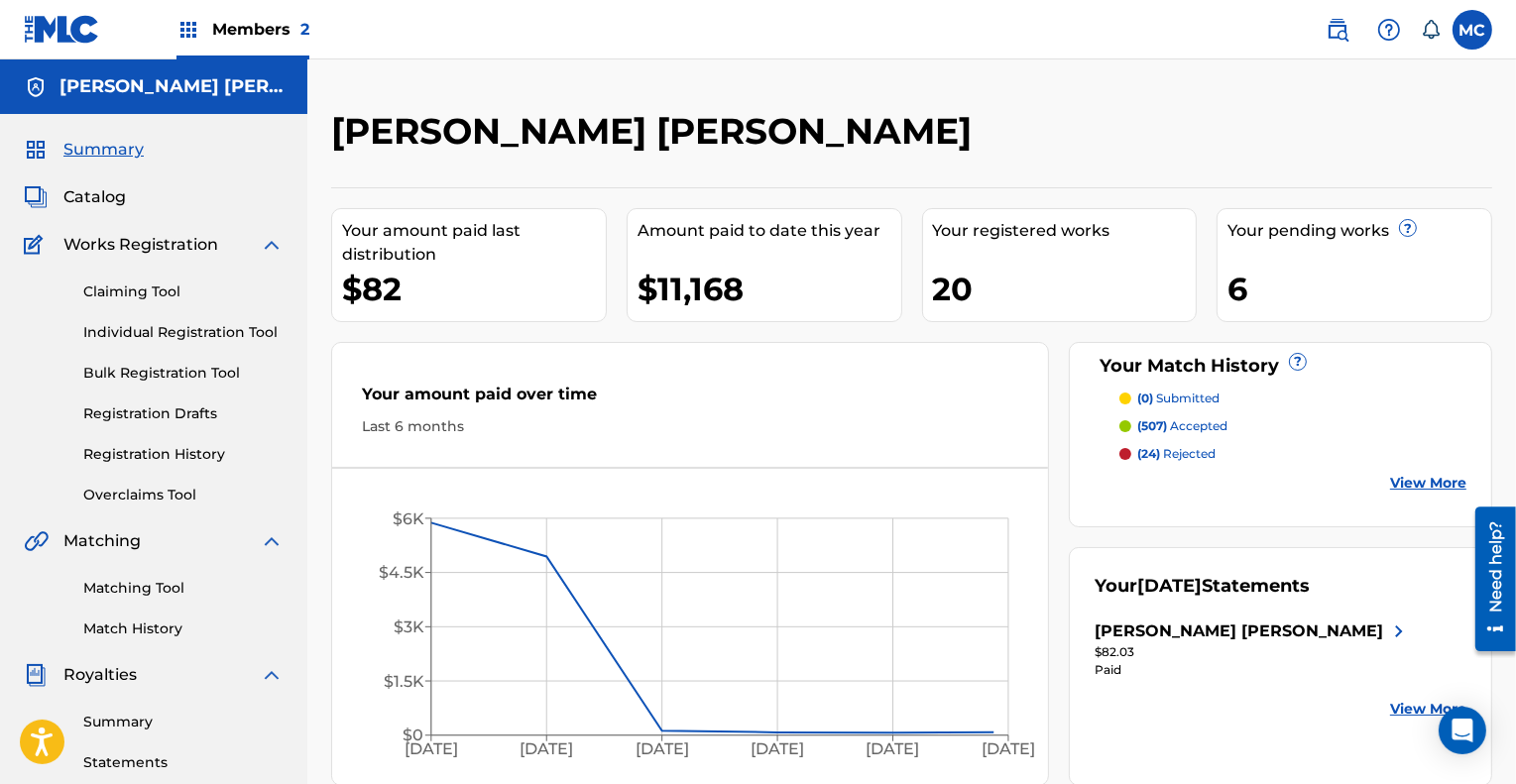 click at bounding box center (1389, 30) 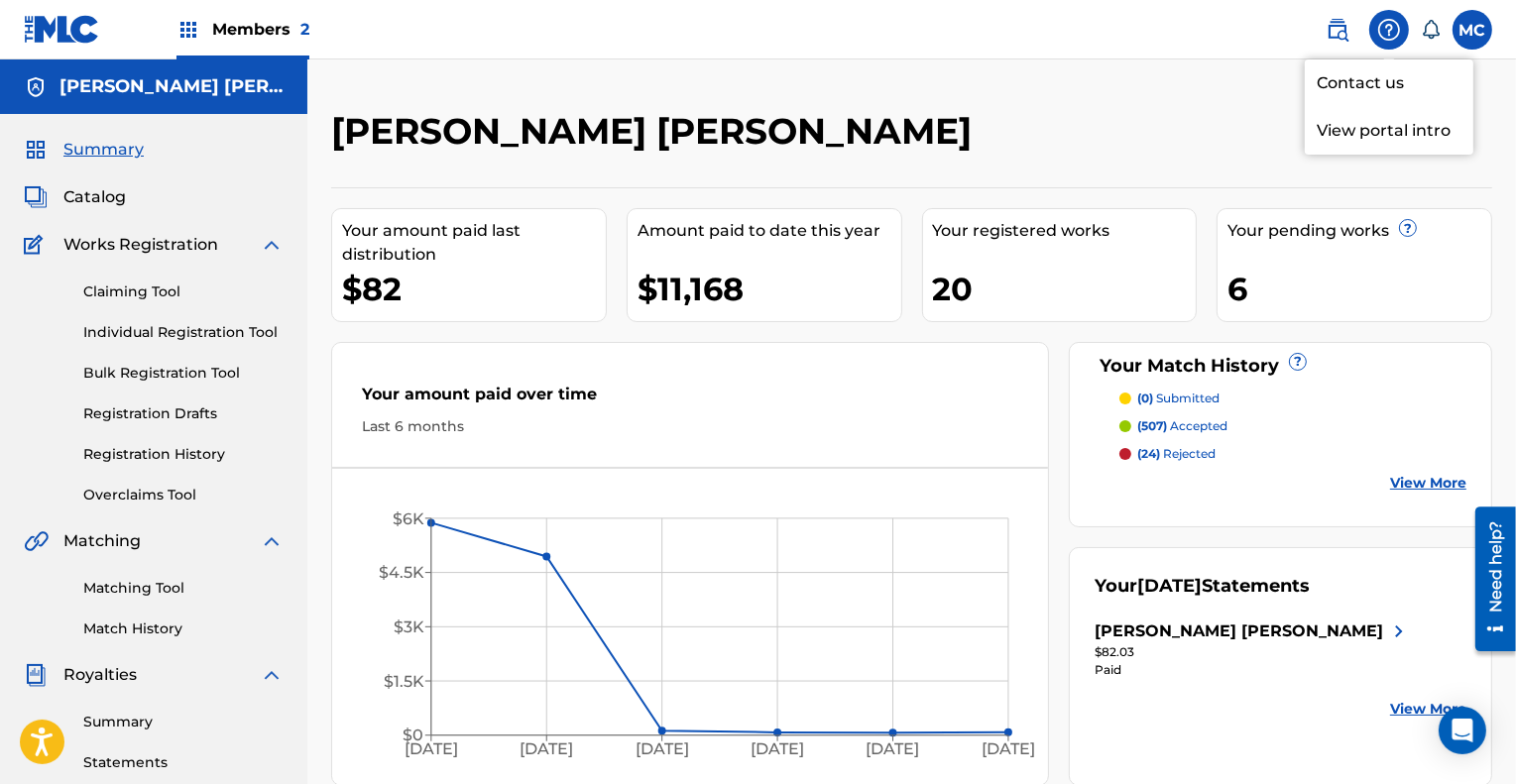 click on "Contact us" at bounding box center [1389, 83] 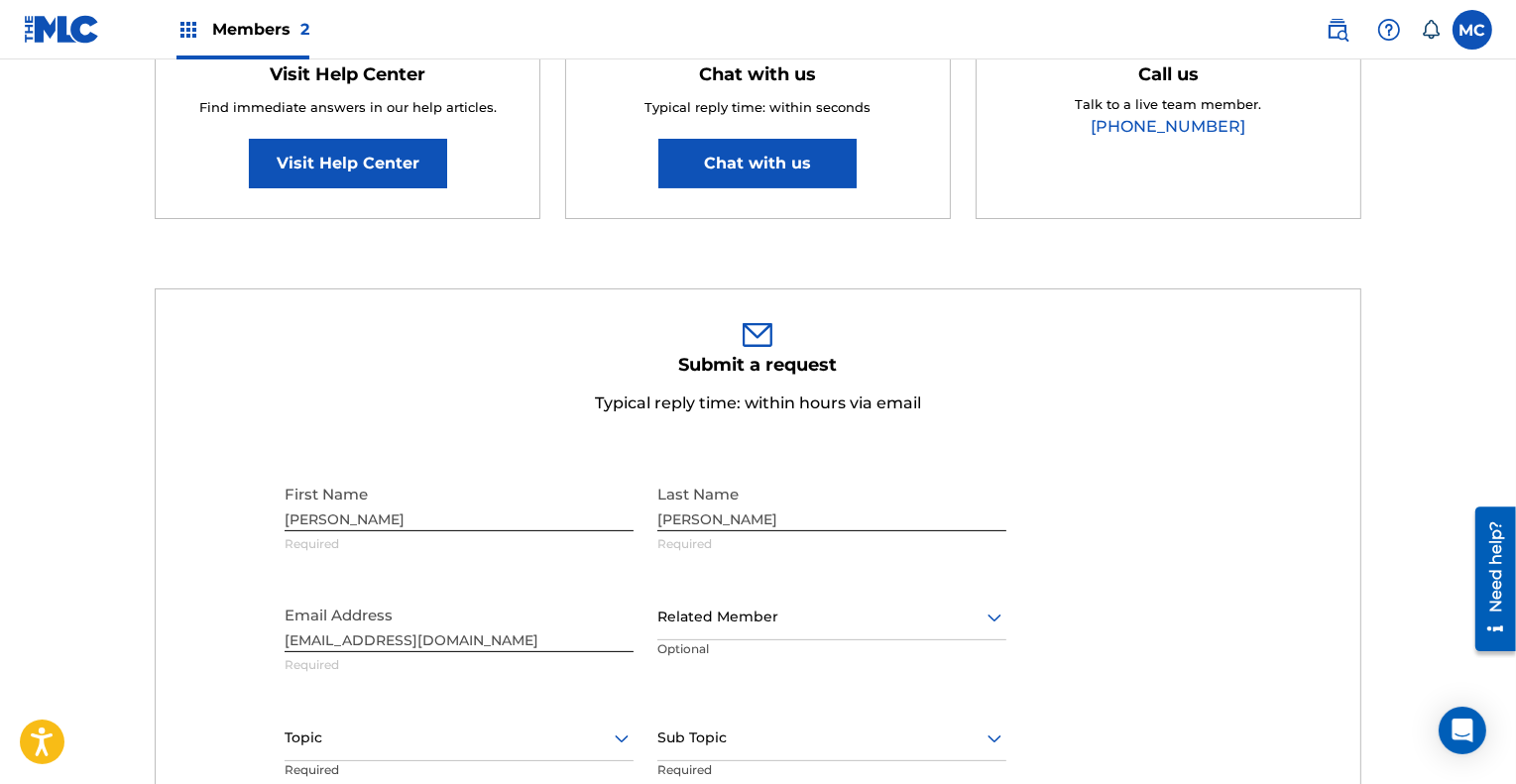 scroll, scrollTop: 395, scrollLeft: 0, axis: vertical 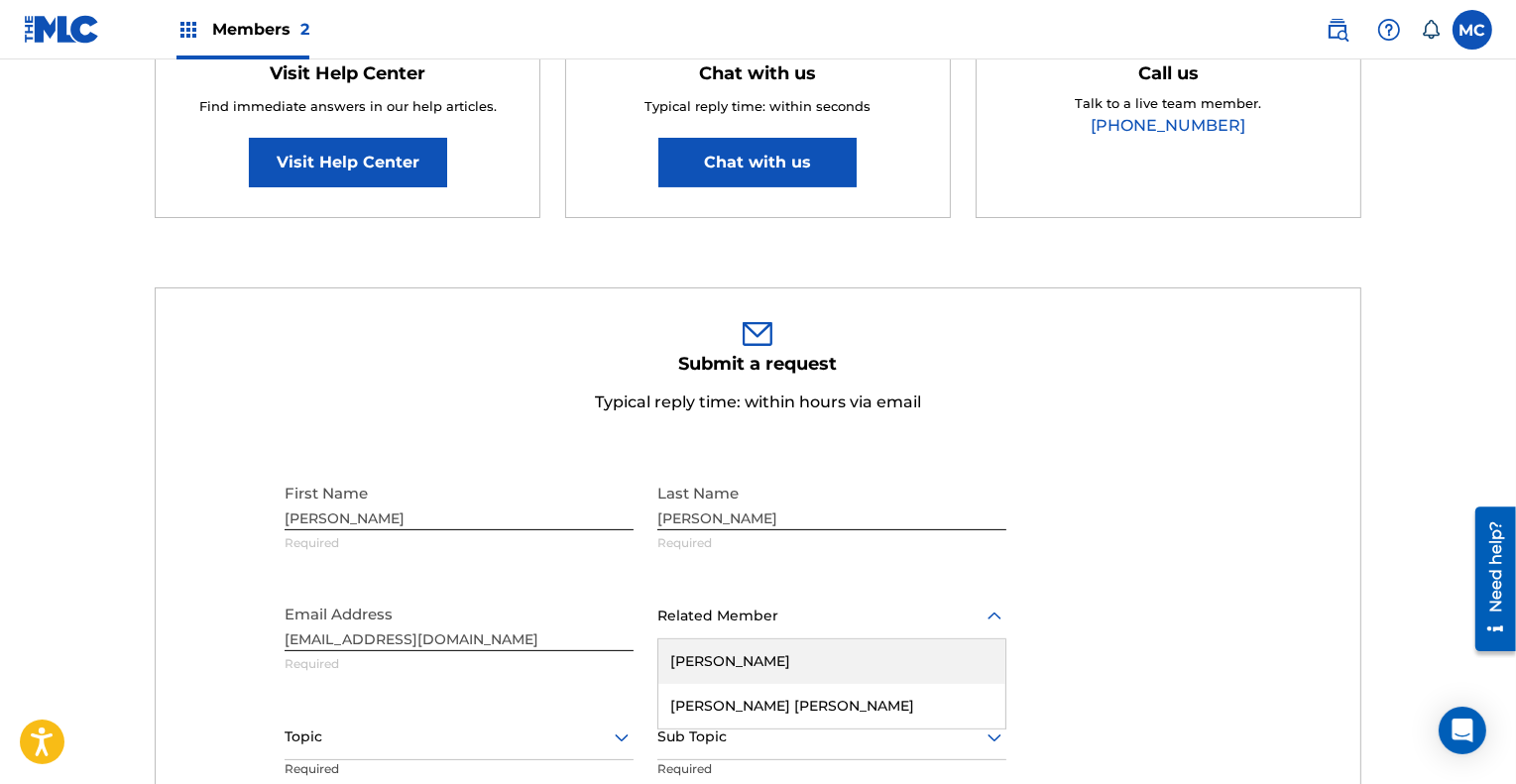 click at bounding box center (832, 616) 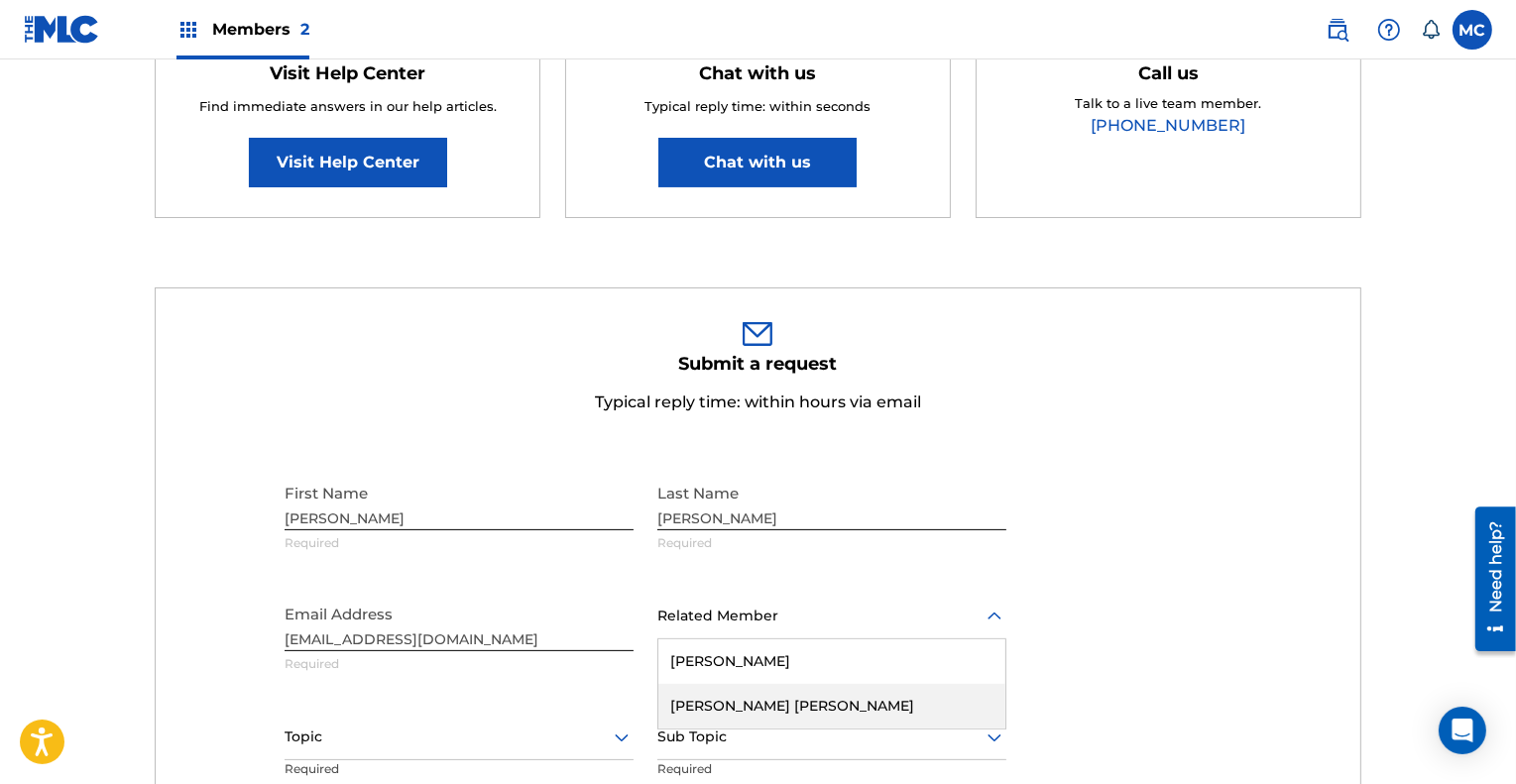 click on "[PERSON_NAME] [PERSON_NAME]" at bounding box center (832, 706) 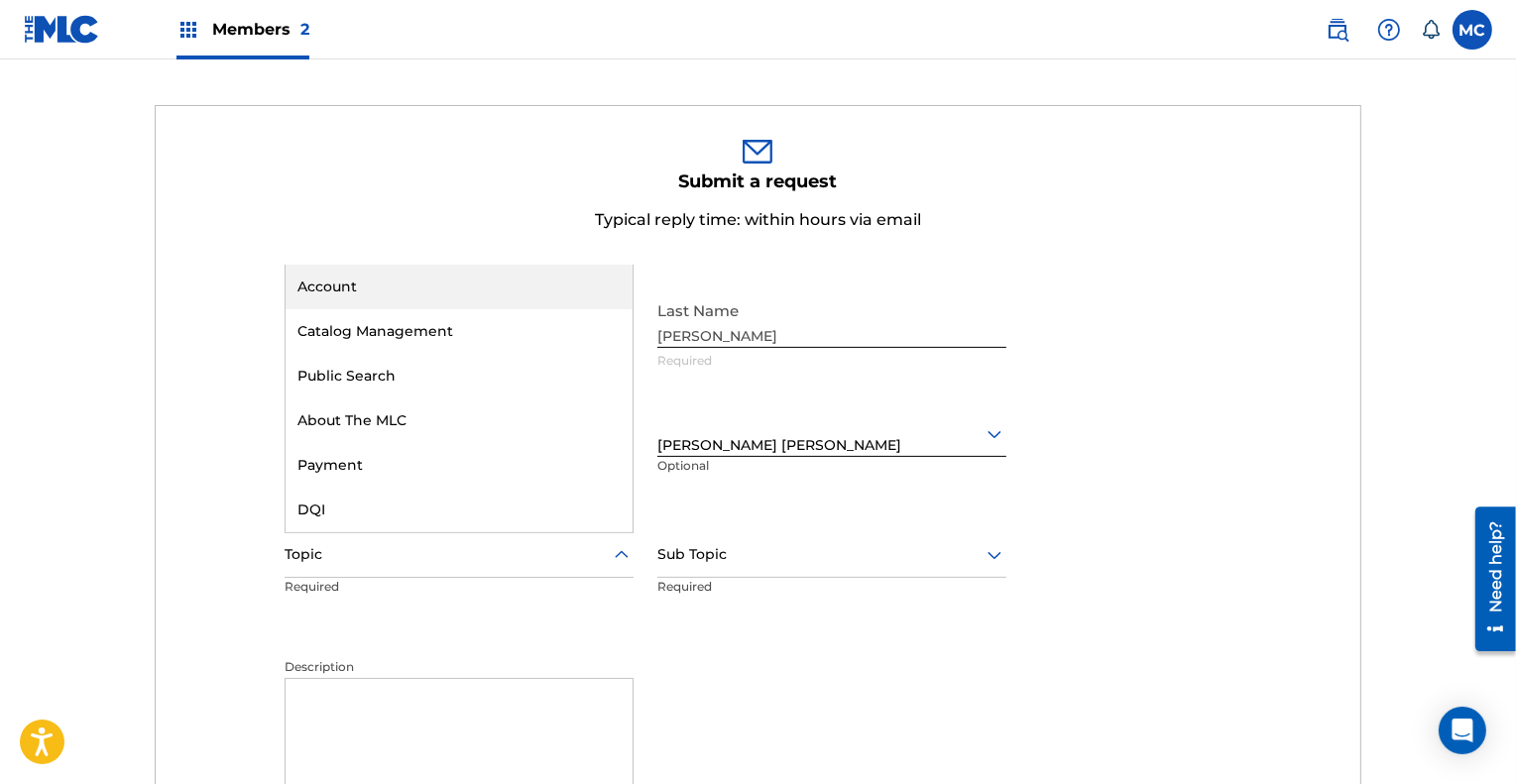 click on "Topic" at bounding box center (459, 555) 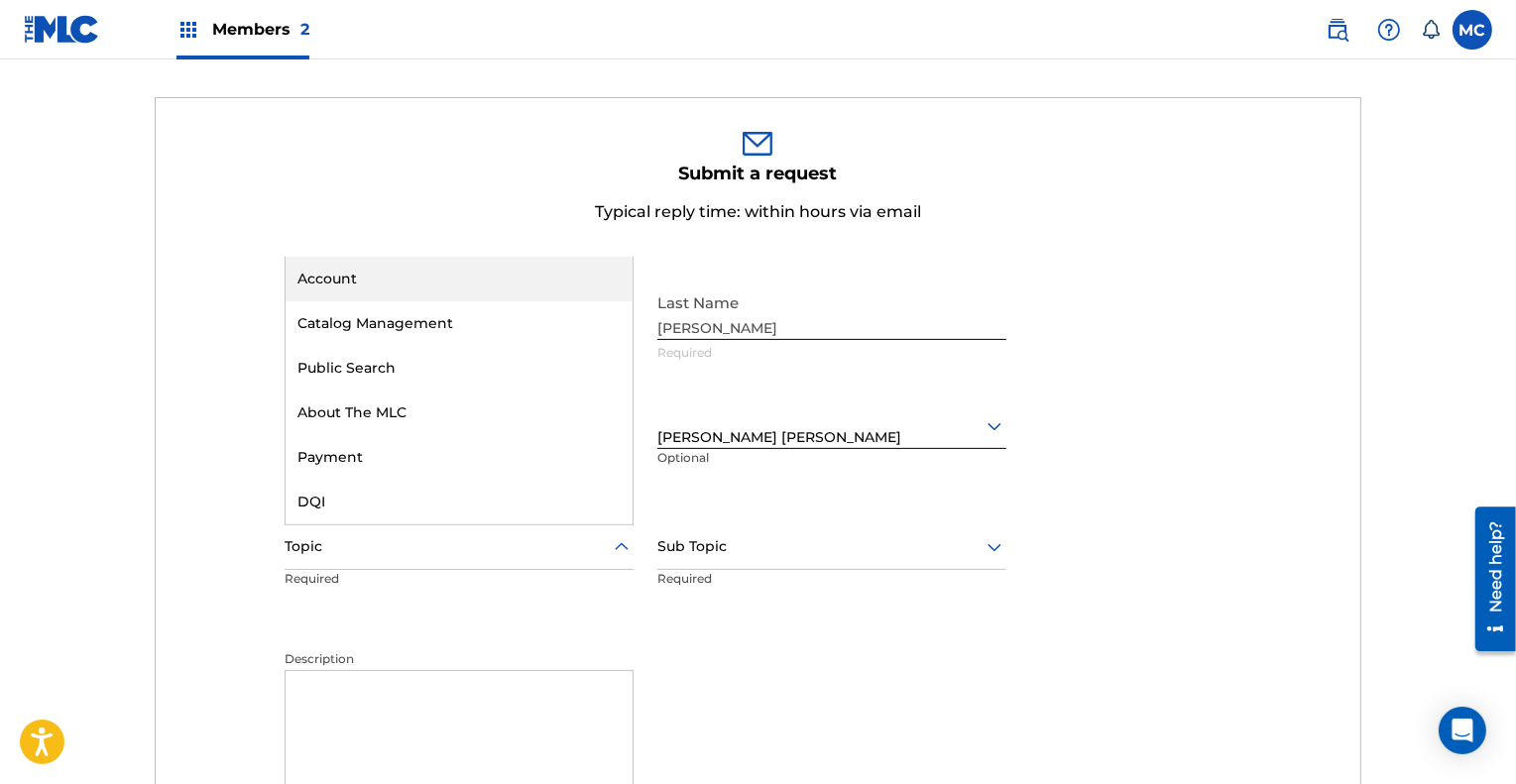 scroll, scrollTop: 586, scrollLeft: 0, axis: vertical 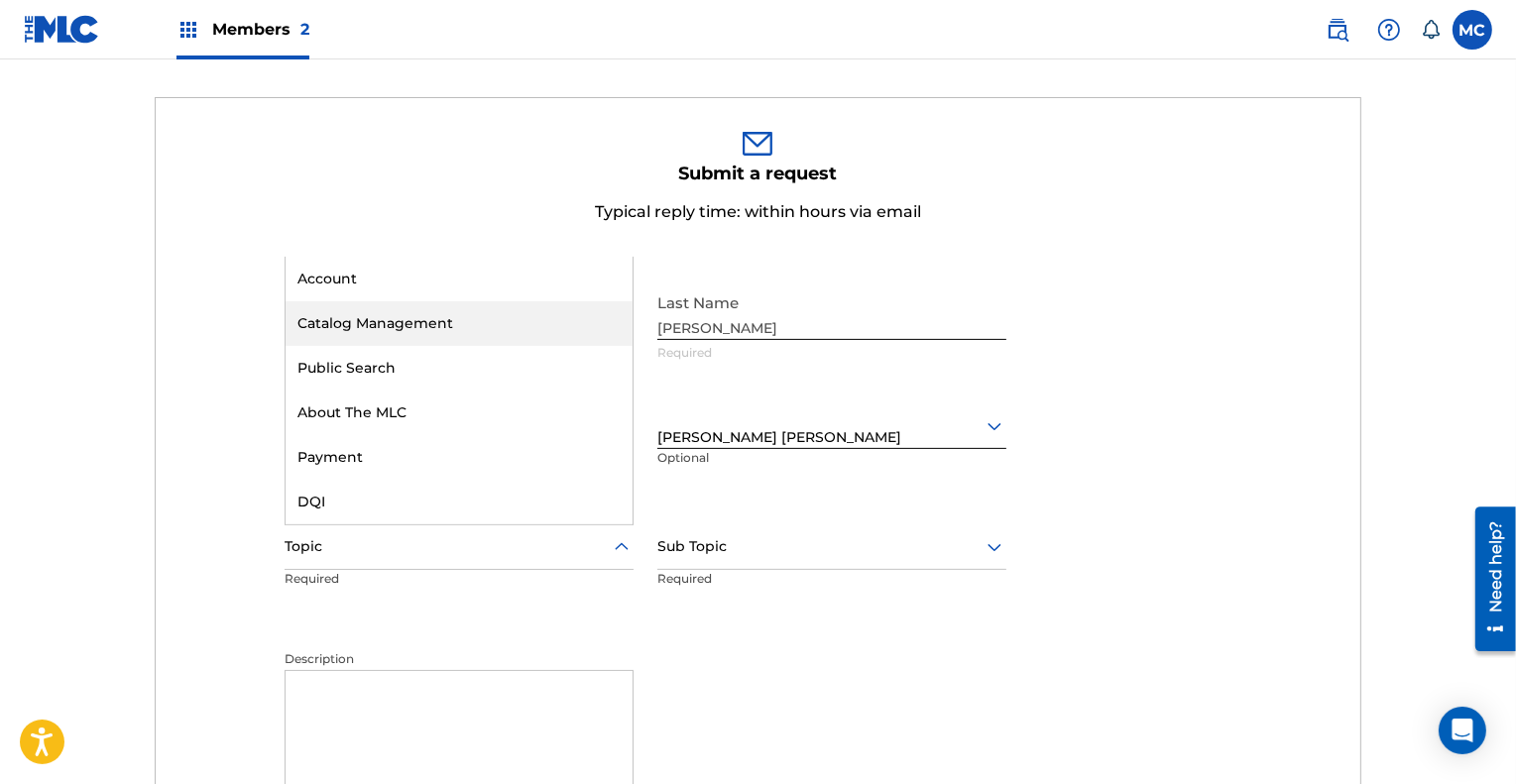 click on "Catalog Management" at bounding box center [459, 323] 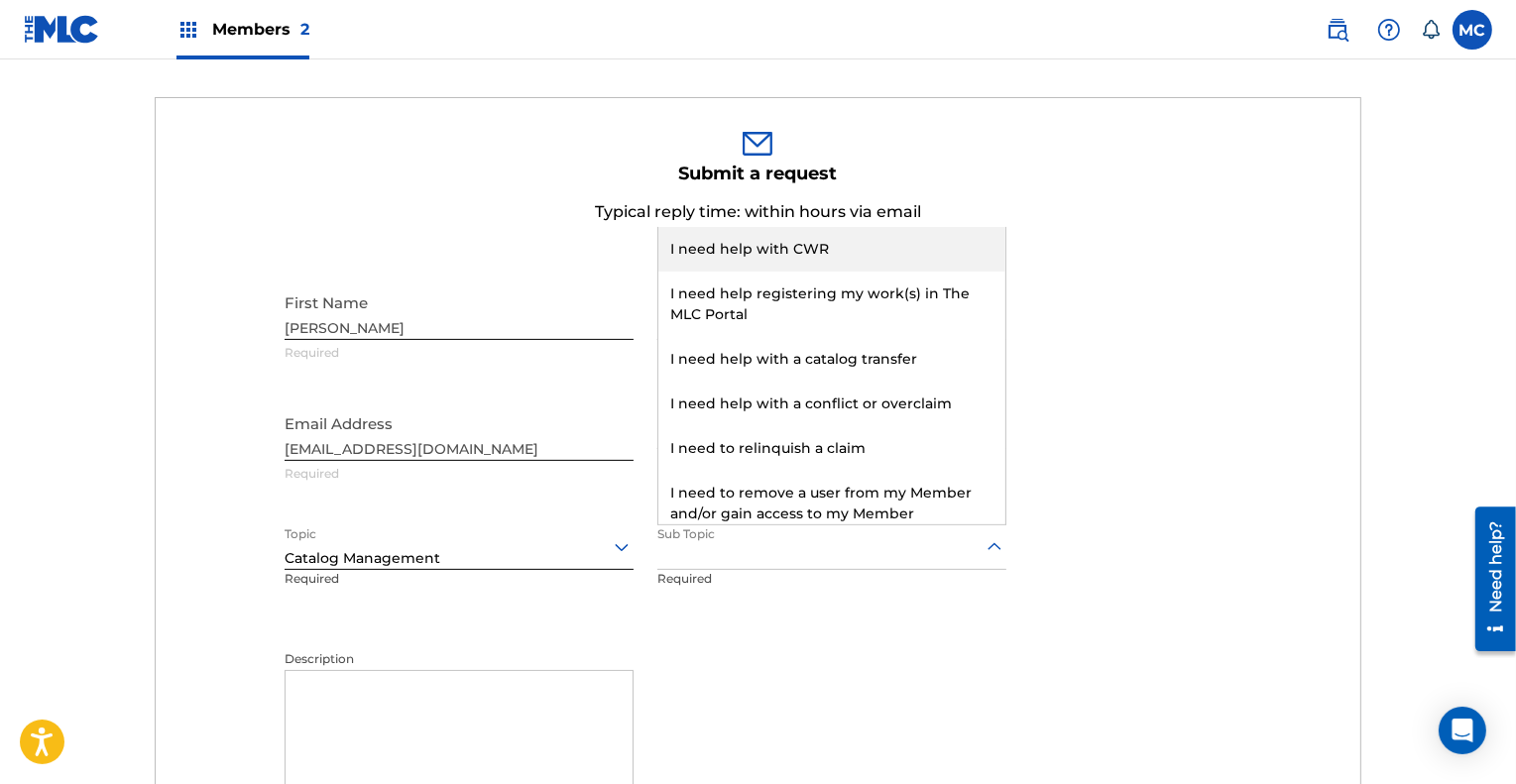 click at bounding box center (832, 546) 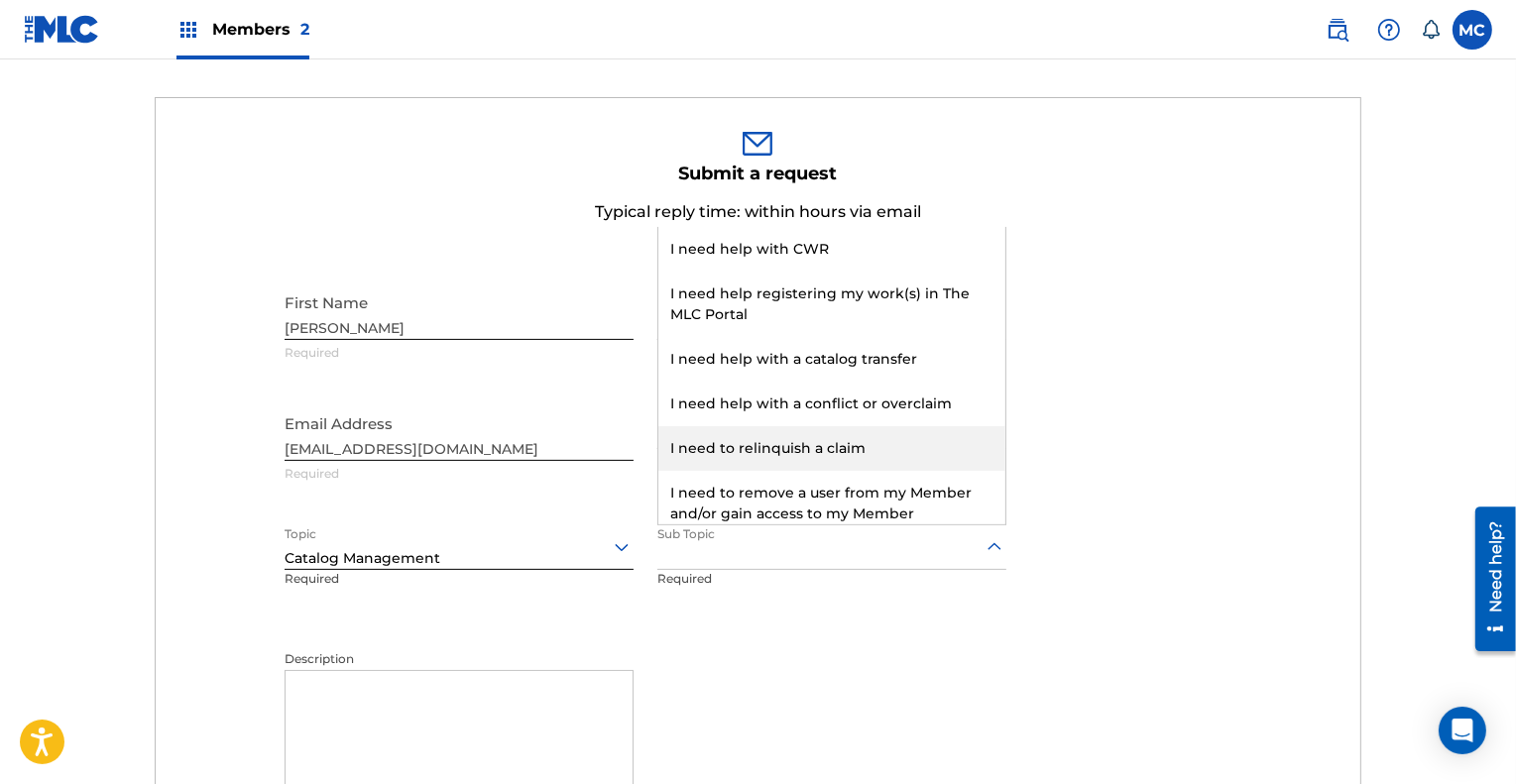 click on "I need to relinquish a claim" at bounding box center [832, 448] 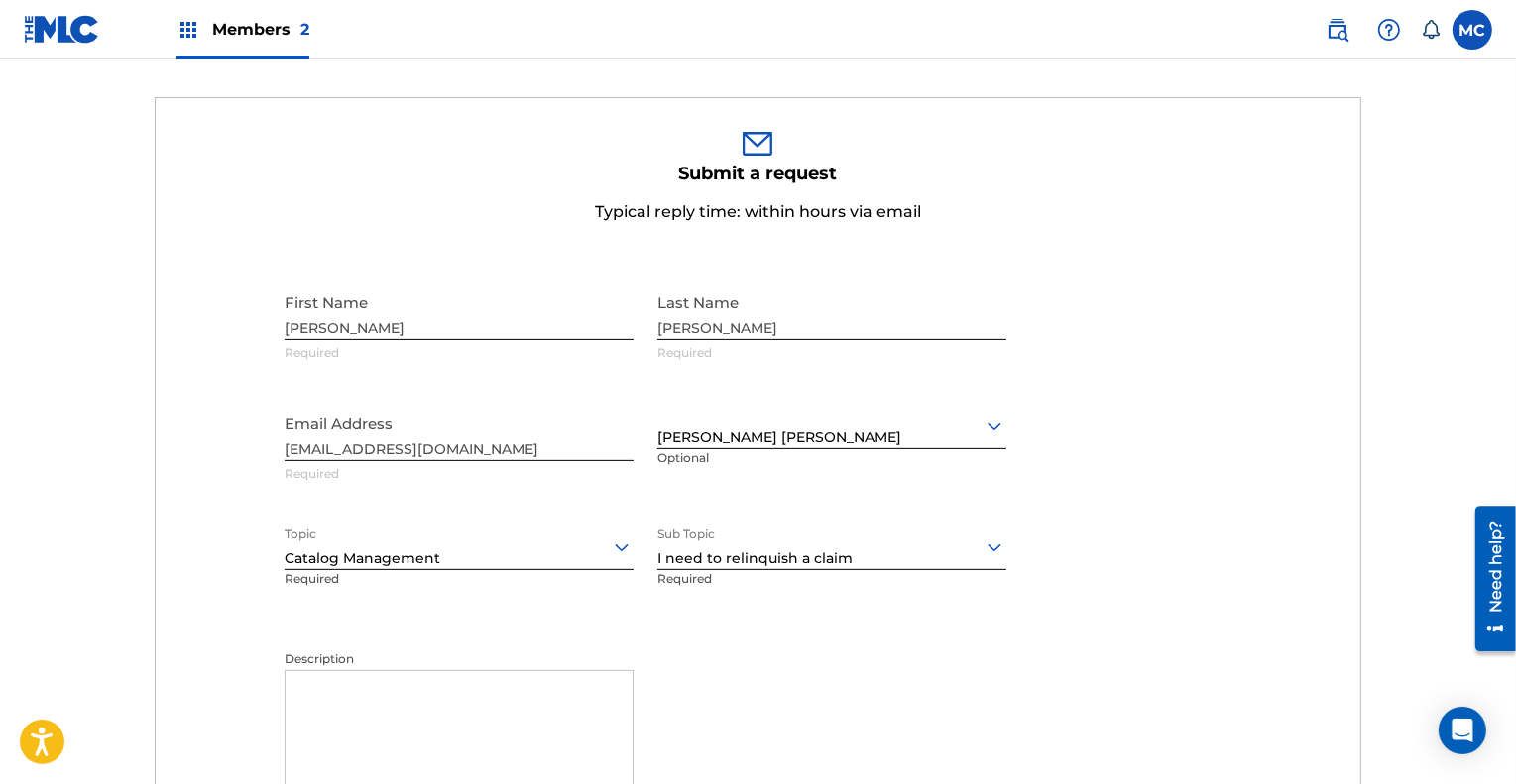 click on "Submit a request Typical reply time: within hours via email First Name   MELISSA Required Last Name   CALHOUN Required Email Address   melissacalhounsra@gmail.com Required Wyatt James Shears Optional Topic Catalog Management Required Sub Topic I need to relinquish a claim Required Description   Required Submit" at bounding box center (758, 558) 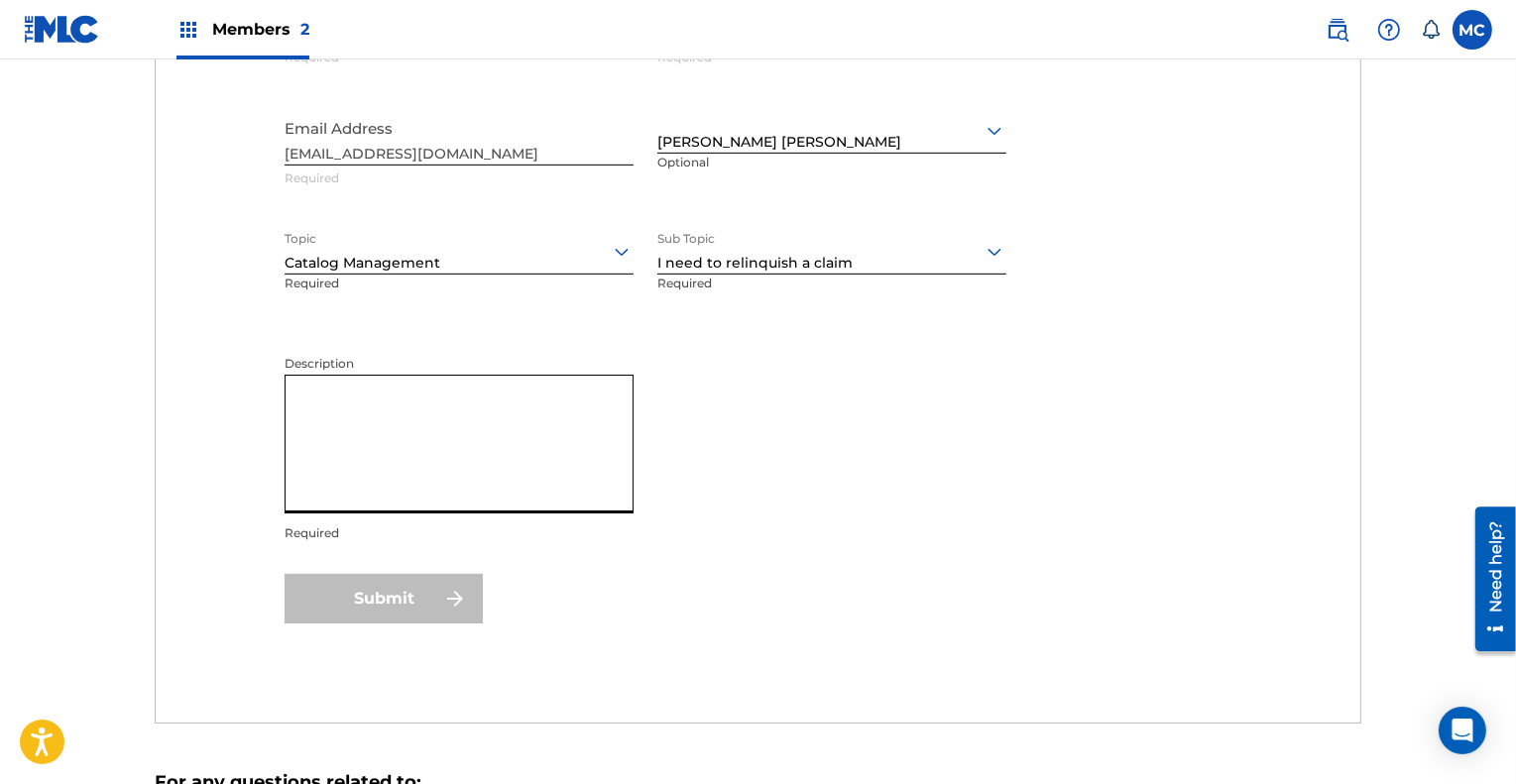 click on "Description" at bounding box center (459, 444) 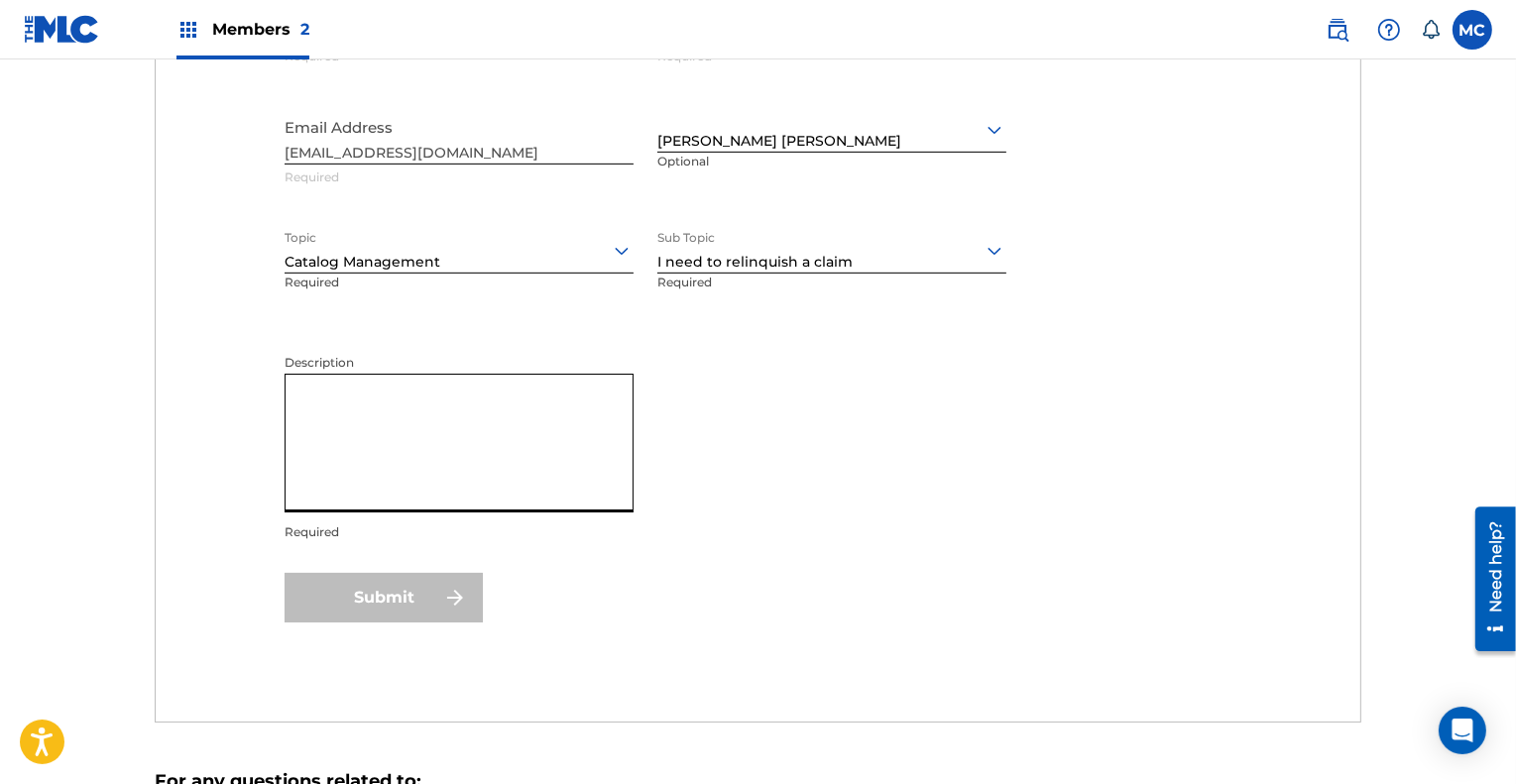 scroll, scrollTop: 883, scrollLeft: 0, axis: vertical 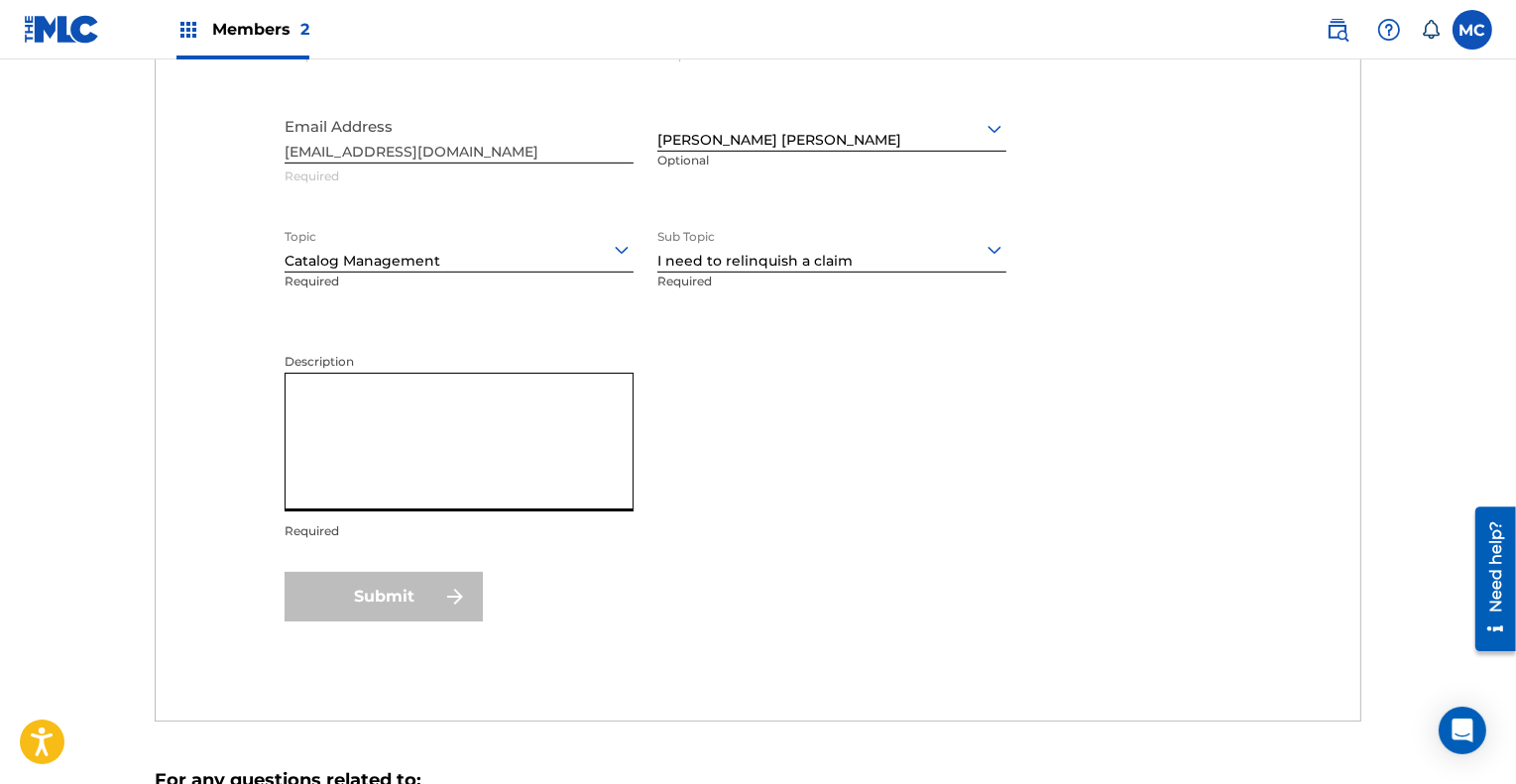 paste on "GB58D9" 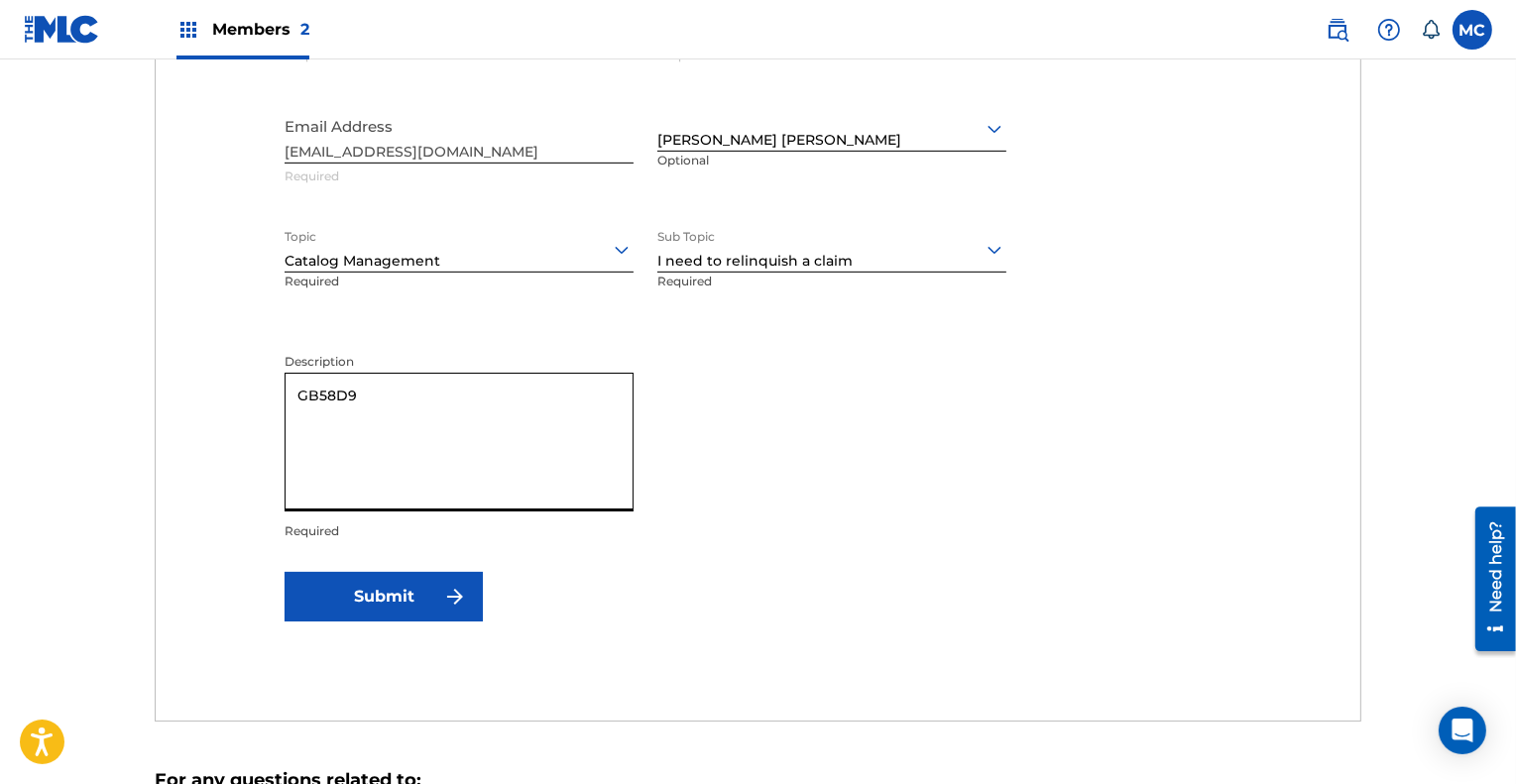 click on "GB58D9" at bounding box center [459, 442] 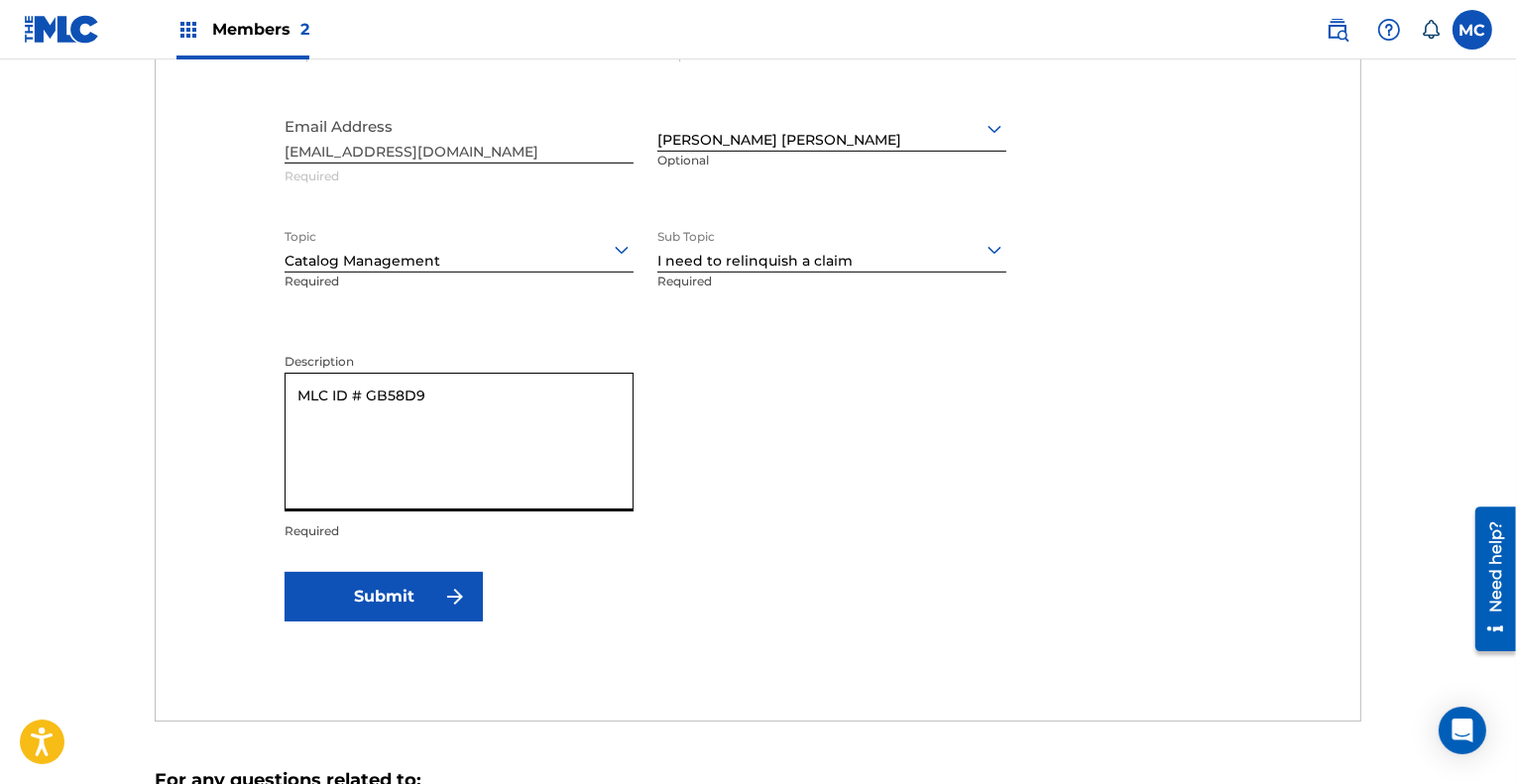 click on "MLC ID # GB58D9" at bounding box center (459, 442) 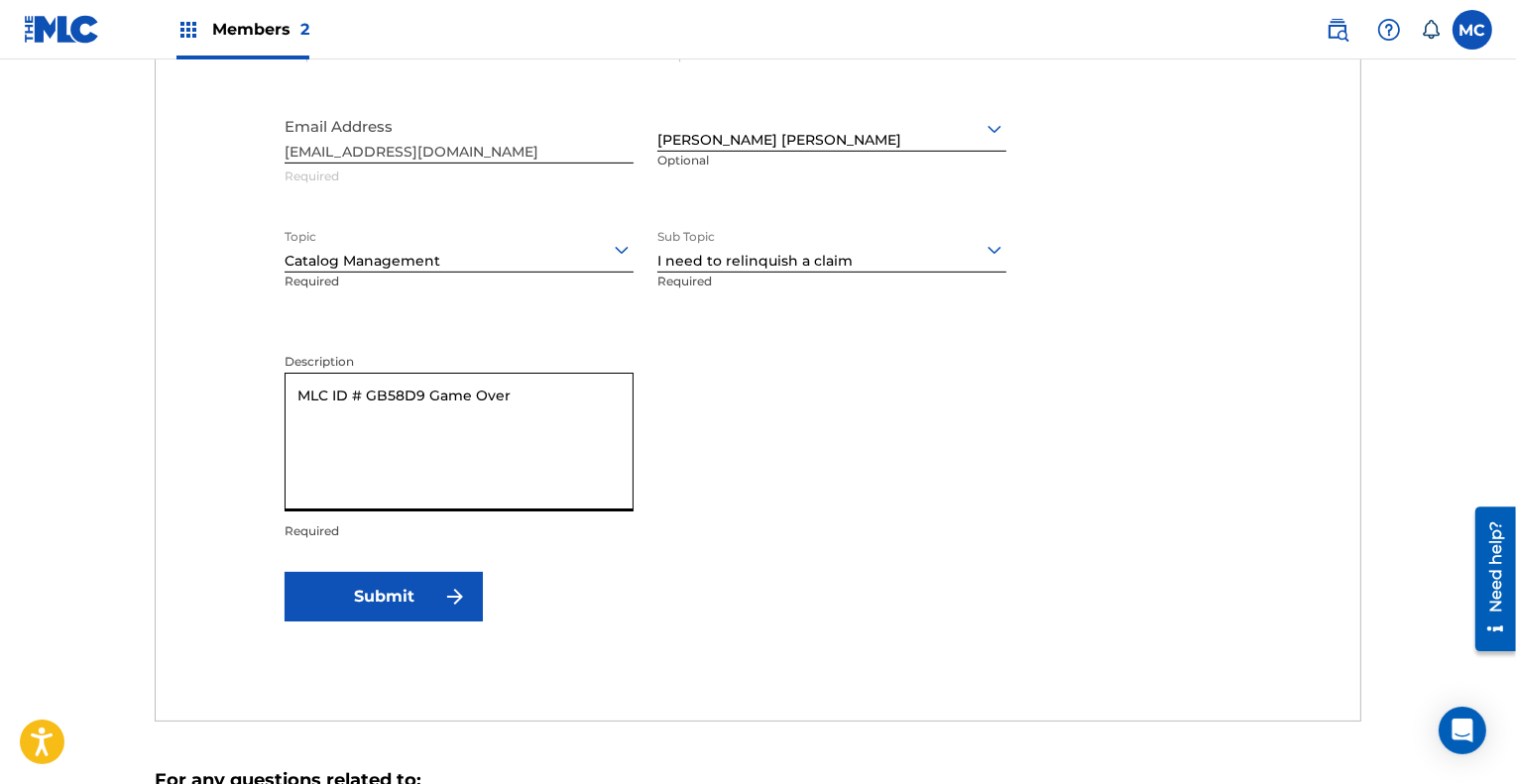 click on "MLC ID # GB58D9 Game Over" at bounding box center [459, 442] 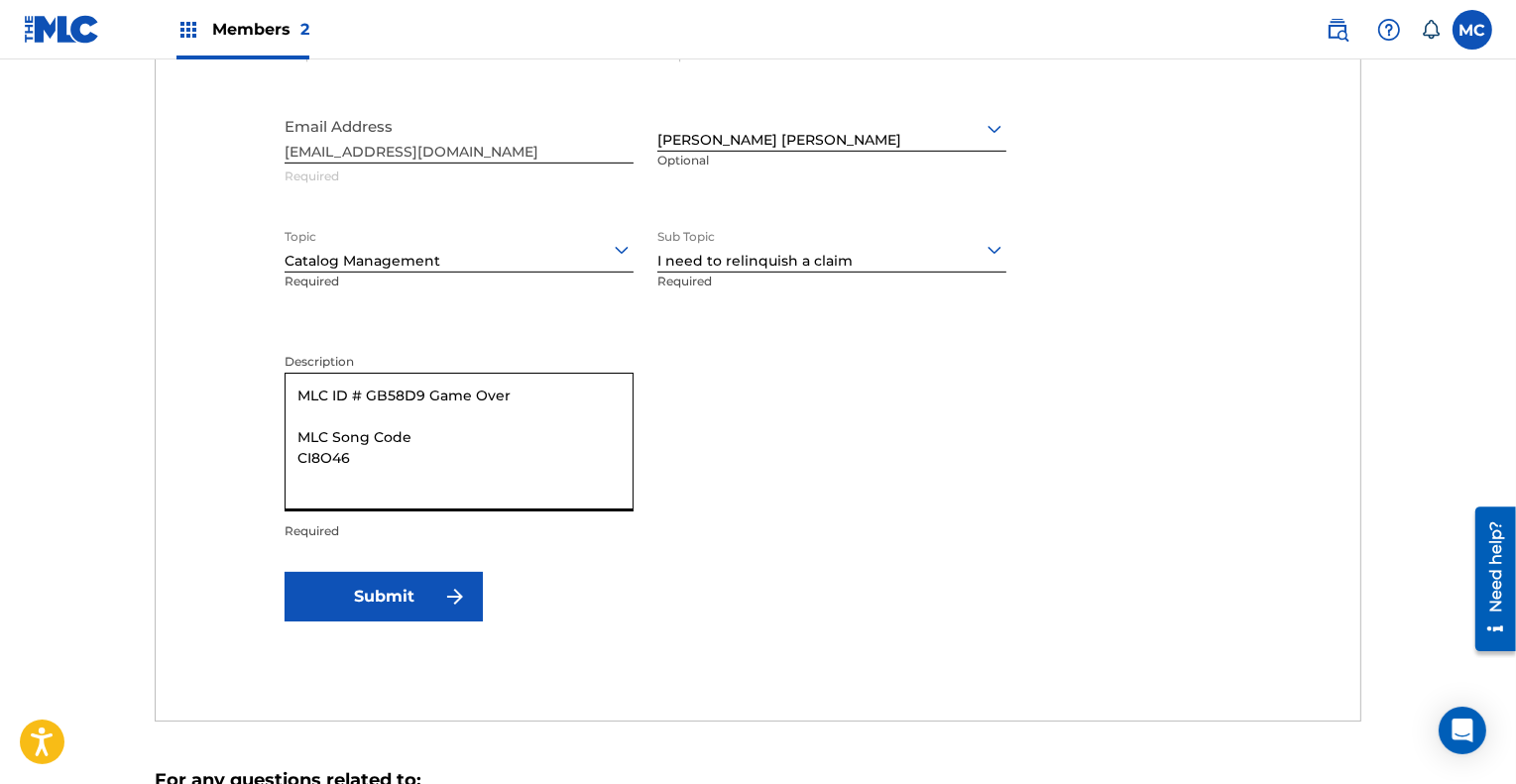 click on "MLC ID # GB58D9 Game Over
MLC Song Code
CI8O46" at bounding box center [459, 442] 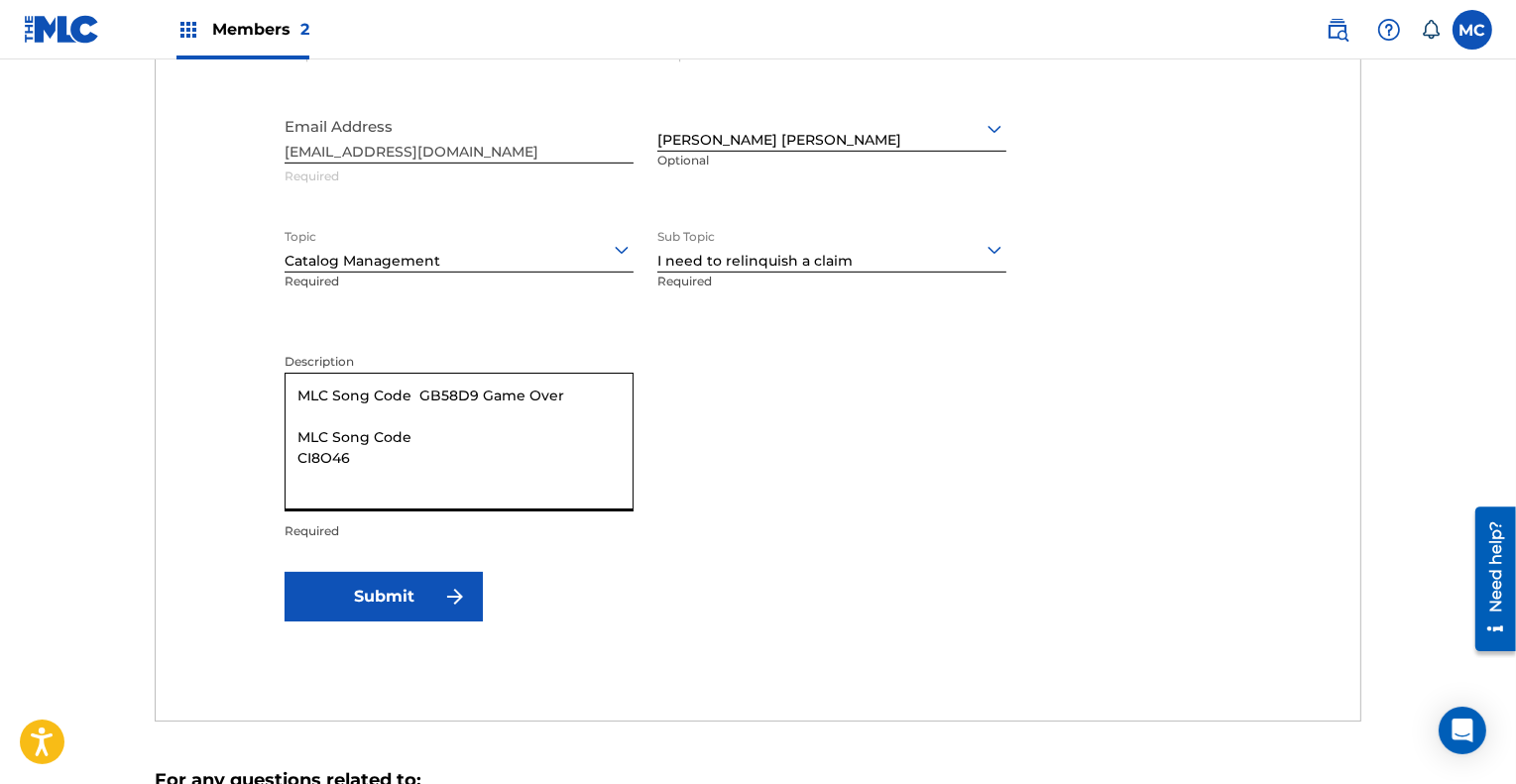 click on "MLC Song Code  GB58D9 Game Over
MLC Song Code
CI8O46" at bounding box center (459, 442) 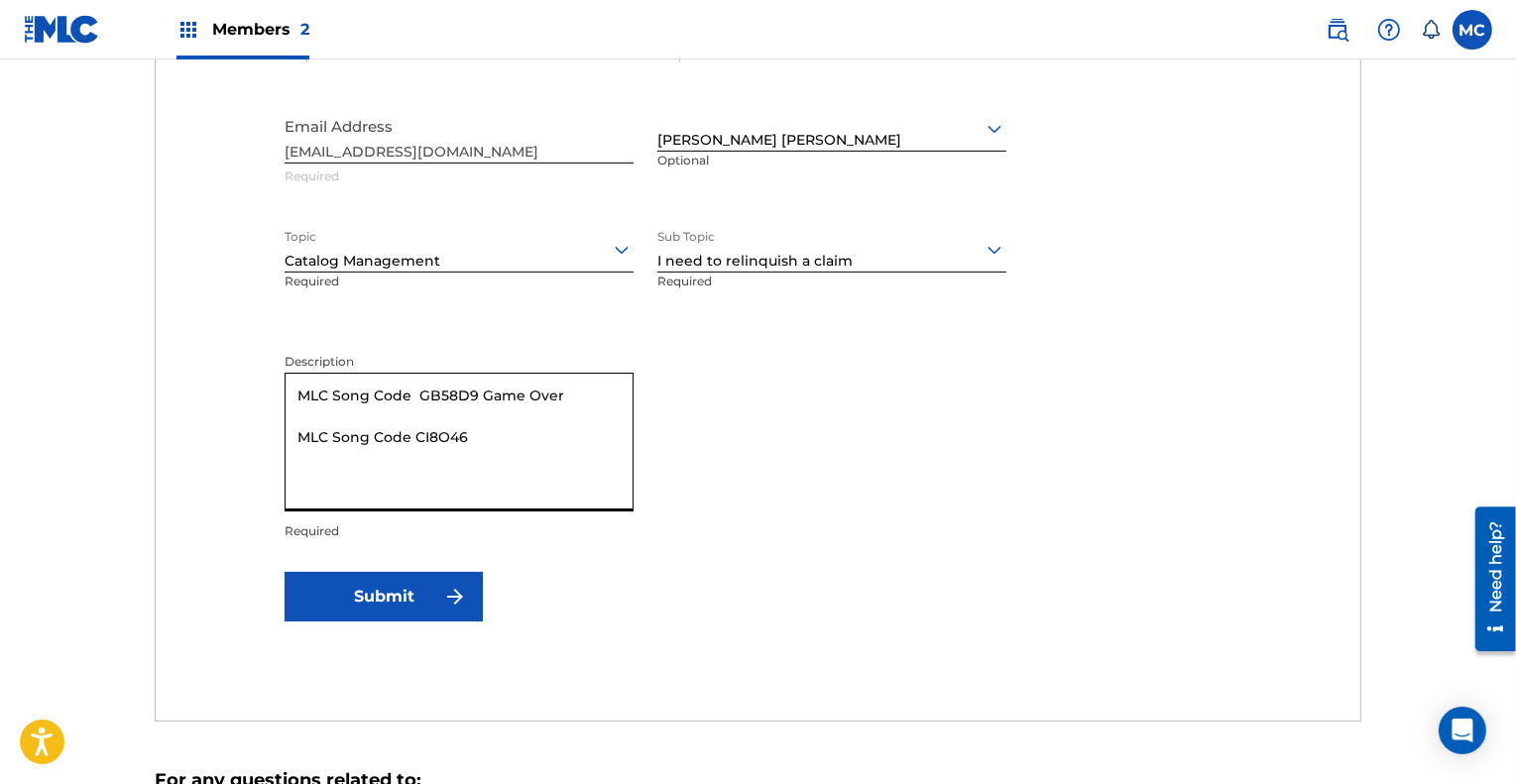 click on "MLC Song Code  GB58D9 Game Over
MLC Song Code CI8O46" at bounding box center [459, 442] 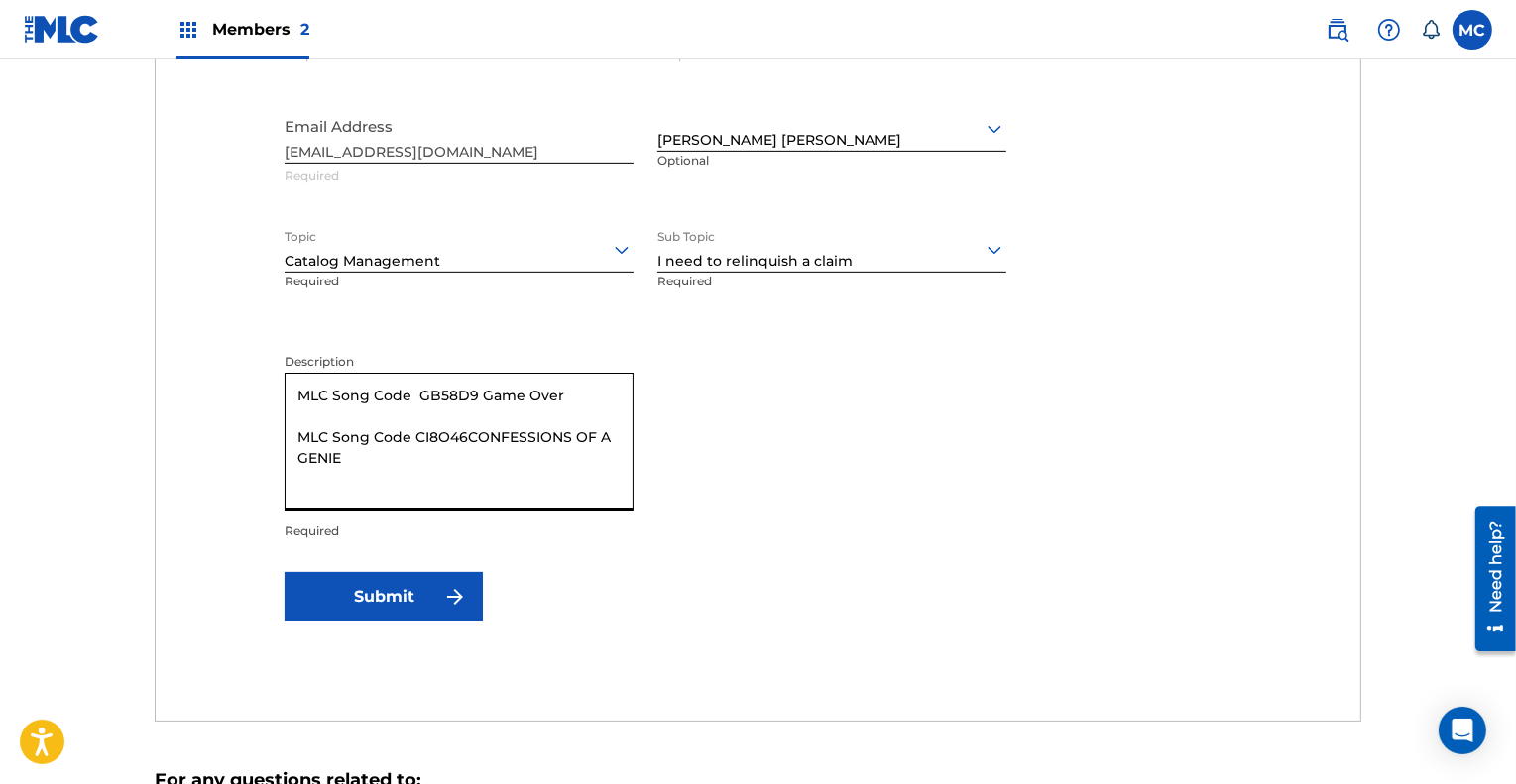 click on "MLC Song Code  GB58D9 Game Over
MLC Song Code CI8O46CONFESSIONS OF A GENIE" at bounding box center (459, 442) 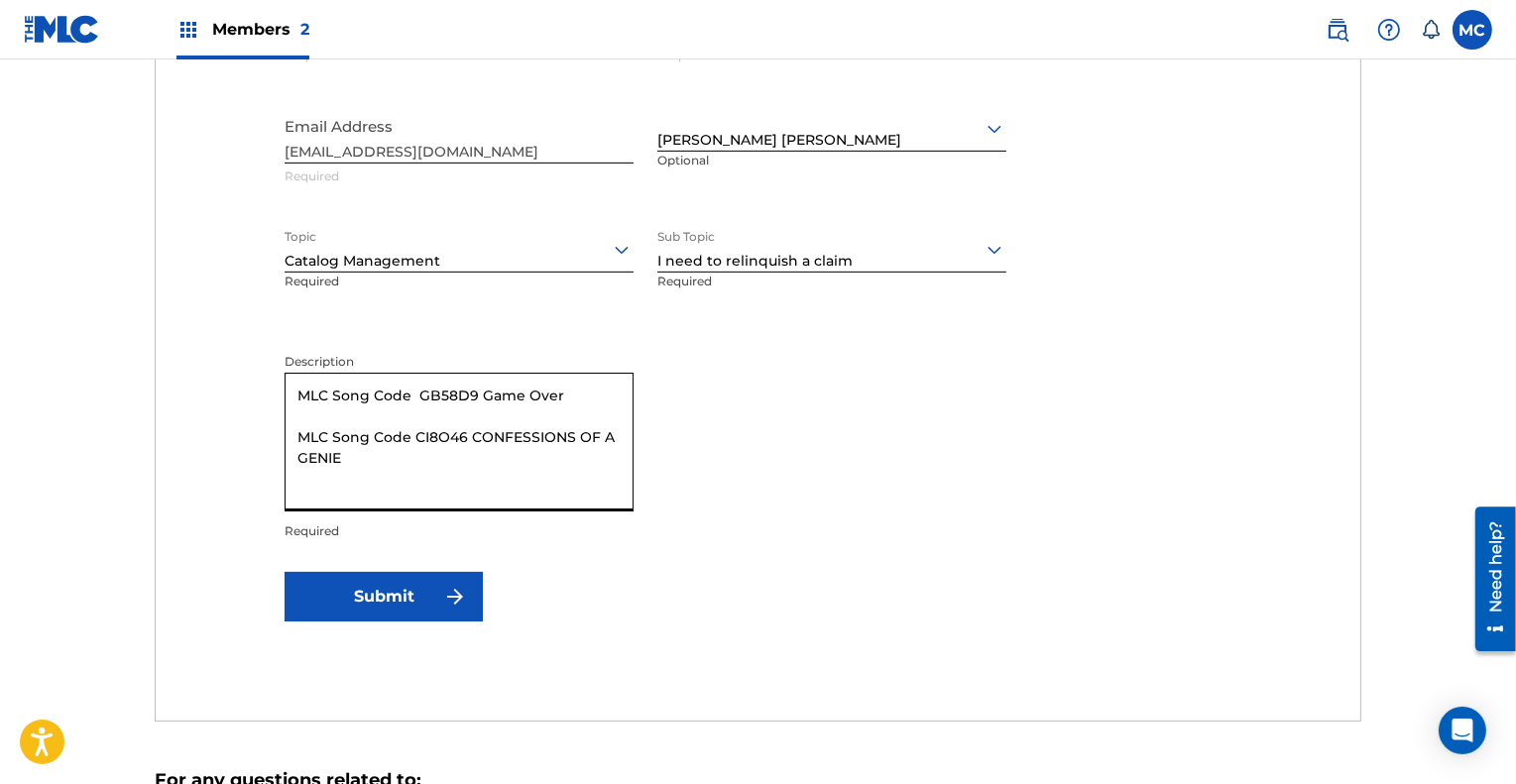 click on "MLC Song Code  GB58D9 Game Over
MLC Song Code CI8O46 CONFESSIONS OF A GENIE" at bounding box center [459, 442] 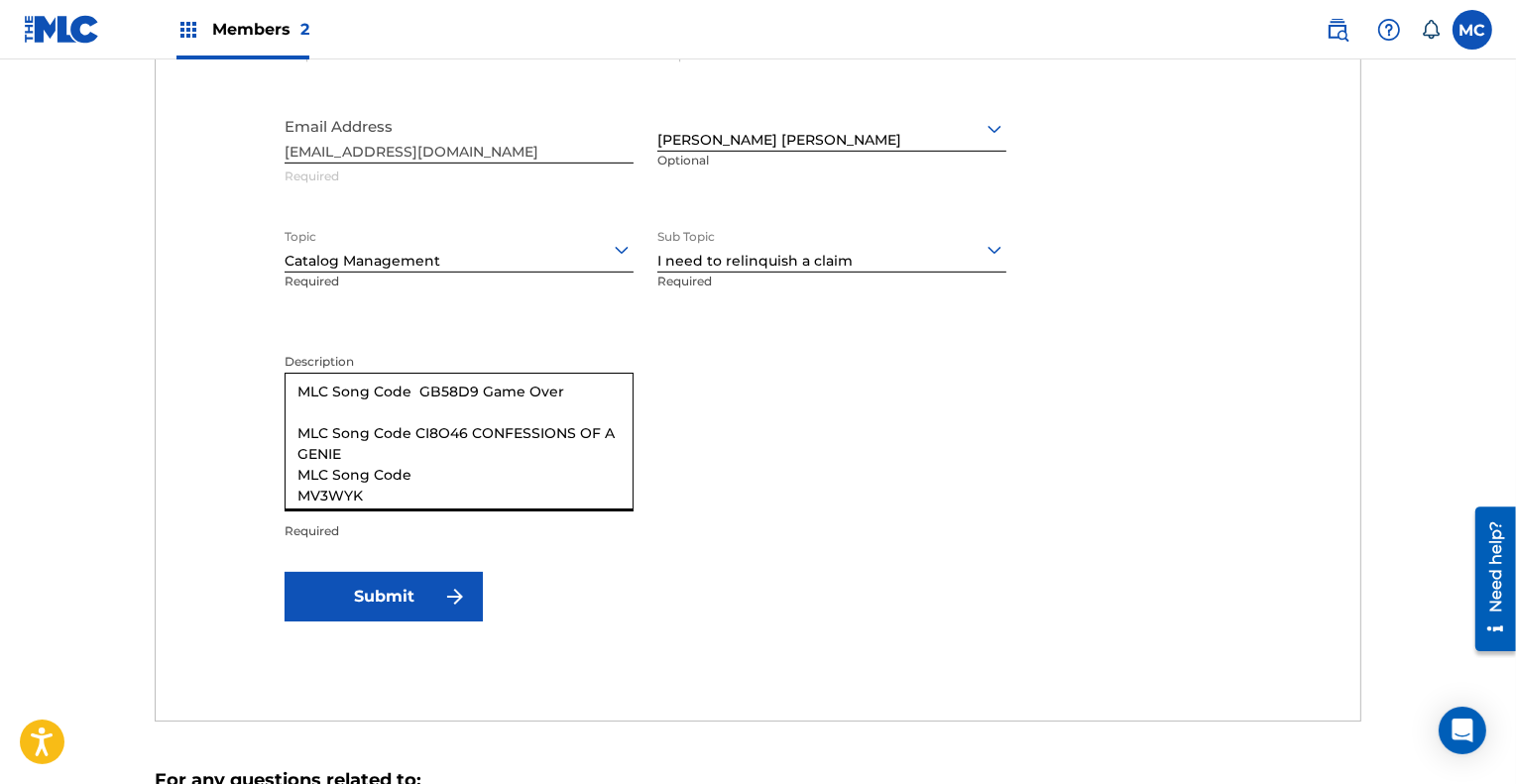 scroll, scrollTop: 4, scrollLeft: 0, axis: vertical 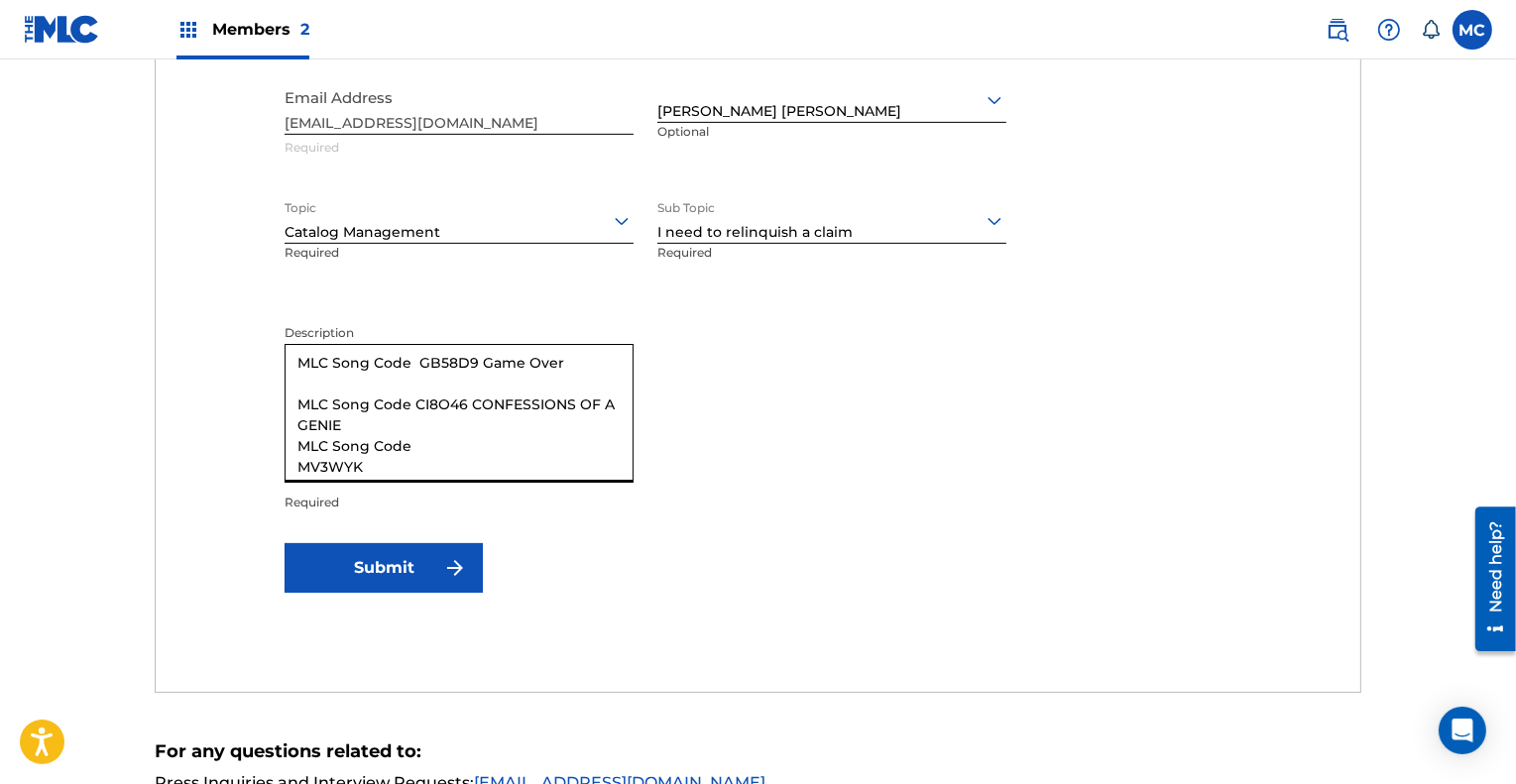 click on "MLC Song Code  GB58D9 Game Over
MLC Song Code CI8O46 CONFESSIONS OF A GENIE
MLC Song Code
MV3WYK" at bounding box center [459, 413] 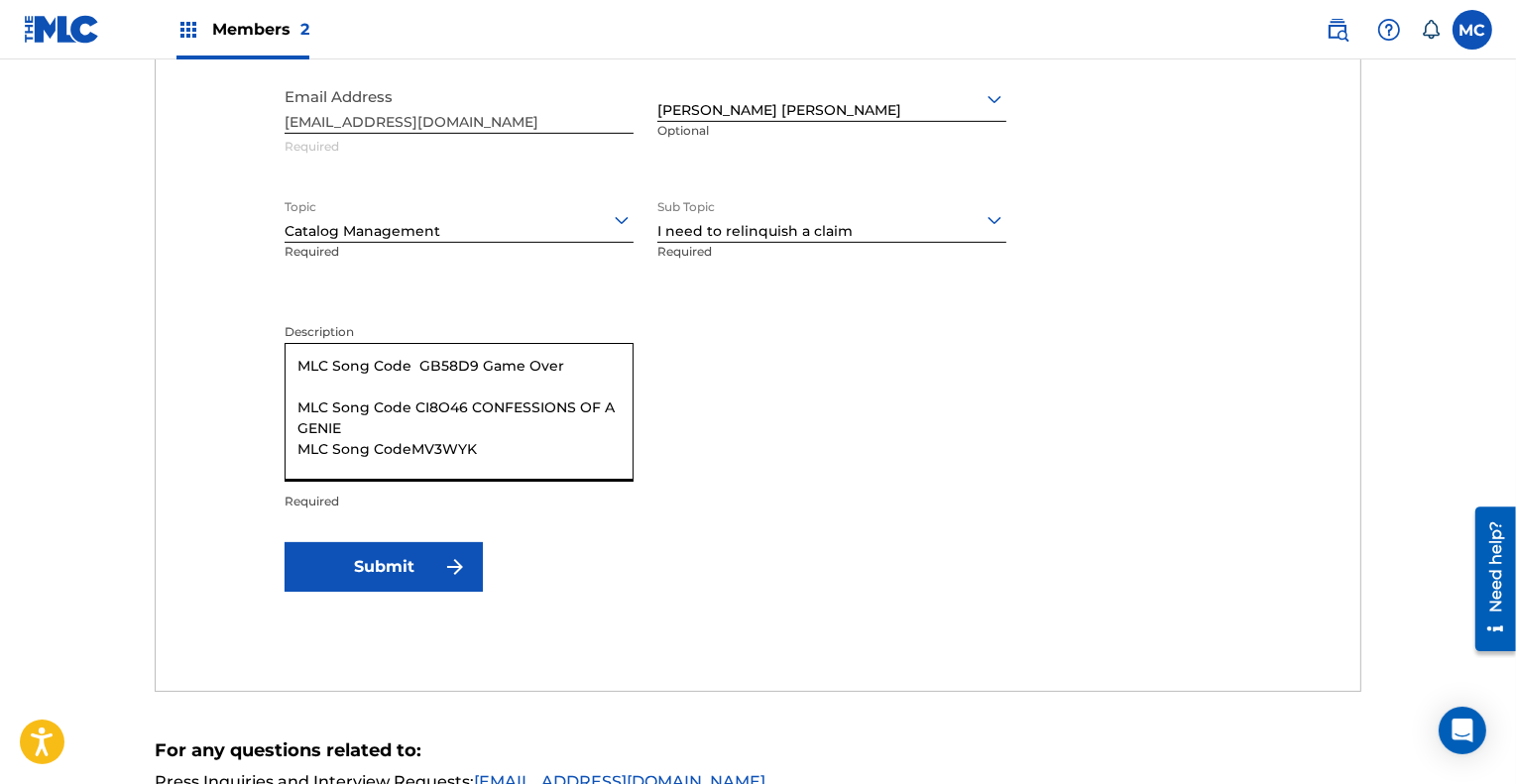 scroll, scrollTop: 0, scrollLeft: 0, axis: both 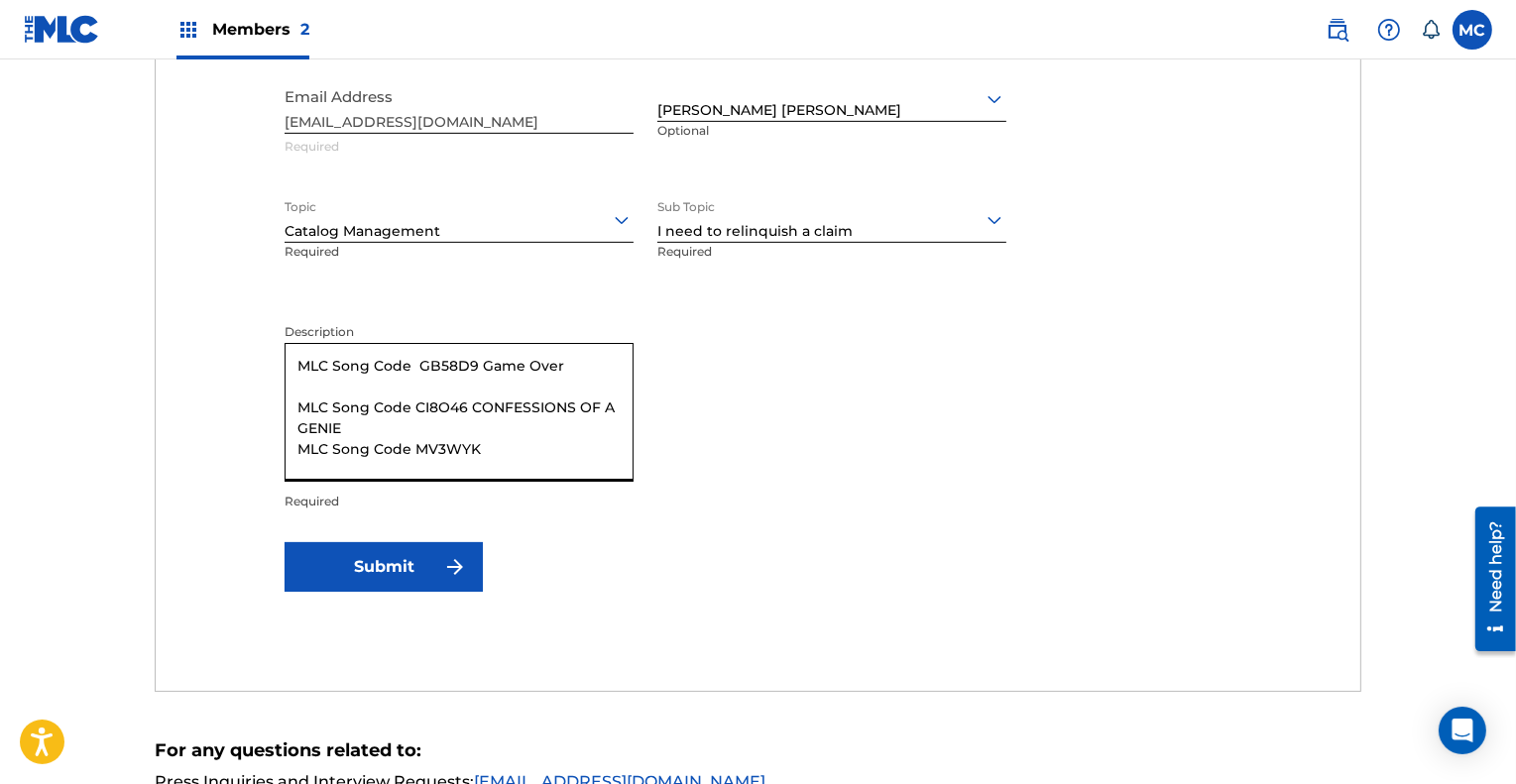 click on "MLC Song Code  GB58D9 Game Over
MLC Song Code CI8O46 CONFESSIONS OF A GENIE
MLC Song Code MV3WYK" at bounding box center (459, 412) 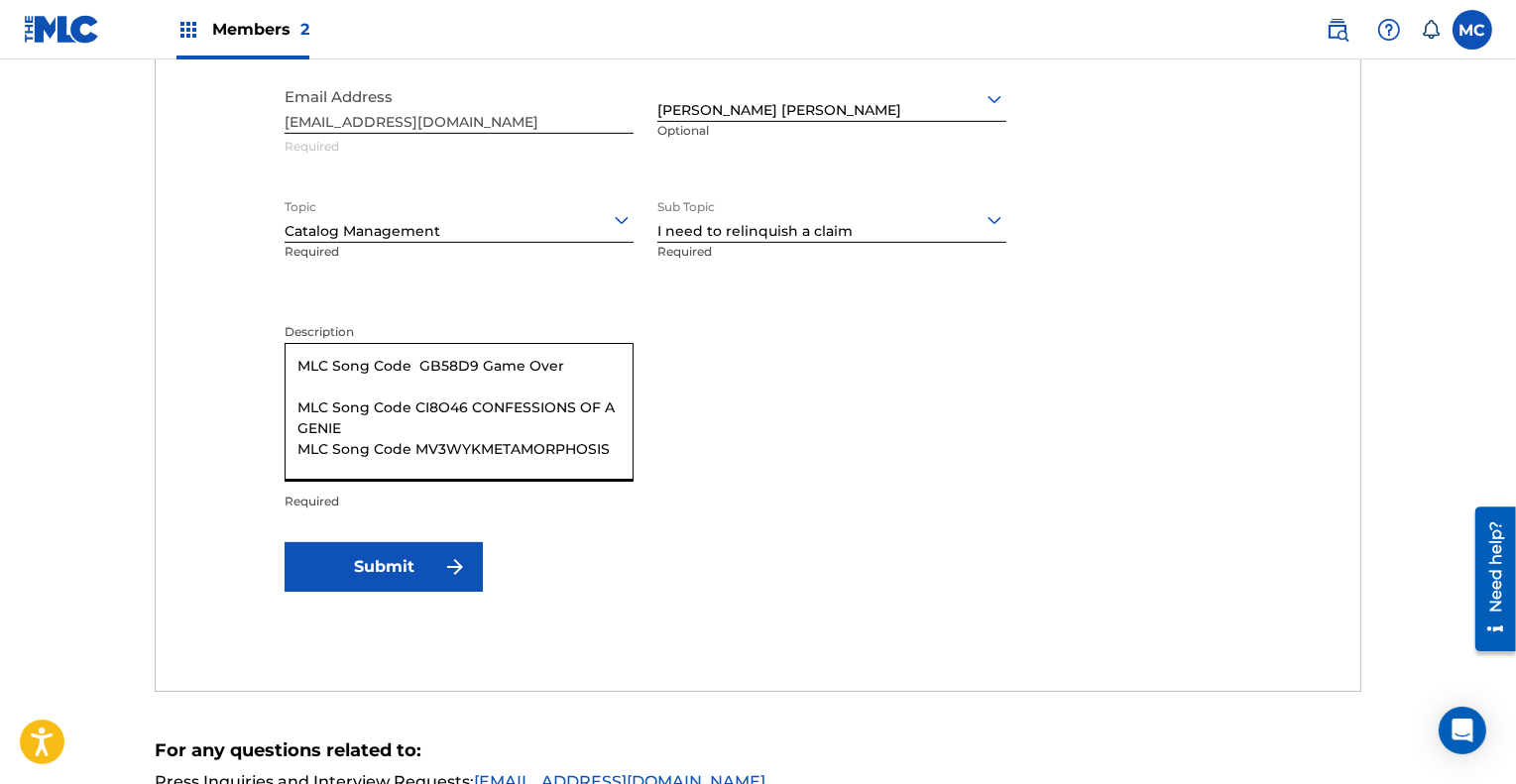 click on "MLC Song Code  GB58D9 Game Over
MLC Song Code CI8O46 CONFESSIONS OF A GENIE
MLC Song Code MV3WYKMETAMORPHOSIS" at bounding box center [459, 412] 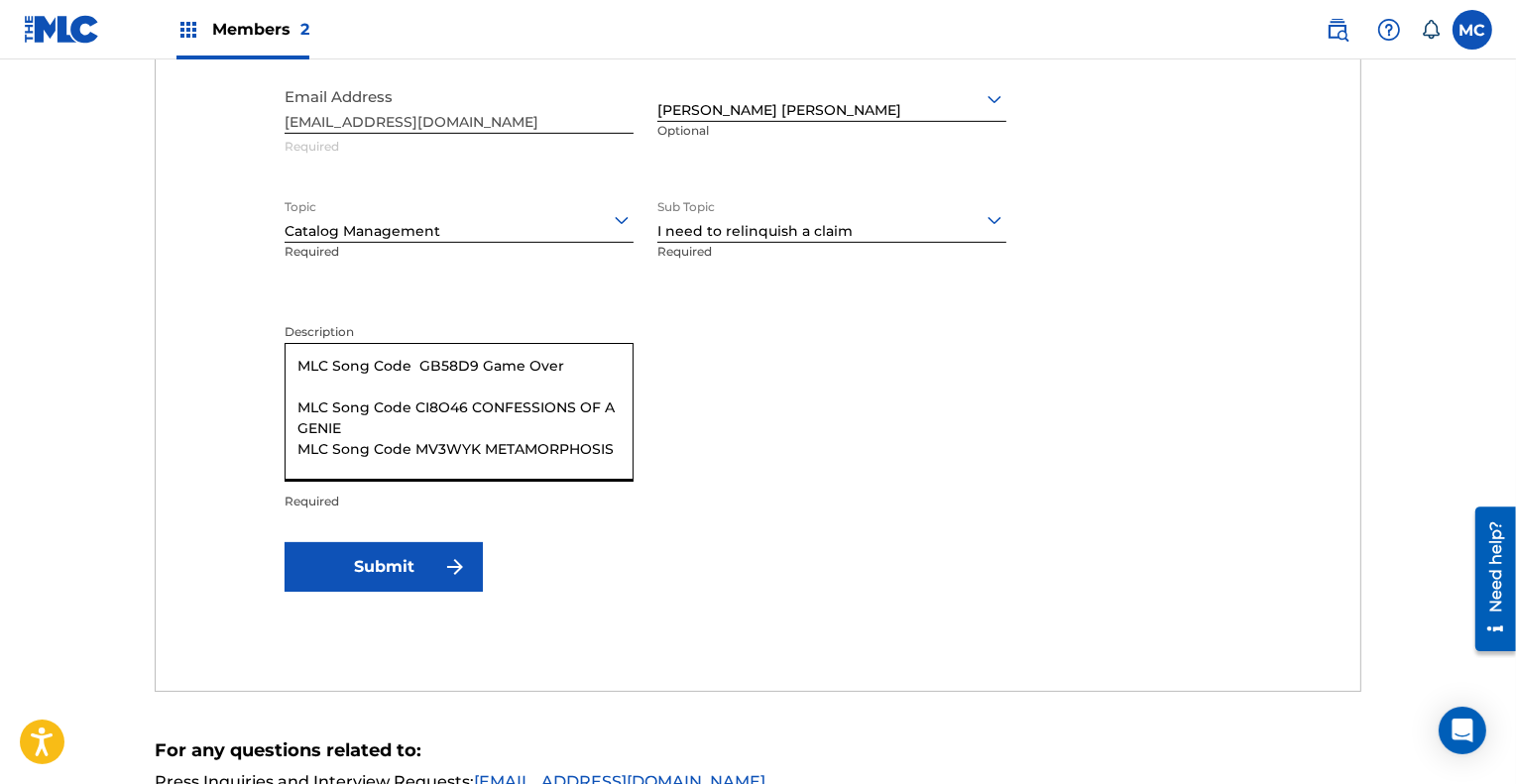 type on "MLC Song Code  GB58D9 Game Over
MLC Song Code CI8O46 CONFESSIONS OF A GENIE
MLC Song Code MV3WYK METAMORPHOSIS" 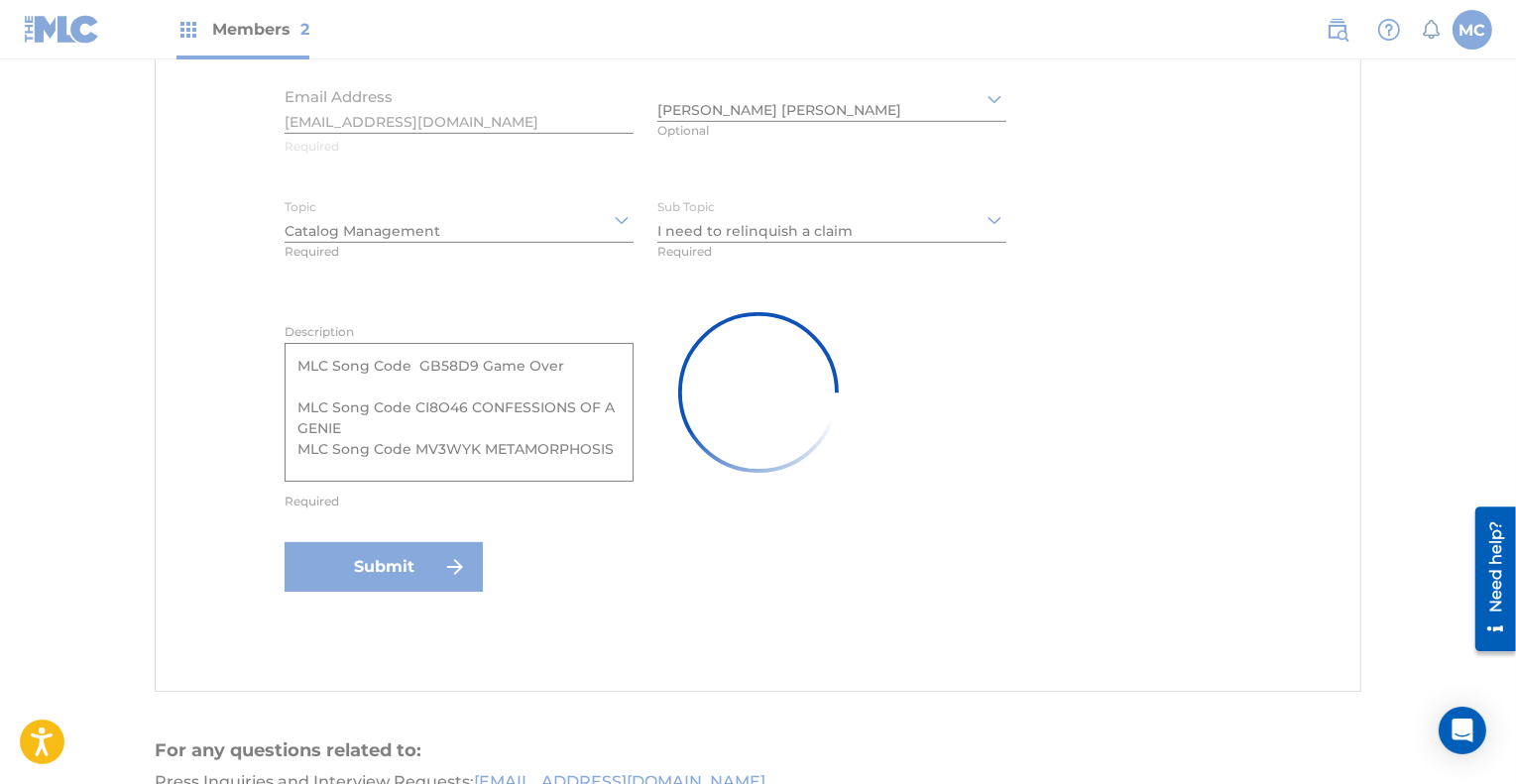 type 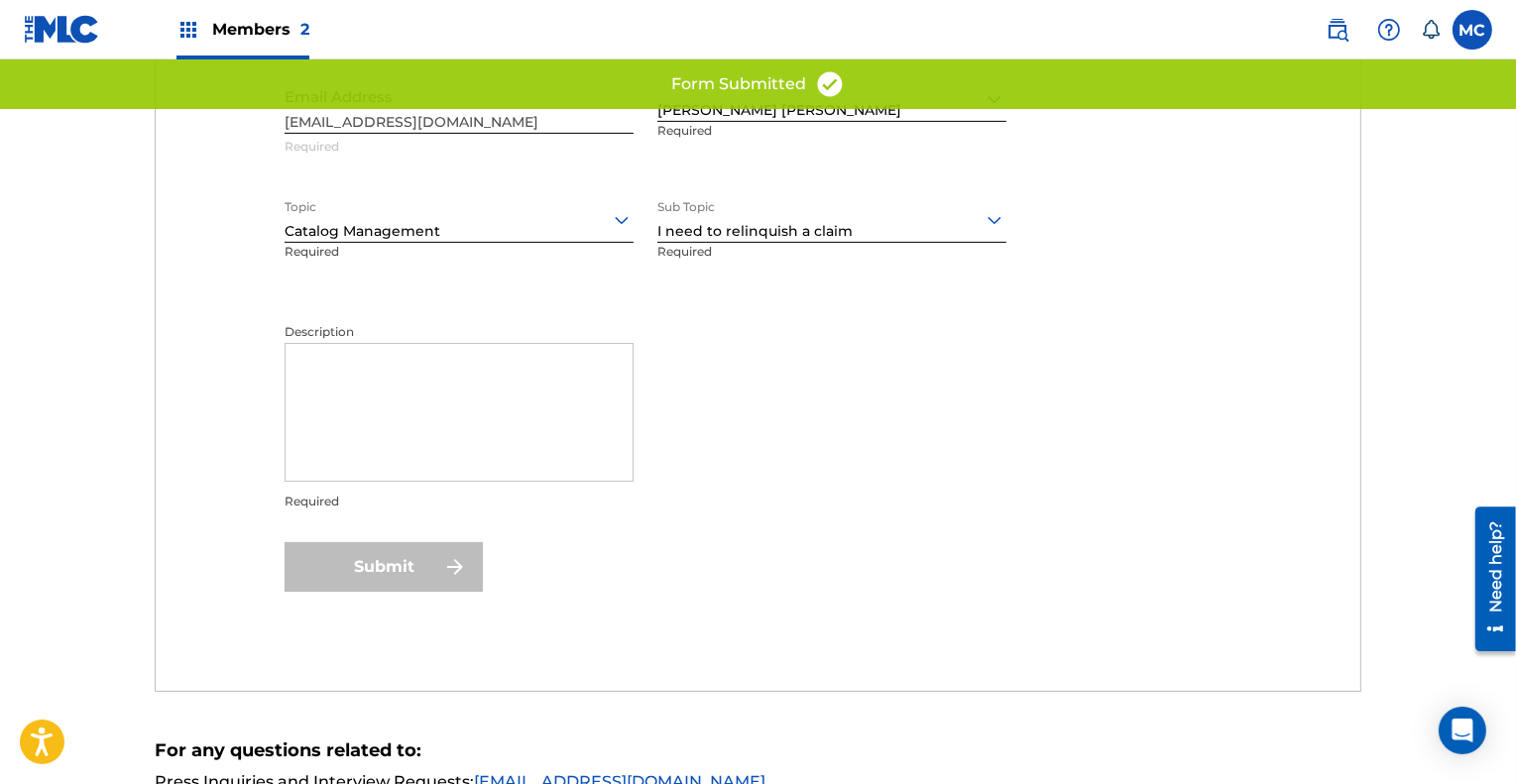 click on "Description   Required" at bounding box center (645, 430) 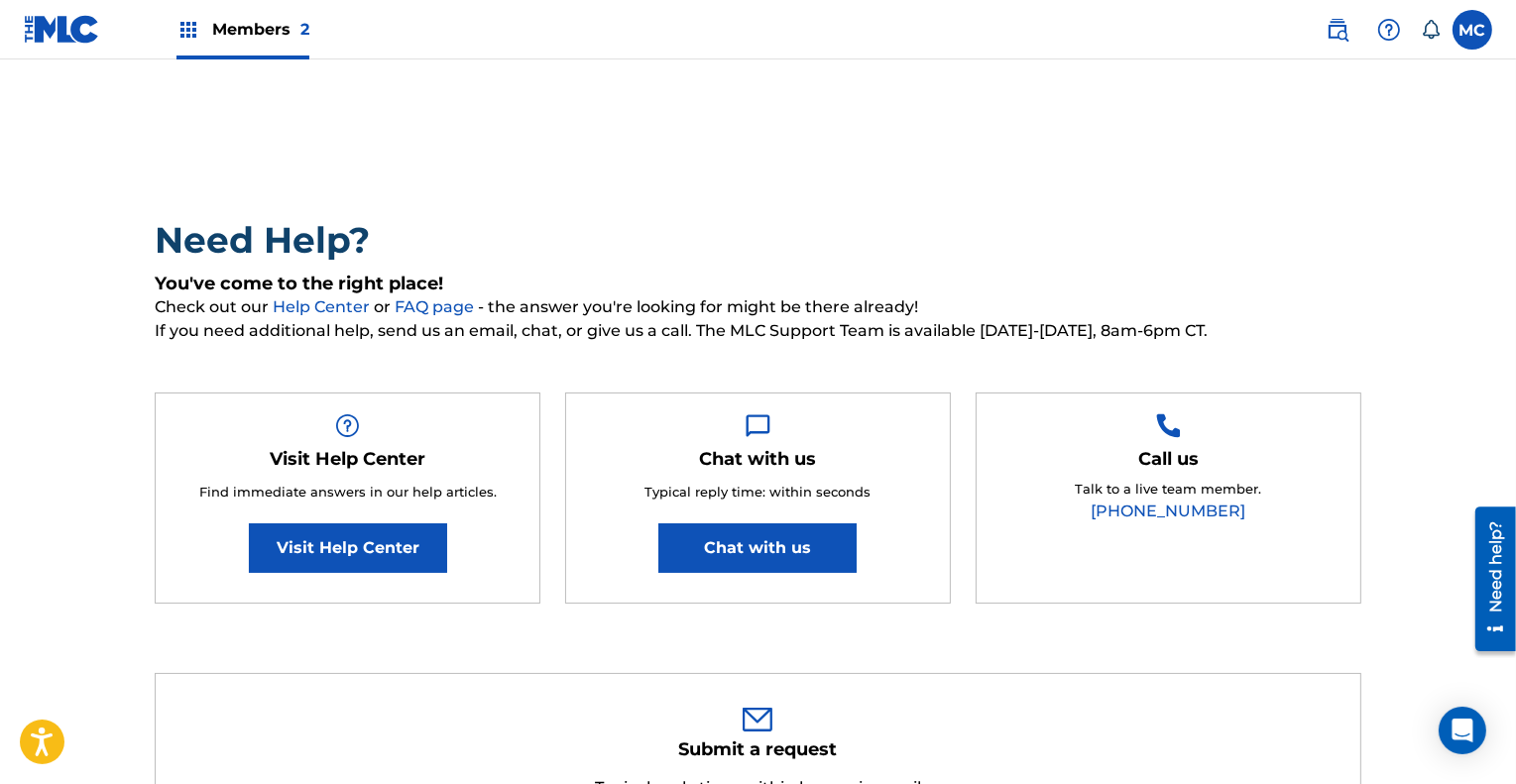 scroll, scrollTop: 0, scrollLeft: 0, axis: both 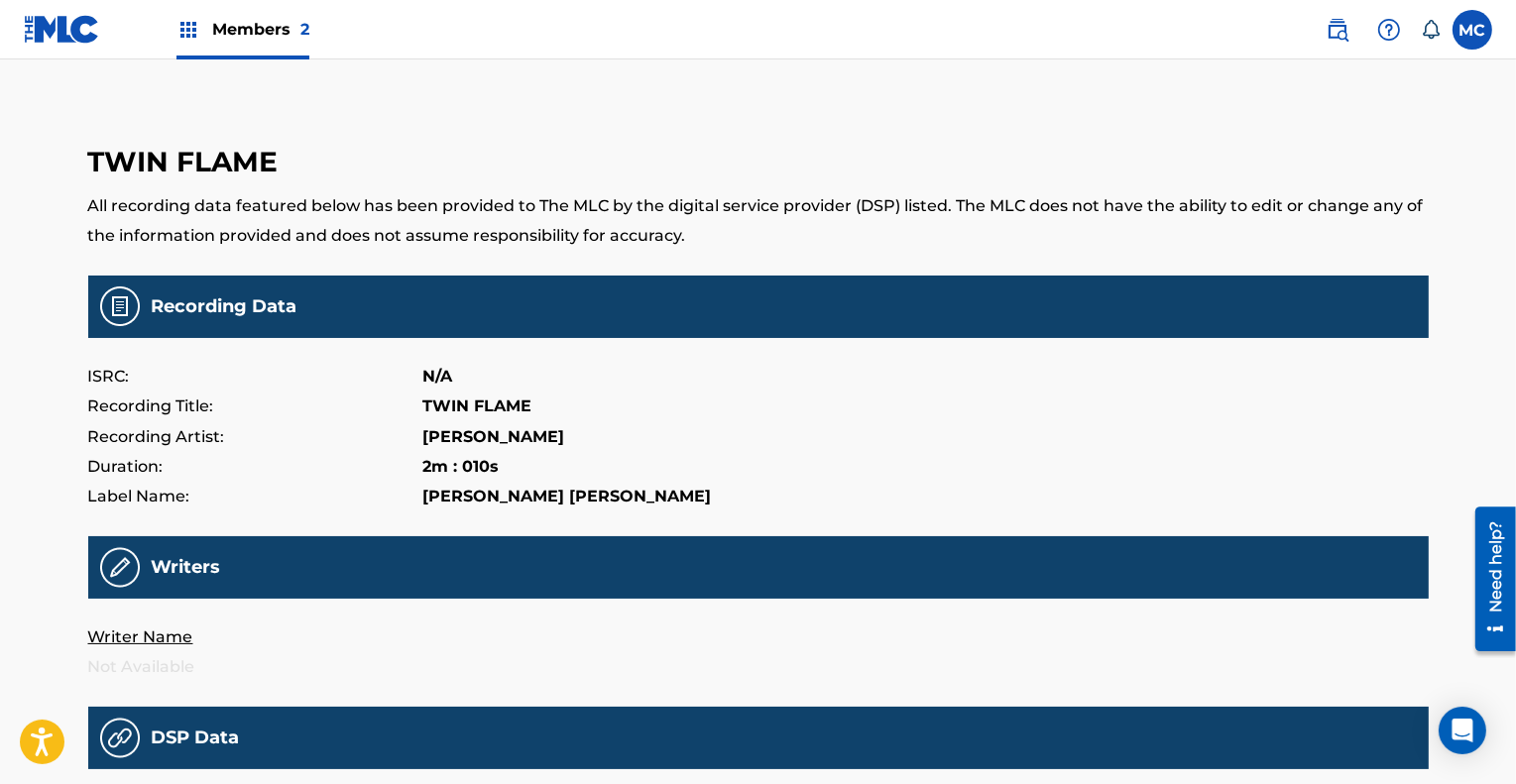 click on "Members    2" at bounding box center [261, 29] 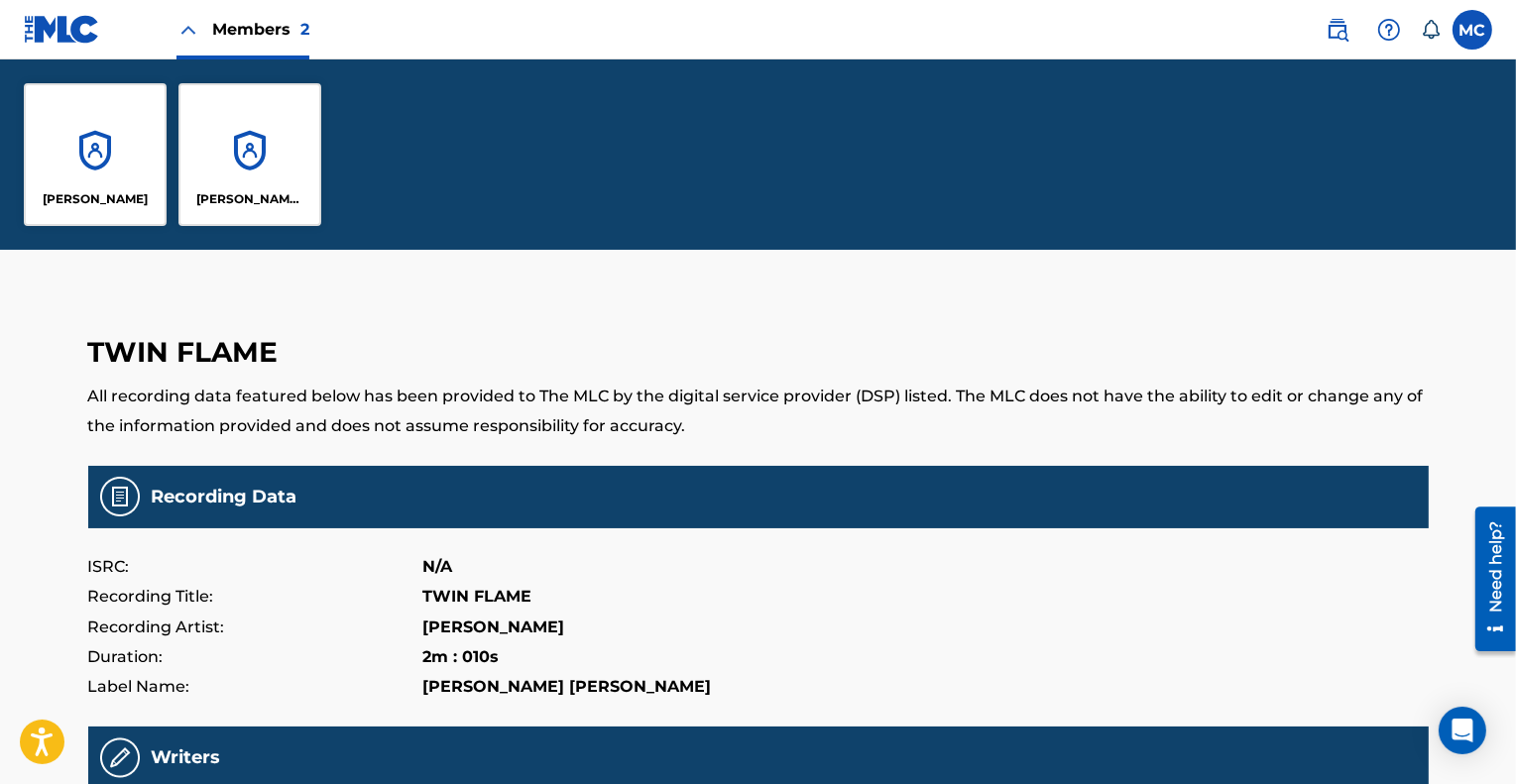 click on "[PERSON_NAME] [PERSON_NAME]" at bounding box center (250, 155) 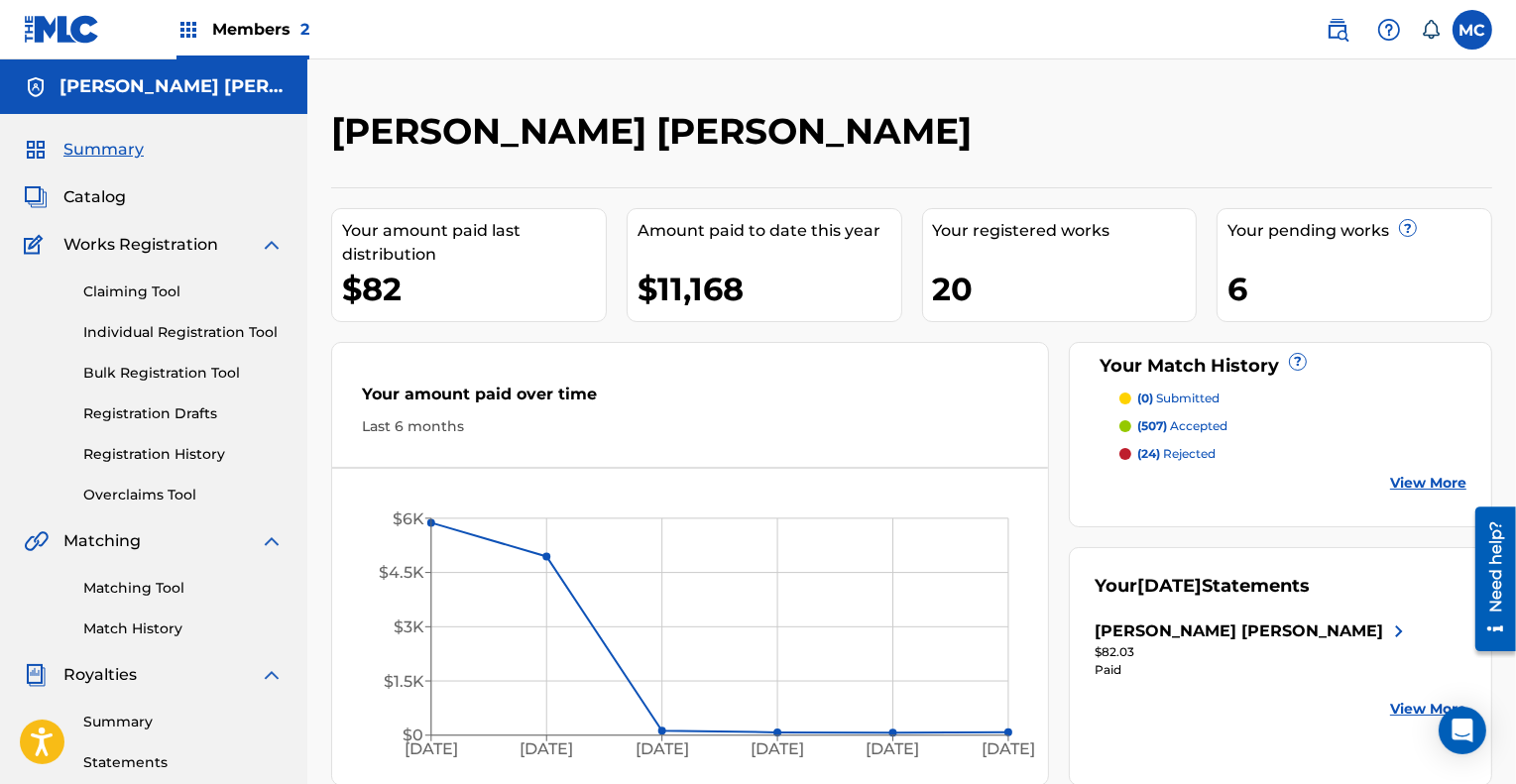 click on "Catalog" at bounding box center [94, 197] 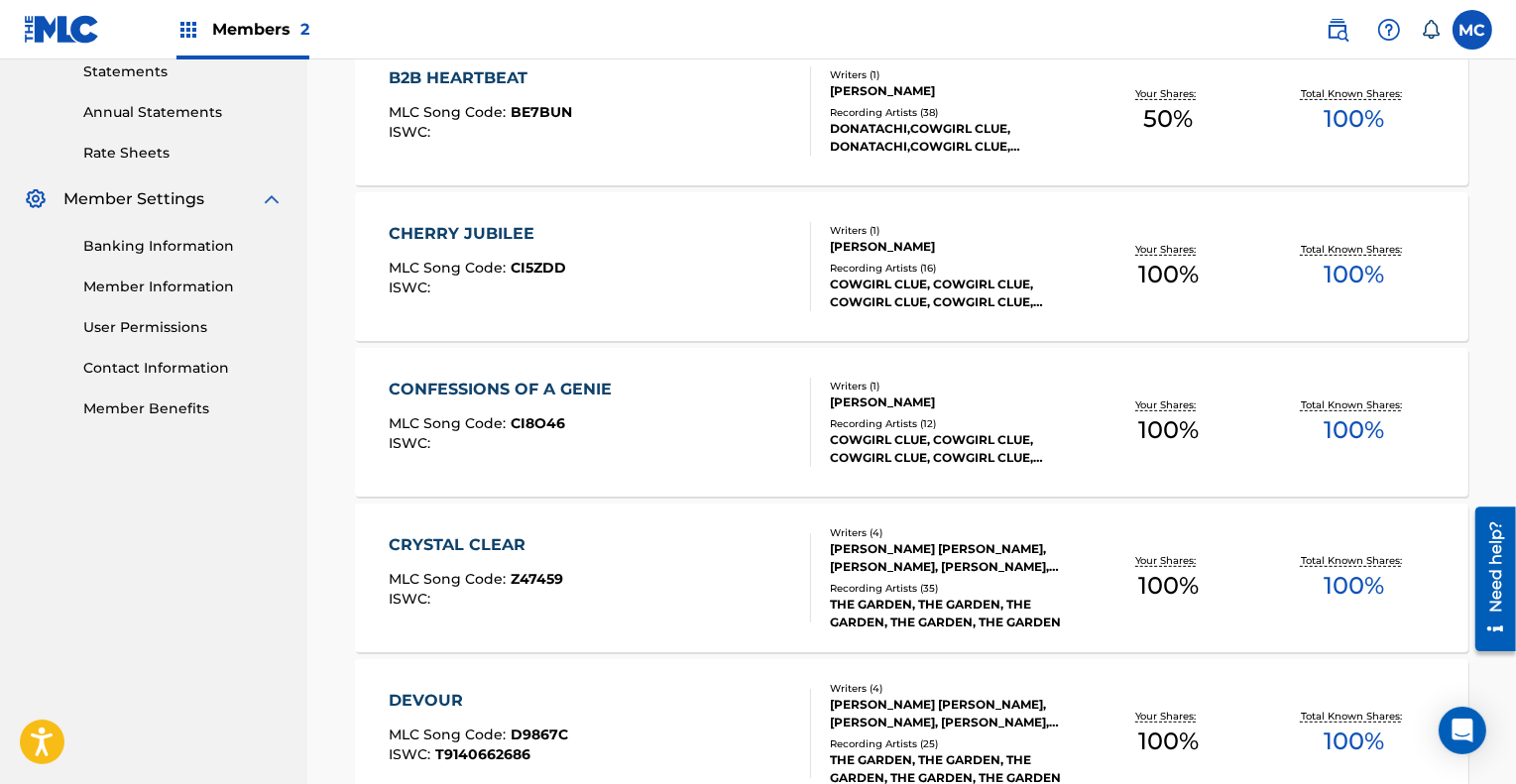 scroll, scrollTop: 691, scrollLeft: 0, axis: vertical 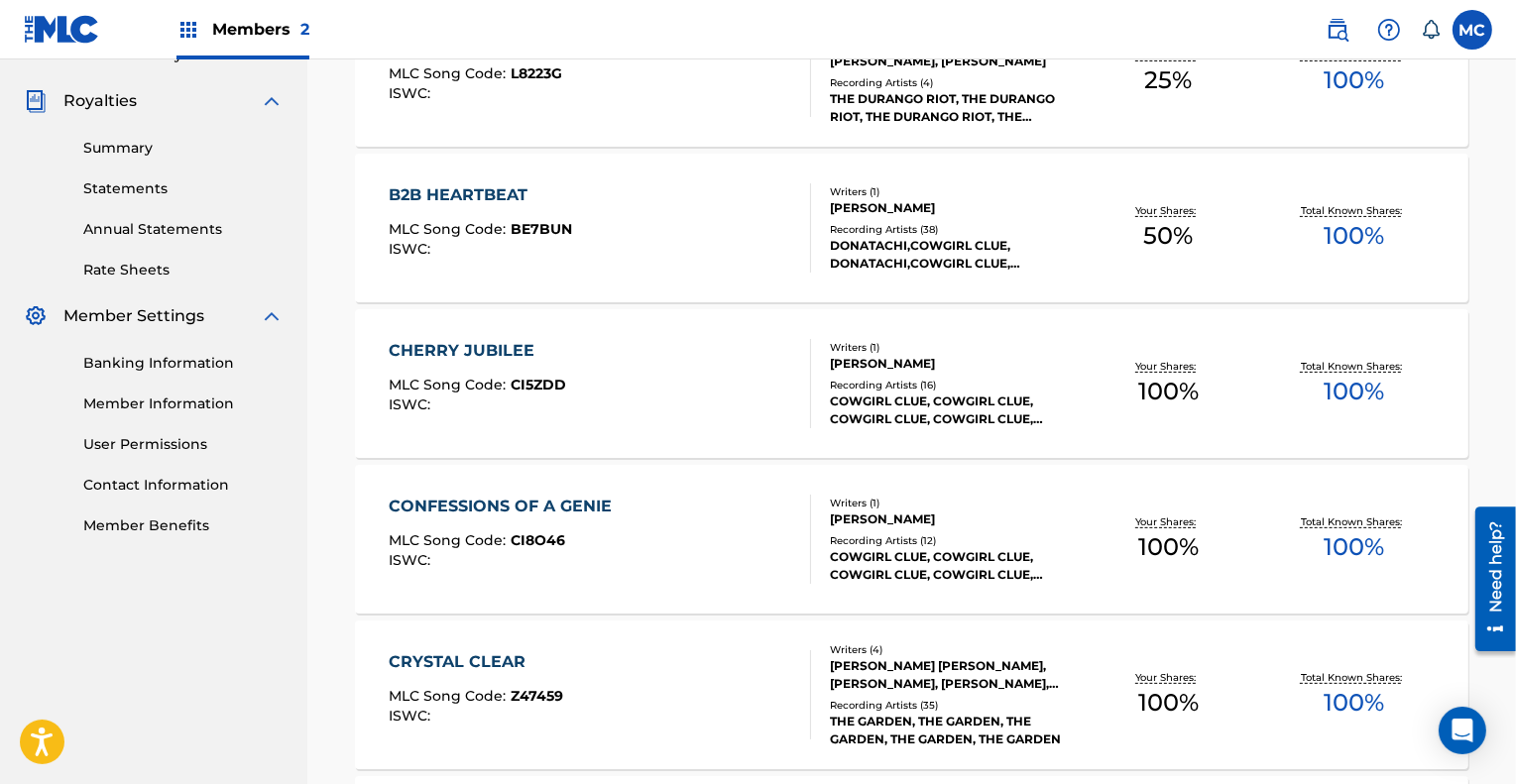 click on "CONFESSIONS OF A GENIE" at bounding box center (505, 506) 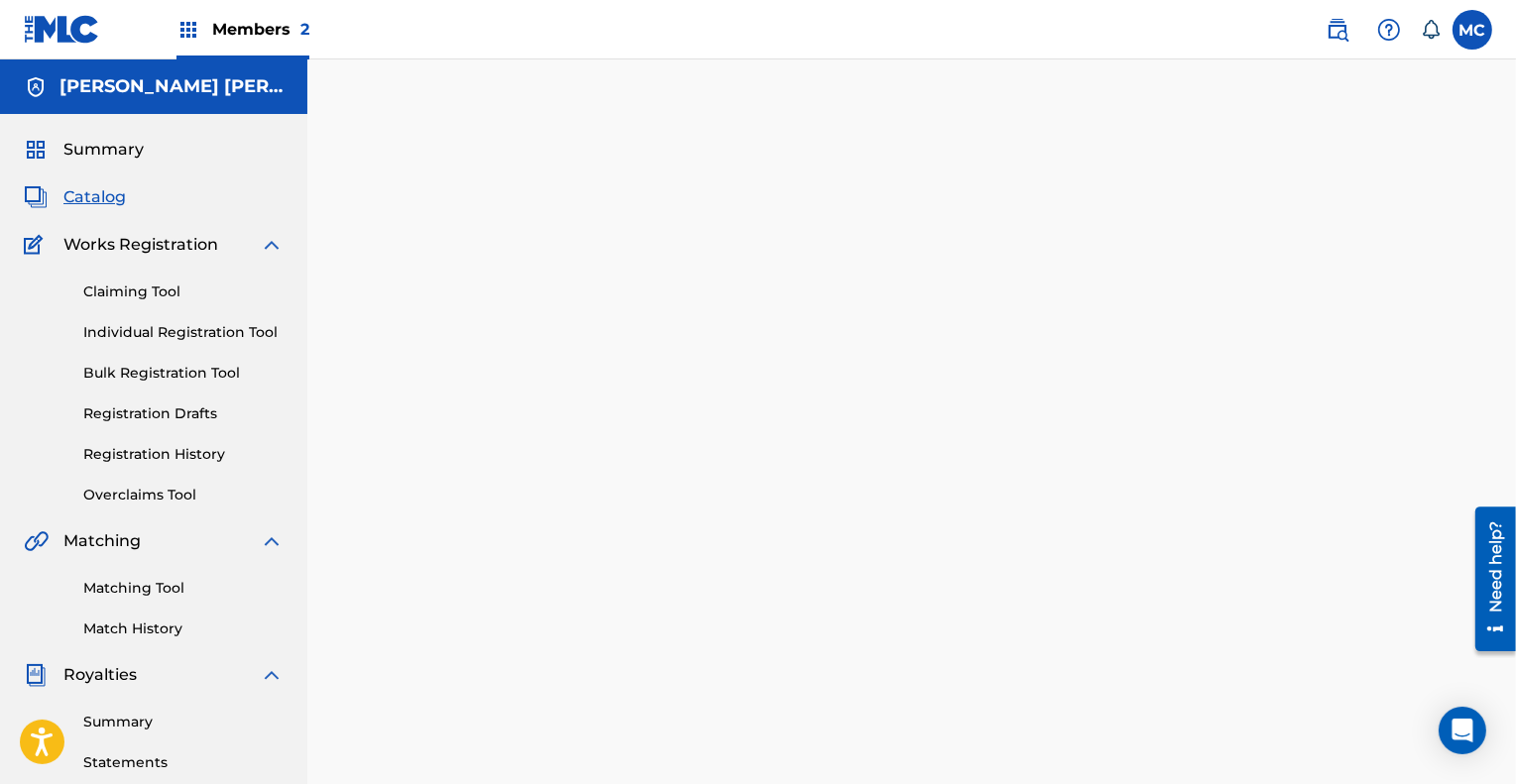 scroll, scrollTop: 0, scrollLeft: 0, axis: both 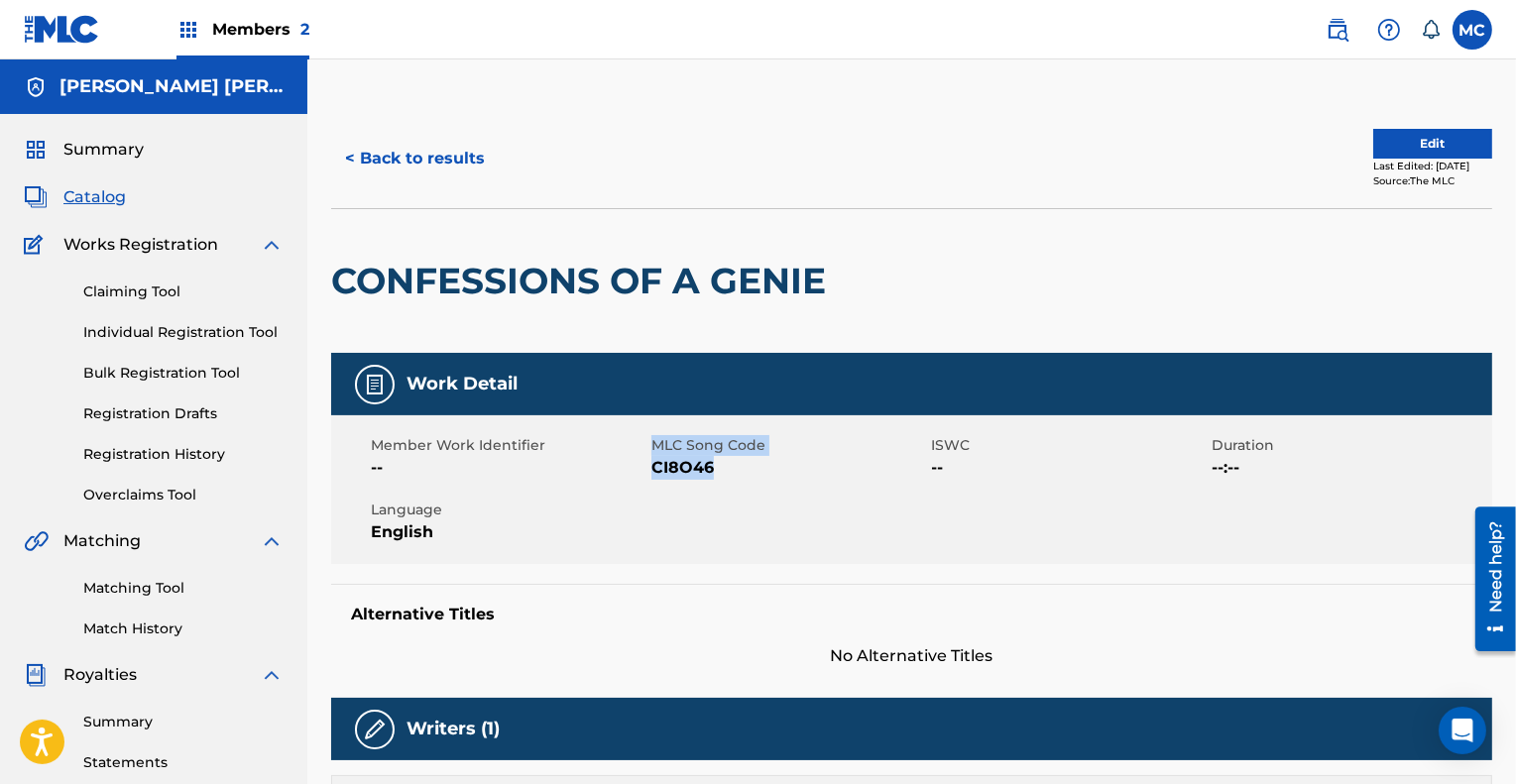 drag, startPoint x: 650, startPoint y: 467, endPoint x: 728, endPoint y: 475, distance: 78.40918 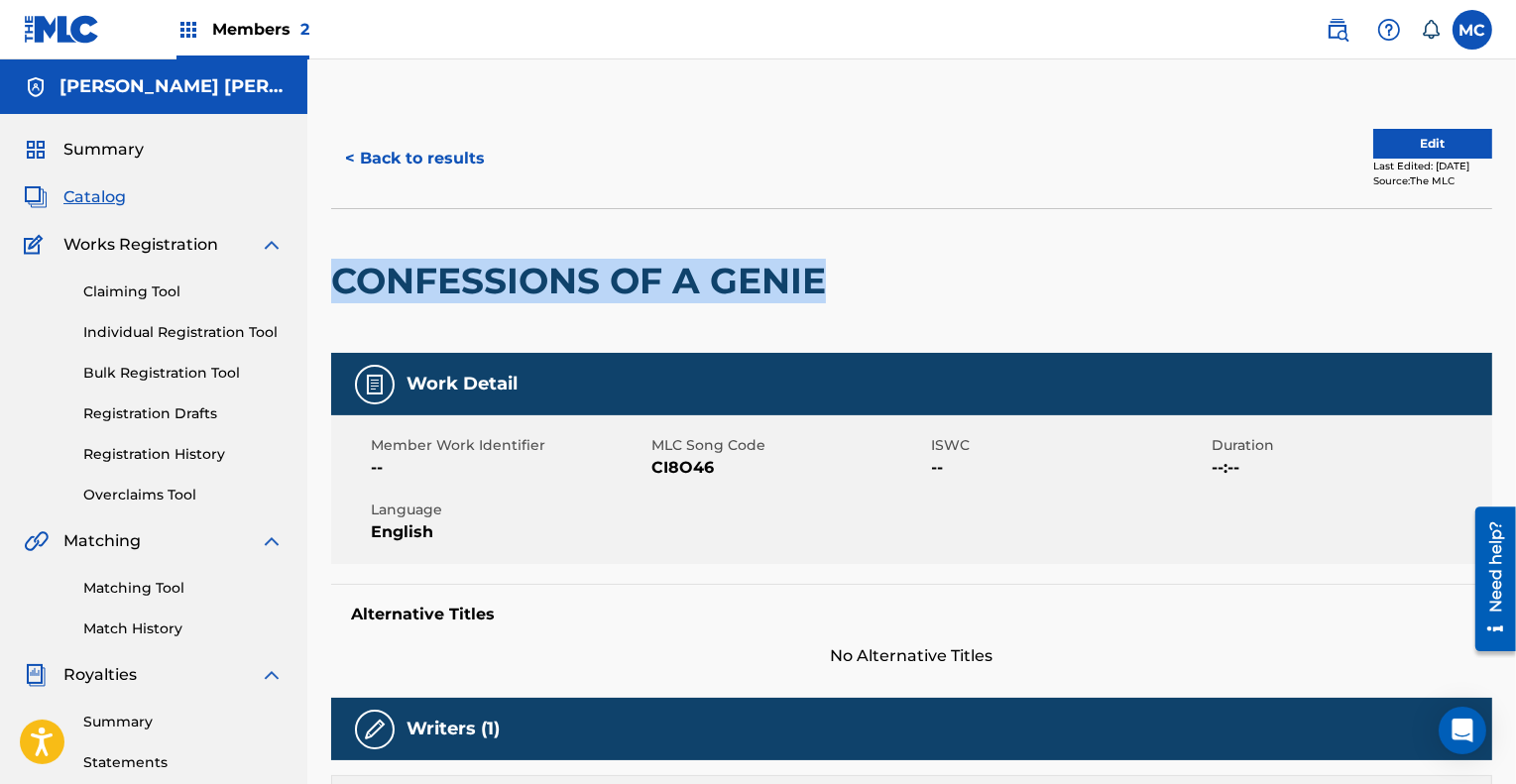 drag, startPoint x: 340, startPoint y: 287, endPoint x: 829, endPoint y: 288, distance: 489.001 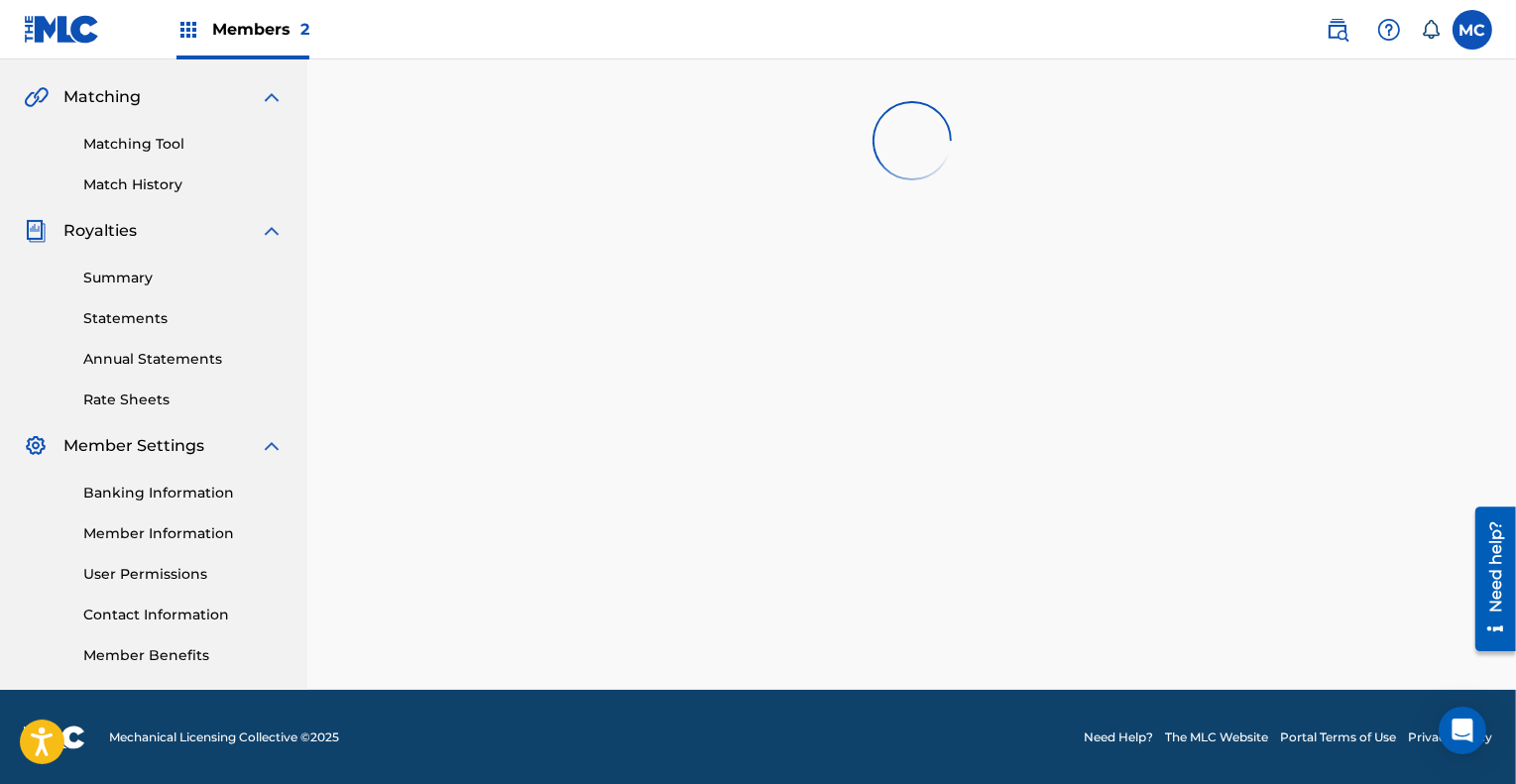 scroll, scrollTop: 692, scrollLeft: 0, axis: vertical 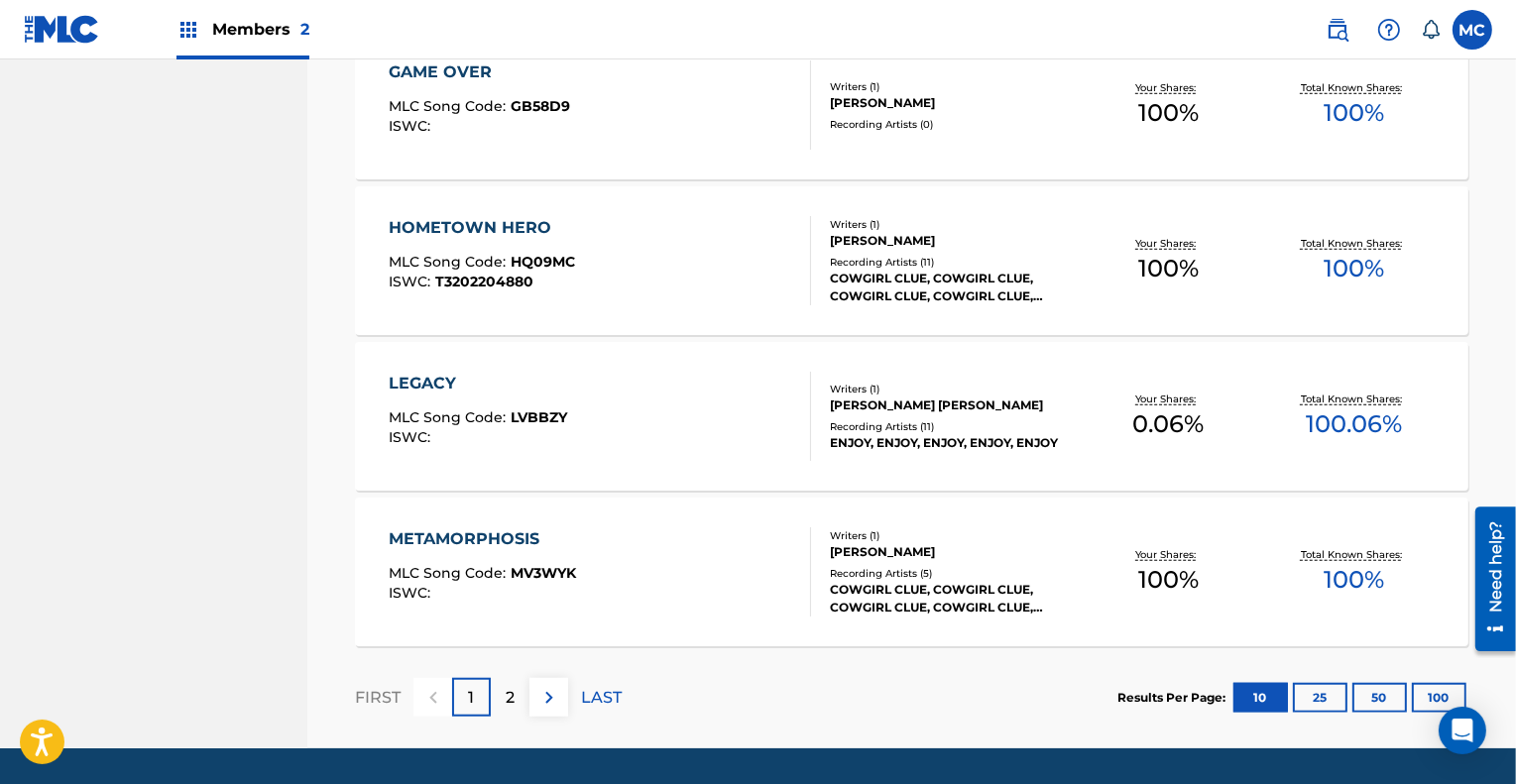 click on "METAMORPHOSIS" at bounding box center [482, 539] 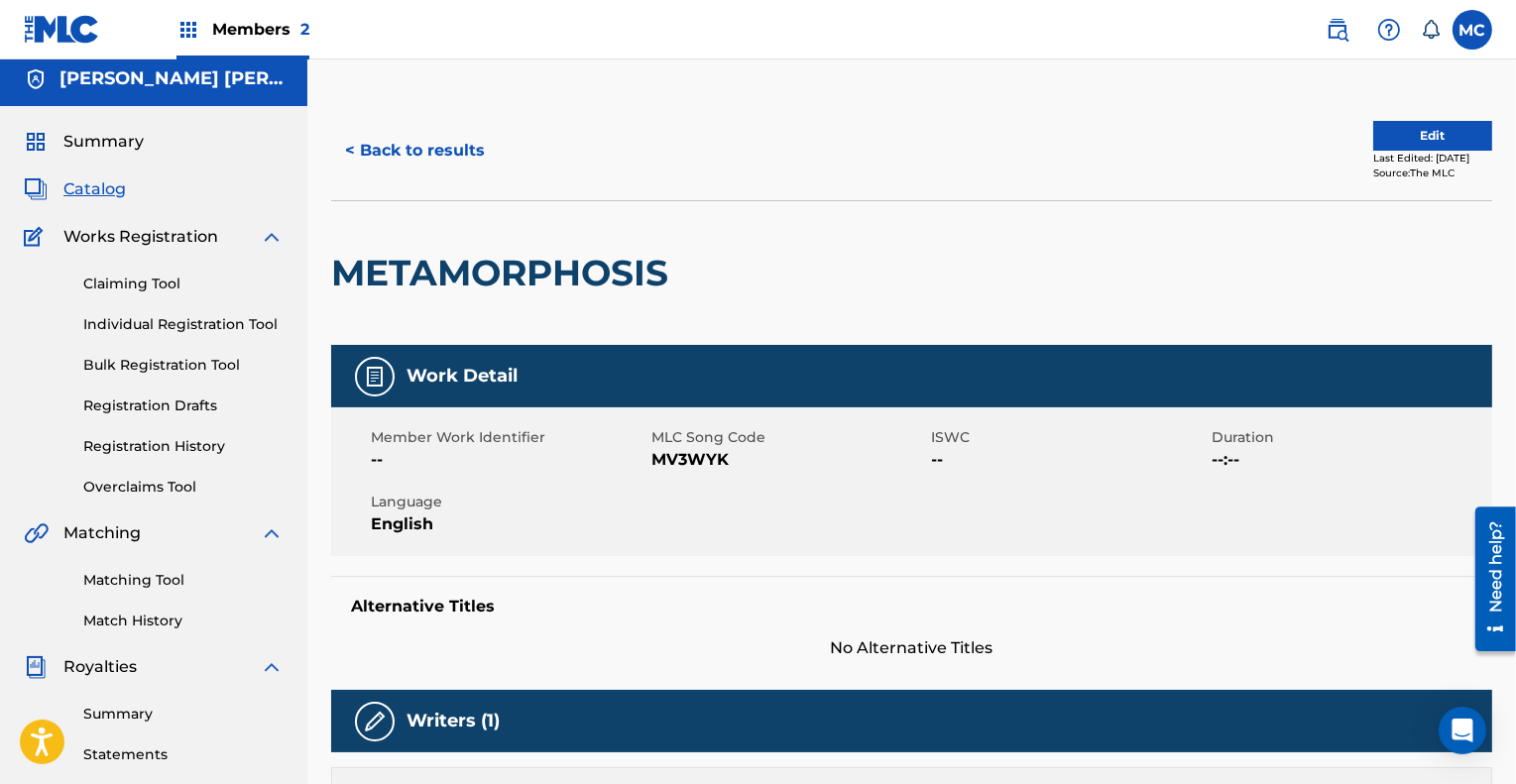 scroll, scrollTop: 8, scrollLeft: 0, axis: vertical 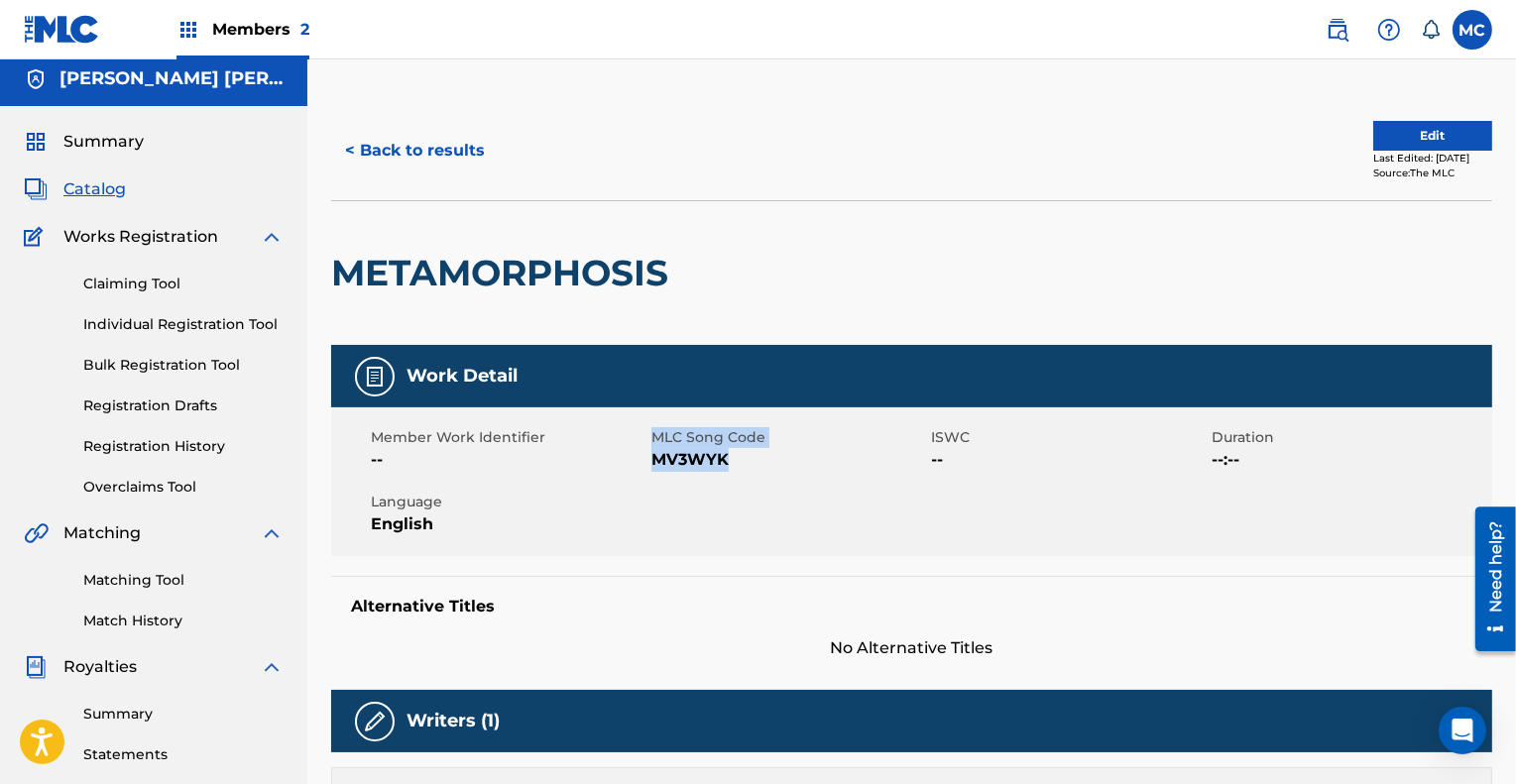 drag, startPoint x: 654, startPoint y: 436, endPoint x: 739, endPoint y: 459, distance: 88.0568 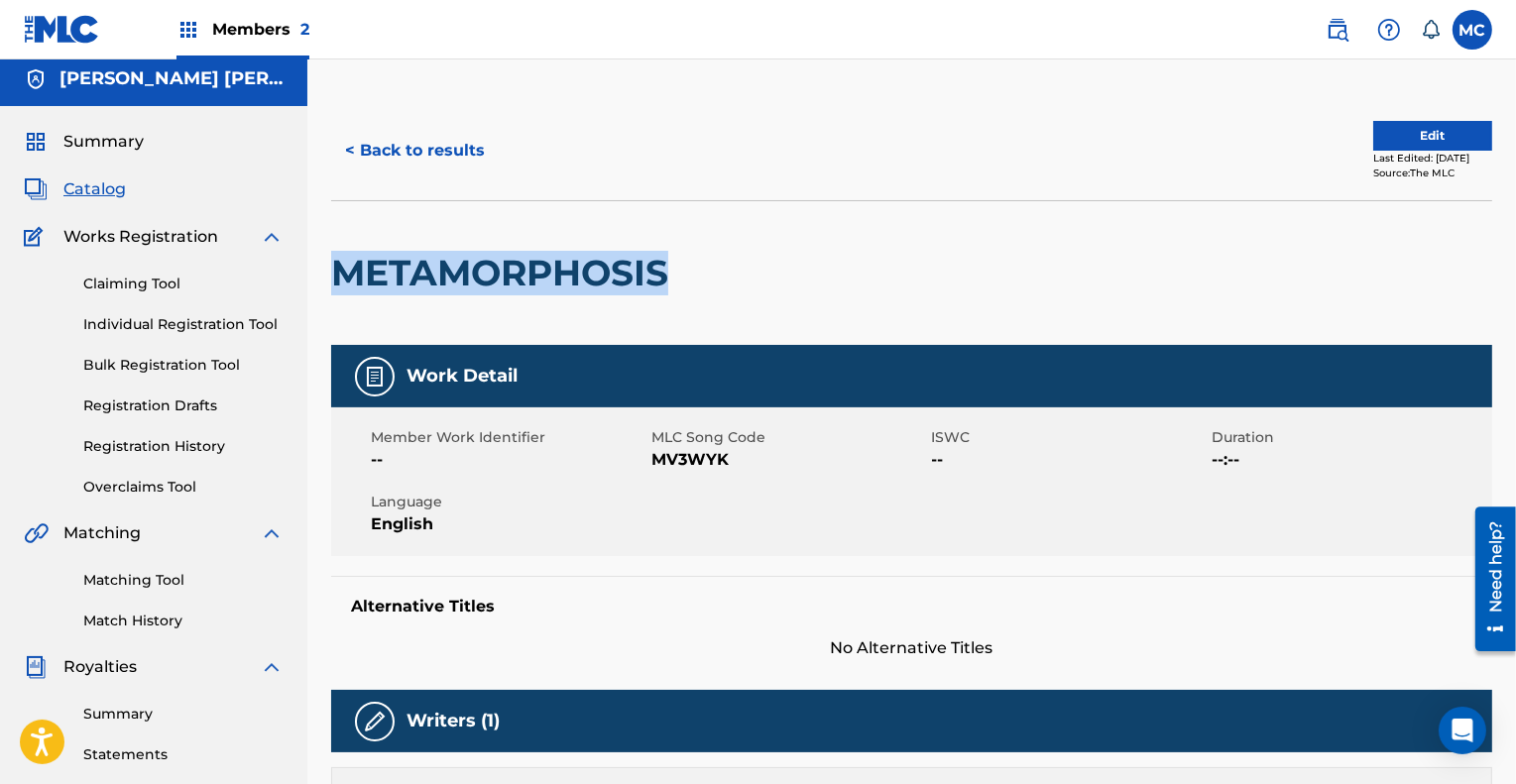 drag, startPoint x: 337, startPoint y: 269, endPoint x: 672, endPoint y: 269, distance: 335 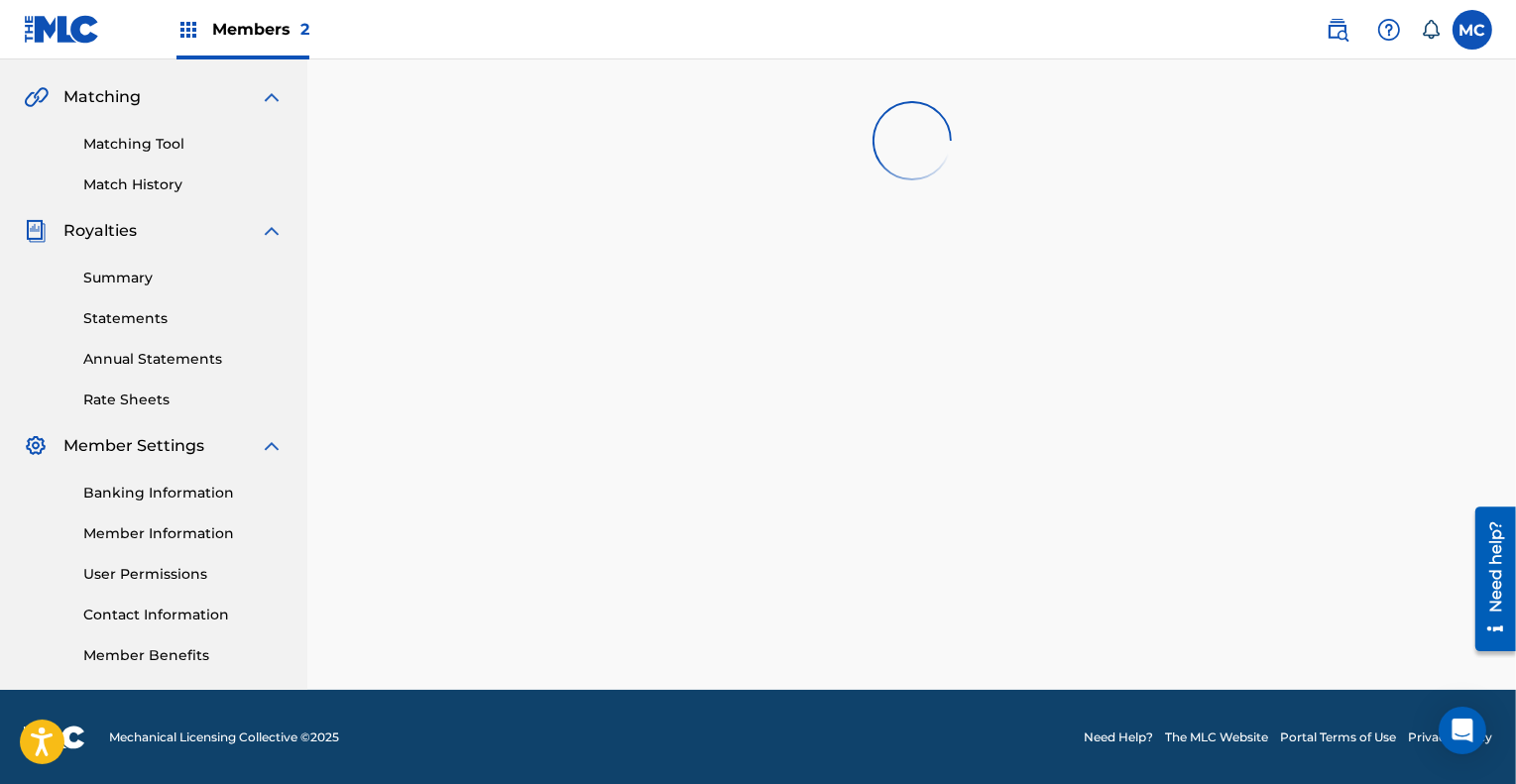 scroll, scrollTop: 1475, scrollLeft: 0, axis: vertical 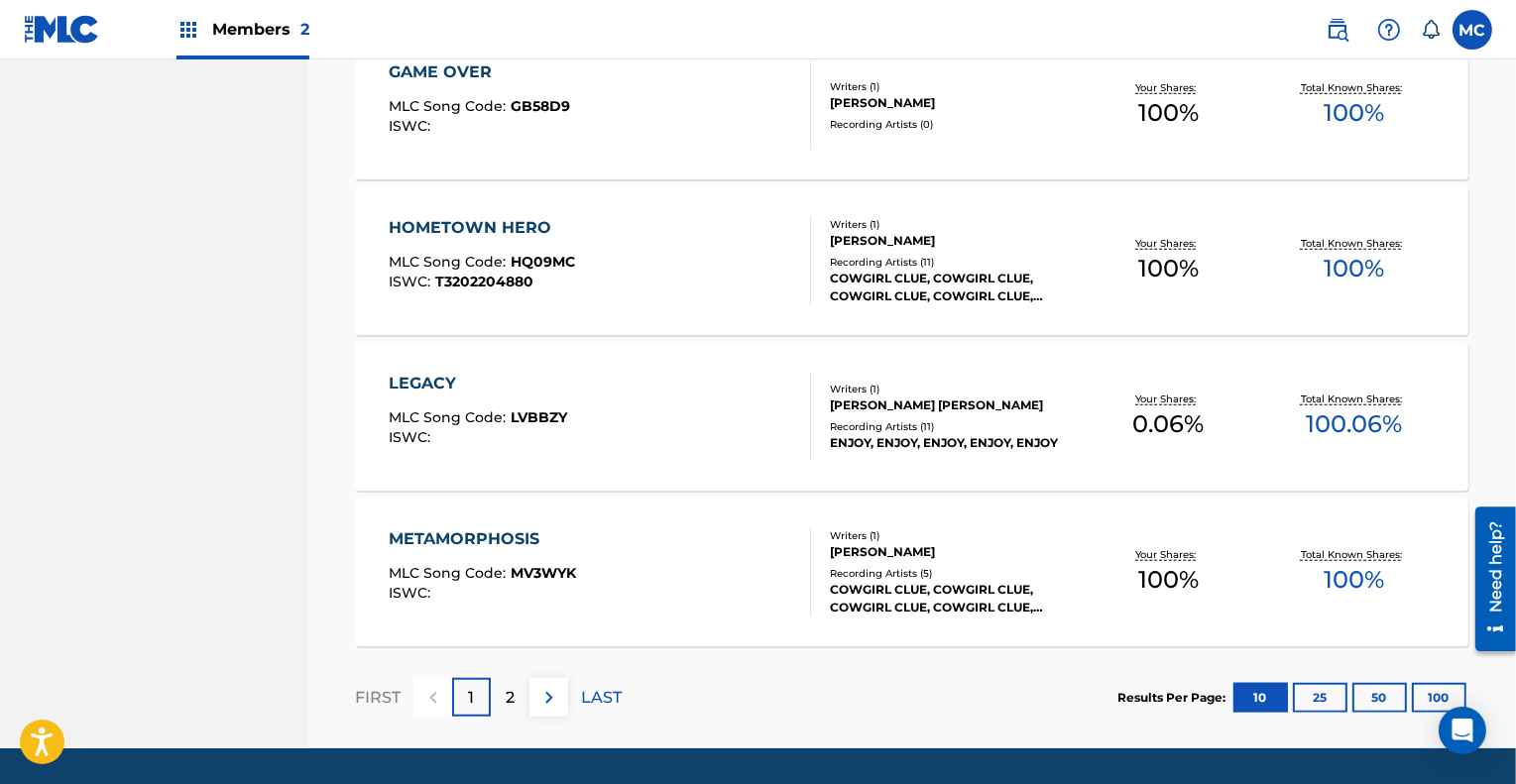 click on "METAMORPHOSIS" at bounding box center (482, 539) 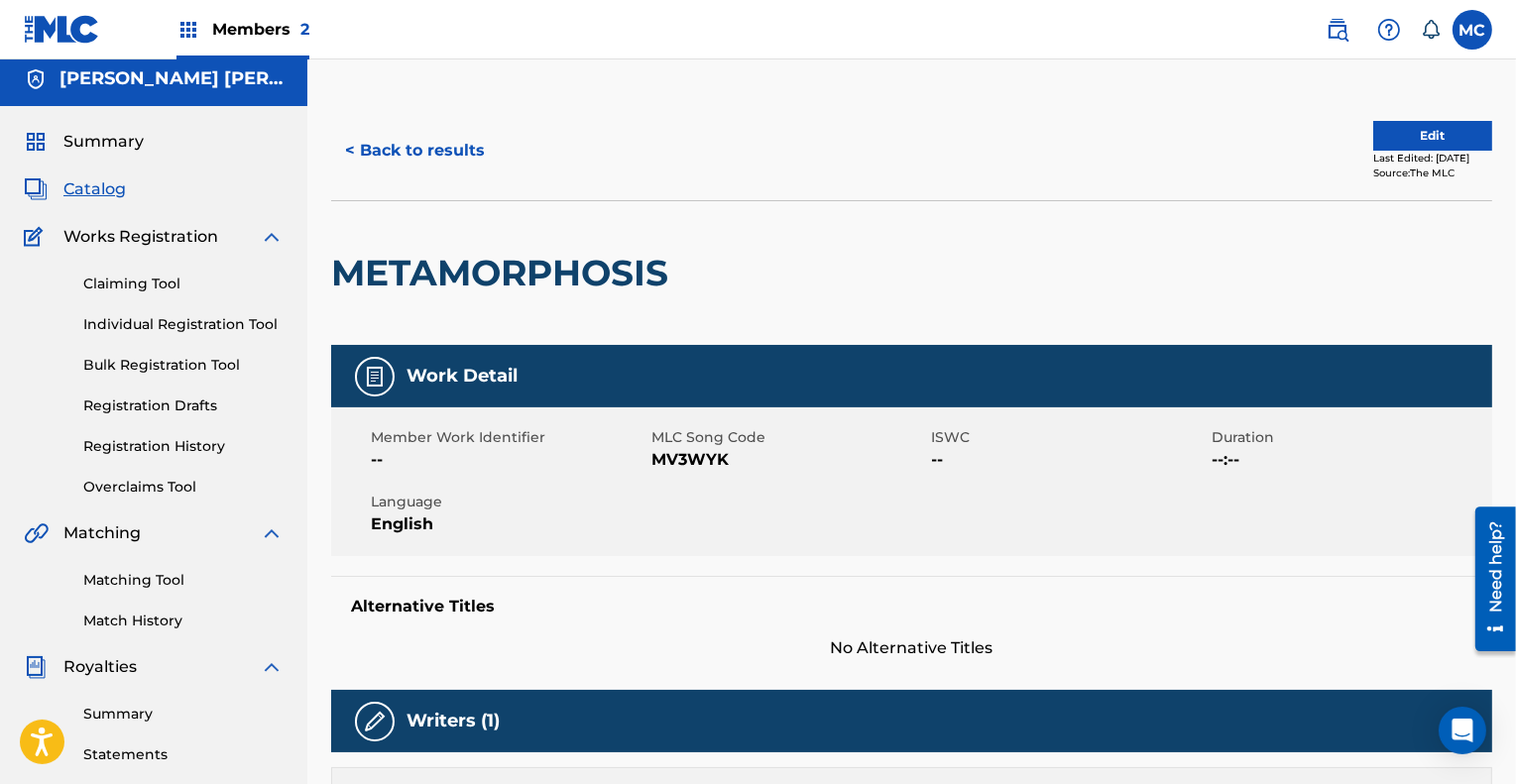 scroll, scrollTop: 0, scrollLeft: 0, axis: both 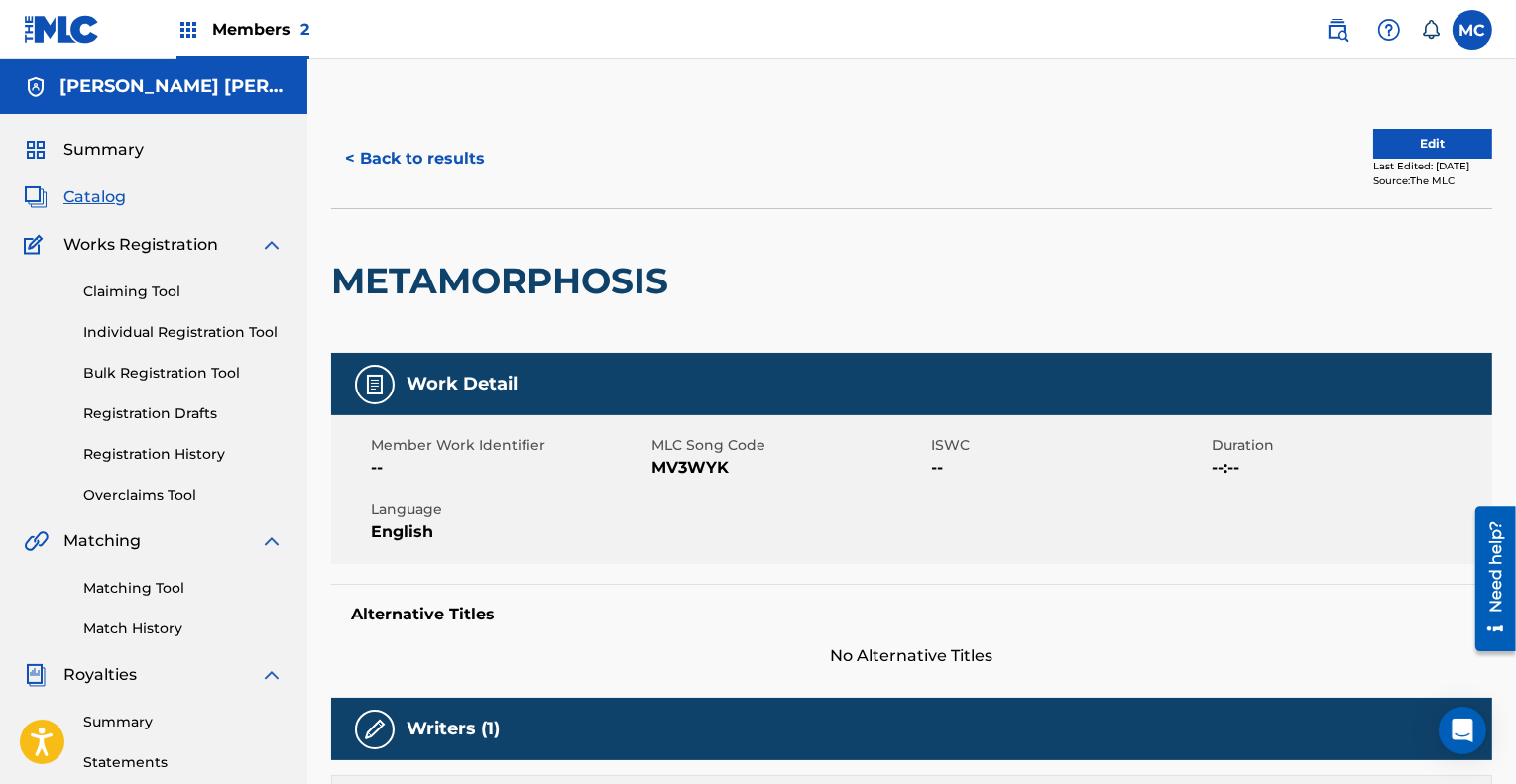click on "Summary" at bounding box center (103, 150) 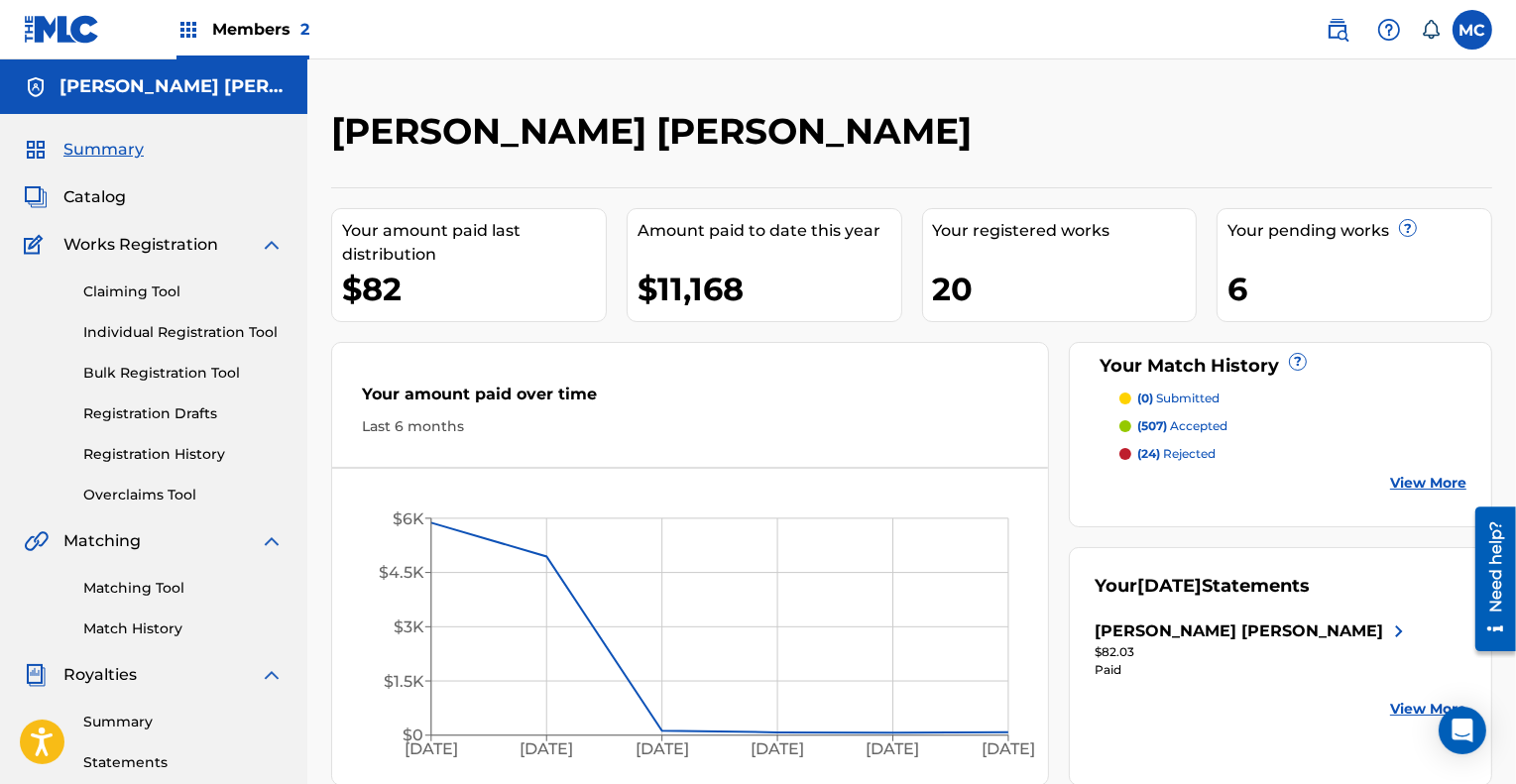 click on "Catalog" at bounding box center (94, 197) 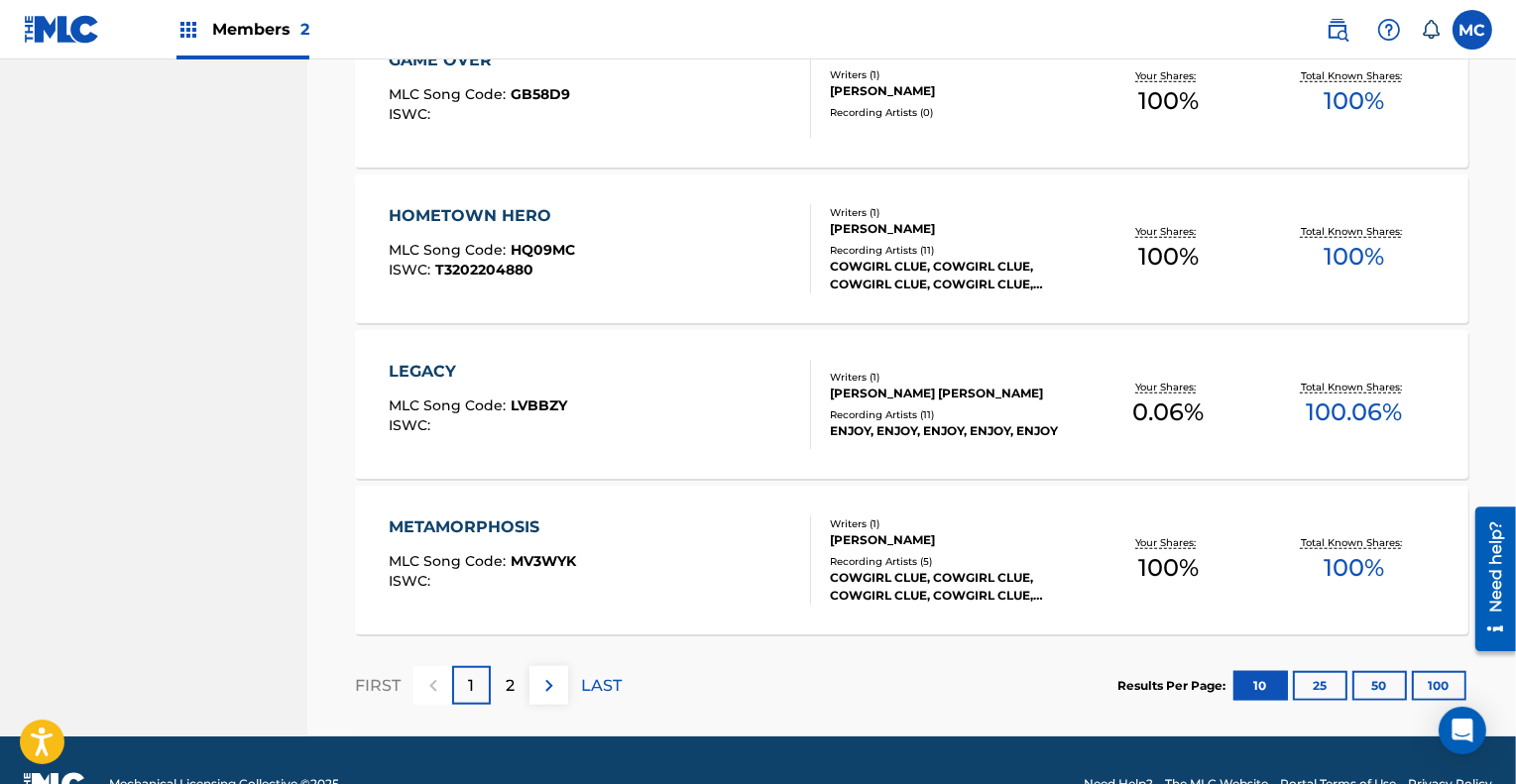 click on "2" at bounding box center [510, 685] 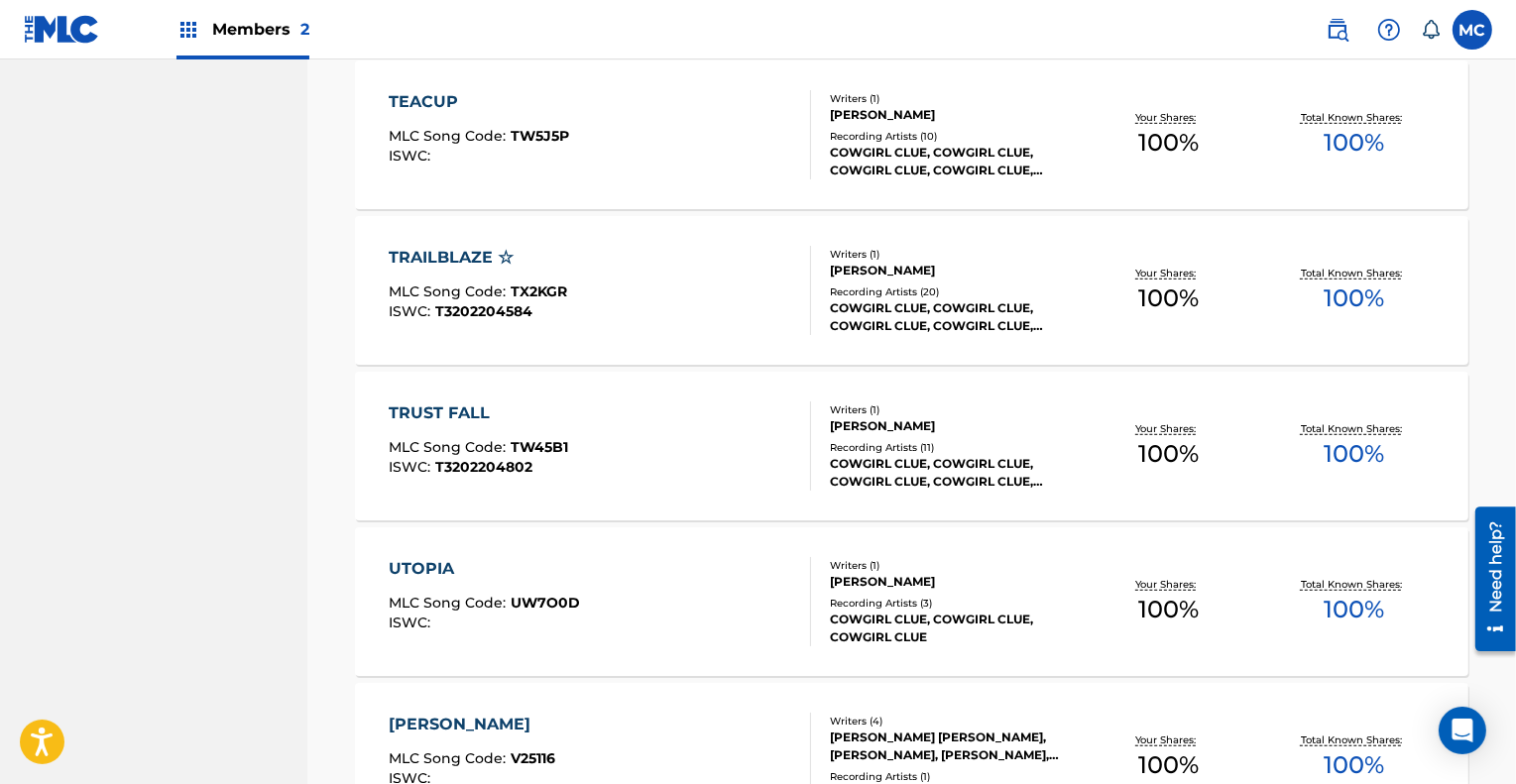 scroll, scrollTop: 1288, scrollLeft: 0, axis: vertical 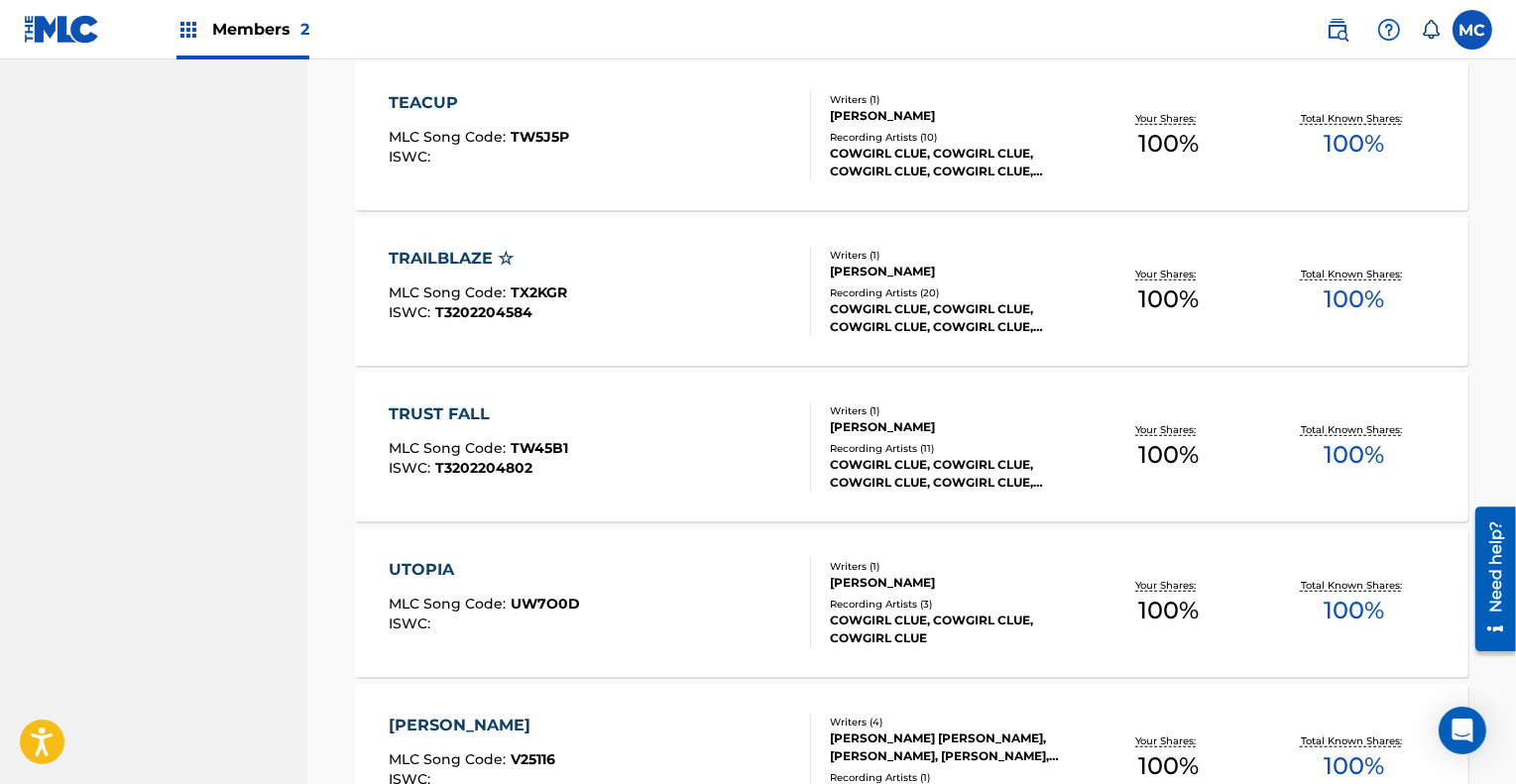 click on "UTOPIA" at bounding box center (484, 570) 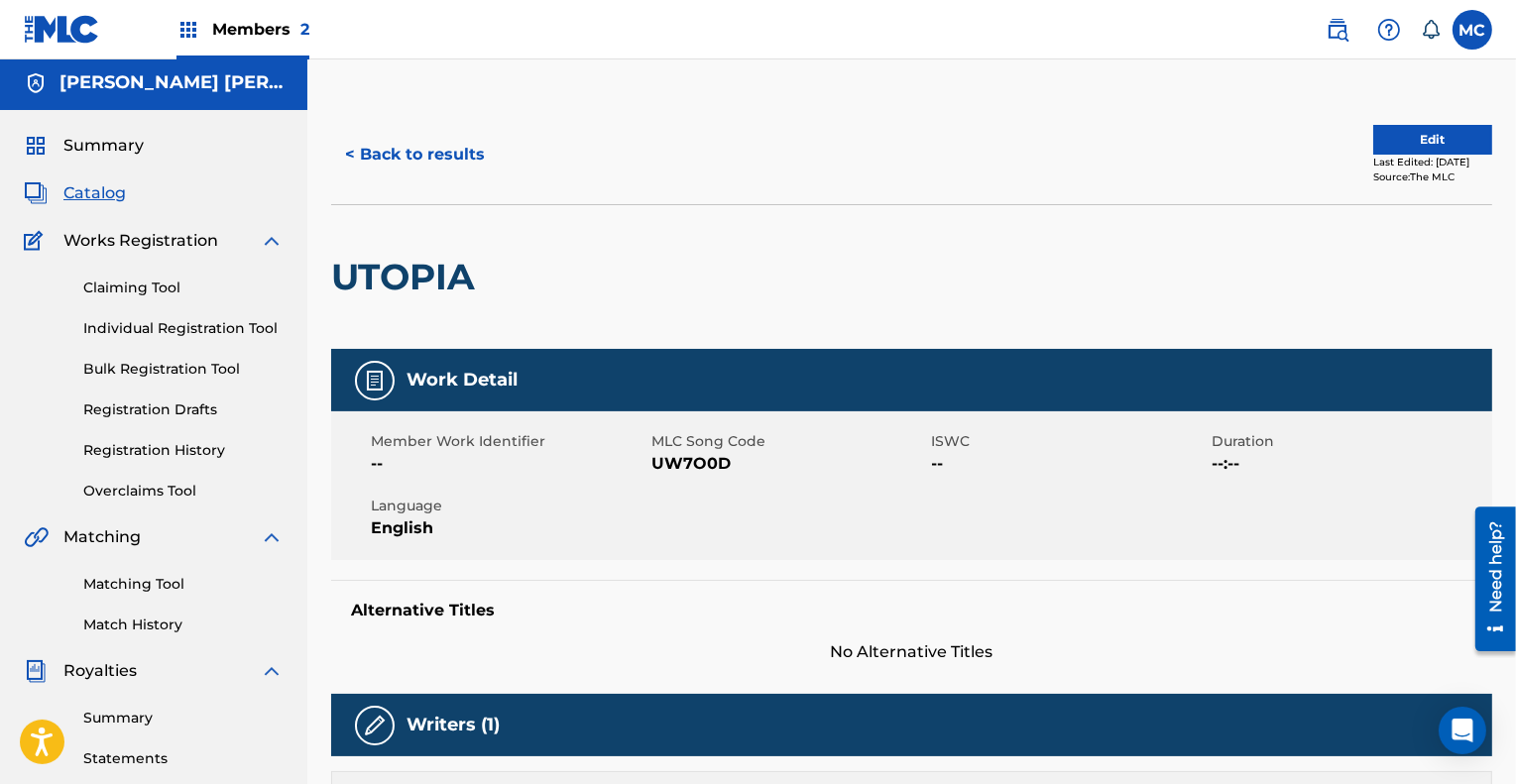 scroll, scrollTop: 0, scrollLeft: 0, axis: both 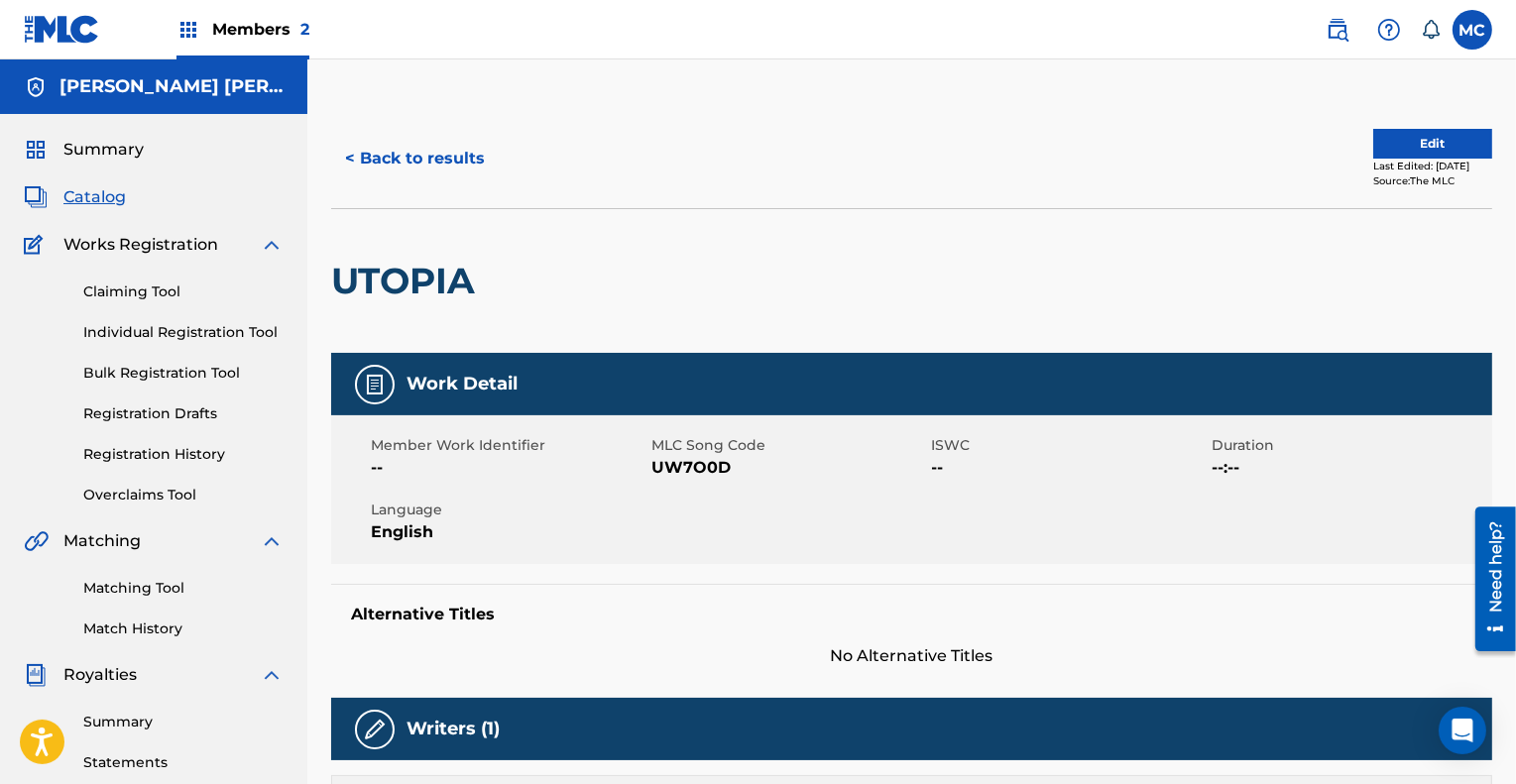 click on "< Back to results" at bounding box center (414, 159) 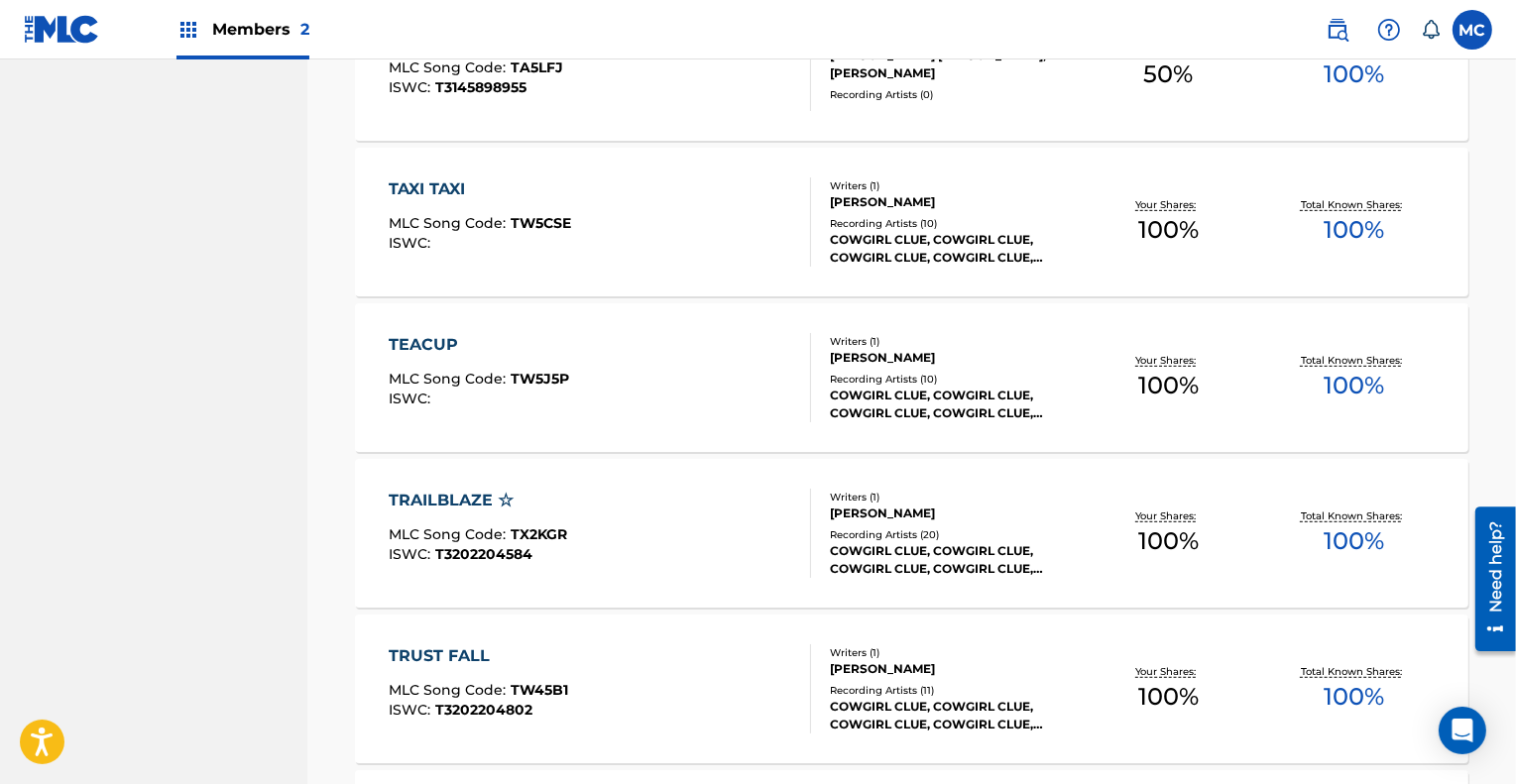 scroll, scrollTop: 1046, scrollLeft: 0, axis: vertical 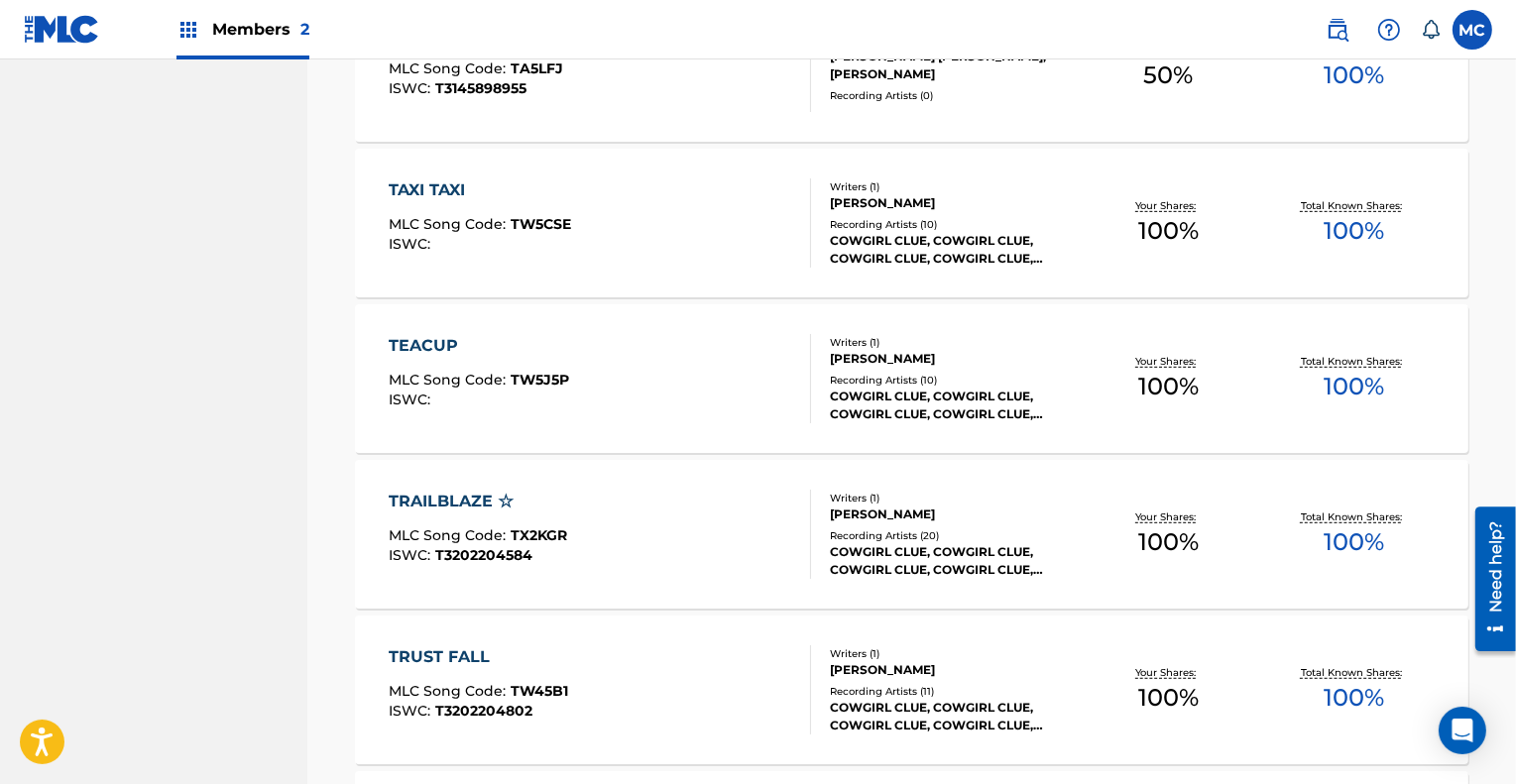 click on "TEACUP" at bounding box center [479, 346] 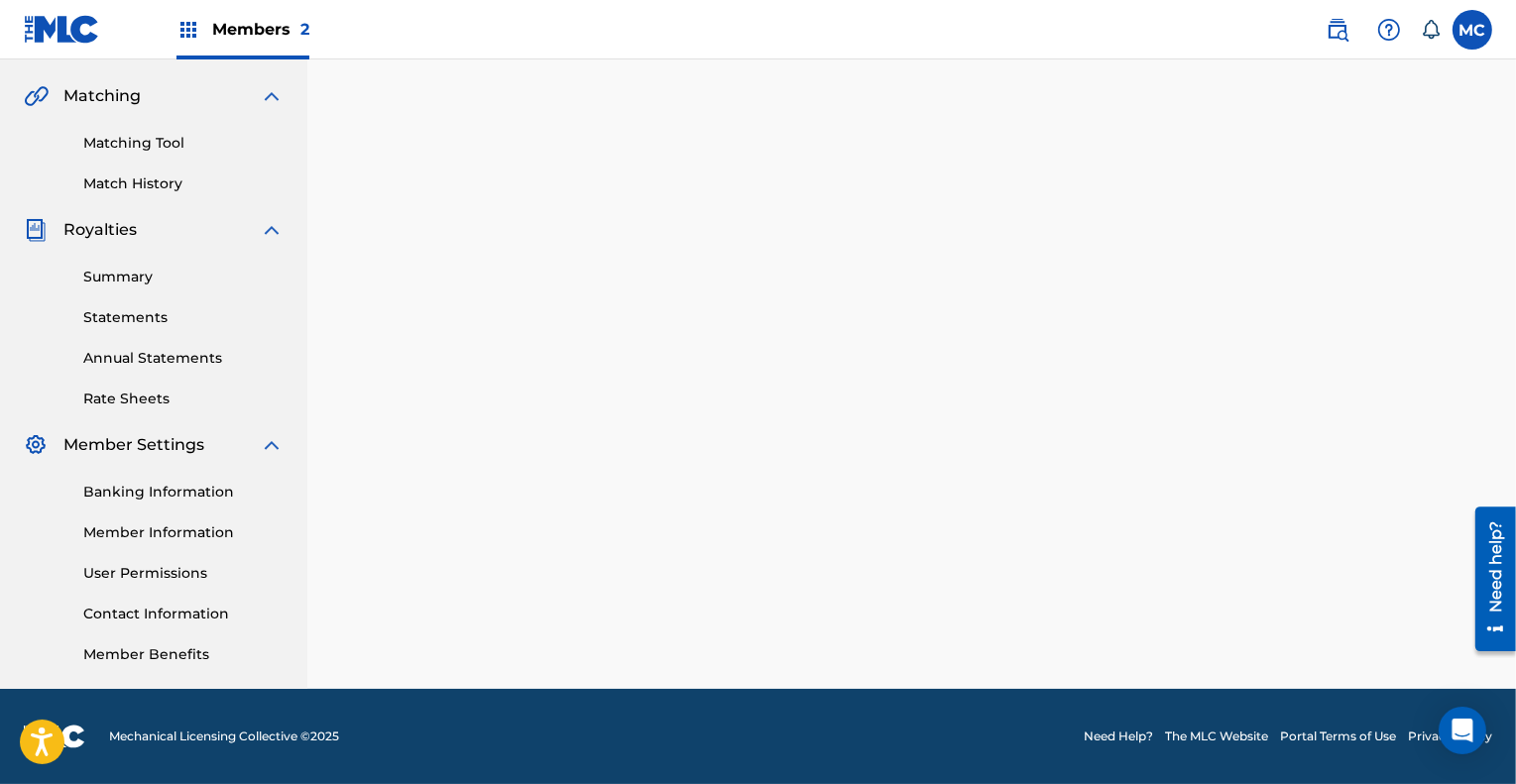 scroll, scrollTop: 0, scrollLeft: 0, axis: both 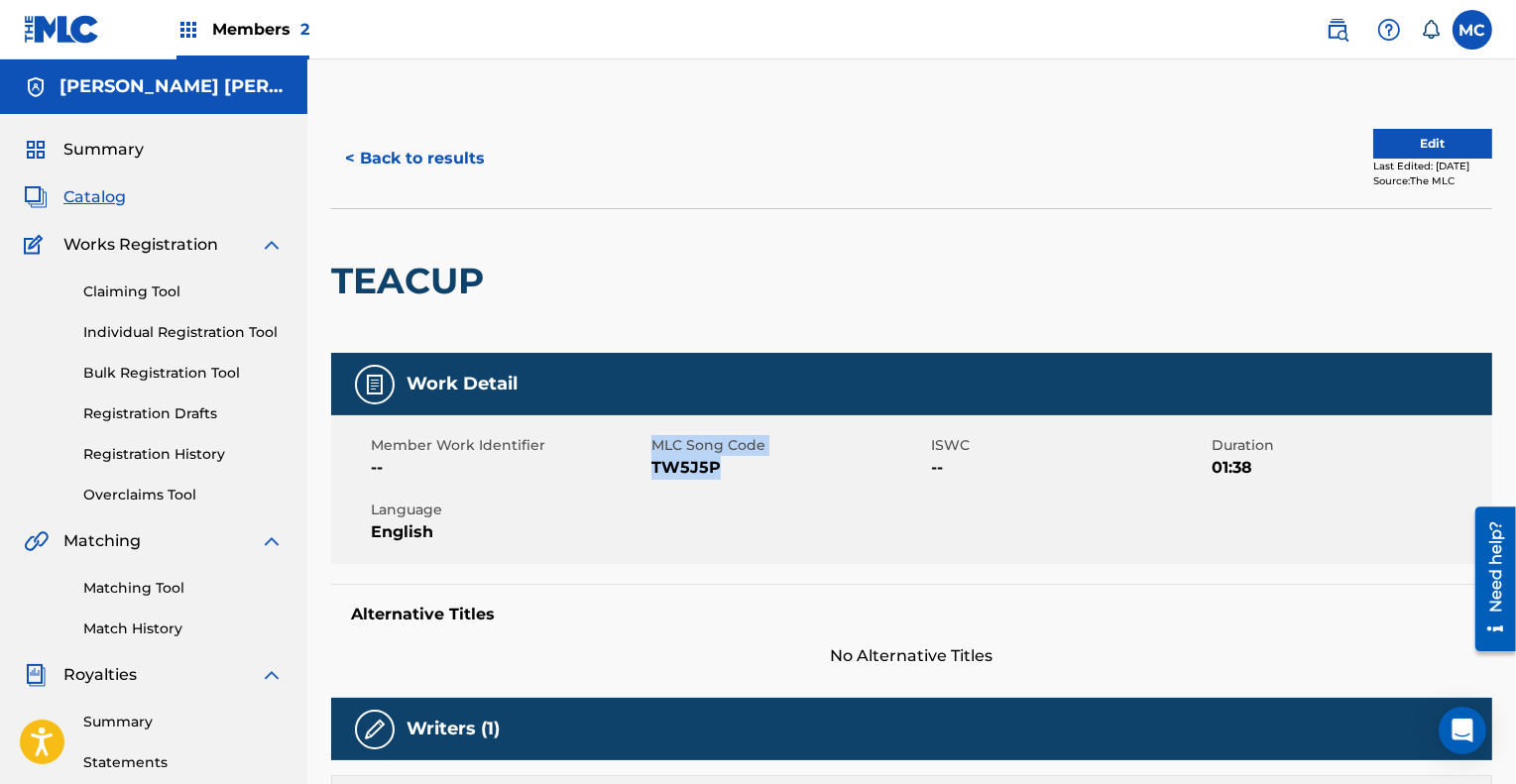 drag, startPoint x: 653, startPoint y: 443, endPoint x: 734, endPoint y: 473, distance: 86.37708 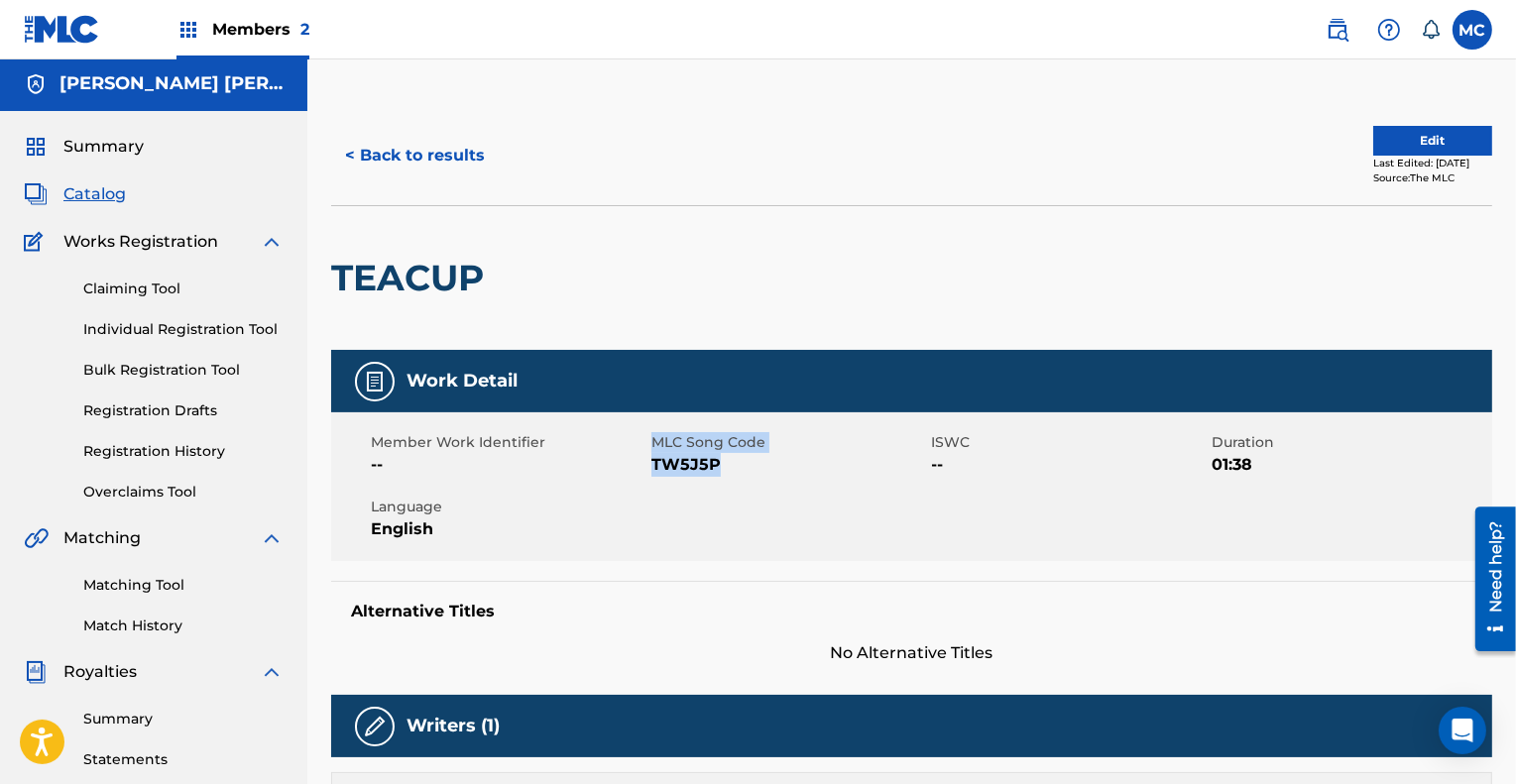 scroll, scrollTop: 0, scrollLeft: 0, axis: both 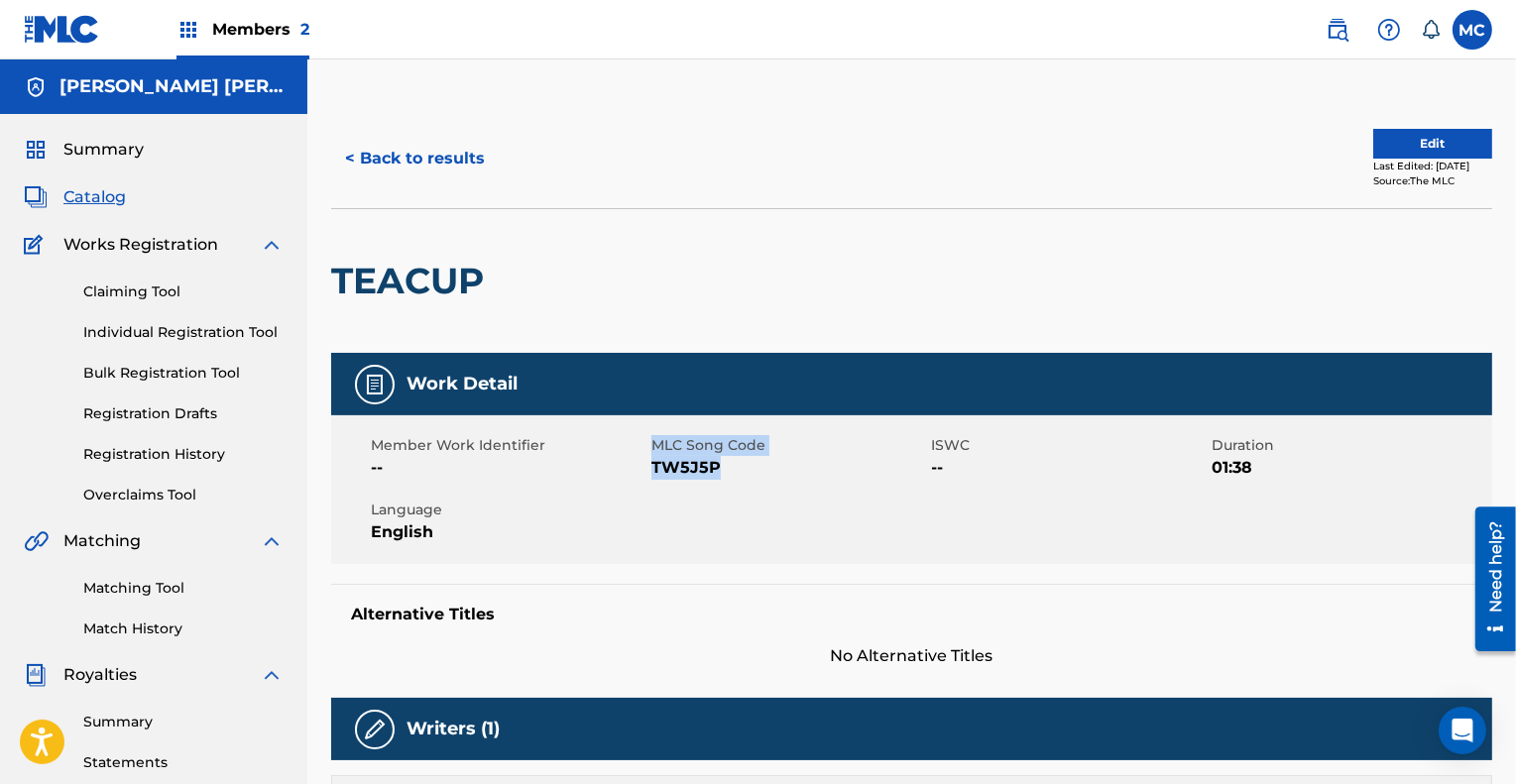 click at bounding box center (1338, 30) 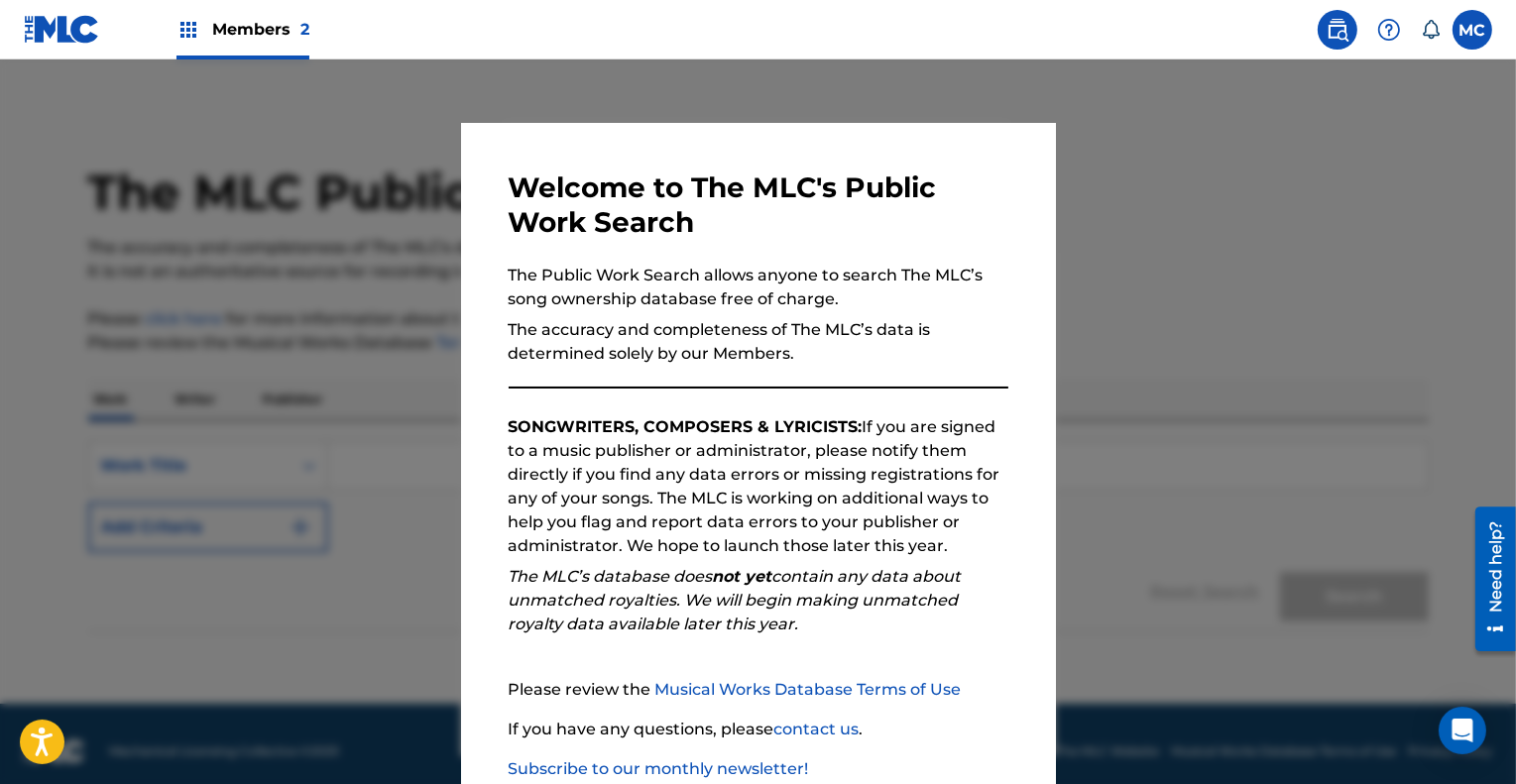 click at bounding box center (1389, 30) 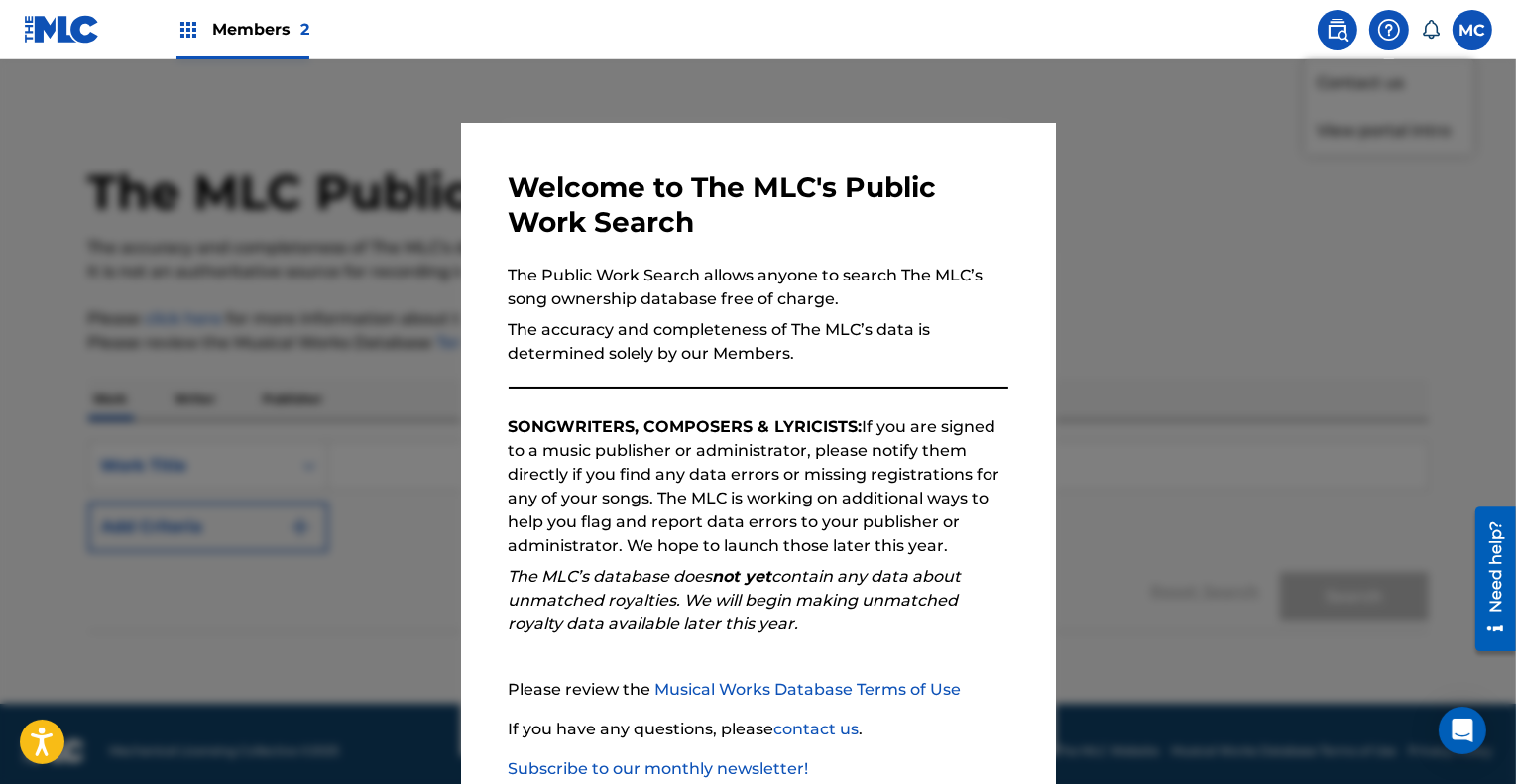 click at bounding box center [1389, 30] 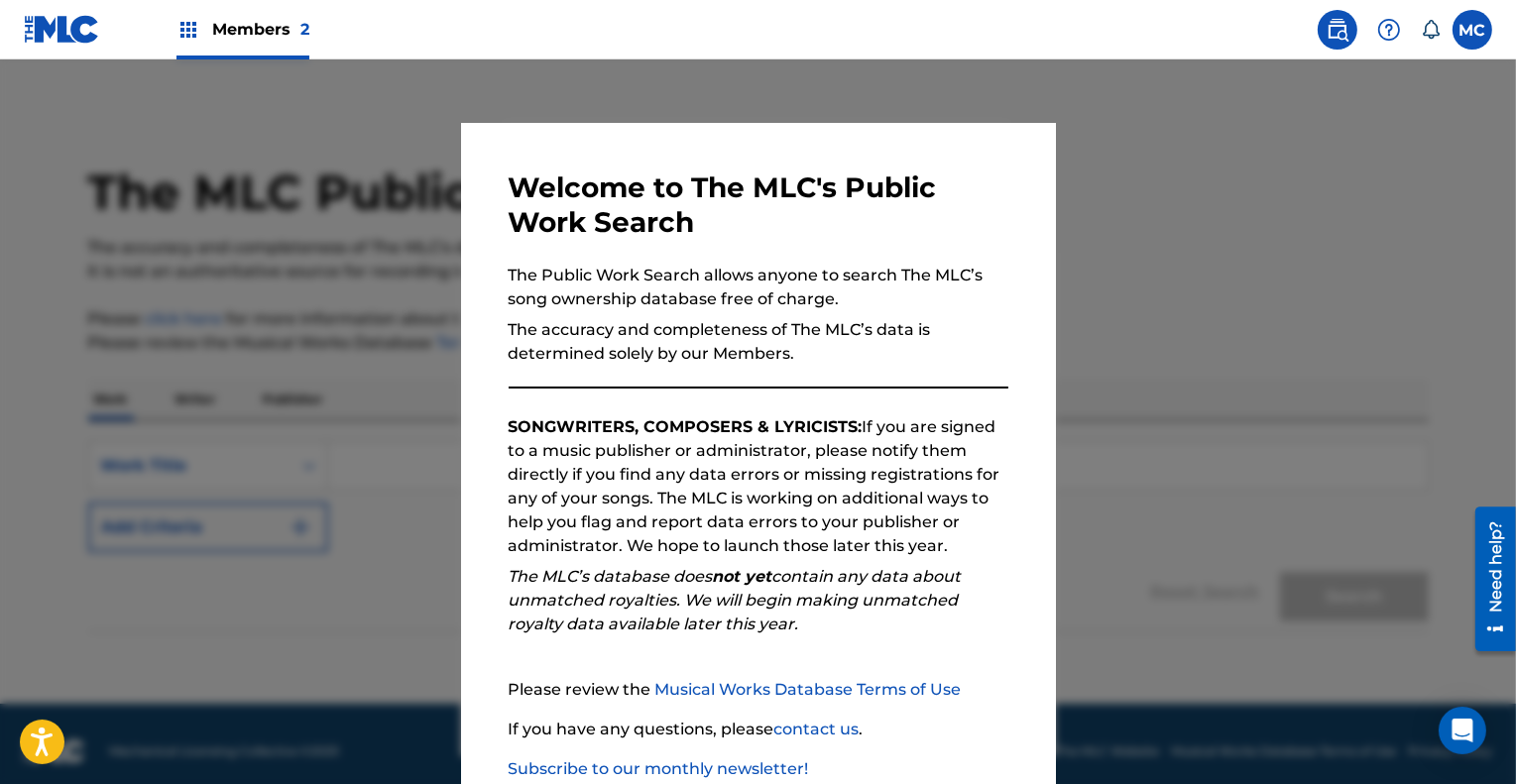 click on "Members    2 MC MC [PERSON_NAME] [EMAIL_ADDRESS][DOMAIN_NAME] Notification Preferences Profile Log out" at bounding box center [758, 30] 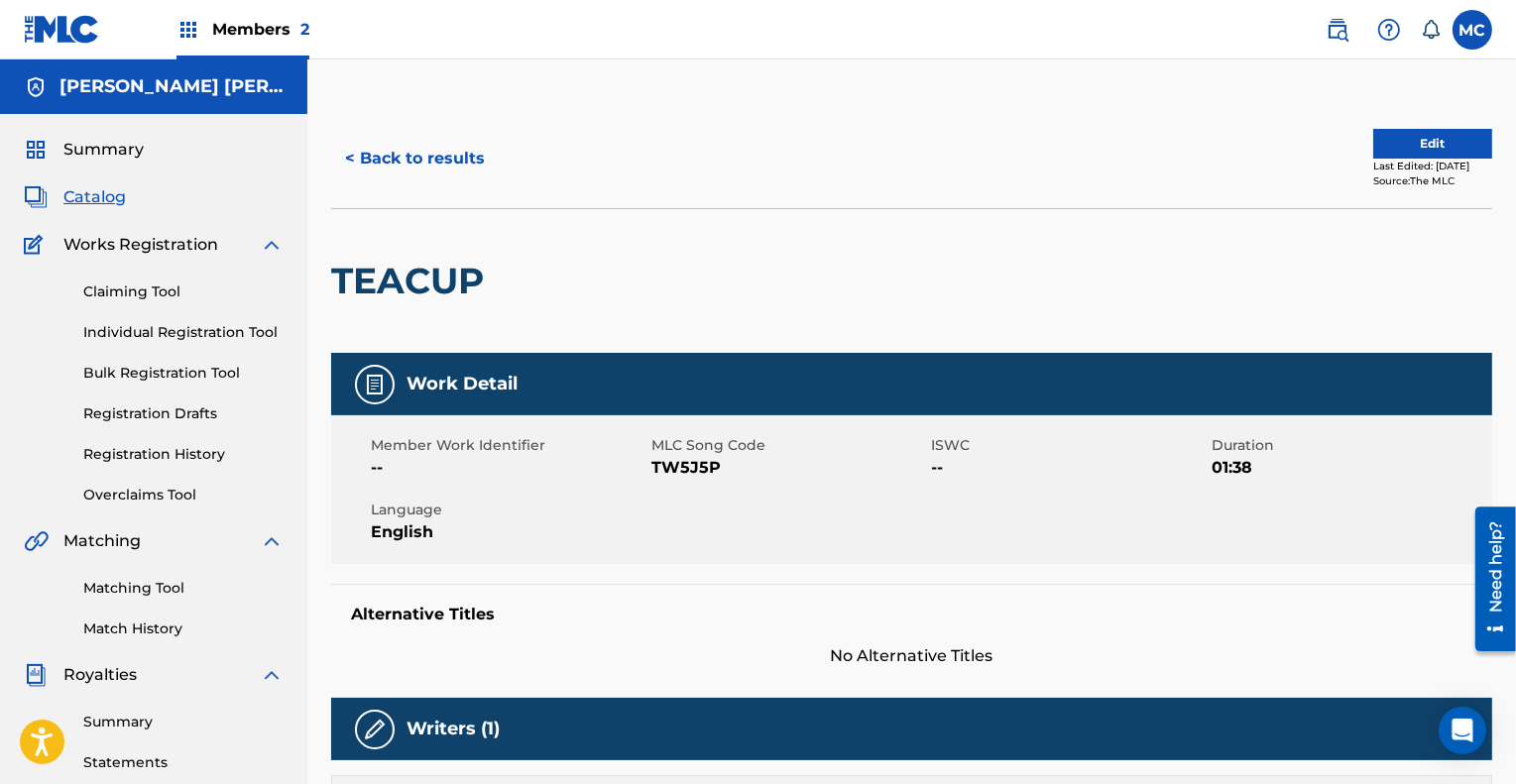 click at bounding box center [1389, 30] 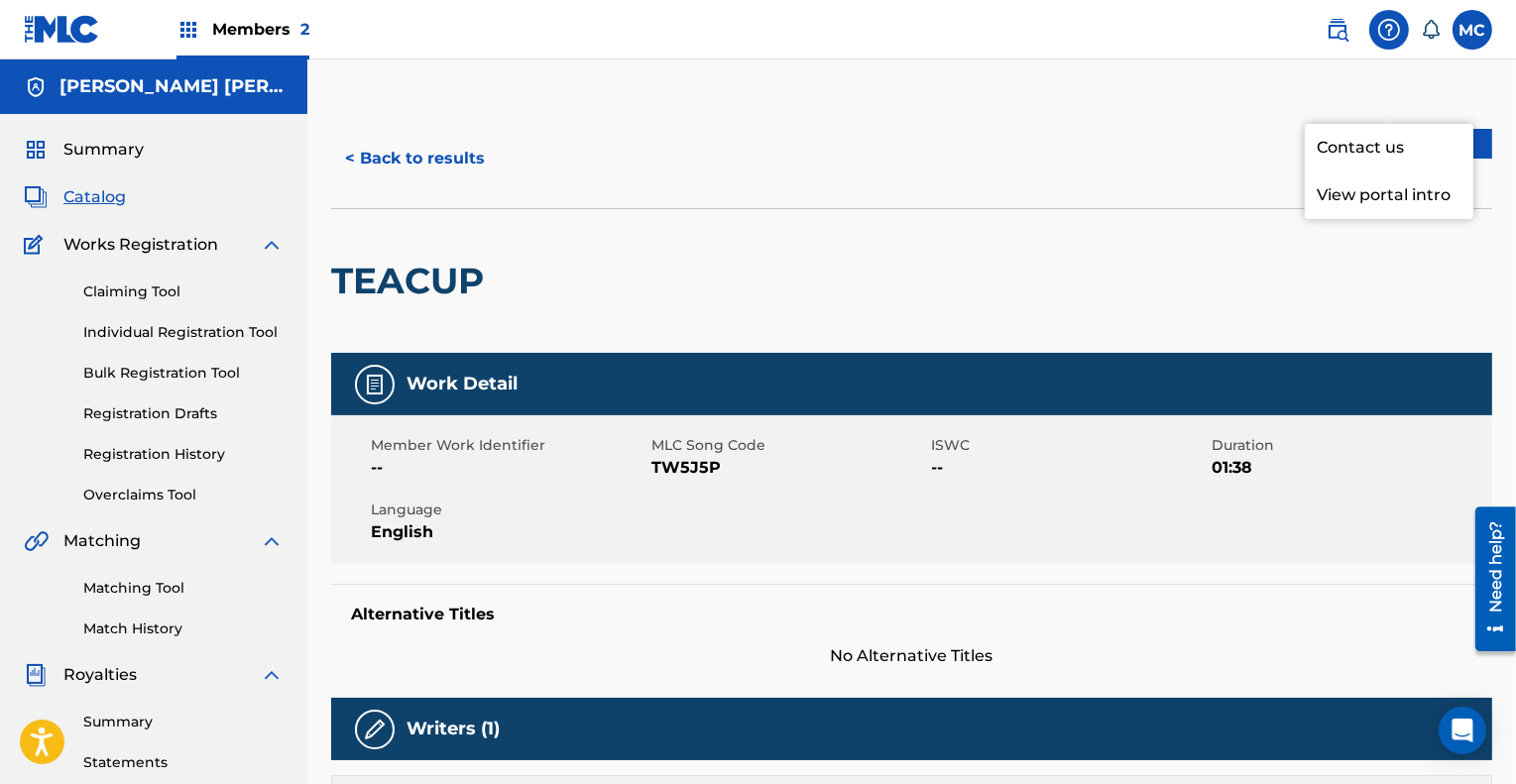 click on "Contact us" at bounding box center [1389, 148] 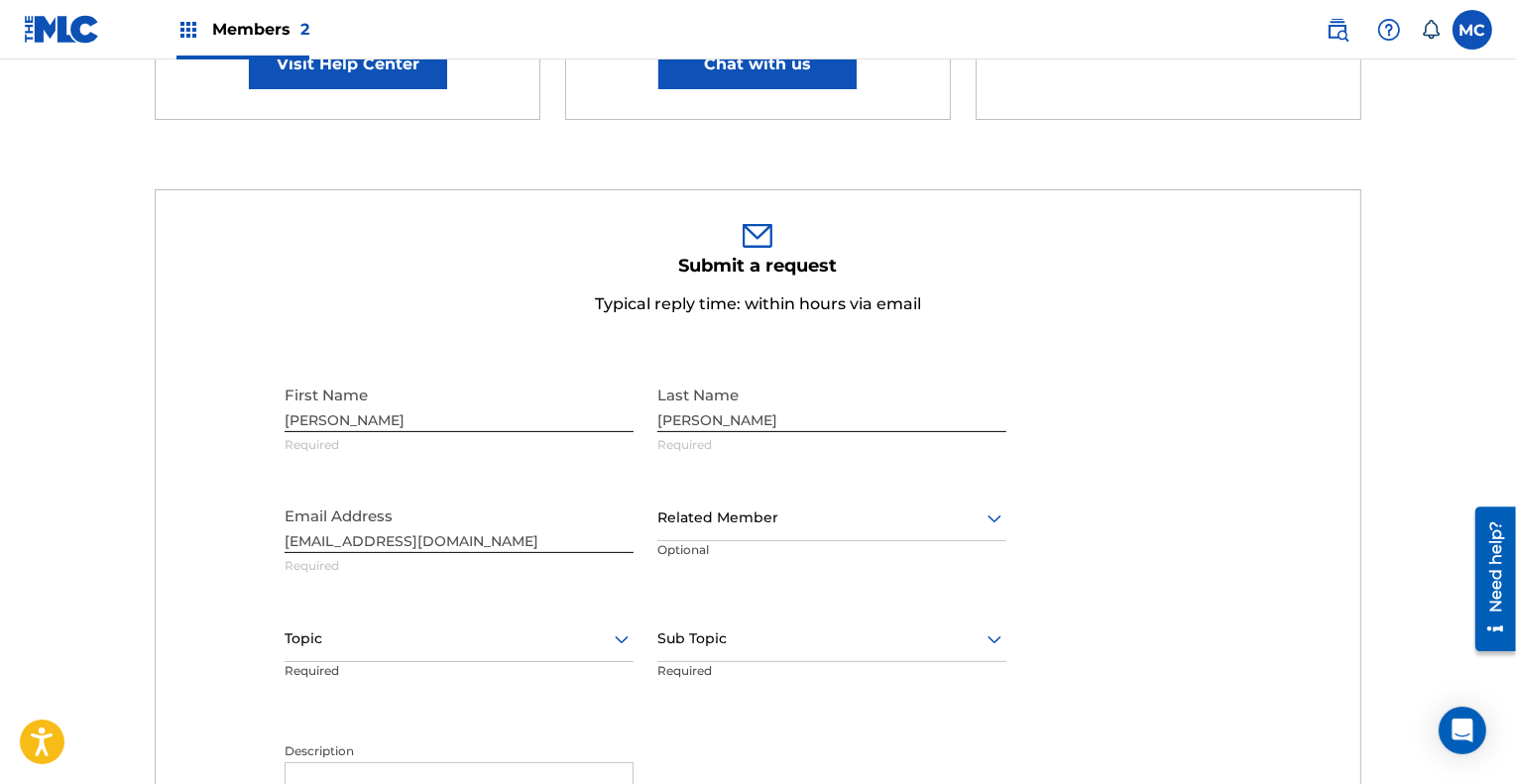 scroll, scrollTop: 495, scrollLeft: 0, axis: vertical 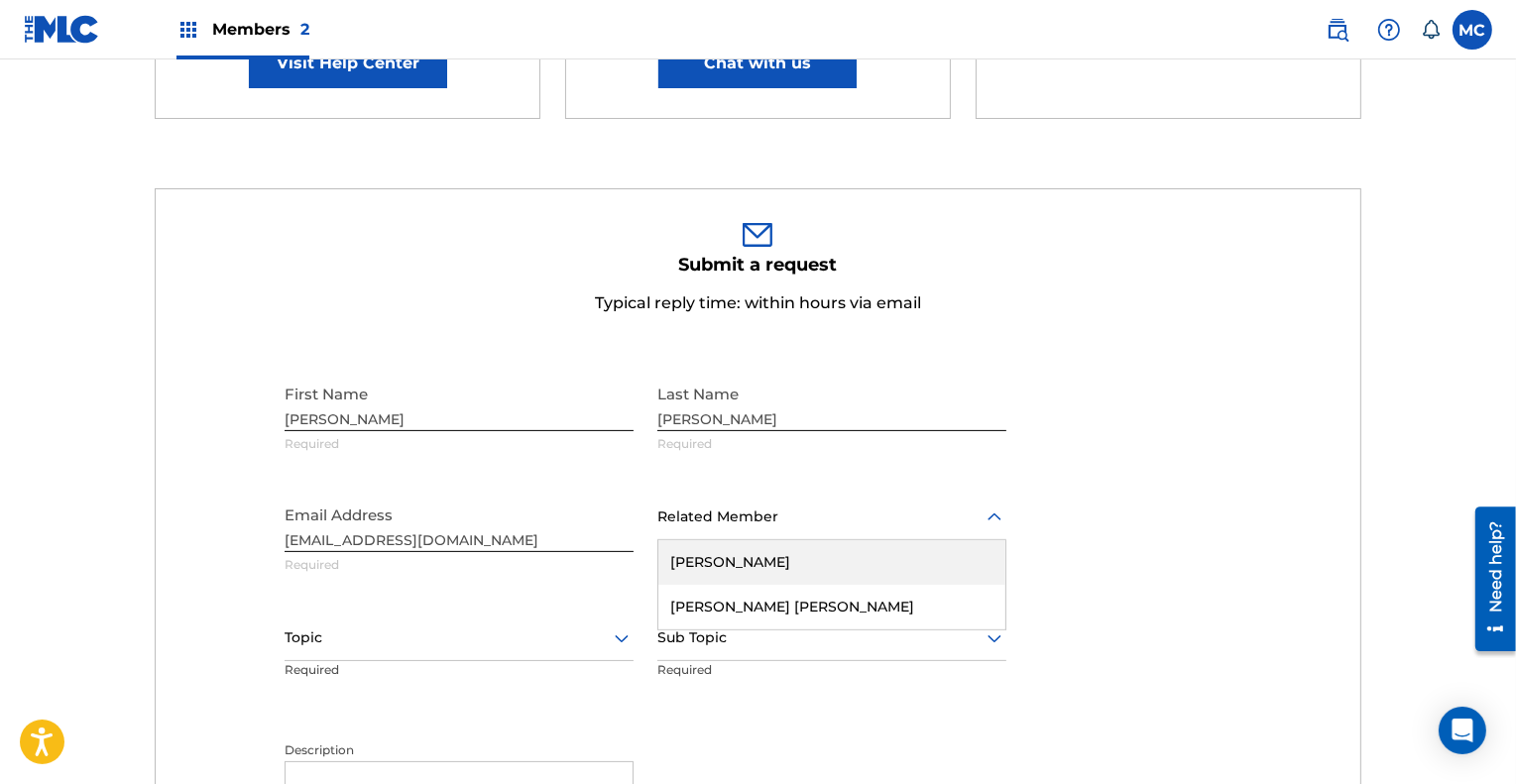 click at bounding box center [832, 516] 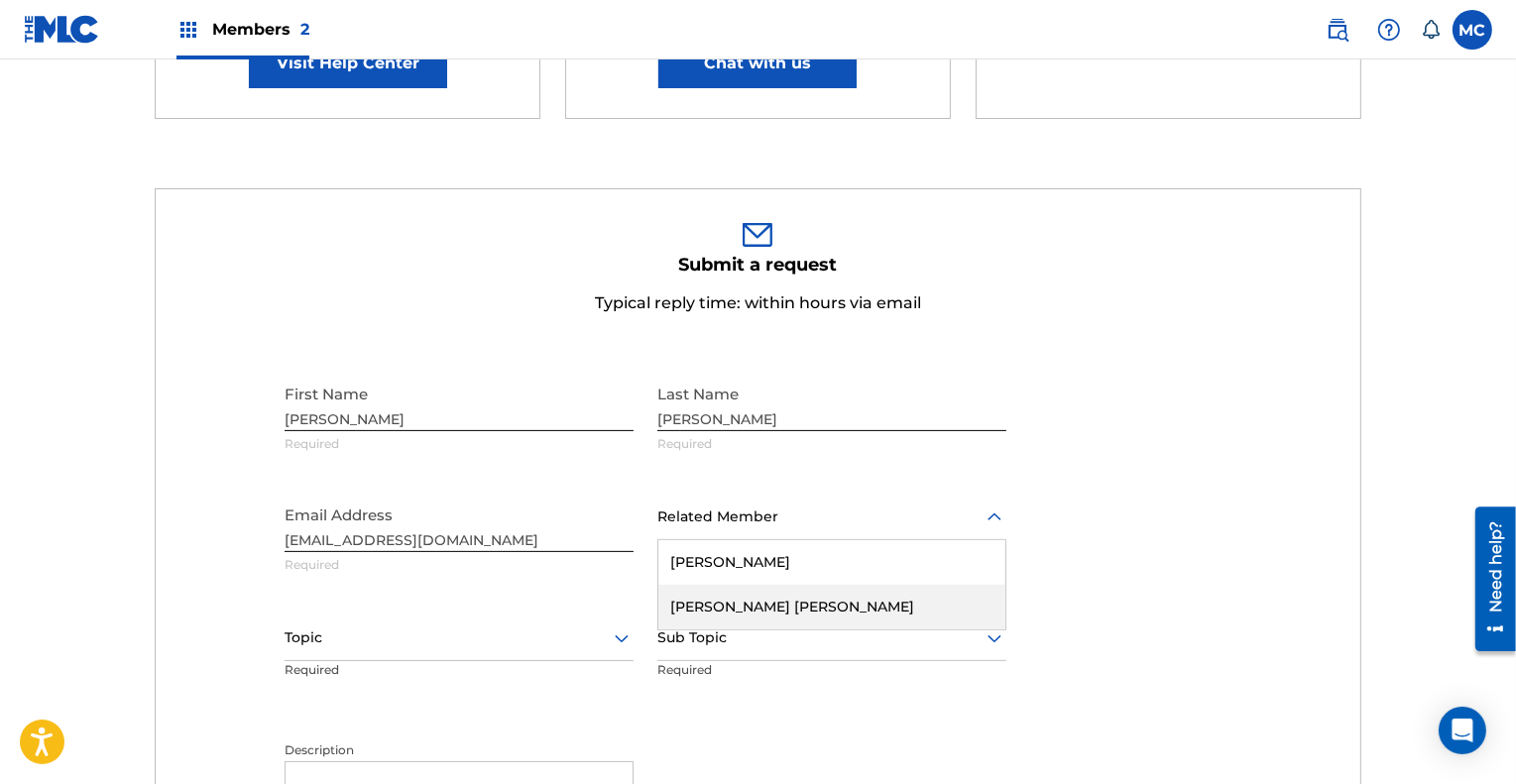 click on "[PERSON_NAME] [PERSON_NAME]" at bounding box center (832, 607) 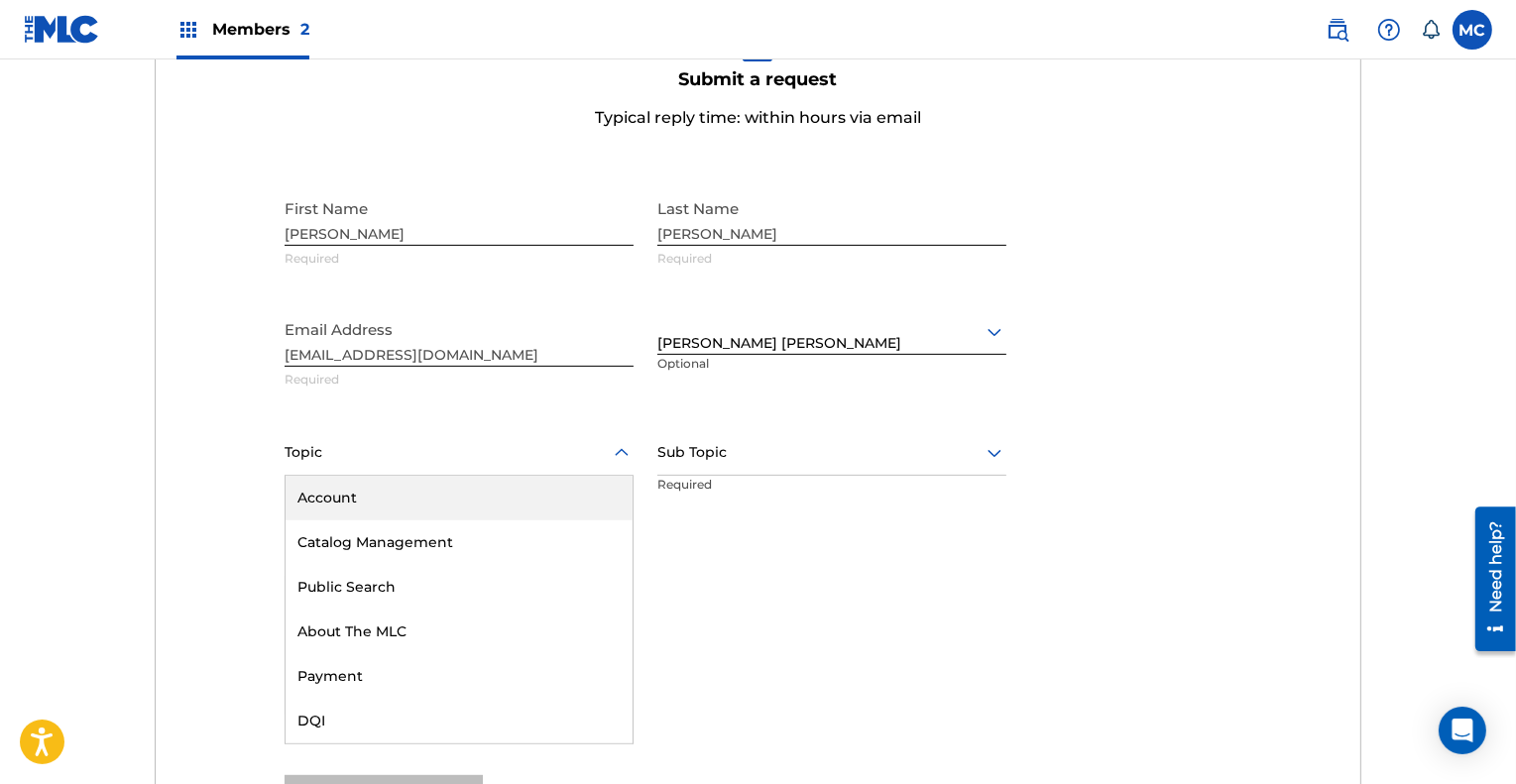click at bounding box center [459, 452] 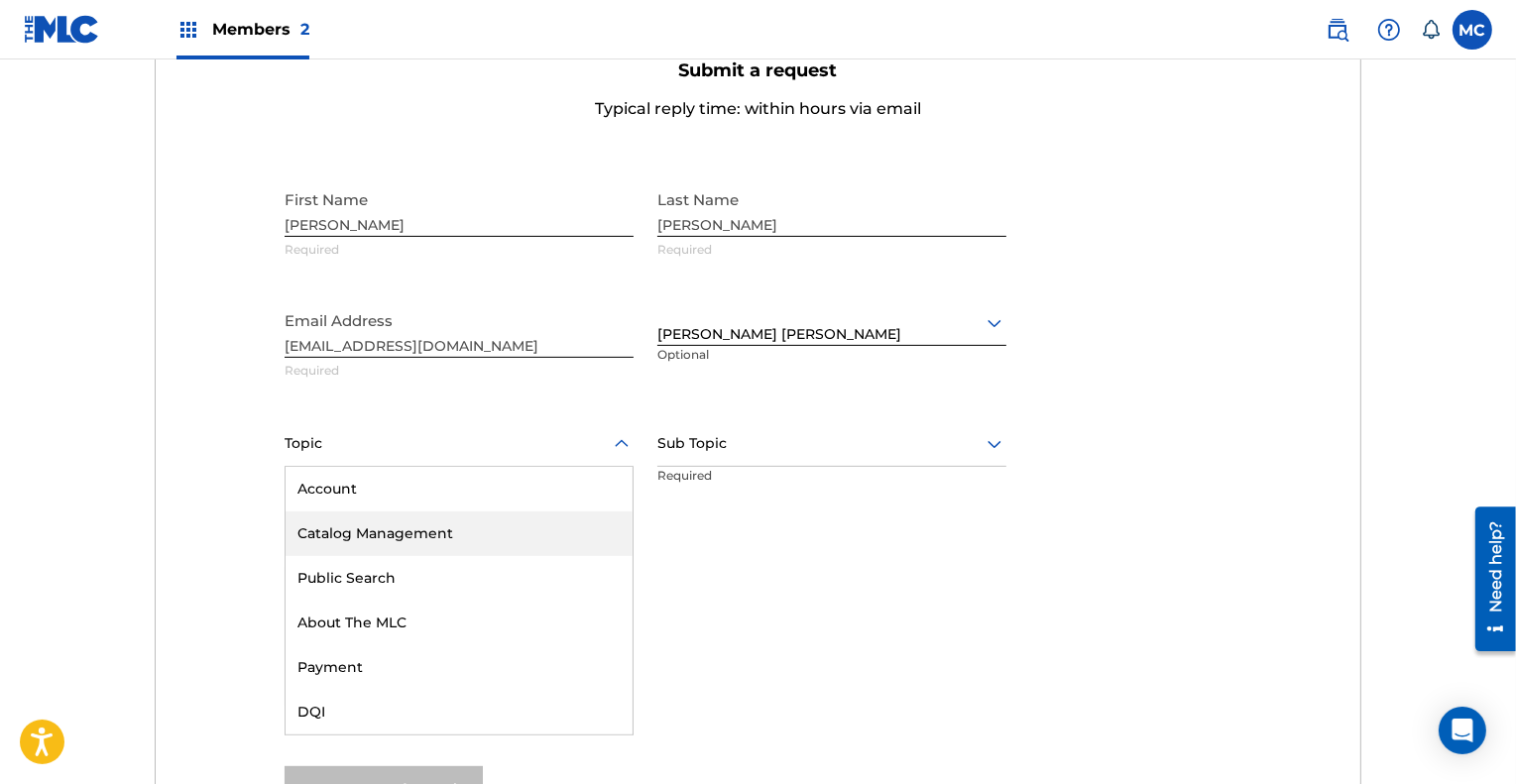 click on "Catalog Management" at bounding box center [459, 533] 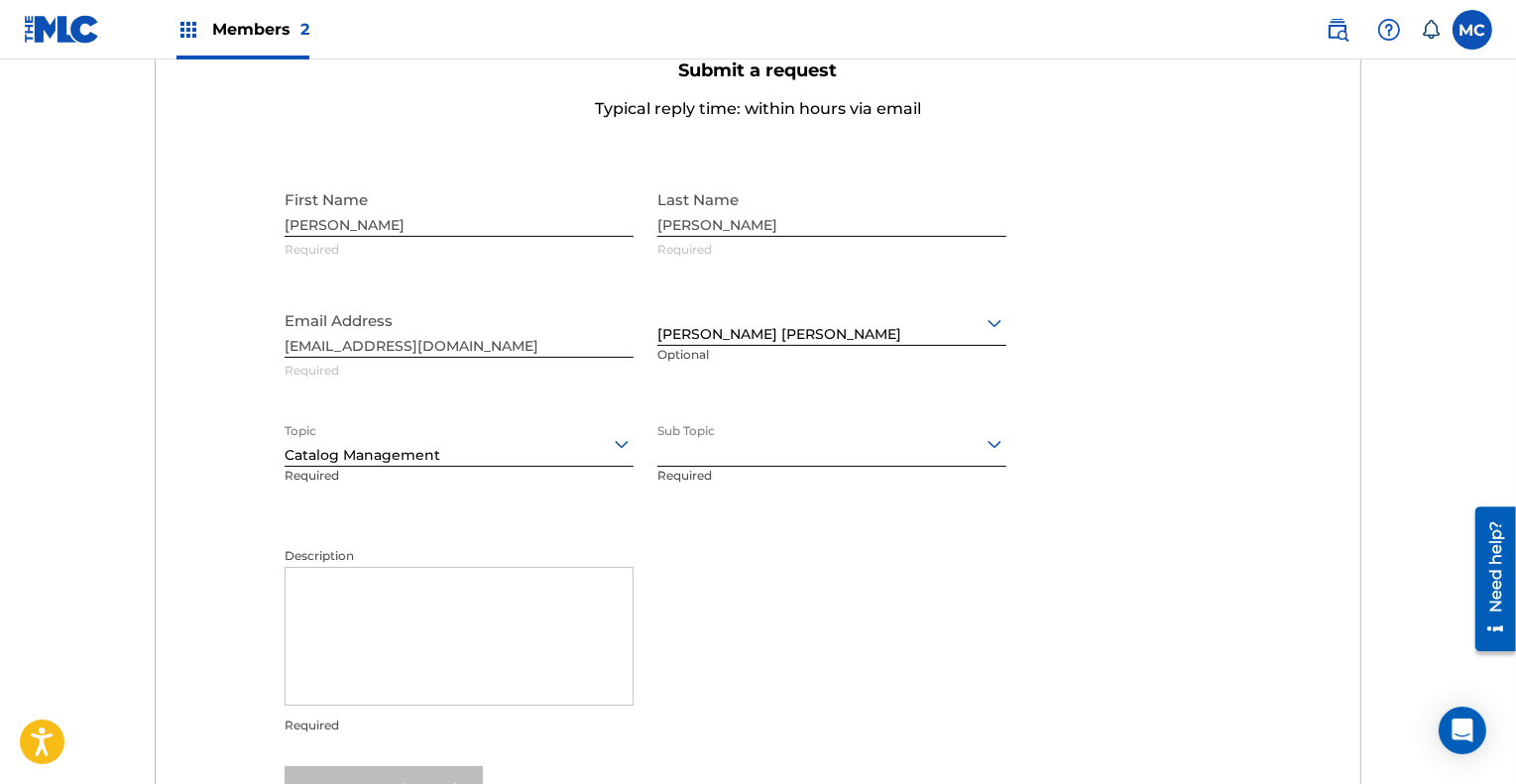 scroll, scrollTop: 690, scrollLeft: 0, axis: vertical 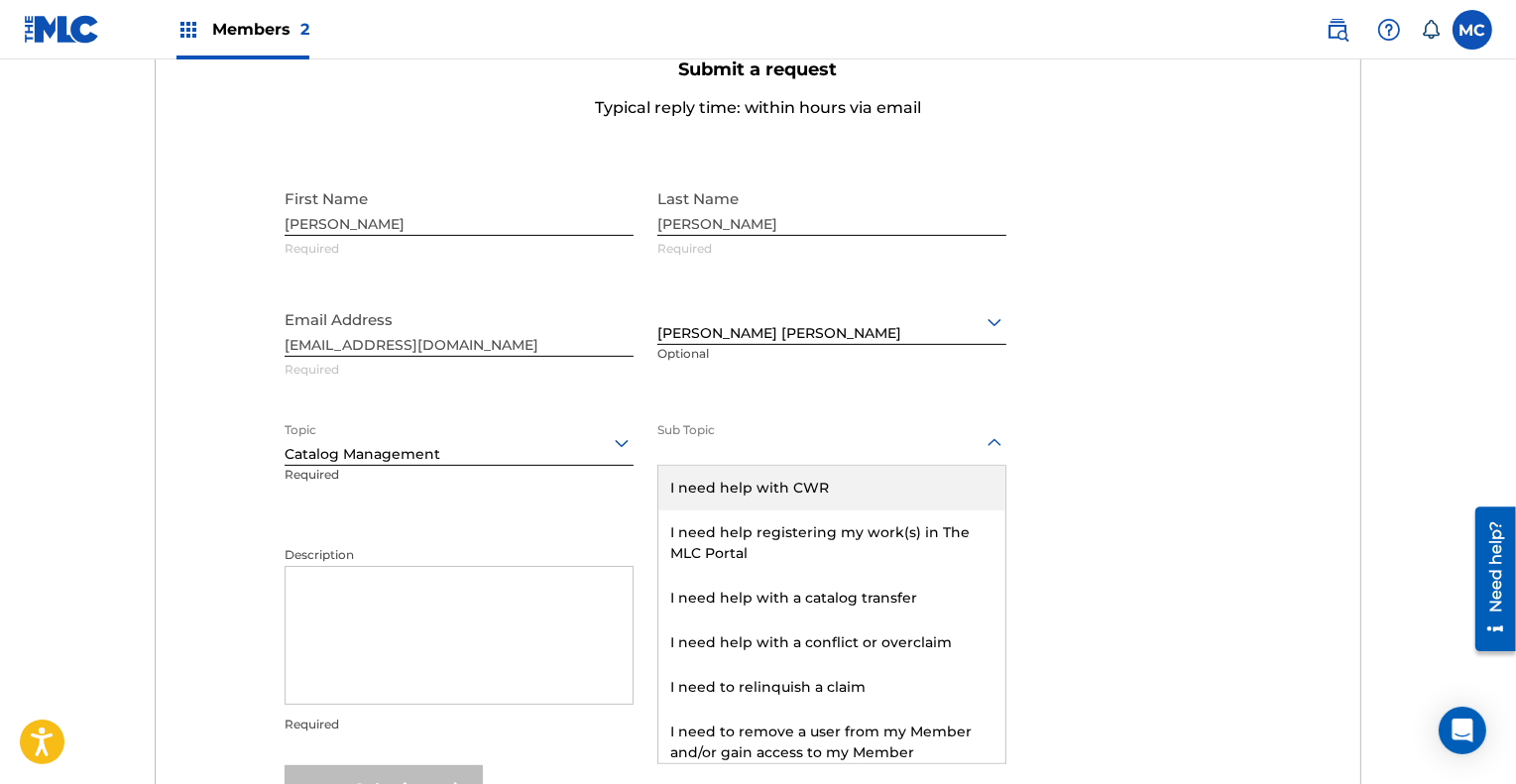 click at bounding box center [832, 442] 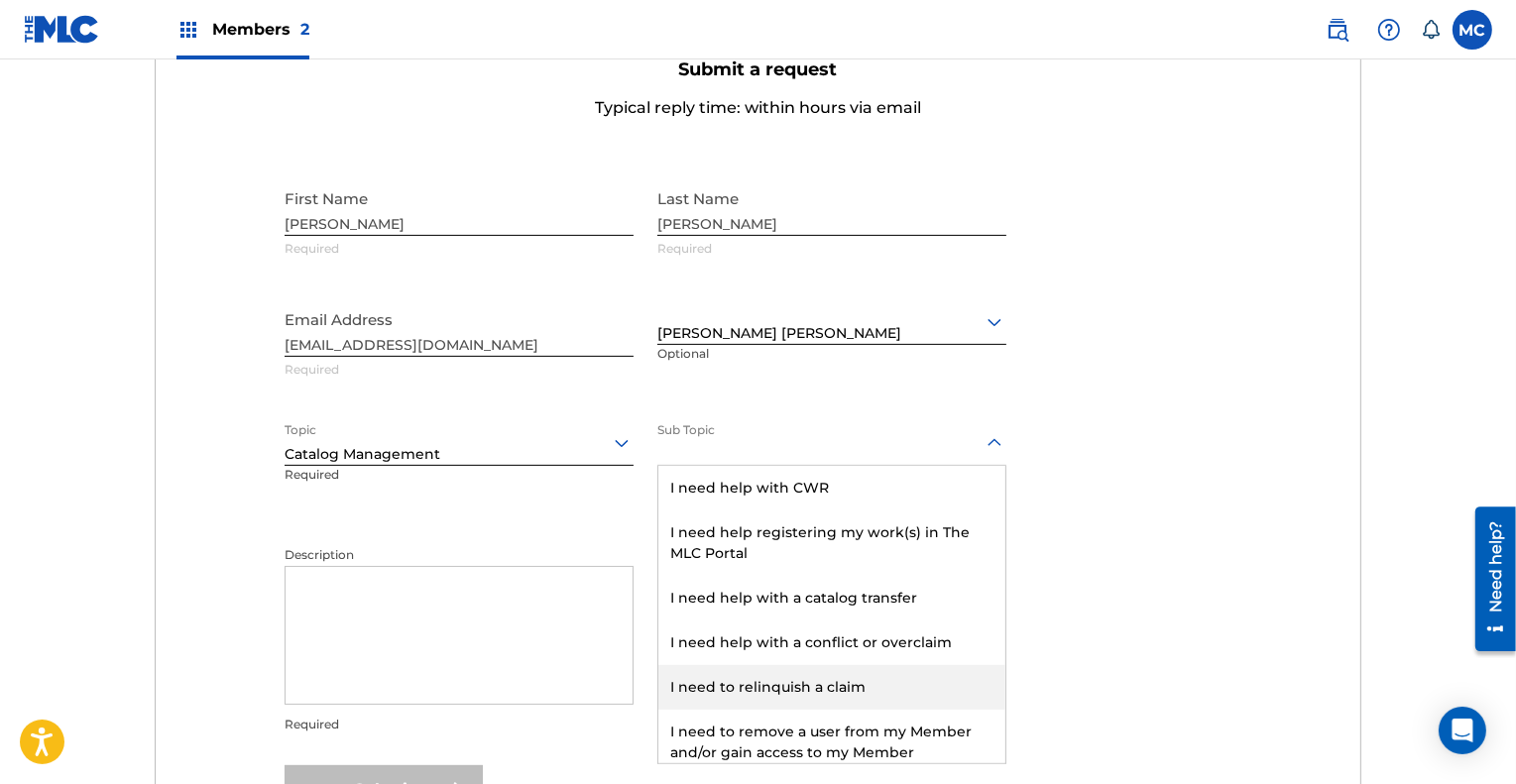 click on "I need to relinquish a claim" at bounding box center (832, 687) 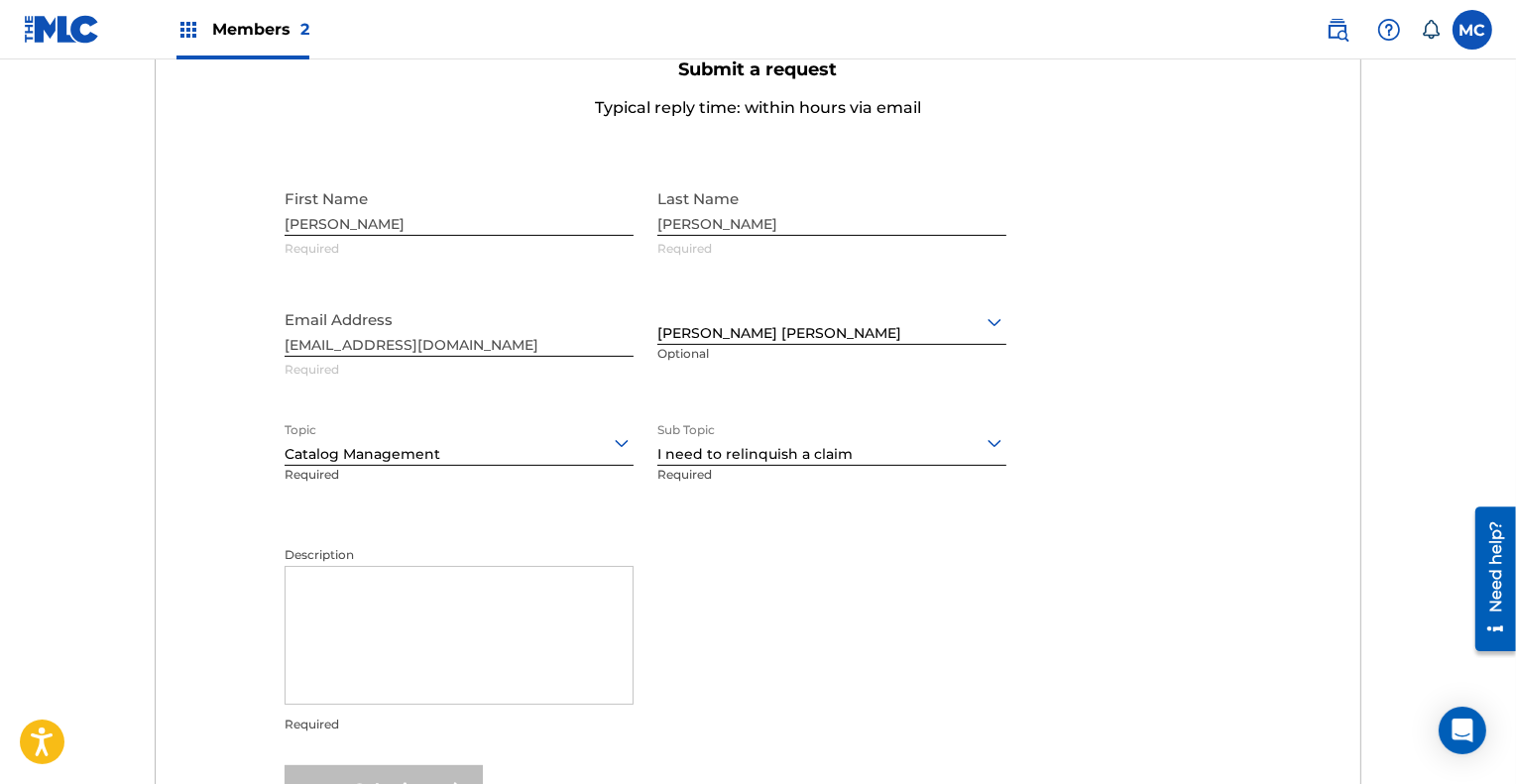click on "Description   Required" at bounding box center [645, 653] 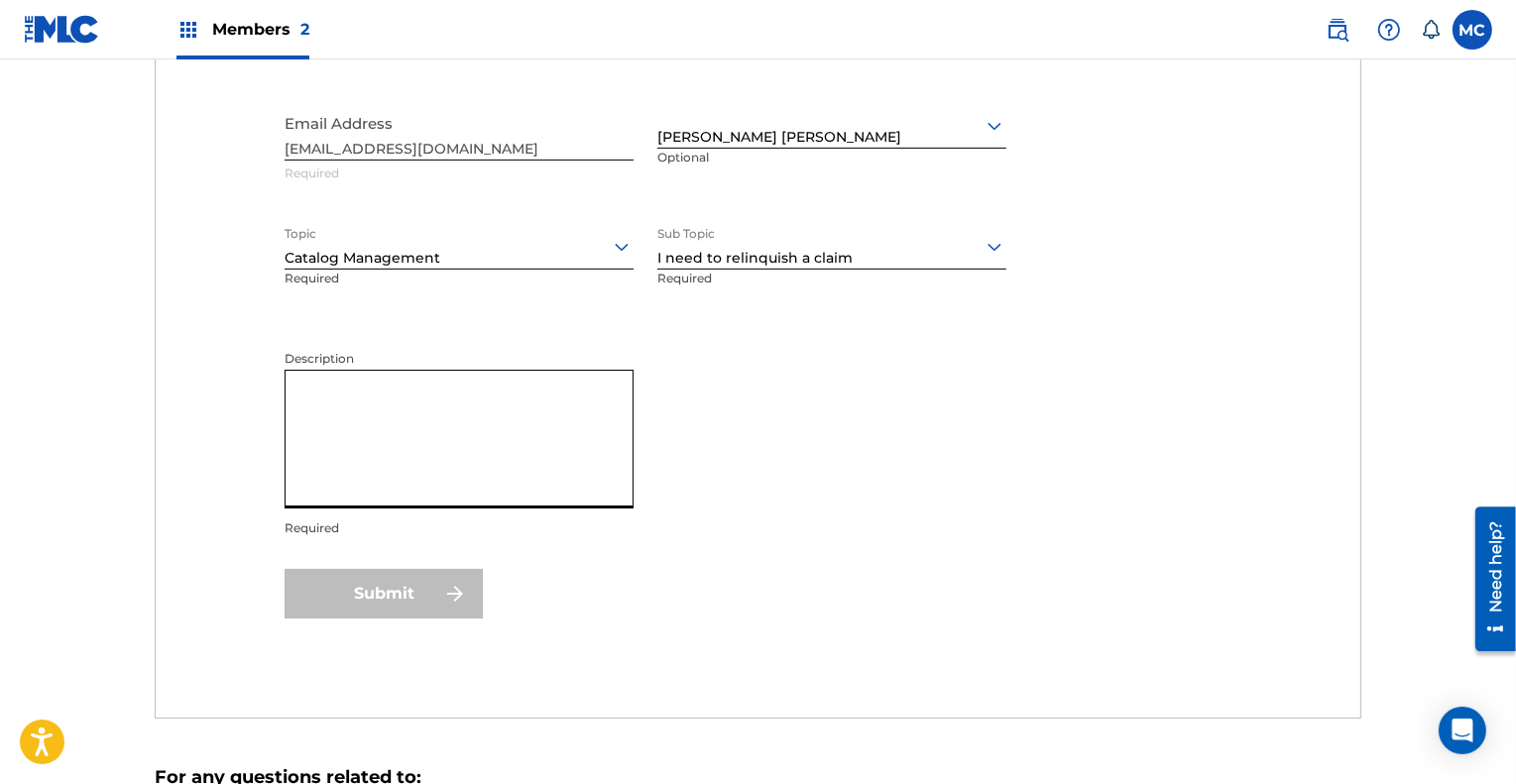 click on "Description" at bounding box center (459, 439) 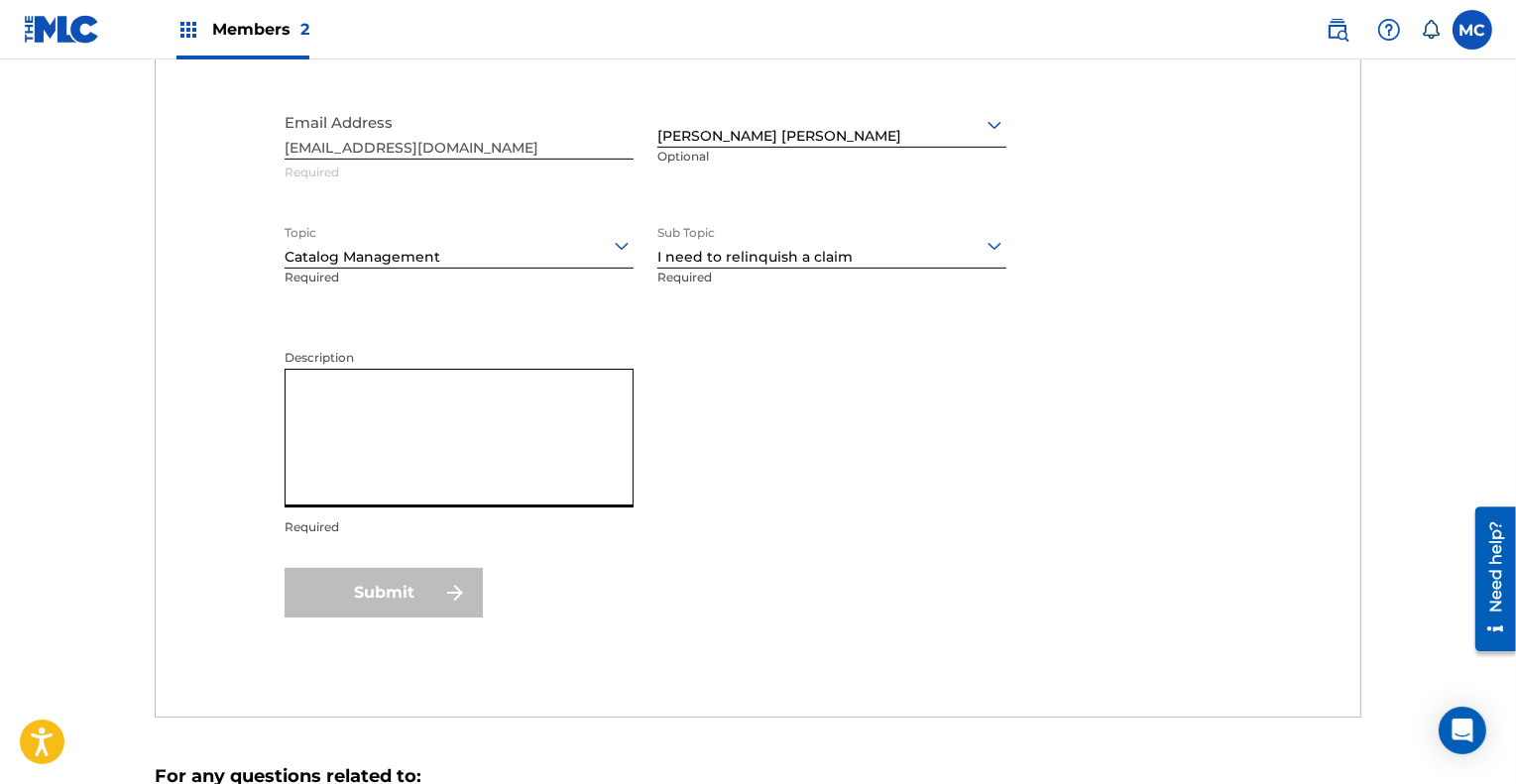 paste on "MLC Song Code
TW5J5P" 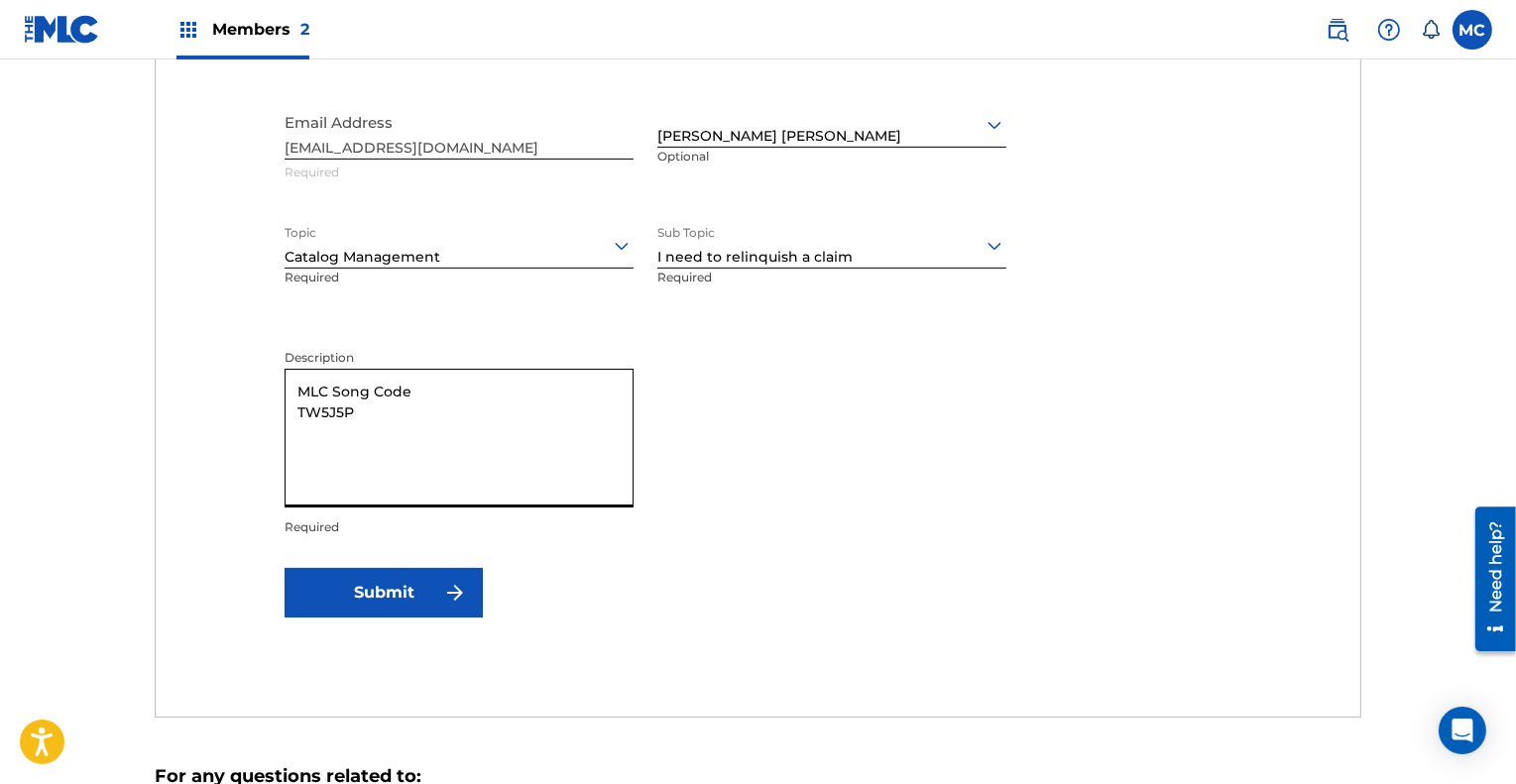 click on "MLC Song Code
TW5J5P" at bounding box center [459, 438] 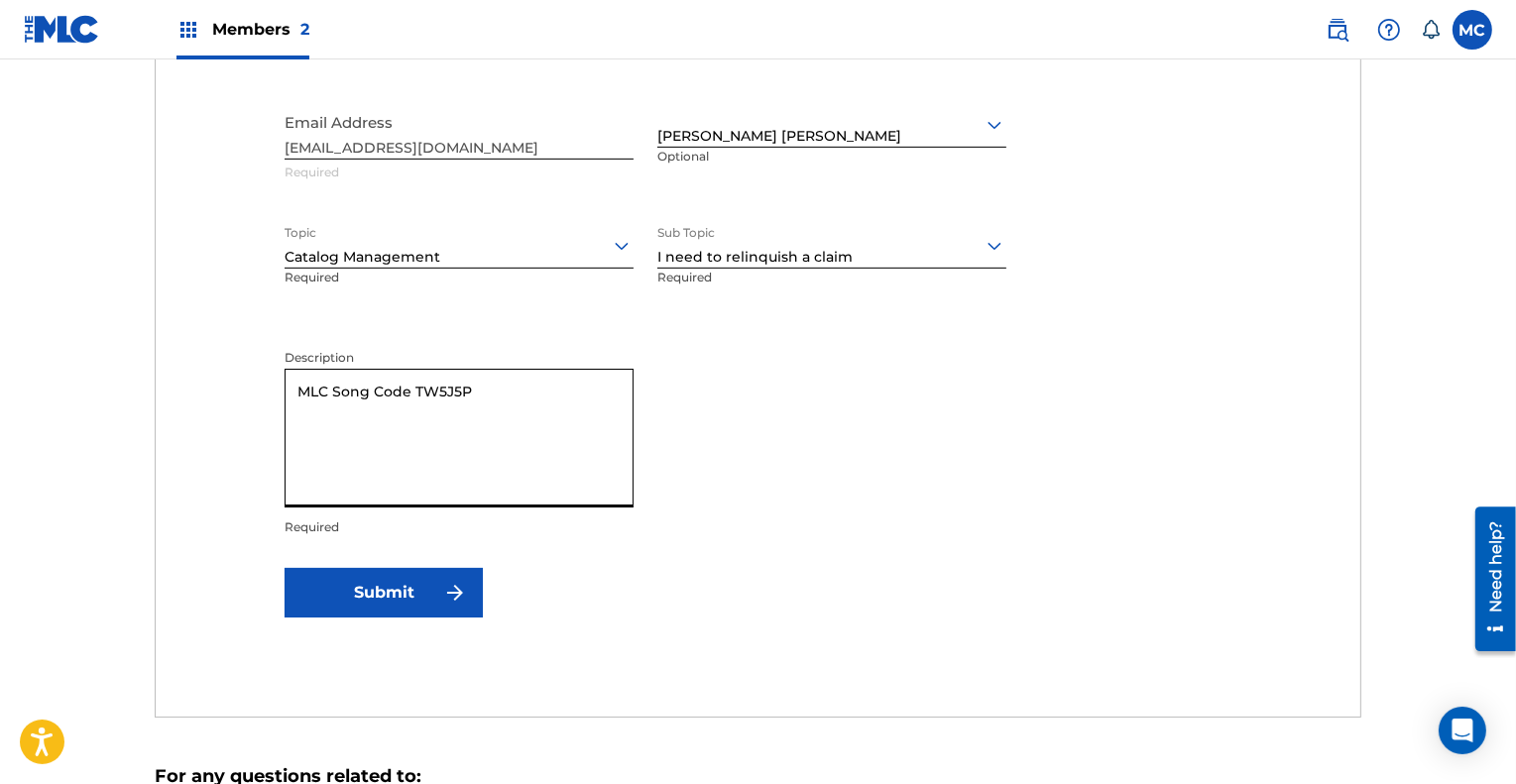 click on "MLC Song Code TW5J5P" at bounding box center [459, 438] 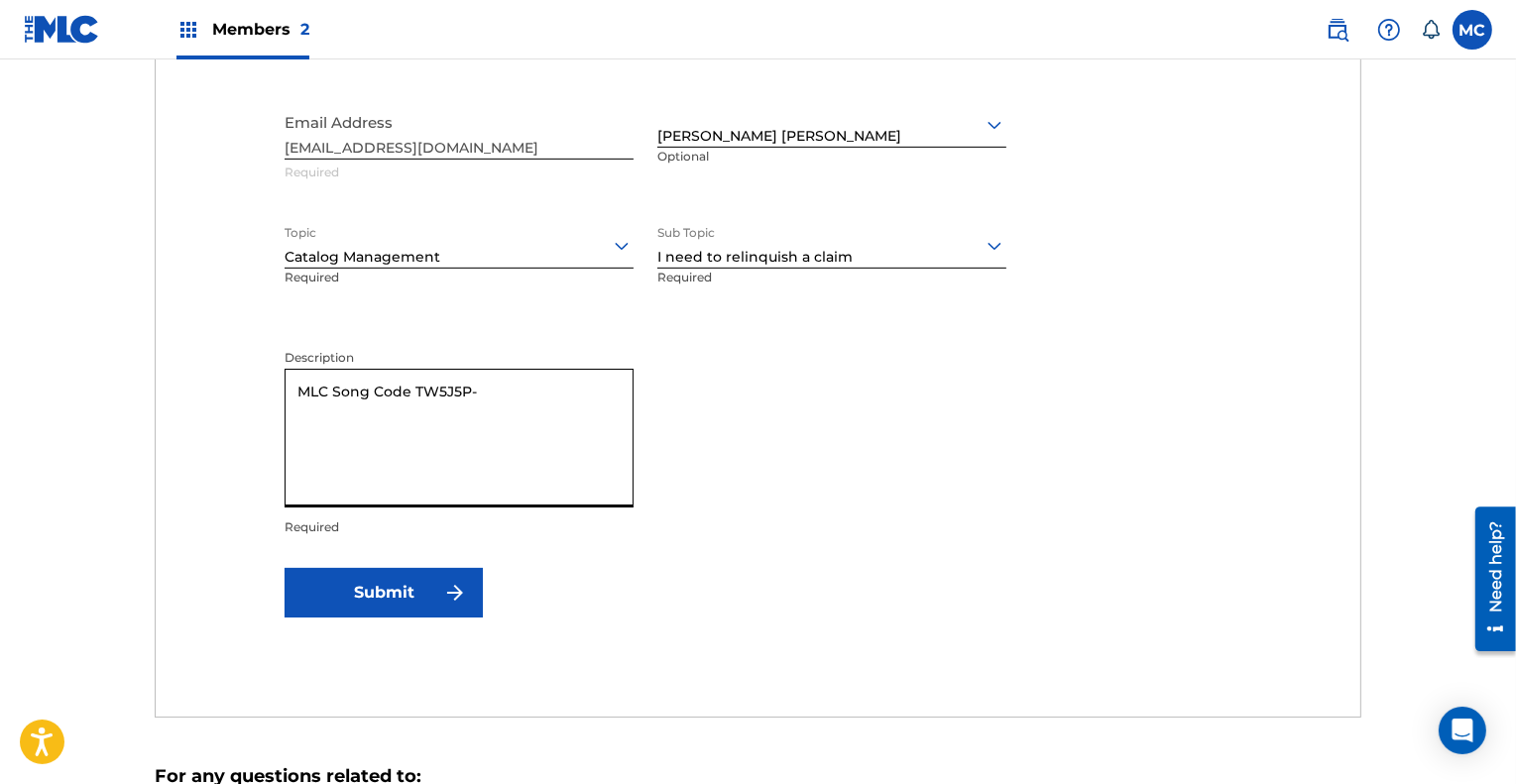 paste on "TEACUP" 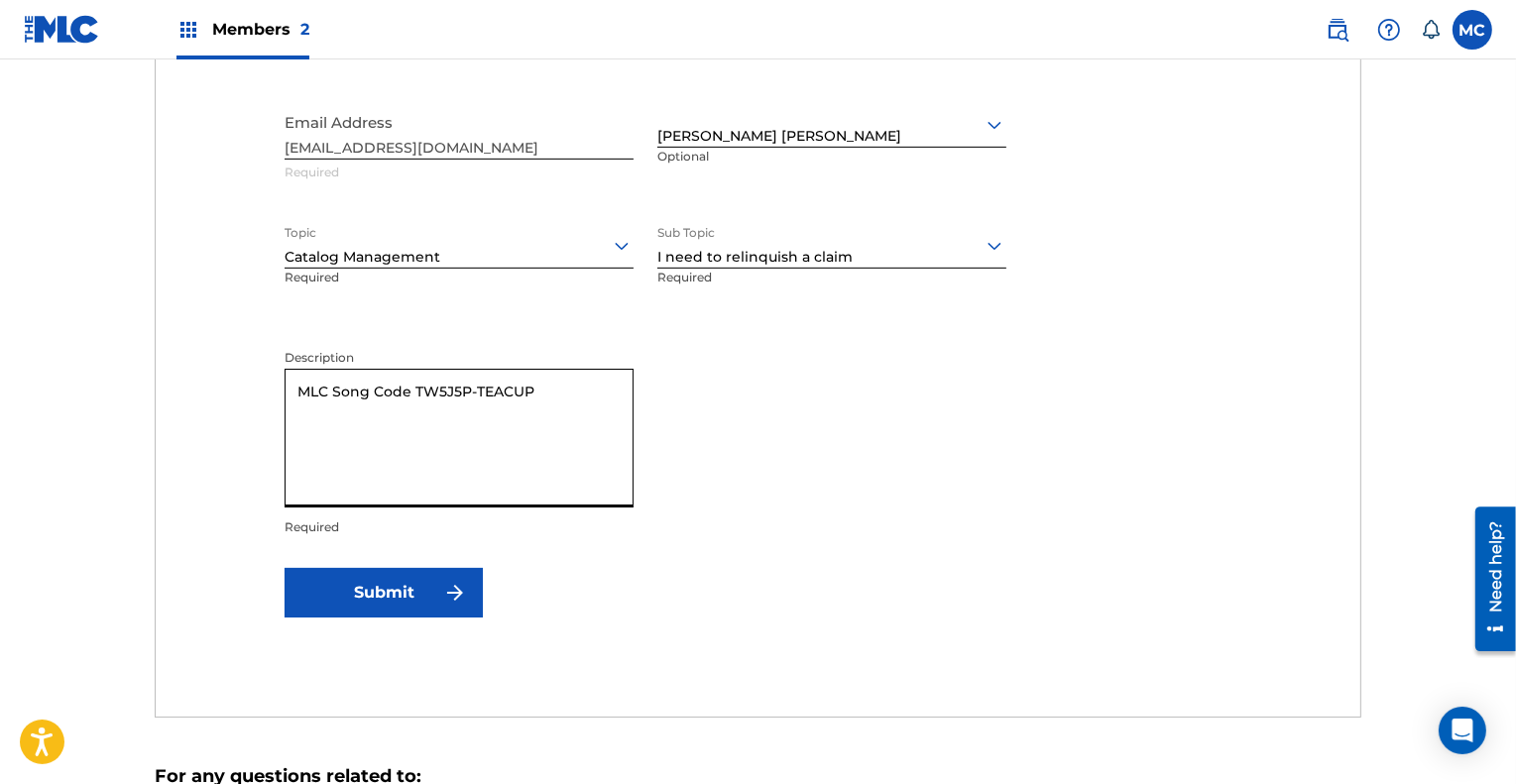 click on "MLC Song Code TW5J5P-TEACUP" at bounding box center (459, 438) 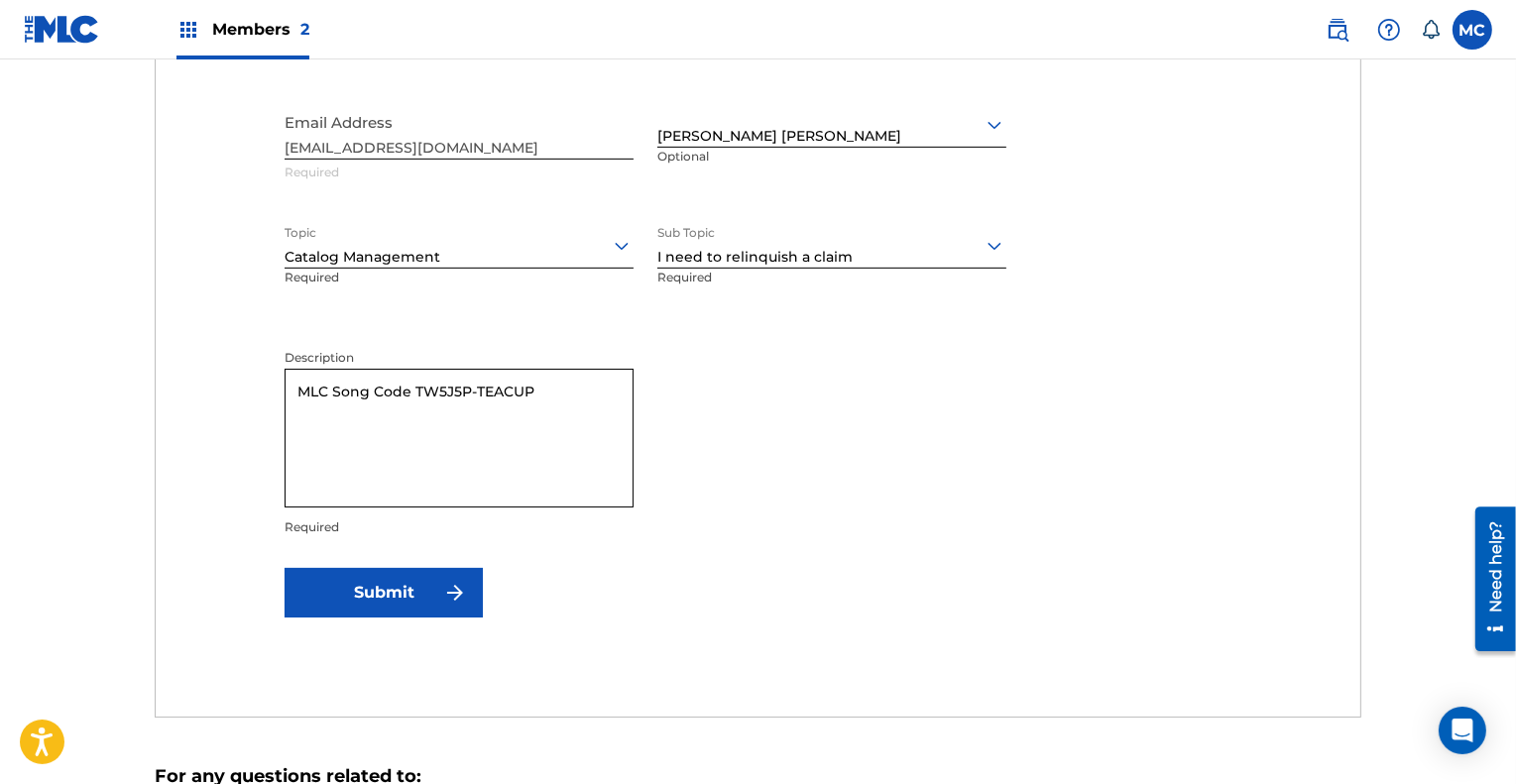 click on "Submit" at bounding box center [384, 593] 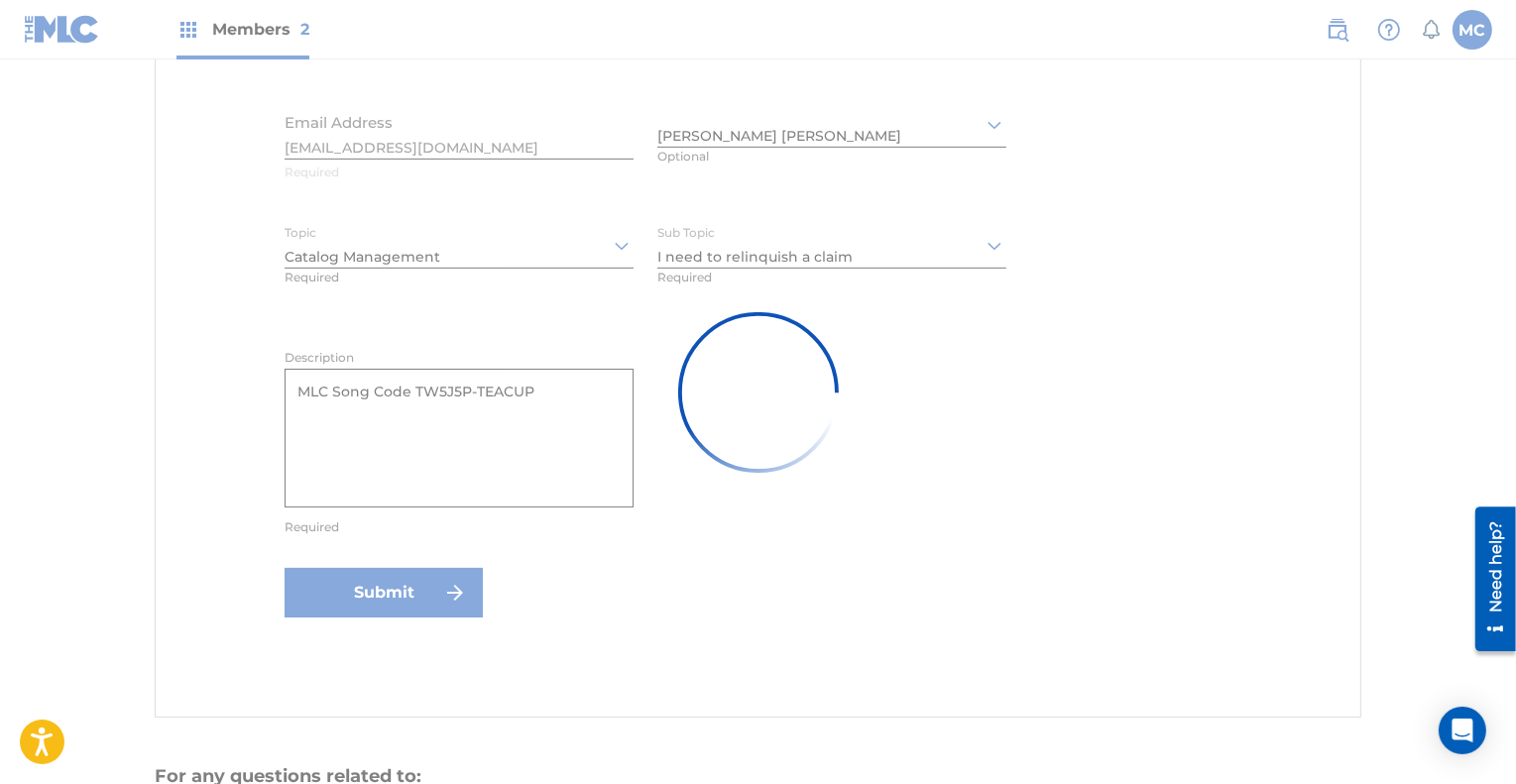 type 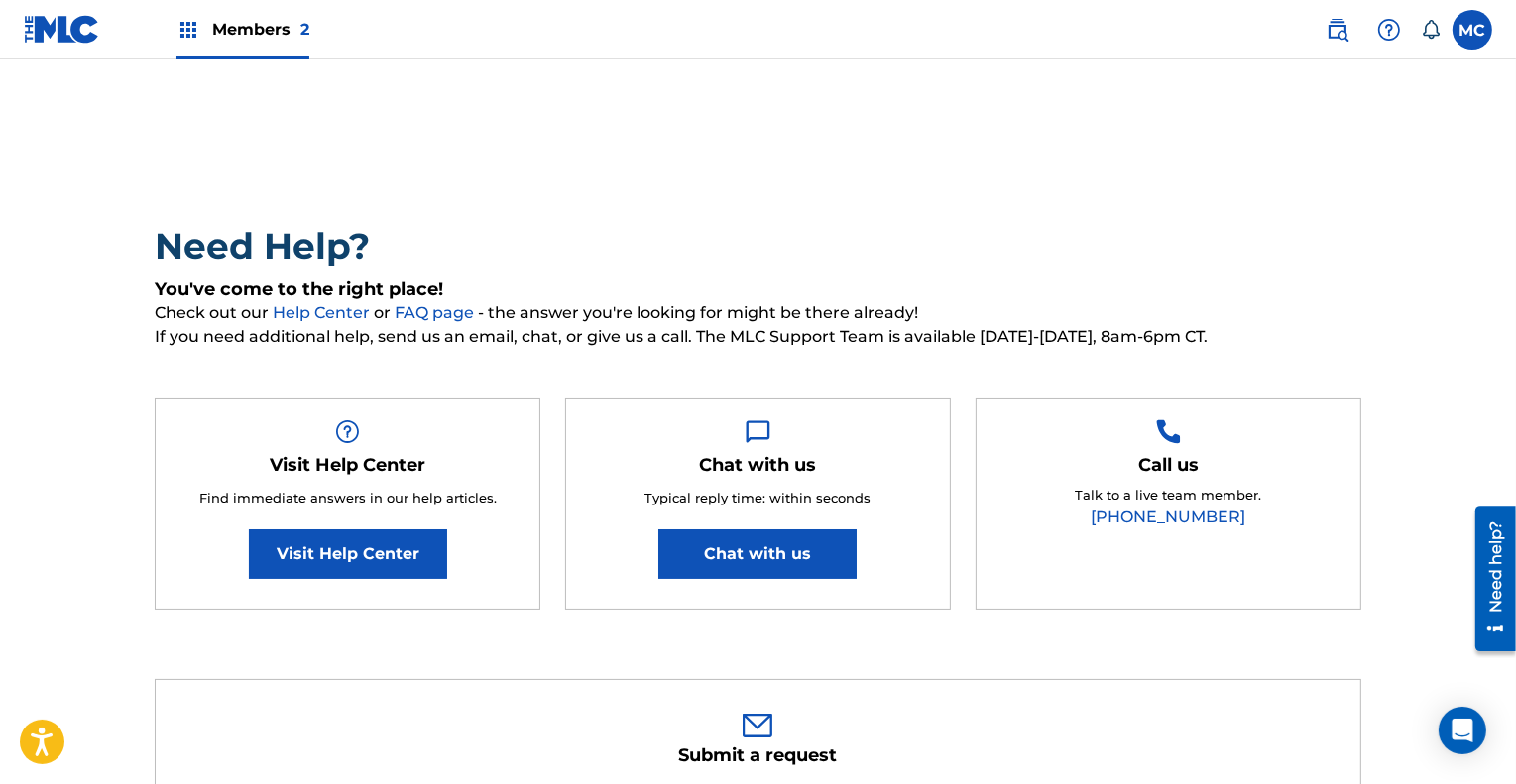 scroll, scrollTop: 0, scrollLeft: 0, axis: both 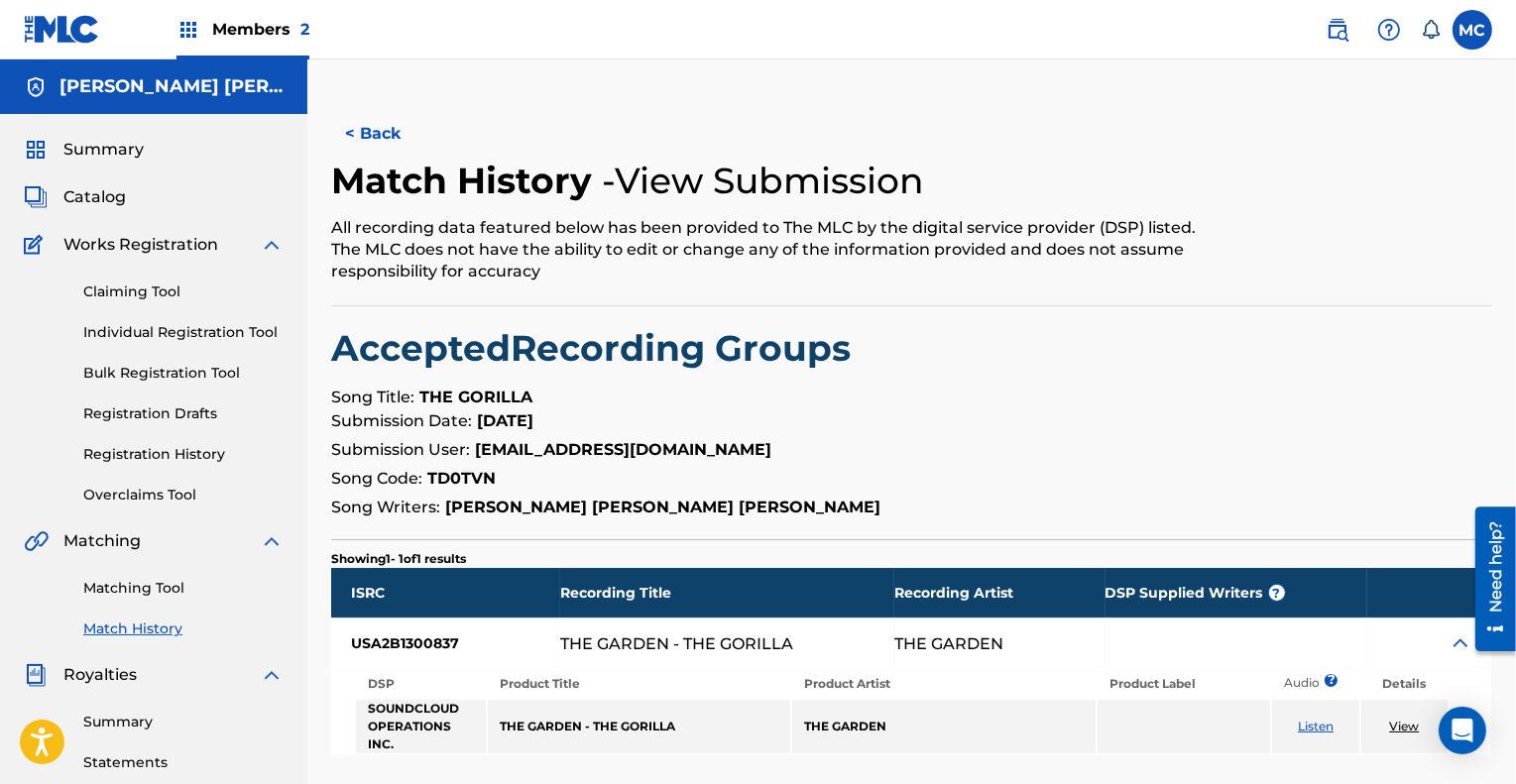 click on "< Back" at bounding box center (391, 134) 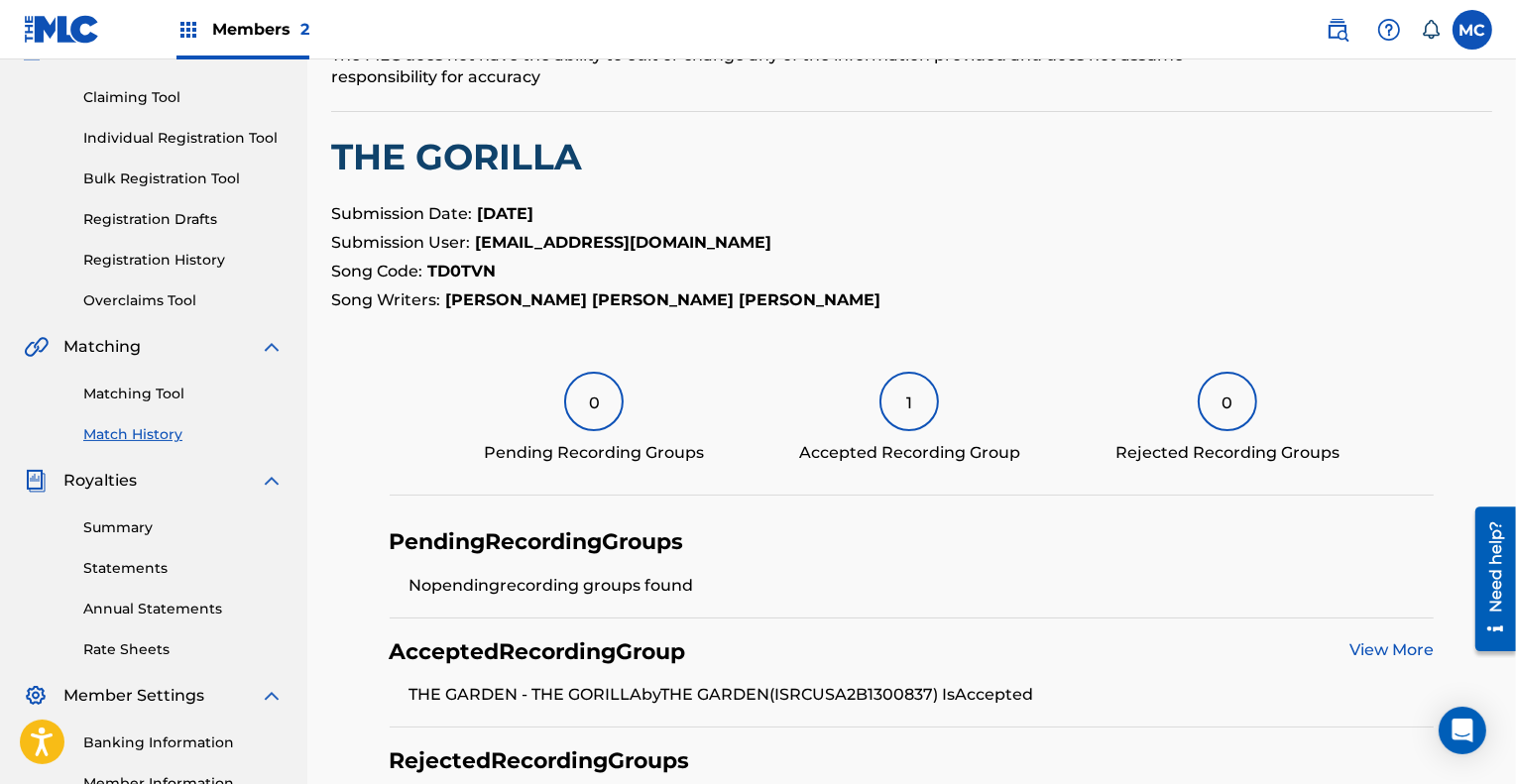 scroll, scrollTop: 193, scrollLeft: 0, axis: vertical 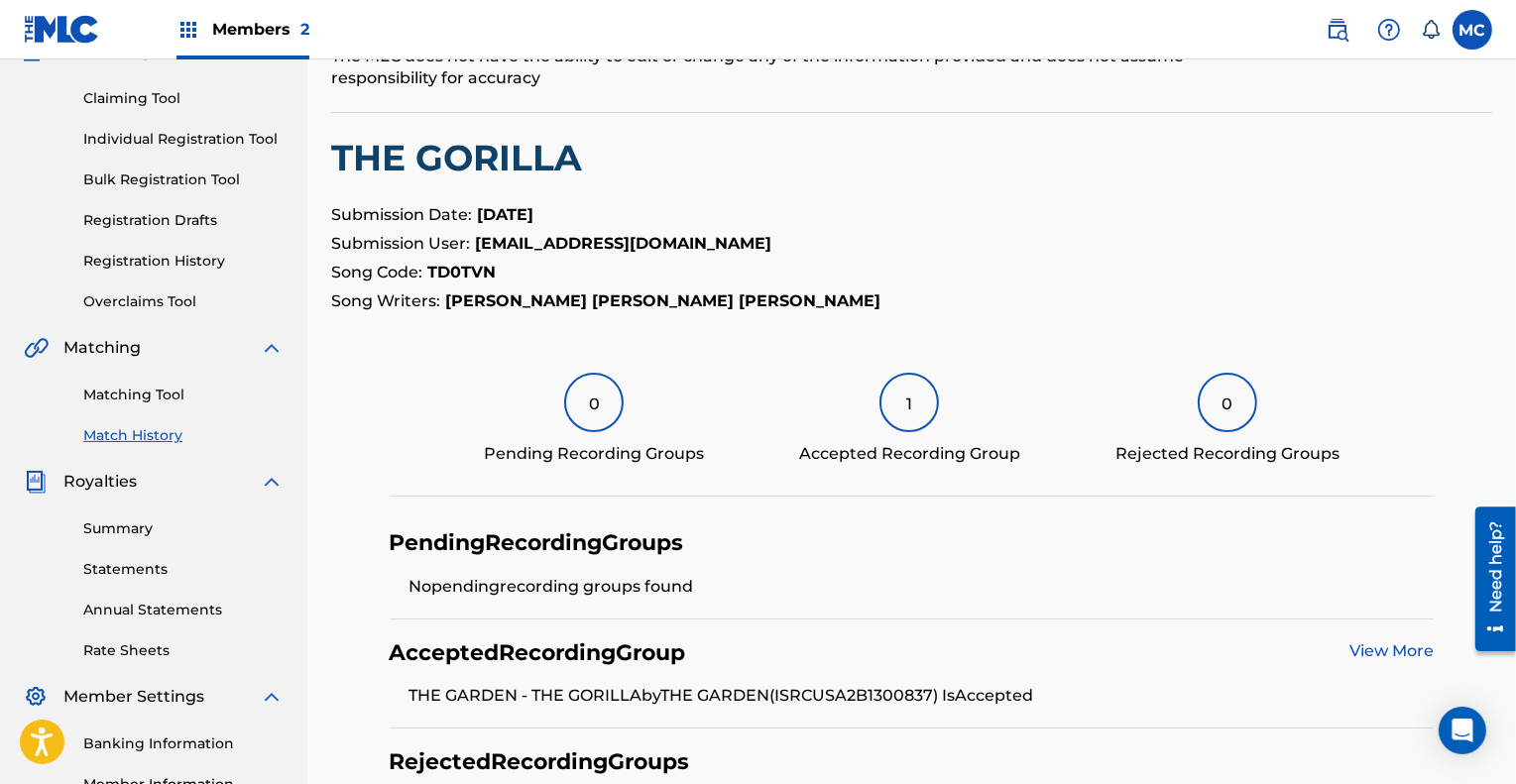 click on "Claiming Tool" at bounding box center [183, 98] 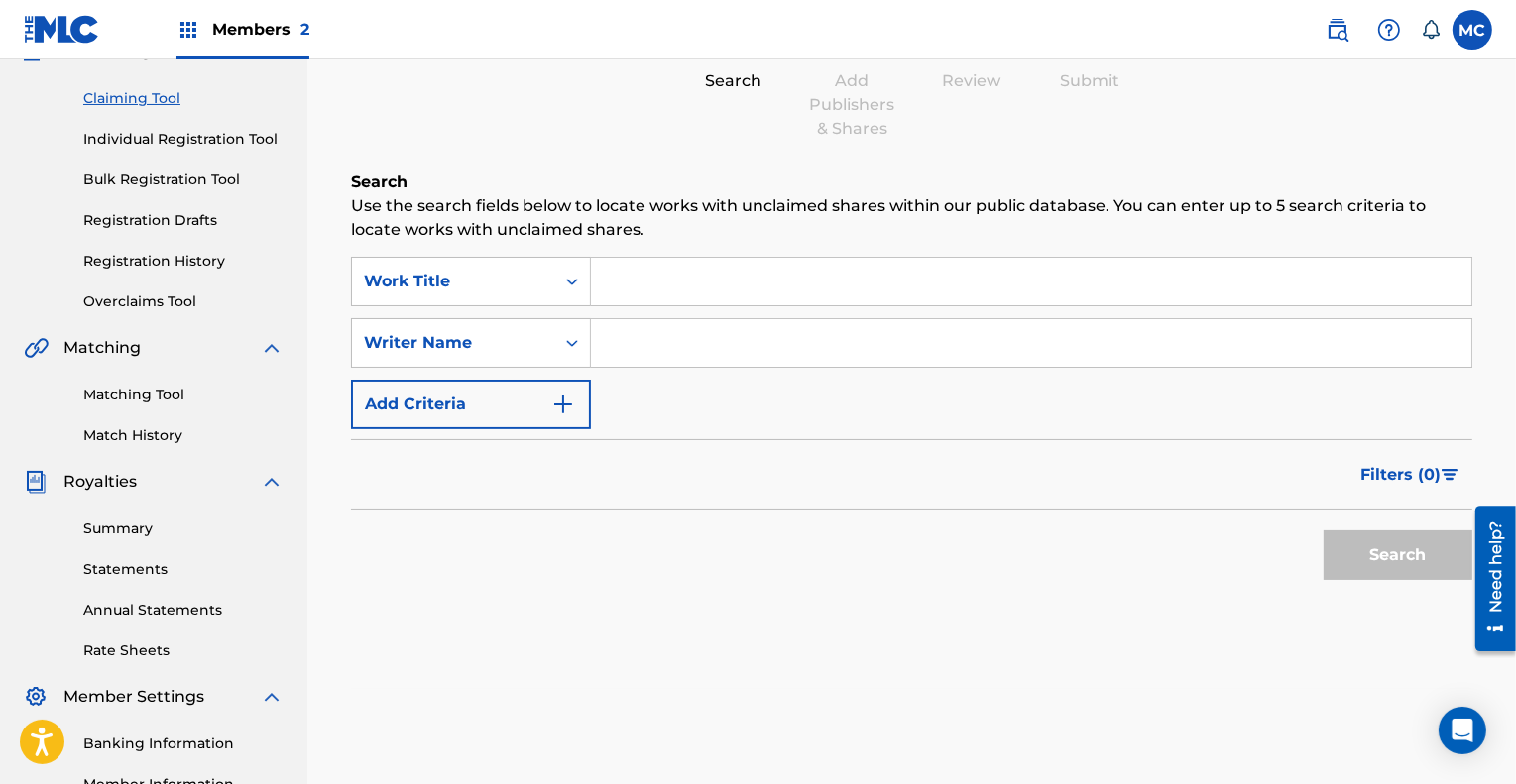 scroll, scrollTop: 0, scrollLeft: 0, axis: both 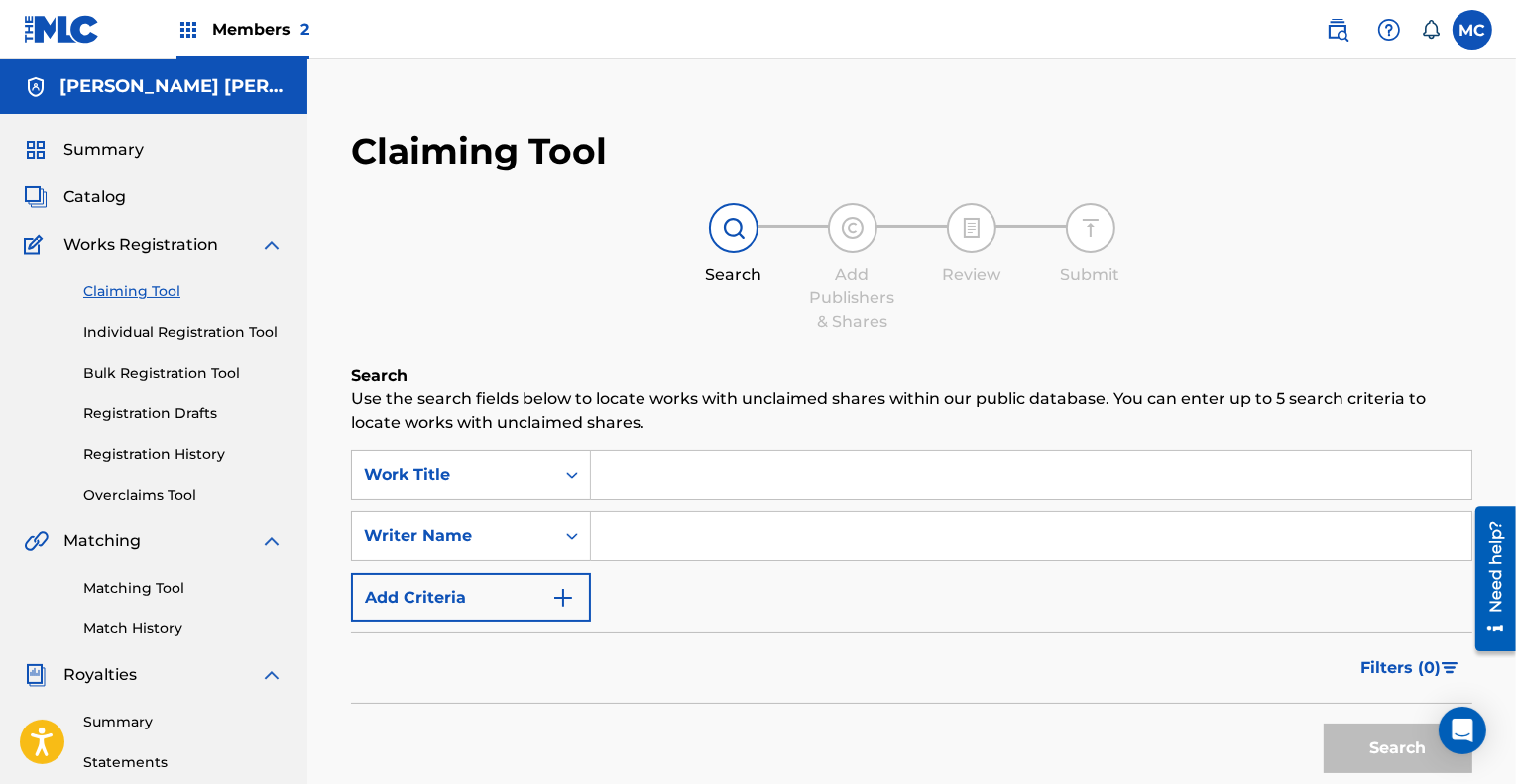 click on "Summary" at bounding box center (103, 150) 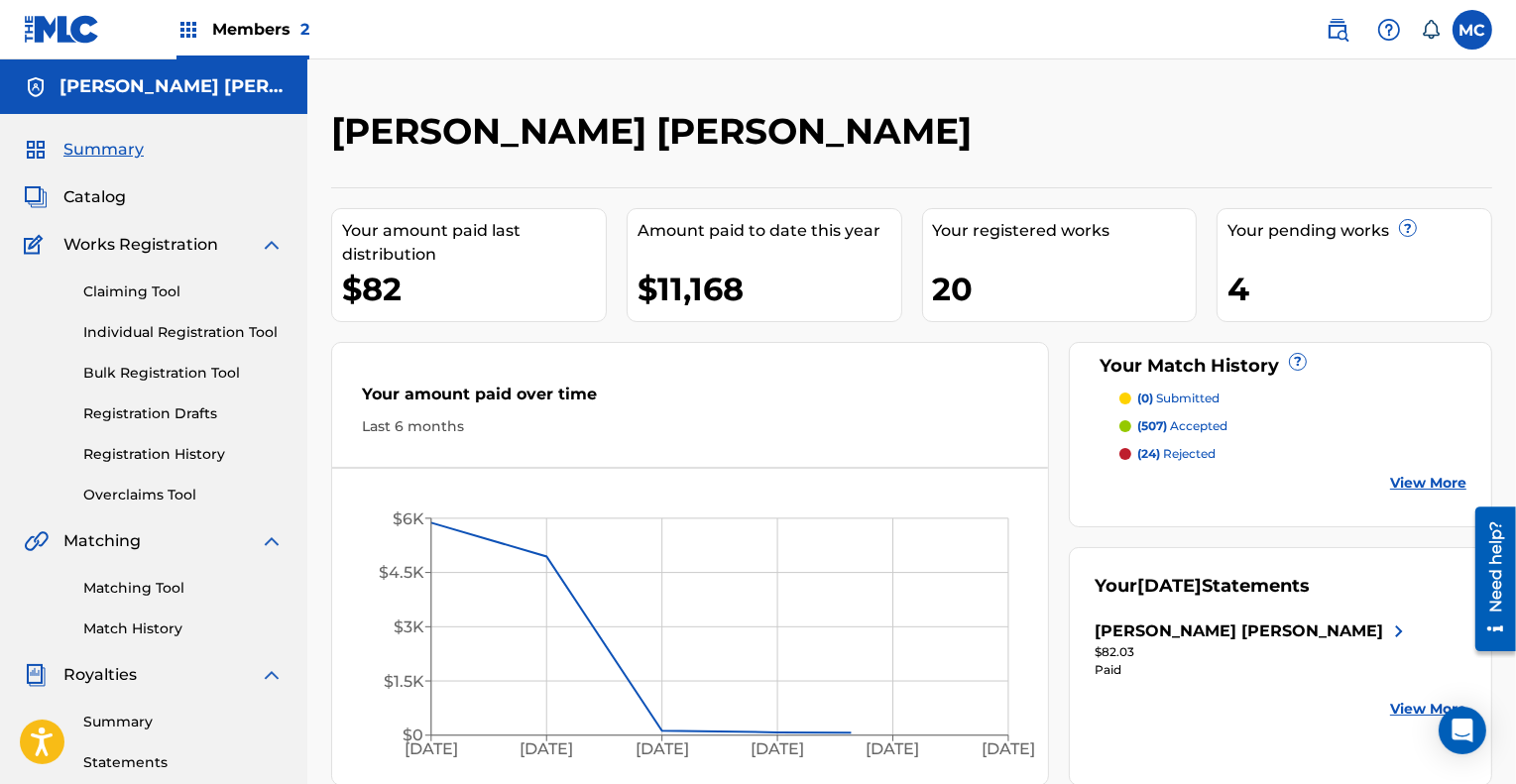 click on "Catalog" at bounding box center [94, 197] 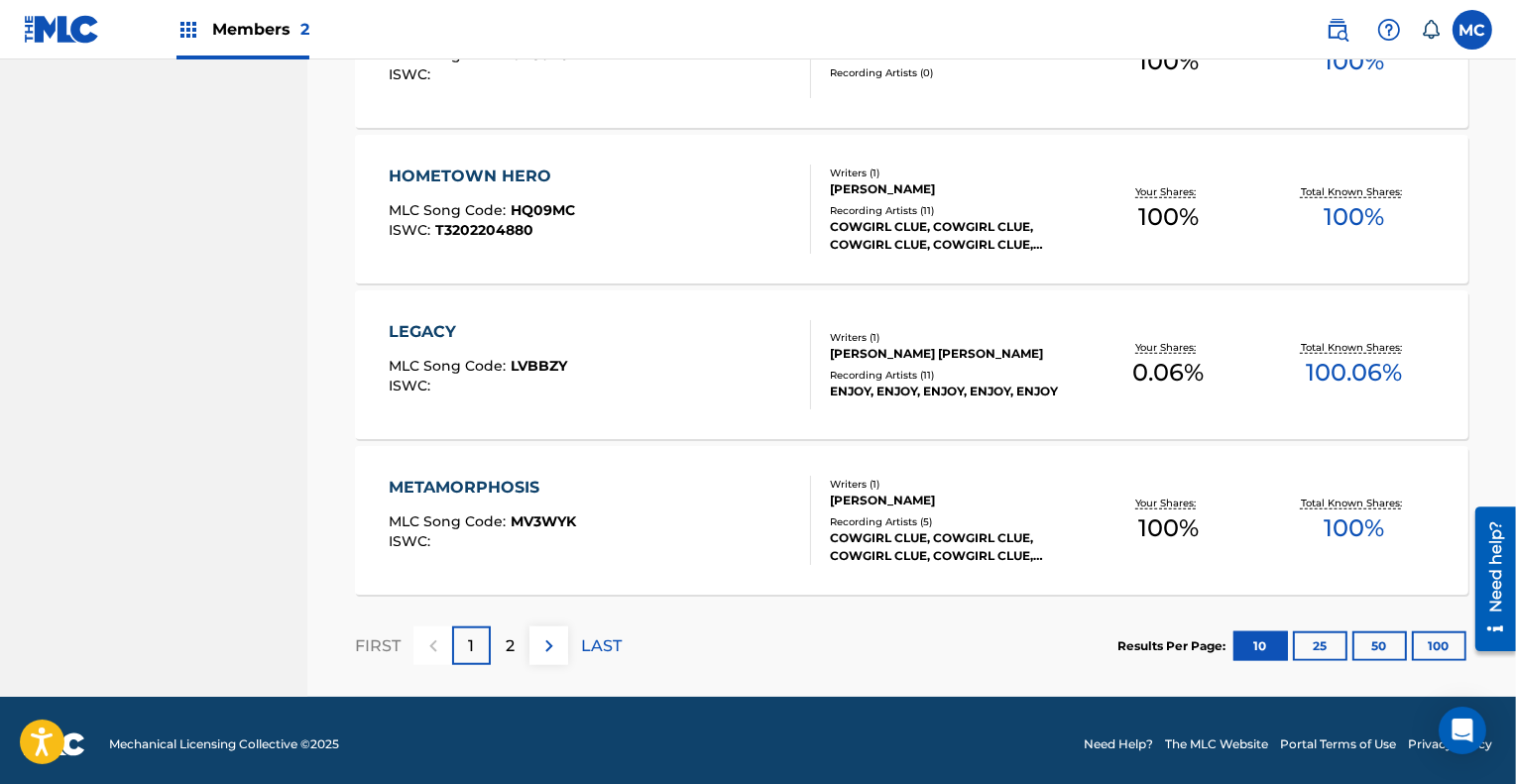 scroll, scrollTop: 1533, scrollLeft: 0, axis: vertical 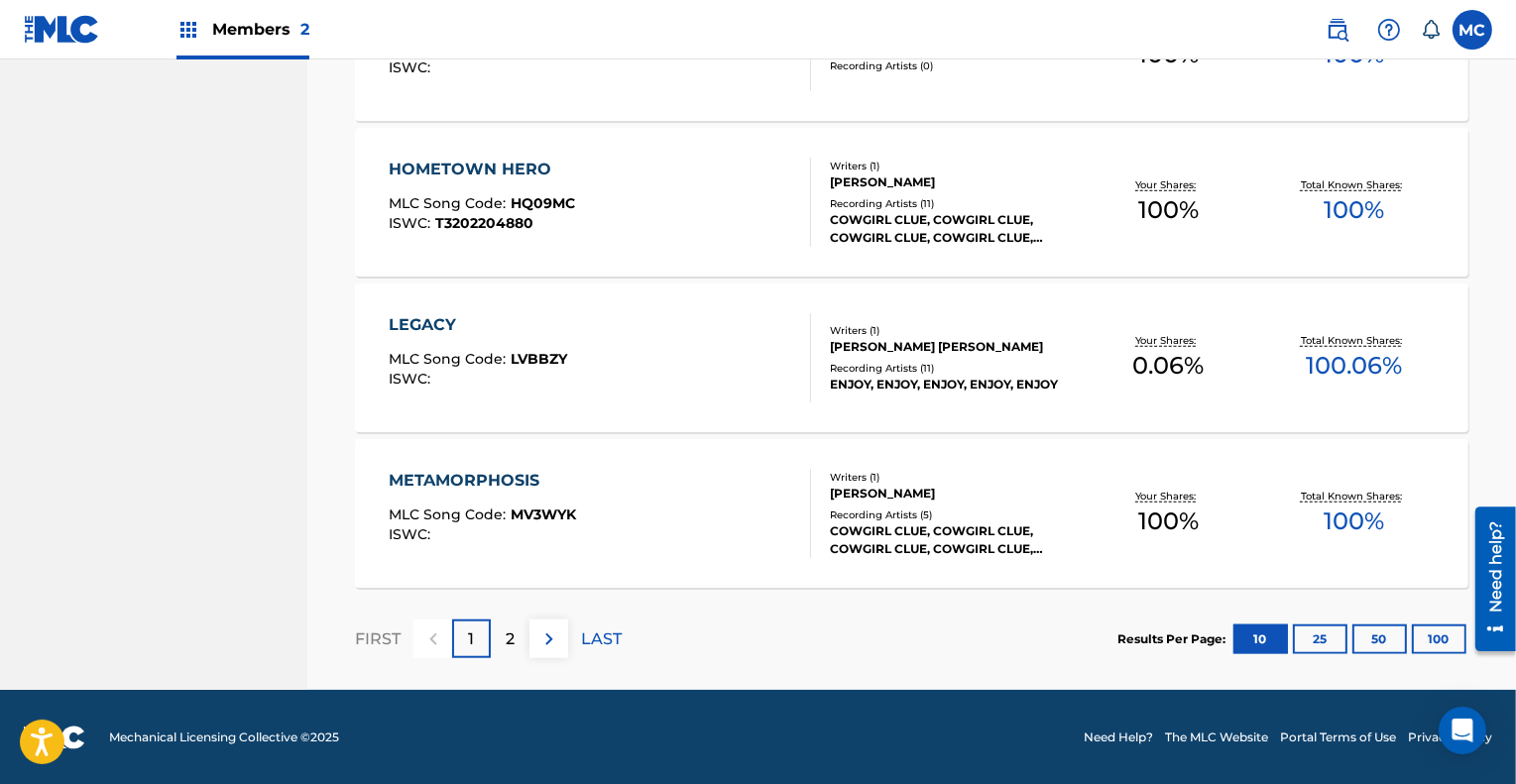 click on "2" at bounding box center [510, 638] 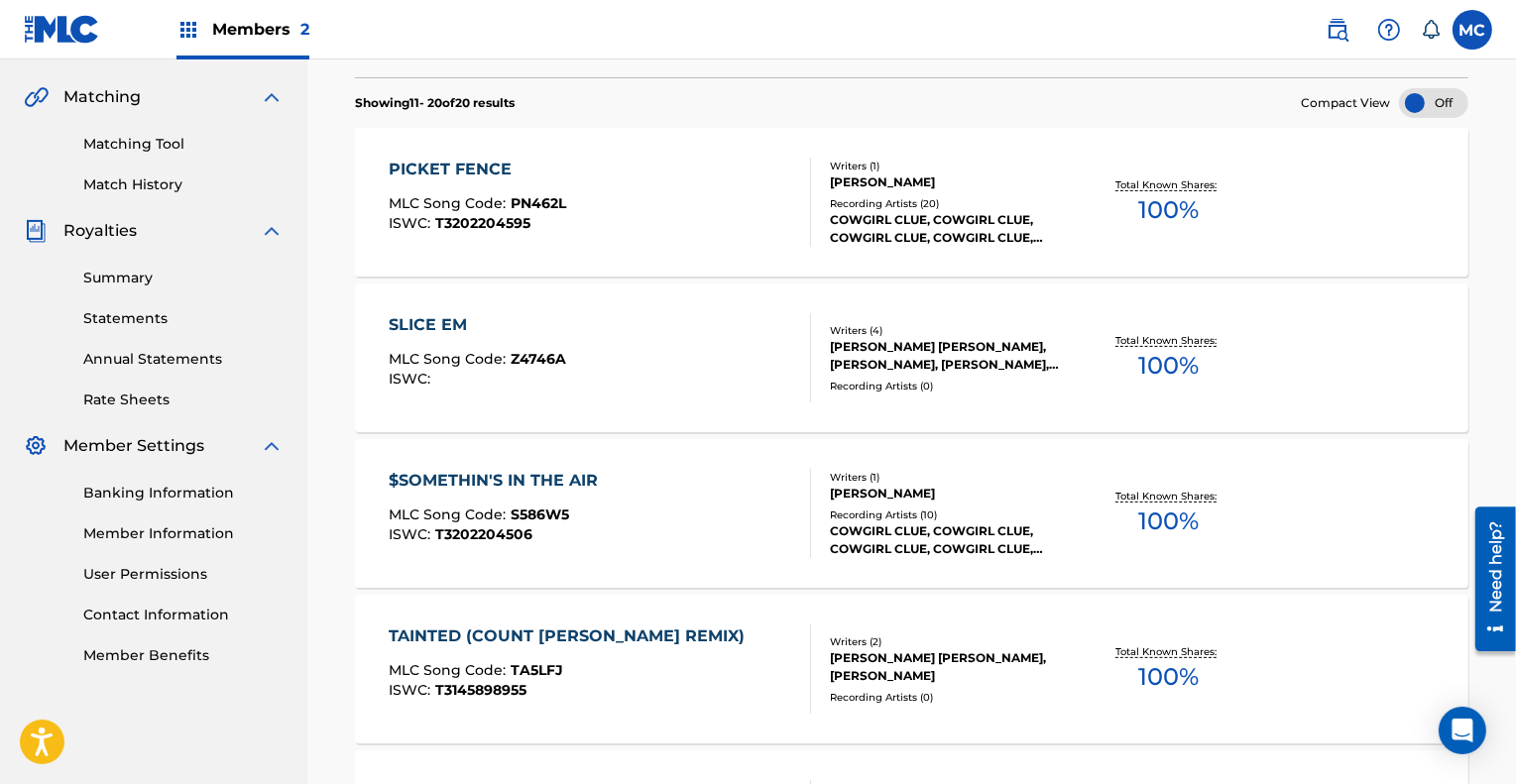 scroll, scrollTop: 1533, scrollLeft: 0, axis: vertical 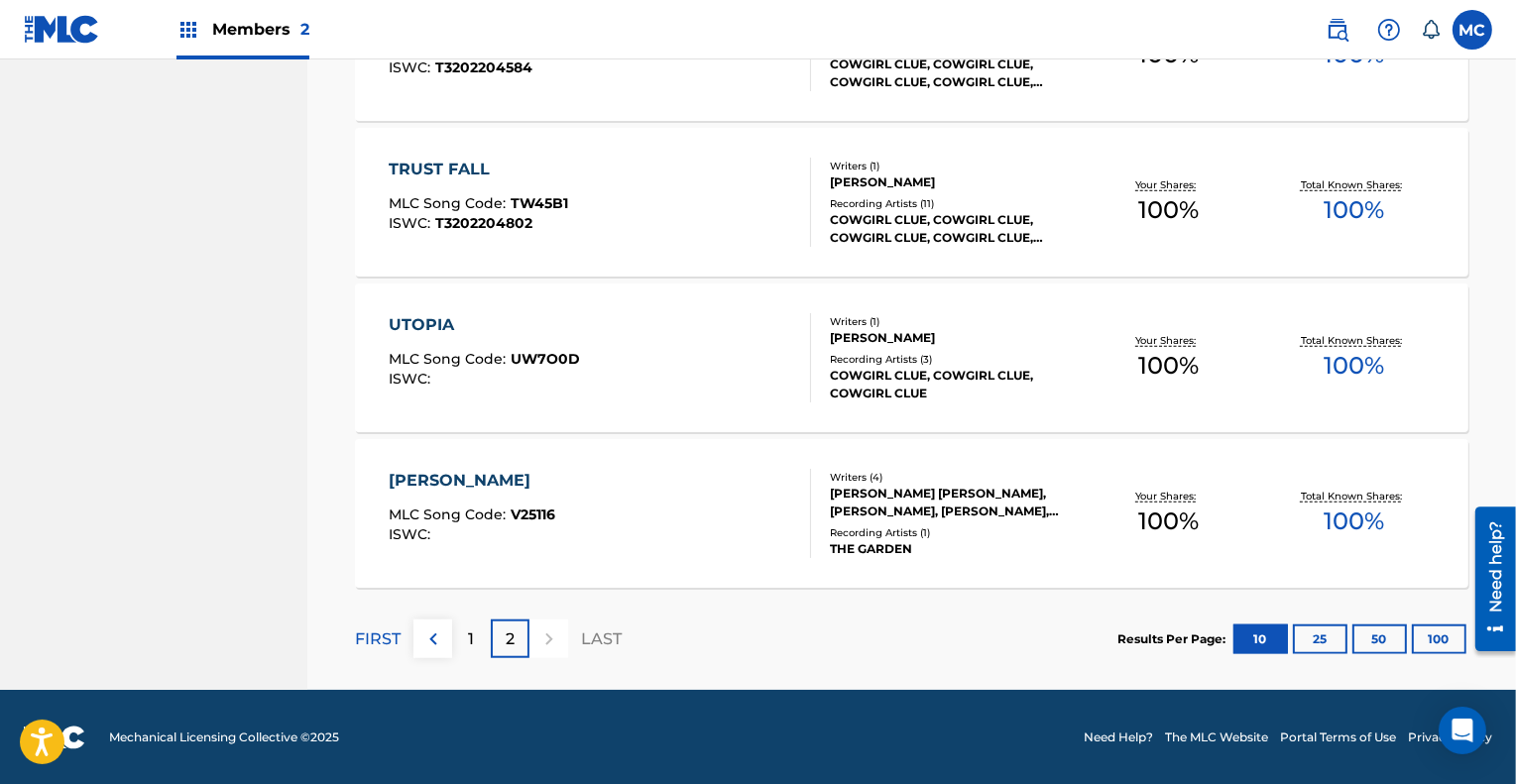 click on "UTOPIA" at bounding box center (484, 325) 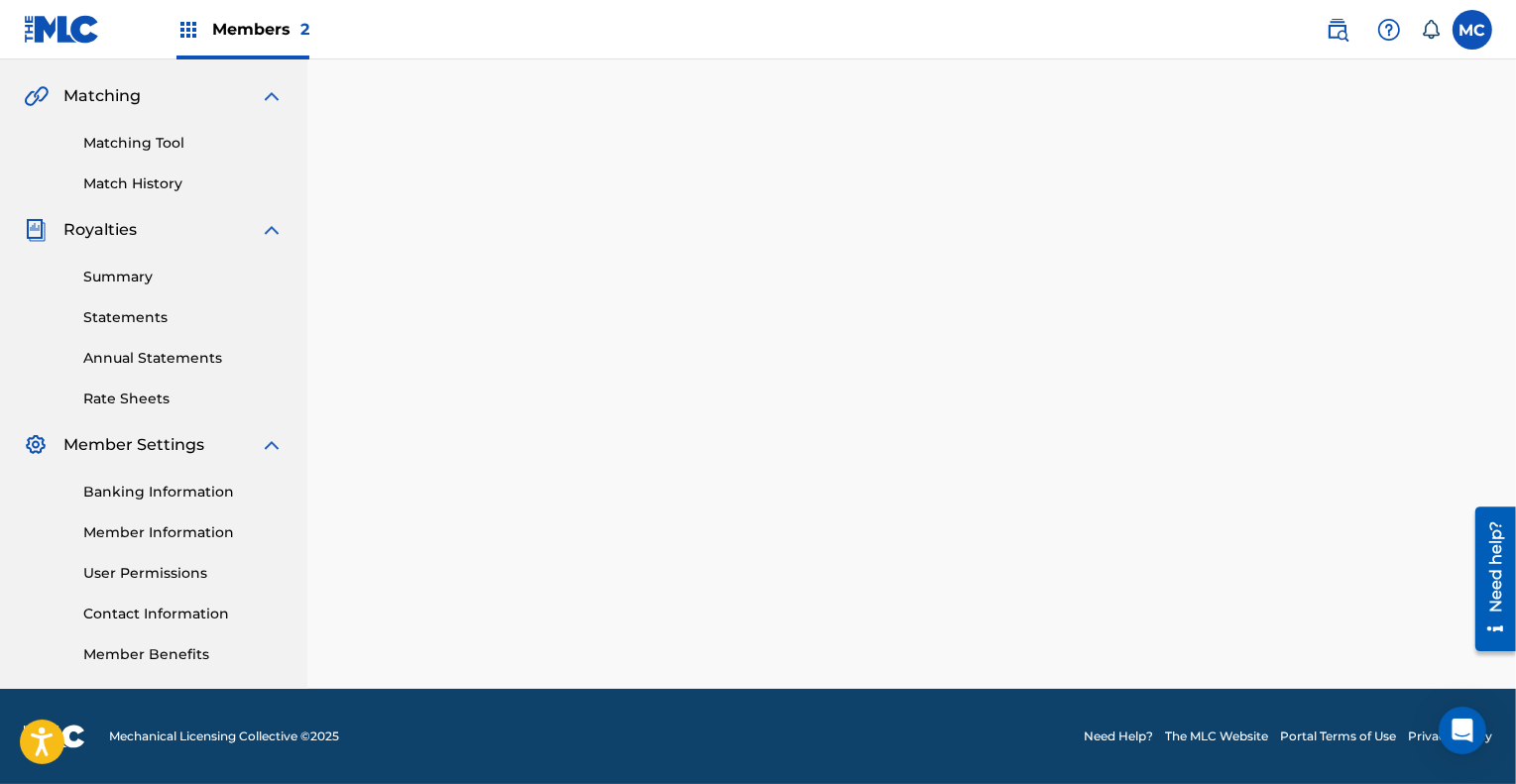 scroll, scrollTop: 0, scrollLeft: 0, axis: both 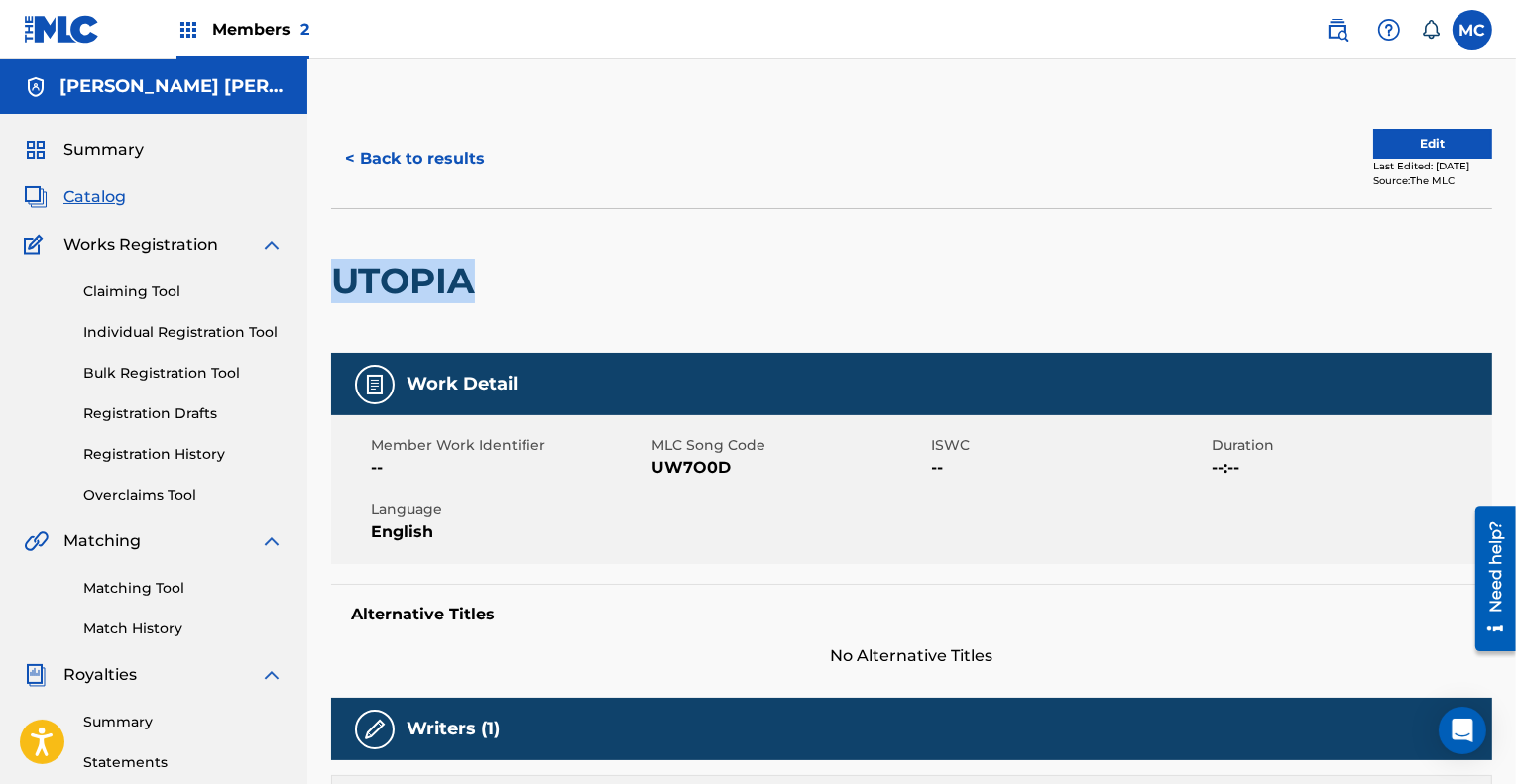 drag, startPoint x: 338, startPoint y: 275, endPoint x: 483, endPoint y: 307, distance: 148.489 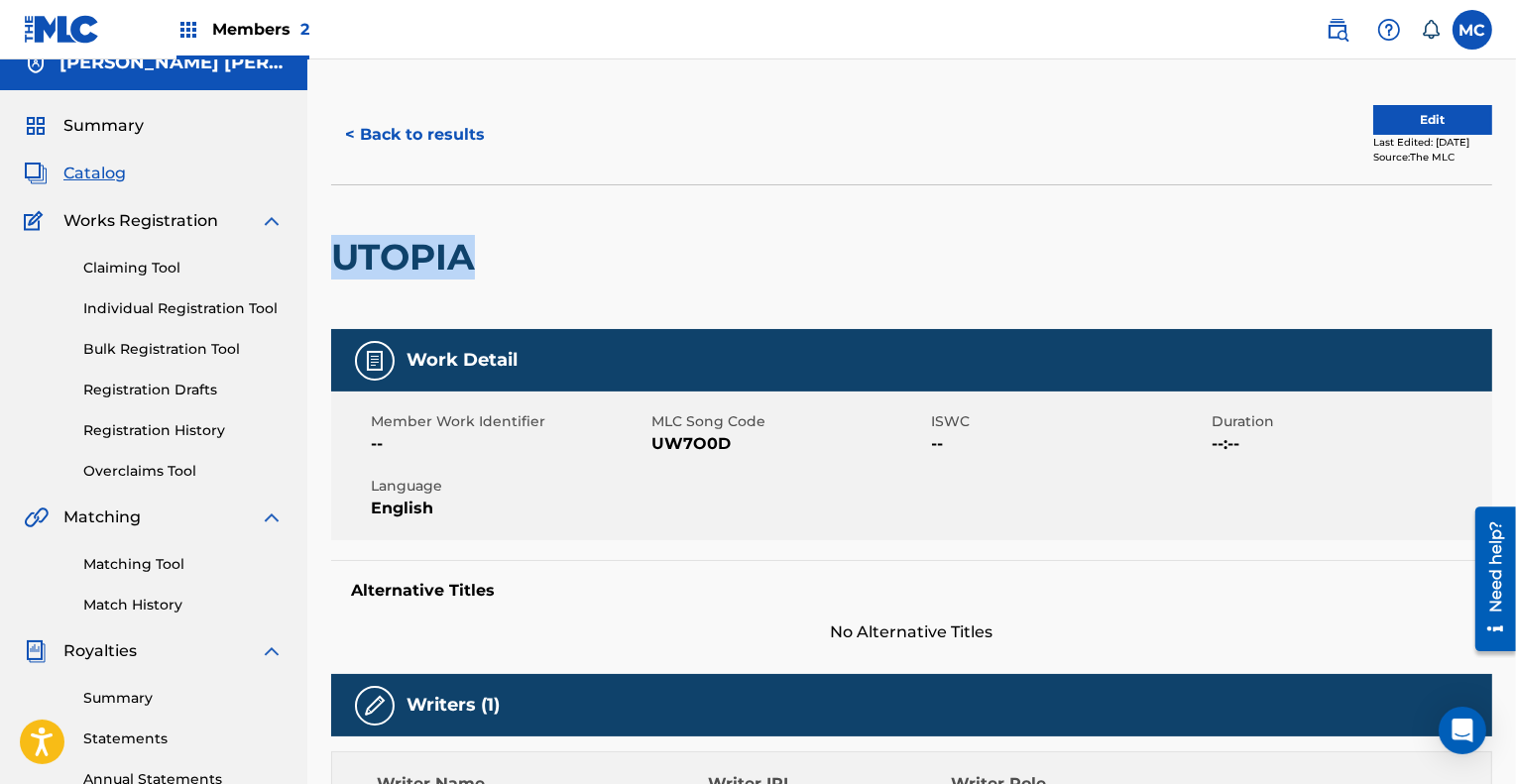 scroll, scrollTop: 0, scrollLeft: 0, axis: both 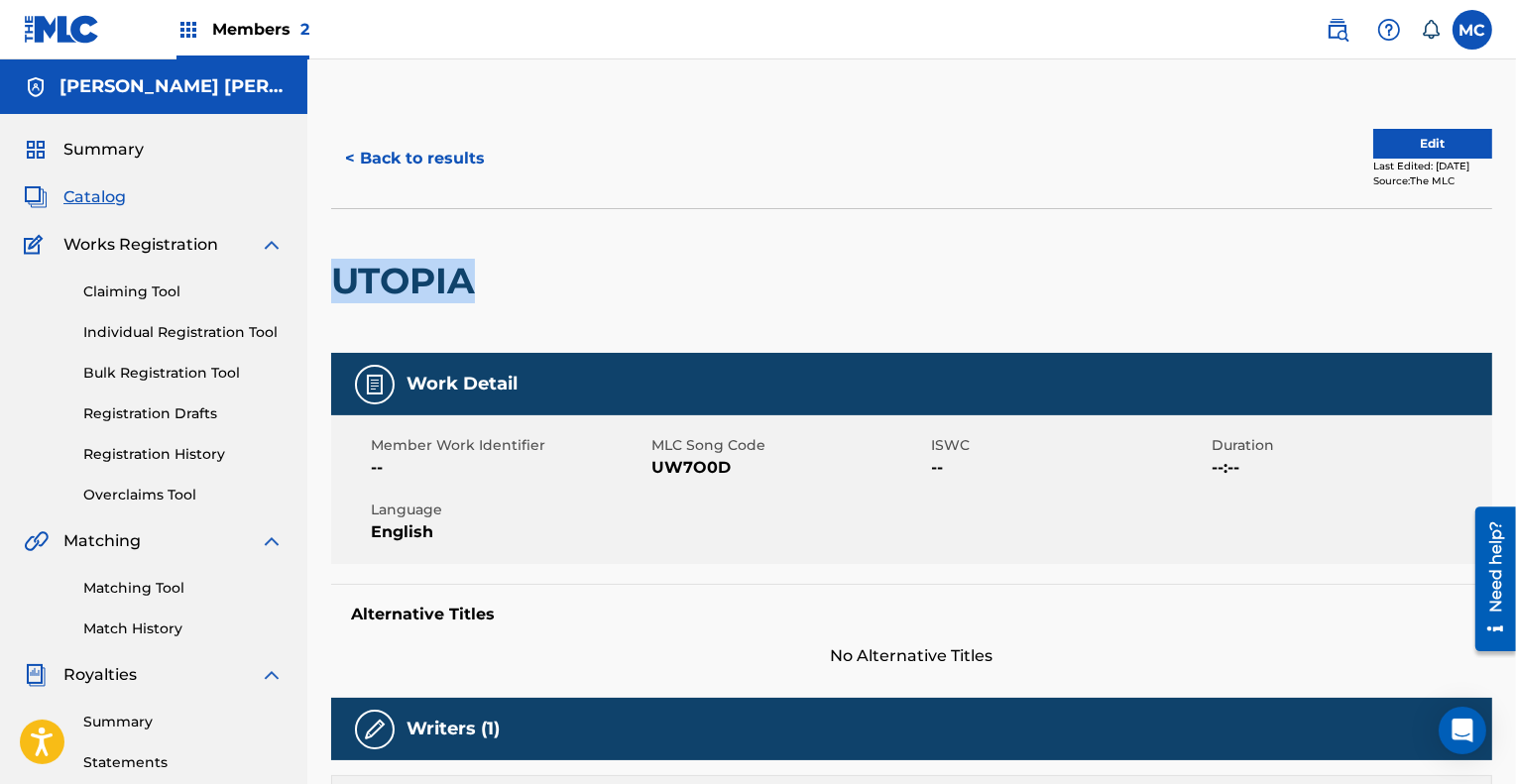 click on "< Back to results" at bounding box center (414, 159) 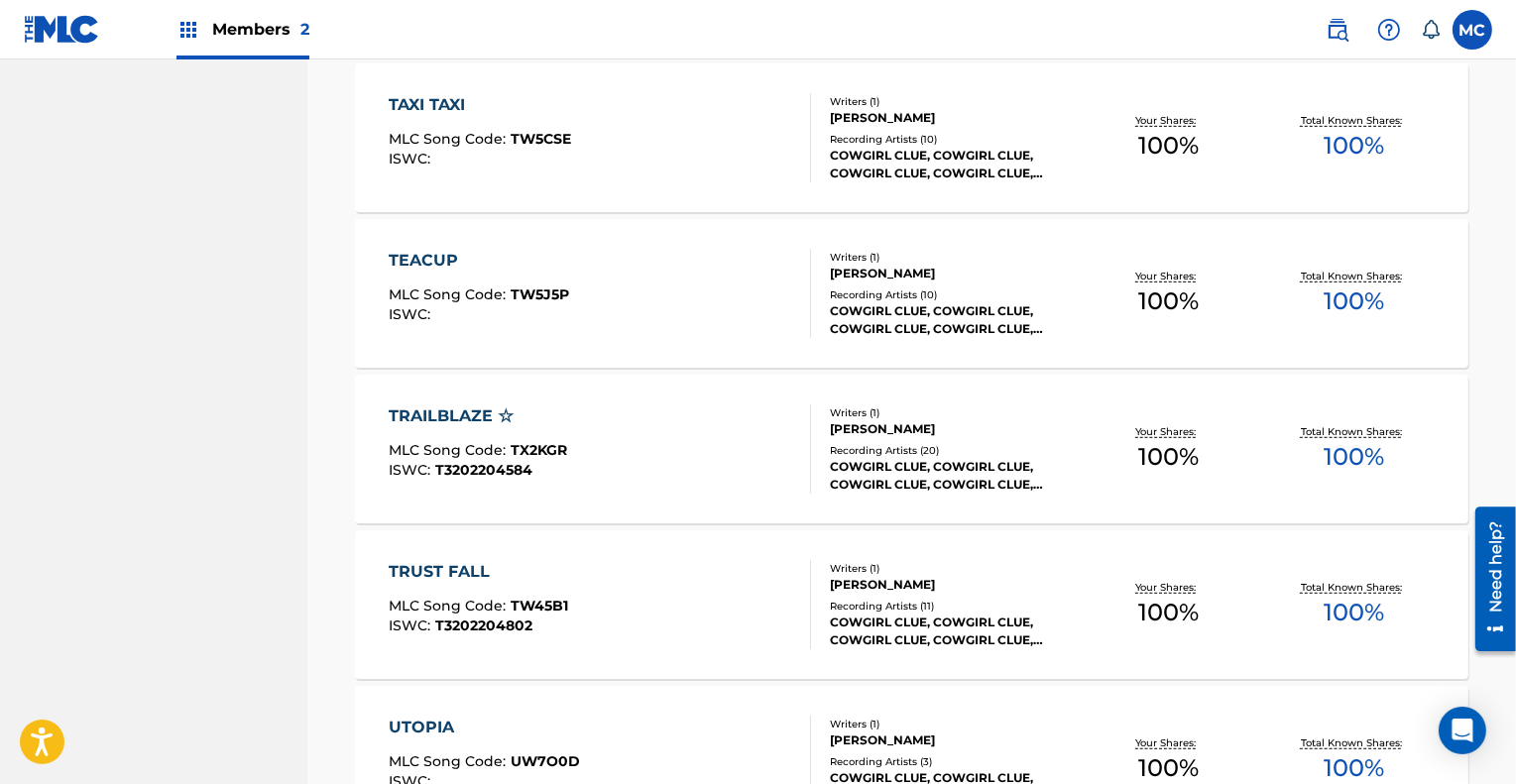 scroll, scrollTop: 1132, scrollLeft: 0, axis: vertical 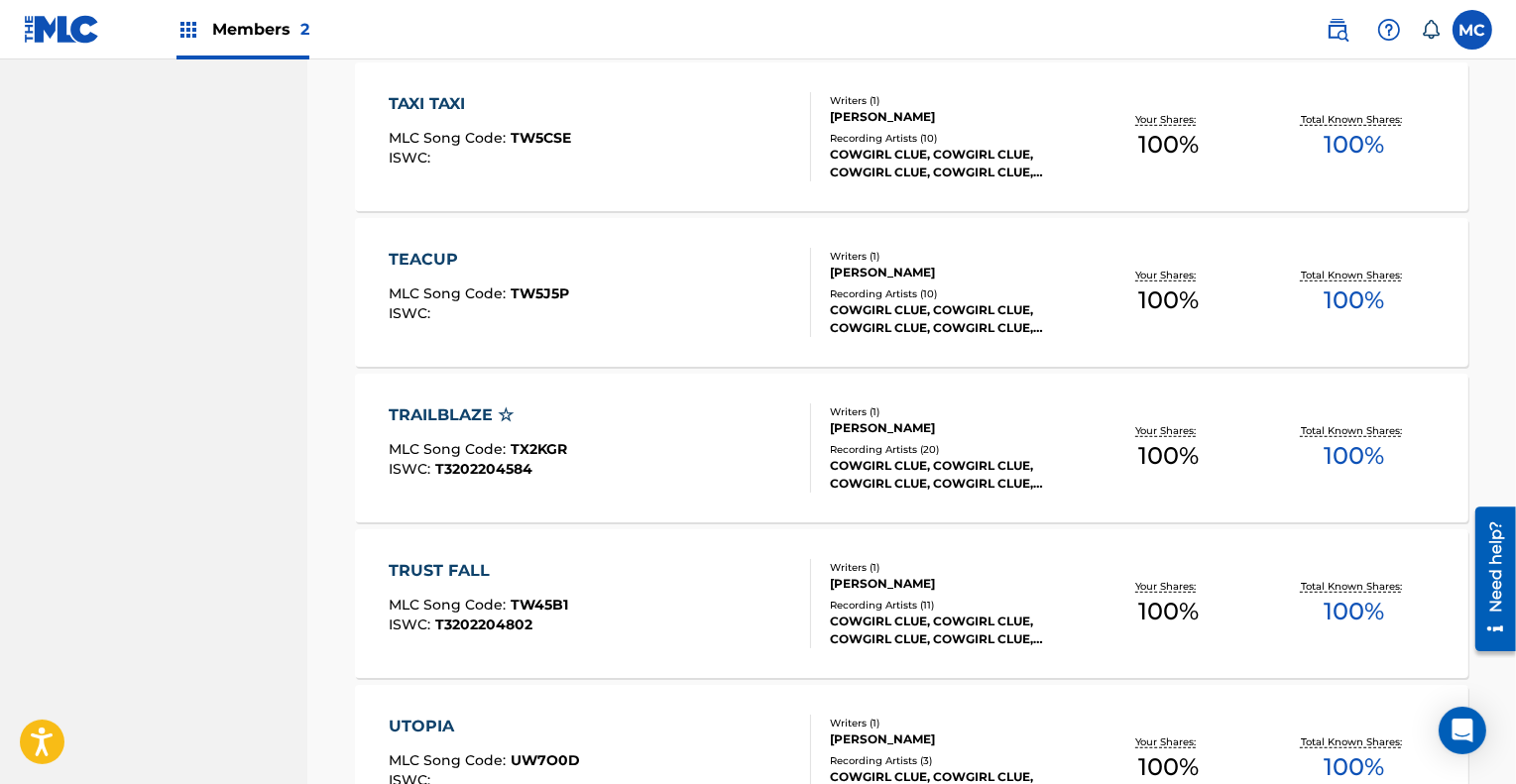 click on "TEACUP" at bounding box center (479, 260) 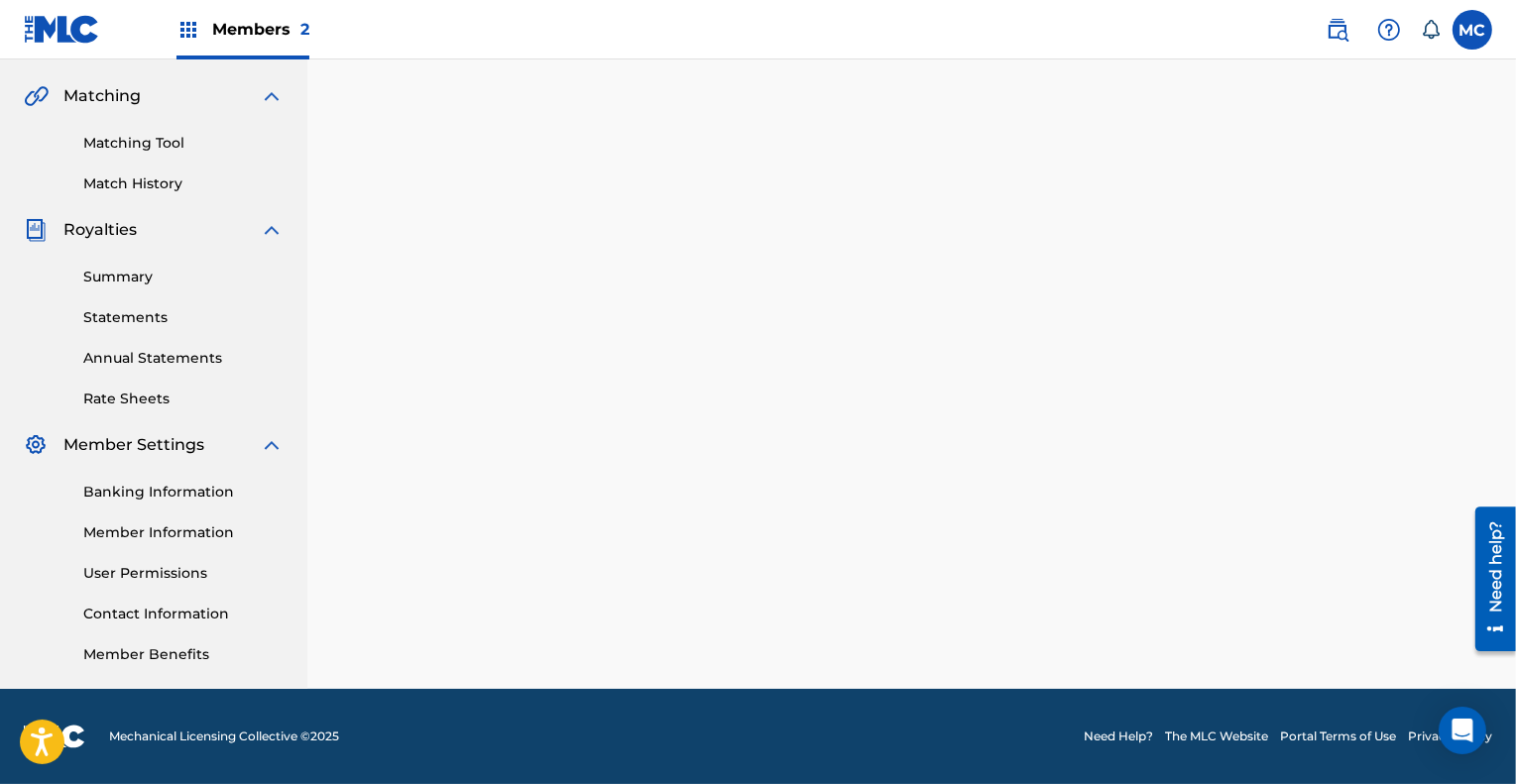 scroll, scrollTop: 0, scrollLeft: 0, axis: both 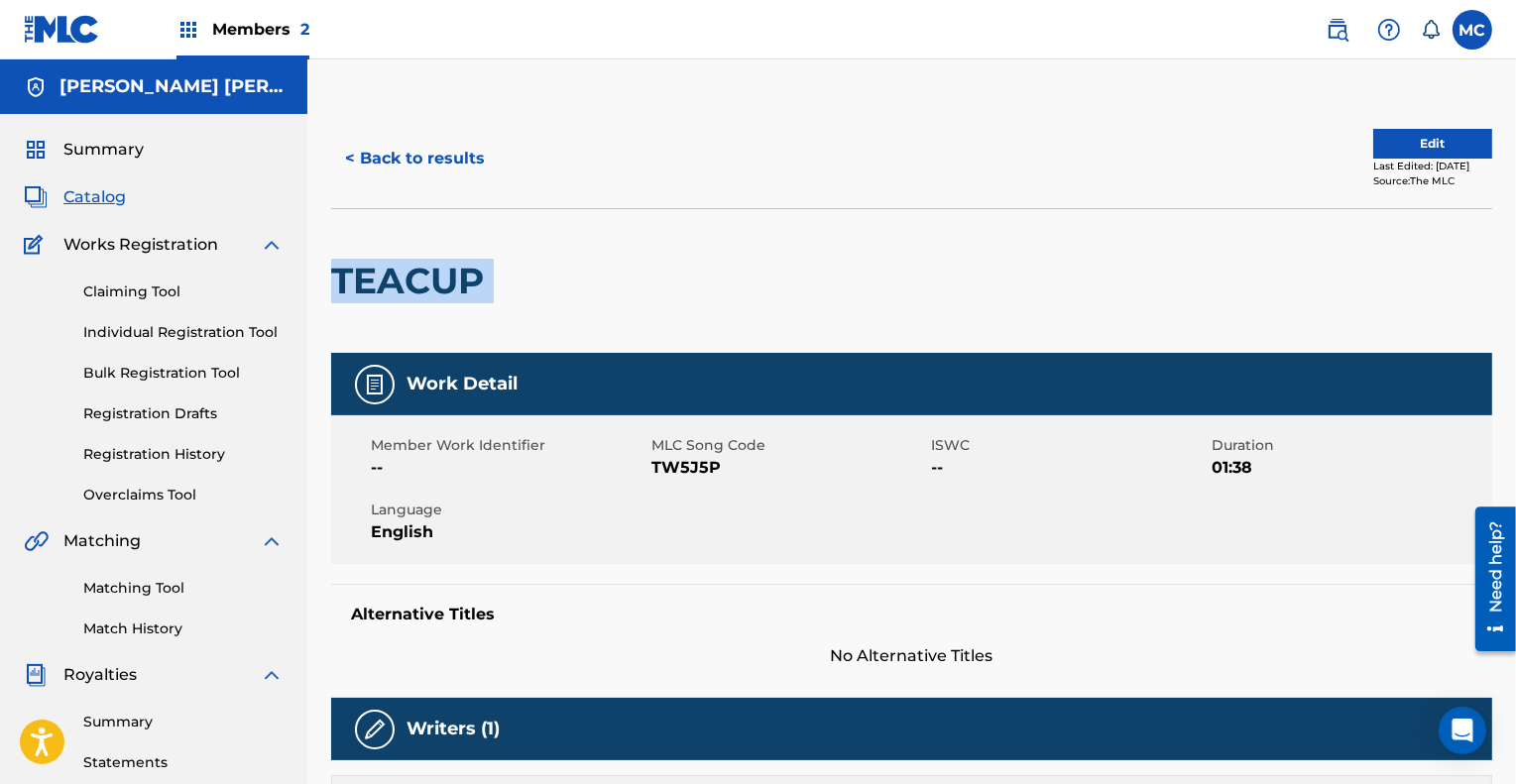 drag, startPoint x: 333, startPoint y: 275, endPoint x: 497, endPoint y: 296, distance: 165.339 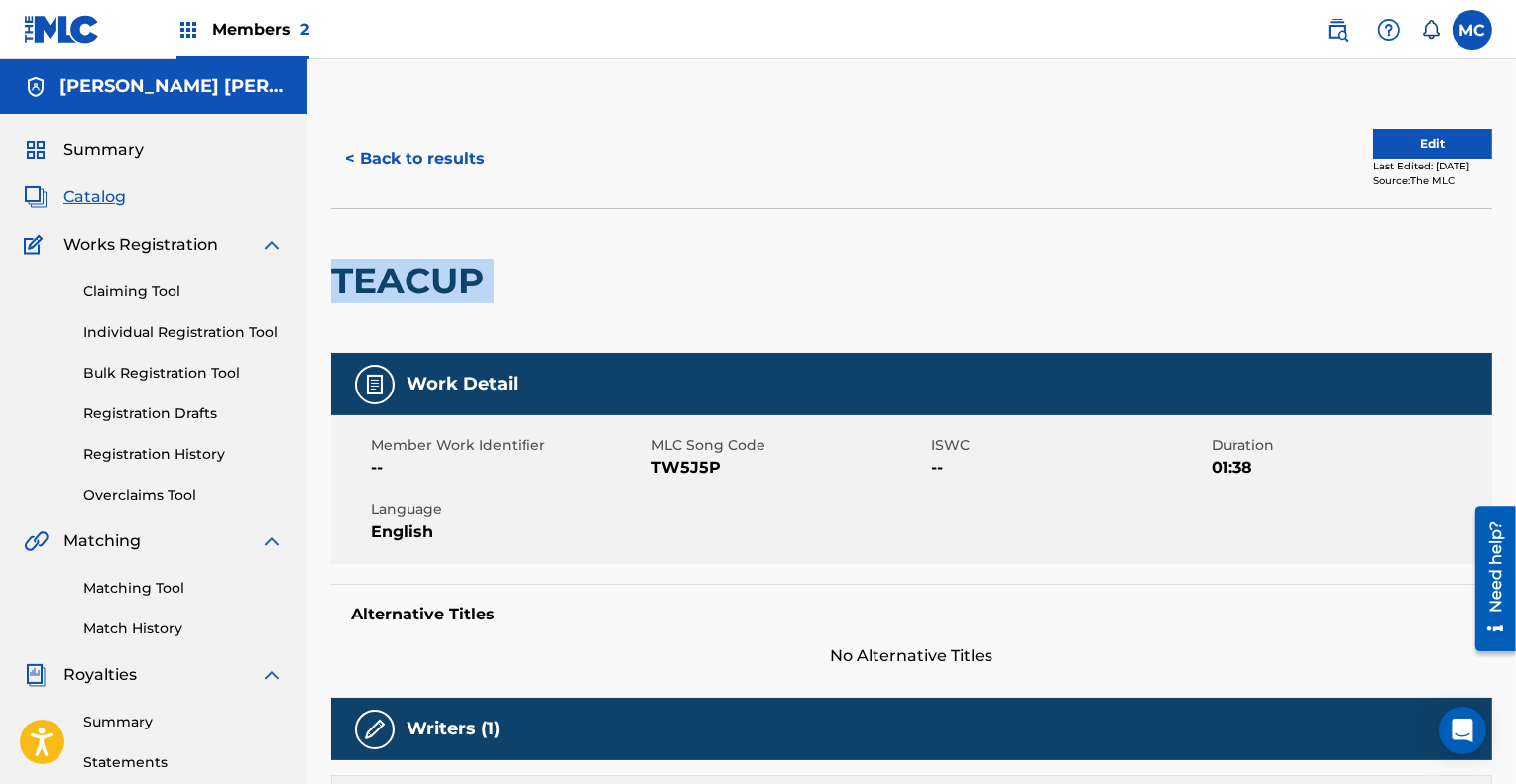copy on "TEACUP" 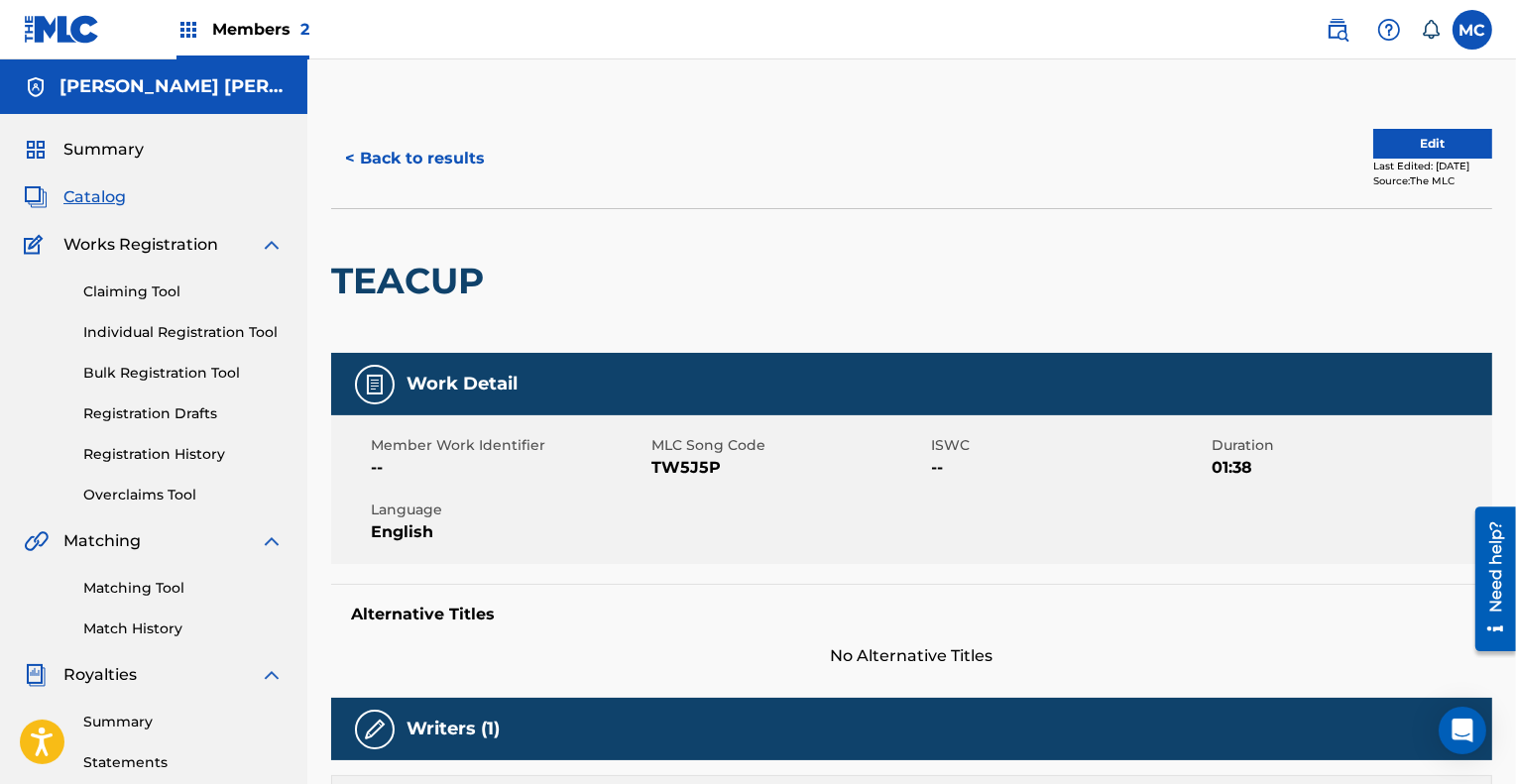 click on "Members    2" at bounding box center (261, 29) 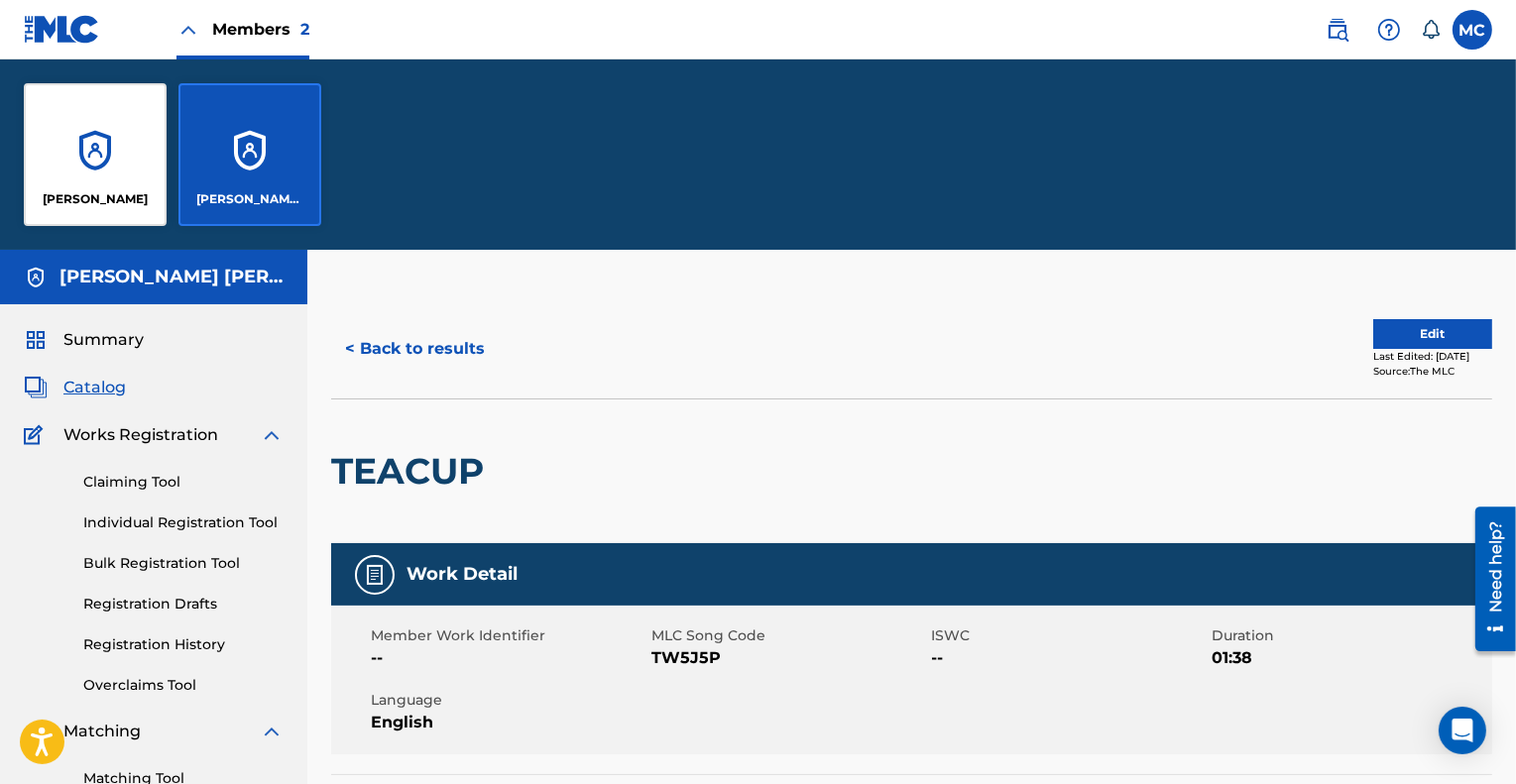click on "[PERSON_NAME]" at bounding box center [95, 155] 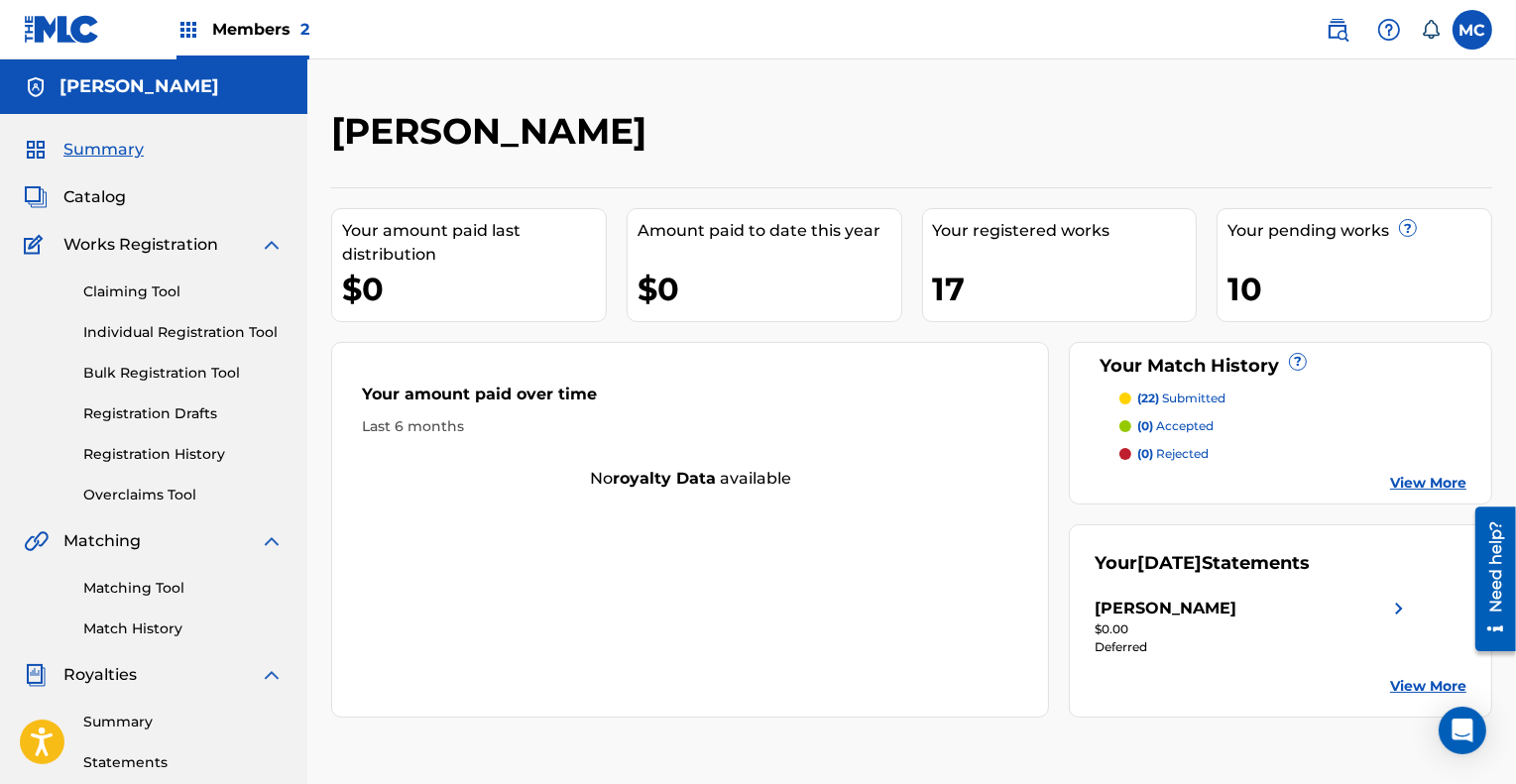 click on "Overclaims Tool" at bounding box center (183, 495) 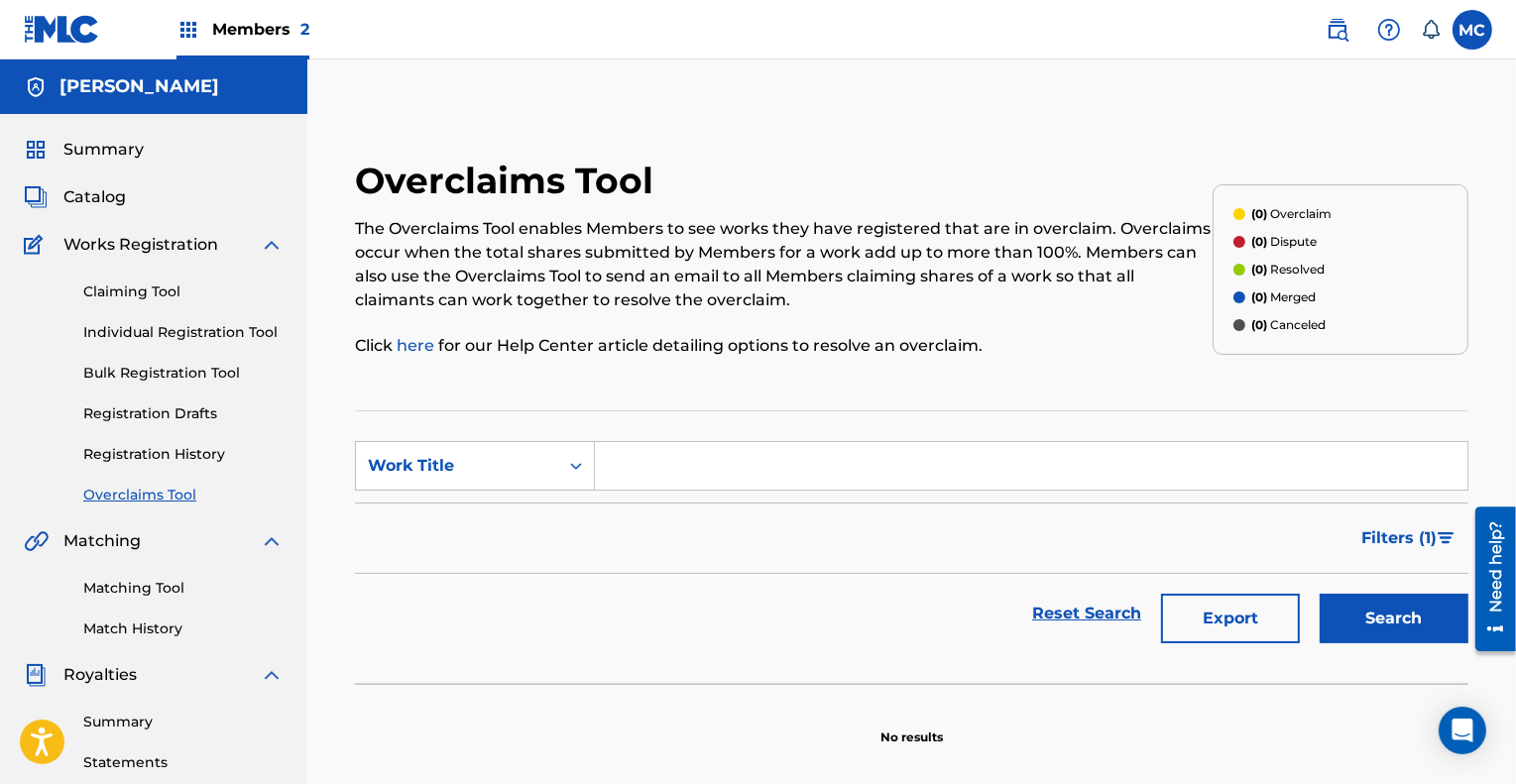 click on "Catalog" at bounding box center (94, 197) 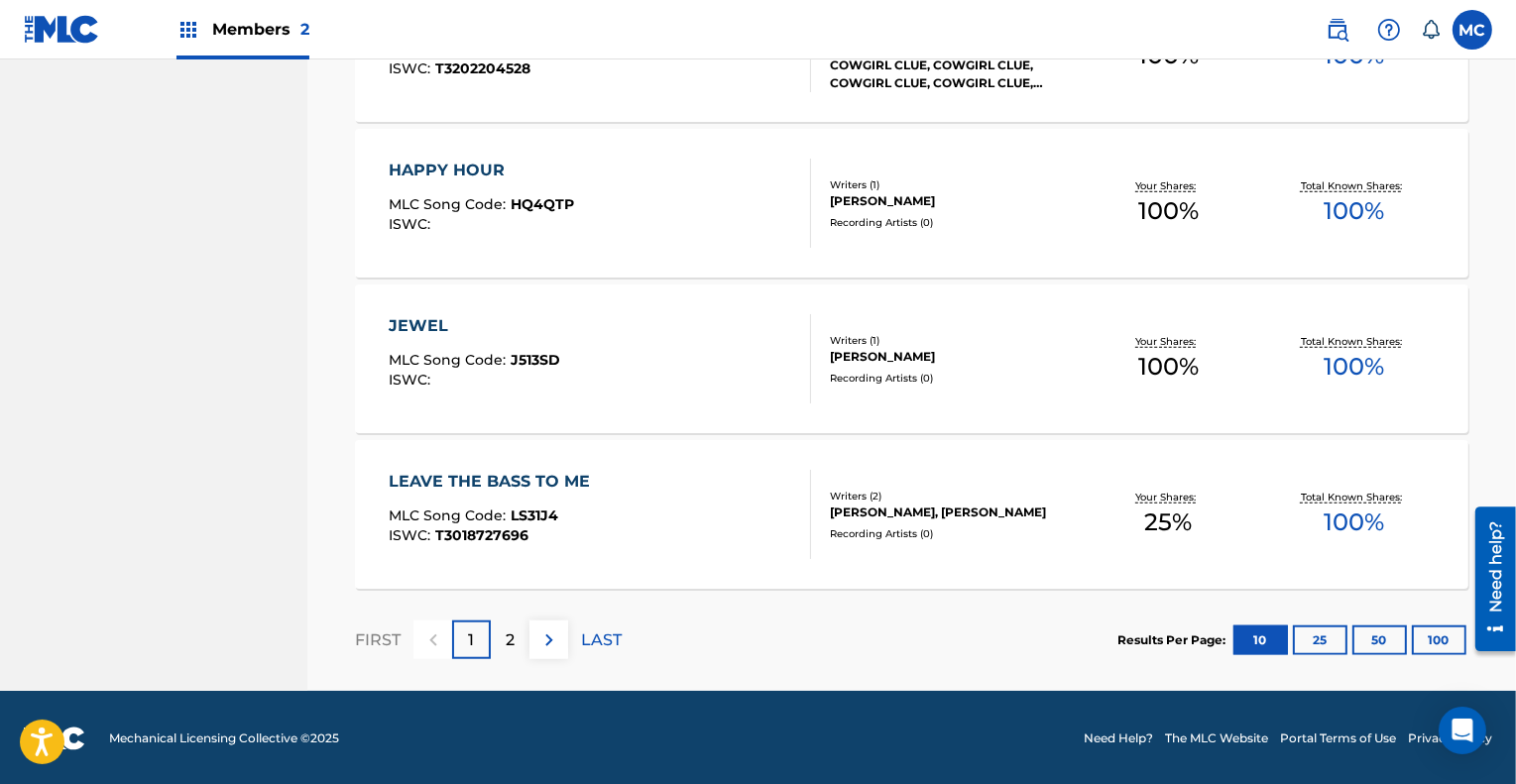 scroll, scrollTop: 1533, scrollLeft: 0, axis: vertical 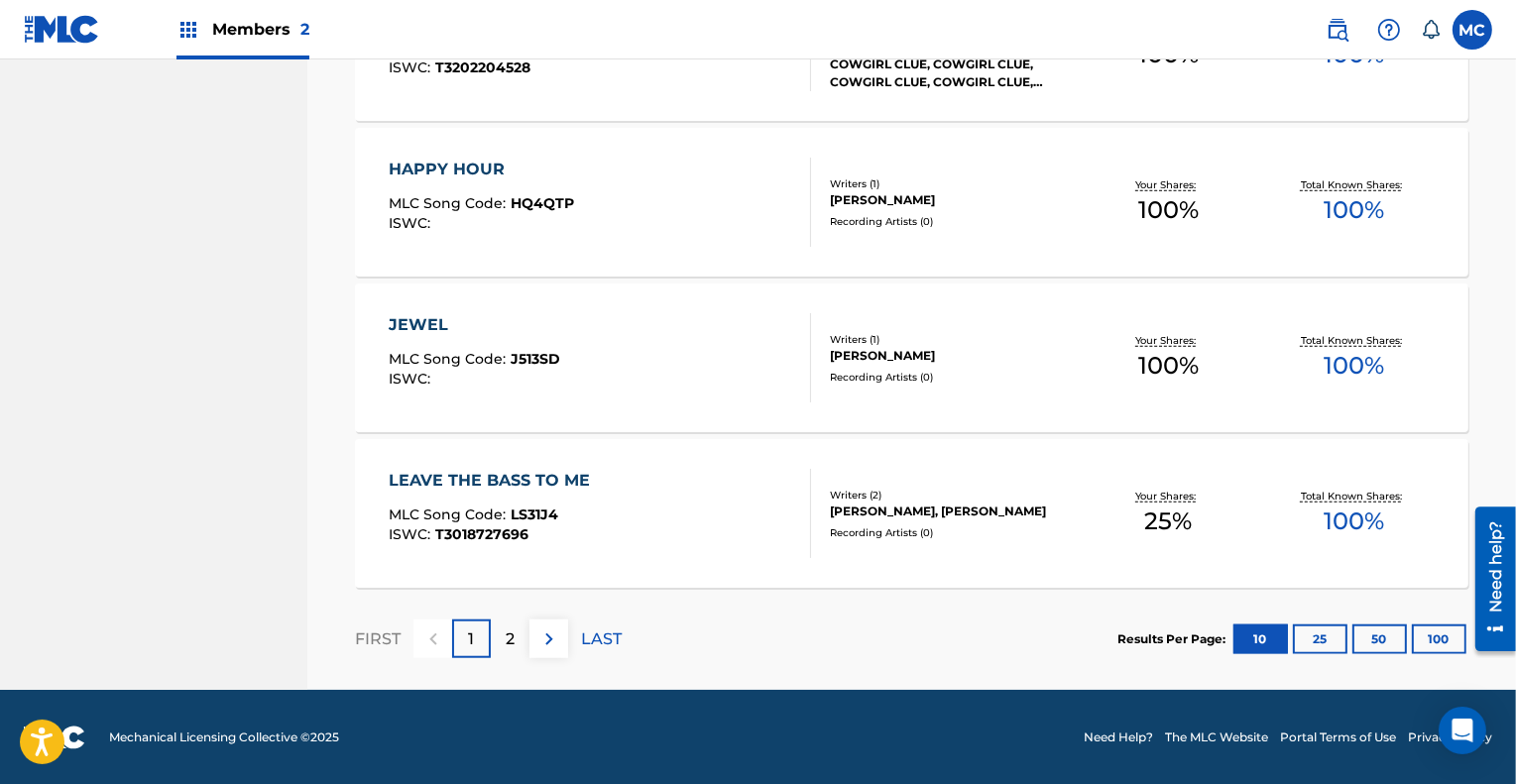 click on "2" at bounding box center (510, 639) 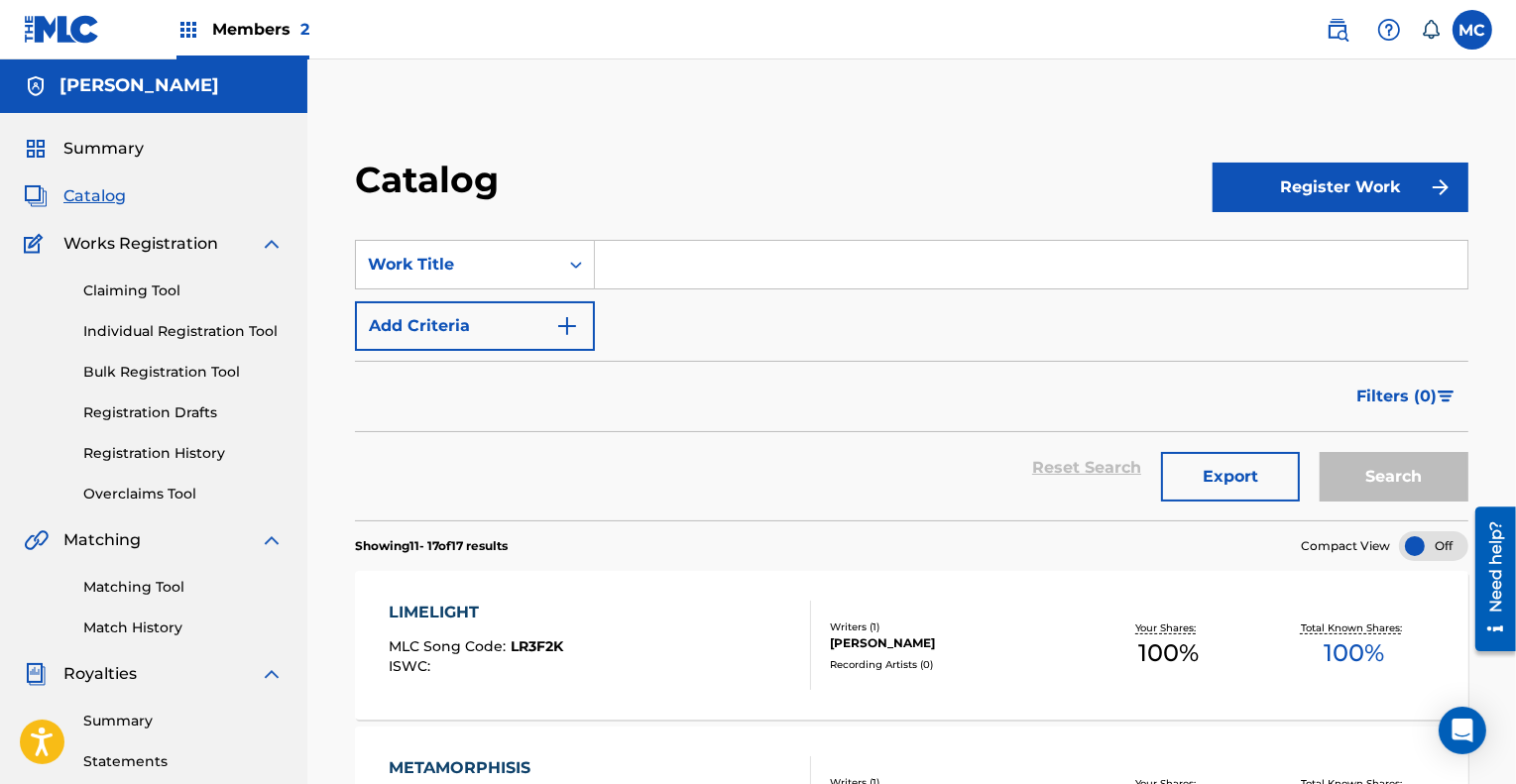 scroll, scrollTop: 0, scrollLeft: 0, axis: both 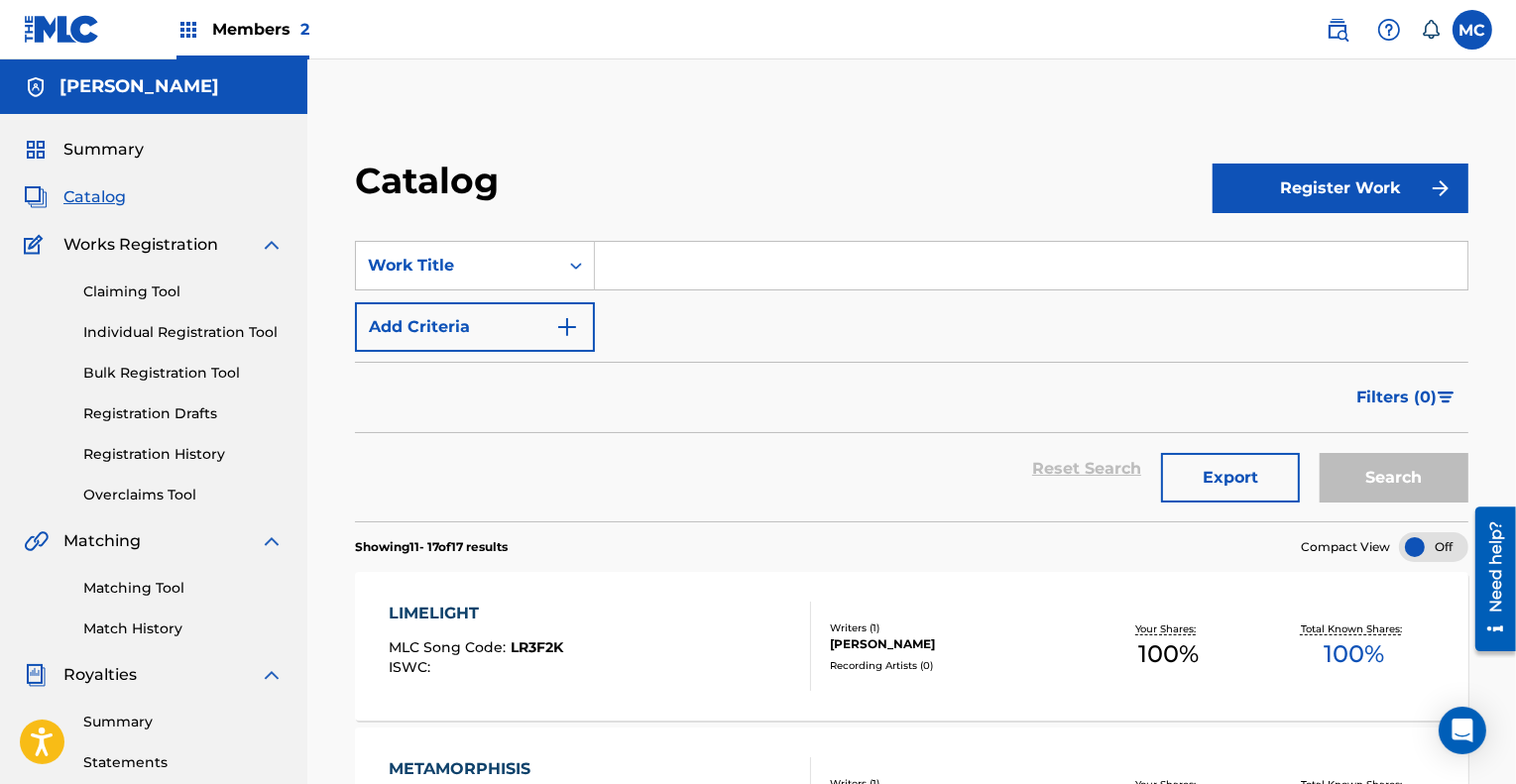 click on "Registration History" at bounding box center (183, 454) 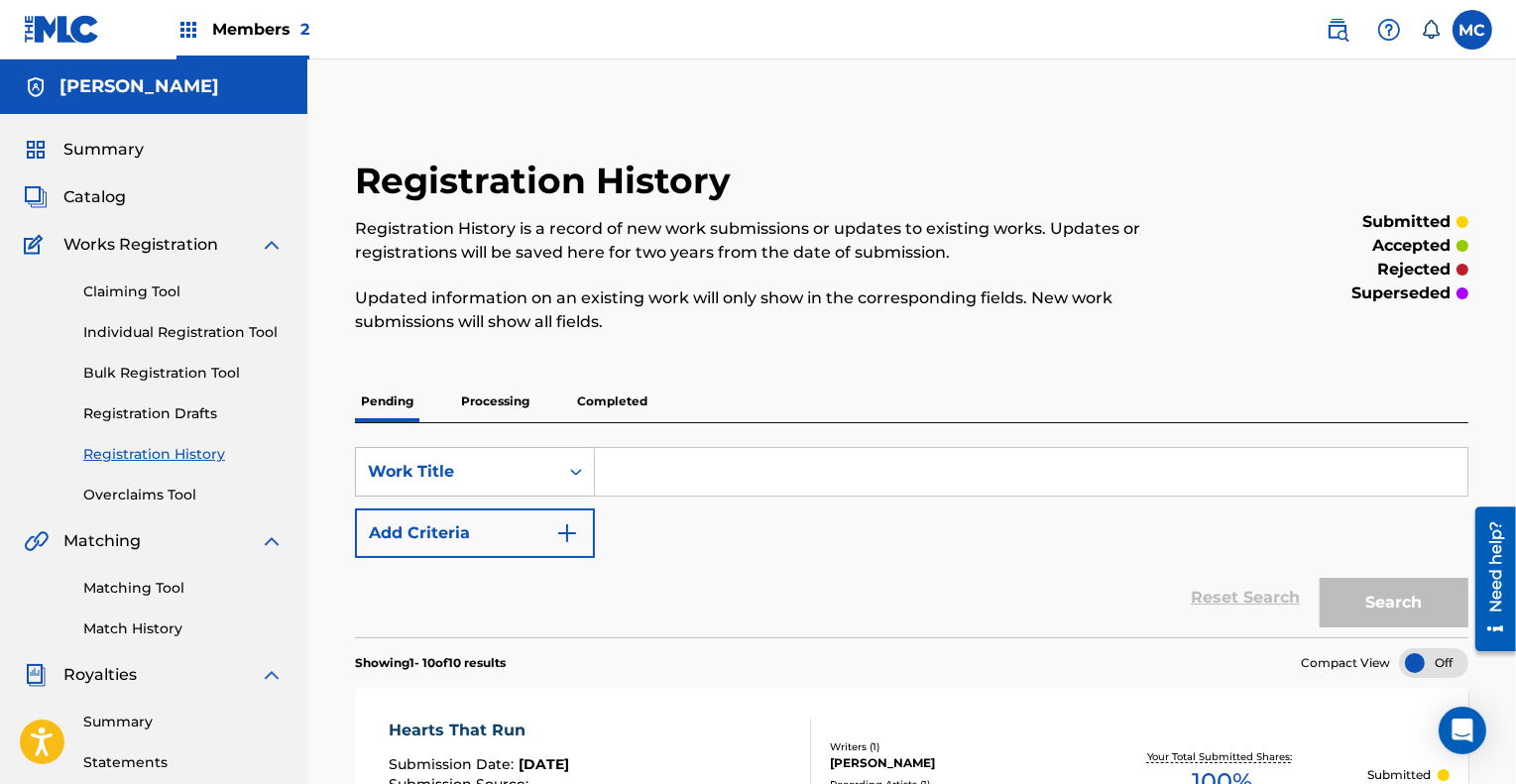 click on "Completed" at bounding box center [612, 401] 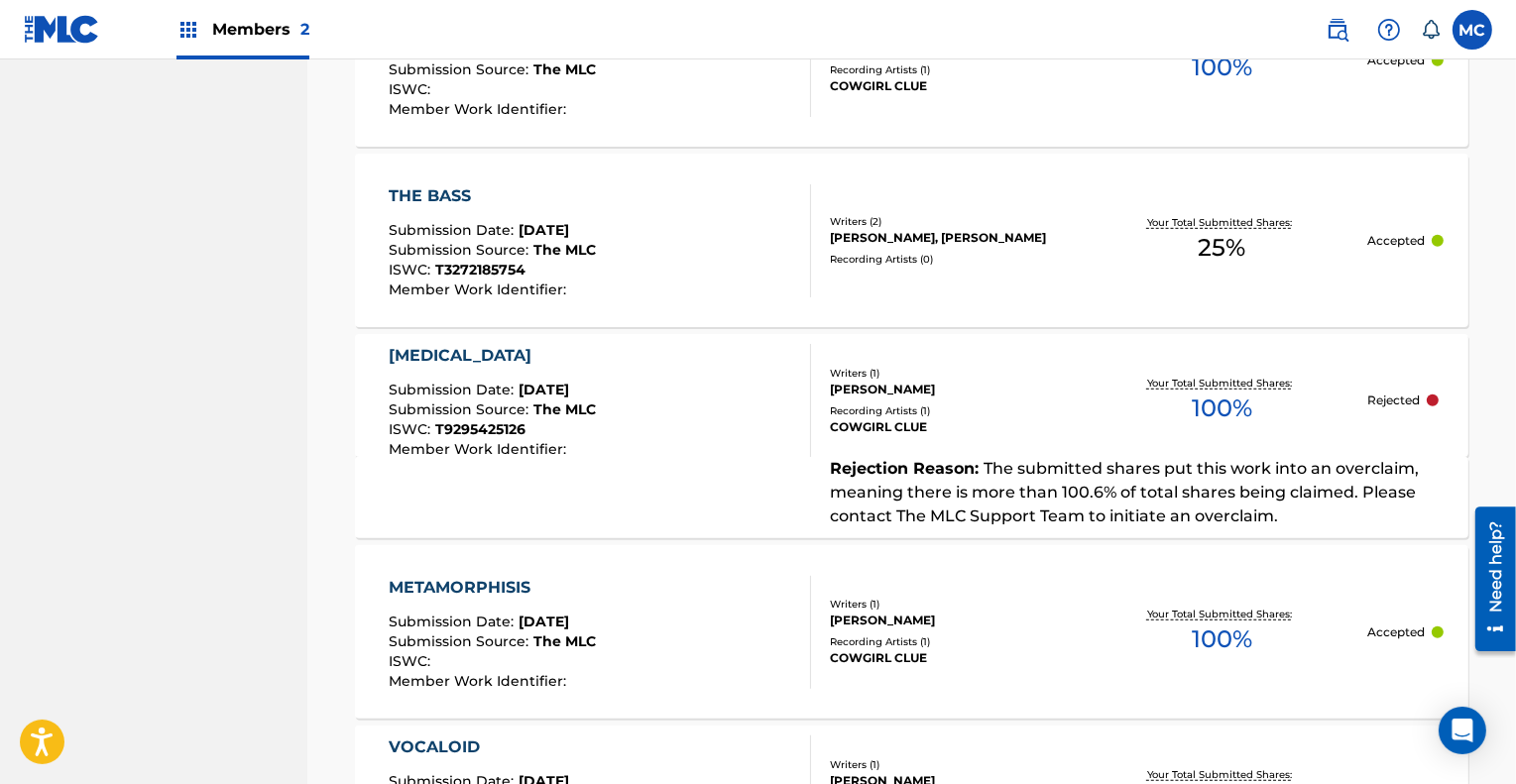 scroll, scrollTop: 1188, scrollLeft: 0, axis: vertical 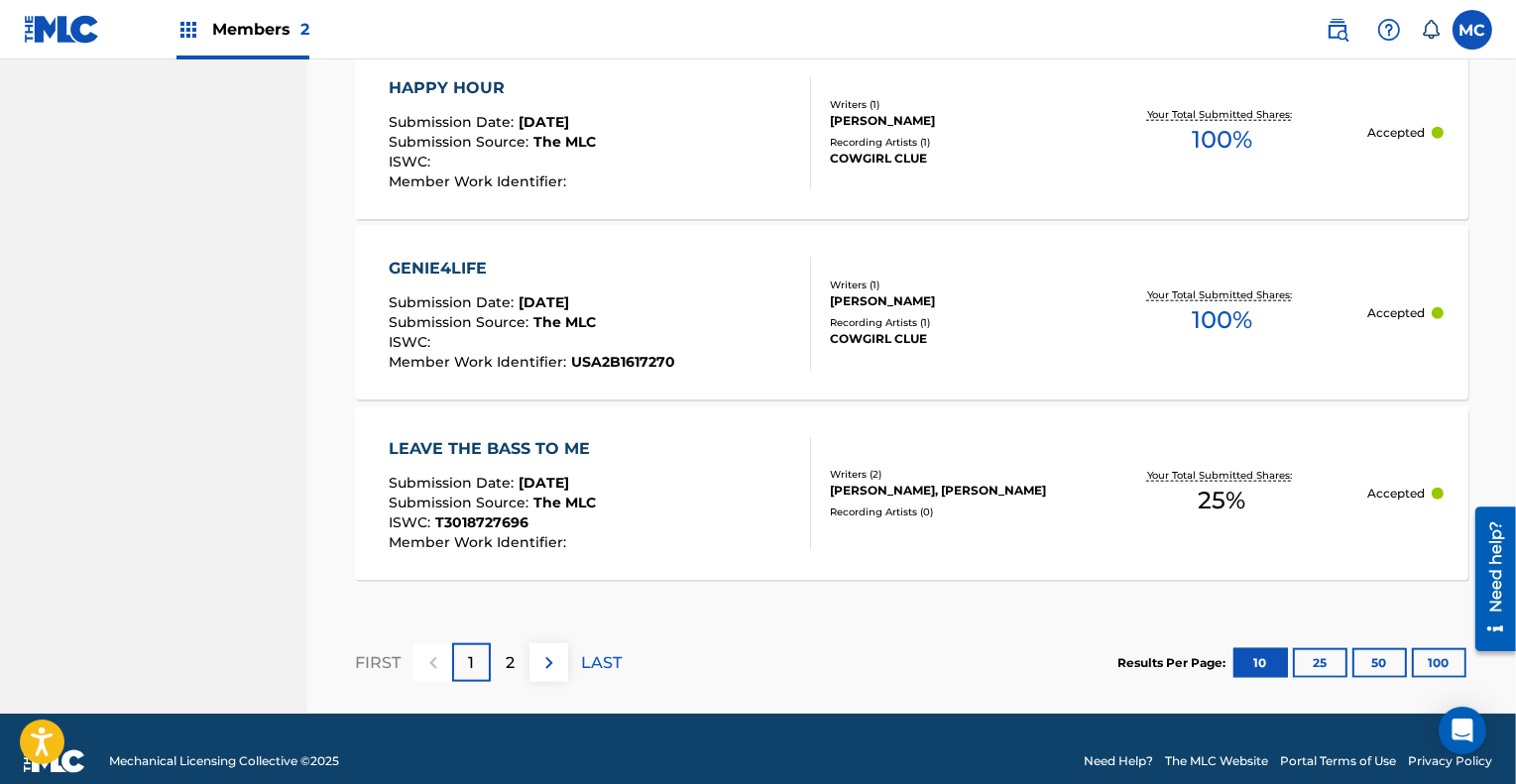 click on "2" at bounding box center [510, 662] 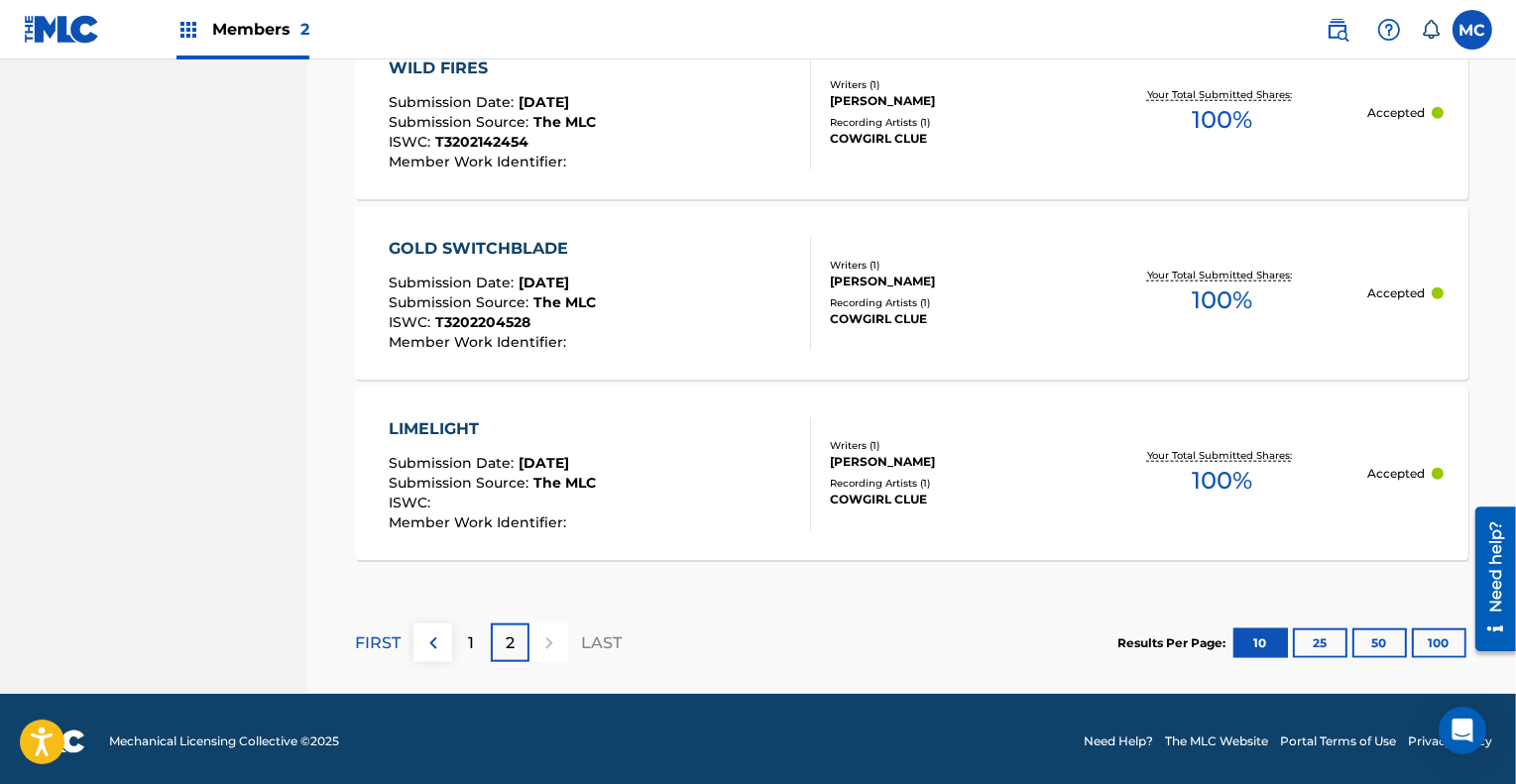 scroll, scrollTop: 2010, scrollLeft: 0, axis: vertical 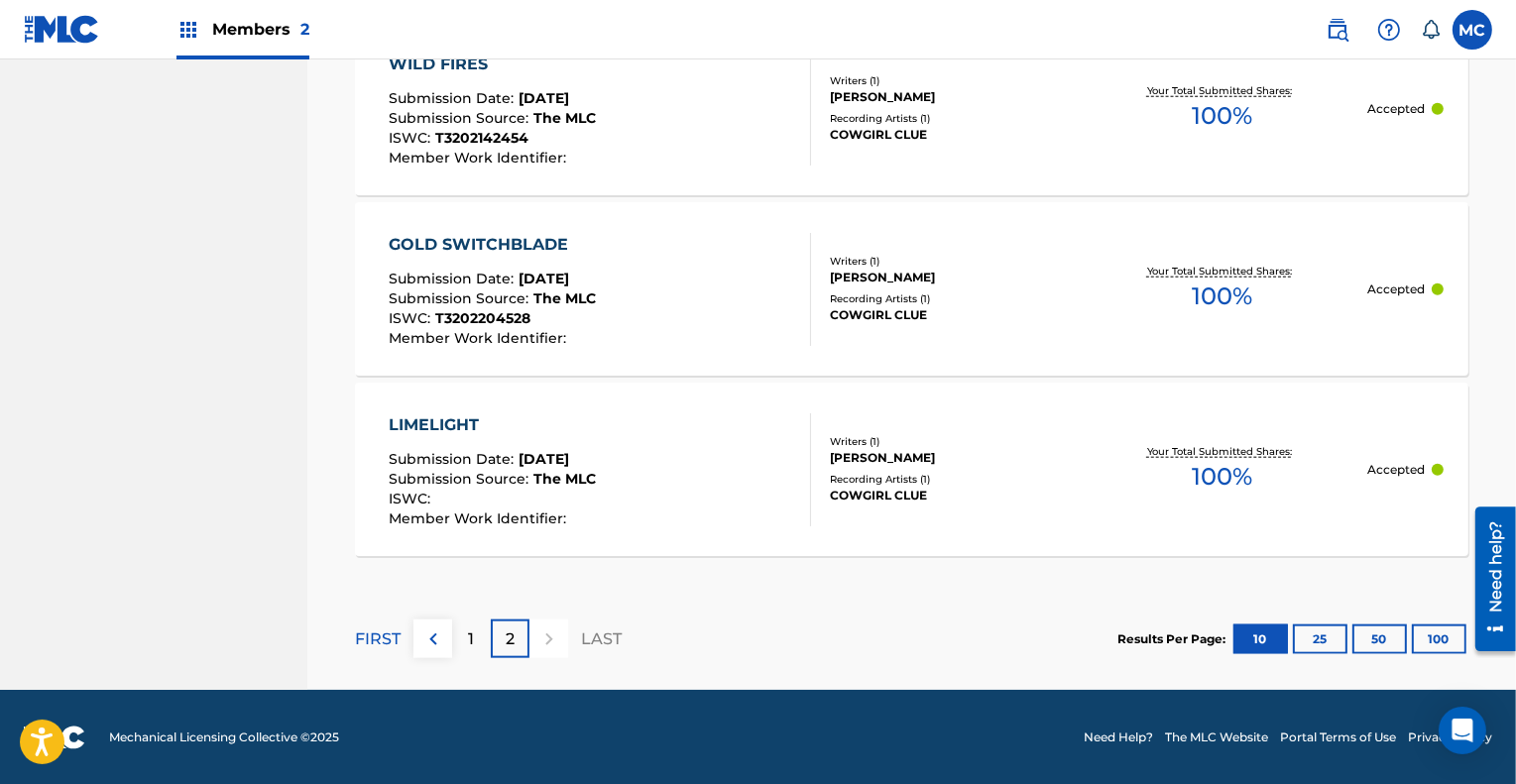 click on "1" at bounding box center (472, 639) 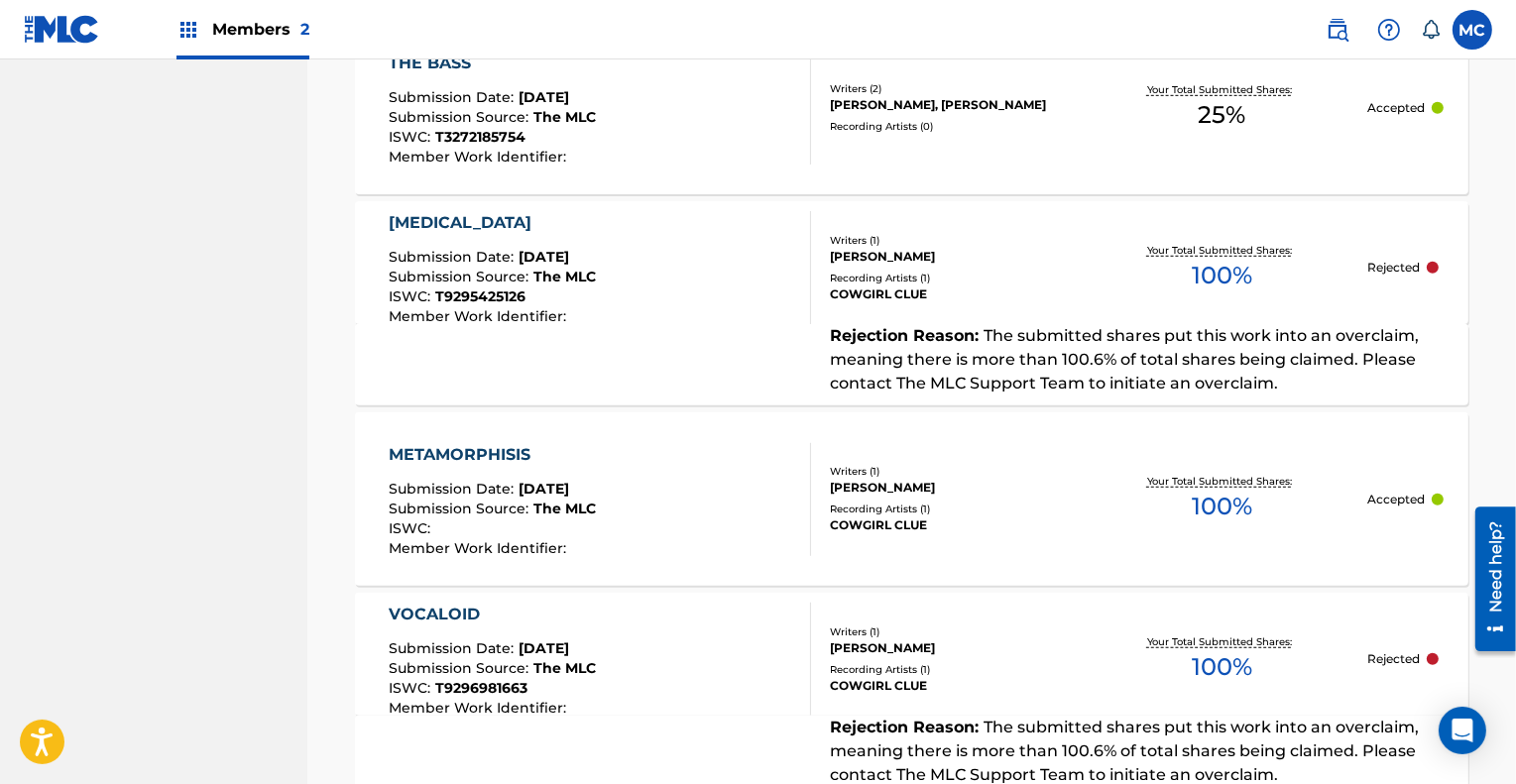 scroll, scrollTop: 1321, scrollLeft: 0, axis: vertical 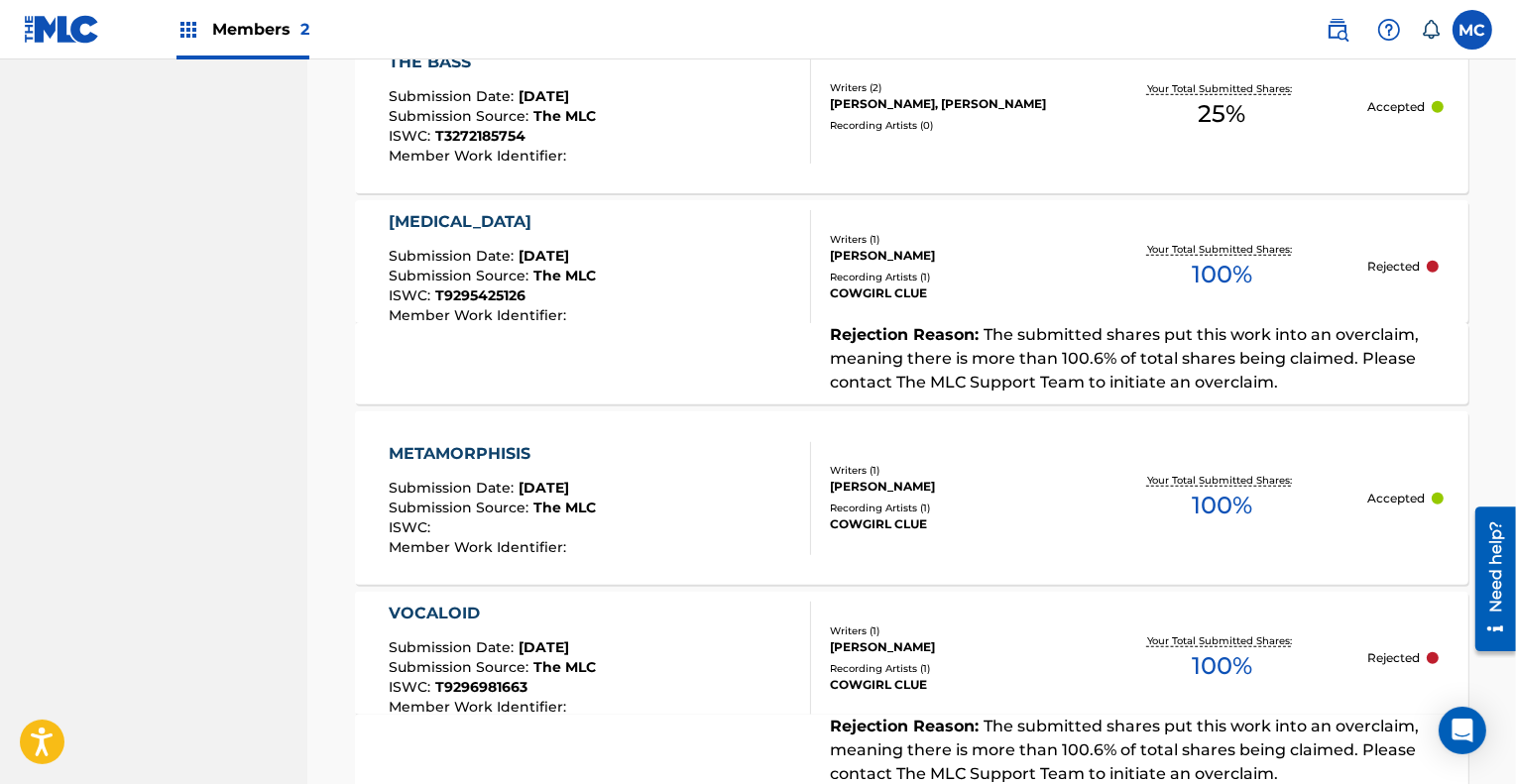 click on "METAMORPHISIS" at bounding box center [492, 454] 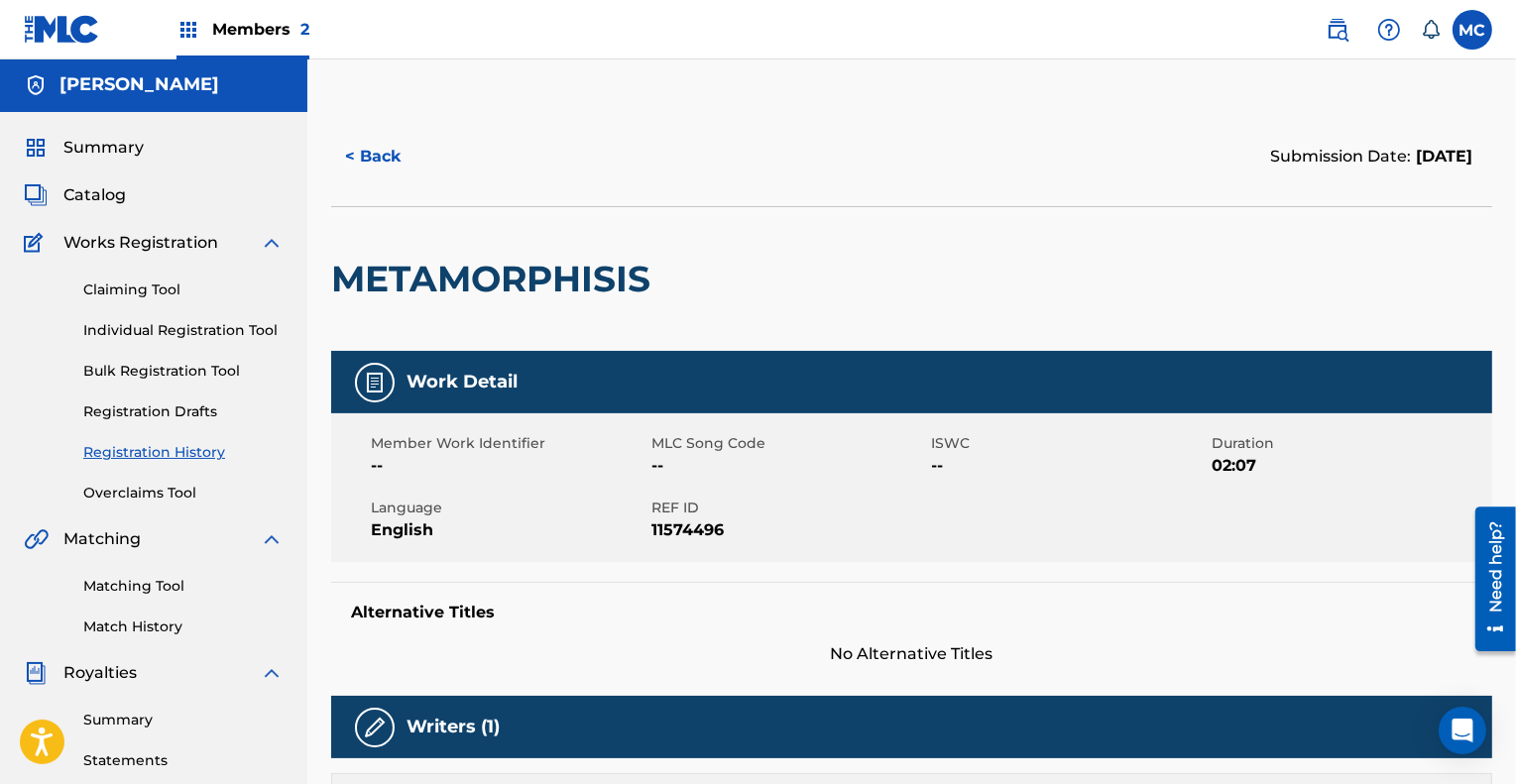 scroll, scrollTop: 0, scrollLeft: 0, axis: both 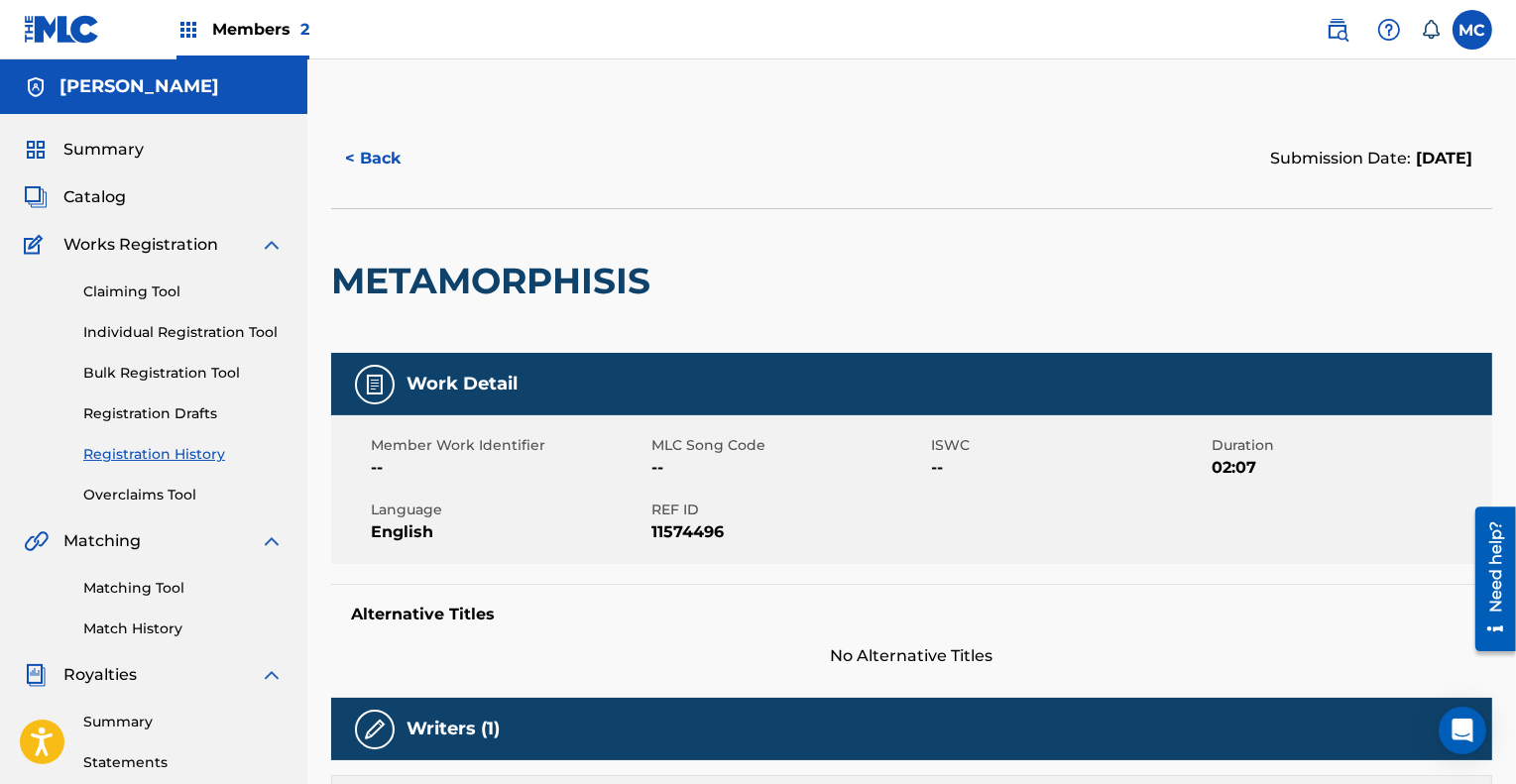 click on "< Back" at bounding box center (391, 159) 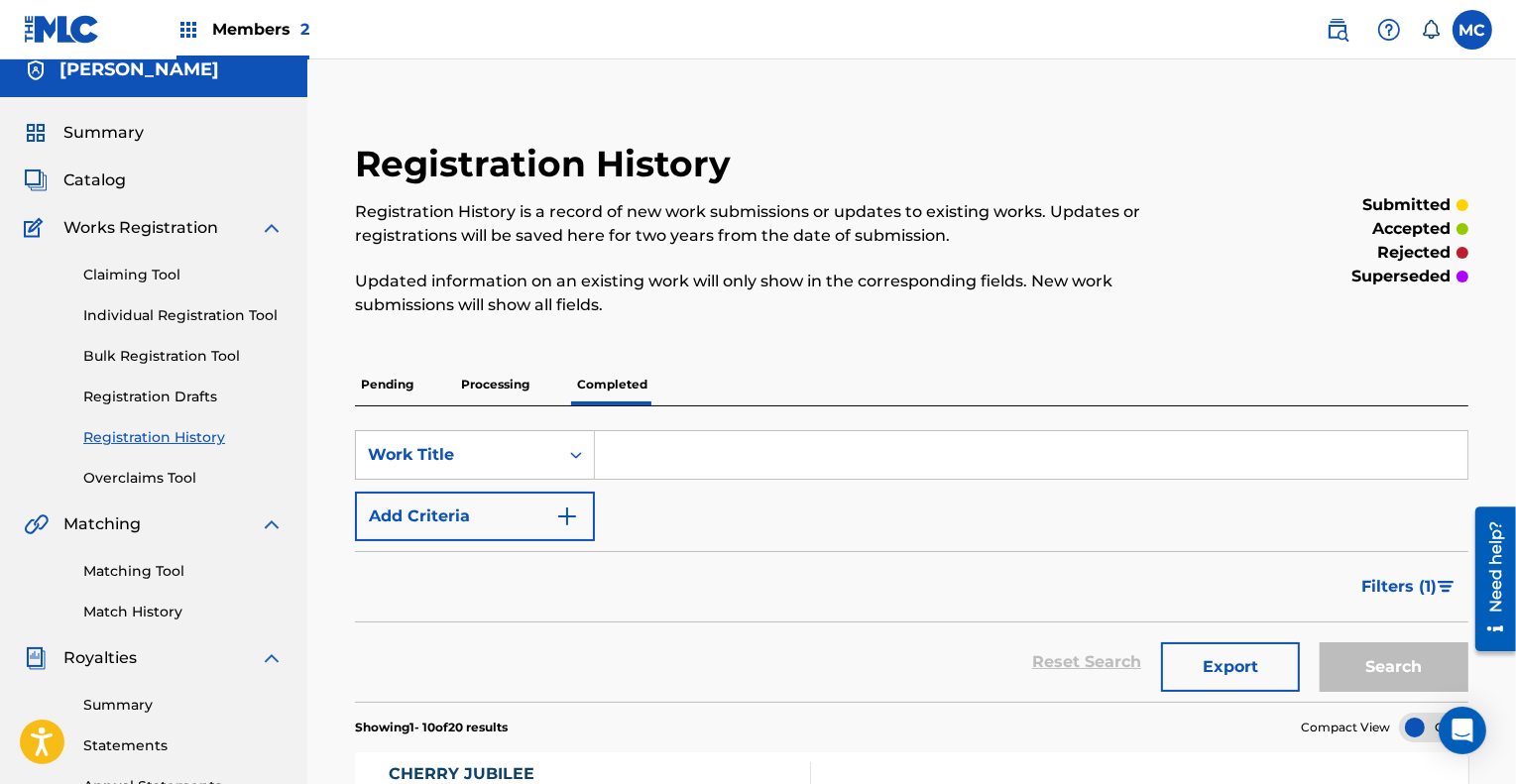 scroll, scrollTop: 0, scrollLeft: 0, axis: both 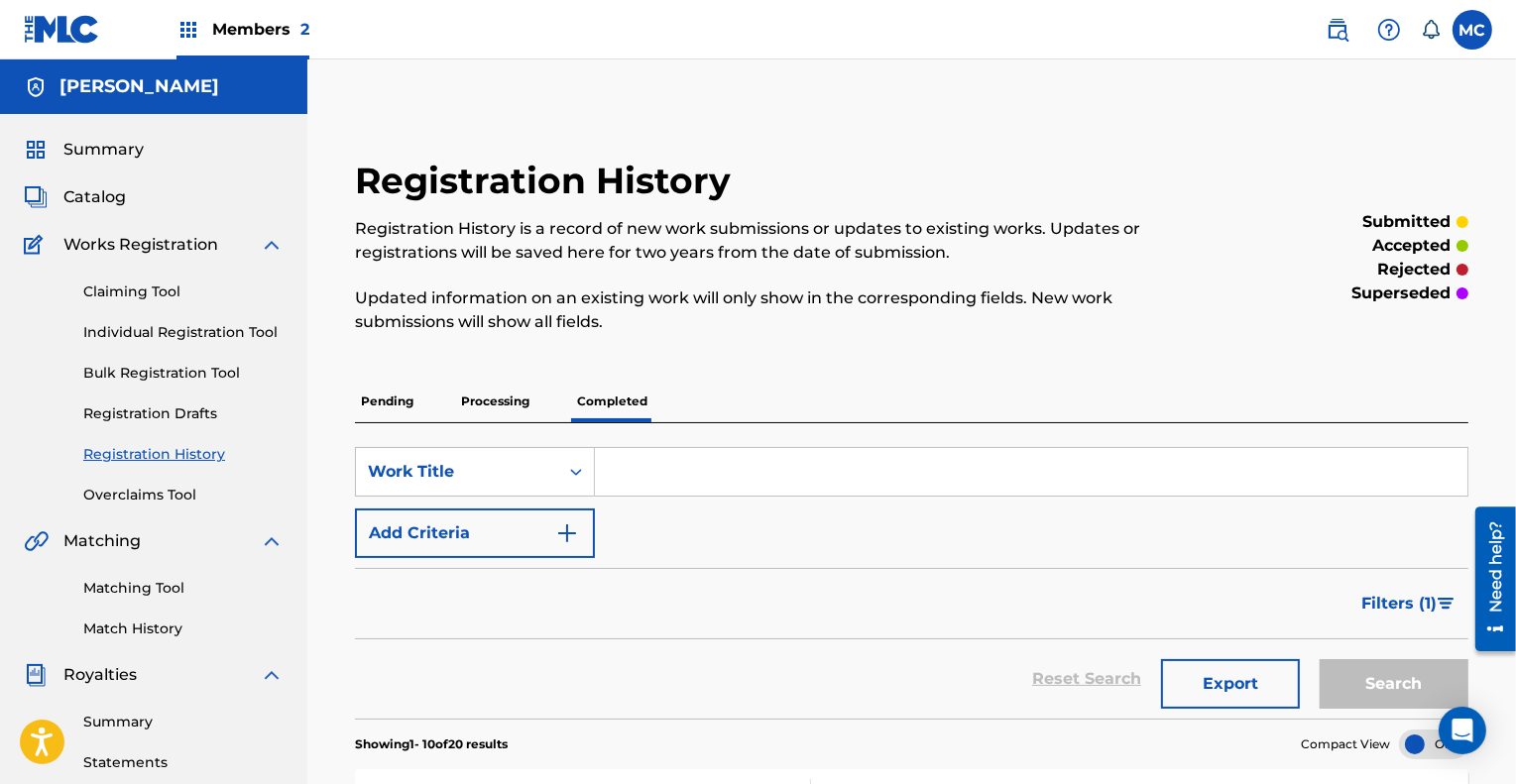 click on "Summary" at bounding box center [103, 150] 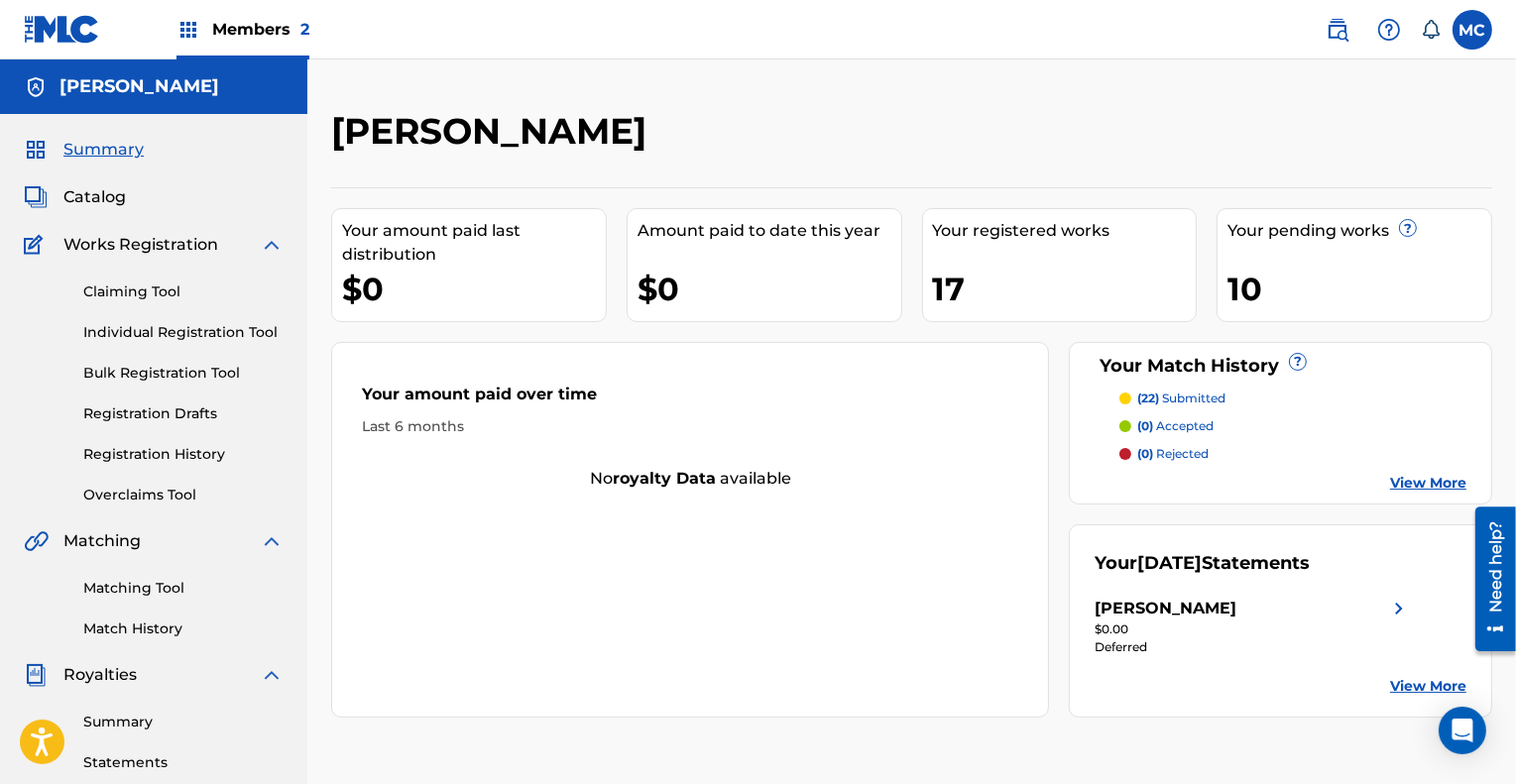 click on "Matching Tool" at bounding box center (183, 588) 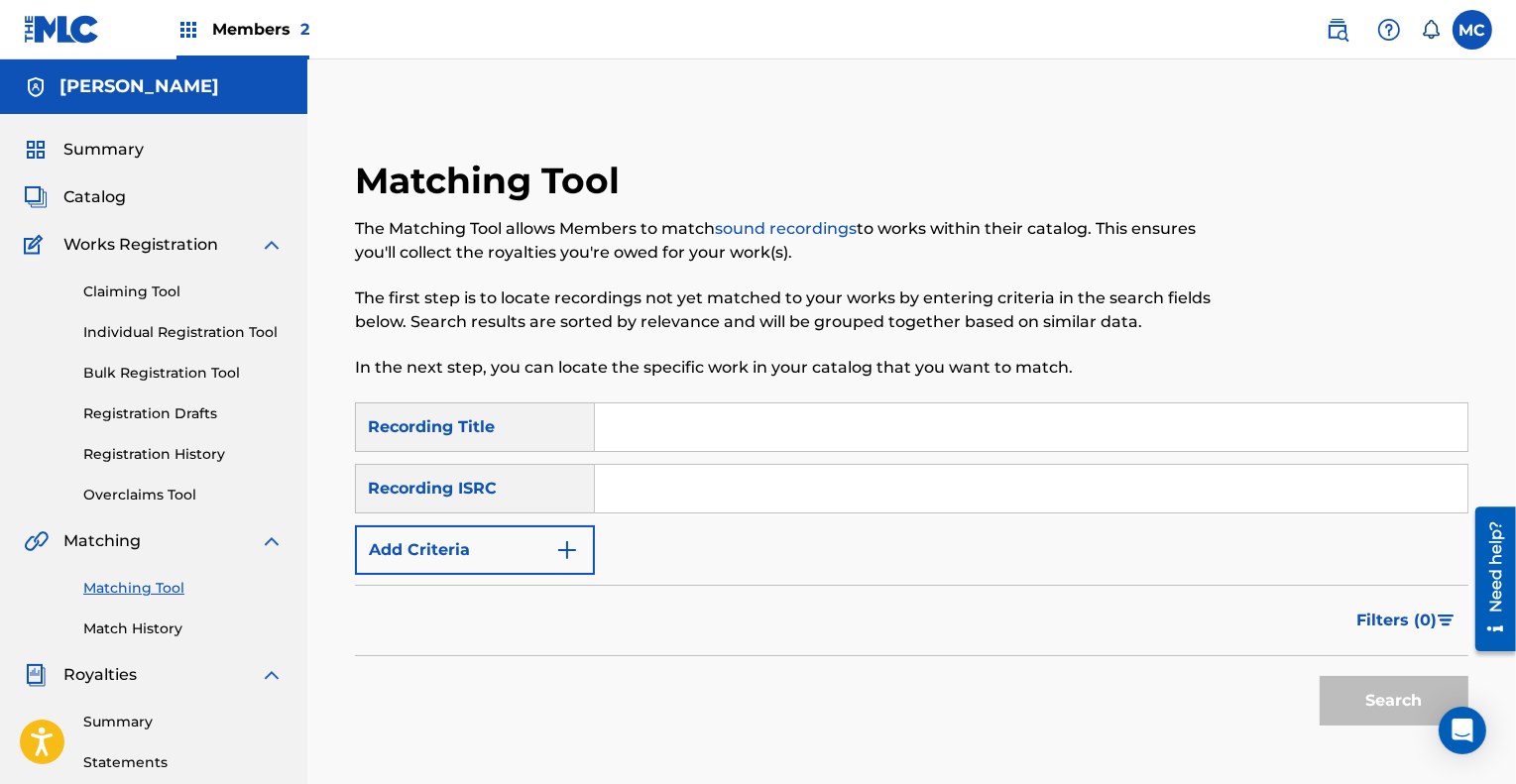 click at bounding box center (567, 550) 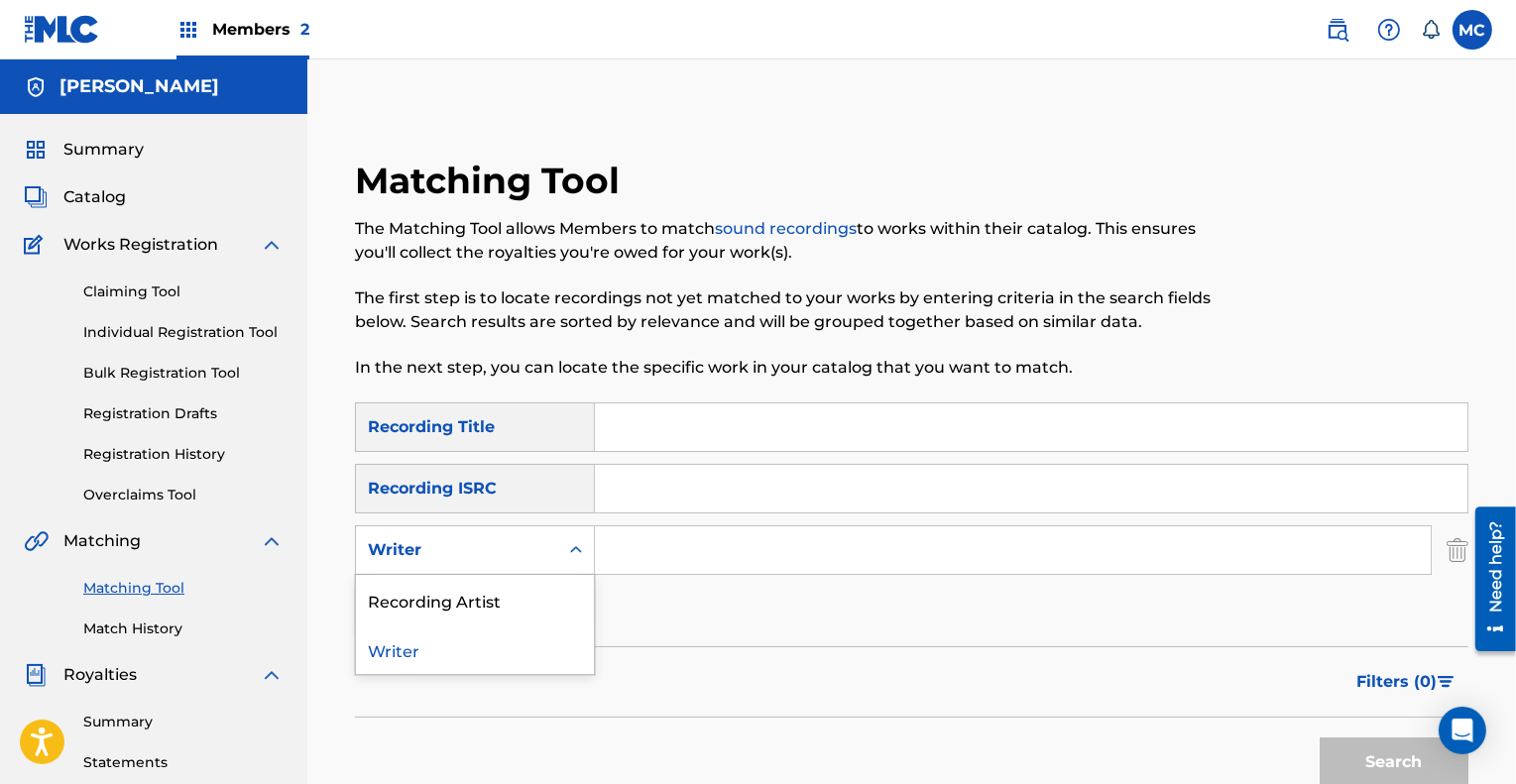 click 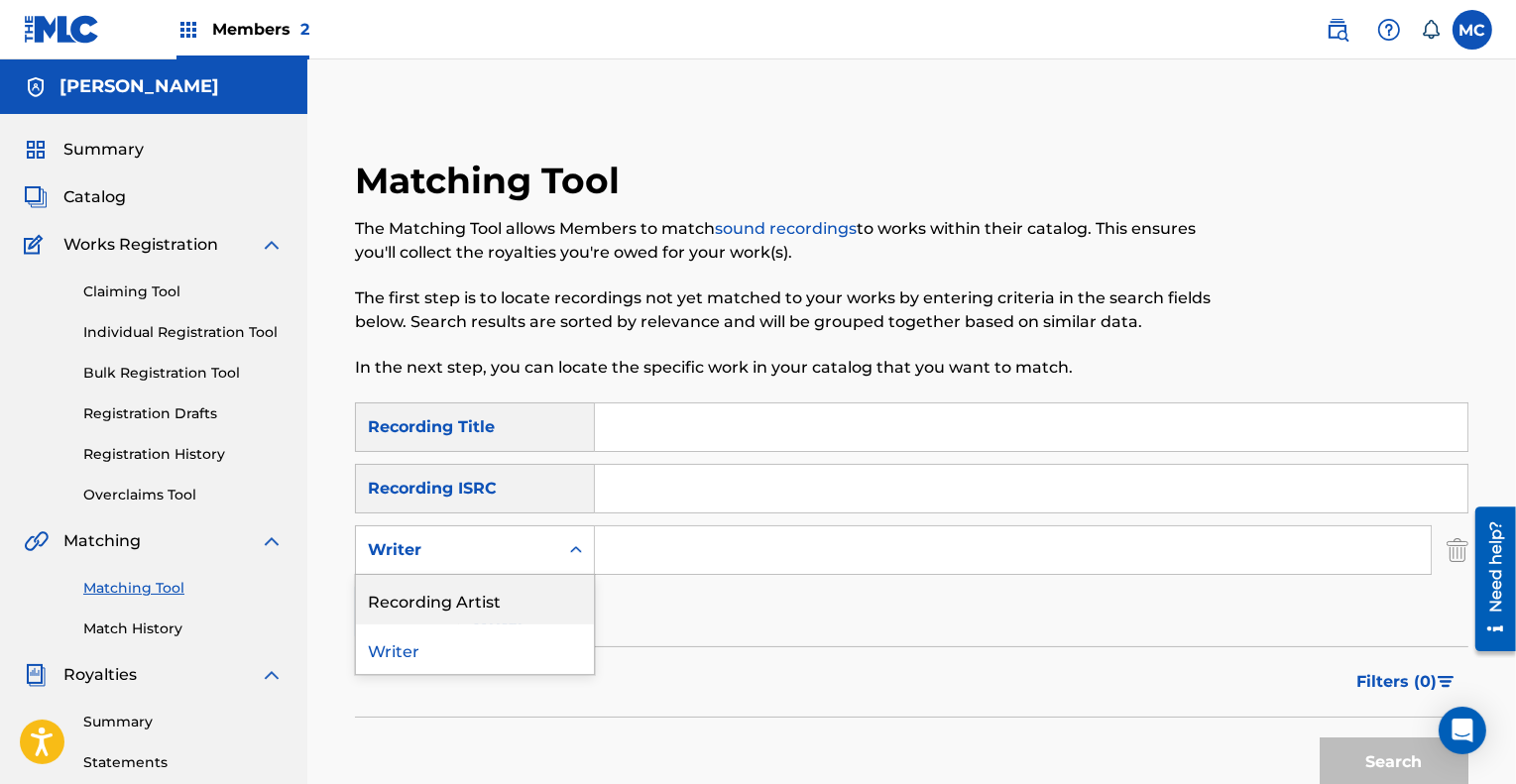 click on "Recording Artist" at bounding box center (475, 600) 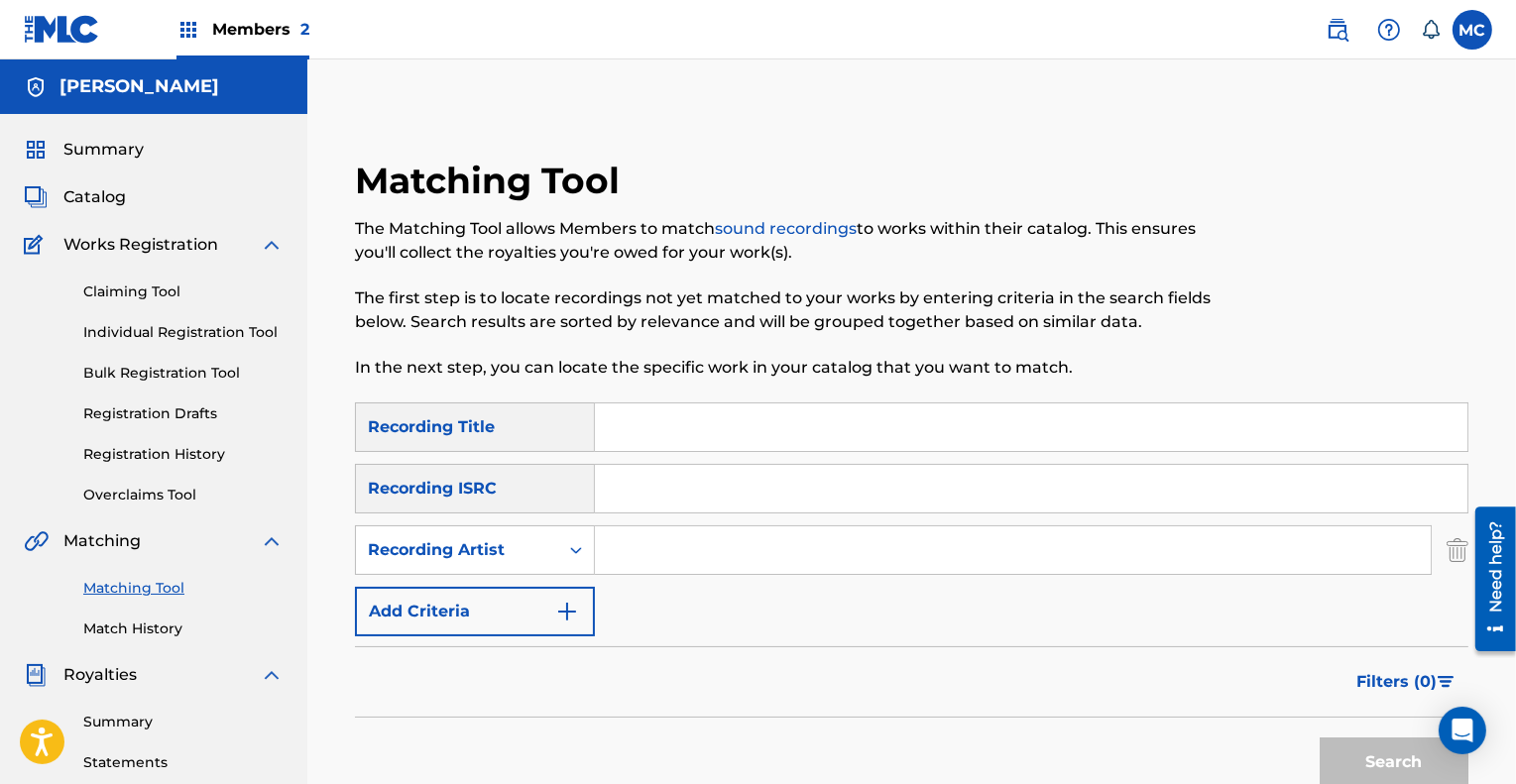 click at bounding box center (1012, 550) 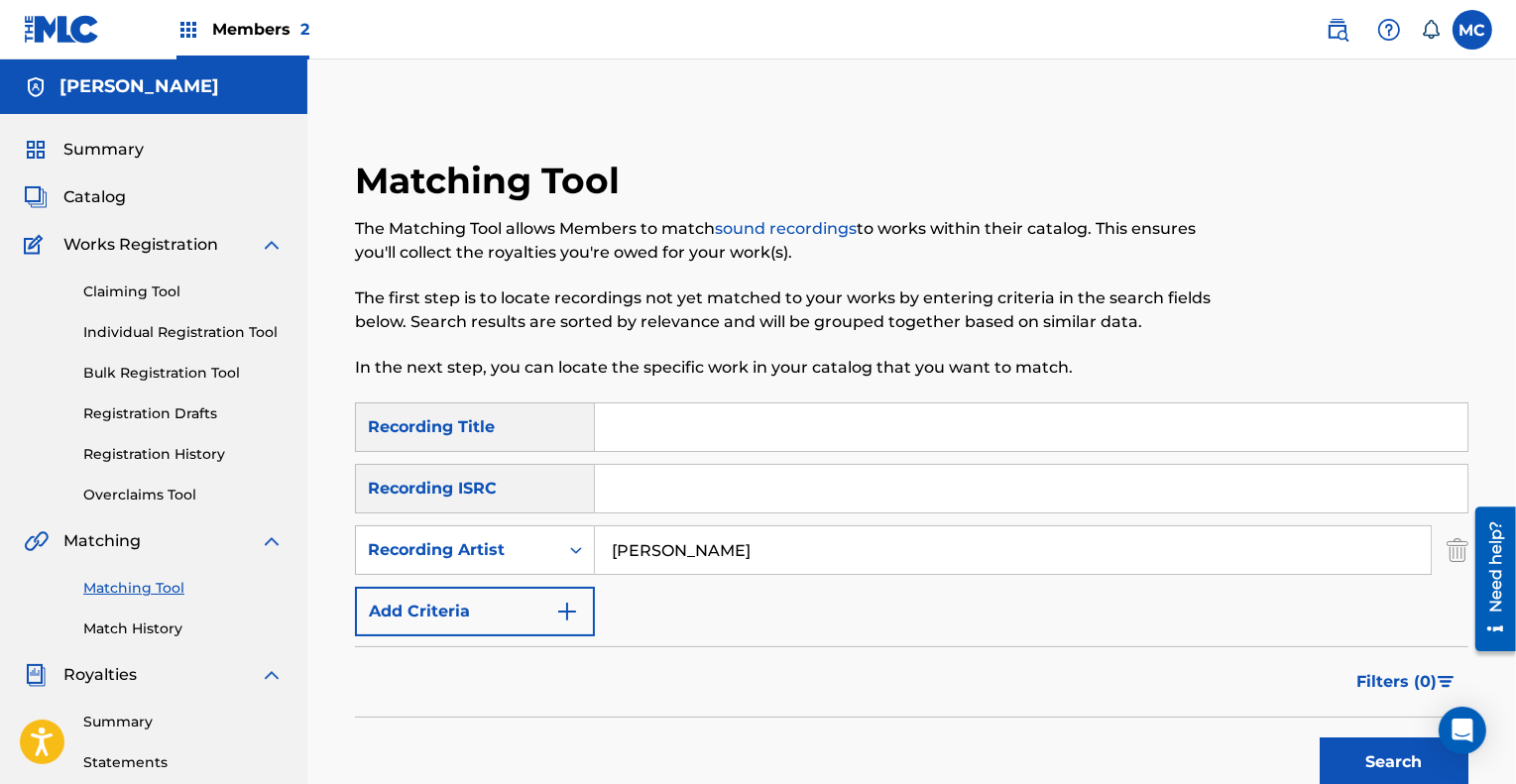 click on "Search" at bounding box center (1394, 762) 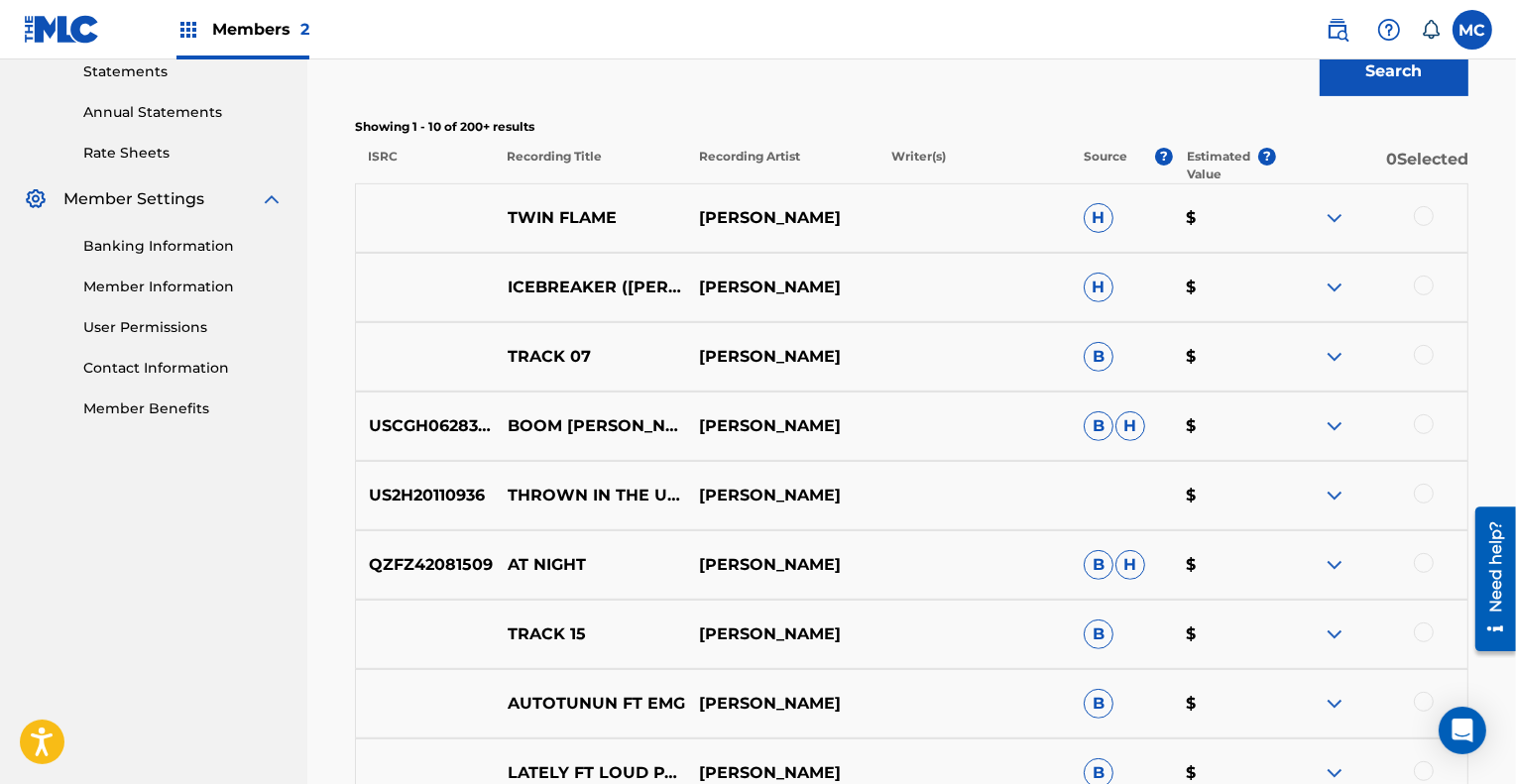 scroll, scrollTop: 692, scrollLeft: 0, axis: vertical 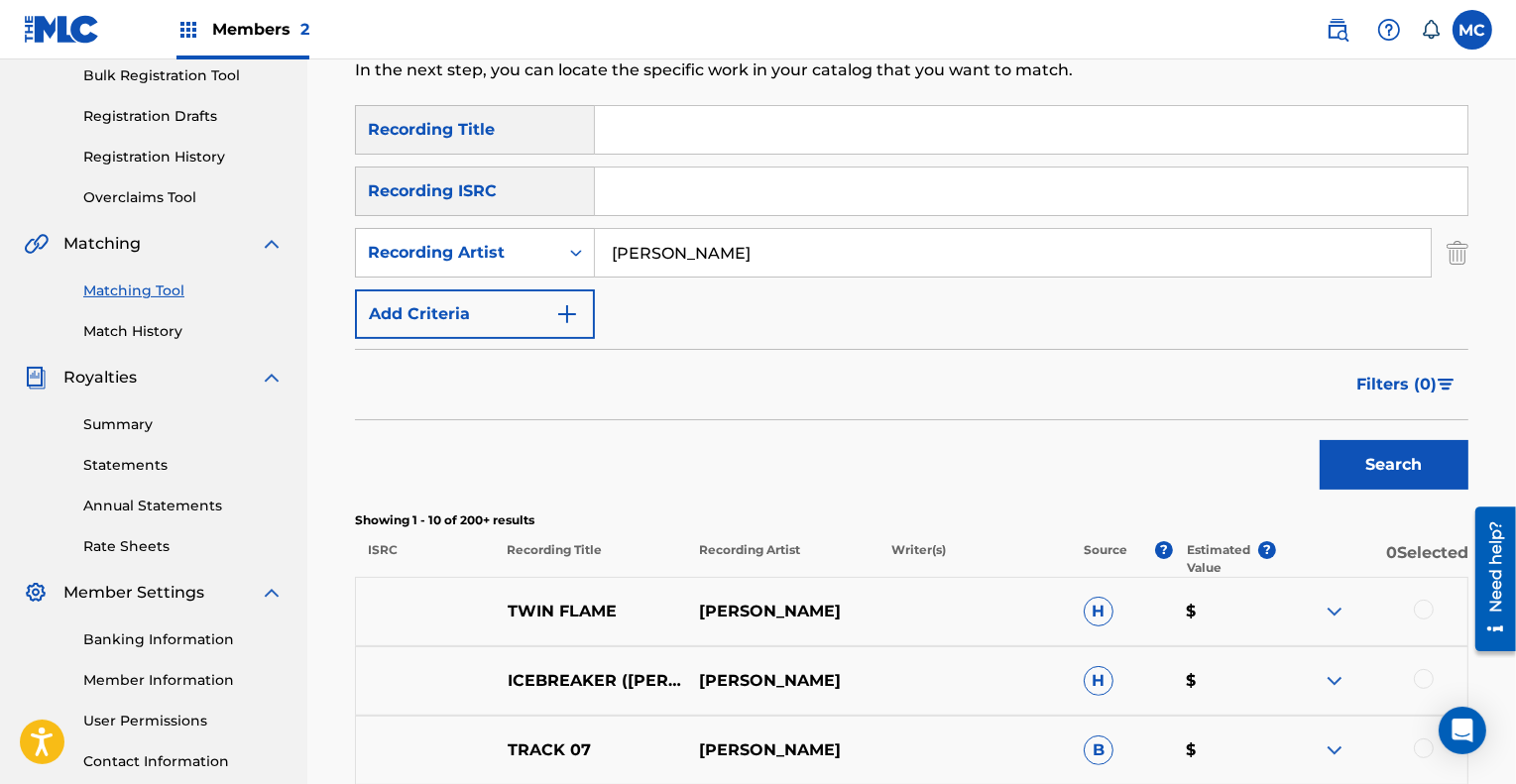 click on "Filters ( 0 )" at bounding box center [1396, 385] 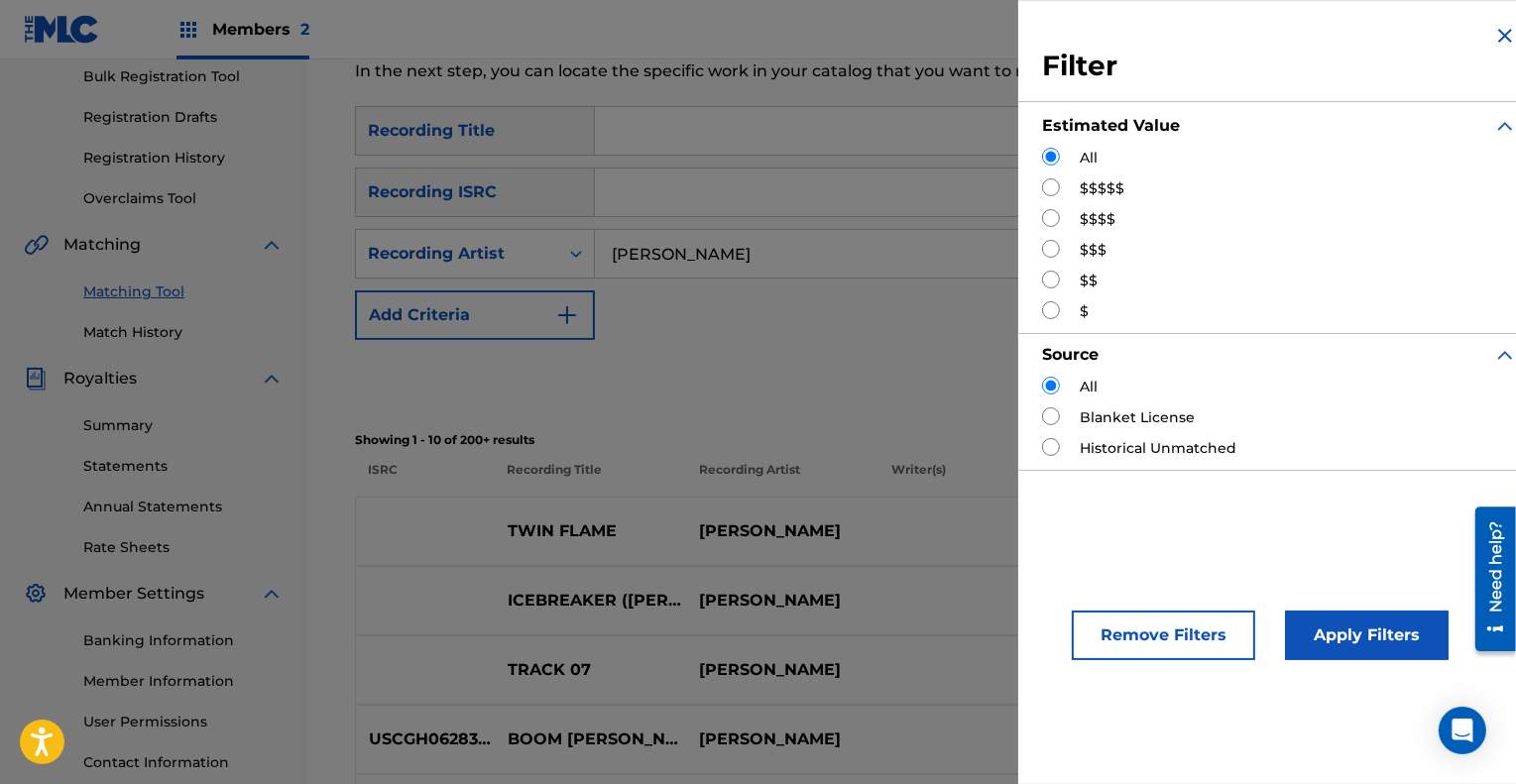 click at bounding box center [1051, 249] 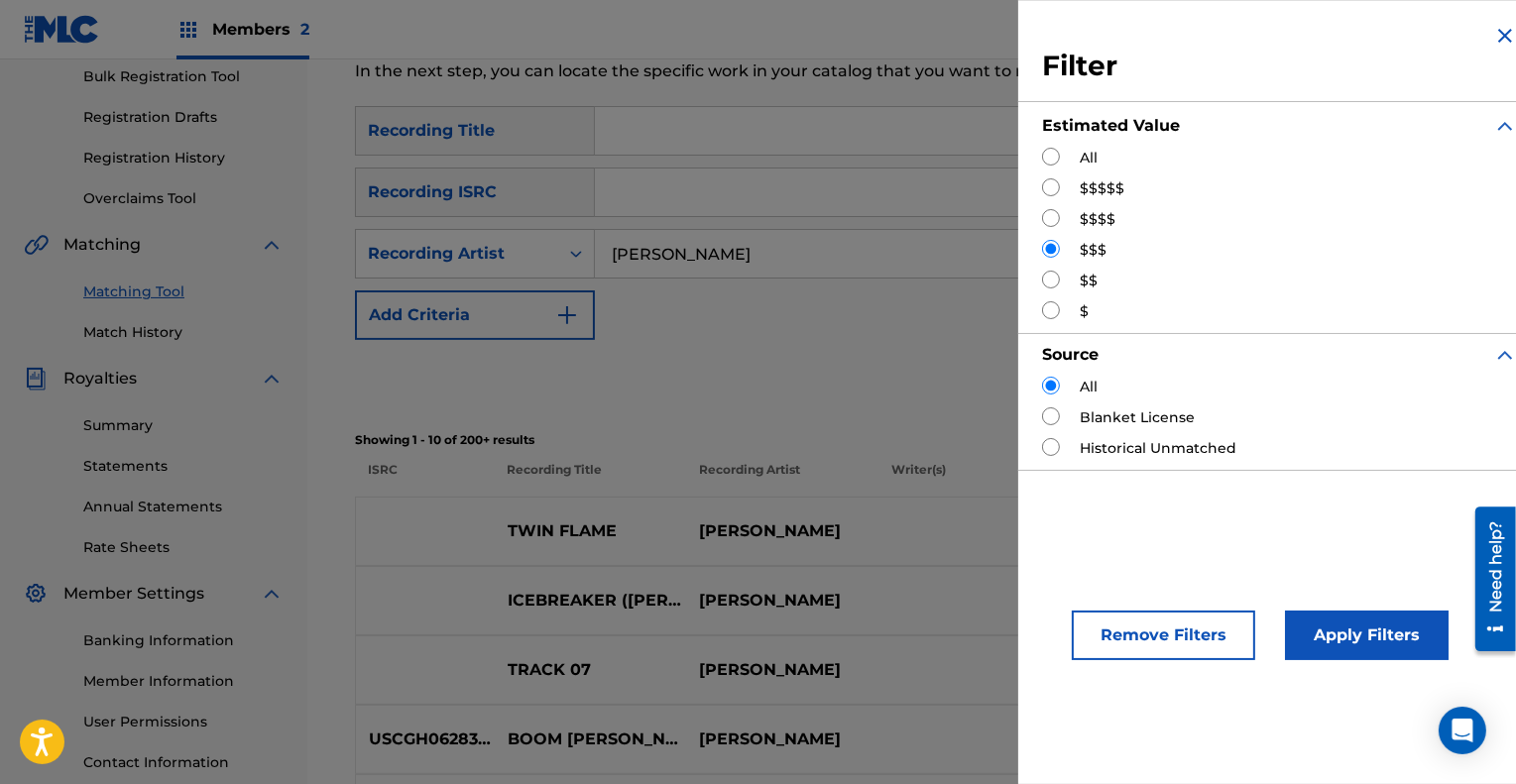 click at bounding box center [1051, 447] 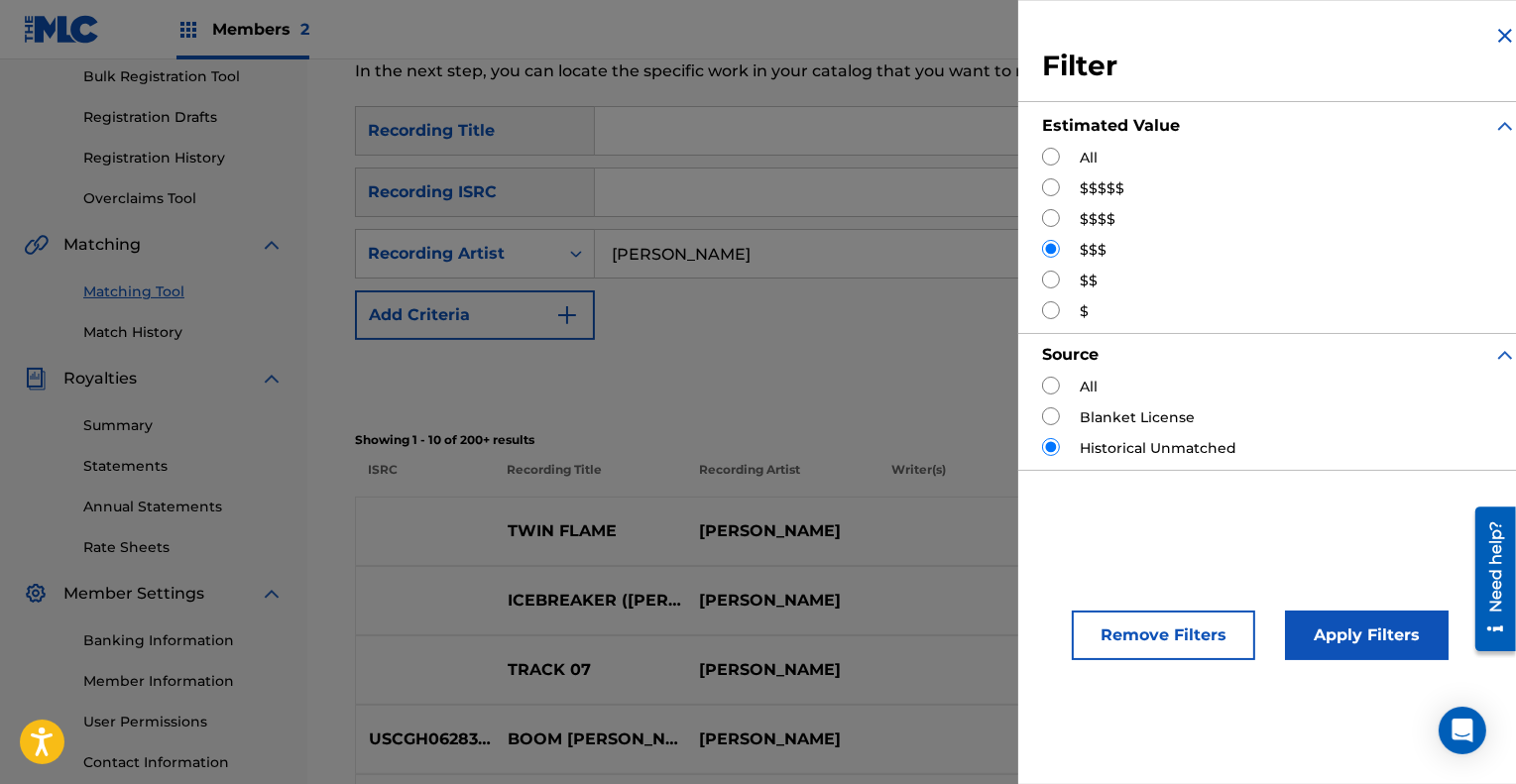 click at bounding box center (1051, 157) 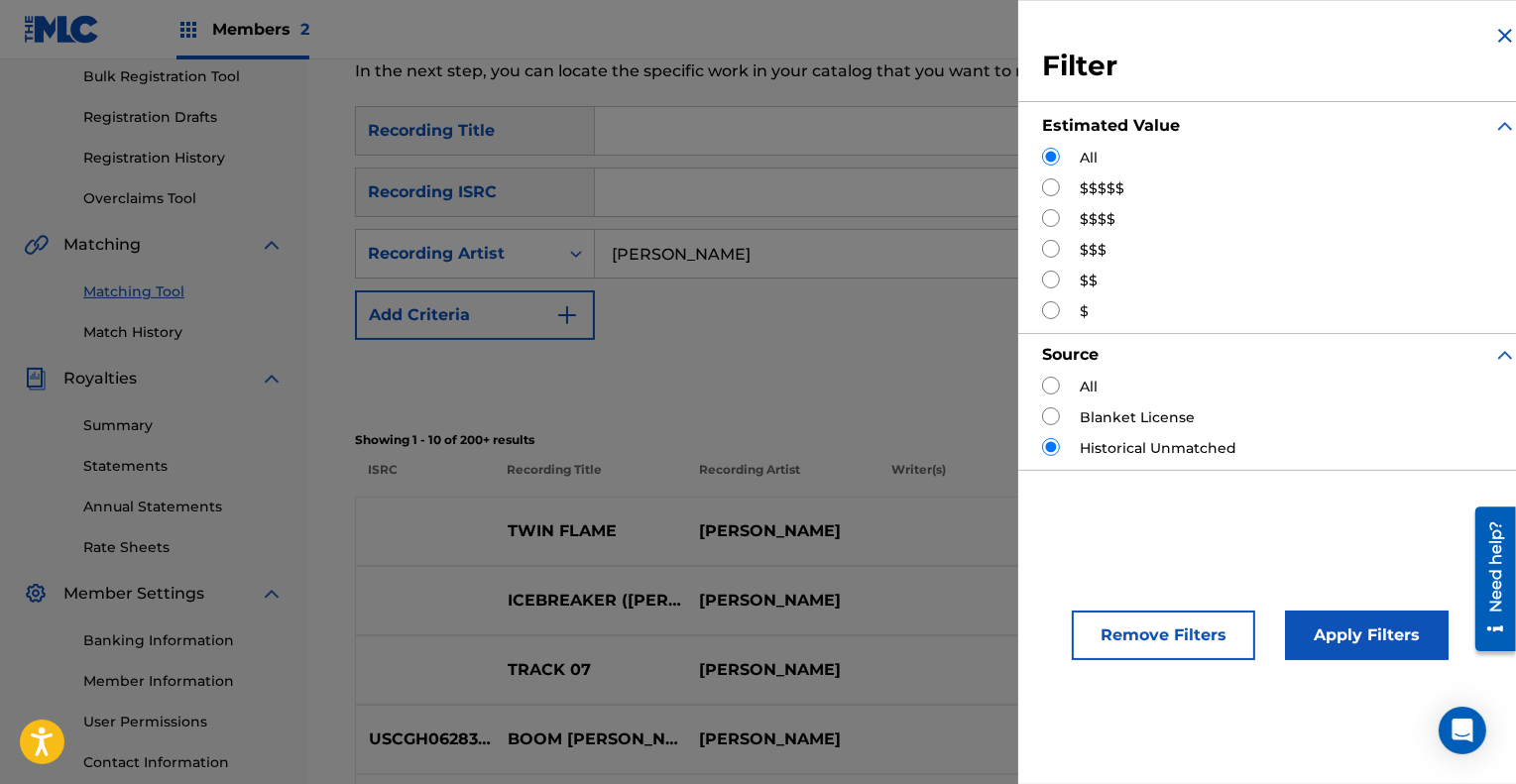 click on "Apply Filters" at bounding box center (1366, 635) 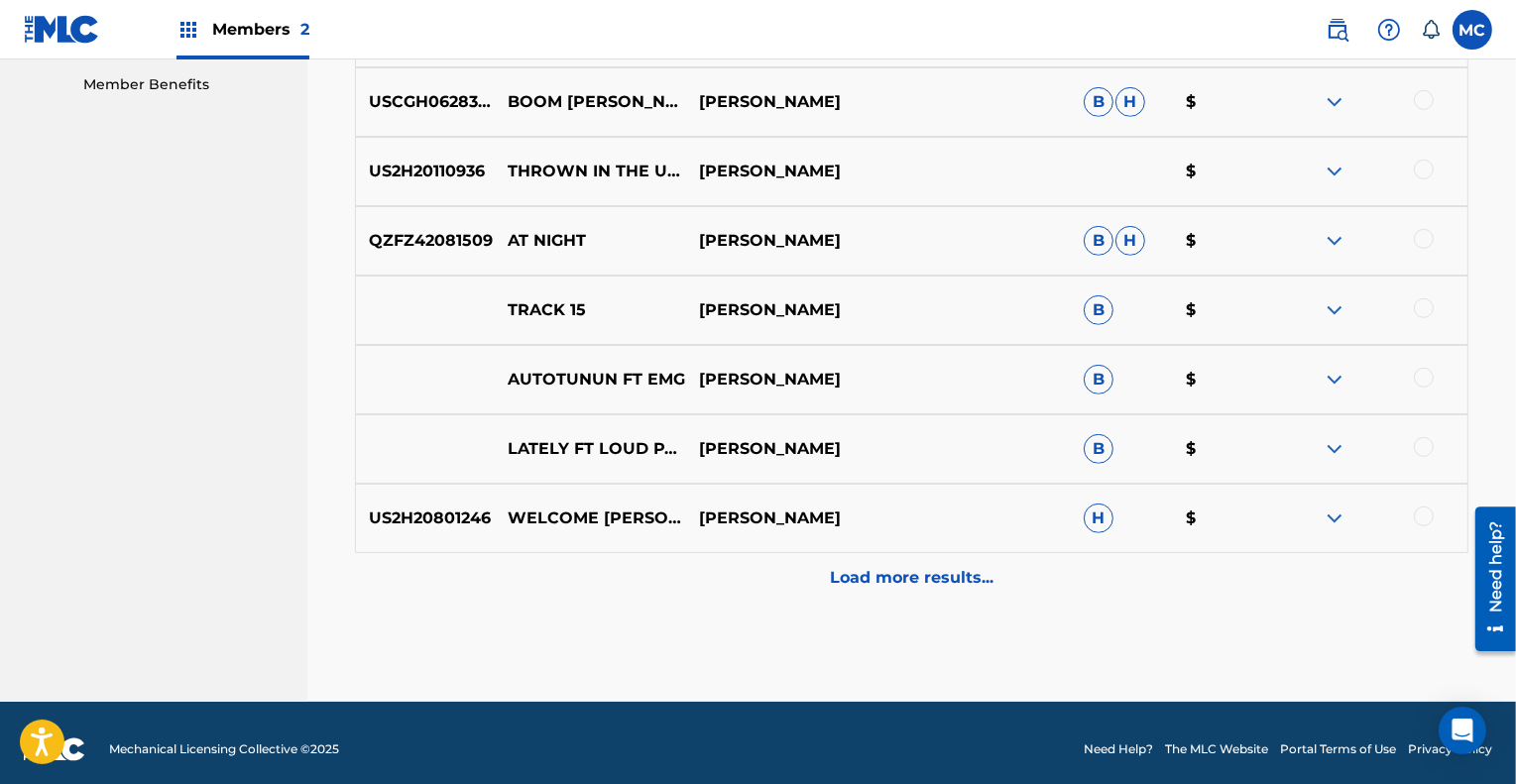 scroll, scrollTop: 1027, scrollLeft: 0, axis: vertical 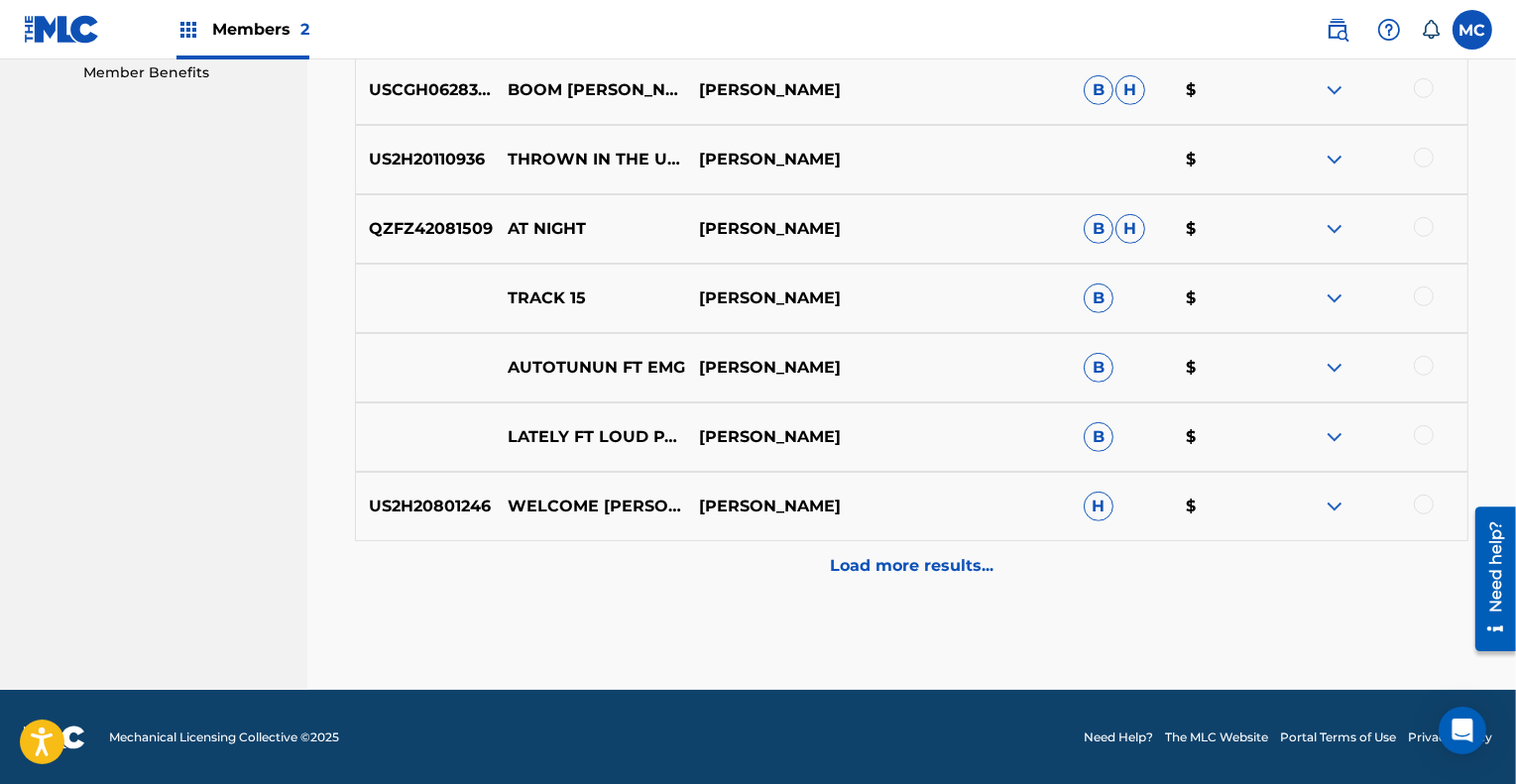 click on "Load more results..." at bounding box center (911, 566) 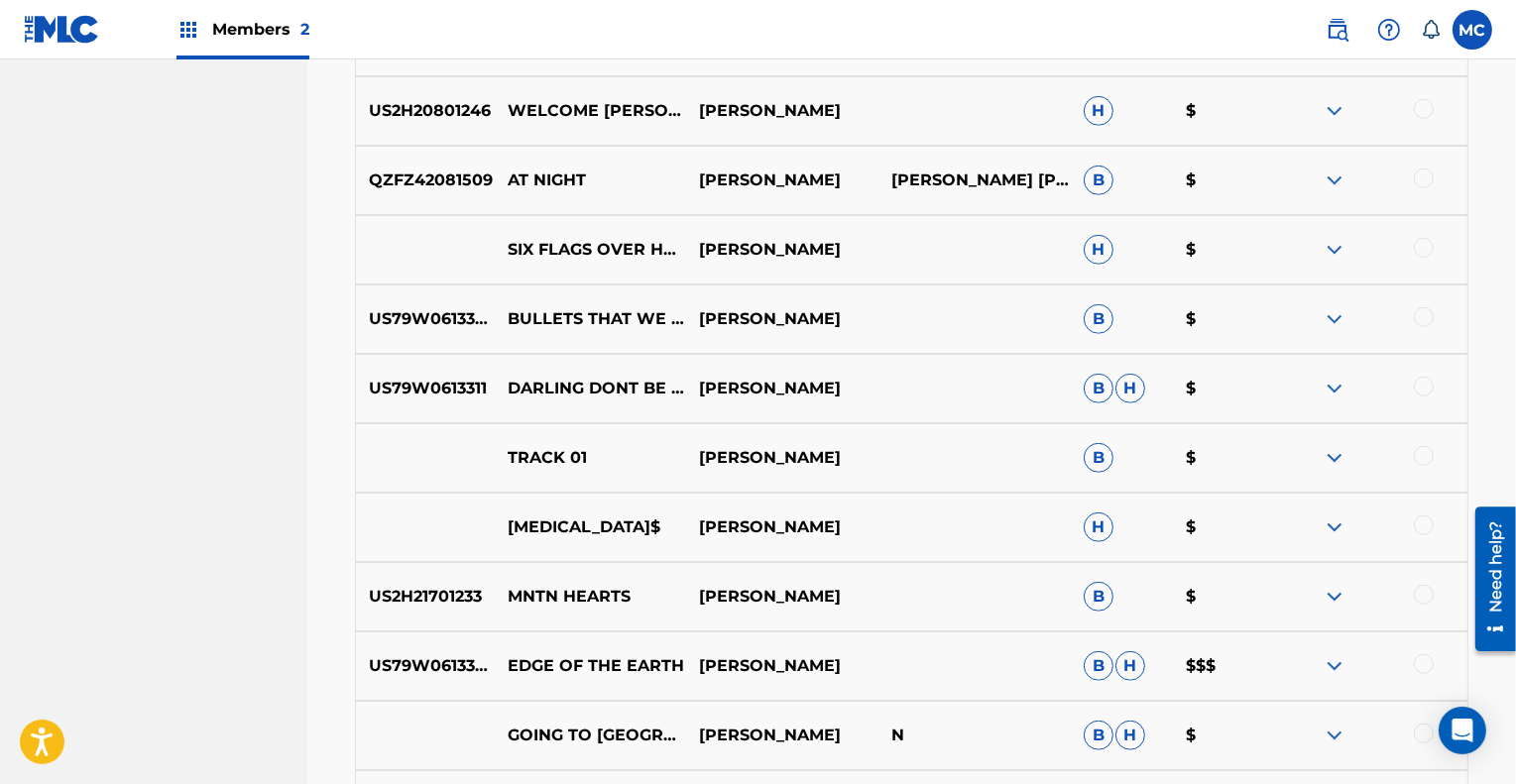 scroll, scrollTop: 1423, scrollLeft: 0, axis: vertical 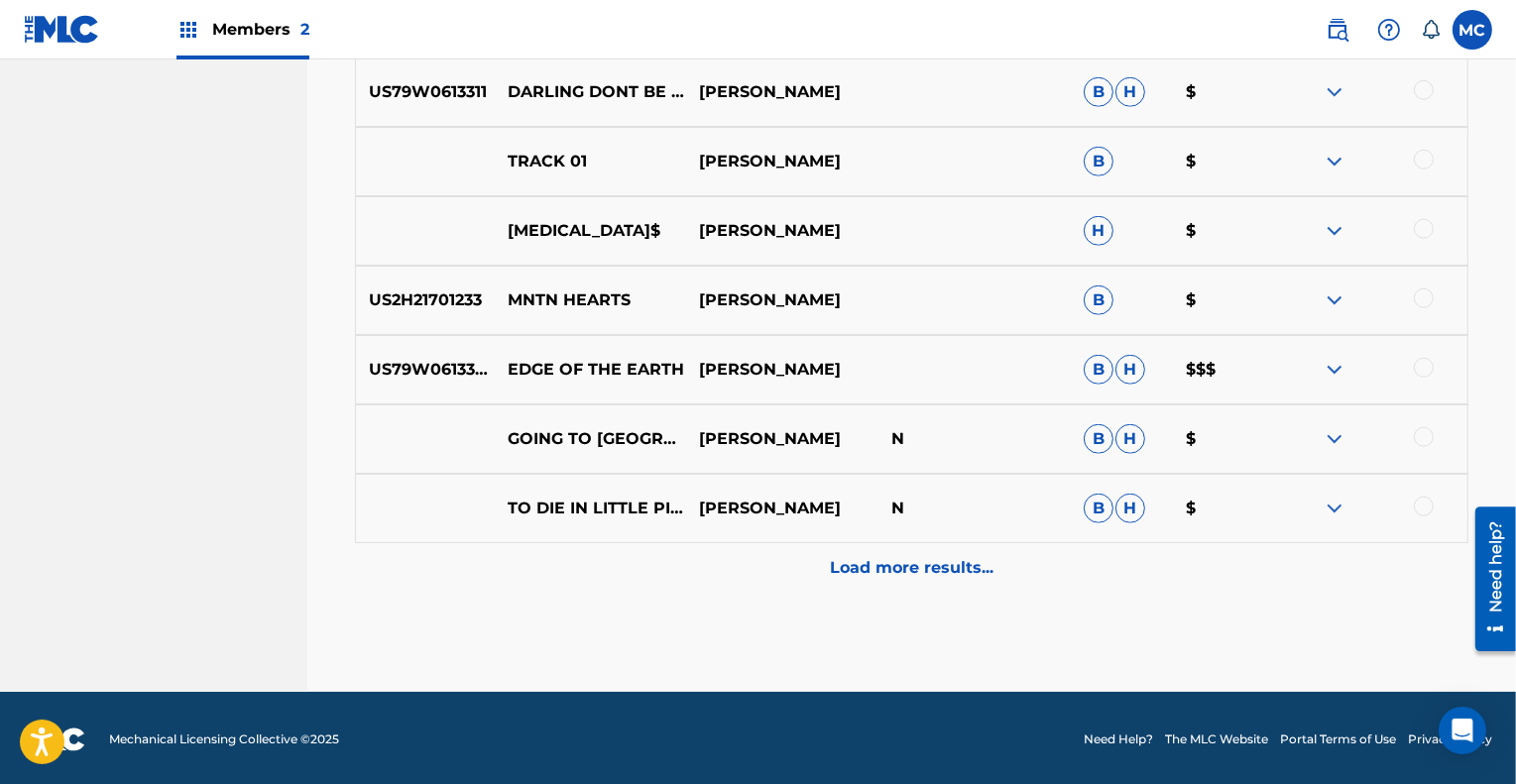 click on "Load more results..." at bounding box center (911, 568) 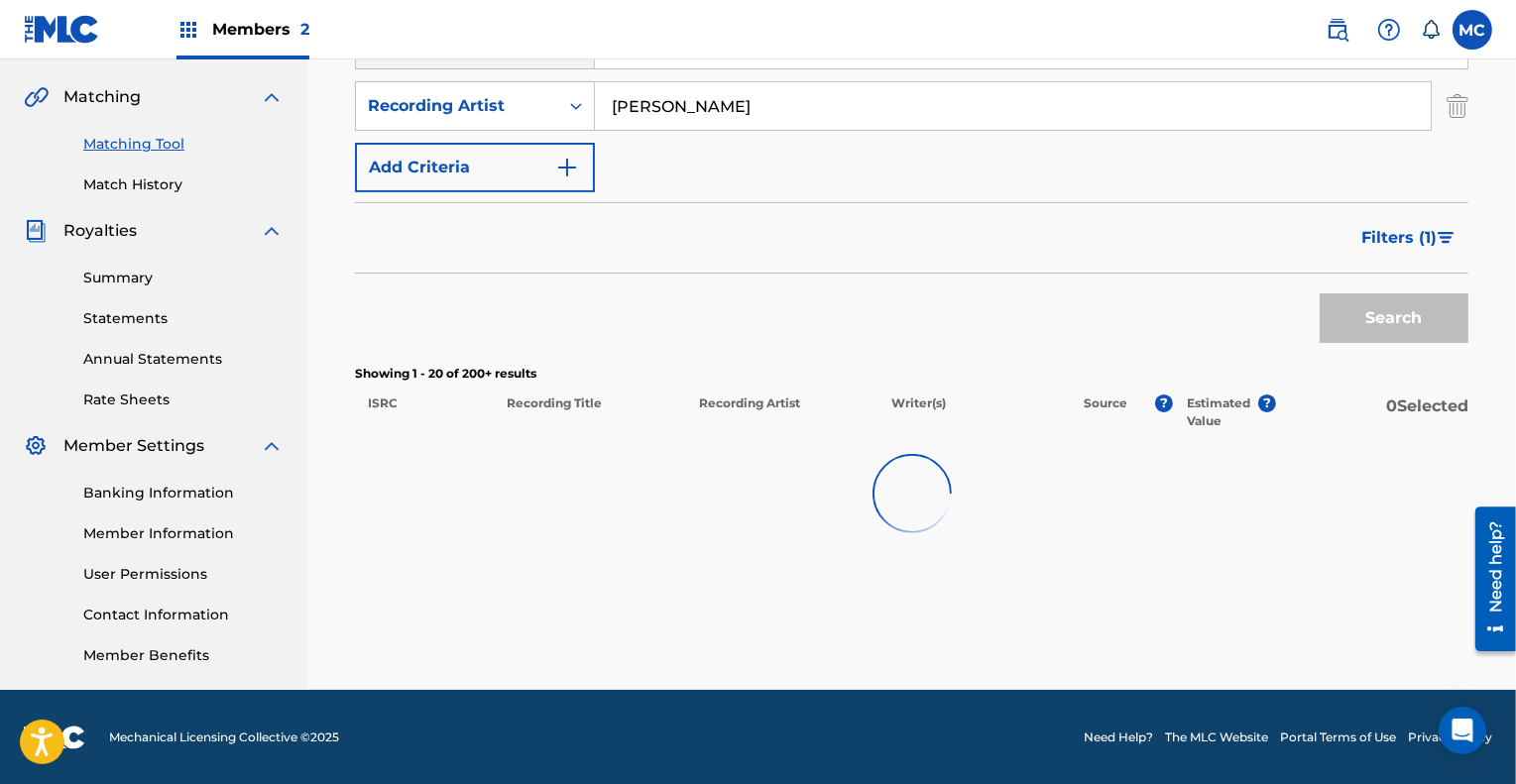 scroll, scrollTop: 1720, scrollLeft: 0, axis: vertical 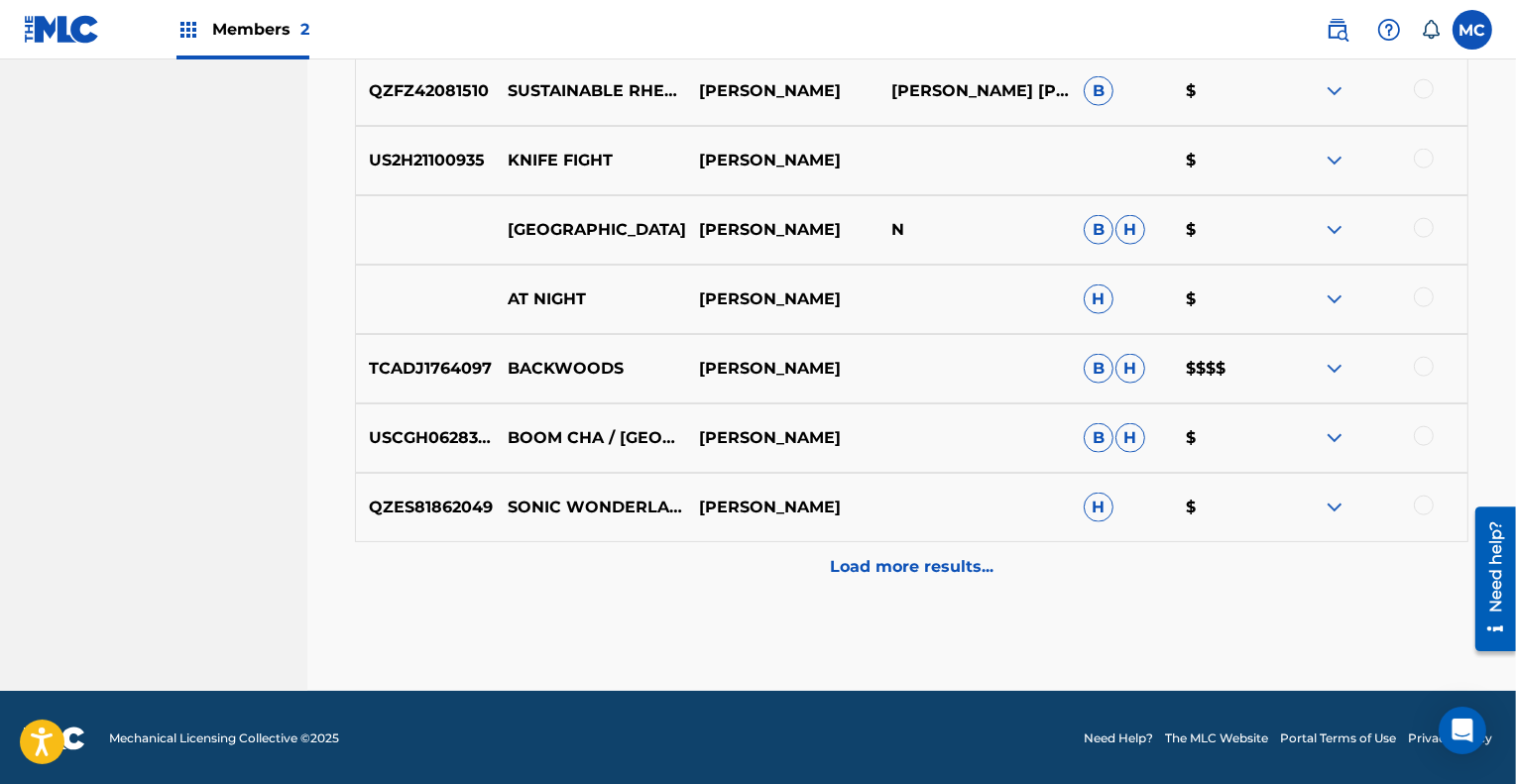 click on "Load more results..." at bounding box center [911, 567] 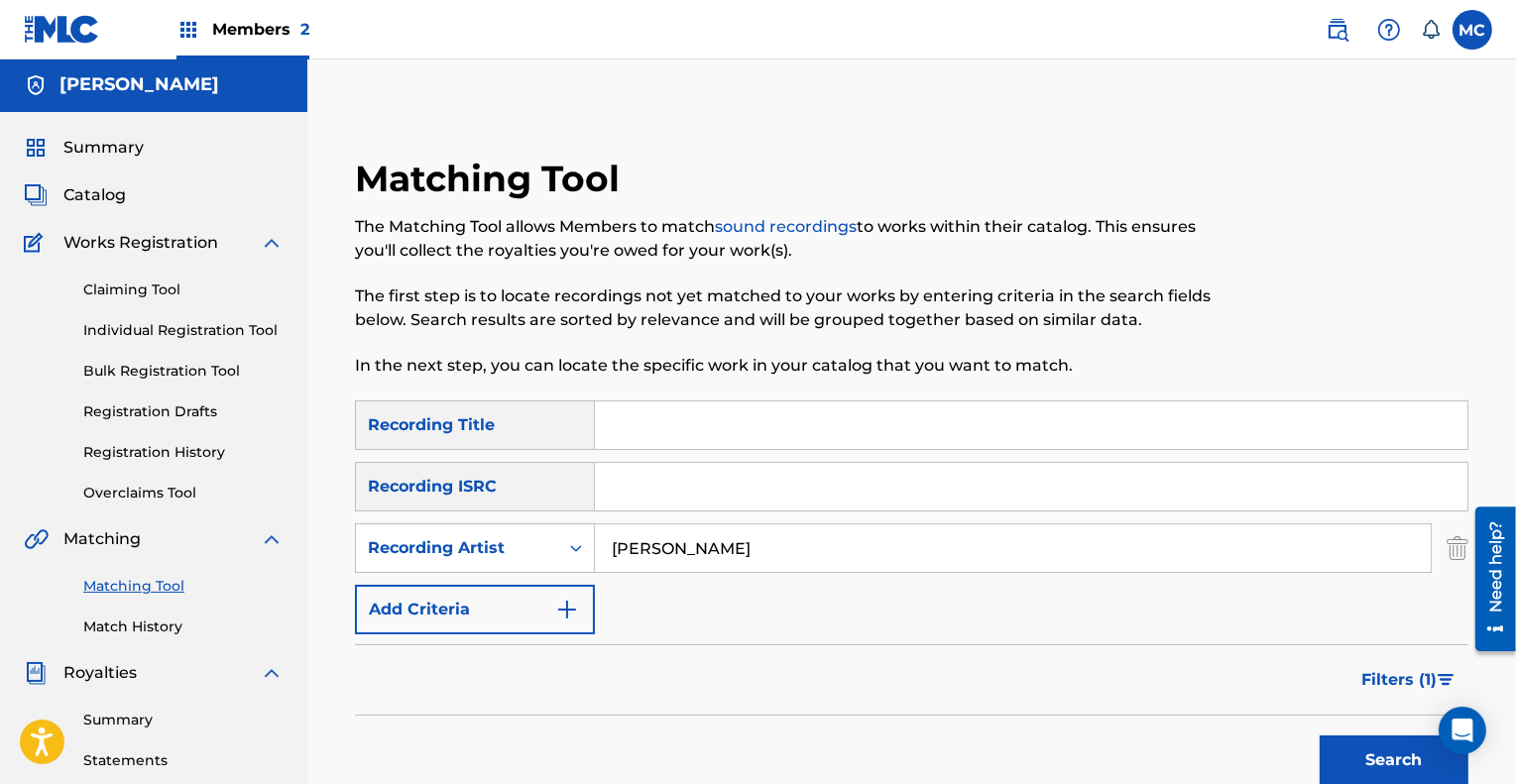 scroll, scrollTop: 0, scrollLeft: 0, axis: both 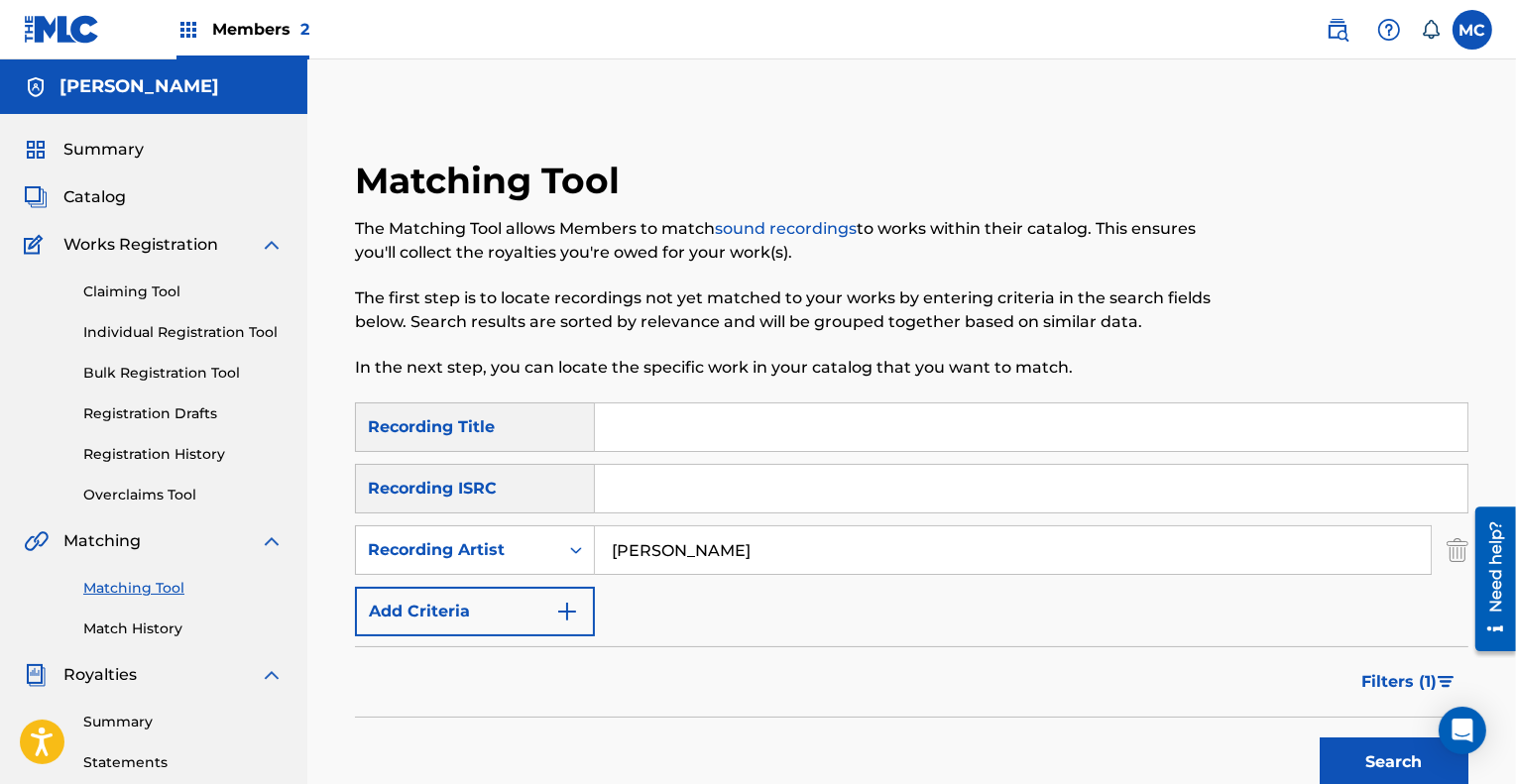 click on "Summary" at bounding box center [103, 150] 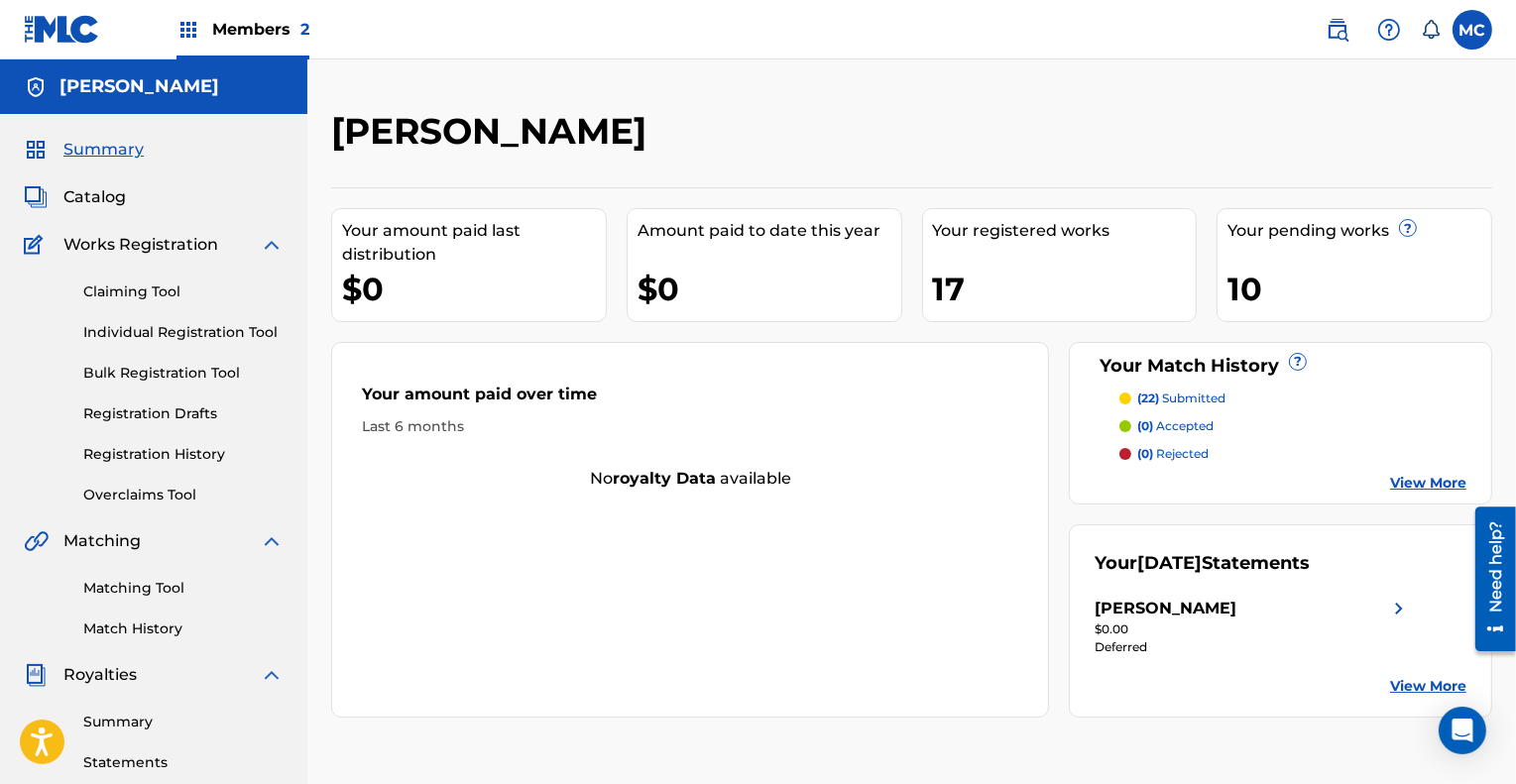 click at bounding box center (1389, 30) 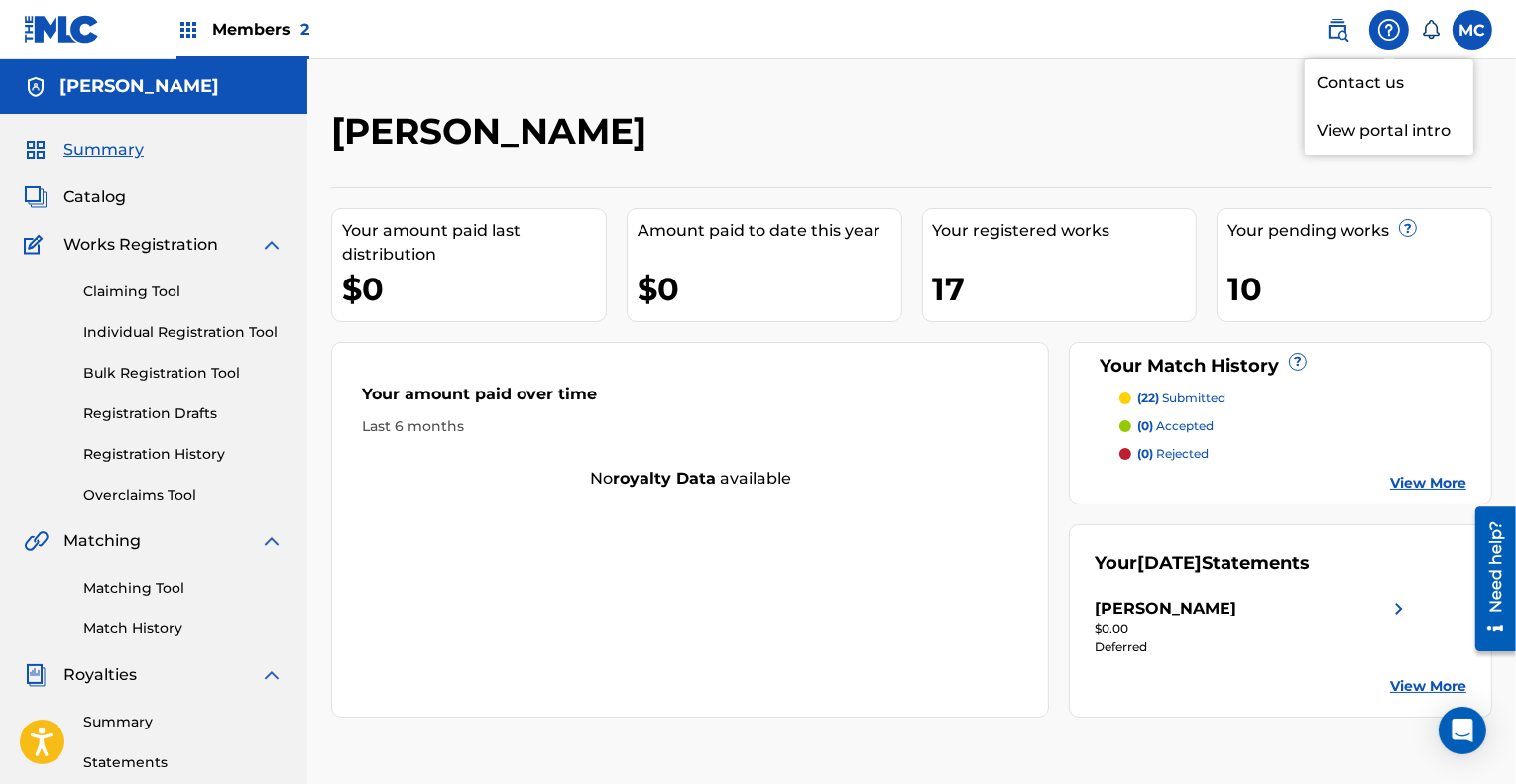 click on "Members    2" at bounding box center [261, 29] 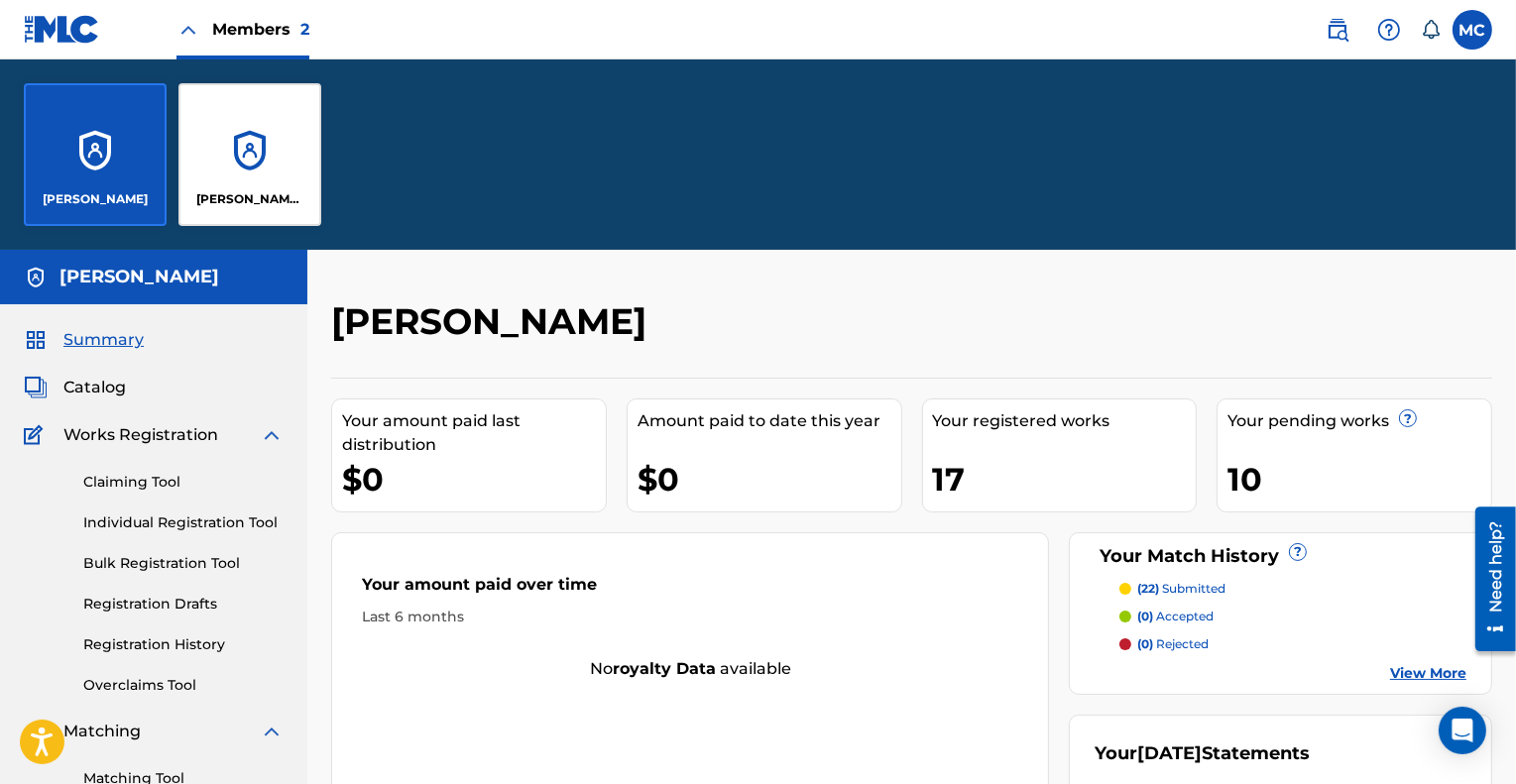click on "[PERSON_NAME] [PERSON_NAME]" at bounding box center [250, 155] 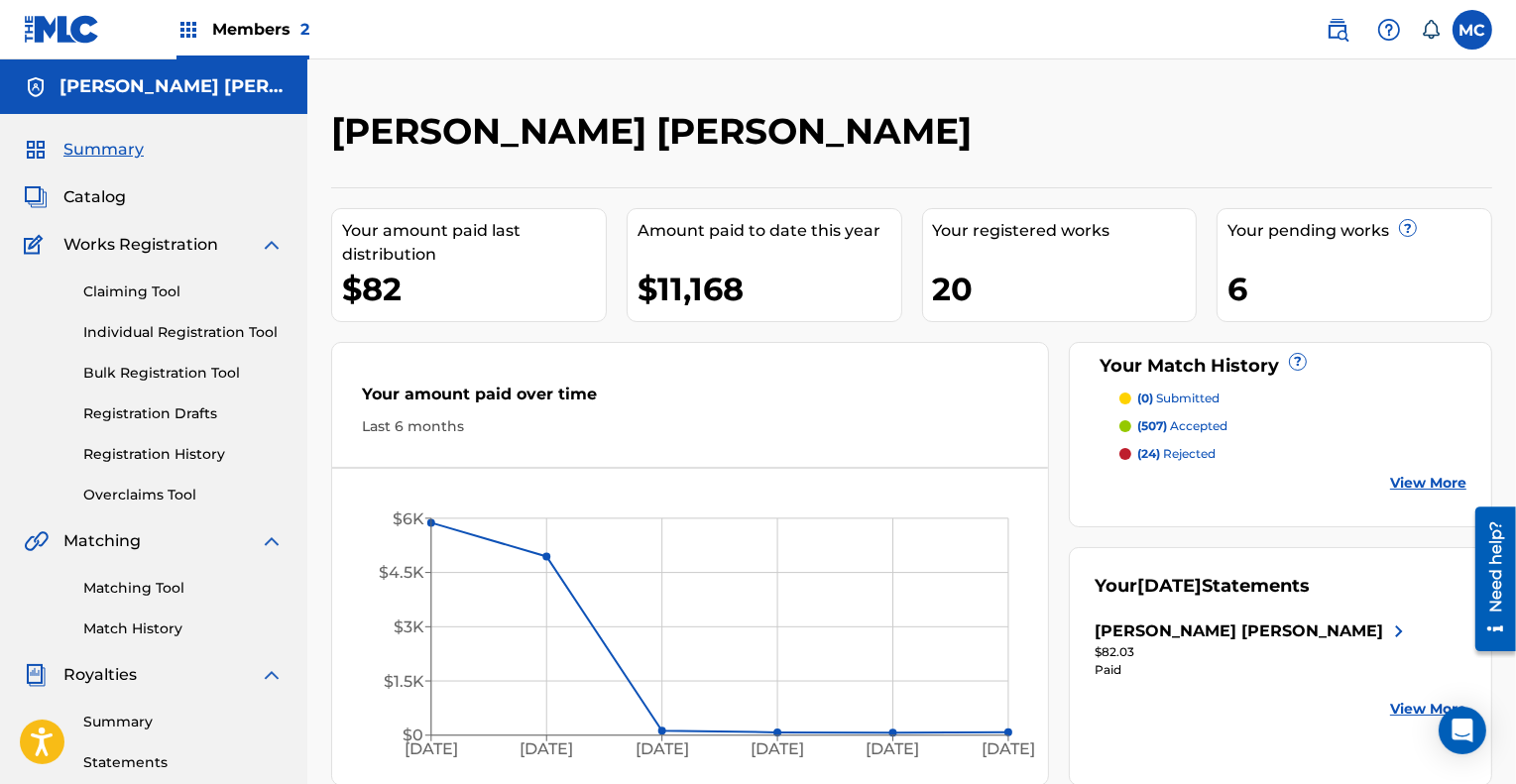 click on "Claiming Tool" at bounding box center (183, 291) 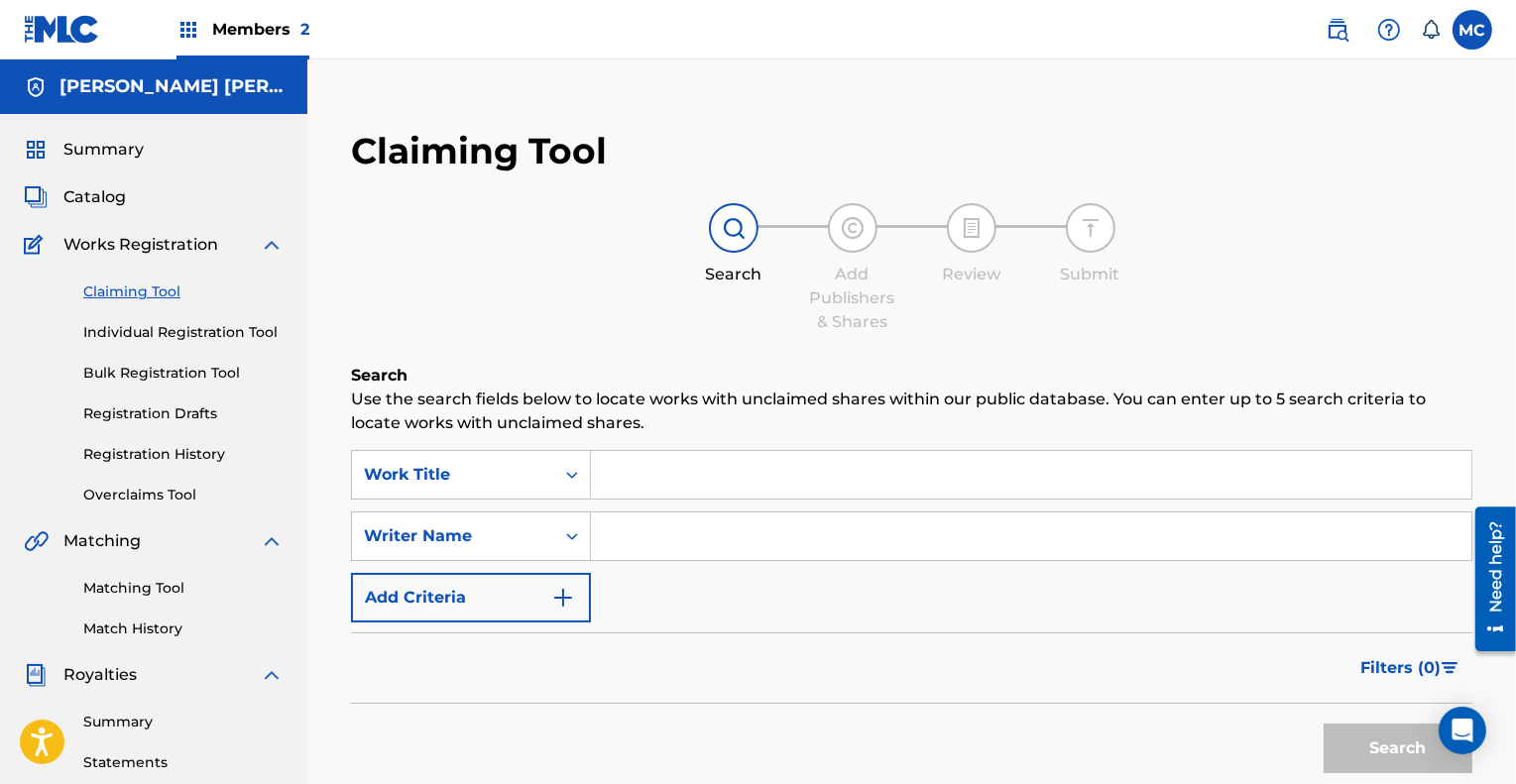 click on "Individual Registration Tool" at bounding box center [183, 332] 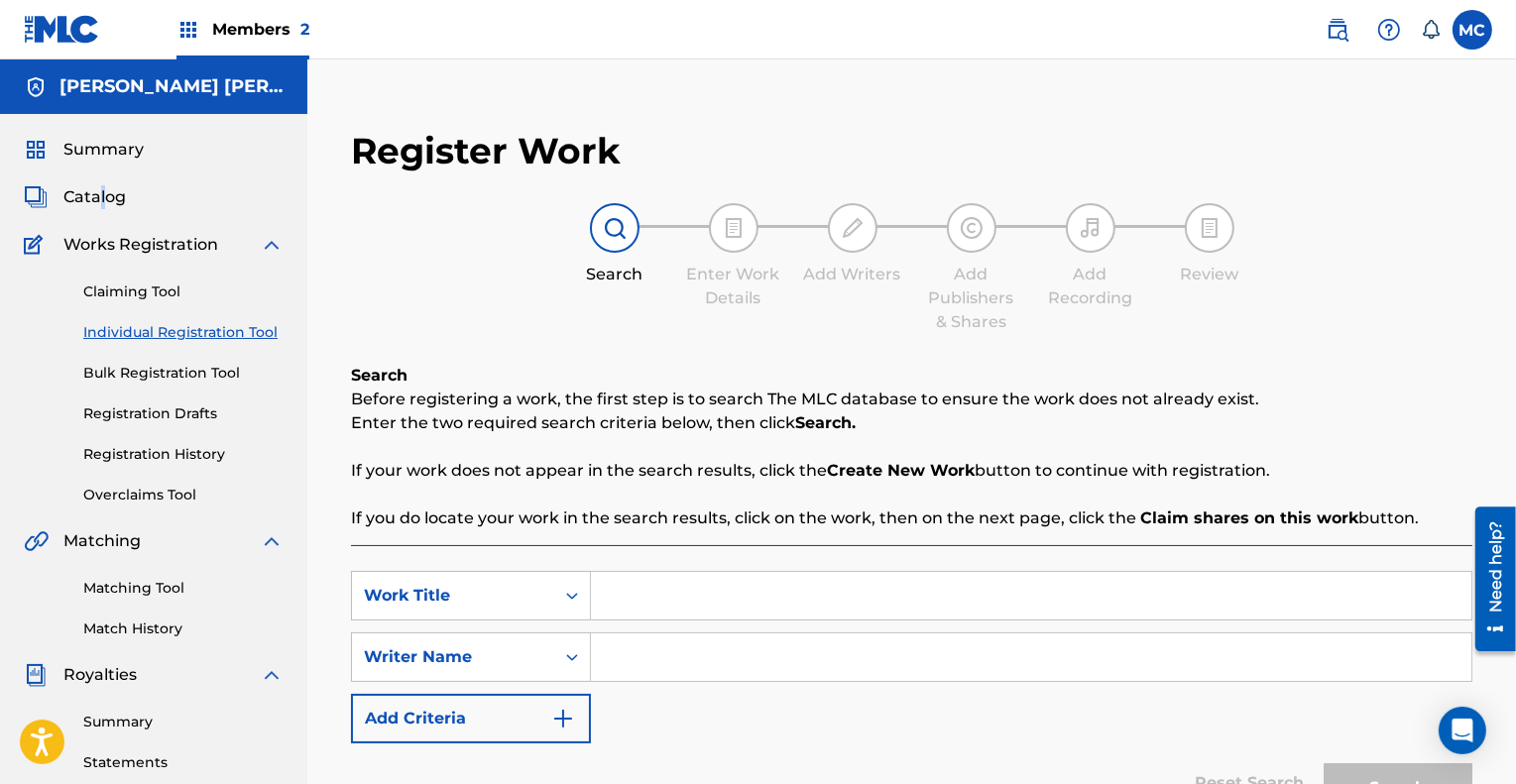 click on "Summary Catalog Works Registration Claiming Tool Individual Registration Tool Bulk Registration Tool Registration Drafts Registration History Overclaims Tool Matching Matching Tool Match History Royalties Summary Statements Annual Statements Rate Sheets Member Settings Banking Information Member Information User Permissions Contact Information Member Benefits" at bounding box center (154, 623) 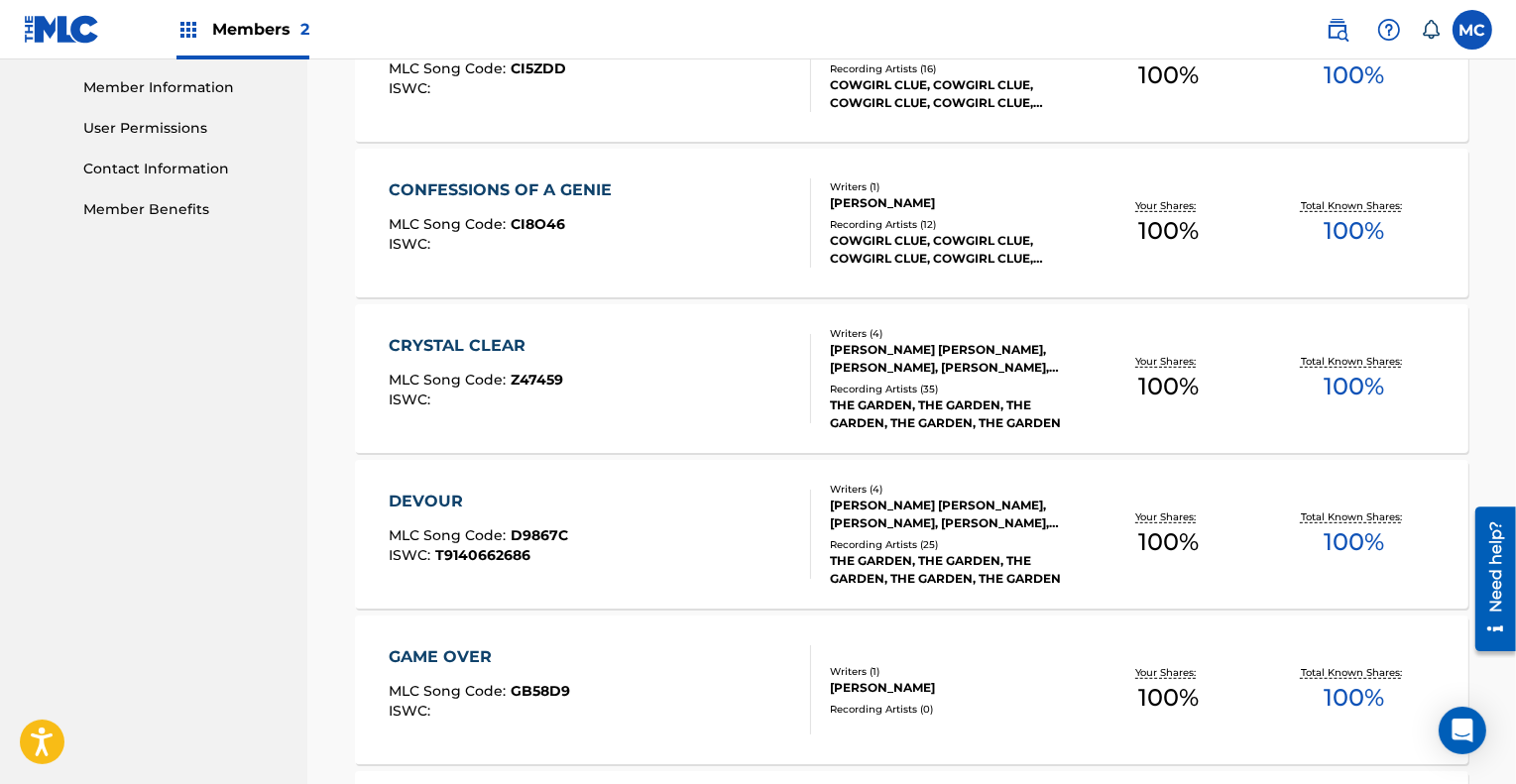 scroll, scrollTop: 890, scrollLeft: 0, axis: vertical 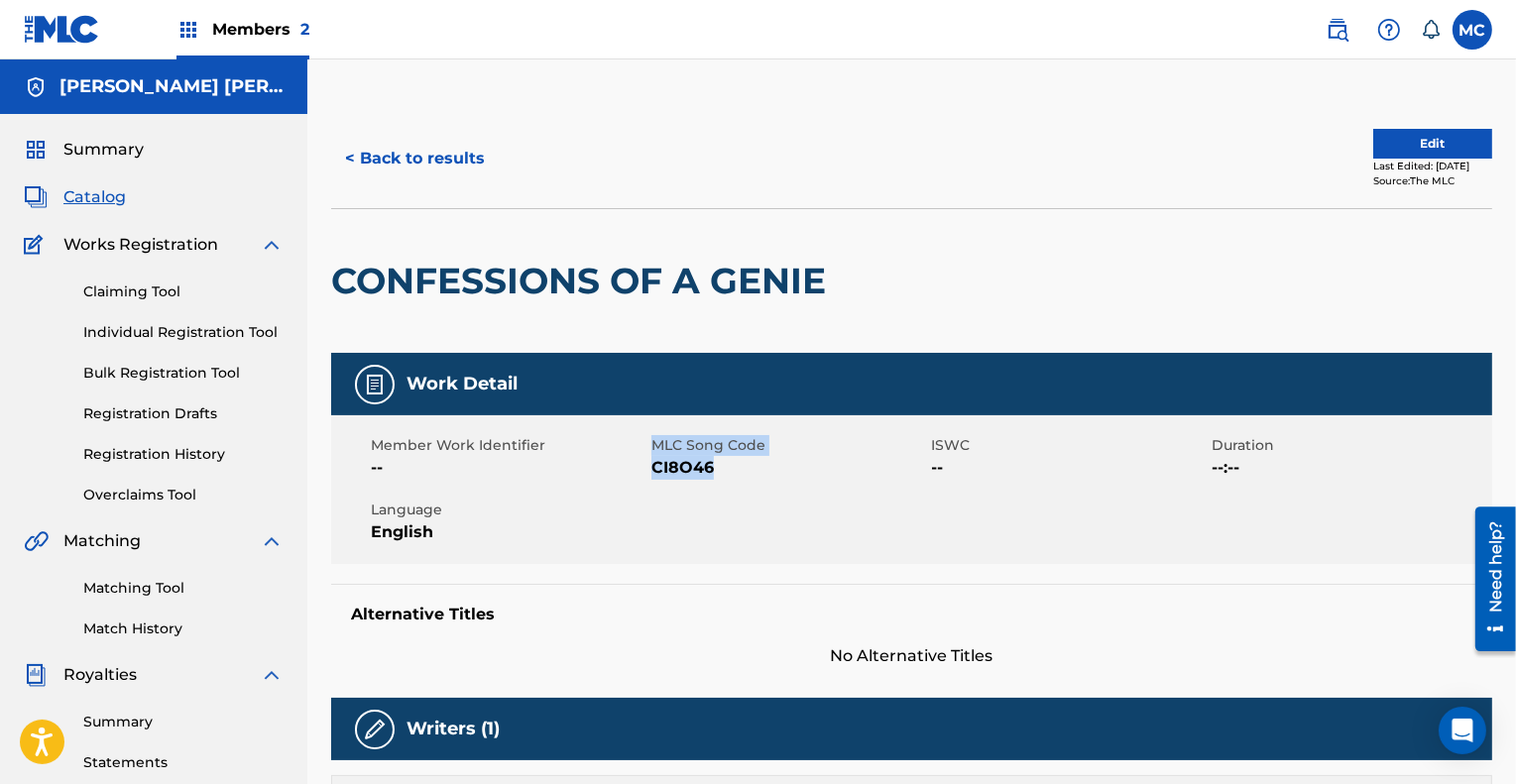 drag, startPoint x: 652, startPoint y: 441, endPoint x: 729, endPoint y: 473, distance: 83.38465 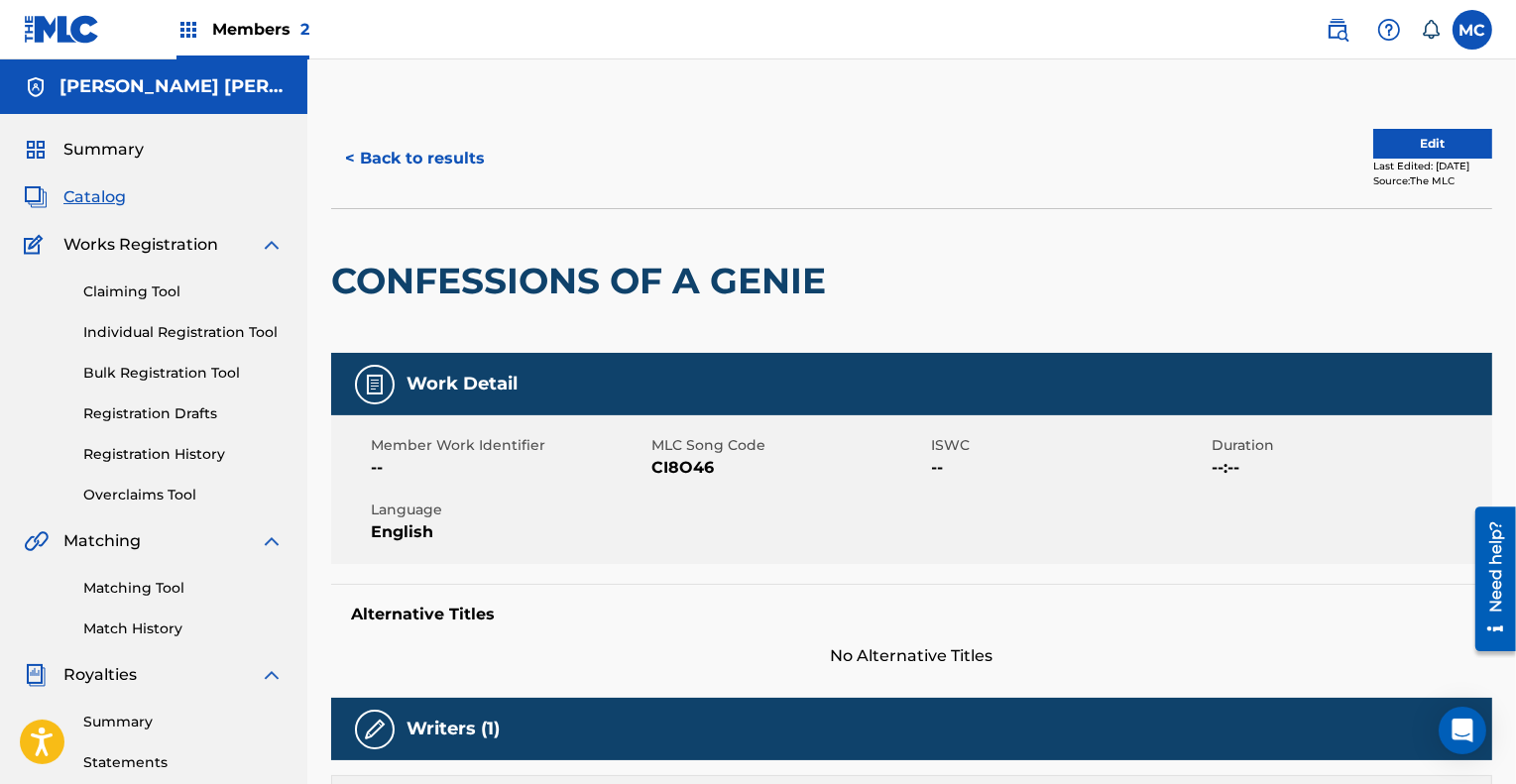 click on "Members    2" at bounding box center [261, 29] 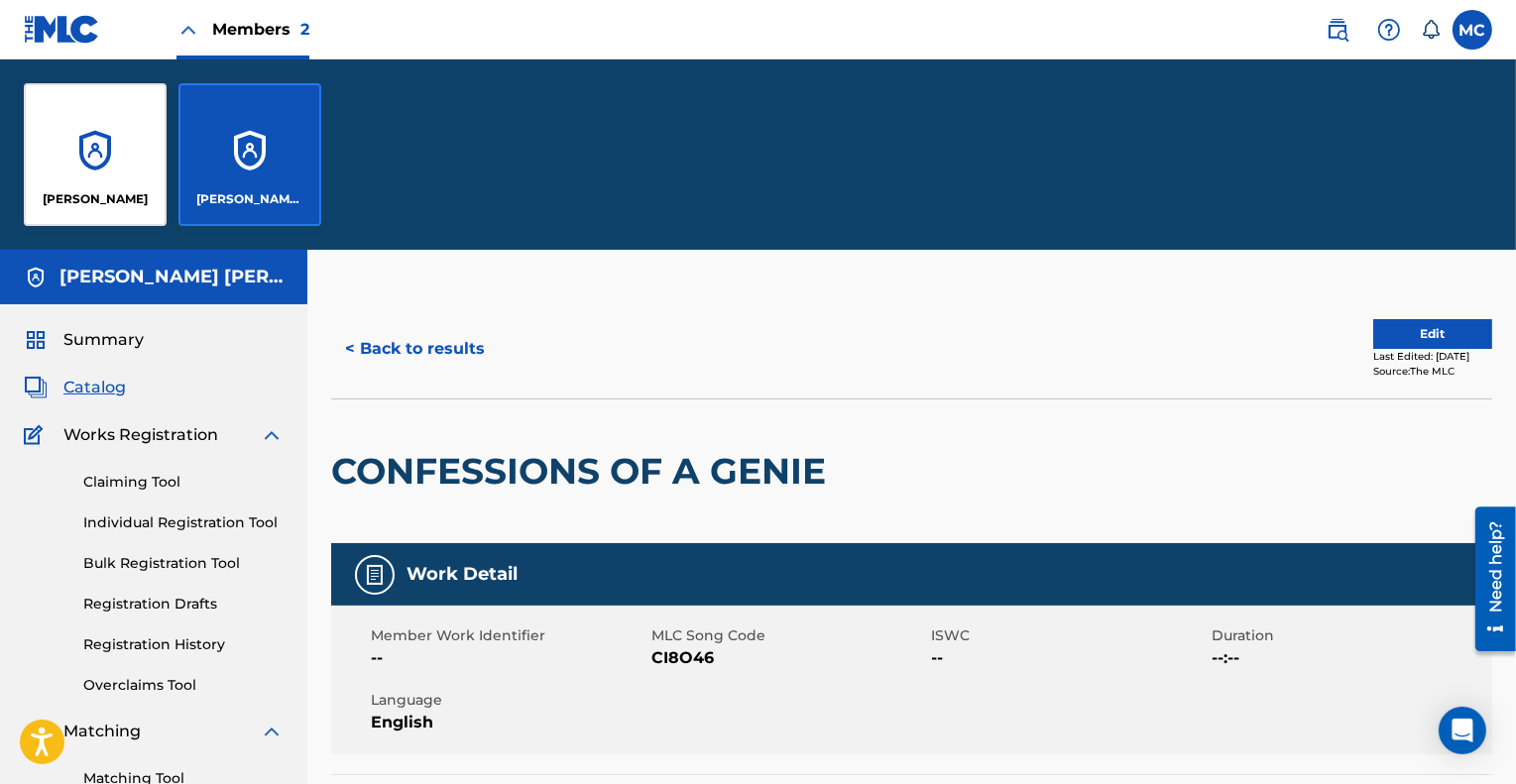 click on "[PERSON_NAME]" at bounding box center [95, 155] 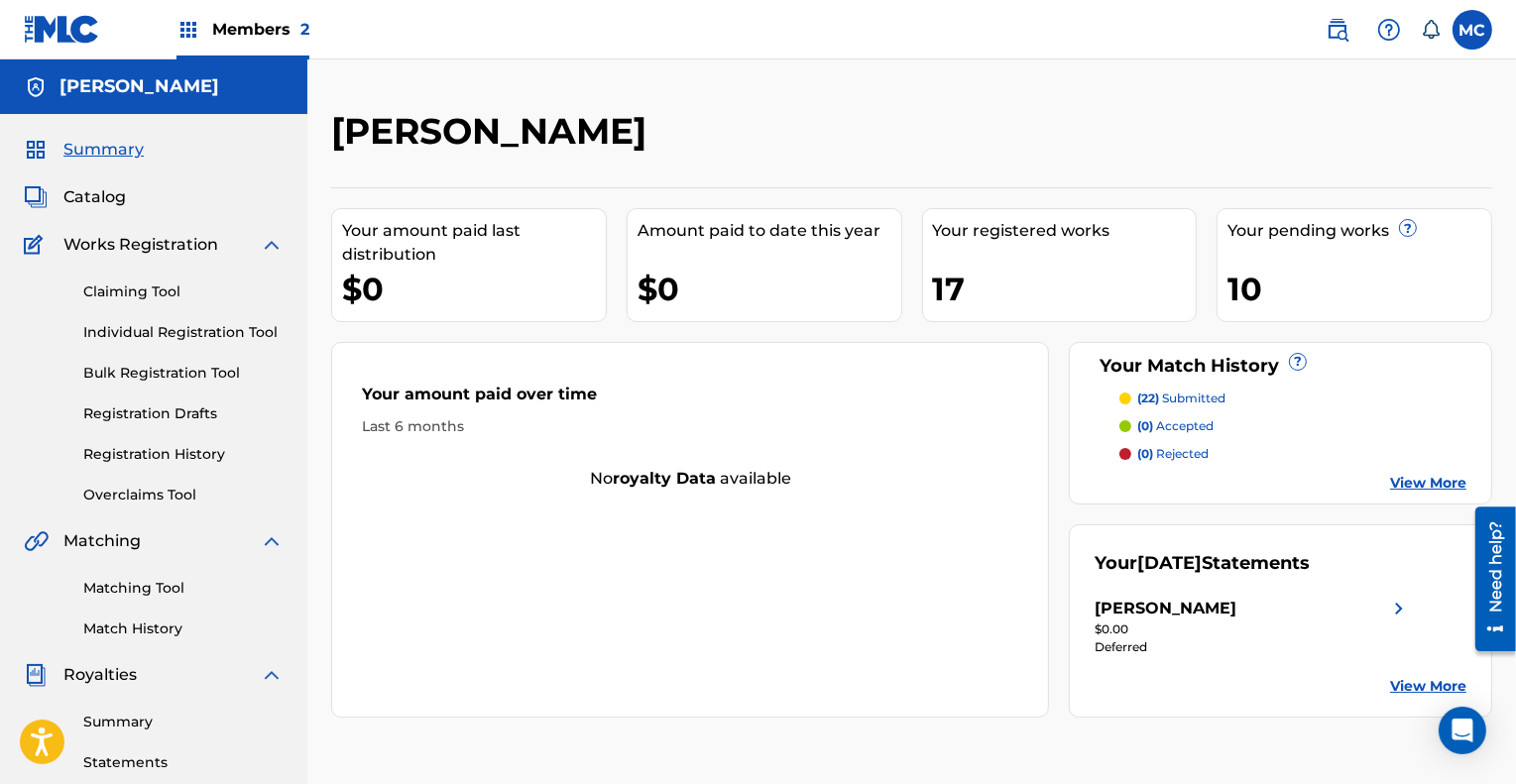 click at bounding box center (1389, 30) 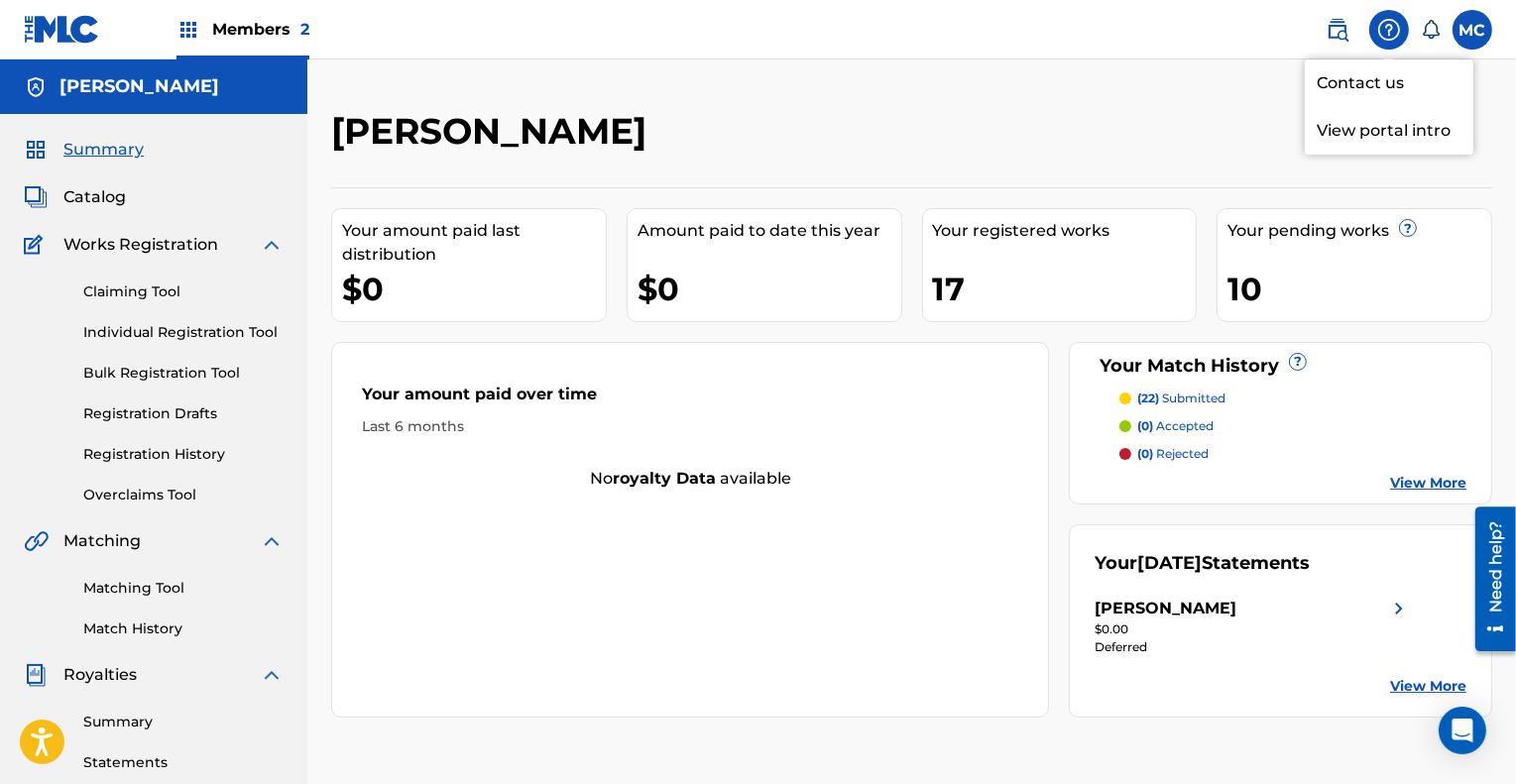 click on "Contact us" at bounding box center (1389, 83) 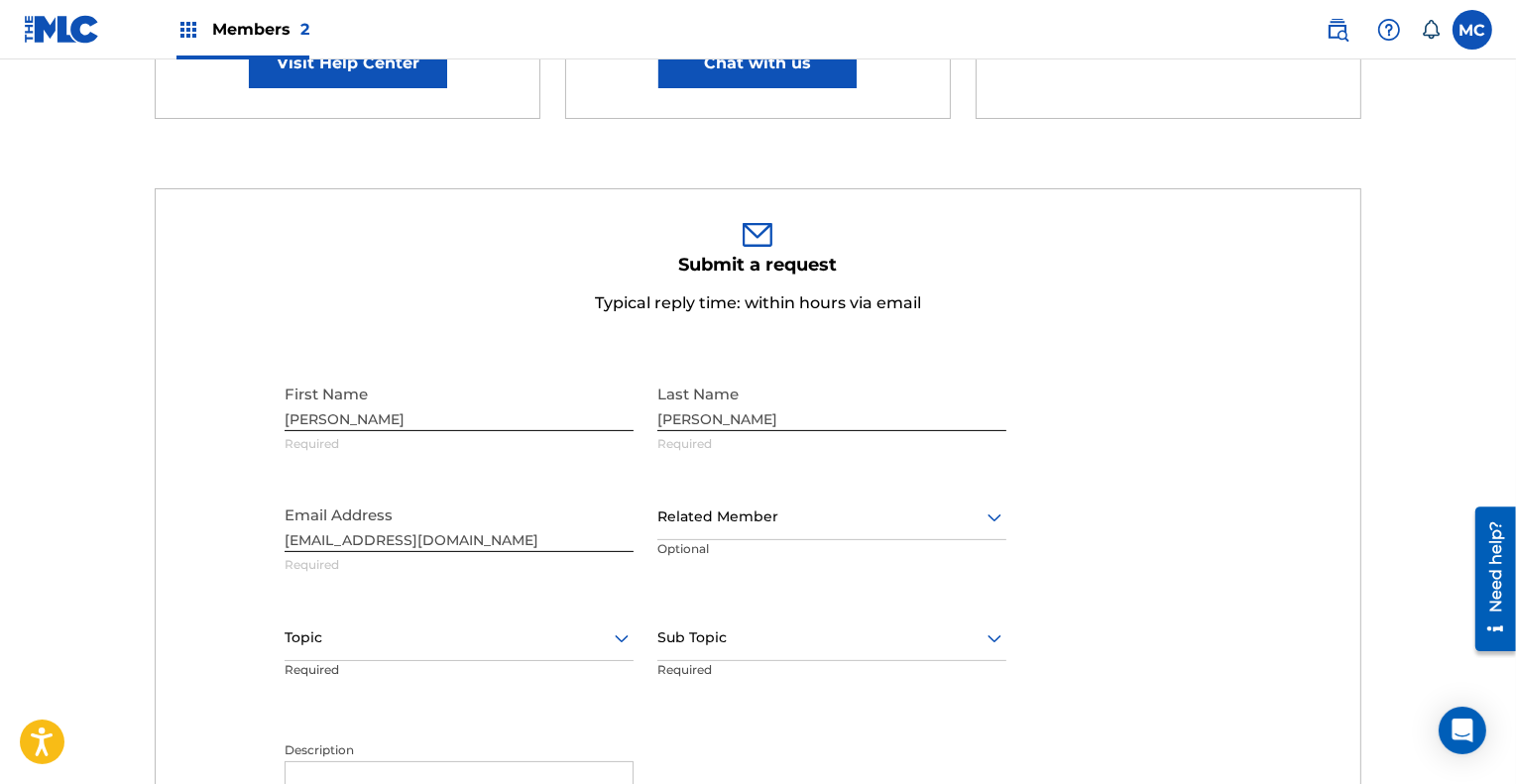 scroll, scrollTop: 496, scrollLeft: 0, axis: vertical 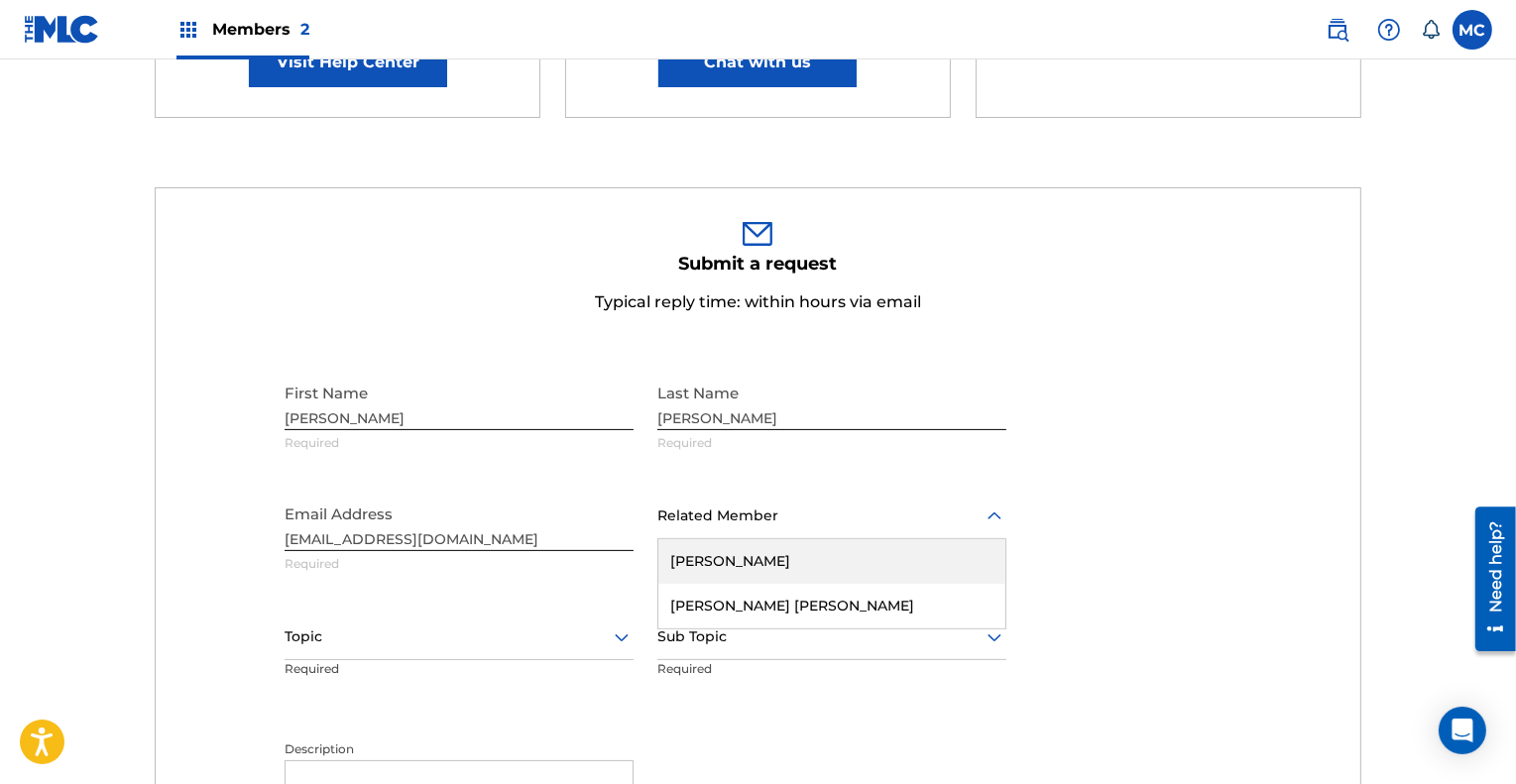 click at bounding box center (832, 515) 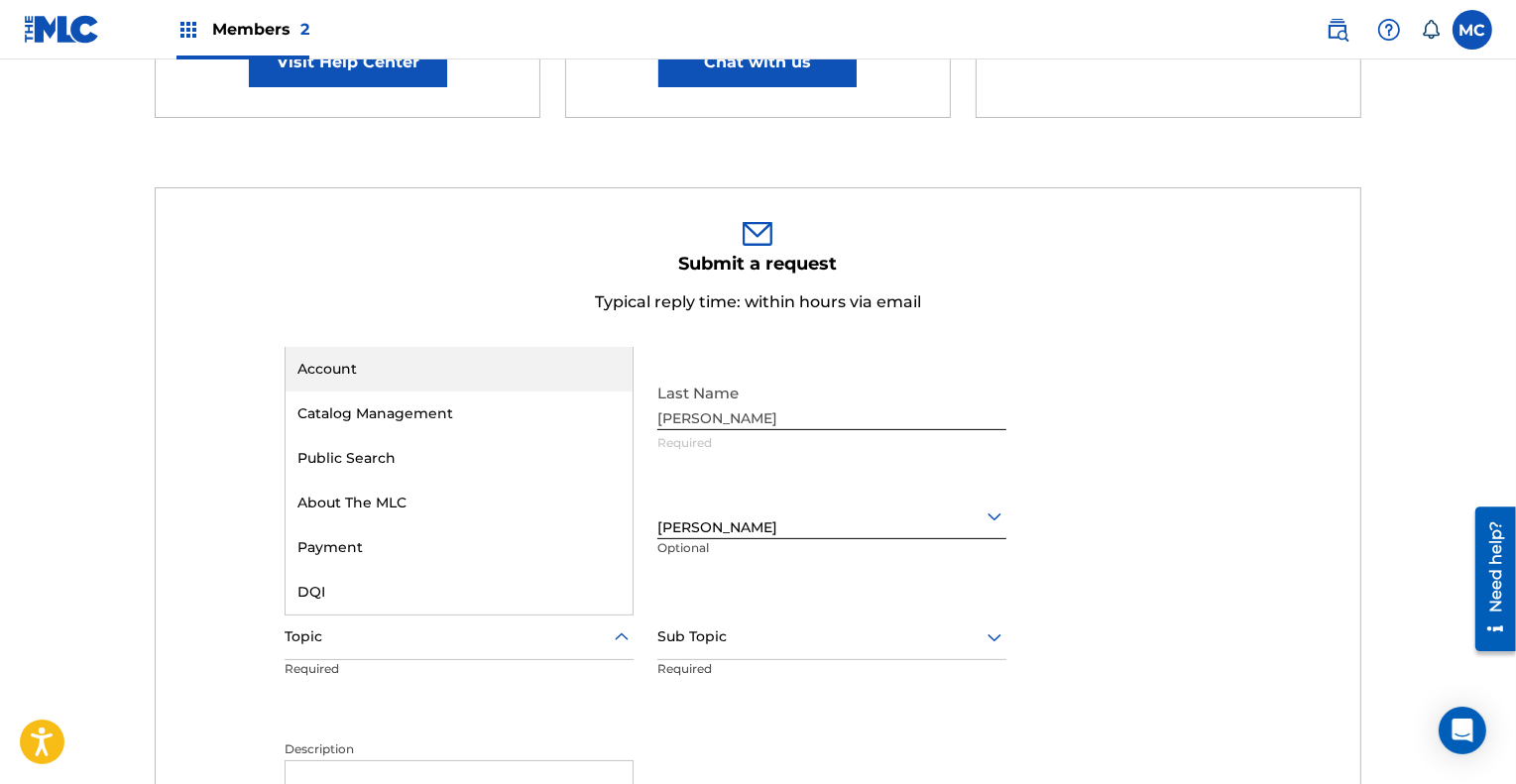 click at bounding box center [459, 636] 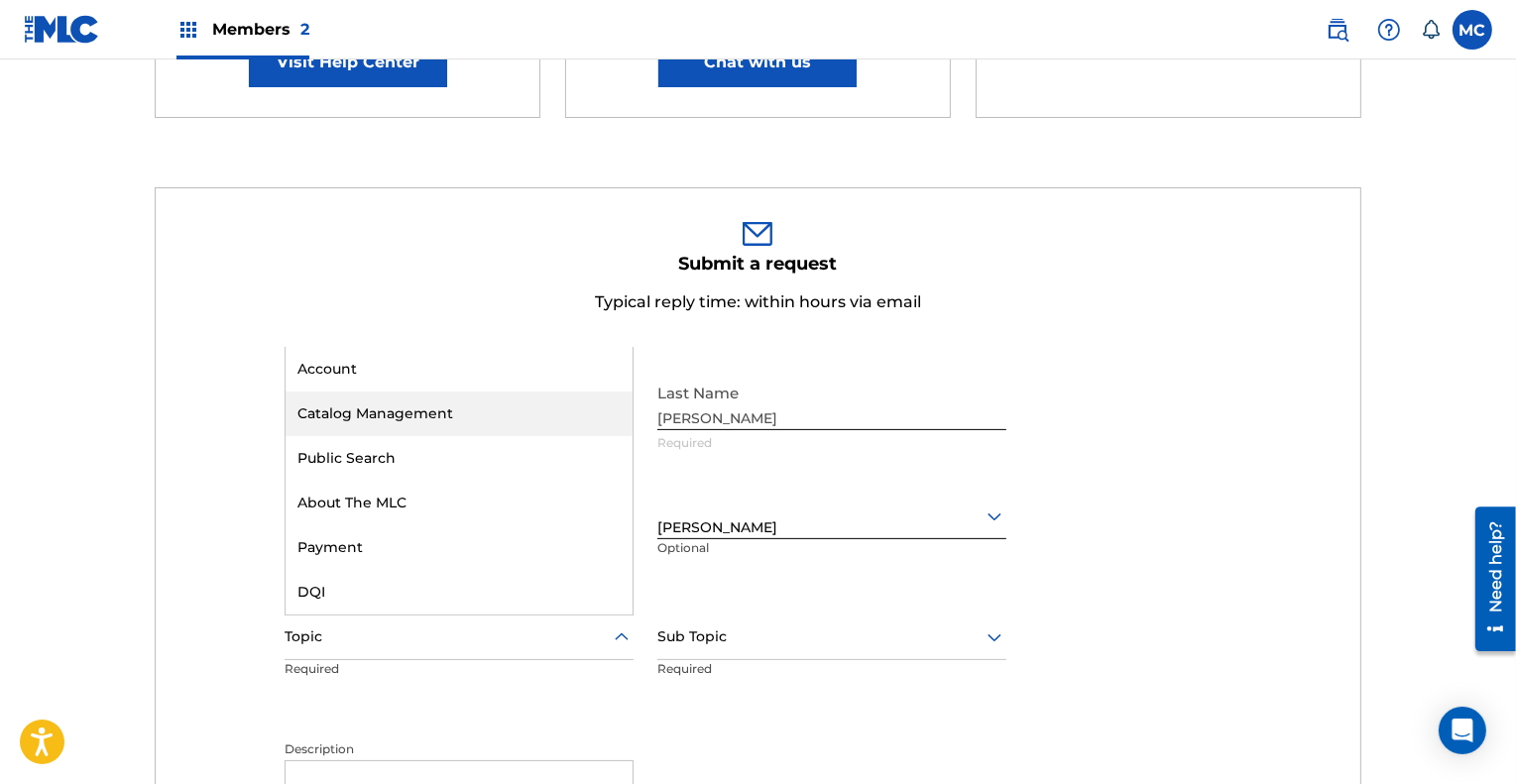 click on "Catalog Management" at bounding box center [459, 413] 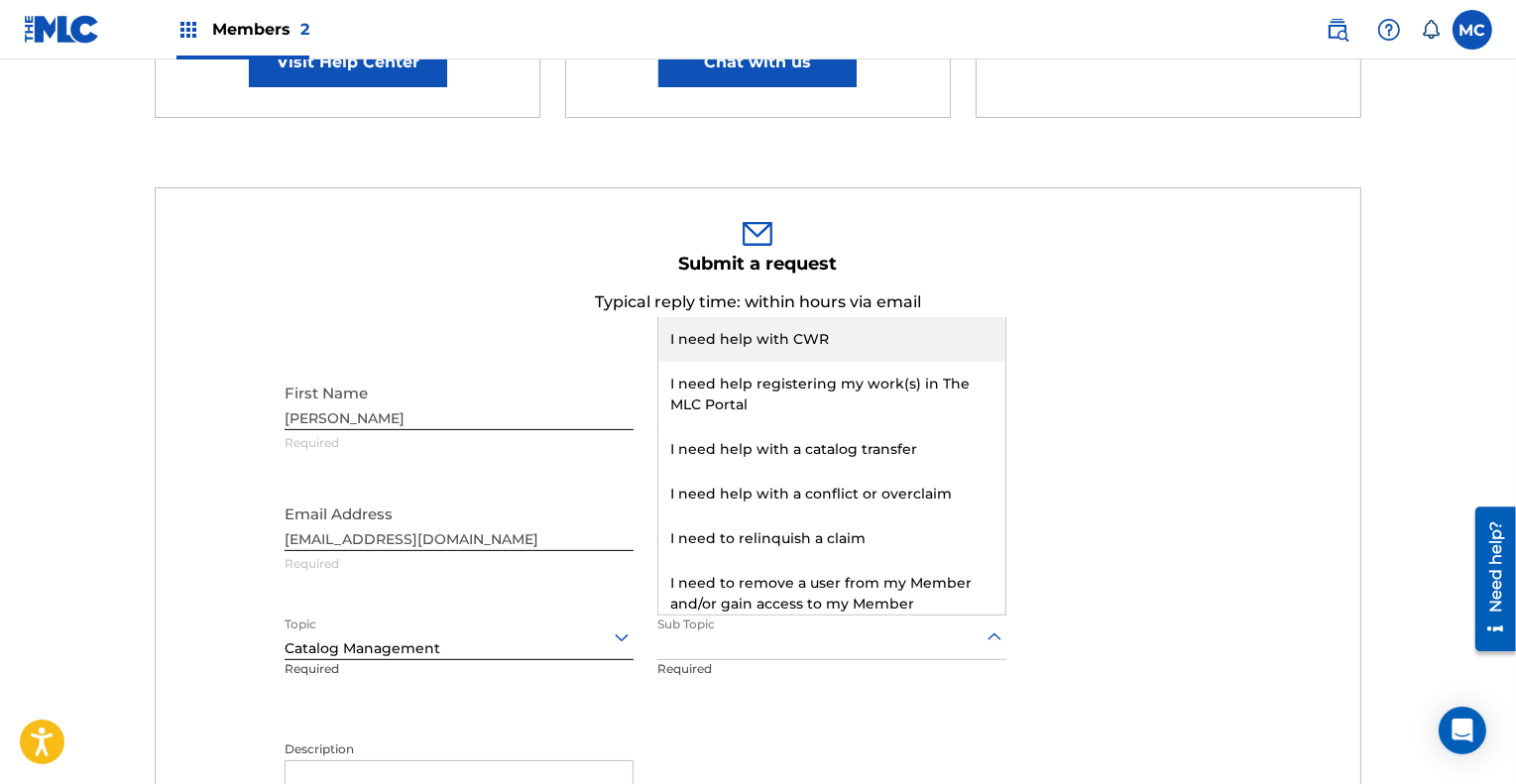 click at bounding box center [832, 636] 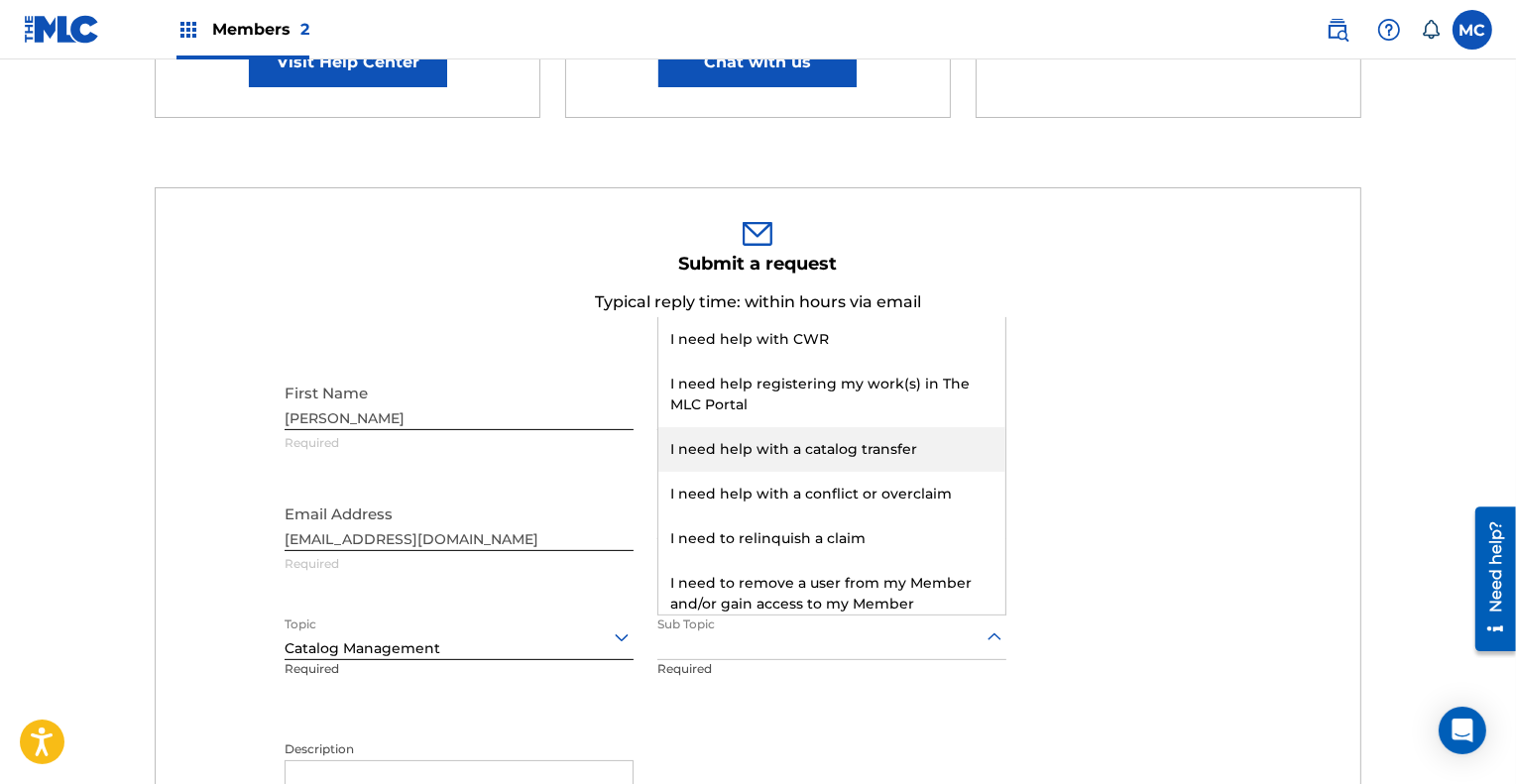 click on "I need help with a catalog transfer" at bounding box center (832, 449) 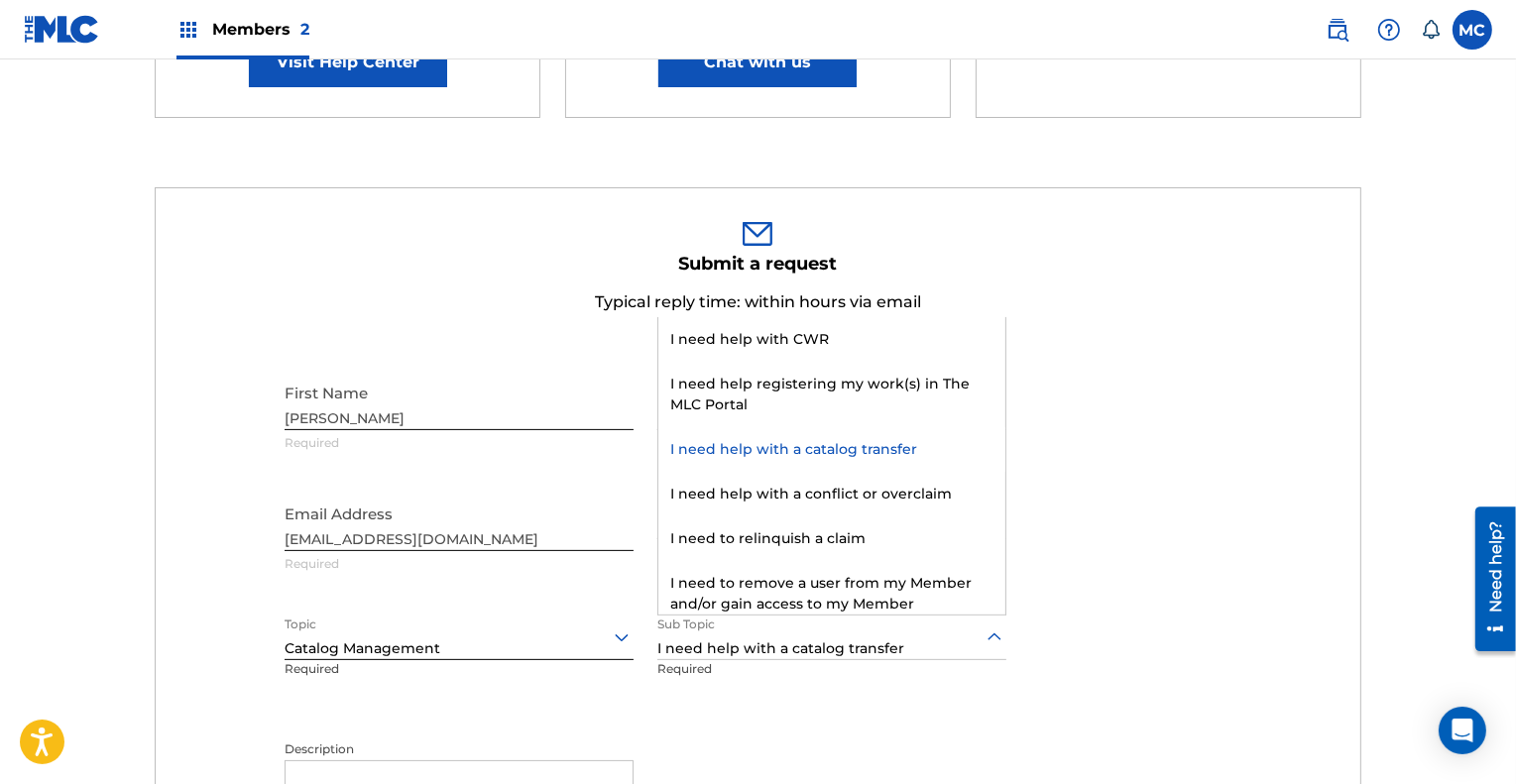 click at bounding box center [832, 636] 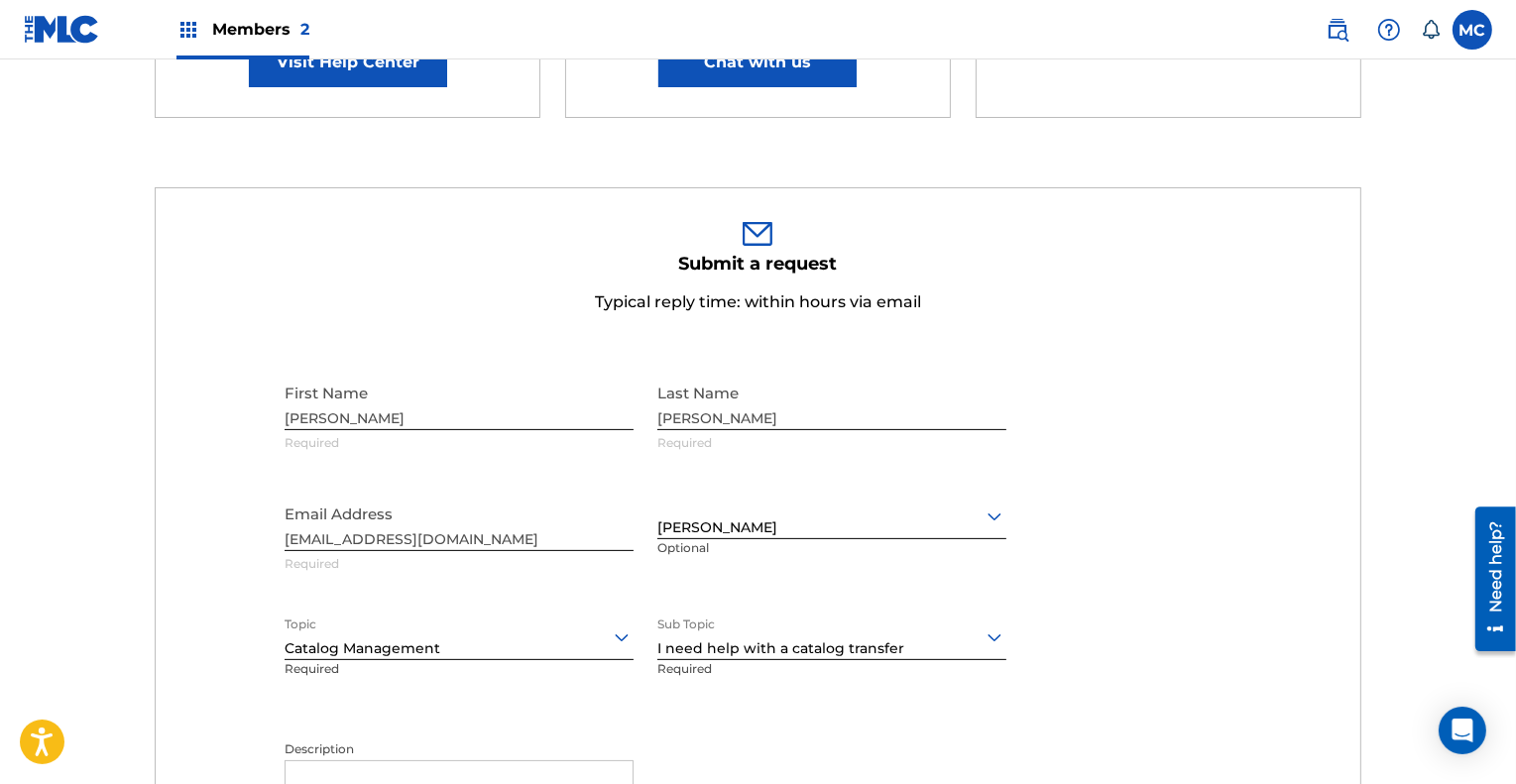 click on "Submit a request Typical reply time: within hours via email First Name   [PERSON_NAME] Required Last Name   [PERSON_NAME] Required Email Address   [EMAIL_ADDRESS][DOMAIN_NAME] Required [PERSON_NAME] Optional Topic Catalog Management Required Sub Topic option I need help with a catalog transfer, selected. I need help with a catalog transfer Required Description   Required Submit" at bounding box center [758, 648] 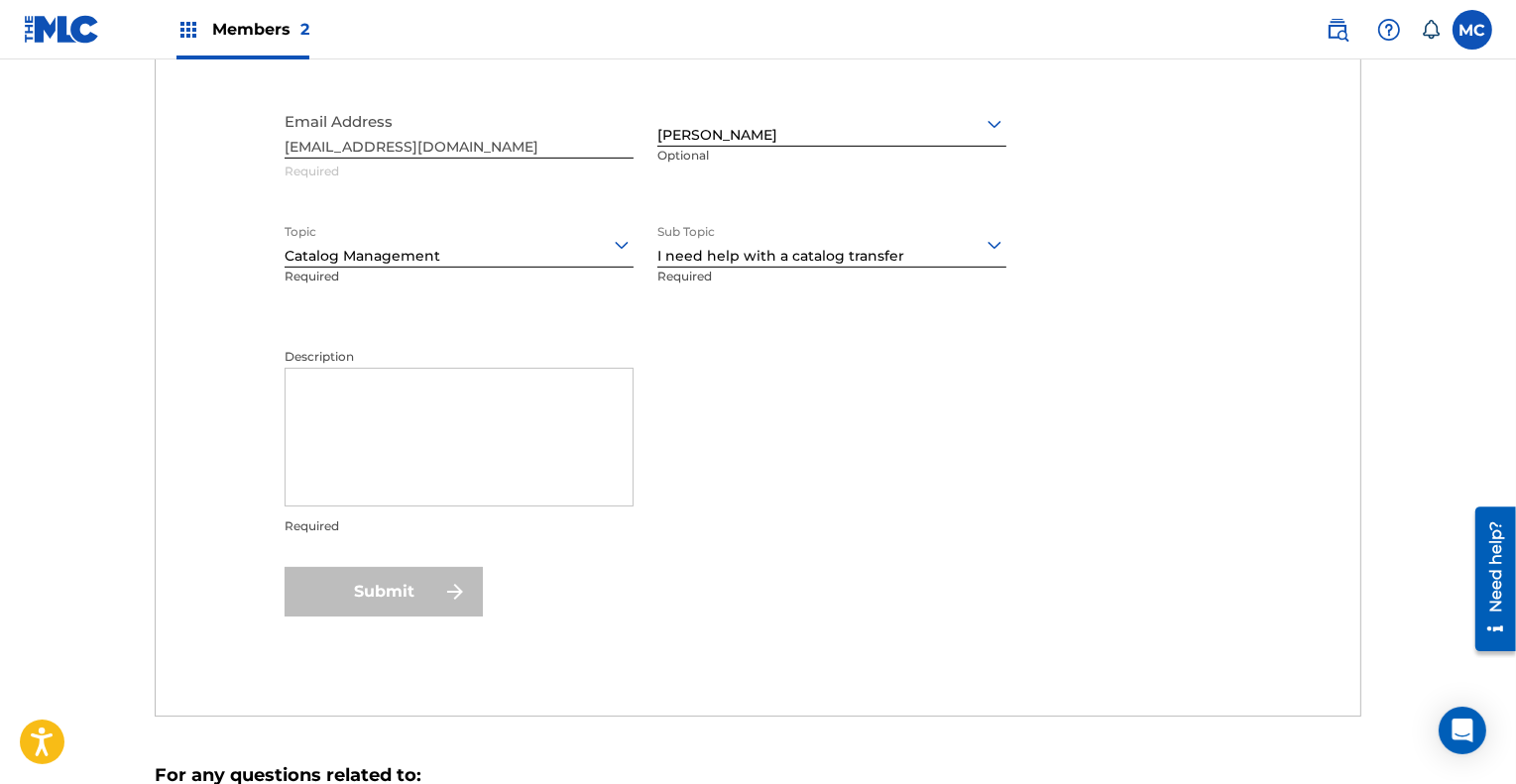 click on "Description" at bounding box center (459, 437) 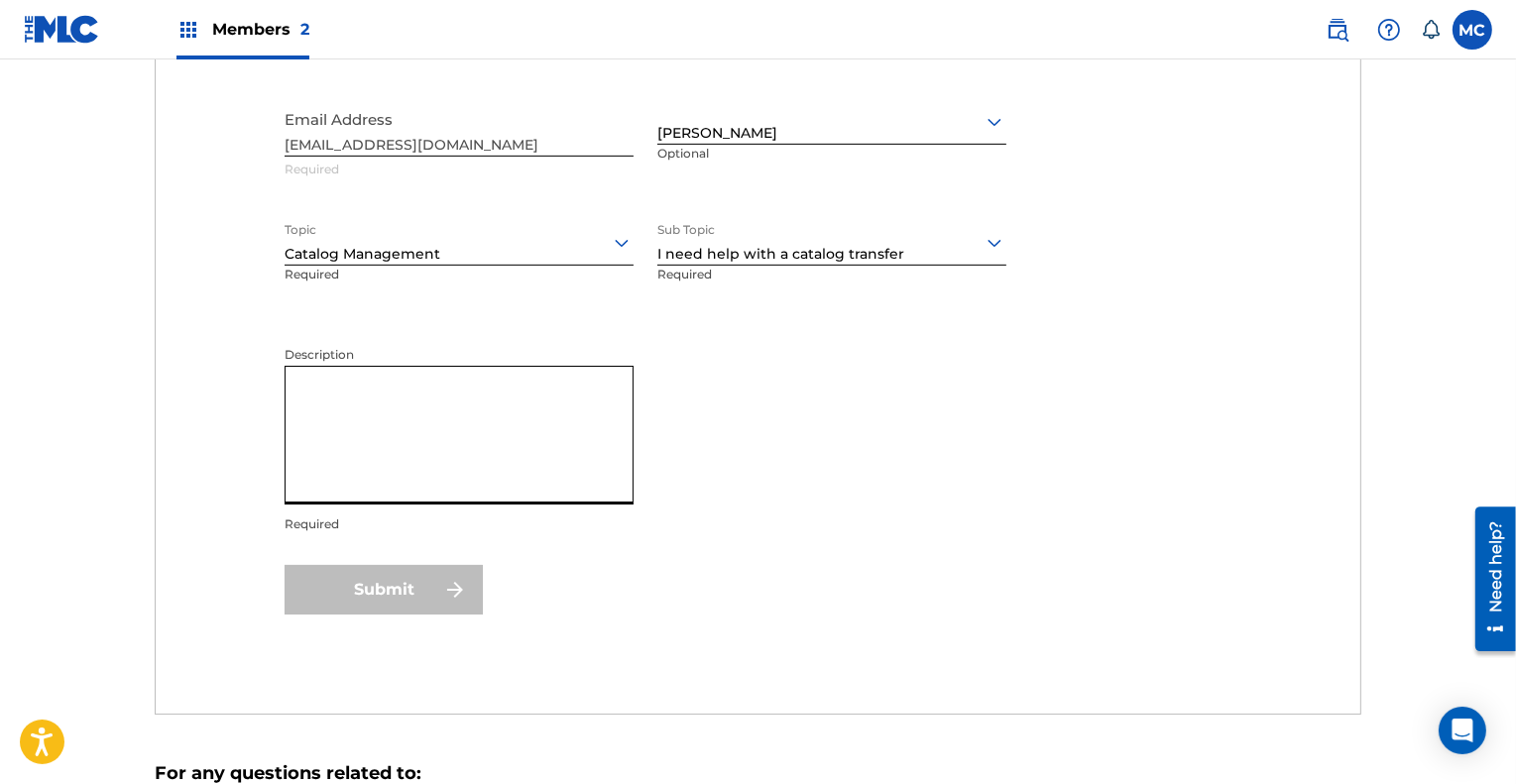 scroll, scrollTop: 891, scrollLeft: 0, axis: vertical 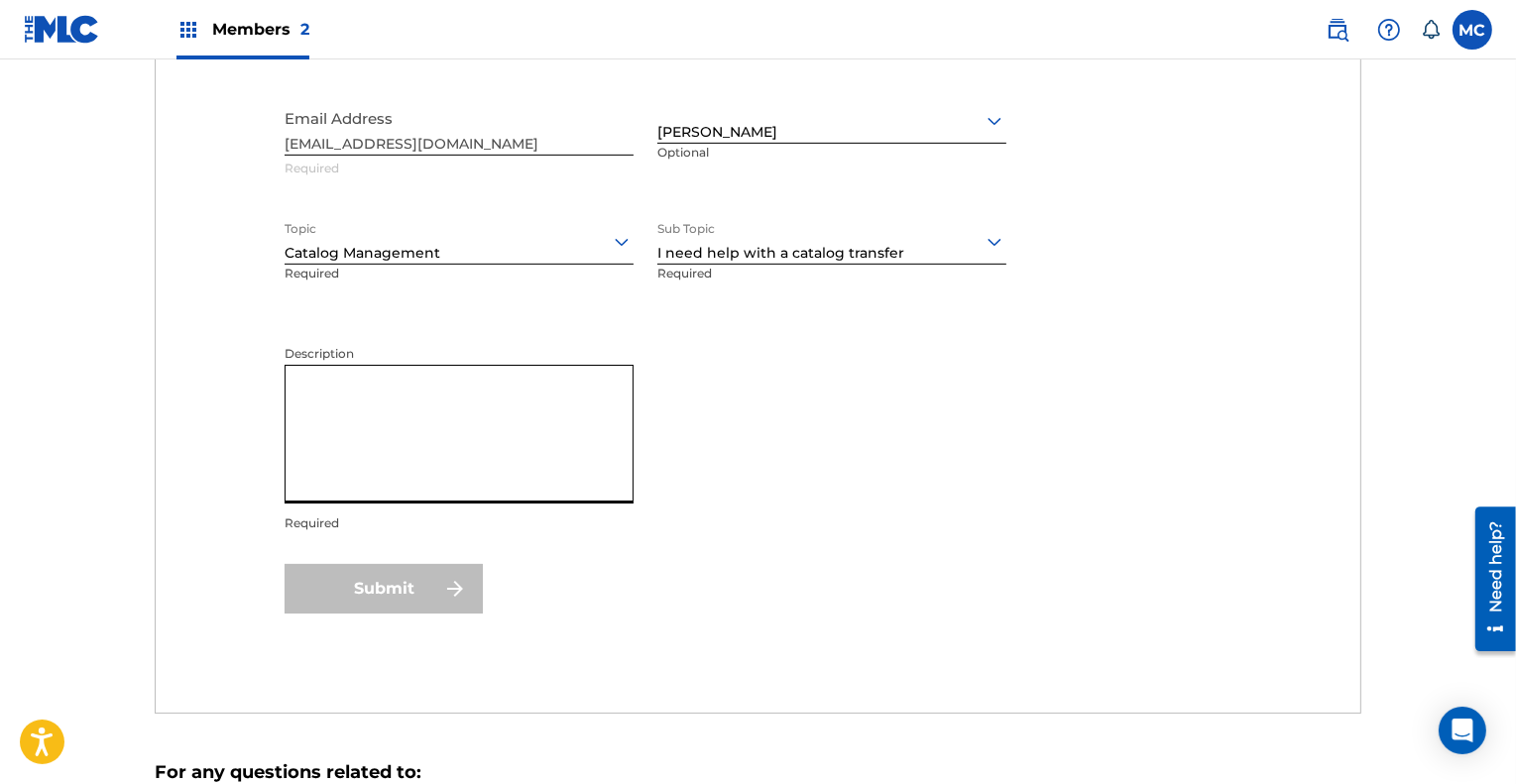 paste on "MLC Song Code
CI8O46" 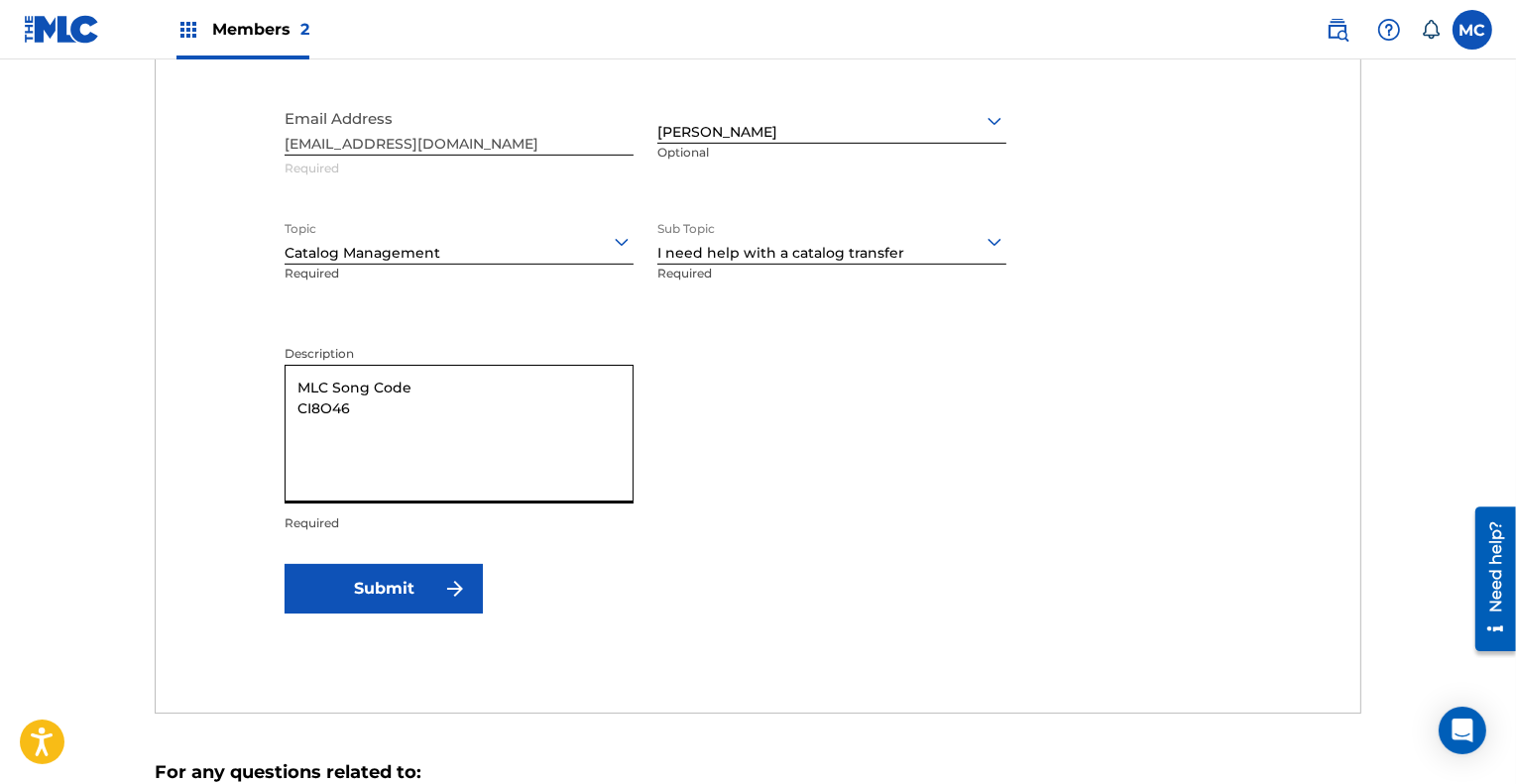 click on "MLC Song Code
CI8O46" at bounding box center [459, 434] 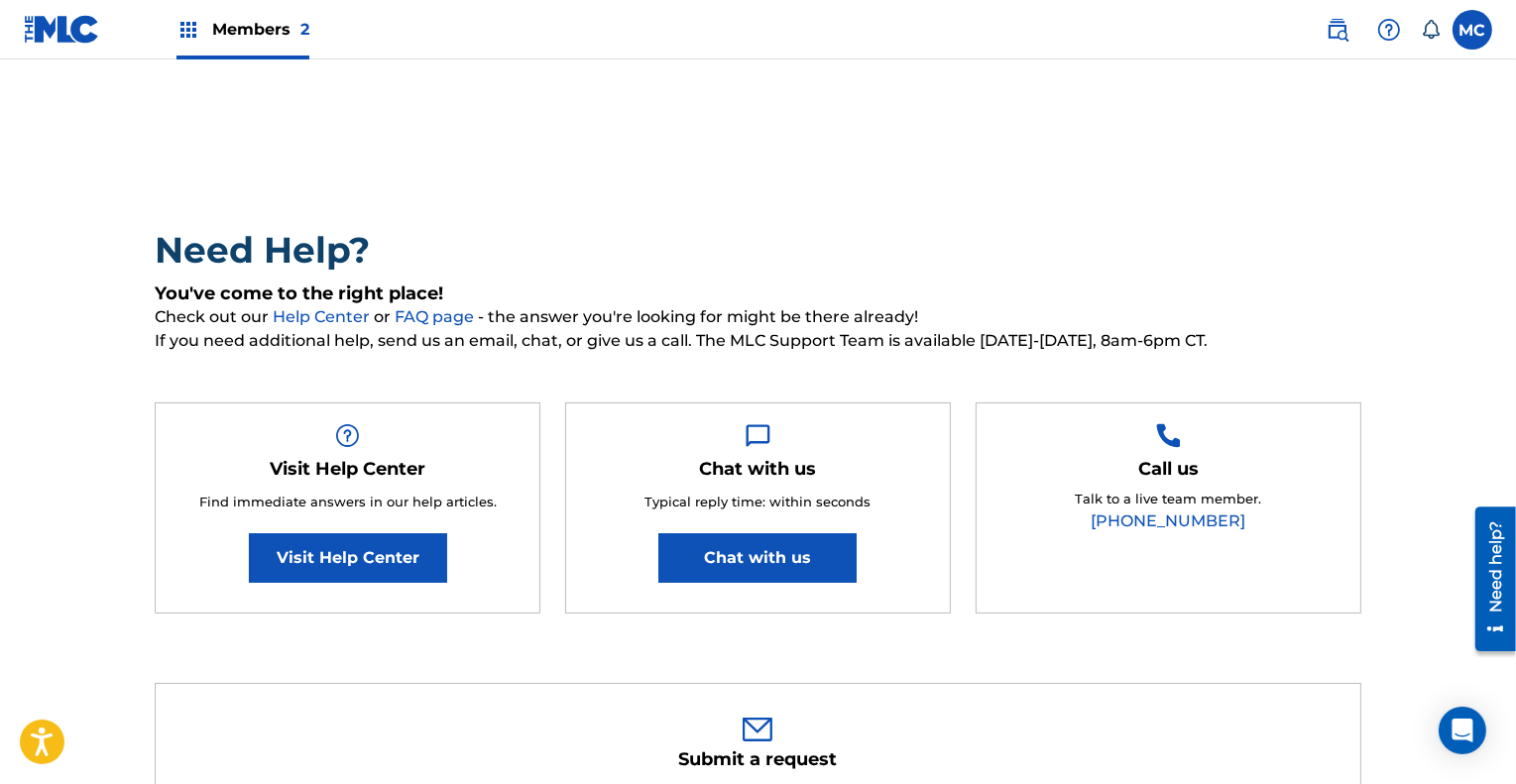 scroll, scrollTop: 0, scrollLeft: 0, axis: both 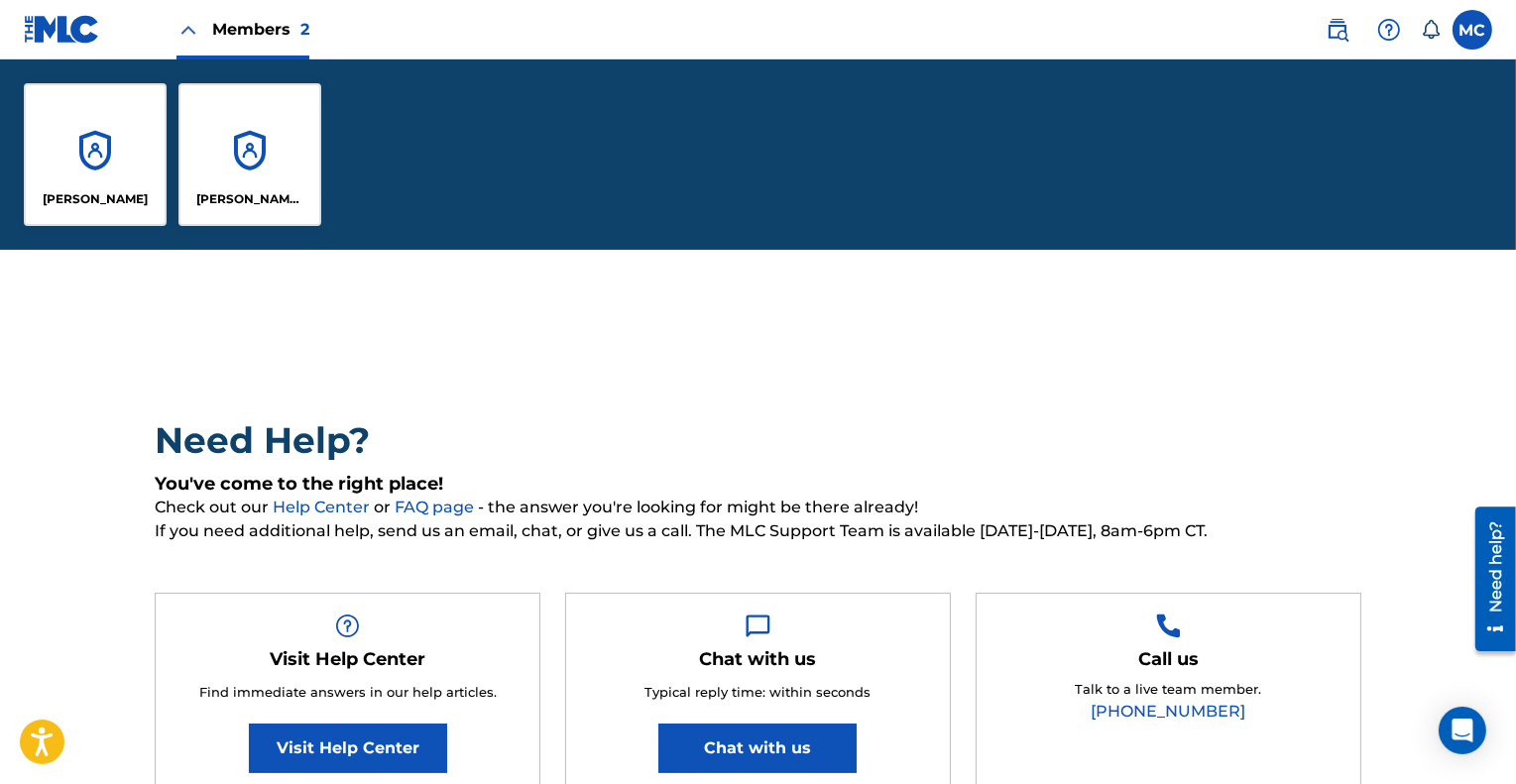 click on "[PERSON_NAME] [PERSON_NAME]" at bounding box center (250, 155) 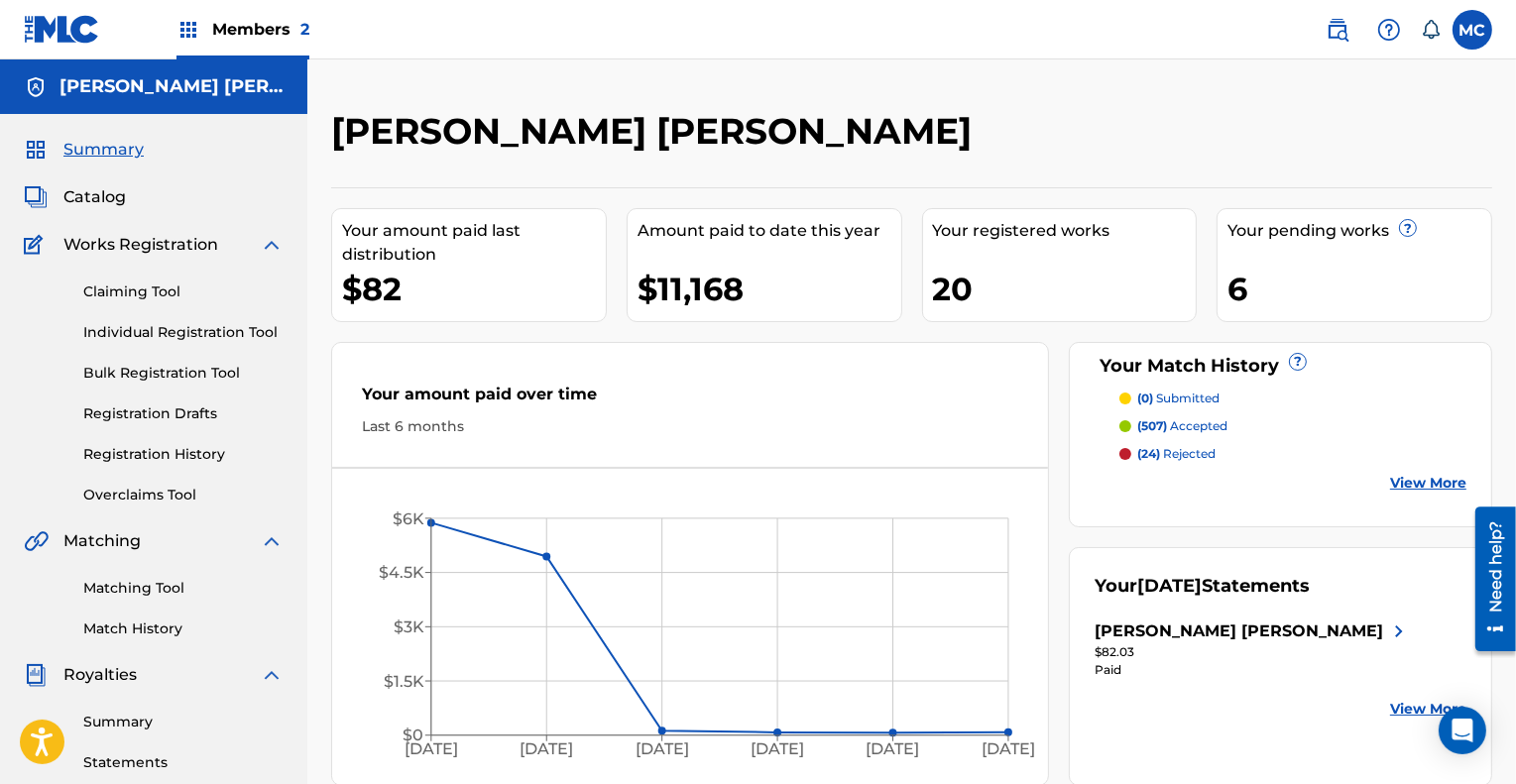 click on "Catalog" at bounding box center (94, 197) 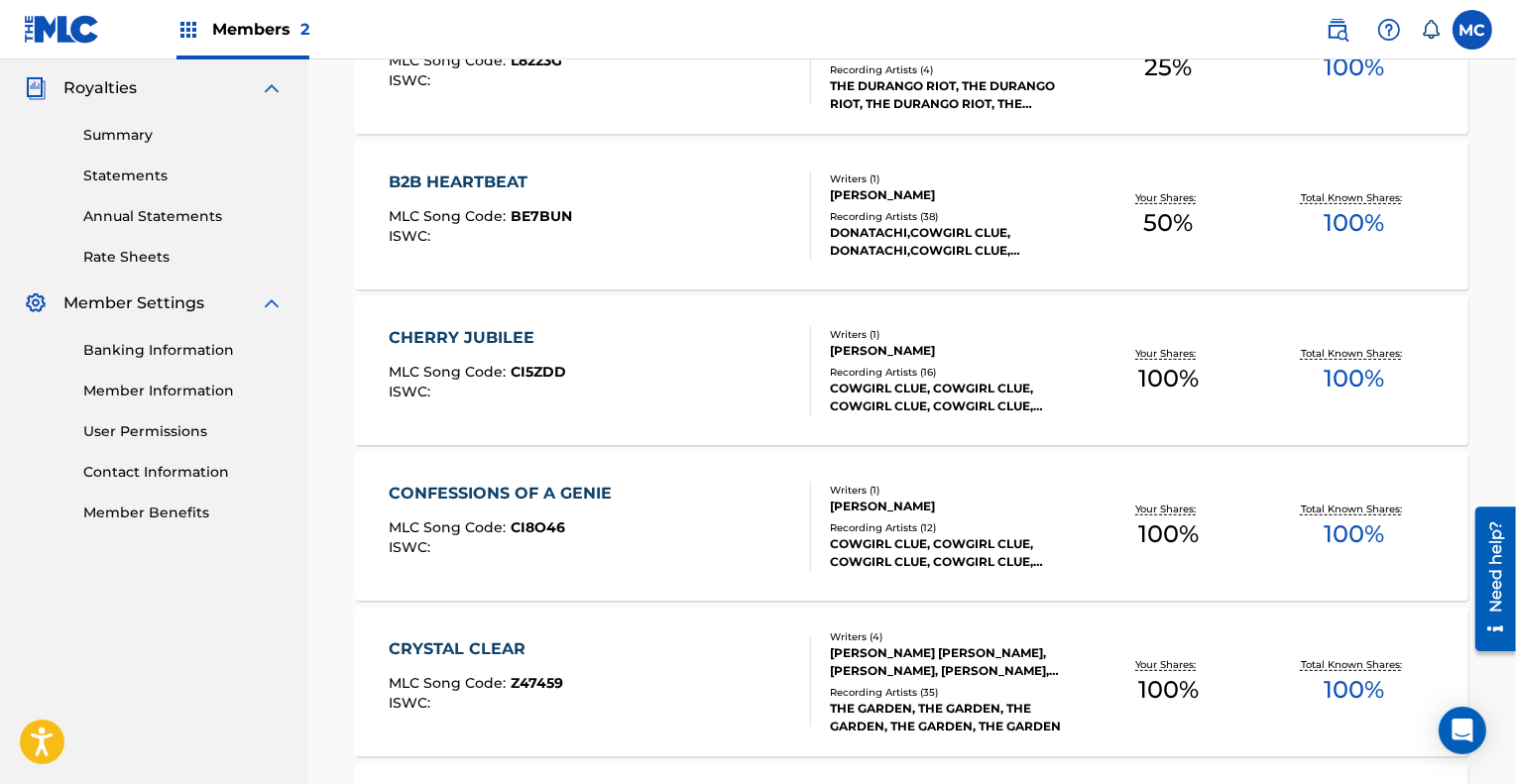 scroll, scrollTop: 589, scrollLeft: 0, axis: vertical 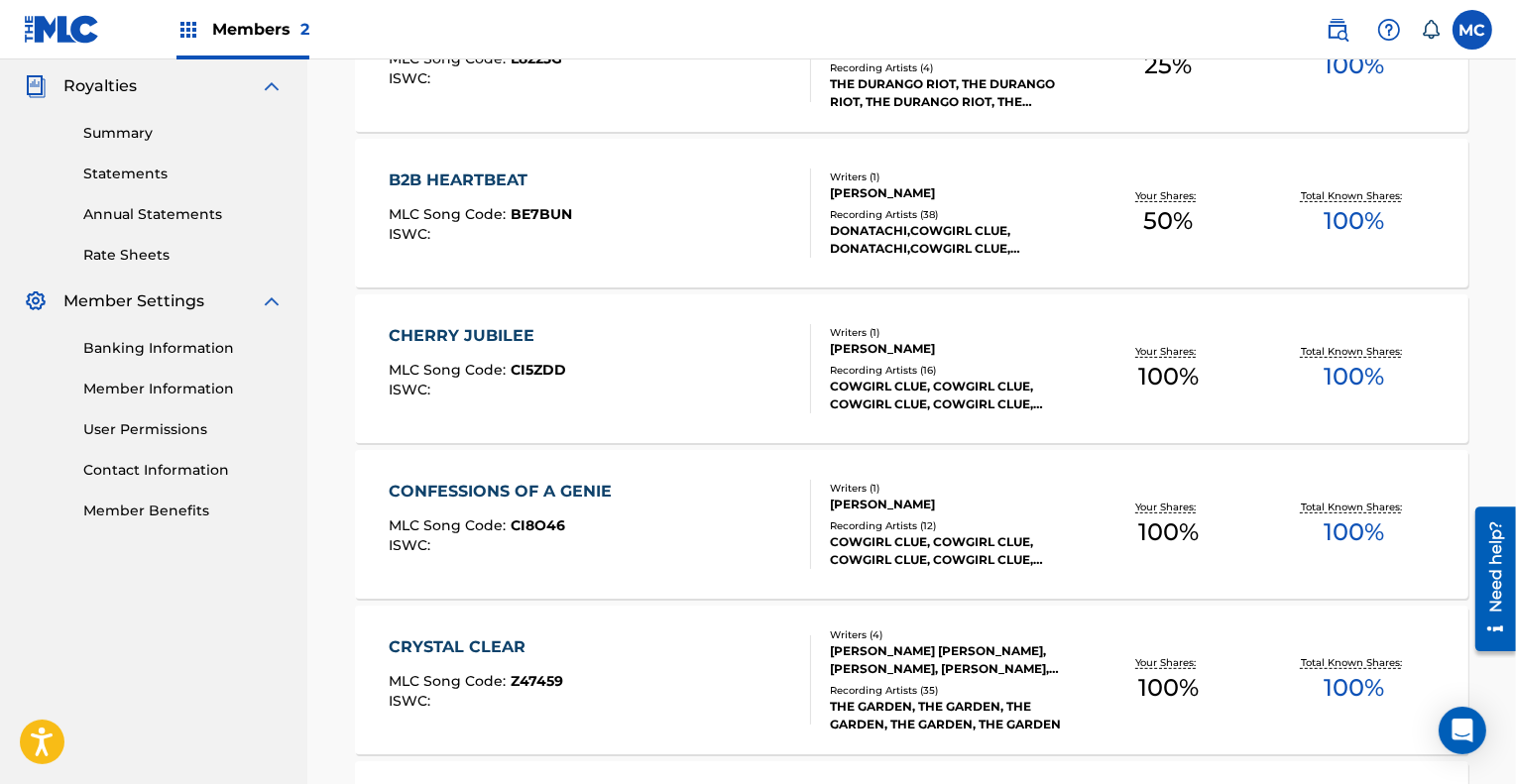 click on "CONFESSIONS OF A GENIE" at bounding box center (505, 492) 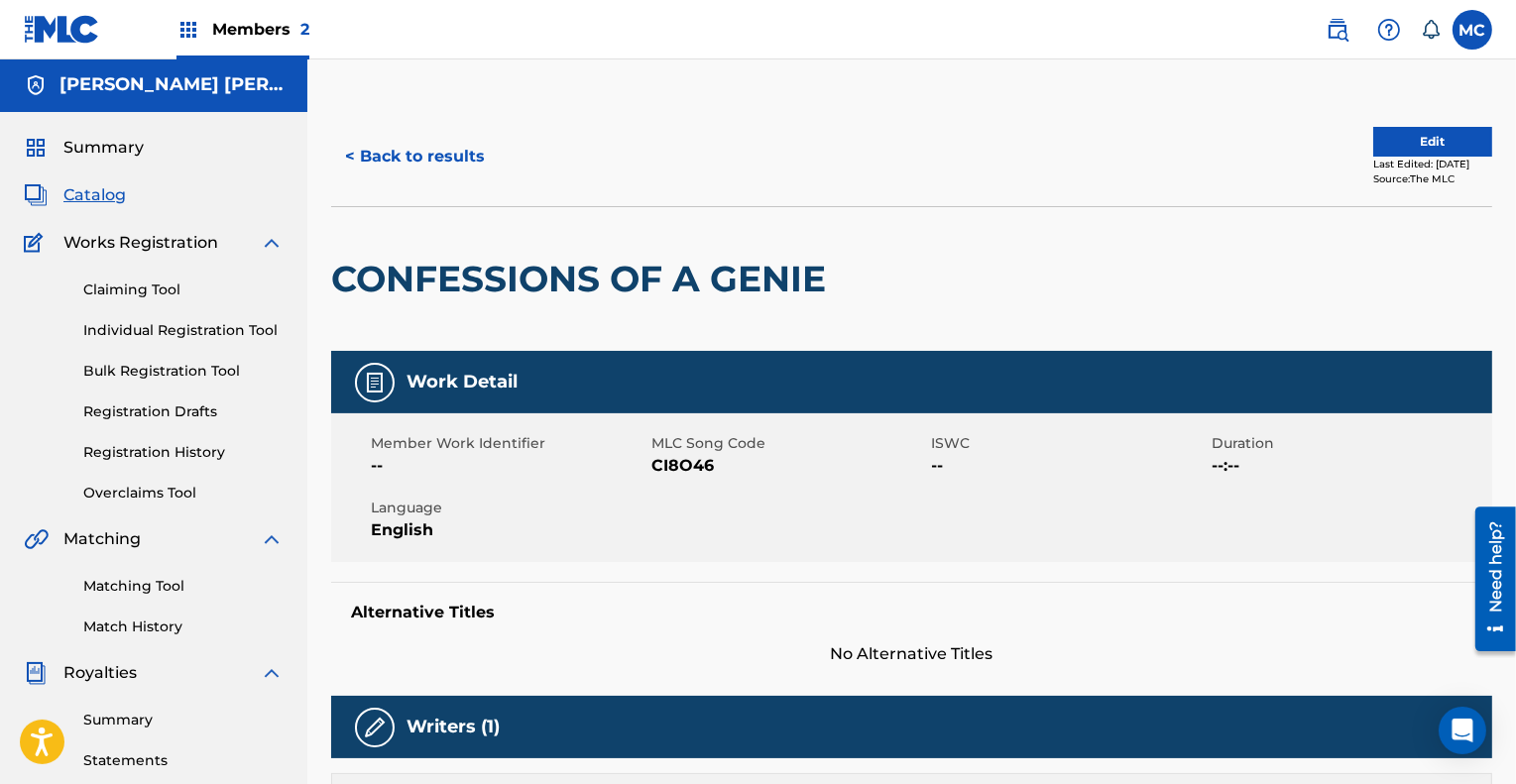 scroll, scrollTop: 3, scrollLeft: 0, axis: vertical 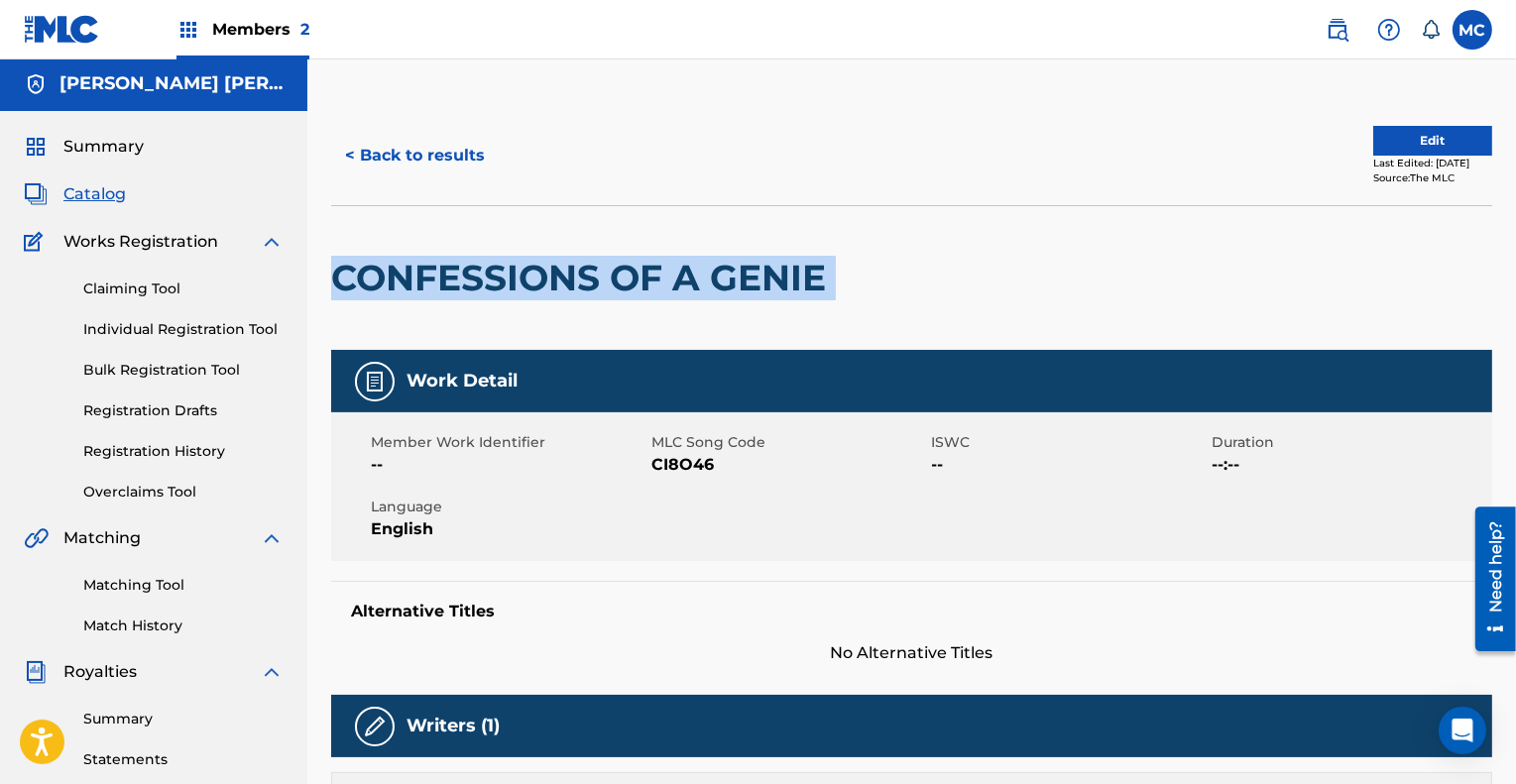 drag, startPoint x: 336, startPoint y: 277, endPoint x: 850, endPoint y: 300, distance: 514.51433 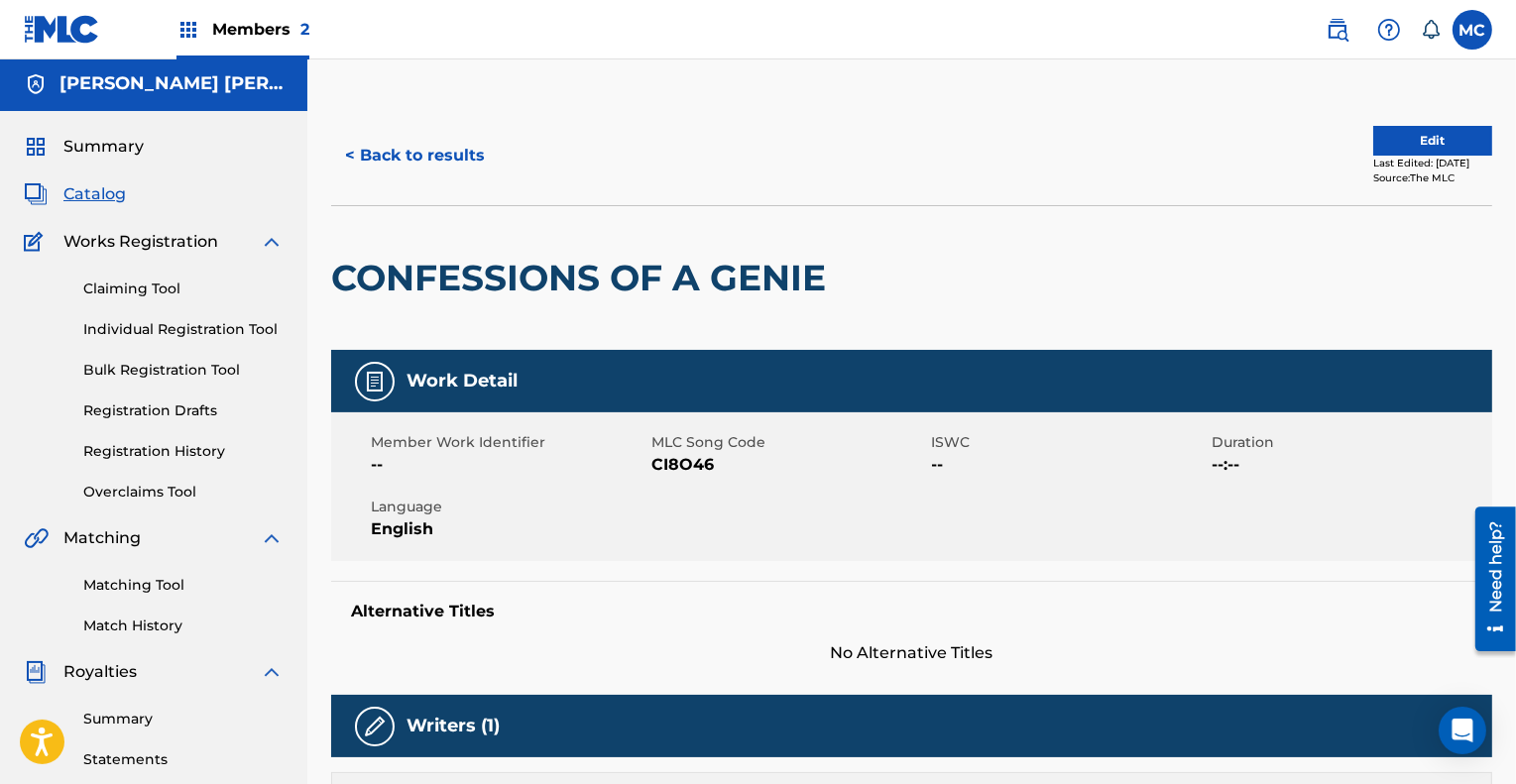 click on "Members    2" at bounding box center [261, 29] 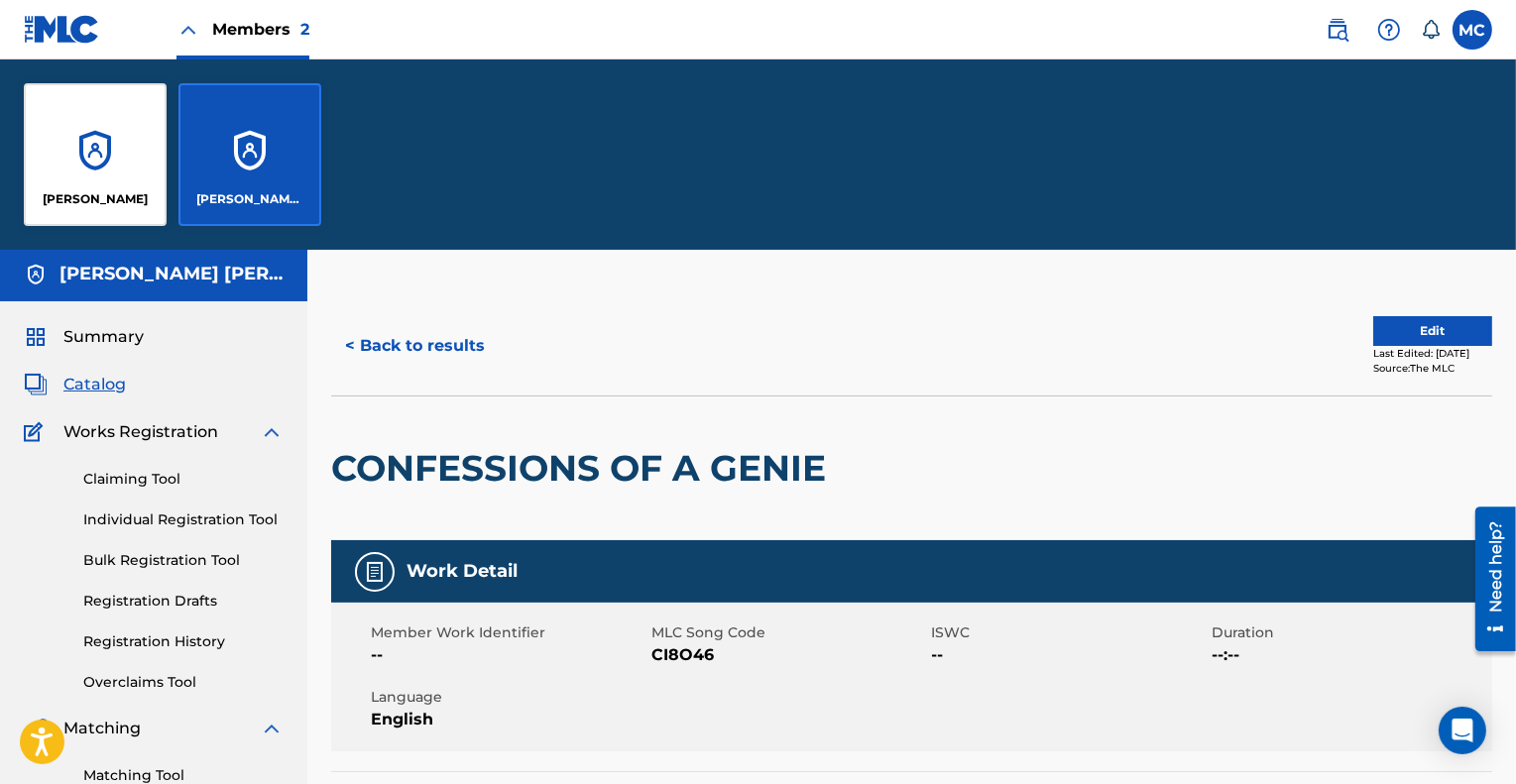 scroll, scrollTop: 193, scrollLeft: 0, axis: vertical 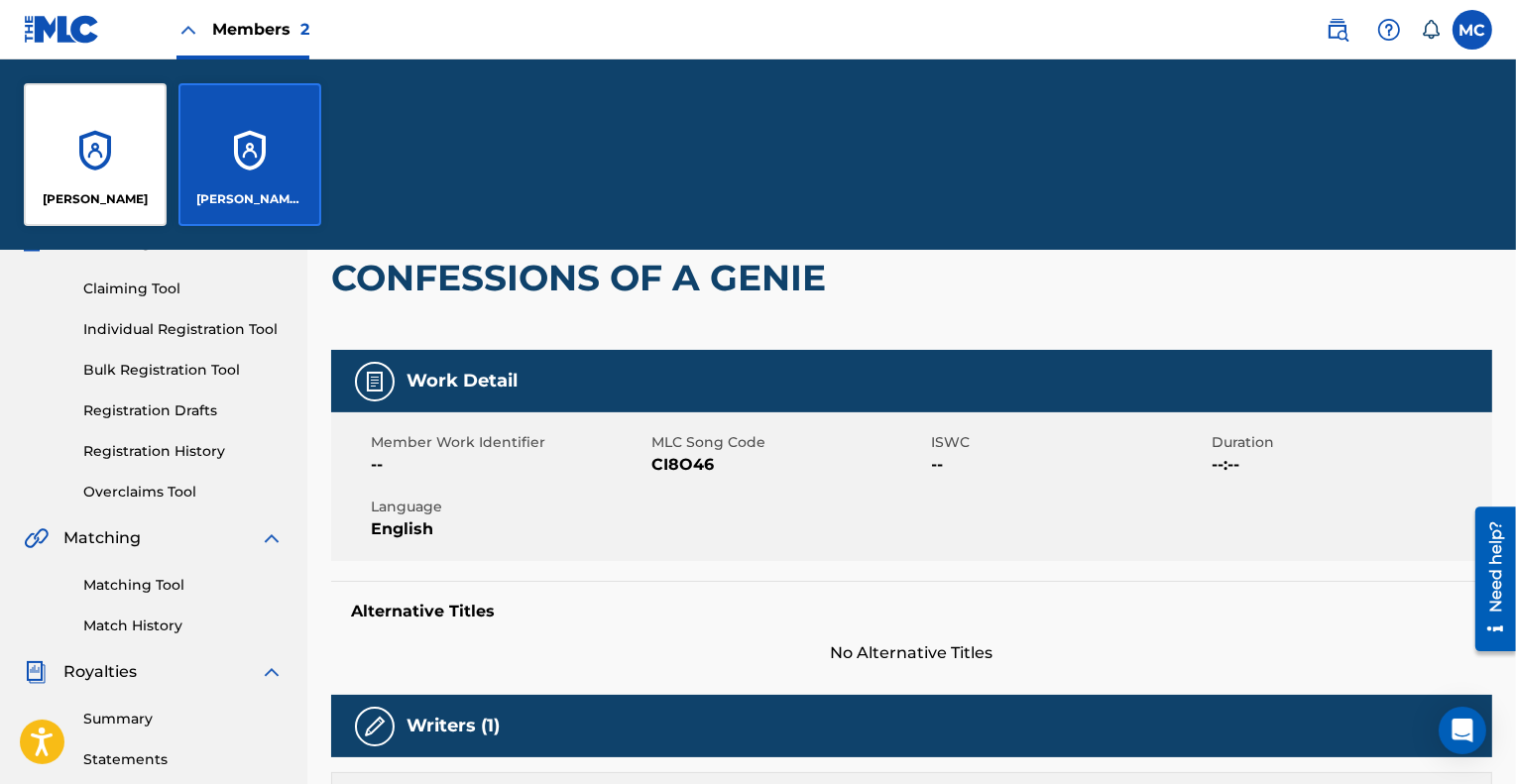 click on "[PERSON_NAME]" at bounding box center [95, 155] 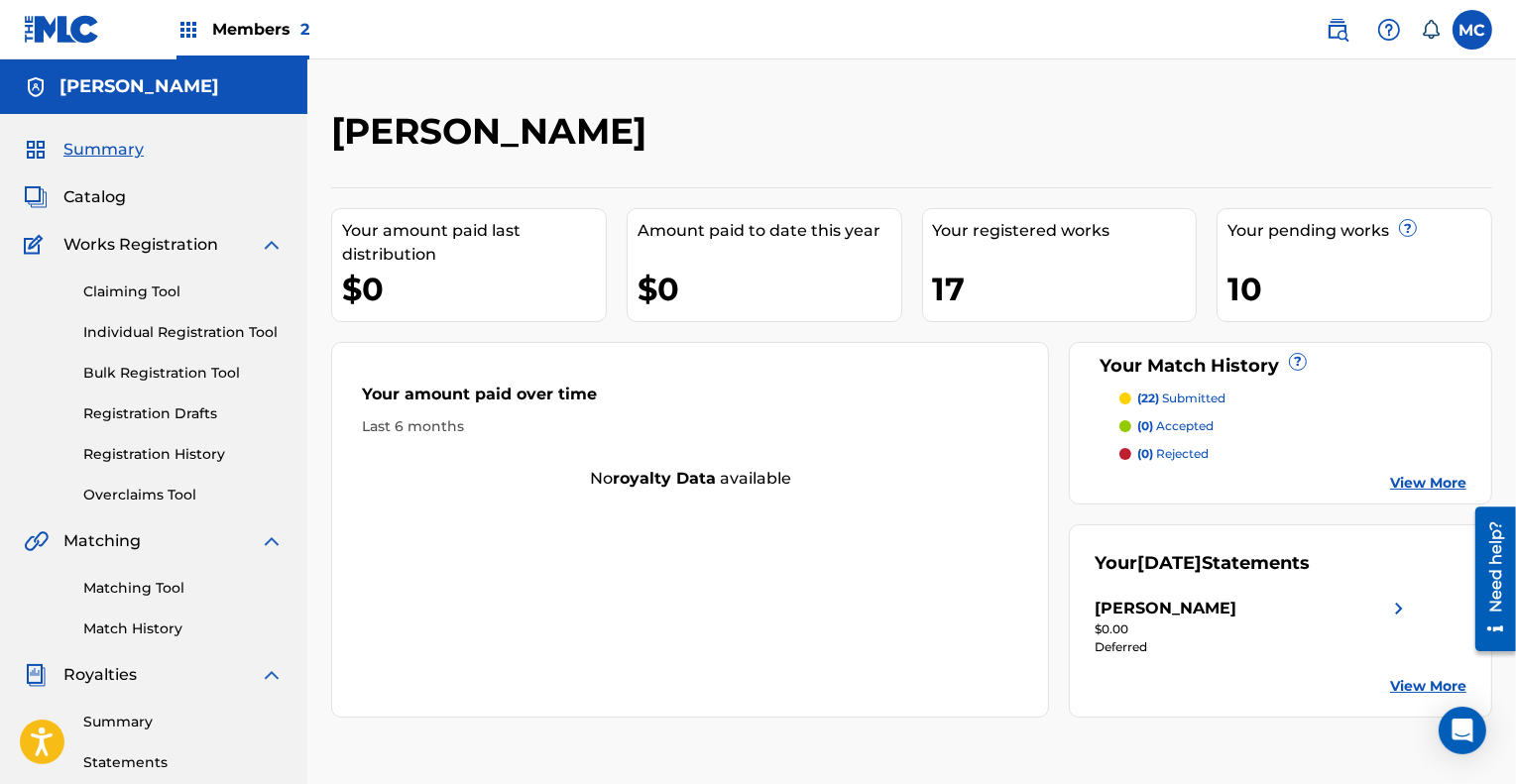 click at bounding box center (1389, 30) 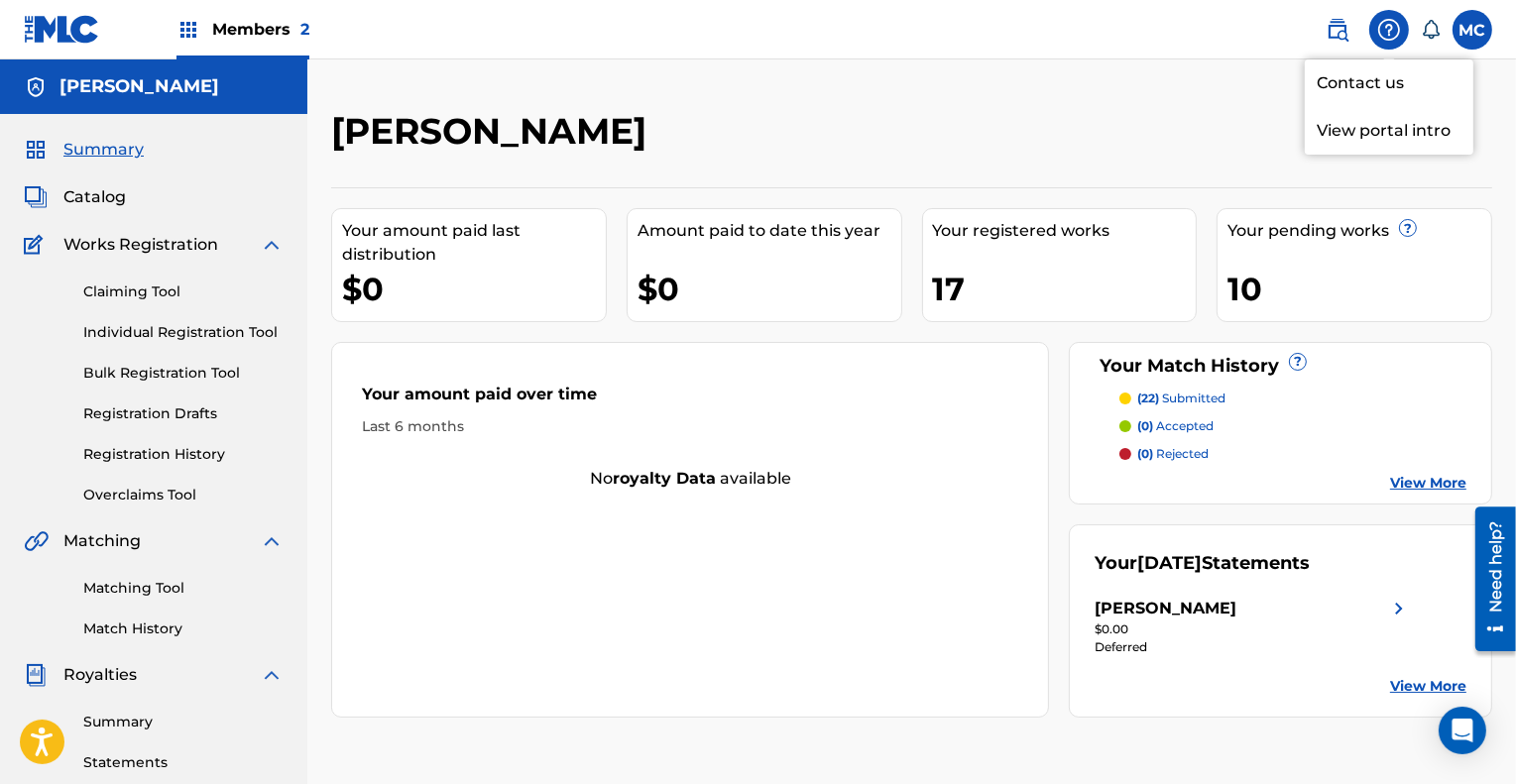 click on "Contact us" at bounding box center [1389, 83] 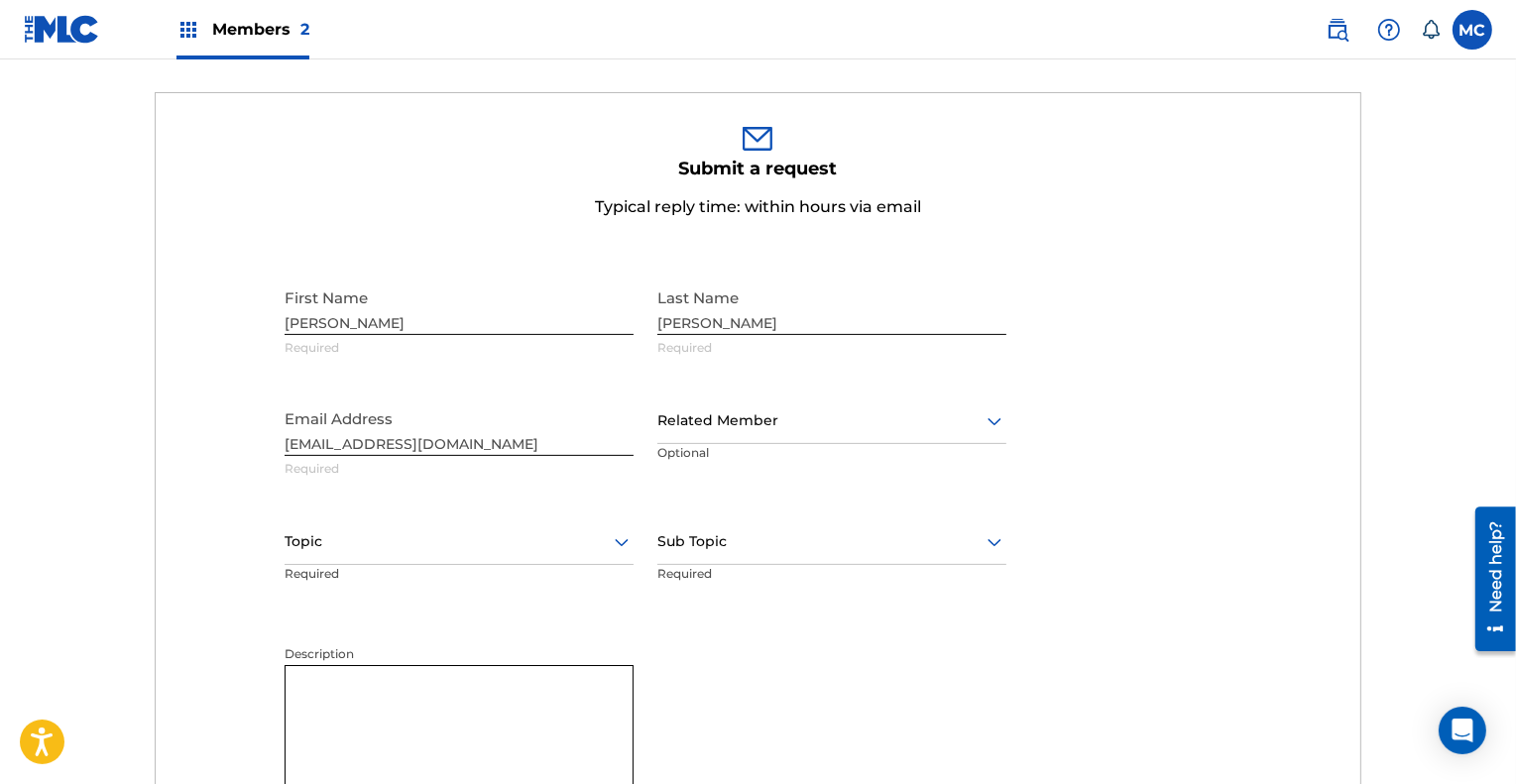 click on "Description" at bounding box center (459, 734) 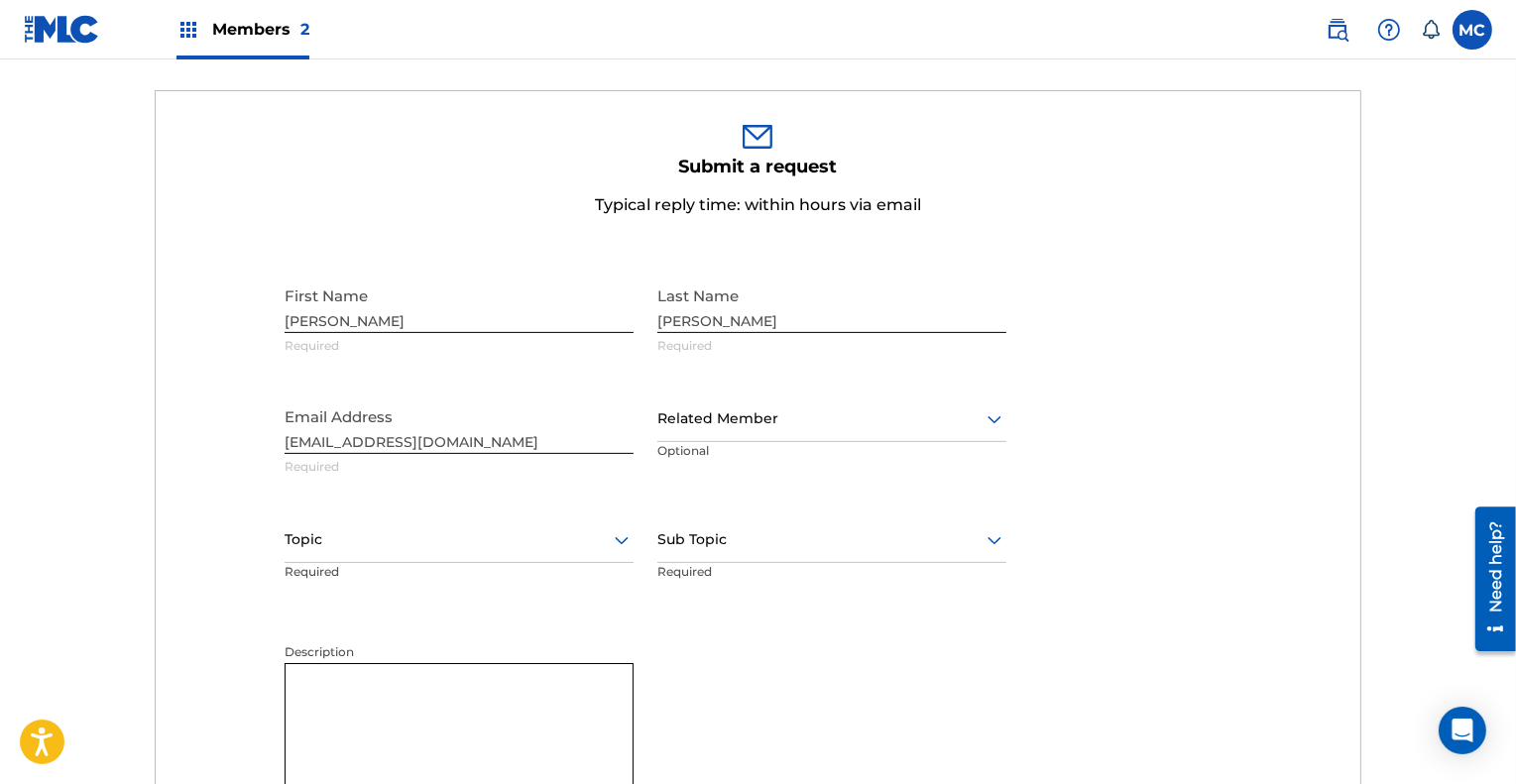 scroll, scrollTop: 594, scrollLeft: 0, axis: vertical 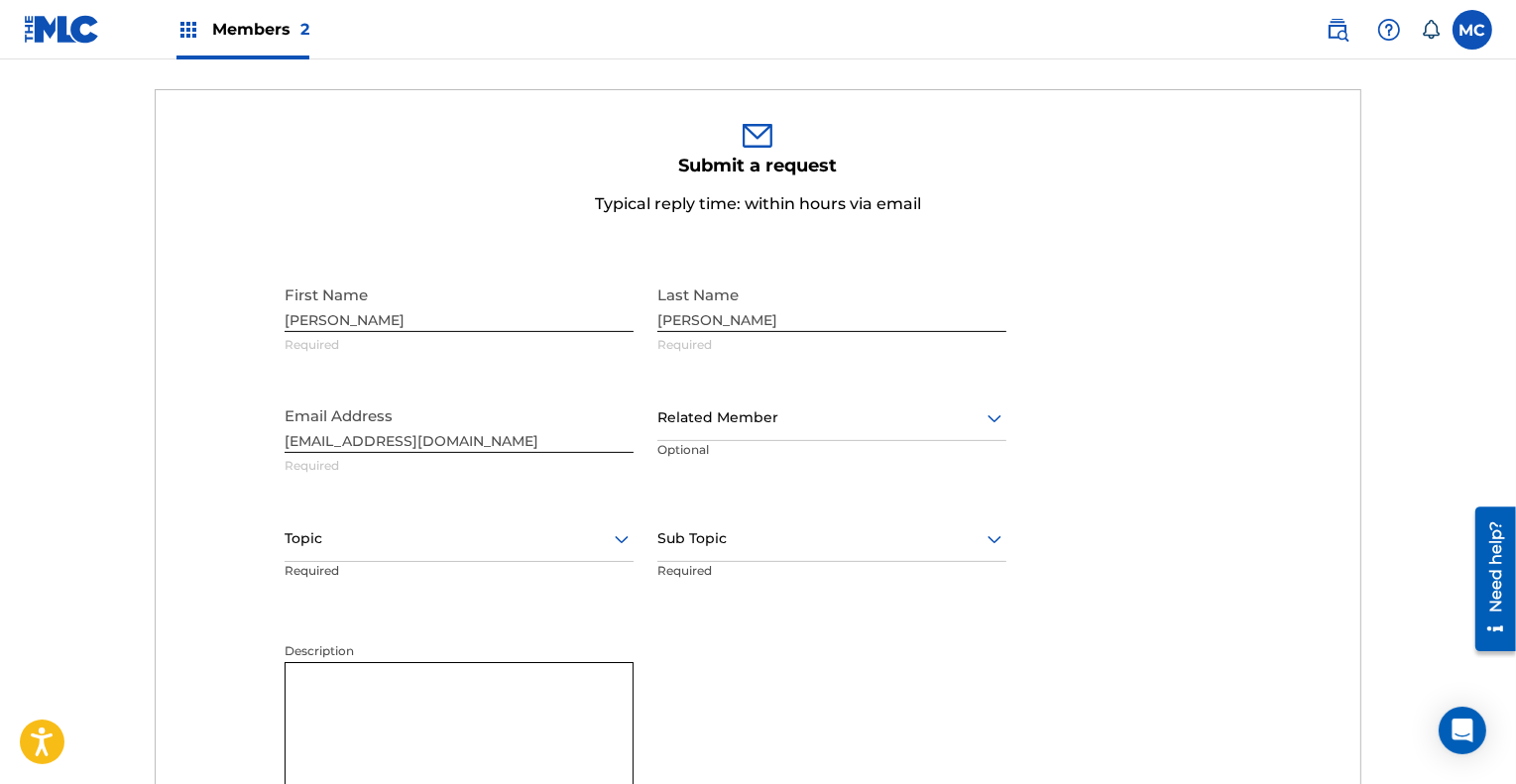 paste on "CONFESSIONS OF A GENIE" 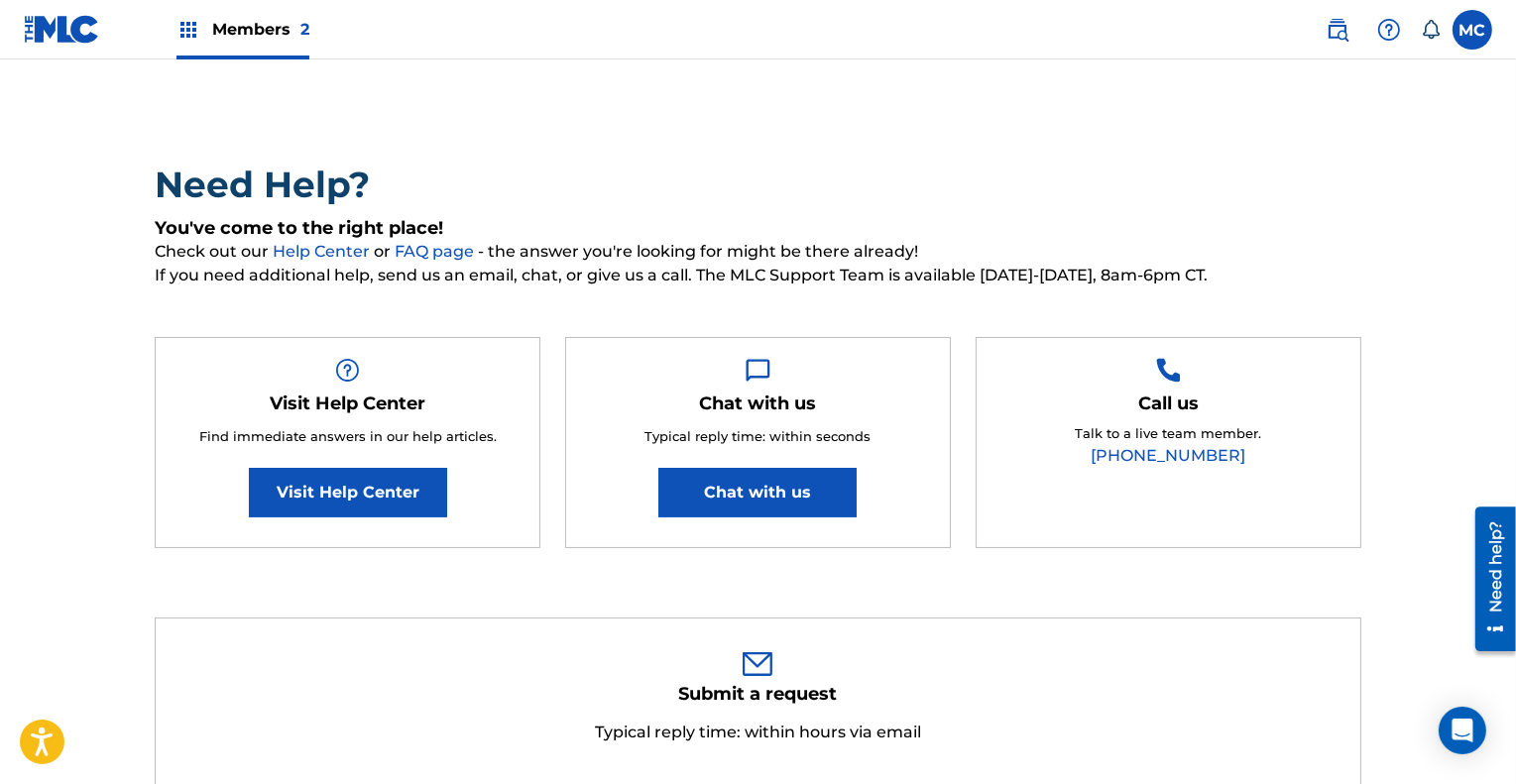 scroll, scrollTop: 0, scrollLeft: 0, axis: both 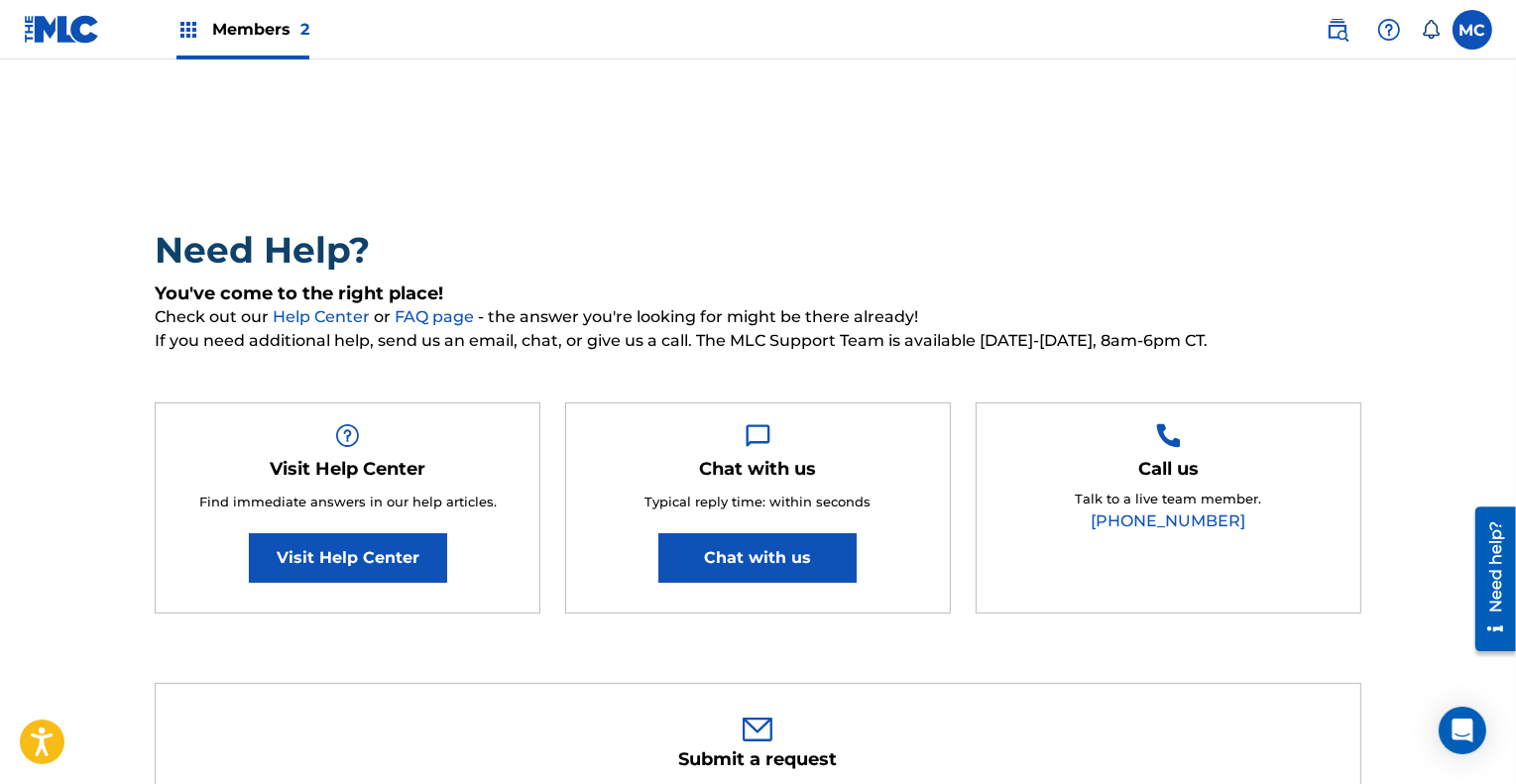type on "CONFESSIONS OF A GENIE" 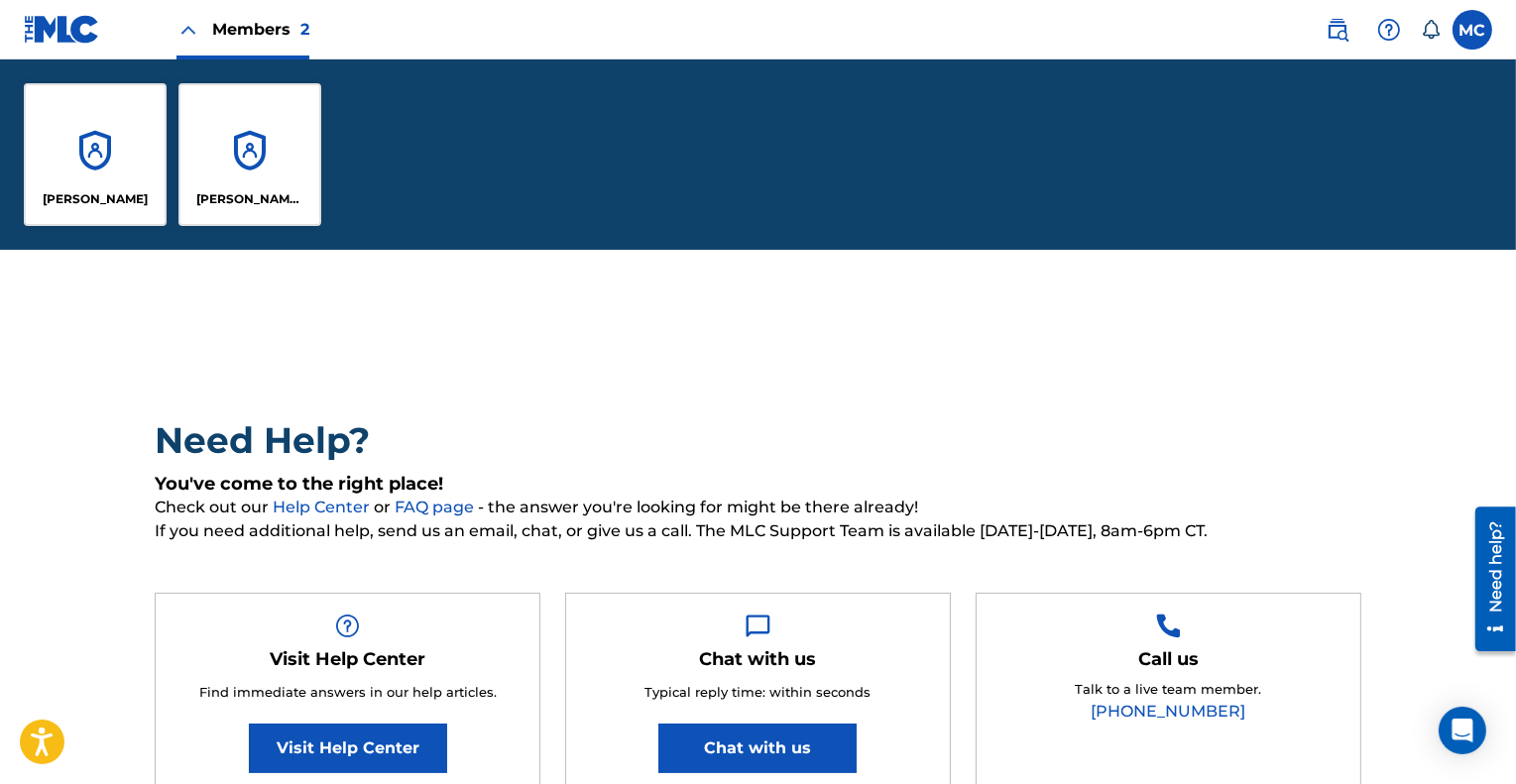 click on "[PERSON_NAME] [PERSON_NAME]" at bounding box center (250, 155) 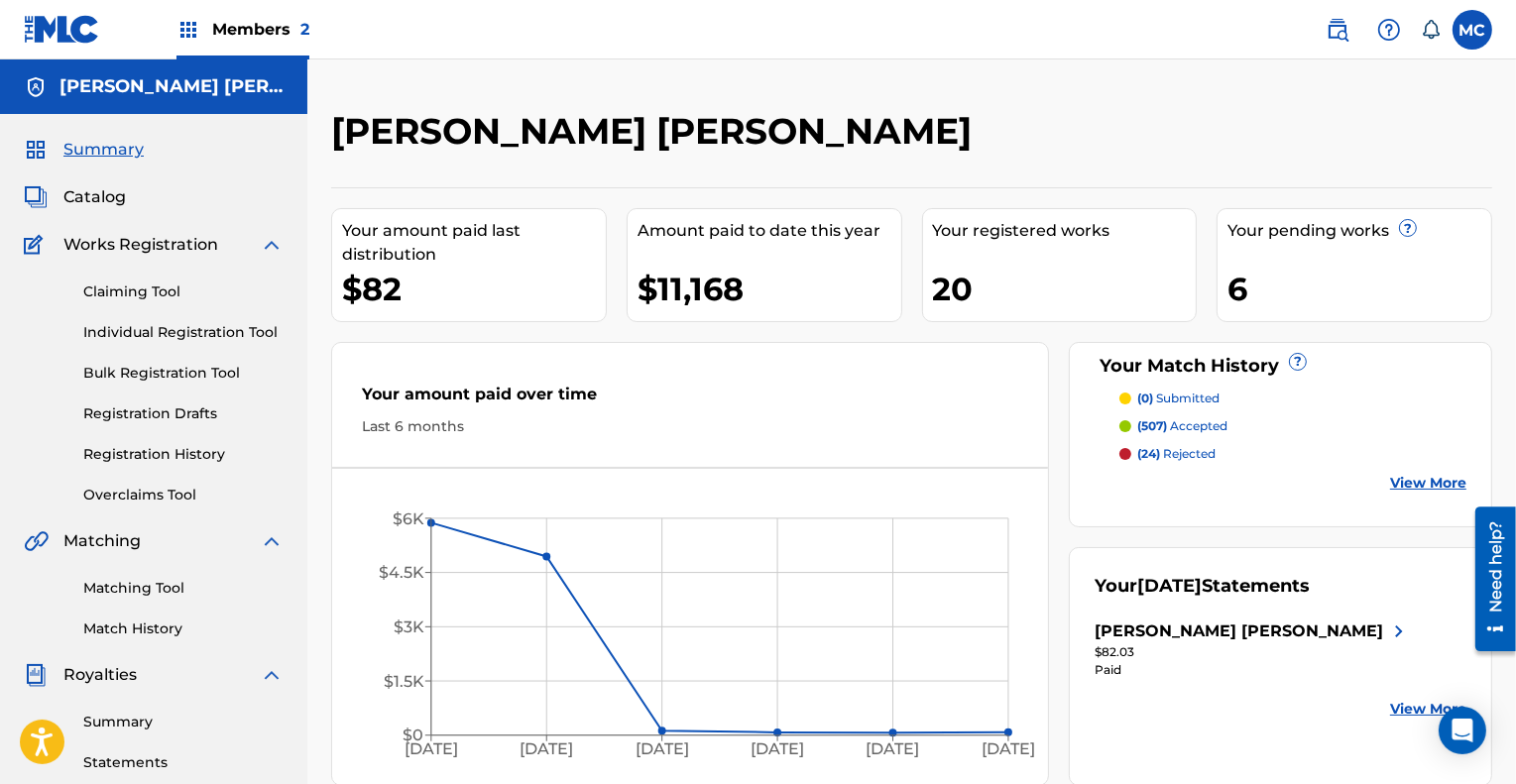 click on "Catalog" at bounding box center (94, 197) 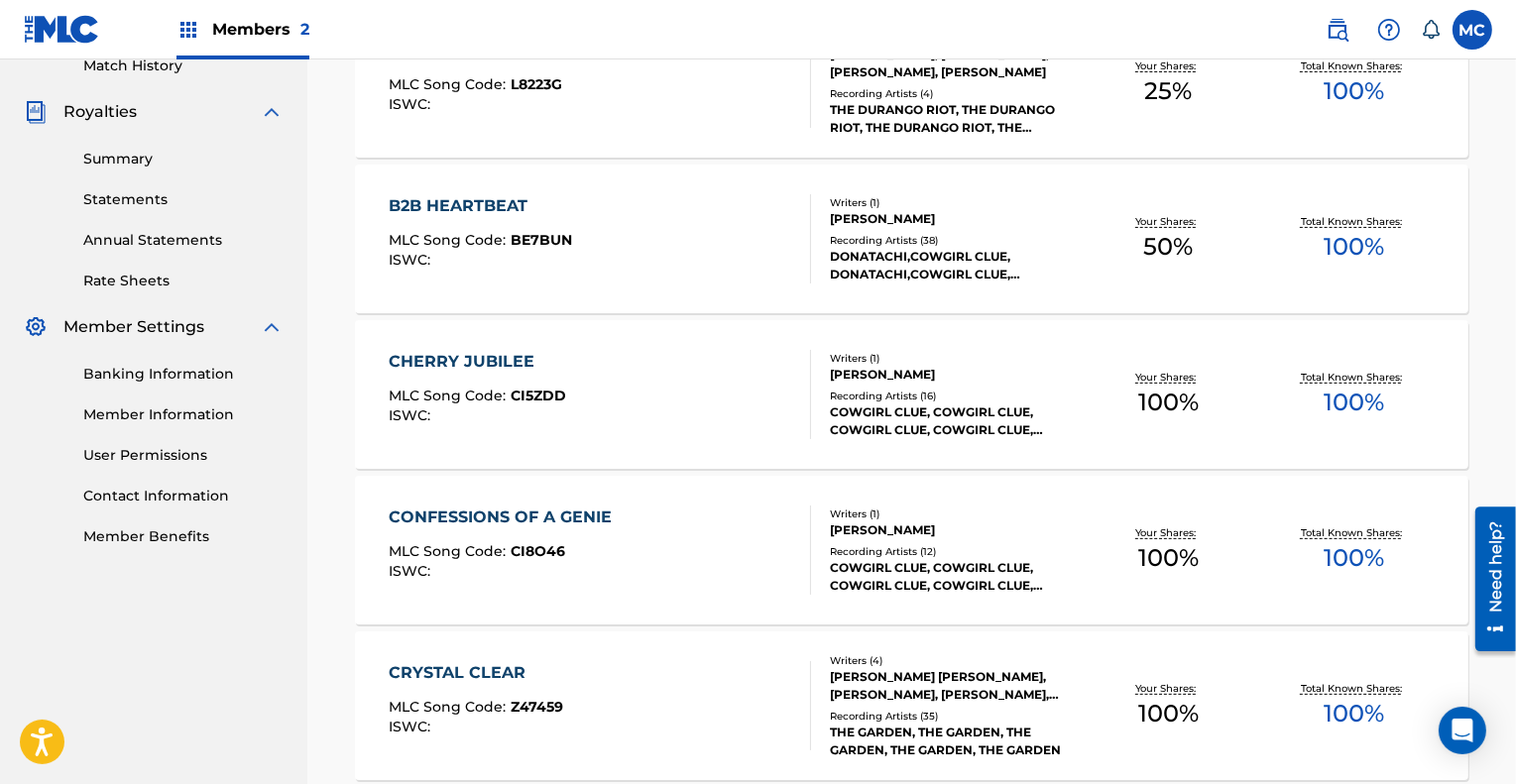 click on "CONFESSIONS OF A GENIE MLC Song Code : CI8O46 ISWC :" at bounding box center (505, 550) 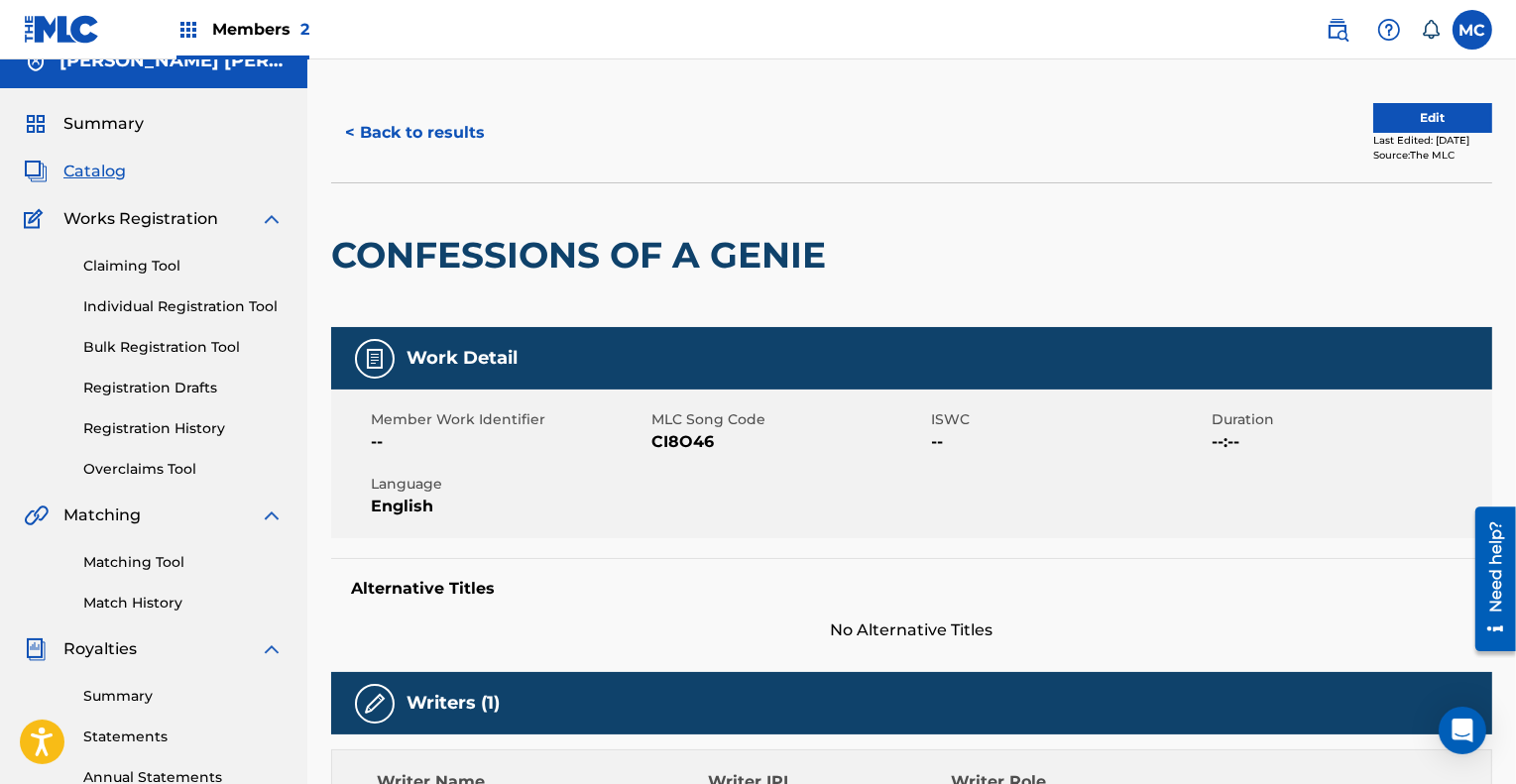 scroll, scrollTop: 27, scrollLeft: 0, axis: vertical 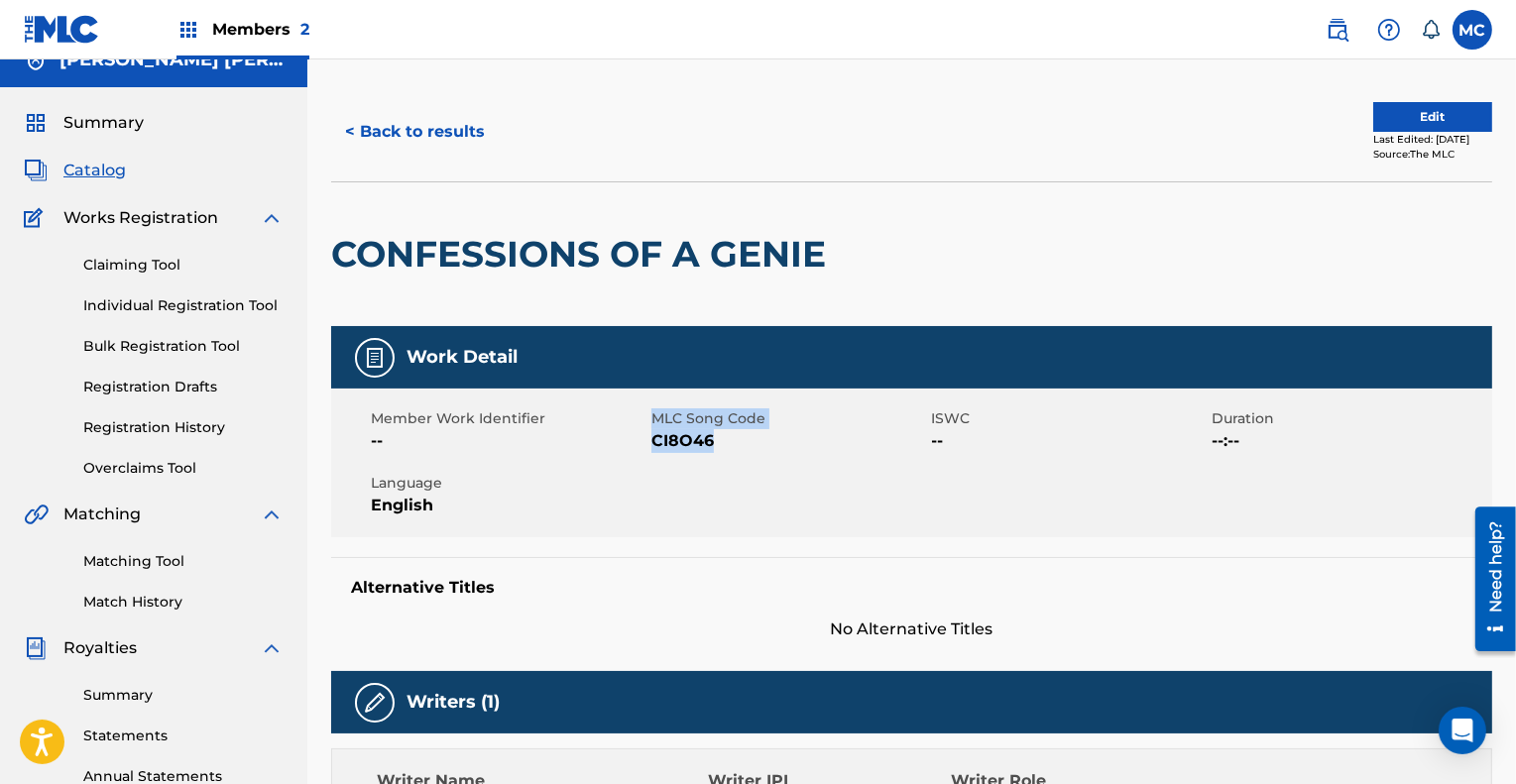 drag, startPoint x: 650, startPoint y: 440, endPoint x: 700, endPoint y: 439, distance: 50.01 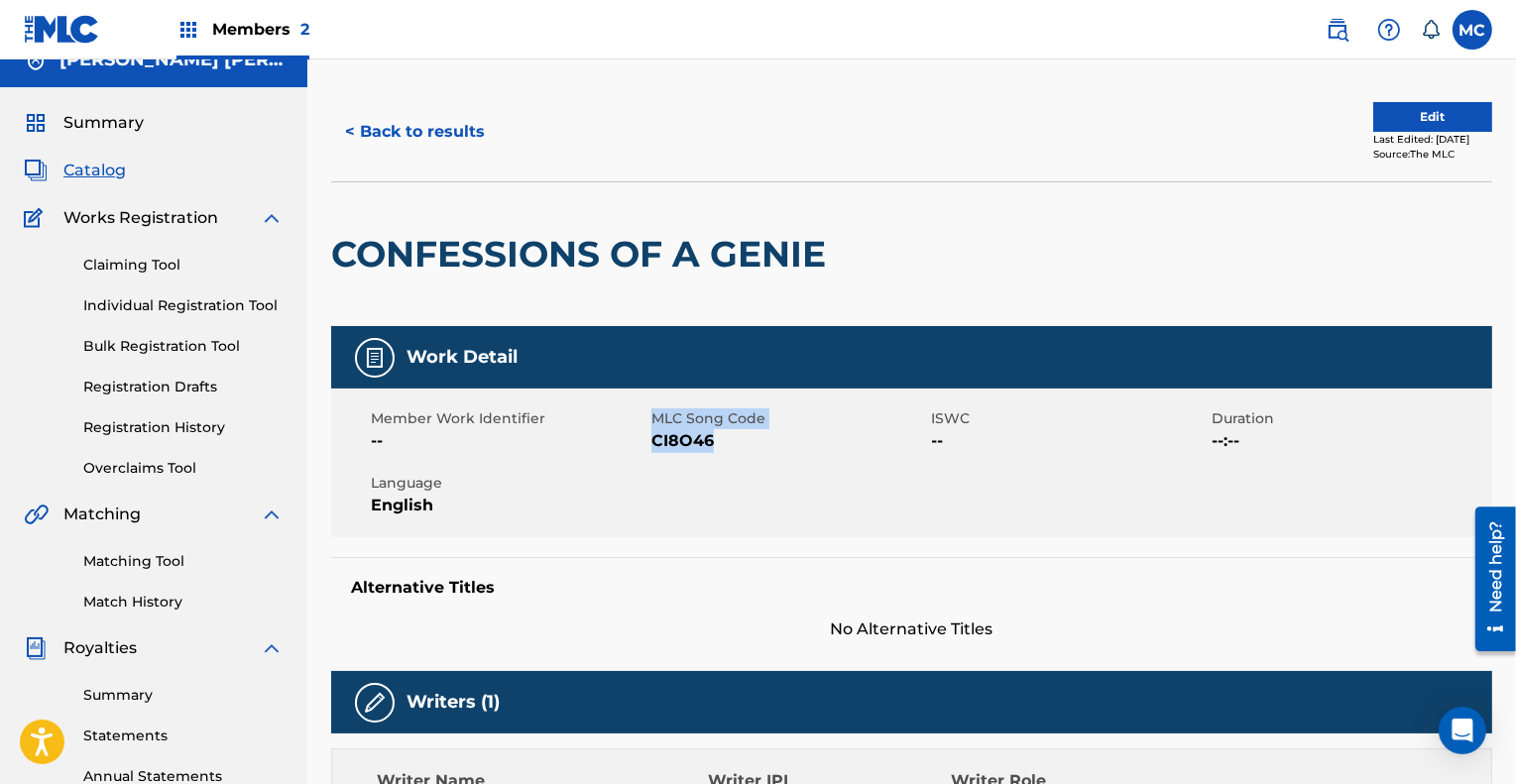 copy on "MLC Song Code CI8O46" 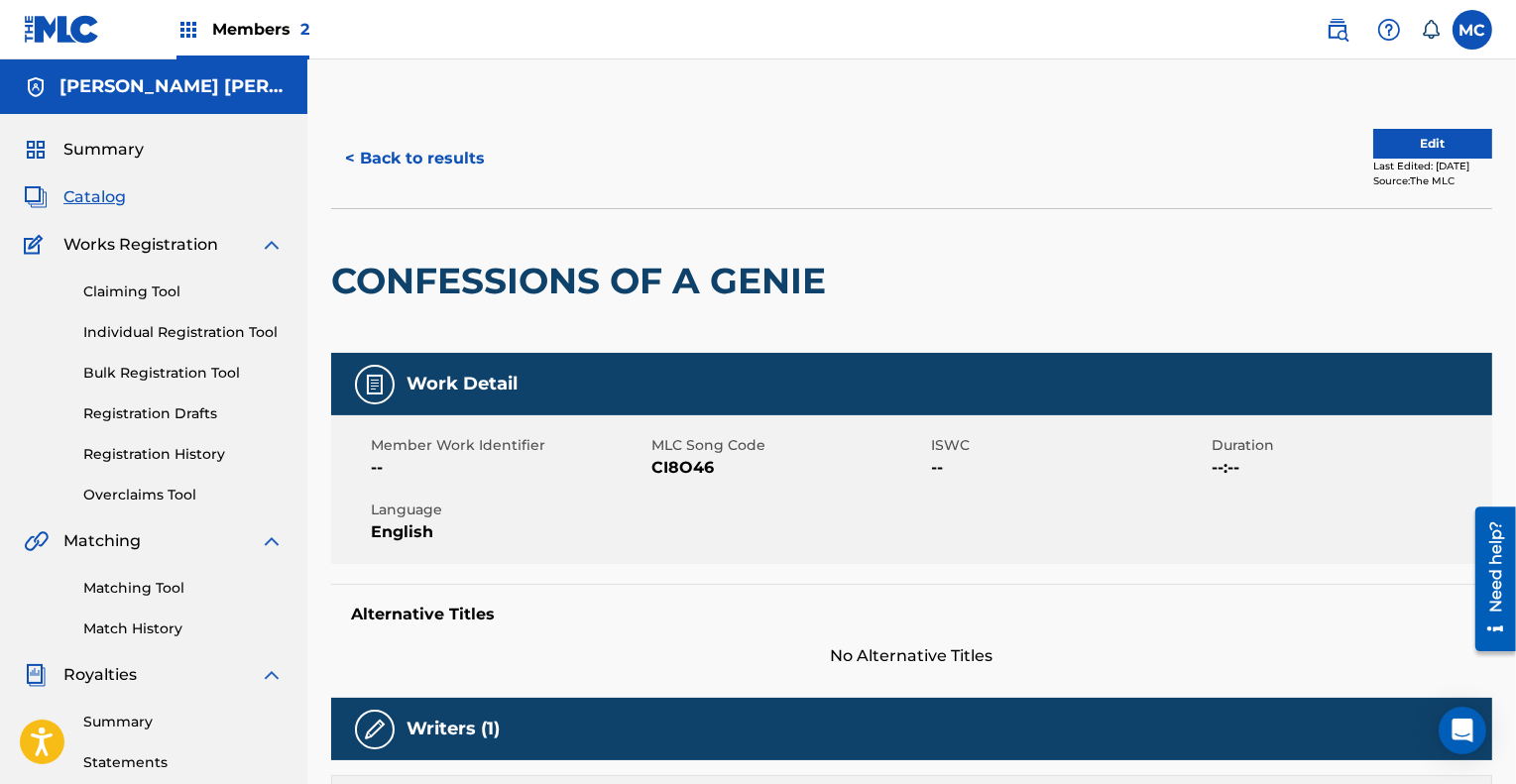 click on "Members    2" at bounding box center [261, 29] 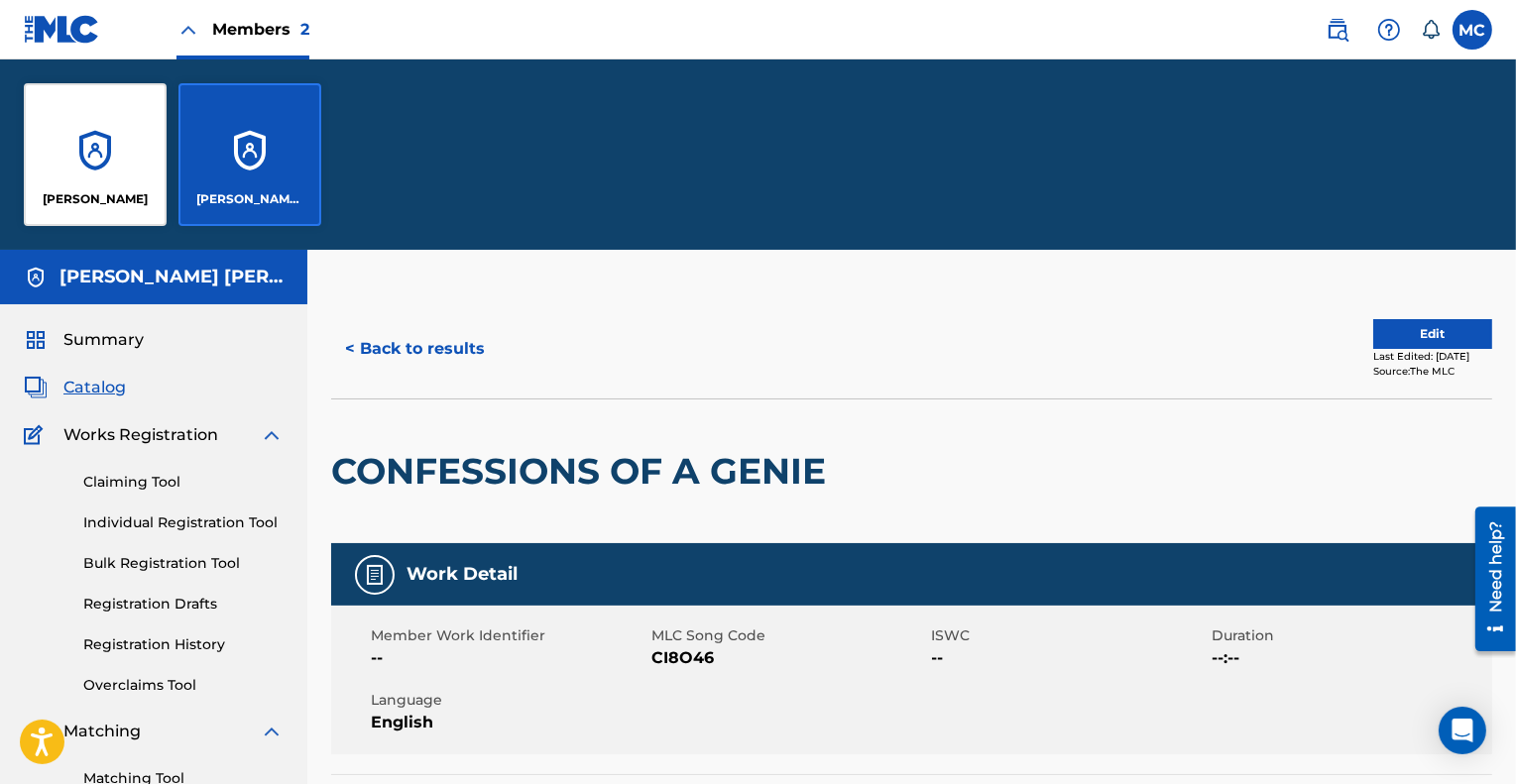 click on "[PERSON_NAME]" at bounding box center (95, 155) 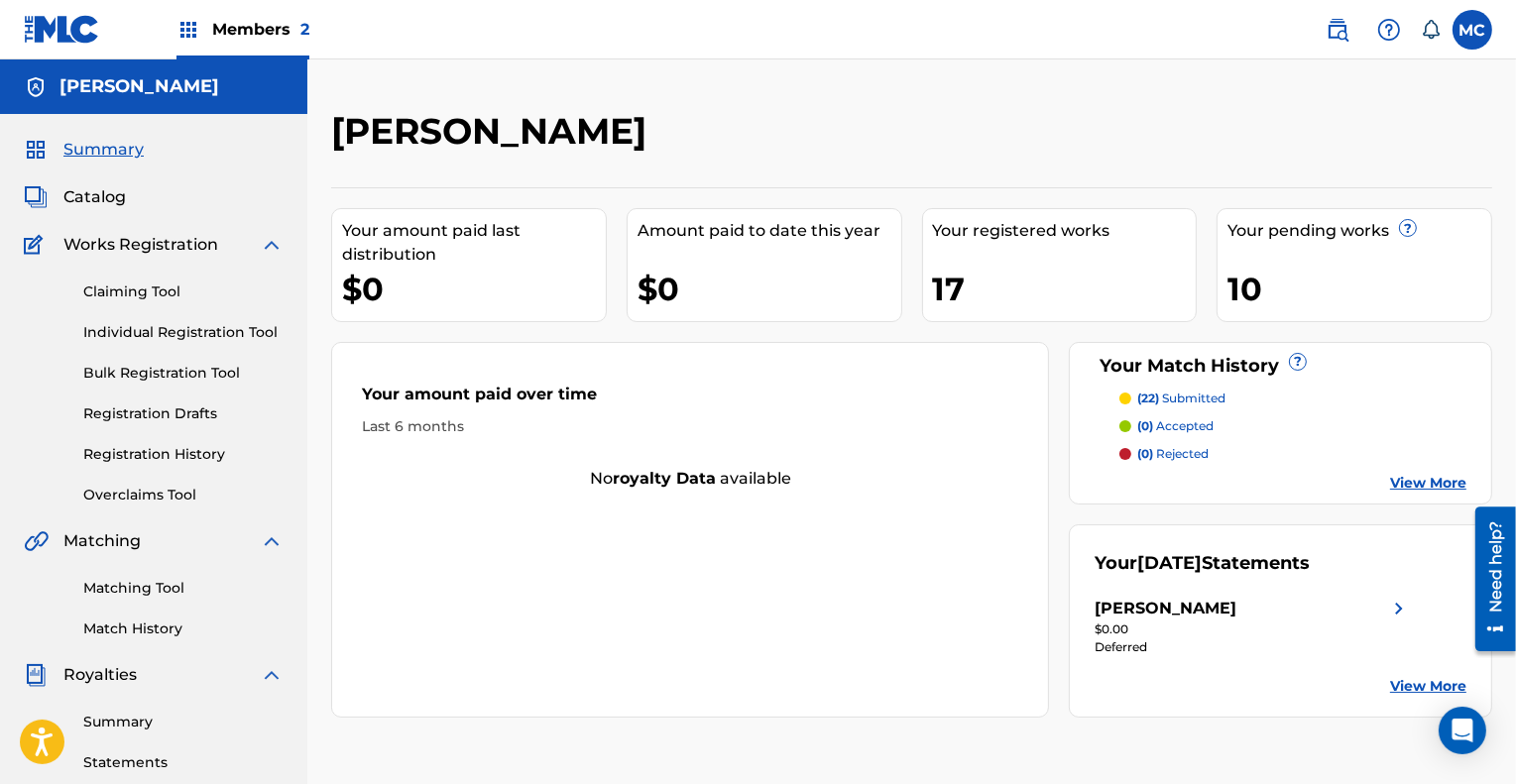 click at bounding box center [1389, 30] 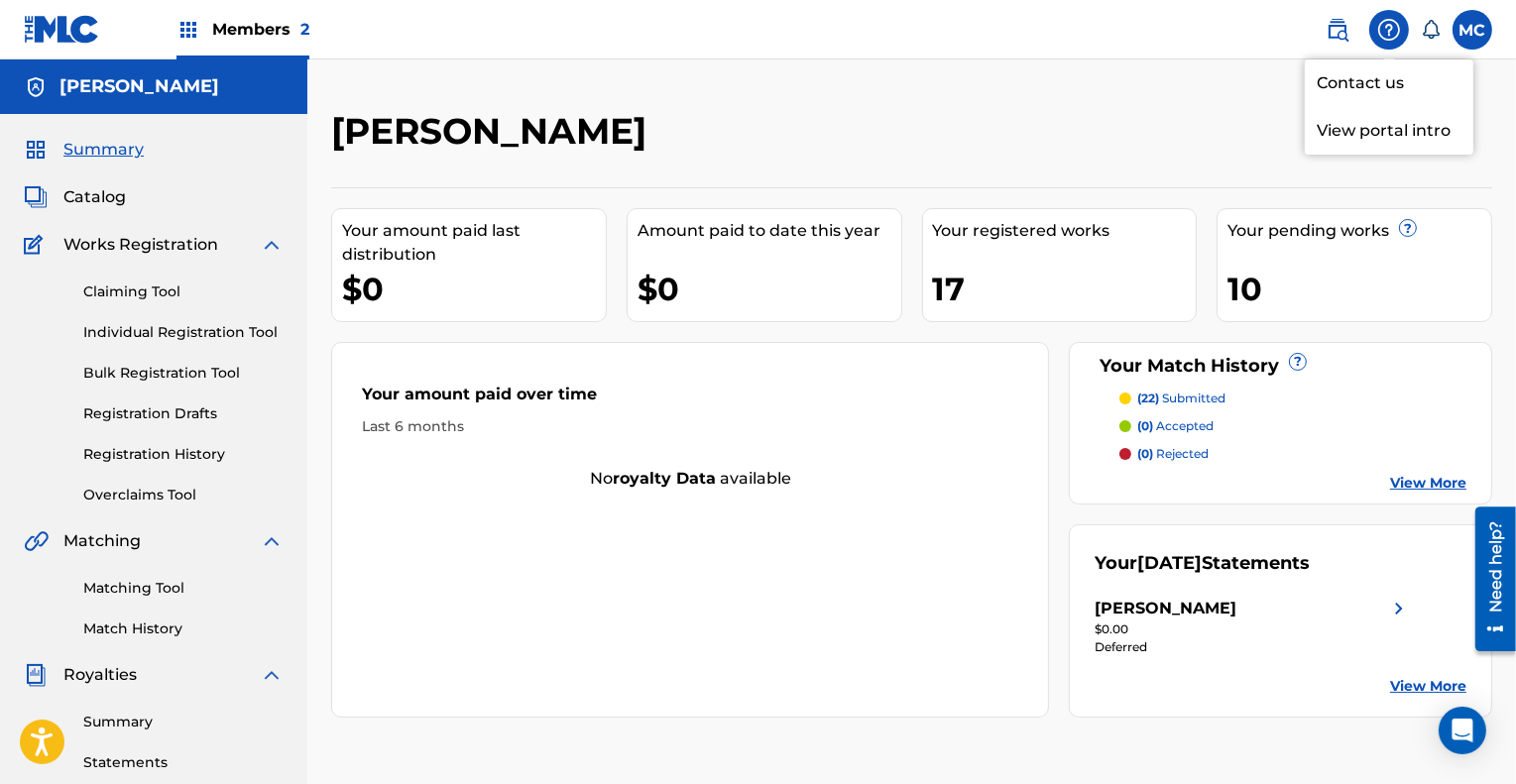 click on "Contact us" at bounding box center (1389, 83) 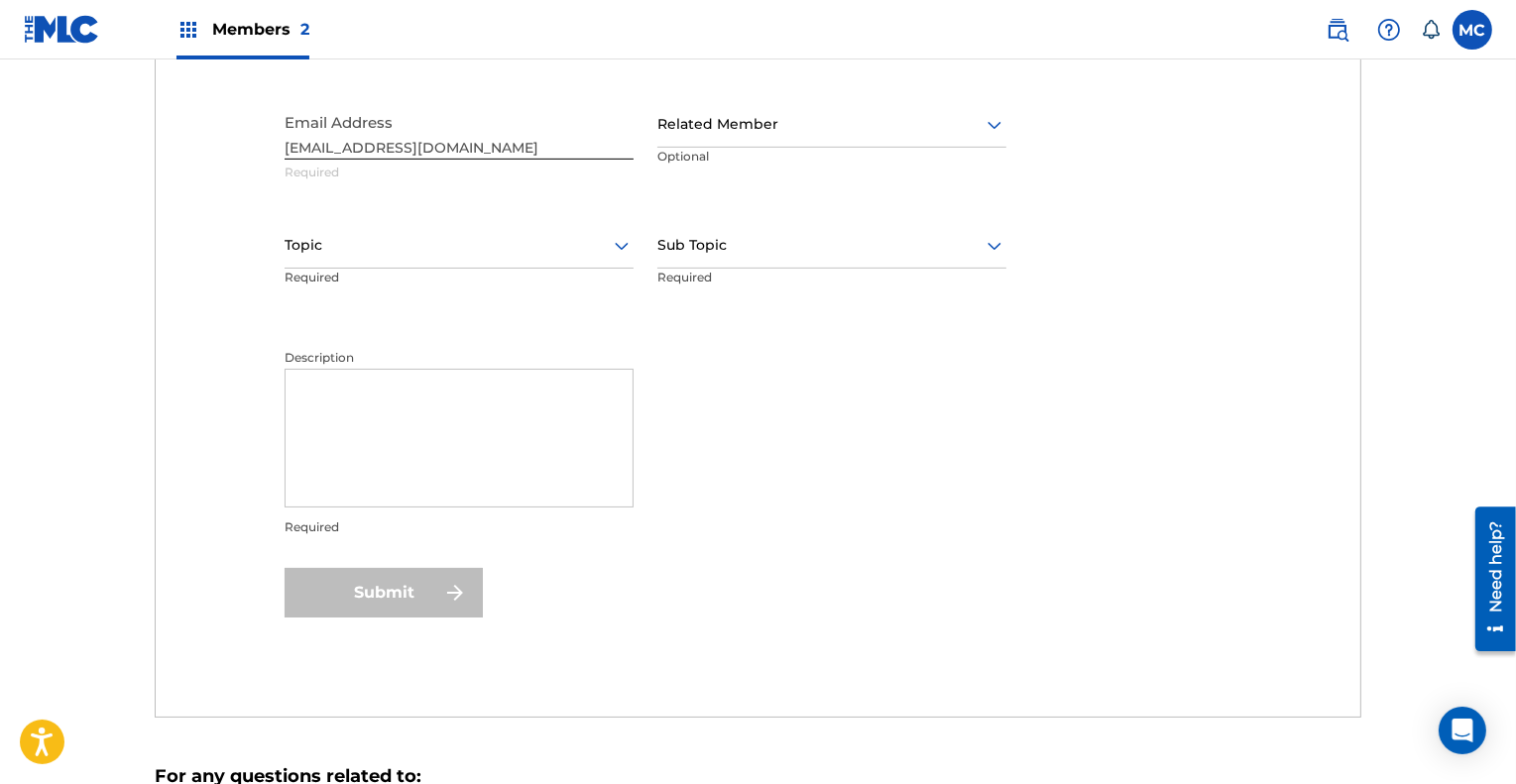 click on "Description" at bounding box center (459, 438) 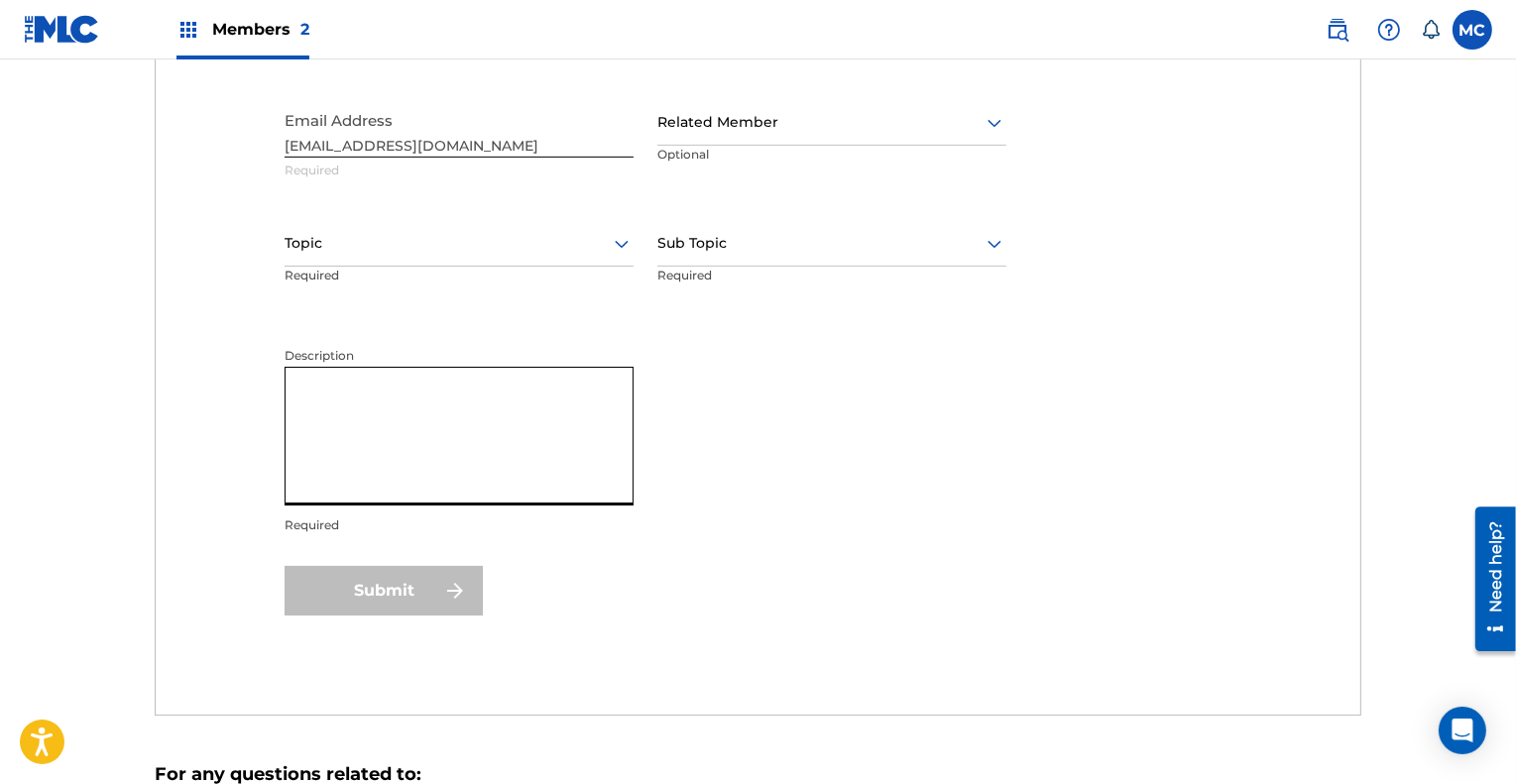scroll, scrollTop: 890, scrollLeft: 0, axis: vertical 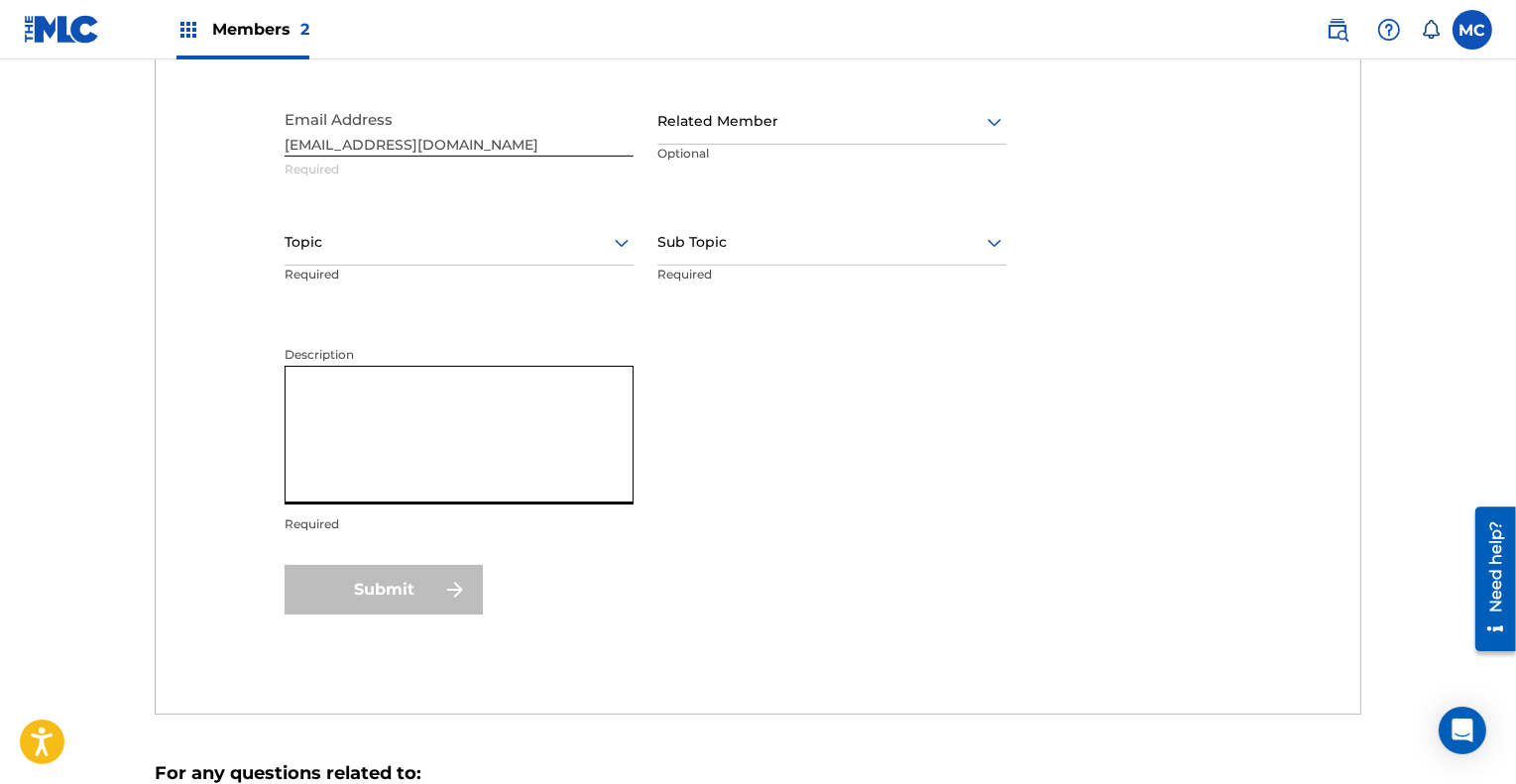 paste on "MLC Song Code
CI8O46" 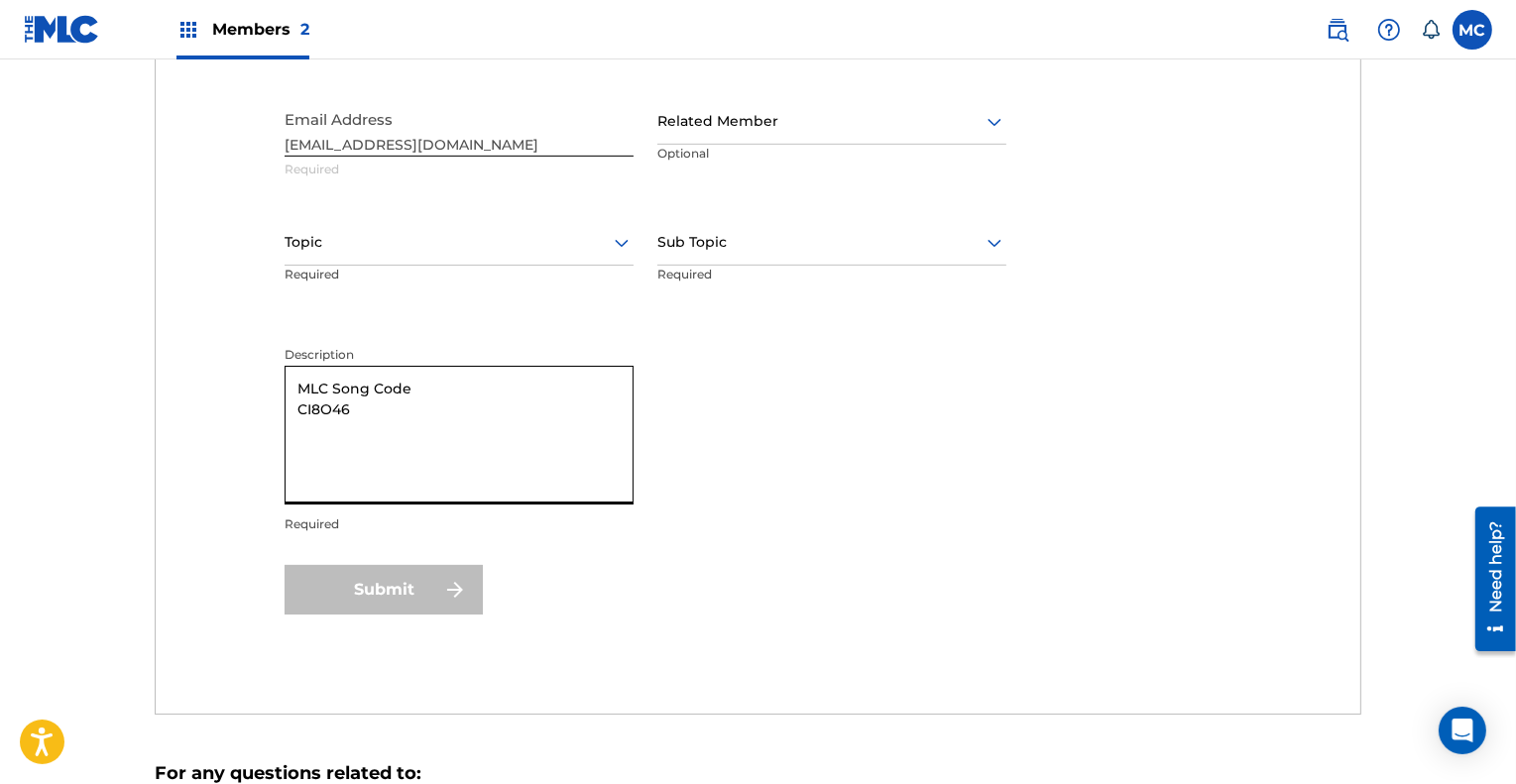 click on "MLC Song Code
CI8O46" at bounding box center [459, 435] 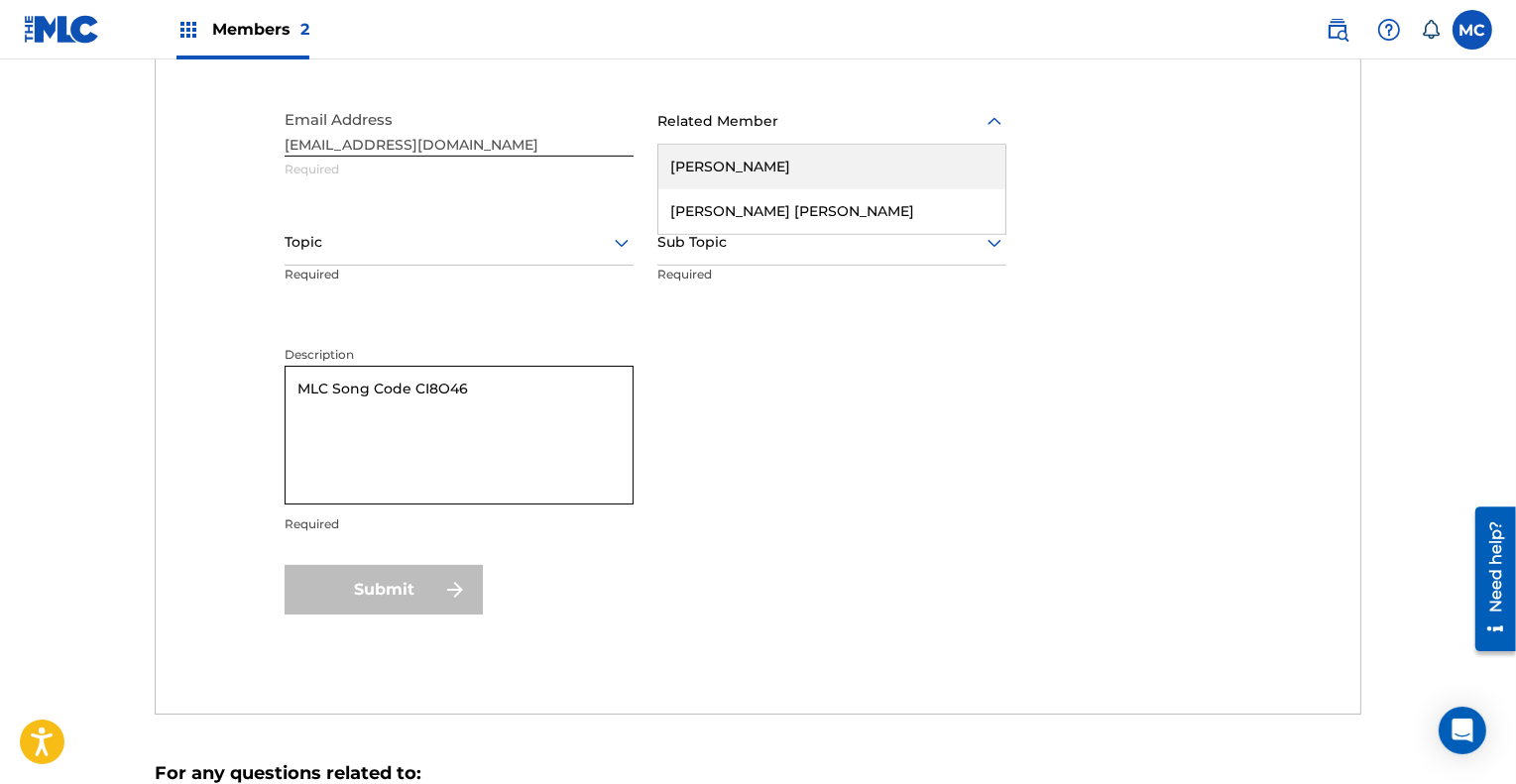 click at bounding box center (832, 121) 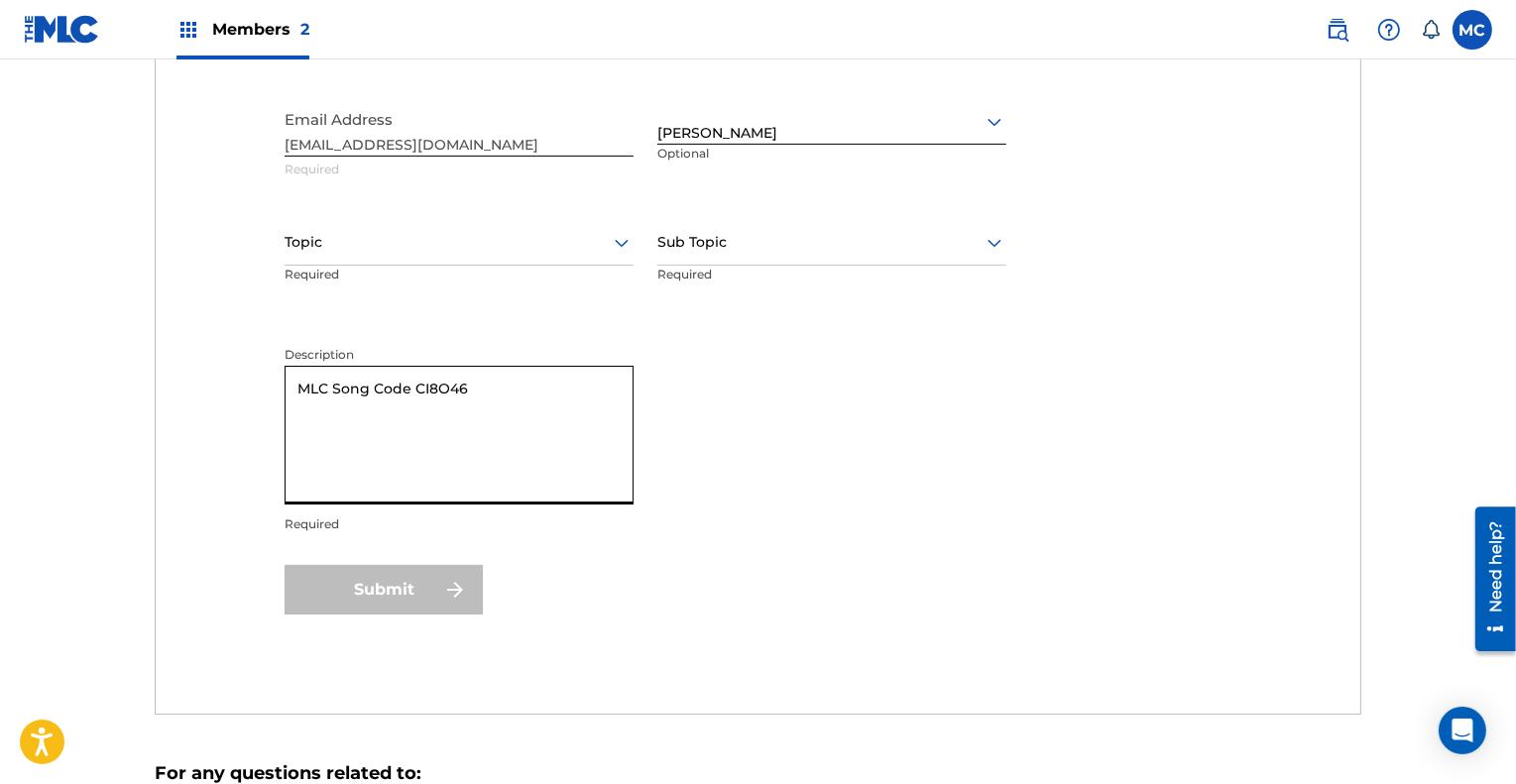 click on "MLC Song Code CI8O46" at bounding box center (459, 435) 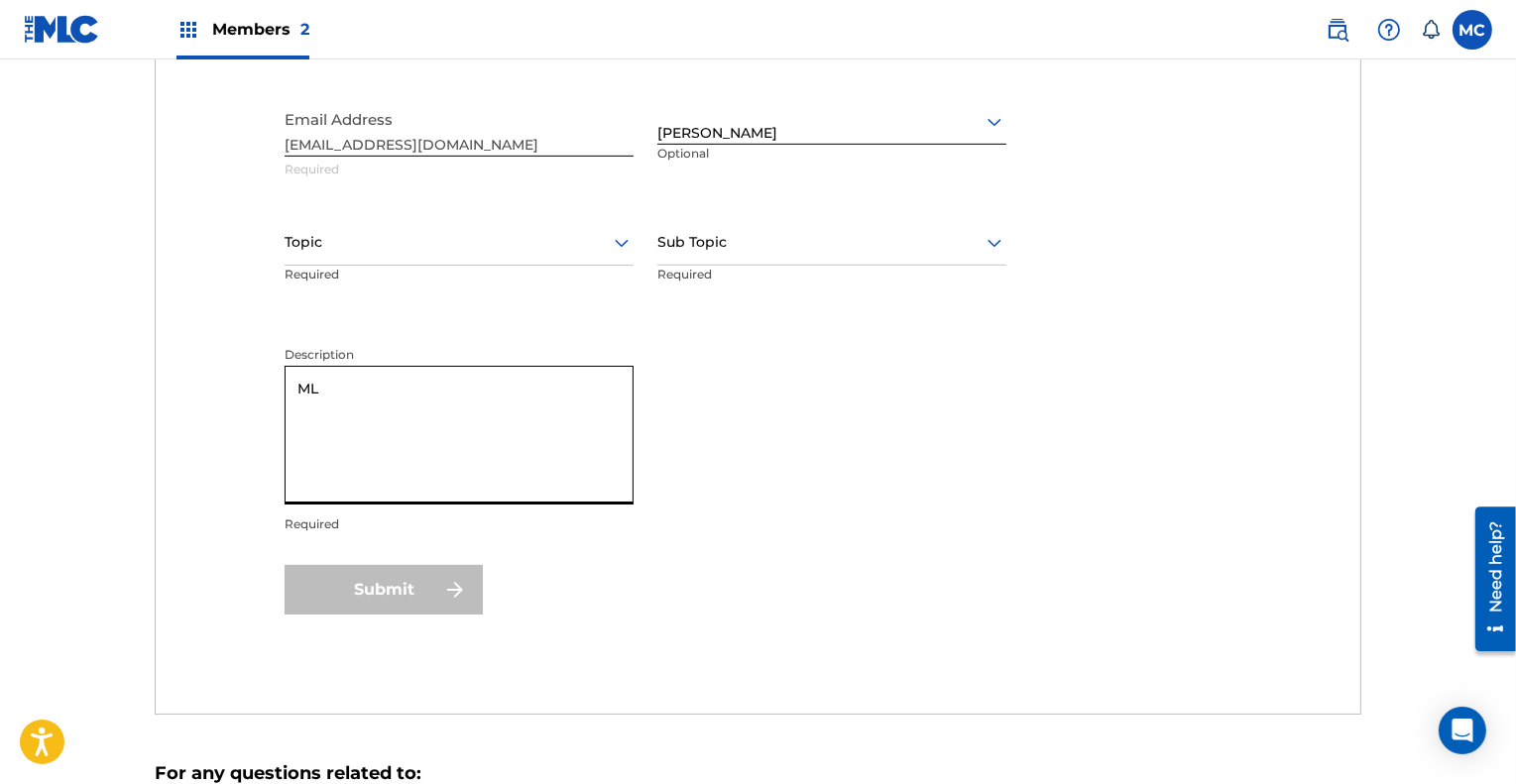 type on "M" 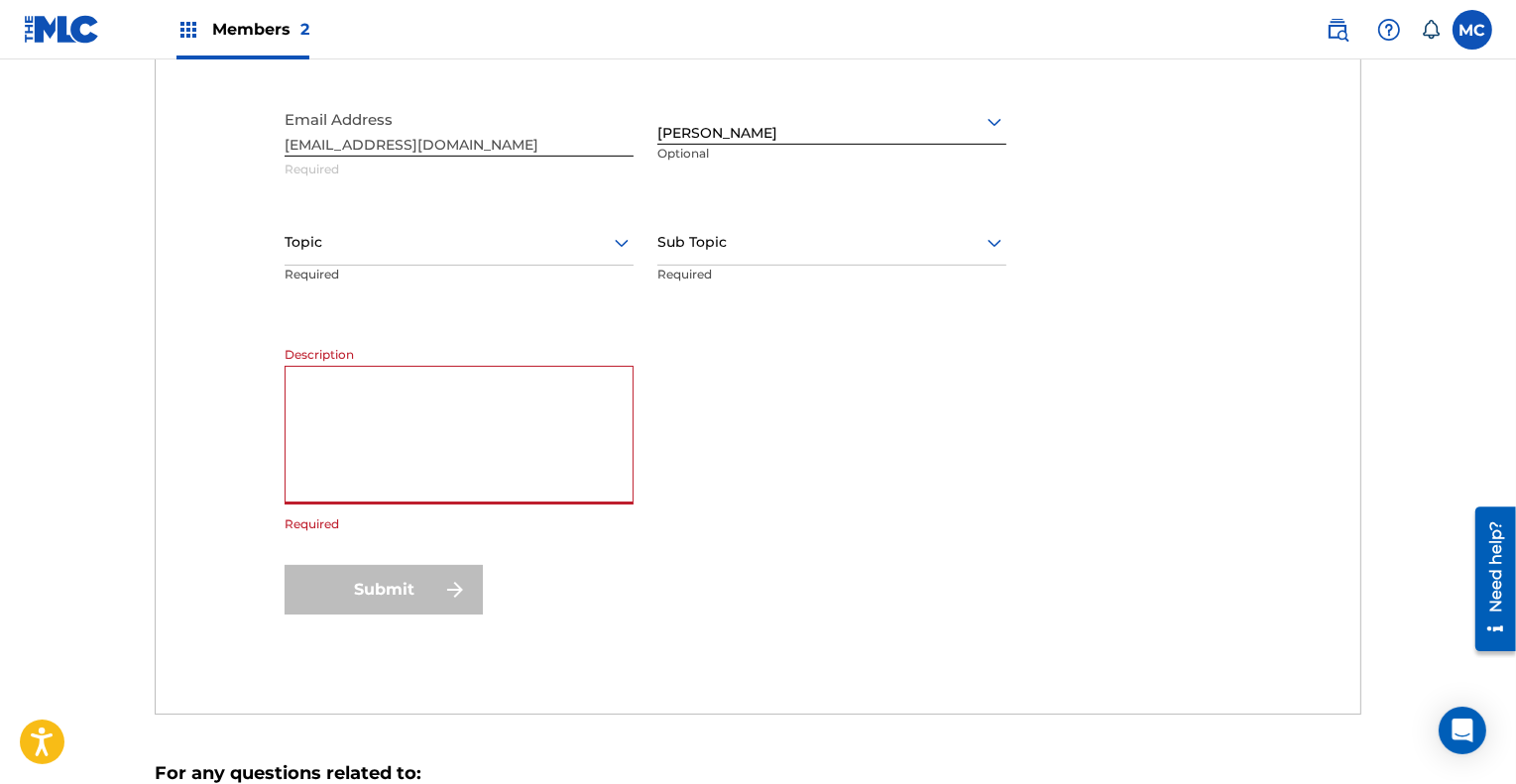 type 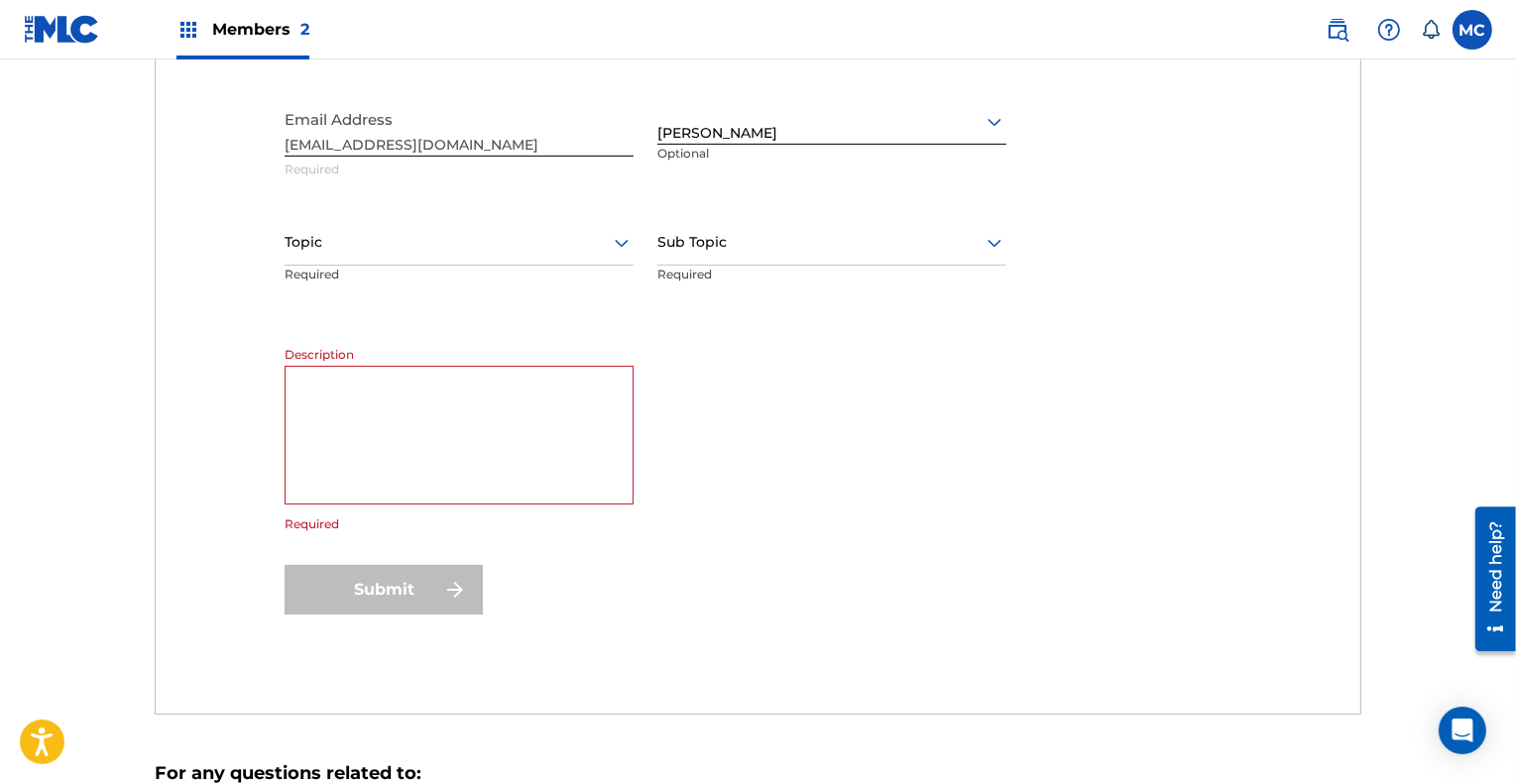 click on "Description   Required" at bounding box center [645, 453] 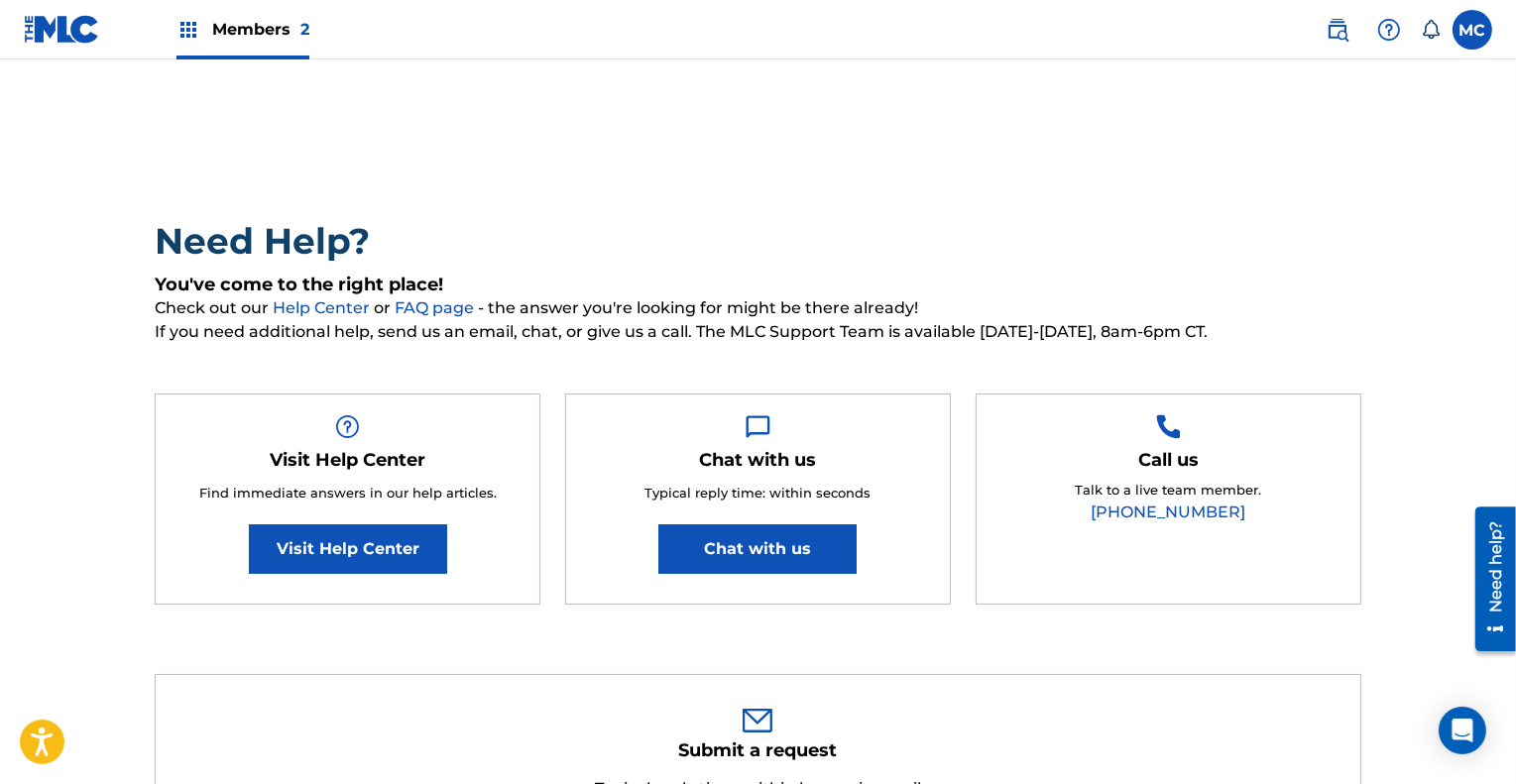 scroll, scrollTop: 0, scrollLeft: 0, axis: both 